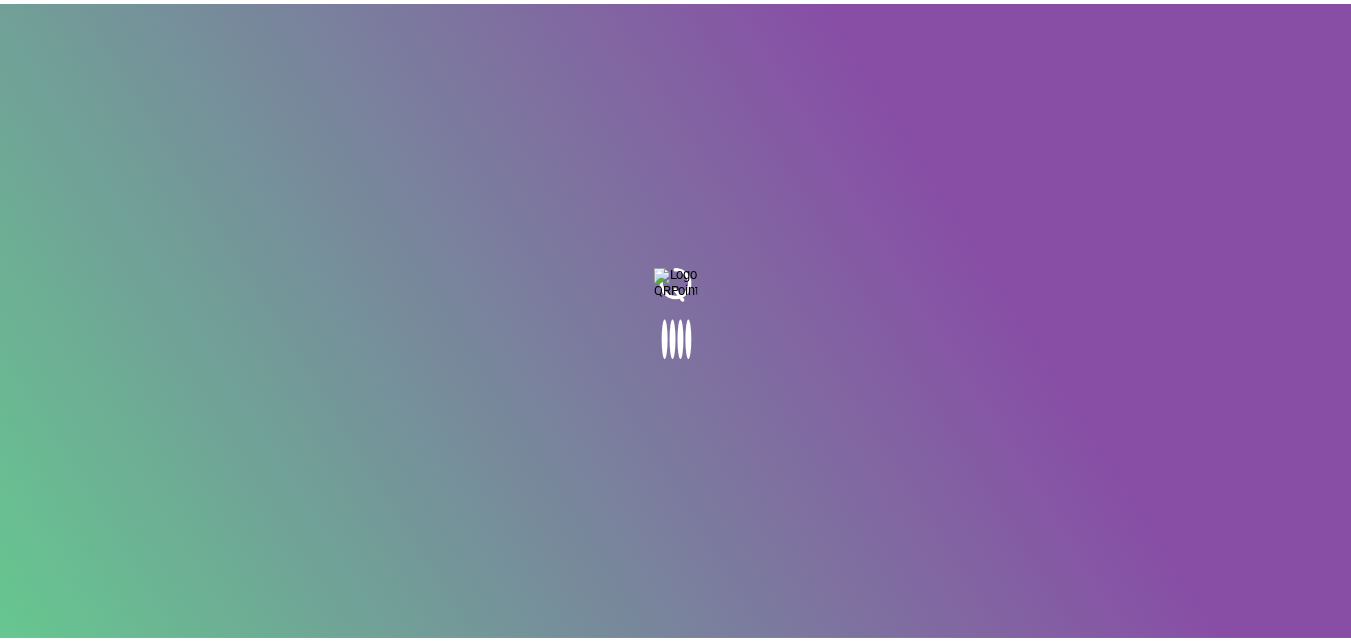 scroll, scrollTop: 0, scrollLeft: 0, axis: both 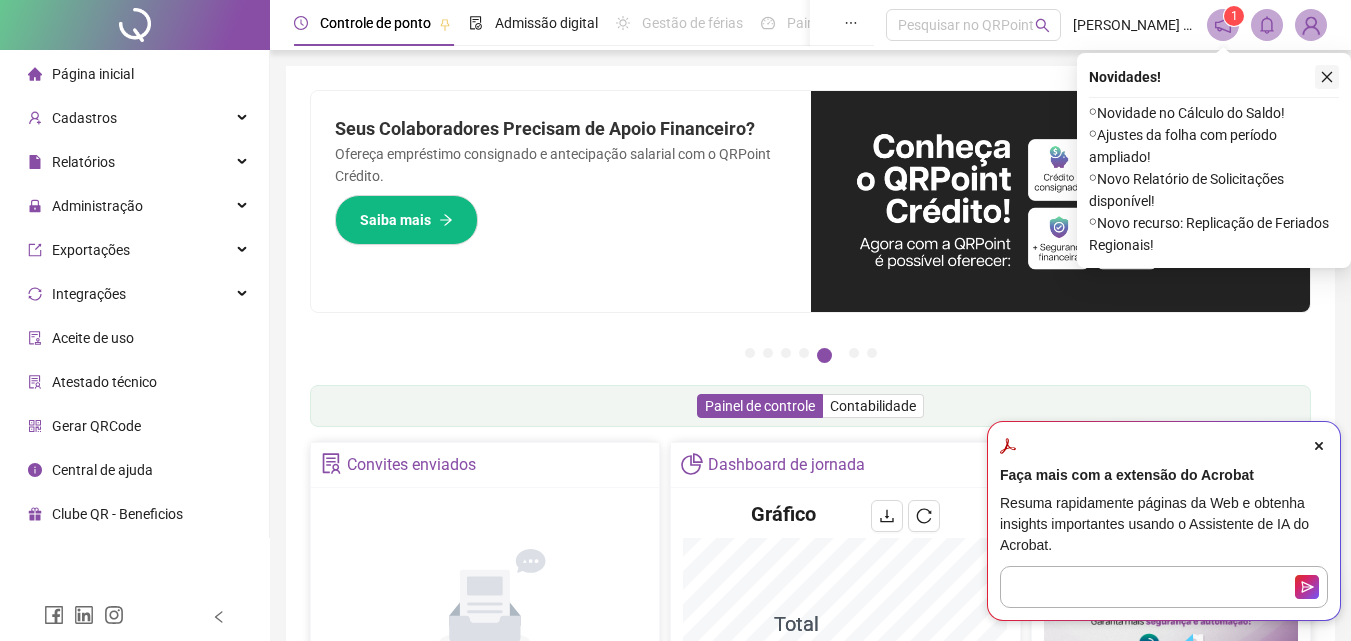 click 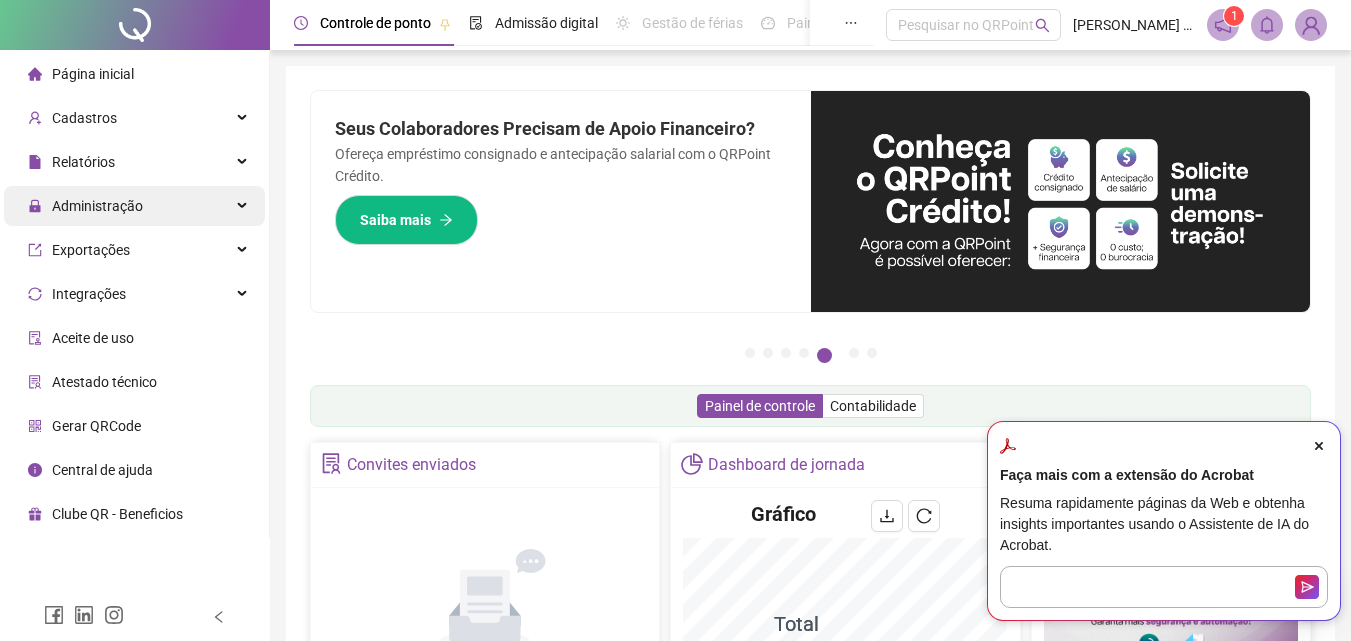 click on "Administração" at bounding box center (97, 206) 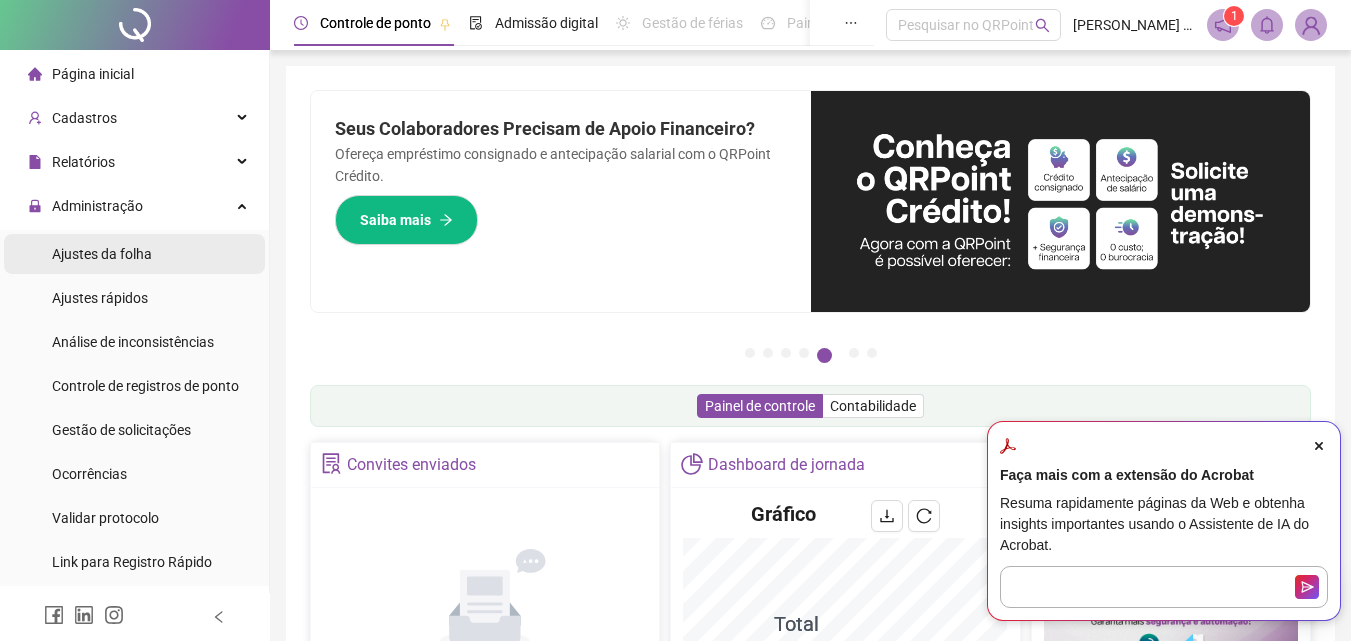 click on "Ajustes da folha" at bounding box center (102, 254) 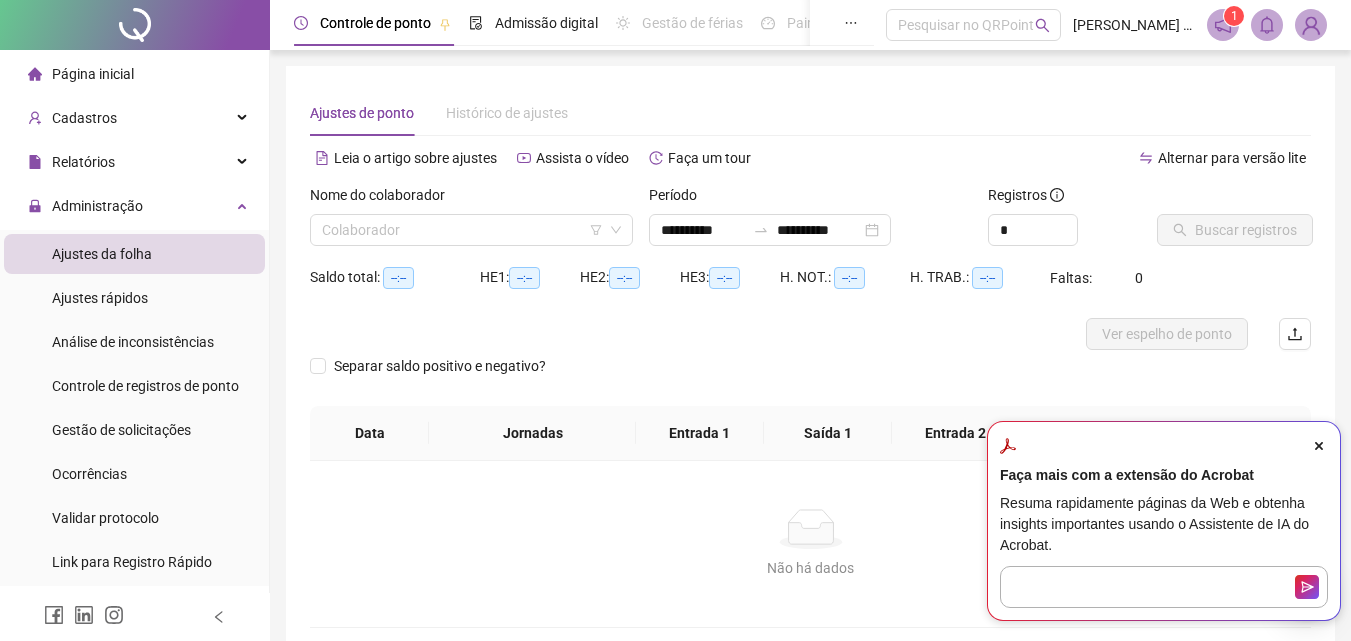 type on "**********" 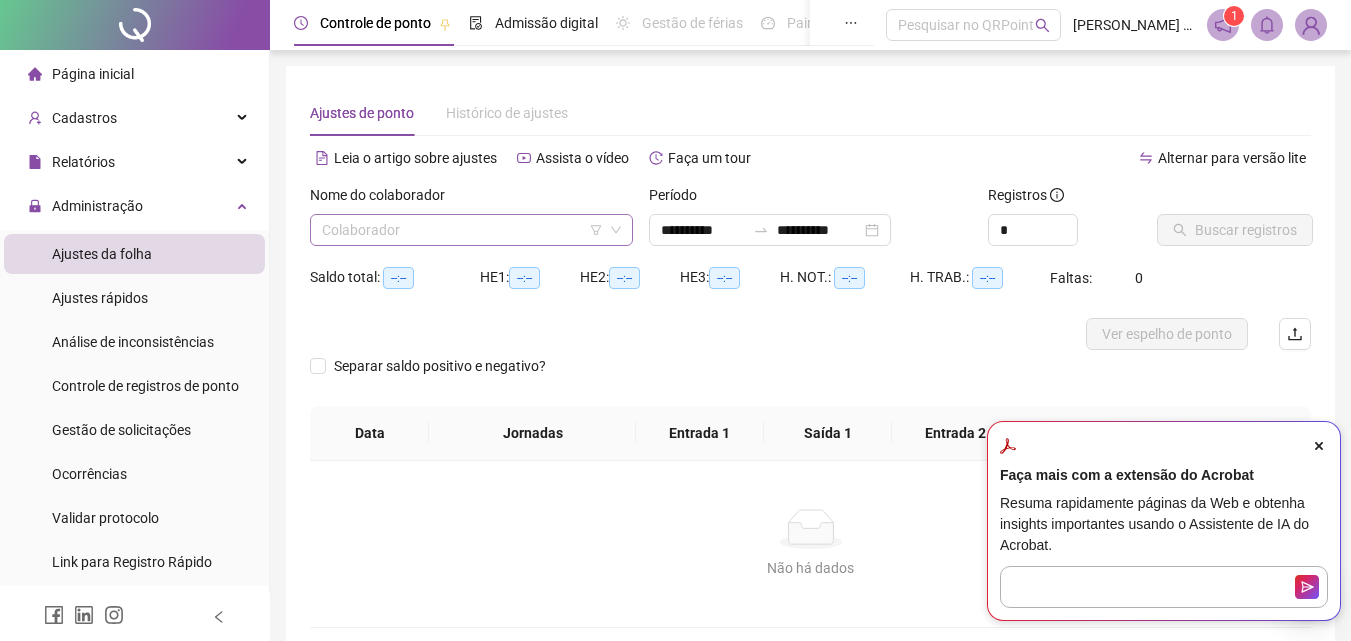 click at bounding box center [465, 230] 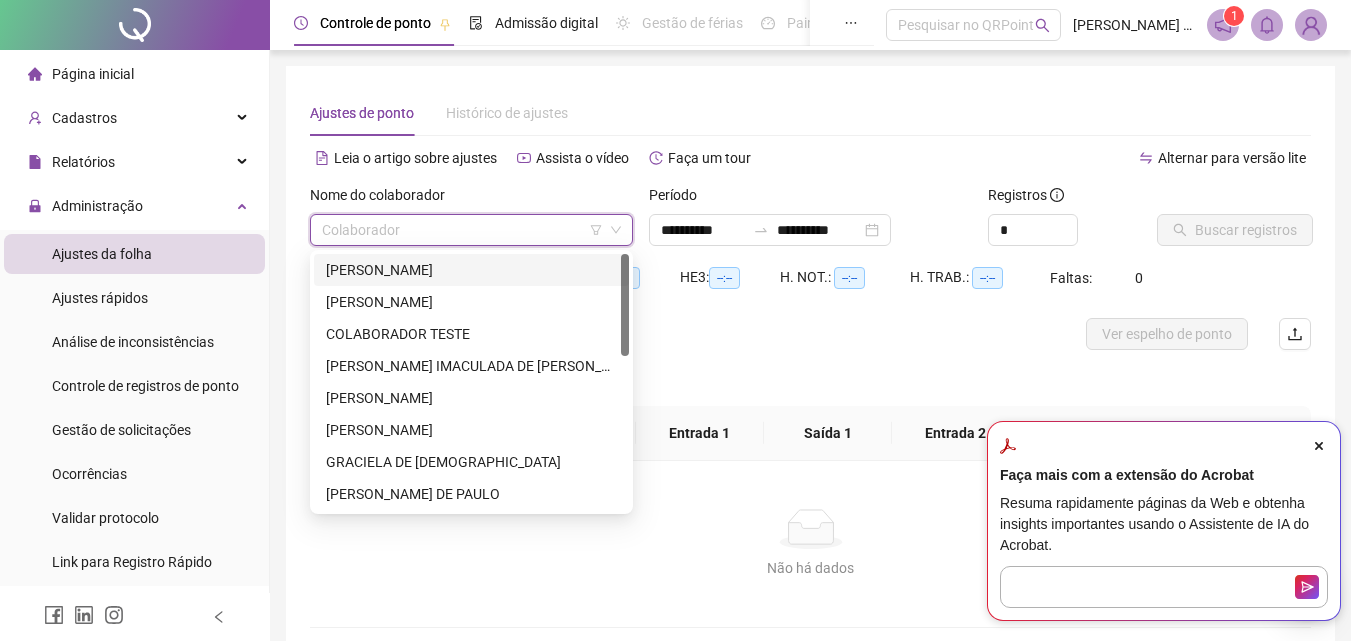 click on "[PERSON_NAME]" at bounding box center [471, 270] 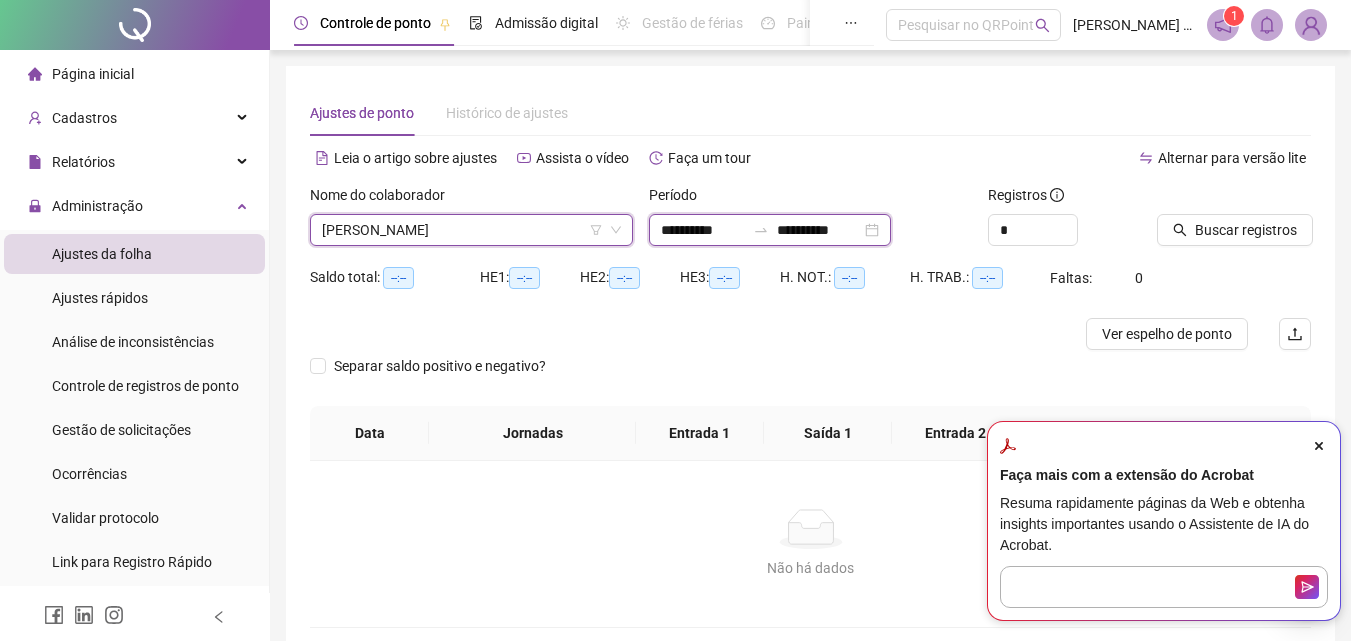 click on "**********" at bounding box center [703, 230] 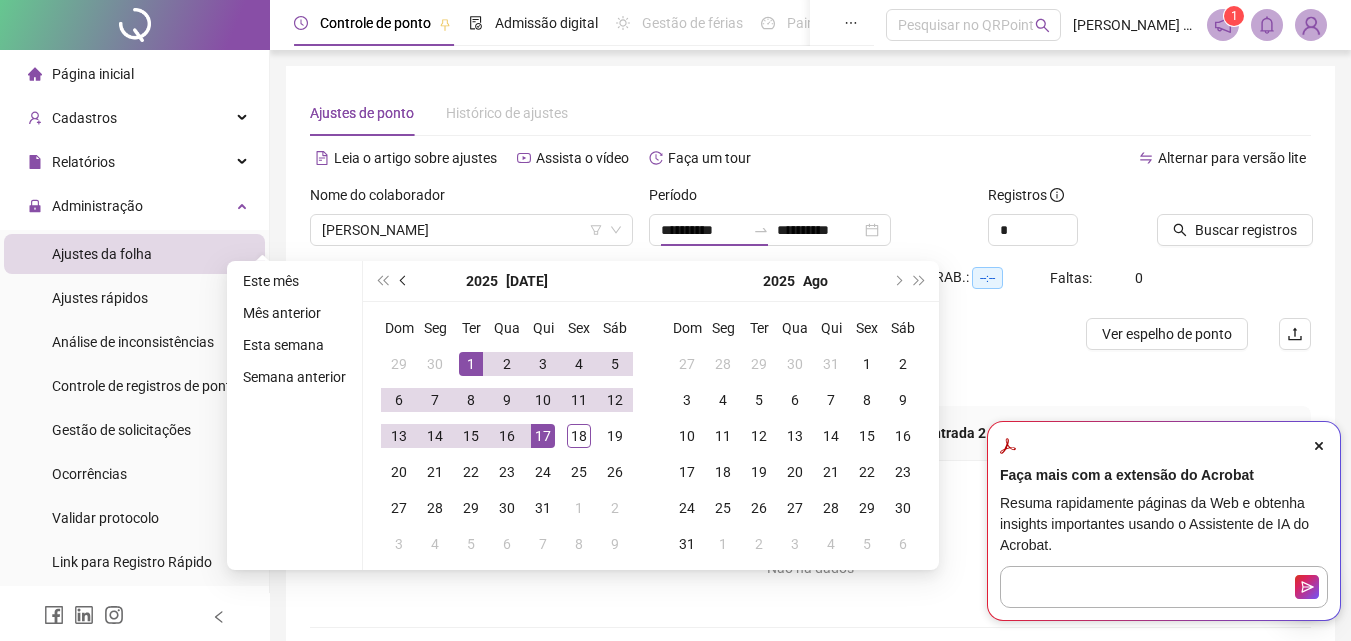 click at bounding box center [404, 281] 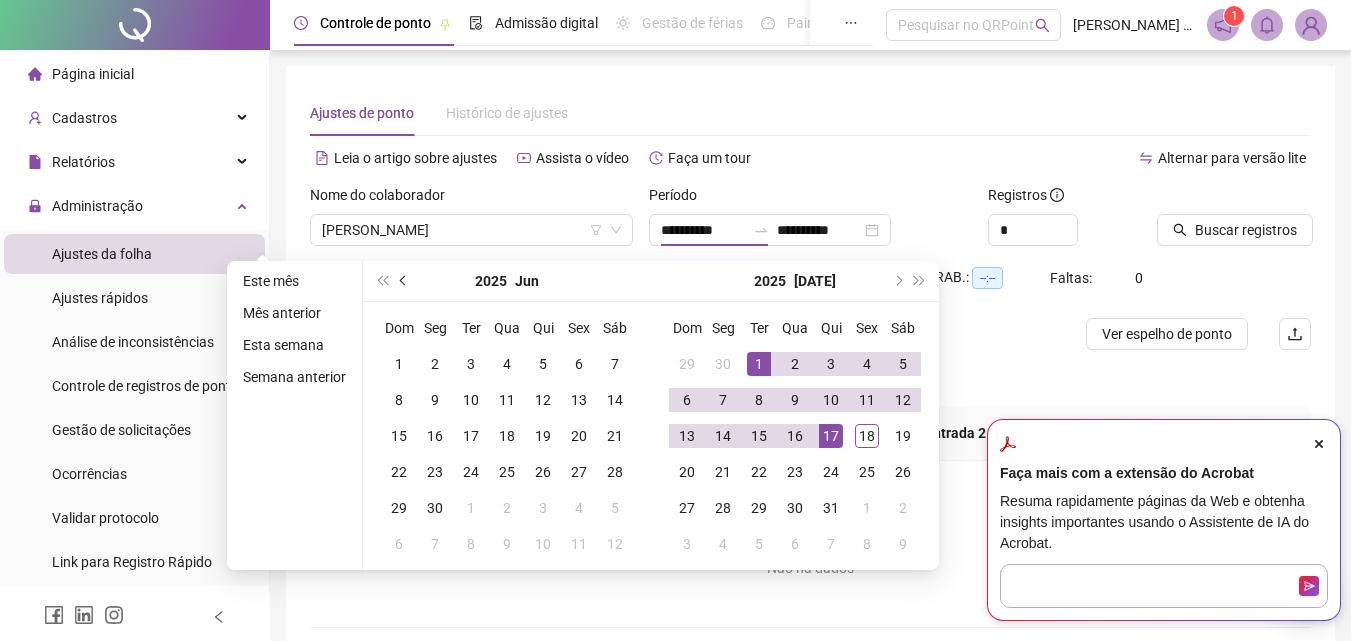 click at bounding box center [404, 281] 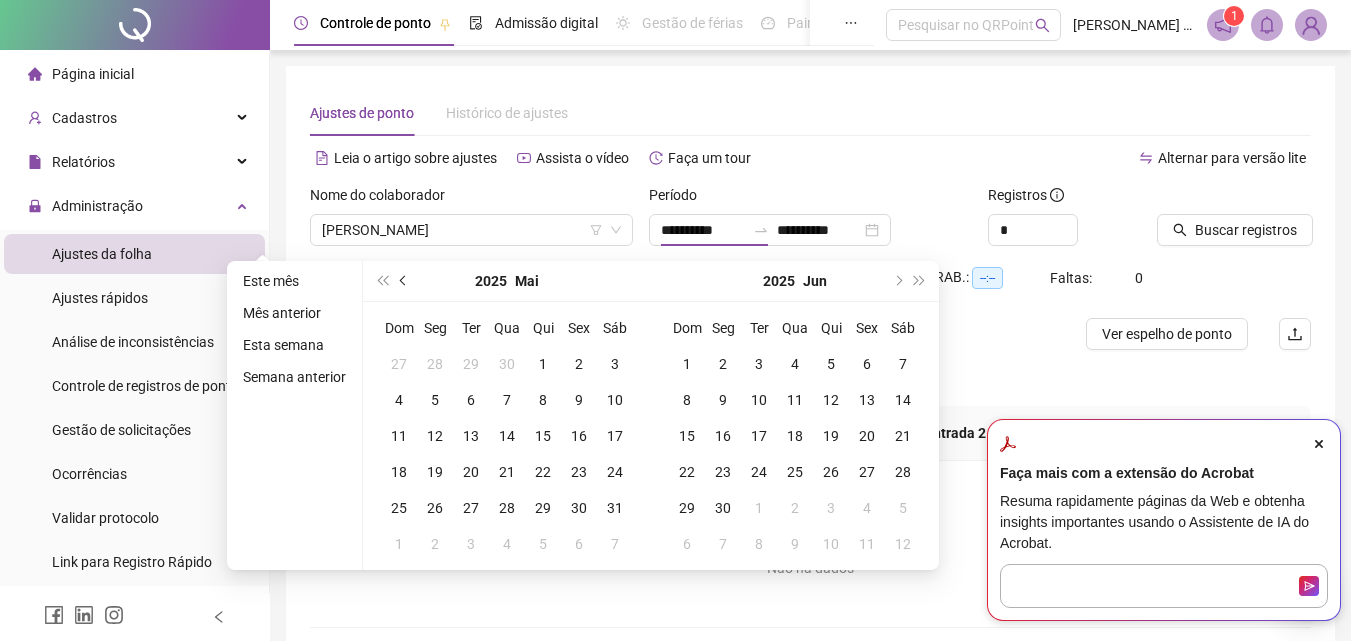 click at bounding box center (404, 281) 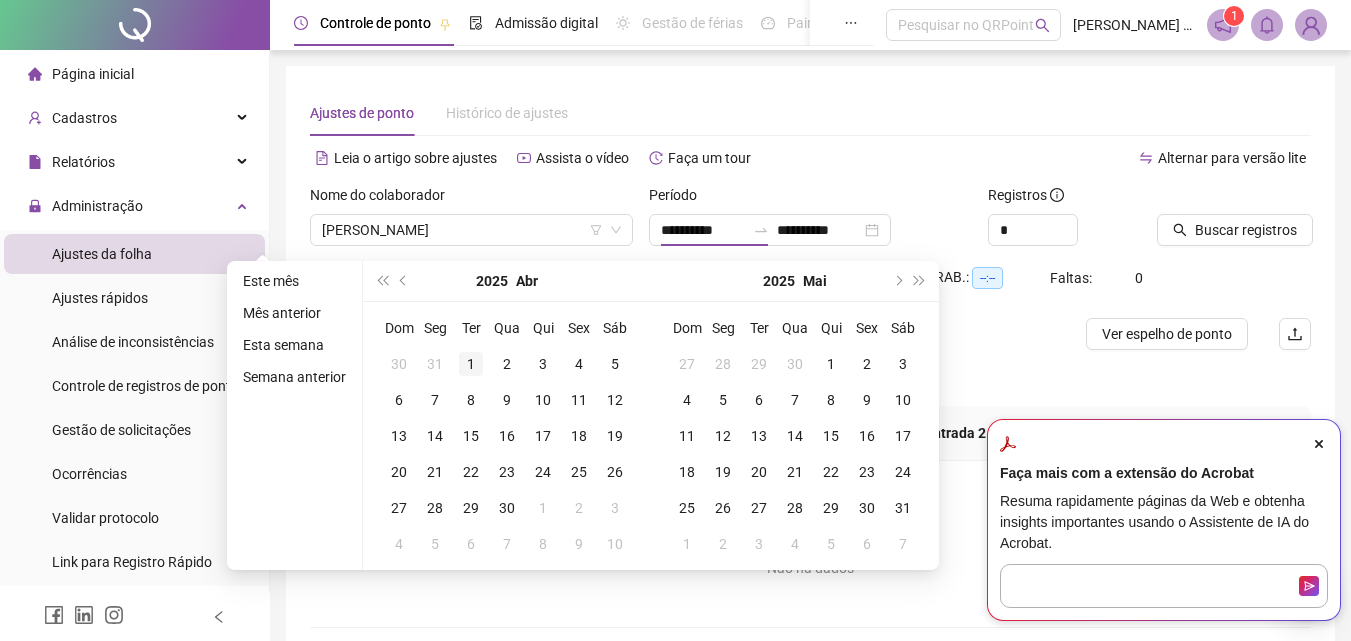 type on "**********" 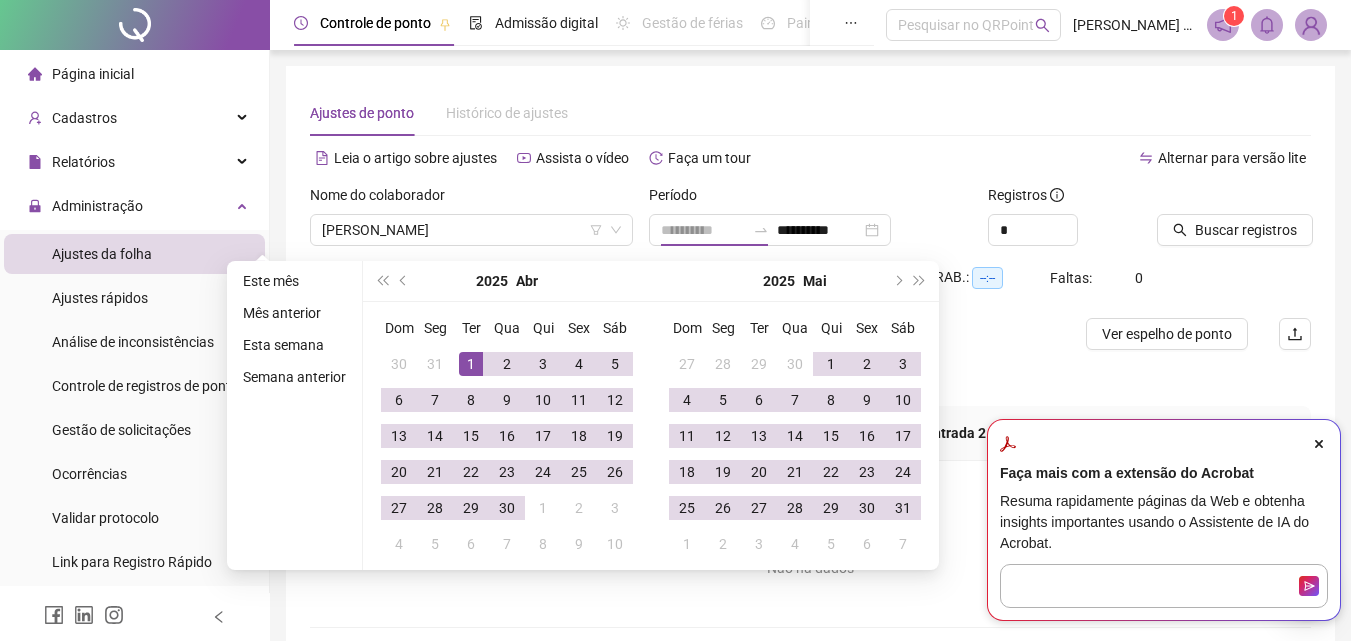 click on "1" at bounding box center (471, 364) 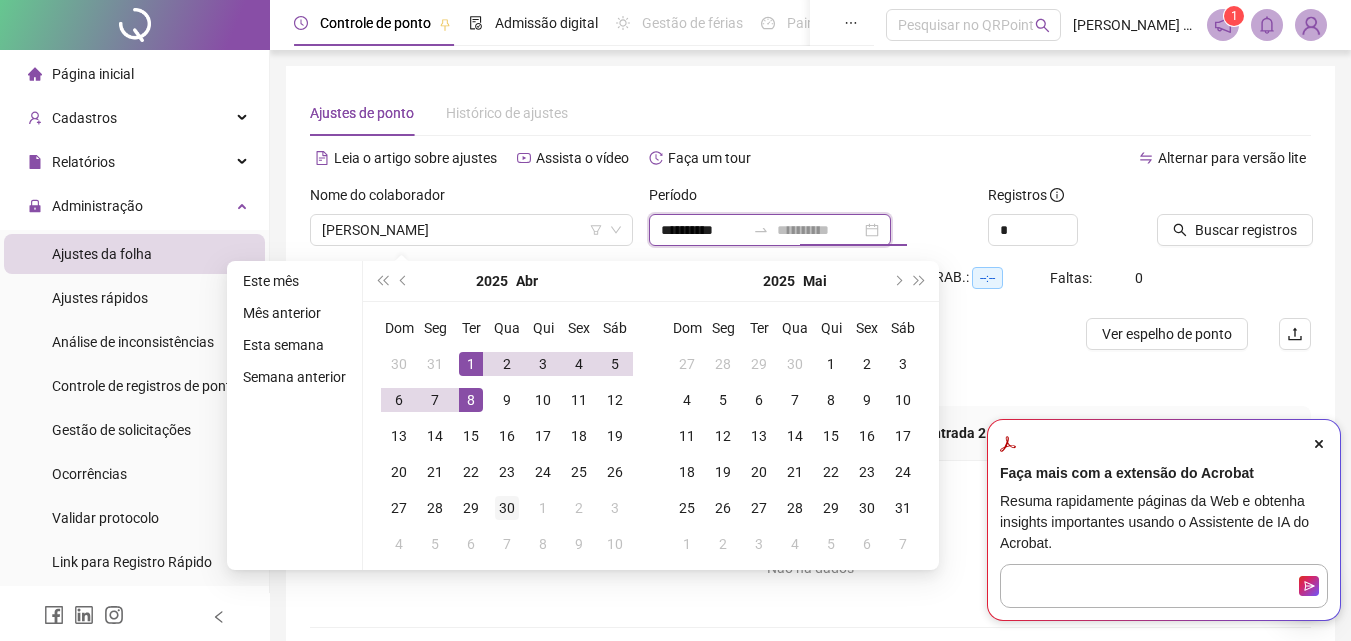 type on "**********" 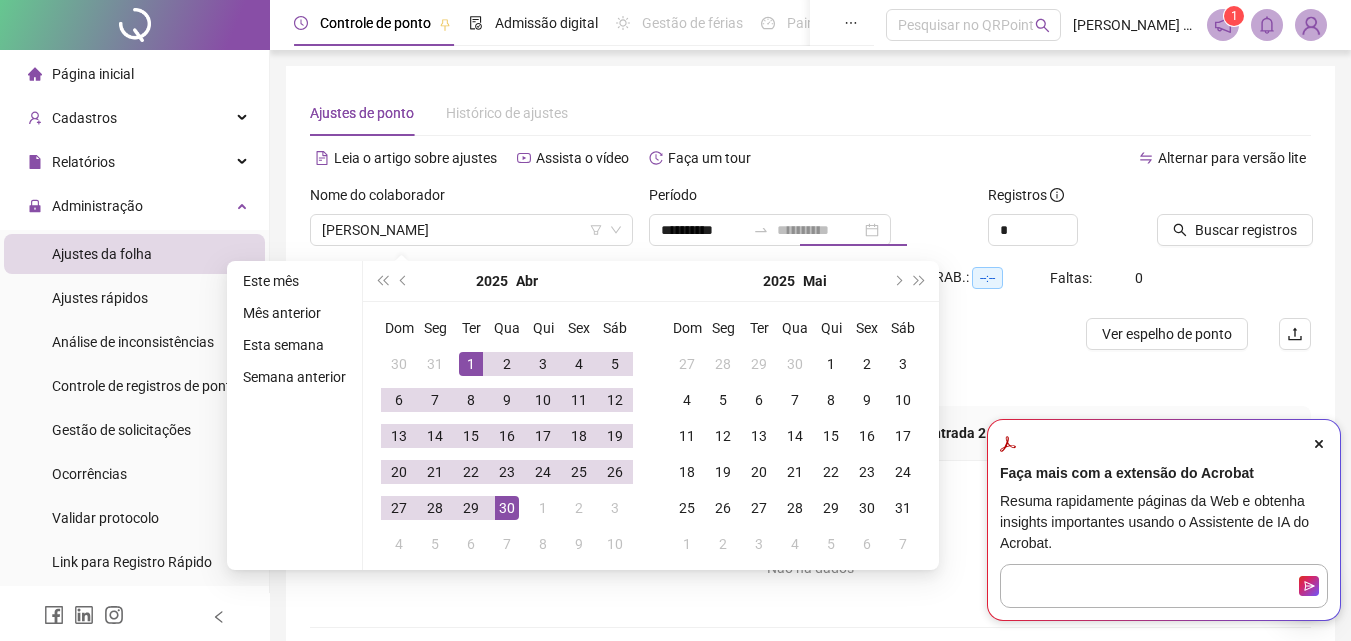 click on "30" at bounding box center [507, 508] 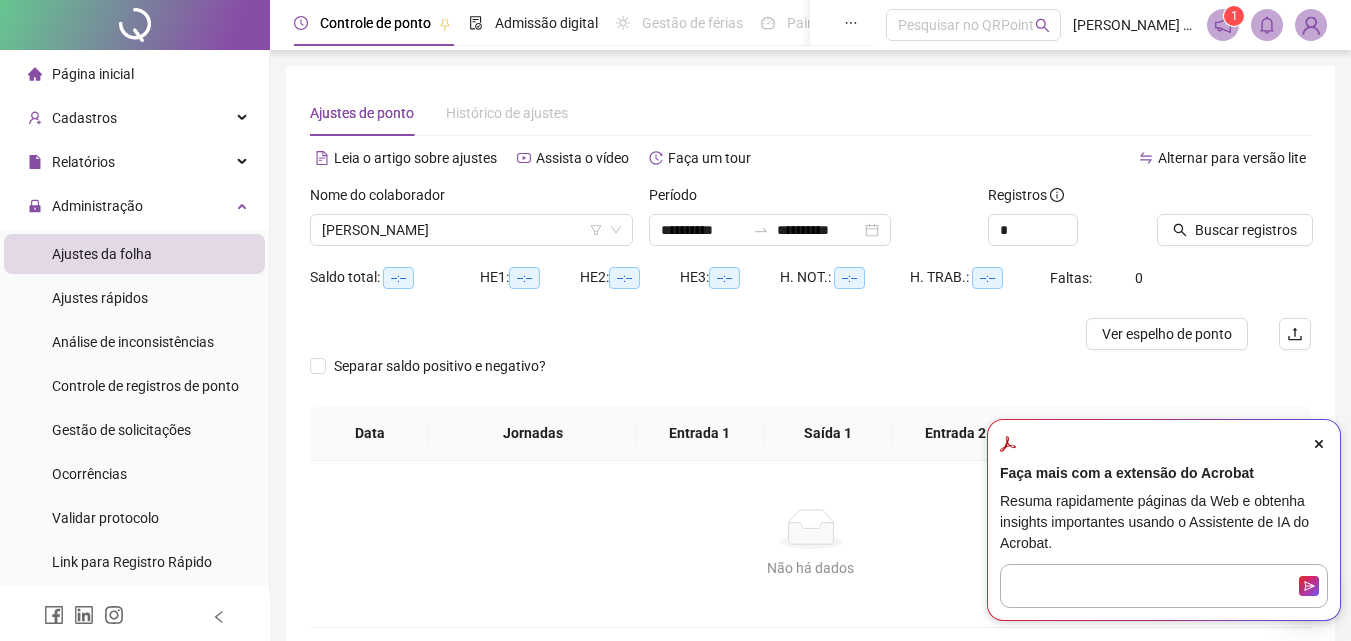 scroll, scrollTop: 0, scrollLeft: 0, axis: both 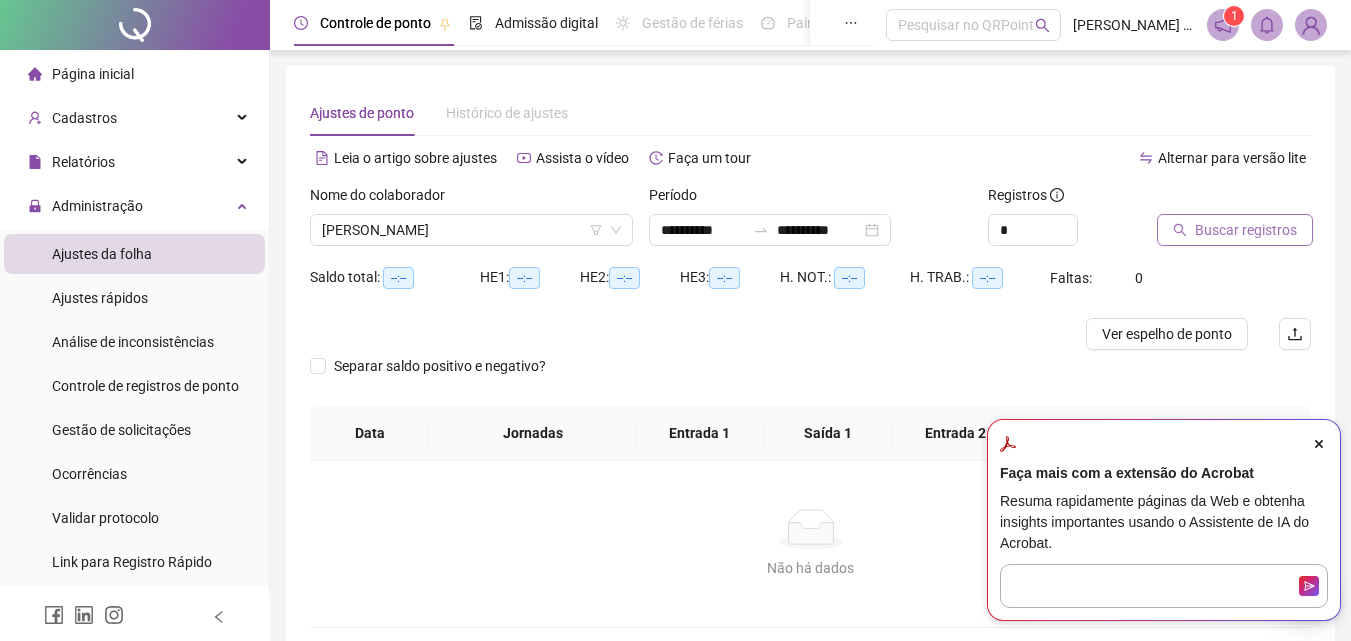 click on "Buscar registros" at bounding box center [1235, 230] 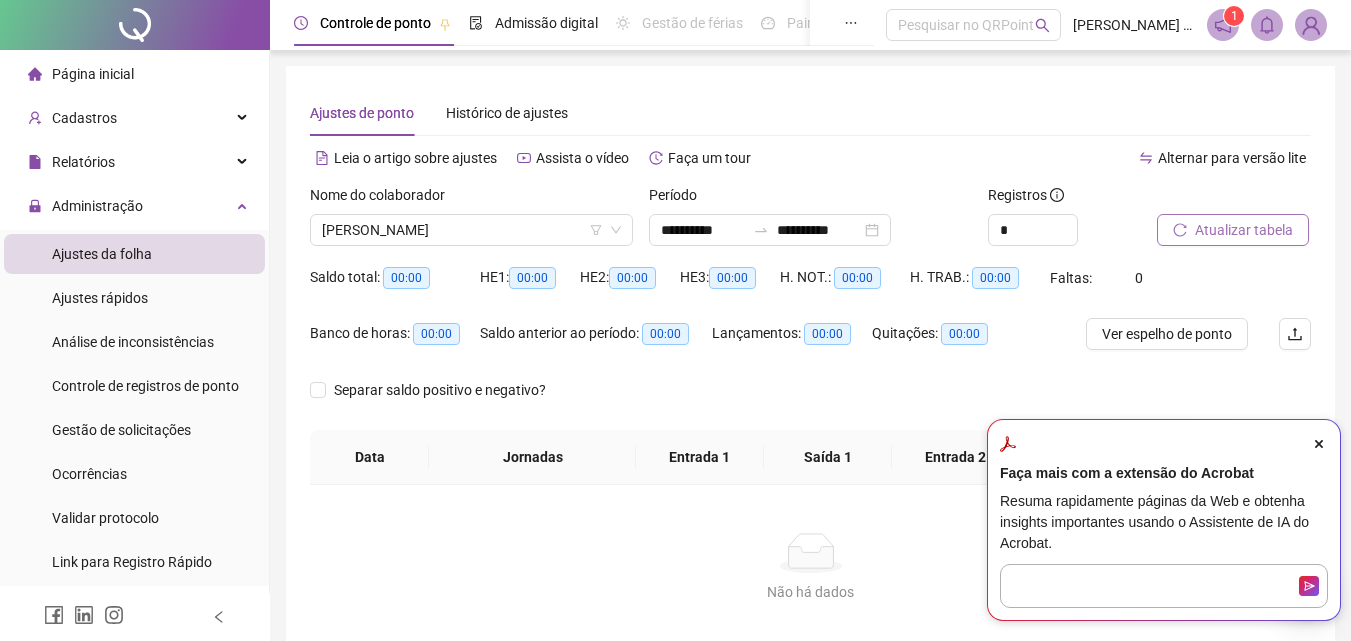 scroll, scrollTop: 0, scrollLeft: 47, axis: horizontal 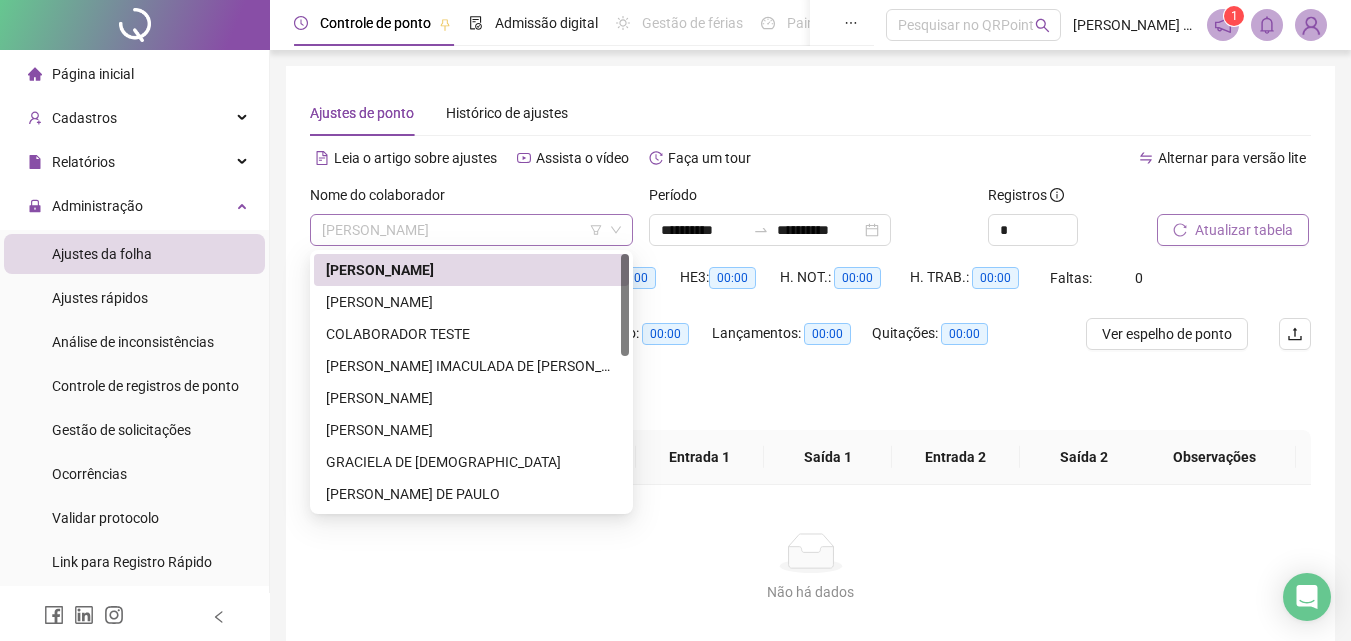 click on "[PERSON_NAME]" at bounding box center [471, 230] 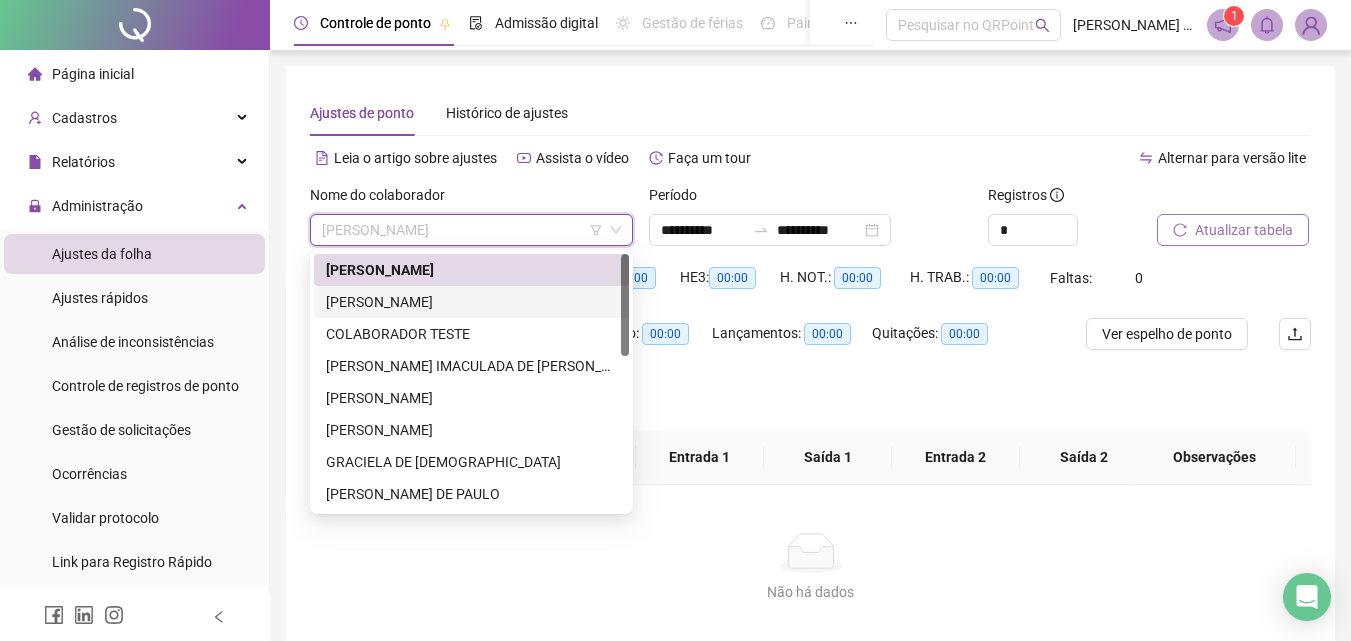 click on "[PERSON_NAME]" at bounding box center (471, 302) 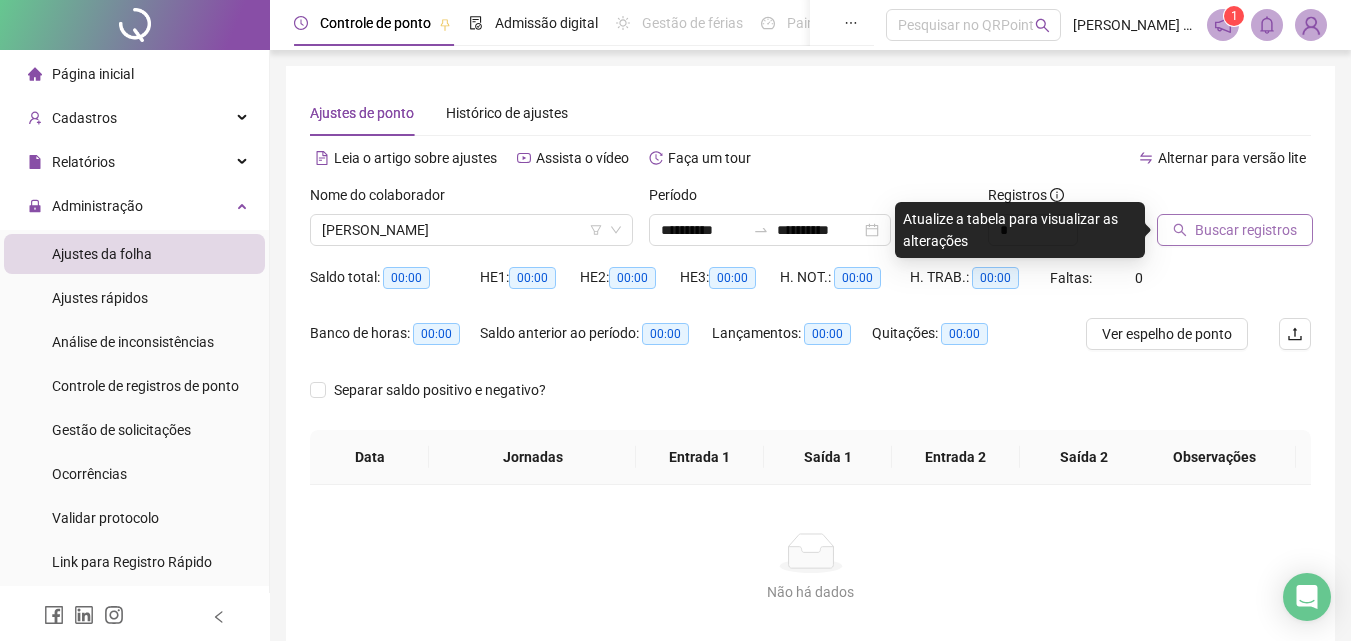 click on "Buscar registros" at bounding box center [1246, 230] 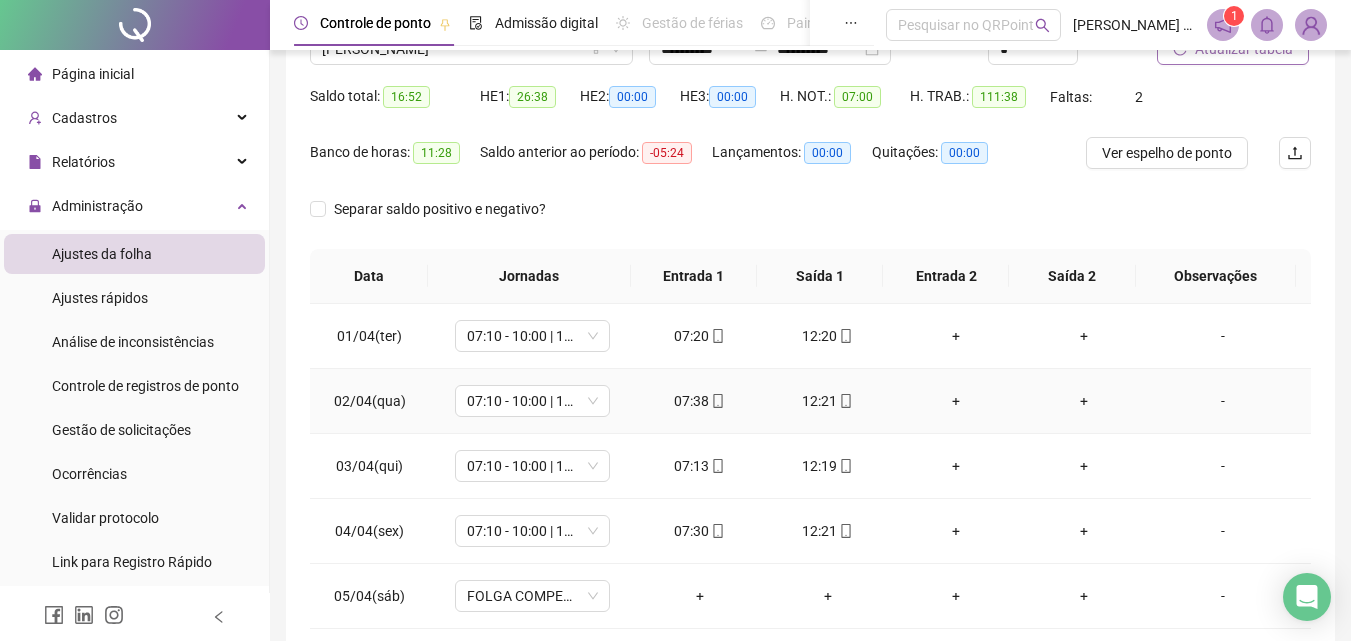 scroll, scrollTop: 200, scrollLeft: 0, axis: vertical 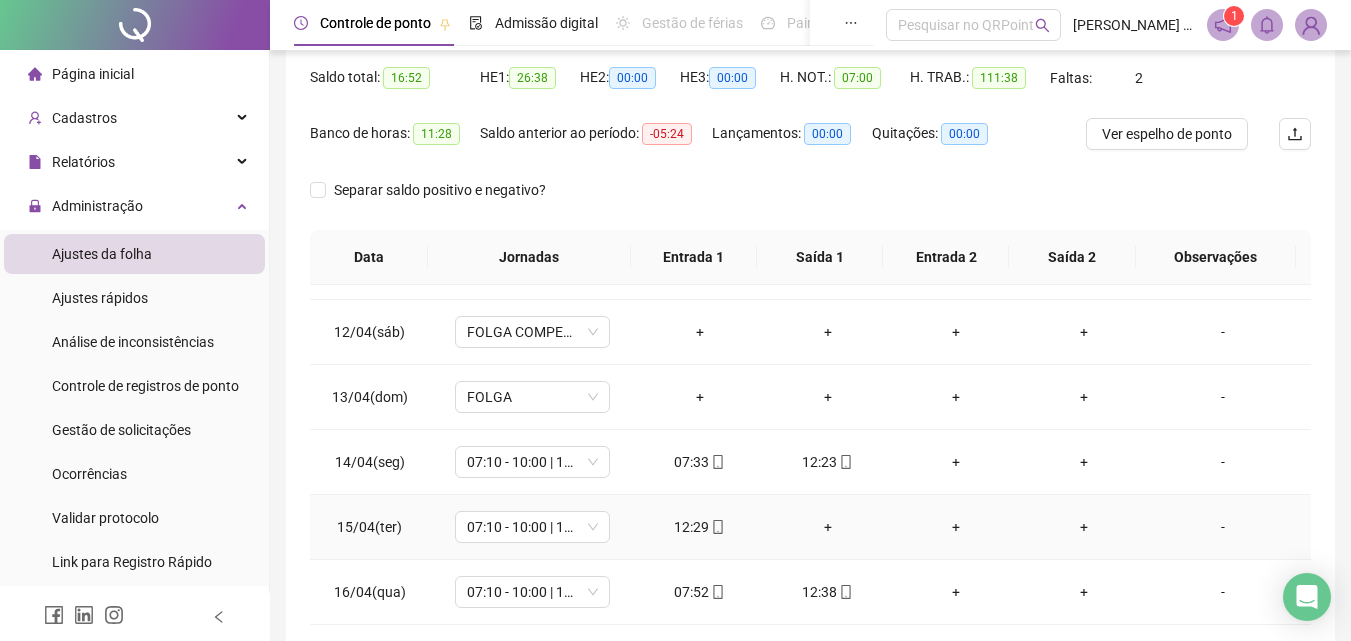 click on "+" at bounding box center (828, 527) 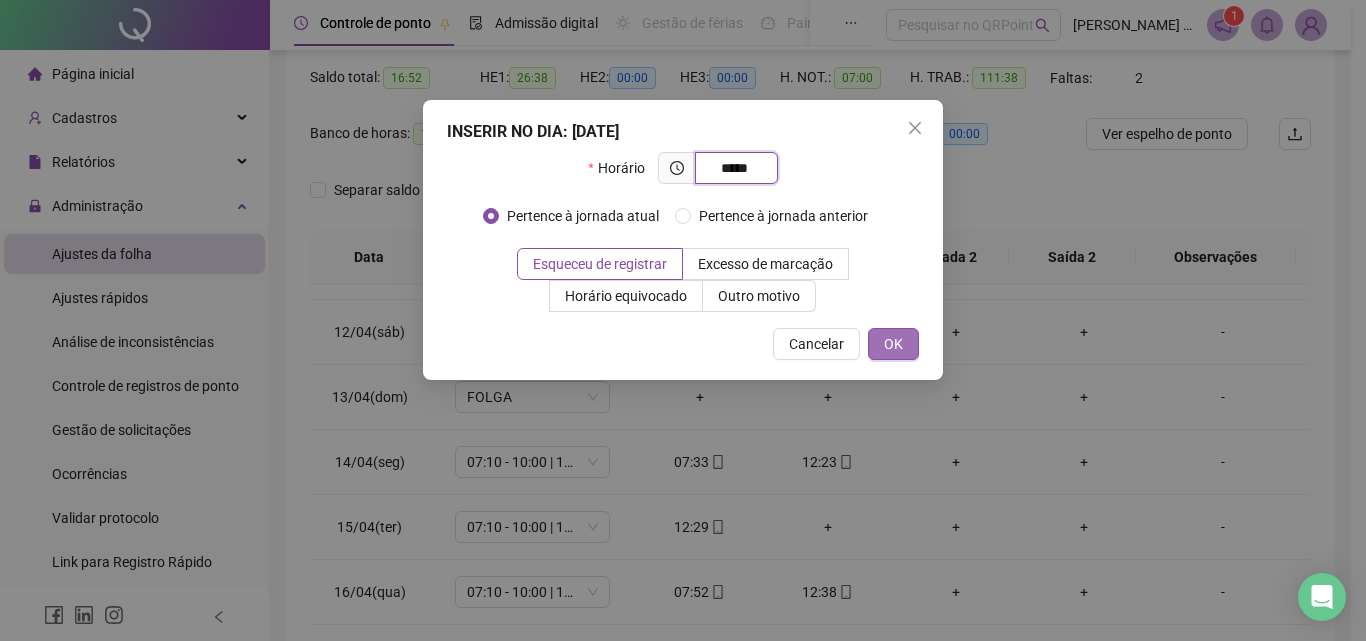type on "*****" 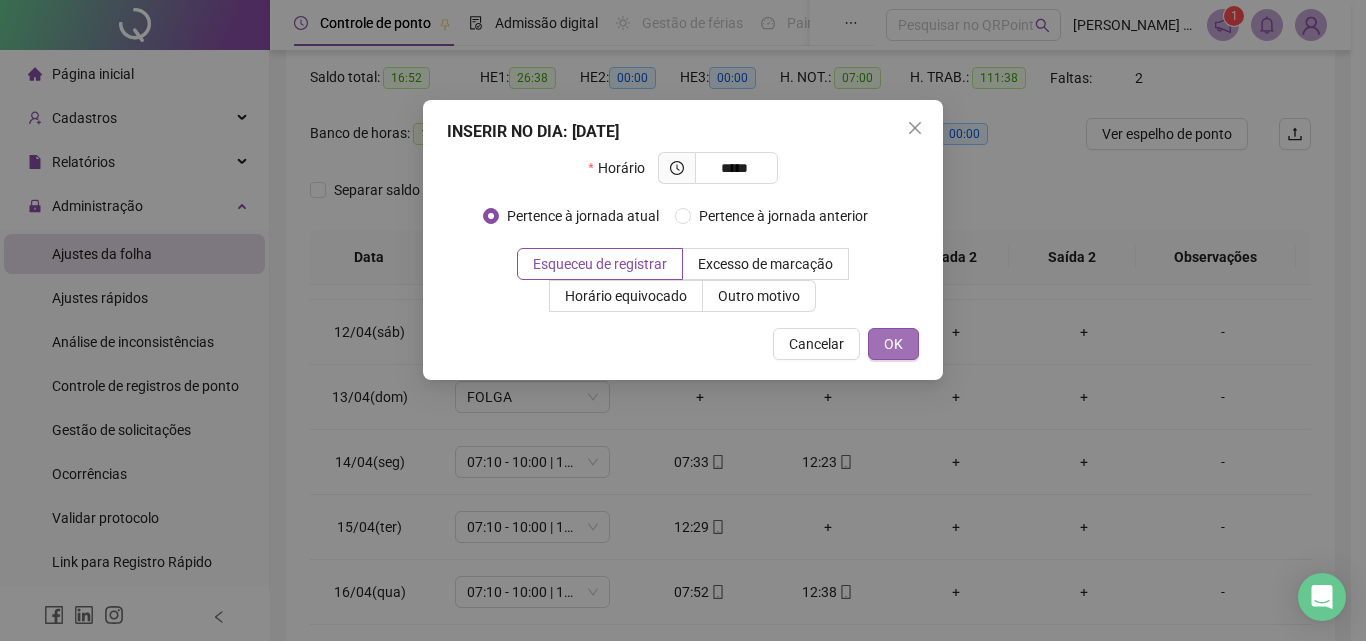 click on "OK" at bounding box center [893, 344] 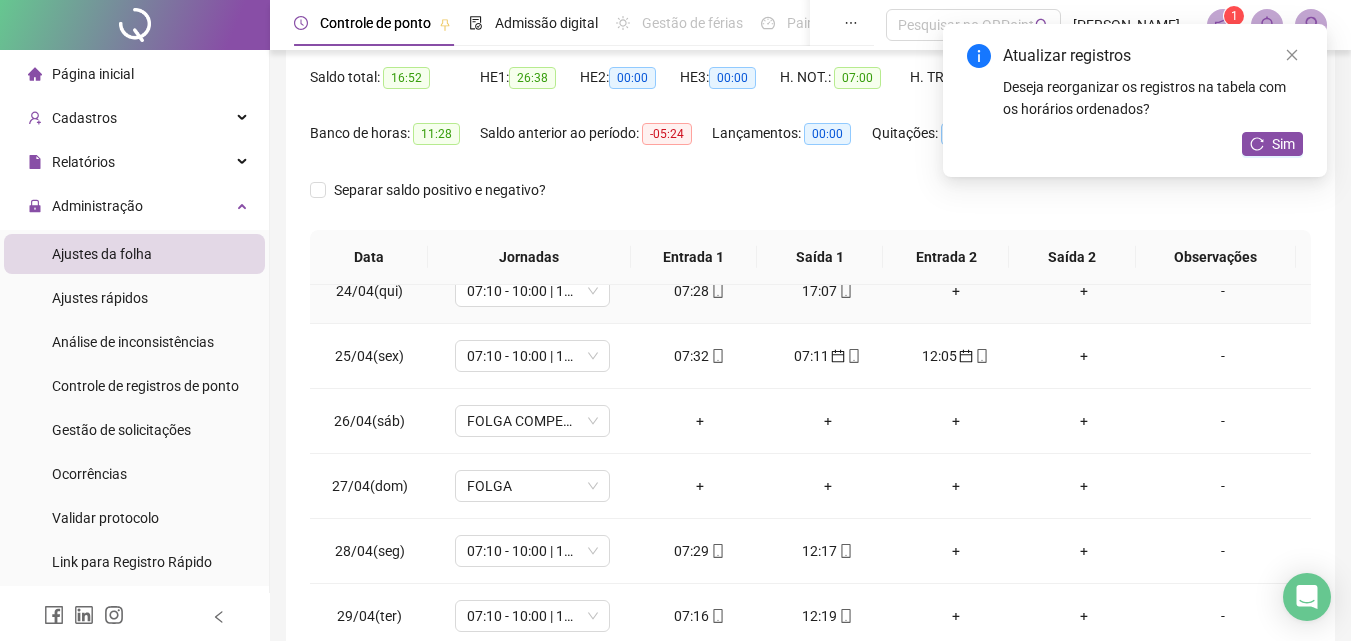 scroll, scrollTop: 1523, scrollLeft: 0, axis: vertical 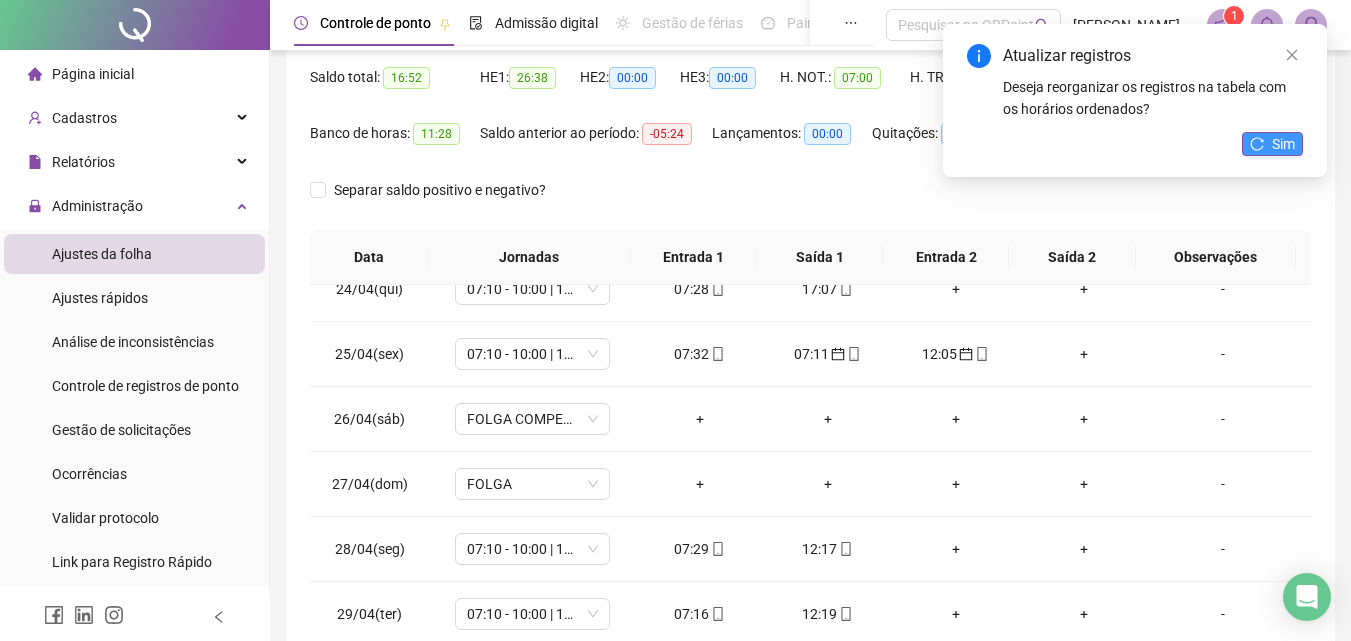 click on "Sim" at bounding box center (1283, 144) 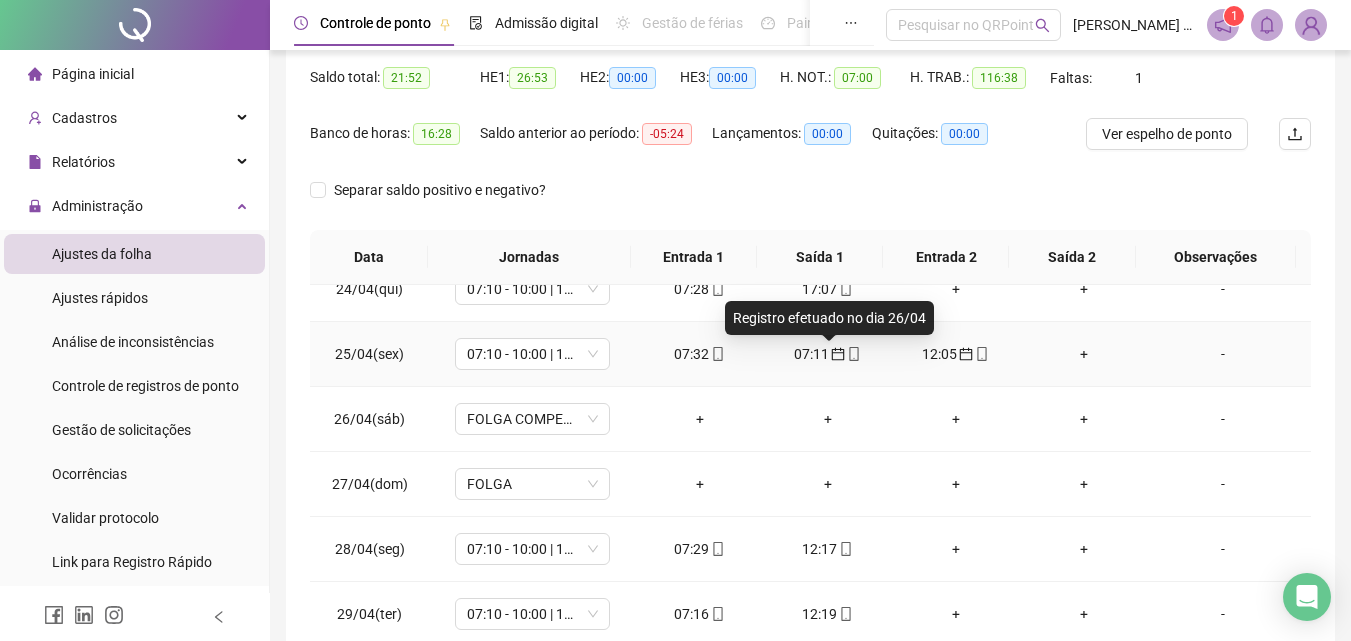 click 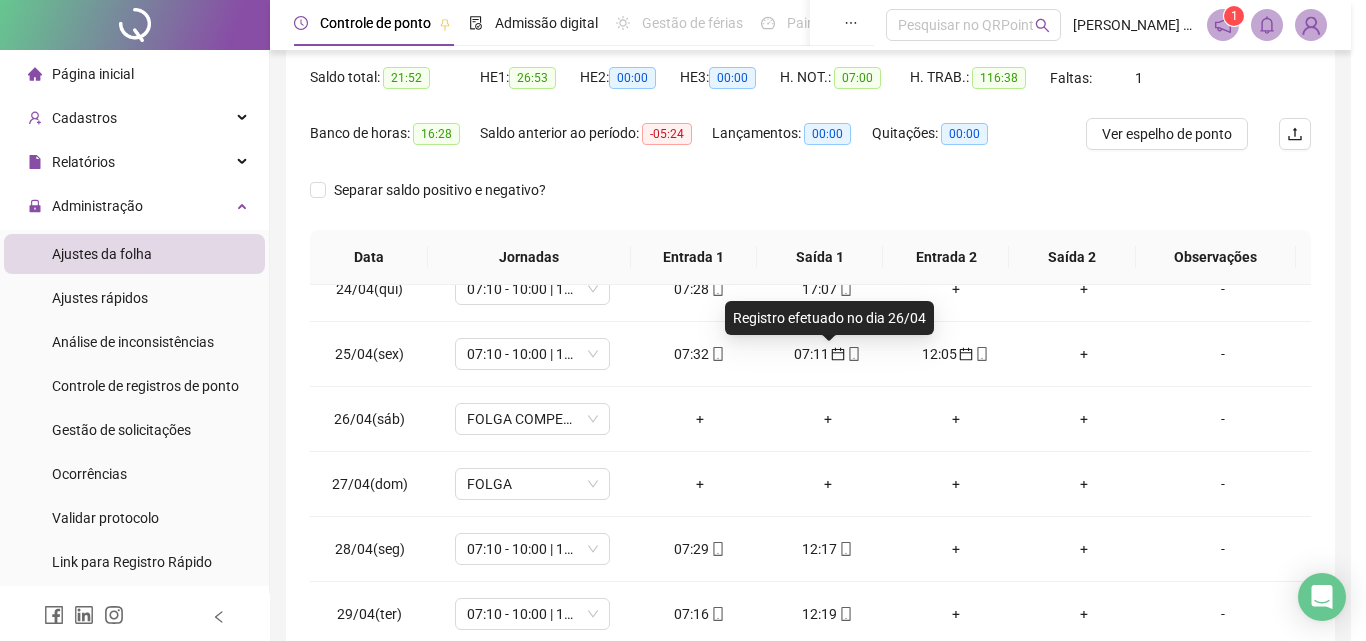 type on "**********" 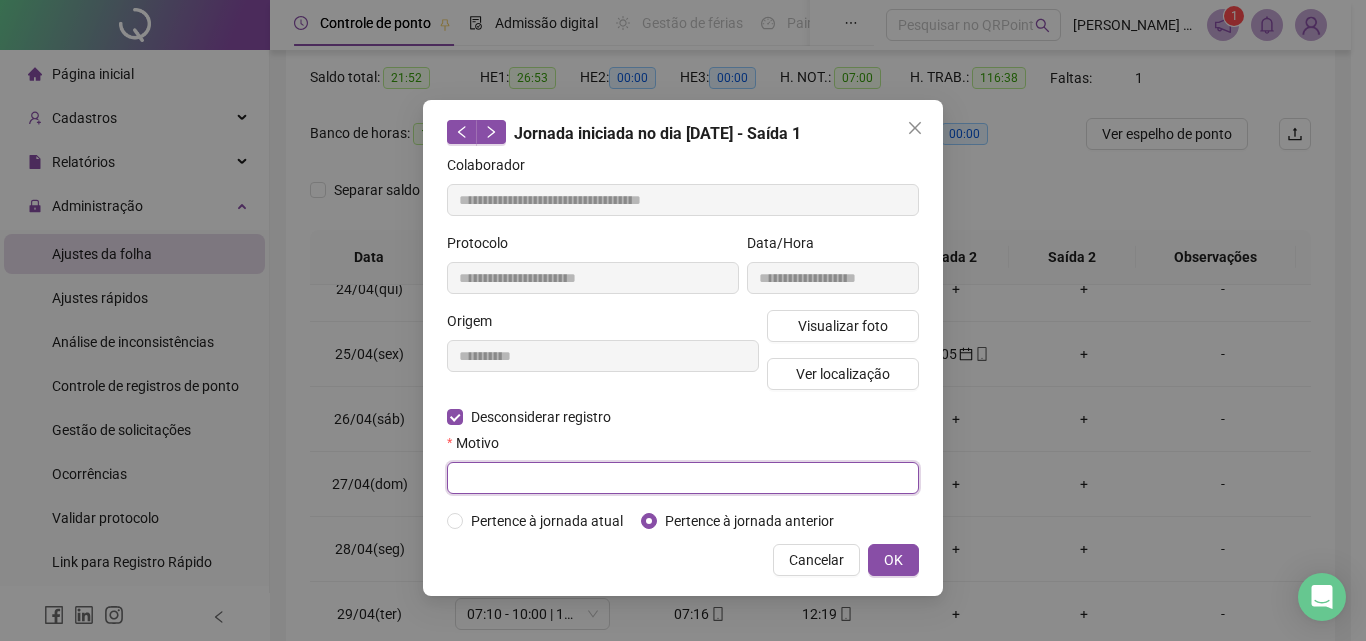 click at bounding box center [683, 478] 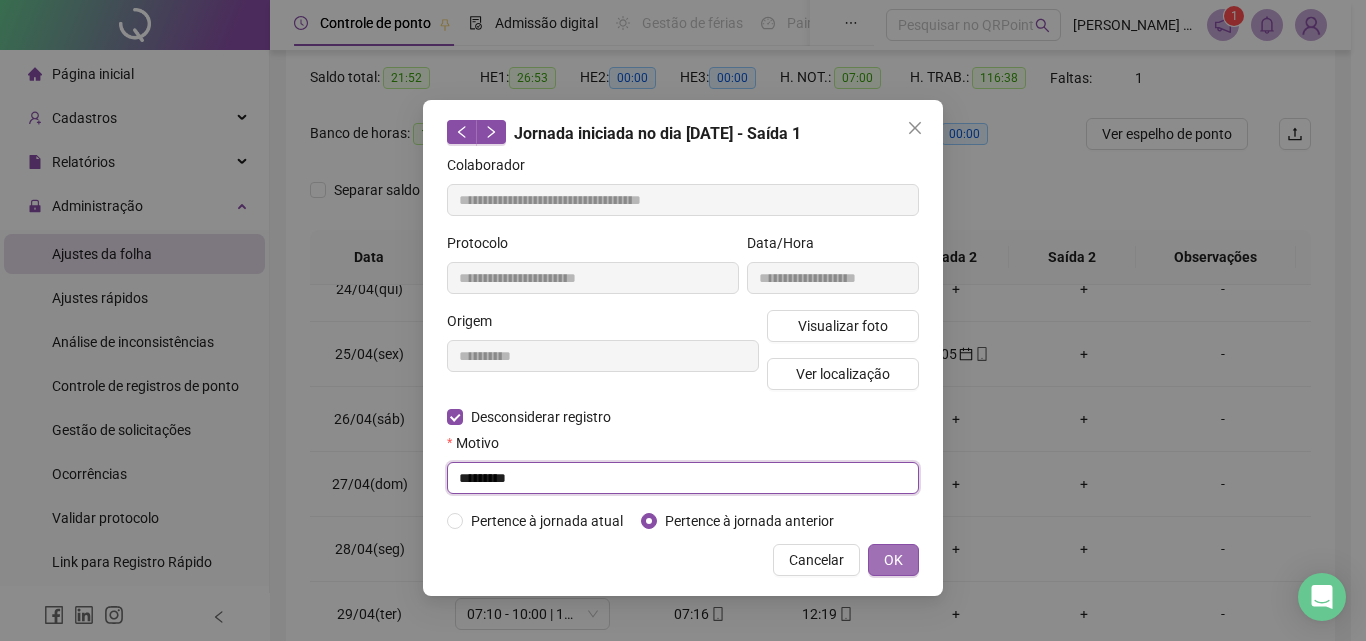 type on "*********" 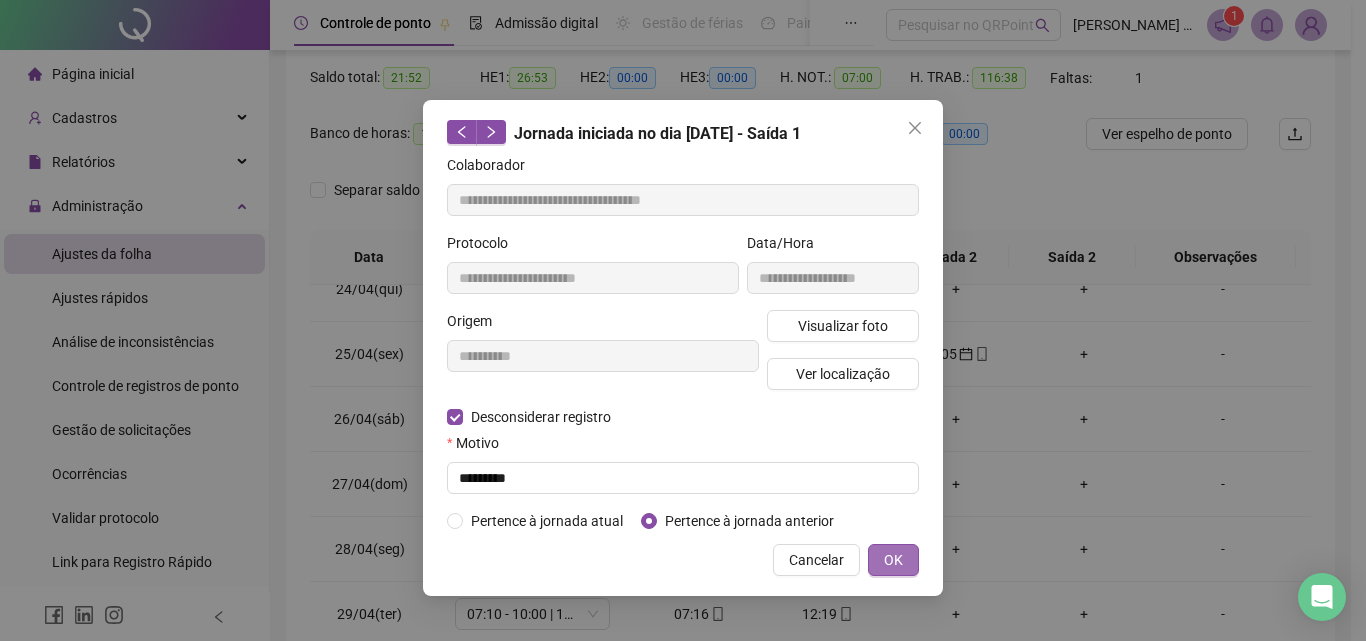 click on "OK" at bounding box center [893, 560] 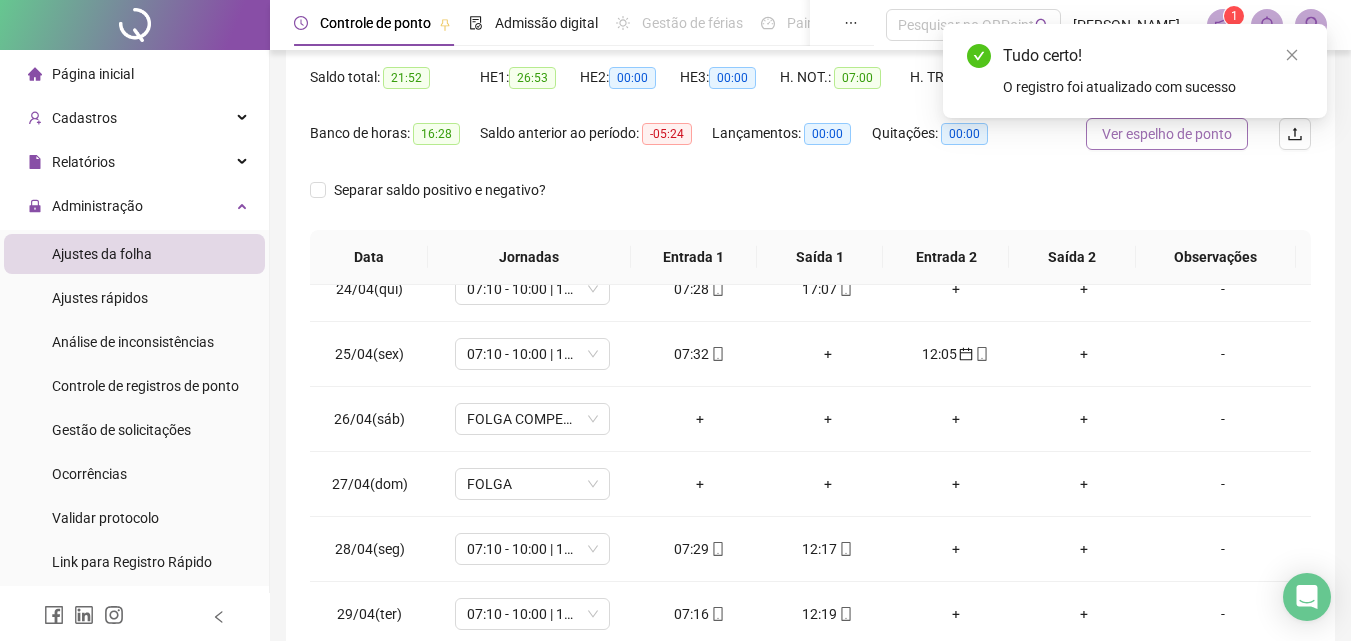 click on "Ver espelho de ponto" at bounding box center (1167, 134) 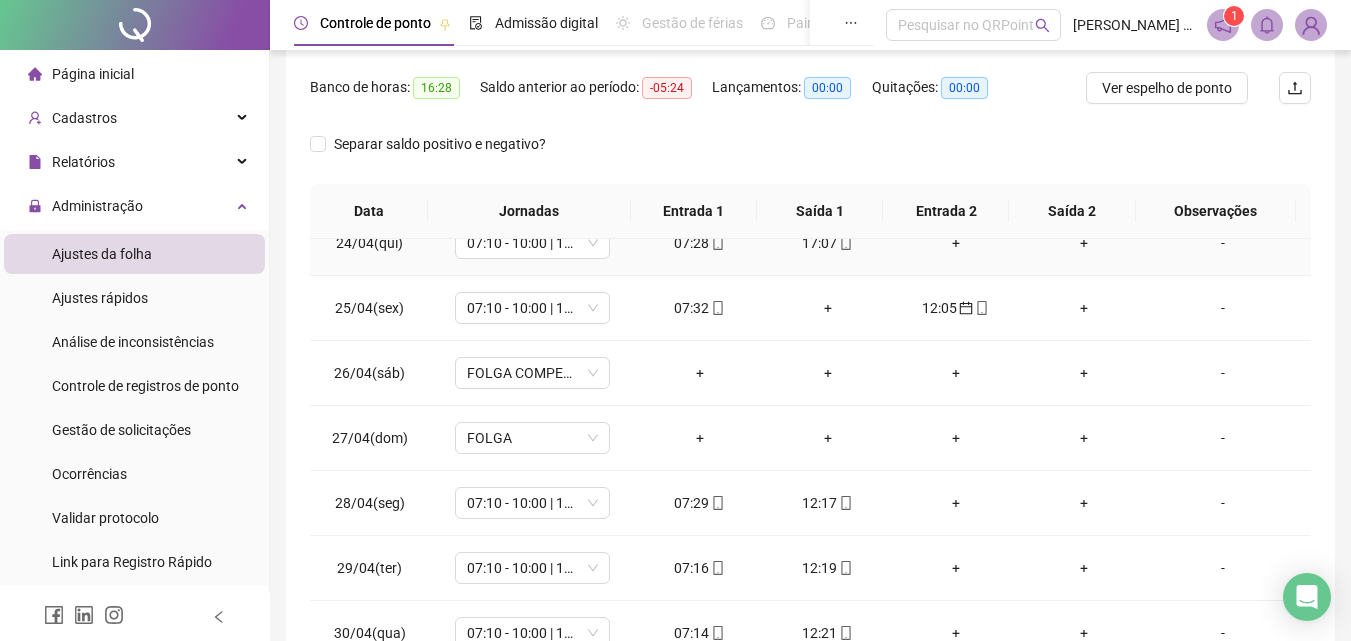 scroll, scrollTop: 300, scrollLeft: 0, axis: vertical 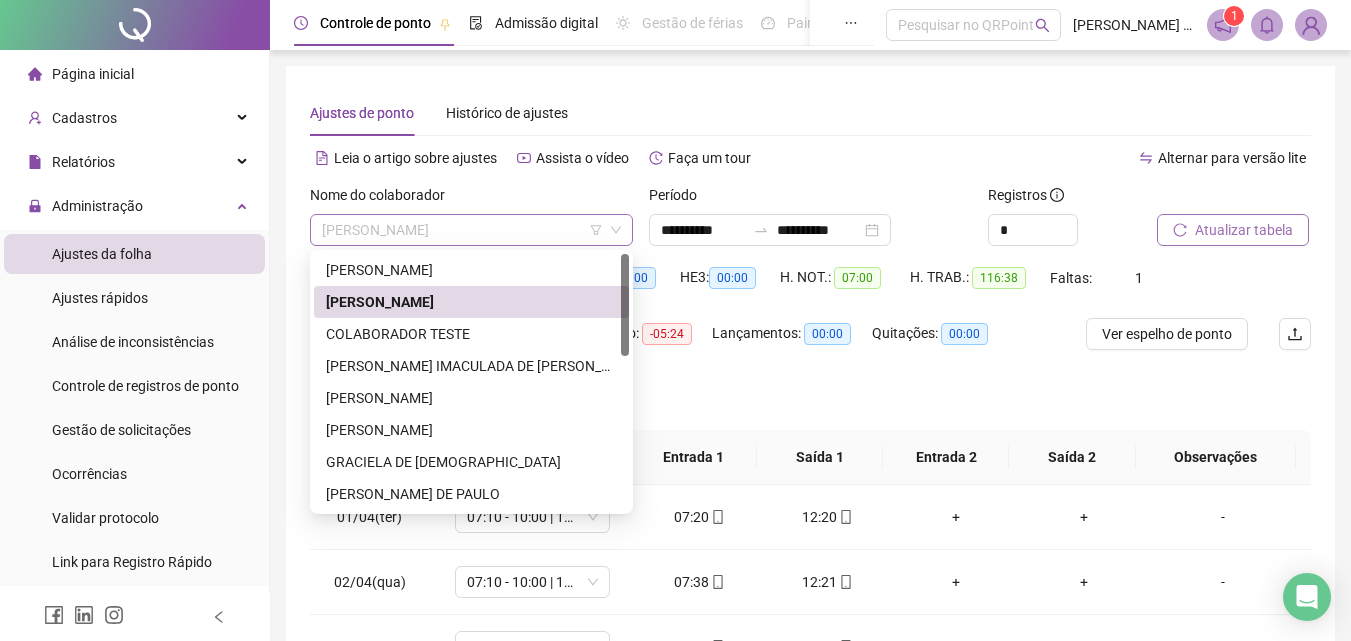 click on "[PERSON_NAME]" at bounding box center (471, 230) 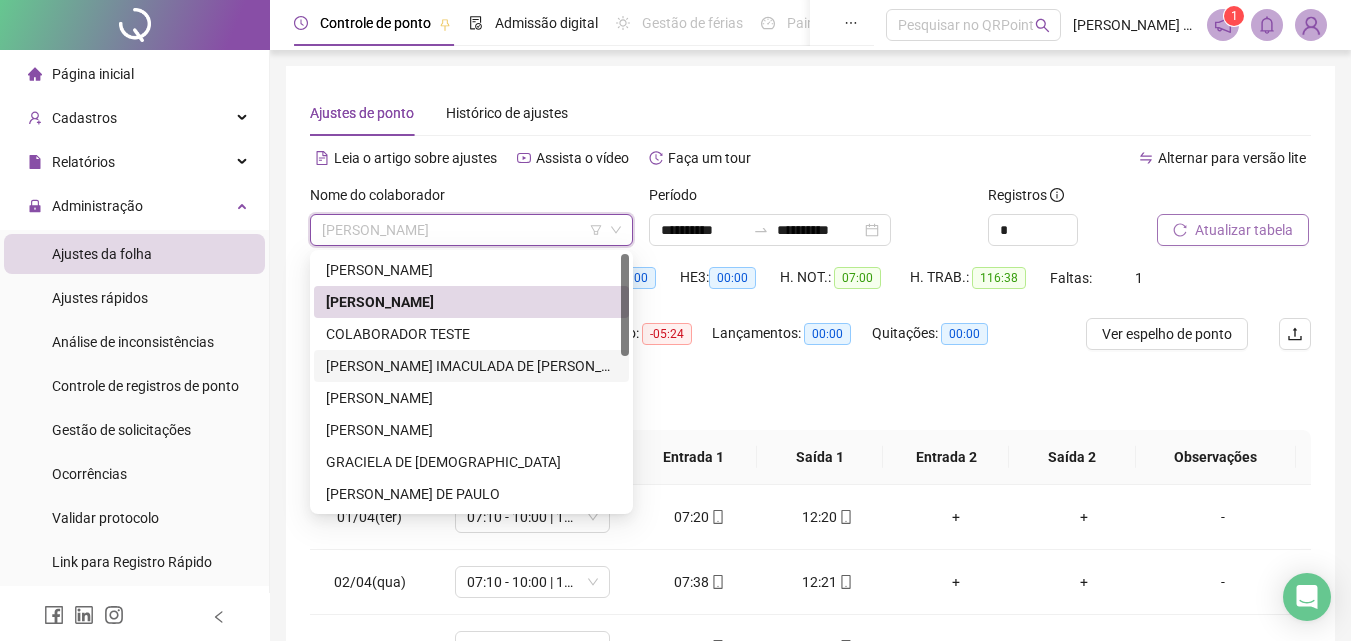click on "[PERSON_NAME] IMACULADA DE [PERSON_NAME]" at bounding box center (471, 366) 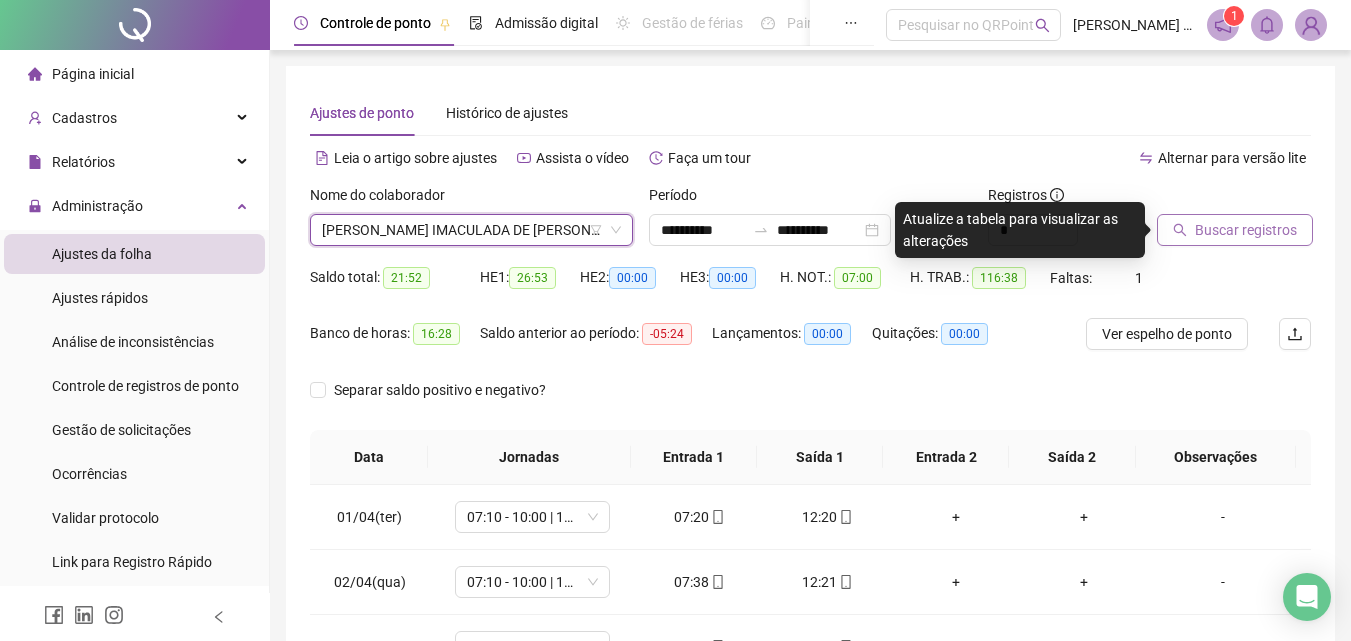click on "Buscar registros" at bounding box center [1246, 230] 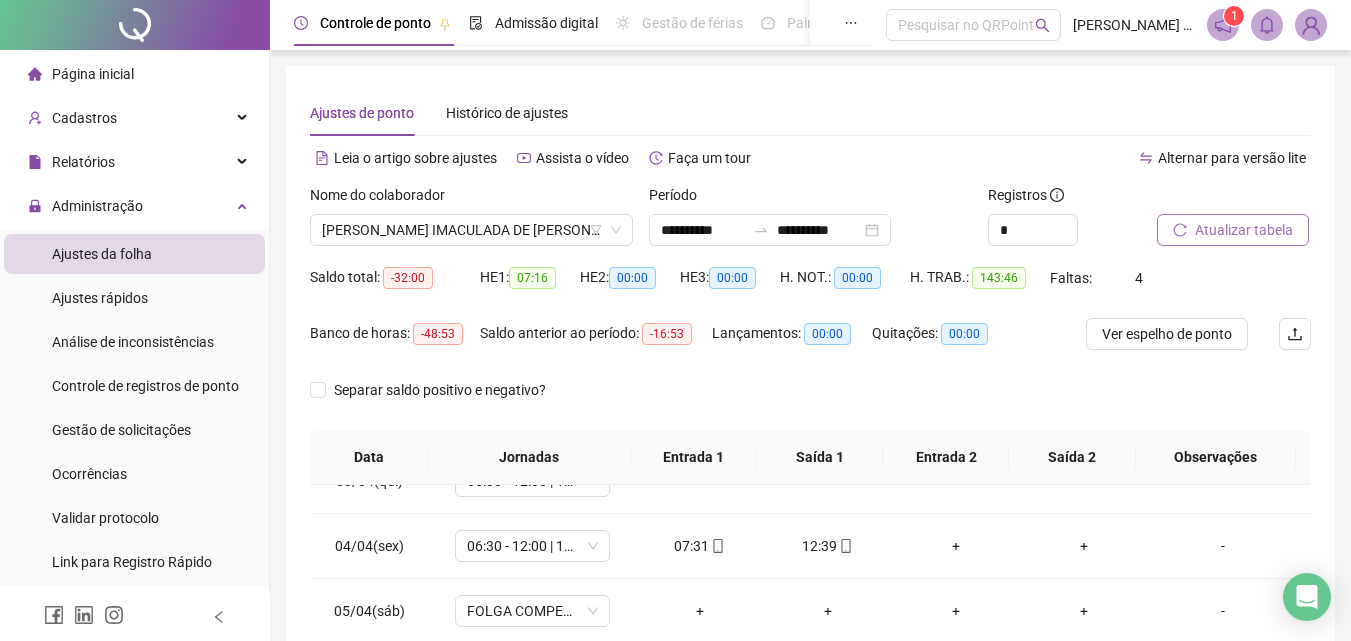 scroll, scrollTop: 200, scrollLeft: 0, axis: vertical 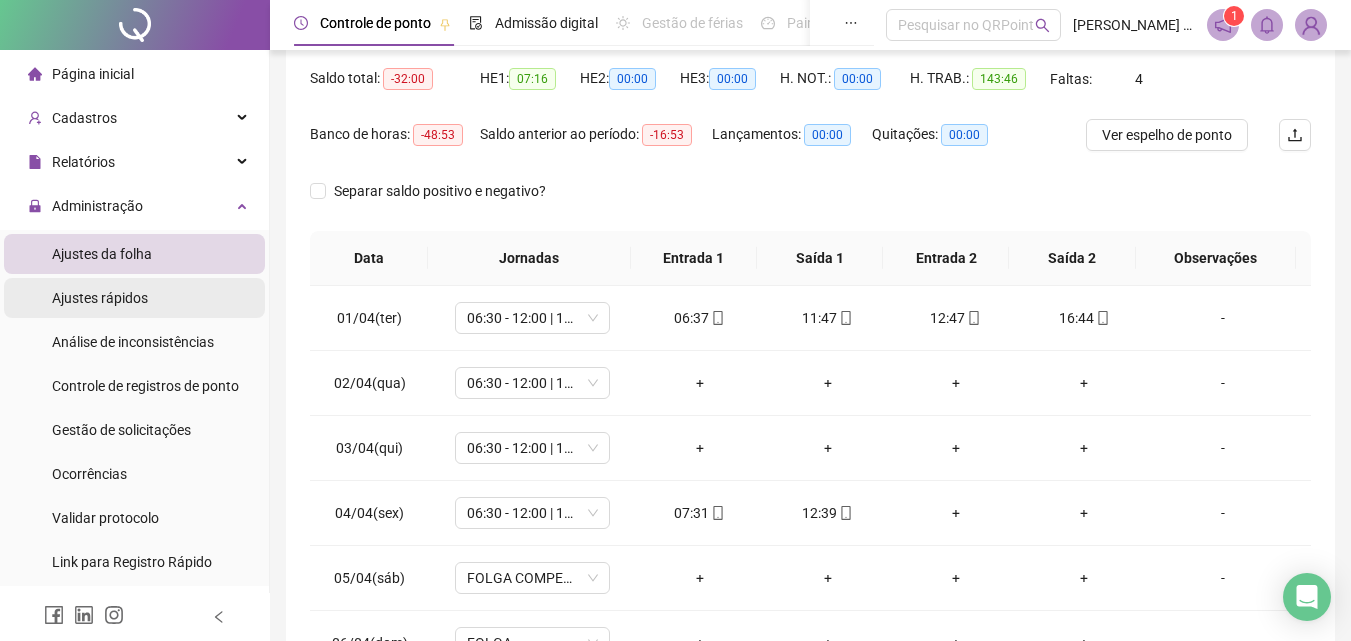 click on "Ajustes rápidos" at bounding box center [100, 298] 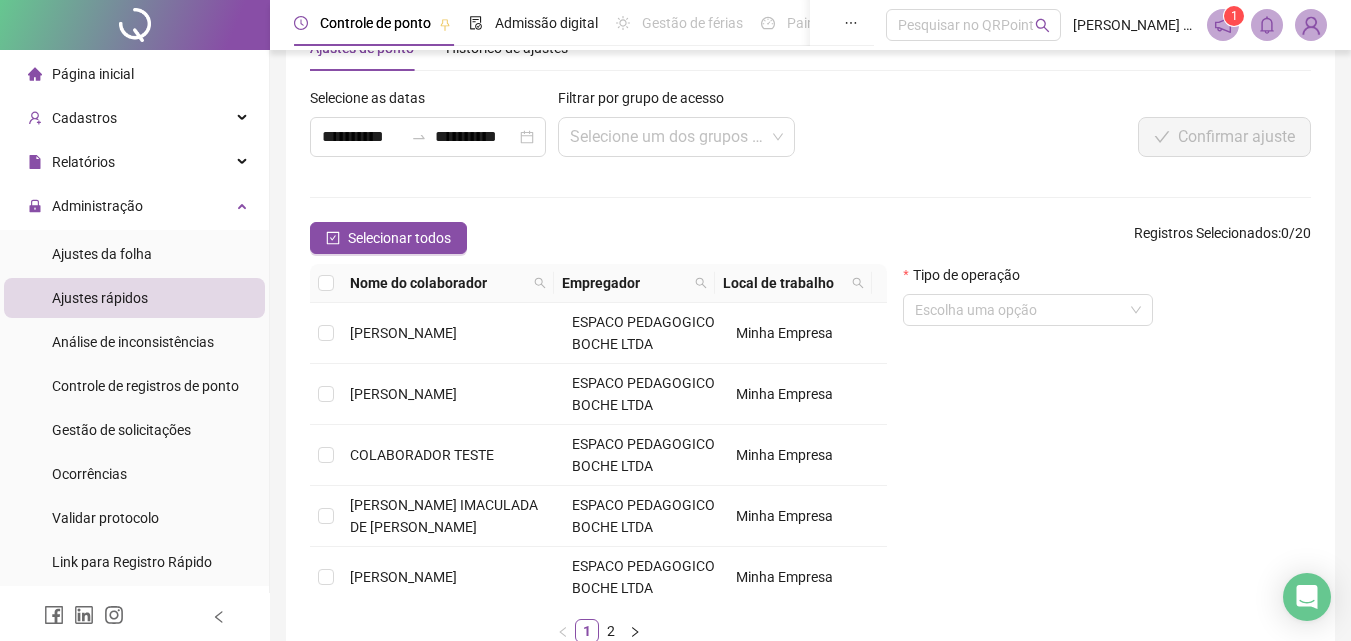 scroll, scrollTop: 100, scrollLeft: 0, axis: vertical 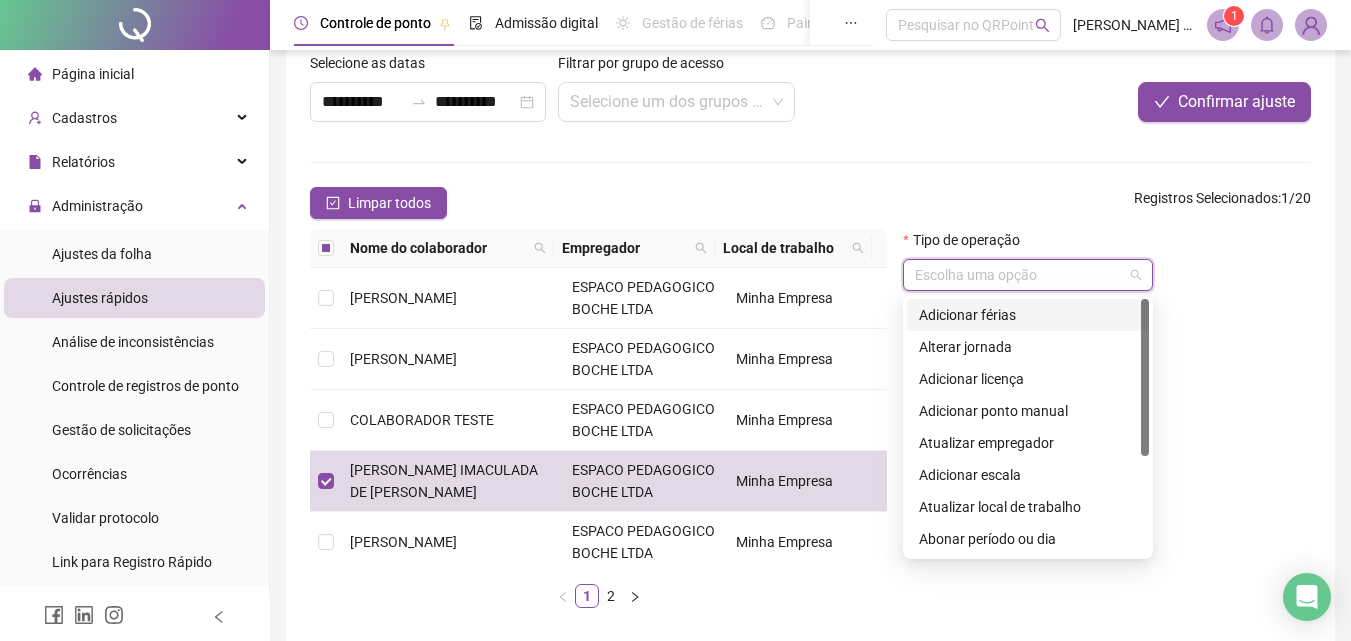 click at bounding box center (1022, 275) 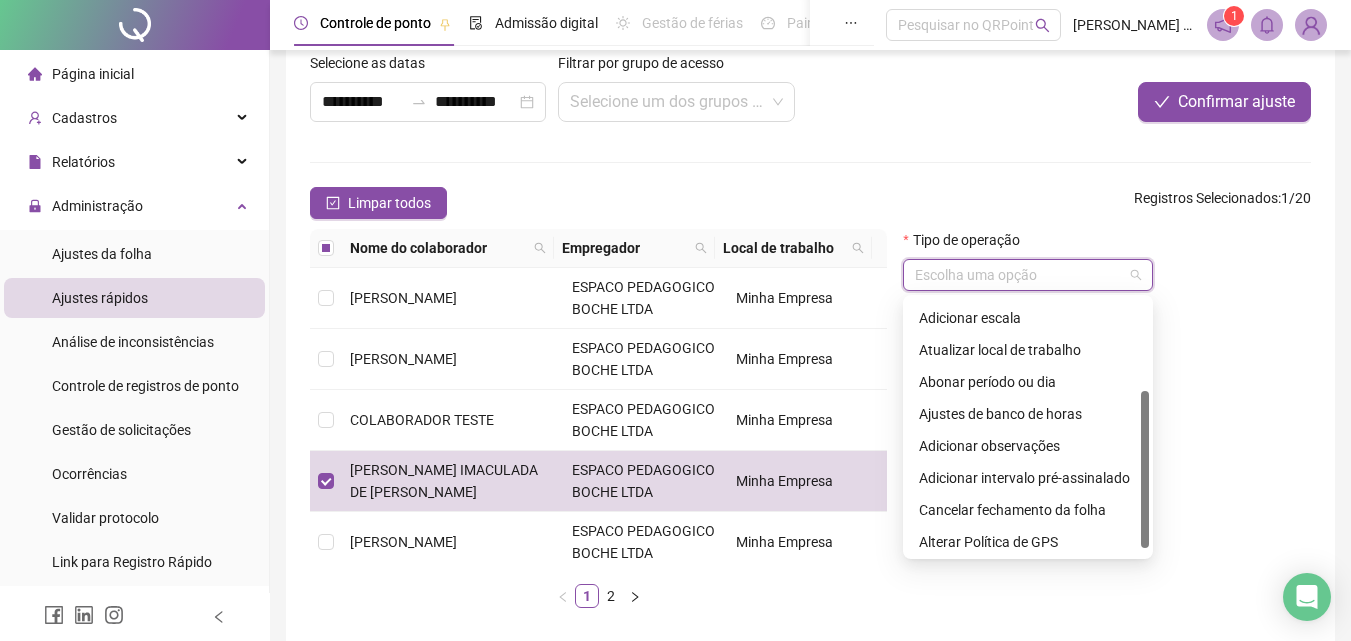 scroll, scrollTop: 160, scrollLeft: 0, axis: vertical 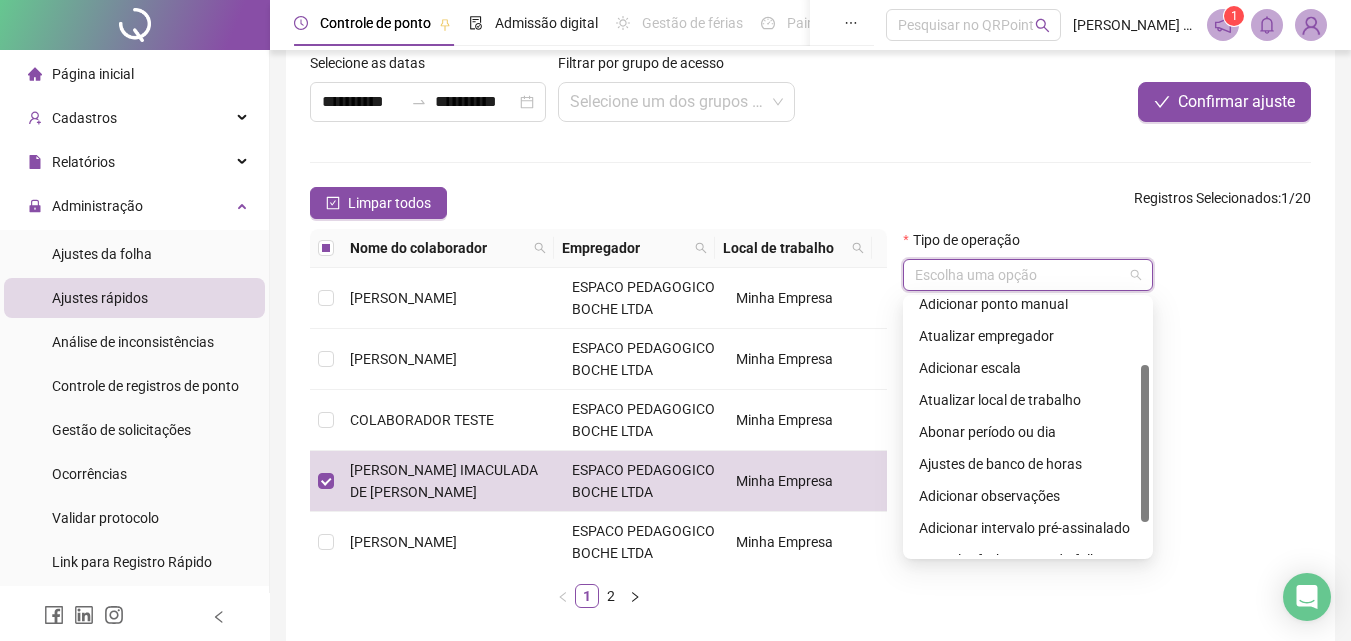 drag, startPoint x: 1143, startPoint y: 371, endPoint x: 1141, endPoint y: 437, distance: 66.0303 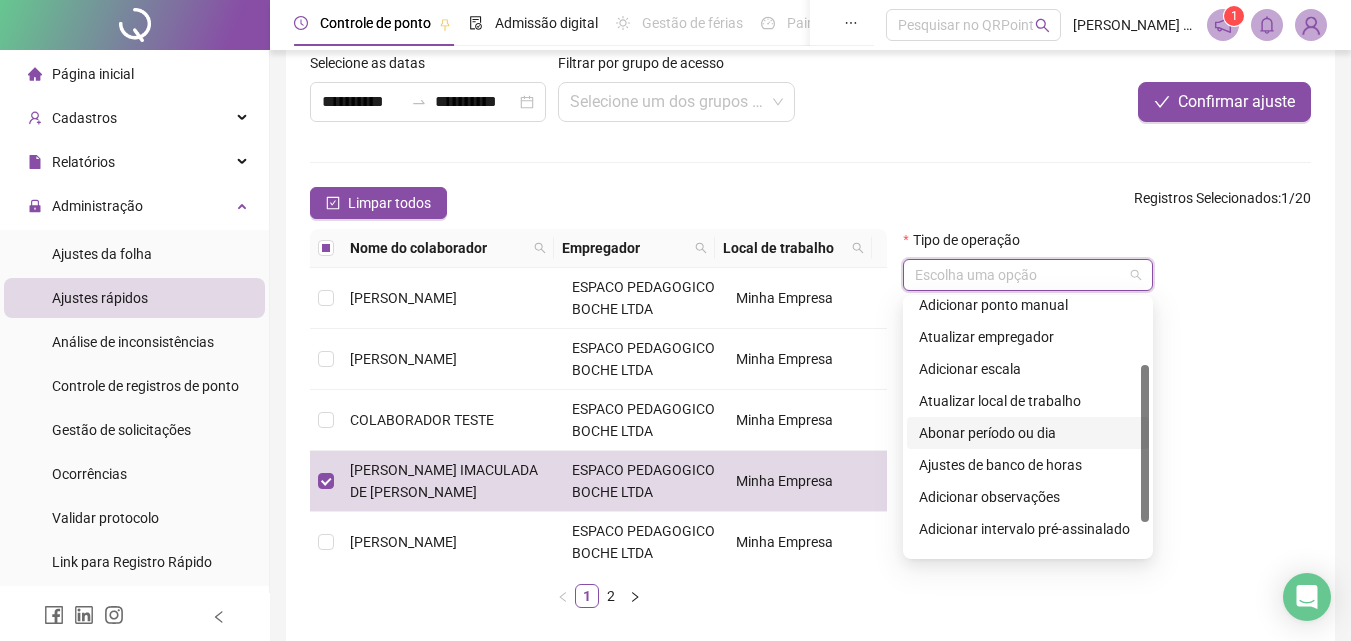 click on "Abonar período ou dia" at bounding box center (1028, 433) 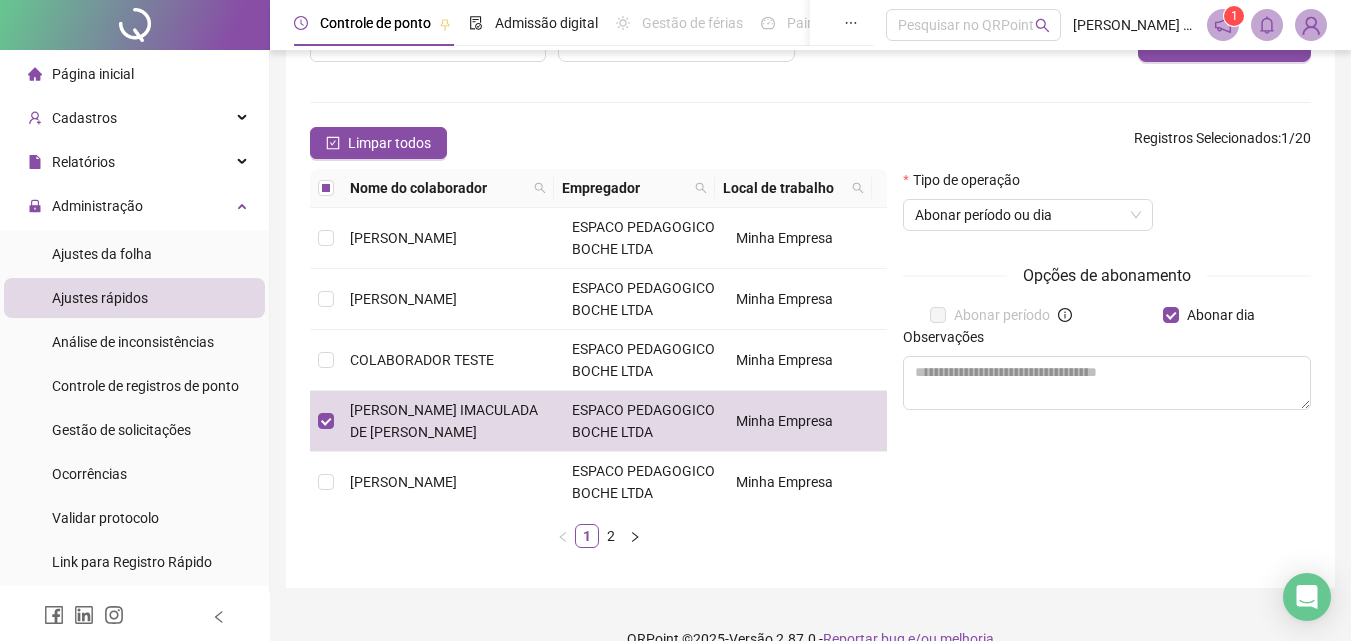 scroll, scrollTop: 193, scrollLeft: 0, axis: vertical 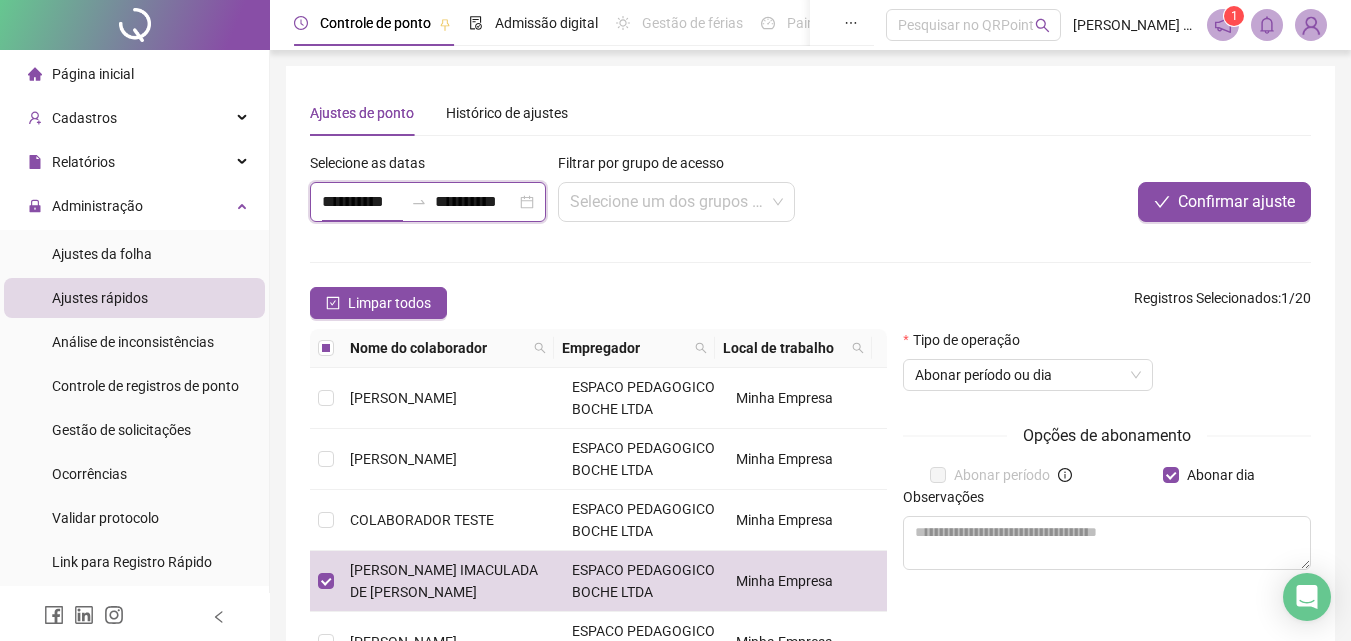 click on "**********" at bounding box center (362, 202) 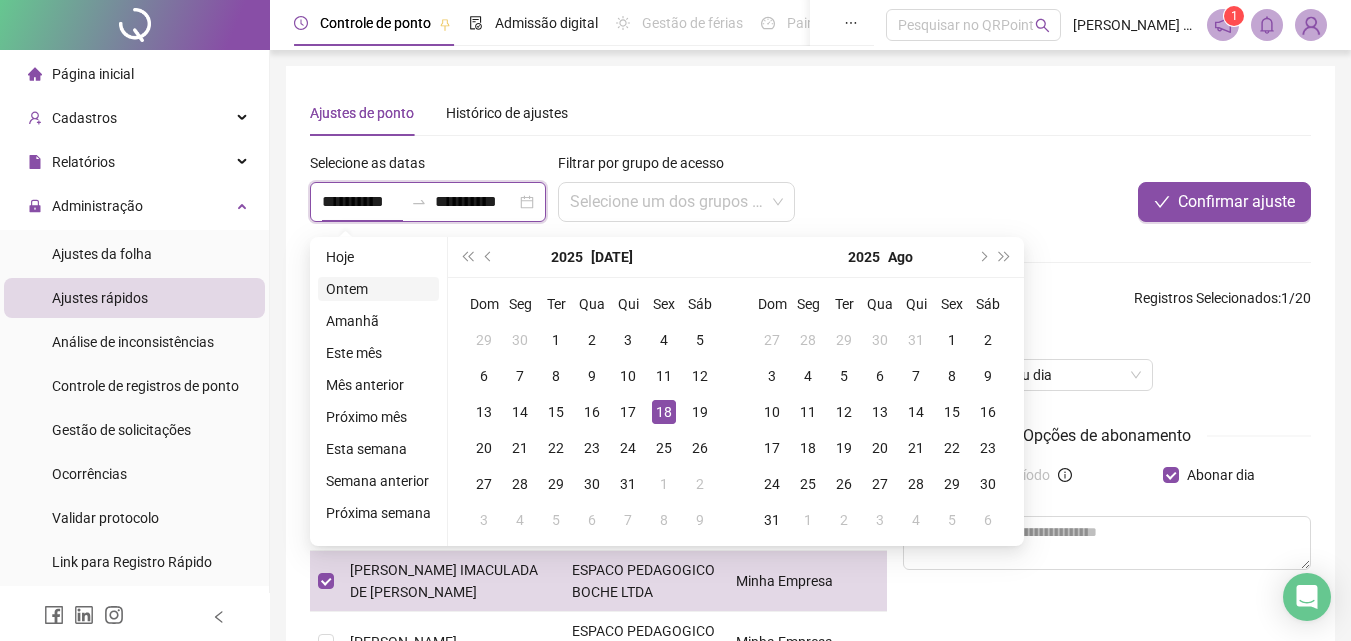 type on "**********" 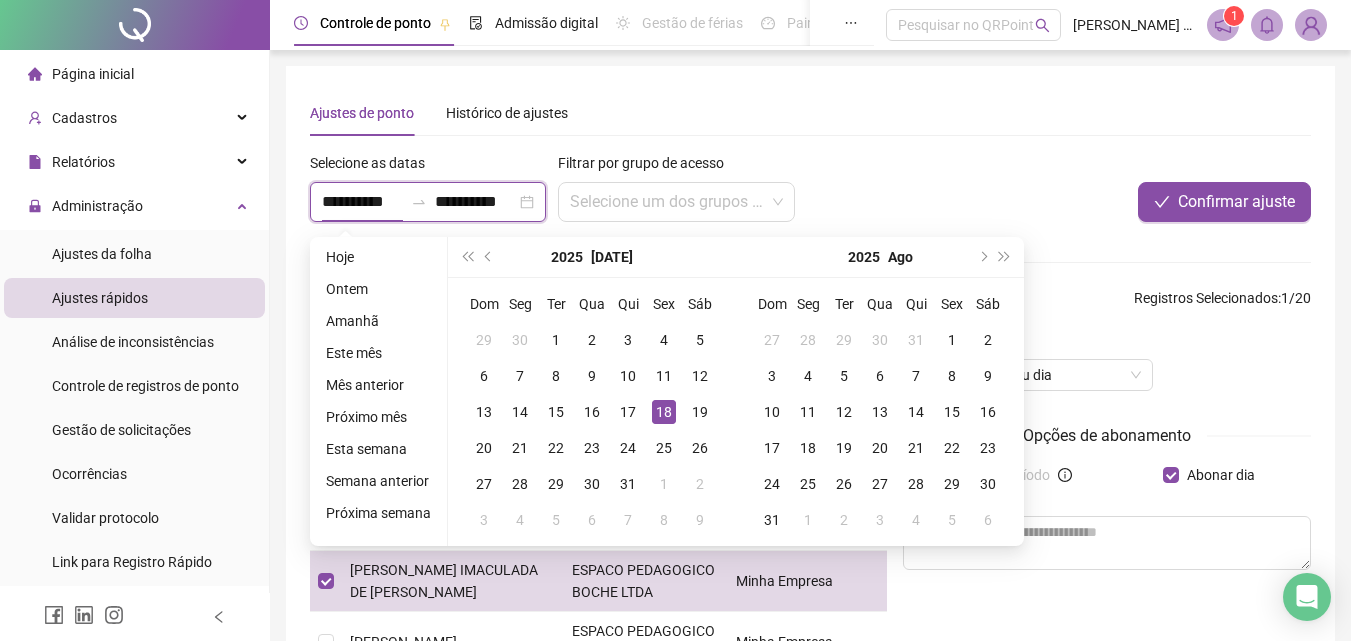 type on "**********" 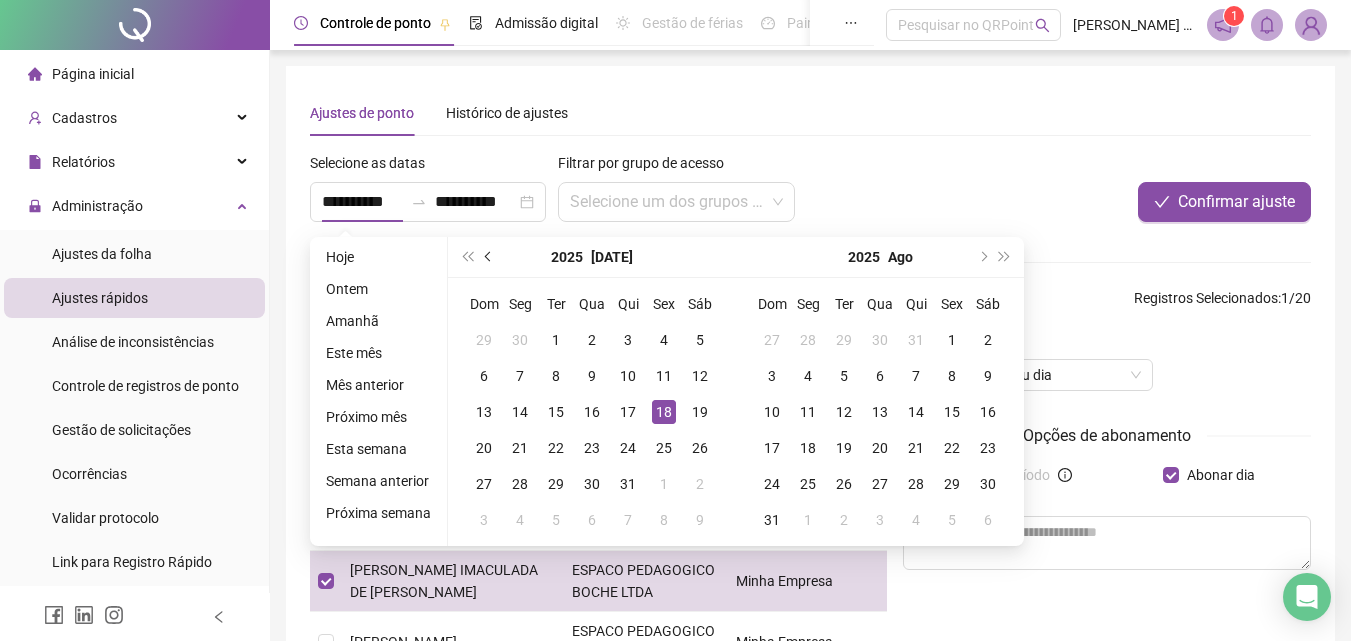 click at bounding box center [489, 257] 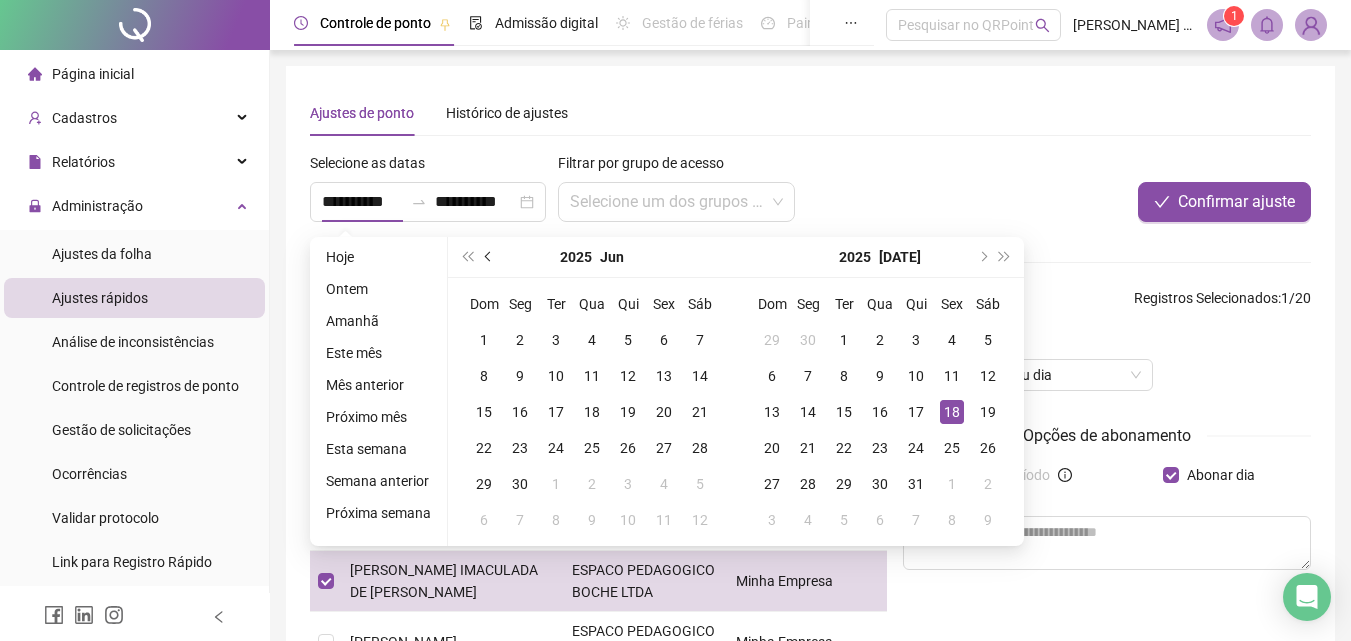 click at bounding box center (489, 257) 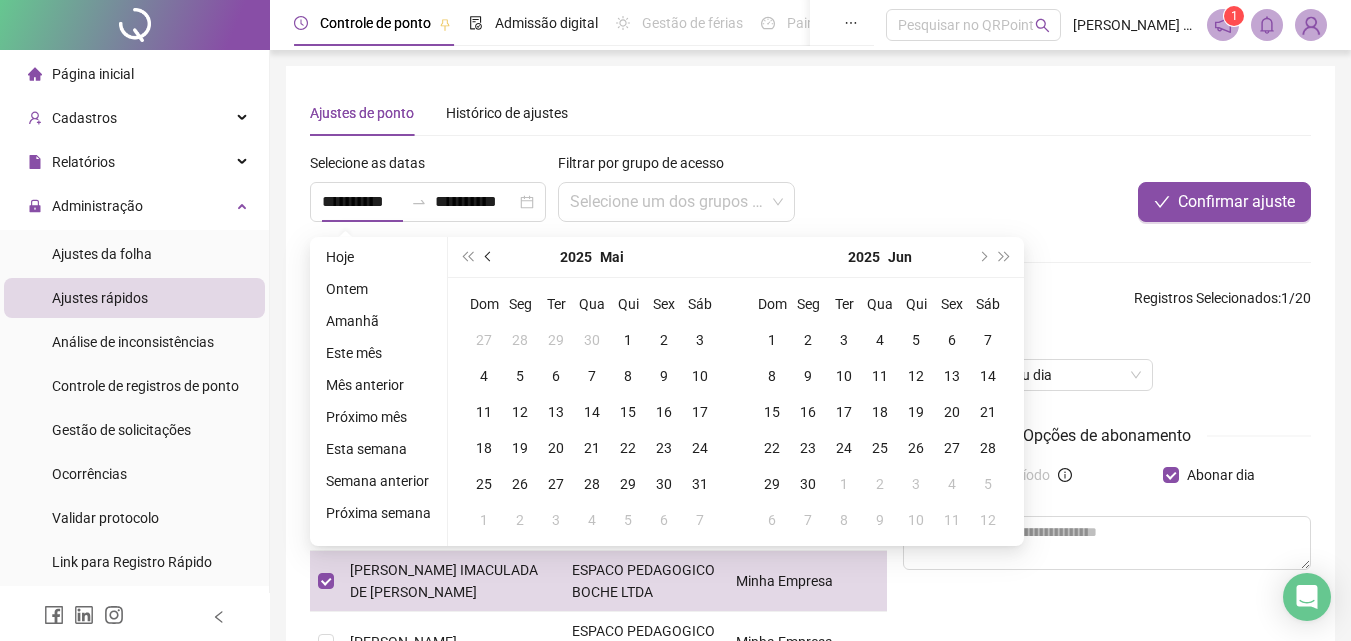 click at bounding box center [489, 257] 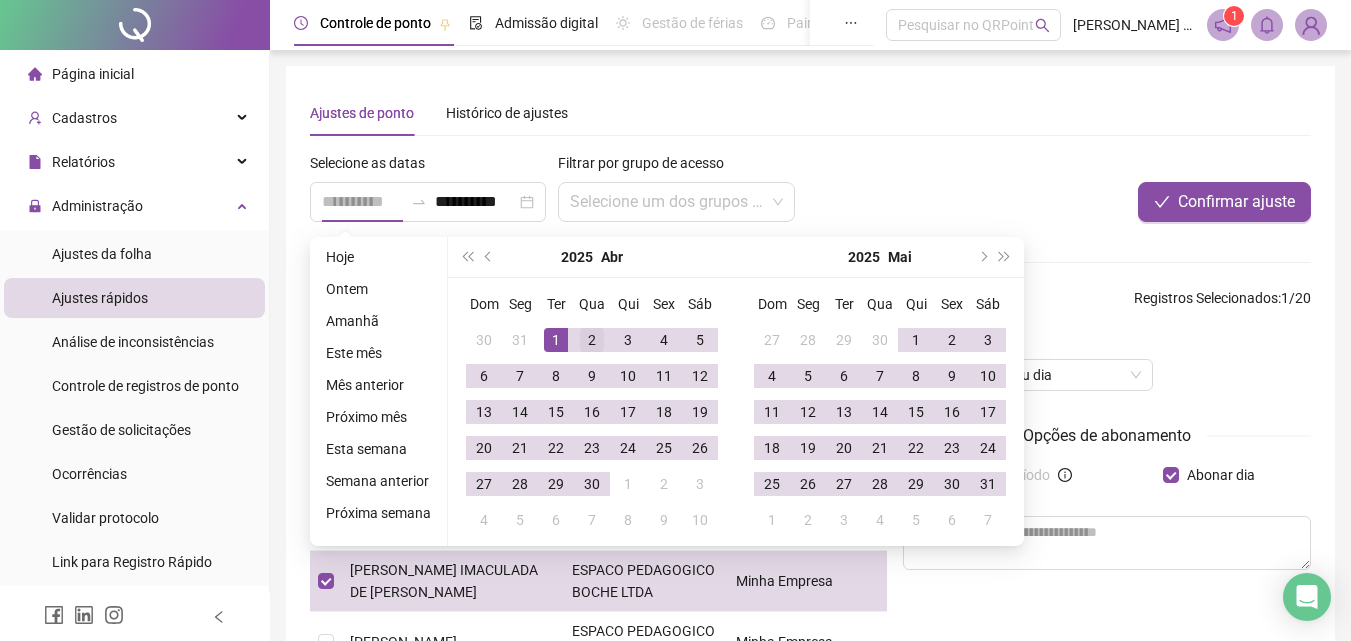 type on "**********" 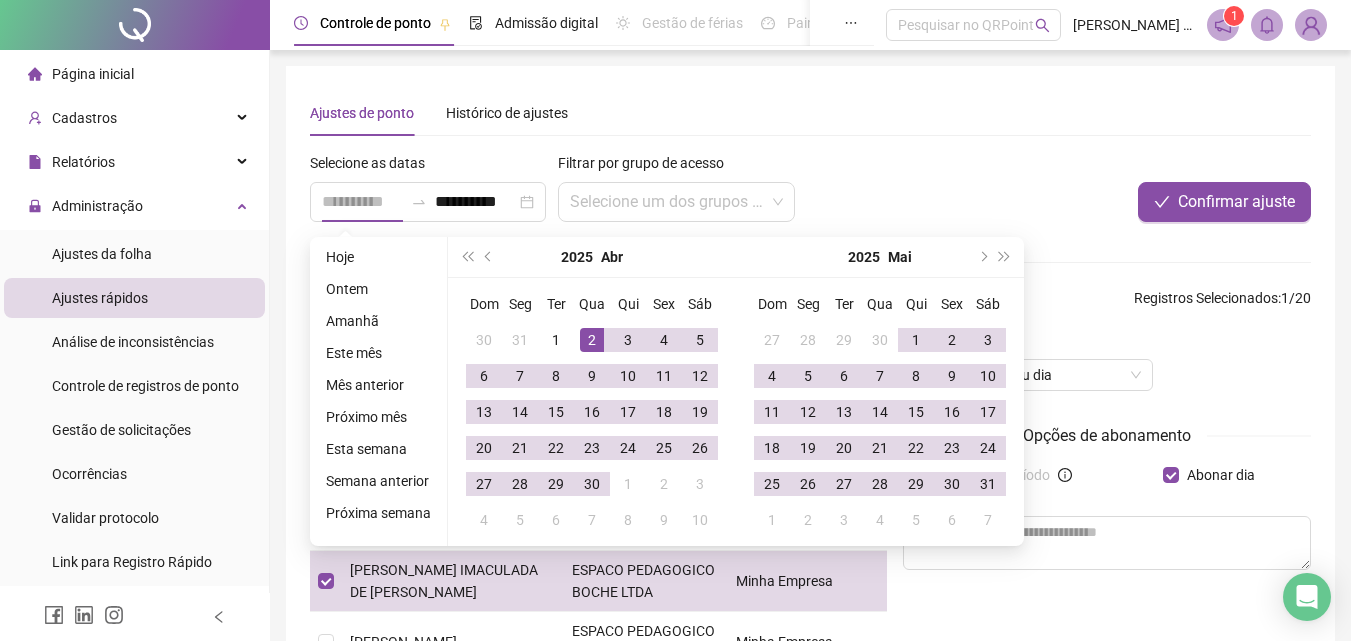 click on "2" at bounding box center [592, 340] 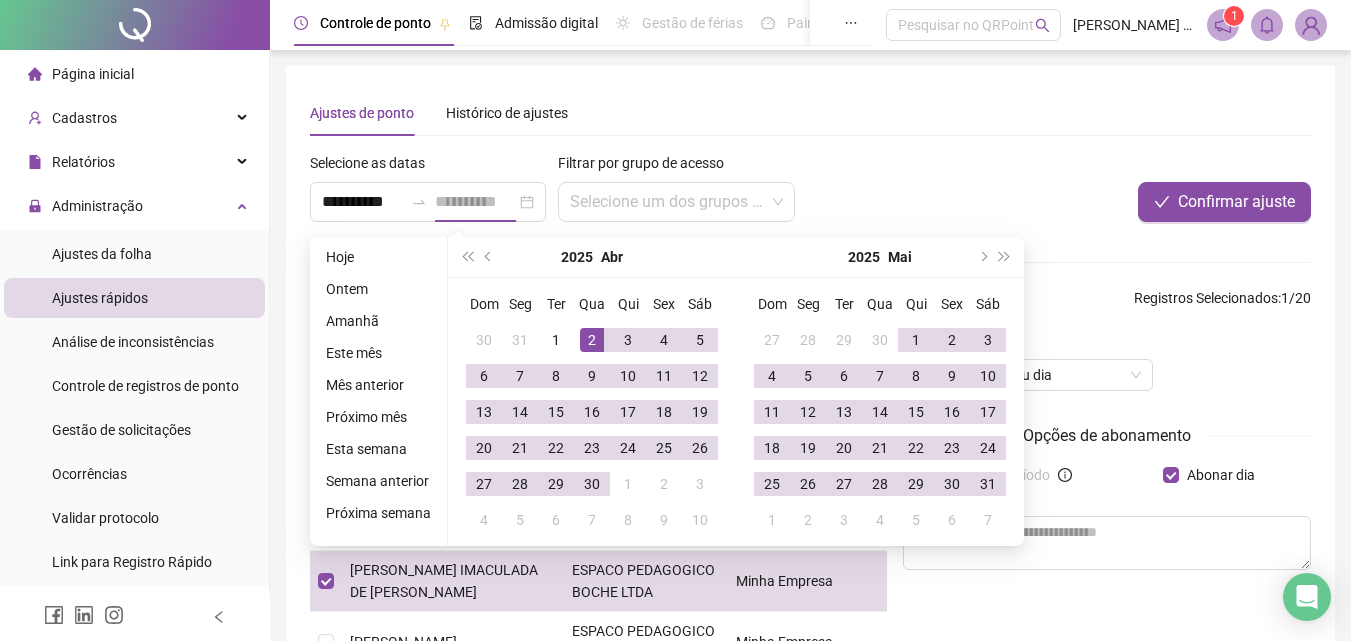 click on "2" at bounding box center [592, 340] 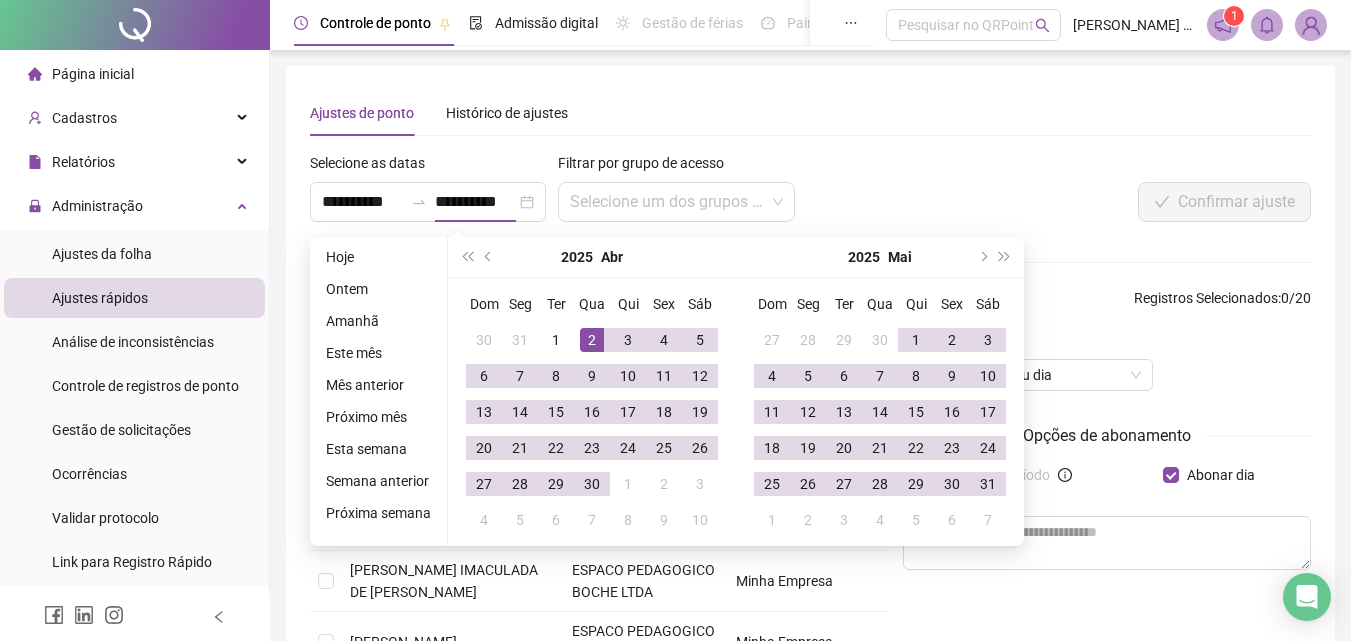type on "**********" 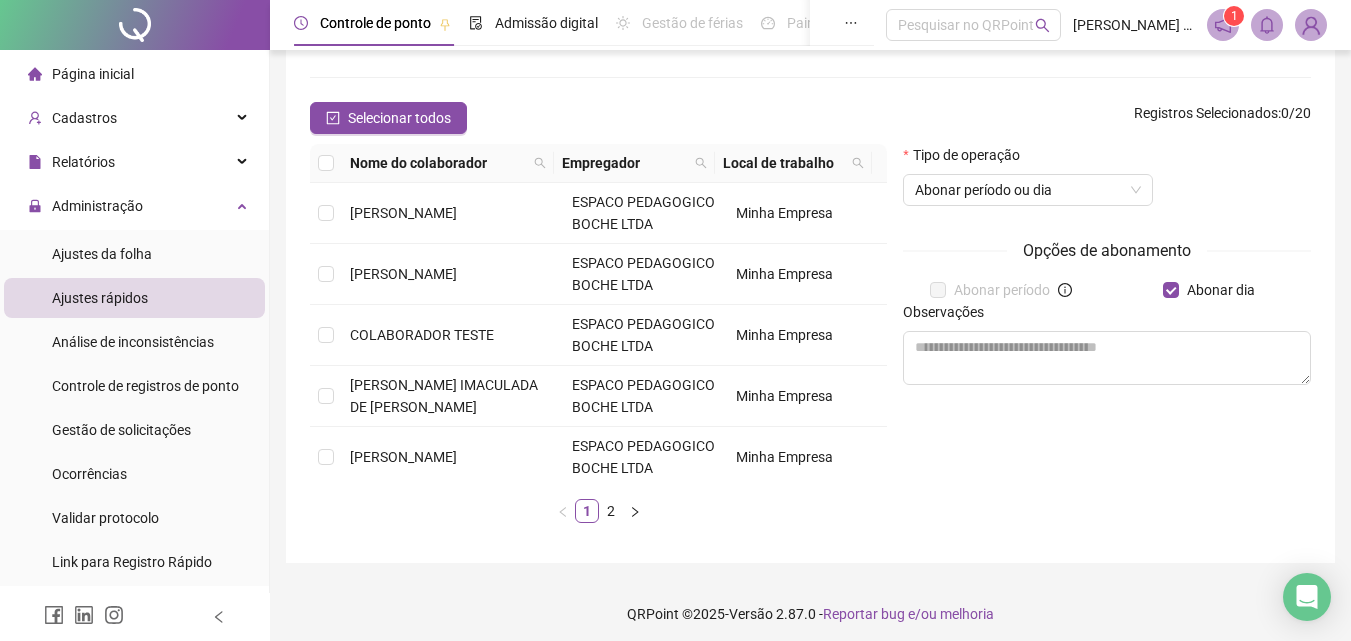 scroll, scrollTop: 193, scrollLeft: 0, axis: vertical 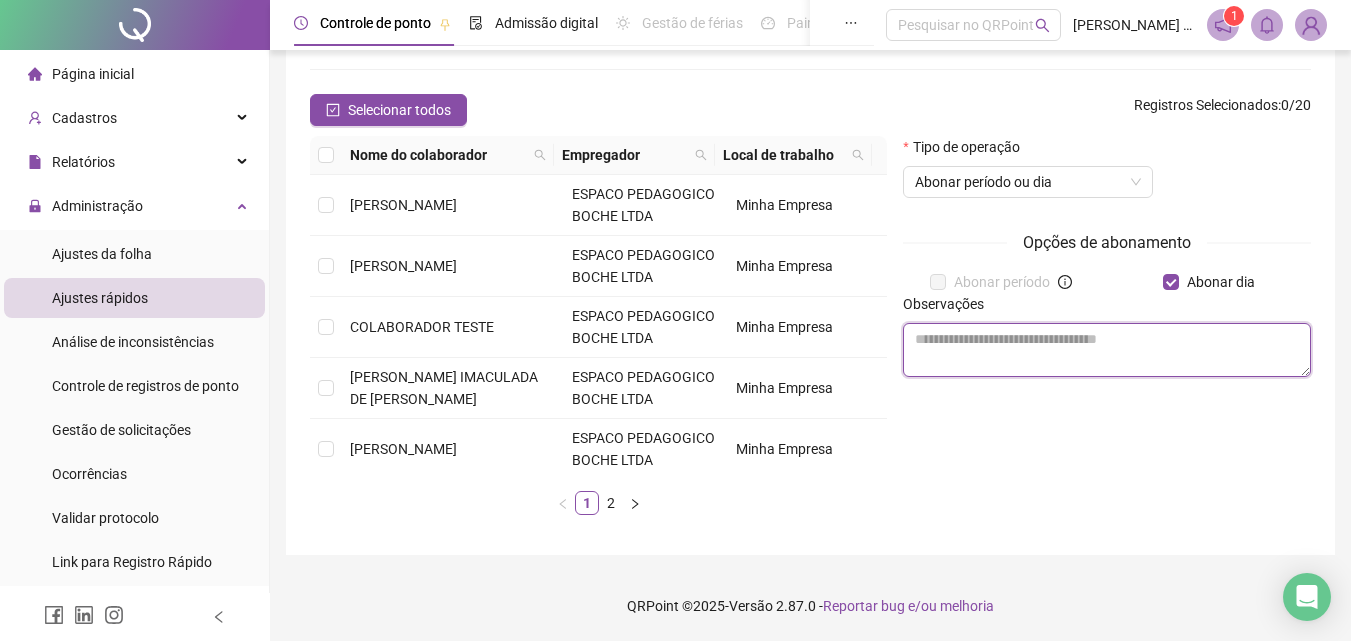 click at bounding box center (1107, 350) 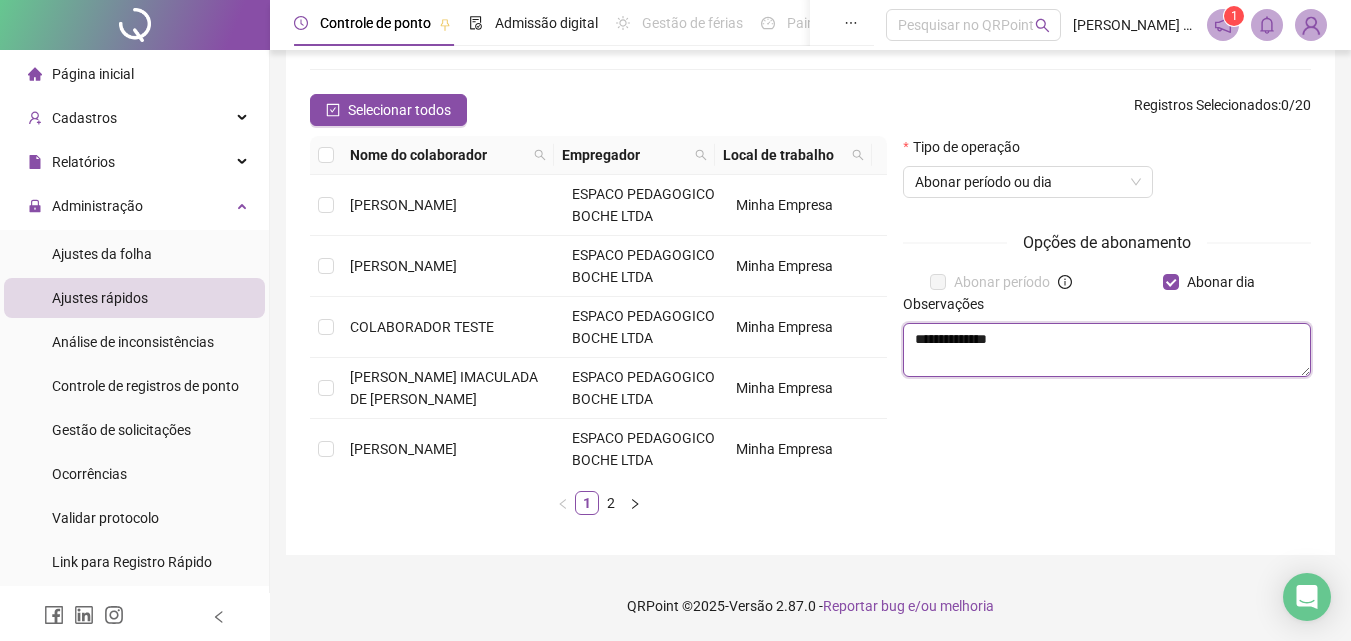 drag, startPoint x: 942, startPoint y: 344, endPoint x: 962, endPoint y: 333, distance: 22.825424 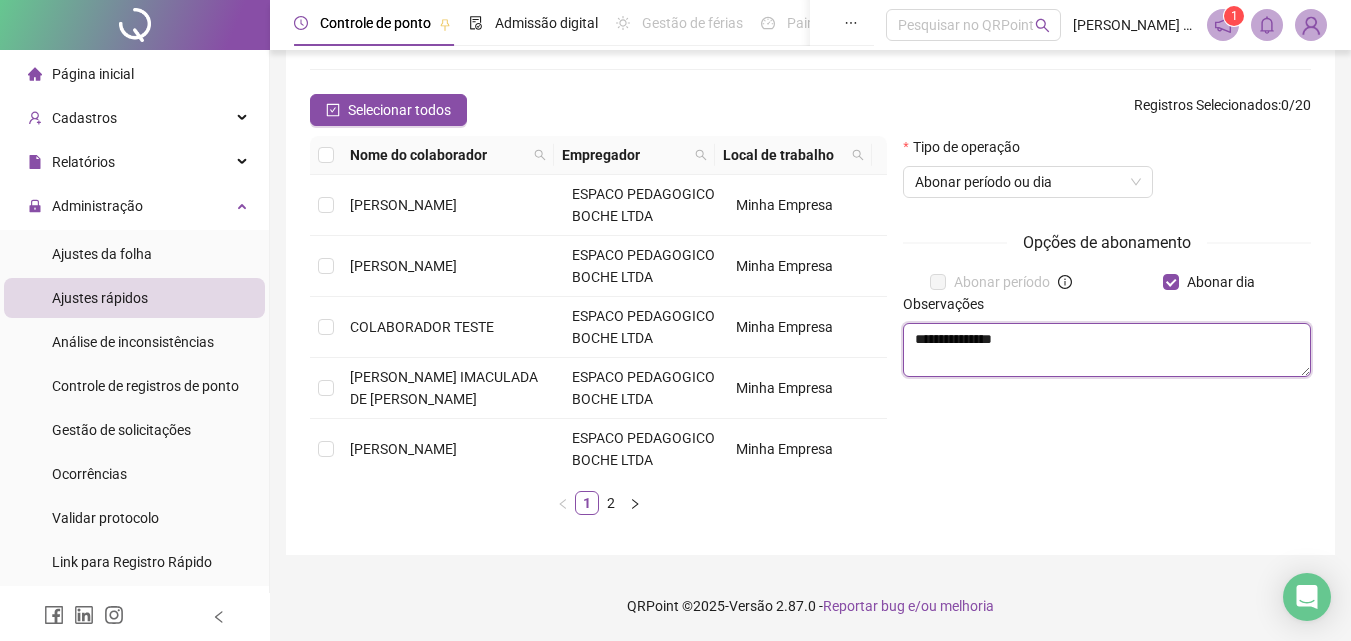 type on "**********" 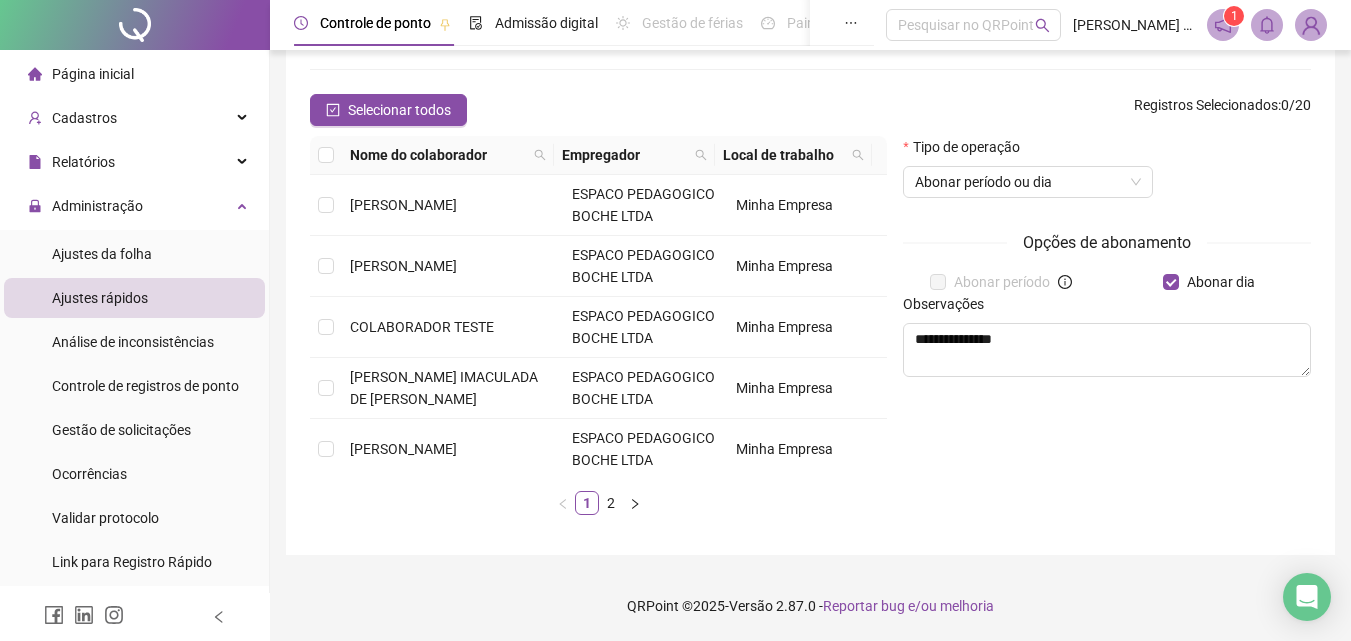 click on "**********" at bounding box center [1107, 303] 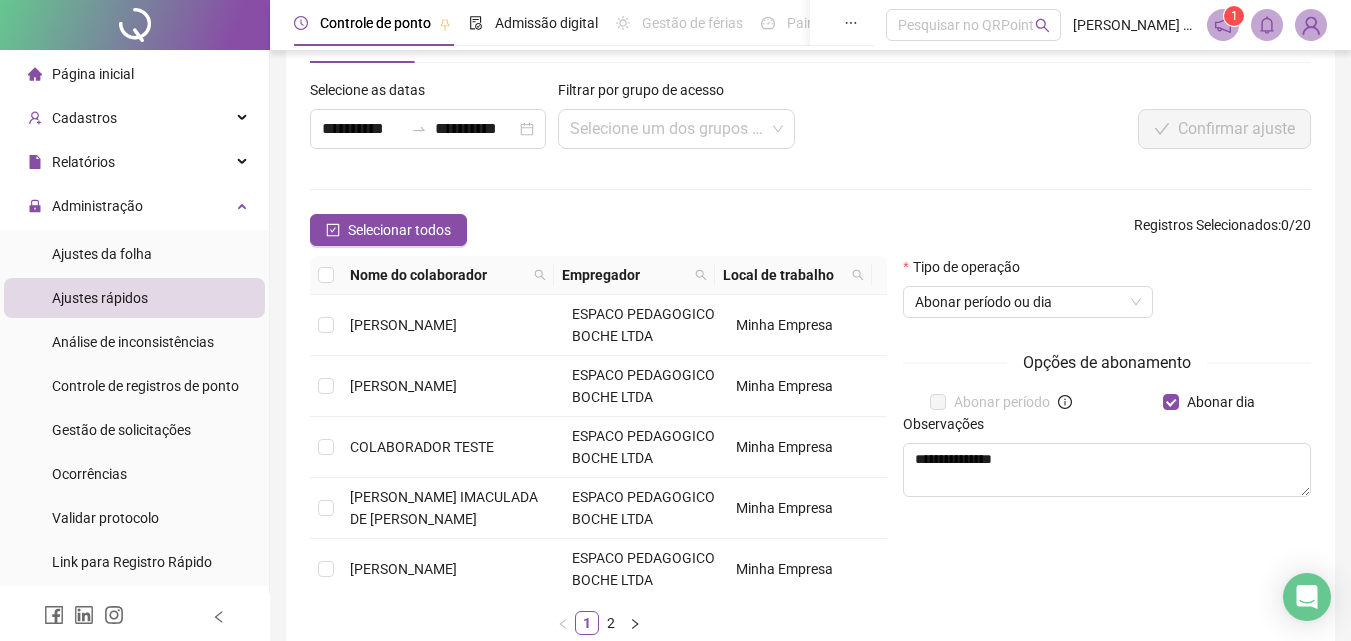 scroll, scrollTop: 68, scrollLeft: 0, axis: vertical 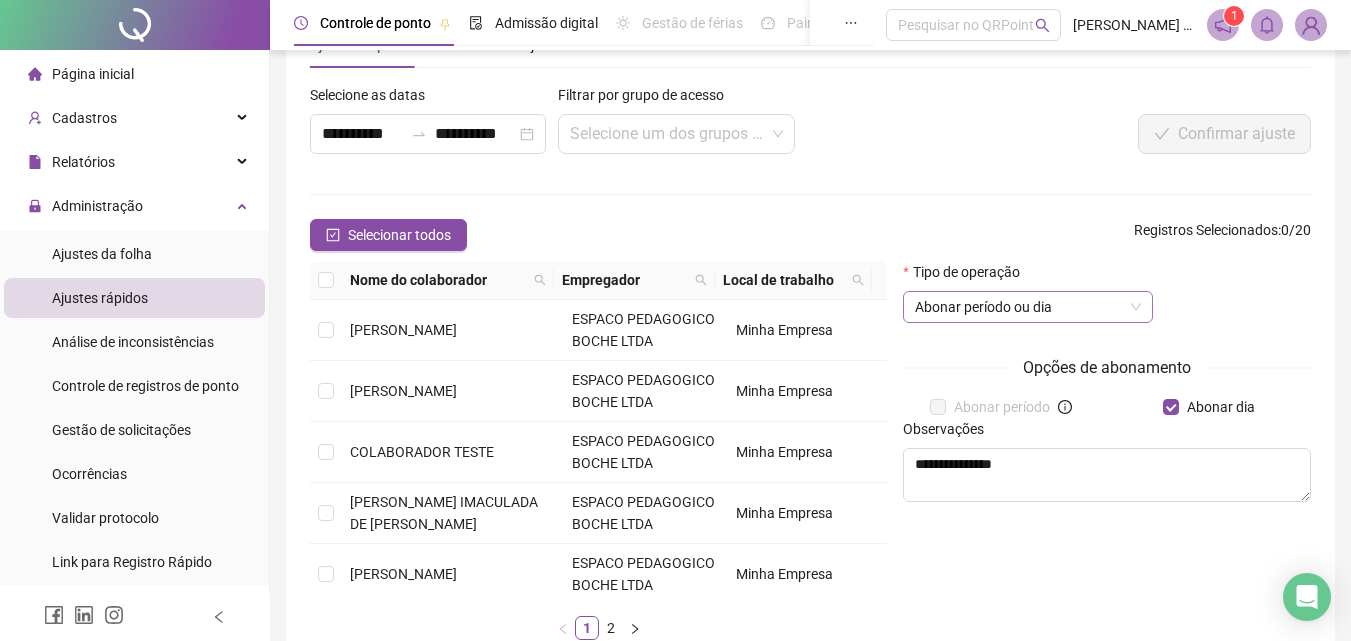 click on "Abonar período ou dia" at bounding box center [1028, 307] 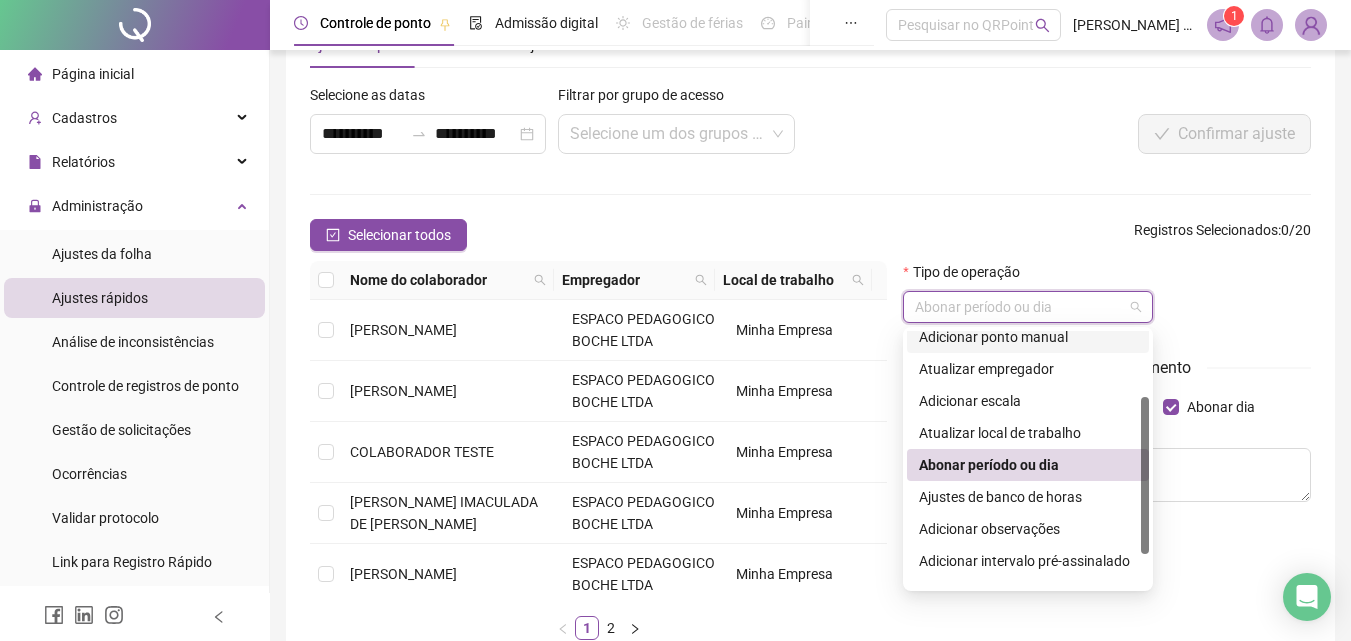 click on "Tipo de operação Abonar período ou dia" at bounding box center [1107, 300] 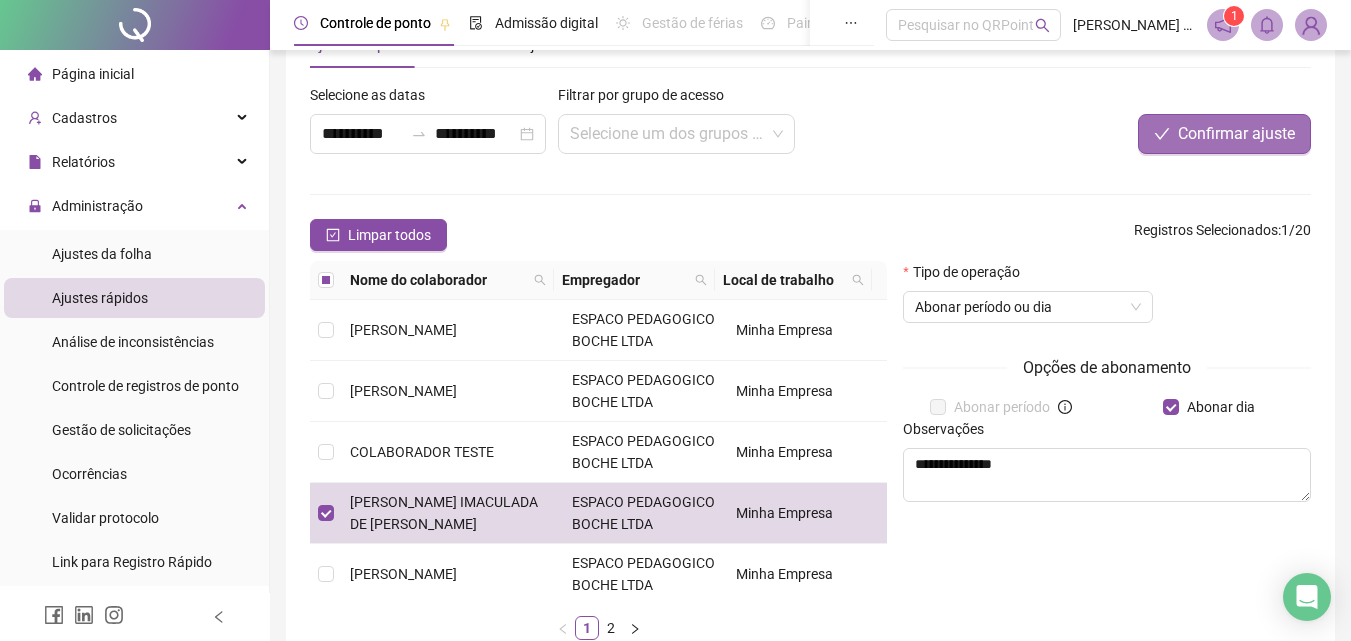 click on "Confirmar ajuste" at bounding box center (1236, 134) 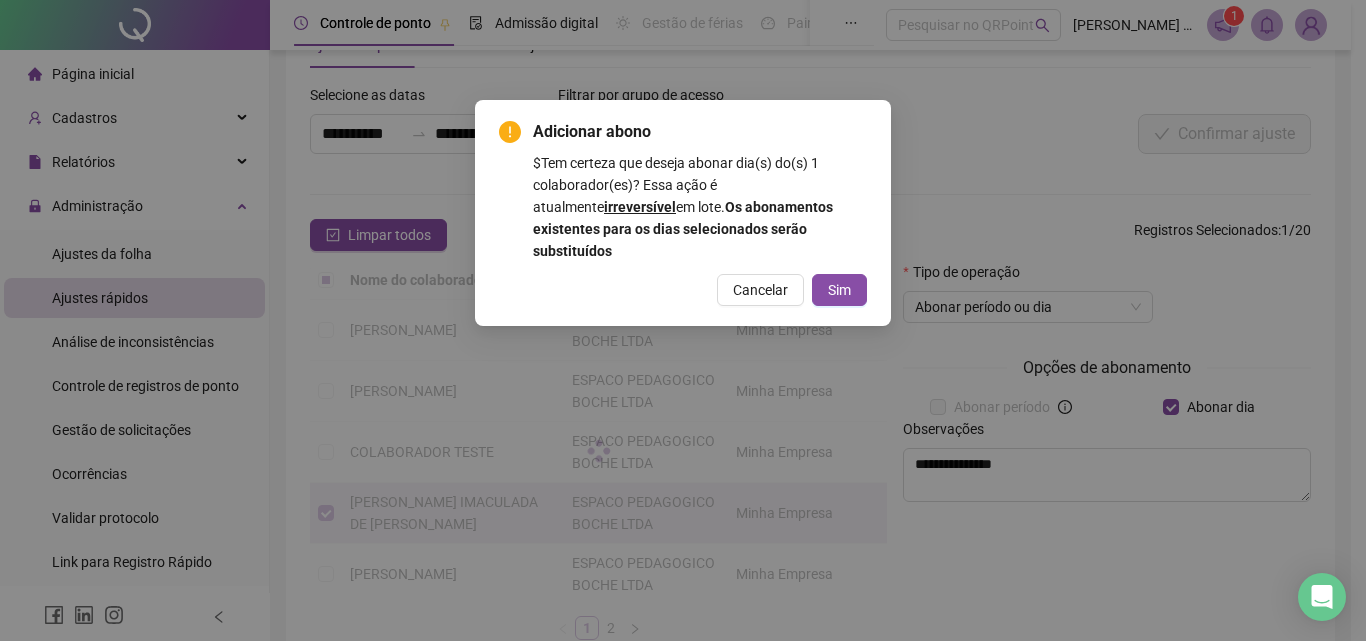 drag, startPoint x: 683, startPoint y: 130, endPoint x: 822, endPoint y: 131, distance: 139.0036 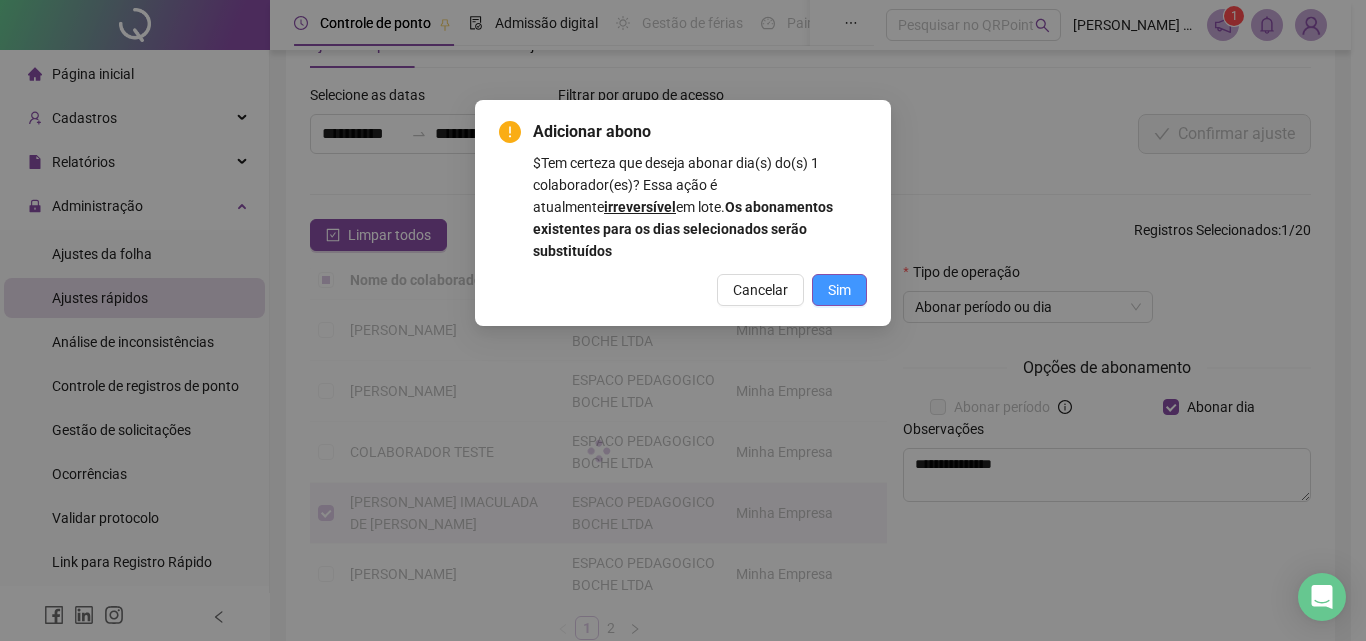 click on "Sim" at bounding box center [839, 290] 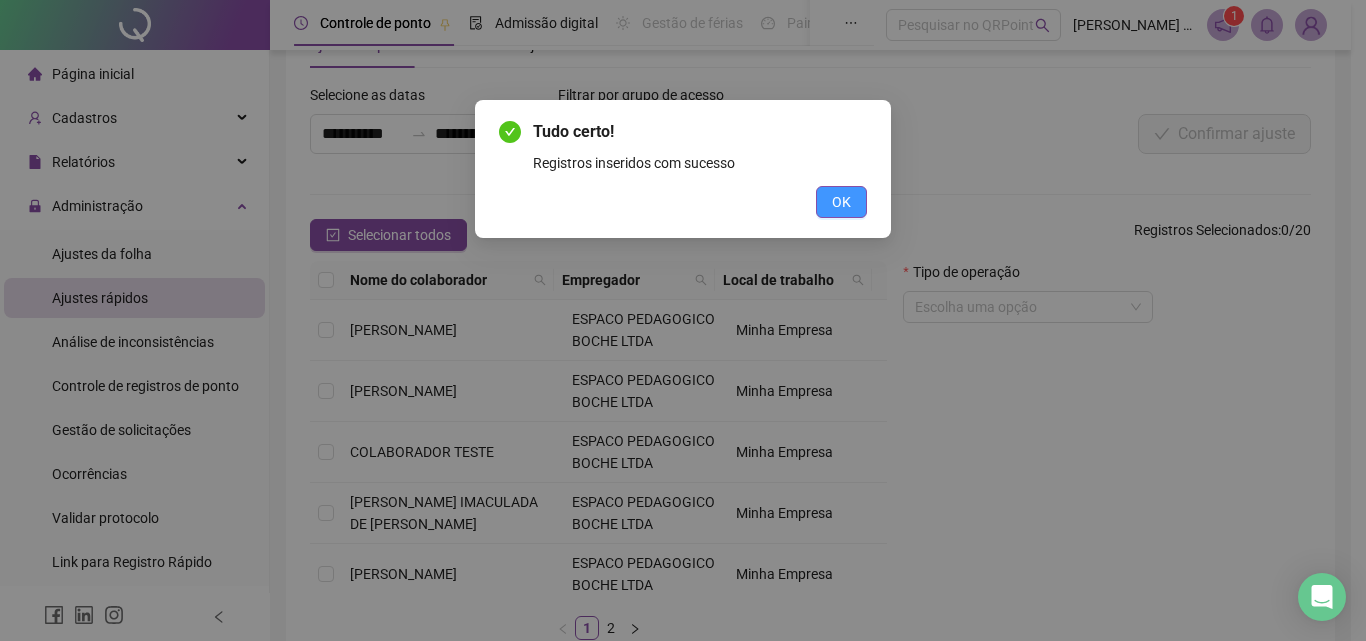 click on "OK" at bounding box center (841, 202) 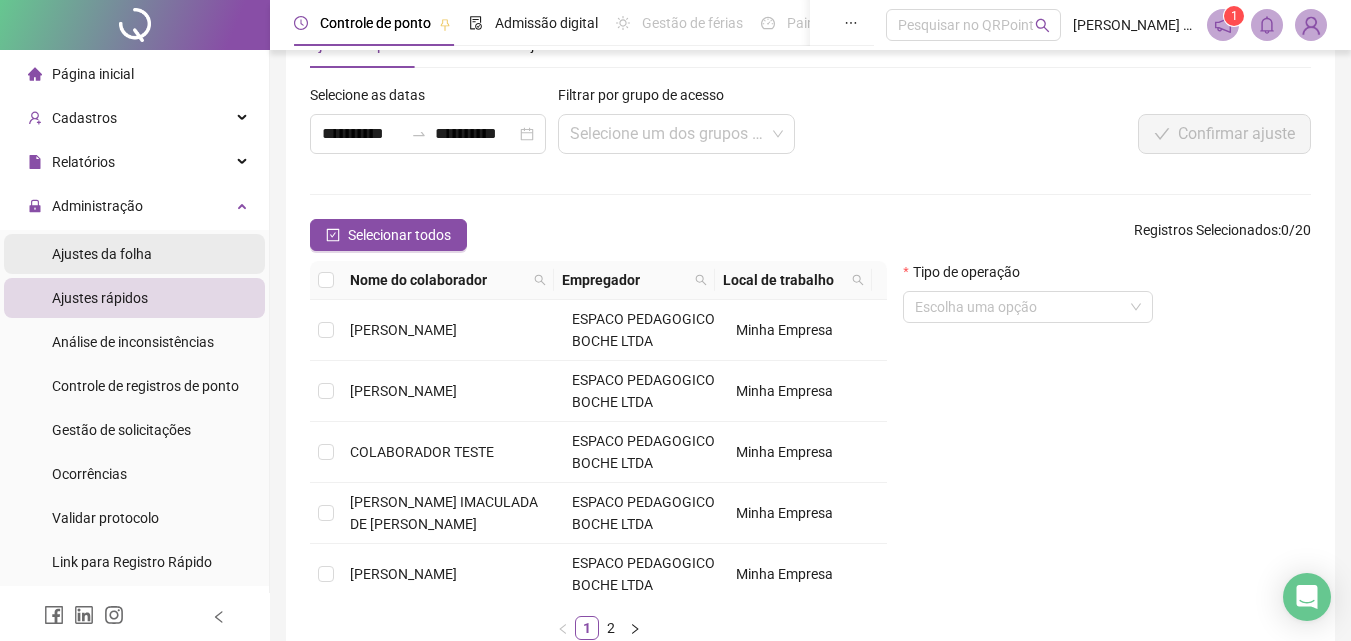 click on "Ajustes da folha" at bounding box center (102, 254) 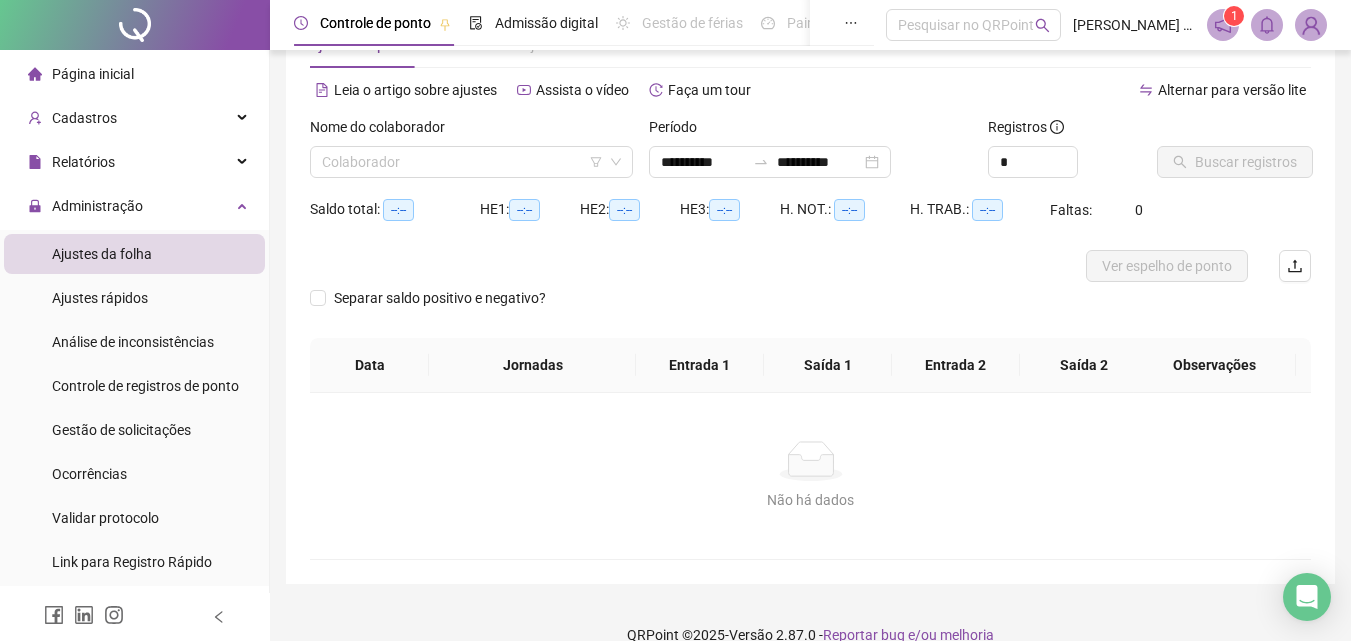 type on "**********" 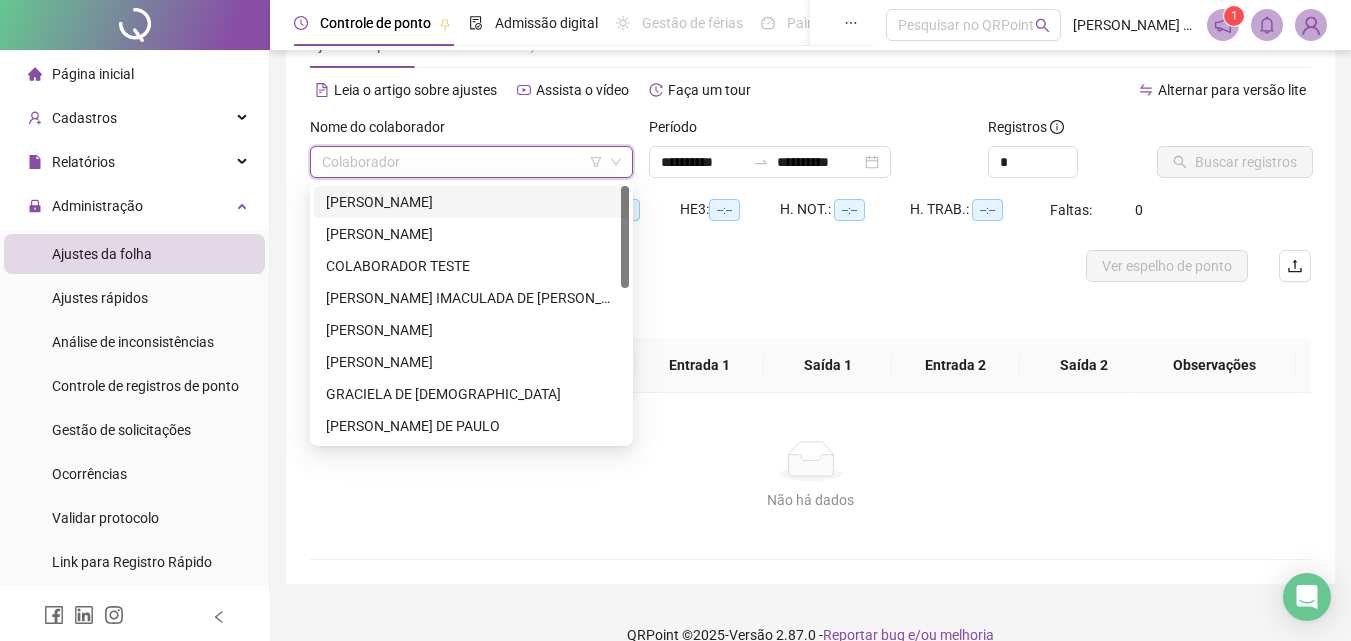 click at bounding box center [465, 162] 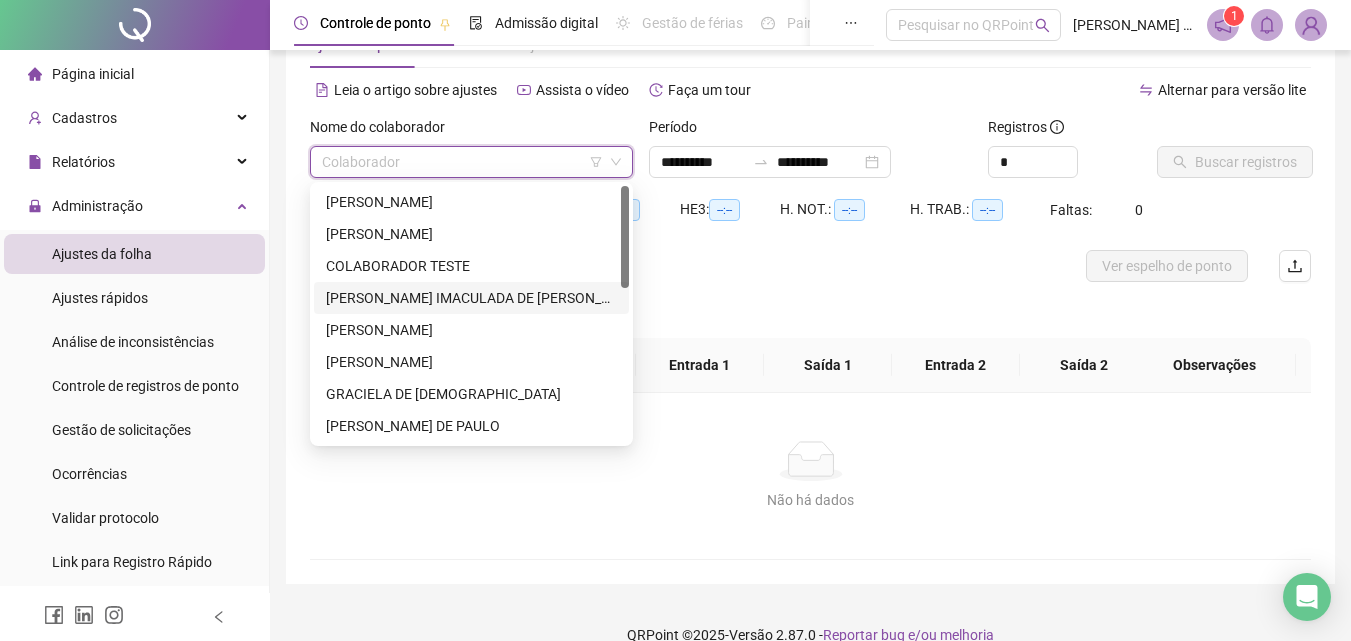 click on "[PERSON_NAME] IMACULADA DE [PERSON_NAME]" at bounding box center [471, 298] 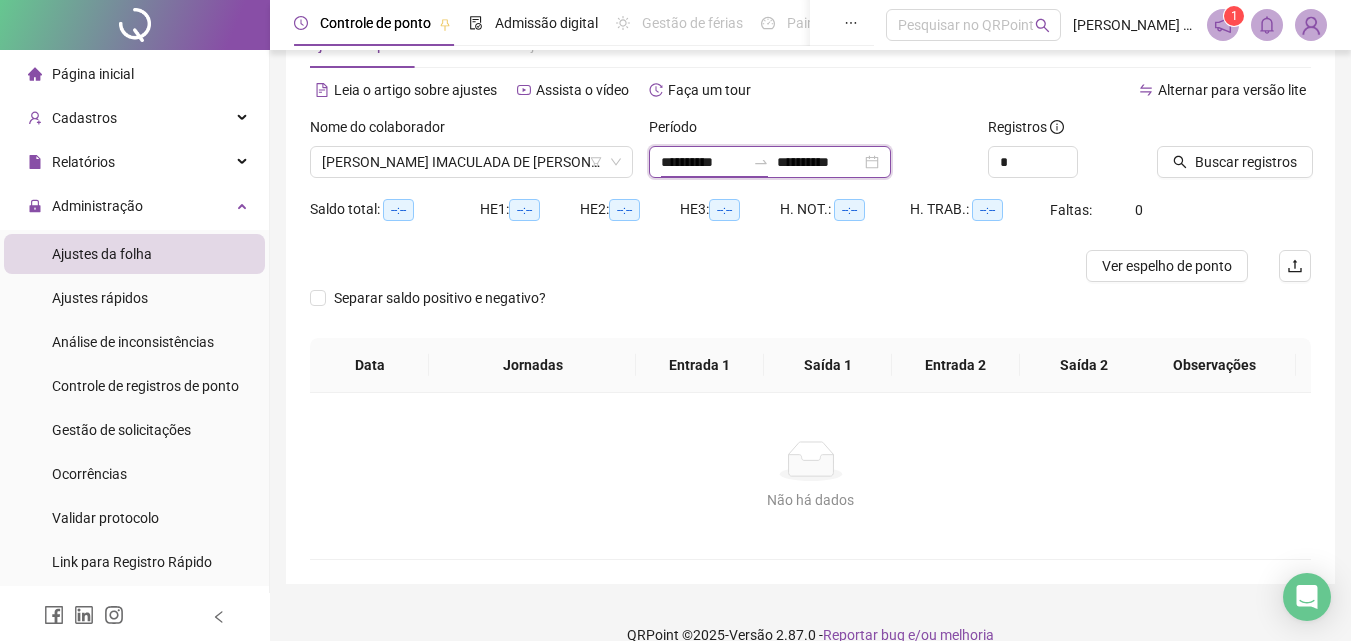 click on "**********" at bounding box center (703, 162) 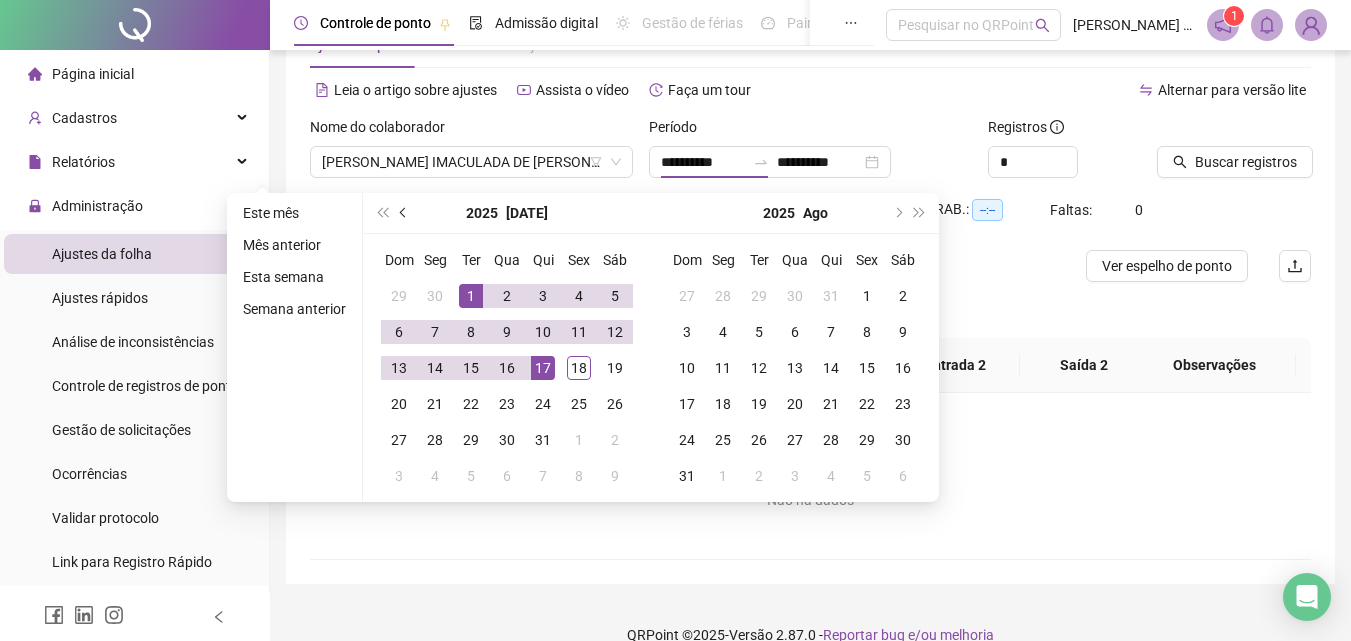 click at bounding box center [405, 213] 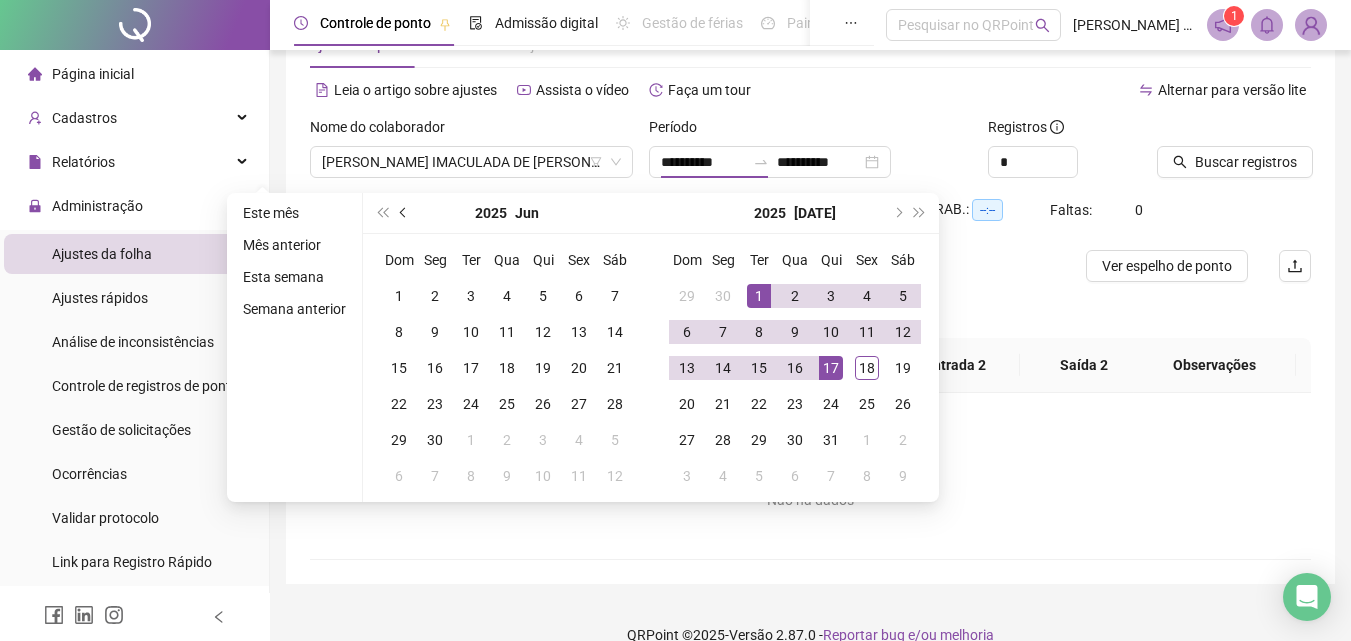 click at bounding box center [405, 213] 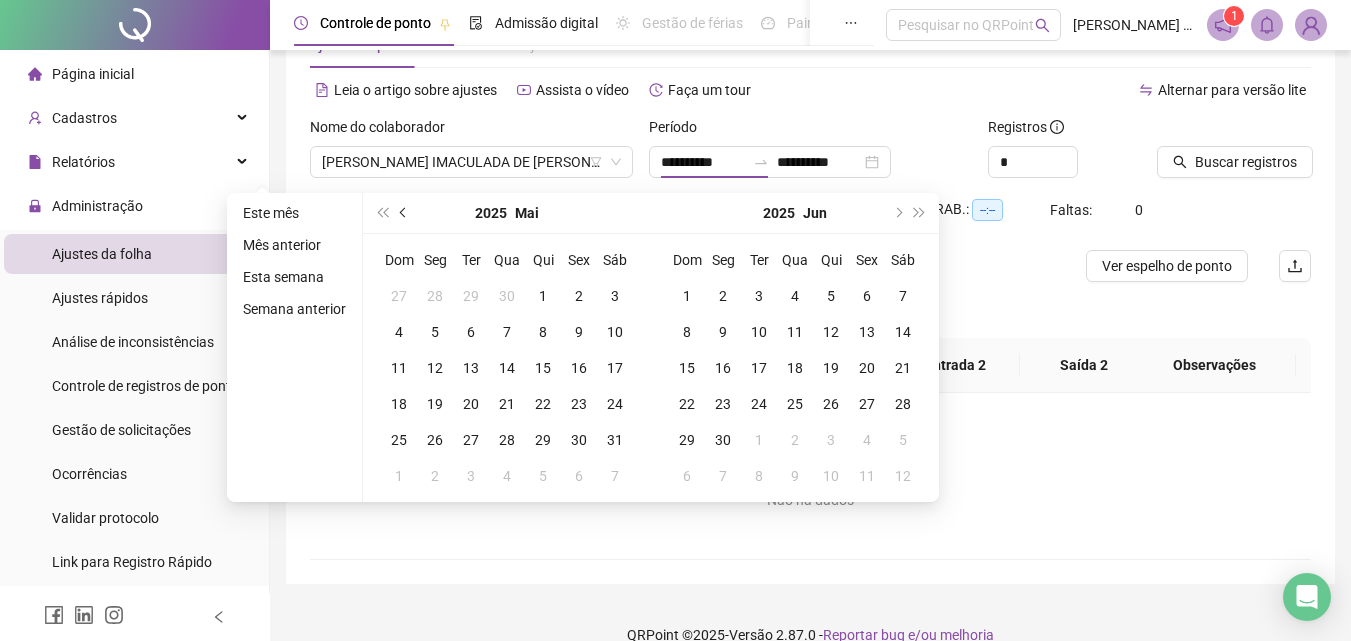 click at bounding box center [405, 213] 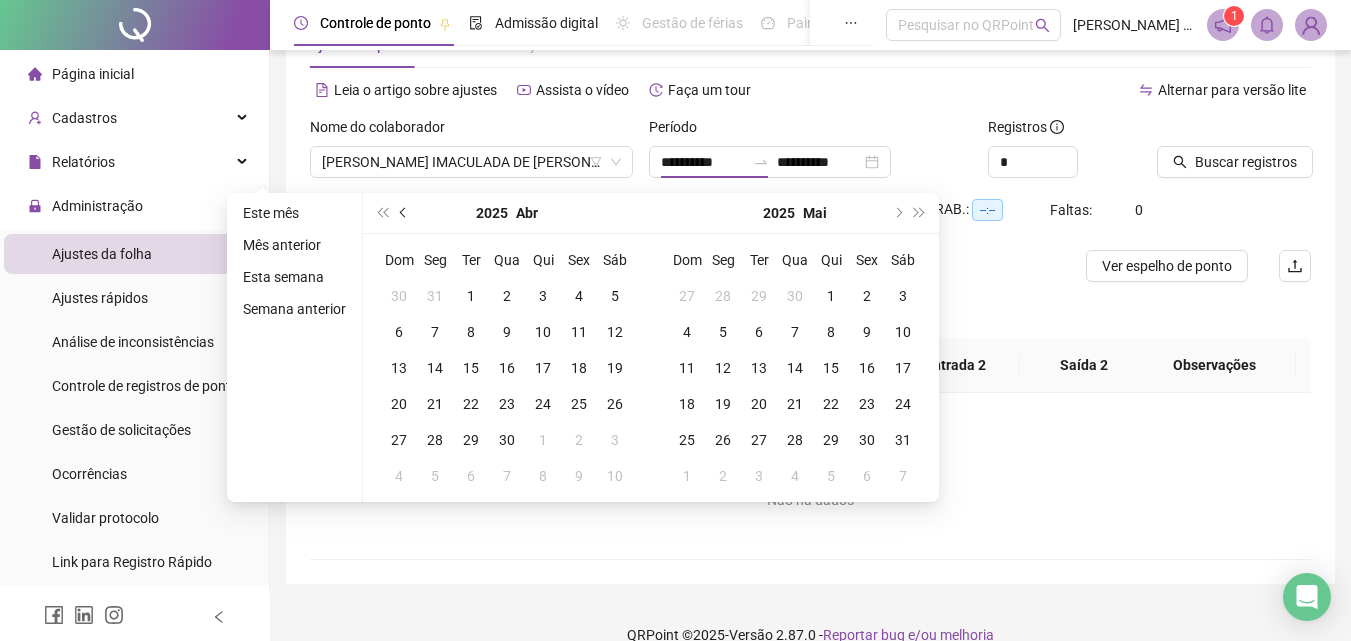 click at bounding box center [405, 213] 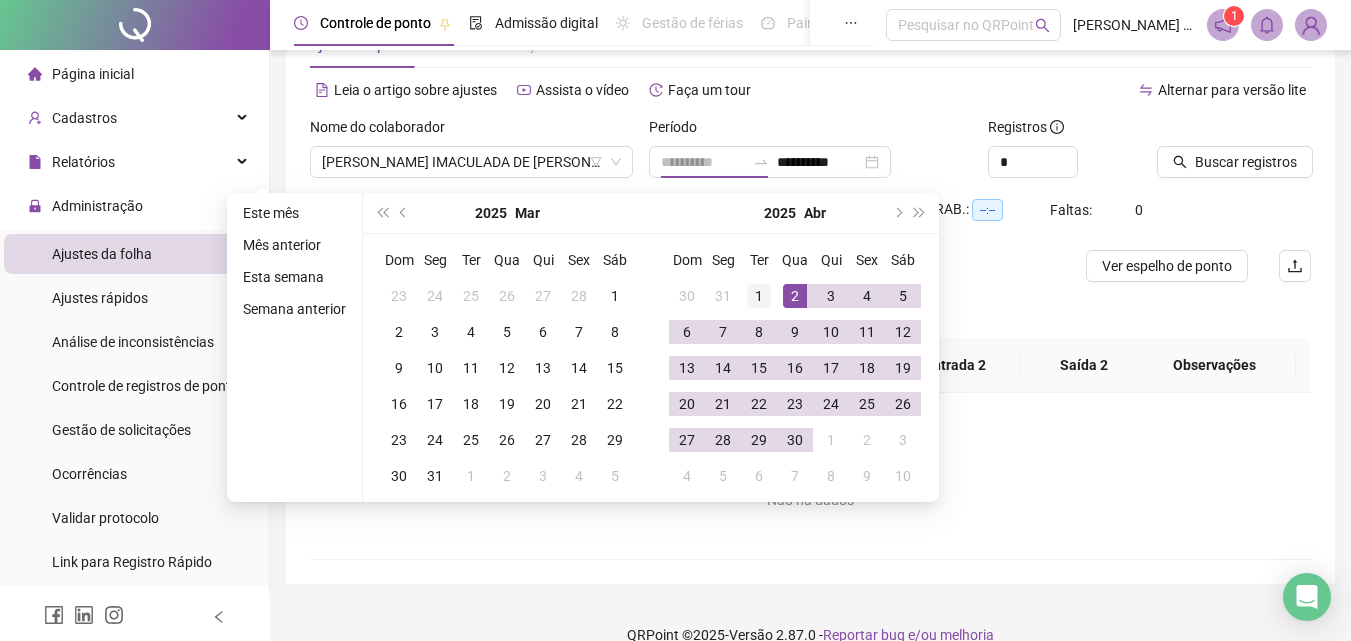 type on "**********" 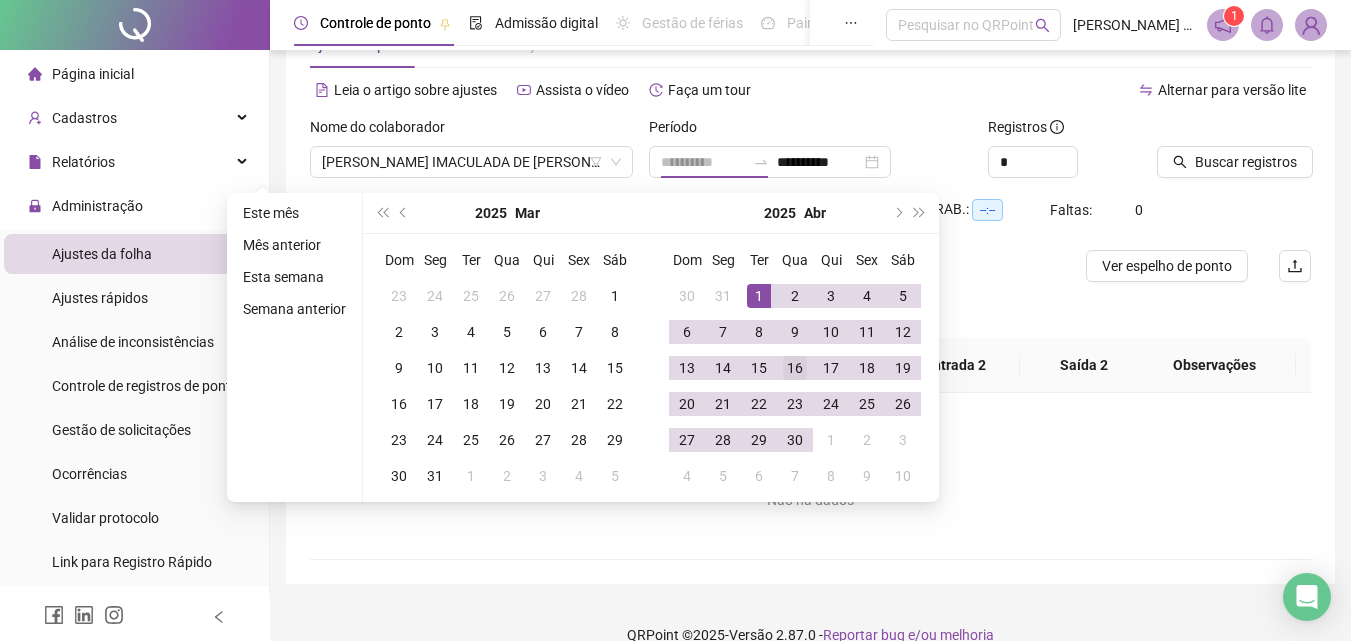 drag, startPoint x: 765, startPoint y: 294, endPoint x: 782, endPoint y: 370, distance: 77.87811 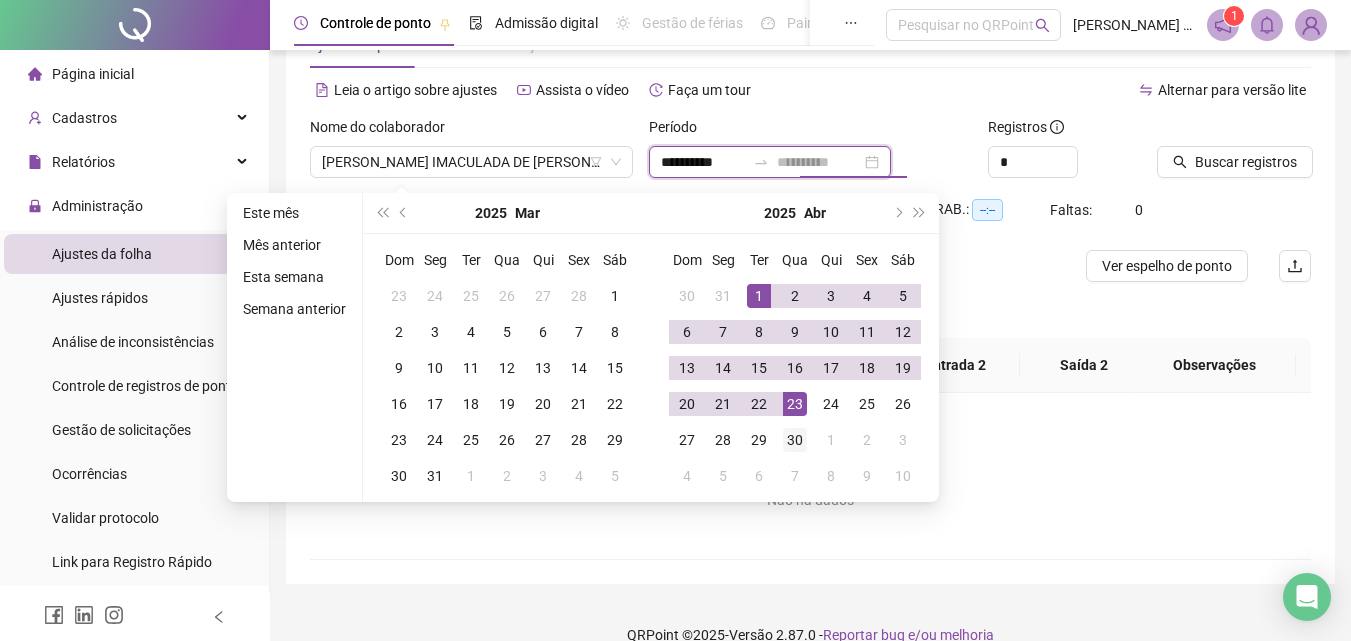 type on "**********" 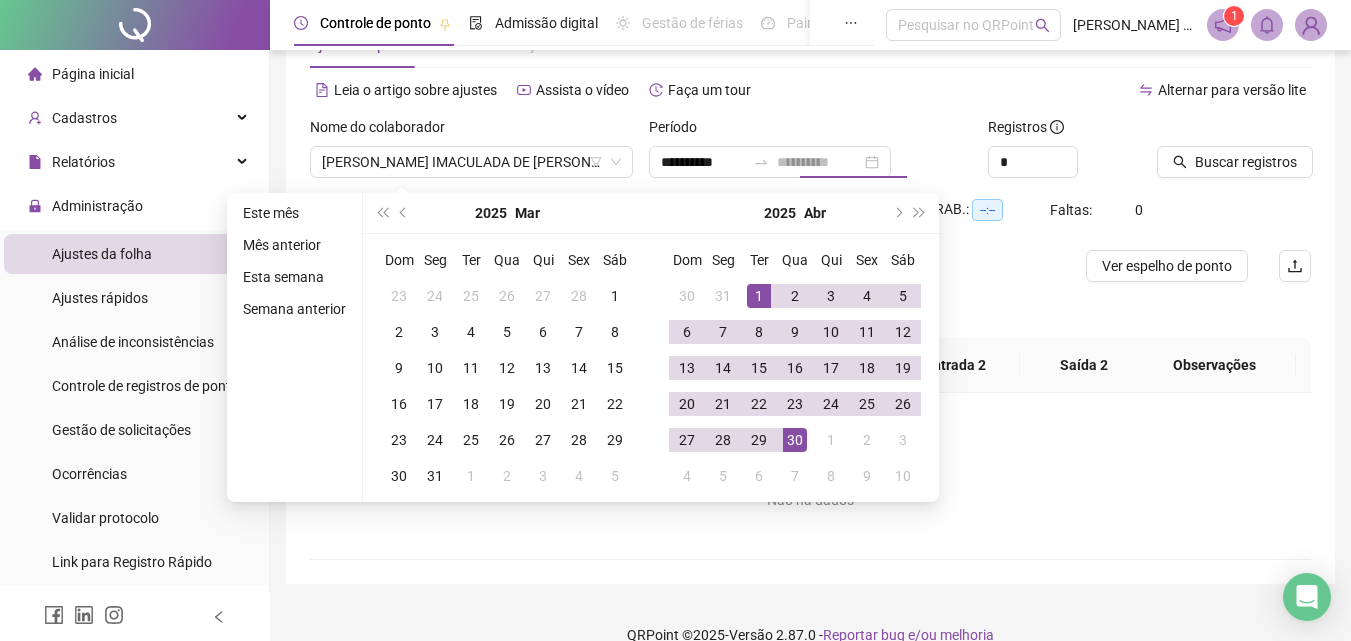 click on "30" at bounding box center (795, 440) 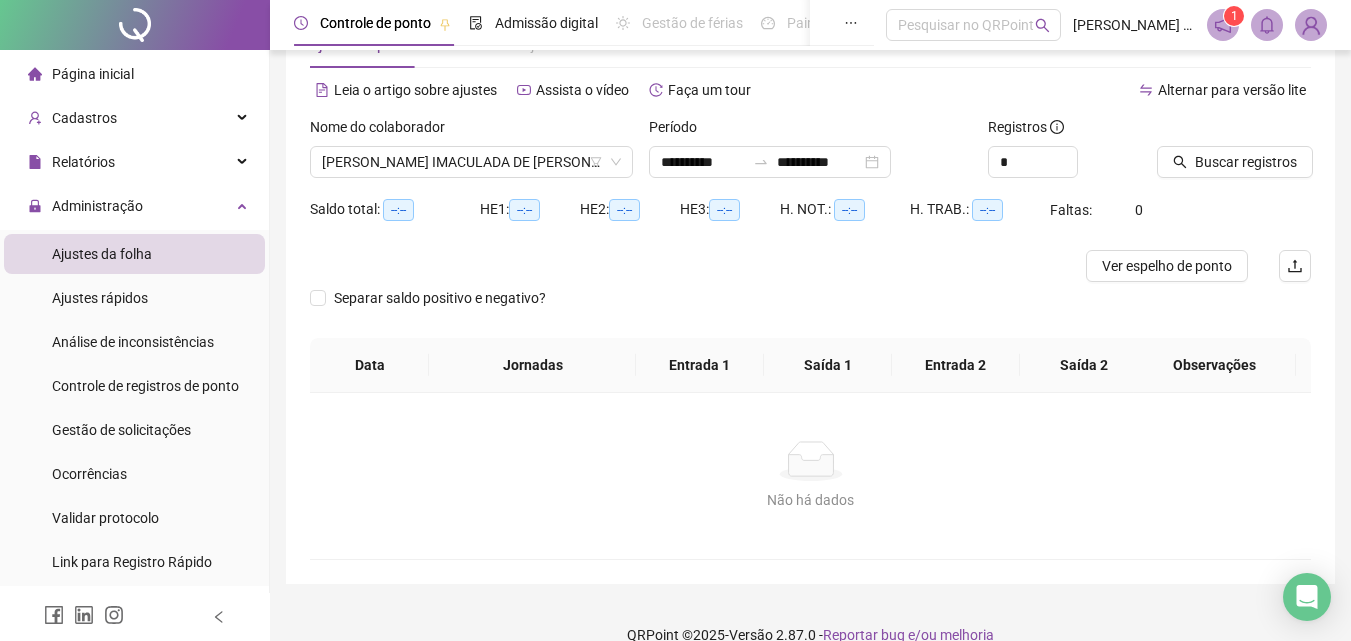 drag, startPoint x: 1095, startPoint y: 244, endPoint x: 1175, endPoint y: 227, distance: 81.78631 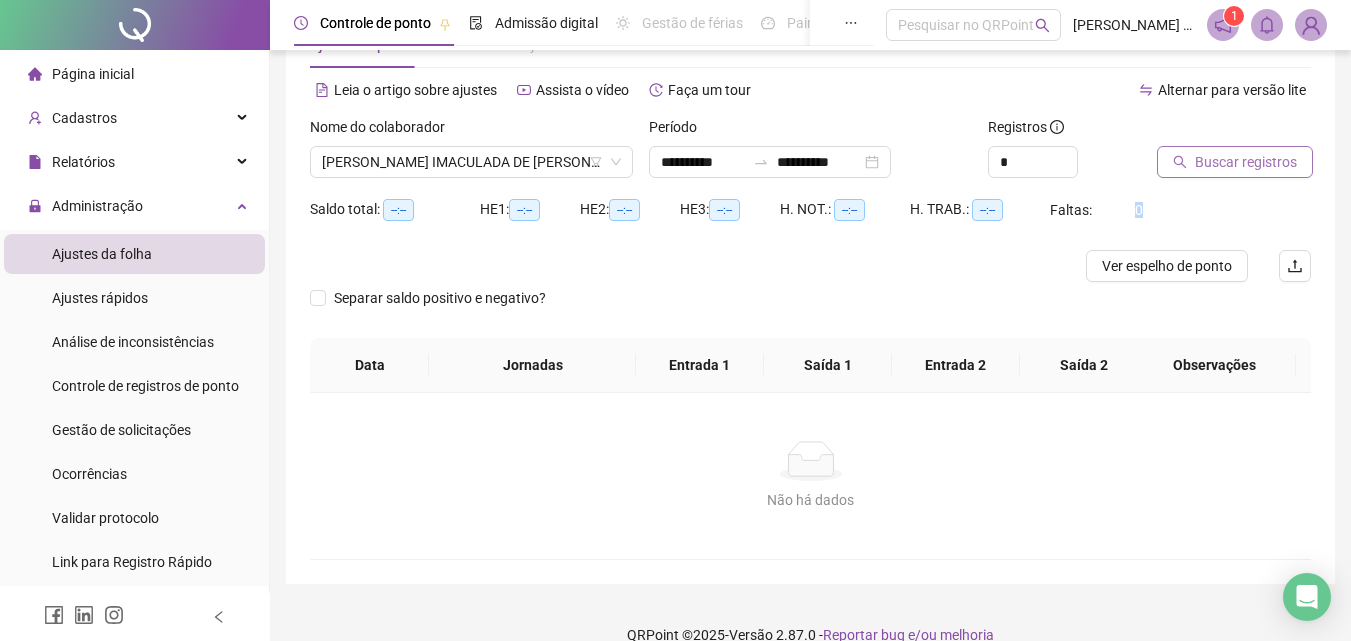 click on "Buscar registros" at bounding box center (1246, 162) 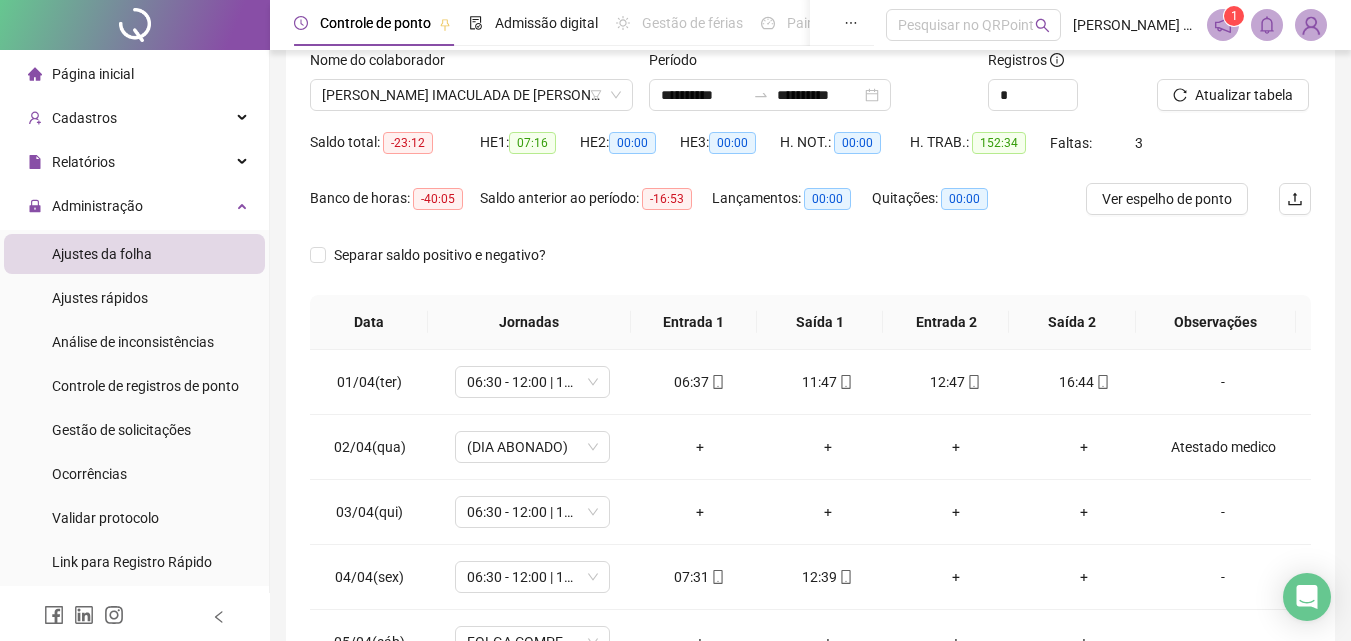 scroll, scrollTop: 168, scrollLeft: 0, axis: vertical 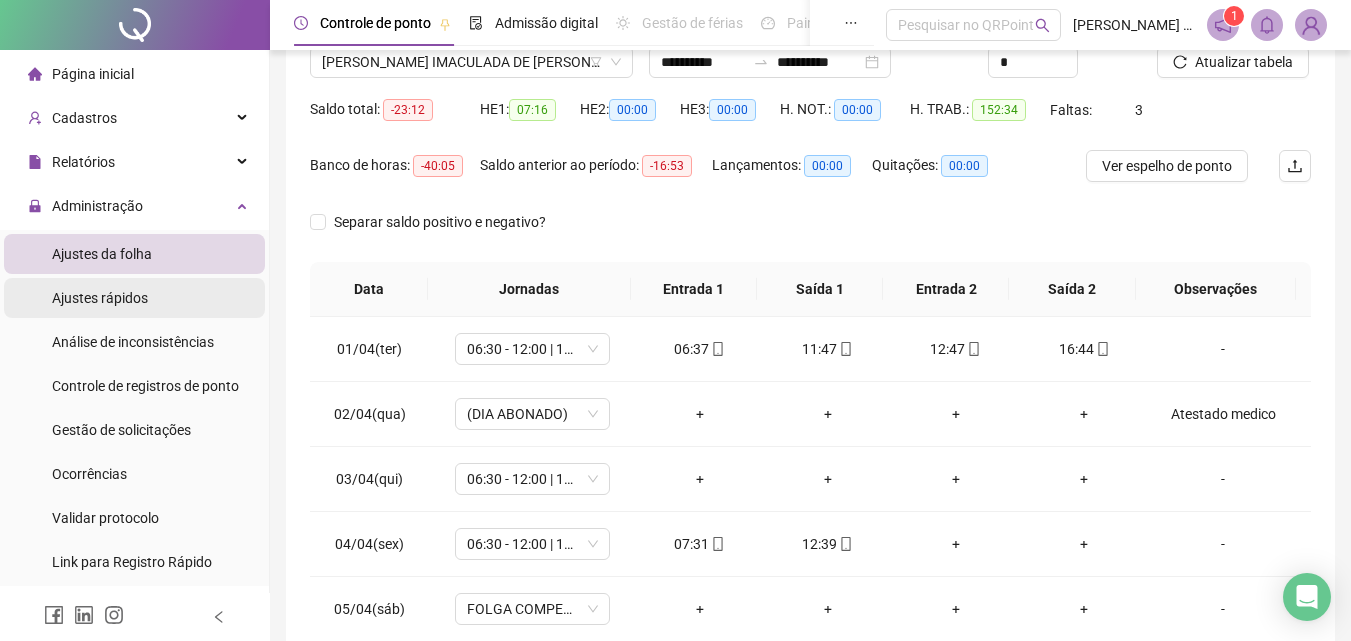 click on "Ajustes rápidos" at bounding box center (100, 298) 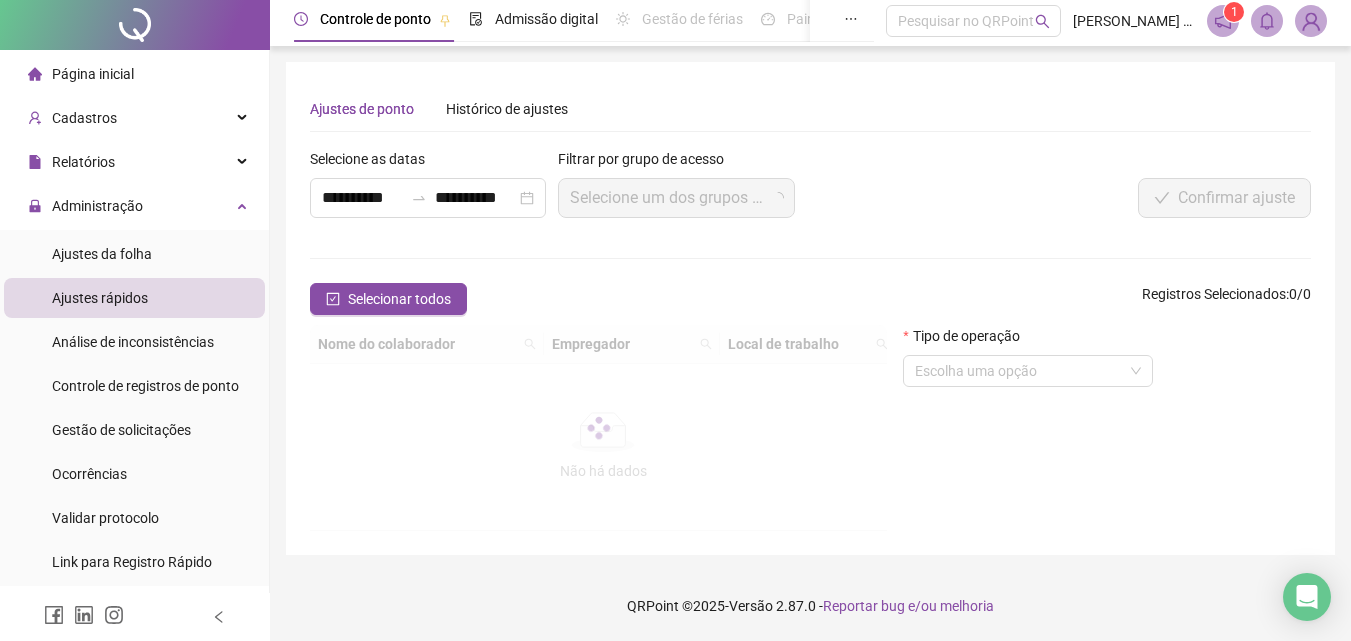 scroll, scrollTop: 0, scrollLeft: 0, axis: both 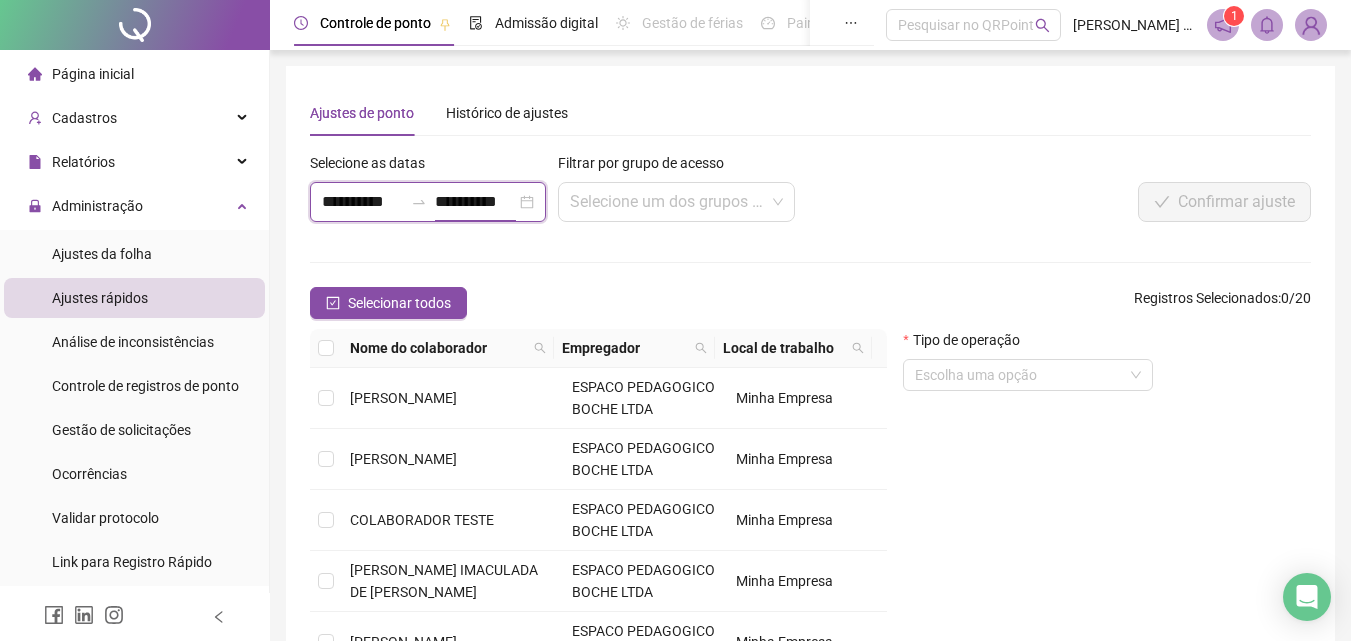 click on "**********" at bounding box center (475, 202) 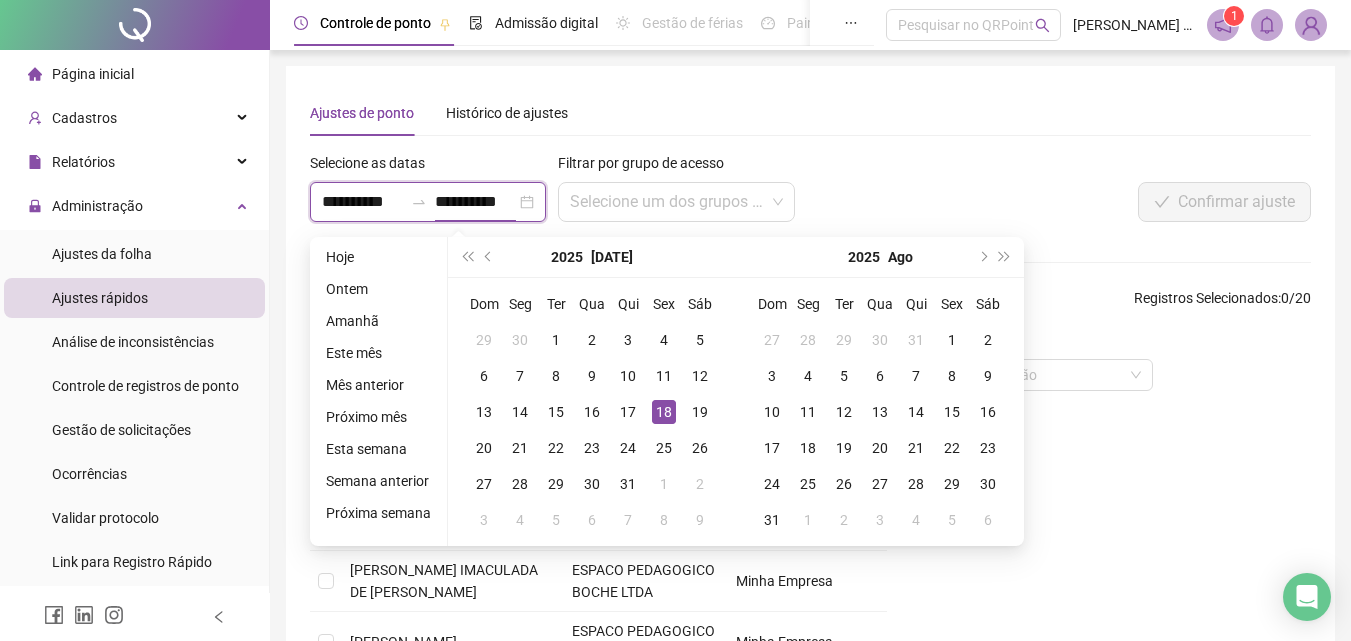 type on "**********" 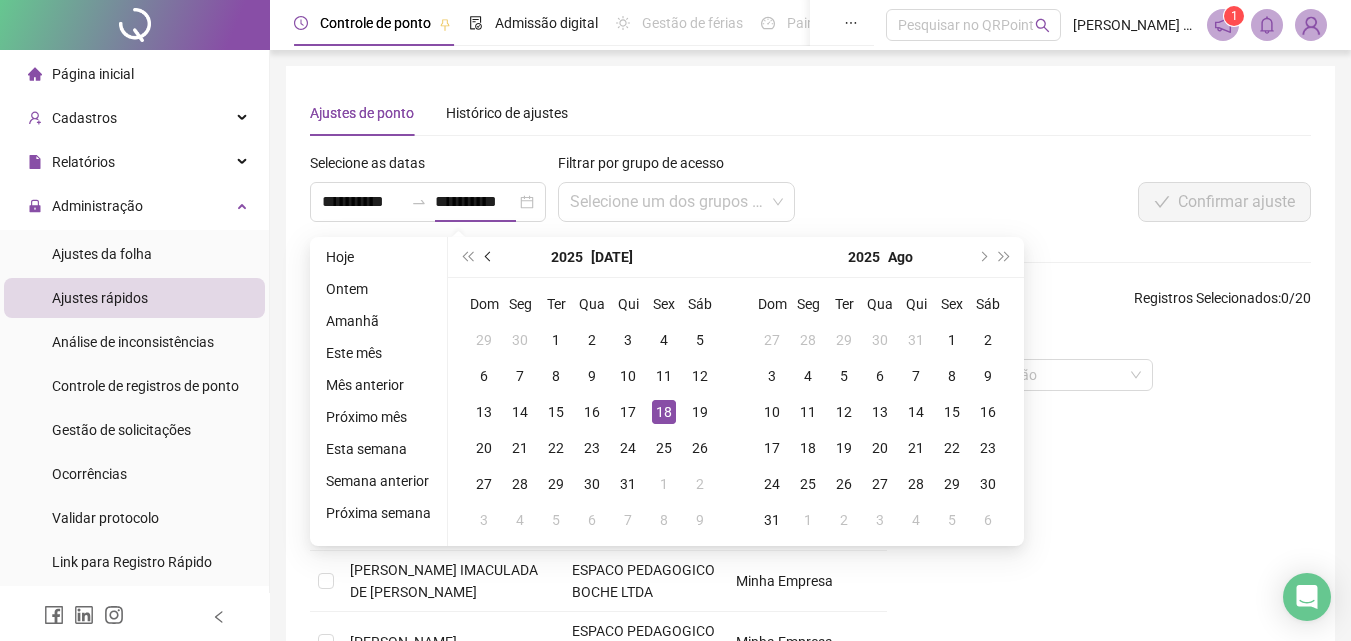 click at bounding box center (490, 257) 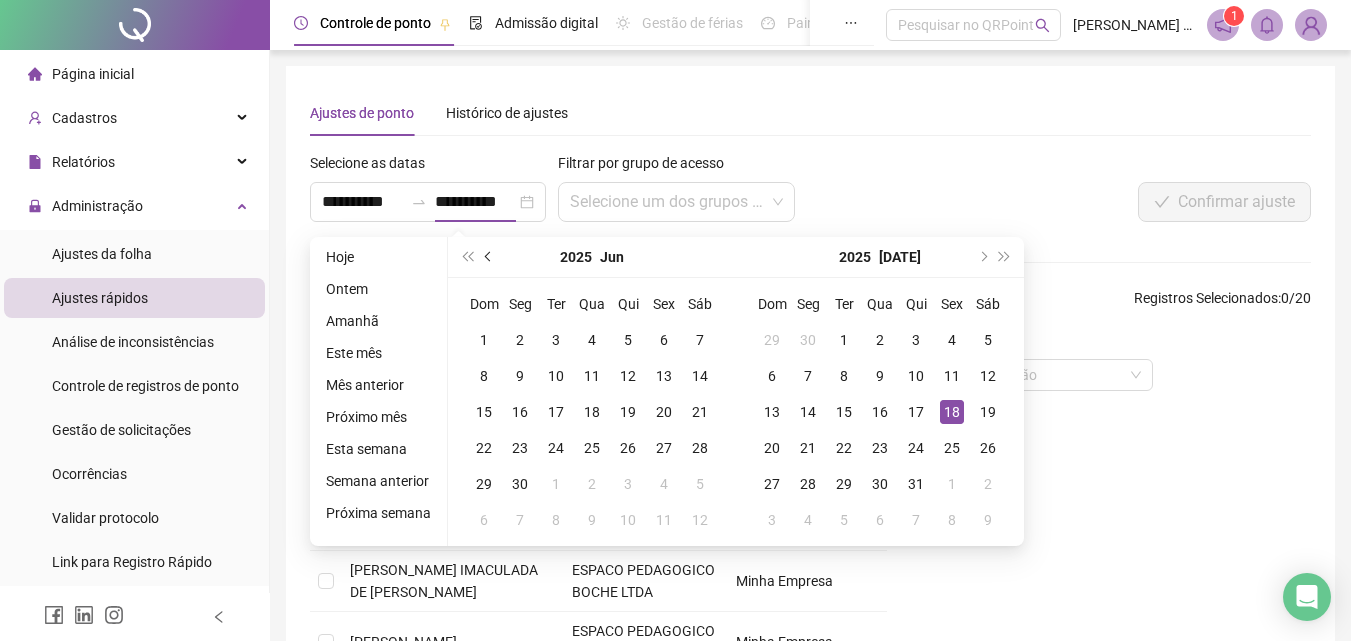 click at bounding box center [490, 257] 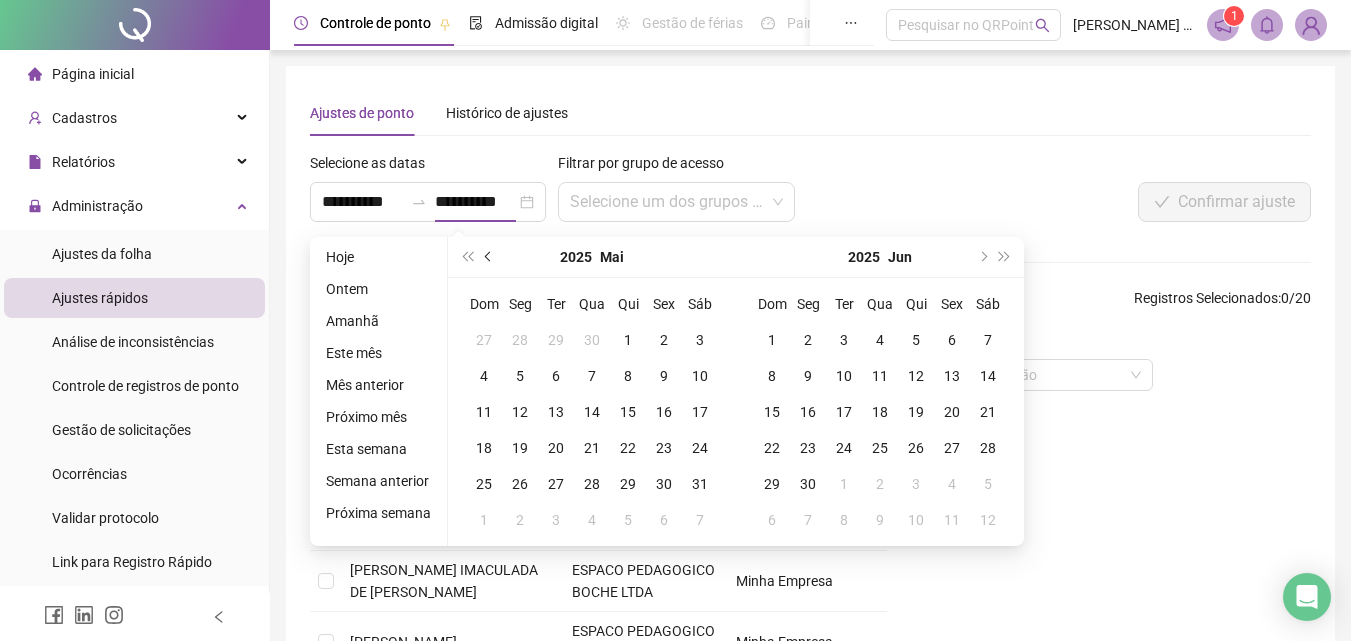 click at bounding box center (490, 257) 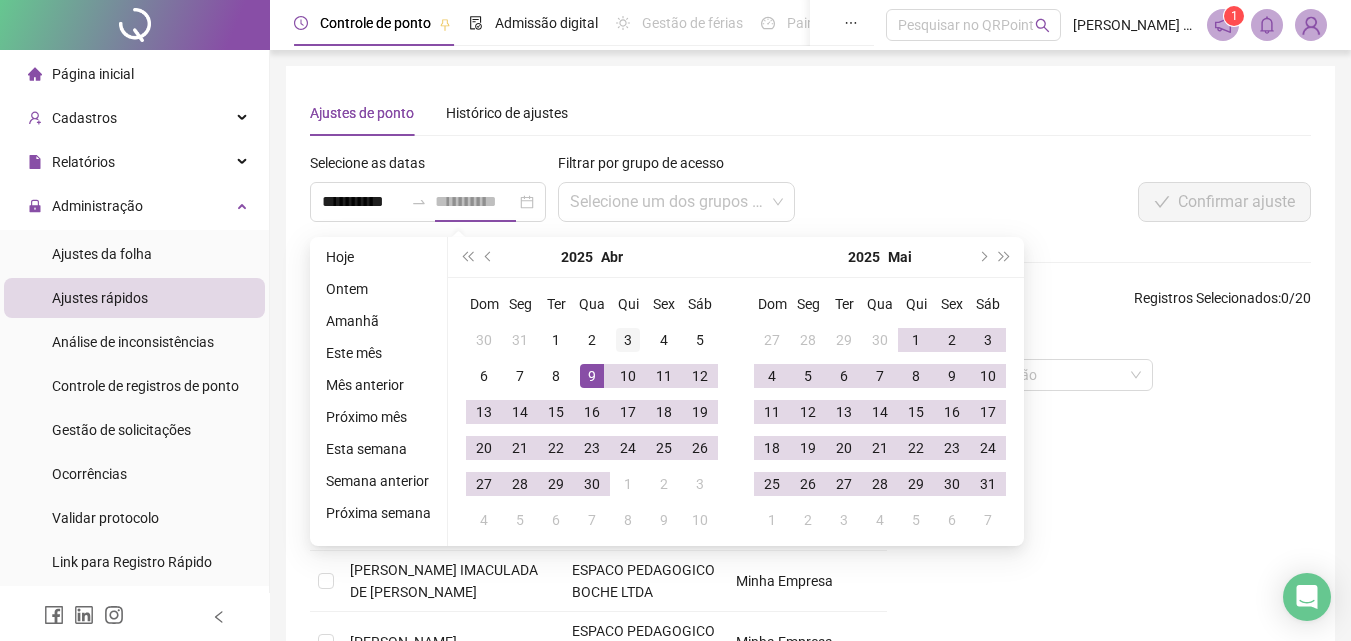 type on "**********" 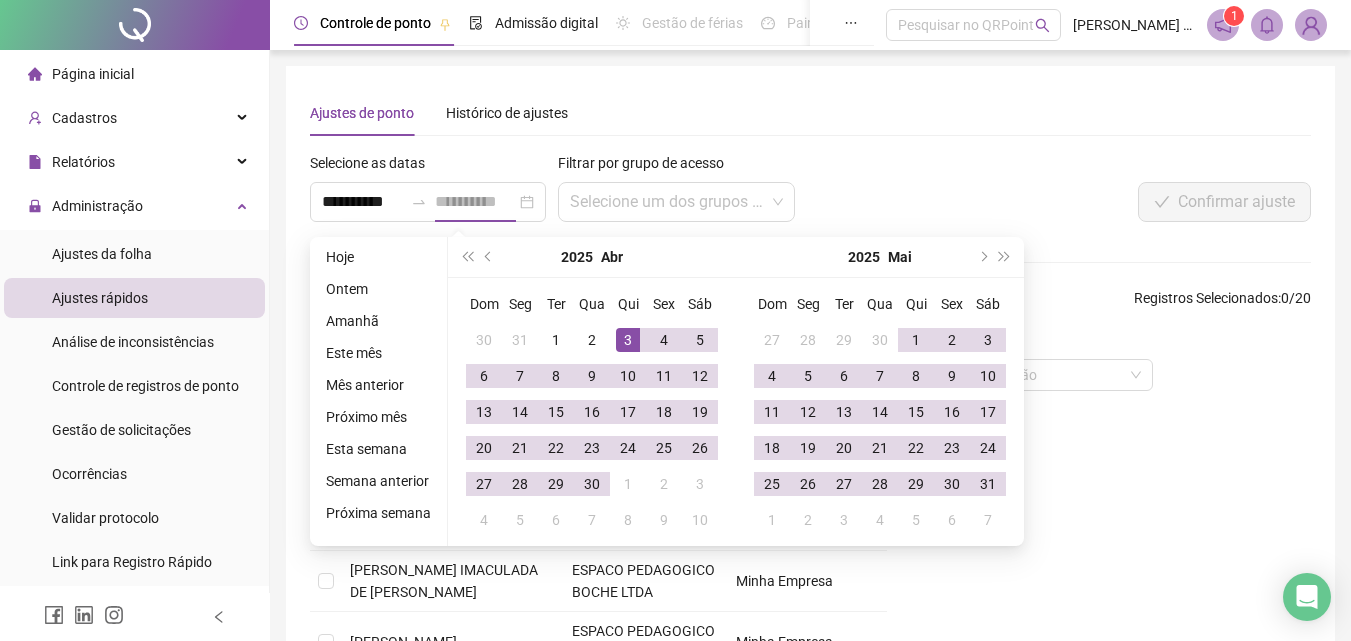 click on "3" at bounding box center (628, 340) 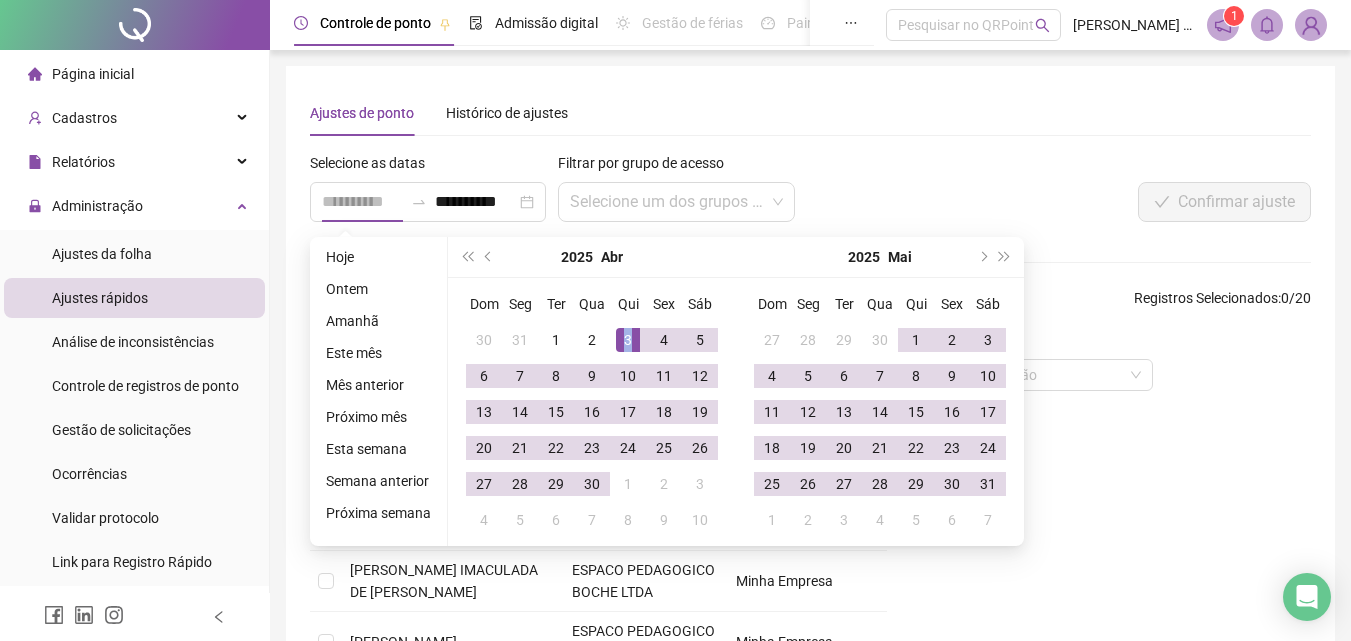 click on "3" at bounding box center [628, 340] 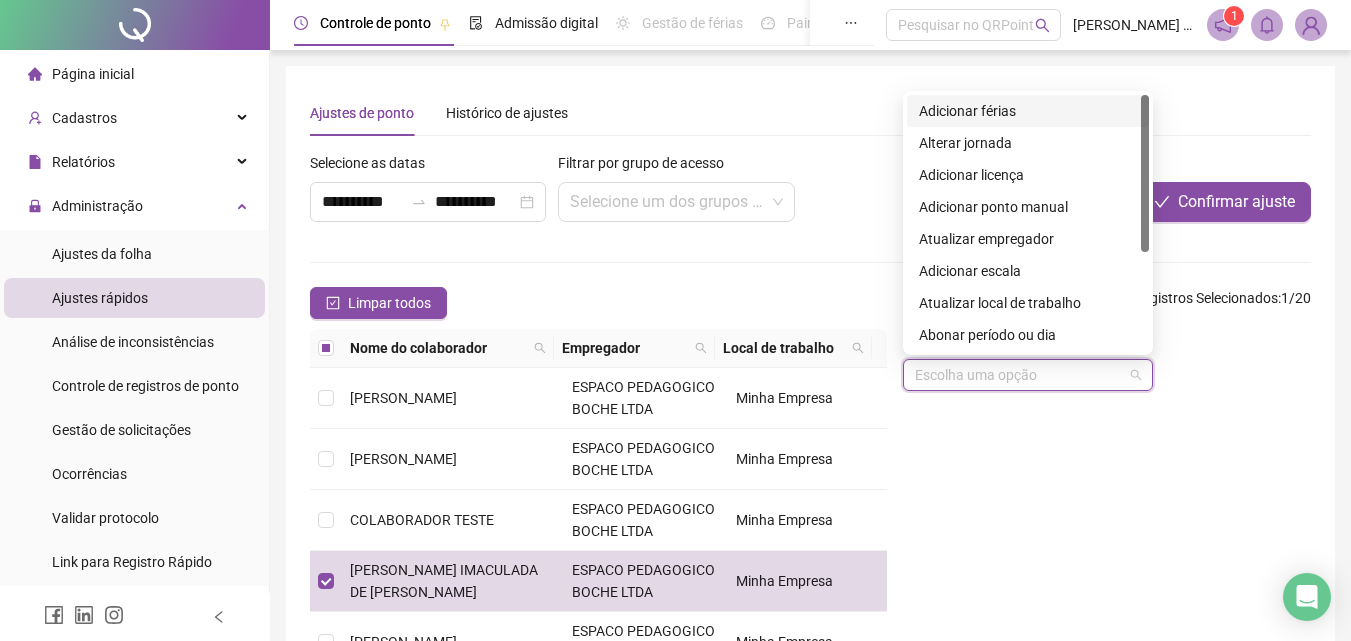 click at bounding box center (1022, 375) 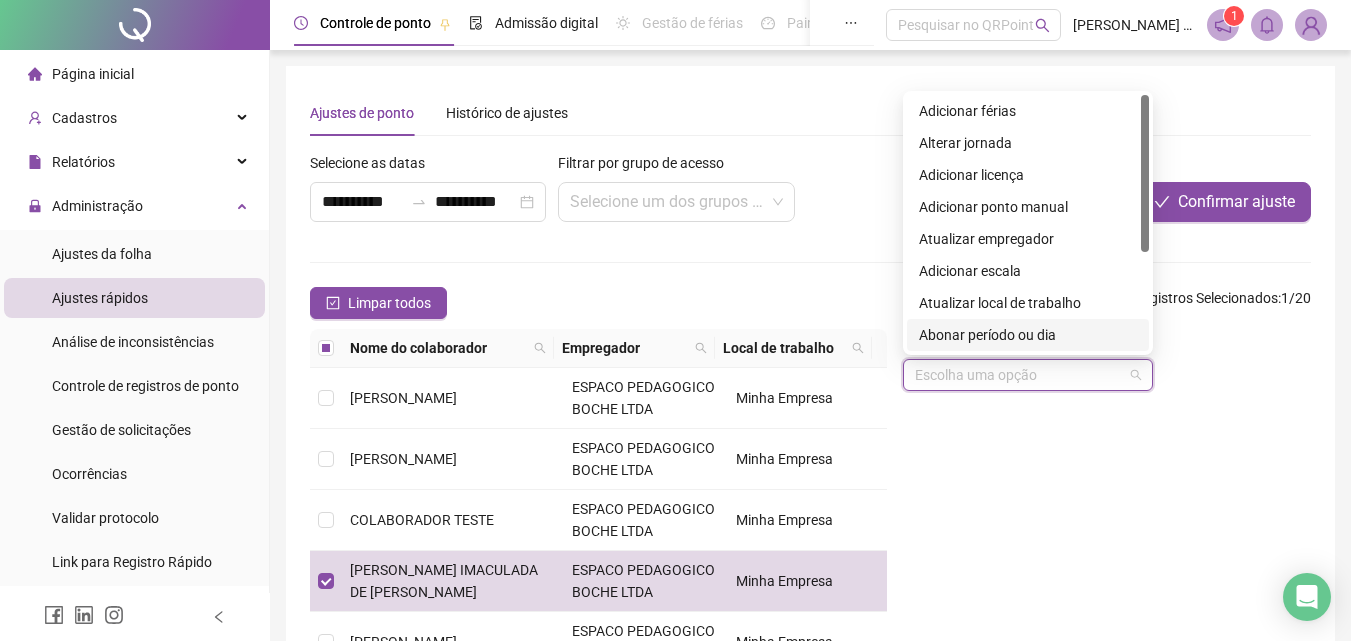 click on "Abonar período ou dia" at bounding box center [1028, 335] 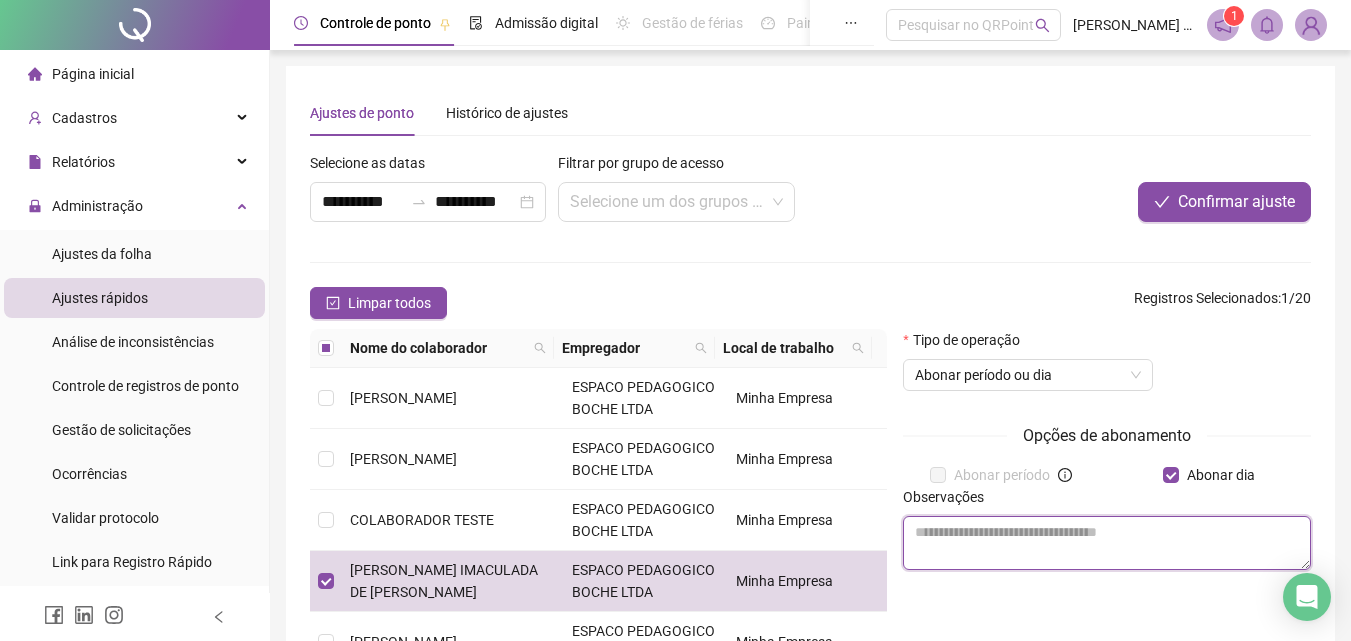 click at bounding box center [1107, 543] 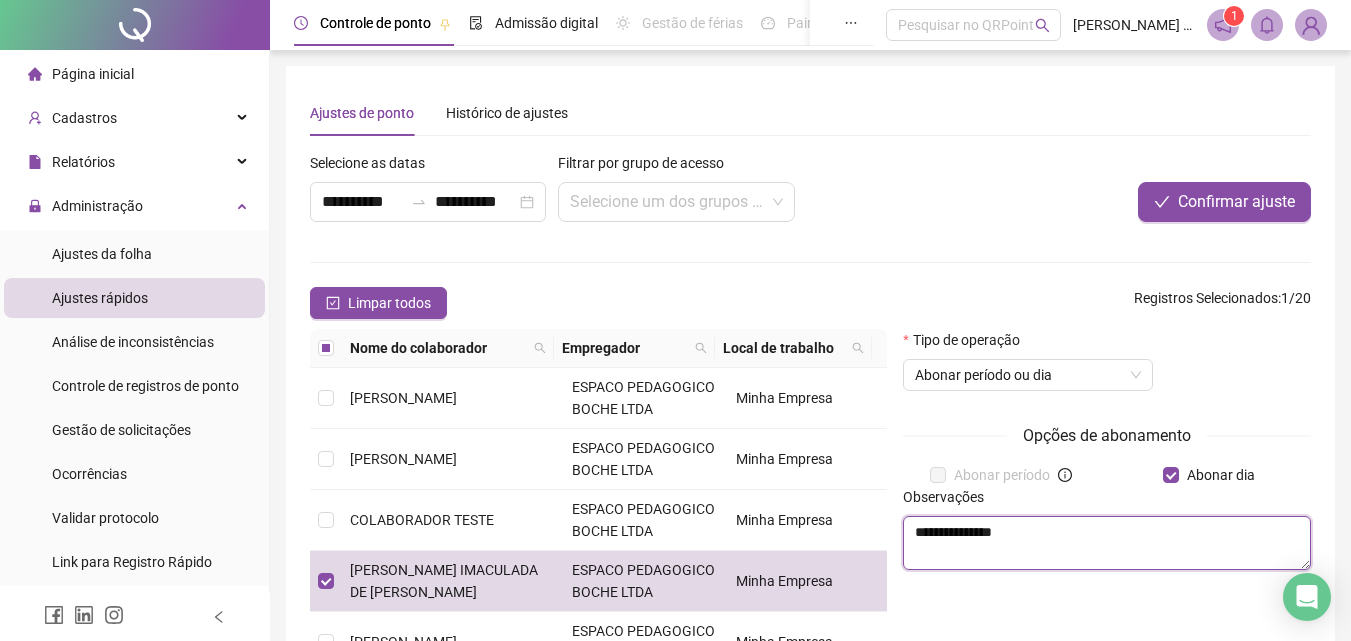 click on "**********" at bounding box center [1107, 543] 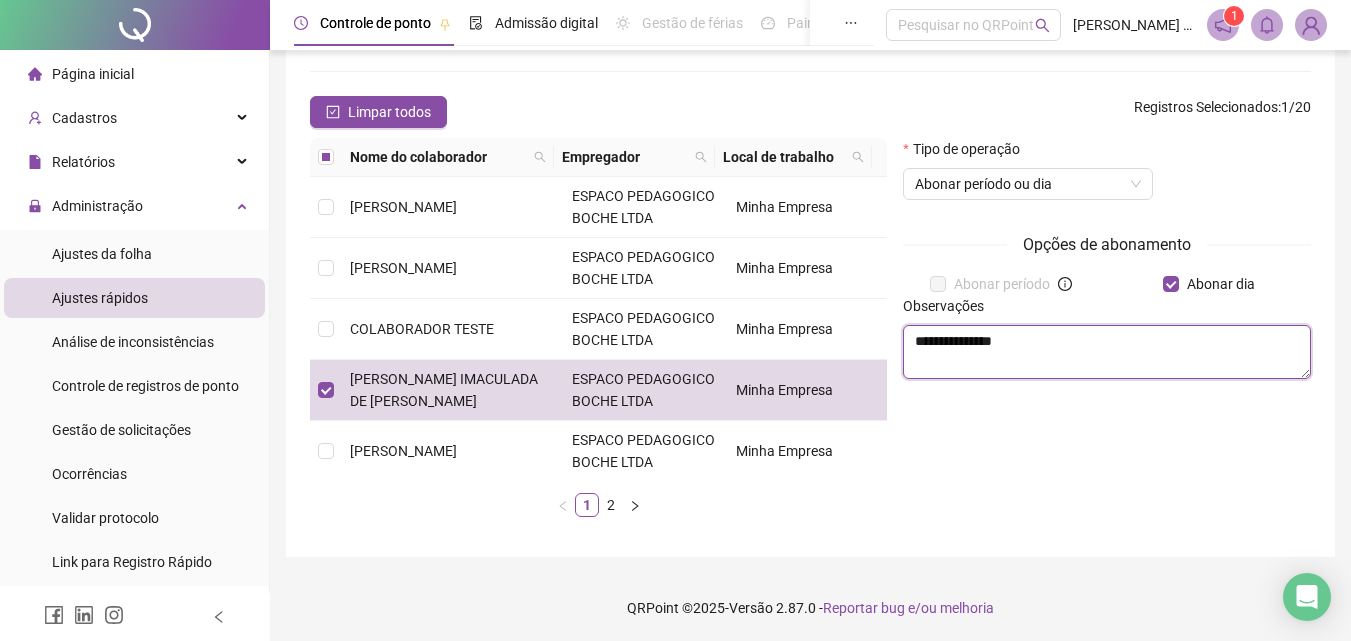 scroll, scrollTop: 193, scrollLeft: 0, axis: vertical 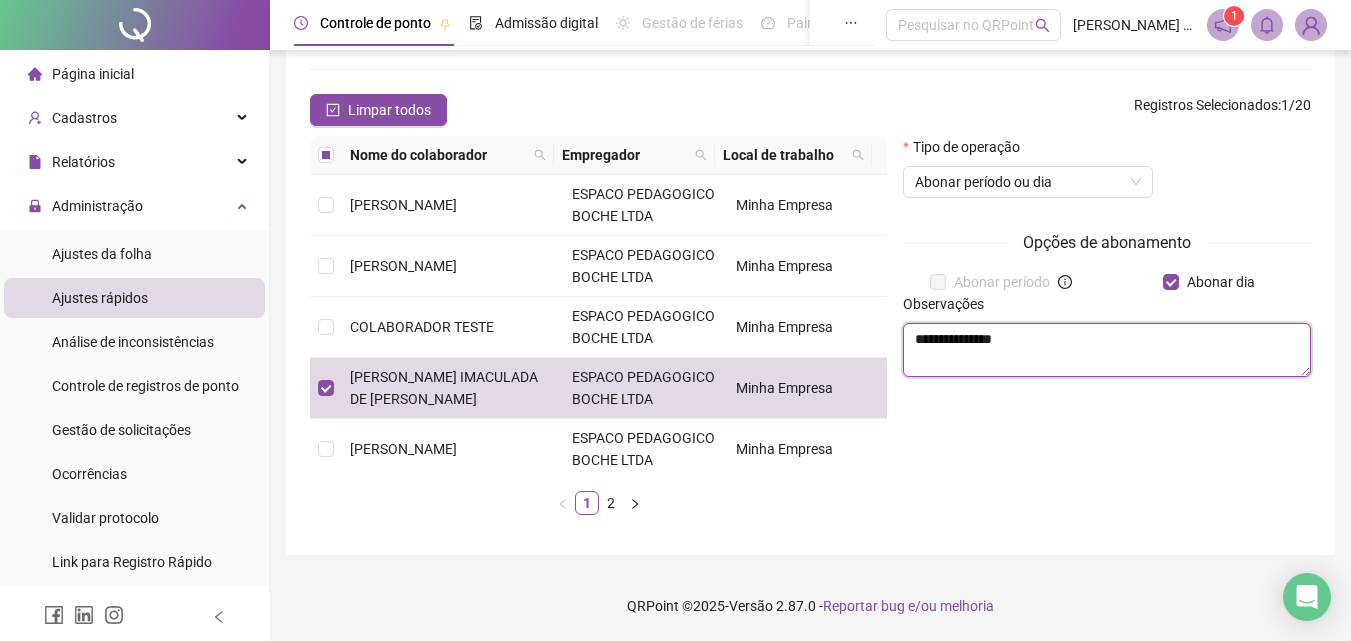 click on "**********" at bounding box center (1107, 350) 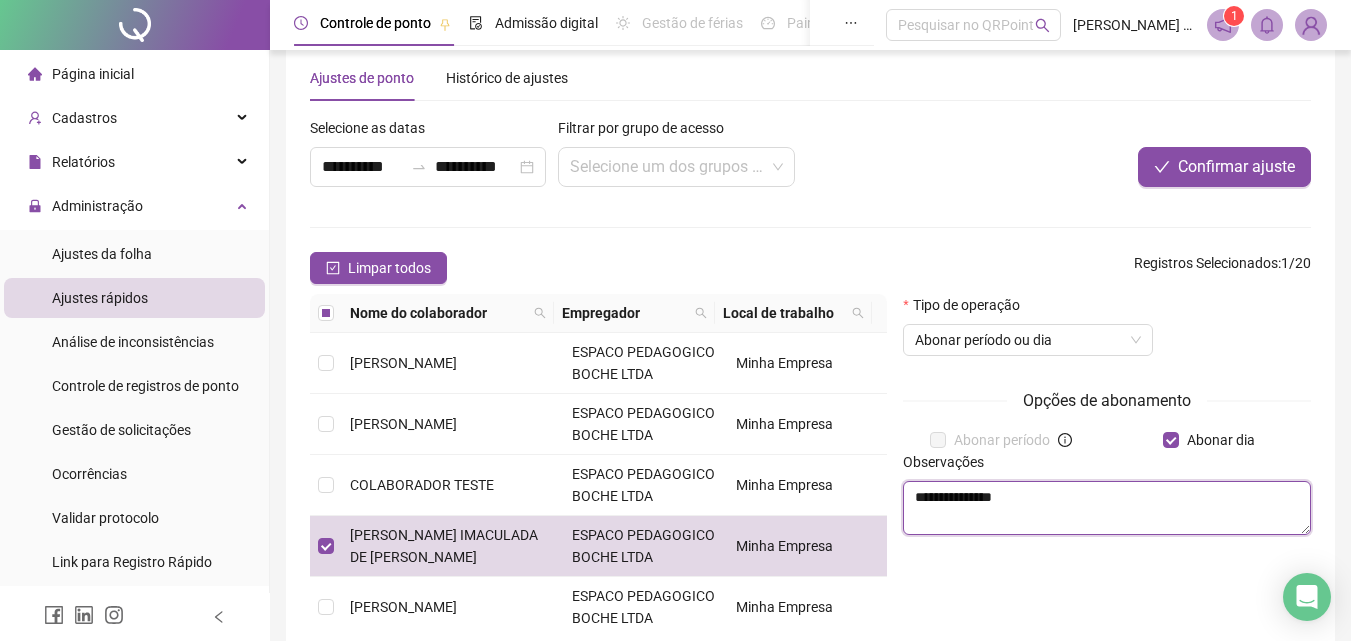 scroll, scrollTop: 0, scrollLeft: 0, axis: both 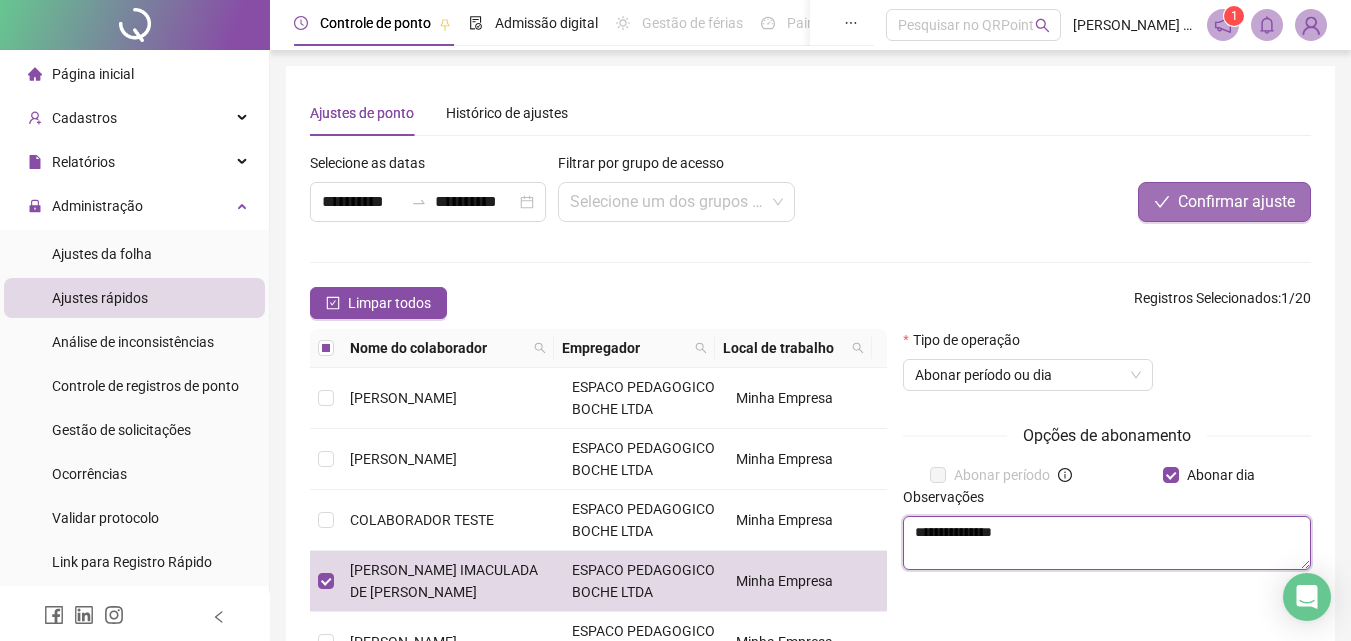 type on "**********" 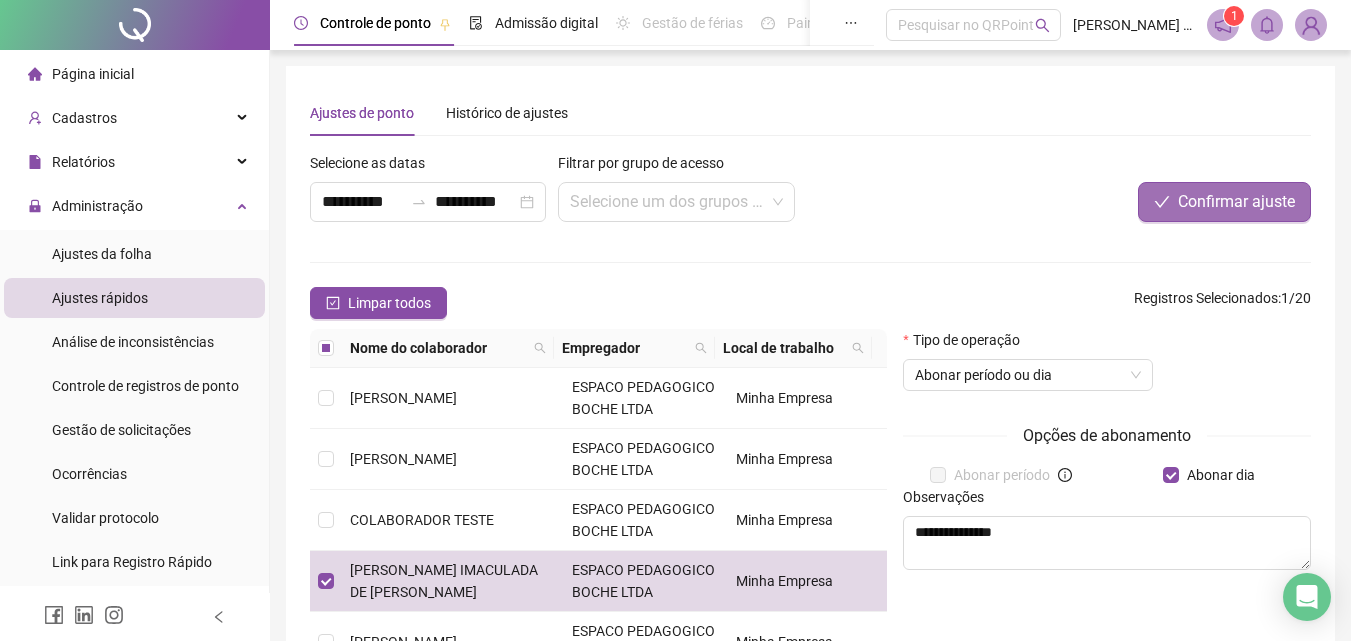 click on "Confirmar ajuste" at bounding box center (1236, 202) 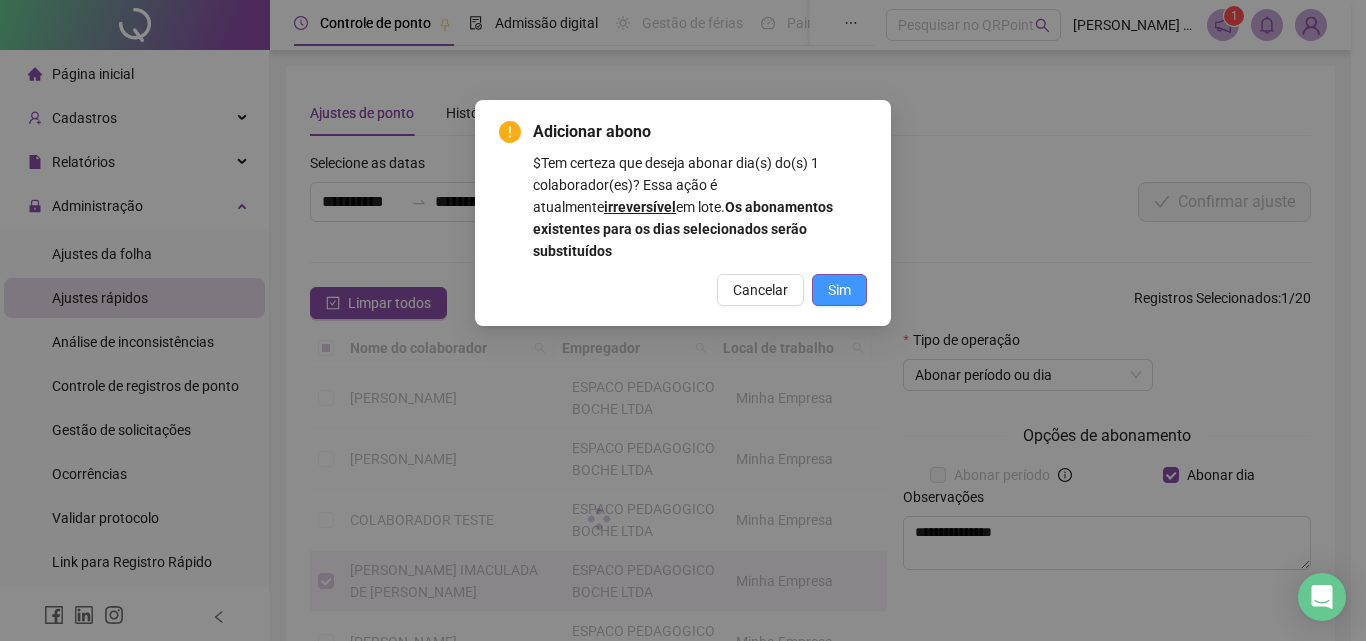 click on "Sim" at bounding box center [839, 290] 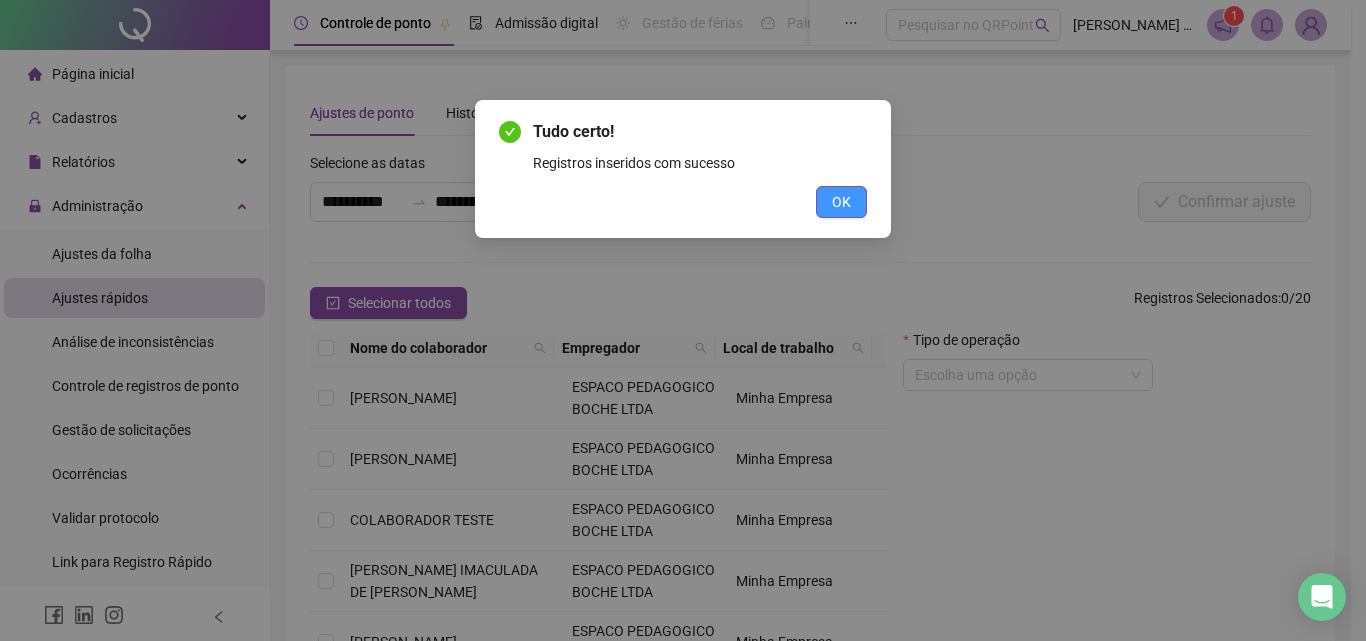 click on "OK" at bounding box center (841, 202) 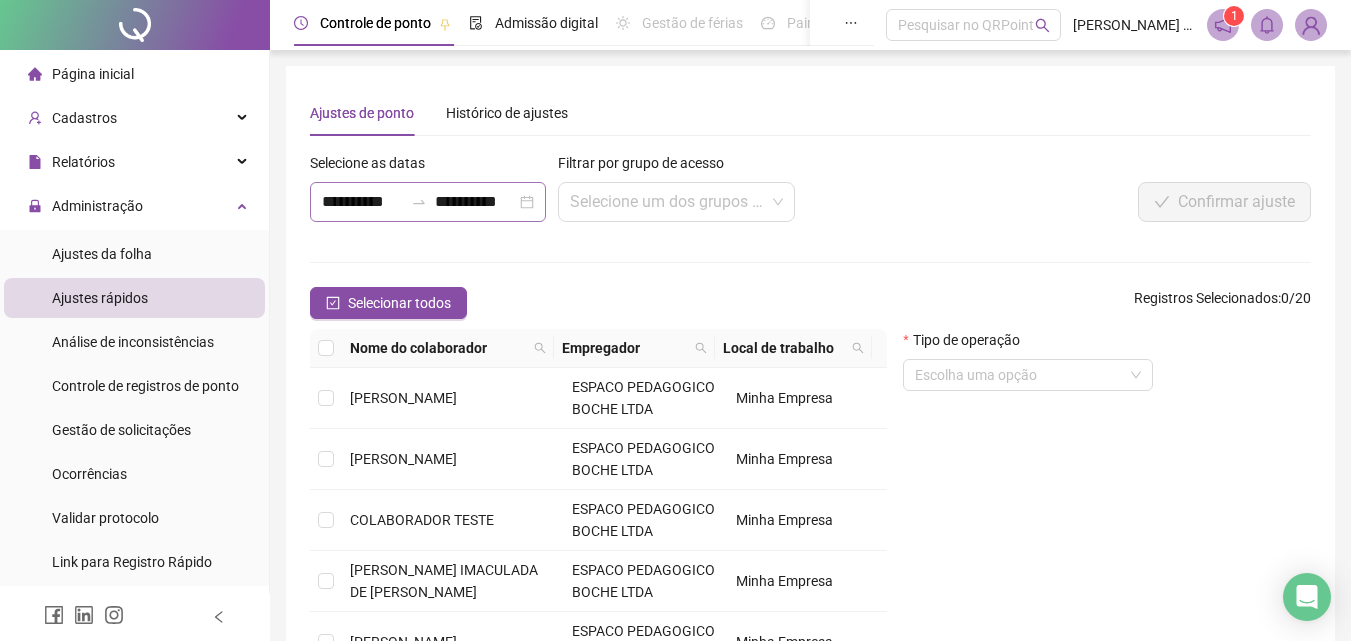 click 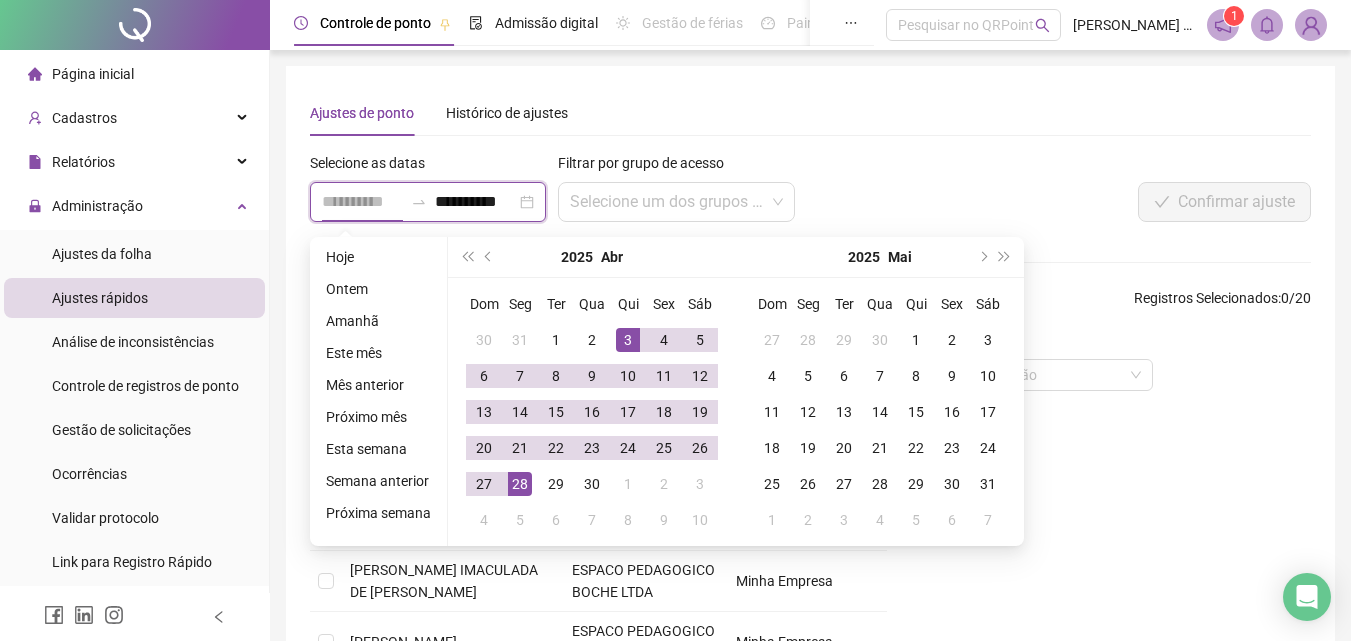 type on "**********" 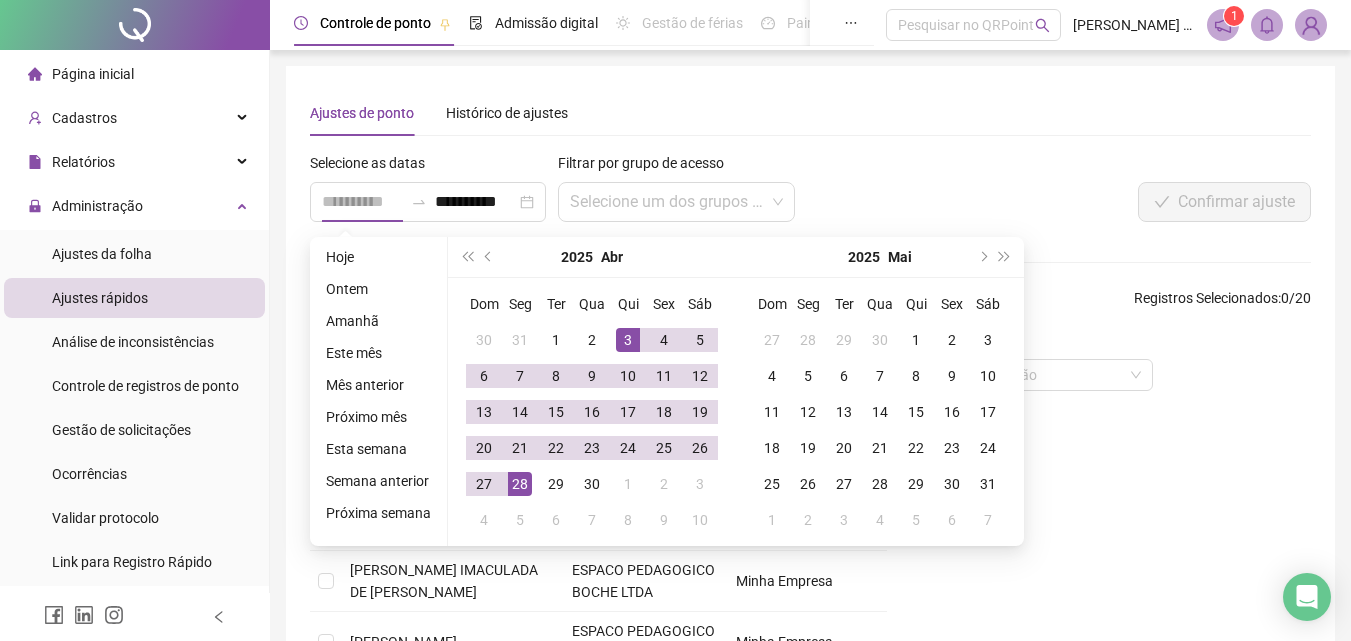 click on "28" at bounding box center (520, 484) 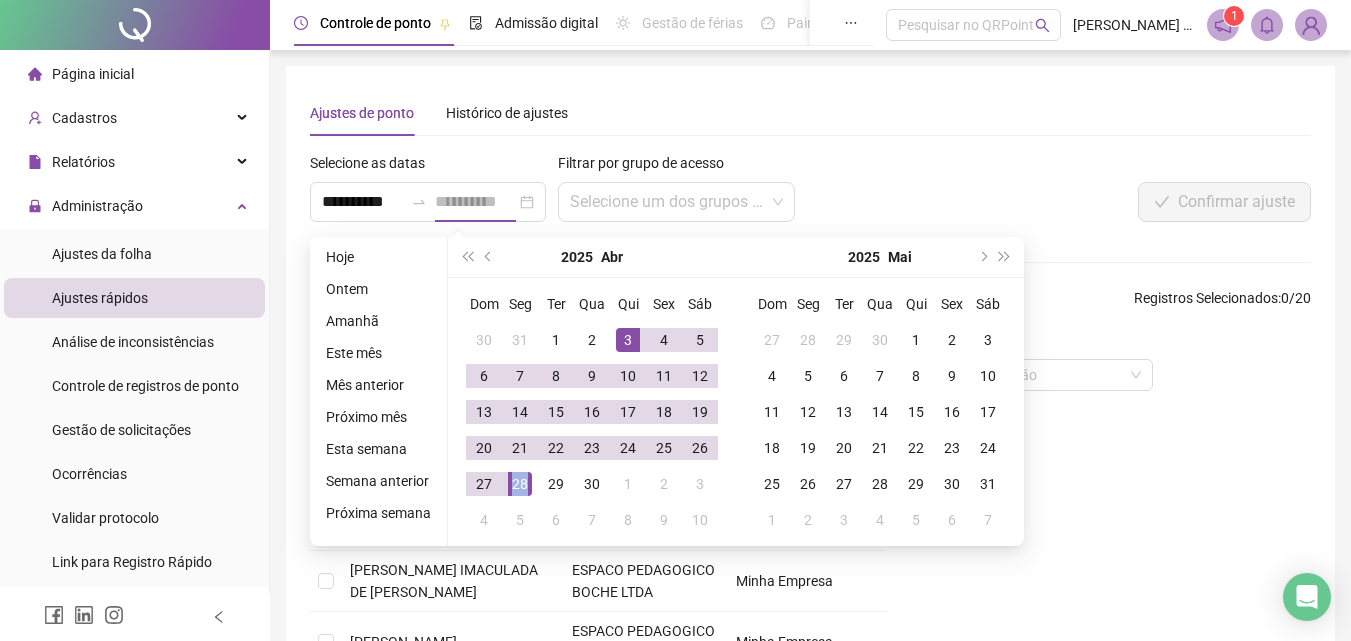 click on "28" at bounding box center [520, 484] 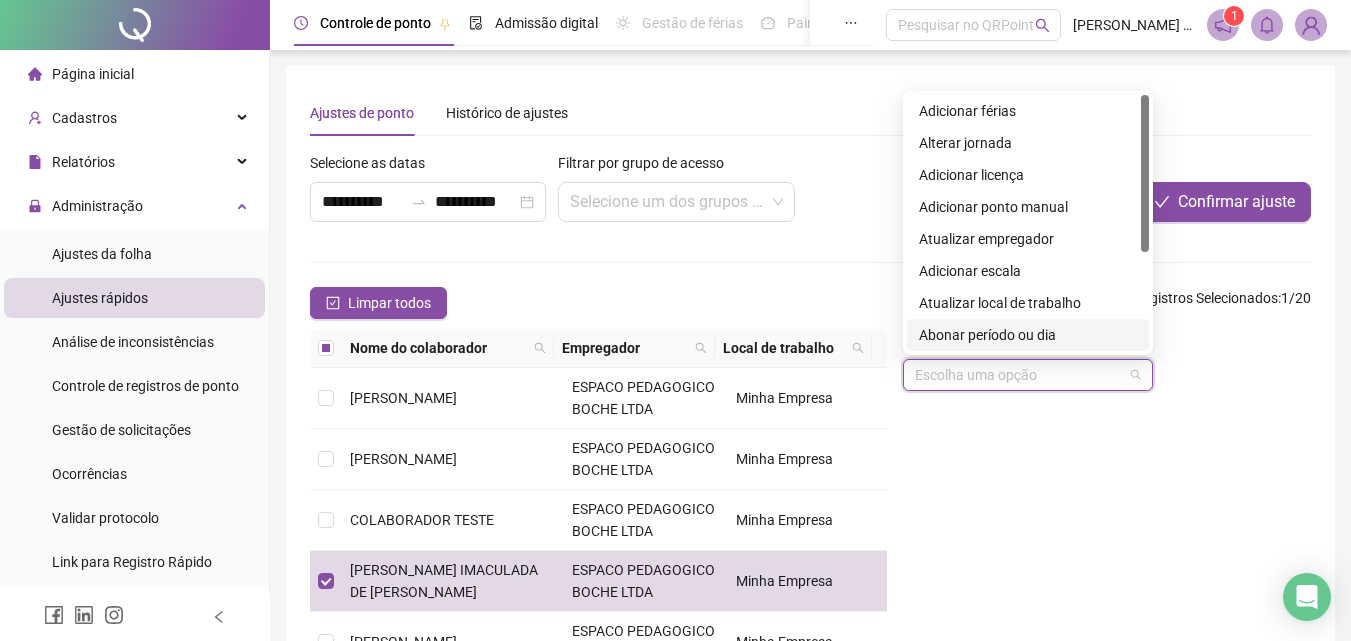 click at bounding box center [1022, 375] 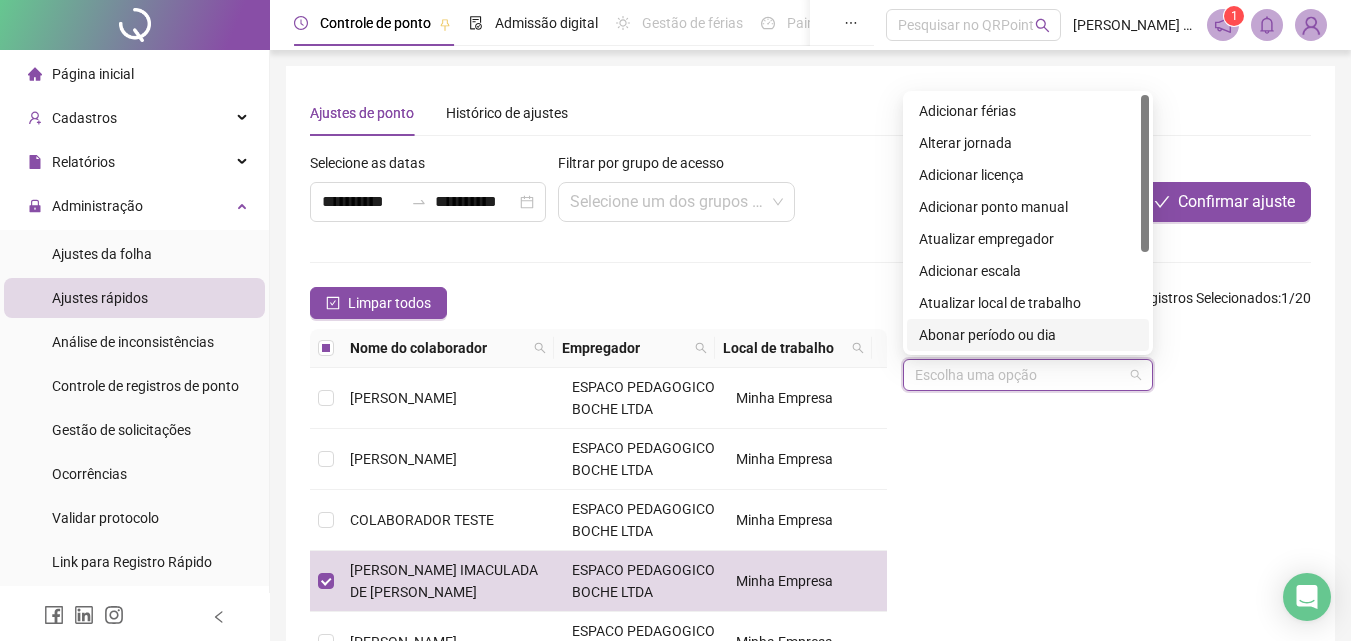 click on "Abonar período ou dia" at bounding box center (1028, 335) 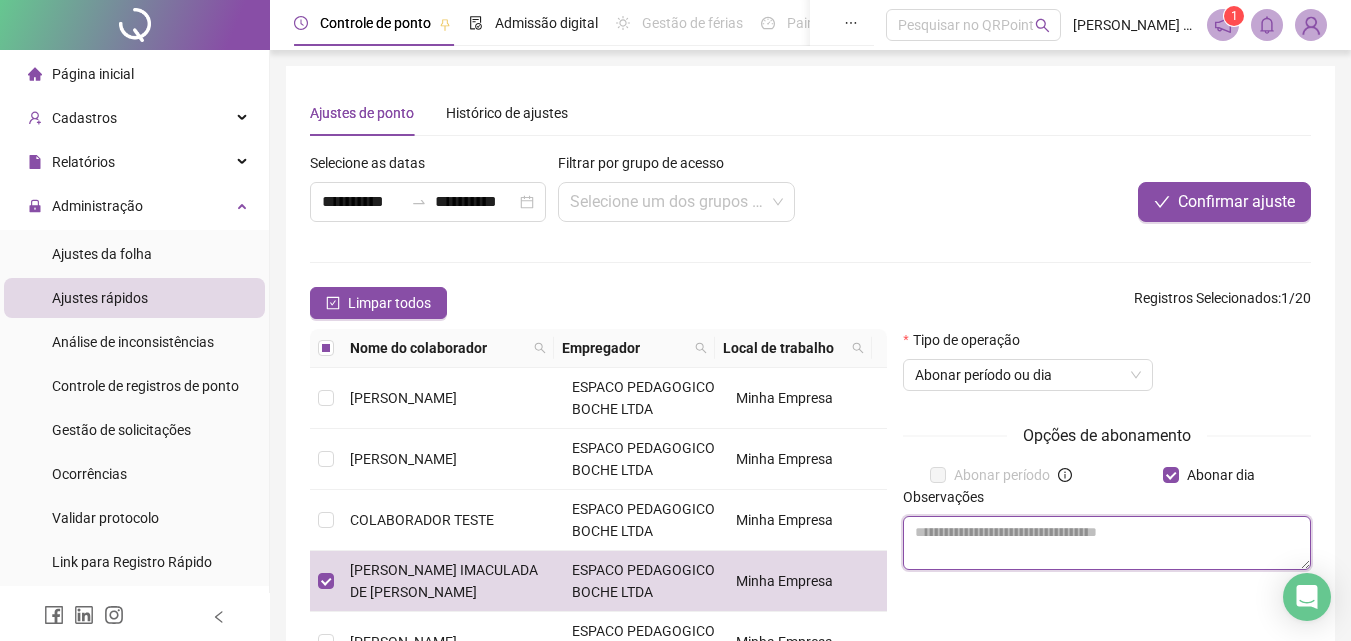 click at bounding box center (1107, 543) 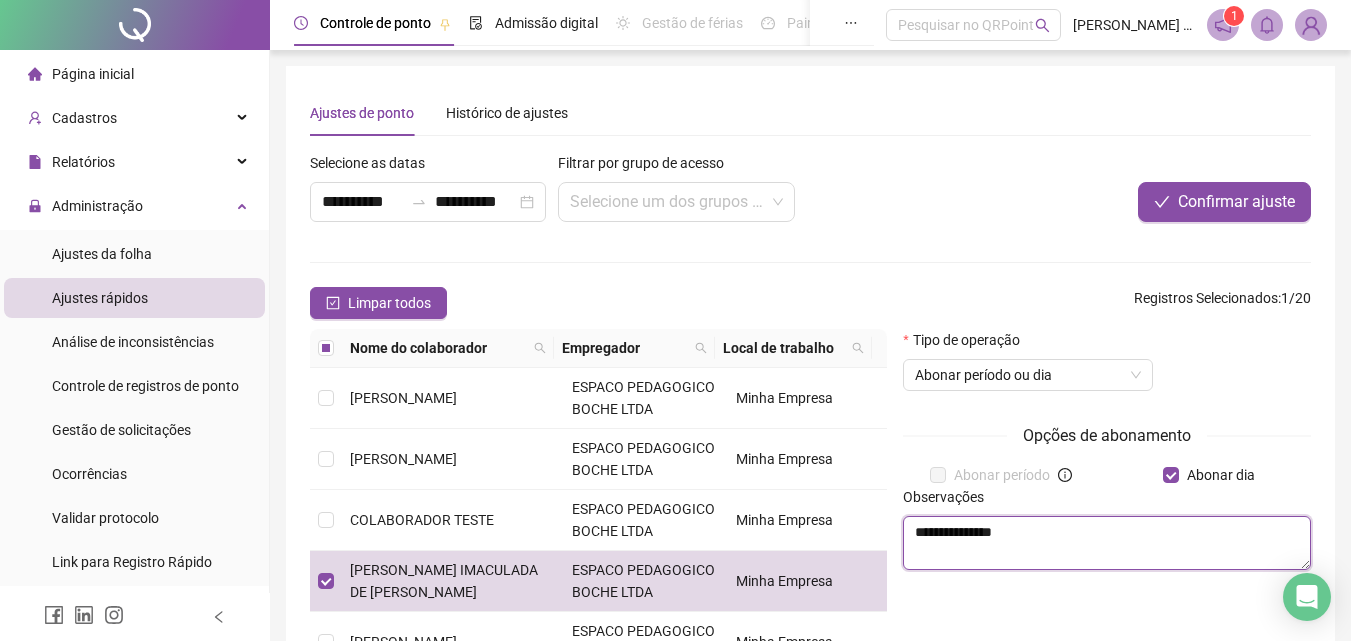 click on "**********" at bounding box center (1107, 543) 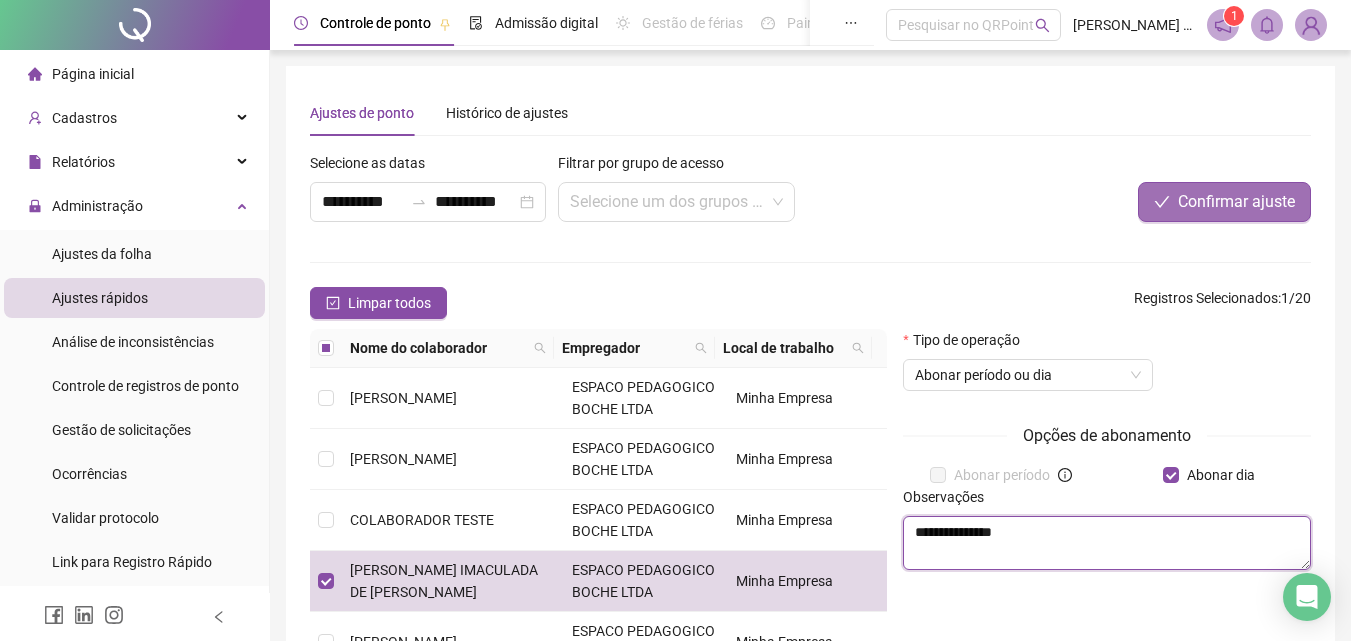 type on "**********" 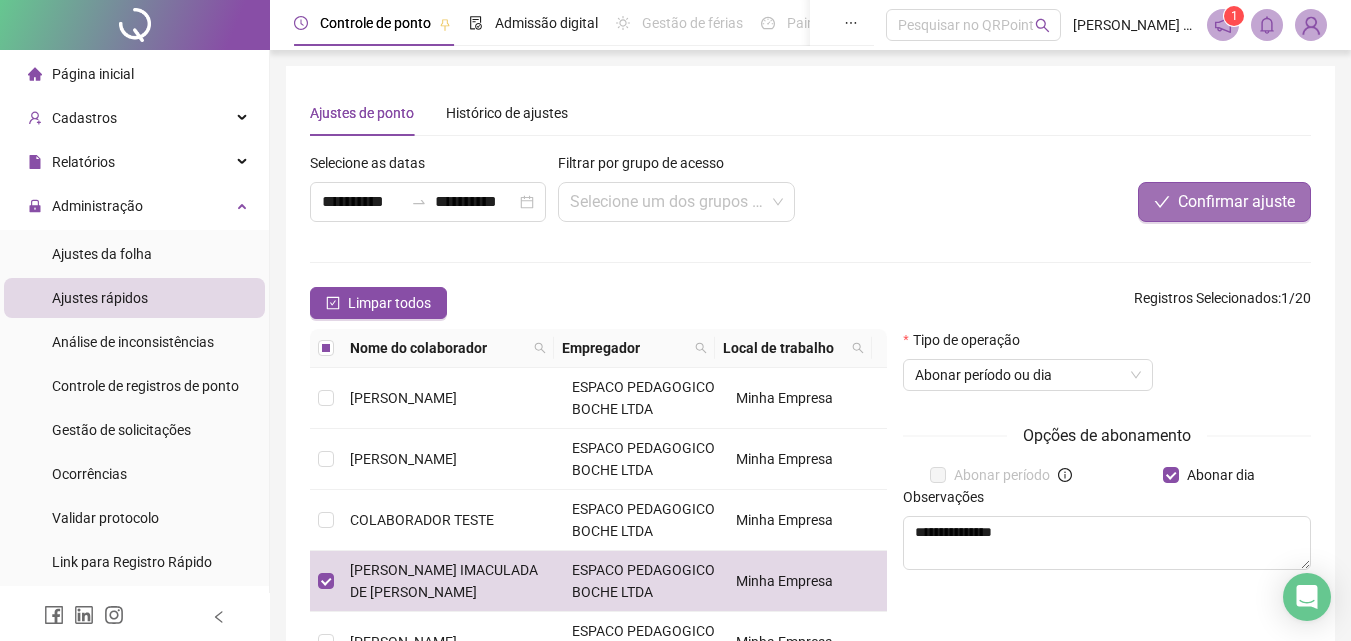 click on "Confirmar ajuste" at bounding box center (1236, 202) 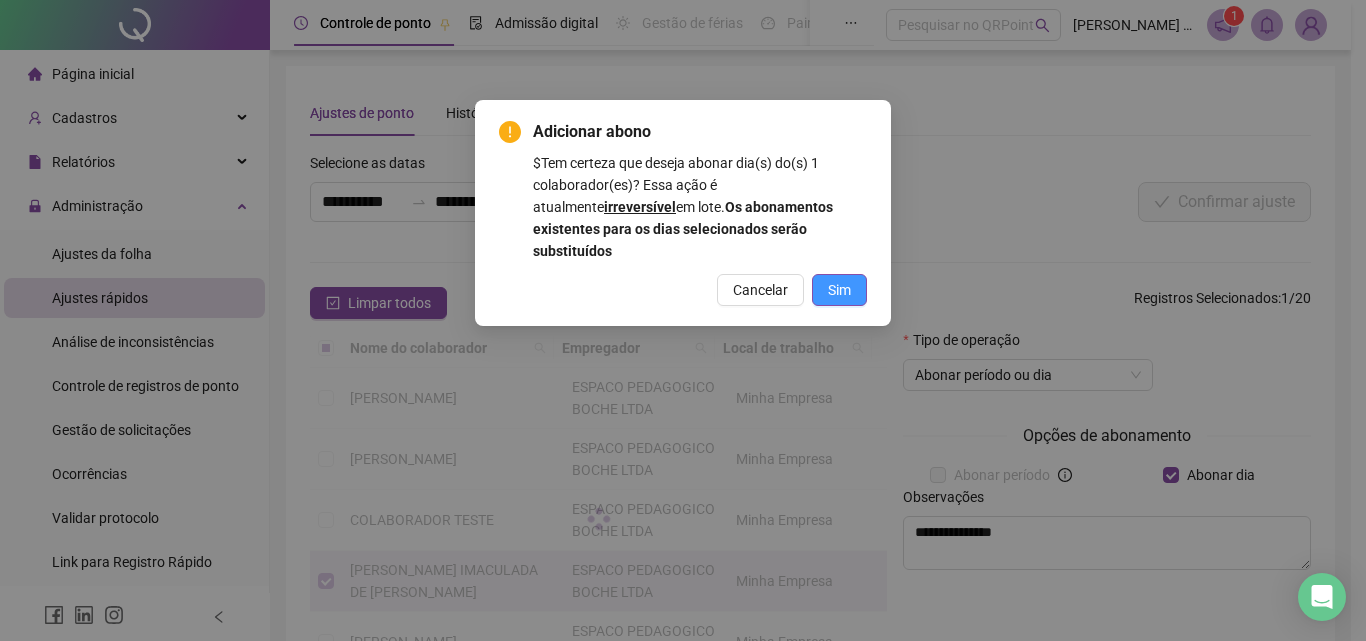 click on "Sim" at bounding box center [839, 290] 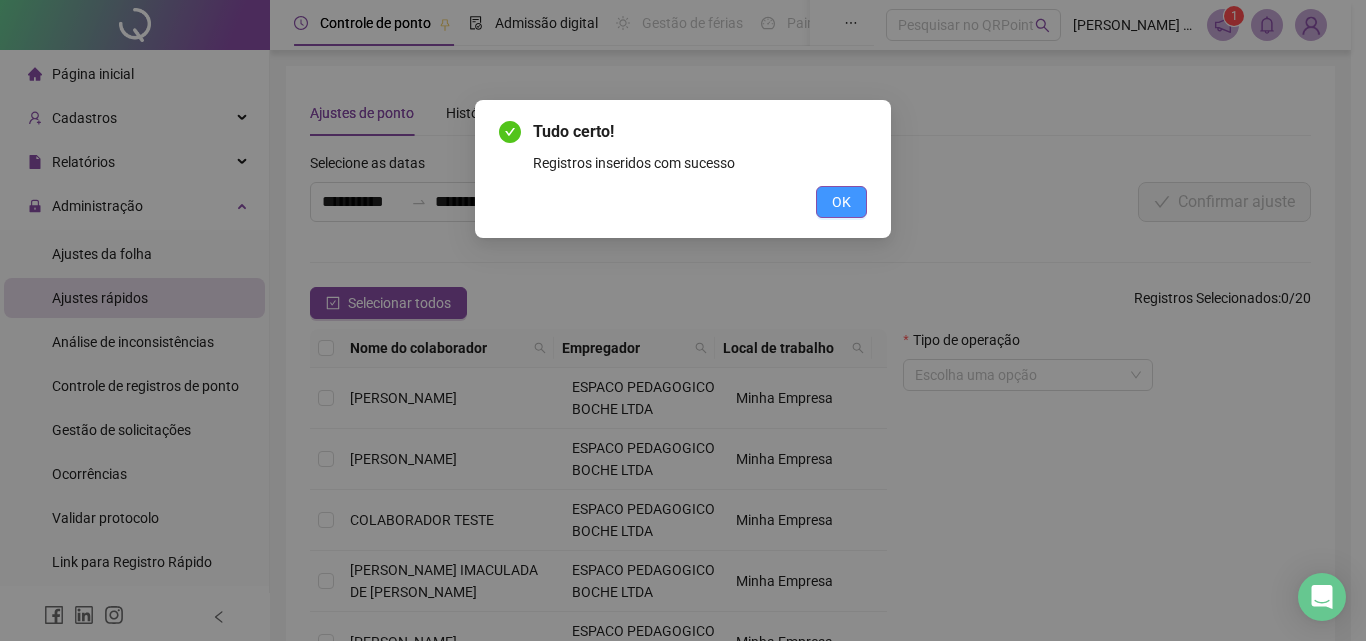 click on "OK" at bounding box center [841, 202] 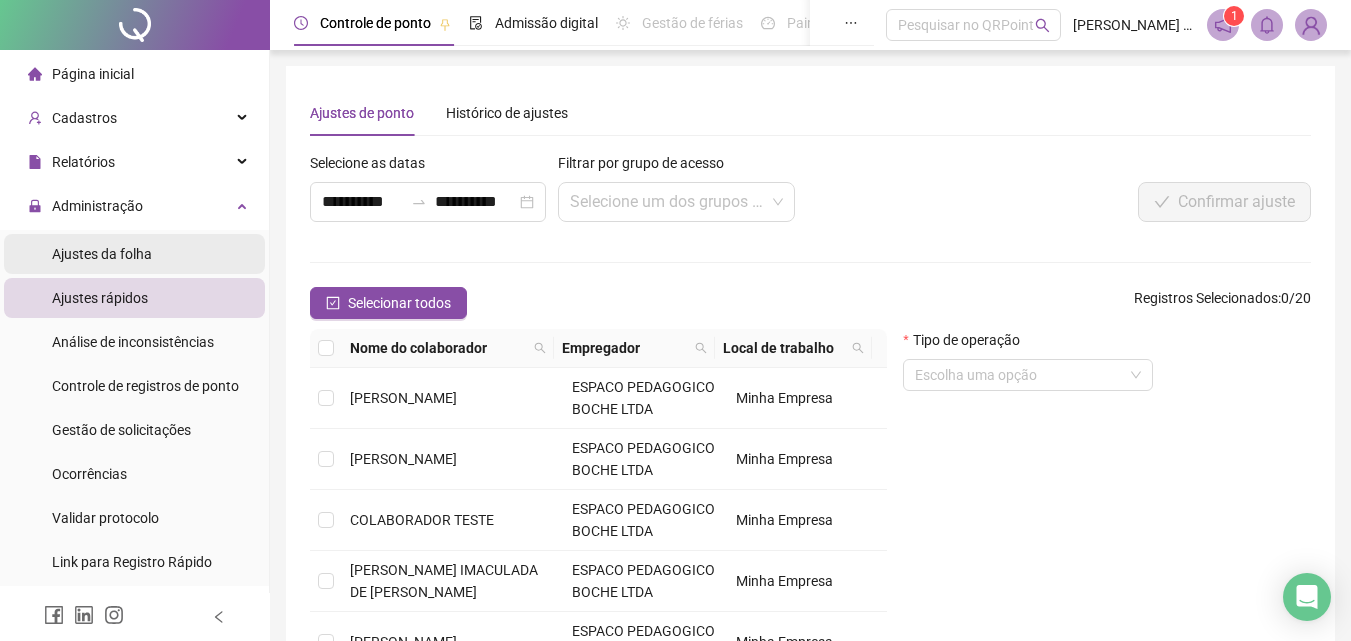 click on "Ajustes da folha" at bounding box center (102, 254) 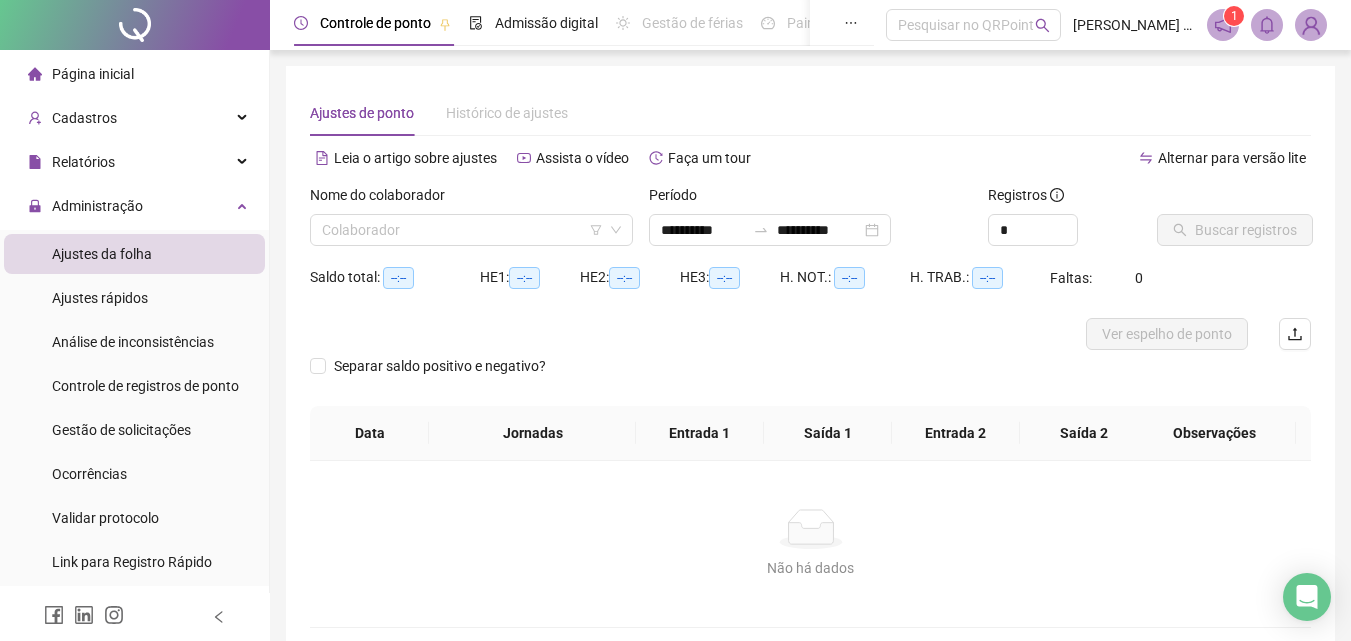 type on "**********" 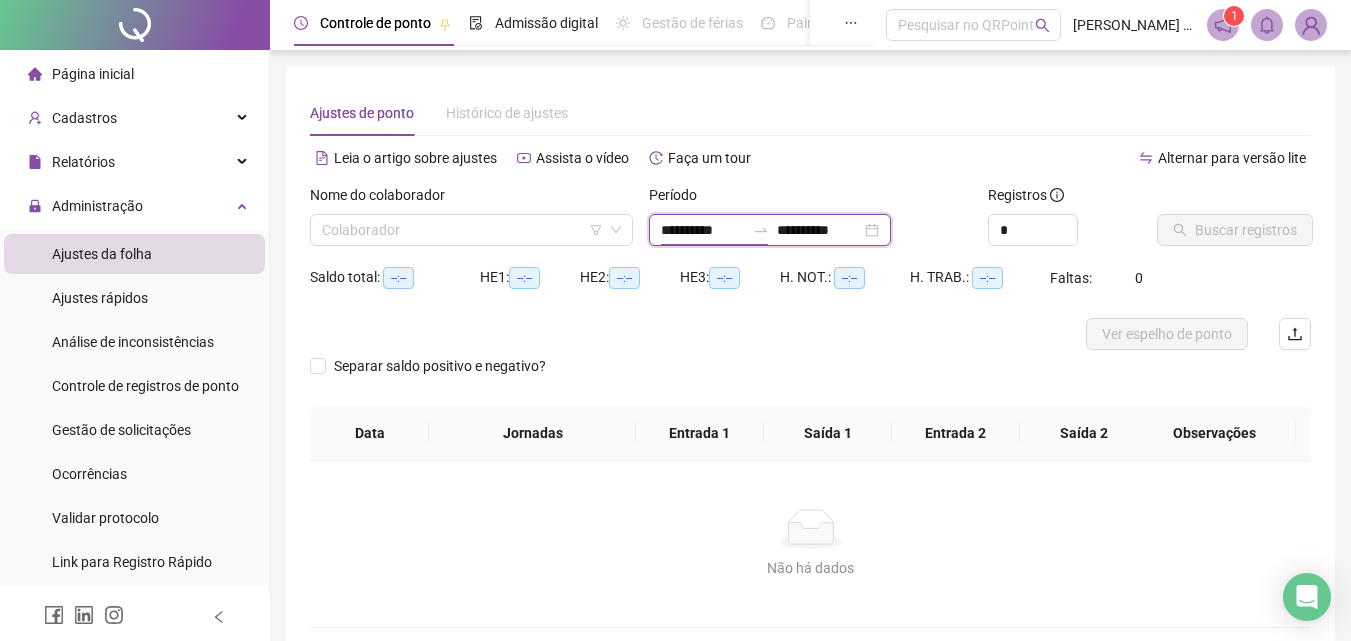 click on "**********" at bounding box center [703, 230] 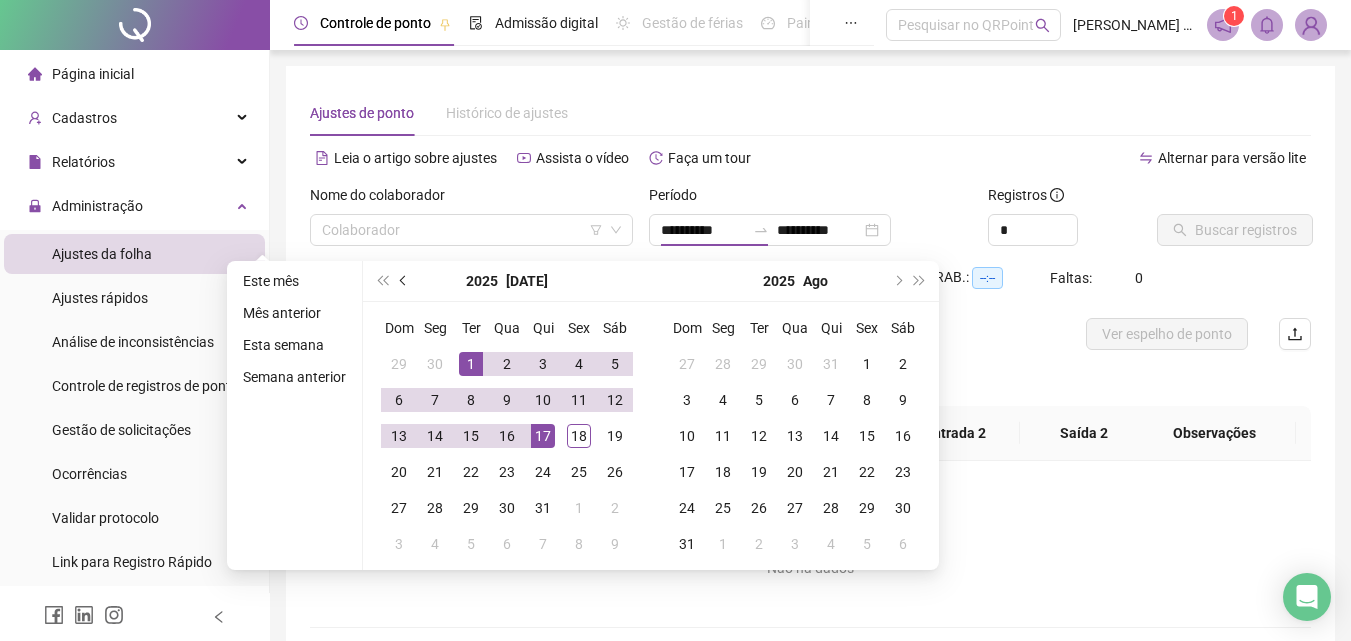 click at bounding box center [405, 281] 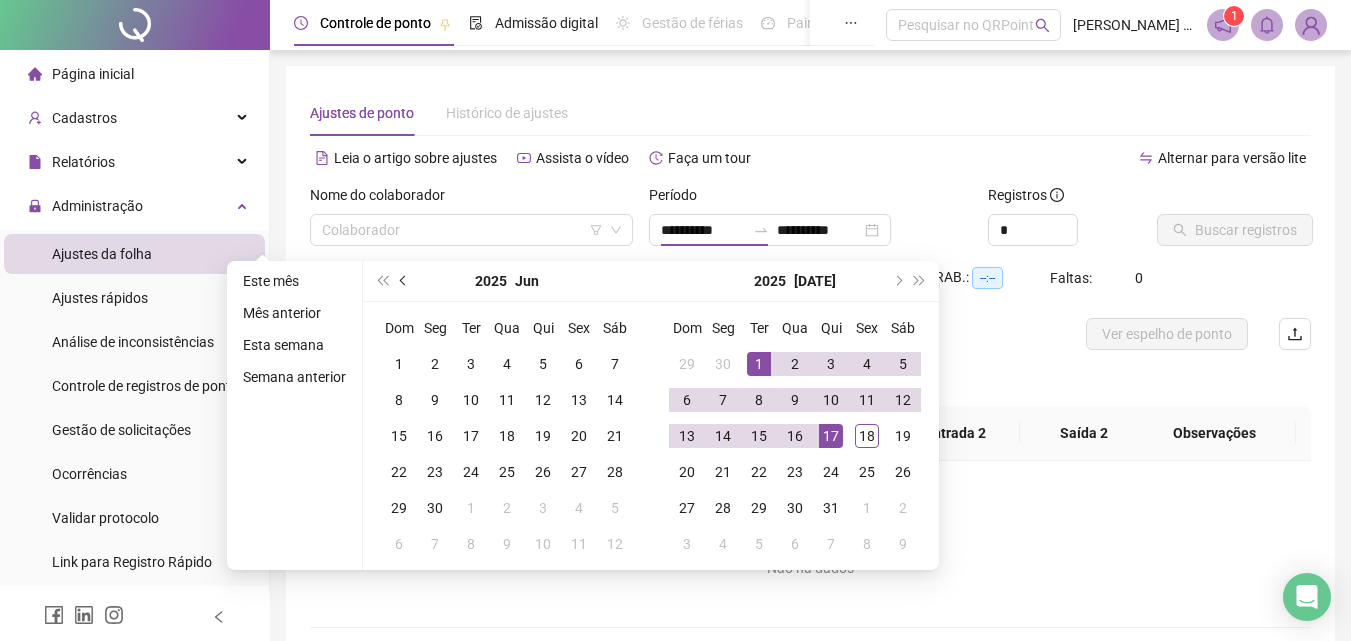 click at bounding box center (405, 281) 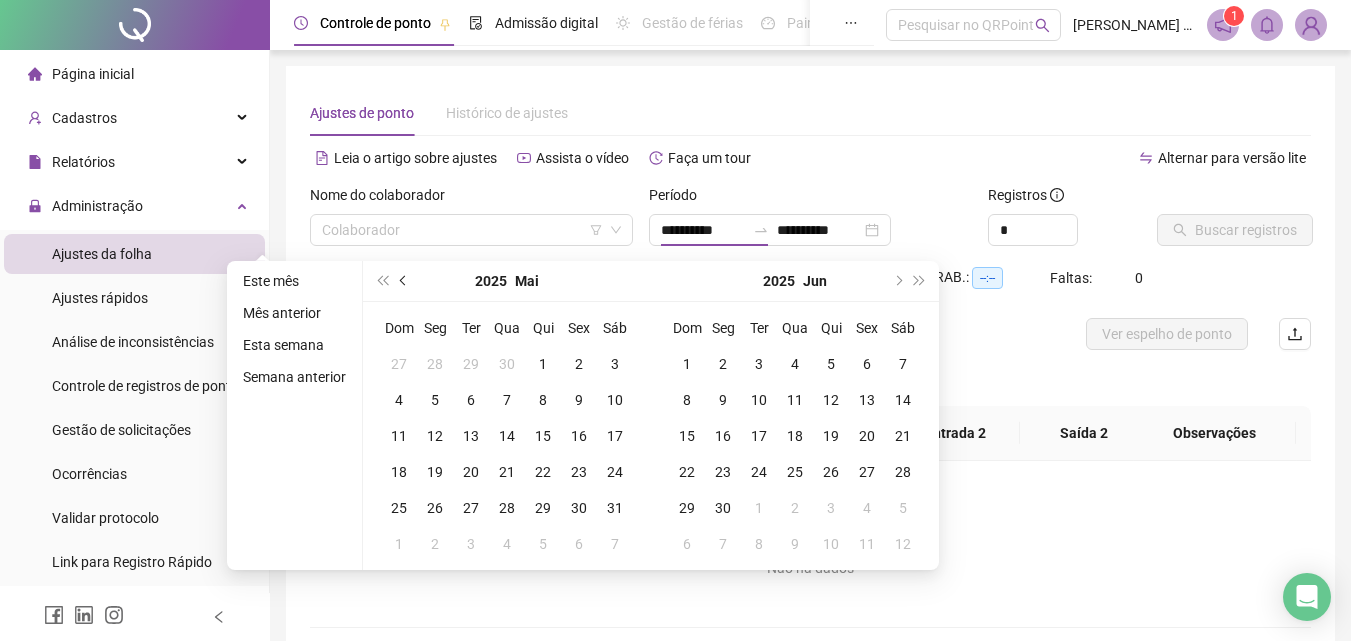 click at bounding box center [405, 281] 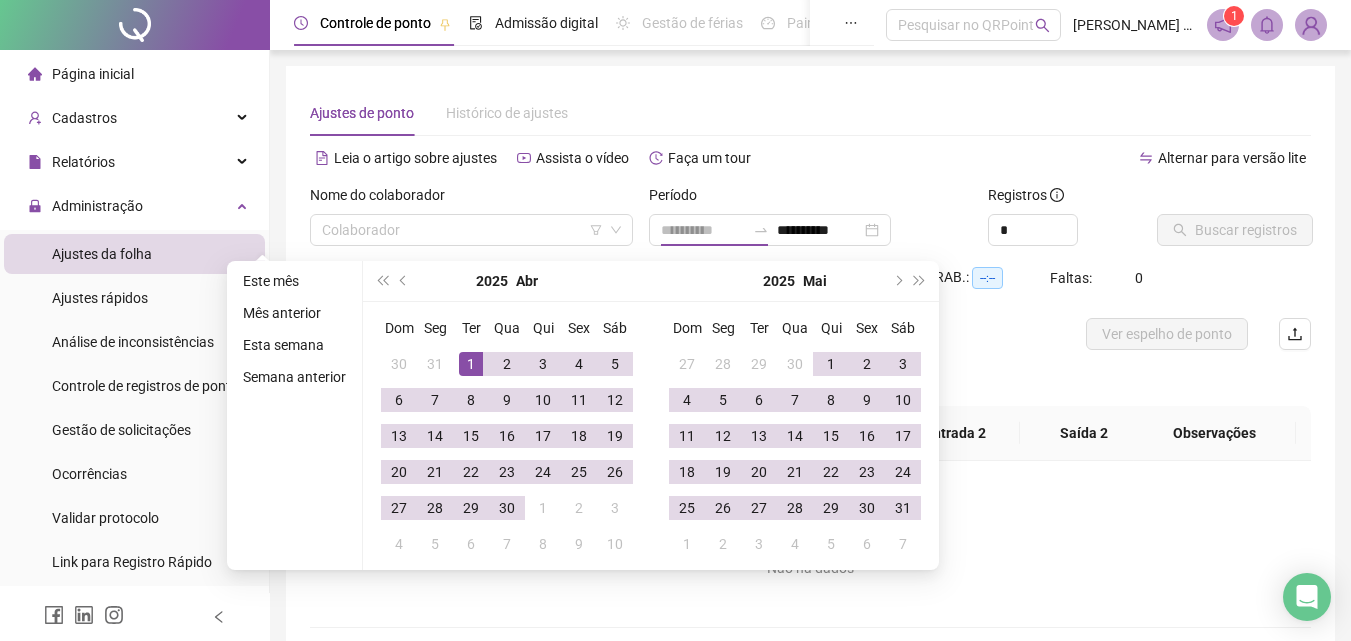 type on "**********" 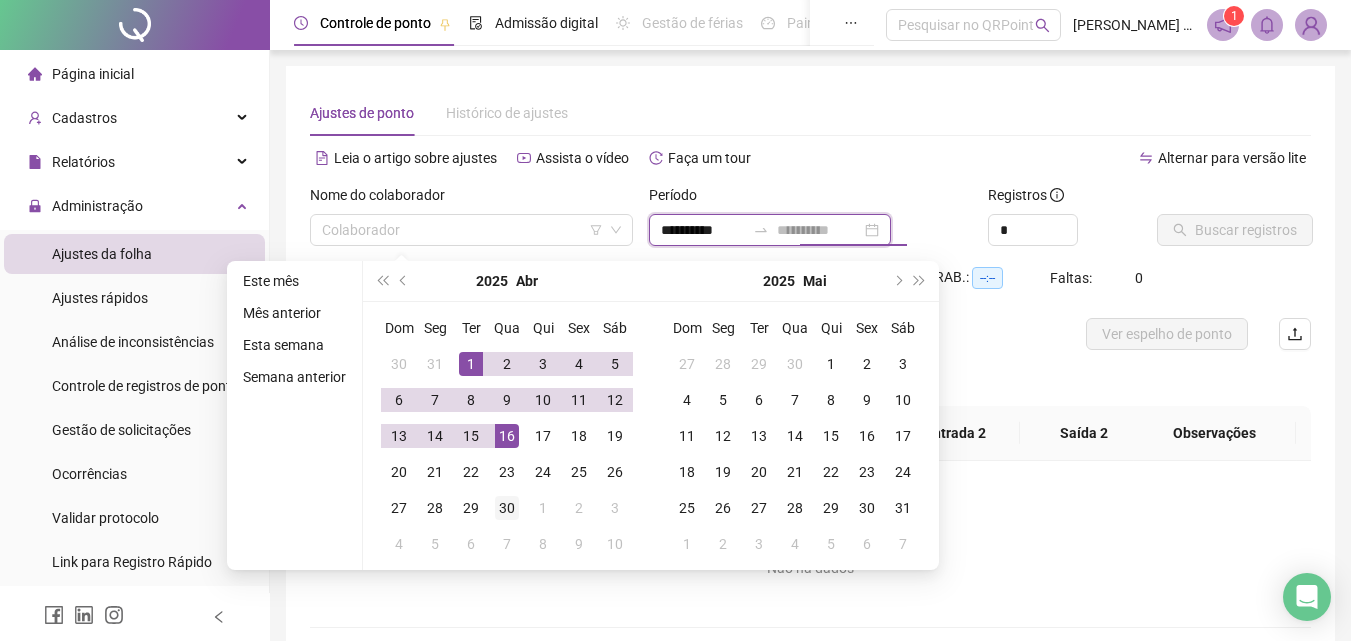 type on "**********" 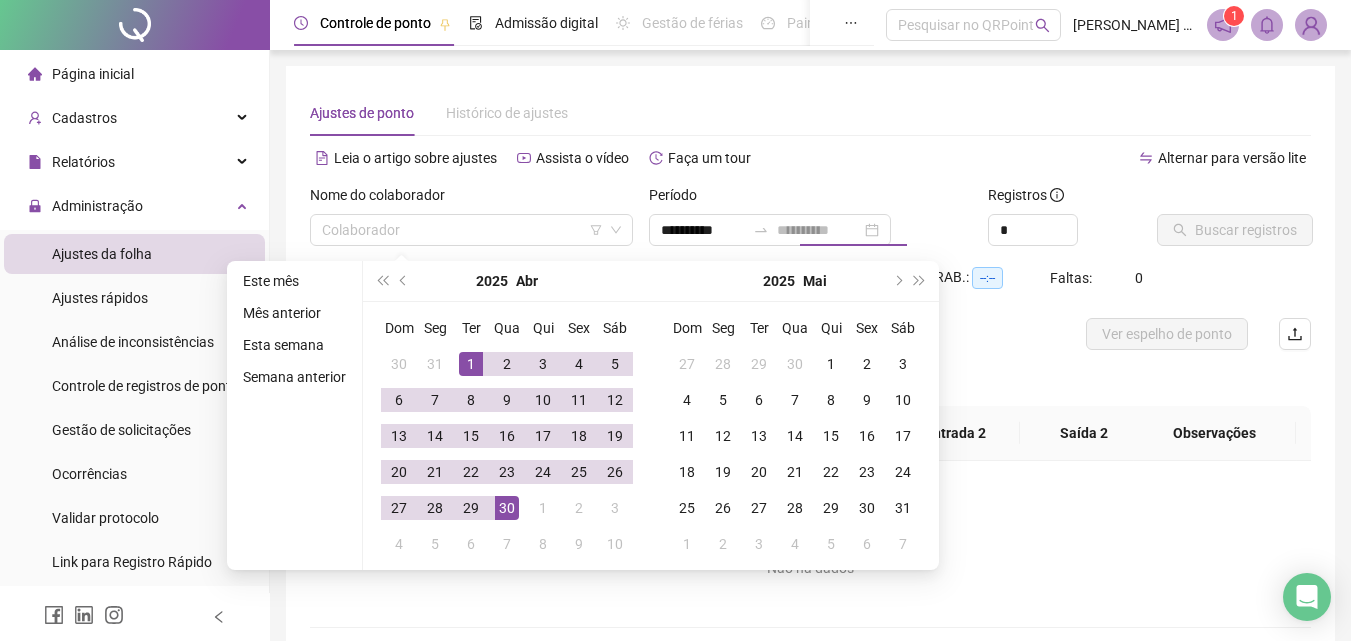 click on "30" at bounding box center (507, 508) 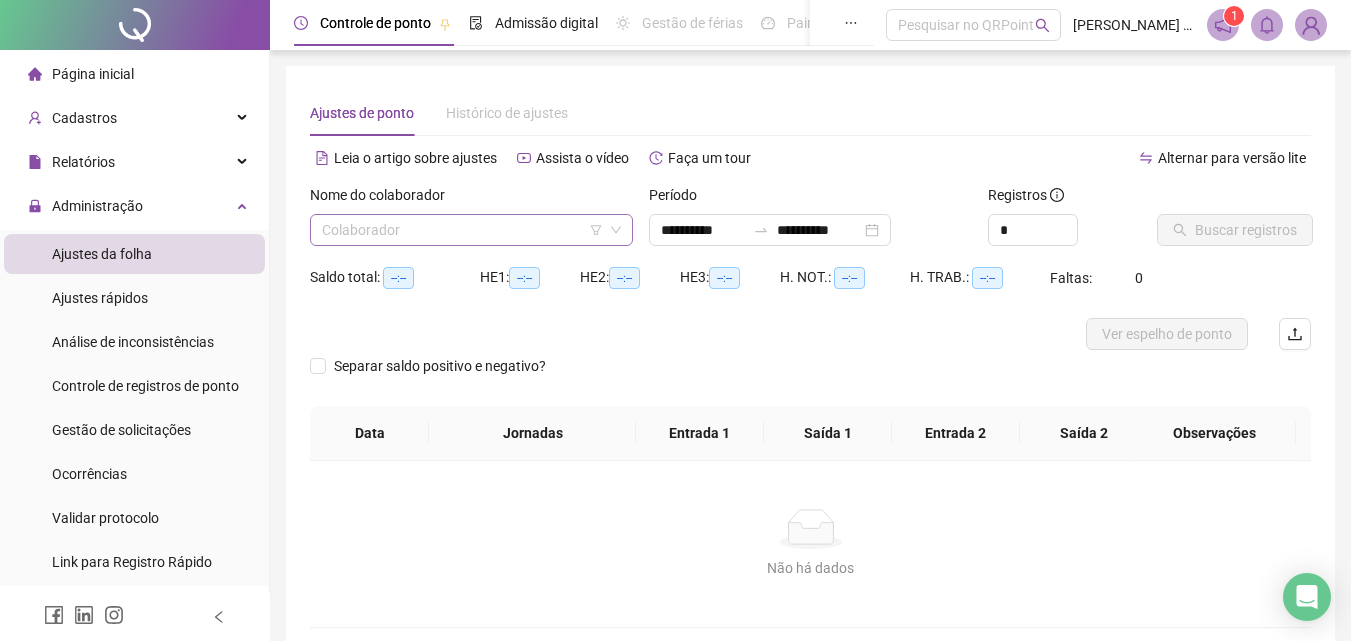 click at bounding box center (465, 230) 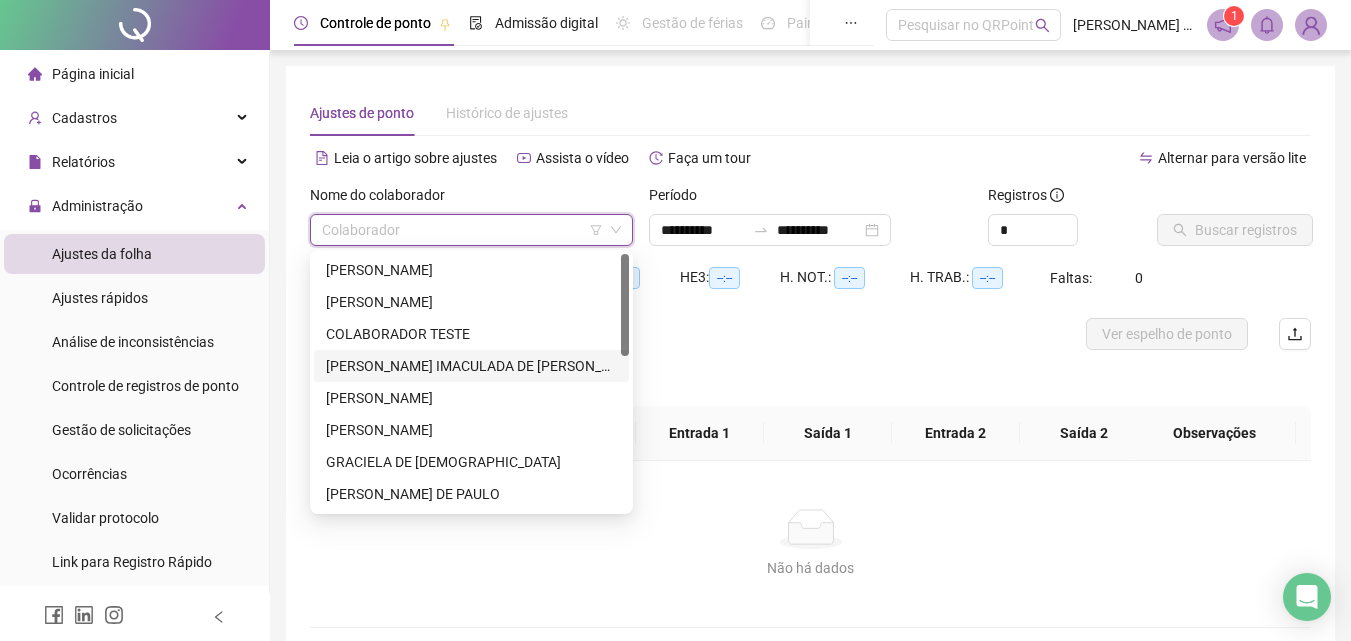 drag, startPoint x: 422, startPoint y: 365, endPoint x: 468, endPoint y: 350, distance: 48.38388 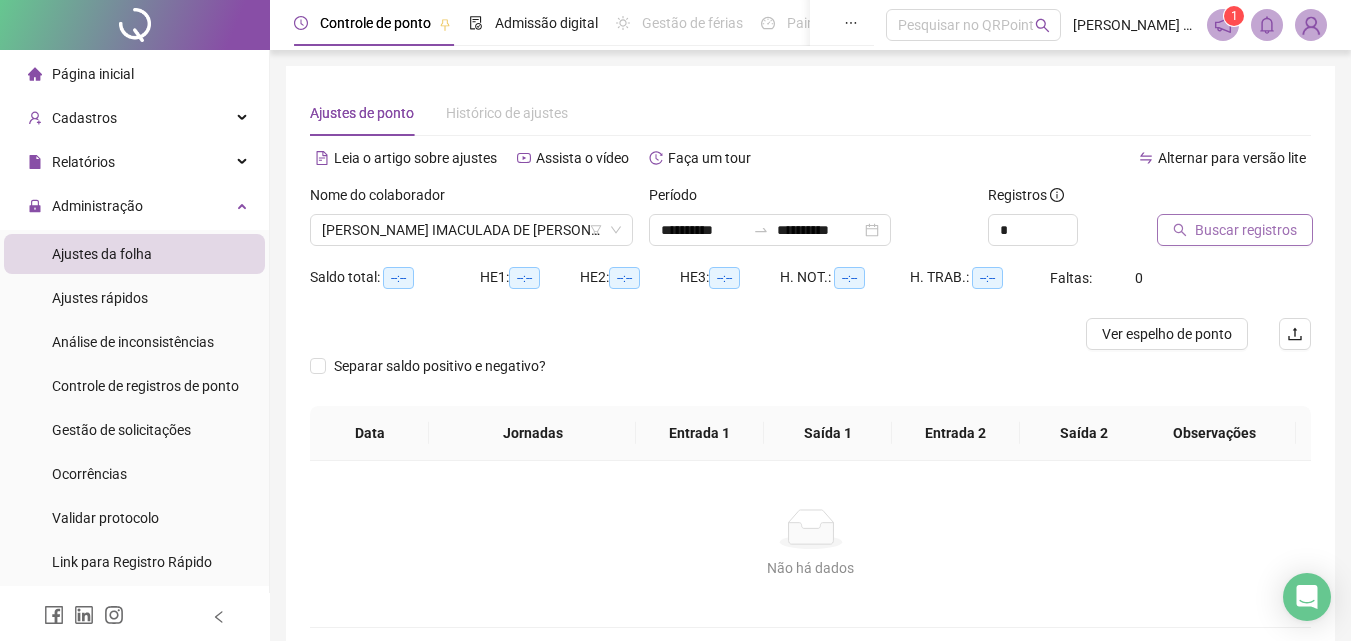 click on "Buscar registros" at bounding box center [1246, 230] 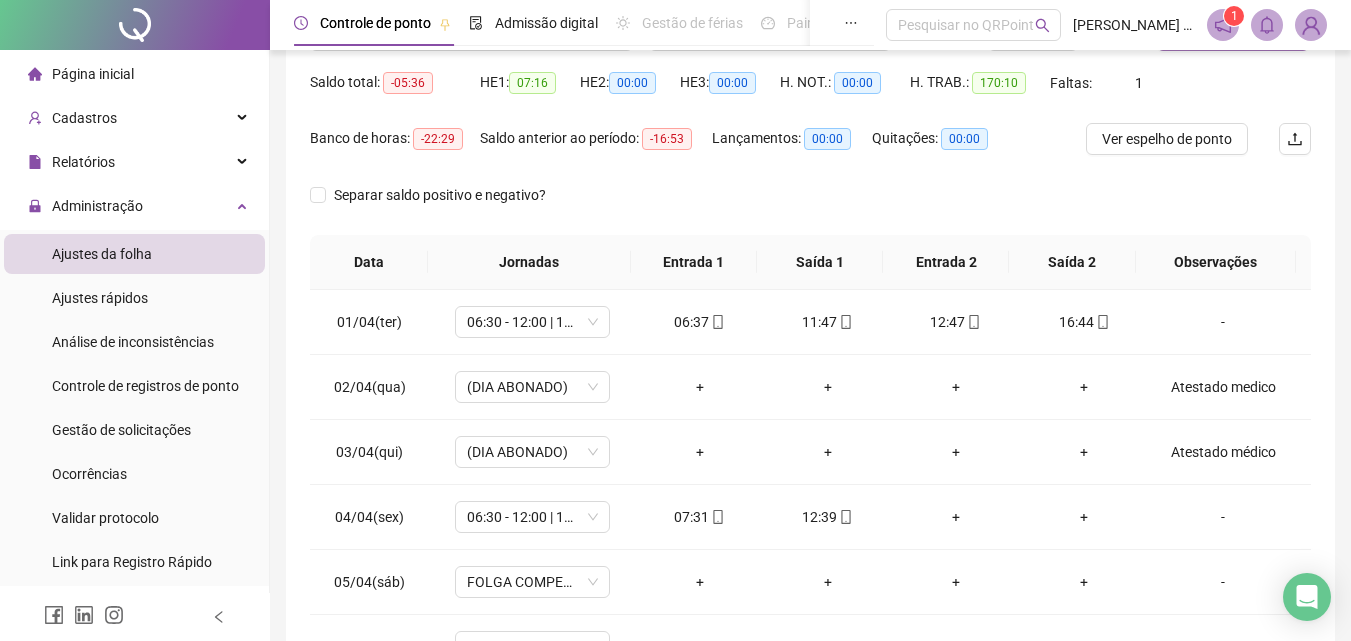 scroll, scrollTop: 200, scrollLeft: 0, axis: vertical 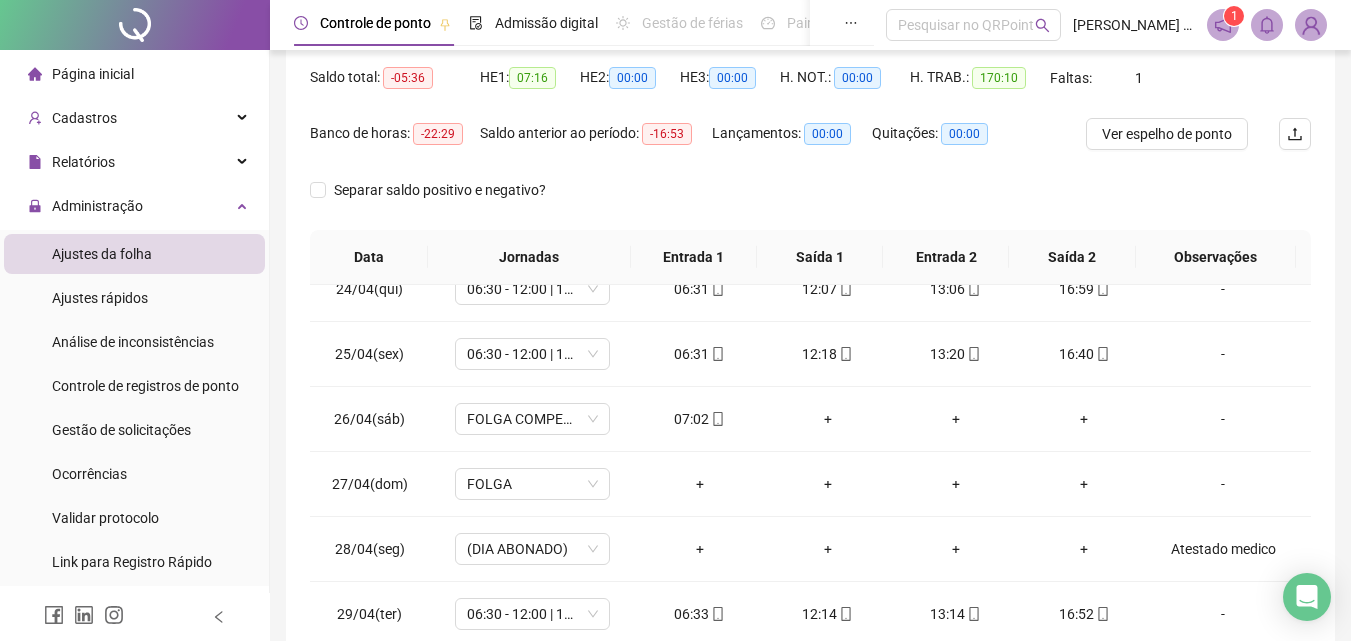 click on "Ajustes da folha" at bounding box center (102, 254) 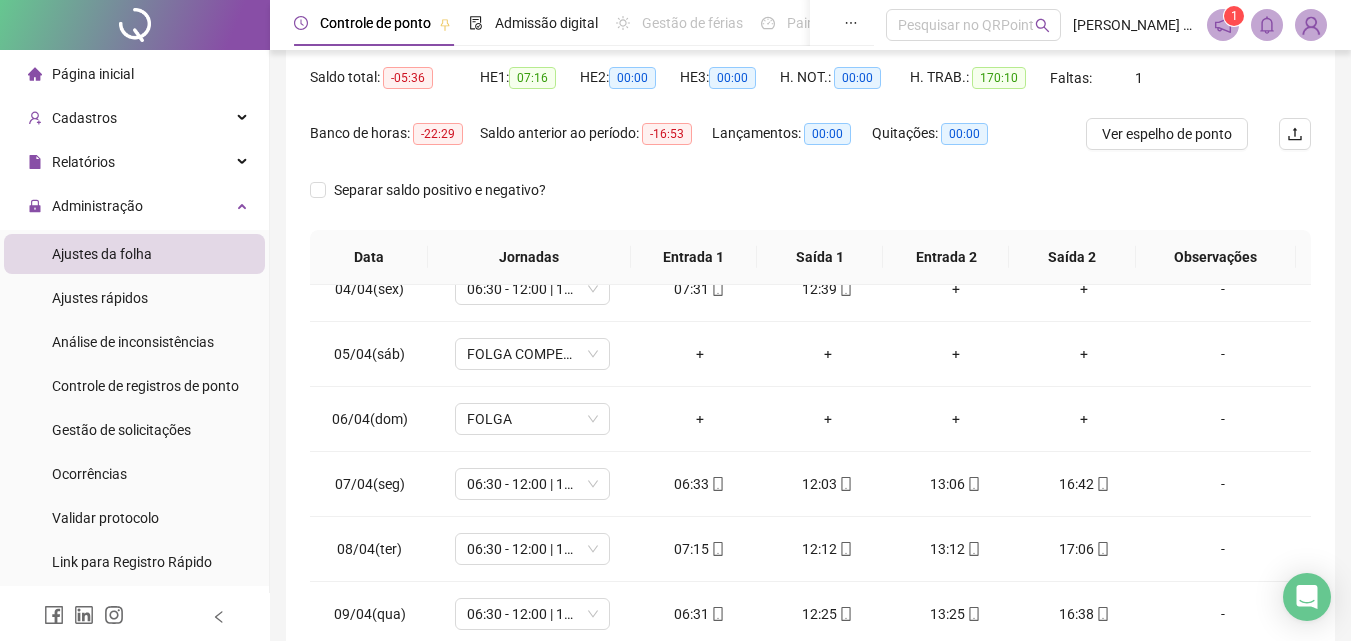 scroll, scrollTop: 0, scrollLeft: 0, axis: both 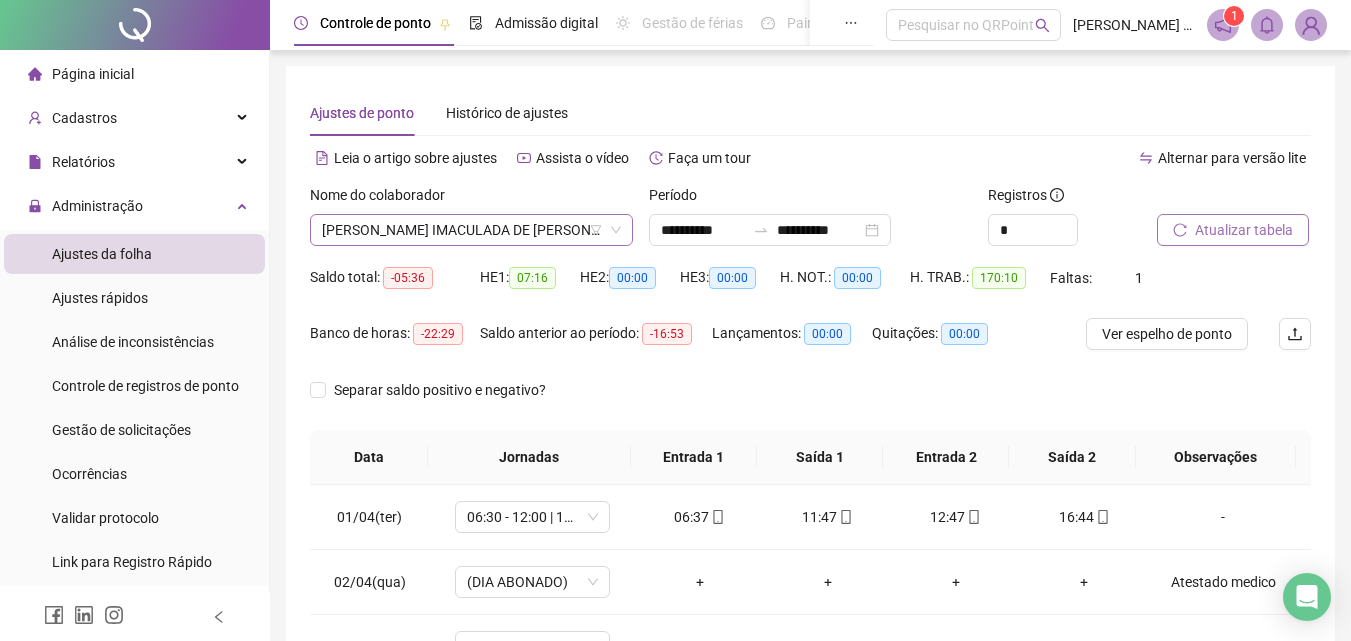 click on "[PERSON_NAME] IMACULADA DE [PERSON_NAME]" at bounding box center [471, 230] 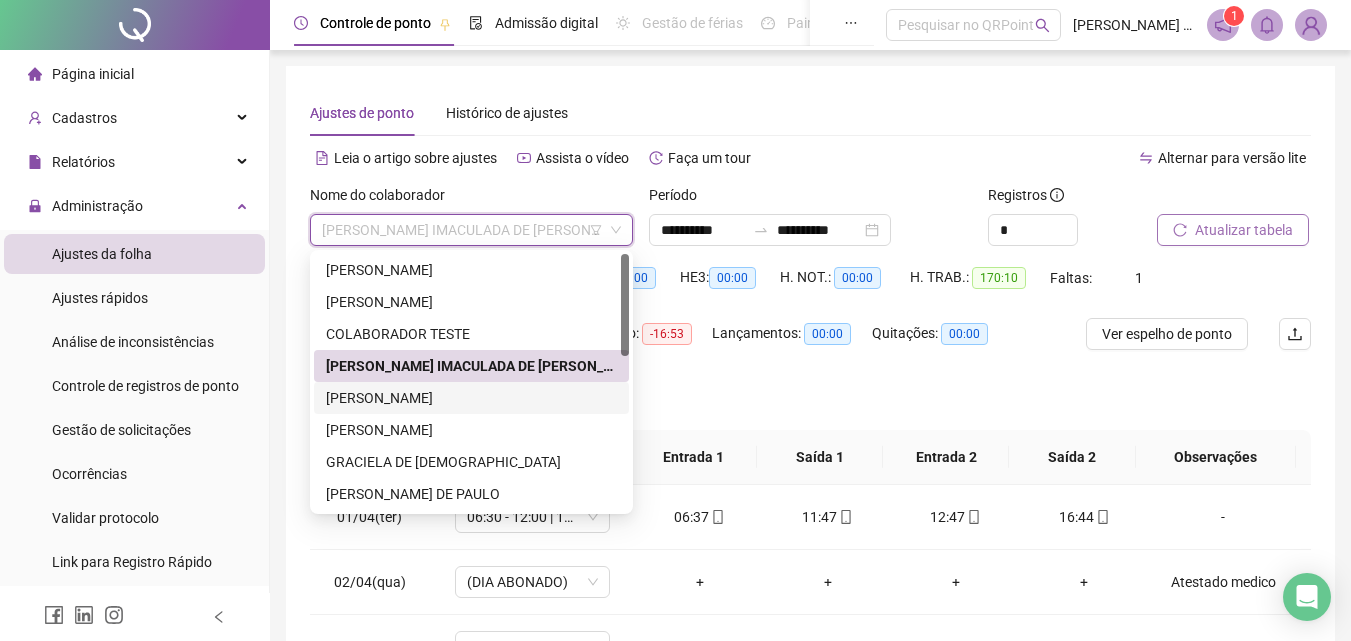 click on "[PERSON_NAME]" at bounding box center [471, 398] 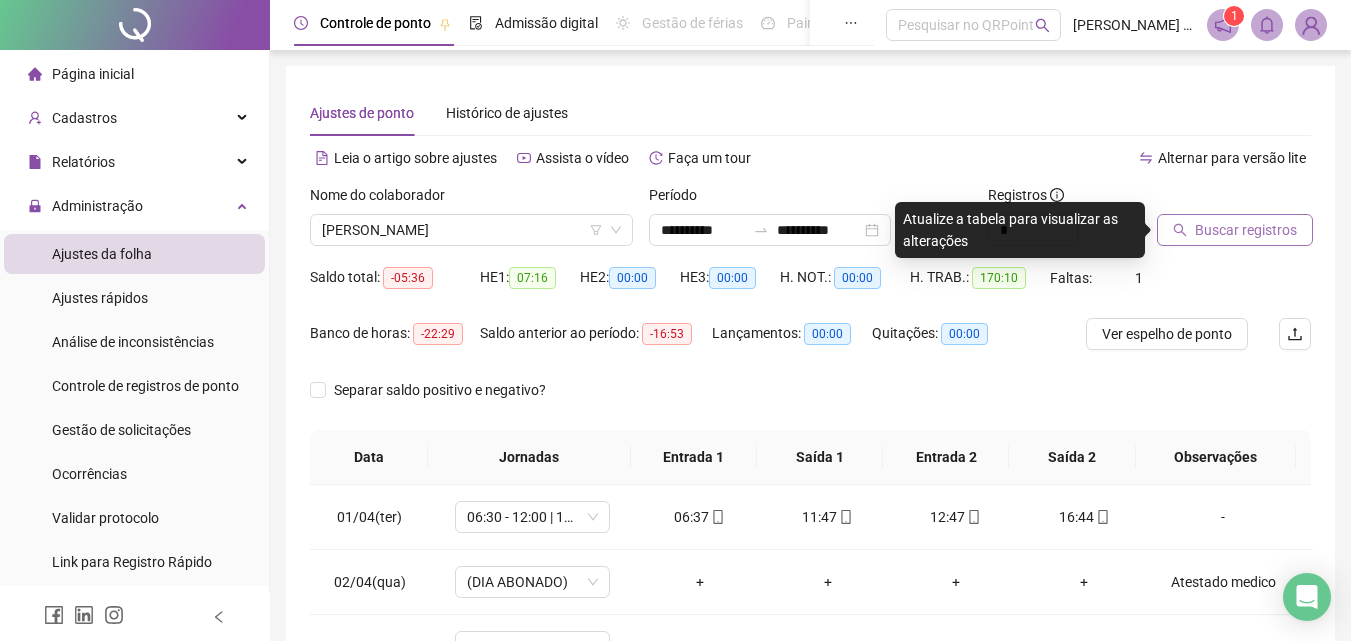 click on "Buscar registros" at bounding box center (1246, 230) 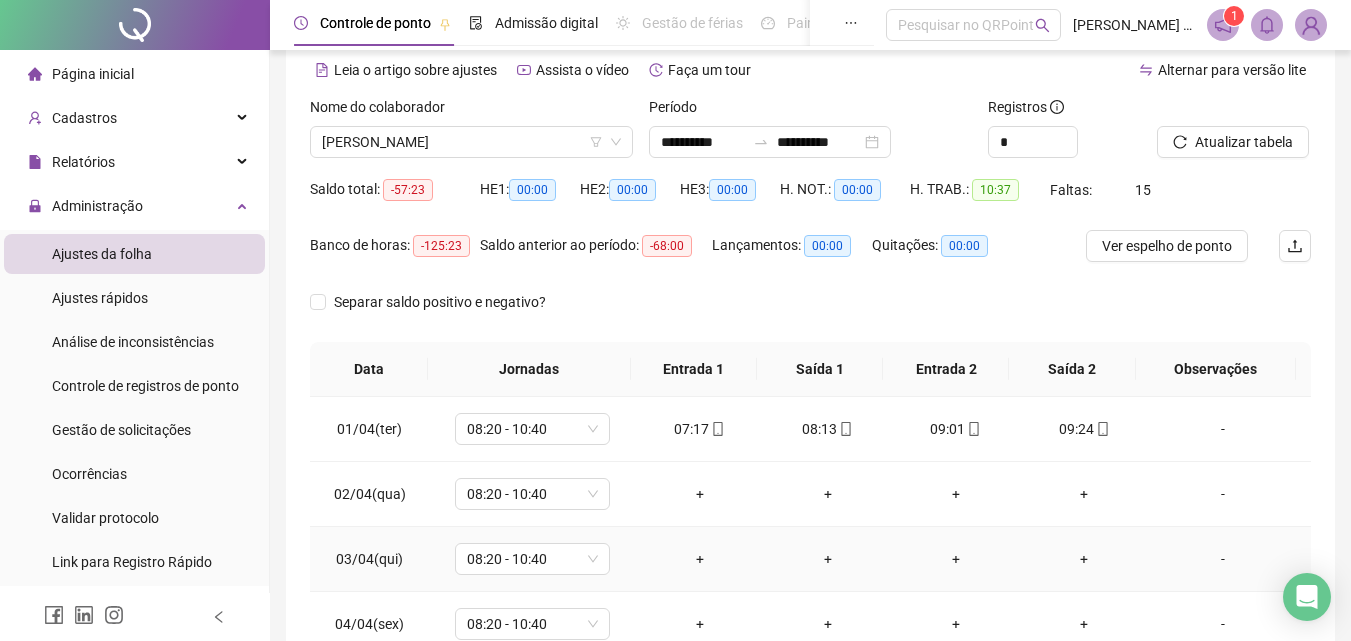 scroll, scrollTop: 200, scrollLeft: 0, axis: vertical 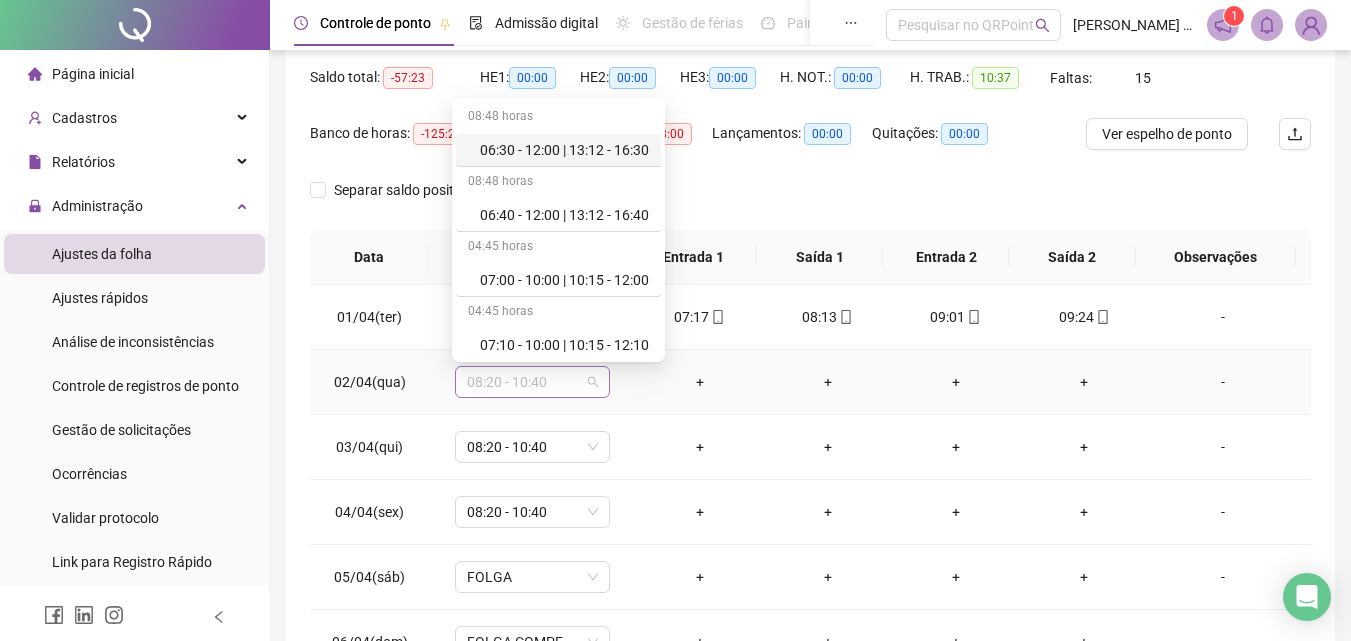 click on "08:20 - 10:40" at bounding box center (532, 382) 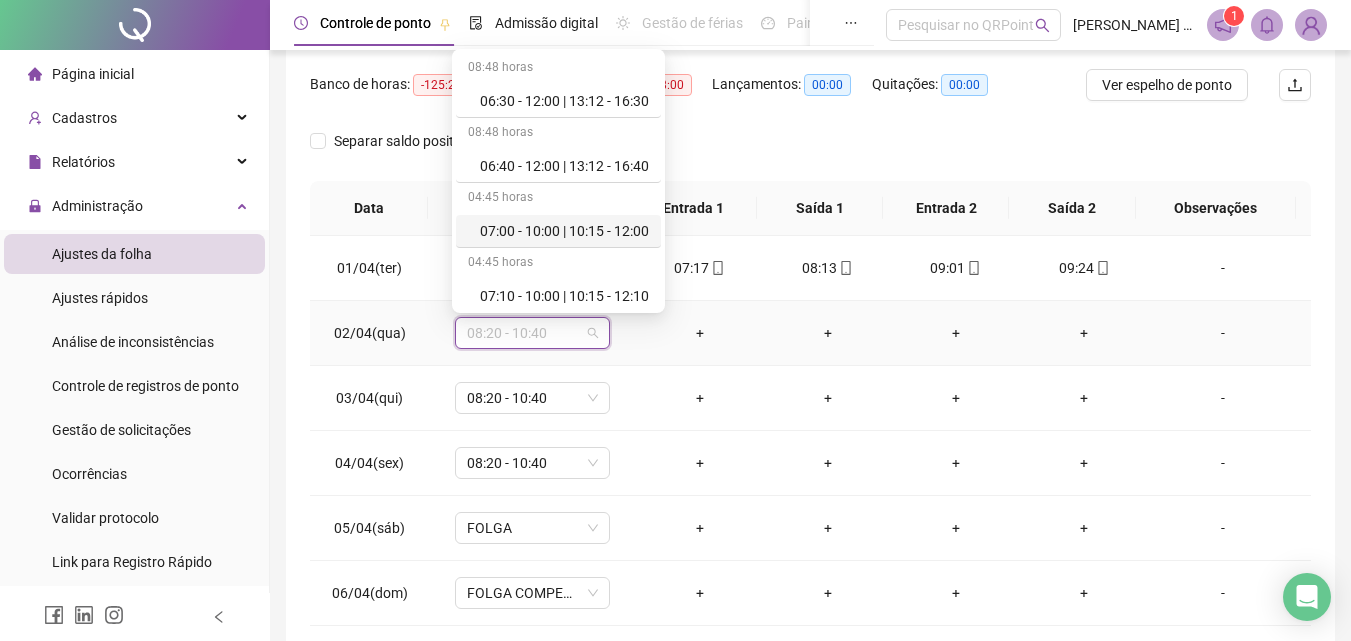 scroll, scrollTop: 300, scrollLeft: 0, axis: vertical 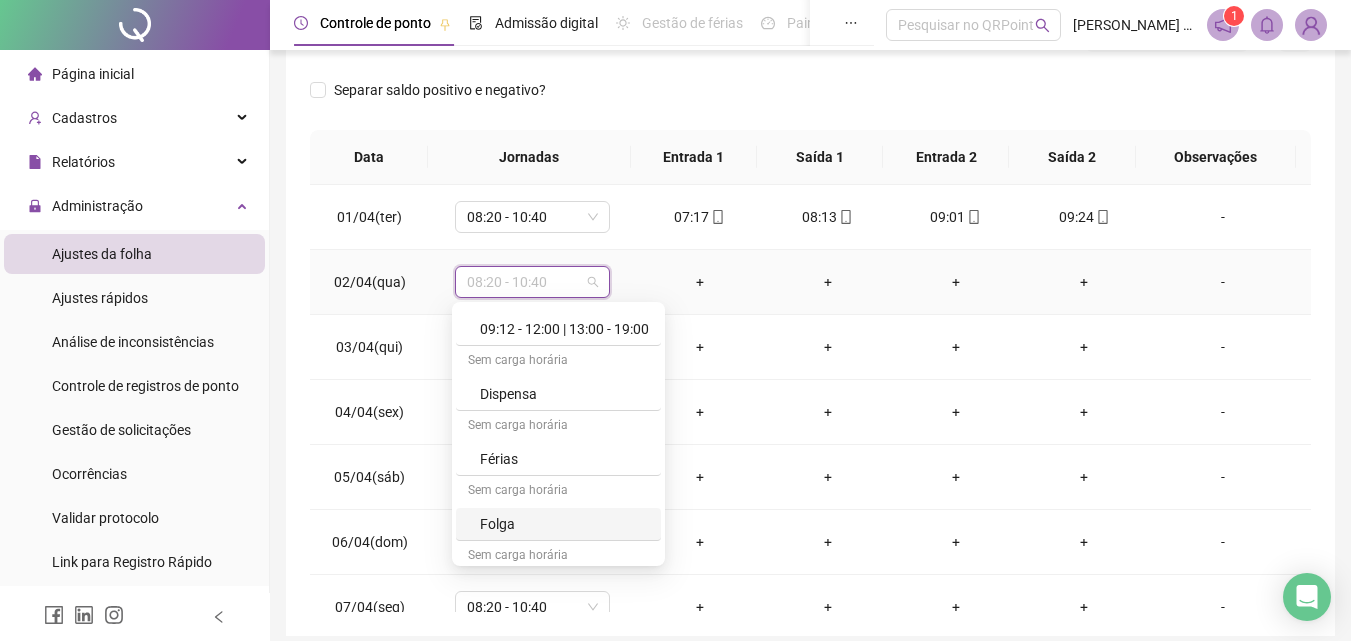 click on "Folga" at bounding box center [564, 524] 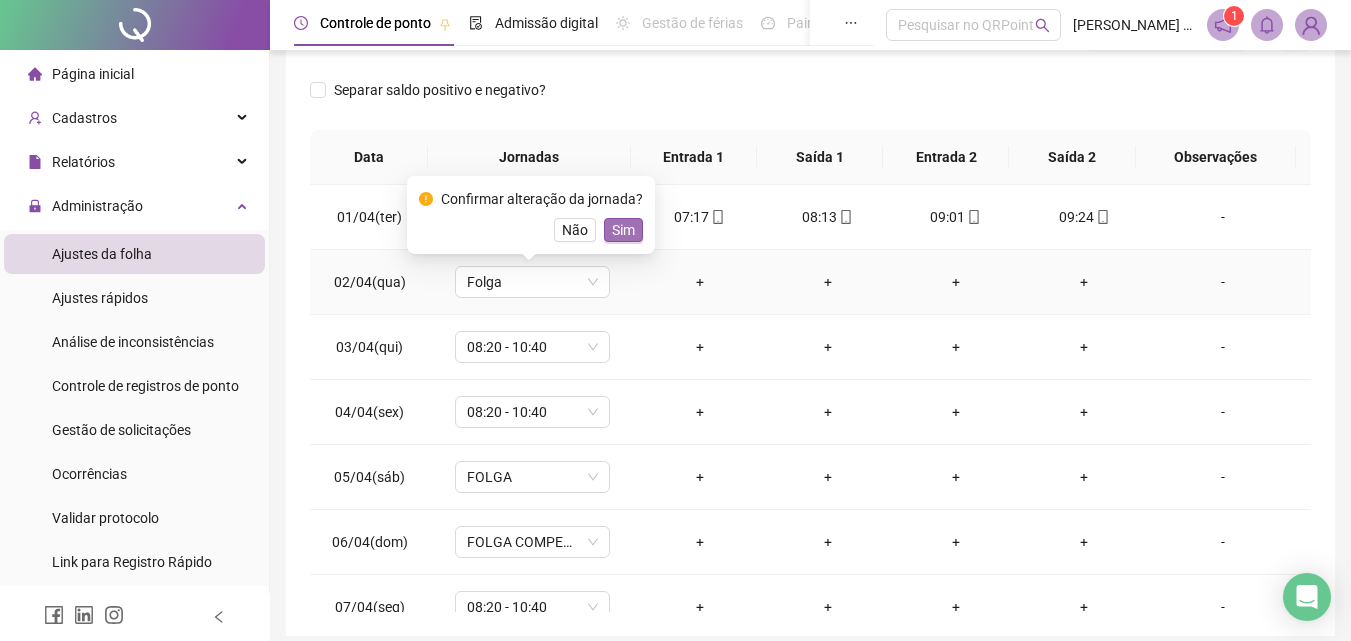 click on "Sim" at bounding box center (623, 230) 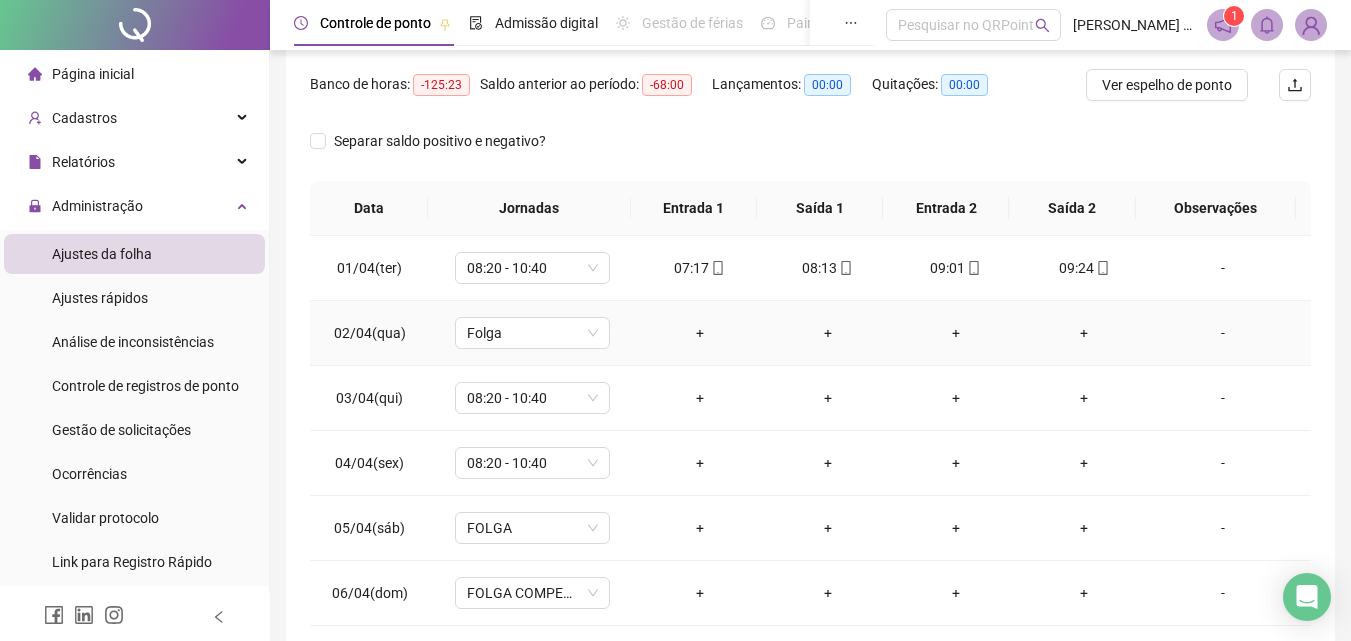scroll, scrollTop: 300, scrollLeft: 0, axis: vertical 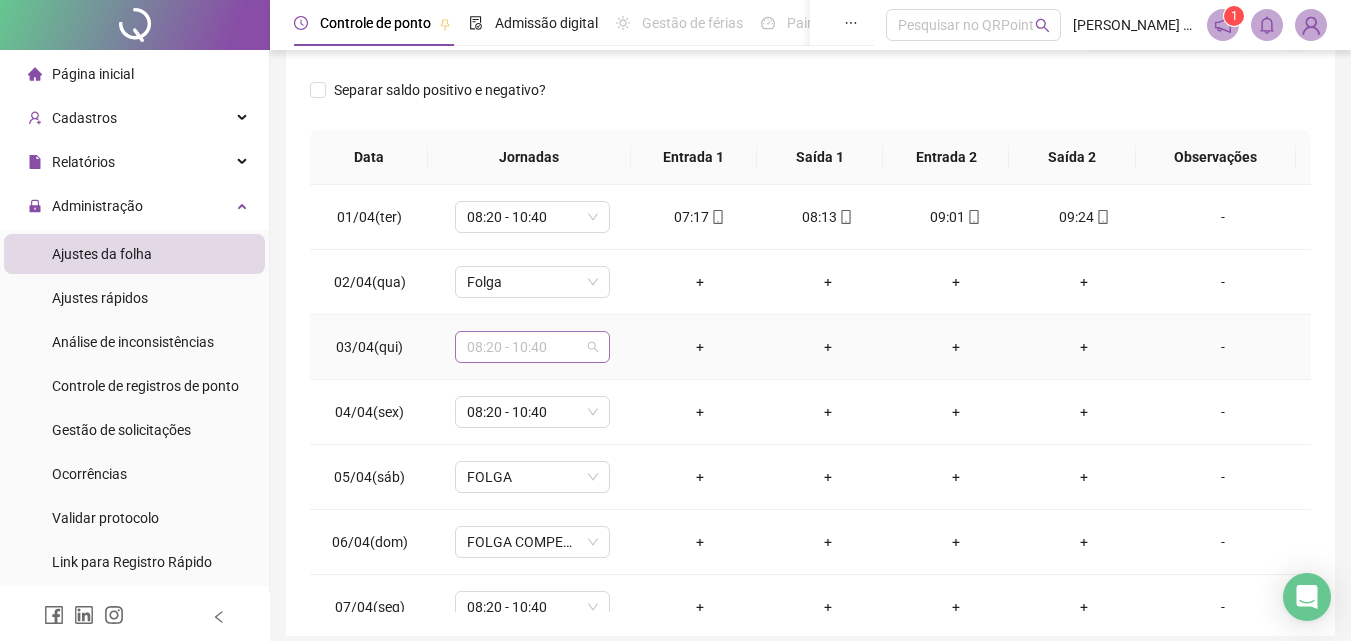 click on "08:20 - 10:40" at bounding box center (532, 347) 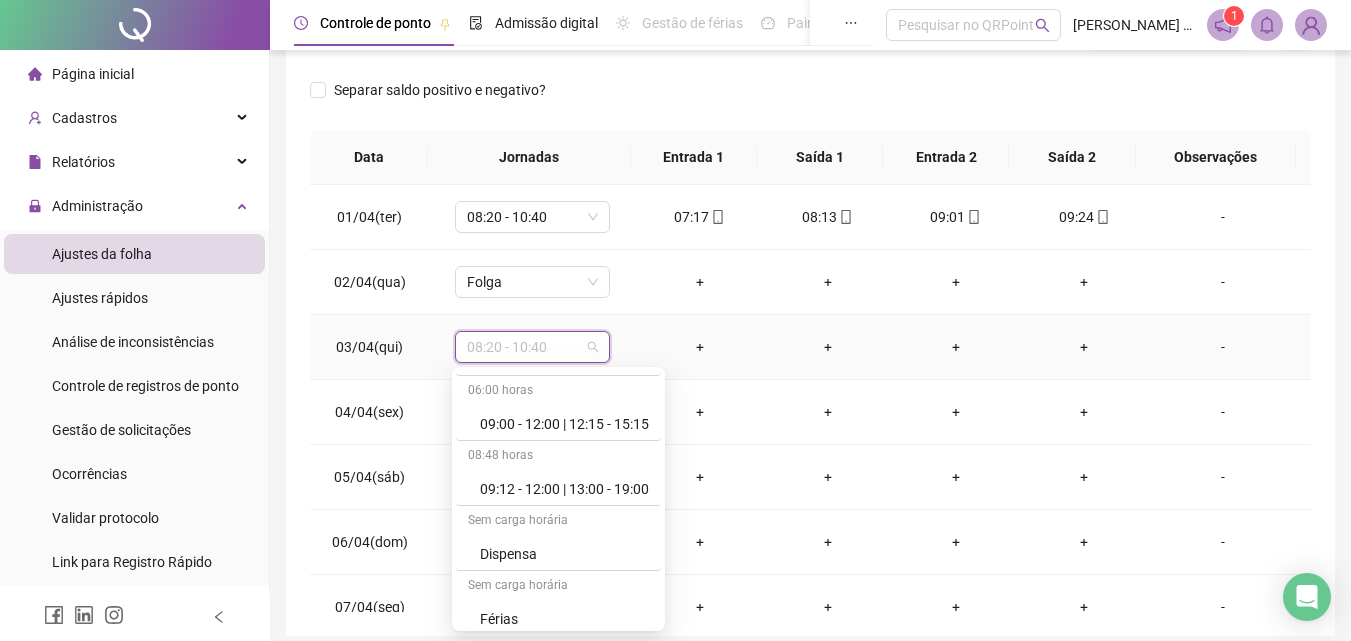 scroll, scrollTop: 1109, scrollLeft: 0, axis: vertical 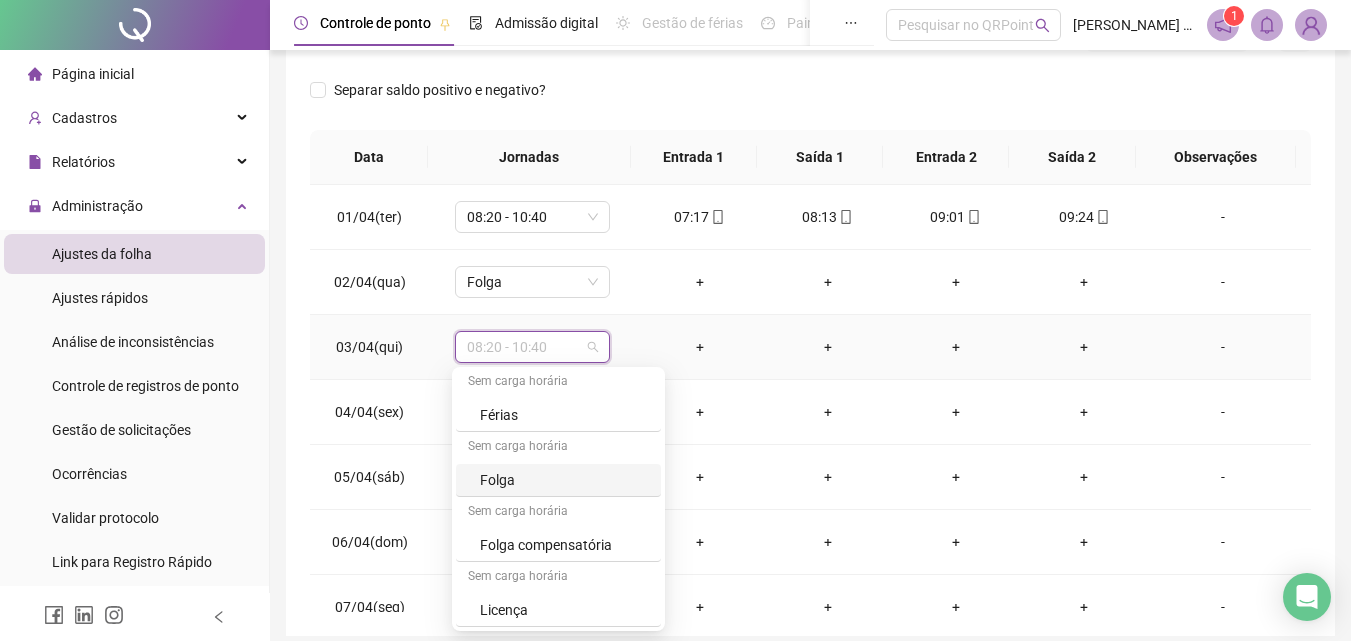 click on "Folga" at bounding box center (564, 480) 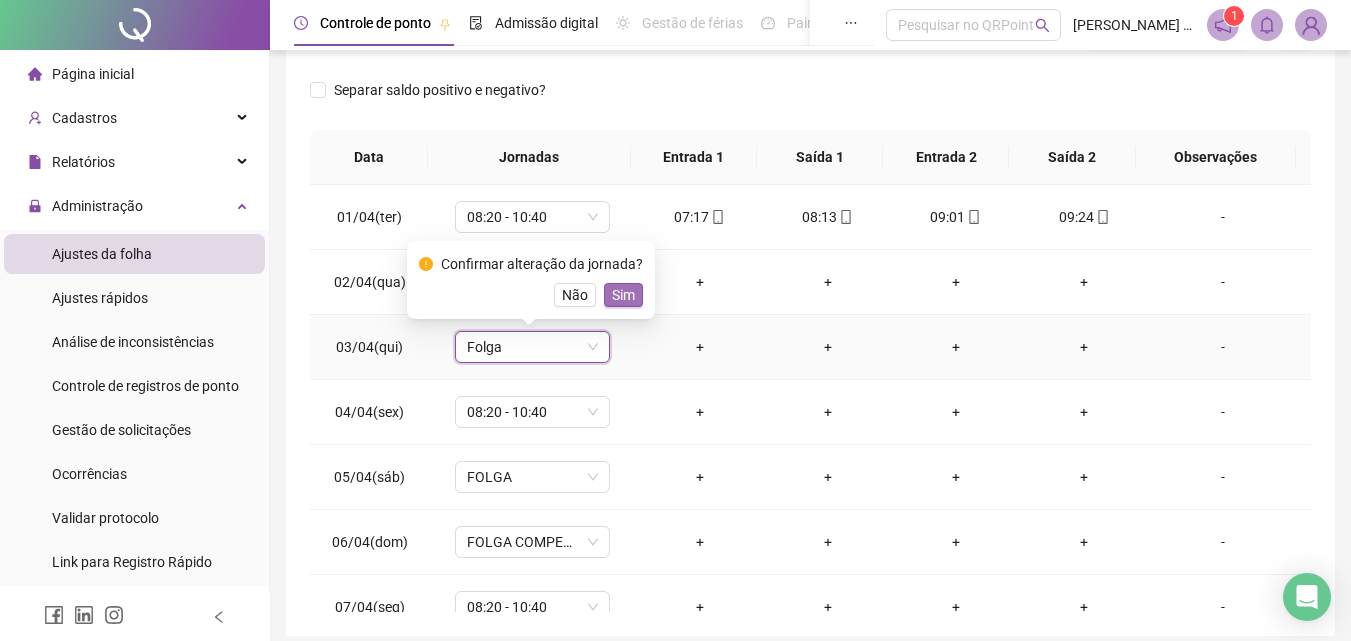 click on "Sim" at bounding box center [623, 295] 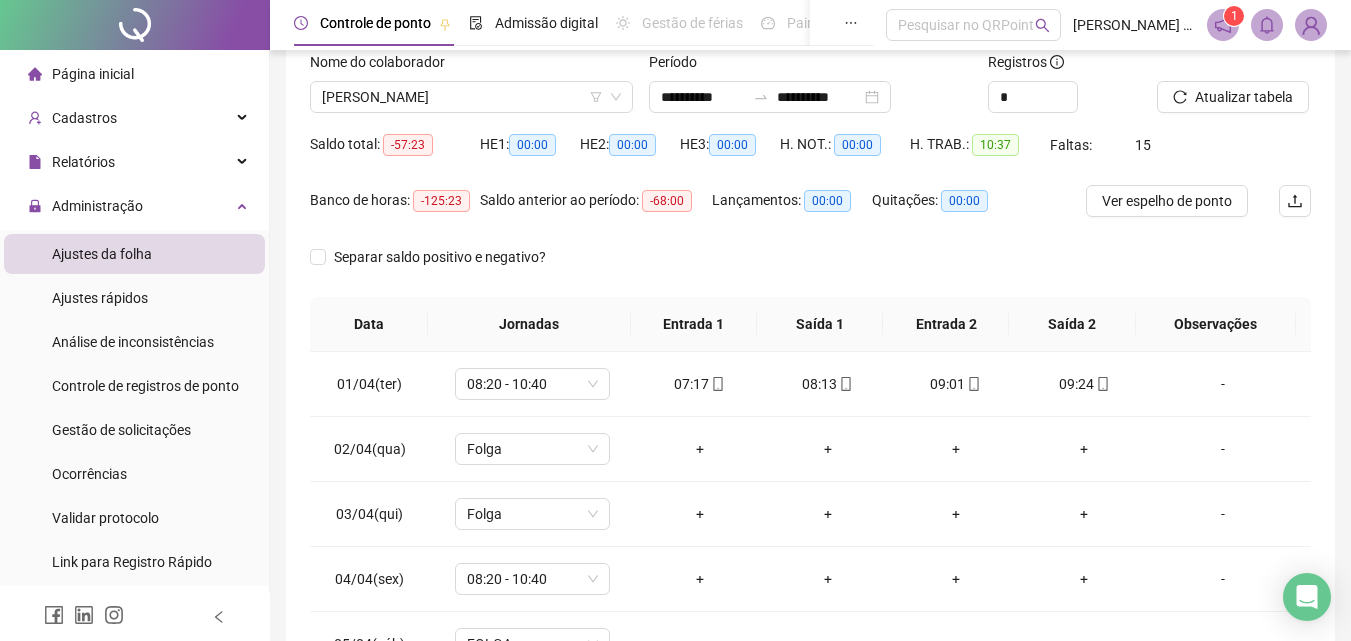 scroll, scrollTop: 200, scrollLeft: 0, axis: vertical 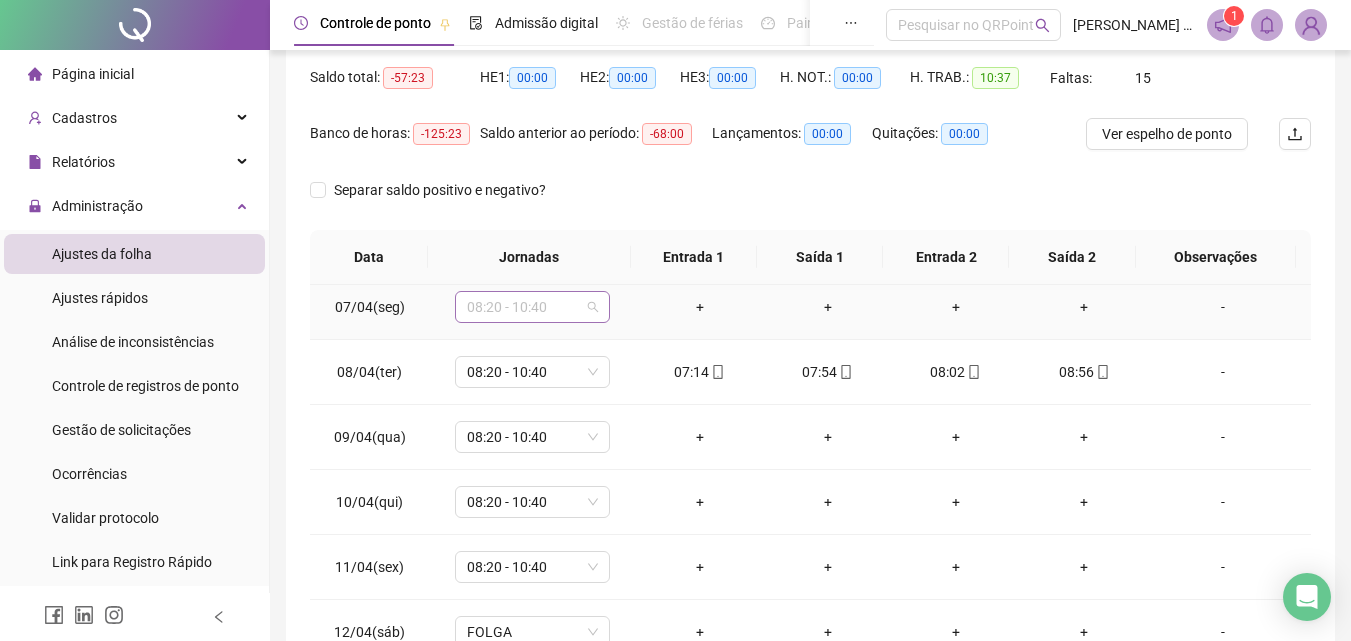 click on "08:20 - 10:40" at bounding box center (532, 307) 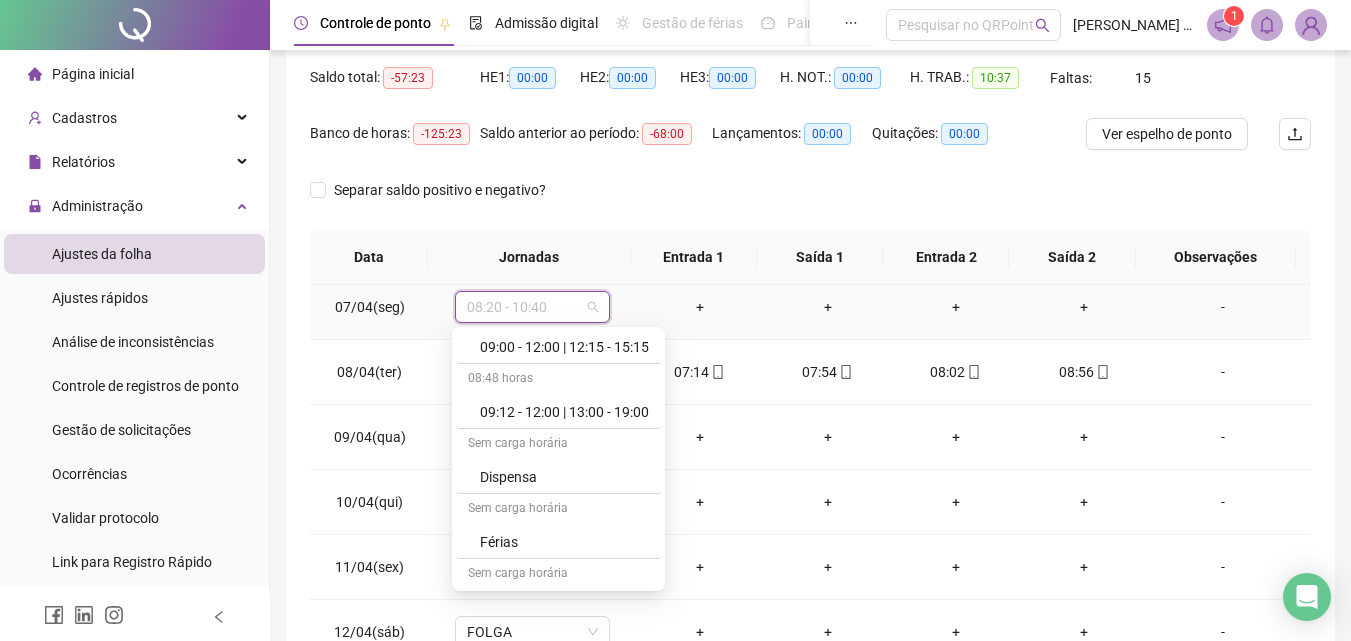 scroll, scrollTop: 1109, scrollLeft: 0, axis: vertical 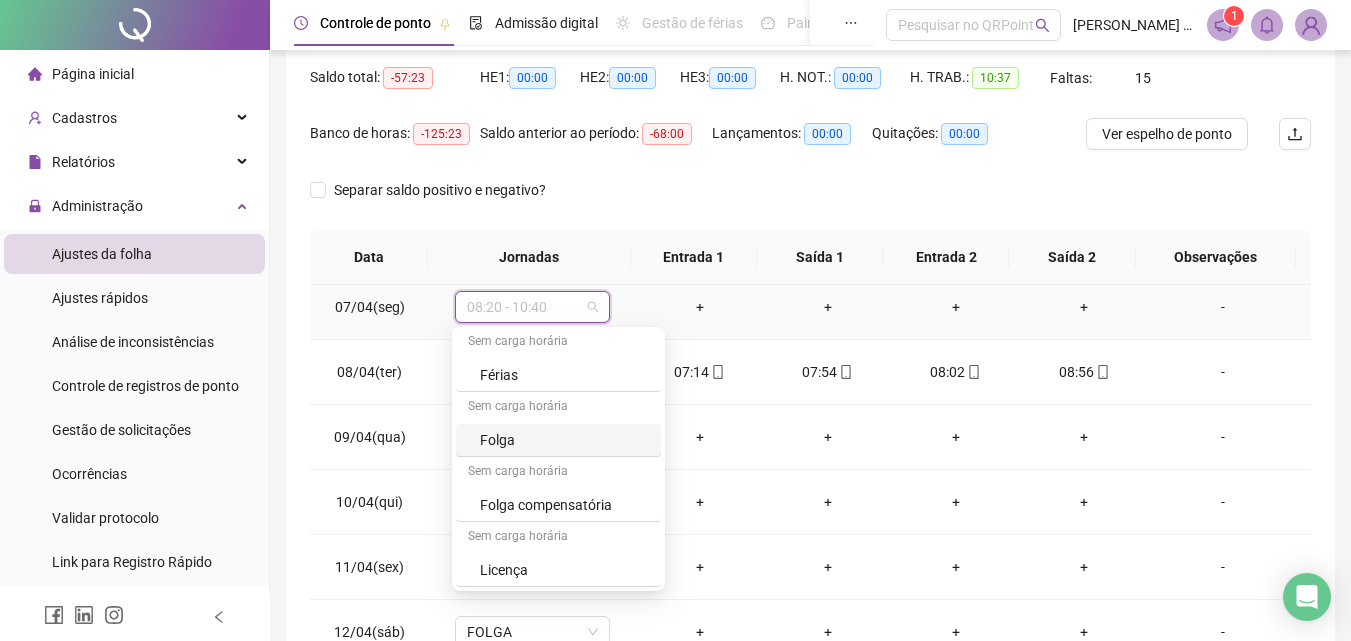 click on "Folga" at bounding box center (564, 440) 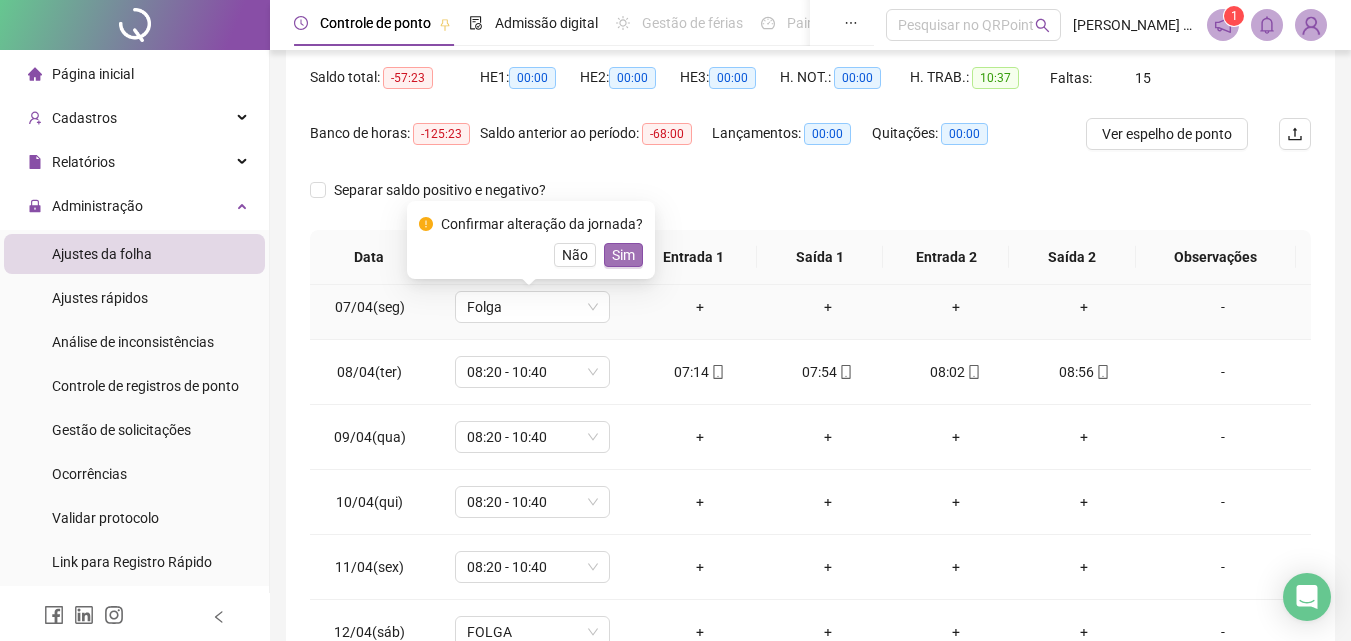 click on "Sim" at bounding box center (623, 255) 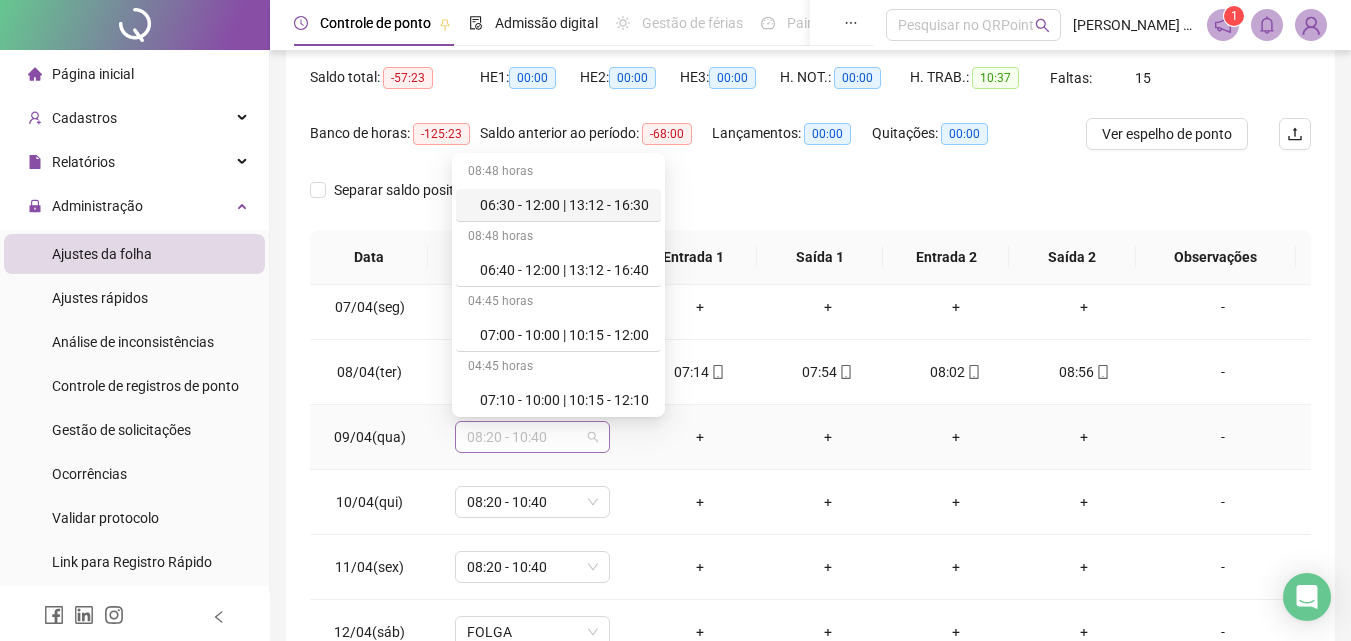 click on "08:20 - 10:40" at bounding box center (532, 437) 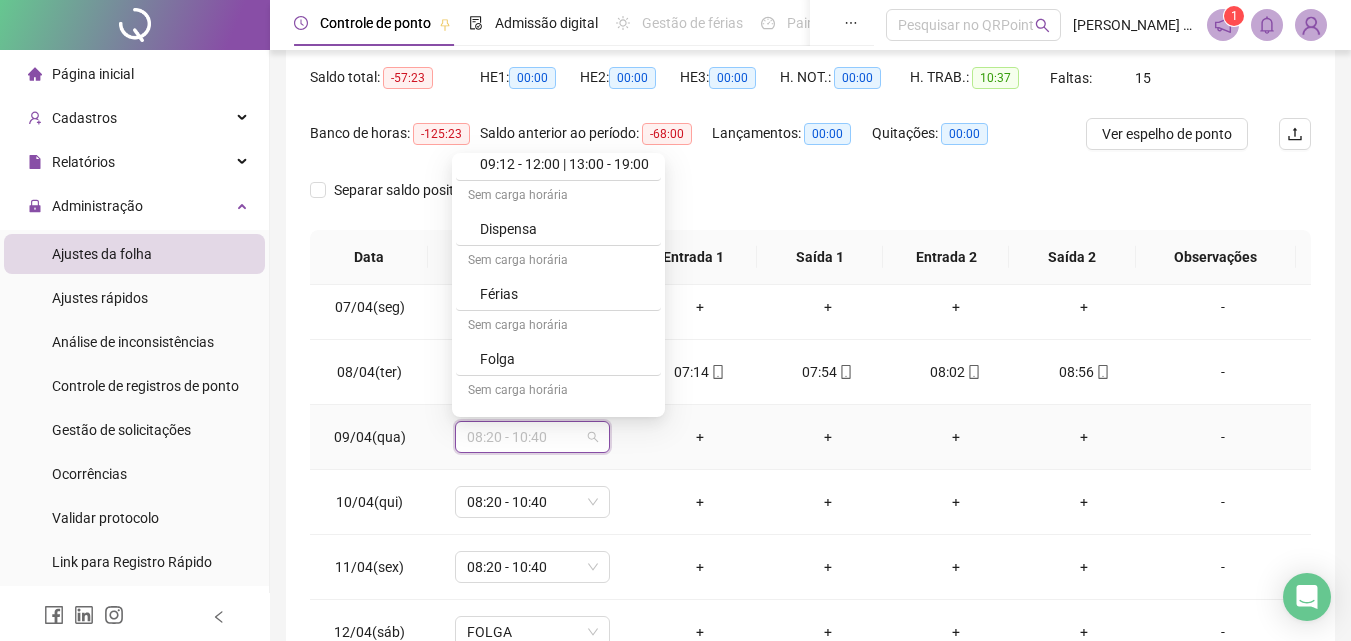 scroll, scrollTop: 1109, scrollLeft: 0, axis: vertical 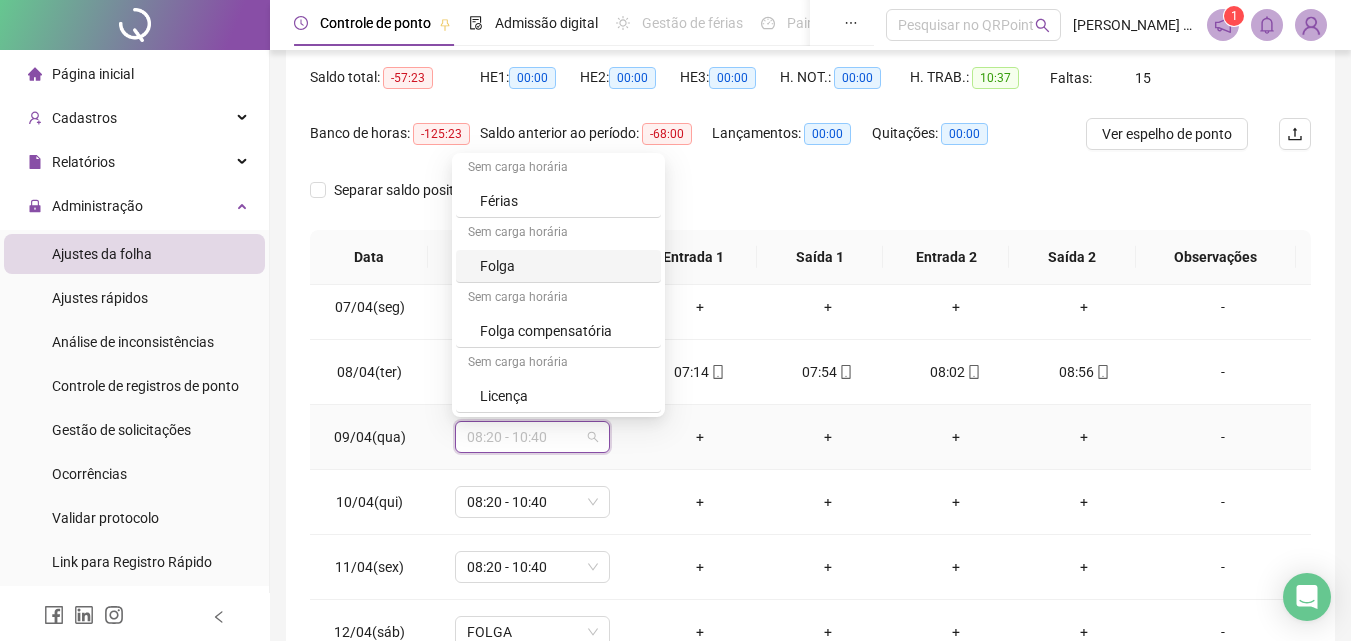 click on "Folga" at bounding box center [564, 266] 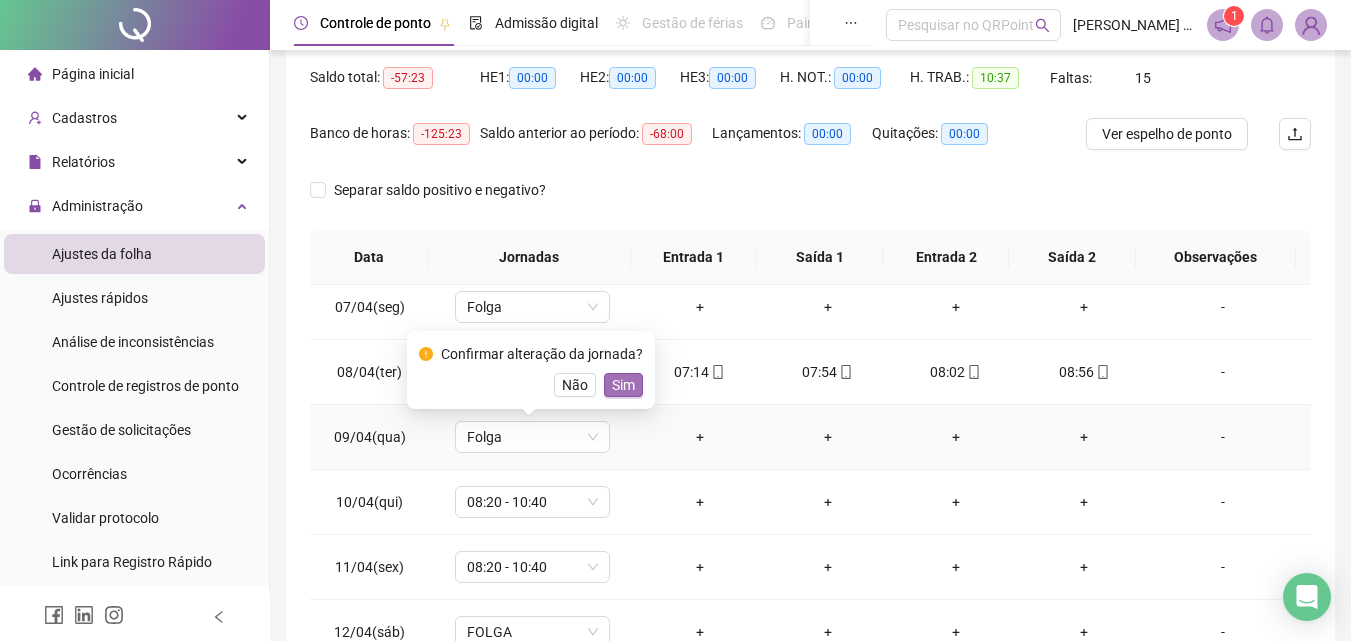 click on "Sim" at bounding box center (623, 385) 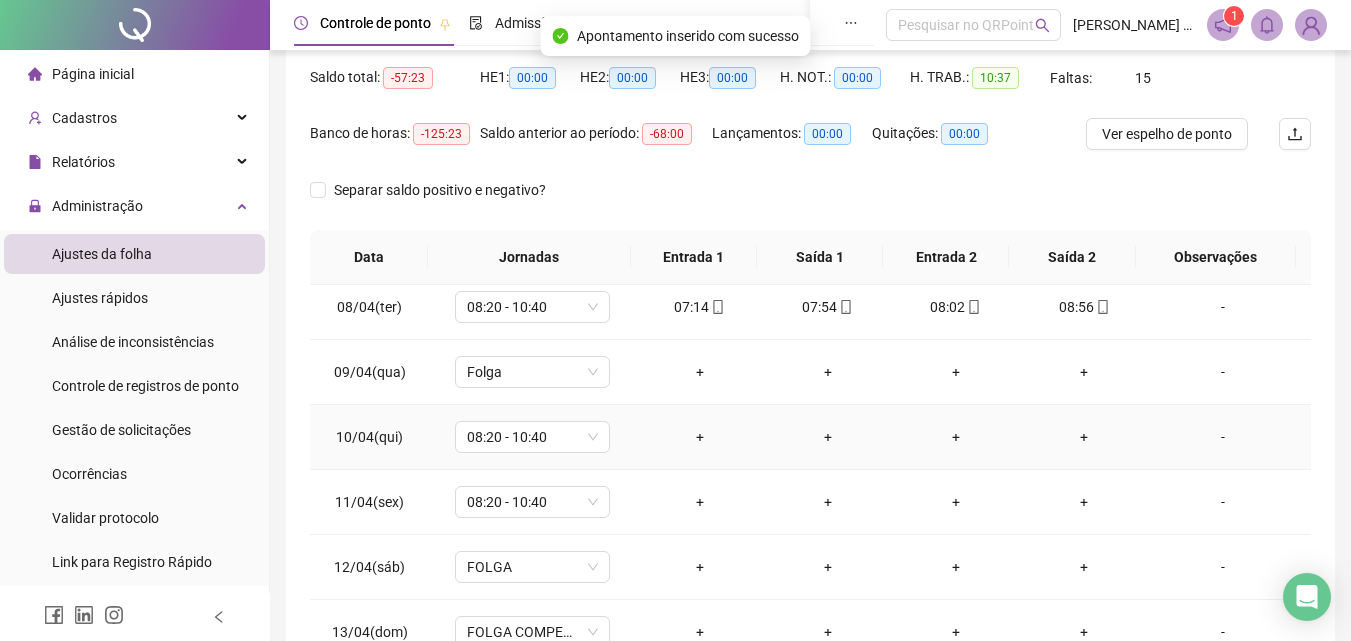 scroll, scrollTop: 600, scrollLeft: 0, axis: vertical 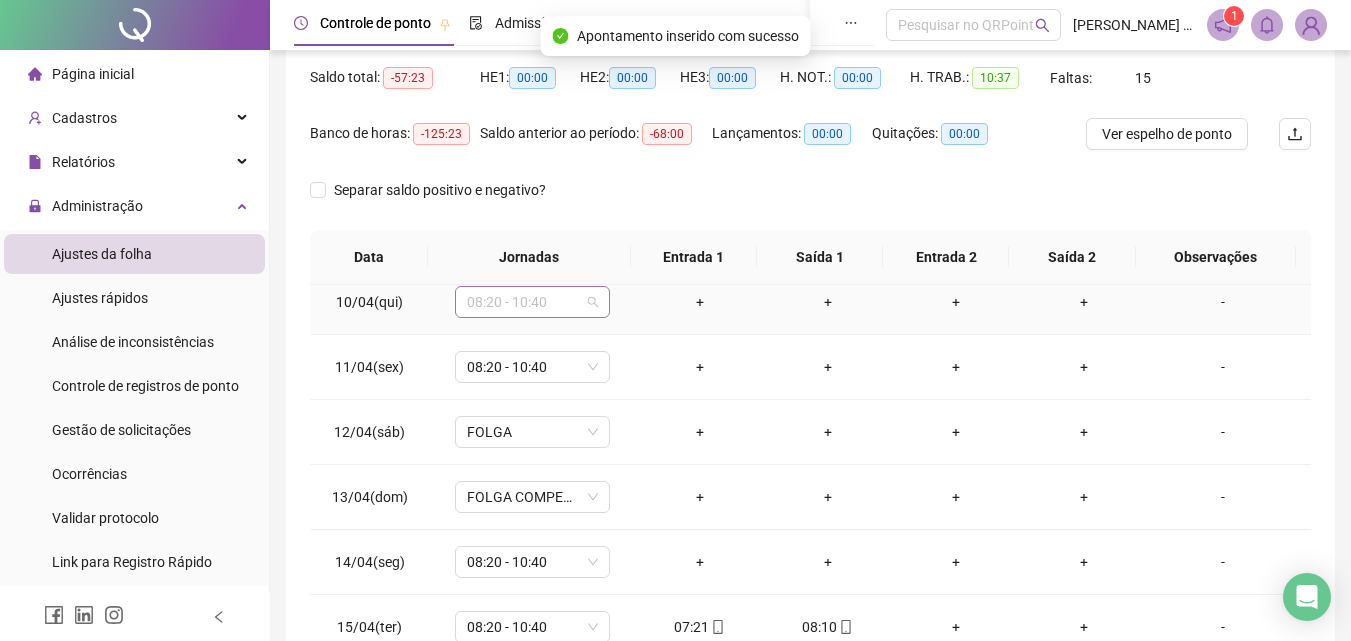 click on "08:20 - 10:40" at bounding box center [532, 302] 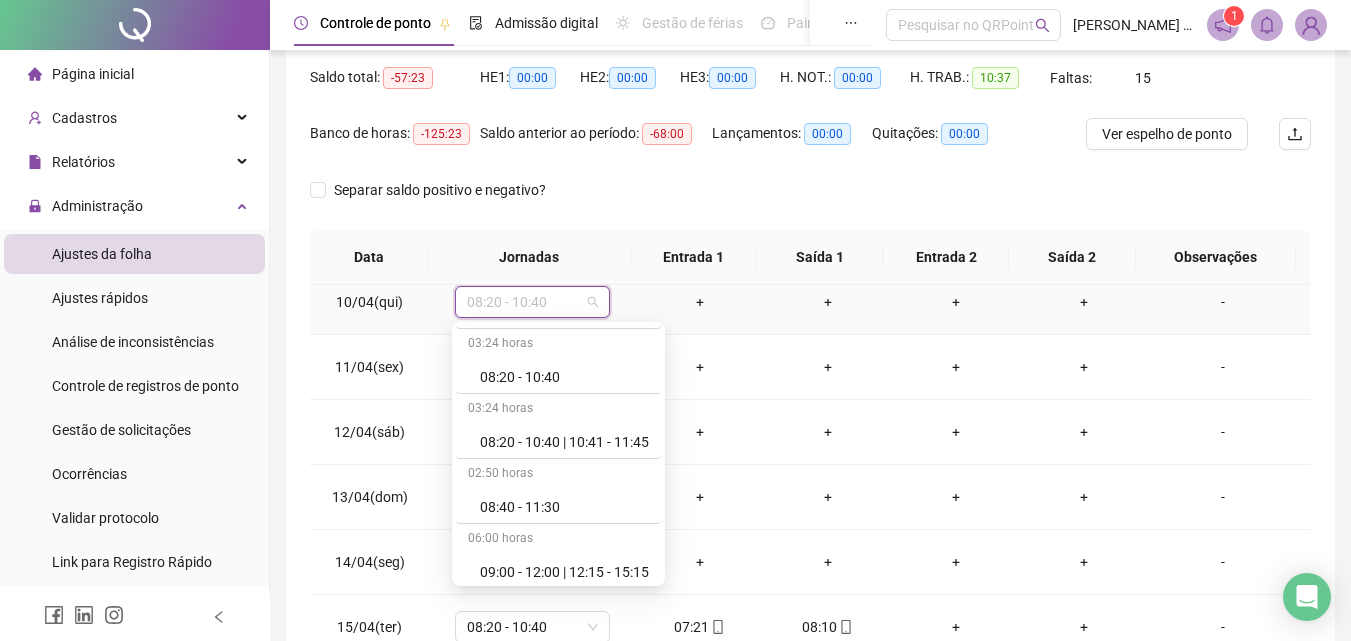 scroll, scrollTop: 1109, scrollLeft: 0, axis: vertical 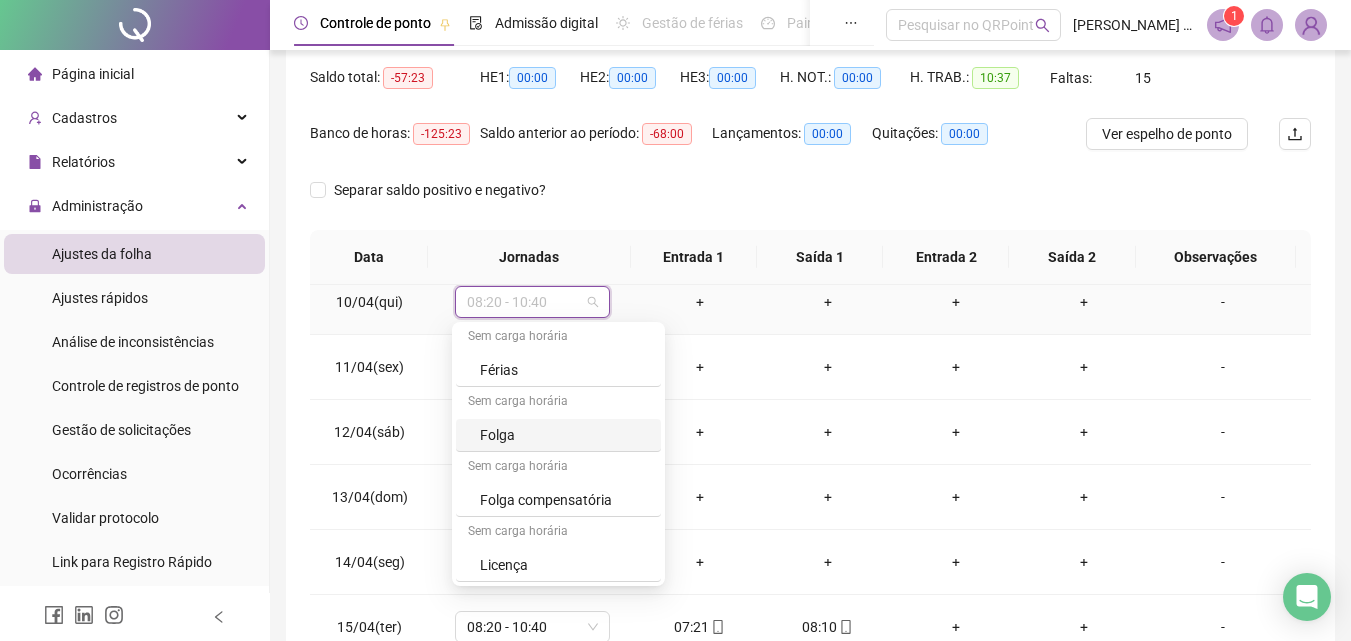 click on "Folga" at bounding box center [564, 435] 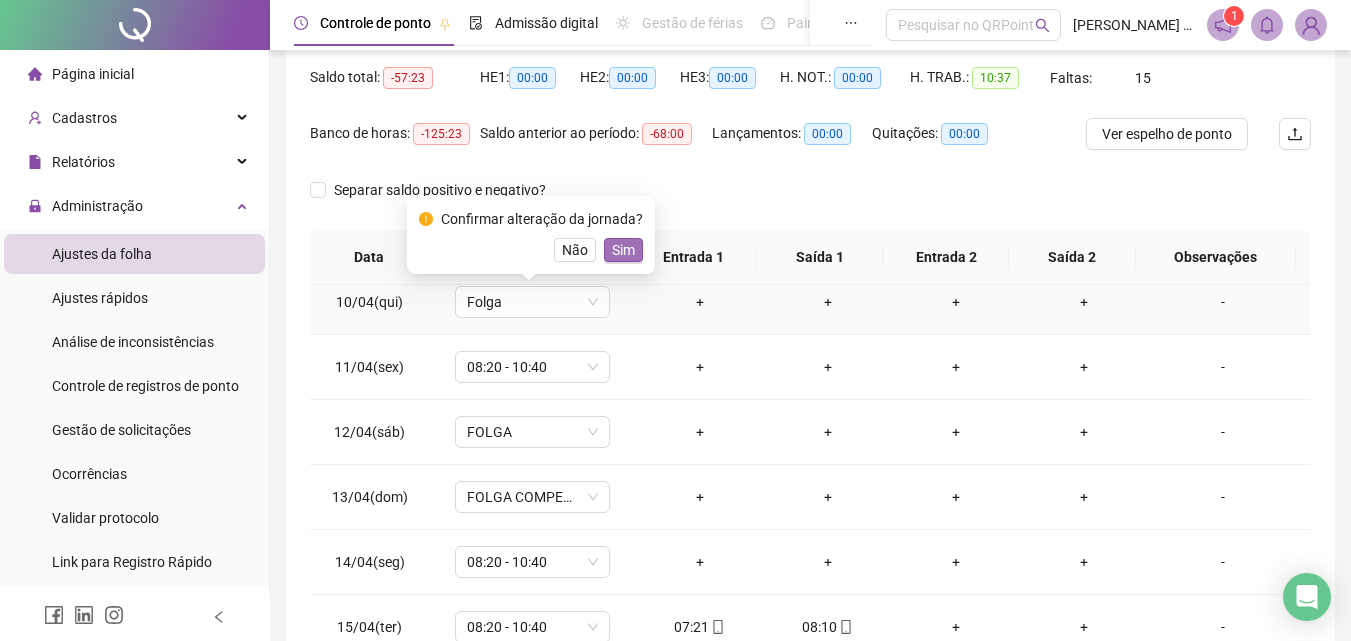 click on "Sim" at bounding box center [623, 250] 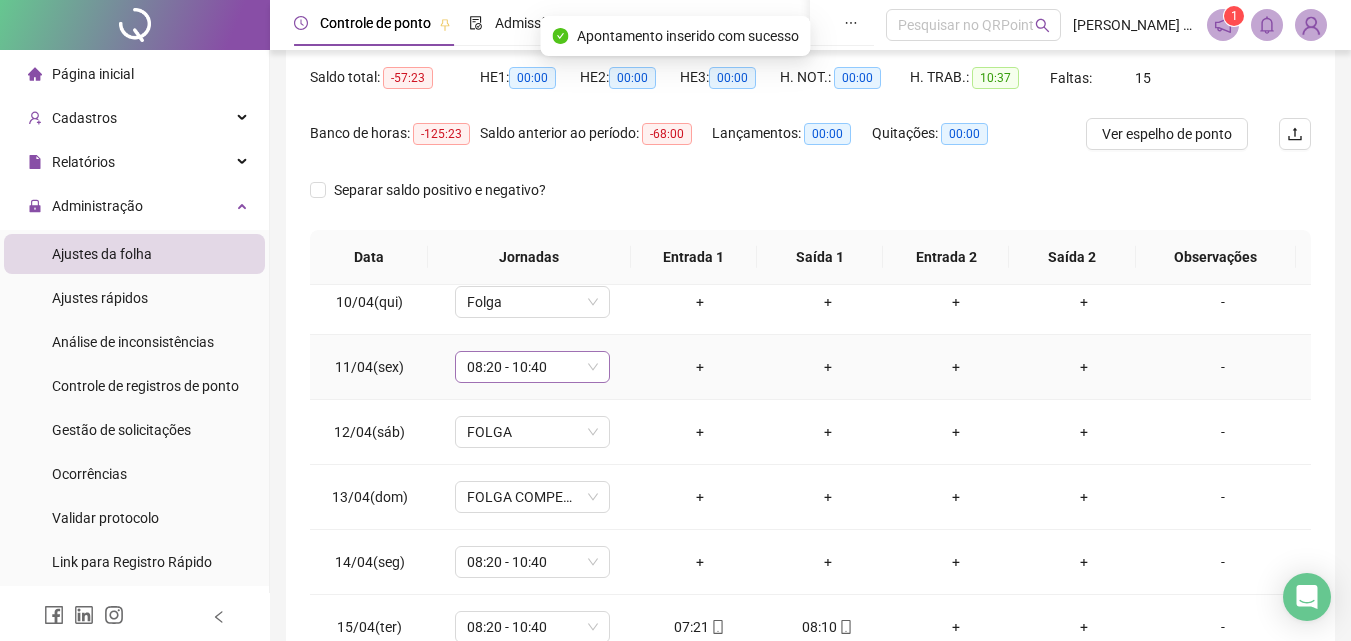 click on "08:20 - 10:40" at bounding box center [532, 367] 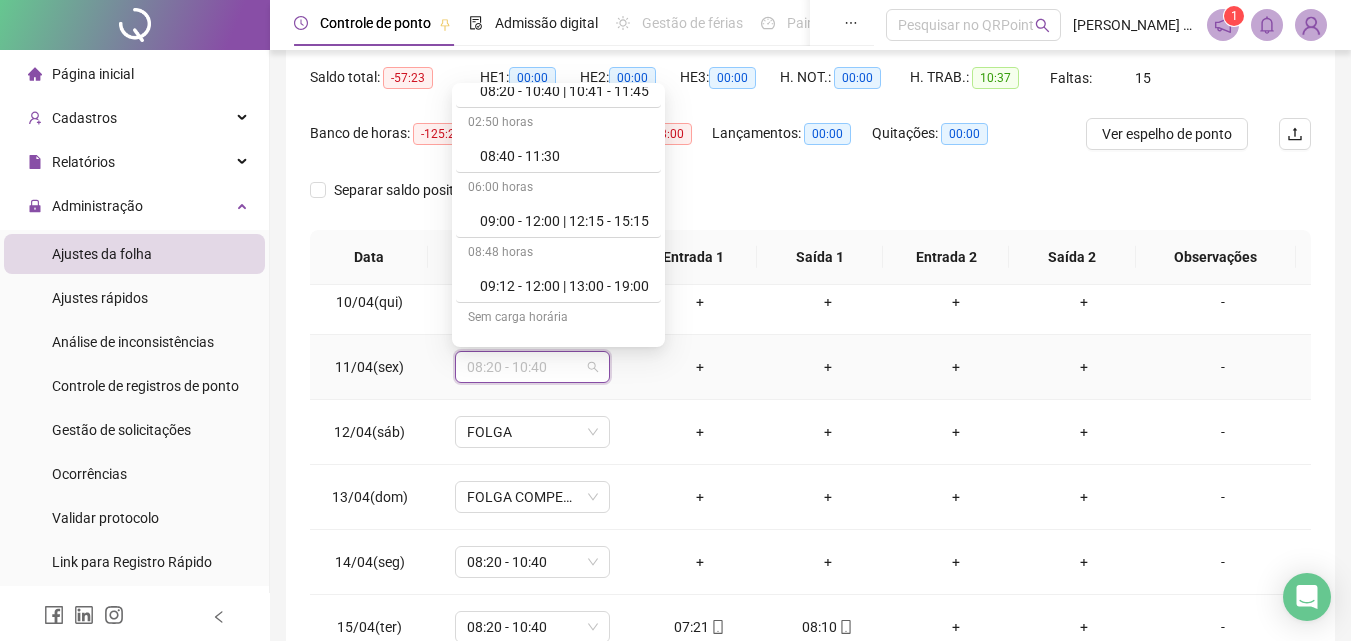 scroll, scrollTop: 1109, scrollLeft: 0, axis: vertical 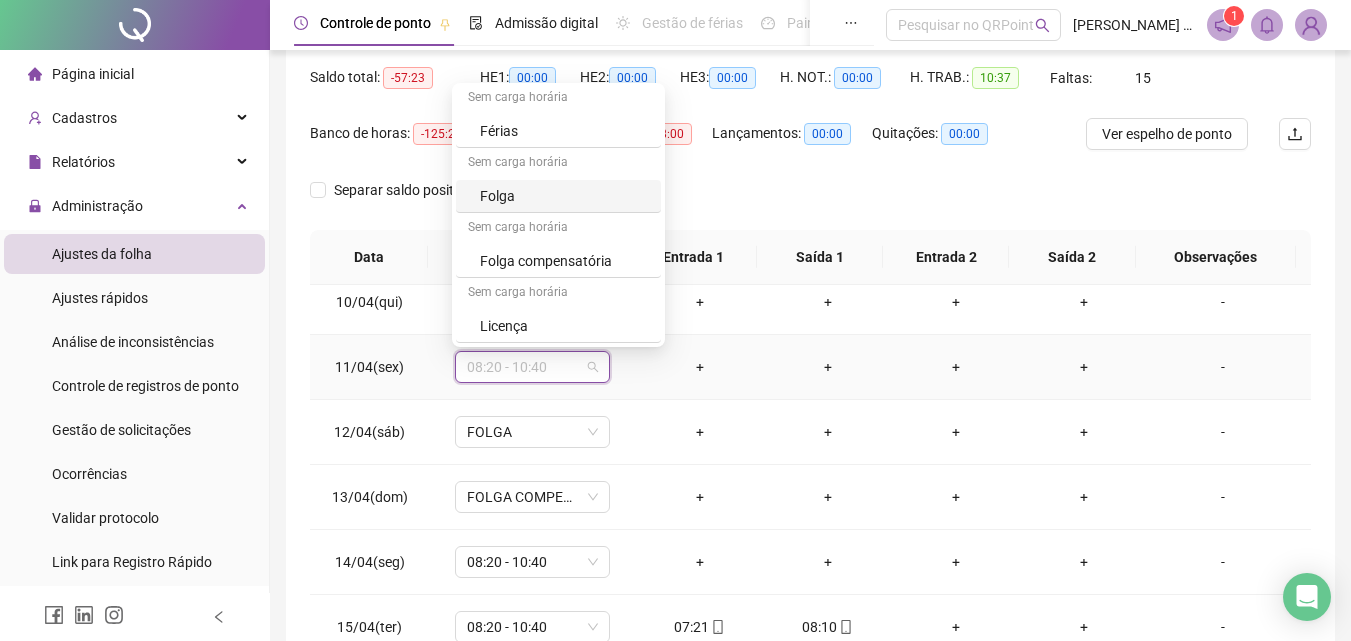 click on "Folga" at bounding box center [564, 196] 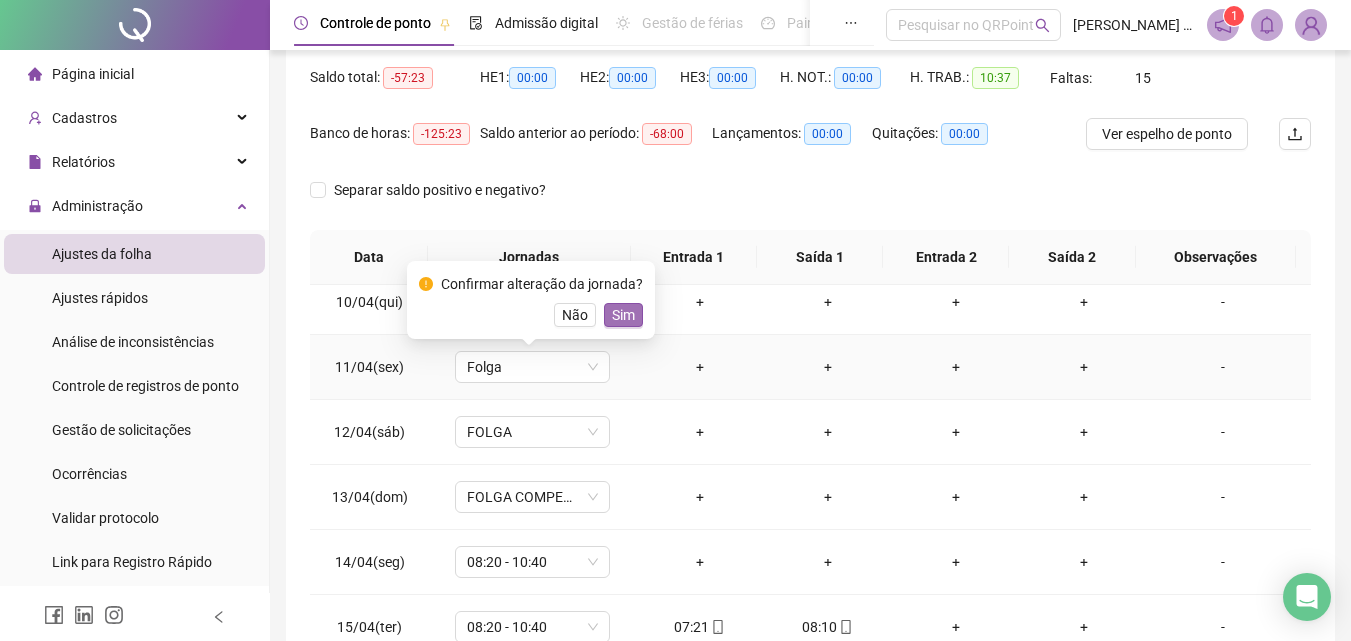 click on "Sim" at bounding box center (623, 315) 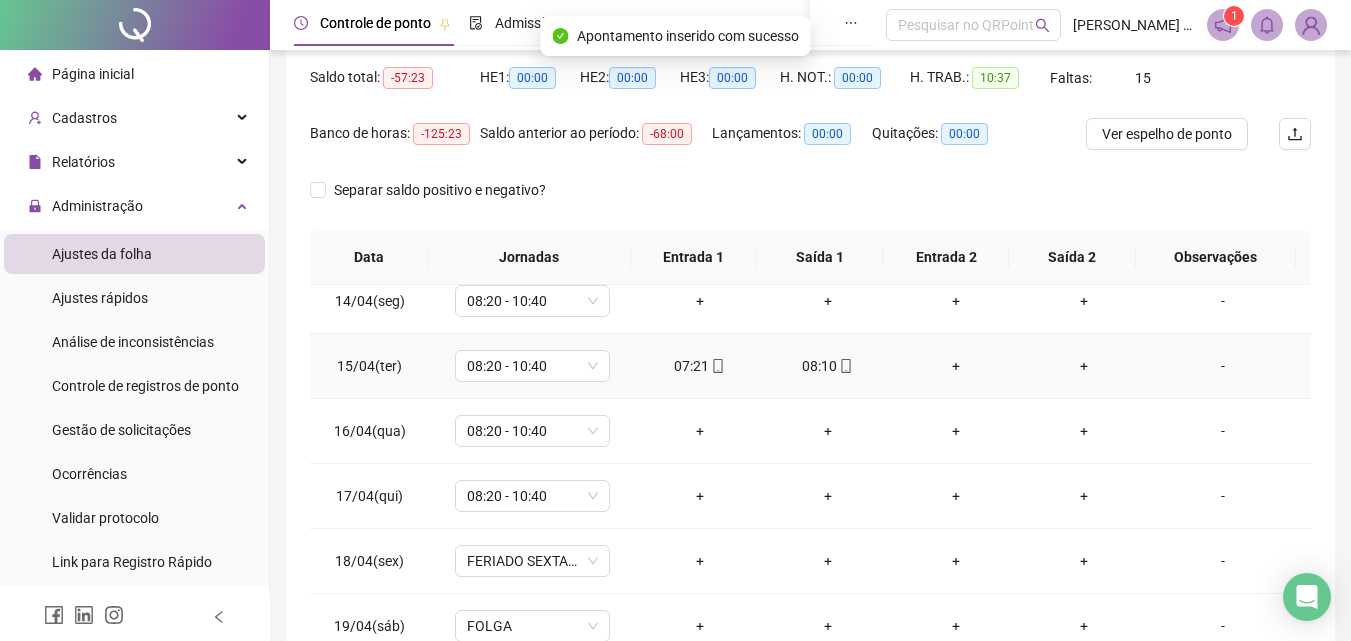 scroll, scrollTop: 800, scrollLeft: 0, axis: vertical 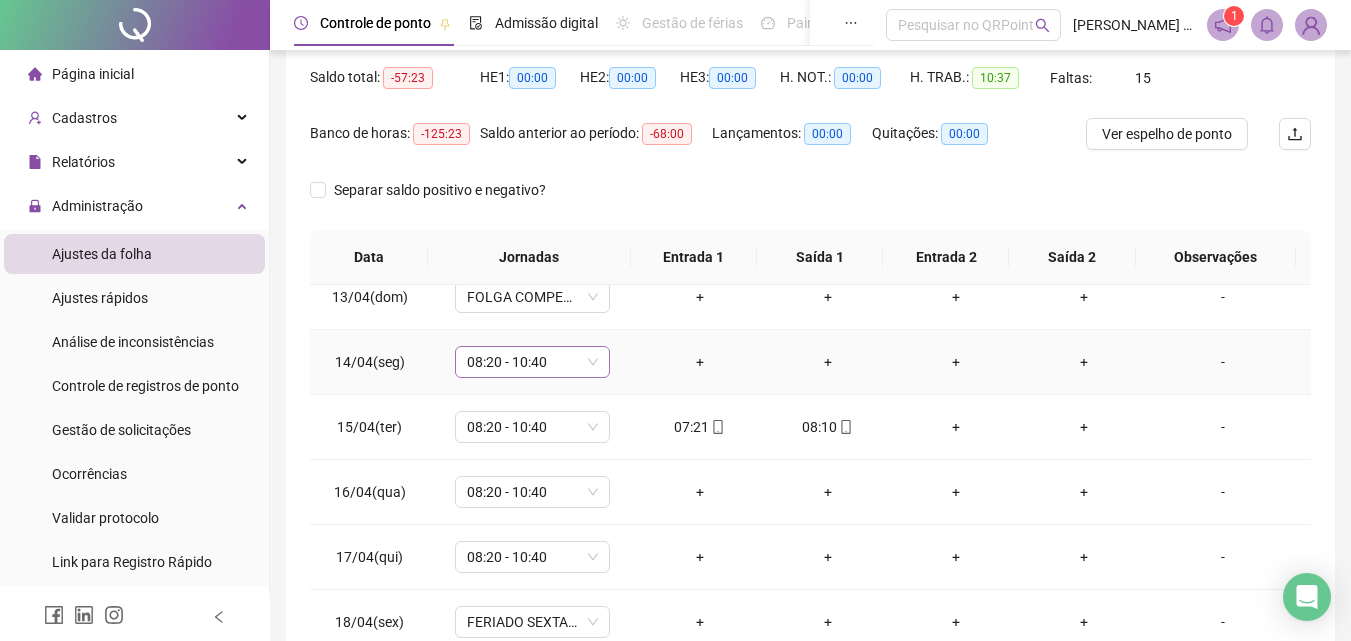 click on "08:20 - 10:40" at bounding box center (532, 362) 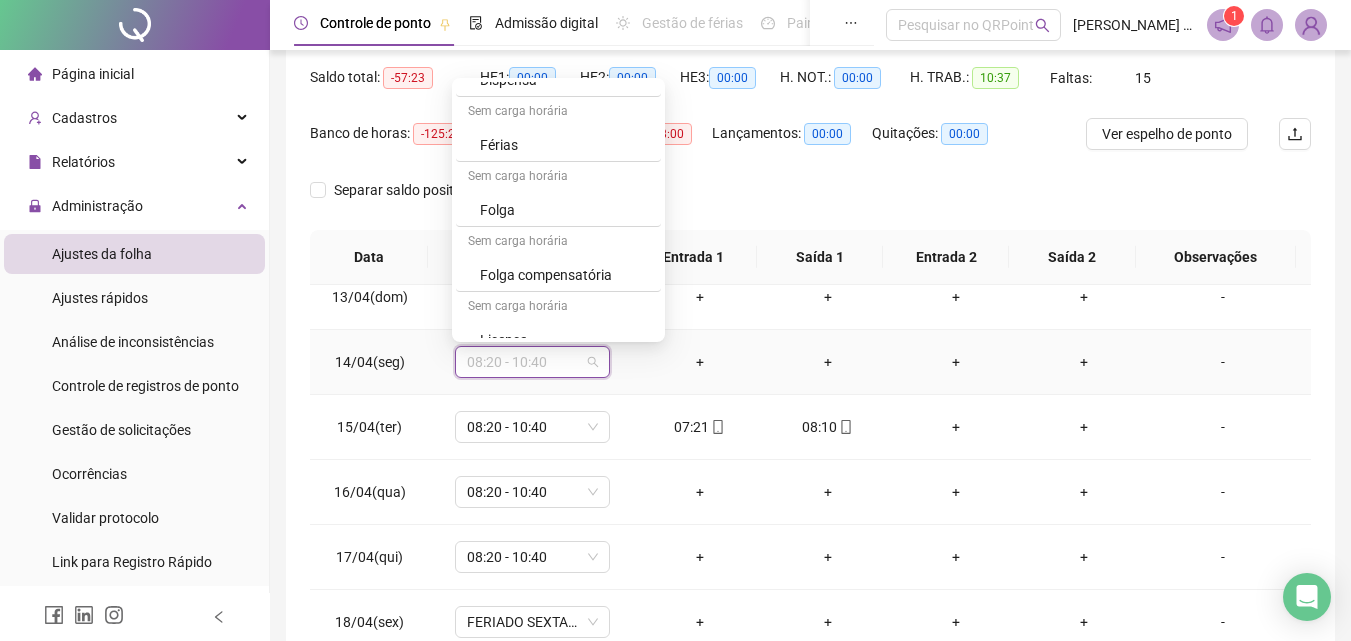 scroll, scrollTop: 1109, scrollLeft: 0, axis: vertical 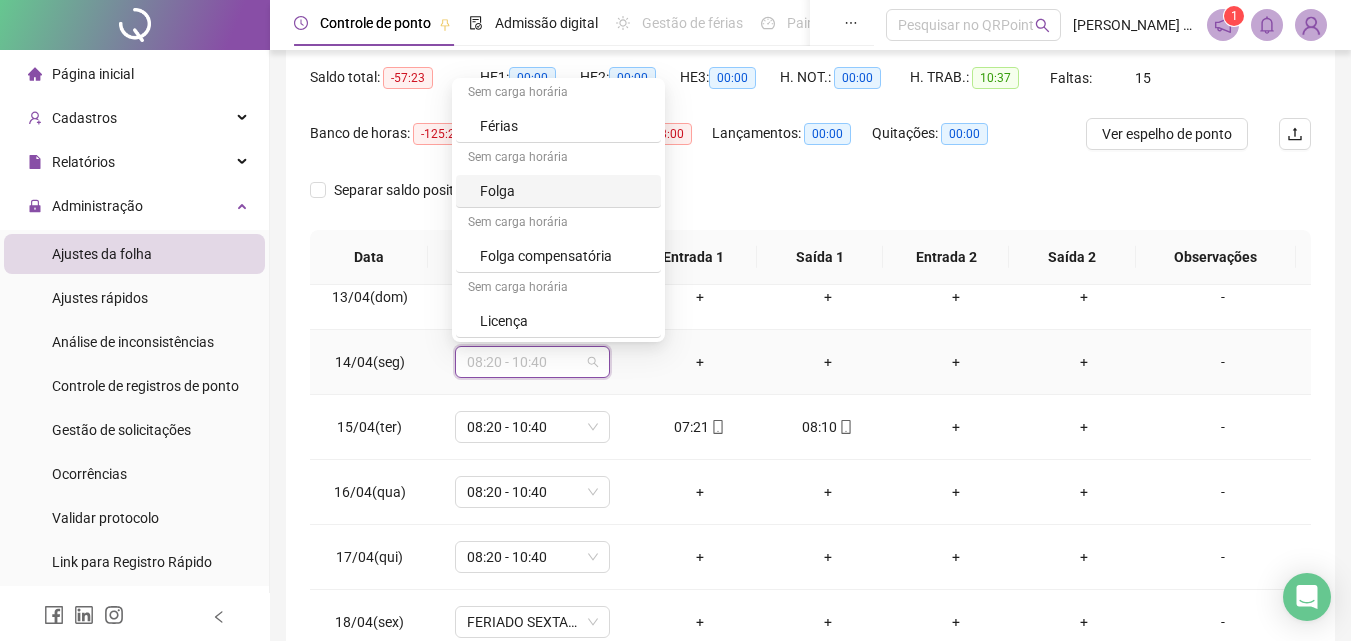 click on "Folga" at bounding box center [564, 191] 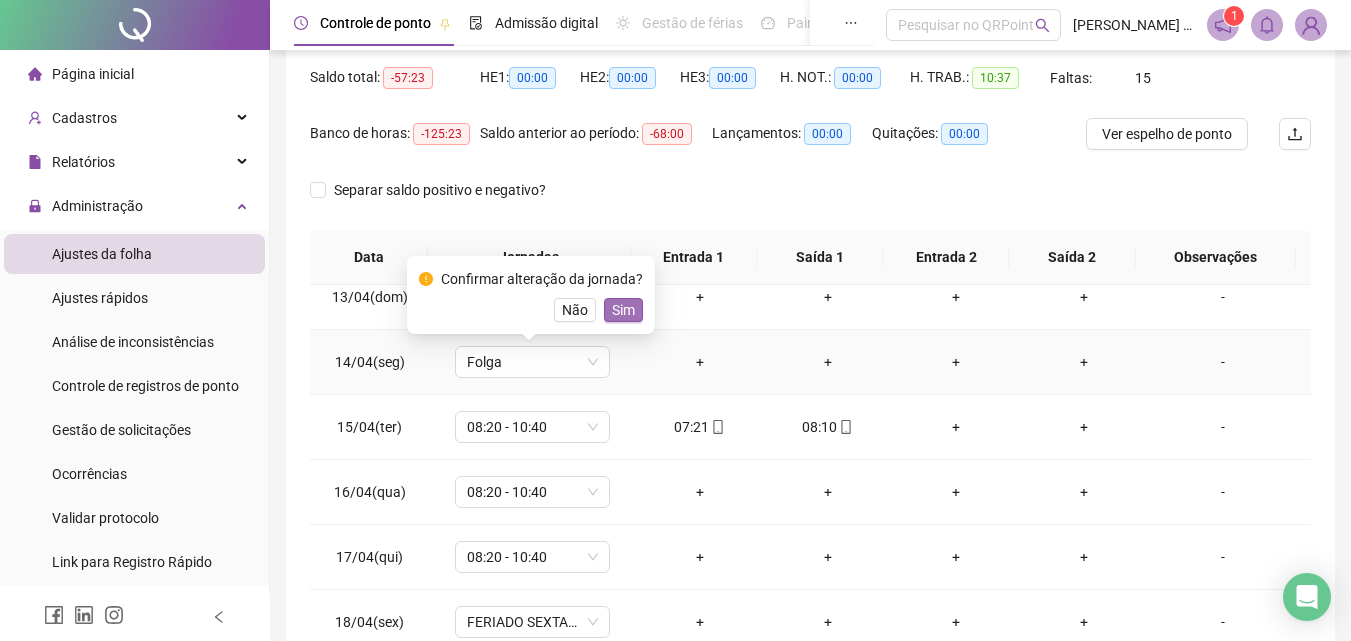 click on "Sim" at bounding box center [623, 310] 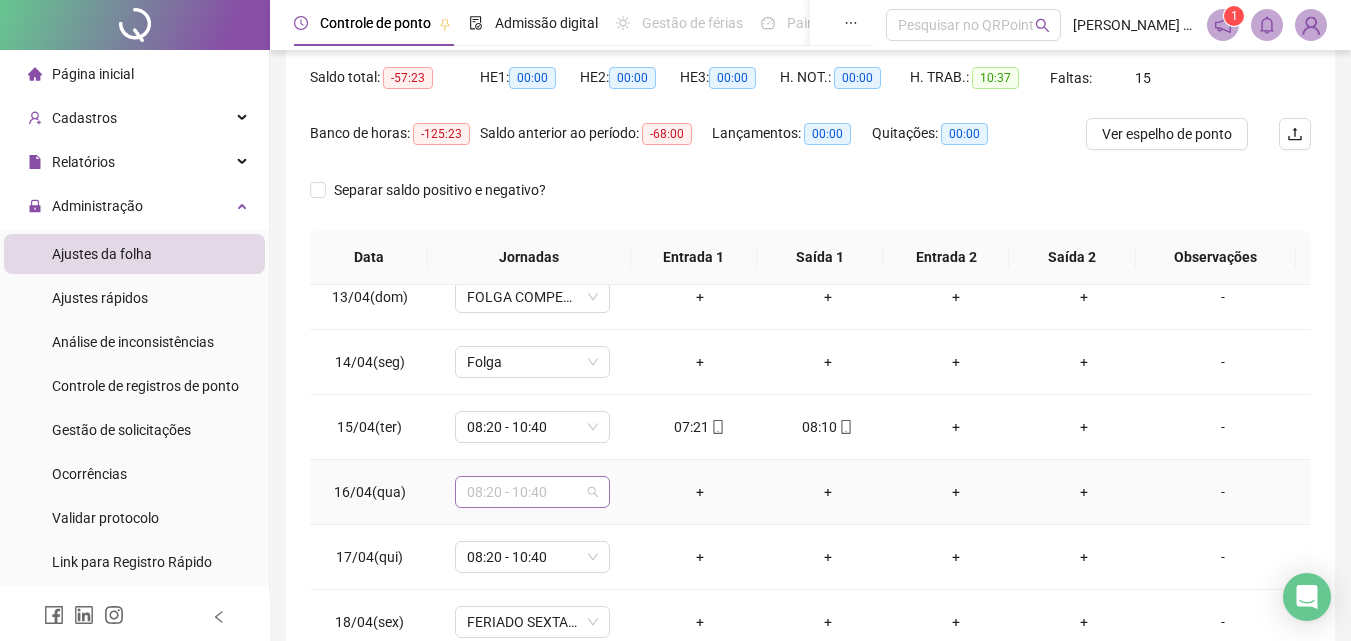 click on "08:20 - 10:40" at bounding box center (532, 492) 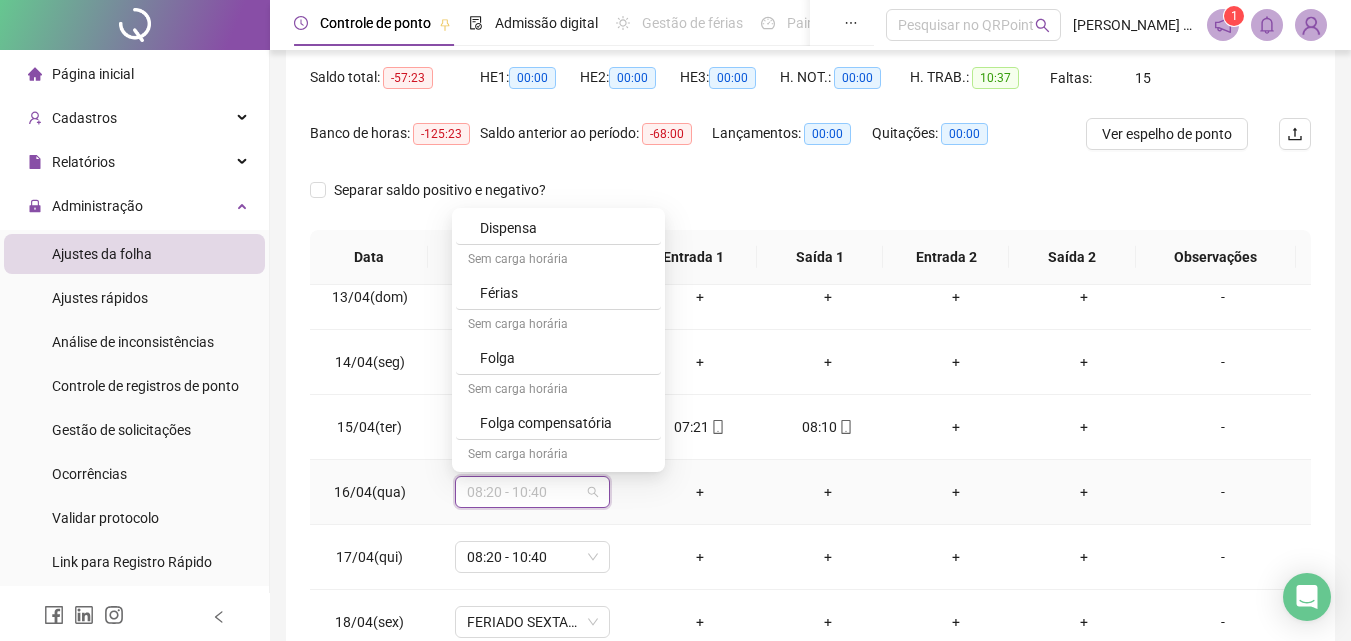 scroll, scrollTop: 1109, scrollLeft: 0, axis: vertical 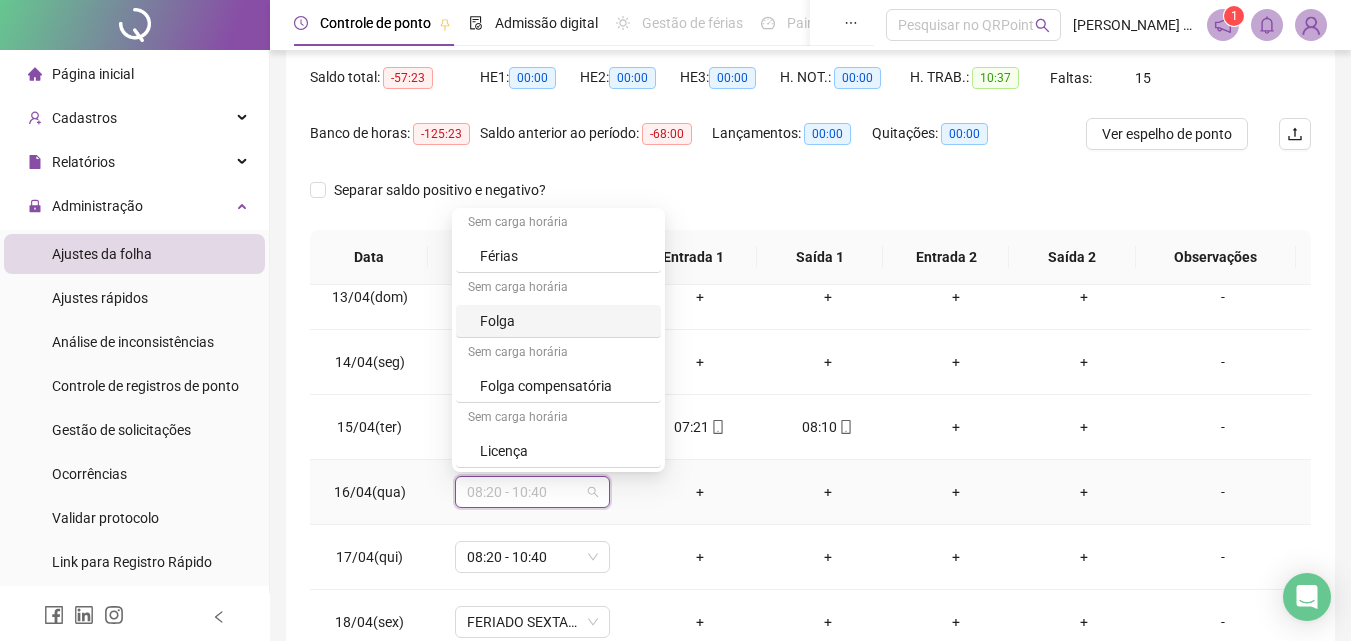 click on "Folga" at bounding box center [564, 321] 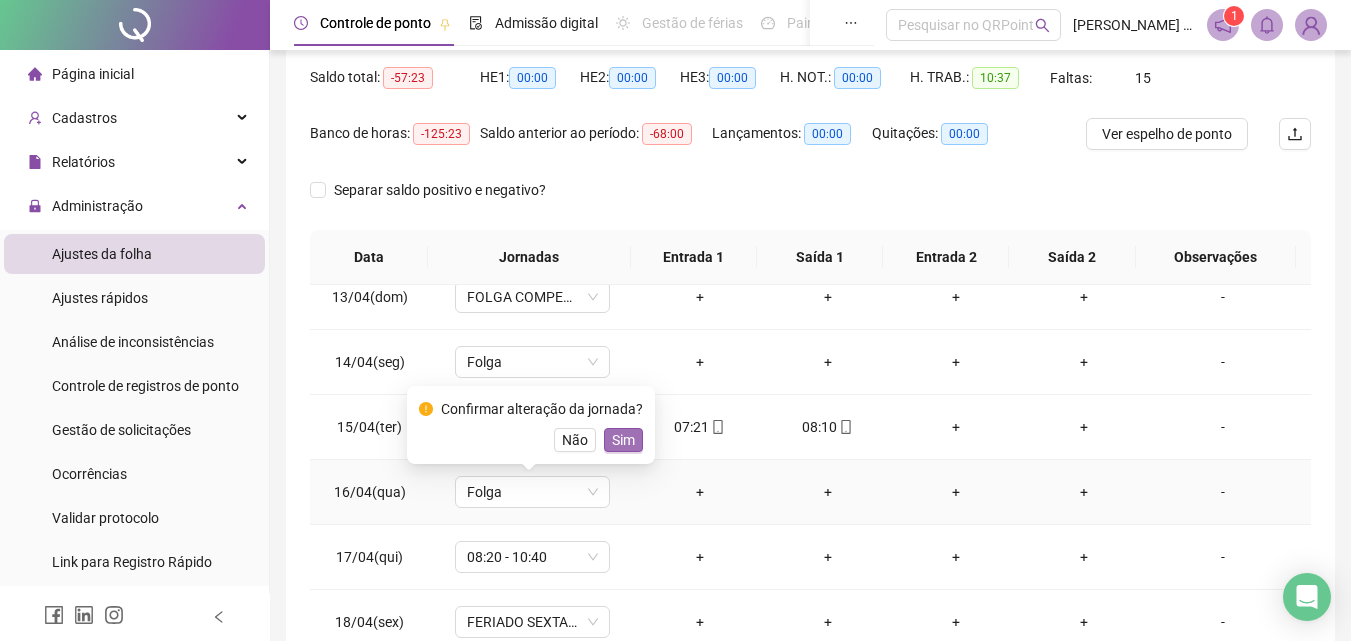click on "Sim" at bounding box center (623, 440) 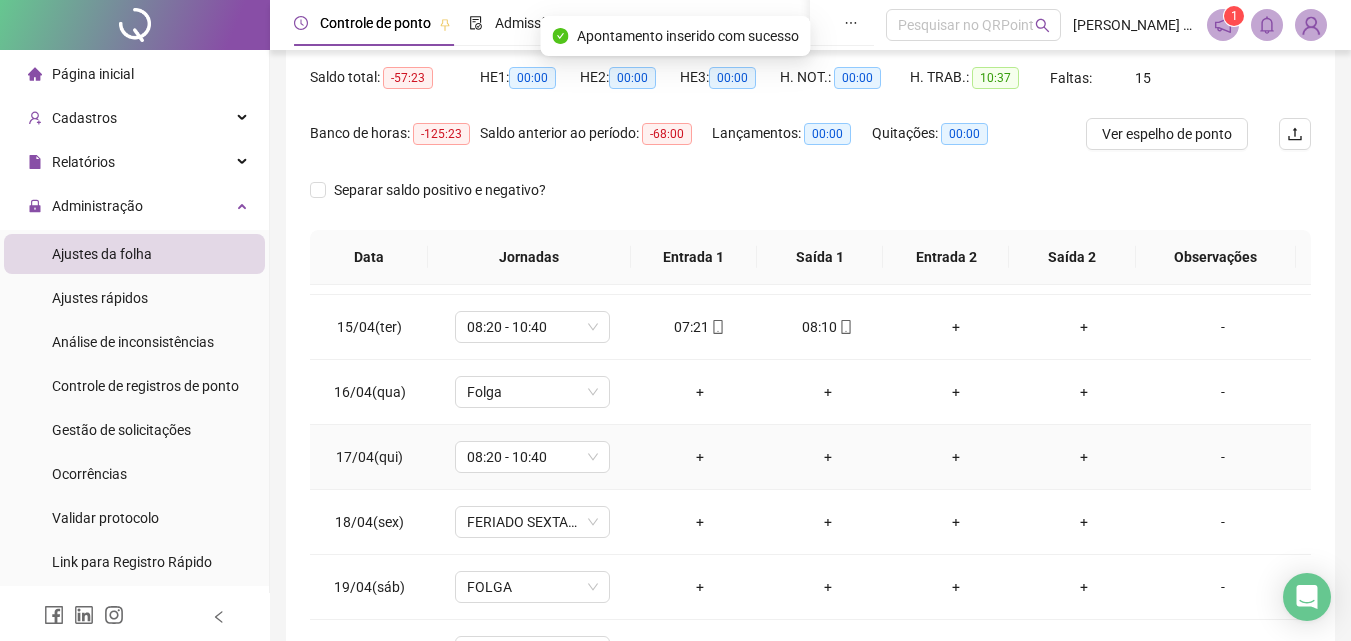 scroll, scrollTop: 1000, scrollLeft: 0, axis: vertical 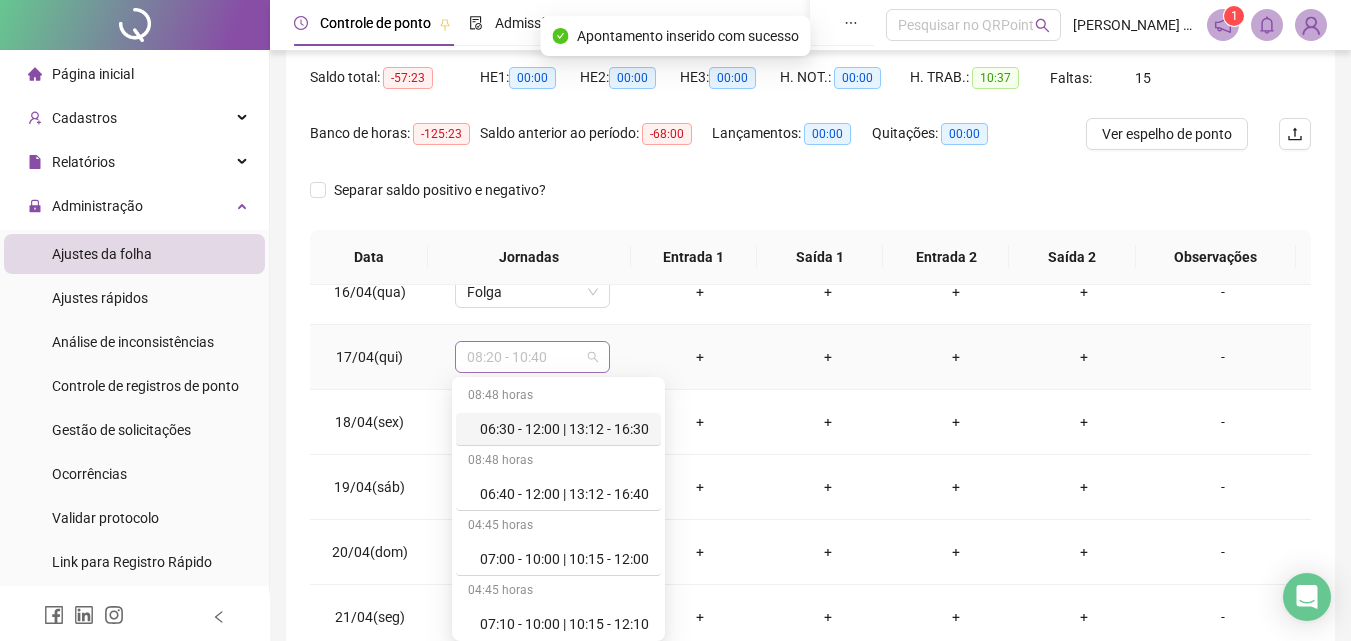 click on "08:20 - 10:40" at bounding box center [532, 357] 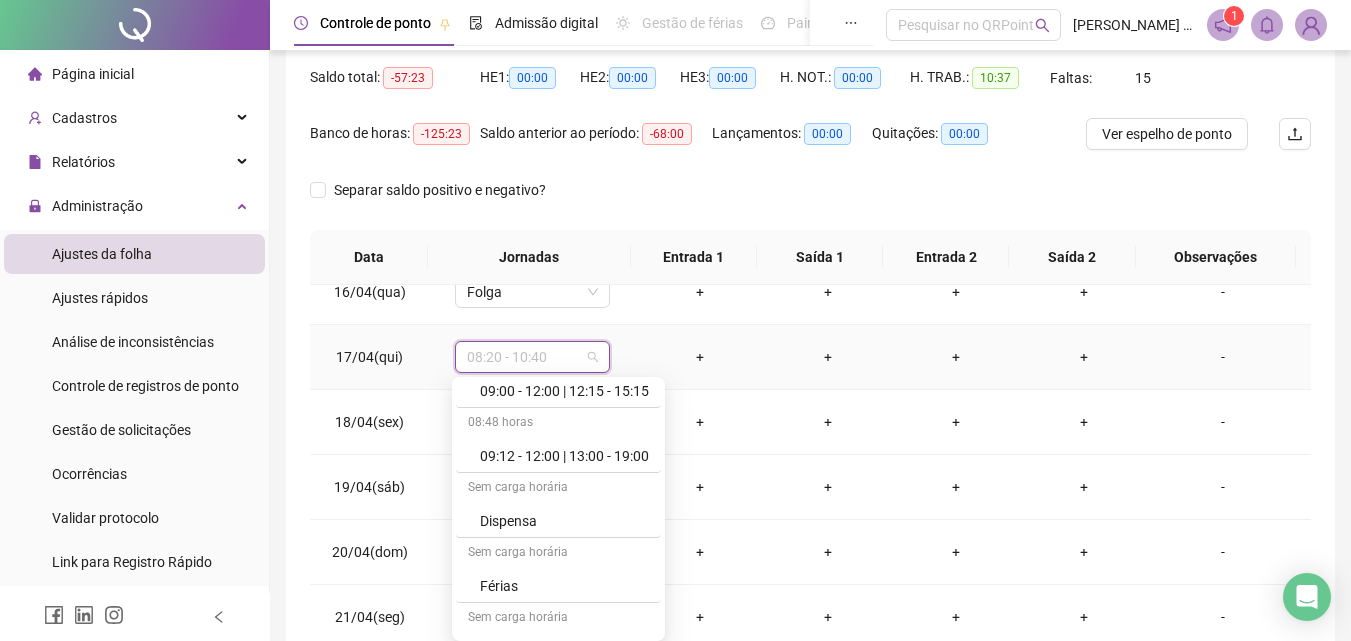 scroll, scrollTop: 1109, scrollLeft: 0, axis: vertical 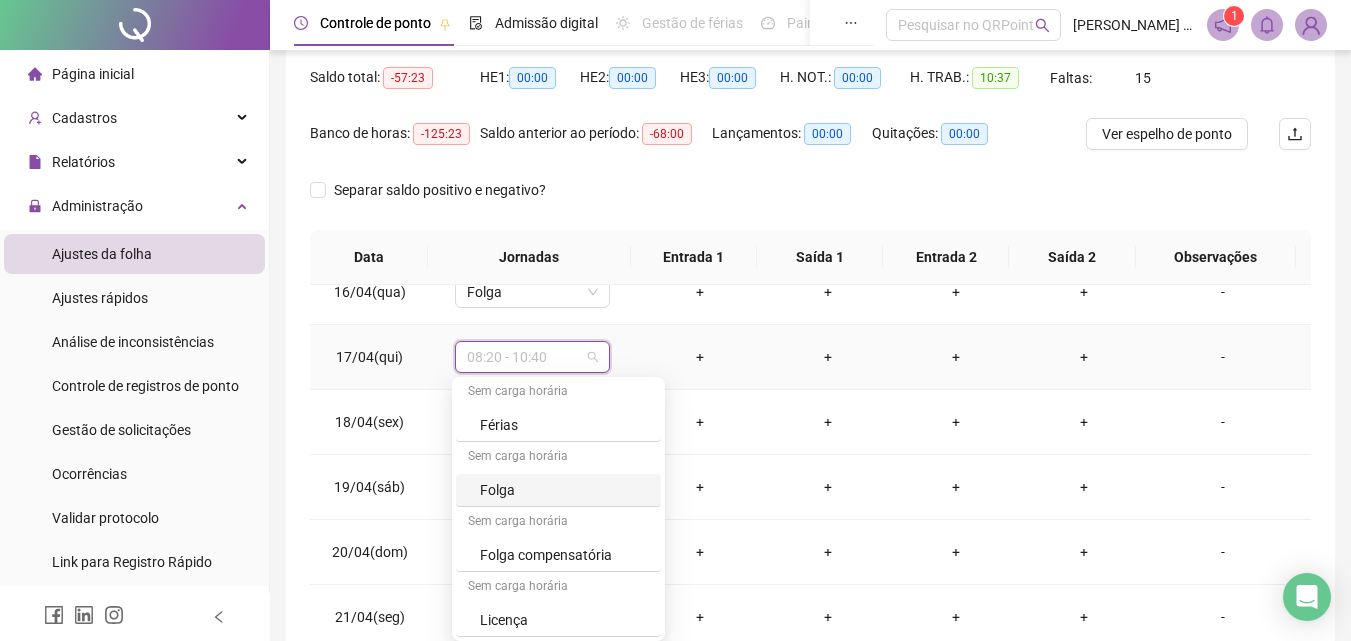 click on "Folga" at bounding box center (564, 490) 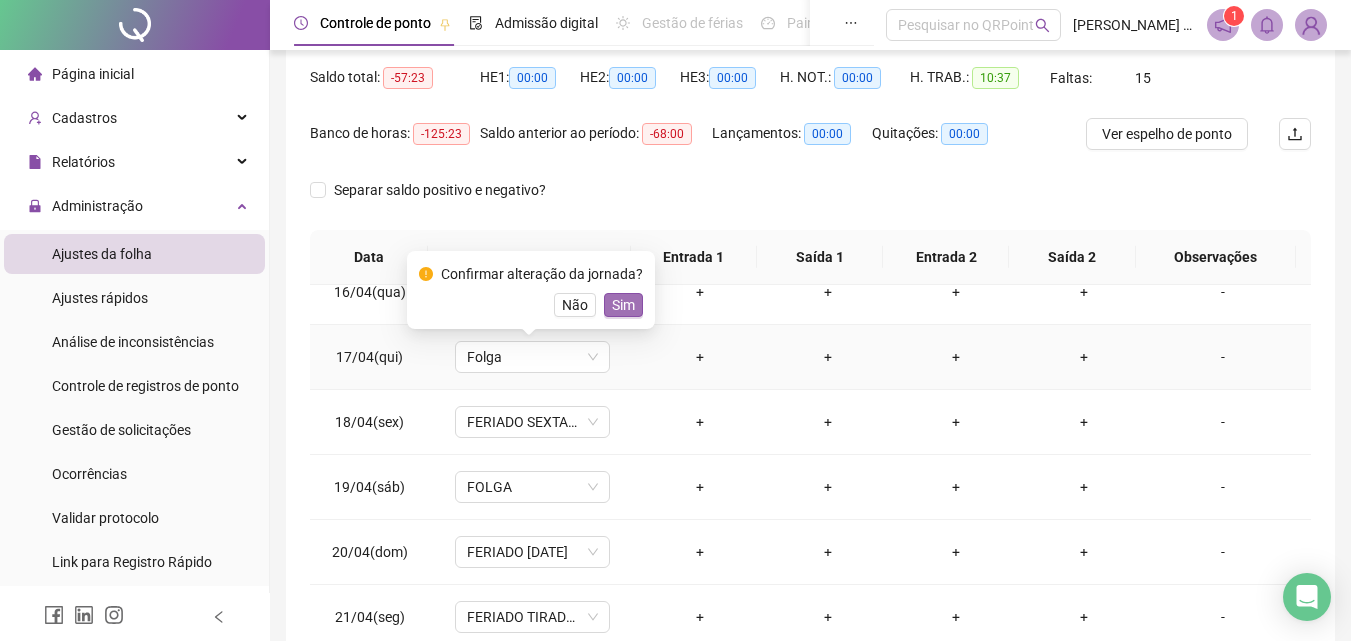 click on "Sim" at bounding box center [623, 305] 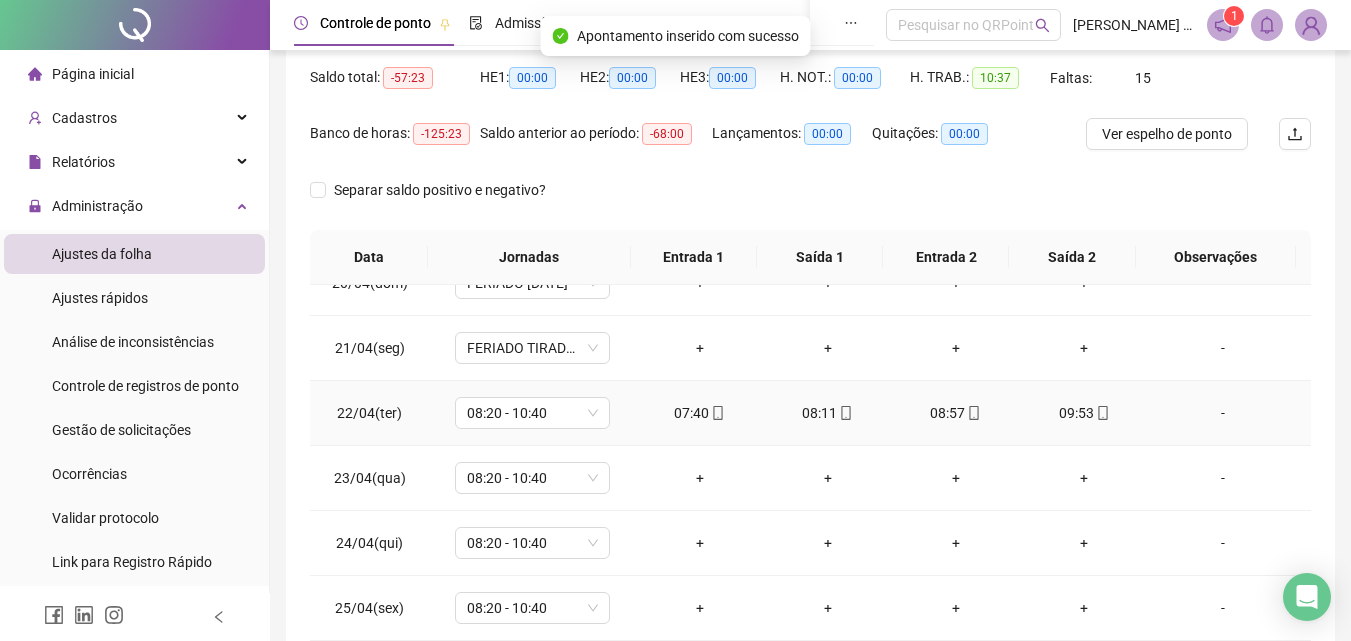 scroll, scrollTop: 1300, scrollLeft: 0, axis: vertical 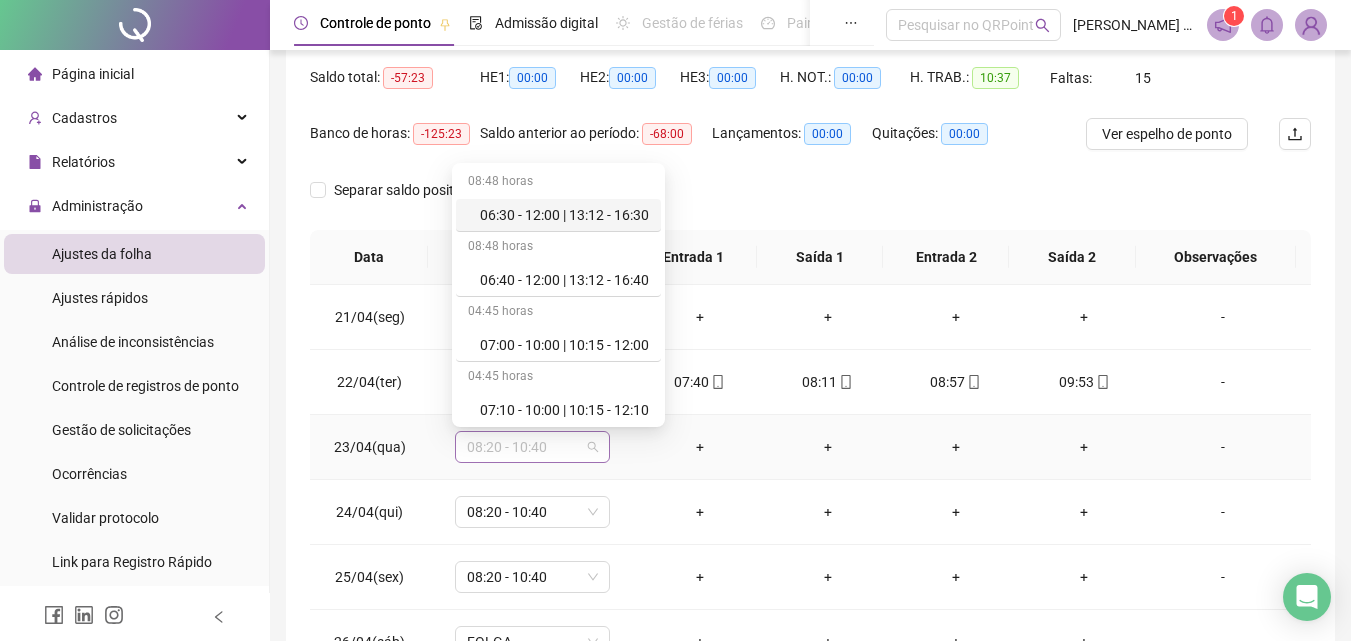 click on "08:20 - 10:40" at bounding box center [532, 447] 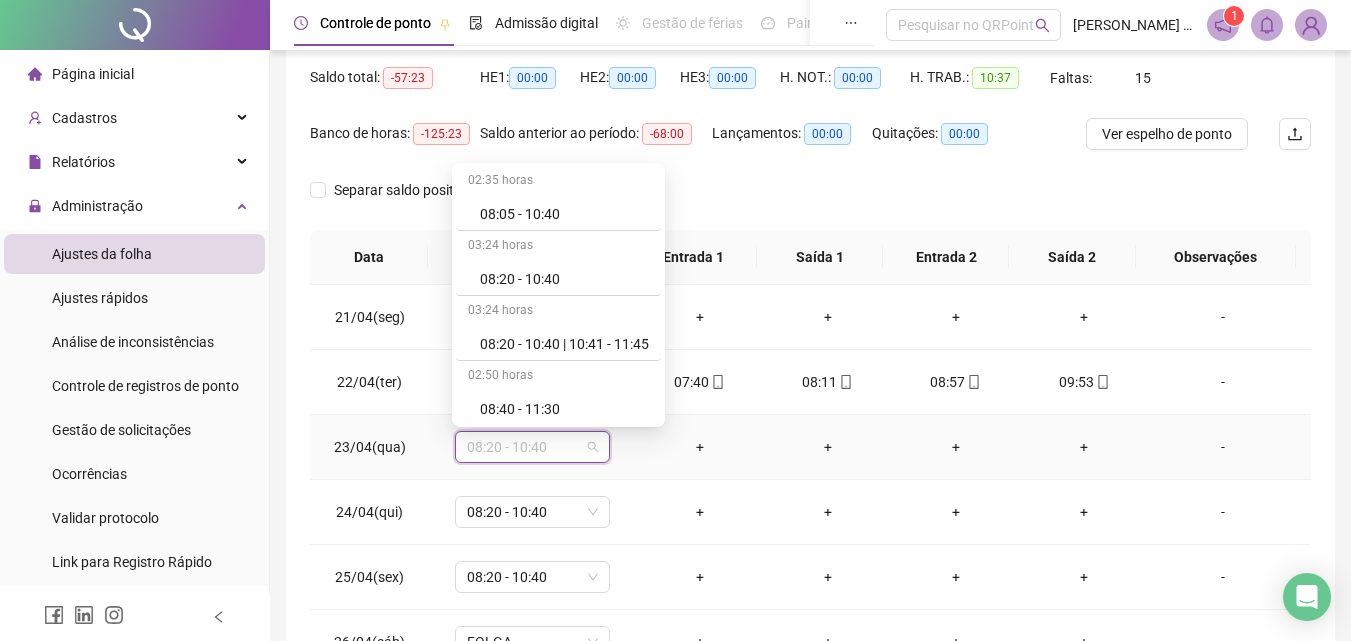 scroll, scrollTop: 1109, scrollLeft: 0, axis: vertical 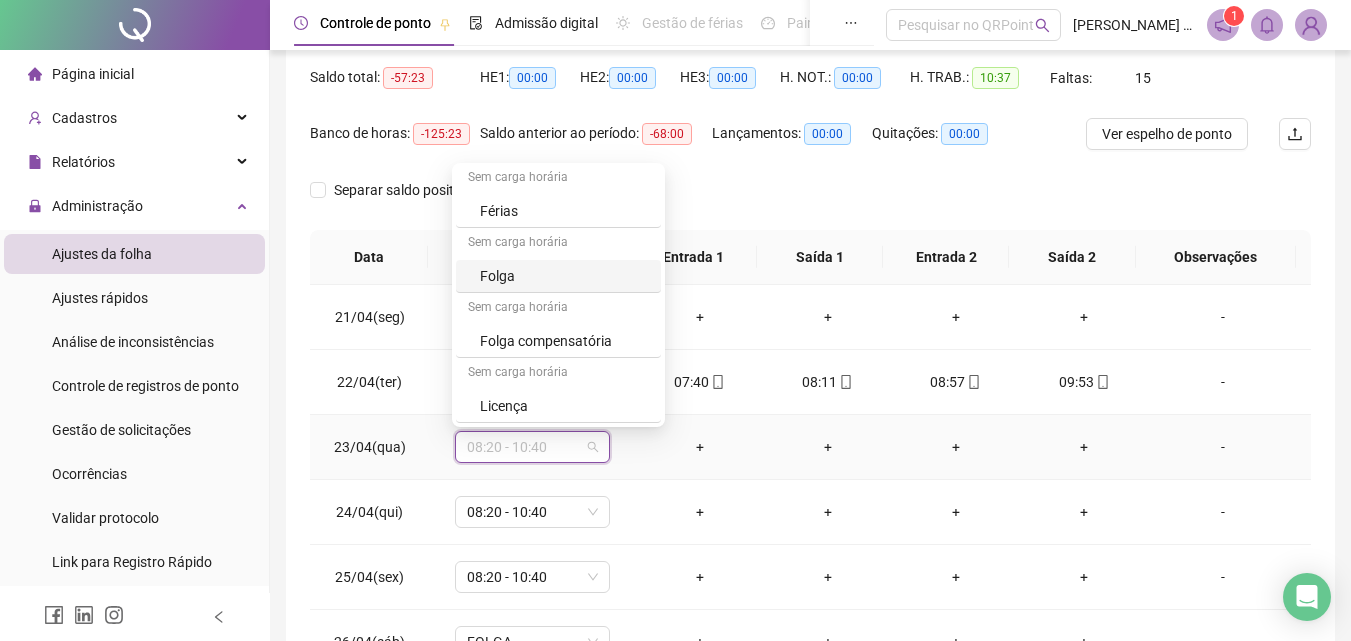 click on "Folga" at bounding box center (564, 276) 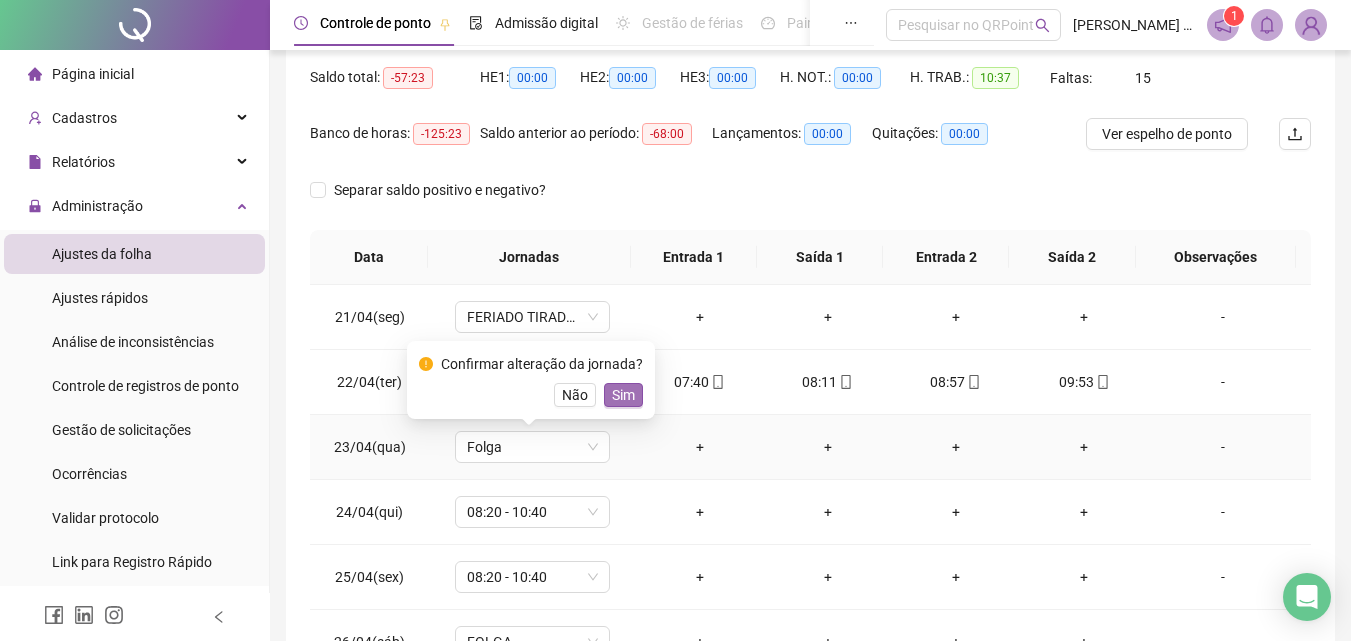 click on "Sim" at bounding box center (623, 395) 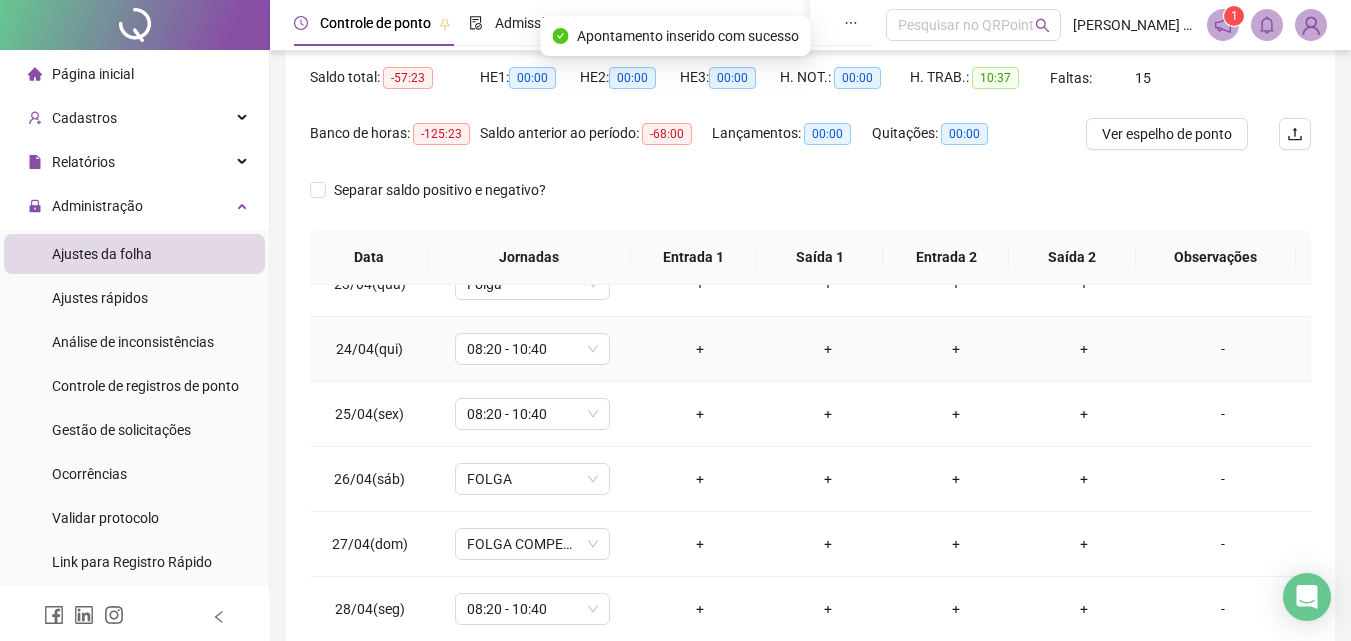 scroll, scrollTop: 1500, scrollLeft: 0, axis: vertical 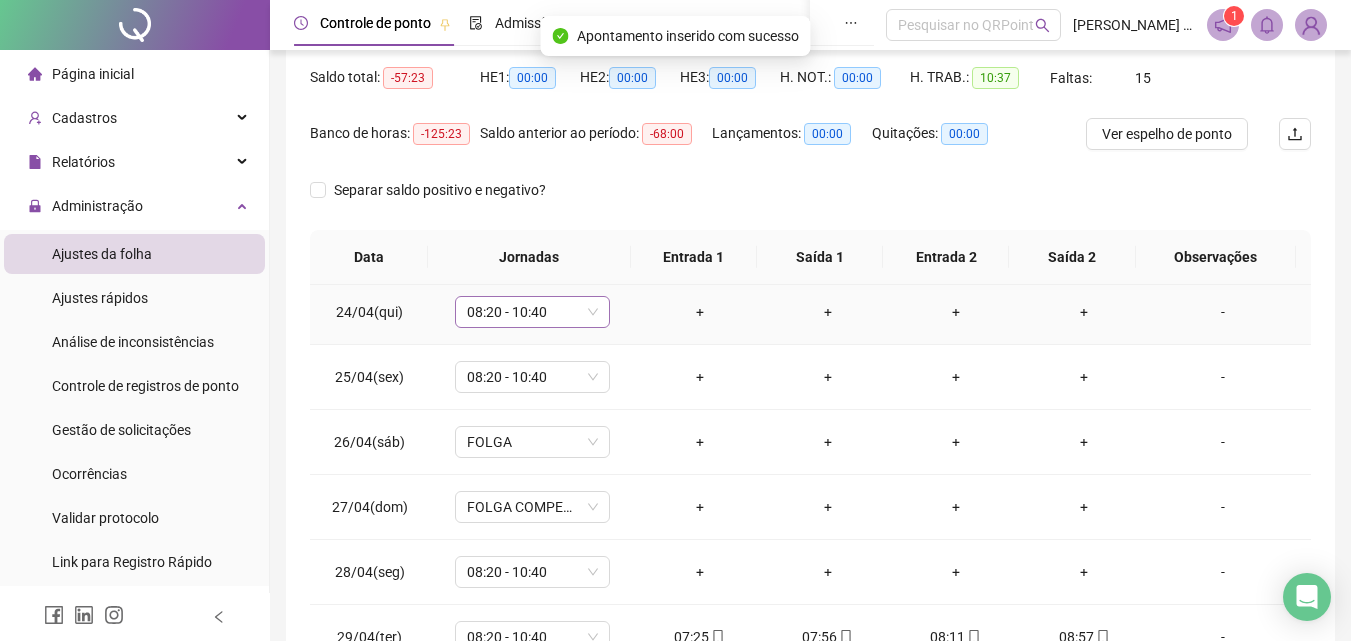 click on "08:20 - 10:40" at bounding box center [532, 312] 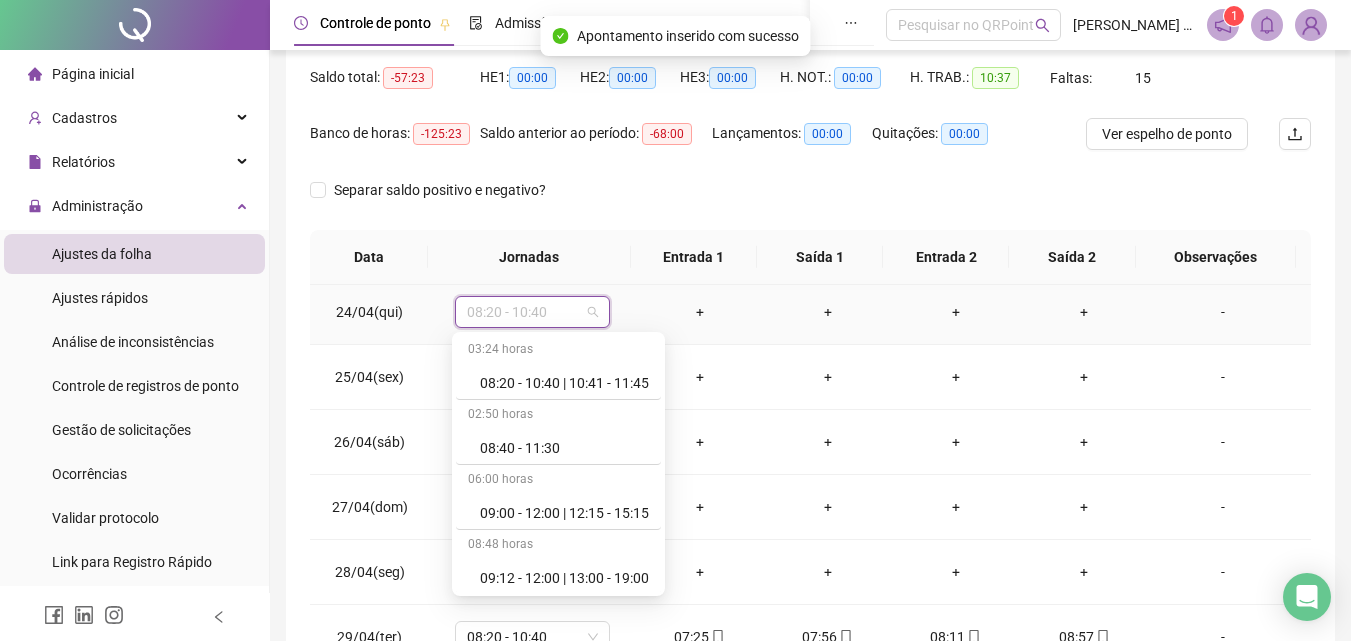 scroll, scrollTop: 1109, scrollLeft: 0, axis: vertical 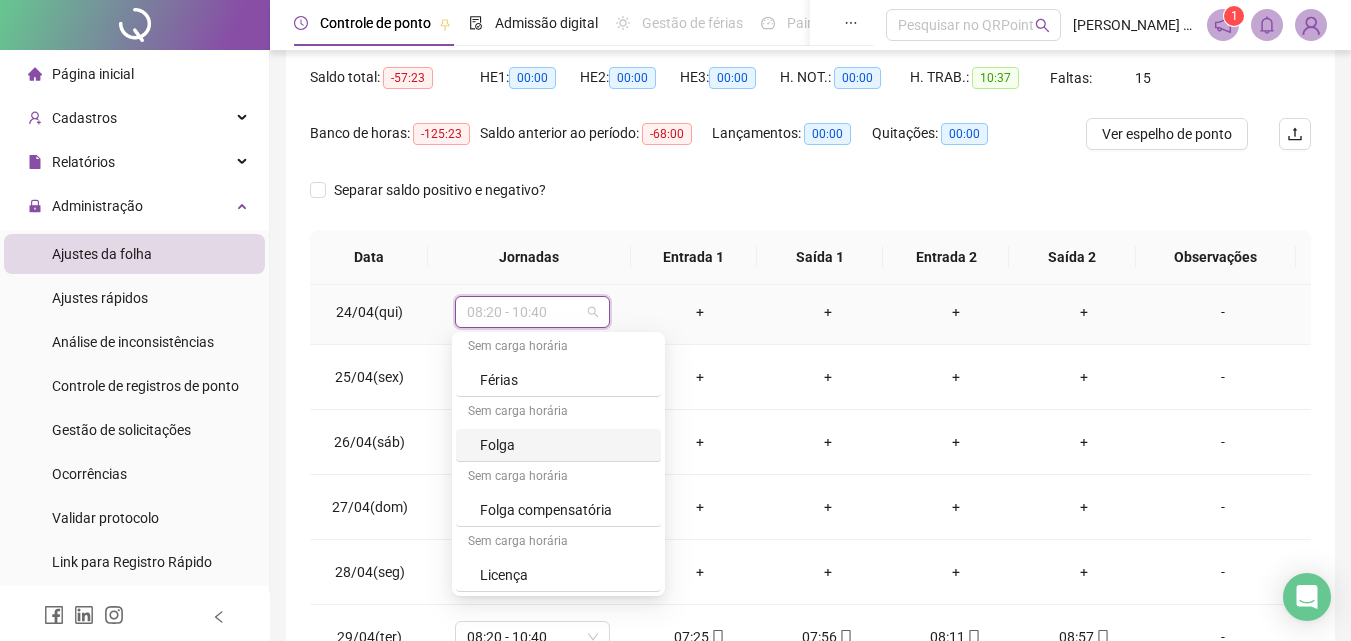 click on "Folga" at bounding box center (564, 445) 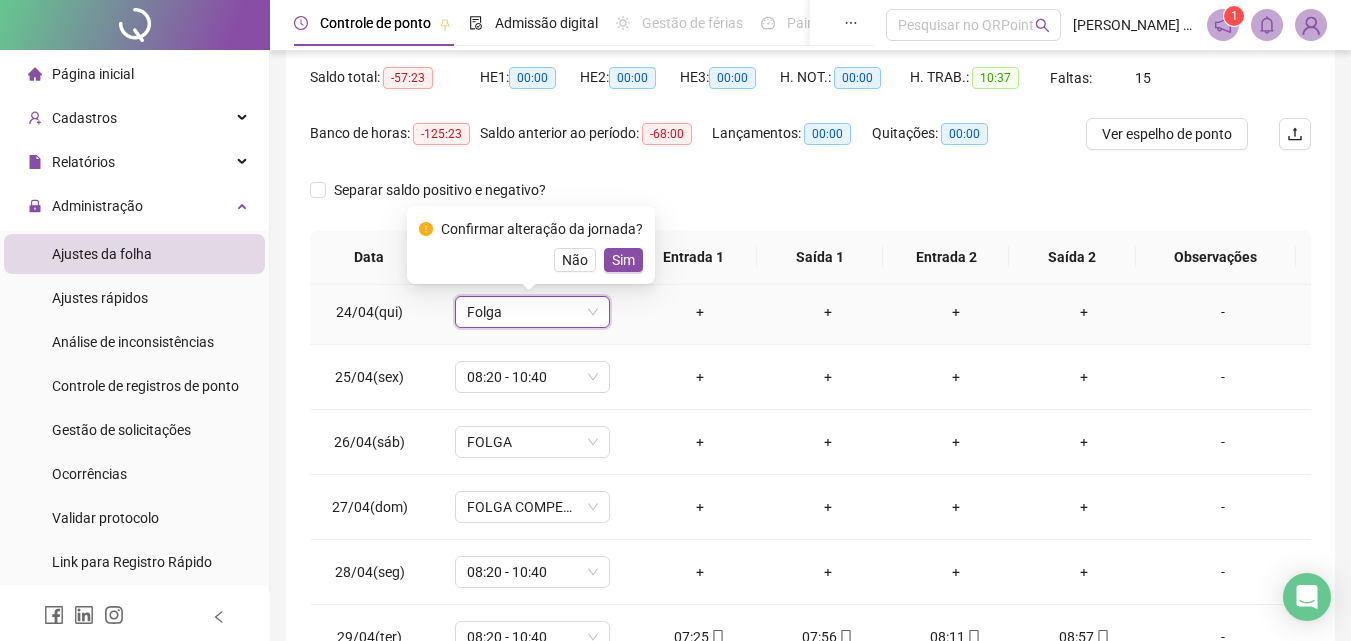 drag, startPoint x: 609, startPoint y: 255, endPoint x: 613, endPoint y: 287, distance: 32.24903 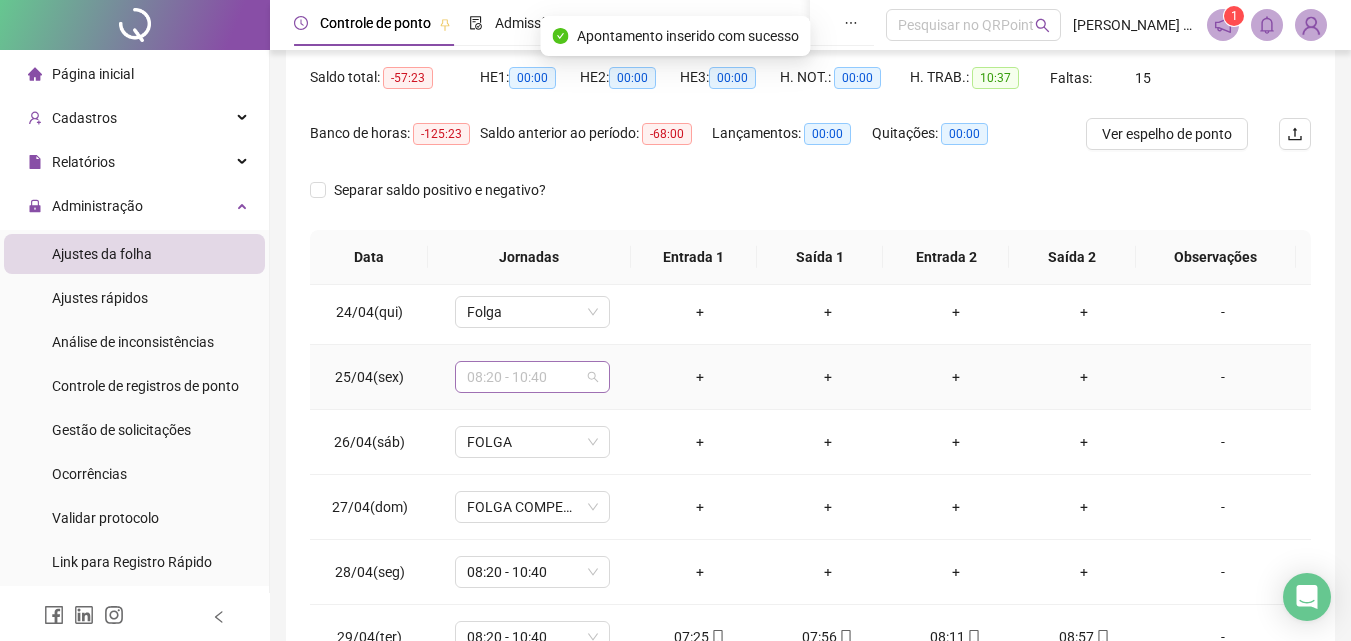 click on "08:20 - 10:40" at bounding box center [532, 377] 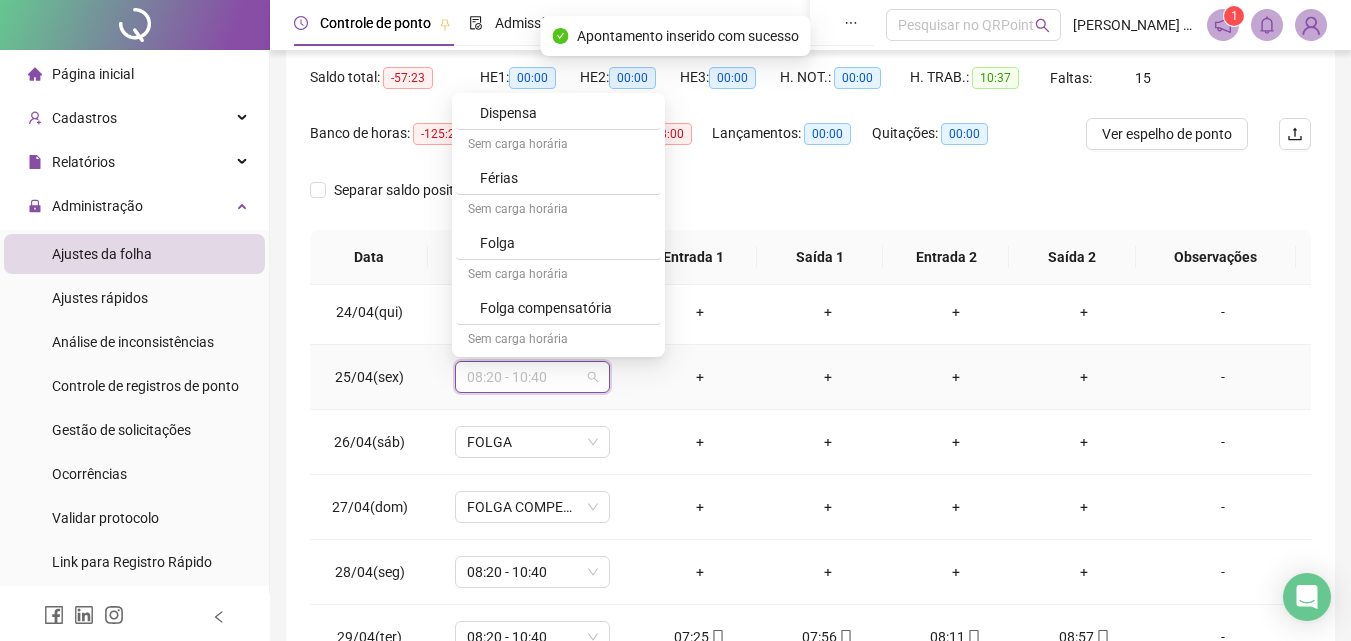 scroll, scrollTop: 1109, scrollLeft: 0, axis: vertical 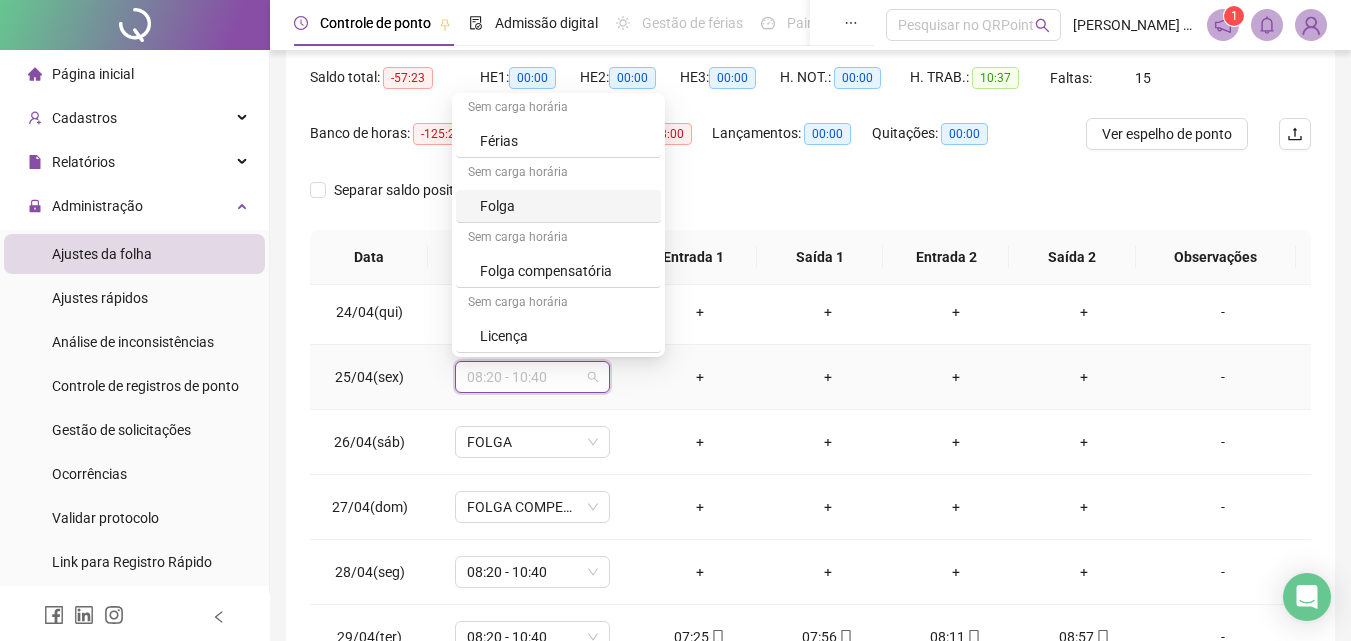 click on "Folga" at bounding box center [564, 206] 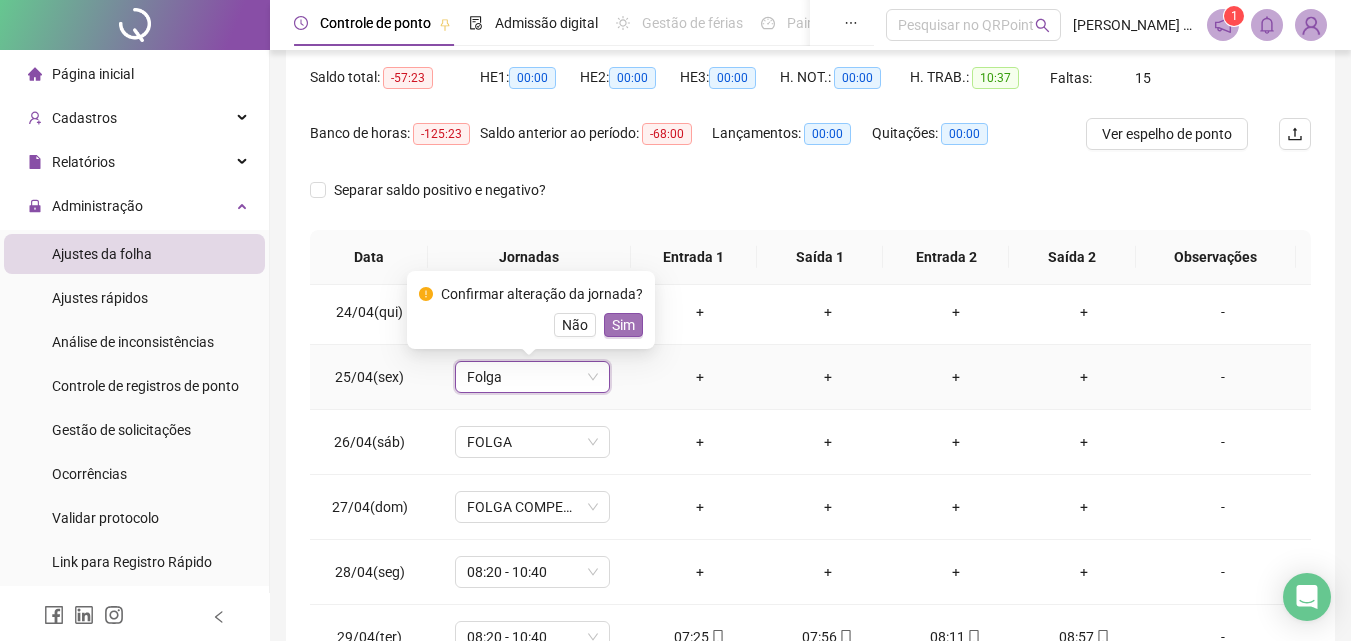click on "Confirmar alteração da jornada? Não Sim" at bounding box center [531, 310] 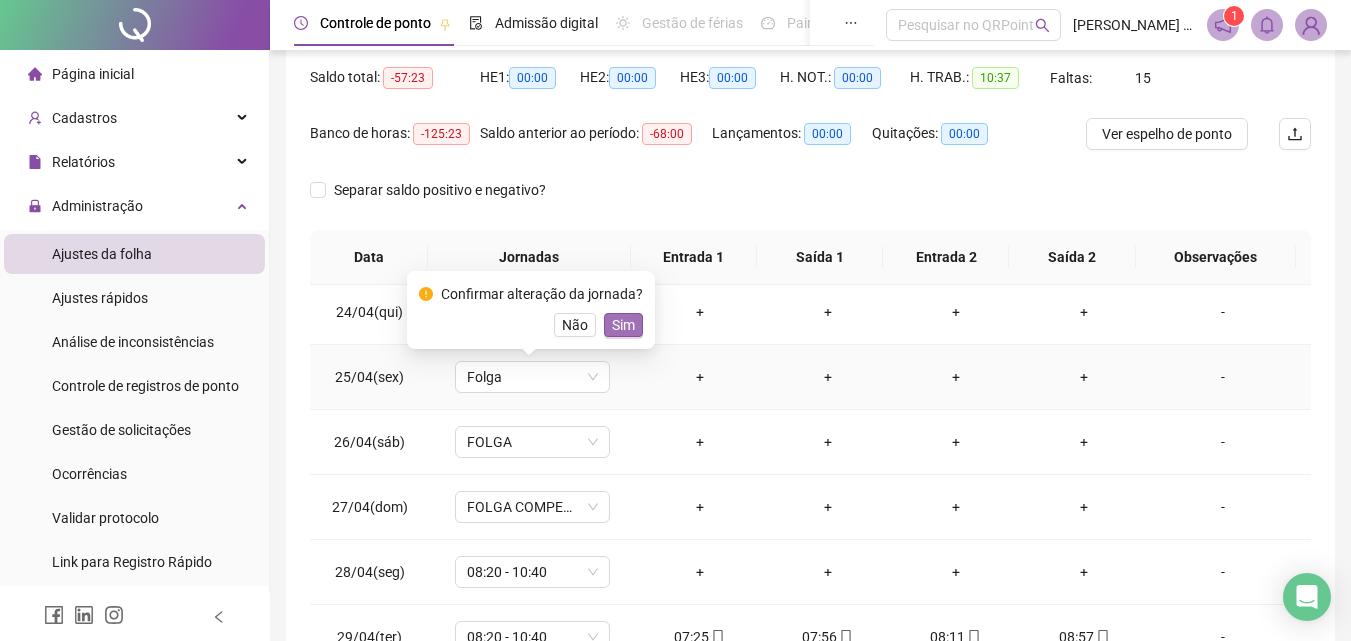 click on "Sim" at bounding box center [623, 325] 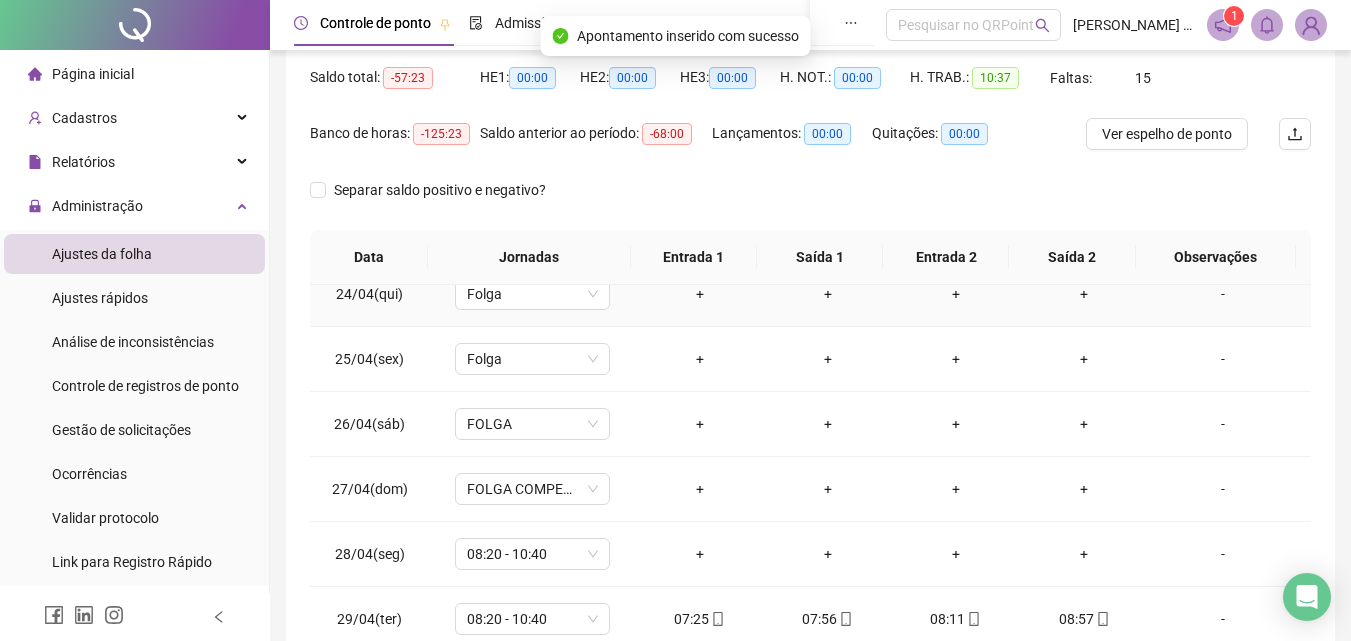 scroll, scrollTop: 1523, scrollLeft: 0, axis: vertical 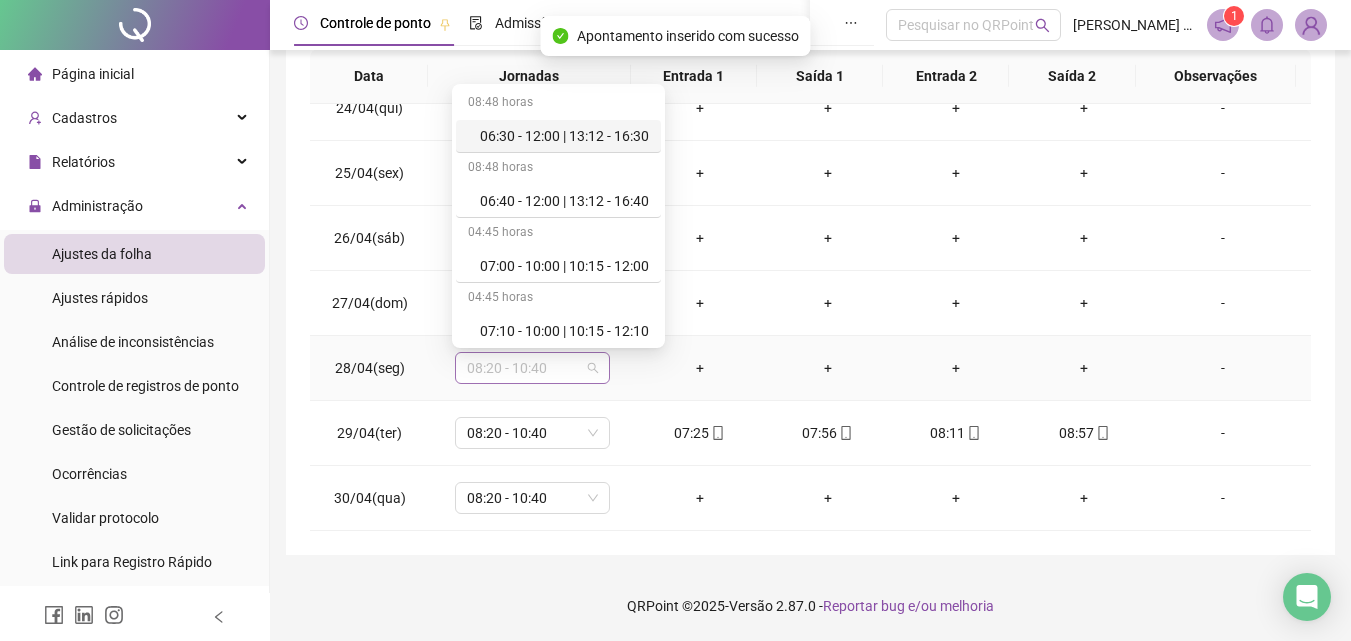 click on "08:20 - 10:40" at bounding box center [532, 368] 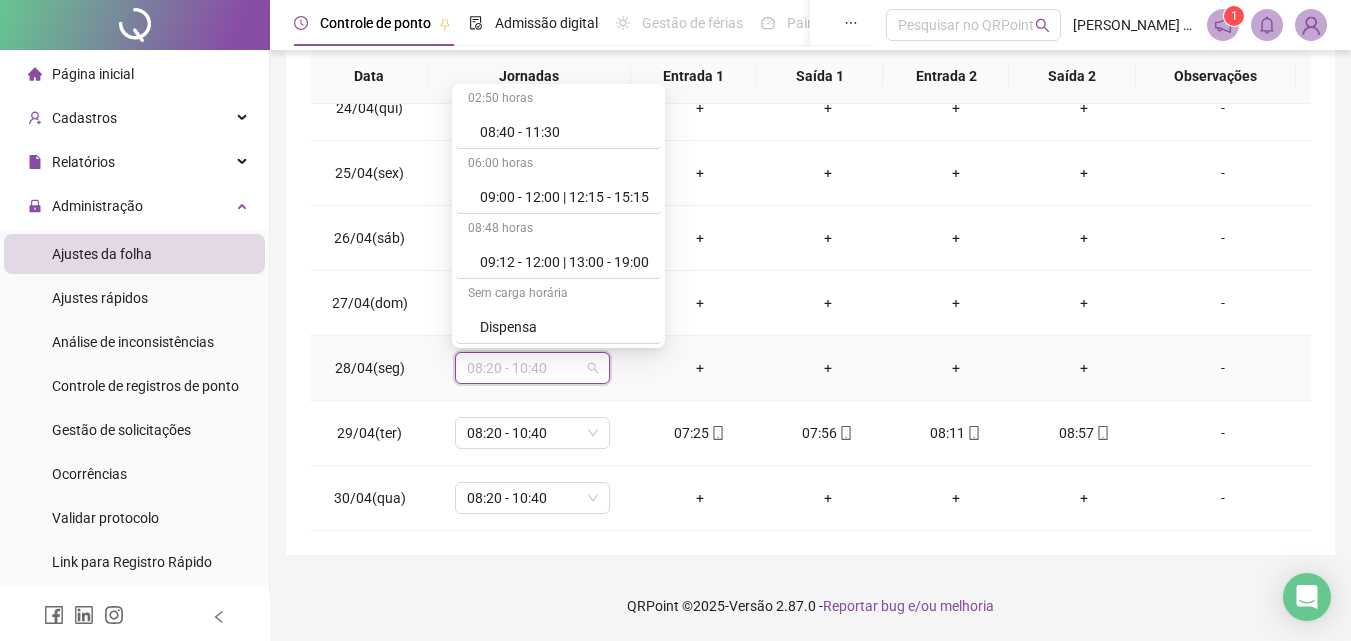 scroll, scrollTop: 1109, scrollLeft: 0, axis: vertical 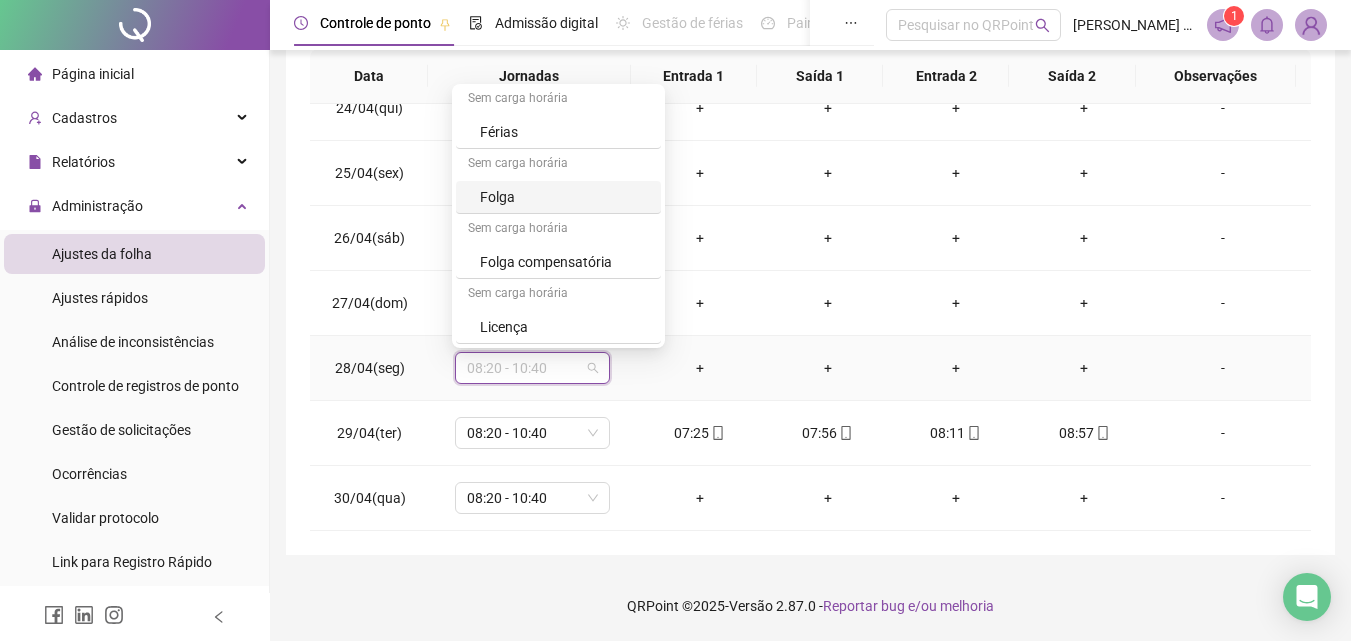 click on "Folga" at bounding box center (564, 197) 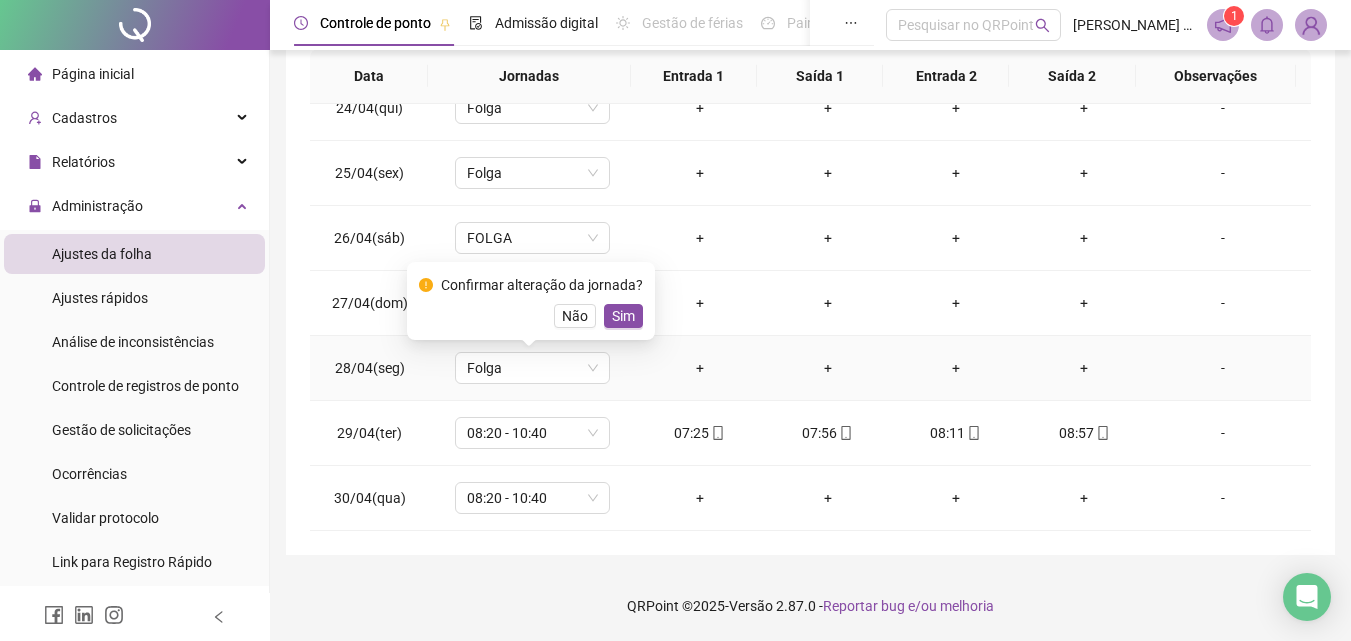 drag, startPoint x: 627, startPoint y: 321, endPoint x: 614, endPoint y: 397, distance: 77.10383 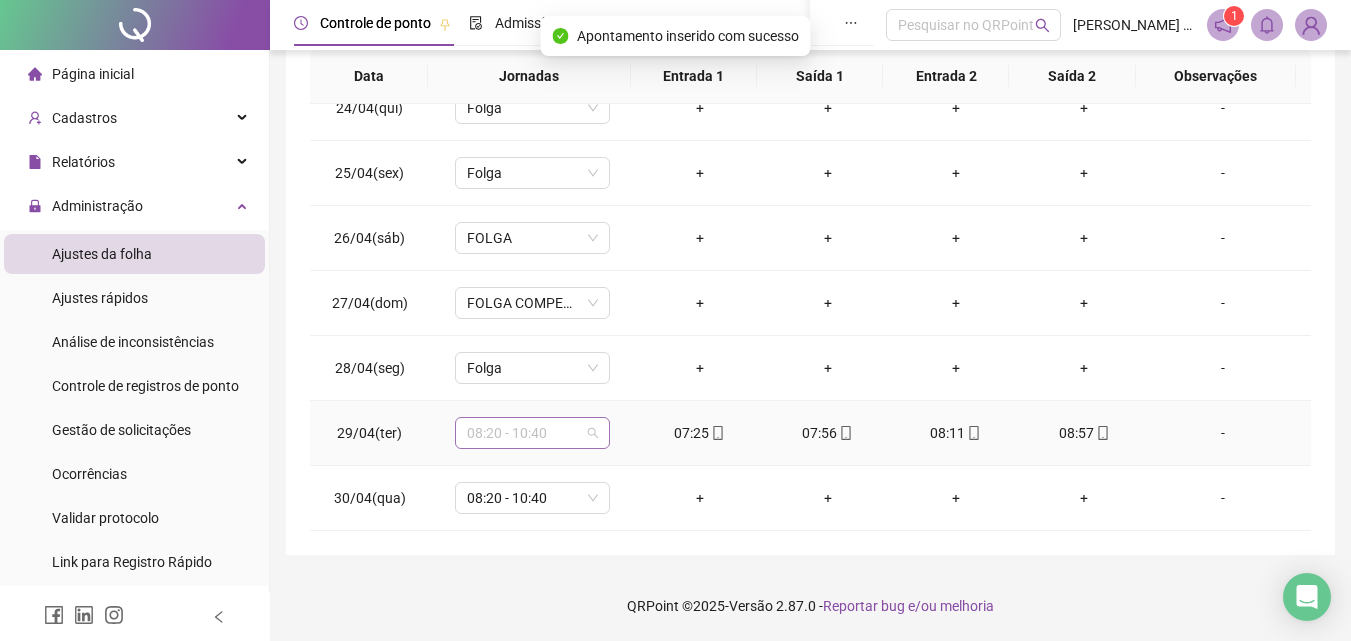 click on "08:20 - 10:40" at bounding box center [532, 433] 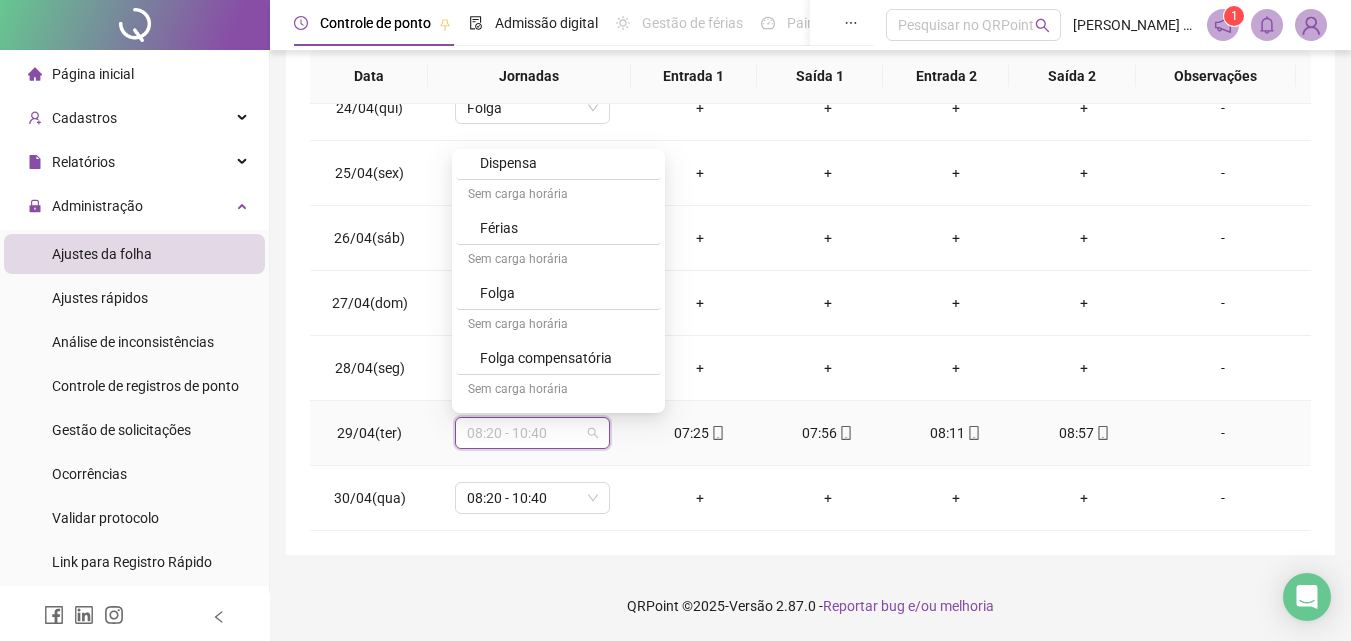 scroll, scrollTop: 1109, scrollLeft: 0, axis: vertical 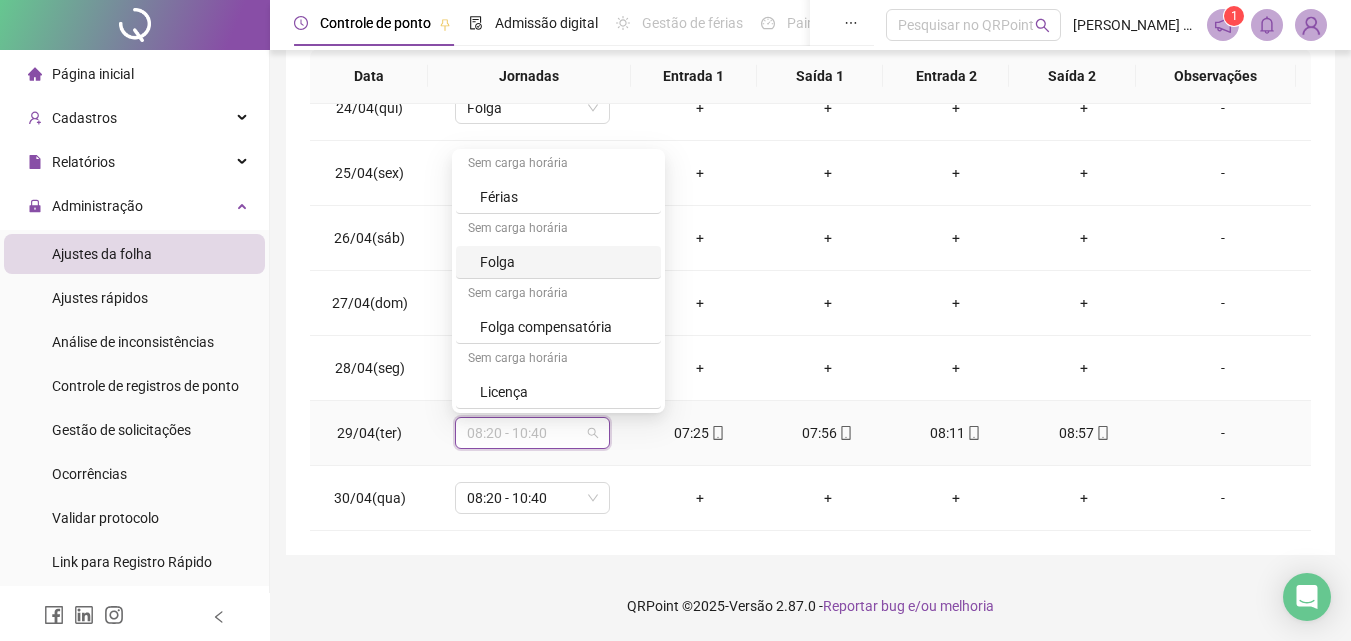 click on "Folga" at bounding box center [564, 262] 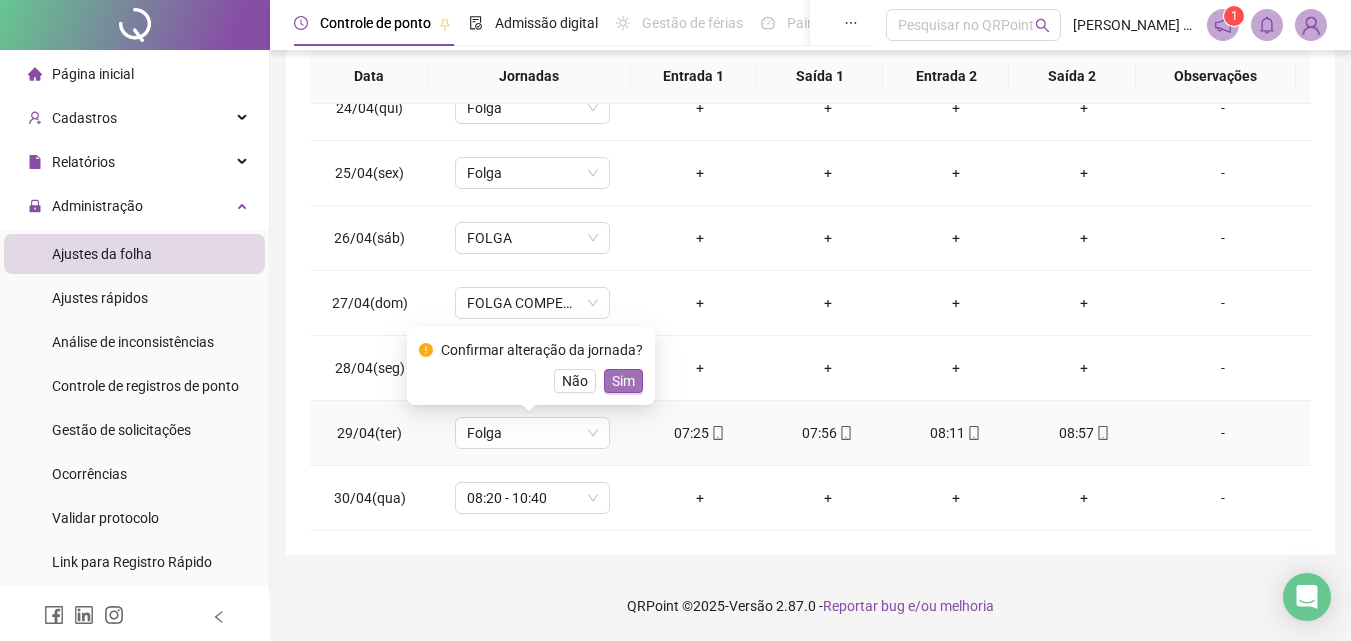 click on "Sim" at bounding box center (623, 381) 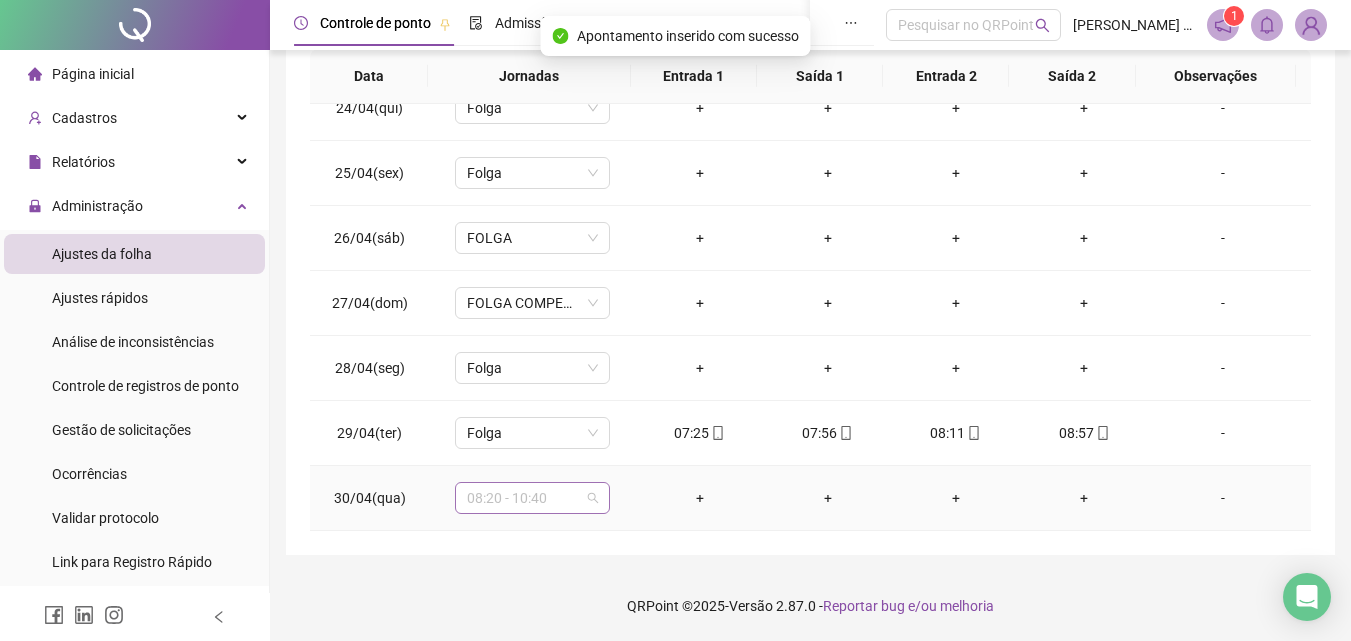 click on "08:20 - 10:40" at bounding box center [532, 498] 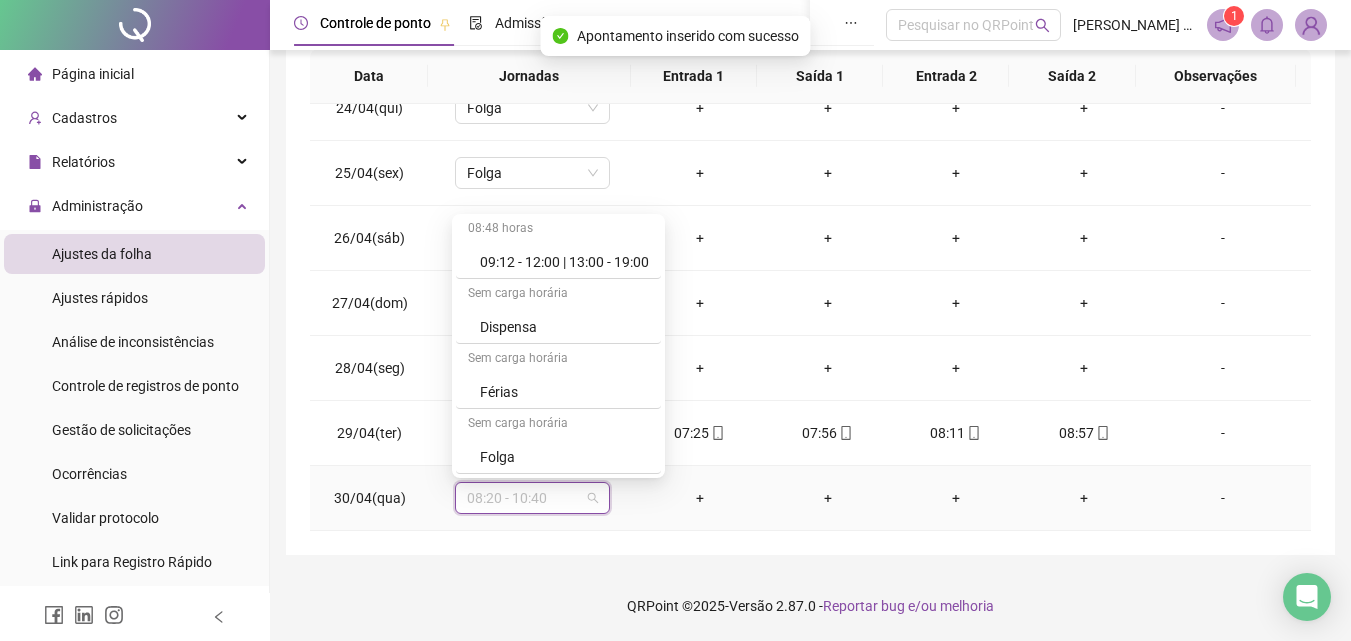 scroll, scrollTop: 1109, scrollLeft: 0, axis: vertical 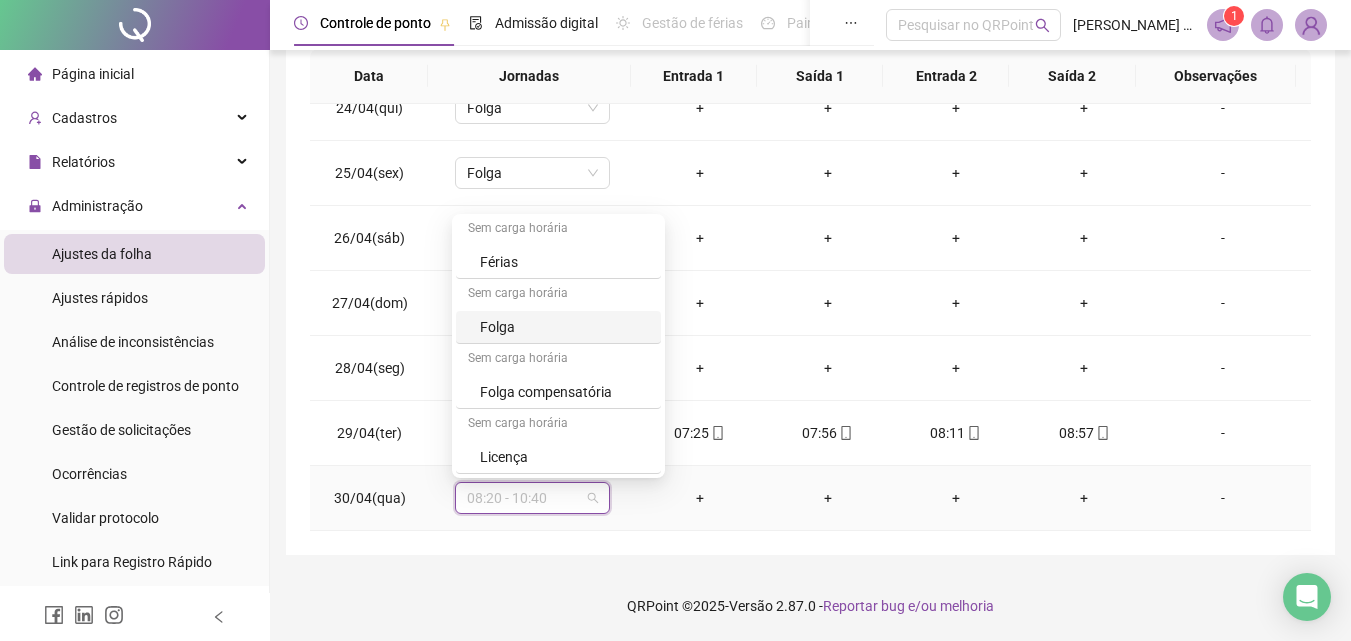 click on "Folga" at bounding box center [564, 327] 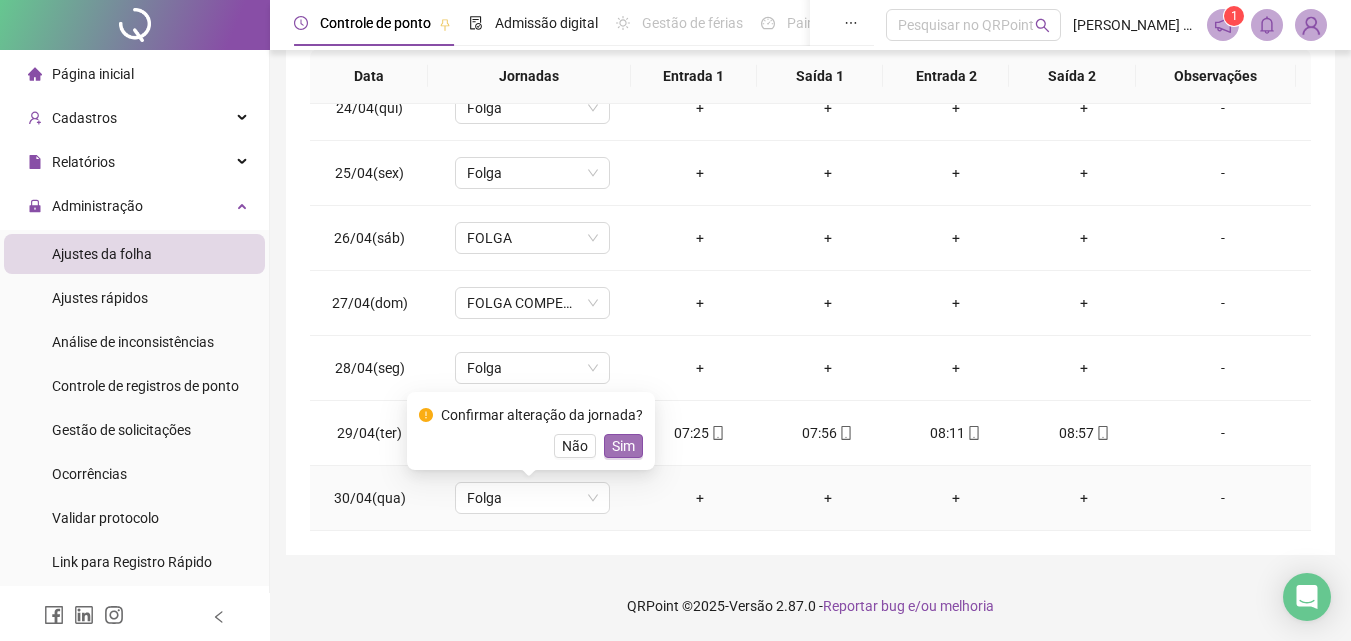 click on "Sim" at bounding box center (623, 446) 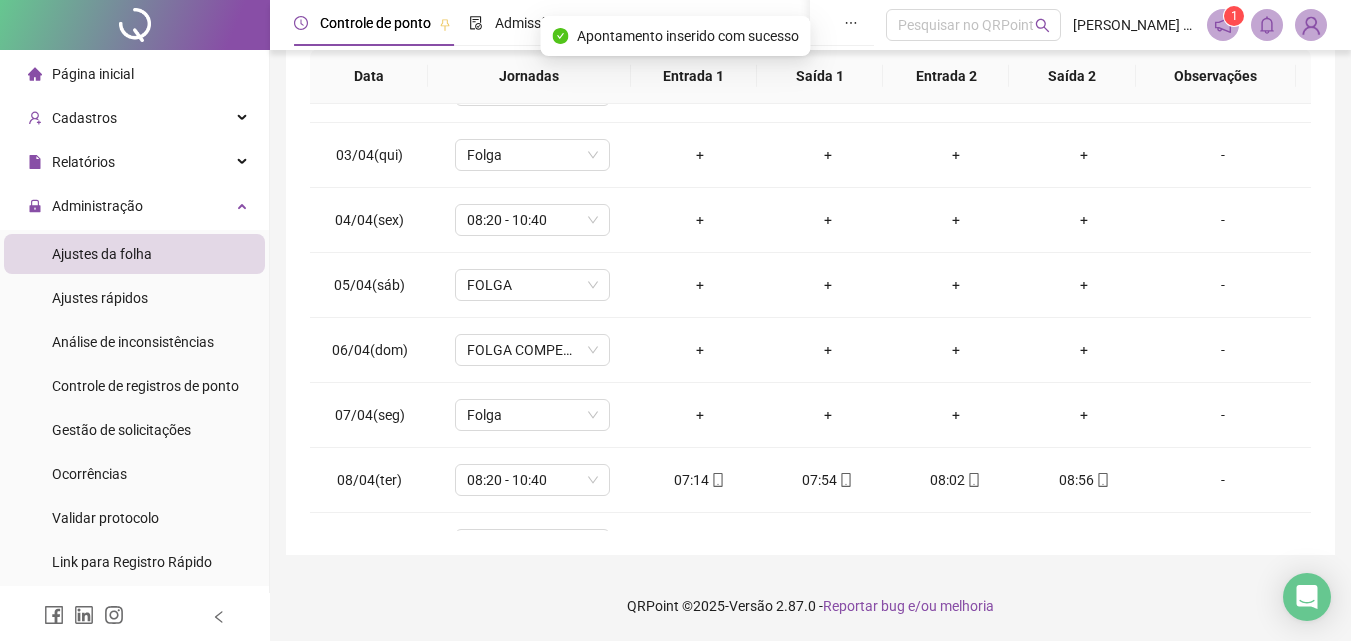 scroll, scrollTop: 0, scrollLeft: 0, axis: both 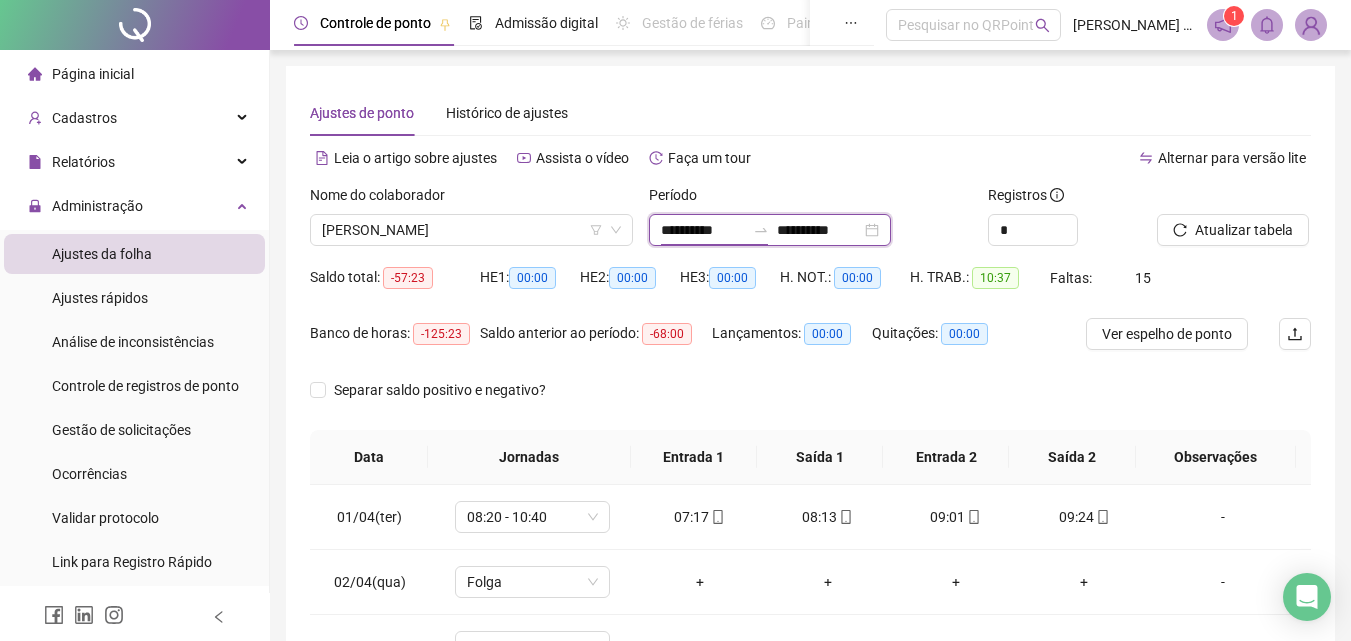 click on "**********" at bounding box center [703, 230] 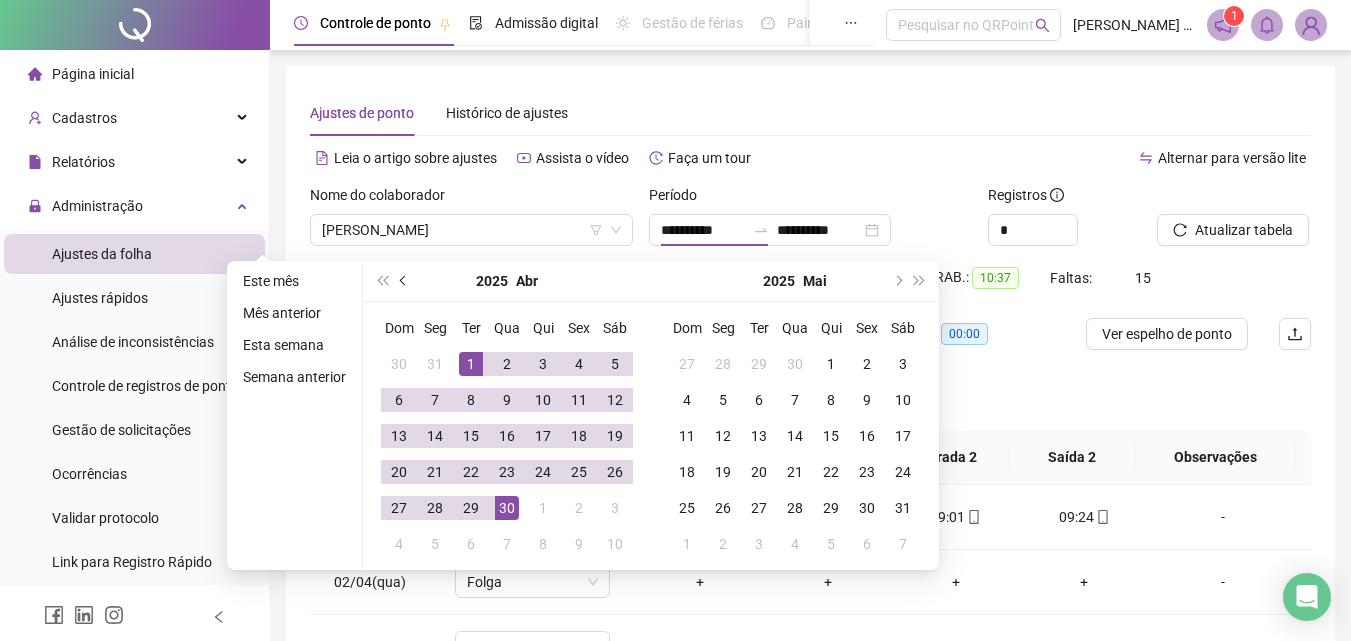 click at bounding box center [405, 281] 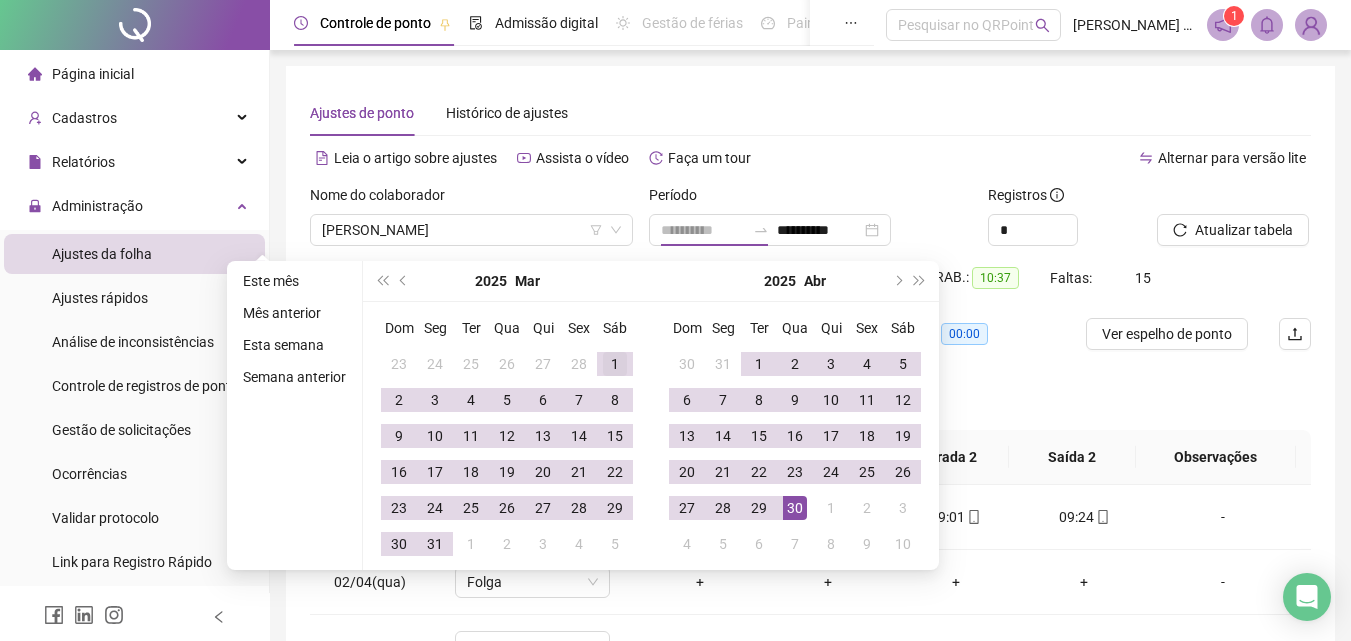 type on "**********" 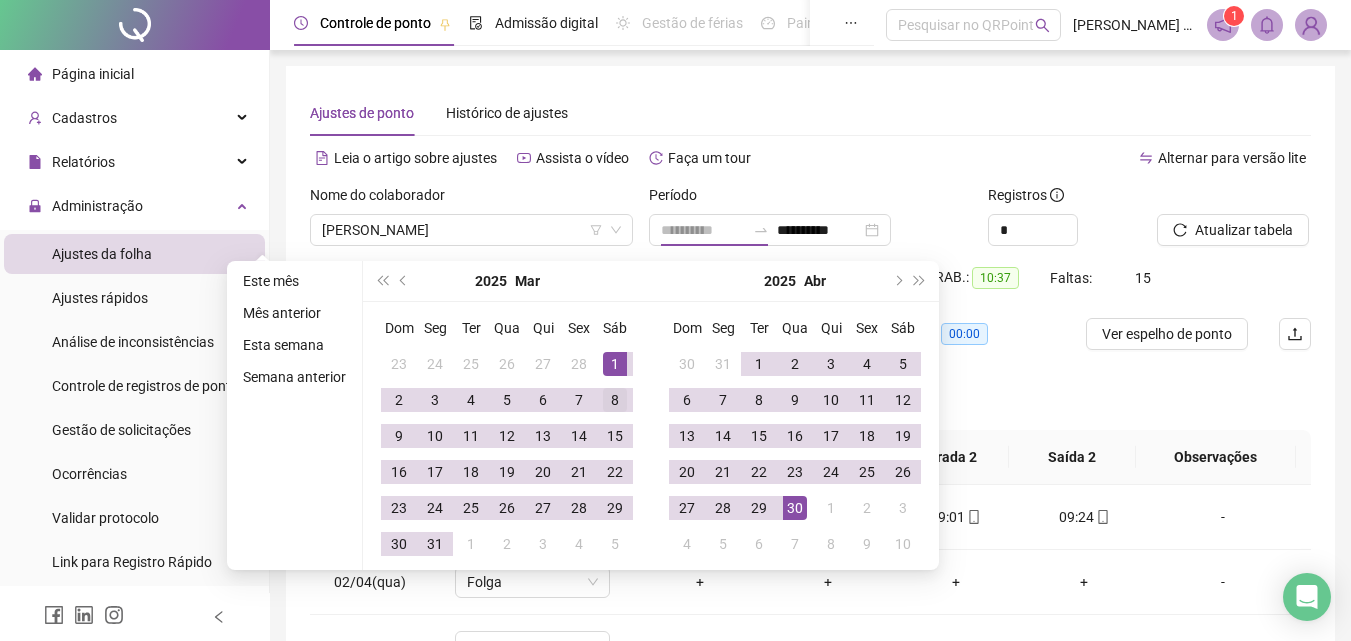 drag, startPoint x: 613, startPoint y: 360, endPoint x: 602, endPoint y: 412, distance: 53.15073 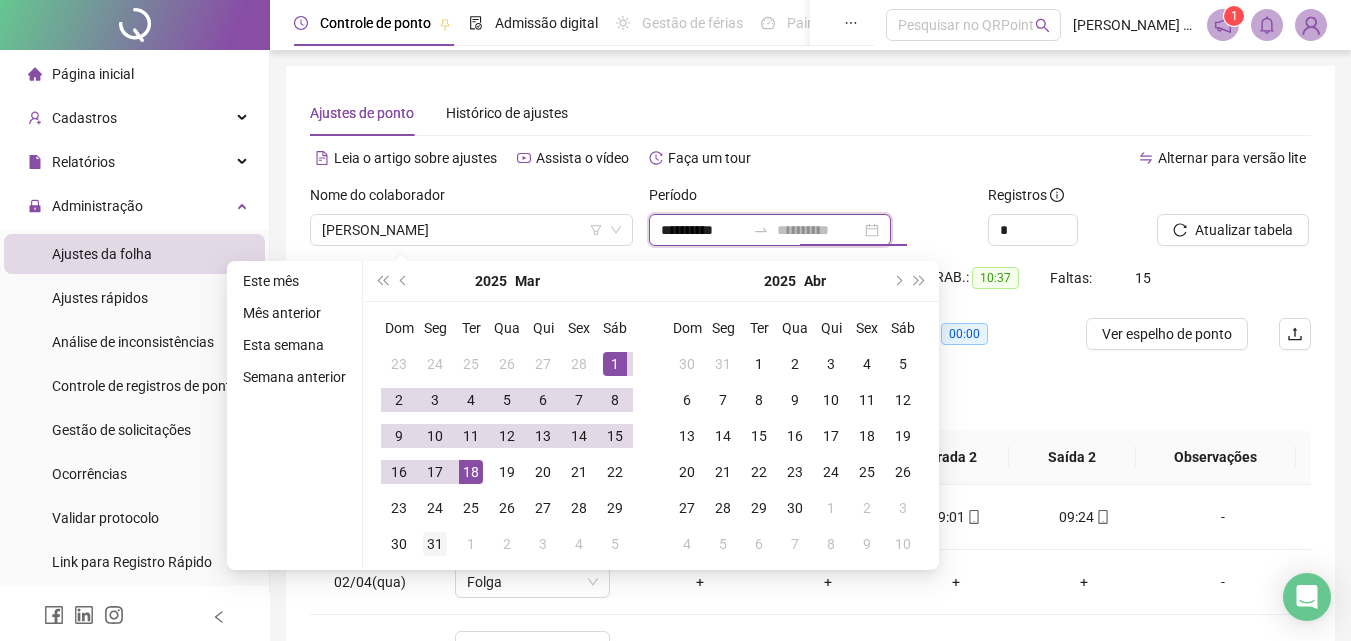 type on "**********" 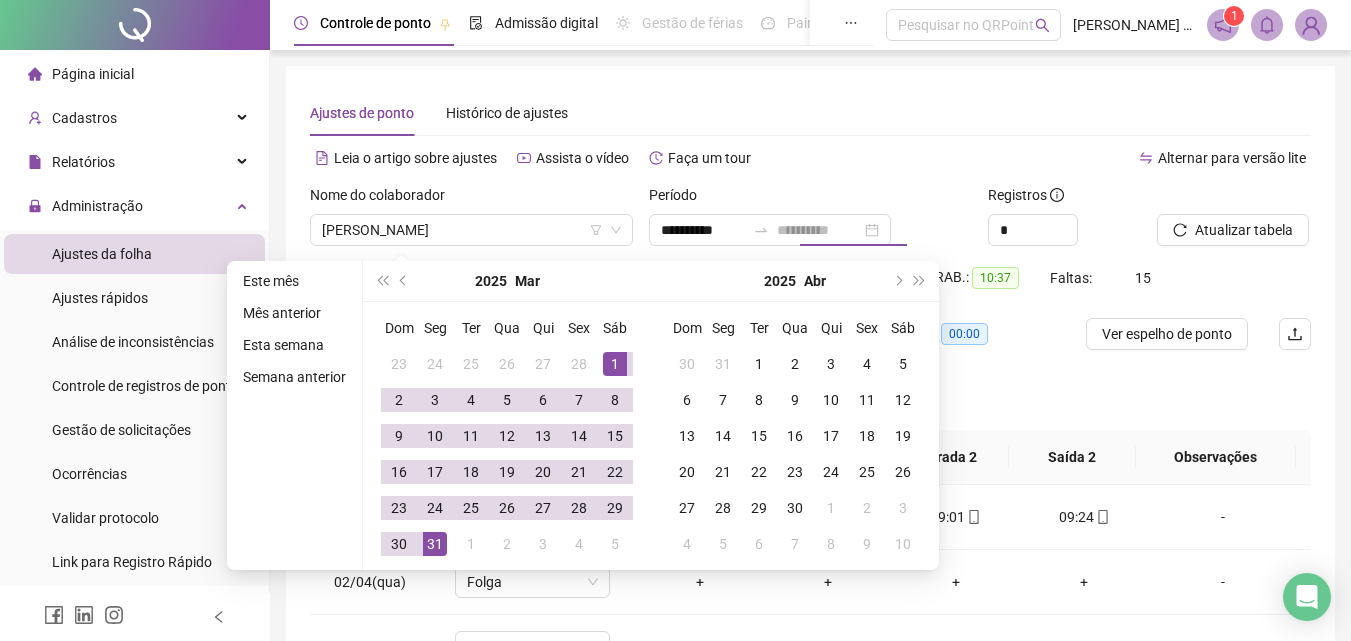 drag, startPoint x: 434, startPoint y: 541, endPoint x: 475, endPoint y: 521, distance: 45.617977 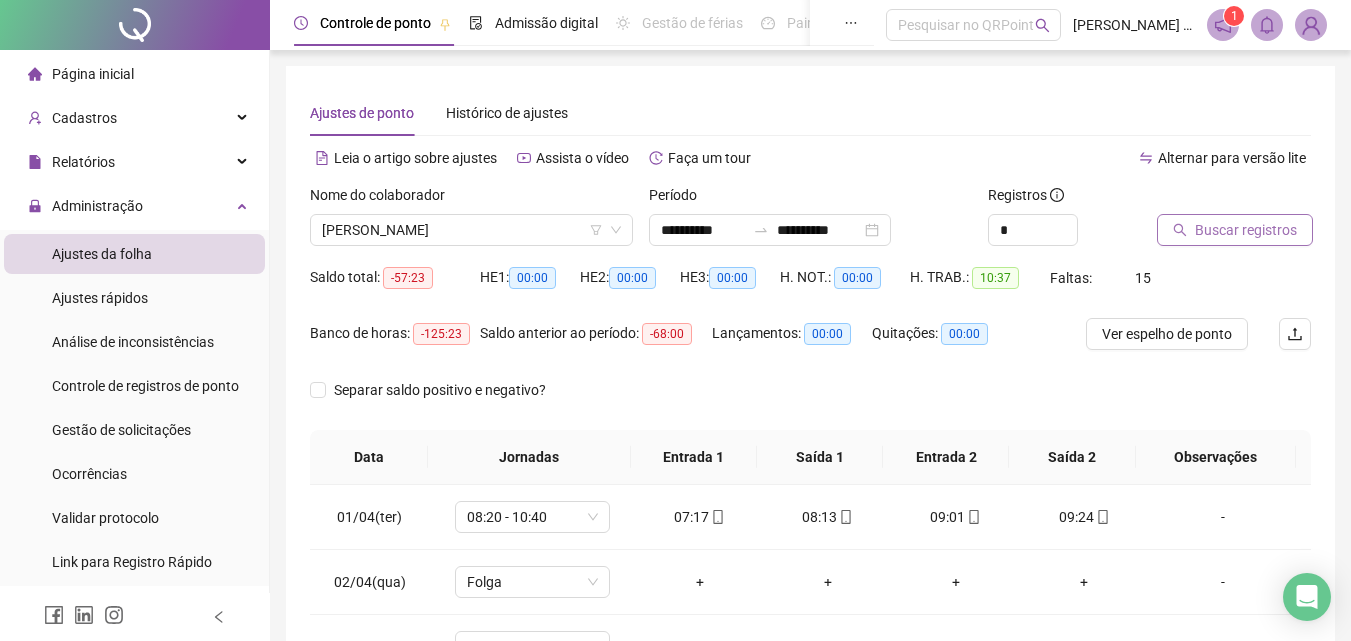 click on "Buscar registros" at bounding box center (1246, 230) 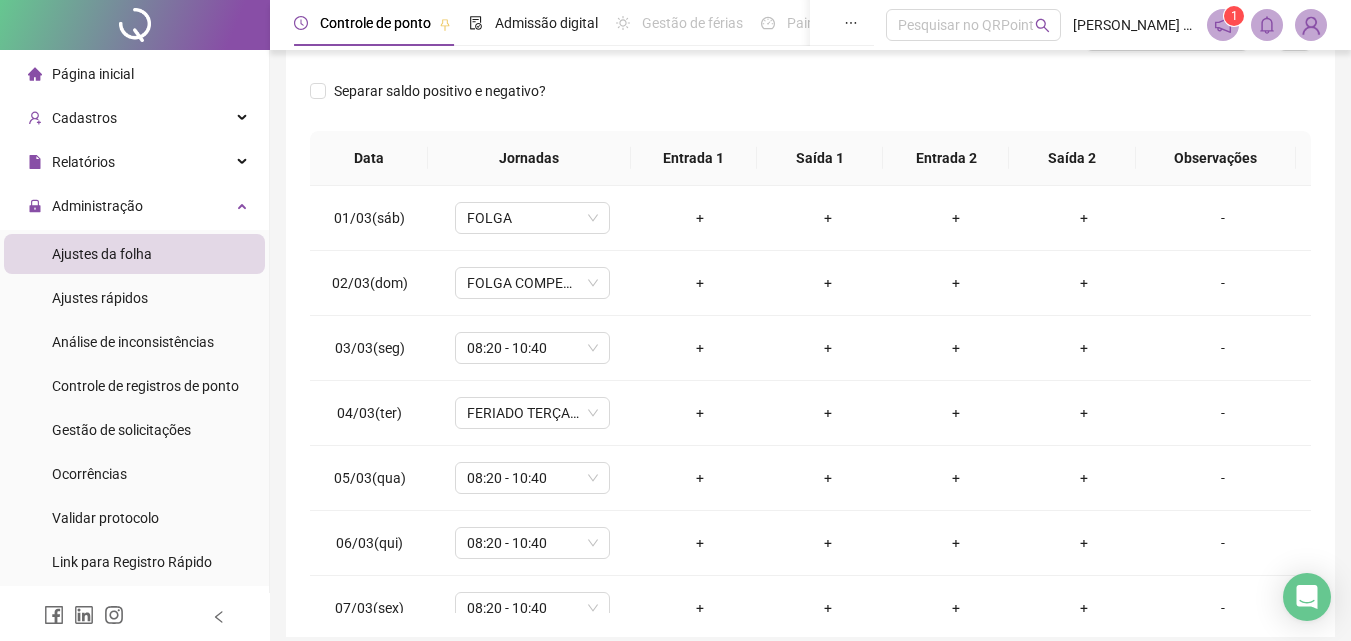 scroll, scrollTop: 300, scrollLeft: 0, axis: vertical 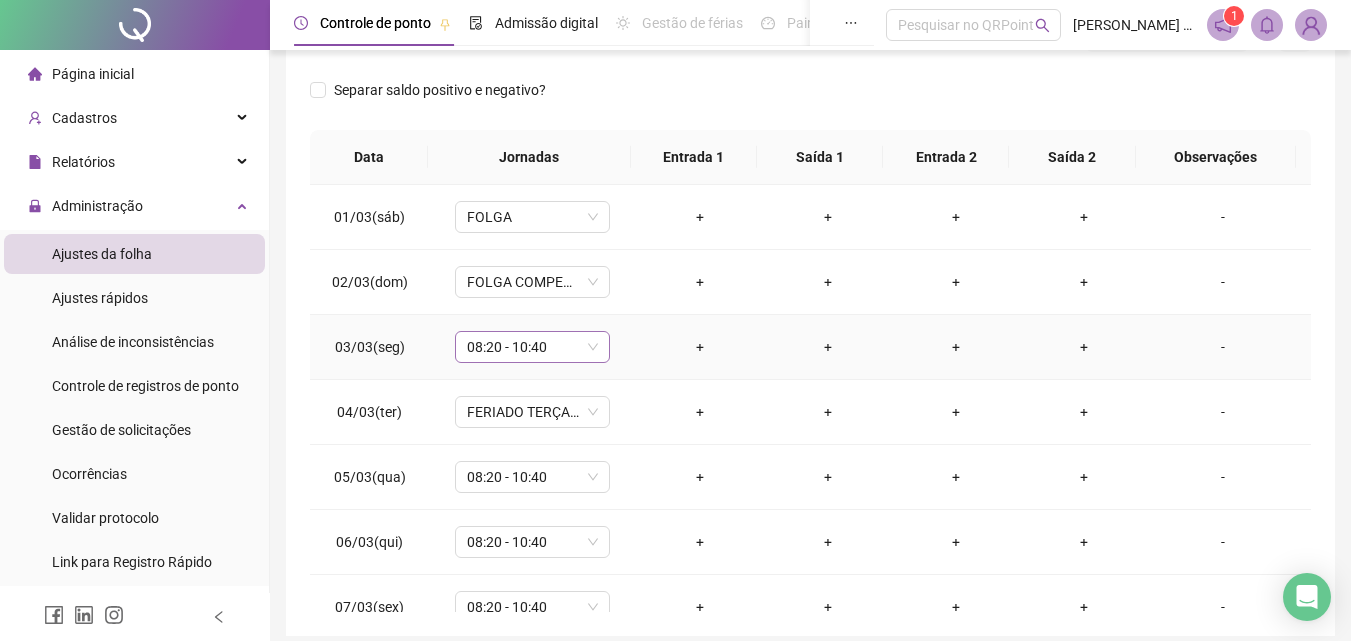 click on "08:20 - 10:40" at bounding box center (532, 347) 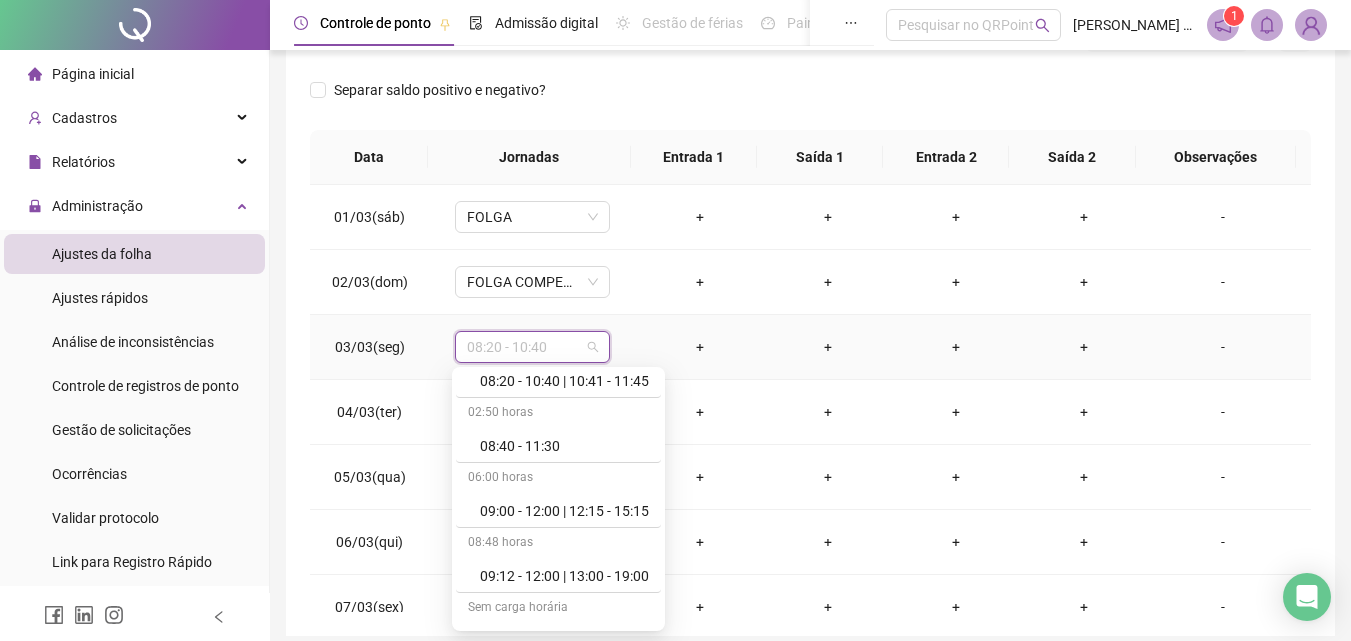scroll, scrollTop: 1109, scrollLeft: 0, axis: vertical 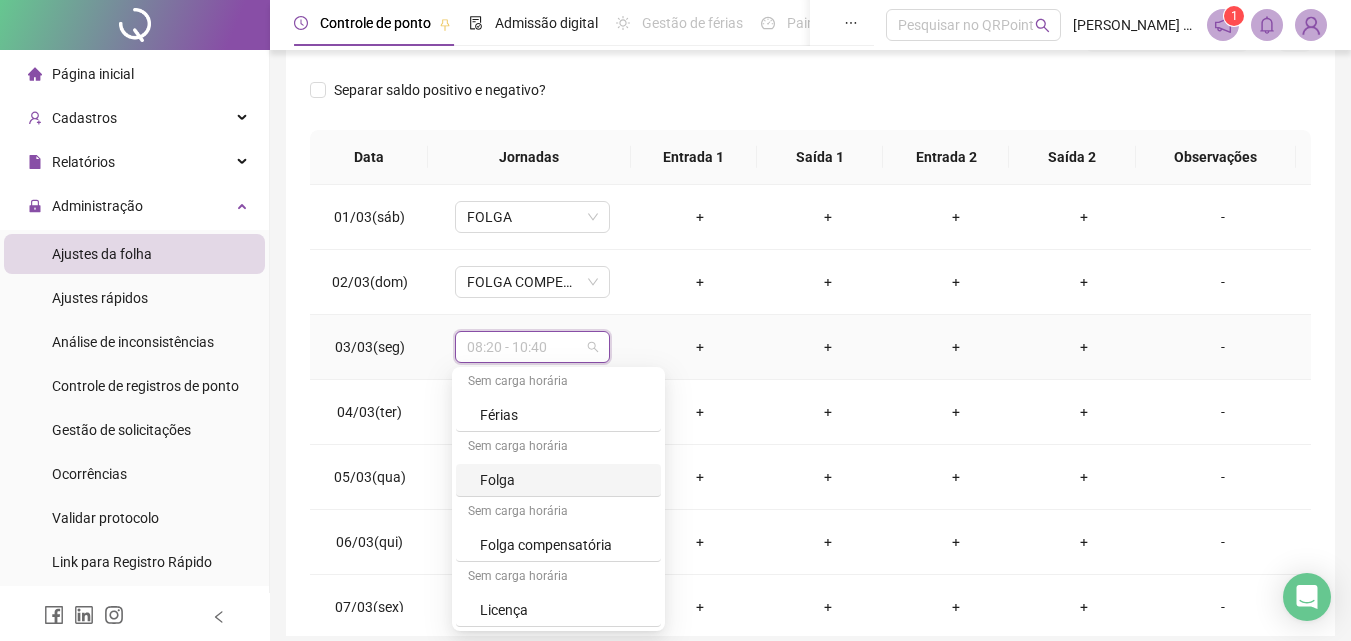 click on "Folga" at bounding box center (564, 480) 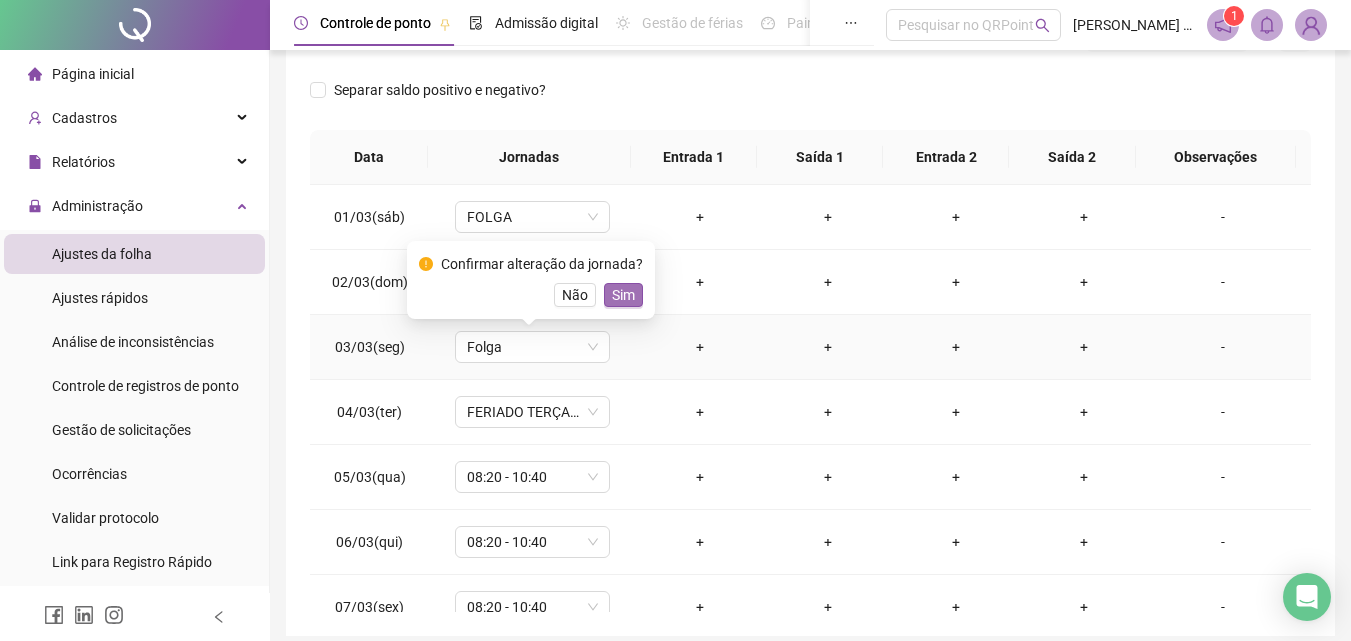 click on "Sim" at bounding box center (623, 295) 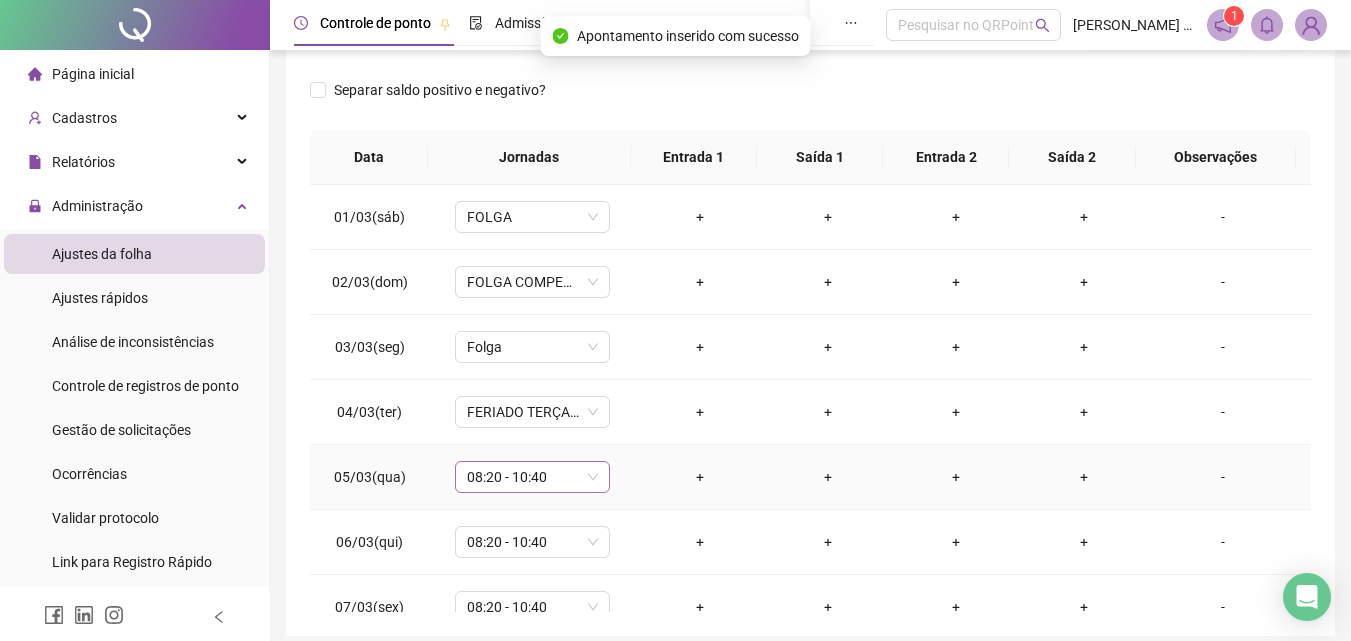 click on "08:20 - 10:40" at bounding box center [532, 477] 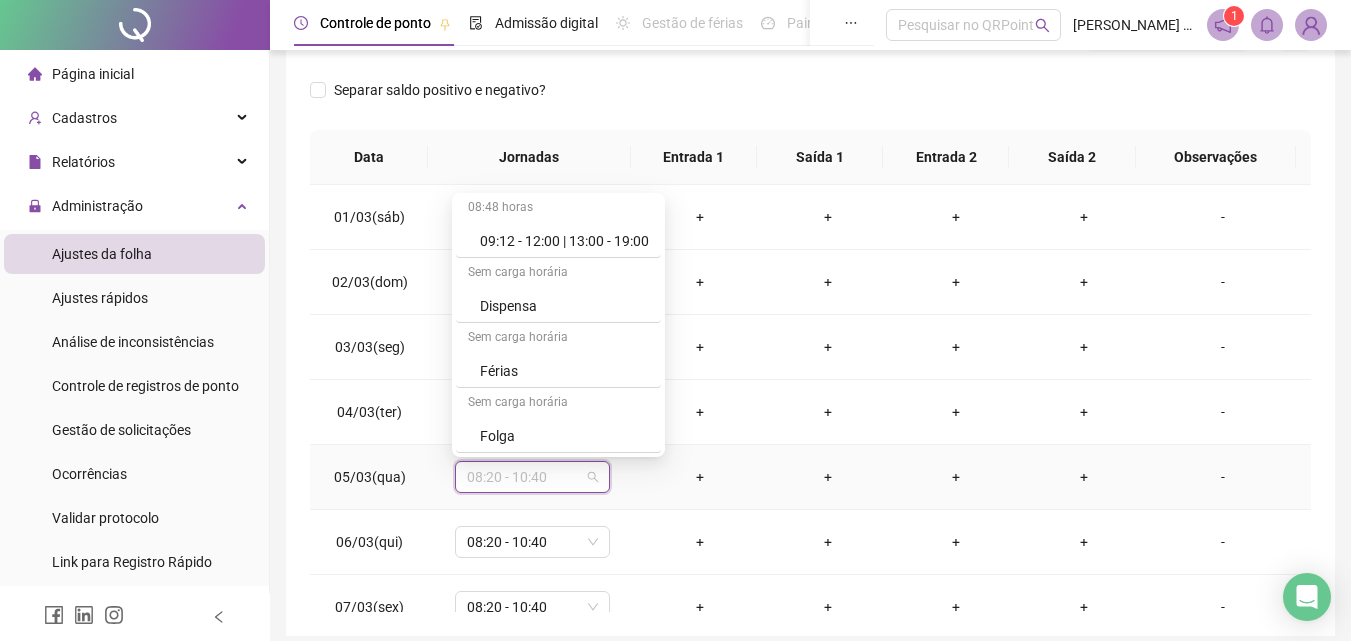 scroll, scrollTop: 1109, scrollLeft: 0, axis: vertical 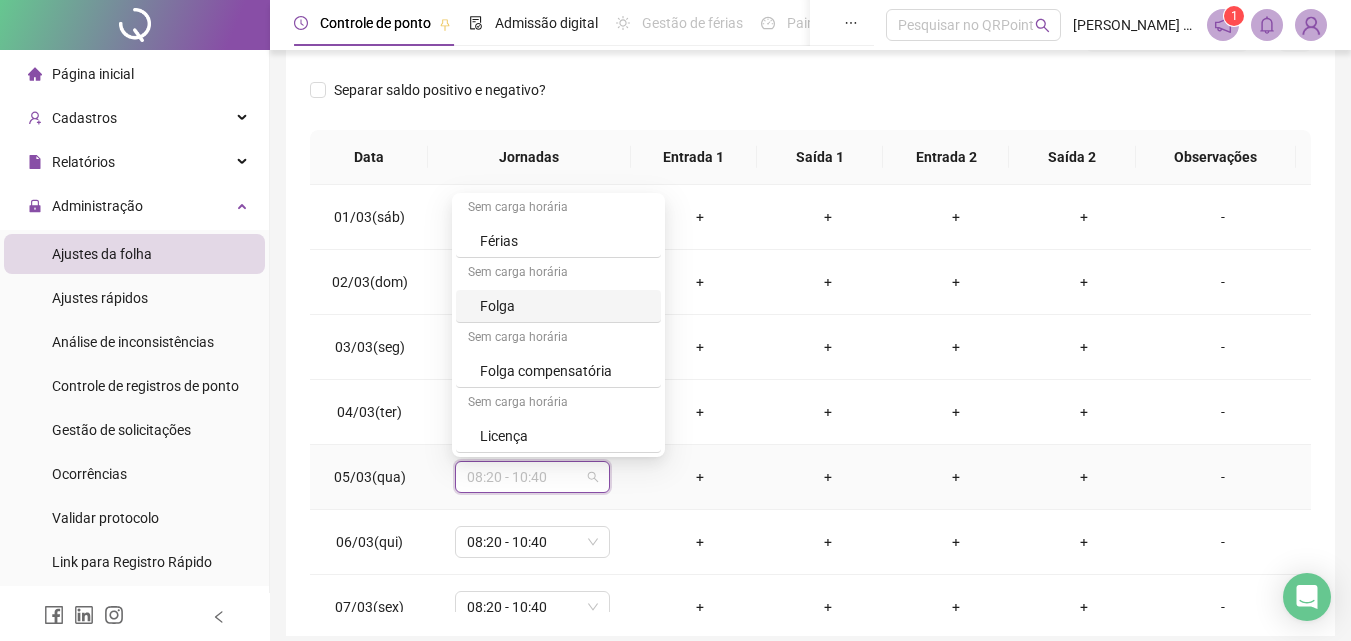 click on "Folga" at bounding box center (564, 306) 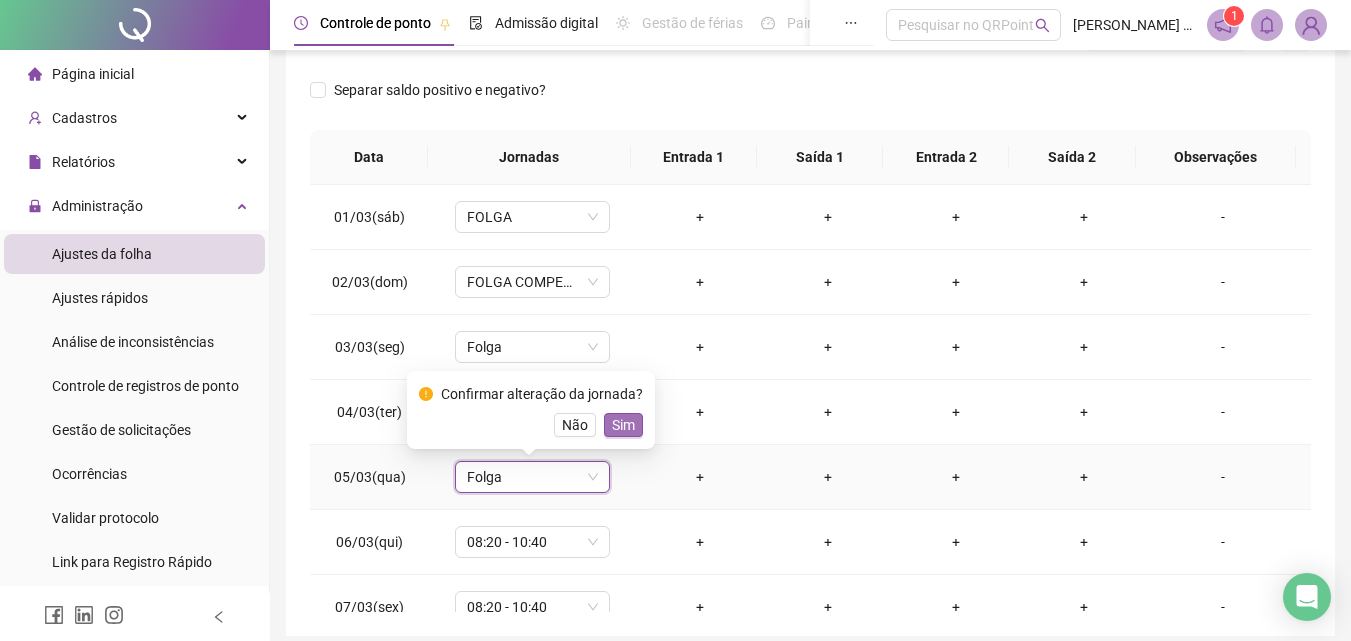 click on "Sim" at bounding box center [623, 425] 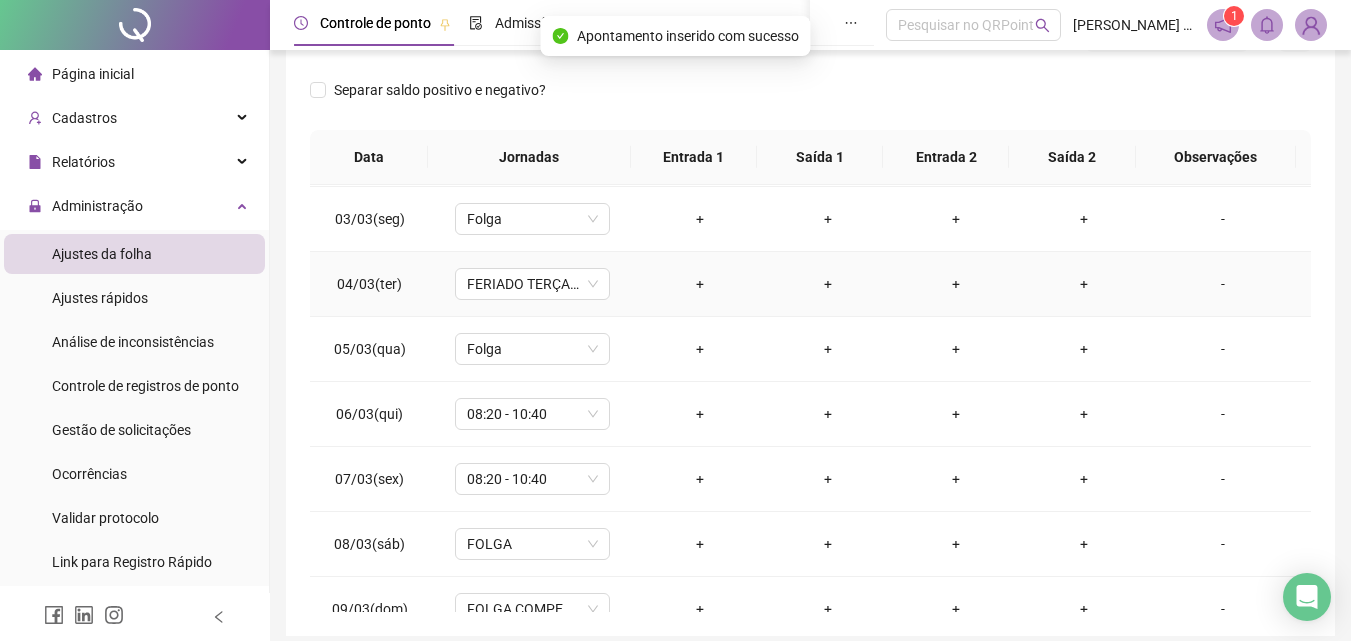 scroll, scrollTop: 200, scrollLeft: 0, axis: vertical 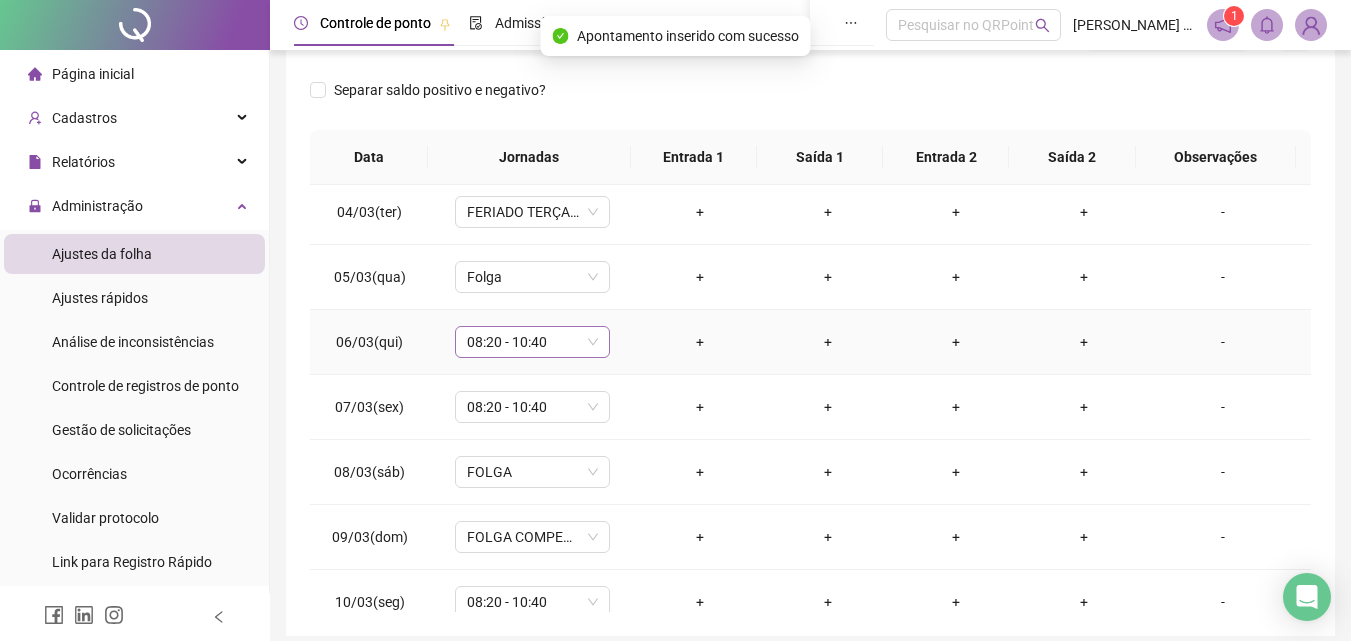 click on "08:20 - 10:40" at bounding box center (532, 342) 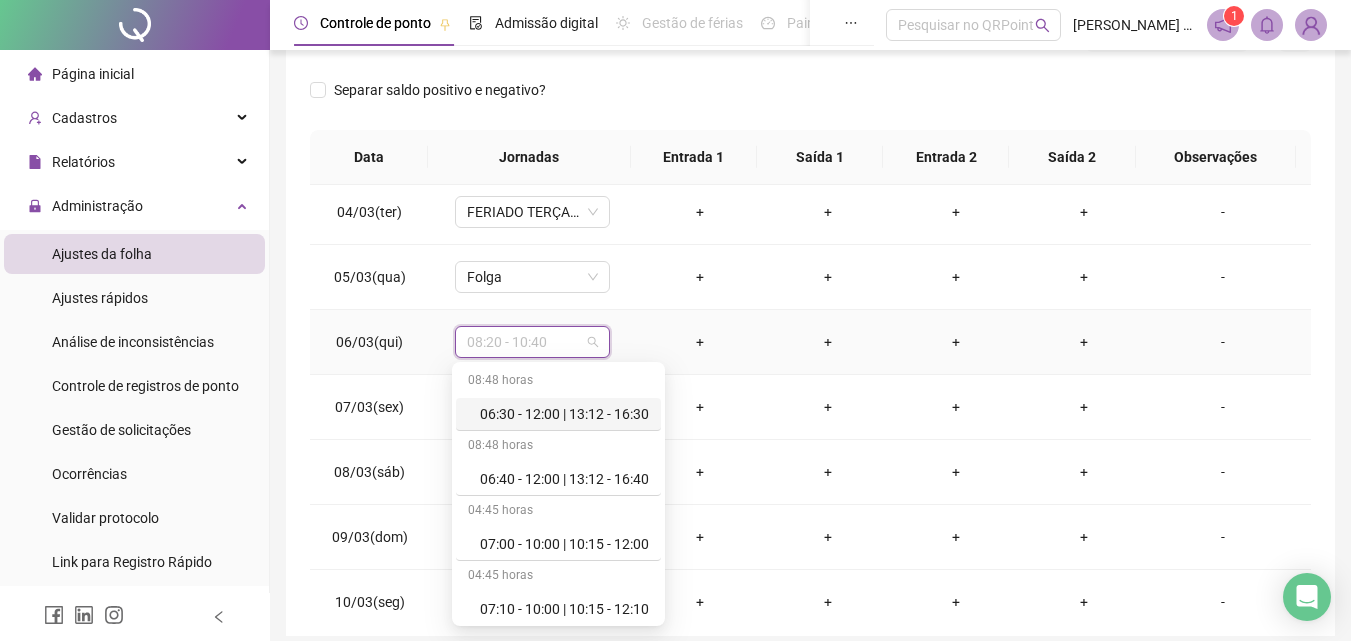 scroll, scrollTop: 1109, scrollLeft: 0, axis: vertical 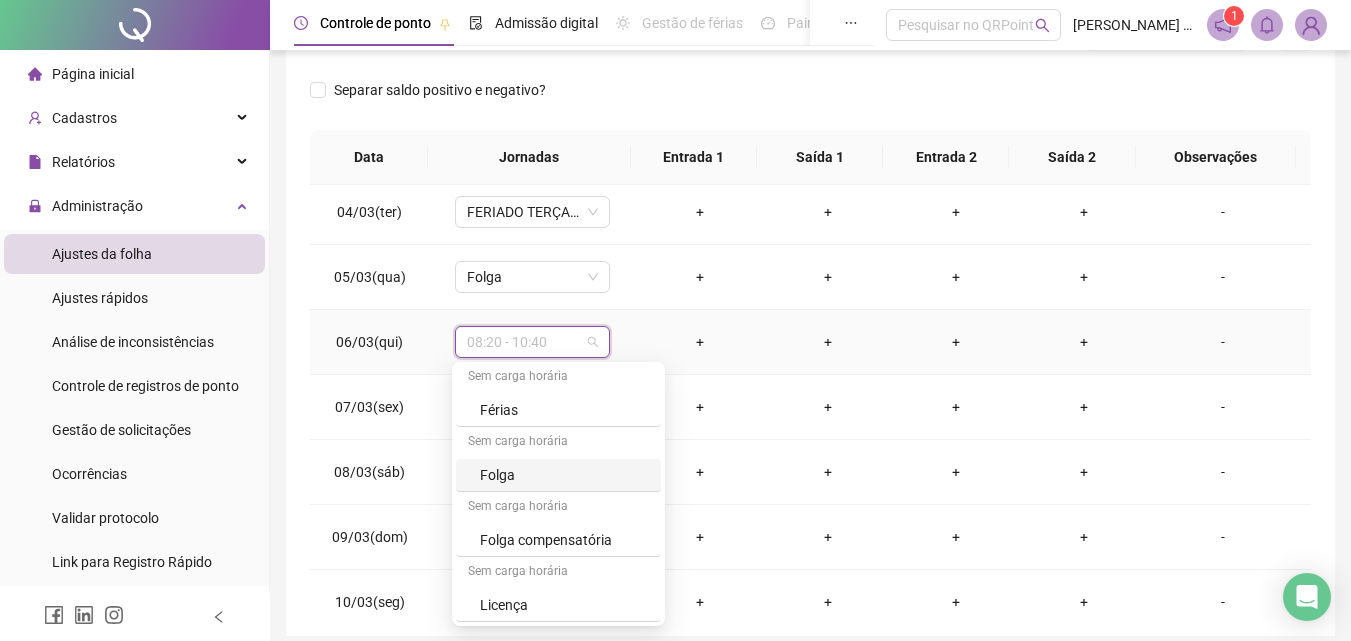 click on "Folga" at bounding box center (564, 475) 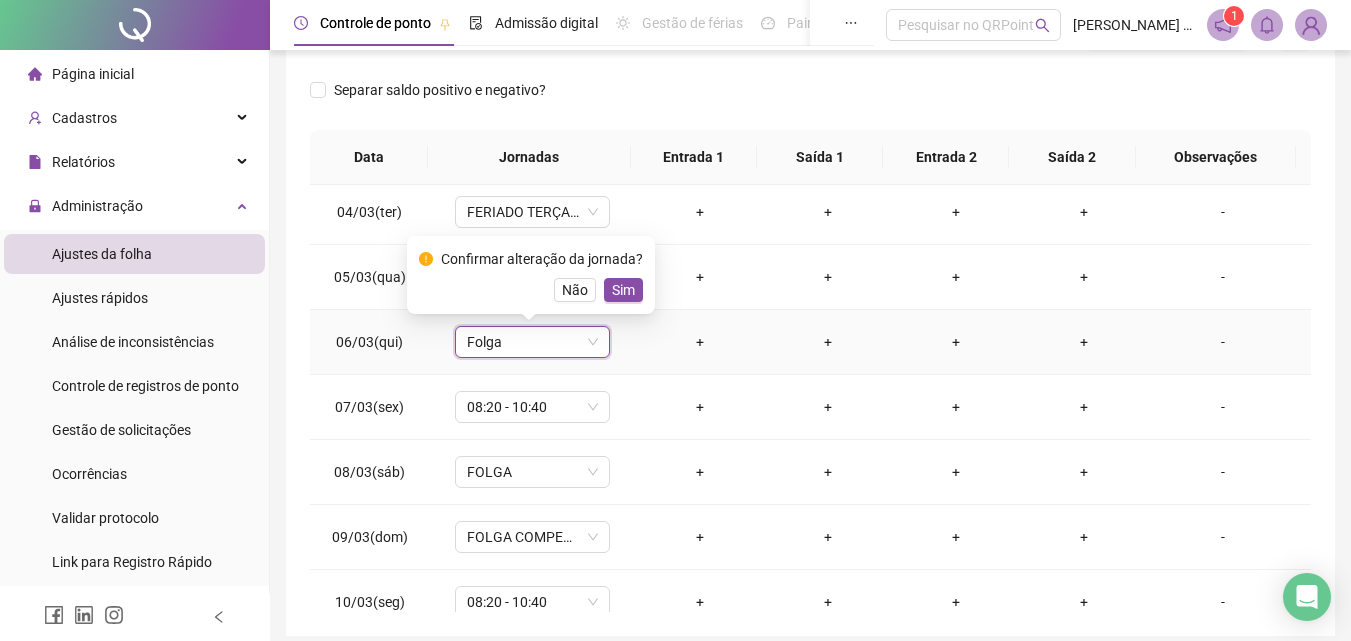 drag, startPoint x: 616, startPoint y: 292, endPoint x: 623, endPoint y: 327, distance: 35.69314 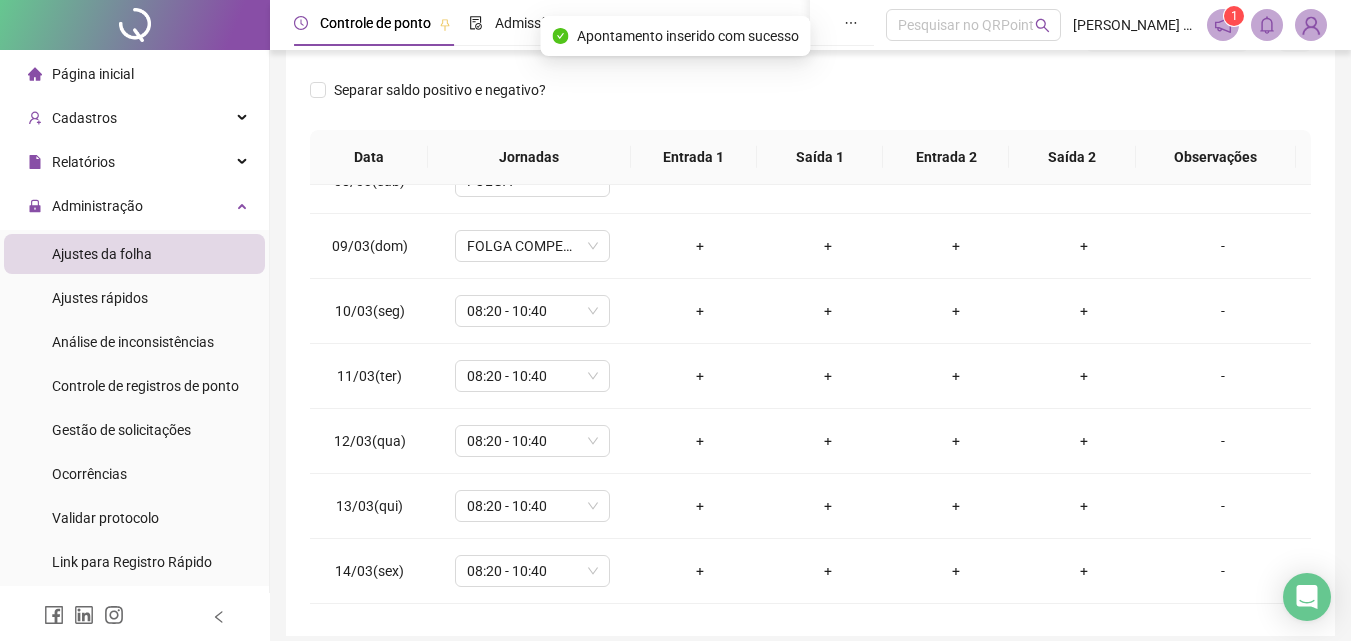 scroll, scrollTop: 500, scrollLeft: 0, axis: vertical 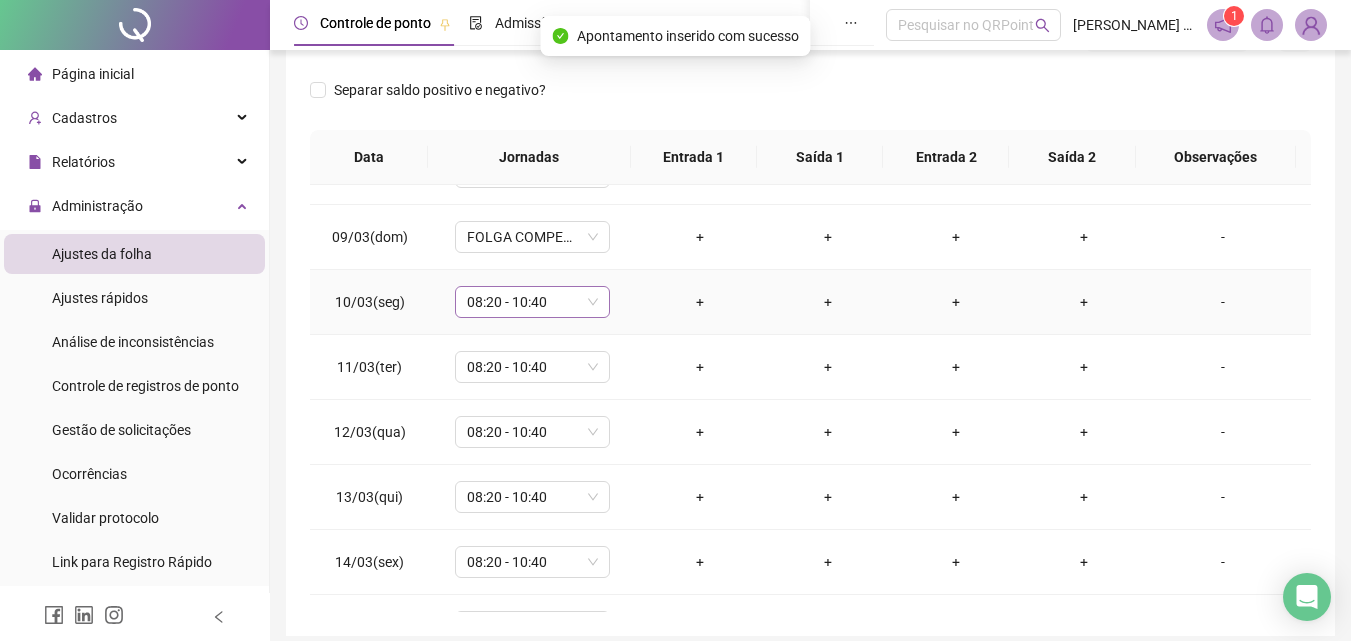 click on "08:20 - 10:40" at bounding box center (532, 302) 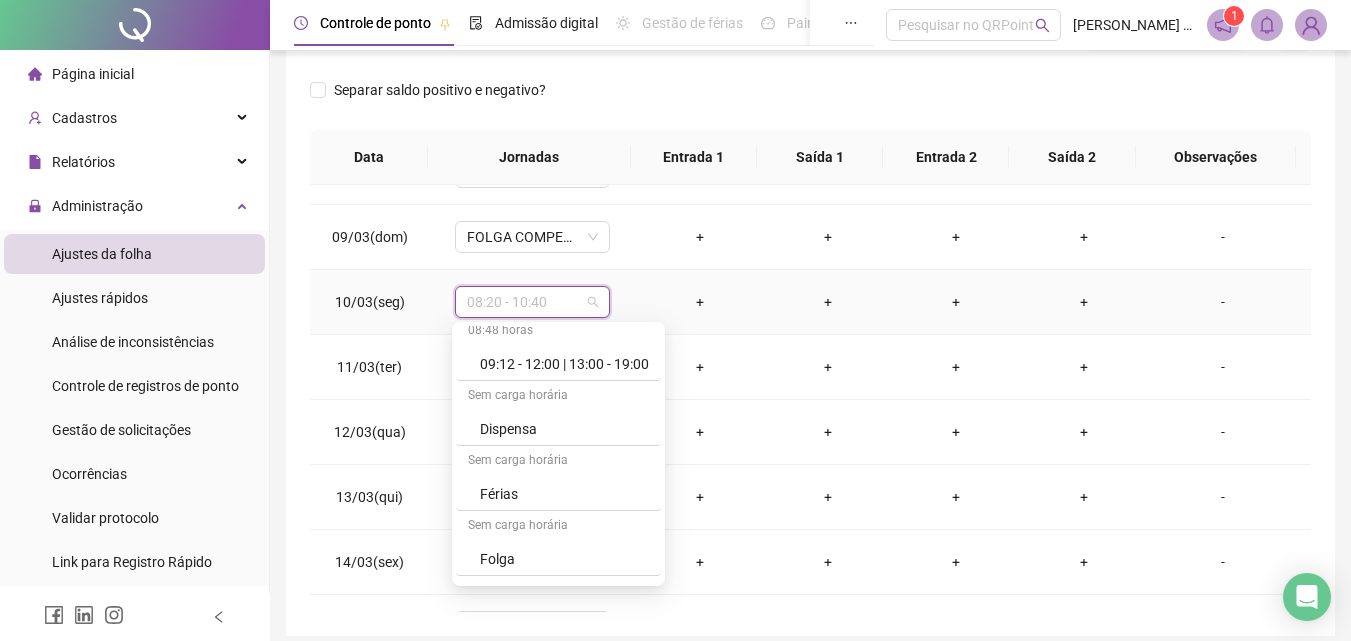 scroll, scrollTop: 1109, scrollLeft: 0, axis: vertical 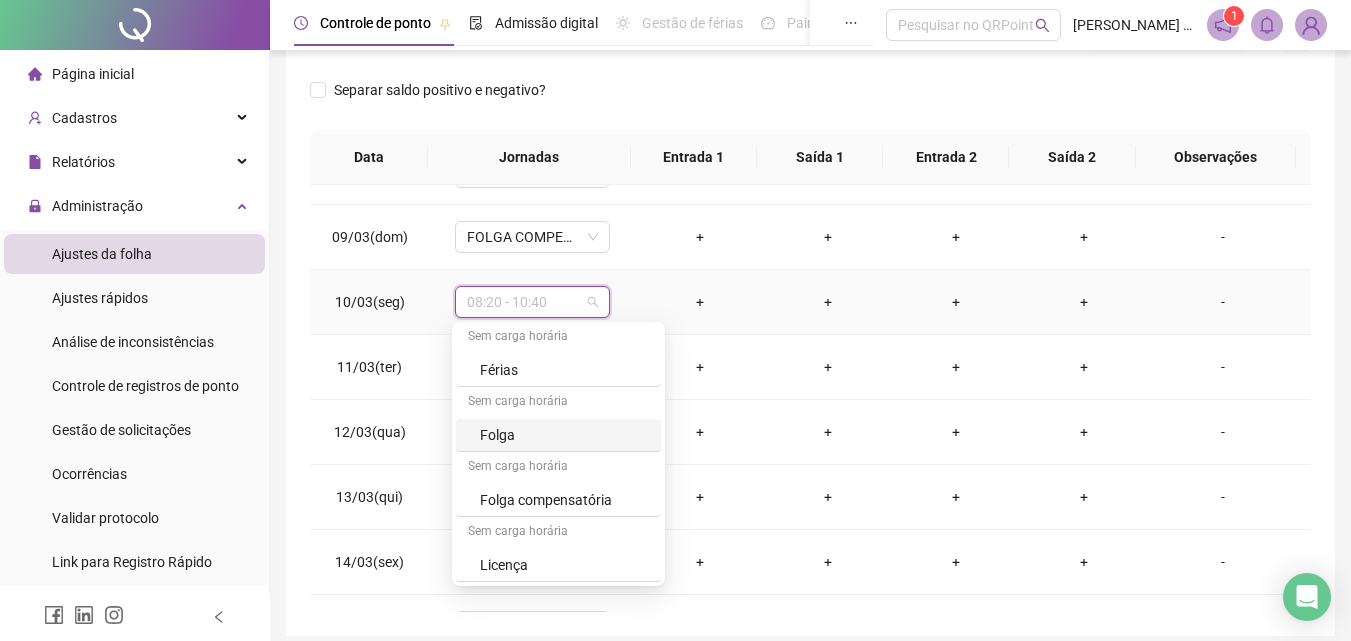 click on "Folga" at bounding box center (564, 435) 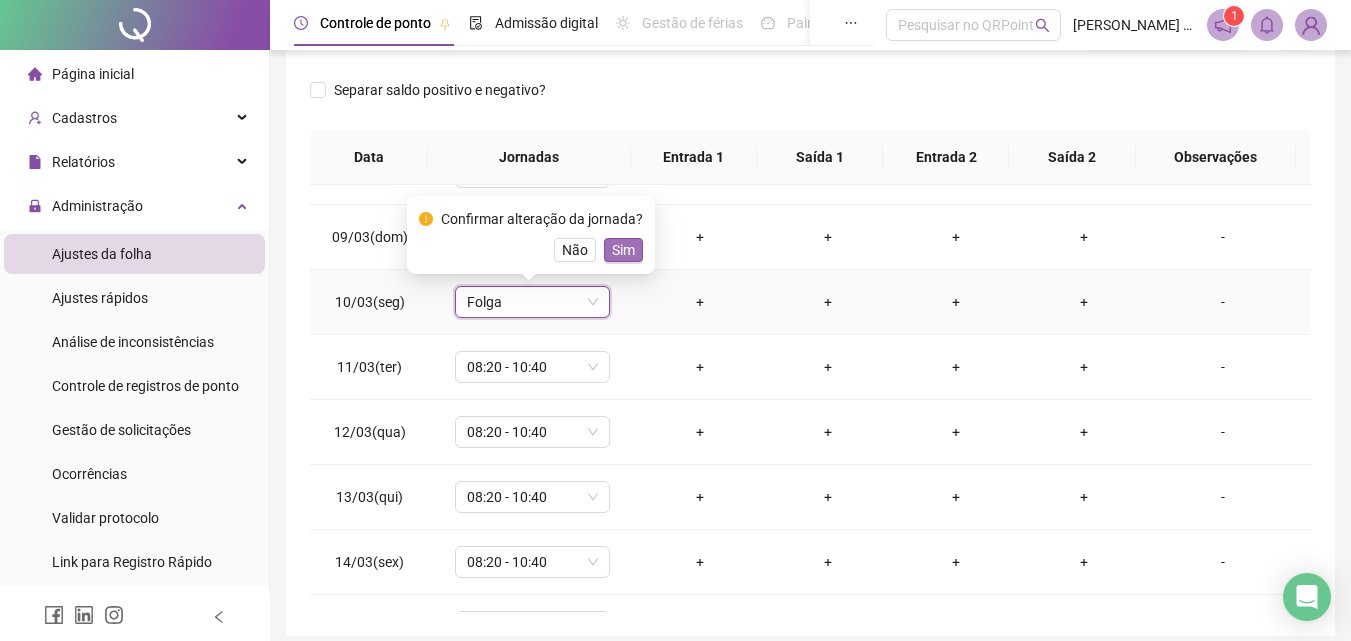 click on "Sim" at bounding box center [623, 250] 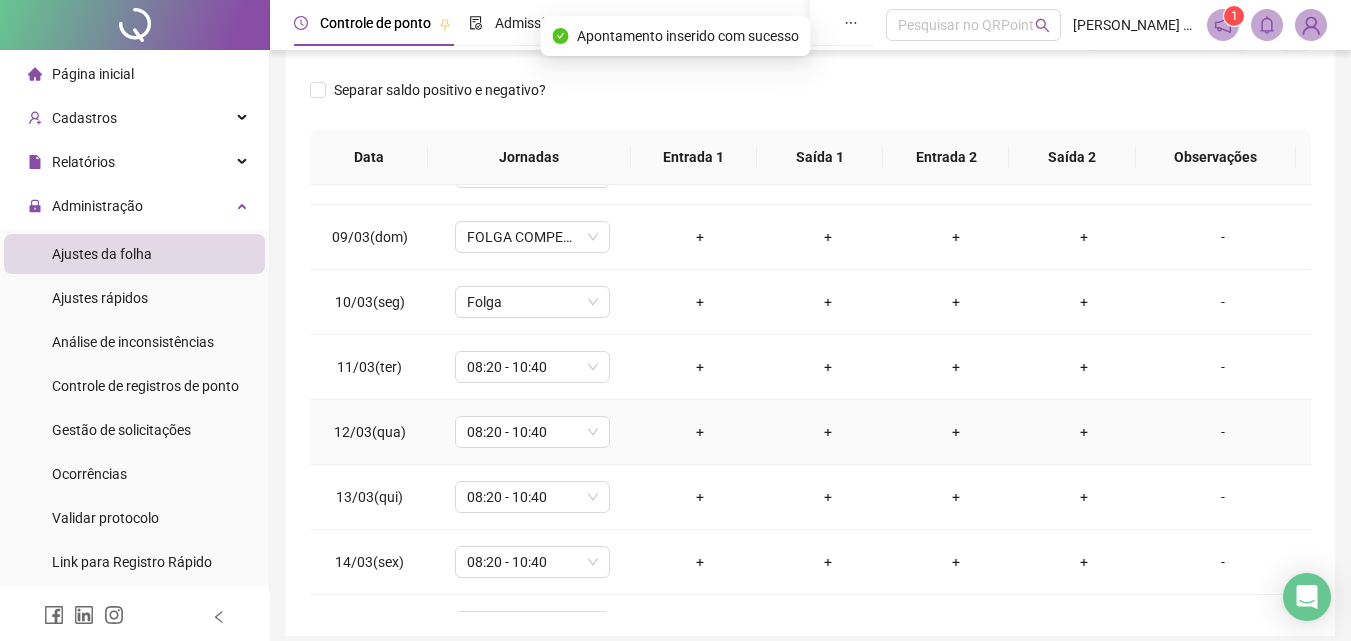 scroll, scrollTop: 600, scrollLeft: 0, axis: vertical 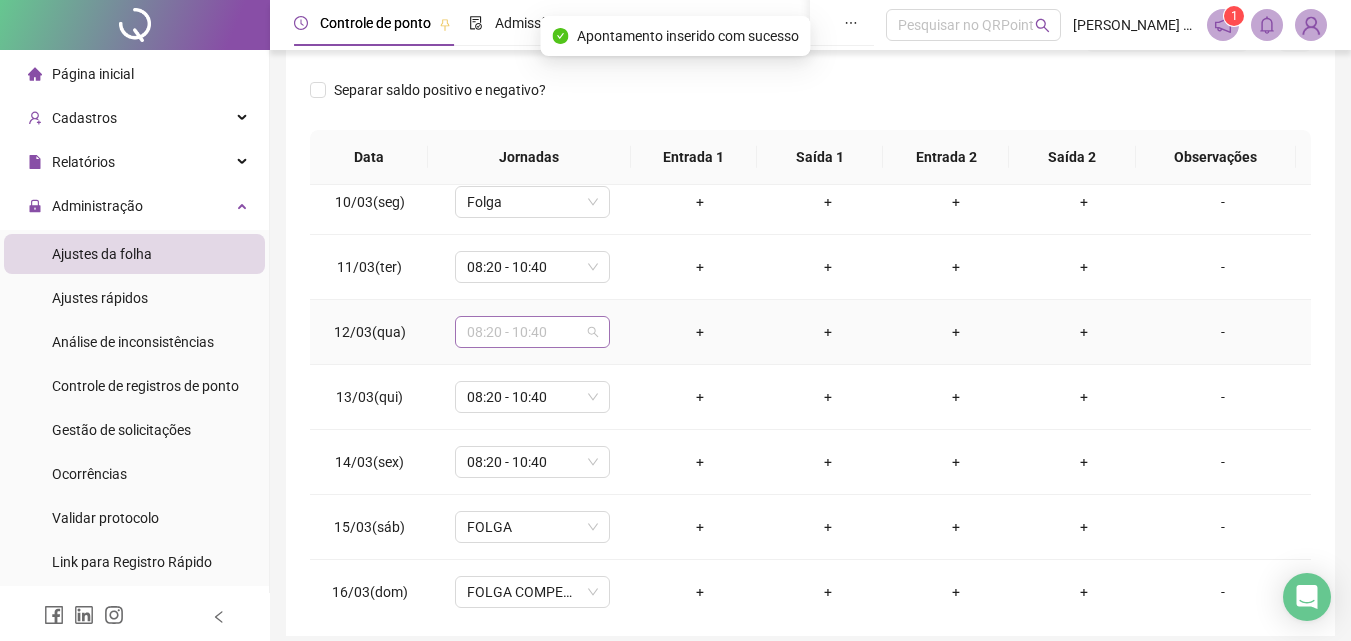 click on "08:20 - 10:40" at bounding box center [532, 332] 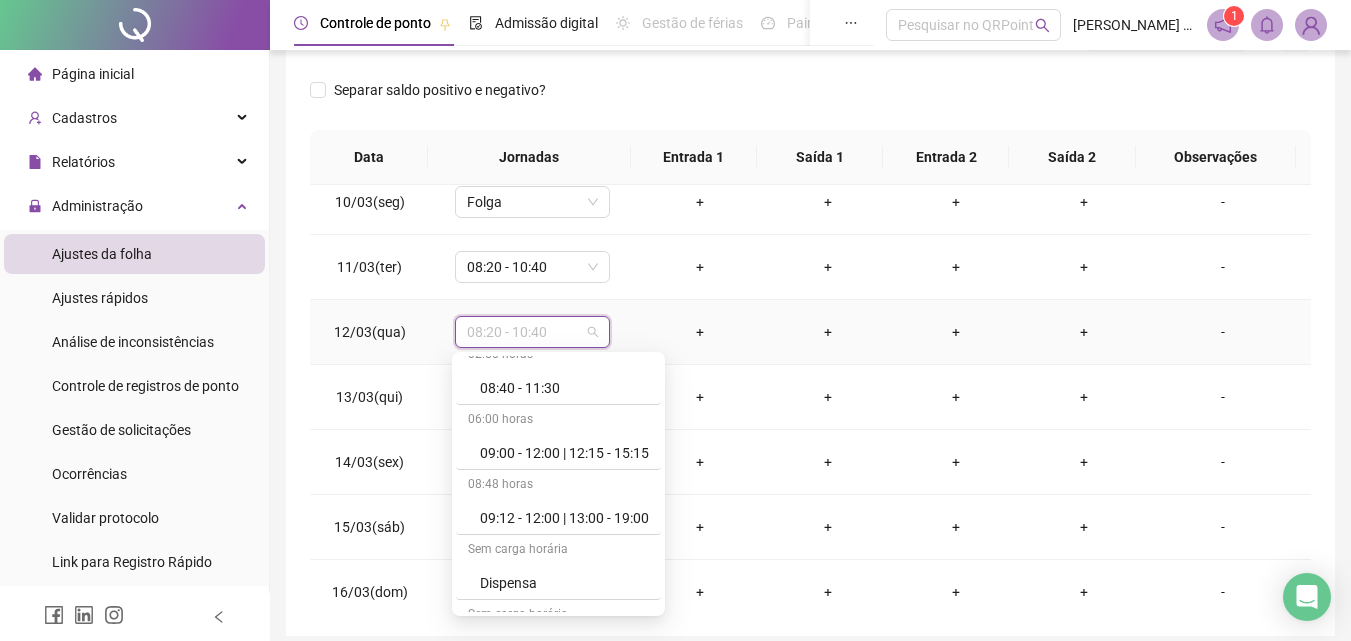 scroll, scrollTop: 1109, scrollLeft: 0, axis: vertical 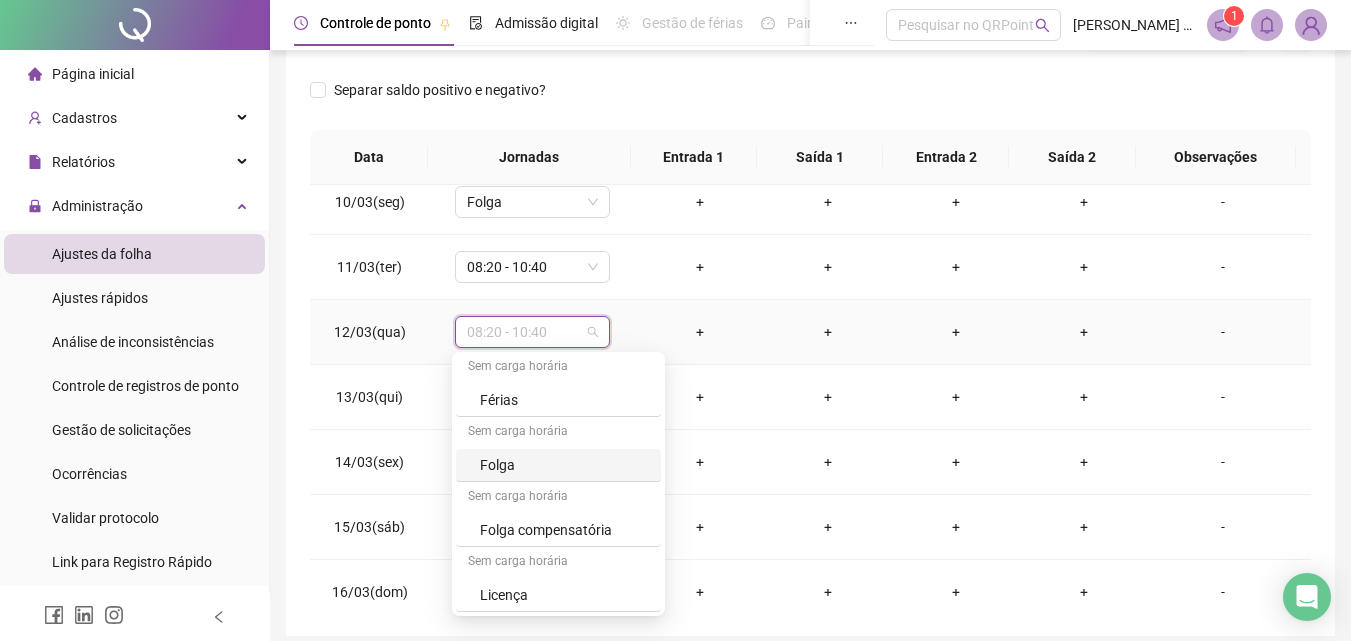 click on "Folga" at bounding box center [564, 465] 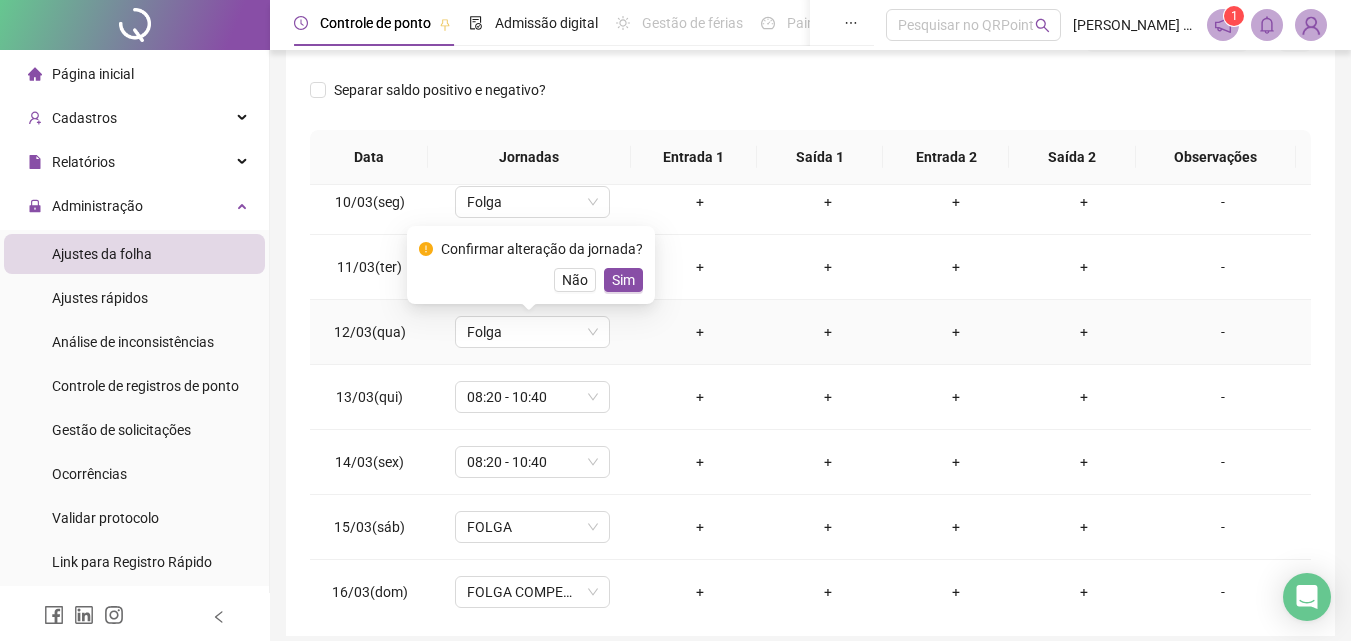 click on "Sim" at bounding box center (623, 280) 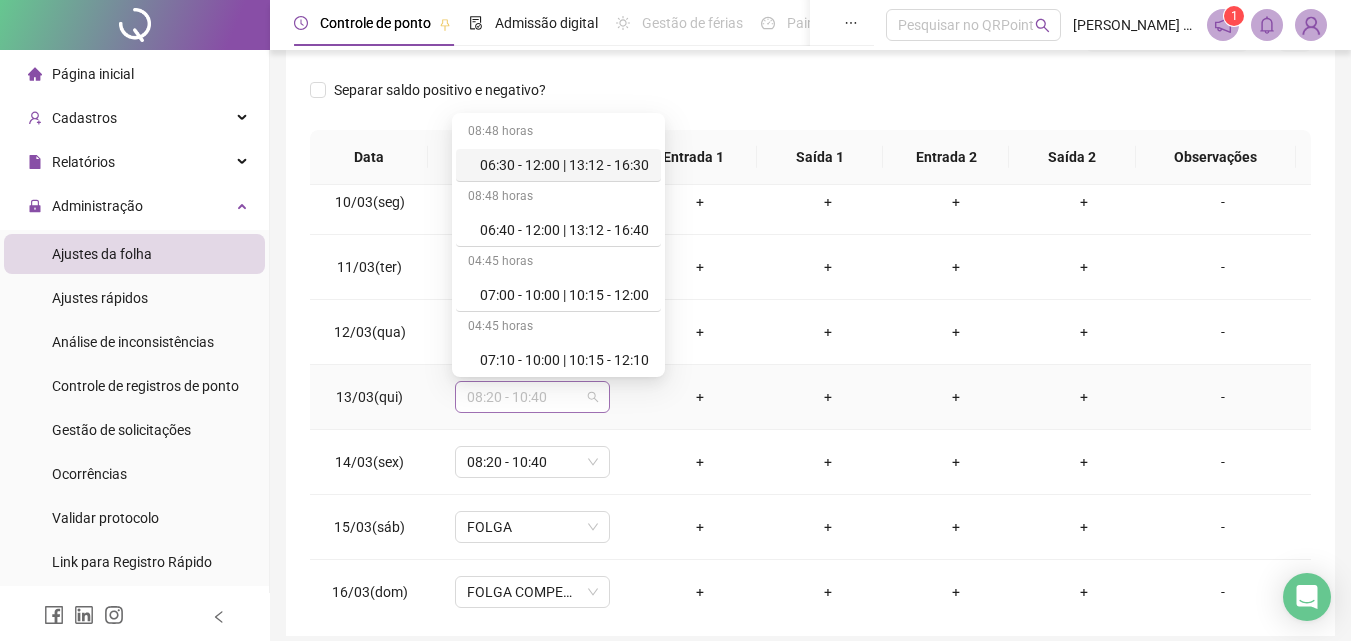 click on "08:20 - 10:40" at bounding box center (532, 397) 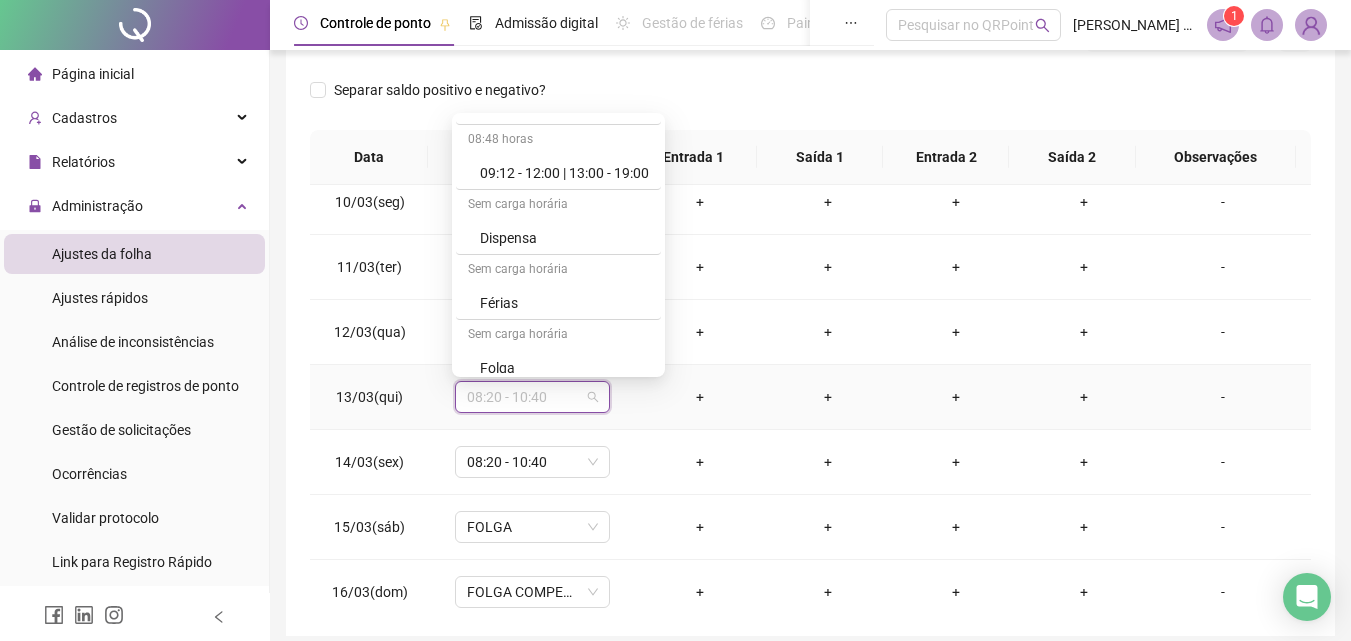 scroll, scrollTop: 1109, scrollLeft: 0, axis: vertical 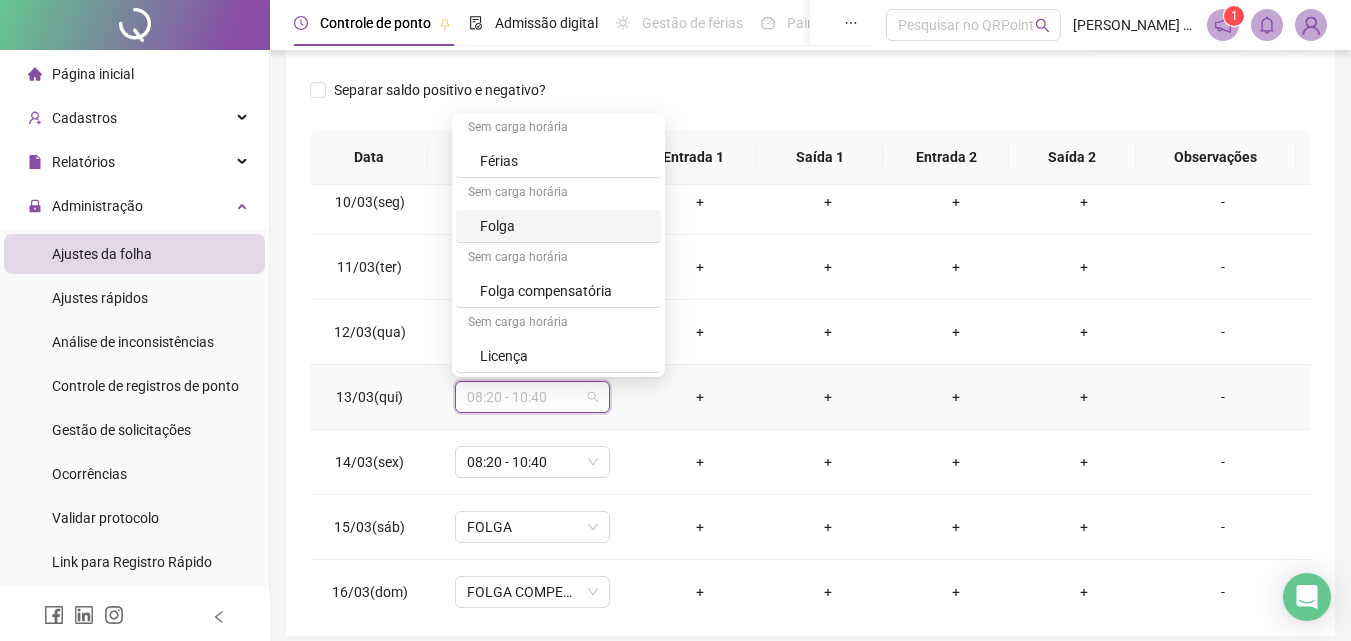 click on "Folga" at bounding box center [564, 226] 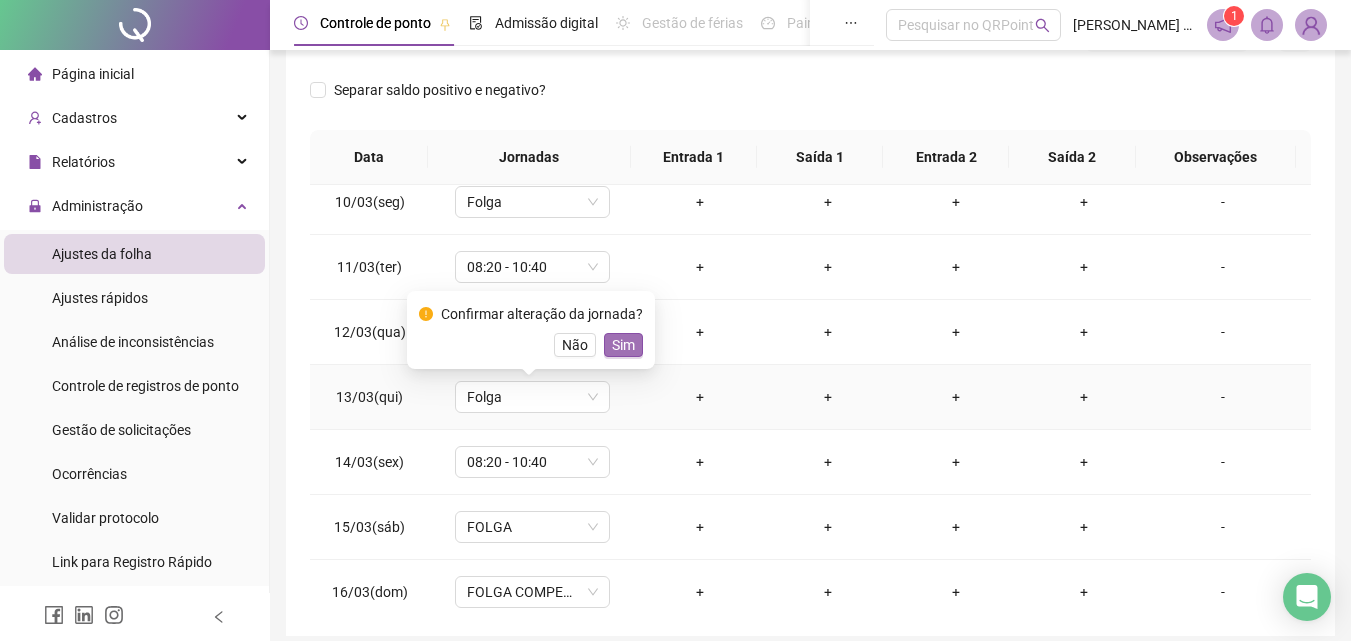 click on "Sim" at bounding box center (623, 345) 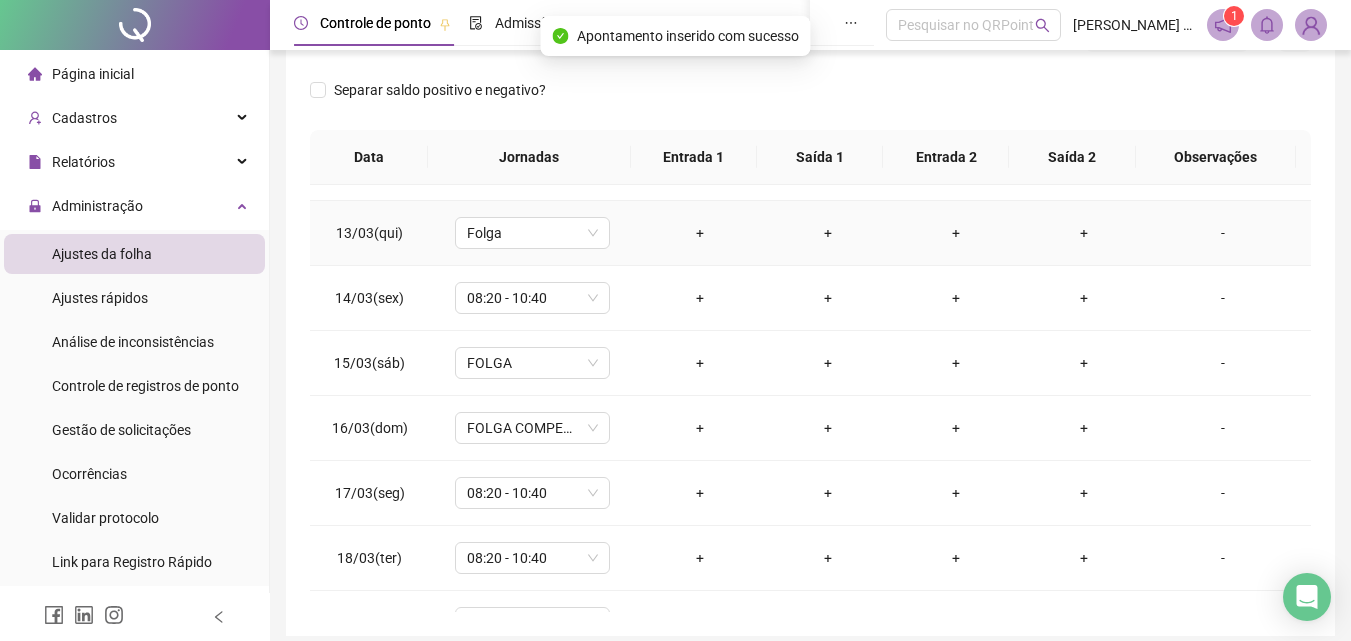 scroll, scrollTop: 800, scrollLeft: 0, axis: vertical 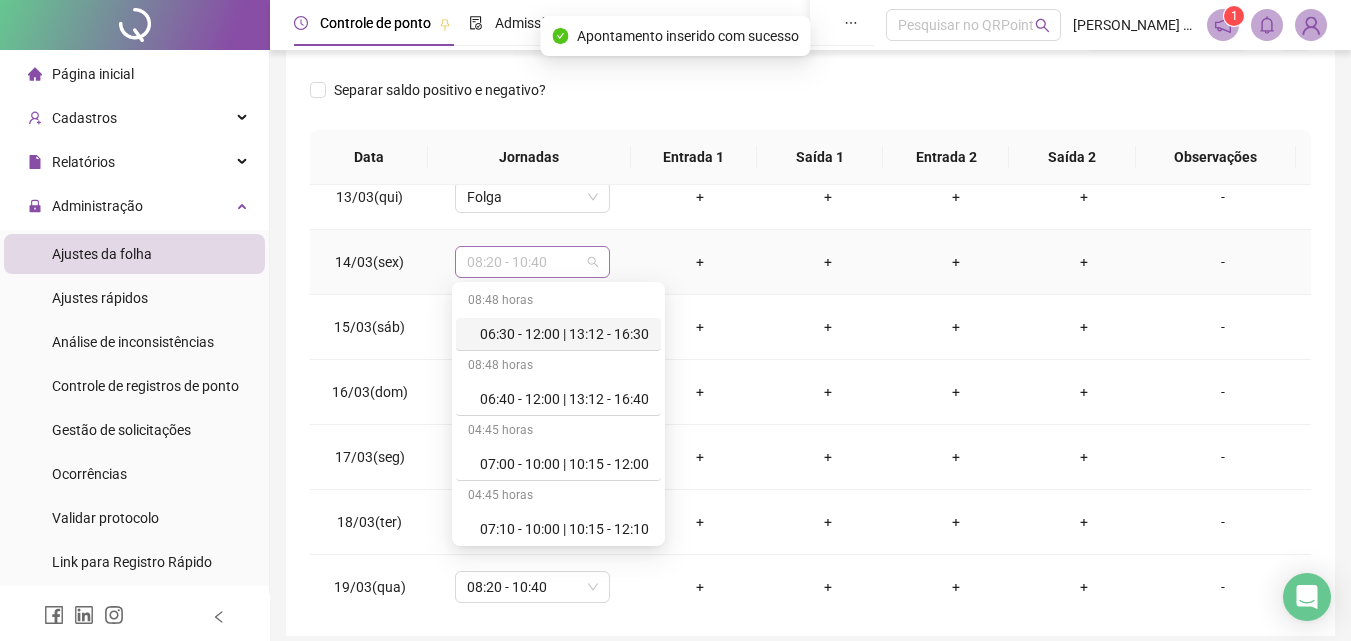 click on "08:20 - 10:40" at bounding box center [532, 262] 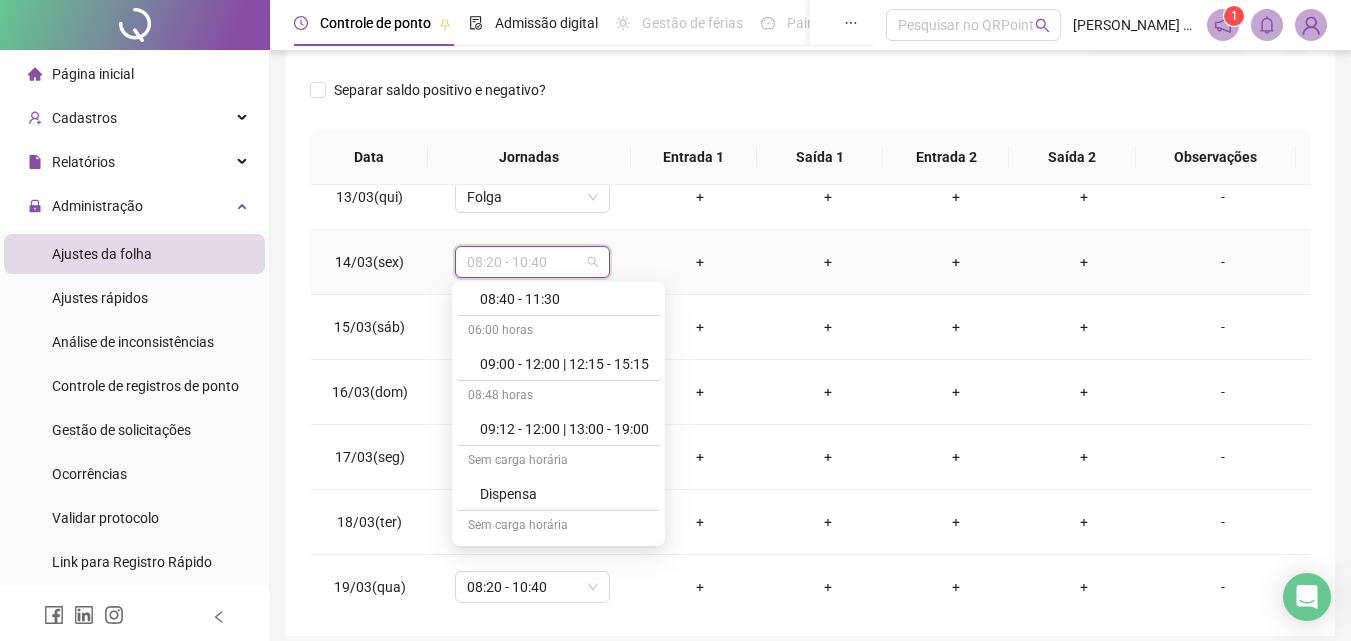 scroll, scrollTop: 1109, scrollLeft: 0, axis: vertical 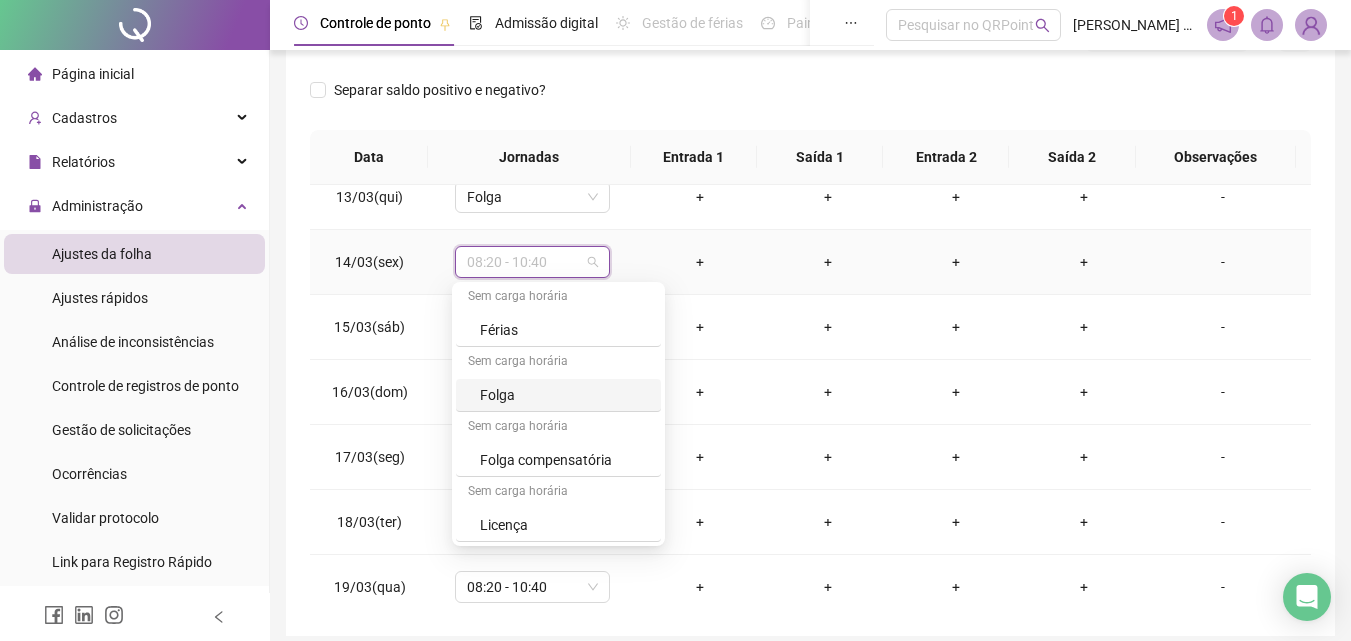 click on "Folga" at bounding box center (564, 395) 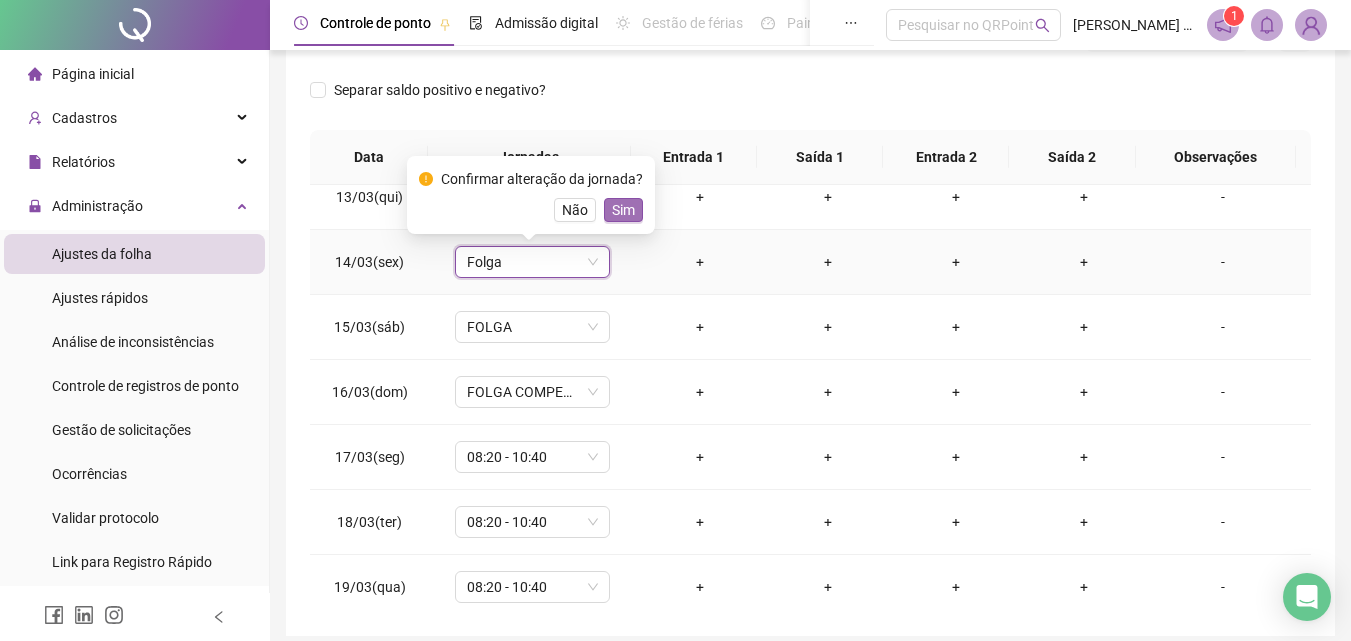 click on "Sim" at bounding box center [623, 210] 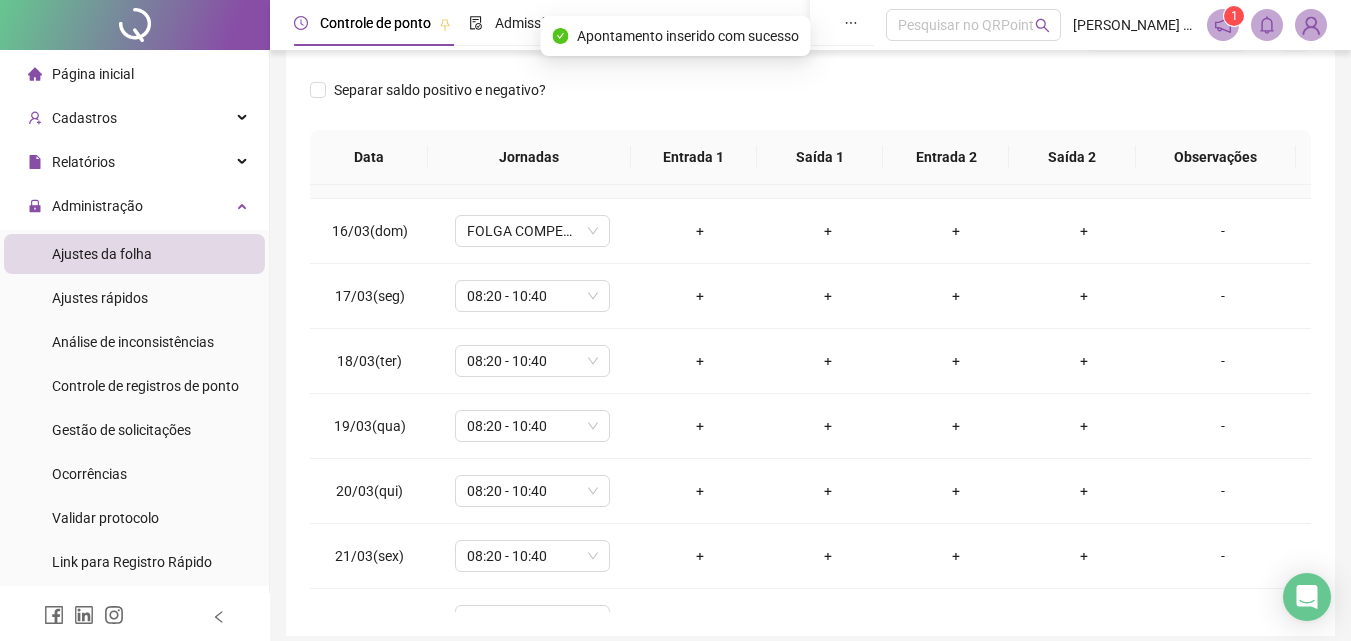 scroll, scrollTop: 1000, scrollLeft: 0, axis: vertical 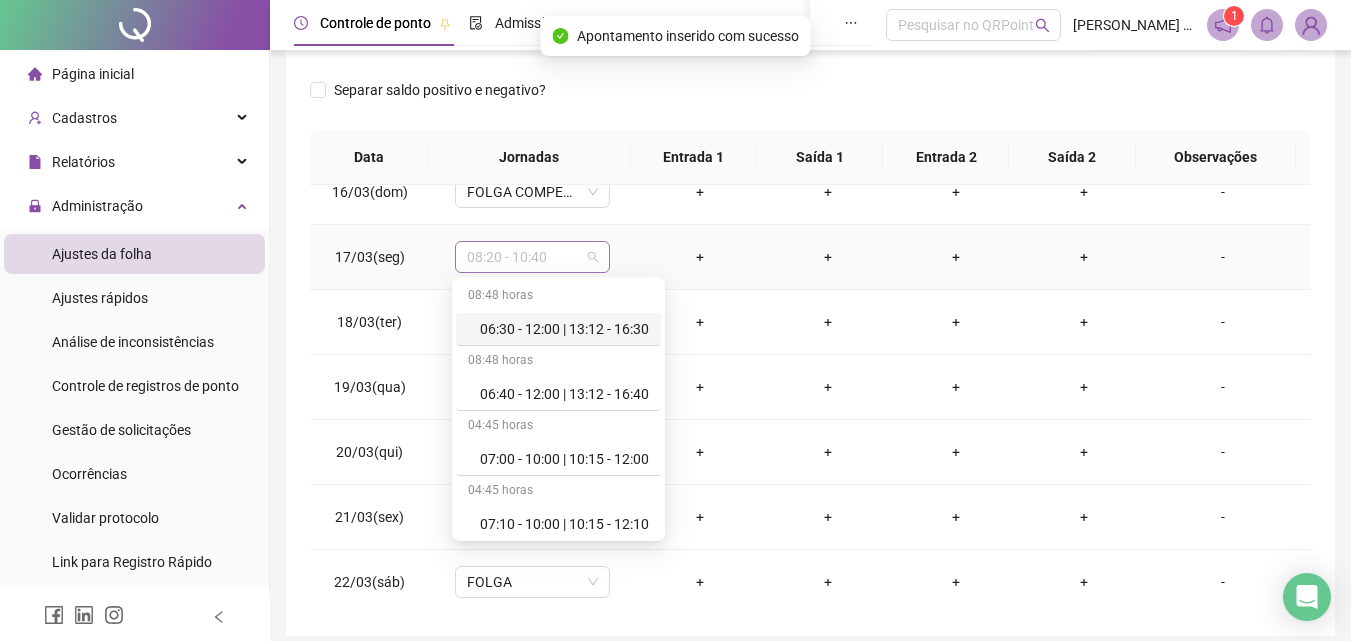 click on "08:20 - 10:40" at bounding box center (532, 257) 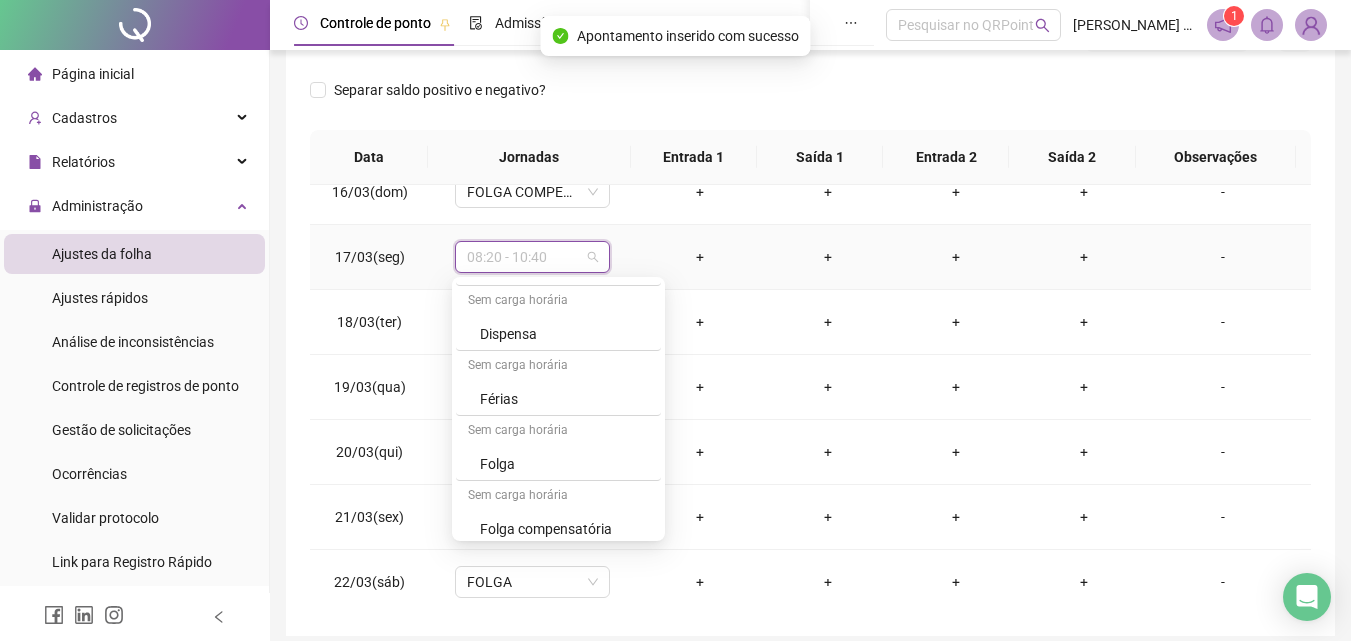 scroll, scrollTop: 1109, scrollLeft: 0, axis: vertical 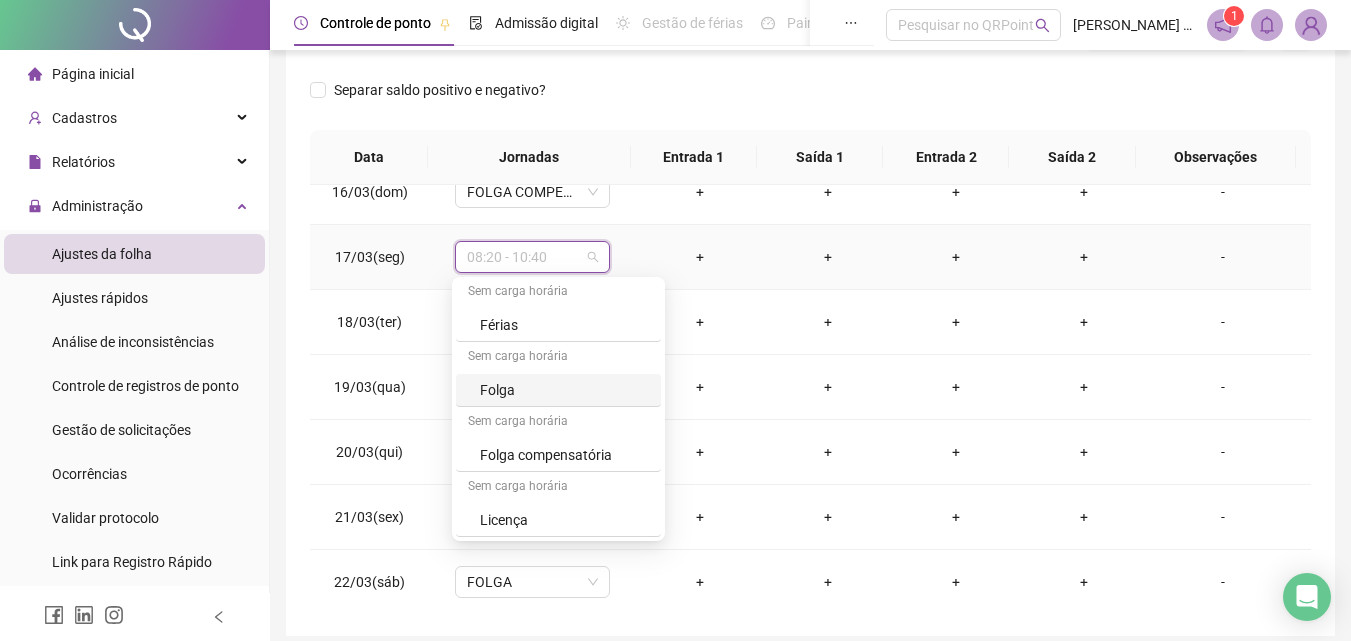 click on "Folga" at bounding box center (564, 390) 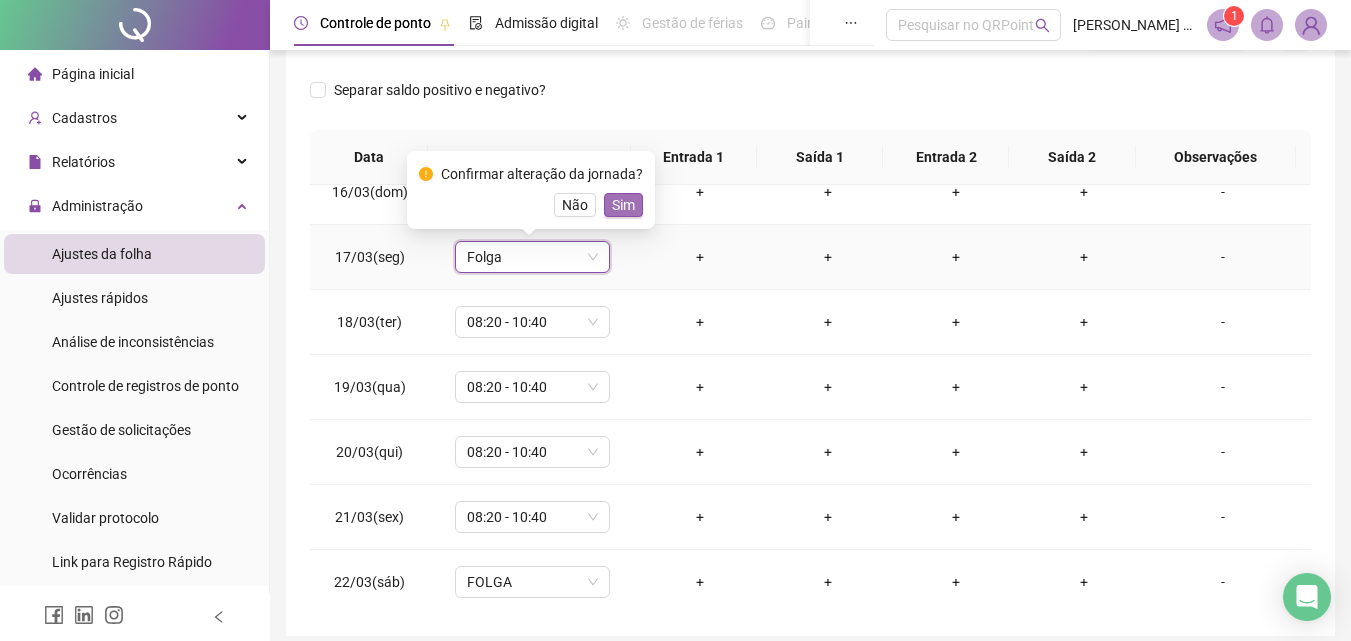 click on "Sim" at bounding box center [623, 205] 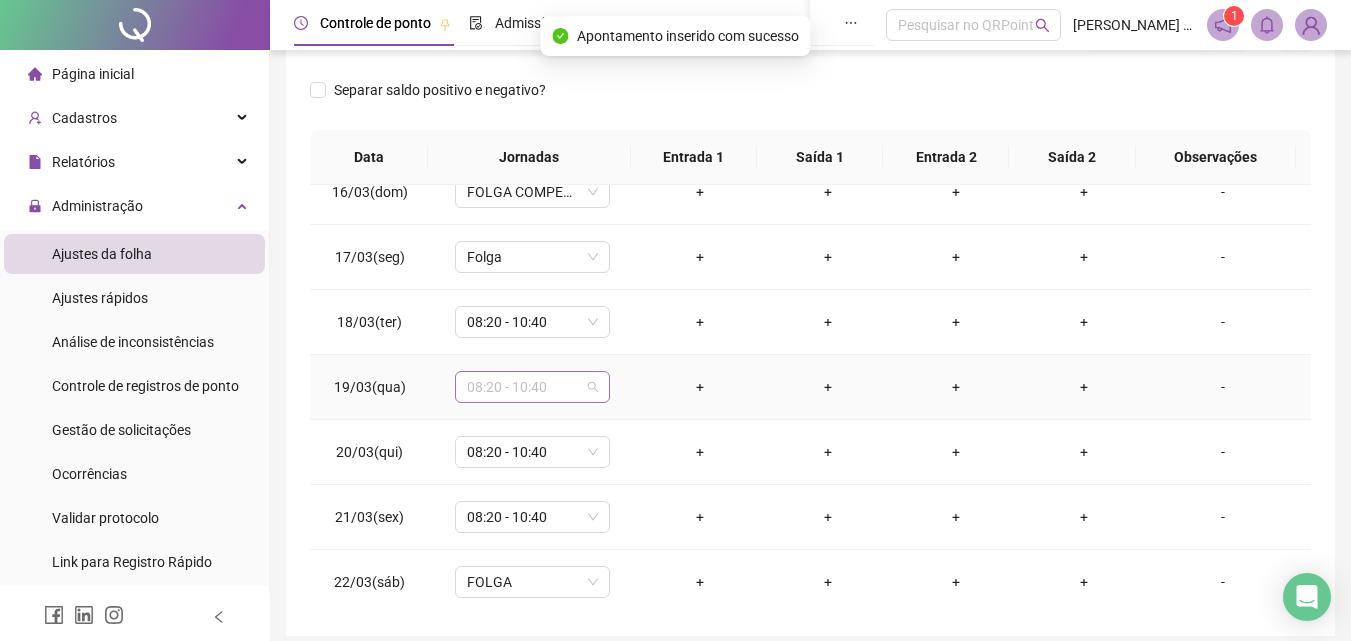 click on "08:20 - 10:40" at bounding box center [532, 387] 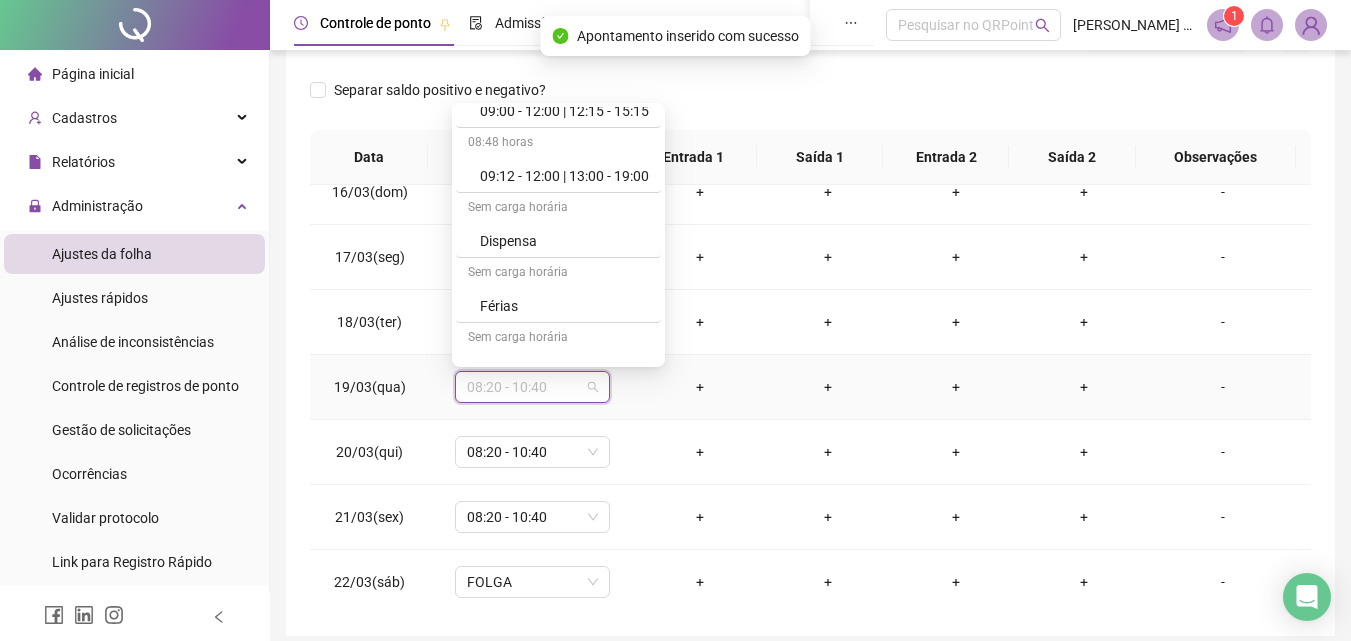scroll, scrollTop: 1109, scrollLeft: 0, axis: vertical 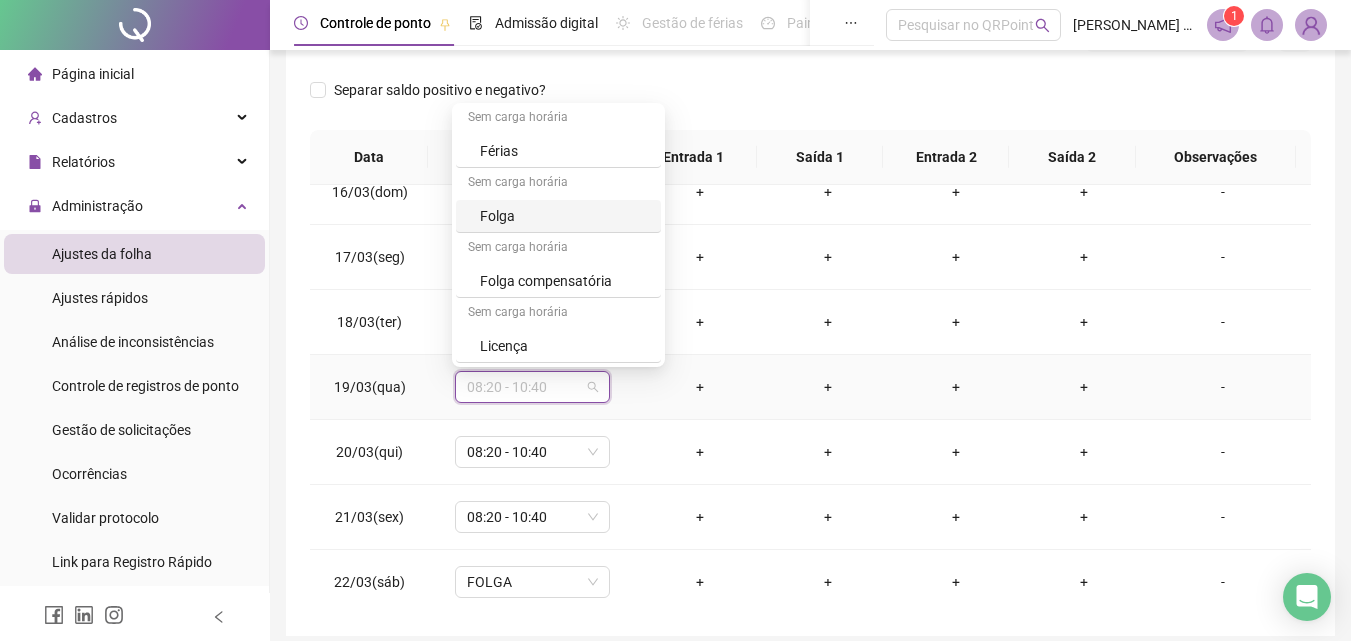 click on "Folga" at bounding box center [564, 216] 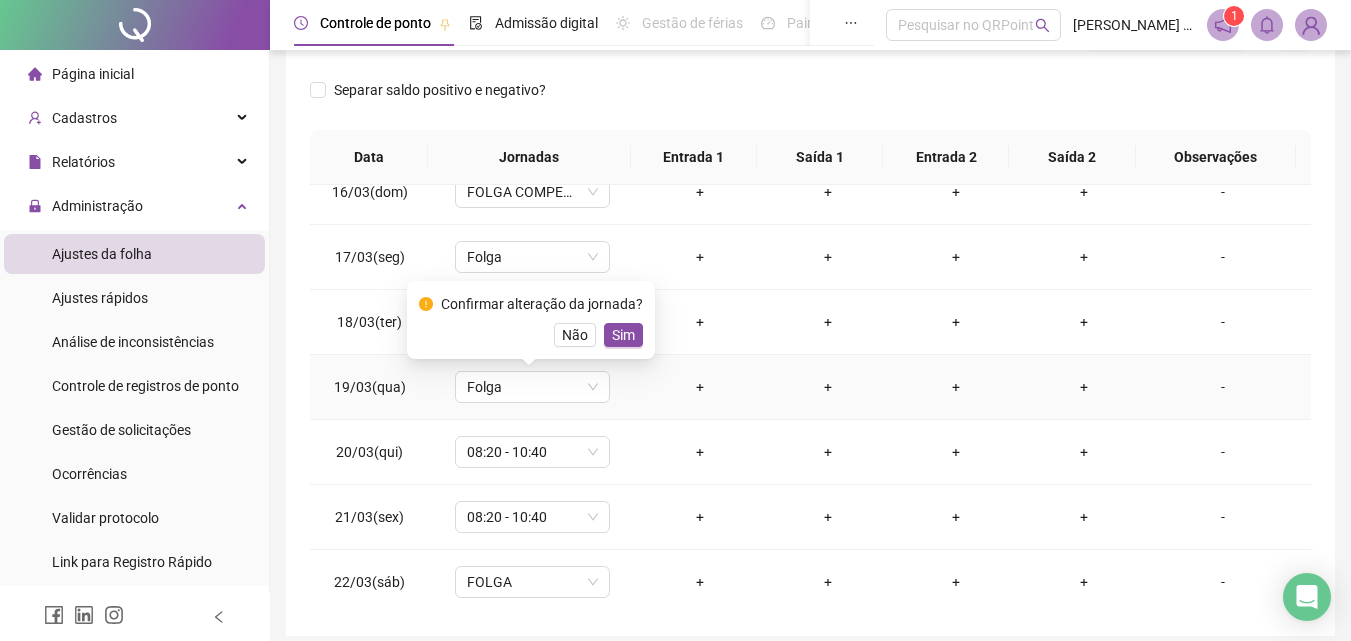 drag, startPoint x: 638, startPoint y: 343, endPoint x: 627, endPoint y: 341, distance: 11.18034 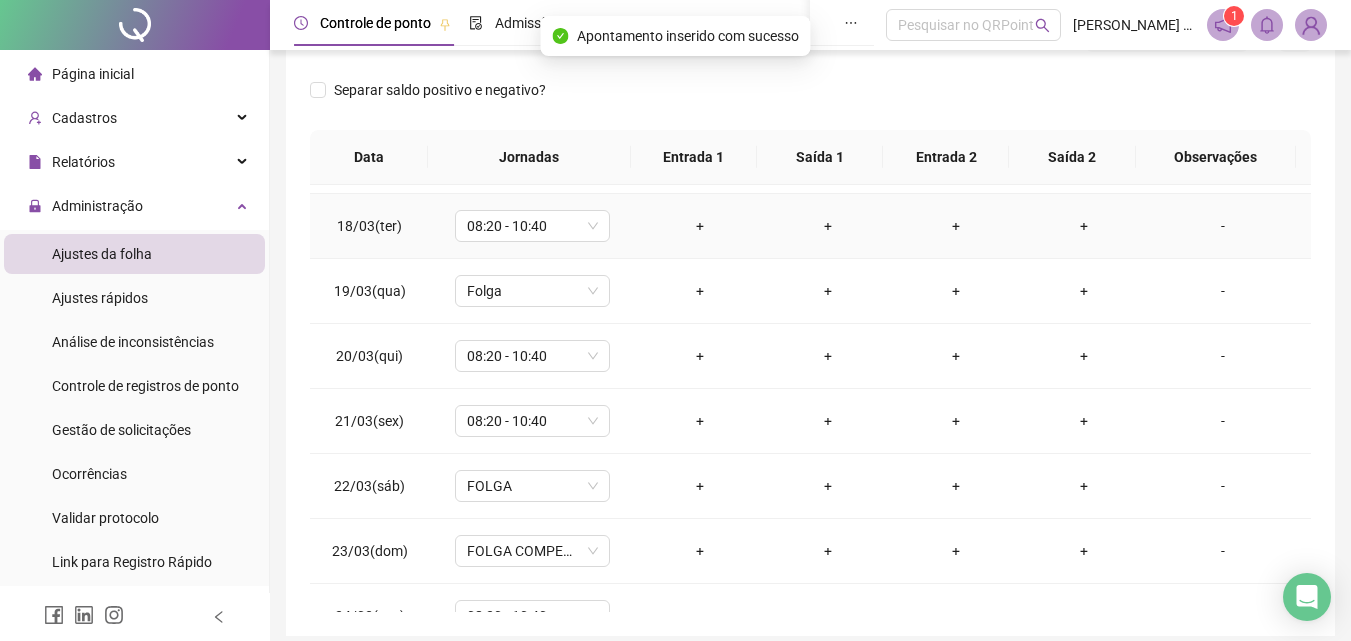 scroll, scrollTop: 1100, scrollLeft: 0, axis: vertical 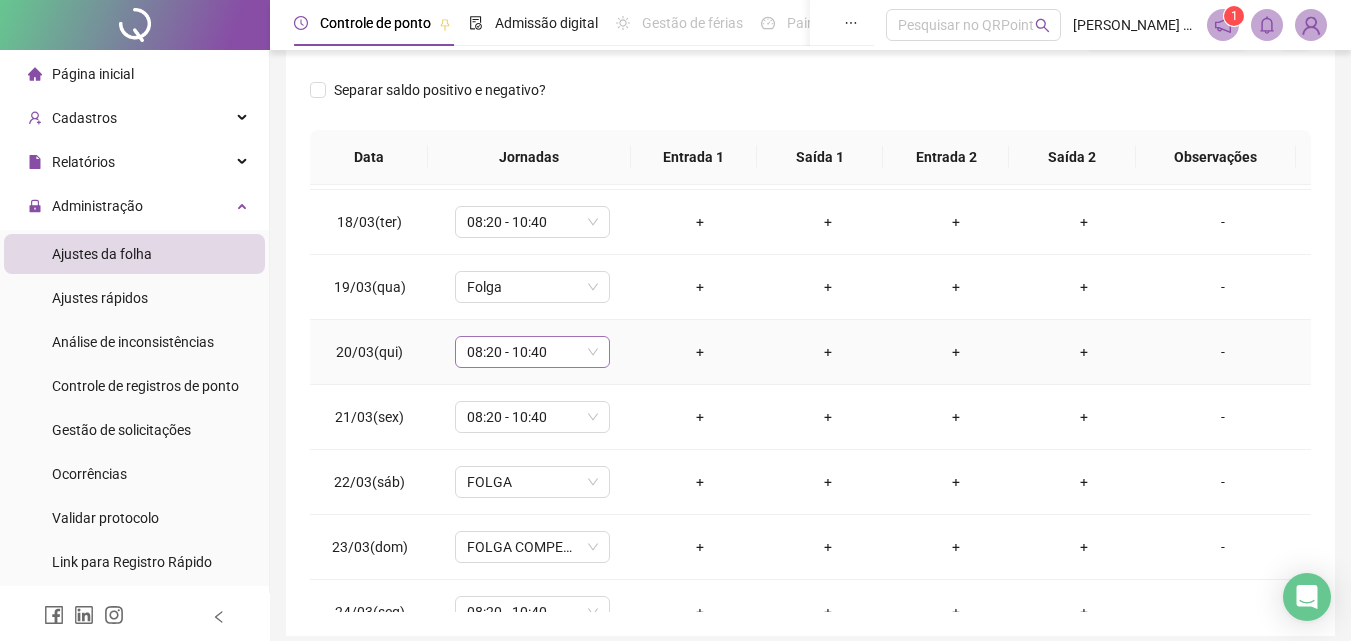 click on "08:20 - 10:40" at bounding box center [532, 352] 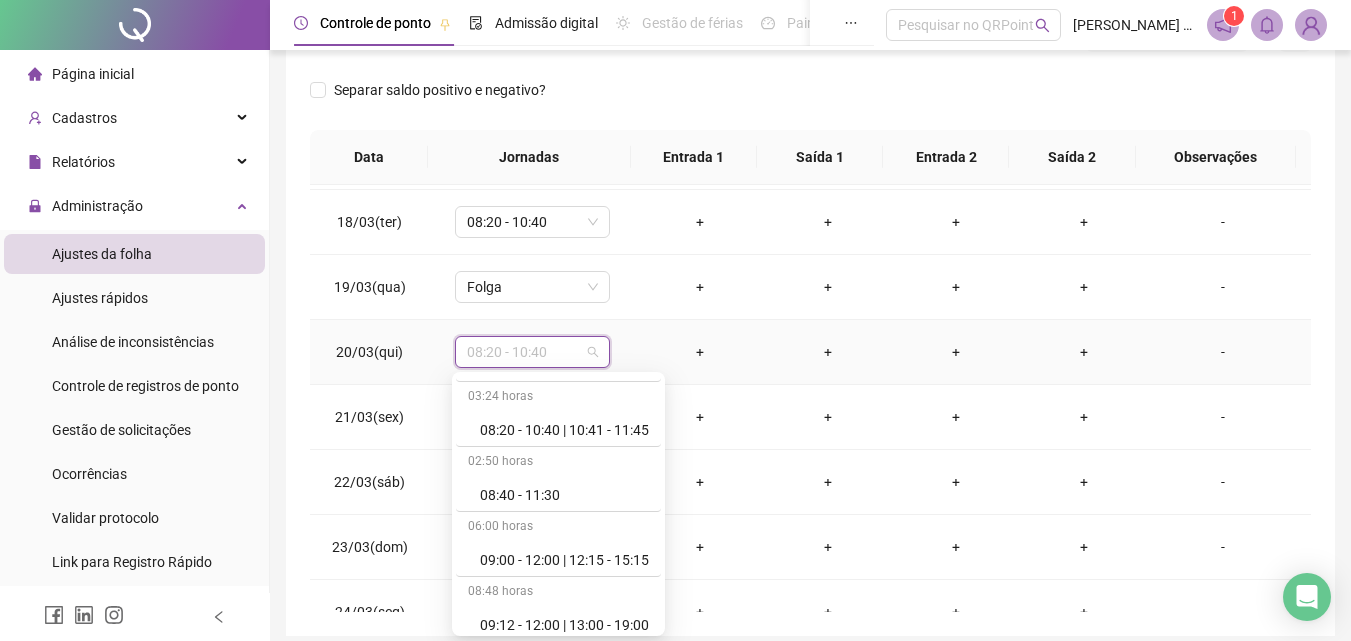scroll, scrollTop: 1109, scrollLeft: 0, axis: vertical 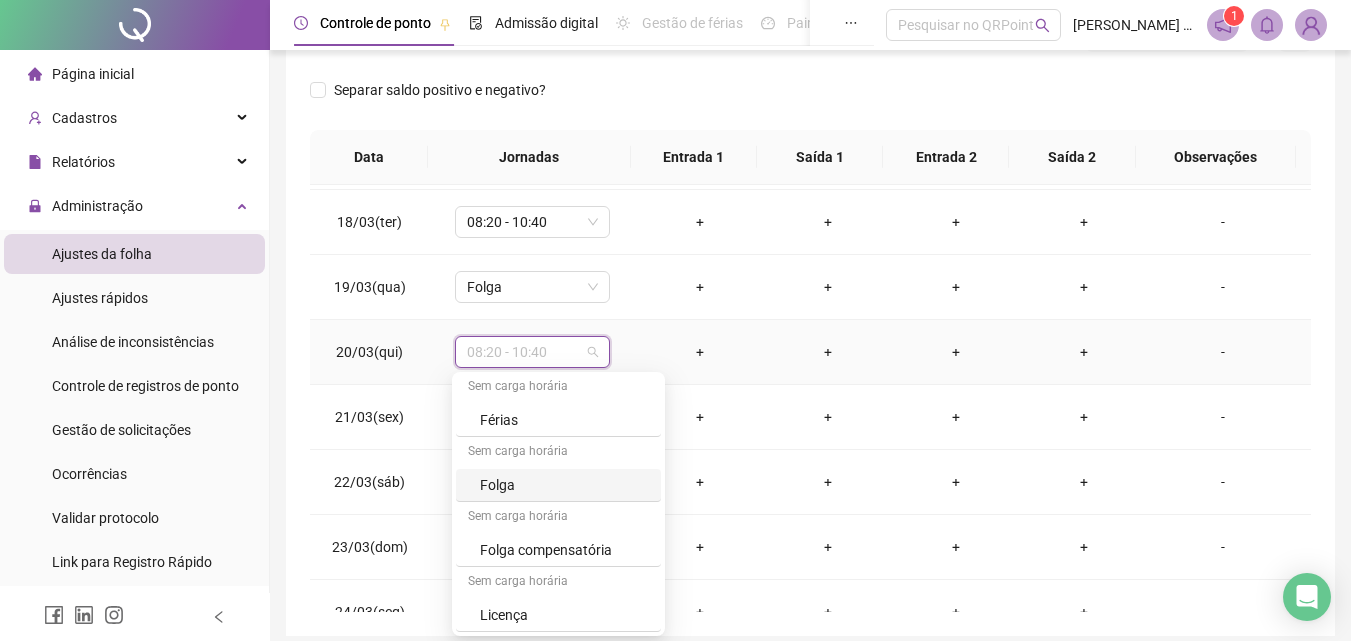 click on "Folga" at bounding box center [564, 485] 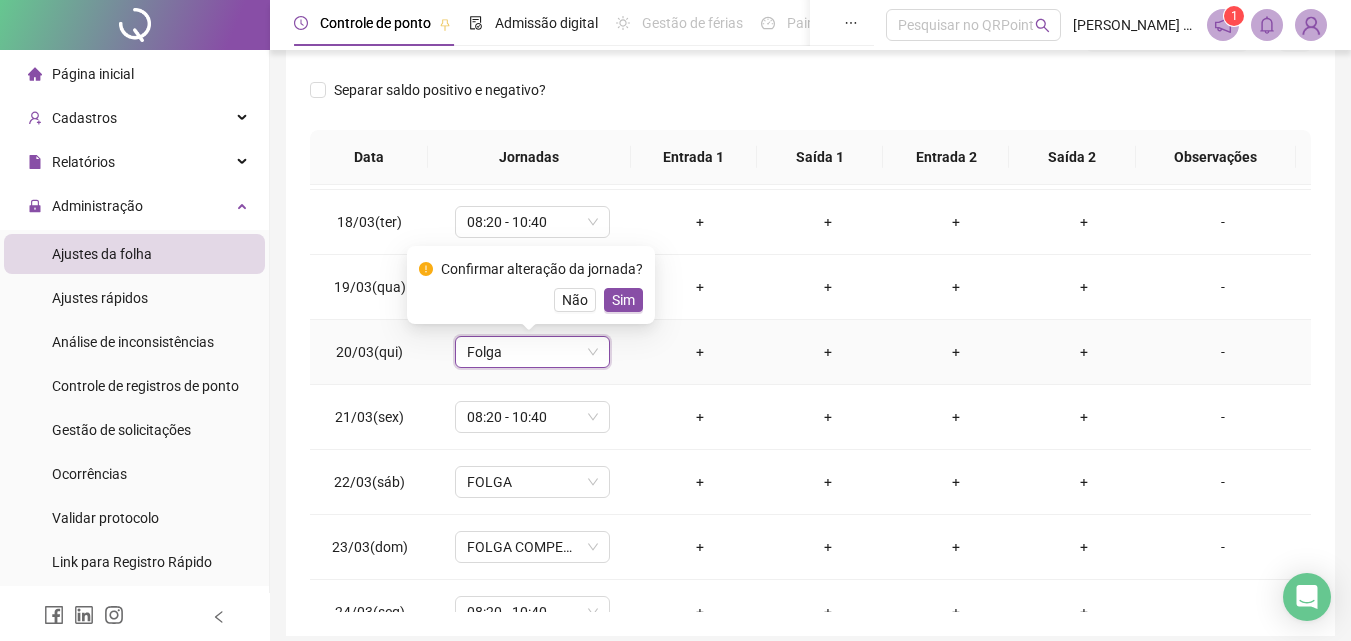 click on "Sim" at bounding box center [623, 300] 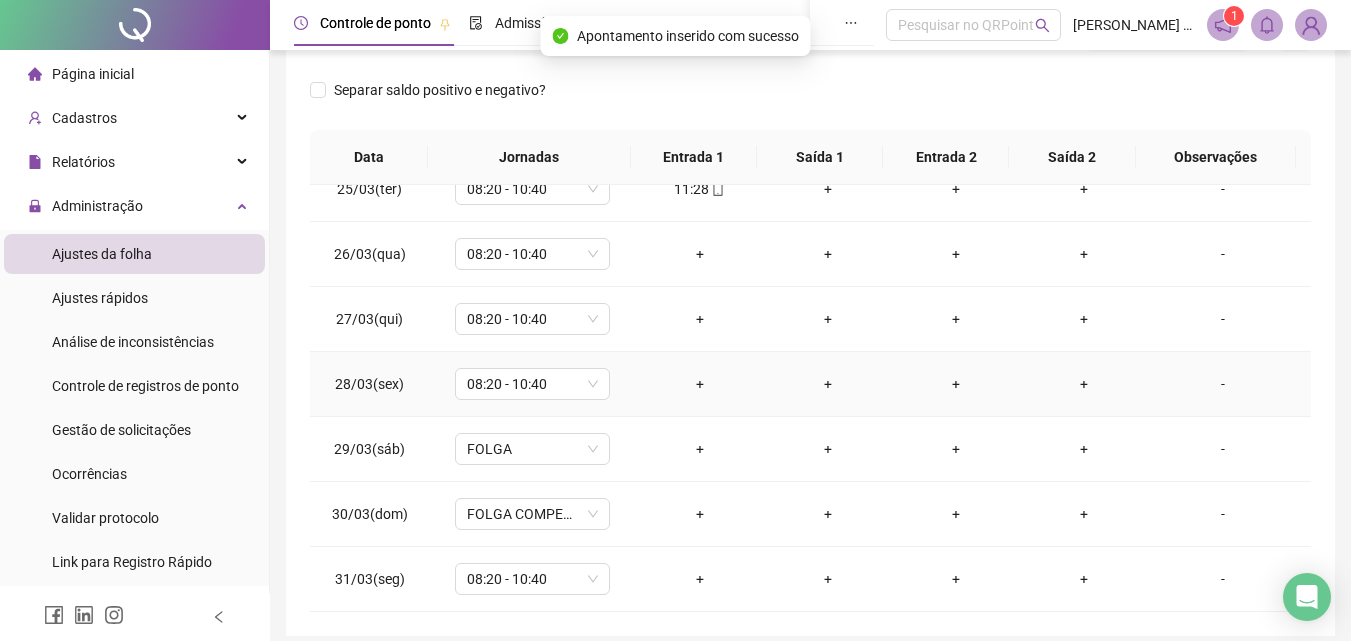 scroll, scrollTop: 1488, scrollLeft: 0, axis: vertical 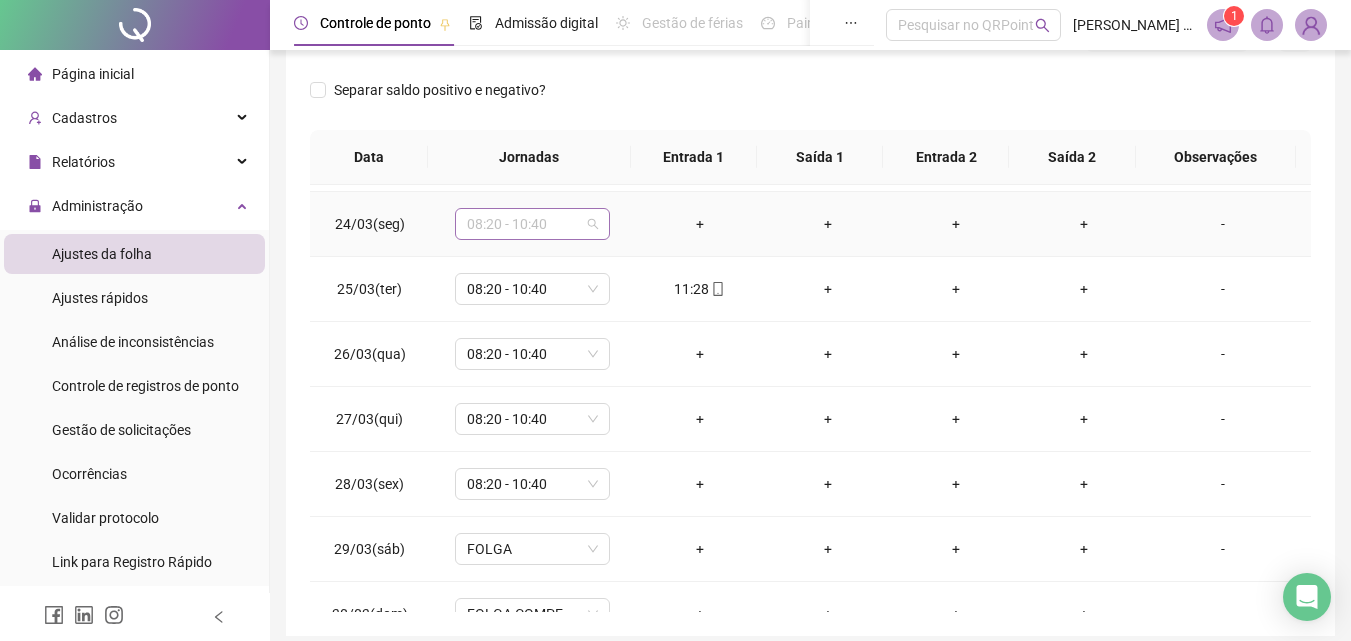 click on "08:20 - 10:40" at bounding box center (532, 224) 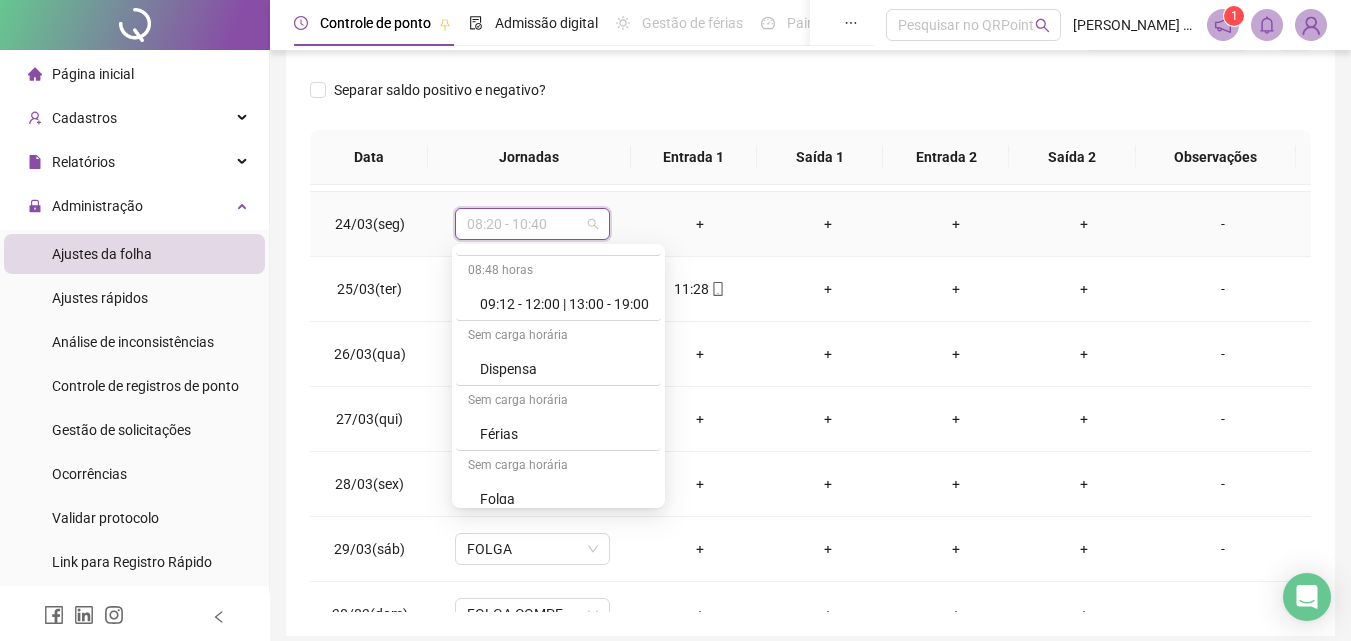 scroll, scrollTop: 1109, scrollLeft: 0, axis: vertical 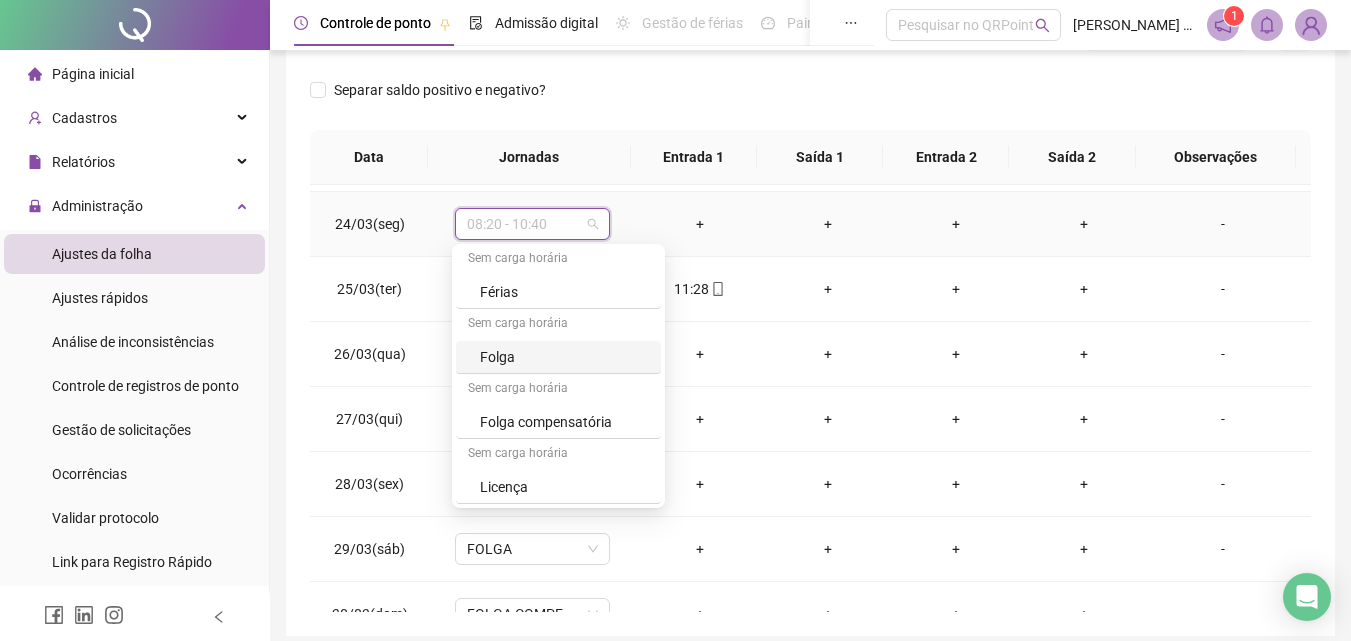 click on "Folga" at bounding box center (564, 357) 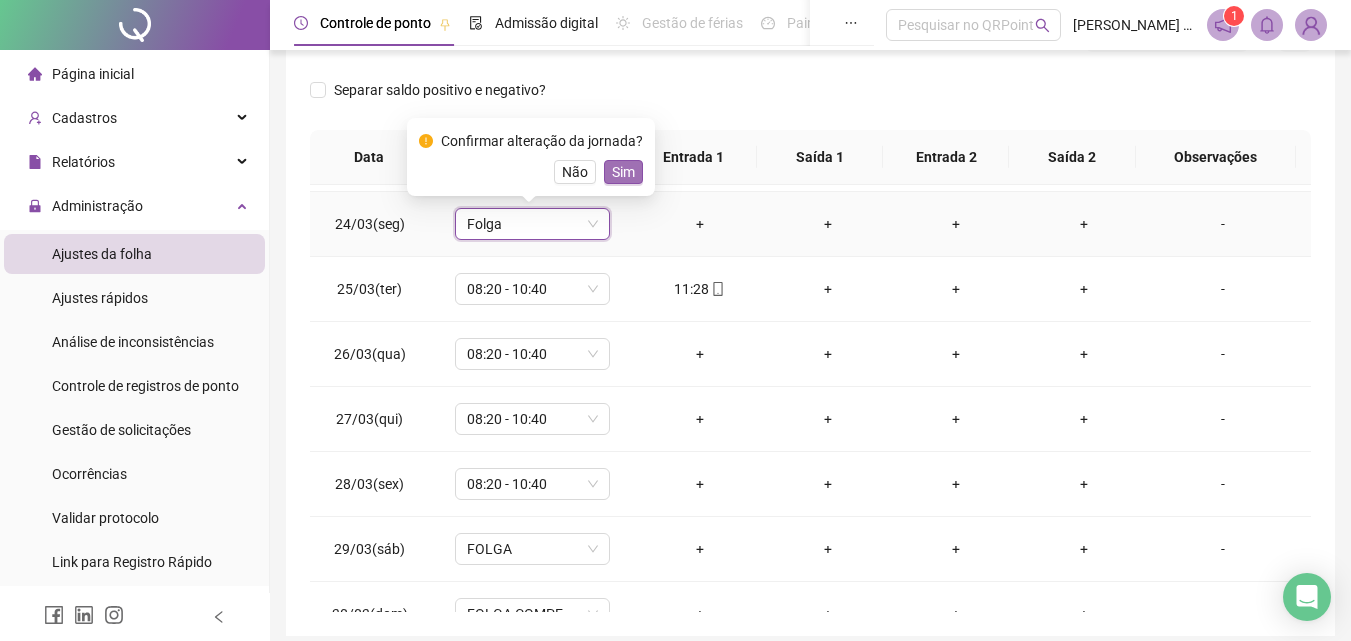 click on "Sim" at bounding box center (623, 172) 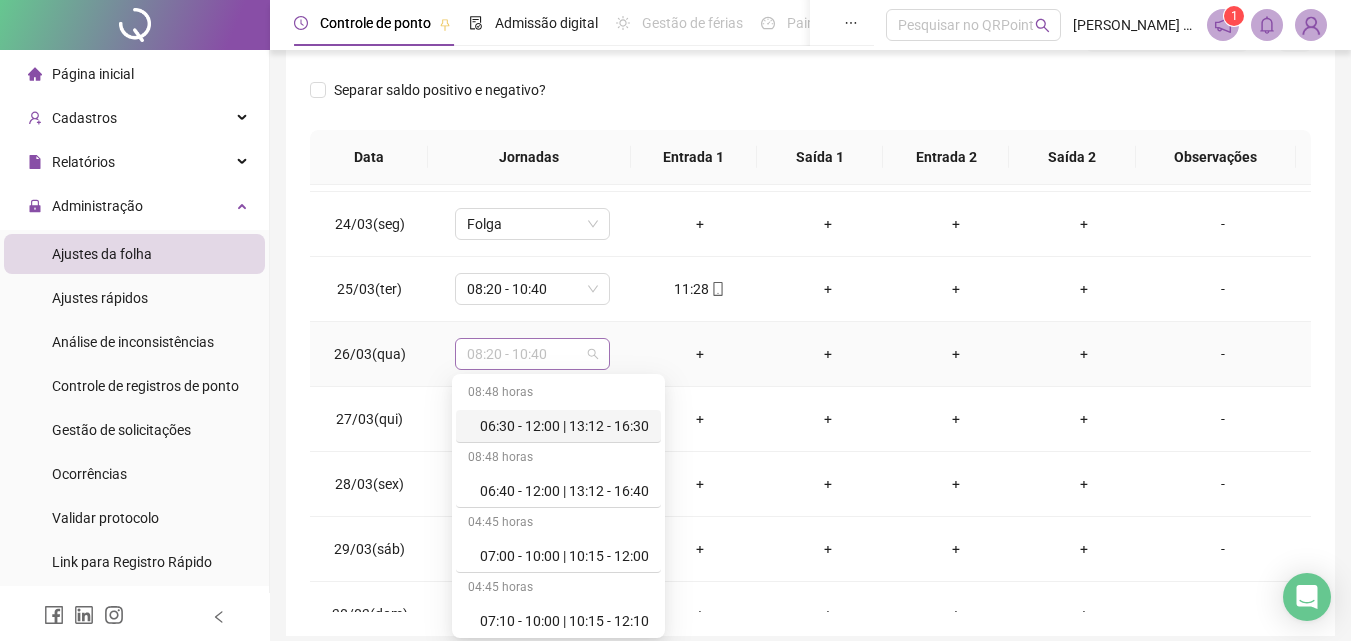 click on "08:20 - 10:40" at bounding box center [532, 354] 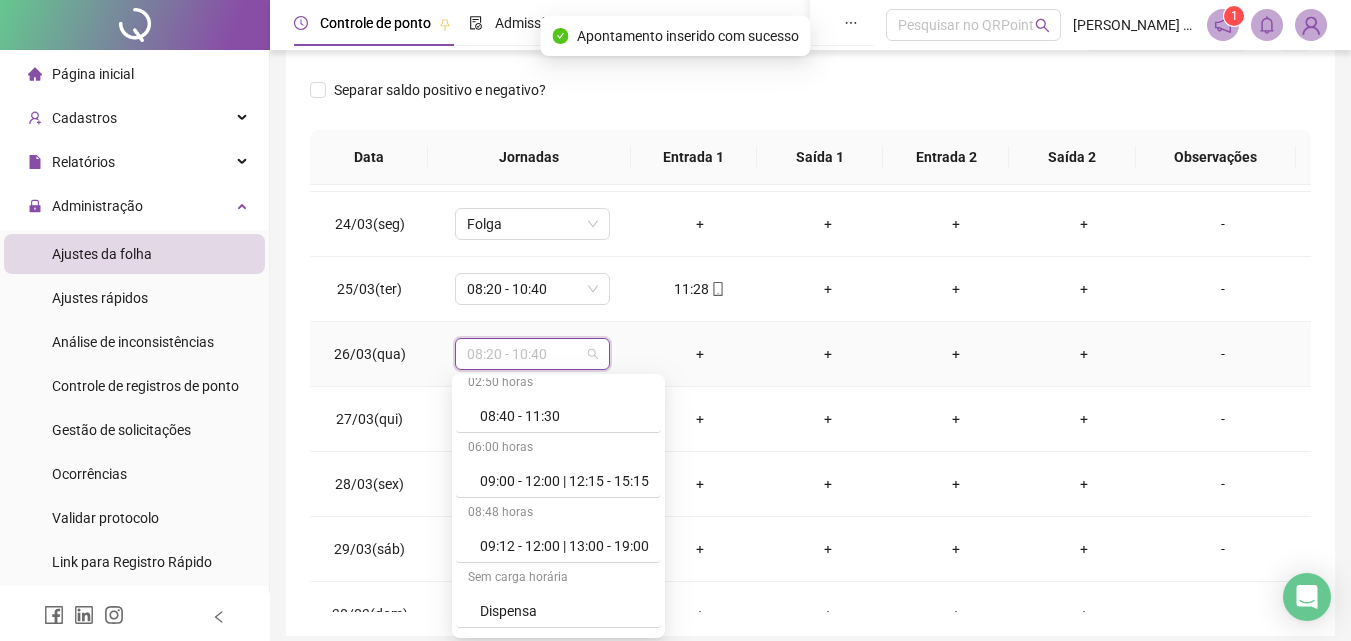 scroll, scrollTop: 1109, scrollLeft: 0, axis: vertical 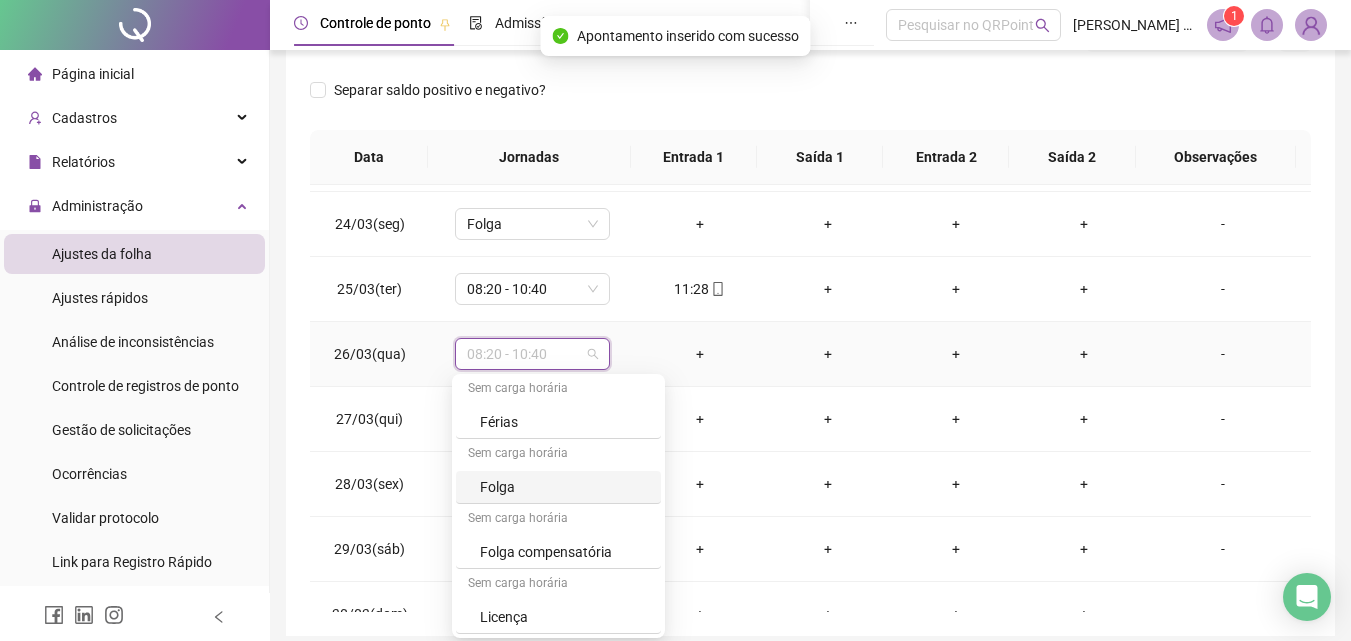 click on "Folga" at bounding box center [564, 487] 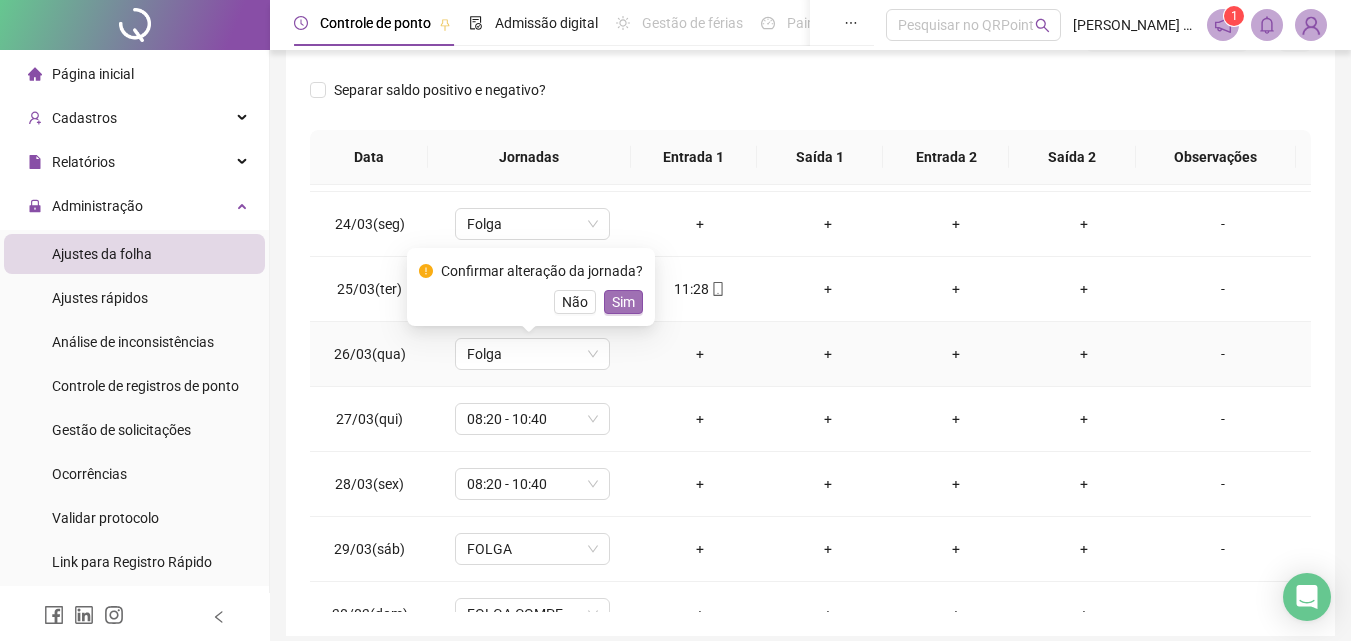 click on "Sim" at bounding box center [623, 302] 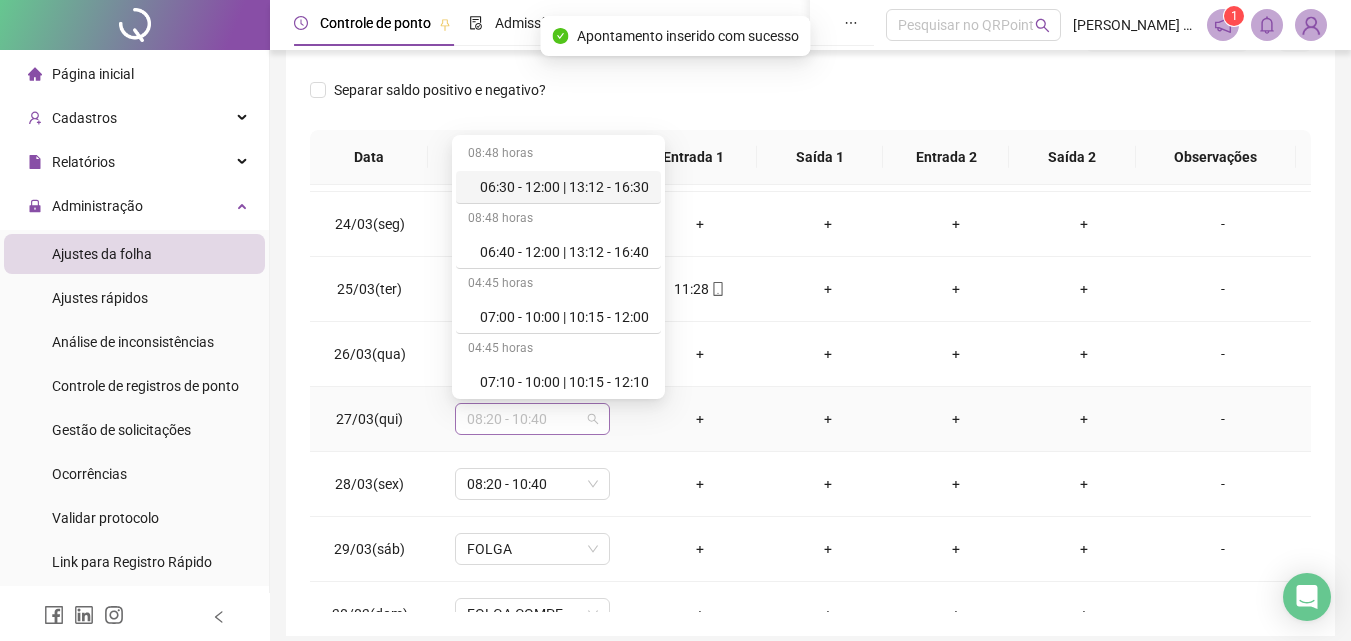 click on "08:20 - 10:40" at bounding box center (532, 419) 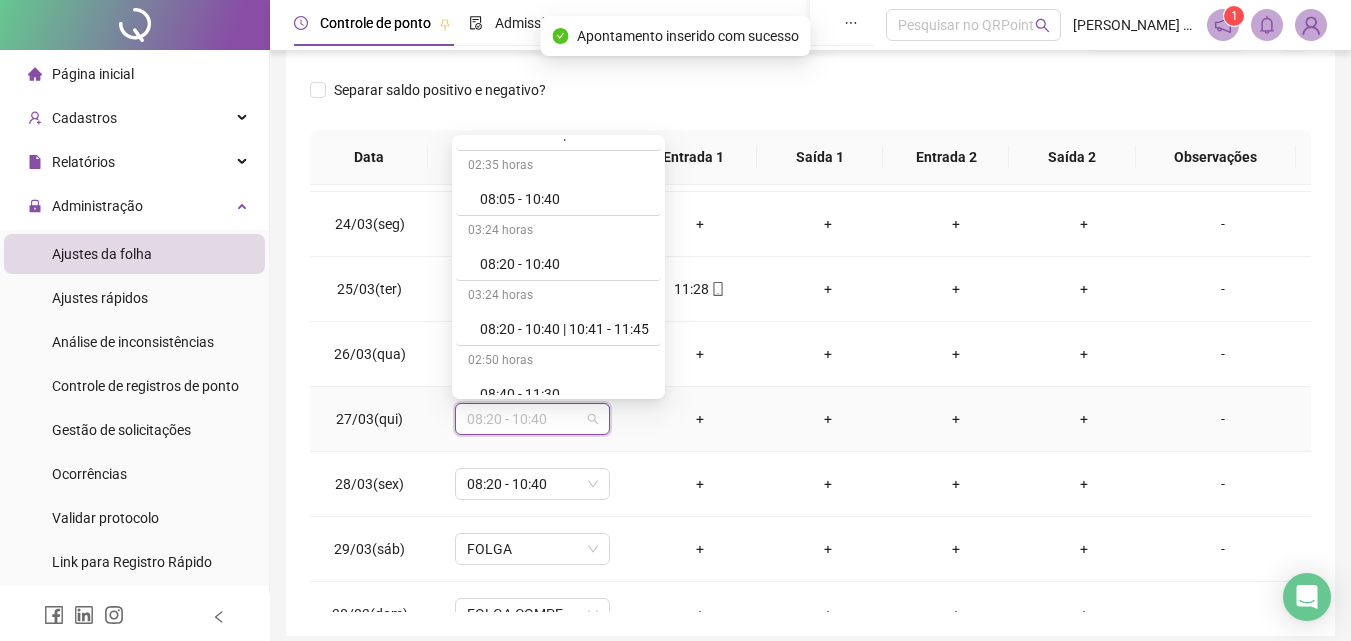 scroll, scrollTop: 1109, scrollLeft: 0, axis: vertical 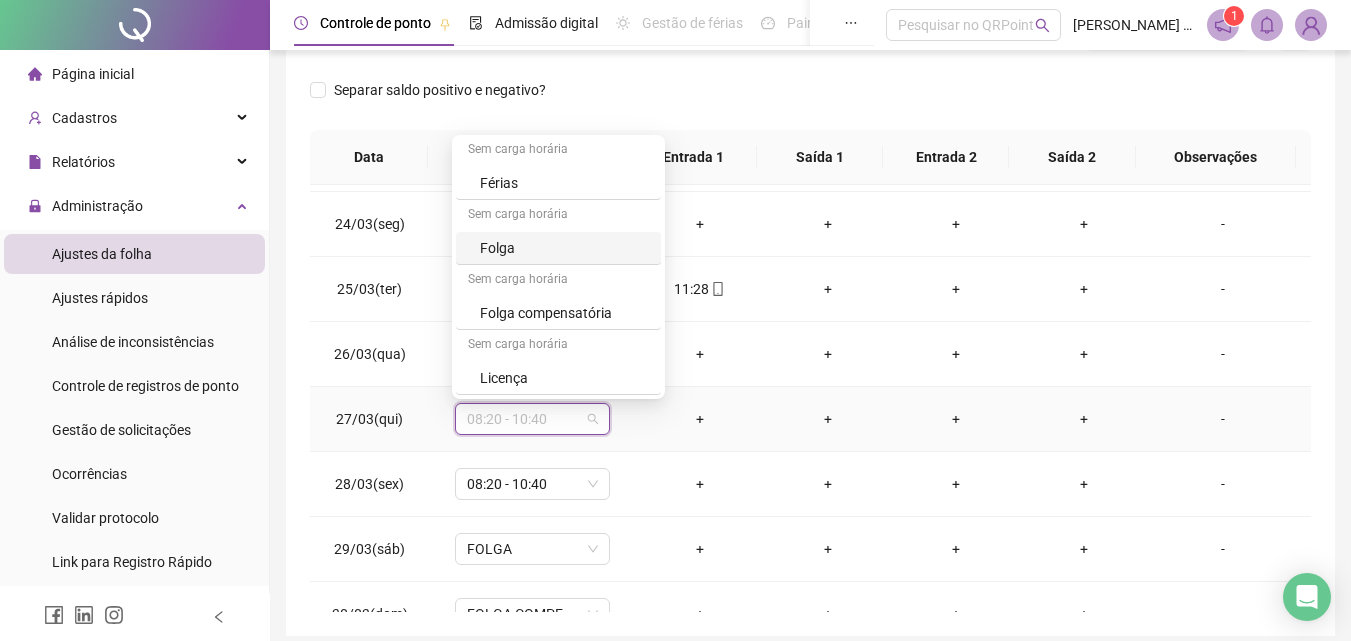 drag, startPoint x: 505, startPoint y: 245, endPoint x: 535, endPoint y: 257, distance: 32.31099 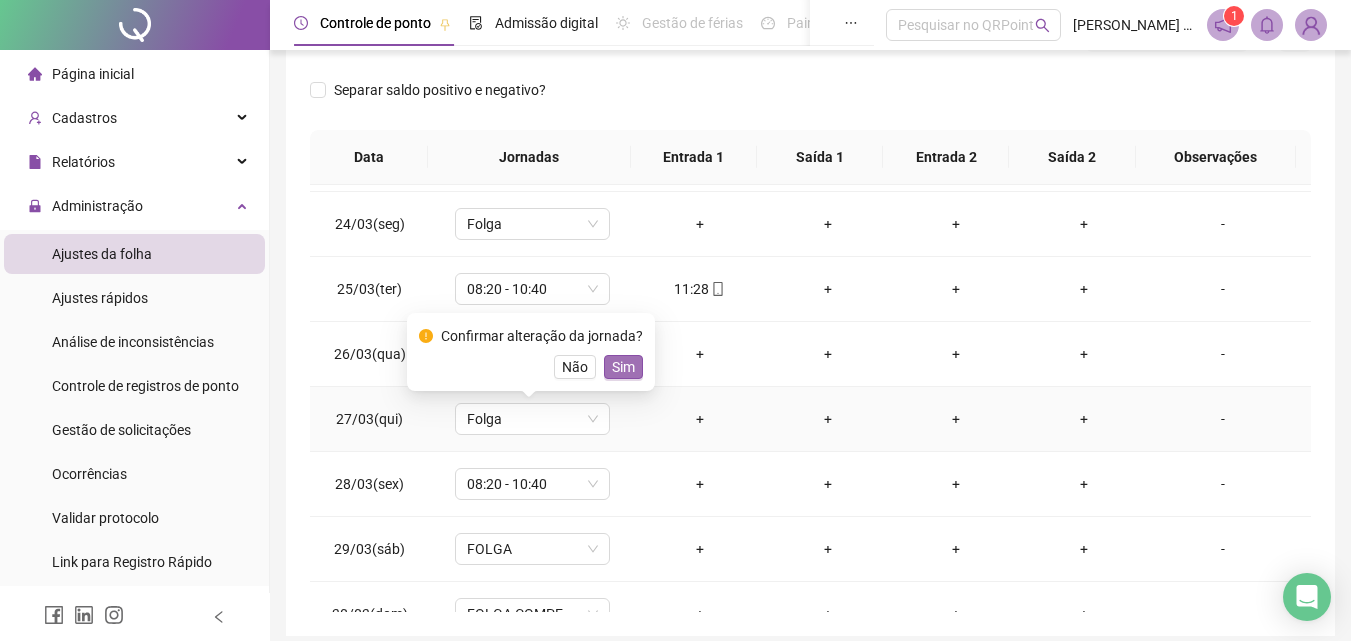 drag, startPoint x: 600, startPoint y: 366, endPoint x: 618, endPoint y: 365, distance: 18.027756 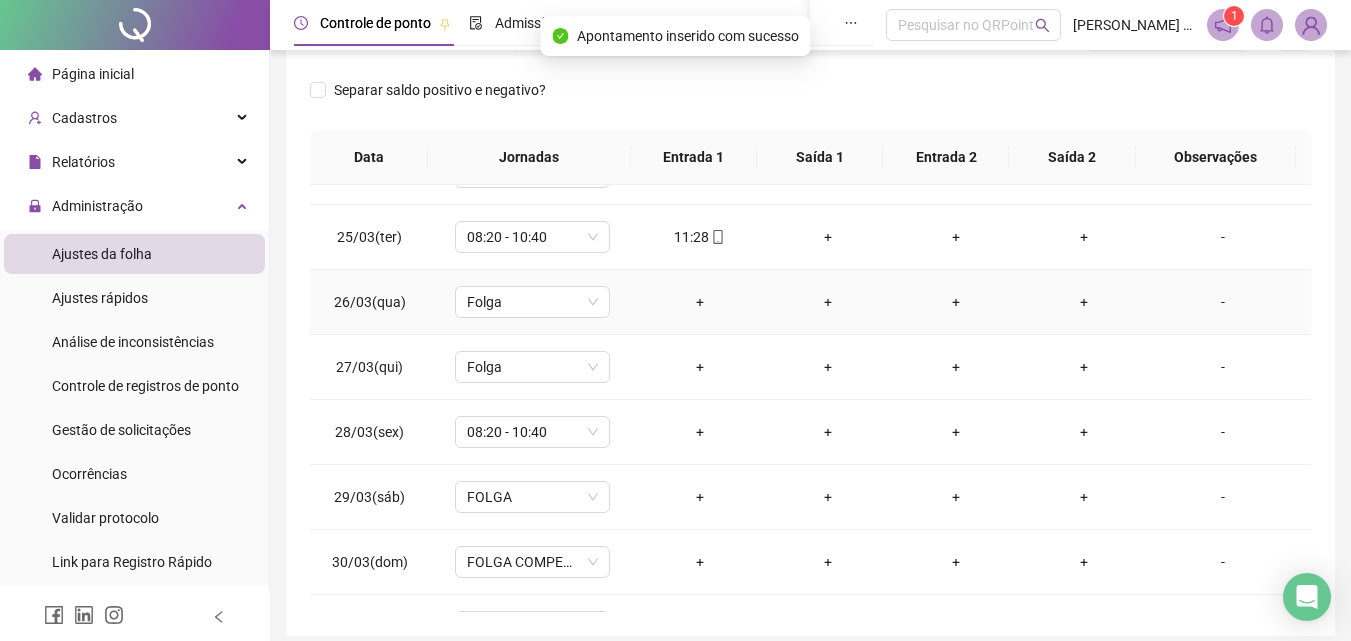 scroll, scrollTop: 1588, scrollLeft: 0, axis: vertical 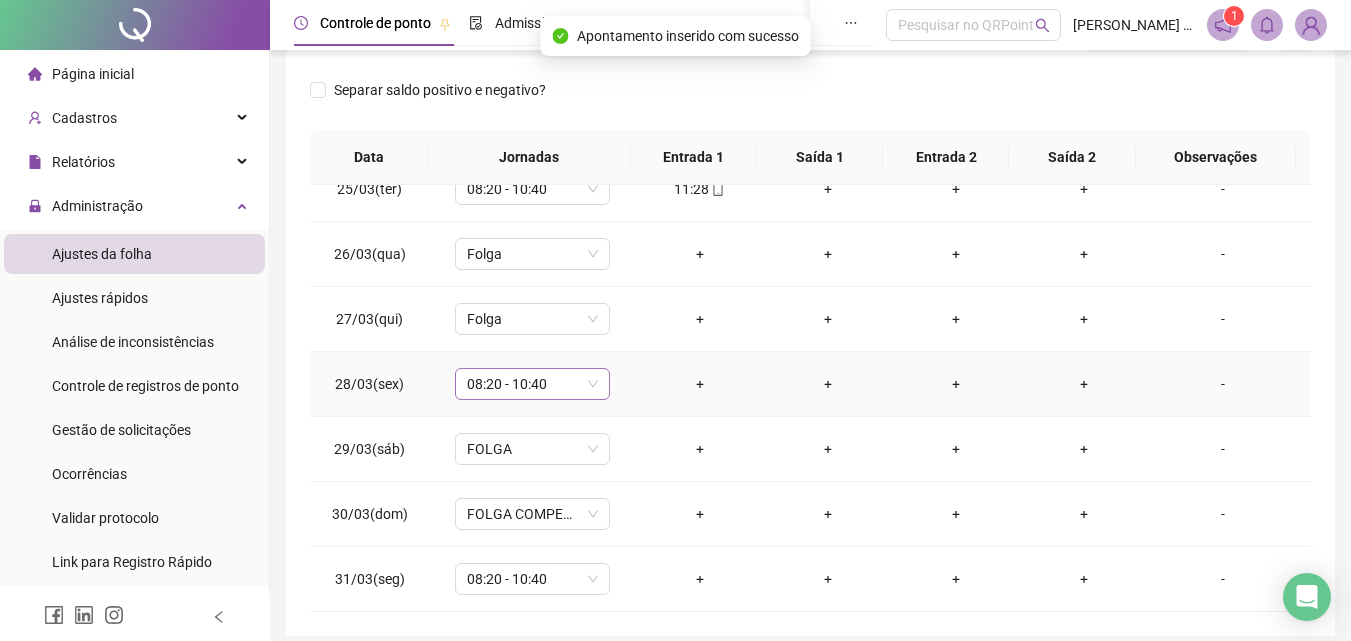 click on "08:20 - 10:40" at bounding box center [532, 384] 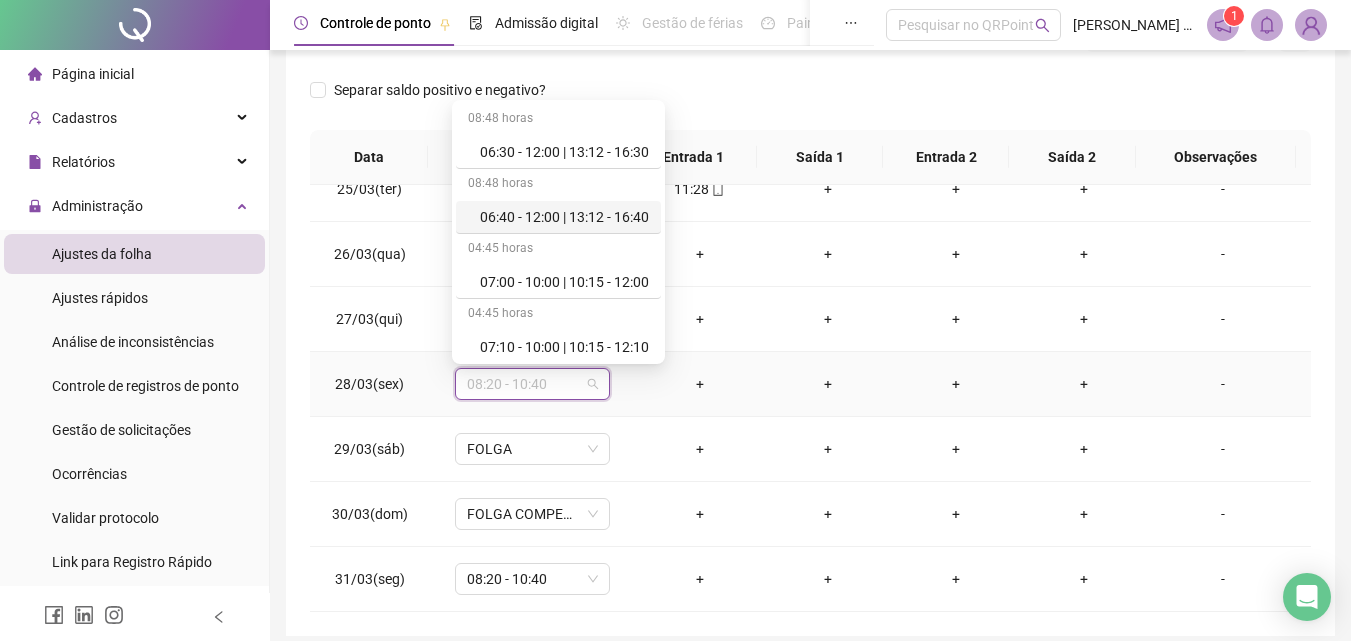 scroll, scrollTop: 1109, scrollLeft: 0, axis: vertical 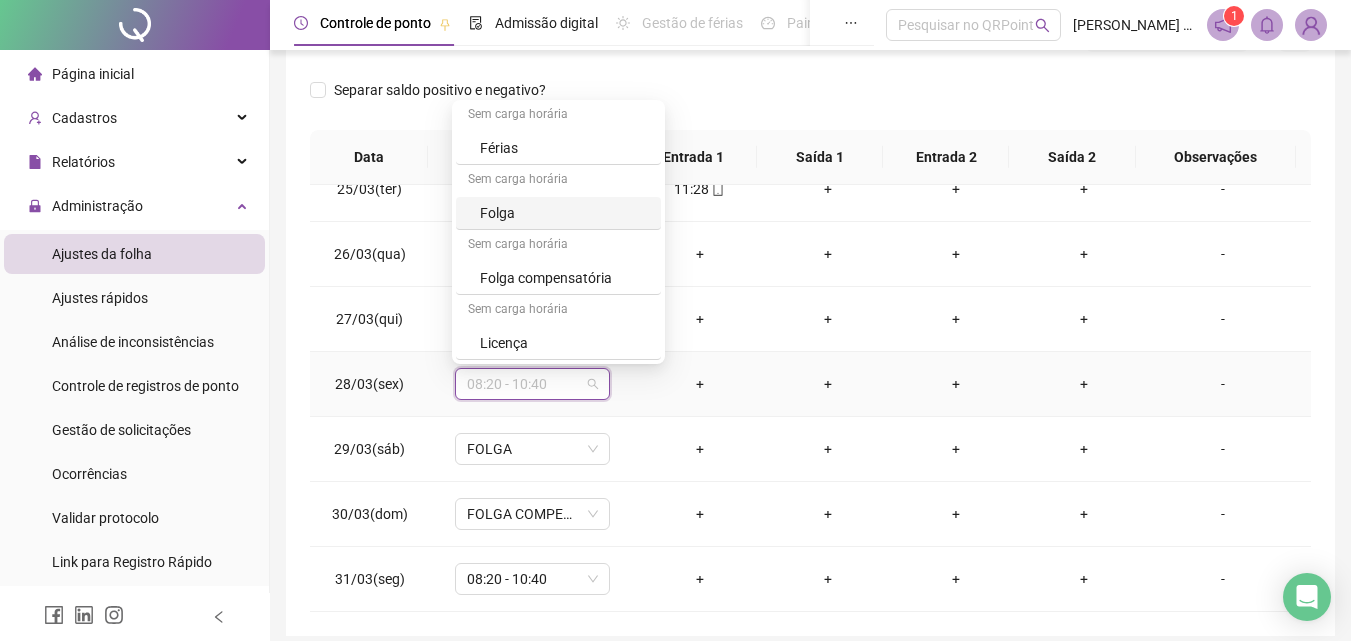 drag, startPoint x: 507, startPoint y: 206, endPoint x: 533, endPoint y: 246, distance: 47.707443 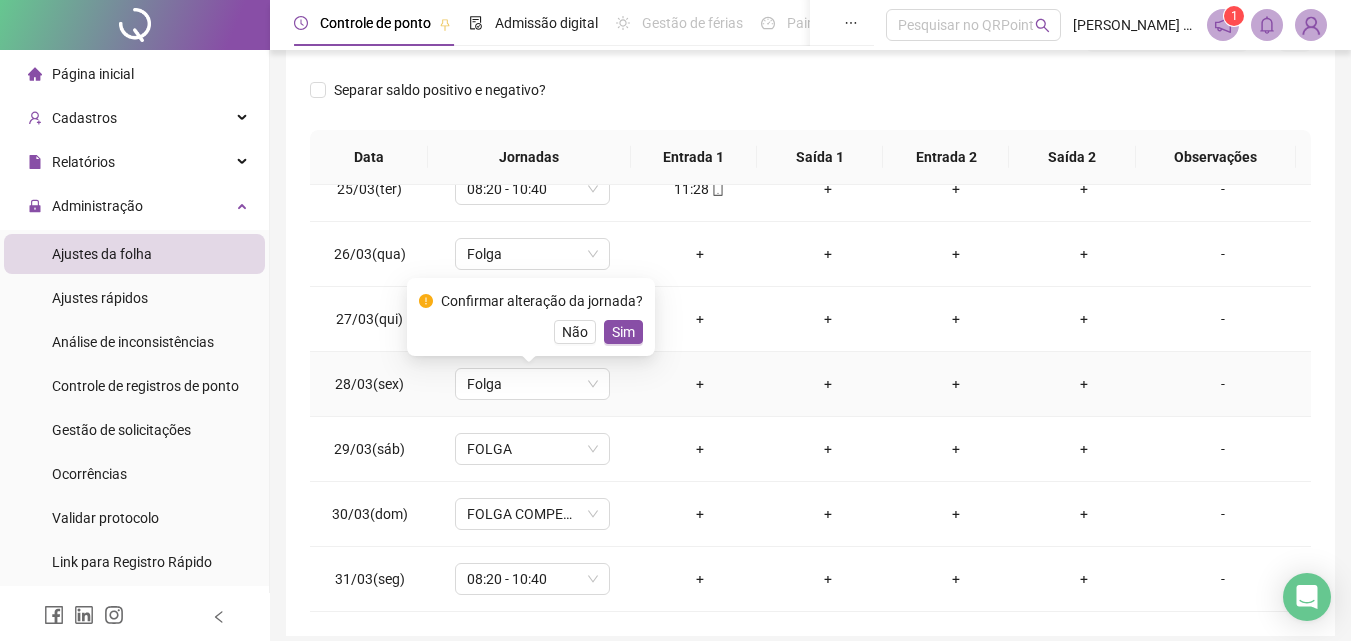 drag, startPoint x: 620, startPoint y: 329, endPoint x: 636, endPoint y: 356, distance: 31.38471 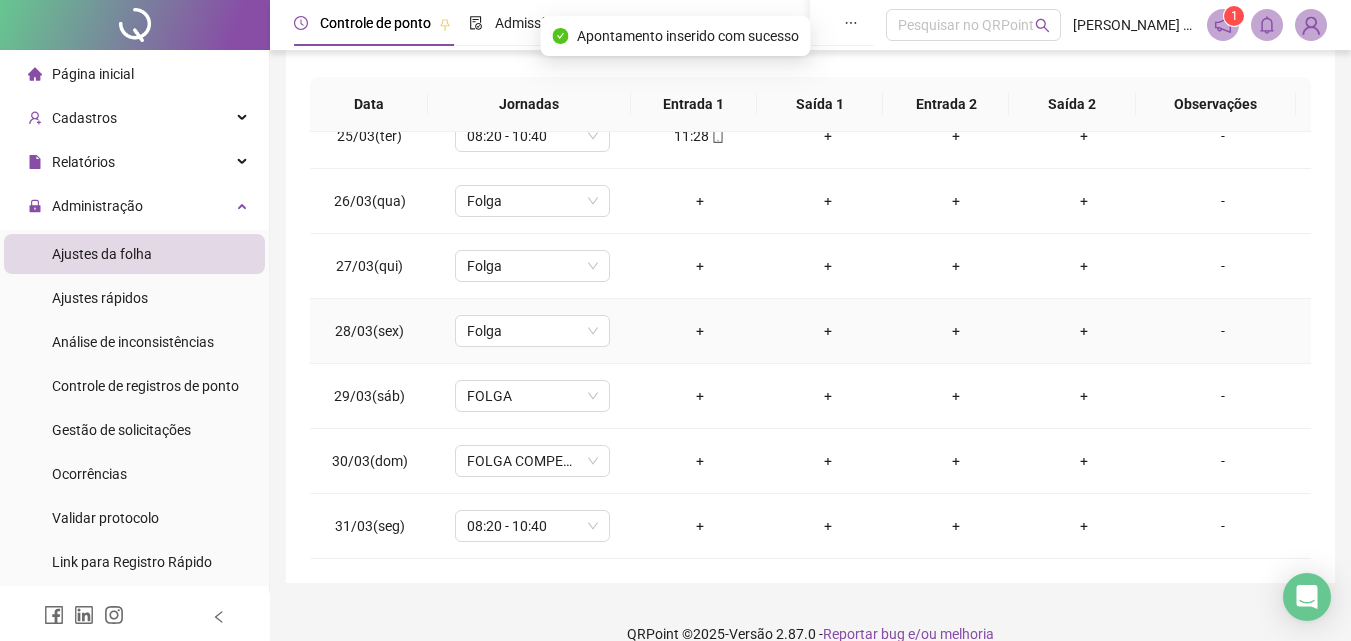 scroll, scrollTop: 381, scrollLeft: 0, axis: vertical 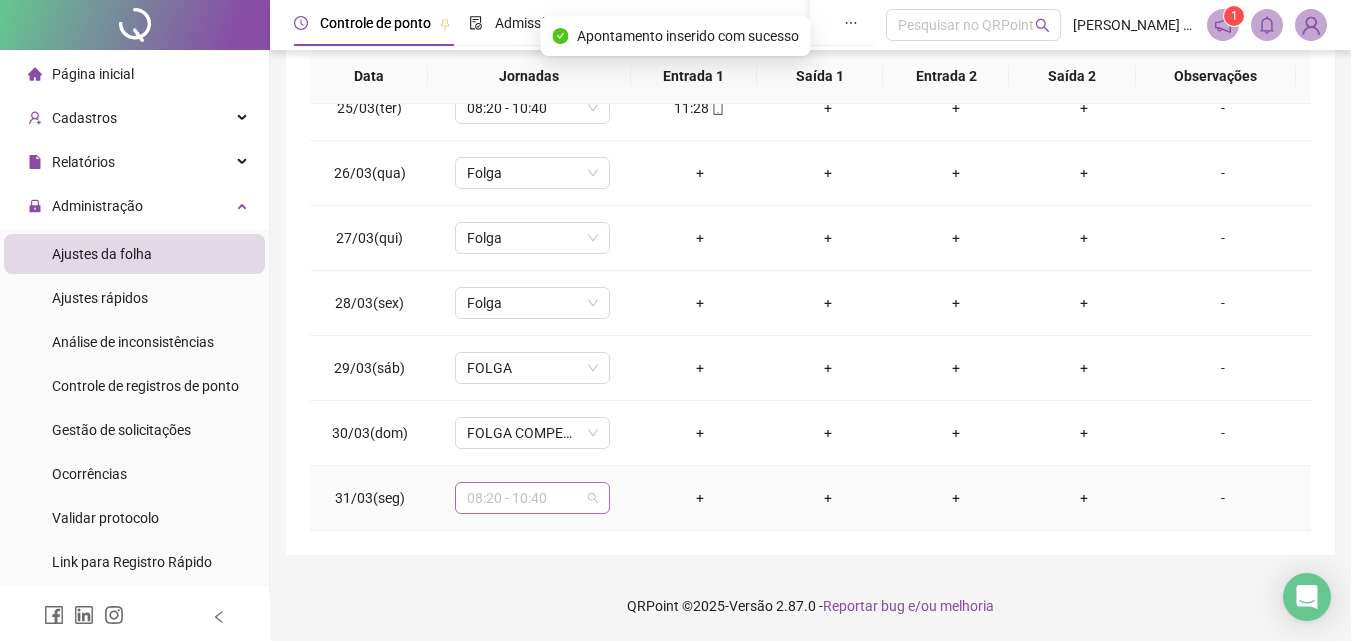 click on "08:20 - 10:40" at bounding box center (532, 498) 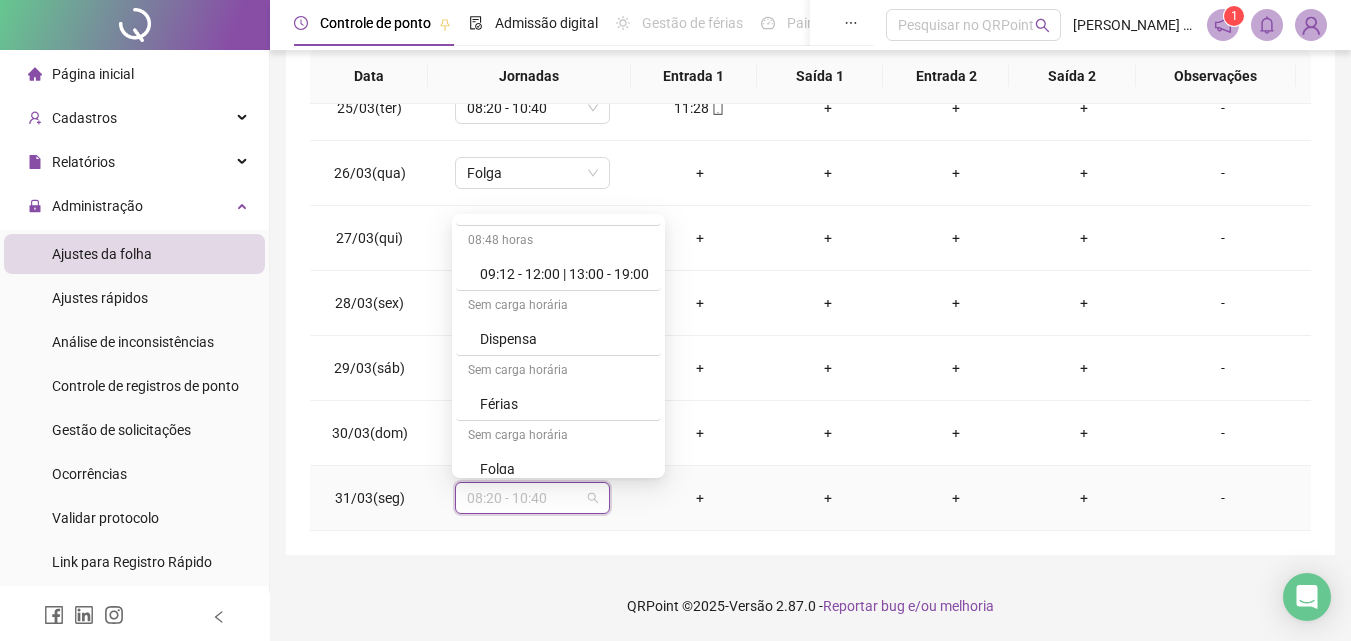 scroll, scrollTop: 1109, scrollLeft: 0, axis: vertical 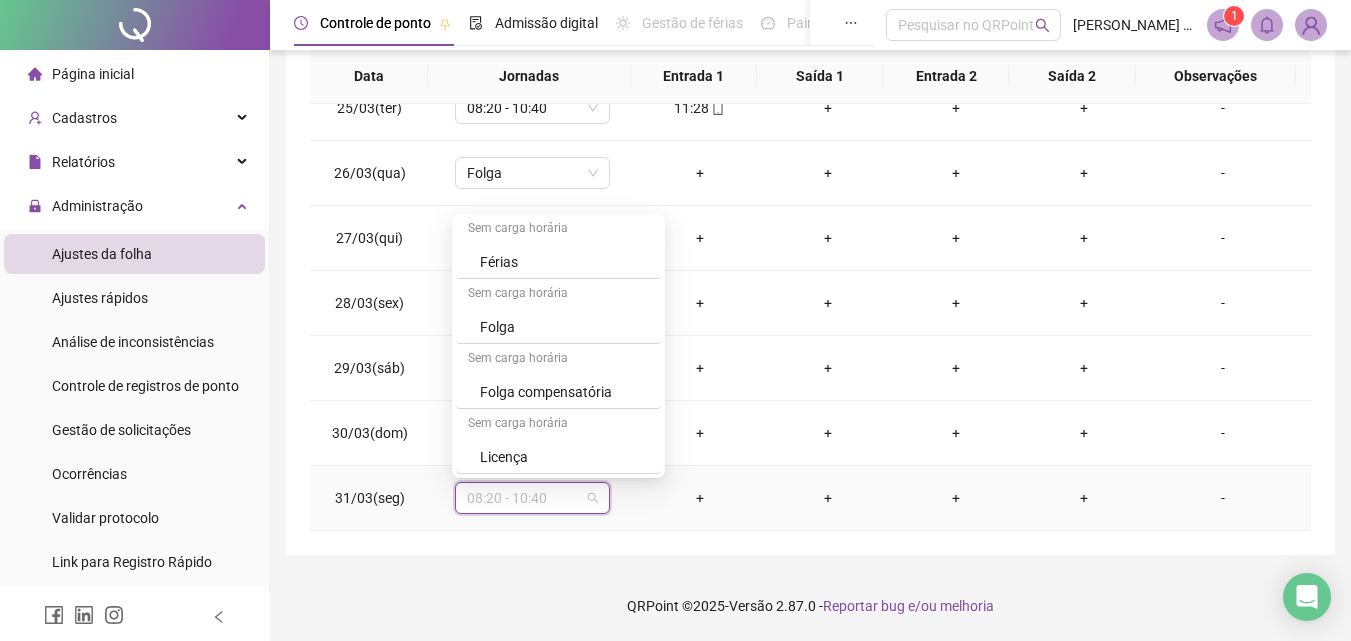 drag, startPoint x: 662, startPoint y: 254, endPoint x: 665, endPoint y: 465, distance: 211.02133 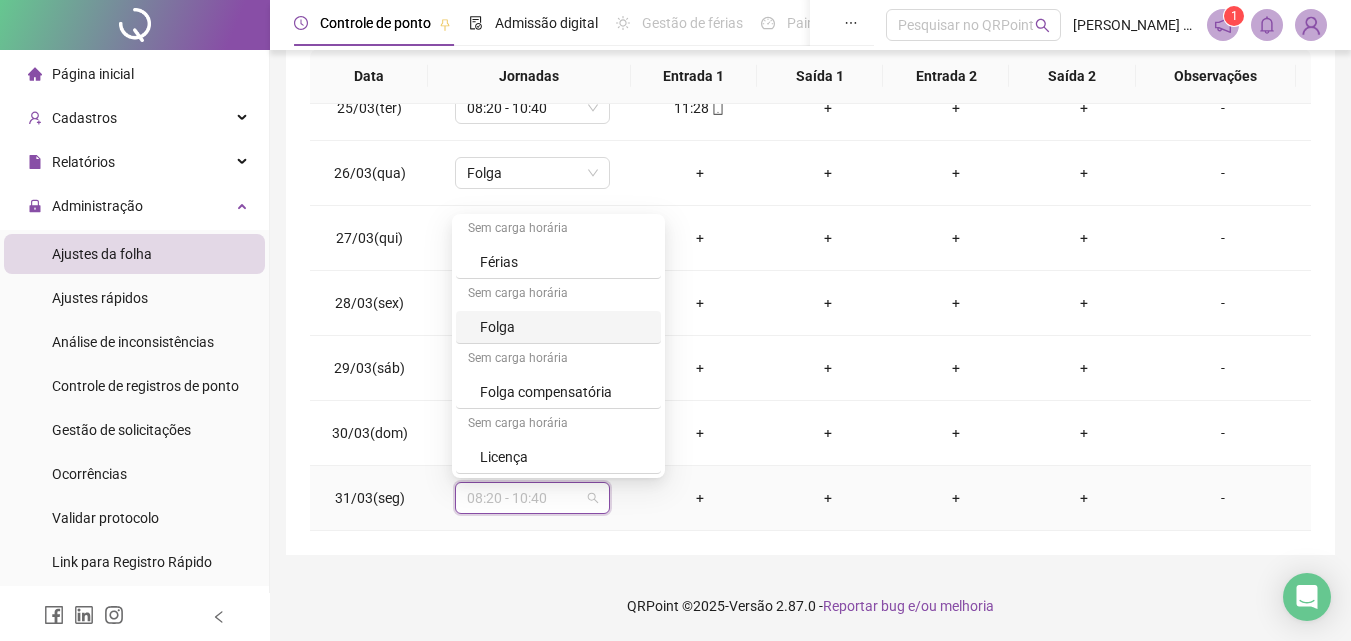 click on "Folga" at bounding box center [564, 327] 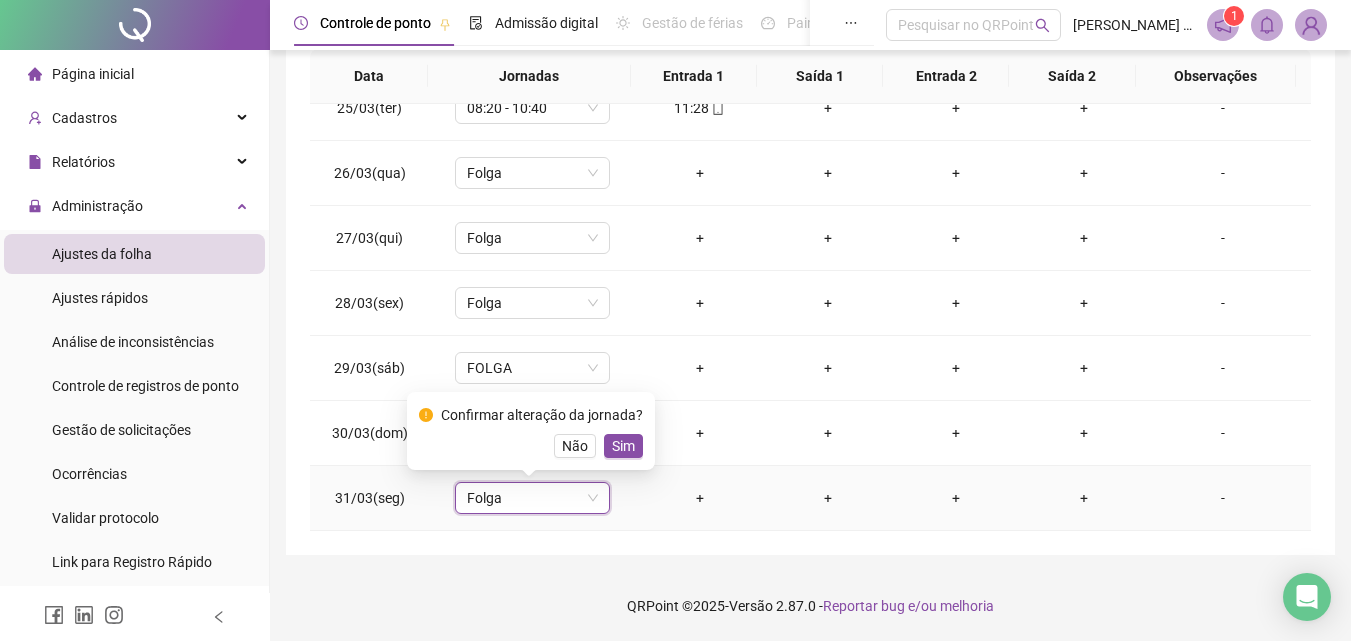 click on "Sim" at bounding box center (623, 446) 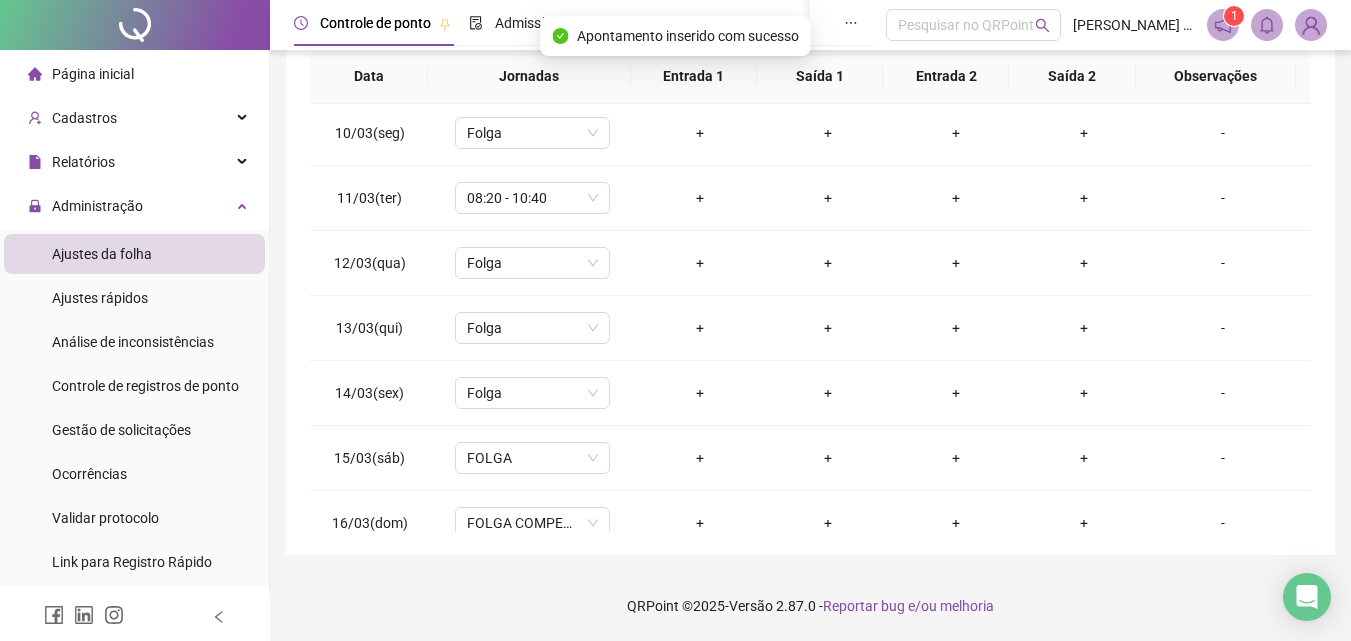 scroll, scrollTop: 0, scrollLeft: 0, axis: both 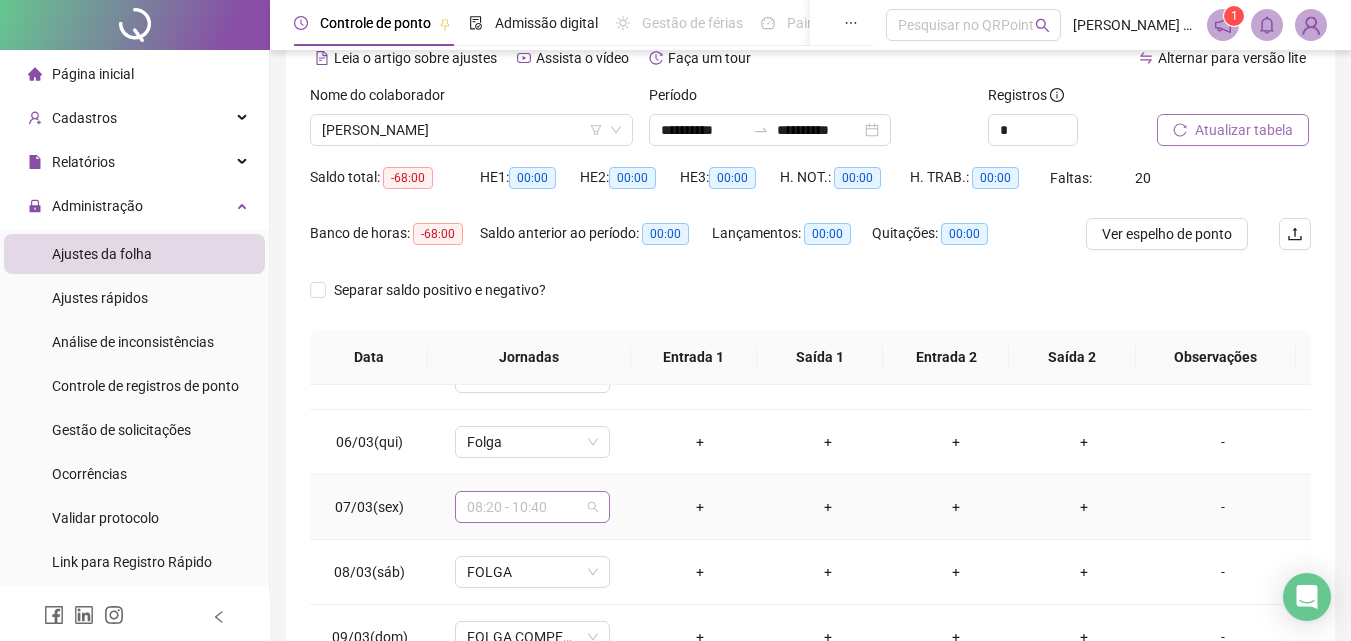 click on "08:20 - 10:40" at bounding box center (532, 507) 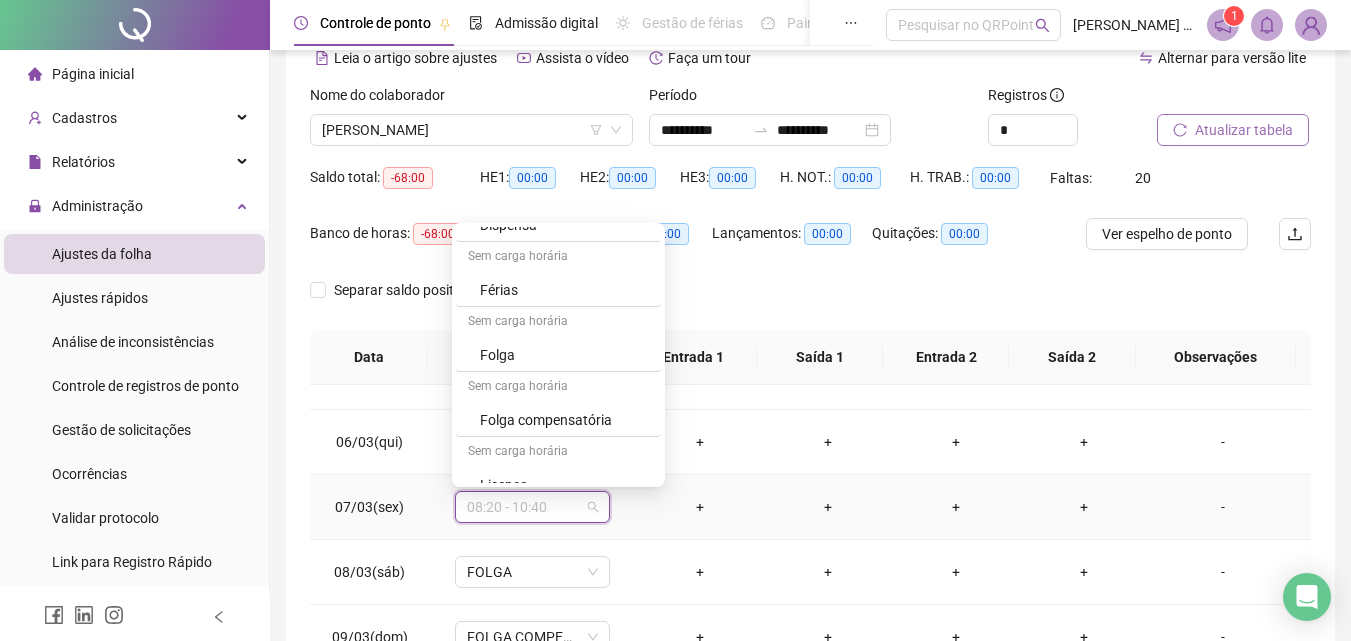 scroll, scrollTop: 1109, scrollLeft: 0, axis: vertical 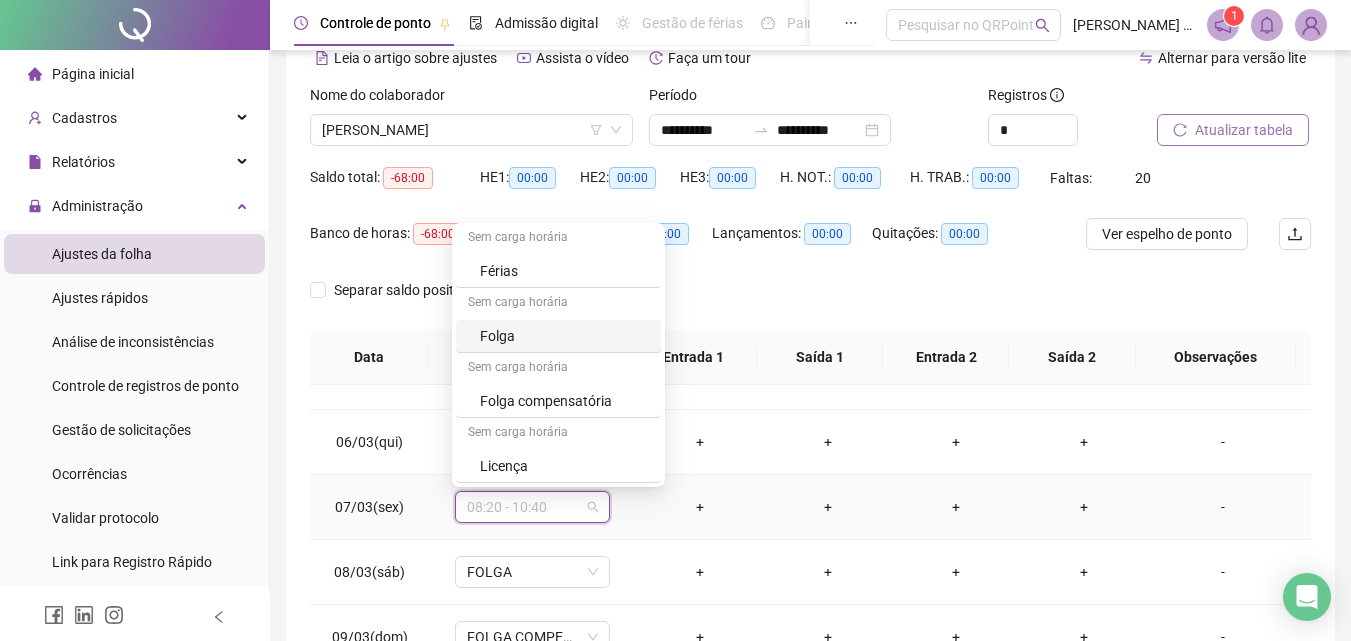 click on "Folga" at bounding box center (564, 336) 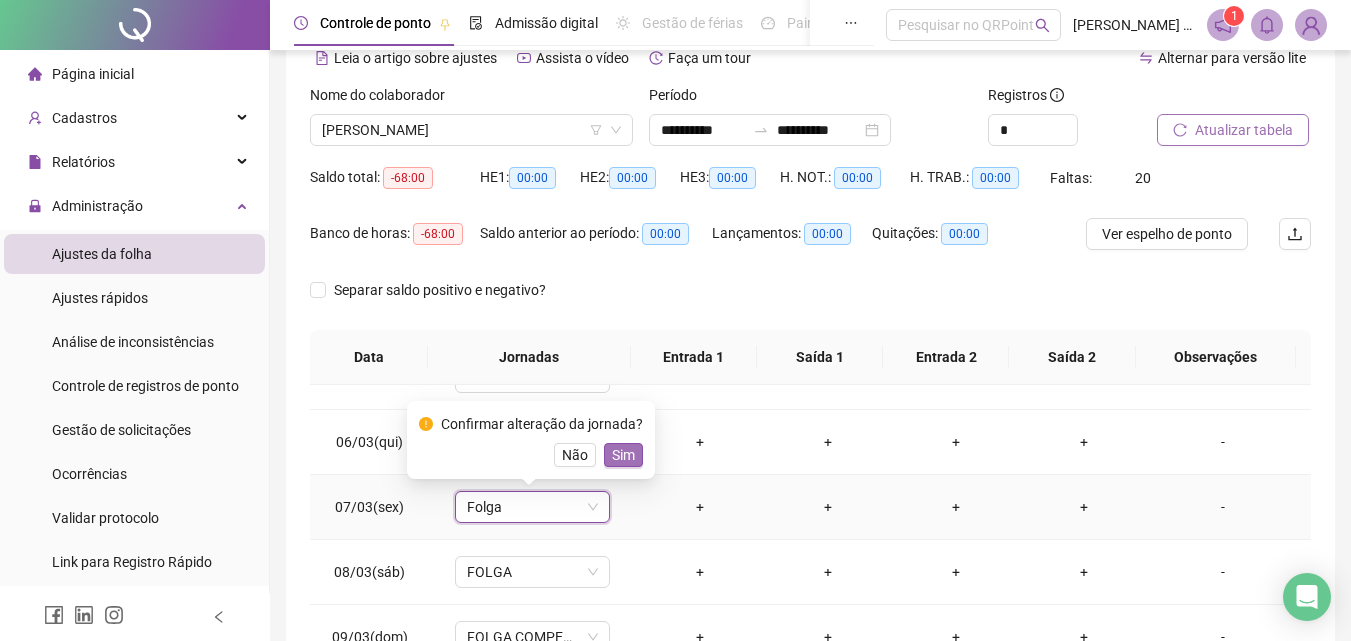 click on "Sim" at bounding box center (623, 455) 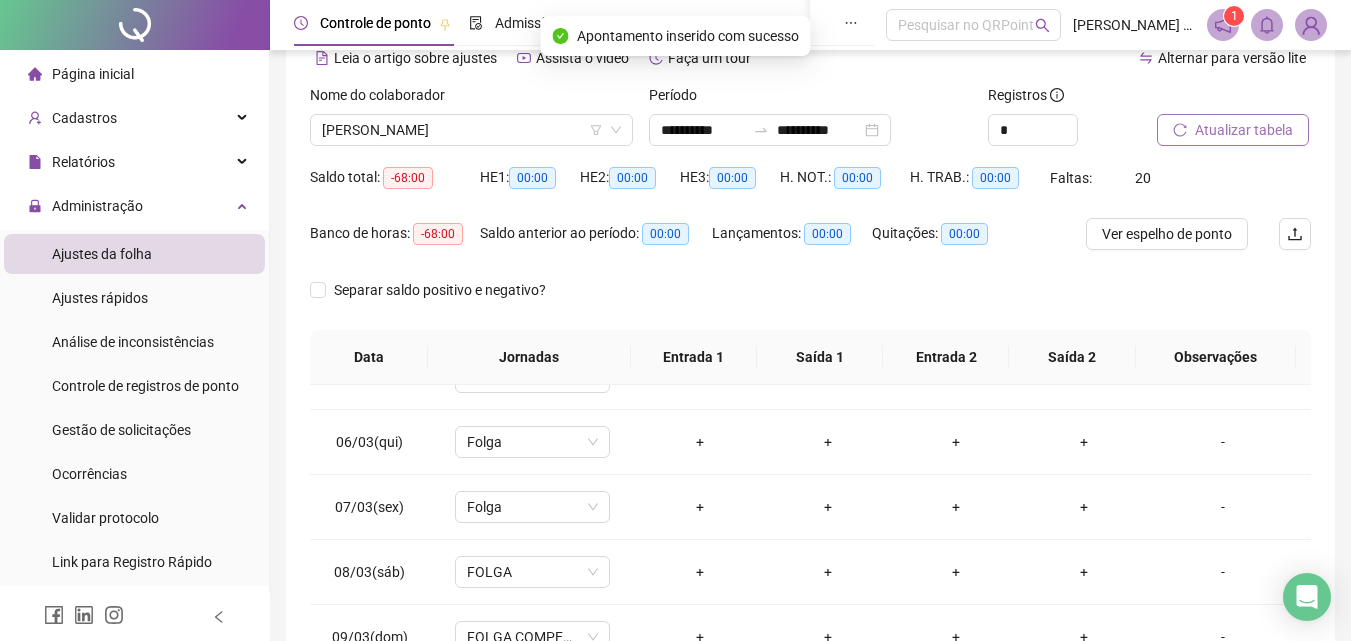 scroll, scrollTop: 0, scrollLeft: 0, axis: both 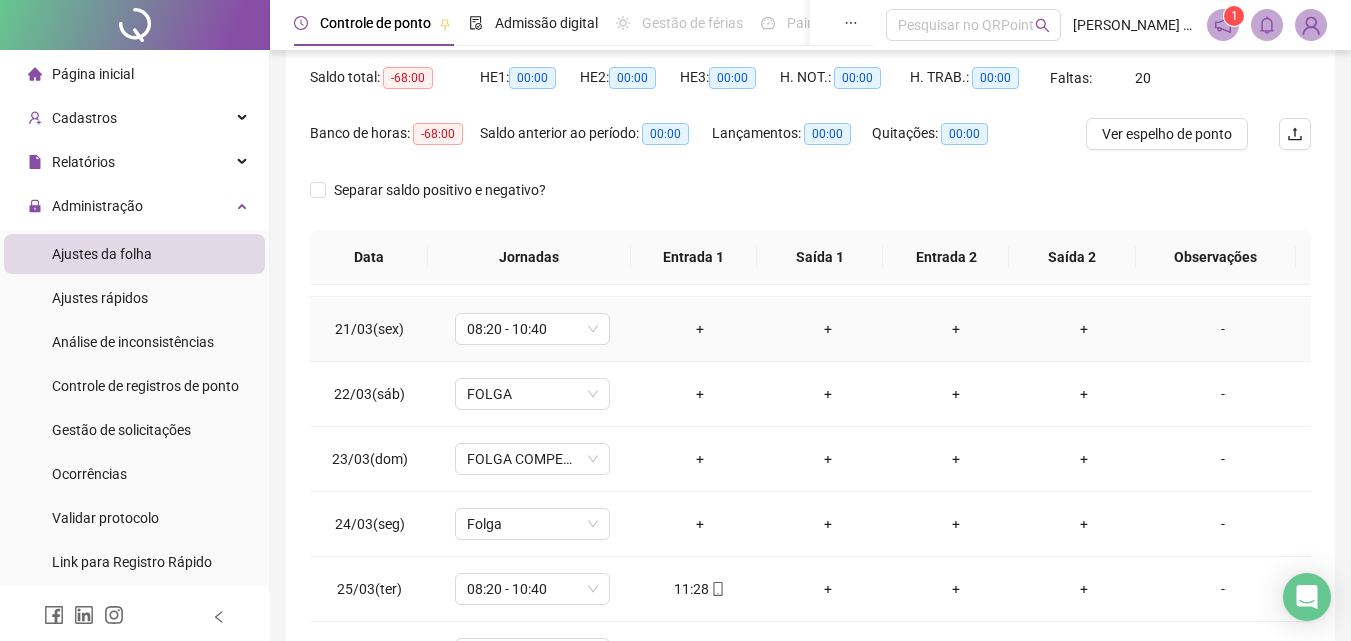 drag, startPoint x: 876, startPoint y: 314, endPoint x: 883, endPoint y: 322, distance: 10.630146 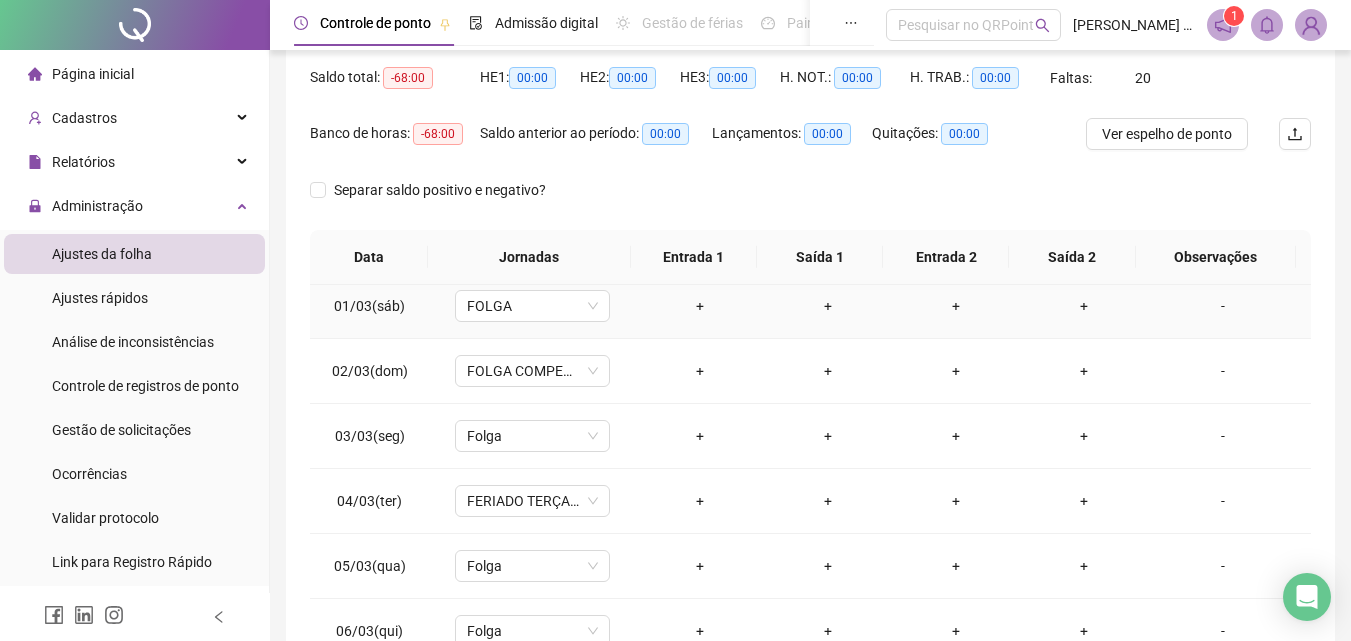 scroll, scrollTop: 0, scrollLeft: 0, axis: both 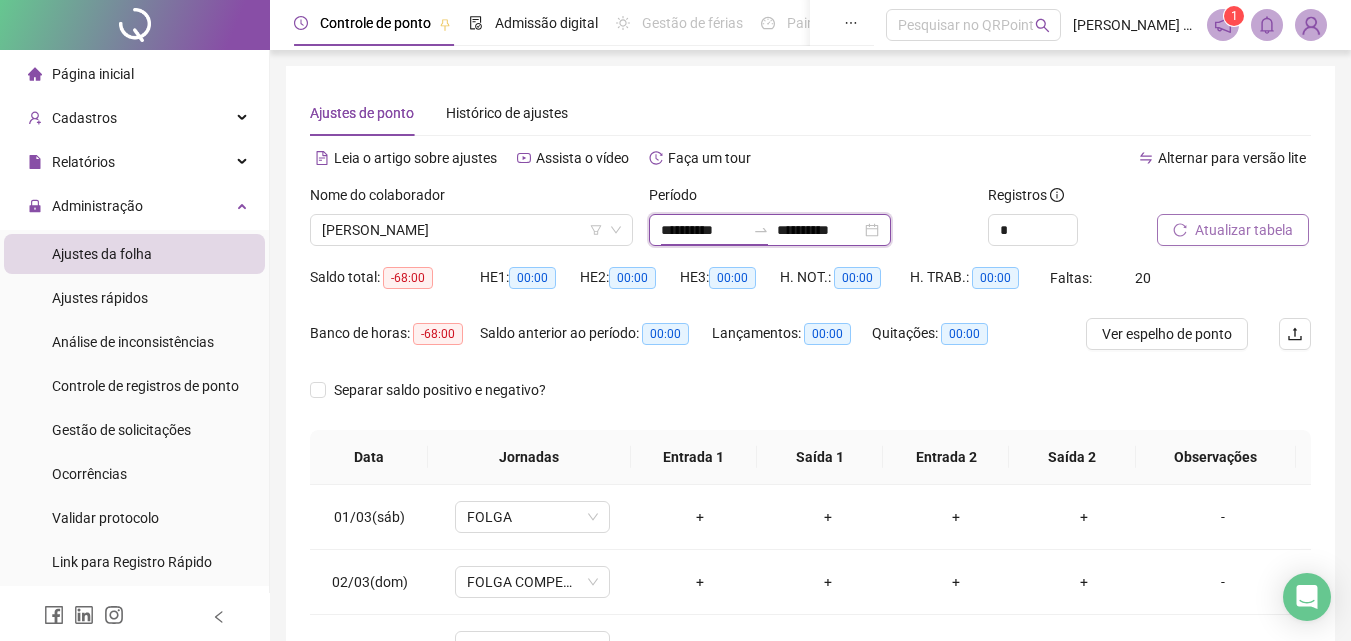 click on "**********" at bounding box center (703, 230) 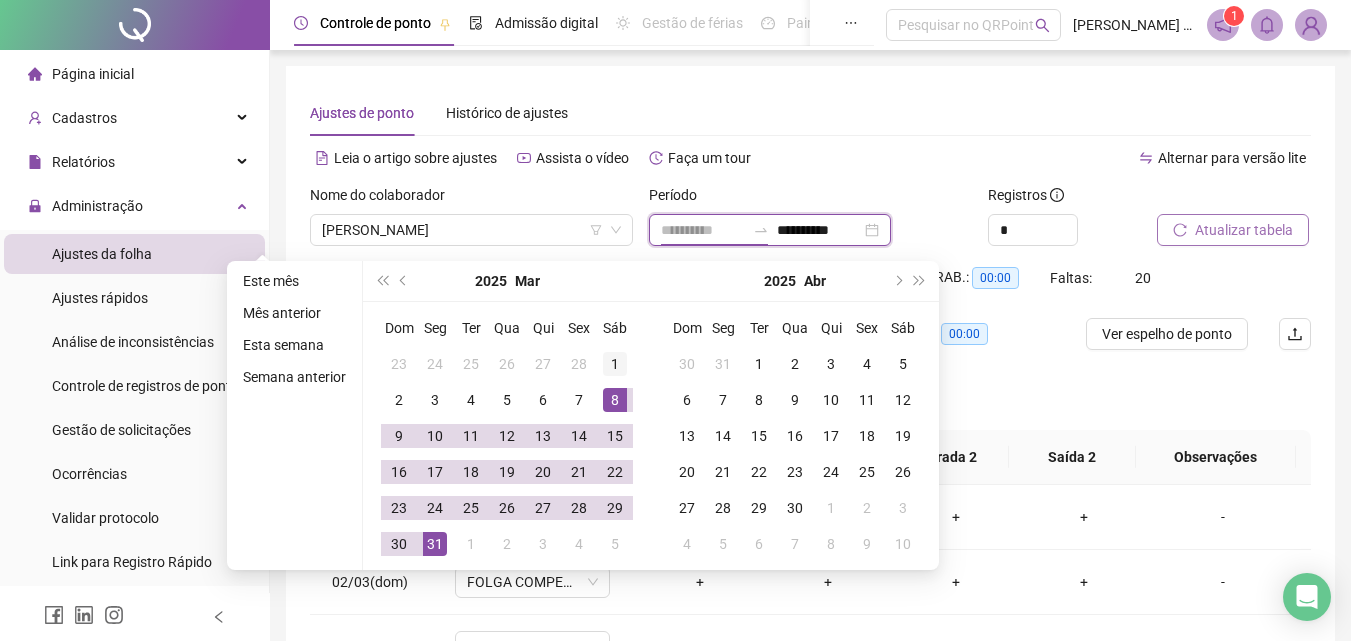 type on "**********" 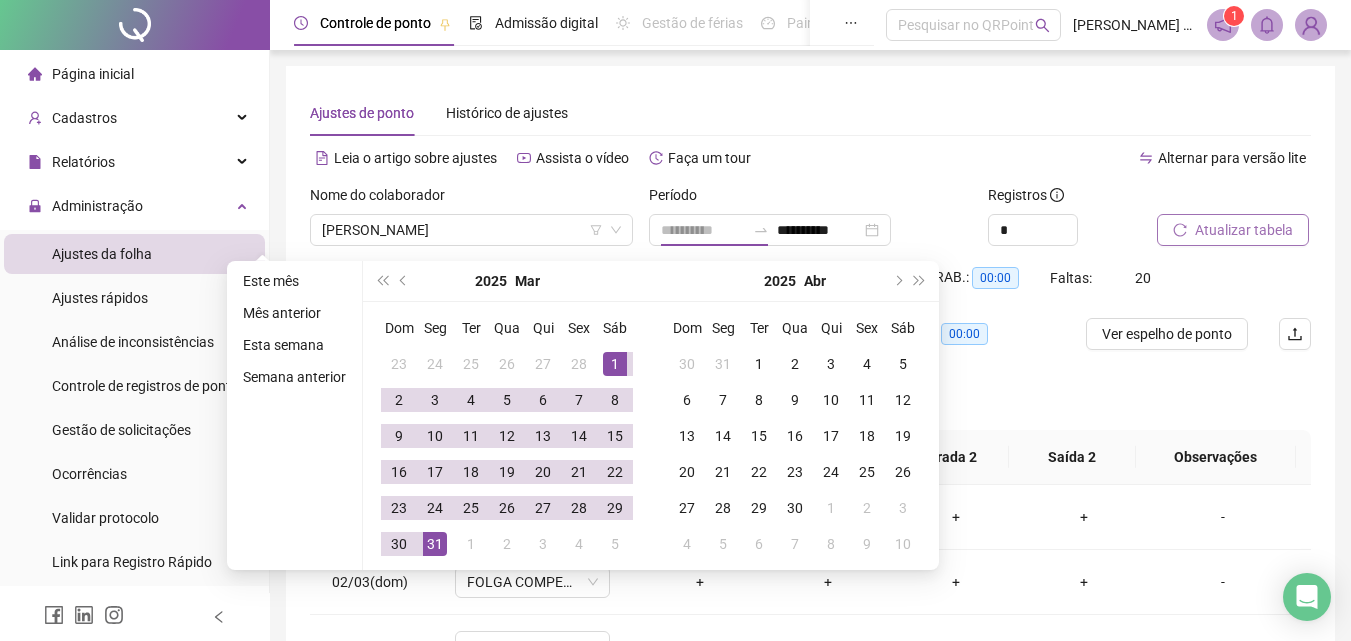 click on "1" at bounding box center [615, 364] 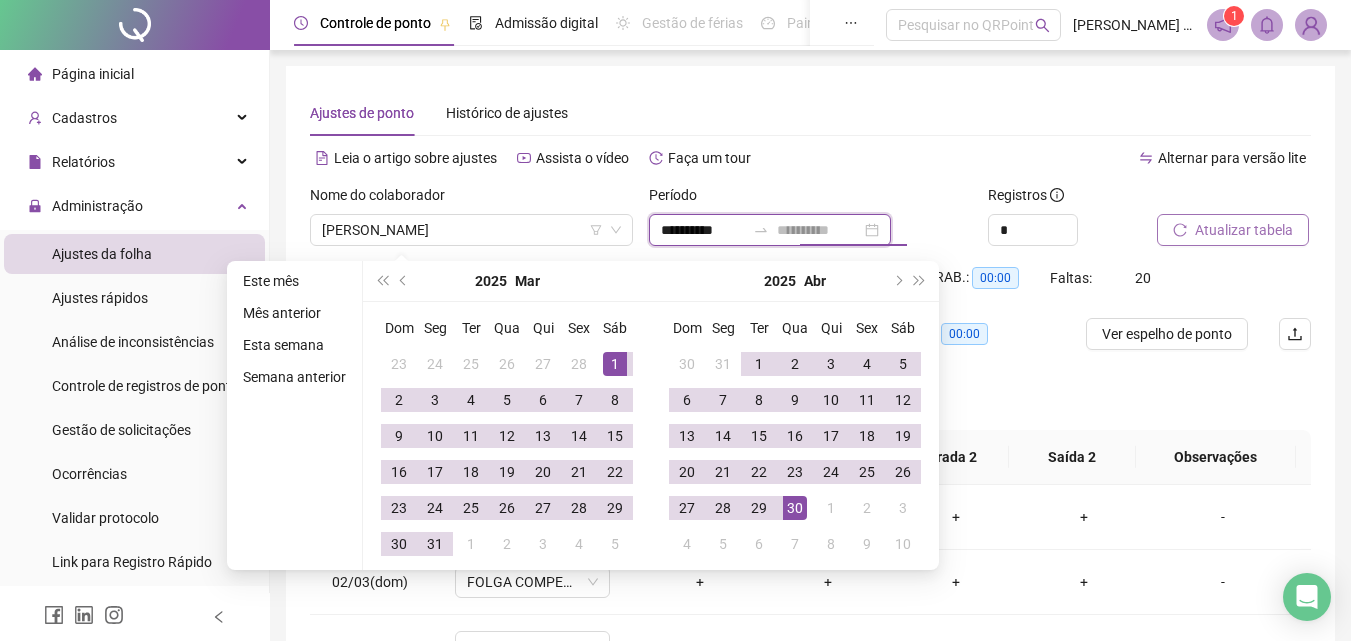 type on "**********" 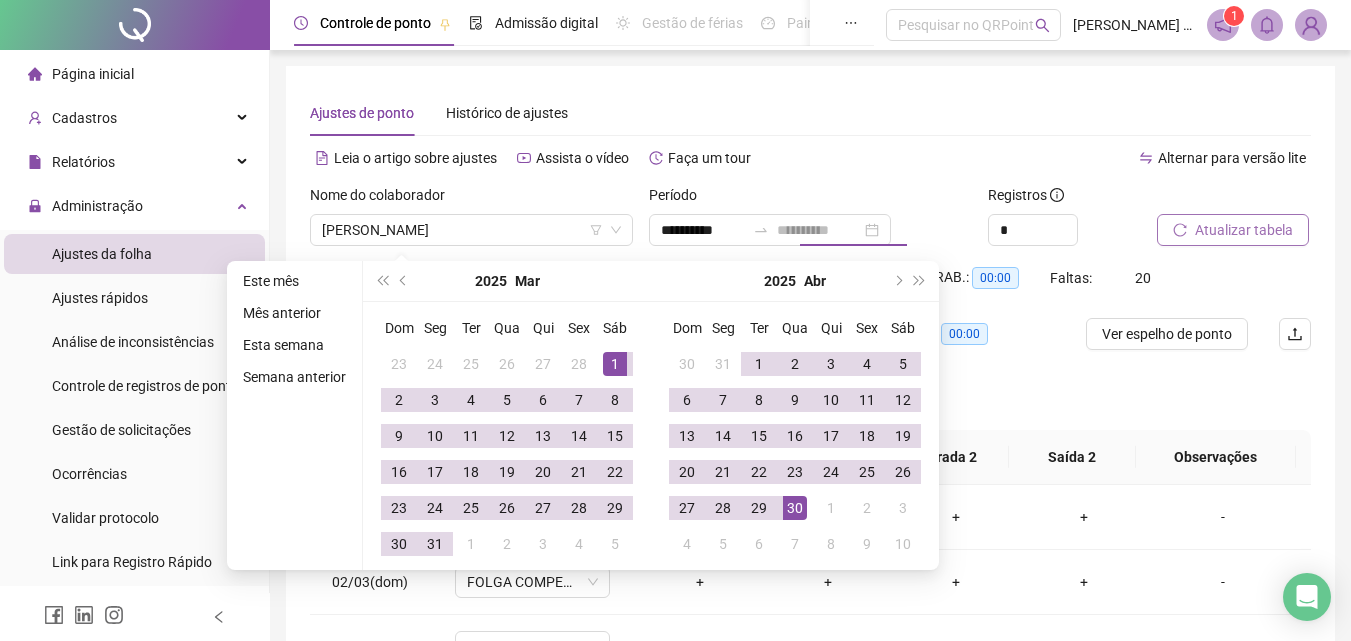 click on "30" at bounding box center (795, 508) 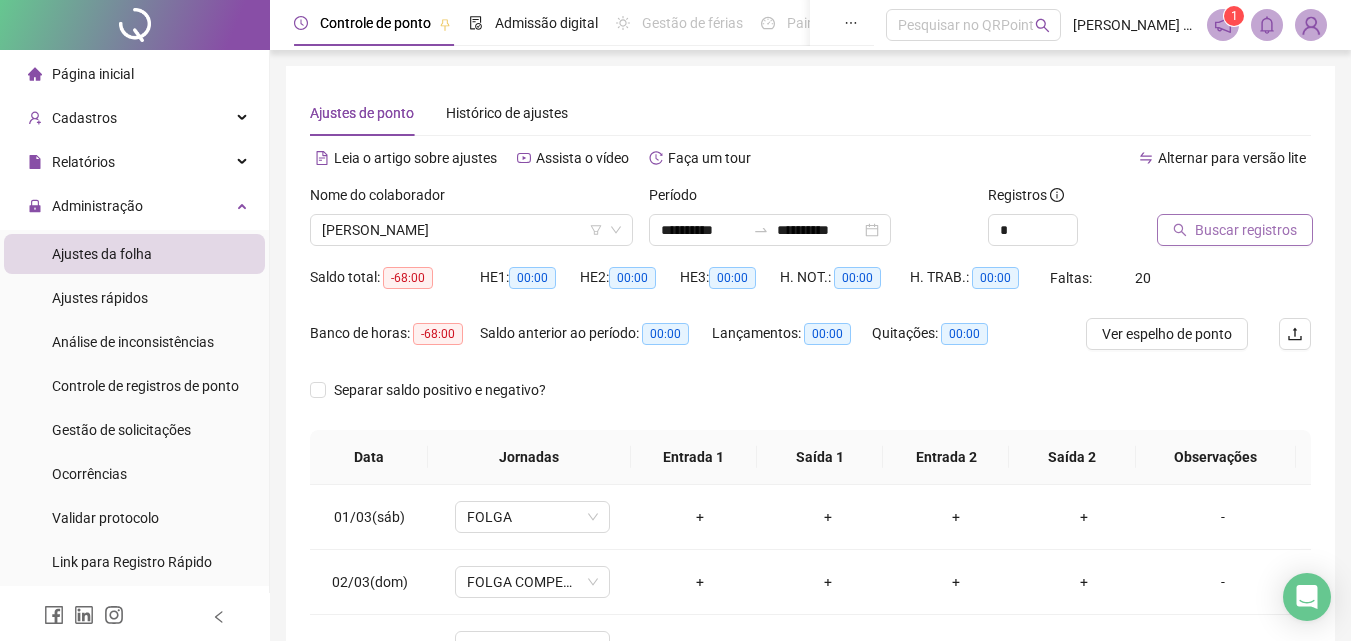 click on "Buscar registros" at bounding box center (1246, 230) 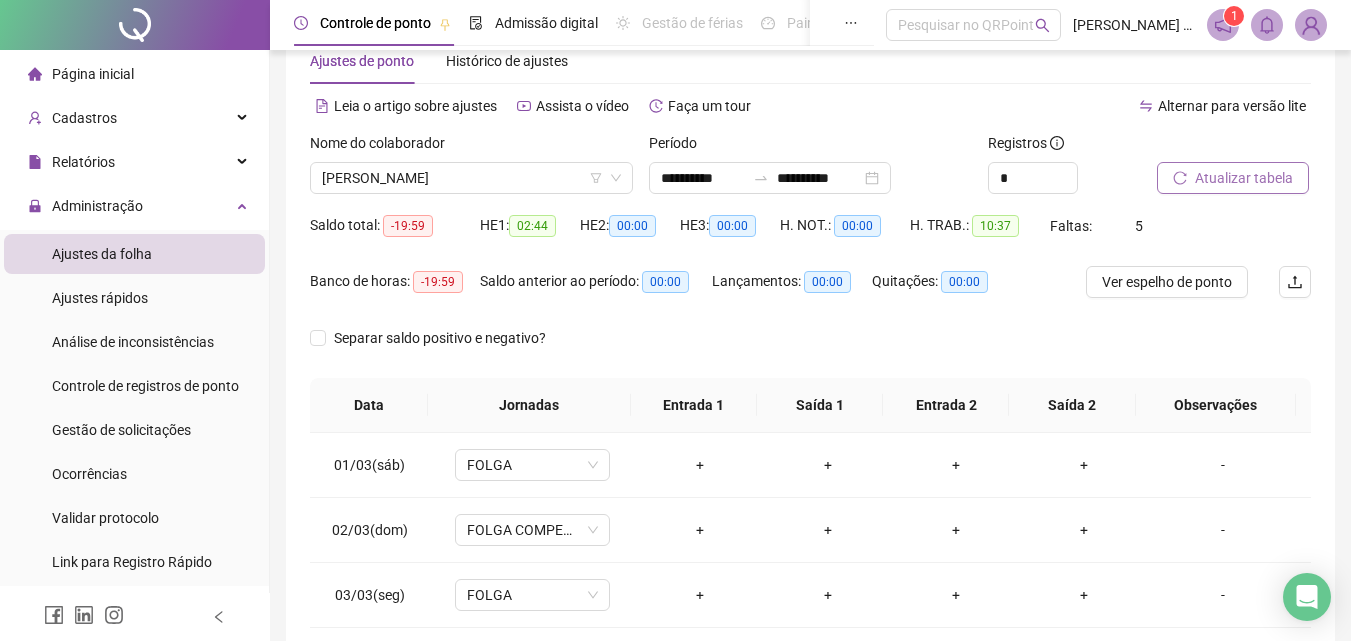scroll, scrollTop: 200, scrollLeft: 0, axis: vertical 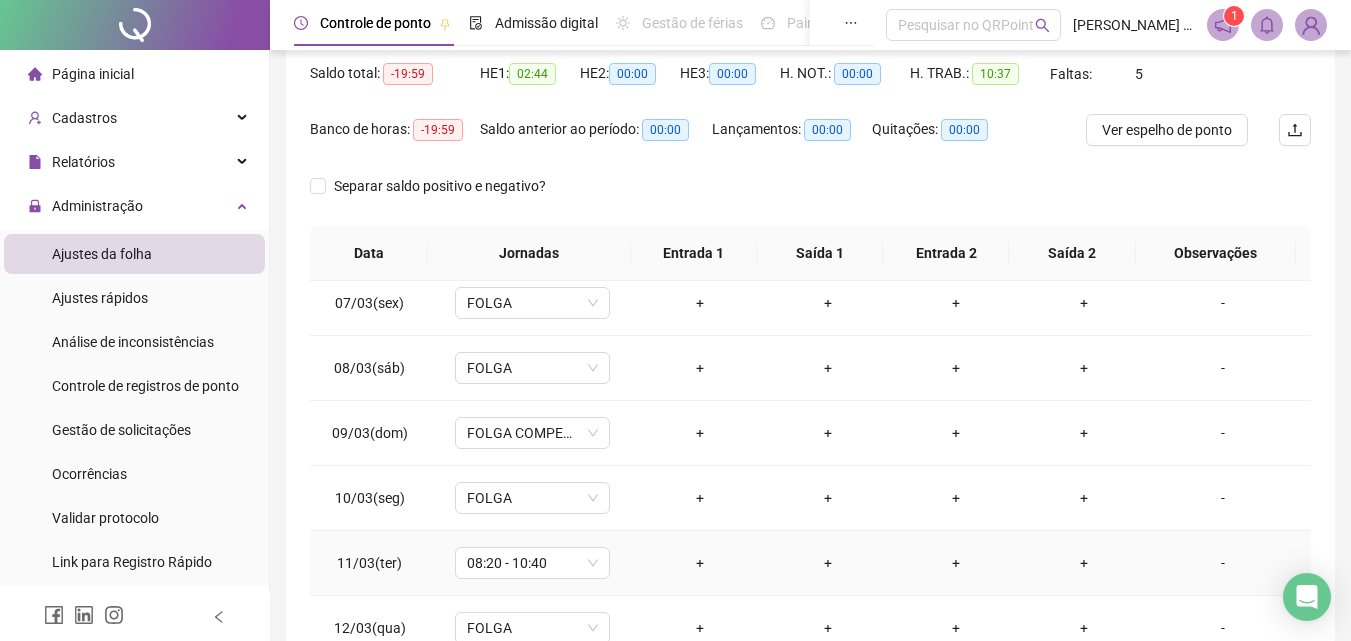 click on "+" at bounding box center [700, 563] 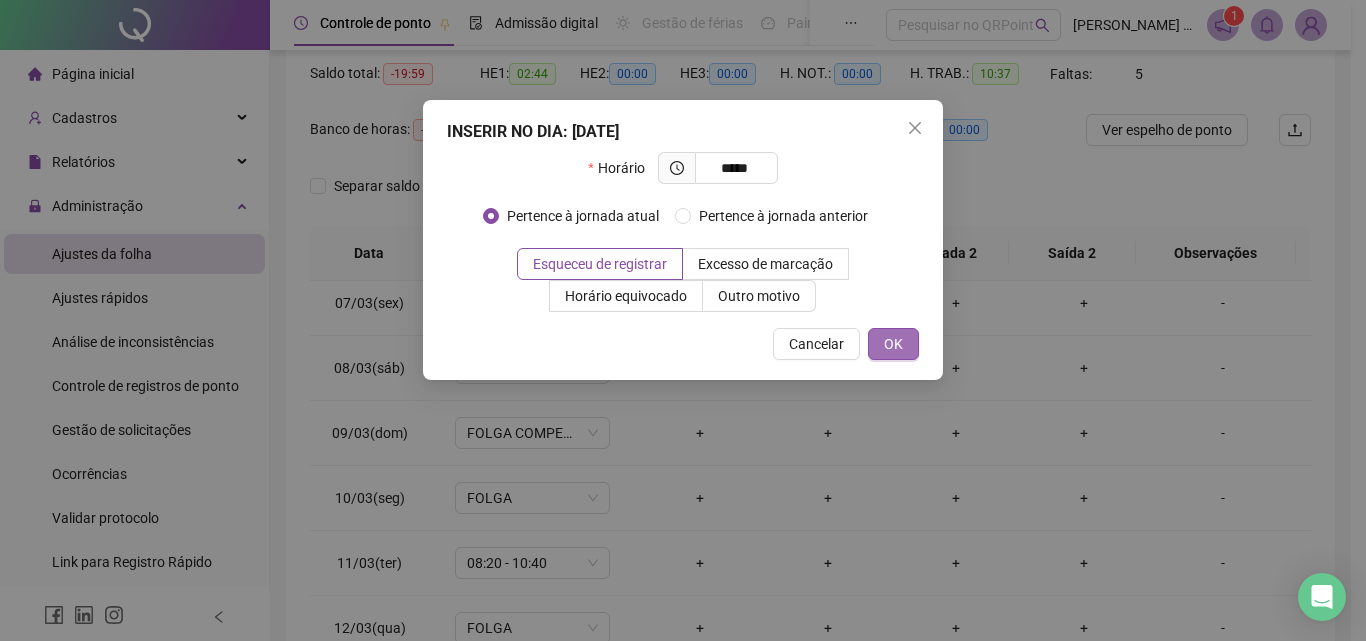 type on "*****" 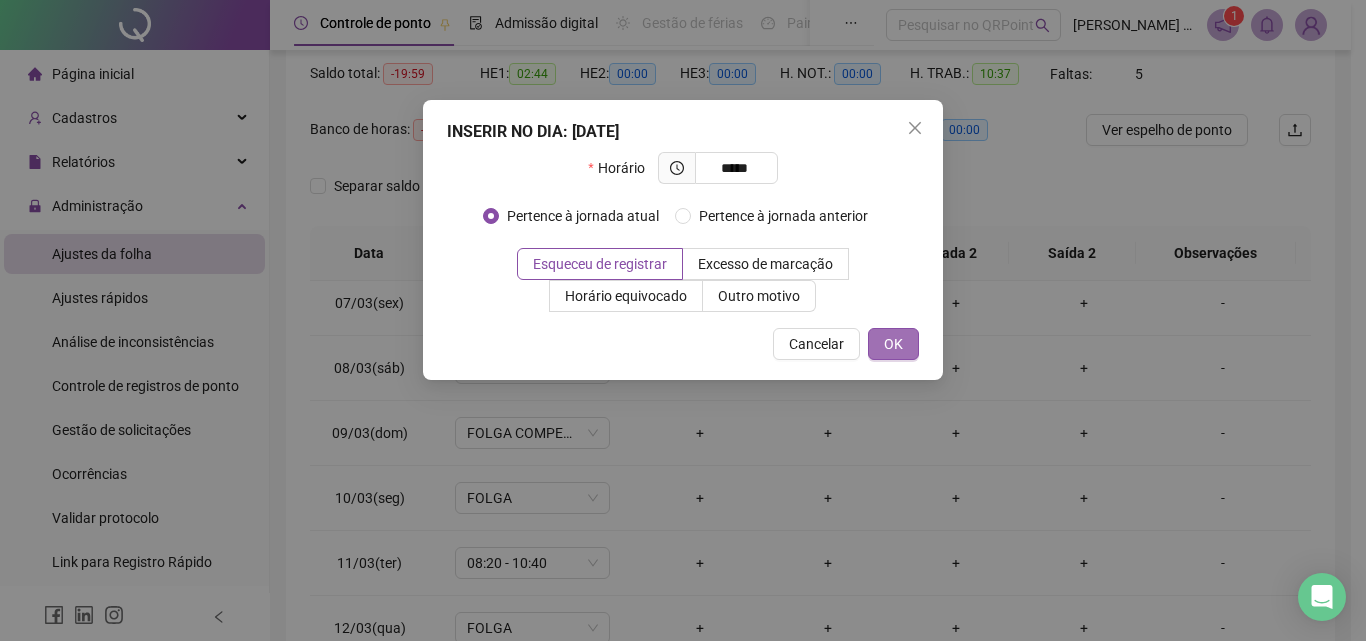 click on "OK" at bounding box center (893, 344) 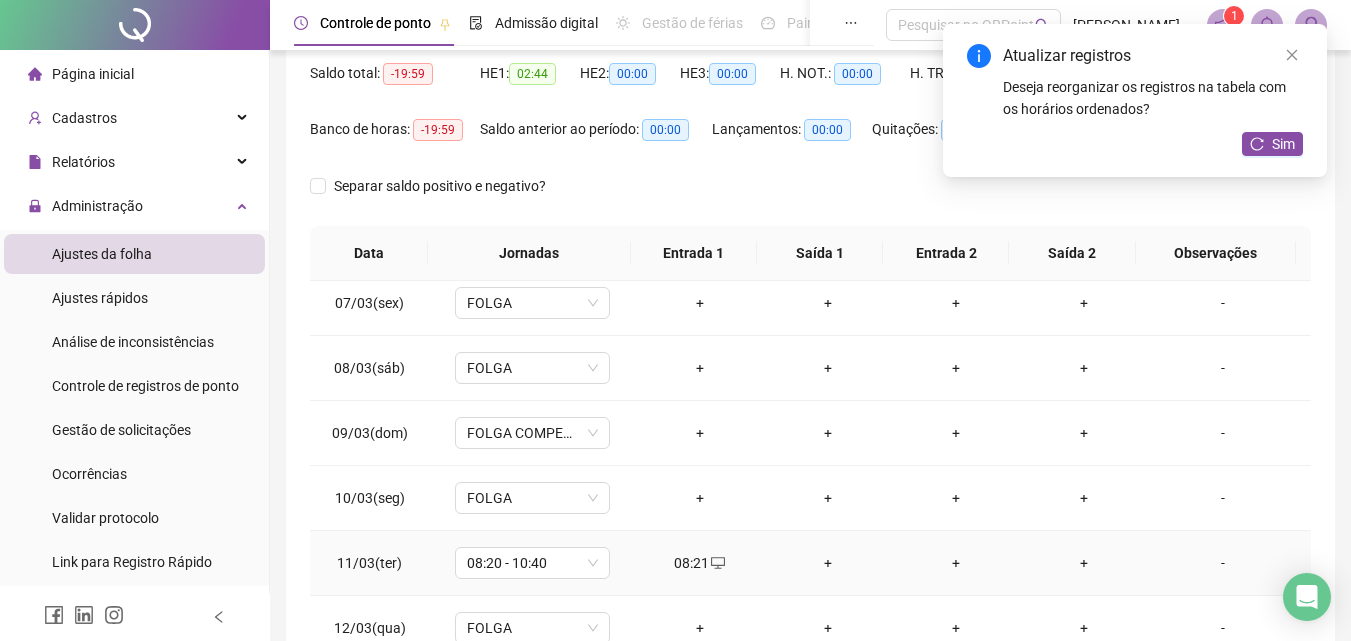 click on "+" at bounding box center [828, 563] 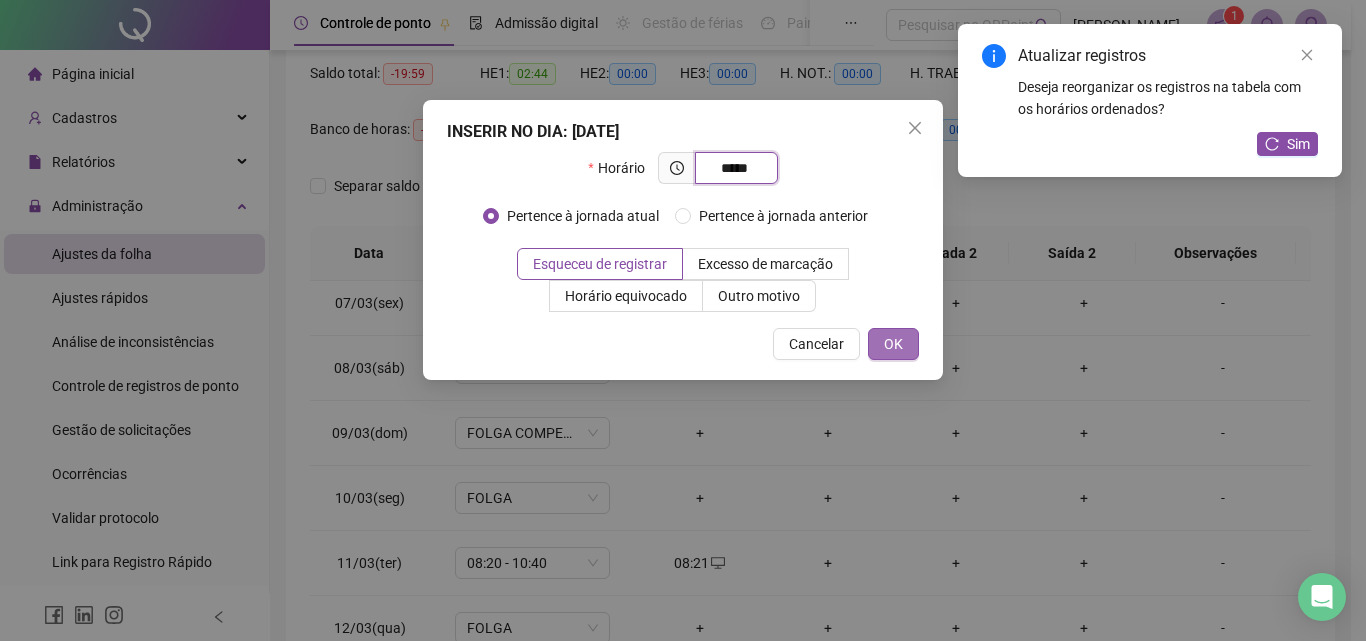 type on "*****" 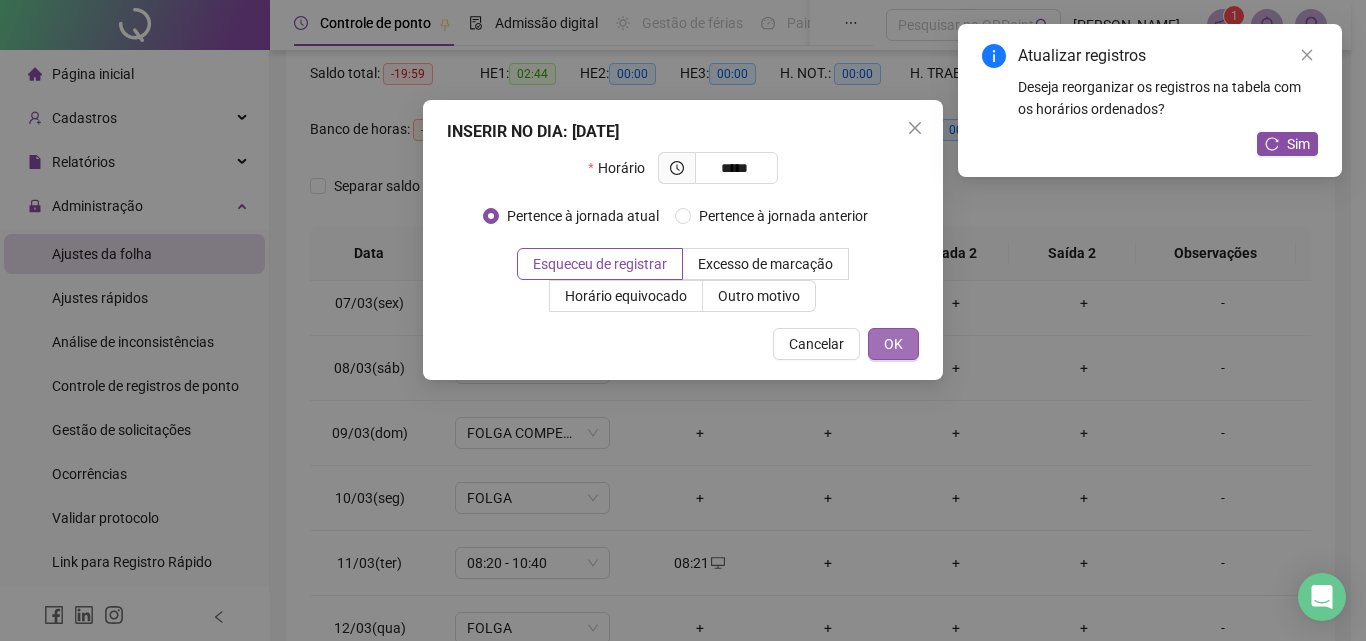 click on "OK" at bounding box center (893, 344) 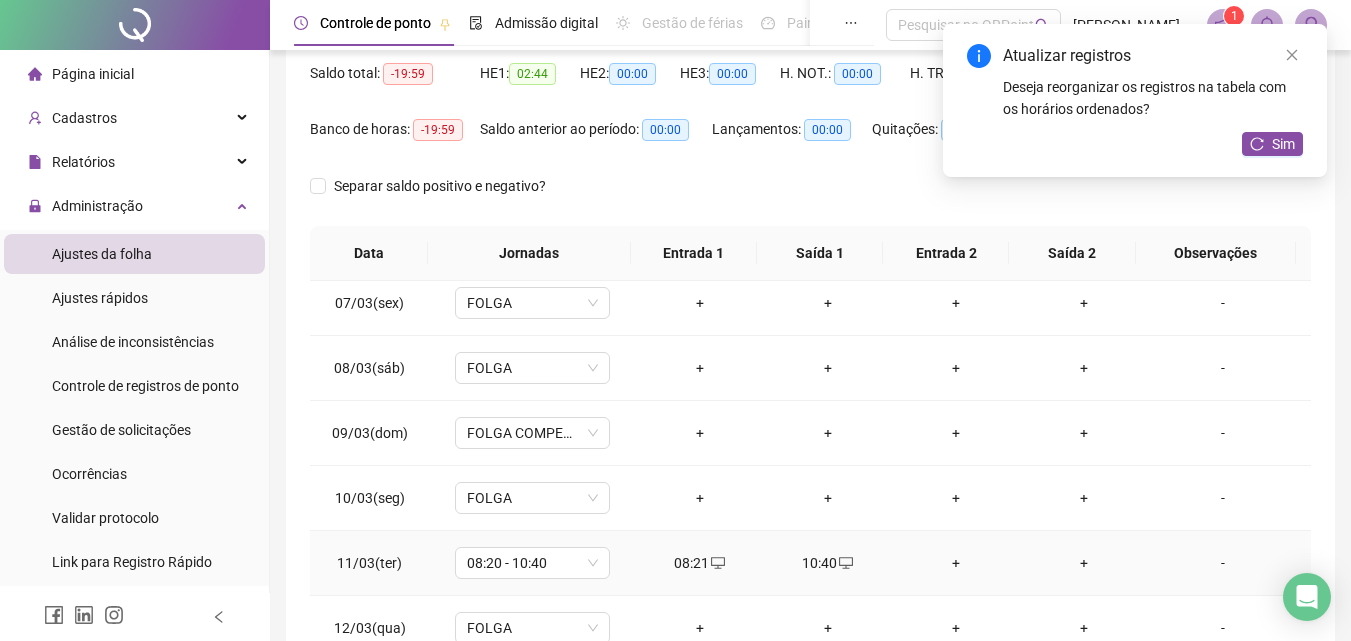 click on "+" at bounding box center (956, 563) 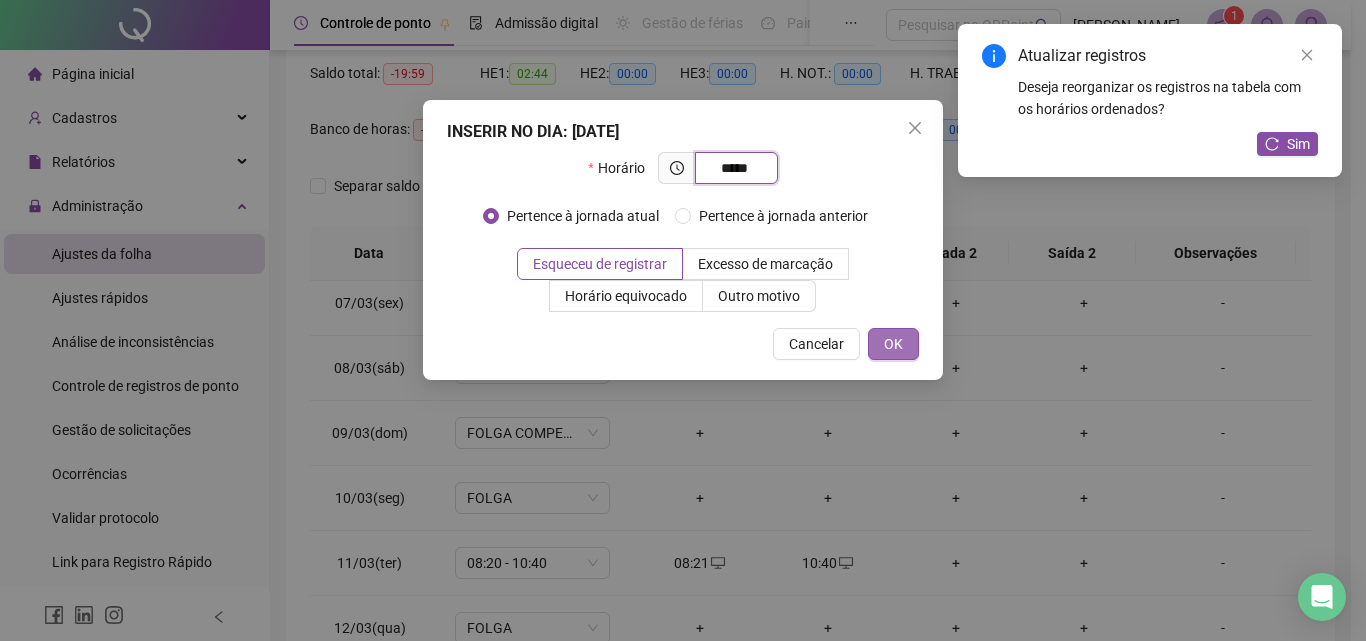 type on "*****" 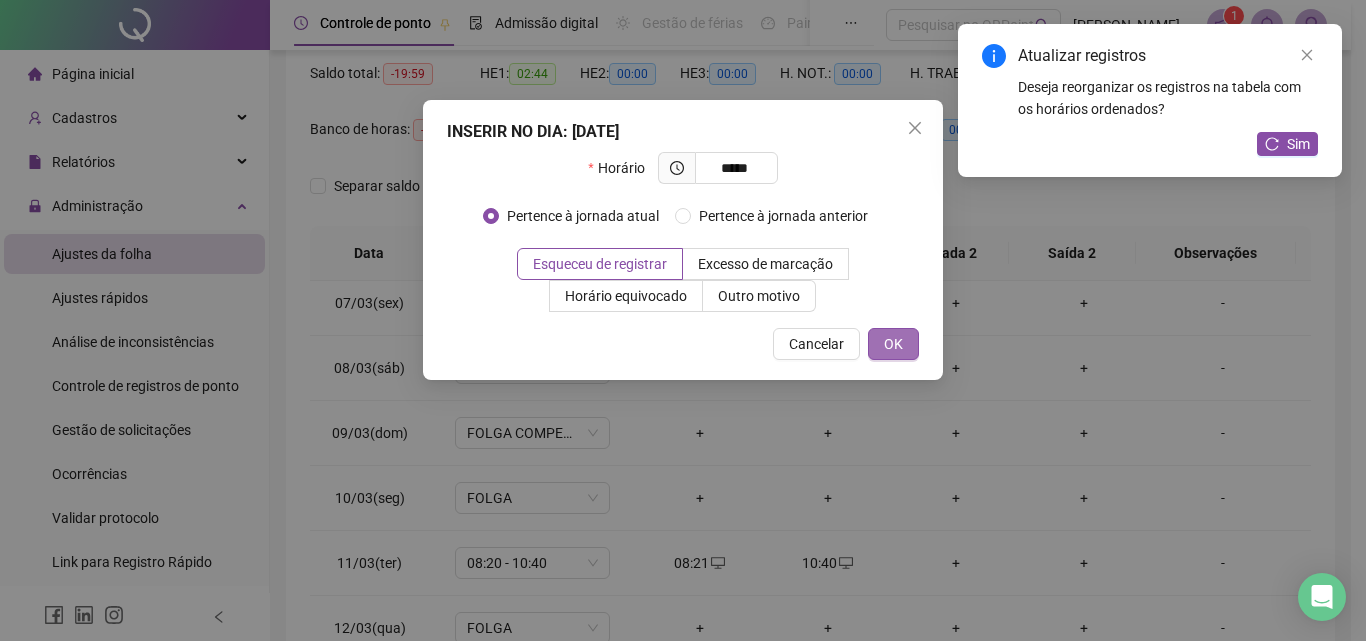 click on "OK" at bounding box center [893, 344] 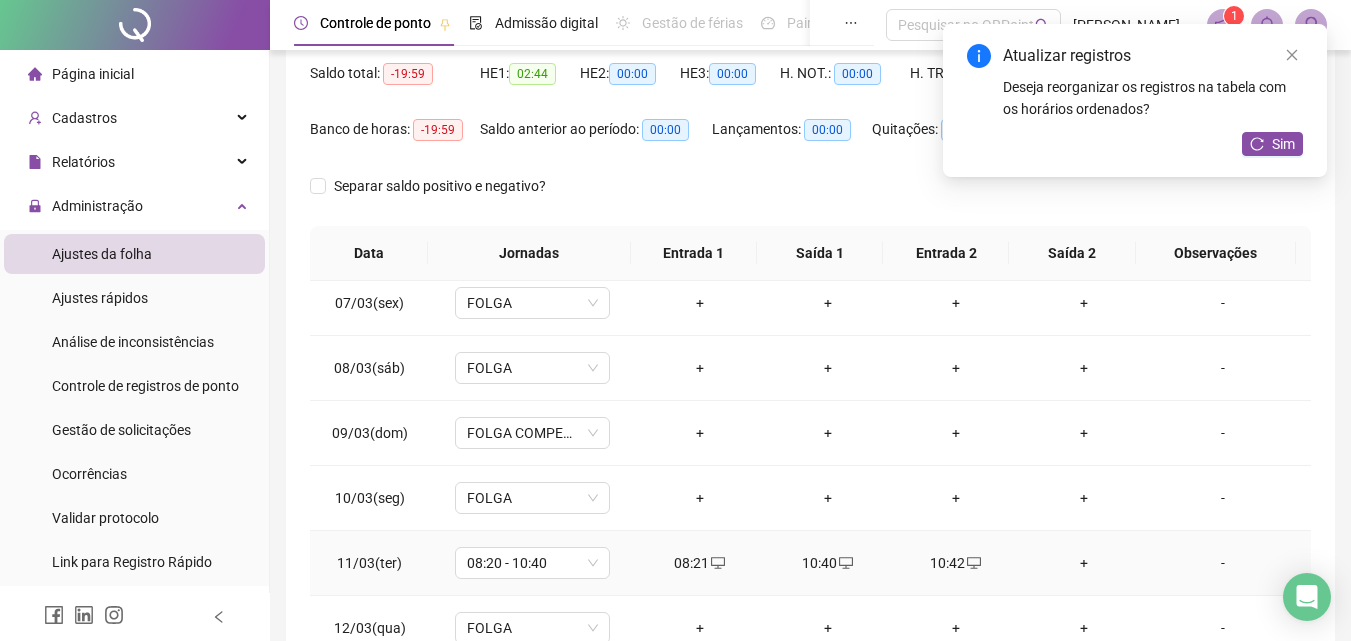 click on "+" at bounding box center (1084, 563) 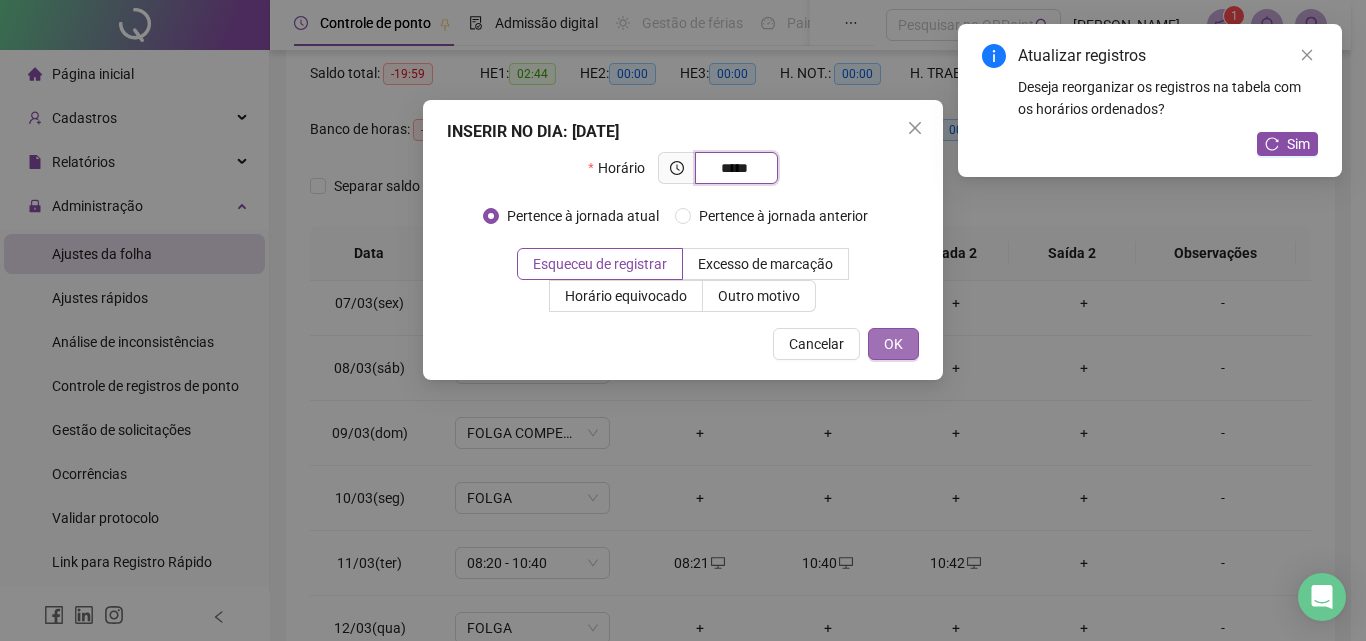 type on "*****" 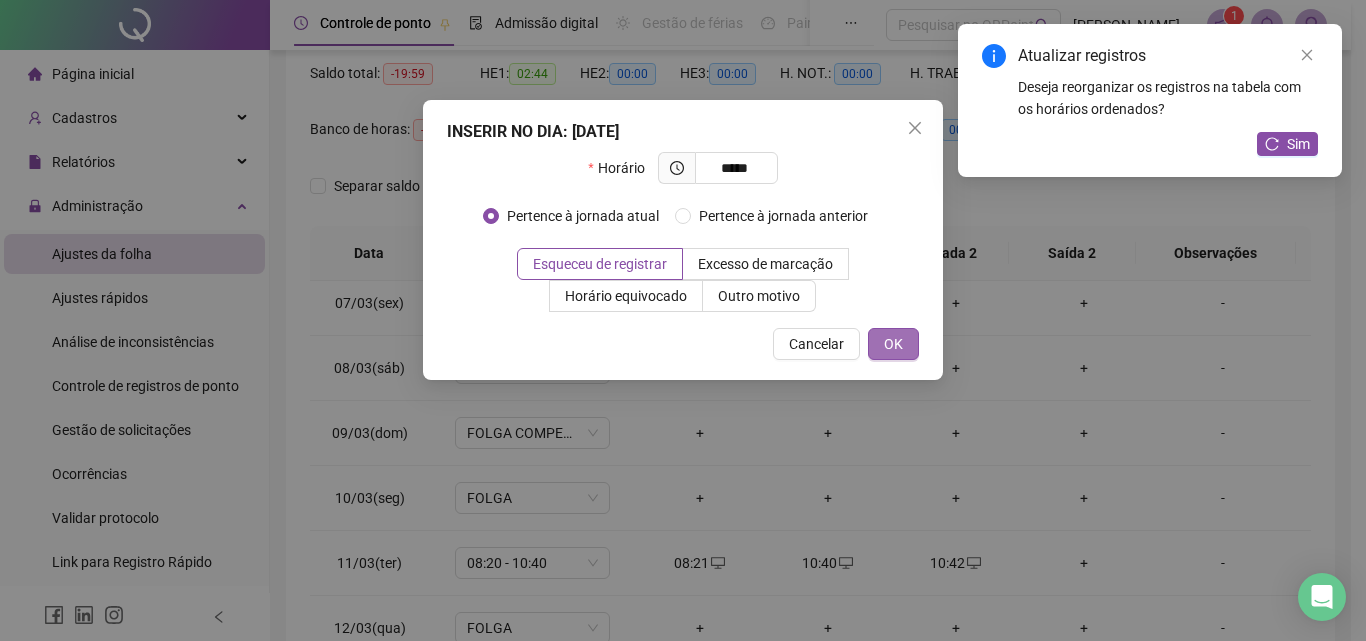 click on "OK" at bounding box center [893, 344] 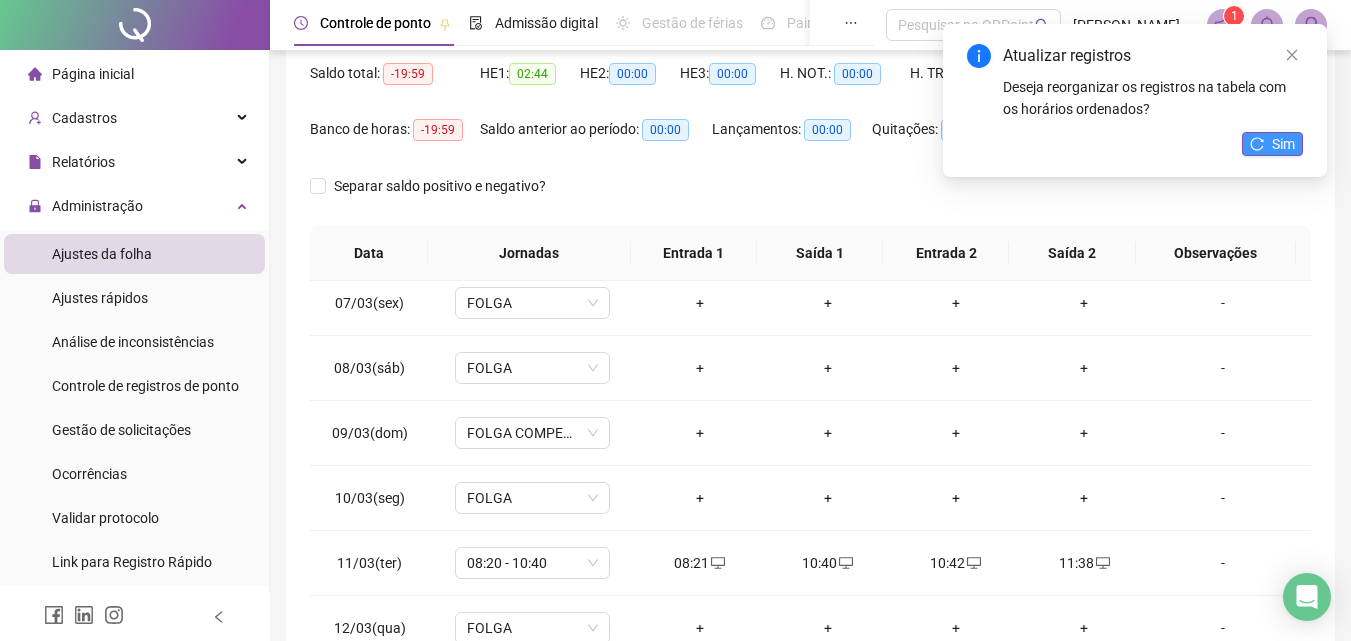 click on "Sim" at bounding box center [1283, 144] 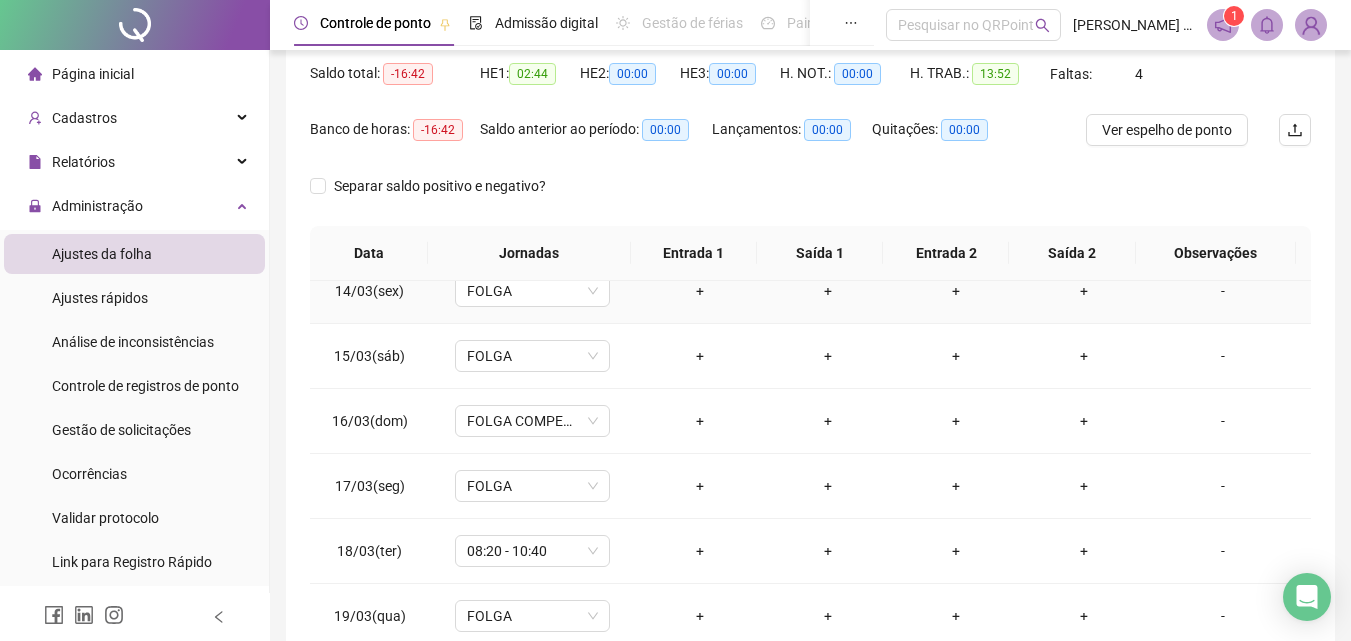 scroll, scrollTop: 900, scrollLeft: 0, axis: vertical 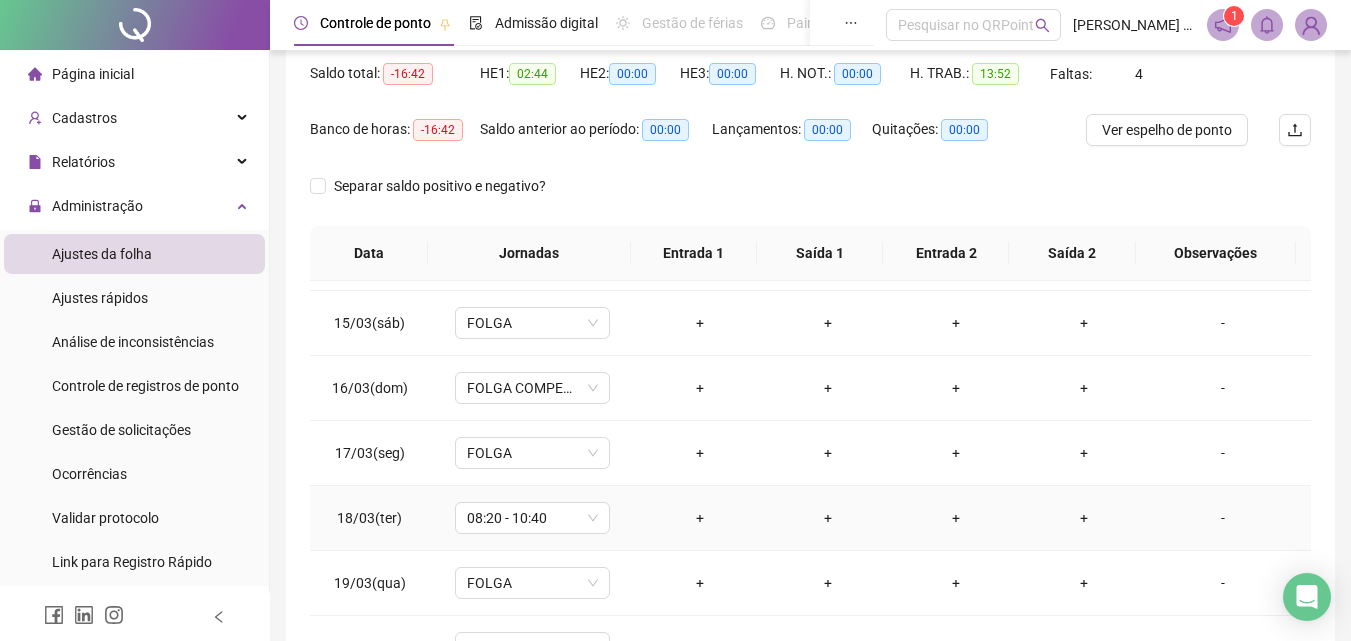 click on "+" at bounding box center [700, 518] 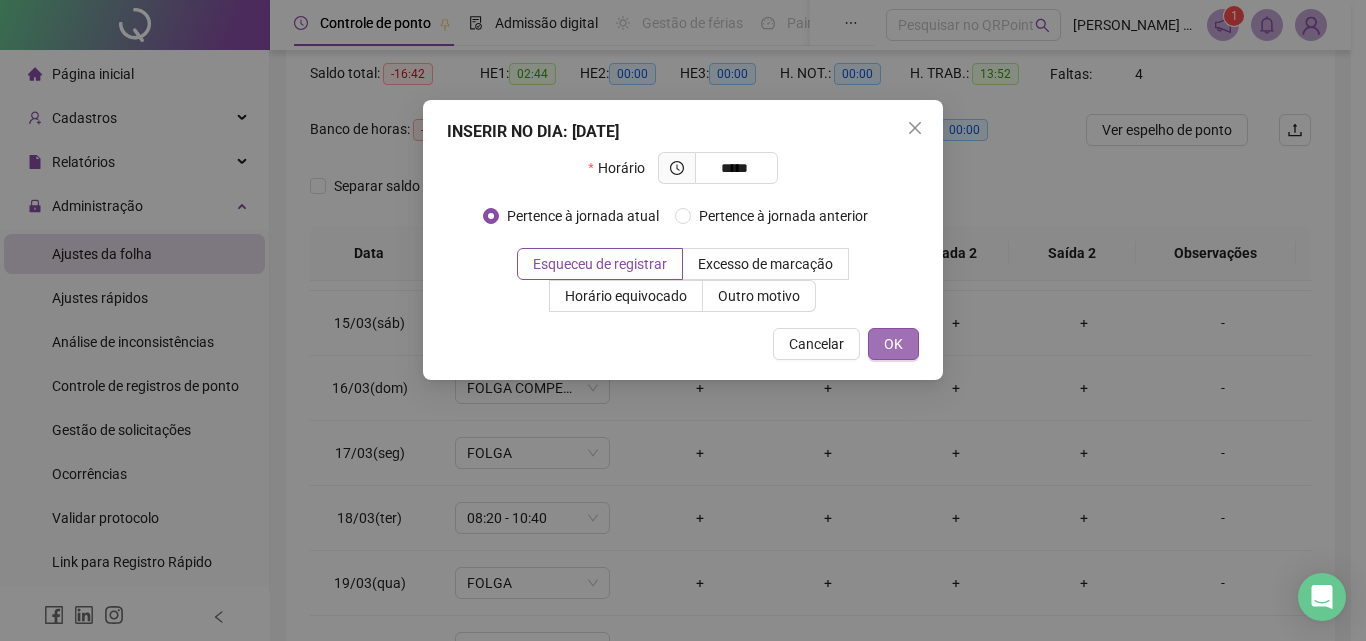 type on "*****" 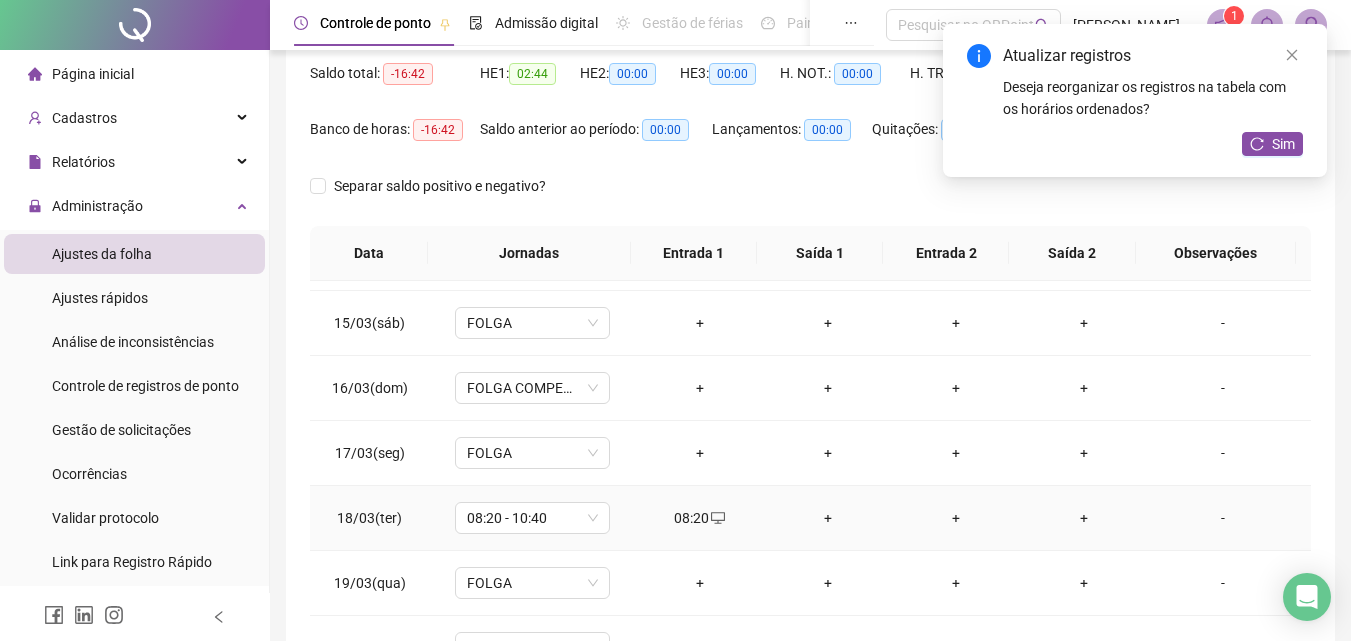 click on "+" at bounding box center (828, 518) 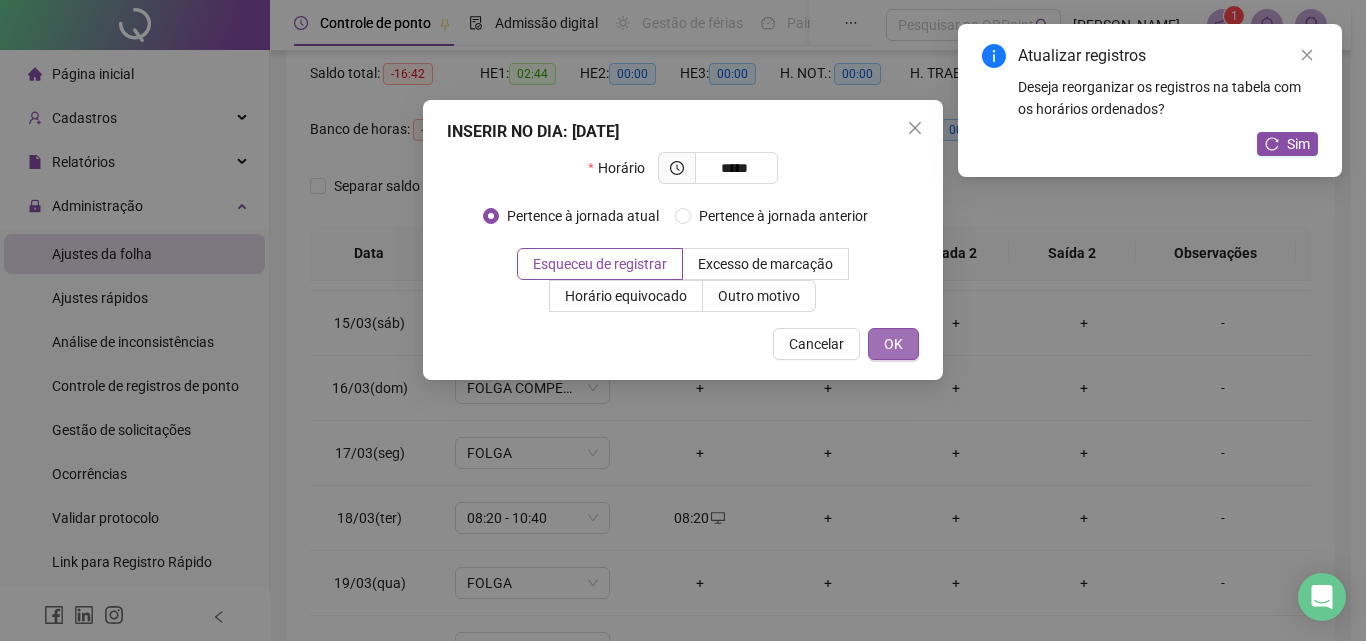 type on "*****" 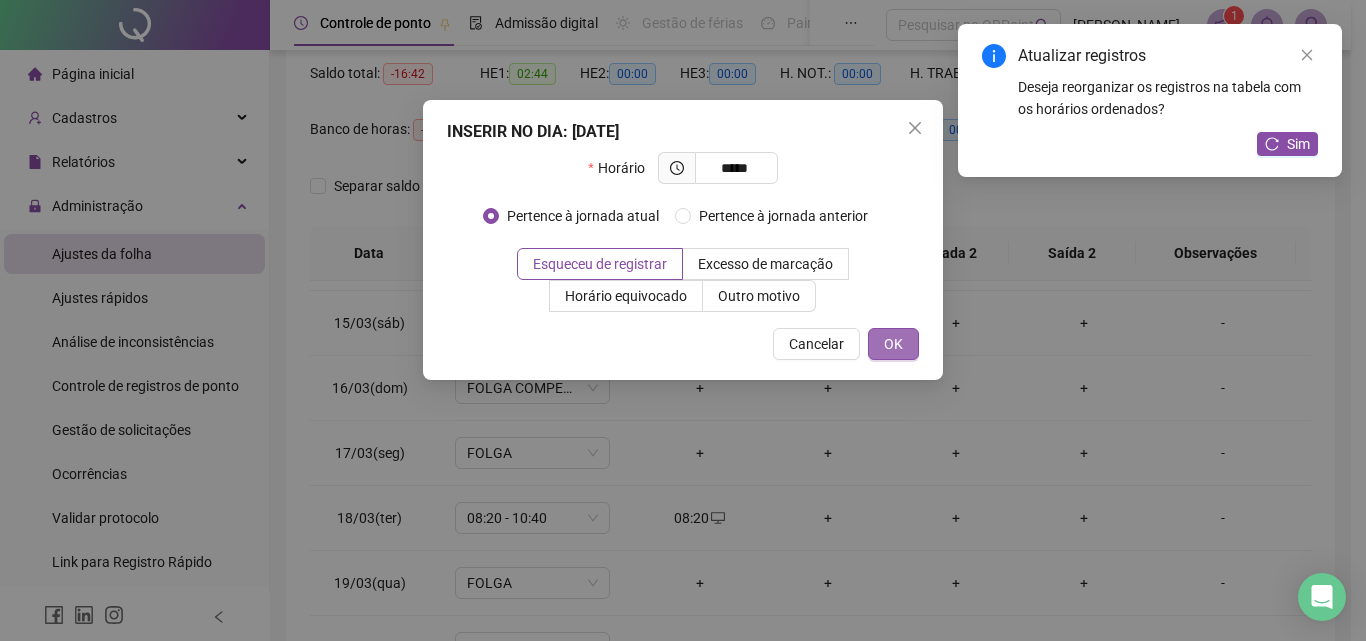 click on "OK" at bounding box center [893, 344] 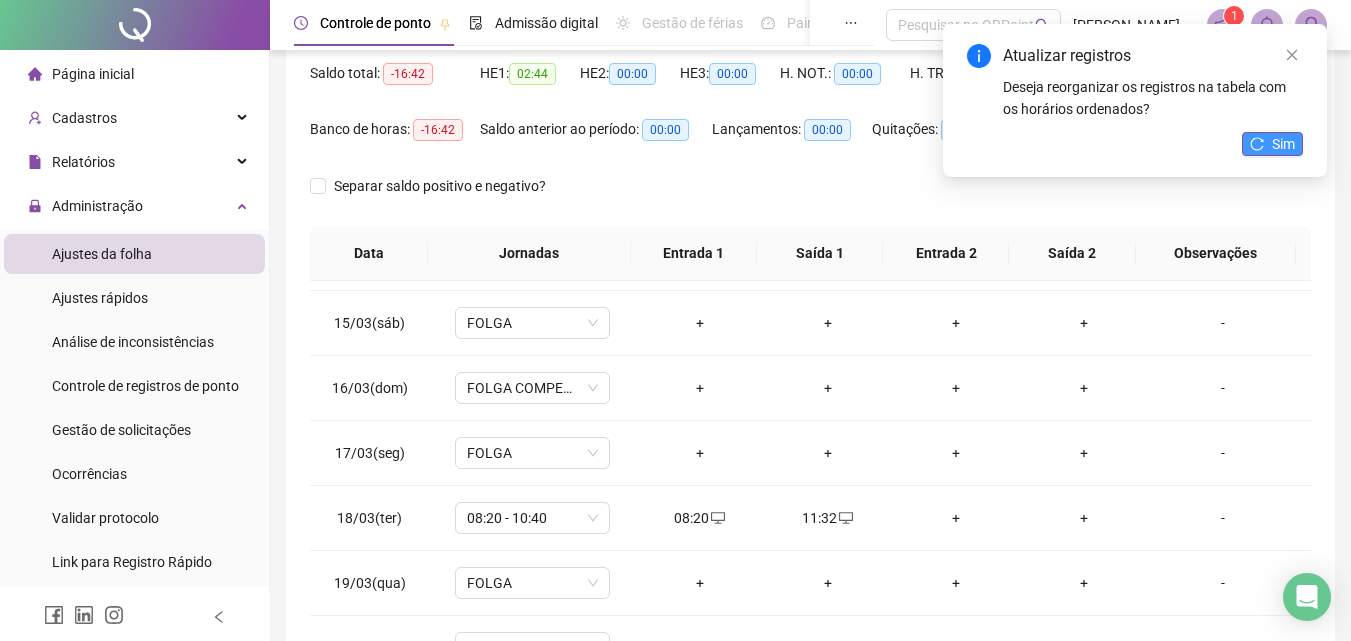 click on "Sim" at bounding box center [1283, 144] 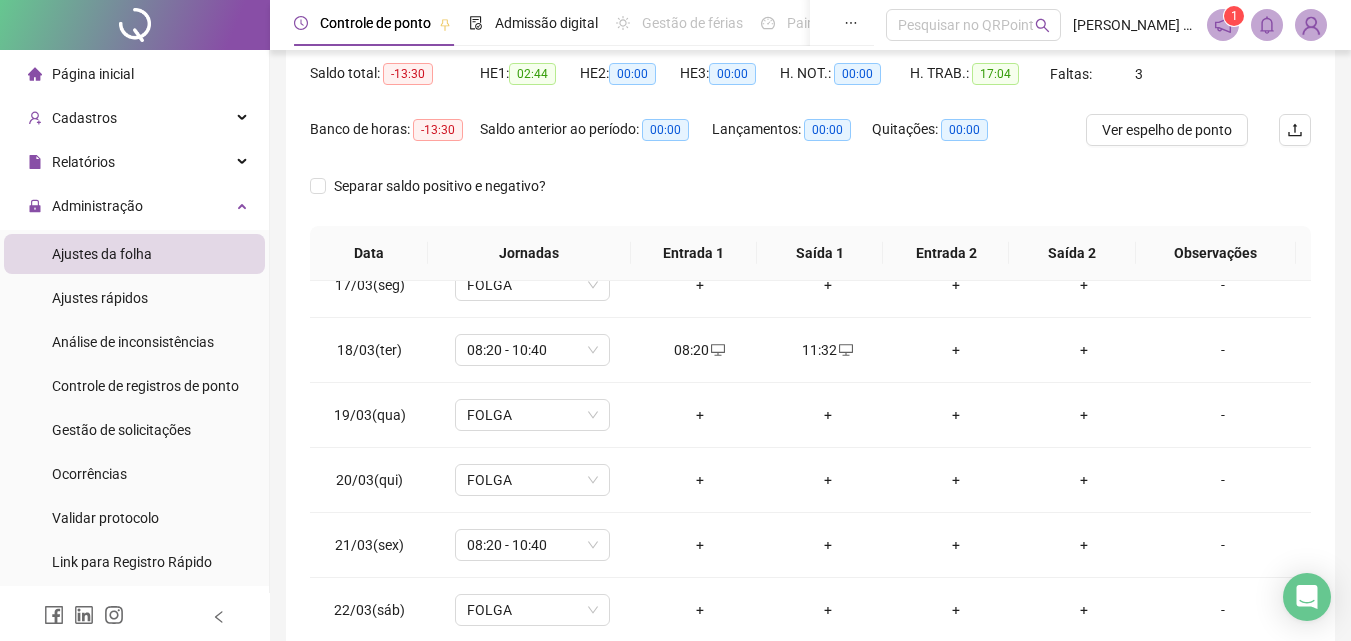 scroll, scrollTop: 1100, scrollLeft: 0, axis: vertical 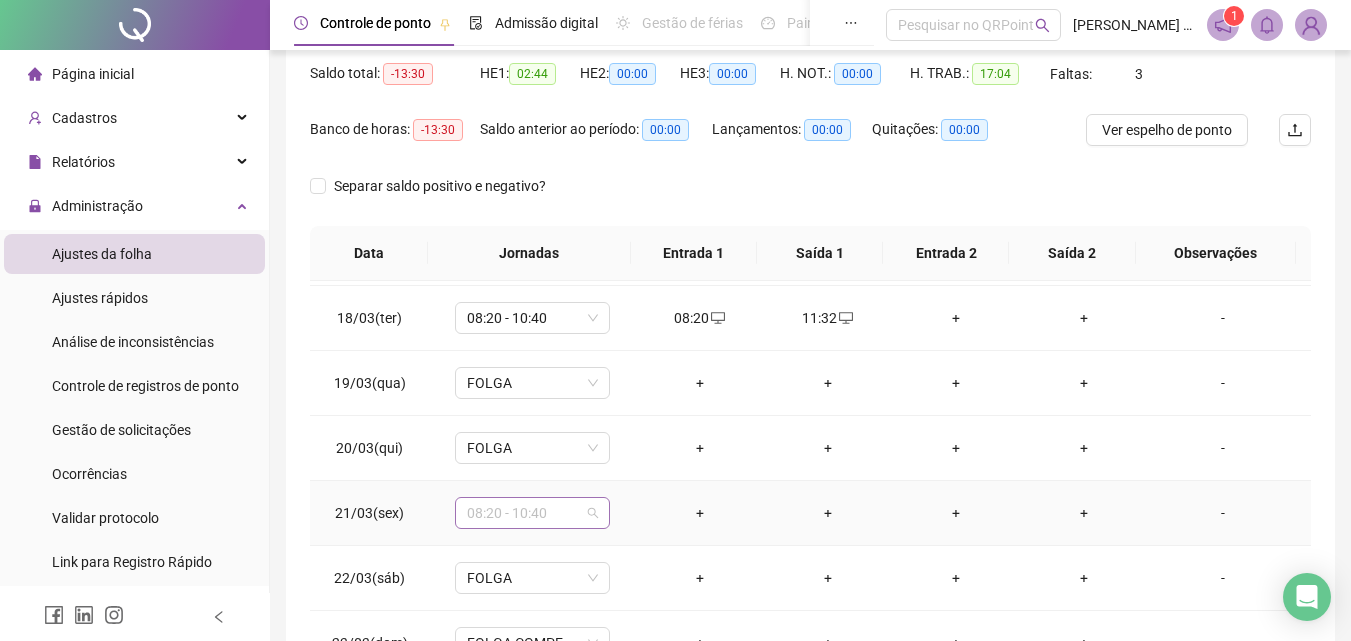click on "08:20 - 10:40" at bounding box center (532, 513) 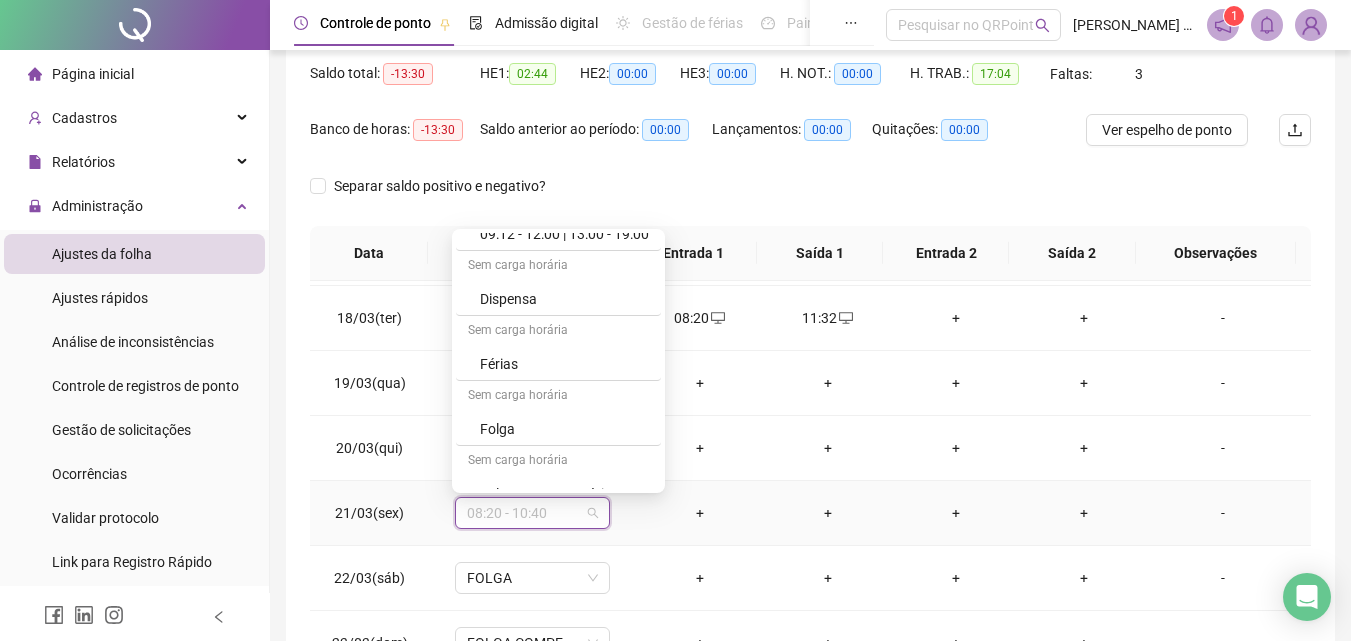 scroll, scrollTop: 1109, scrollLeft: 0, axis: vertical 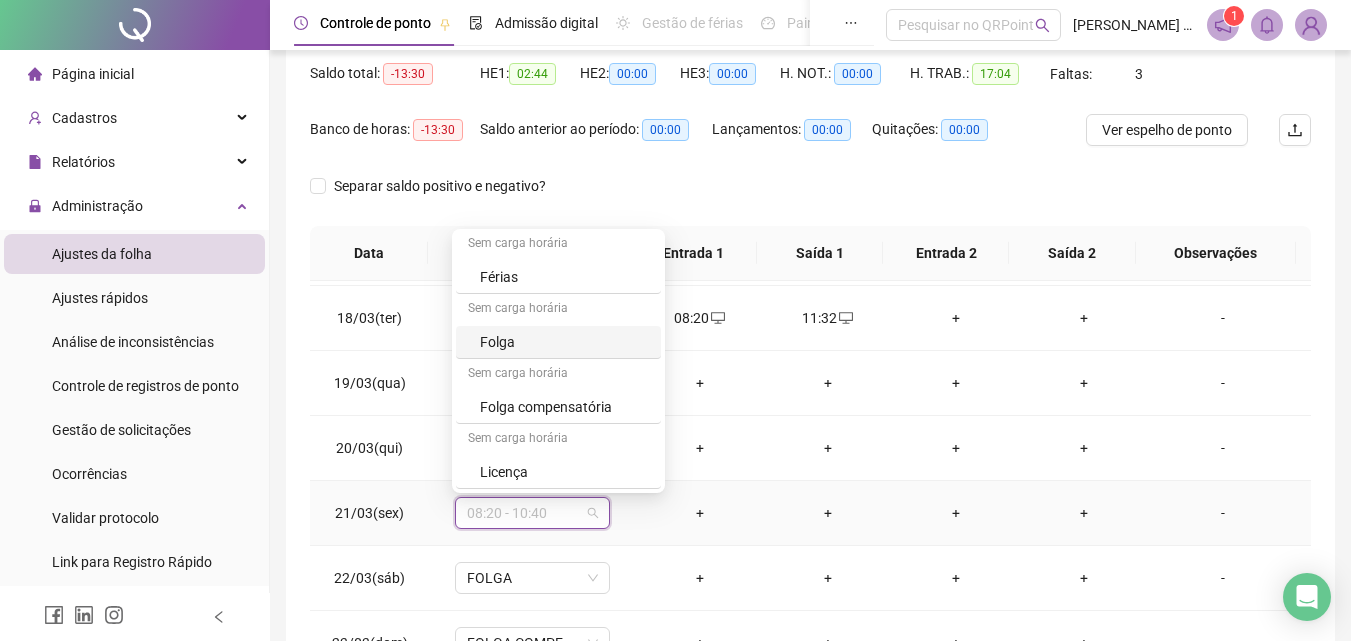 click on "Folga" at bounding box center (564, 342) 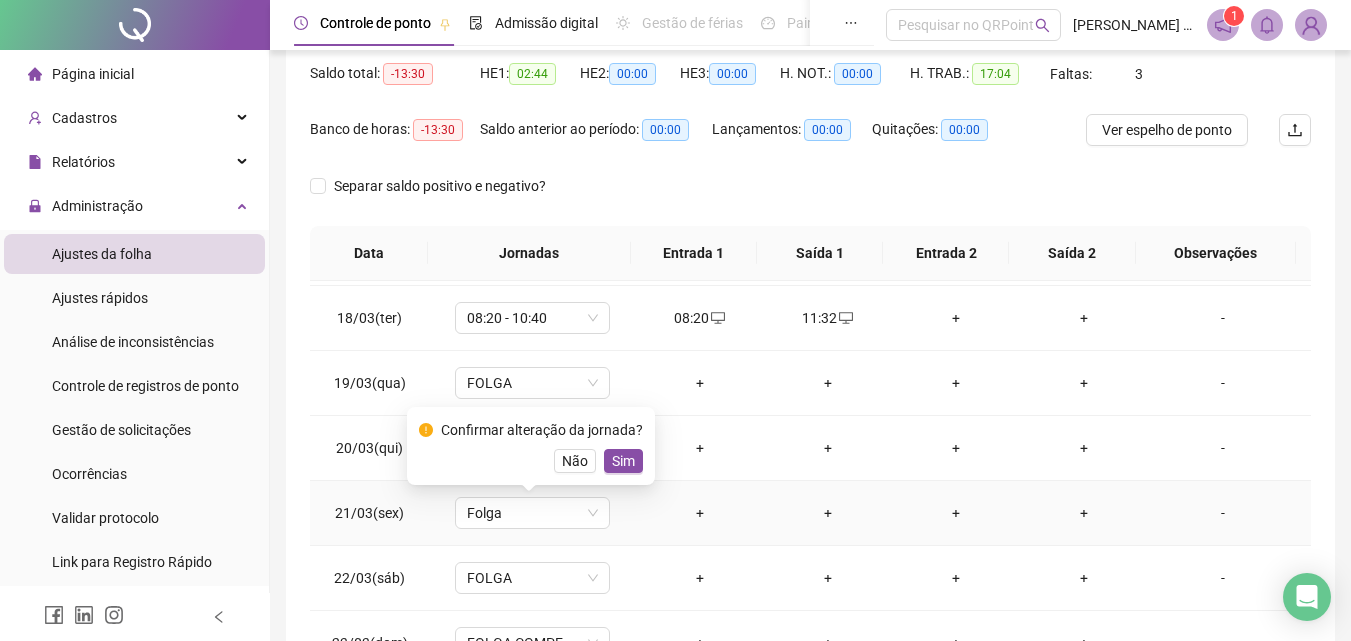 click on "Sim" at bounding box center [623, 461] 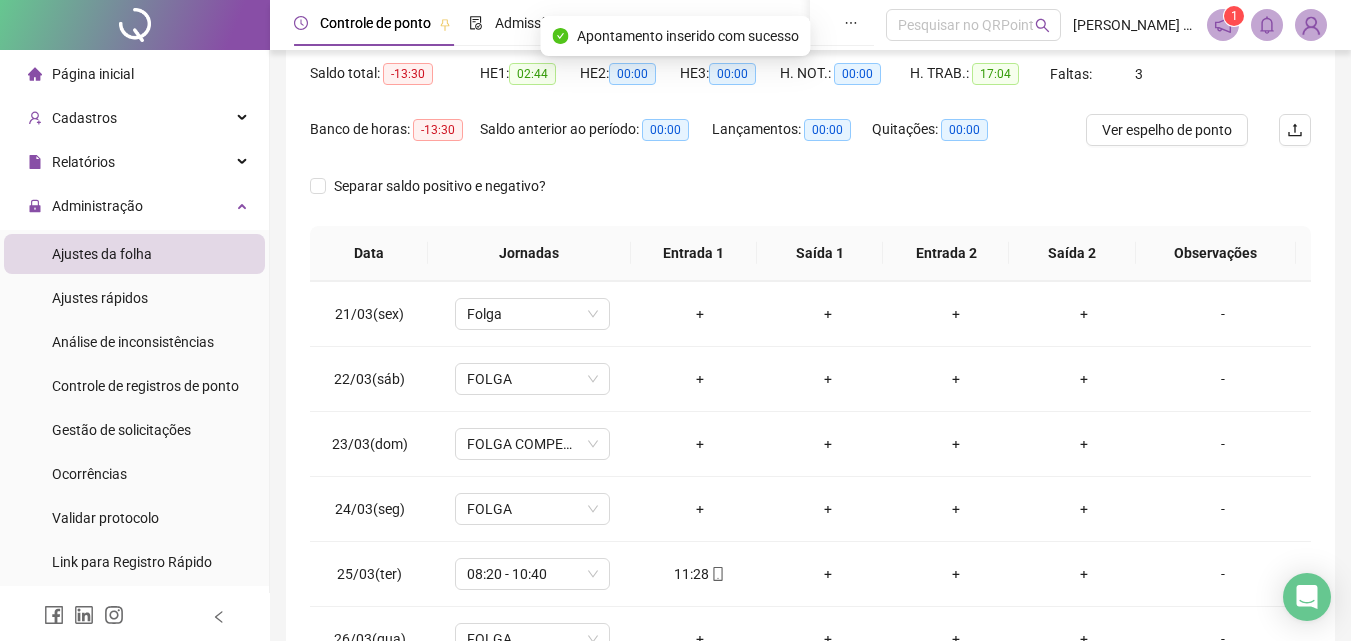 scroll, scrollTop: 1300, scrollLeft: 0, axis: vertical 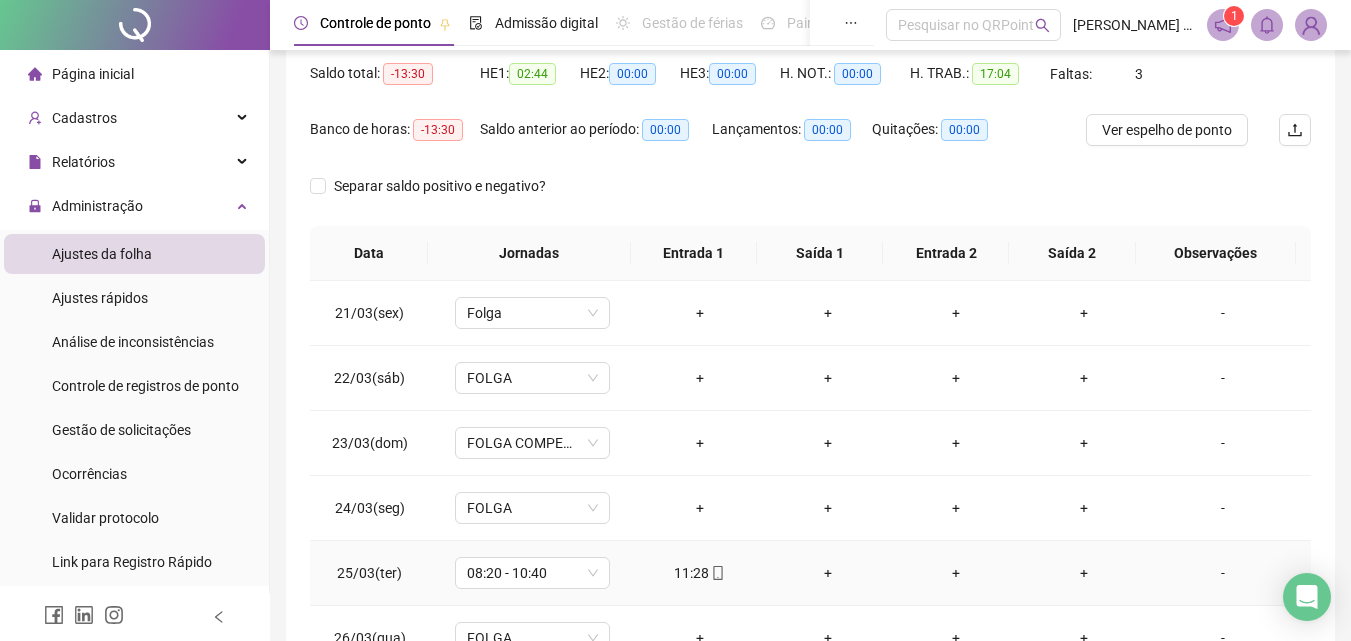 click on "+" at bounding box center [828, 573] 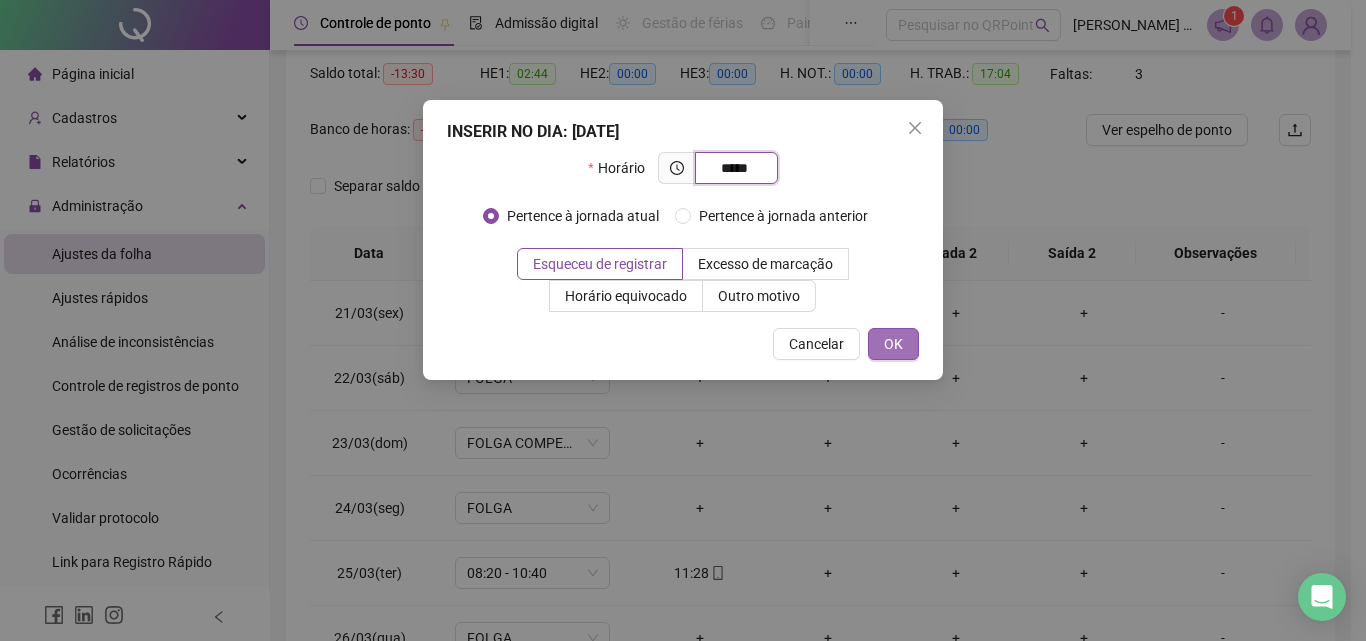 type on "*****" 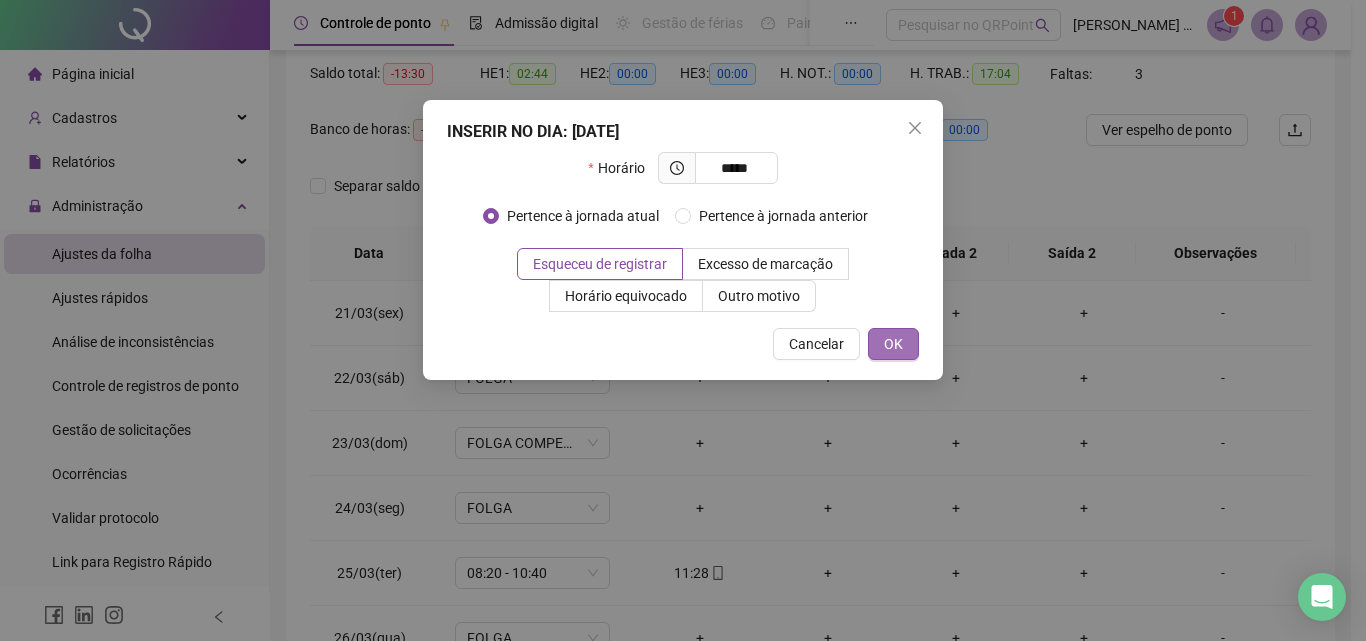 click on "OK" at bounding box center (893, 344) 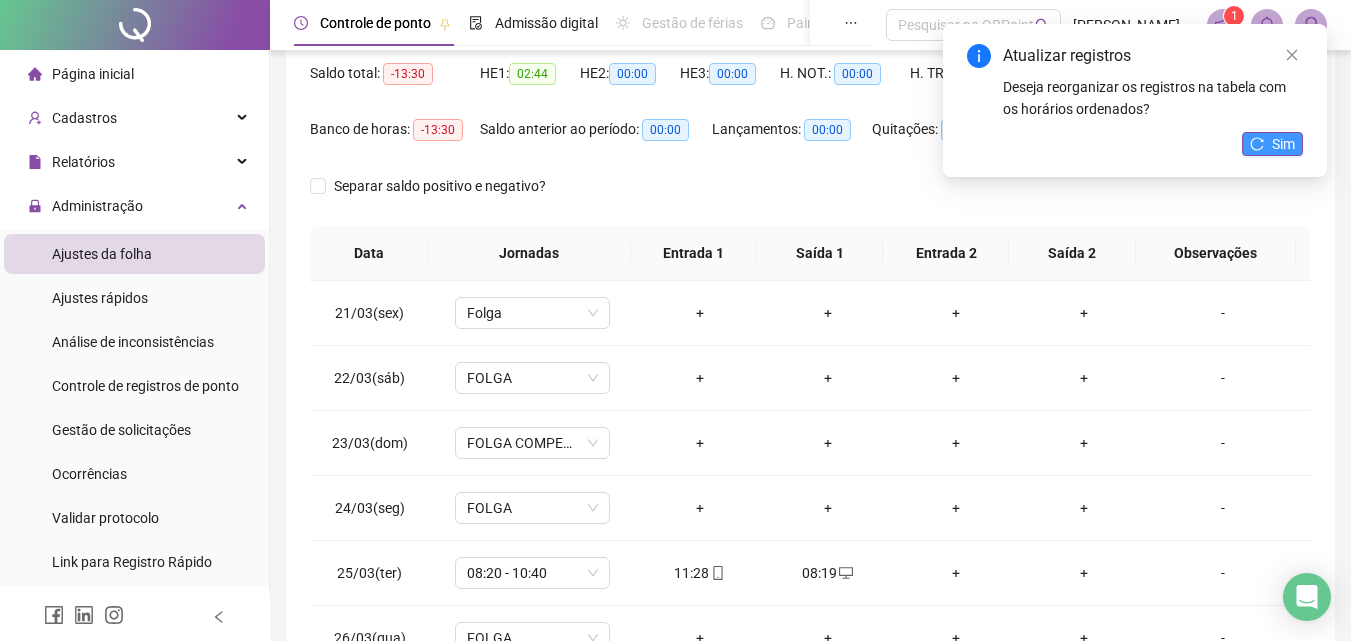 click on "Sim" at bounding box center (1272, 144) 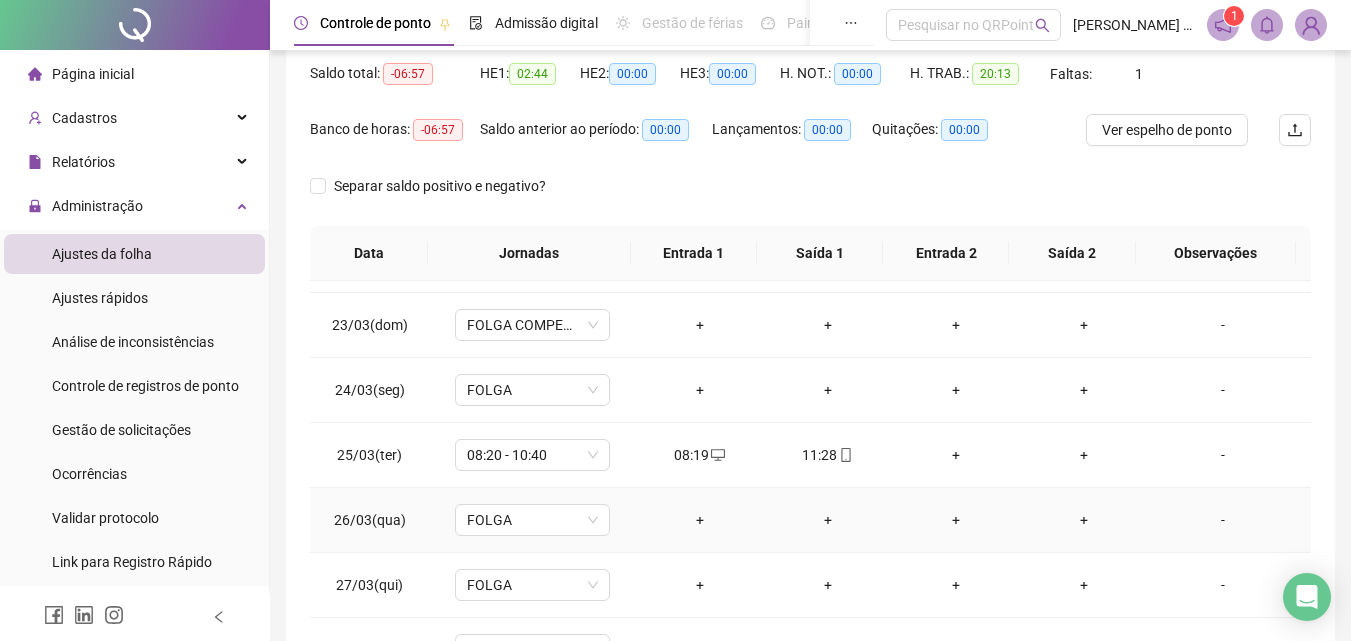 scroll, scrollTop: 1200, scrollLeft: 0, axis: vertical 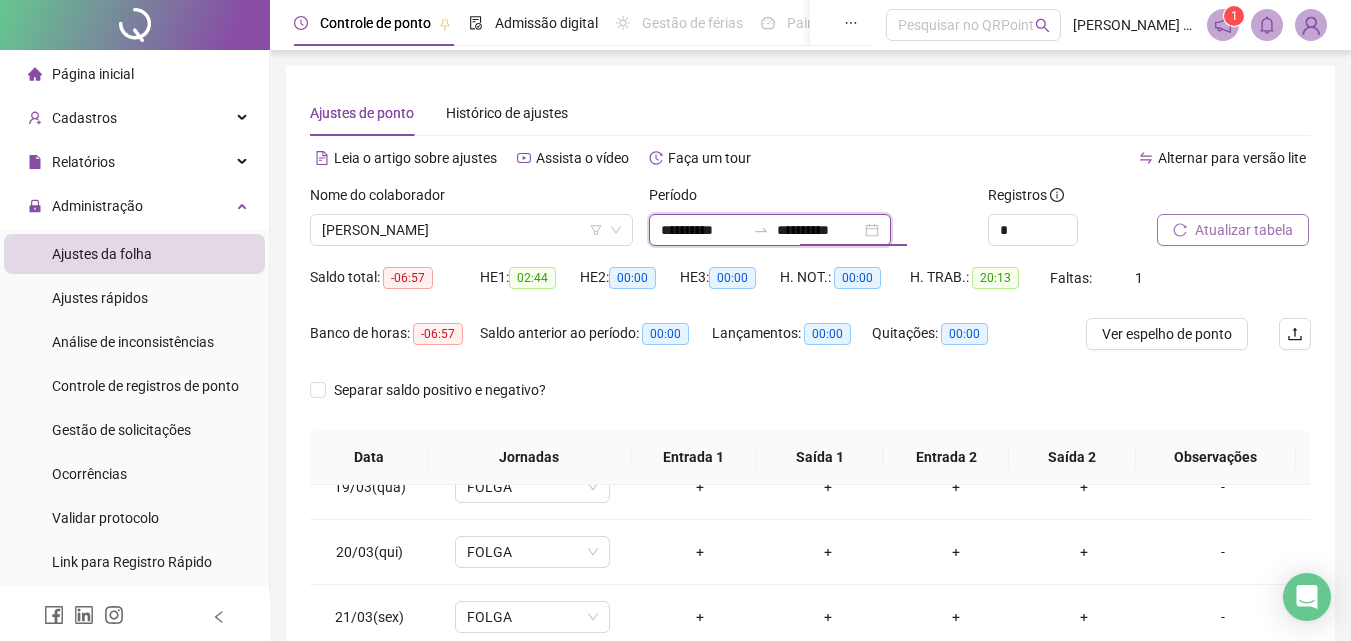 click on "**********" at bounding box center (819, 230) 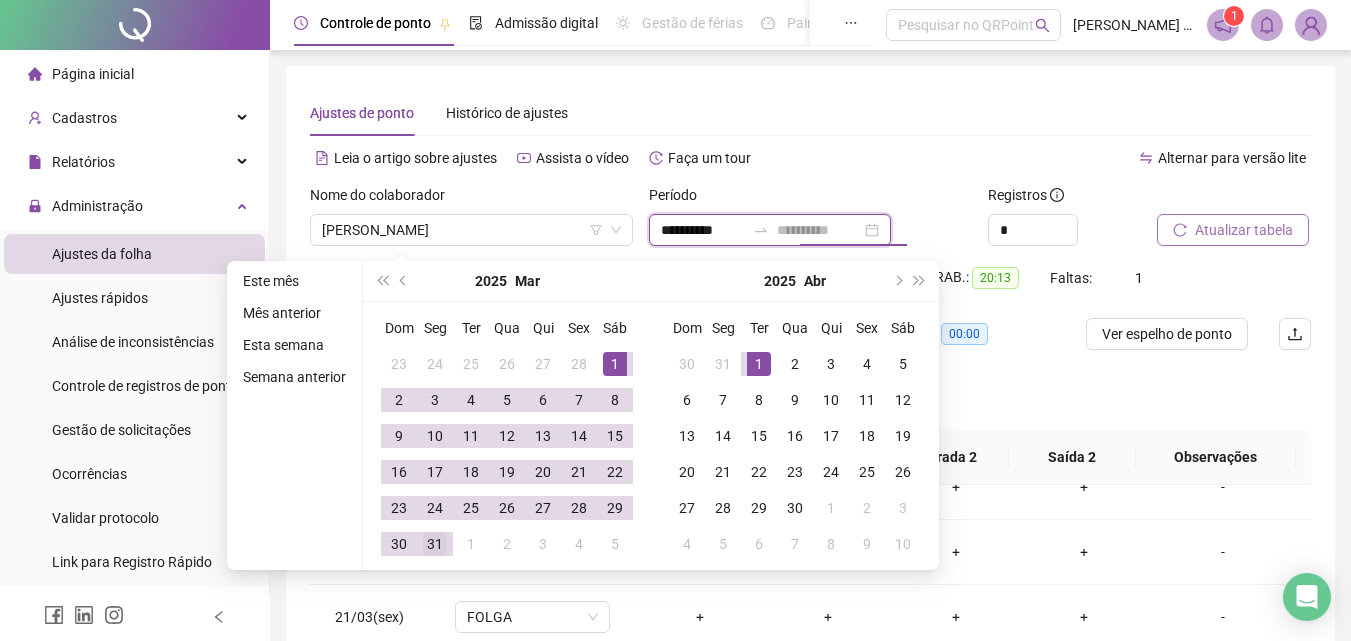 type on "**********" 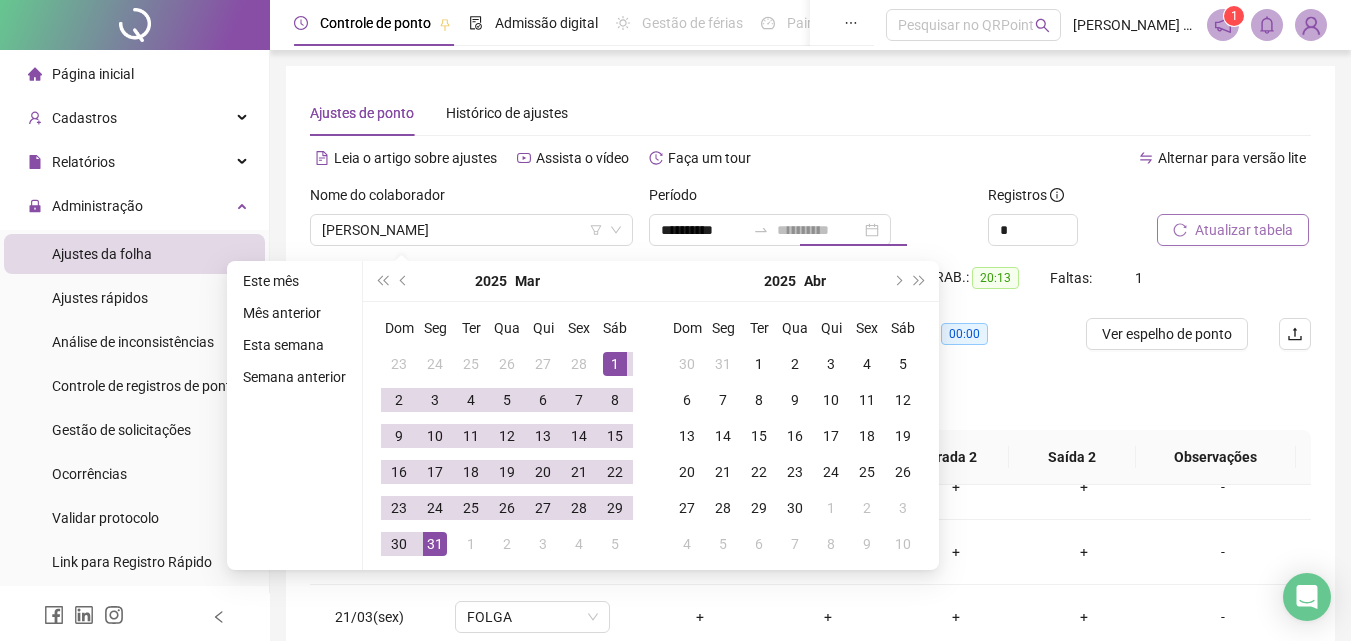 click on "31" at bounding box center (435, 544) 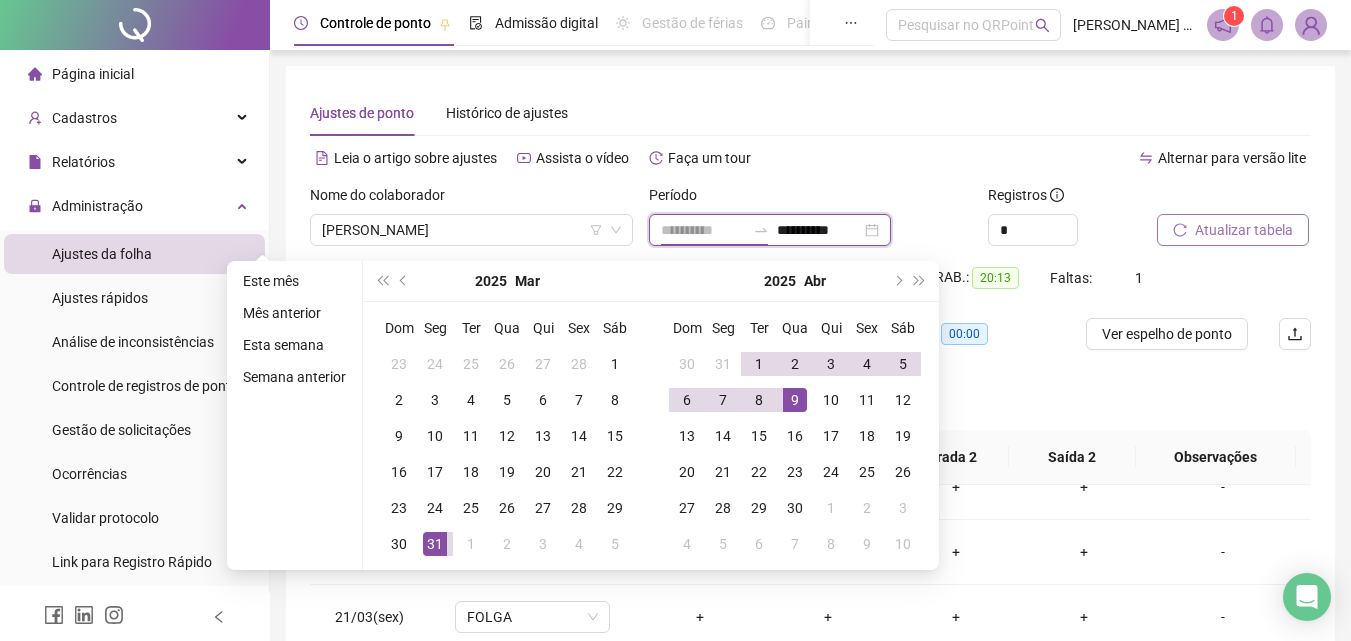 type on "**********" 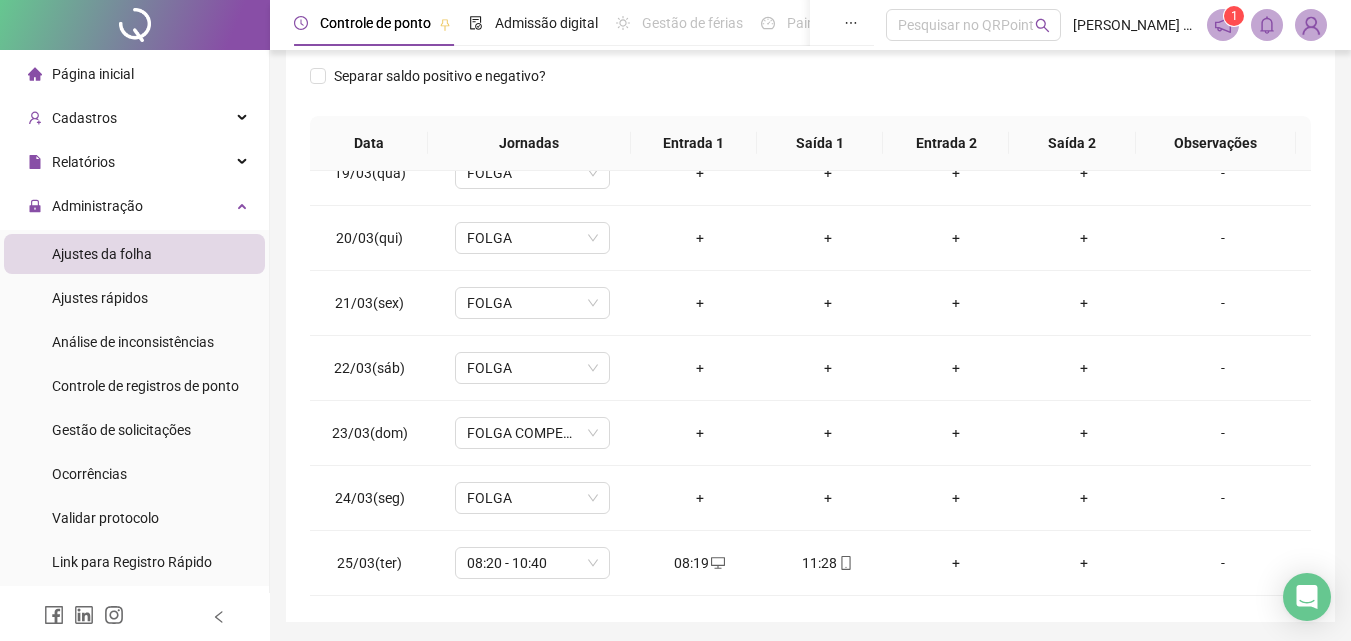 scroll, scrollTop: 352, scrollLeft: 0, axis: vertical 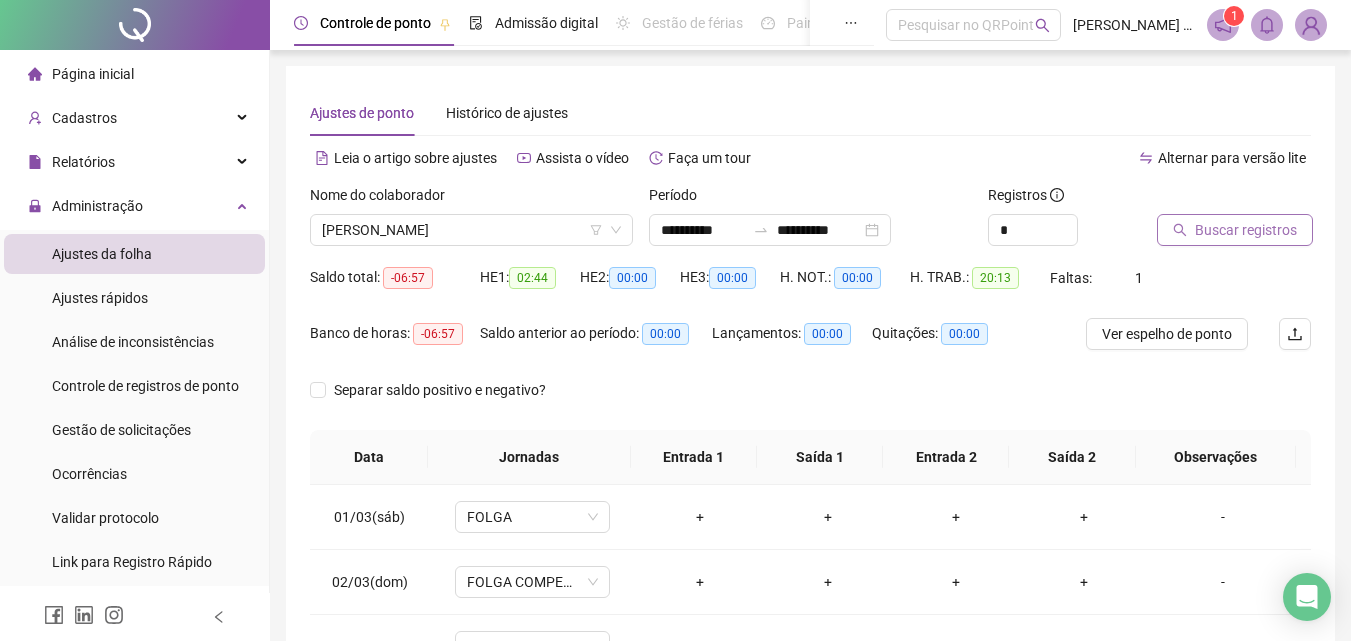 click on "Buscar registros" at bounding box center [1246, 230] 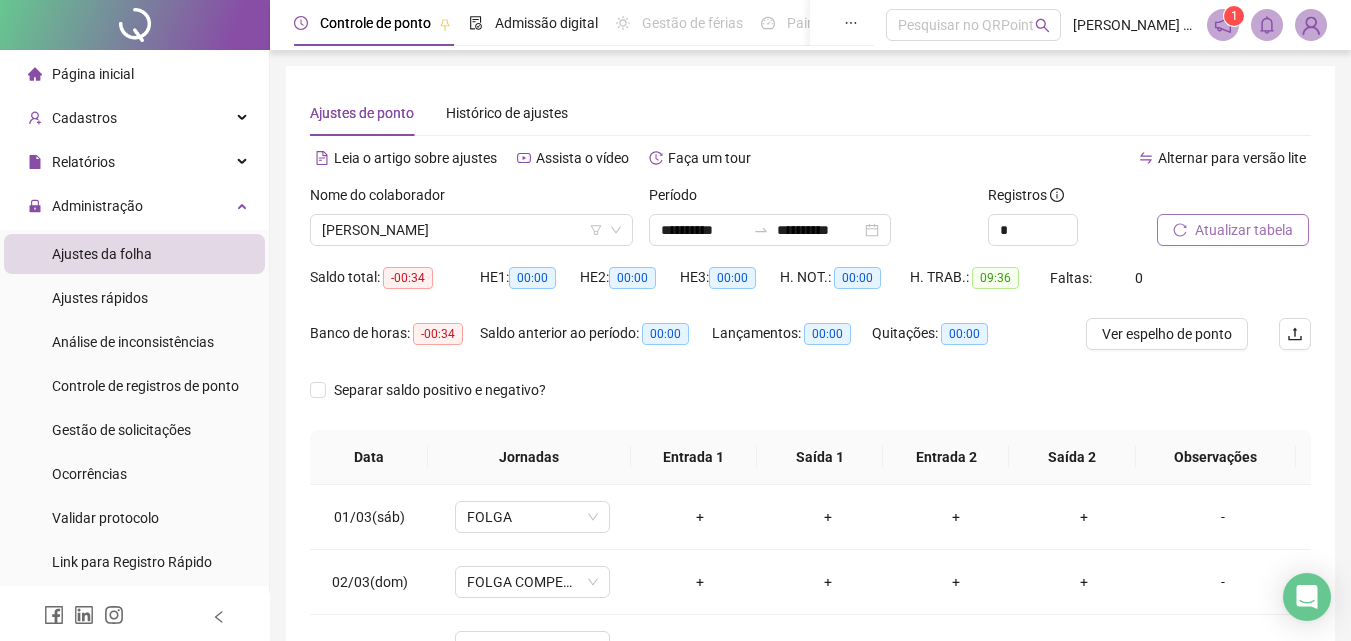 scroll, scrollTop: 381, scrollLeft: 0, axis: vertical 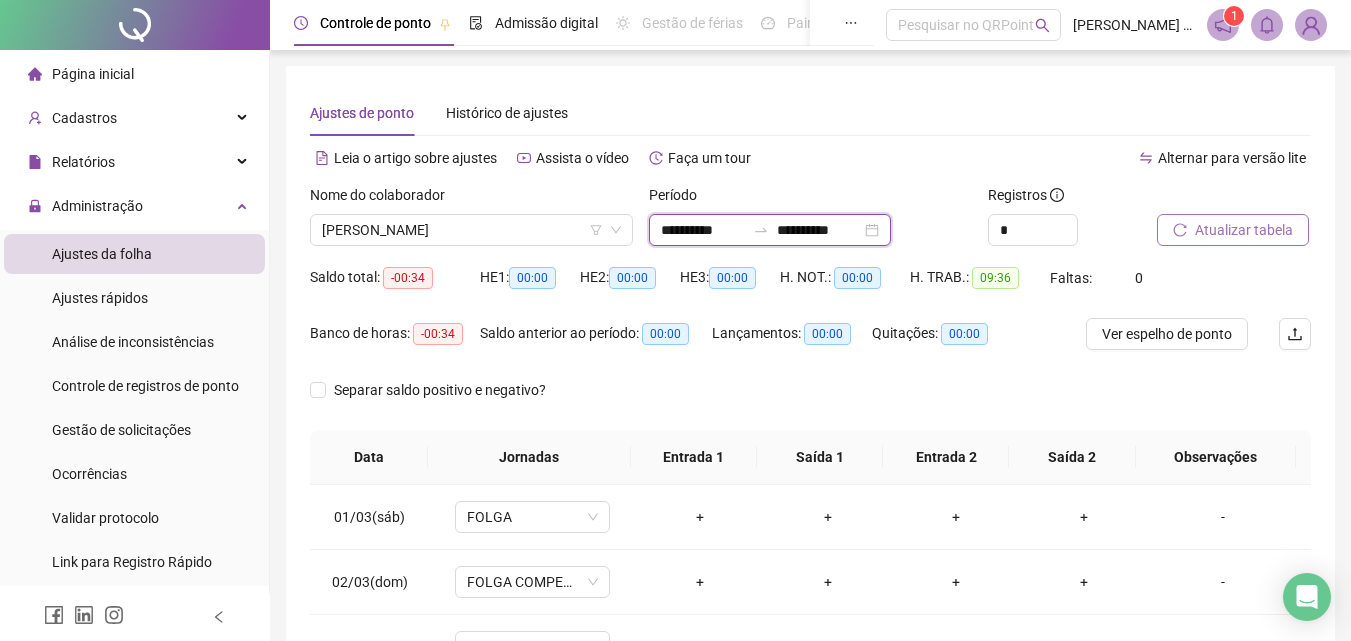 click on "**********" at bounding box center (819, 230) 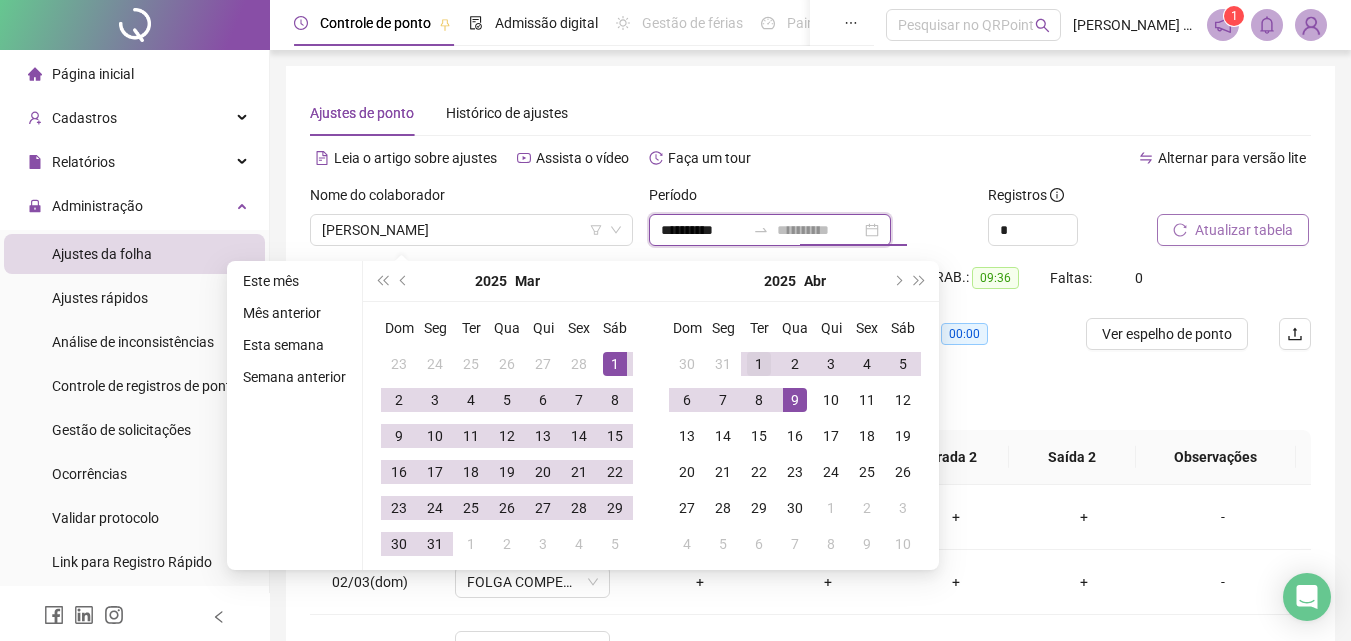 type on "**********" 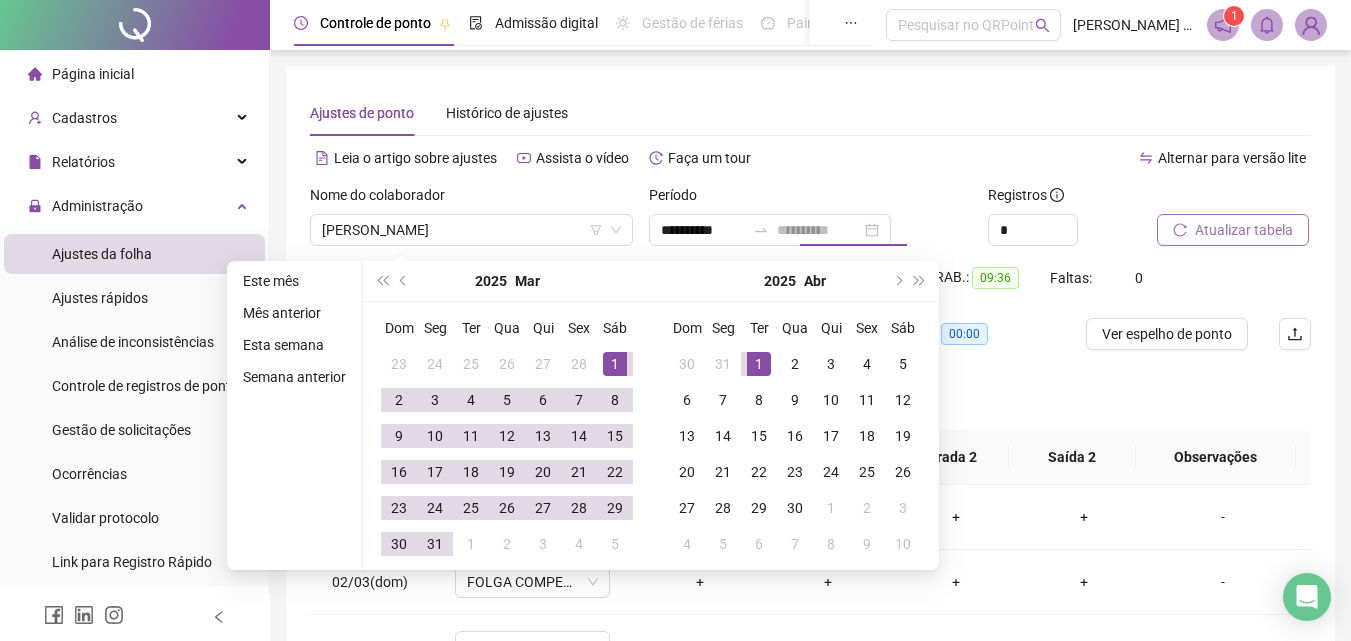 click on "1" at bounding box center [759, 364] 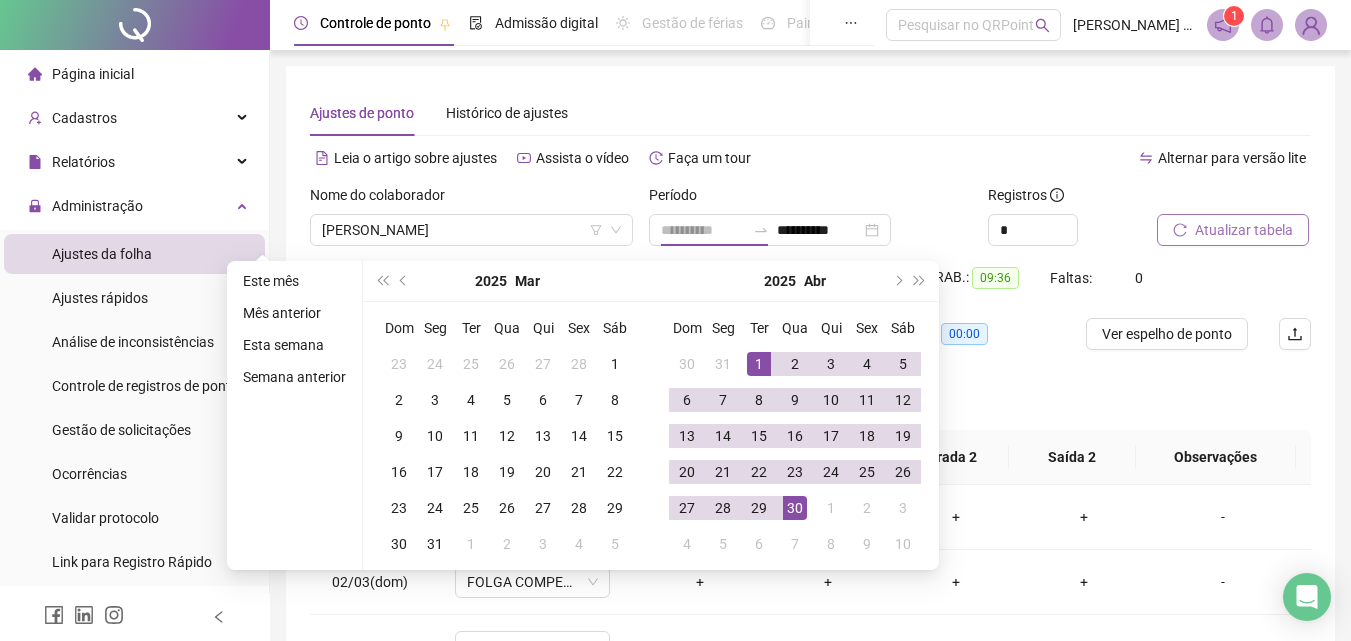 click on "30" at bounding box center (795, 508) 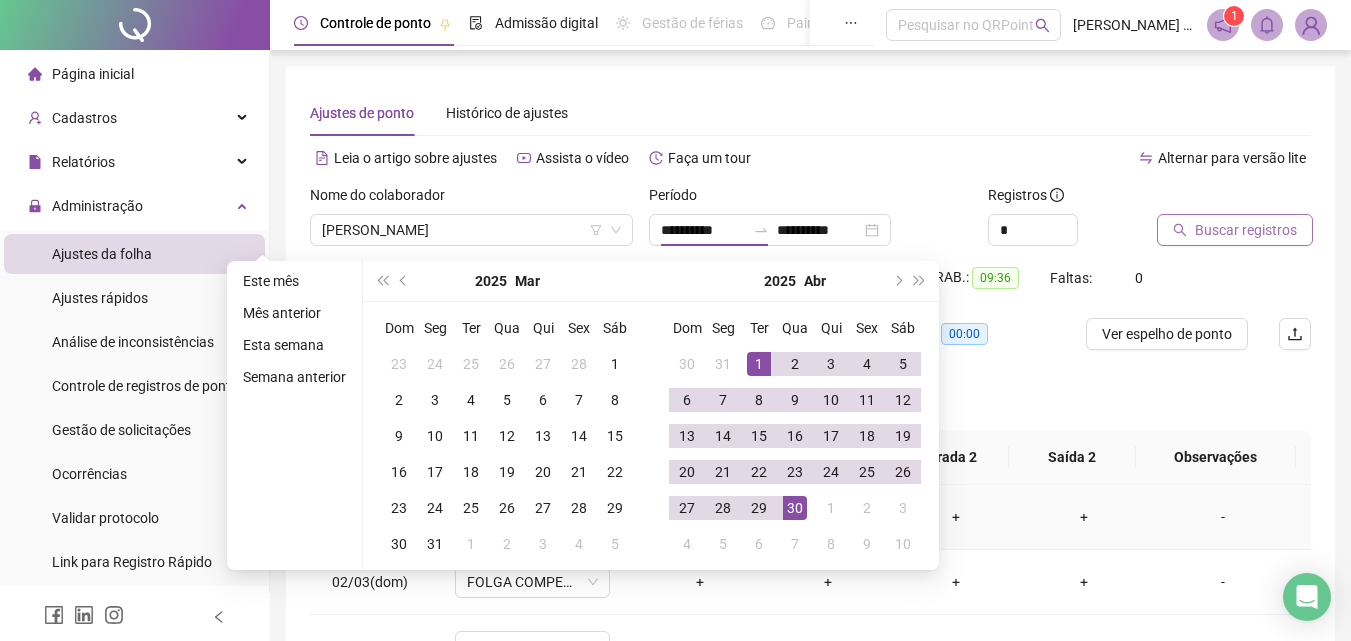 type on "**********" 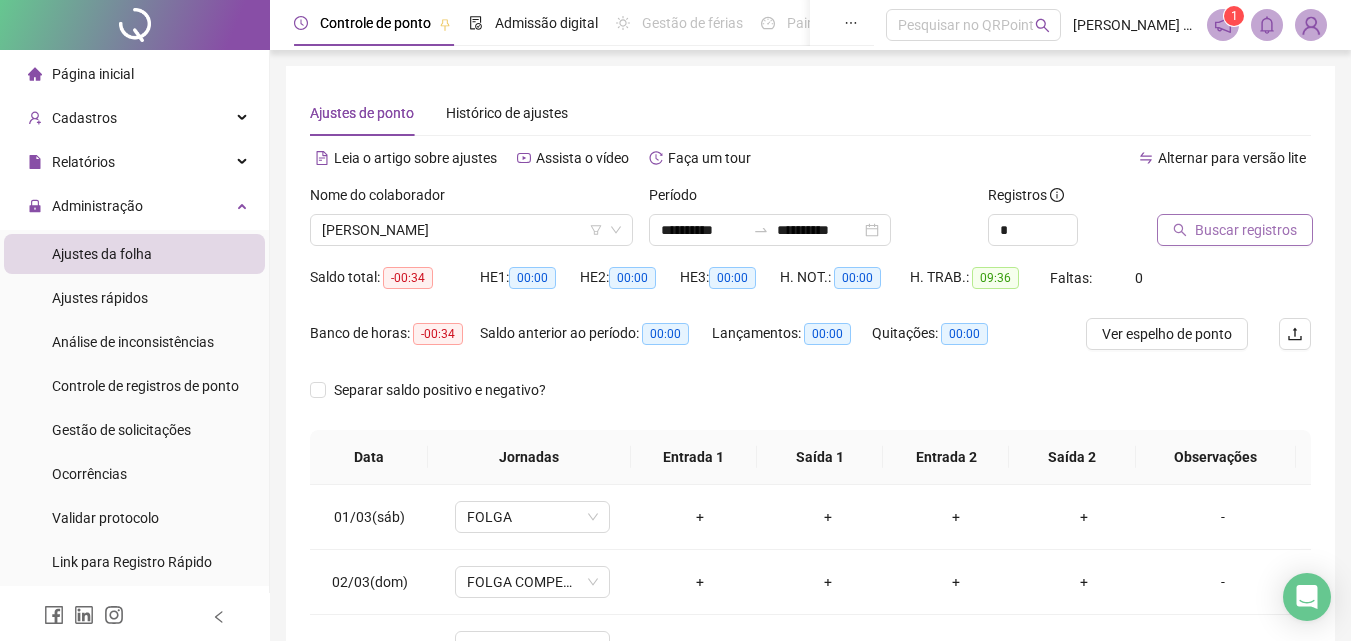 click on "Buscar registros" at bounding box center [1246, 230] 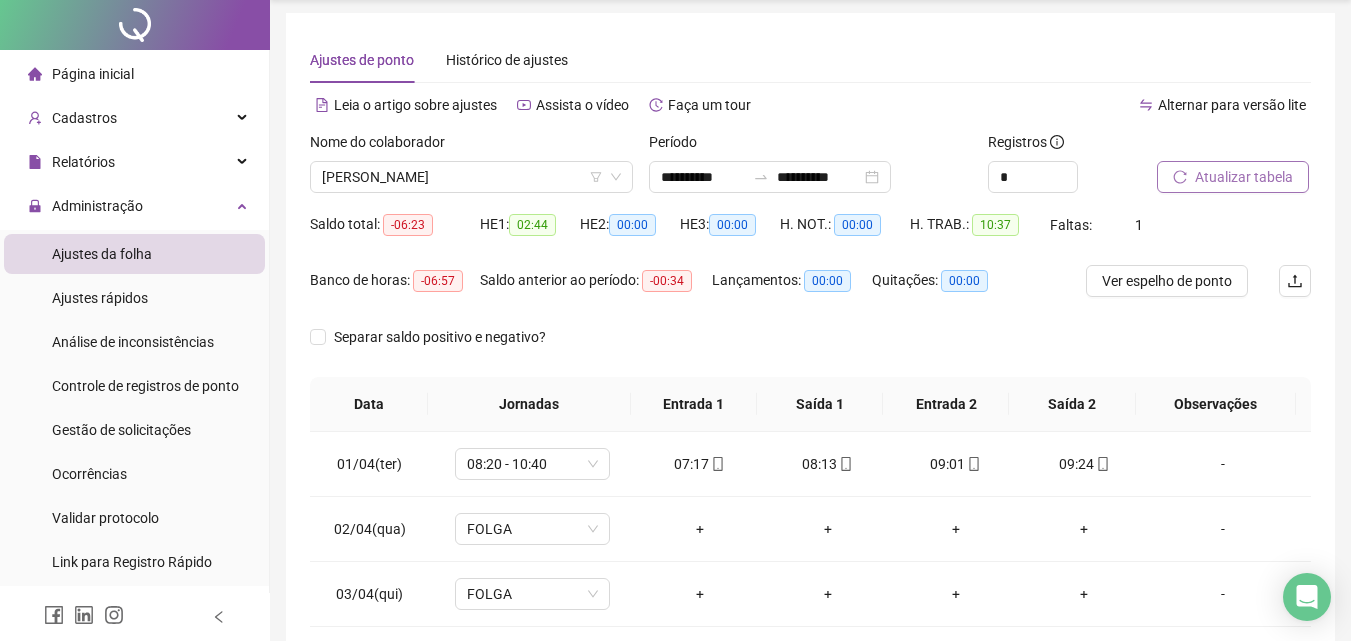scroll, scrollTop: 100, scrollLeft: 0, axis: vertical 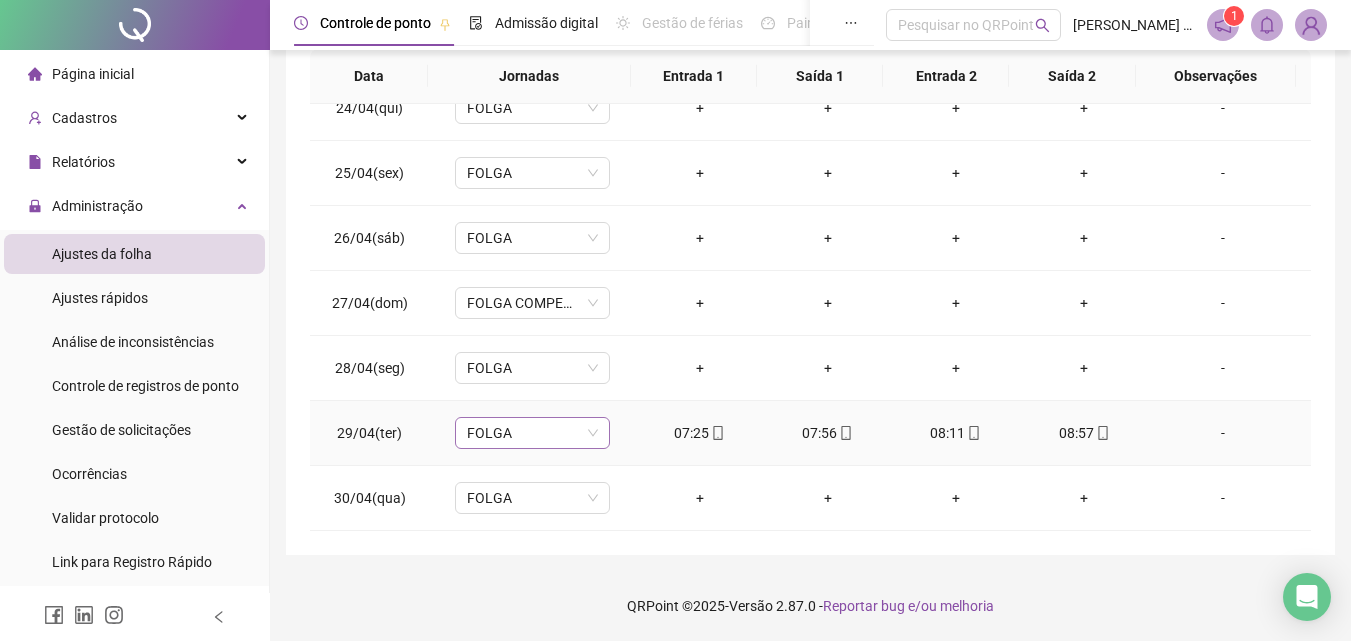click on "FOLGA" at bounding box center [532, 433] 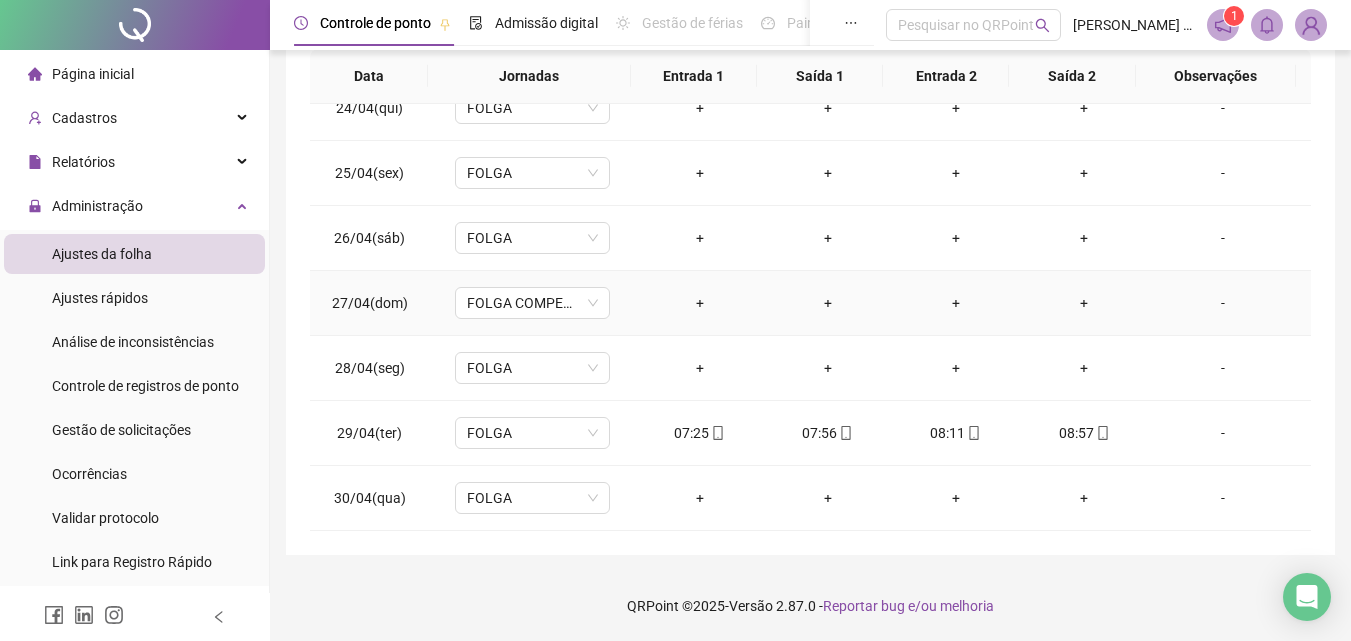 click on "-" at bounding box center (1223, 303) 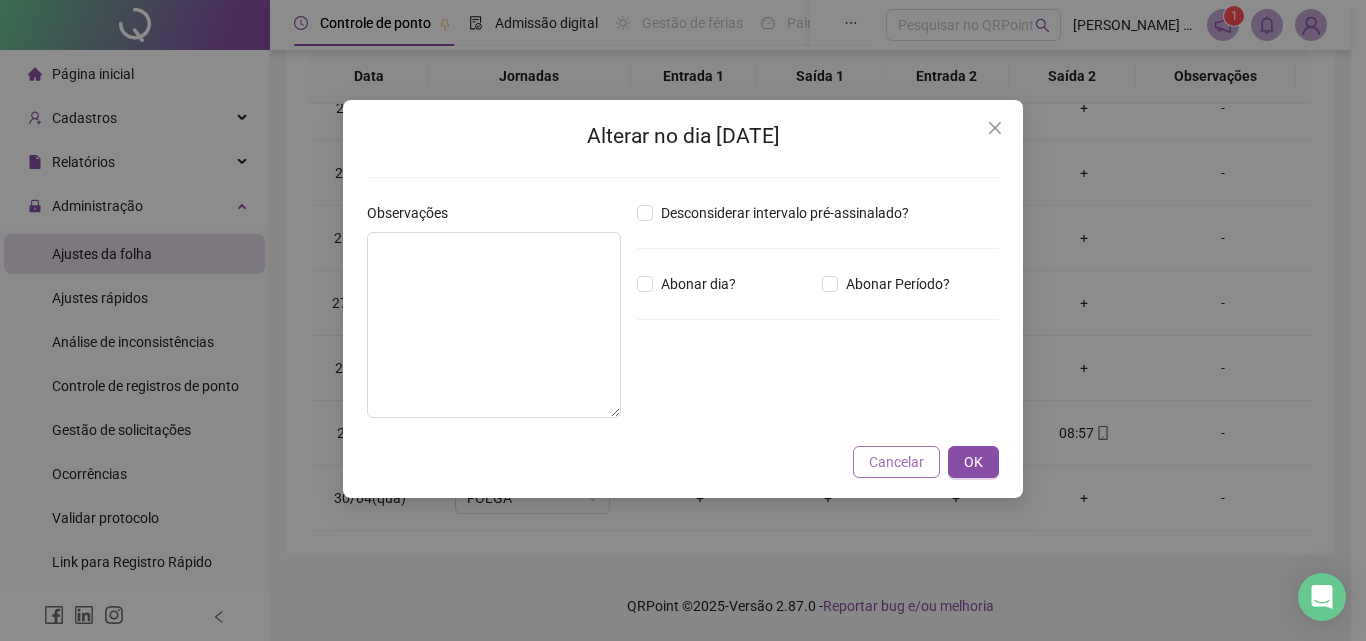 click on "Cancelar" at bounding box center (896, 462) 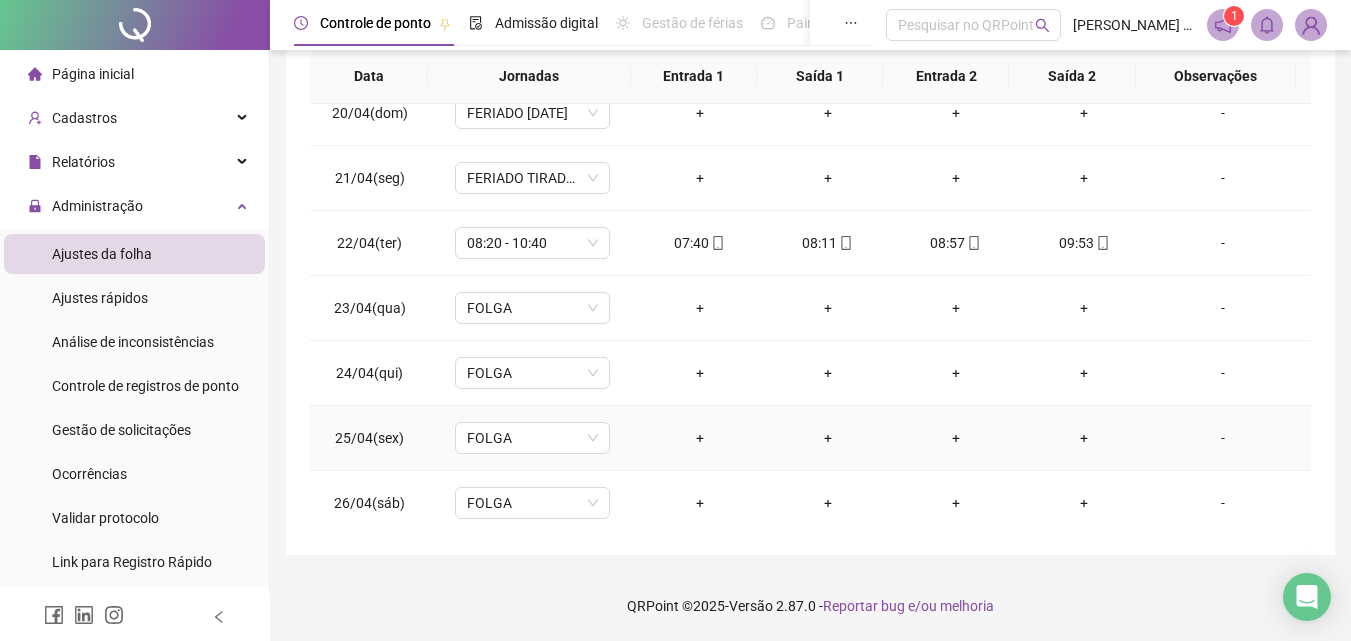 scroll, scrollTop: 1223, scrollLeft: 0, axis: vertical 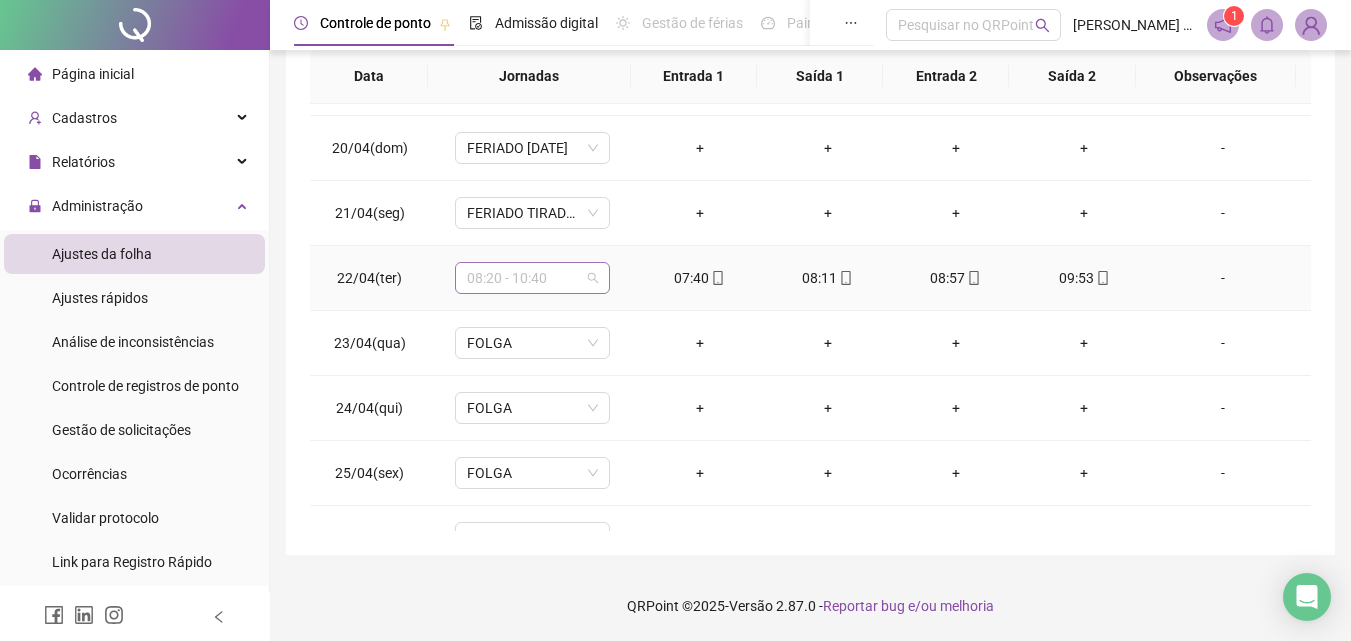 click on "08:20 - 10:40" at bounding box center [532, 278] 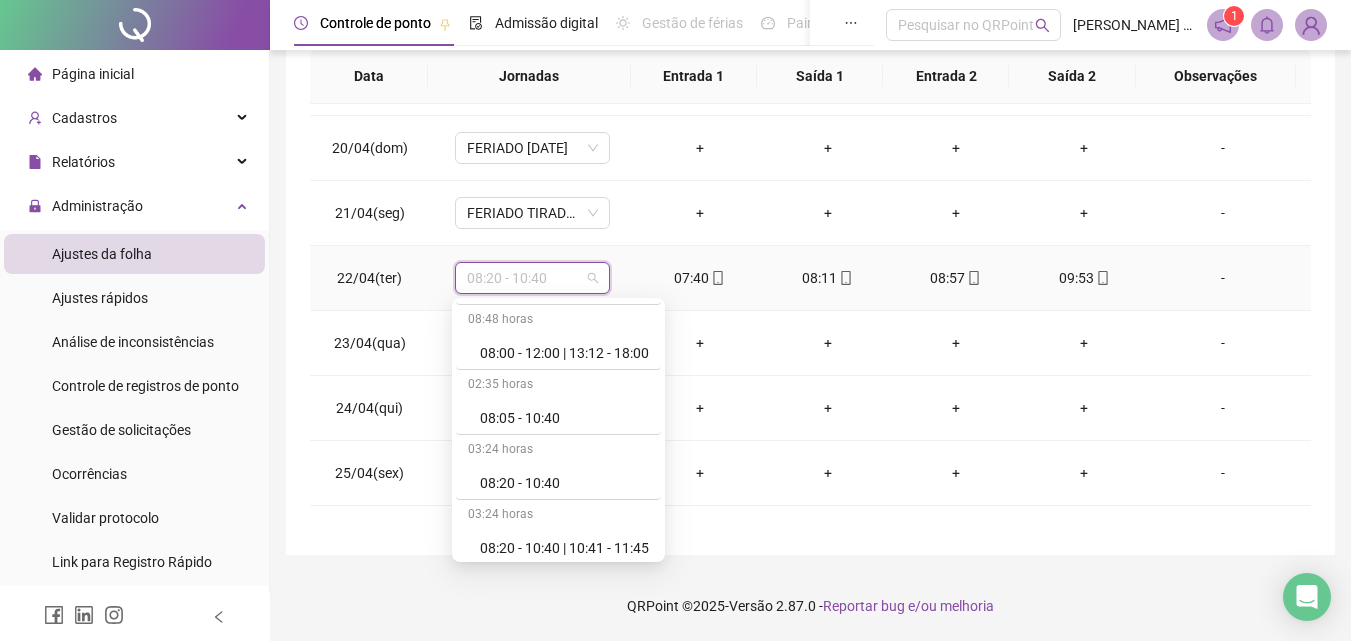 scroll, scrollTop: 589, scrollLeft: 0, axis: vertical 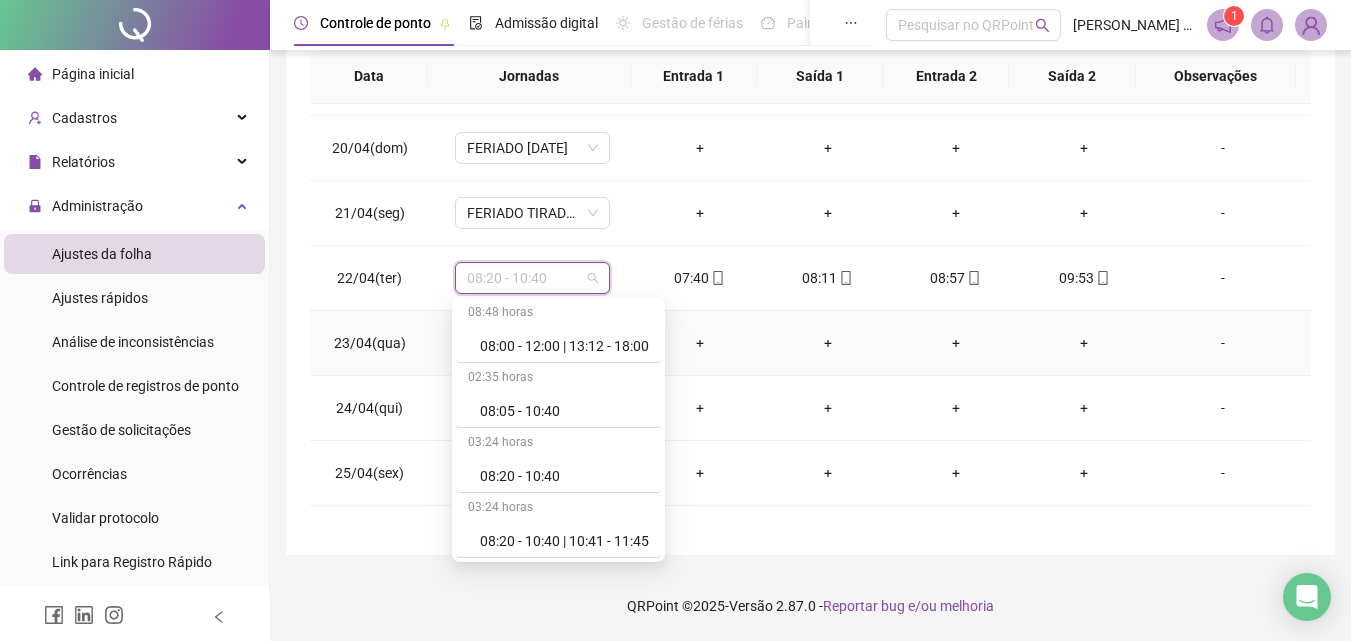 click on "-" at bounding box center [1223, 343] 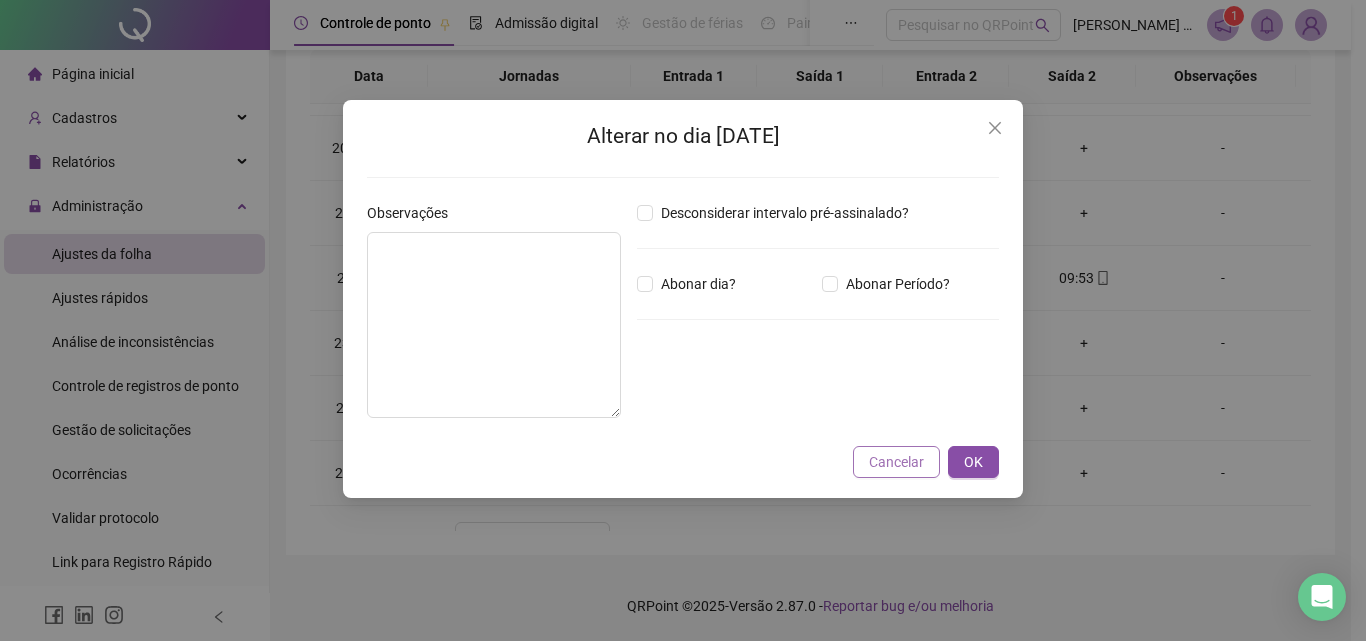 click on "Cancelar" at bounding box center (896, 462) 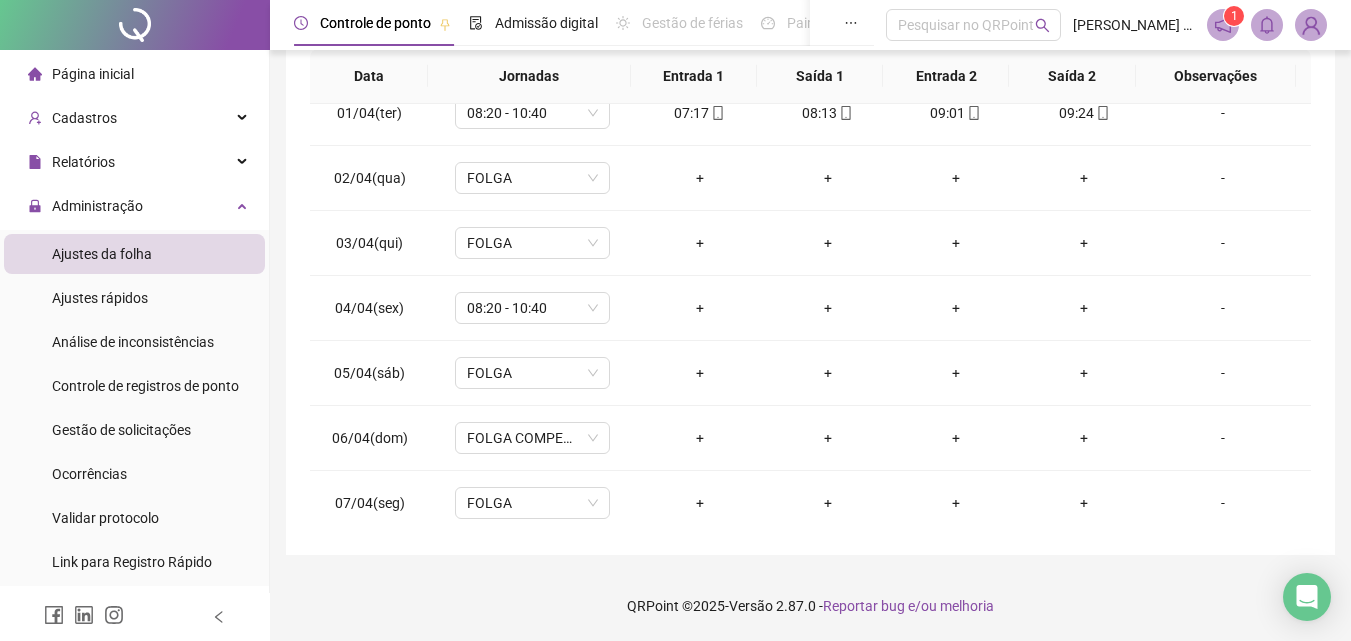 scroll, scrollTop: 0, scrollLeft: 0, axis: both 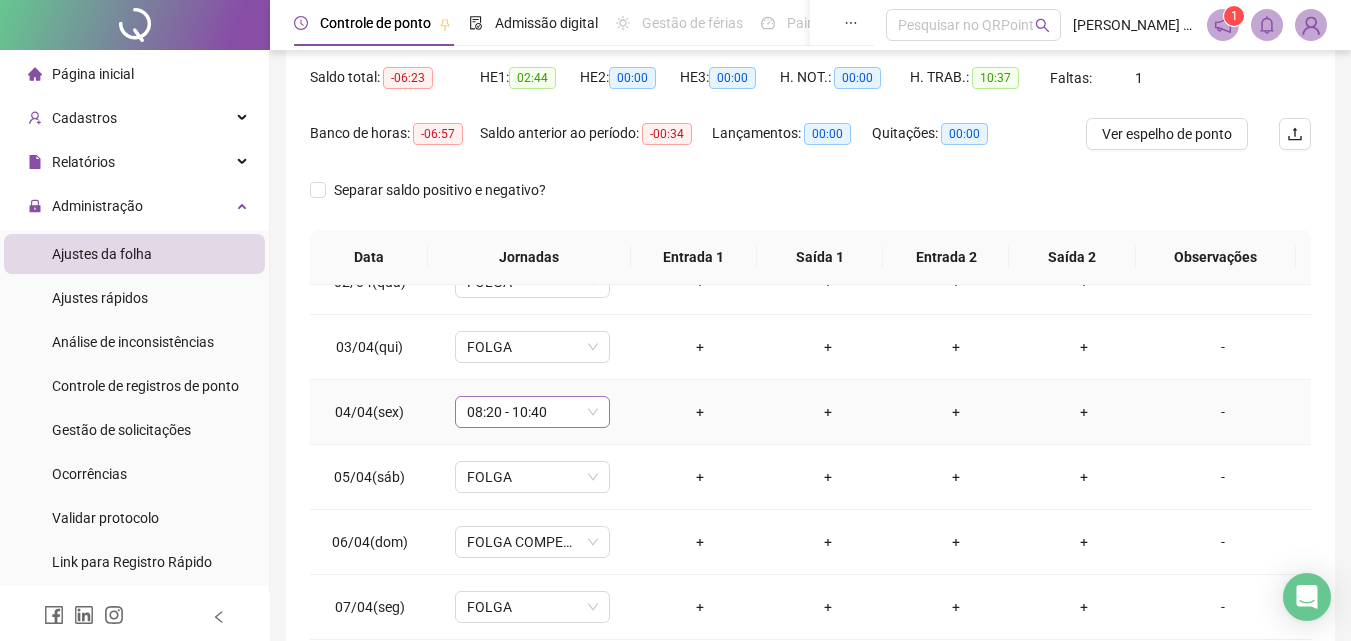 click on "08:20 - 10:40" at bounding box center (532, 412) 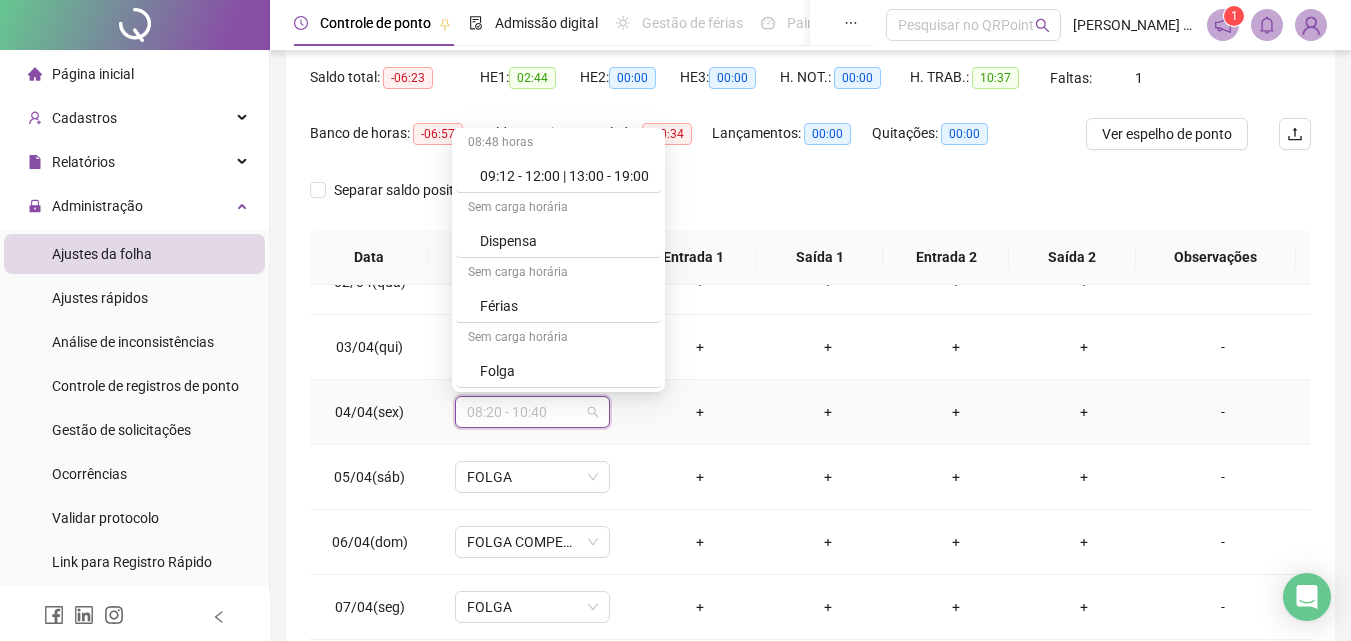 scroll, scrollTop: 1109, scrollLeft: 0, axis: vertical 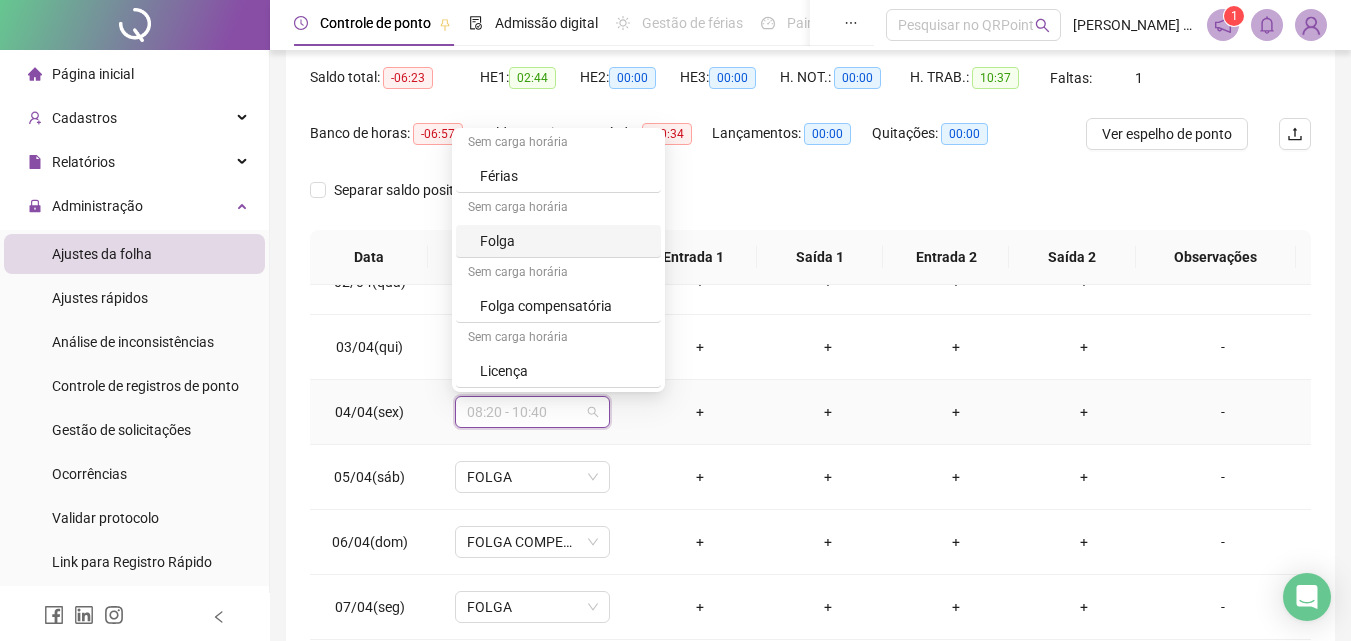 click on "Folga" at bounding box center (564, 241) 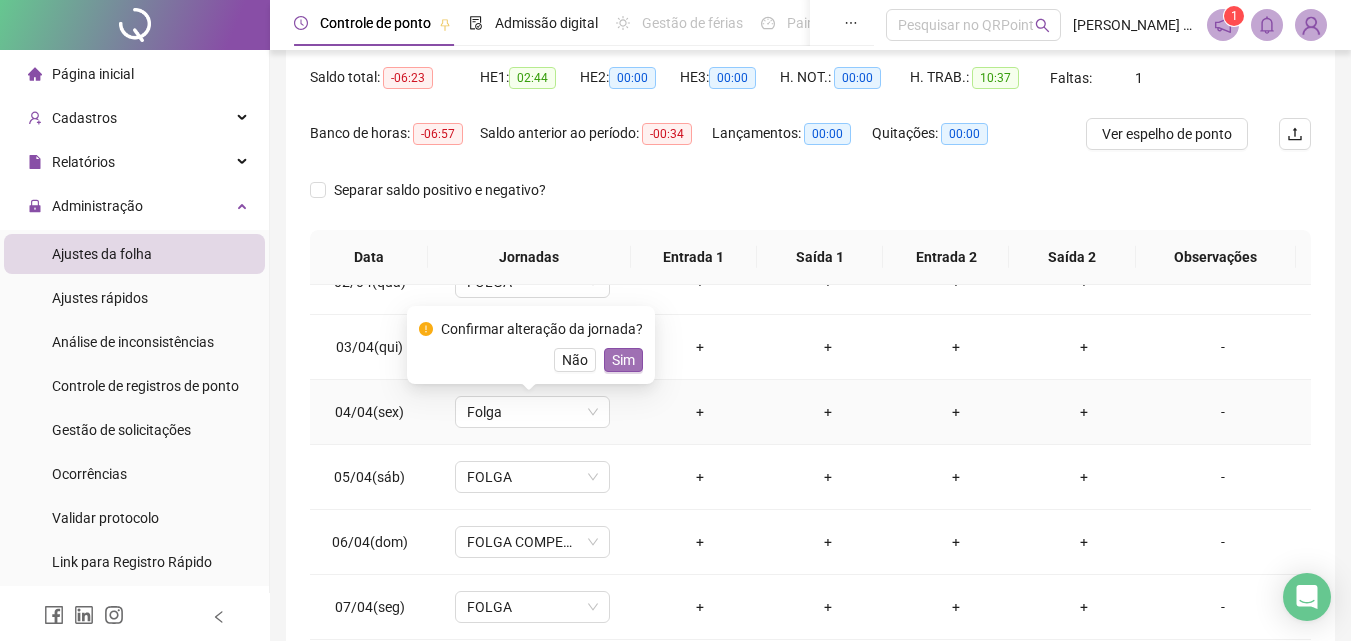 click on "Sim" at bounding box center [623, 360] 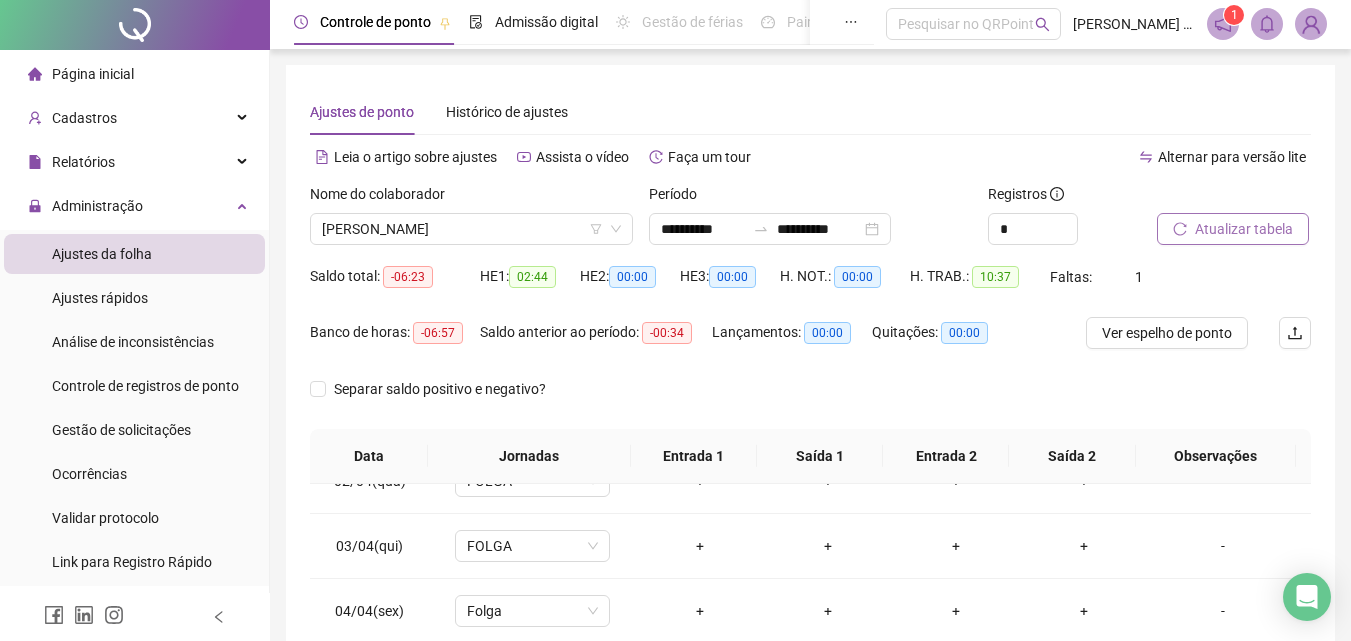 scroll, scrollTop: 0, scrollLeft: 0, axis: both 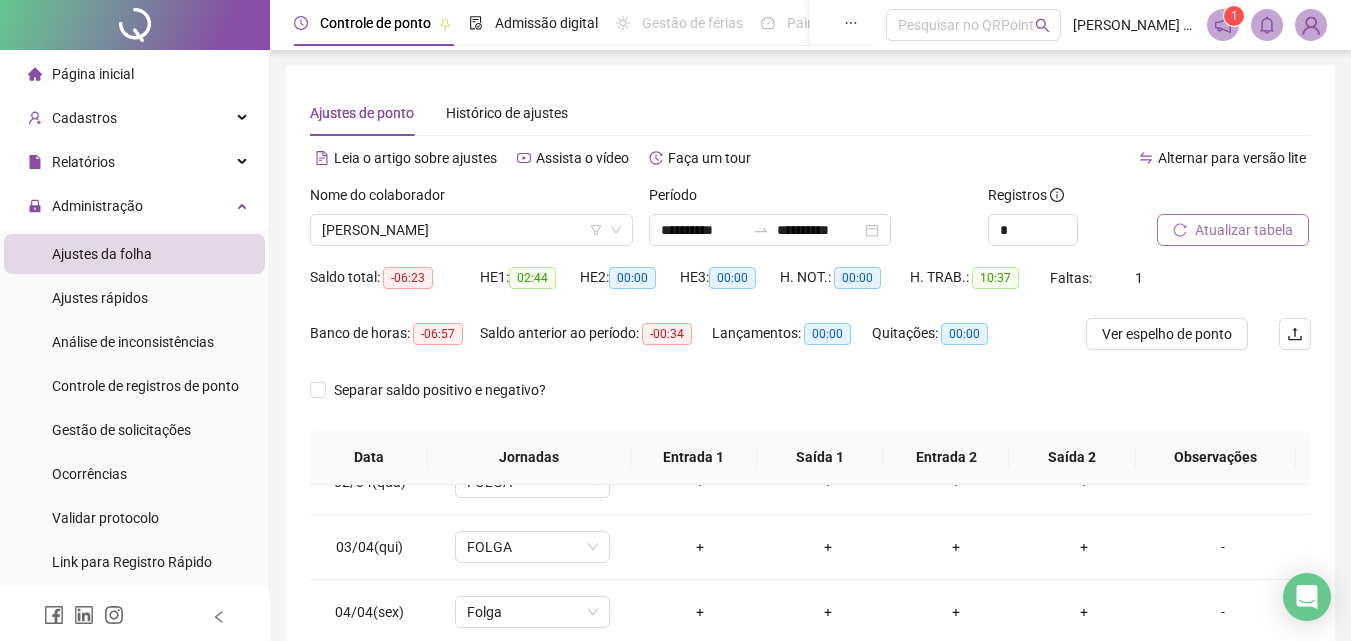 click on "Atualizar tabela" at bounding box center (1244, 230) 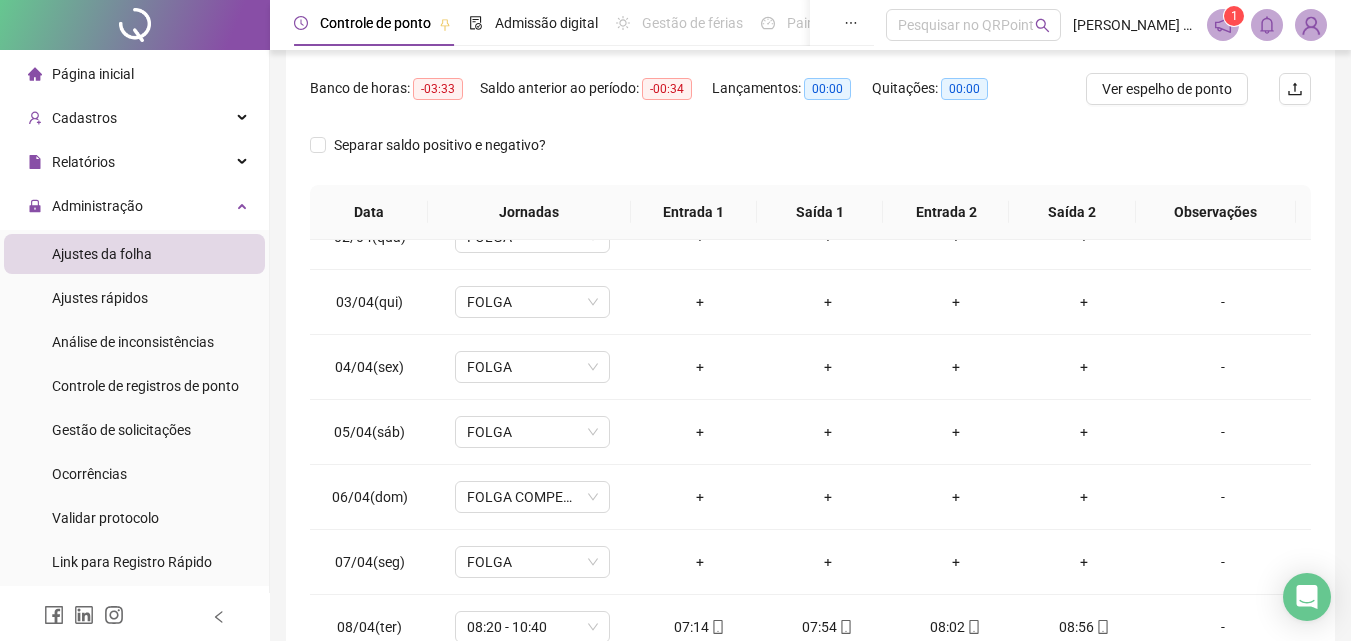 scroll, scrollTop: 300, scrollLeft: 0, axis: vertical 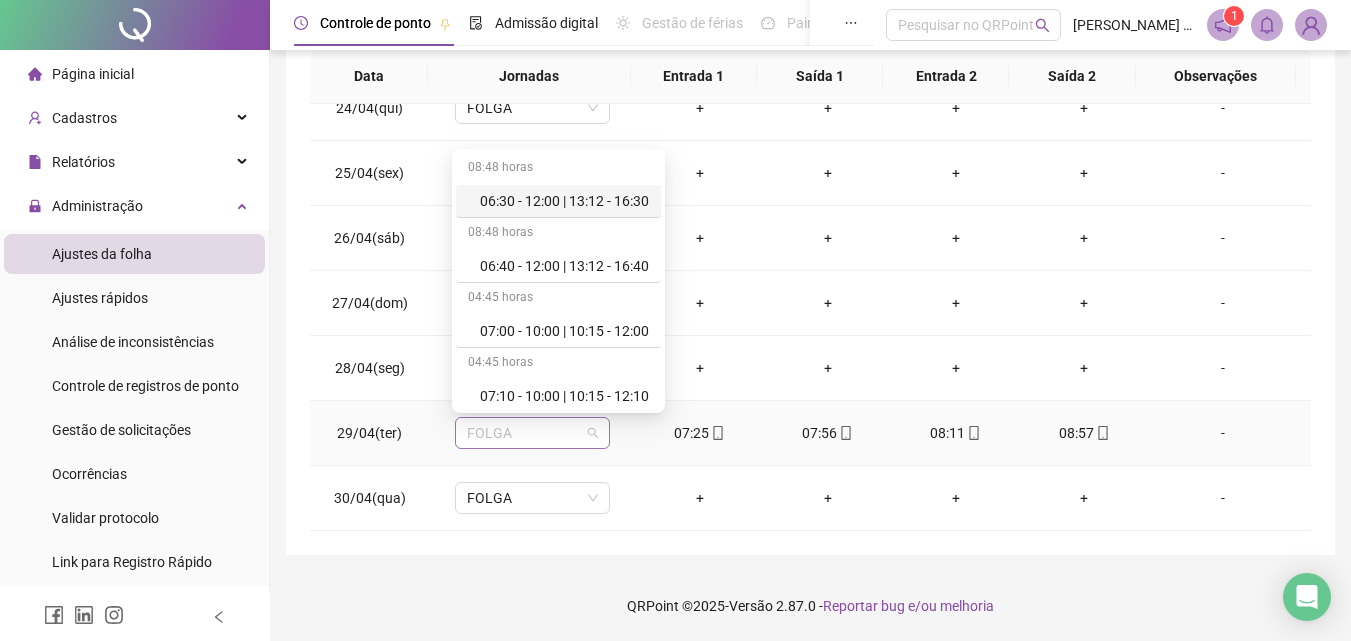 click on "FOLGA" at bounding box center [532, 433] 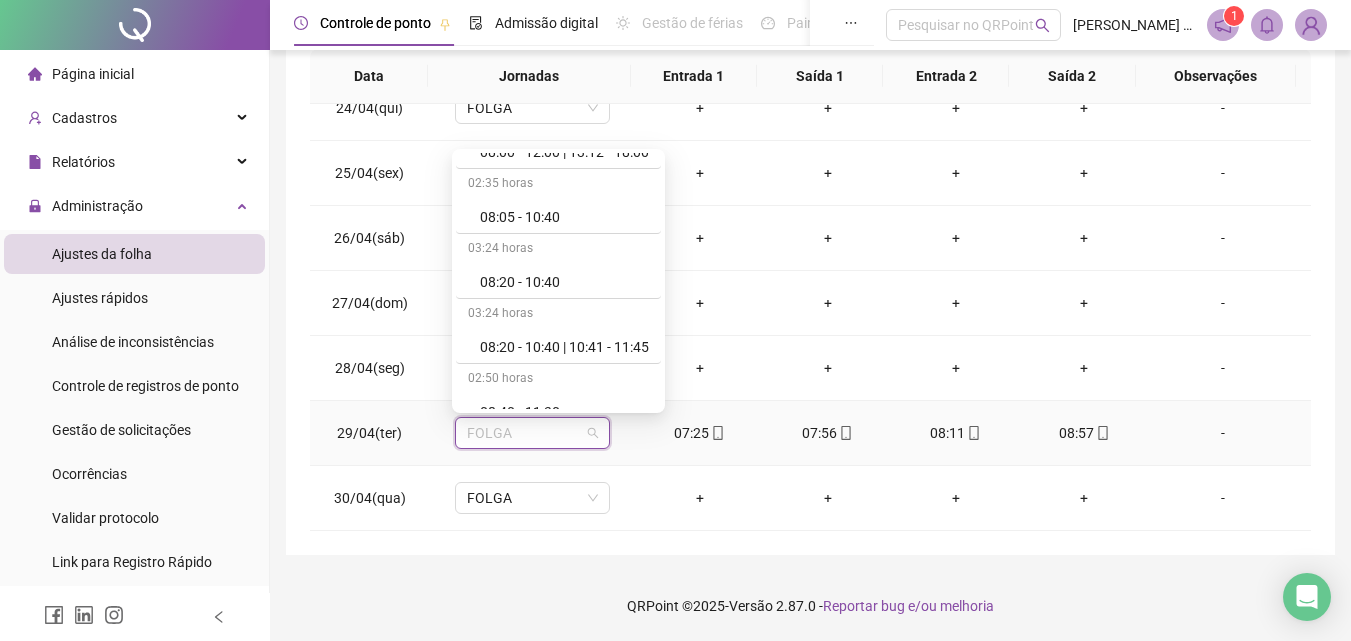 scroll, scrollTop: 640, scrollLeft: 0, axis: vertical 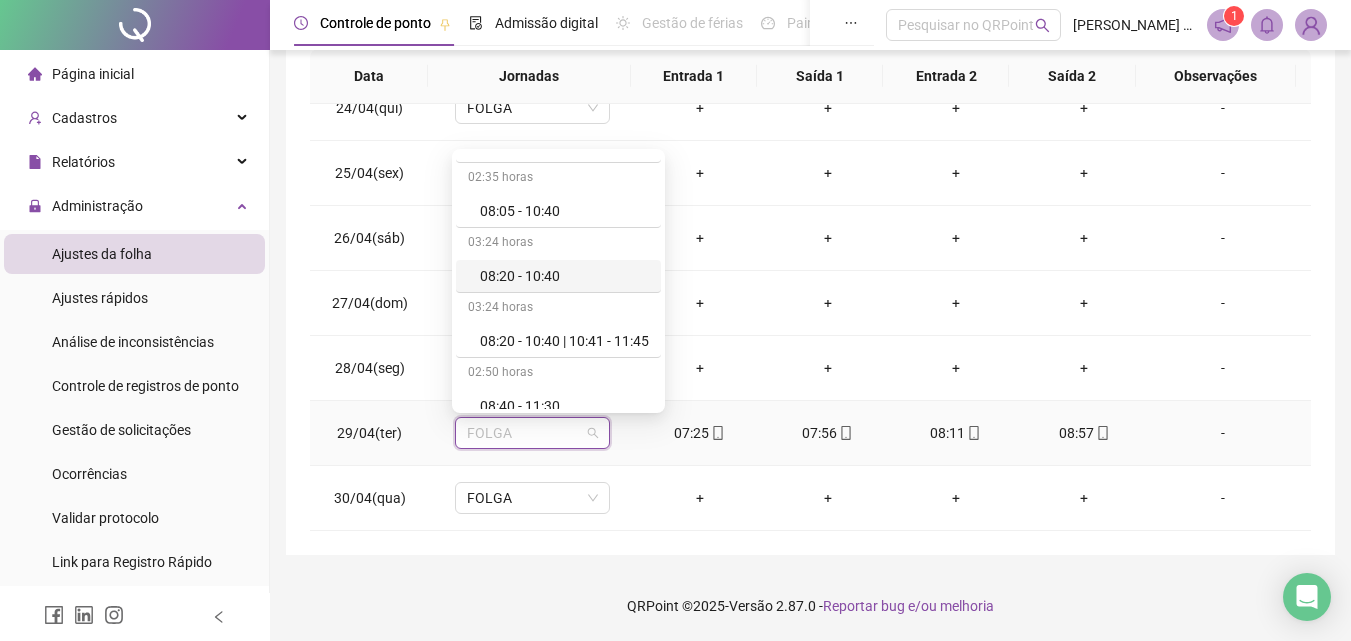 click on "08:20 - 10:40" at bounding box center (564, 276) 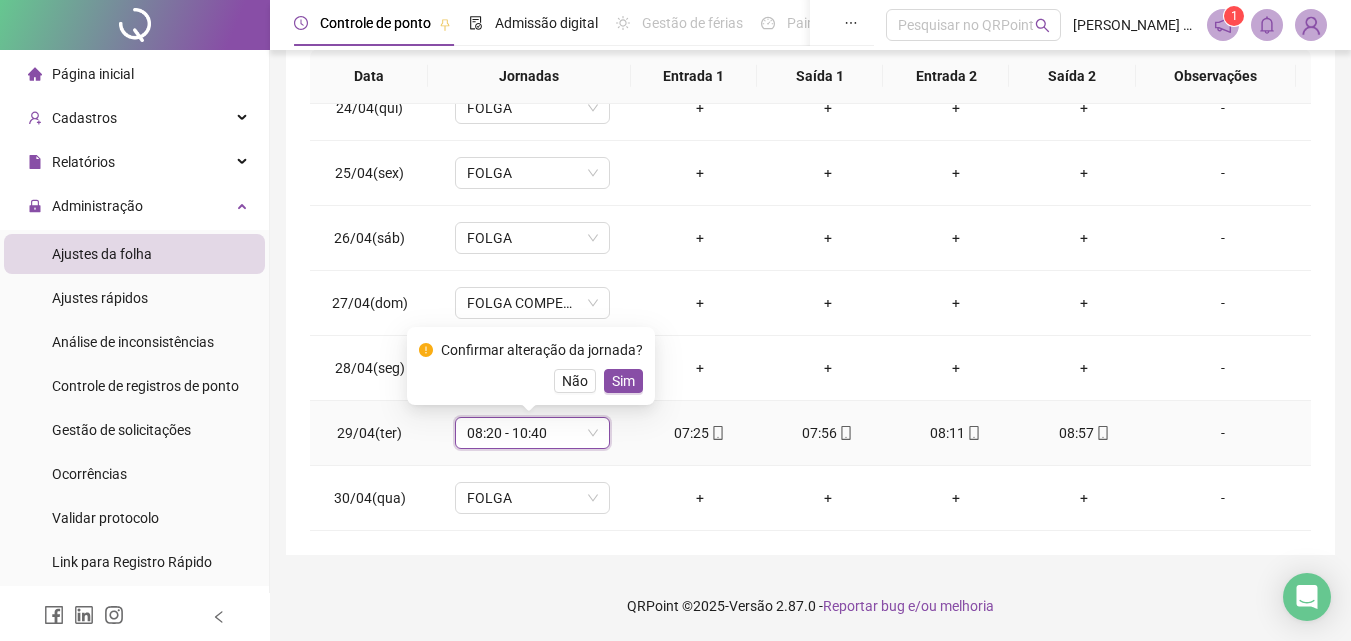 click on "Confirmar alteração da jornada? Não Sim" at bounding box center [531, 366] 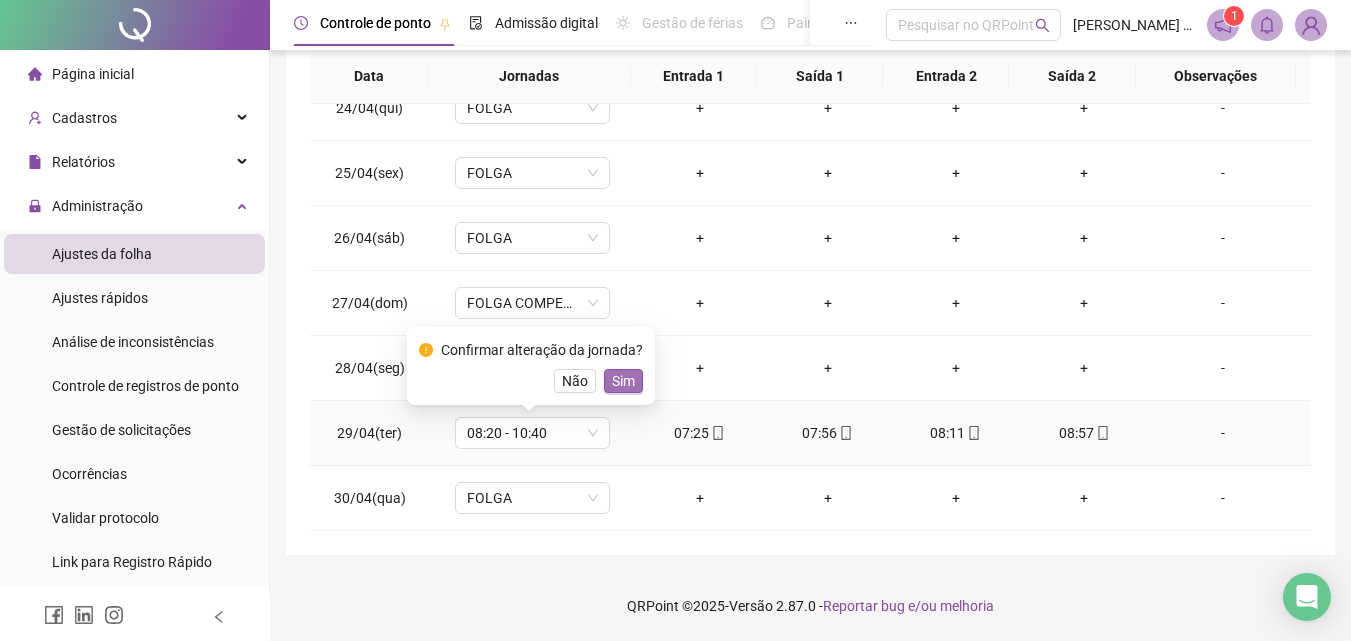 click on "Sim" at bounding box center [623, 381] 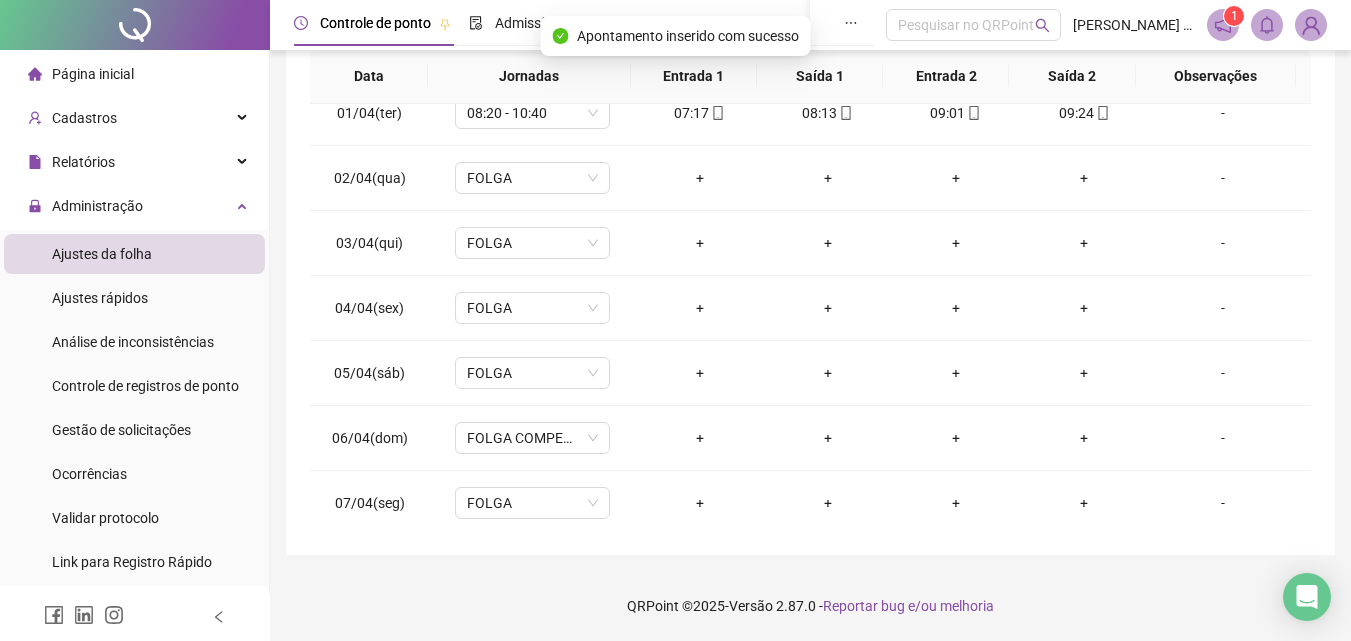 scroll, scrollTop: 0, scrollLeft: 0, axis: both 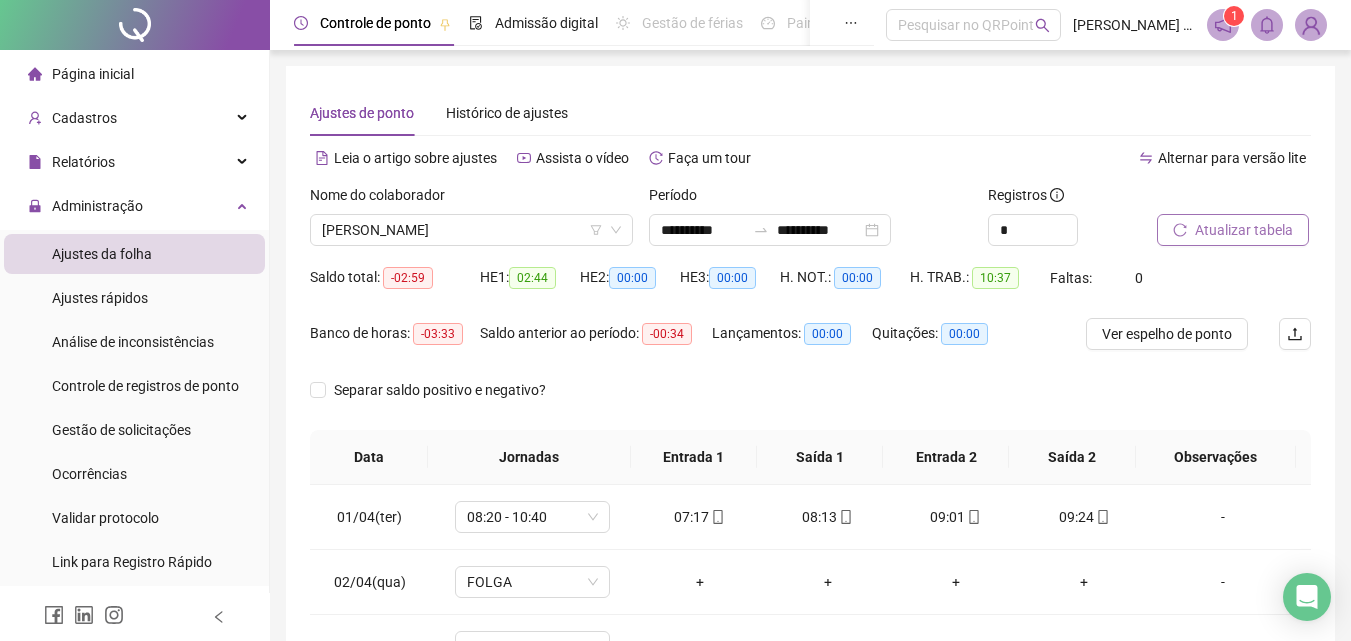 click on "Atualizar tabela" at bounding box center [1244, 230] 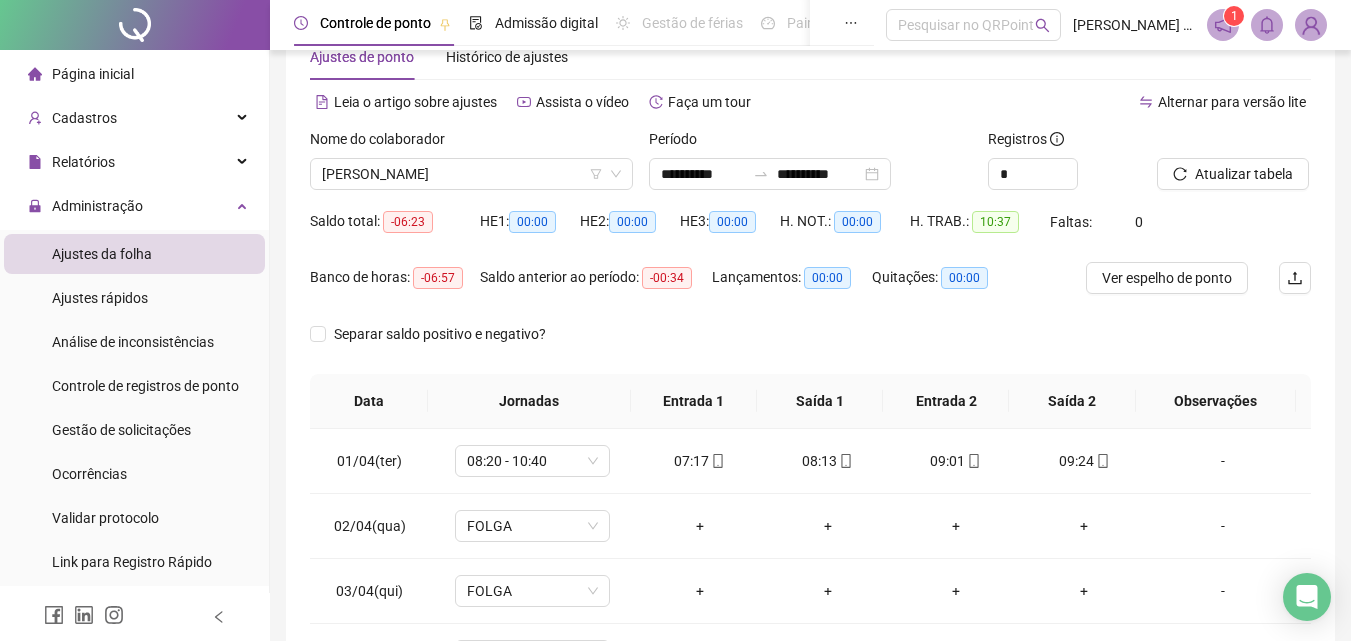 scroll, scrollTop: 100, scrollLeft: 0, axis: vertical 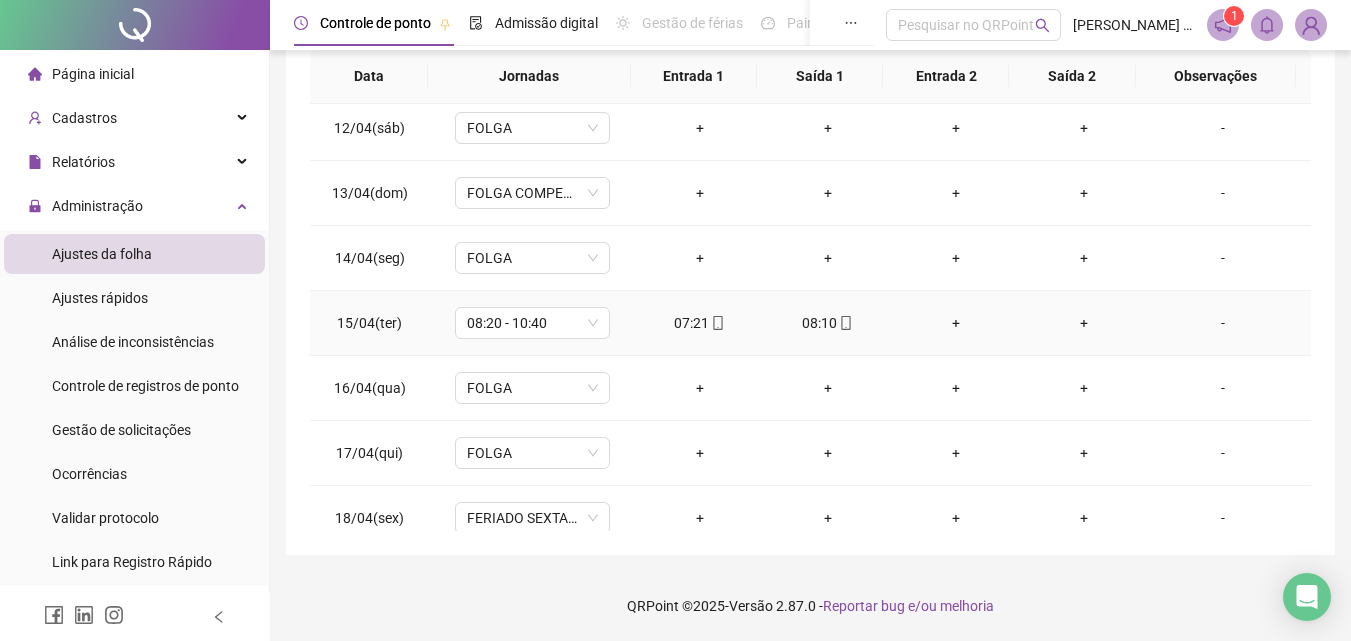 click on "+" at bounding box center (956, 323) 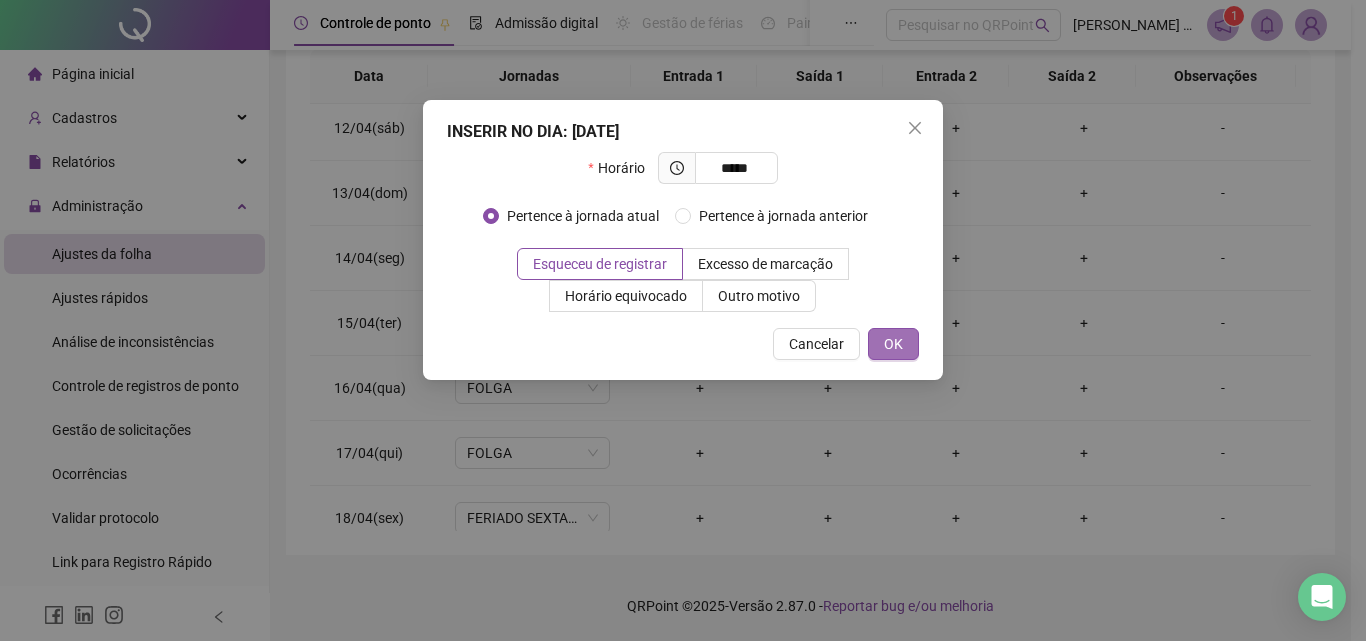 type on "*****" 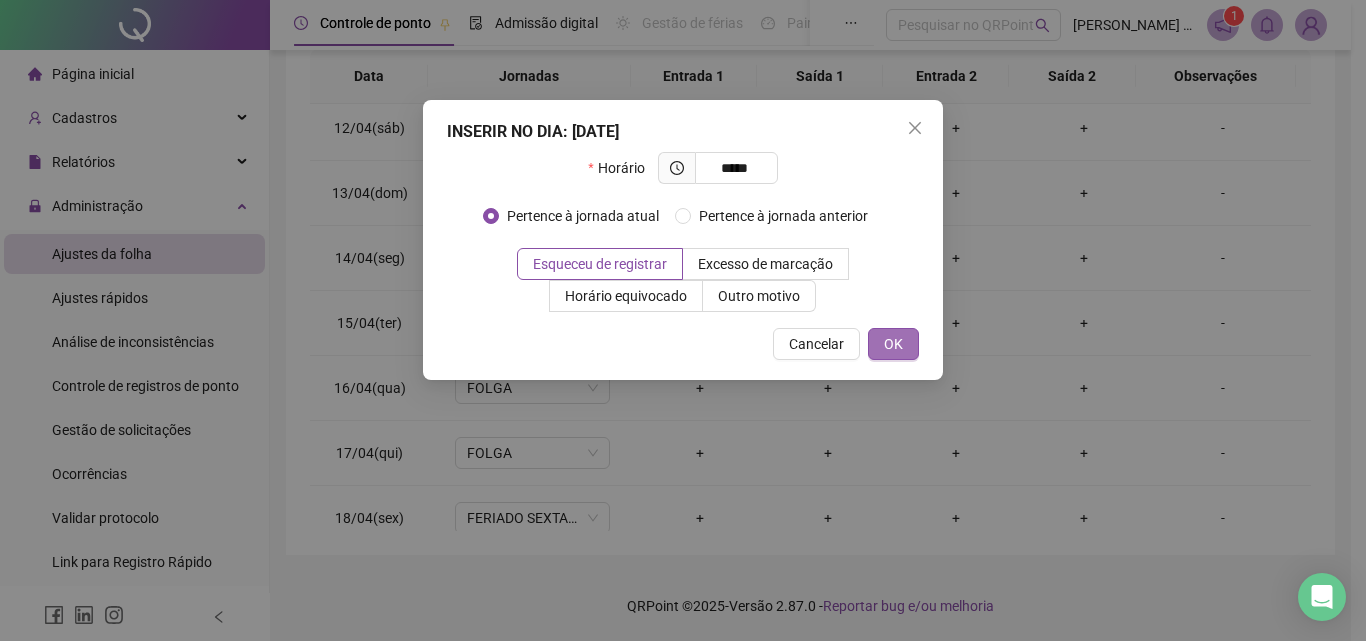 click on "OK" at bounding box center (893, 344) 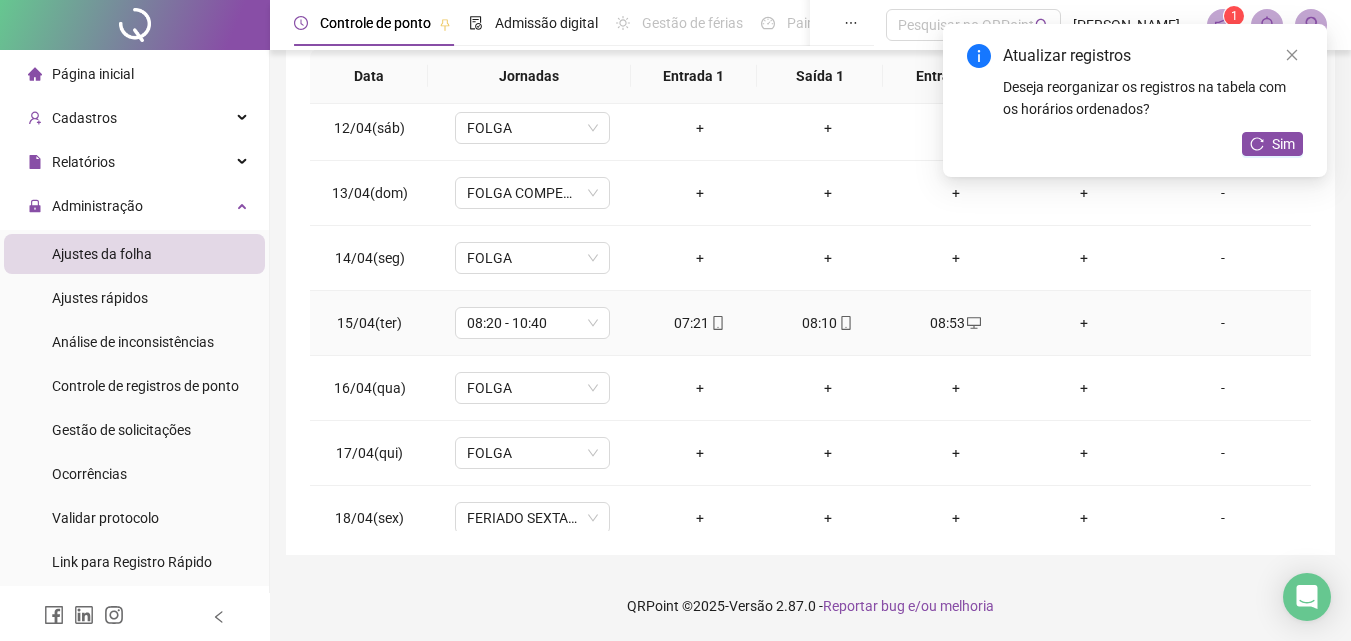 click on "+" at bounding box center [1084, 323] 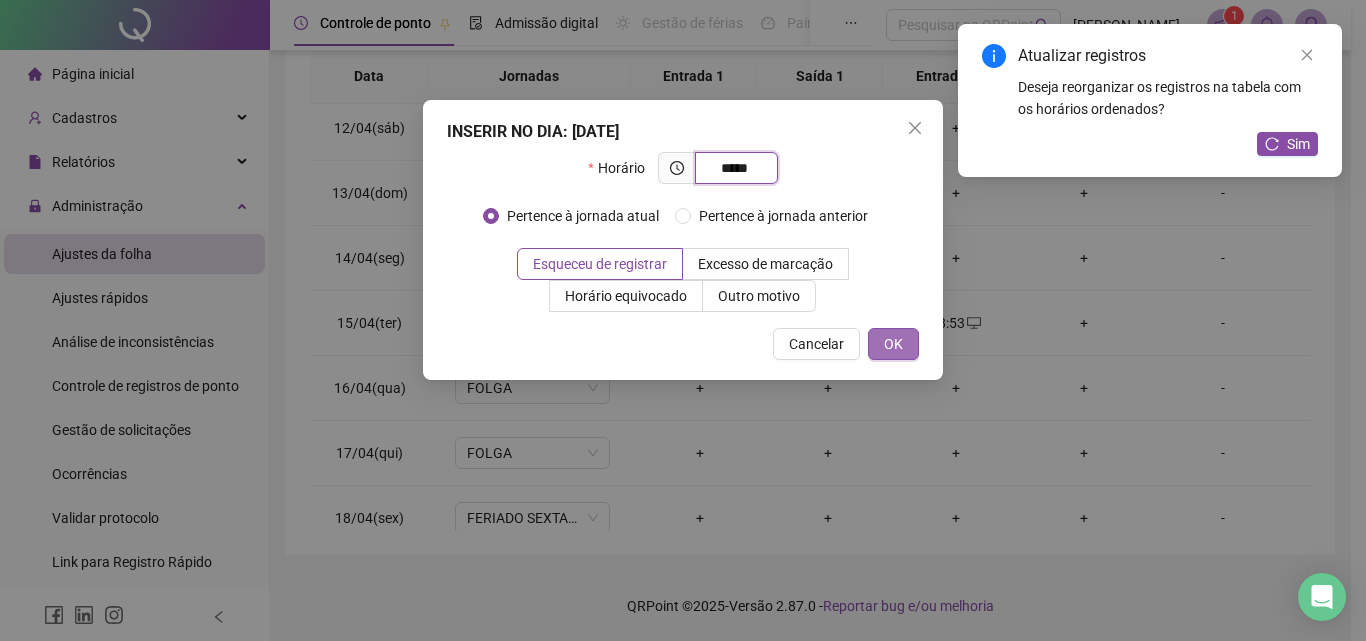 type on "*****" 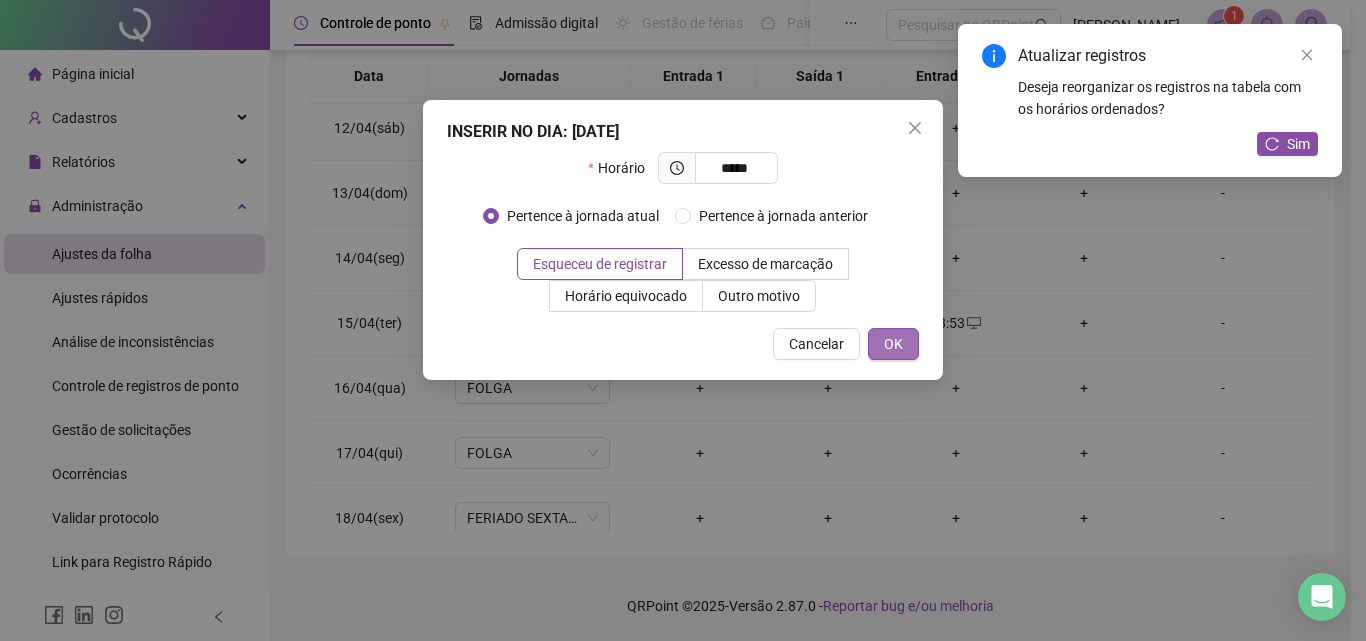 click on "OK" at bounding box center (893, 344) 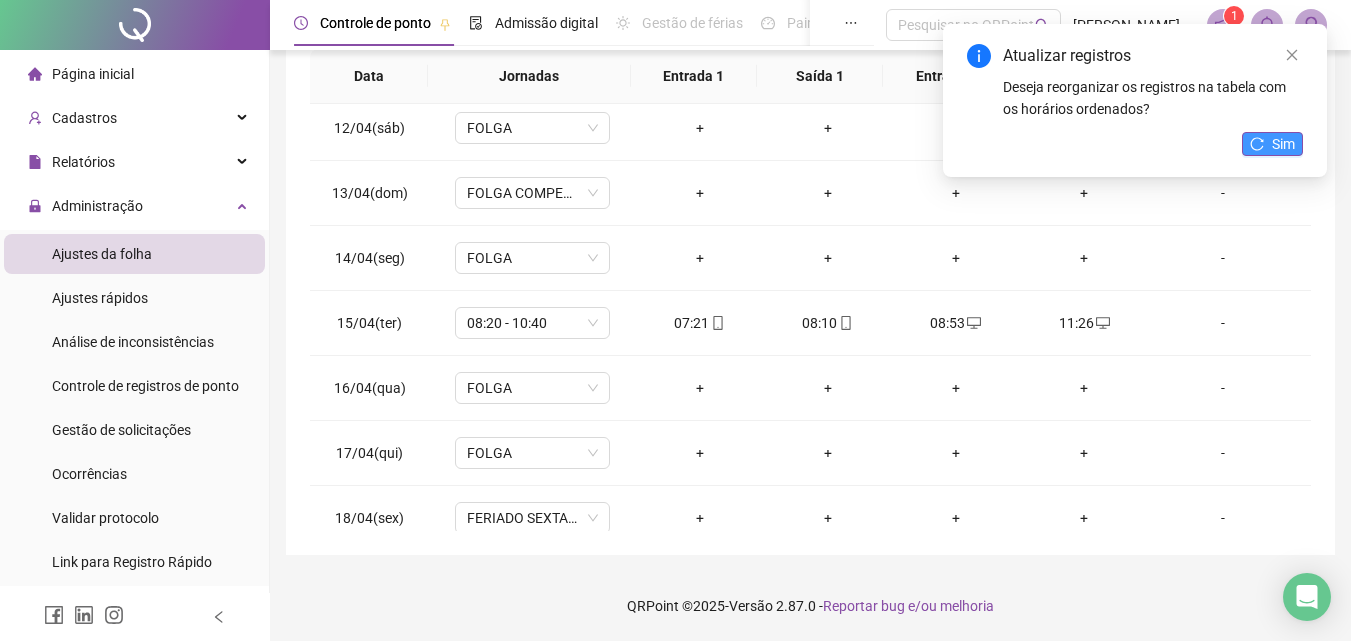 click on "Sim" at bounding box center [1283, 144] 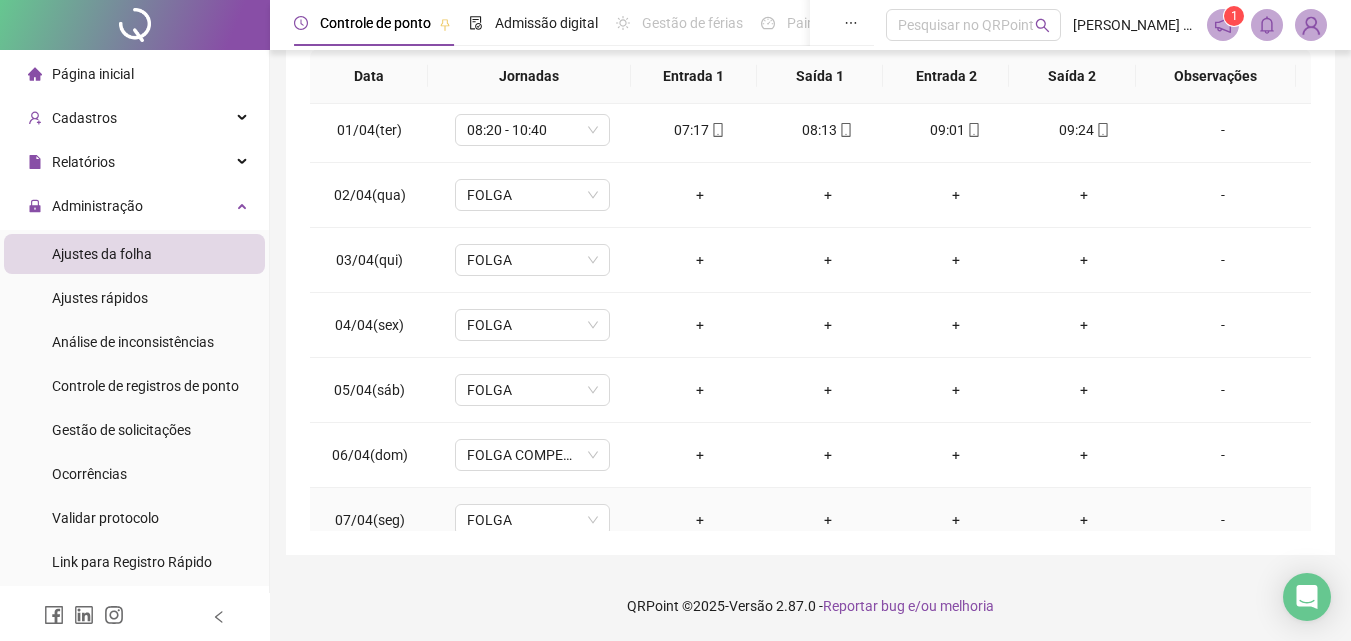 scroll, scrollTop: 0, scrollLeft: 0, axis: both 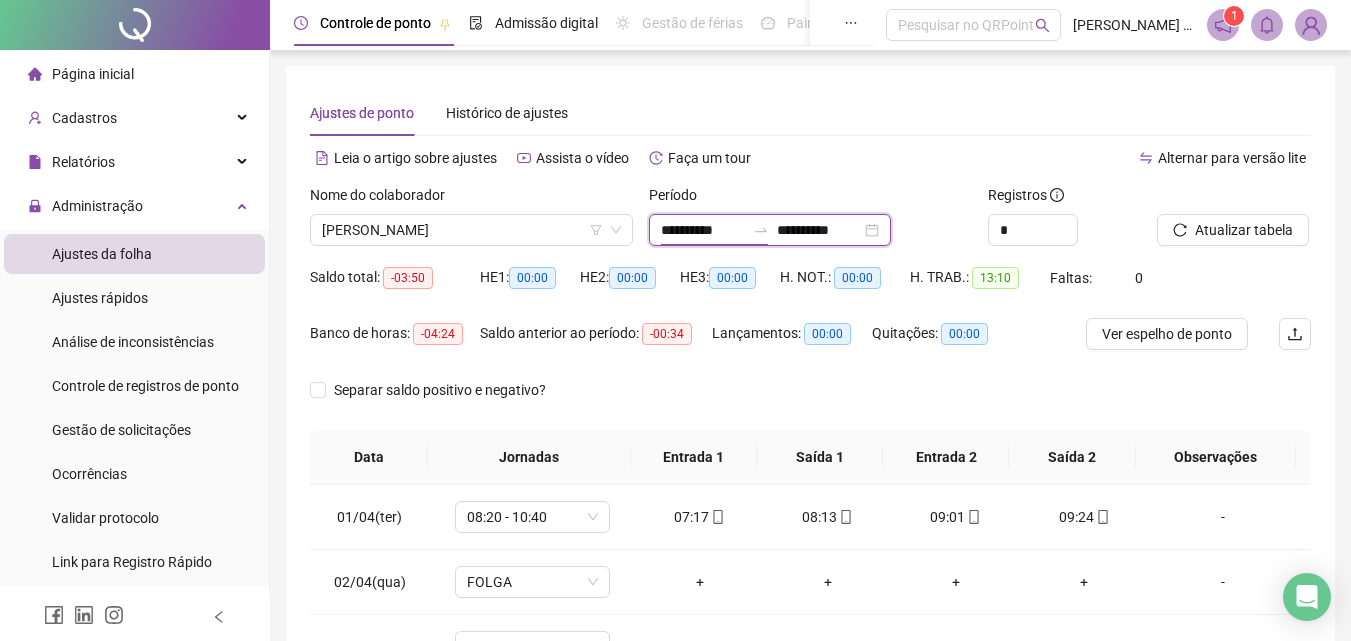 click on "**********" at bounding box center (703, 230) 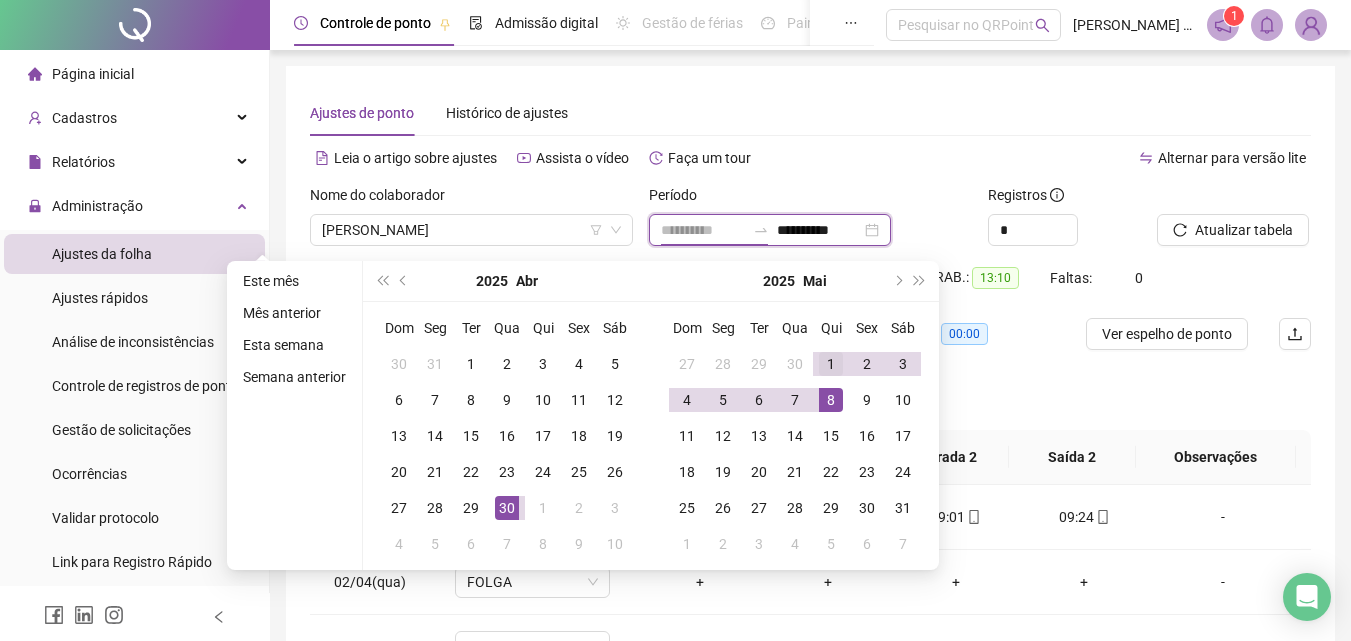 type on "**********" 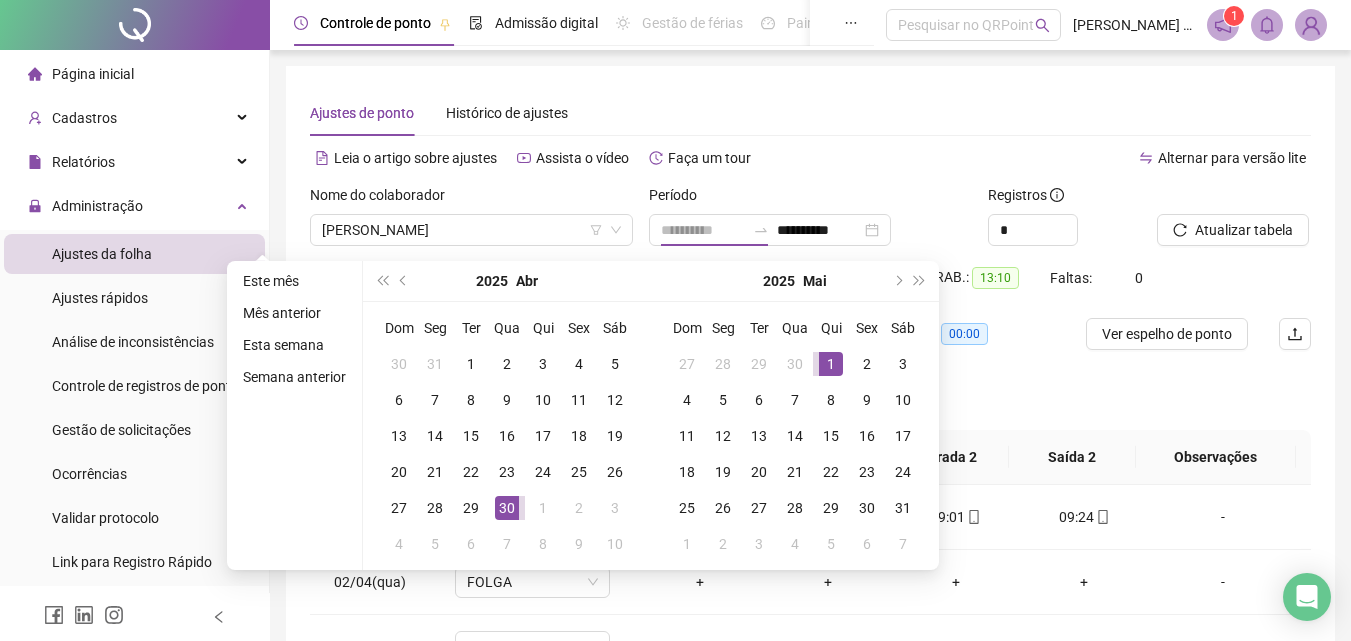 click on "1" at bounding box center [831, 364] 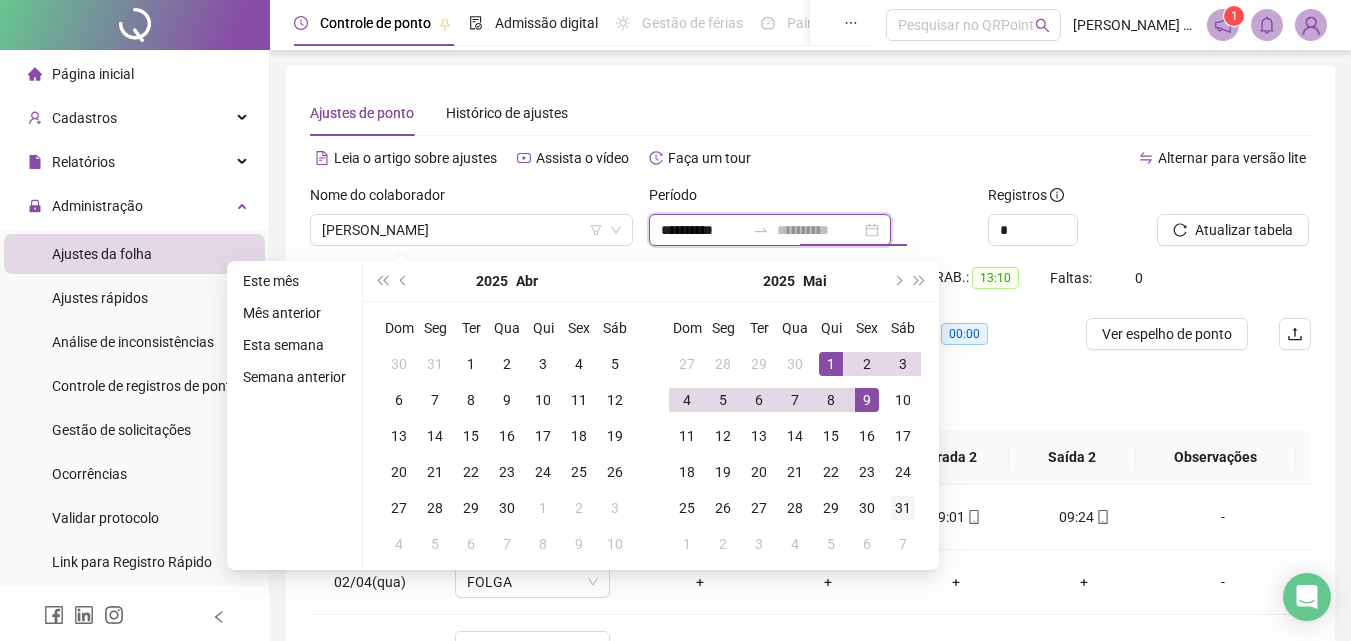 type on "**********" 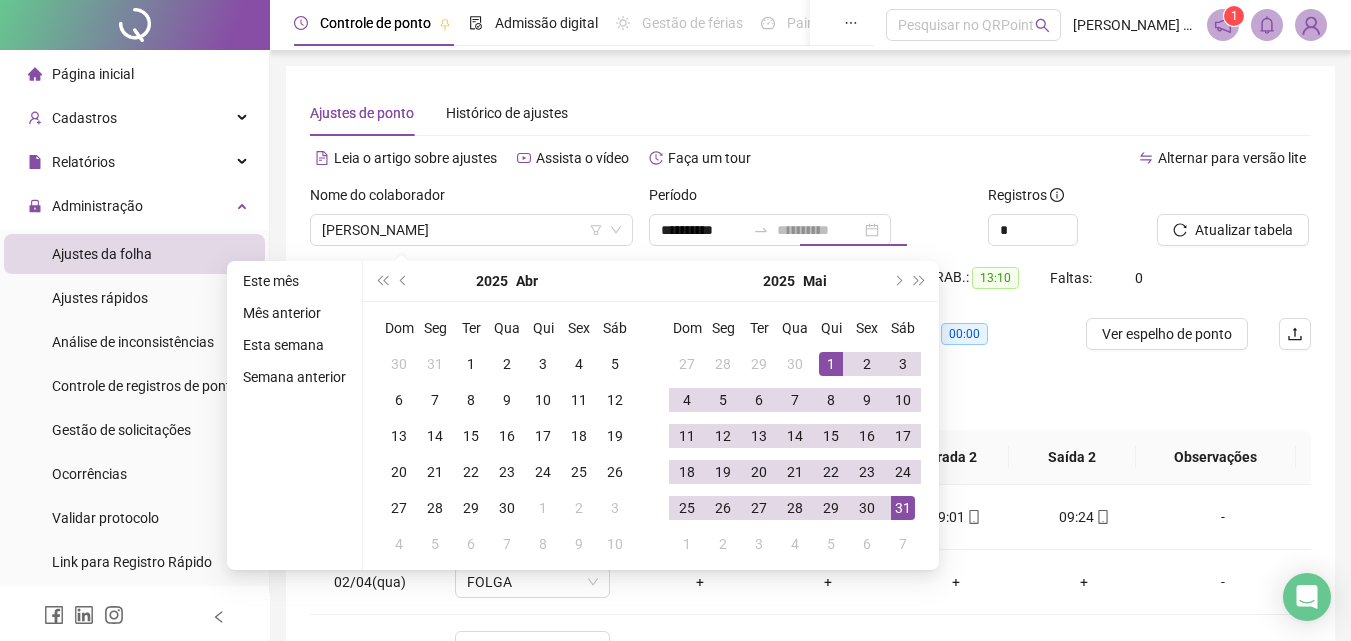 click on "31" at bounding box center (903, 508) 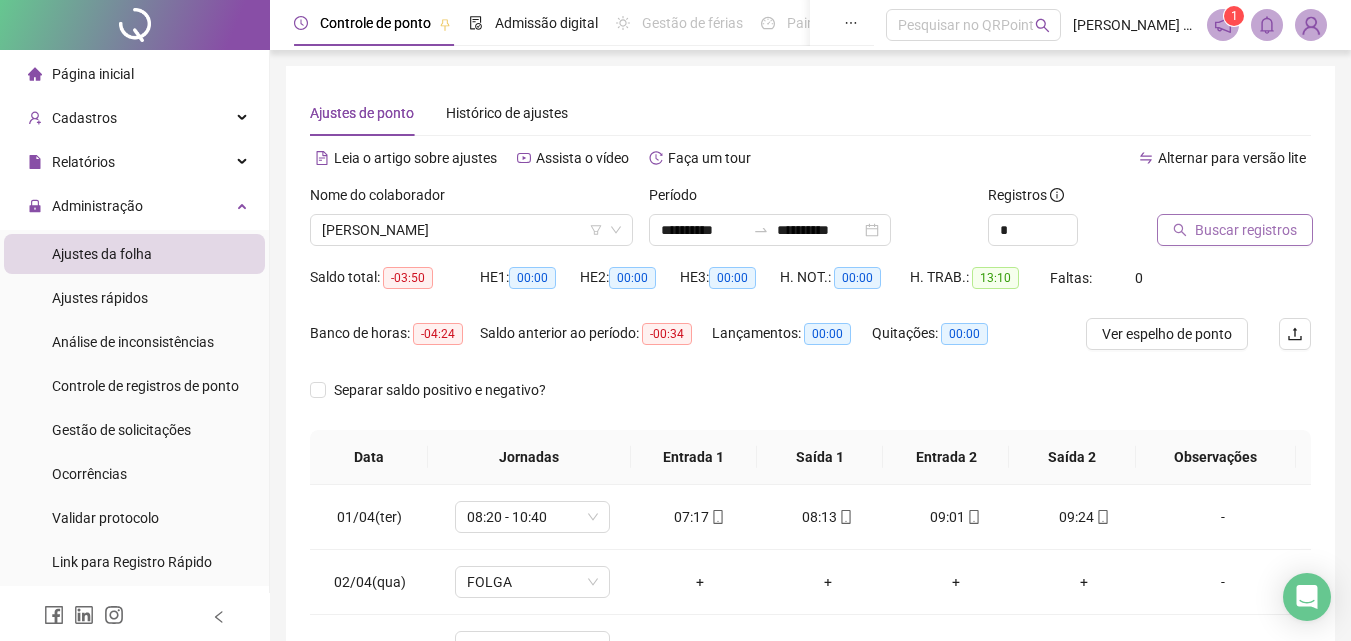 click on "Buscar registros" at bounding box center (1246, 230) 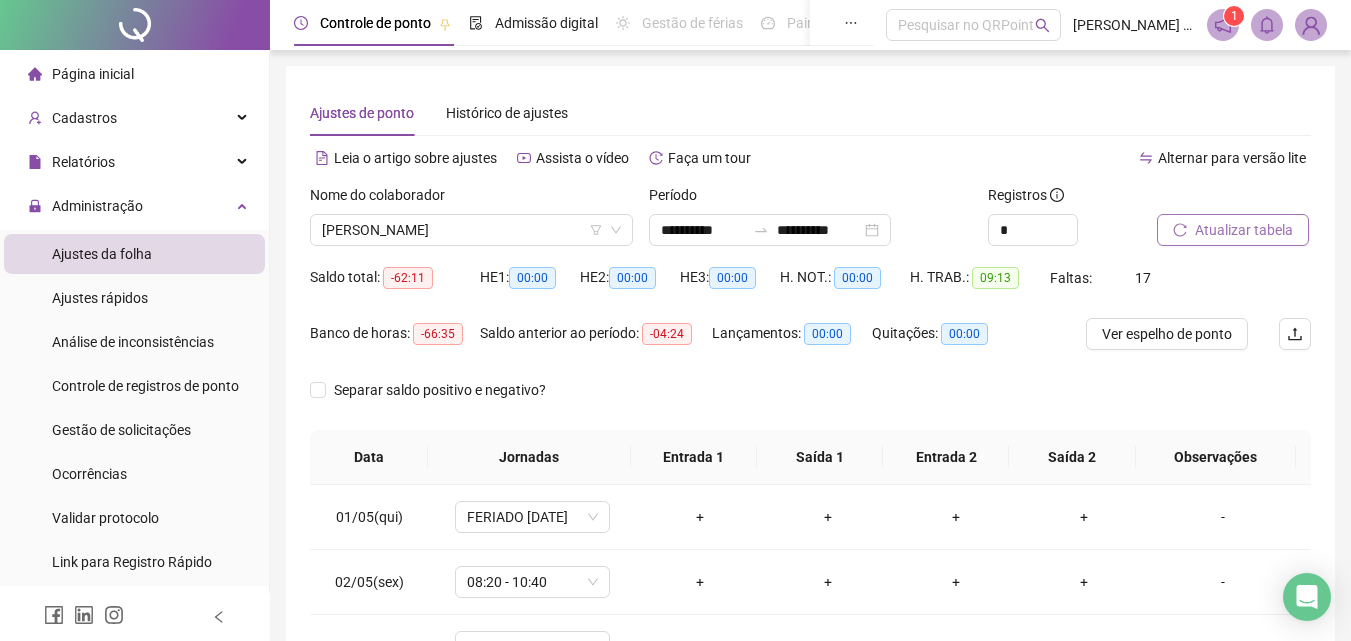 click on "Atualizar tabela" at bounding box center (1244, 230) 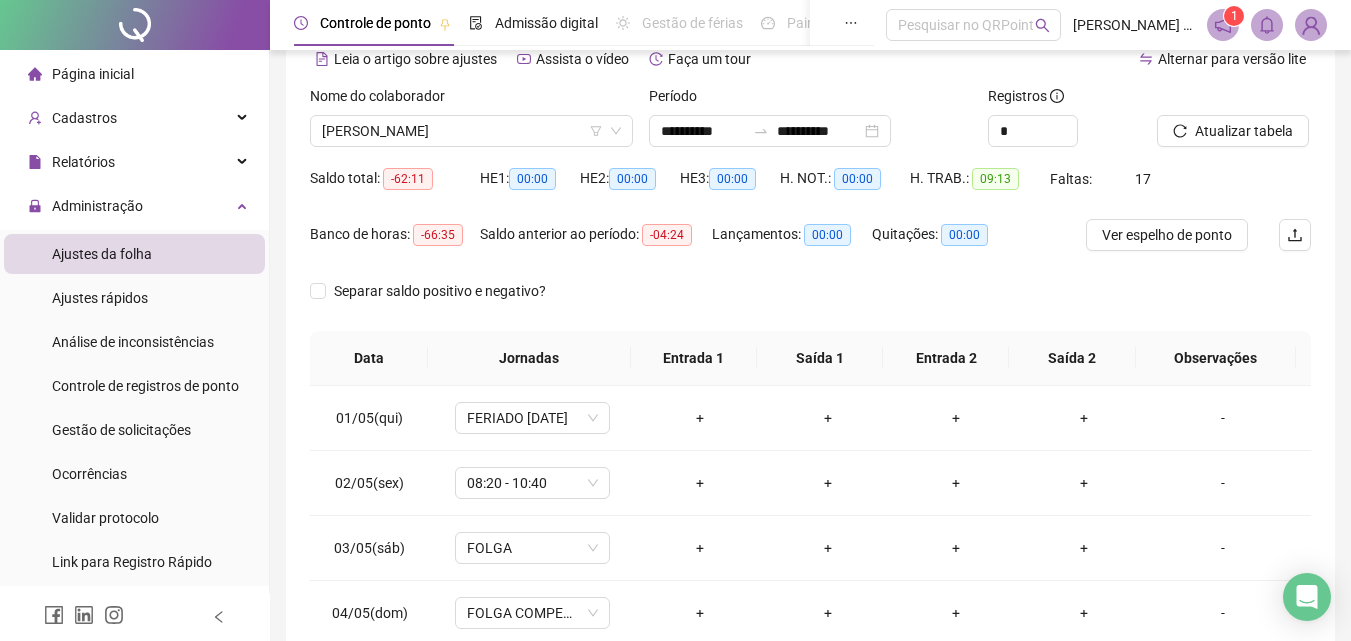scroll, scrollTop: 100, scrollLeft: 0, axis: vertical 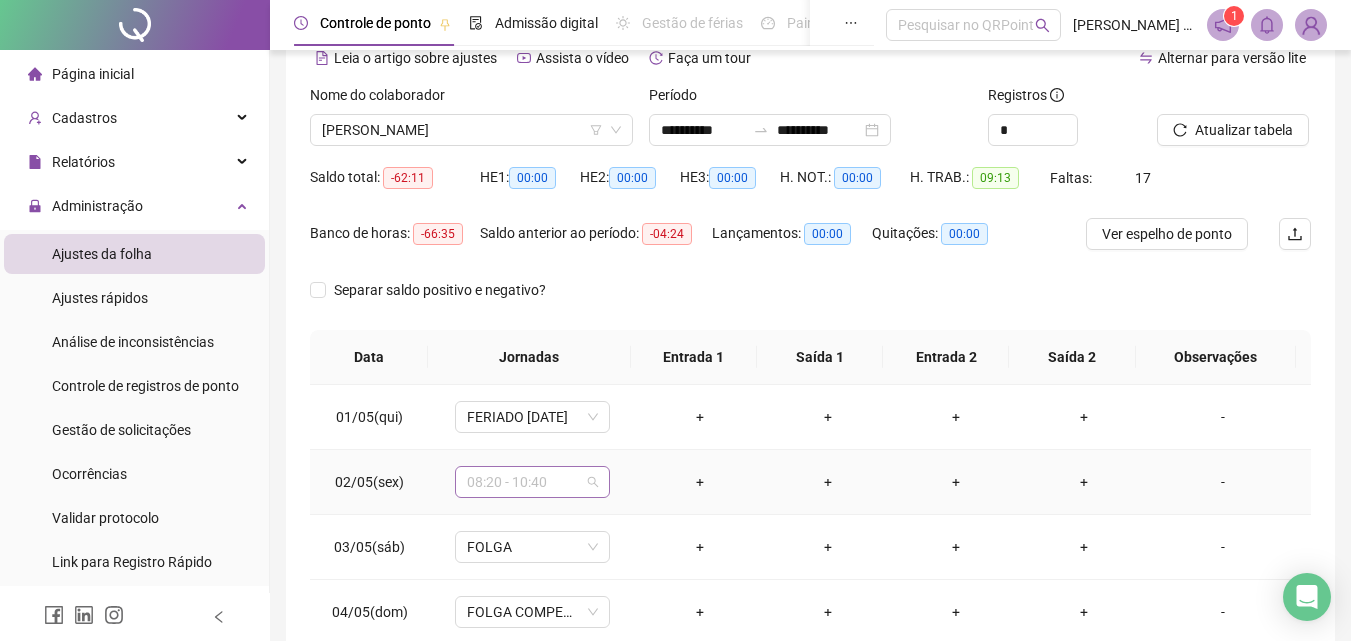 click on "08:20 - 10:40" at bounding box center (532, 482) 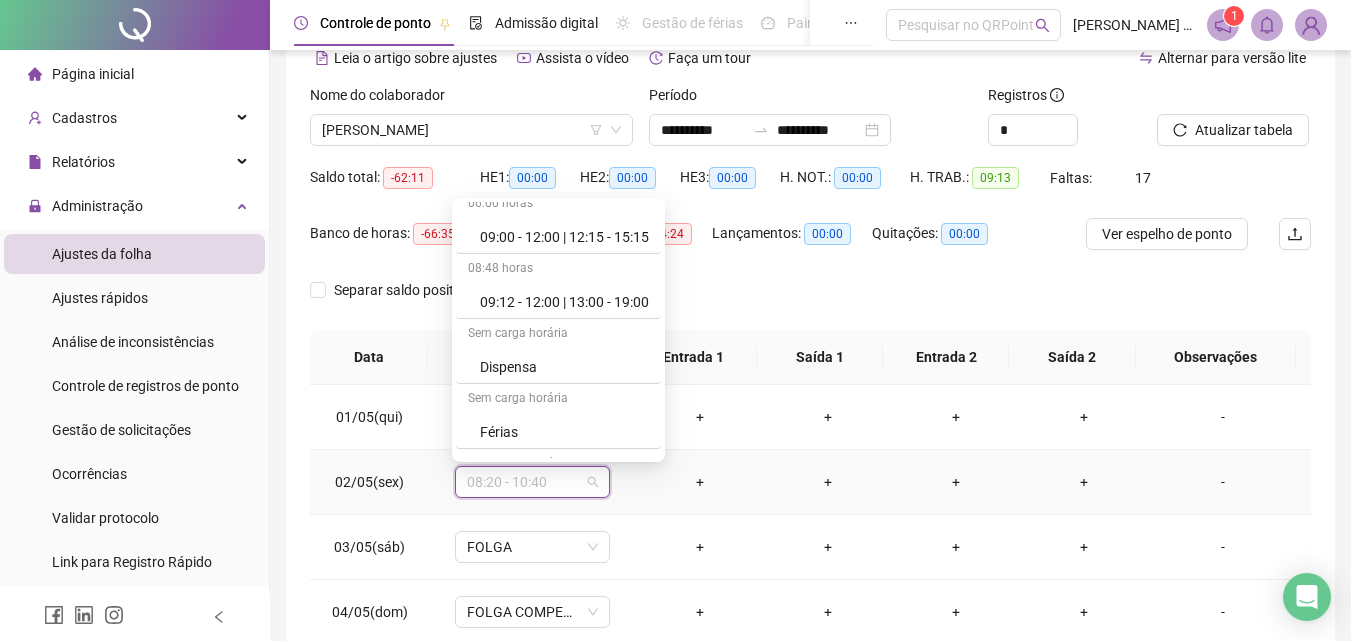 scroll, scrollTop: 1109, scrollLeft: 0, axis: vertical 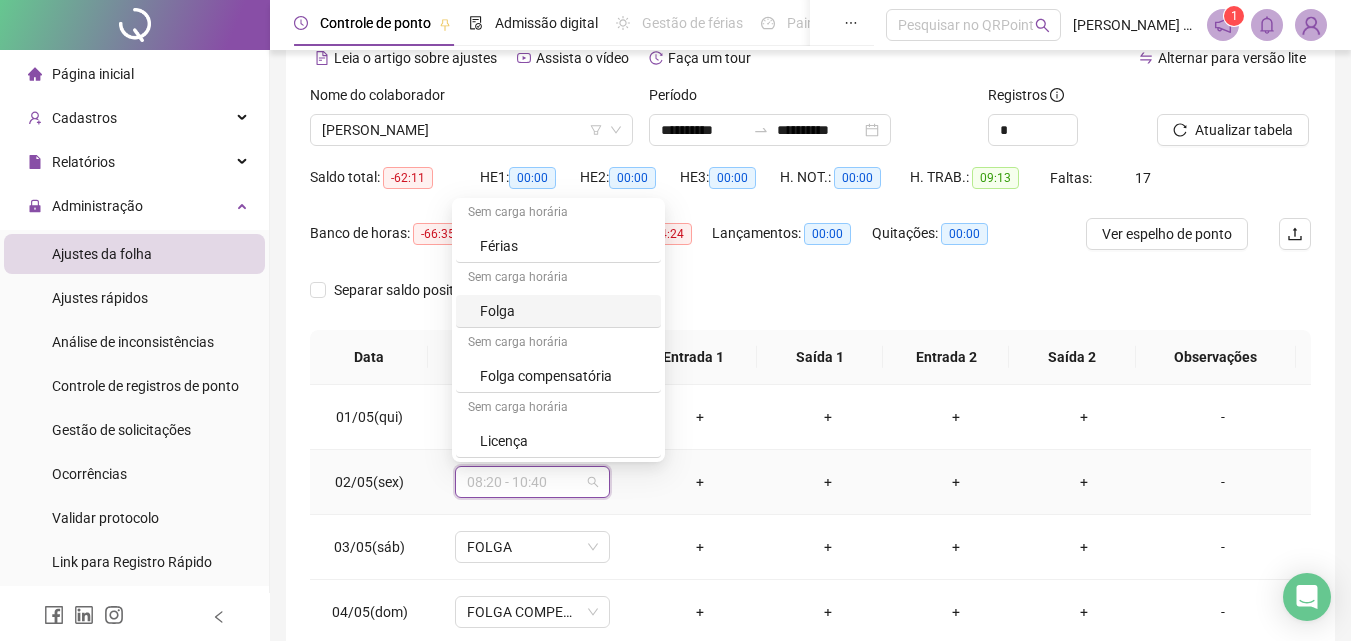 click on "Folga" at bounding box center (564, 311) 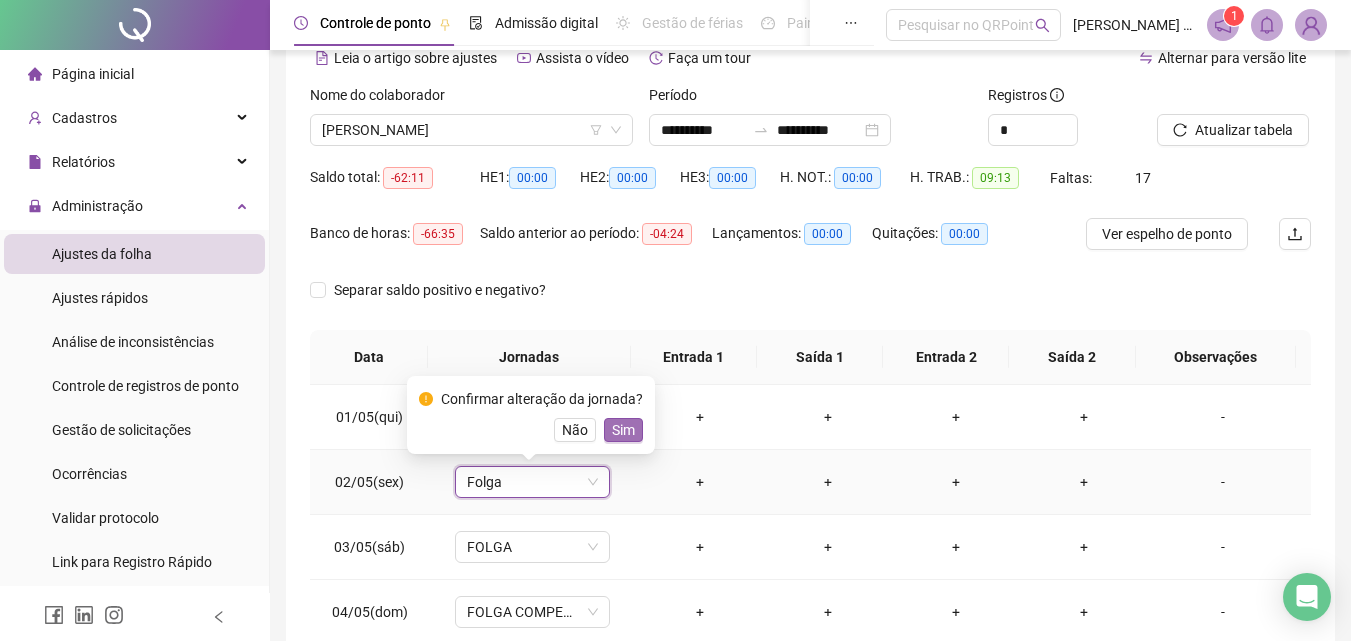 click on "Sim" at bounding box center (623, 430) 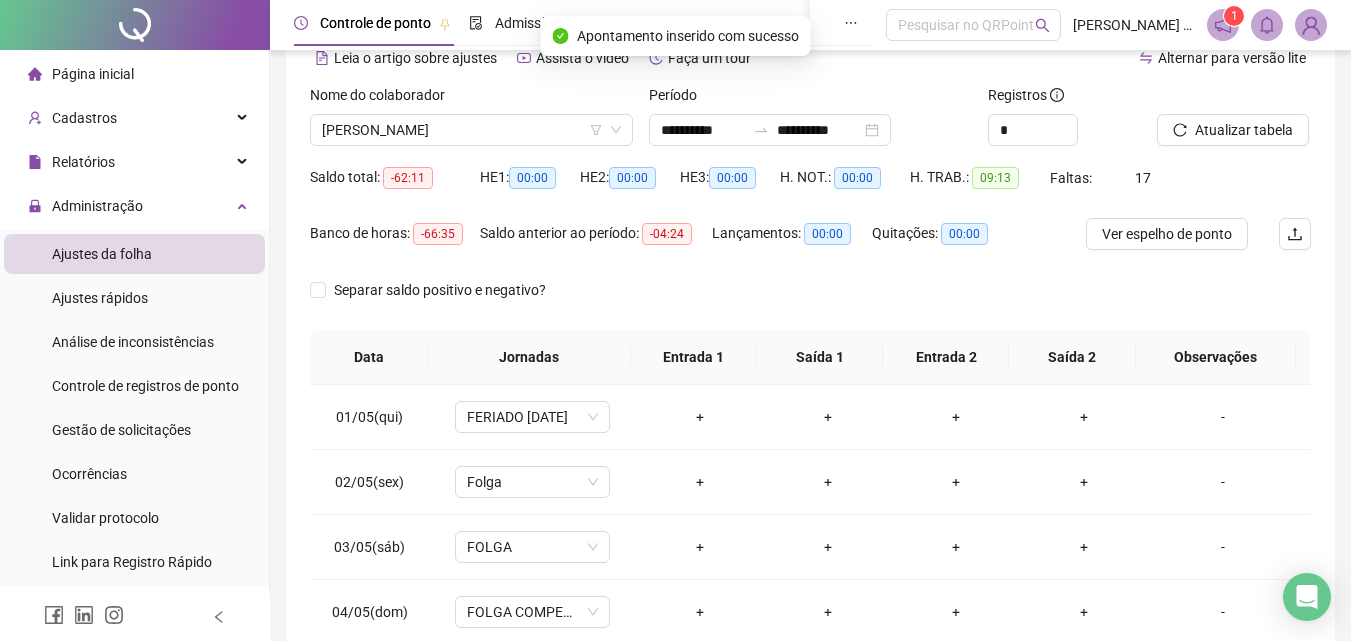 scroll, scrollTop: 200, scrollLeft: 0, axis: vertical 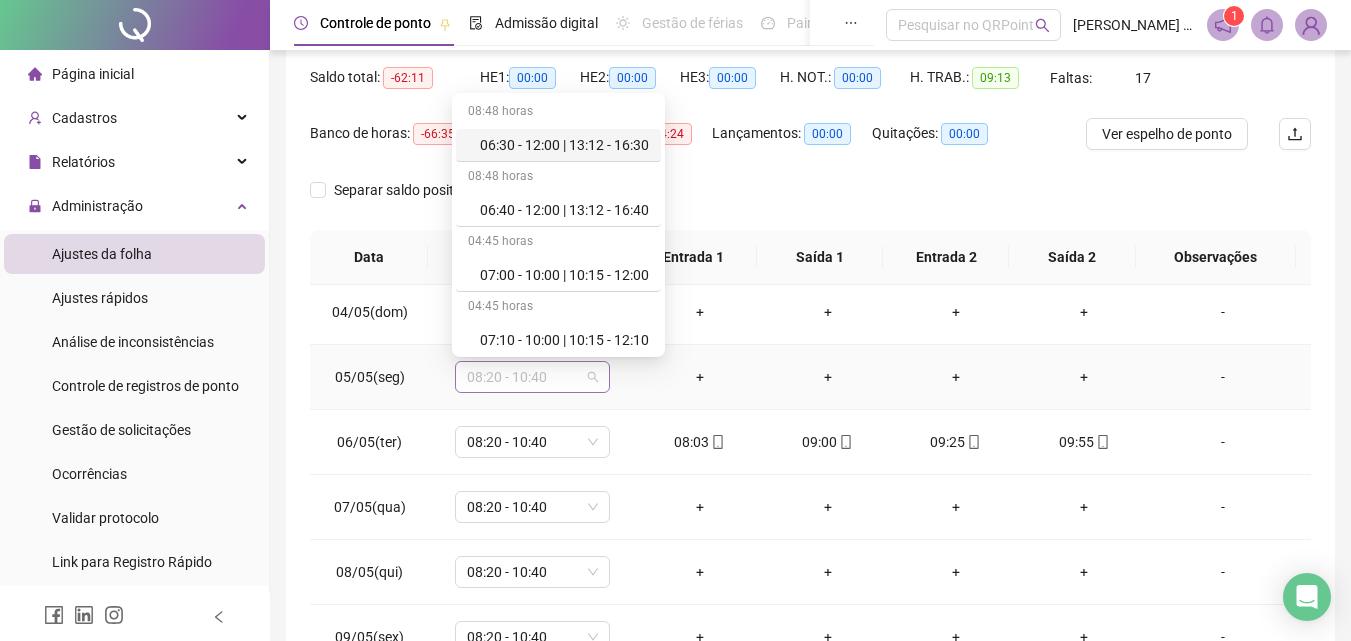 click on "08:20 - 10:40" at bounding box center (532, 377) 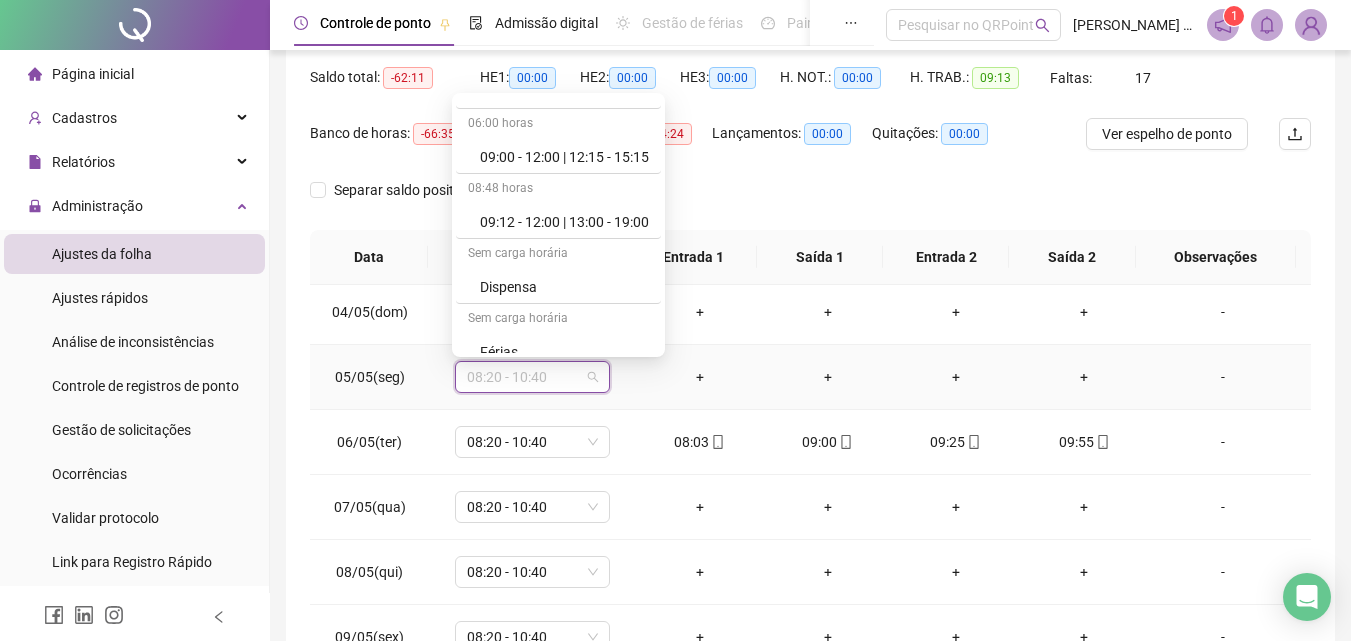 scroll, scrollTop: 1109, scrollLeft: 0, axis: vertical 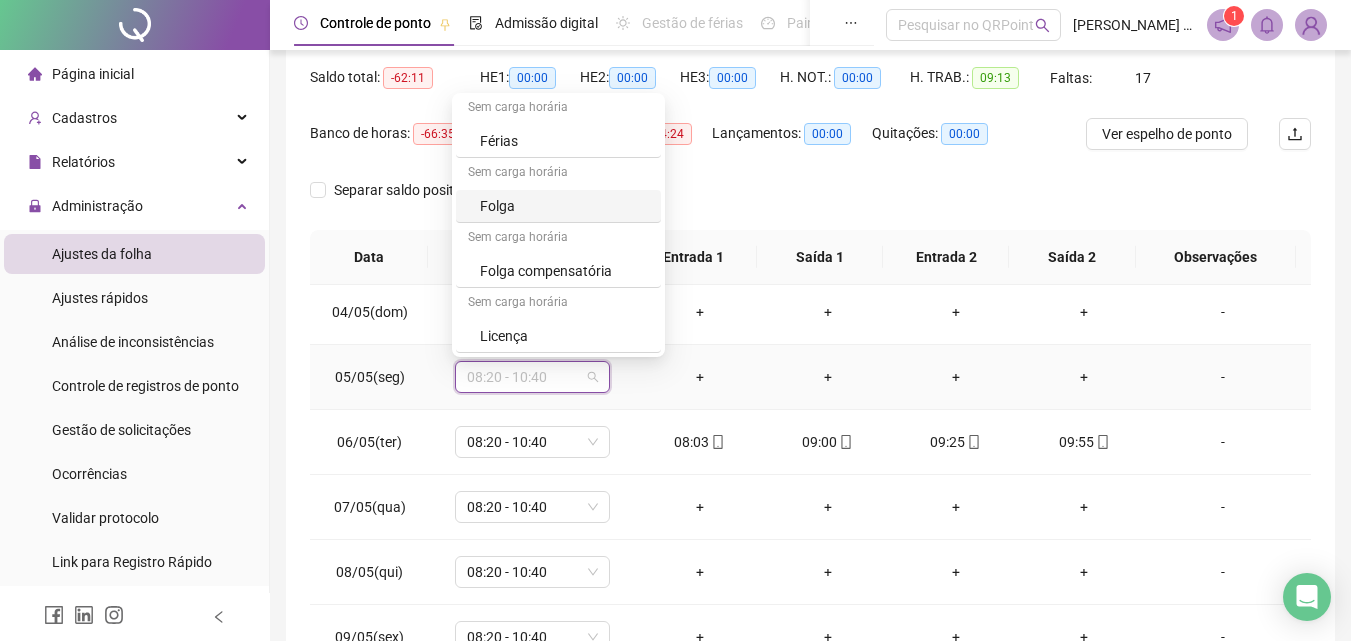 click on "Folga" at bounding box center [564, 206] 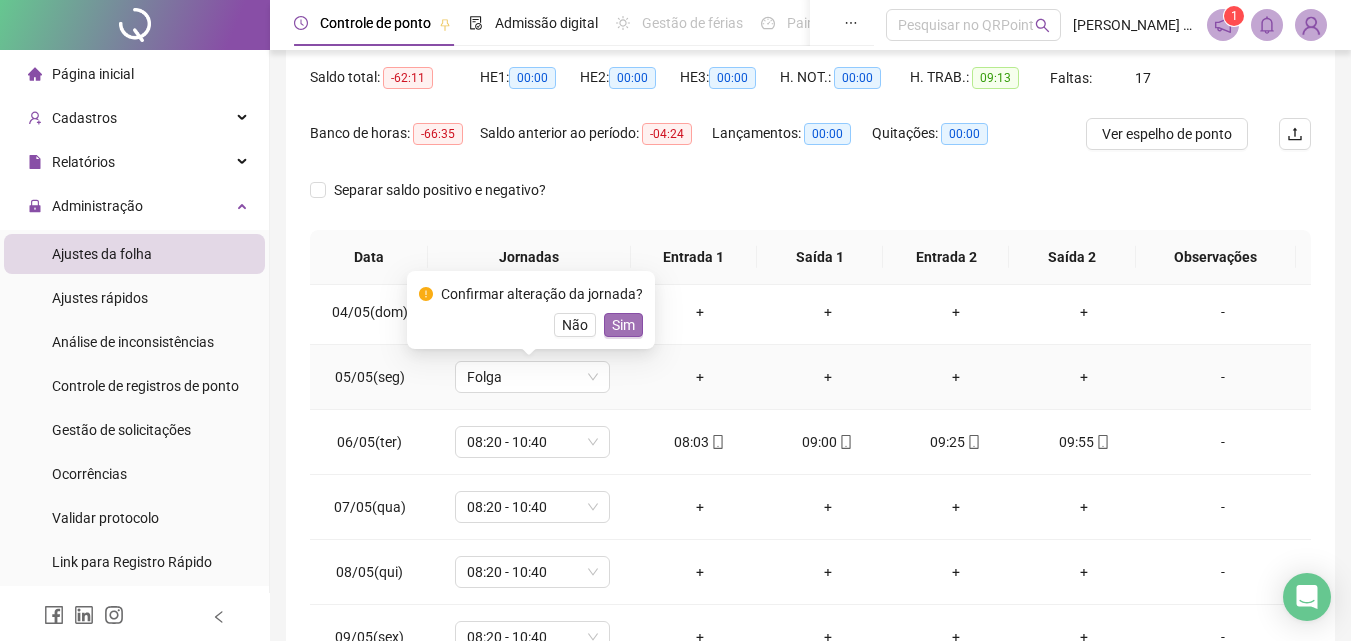 click on "Sim" at bounding box center [623, 325] 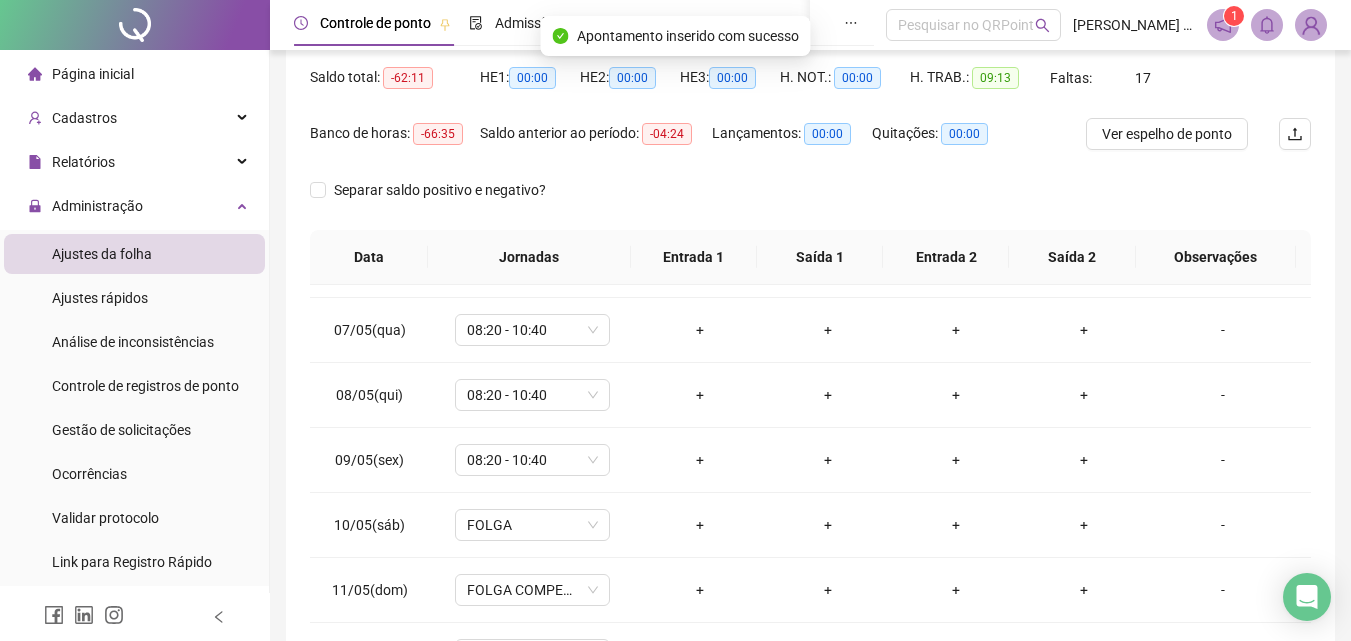 scroll, scrollTop: 400, scrollLeft: 0, axis: vertical 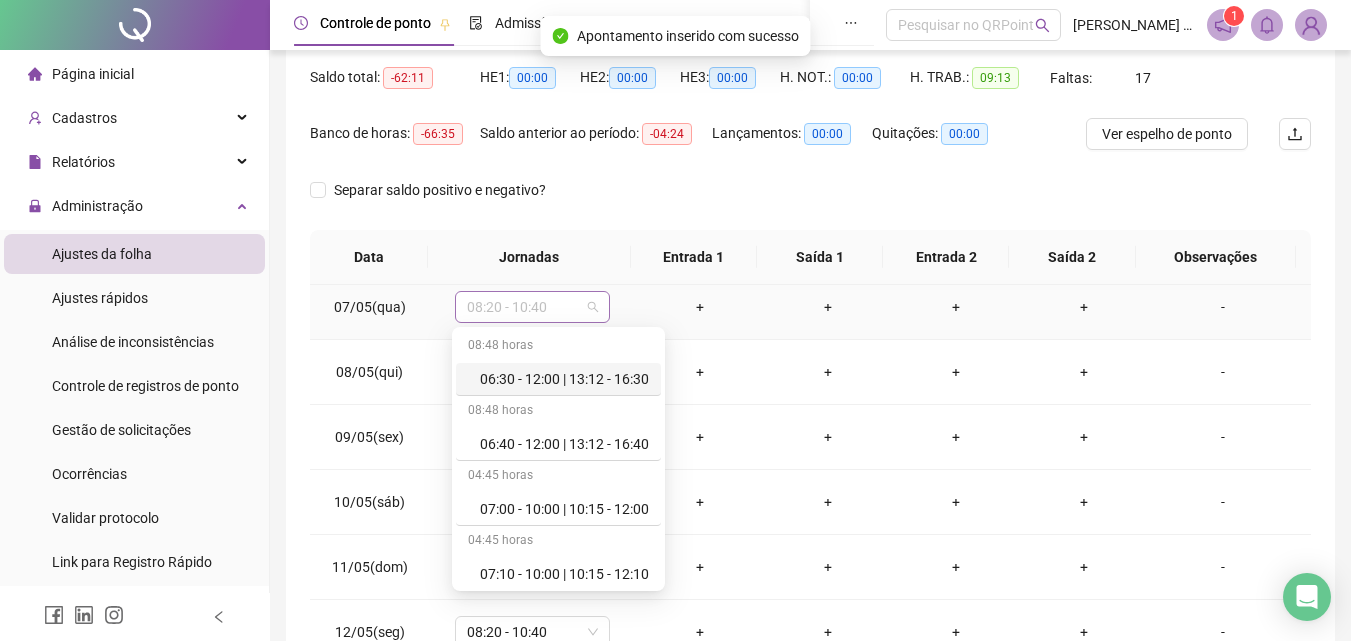 click on "08:20 - 10:40" at bounding box center (532, 307) 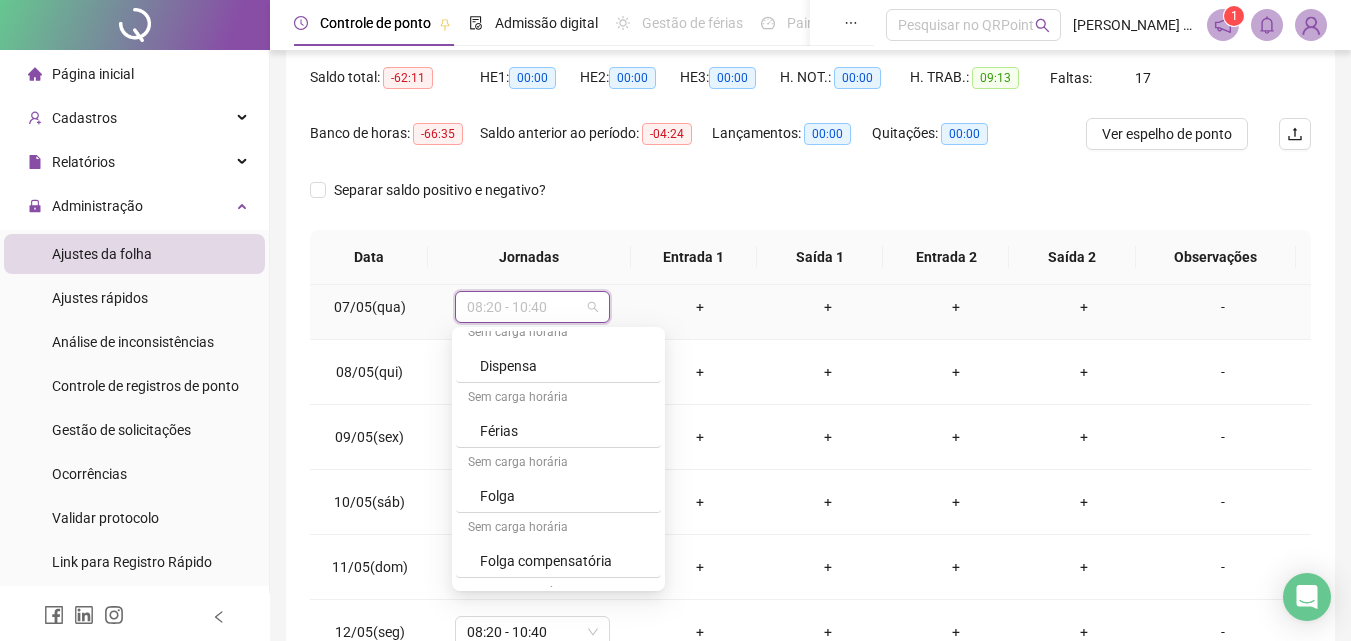 scroll, scrollTop: 1109, scrollLeft: 0, axis: vertical 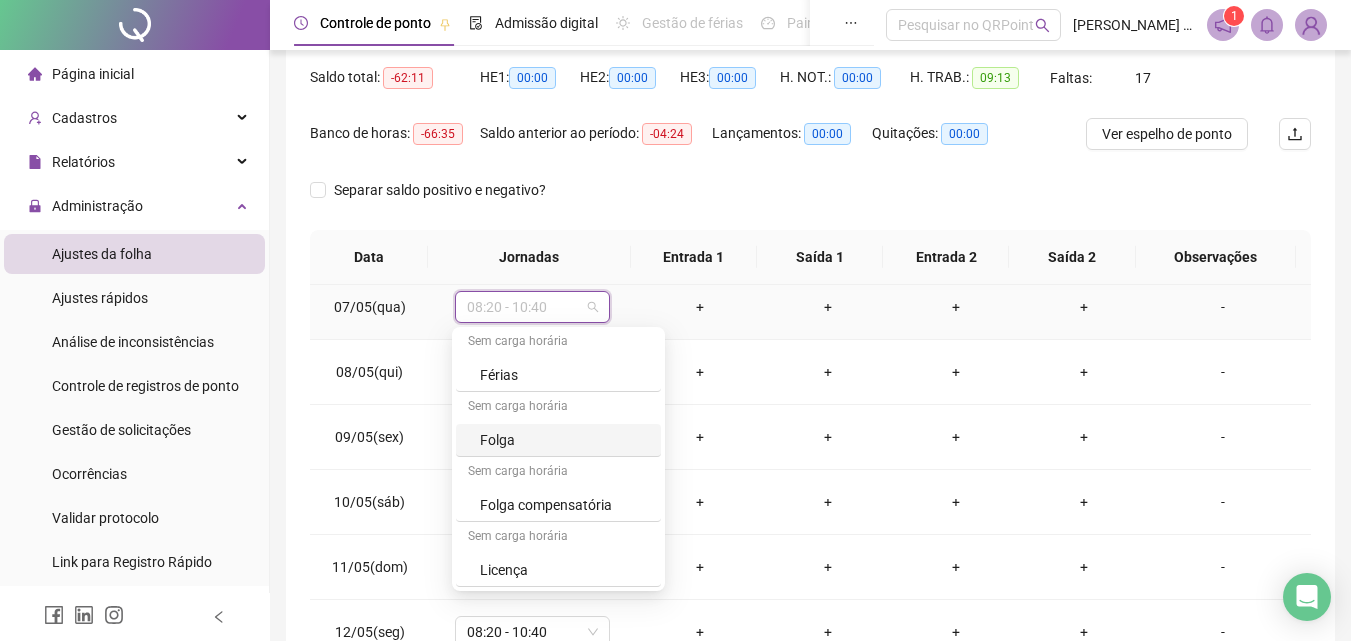 click on "Folga" at bounding box center (564, 440) 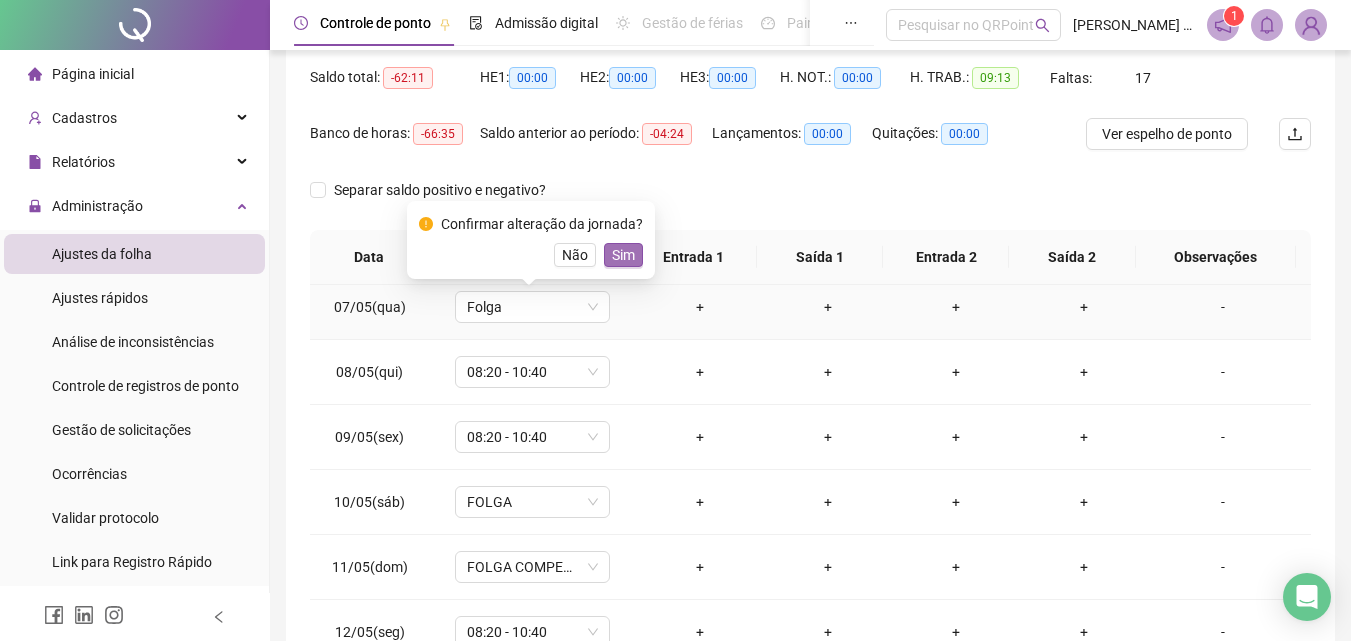 click on "Sim" at bounding box center (623, 255) 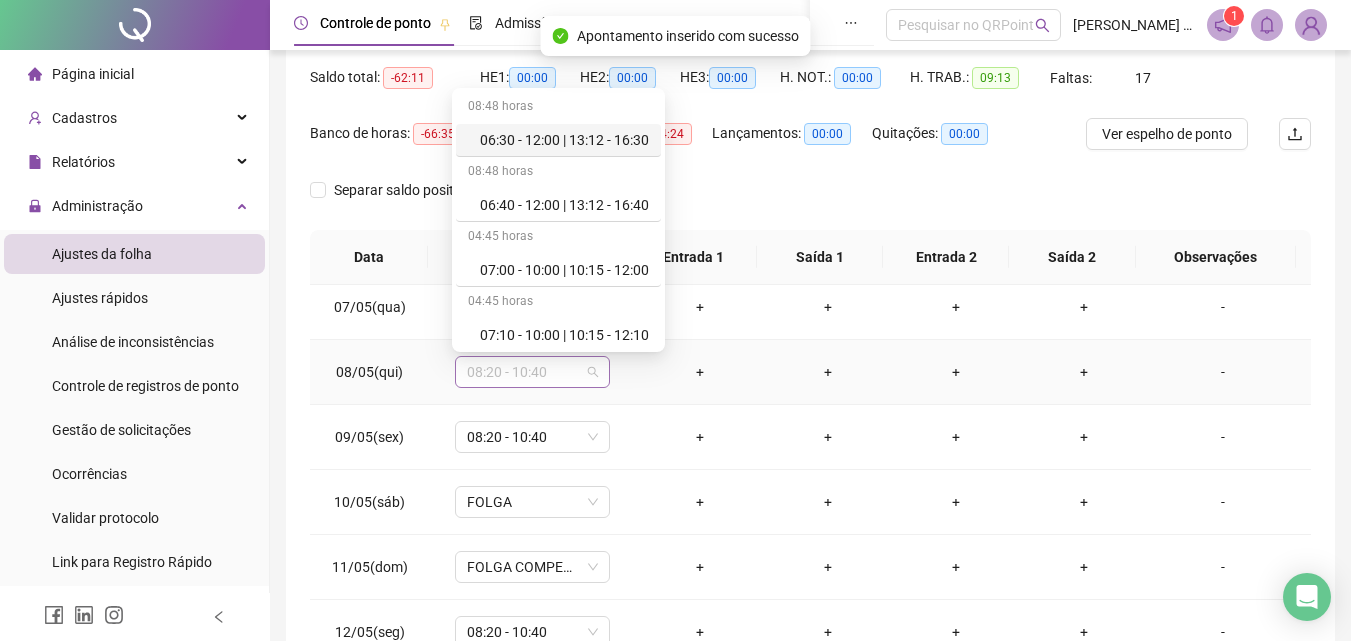 drag, startPoint x: 568, startPoint y: 375, endPoint x: 584, endPoint y: 373, distance: 16.124516 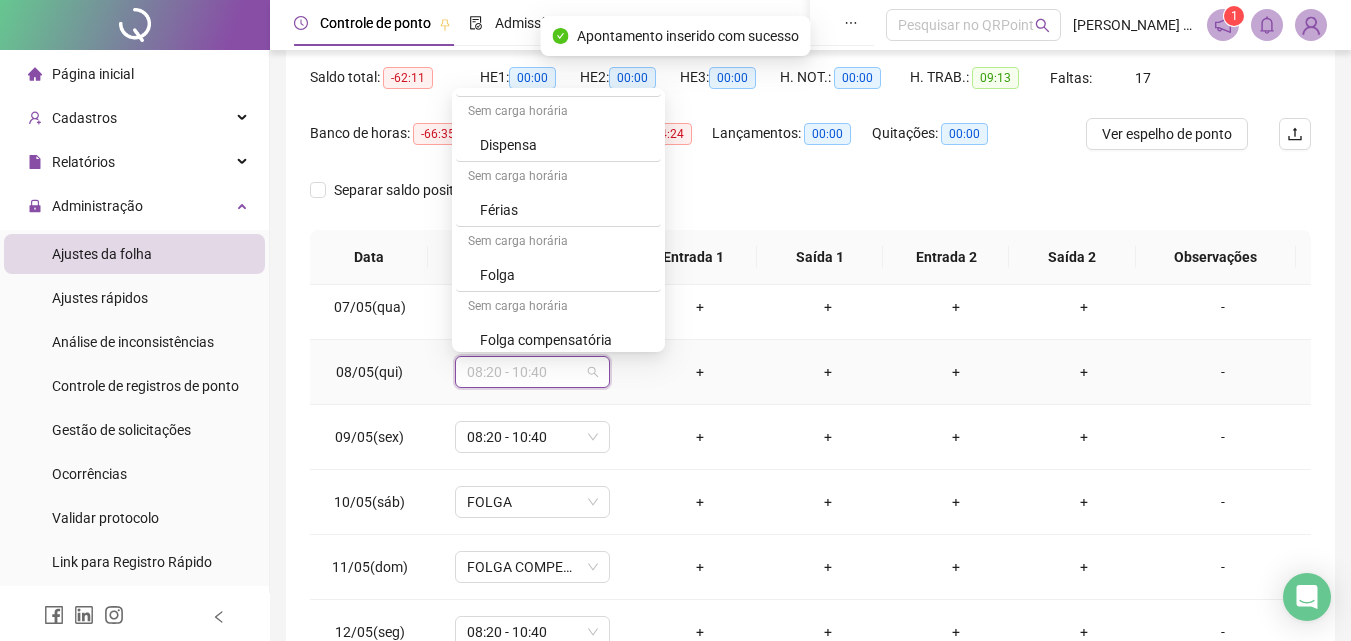 scroll, scrollTop: 1109, scrollLeft: 0, axis: vertical 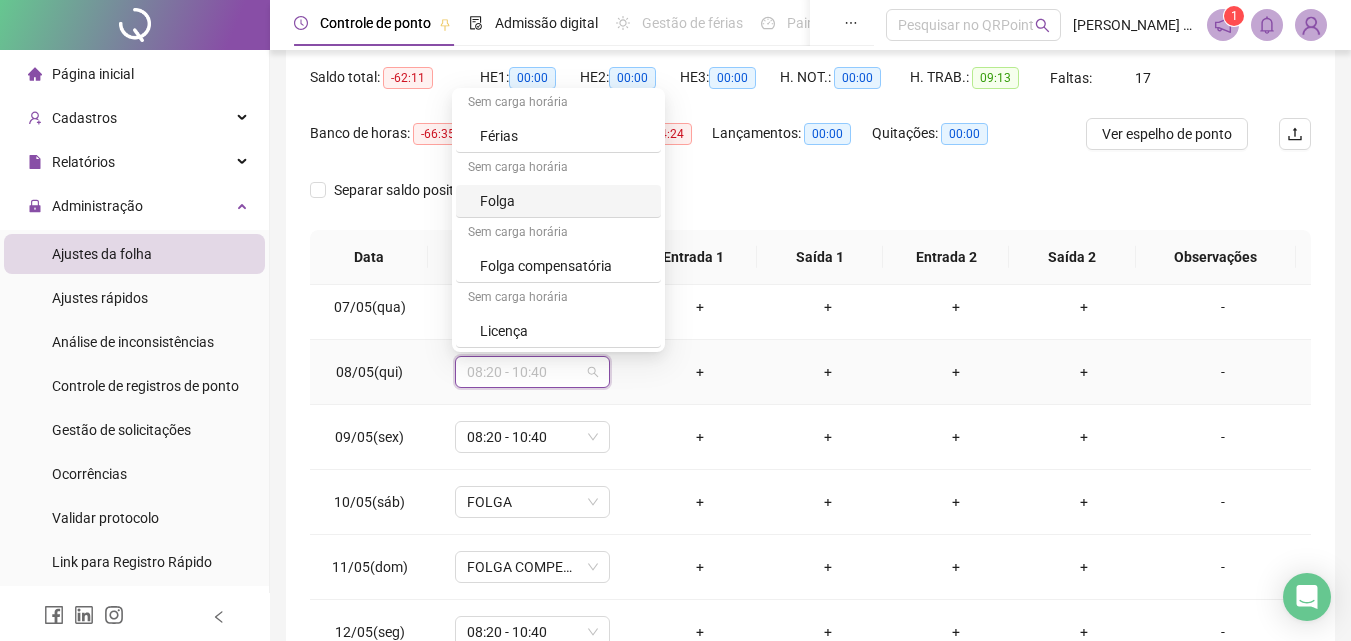 click on "Folga" at bounding box center (564, 201) 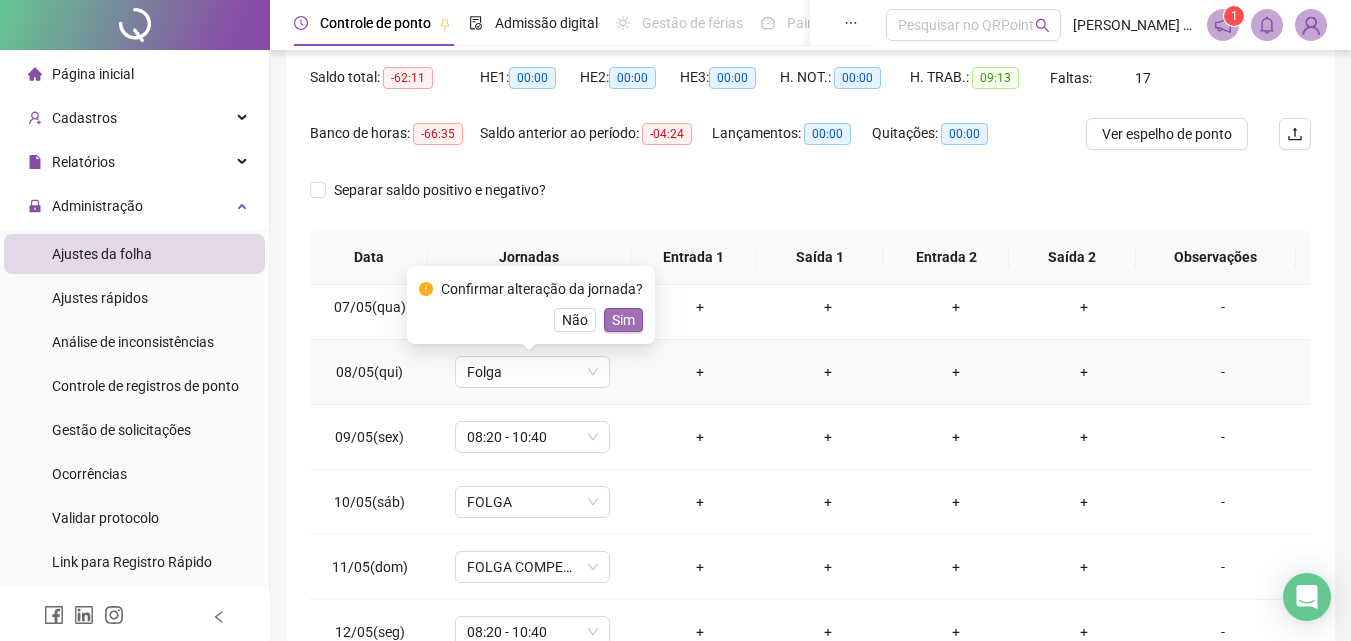 click on "Sim" at bounding box center (623, 320) 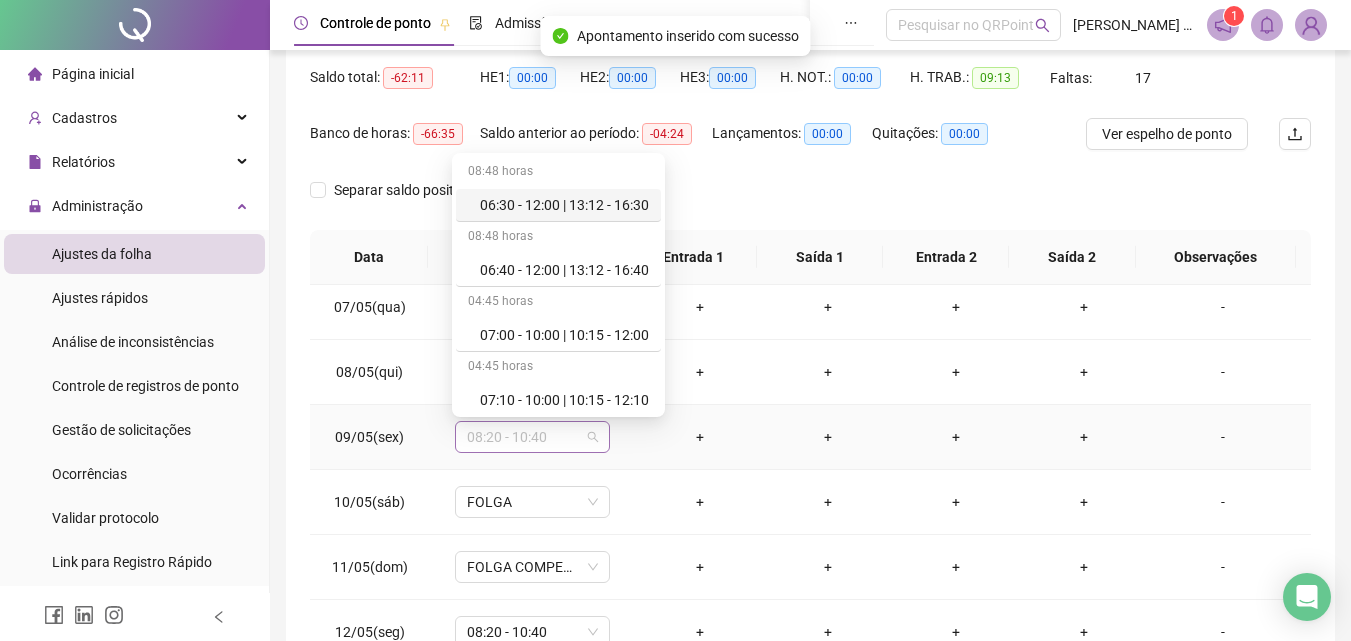 click on "08:20 - 10:40" at bounding box center (532, 437) 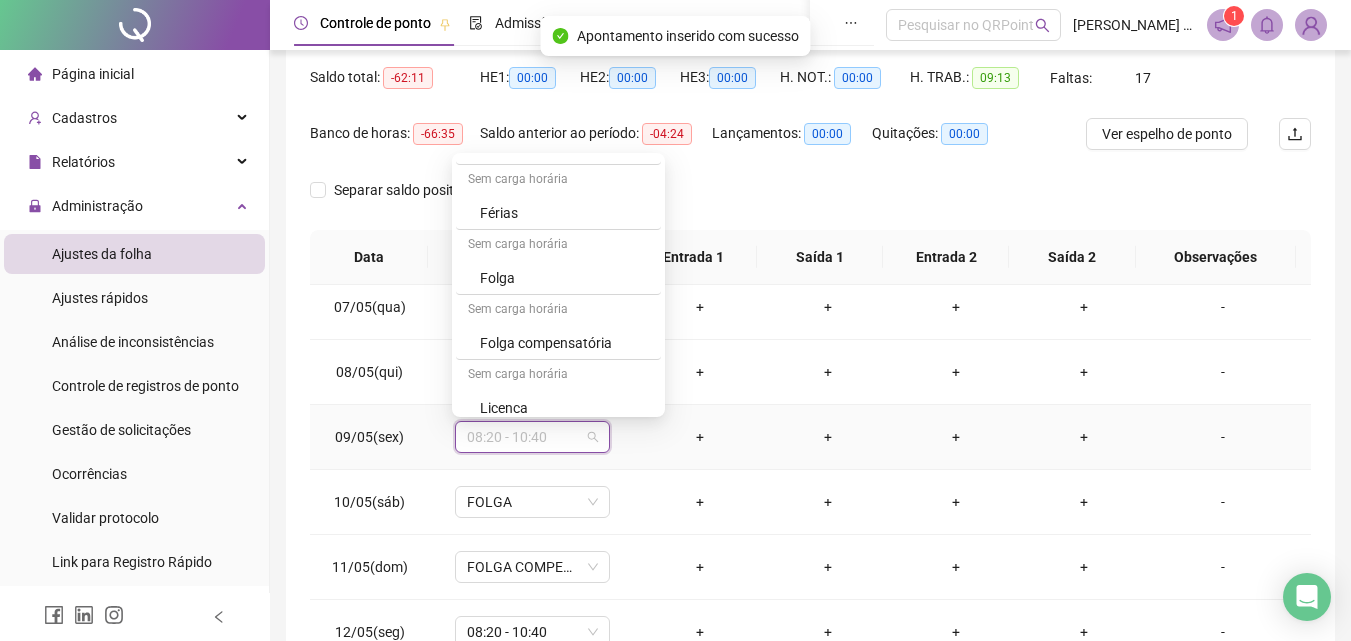 scroll, scrollTop: 1109, scrollLeft: 0, axis: vertical 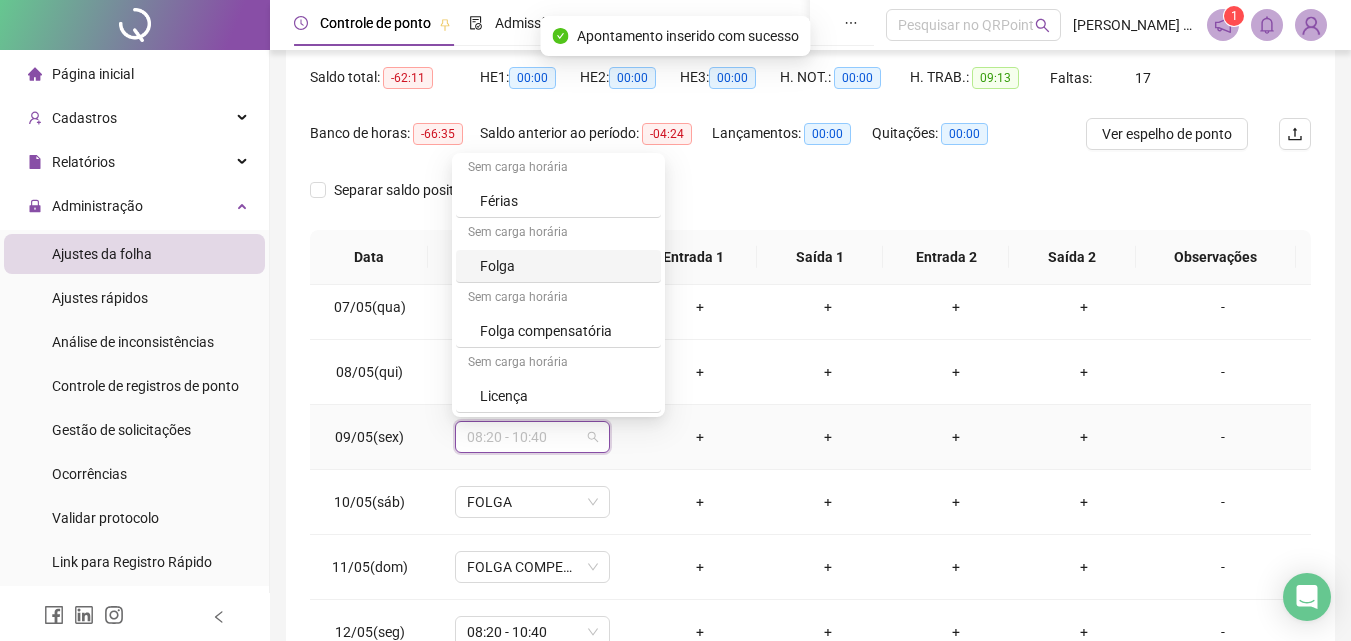 click on "Folga" at bounding box center [564, 266] 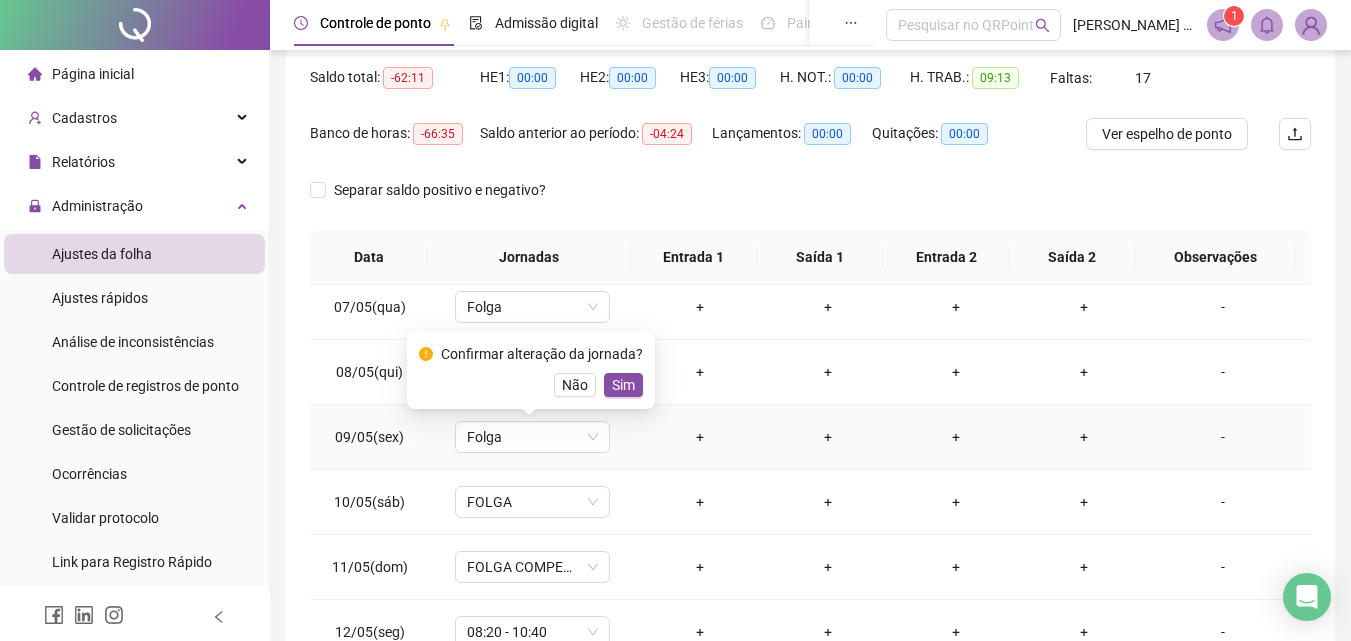 click on "Não Sim" at bounding box center [531, 385] 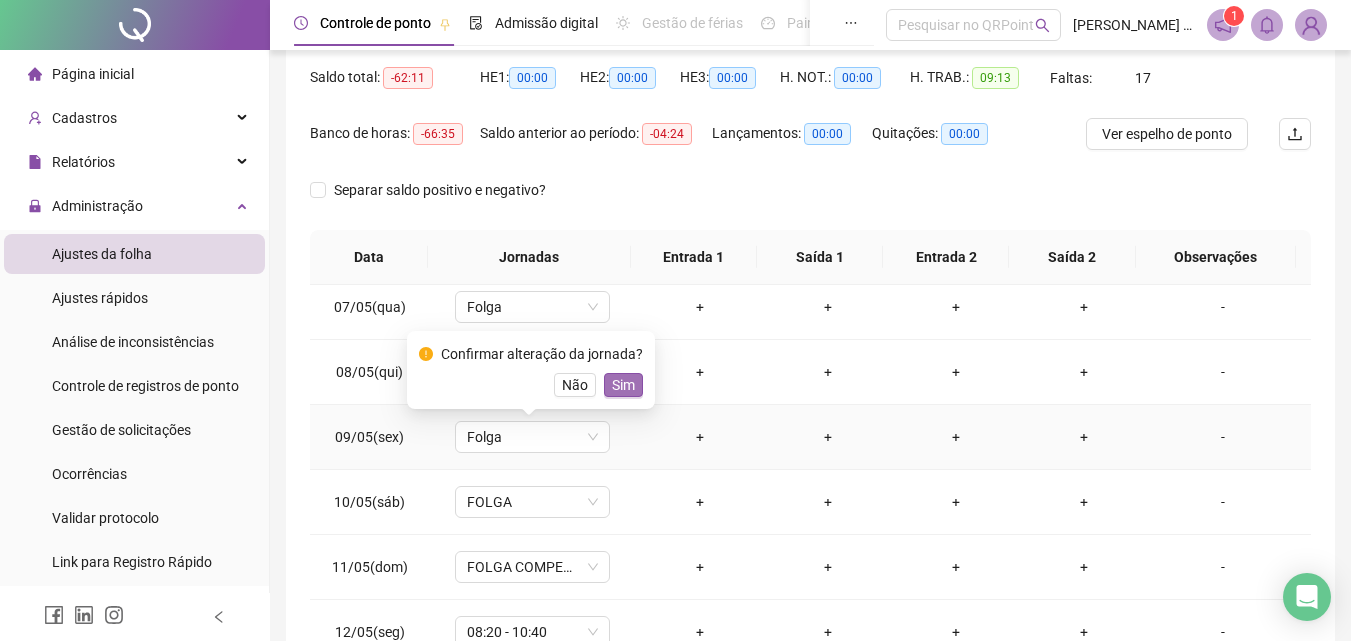 click on "Sim" at bounding box center (623, 385) 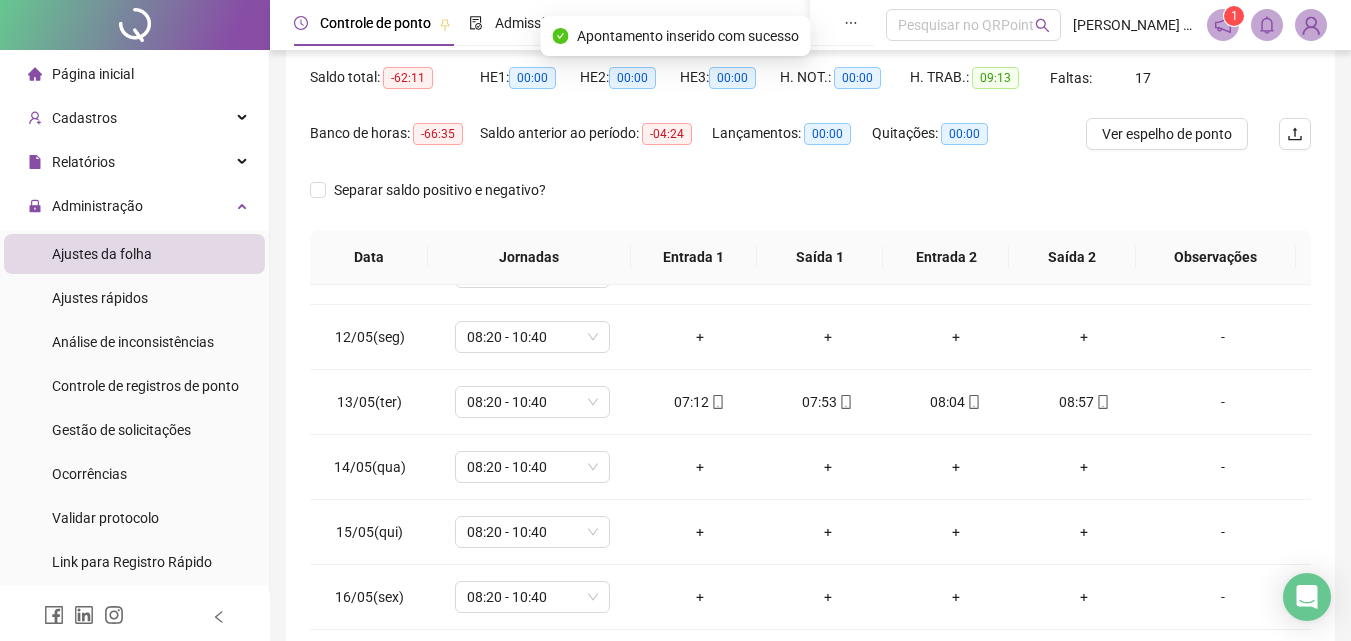scroll, scrollTop: 700, scrollLeft: 0, axis: vertical 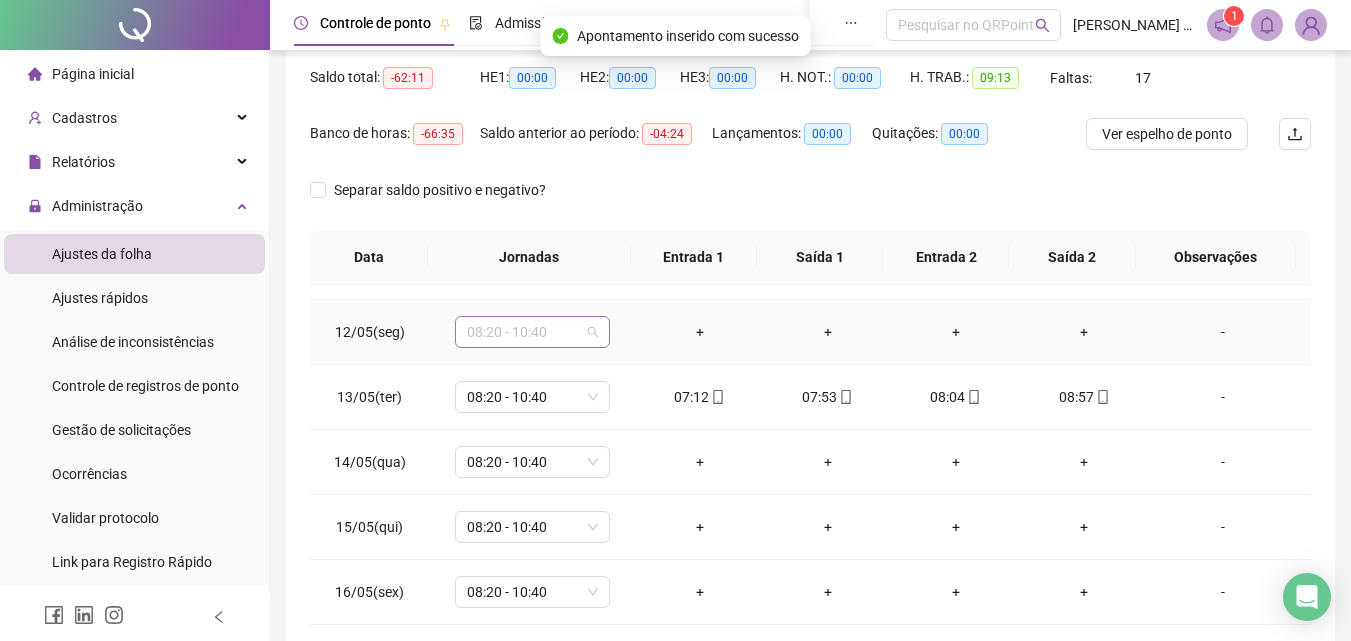 click on "08:20 - 10:40" at bounding box center [532, 332] 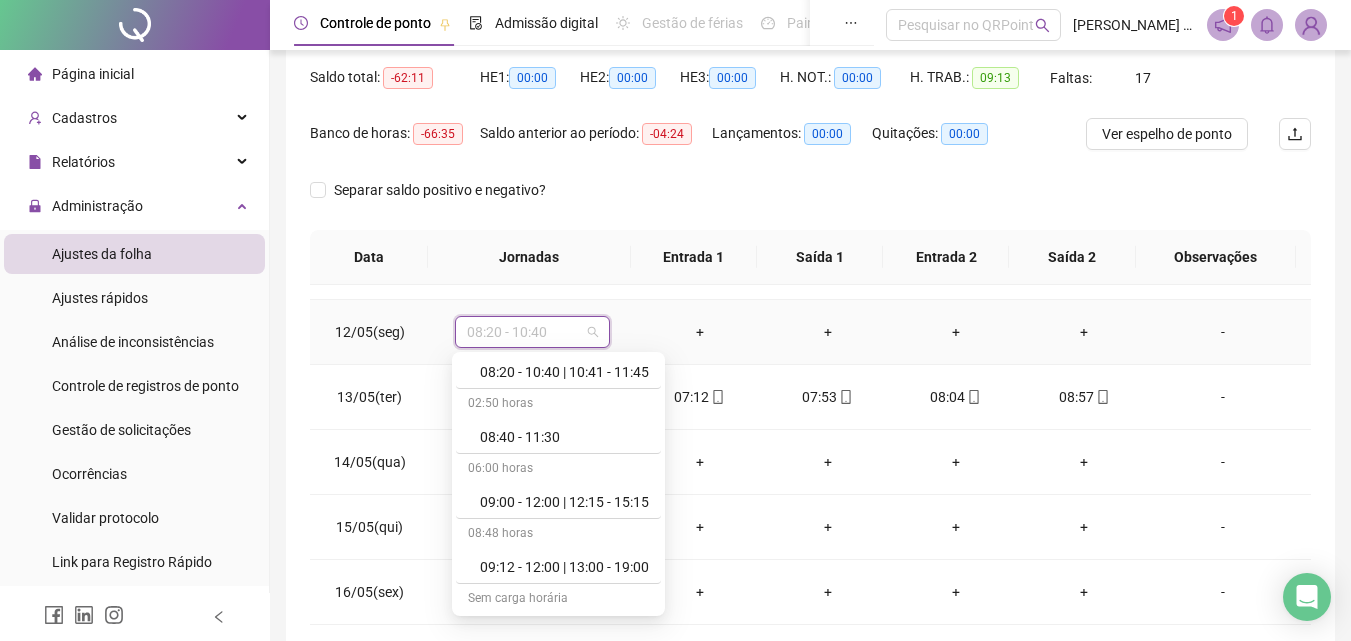 scroll, scrollTop: 1109, scrollLeft: 0, axis: vertical 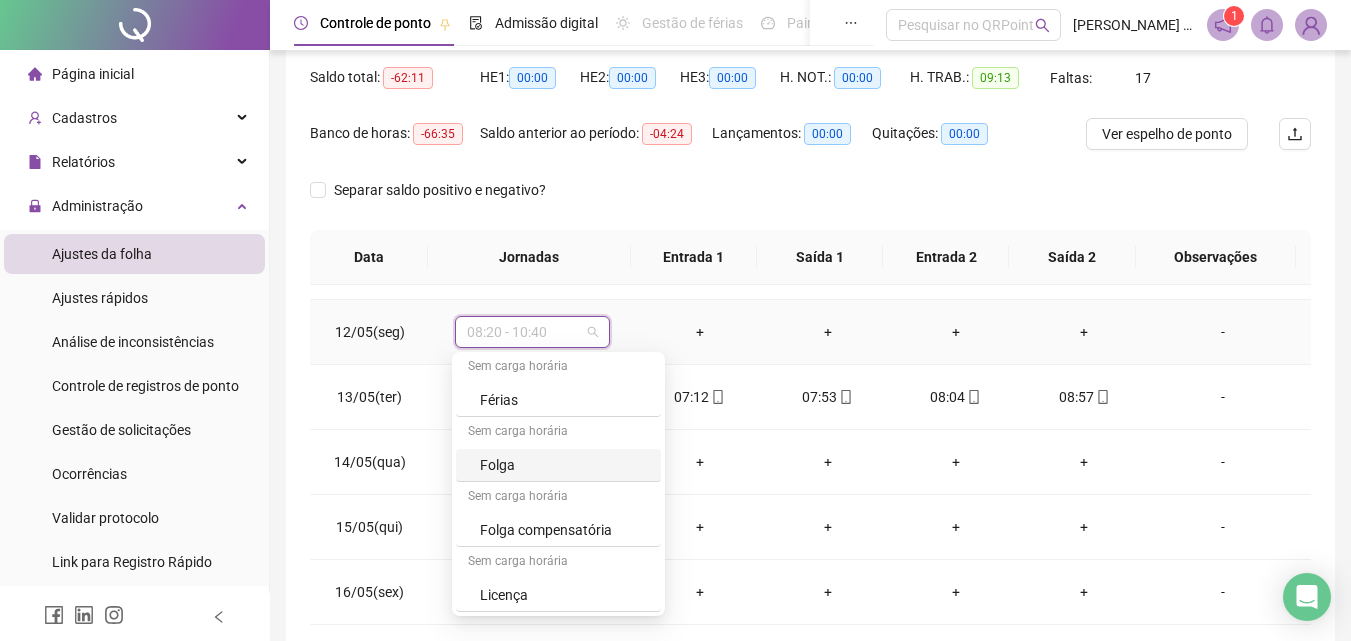 click on "Folga" at bounding box center [564, 465] 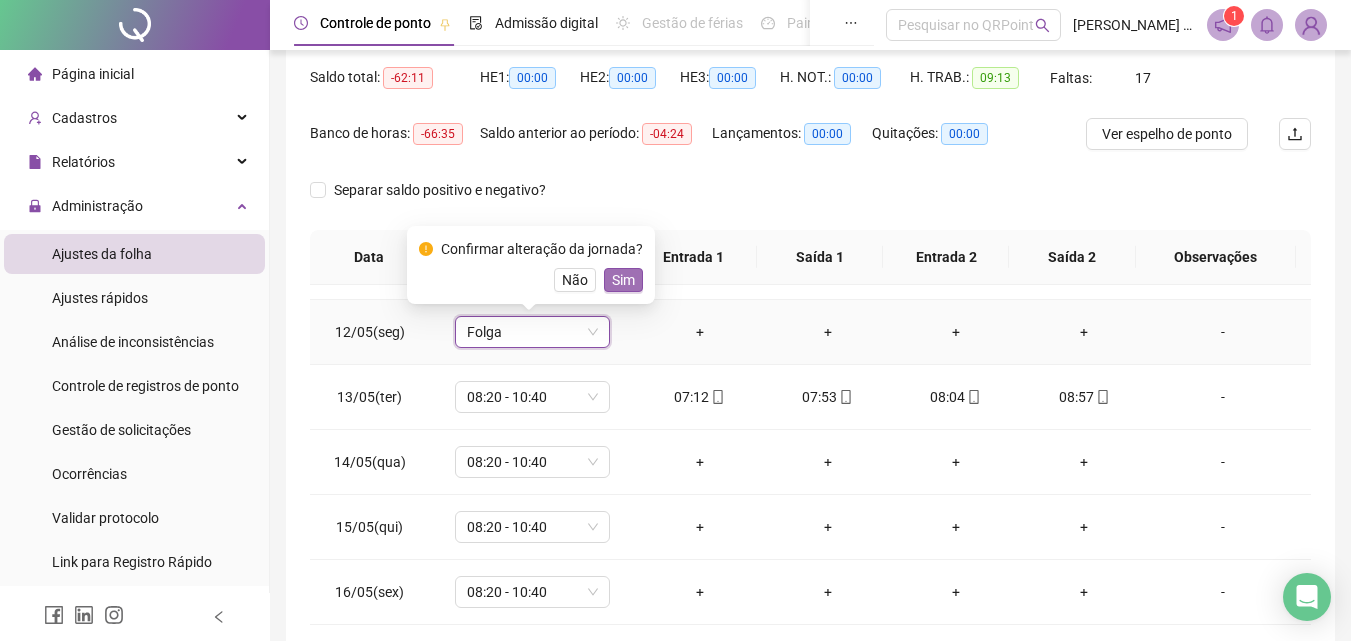 click on "Sim" at bounding box center (623, 280) 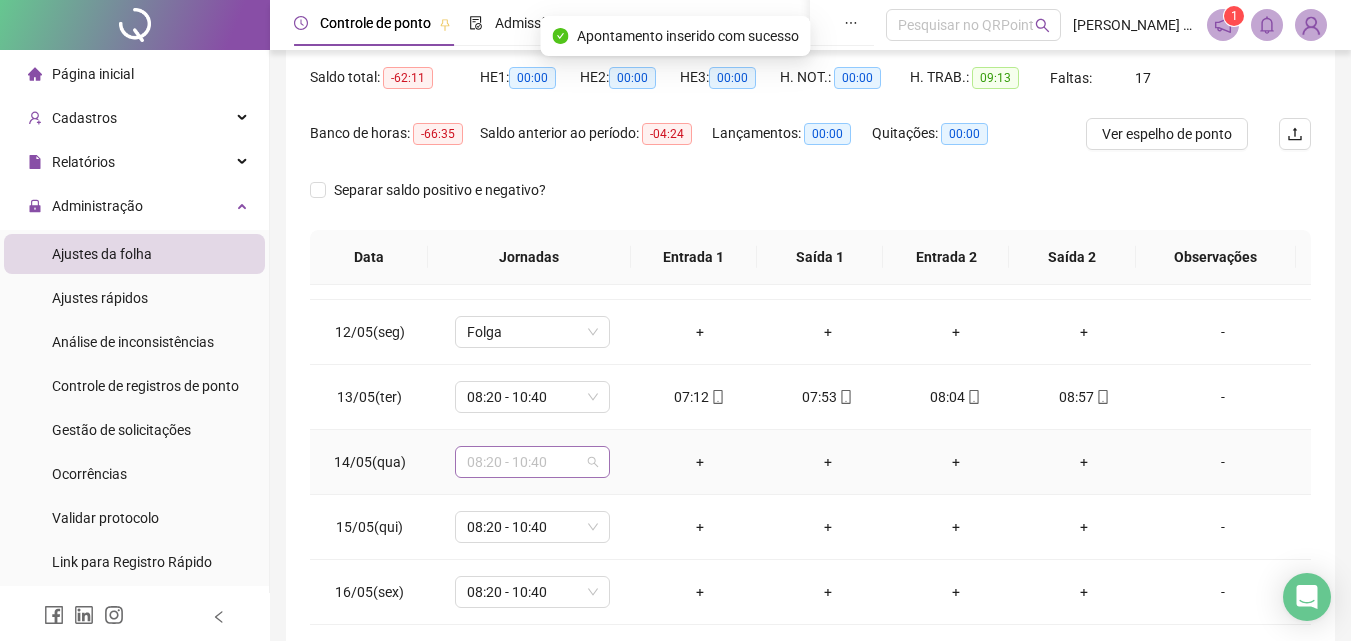 click on "08:20 - 10:40" at bounding box center [532, 462] 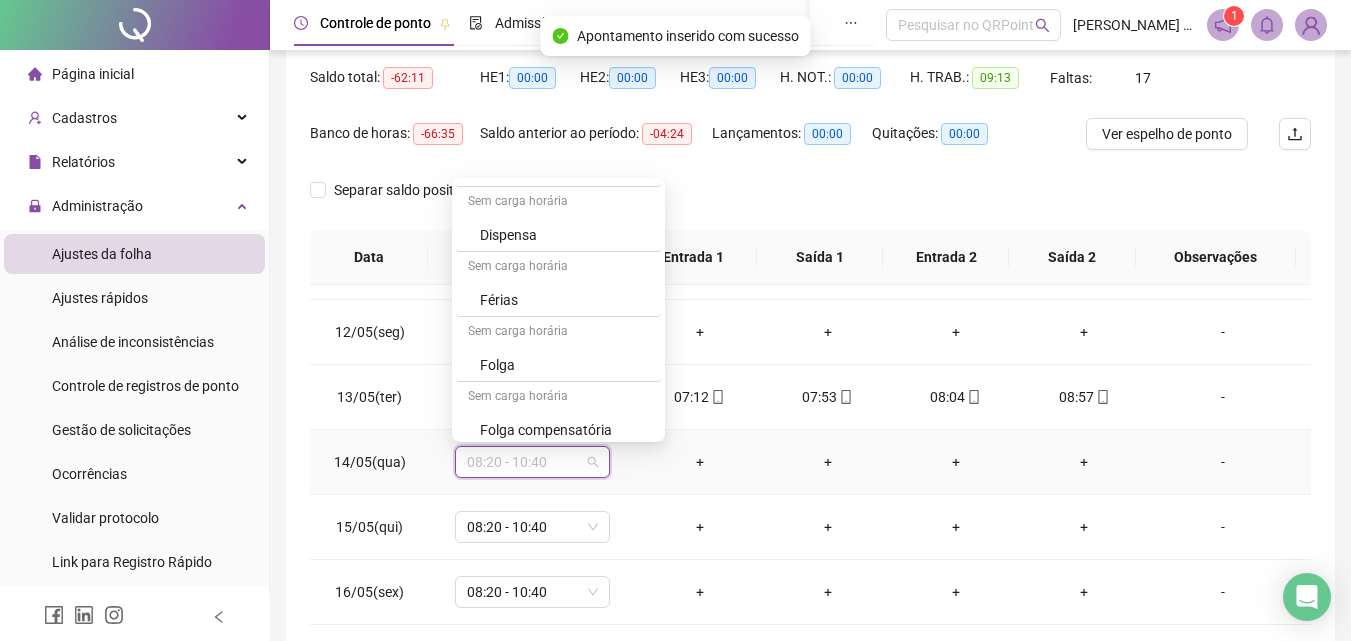 scroll, scrollTop: 1109, scrollLeft: 0, axis: vertical 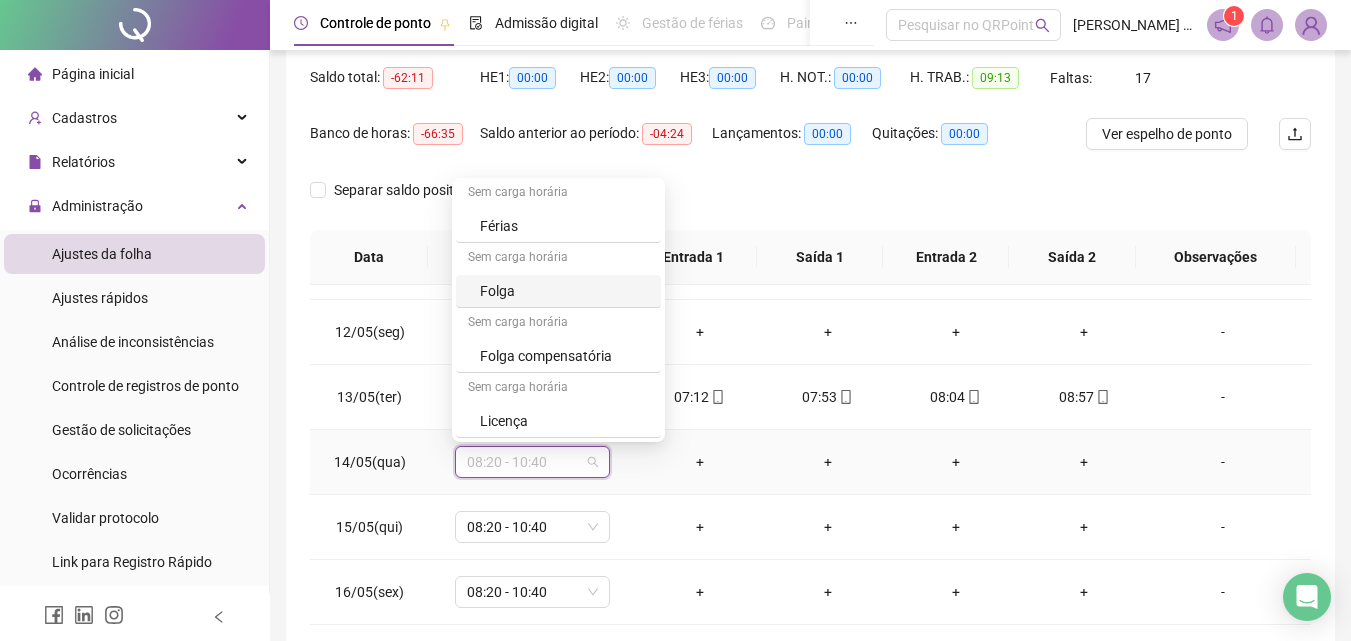 click on "Folga" at bounding box center [564, 291] 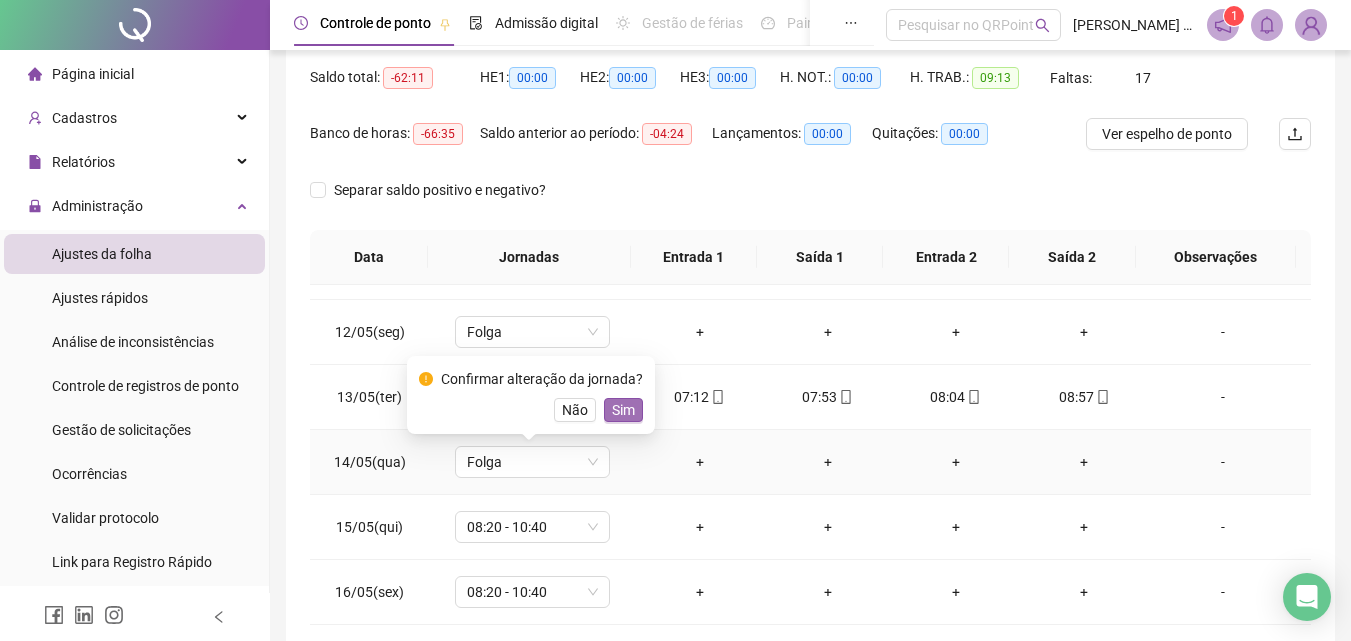 click on "Sim" at bounding box center (623, 410) 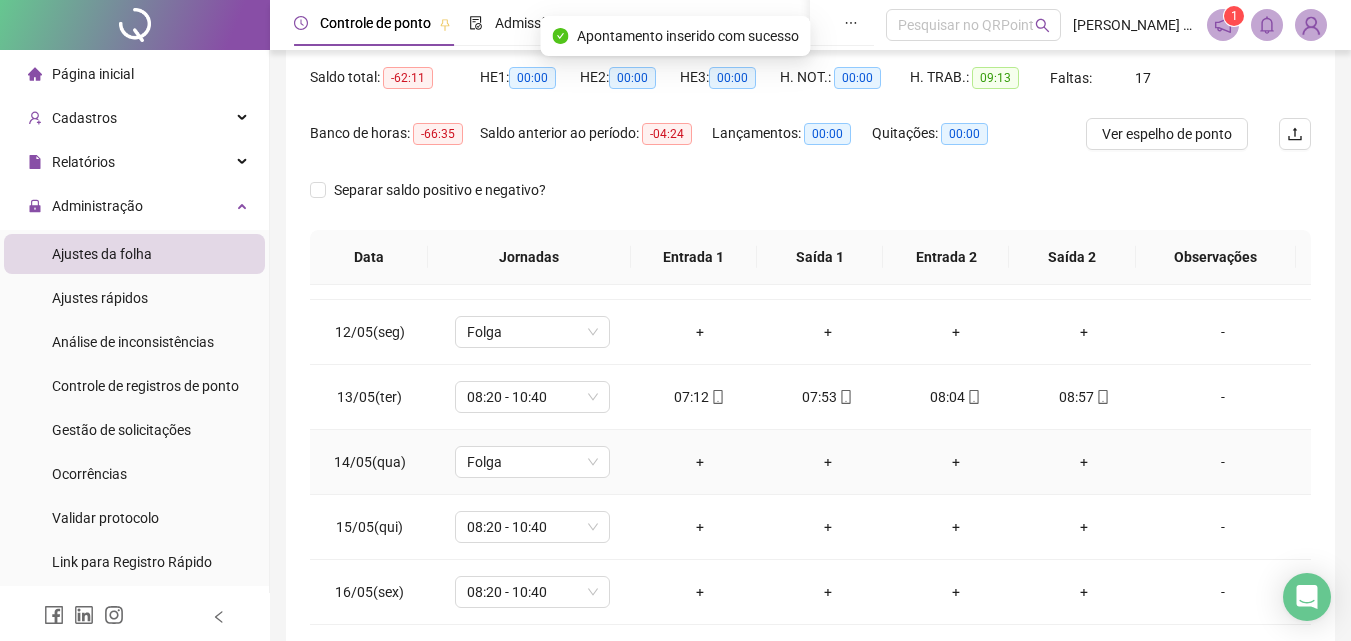 scroll, scrollTop: 800, scrollLeft: 0, axis: vertical 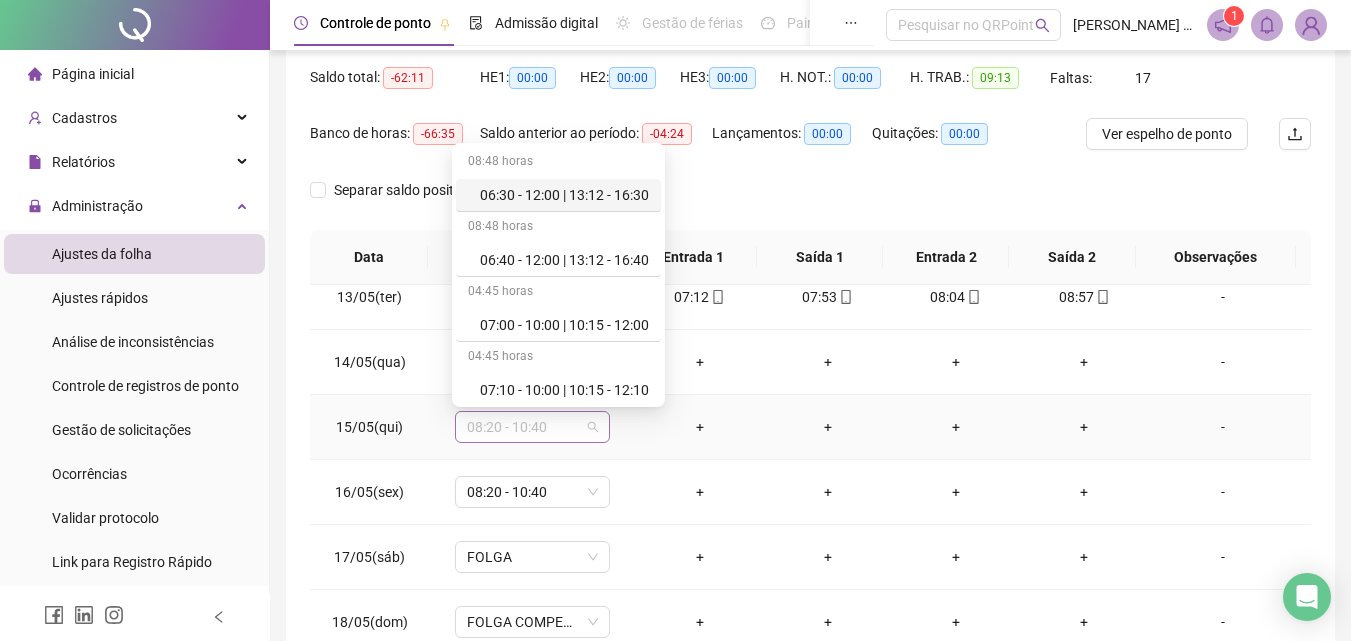 click on "08:20 - 10:40" at bounding box center (532, 427) 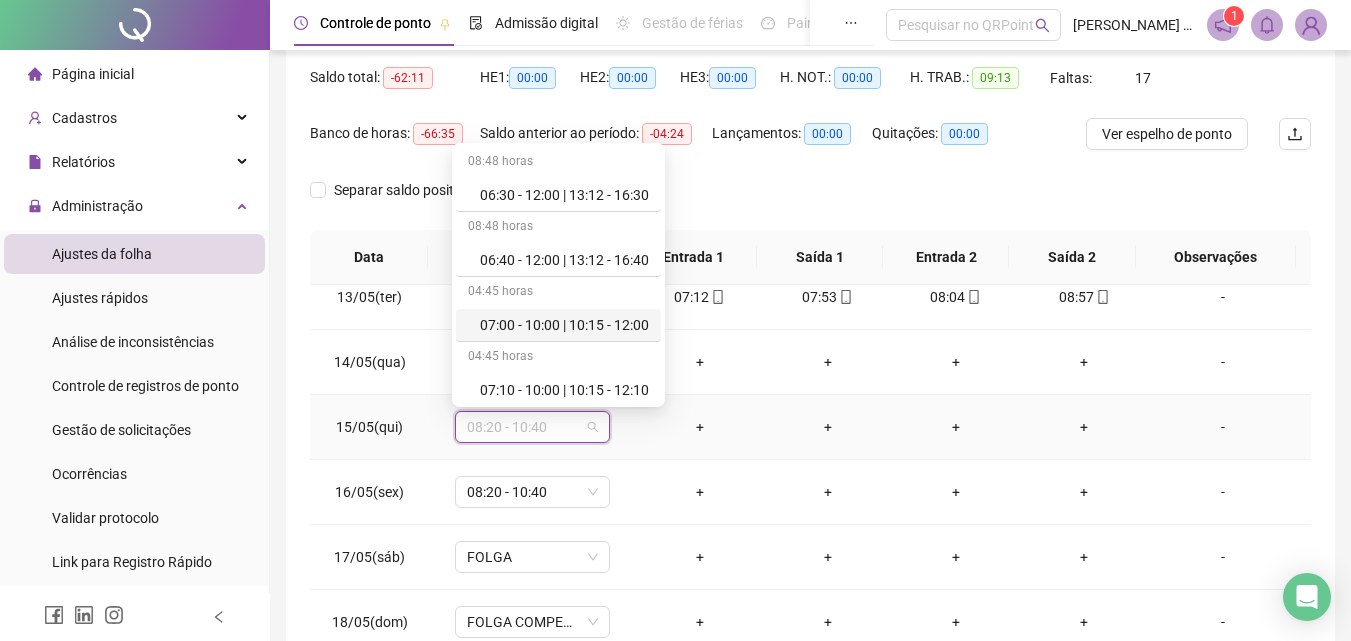 scroll, scrollTop: 1109, scrollLeft: 0, axis: vertical 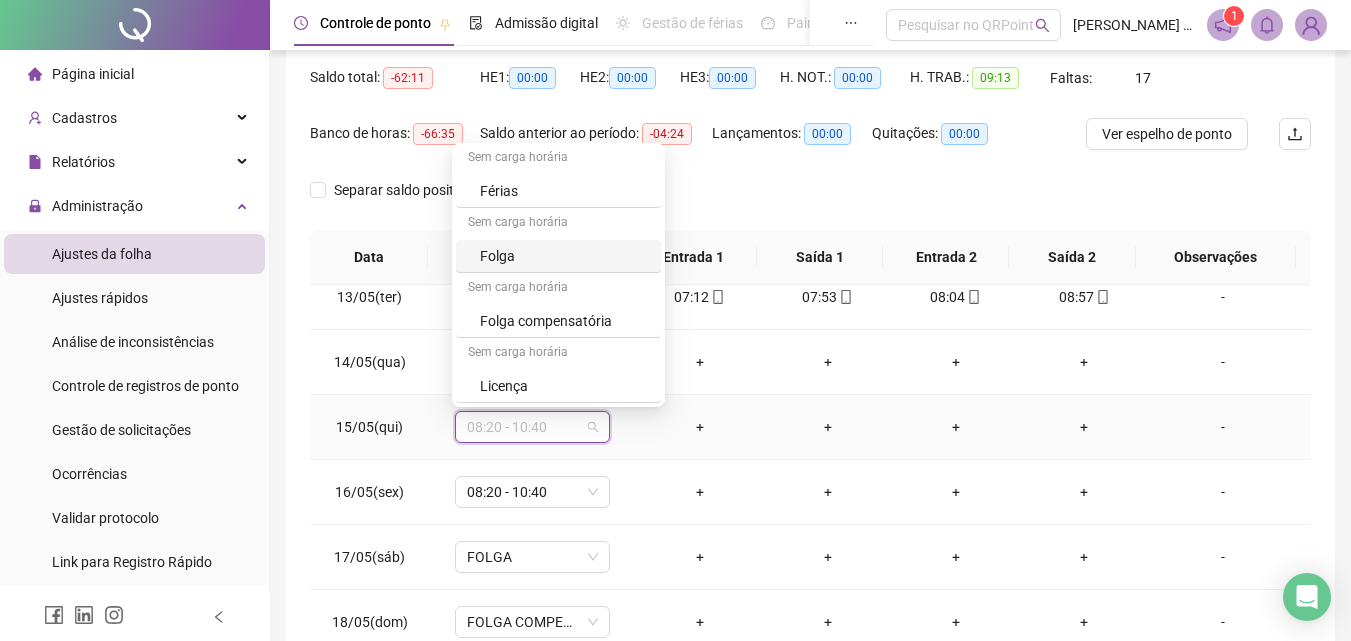 click on "Folga" at bounding box center (564, 256) 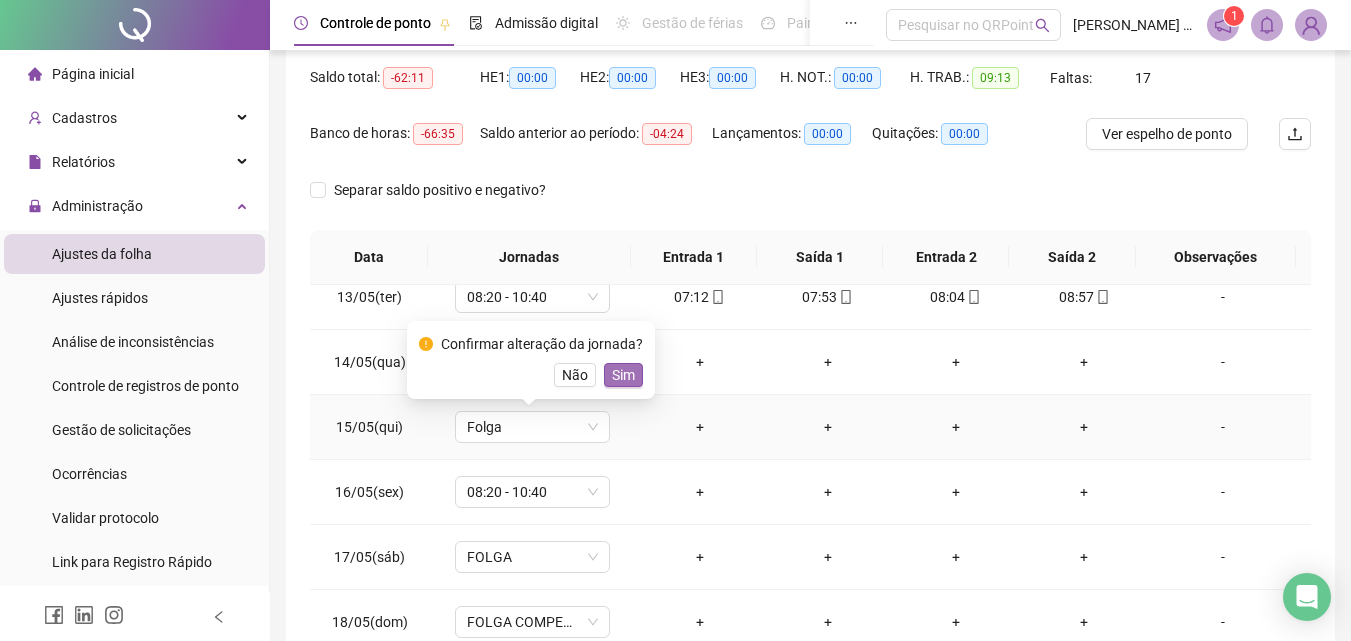 click on "Sim" at bounding box center [623, 375] 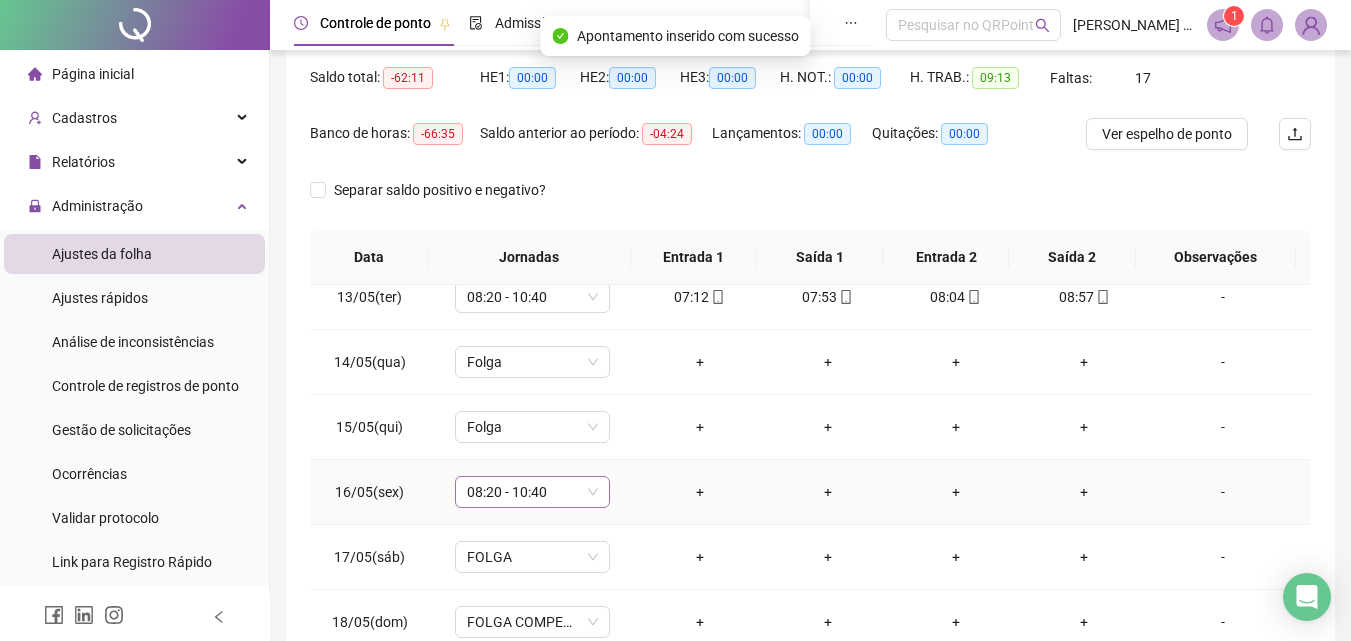 click on "08:20 - 10:40" at bounding box center [532, 492] 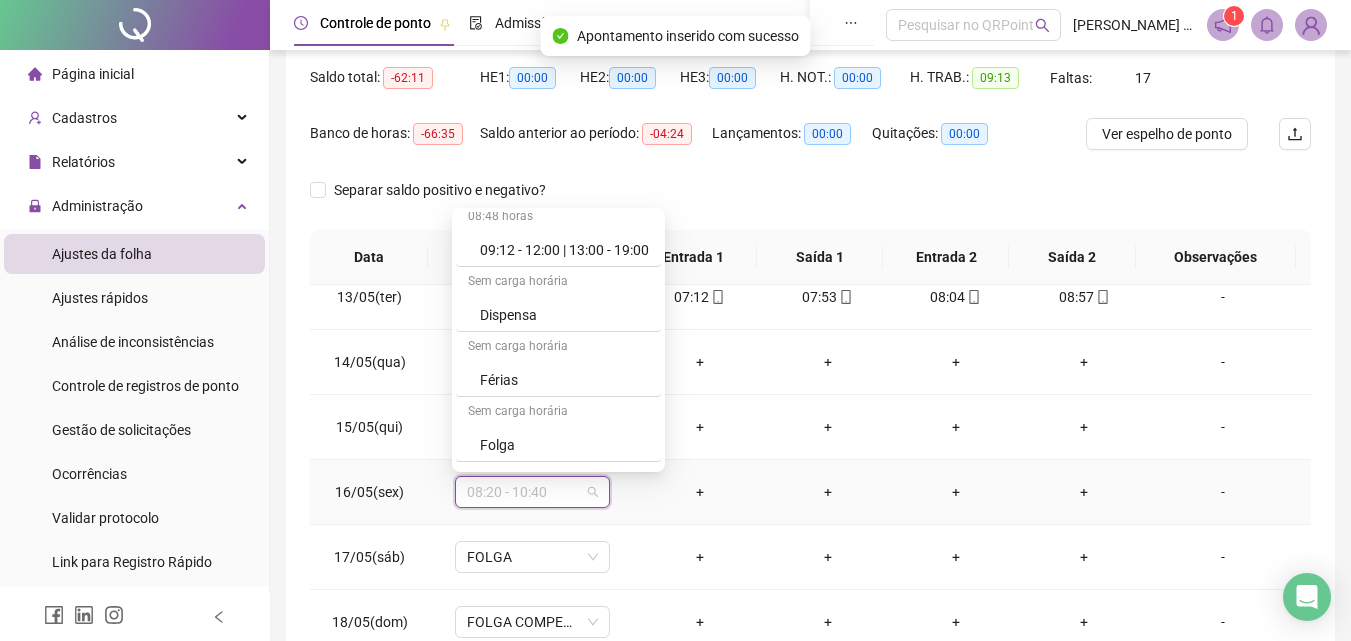 scroll, scrollTop: 1109, scrollLeft: 0, axis: vertical 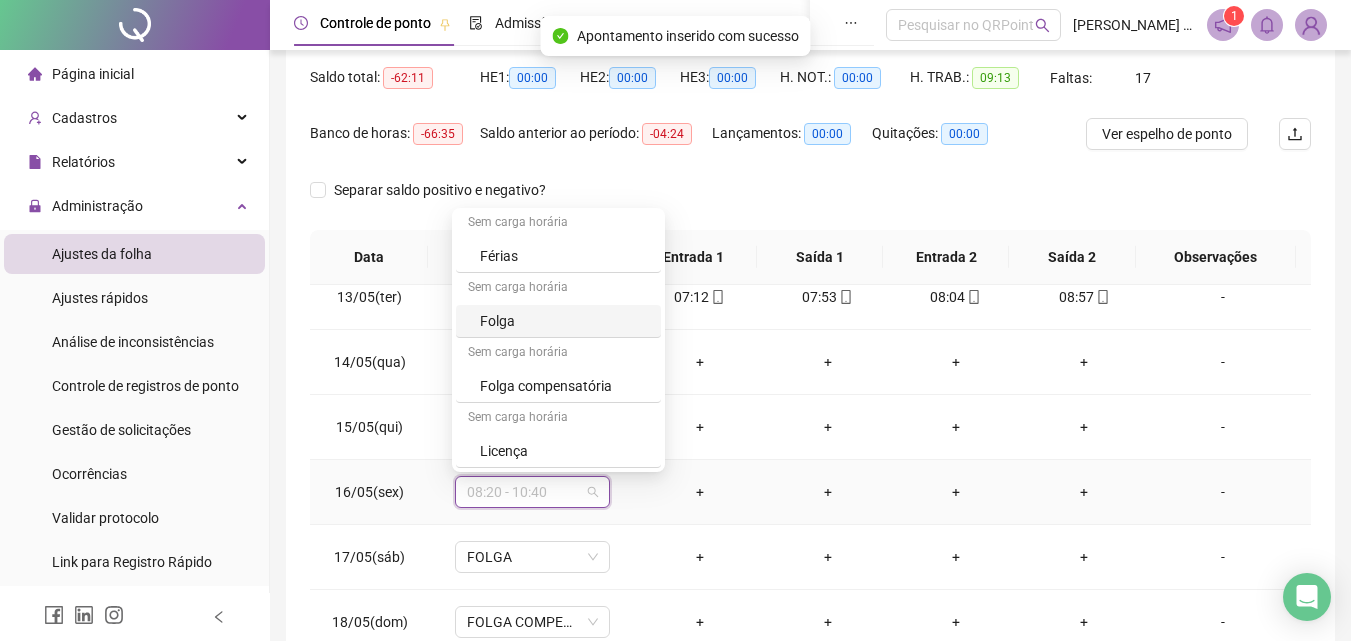 click on "Folga" at bounding box center (564, 321) 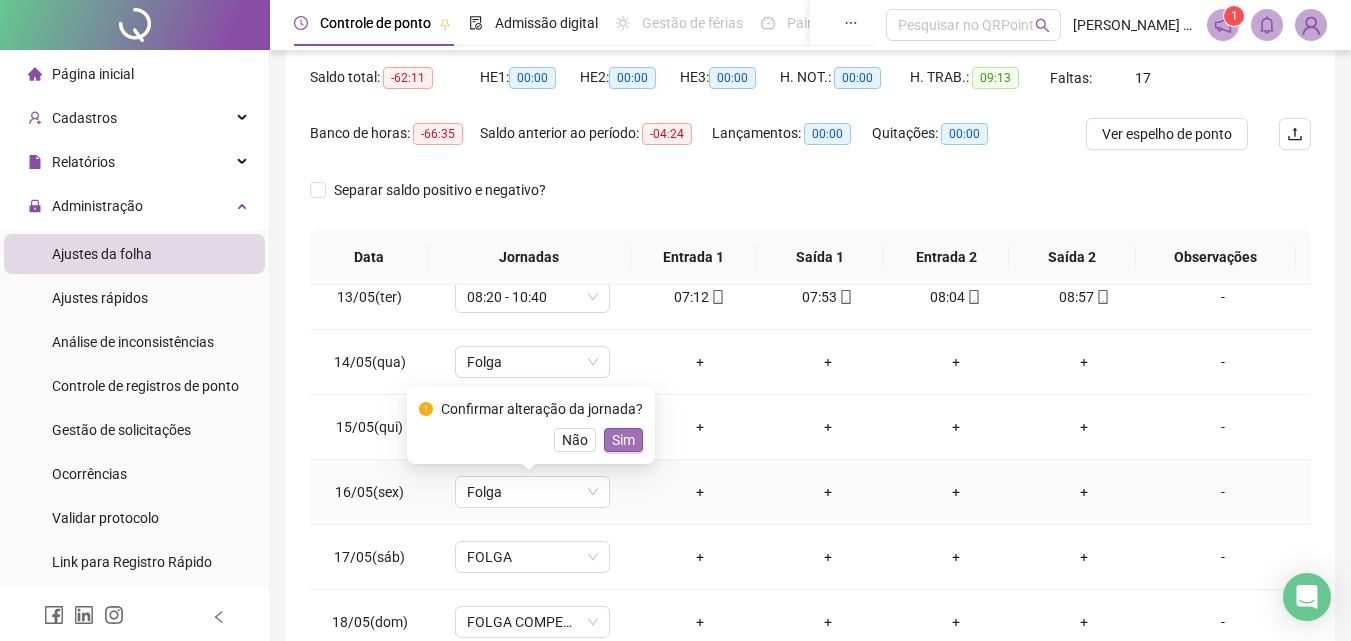 click on "Sim" at bounding box center [623, 440] 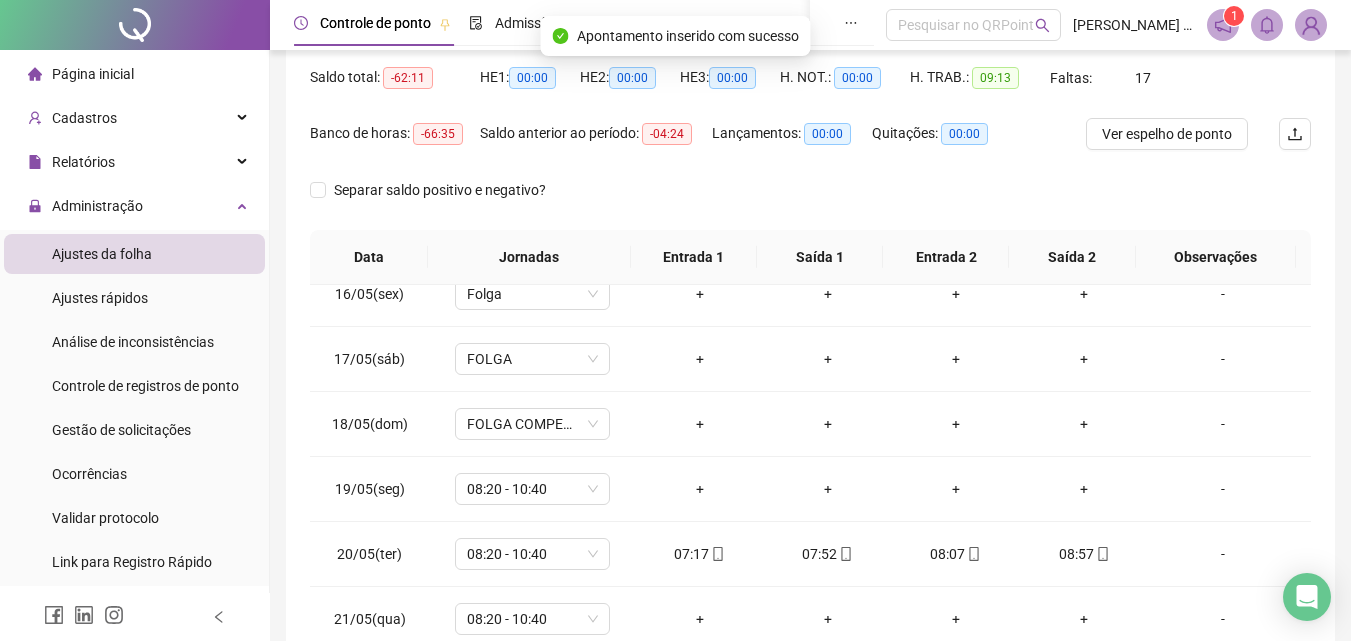 scroll, scrollTop: 1000, scrollLeft: 0, axis: vertical 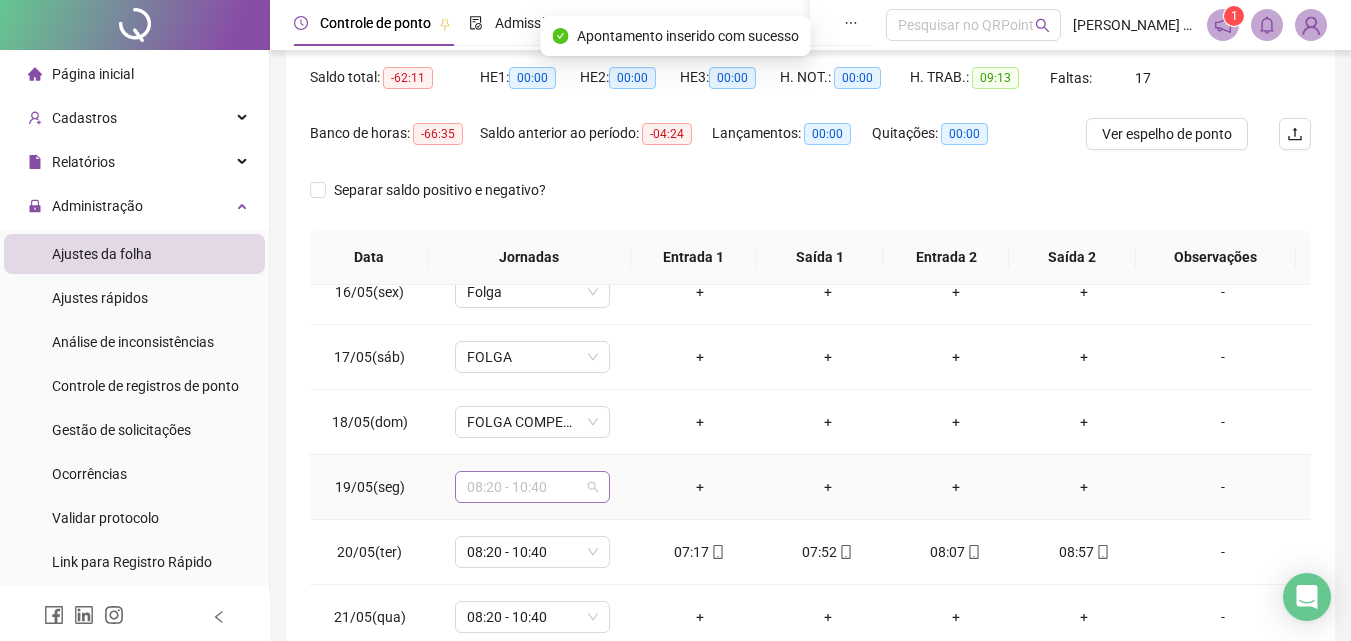 click on "08:20 - 10:40" at bounding box center [532, 487] 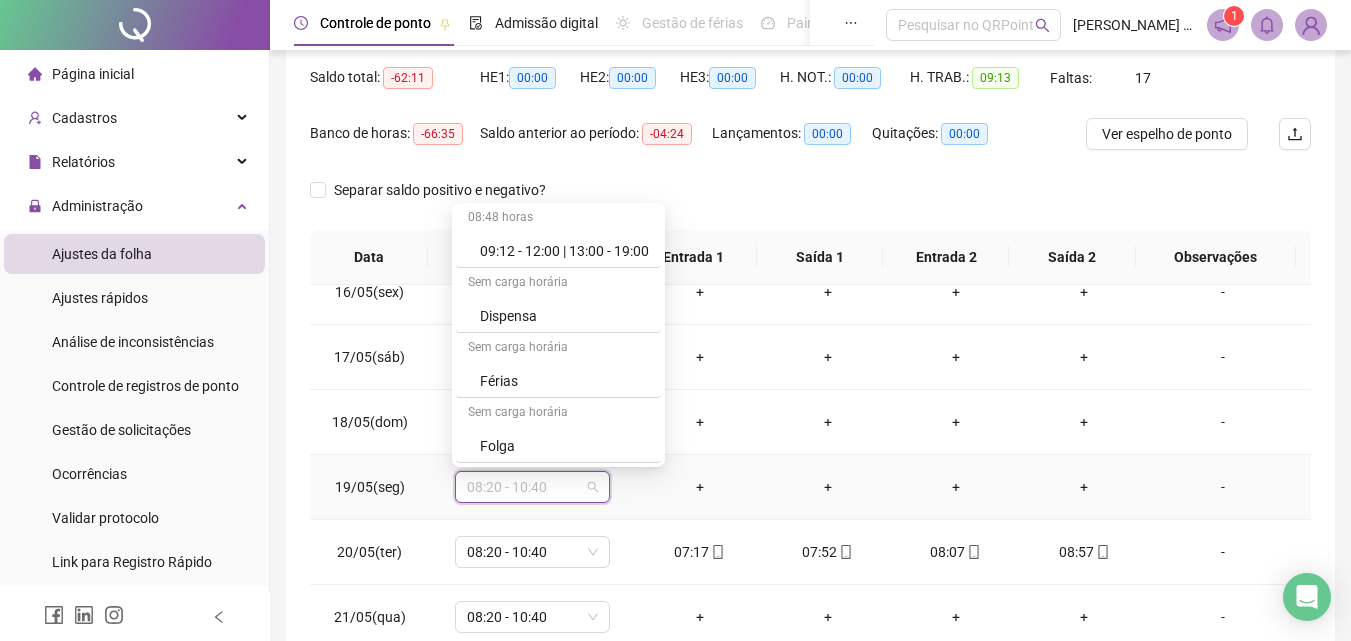 scroll, scrollTop: 1109, scrollLeft: 0, axis: vertical 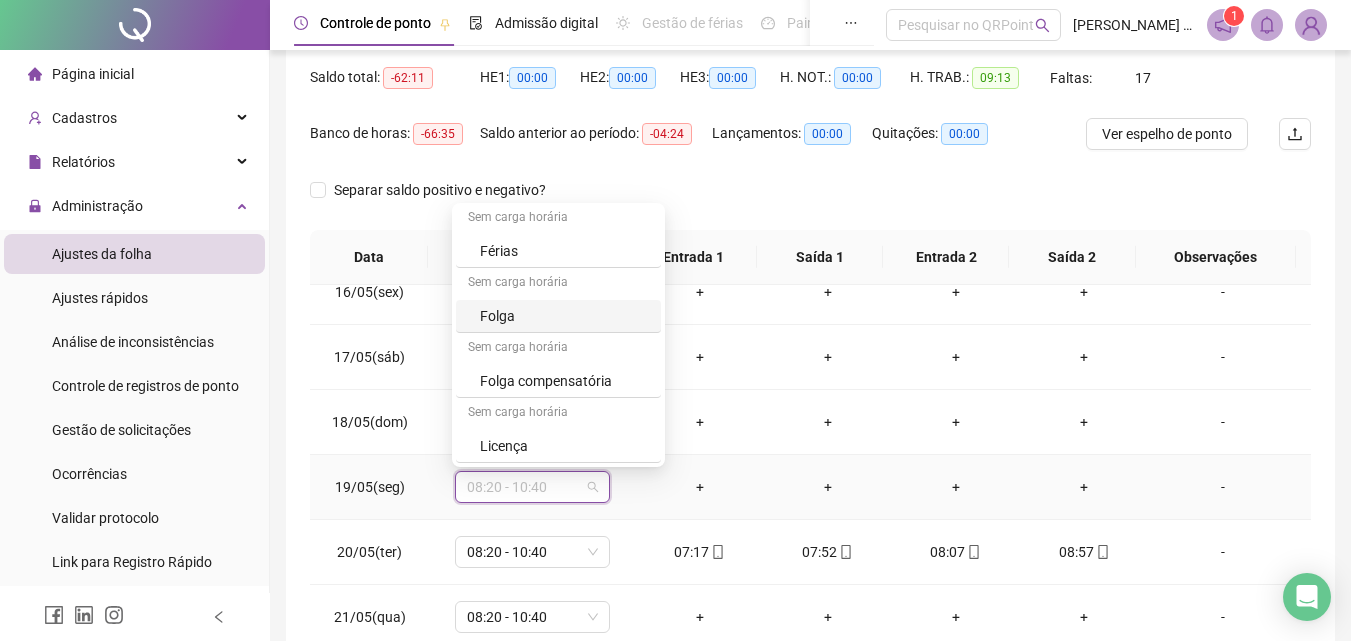 click on "Folga" at bounding box center (564, 316) 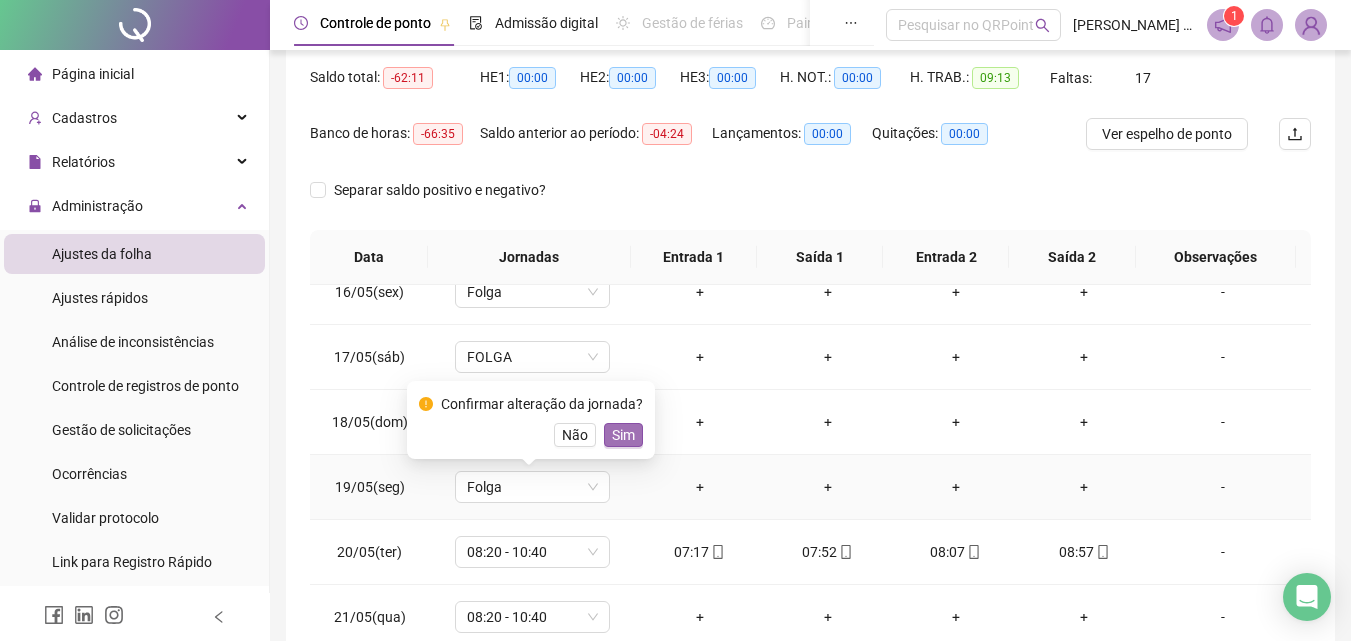 click on "Sim" at bounding box center [623, 435] 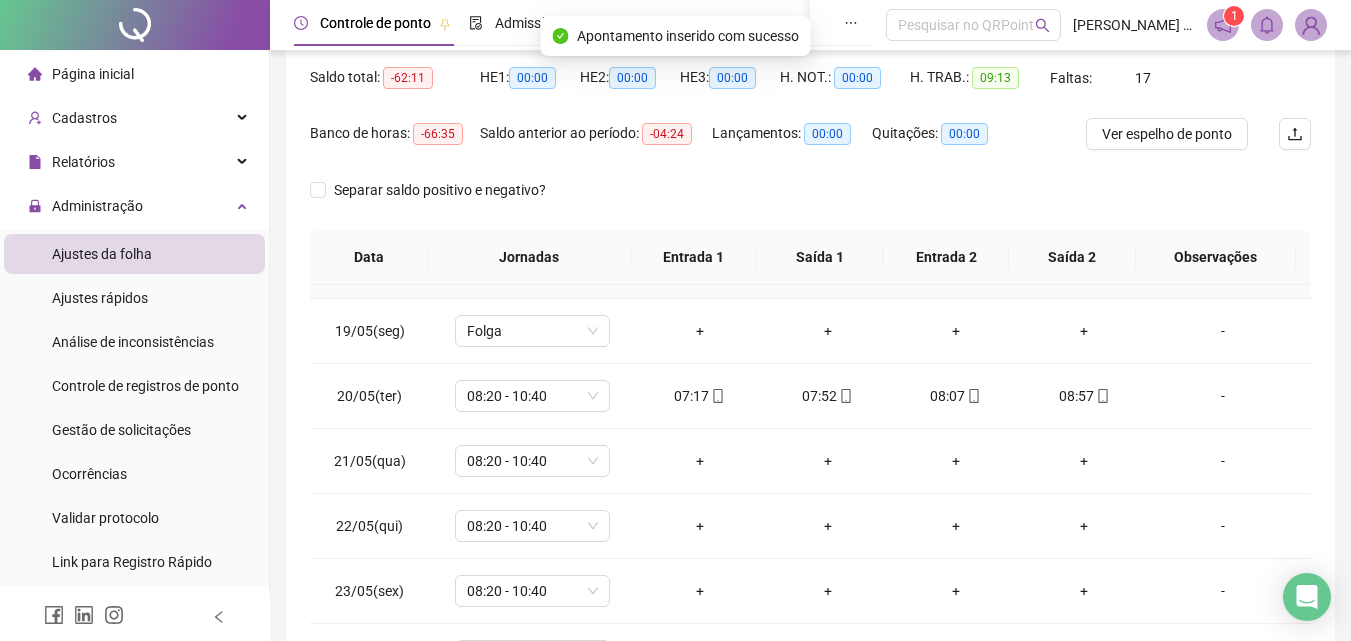 scroll, scrollTop: 1200, scrollLeft: 0, axis: vertical 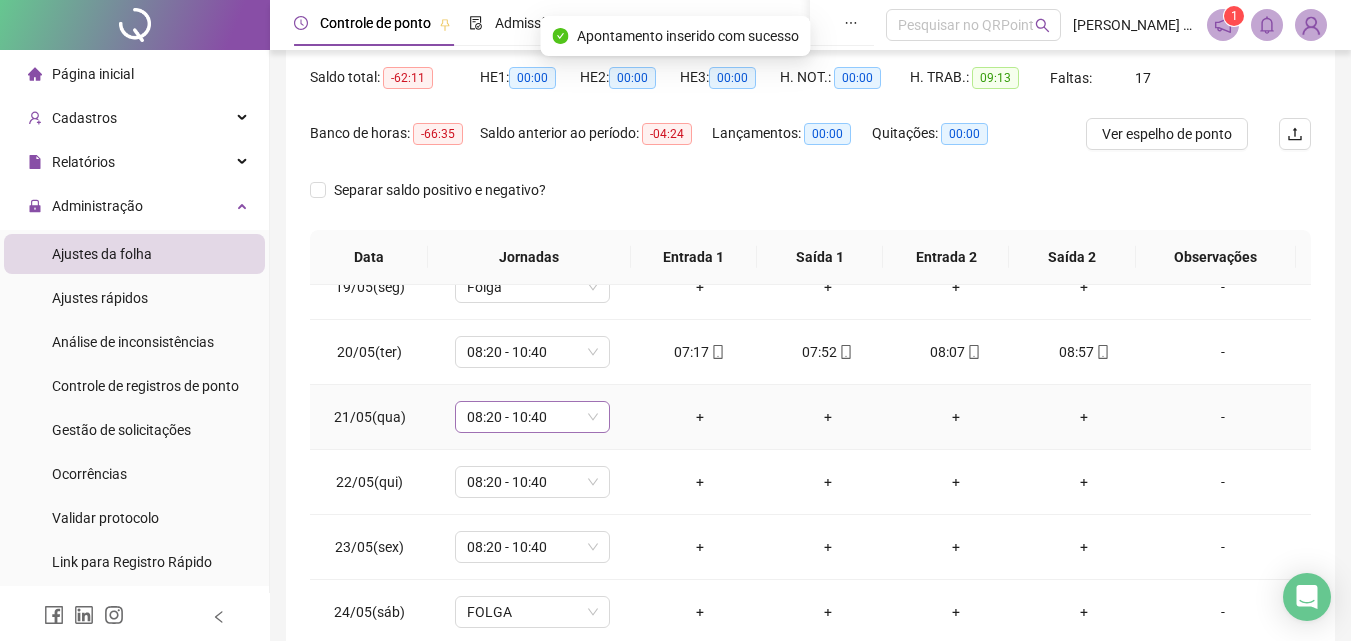 click on "08:20 - 10:40" at bounding box center [532, 417] 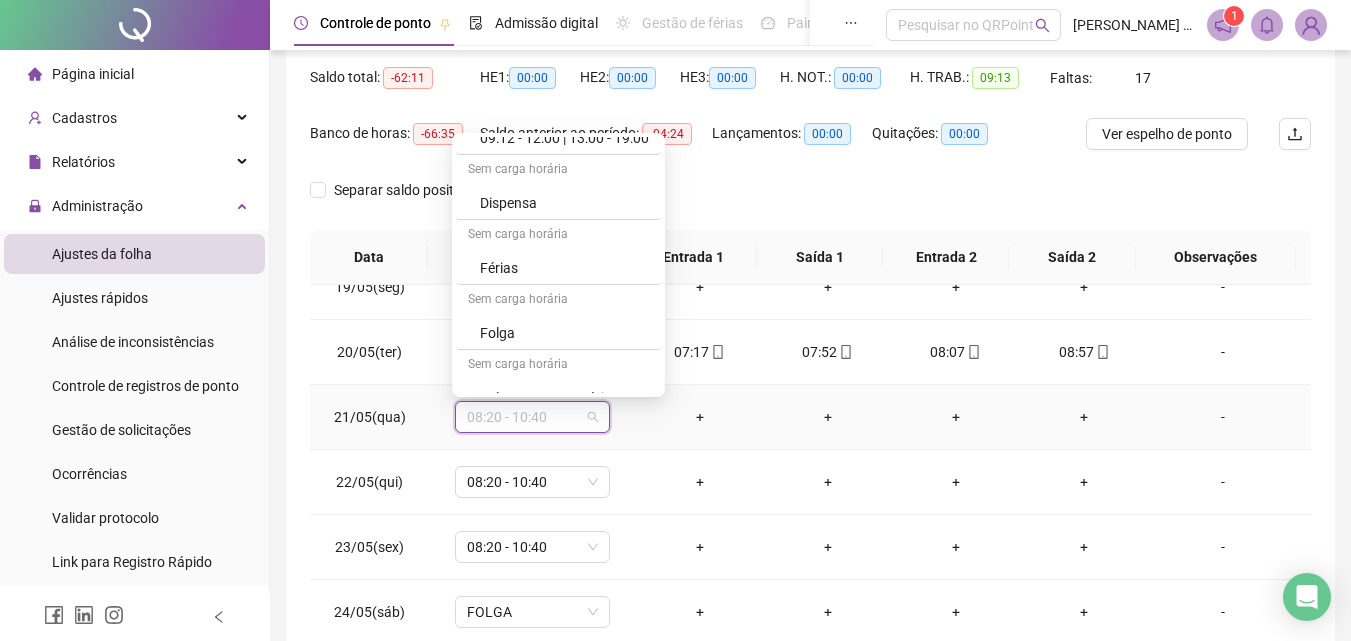 scroll, scrollTop: 1109, scrollLeft: 0, axis: vertical 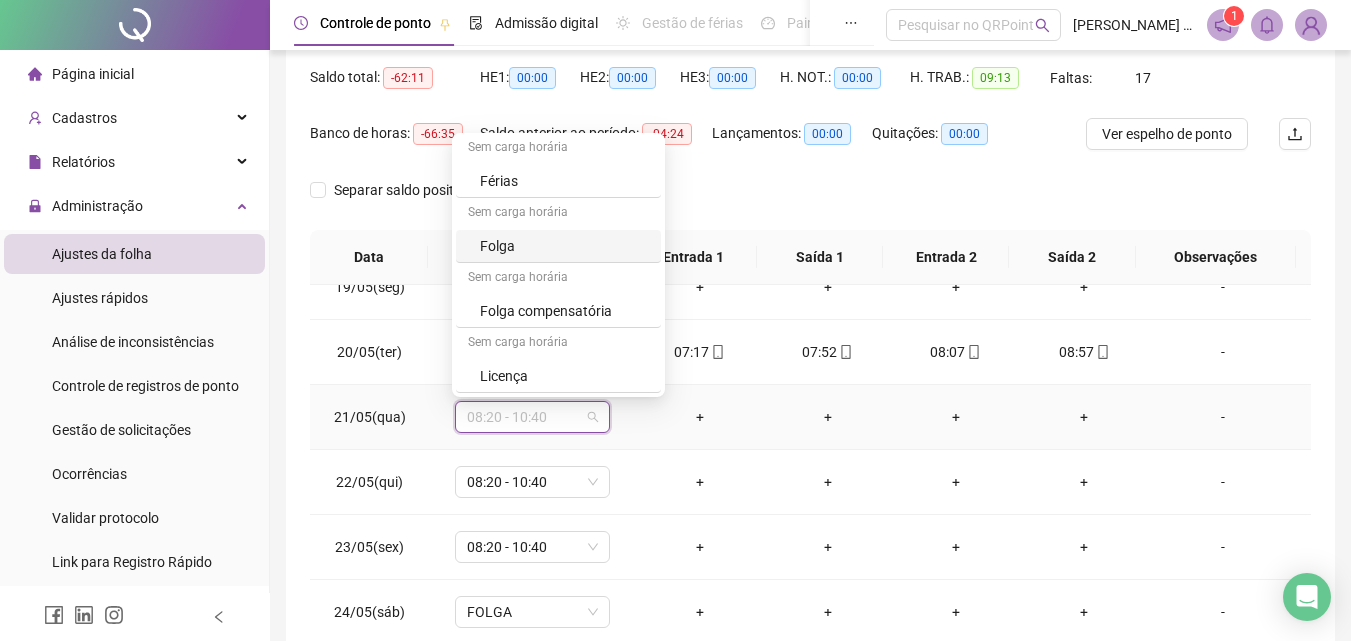 click on "Folga" at bounding box center [558, 246] 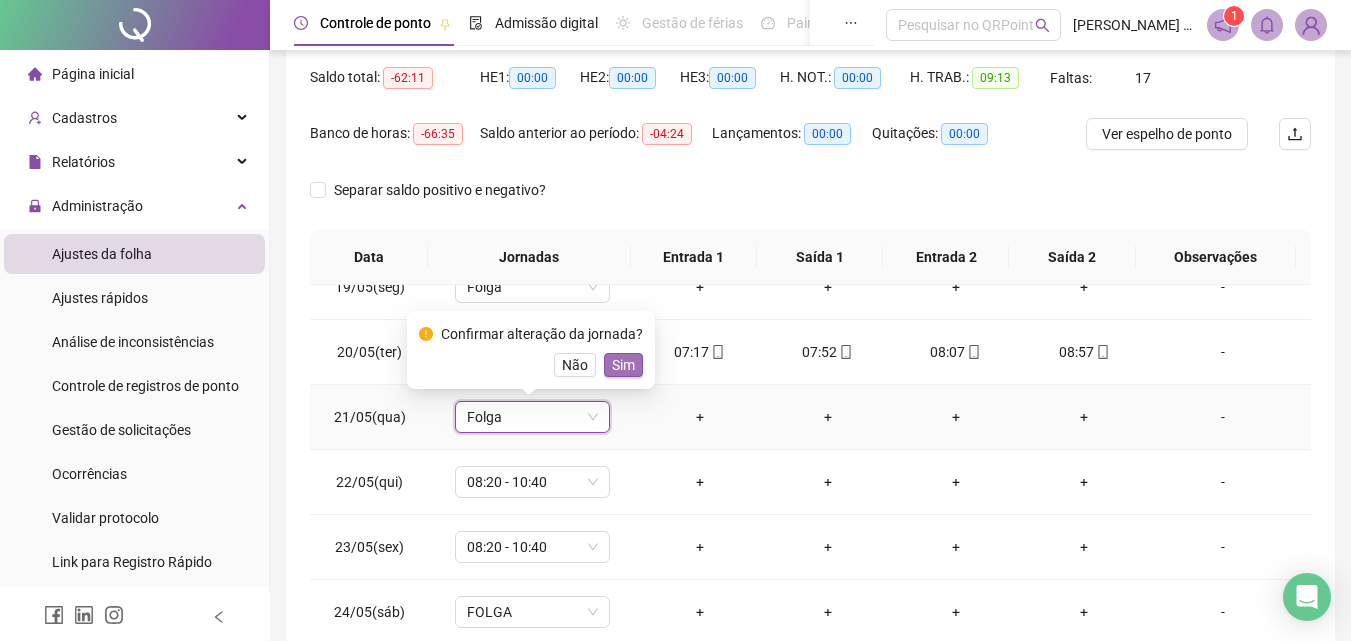 click on "Sim" at bounding box center [623, 365] 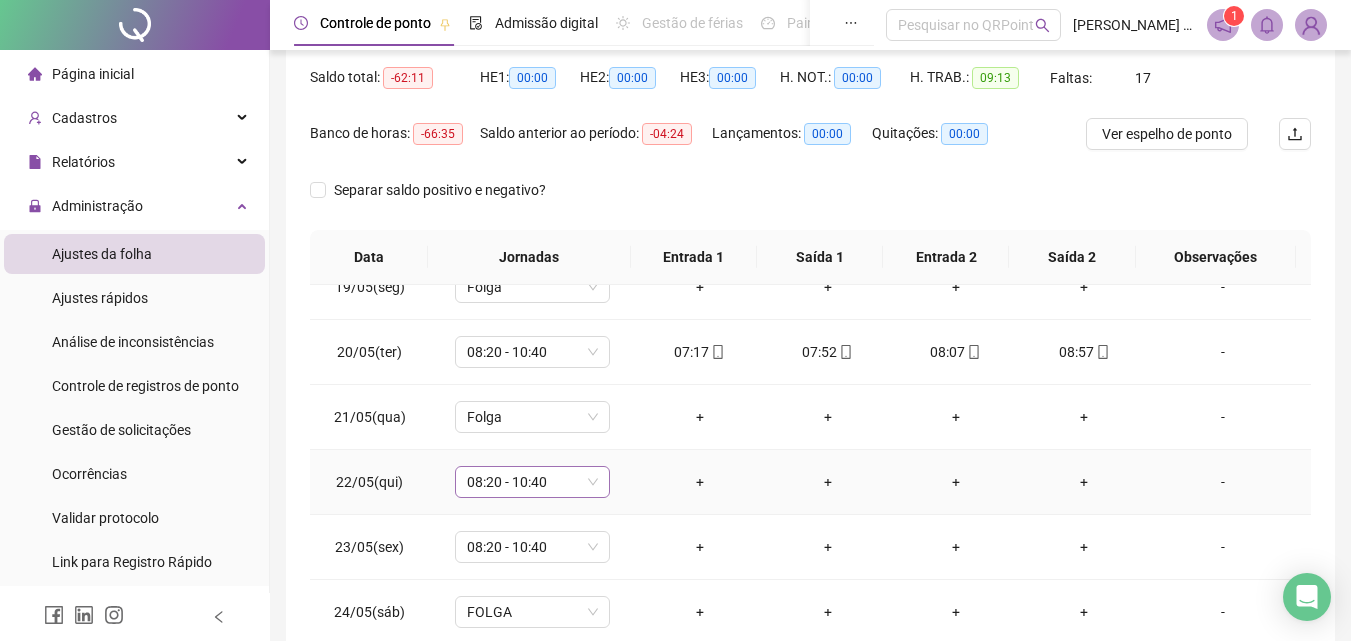 click on "08:20 - 10:40" at bounding box center (532, 482) 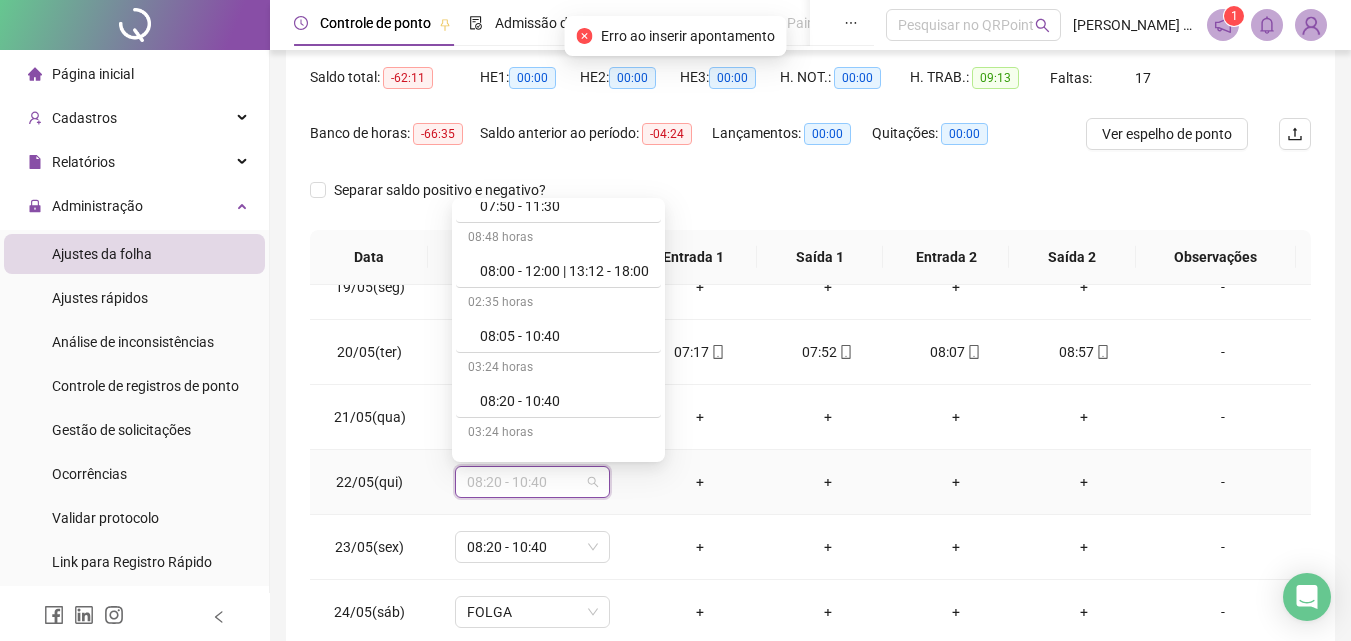 scroll, scrollTop: 1109, scrollLeft: 0, axis: vertical 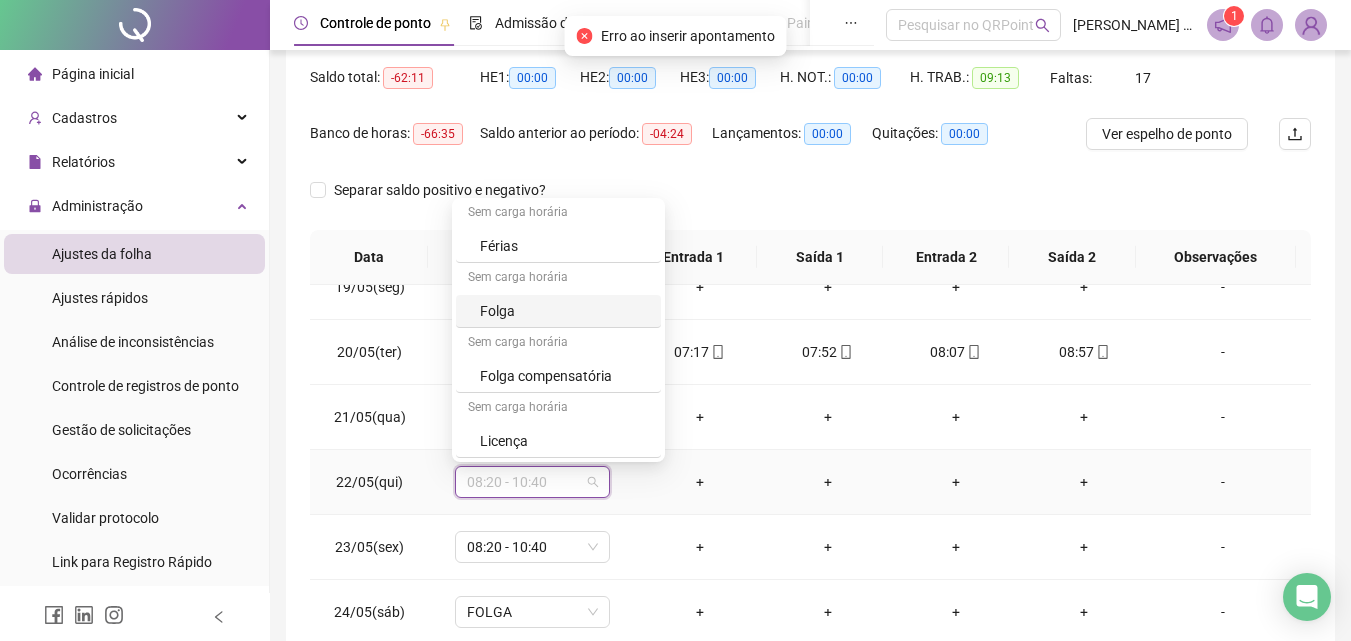 click on "Folga" at bounding box center [564, 311] 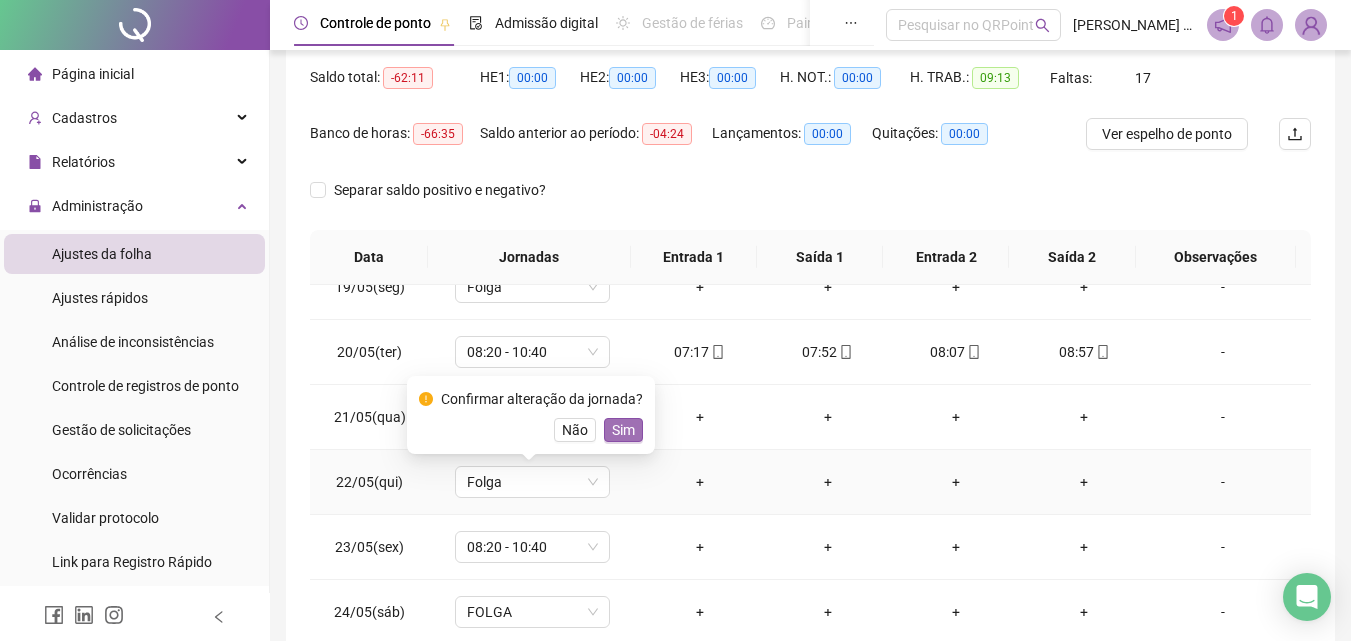 click on "Sim" at bounding box center [623, 430] 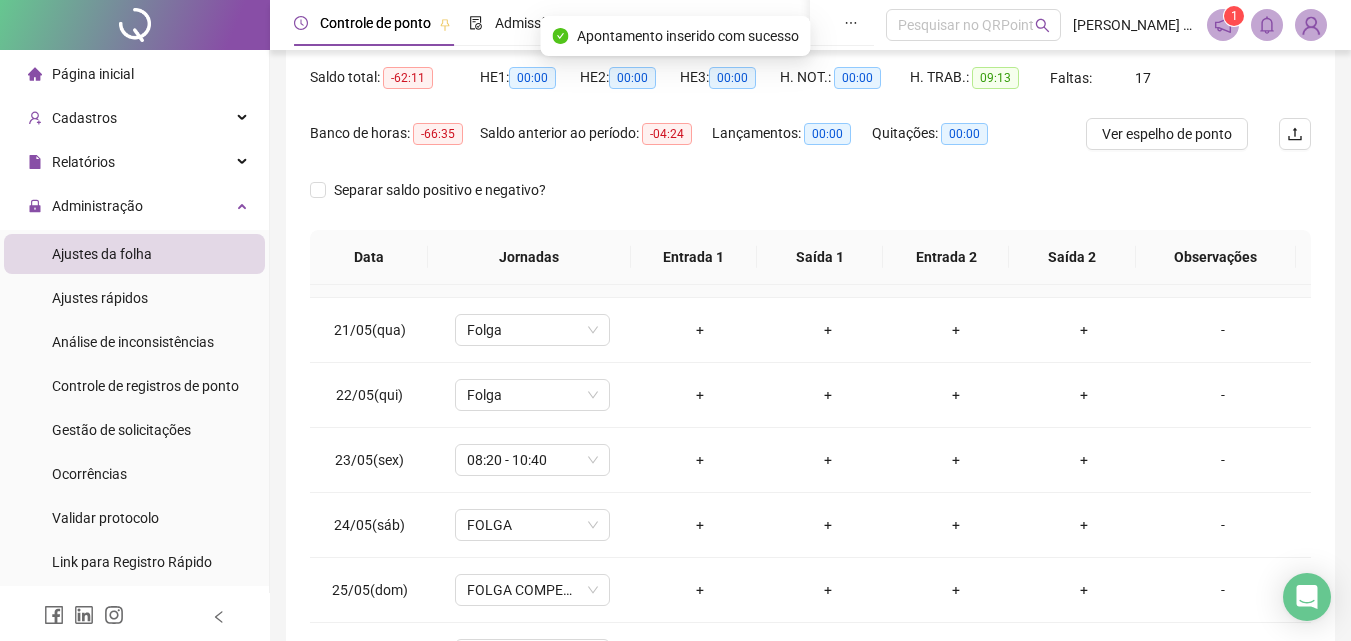 scroll, scrollTop: 1400, scrollLeft: 0, axis: vertical 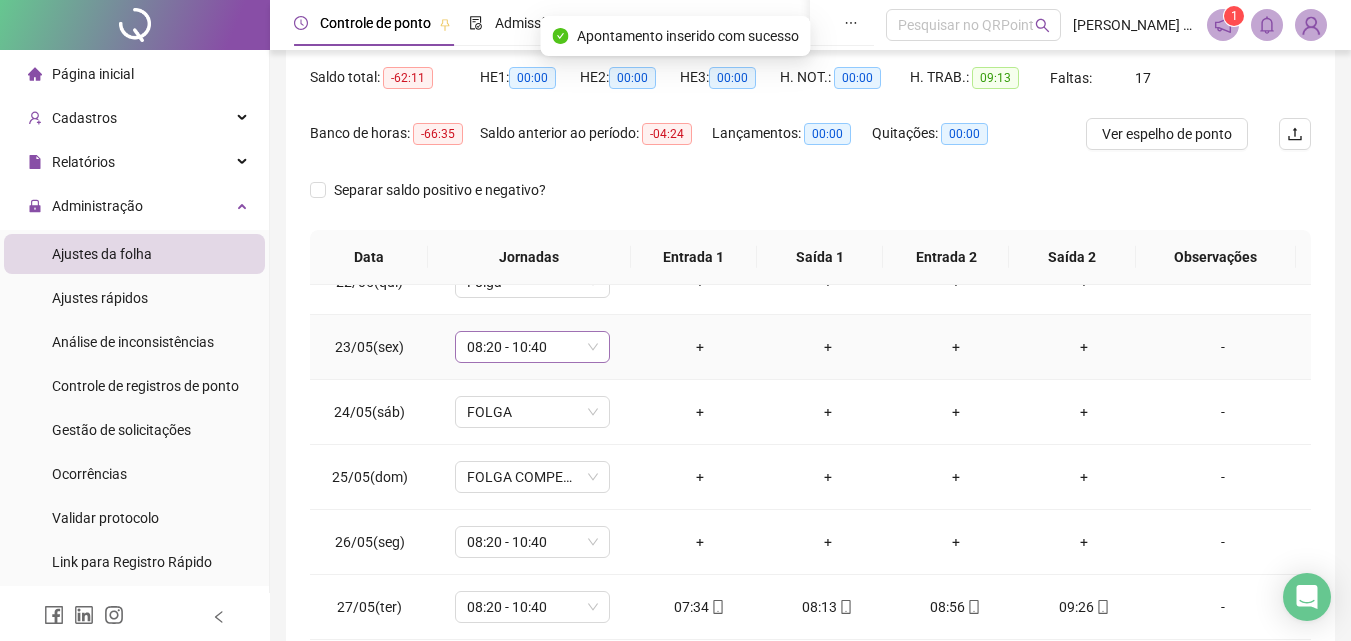 click on "08:20 - 10:40" at bounding box center [532, 347] 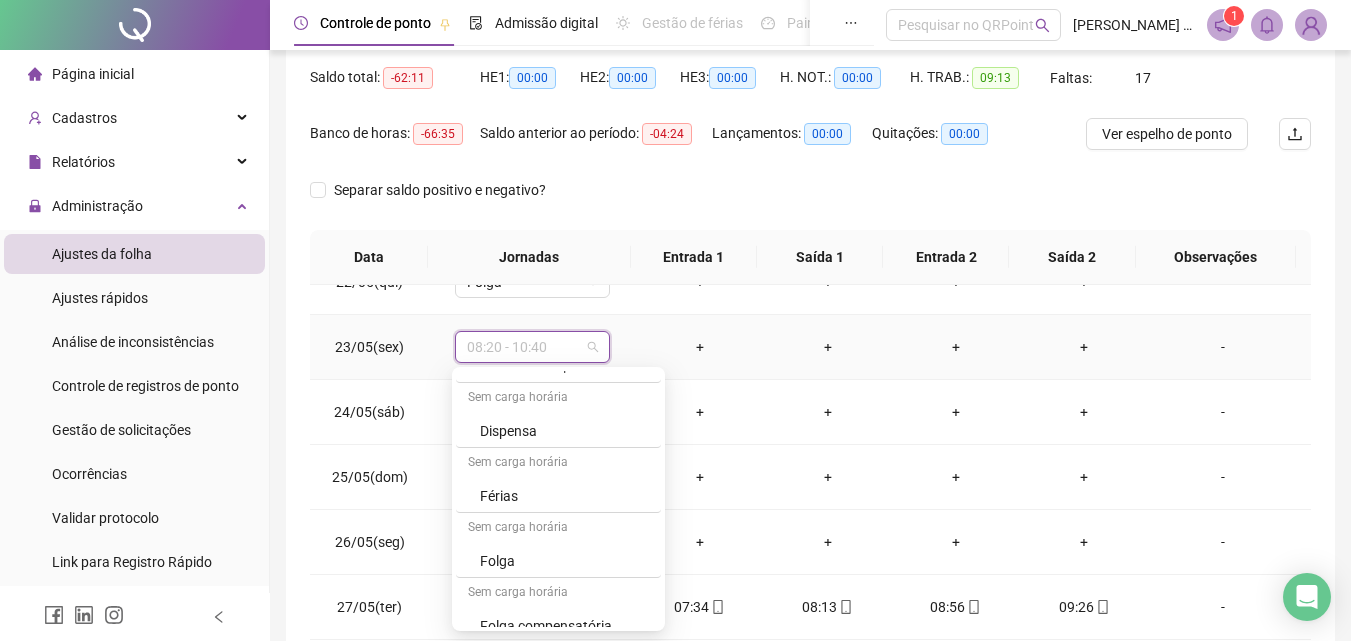 scroll, scrollTop: 1109, scrollLeft: 0, axis: vertical 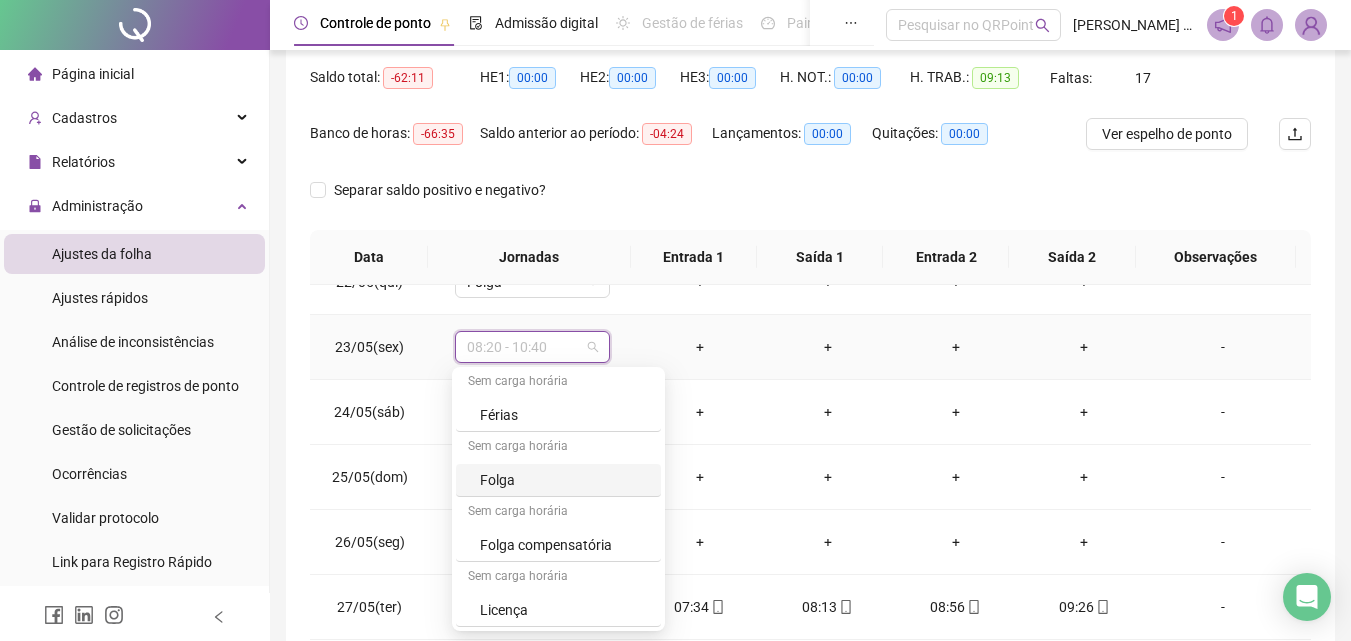 click on "Folga" at bounding box center (564, 480) 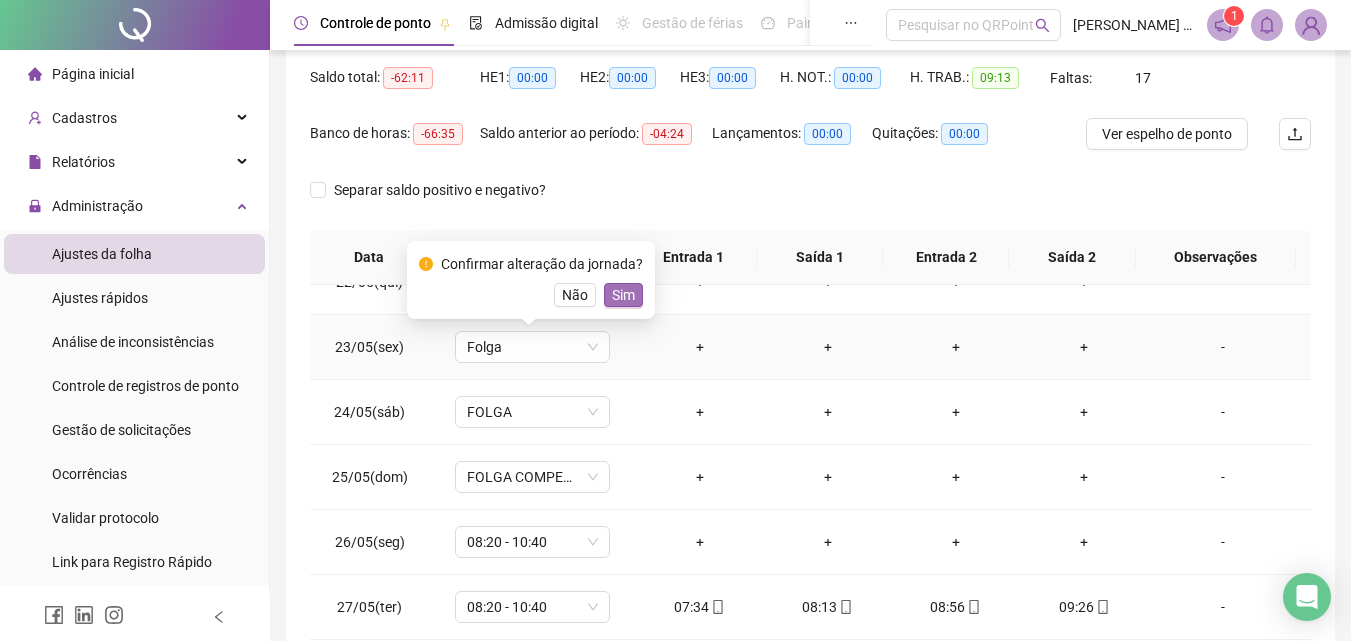 click on "Sim" at bounding box center (623, 295) 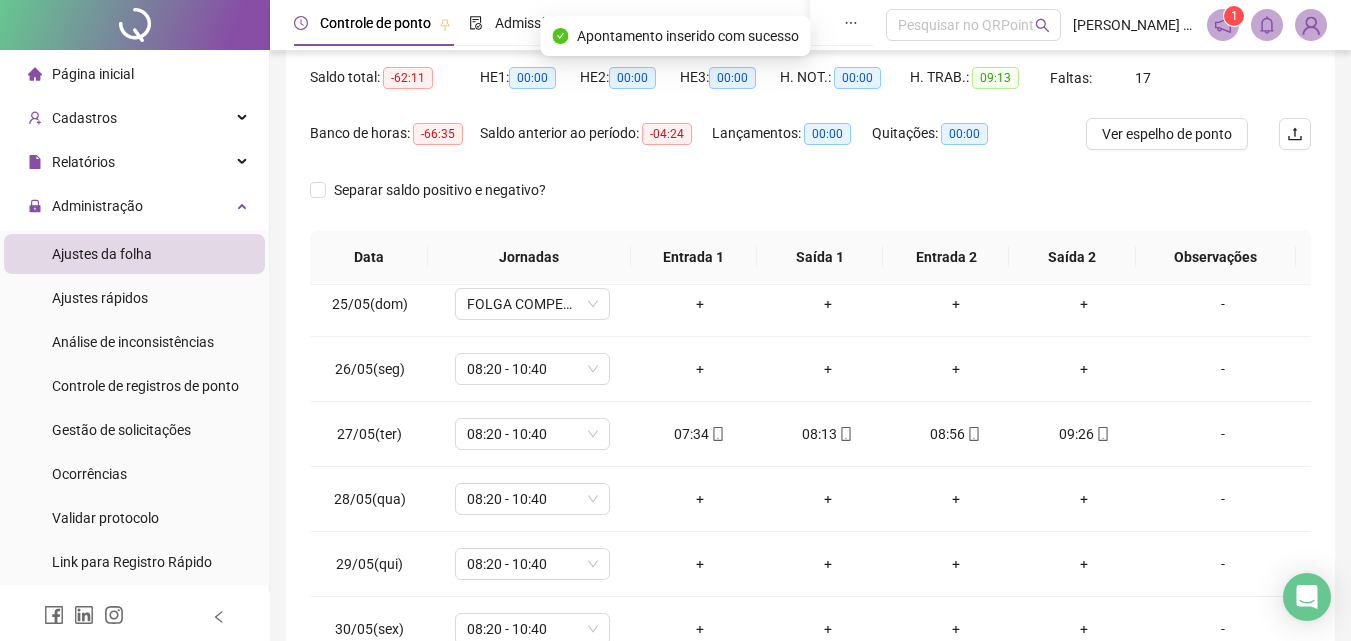 scroll, scrollTop: 1588, scrollLeft: 0, axis: vertical 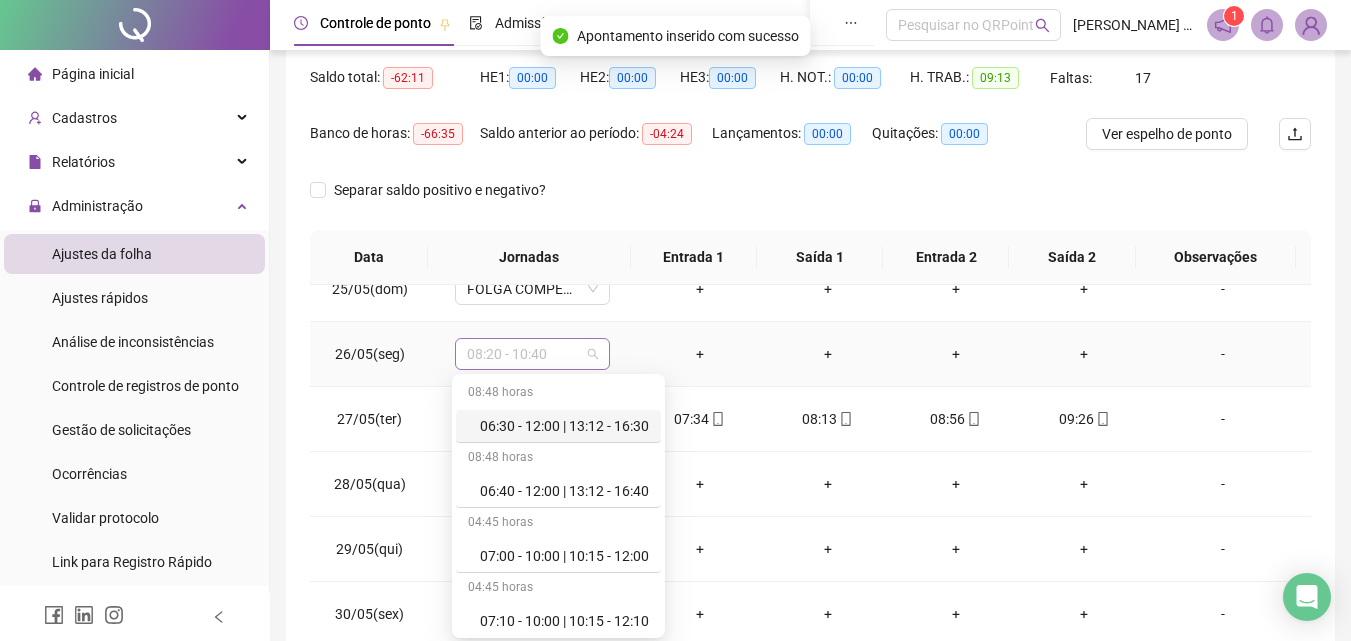 click on "08:20 - 10:40" at bounding box center [532, 354] 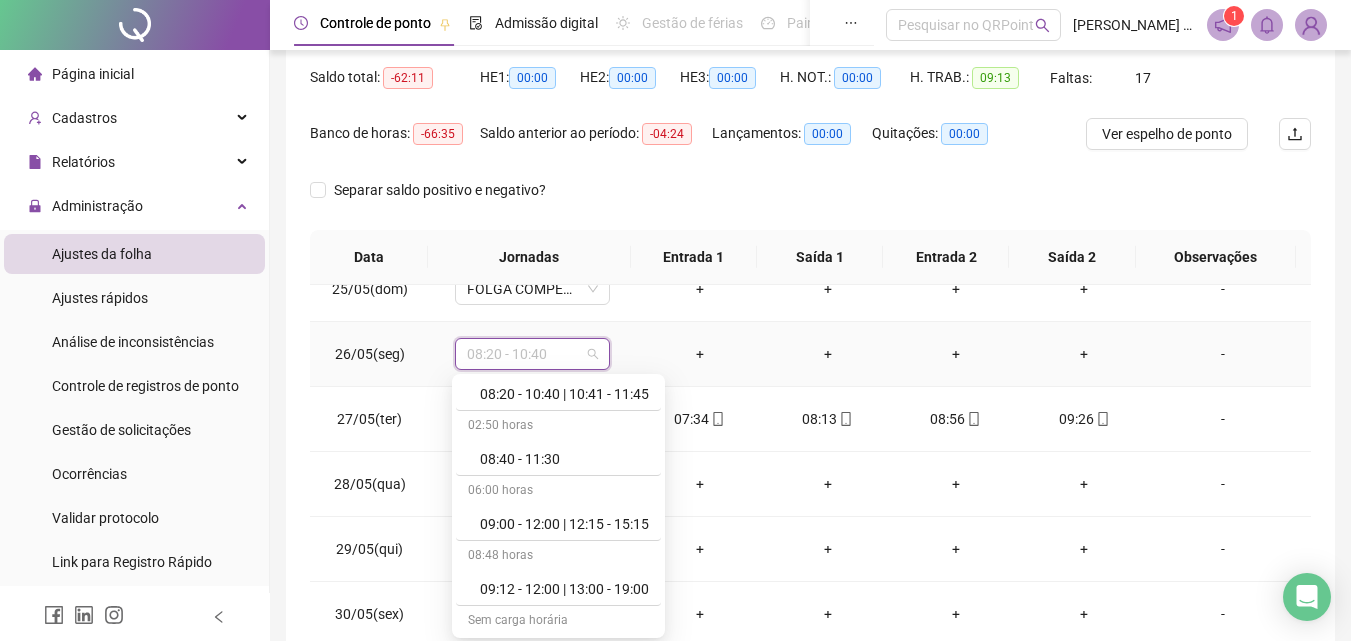 scroll, scrollTop: 1109, scrollLeft: 0, axis: vertical 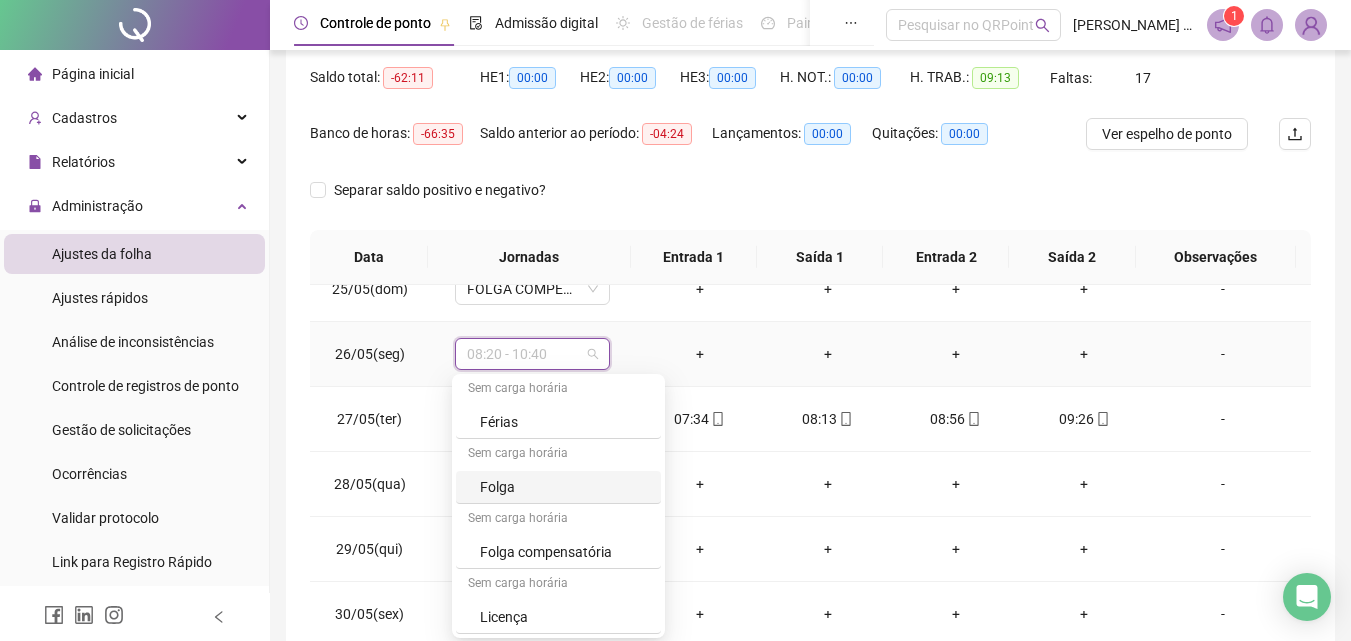 click on "Folga" at bounding box center [564, 487] 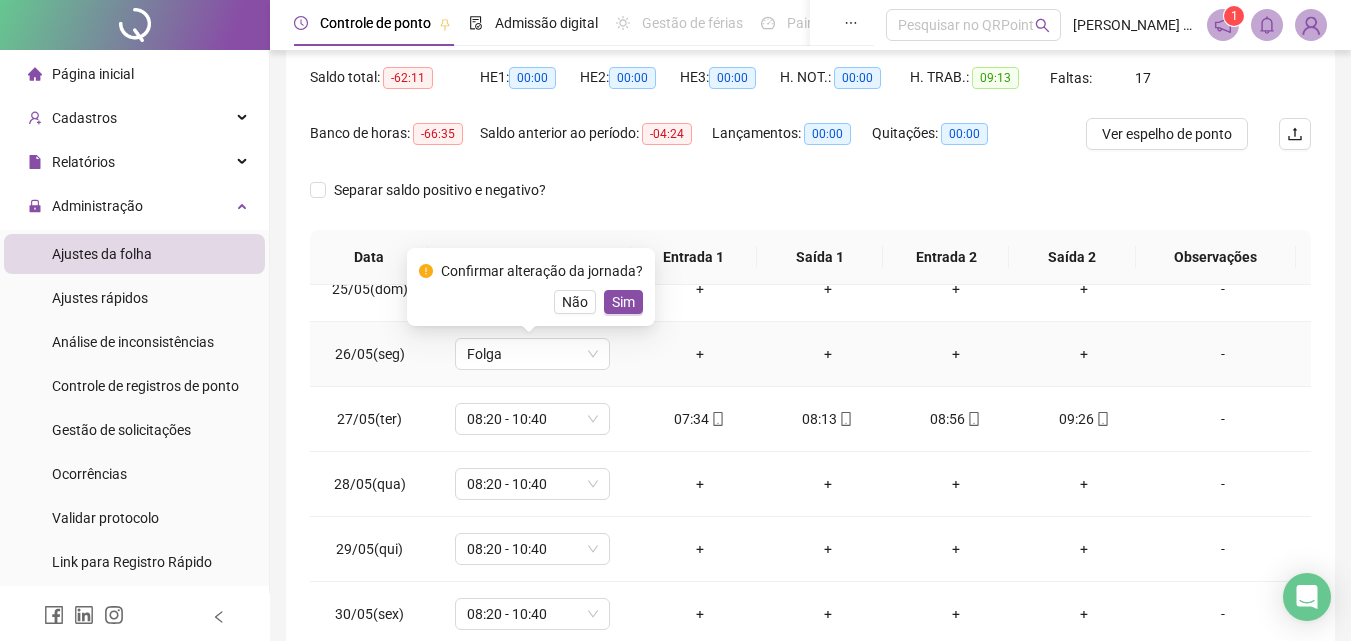 drag, startPoint x: 617, startPoint y: 310, endPoint x: 617, endPoint y: 405, distance: 95 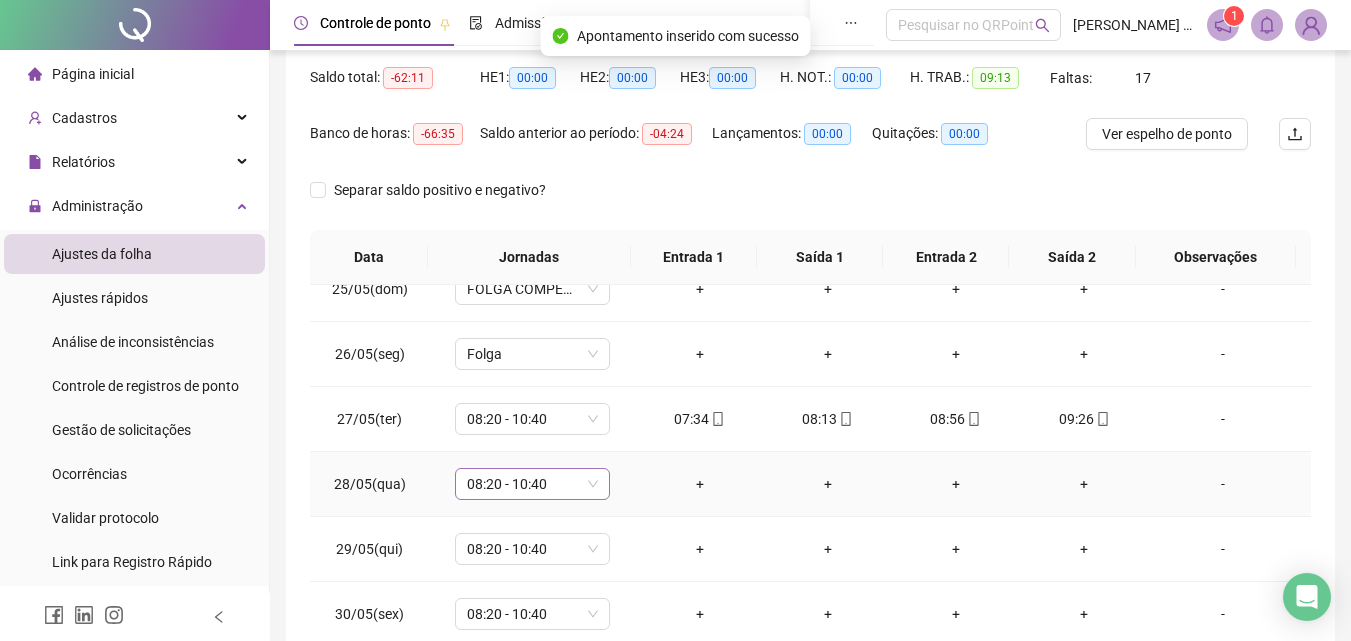 click on "08:20 - 10:40" at bounding box center [532, 484] 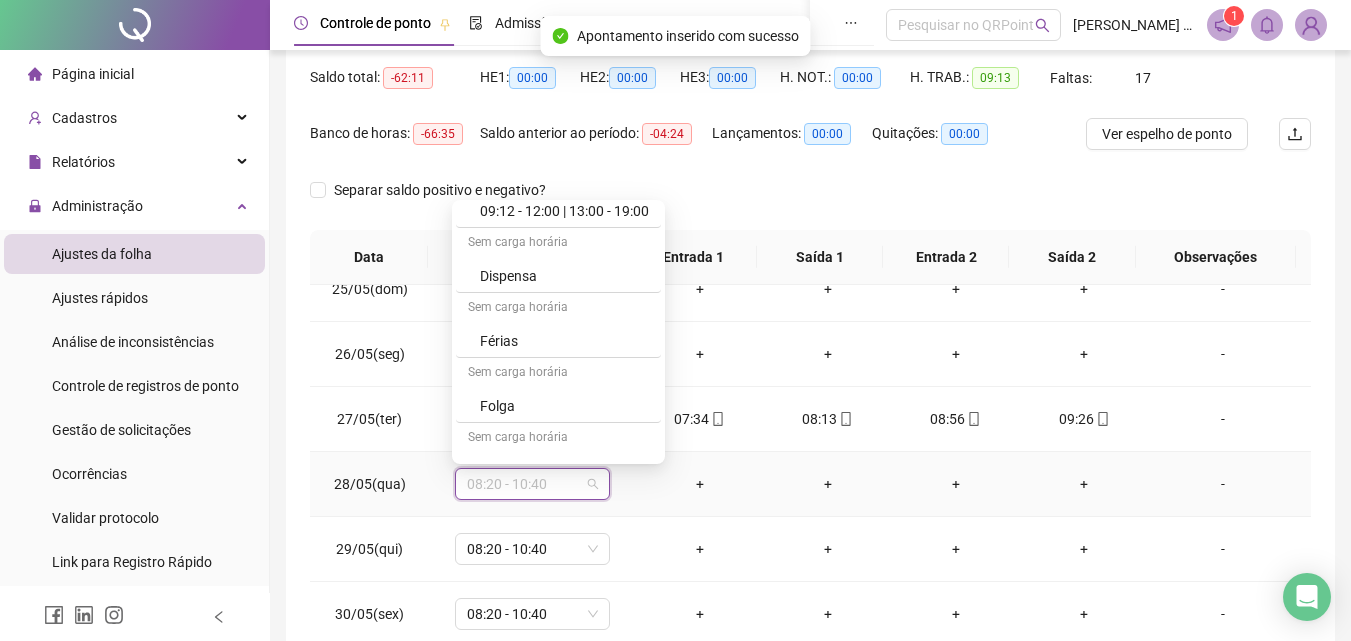 scroll, scrollTop: 1109, scrollLeft: 0, axis: vertical 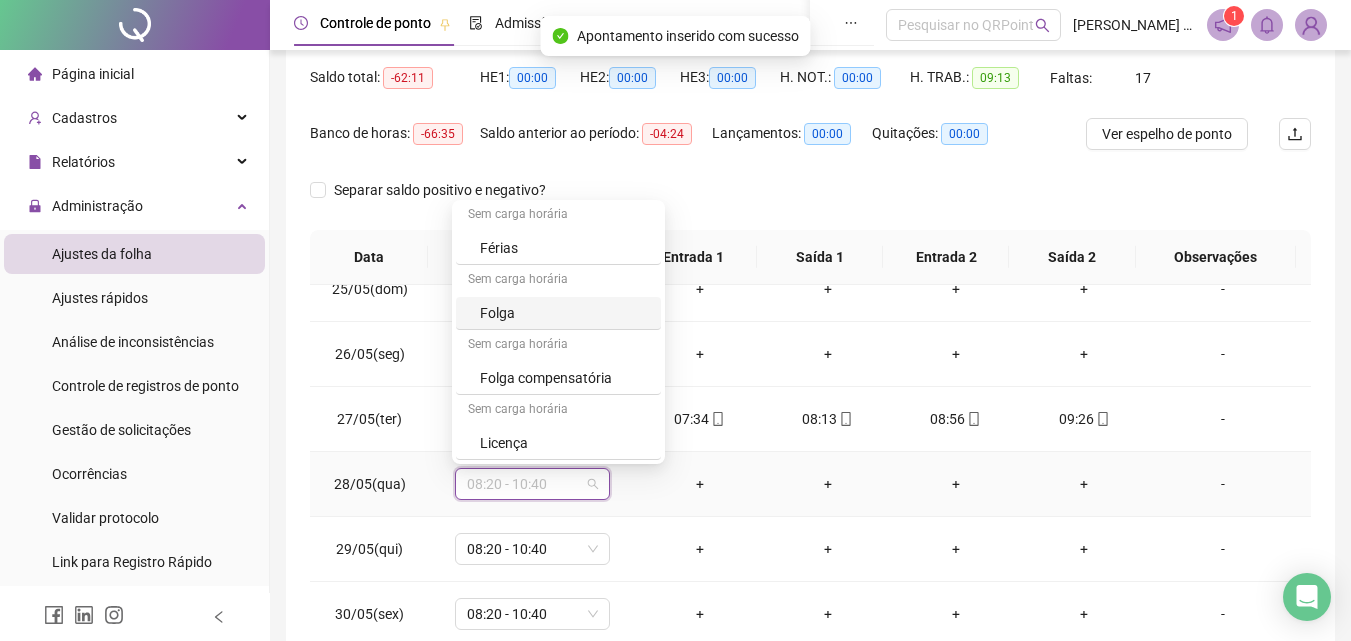 click on "Folga" at bounding box center [564, 313] 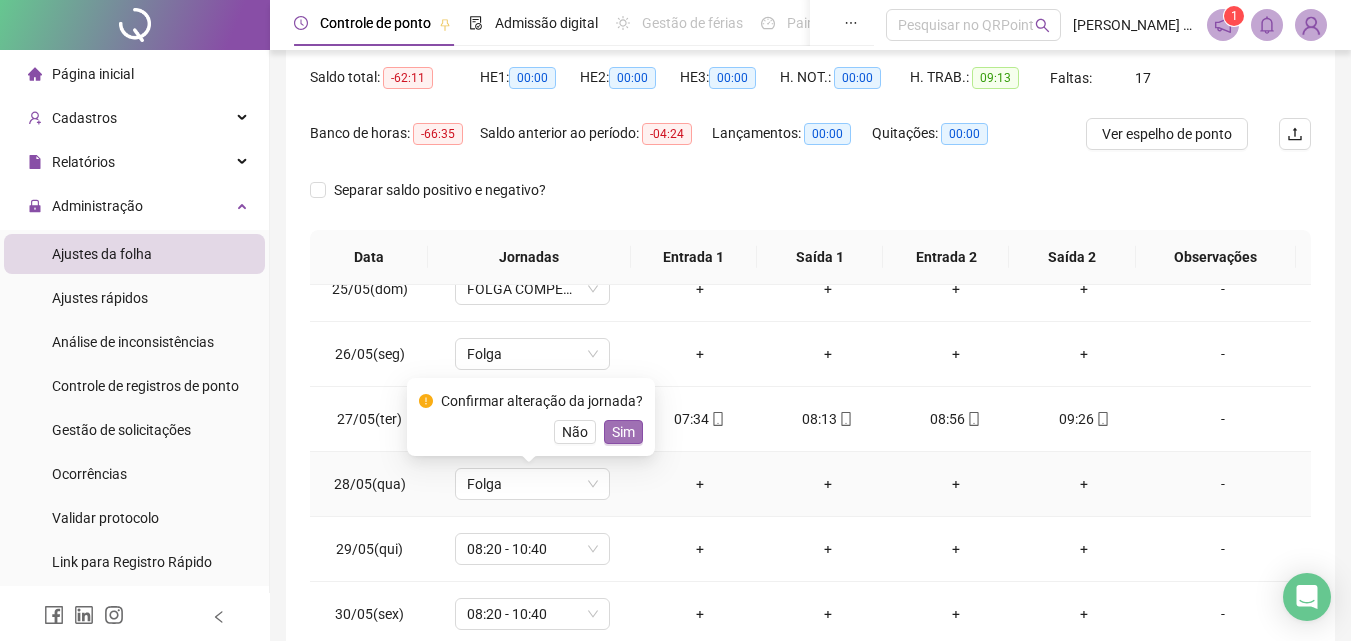 click on "Sim" at bounding box center [623, 432] 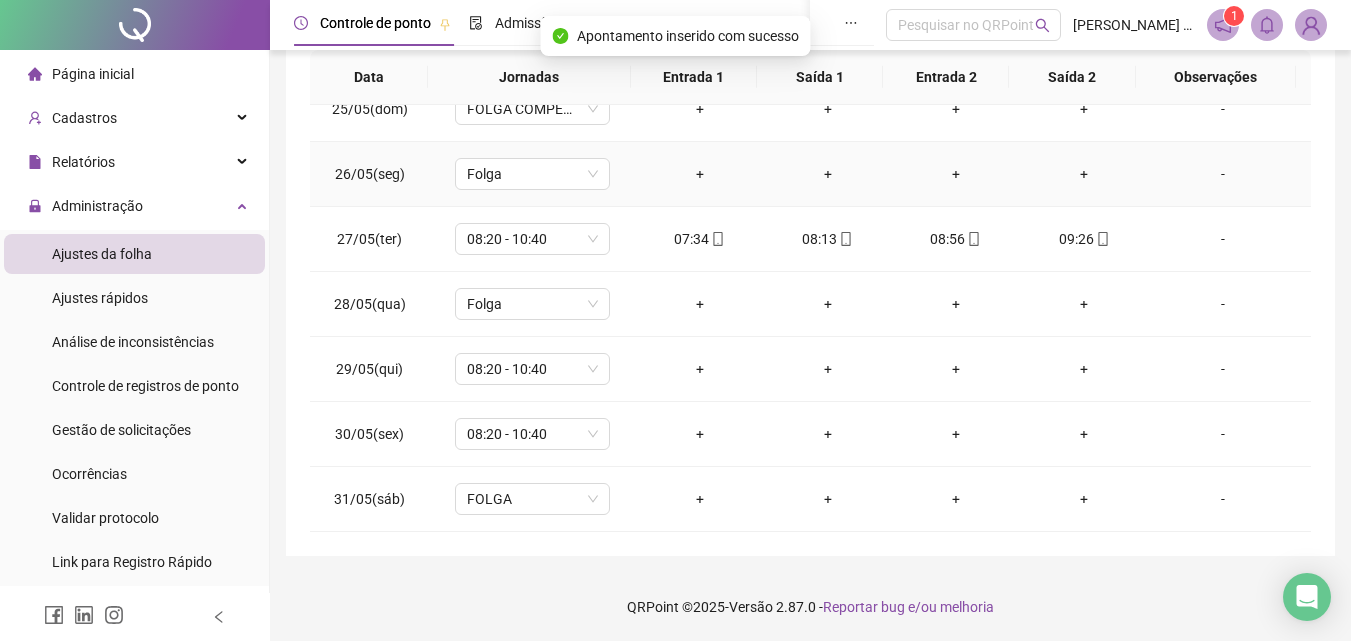scroll, scrollTop: 381, scrollLeft: 0, axis: vertical 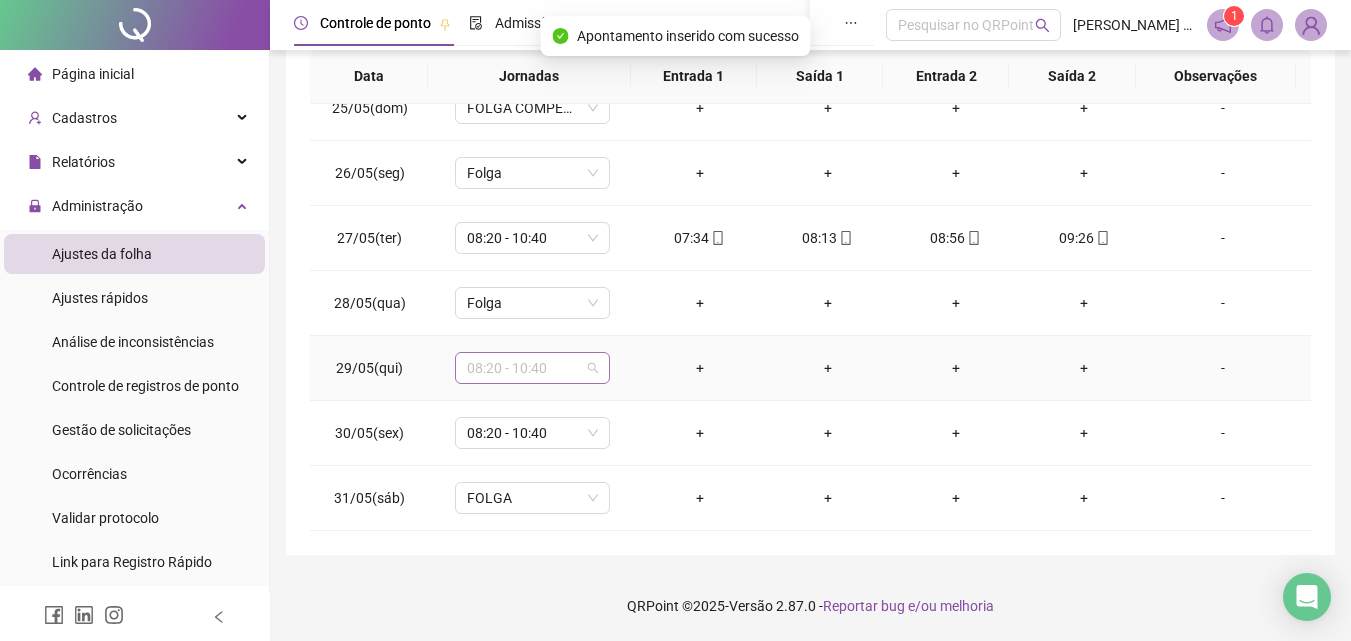 click on "08:20 - 10:40" at bounding box center [532, 368] 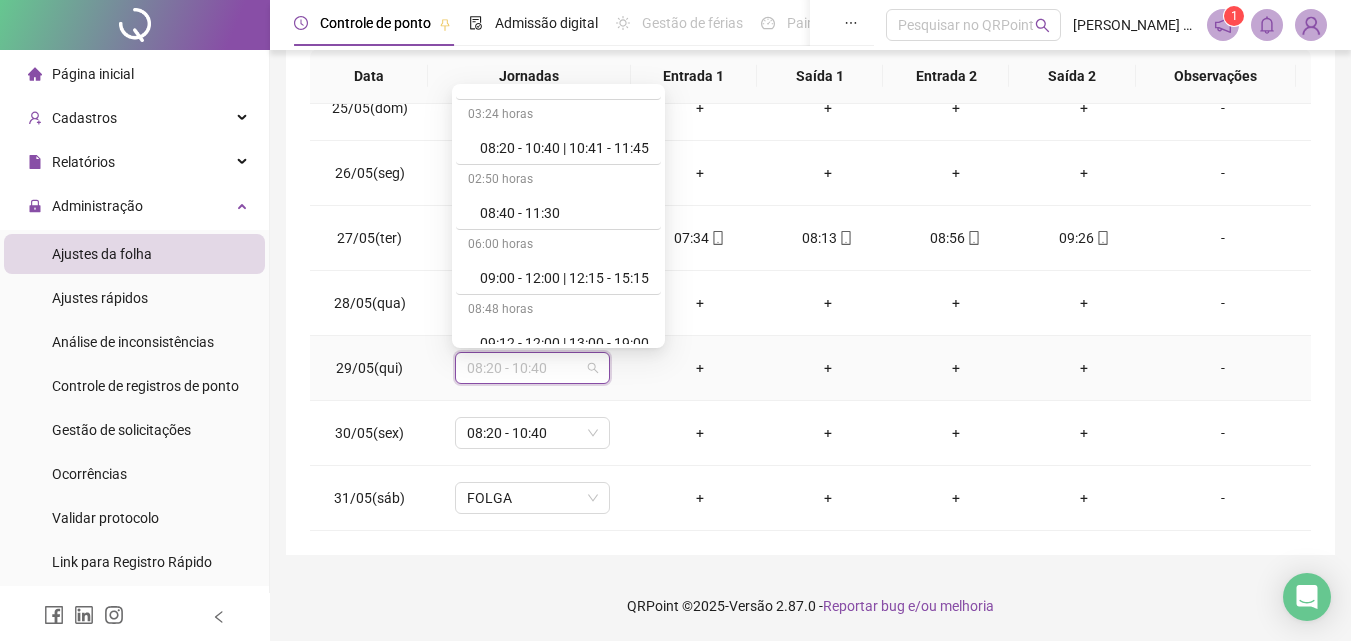 scroll, scrollTop: 1109, scrollLeft: 0, axis: vertical 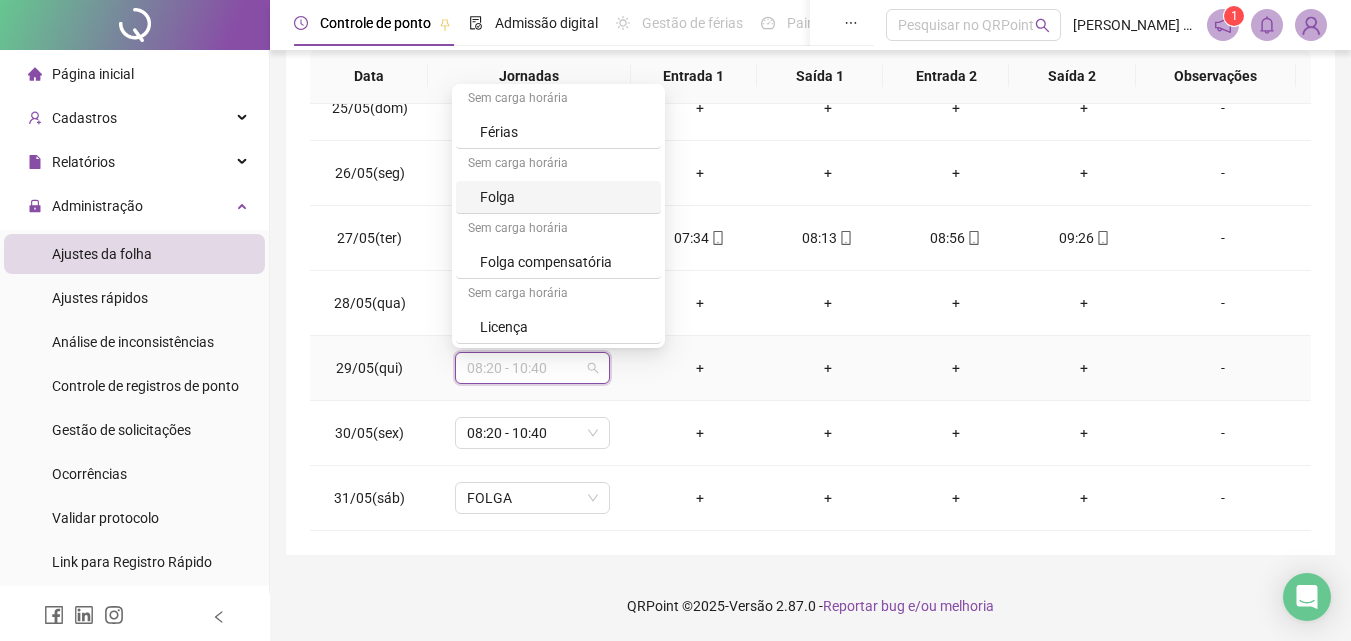 click on "Folga" at bounding box center (564, 197) 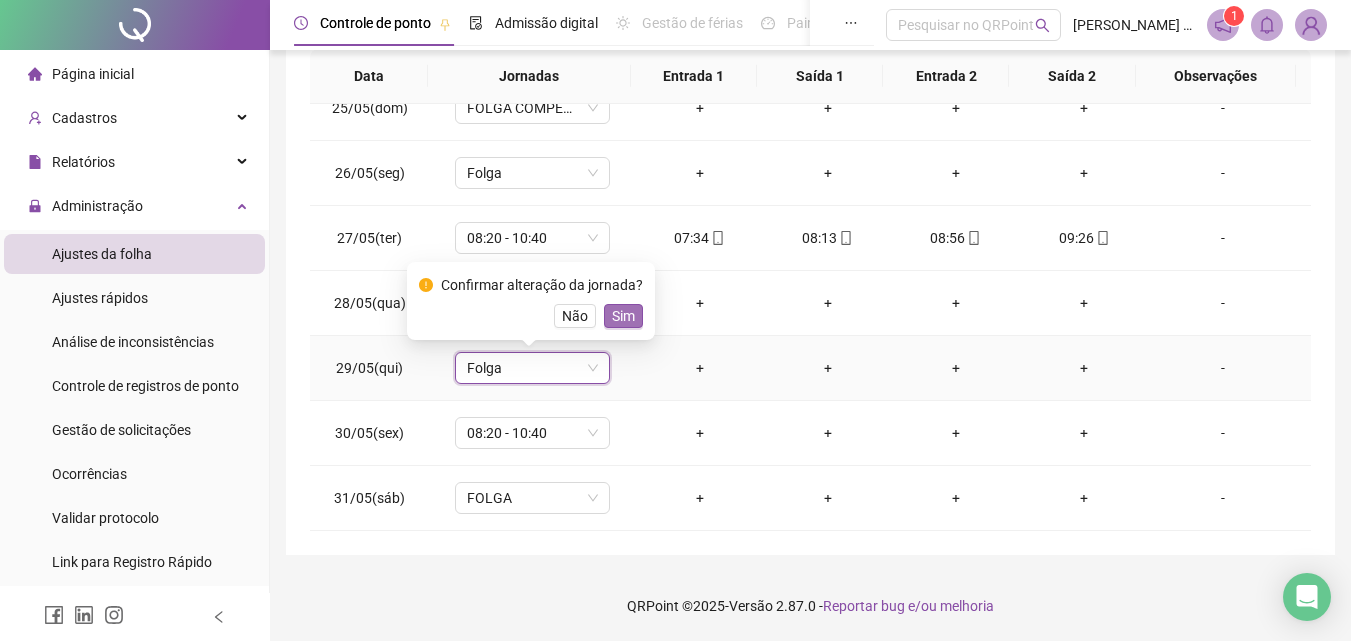 click on "Sim" at bounding box center [623, 316] 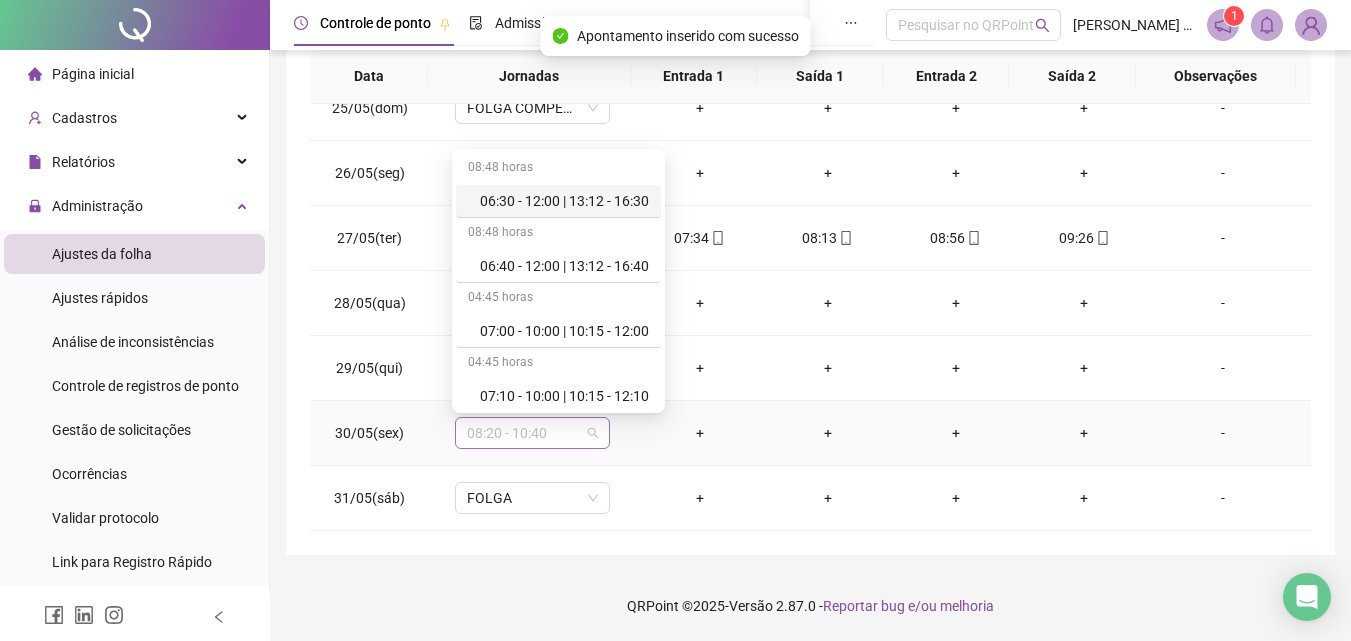 click on "08:20 - 10:40" at bounding box center (532, 433) 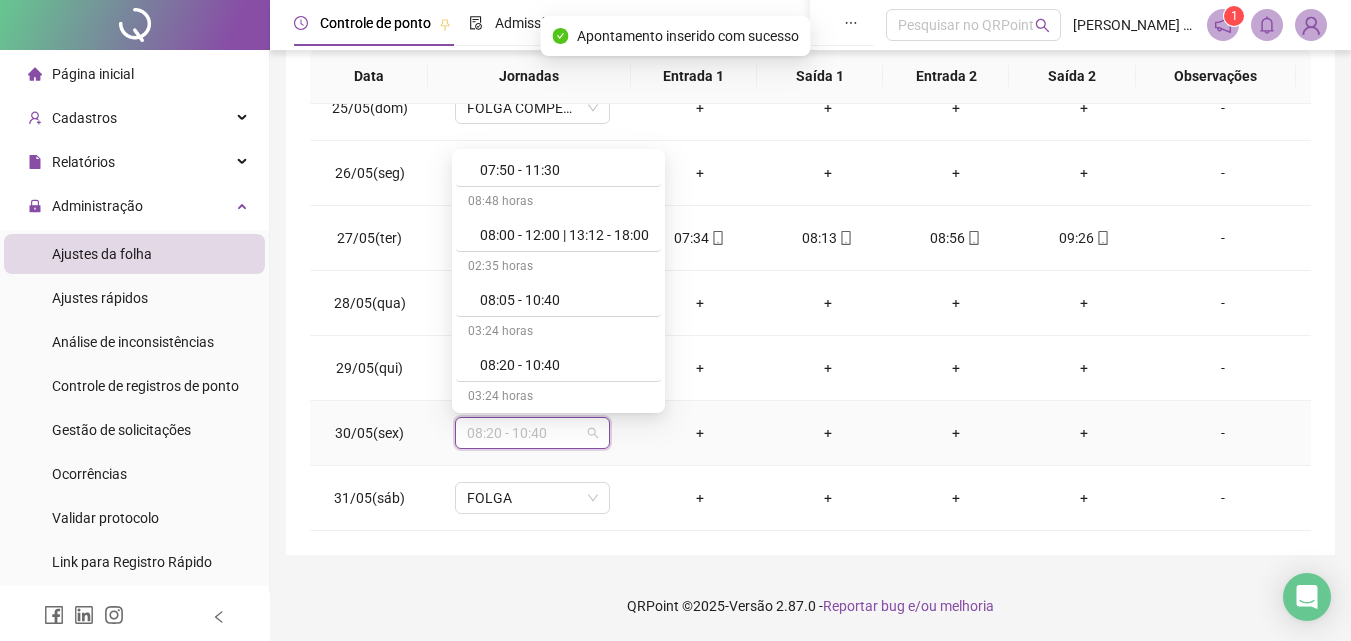 scroll, scrollTop: 1109, scrollLeft: 0, axis: vertical 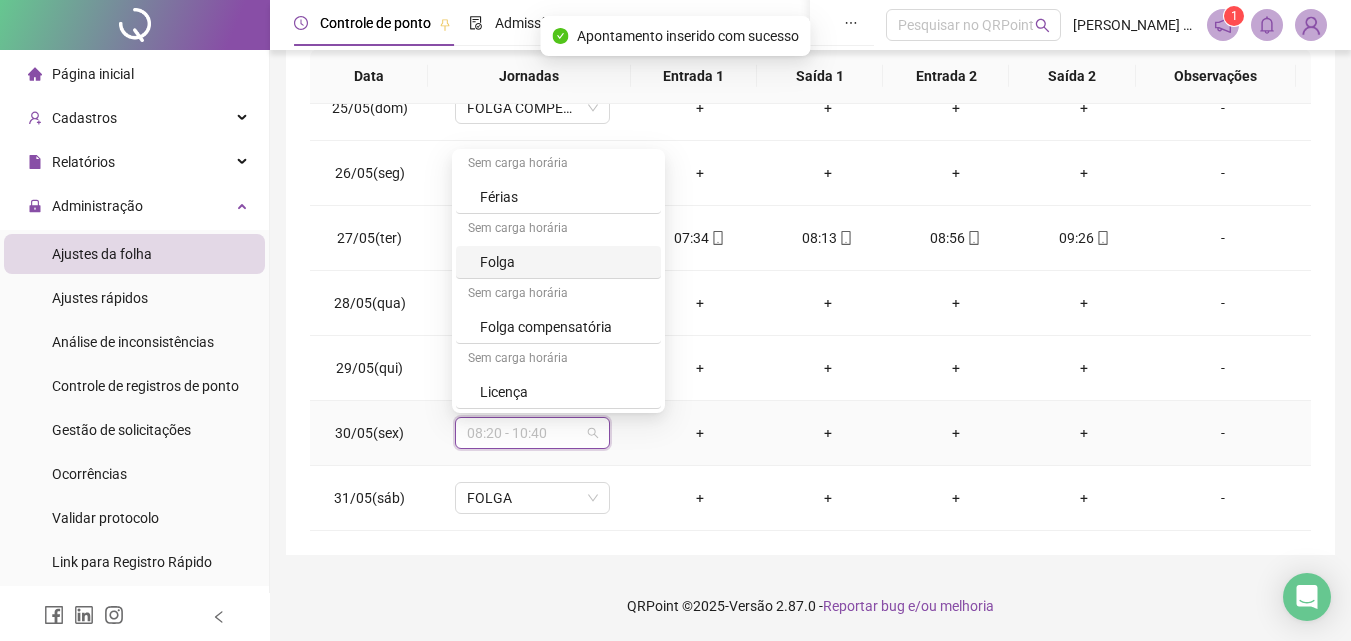 click on "Folga" at bounding box center [564, 262] 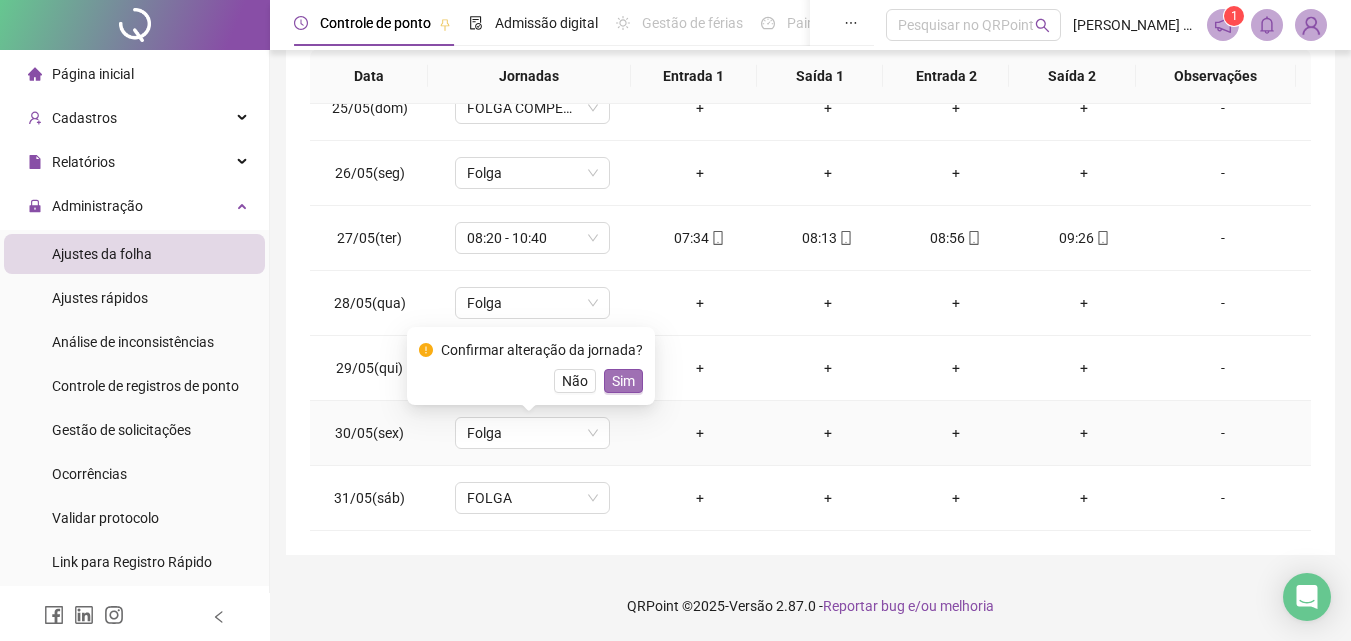 click on "Sim" at bounding box center [623, 381] 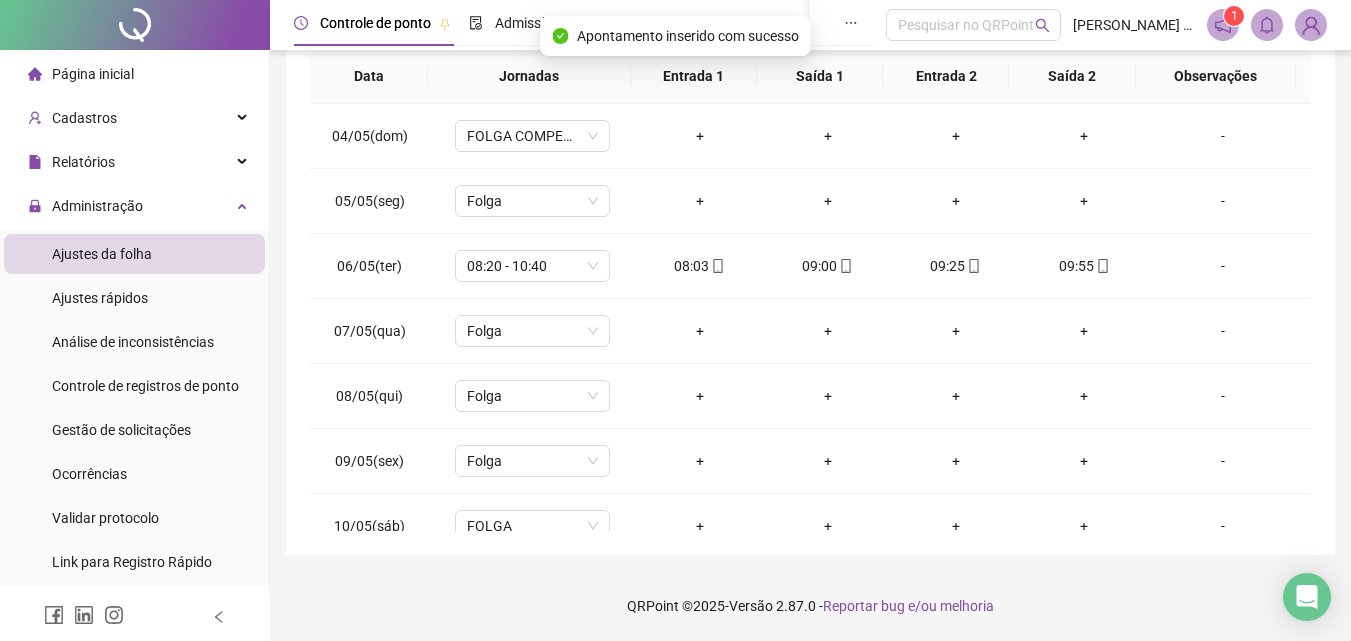 scroll, scrollTop: 0, scrollLeft: 0, axis: both 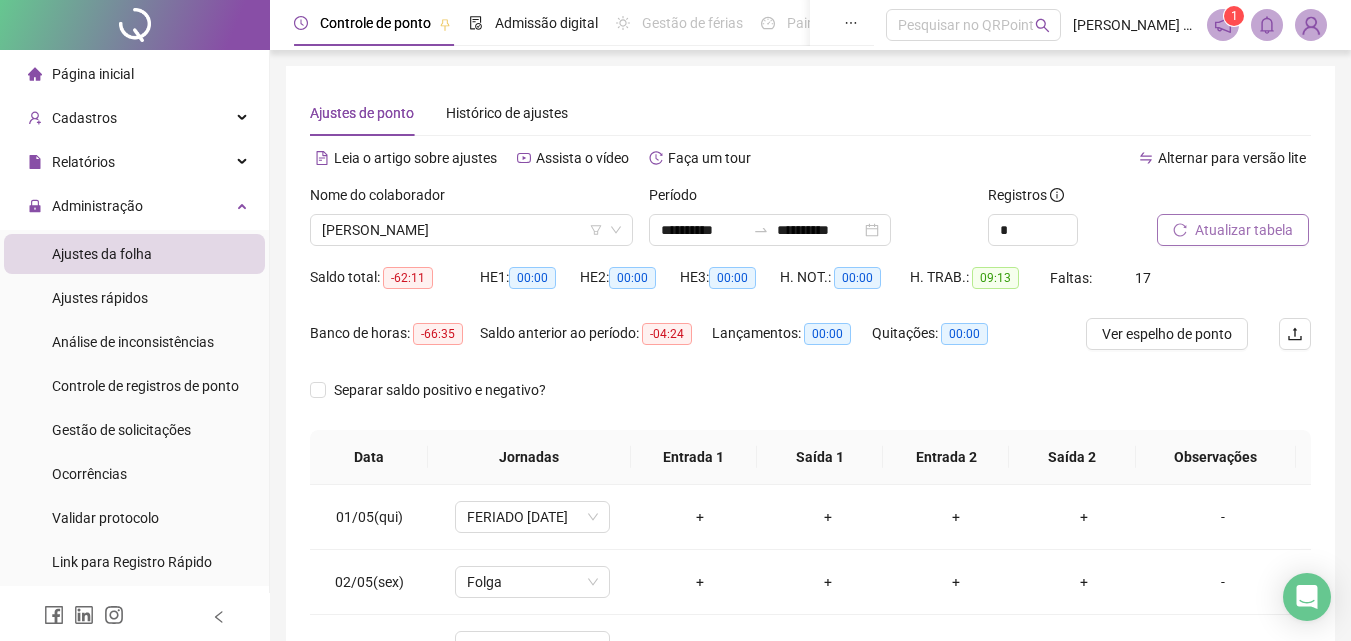 click on "Atualizar tabela" at bounding box center [1244, 230] 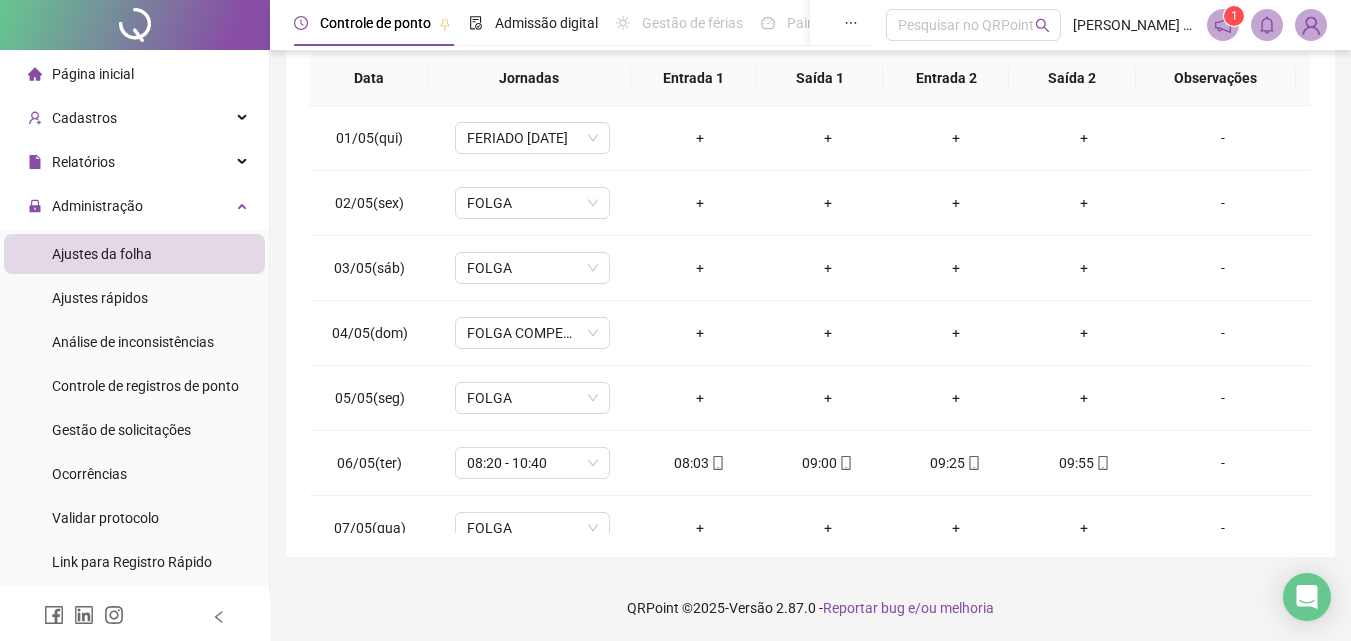 scroll, scrollTop: 381, scrollLeft: 0, axis: vertical 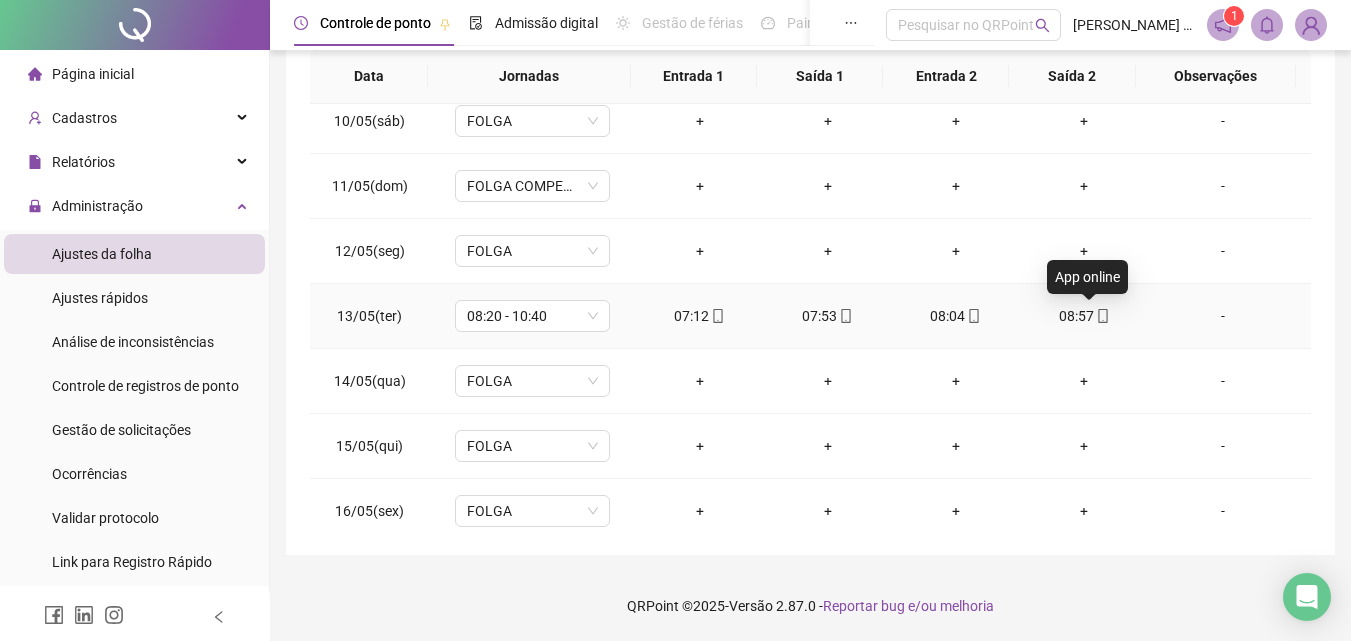 click on "08:57" at bounding box center (1084, 316) 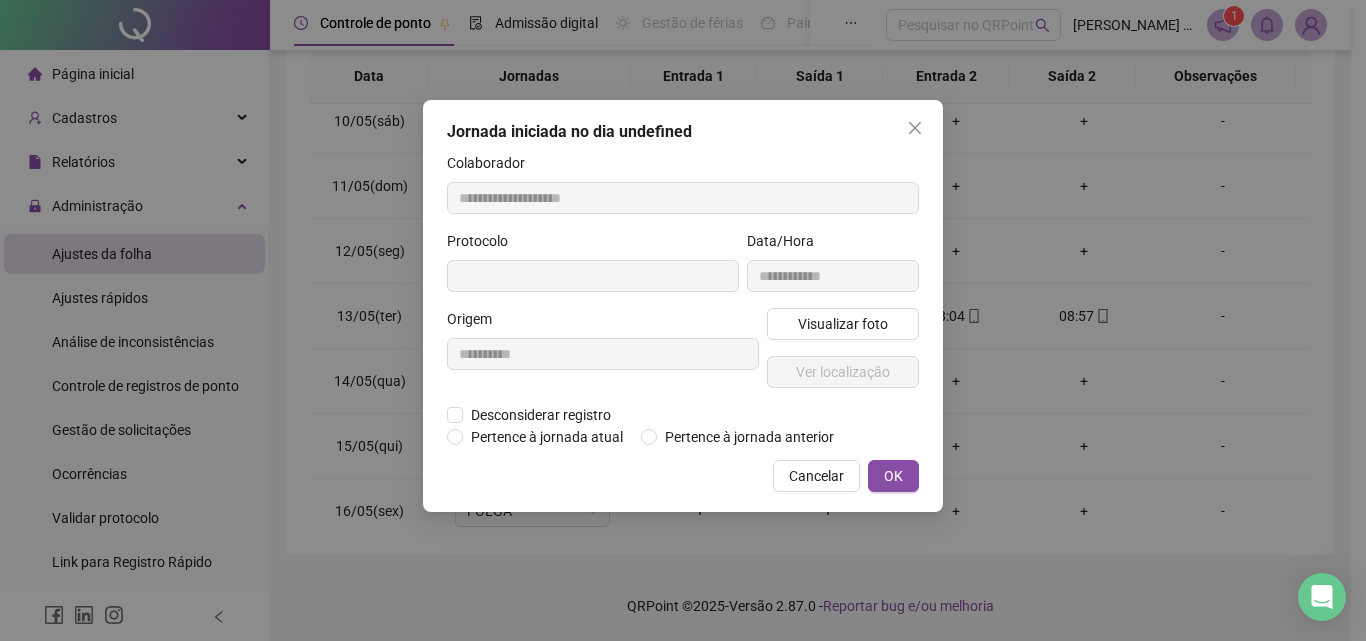 type on "**********" 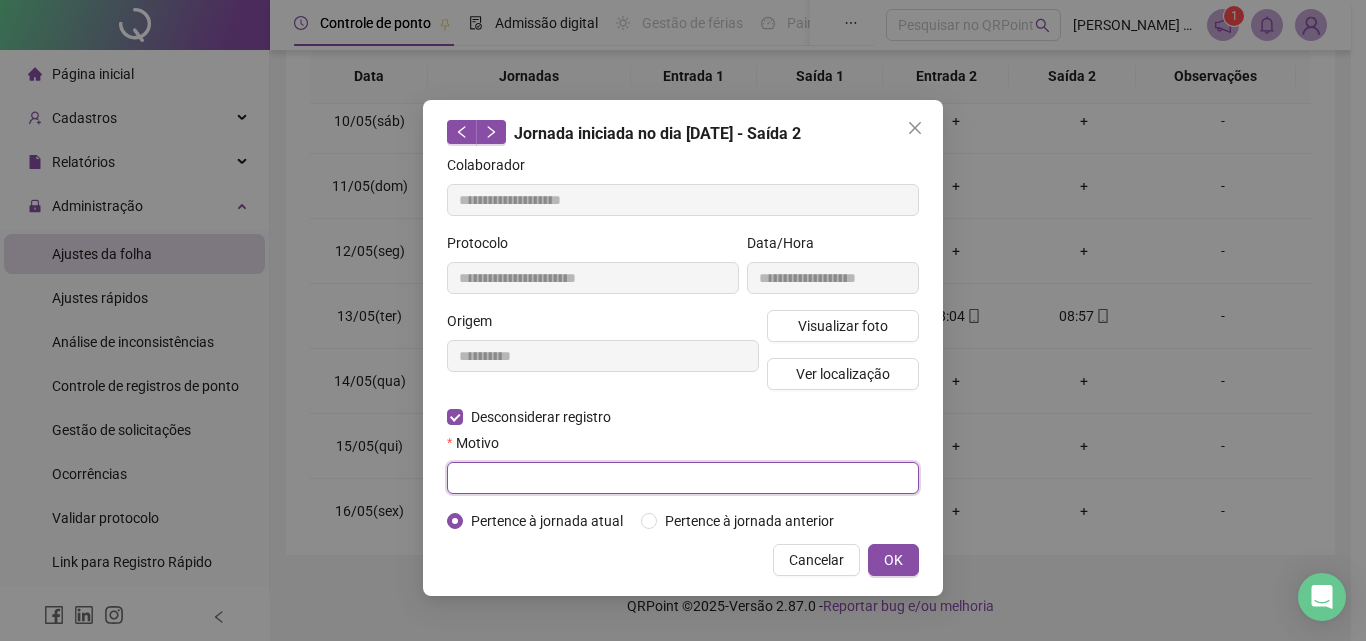 drag, startPoint x: 496, startPoint y: 467, endPoint x: 618, endPoint y: 465, distance: 122.016396 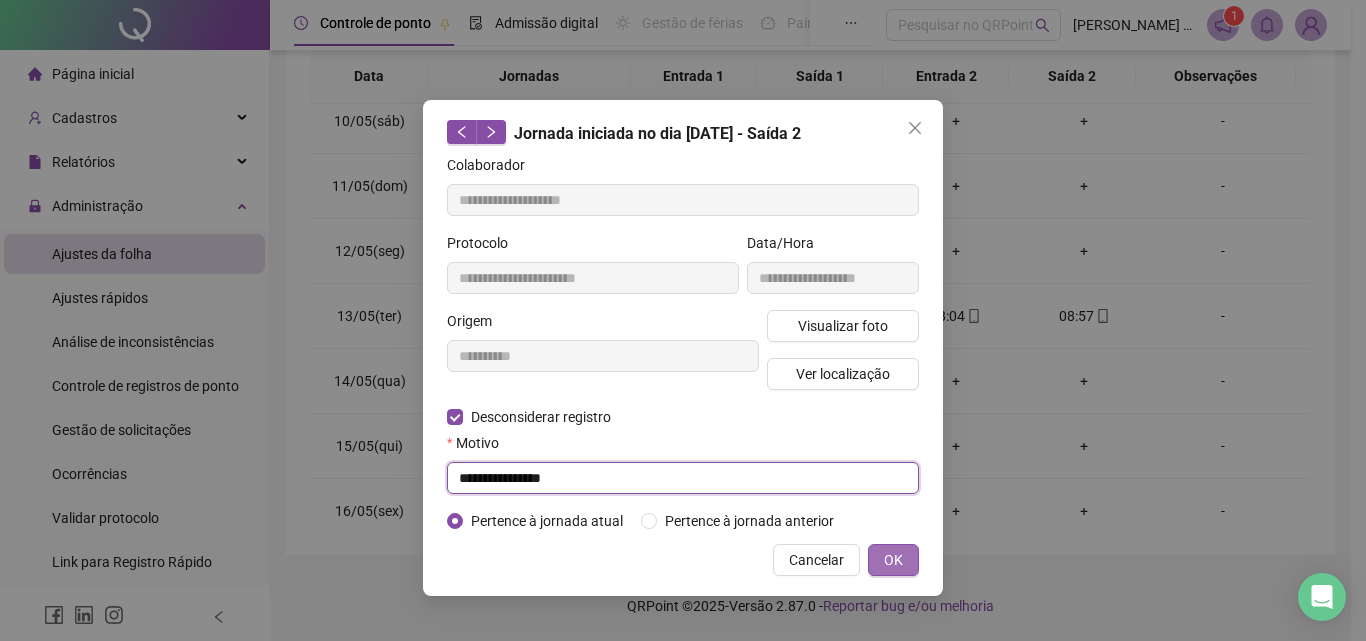 type on "**********" 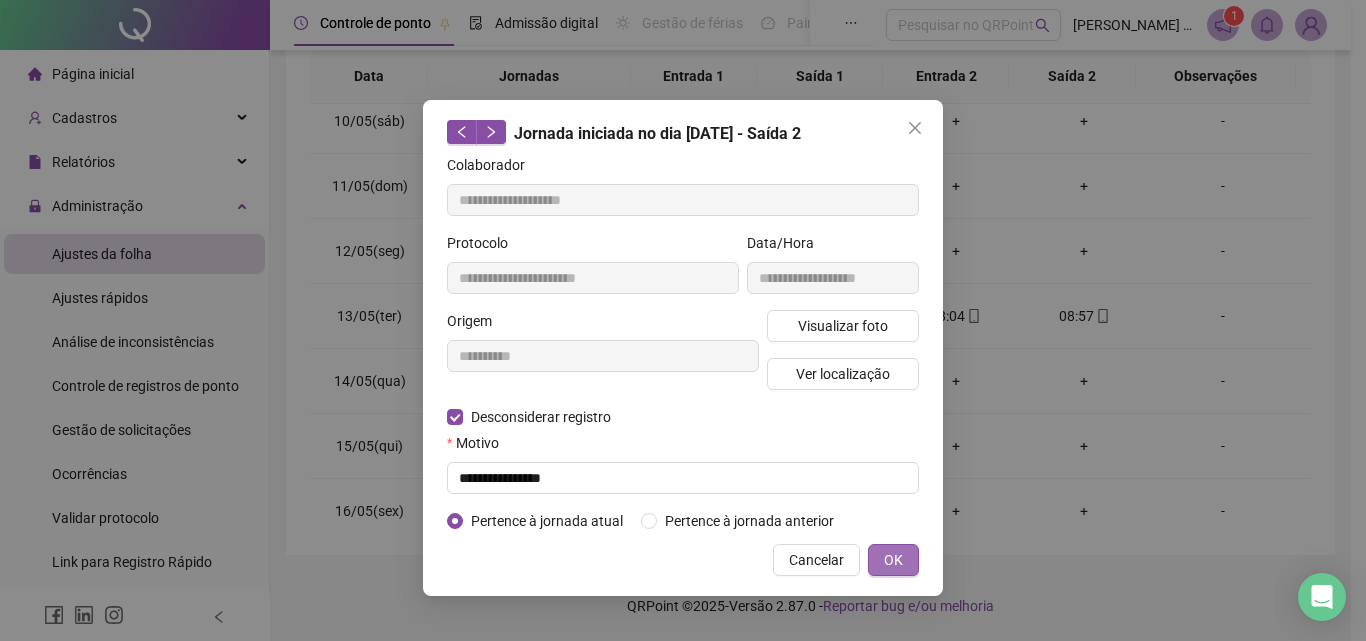 click on "OK" at bounding box center (893, 560) 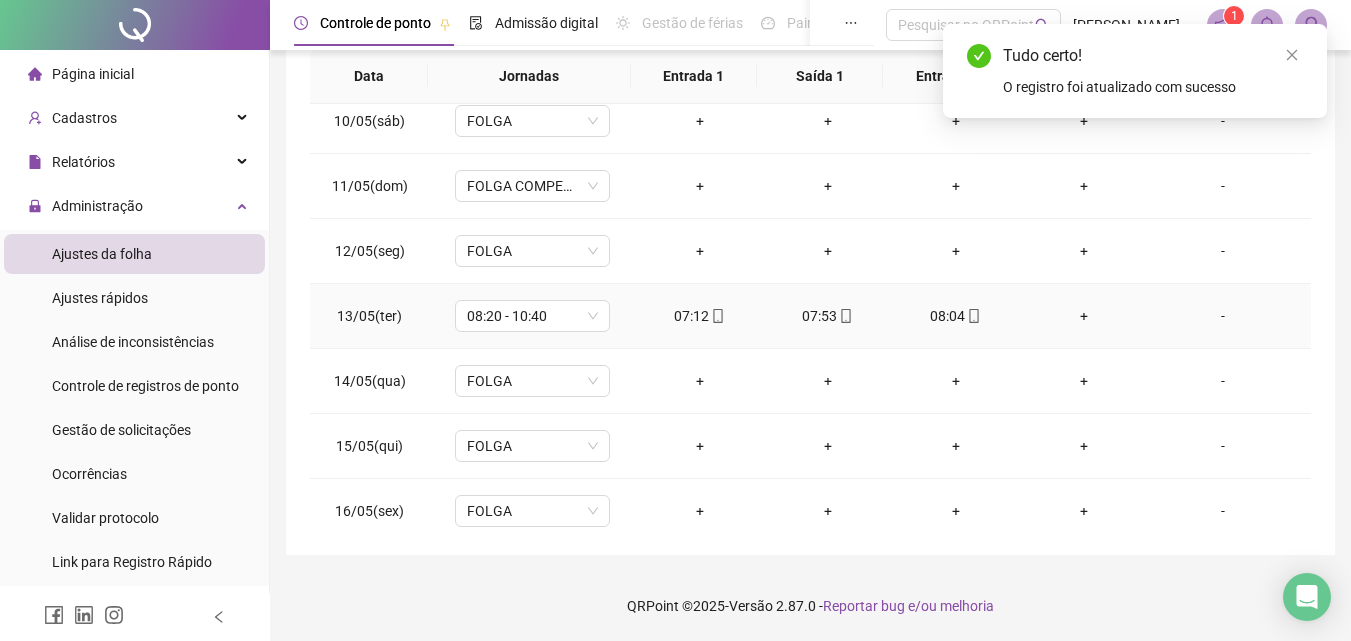 click on "+" at bounding box center [1084, 316] 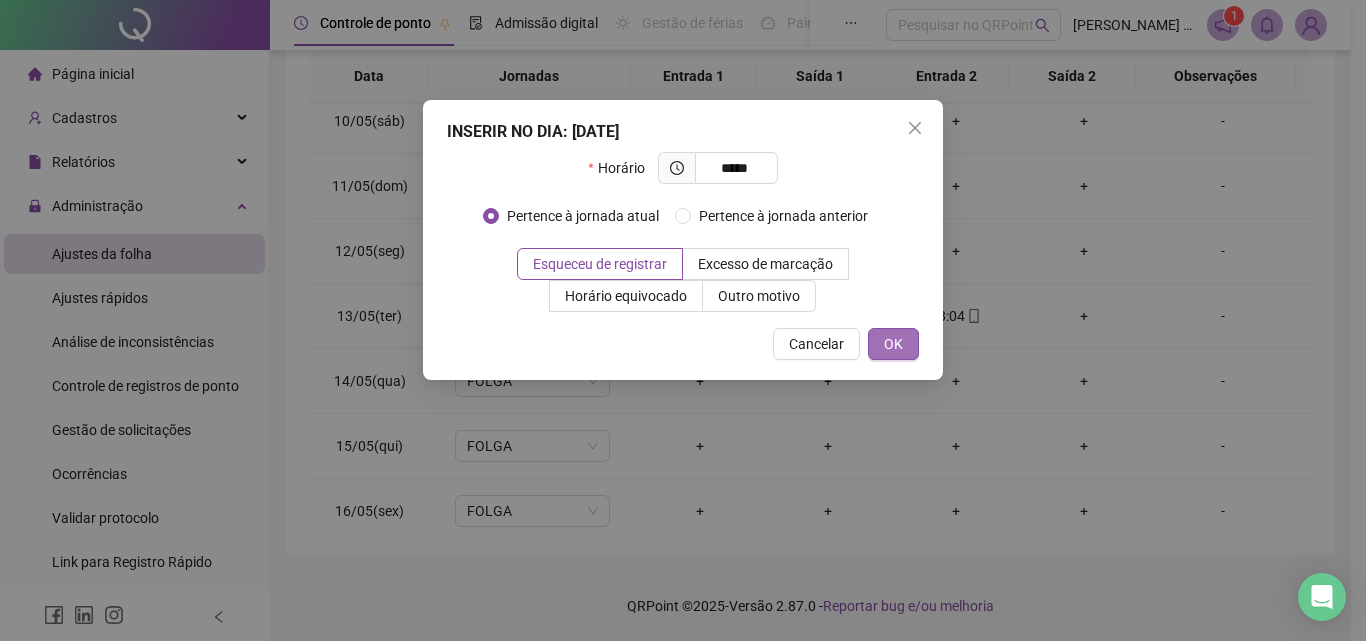 type on "*****" 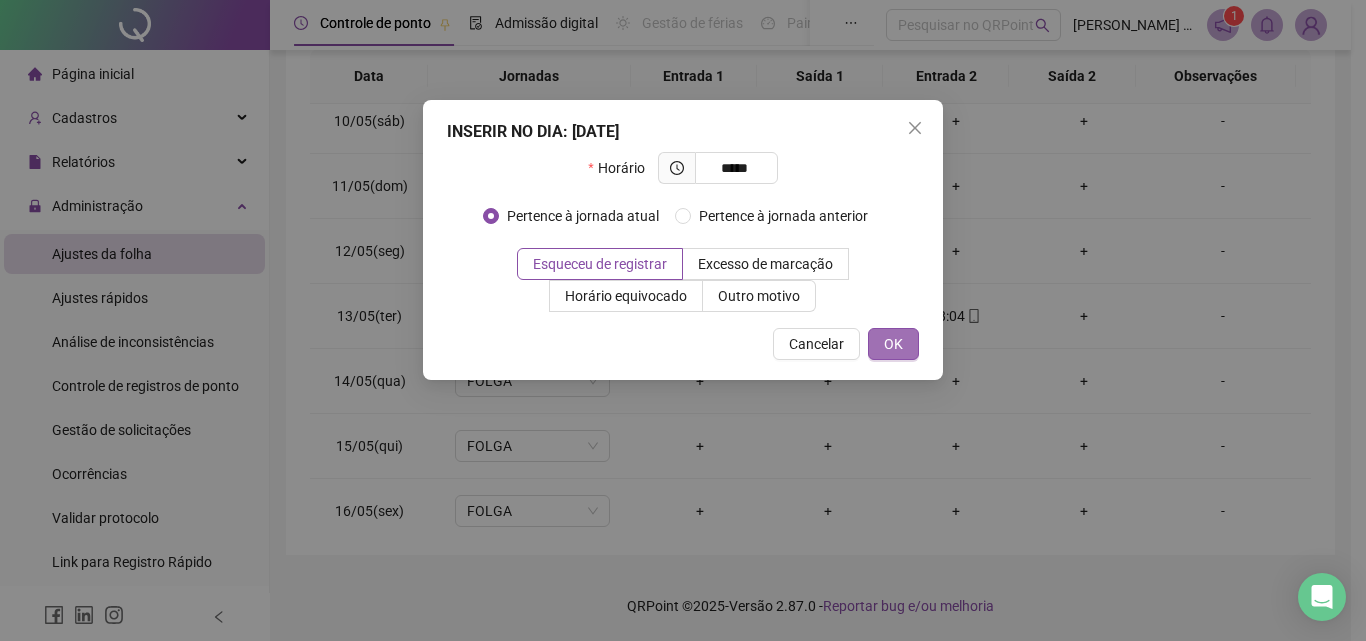 click on "OK" at bounding box center [893, 344] 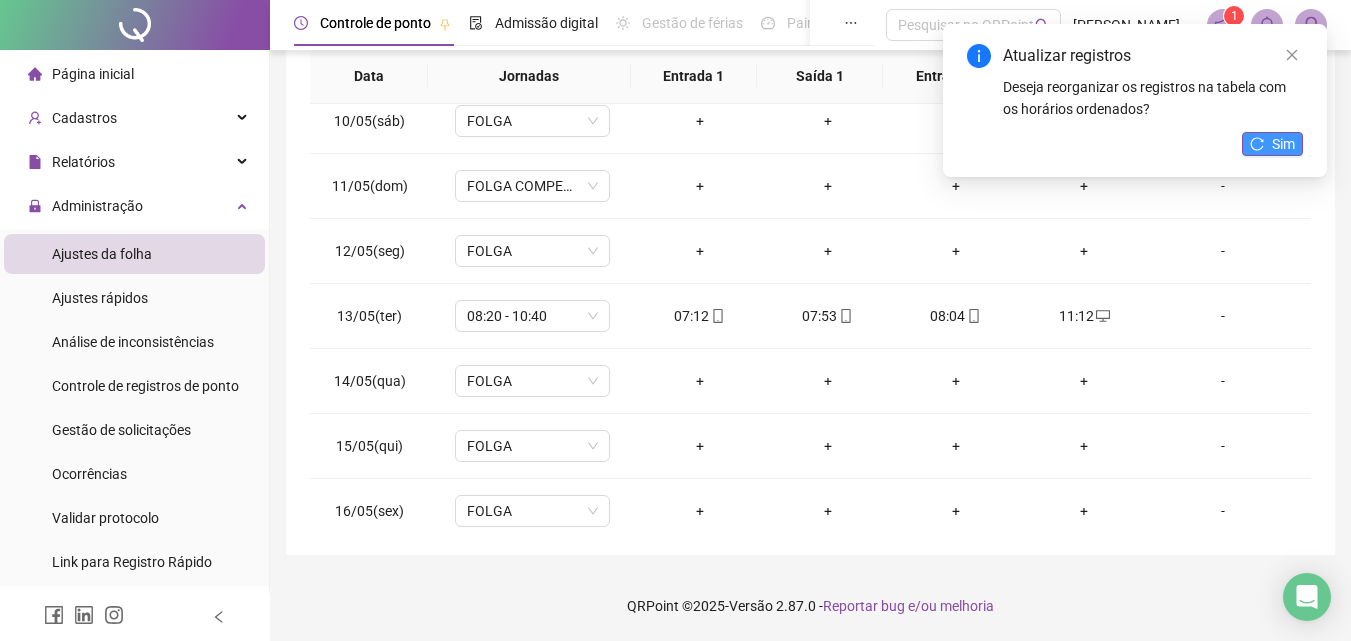 click on "Sim" at bounding box center [1272, 144] 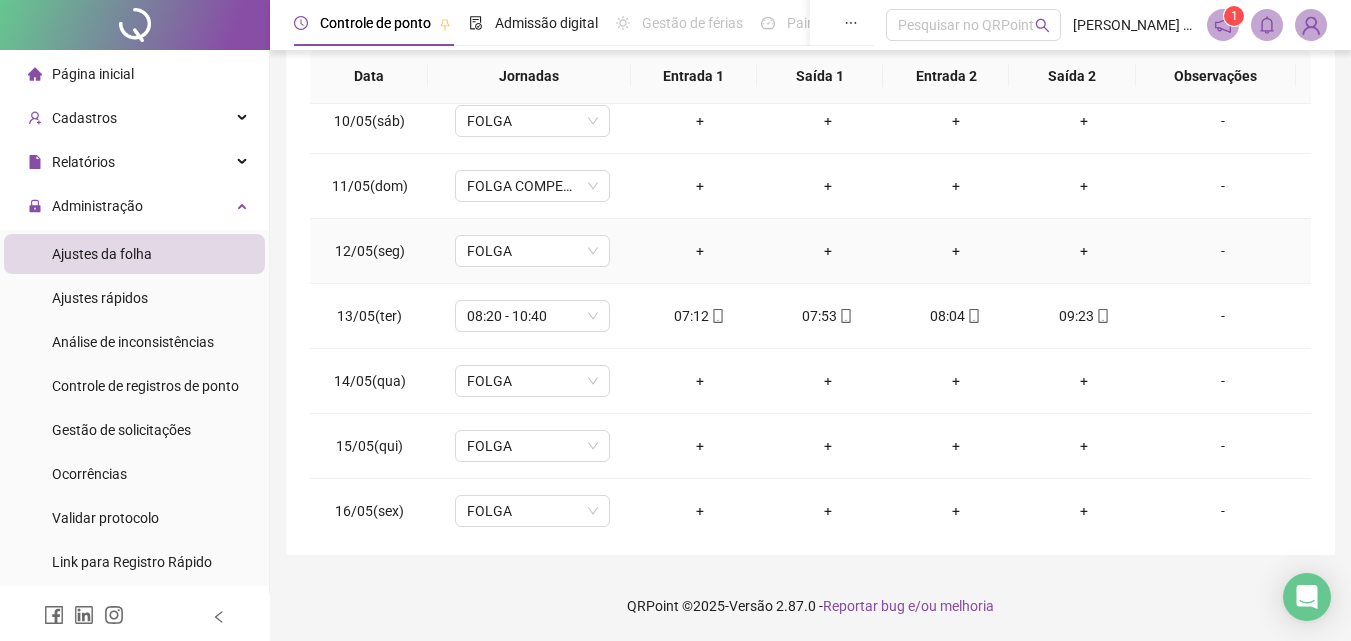 scroll, scrollTop: 0, scrollLeft: 0, axis: both 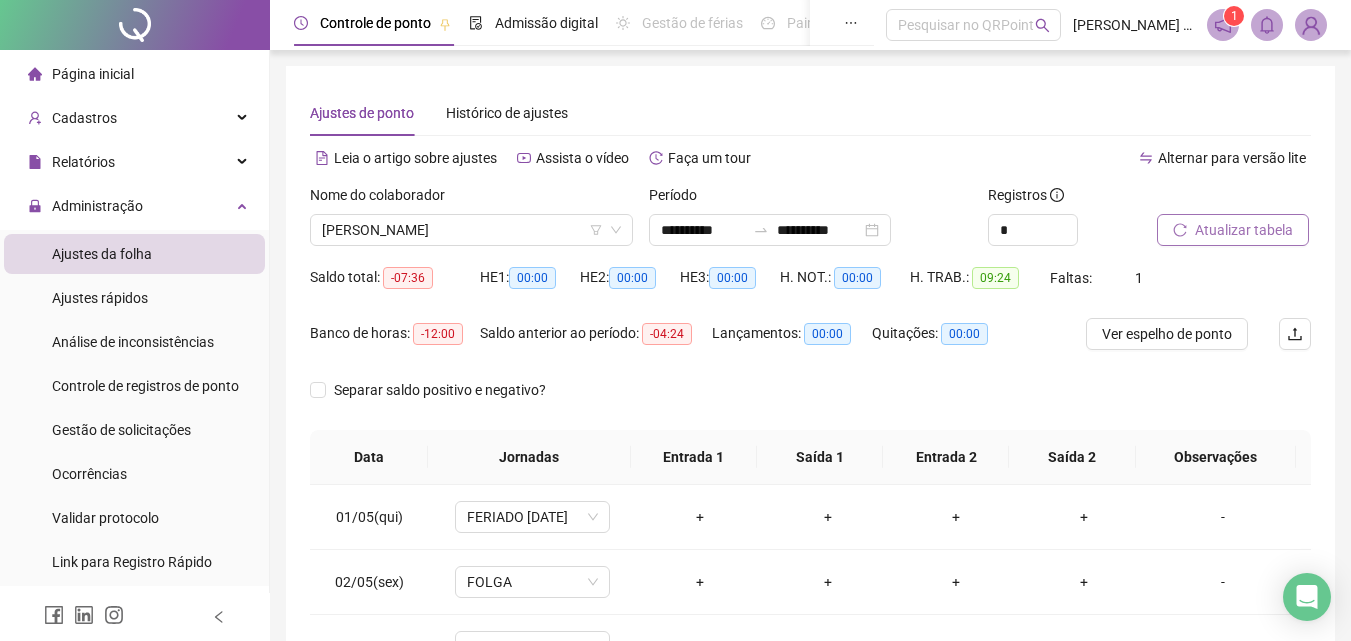 click on "Atualizar tabela" at bounding box center (1244, 230) 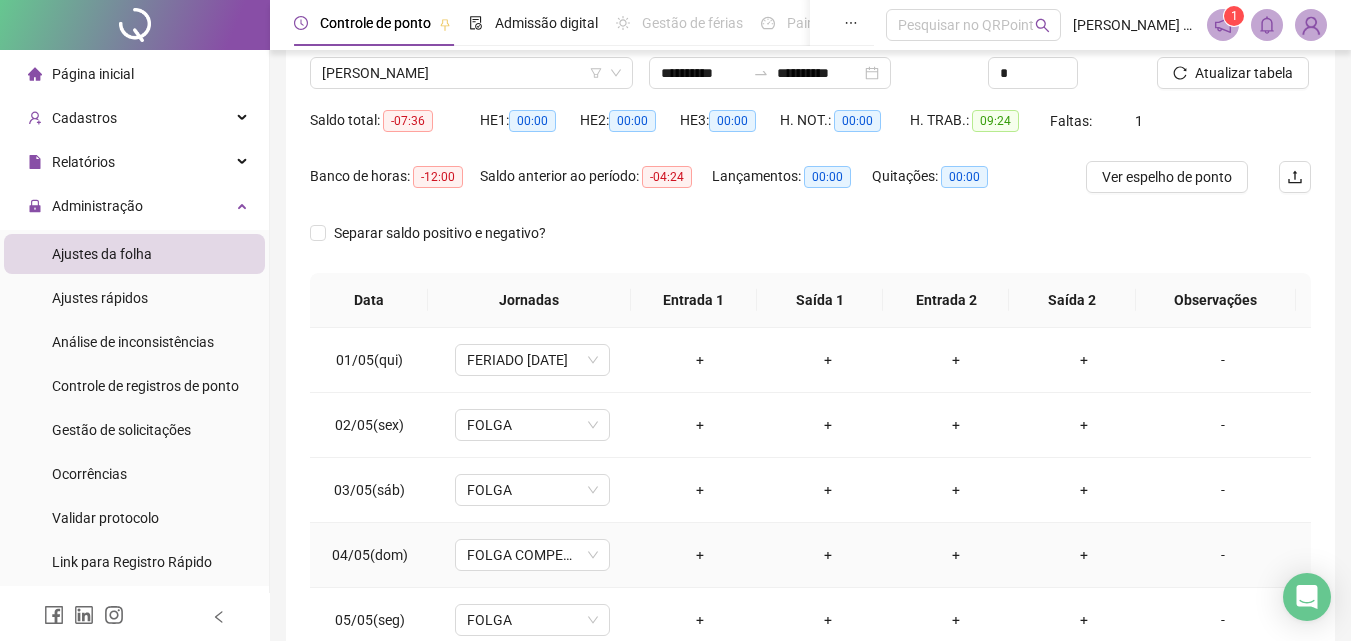 scroll, scrollTop: 81, scrollLeft: 0, axis: vertical 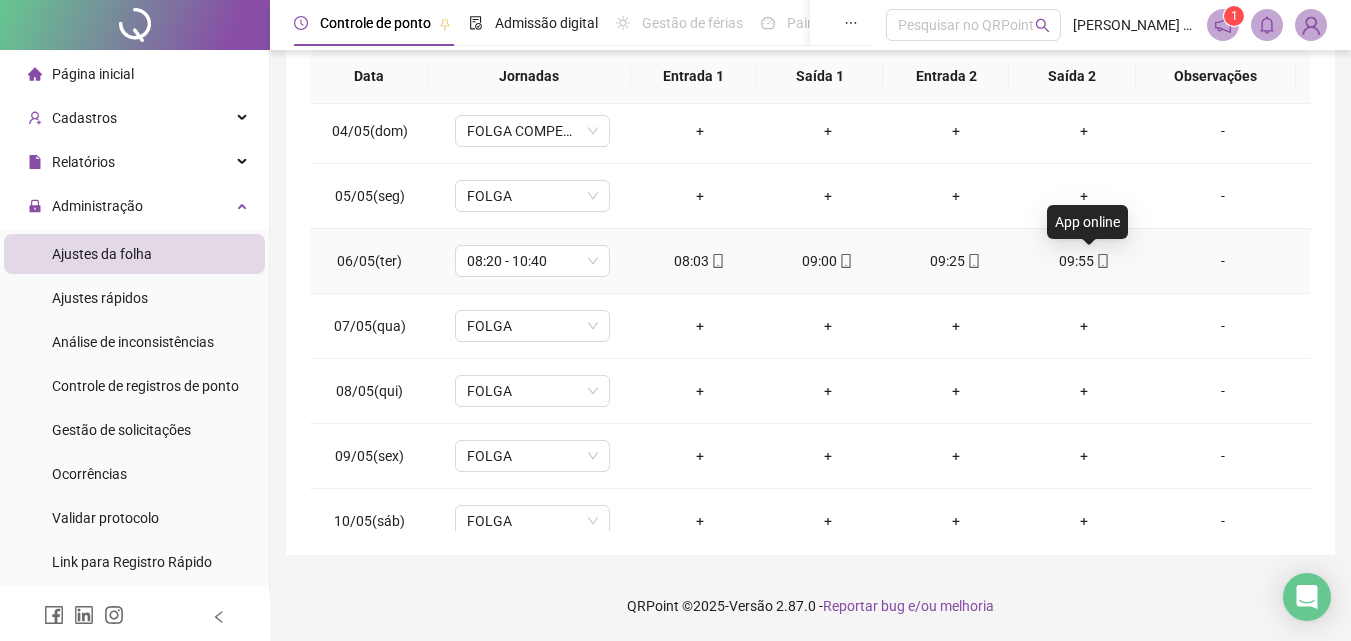 click 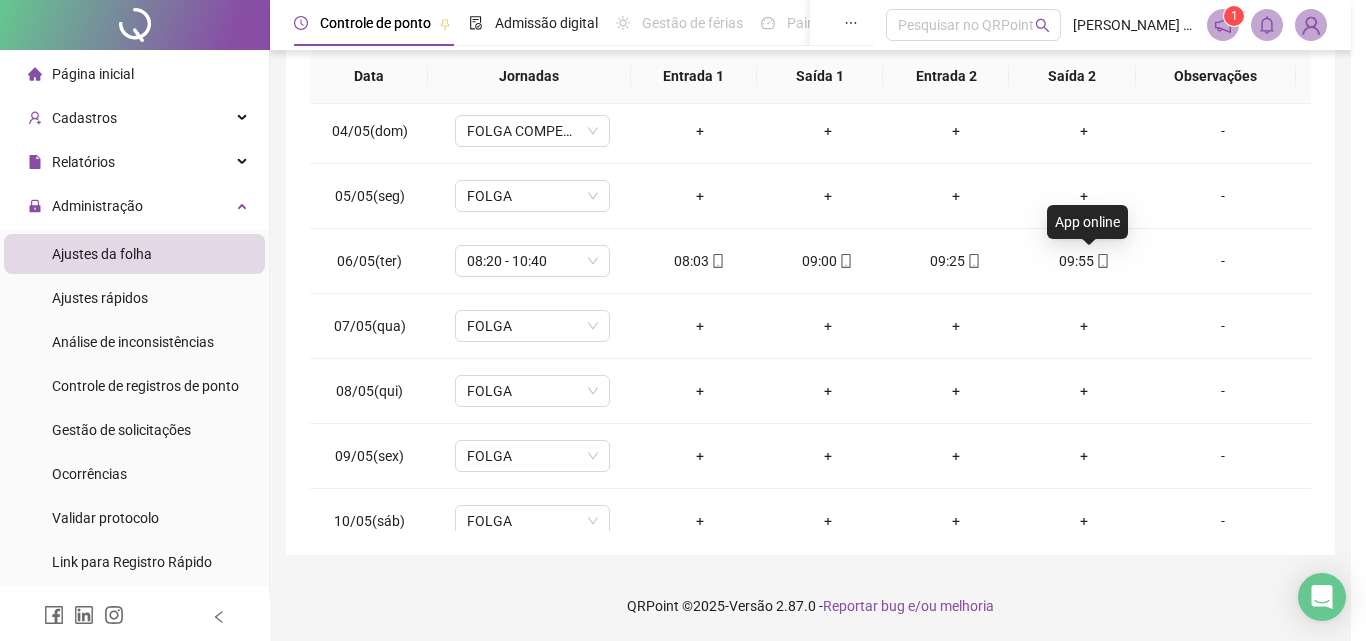type on "**********" 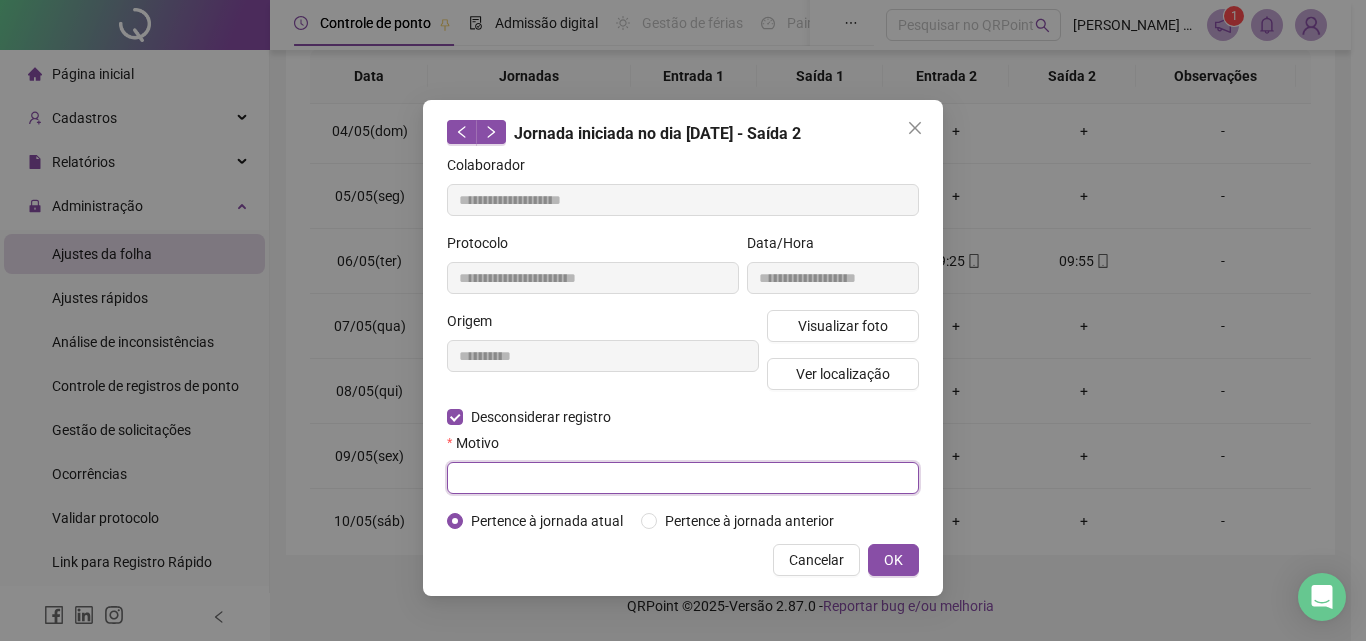 click at bounding box center (683, 478) 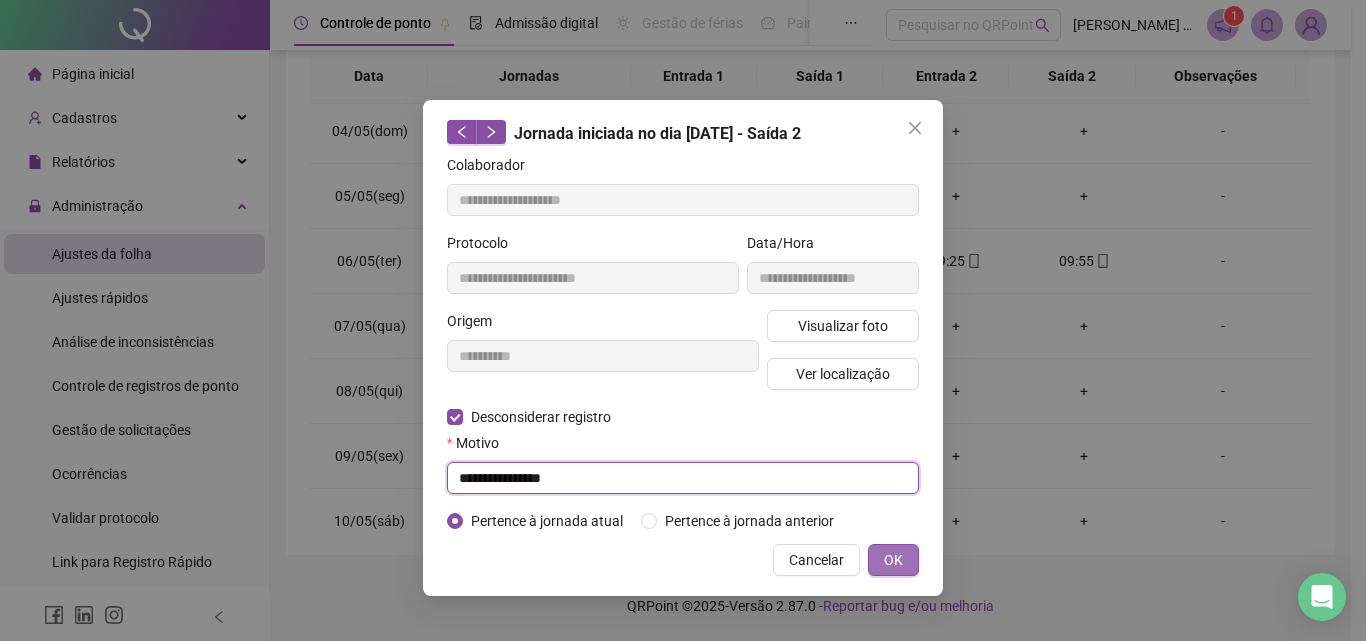 type on "**********" 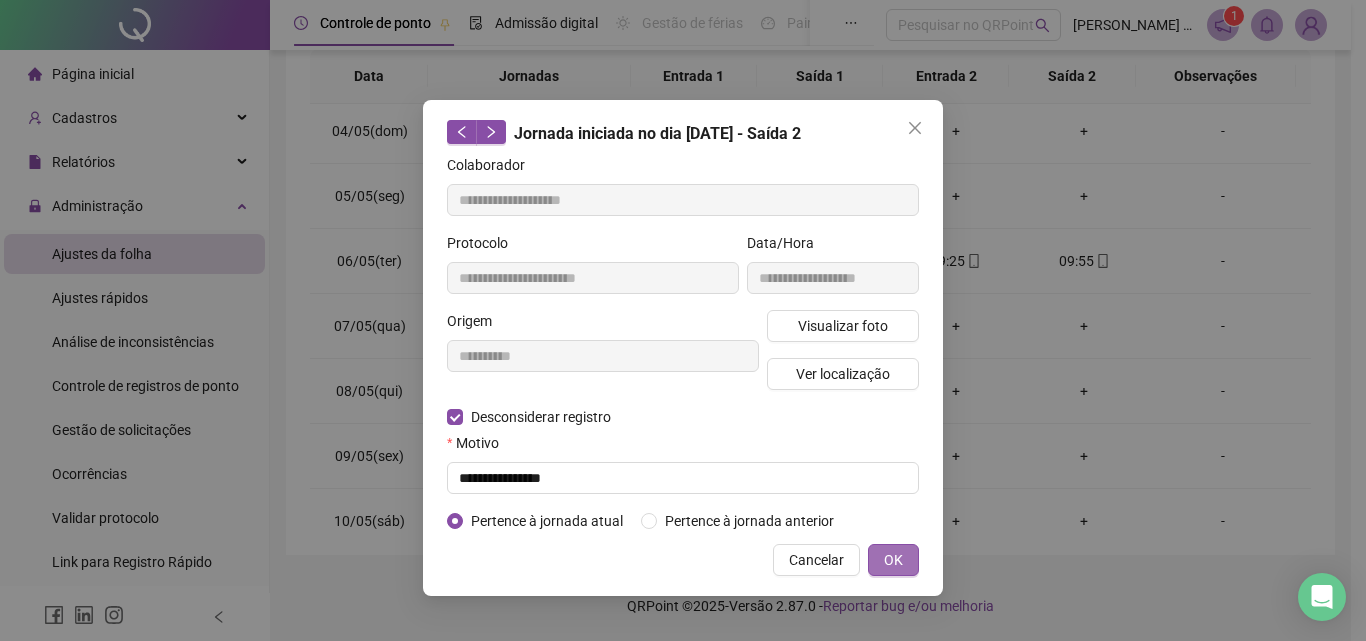 click on "OK" at bounding box center [893, 560] 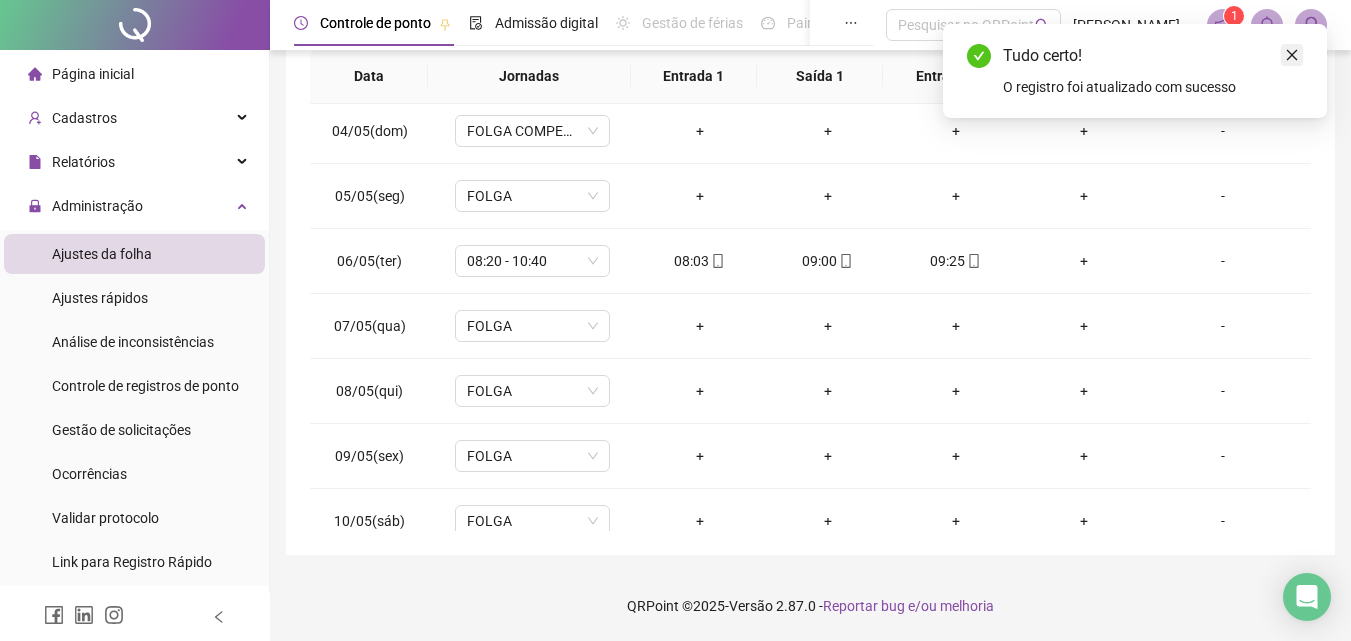 click at bounding box center (1292, 55) 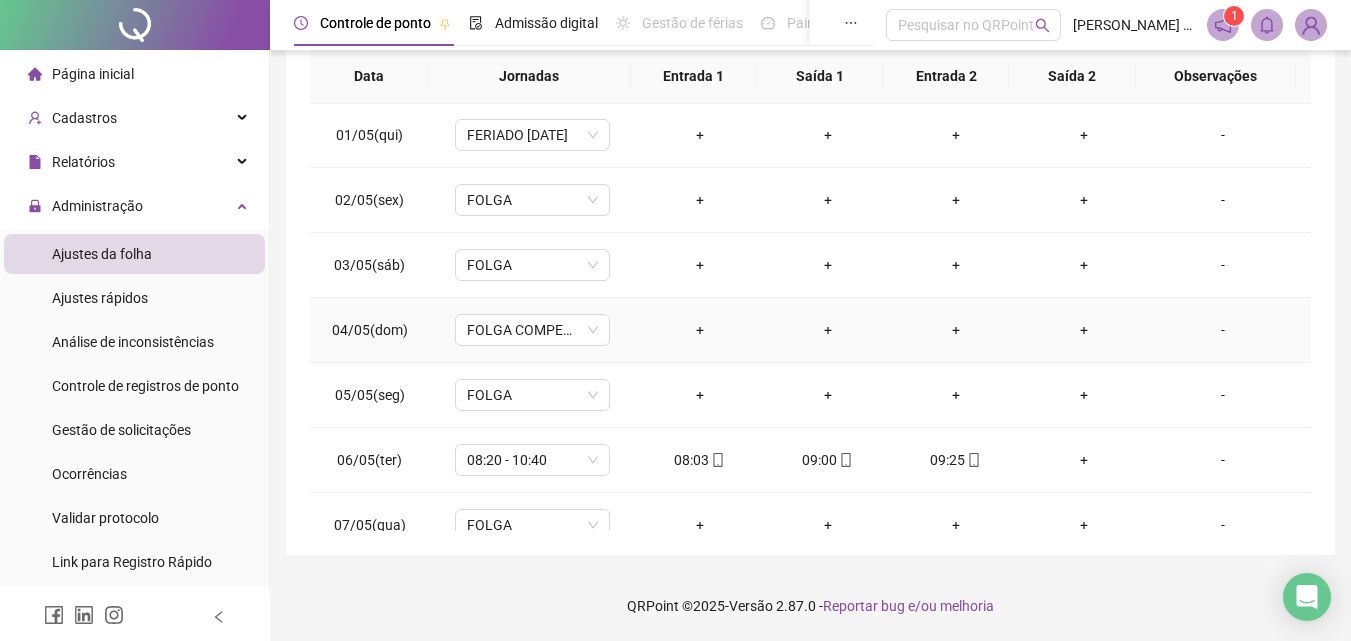scroll, scrollTop: 0, scrollLeft: 0, axis: both 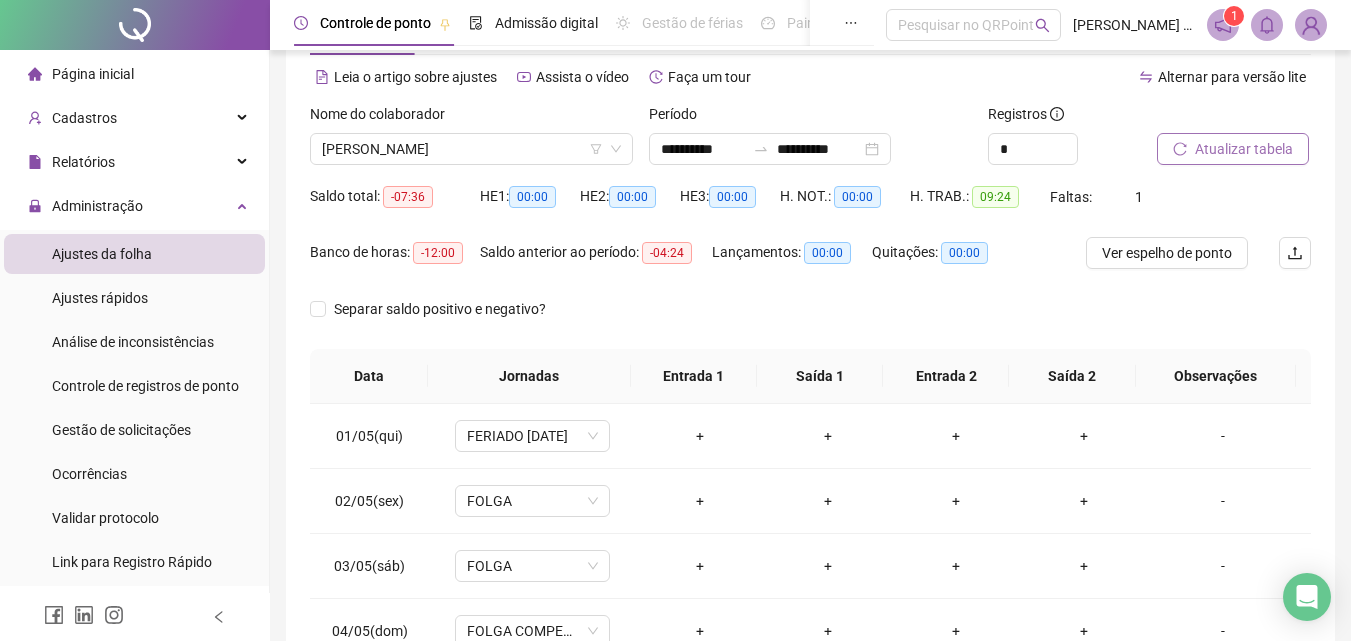 click on "Atualizar tabela" at bounding box center [1244, 149] 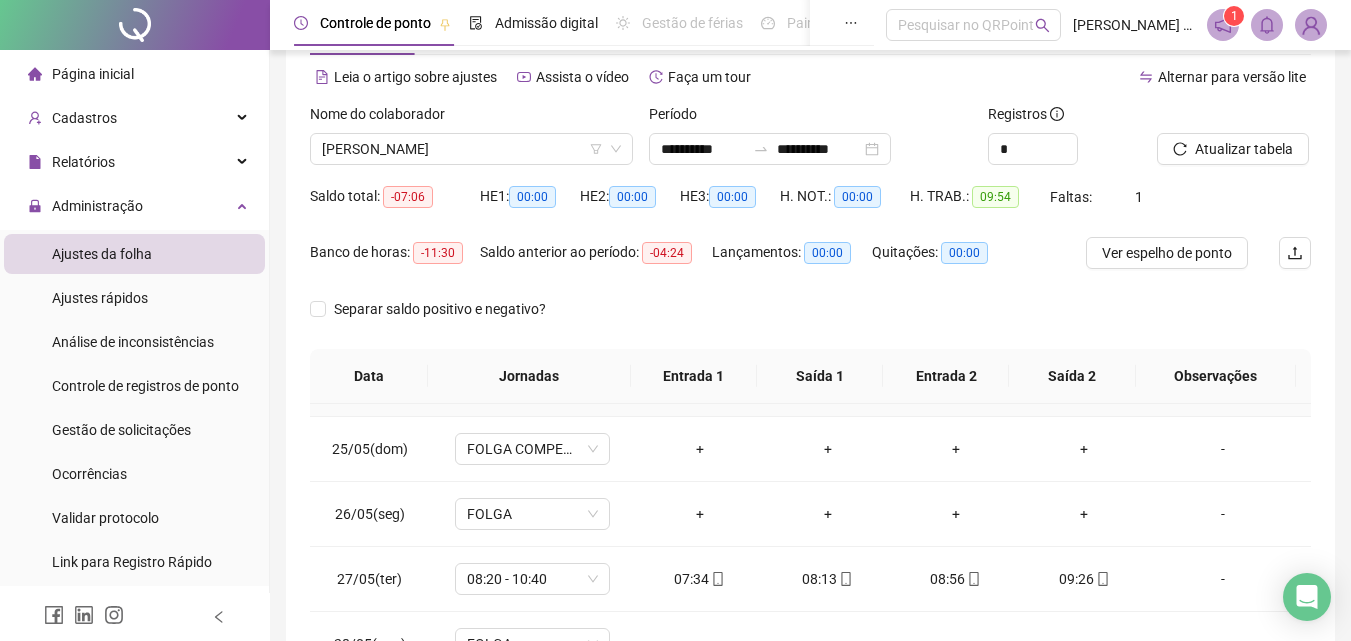 scroll, scrollTop: 1588, scrollLeft: 0, axis: vertical 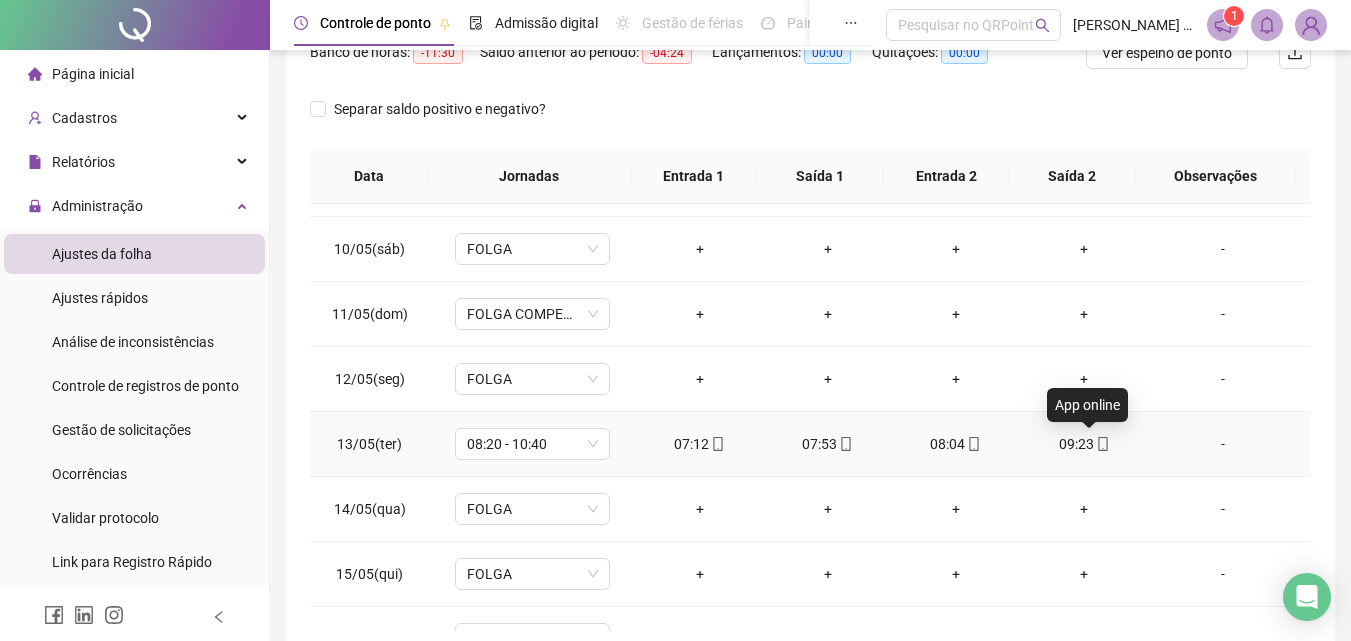 click 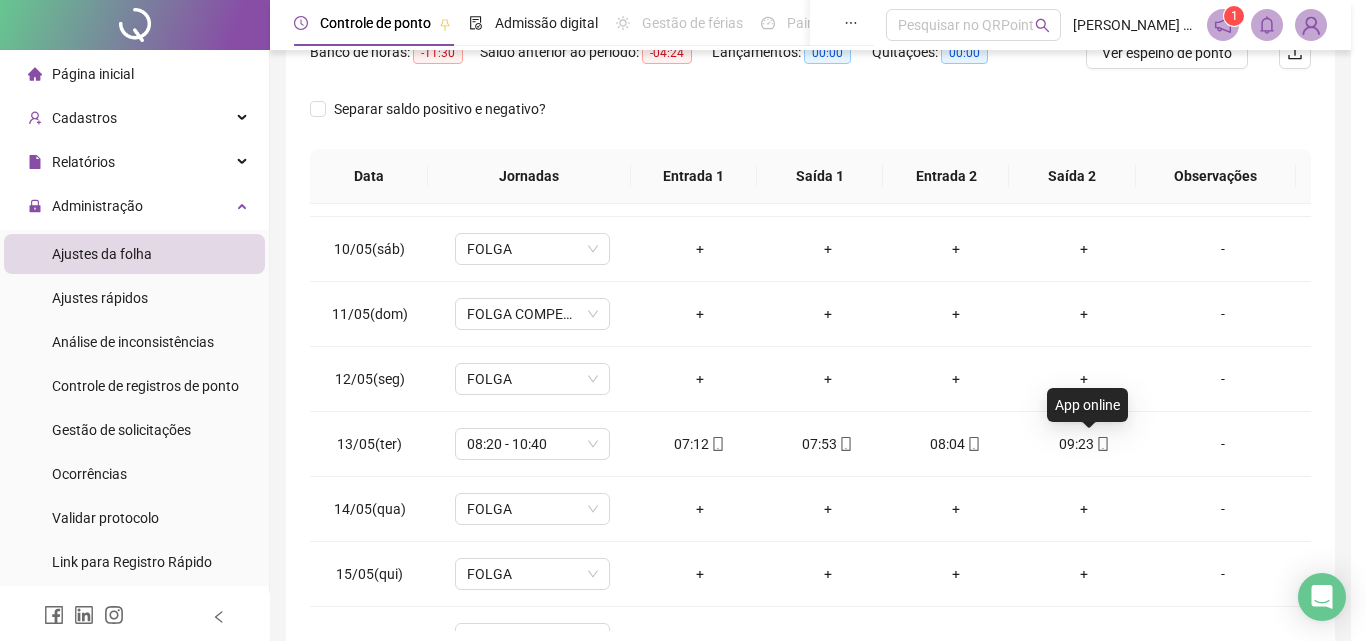 type on "**********" 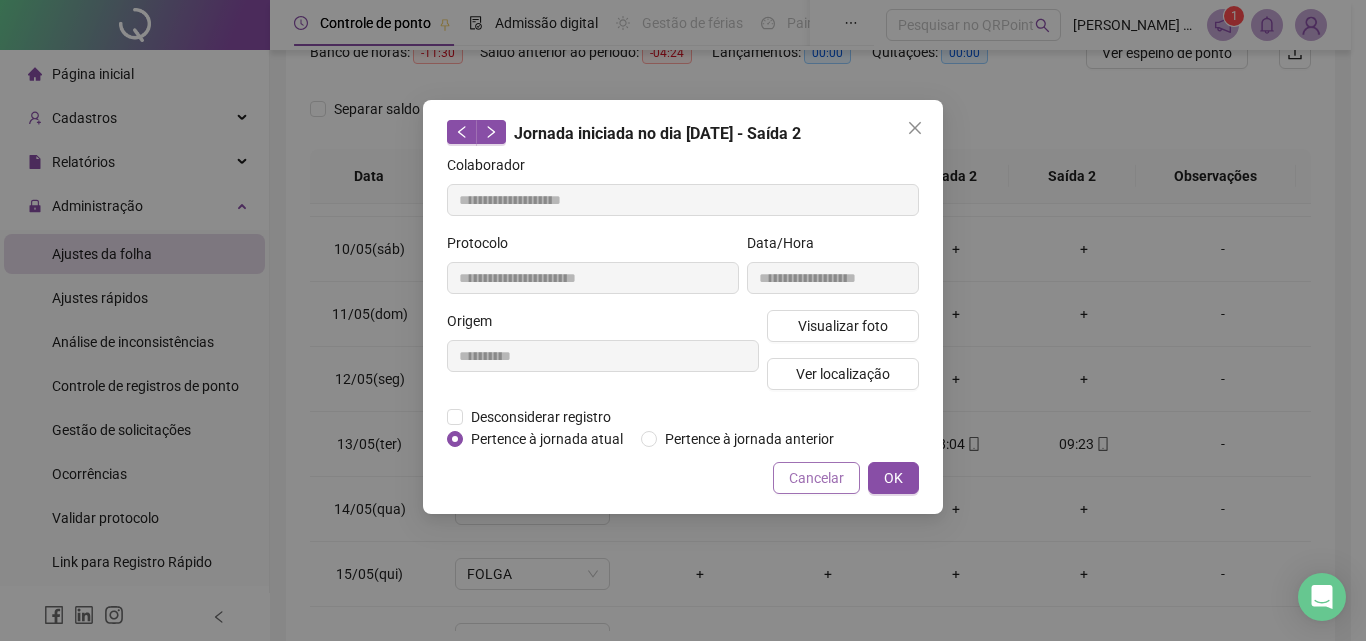 click on "Cancelar" at bounding box center [816, 478] 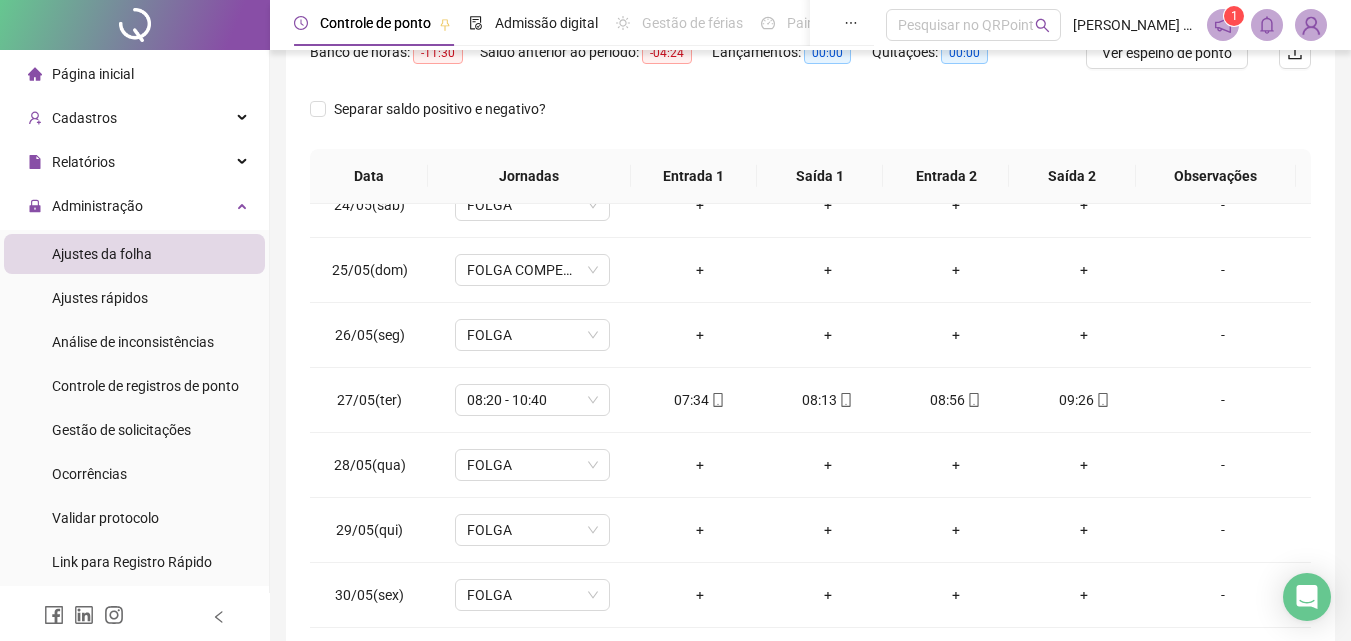 scroll, scrollTop: 1588, scrollLeft: 0, axis: vertical 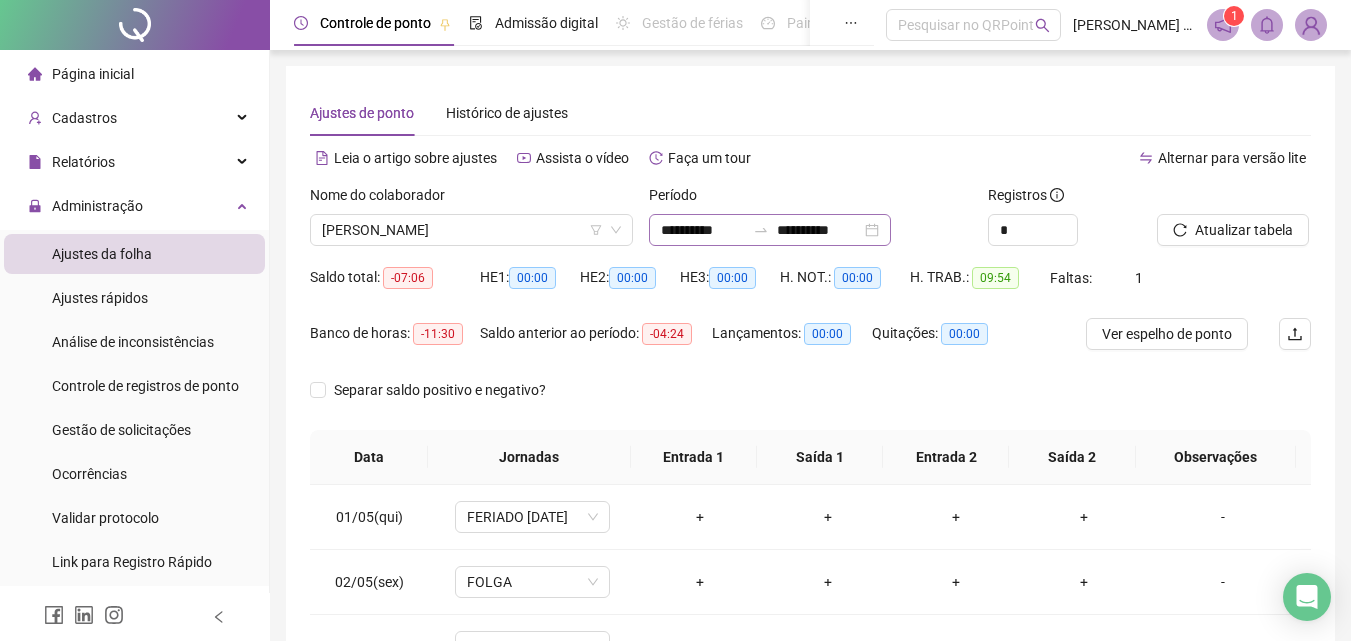 click 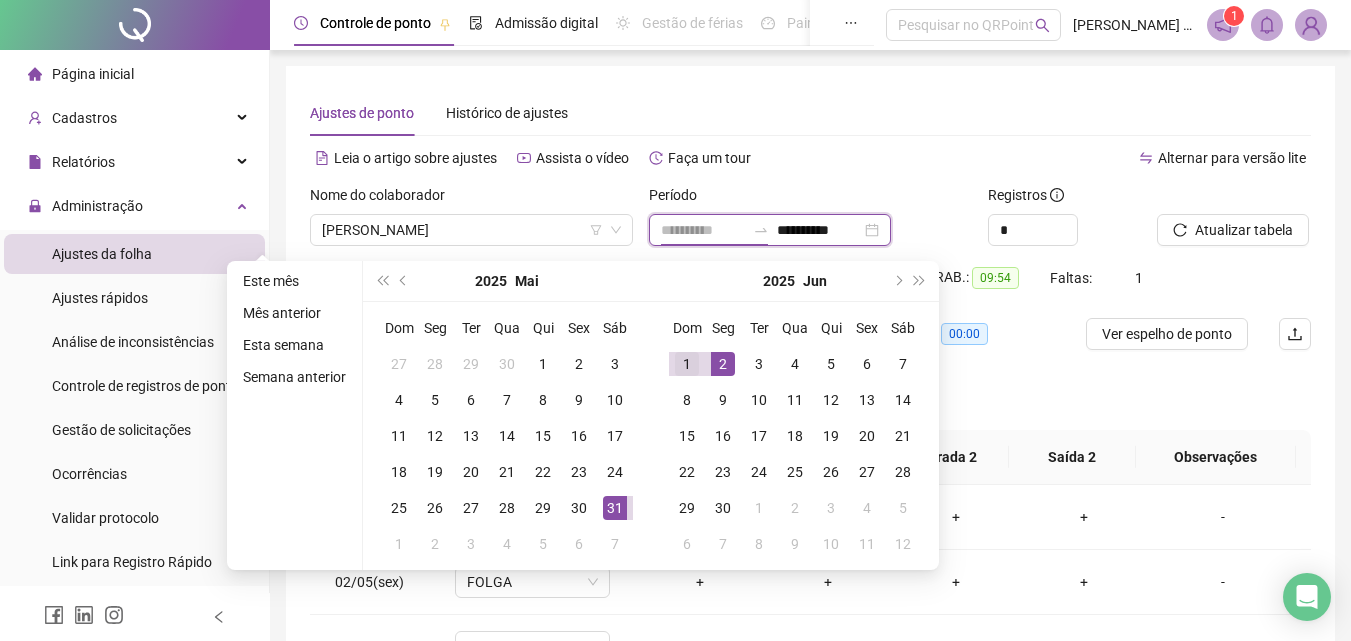 type on "**********" 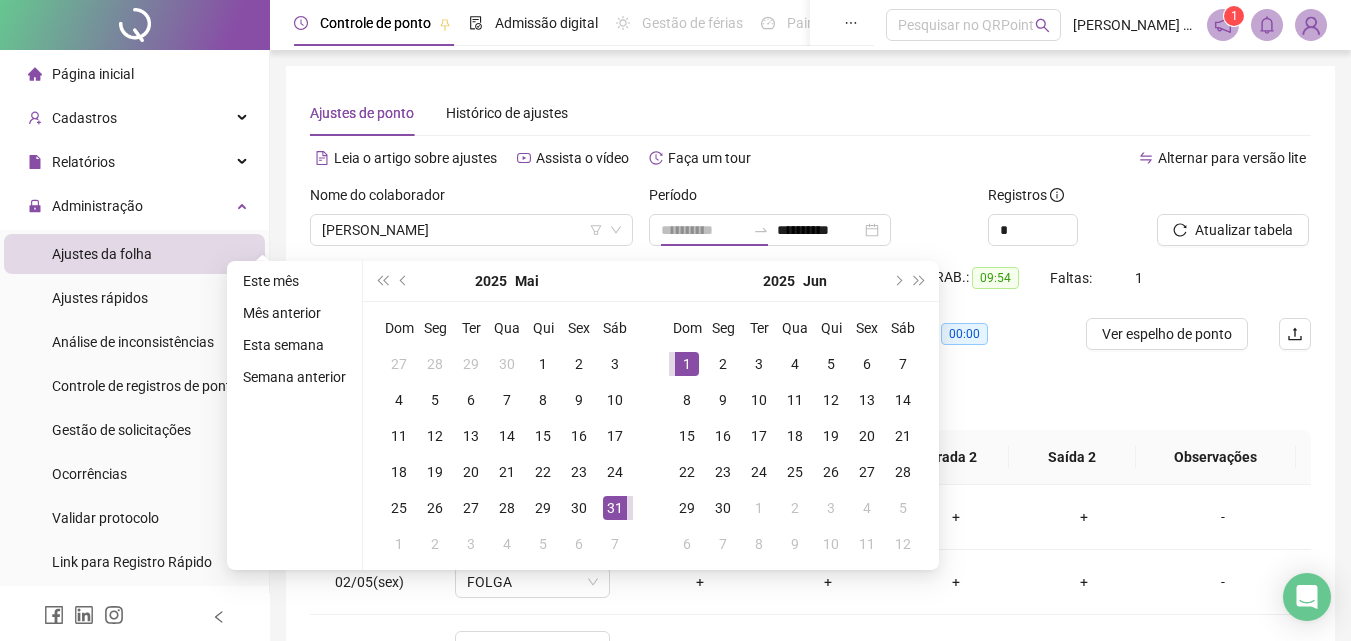 click on "1" at bounding box center (687, 364) 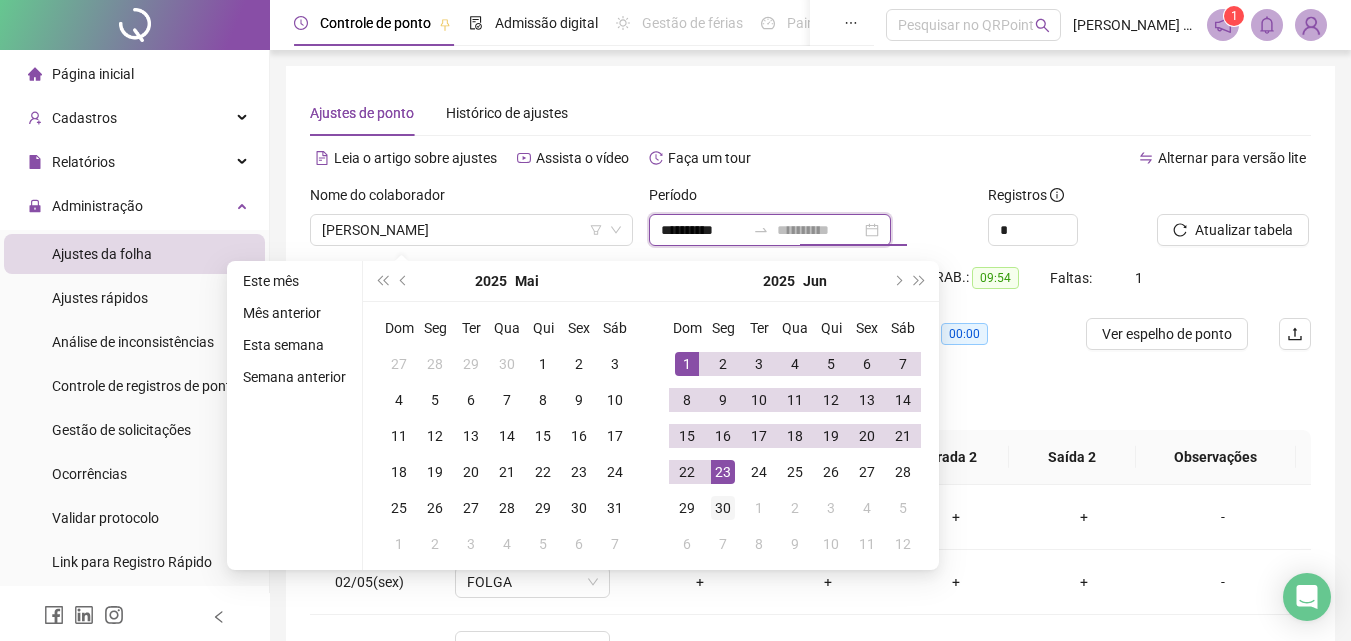 type on "**********" 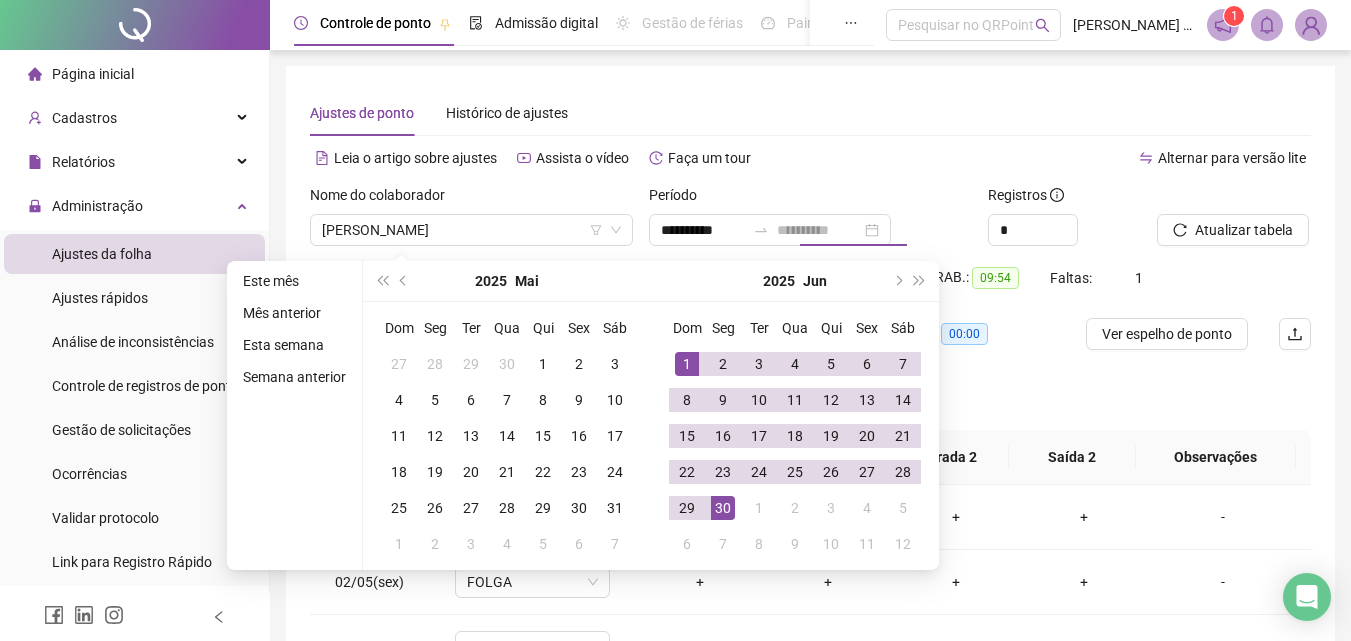 click on "30" at bounding box center [723, 508] 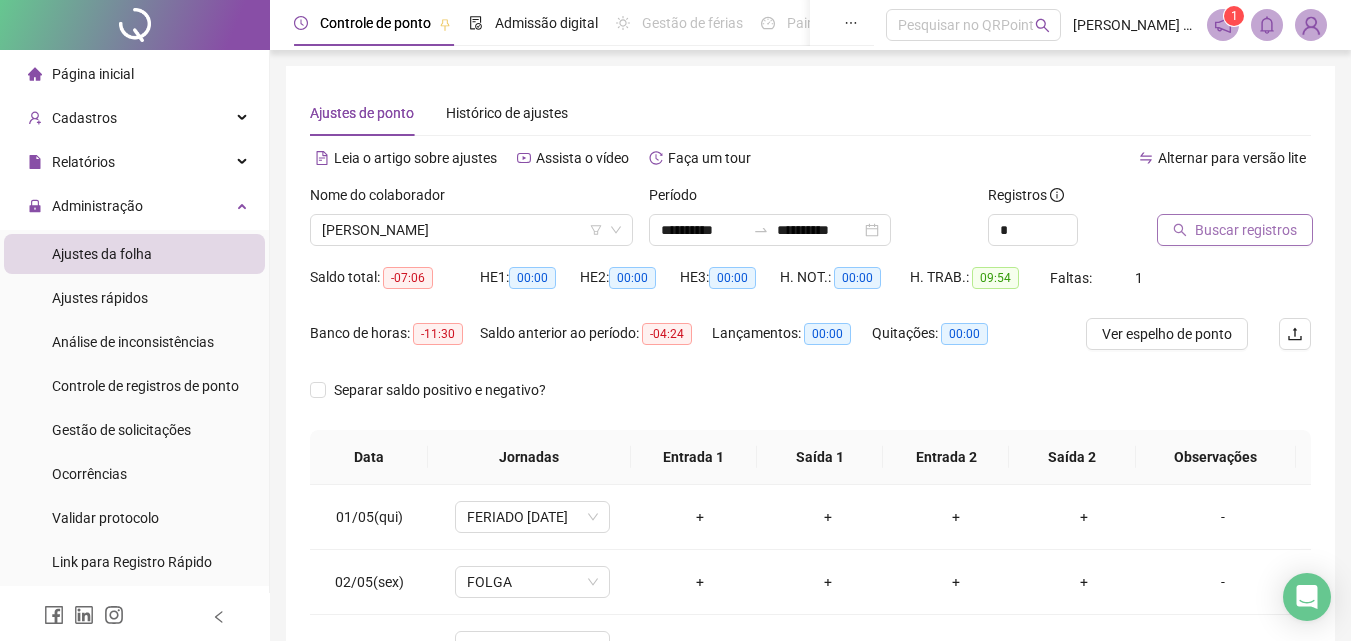 click on "Buscar registros" at bounding box center [1246, 230] 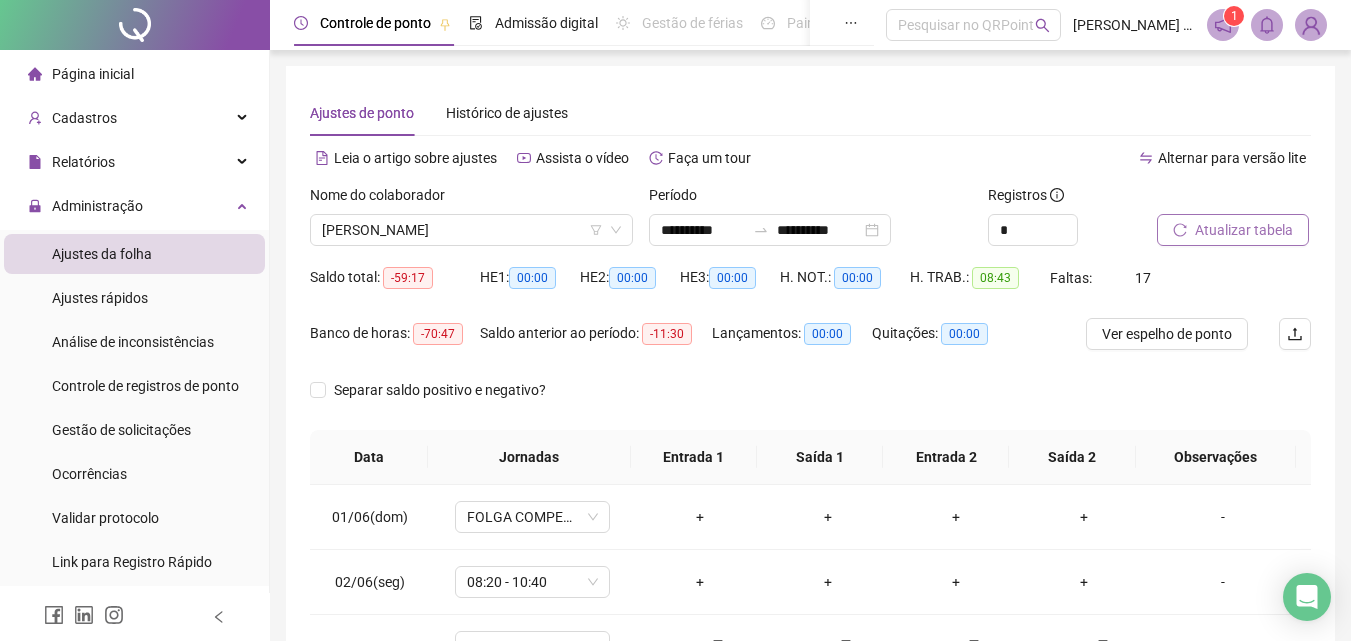 click on "Atualizar tabela" at bounding box center (1244, 230) 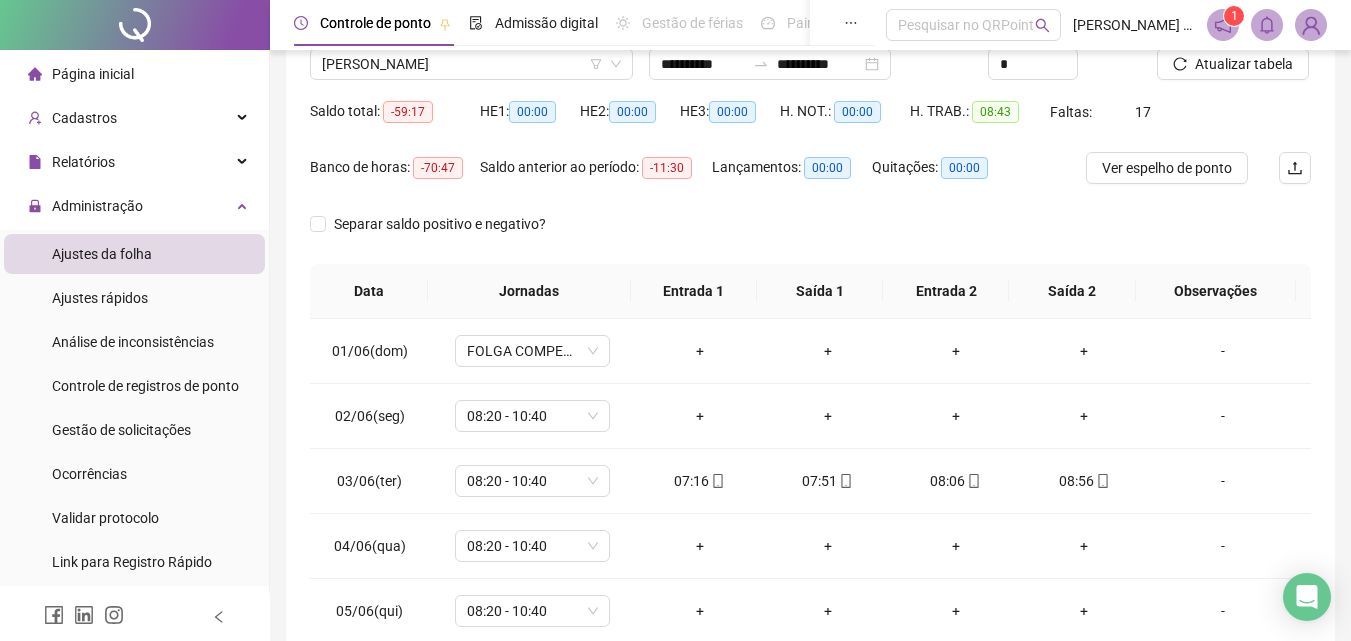 scroll, scrollTop: 200, scrollLeft: 0, axis: vertical 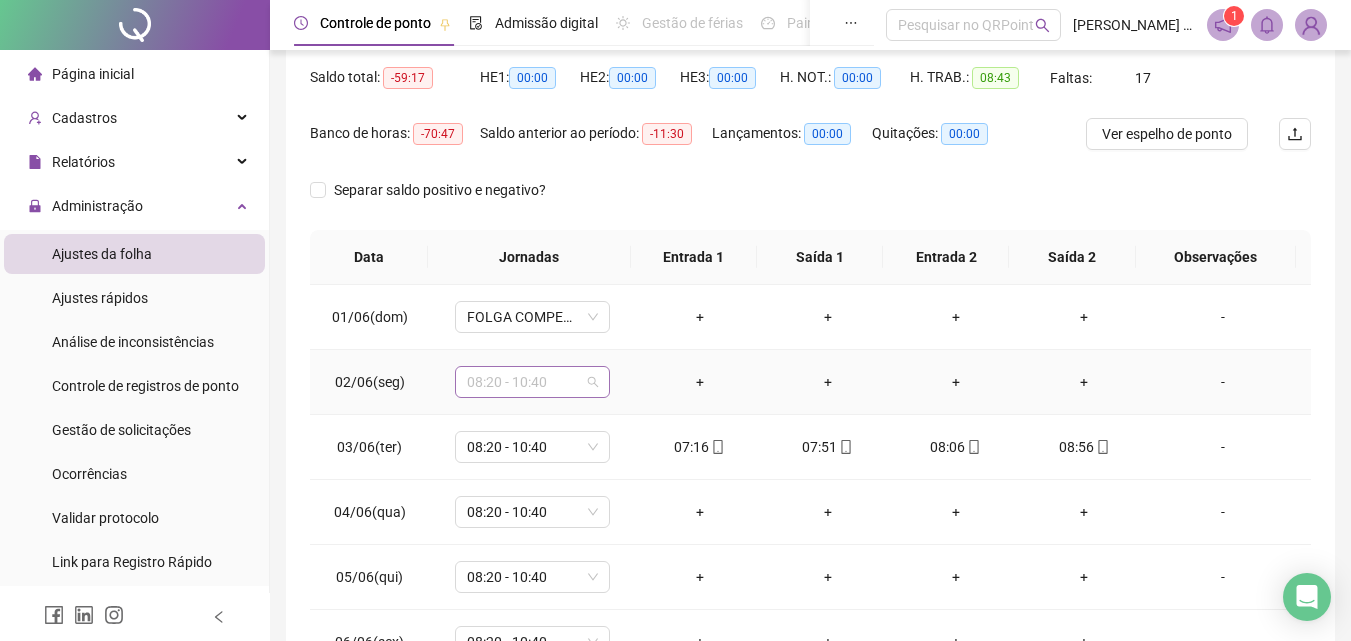 click on "08:20 - 10:40" at bounding box center [532, 382] 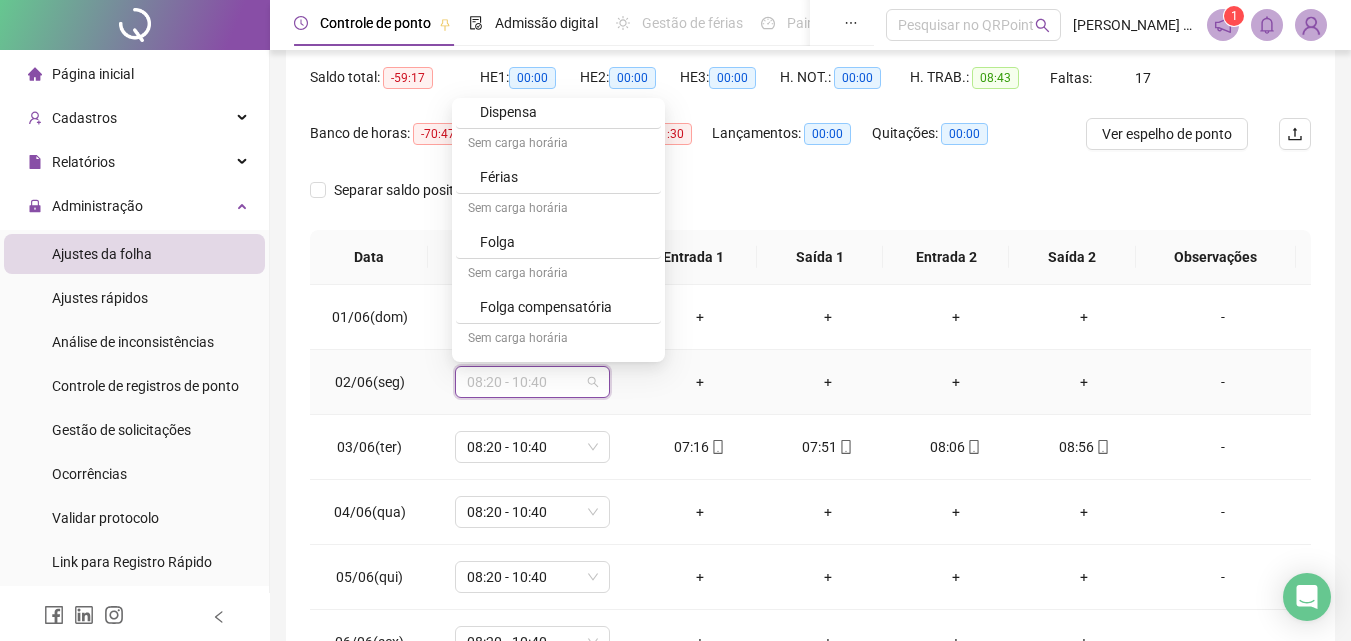scroll, scrollTop: 1109, scrollLeft: 0, axis: vertical 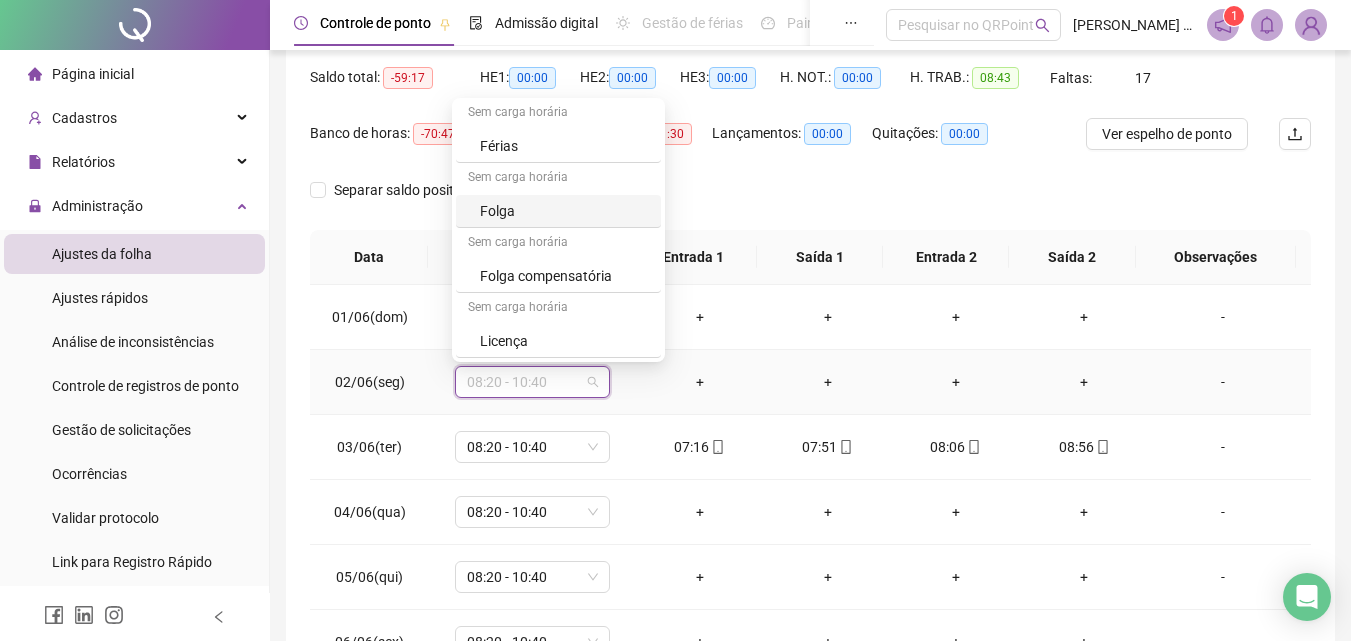 click on "Folga" at bounding box center (564, 211) 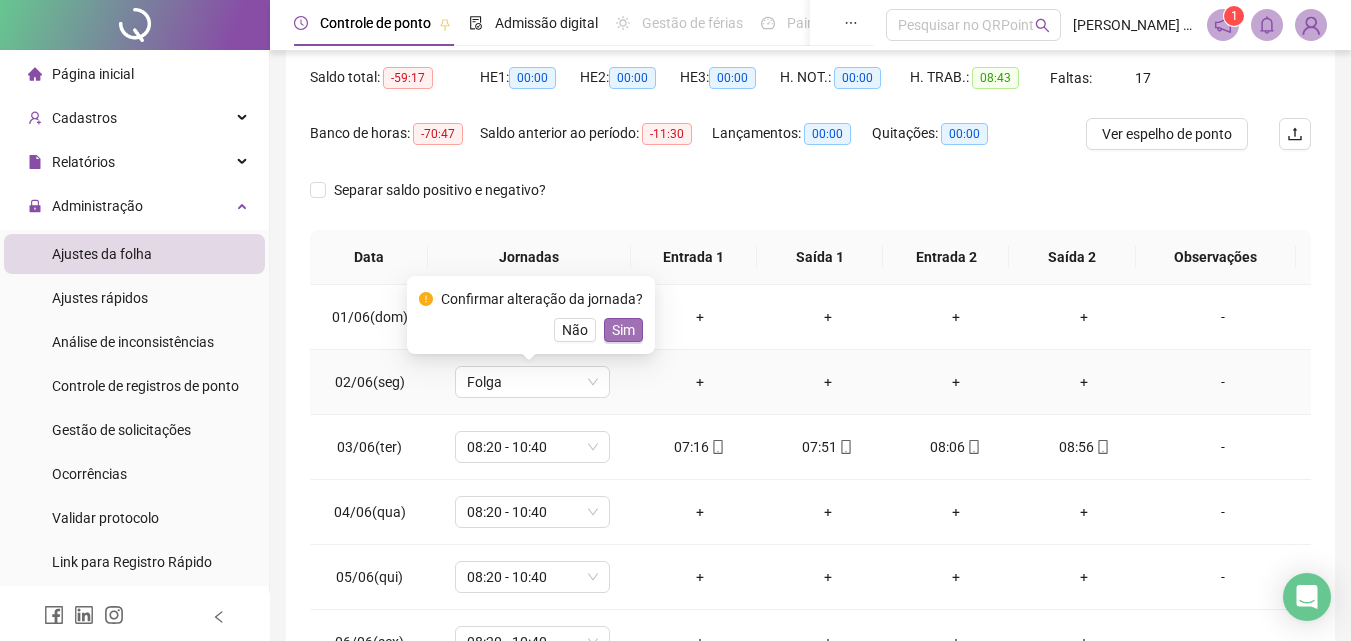 click on "Sim" at bounding box center (623, 330) 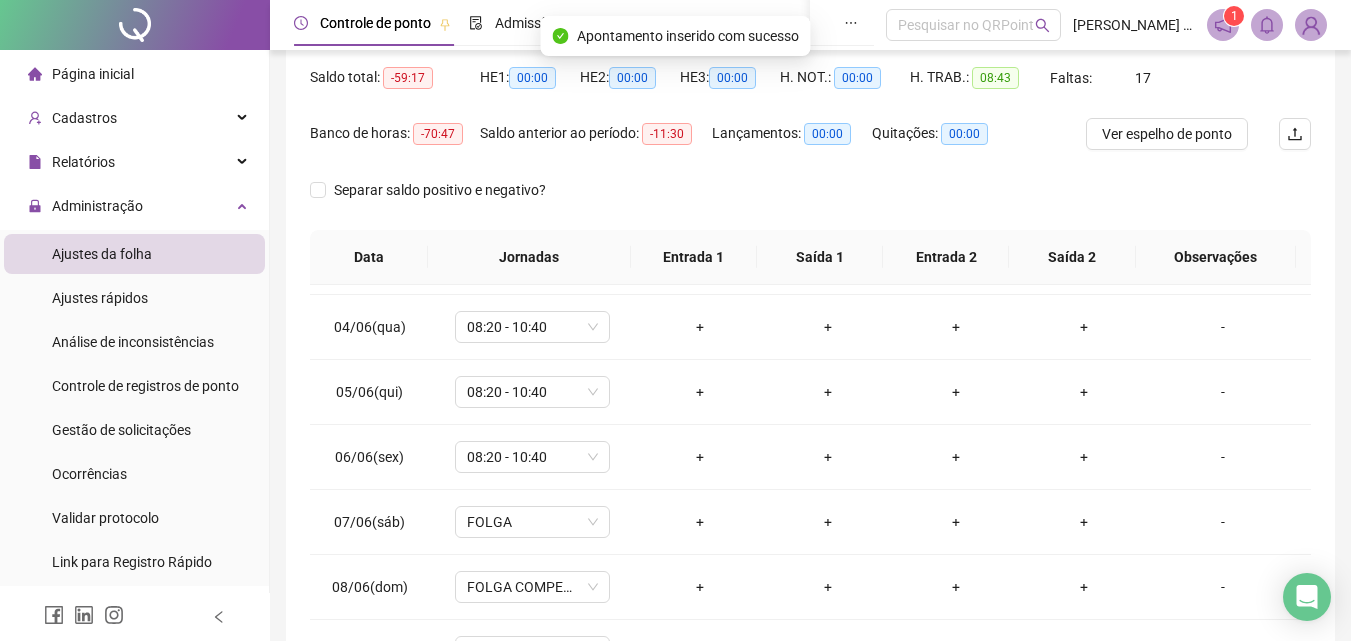 scroll, scrollTop: 200, scrollLeft: 0, axis: vertical 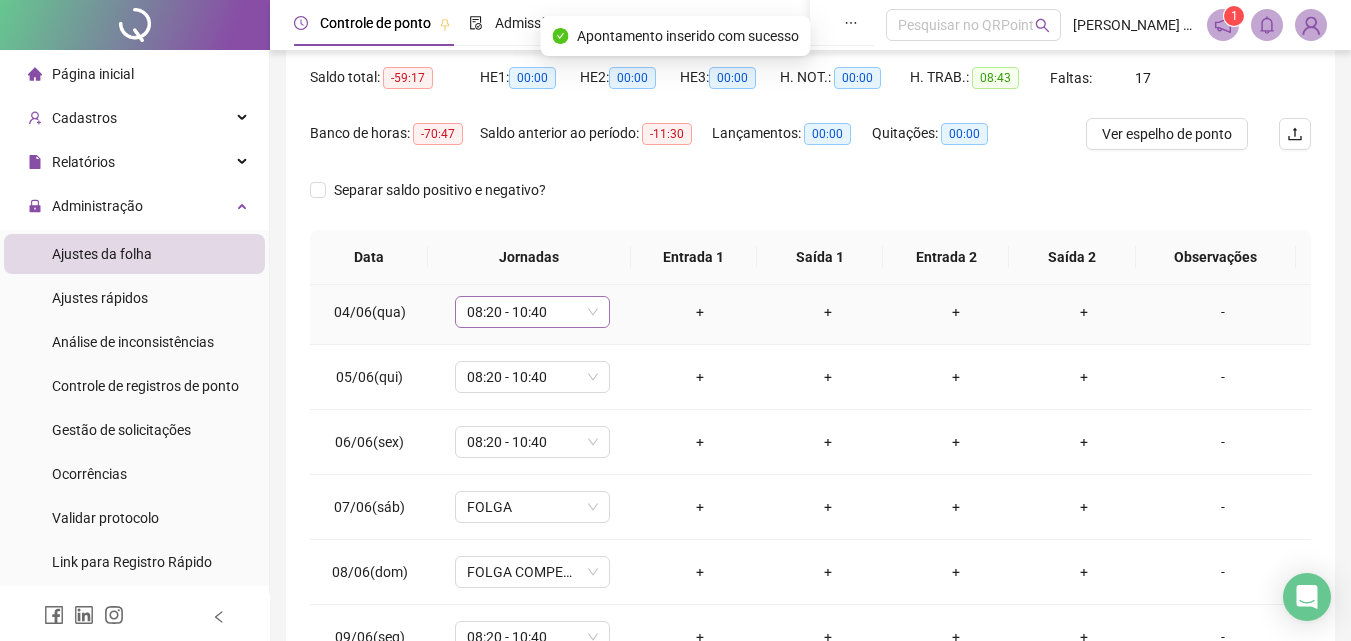 click on "08:20 - 10:40" at bounding box center [532, 312] 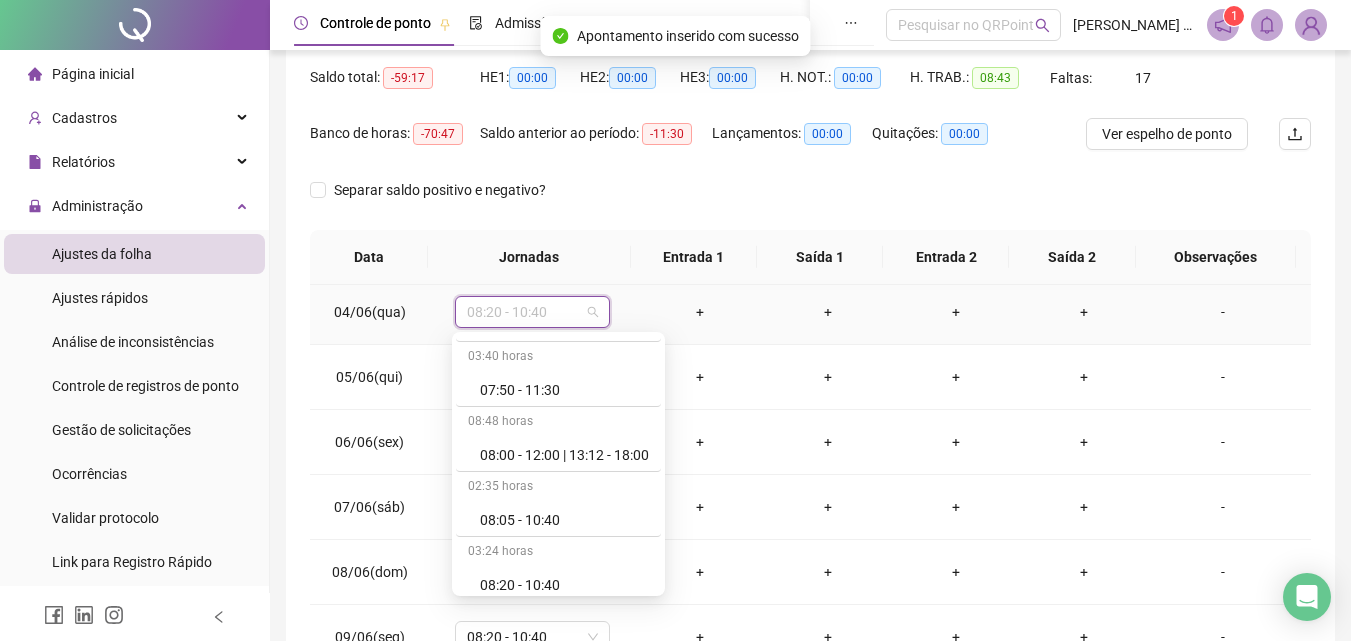 scroll, scrollTop: 1109, scrollLeft: 0, axis: vertical 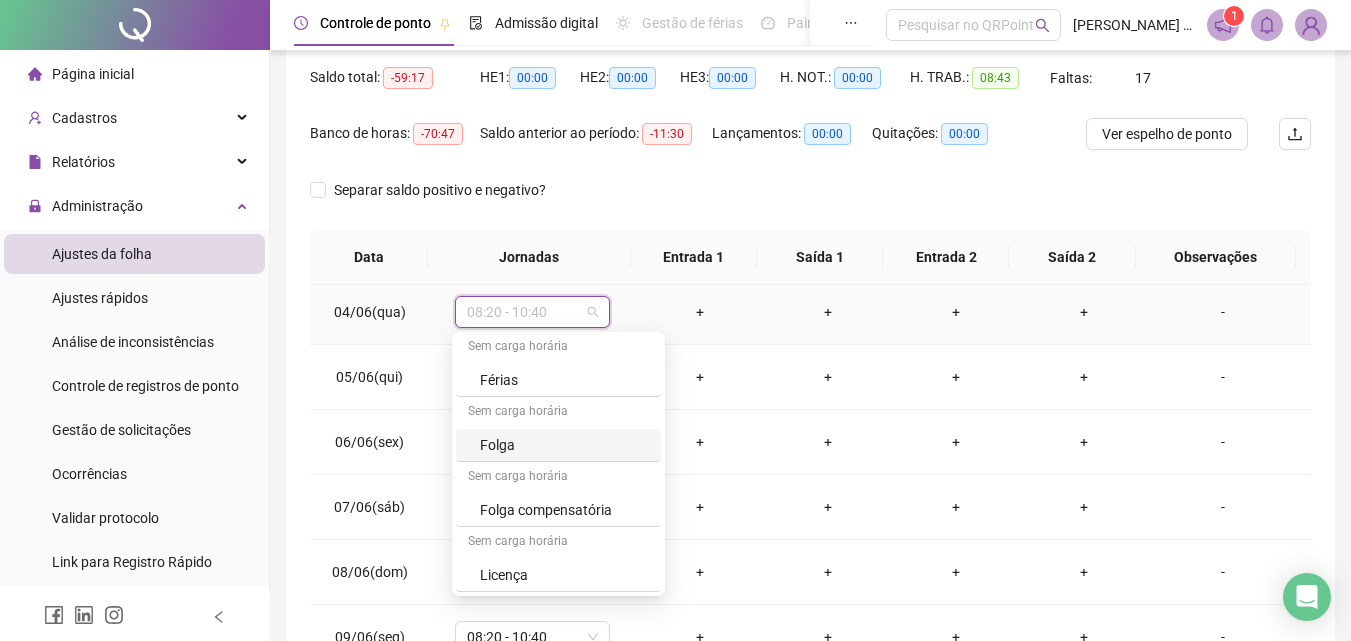 click on "Folga" at bounding box center (564, 445) 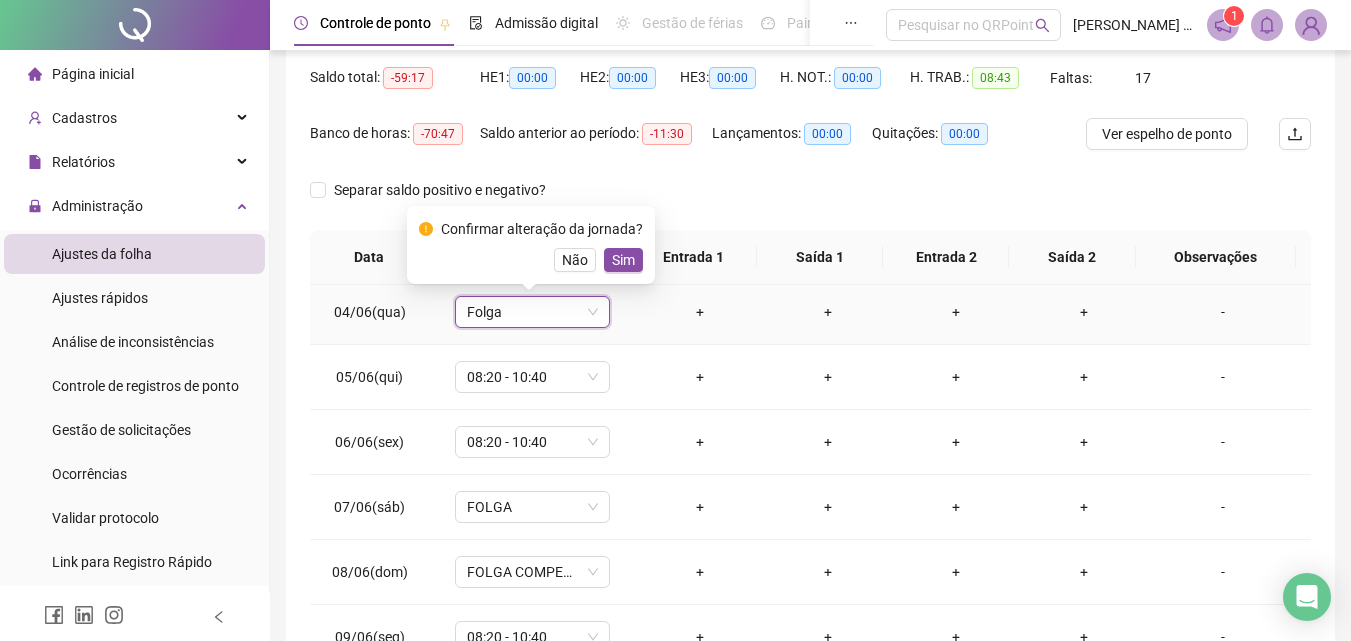 click on "Confirmar alteração da jornada? Não Sim" at bounding box center (531, 245) 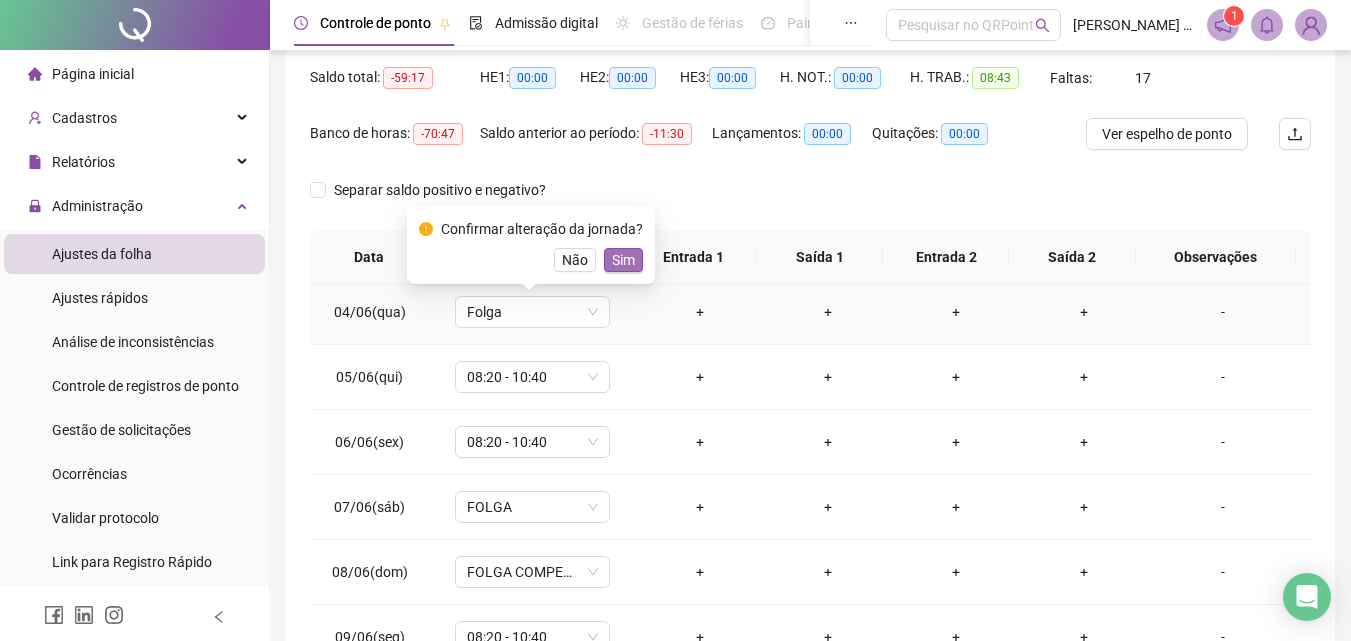 click on "Sim" at bounding box center (623, 260) 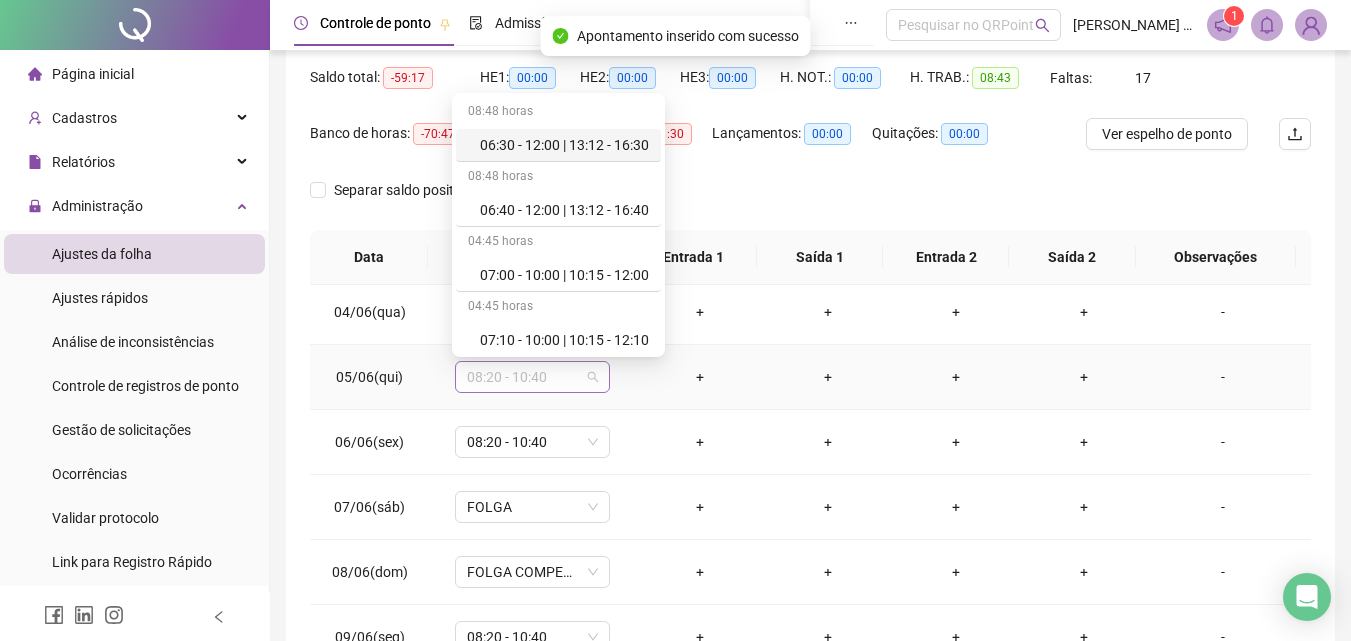 click on "08:20 - 10:40" at bounding box center (532, 377) 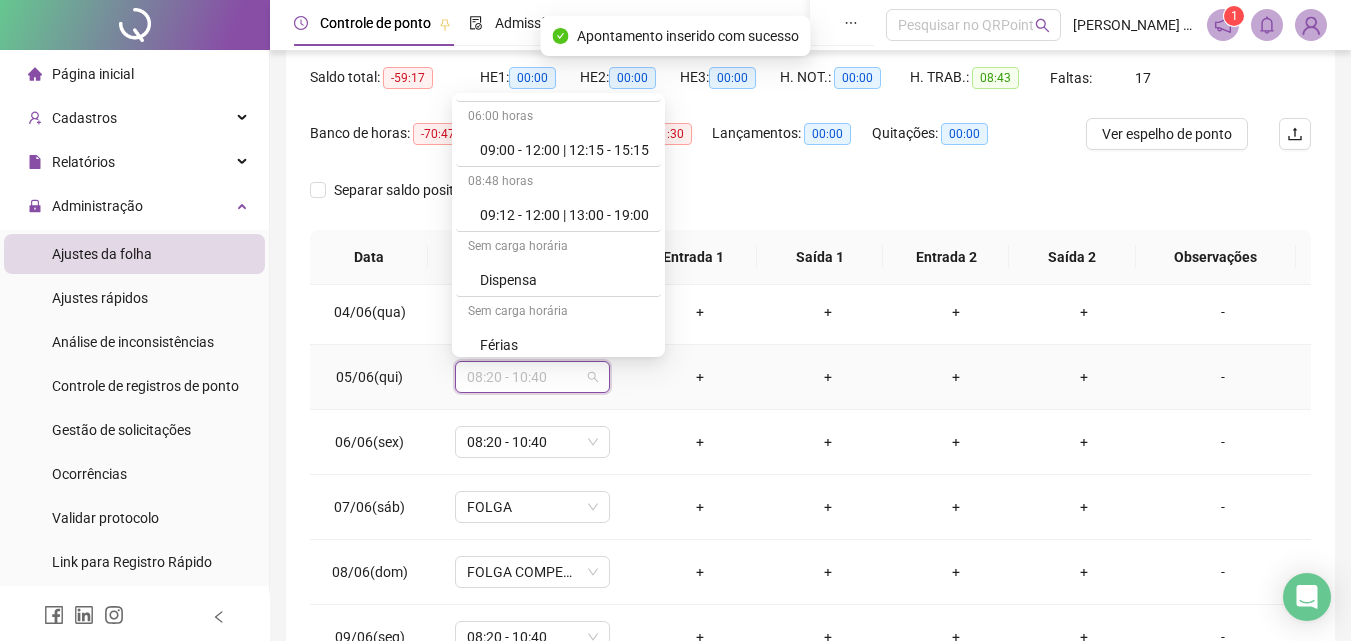 scroll, scrollTop: 1109, scrollLeft: 0, axis: vertical 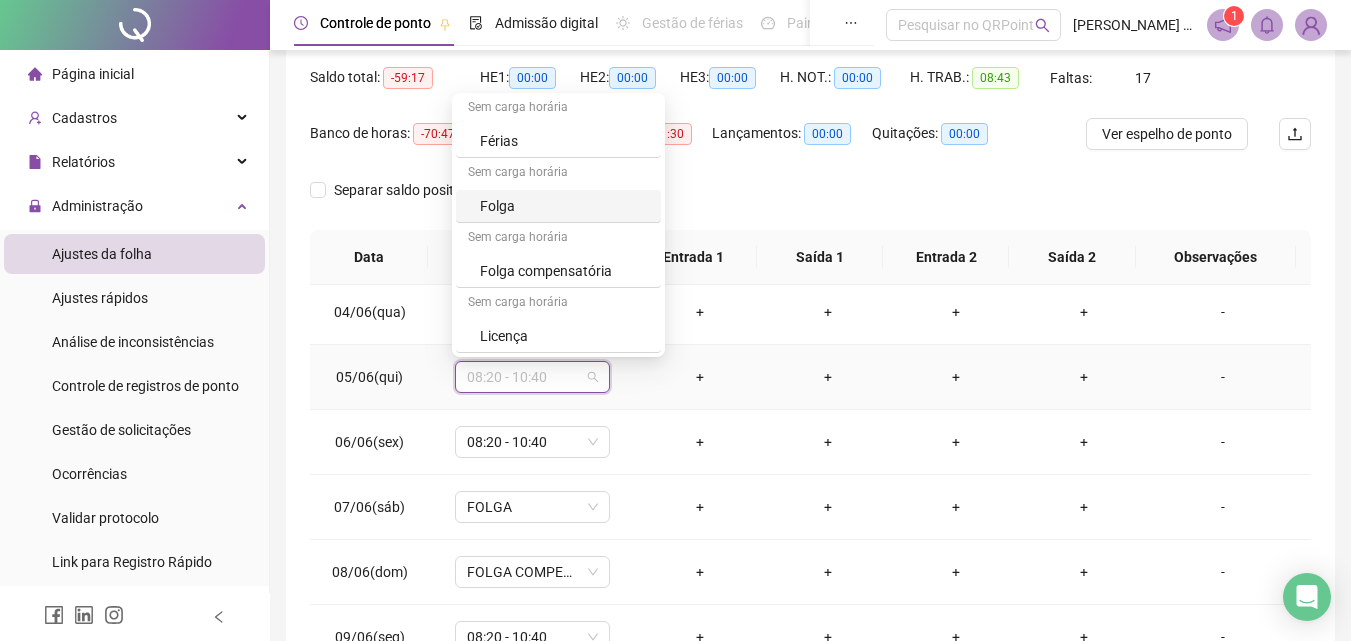 click on "Folga" at bounding box center (564, 206) 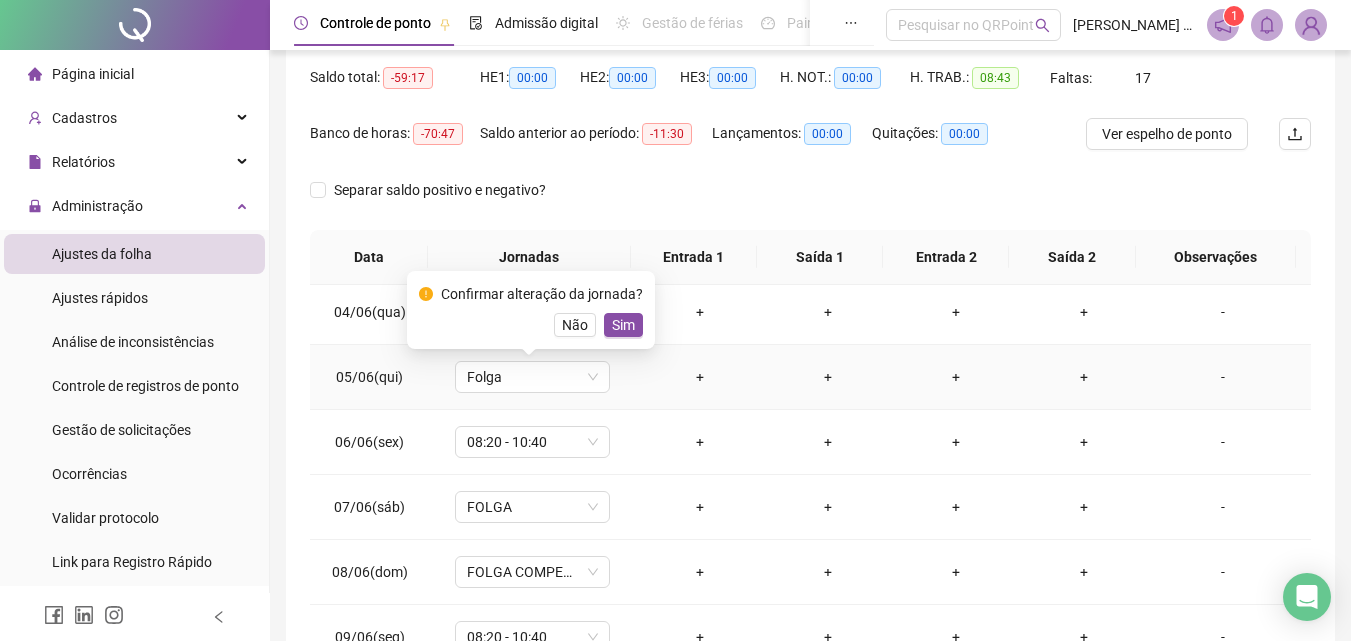 click on "Sim" at bounding box center (623, 325) 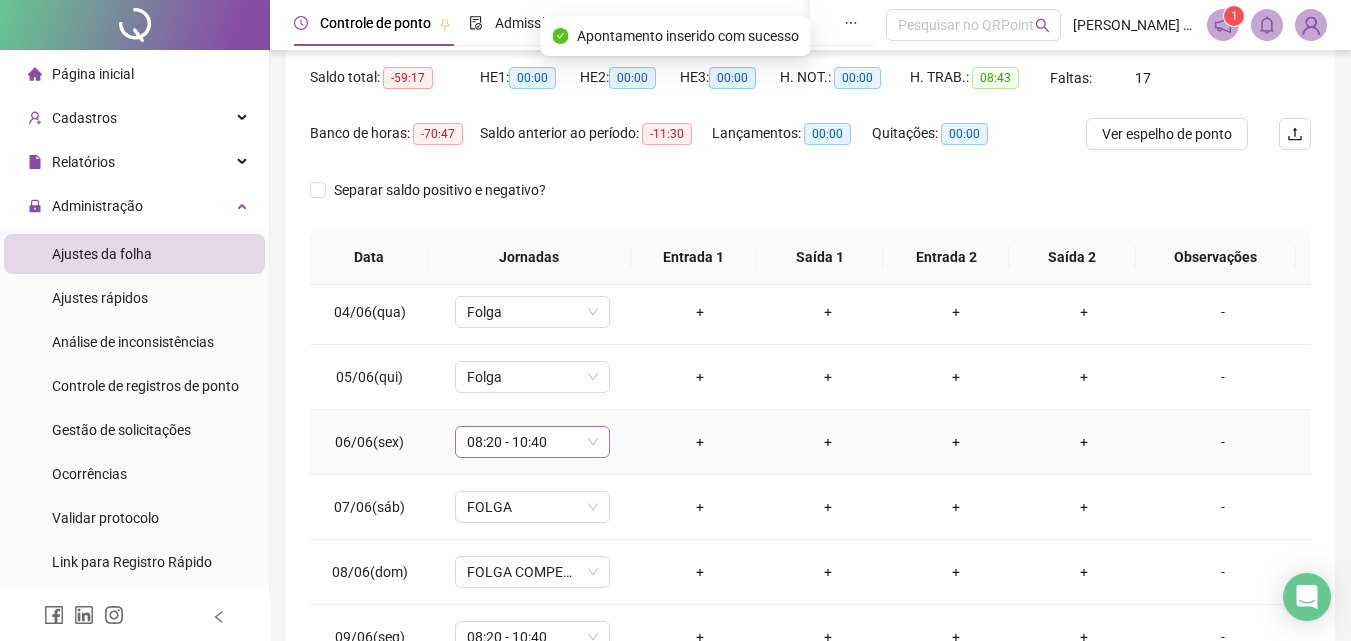 click on "08:20 - 10:40" at bounding box center [532, 442] 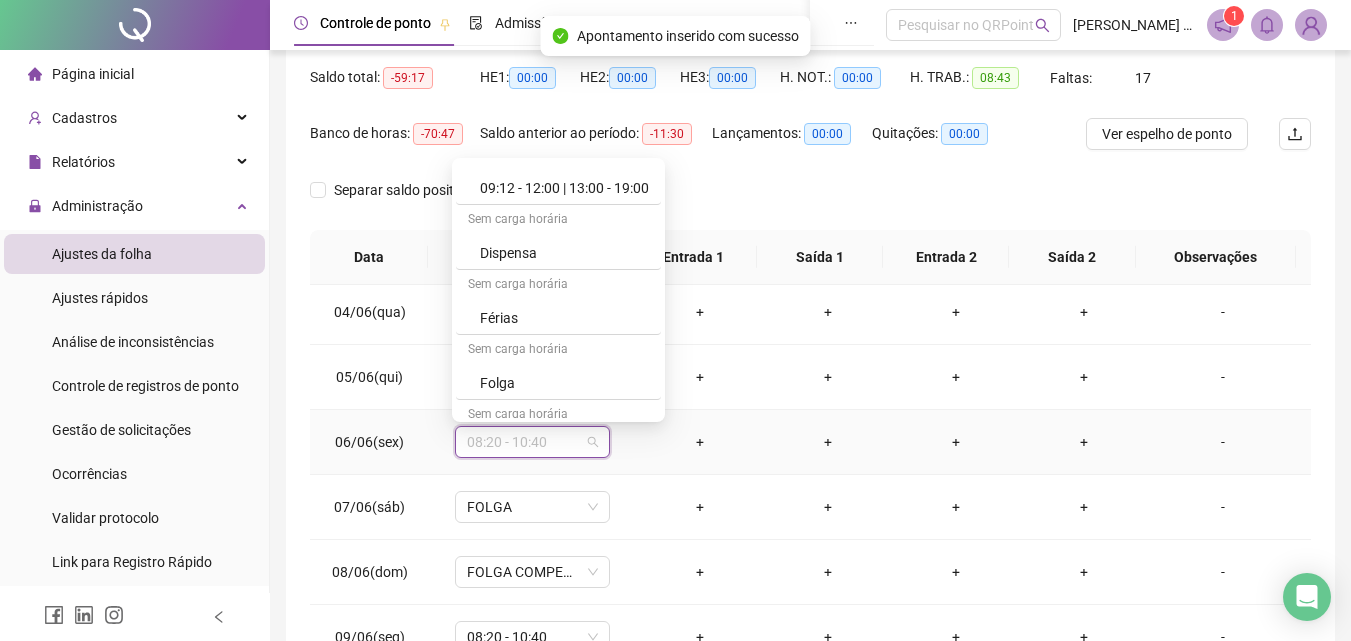 scroll, scrollTop: 1109, scrollLeft: 0, axis: vertical 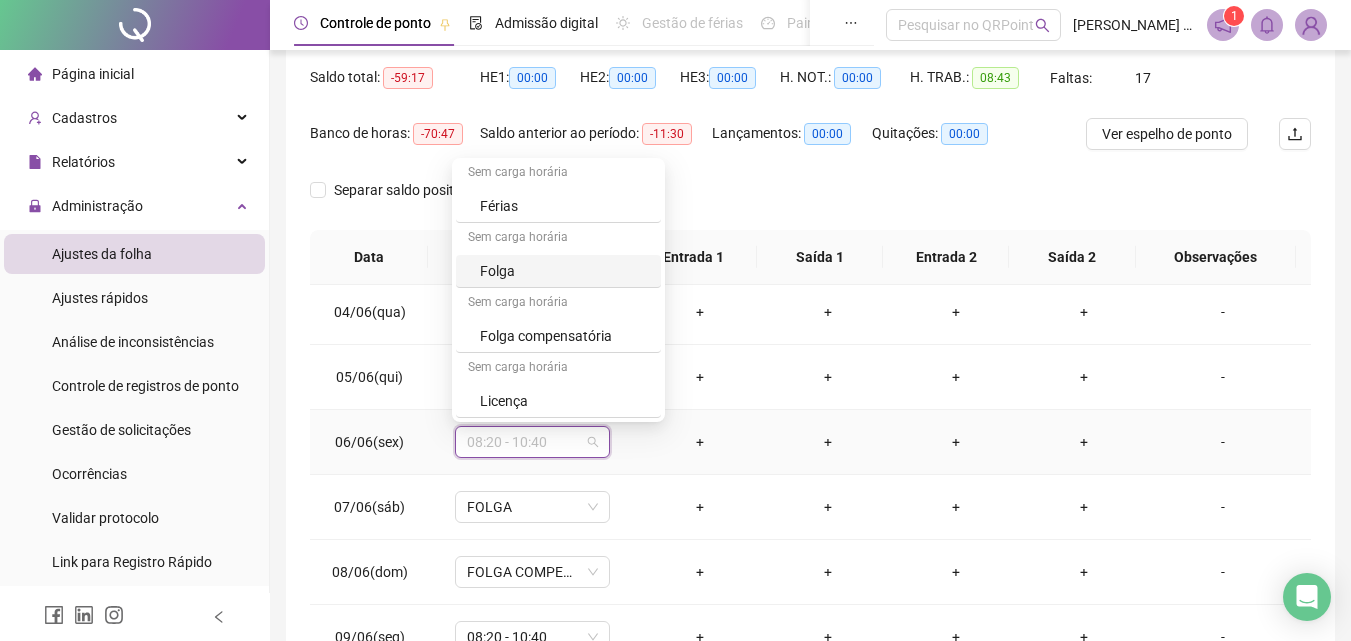 click on "Folga" at bounding box center (564, 271) 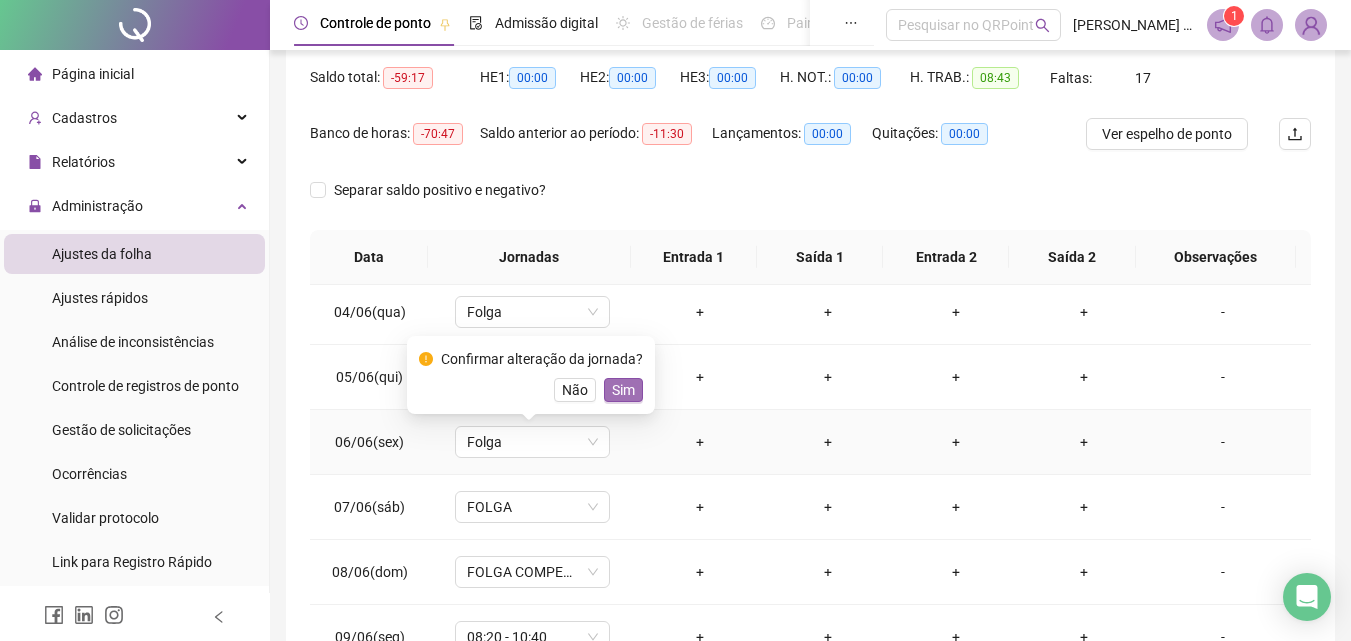 click on "Sim" at bounding box center (623, 390) 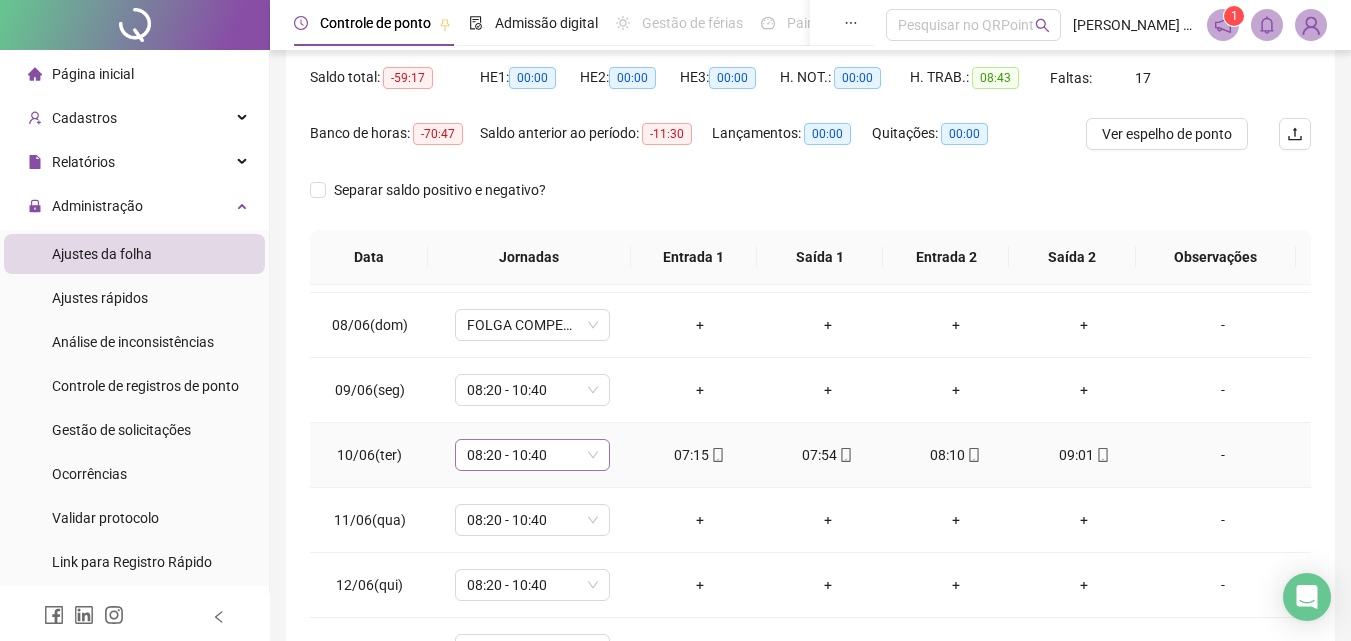 scroll, scrollTop: 400, scrollLeft: 0, axis: vertical 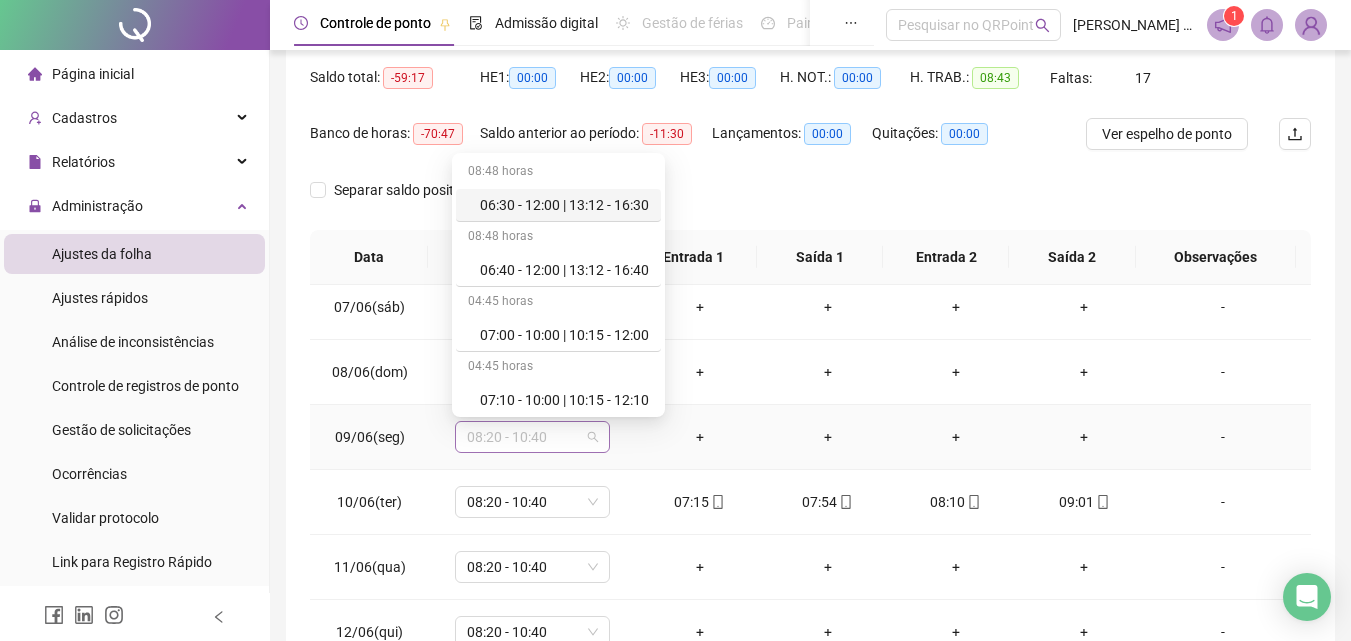 click on "08:20 - 10:40" at bounding box center [532, 437] 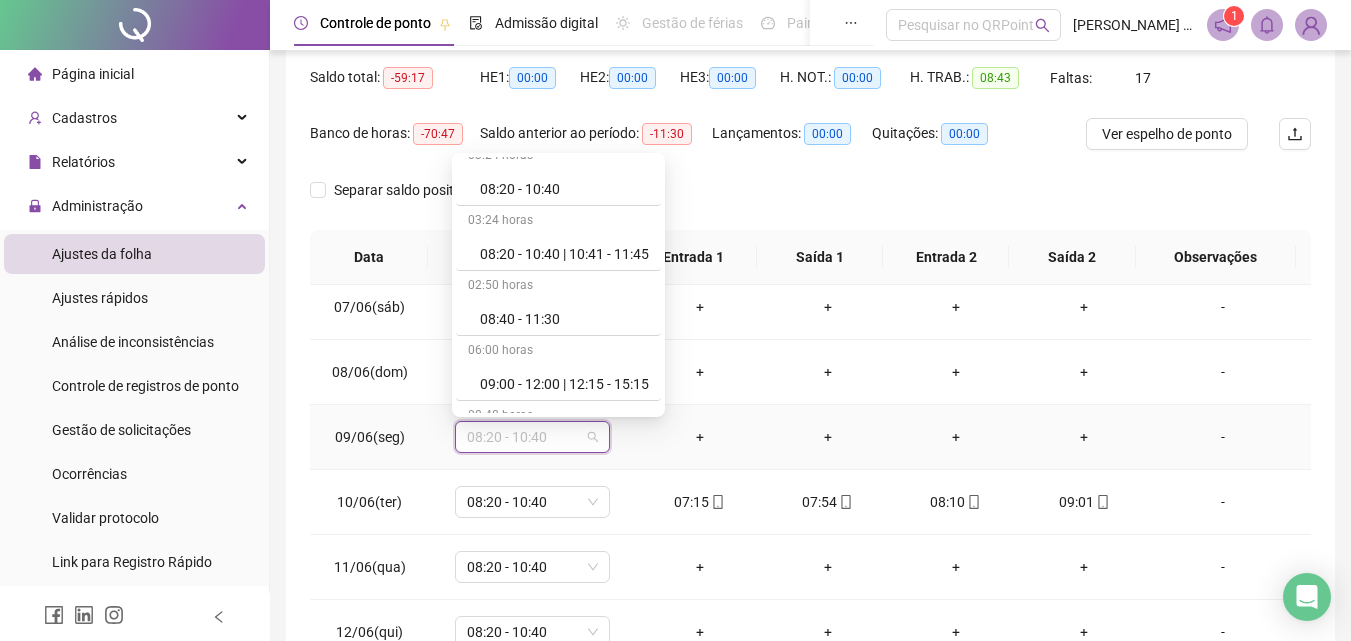 scroll, scrollTop: 1109, scrollLeft: 0, axis: vertical 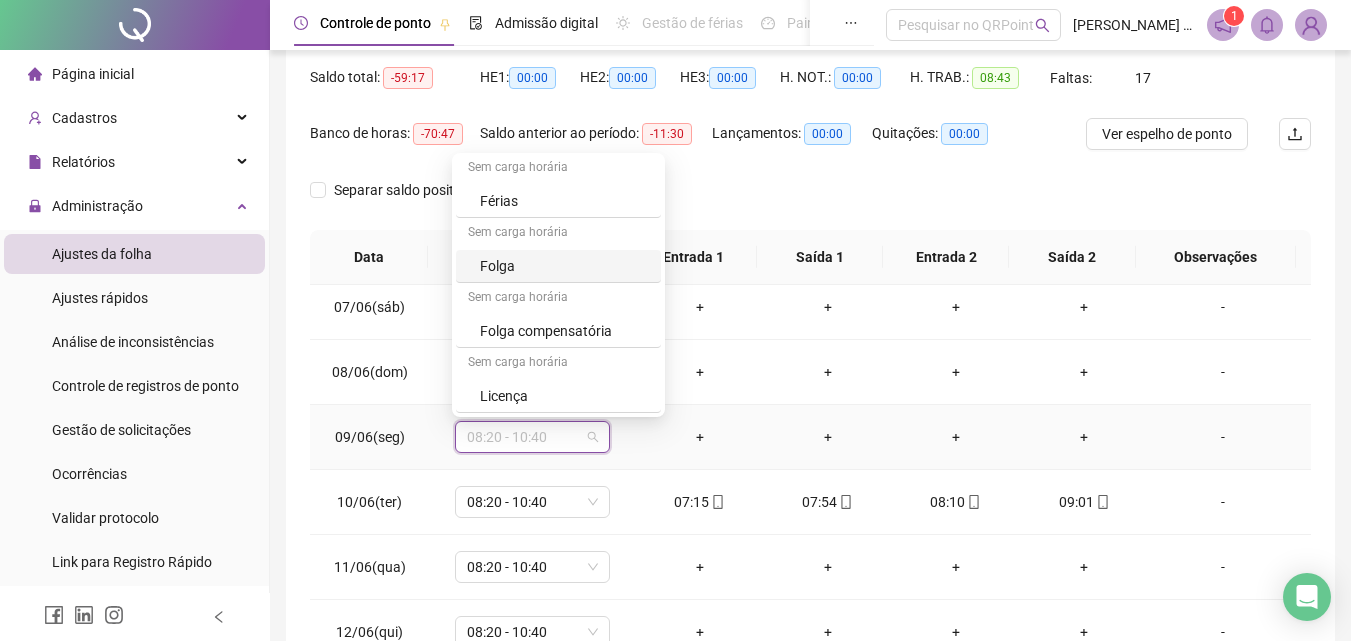click on "Folga" at bounding box center (564, 266) 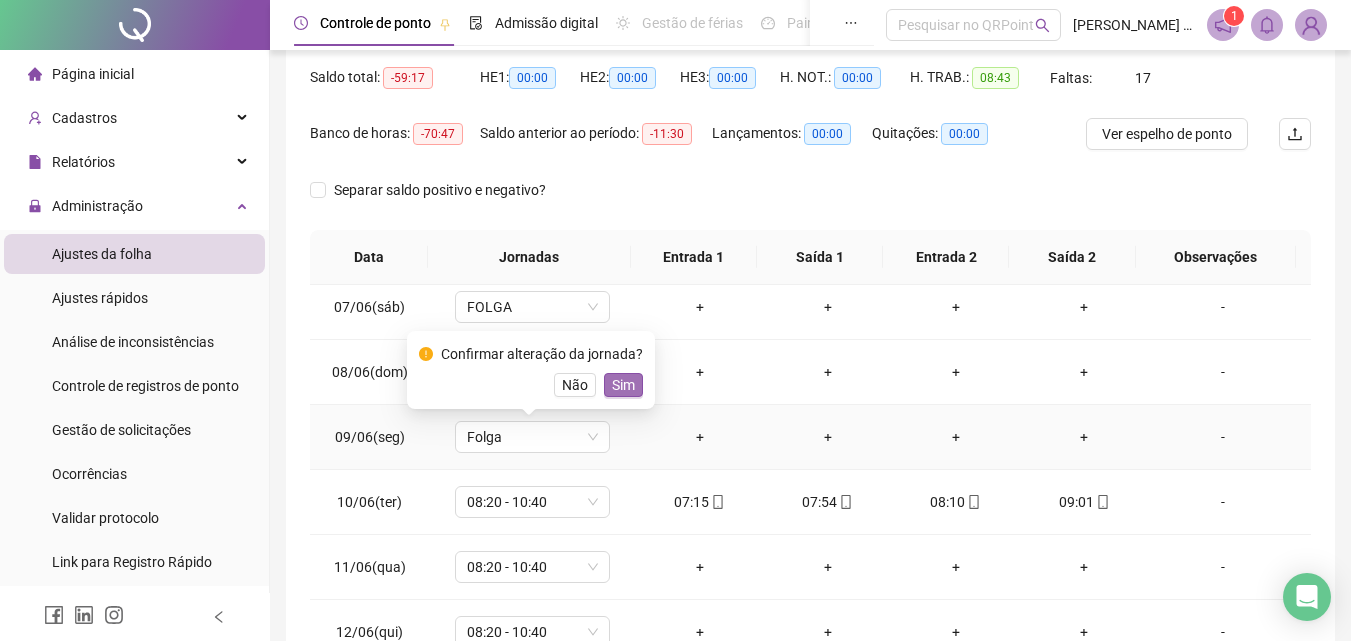 click on "Sim" at bounding box center [623, 385] 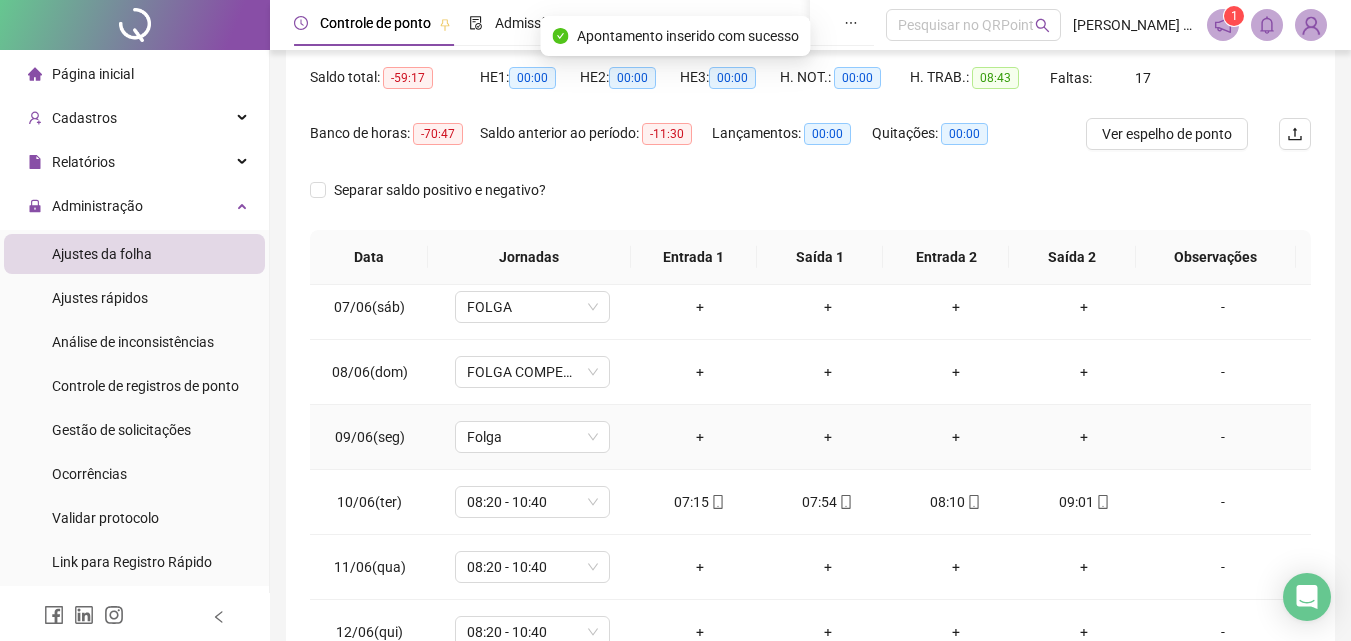 scroll, scrollTop: 600, scrollLeft: 0, axis: vertical 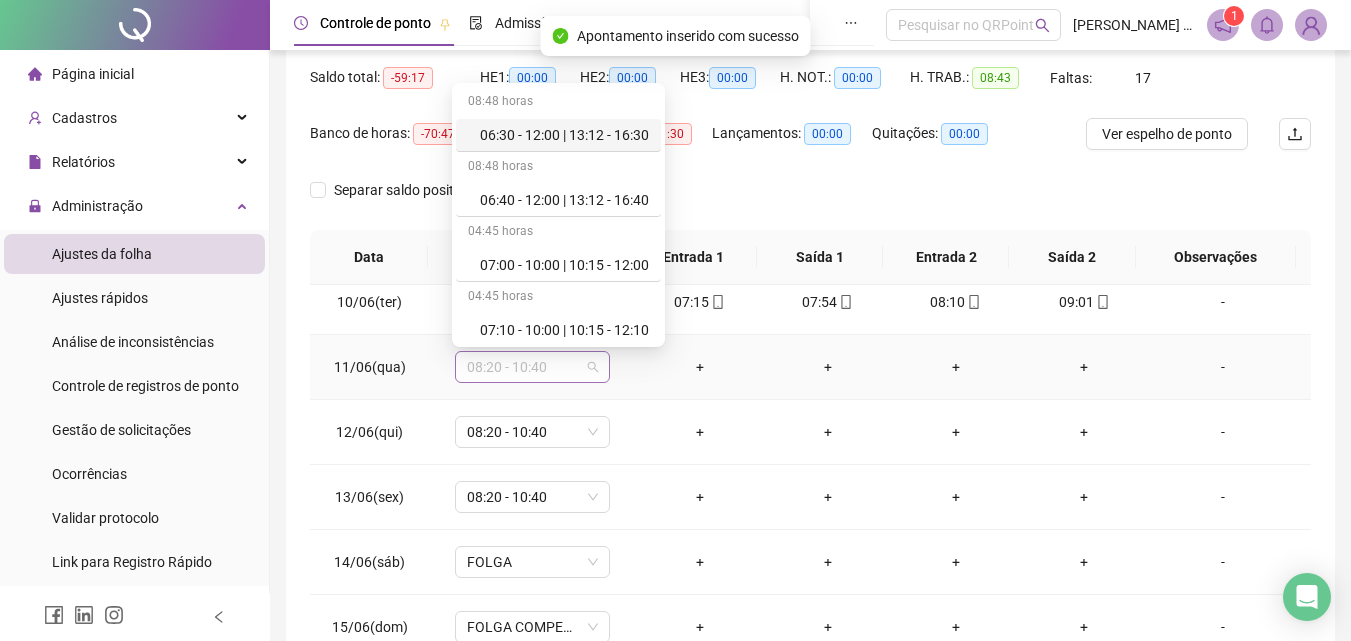 click on "08:20 - 10:40" at bounding box center [532, 367] 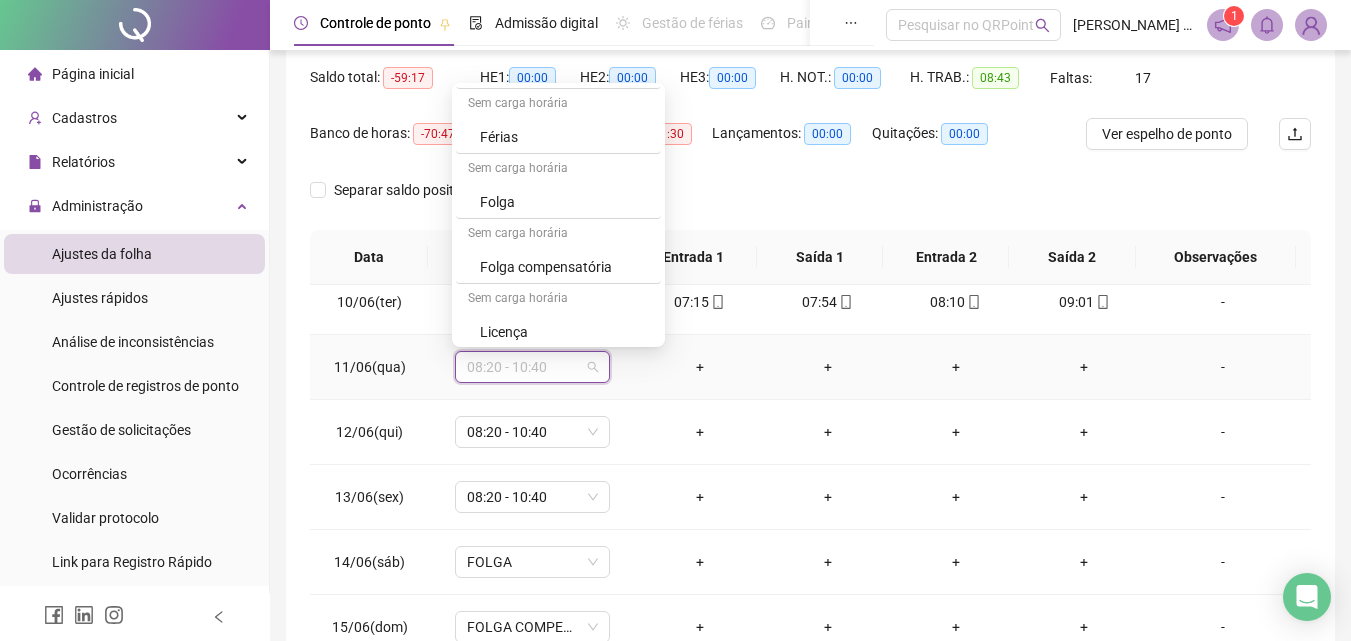scroll, scrollTop: 1109, scrollLeft: 0, axis: vertical 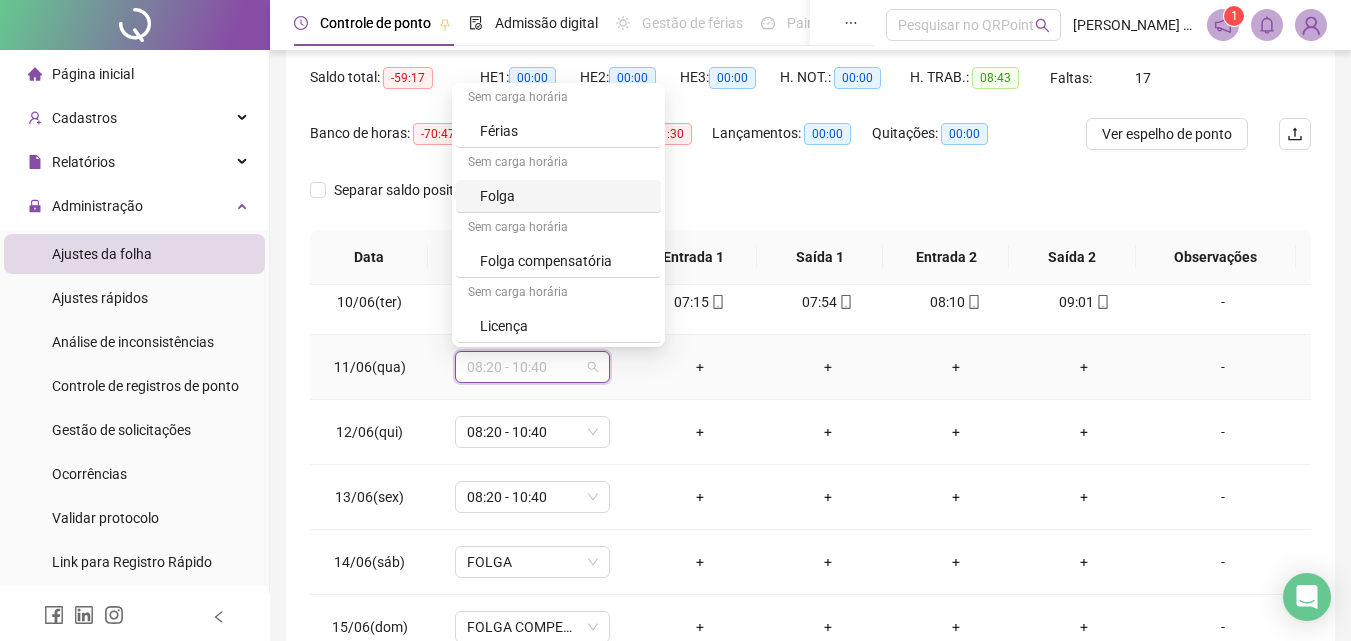 click on "Folga" at bounding box center (564, 196) 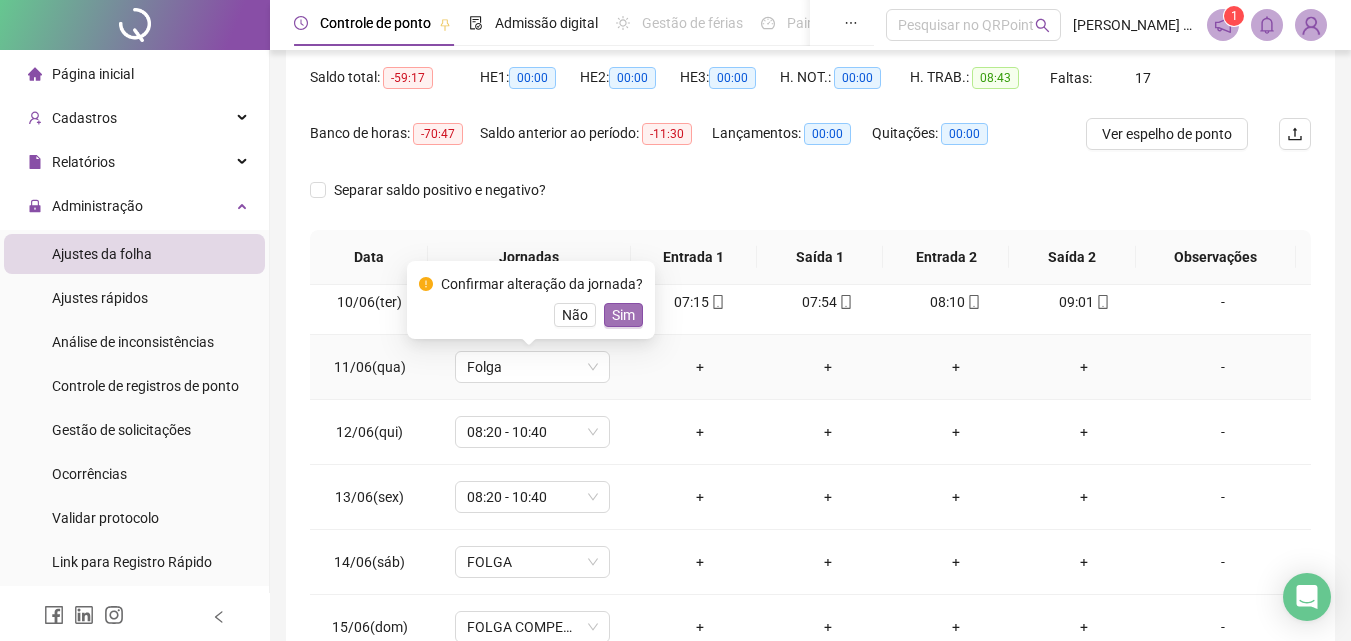 click on "Sim" at bounding box center [623, 315] 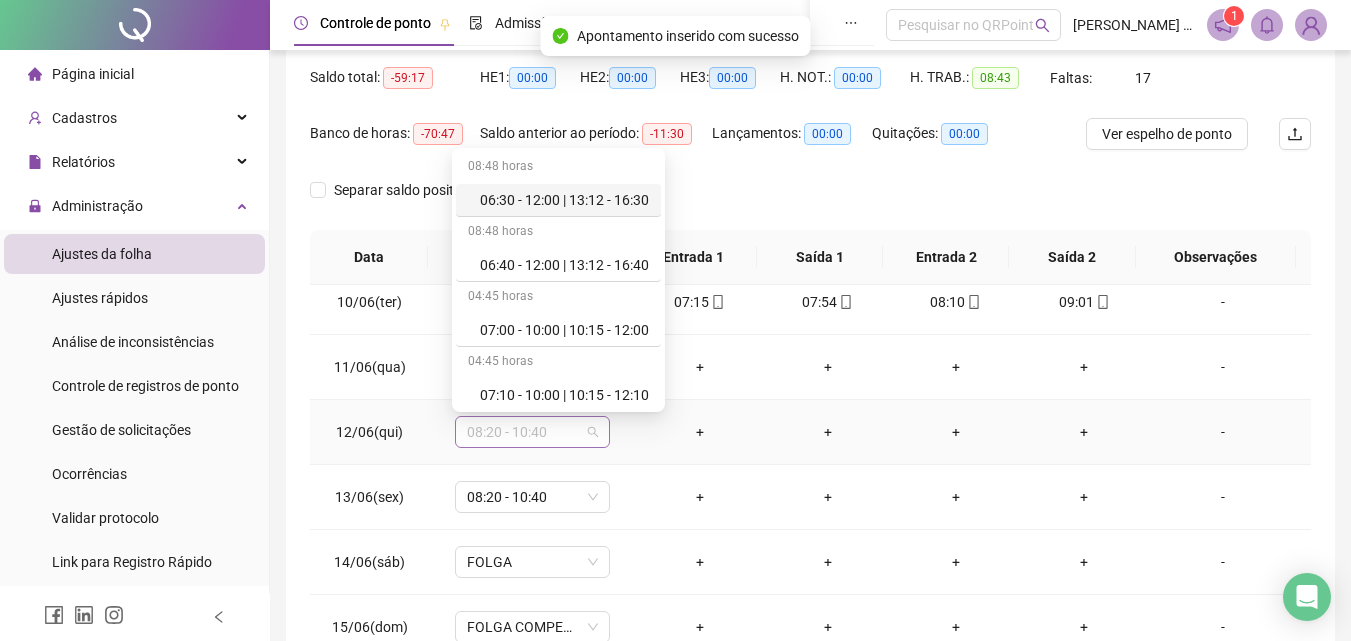 click on "08:20 - 10:40" at bounding box center [532, 432] 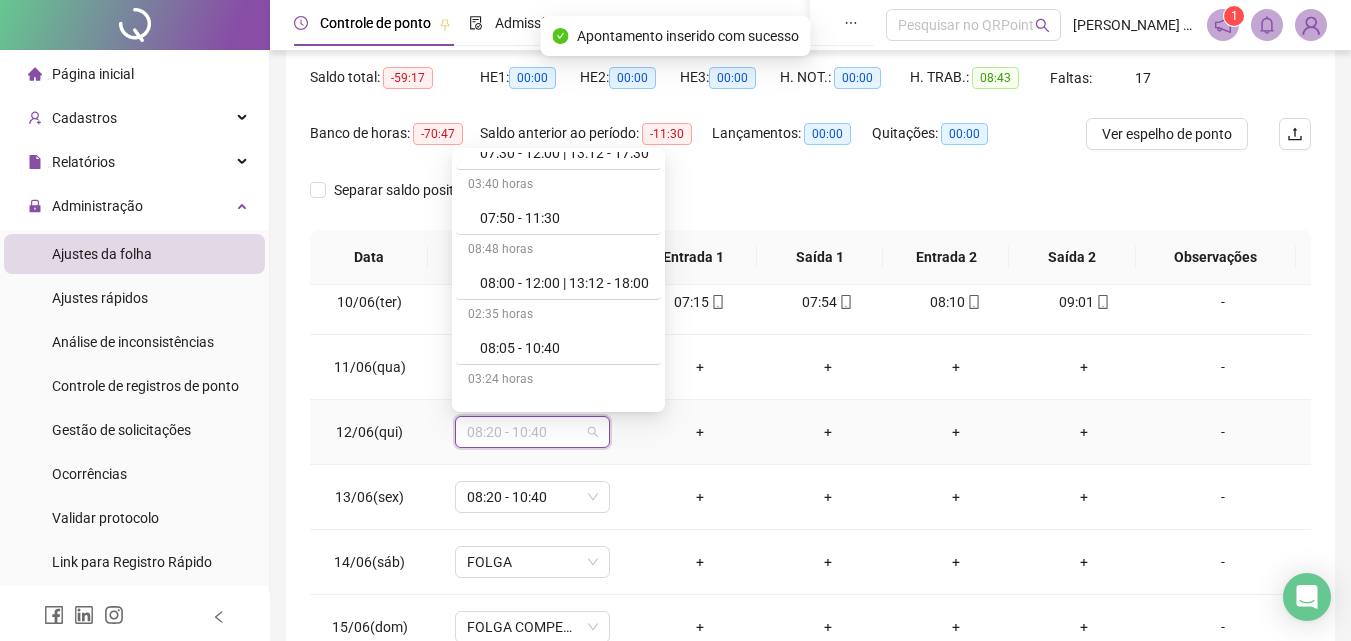 scroll, scrollTop: 1109, scrollLeft: 0, axis: vertical 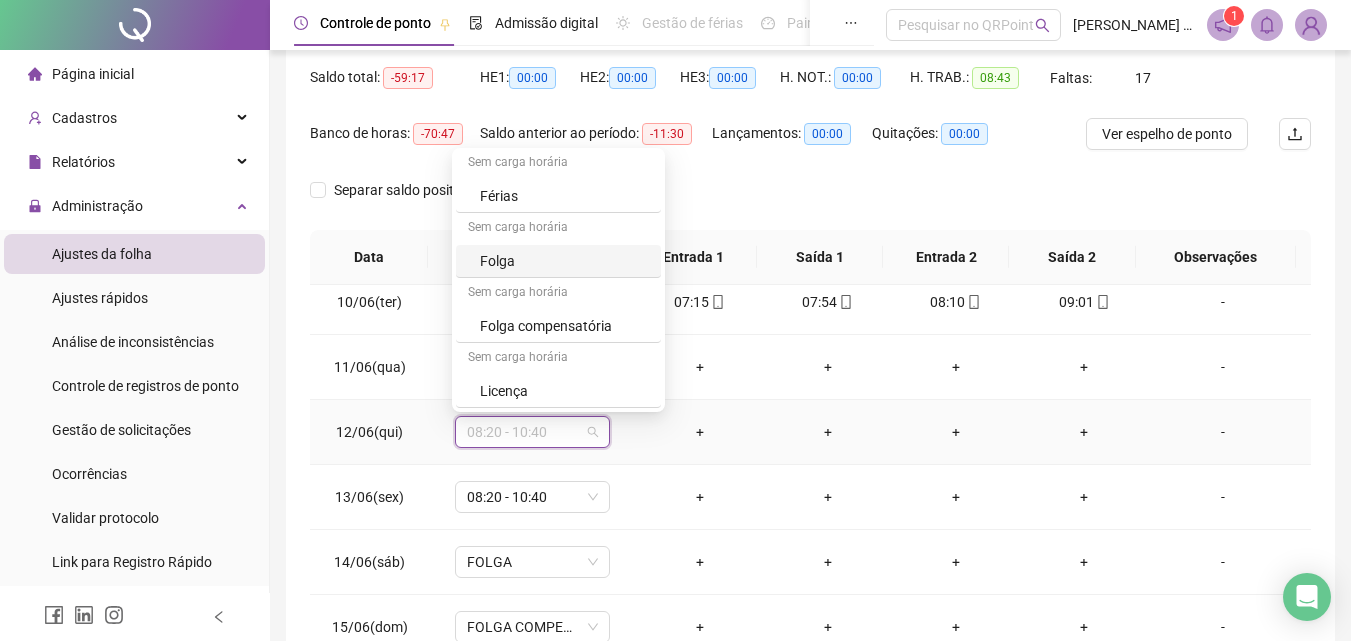 click on "Folga" at bounding box center (564, 261) 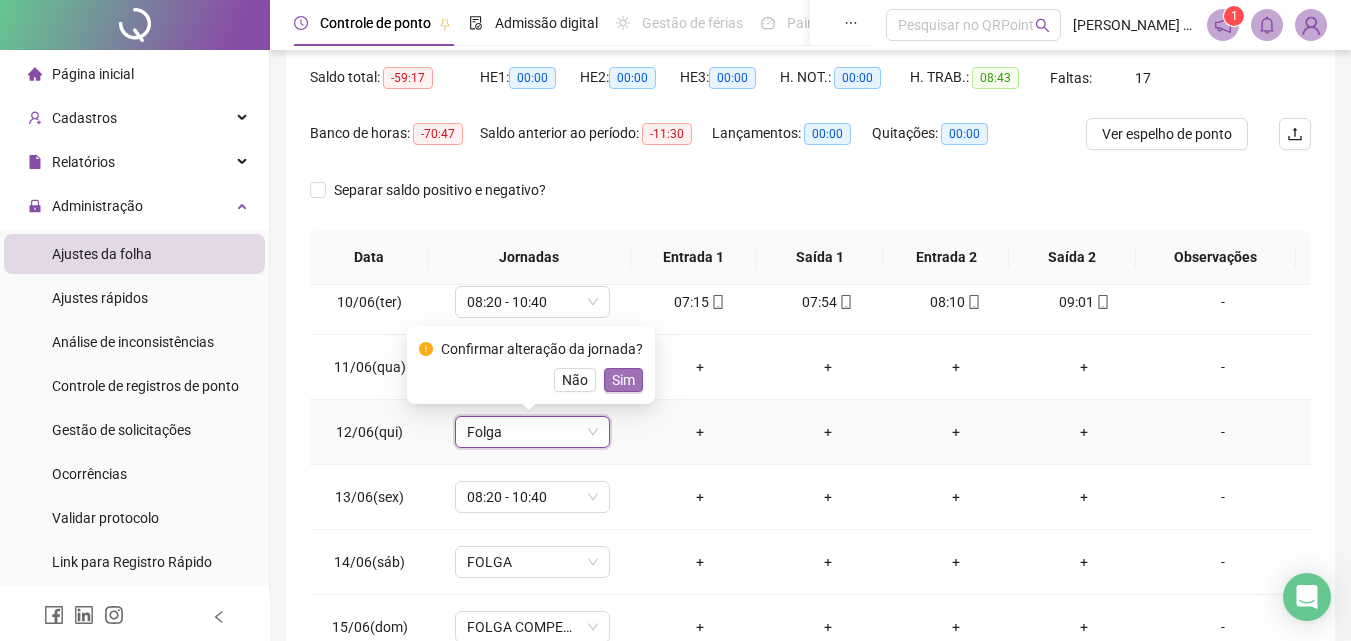 click on "Sim" at bounding box center (623, 380) 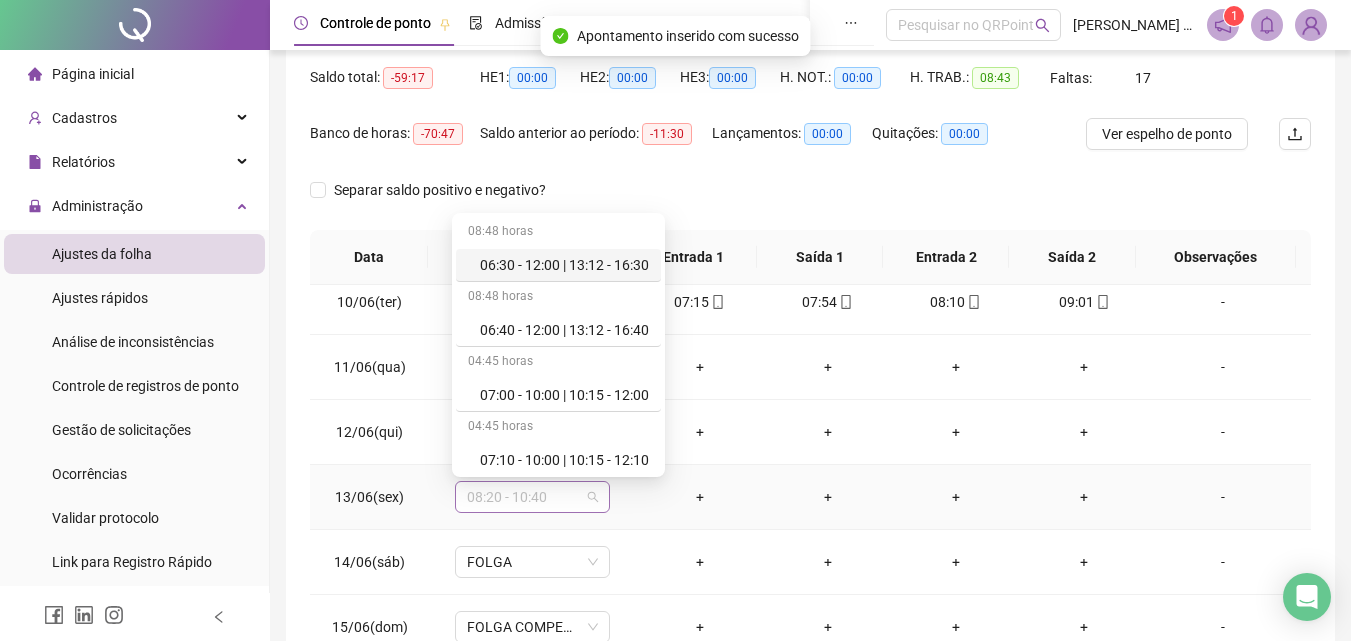 click on "08:20 - 10:40" at bounding box center [532, 497] 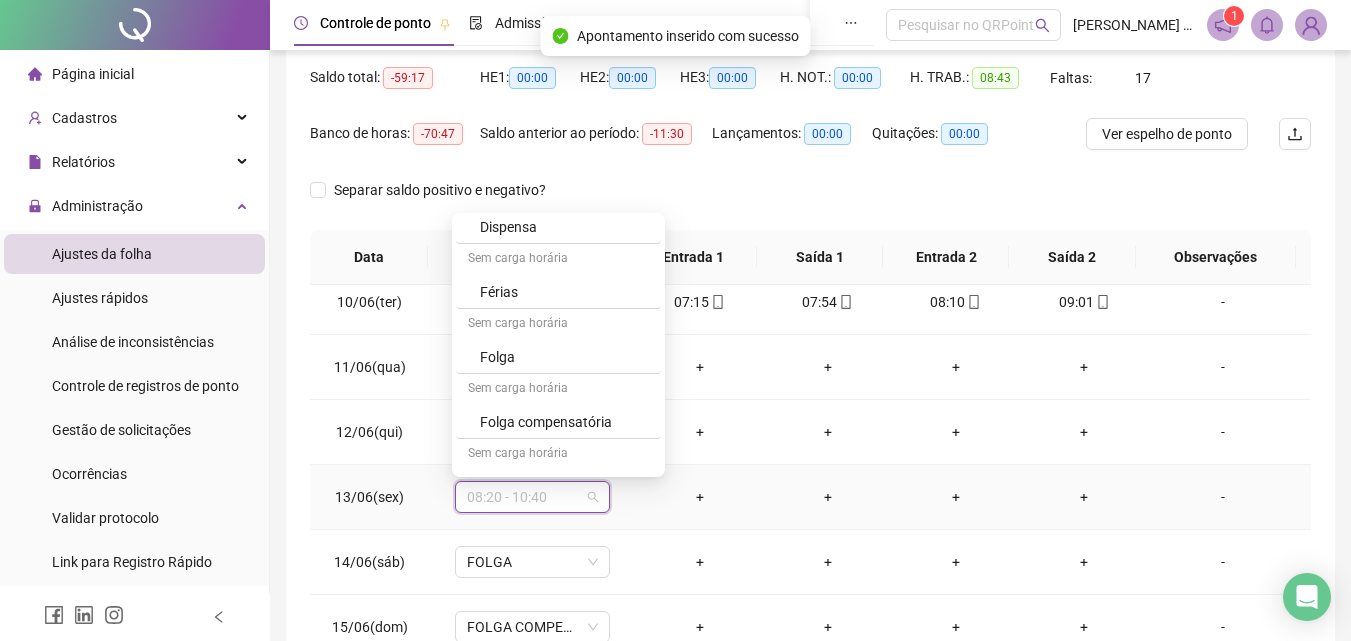 scroll, scrollTop: 1109, scrollLeft: 0, axis: vertical 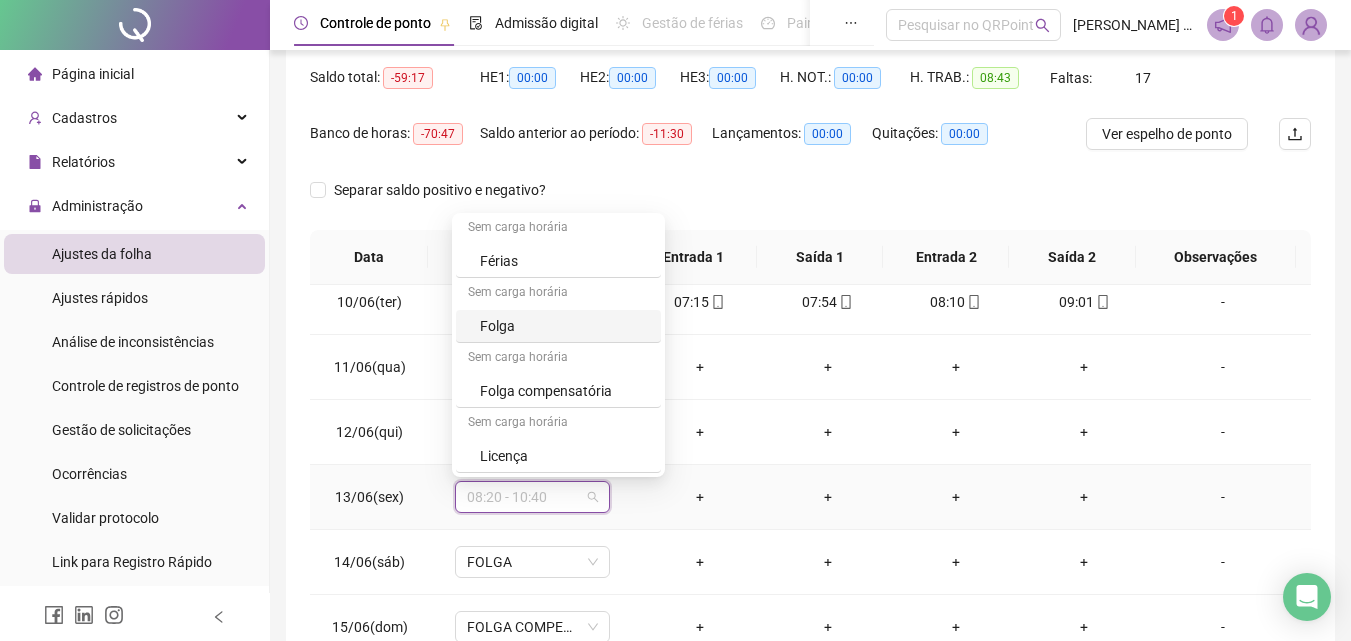 click on "Folga" at bounding box center (564, 326) 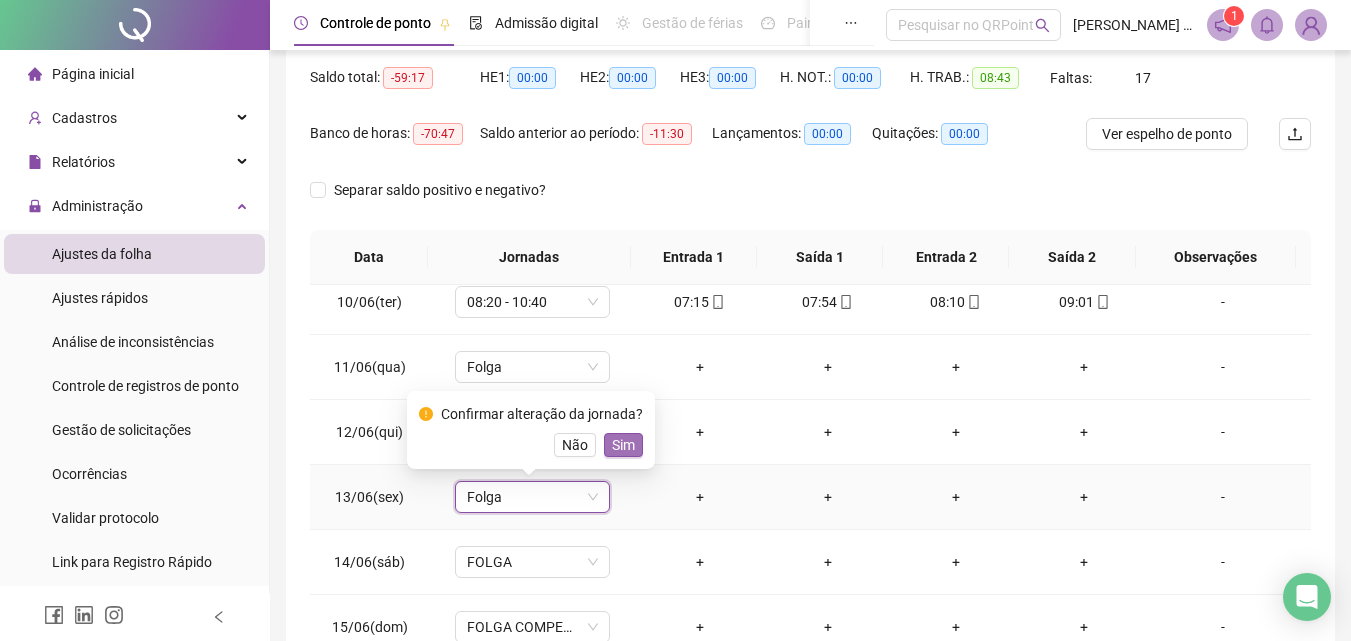 click on "Sim" at bounding box center (623, 445) 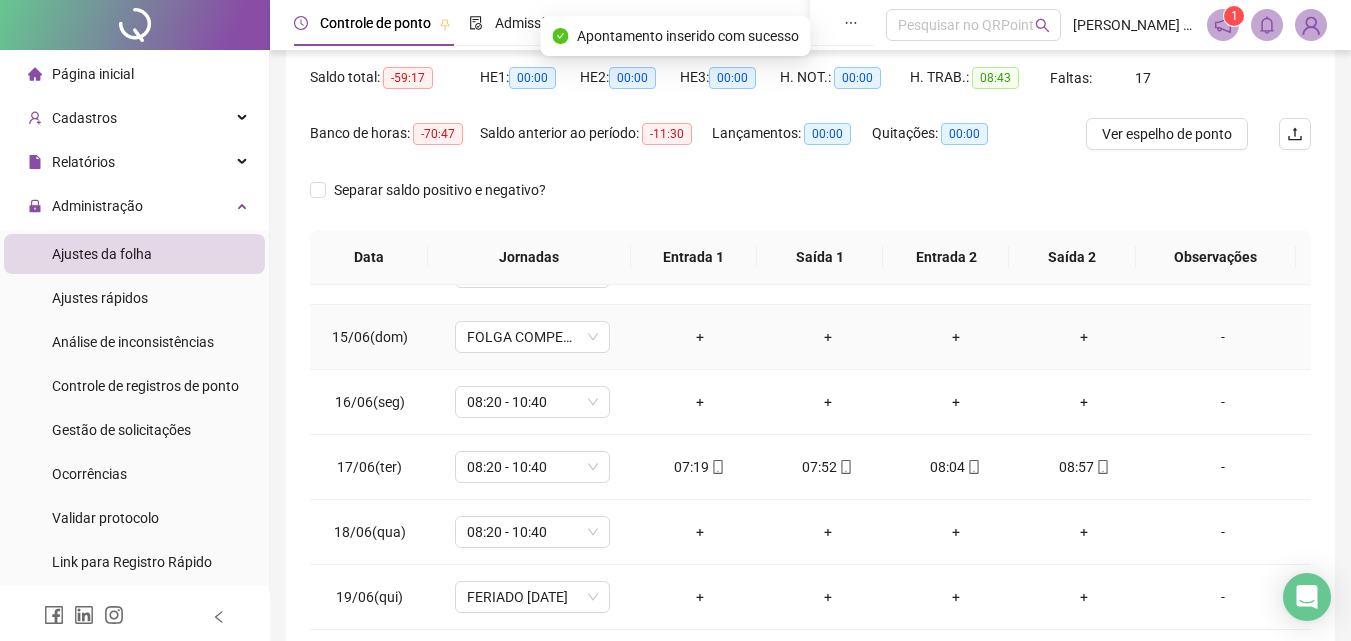 scroll, scrollTop: 900, scrollLeft: 0, axis: vertical 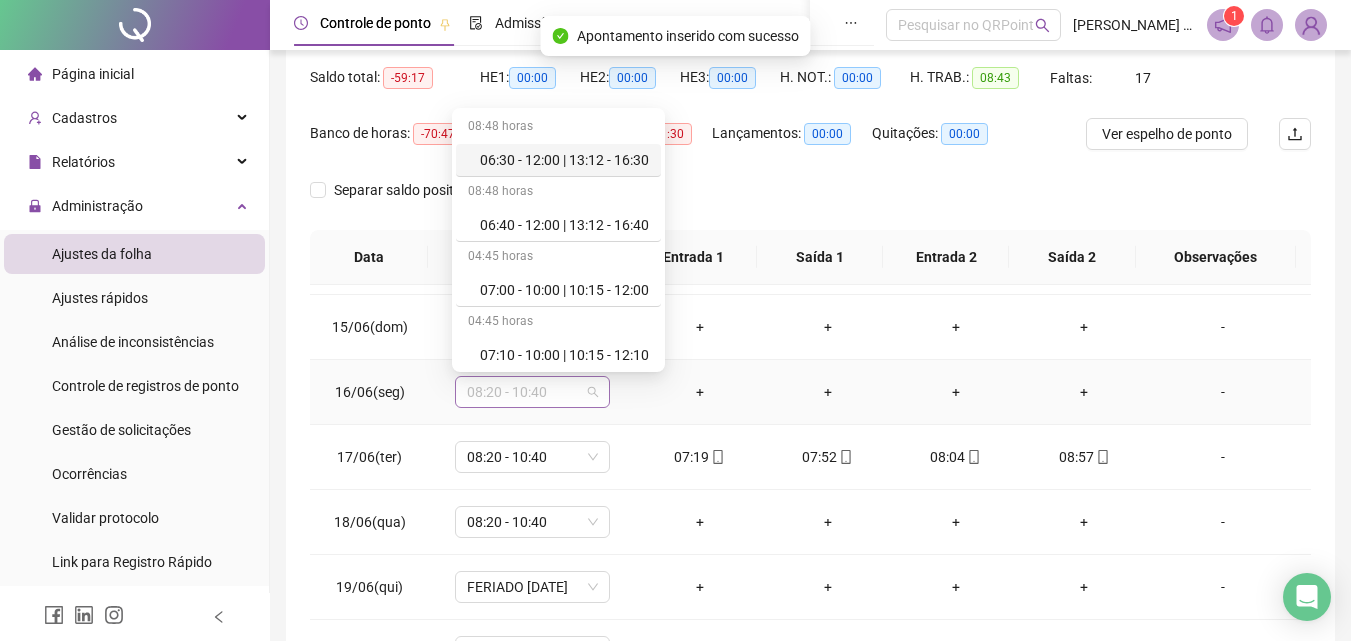 click on "08:20 - 10:40" at bounding box center [532, 392] 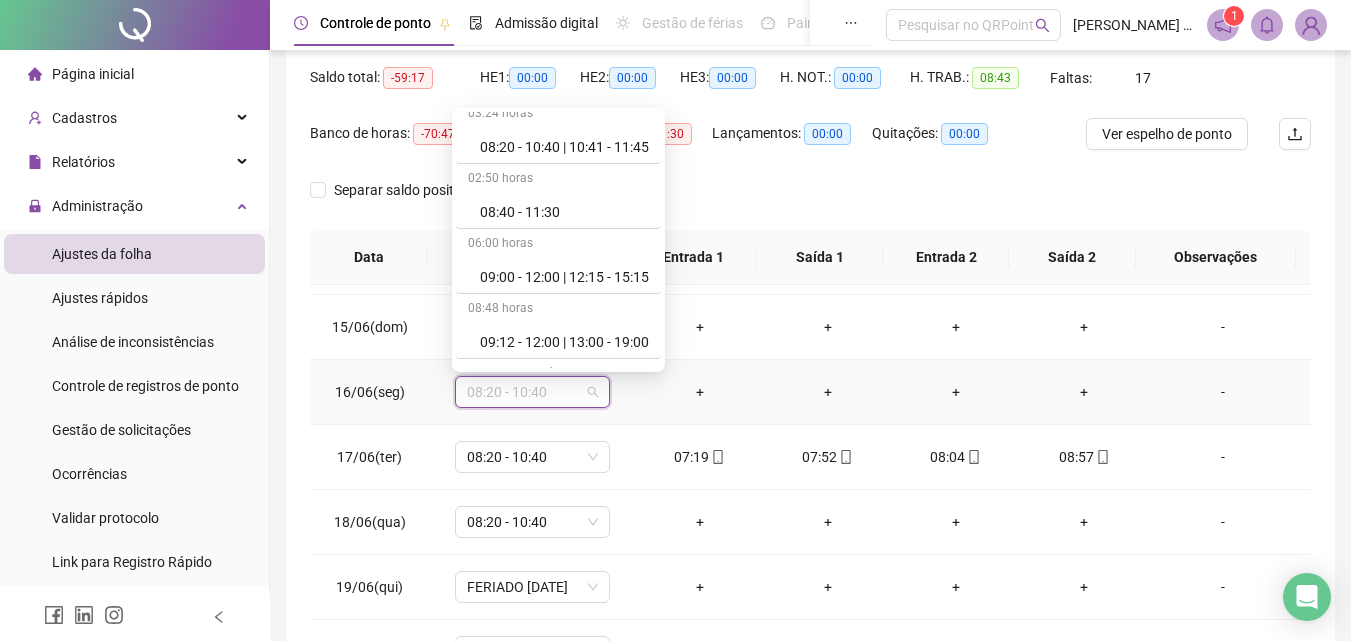scroll, scrollTop: 1109, scrollLeft: 0, axis: vertical 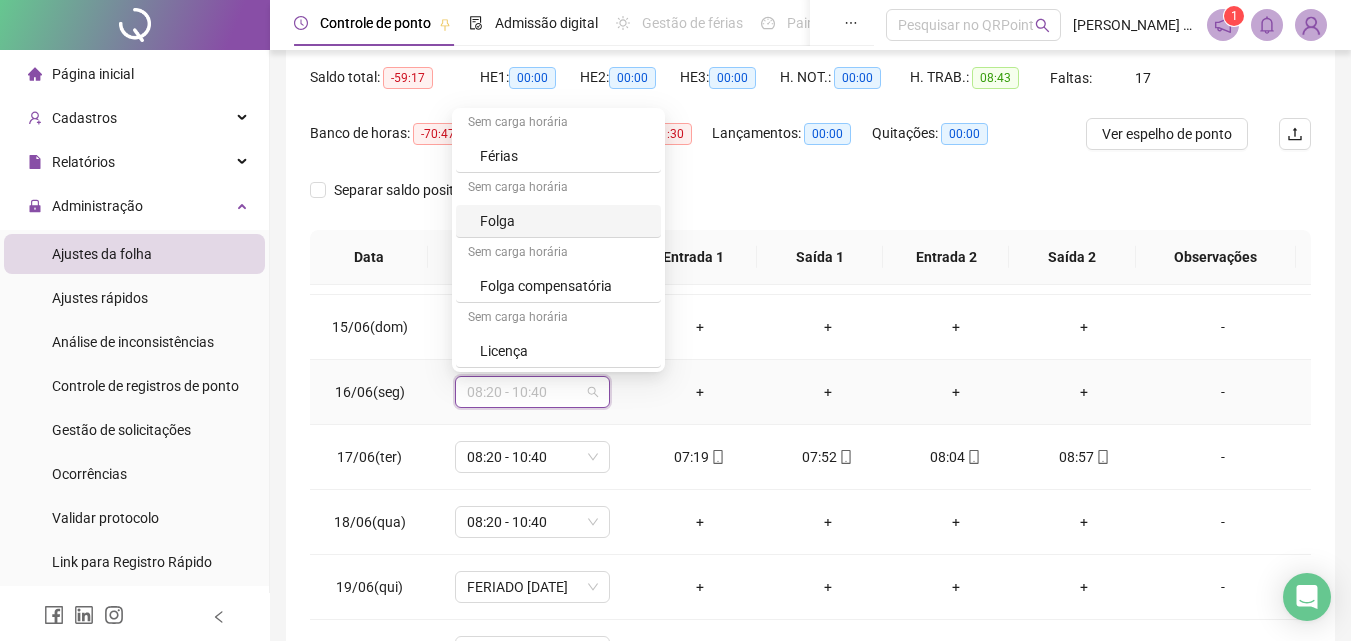 click on "Folga" at bounding box center (564, 221) 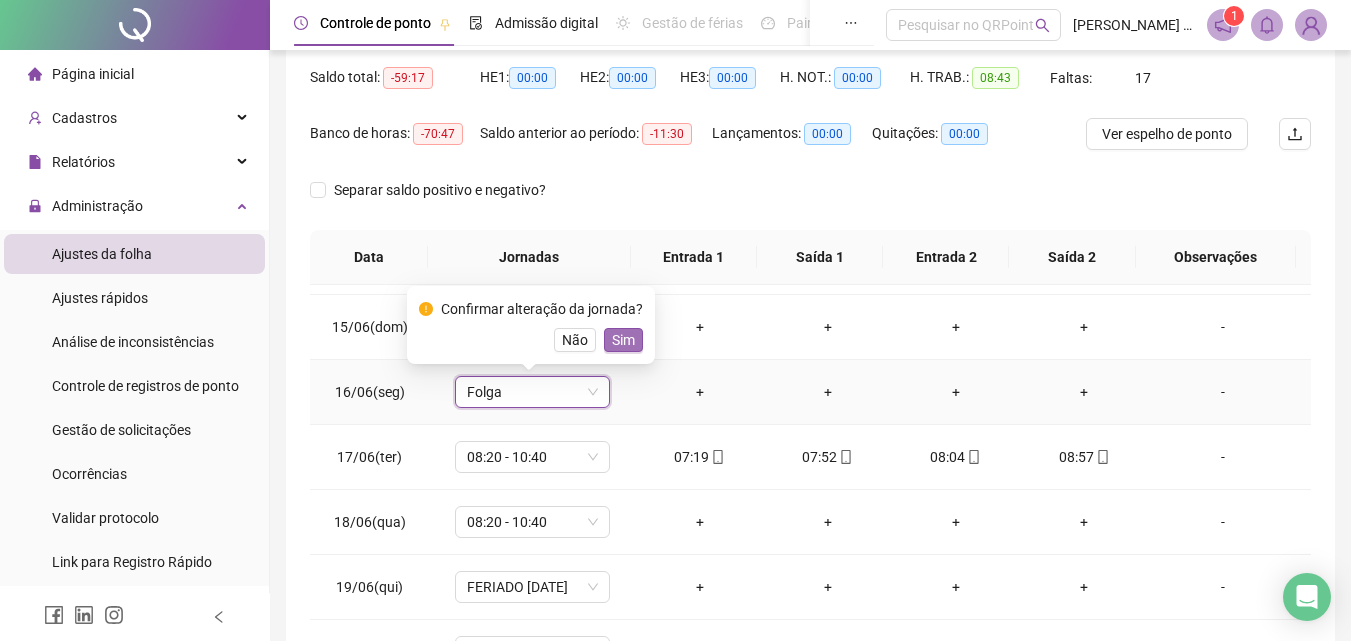 click on "Sim" at bounding box center (623, 340) 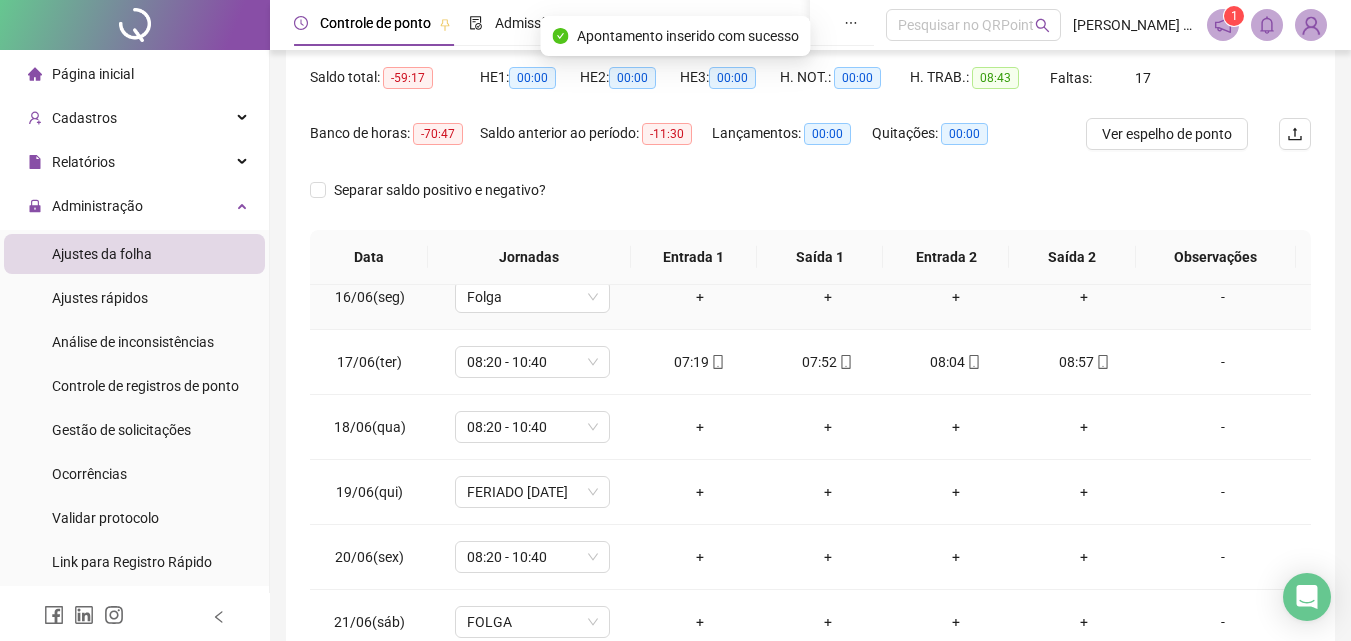 scroll, scrollTop: 1000, scrollLeft: 0, axis: vertical 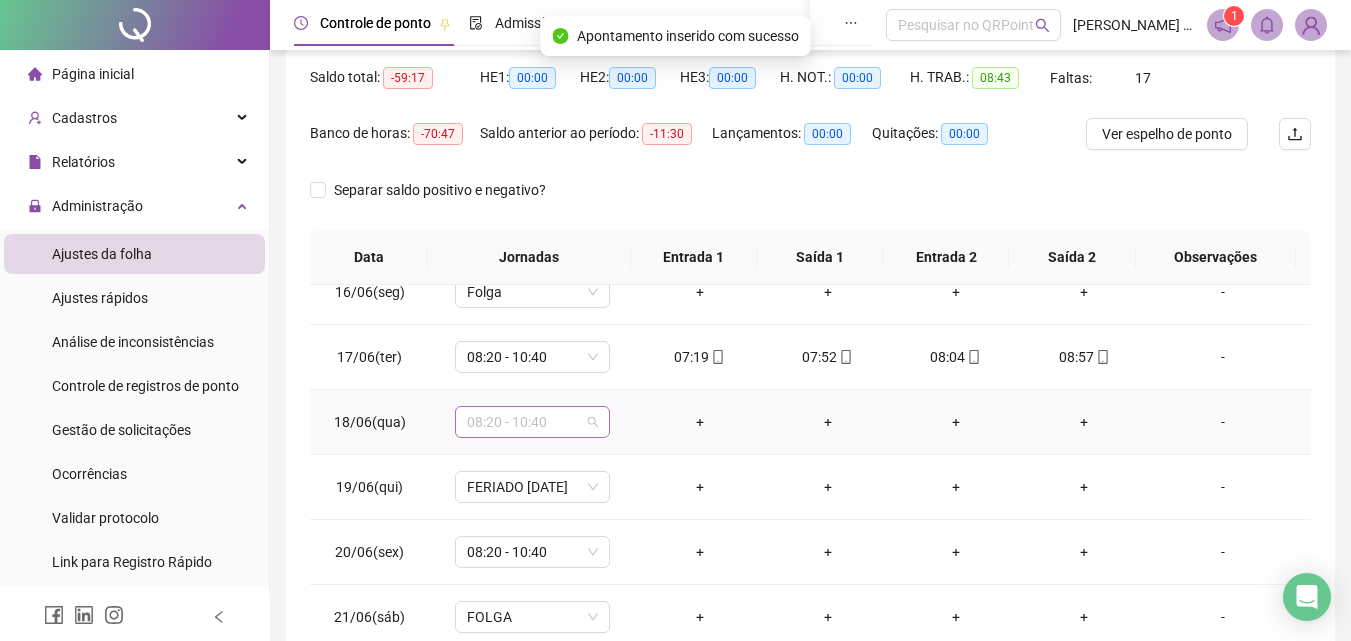 click on "08:20 - 10:40" at bounding box center [532, 422] 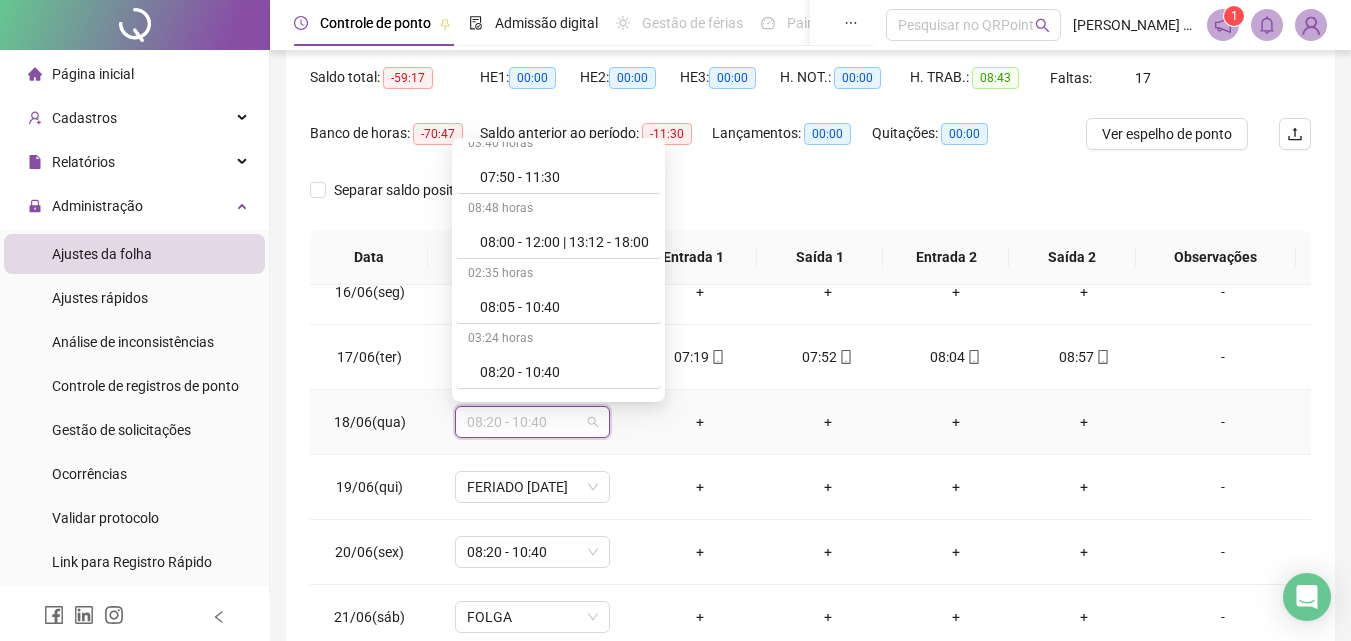 scroll, scrollTop: 1109, scrollLeft: 0, axis: vertical 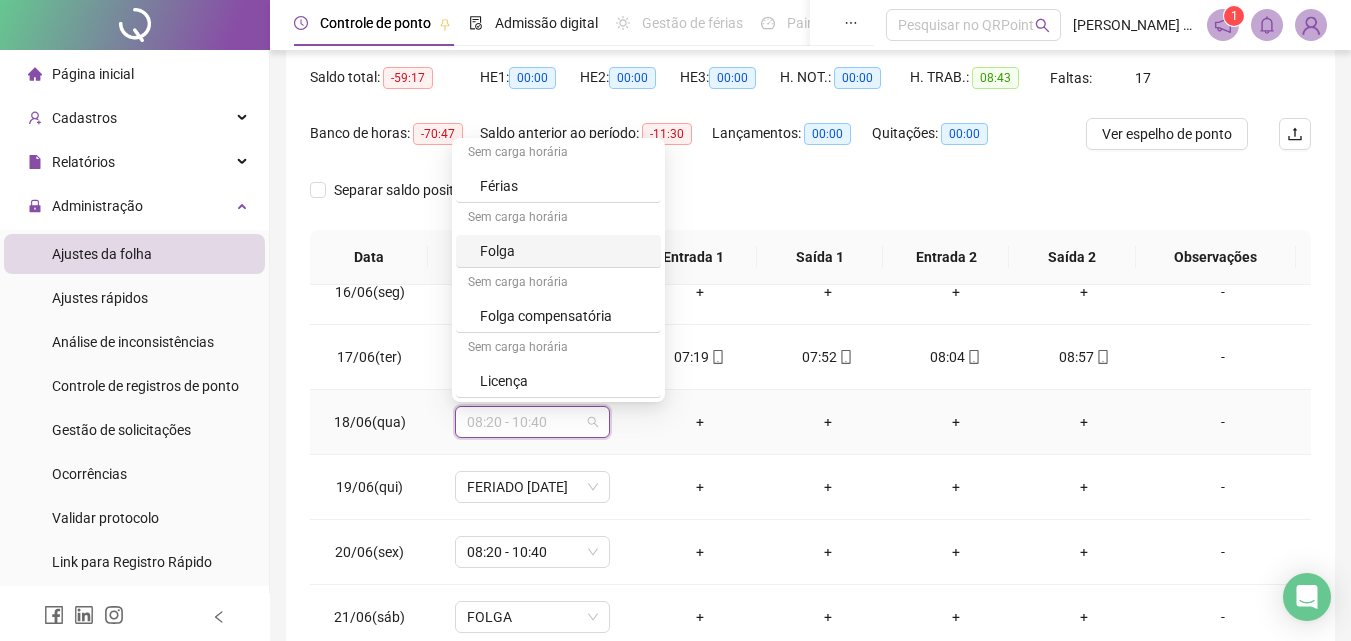 click on "Folga" at bounding box center [564, 251] 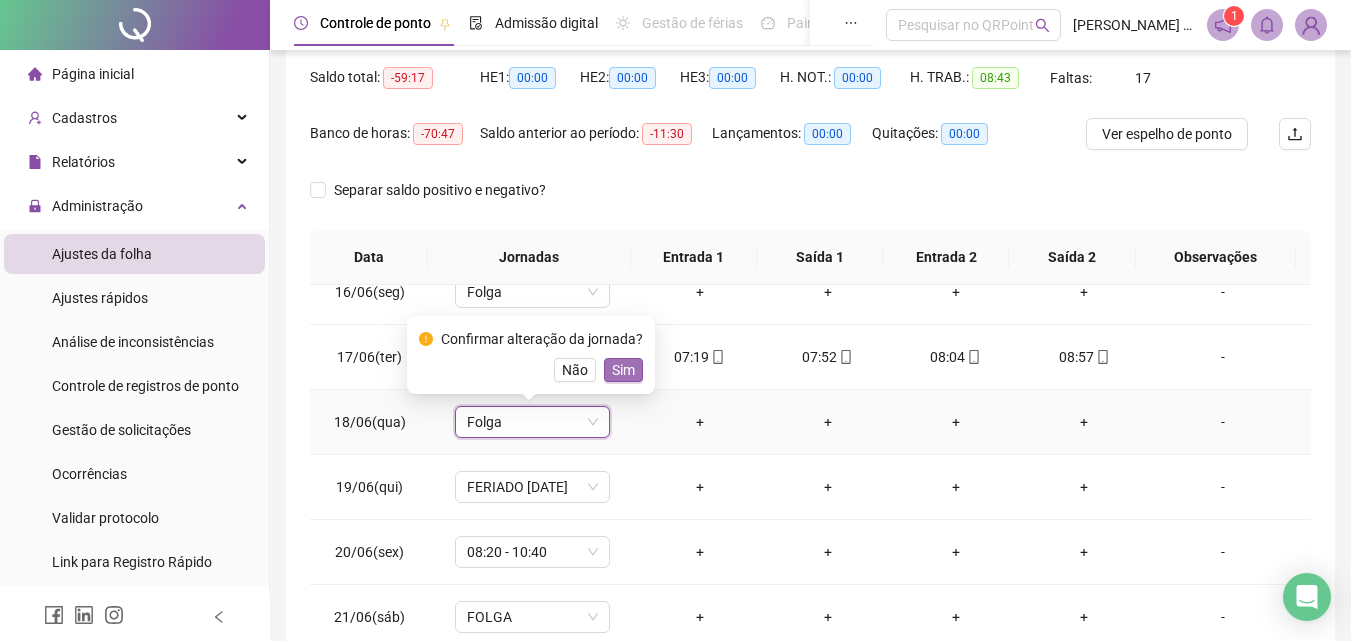 click on "Sim" at bounding box center [623, 370] 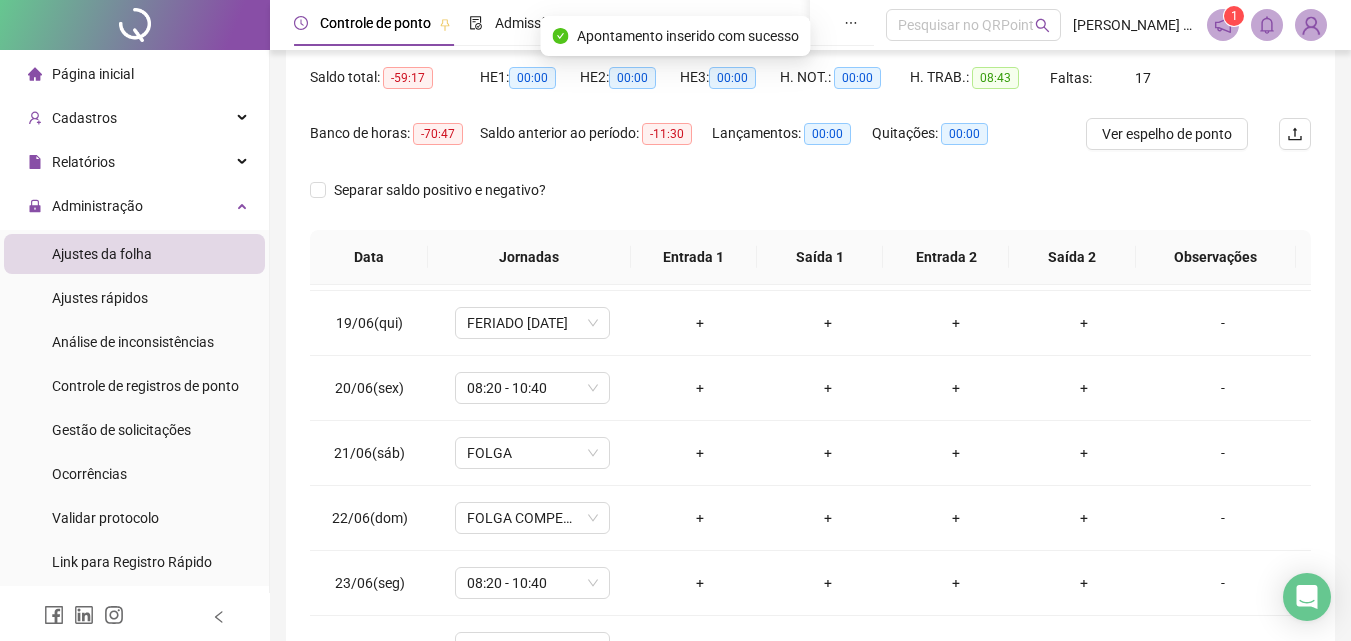 scroll, scrollTop: 1200, scrollLeft: 0, axis: vertical 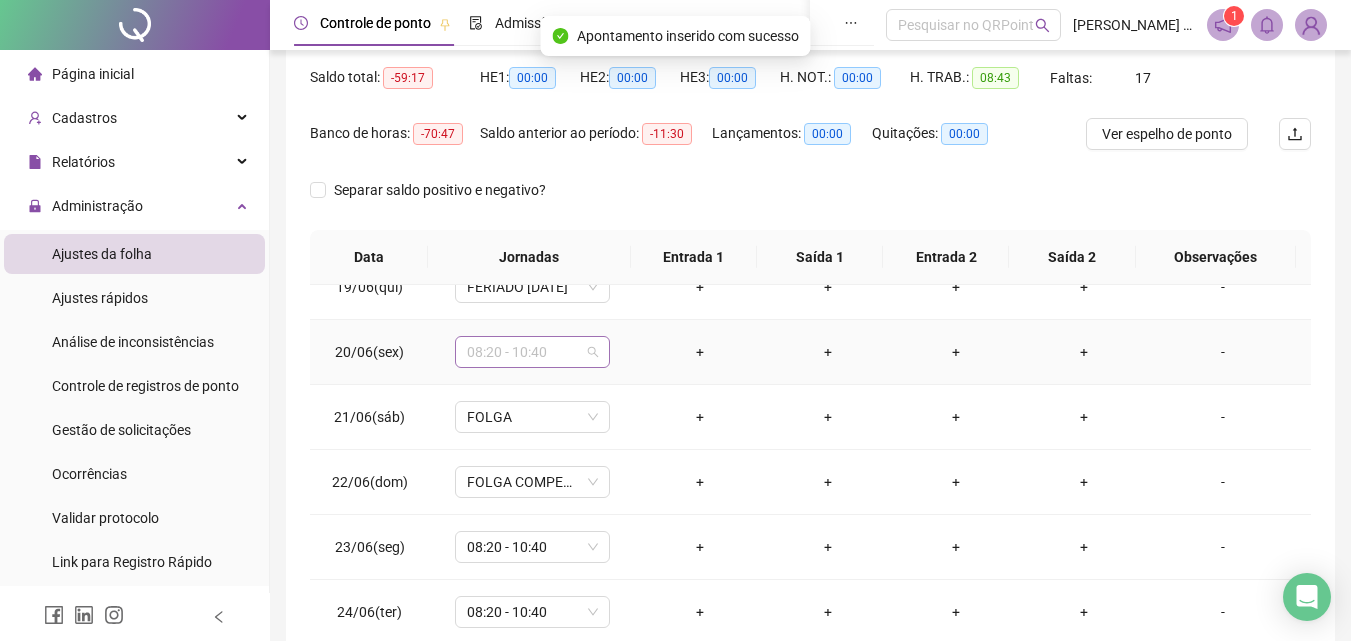 click on "08:20 - 10:40" at bounding box center [532, 352] 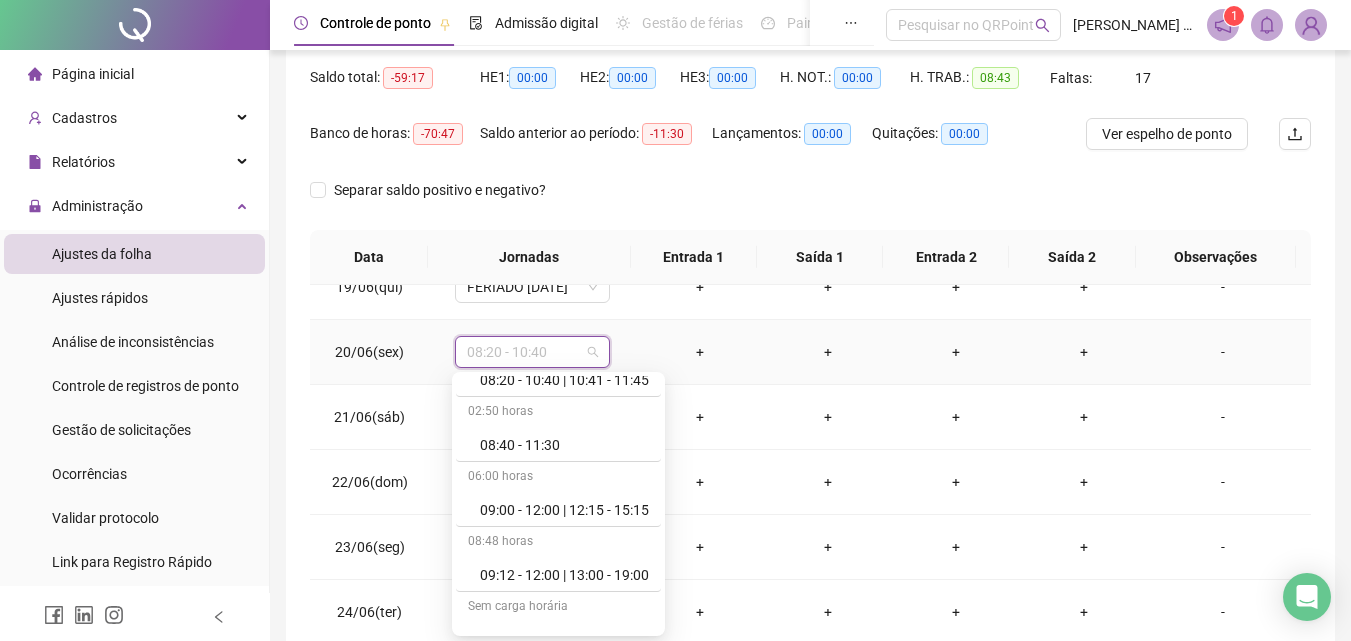 scroll, scrollTop: 1109, scrollLeft: 0, axis: vertical 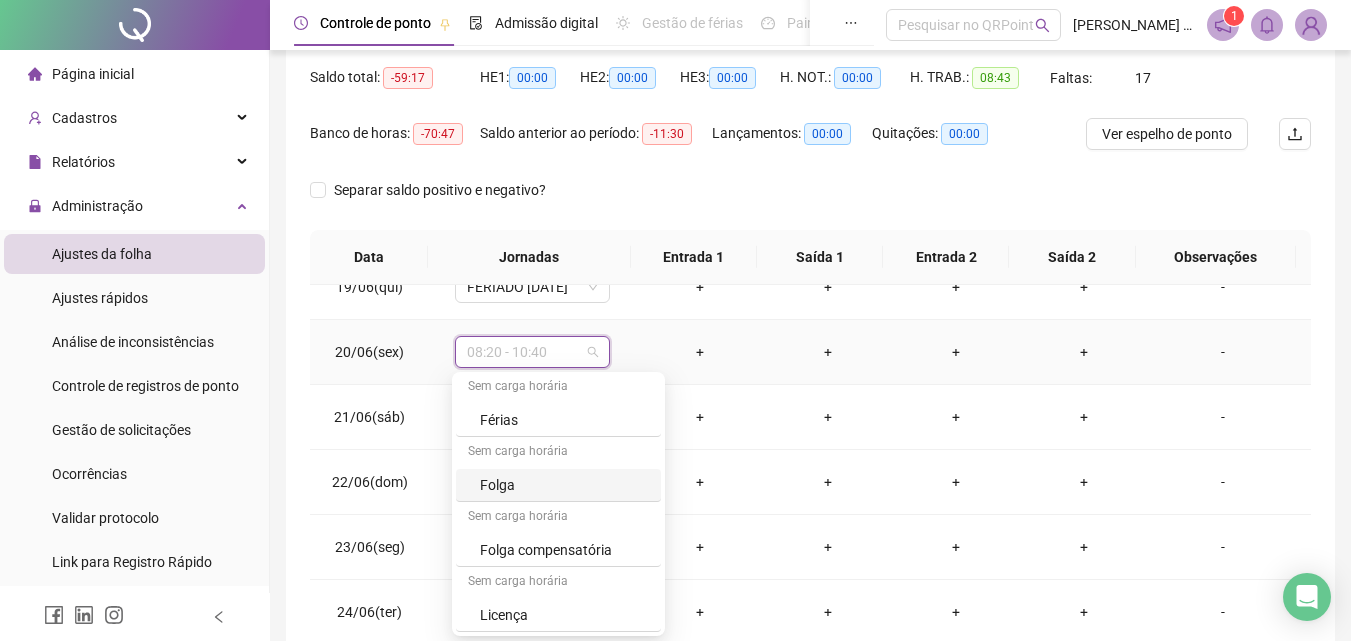 click on "Folga" at bounding box center [564, 485] 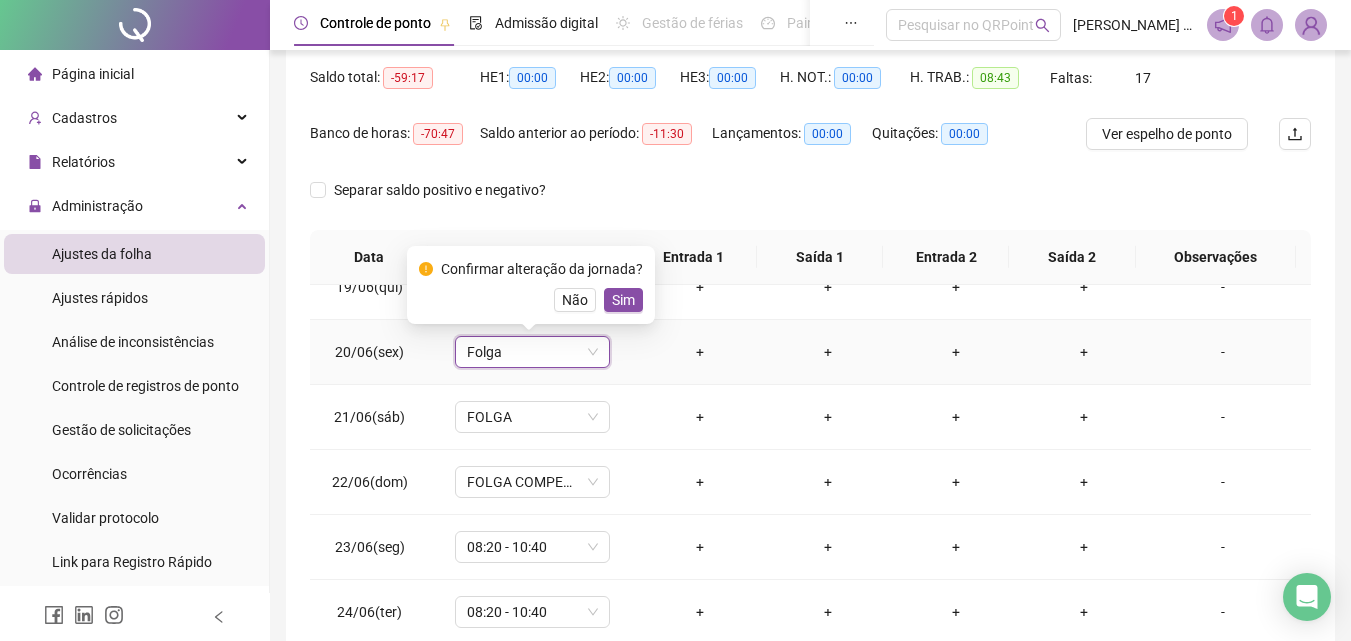 click on "Confirmar alteração da jornada? Não Sim" at bounding box center [531, 285] 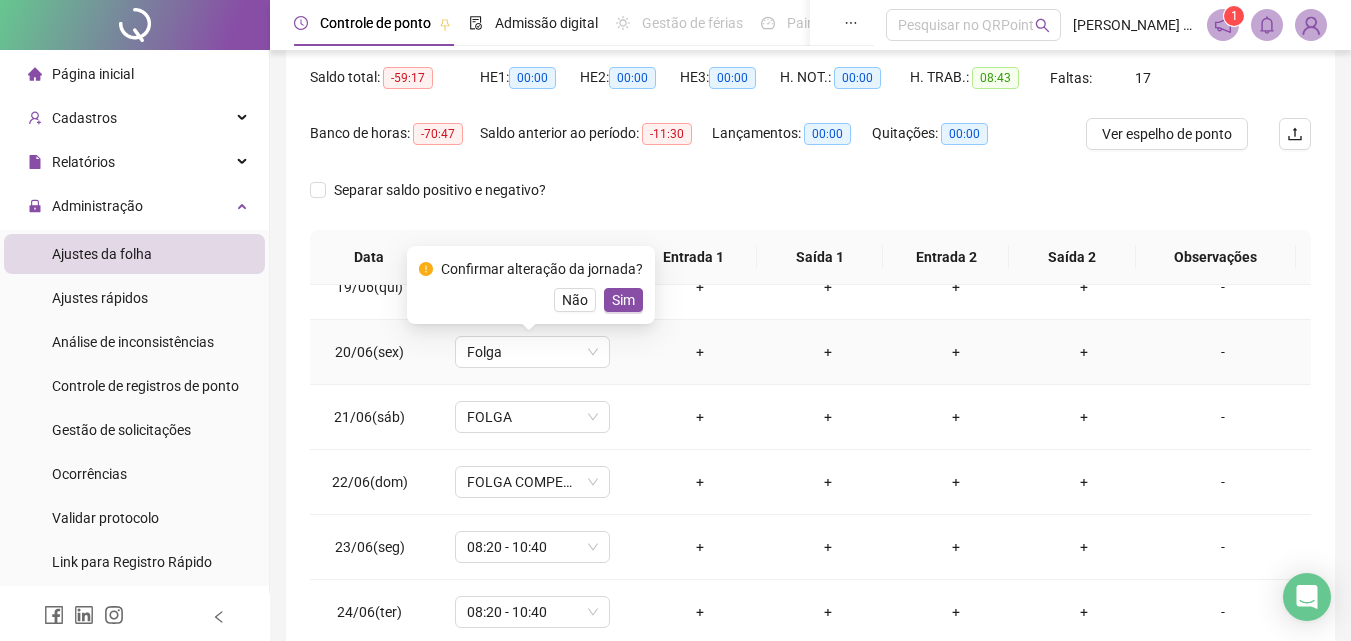 drag, startPoint x: 616, startPoint y: 301, endPoint x: 731, endPoint y: 325, distance: 117.47766 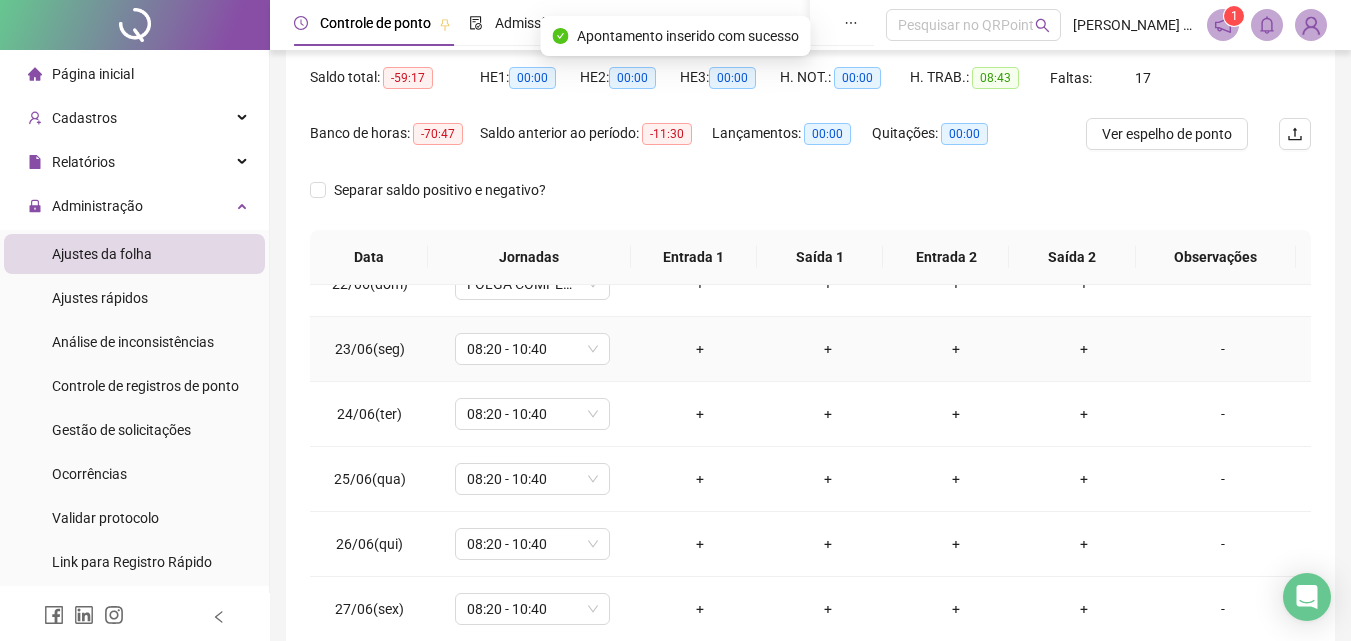 scroll, scrollTop: 1400, scrollLeft: 0, axis: vertical 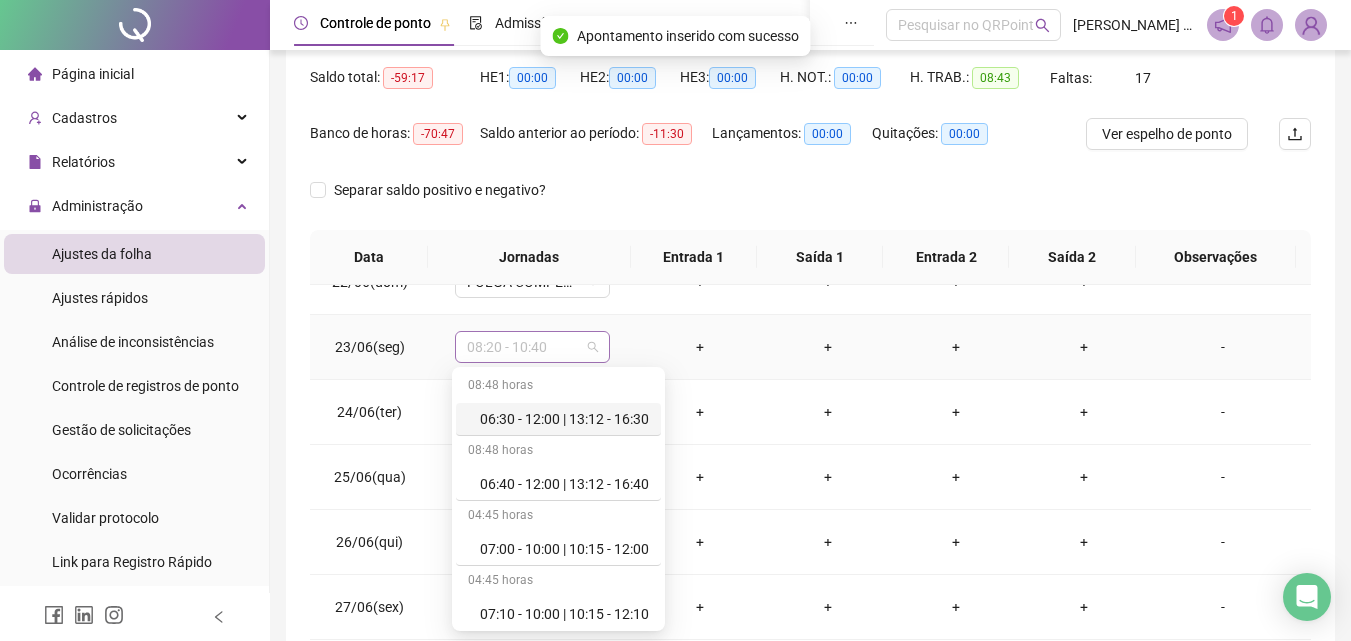 click on "08:20 - 10:40" at bounding box center (532, 347) 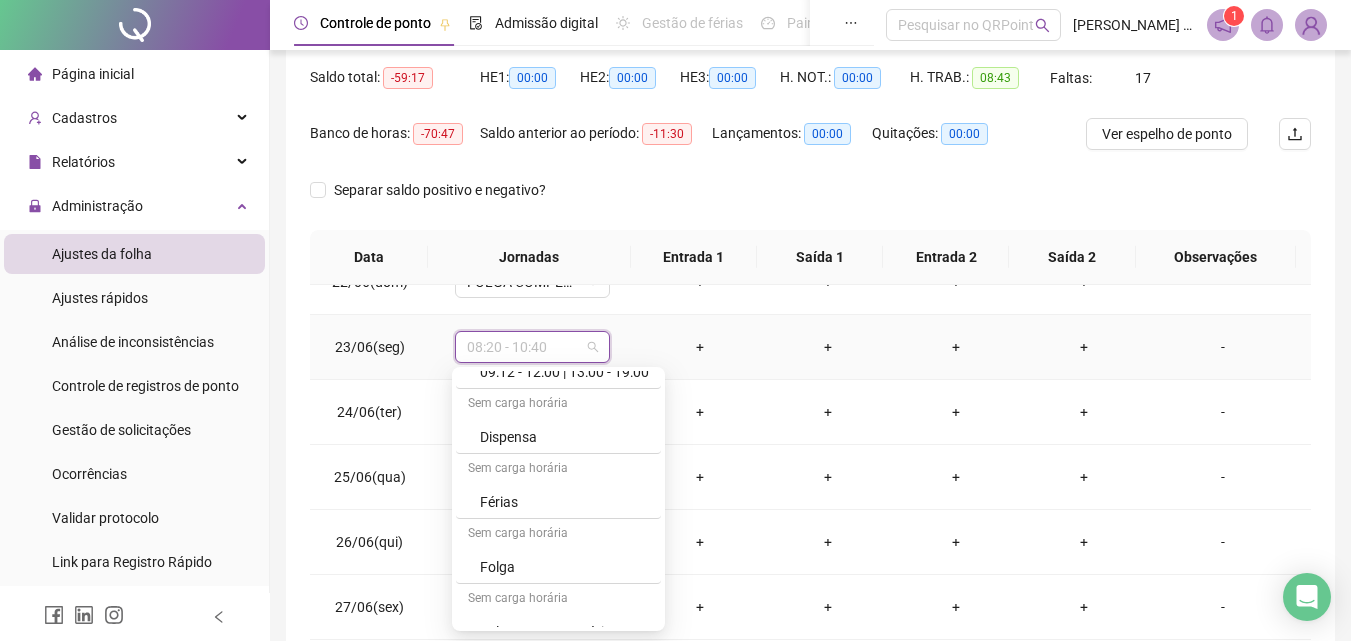 scroll, scrollTop: 1109, scrollLeft: 0, axis: vertical 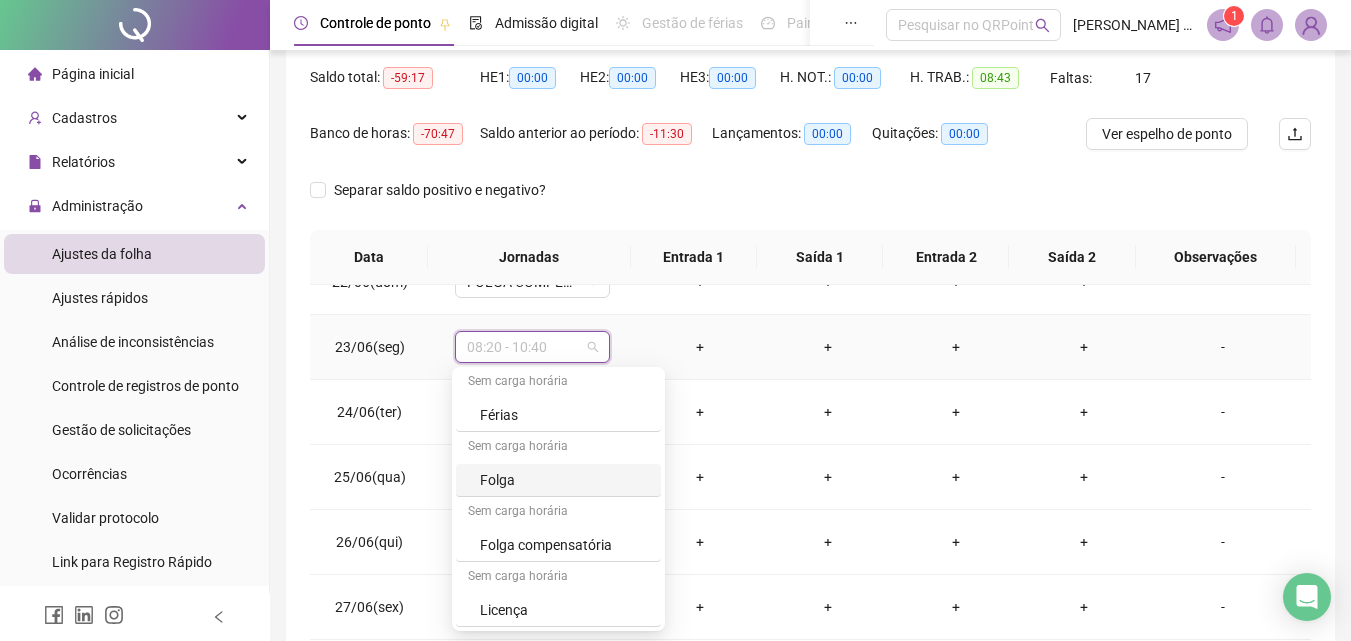 click on "Folga" at bounding box center [564, 480] 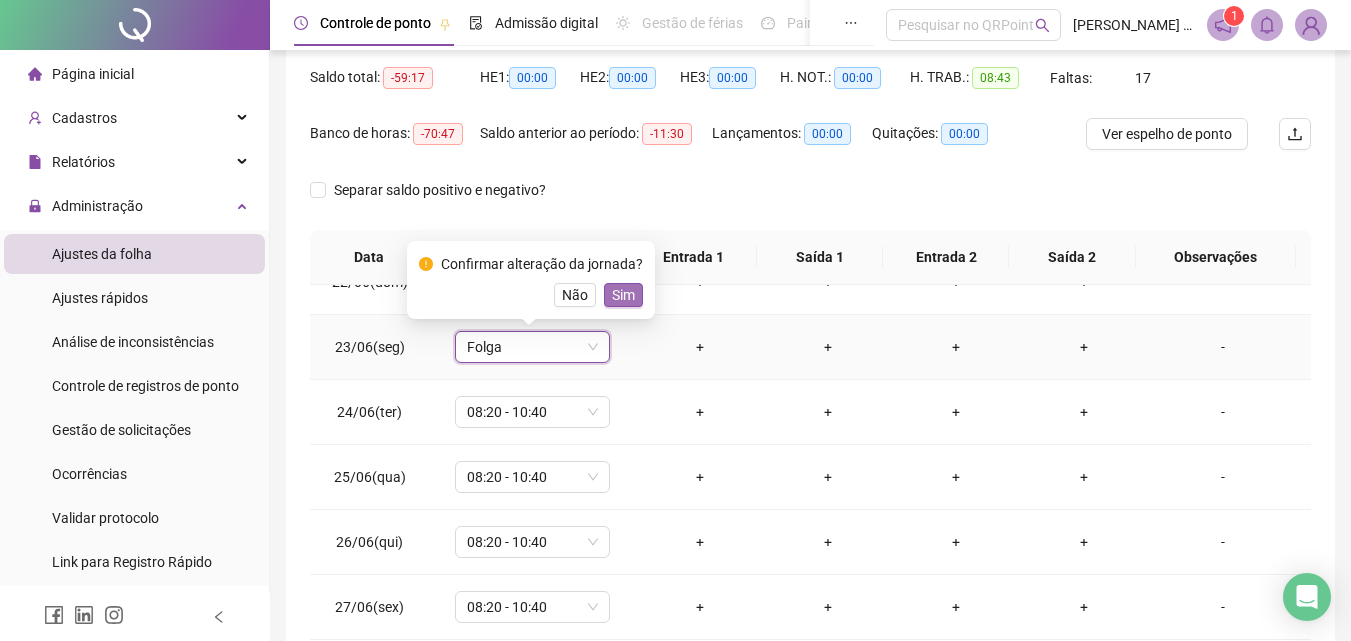 click on "Sim" at bounding box center [623, 295] 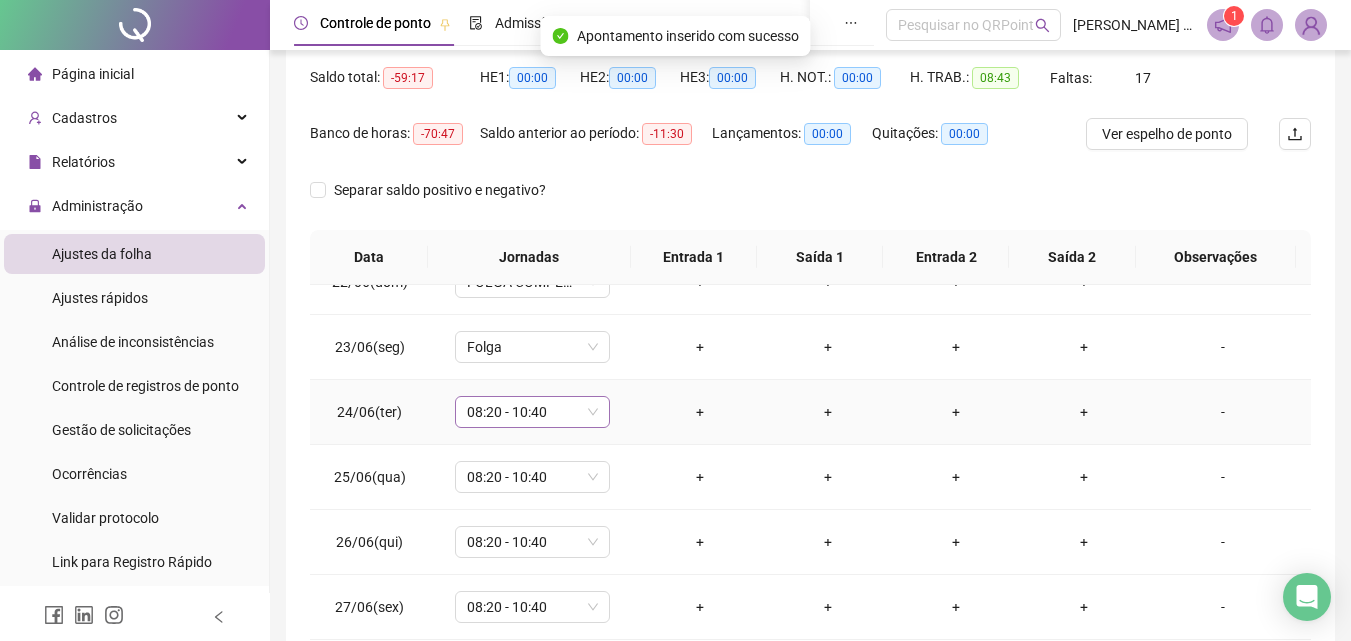 click on "08:20 - 10:40" at bounding box center (532, 412) 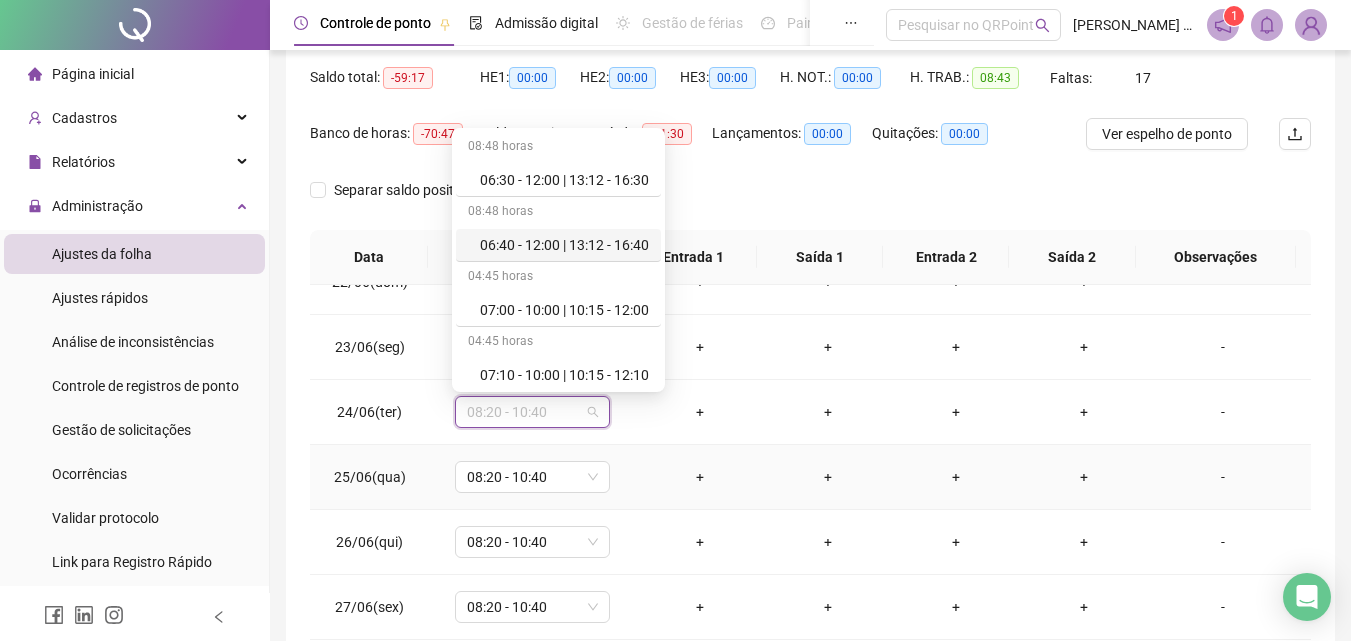 click on "+" at bounding box center [700, 477] 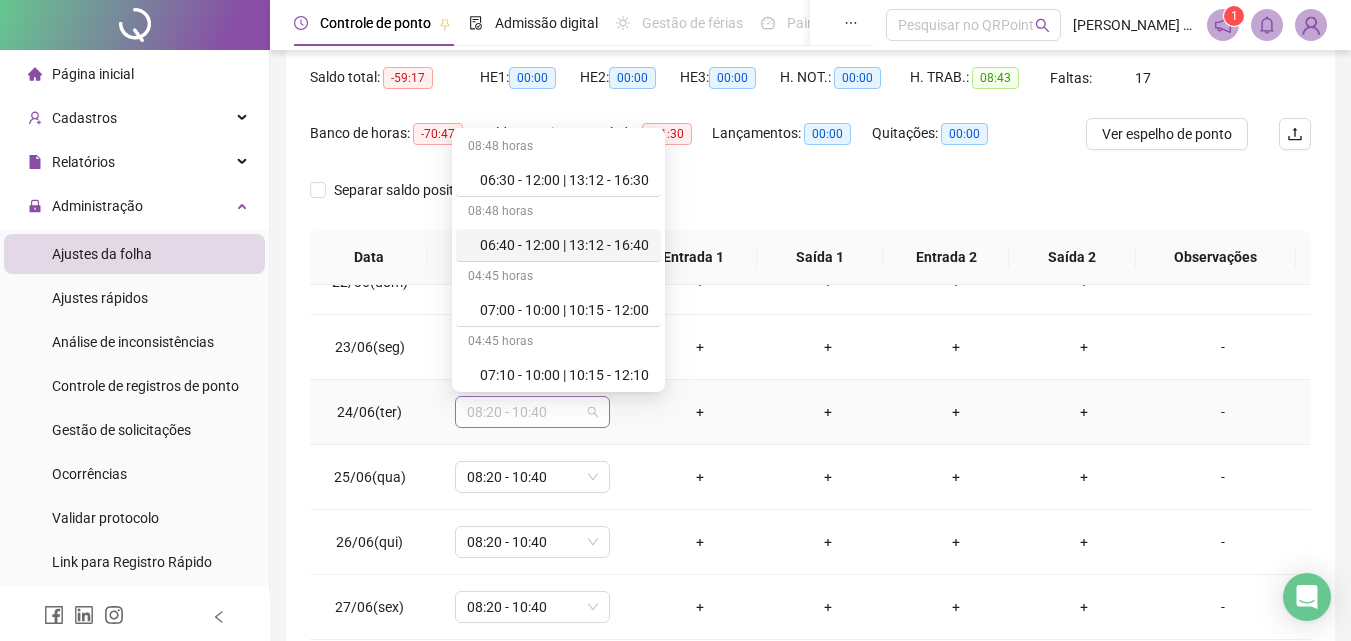 click on "08:20 - 10:40" at bounding box center (532, 412) 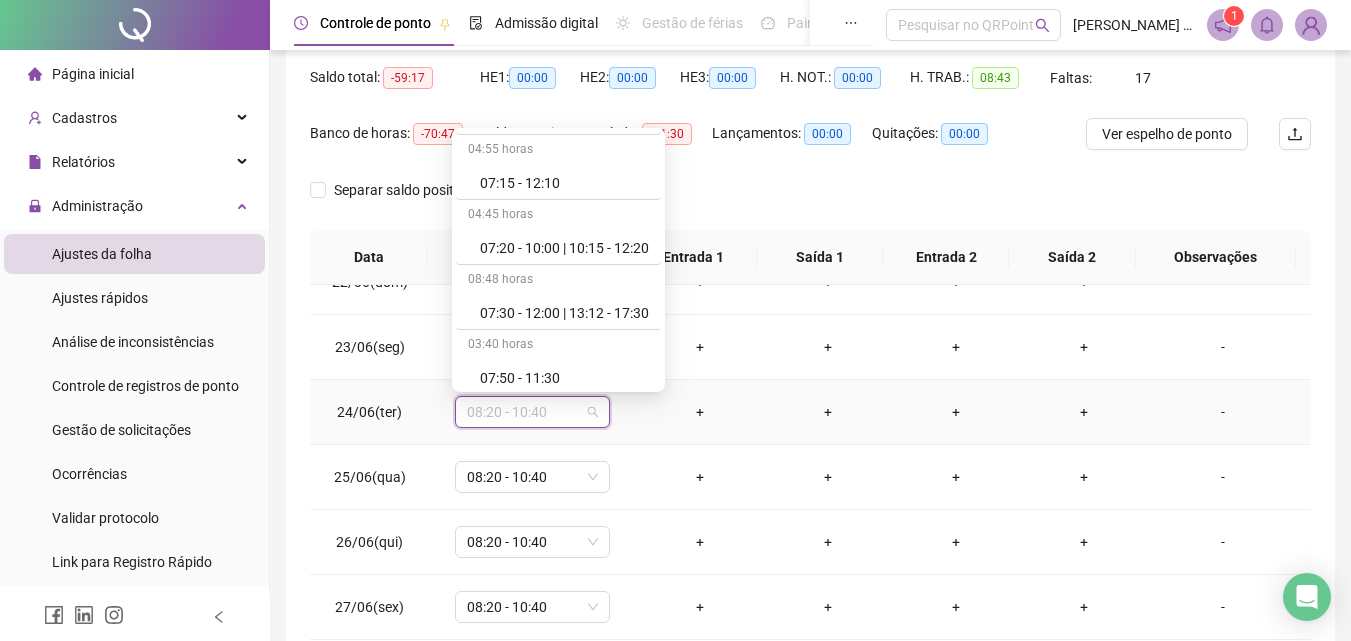 scroll, scrollTop: 130, scrollLeft: 0, axis: vertical 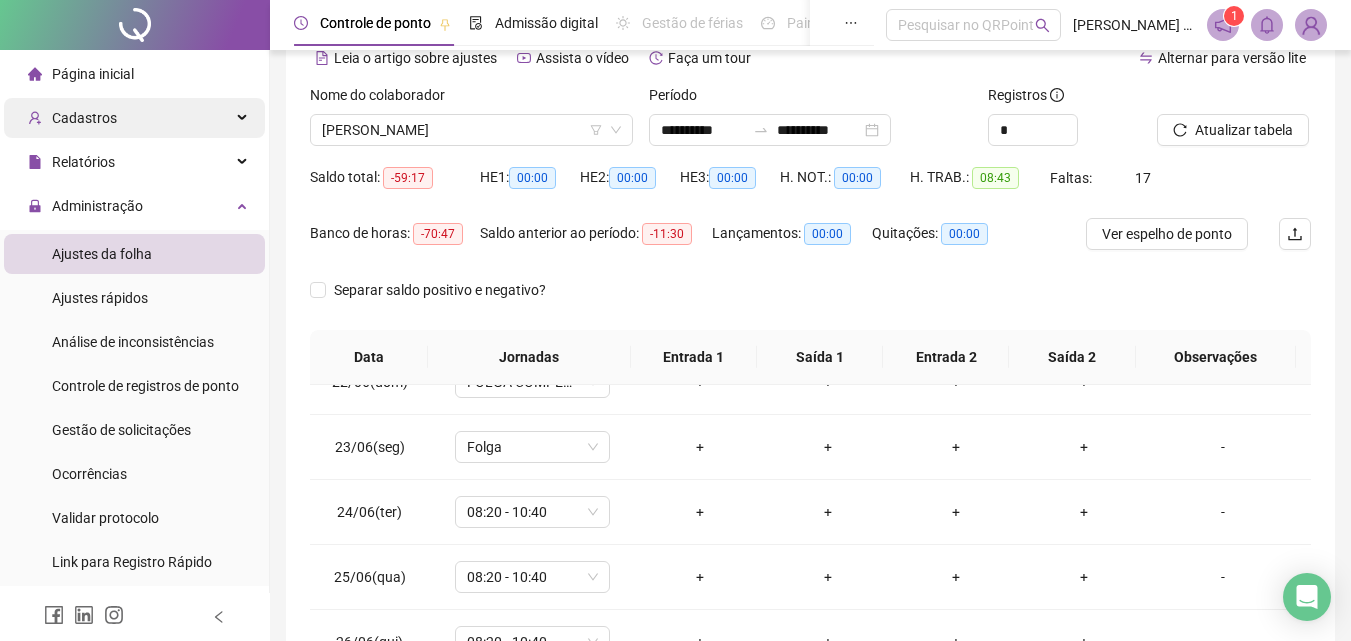 click on "Cadastros" at bounding box center [84, 118] 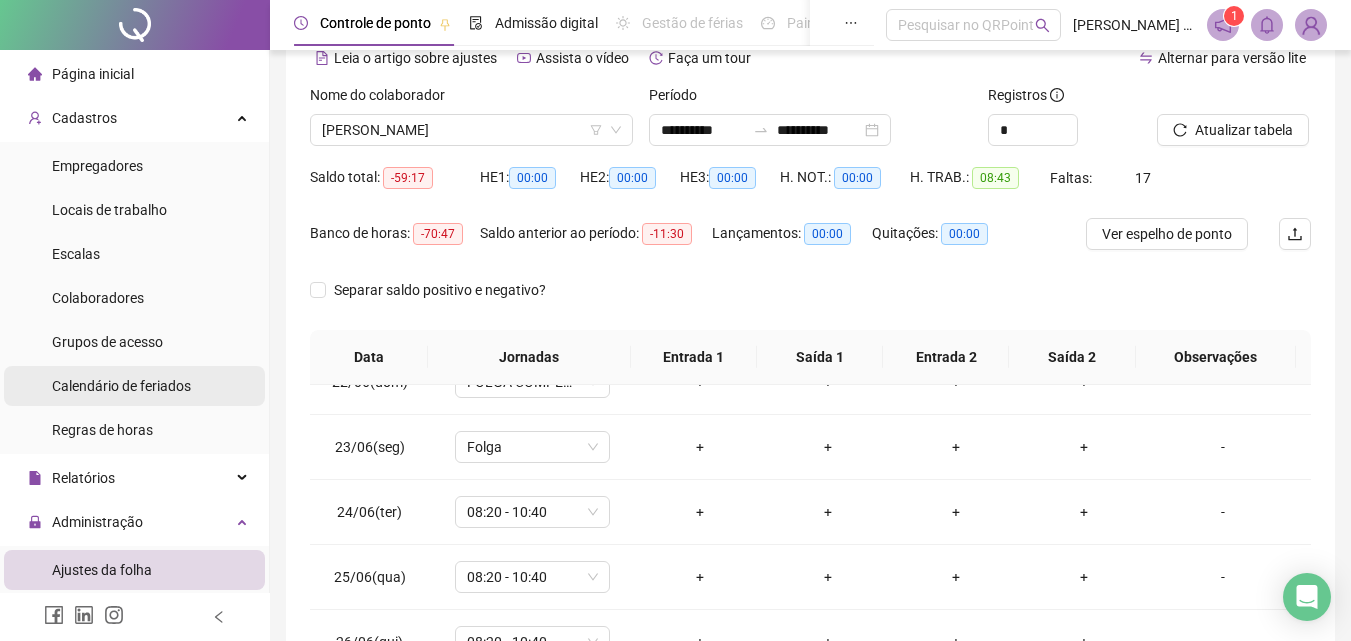 click on "Calendário de feriados" at bounding box center [121, 386] 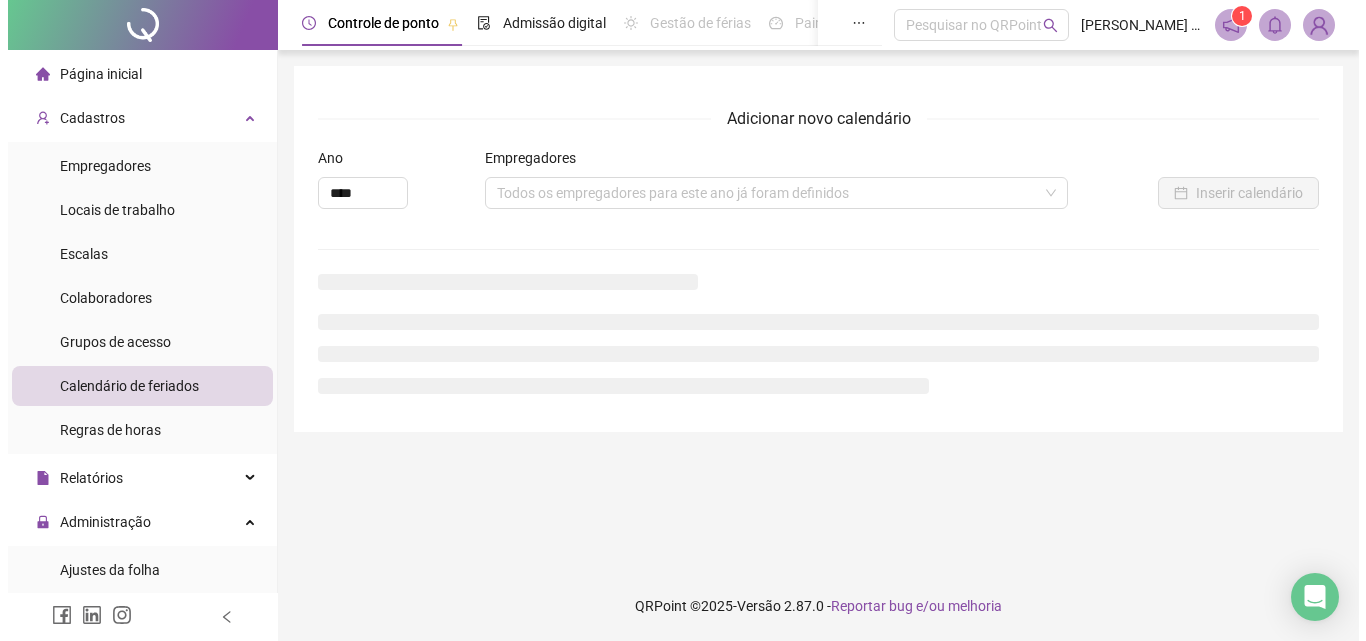 scroll, scrollTop: 0, scrollLeft: 0, axis: both 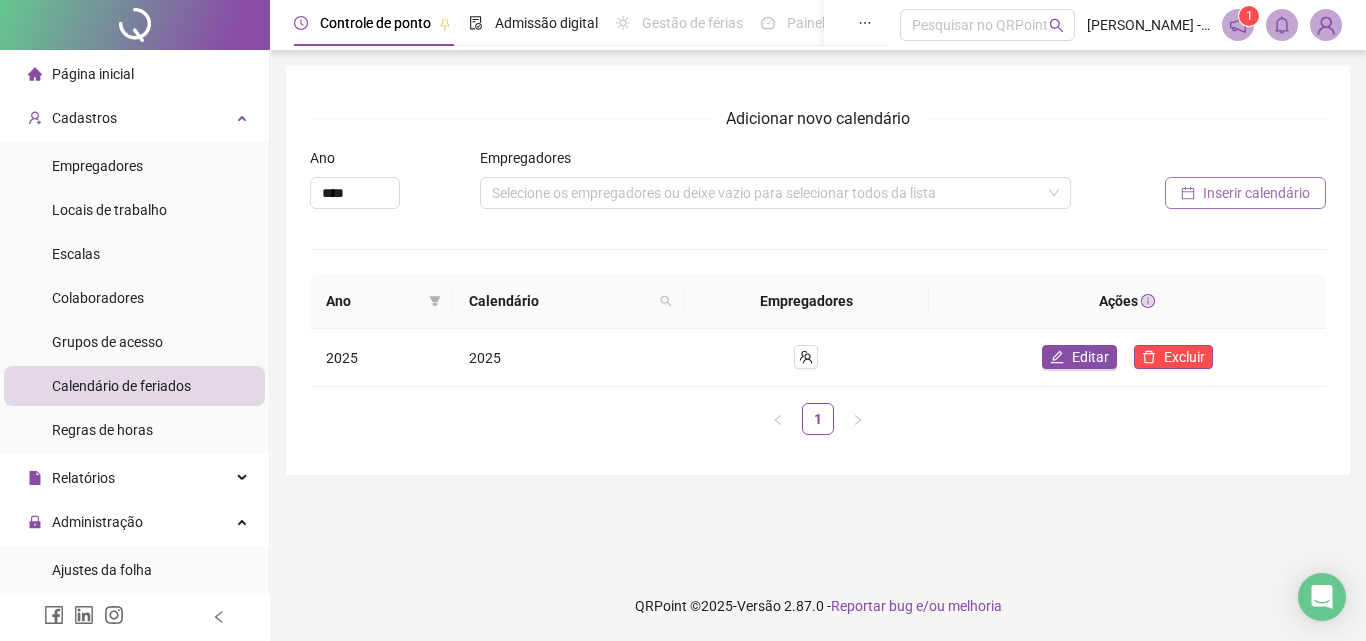 click on "Inserir calendário" at bounding box center (1256, 193) 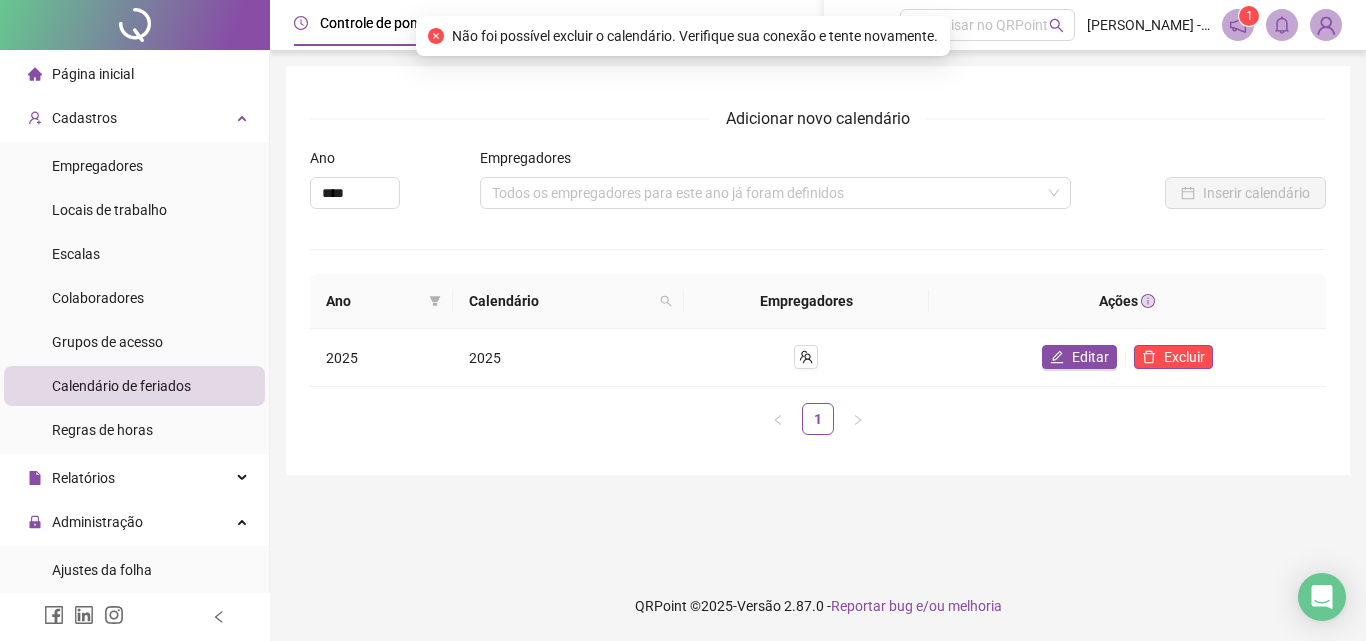 click on "Não foi possível excluir o calendário. Verifique sua conexão e tente novamente." at bounding box center [695, 36] 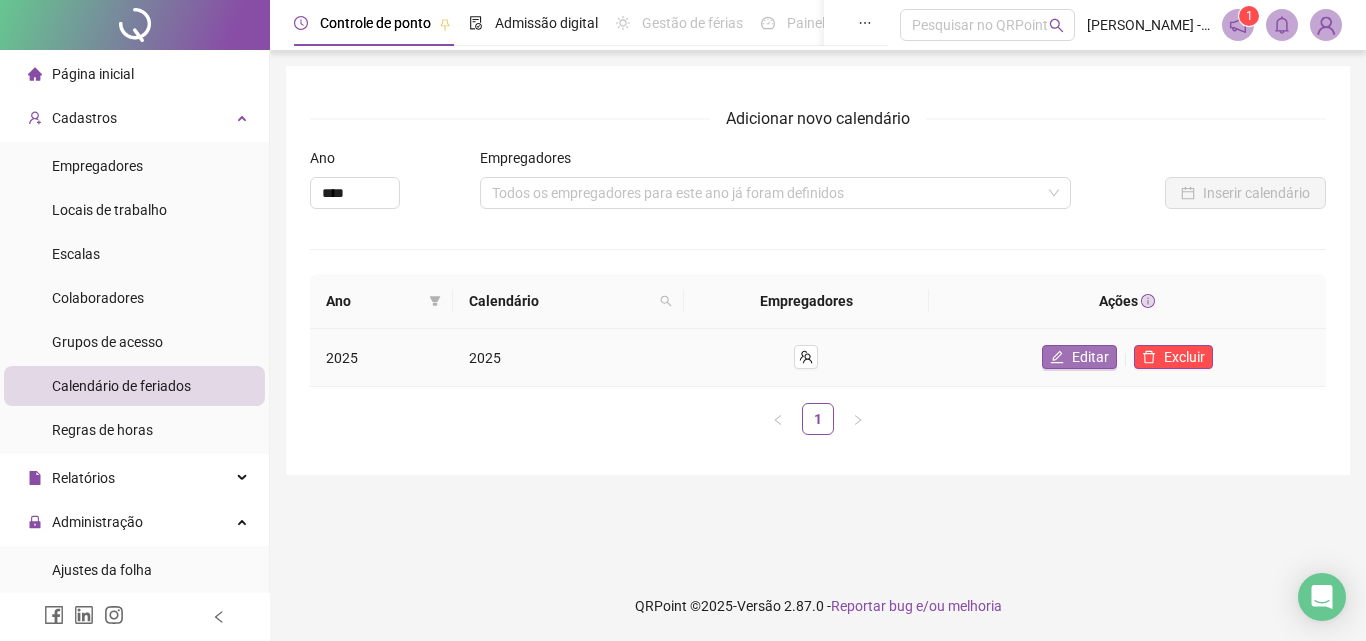 click on "Editar" at bounding box center (1090, 357) 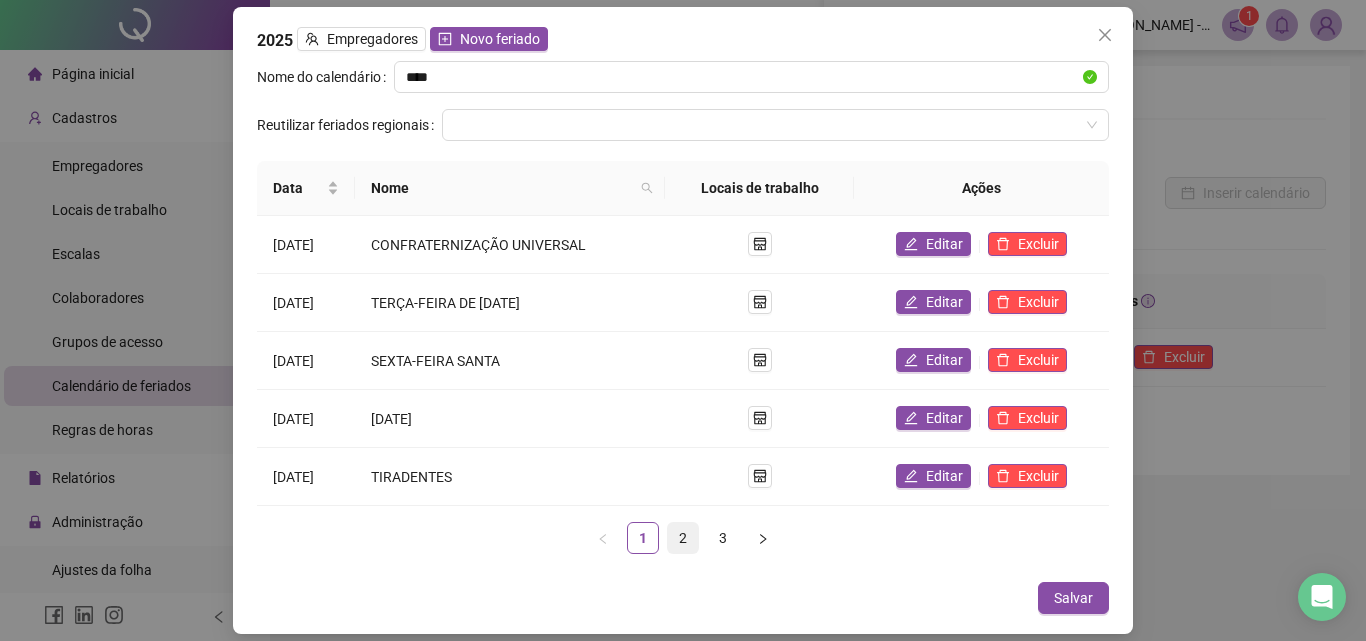 click on "2" at bounding box center (683, 538) 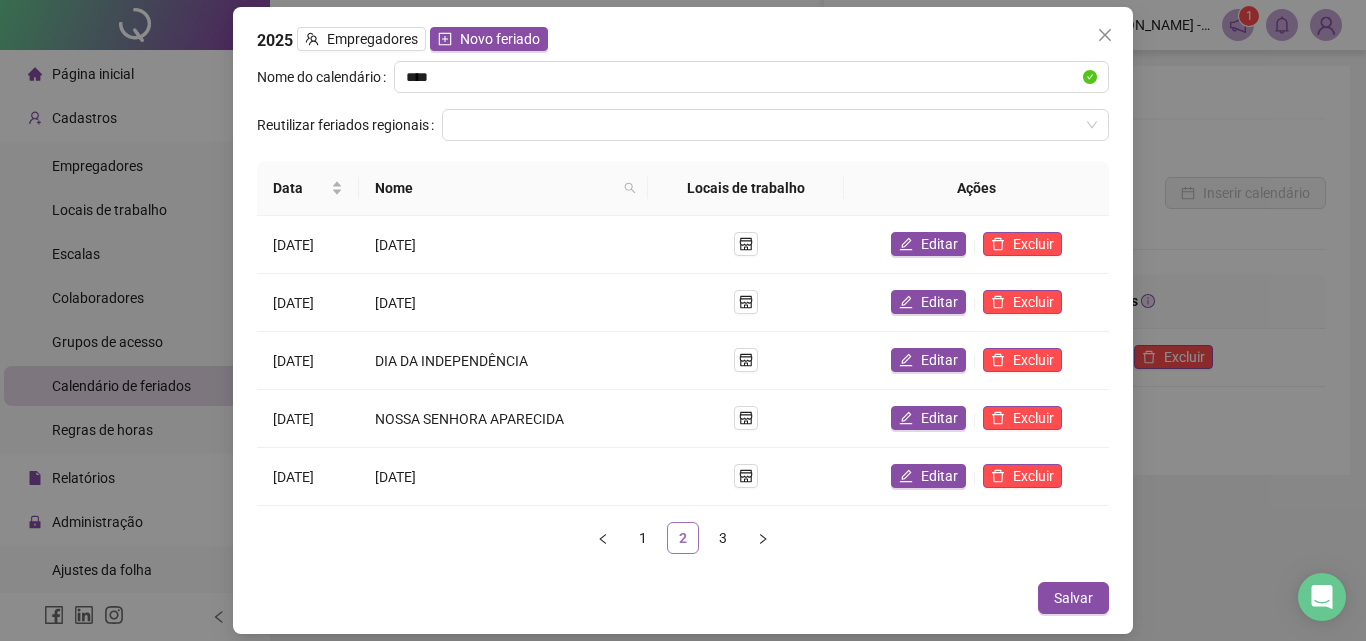 click on "2" at bounding box center (683, 538) 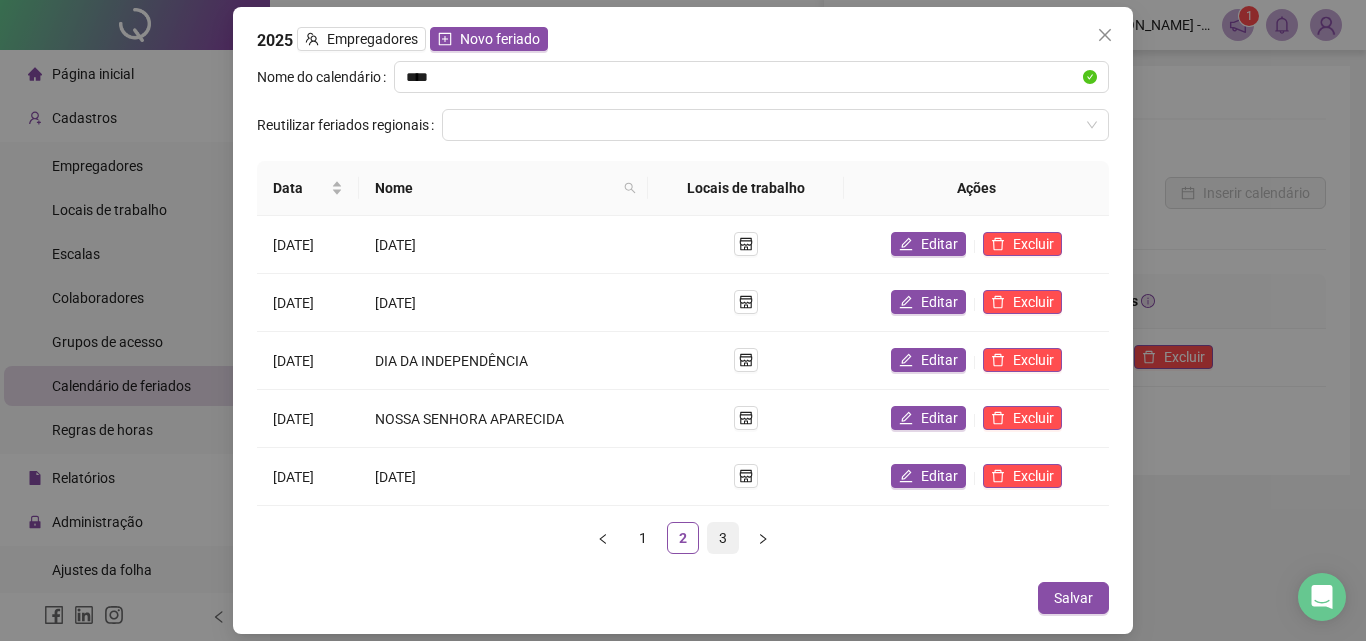 click on "3" at bounding box center [723, 538] 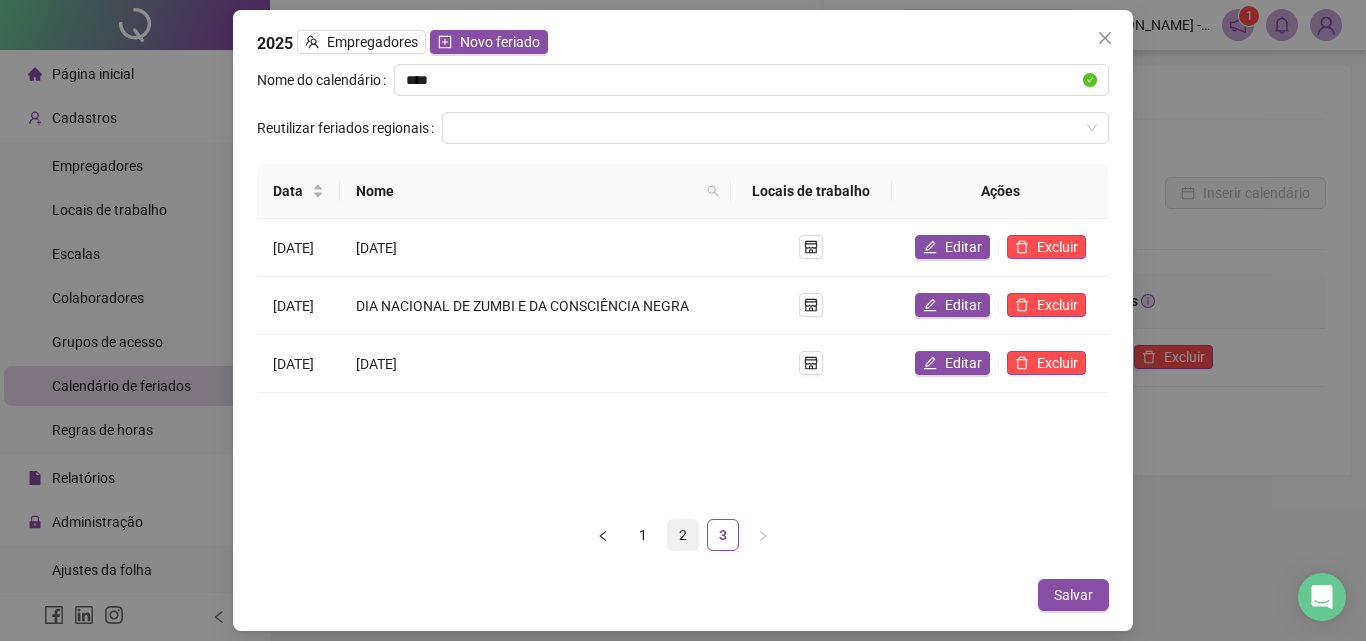 click on "2" at bounding box center [683, 535] 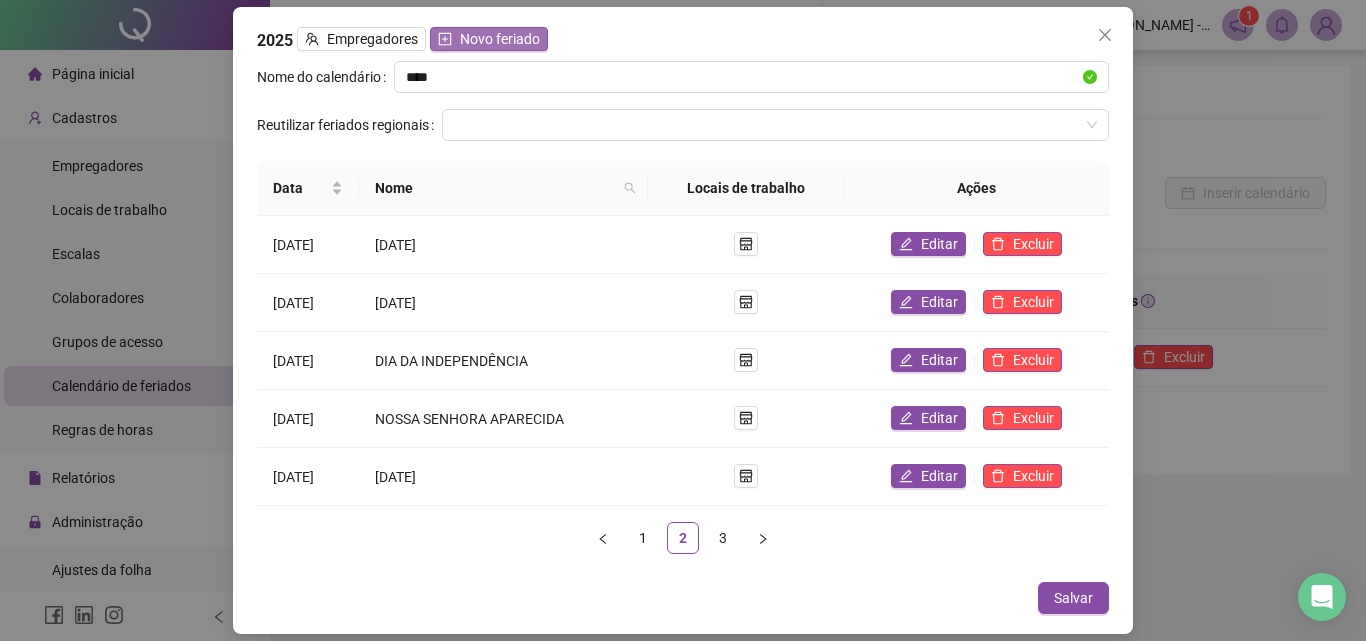 click on "Novo feriado" at bounding box center (500, 39) 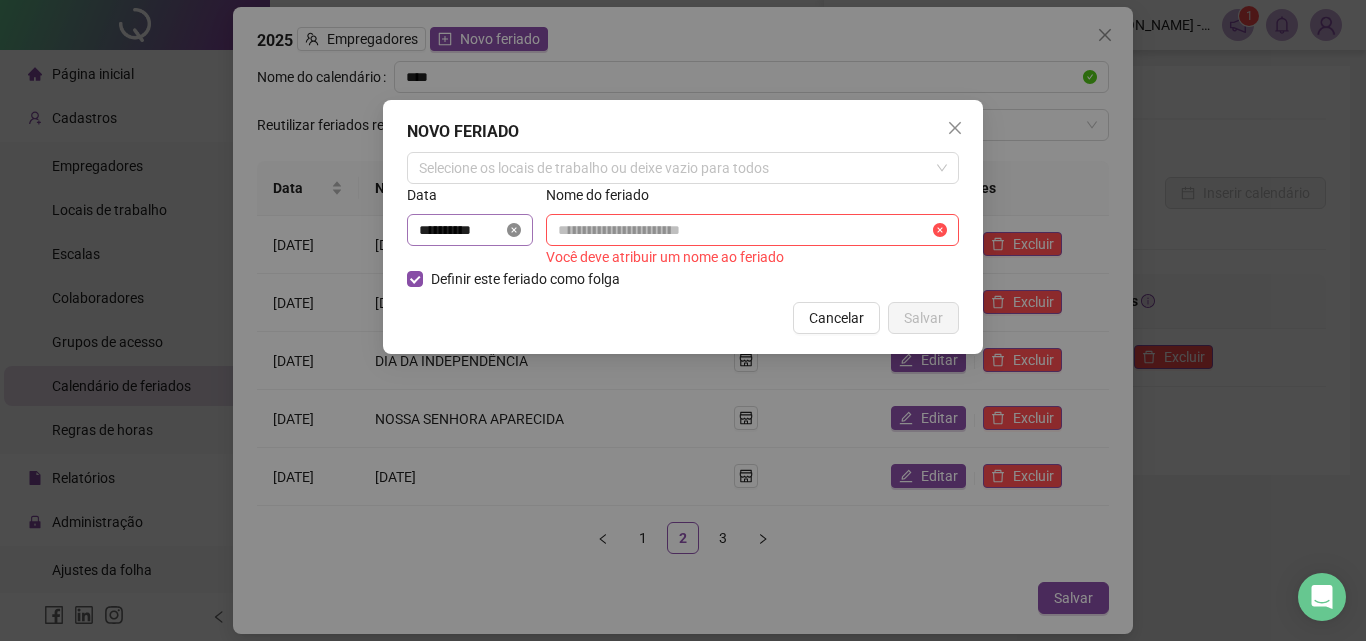 click 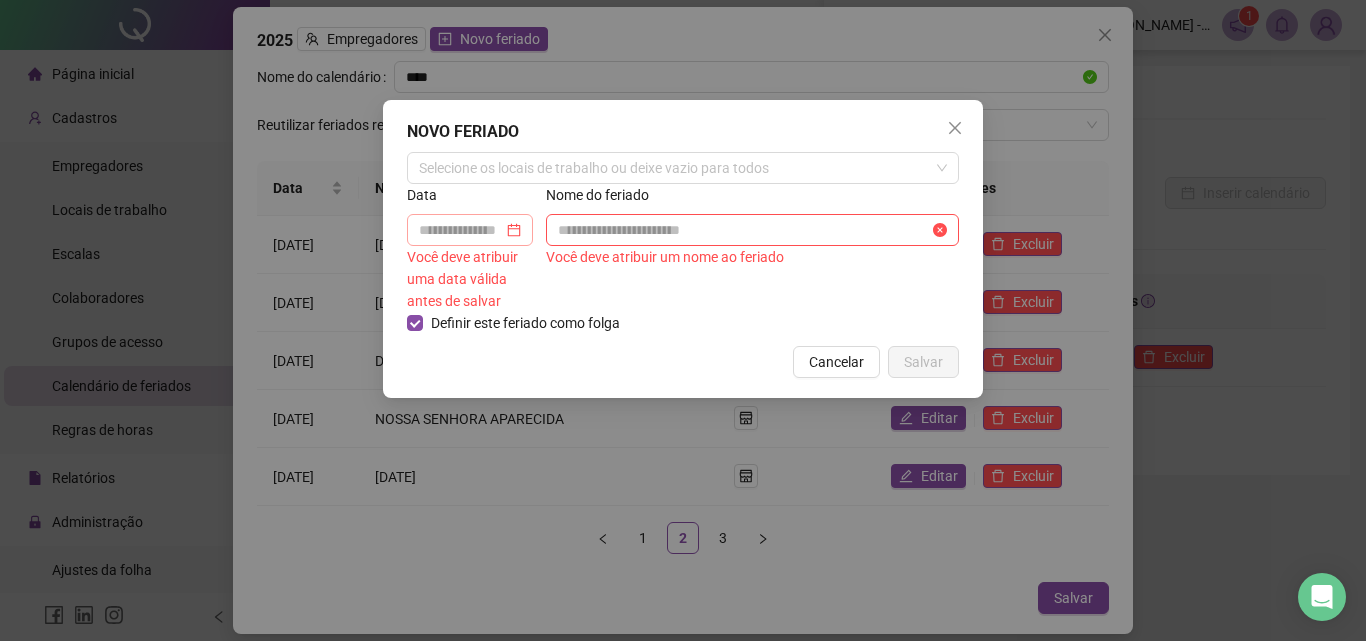 click at bounding box center [470, 230] 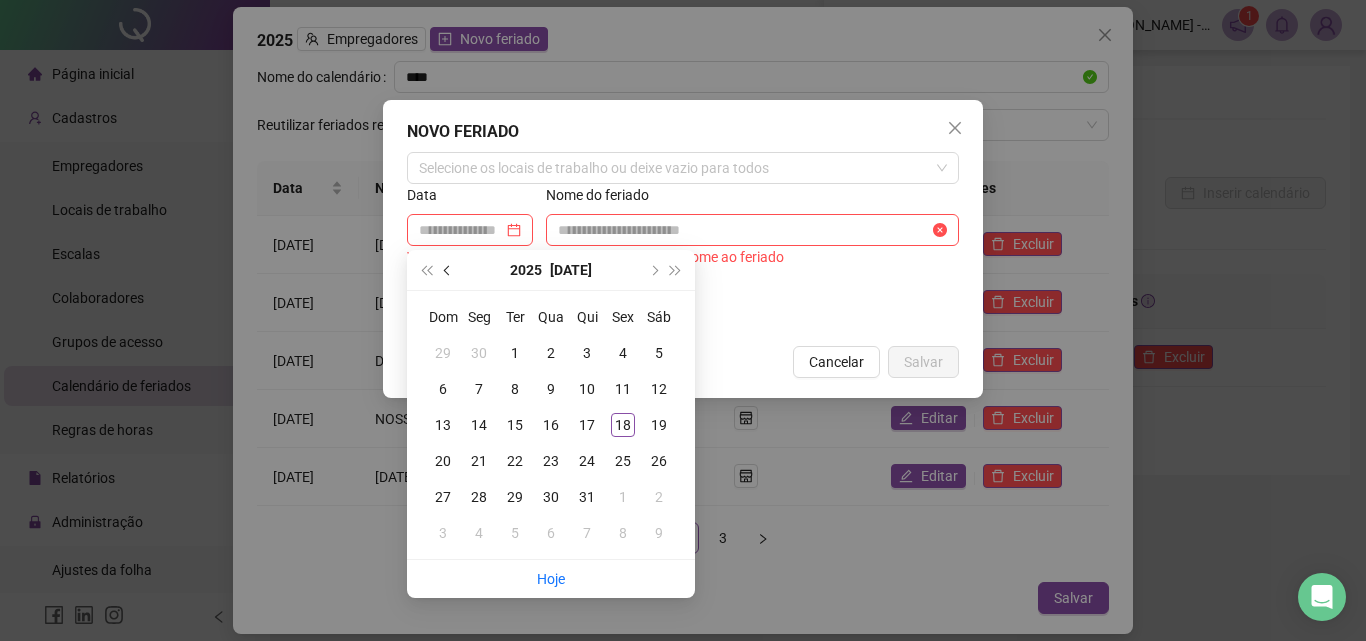 click at bounding box center [449, 270] 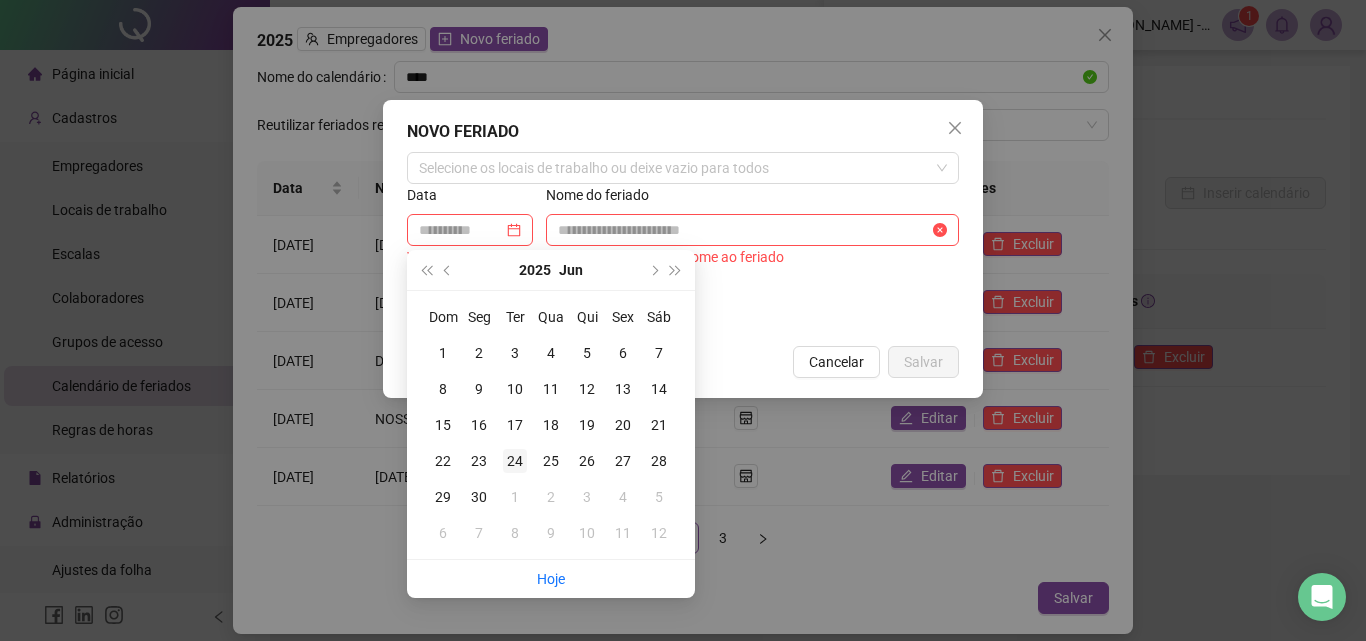 type on "**********" 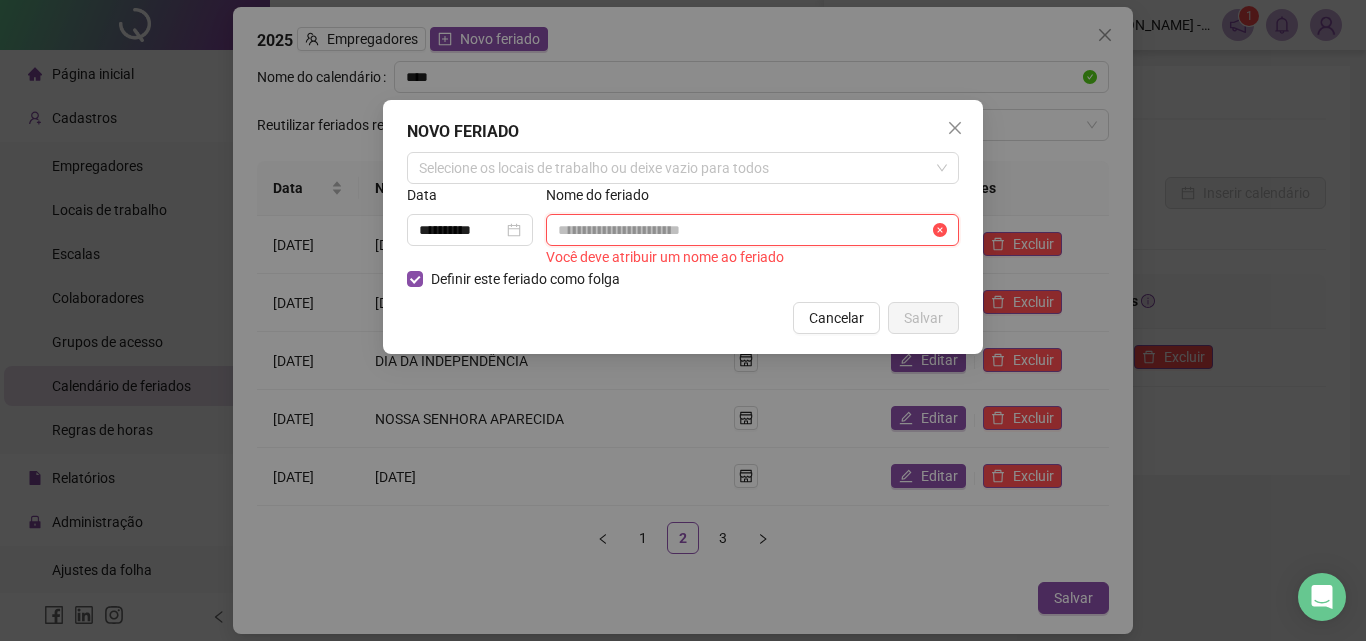 click at bounding box center (743, 230) 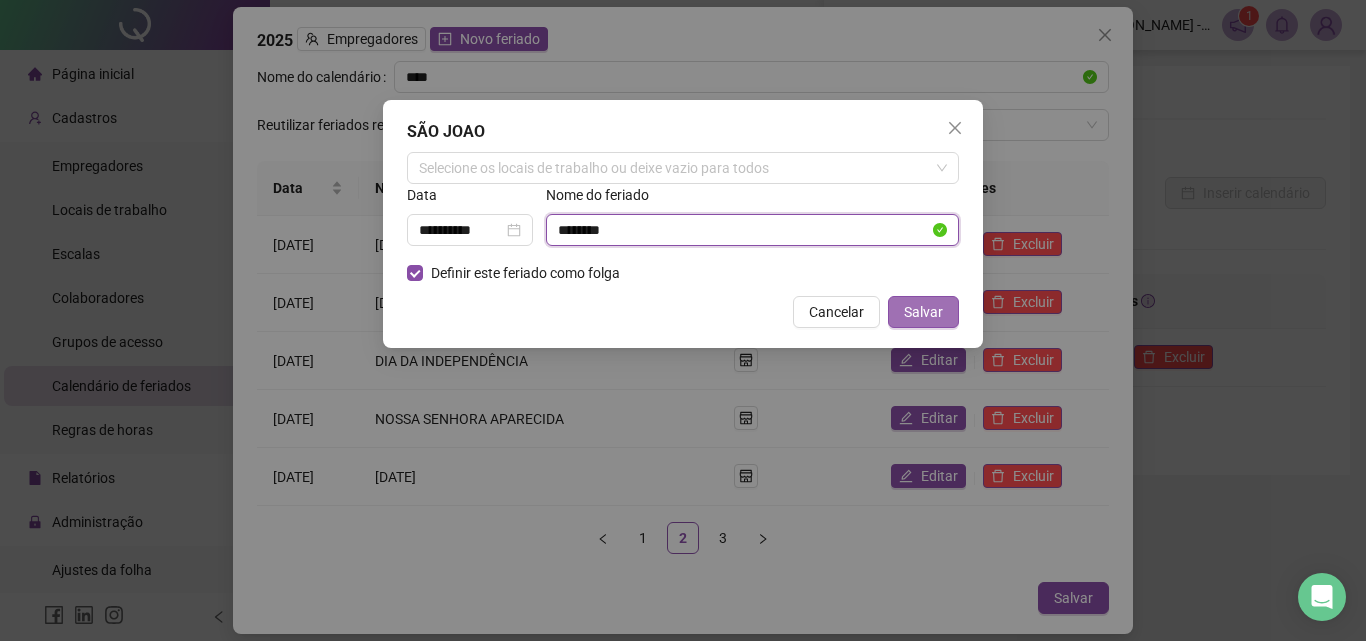 type on "********" 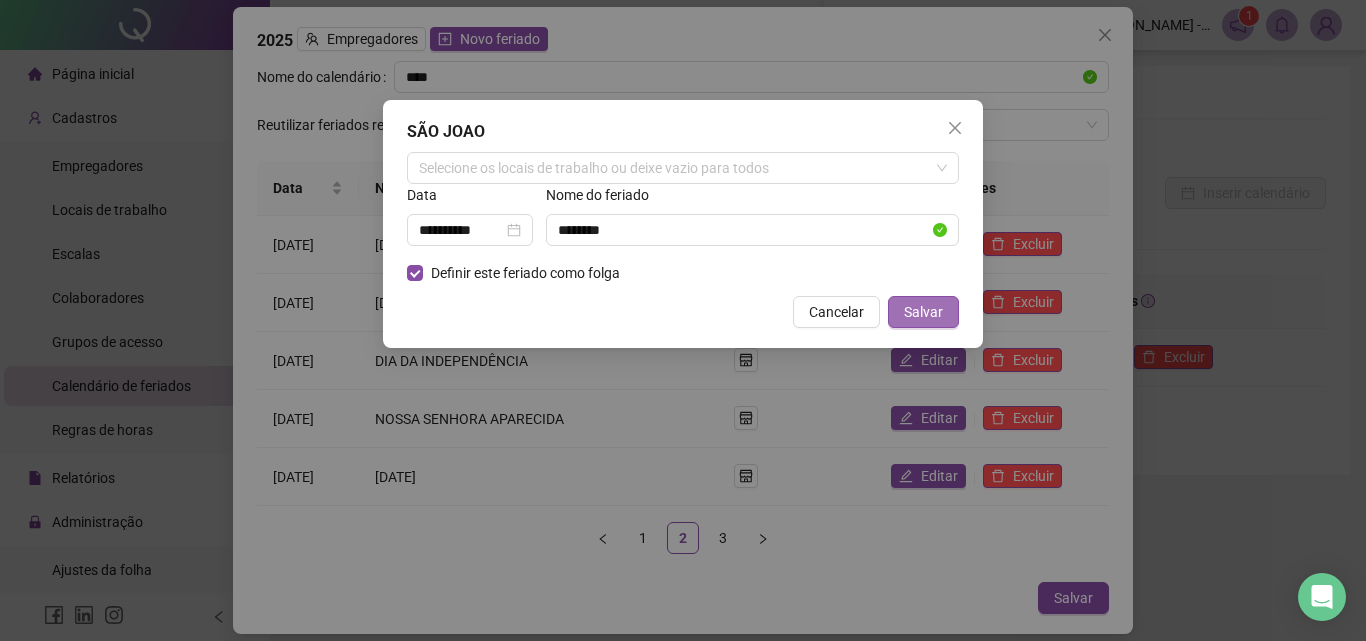 click on "Salvar" at bounding box center (923, 312) 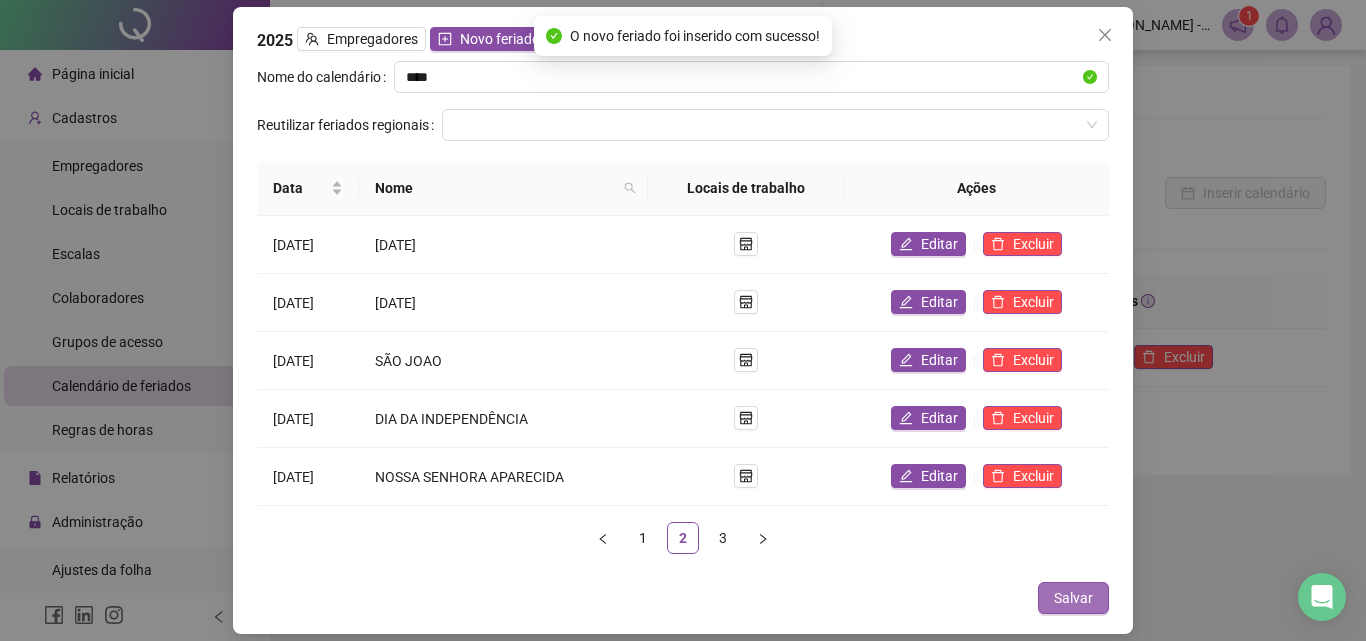 click on "Salvar" at bounding box center (1073, 598) 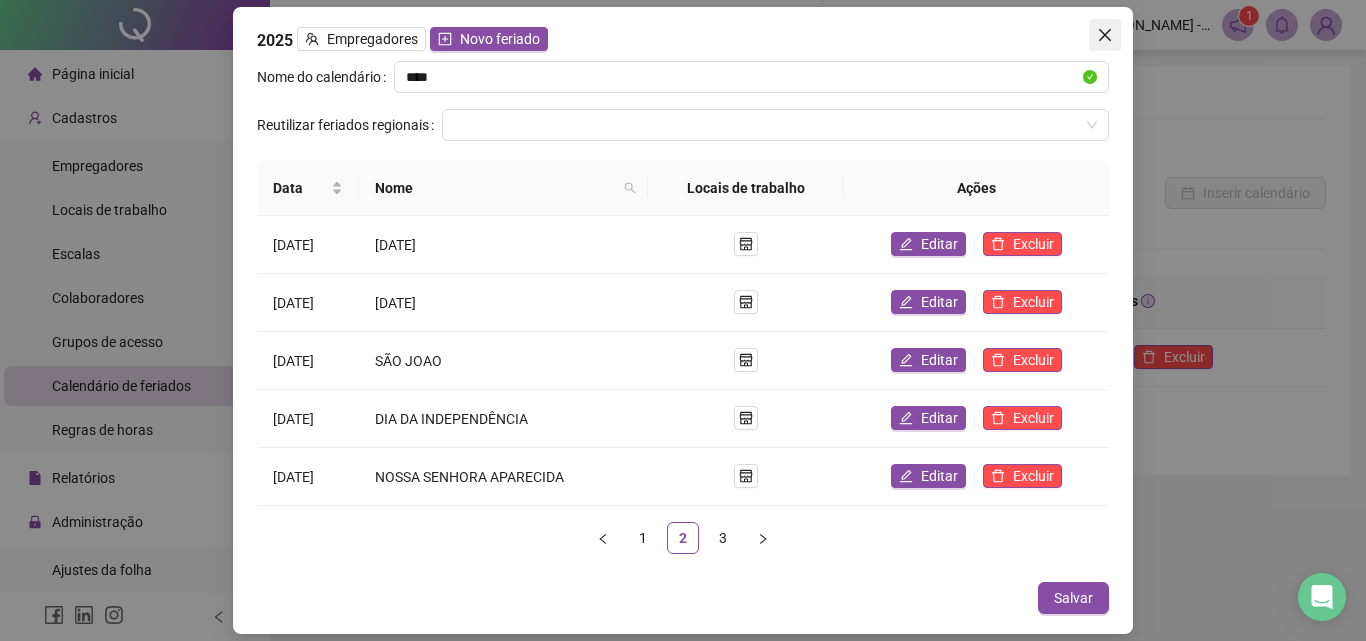 click 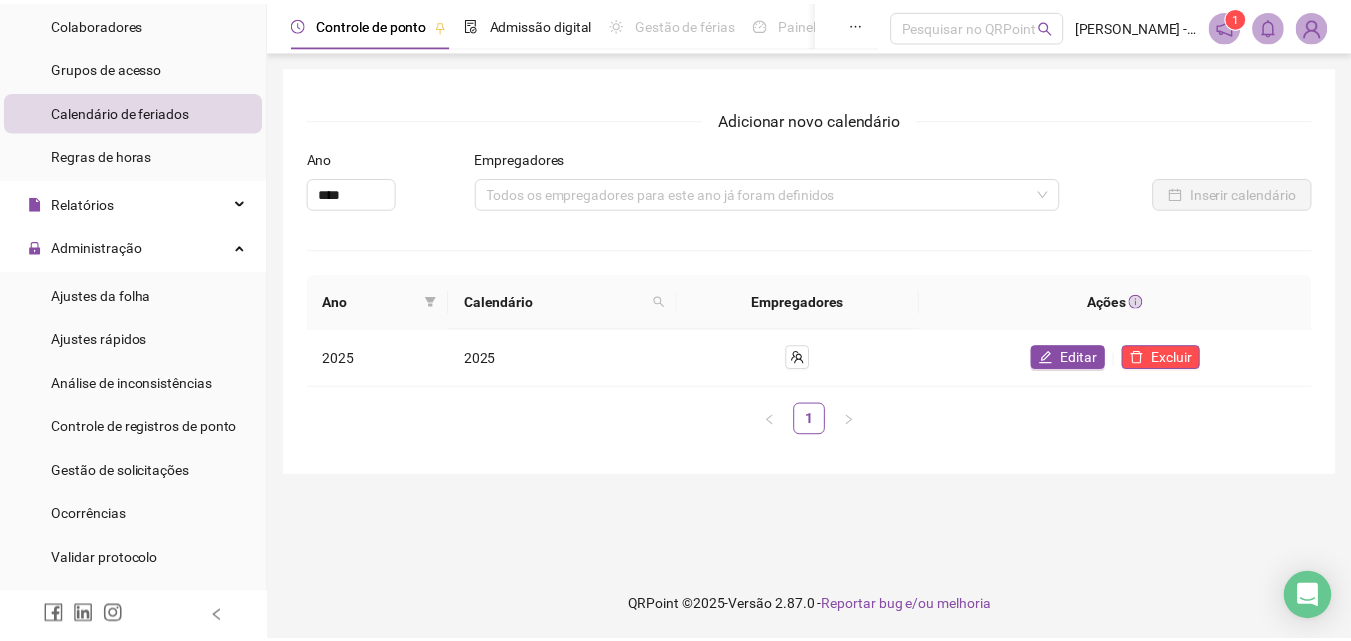 scroll, scrollTop: 300, scrollLeft: 0, axis: vertical 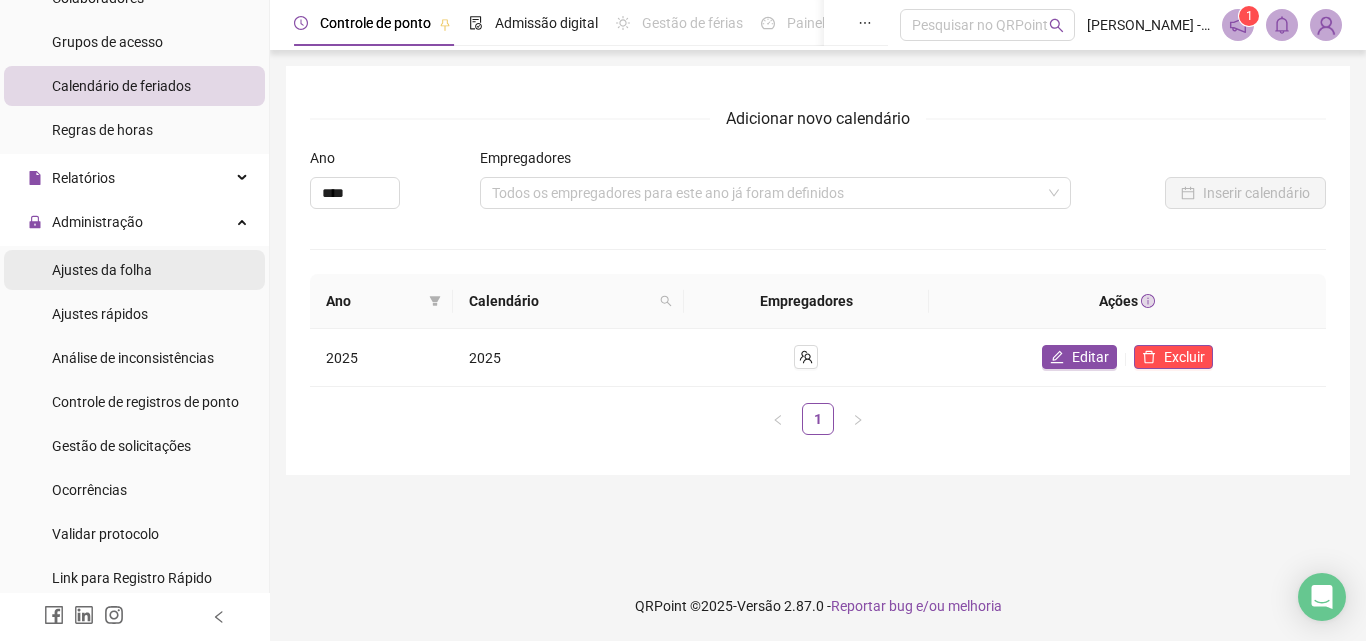 click on "Ajustes da folha" at bounding box center (102, 270) 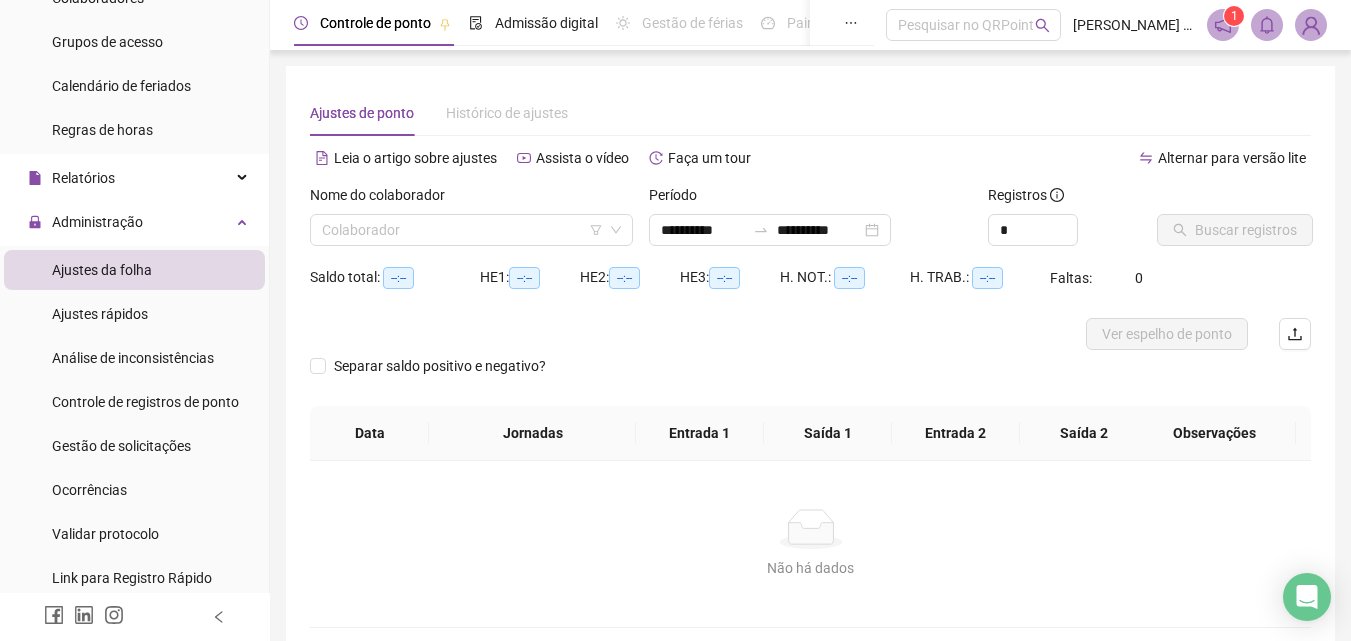 type on "**********" 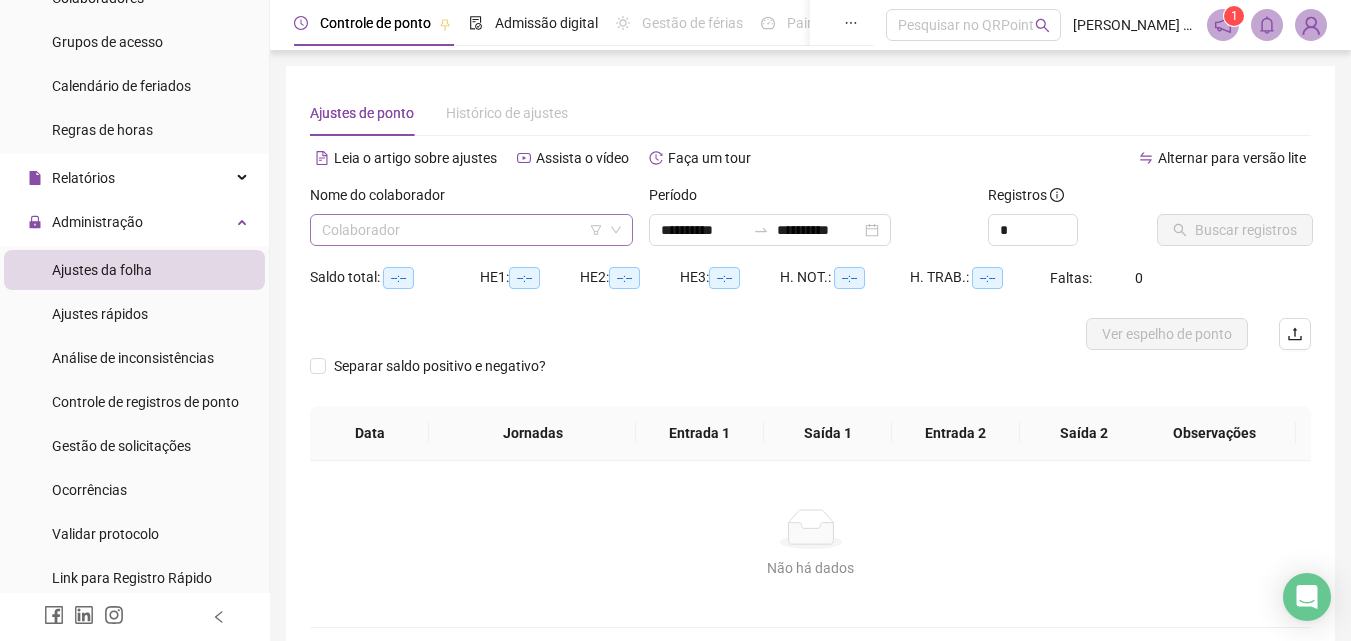 click at bounding box center [465, 230] 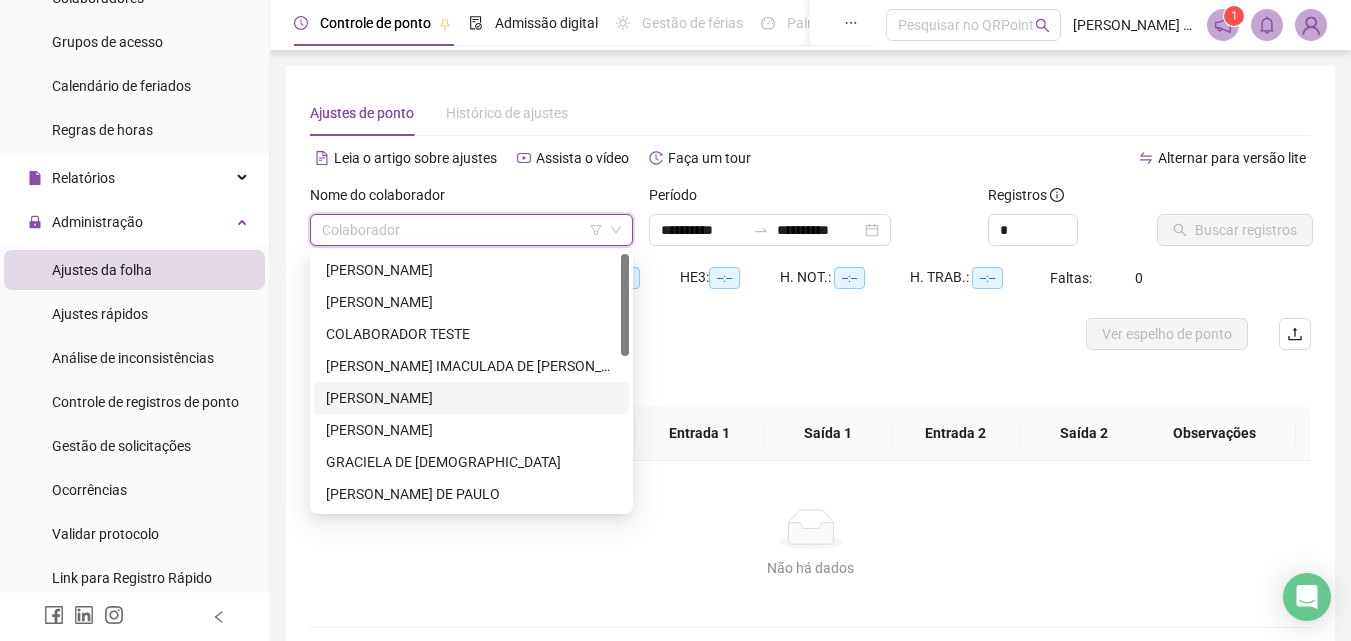 click on "[PERSON_NAME]" at bounding box center [471, 398] 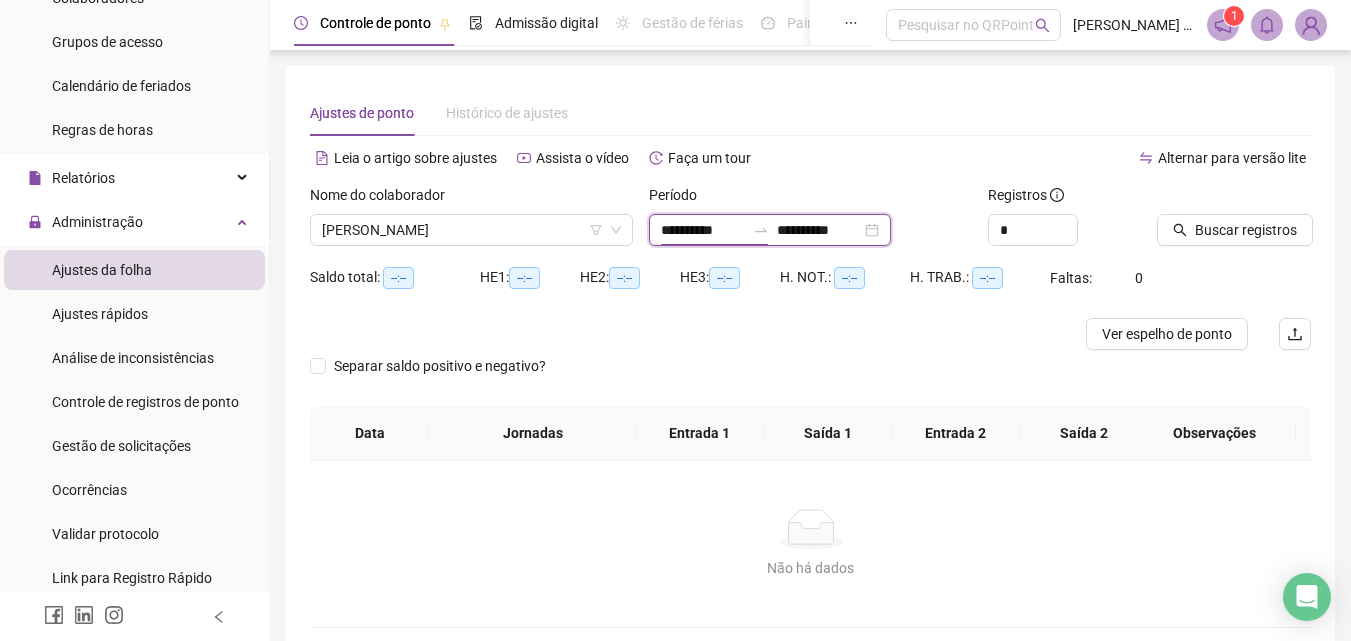 click on "**********" at bounding box center [703, 230] 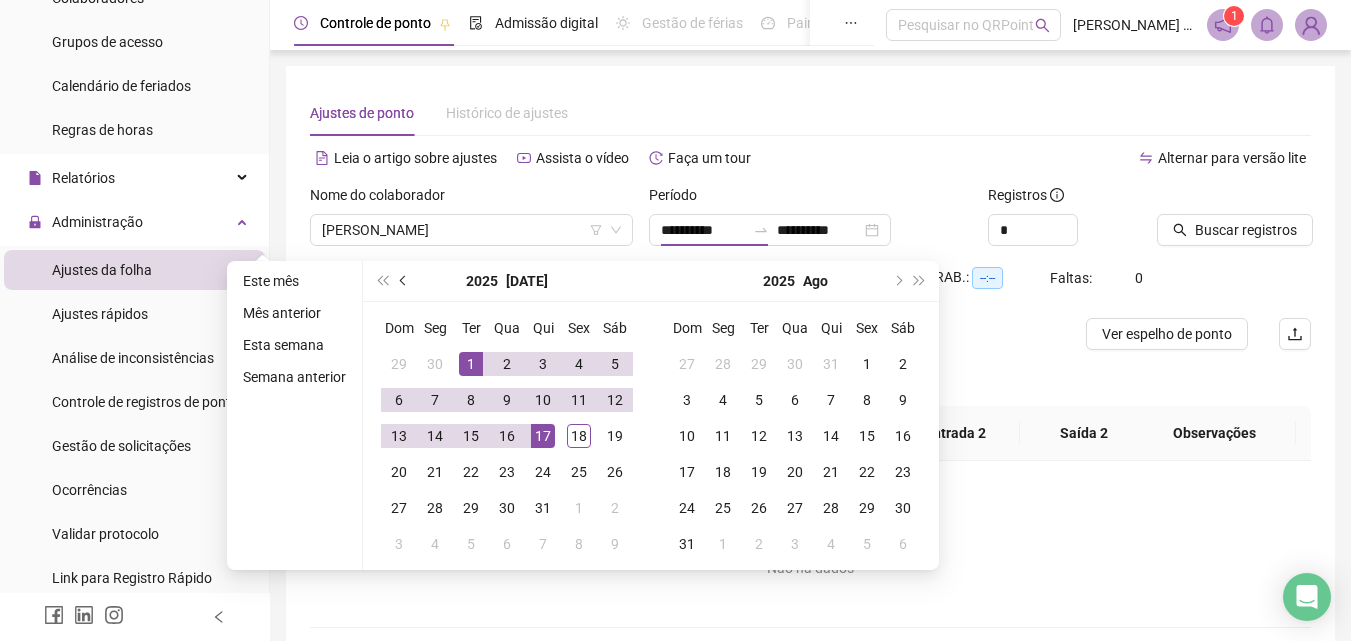 click at bounding box center [404, 281] 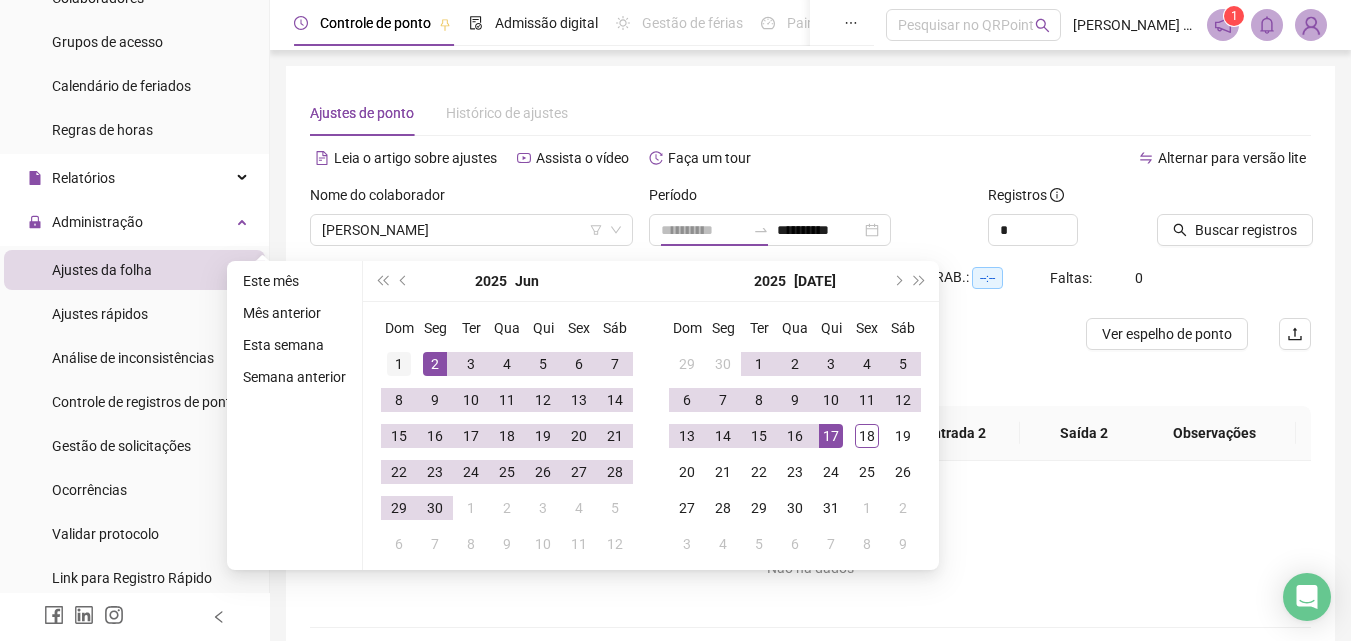 type on "**********" 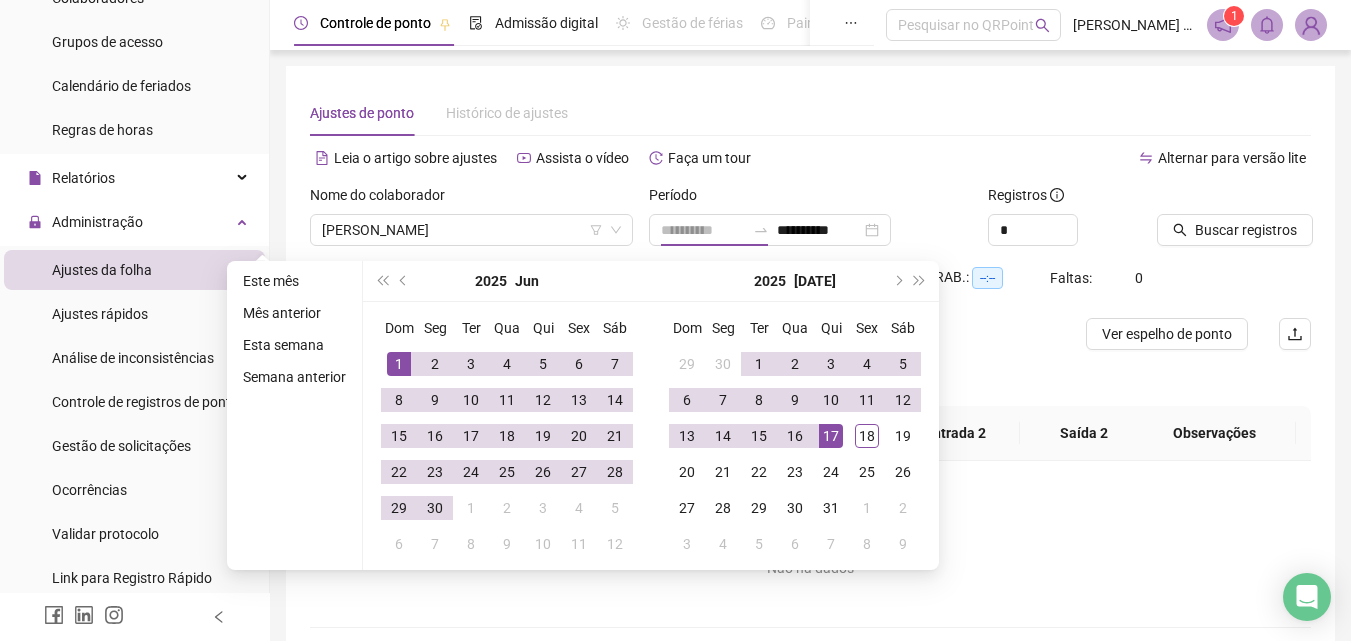click on "1" at bounding box center (399, 364) 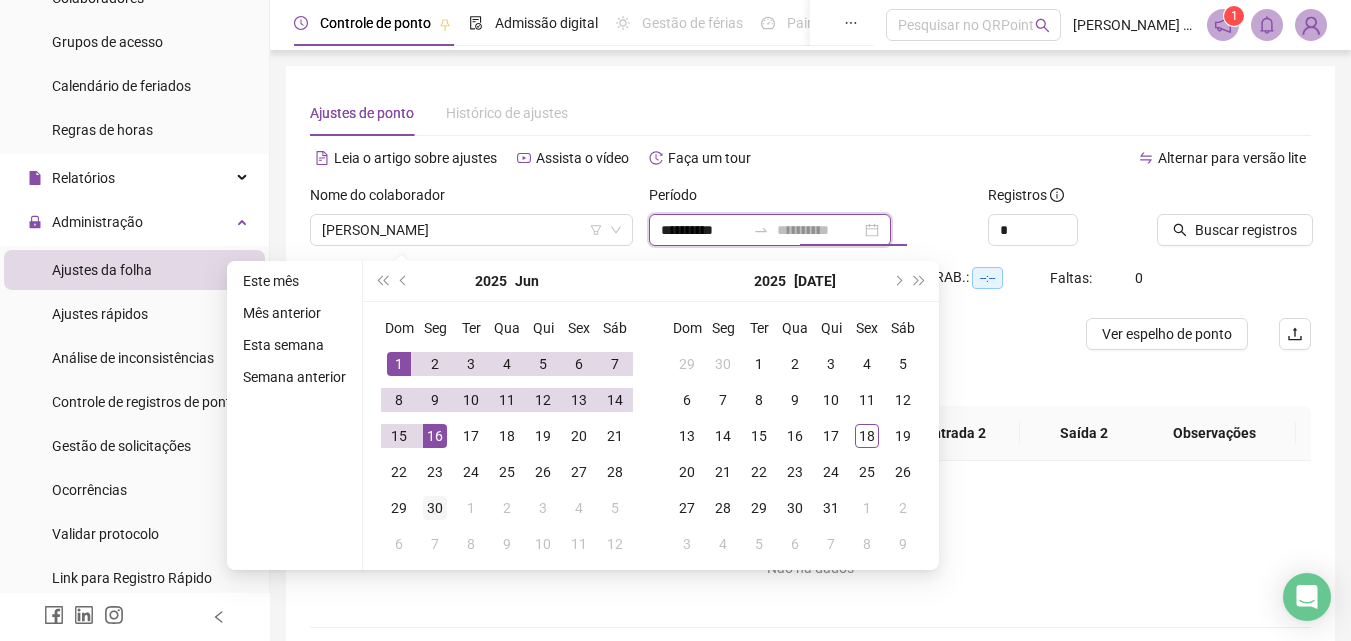 type on "**********" 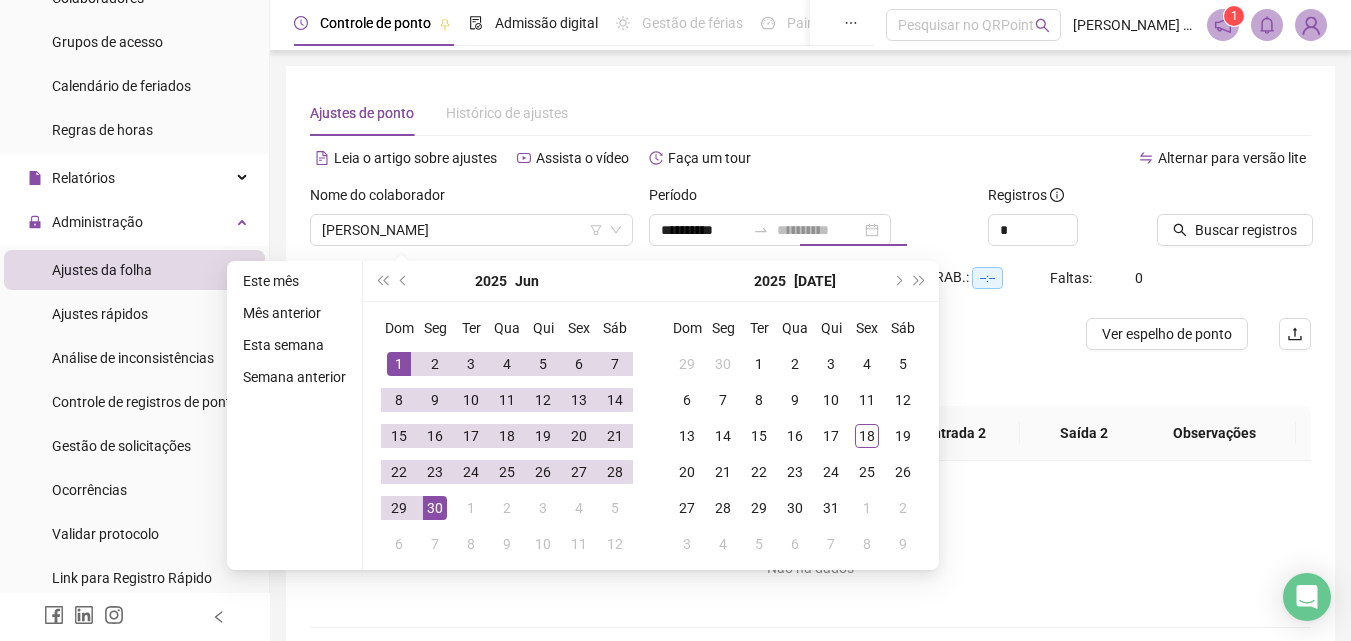 click on "30" at bounding box center [435, 508] 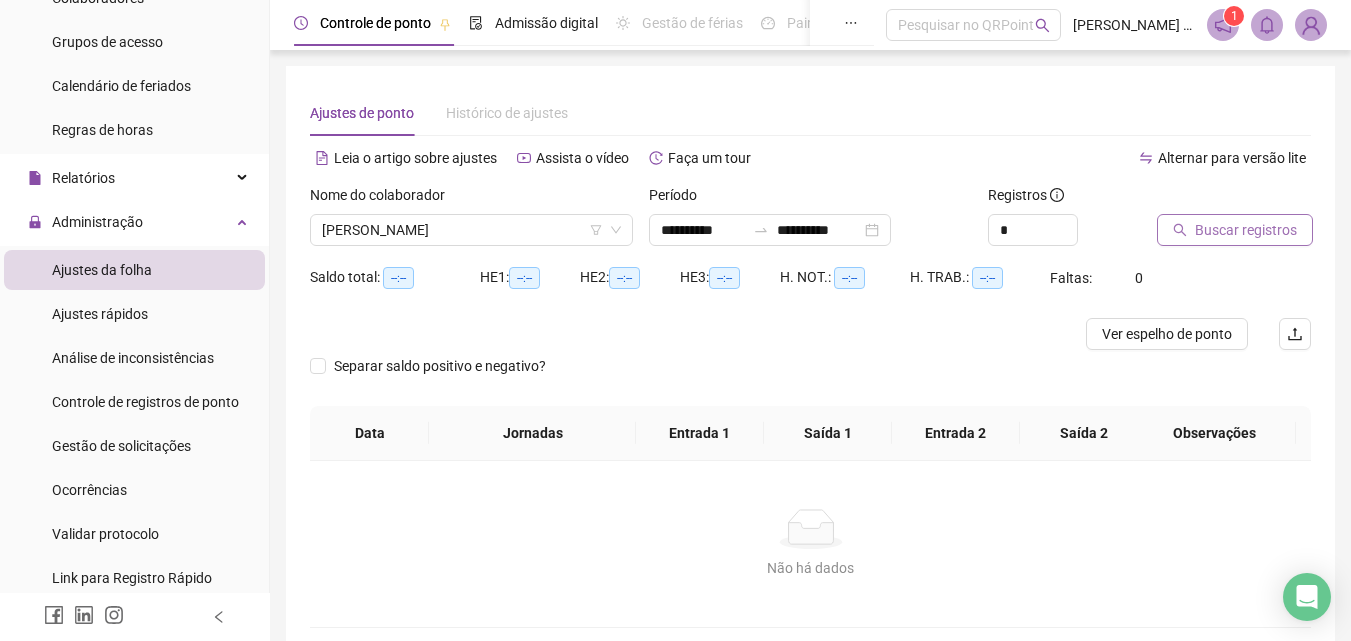 click on "Buscar registros" at bounding box center (1246, 230) 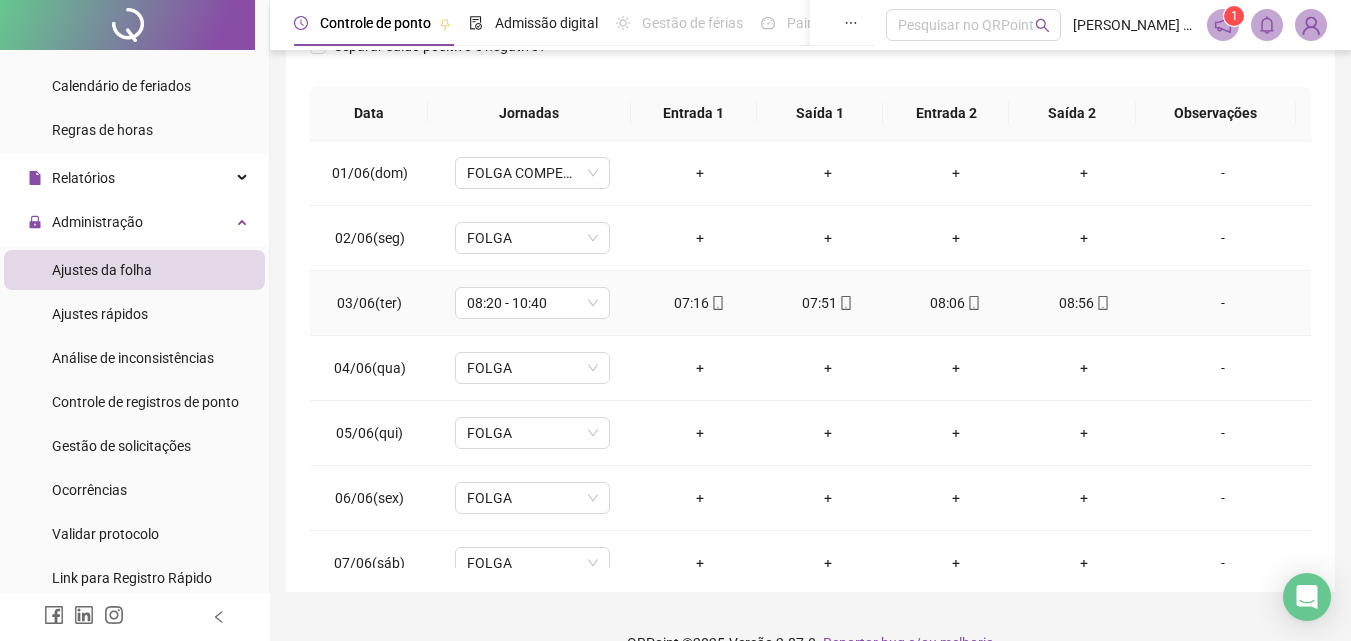 scroll, scrollTop: 381, scrollLeft: 0, axis: vertical 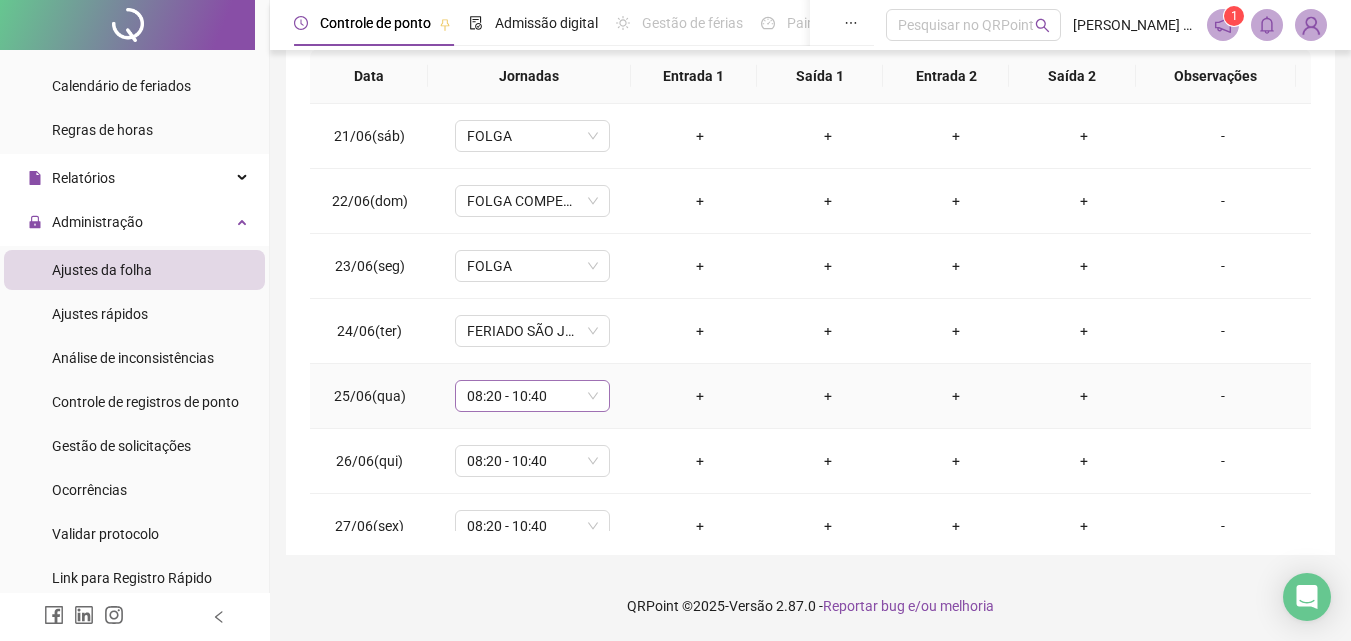 click on "08:20 - 10:40" at bounding box center [532, 396] 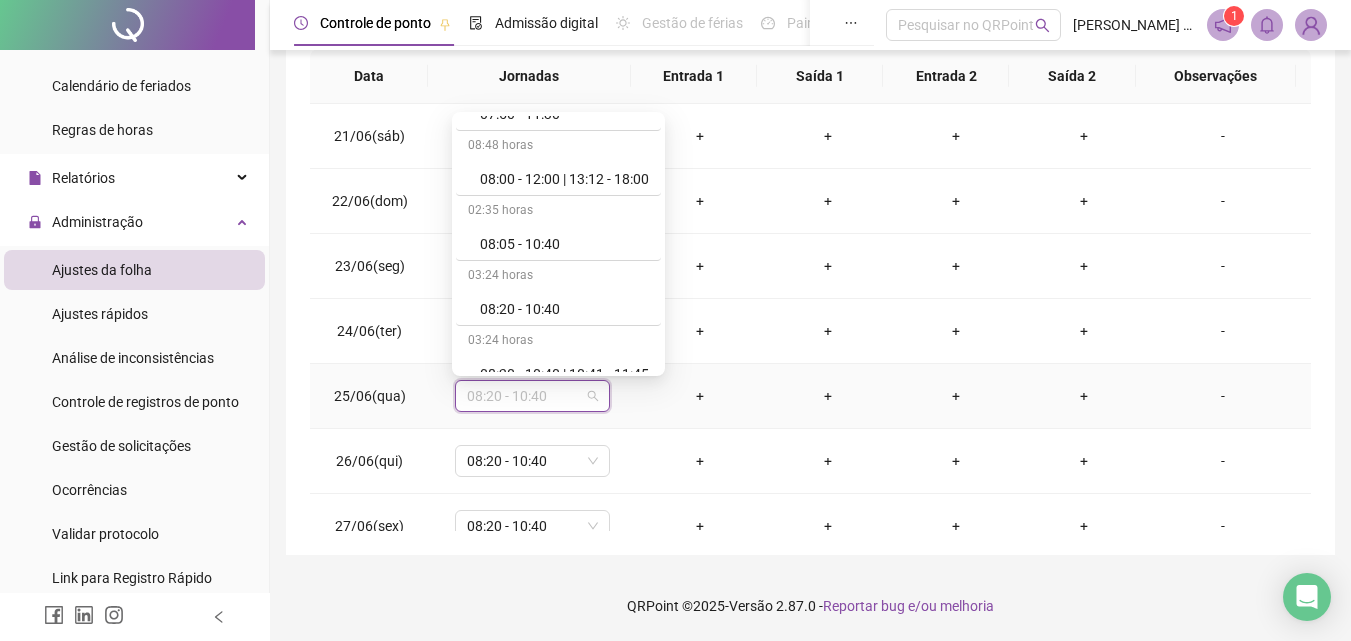 scroll, scrollTop: 1109, scrollLeft: 0, axis: vertical 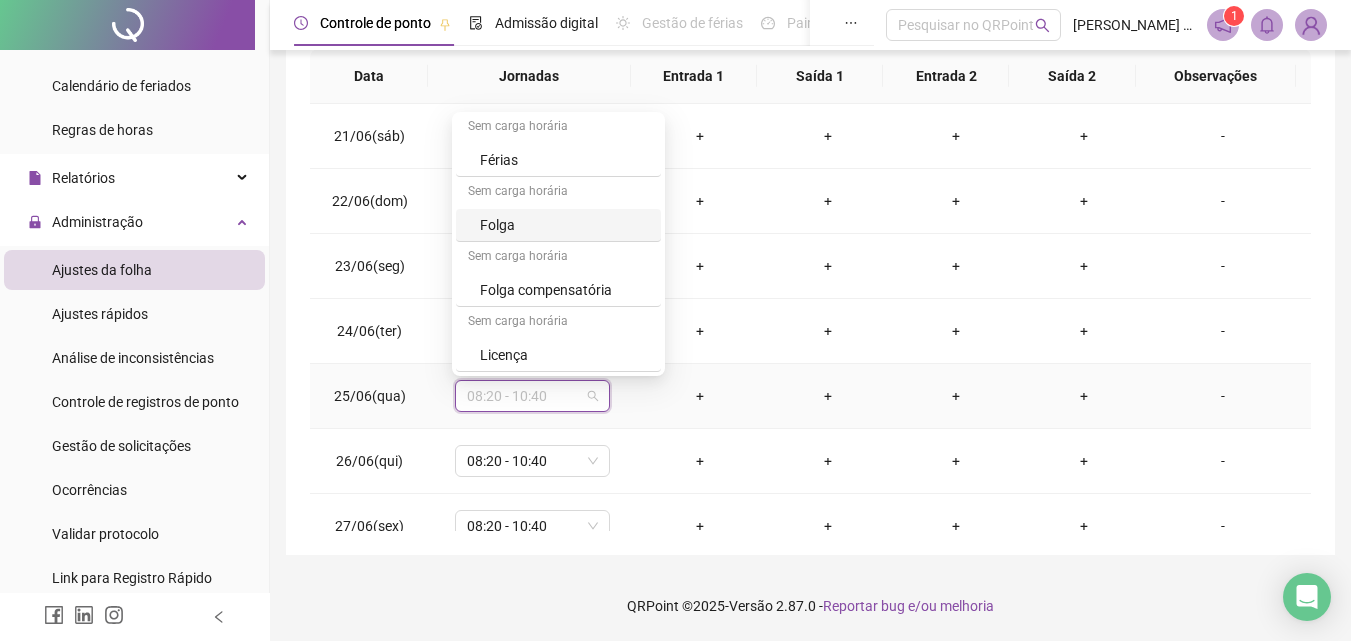 click on "Folga" at bounding box center [564, 225] 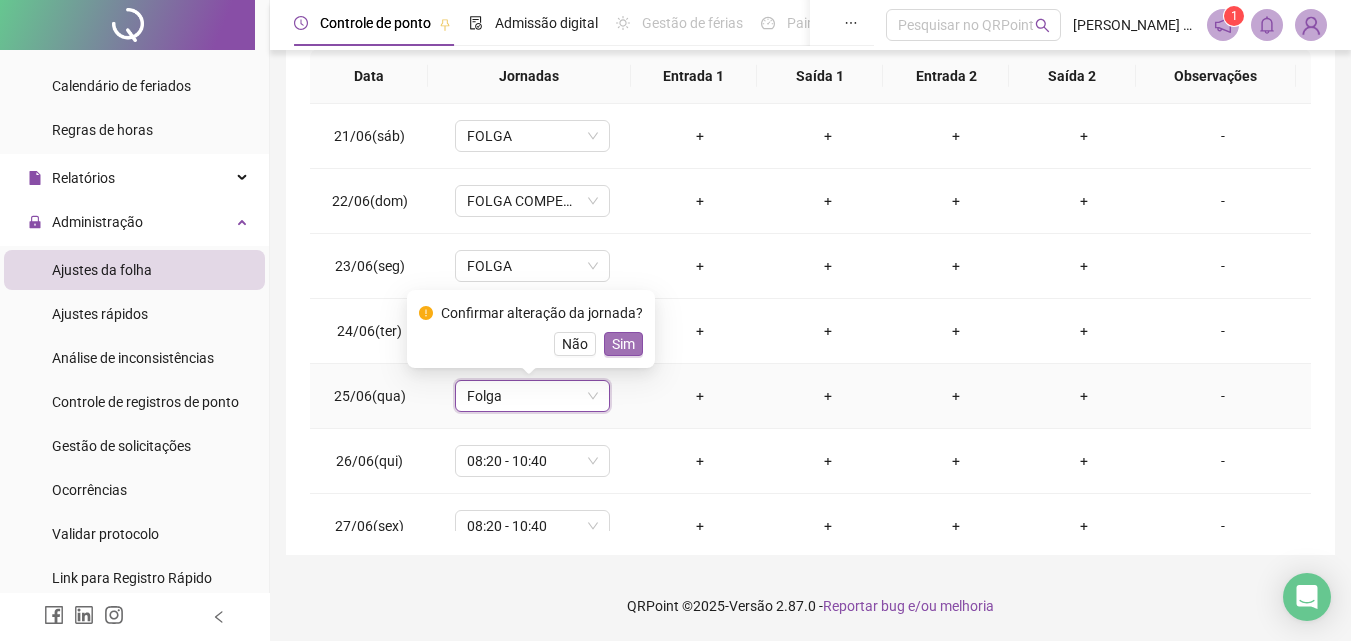 click on "Sim" at bounding box center [623, 344] 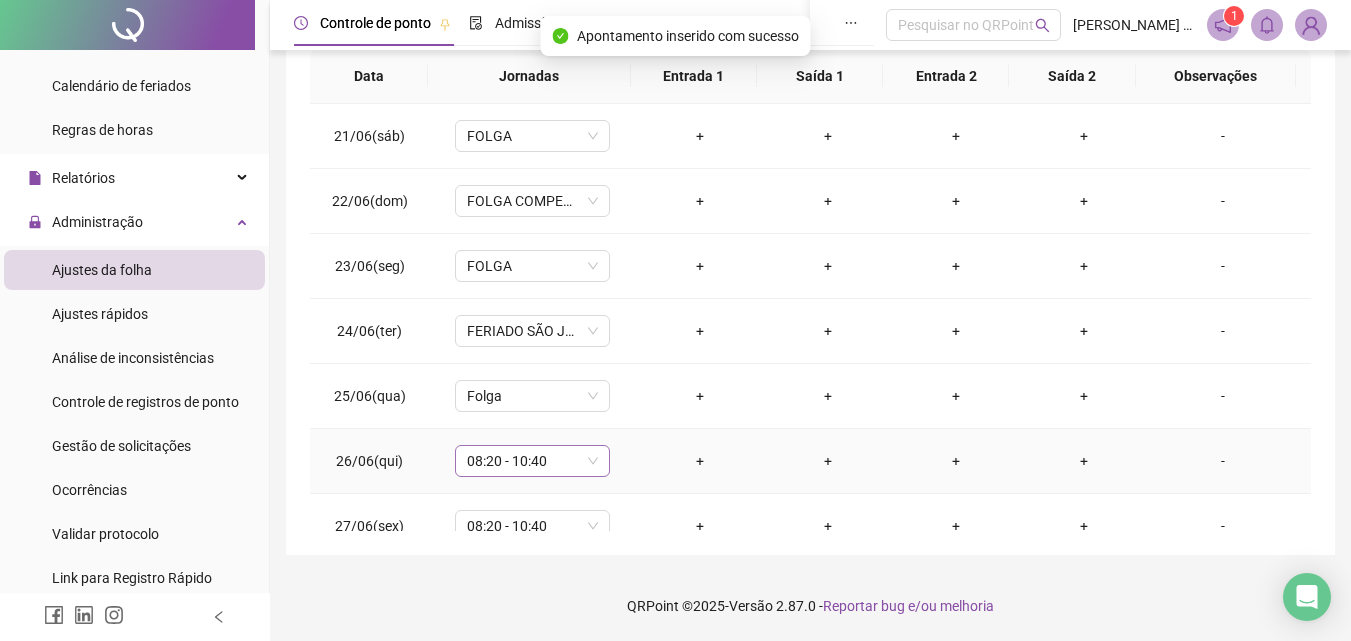 click on "08:20 - 10:40" at bounding box center (532, 461) 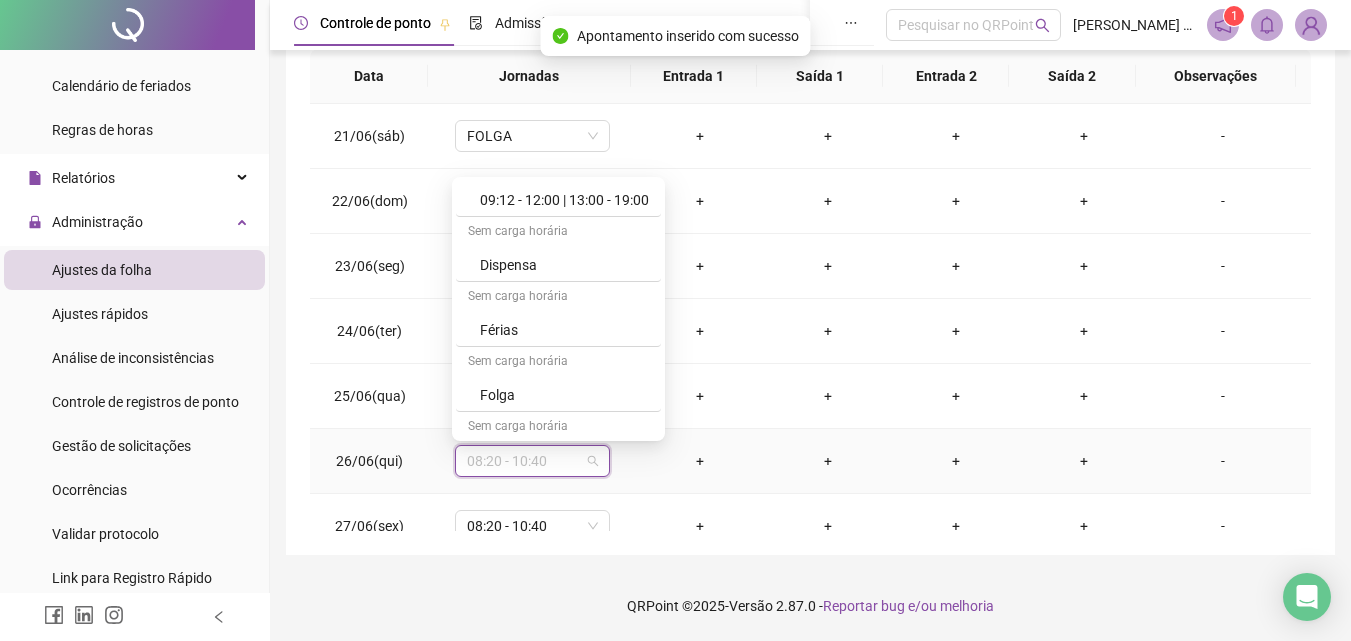 scroll, scrollTop: 1109, scrollLeft: 0, axis: vertical 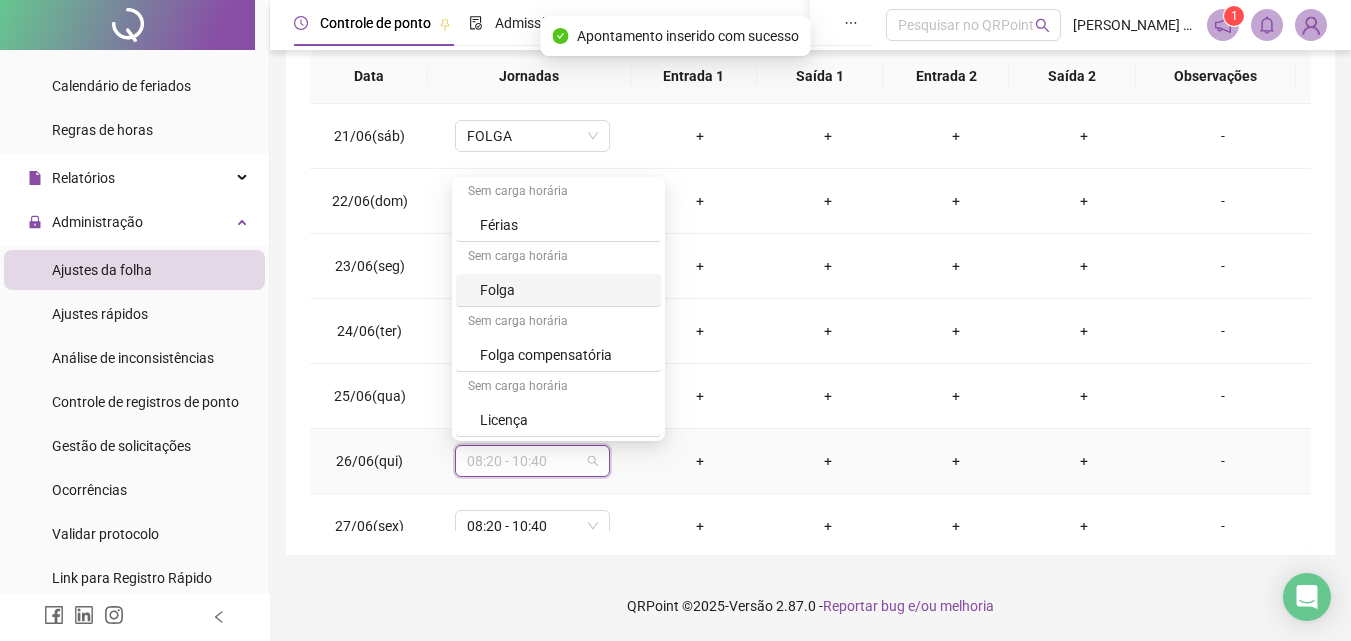 click on "Folga" at bounding box center (564, 290) 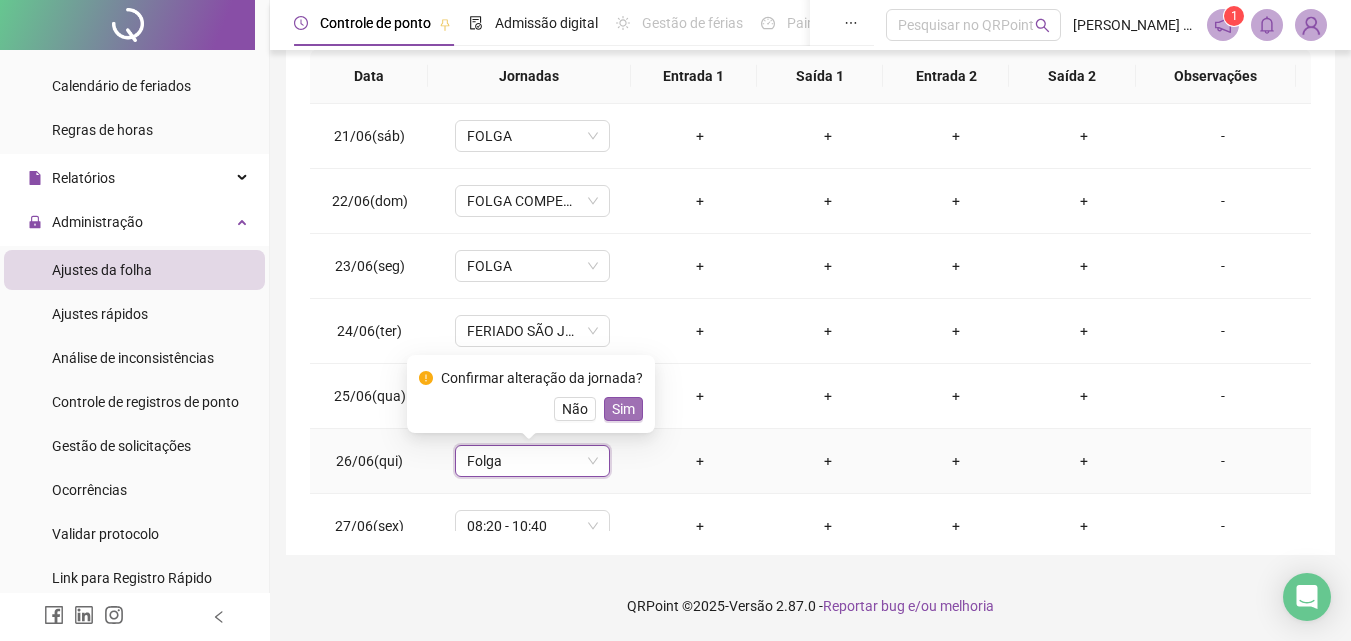 click on "Sim" at bounding box center (623, 409) 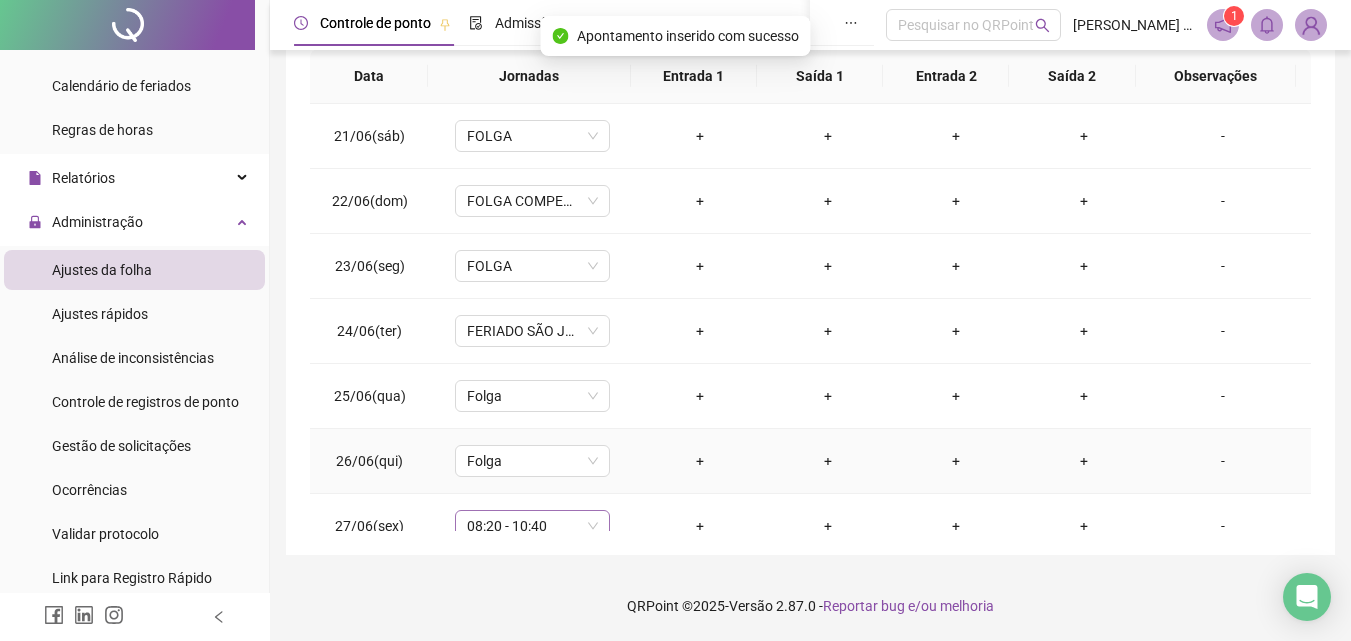 scroll, scrollTop: 1400, scrollLeft: 0, axis: vertical 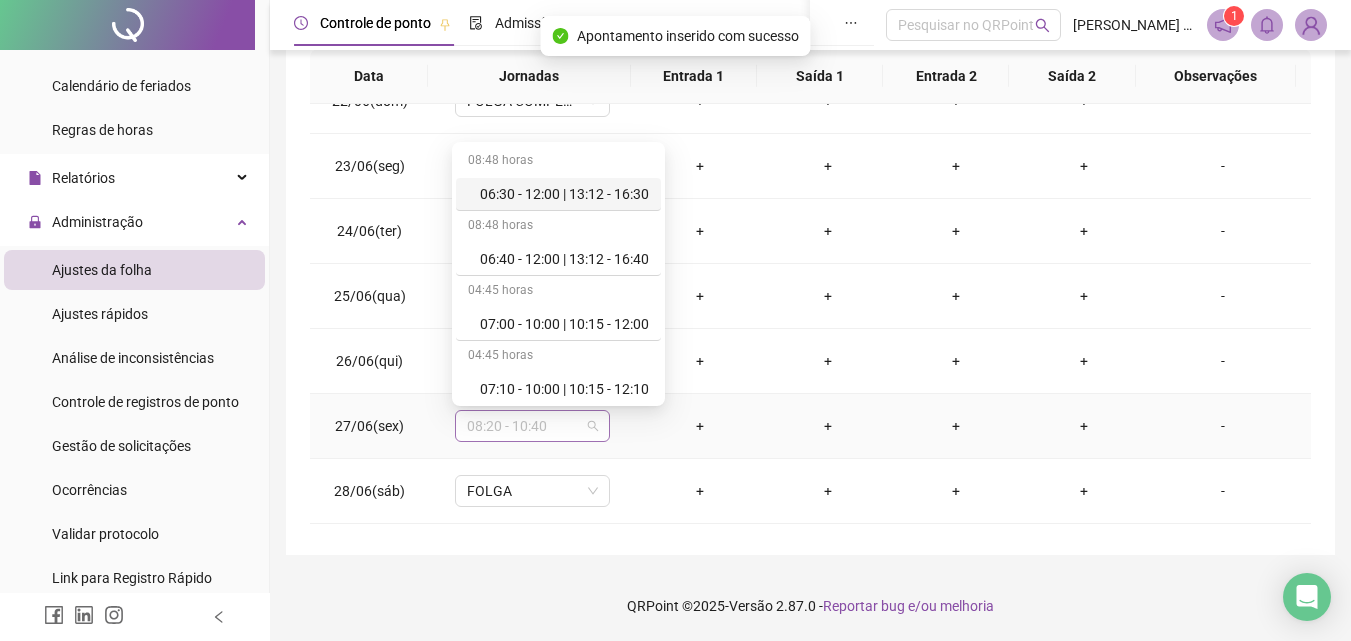 click on "08:20 - 10:40" at bounding box center [532, 426] 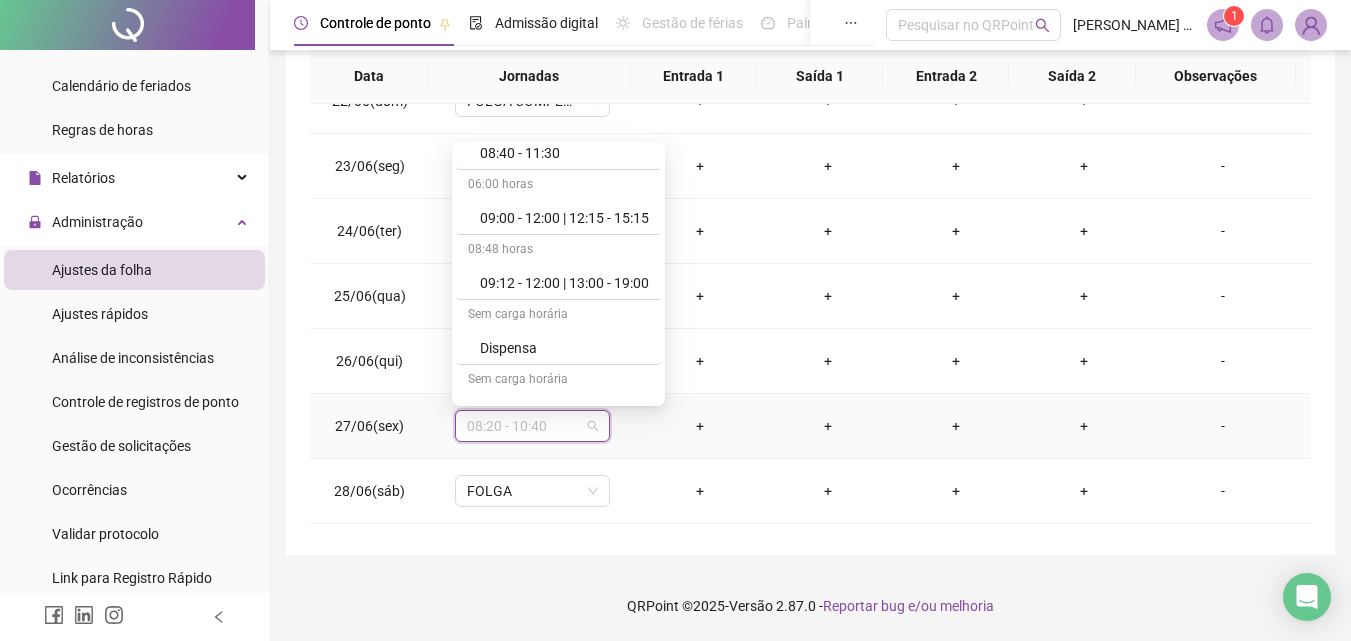 scroll, scrollTop: 1109, scrollLeft: 0, axis: vertical 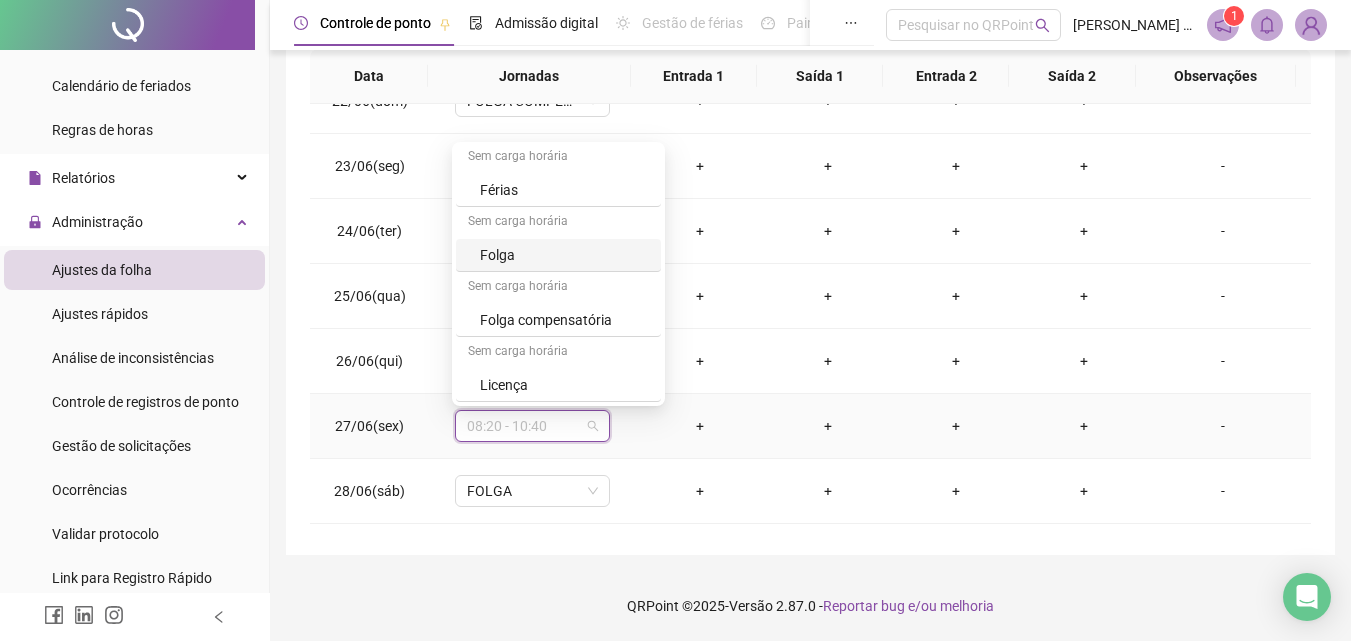click on "Folga" at bounding box center (564, 255) 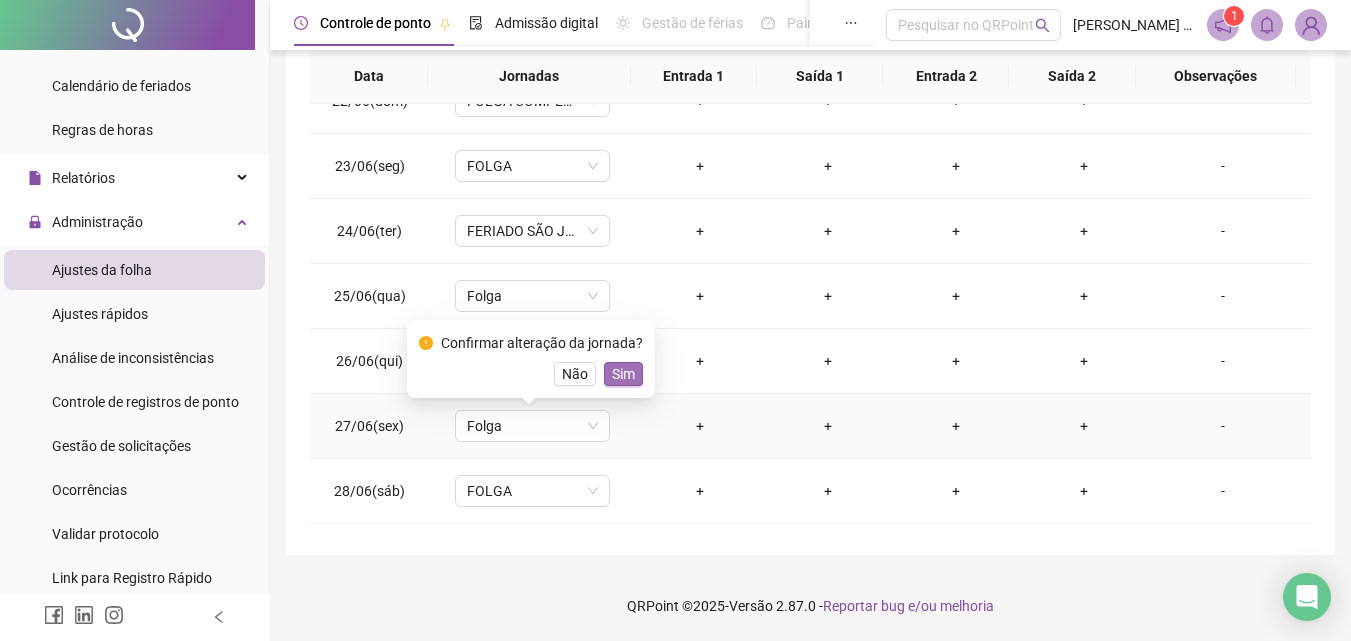 click on "Sim" at bounding box center [623, 374] 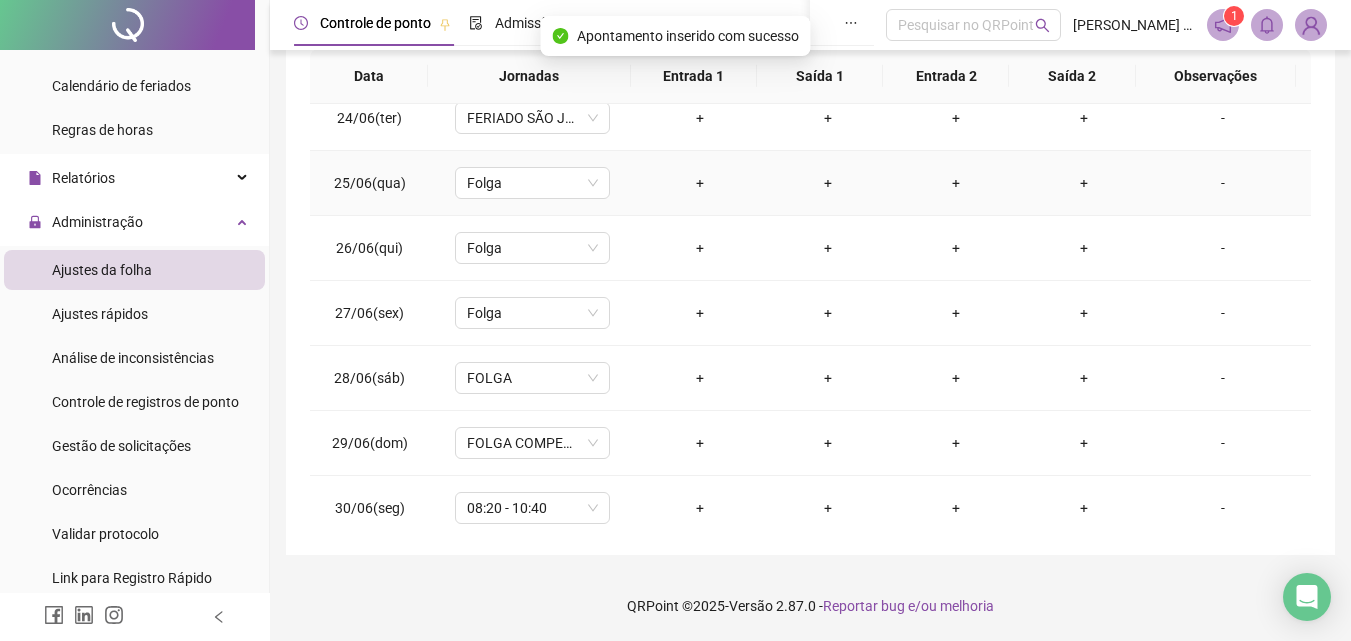 scroll, scrollTop: 1523, scrollLeft: 0, axis: vertical 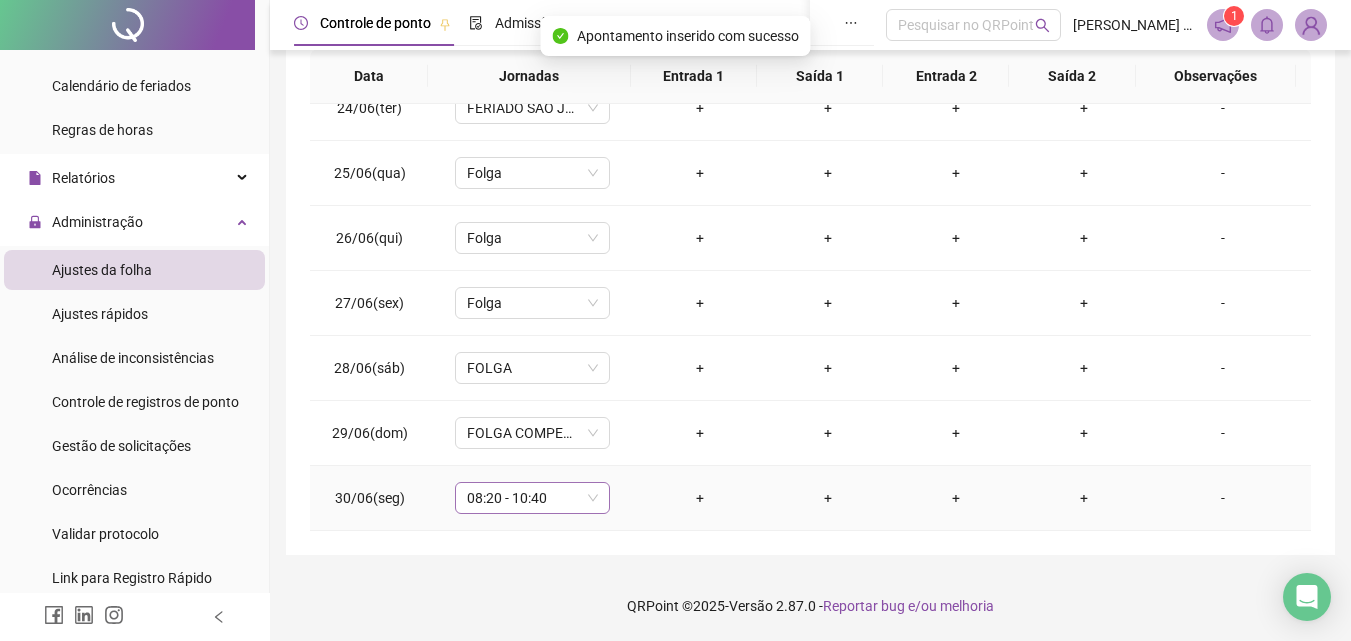 click on "08:20 - 10:40" at bounding box center [532, 498] 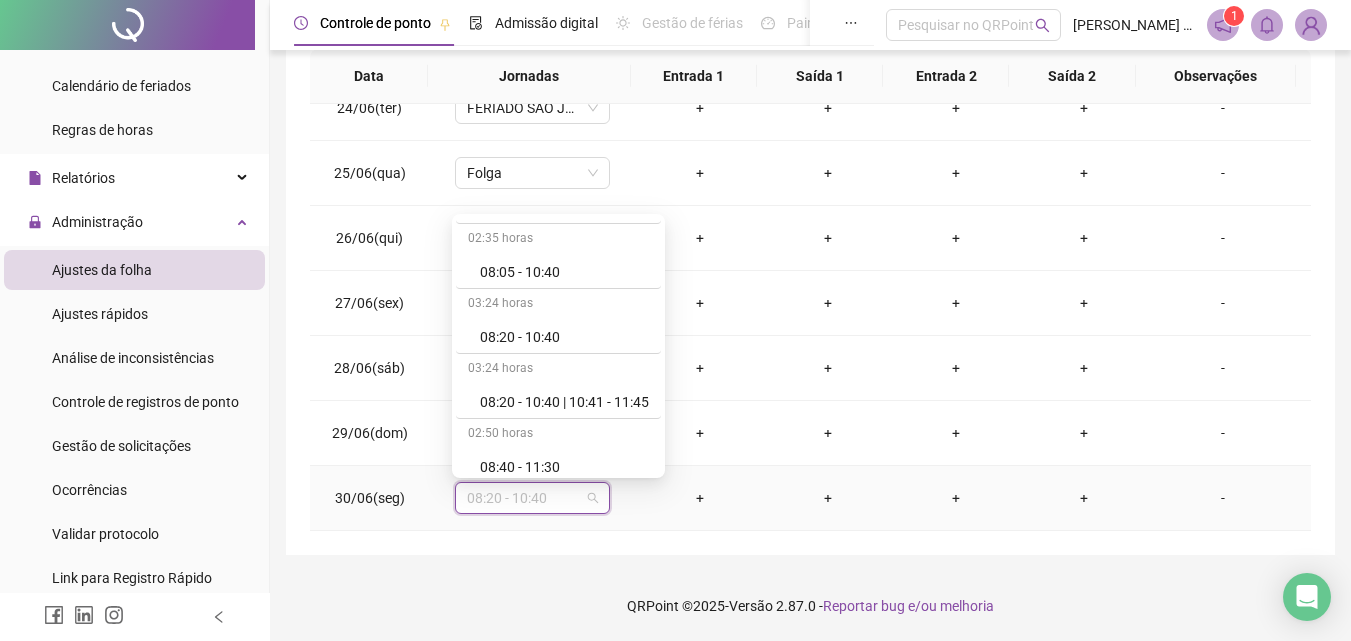 scroll, scrollTop: 1109, scrollLeft: 0, axis: vertical 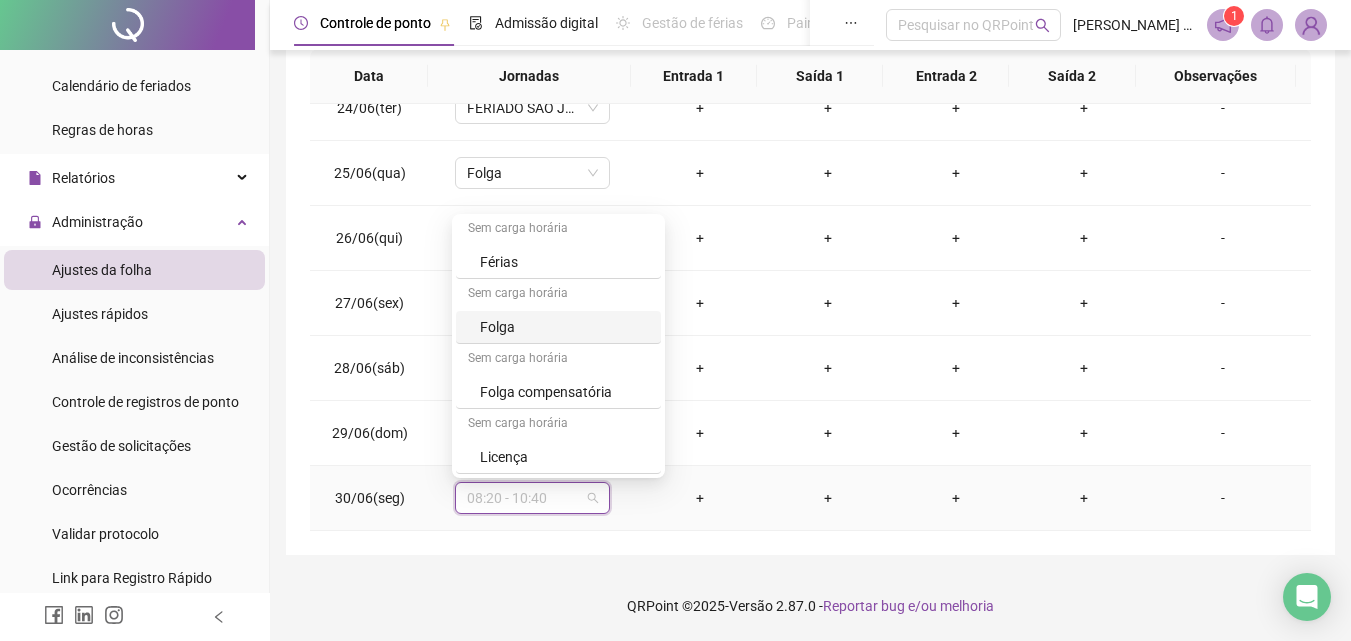 click on "Folga" at bounding box center [564, 327] 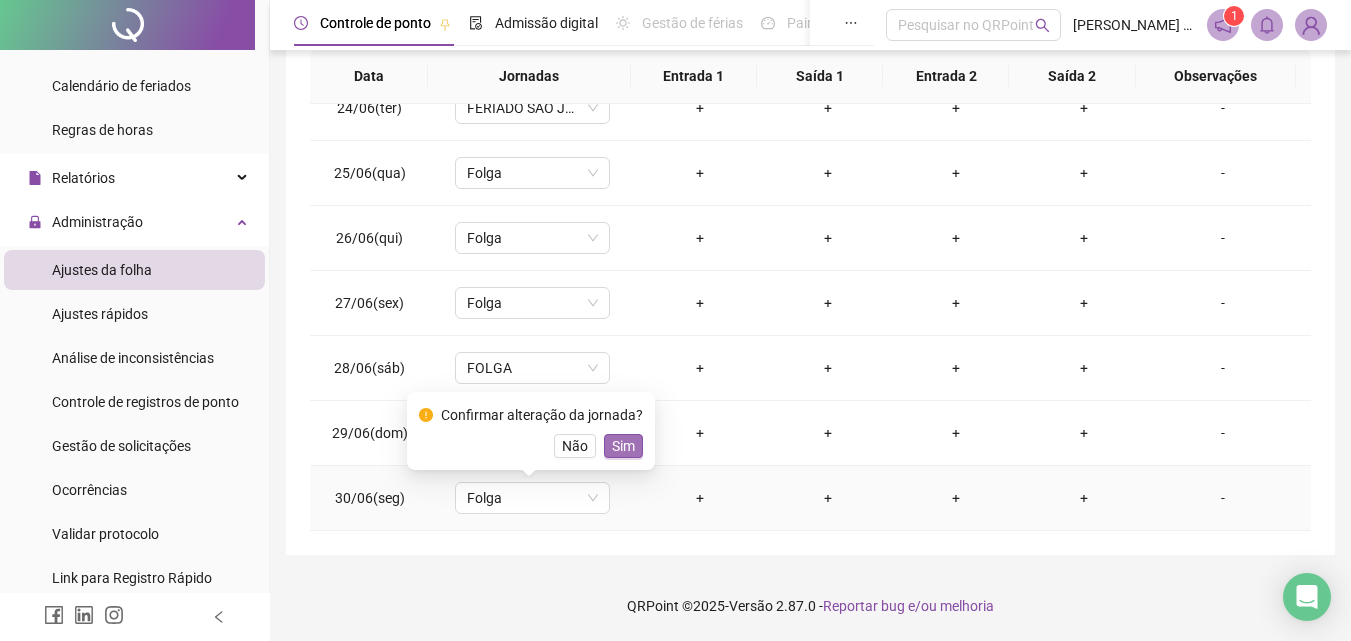 click on "Sim" at bounding box center (623, 446) 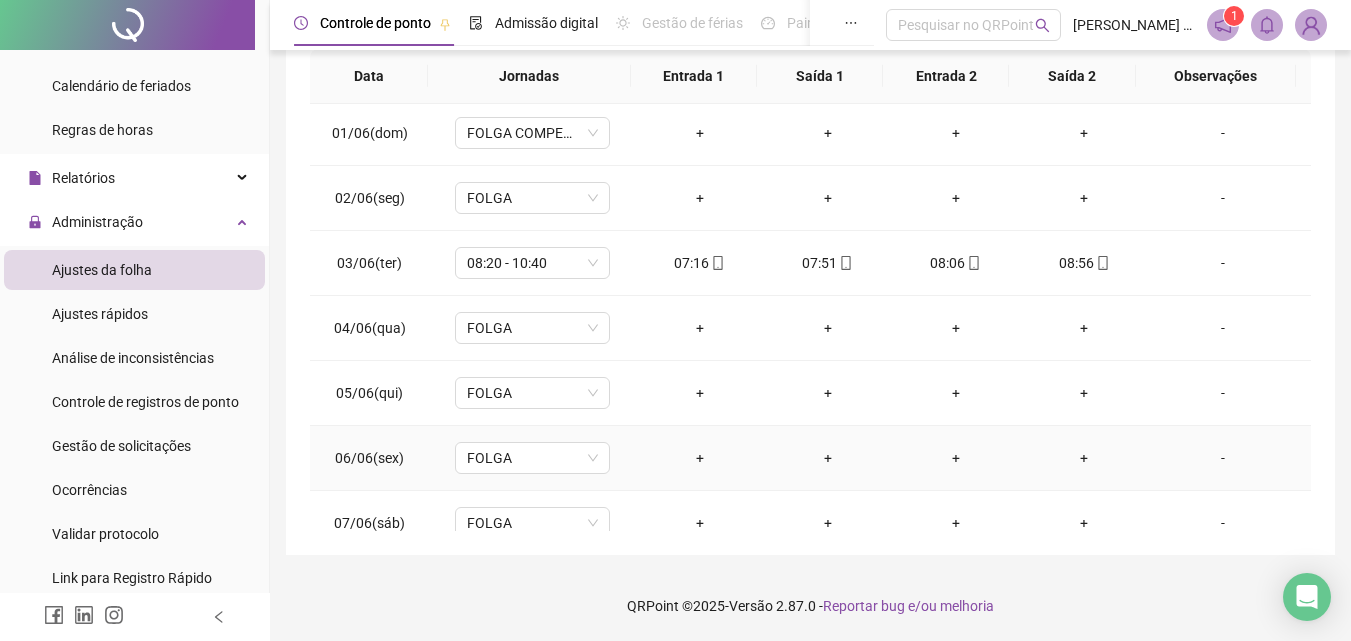 scroll, scrollTop: 0, scrollLeft: 0, axis: both 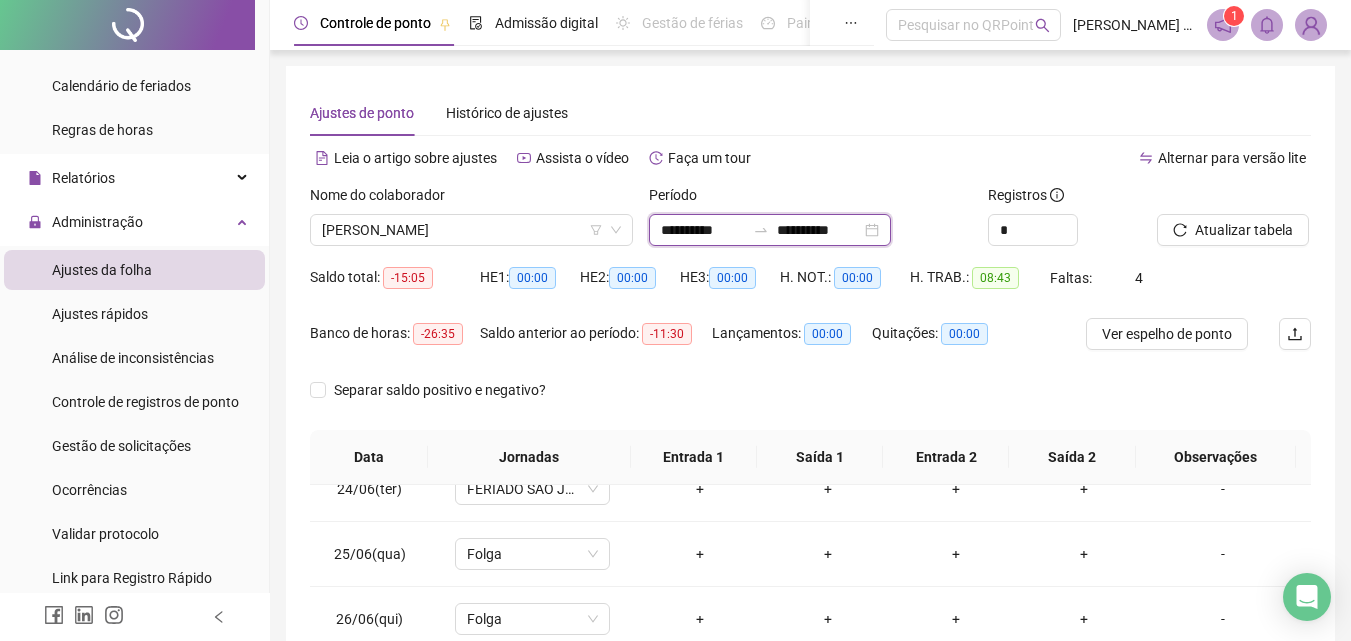 click on "**********" at bounding box center [703, 230] 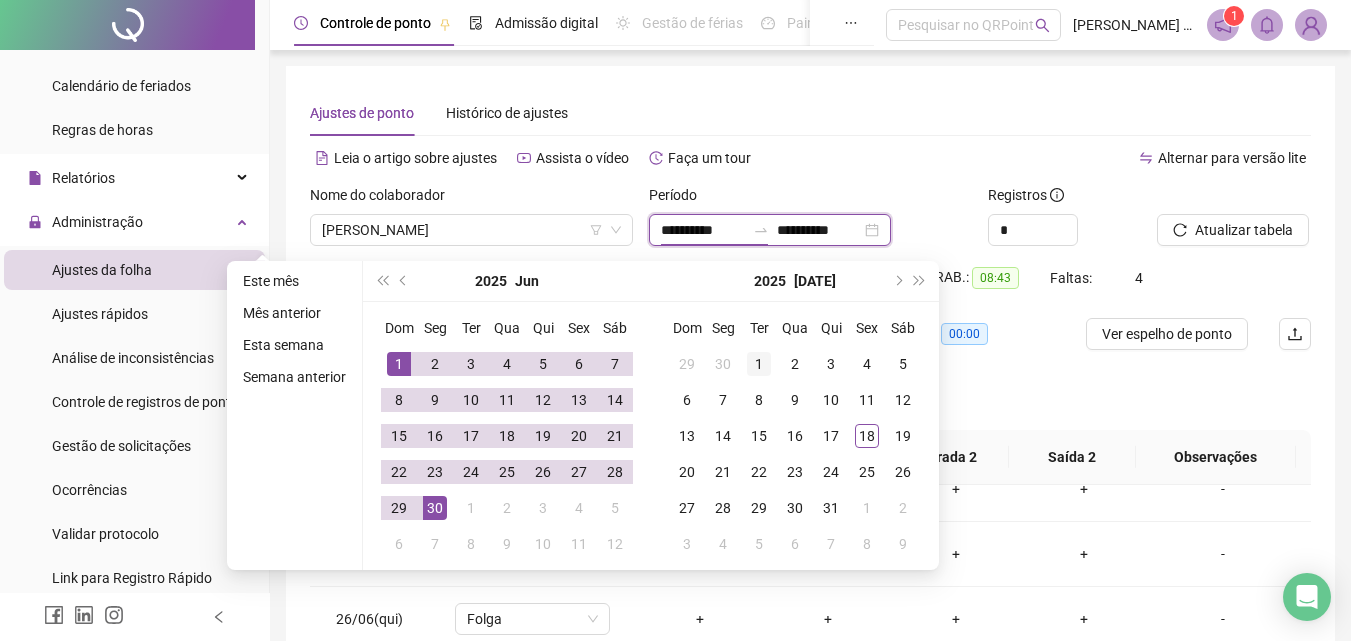 type on "**********" 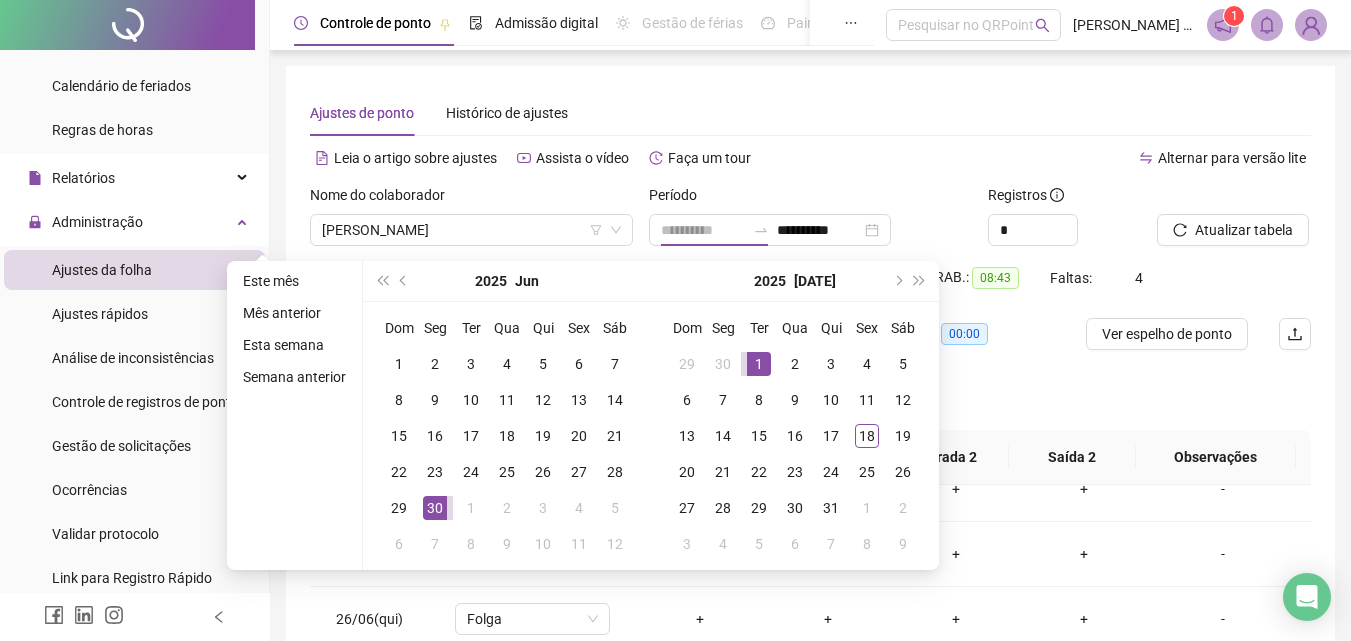 click on "1" at bounding box center [759, 364] 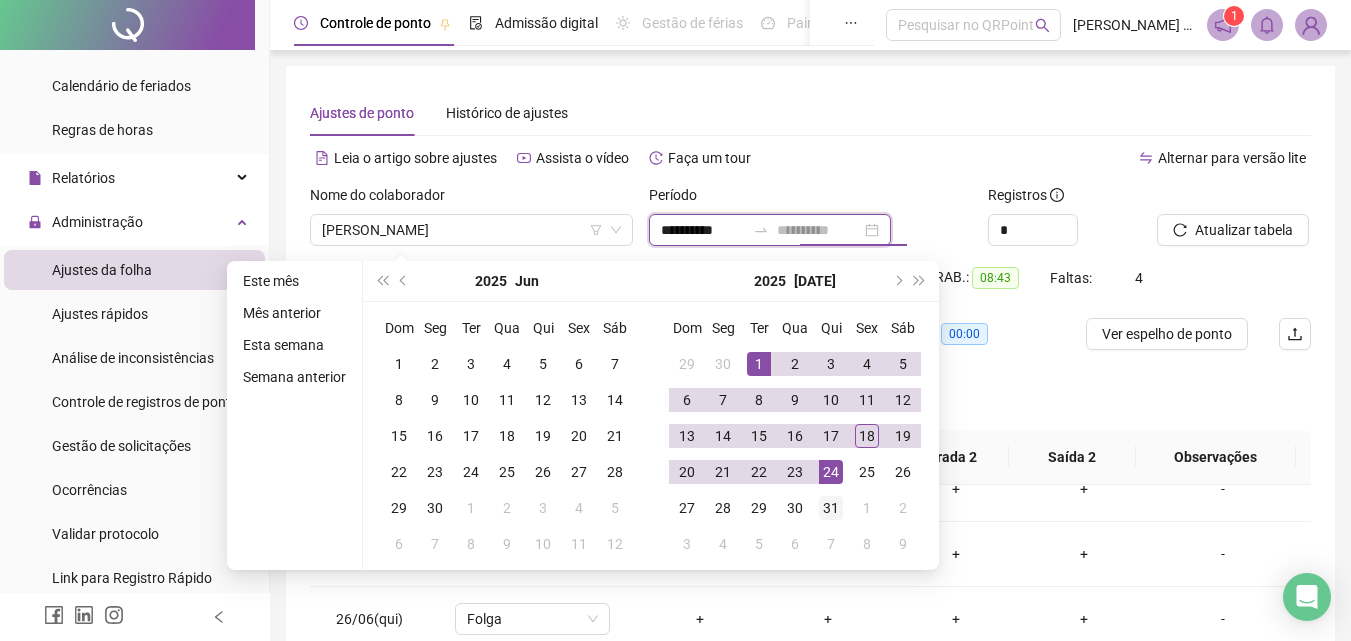 type on "**********" 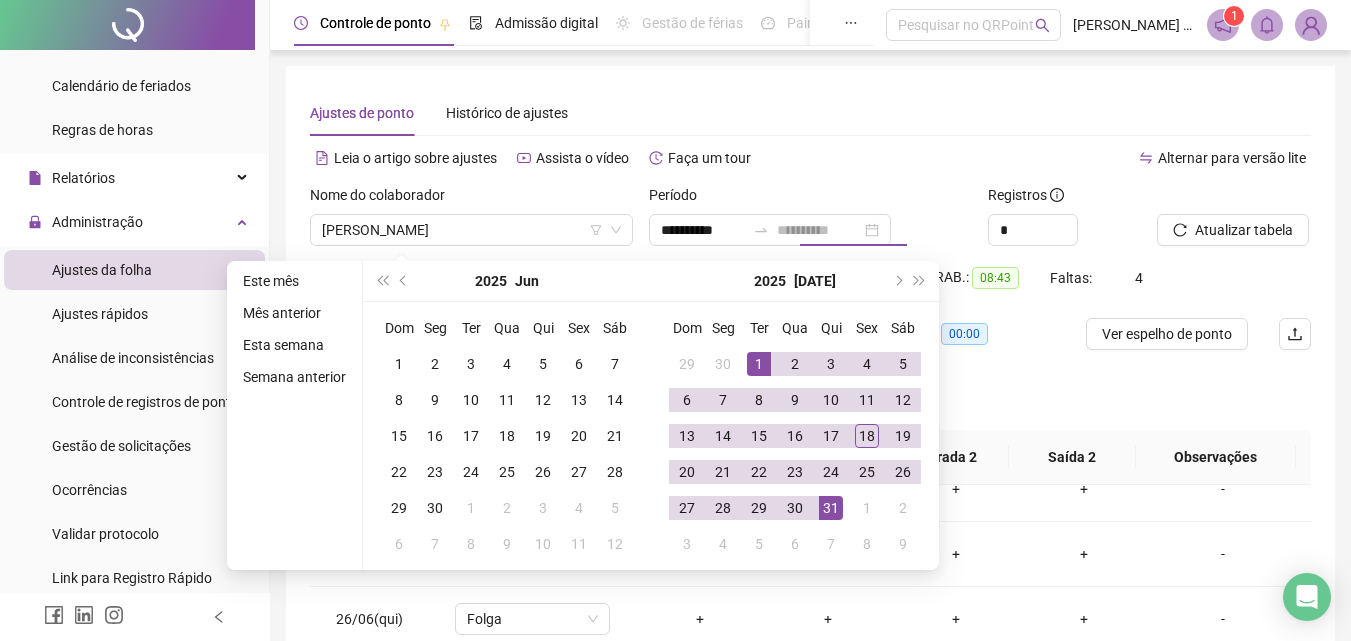 click on "31" at bounding box center (831, 508) 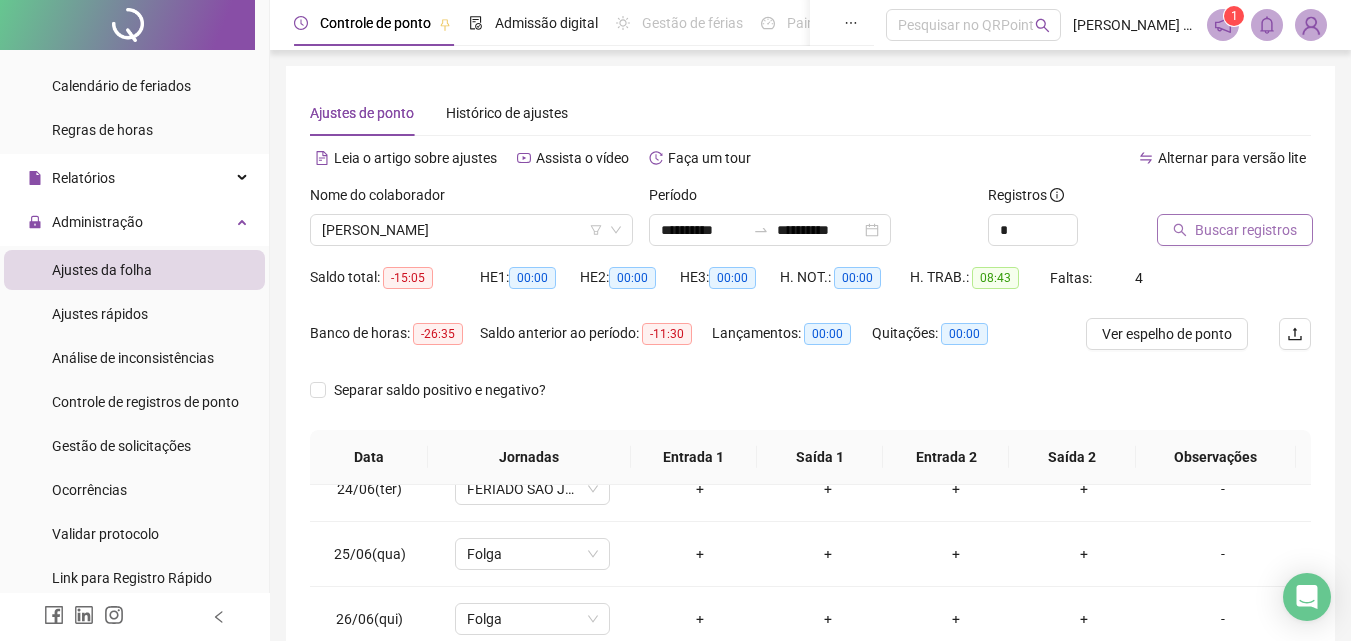 click on "Buscar registros" at bounding box center (1246, 230) 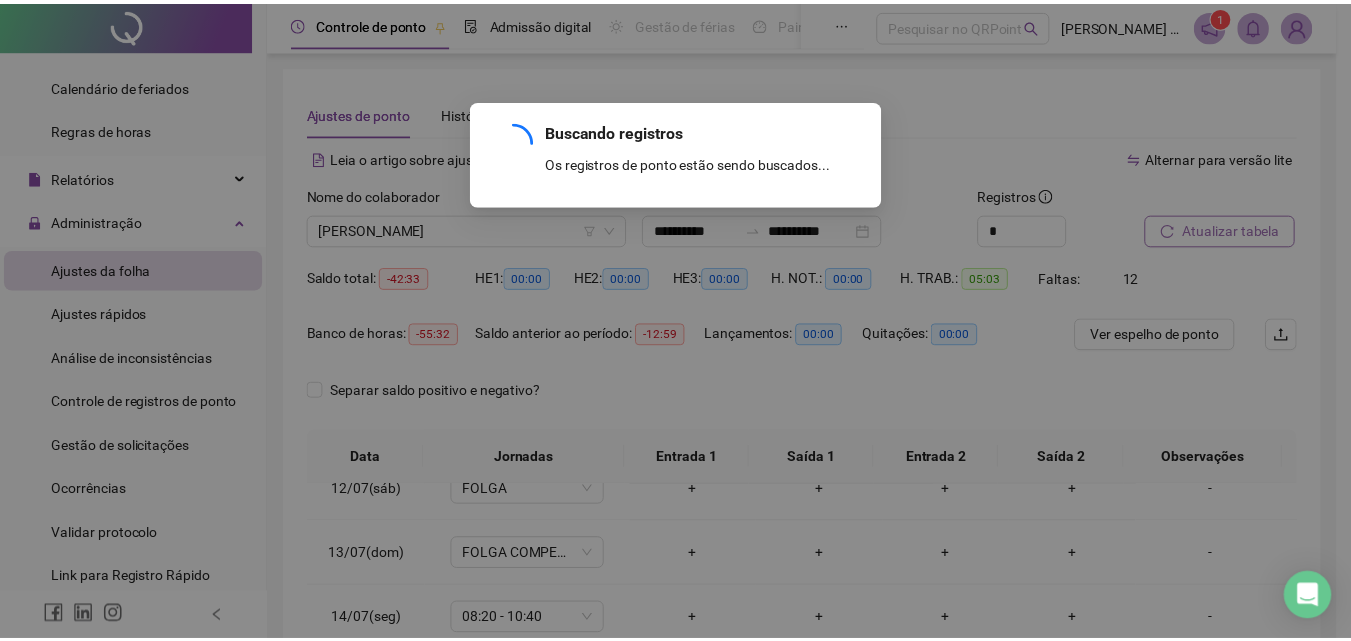 scroll, scrollTop: 743, scrollLeft: 0, axis: vertical 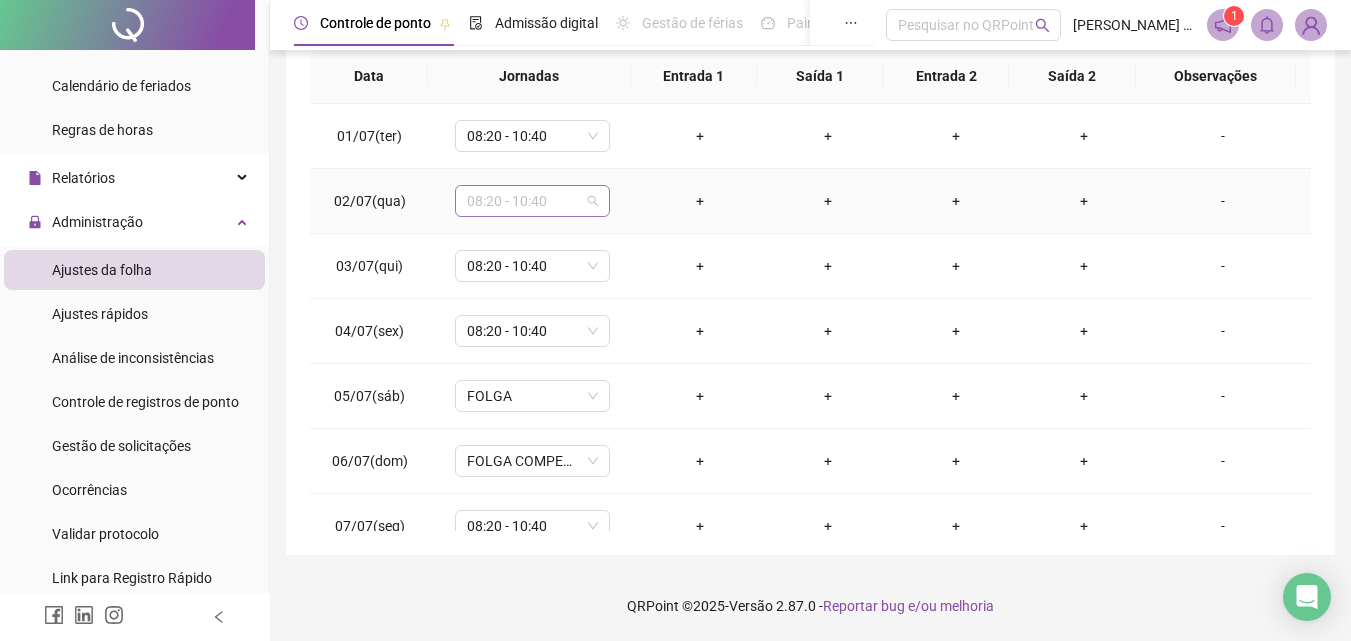 click on "08:20 - 10:40" at bounding box center [532, 201] 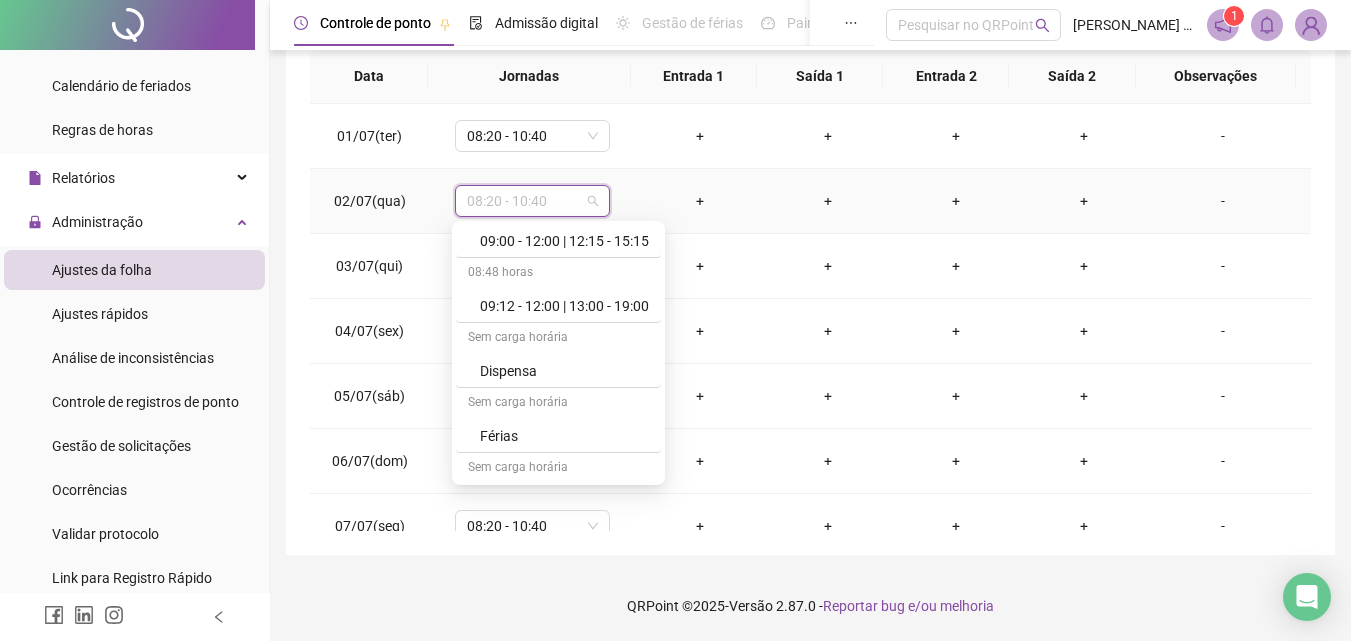 scroll, scrollTop: 1109, scrollLeft: 0, axis: vertical 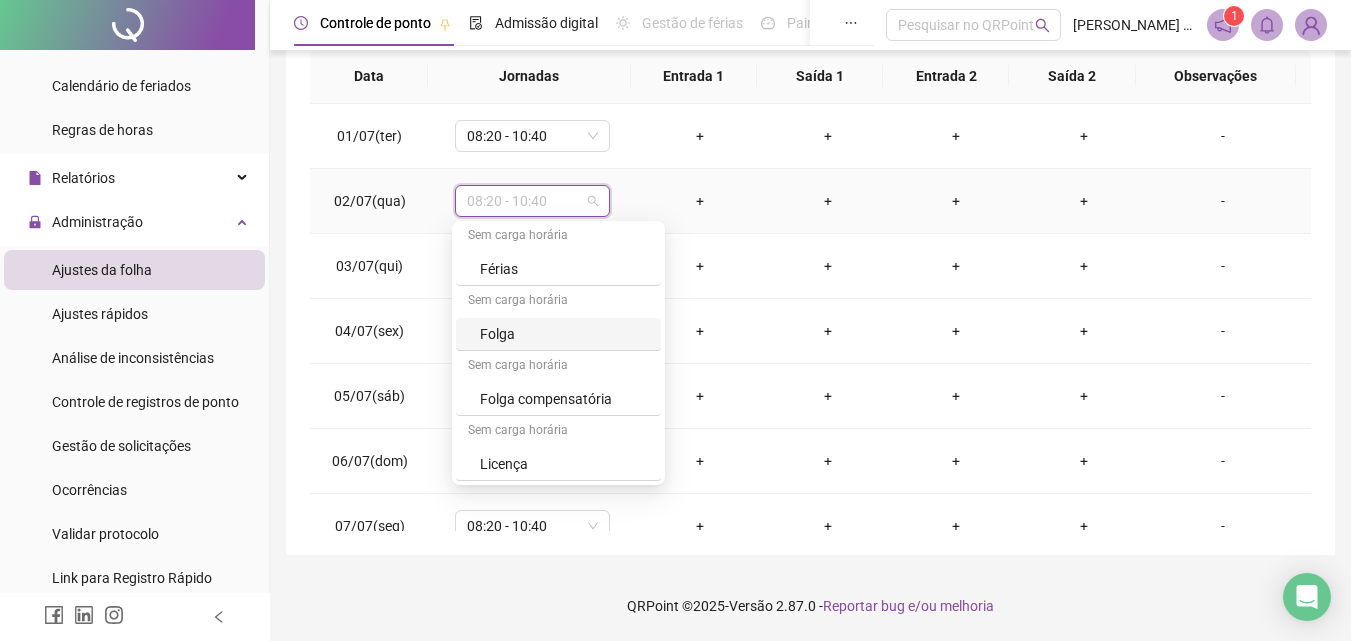 click on "Folga" at bounding box center (564, 334) 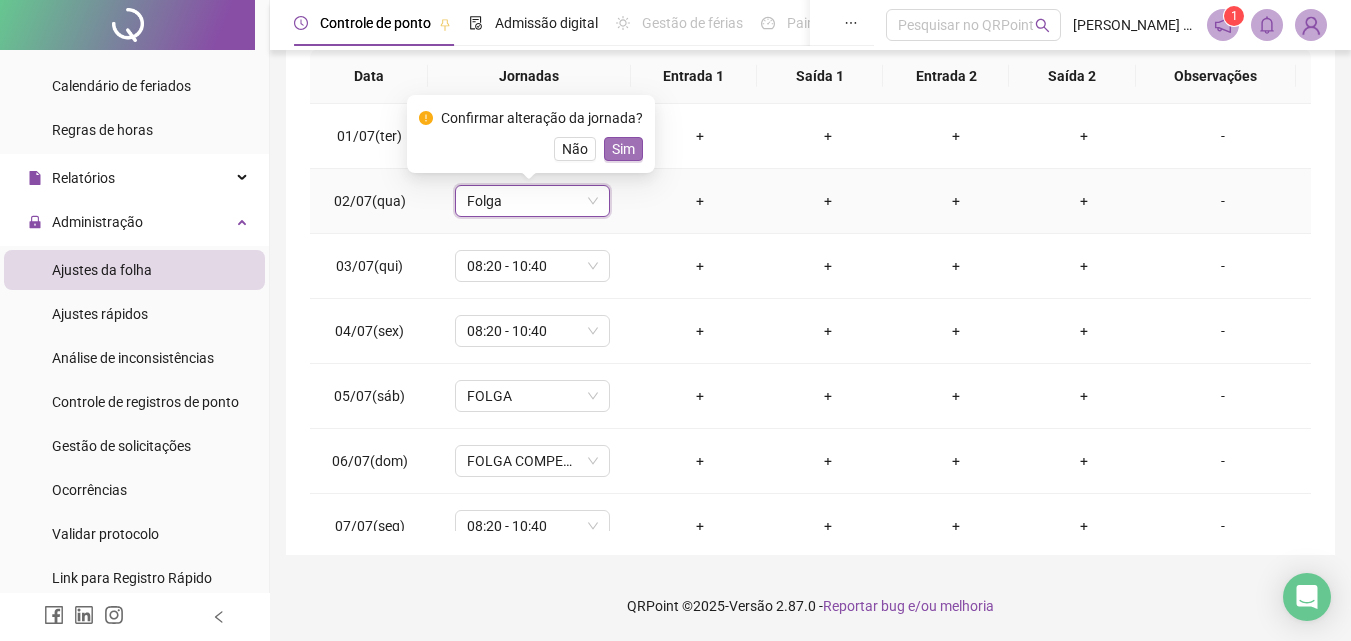 click on "Sim" at bounding box center (623, 149) 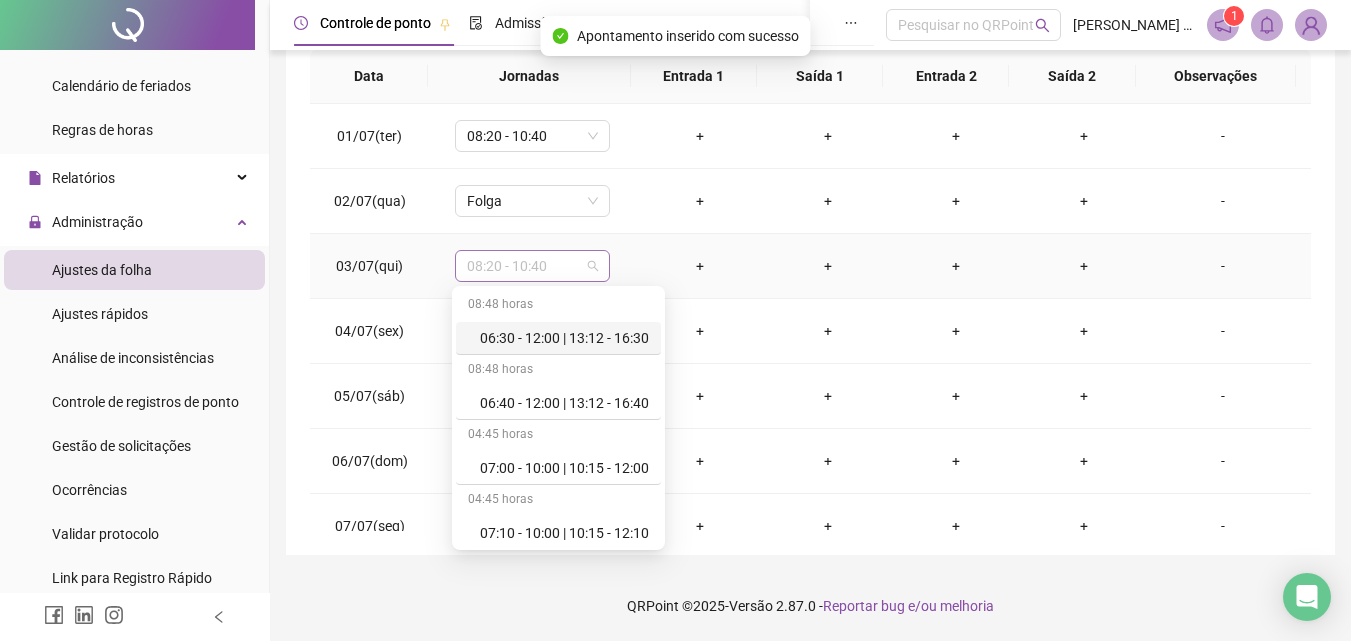click on "08:20 - 10:40" at bounding box center [532, 266] 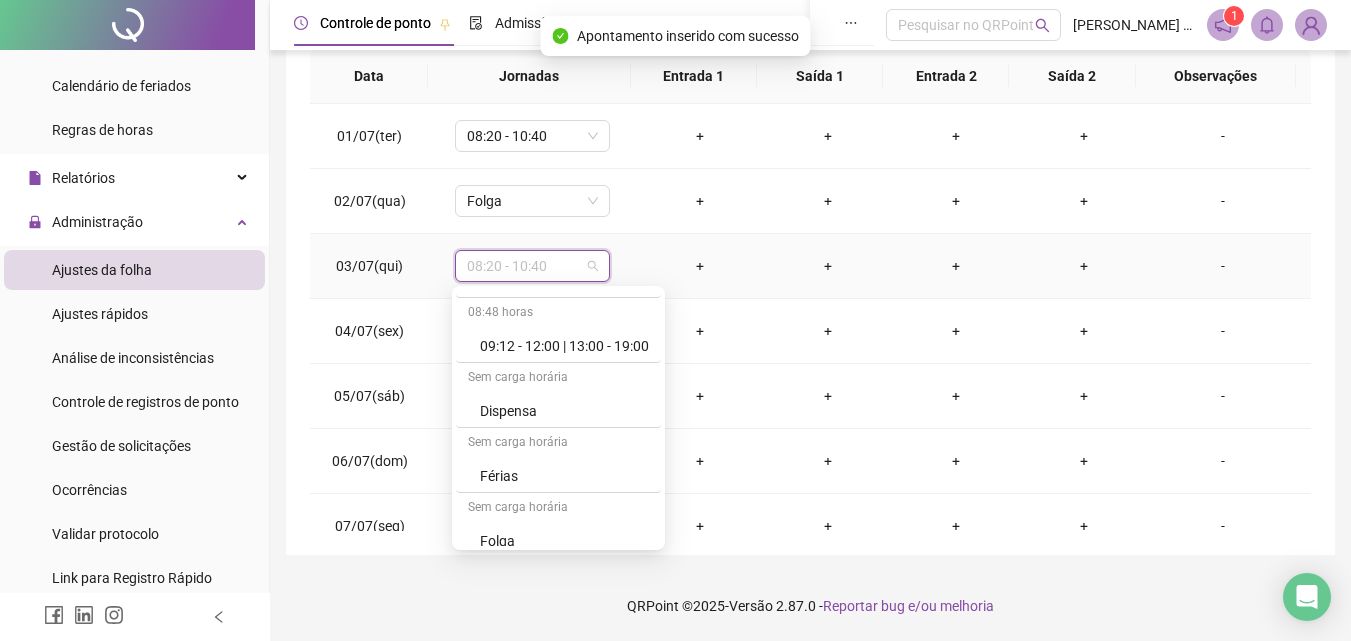 scroll, scrollTop: 1109, scrollLeft: 0, axis: vertical 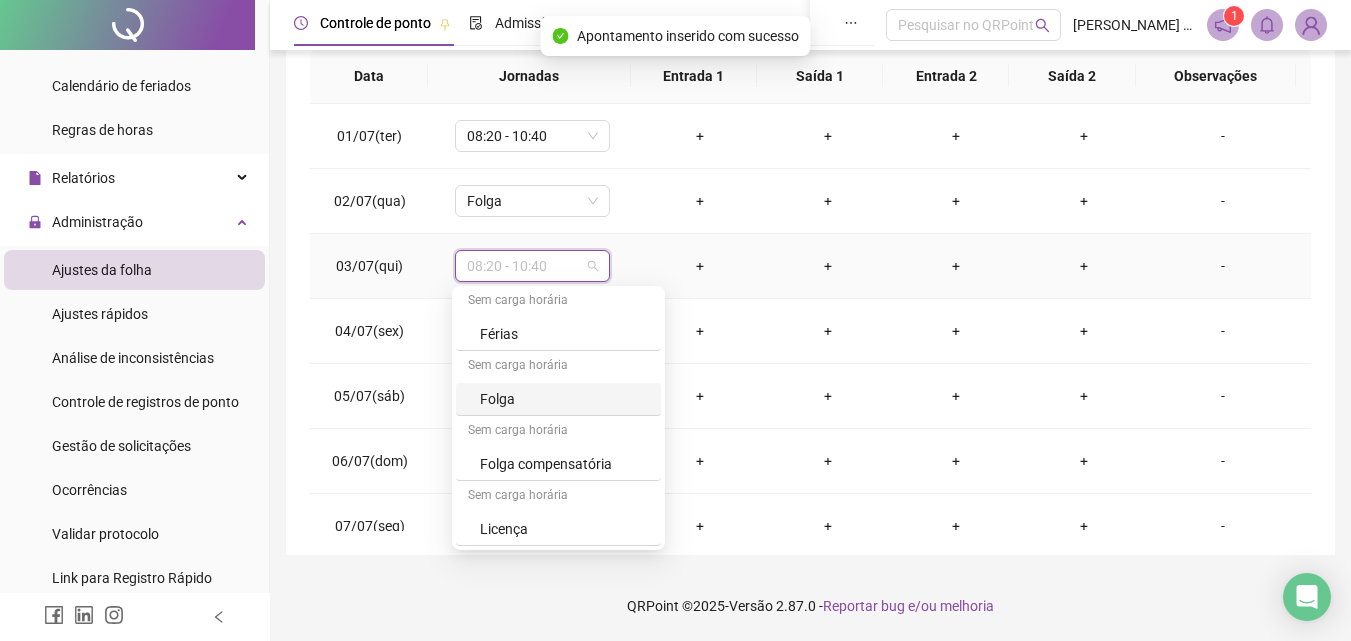 click on "Folga" at bounding box center [564, 399] 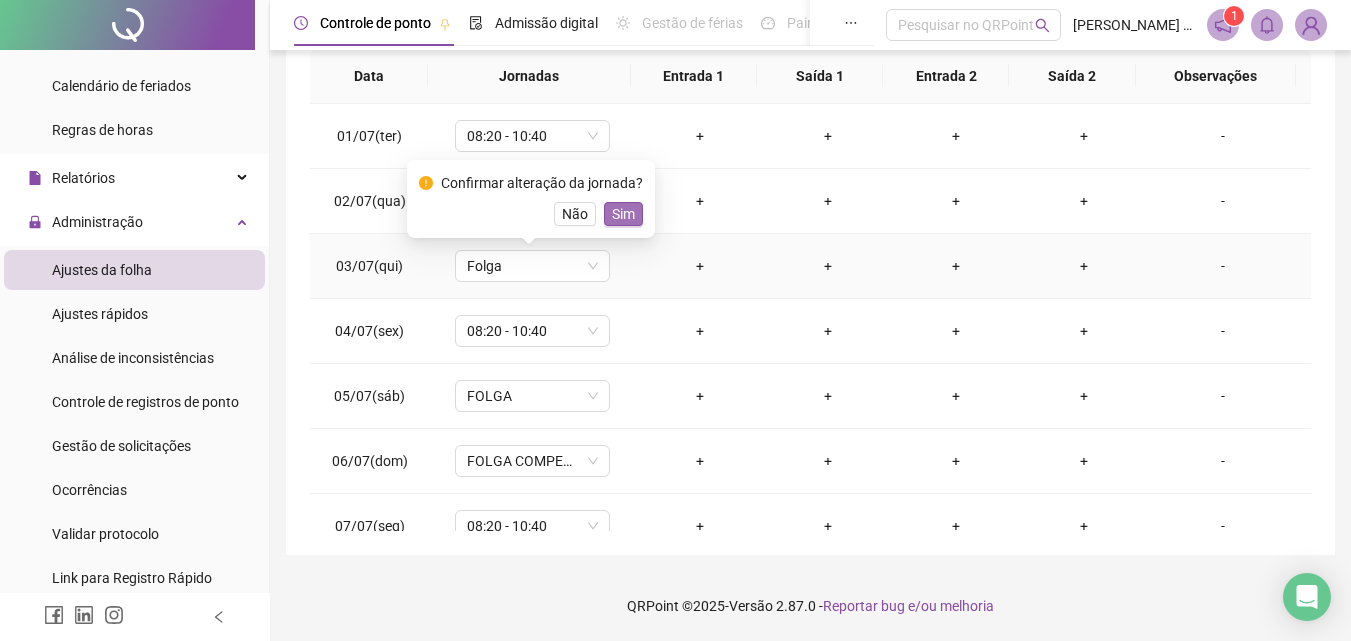 click on "Sim" at bounding box center (623, 214) 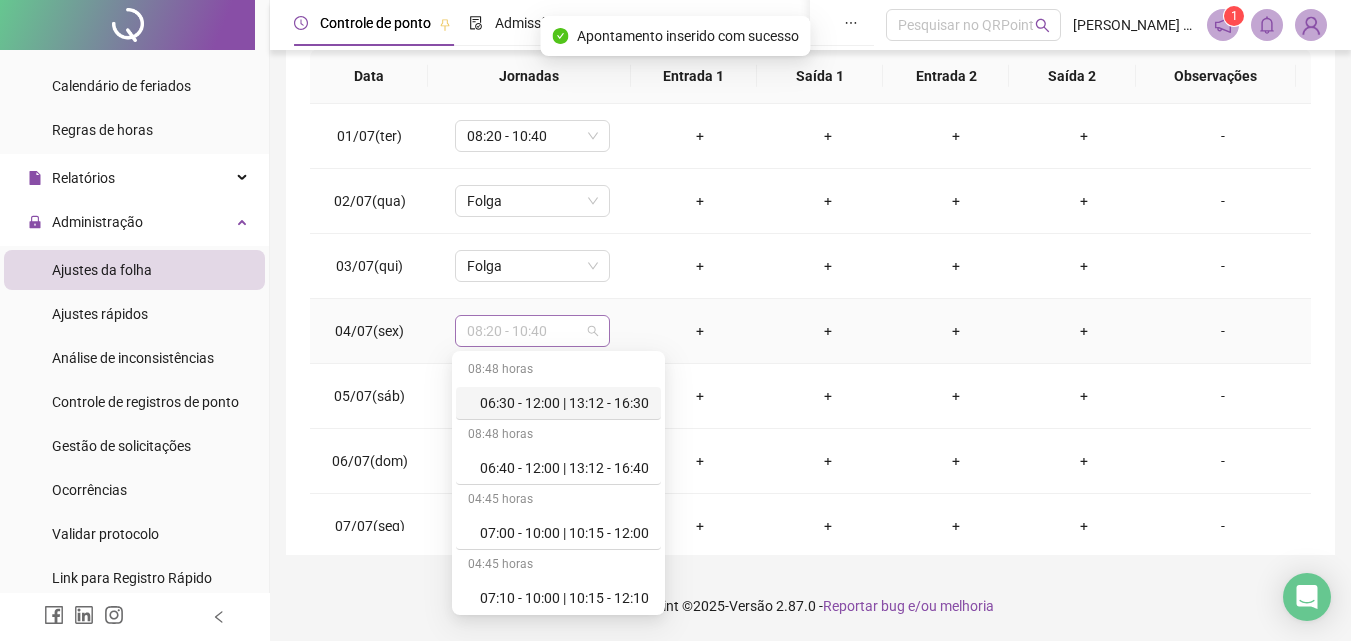 click on "08:20 - 10:40" at bounding box center (532, 331) 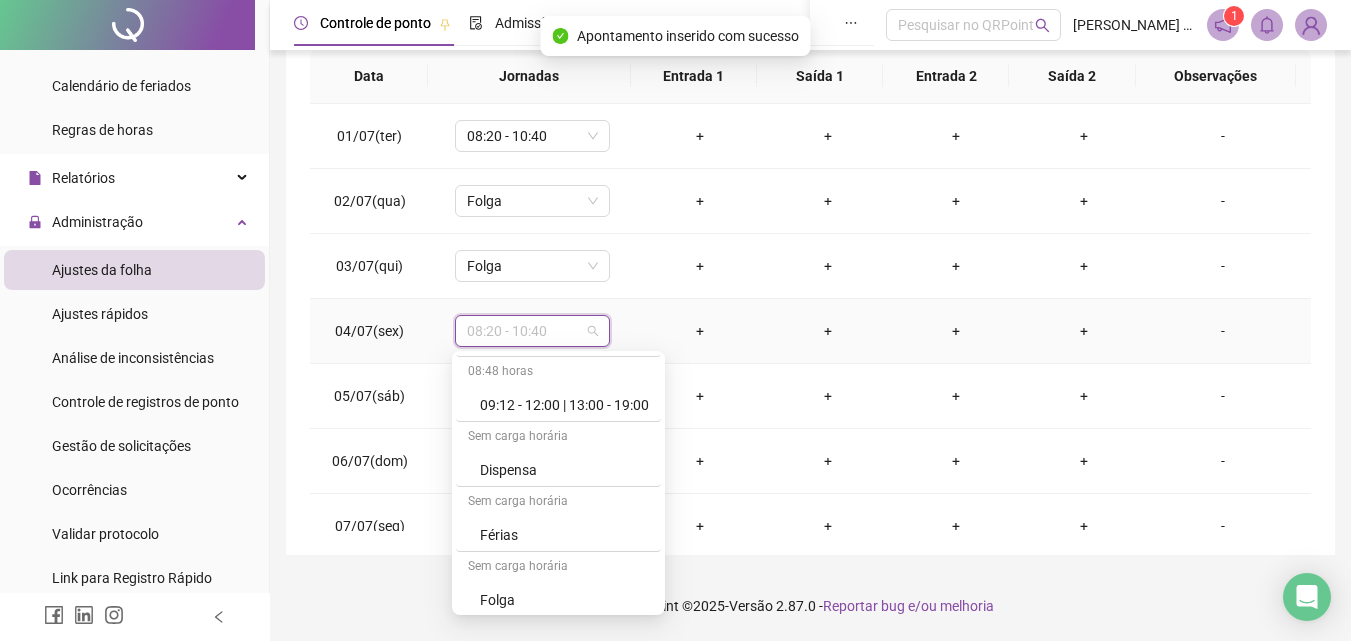 scroll, scrollTop: 1109, scrollLeft: 0, axis: vertical 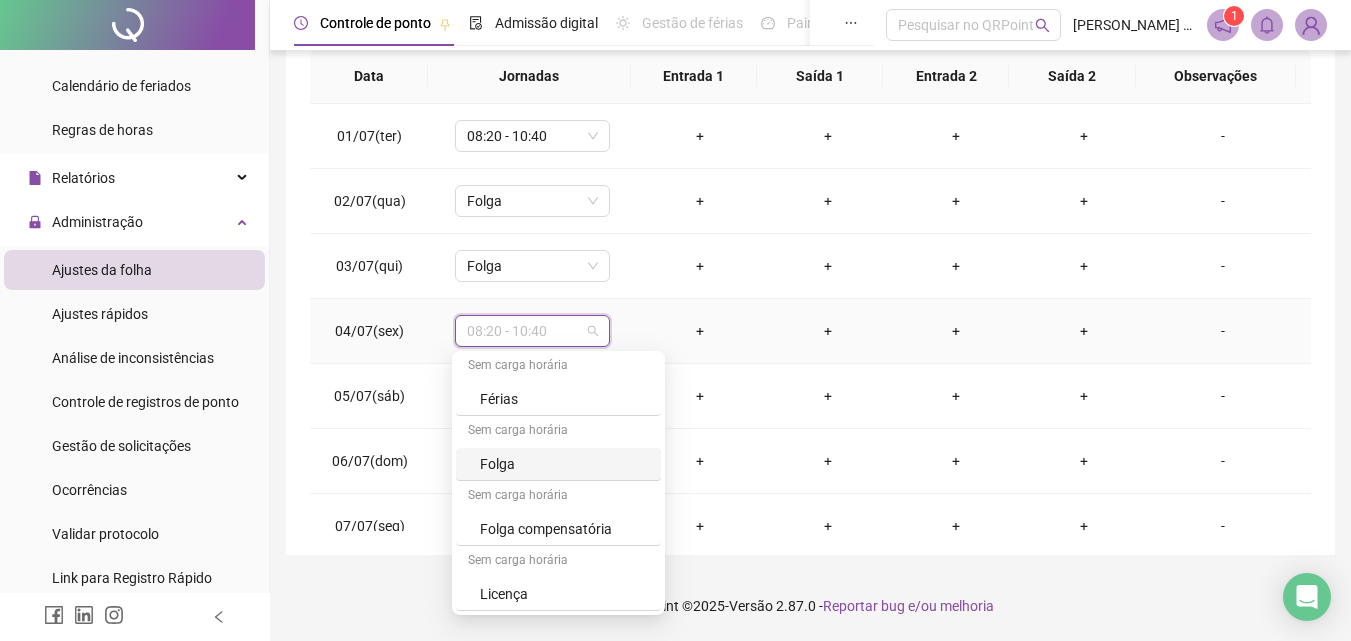 click on "Folga" at bounding box center [564, 464] 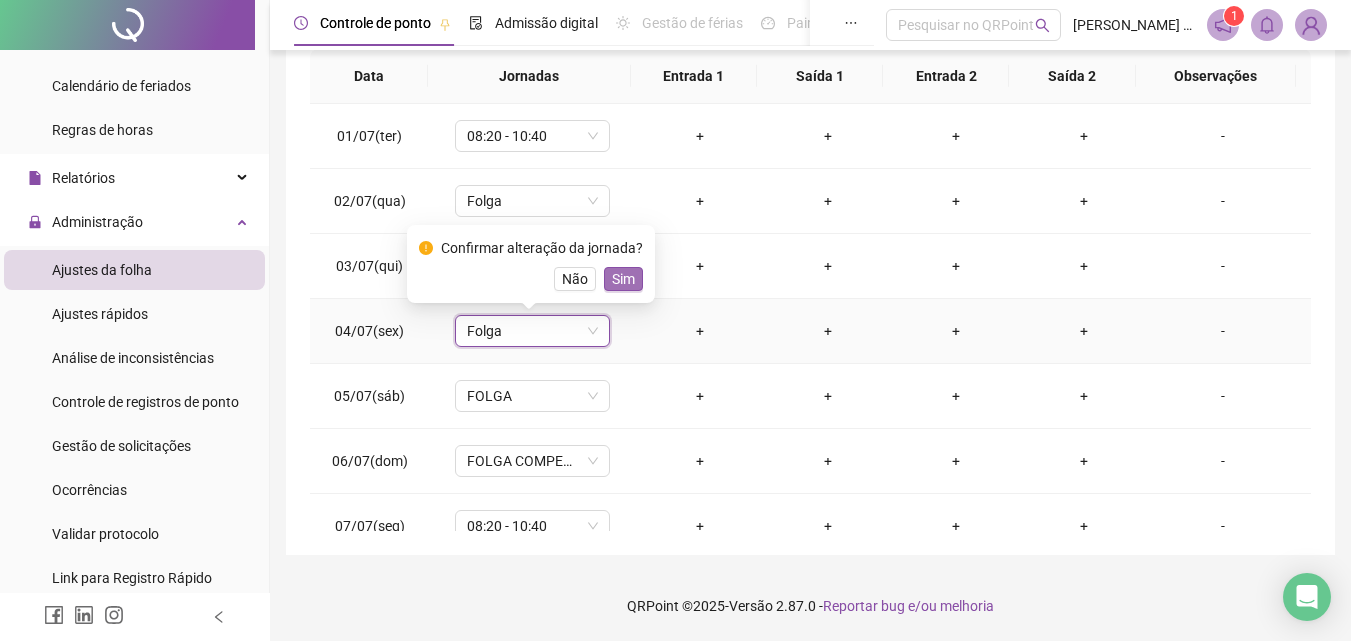 click on "Sim" at bounding box center (623, 279) 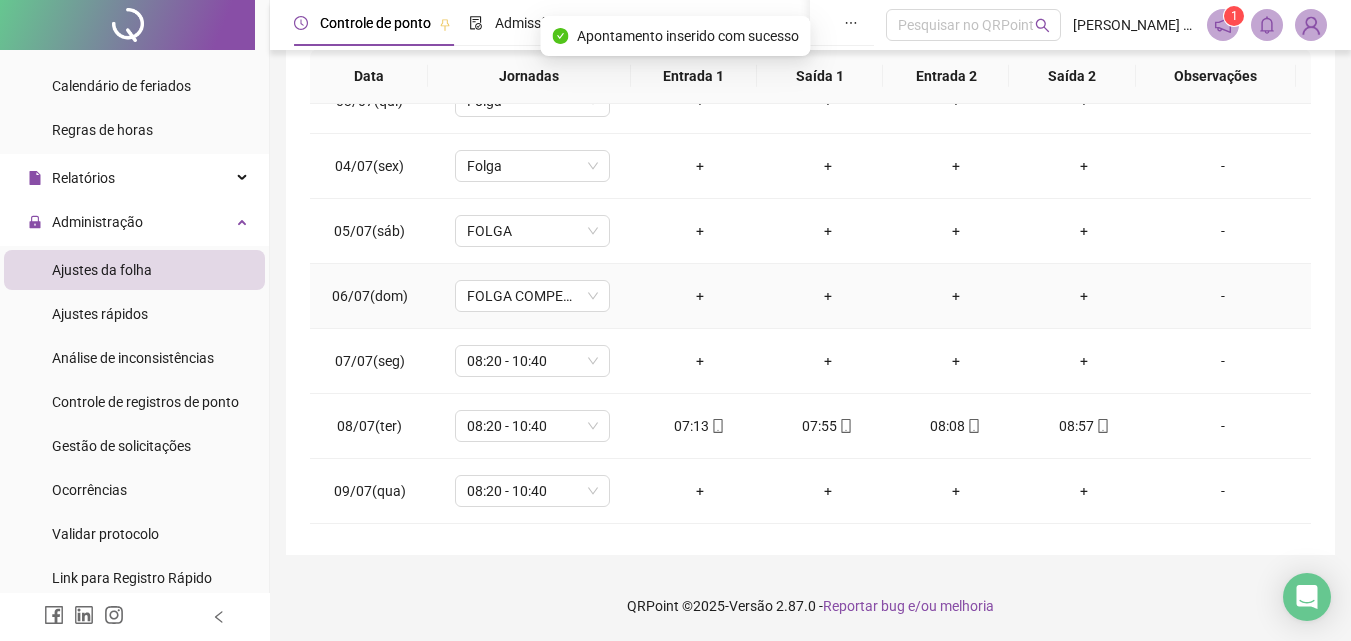 scroll, scrollTop: 200, scrollLeft: 0, axis: vertical 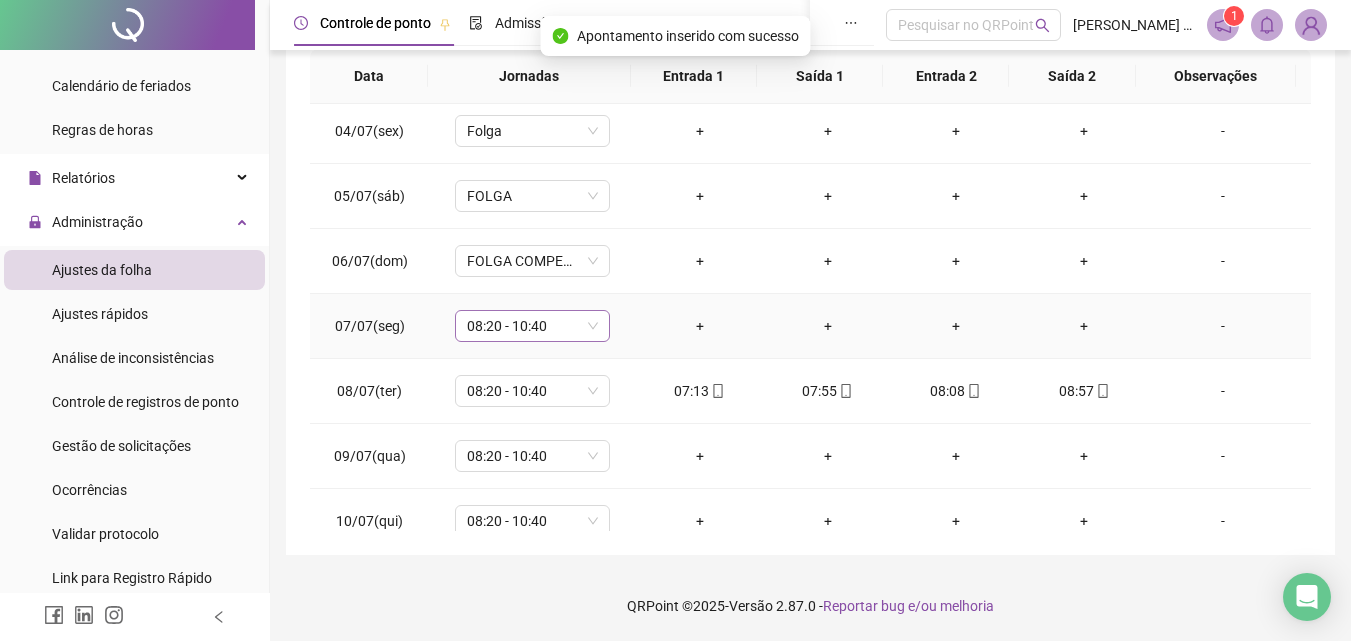 click on "08:20 - 10:40" at bounding box center (532, 326) 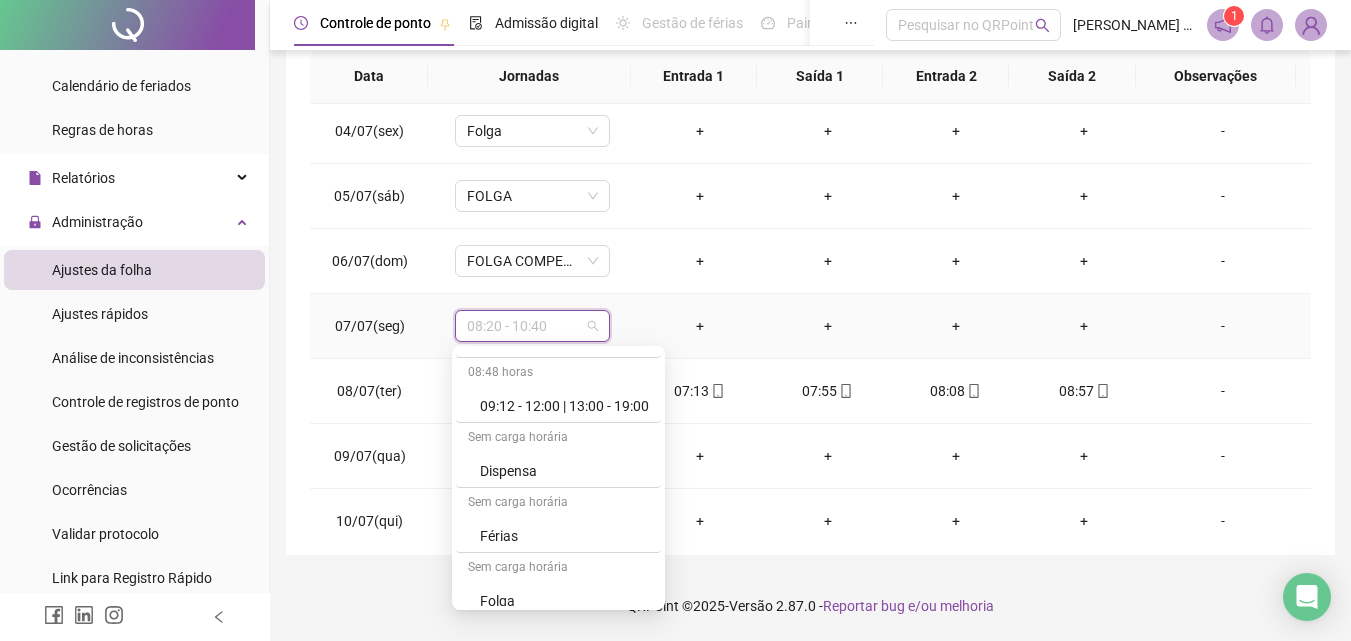 scroll, scrollTop: 1109, scrollLeft: 0, axis: vertical 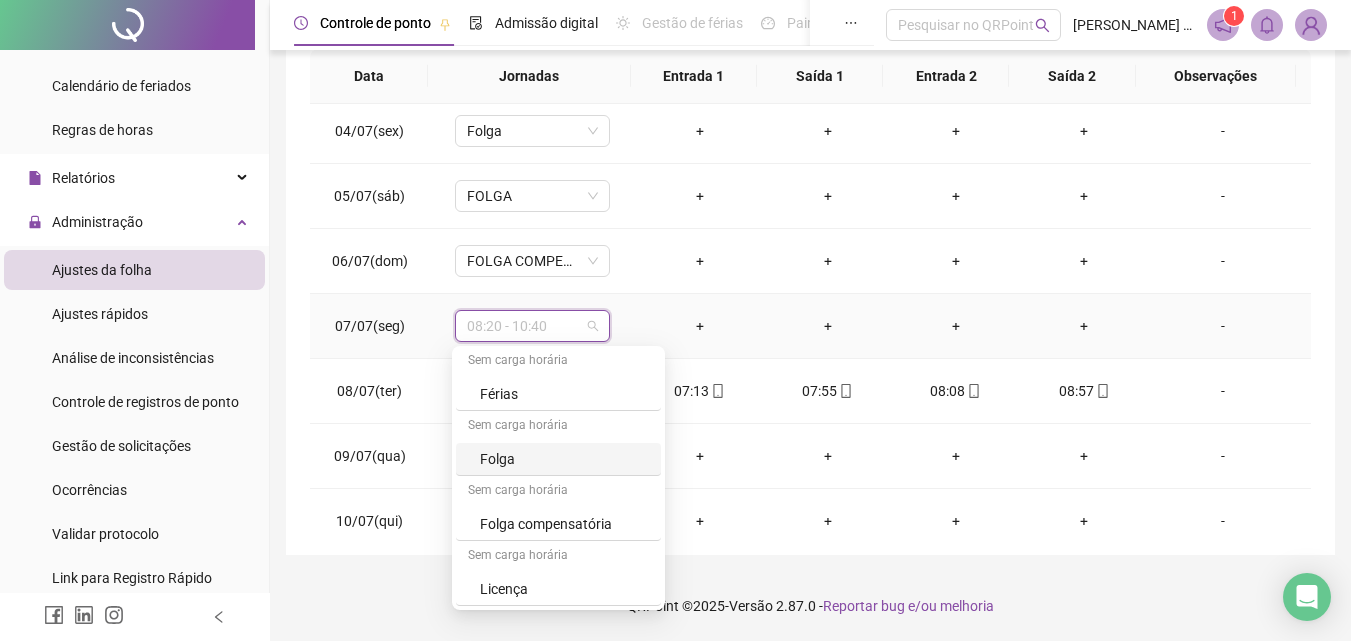 click on "Folga" at bounding box center [564, 459] 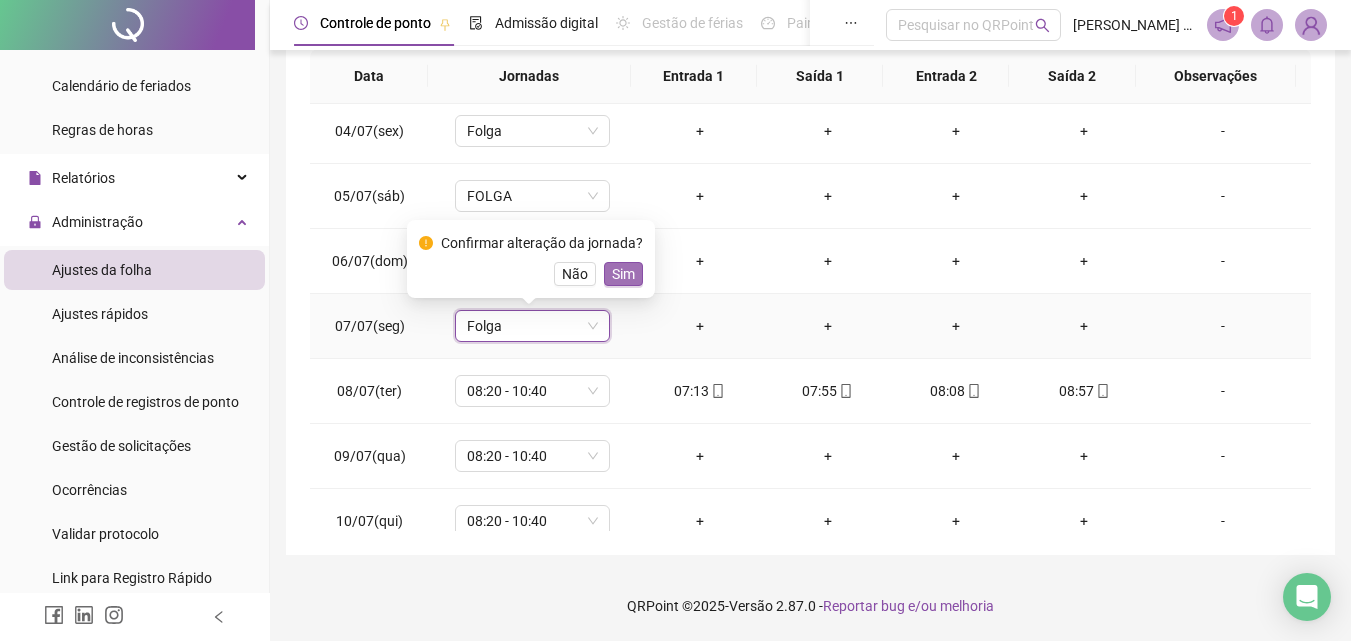 click on "Sim" at bounding box center (623, 274) 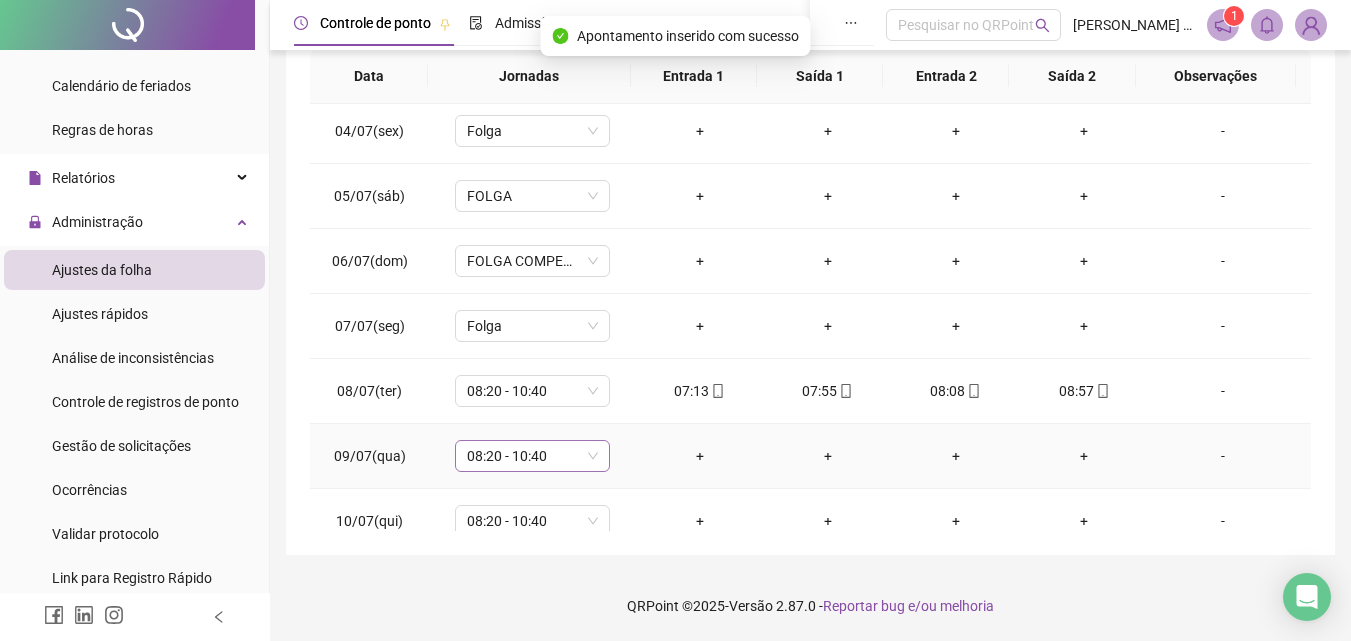 click on "08:20 - 10:40" at bounding box center [532, 456] 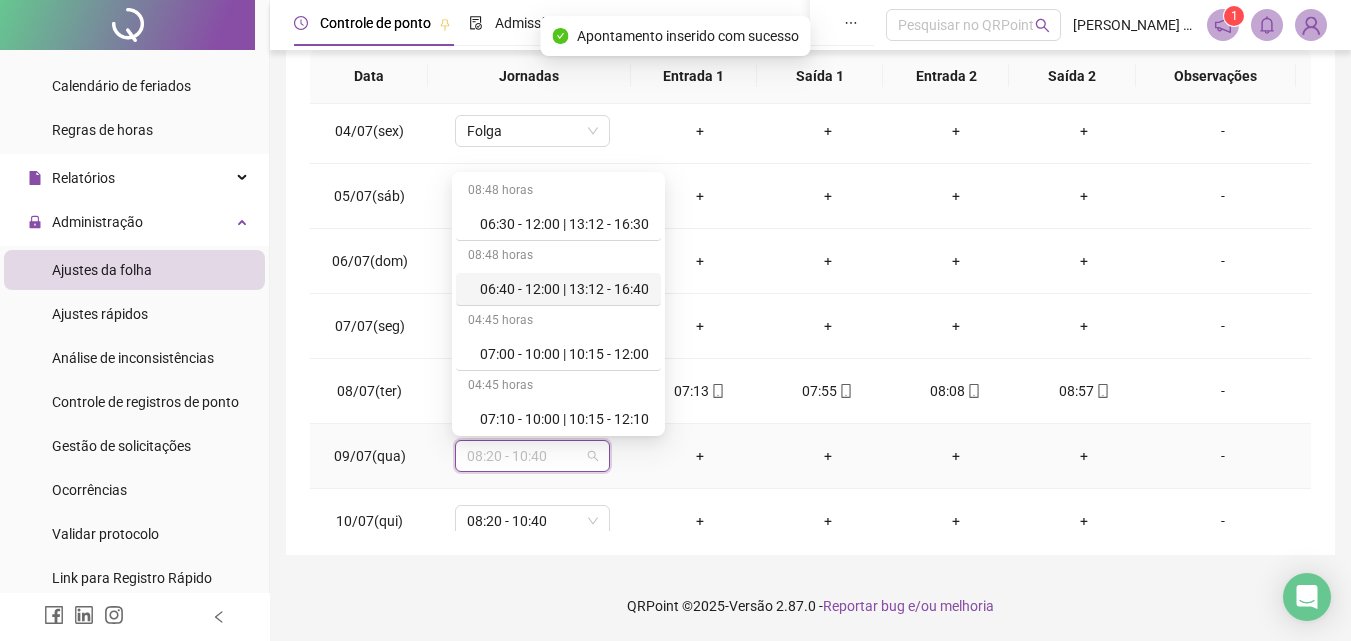 scroll, scrollTop: 1109, scrollLeft: 0, axis: vertical 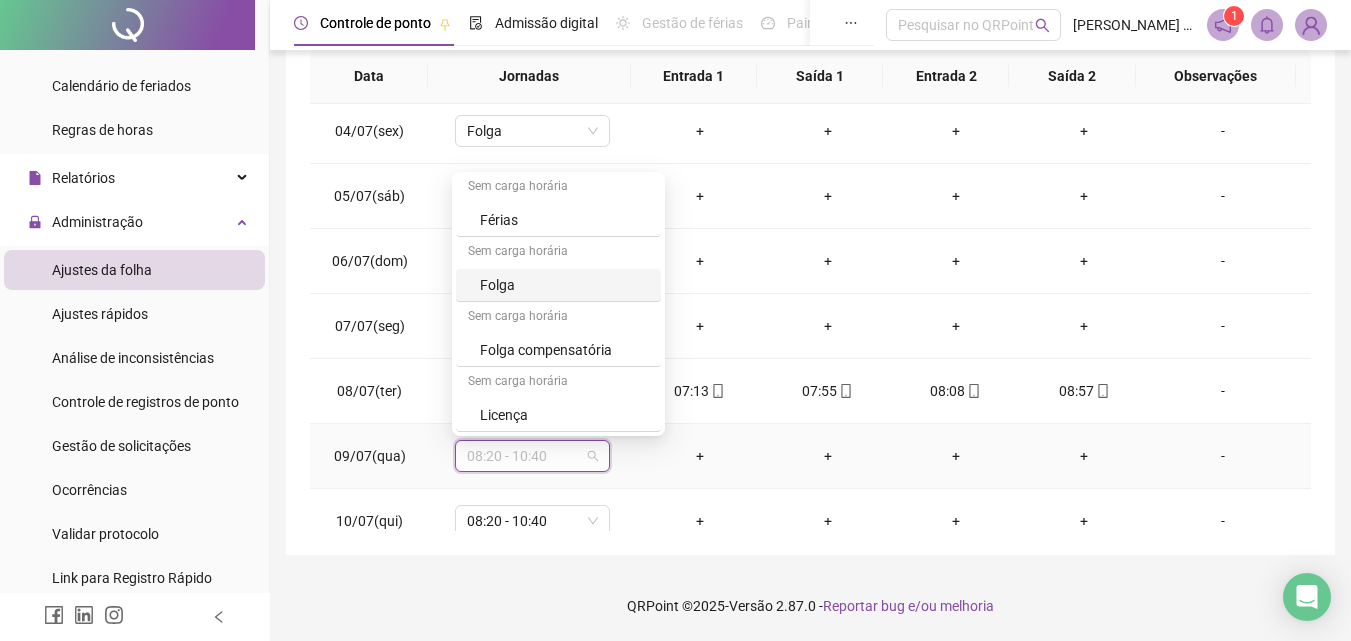 click on "Folga" at bounding box center (564, 285) 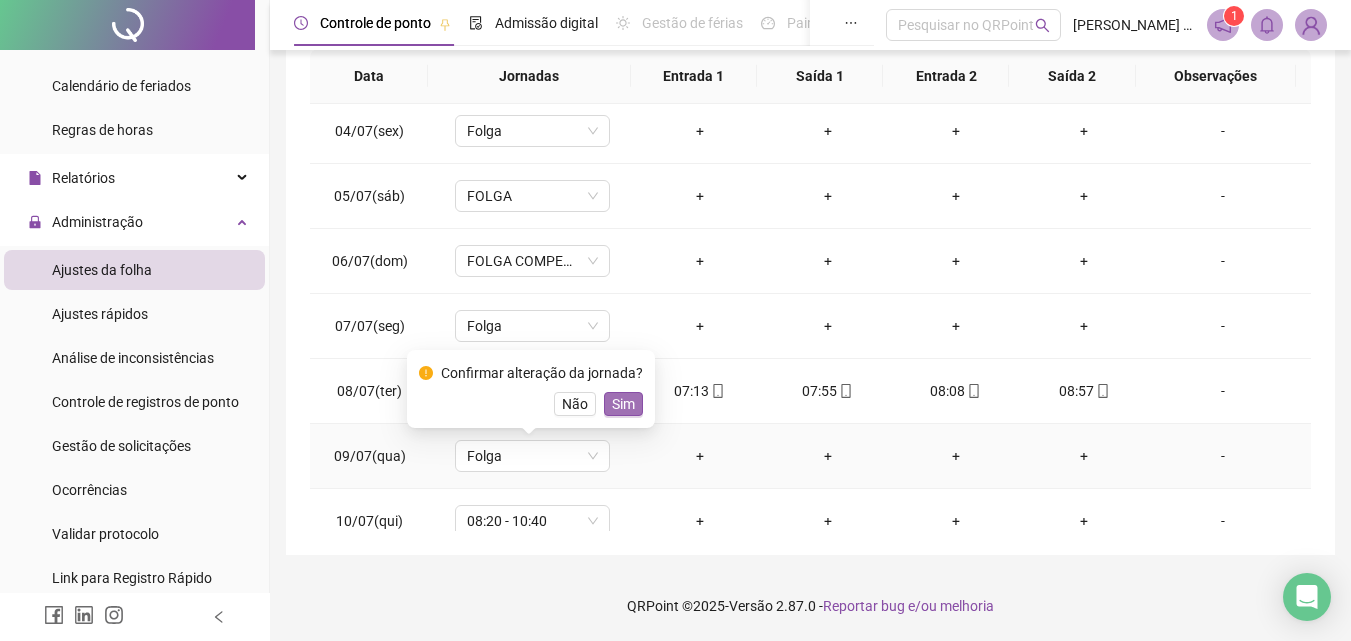 click on "Sim" at bounding box center (623, 404) 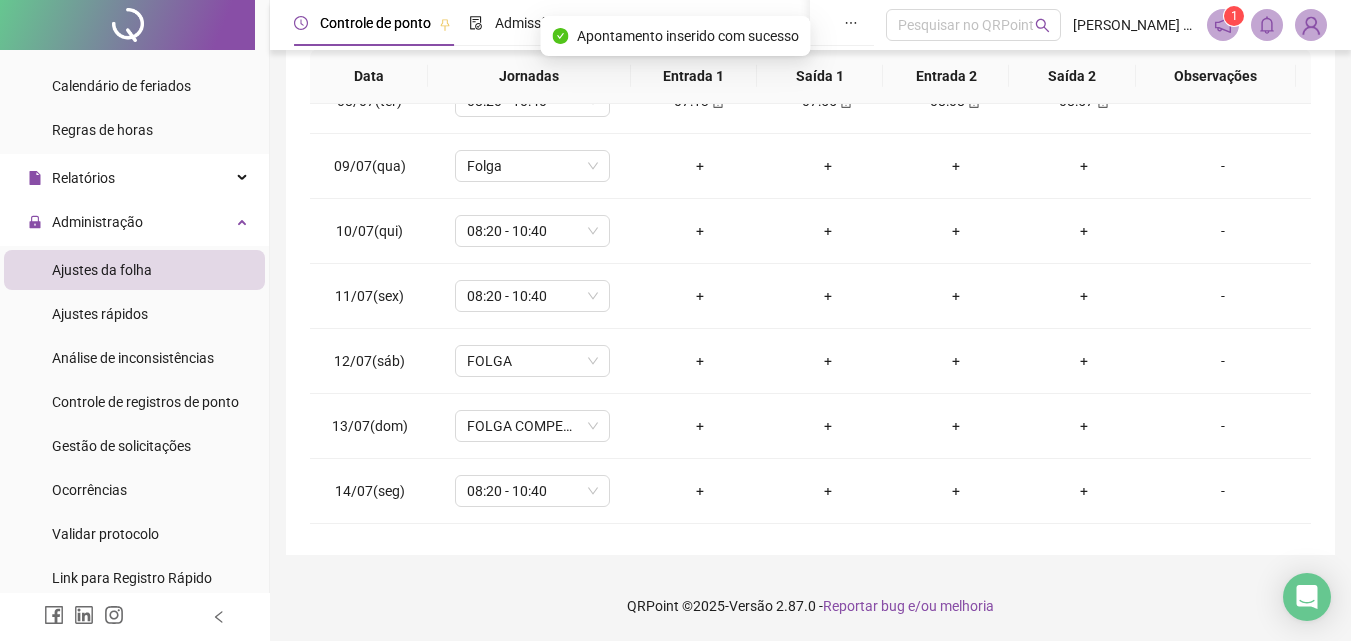 scroll, scrollTop: 500, scrollLeft: 0, axis: vertical 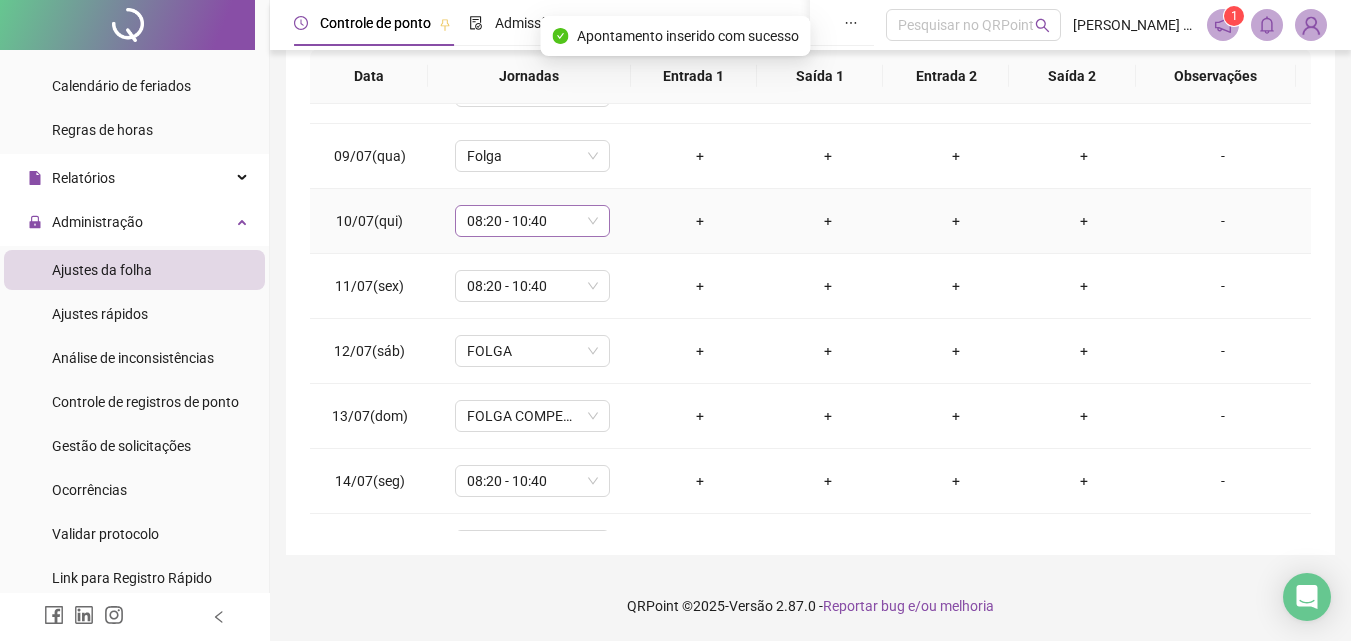 click on "08:20 - 10:40" at bounding box center [532, 221] 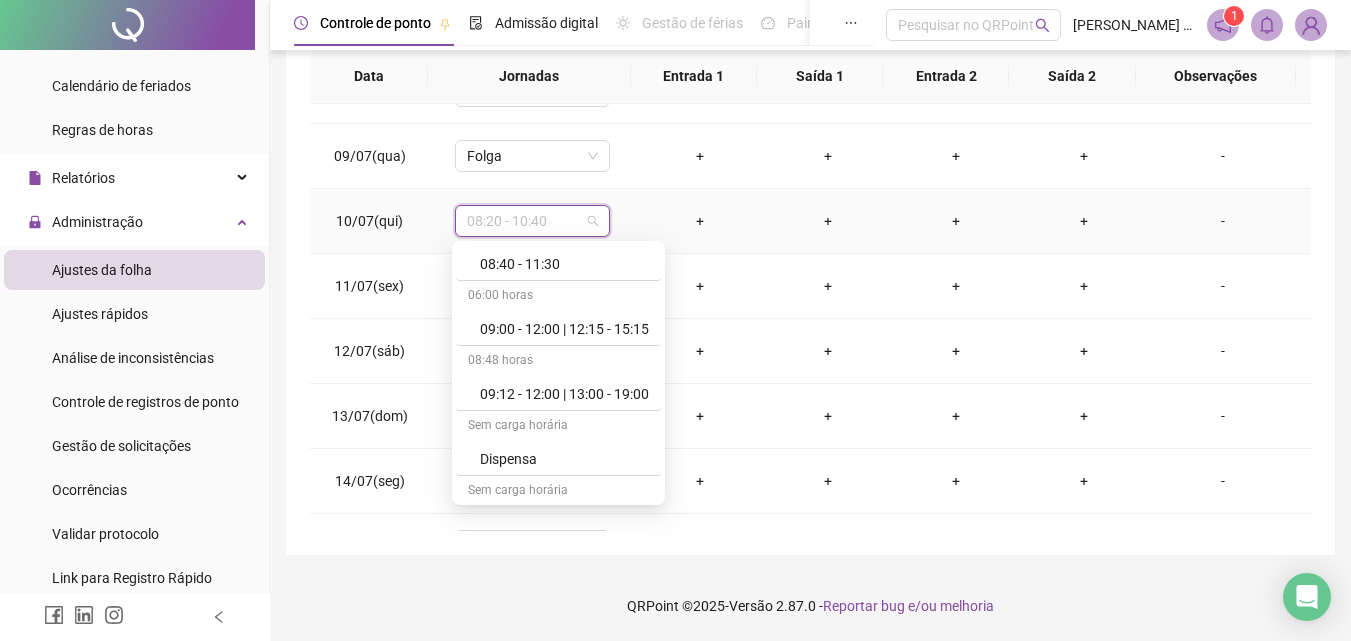 scroll, scrollTop: 1109, scrollLeft: 0, axis: vertical 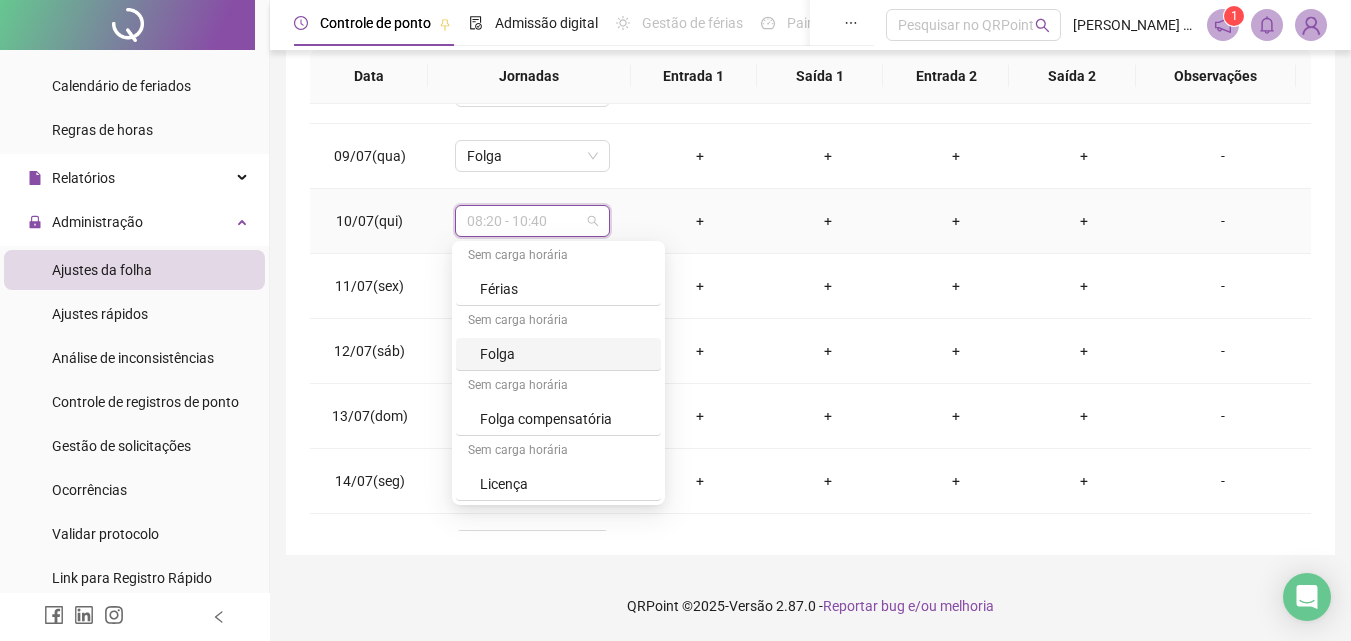 click on "Folga" at bounding box center (564, 354) 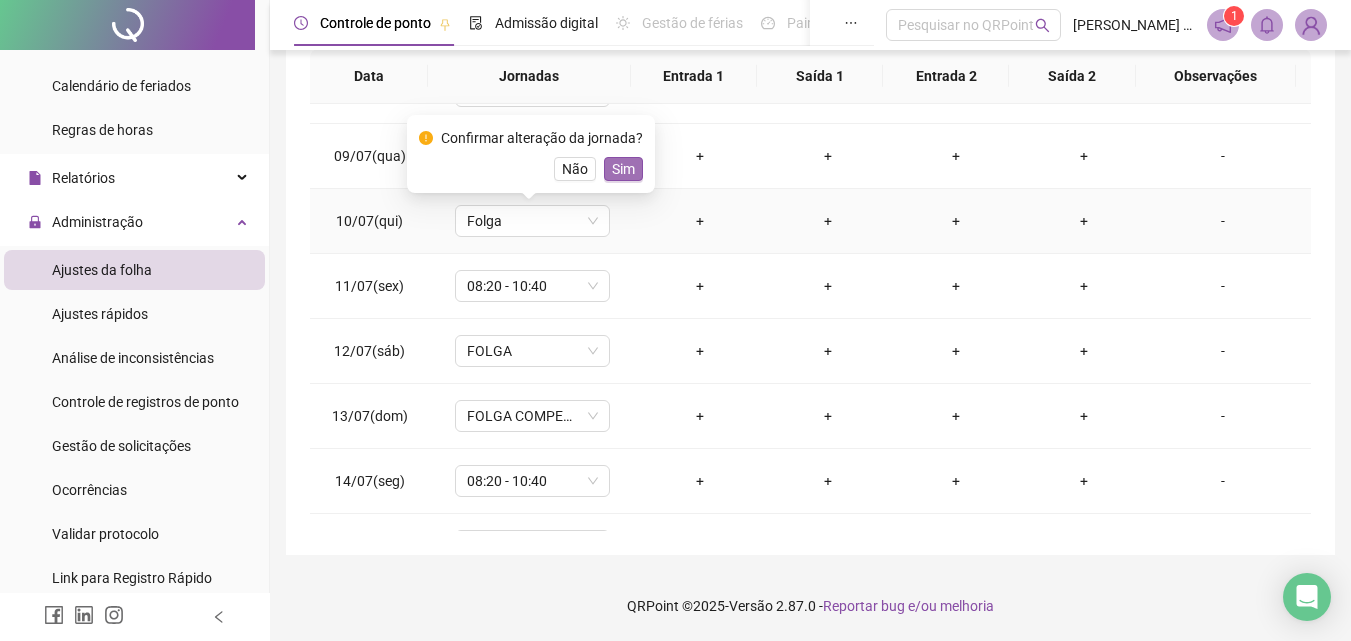 click on "Sim" at bounding box center [623, 169] 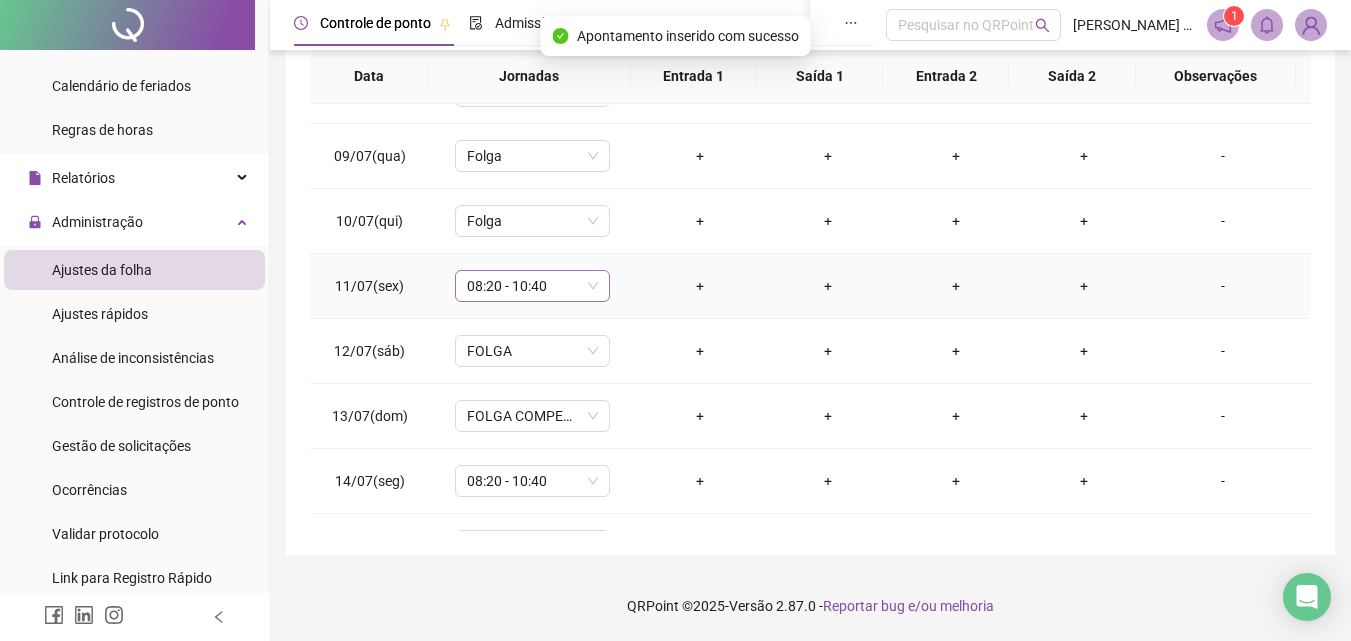 click on "08:20 - 10:40" at bounding box center (532, 286) 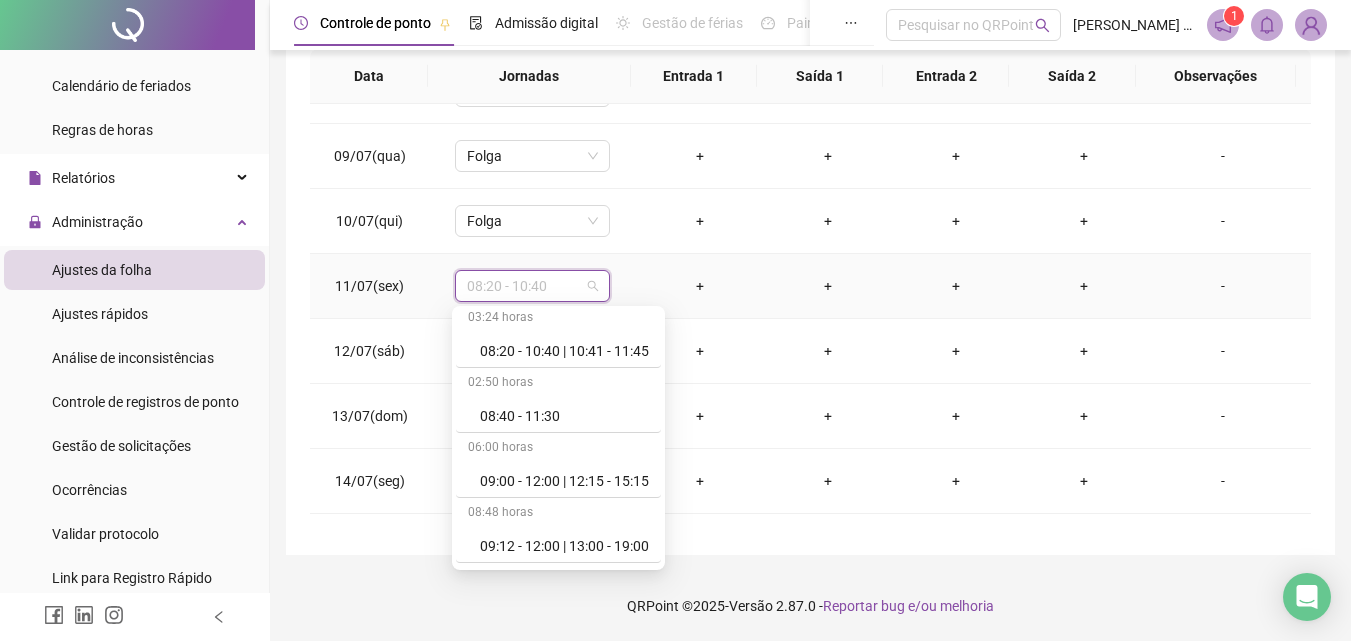 scroll, scrollTop: 1109, scrollLeft: 0, axis: vertical 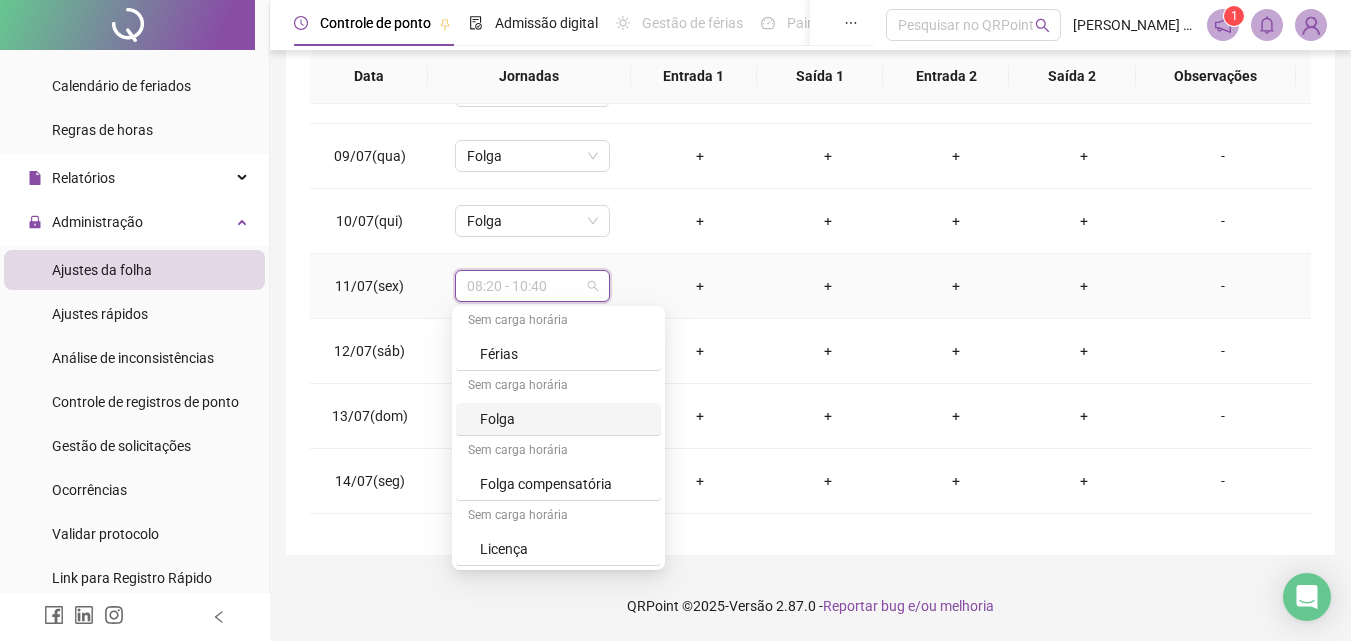 click on "Folga" at bounding box center (564, 419) 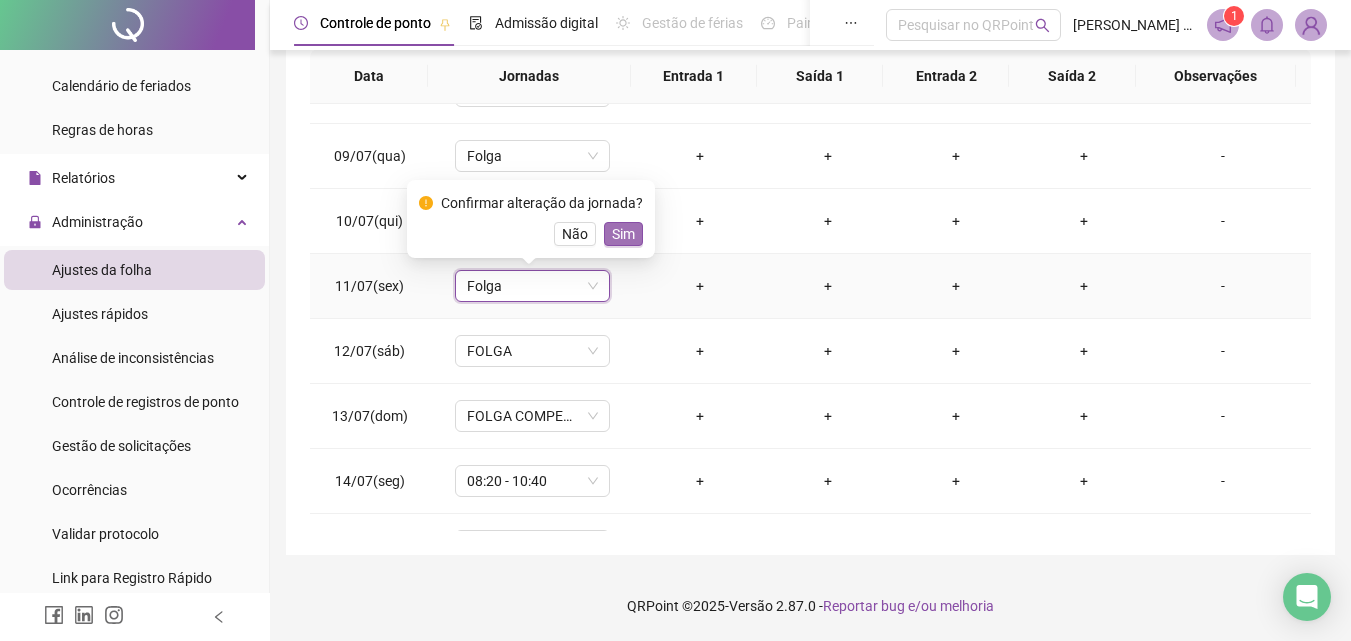 click on "Sim" at bounding box center (623, 234) 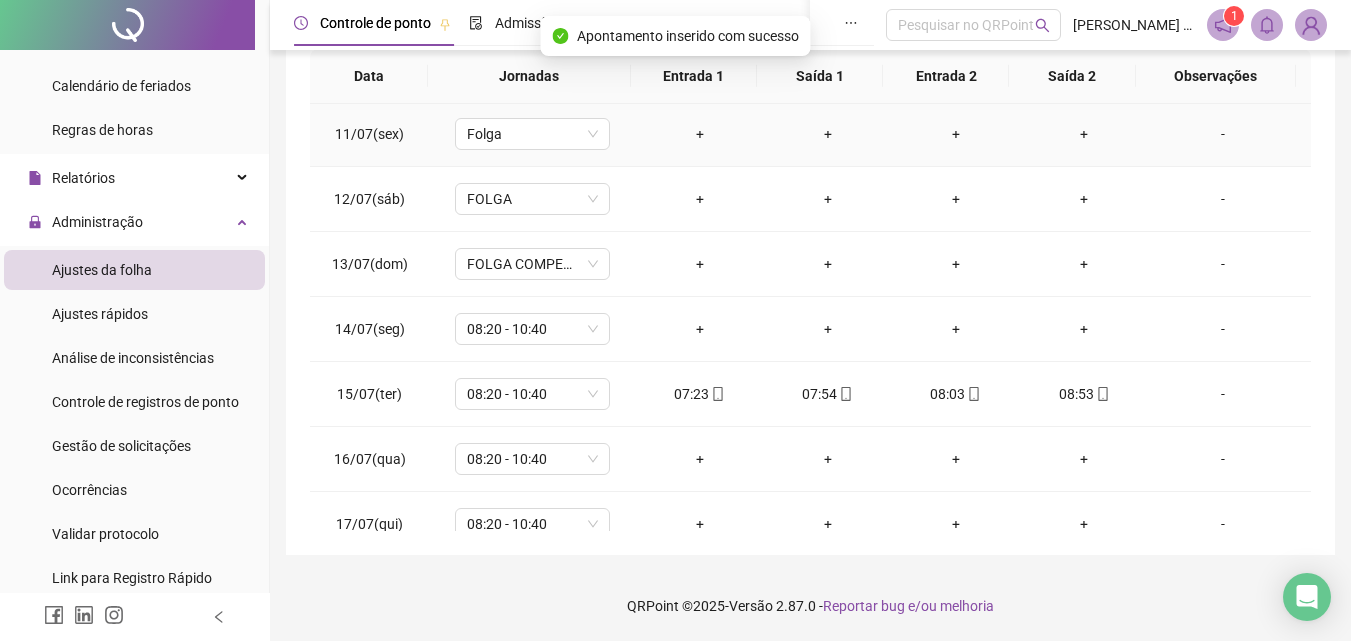 scroll, scrollTop: 700, scrollLeft: 0, axis: vertical 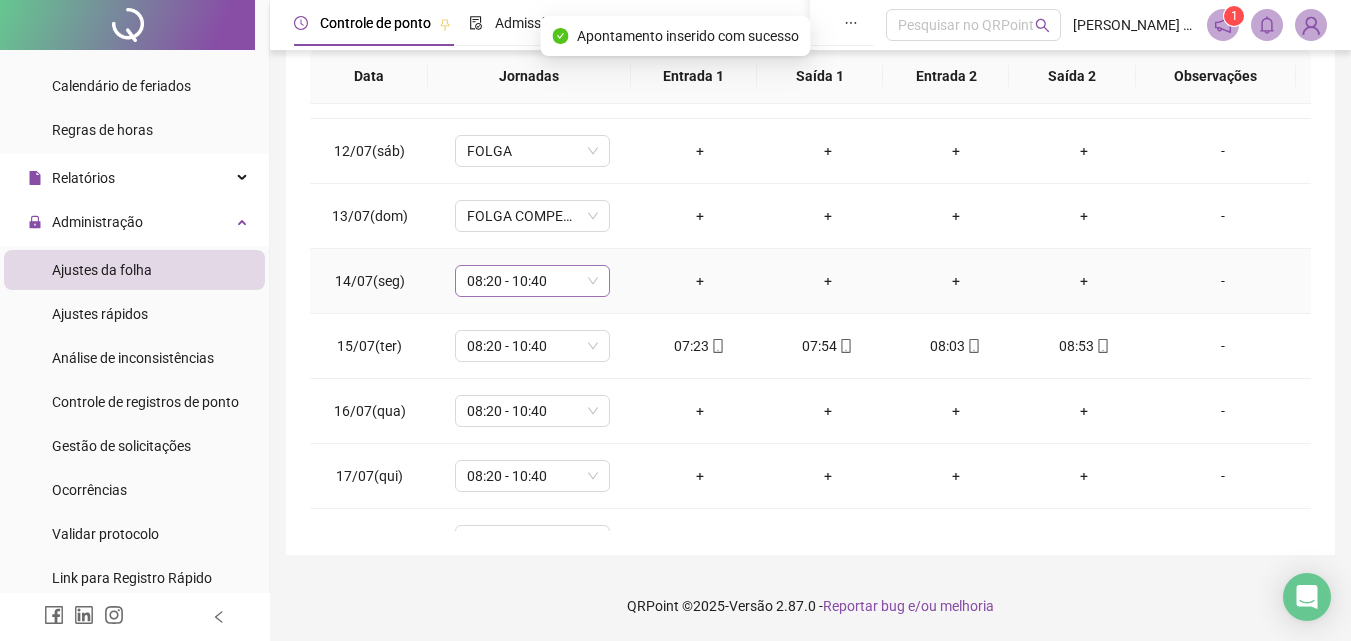 click on "08:20 - 10:40" at bounding box center (532, 281) 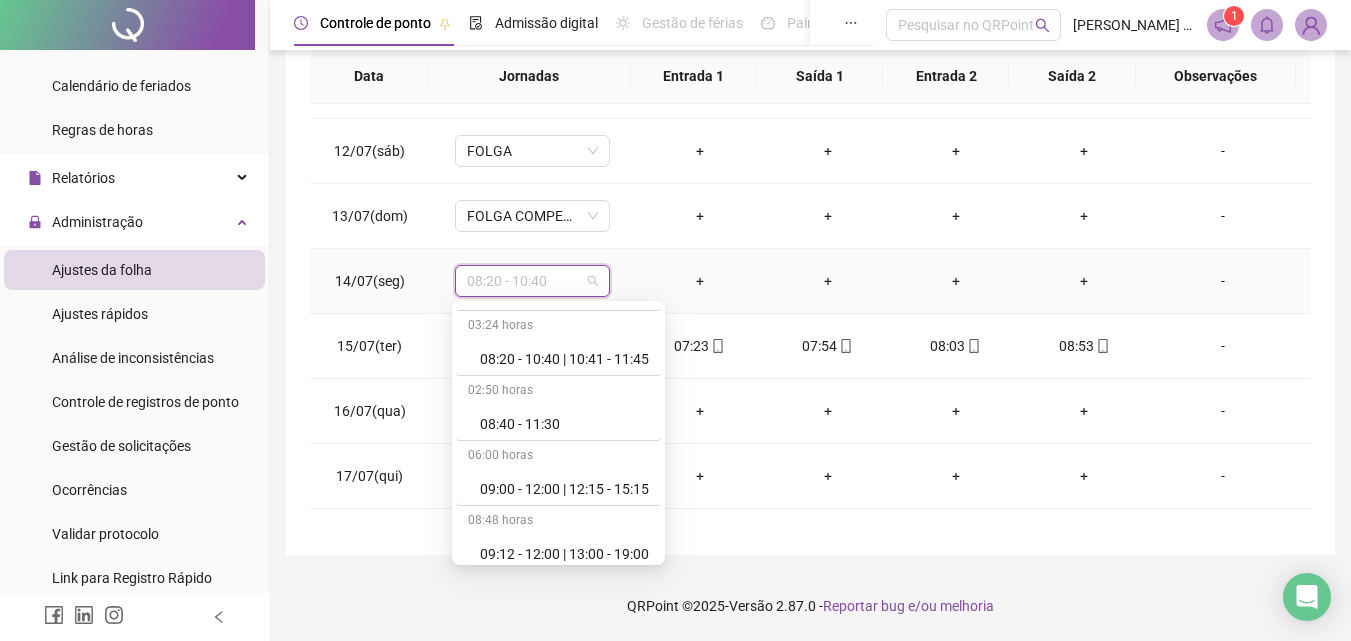scroll, scrollTop: 1109, scrollLeft: 0, axis: vertical 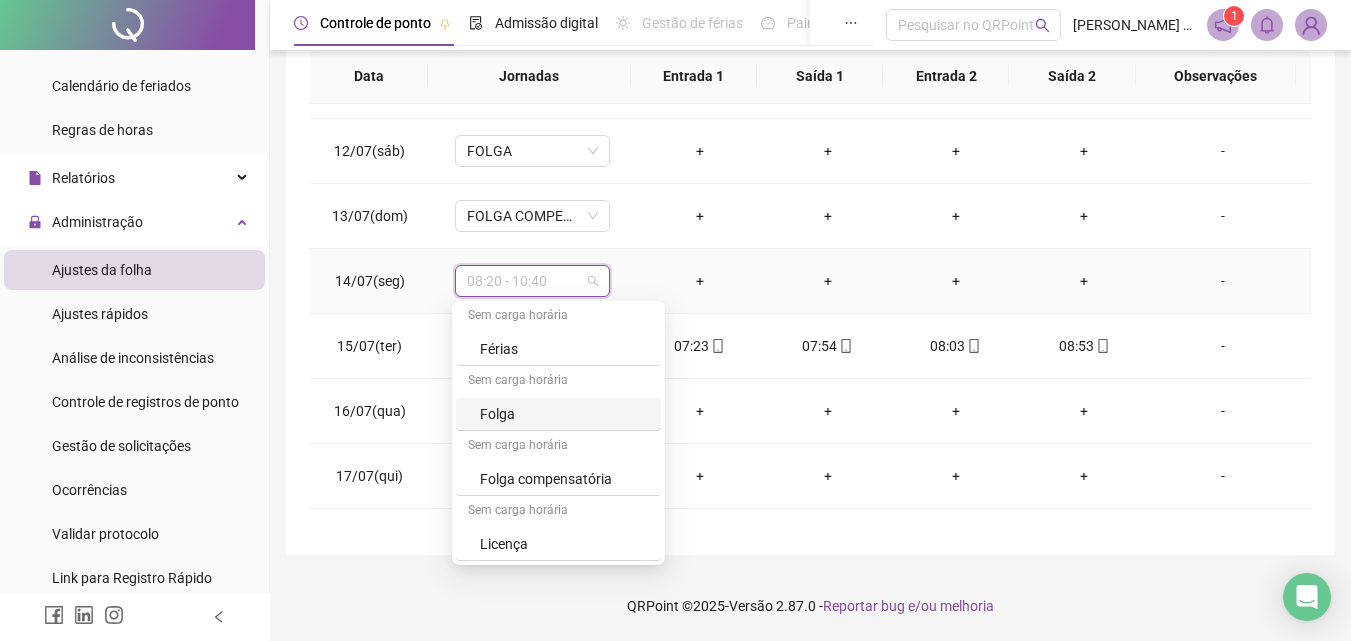 click on "Folga" at bounding box center (564, 414) 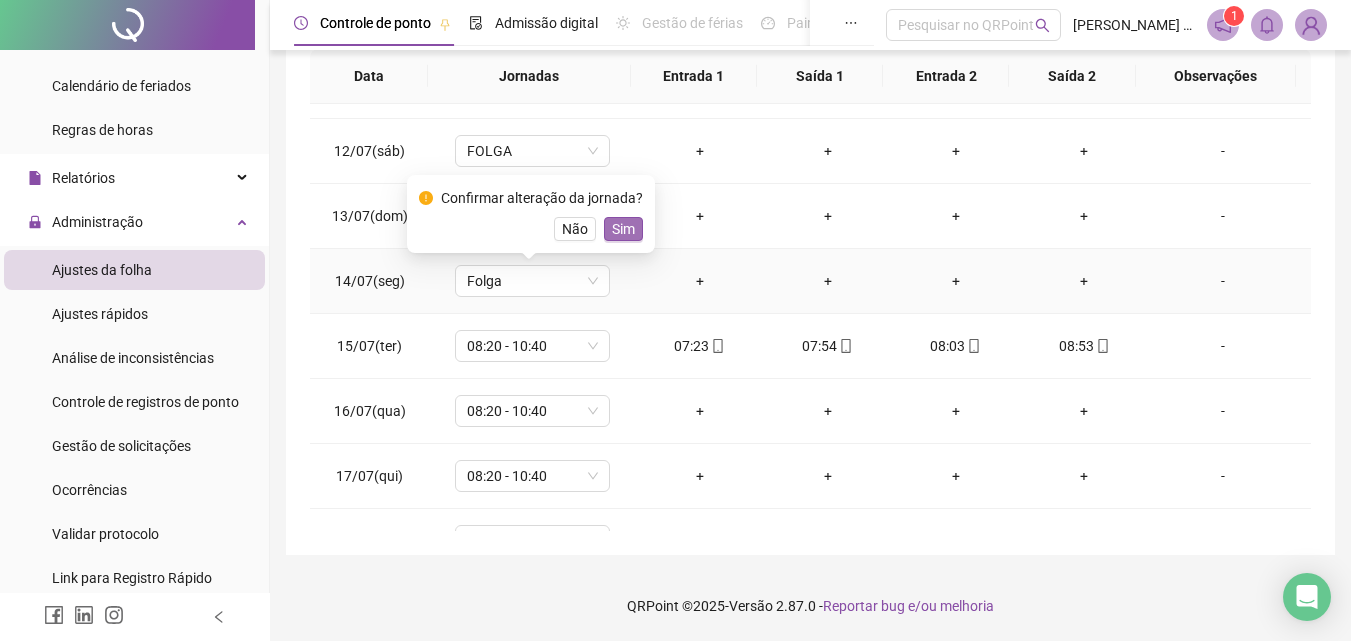 click on "Sim" at bounding box center [623, 229] 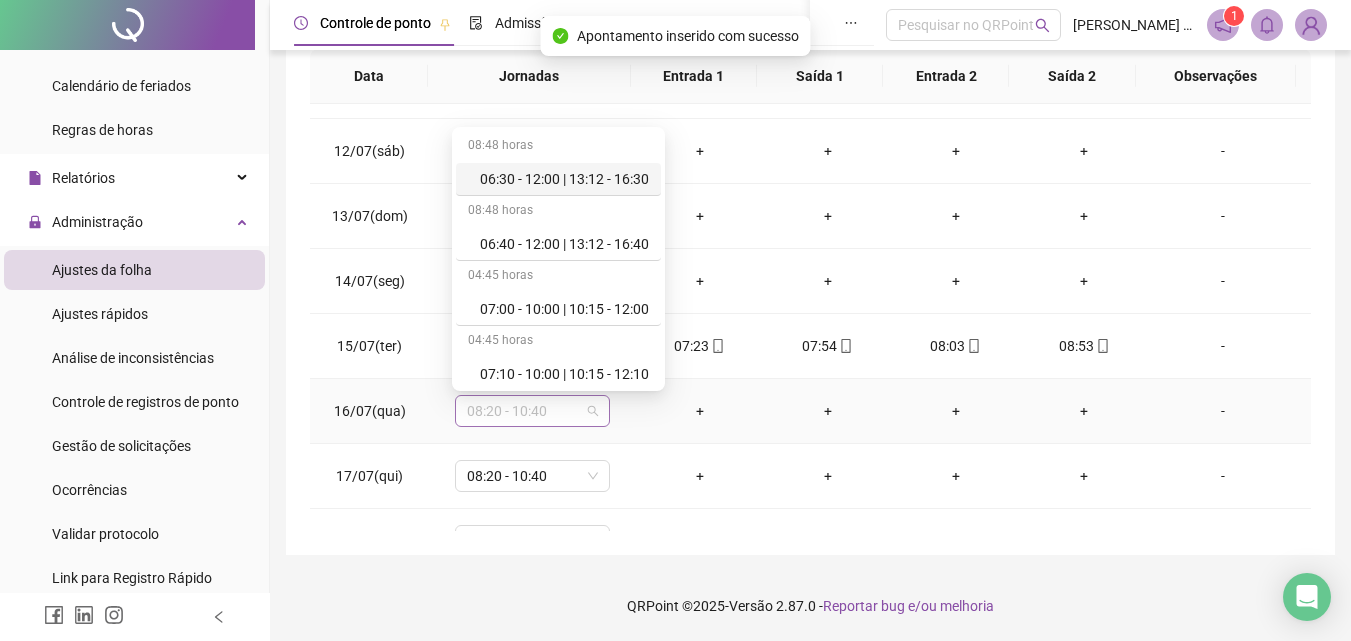 click on "08:20 - 10:40" at bounding box center (532, 411) 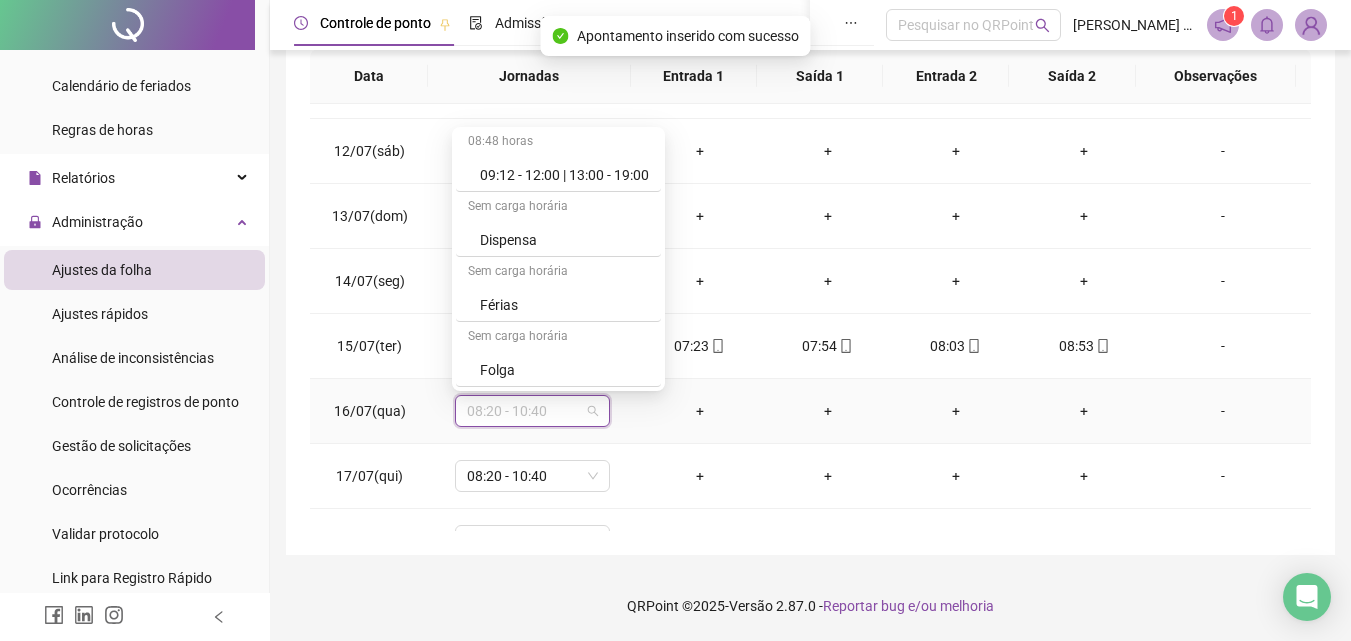 scroll, scrollTop: 1109, scrollLeft: 0, axis: vertical 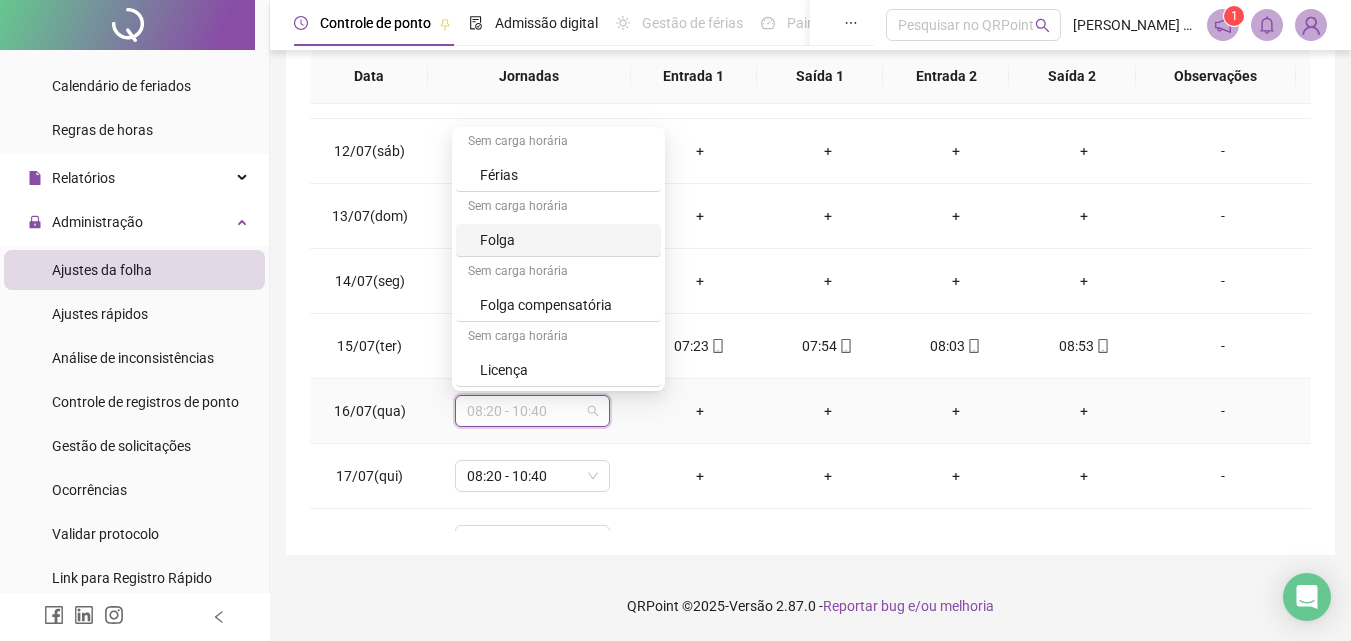 drag, startPoint x: 495, startPoint y: 234, endPoint x: 560, endPoint y: 244, distance: 65.76473 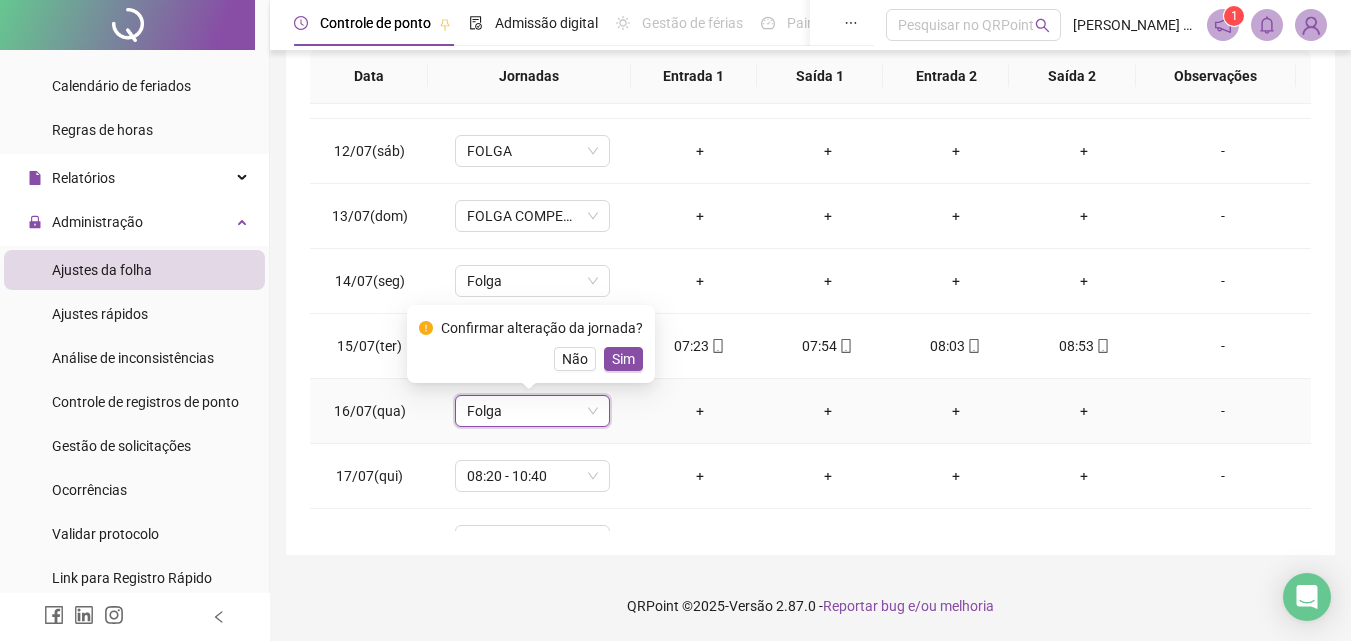 drag, startPoint x: 607, startPoint y: 350, endPoint x: 628, endPoint y: 346, distance: 21.377558 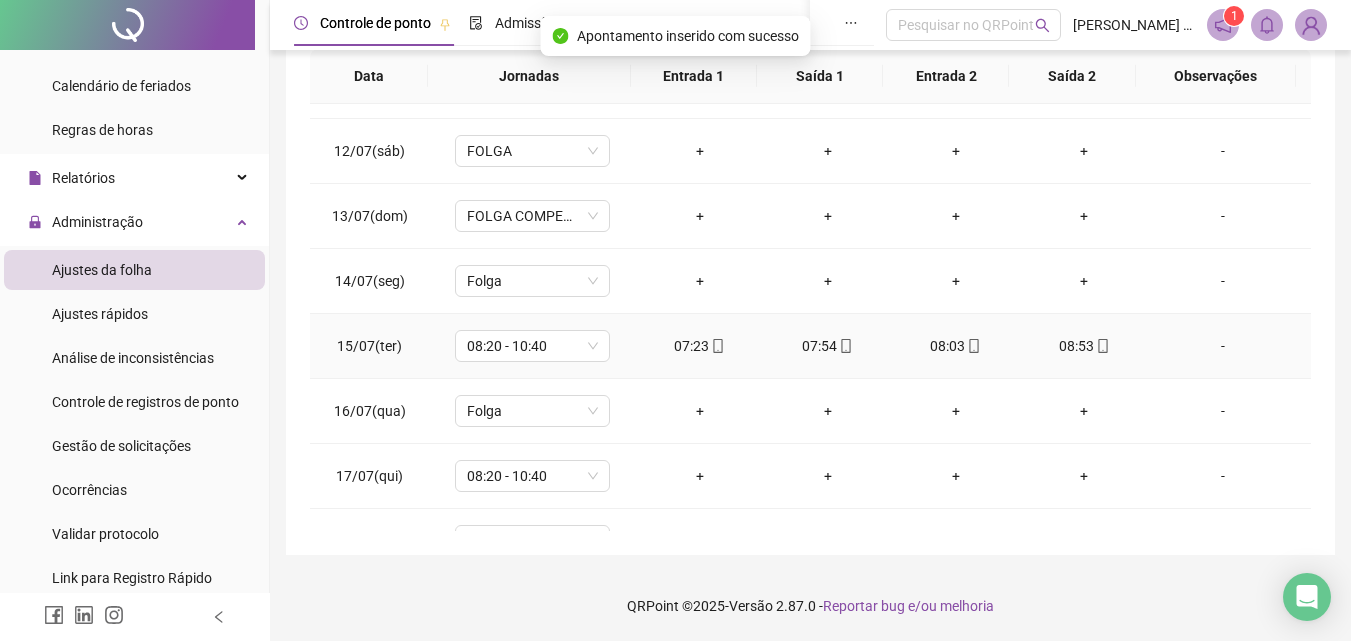 scroll, scrollTop: 743, scrollLeft: 0, axis: vertical 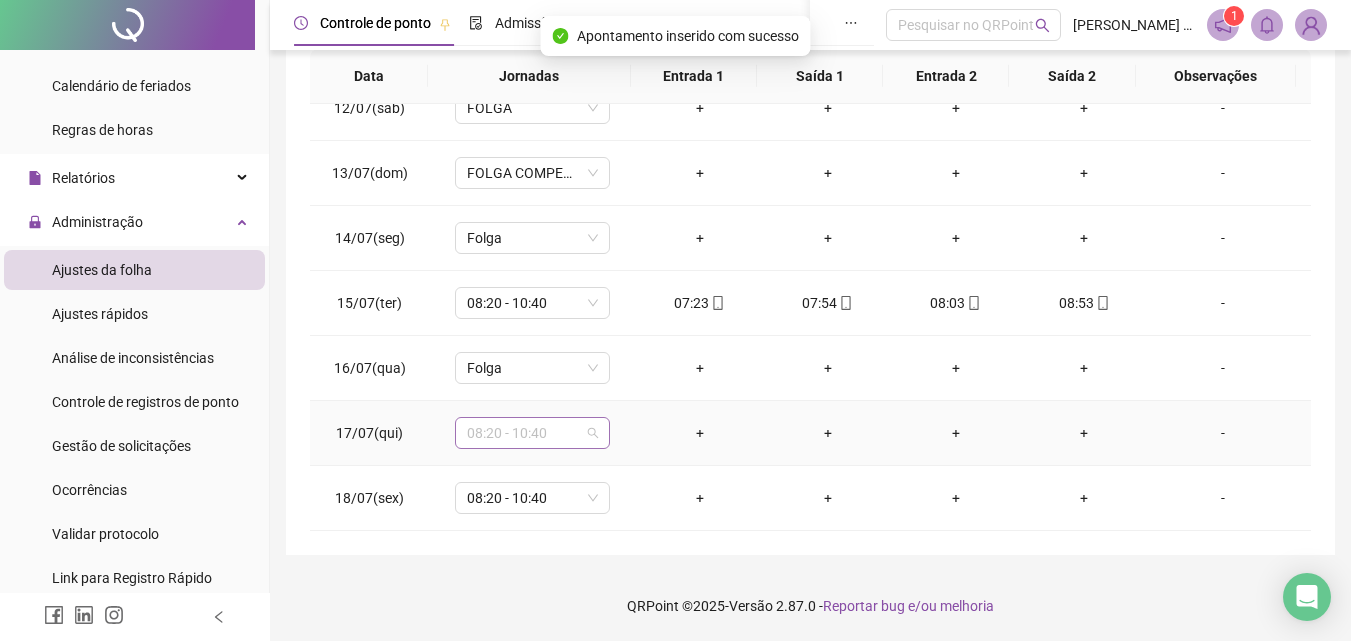 click on "08:20 - 10:40" at bounding box center (532, 433) 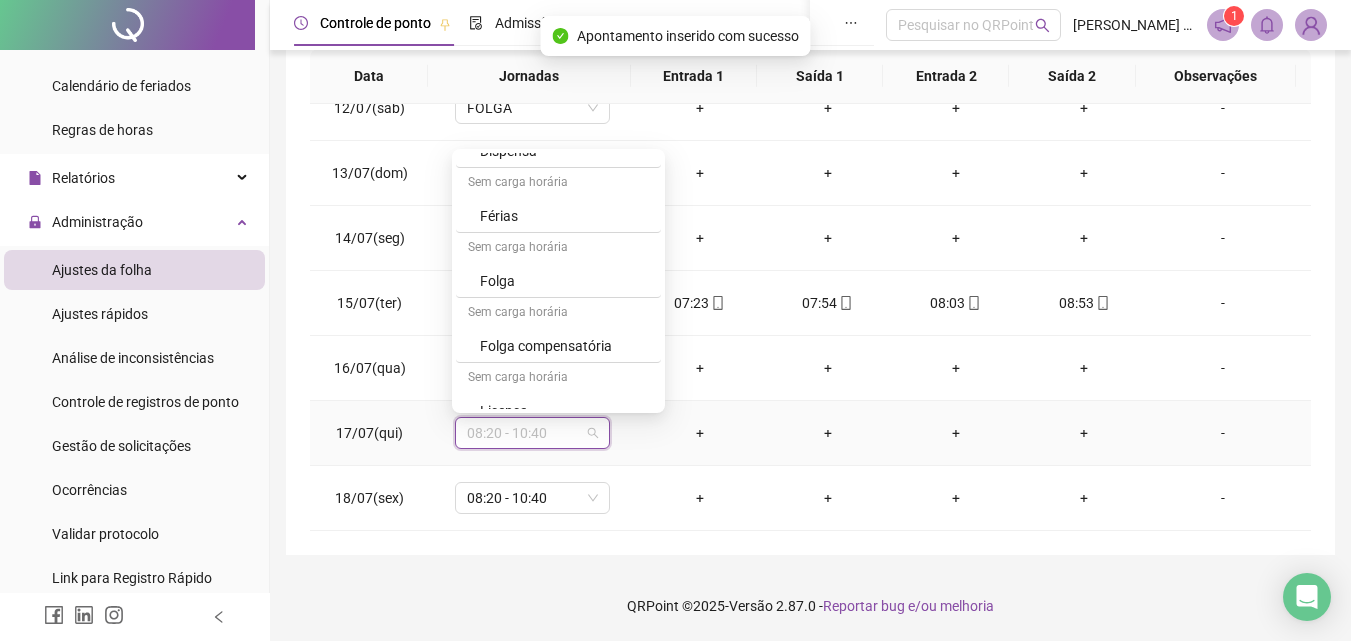 scroll, scrollTop: 1109, scrollLeft: 0, axis: vertical 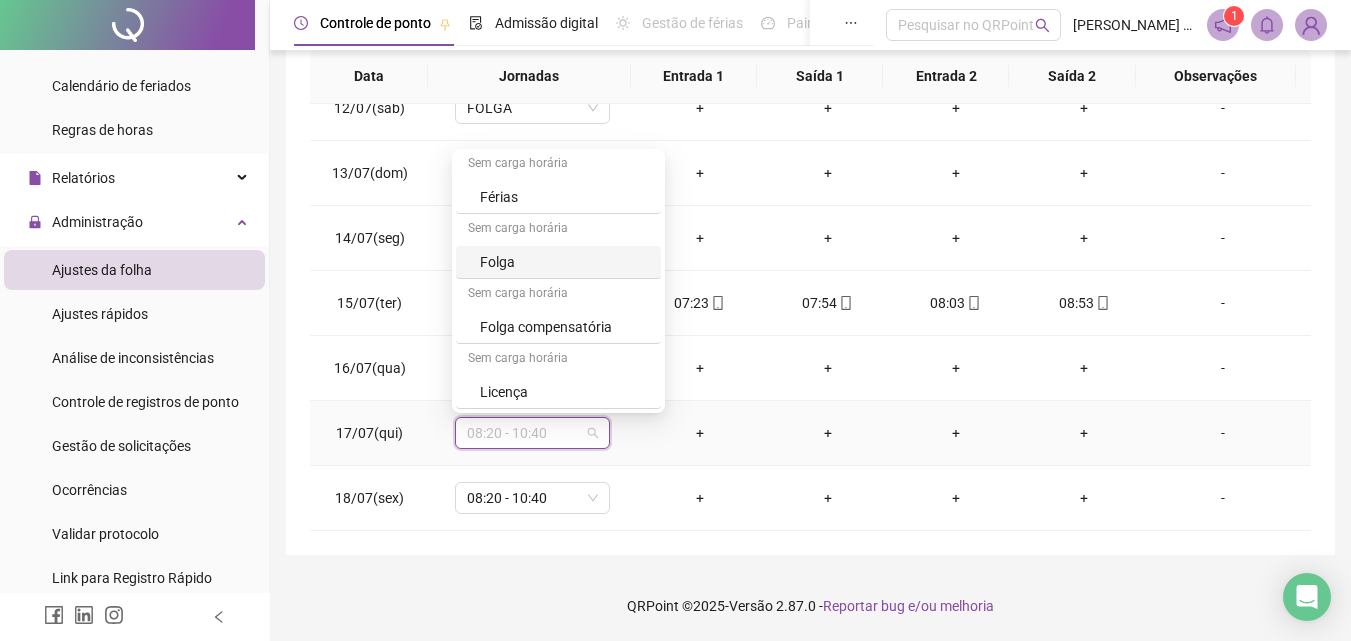 click on "Folga" at bounding box center [564, 262] 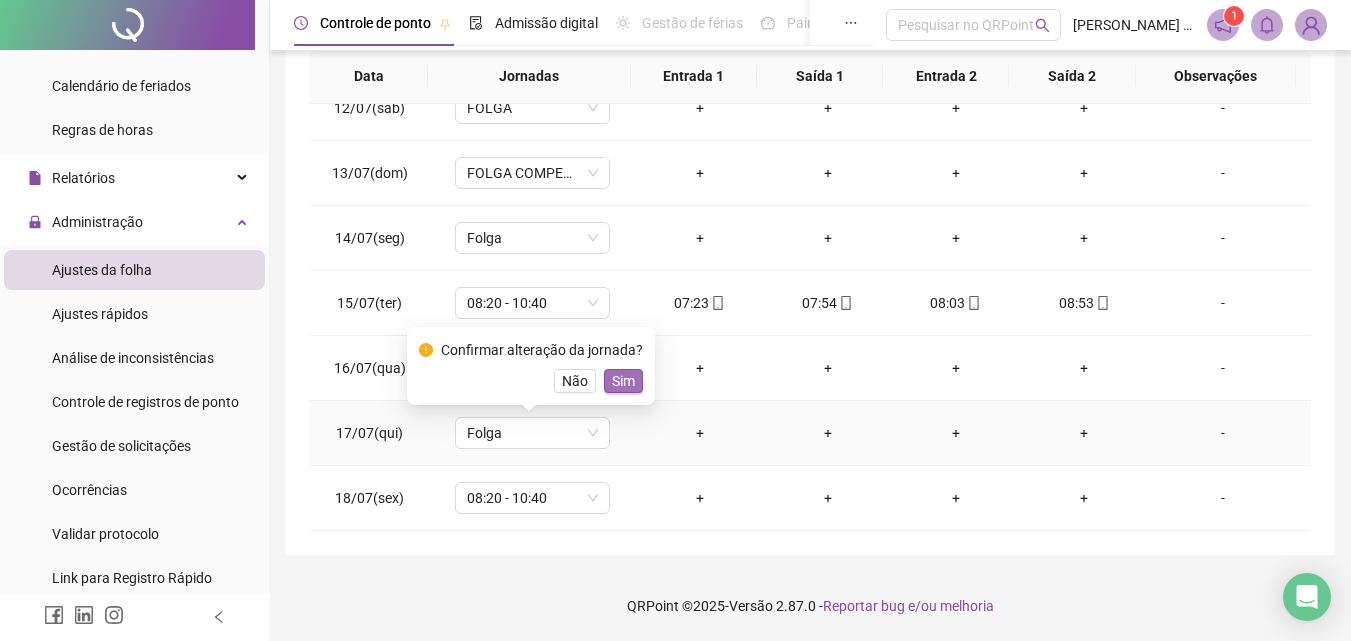 drag, startPoint x: 621, startPoint y: 386, endPoint x: 645, endPoint y: 348, distance: 44.94441 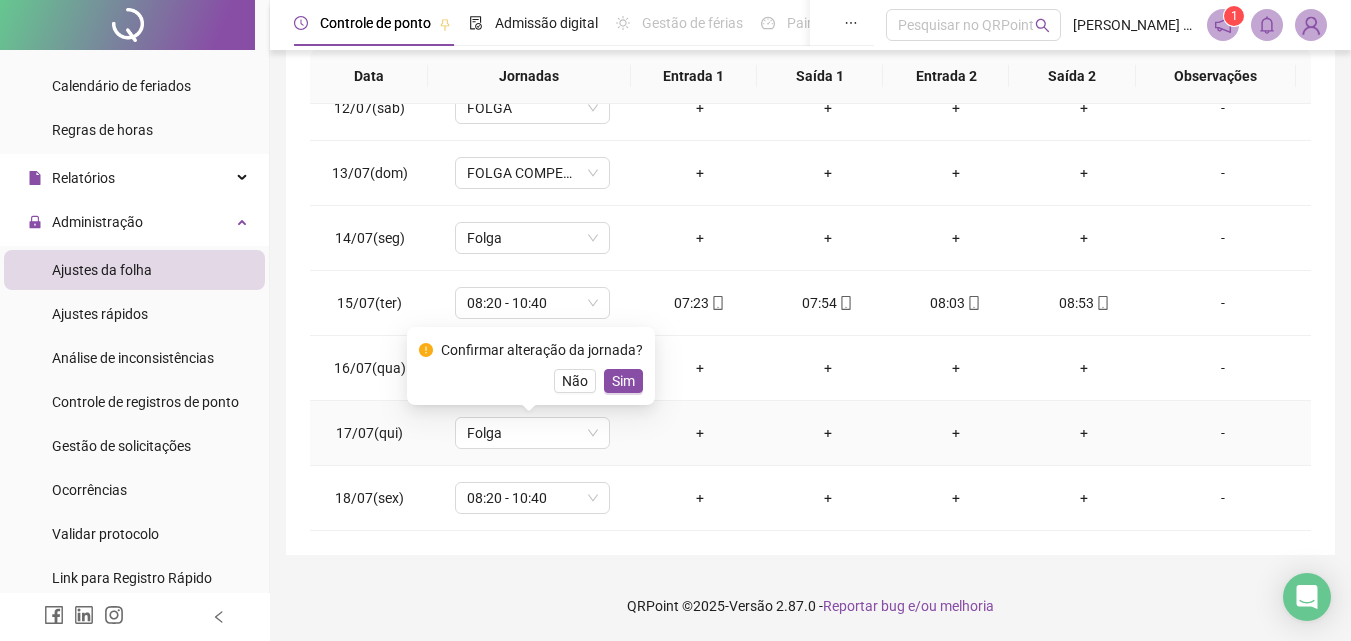click on "Sim" at bounding box center (623, 381) 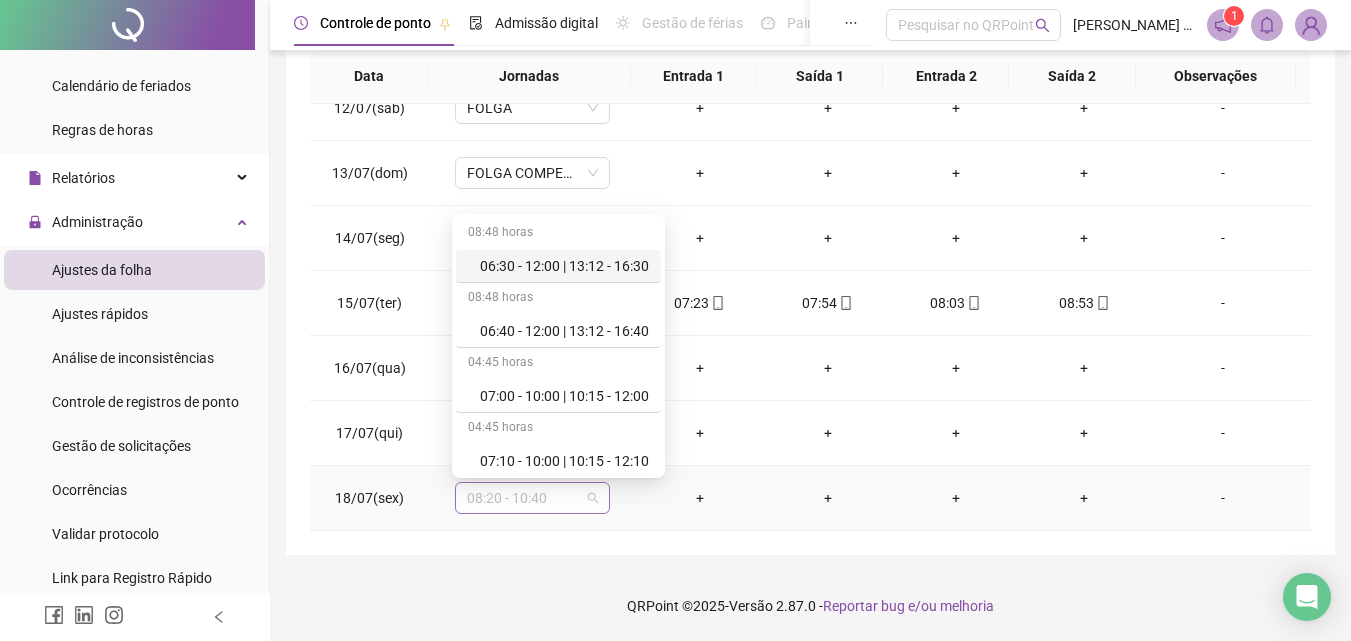 click on "08:20 - 10:40" at bounding box center (532, 498) 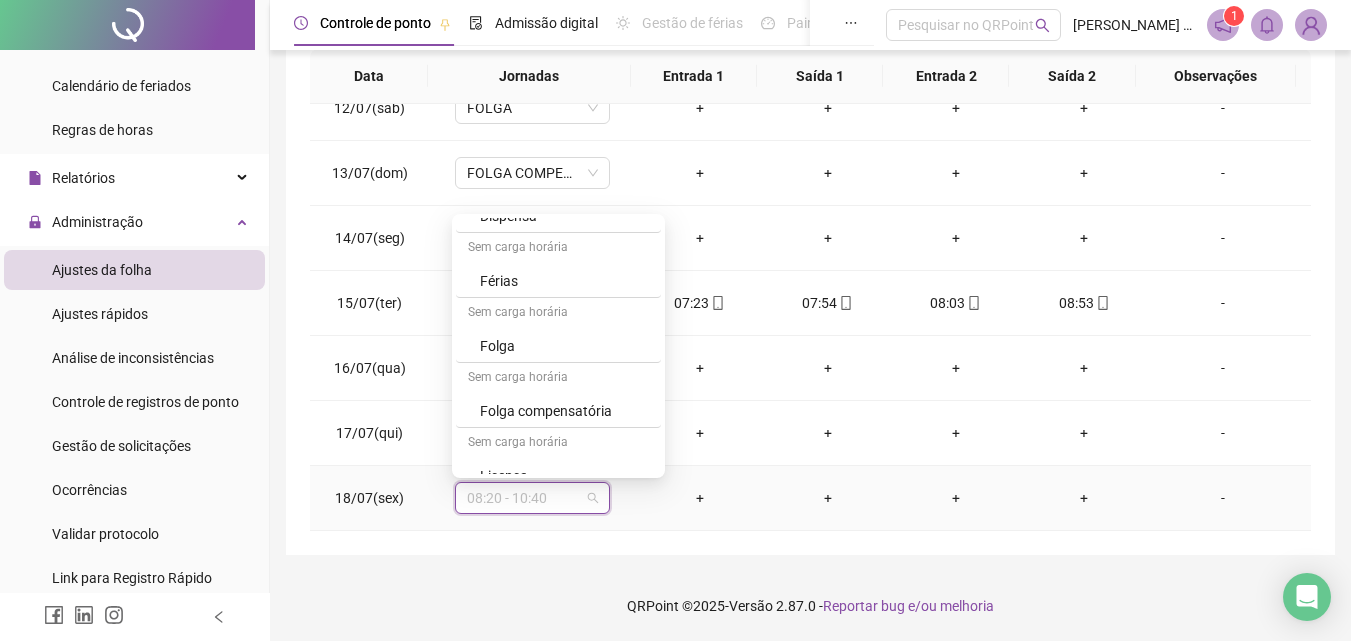 scroll, scrollTop: 1109, scrollLeft: 0, axis: vertical 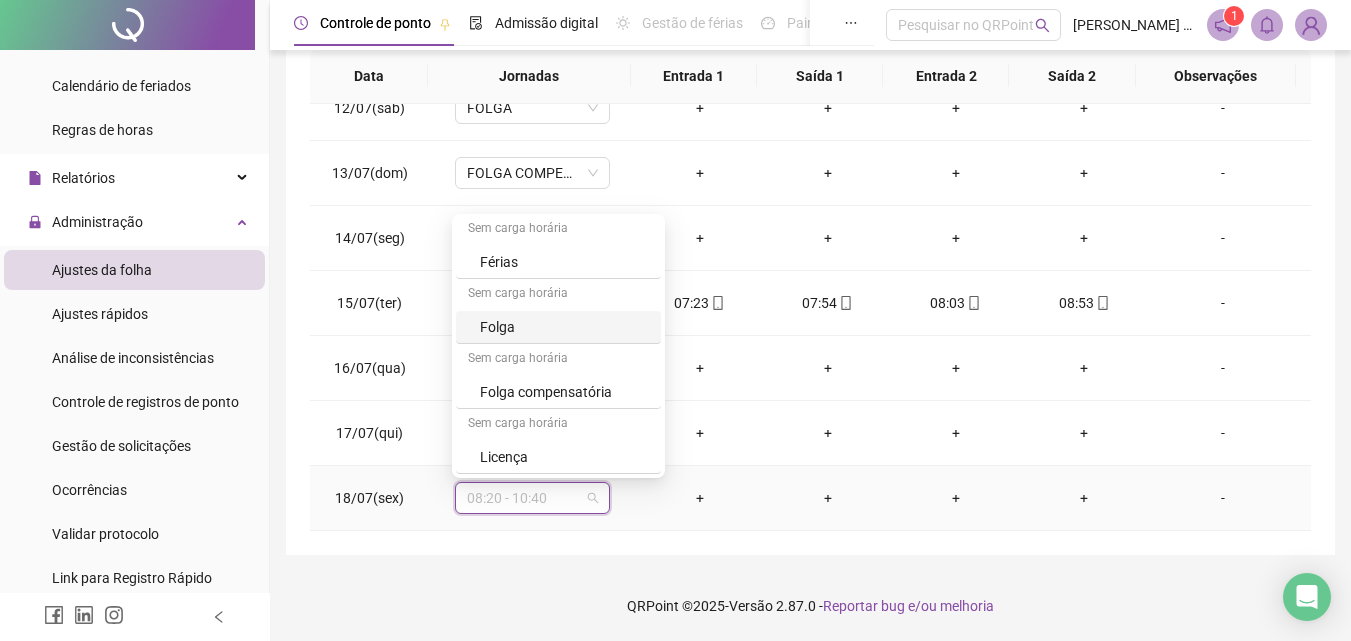 click on "Folga" at bounding box center (564, 327) 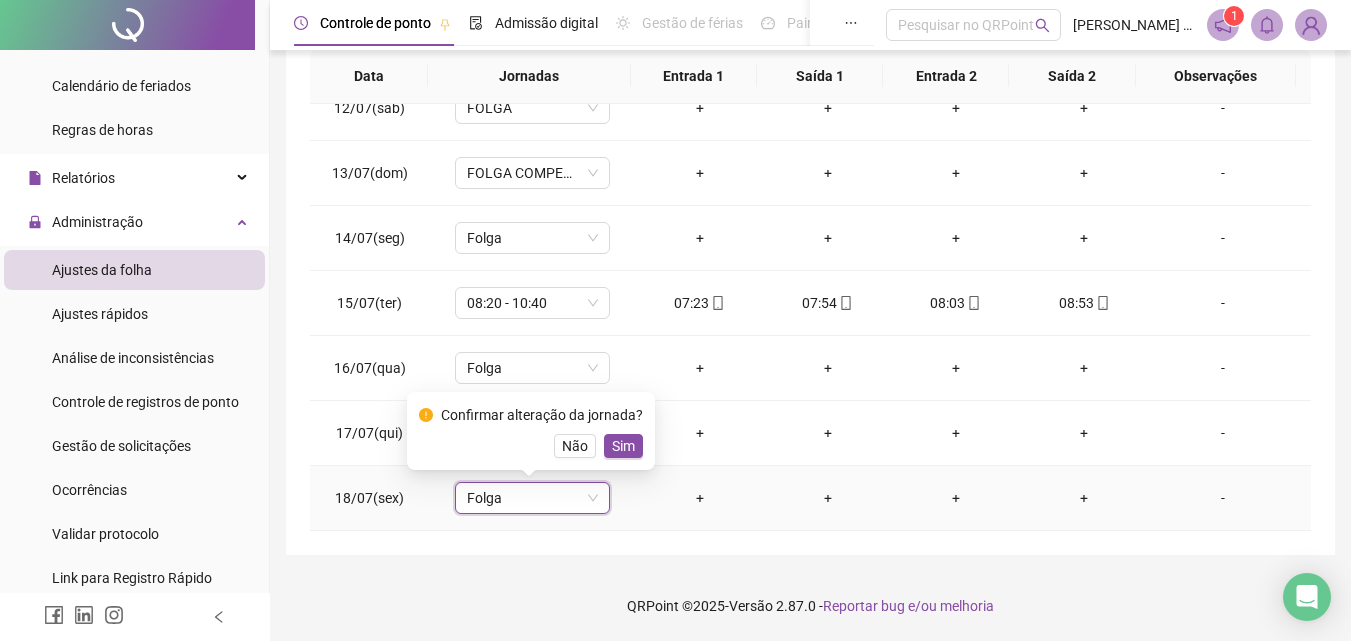 click on "Sim" at bounding box center [623, 446] 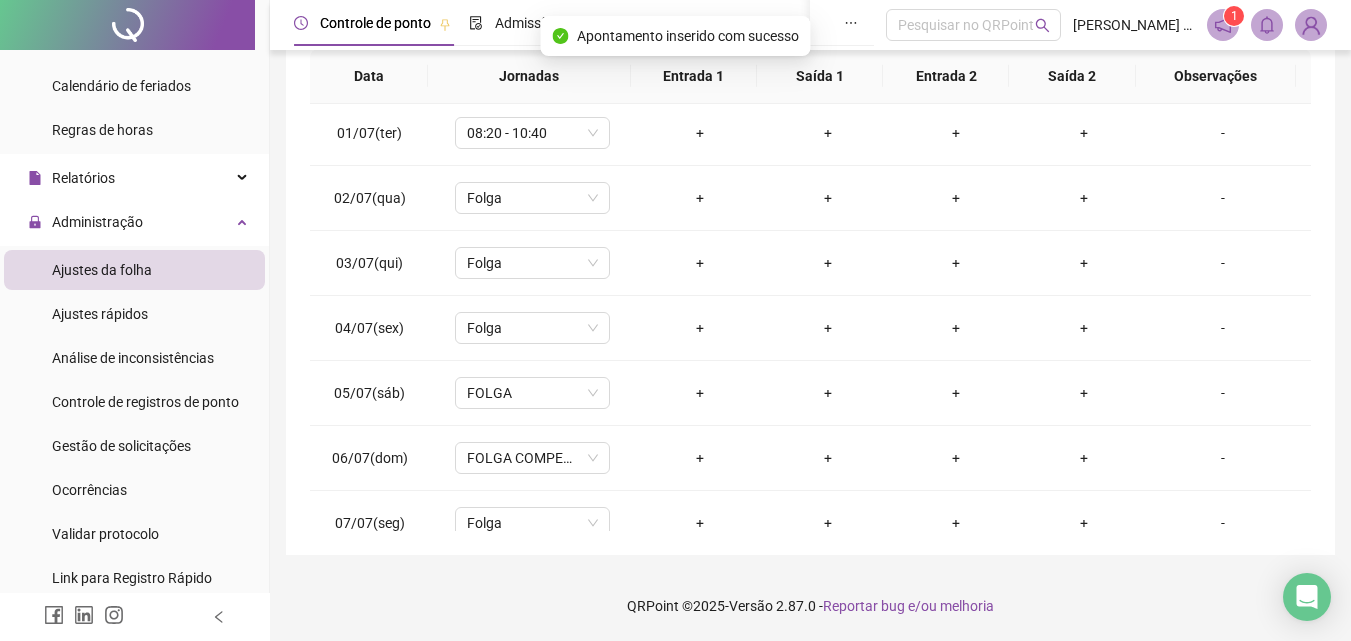 scroll, scrollTop: 0, scrollLeft: 0, axis: both 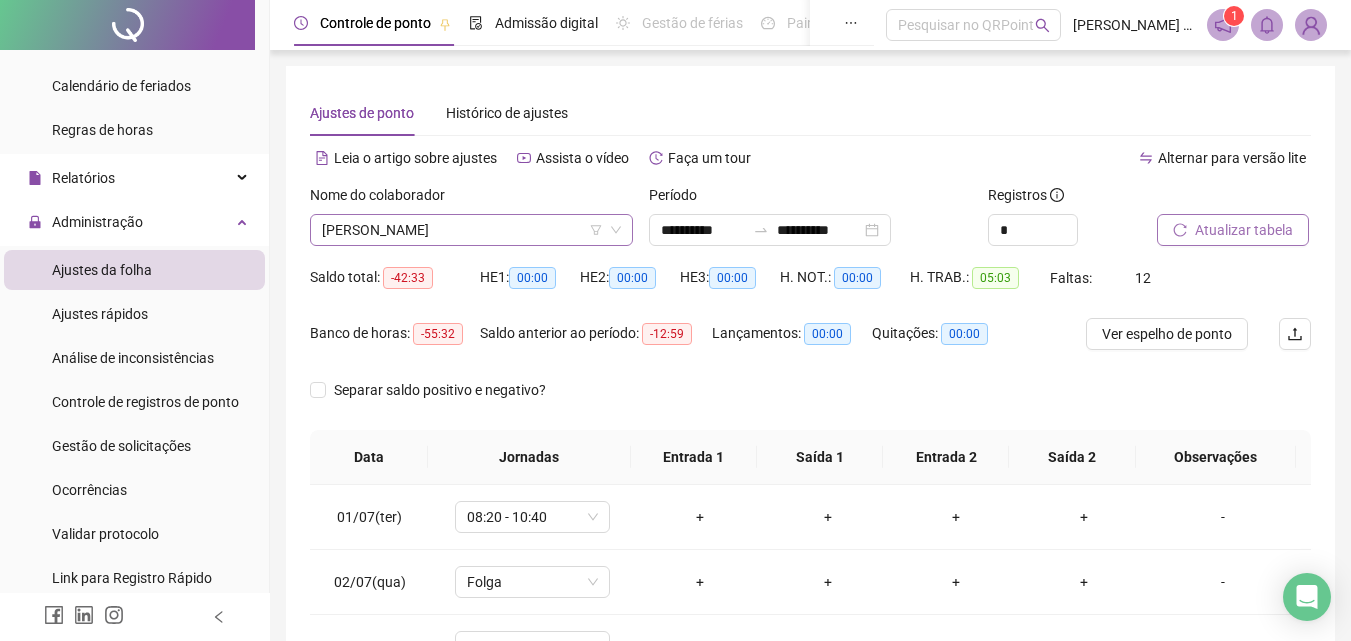 click 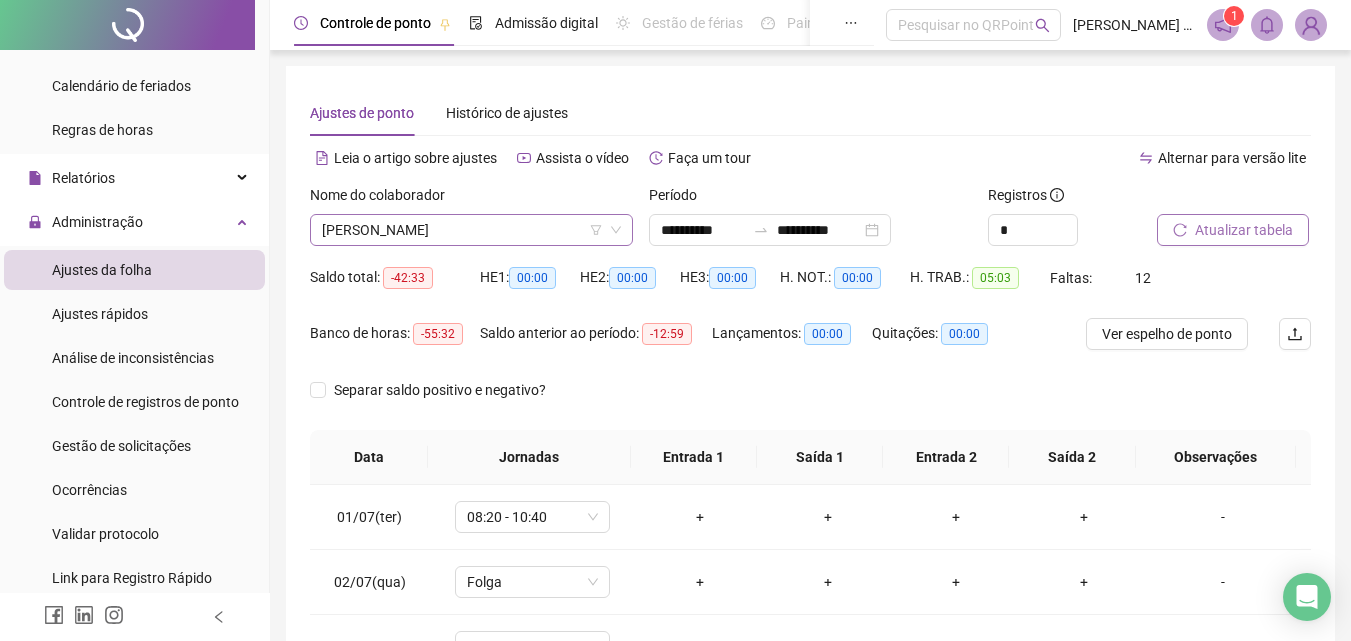click 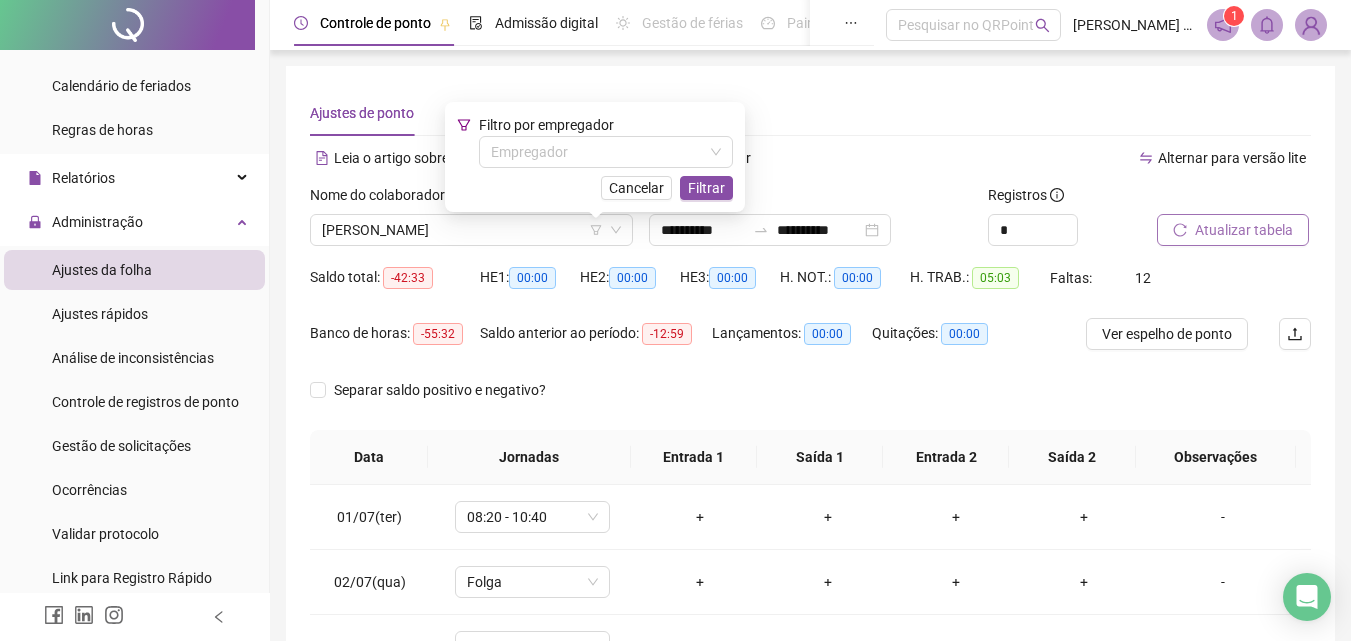 drag, startPoint x: 586, startPoint y: 270, endPoint x: 581, endPoint y: 259, distance: 12.083046 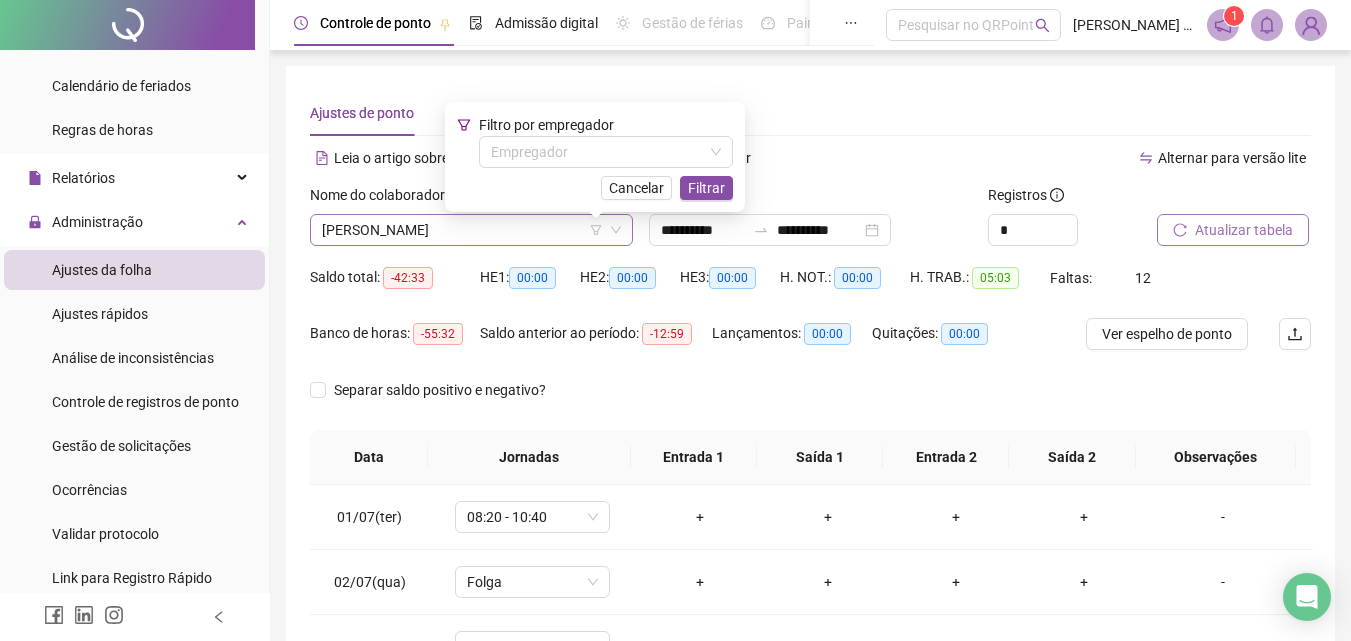 click on "[PERSON_NAME]" at bounding box center (471, 230) 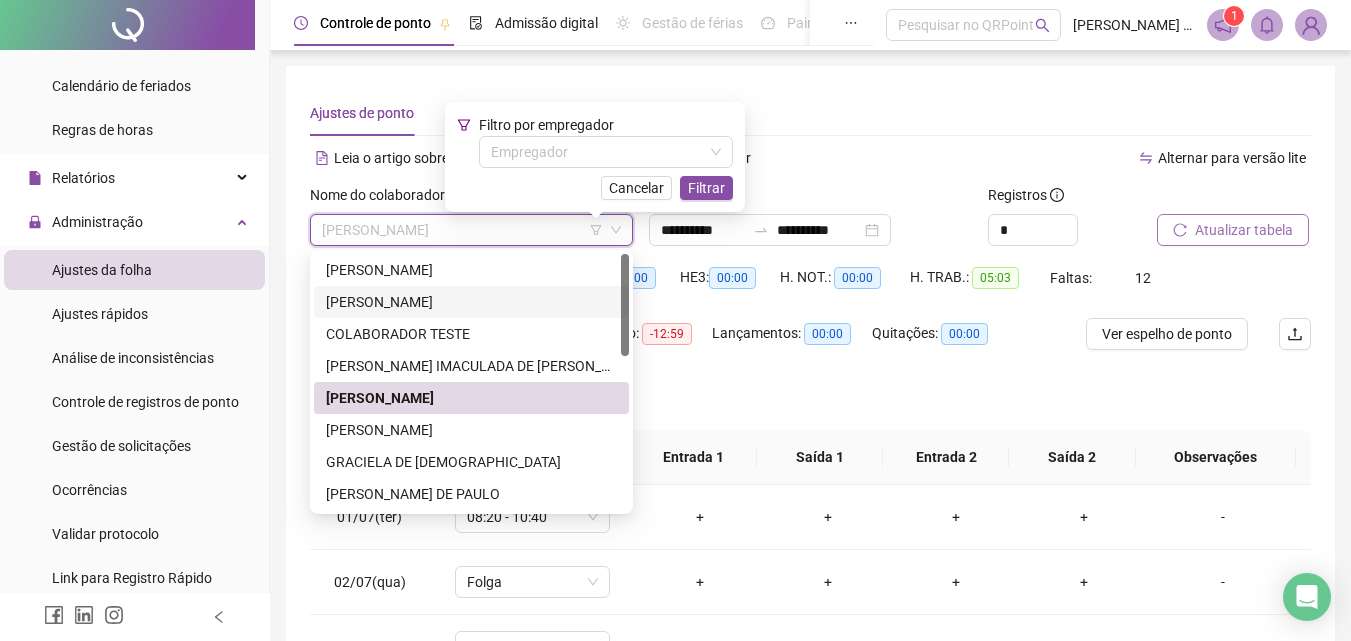 click on "[PERSON_NAME]" at bounding box center (471, 302) 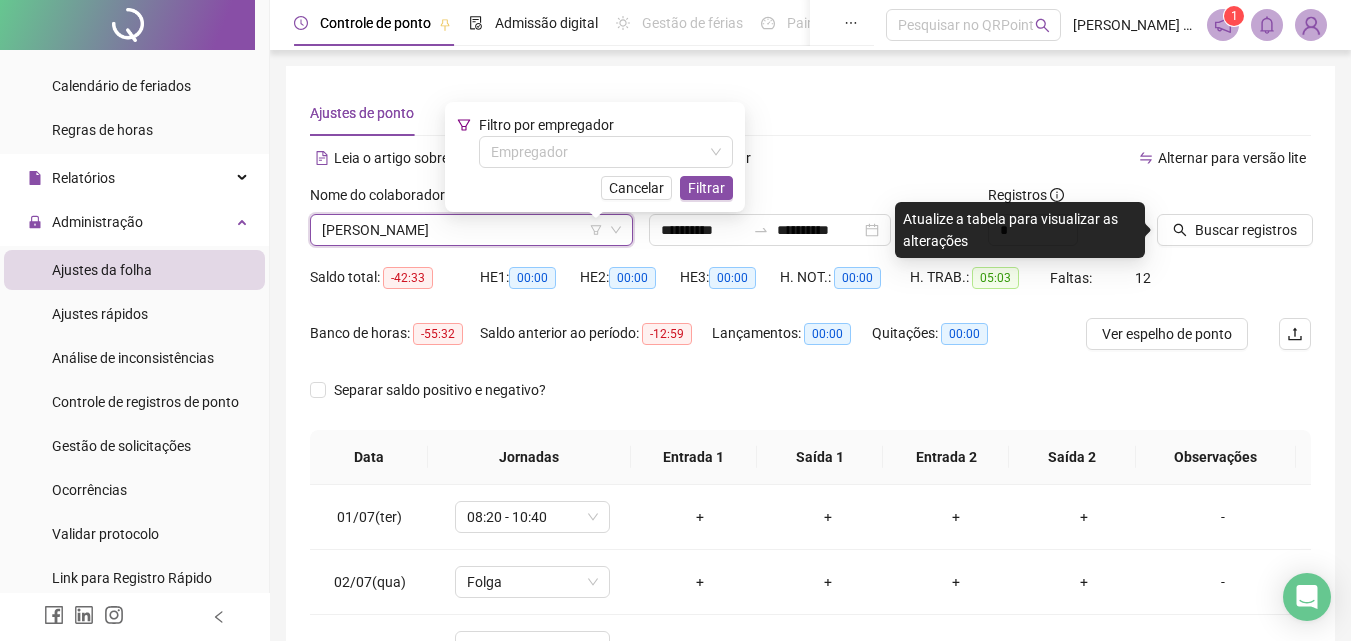 drag, startPoint x: 1230, startPoint y: 228, endPoint x: 1127, endPoint y: 253, distance: 105.99056 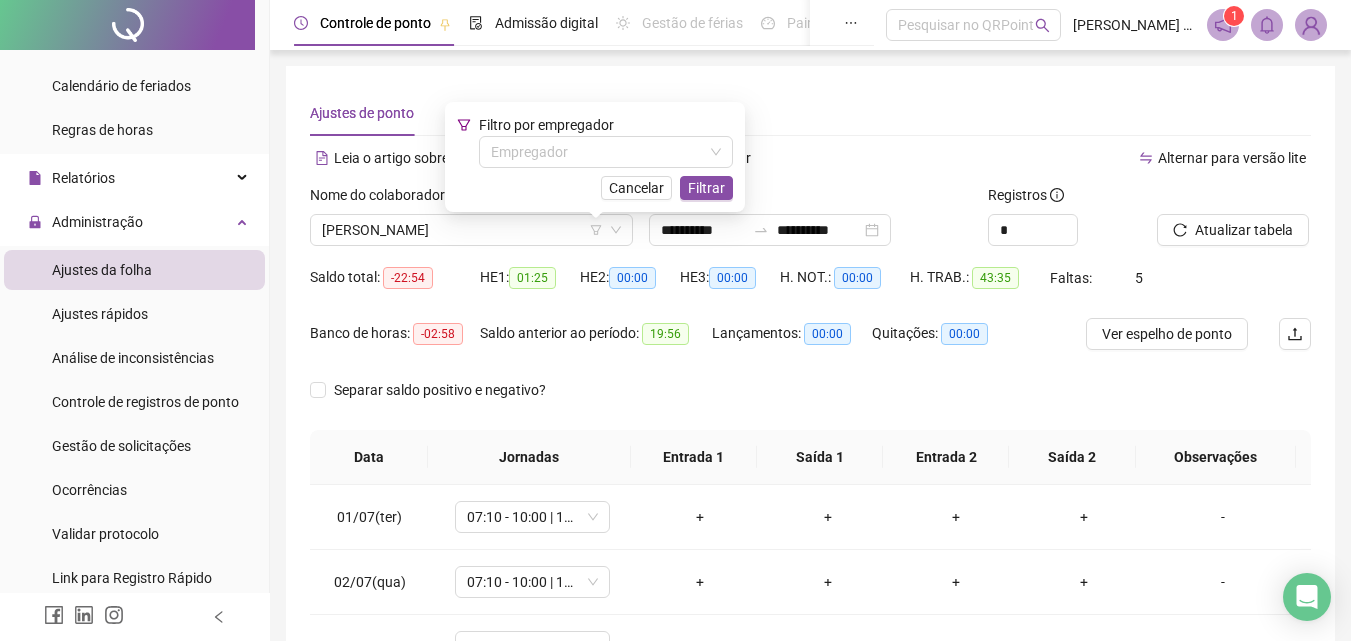 click on "Ajustes de ponto Histórico de ajustes" at bounding box center [810, 113] 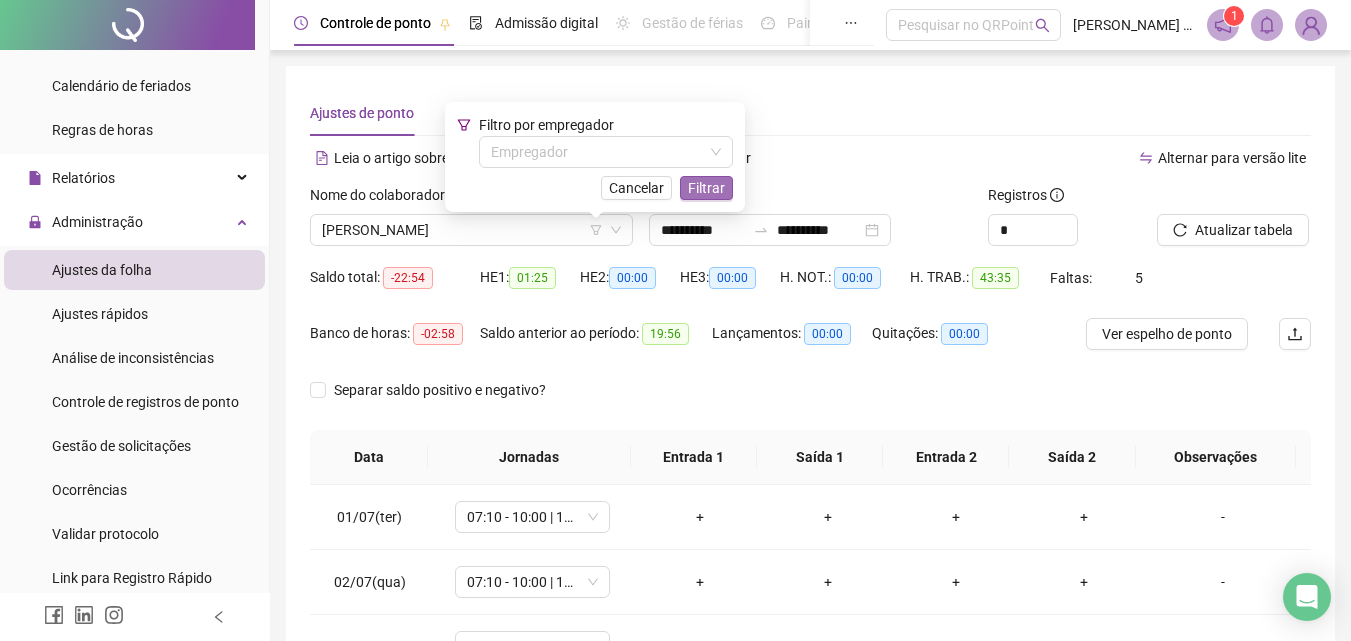 click on "Filtrar" at bounding box center [706, 188] 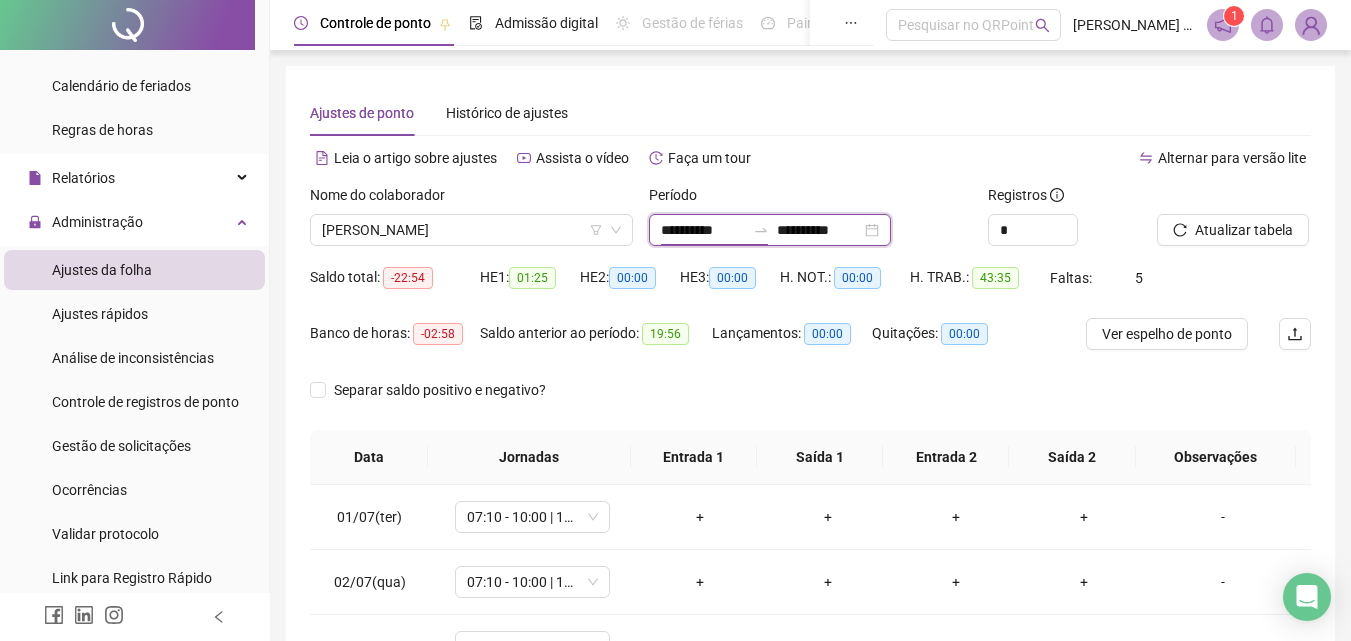 click on "**********" at bounding box center (703, 230) 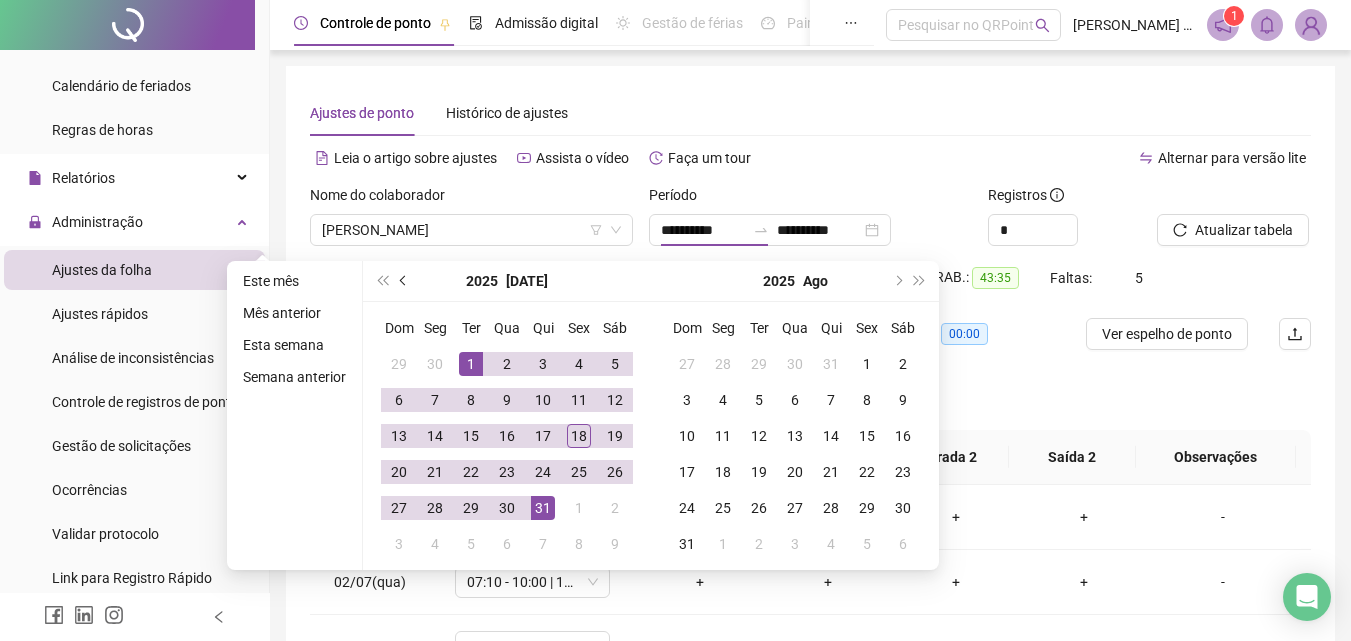 click at bounding box center [405, 281] 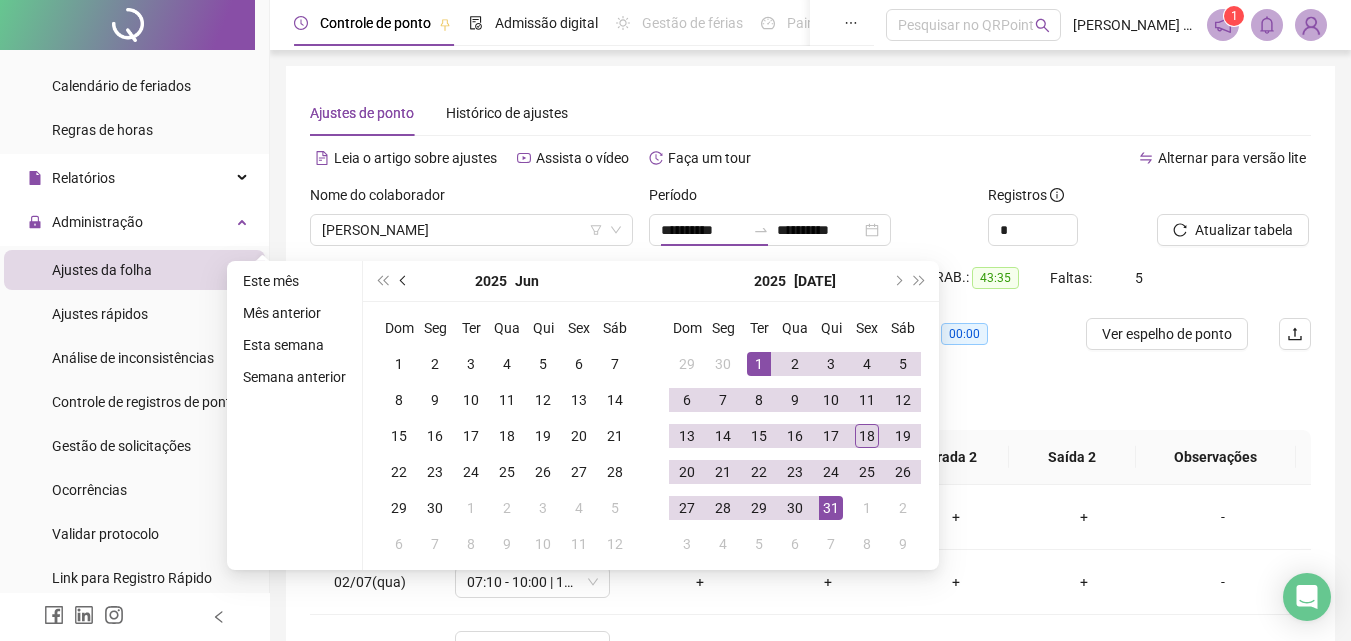click at bounding box center [405, 281] 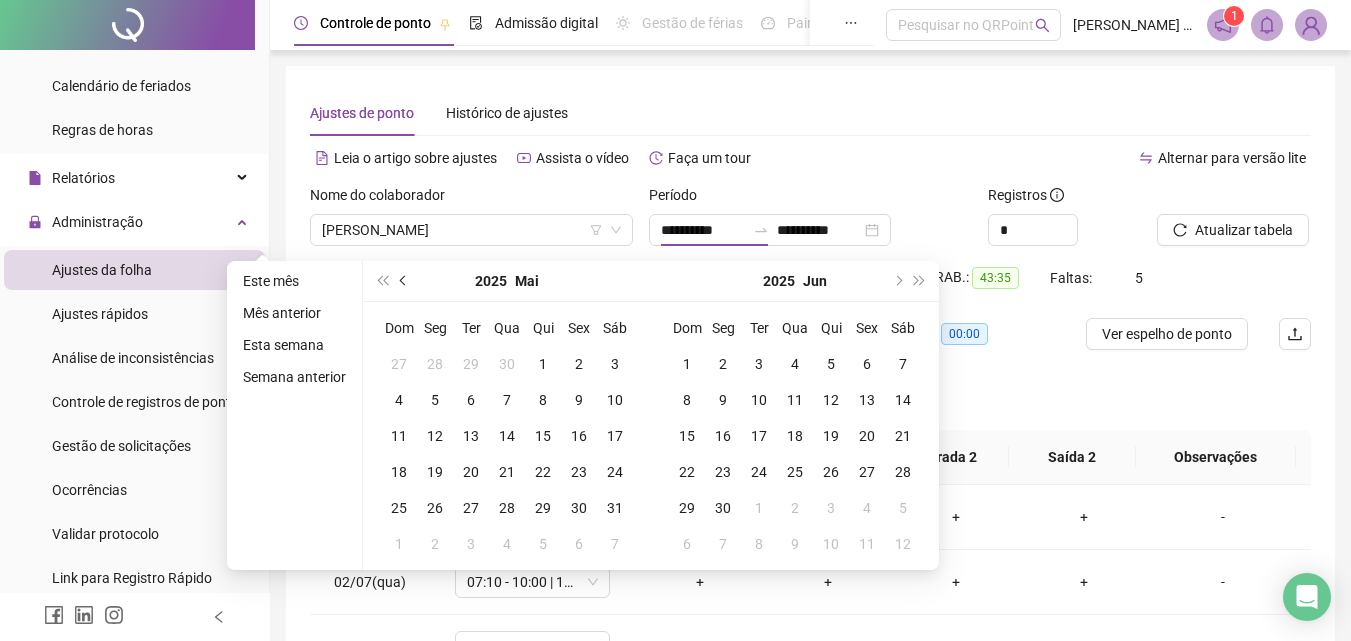 click at bounding box center (405, 281) 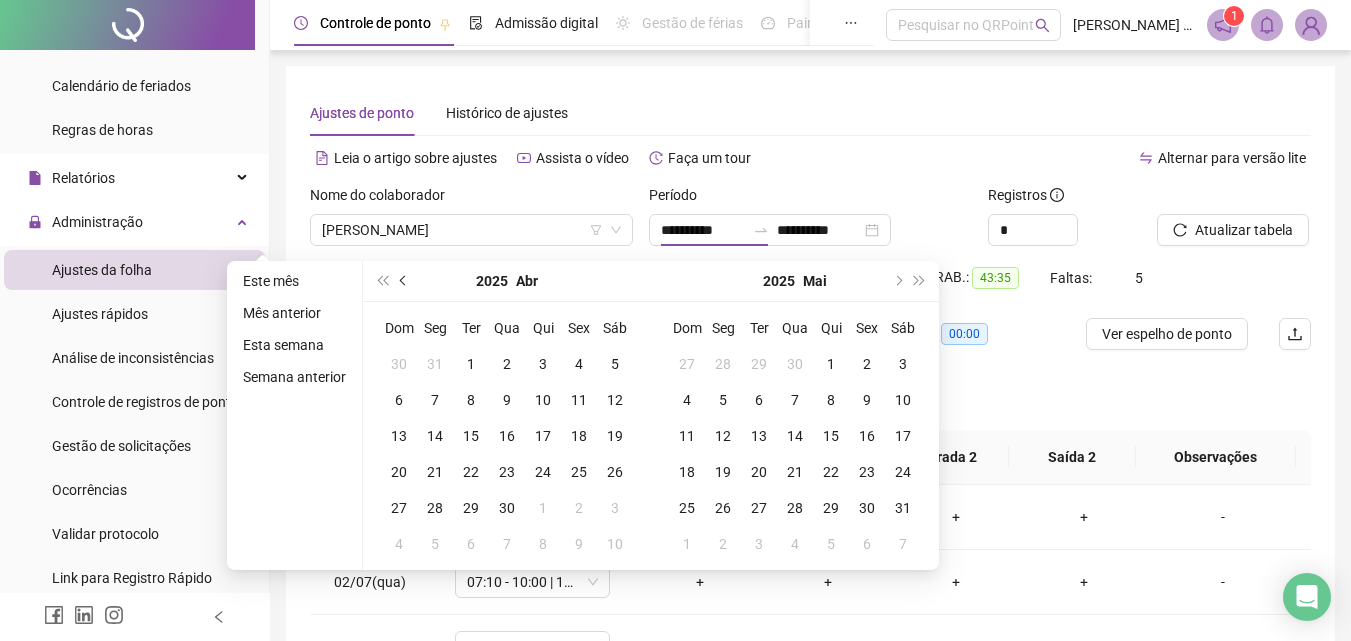 click at bounding box center (405, 281) 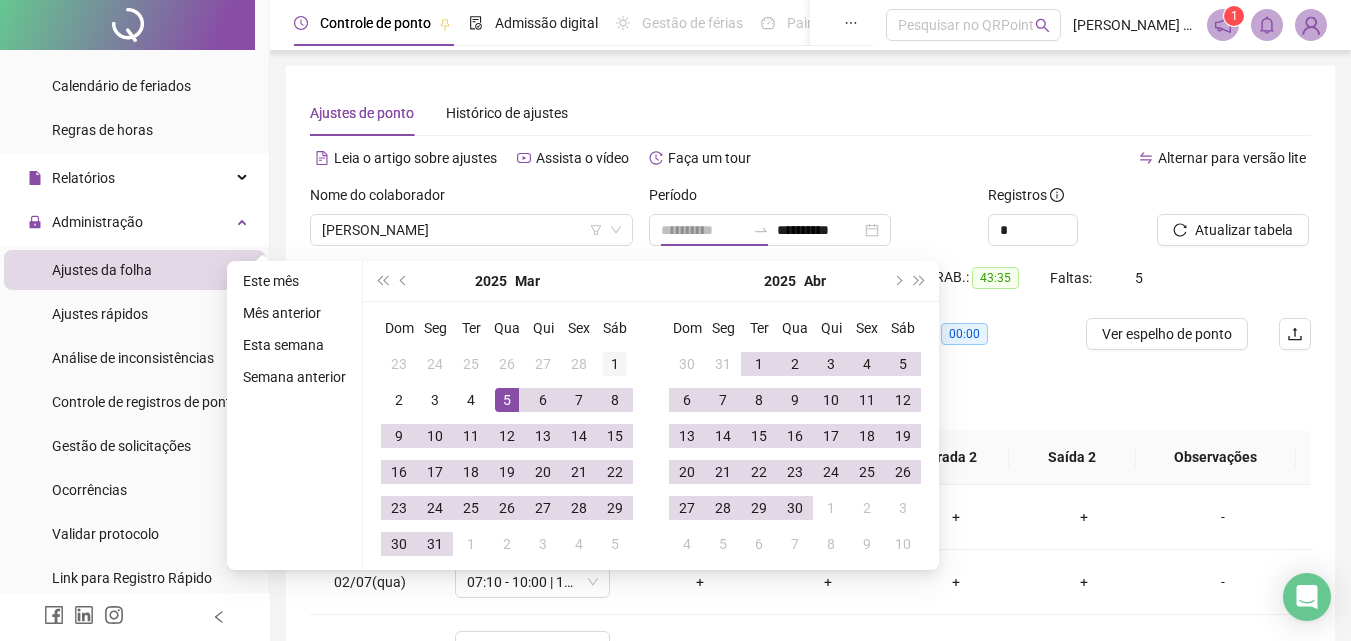 type on "**********" 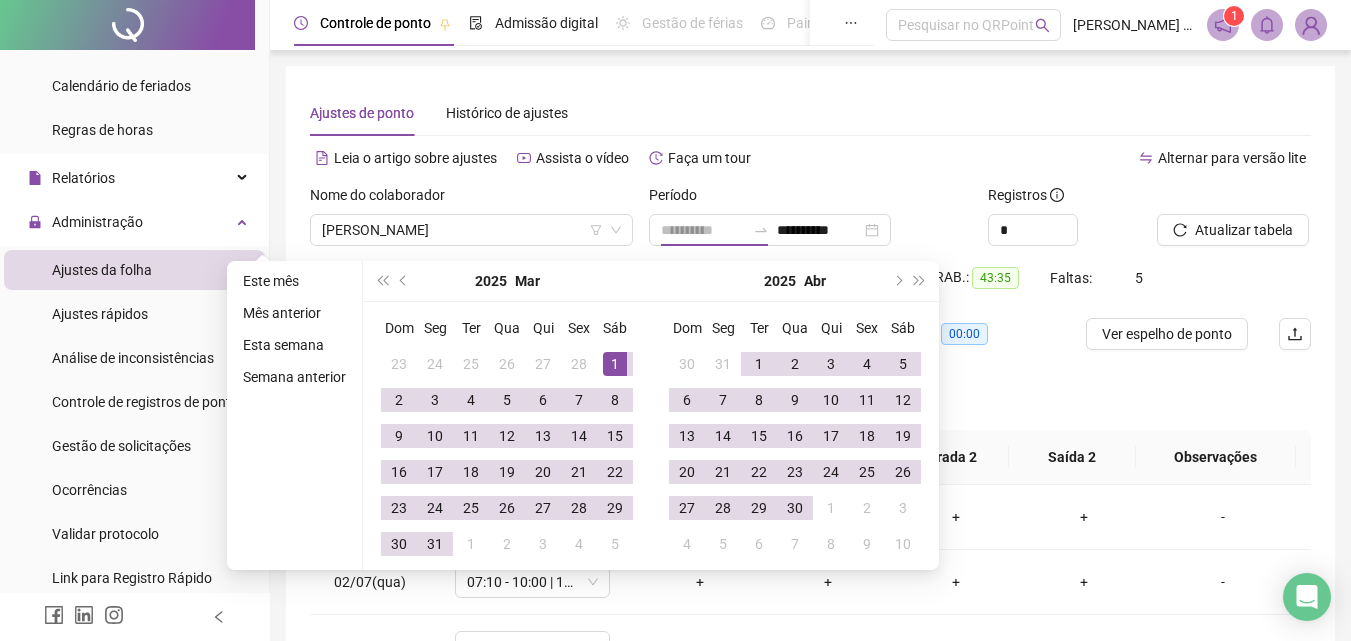 click on "1" at bounding box center [615, 364] 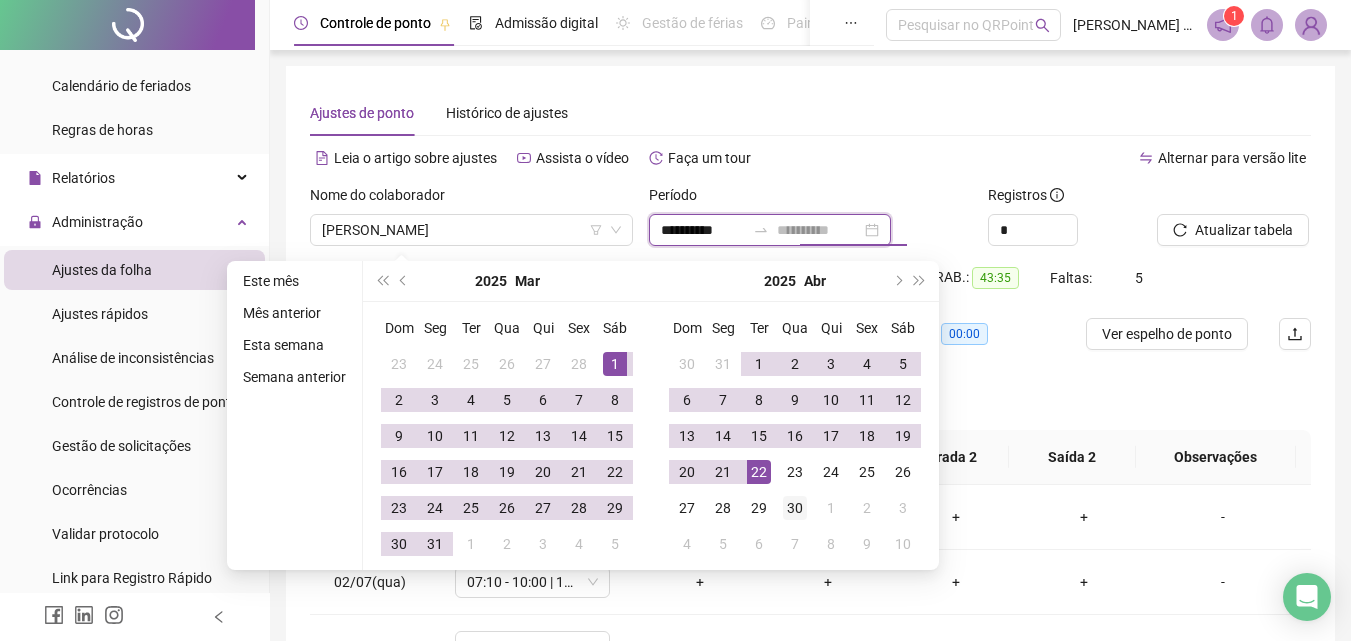 type on "**********" 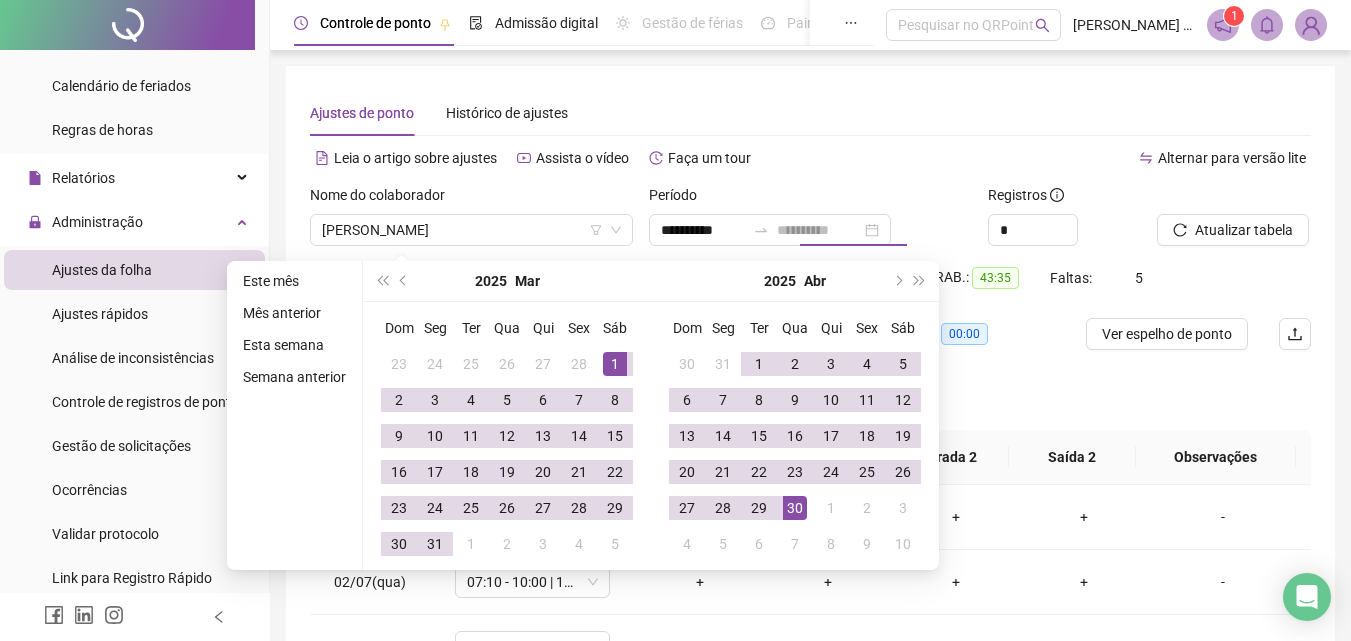 click on "30" at bounding box center (795, 508) 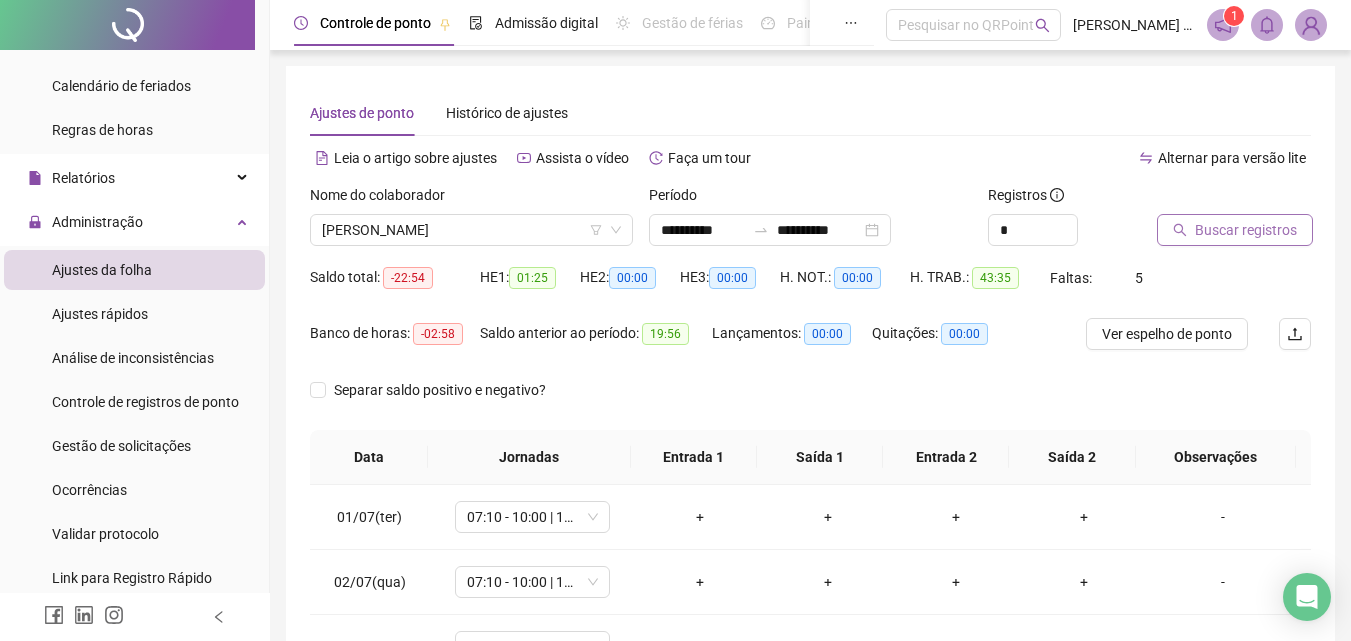 click on "Buscar registros" at bounding box center (1246, 230) 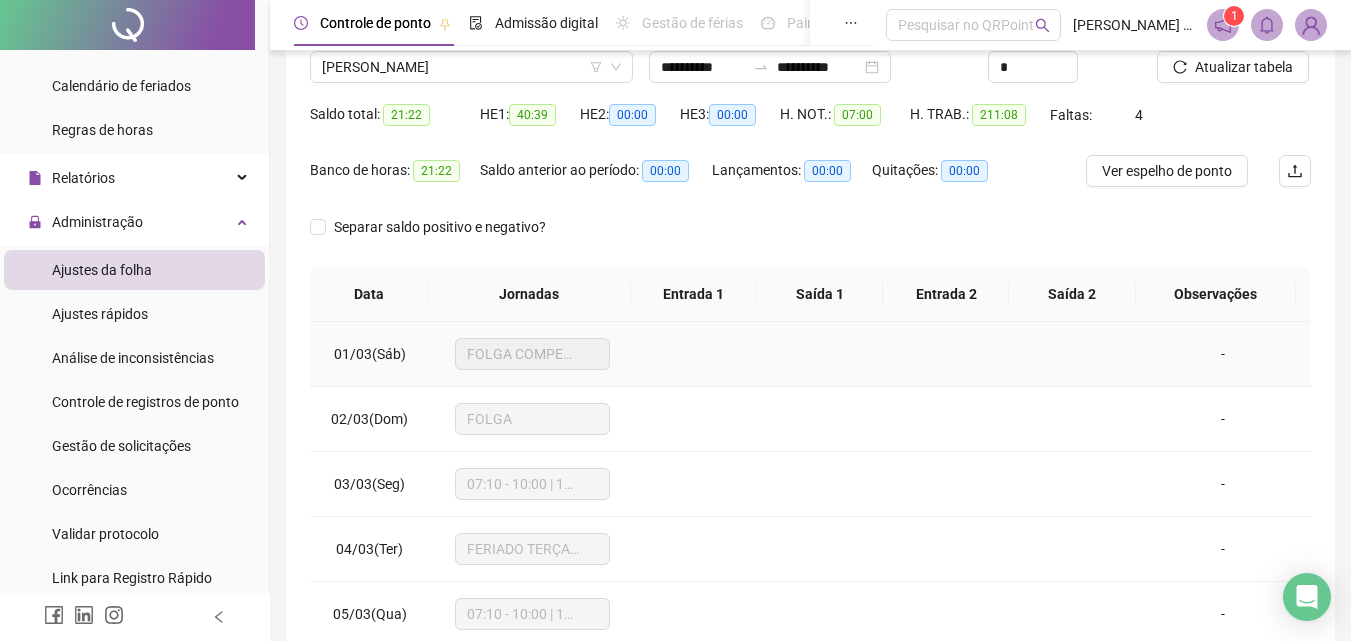 scroll, scrollTop: 381, scrollLeft: 0, axis: vertical 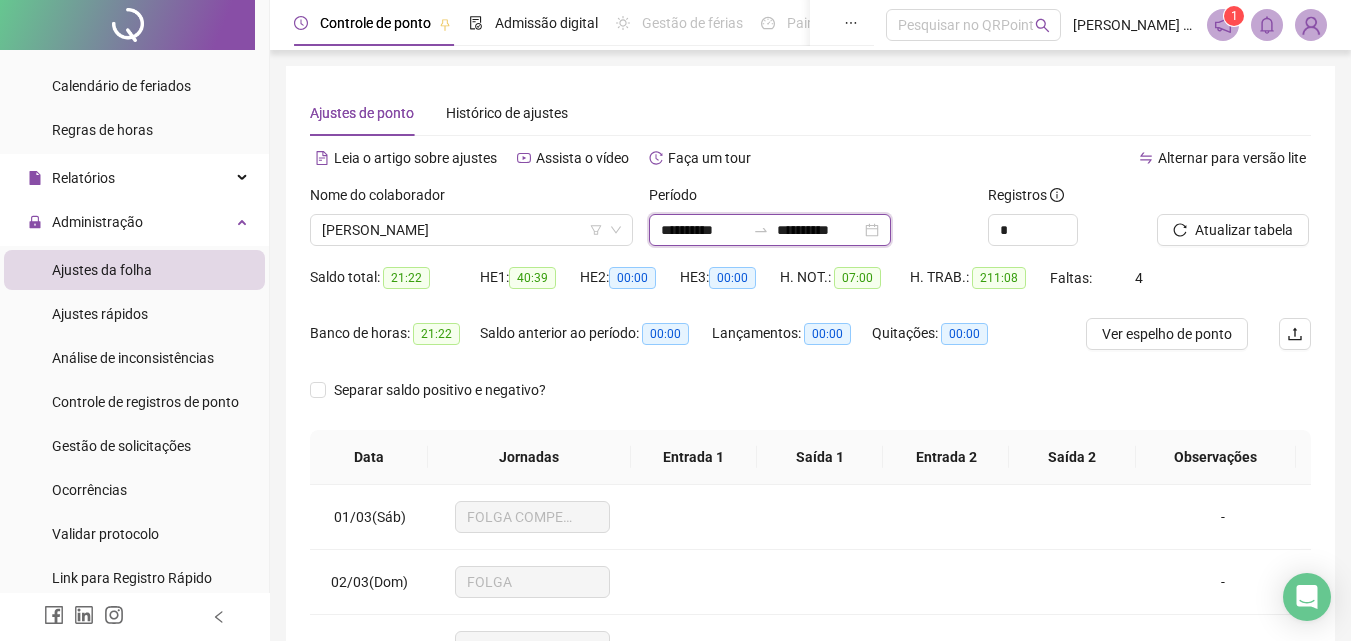 click on "**********" at bounding box center [703, 230] 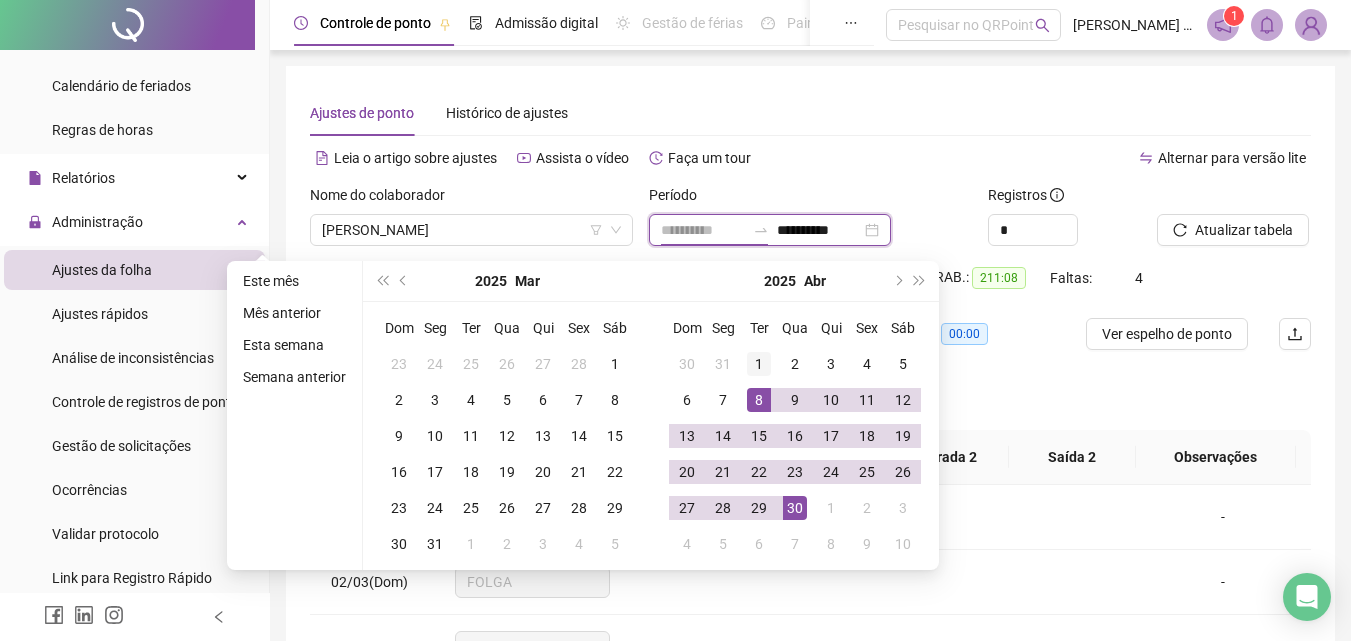 type on "**********" 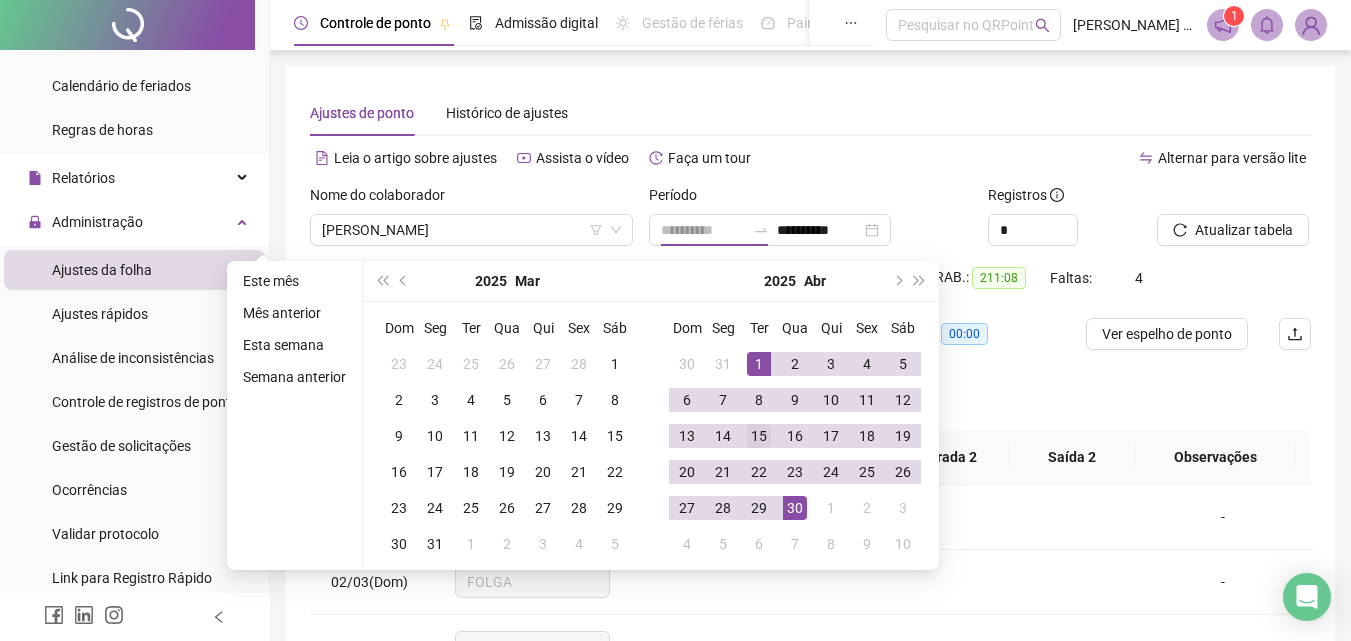 drag, startPoint x: 758, startPoint y: 364, endPoint x: 769, endPoint y: 446, distance: 82.73451 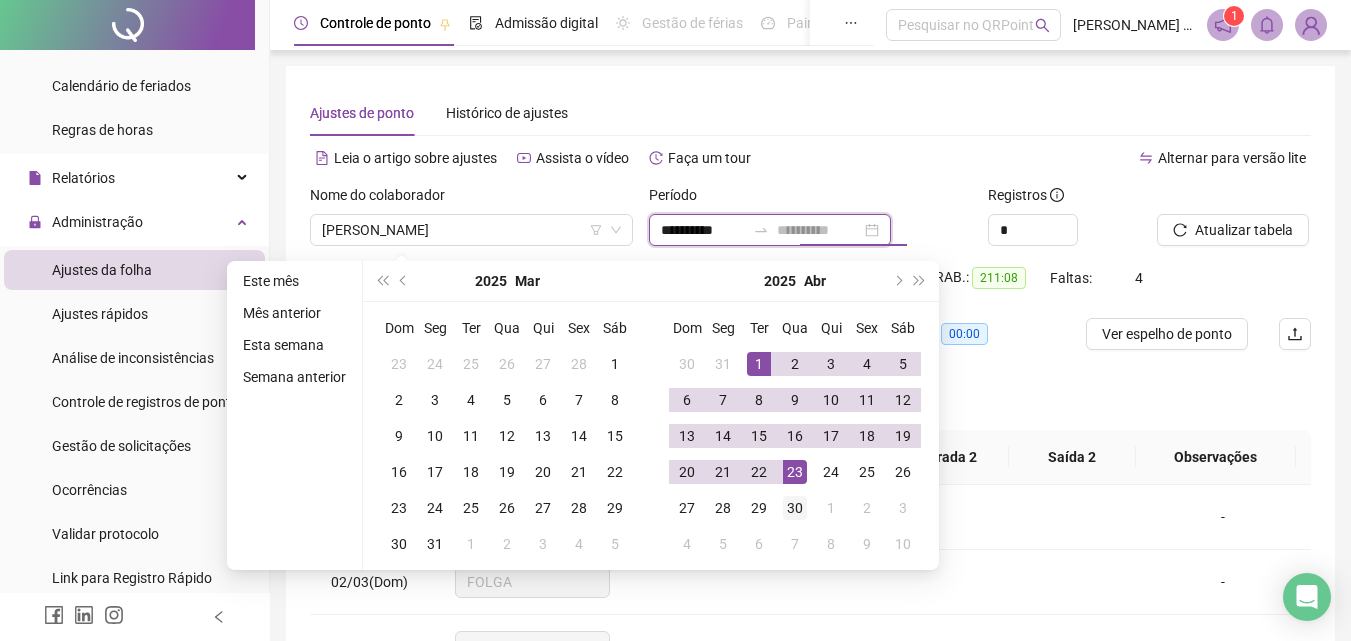 type on "**********" 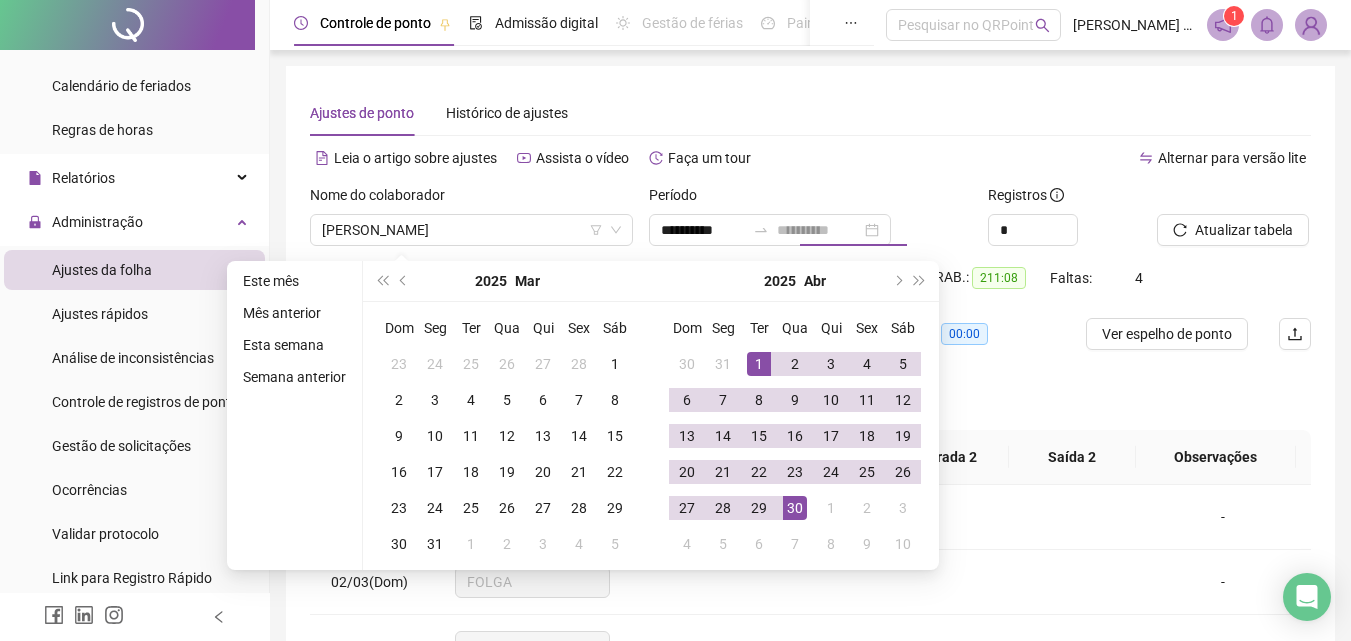 click on "30" at bounding box center (795, 508) 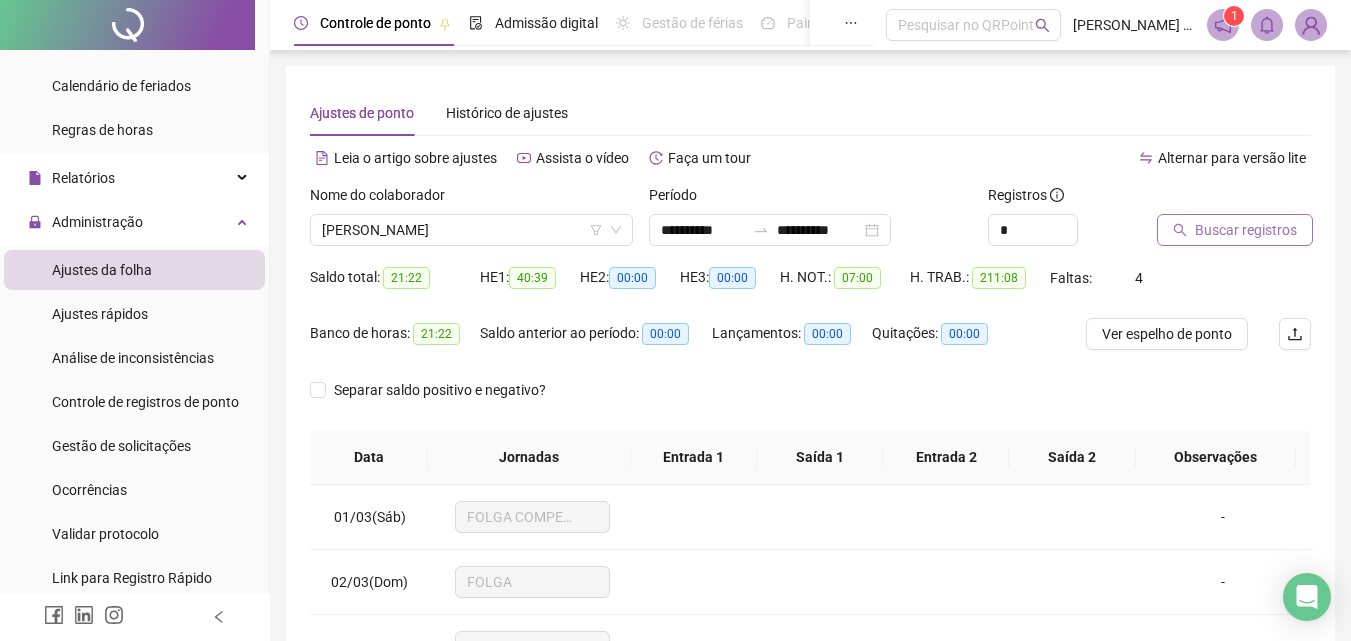 click on "Buscar registros" at bounding box center [1246, 230] 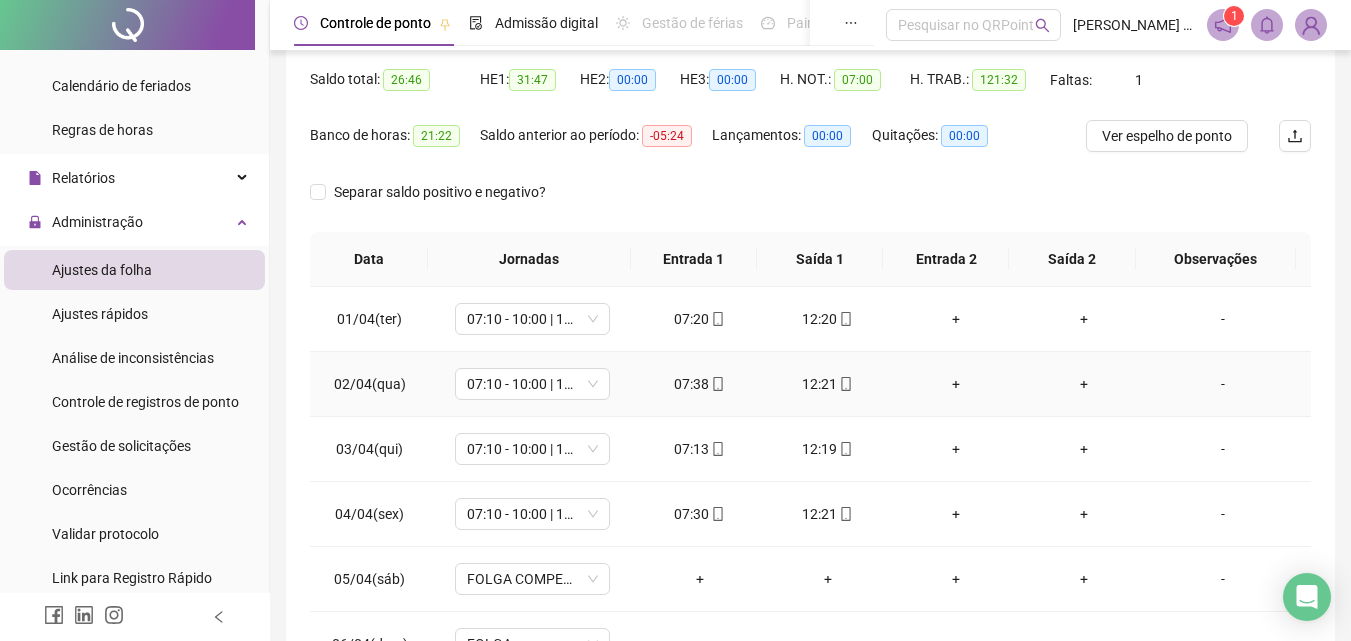 scroll, scrollTop: 200, scrollLeft: 0, axis: vertical 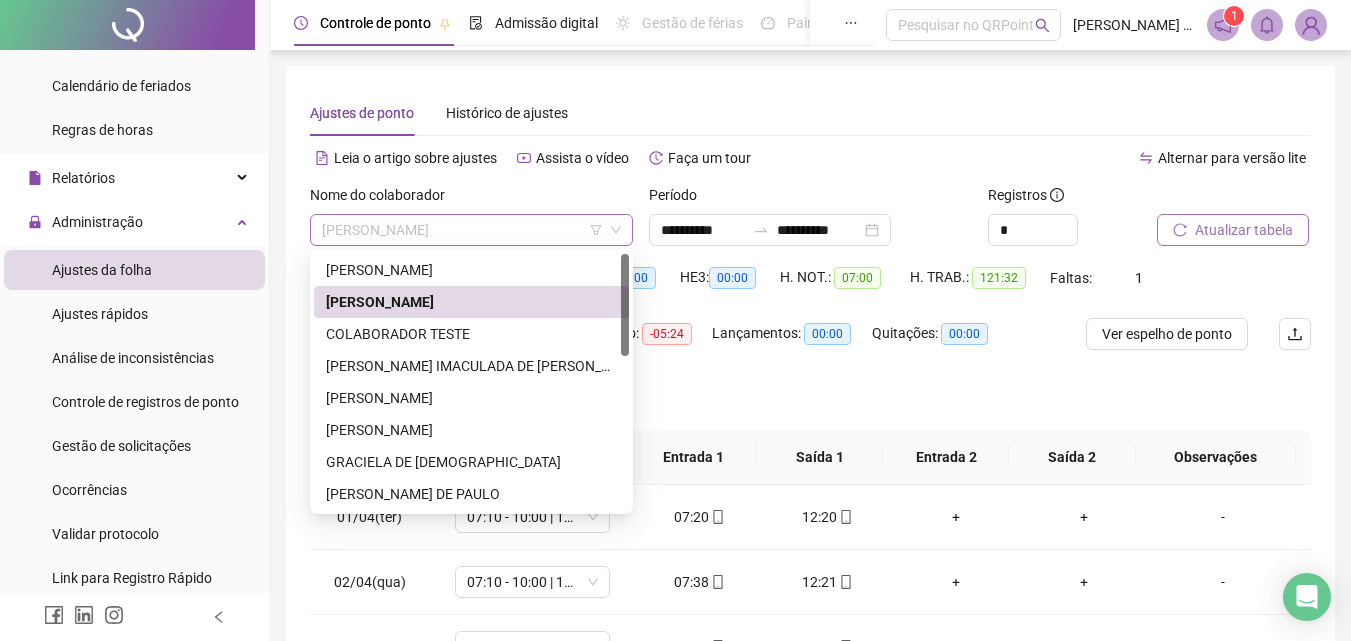 click on "[PERSON_NAME]" at bounding box center (471, 230) 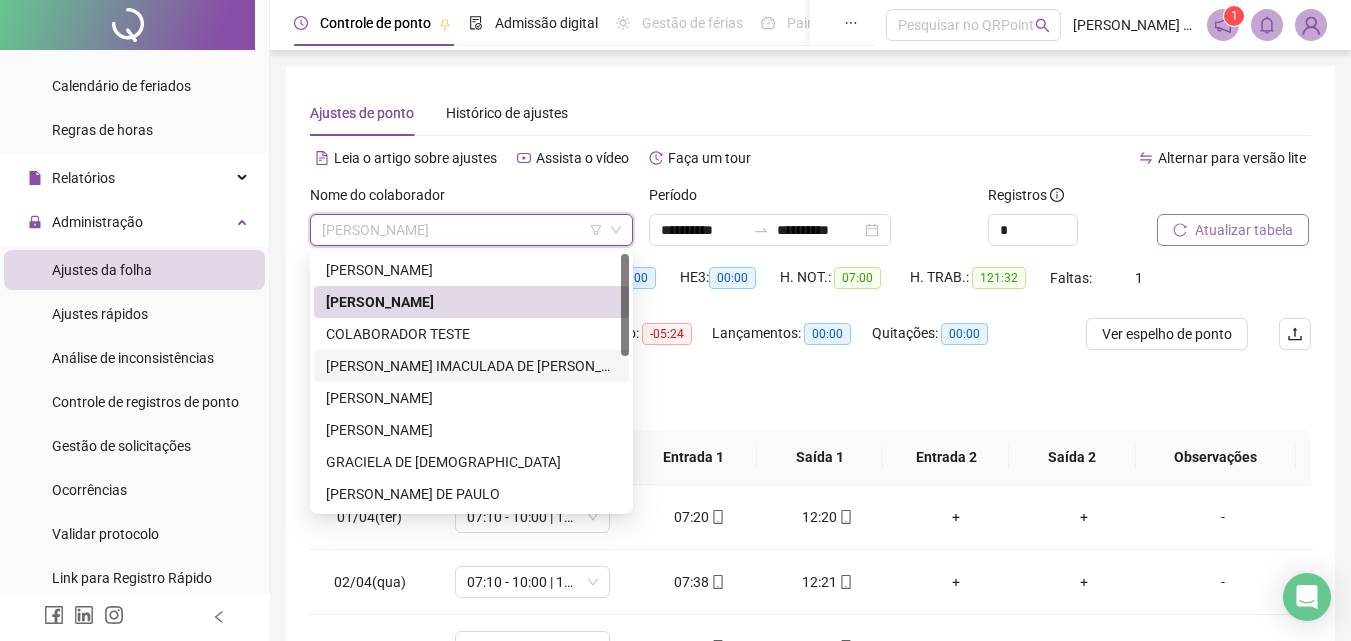 click on "[PERSON_NAME] IMACULADA DE [PERSON_NAME]" at bounding box center [471, 366] 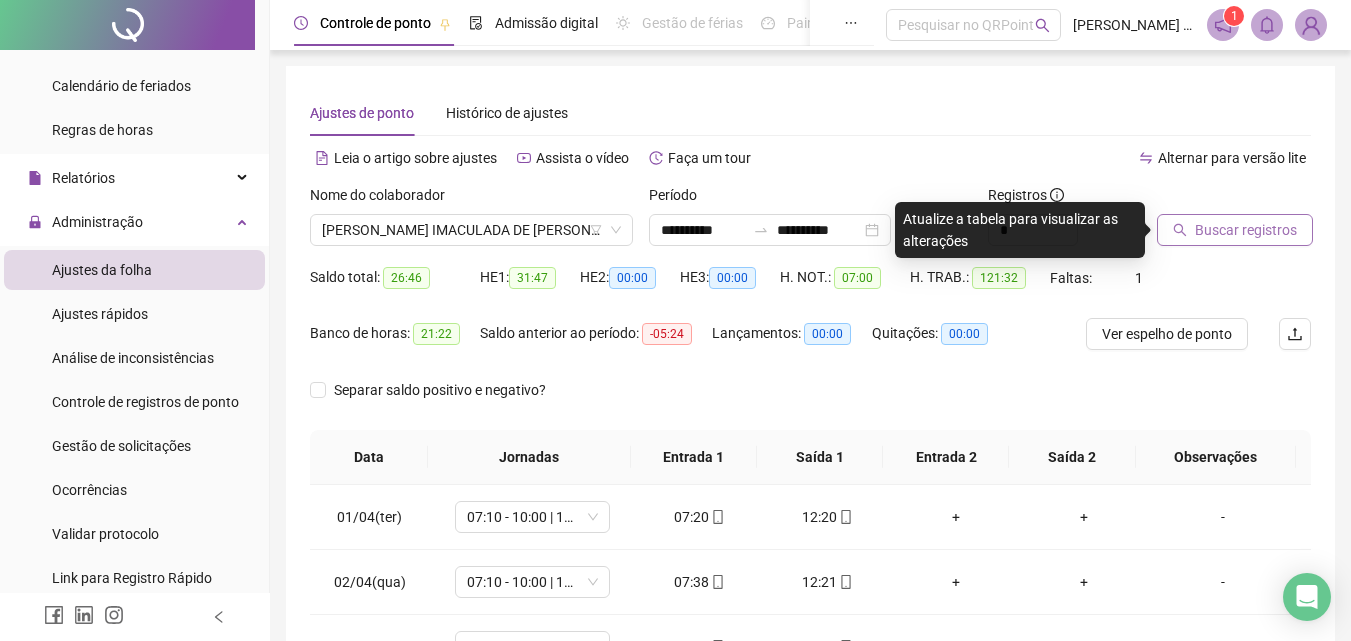 click on "Buscar registros" at bounding box center (1246, 230) 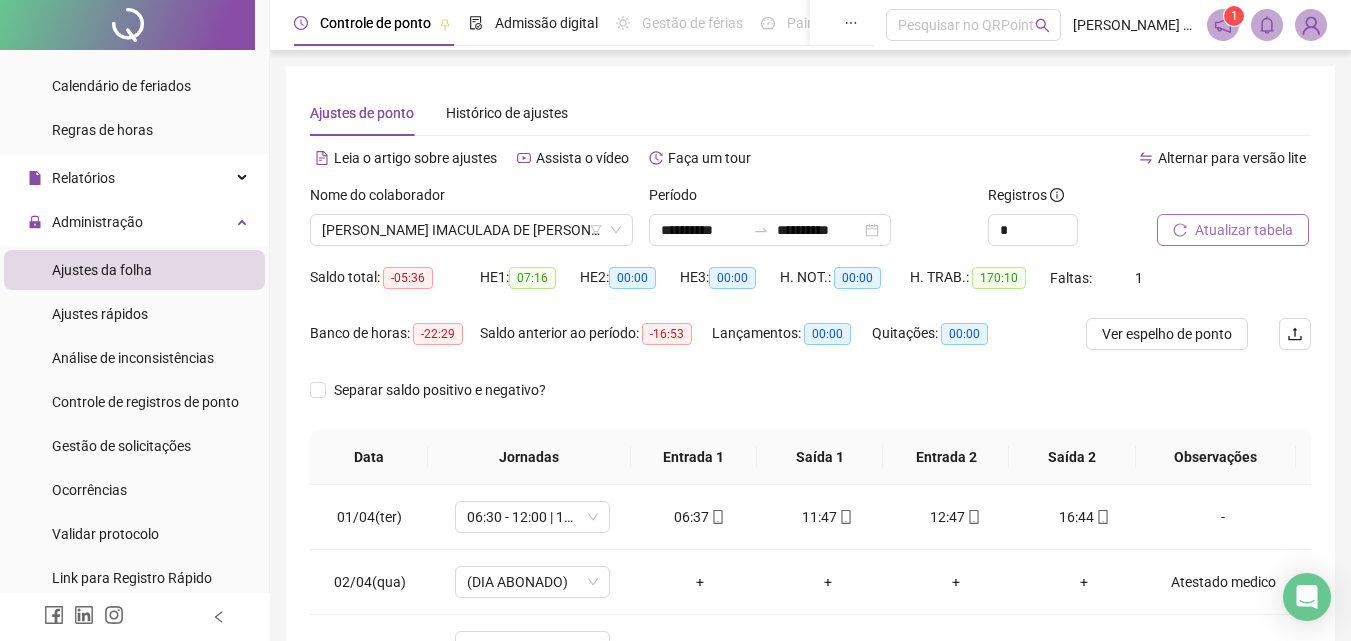 click on "Atualizar tabela" at bounding box center (1244, 230) 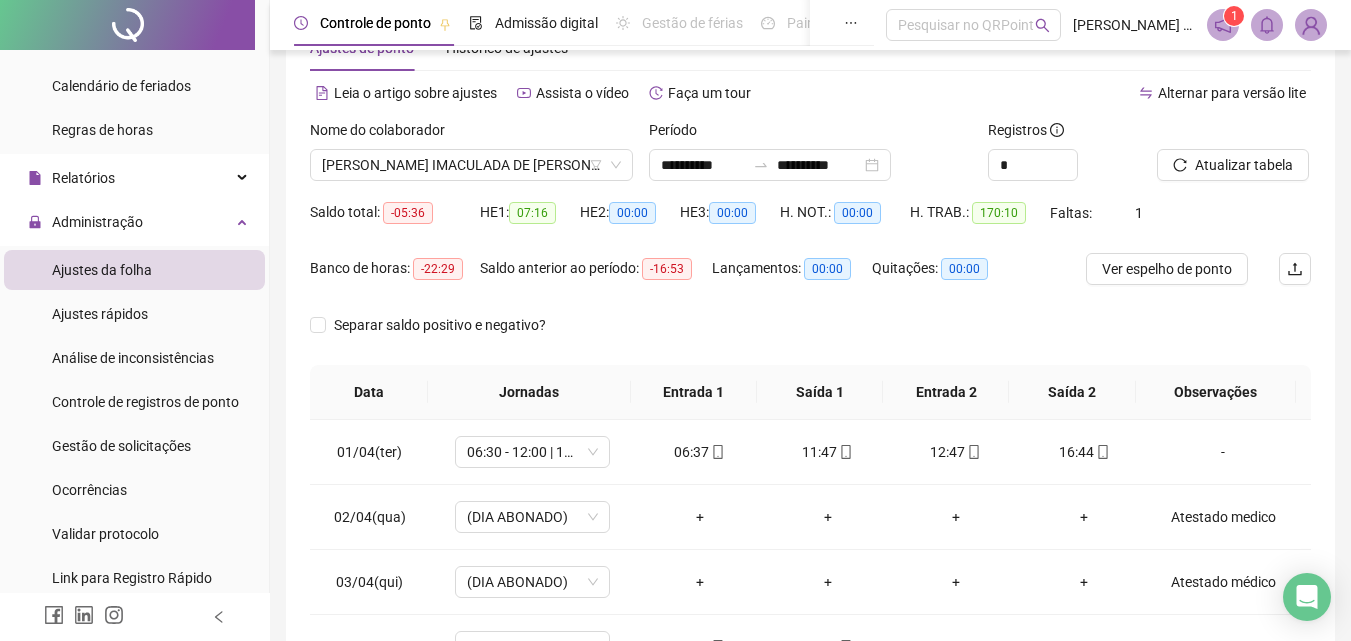 scroll, scrollTop: 100, scrollLeft: 0, axis: vertical 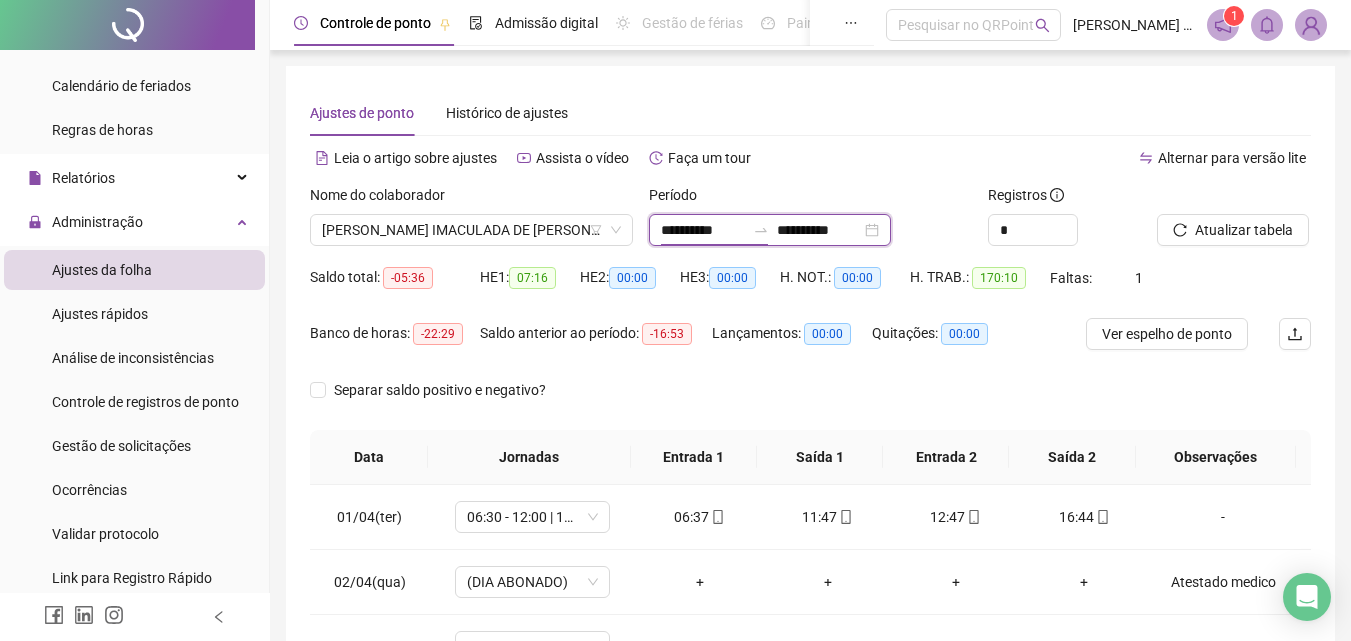 click on "**********" at bounding box center [703, 230] 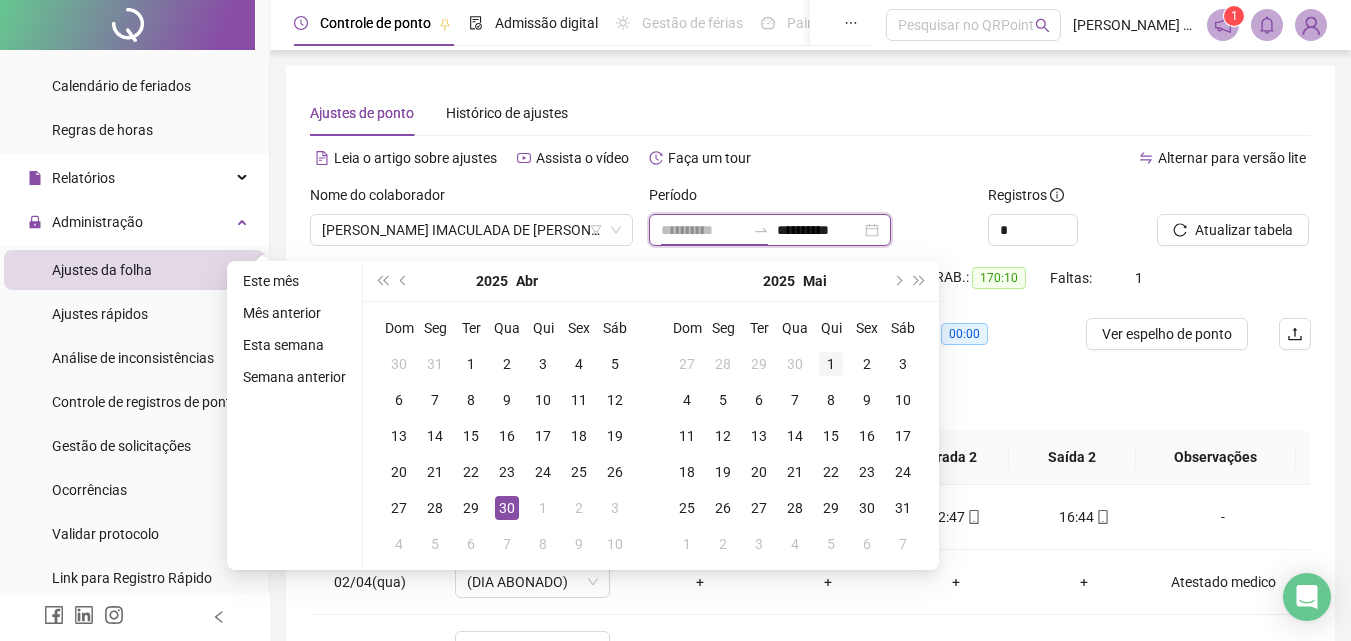 type on "**********" 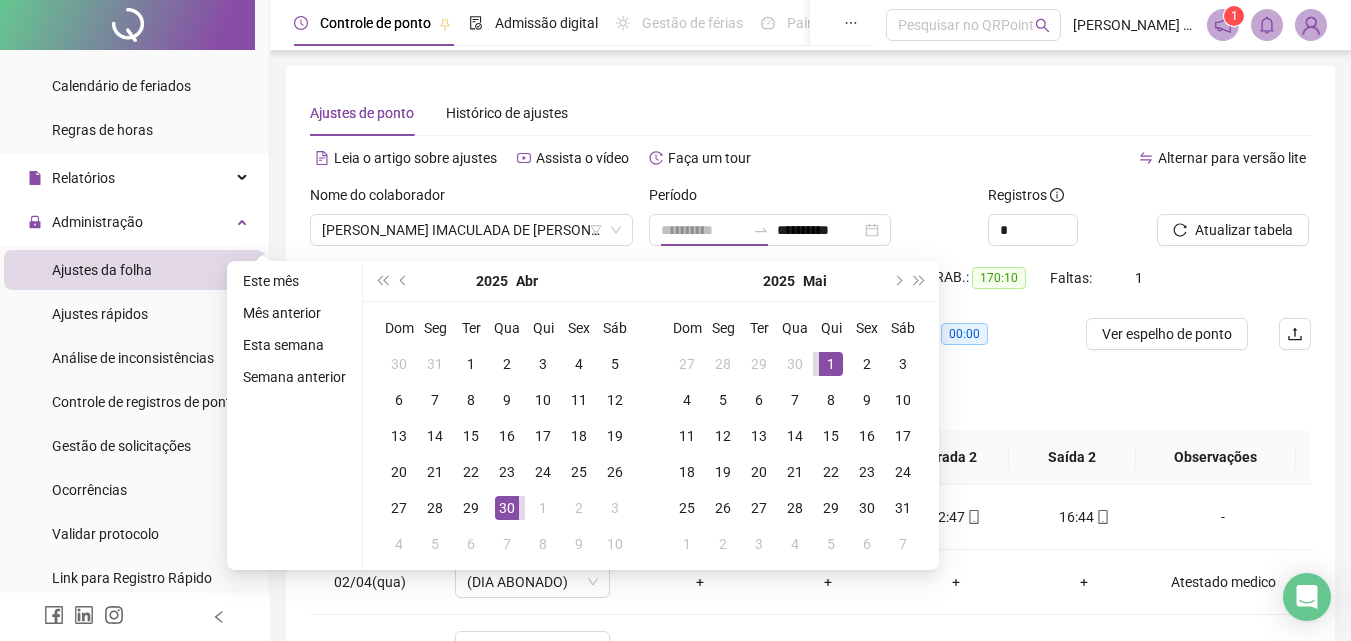 click on "1" at bounding box center (831, 364) 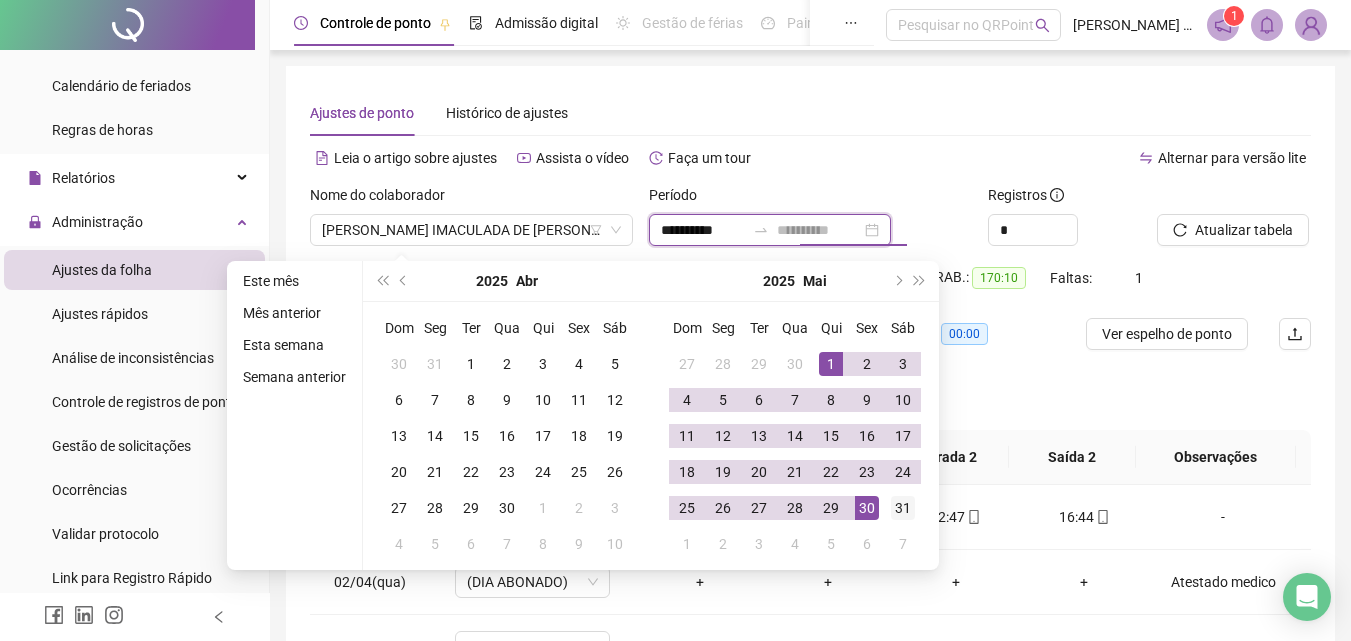 type on "**********" 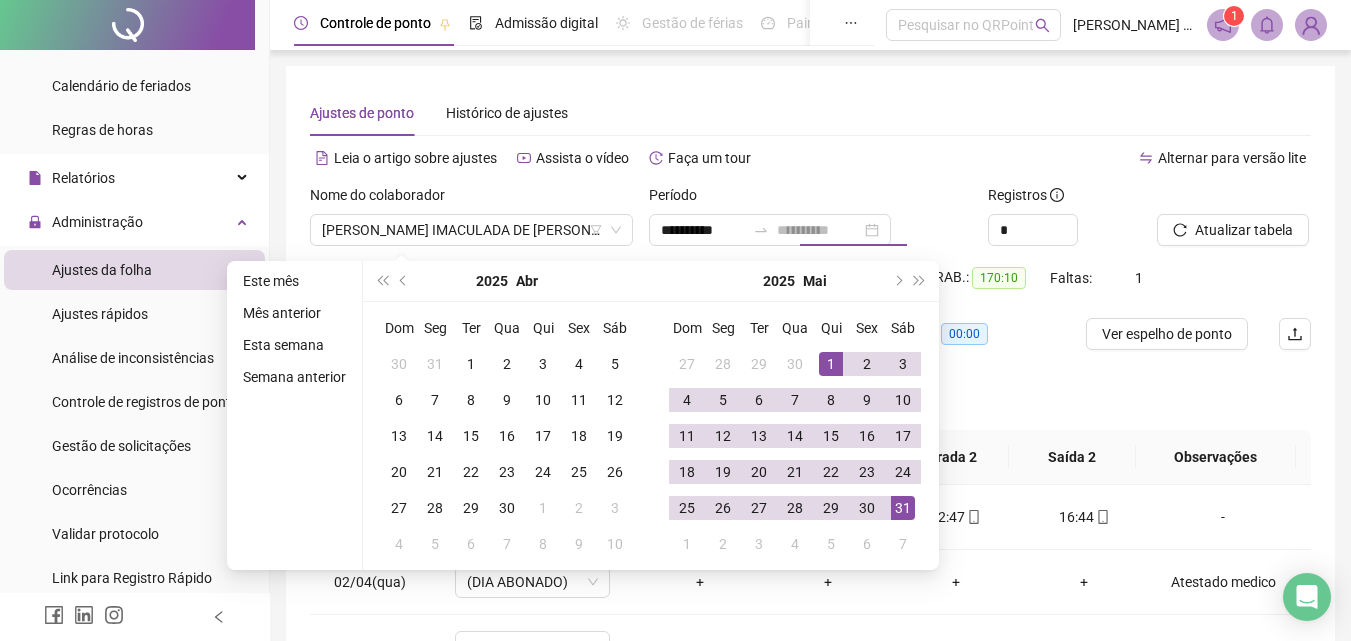 click on "31" at bounding box center (903, 508) 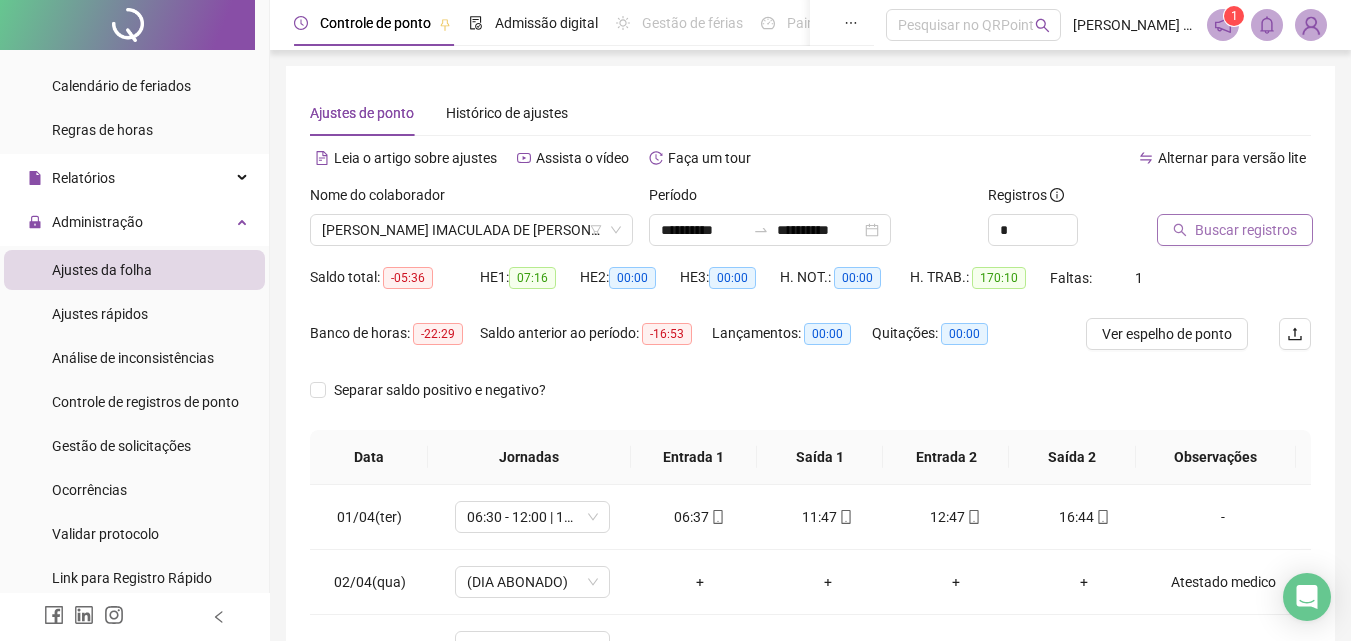 click on "Buscar registros" at bounding box center (1246, 230) 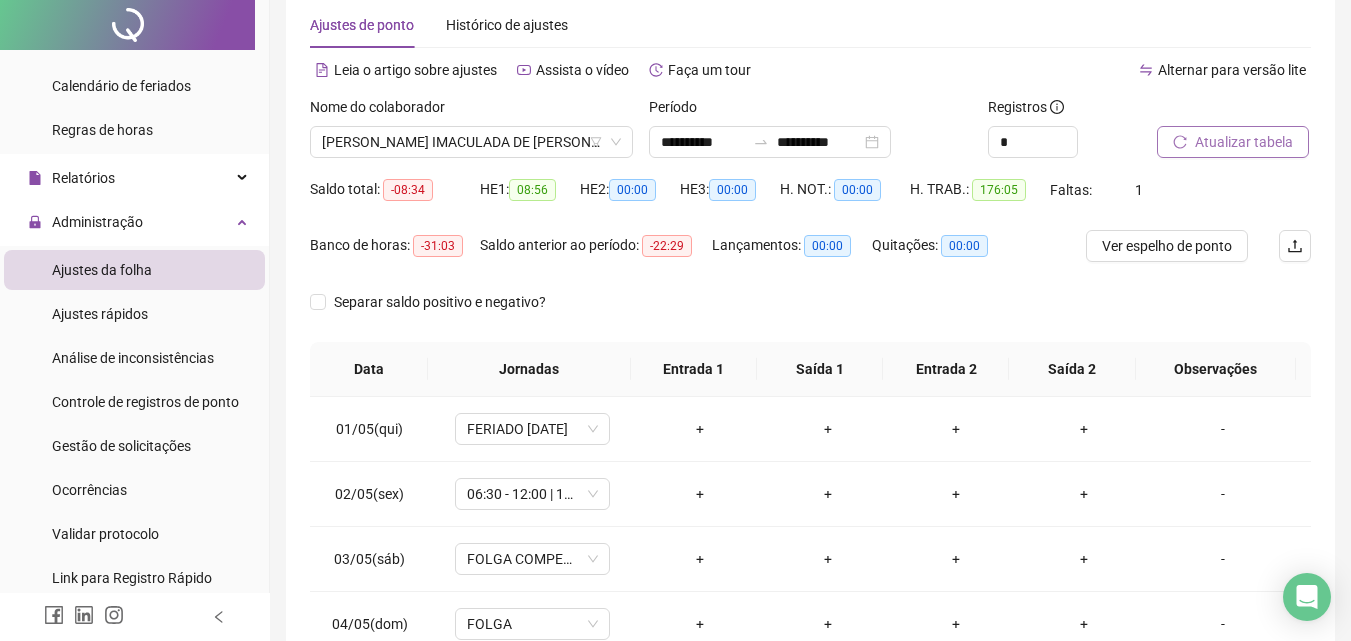 scroll, scrollTop: 100, scrollLeft: 0, axis: vertical 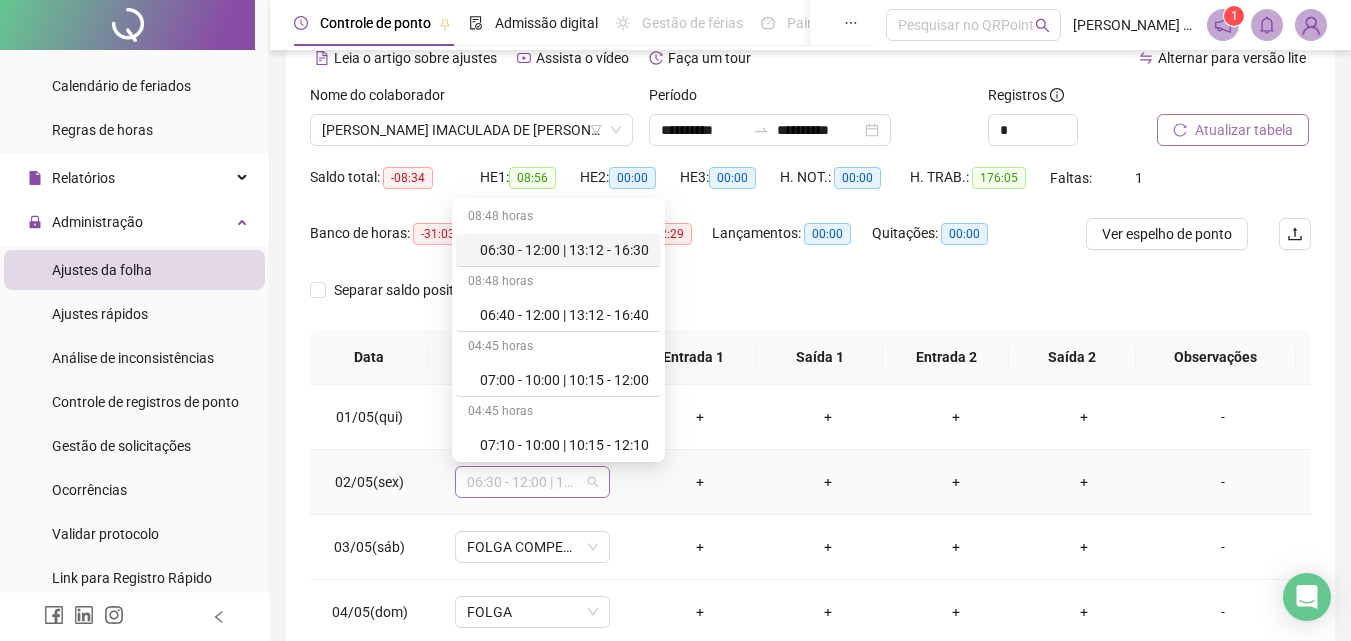 click on "06:30 - 12:00 | 13:12 - 16:30" at bounding box center (532, 482) 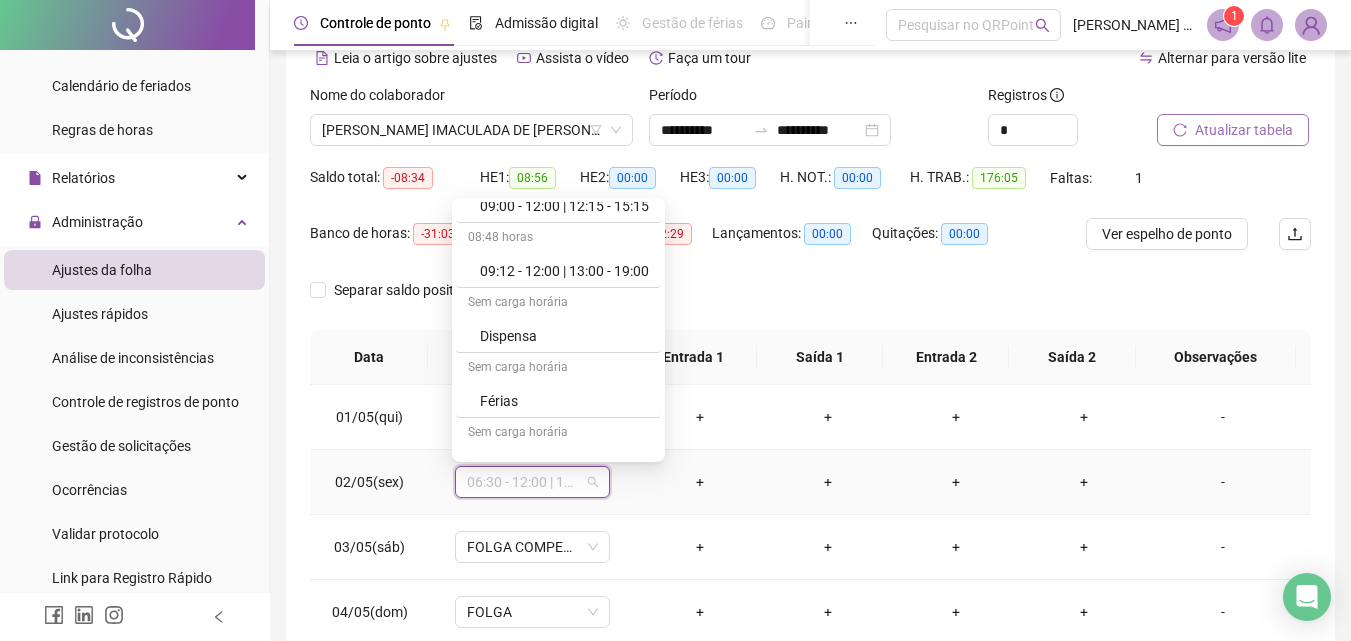 scroll, scrollTop: 1109, scrollLeft: 0, axis: vertical 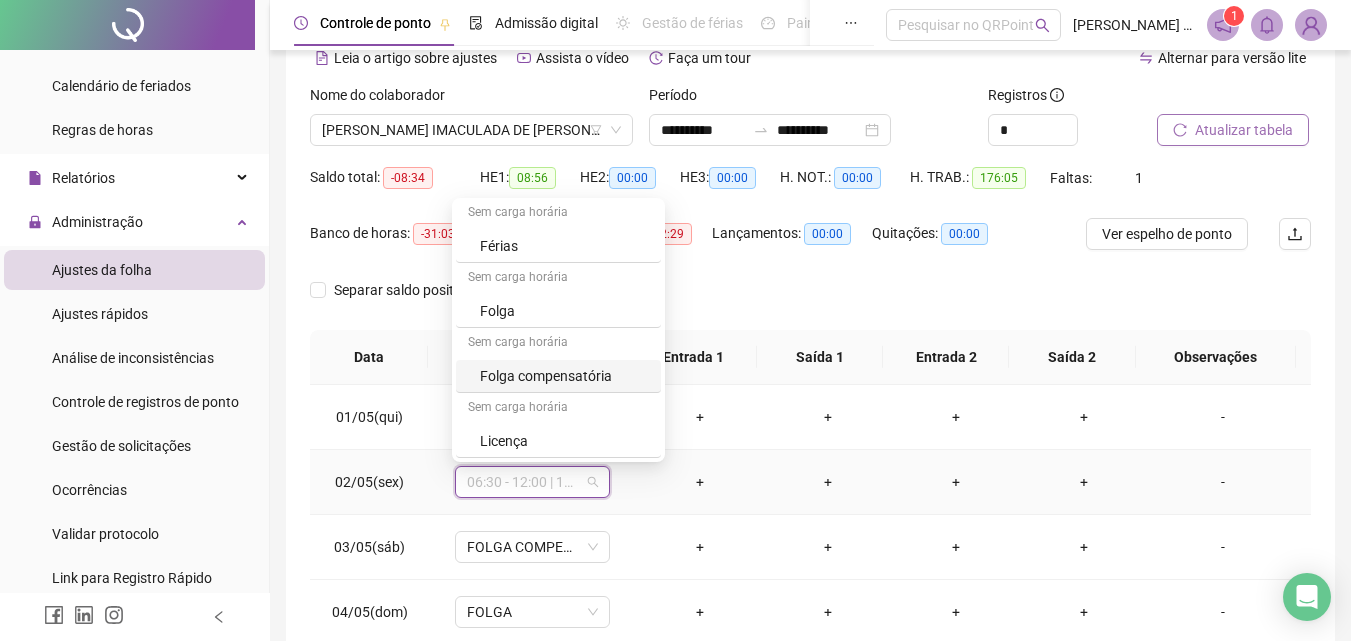 drag, startPoint x: 605, startPoint y: 369, endPoint x: 616, endPoint y: 370, distance: 11.045361 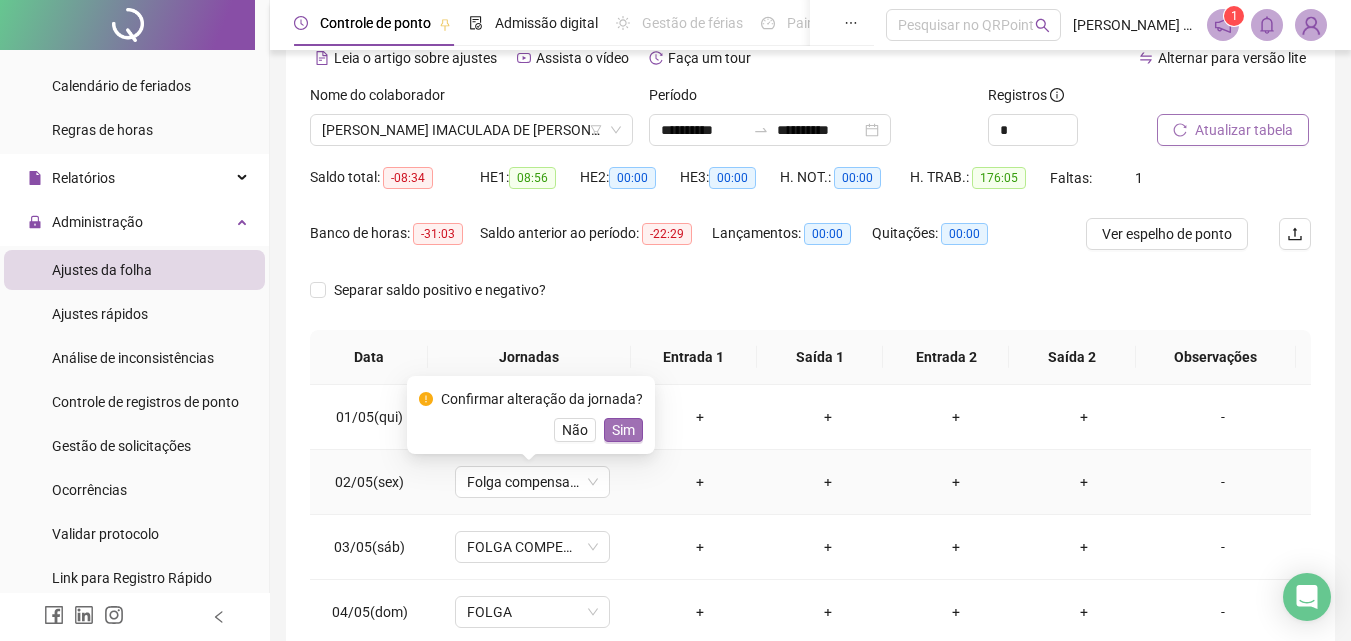 click on "Sim" at bounding box center (623, 430) 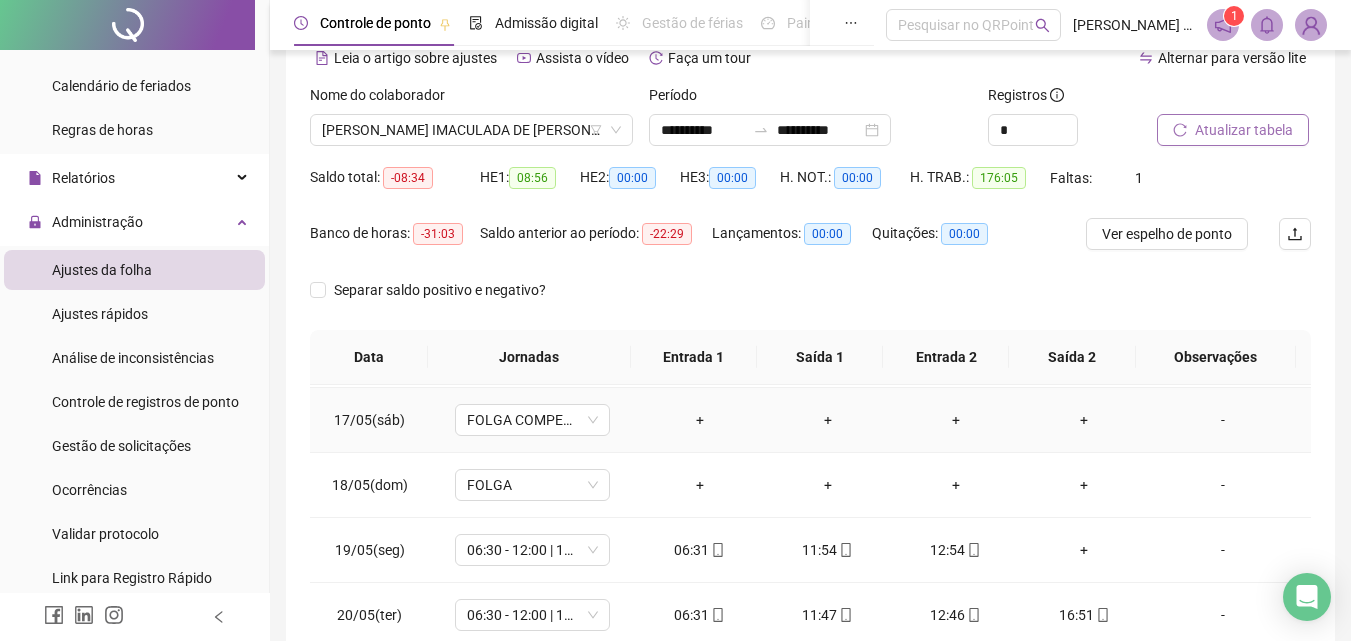 scroll, scrollTop: 1100, scrollLeft: 0, axis: vertical 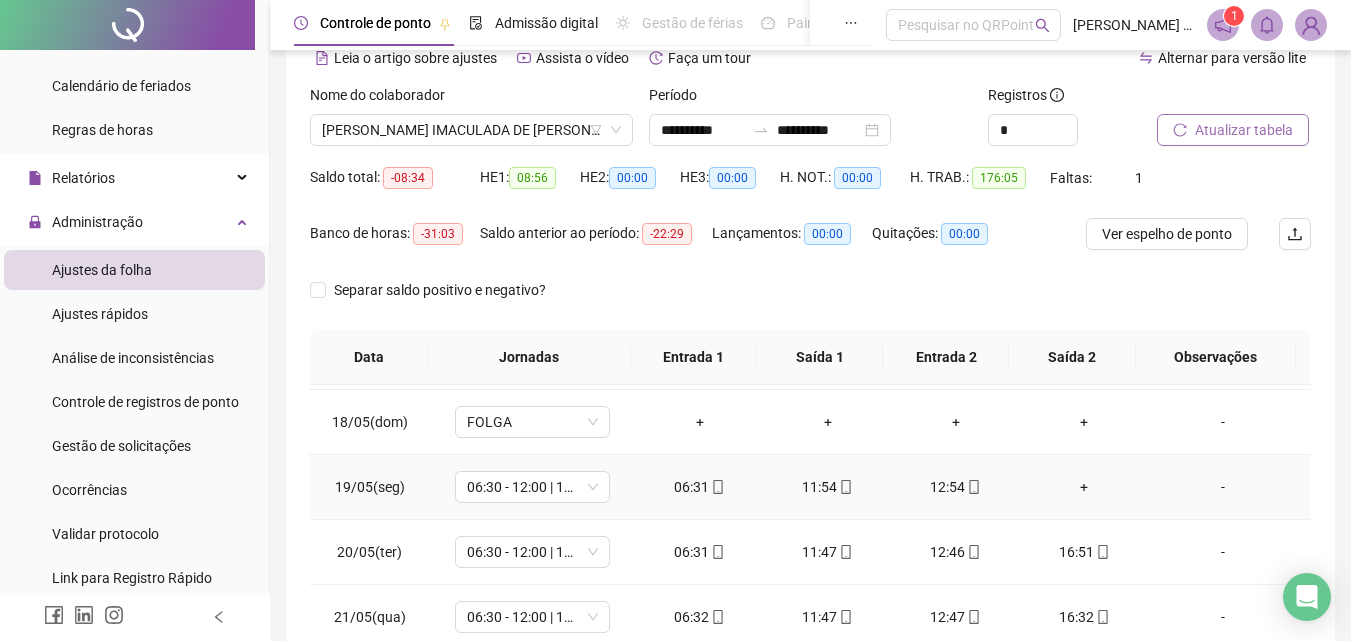 click on "+" at bounding box center [1084, 487] 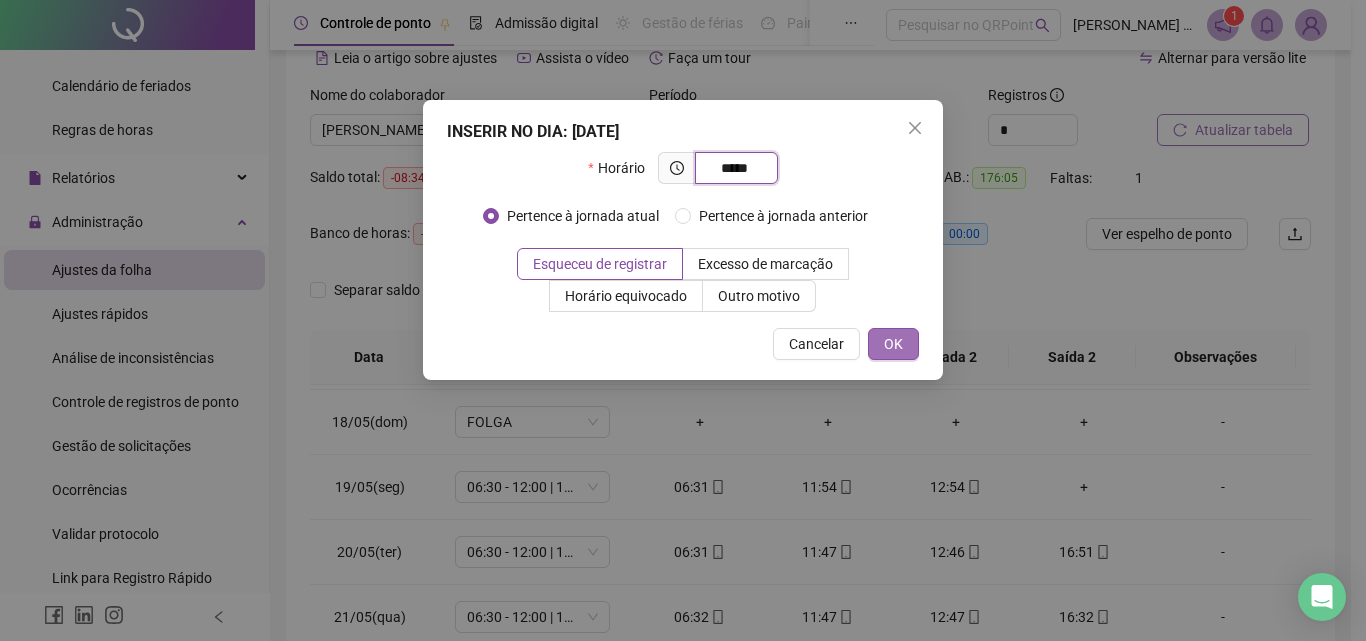 type on "*****" 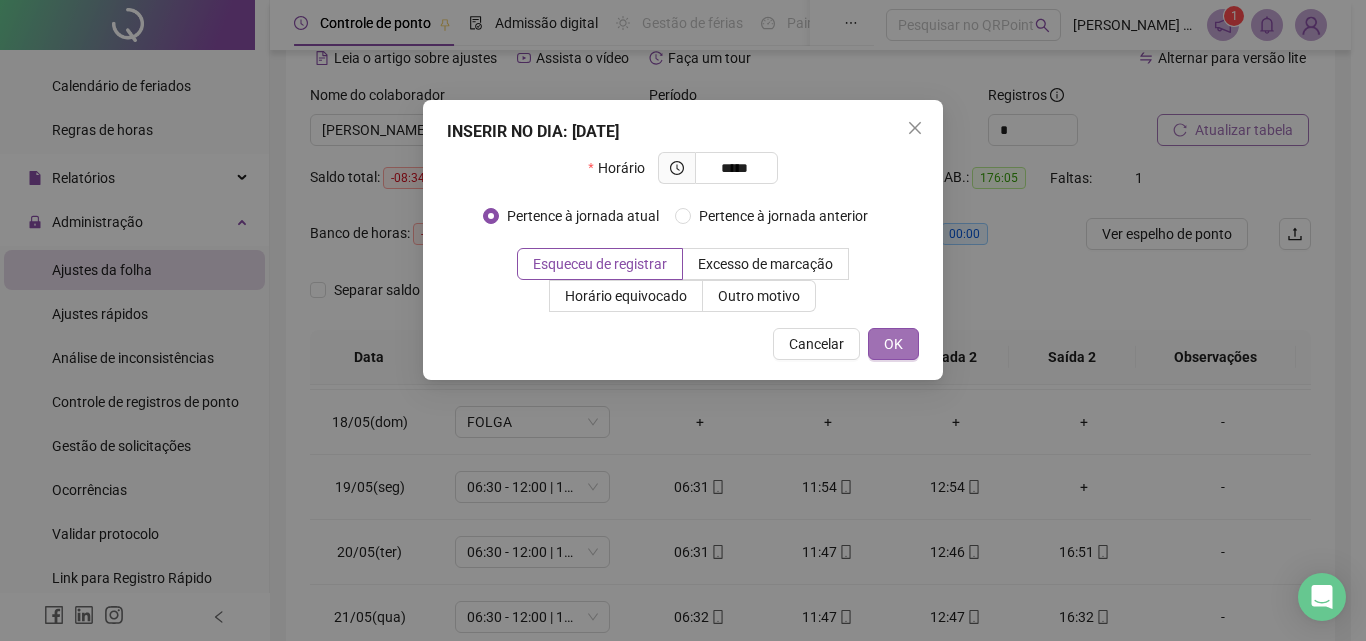 click on "OK" at bounding box center [893, 344] 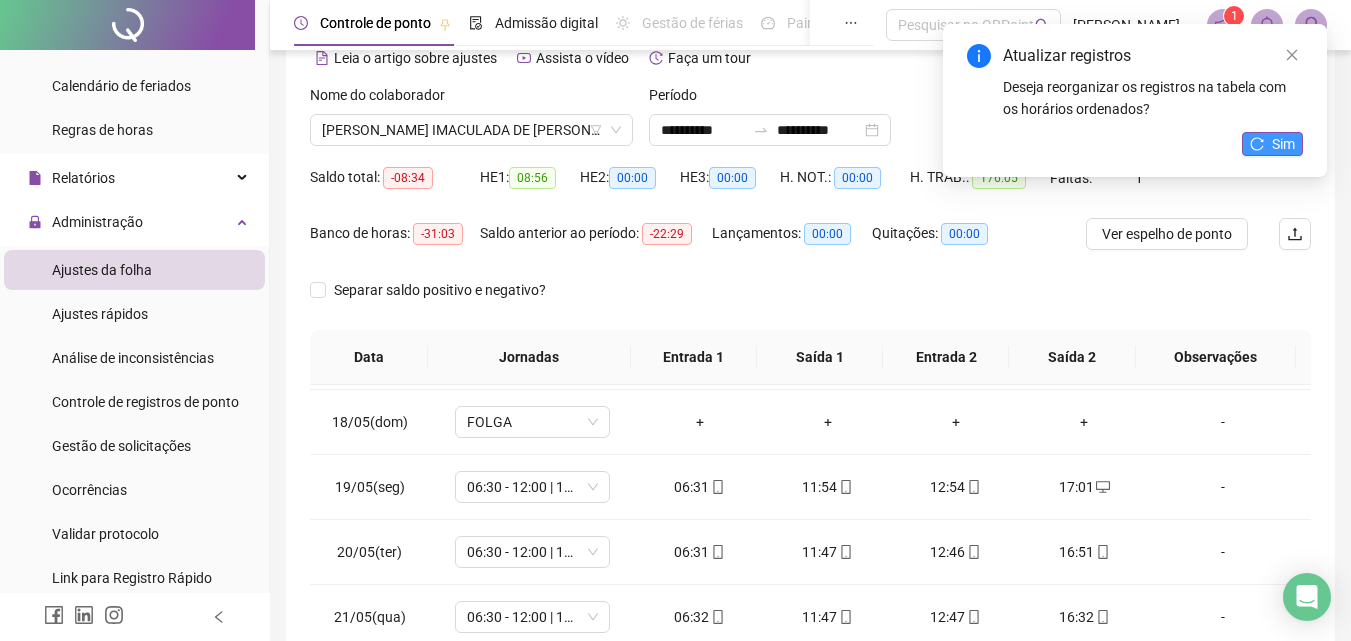 click on "Sim" at bounding box center (1283, 144) 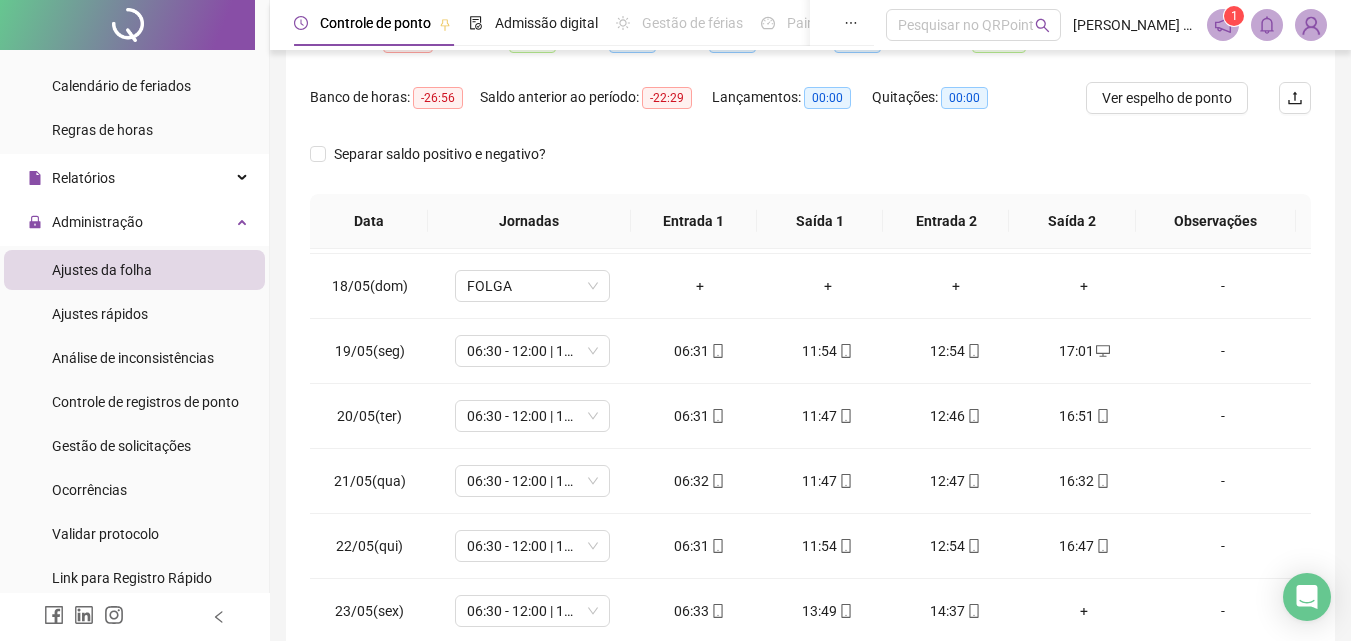 scroll, scrollTop: 381, scrollLeft: 0, axis: vertical 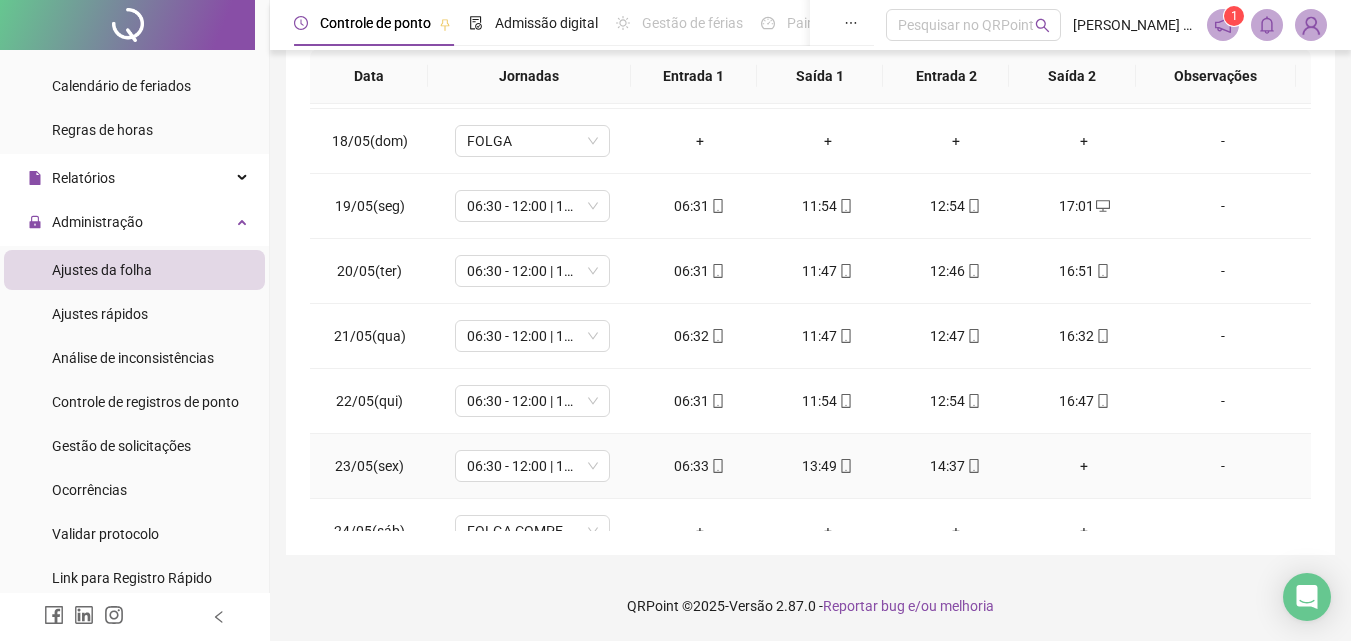 click on "+" at bounding box center [1084, 466] 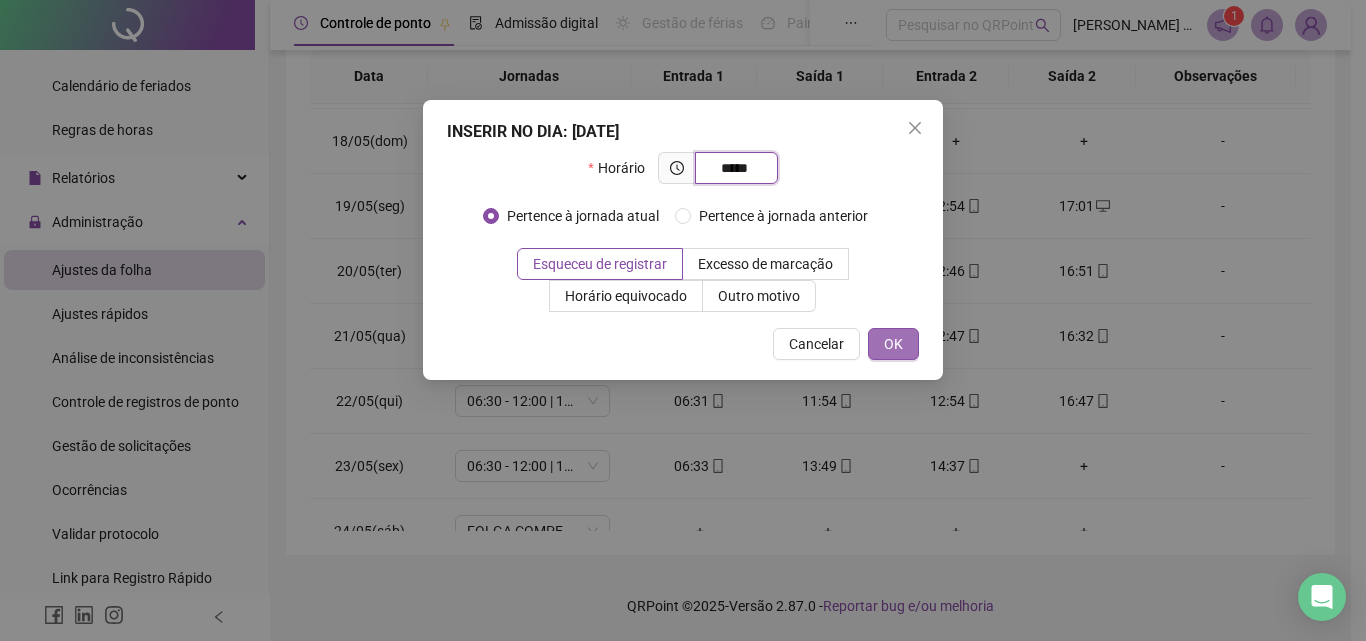 type on "*****" 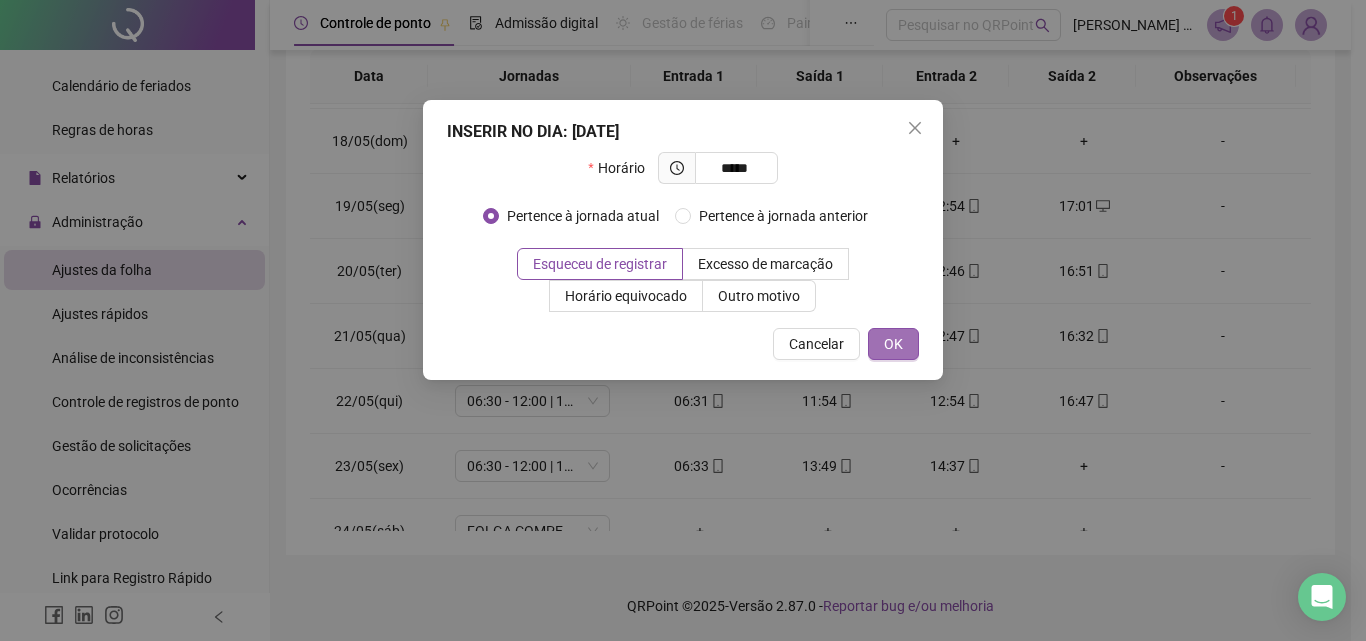 click on "OK" at bounding box center (893, 344) 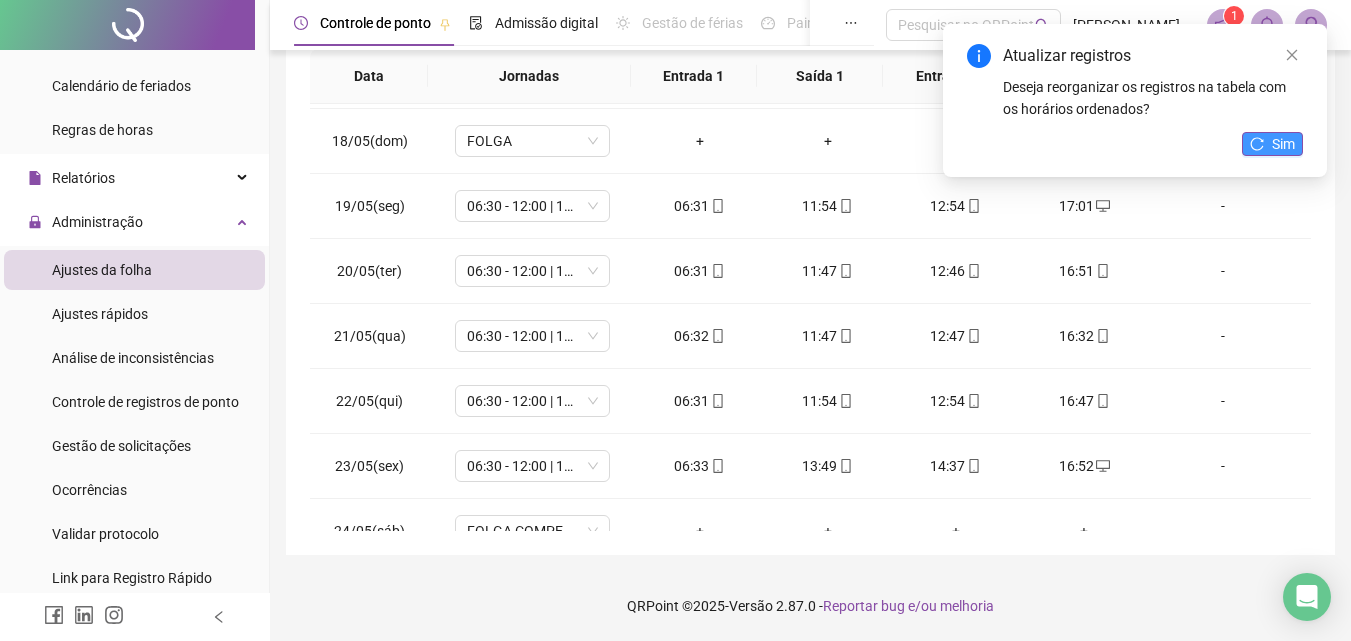 click on "Sim" at bounding box center [1272, 144] 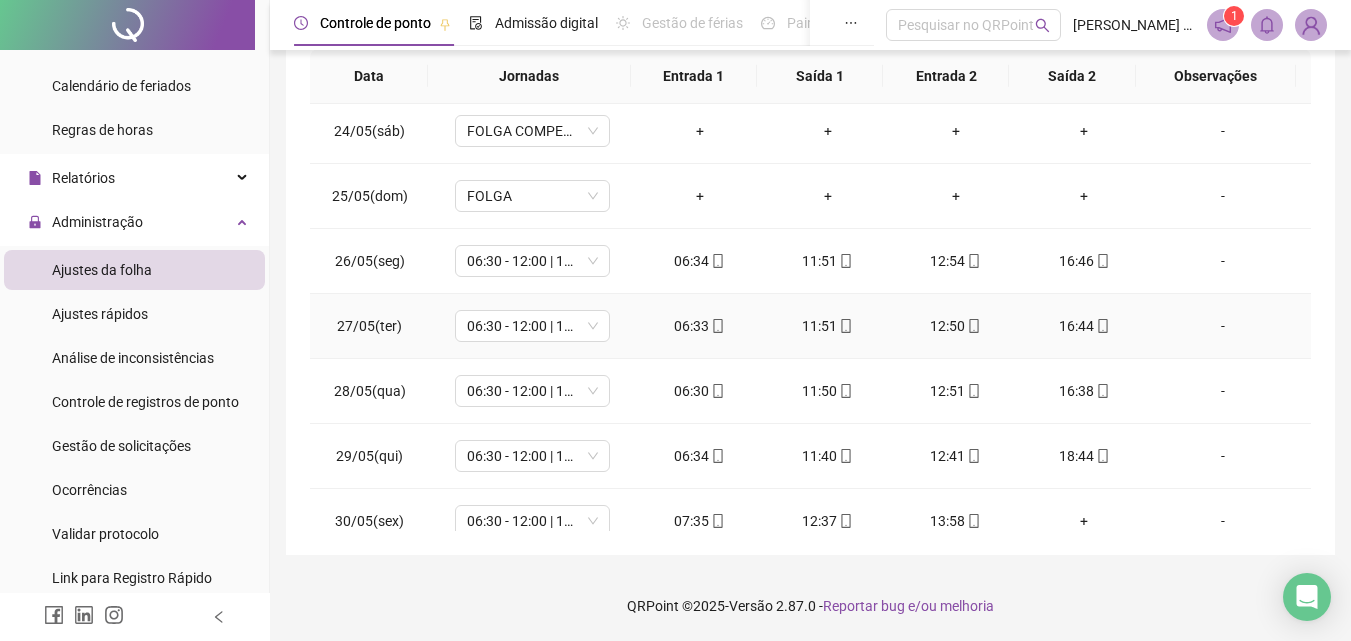 scroll, scrollTop: 1588, scrollLeft: 0, axis: vertical 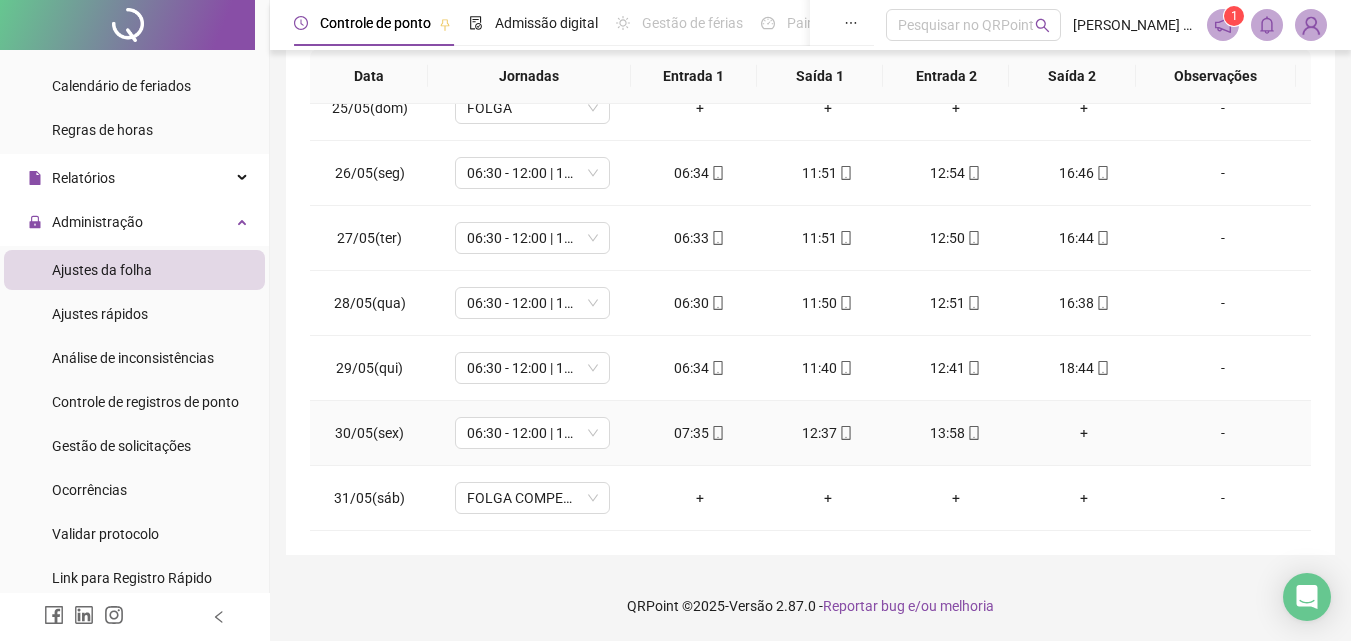 click on "+" at bounding box center [1084, 433] 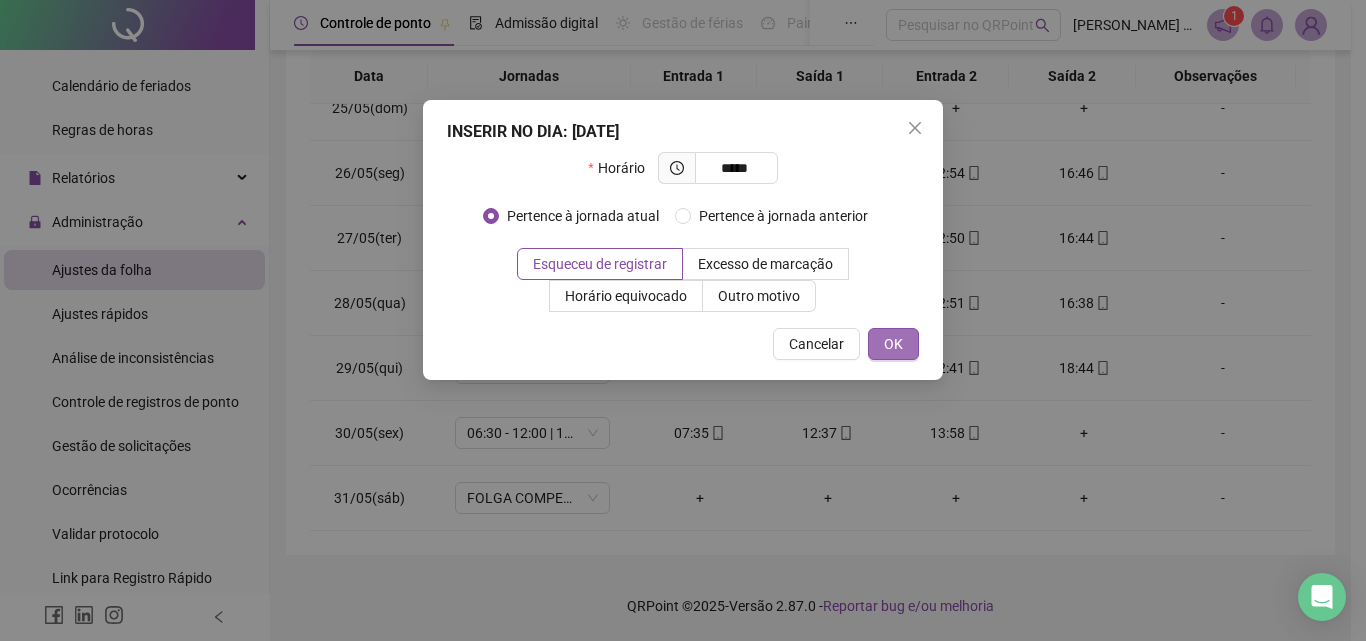 type on "*****" 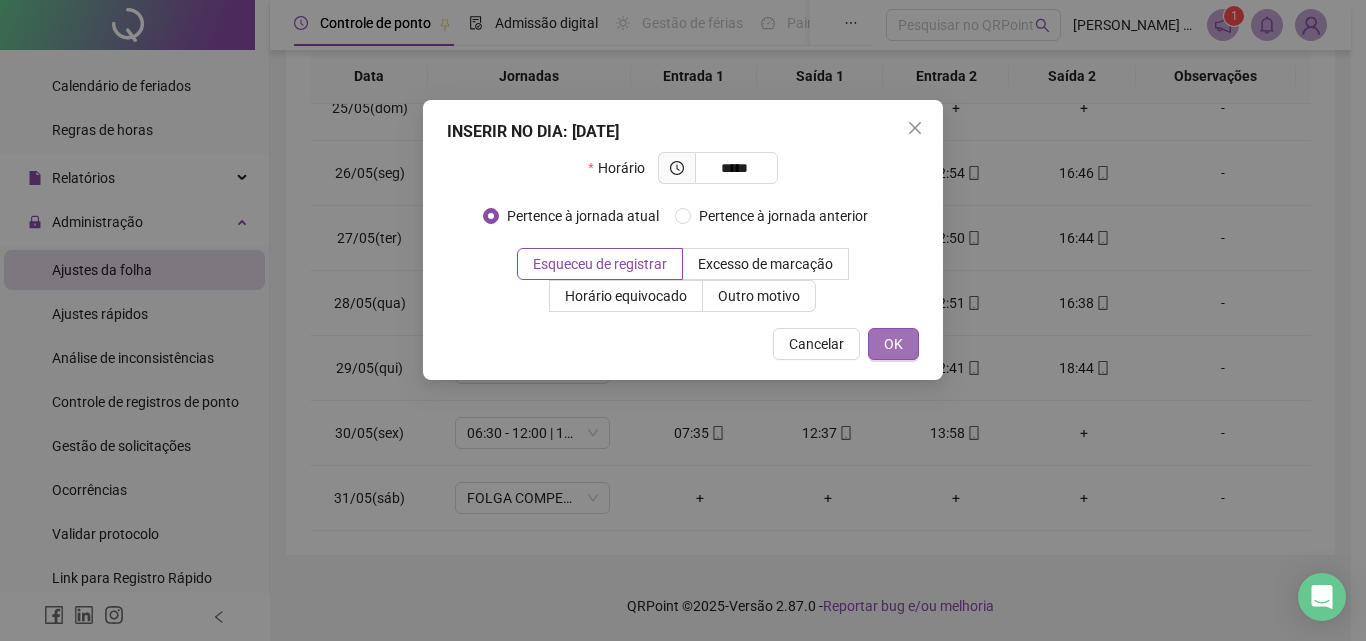click on "OK" at bounding box center [893, 344] 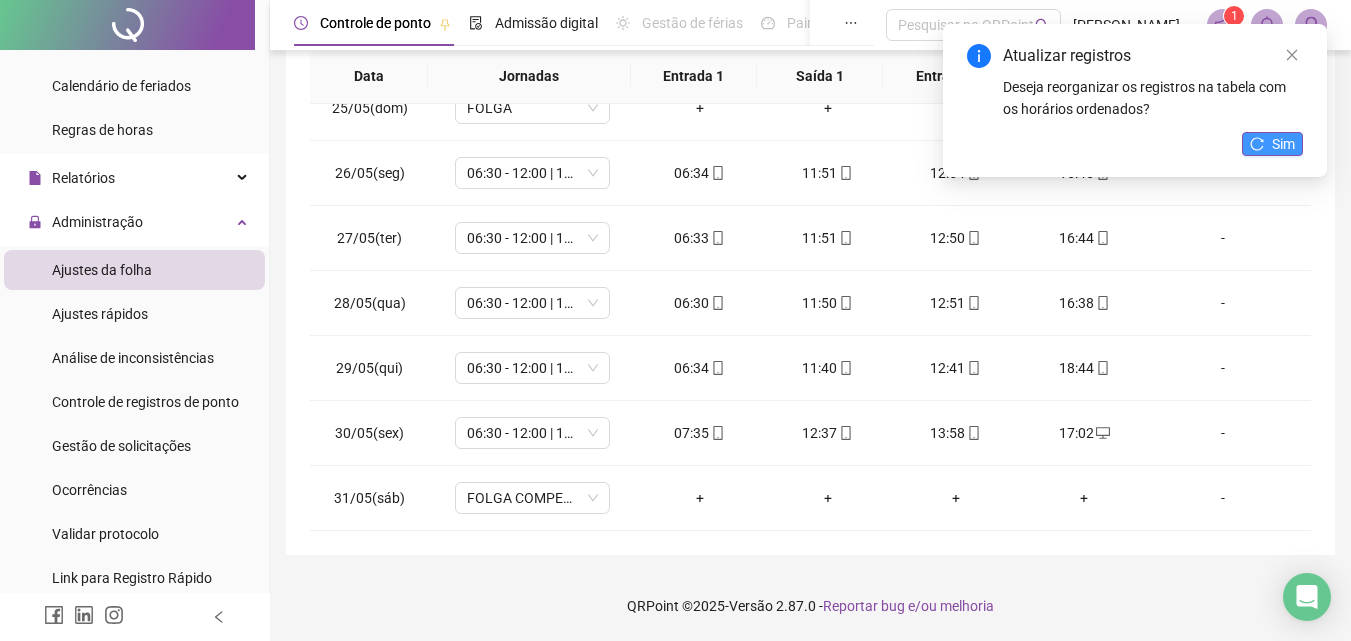 click on "Sim" at bounding box center [1283, 144] 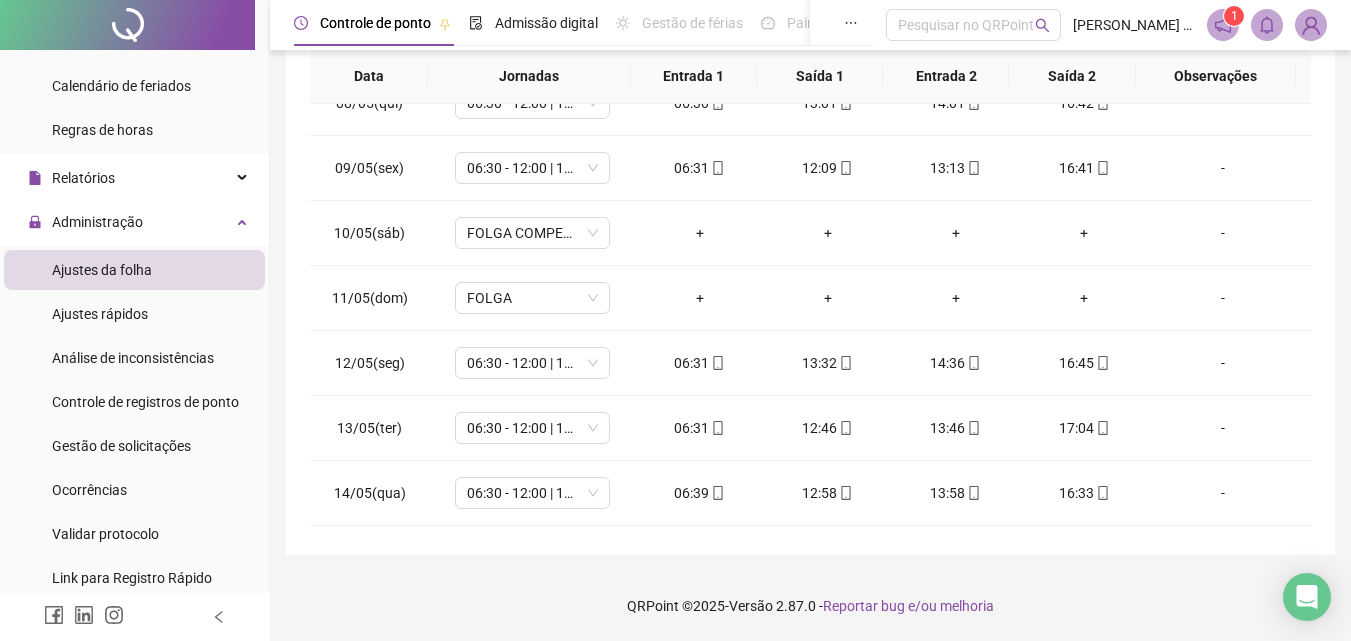 scroll, scrollTop: 0, scrollLeft: 0, axis: both 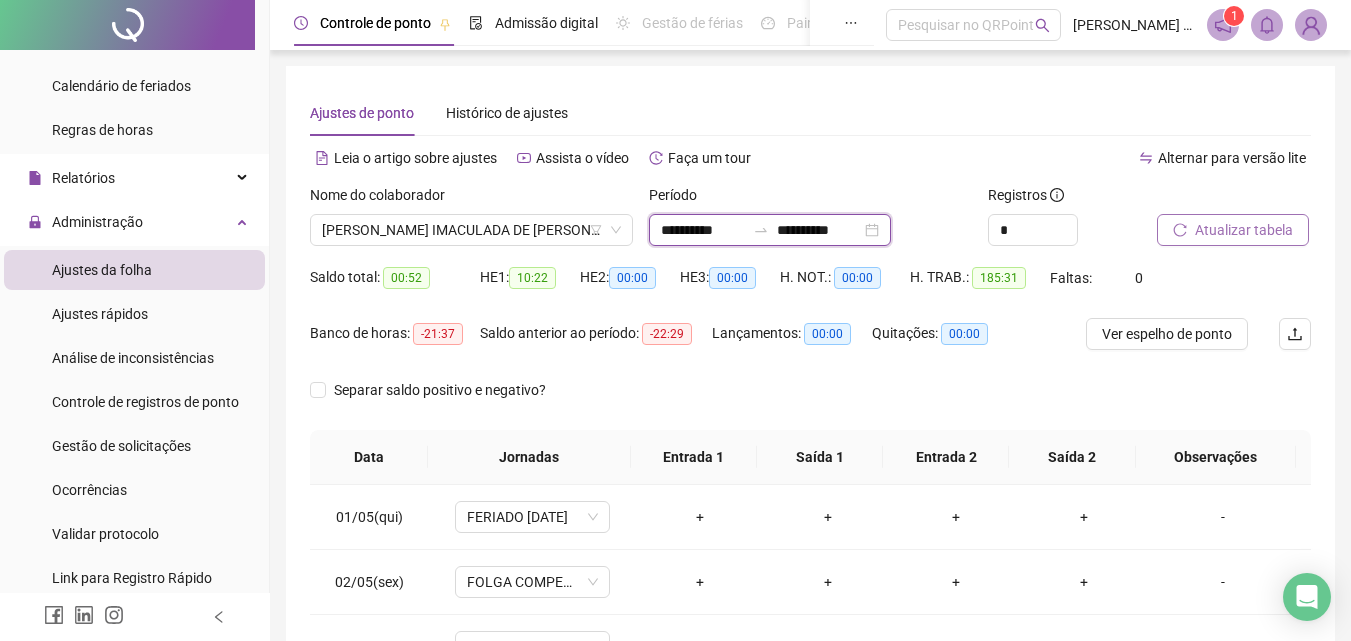 click on "**********" at bounding box center [703, 230] 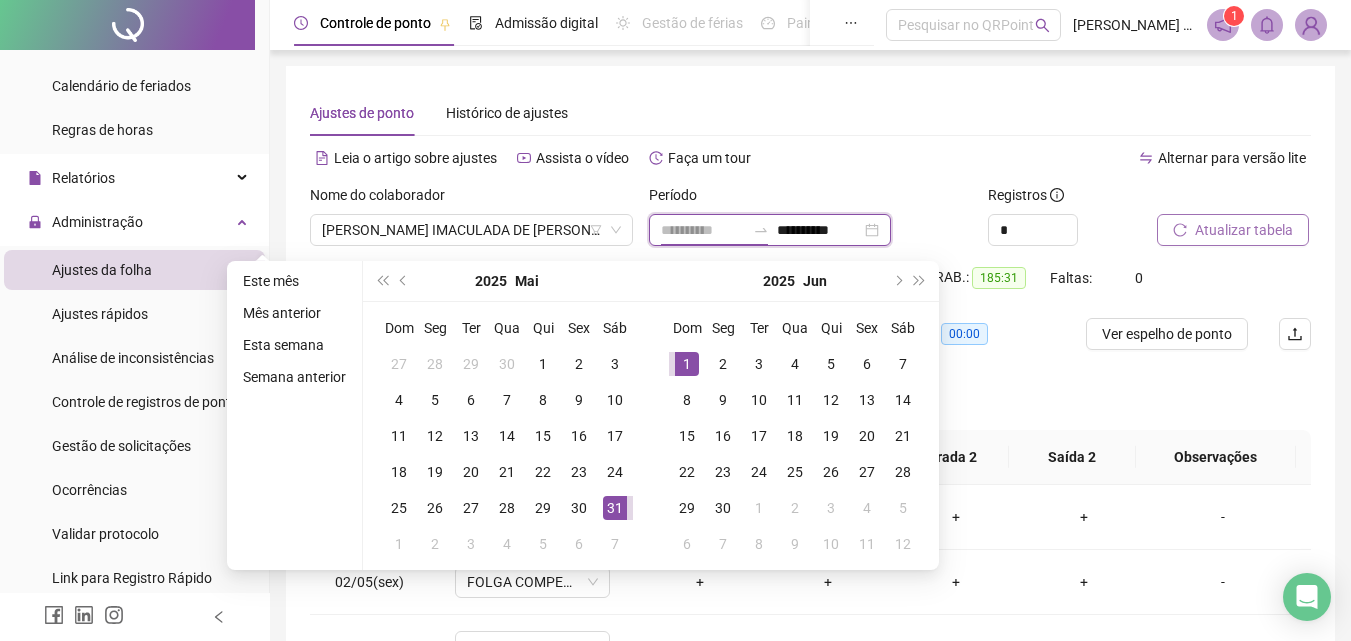 type on "**********" 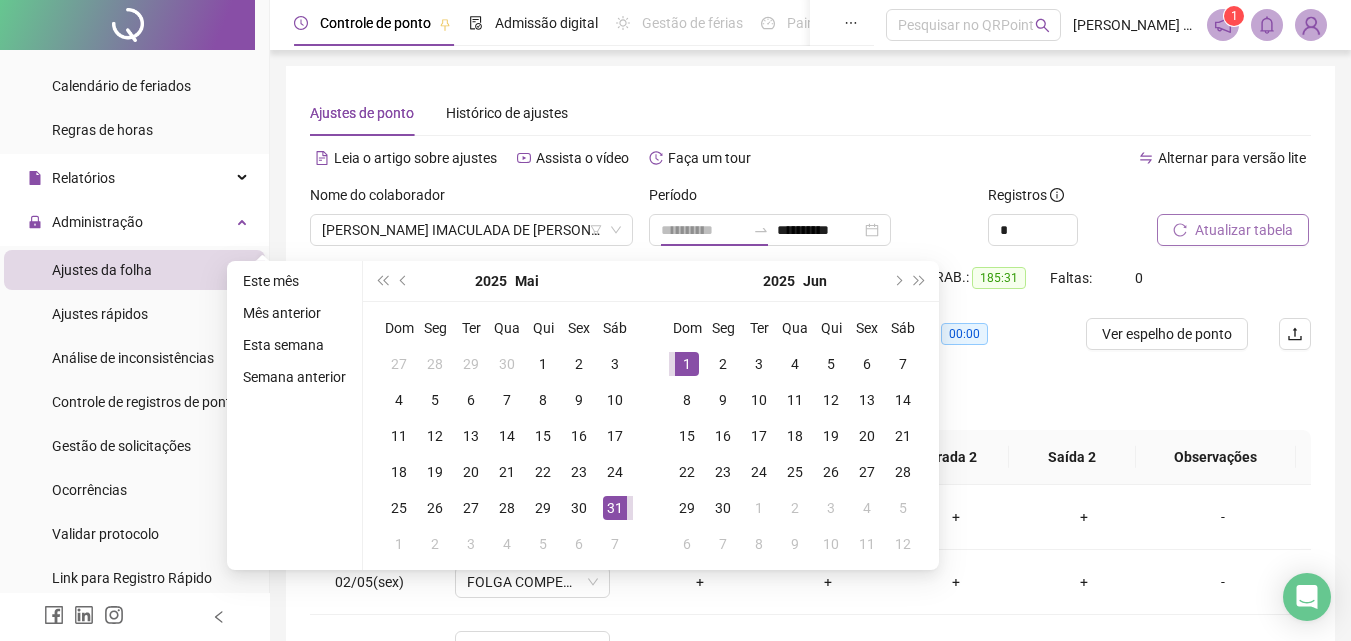 click on "1" at bounding box center (687, 364) 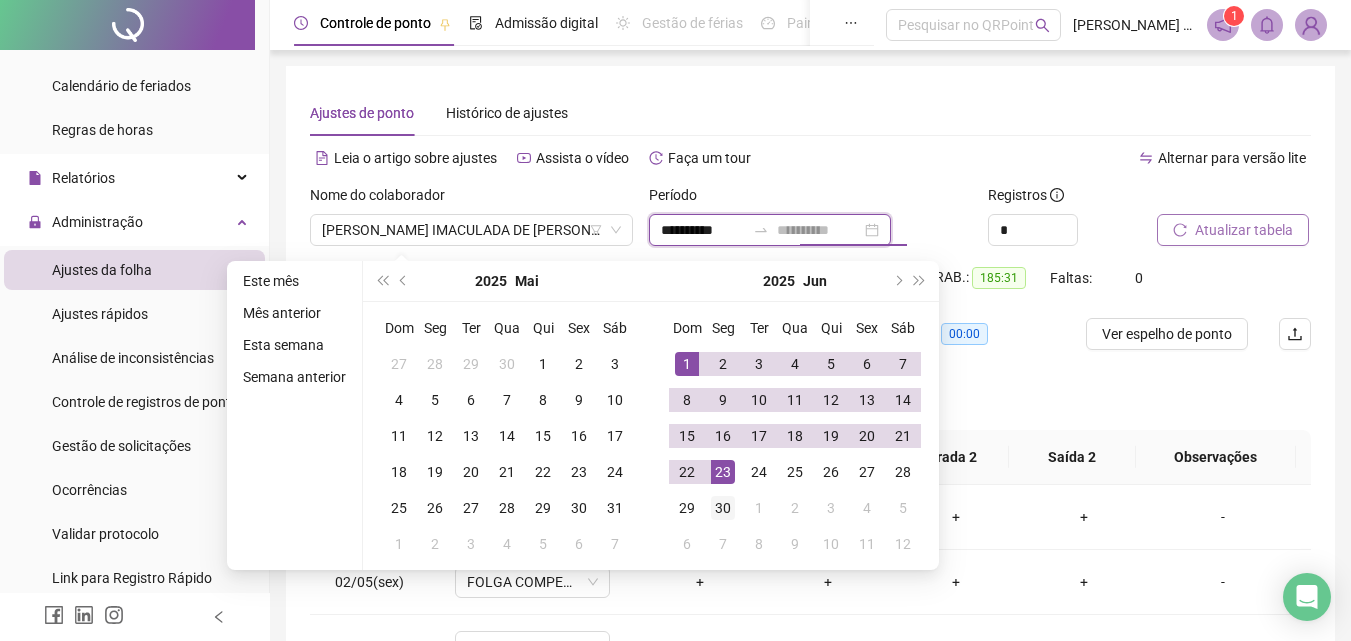 type on "**********" 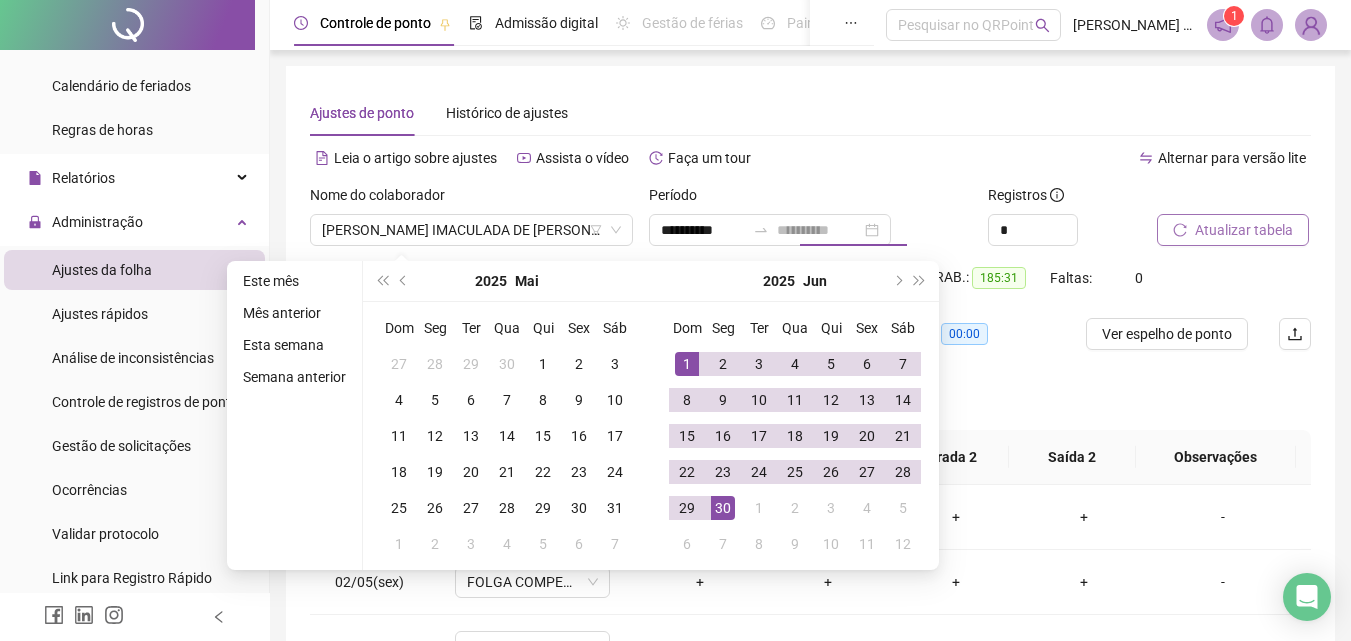 drag, startPoint x: 717, startPoint y: 515, endPoint x: 773, endPoint y: 483, distance: 64.49806 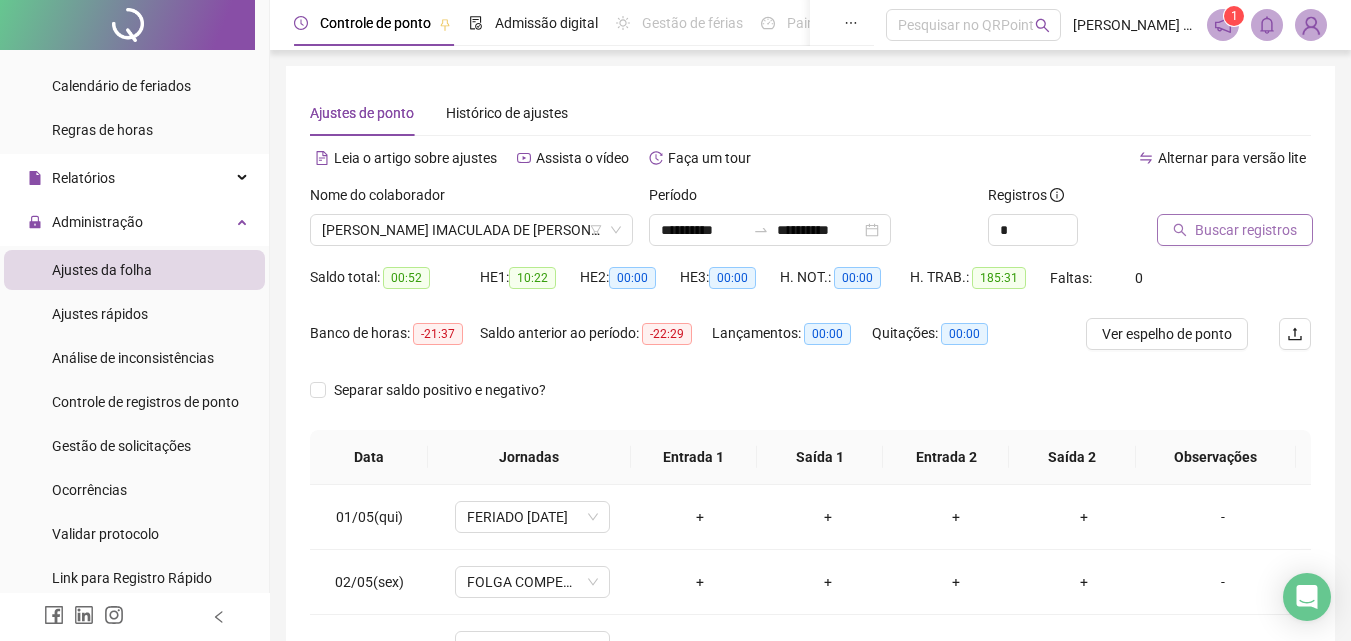 click on "Buscar registros" at bounding box center [1246, 230] 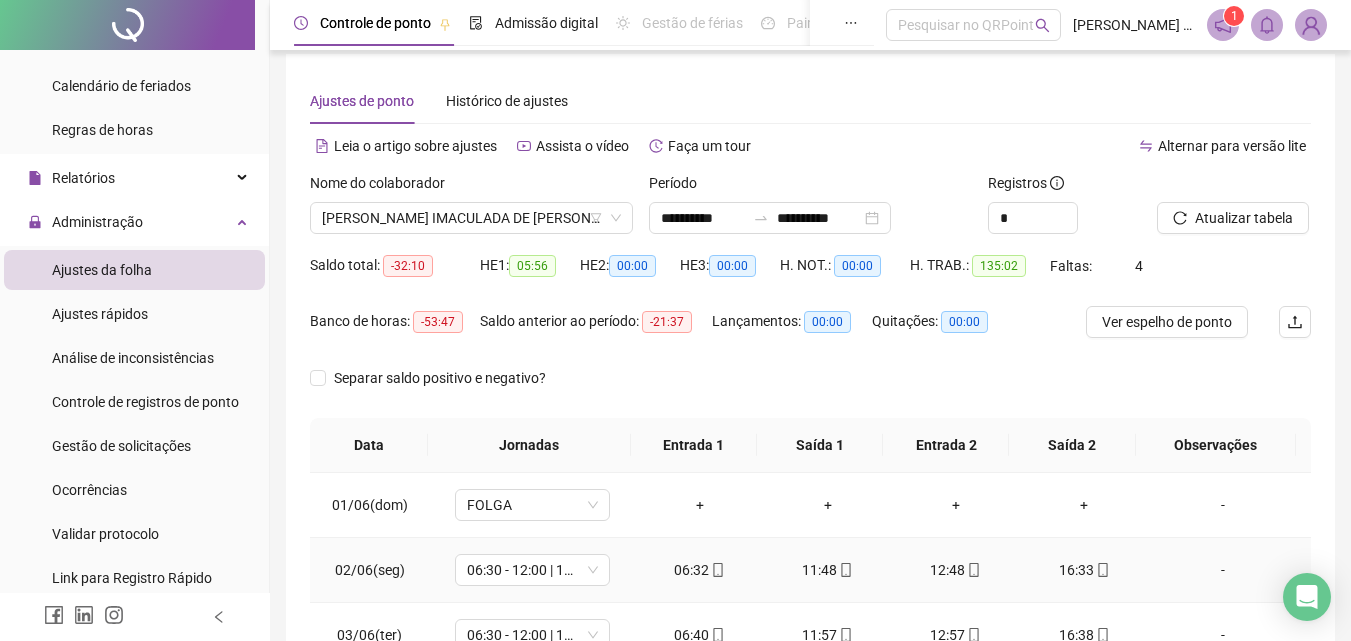 scroll, scrollTop: 0, scrollLeft: 0, axis: both 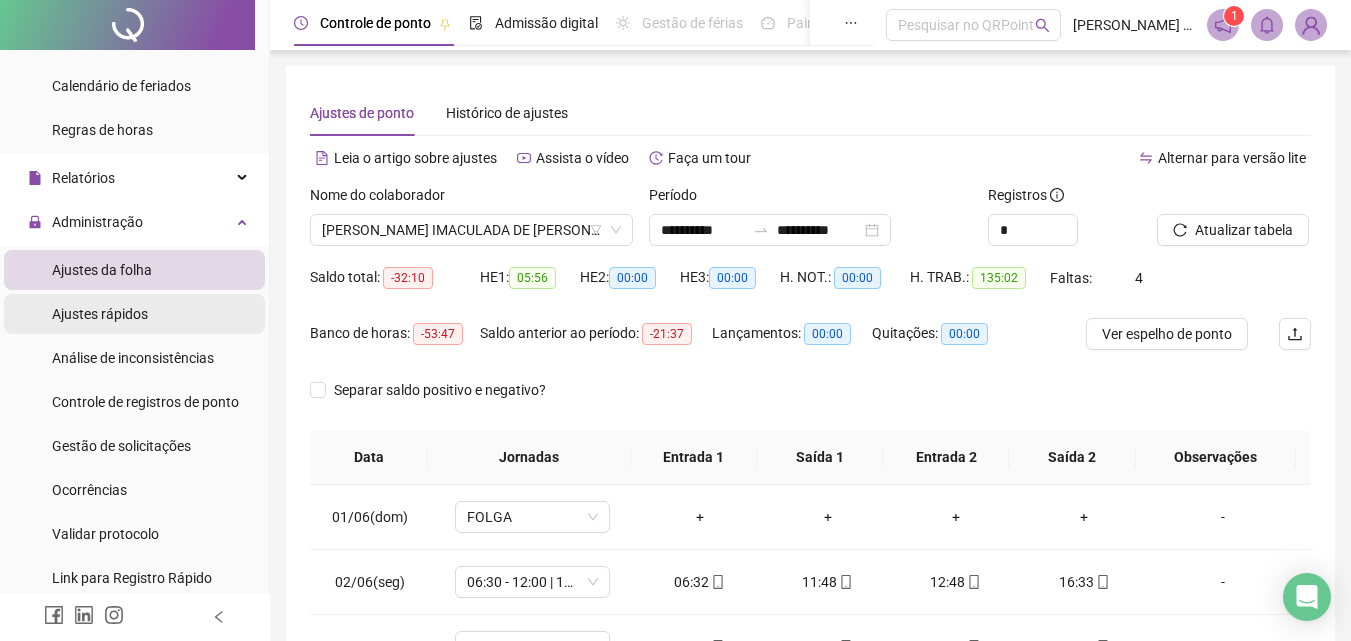 click on "Ajustes rápidos" at bounding box center (100, 314) 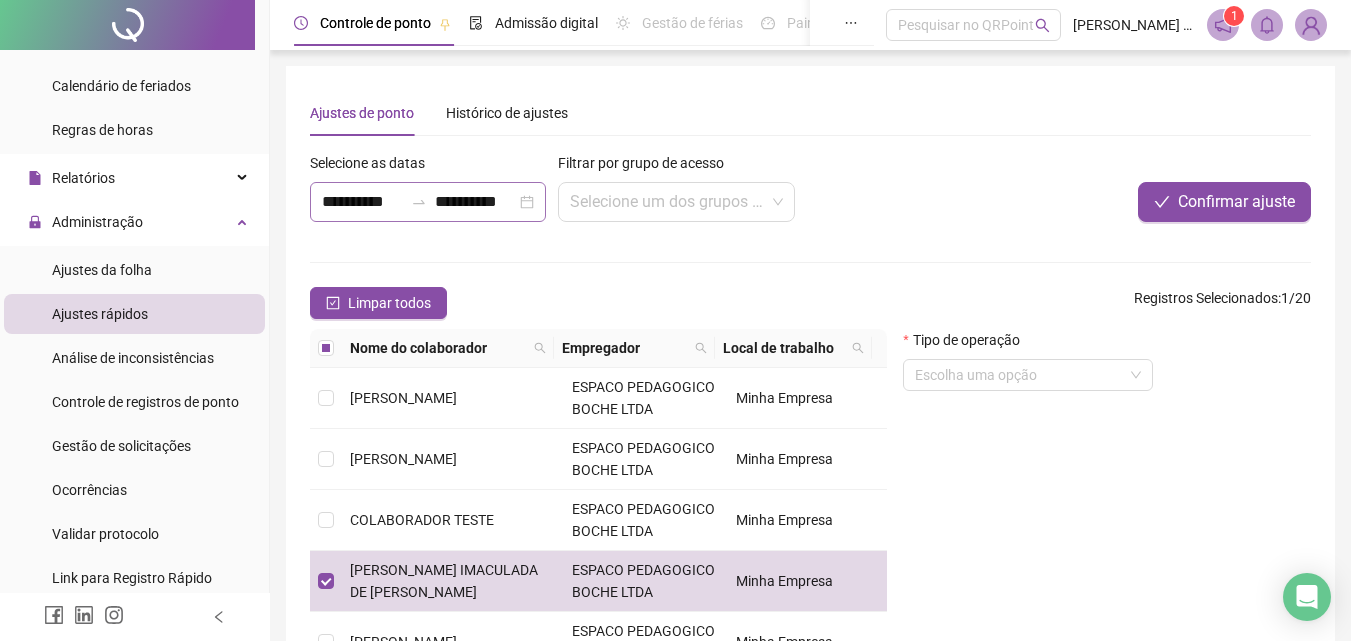 click 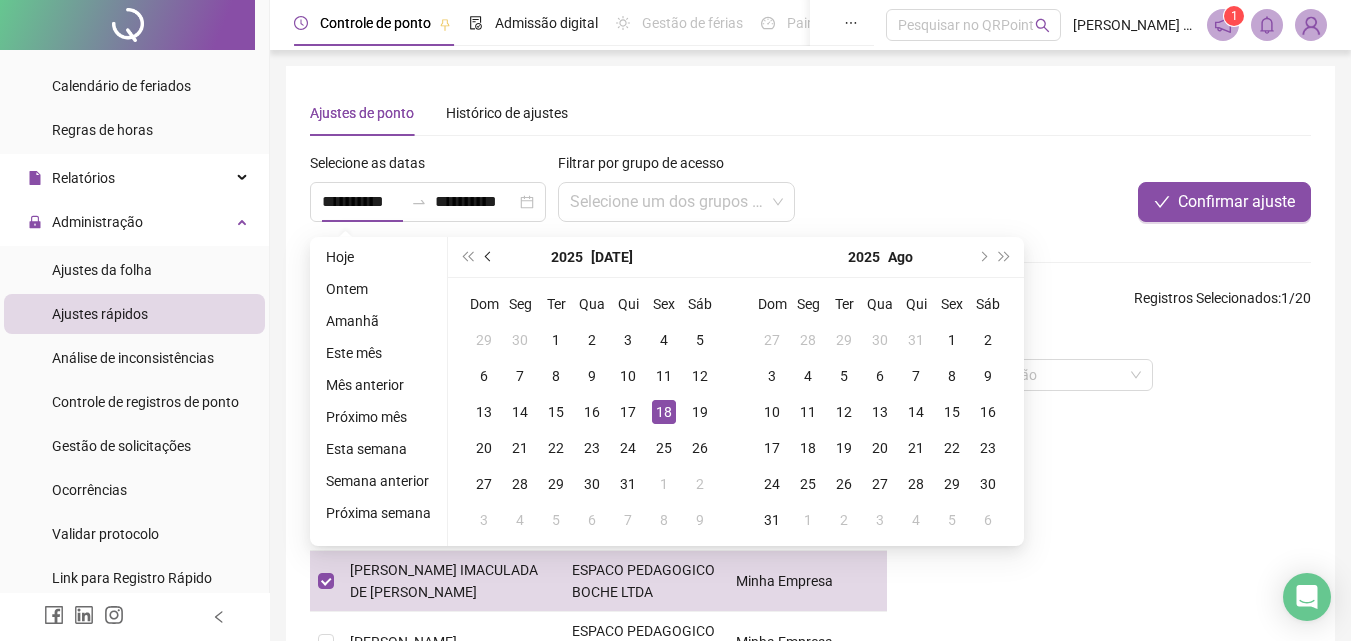 click at bounding box center [490, 257] 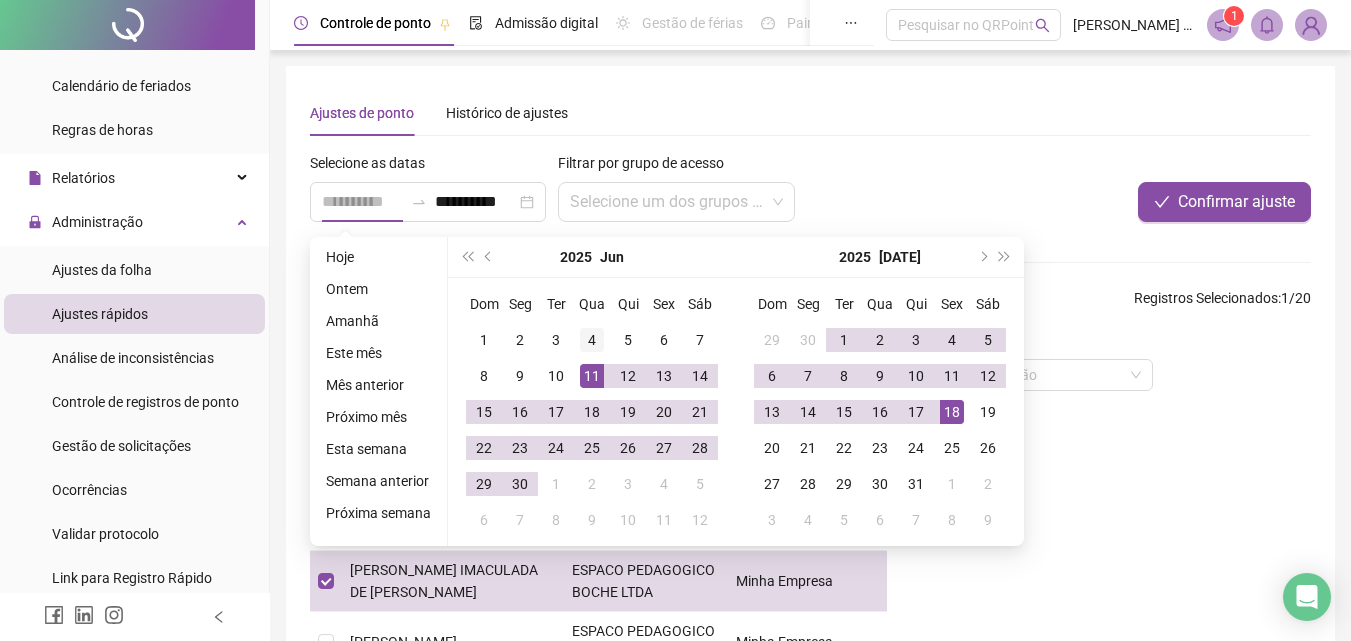 type on "**********" 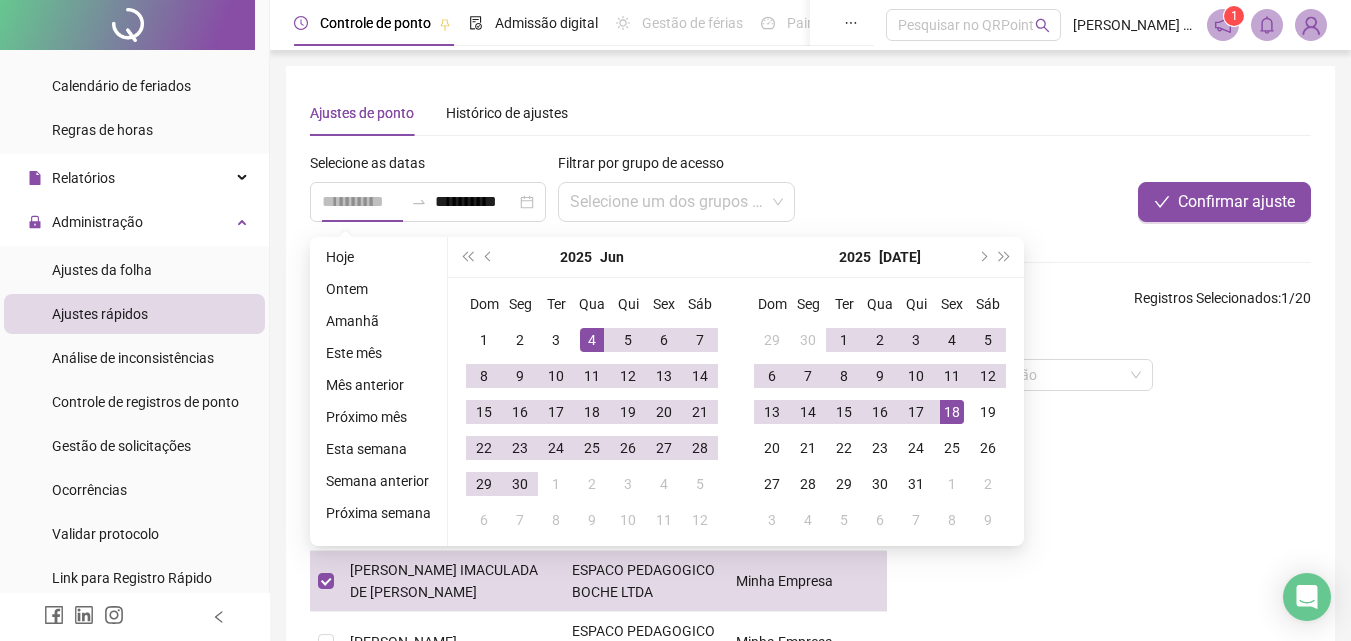 click on "4" at bounding box center (592, 340) 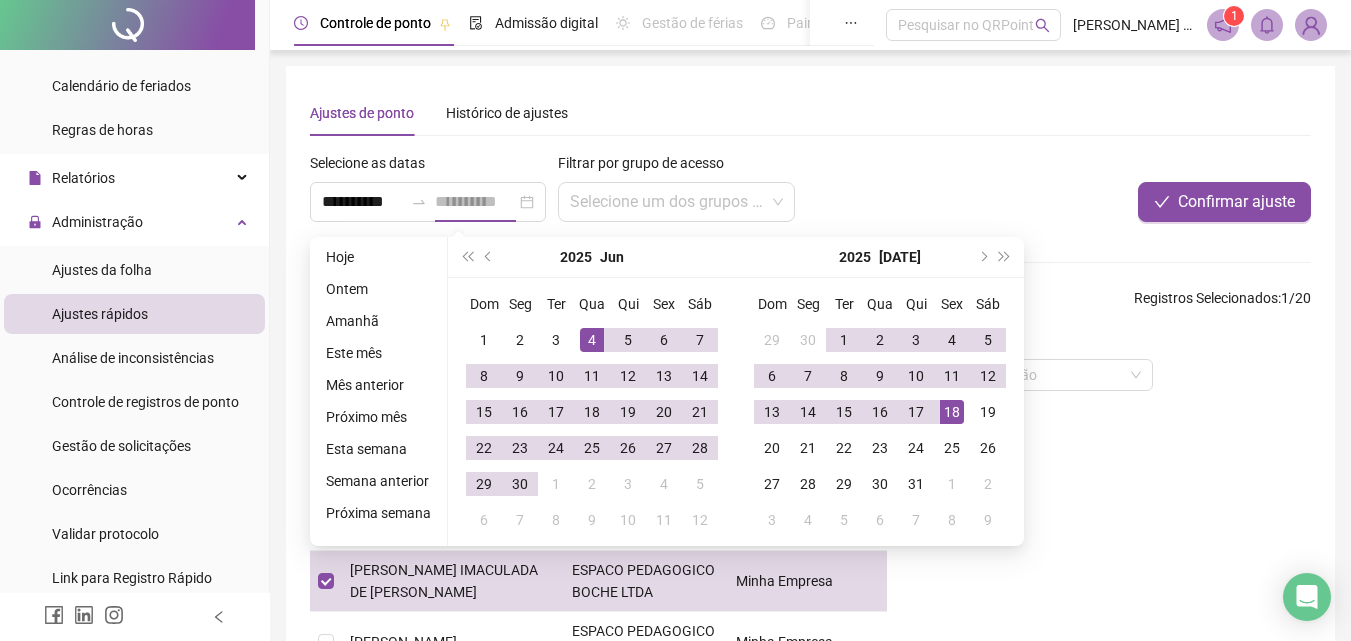click on "4" at bounding box center [592, 340] 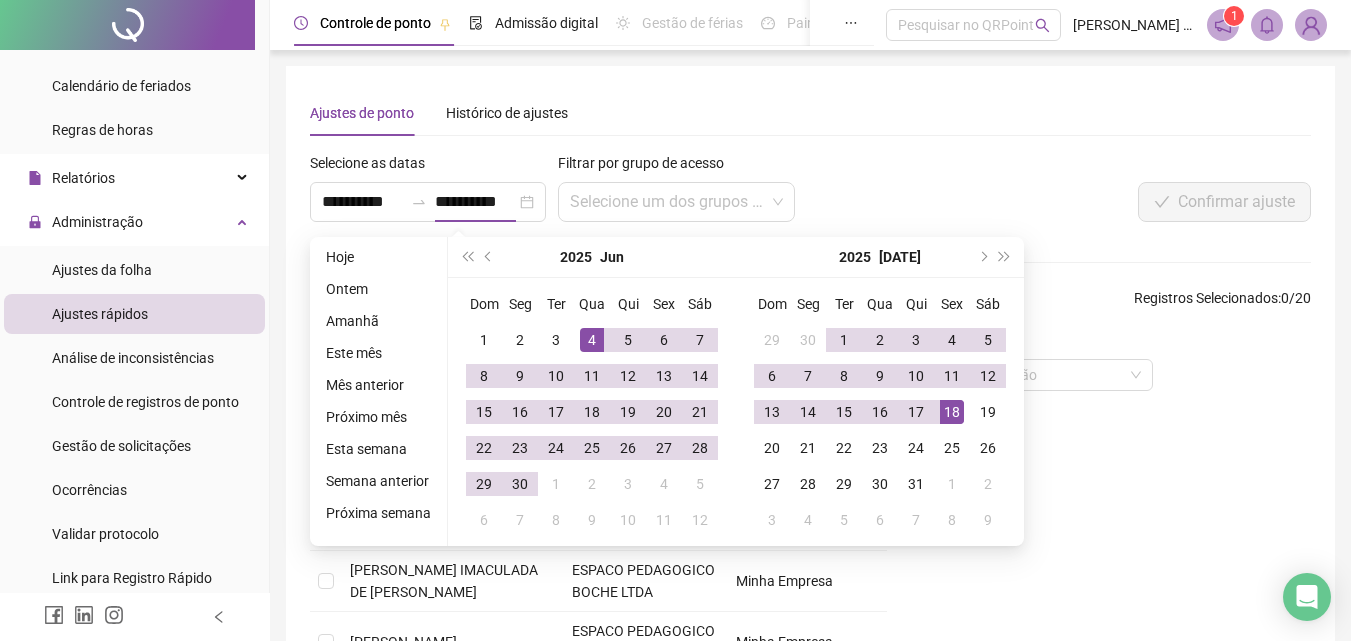 type on "**********" 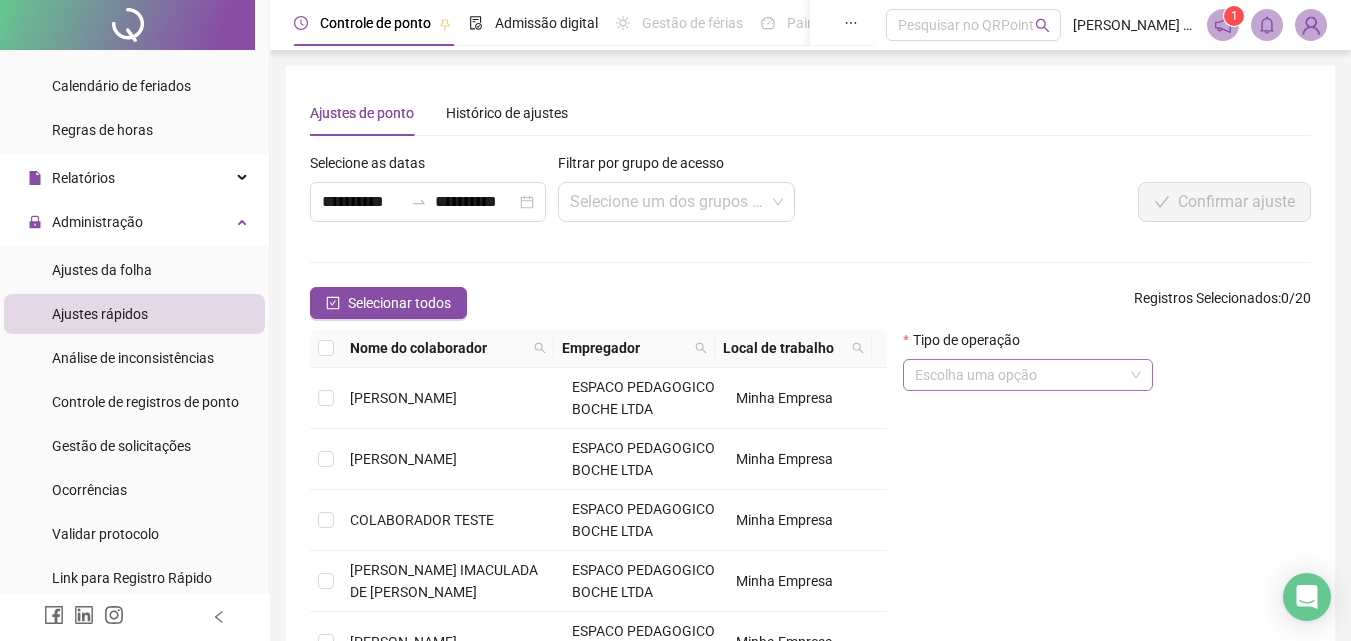 click at bounding box center [1022, 375] 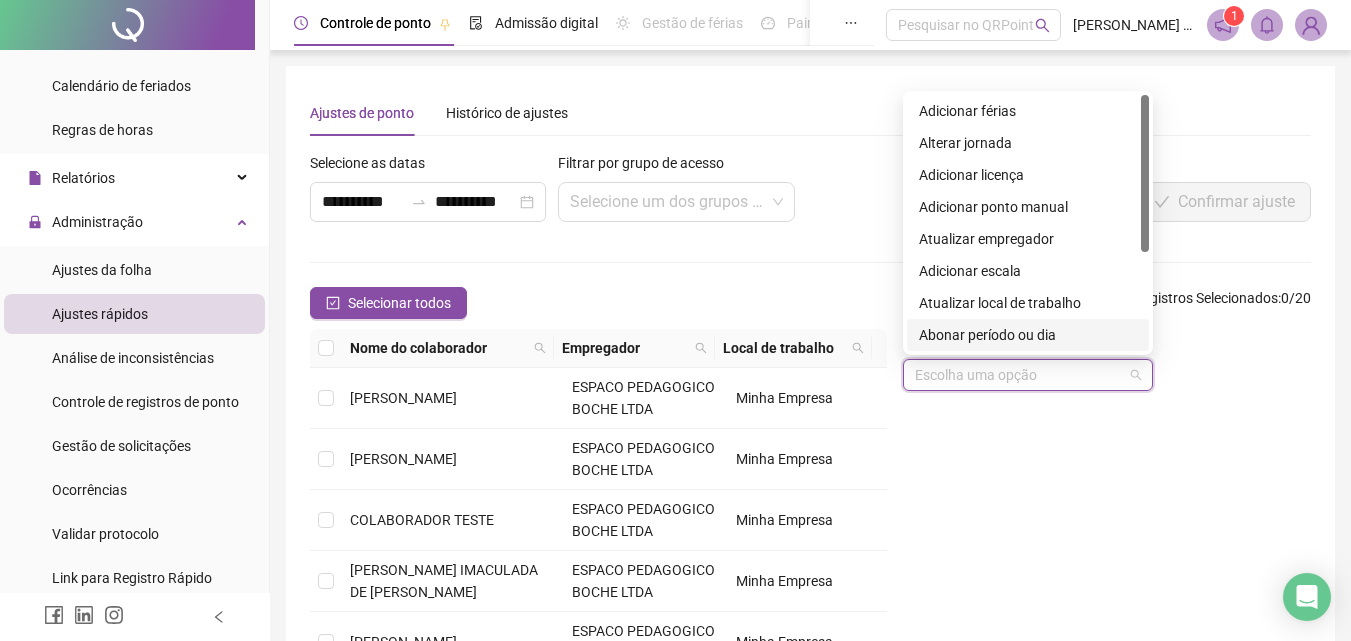click on "Abonar período ou dia" at bounding box center (1028, 335) 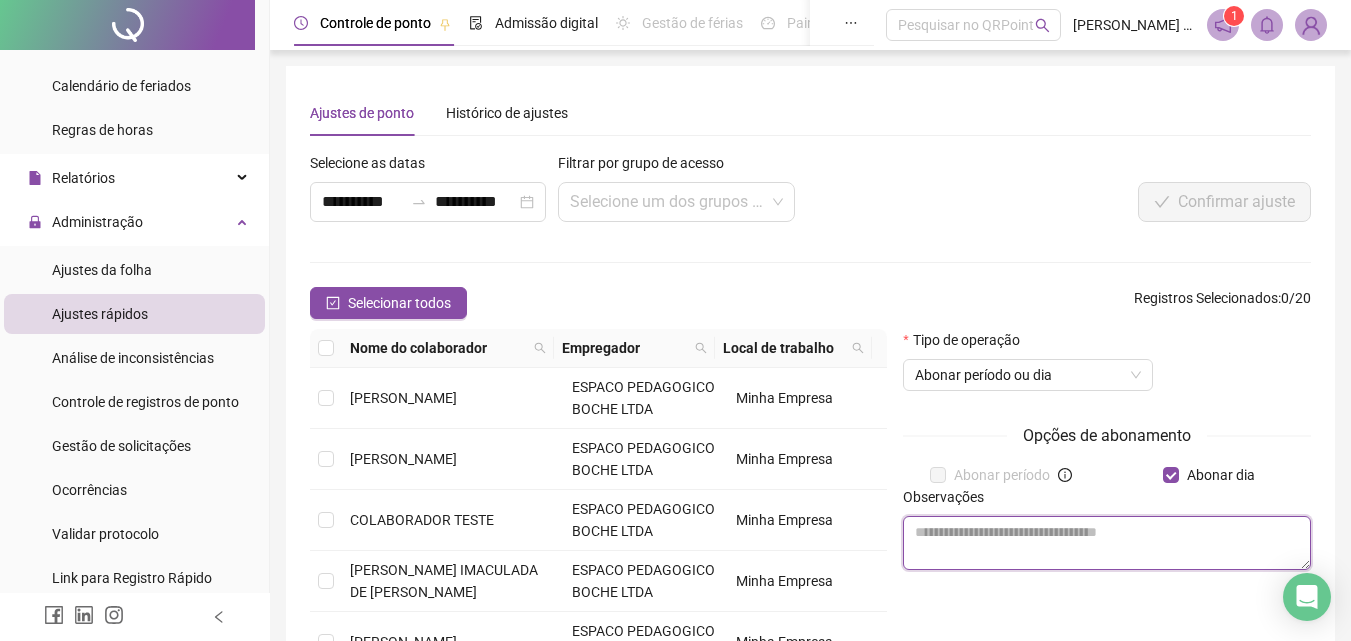 click at bounding box center [1107, 543] 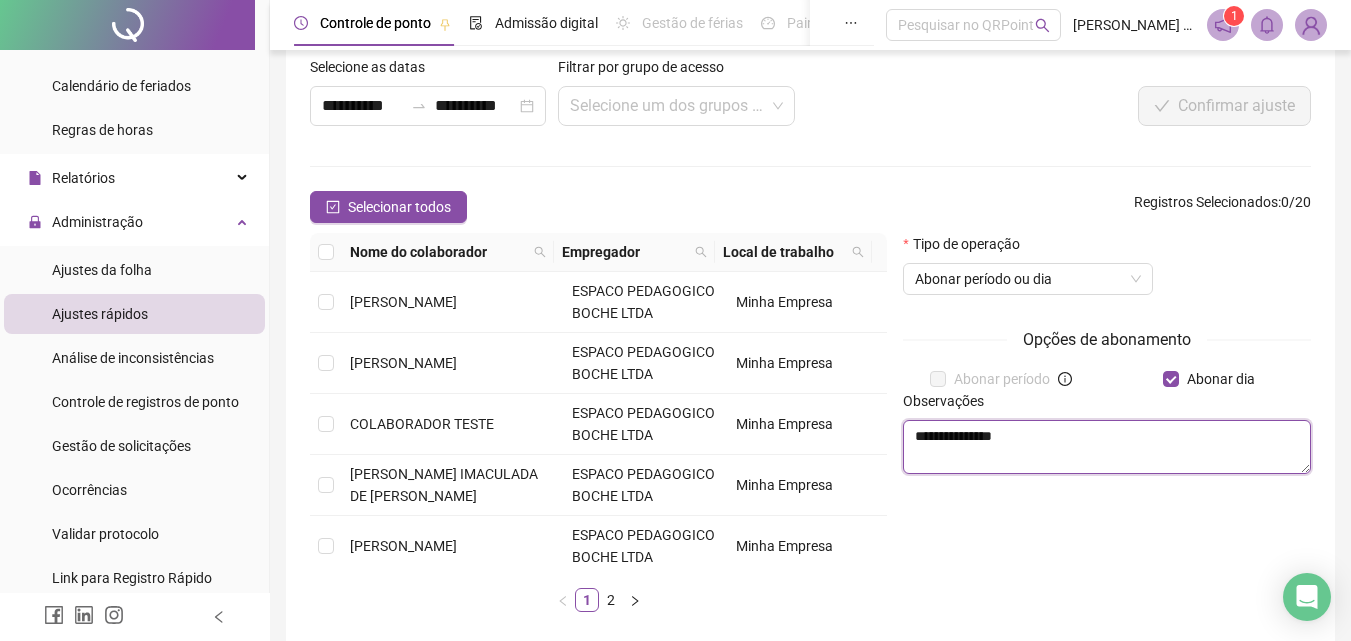 scroll, scrollTop: 0, scrollLeft: 0, axis: both 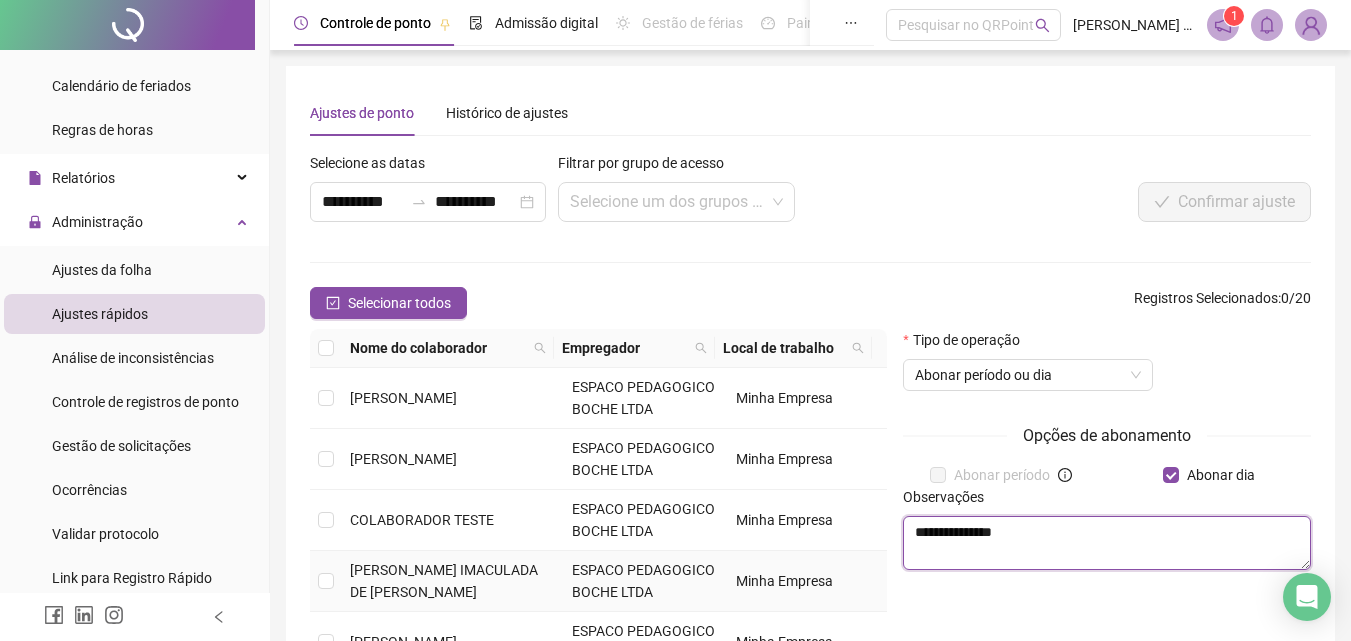 type on "**********" 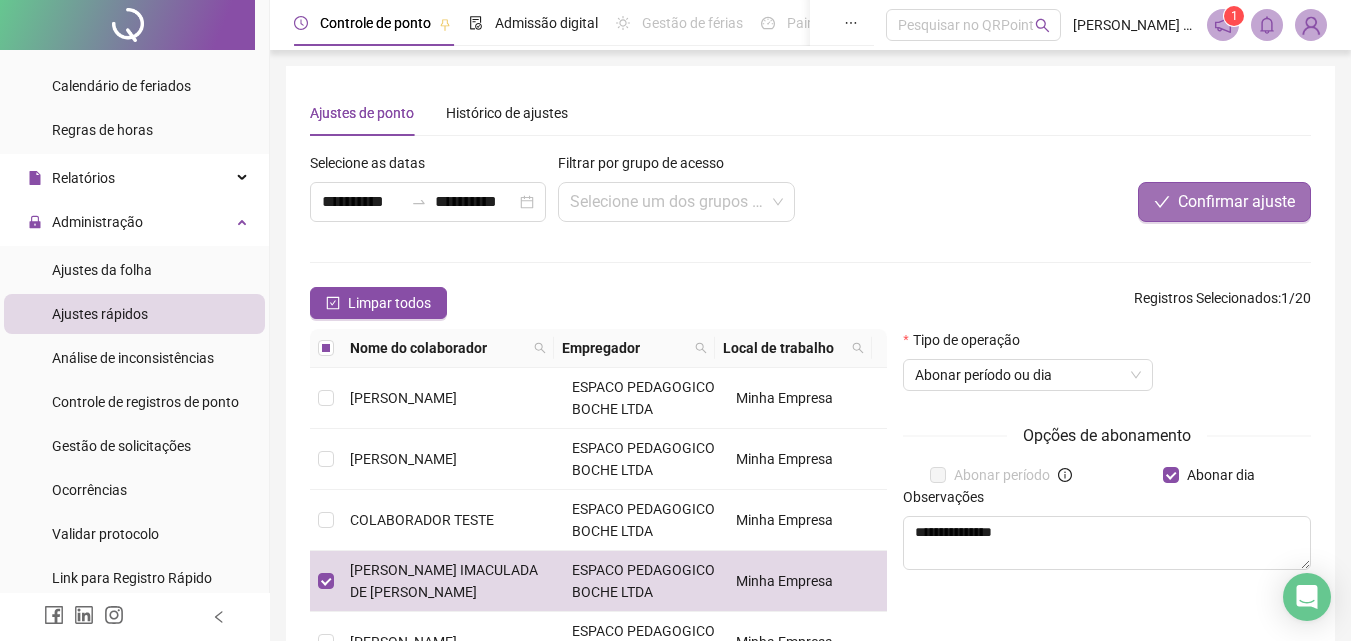 click on "Confirmar ajuste" at bounding box center [1236, 202] 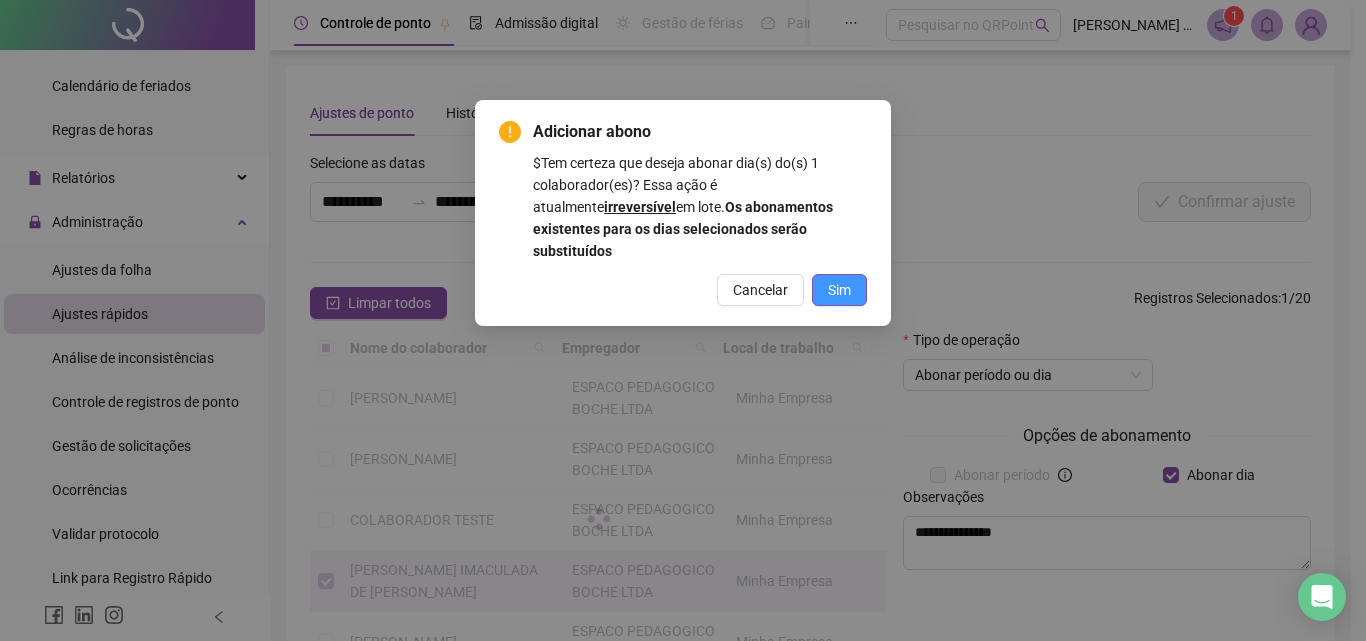 click on "Sim" at bounding box center [839, 290] 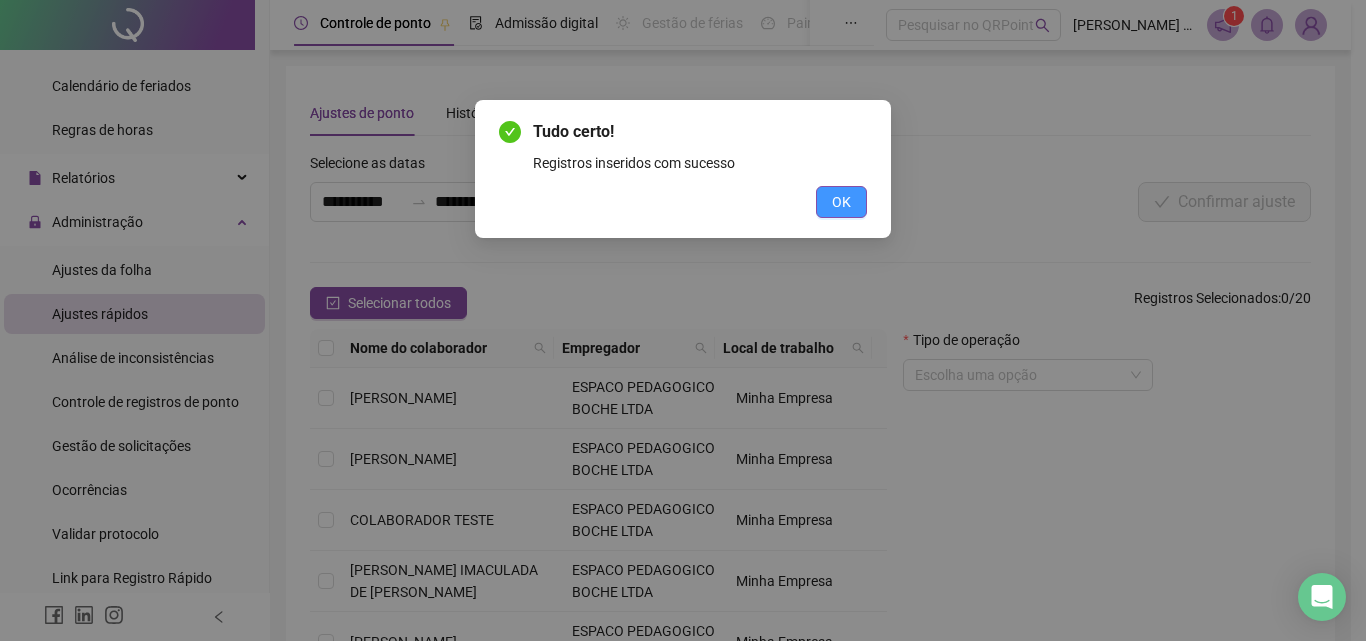 click on "OK" at bounding box center (841, 202) 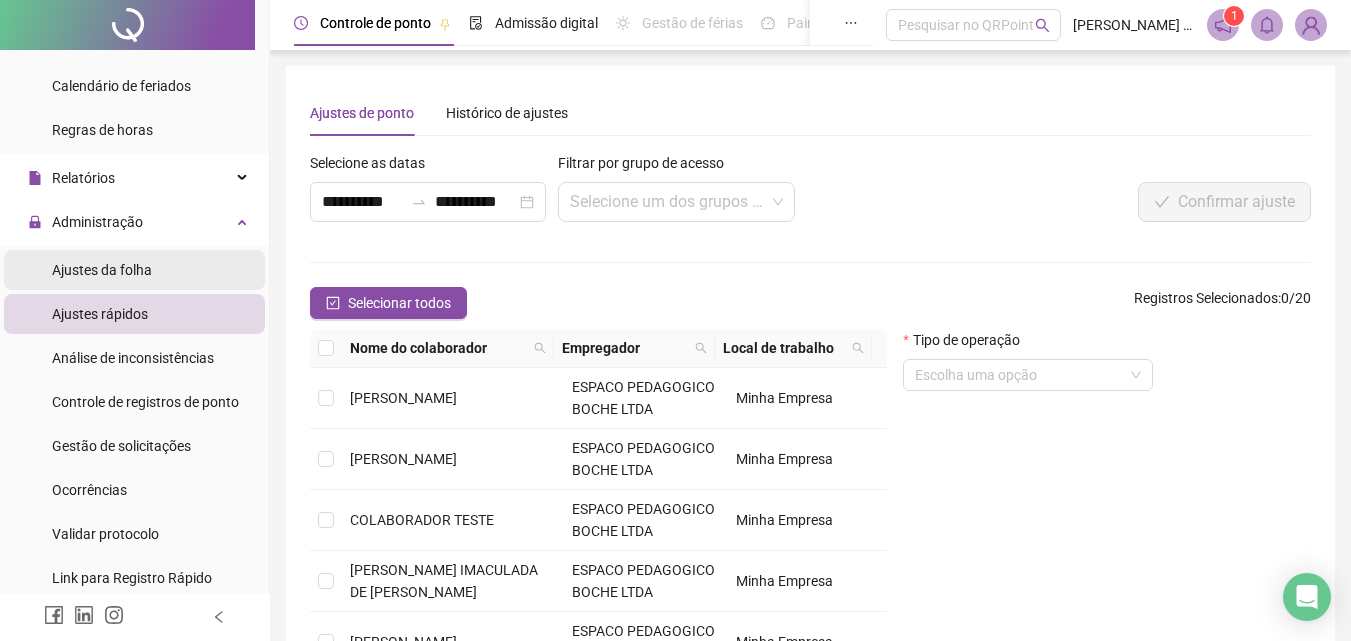 click on "Ajustes da folha" at bounding box center (102, 270) 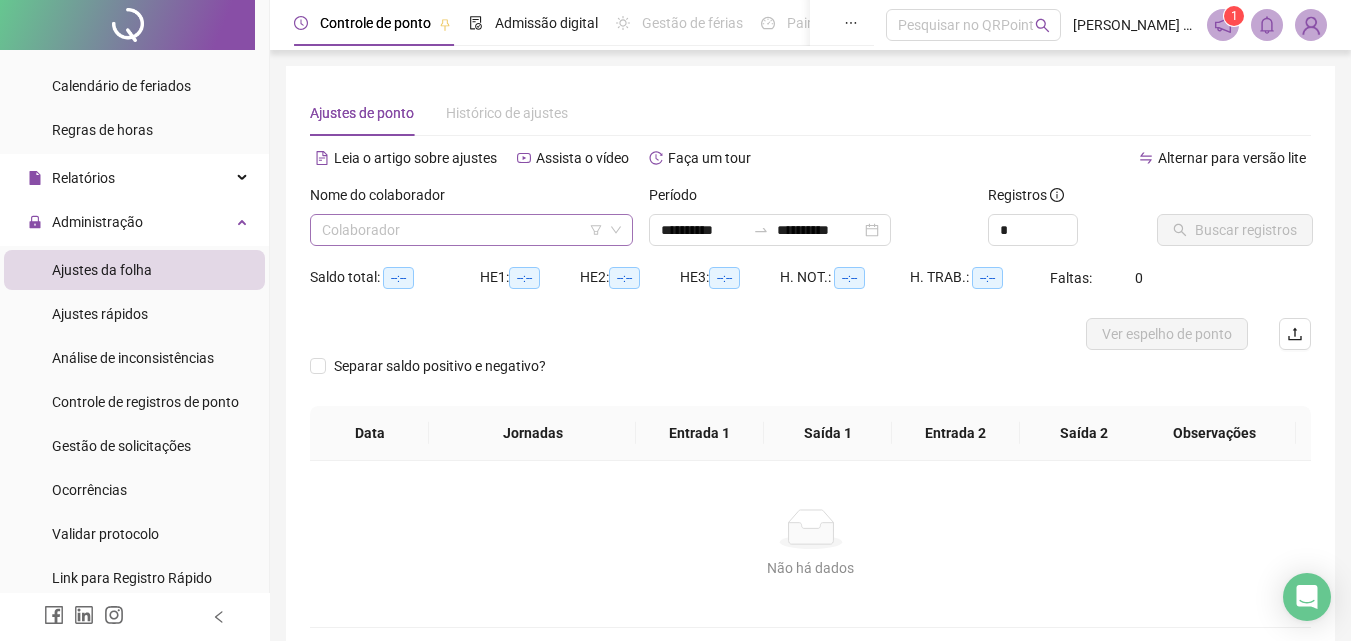 type on "**********" 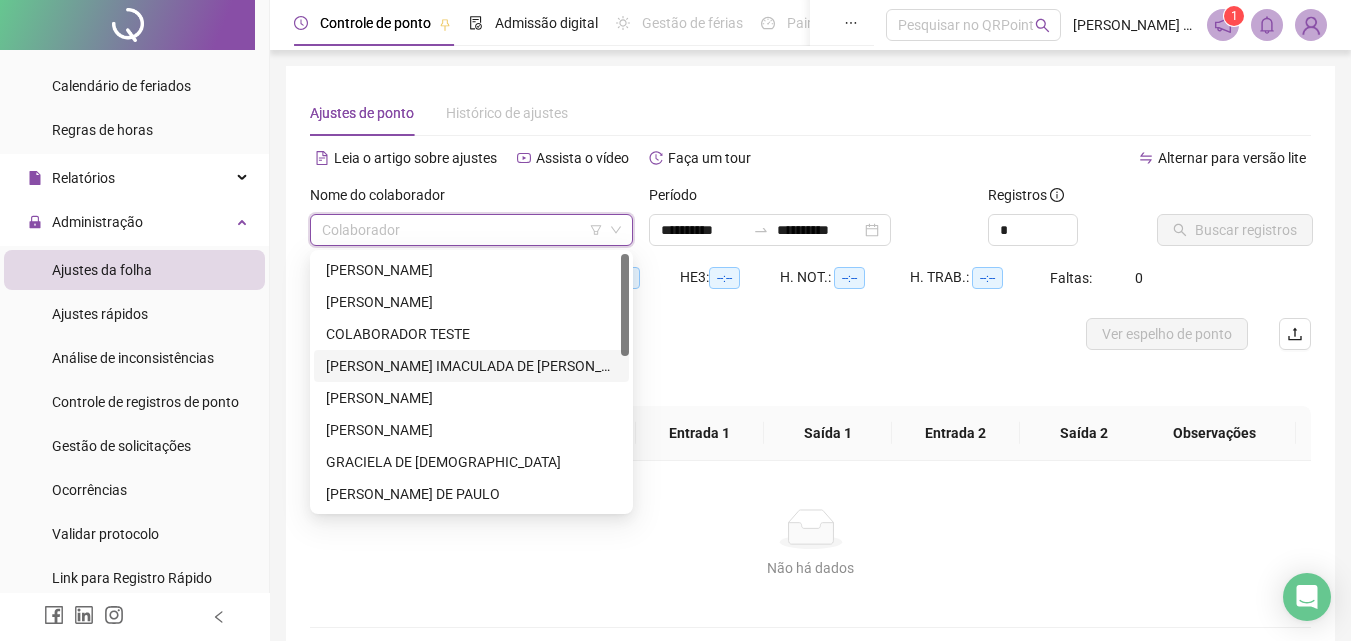 click on "[PERSON_NAME] IMACULADA DE [PERSON_NAME]" at bounding box center (471, 366) 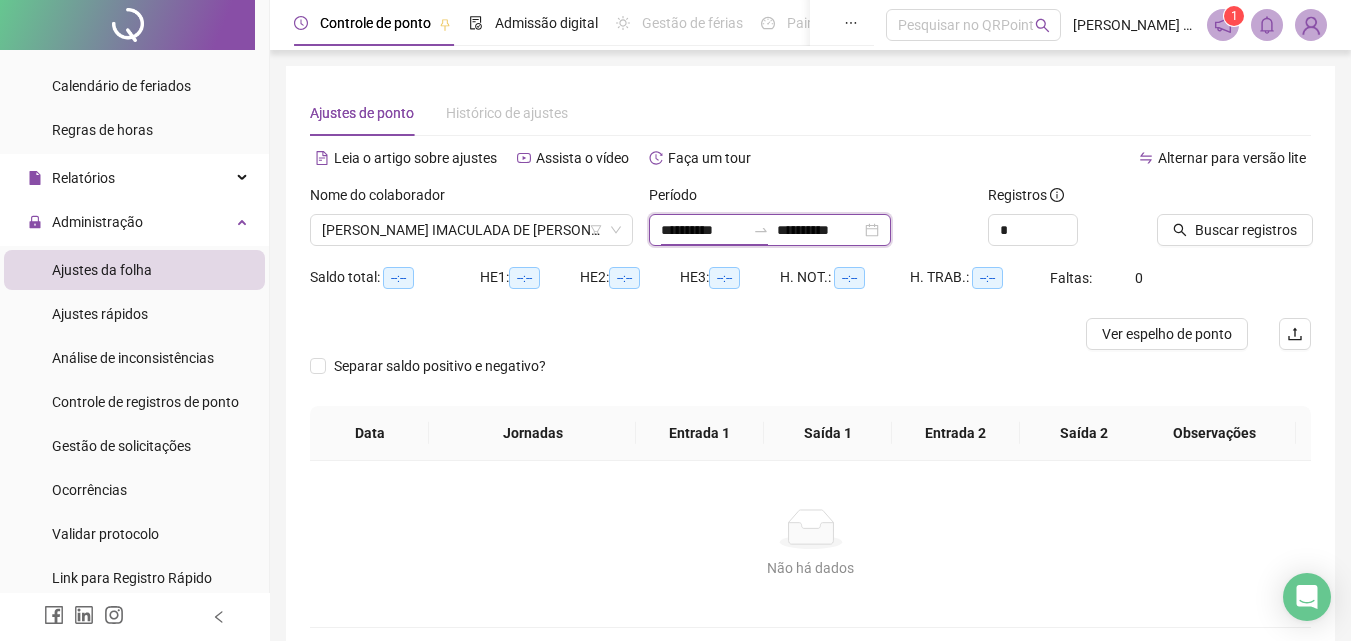 click on "**********" at bounding box center (703, 230) 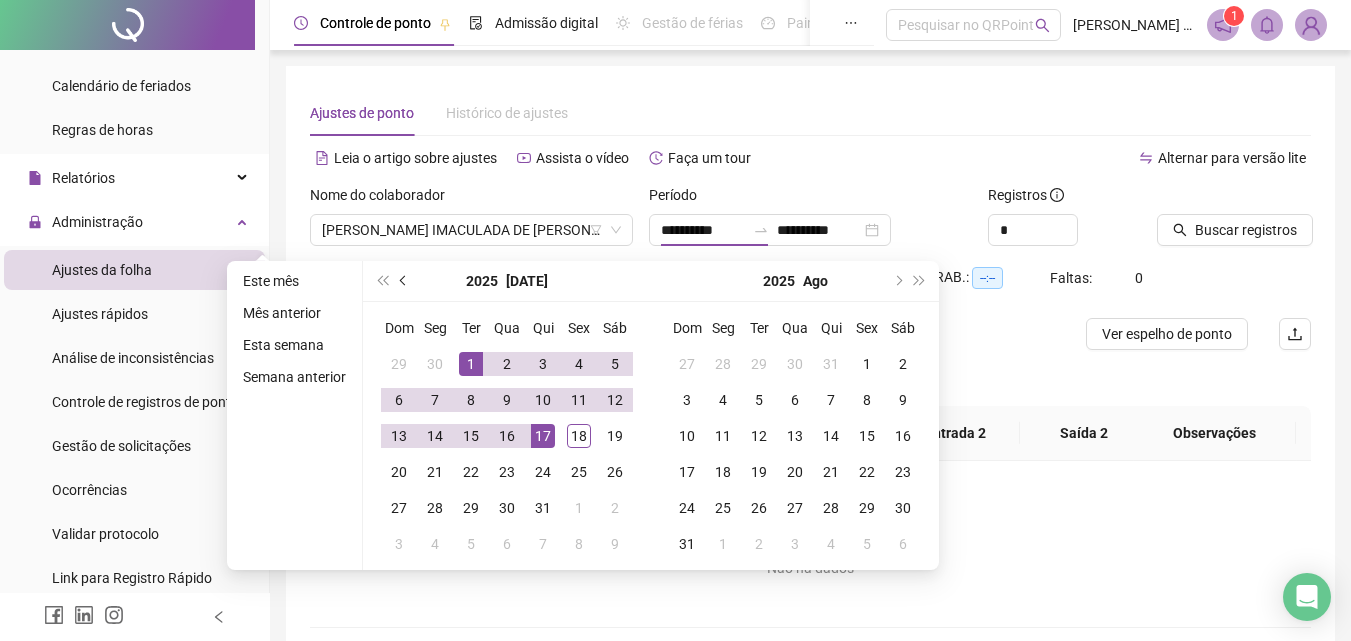 click at bounding box center (405, 281) 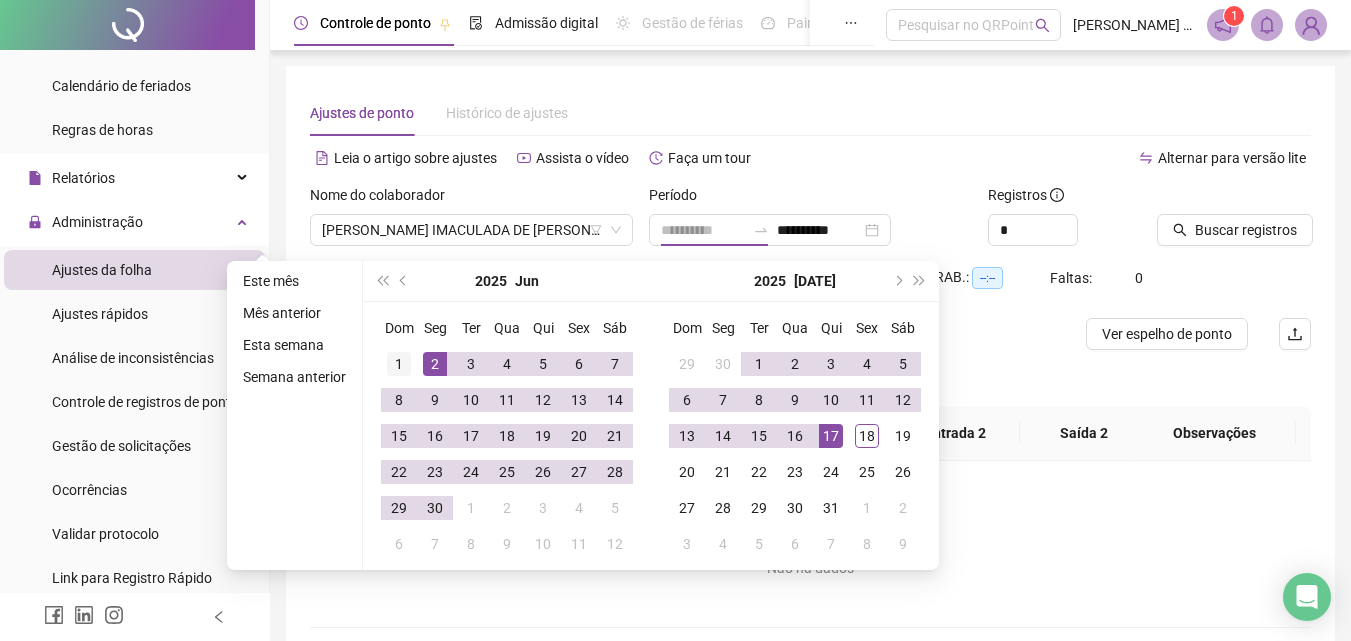 type on "**********" 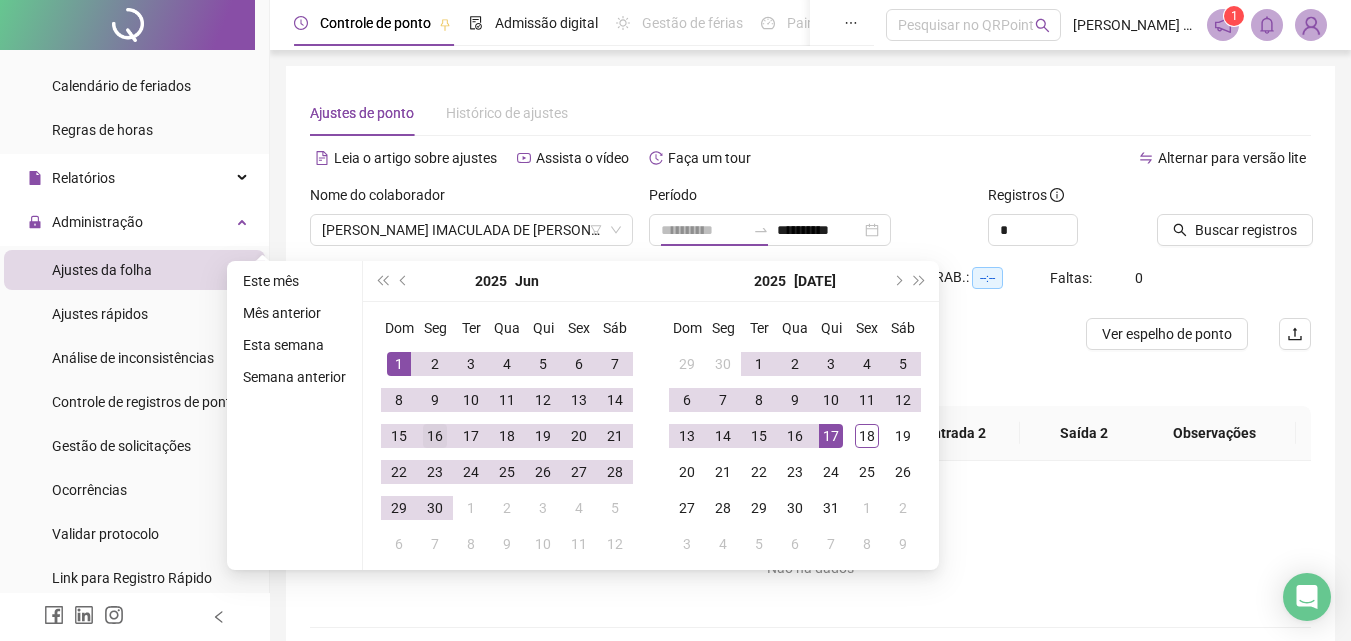 drag, startPoint x: 408, startPoint y: 365, endPoint x: 434, endPoint y: 421, distance: 61.741398 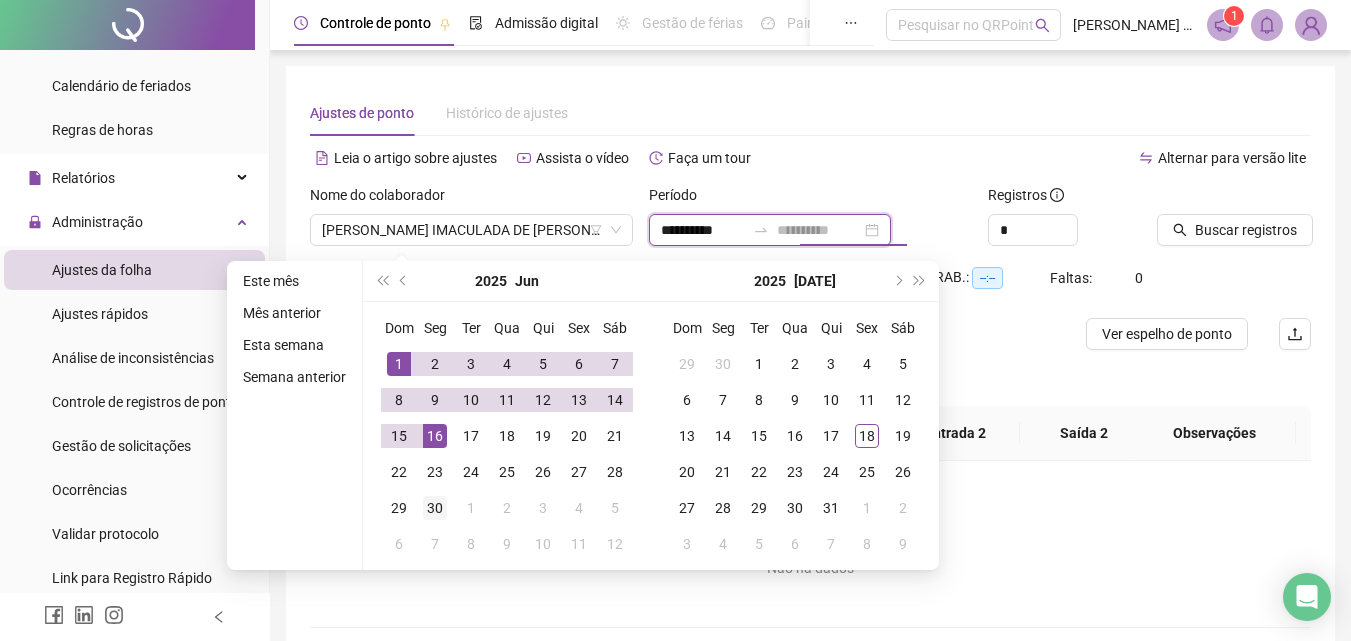 type on "**********" 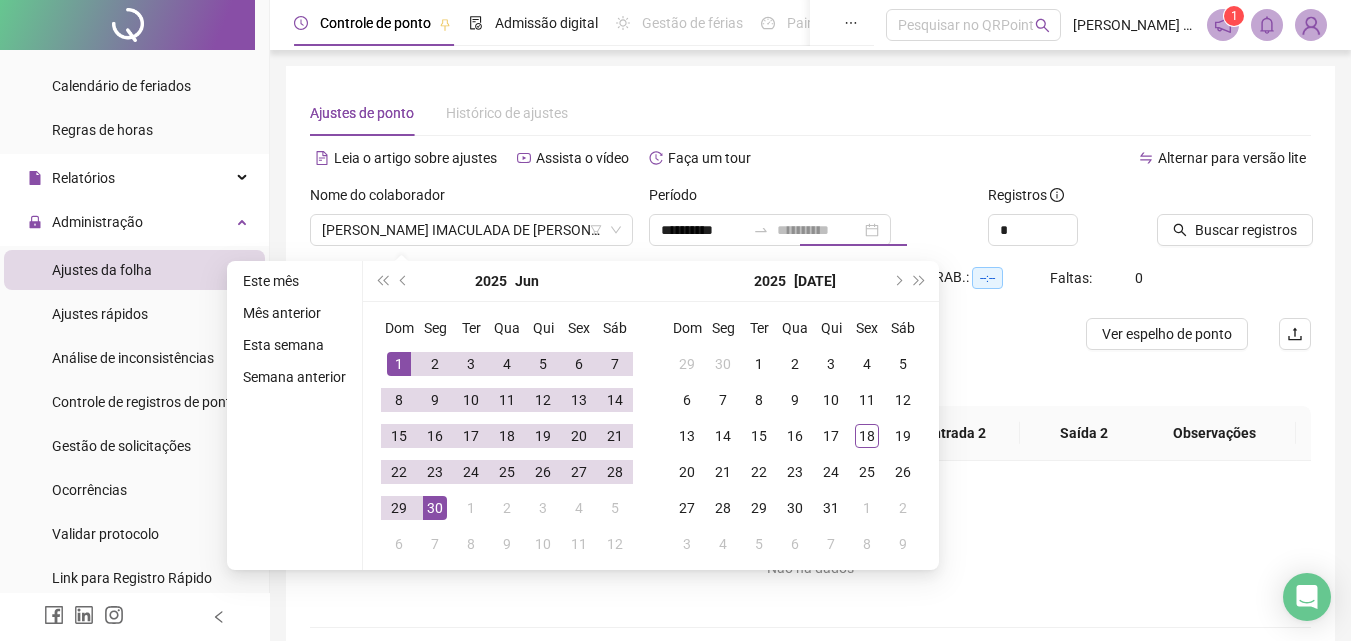 click on "30" at bounding box center (435, 508) 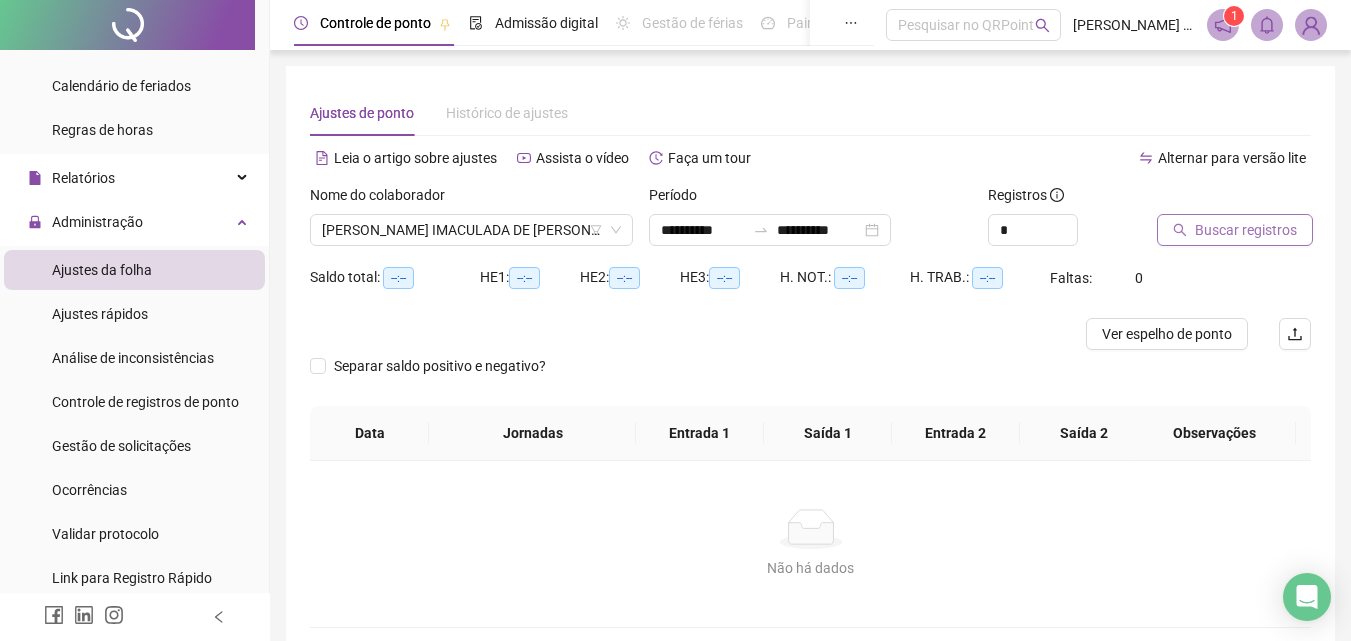 click on "Buscar registros" at bounding box center (1246, 230) 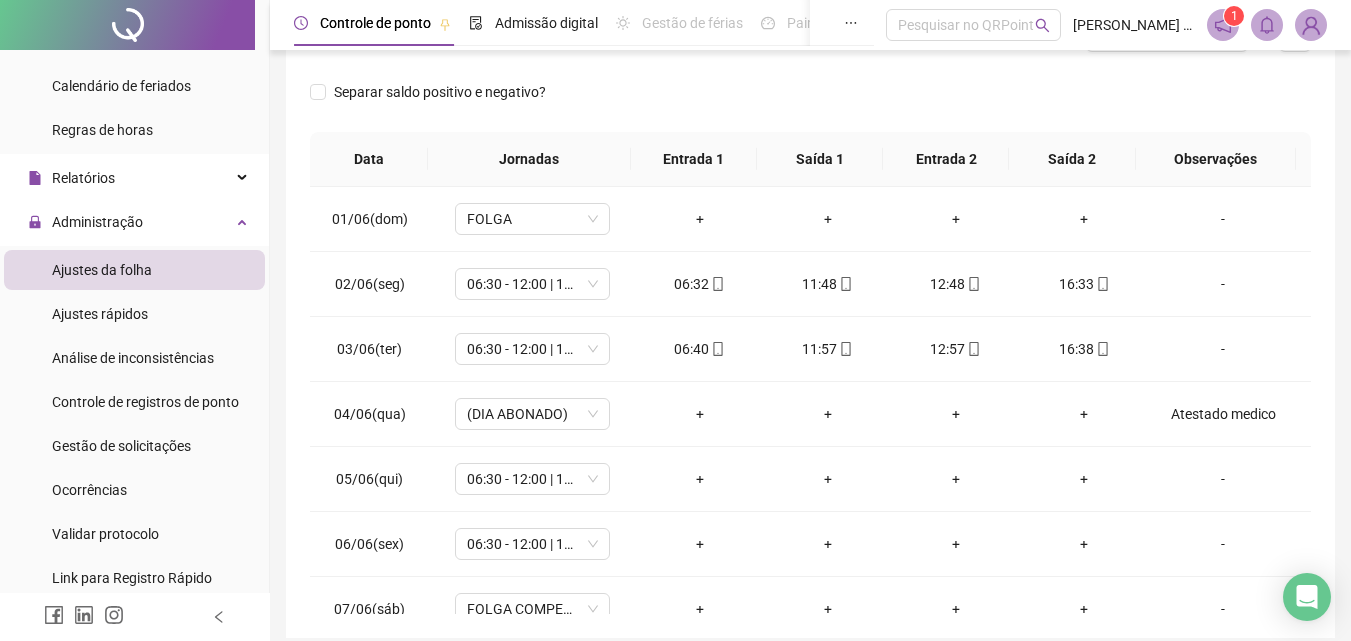 scroll, scrollTop: 300, scrollLeft: 0, axis: vertical 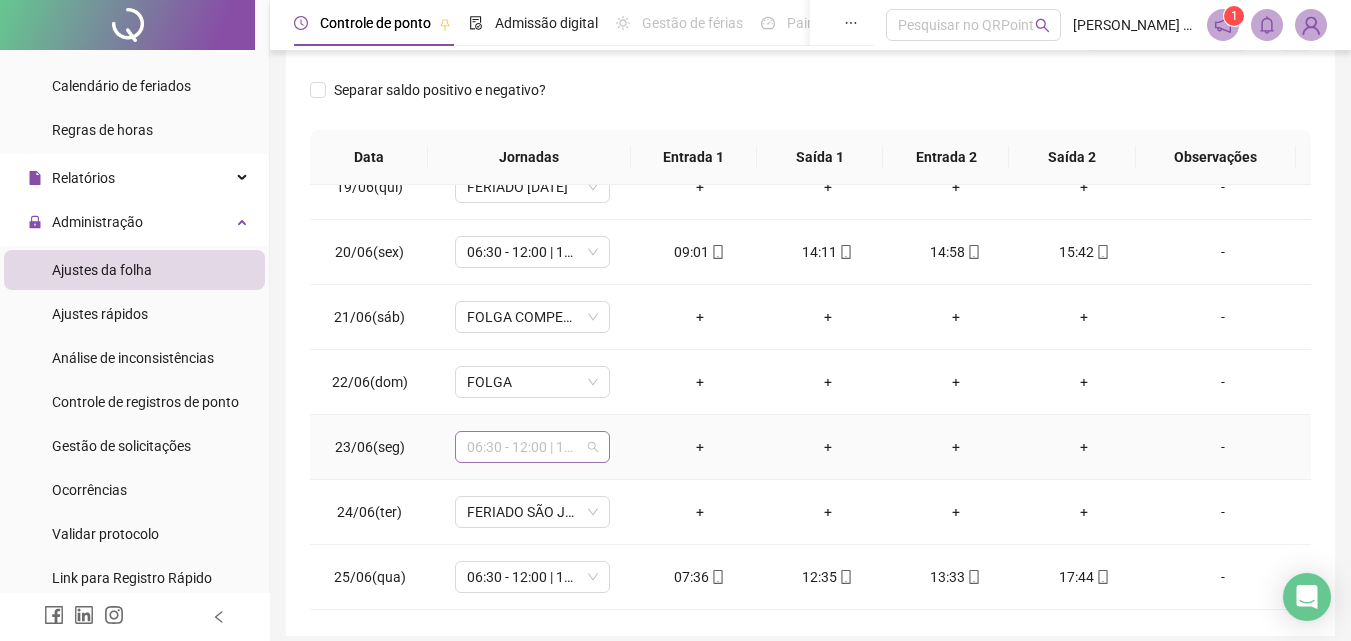 click on "06:30 - 12:00 | 13:12 - 16:30" at bounding box center (532, 447) 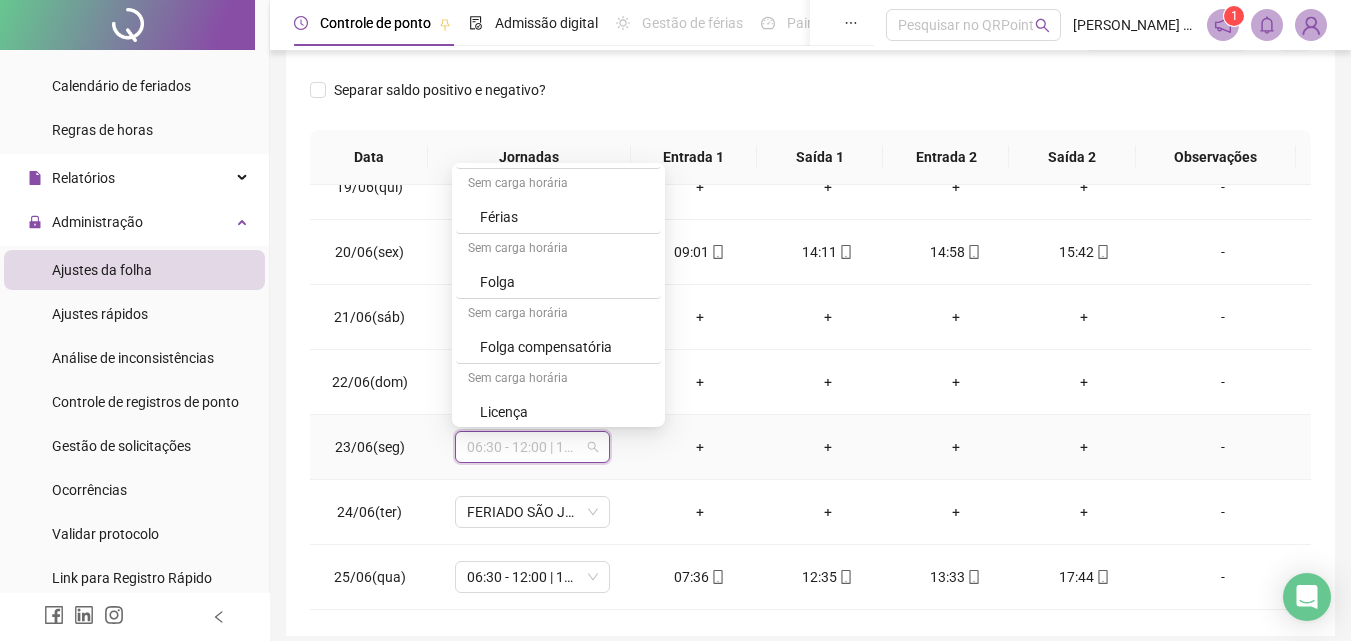 scroll, scrollTop: 1109, scrollLeft: 0, axis: vertical 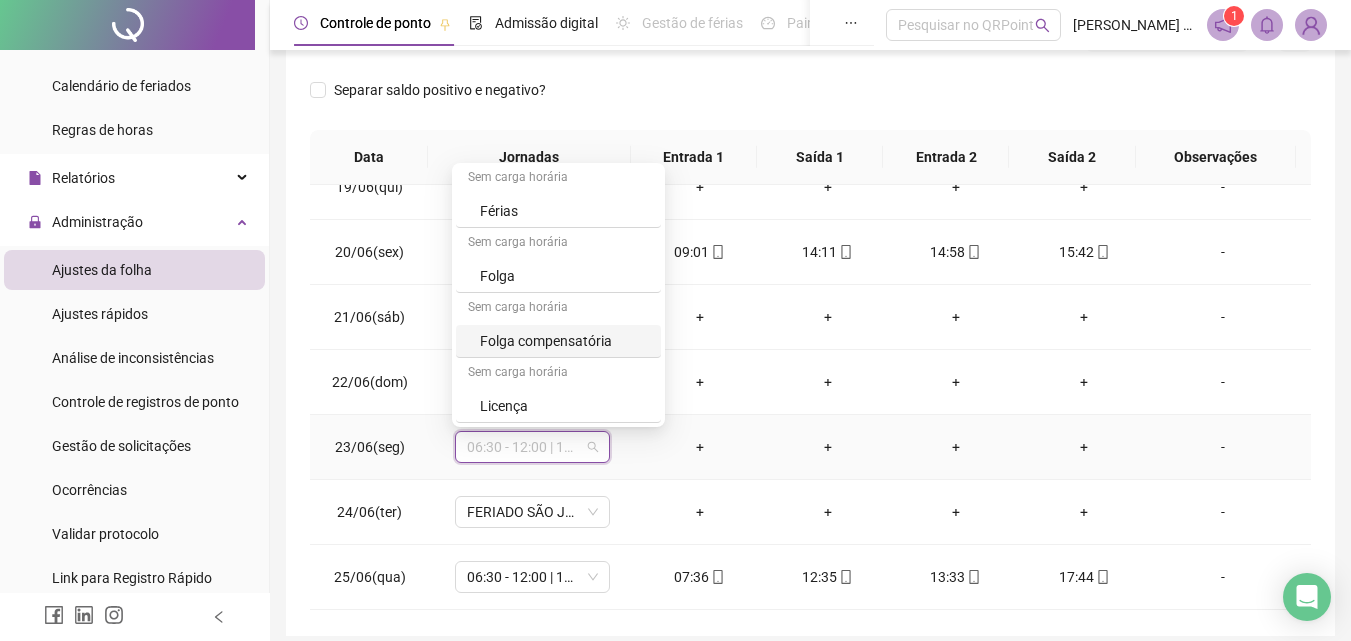 click on "Folga compensatória" at bounding box center (564, 341) 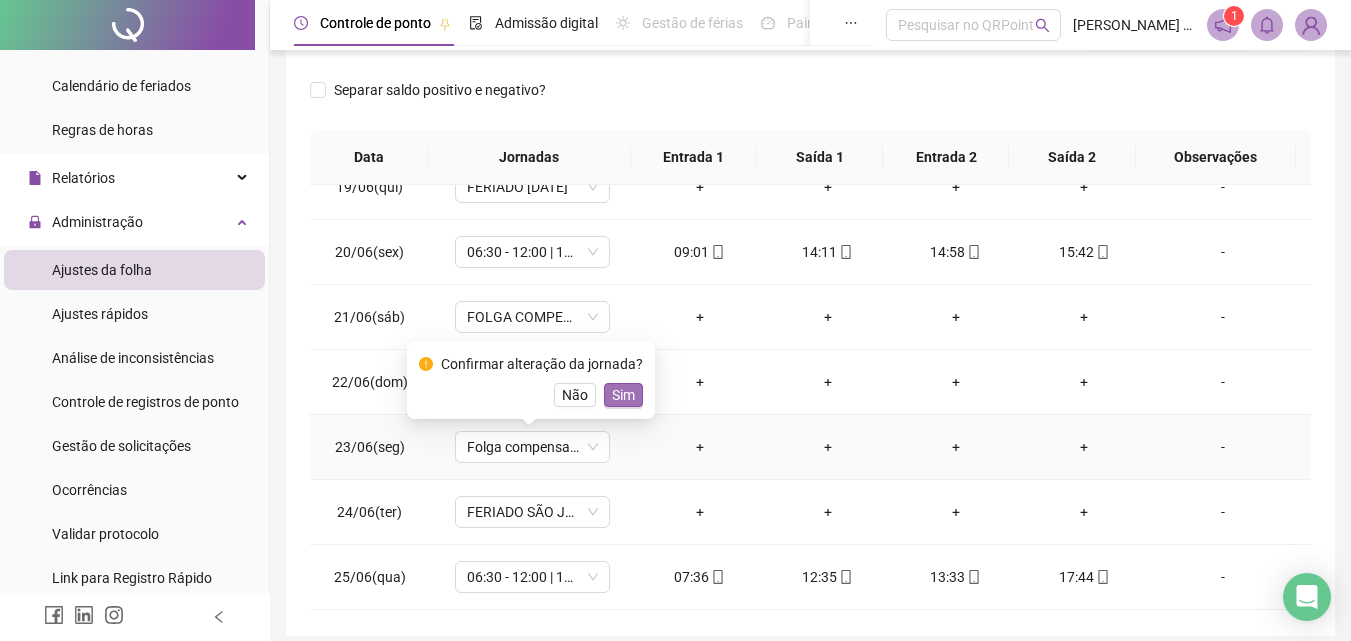 click on "Sim" at bounding box center (623, 395) 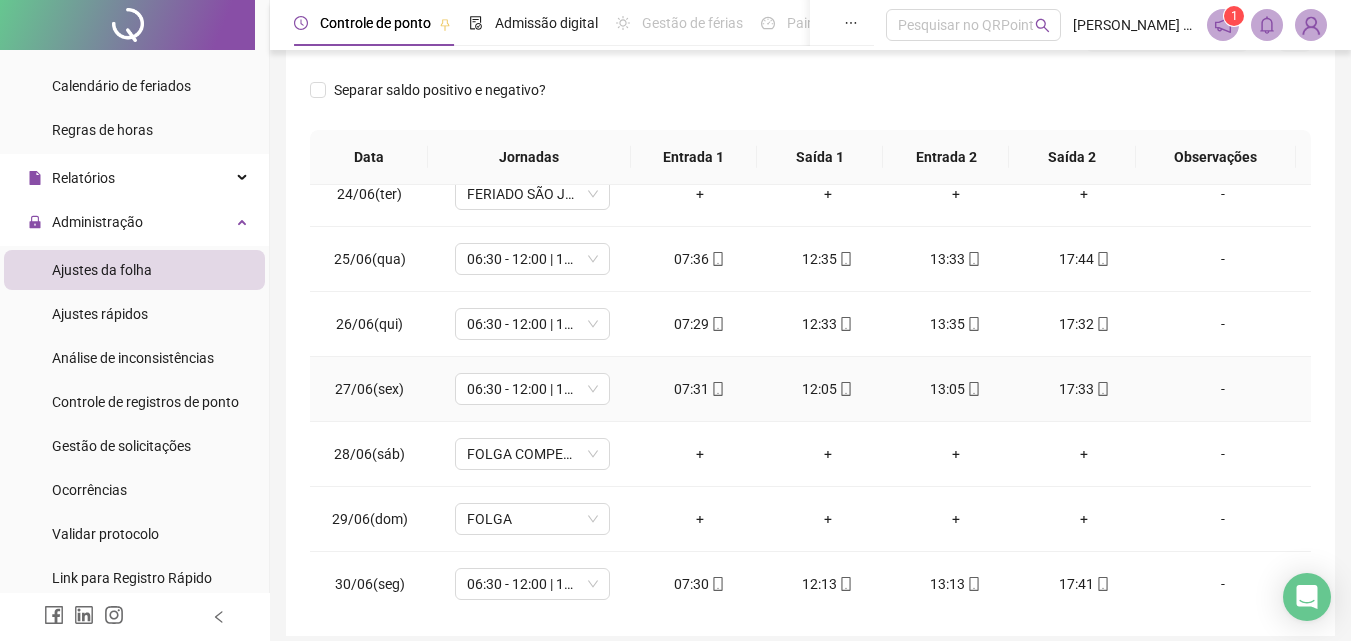 scroll, scrollTop: 1523, scrollLeft: 0, axis: vertical 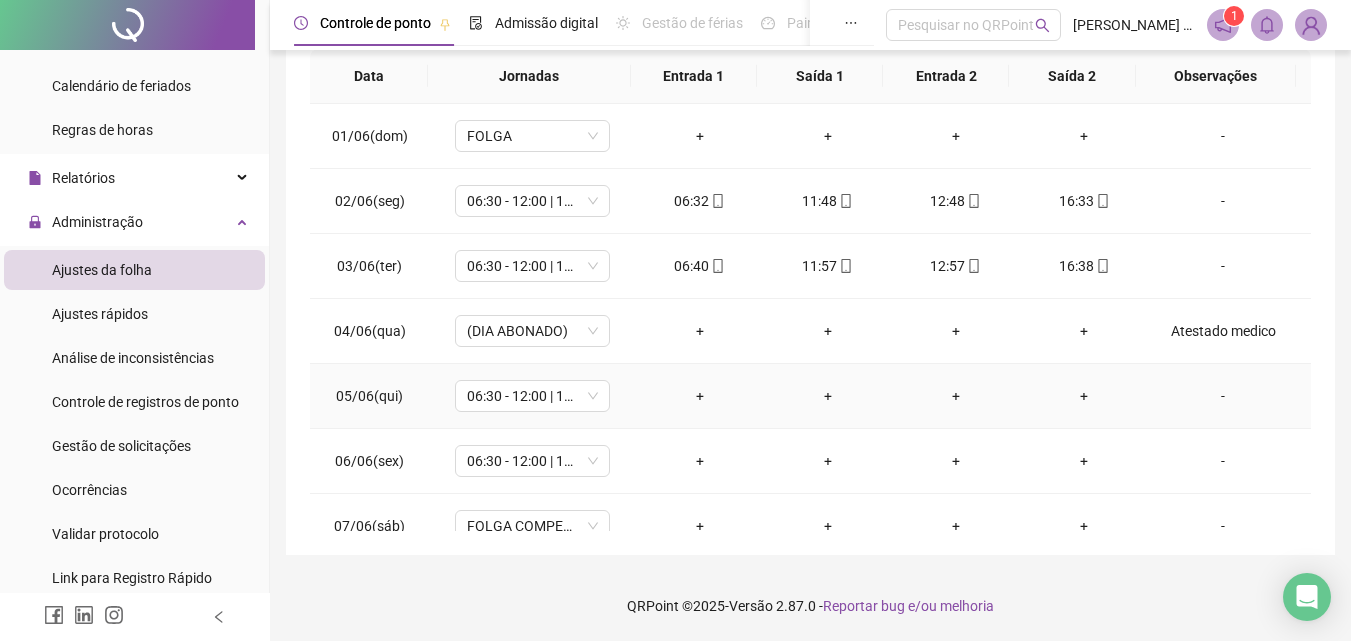 click on "+" at bounding box center [700, 396] 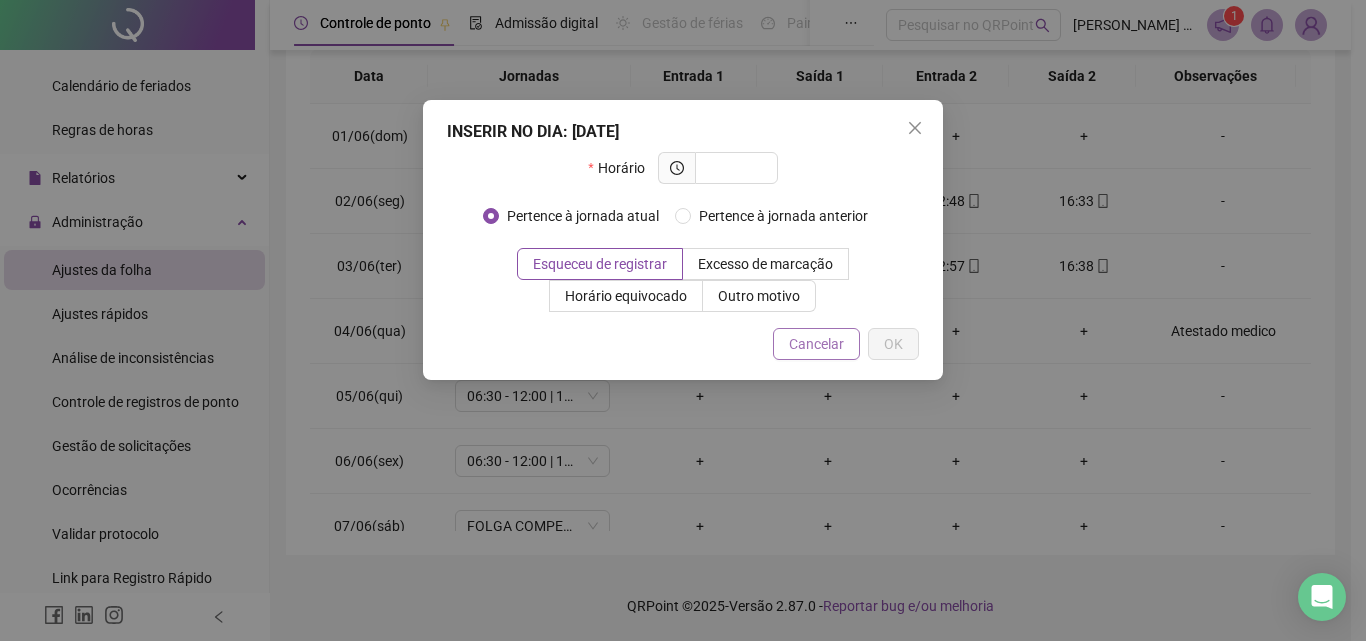 click on "Cancelar" at bounding box center [816, 344] 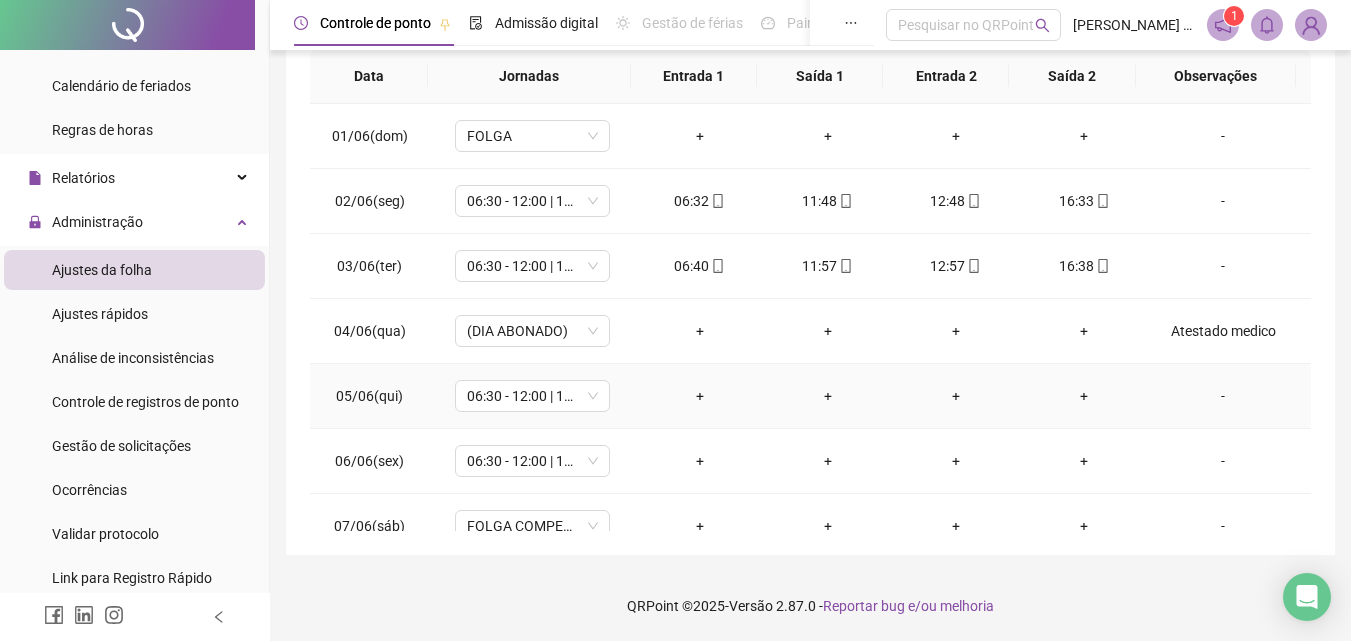 click on "+" at bounding box center [700, 396] 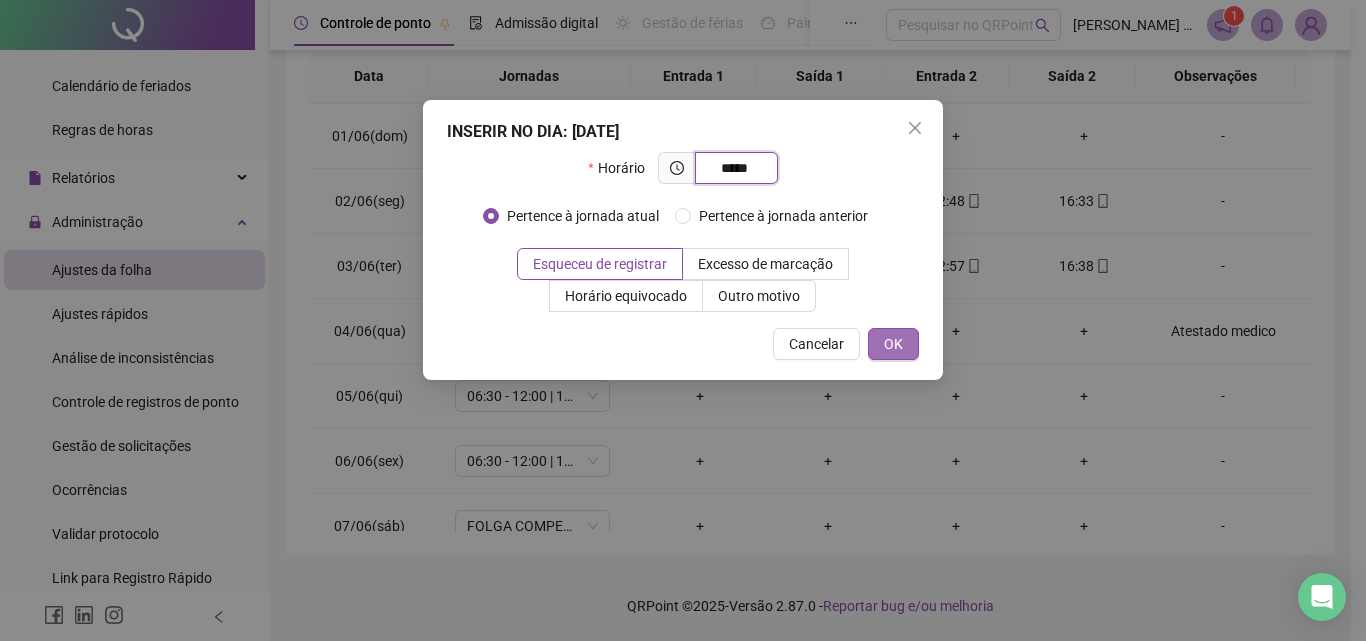 type on "*****" 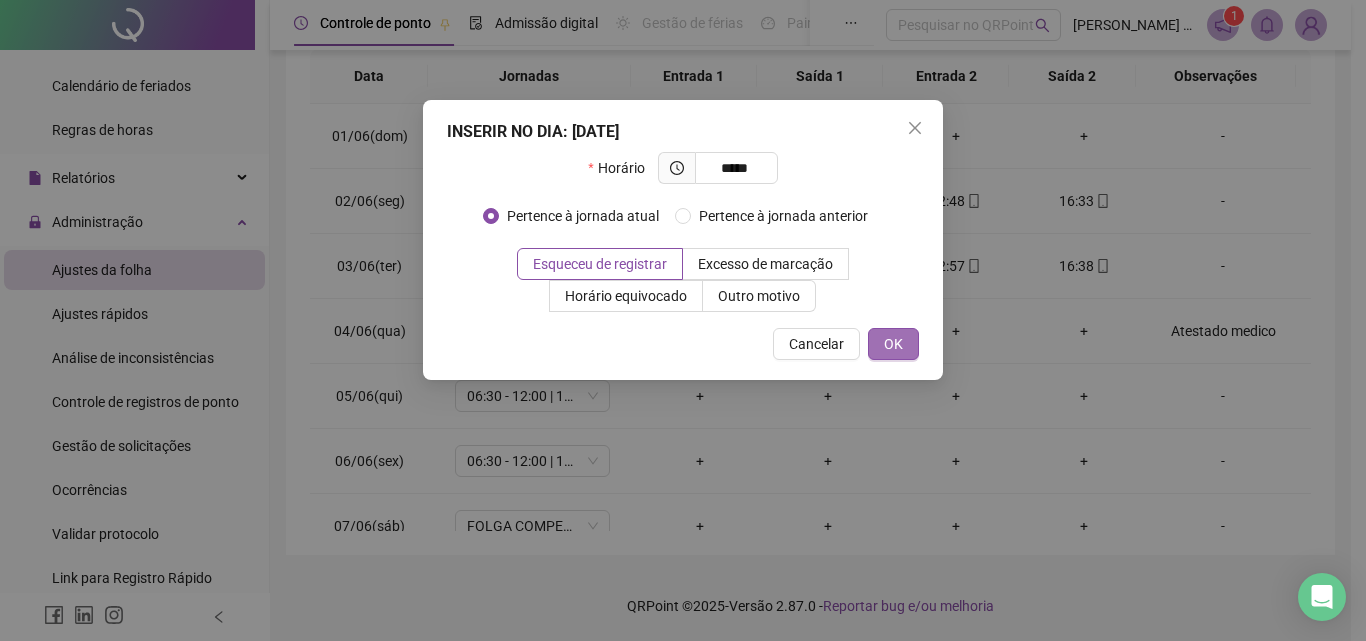 click on "OK" at bounding box center [893, 344] 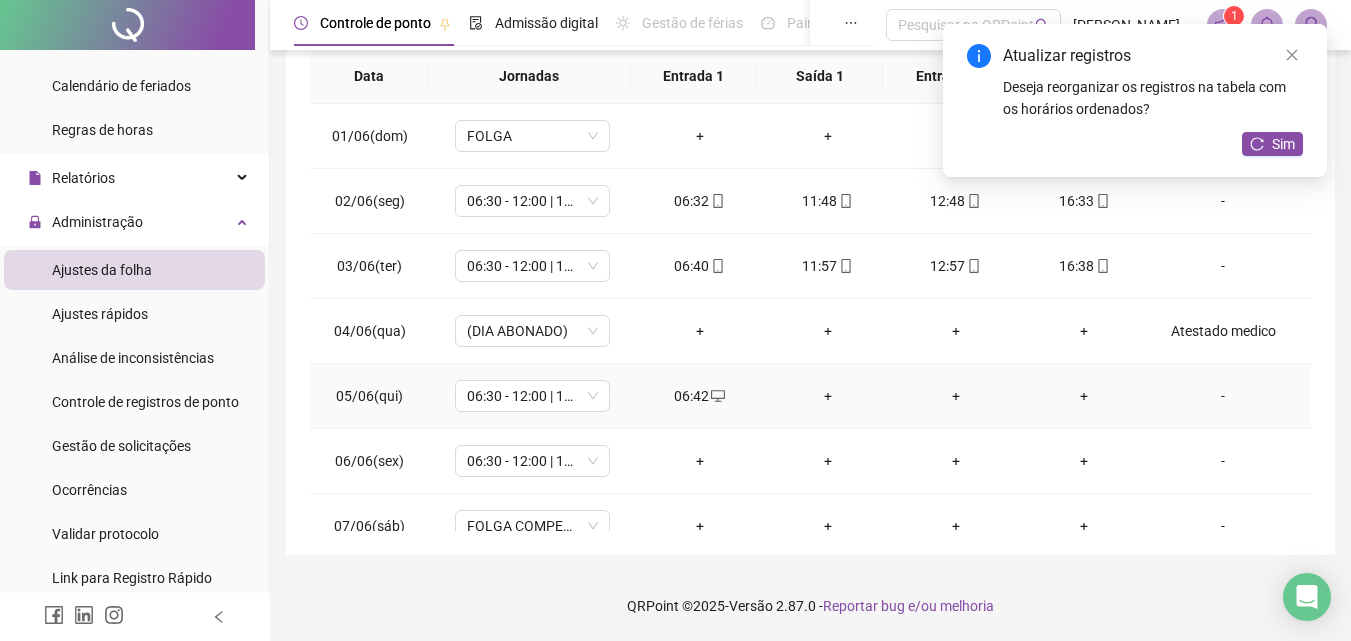 click on "+" at bounding box center (828, 396) 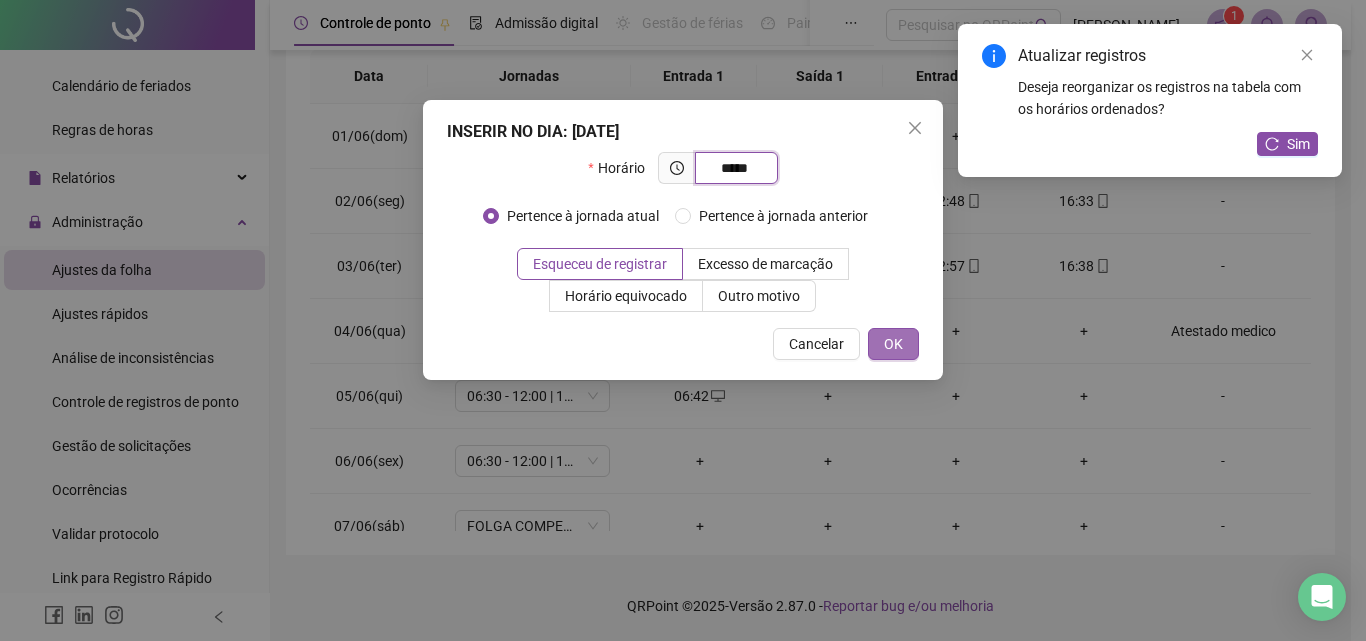 type on "*****" 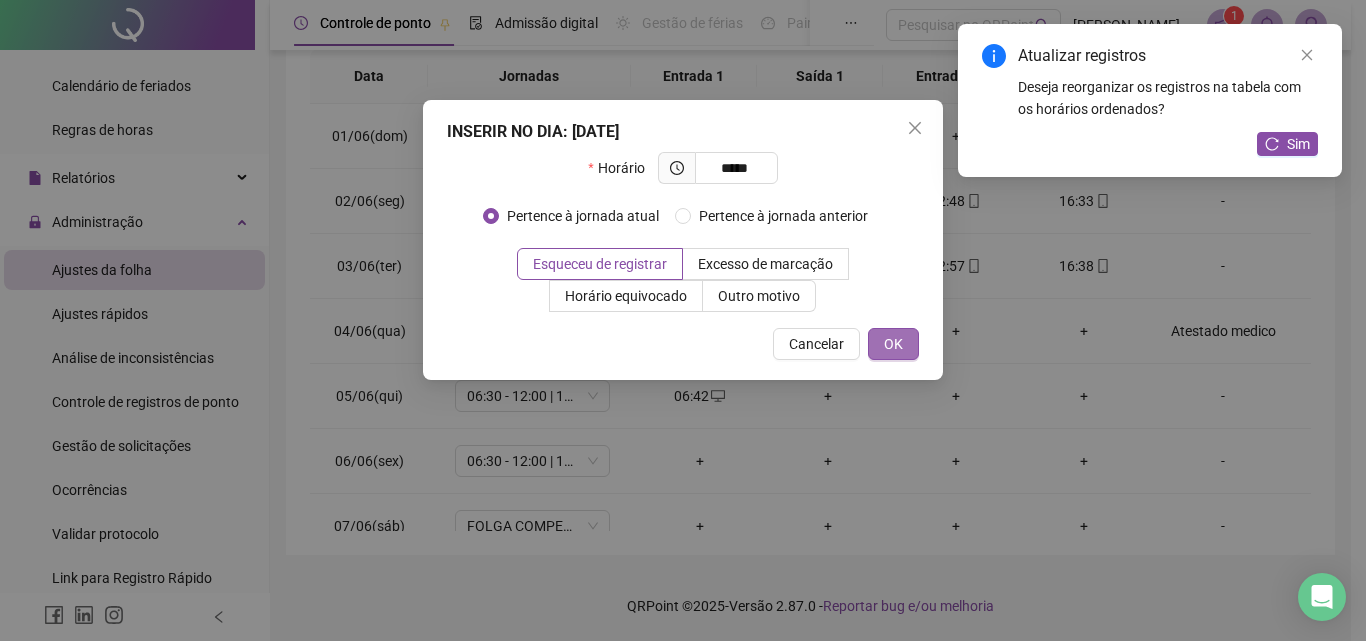 click on "OK" at bounding box center [893, 344] 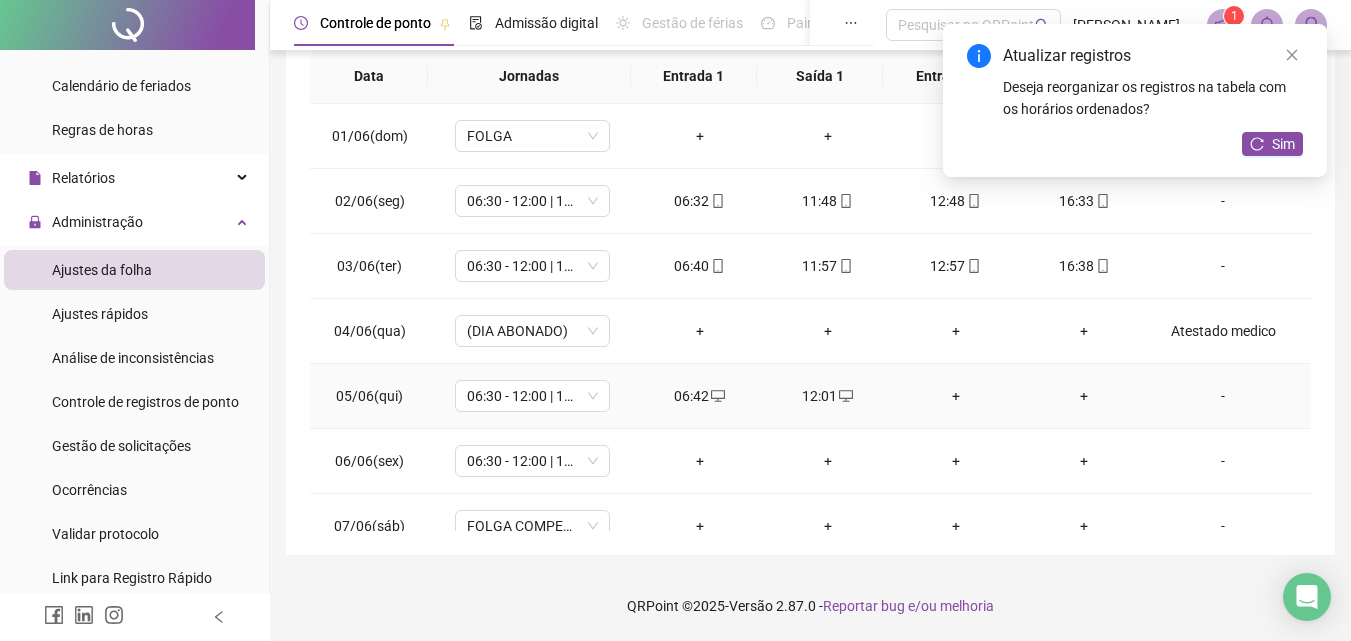 click on "+" at bounding box center (956, 396) 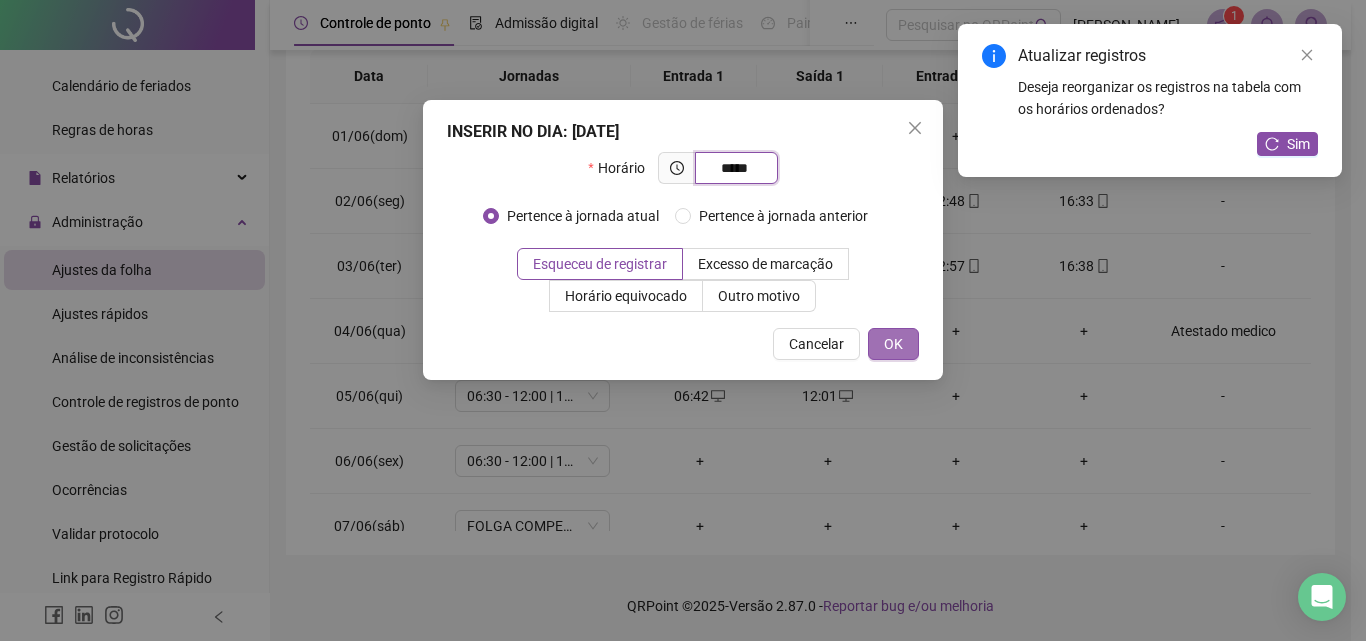 type on "*****" 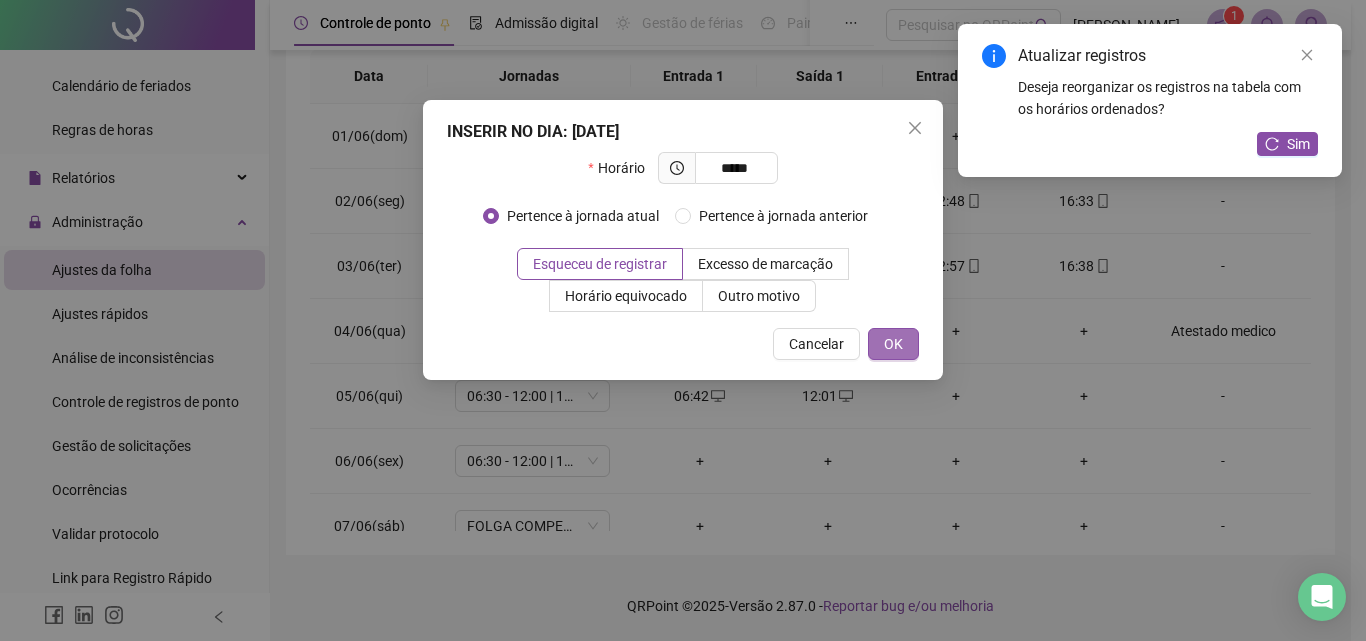 click on "OK" at bounding box center [893, 344] 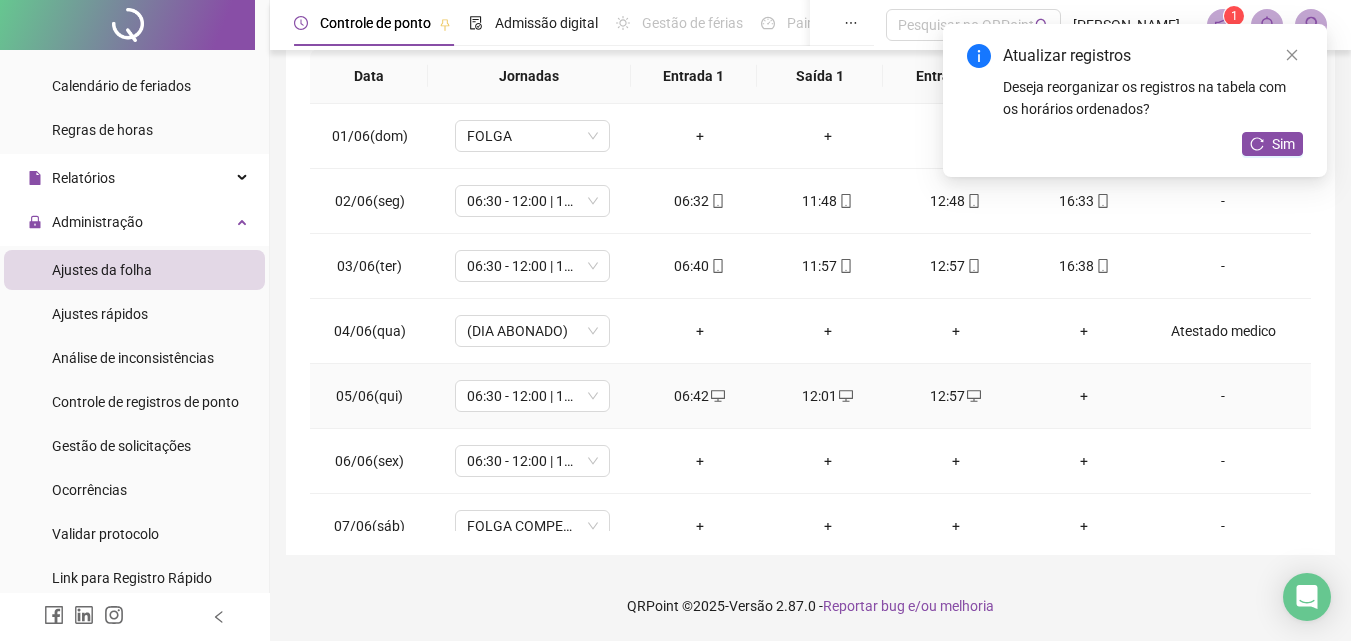 click on "+" at bounding box center (1084, 396) 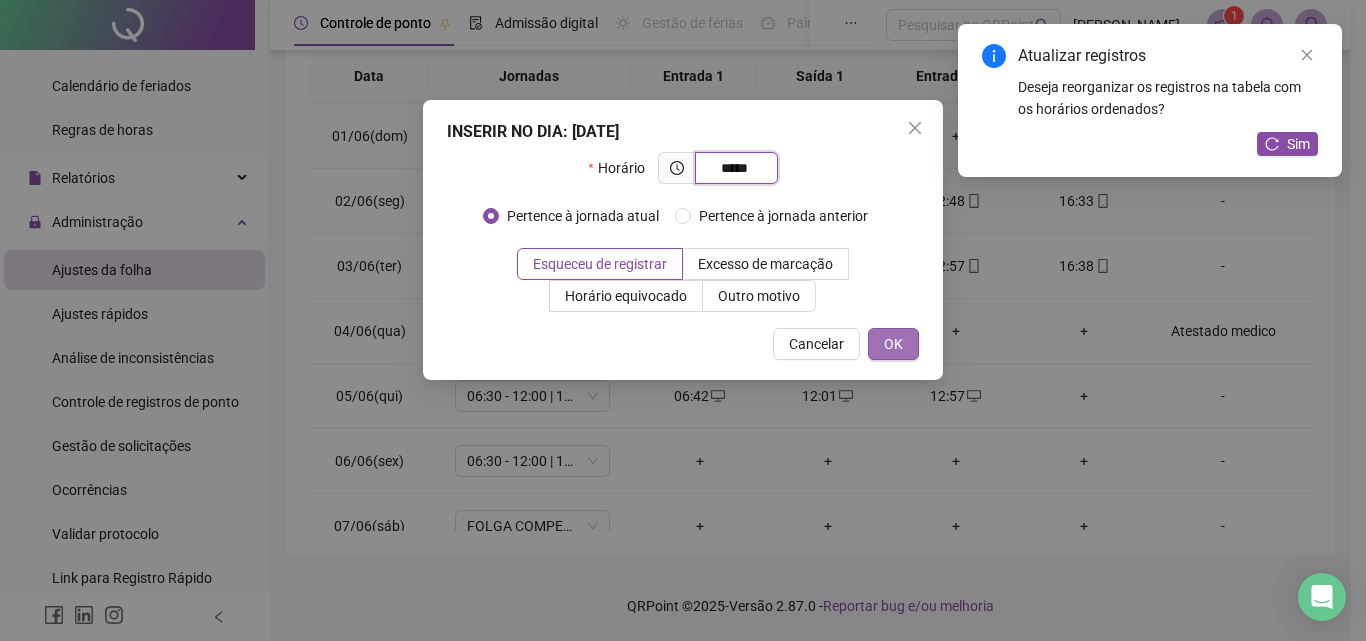 type on "*****" 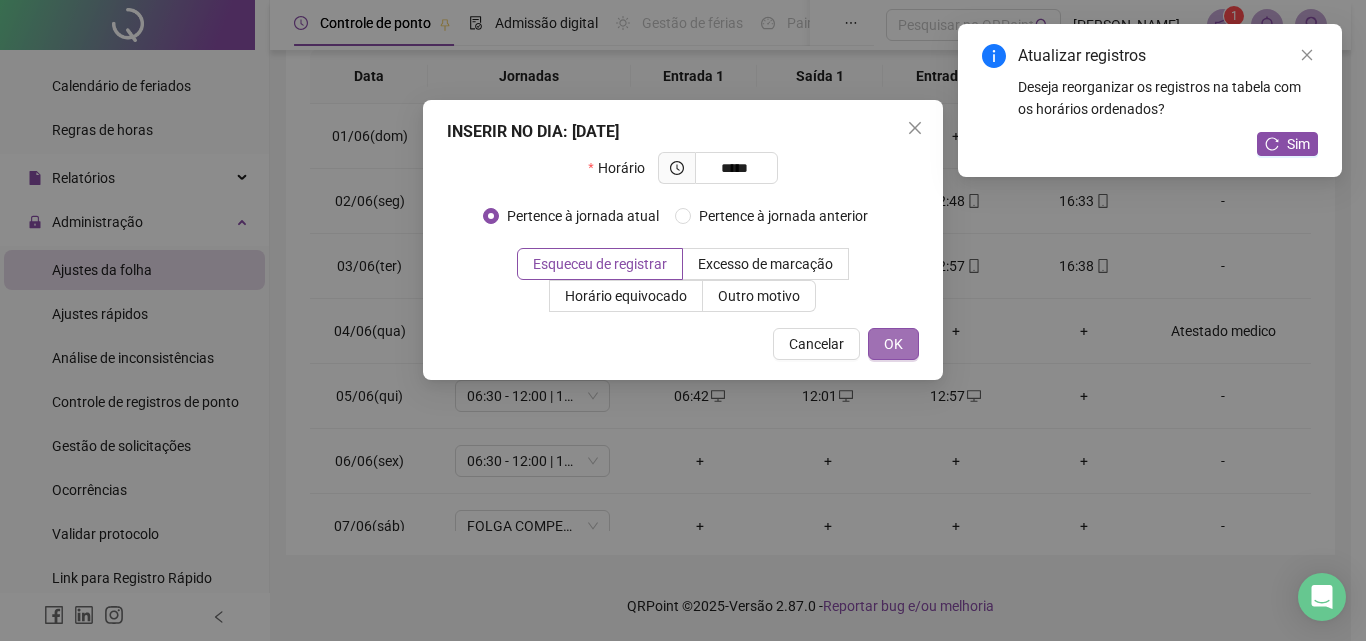 click on "OK" at bounding box center [893, 344] 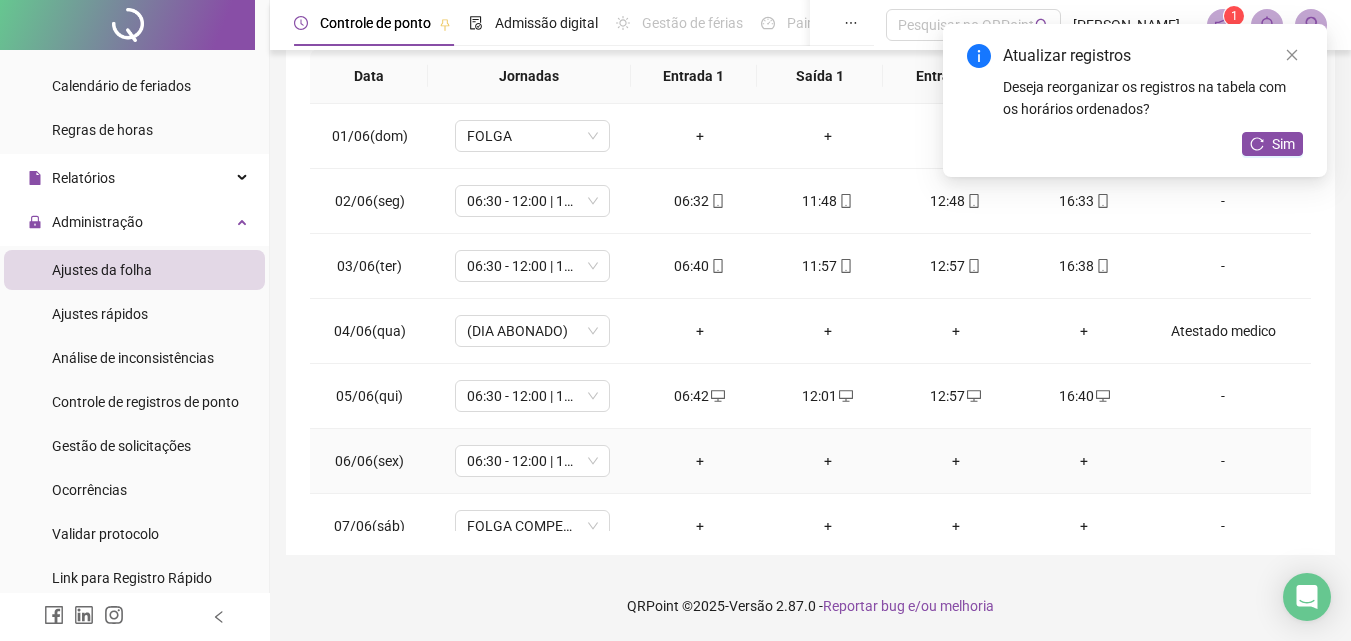 click on "+" at bounding box center [700, 461] 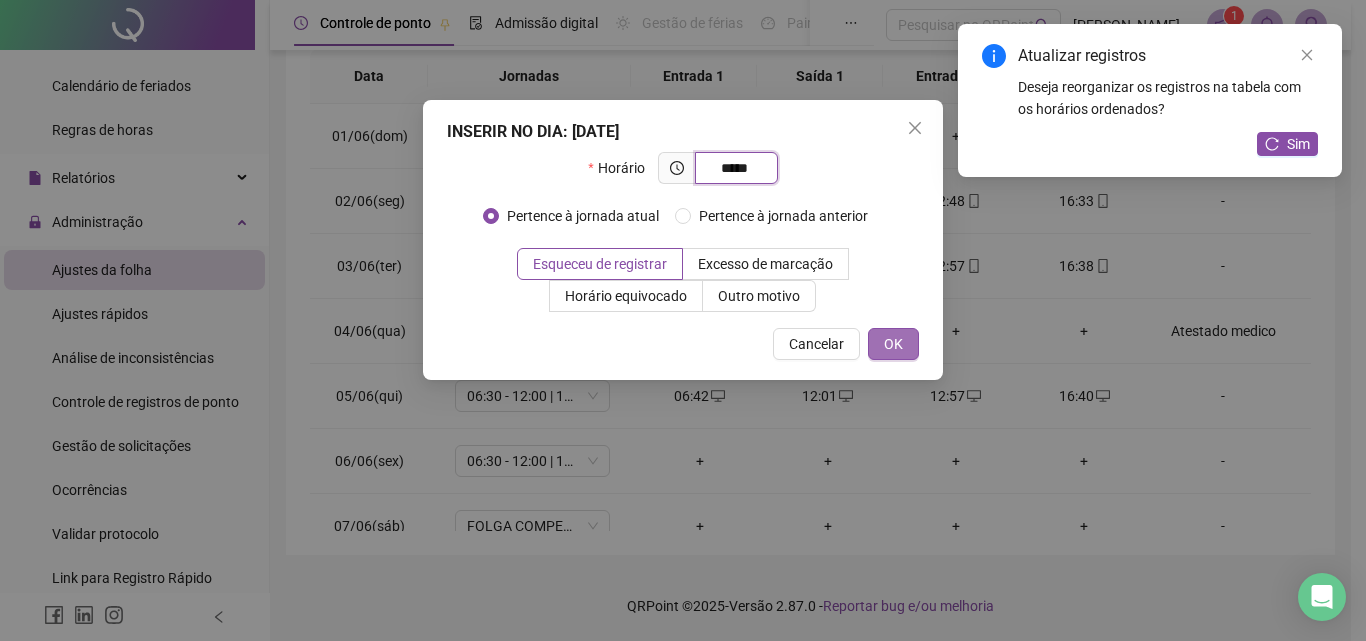 type on "*****" 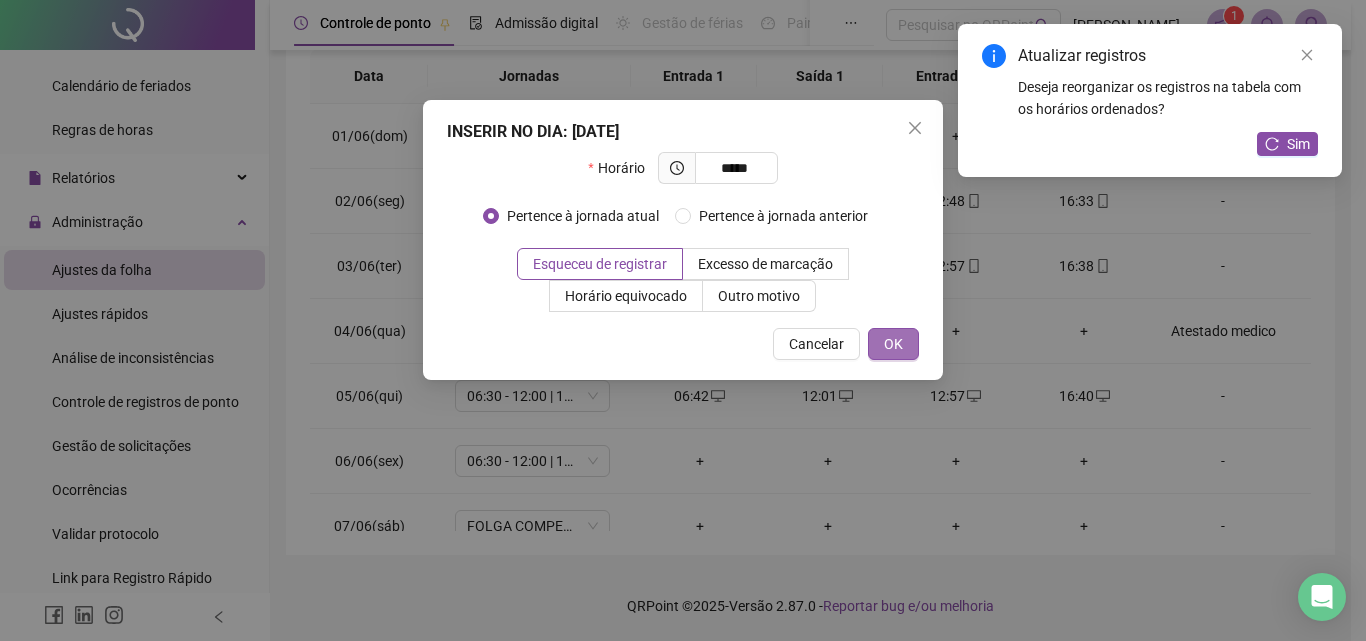 click on "OK" at bounding box center (893, 344) 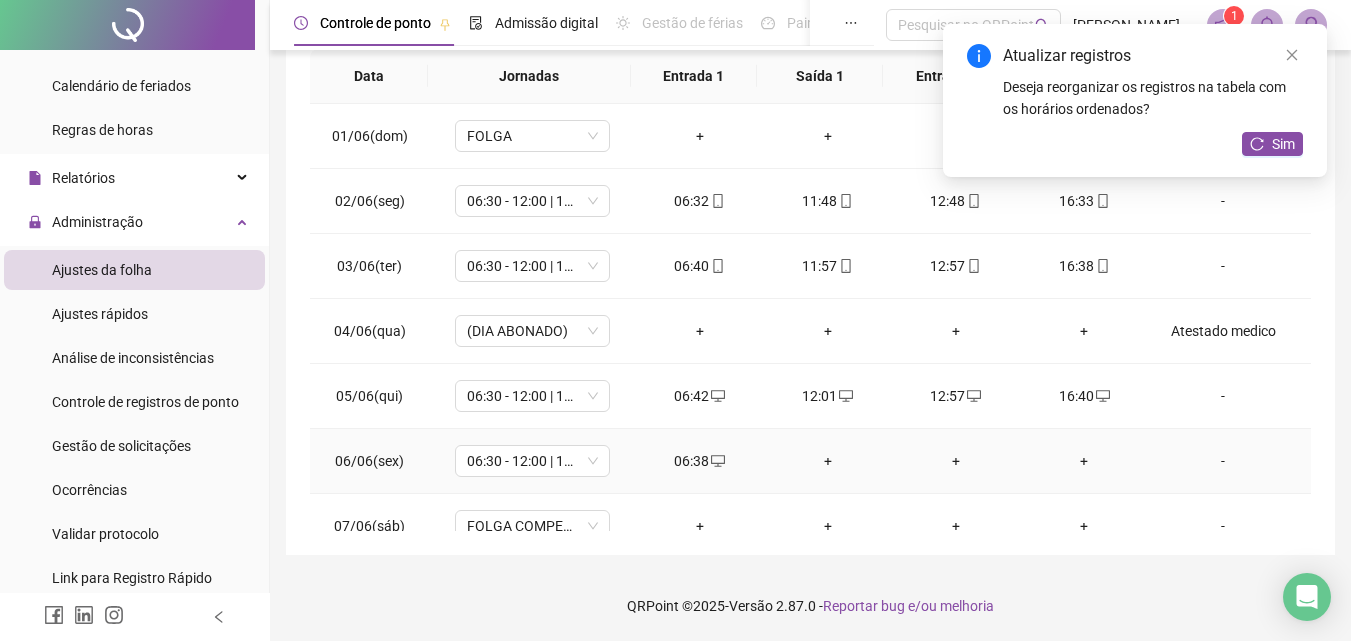 click on "+" at bounding box center (828, 461) 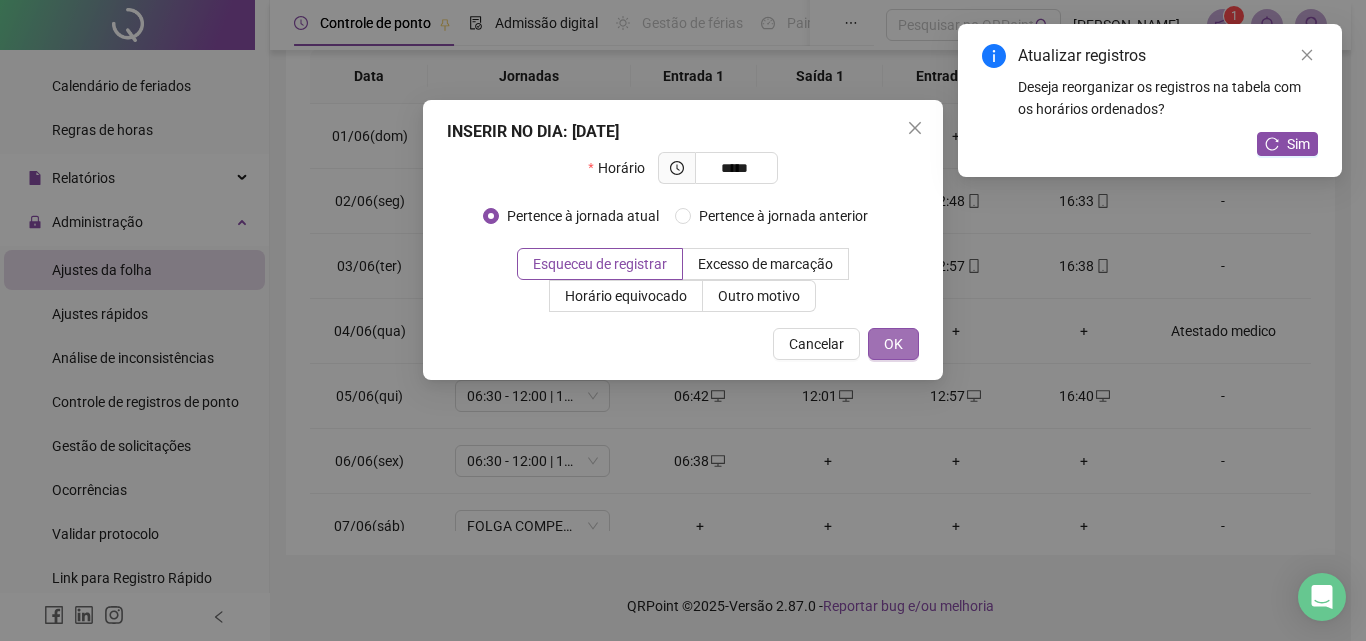 type on "*****" 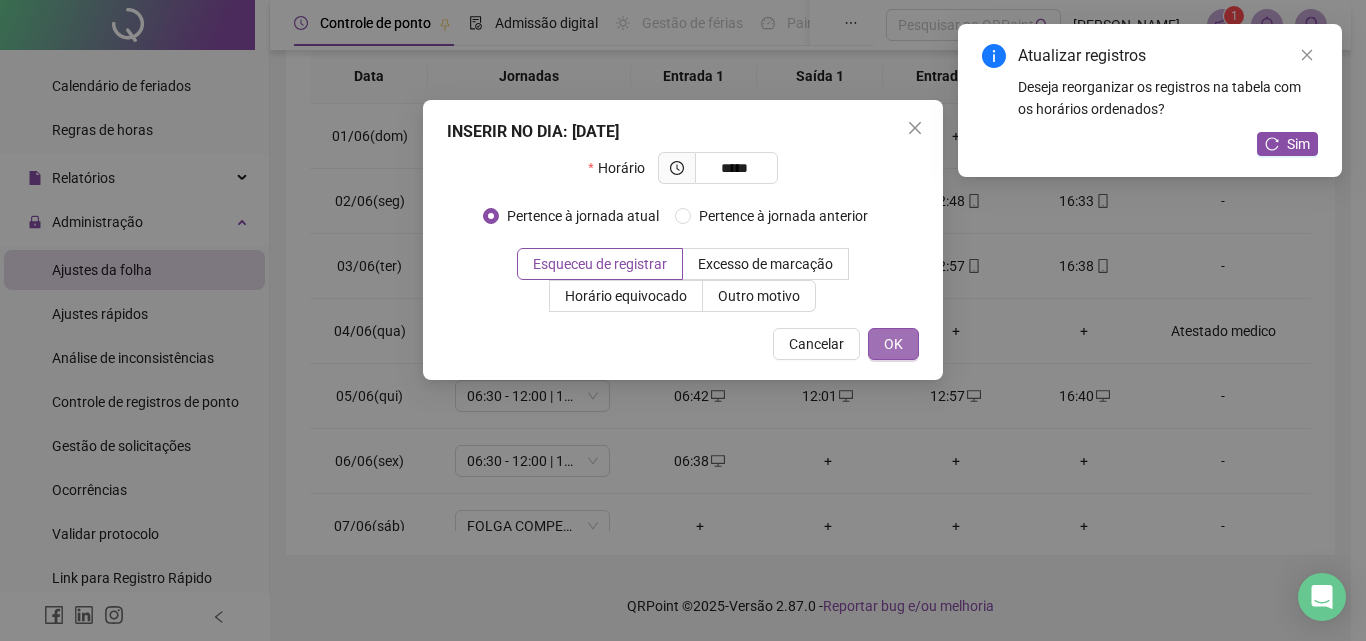 click on "OK" at bounding box center (893, 344) 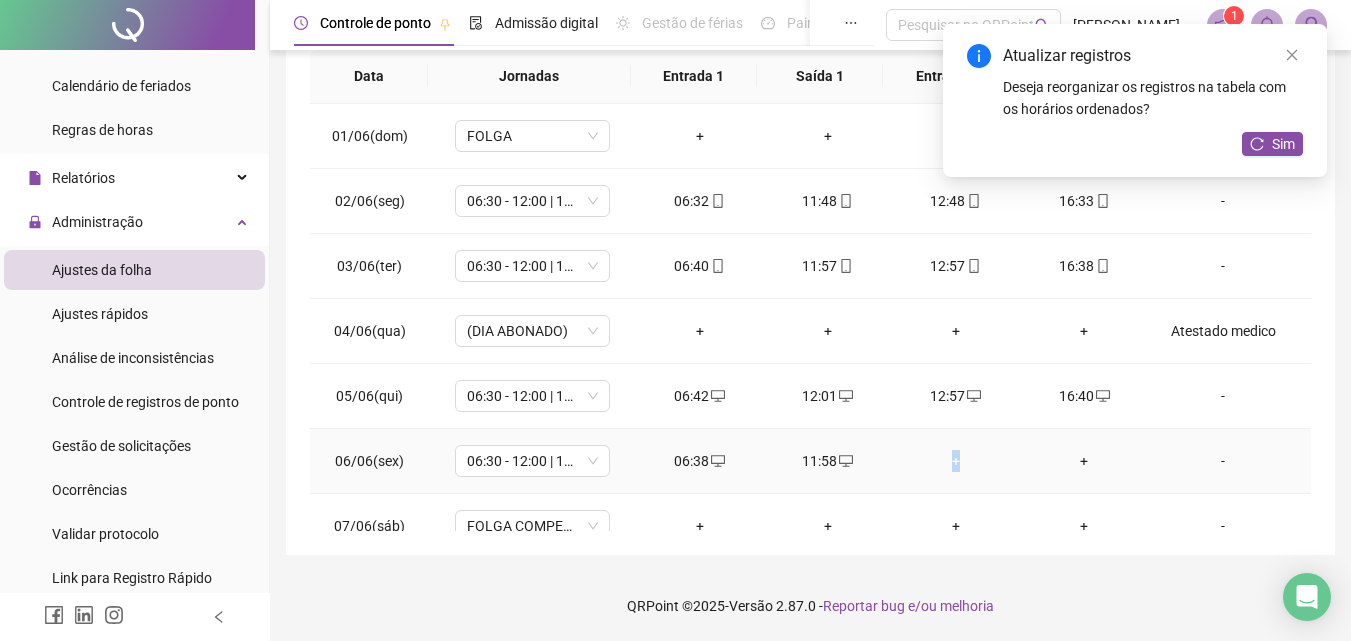 click on "+" at bounding box center [956, 461] 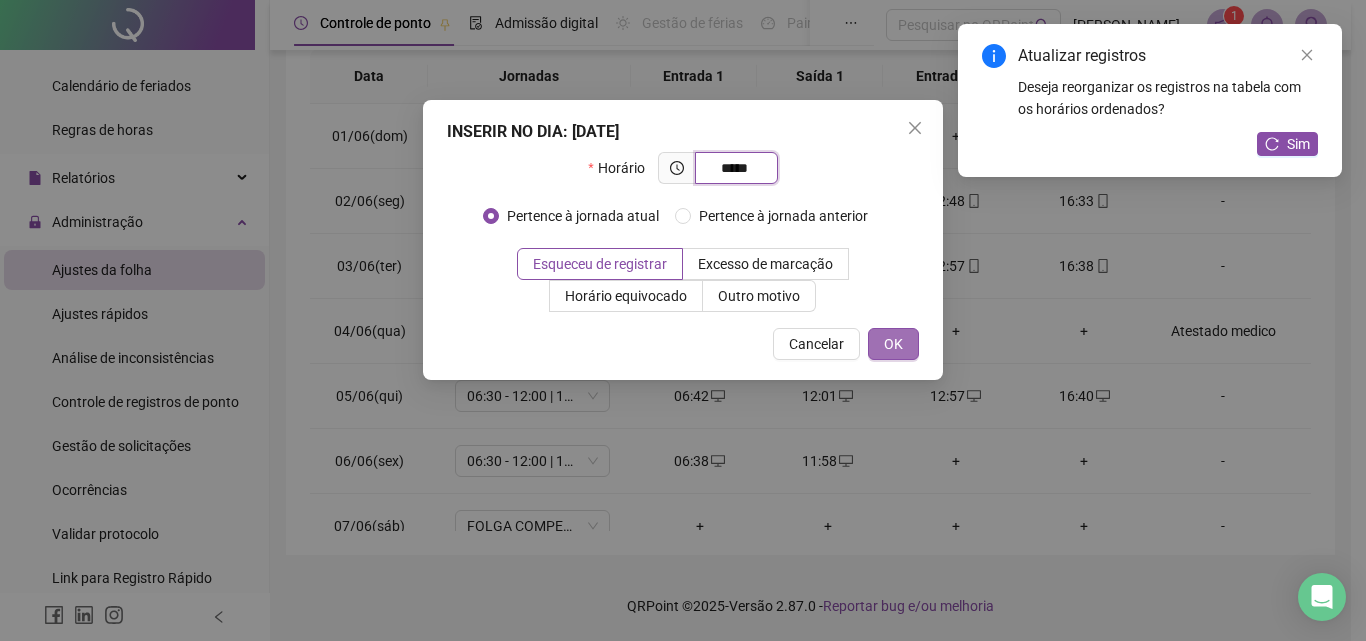 type on "*****" 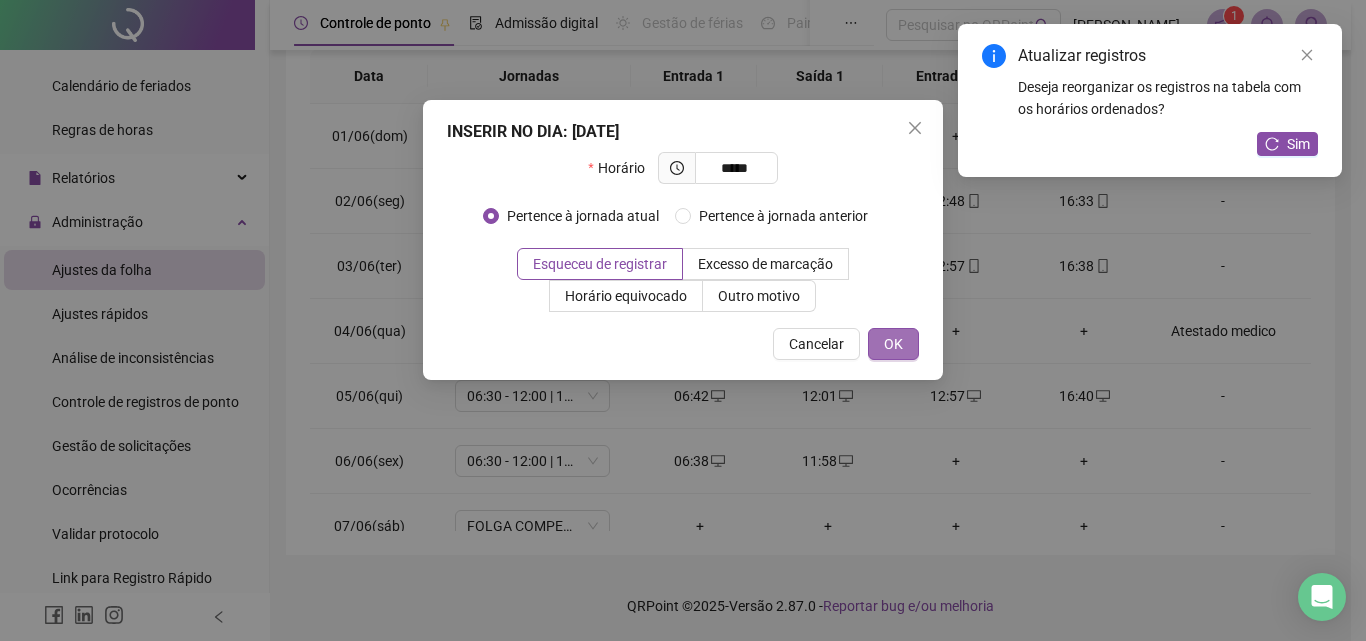 click on "OK" at bounding box center (893, 344) 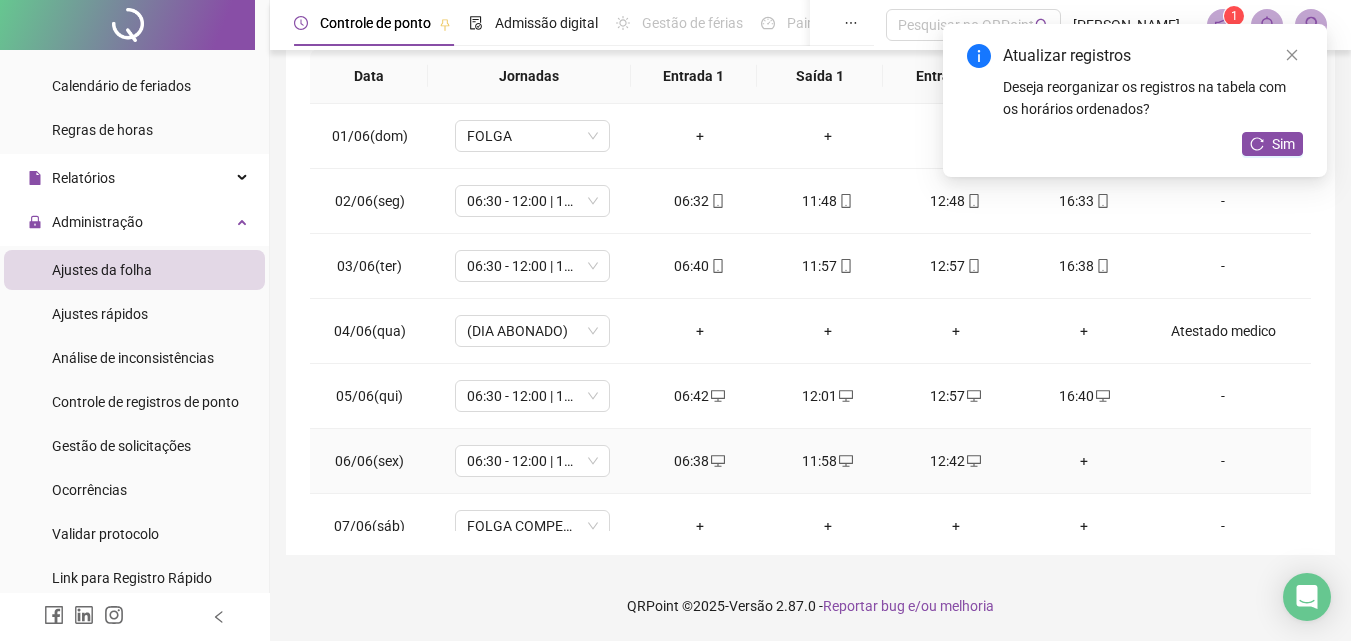 click on "+" at bounding box center (1084, 461) 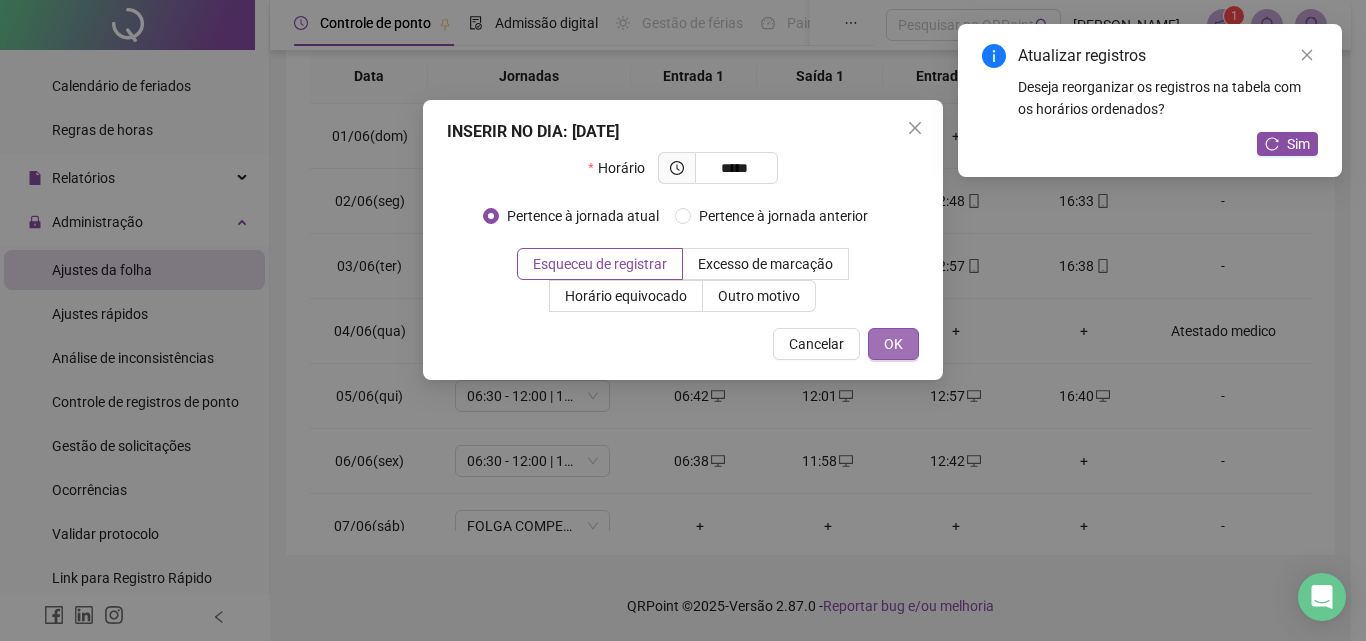 type on "*****" 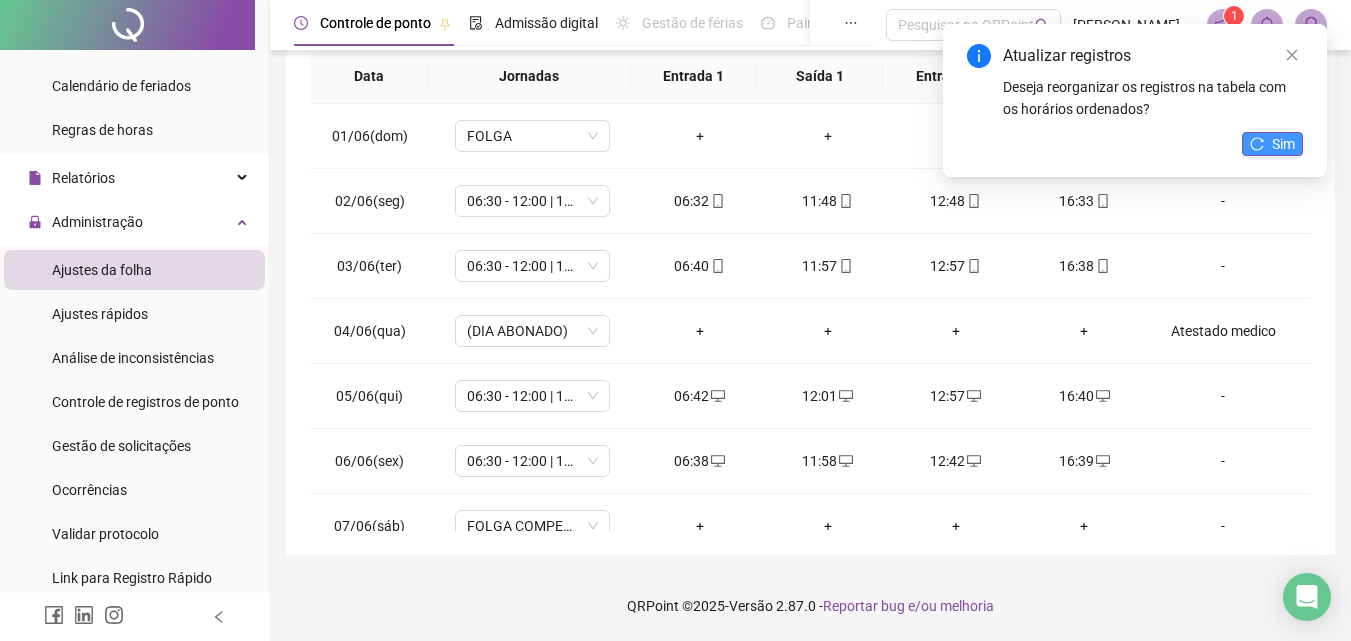 click on "Sim" at bounding box center (1283, 144) 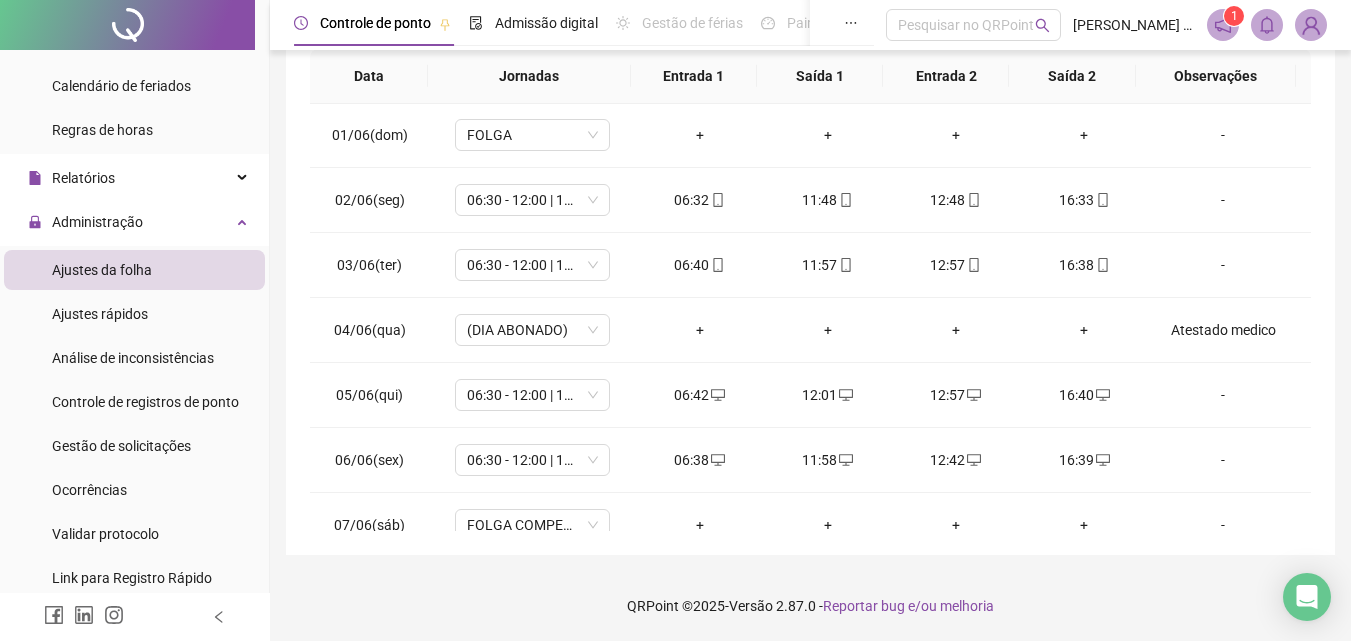 scroll, scrollTop: 0, scrollLeft: 0, axis: both 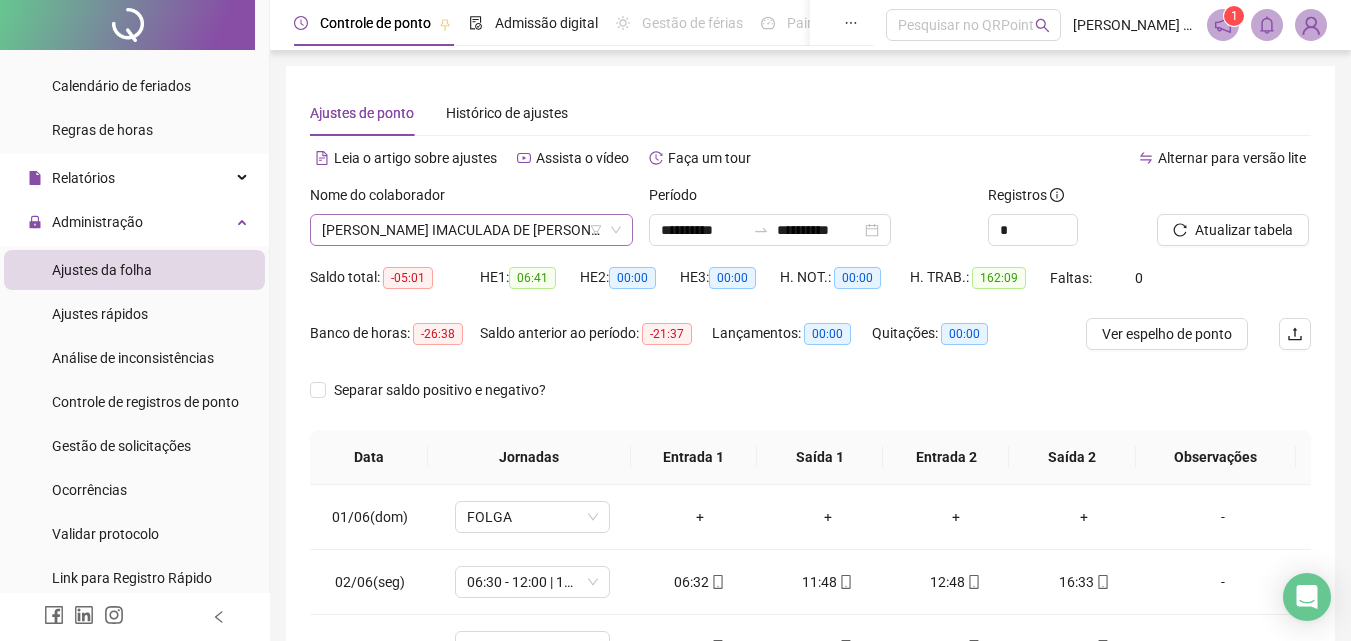click on "[PERSON_NAME] IMACULADA DE [PERSON_NAME]" at bounding box center (471, 230) 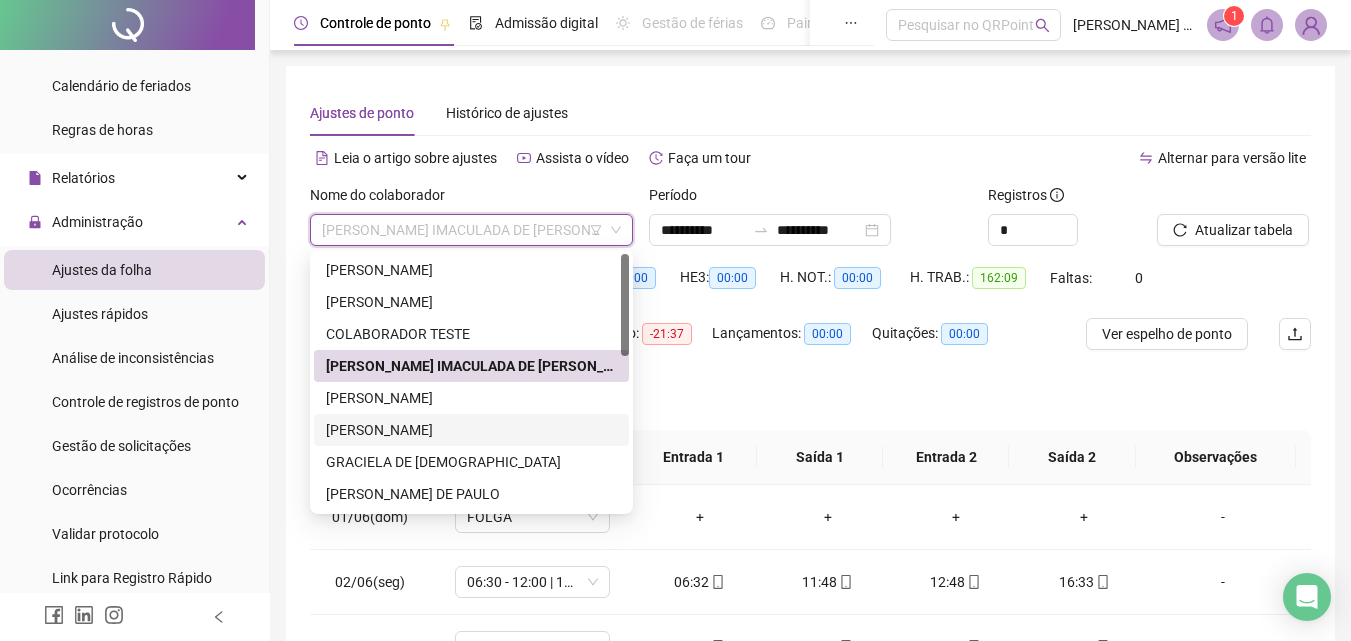 click on "[PERSON_NAME]" at bounding box center [471, 430] 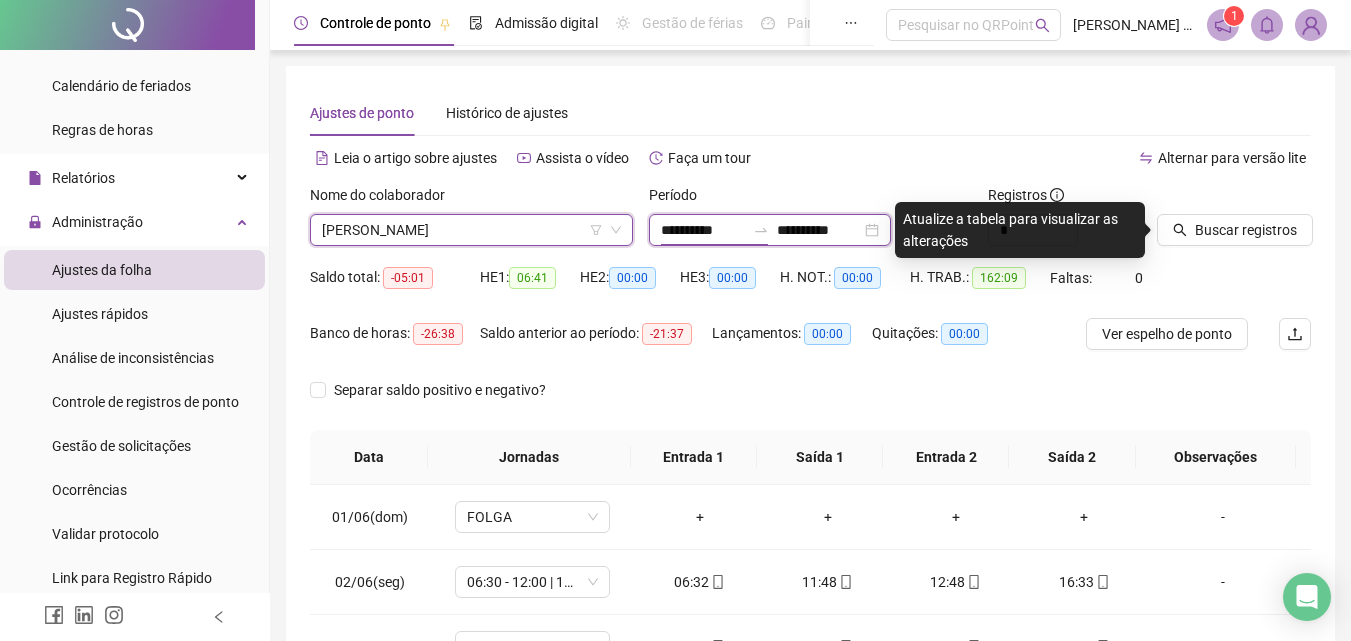 click on "**********" at bounding box center [703, 230] 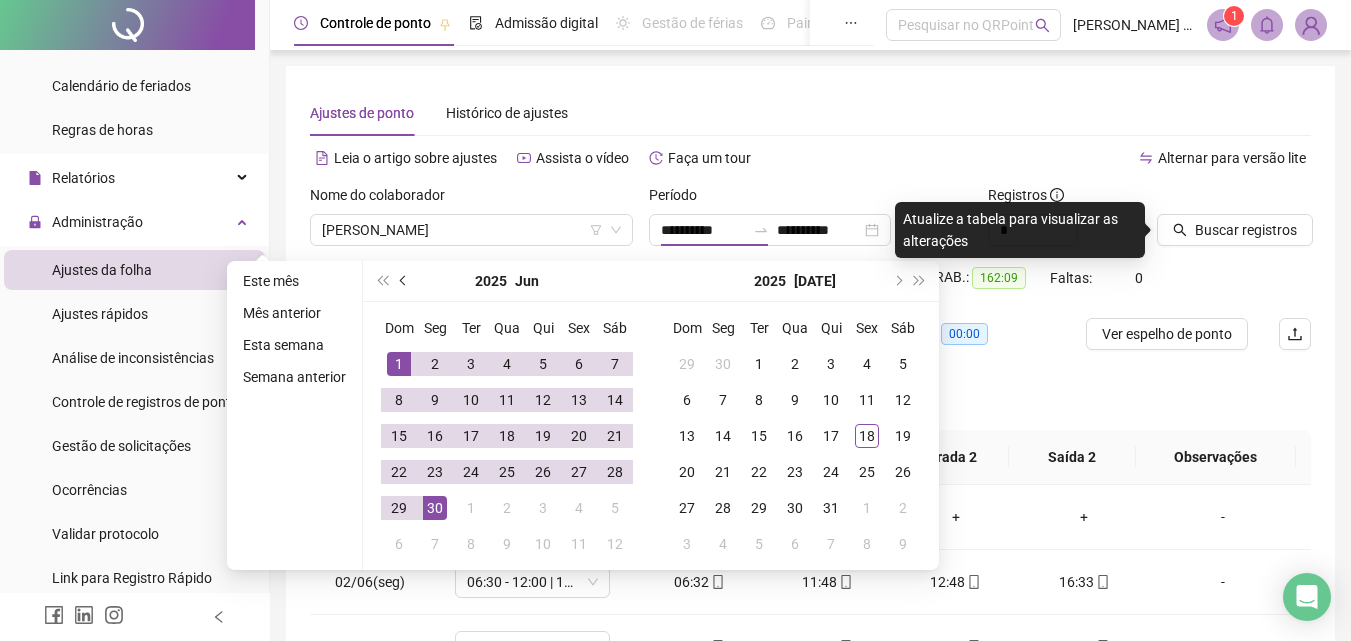 click at bounding box center [404, 281] 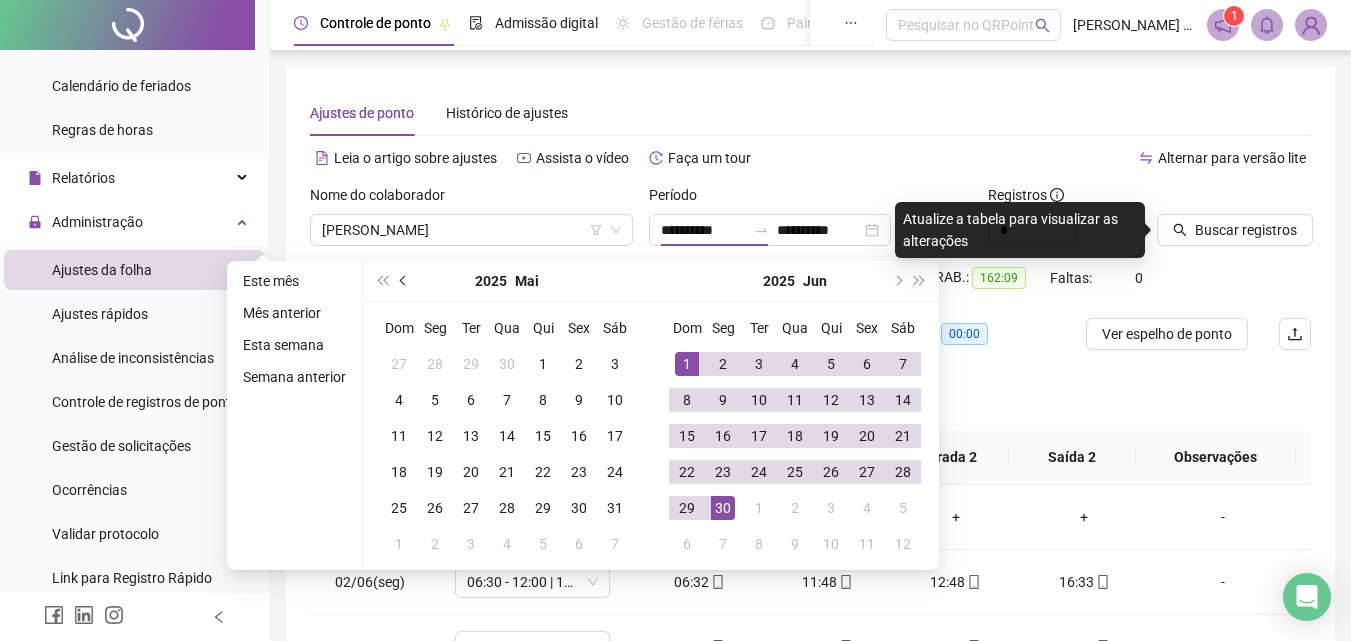 click at bounding box center (404, 281) 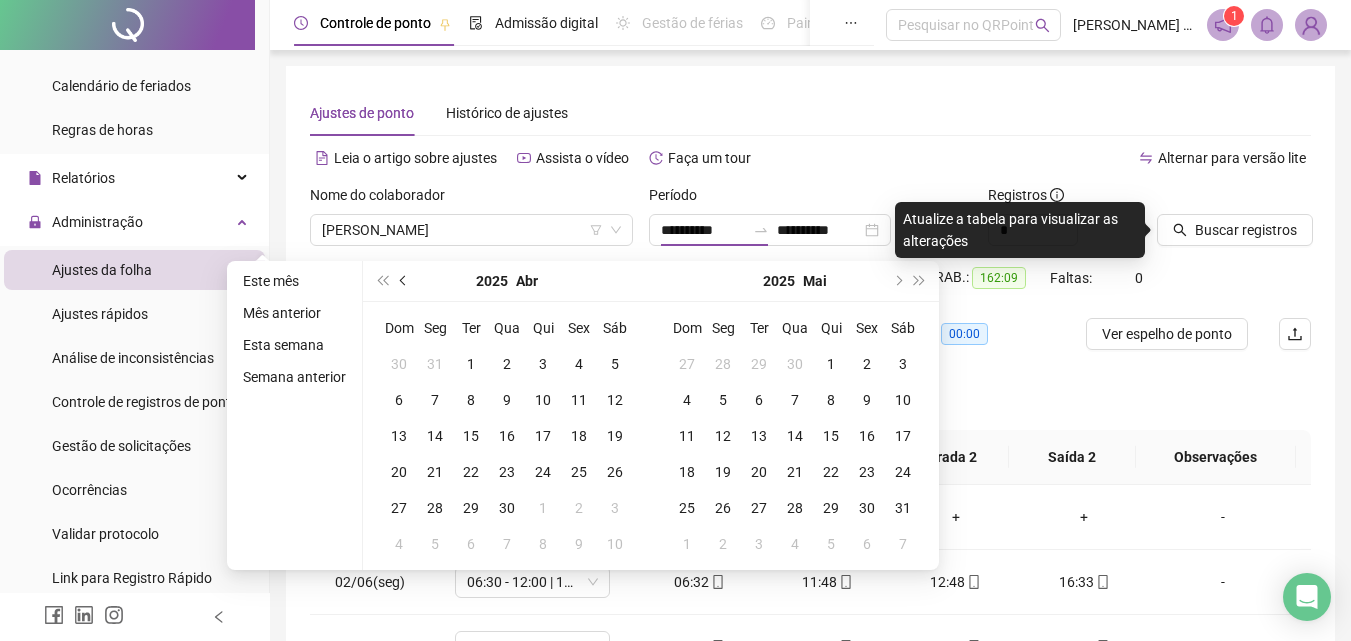 click at bounding box center (404, 281) 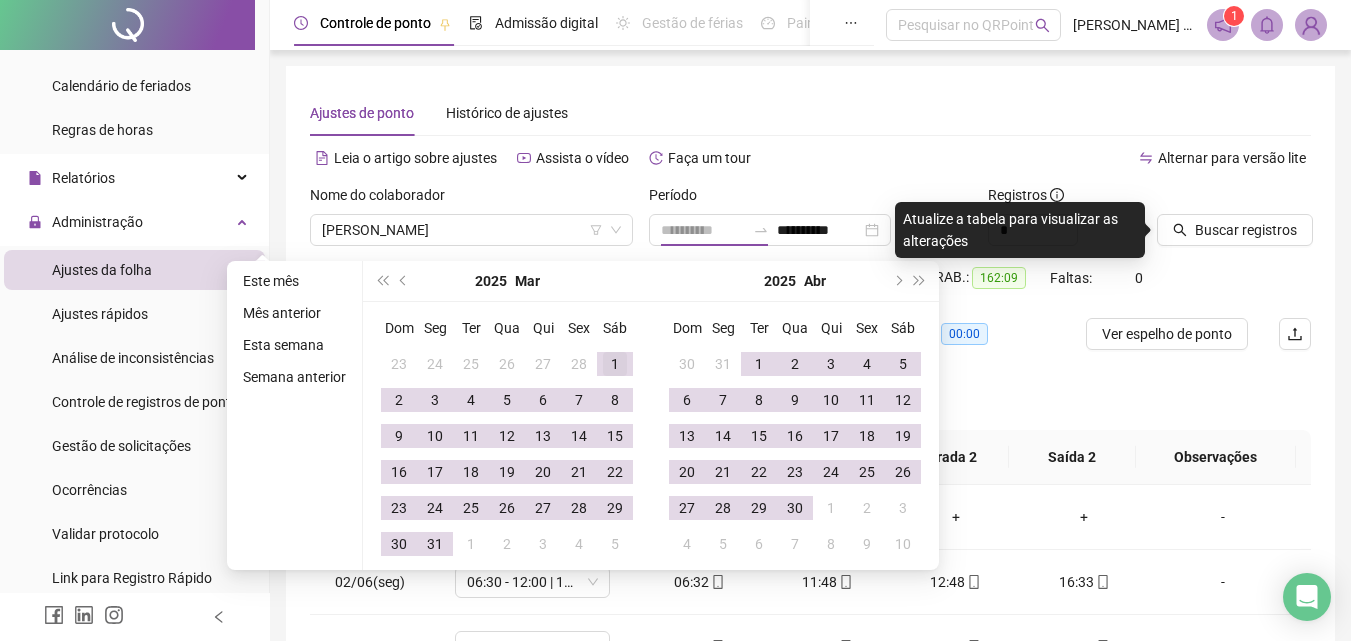 type on "**********" 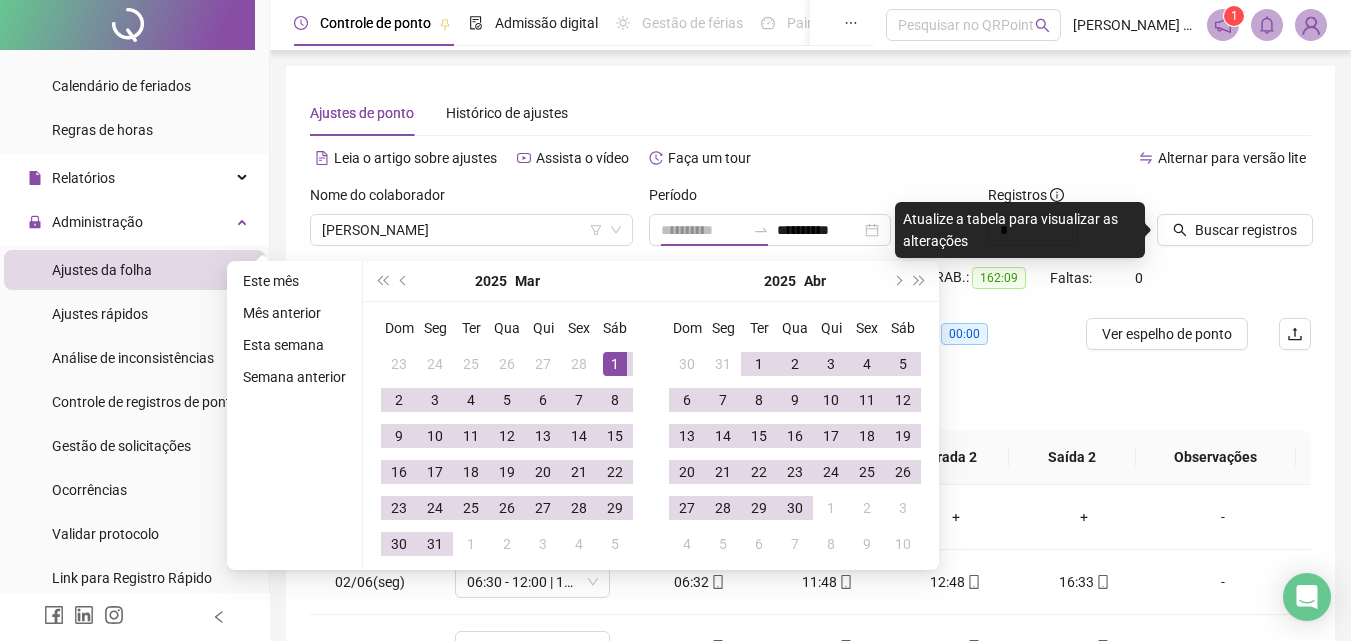 click on "1" at bounding box center (615, 364) 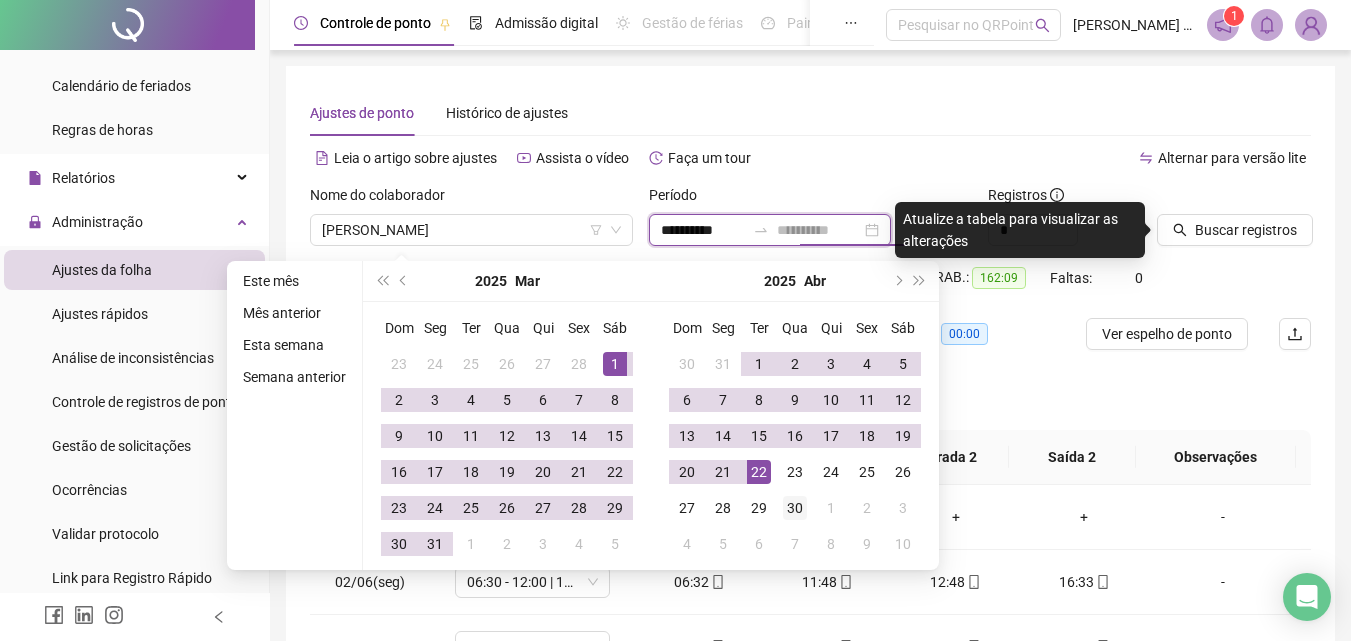 type on "**********" 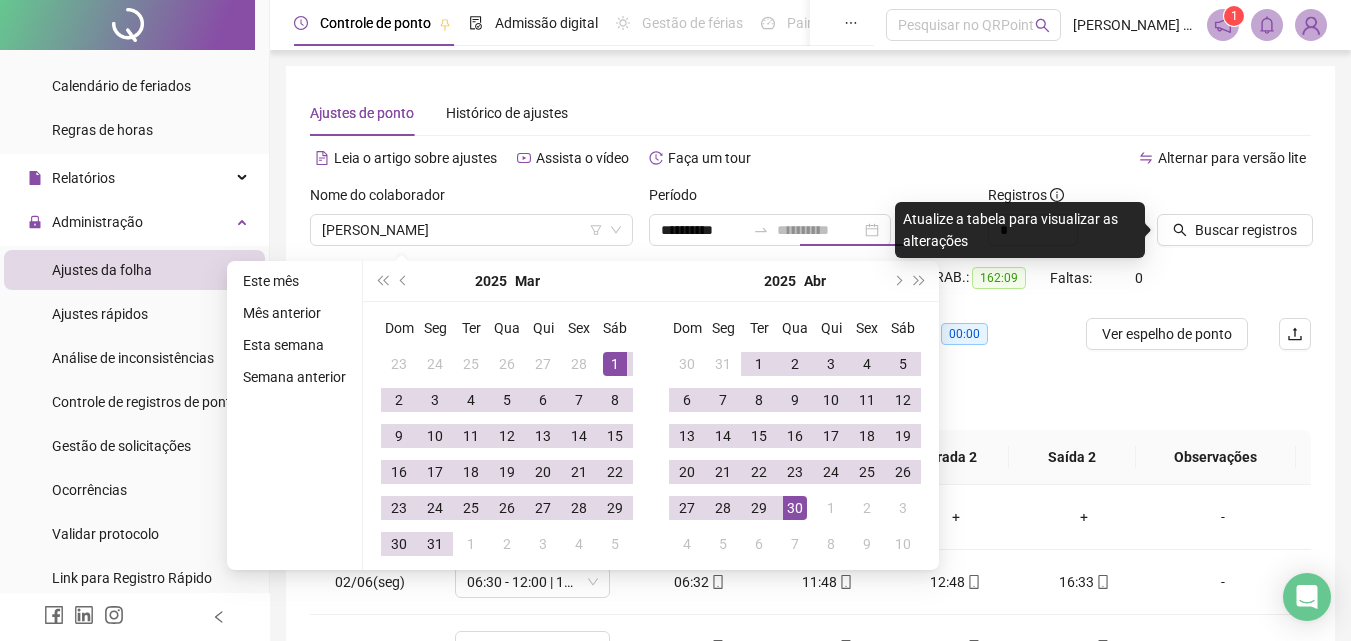 drag, startPoint x: 793, startPoint y: 504, endPoint x: 970, endPoint y: 349, distance: 235.2743 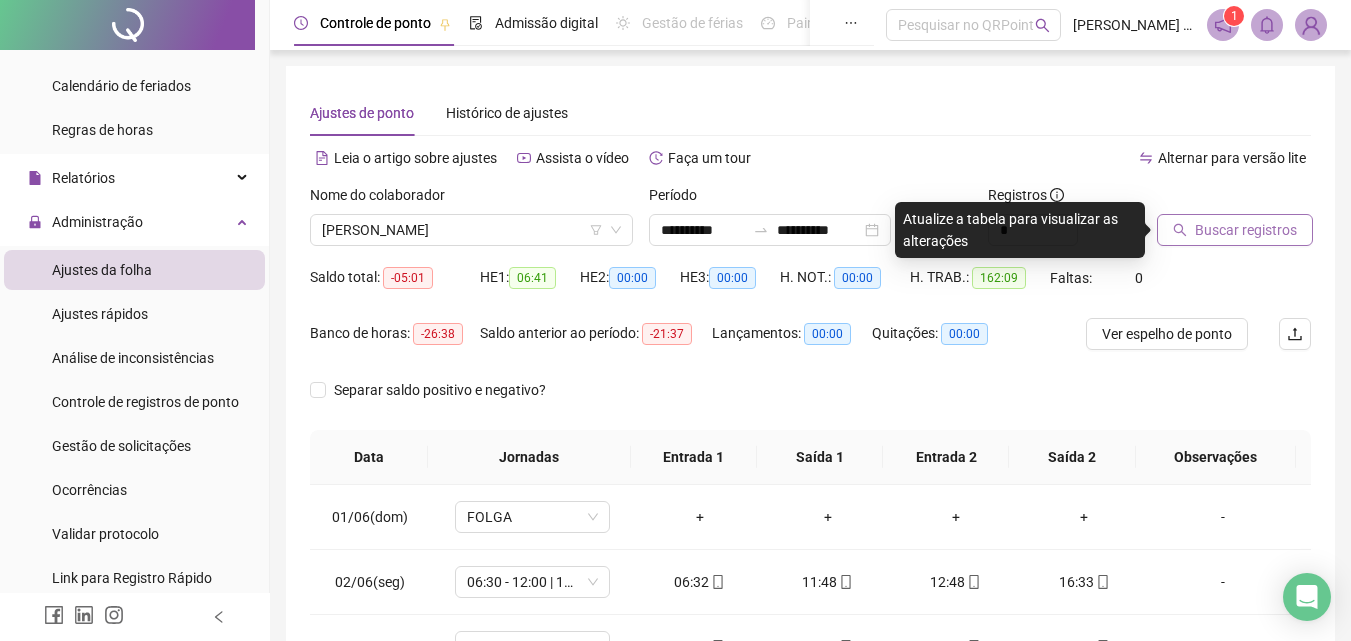 click on "Buscar registros" at bounding box center (1246, 230) 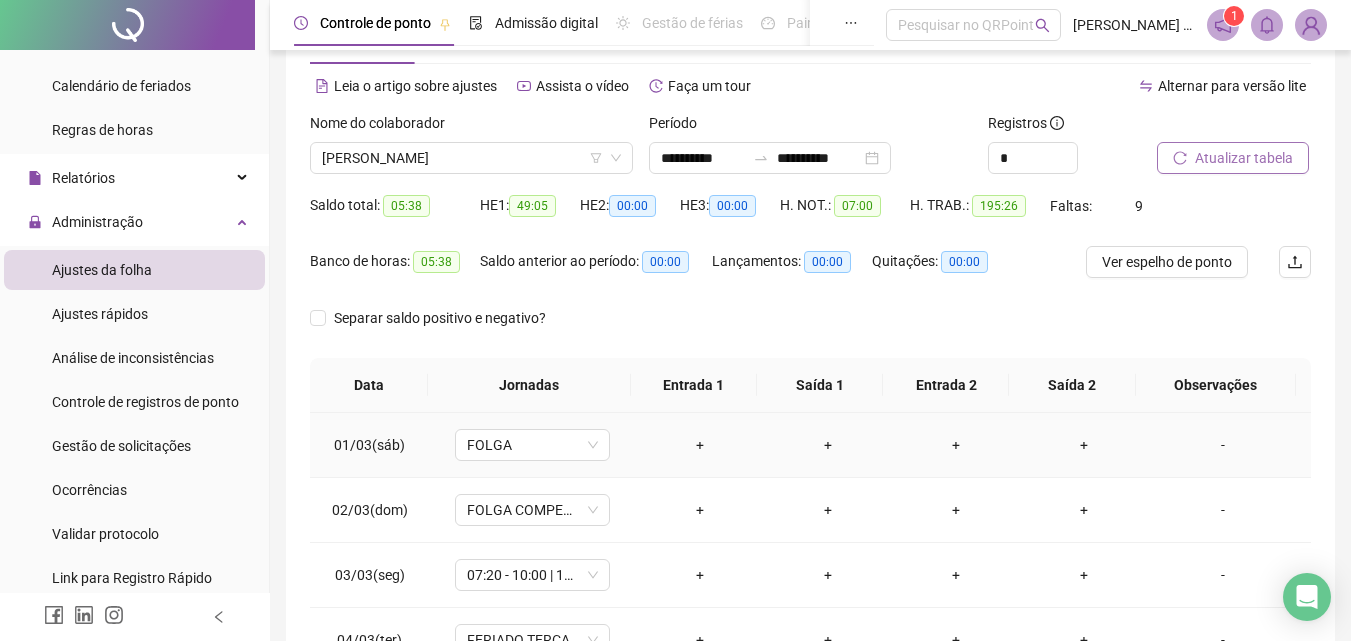 scroll, scrollTop: 200, scrollLeft: 0, axis: vertical 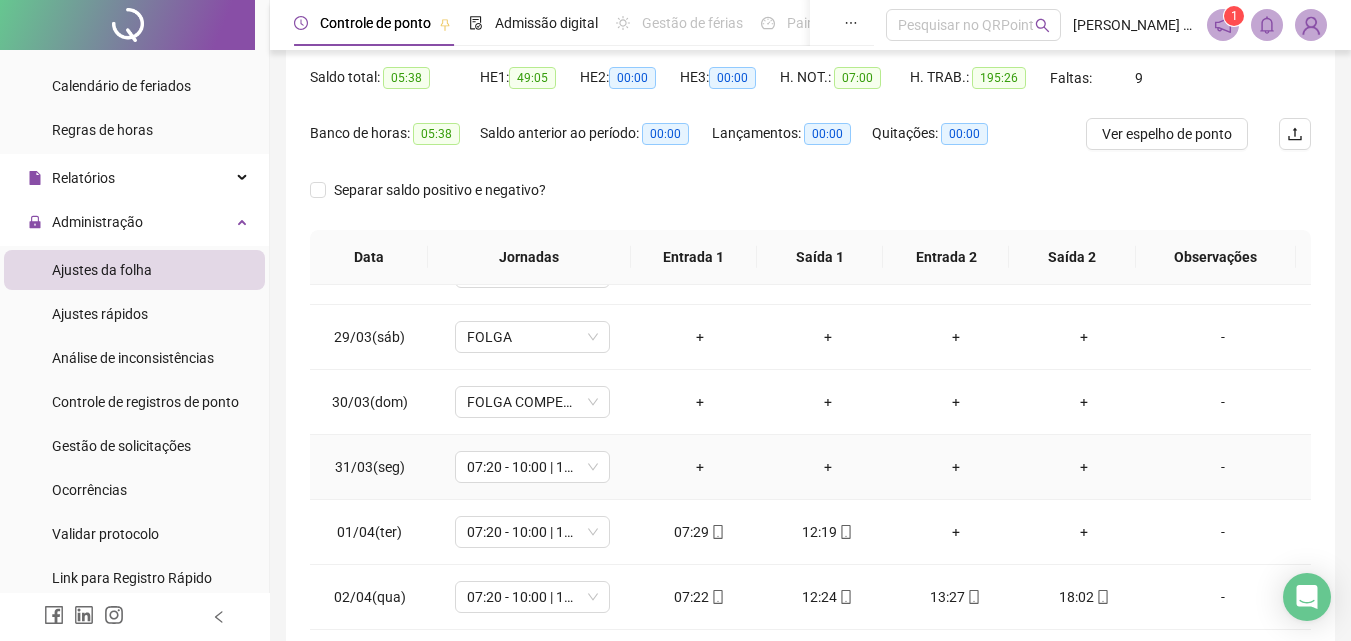 click on "+" at bounding box center [700, 467] 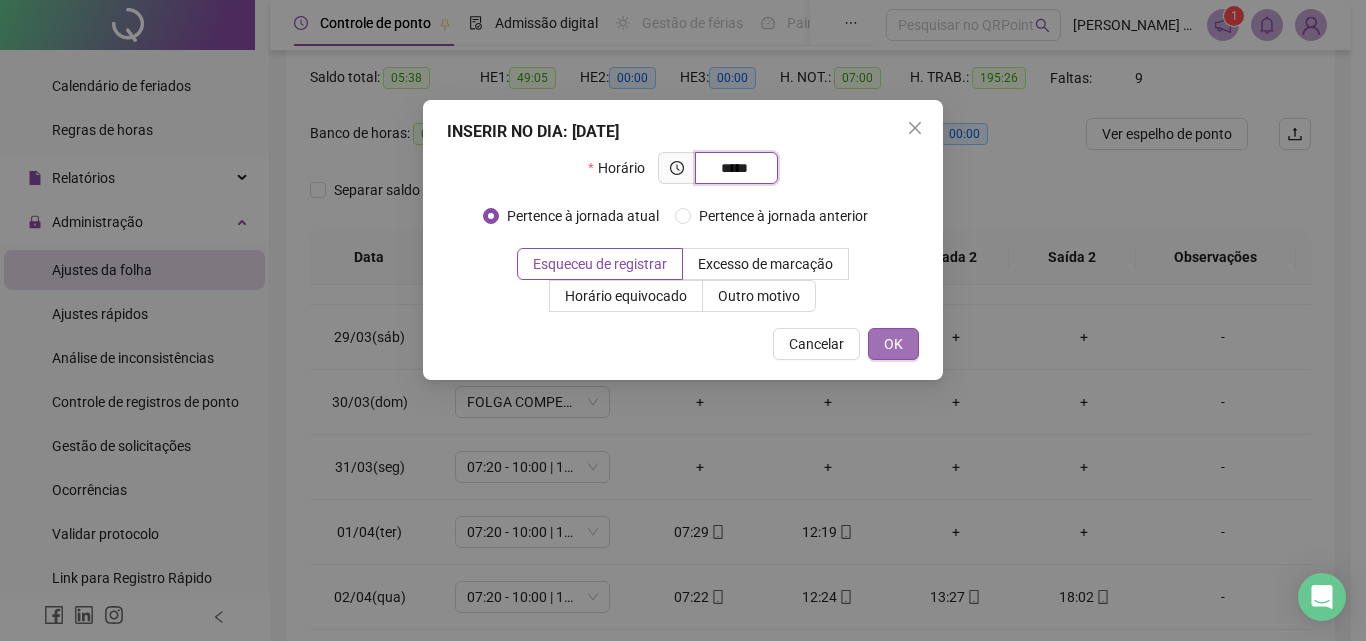 type on "*****" 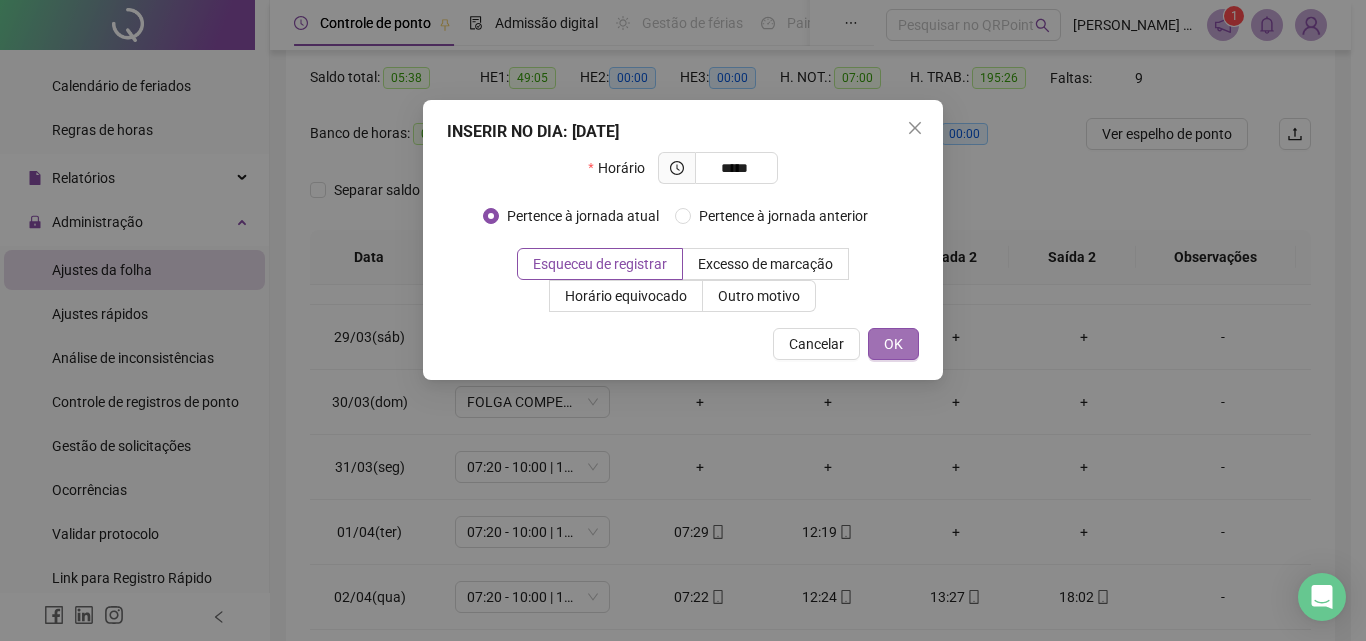 click on "OK" at bounding box center [893, 344] 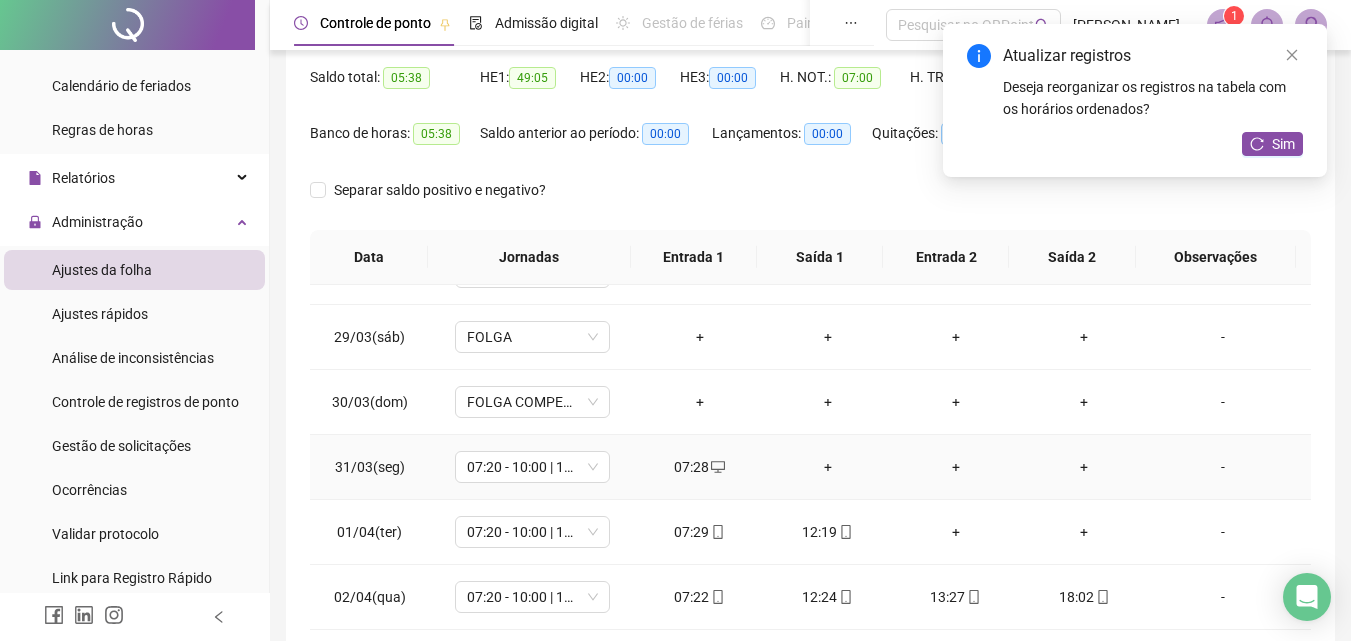 click on "+" at bounding box center (828, 467) 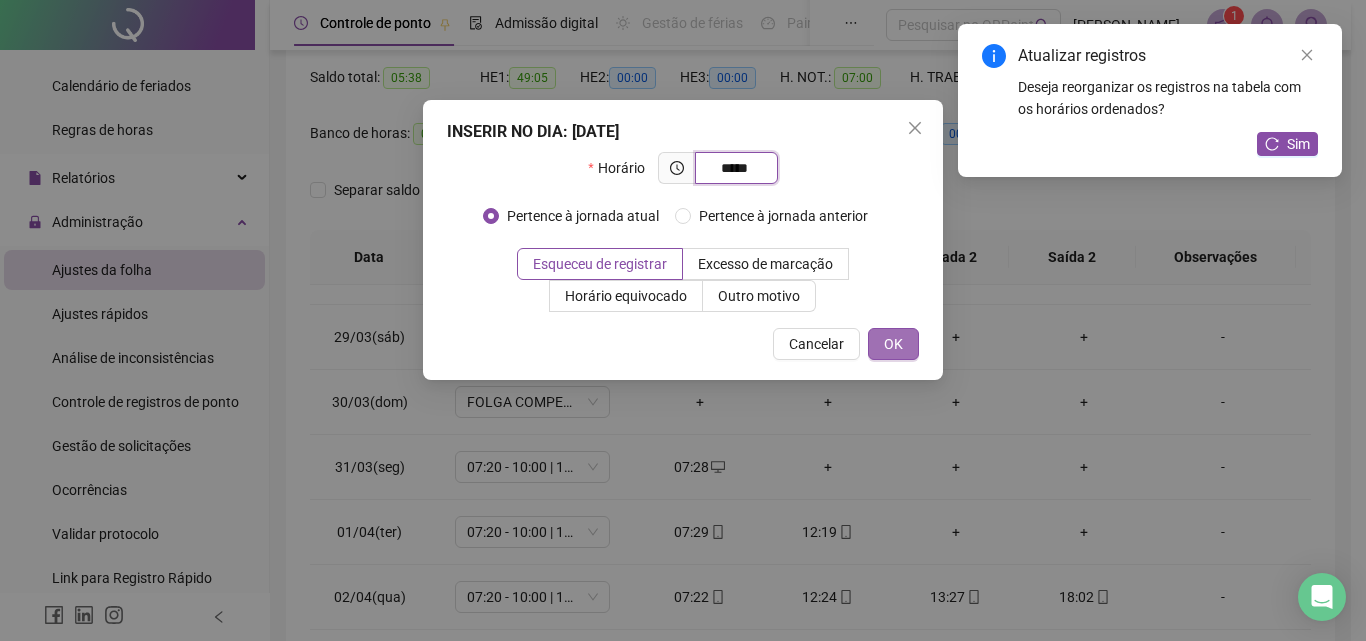 type on "*****" 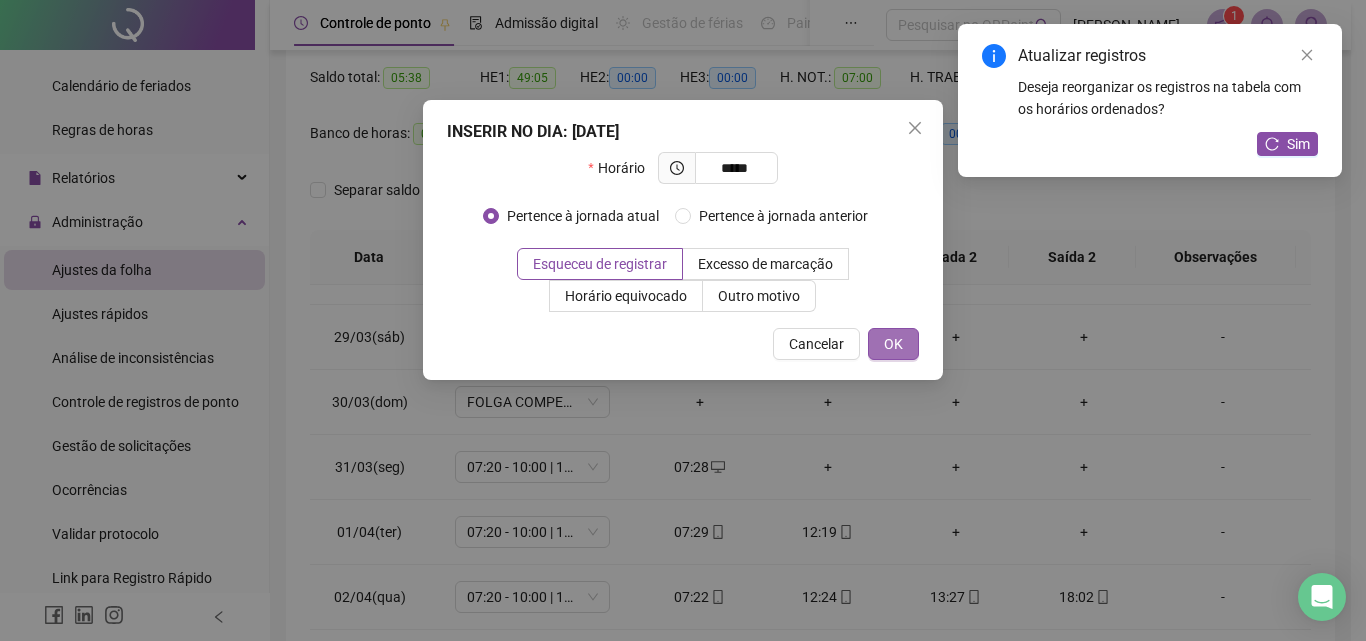 click on "OK" at bounding box center [893, 344] 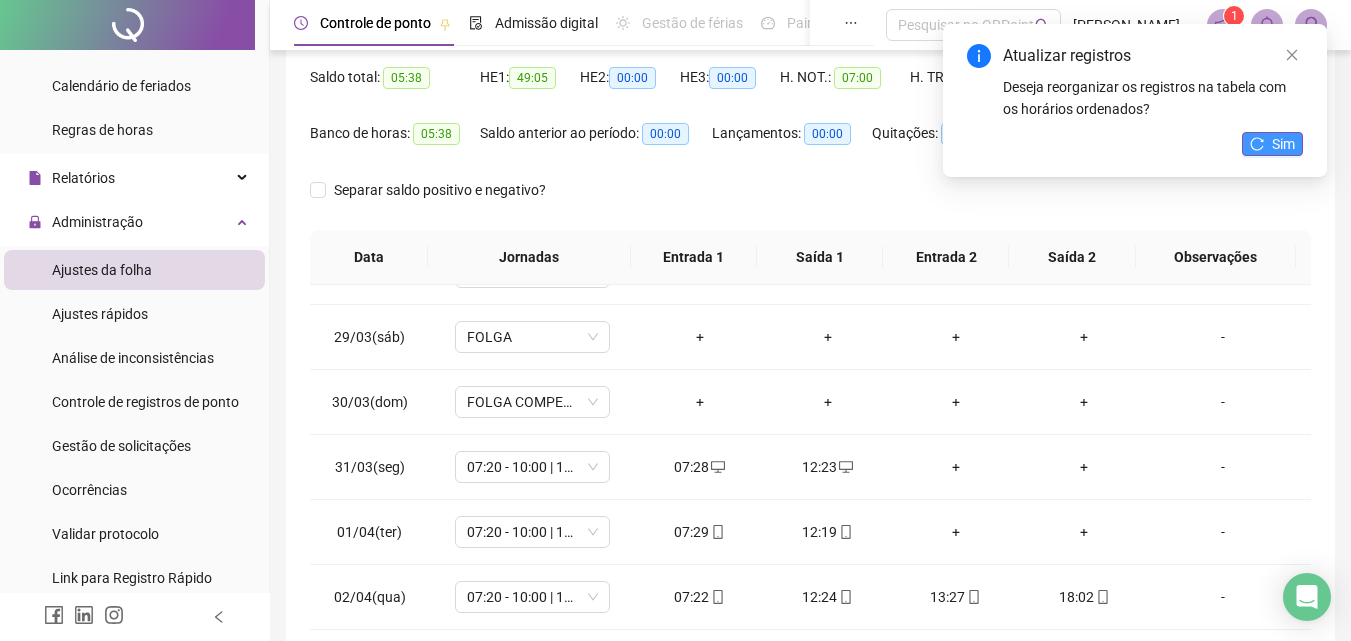 click on "Sim" at bounding box center [1283, 144] 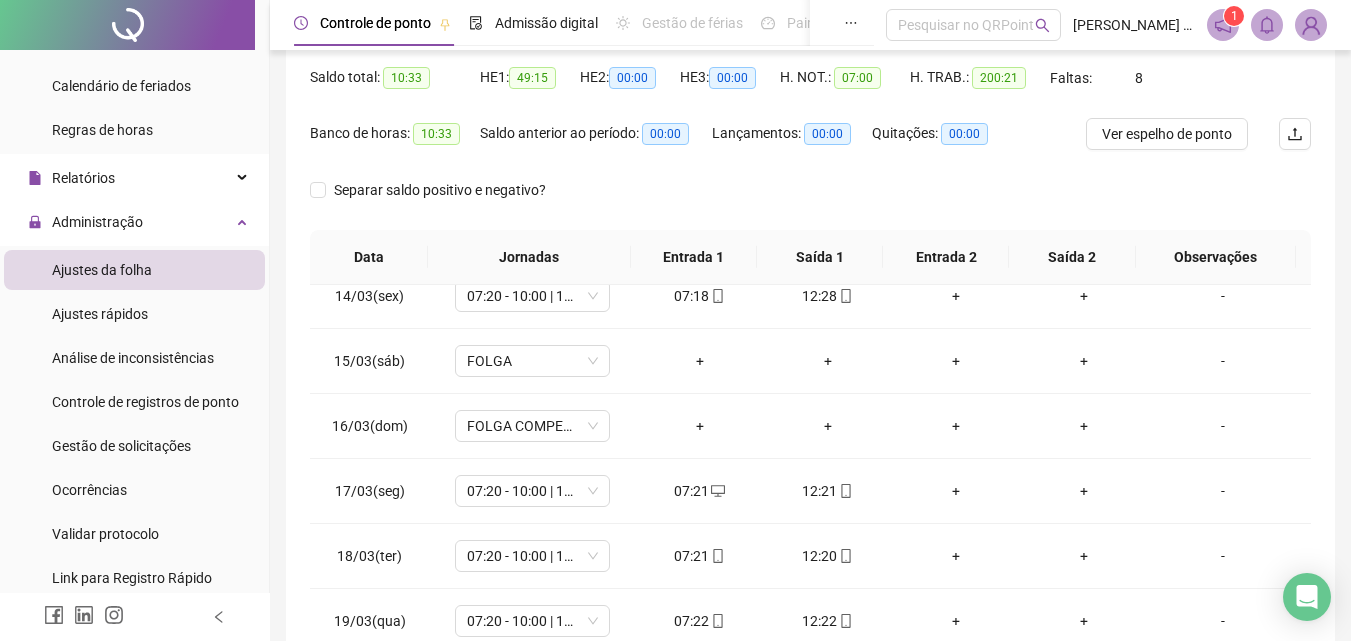 scroll, scrollTop: 700, scrollLeft: 0, axis: vertical 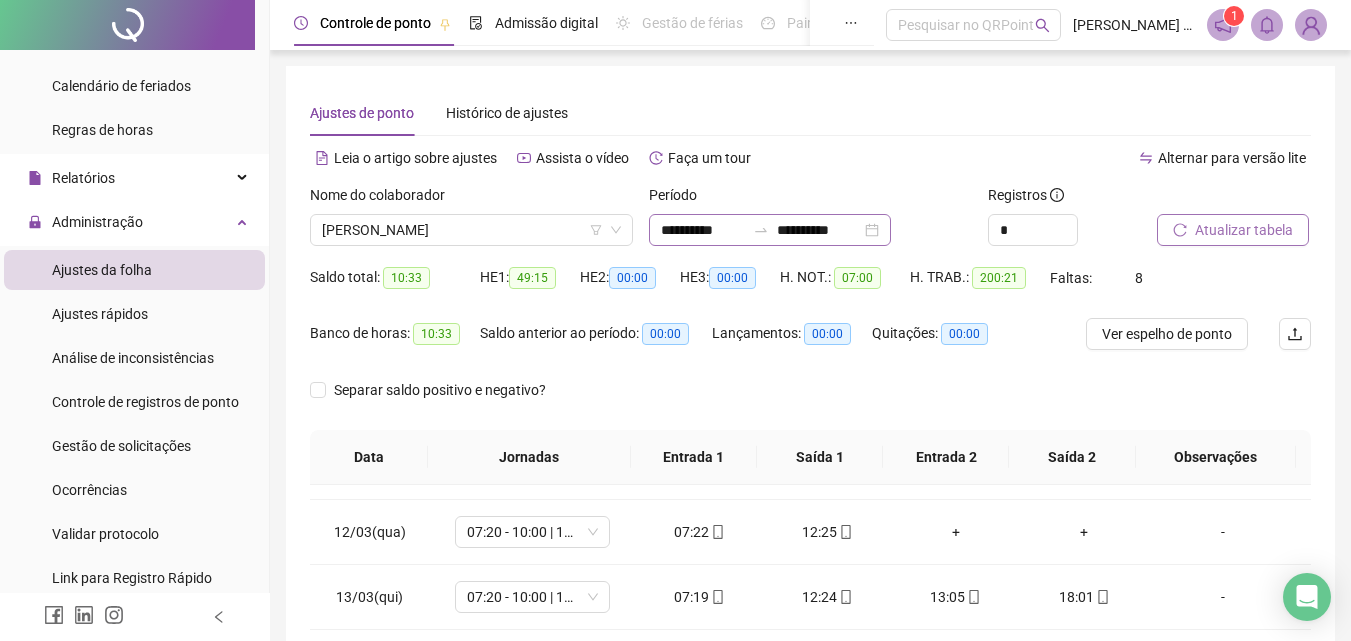 click at bounding box center [761, 230] 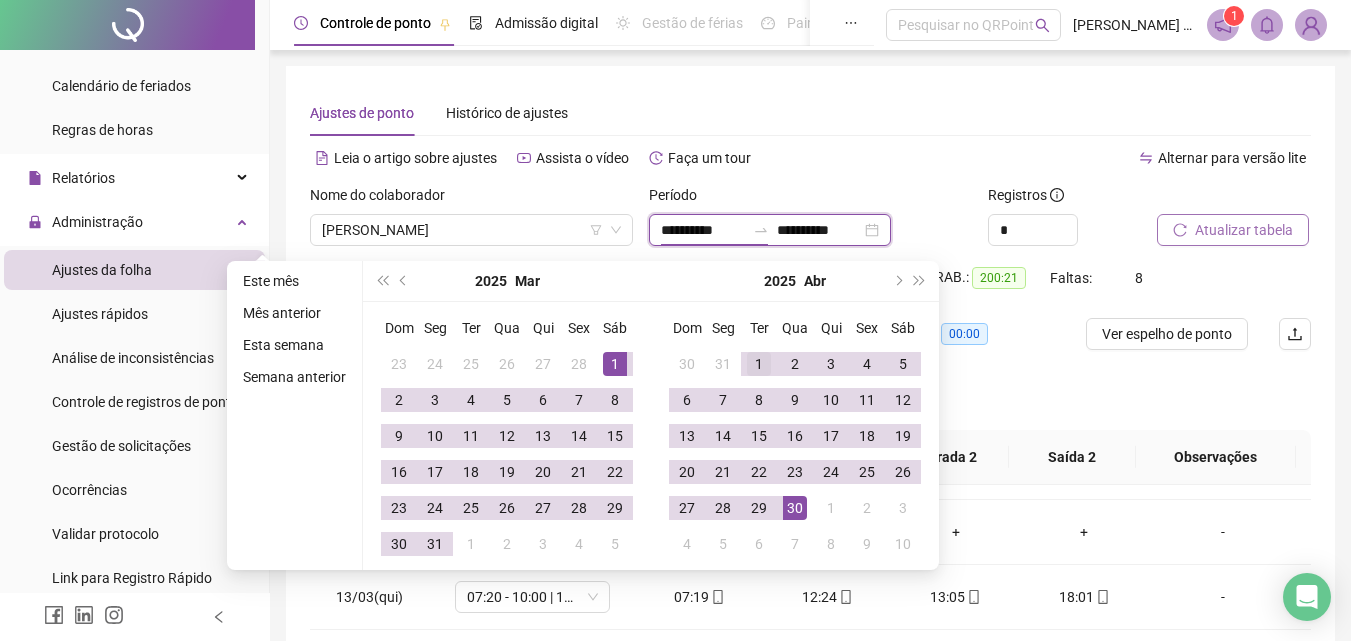 type on "**********" 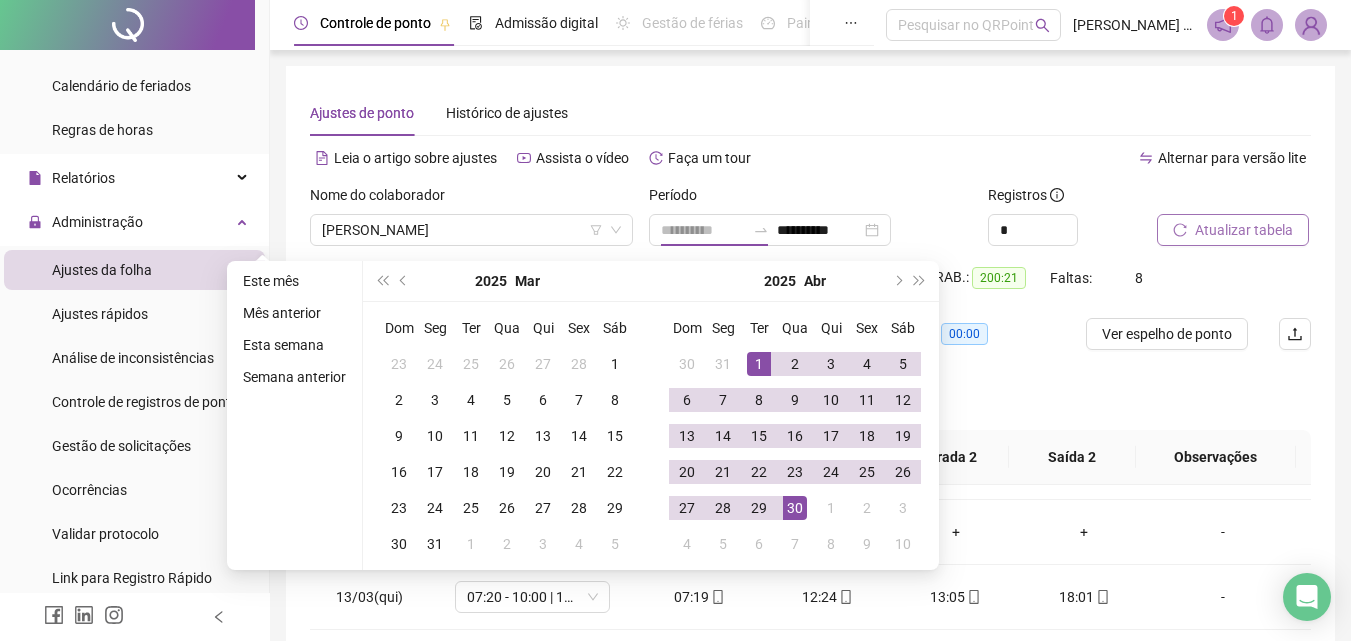 click on "1" at bounding box center (759, 364) 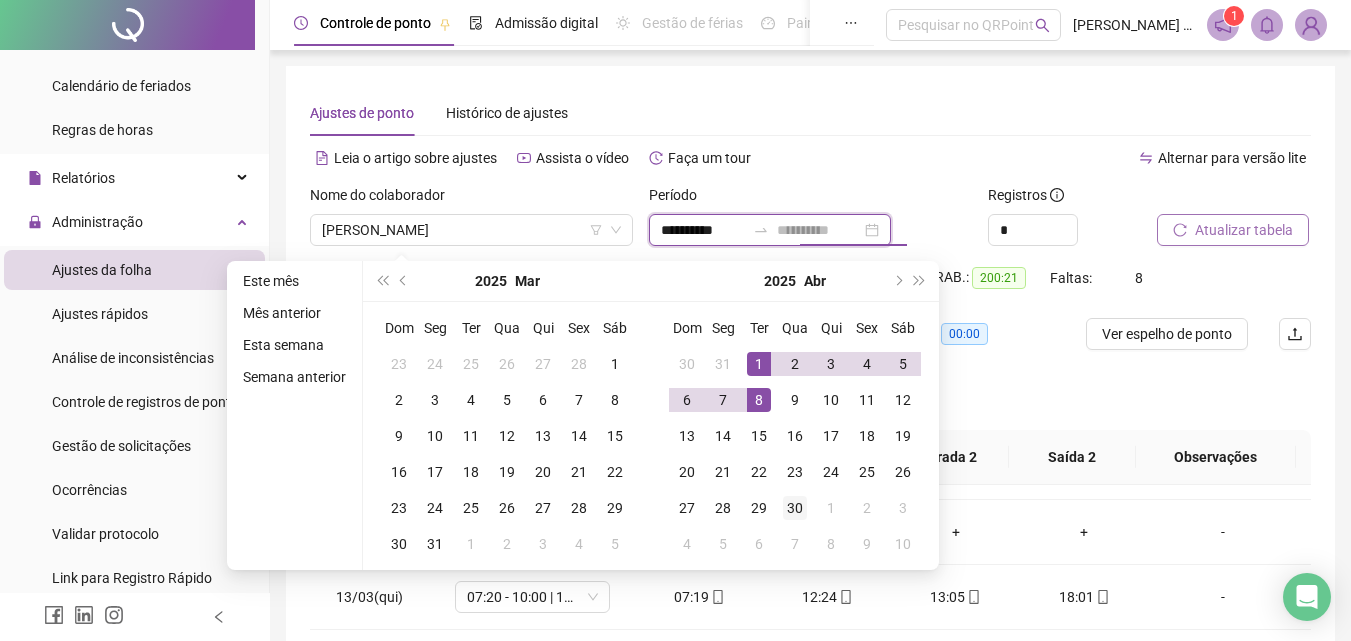 type on "**********" 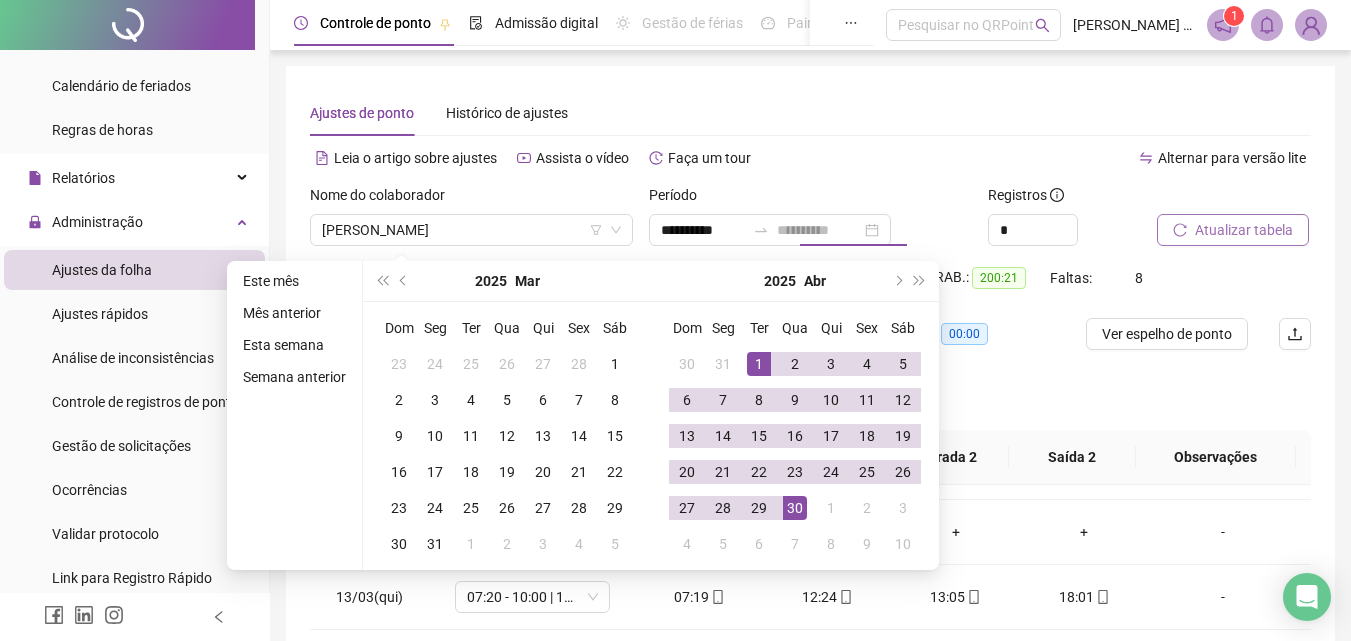click on "30" at bounding box center [795, 508] 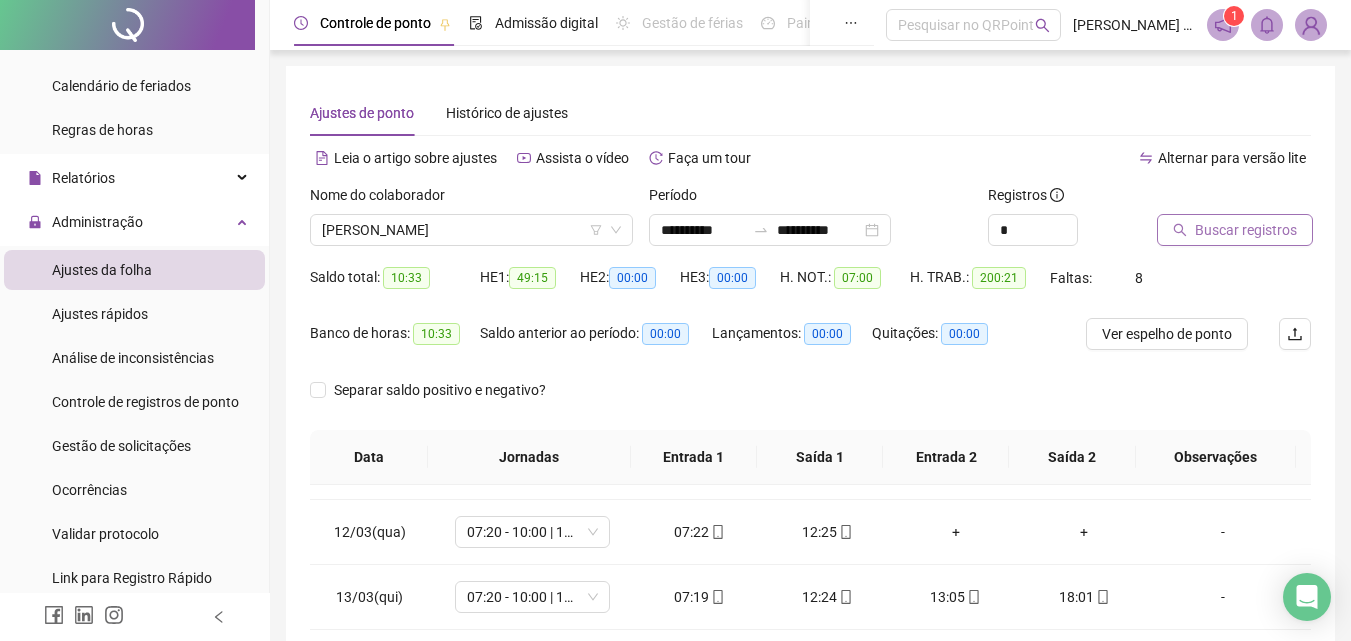 click on "Buscar registros" at bounding box center (1246, 230) 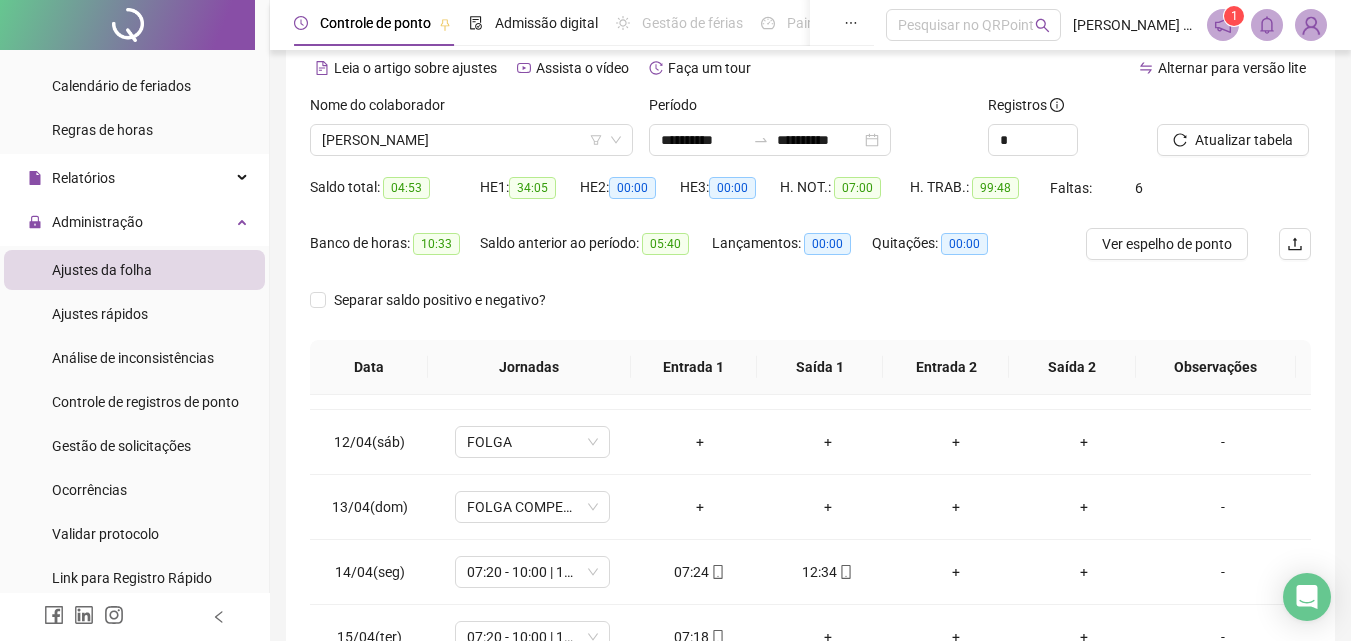 scroll, scrollTop: 100, scrollLeft: 0, axis: vertical 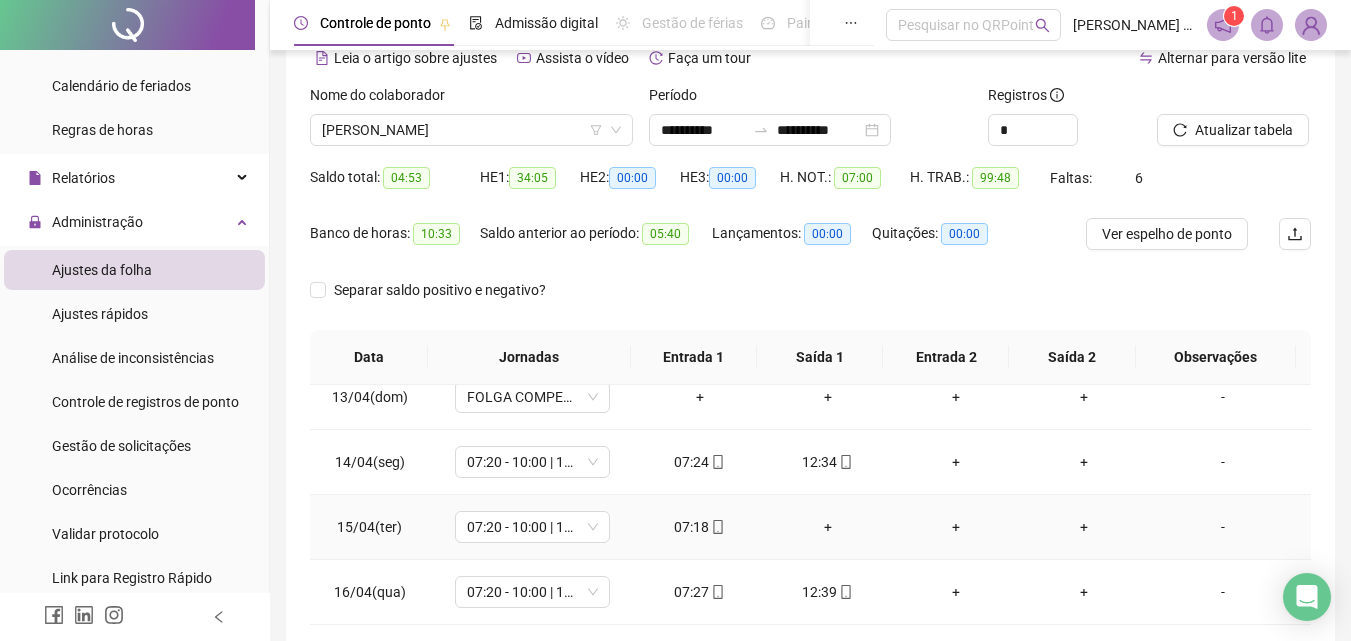 click on "+" at bounding box center (828, 527) 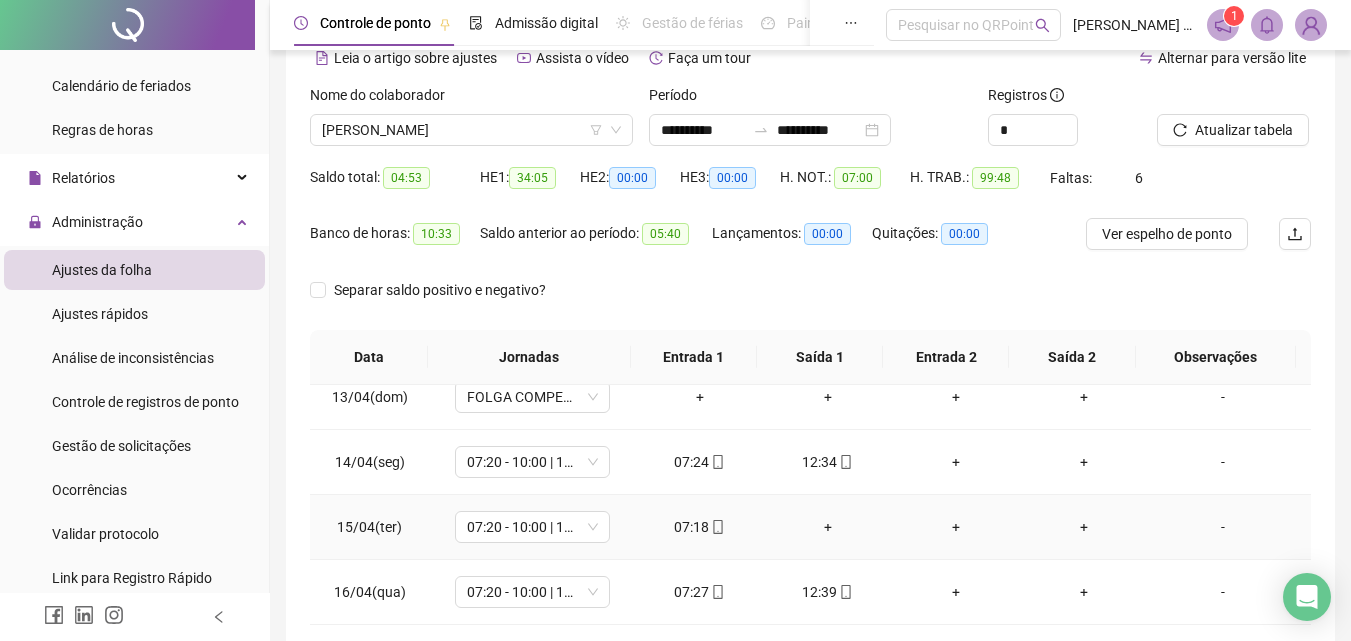click on "+" at bounding box center (828, 527) 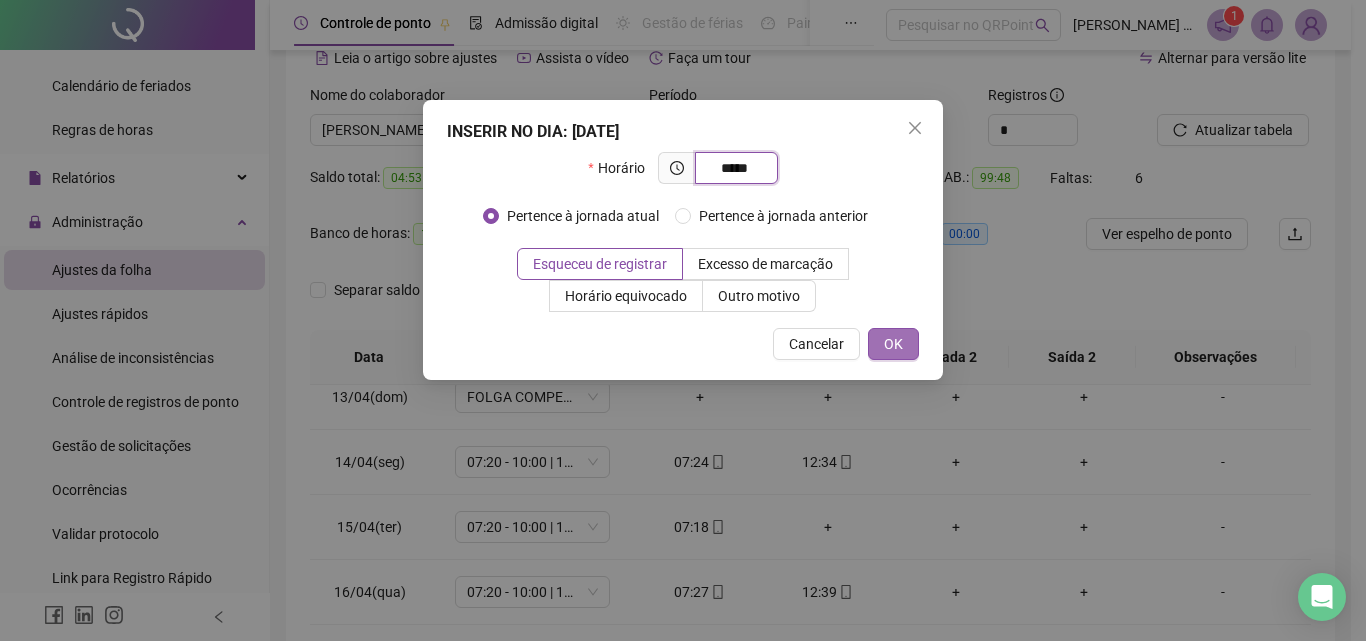 type on "*****" 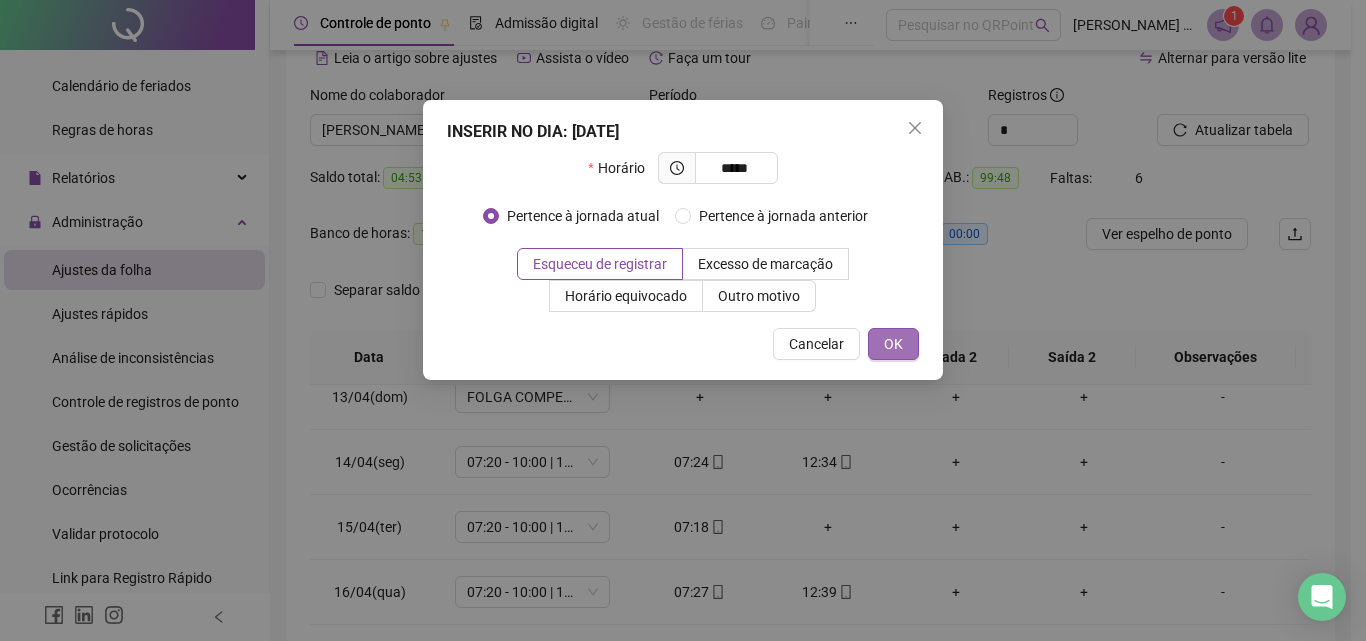 click on "OK" at bounding box center (893, 344) 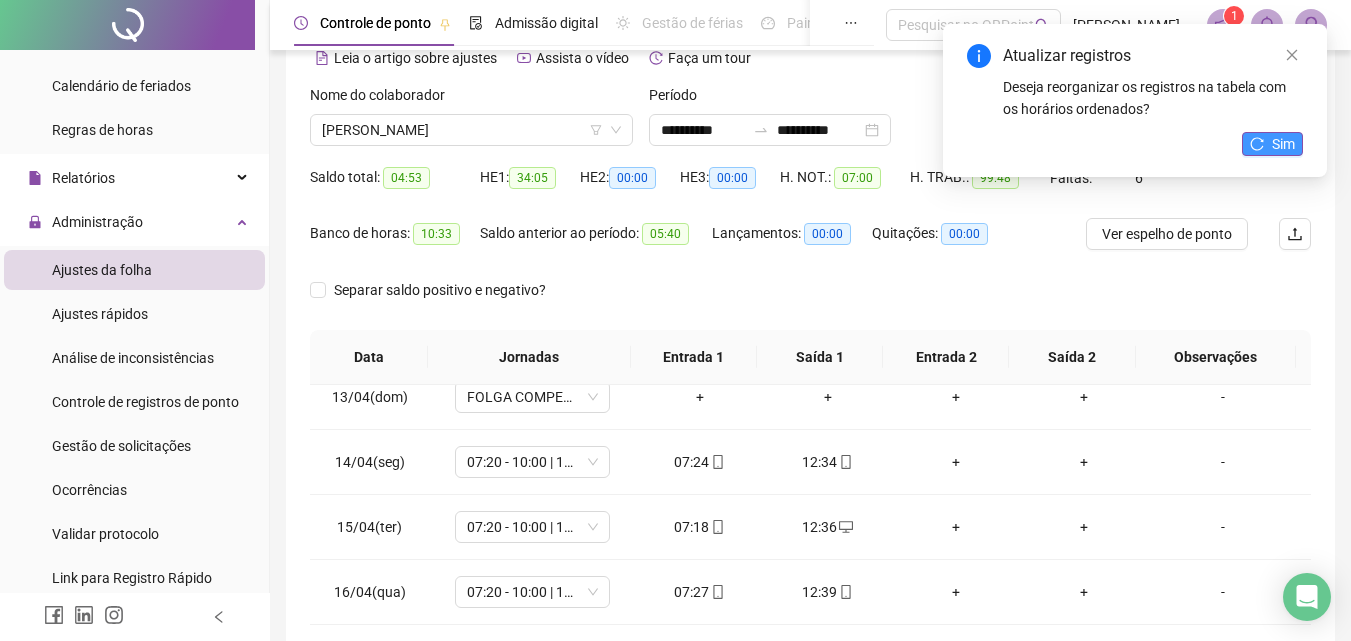 click on "Sim" at bounding box center [1283, 144] 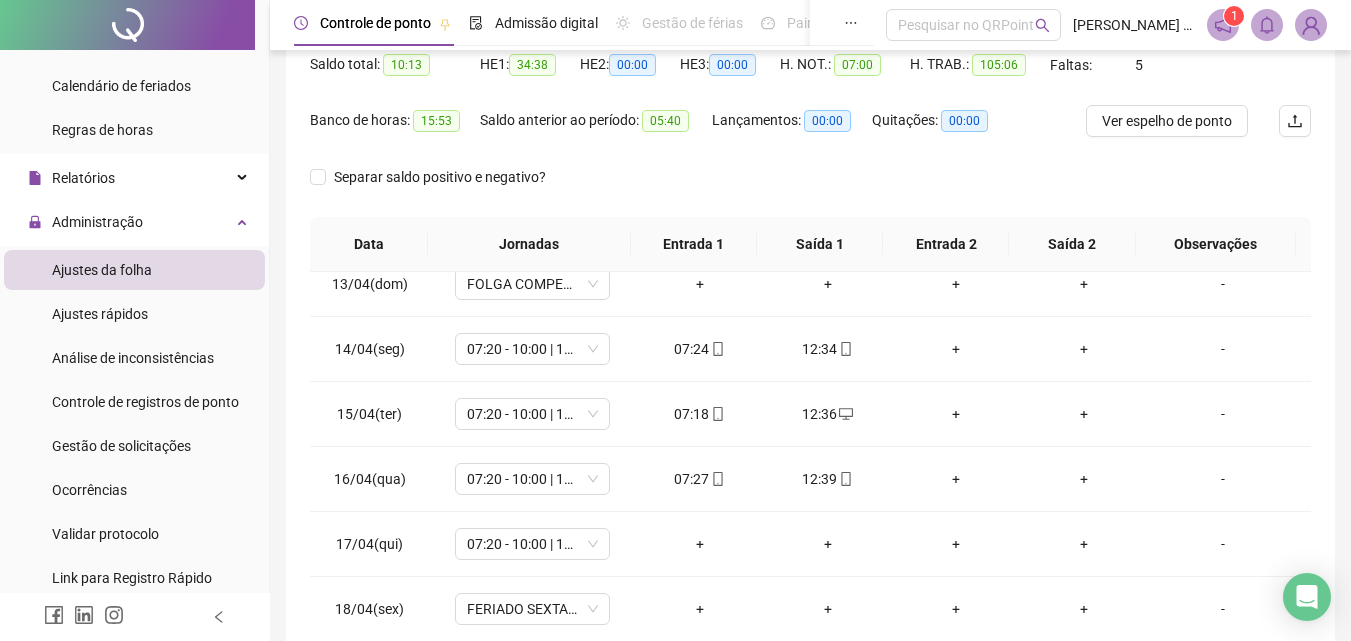 scroll, scrollTop: 220, scrollLeft: 0, axis: vertical 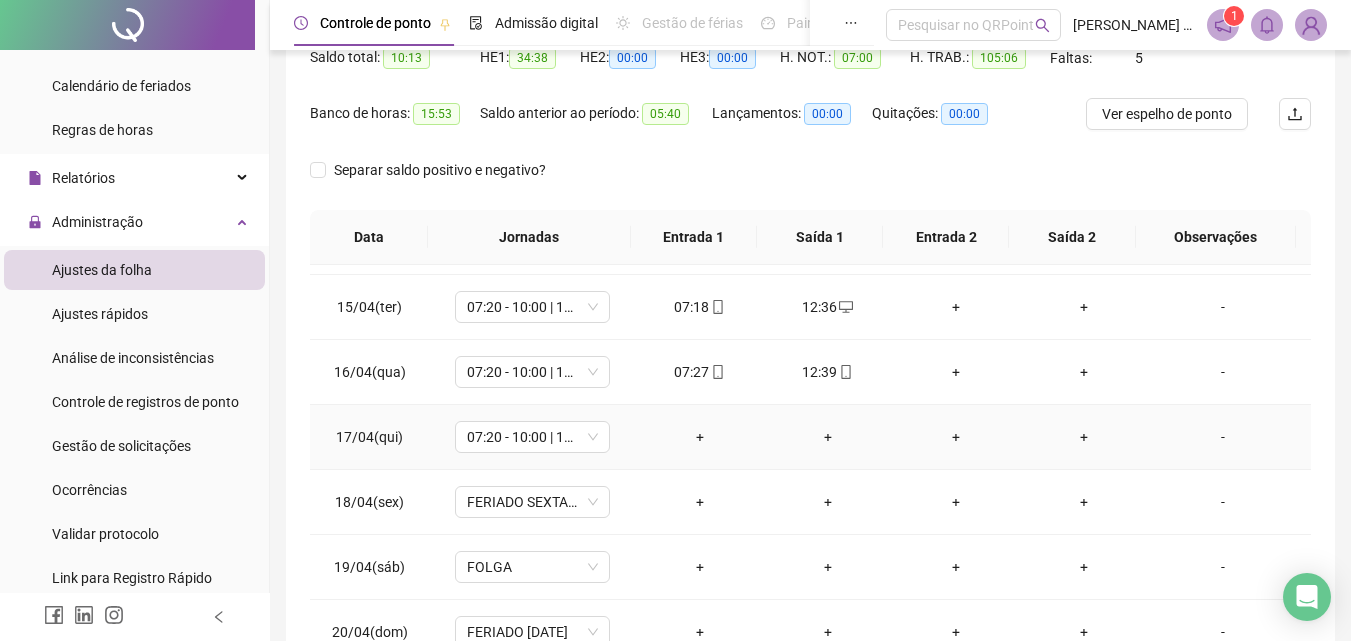 click on "+" at bounding box center (700, 437) 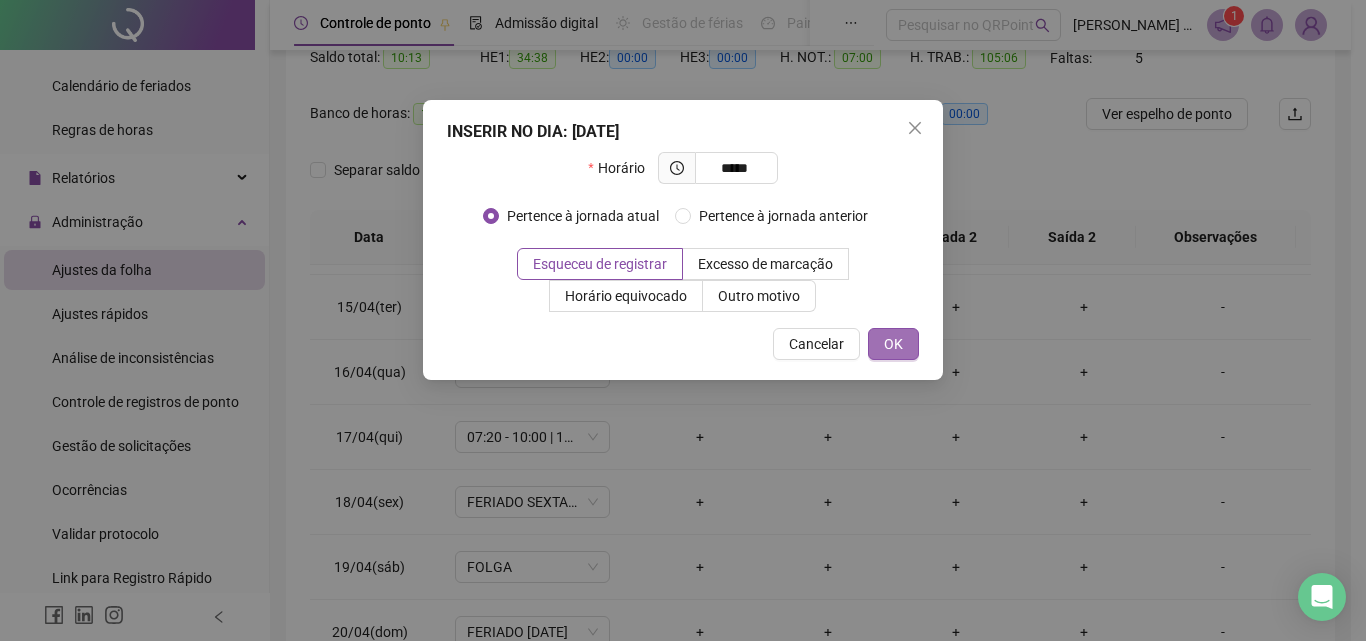 type on "*****" 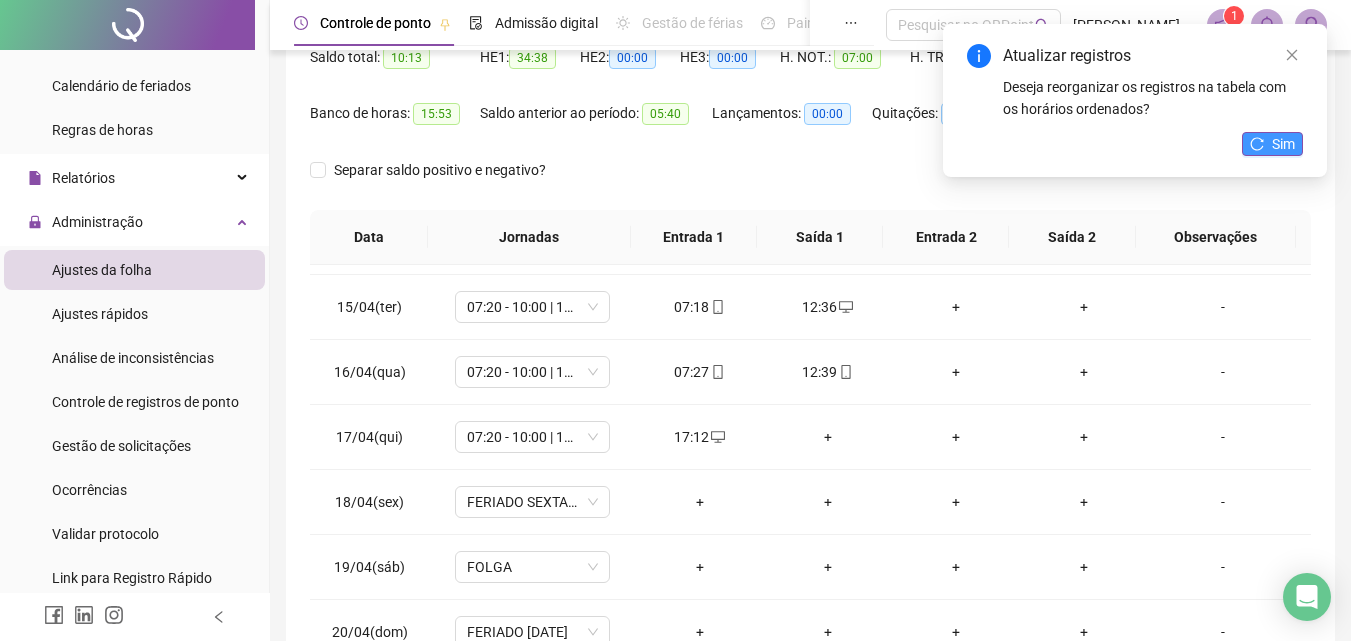 click on "Sim" at bounding box center [1283, 144] 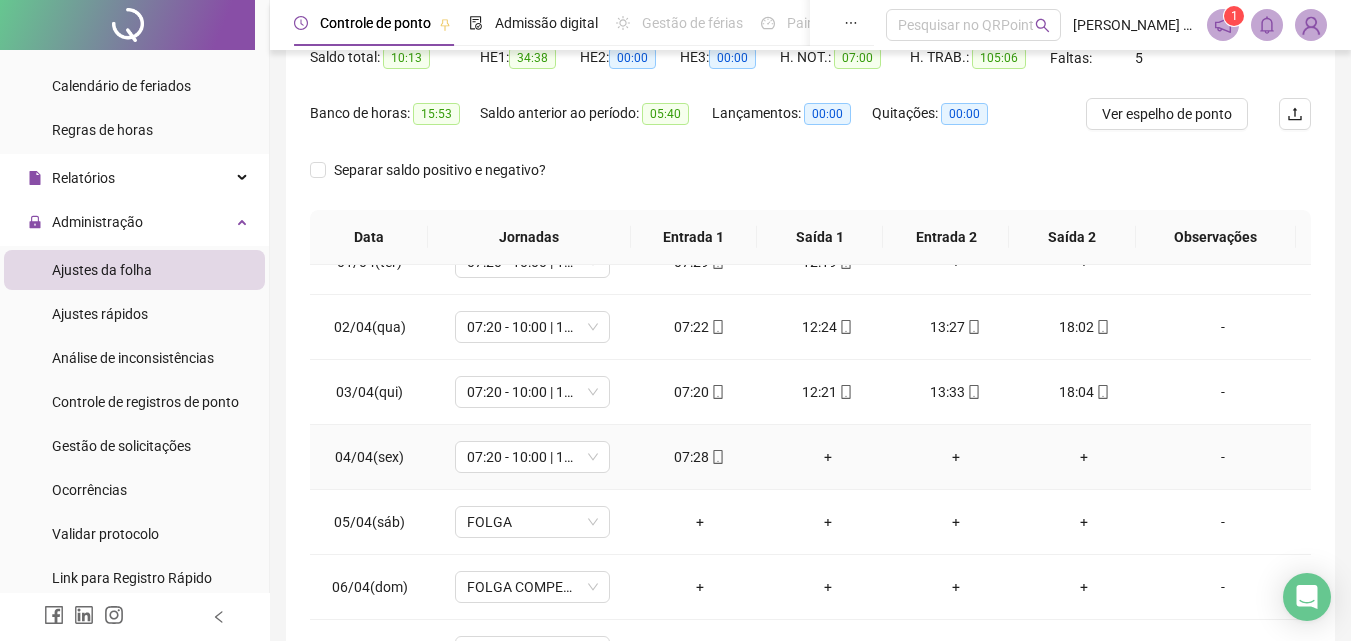 scroll, scrollTop: 0, scrollLeft: 0, axis: both 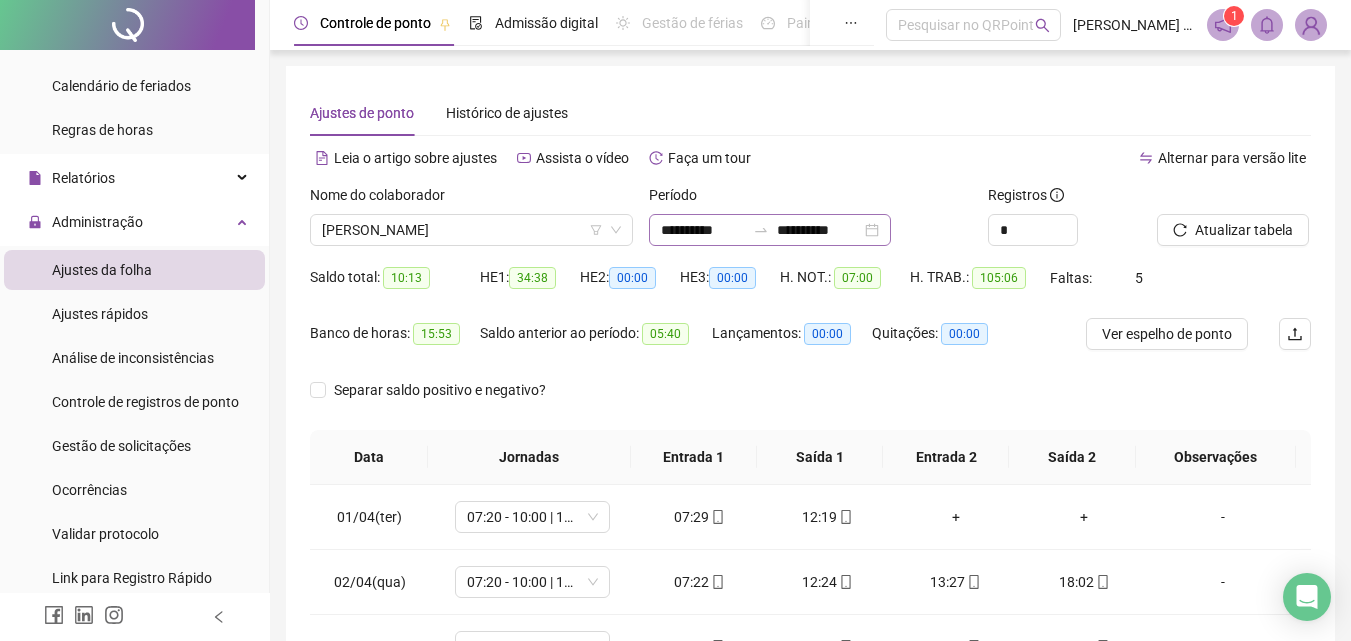 click 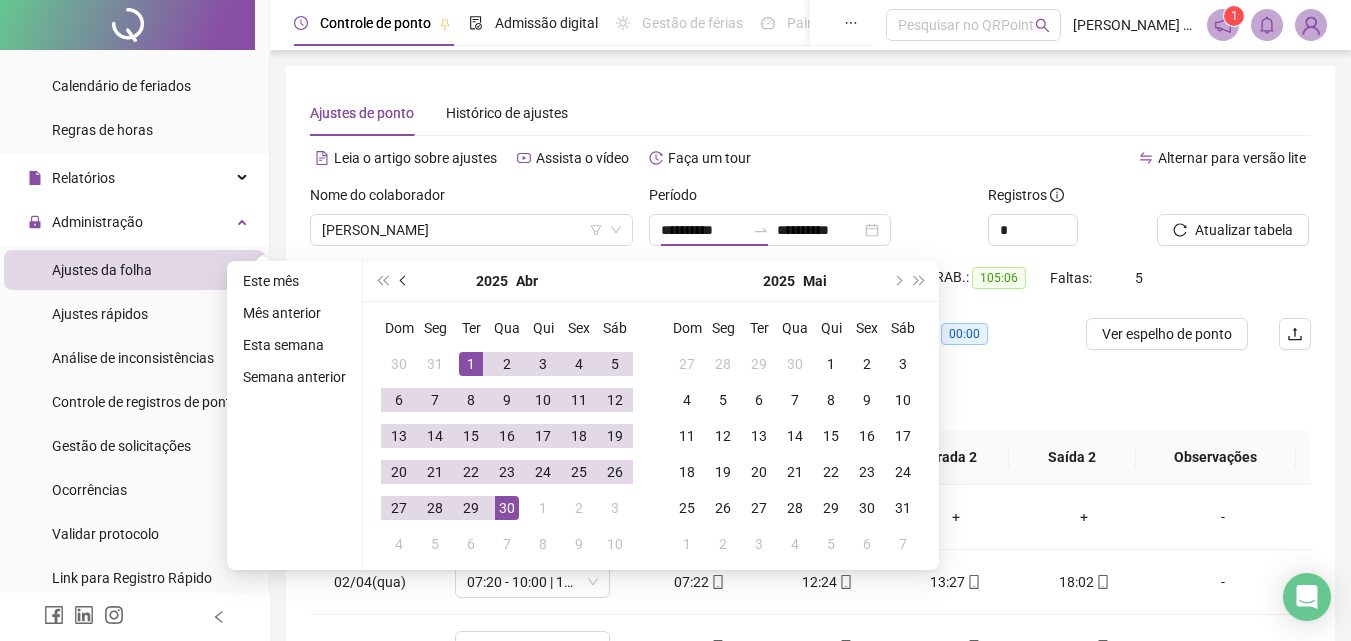 click at bounding box center (405, 281) 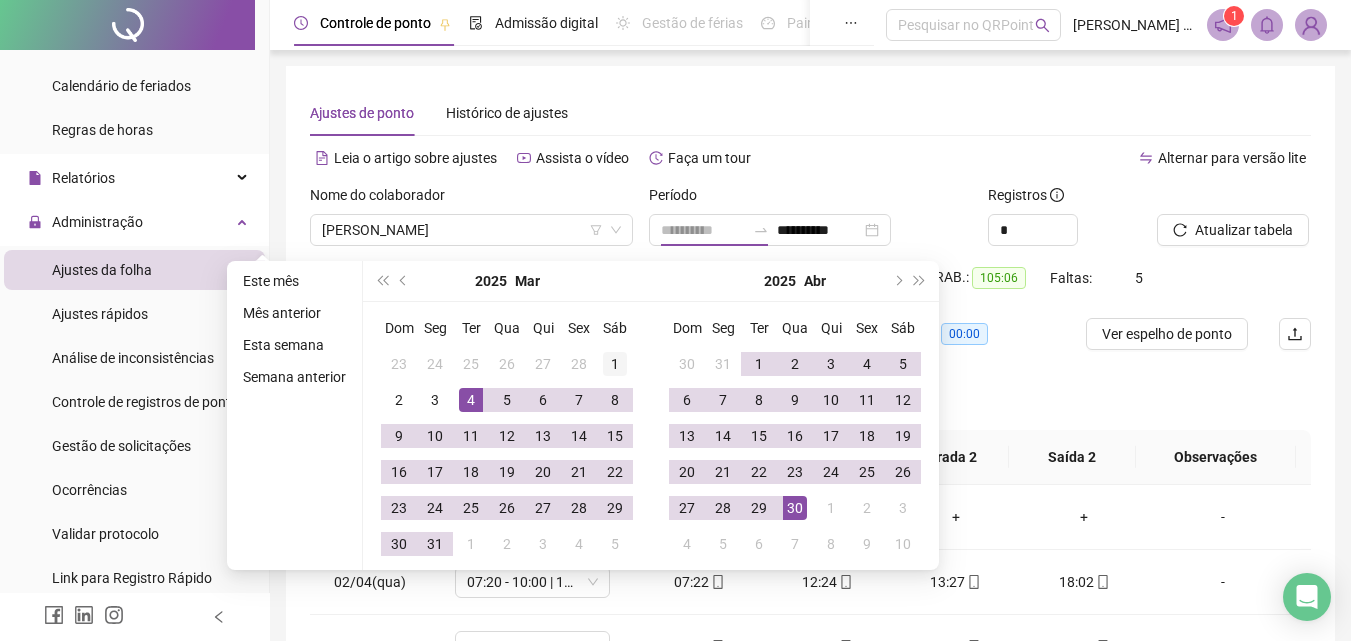 type on "**********" 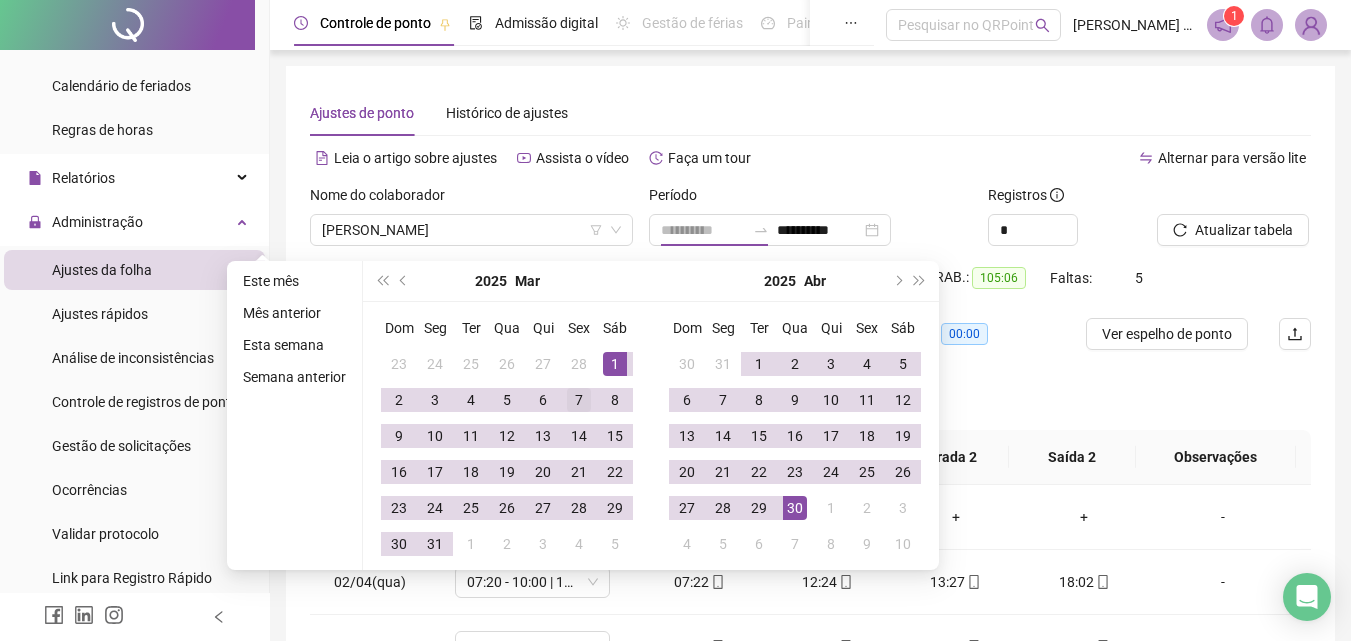 click on "1" at bounding box center [615, 364] 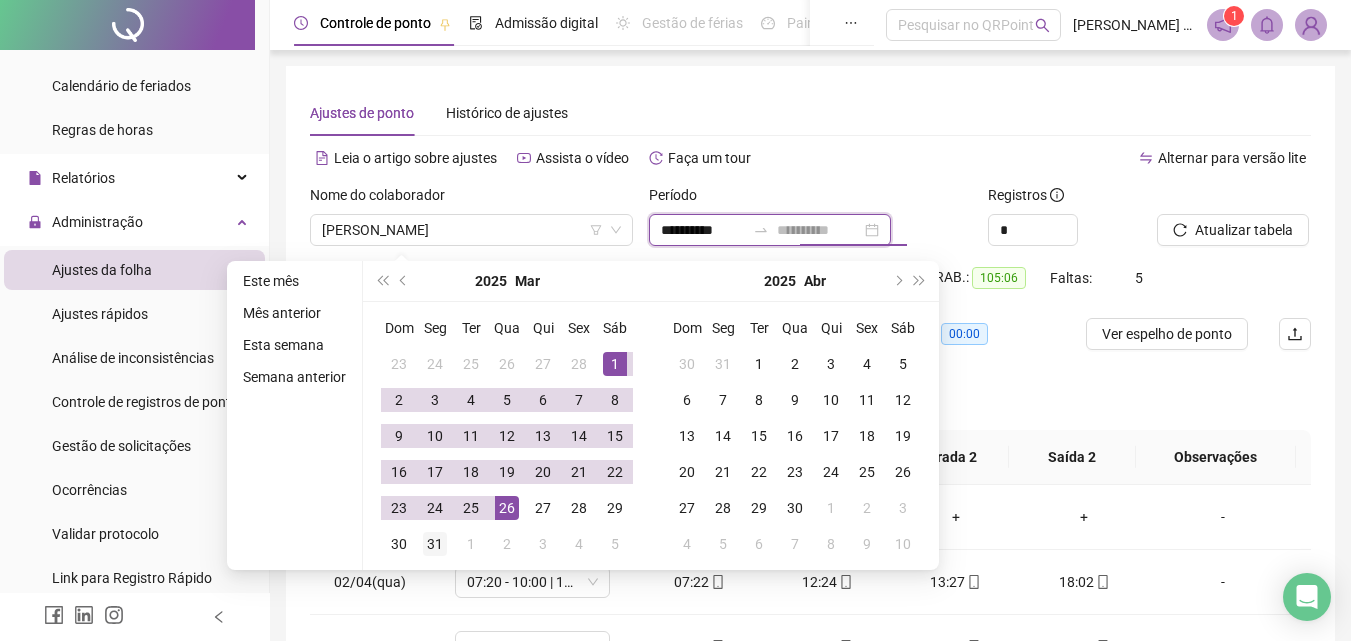 type on "**********" 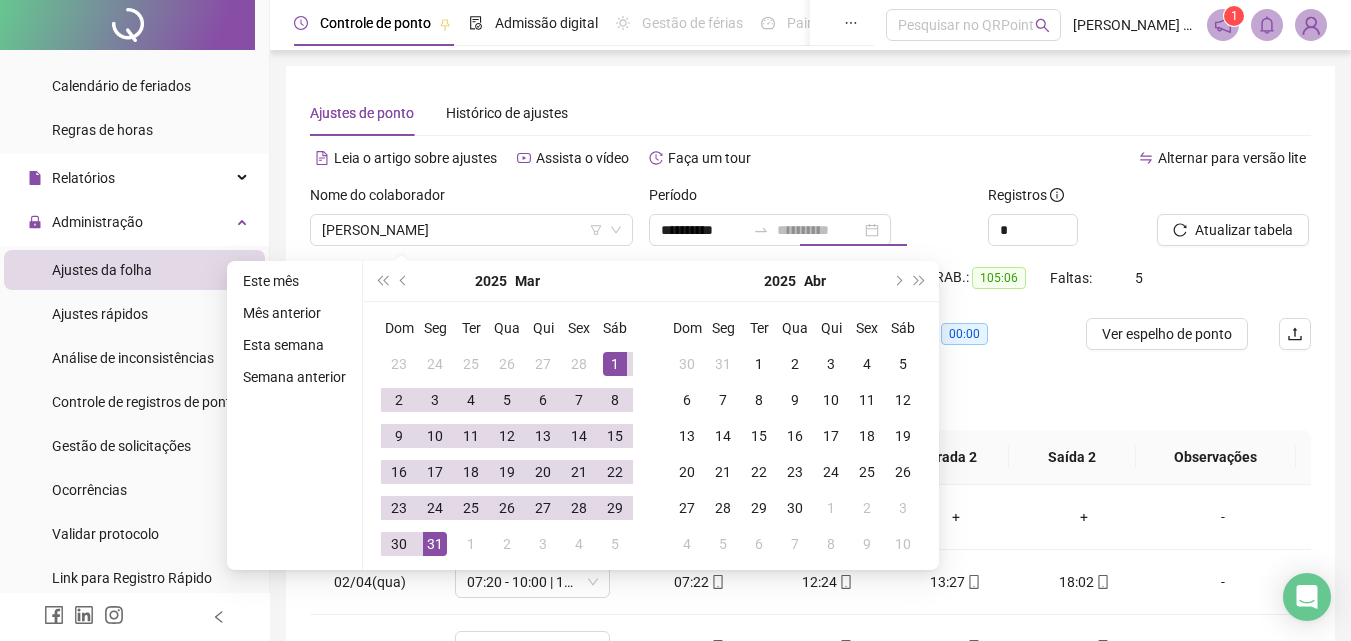 click on "31" at bounding box center (435, 544) 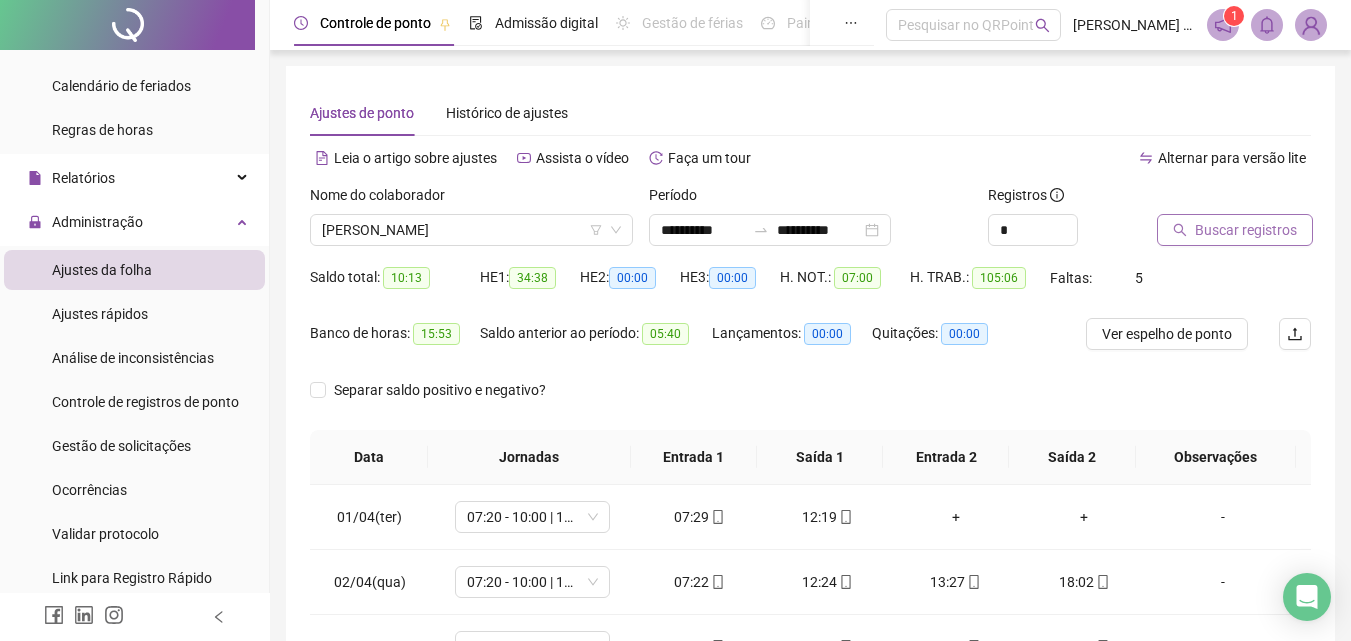 click on "Buscar registros" at bounding box center [1246, 230] 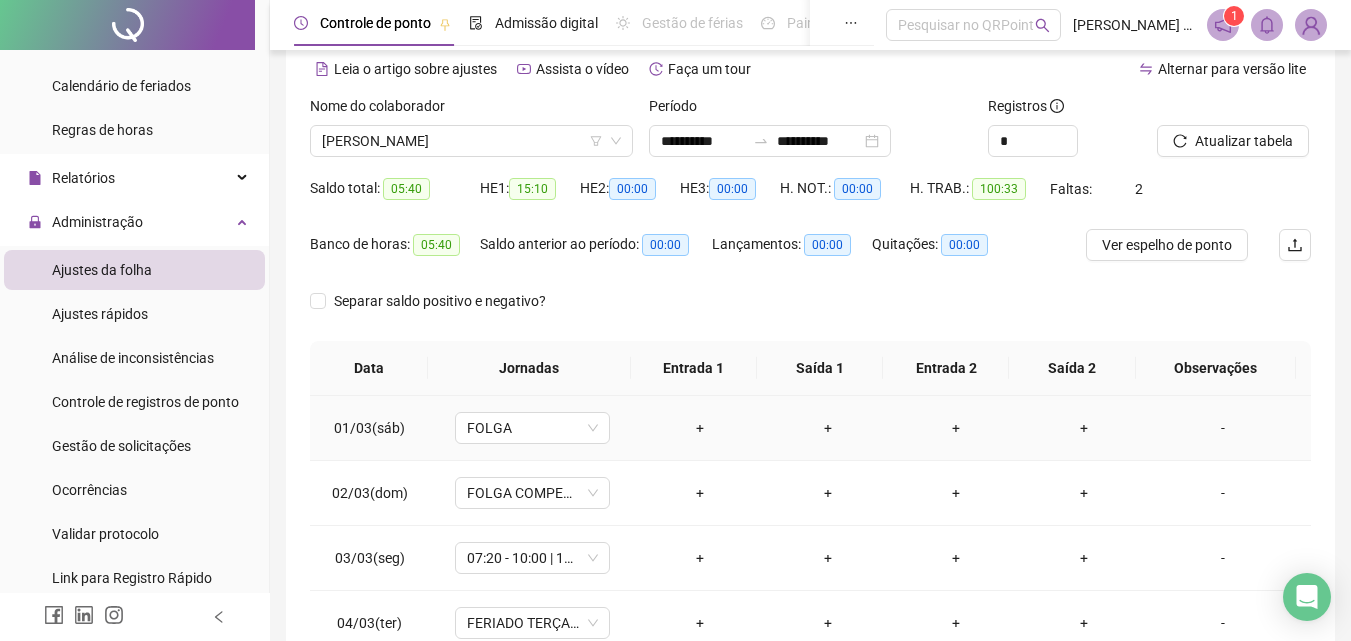 scroll, scrollTop: 200, scrollLeft: 0, axis: vertical 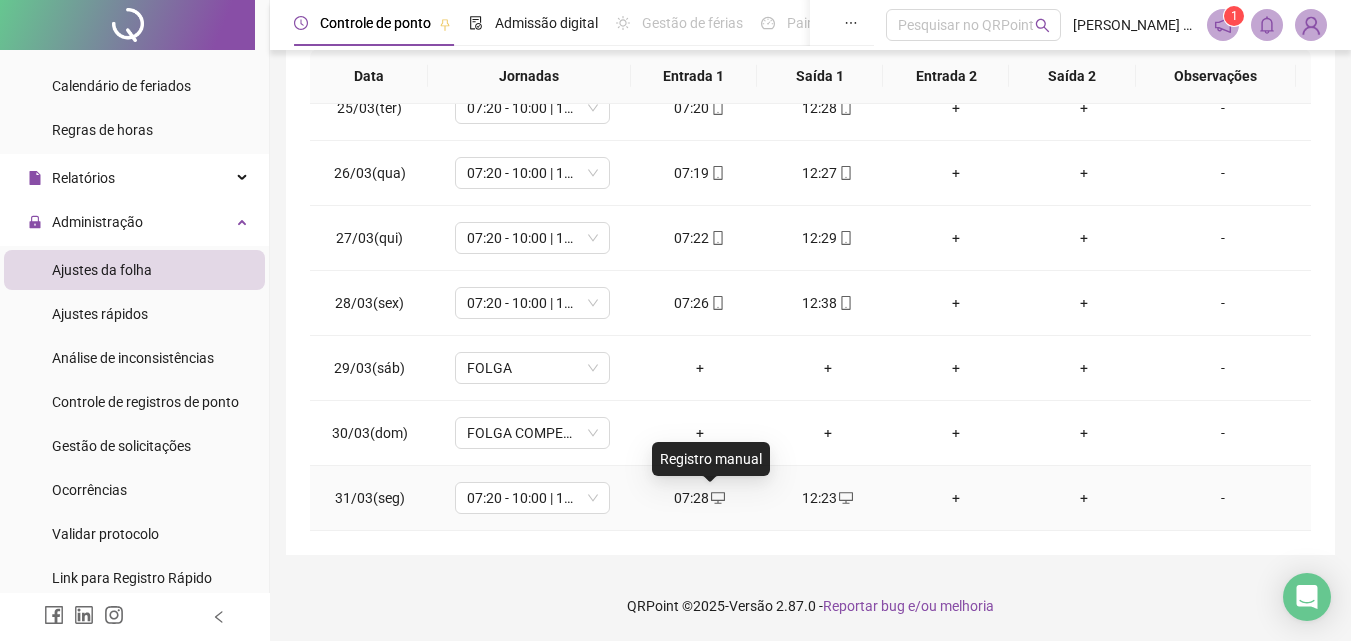 click 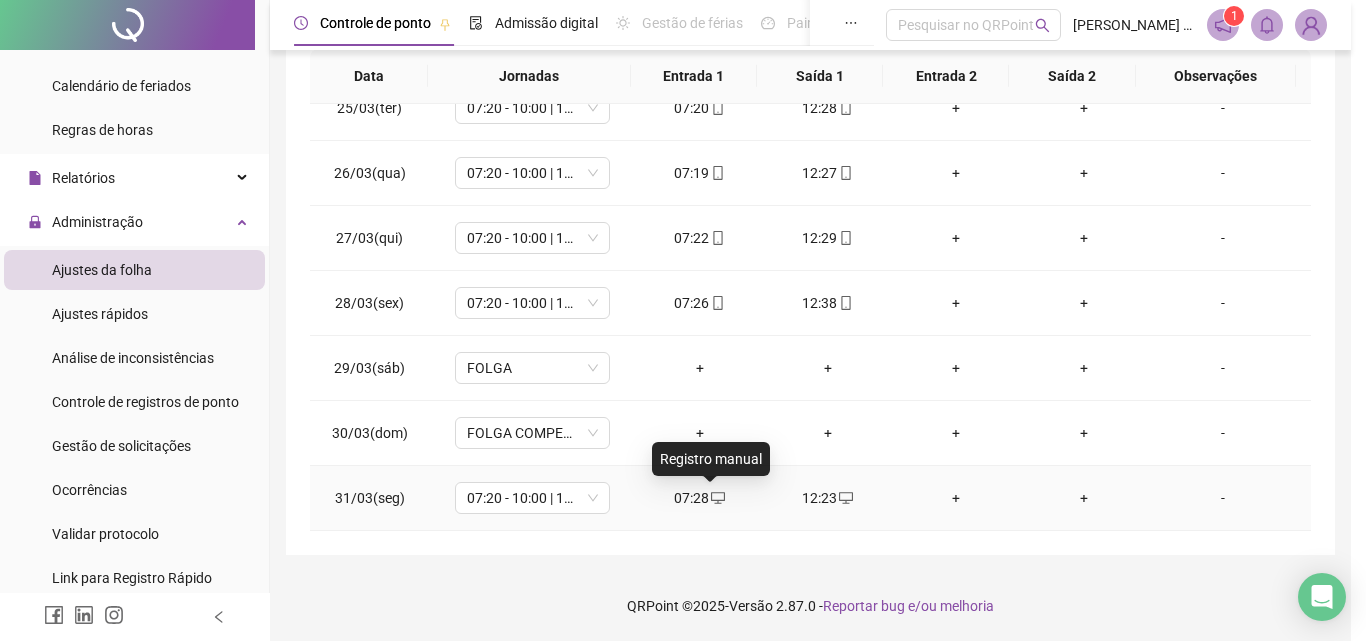 type on "**********" 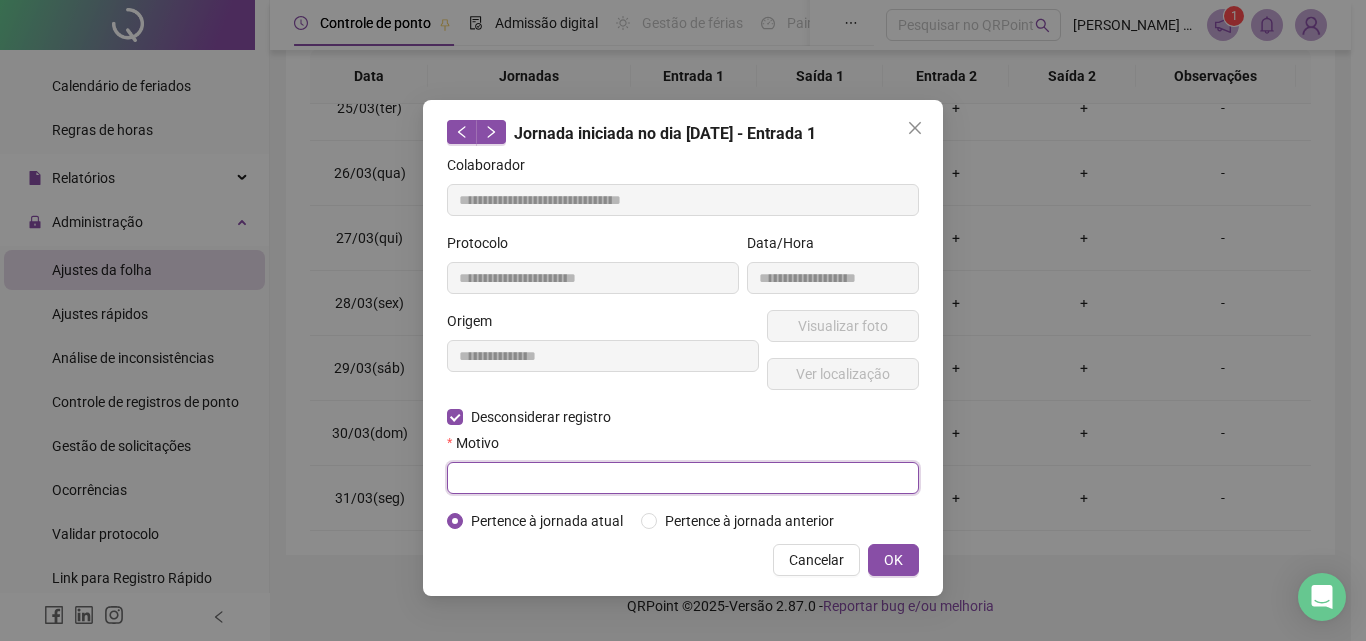 click at bounding box center [683, 478] 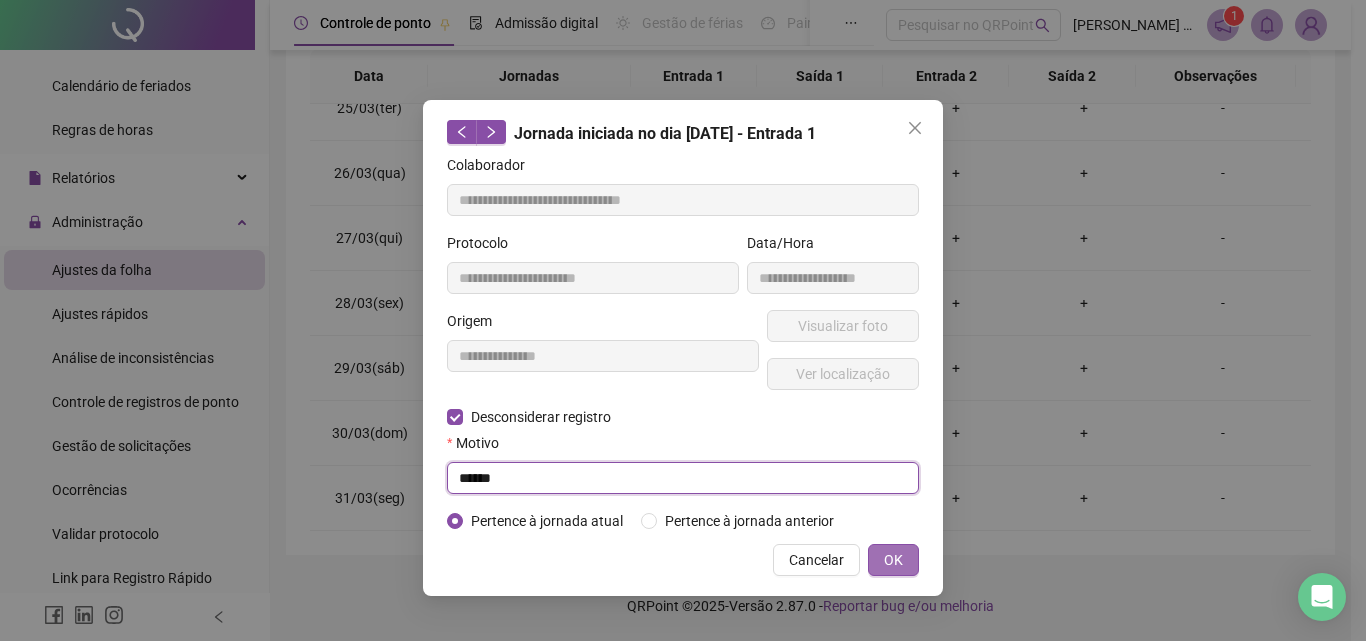 type on "******" 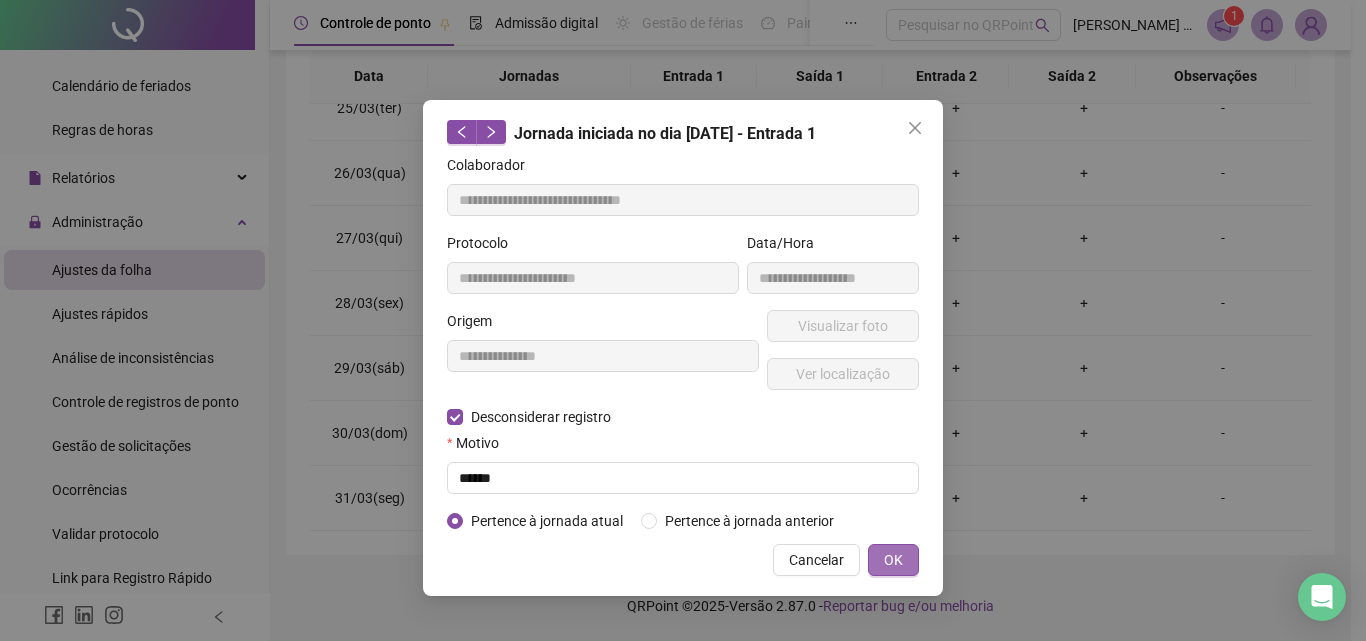 click on "OK" at bounding box center (893, 560) 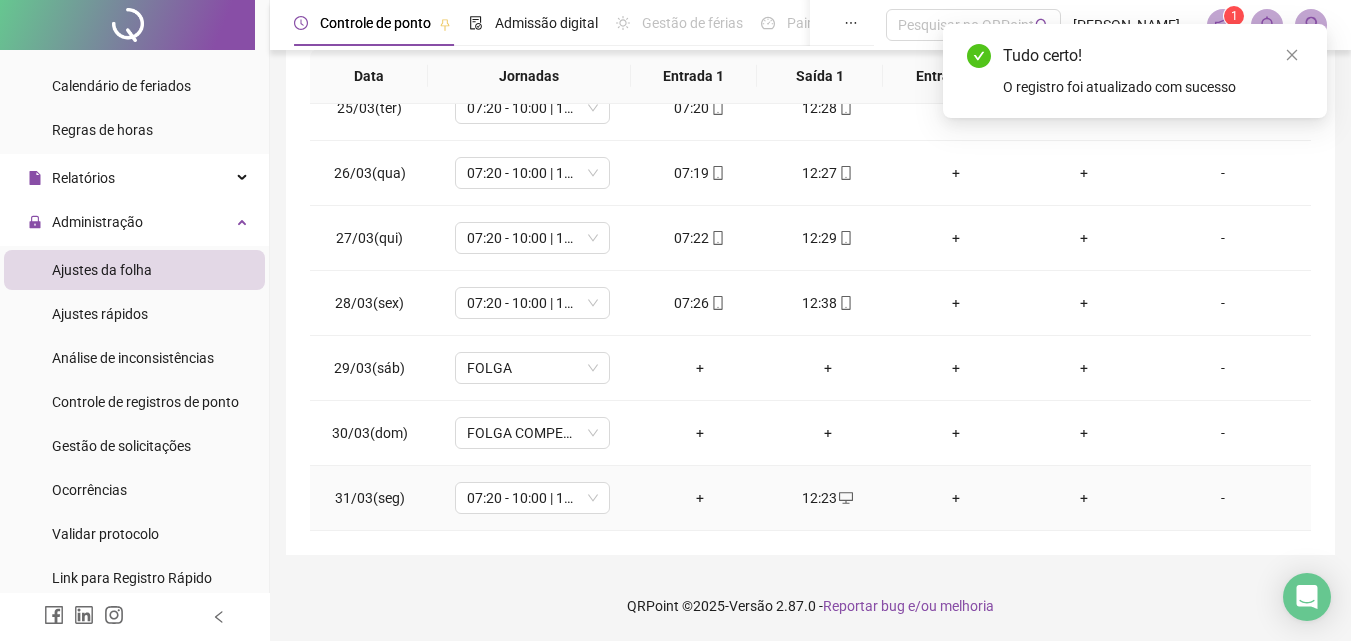 click 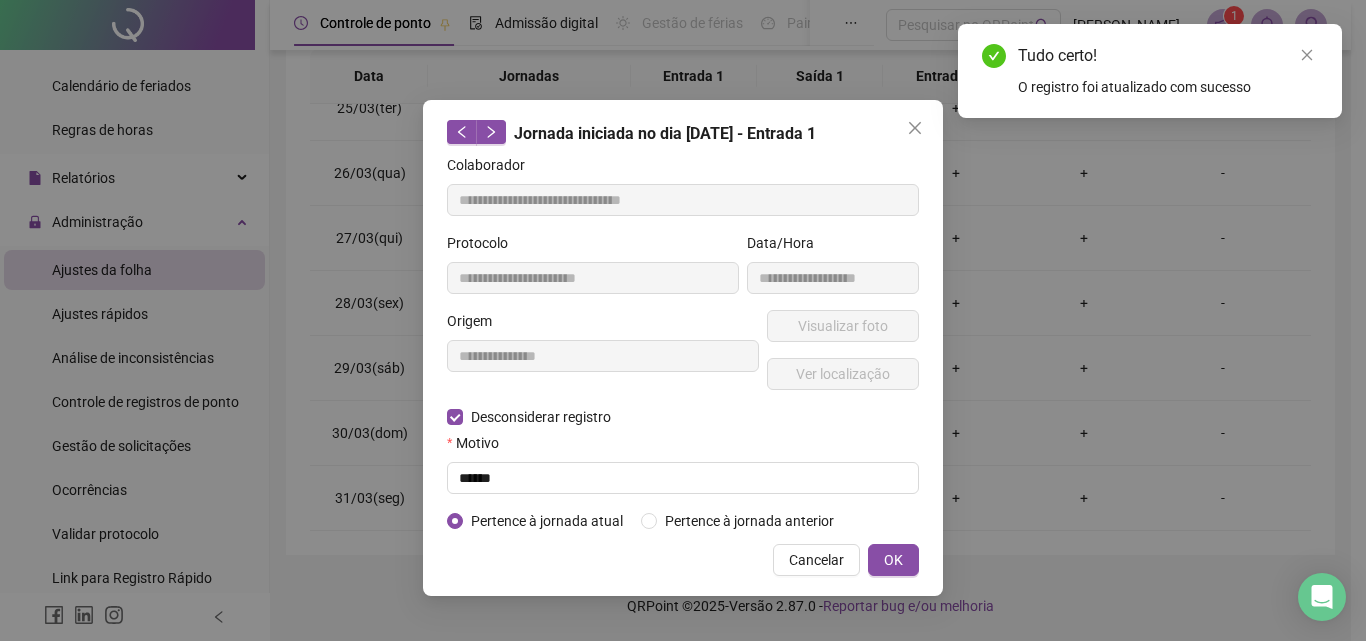 type on "**********" 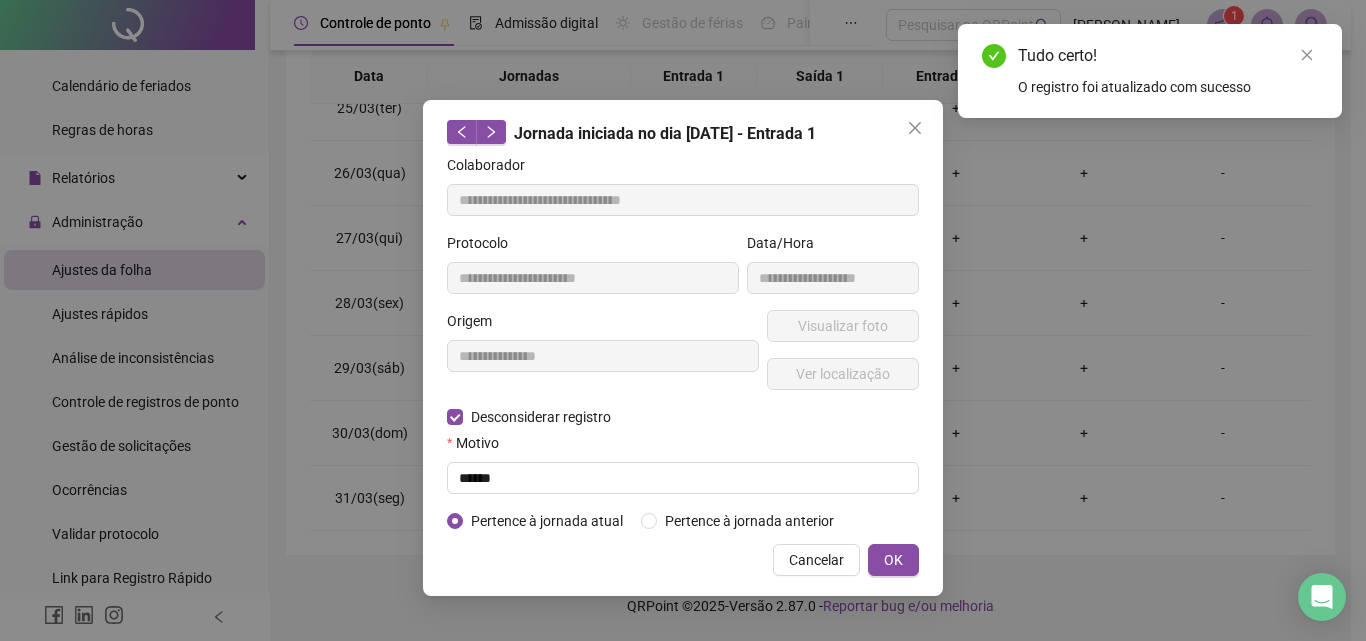 type on "**********" 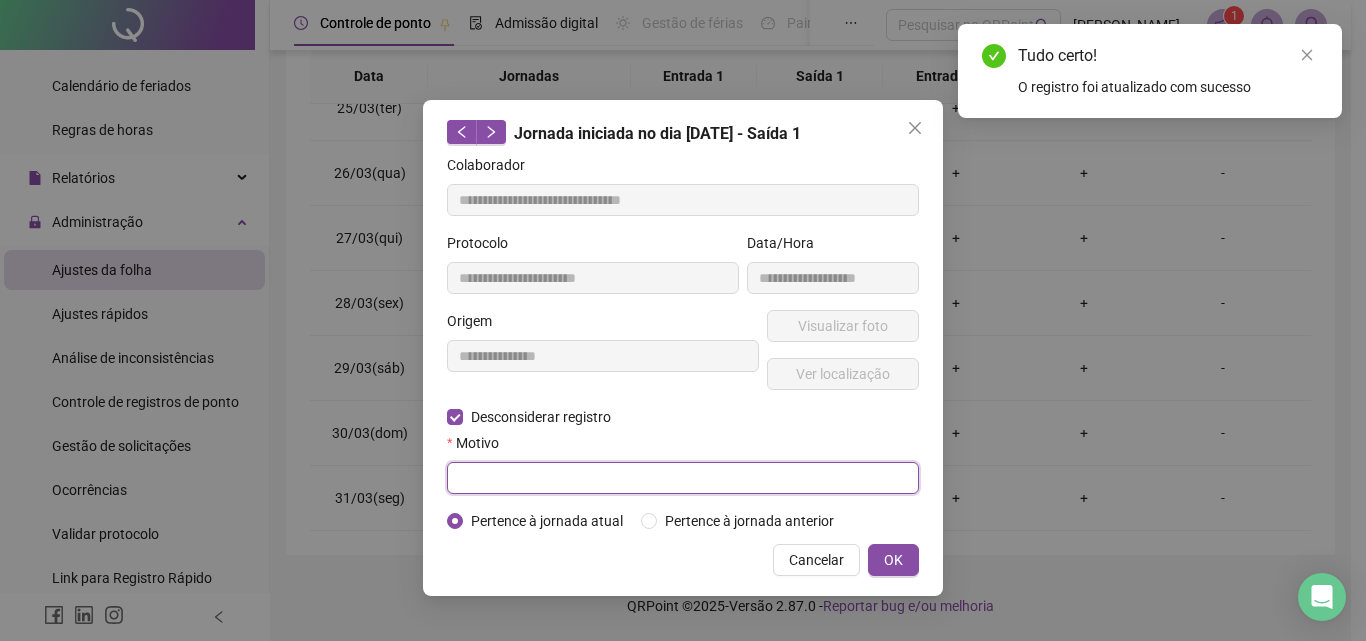 drag, startPoint x: 504, startPoint y: 481, endPoint x: 522, endPoint y: 475, distance: 18.973665 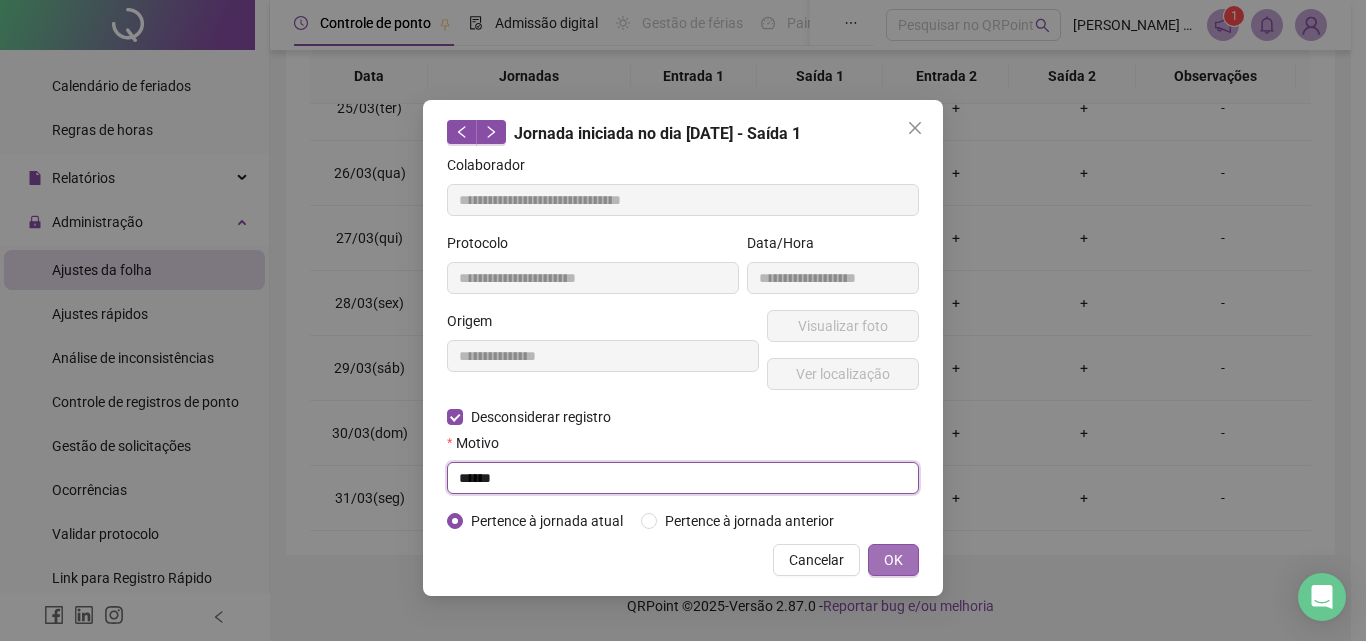 type on "******" 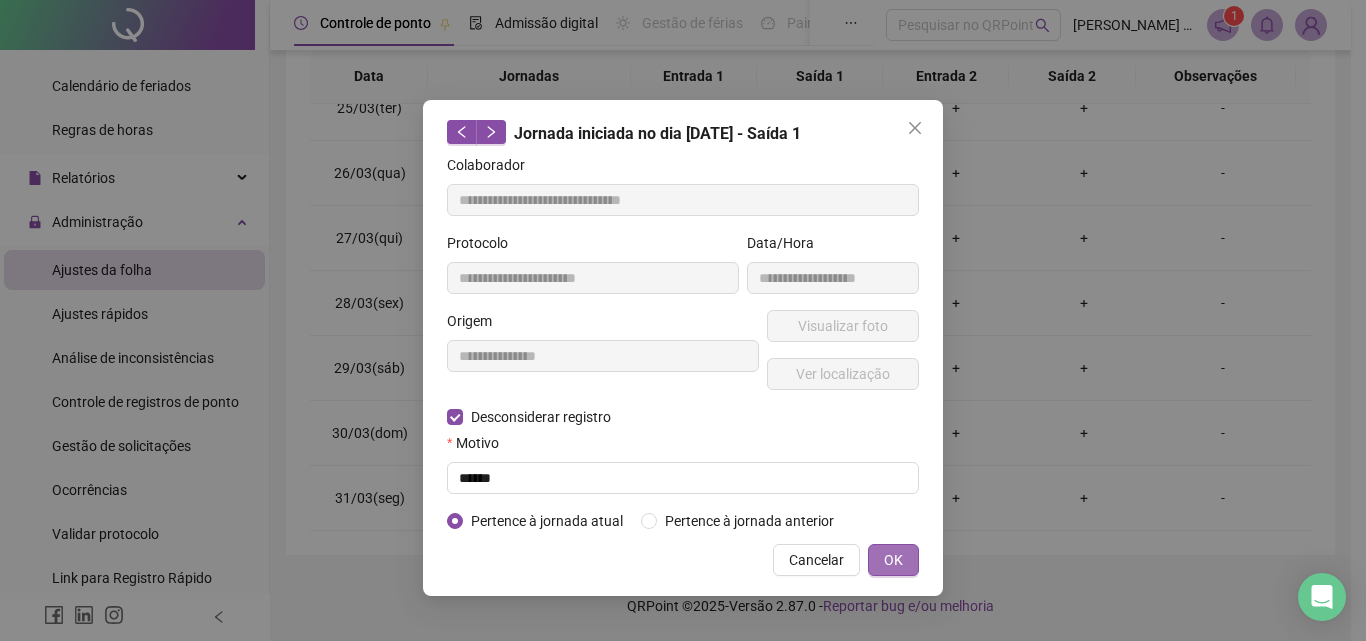 click on "OK" at bounding box center (893, 560) 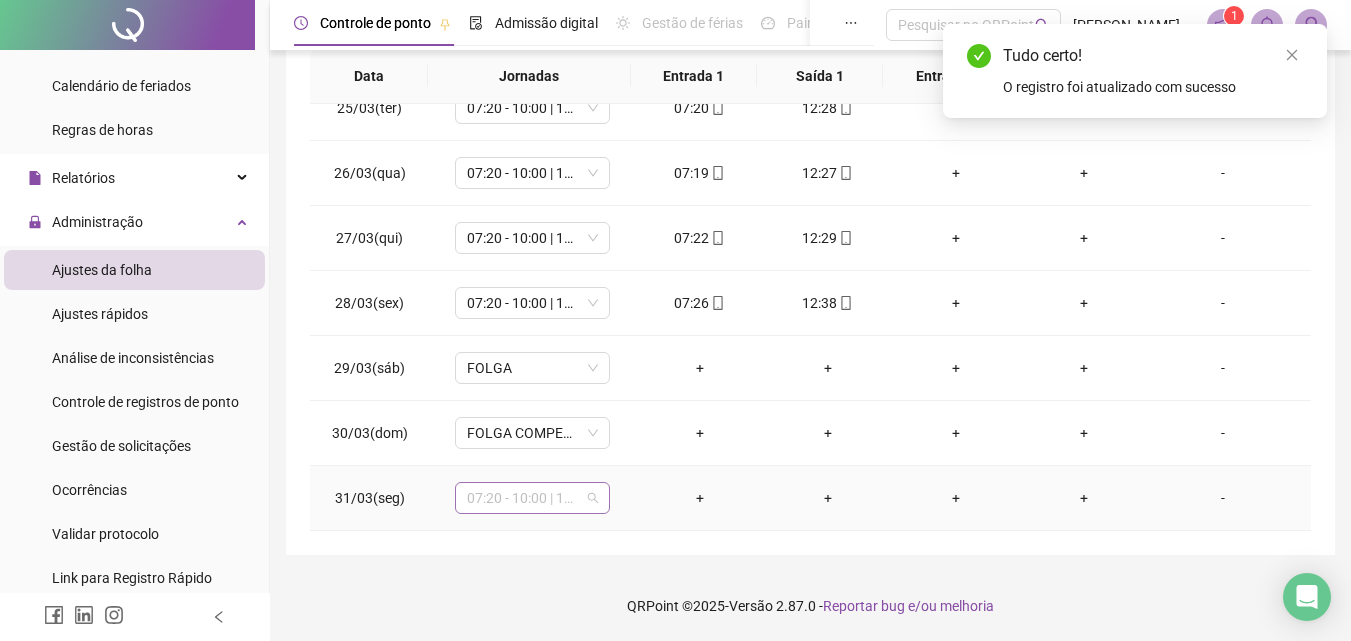 click on "07:20 - 10:00 | 10:15 - 12:20" at bounding box center [532, 498] 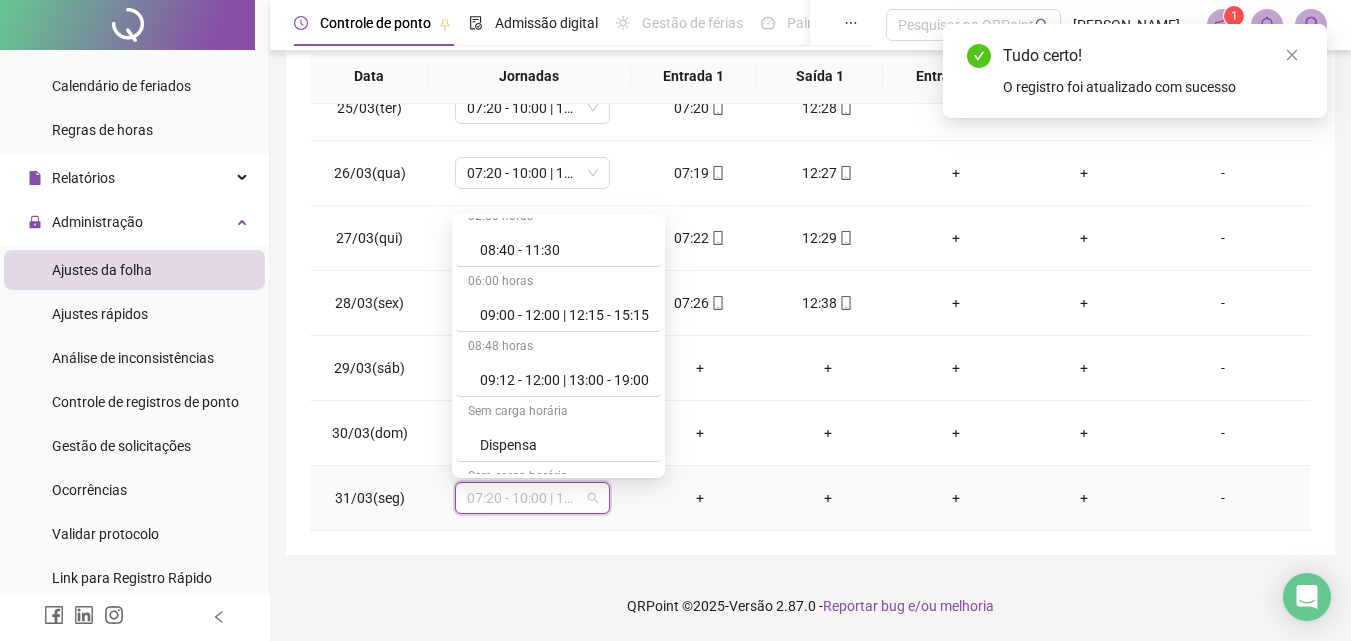 scroll, scrollTop: 1109, scrollLeft: 0, axis: vertical 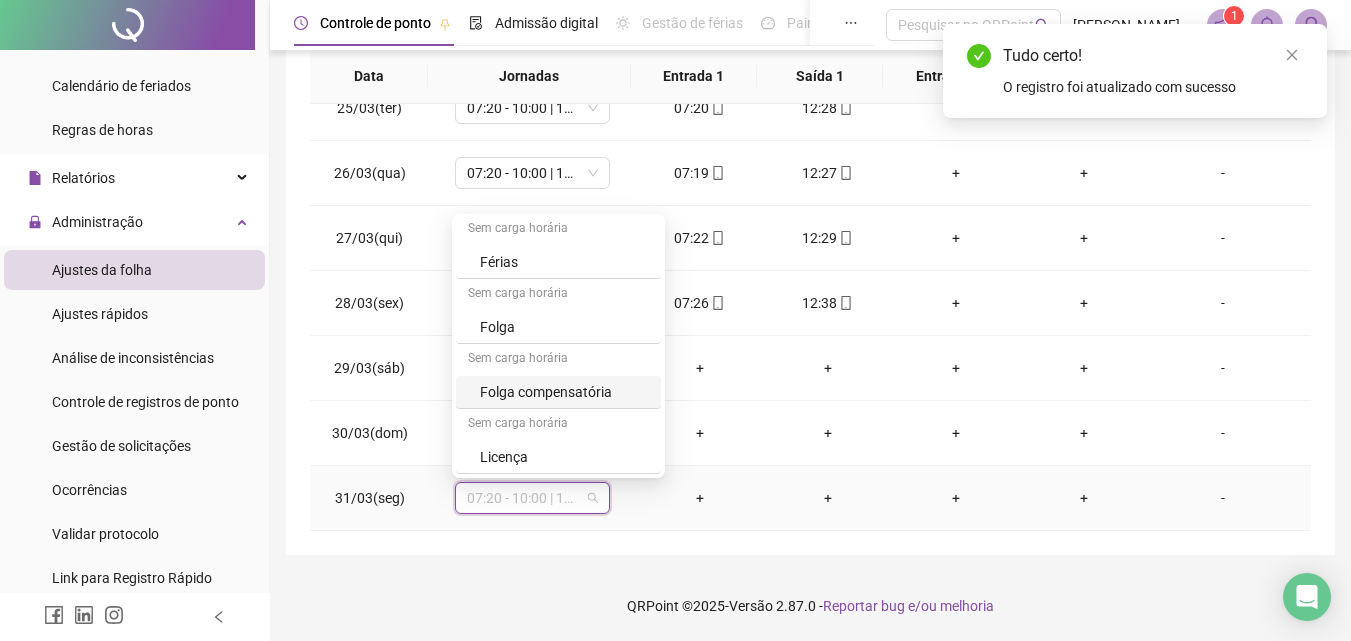 click on "Folga compensatória" at bounding box center (564, 392) 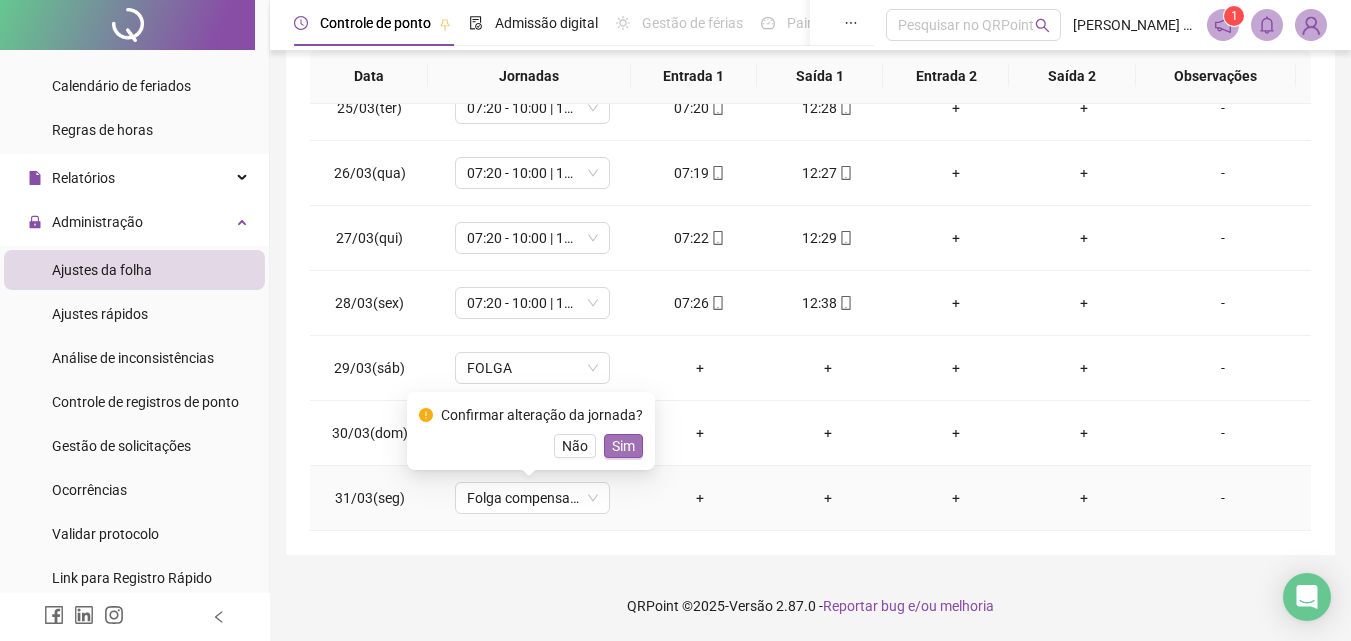 click on "Sim" at bounding box center [623, 446] 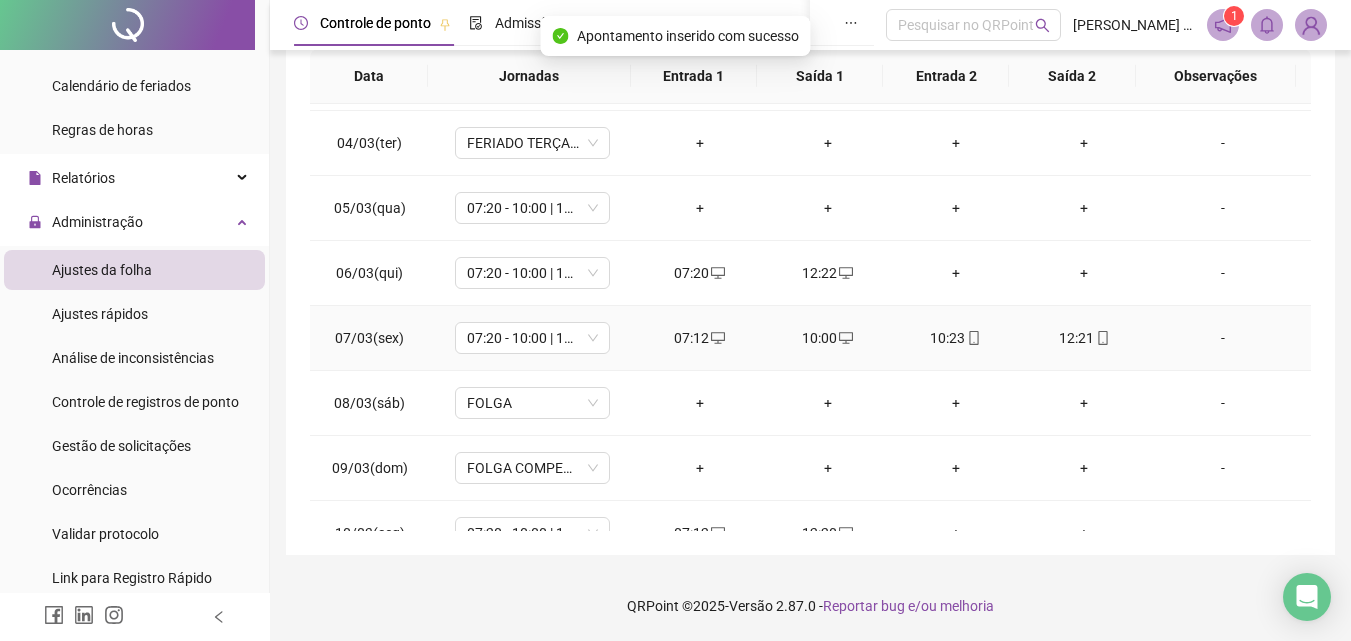 scroll, scrollTop: 0, scrollLeft: 0, axis: both 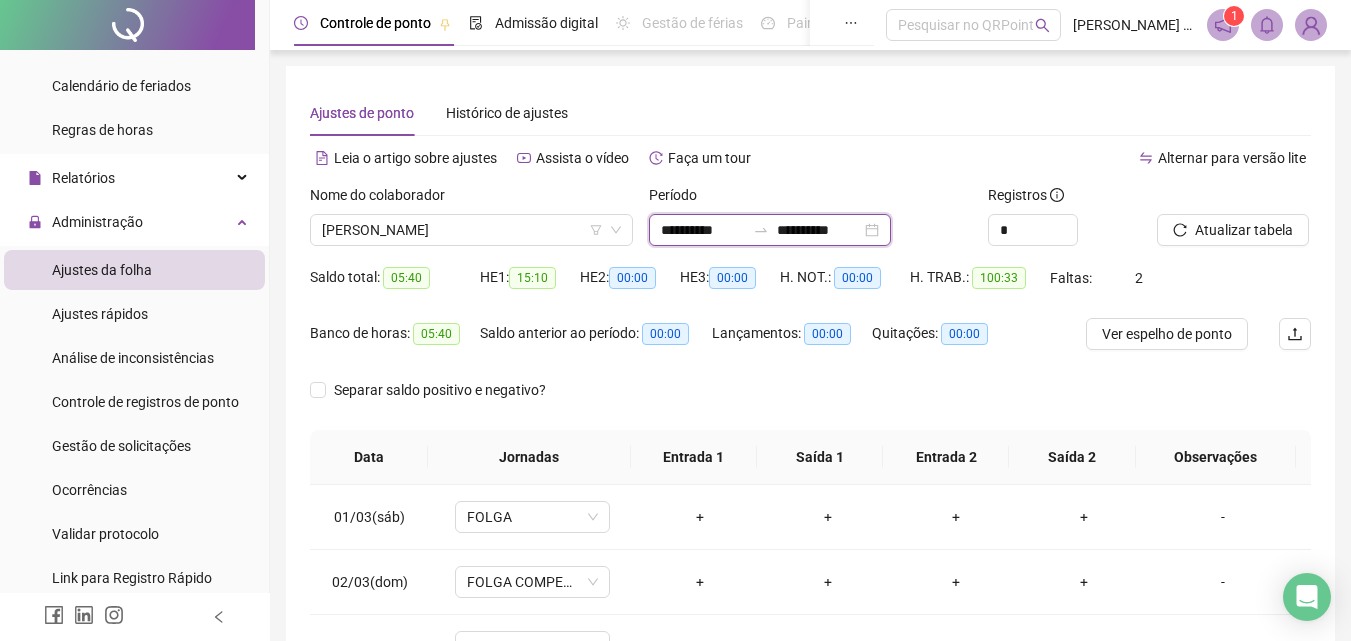 click on "**********" at bounding box center [703, 230] 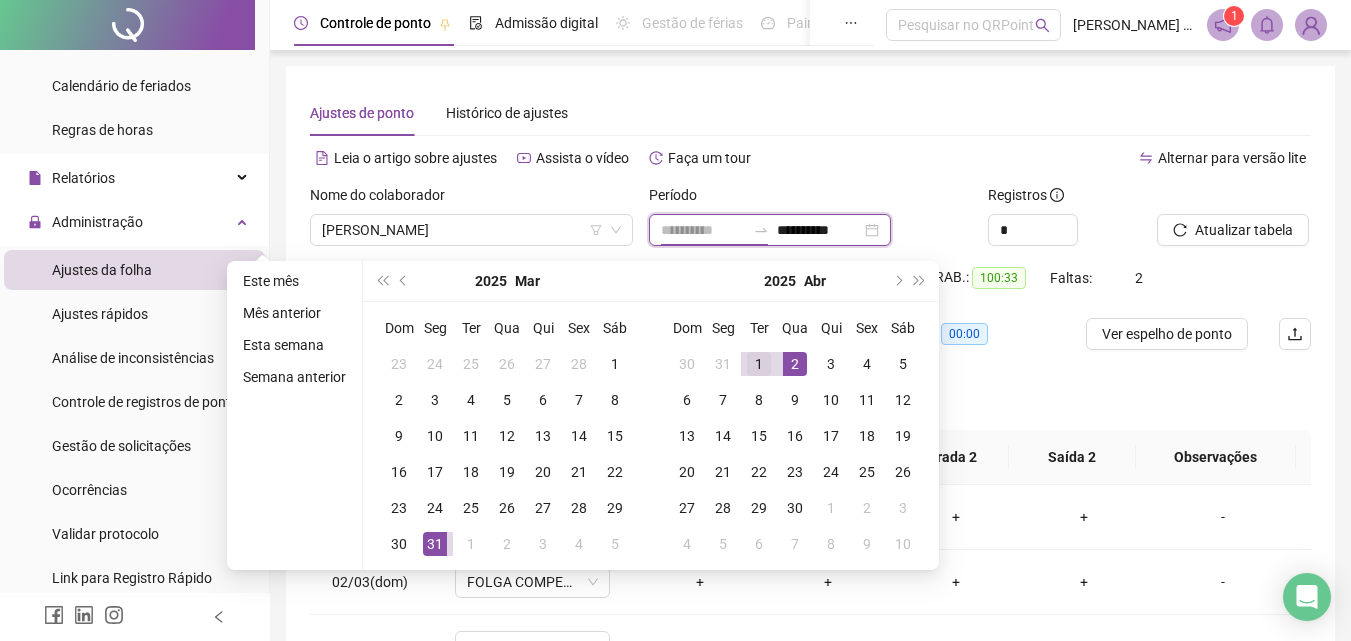 type on "**********" 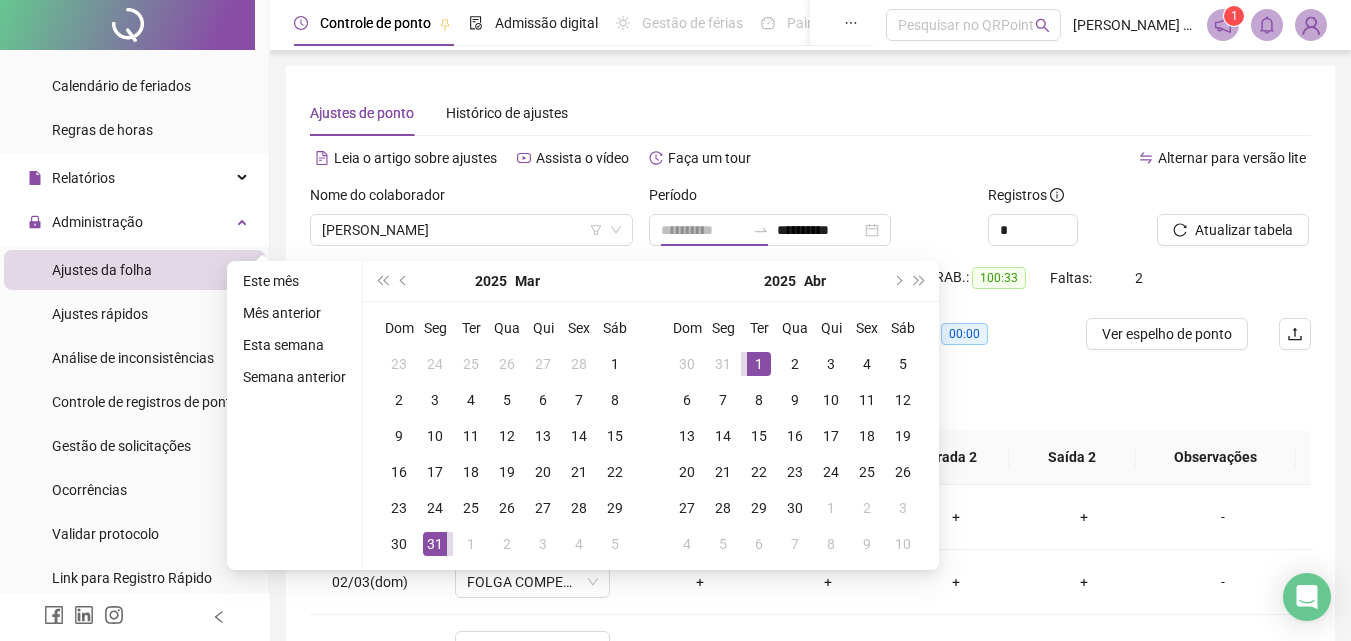click on "1" at bounding box center [759, 364] 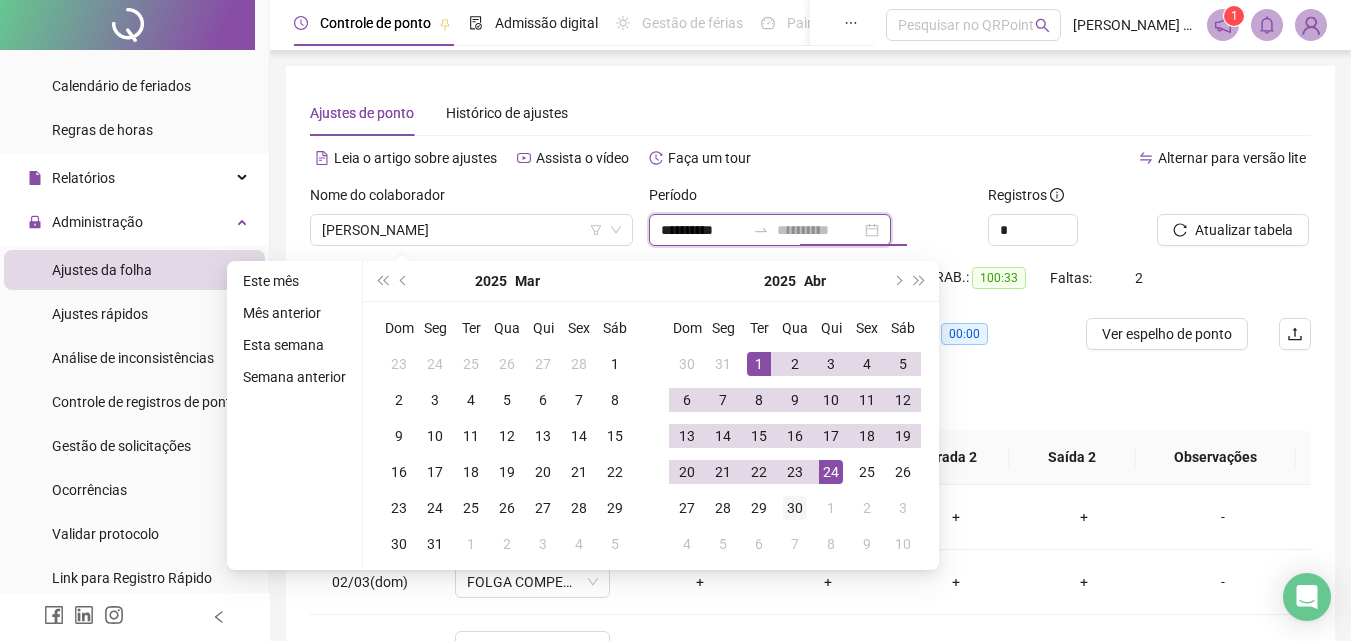 type on "**********" 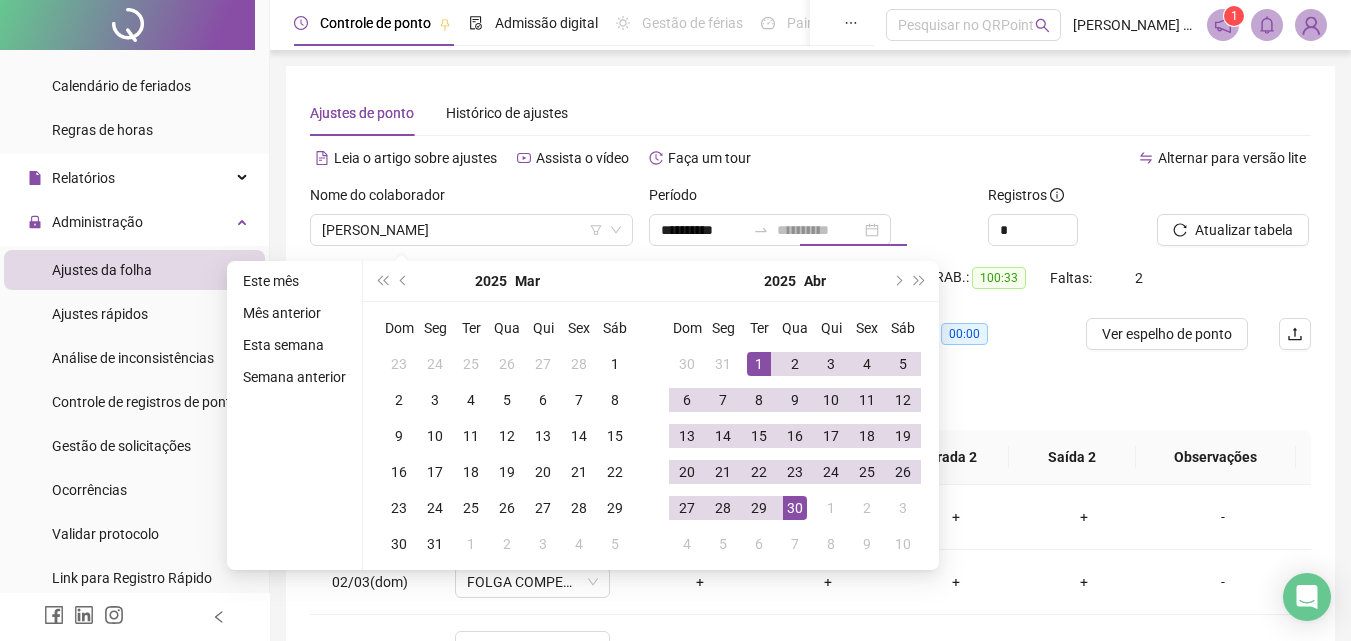 click on "30" at bounding box center (795, 508) 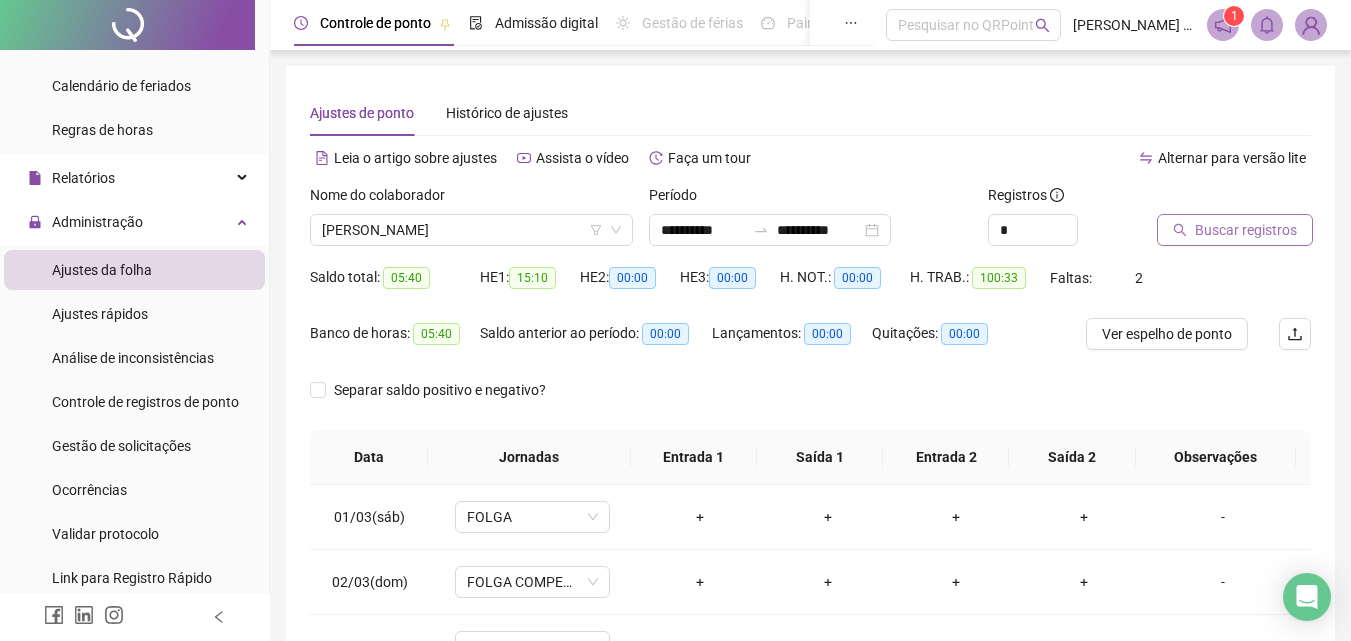 click on "Buscar registros" at bounding box center (1246, 230) 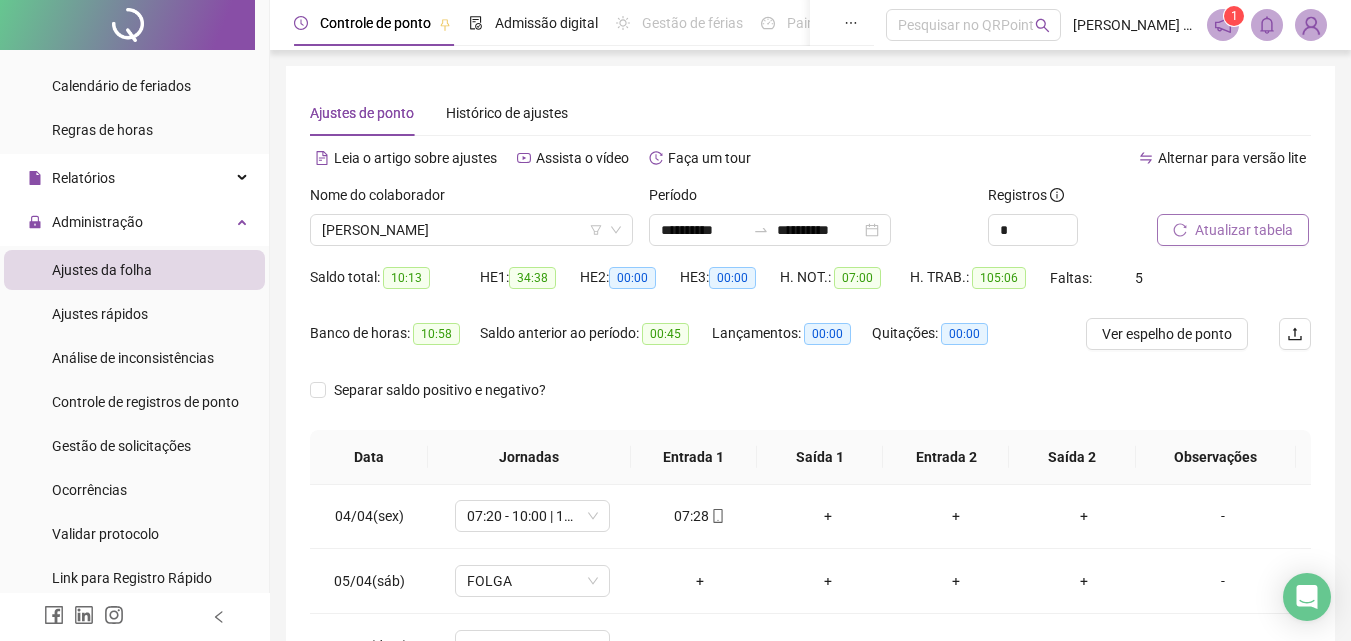 scroll, scrollTop: 200, scrollLeft: 0, axis: vertical 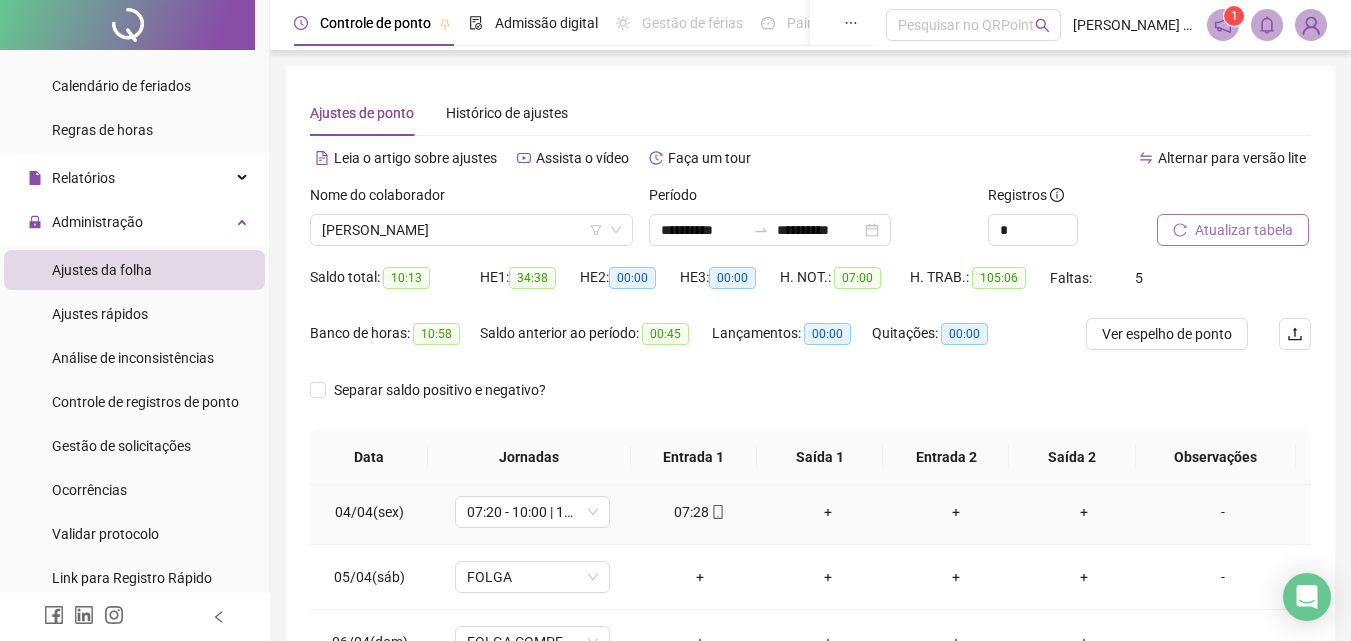 click on "+" at bounding box center [828, 512] 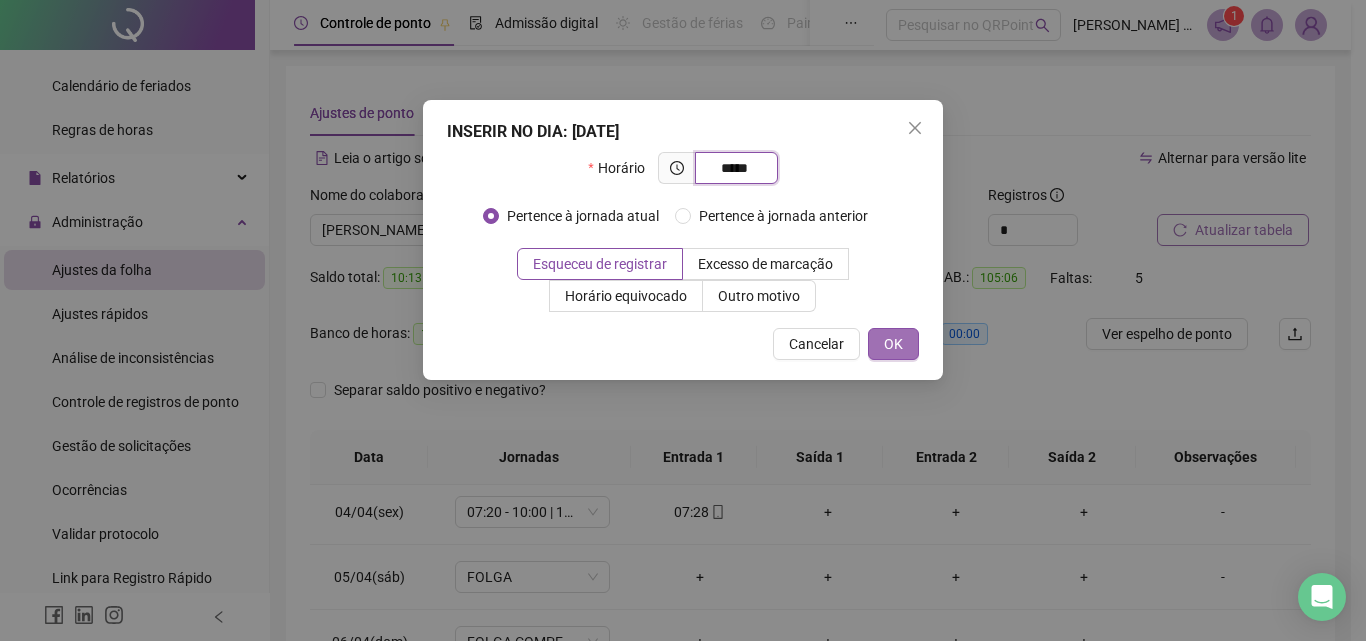 type on "*****" 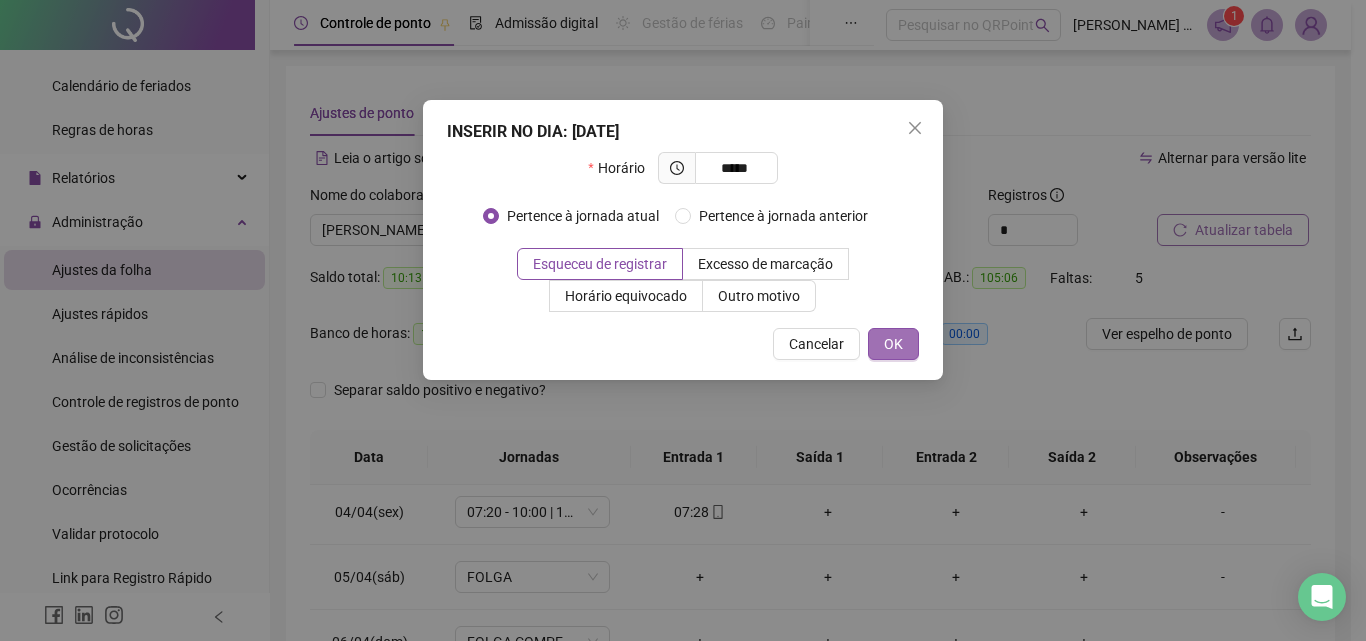 click on "OK" at bounding box center [893, 344] 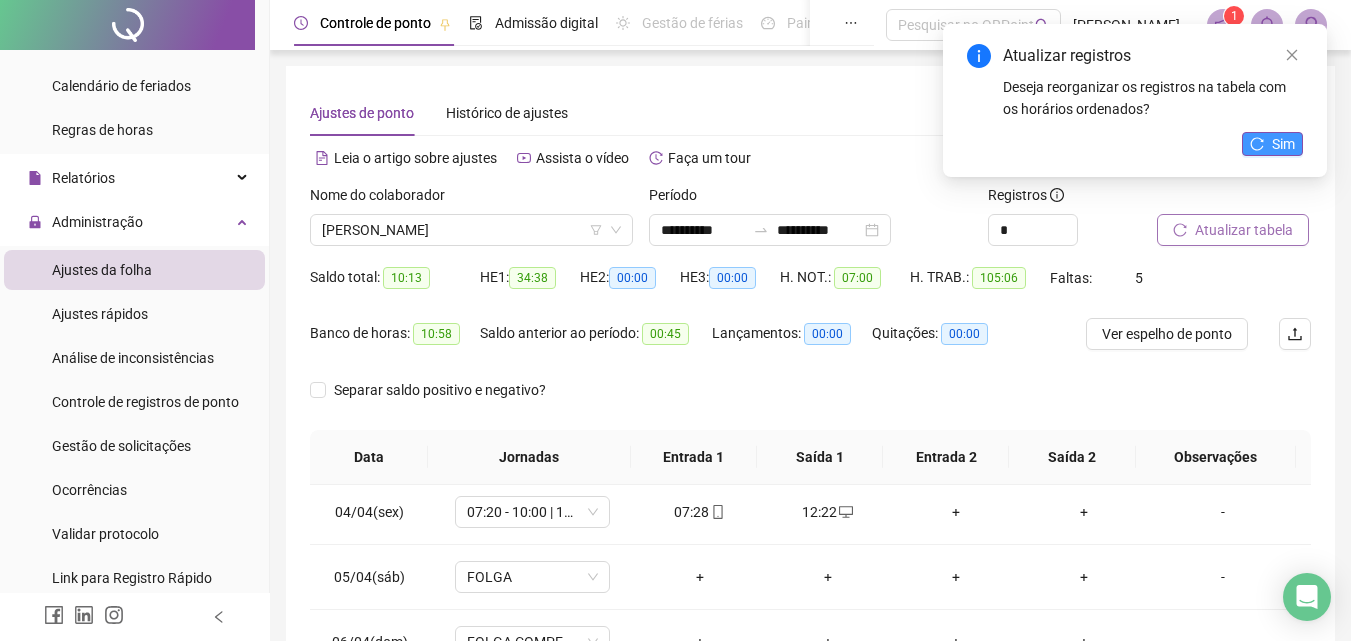 click on "Sim" at bounding box center (1283, 144) 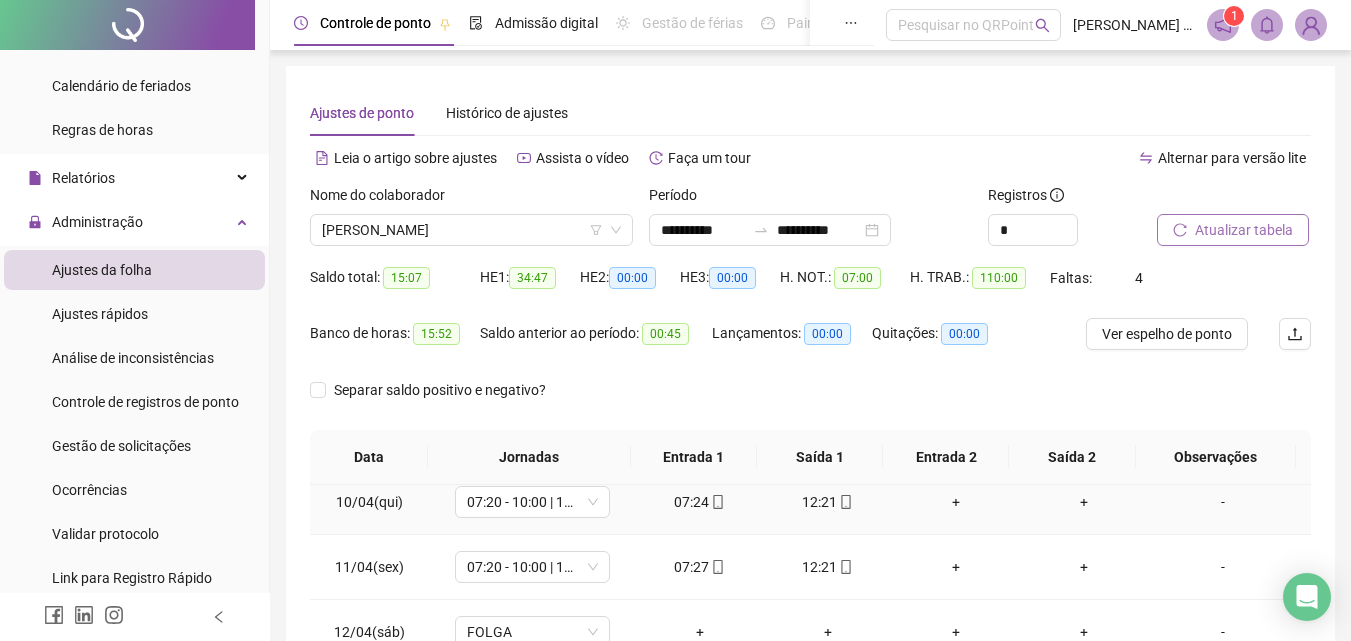 scroll, scrollTop: 700, scrollLeft: 0, axis: vertical 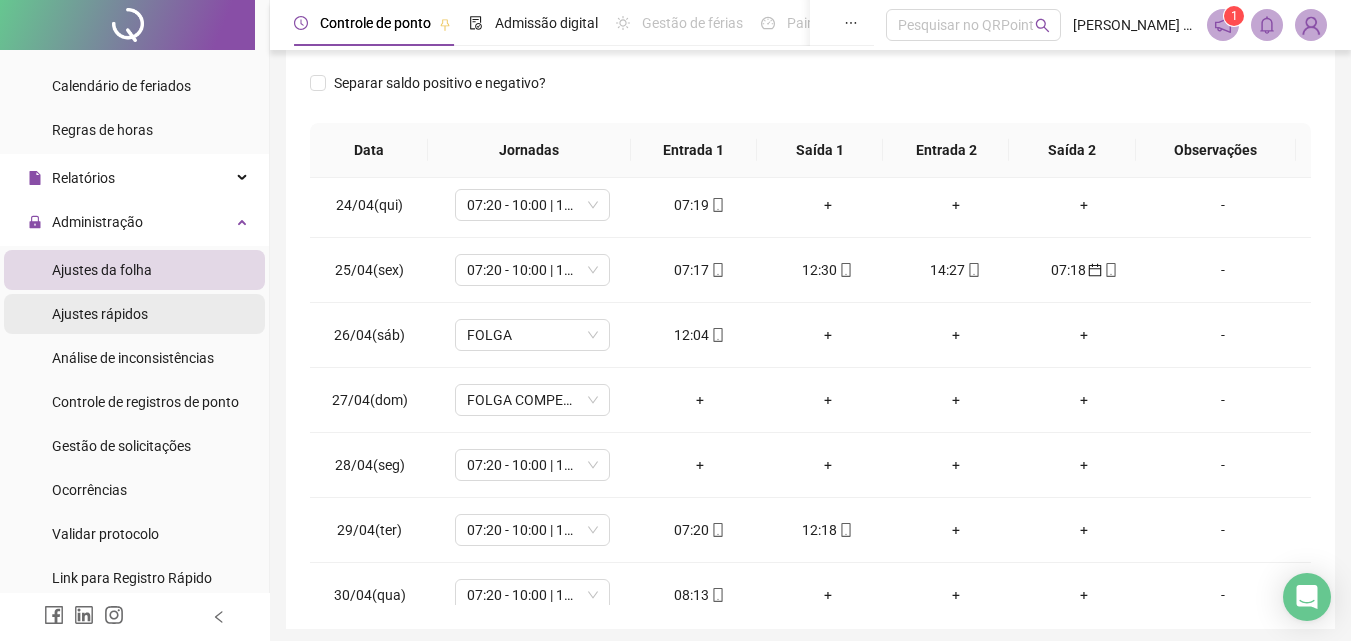 click on "Ajustes rápidos" at bounding box center (100, 314) 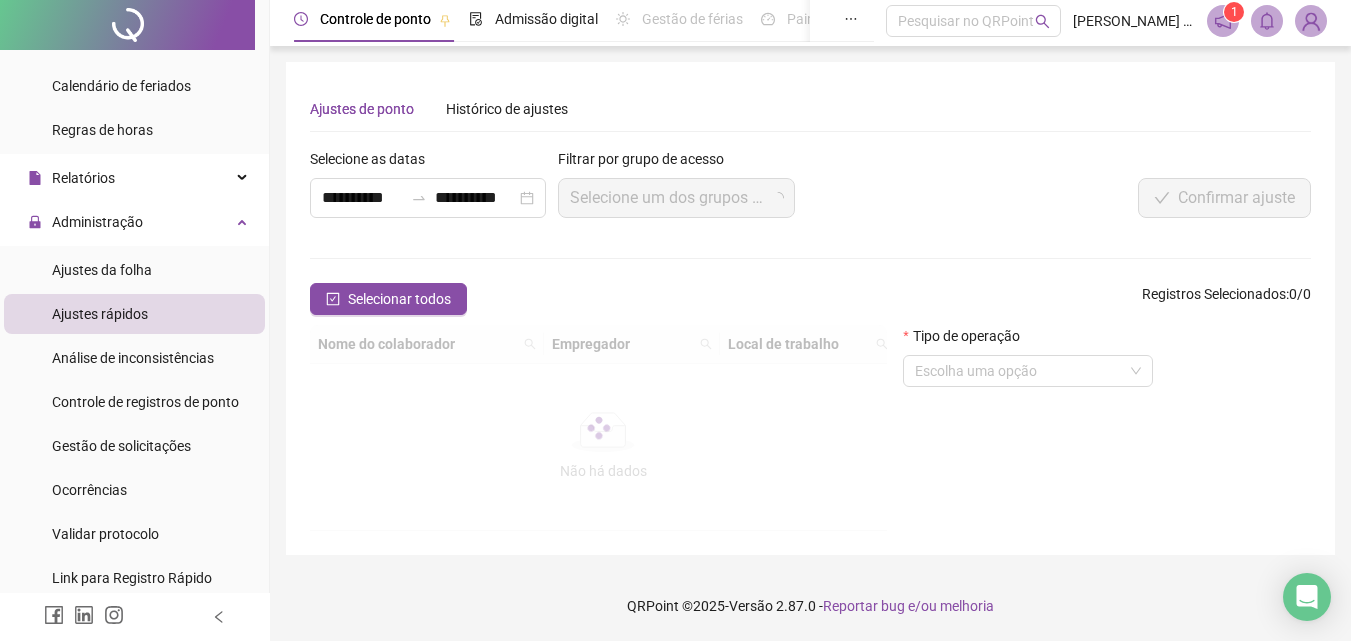 scroll, scrollTop: 0, scrollLeft: 0, axis: both 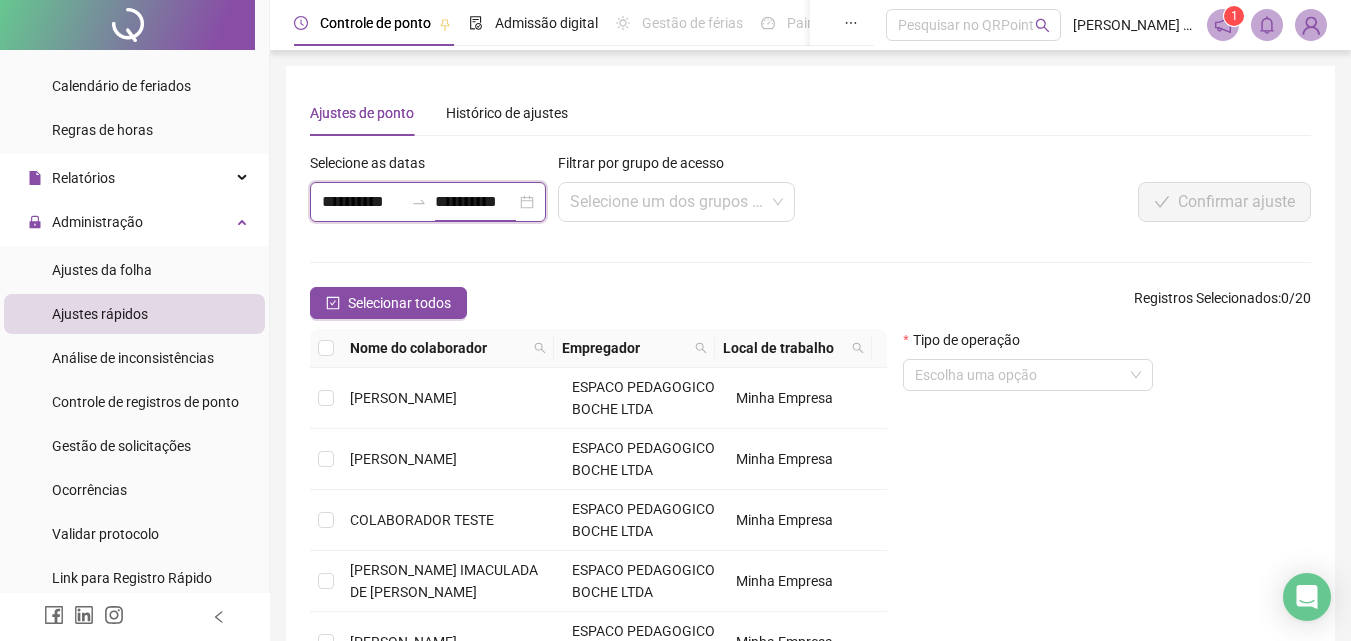 click on "**********" at bounding box center (475, 202) 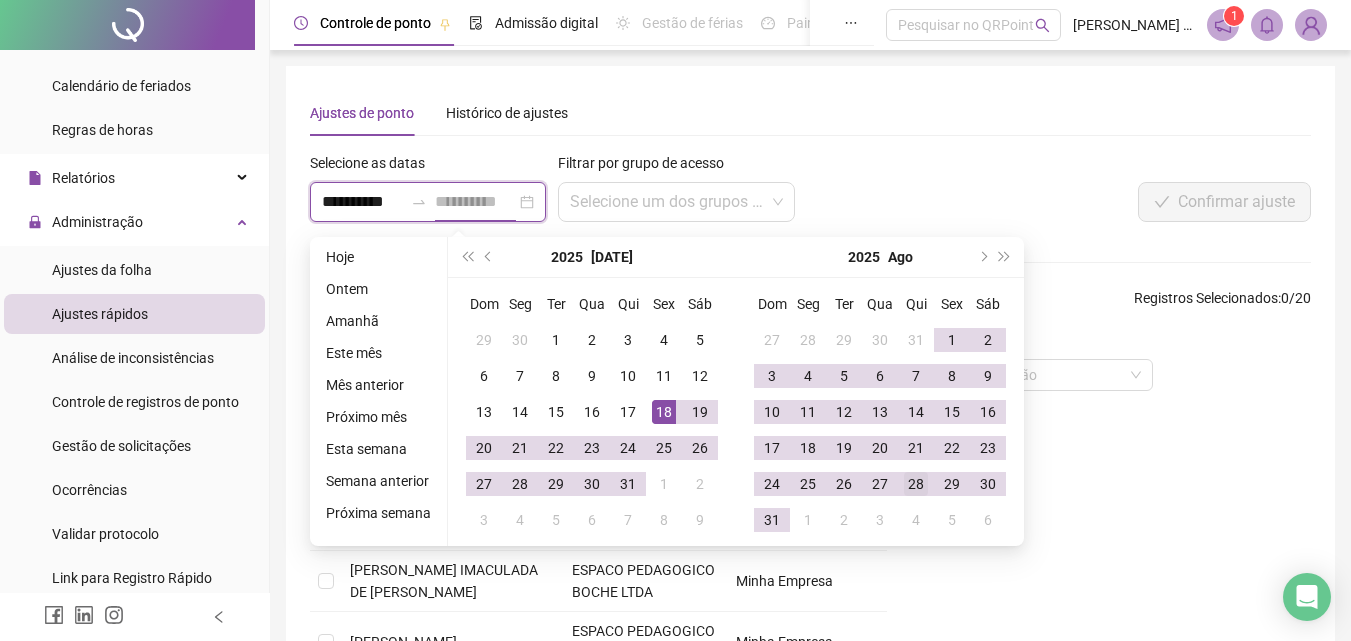 type on "**********" 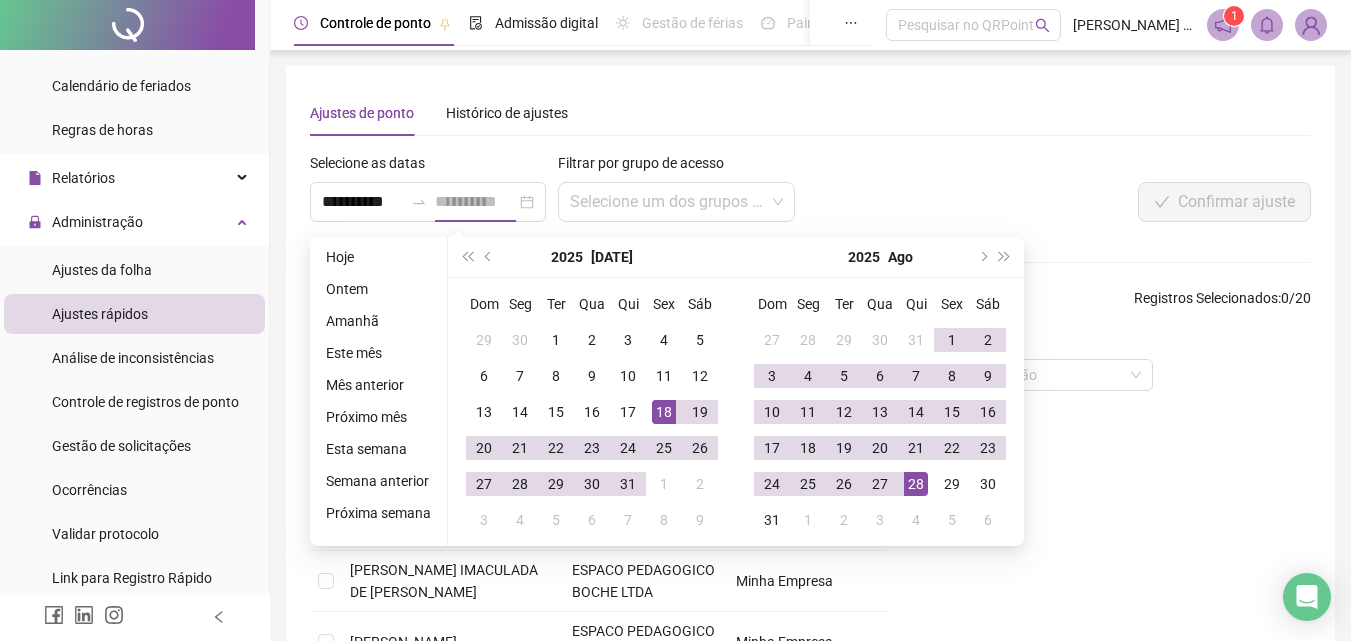 click on "28" at bounding box center [916, 484] 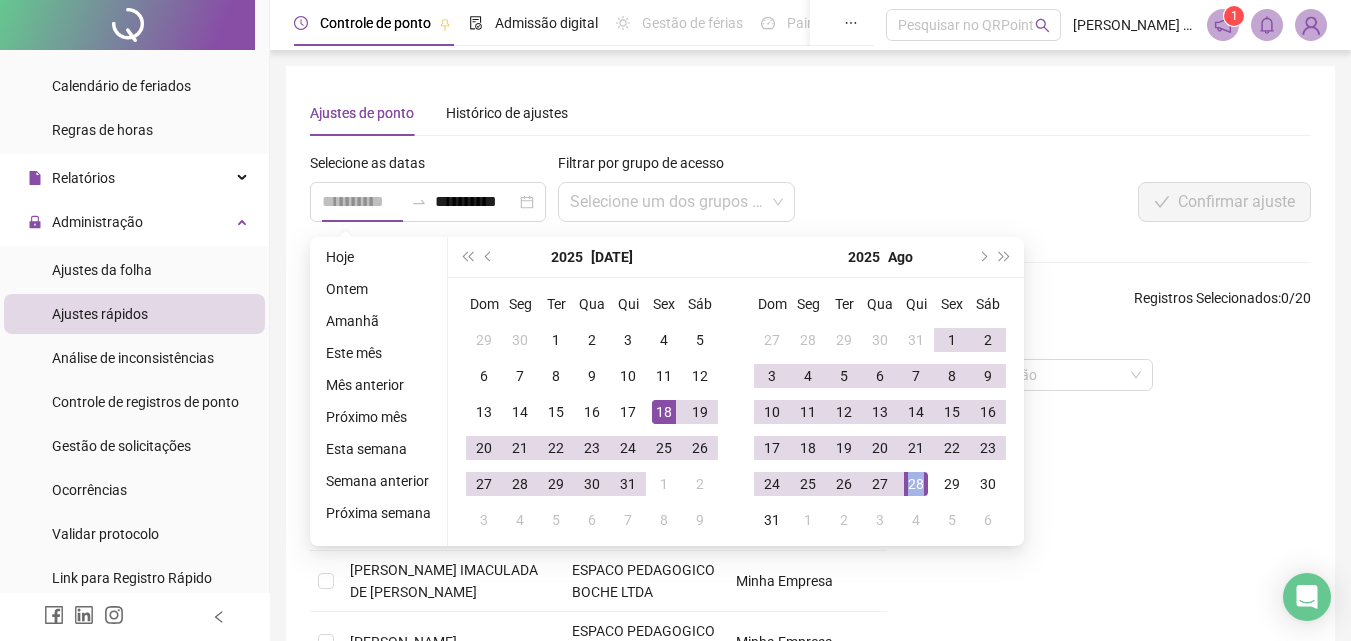 click on "28" at bounding box center (916, 484) 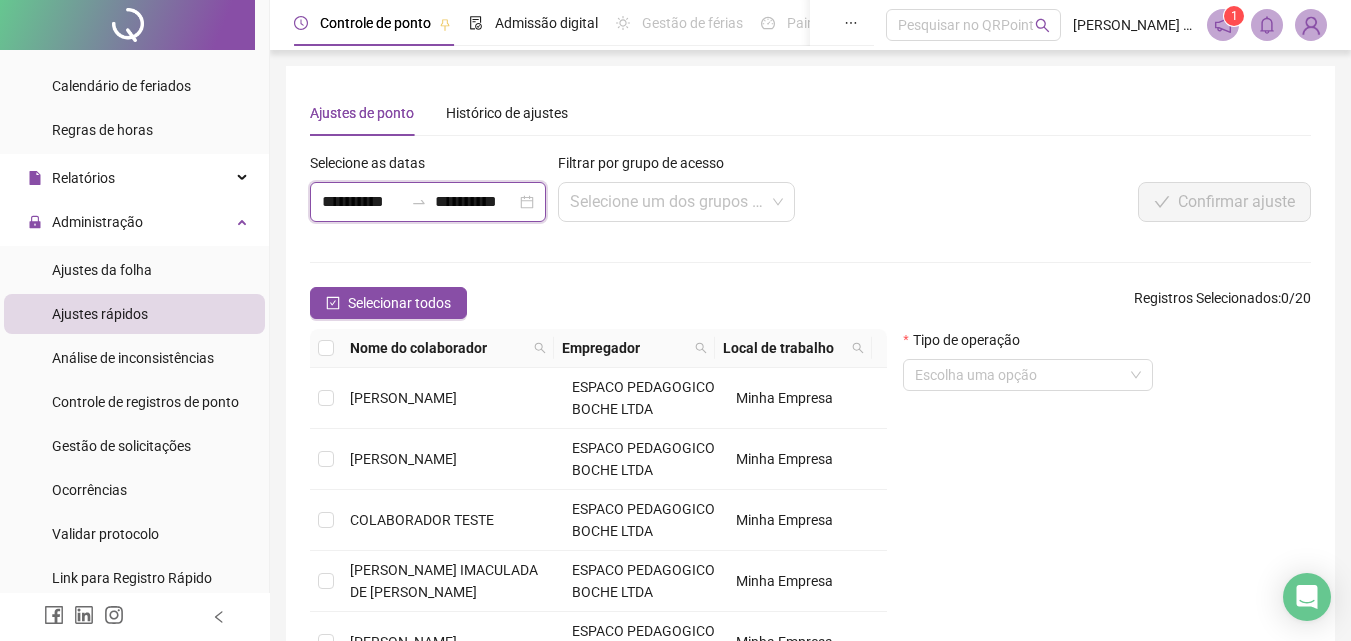 click on "**********" at bounding box center [475, 202] 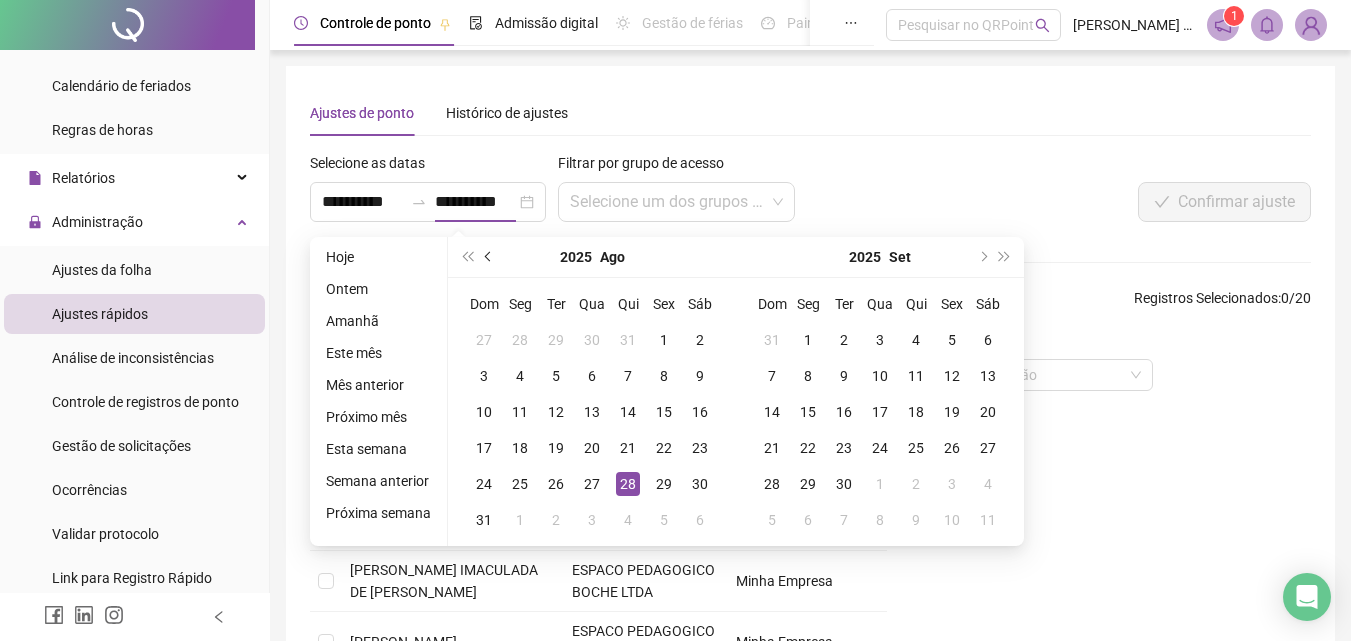 click at bounding box center (490, 257) 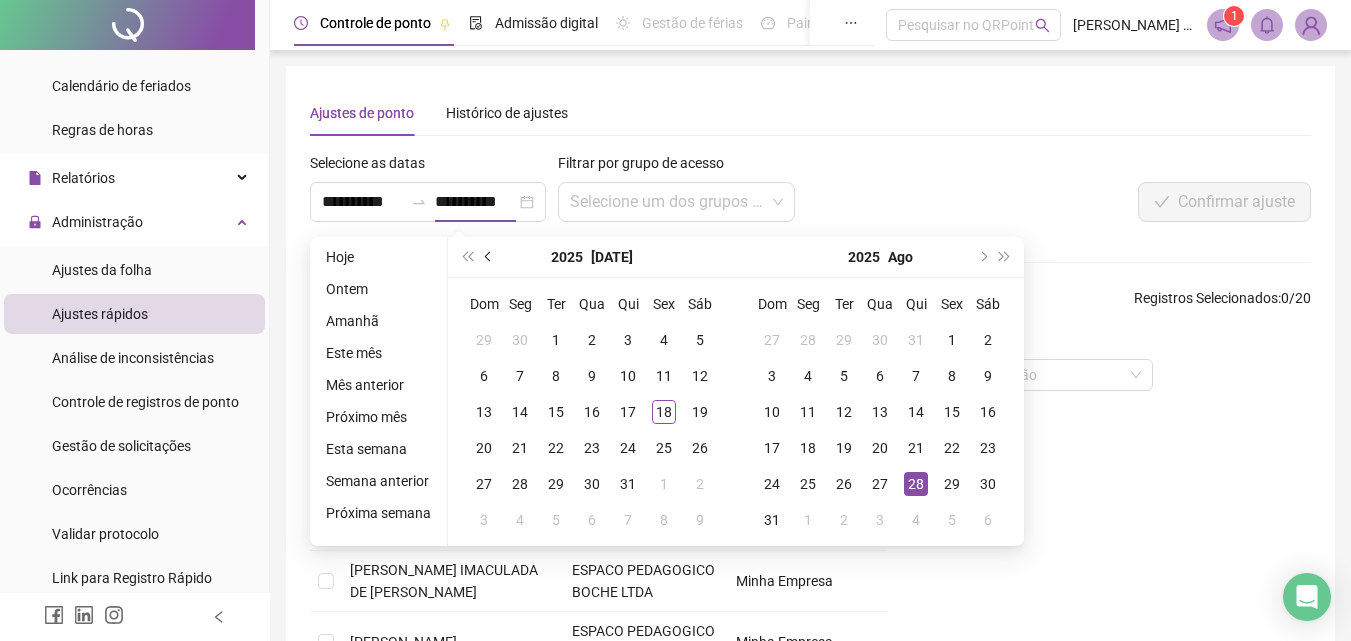 click at bounding box center [490, 257] 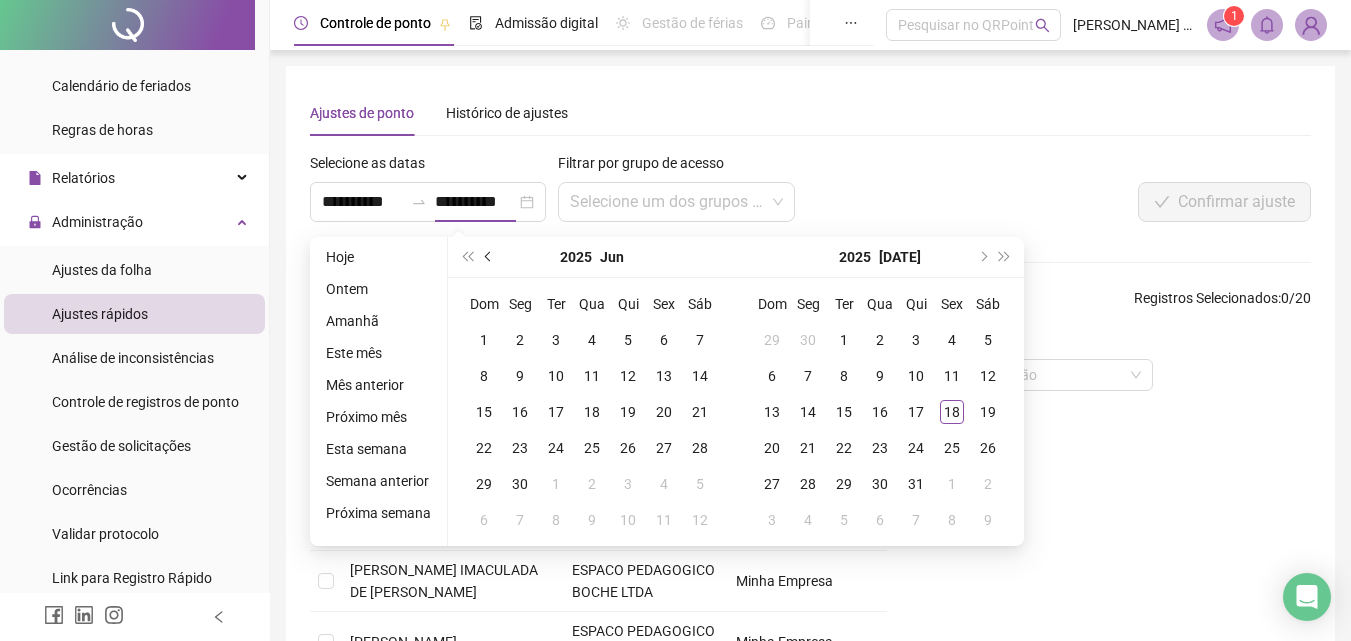 click at bounding box center [490, 257] 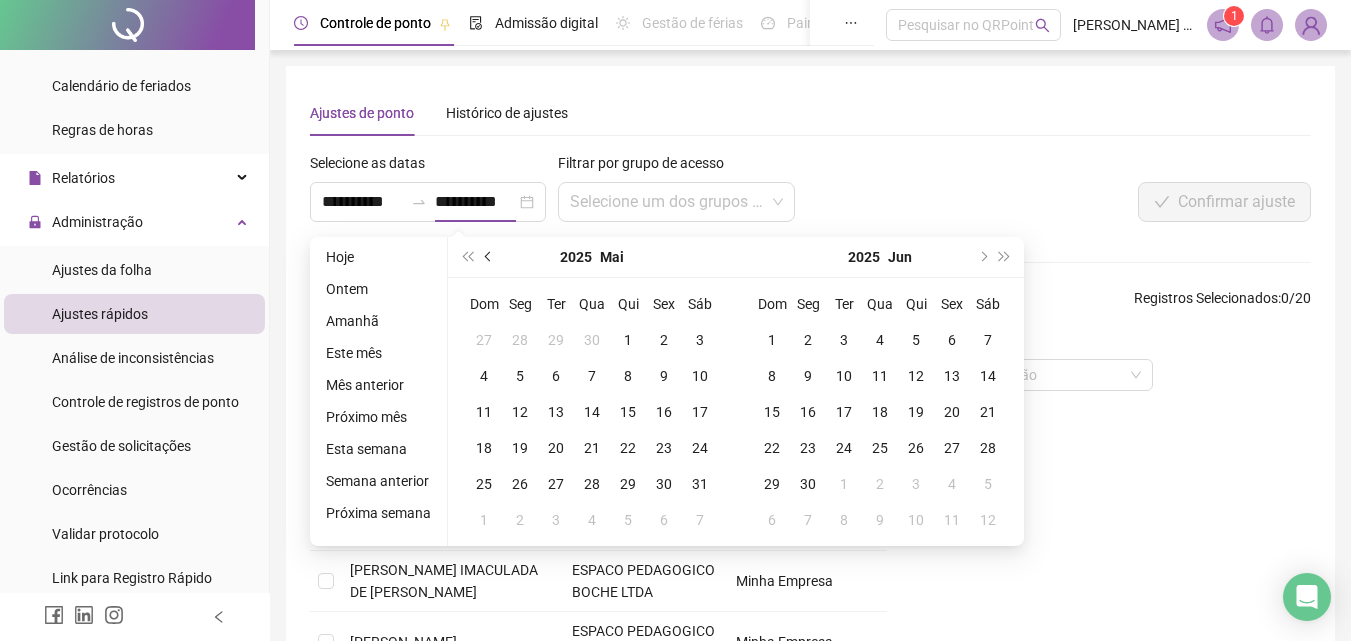 click at bounding box center (490, 257) 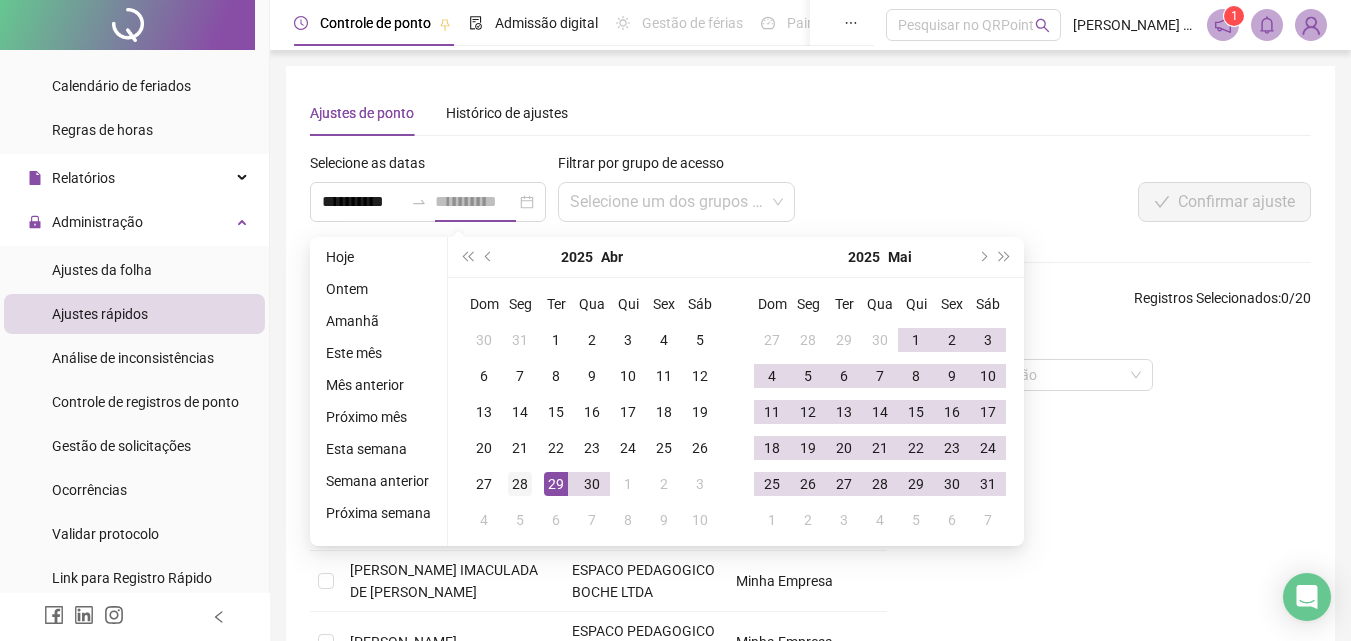 type on "**********" 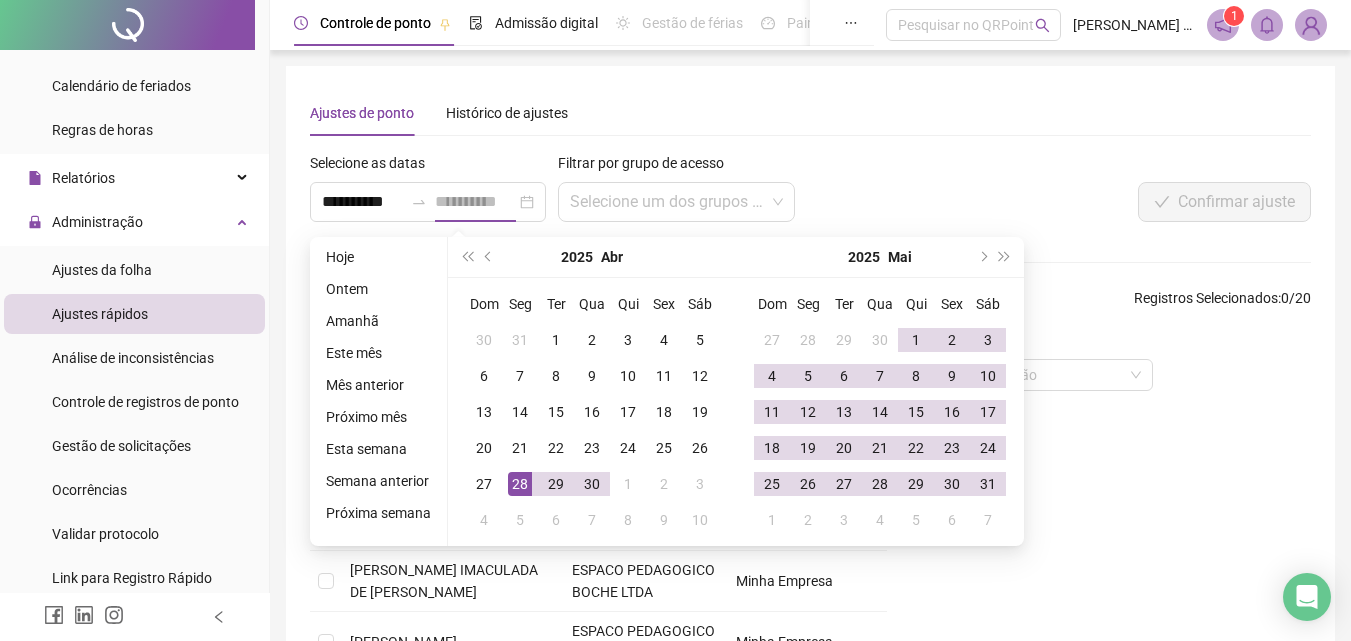 click on "28" at bounding box center [520, 484] 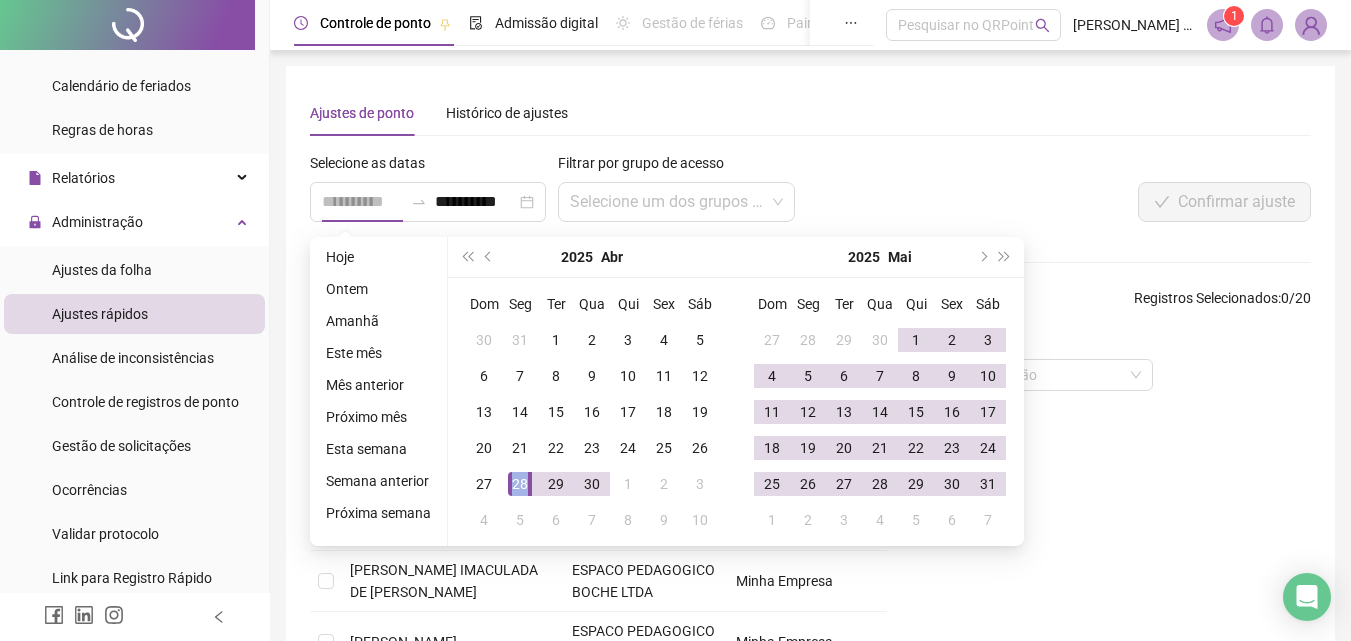 click on "28" at bounding box center (520, 484) 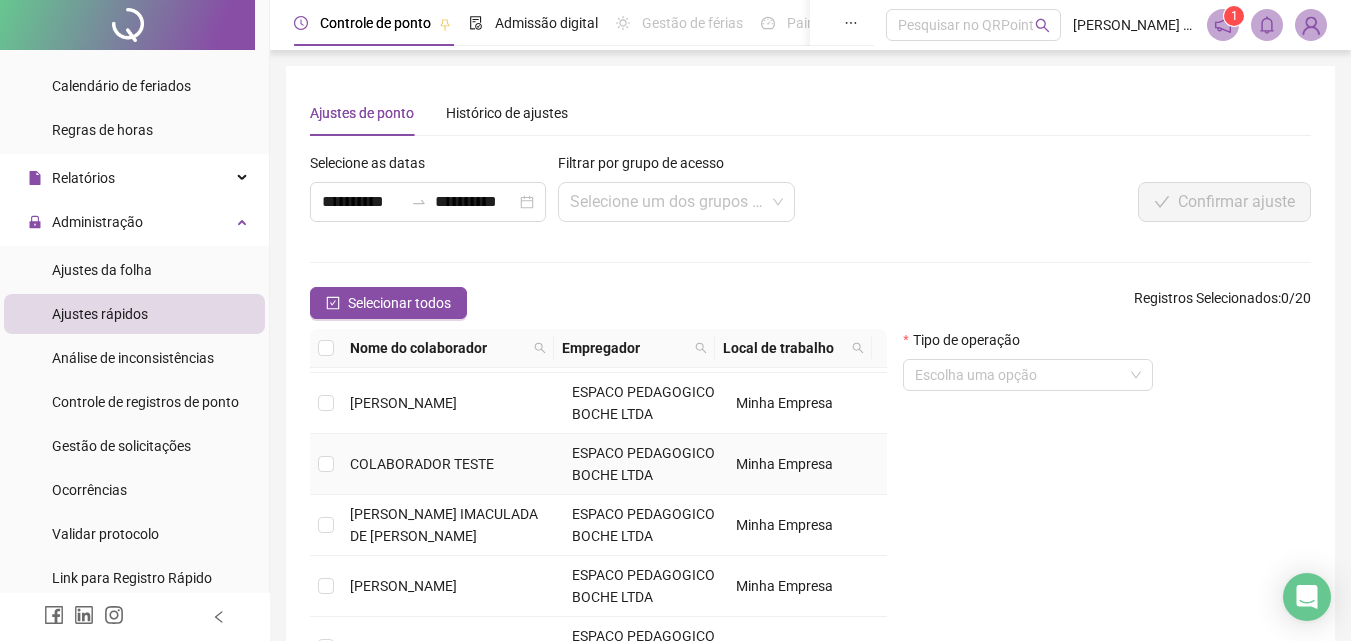 scroll, scrollTop: 100, scrollLeft: 0, axis: vertical 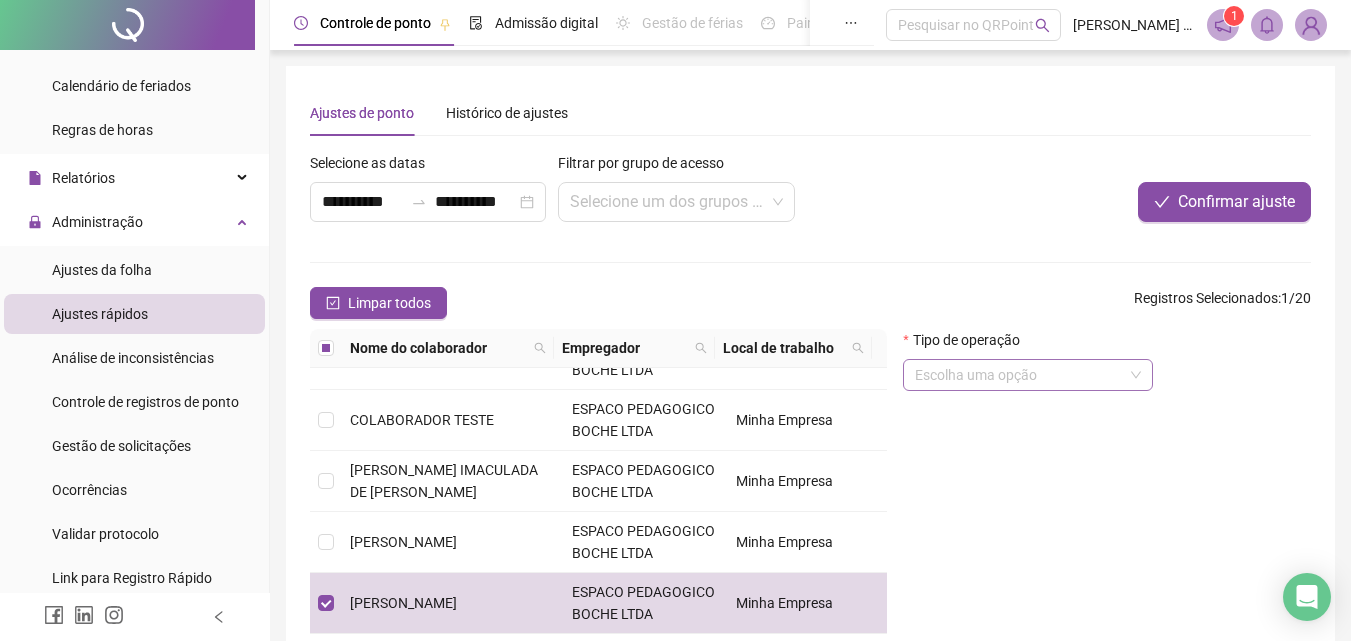 click at bounding box center [1022, 375] 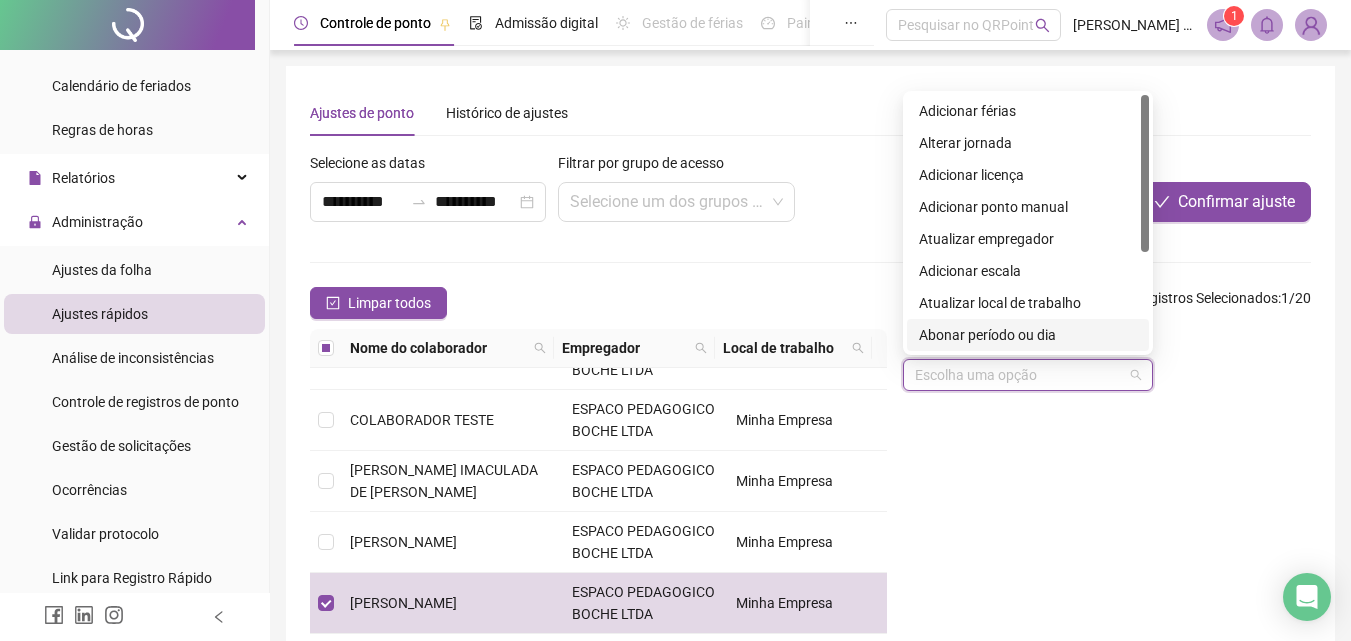 click on "Abonar período ou dia" at bounding box center [1028, 335] 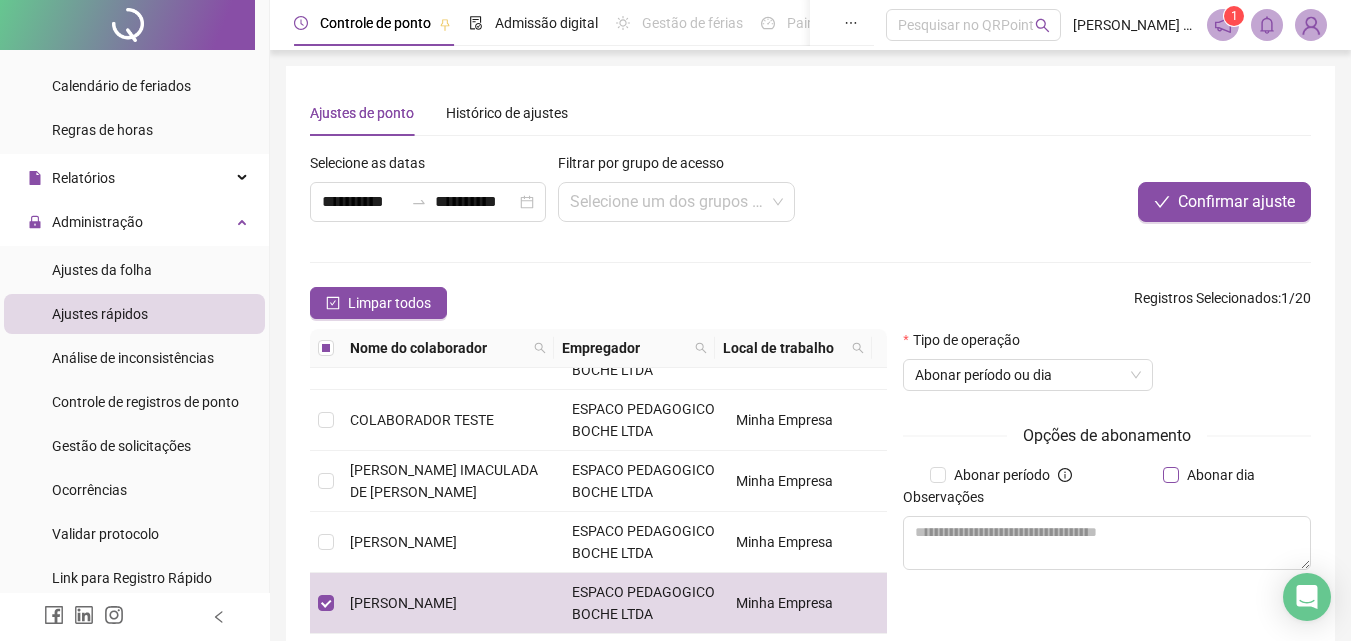 click on "Abonar dia" at bounding box center (1221, 475) 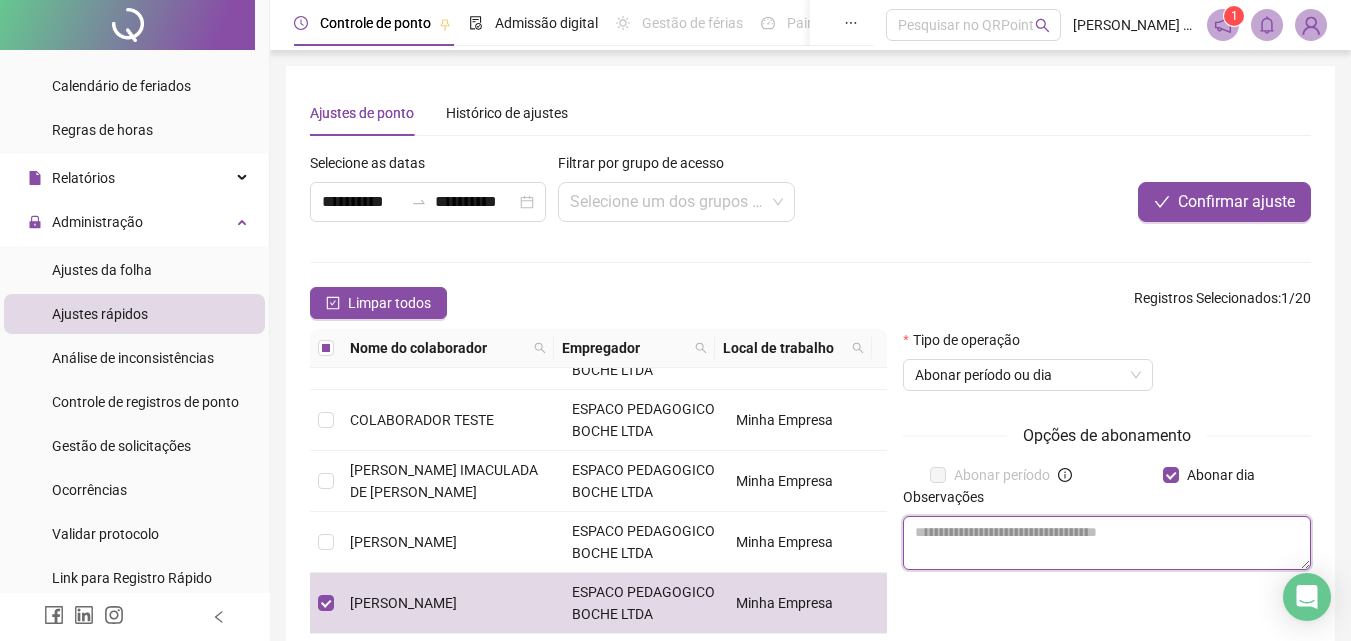 click at bounding box center (1107, 543) 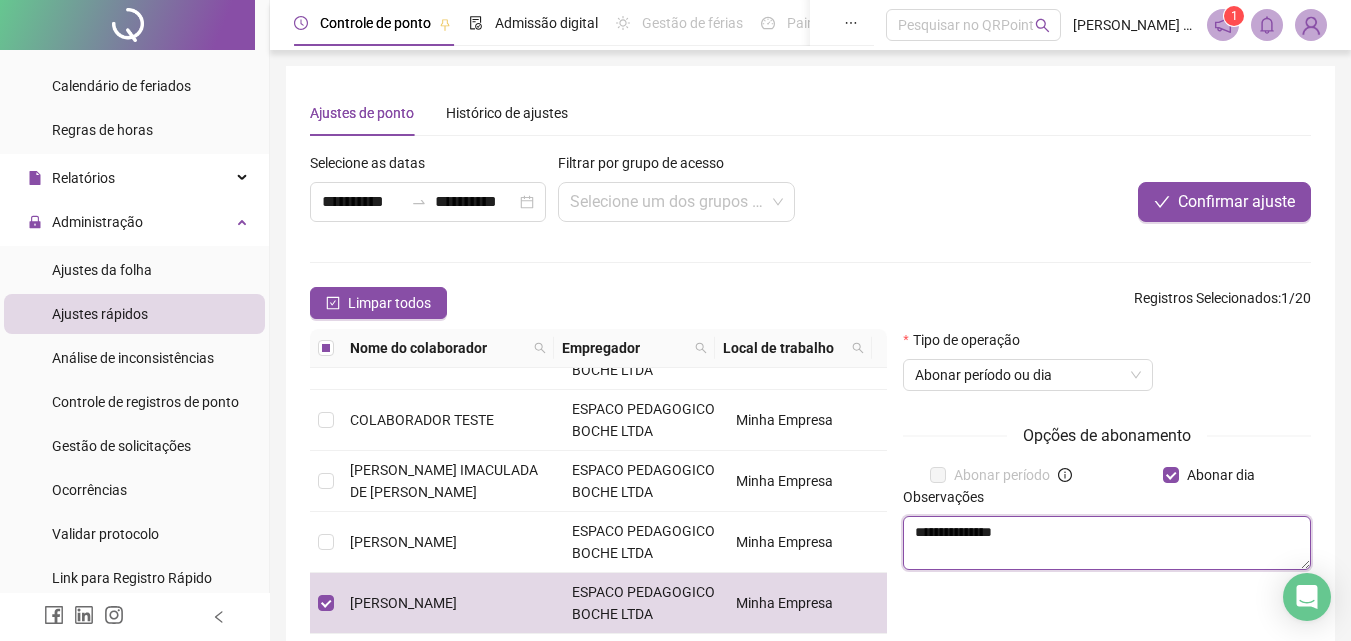 scroll, scrollTop: 100, scrollLeft: 0, axis: vertical 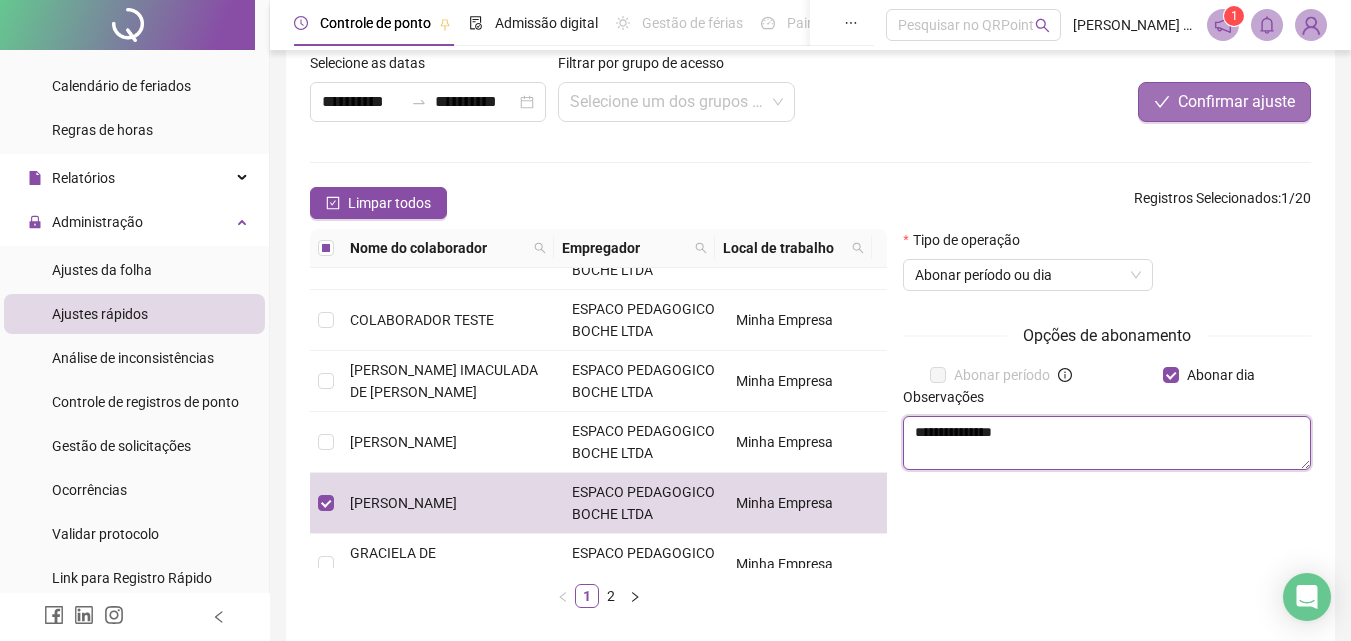 type on "**********" 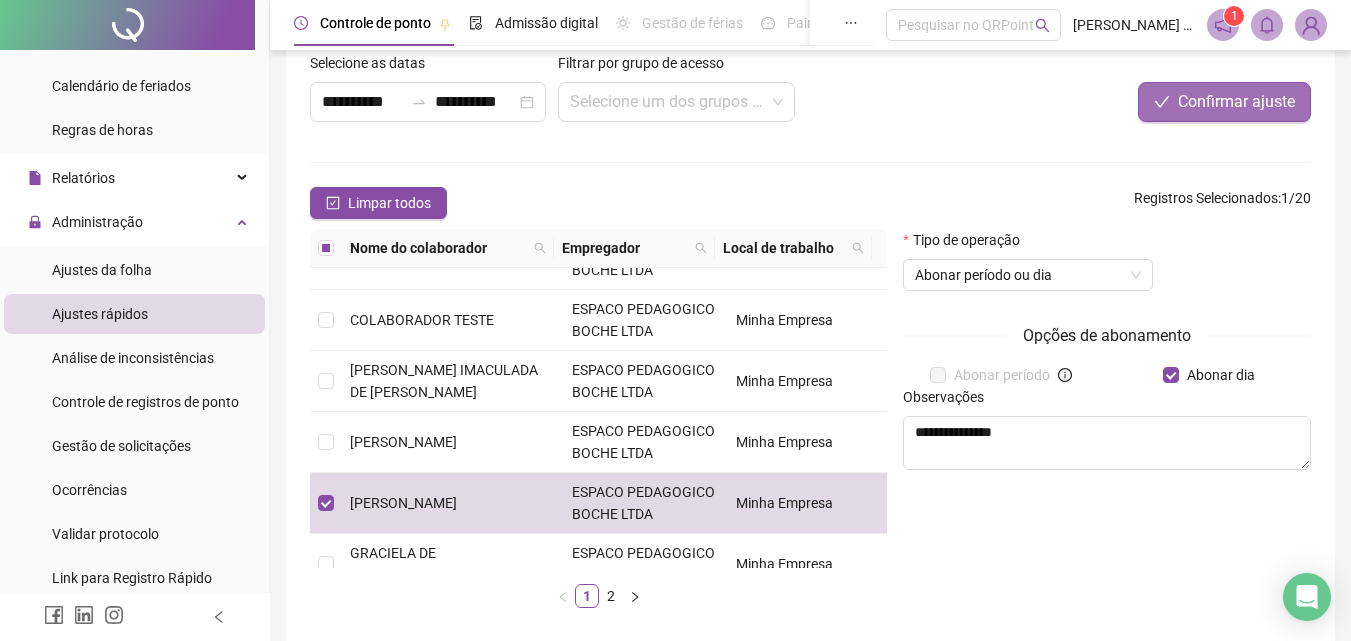 click on "Confirmar ajuste" at bounding box center [1236, 102] 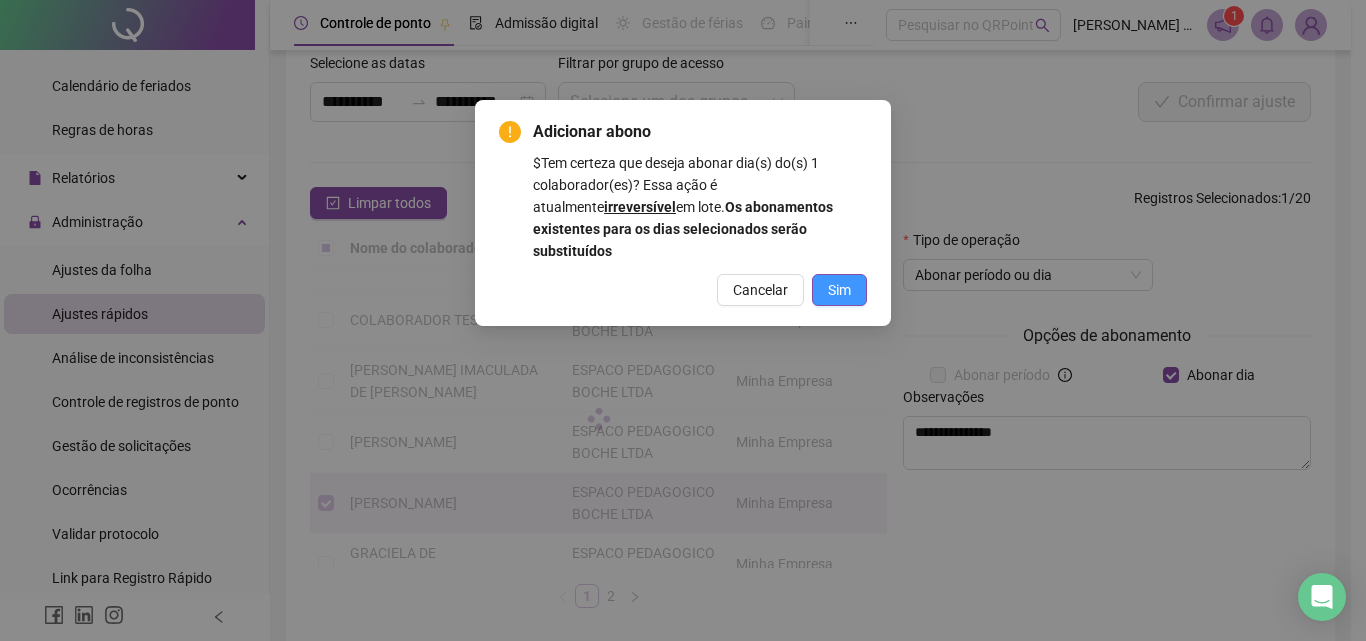 click on "Sim" at bounding box center (839, 290) 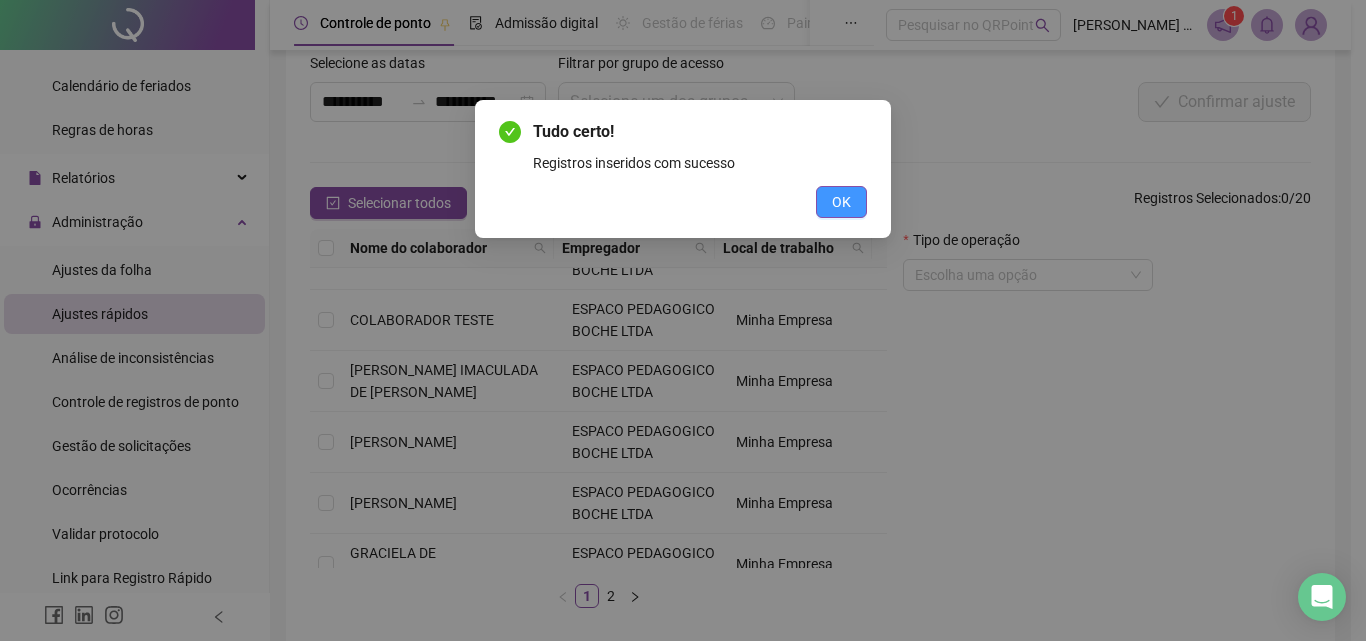 click on "OK" at bounding box center (841, 202) 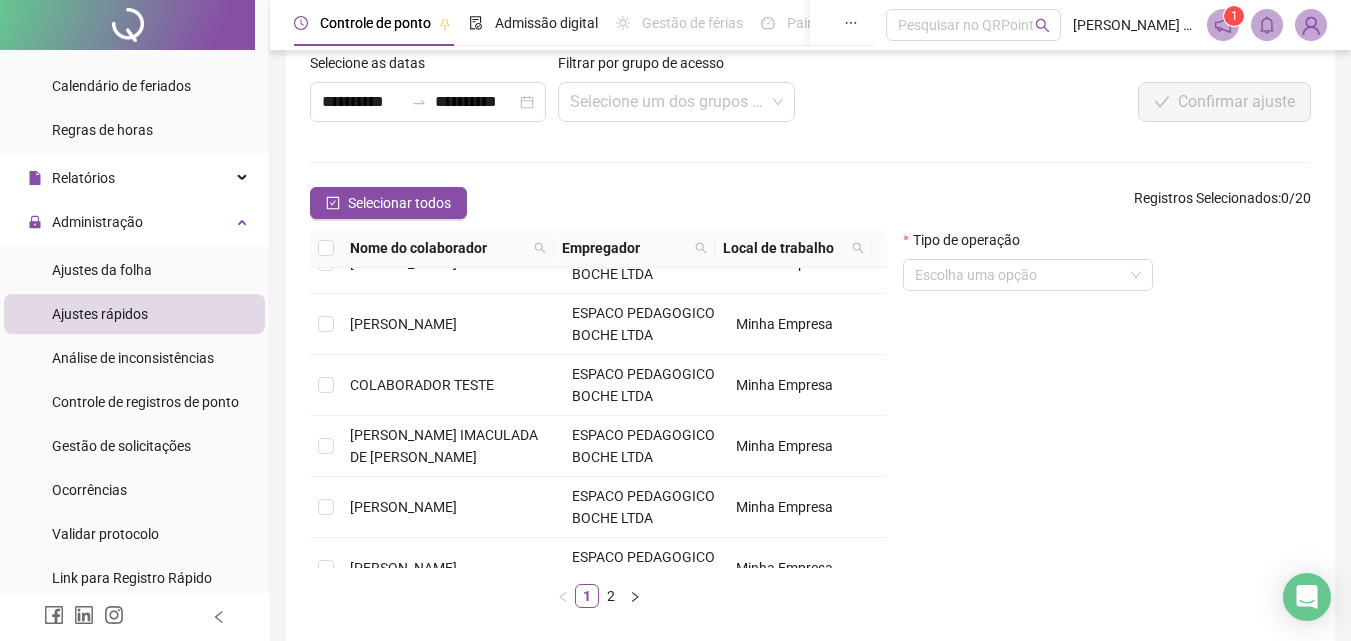 scroll, scrollTop: 0, scrollLeft: 0, axis: both 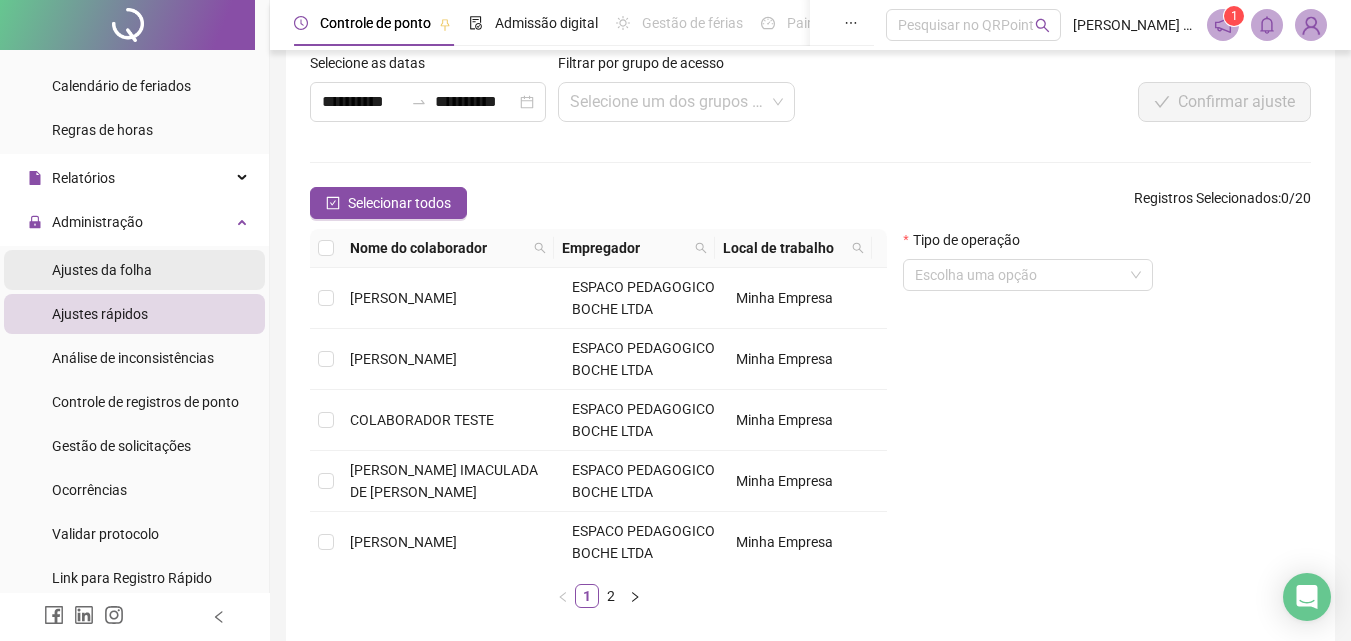 click on "Ajustes da folha" at bounding box center [102, 270] 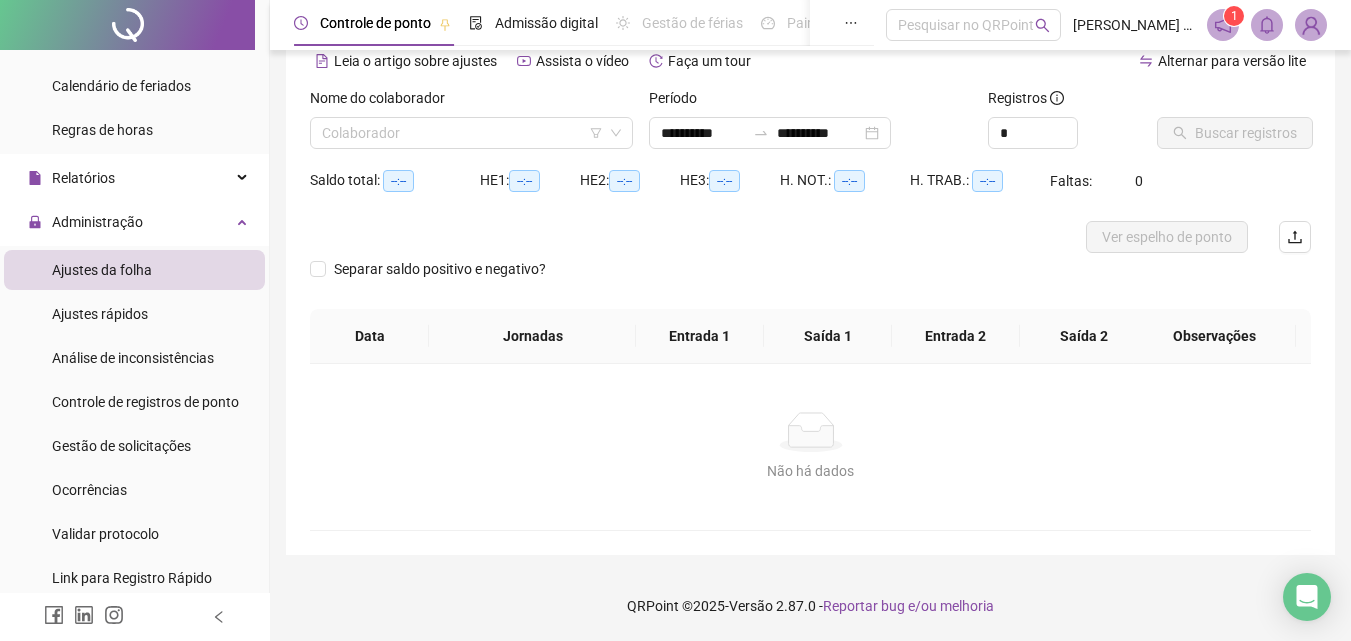 scroll, scrollTop: 97, scrollLeft: 0, axis: vertical 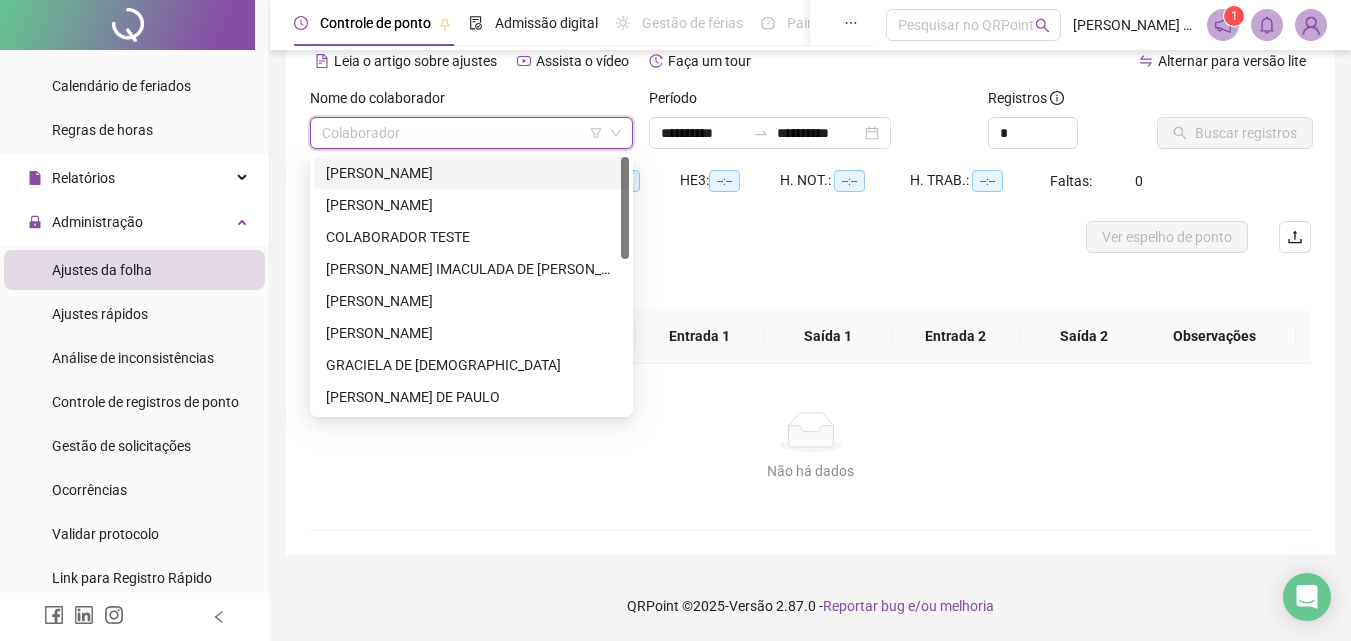 click at bounding box center [465, 133] 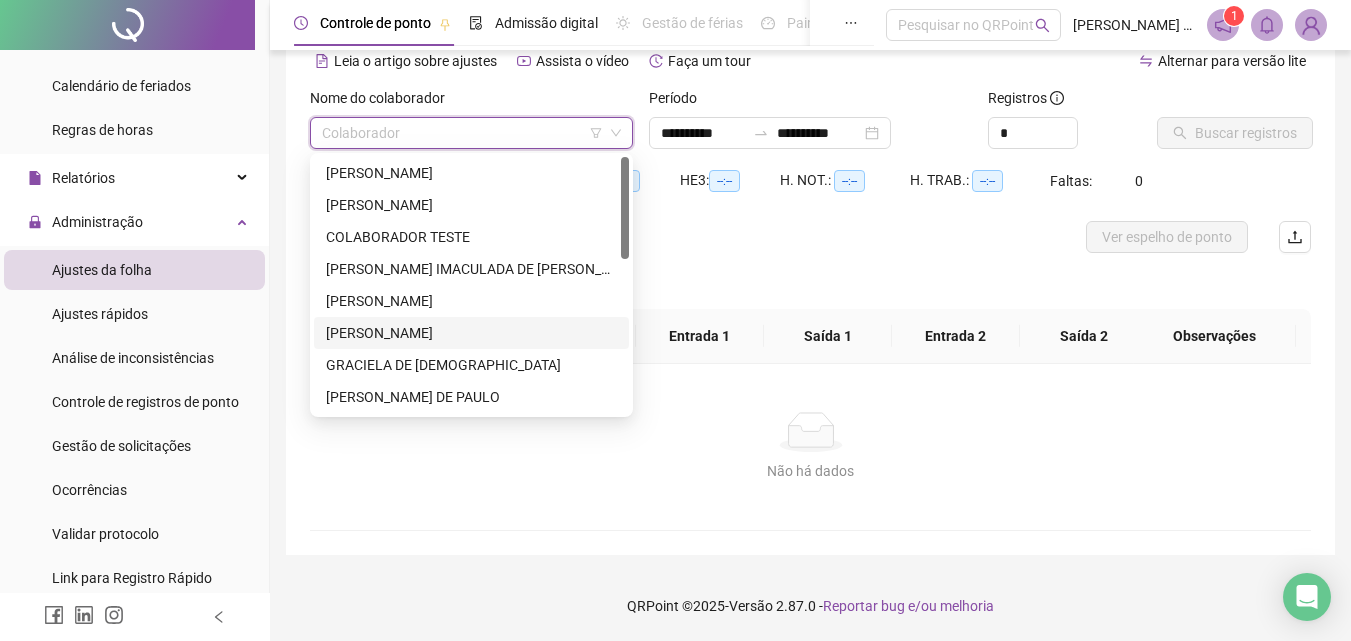 click on "[PERSON_NAME]" at bounding box center [471, 333] 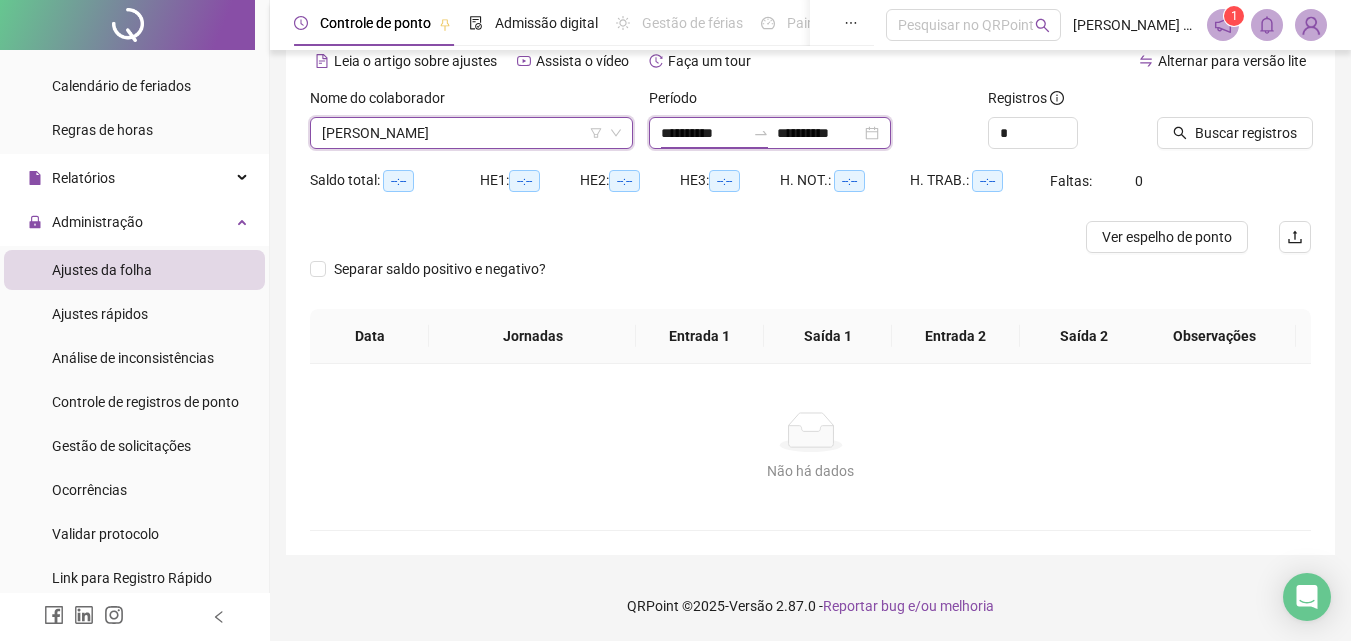 click on "**********" at bounding box center (703, 133) 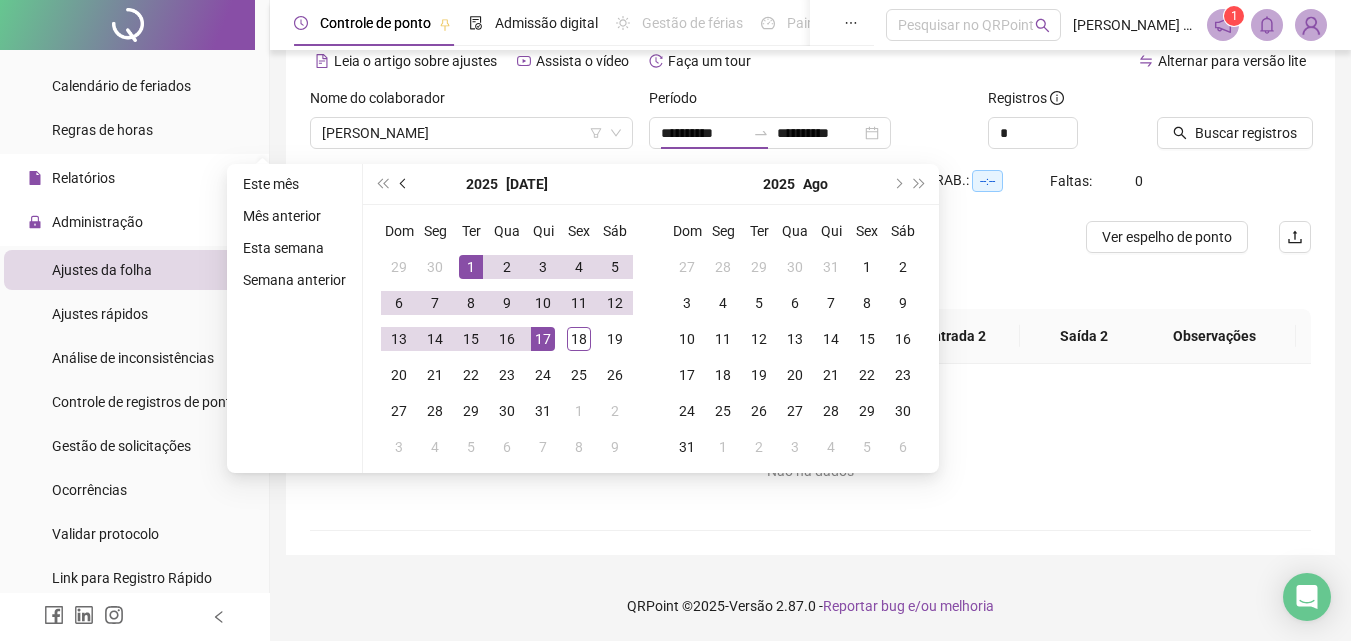 click at bounding box center (405, 184) 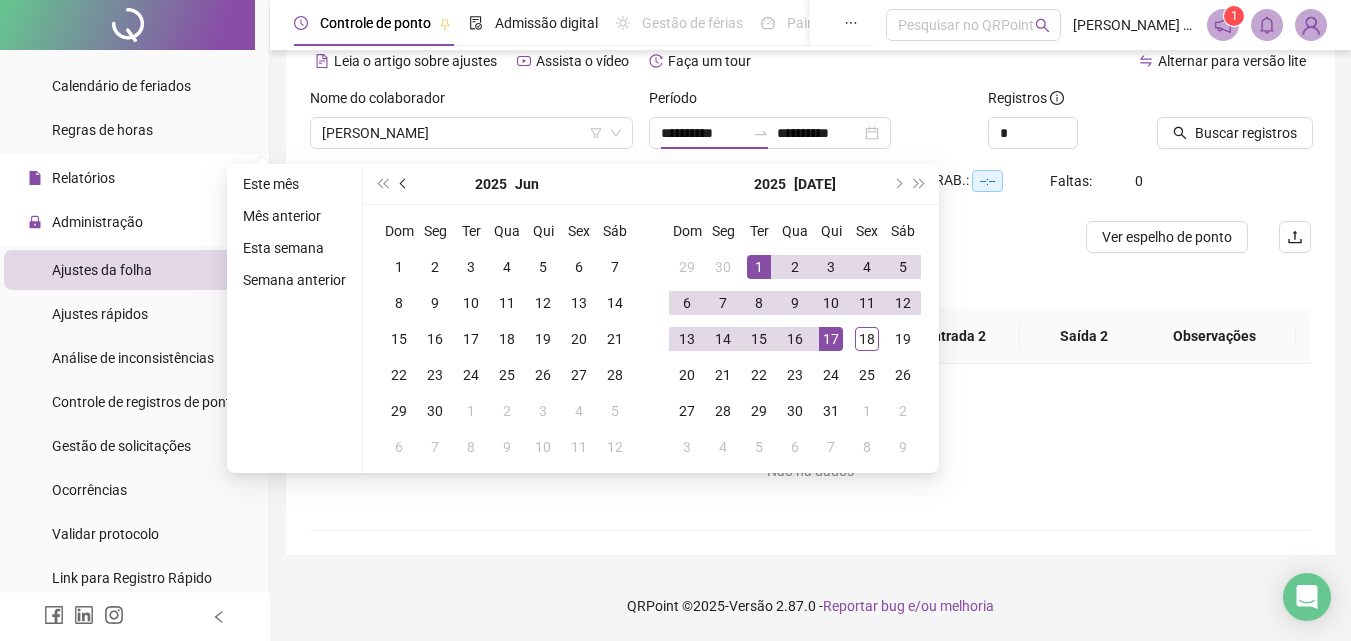 click at bounding box center (405, 184) 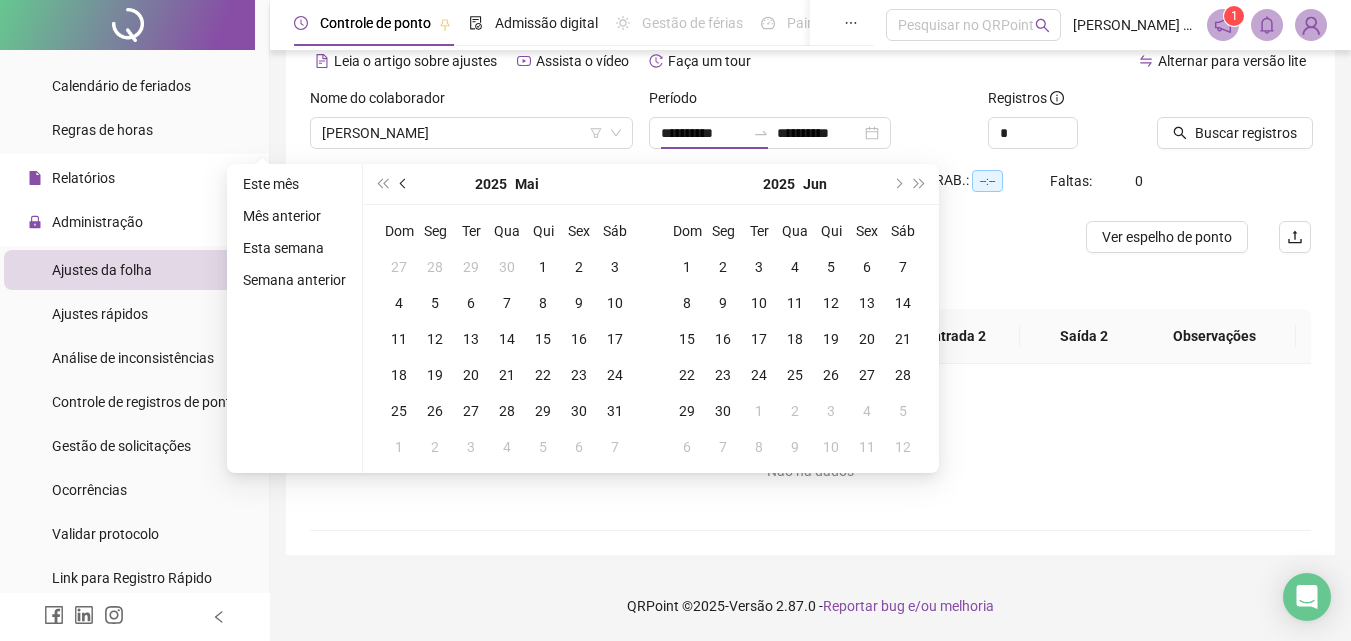 click at bounding box center (405, 184) 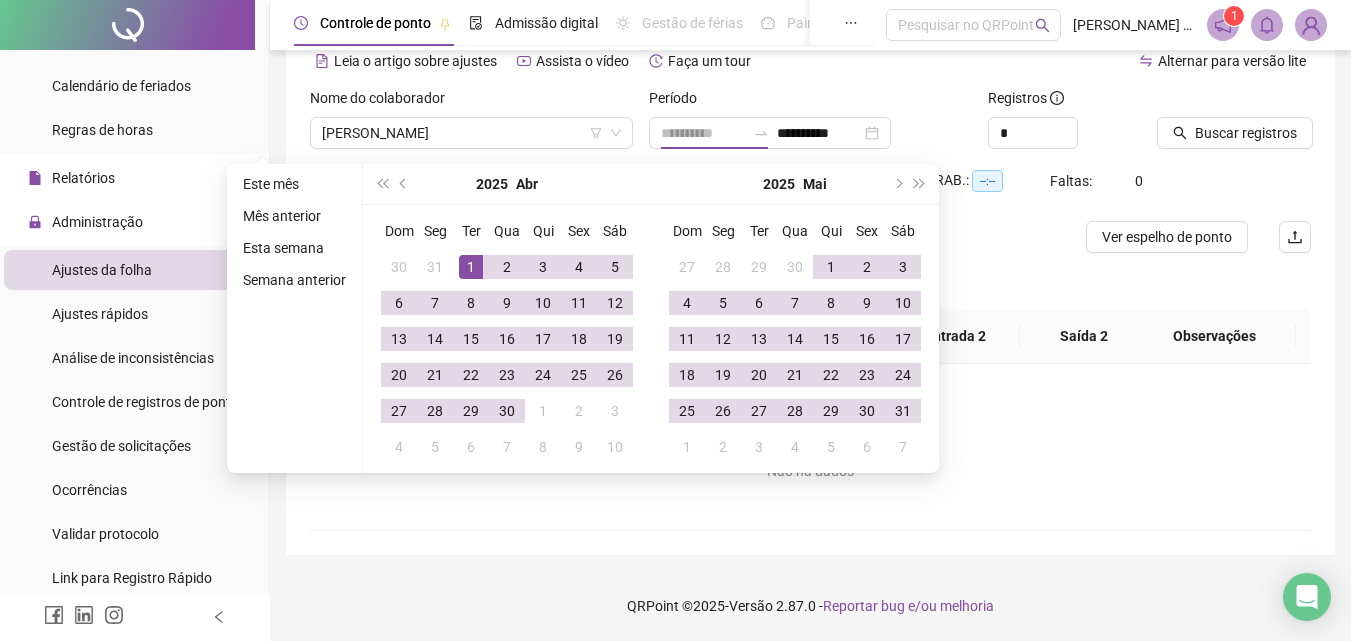 type on "**********" 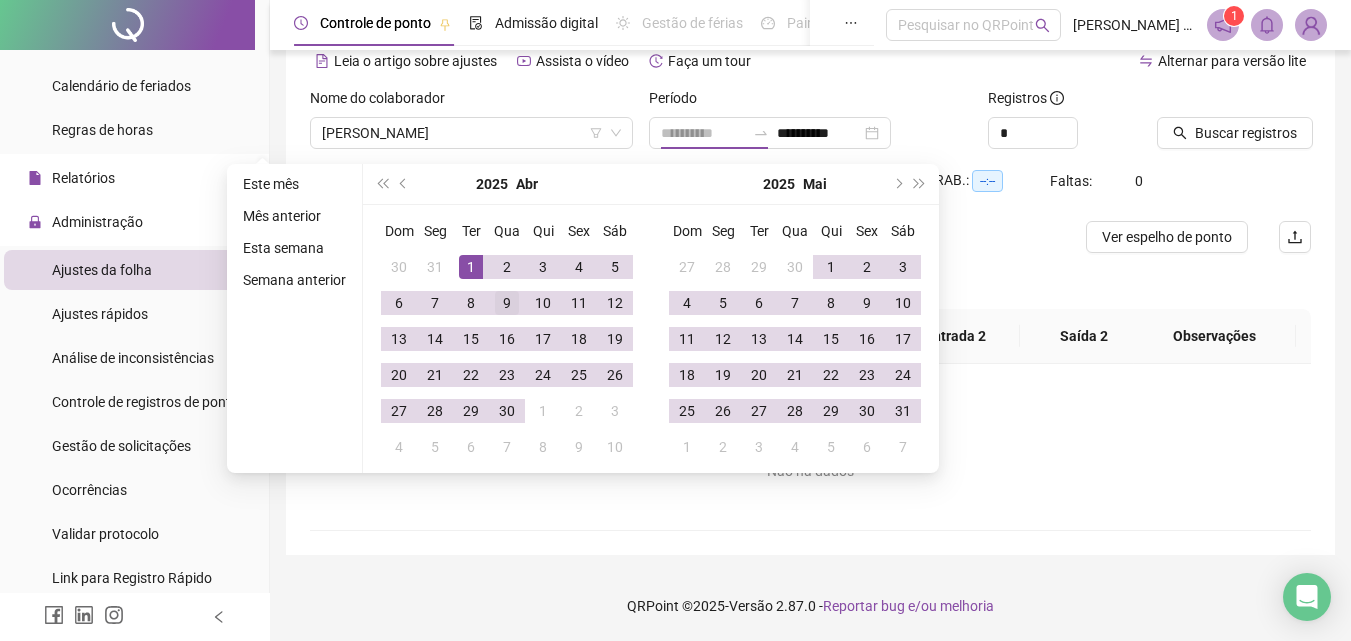 drag, startPoint x: 462, startPoint y: 264, endPoint x: 498, endPoint y: 318, distance: 64.899925 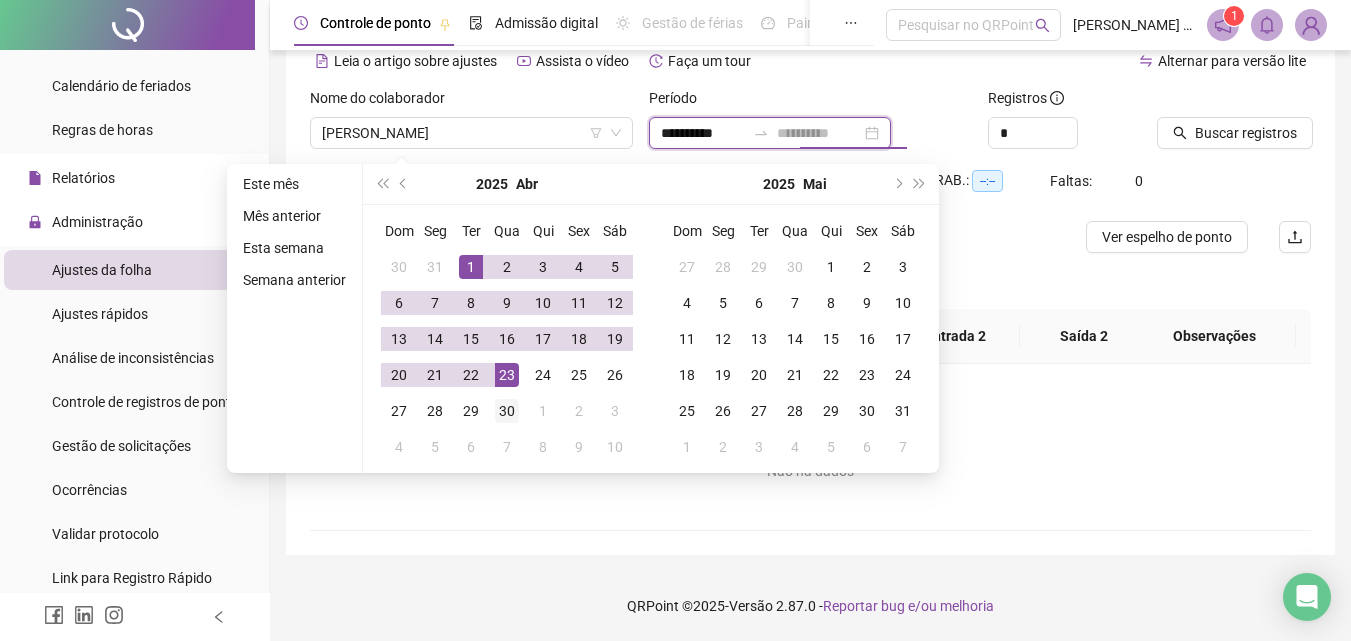 type on "**********" 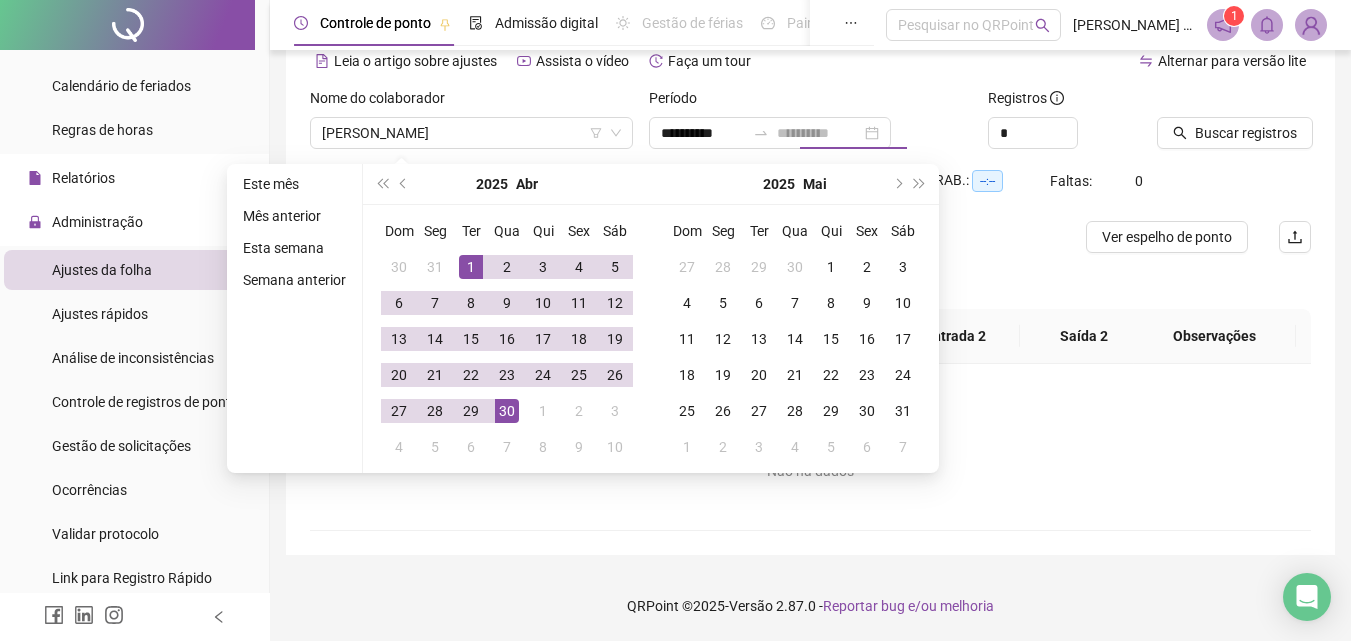 click on "30" at bounding box center [507, 411] 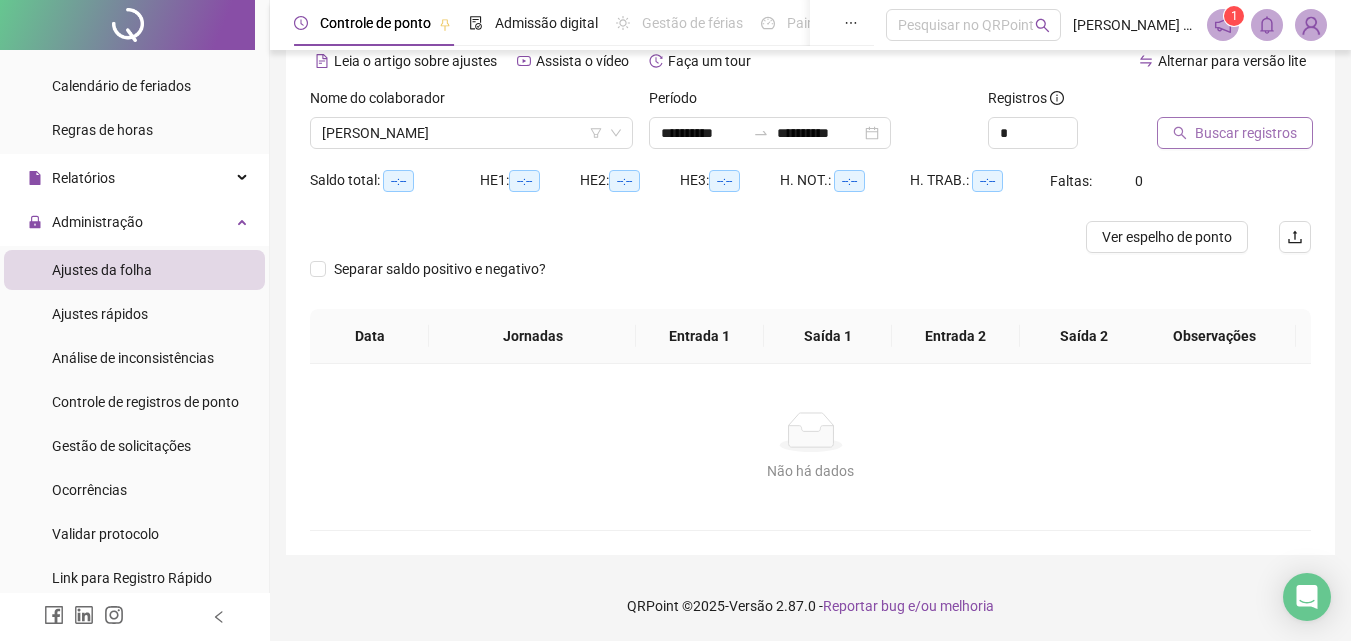 click on "Buscar registros" at bounding box center [1246, 133] 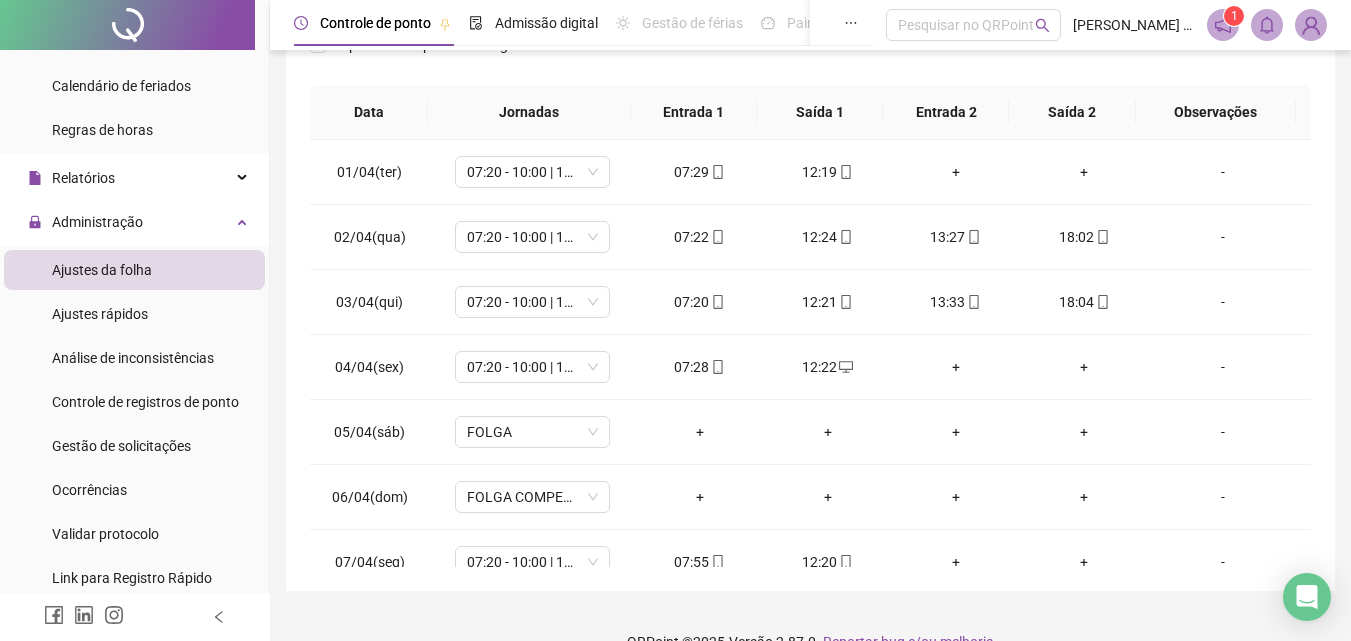 scroll, scrollTop: 347, scrollLeft: 0, axis: vertical 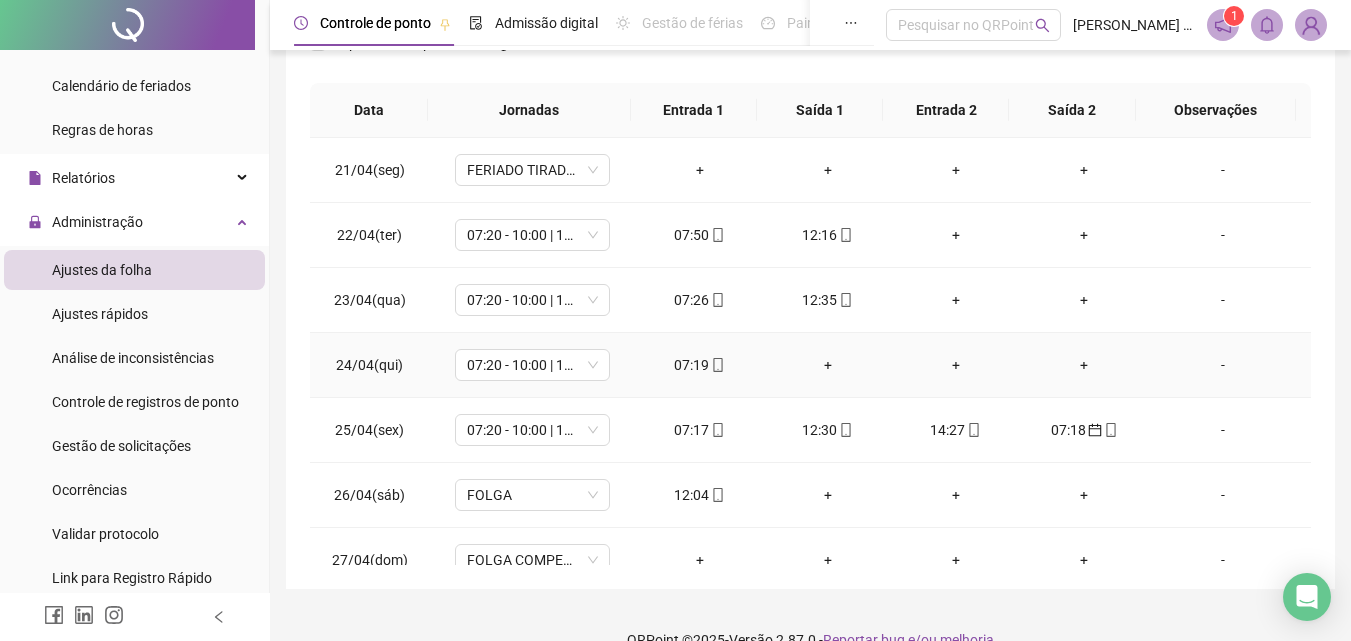 click on "+" at bounding box center (828, 365) 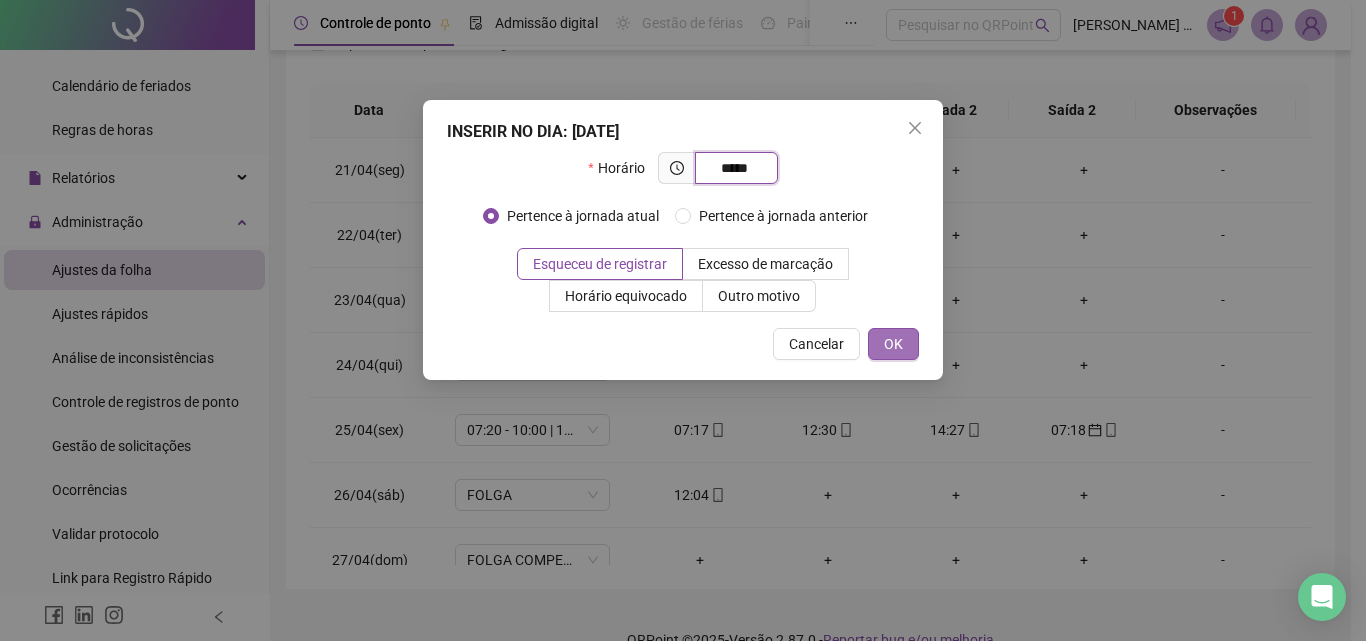 type on "*****" 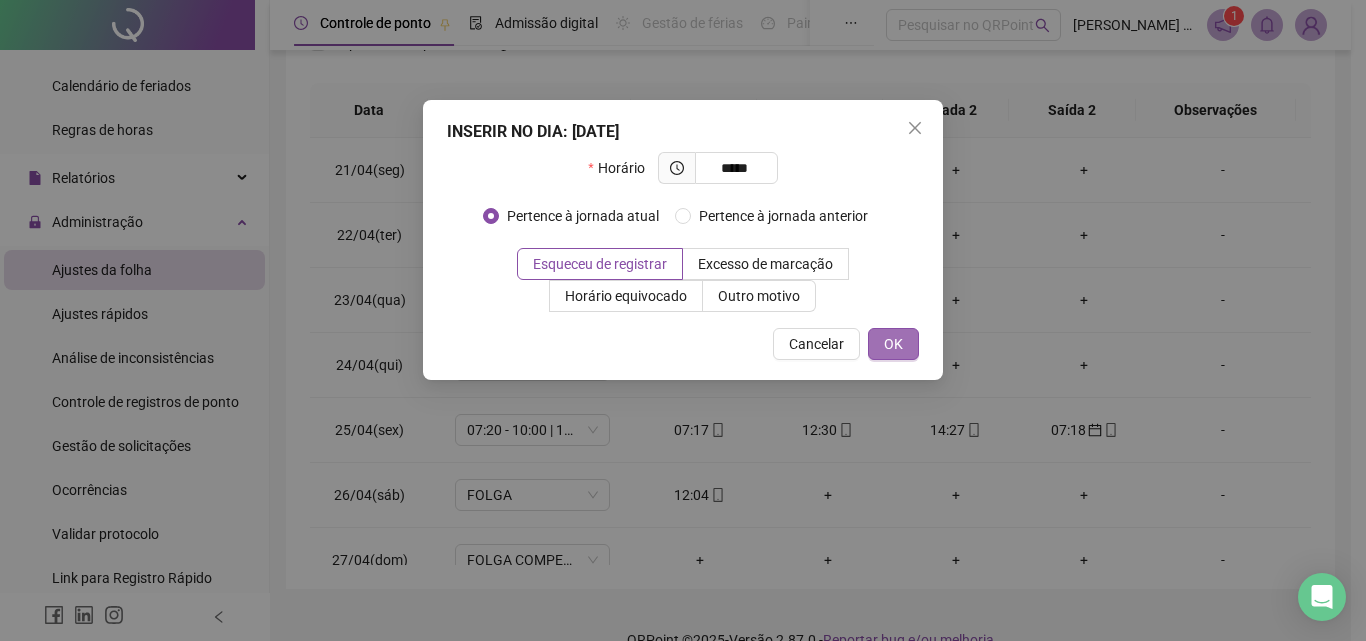 click on "OK" at bounding box center (893, 344) 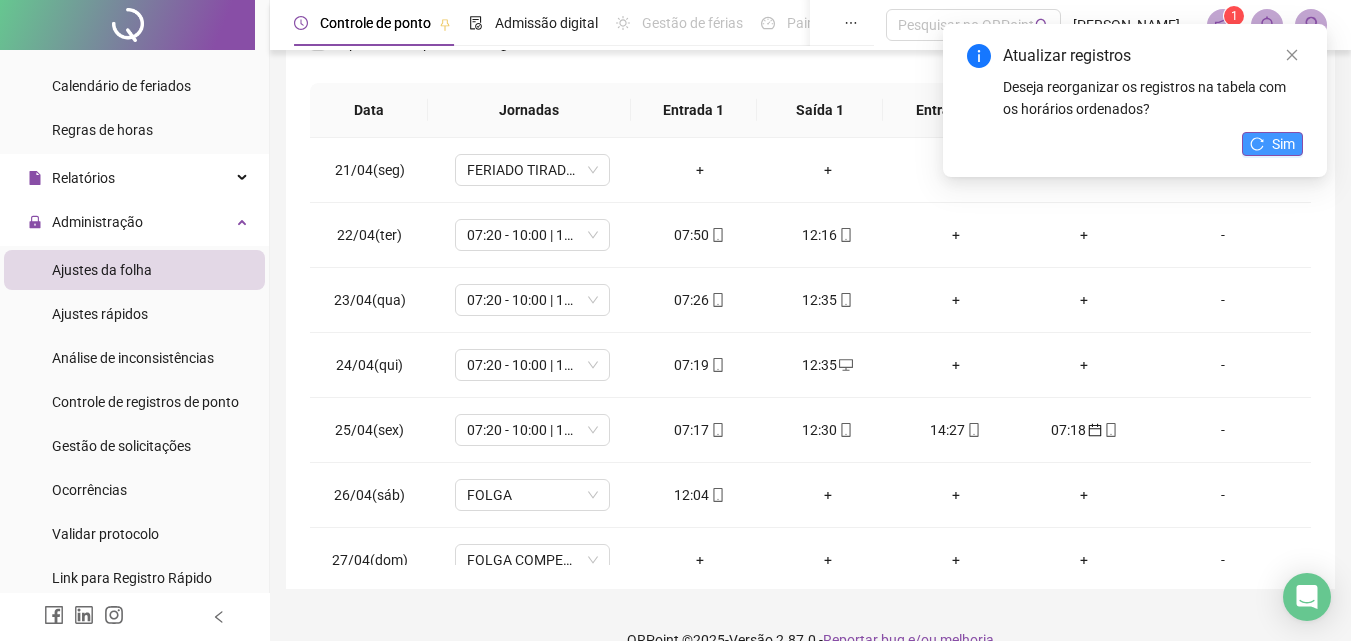 click on "Sim" at bounding box center [1283, 144] 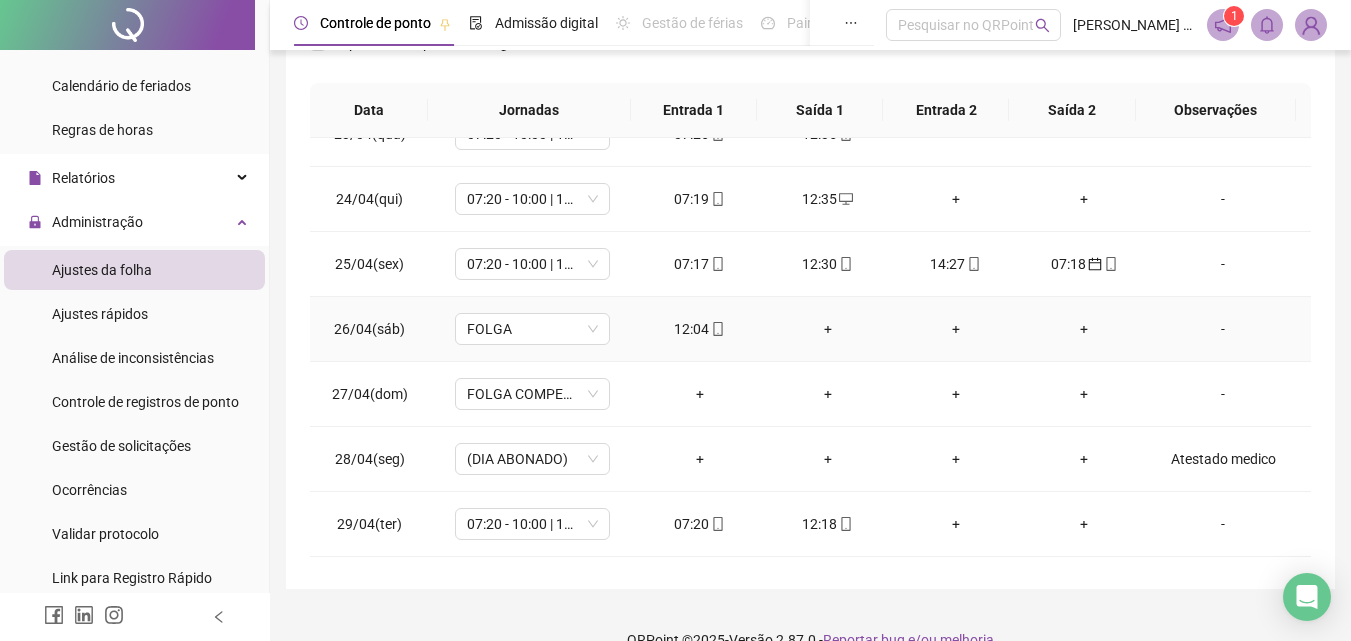 scroll, scrollTop: 1500, scrollLeft: 0, axis: vertical 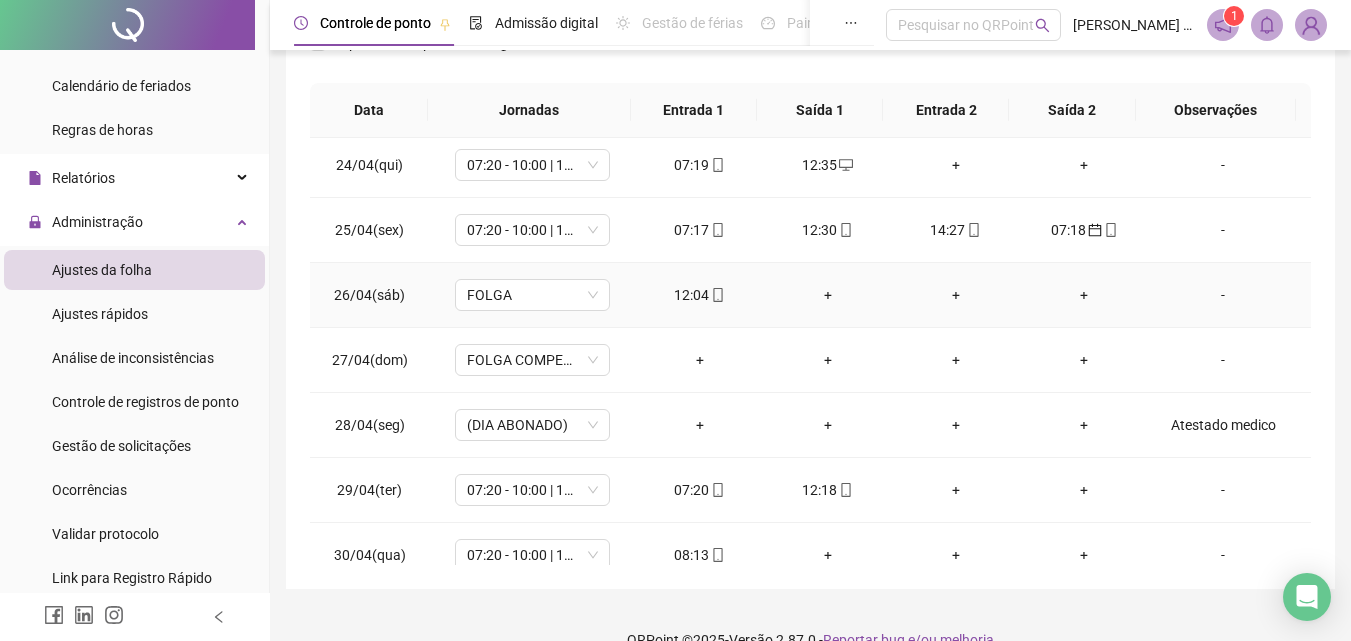 click on "+" at bounding box center [828, 295] 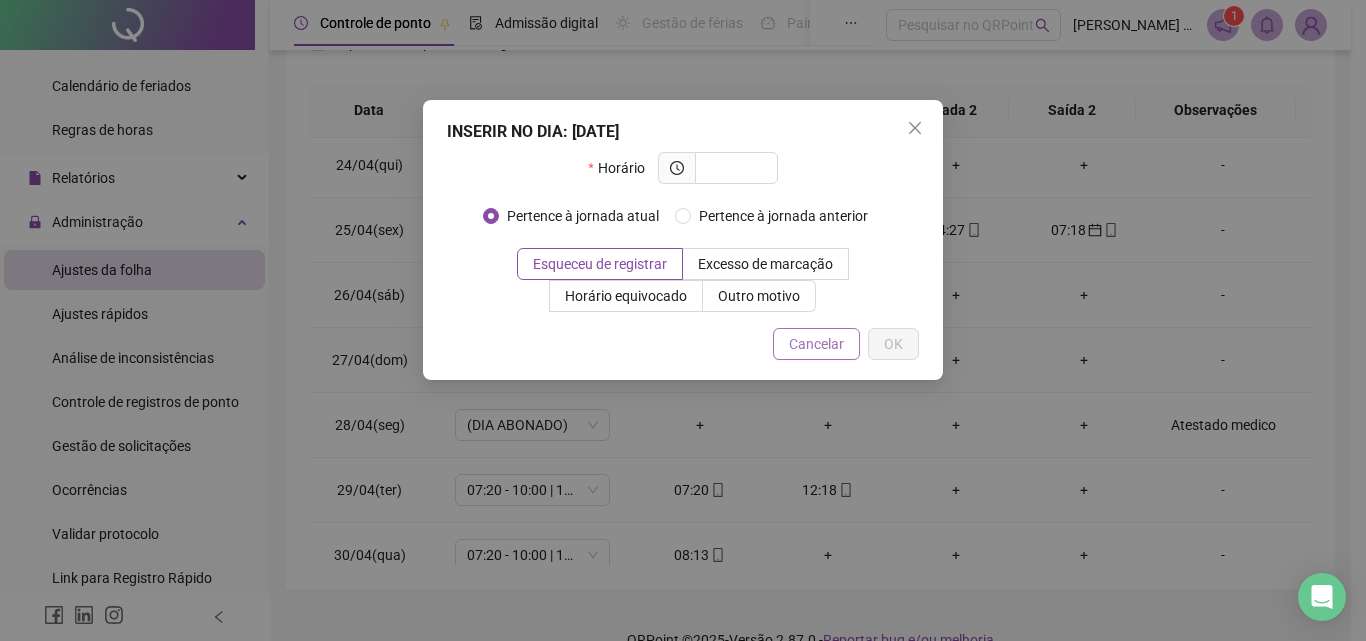 click on "Cancelar" at bounding box center [816, 344] 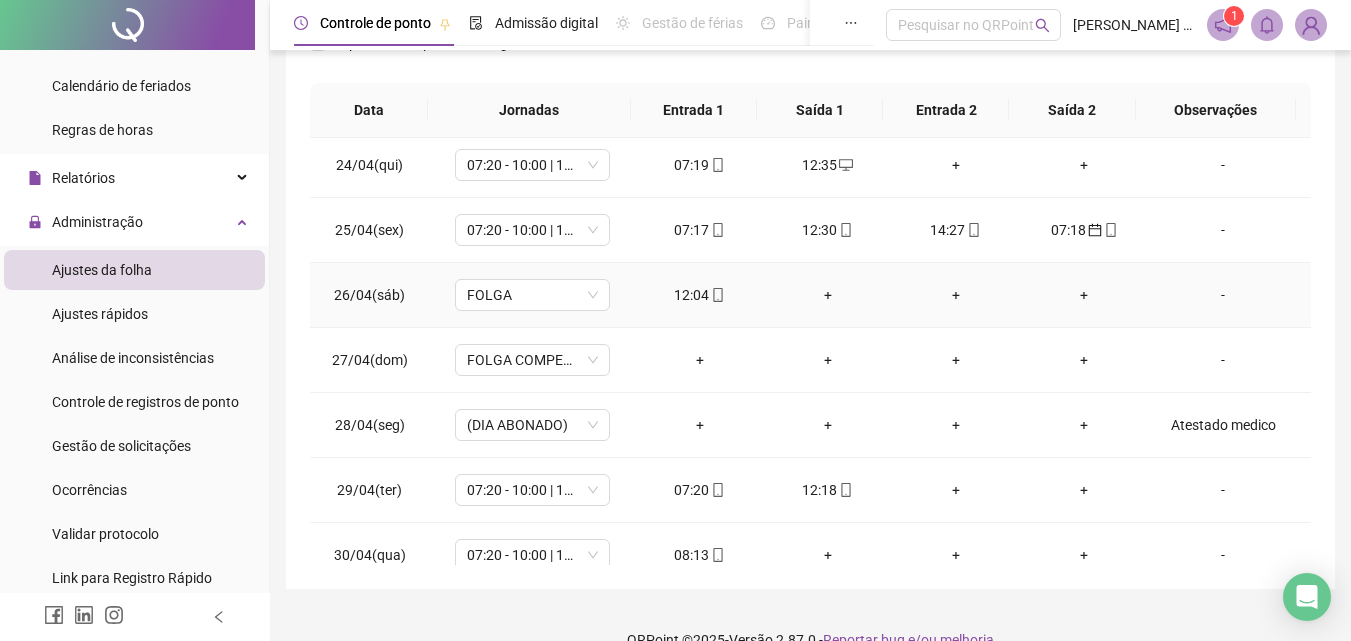 click on "+" at bounding box center [828, 295] 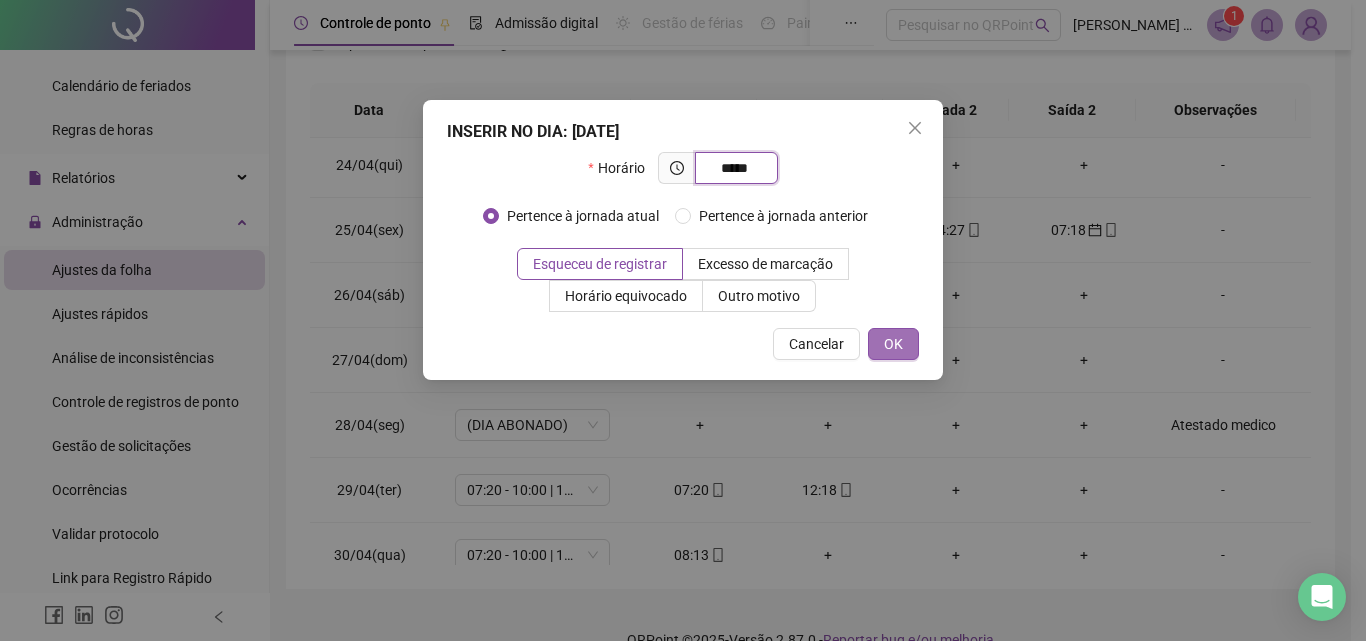 type on "*****" 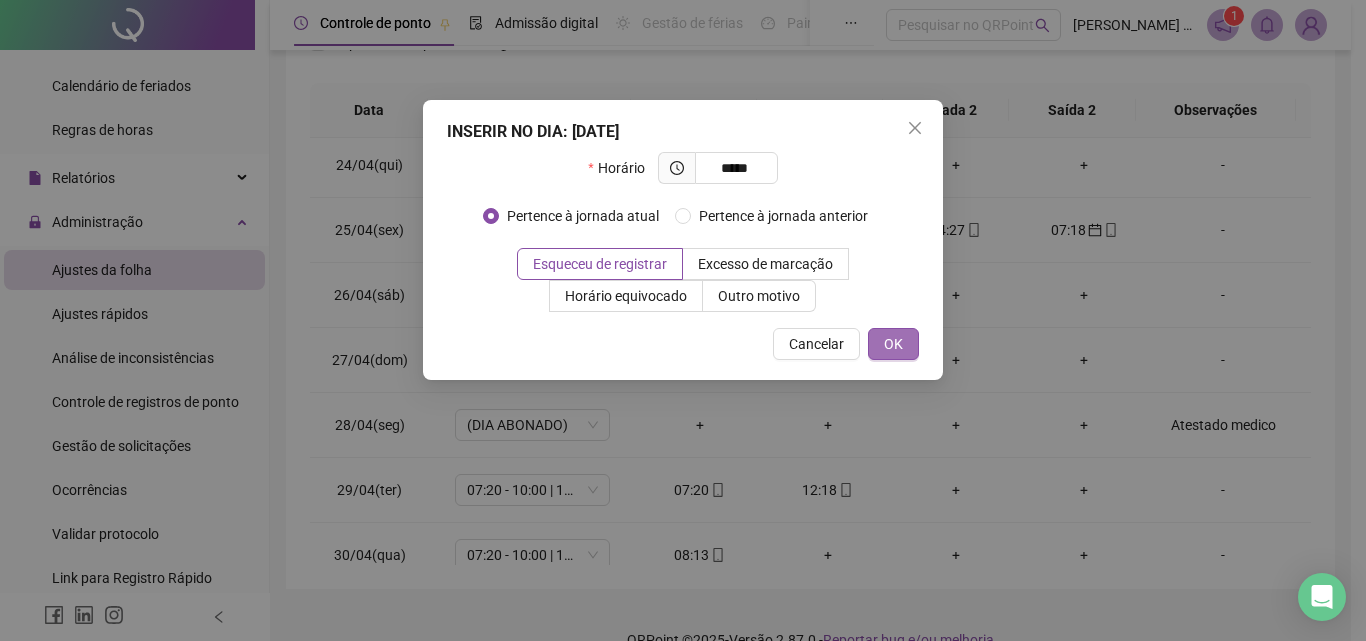 click on "OK" at bounding box center (893, 344) 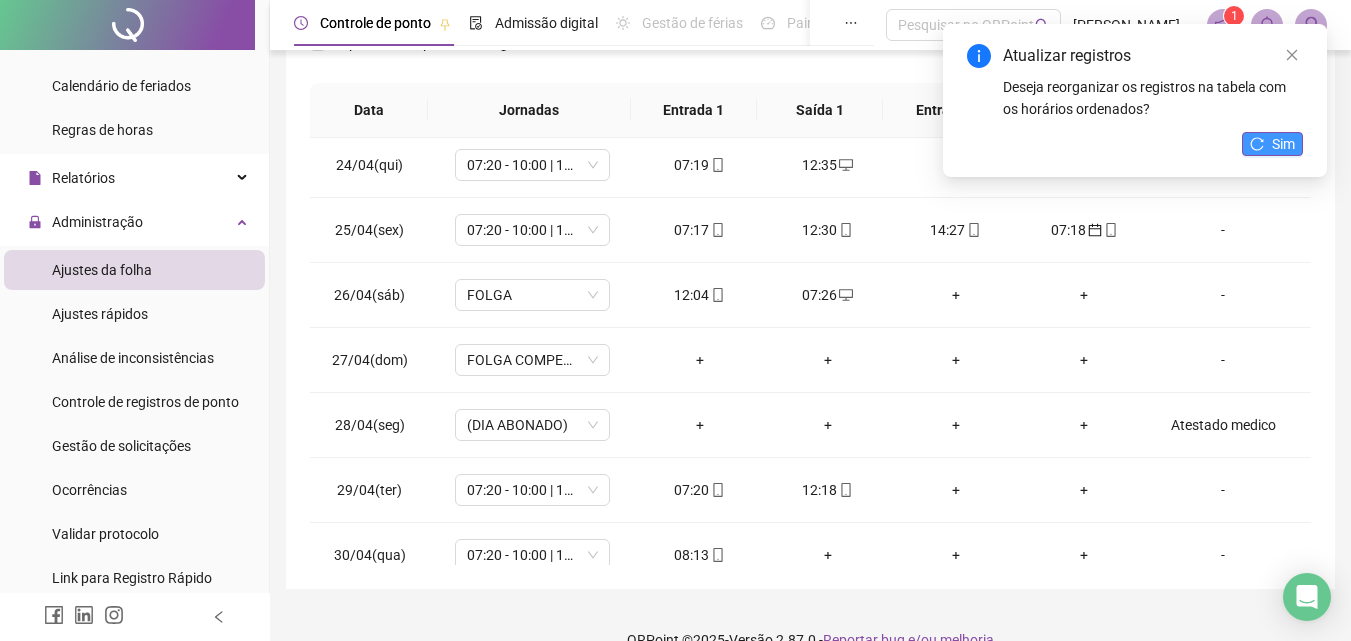click on "Sim" at bounding box center (1272, 144) 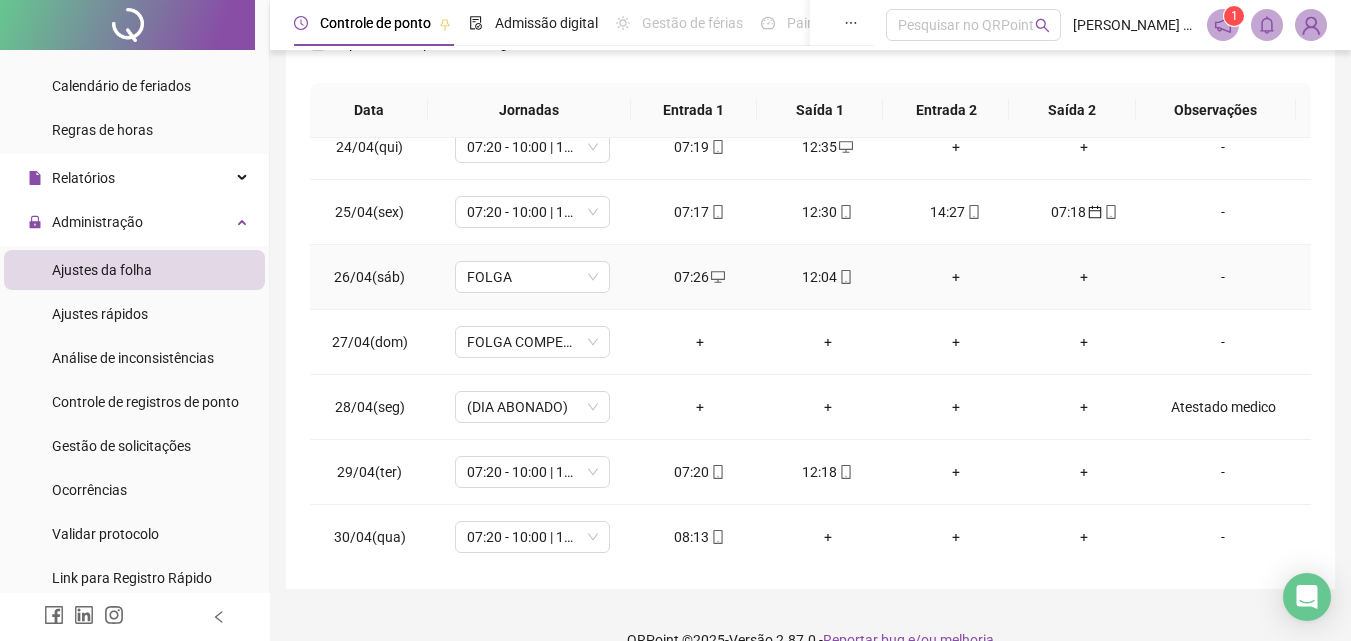 scroll, scrollTop: 1523, scrollLeft: 0, axis: vertical 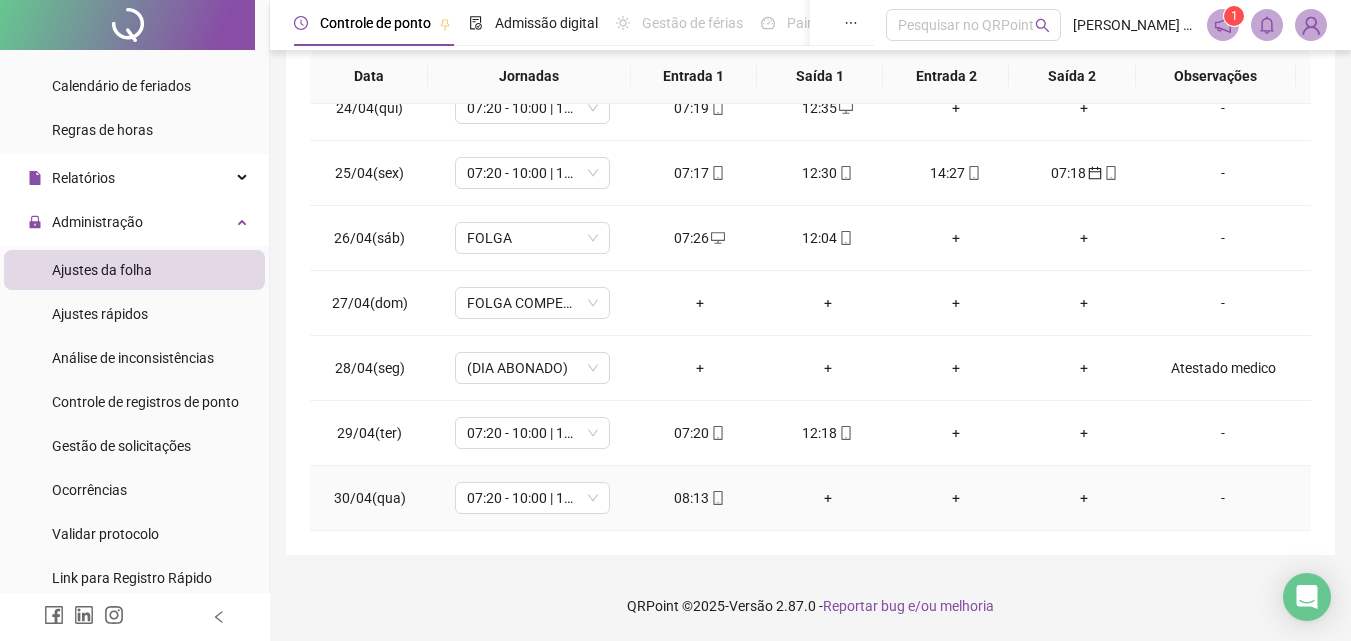 click on "+" at bounding box center [828, 498] 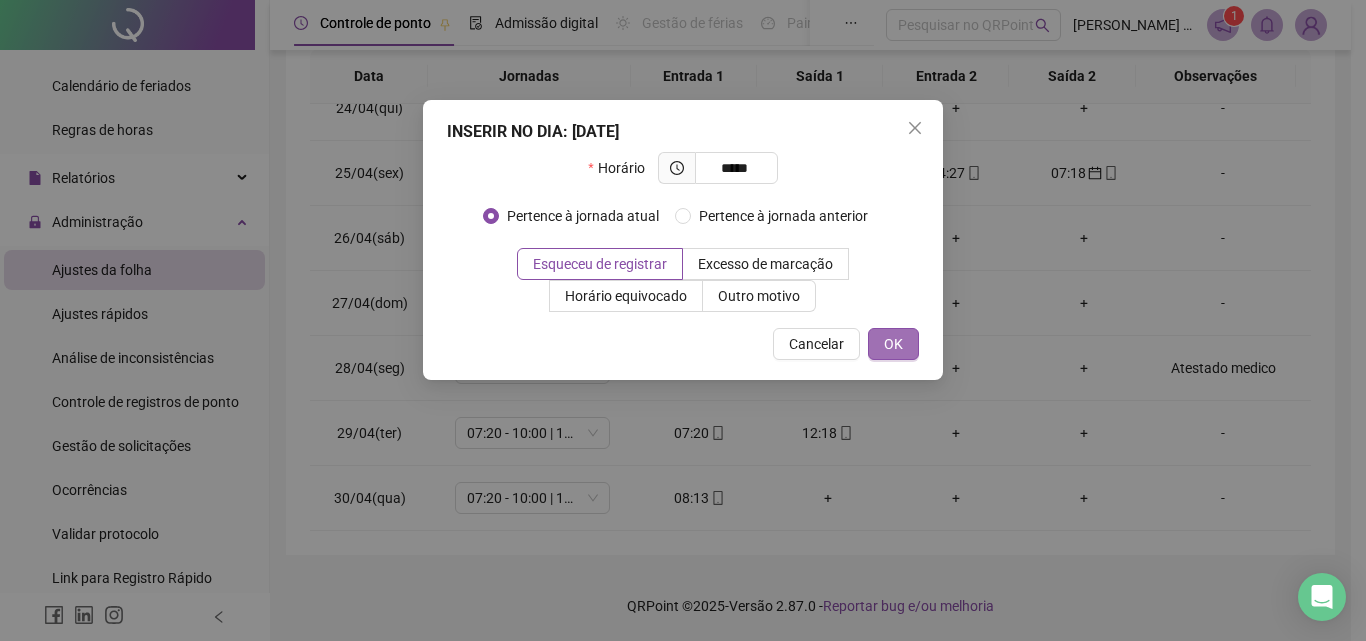 type on "*****" 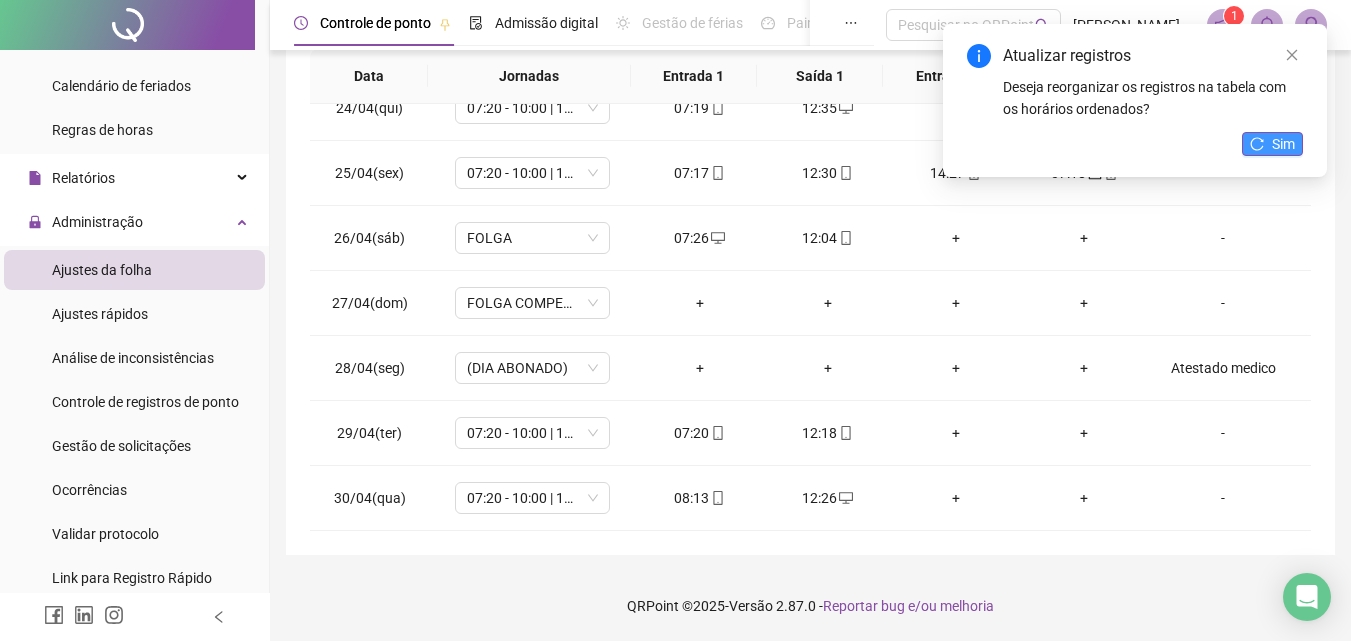 click on "Sim" at bounding box center [1272, 144] 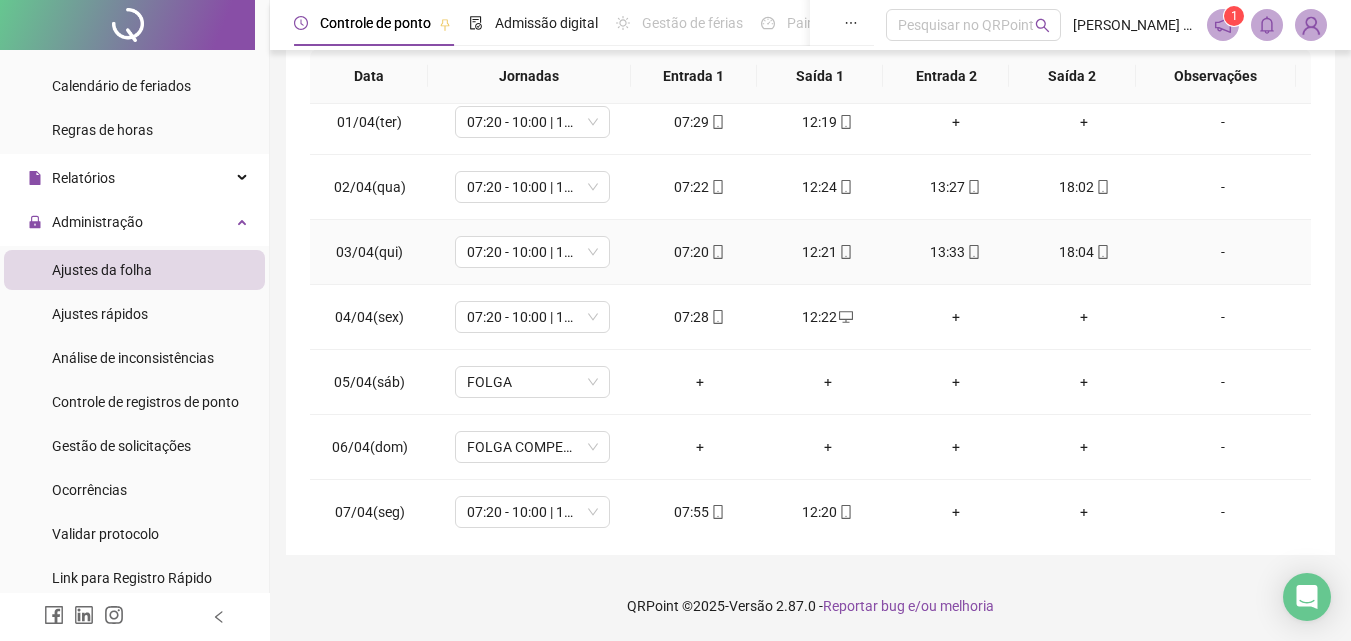 scroll, scrollTop: 0, scrollLeft: 0, axis: both 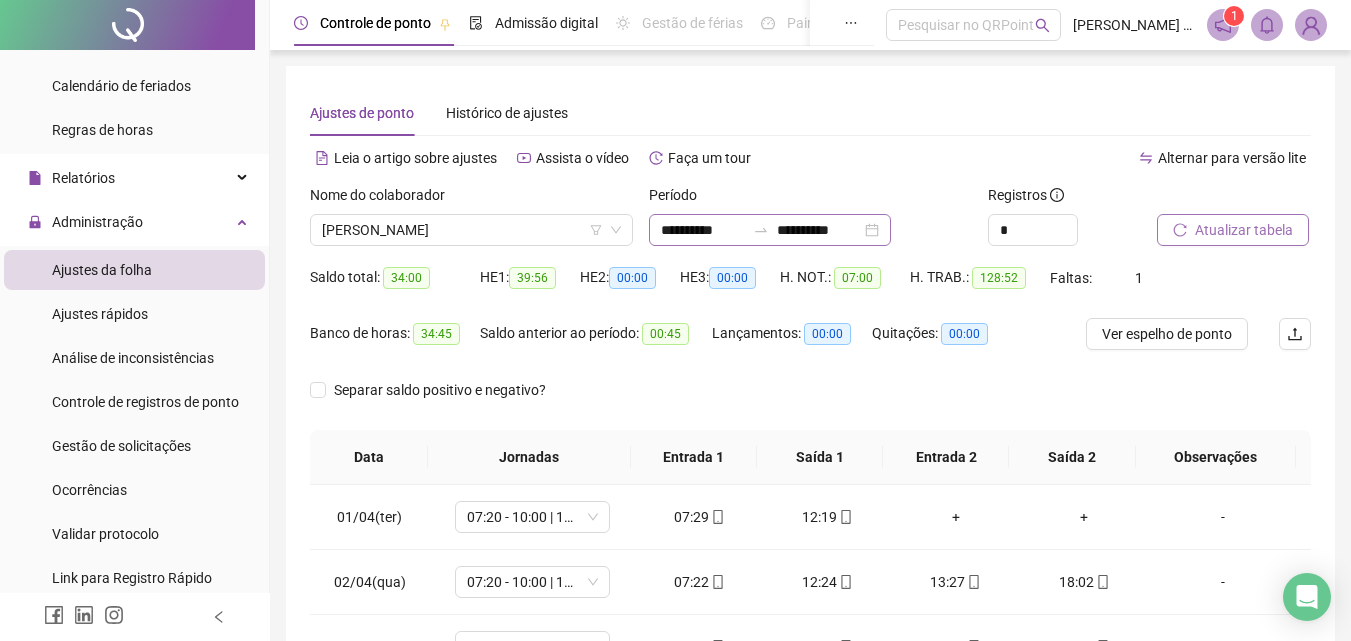 click 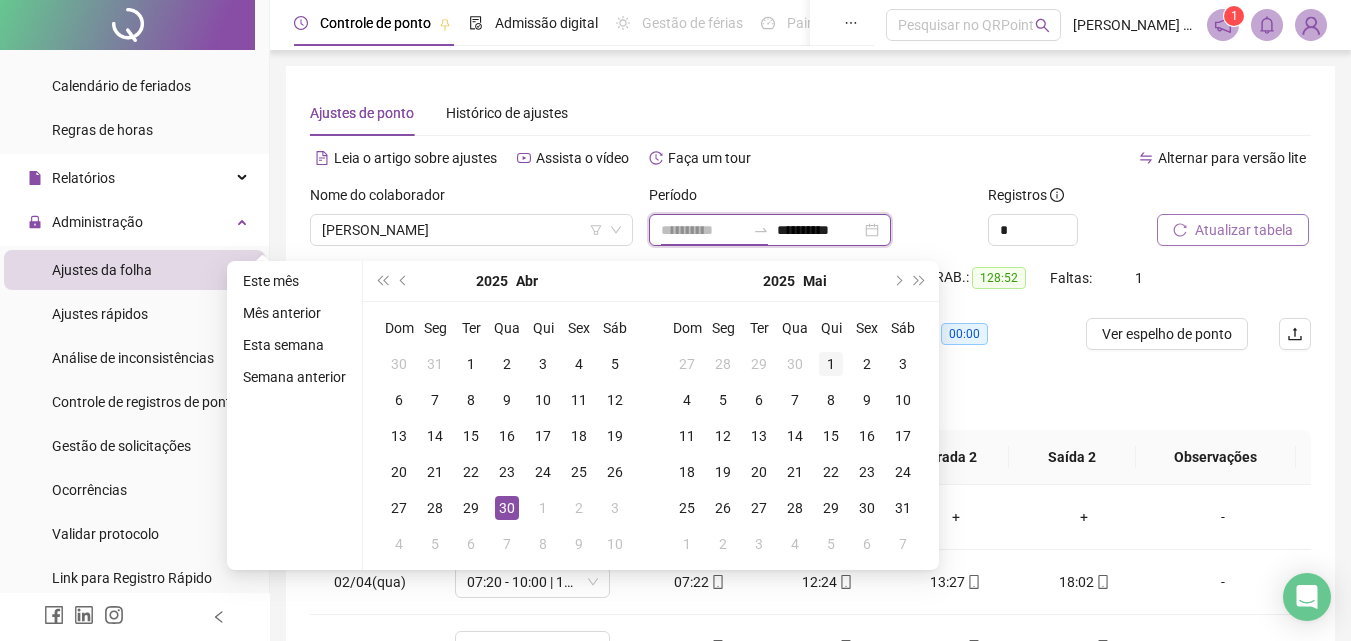 type on "**********" 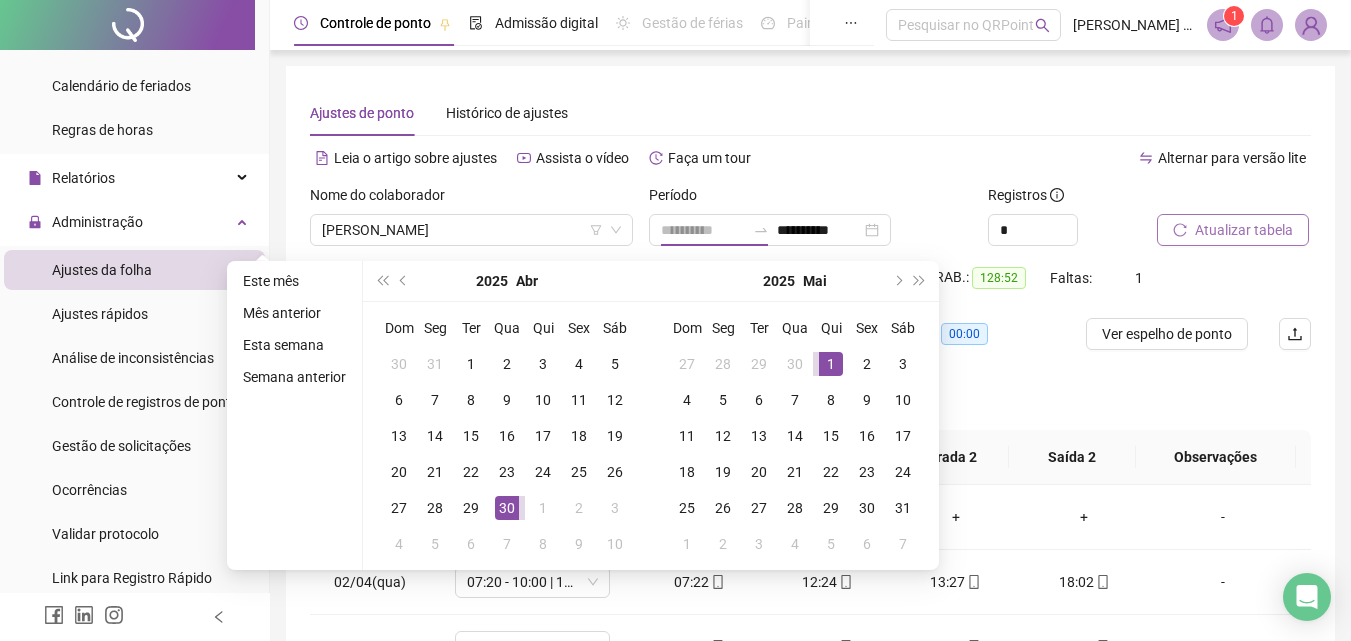 click on "1" at bounding box center (831, 364) 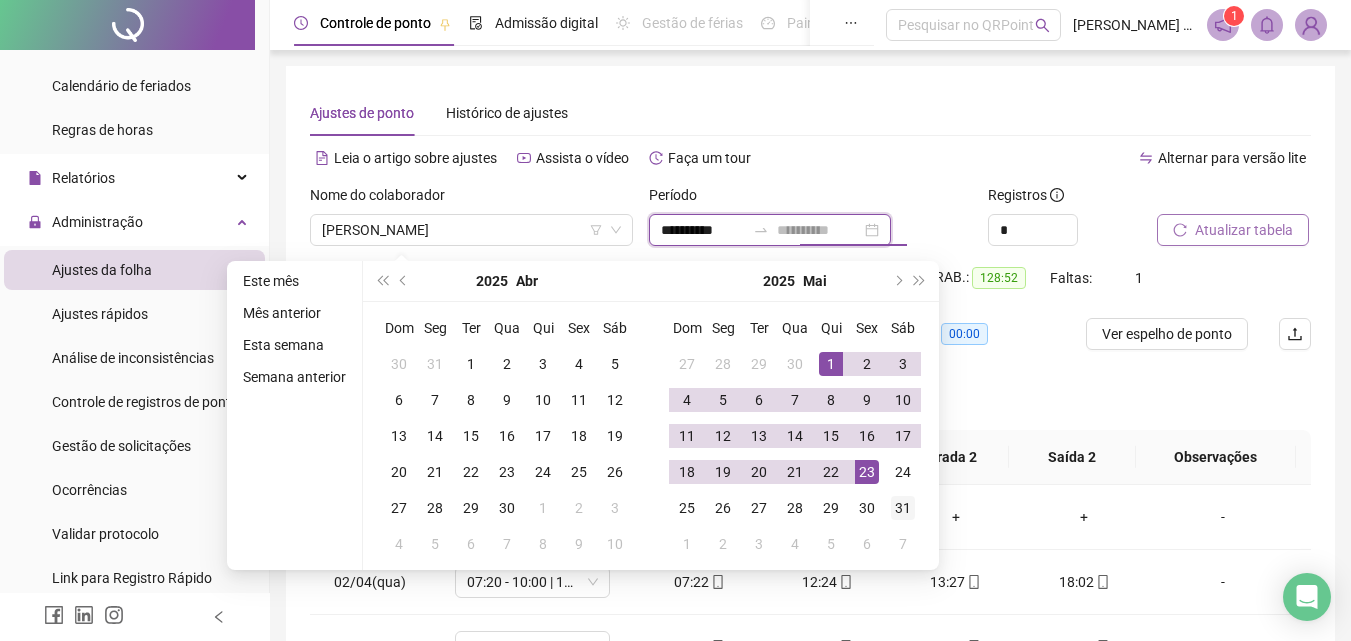 type on "**********" 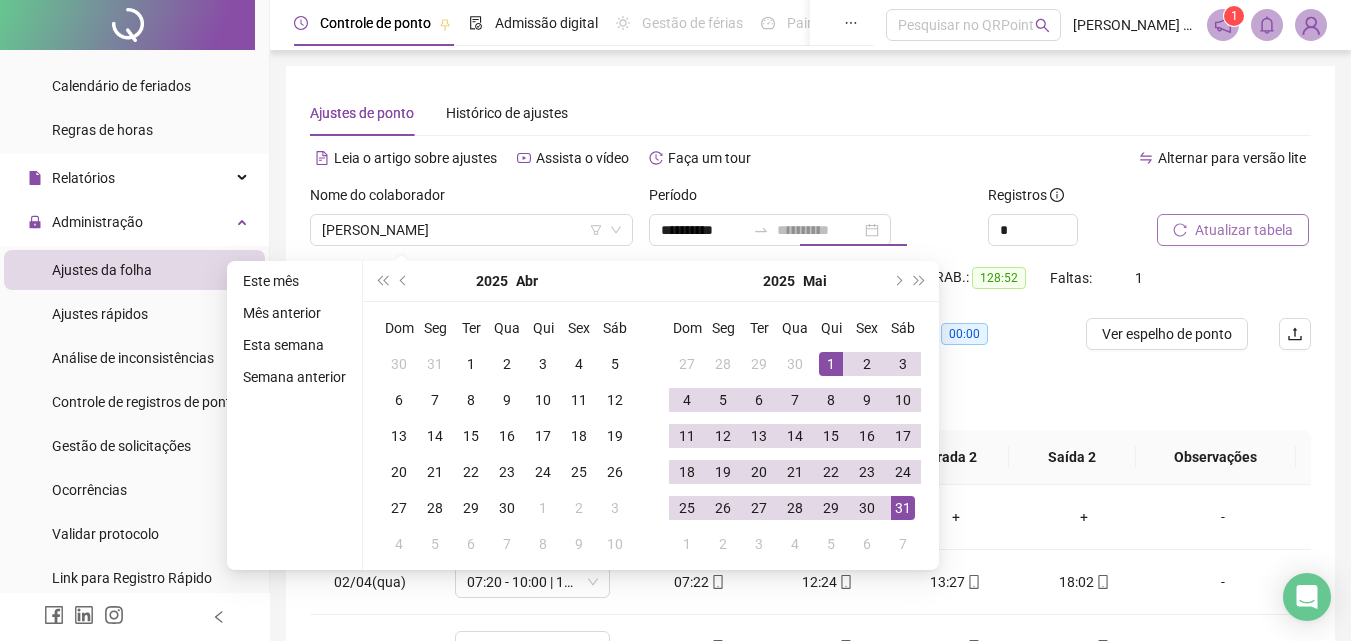 drag, startPoint x: 894, startPoint y: 505, endPoint x: 949, endPoint y: 470, distance: 65.192024 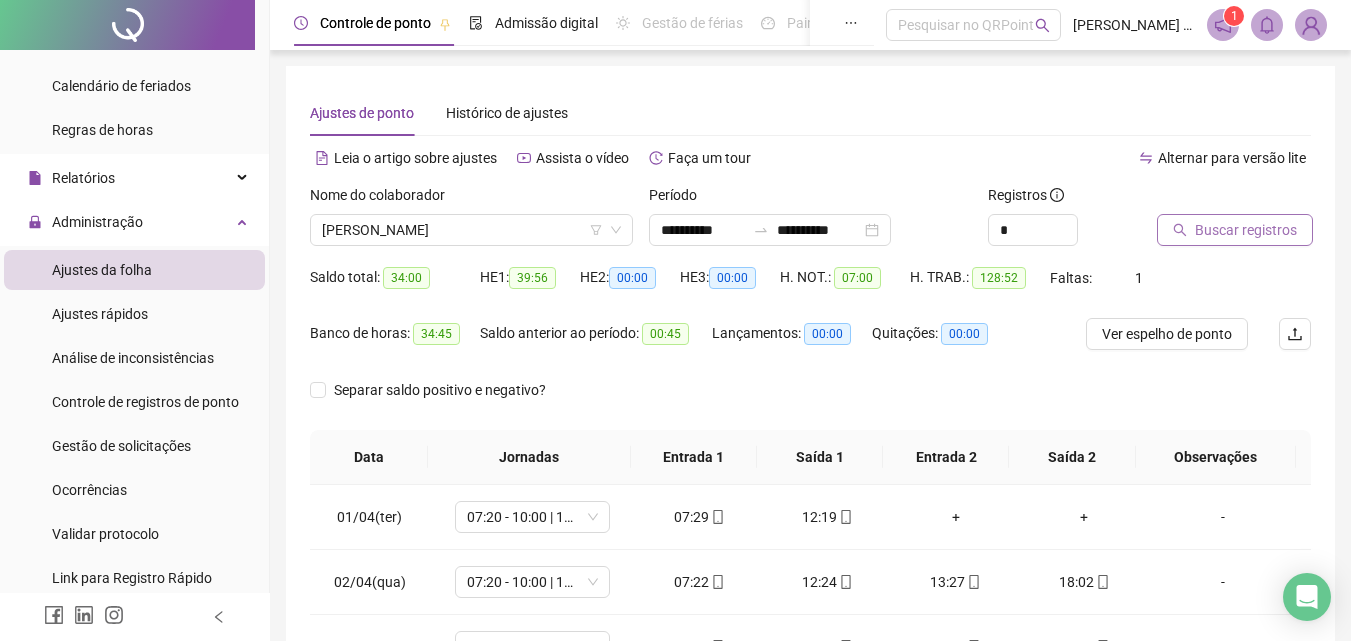 click on "Buscar registros" at bounding box center (1246, 230) 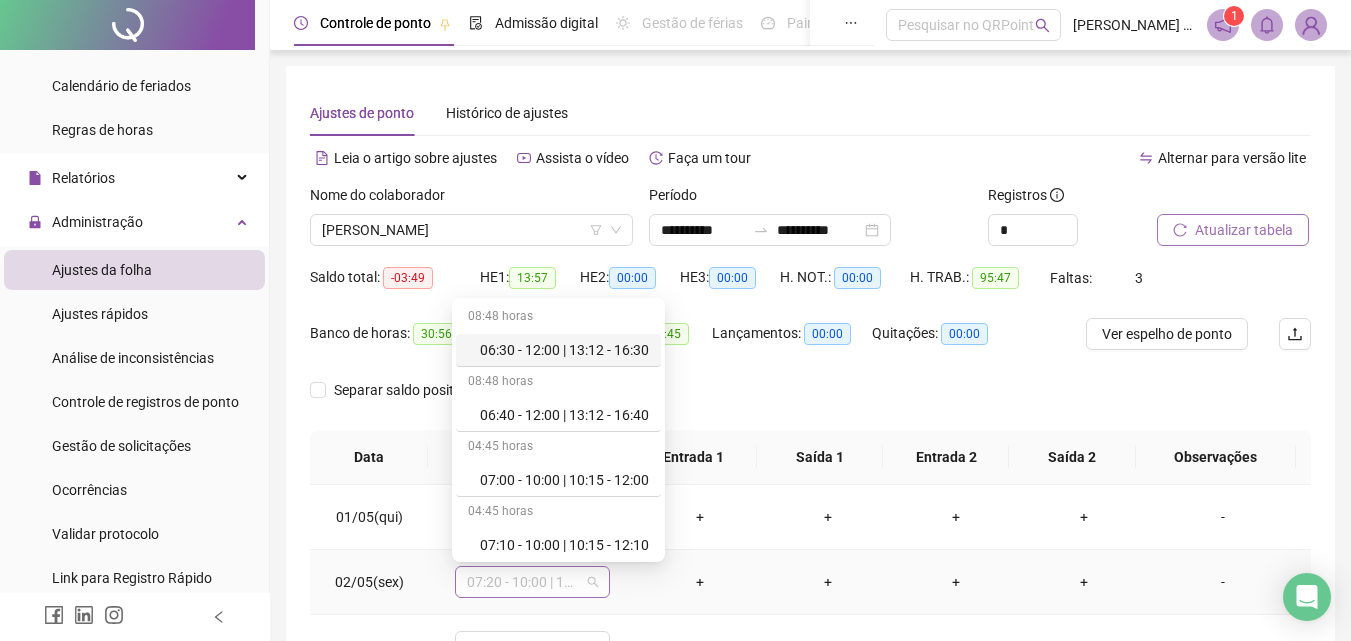 click on "07:20 - 10:00 | 10:15 - 12:20" at bounding box center [532, 582] 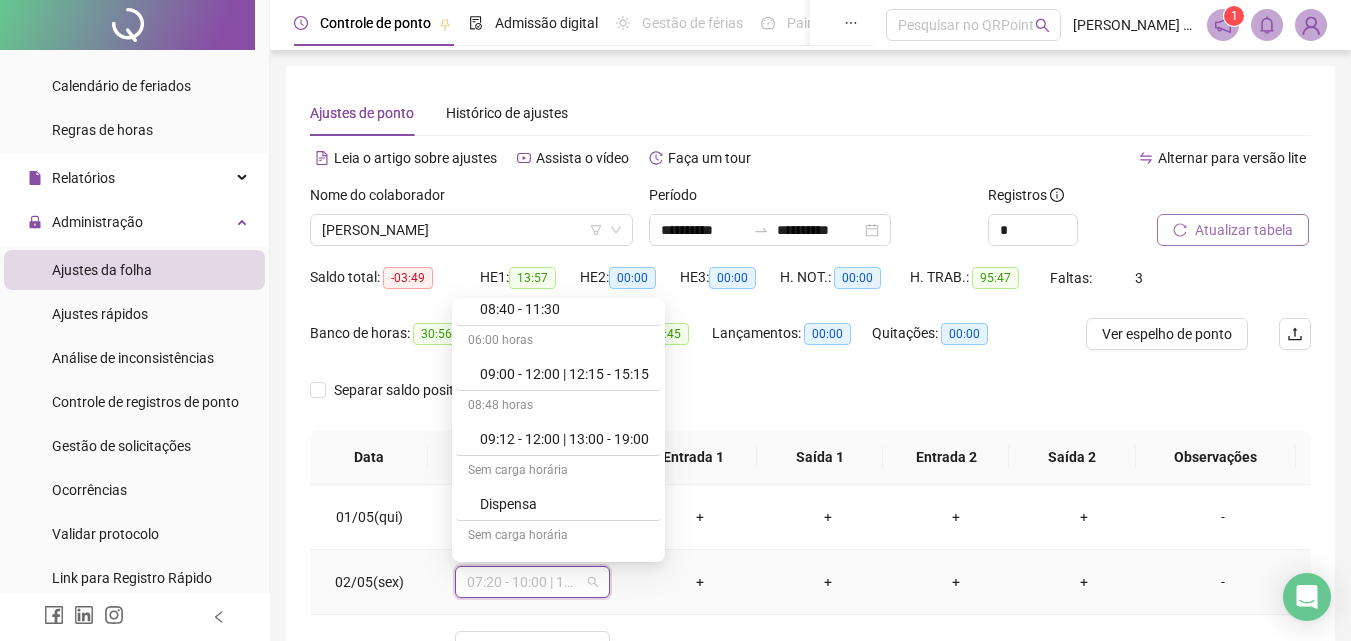 scroll, scrollTop: 1109, scrollLeft: 0, axis: vertical 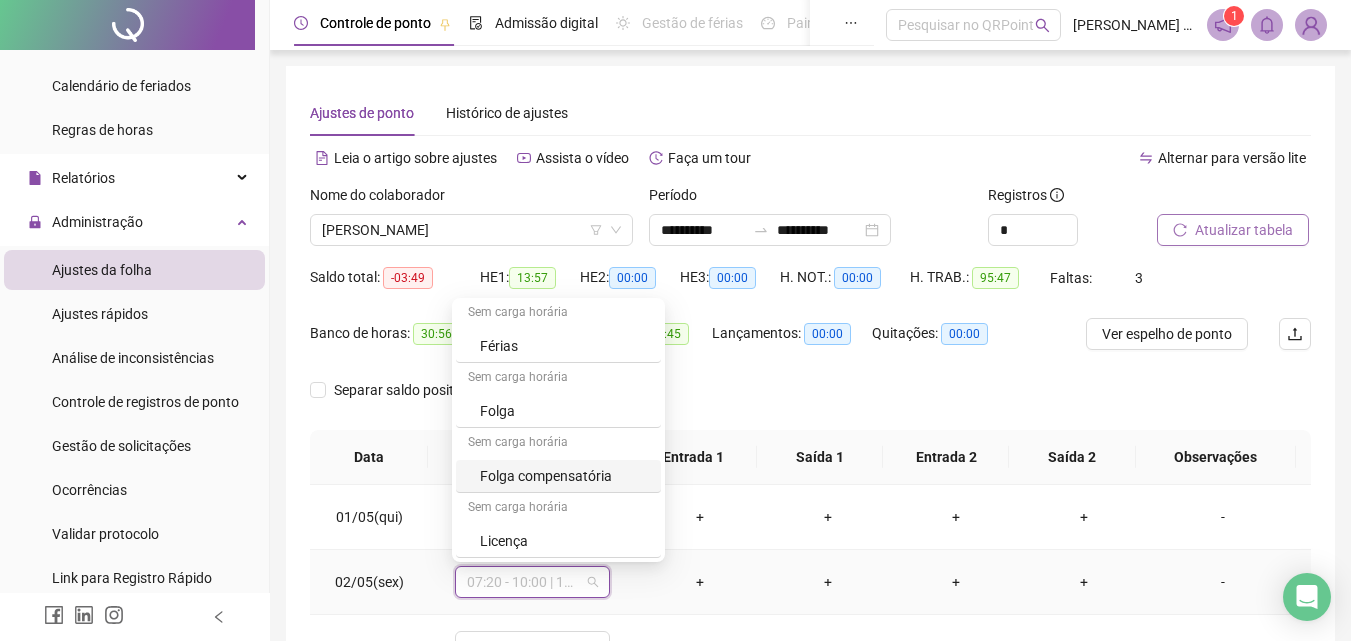 click on "Folga compensatória" at bounding box center (564, 476) 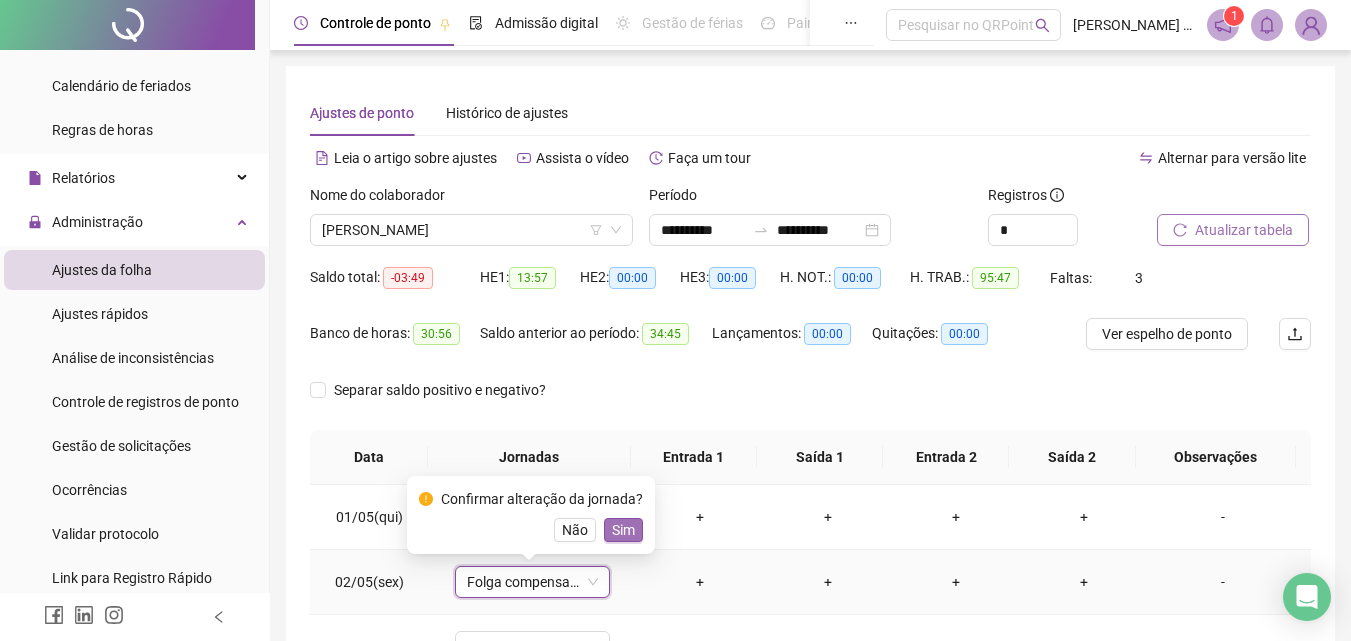 click on "Sim" at bounding box center [623, 530] 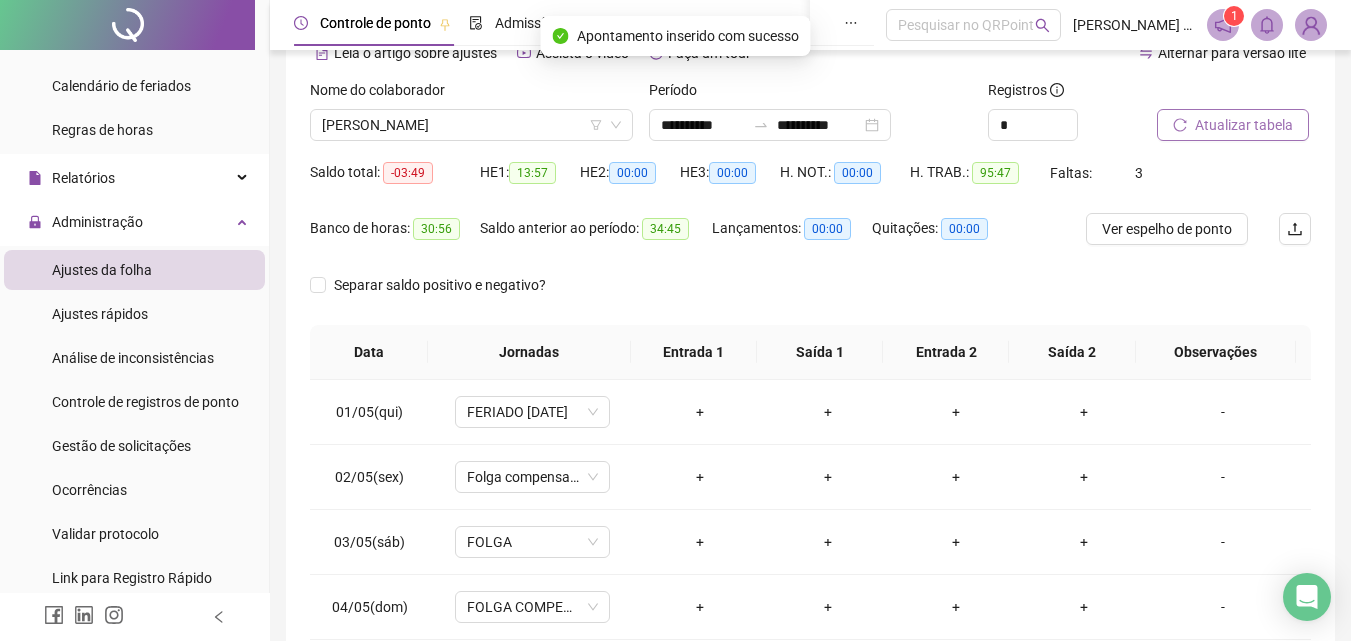 scroll, scrollTop: 200, scrollLeft: 0, axis: vertical 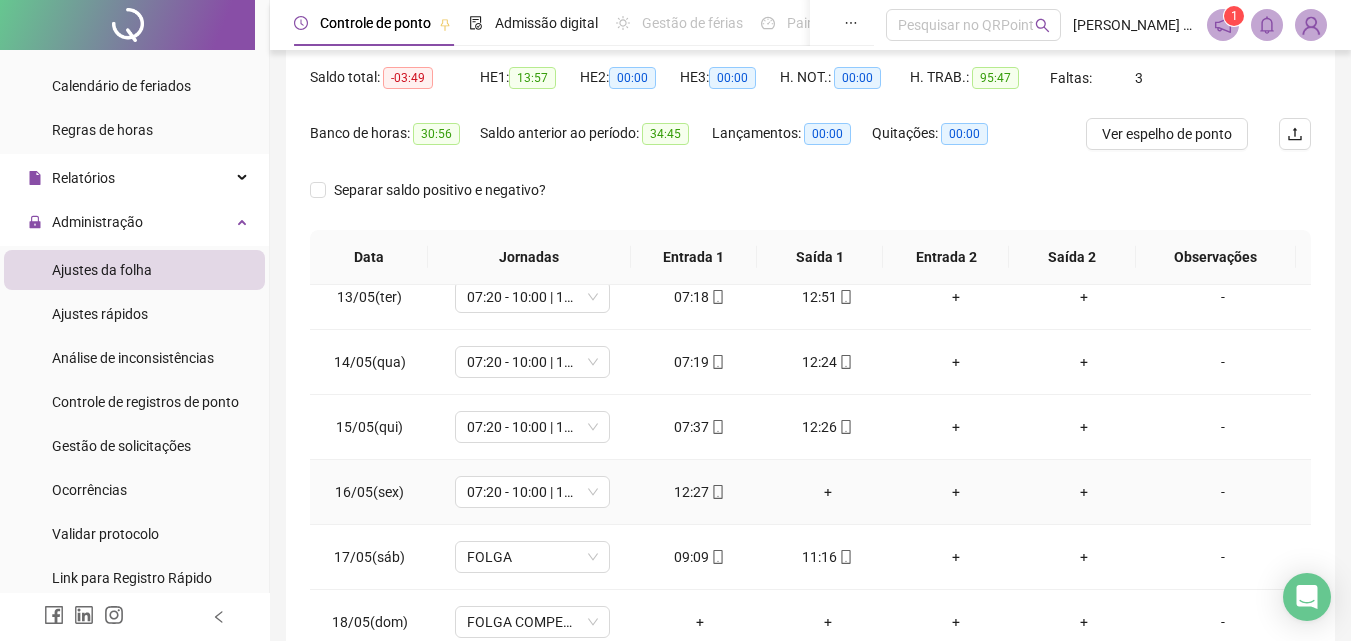 click on "+" at bounding box center (828, 492) 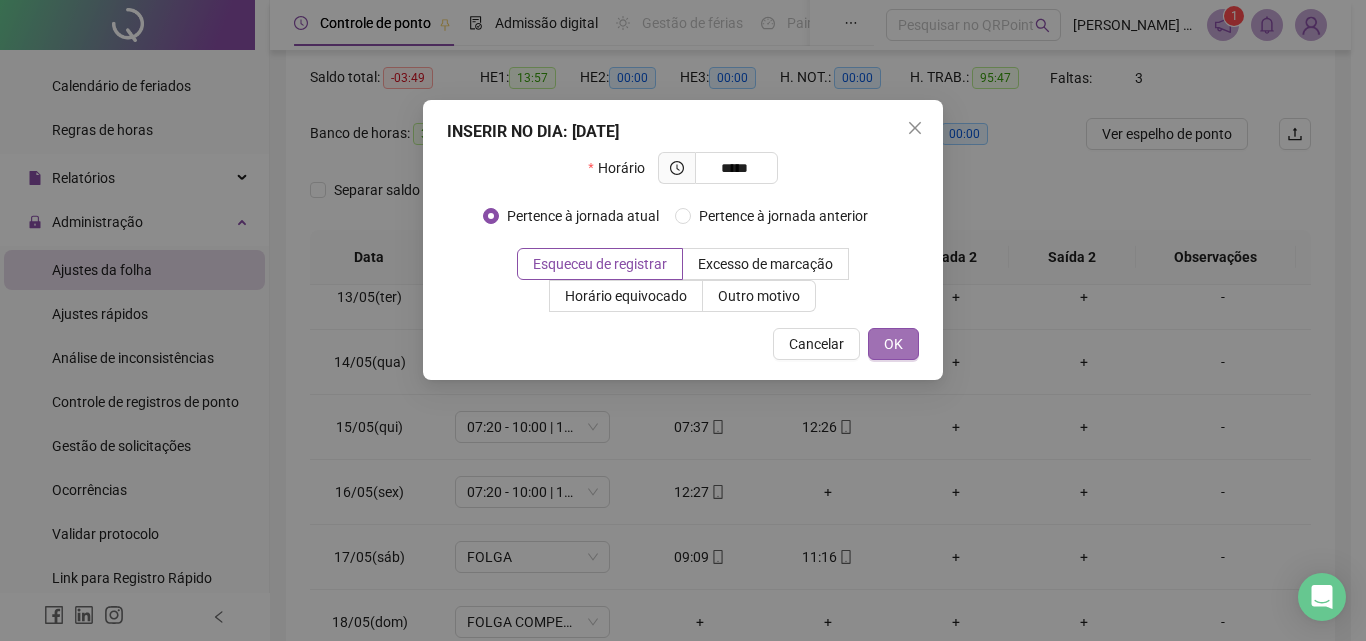 type on "*****" 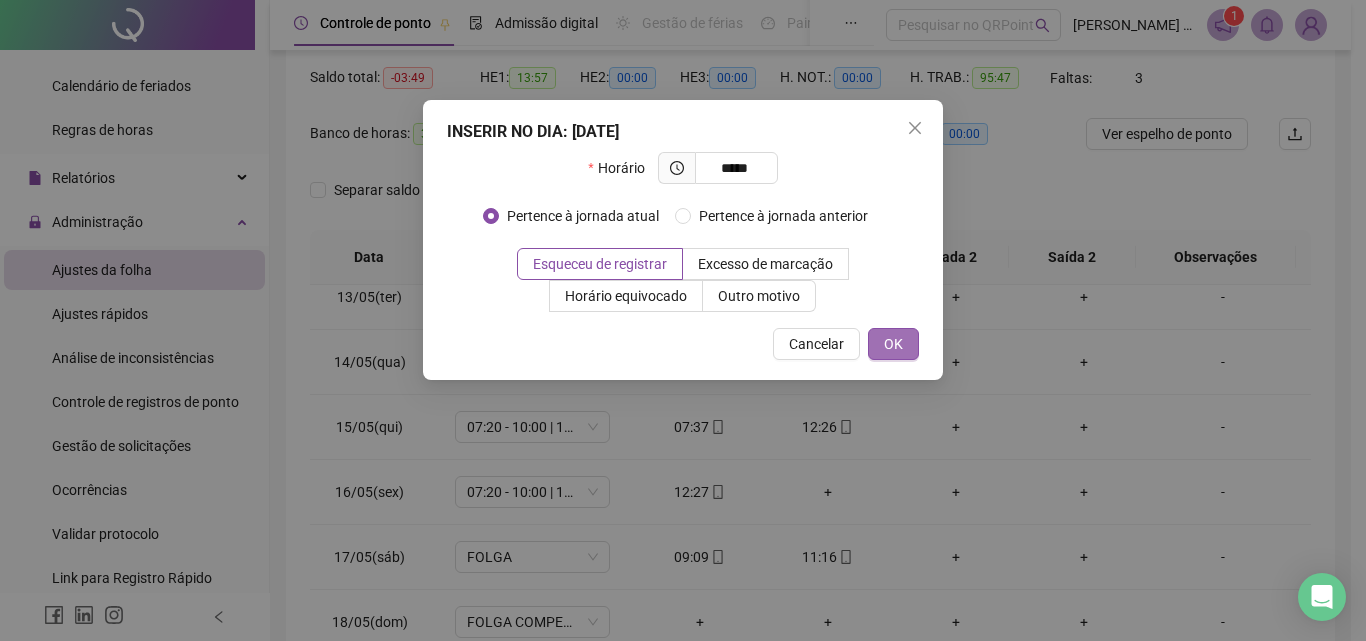 click on "OK" at bounding box center [893, 344] 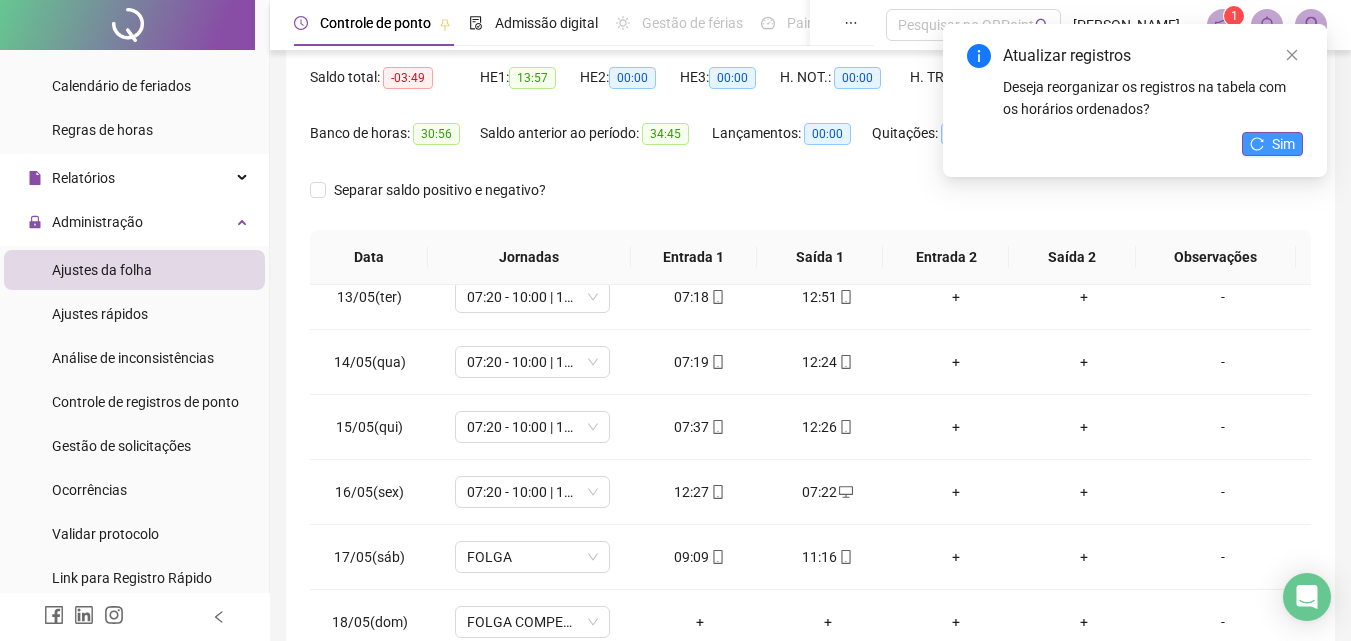 drag, startPoint x: 1274, startPoint y: 128, endPoint x: 1274, endPoint y: 141, distance: 13 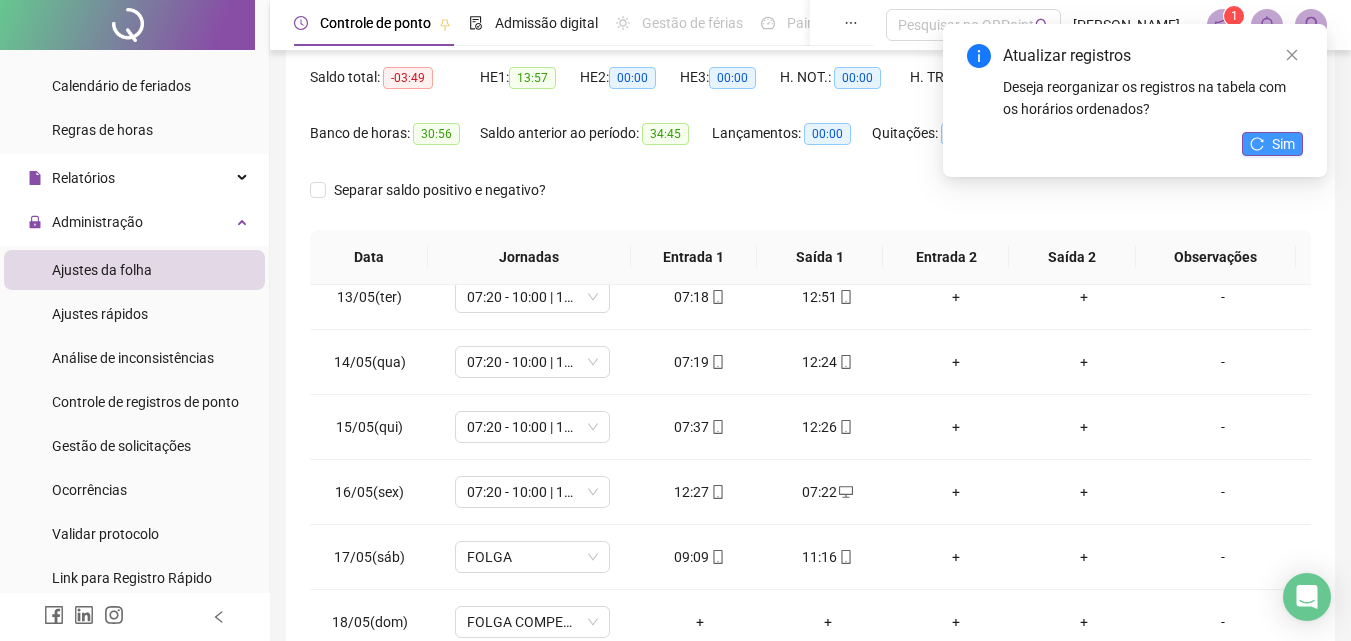 click on "Sim" at bounding box center [1283, 144] 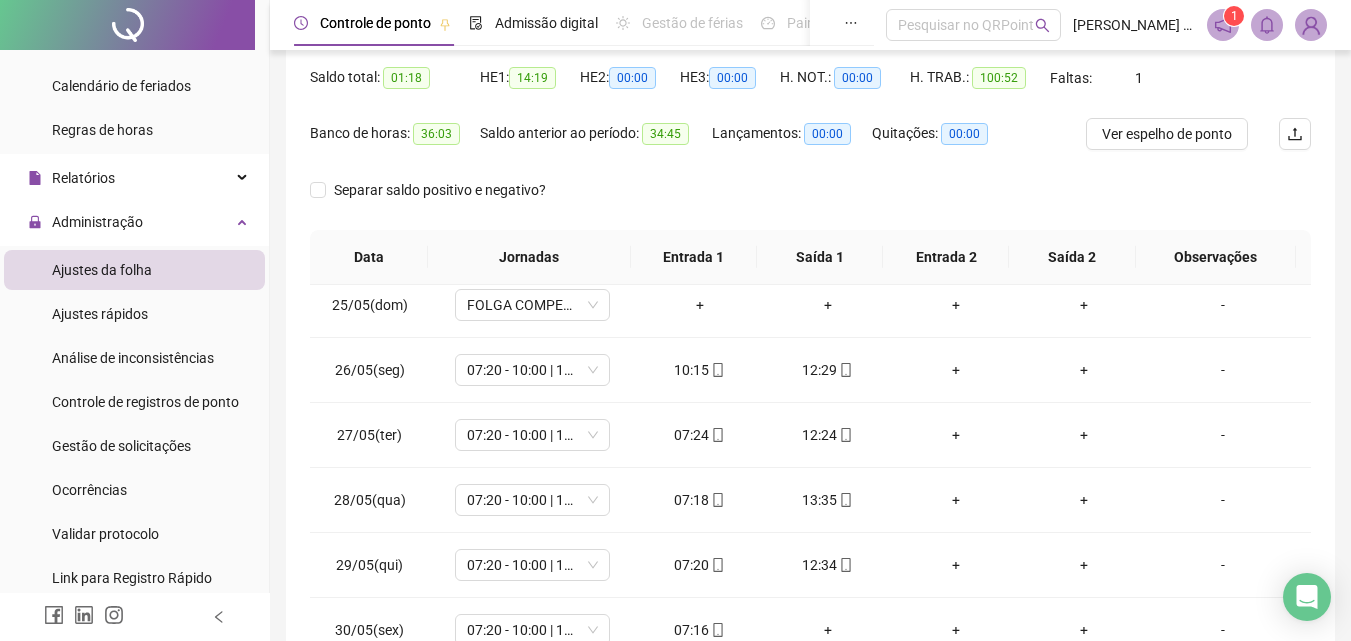 scroll, scrollTop: 1588, scrollLeft: 0, axis: vertical 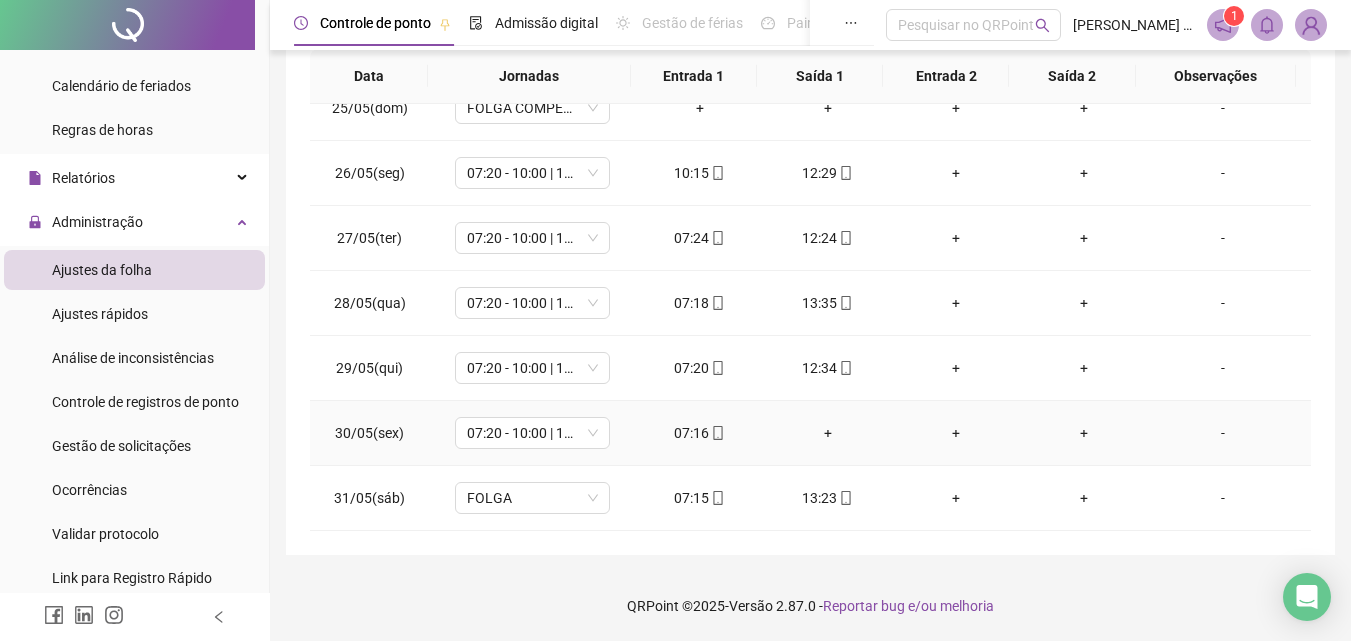 click on "+" at bounding box center [828, 433] 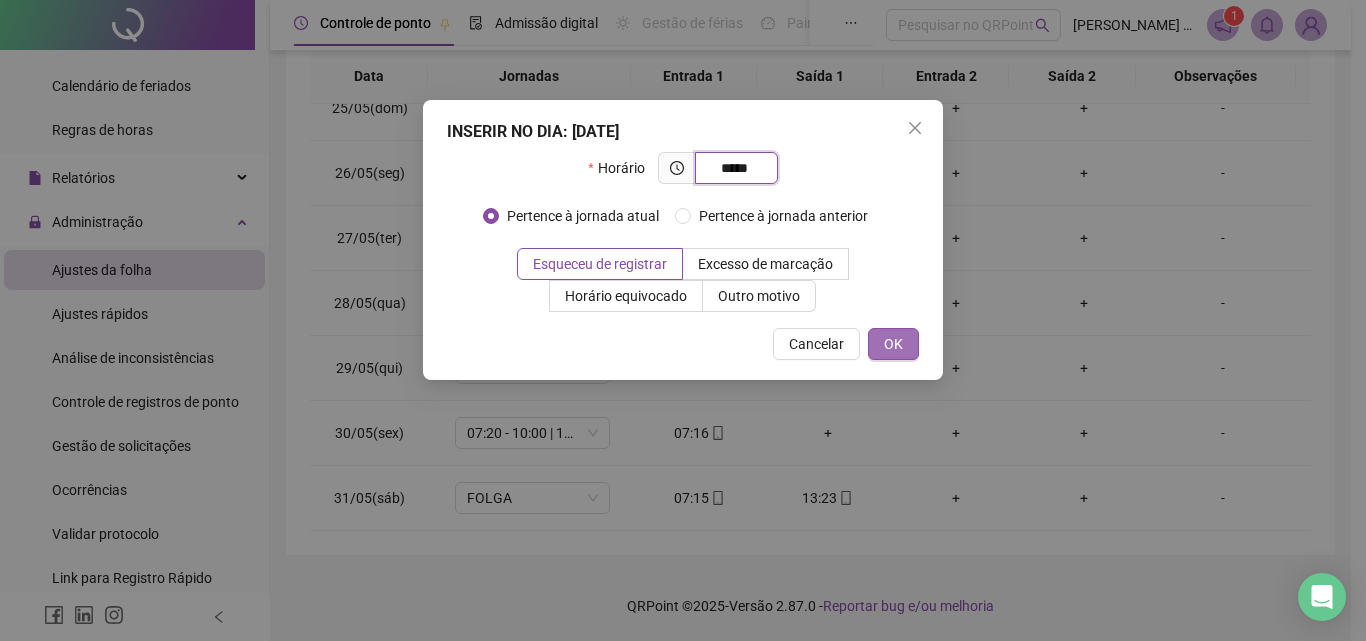 type on "*****" 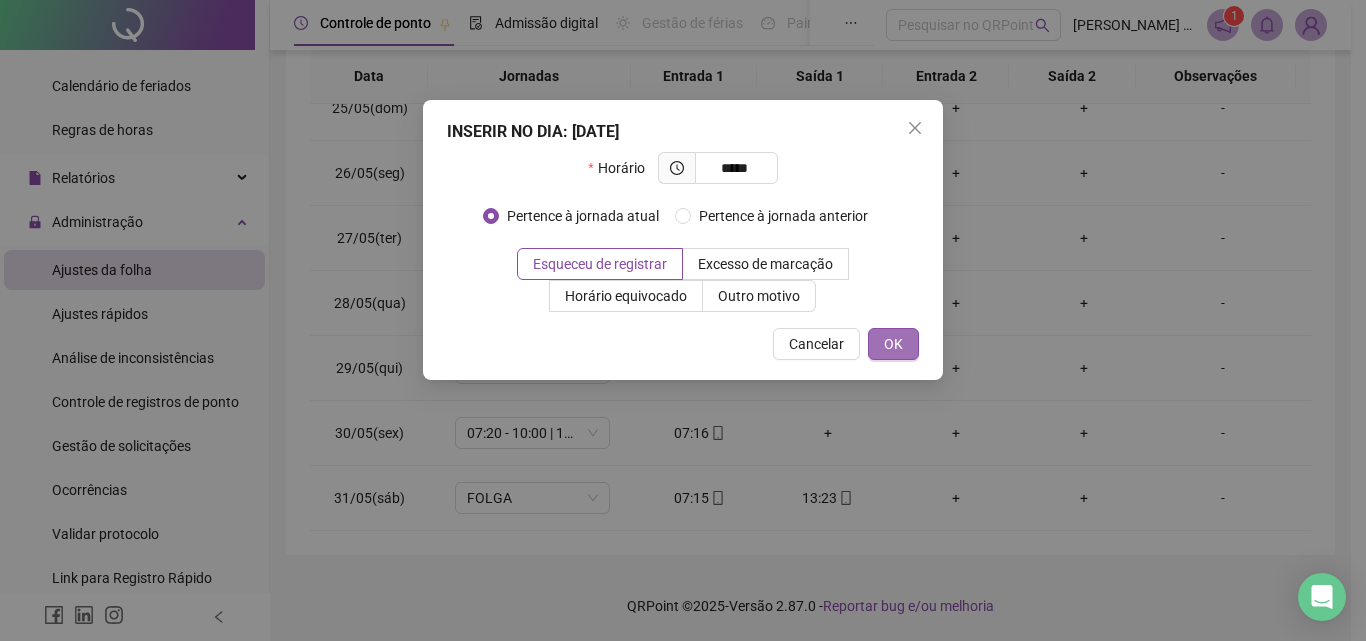 click on "OK" at bounding box center (893, 344) 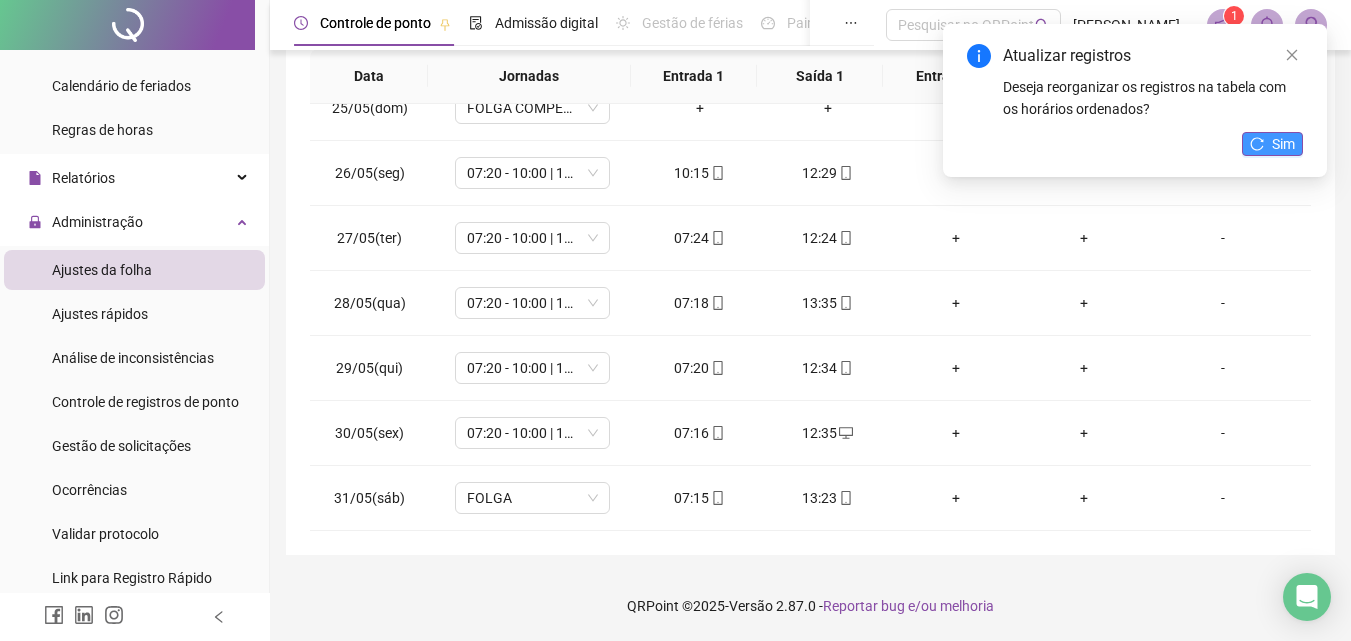 click on "Sim" at bounding box center (1283, 144) 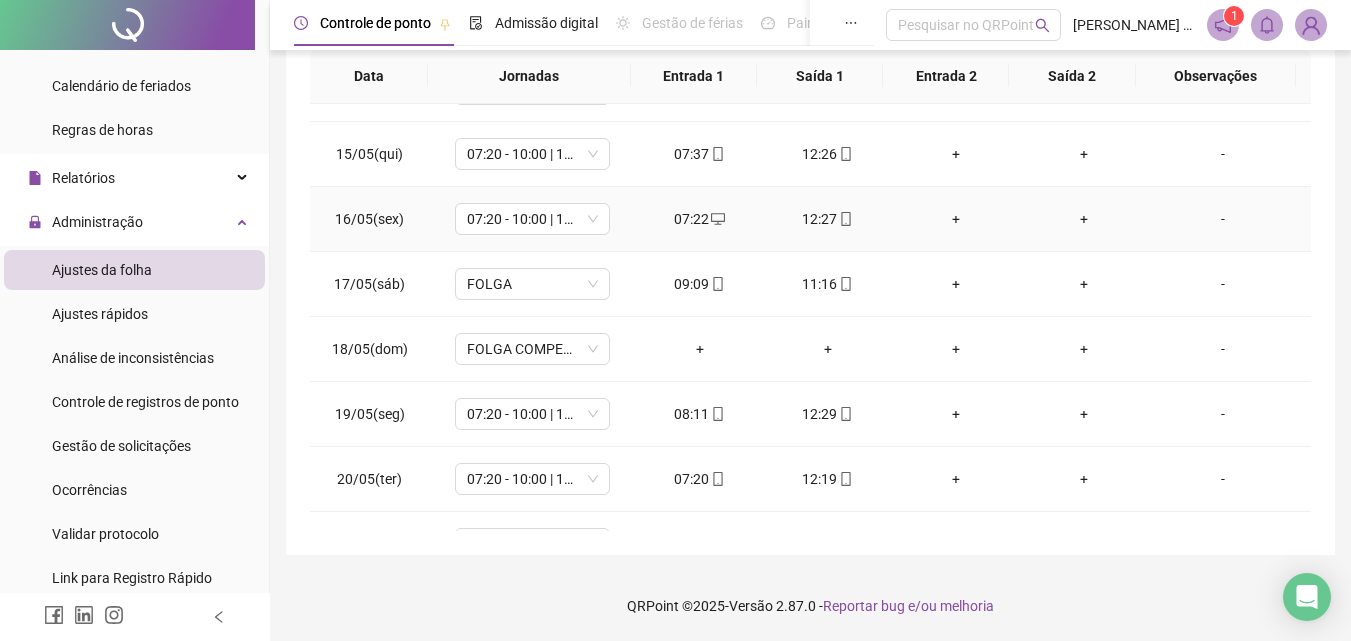 scroll, scrollTop: 888, scrollLeft: 0, axis: vertical 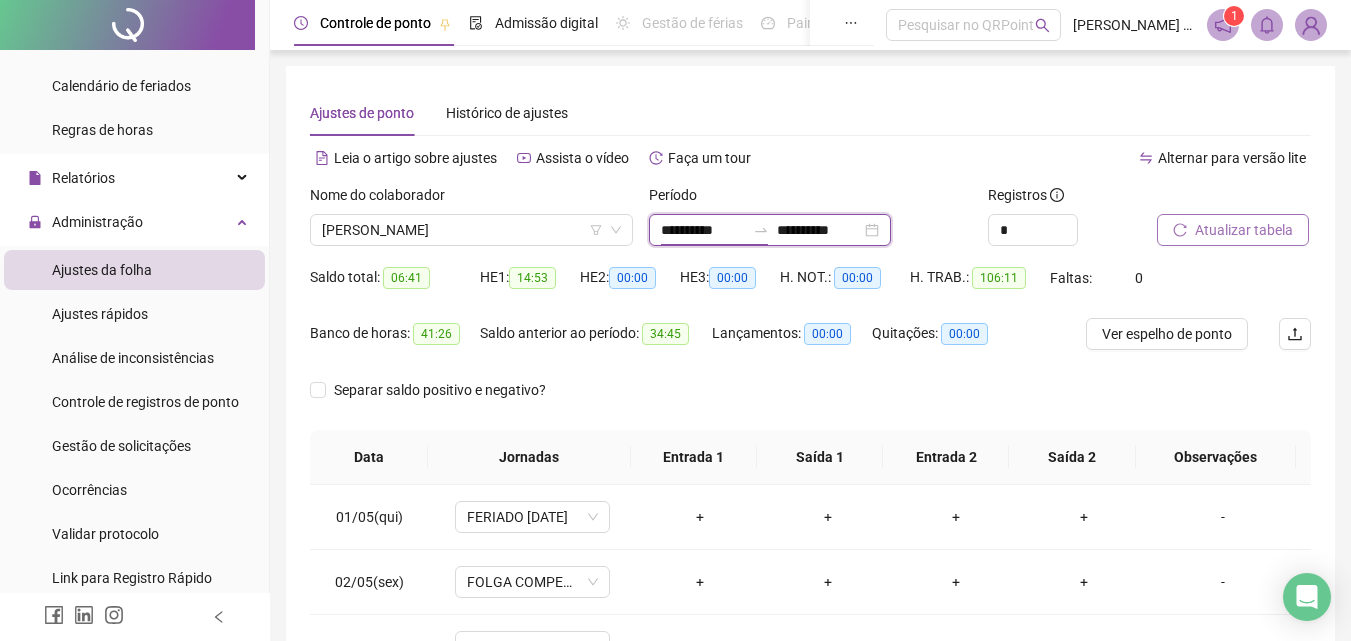 click on "**********" at bounding box center (703, 230) 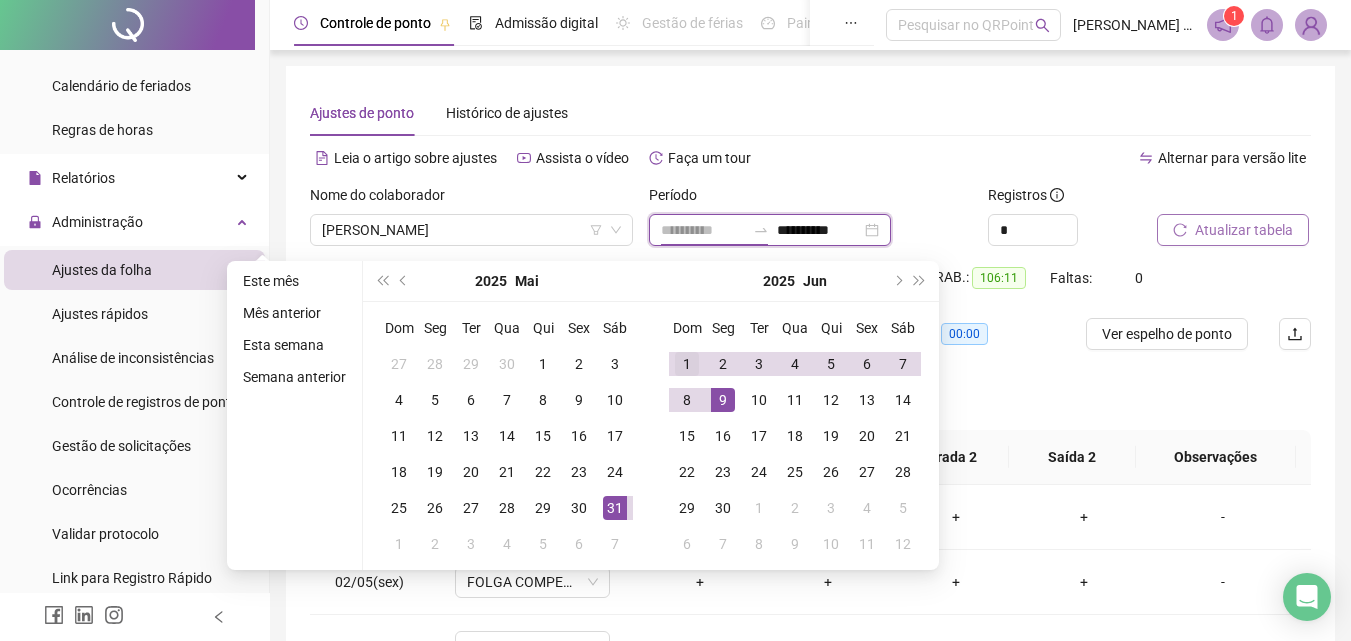 type on "**********" 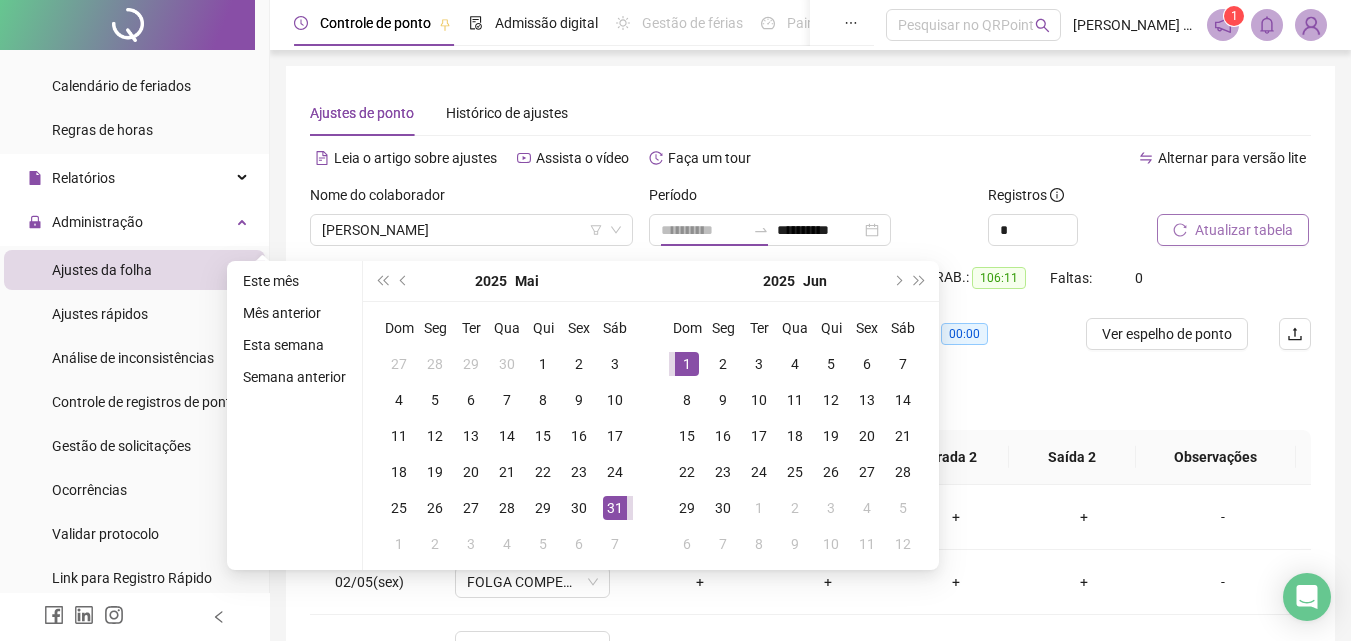 click on "1" at bounding box center (687, 364) 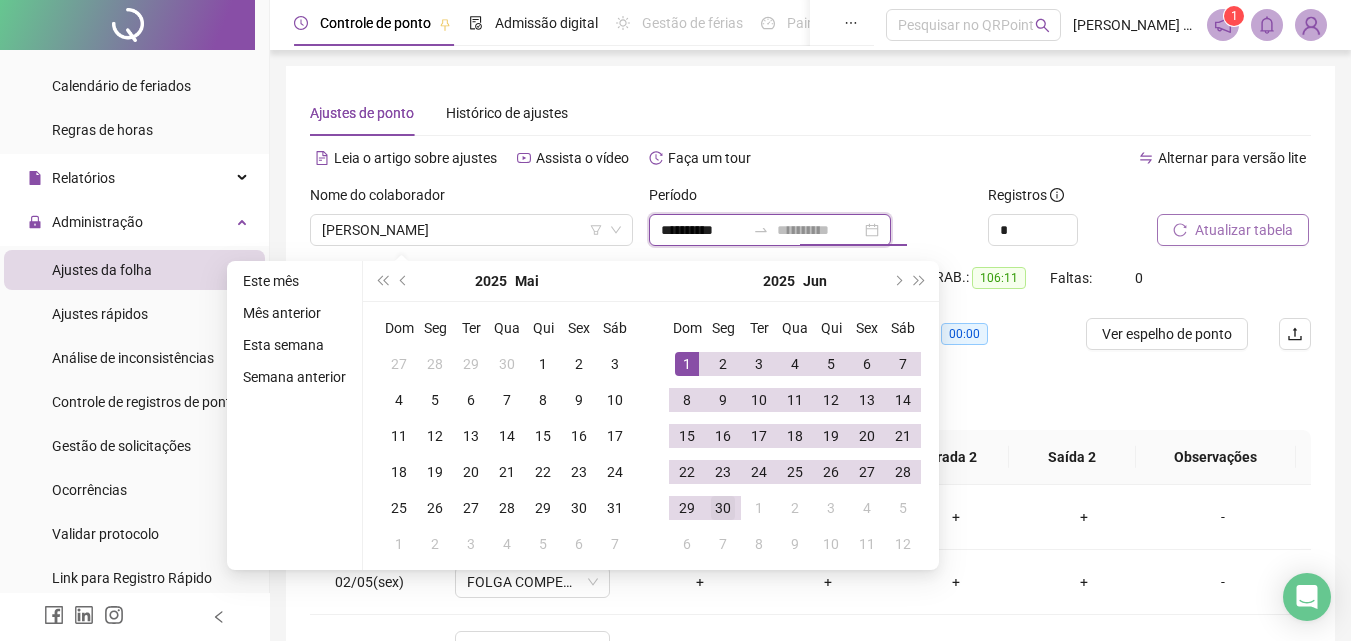 type on "**********" 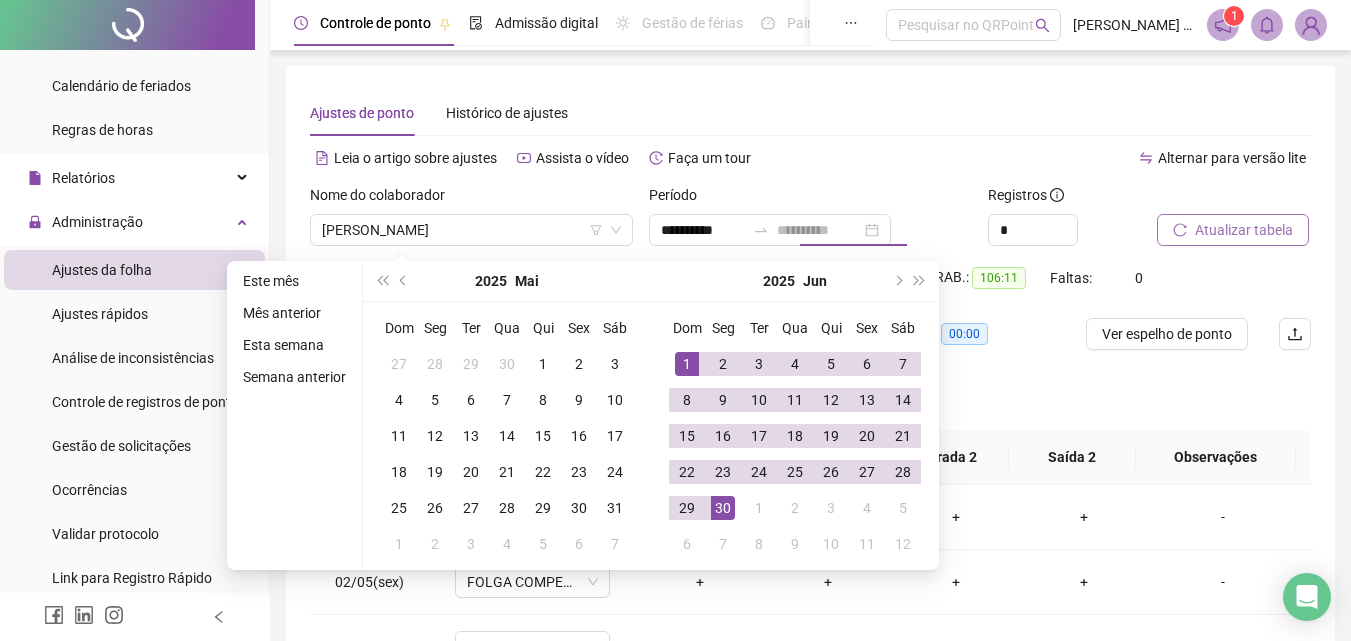 click on "30" at bounding box center (723, 508) 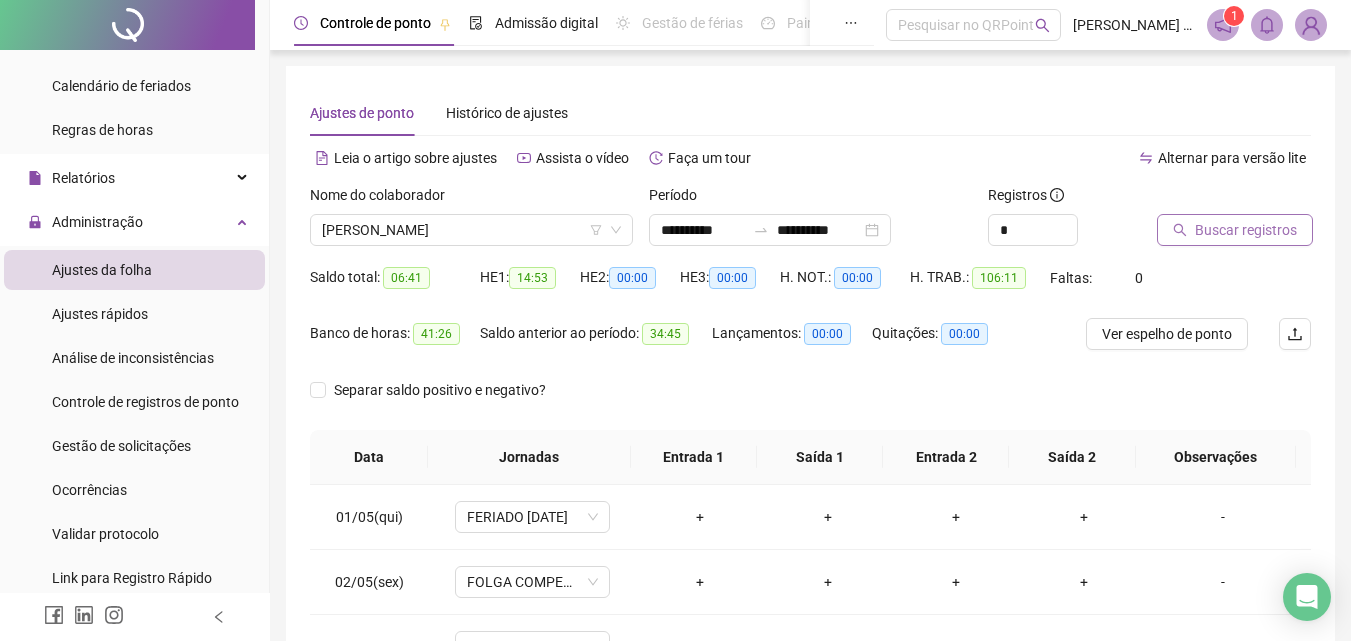 click on "Buscar registros" at bounding box center (1246, 230) 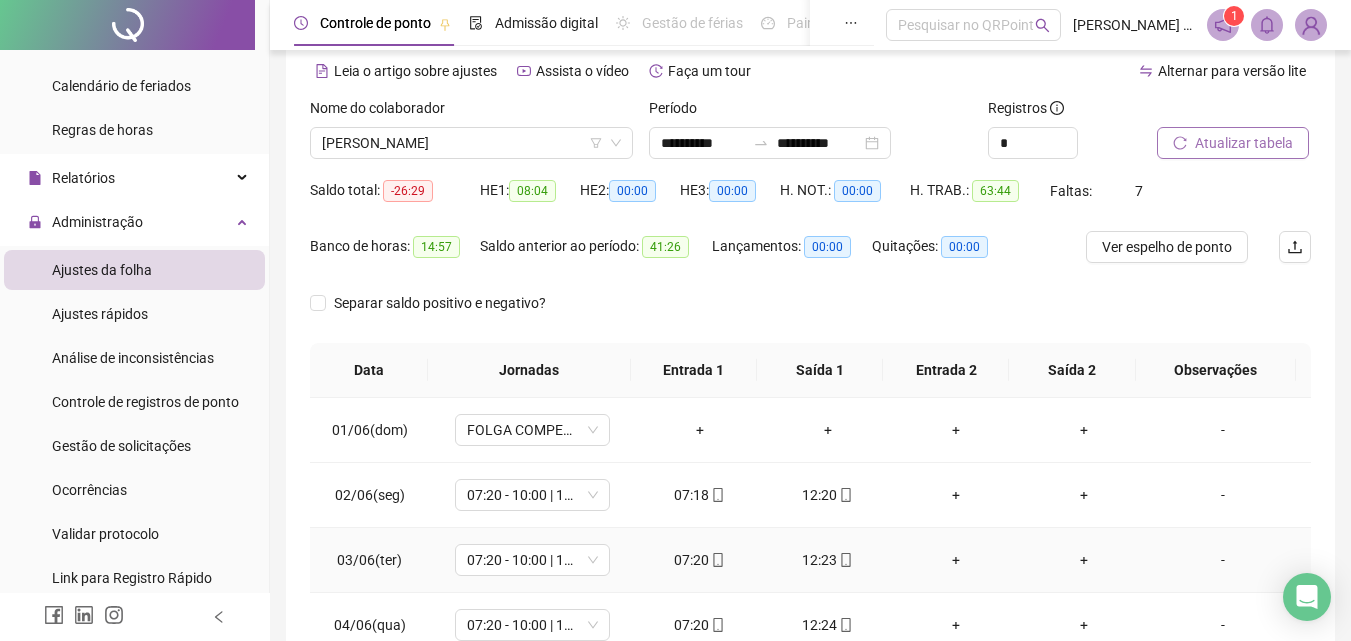 scroll, scrollTop: 200, scrollLeft: 0, axis: vertical 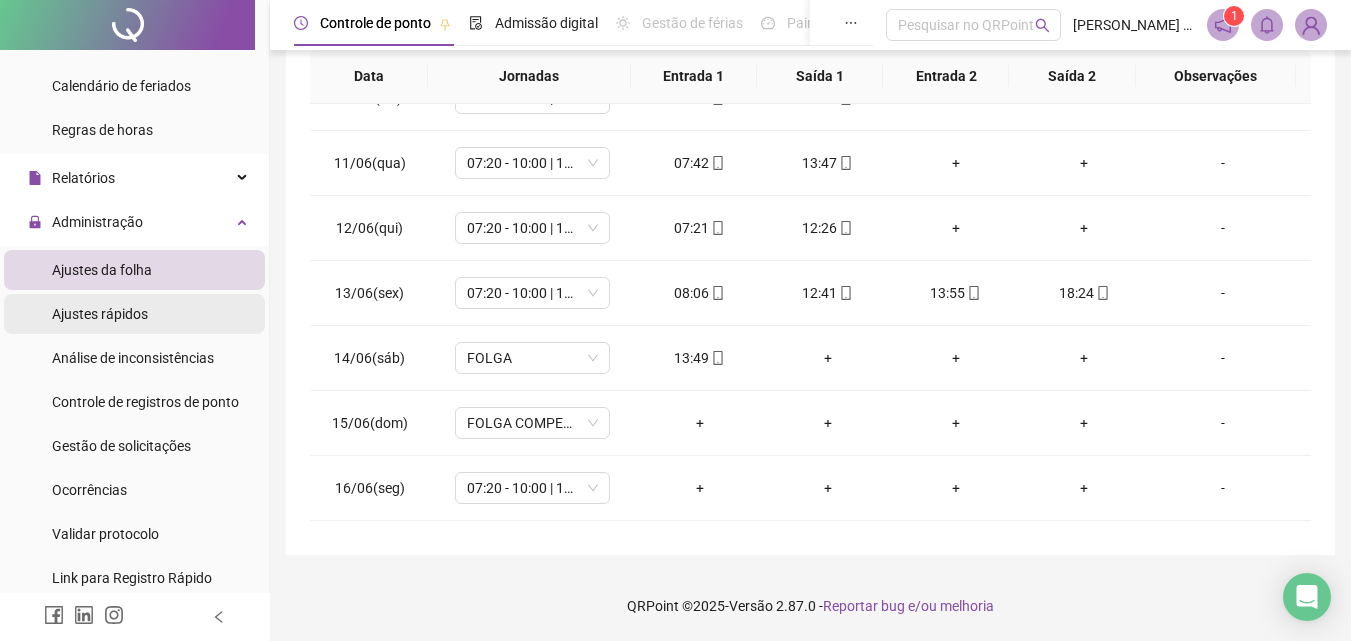 click on "Ajustes rápidos" at bounding box center [100, 314] 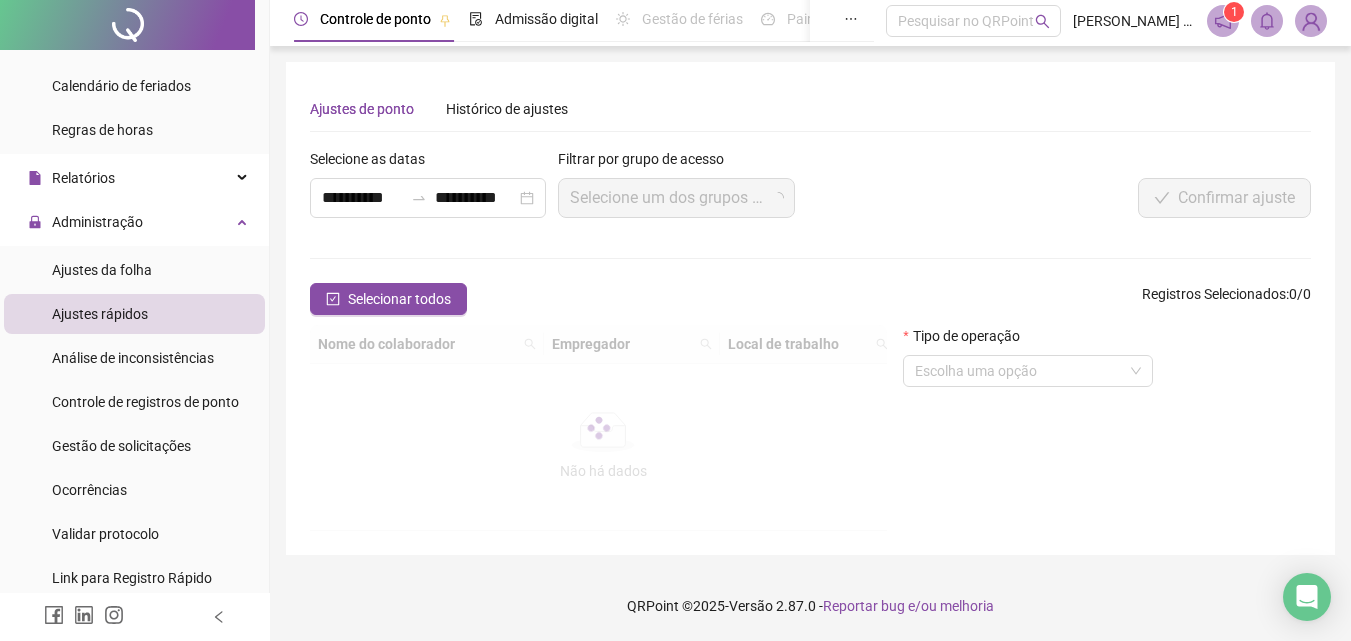 scroll, scrollTop: 0, scrollLeft: 0, axis: both 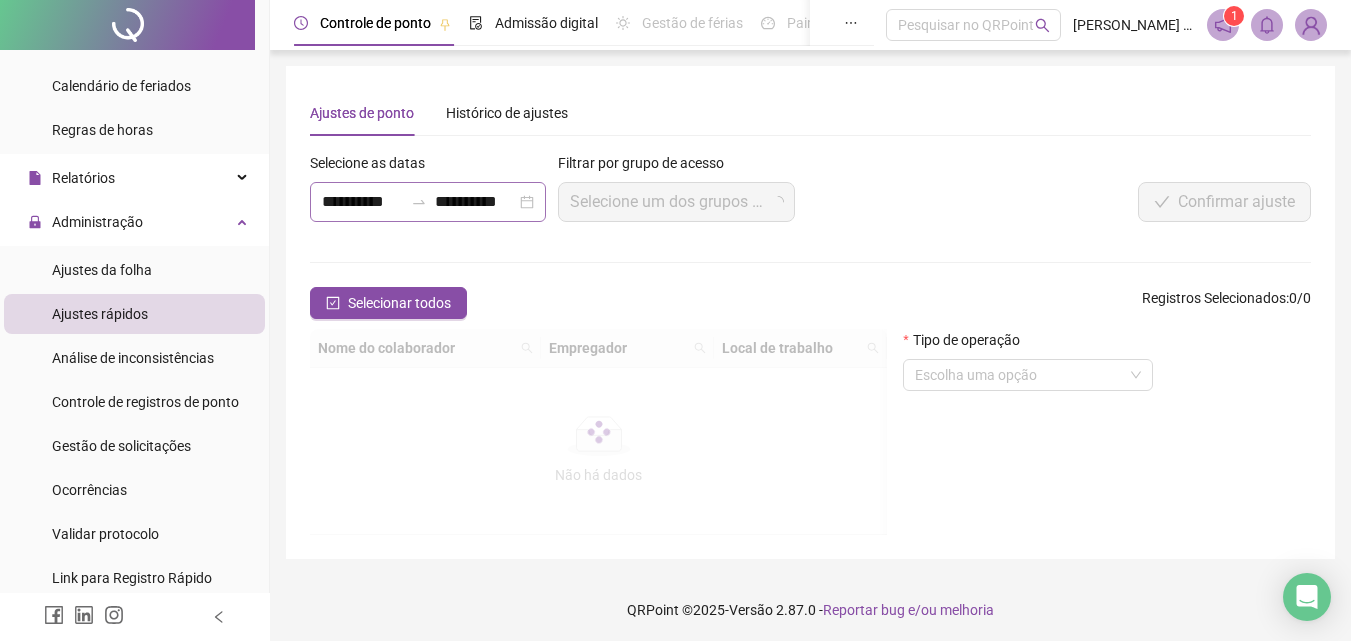 click at bounding box center (419, 202) 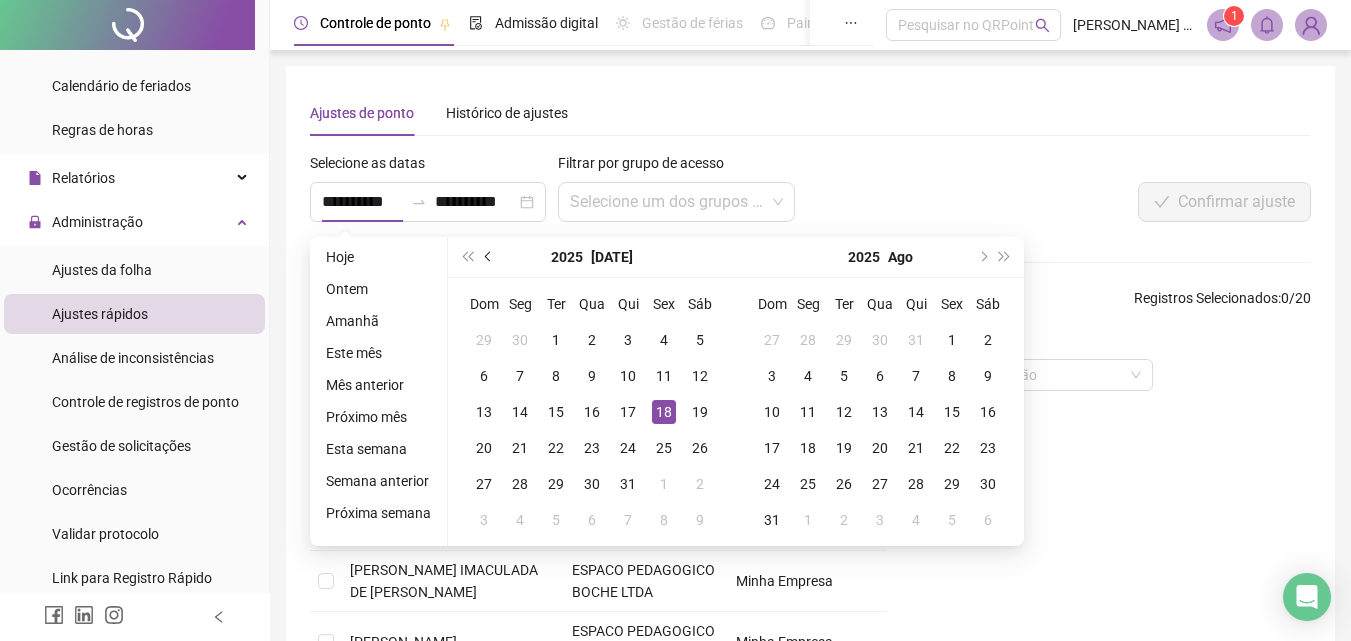 click at bounding box center [489, 257] 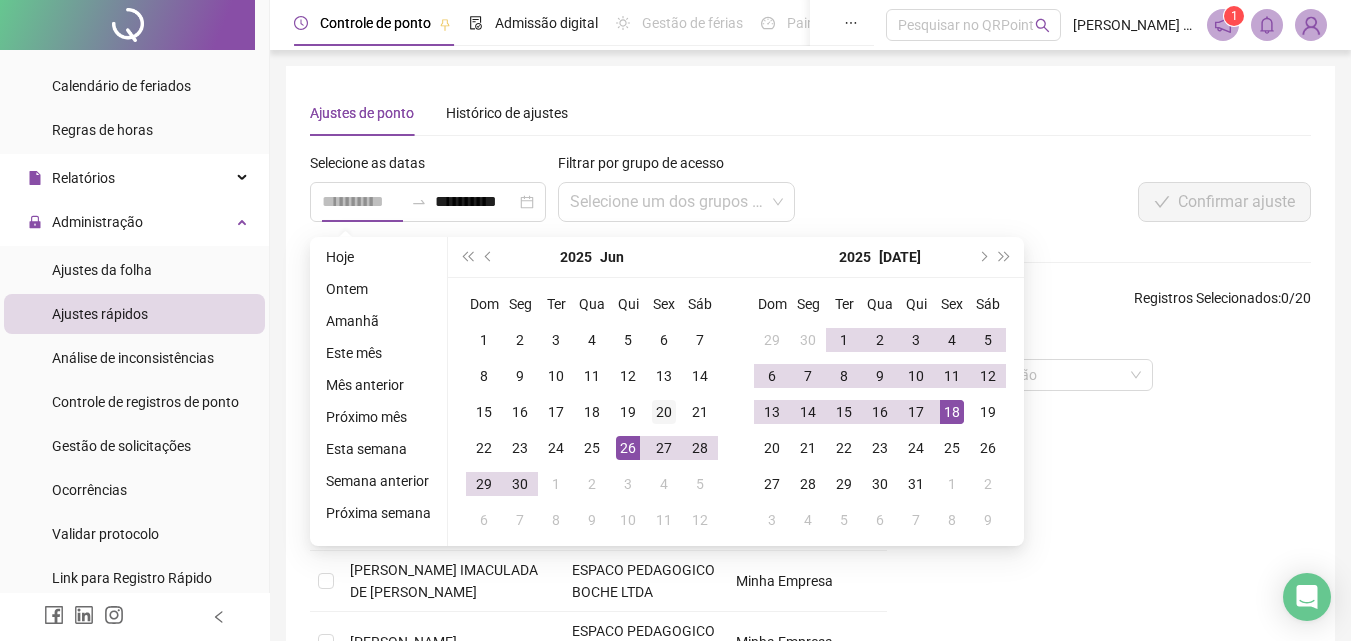 type on "**********" 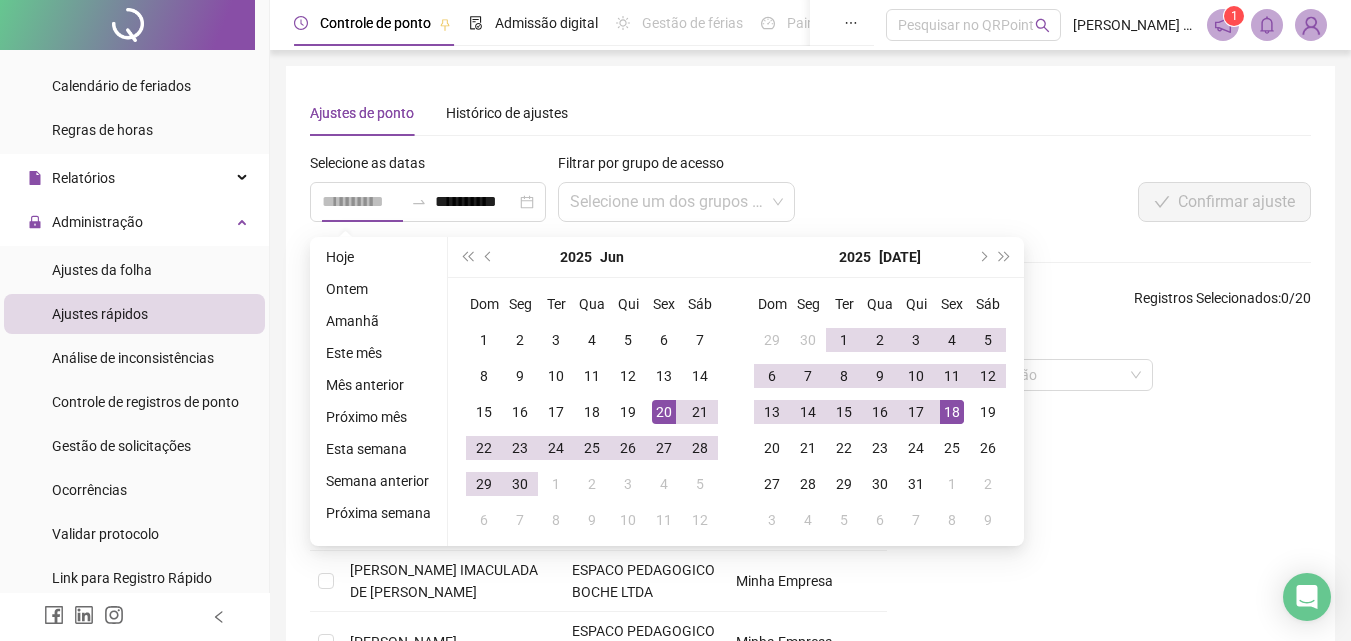 click on "20" at bounding box center (664, 412) 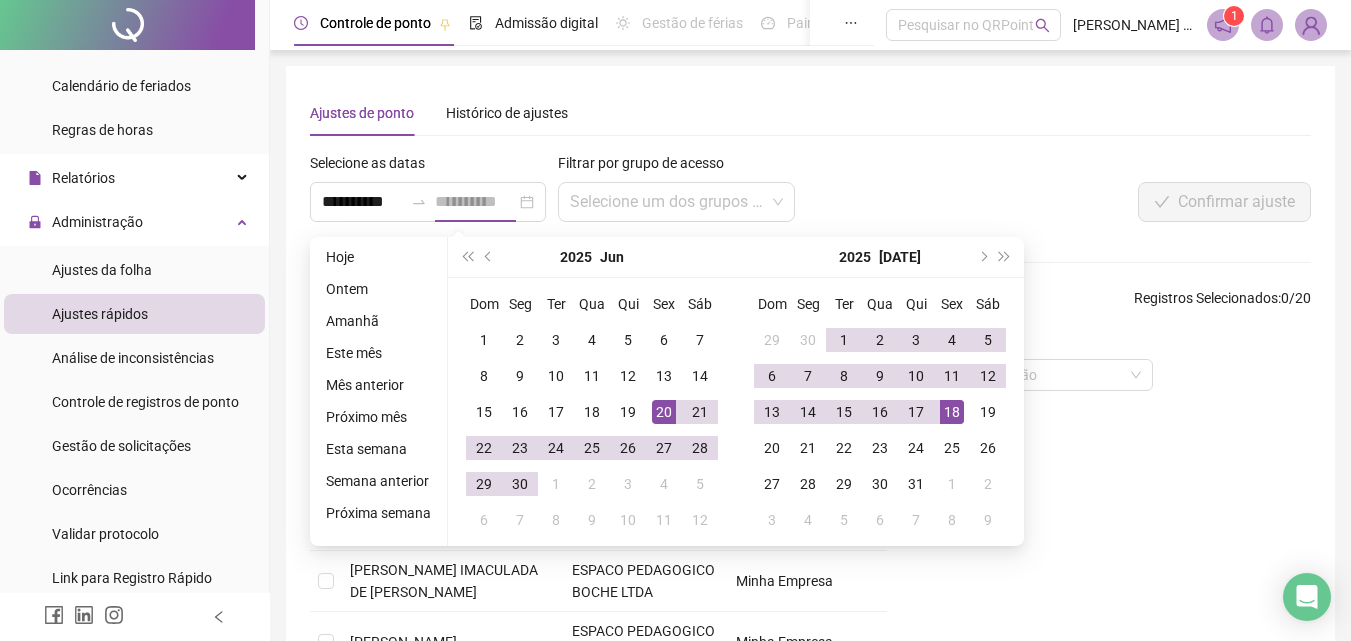 click on "20" at bounding box center [664, 412] 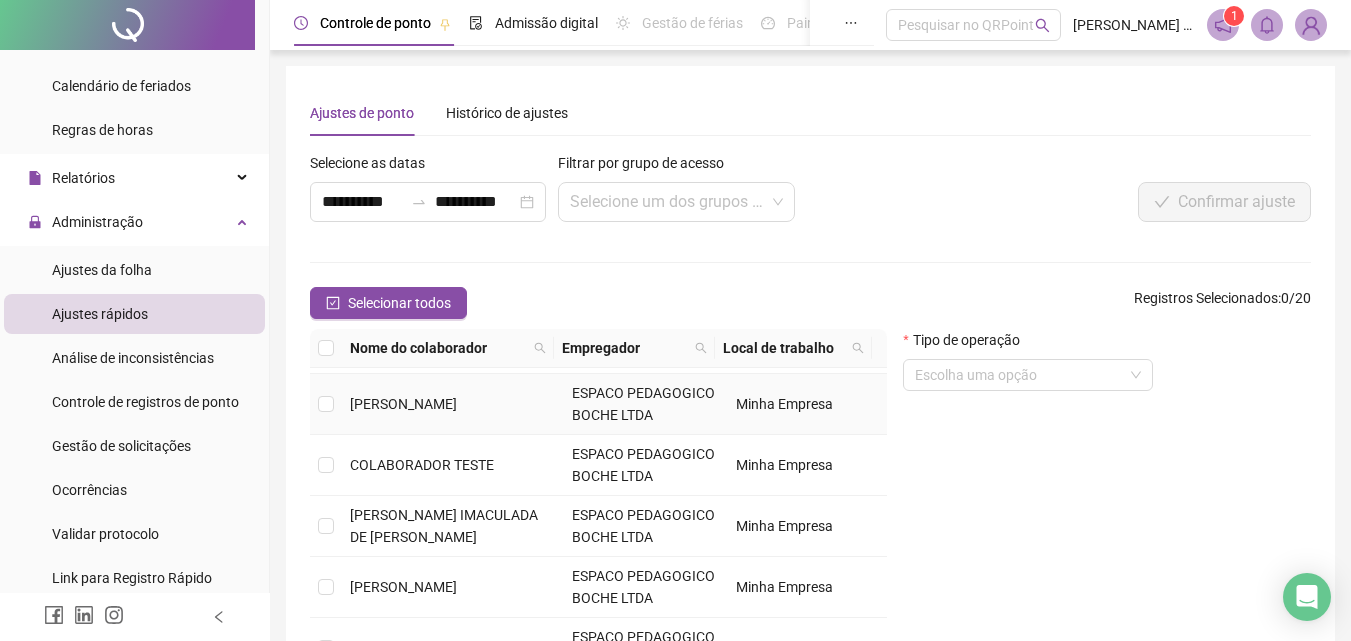 scroll, scrollTop: 100, scrollLeft: 0, axis: vertical 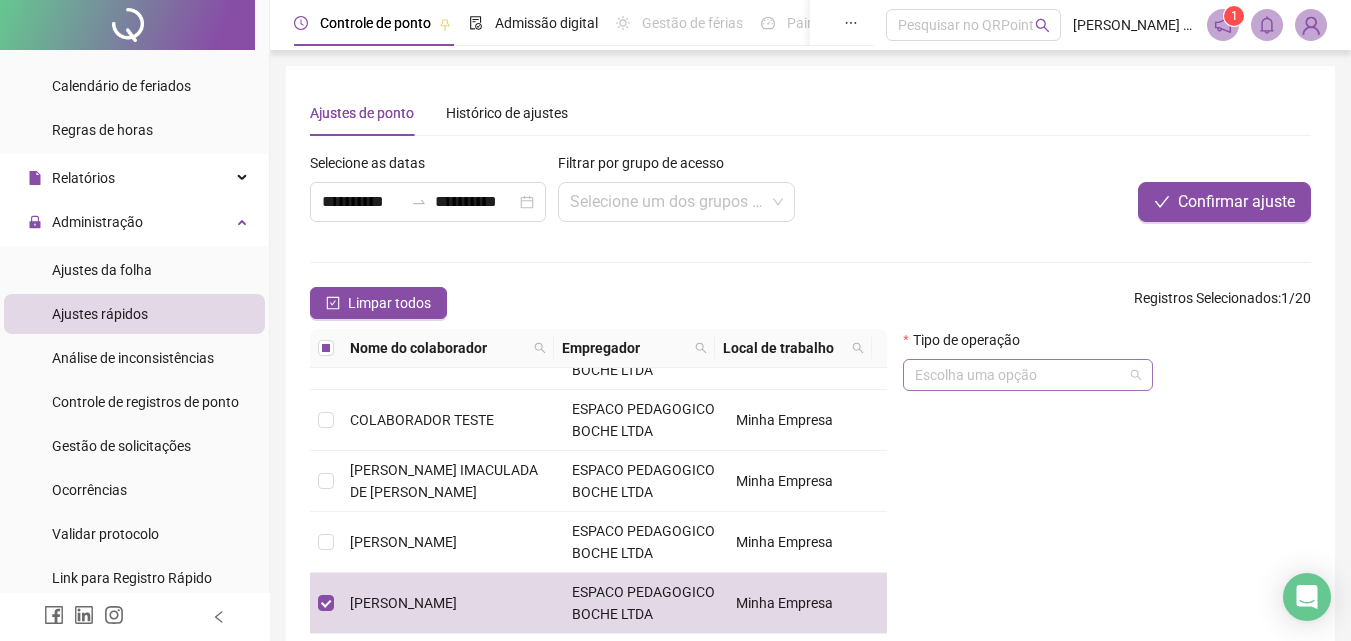 click at bounding box center (1022, 375) 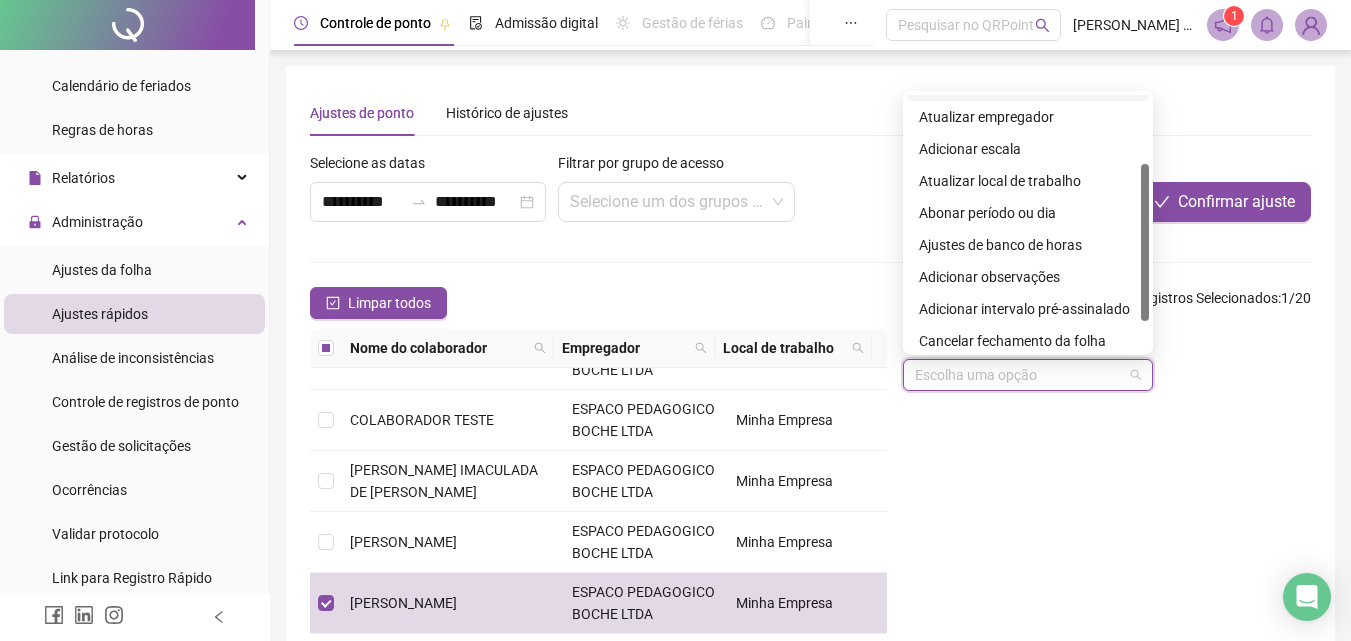 scroll, scrollTop: 127, scrollLeft: 0, axis: vertical 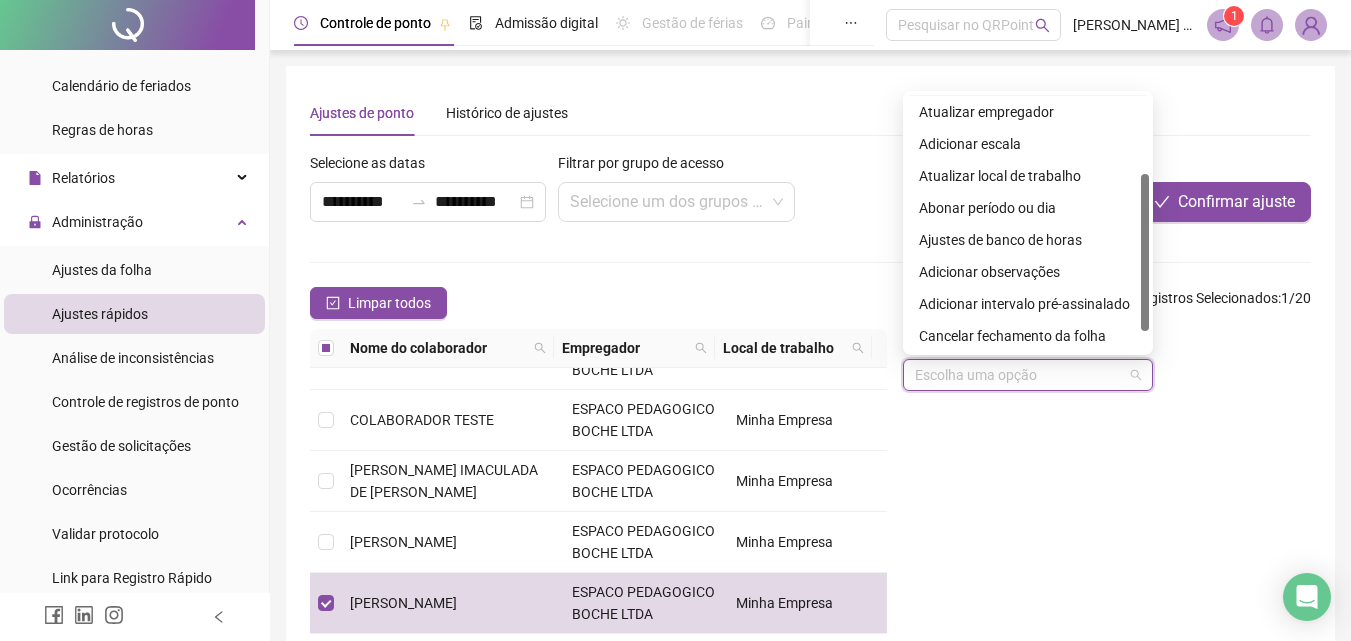 drag, startPoint x: 1147, startPoint y: 207, endPoint x: 1179, endPoint y: 285, distance: 84.30895 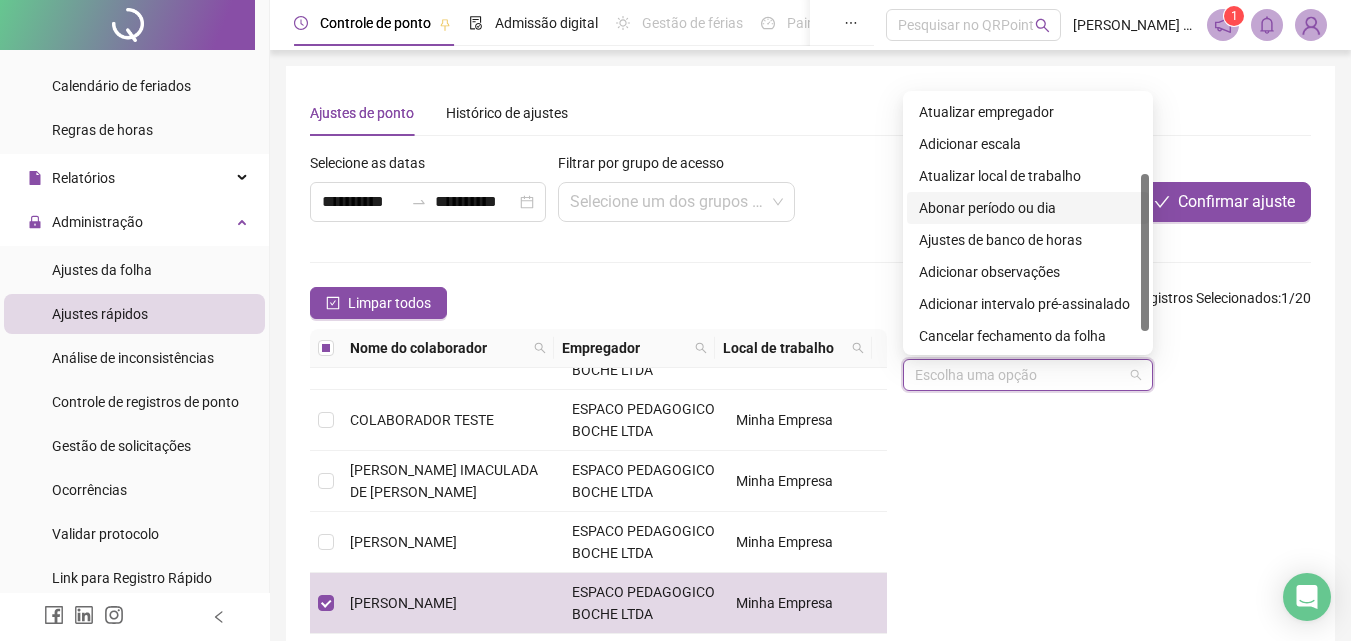 click on "Abonar período ou dia" at bounding box center [1028, 208] 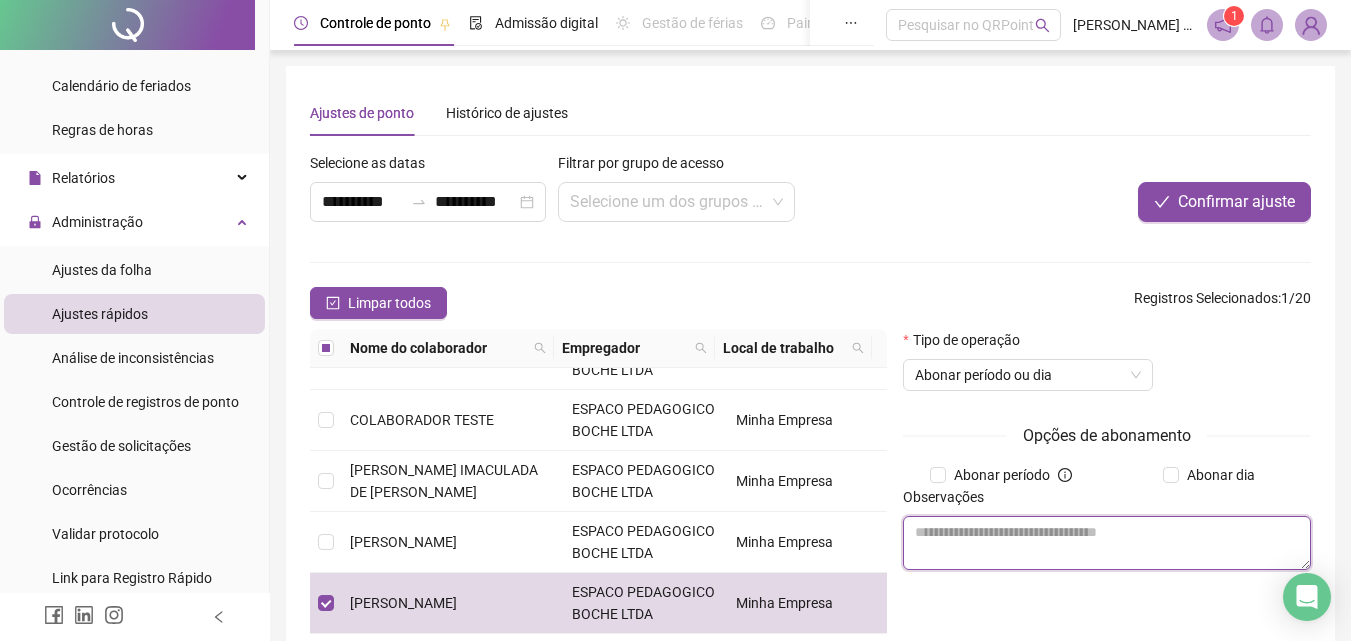 drag, startPoint x: 960, startPoint y: 544, endPoint x: 994, endPoint y: 536, distance: 34.928497 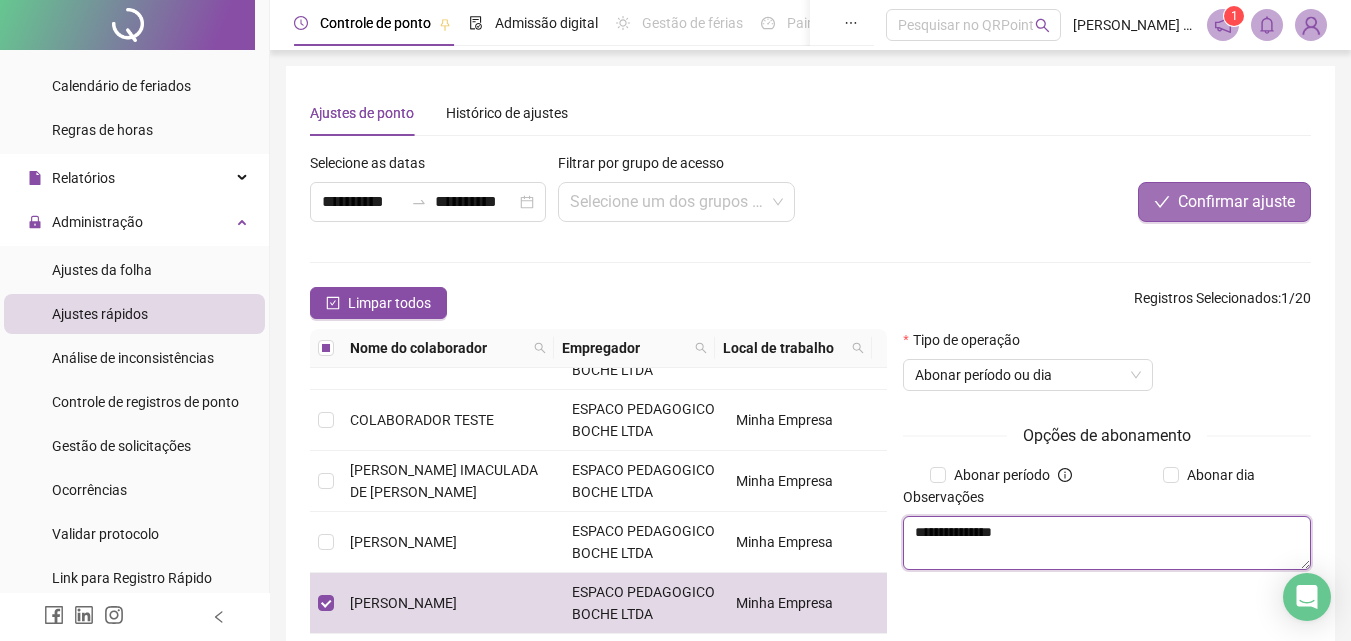 type on "**********" 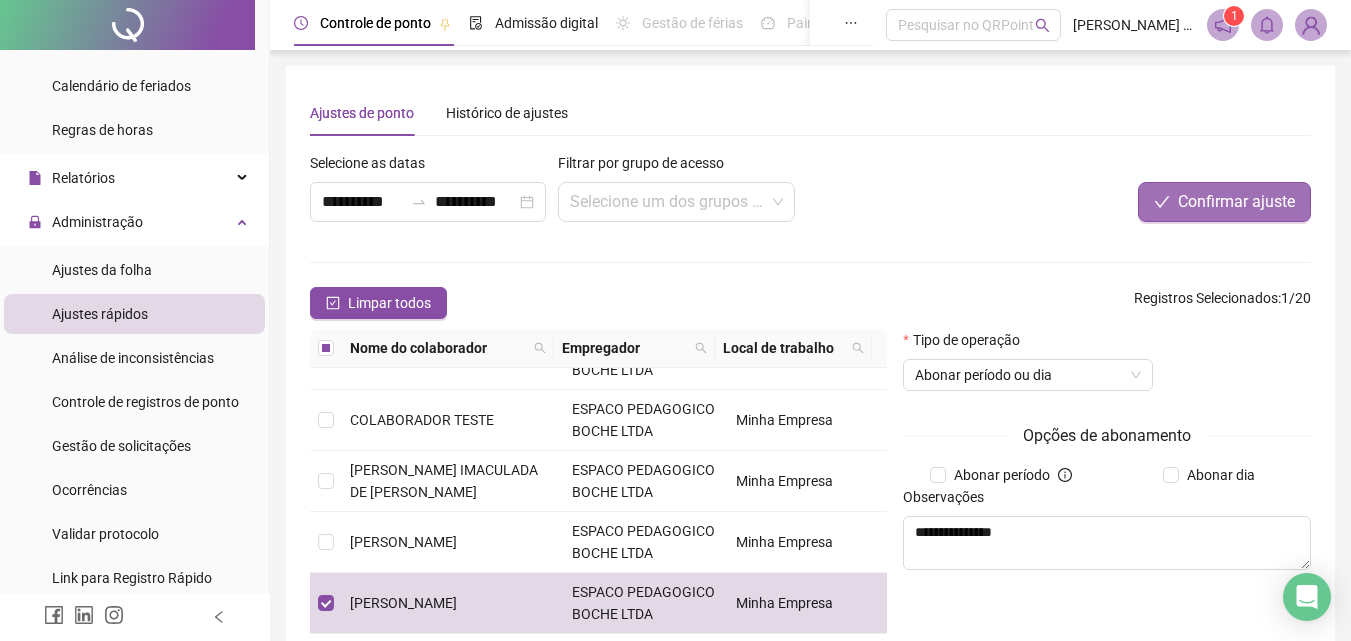 click on "Confirmar ajuste" at bounding box center [1236, 202] 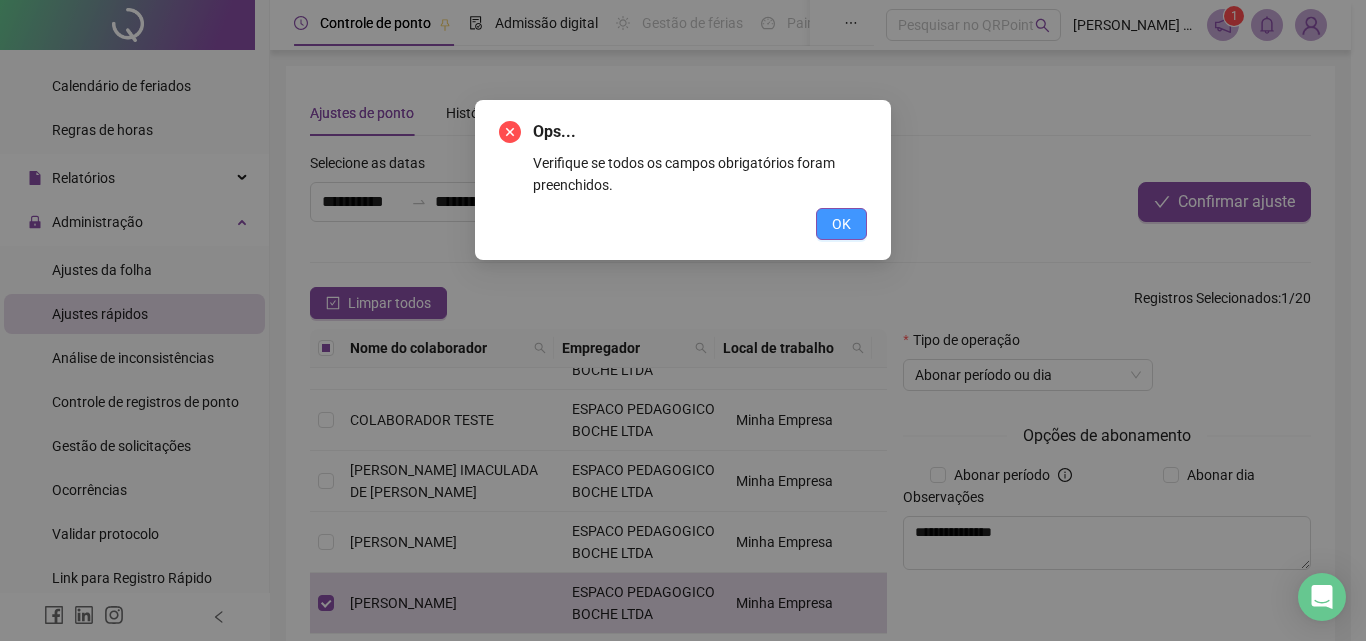 click on "OK" at bounding box center (841, 224) 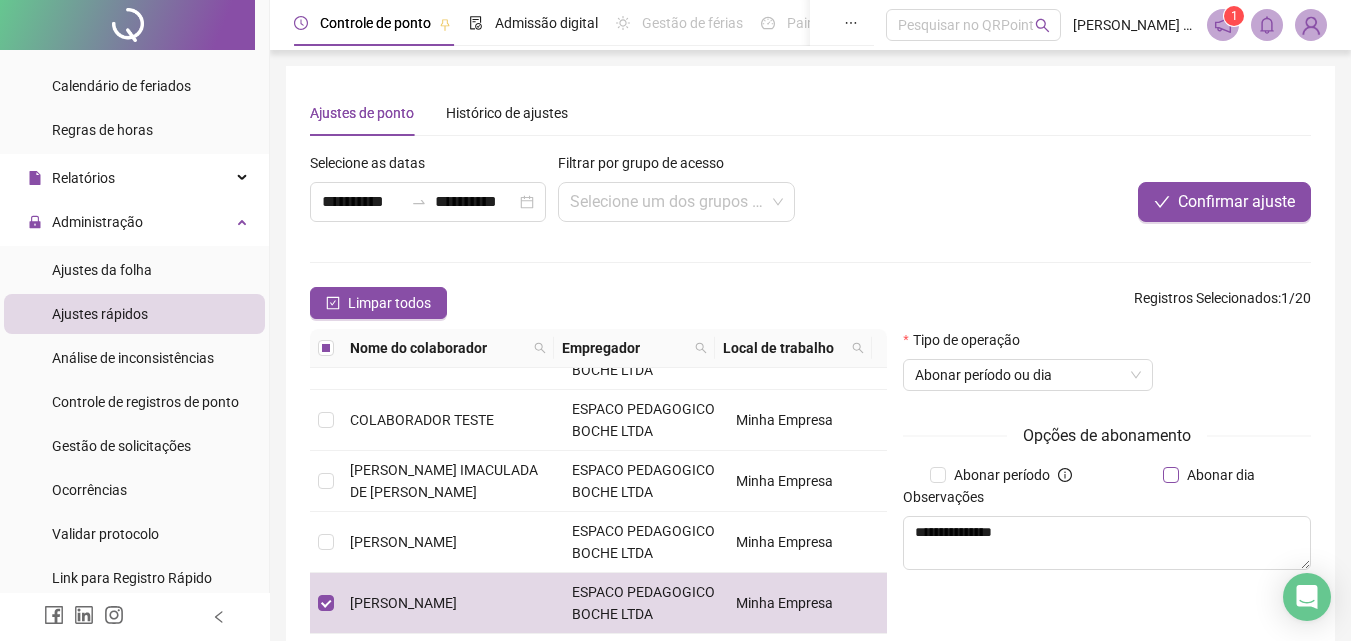 click on "Abonar dia" at bounding box center [1221, 475] 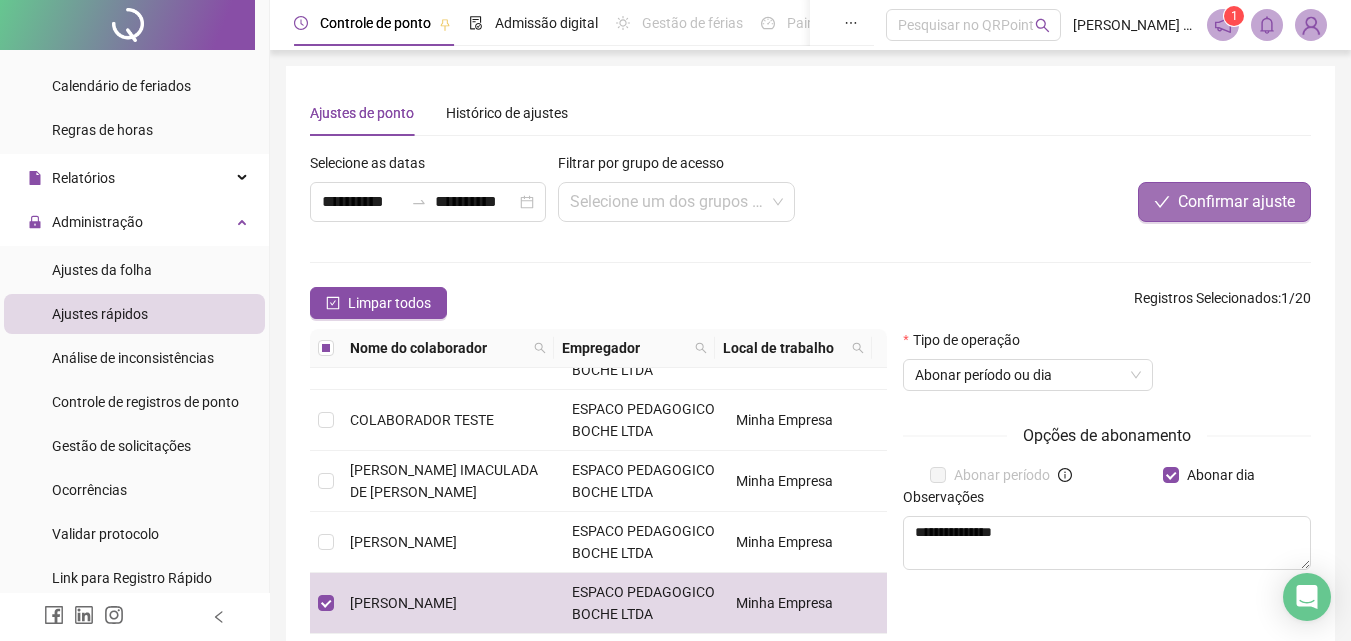 click on "Confirmar ajuste" at bounding box center (1236, 202) 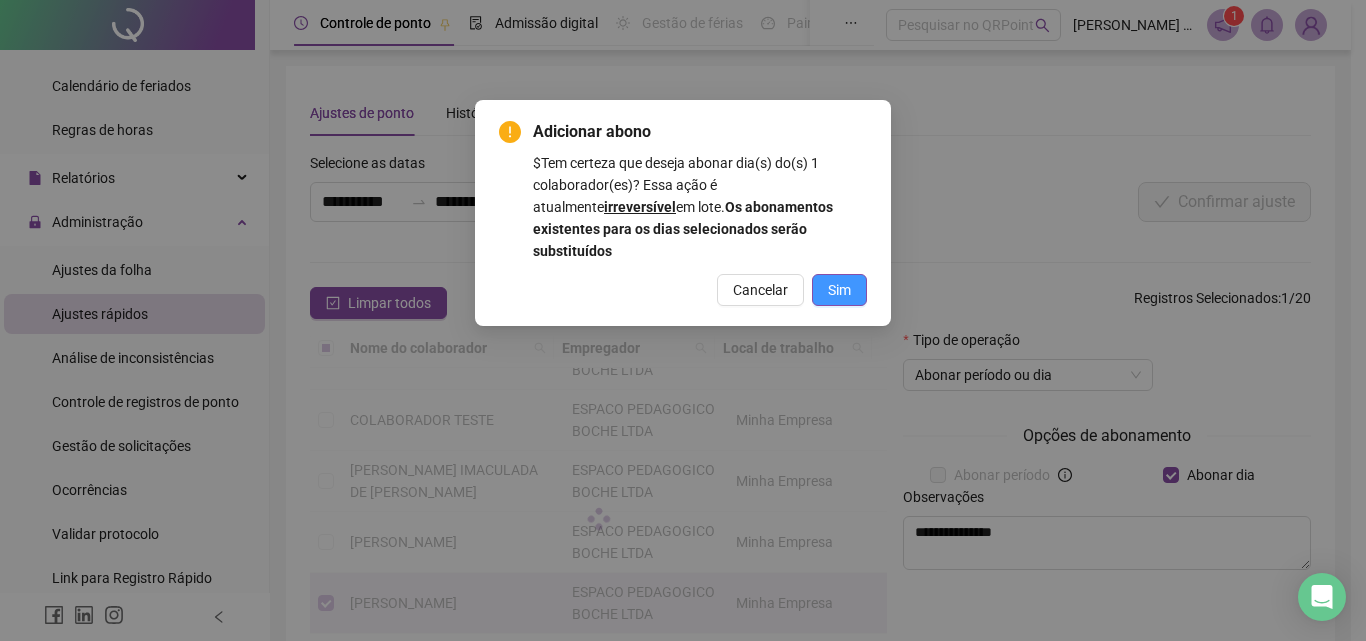 click on "Sim" at bounding box center [839, 290] 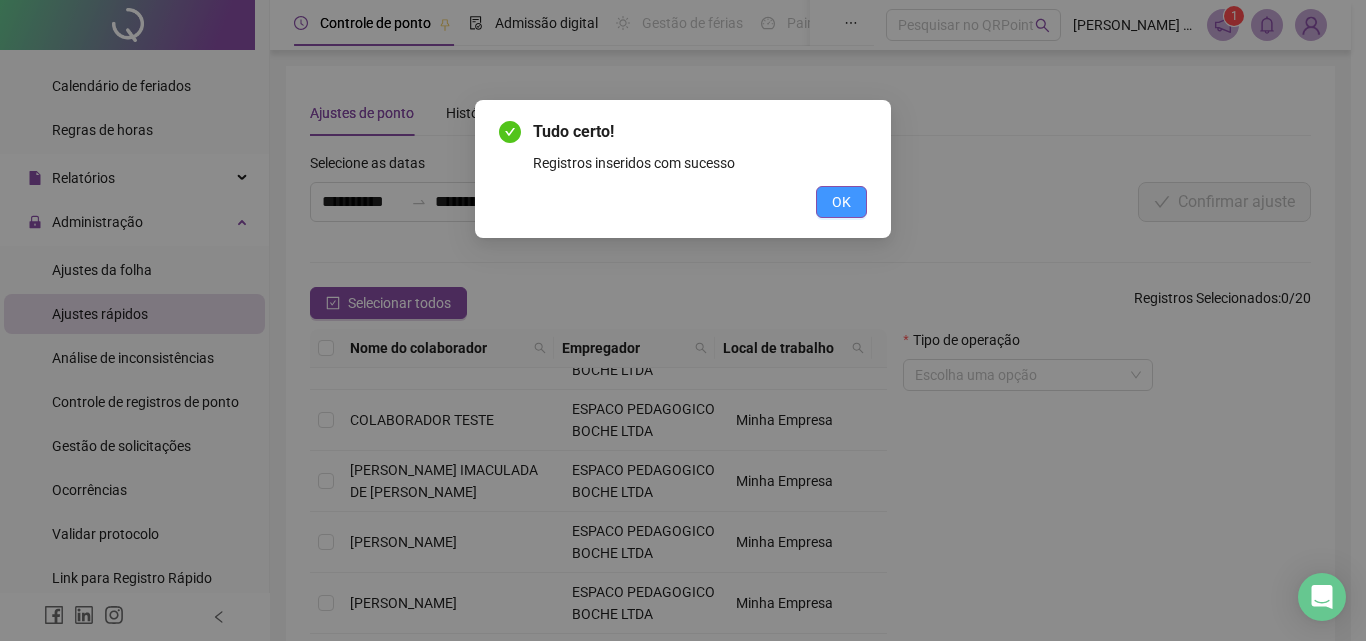 click on "OK" at bounding box center (841, 202) 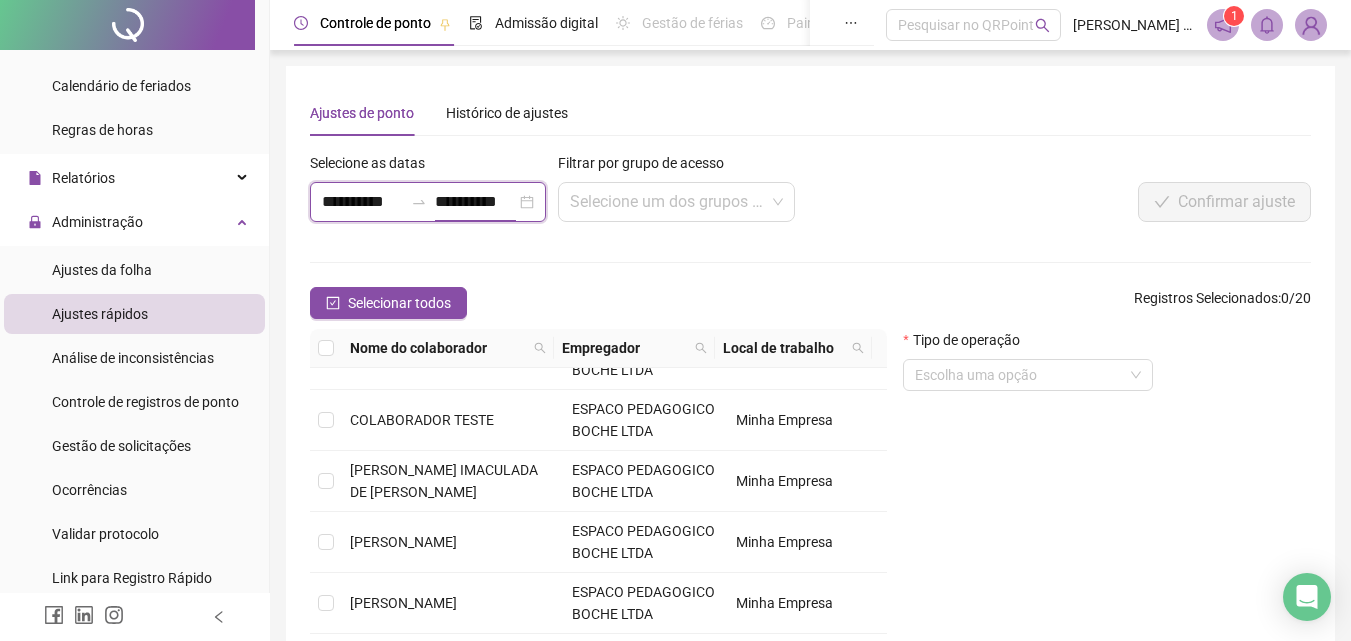 click on "**********" at bounding box center (475, 202) 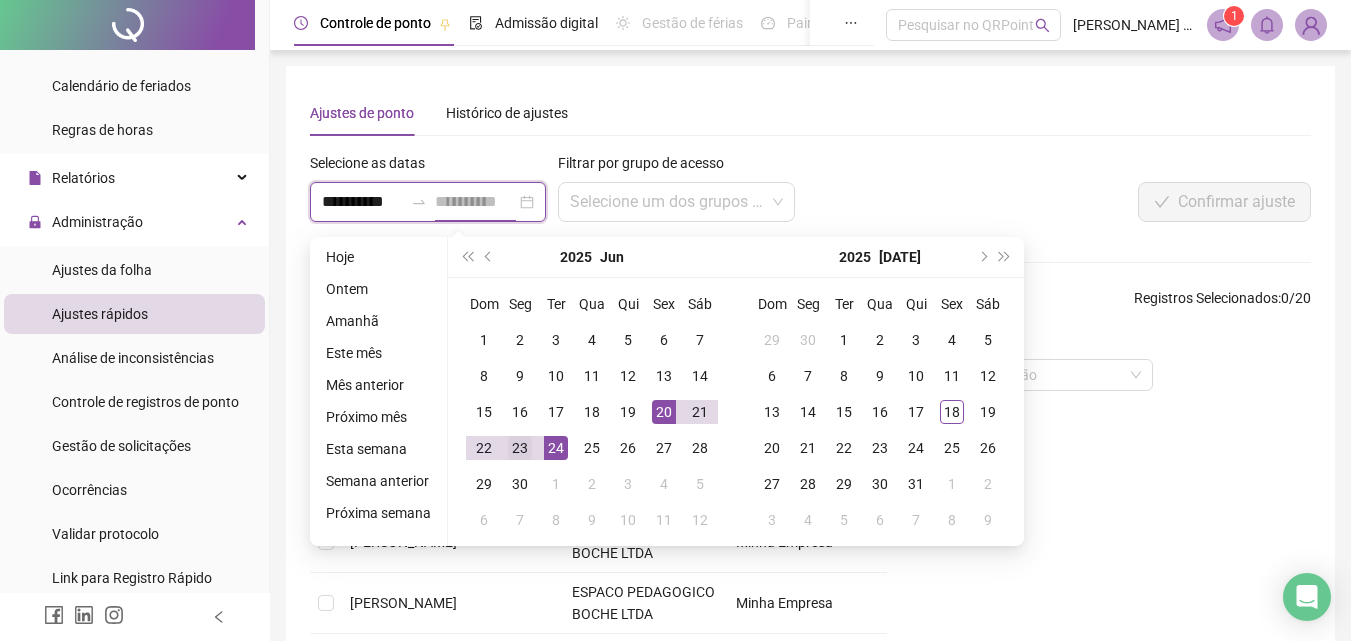 type on "**********" 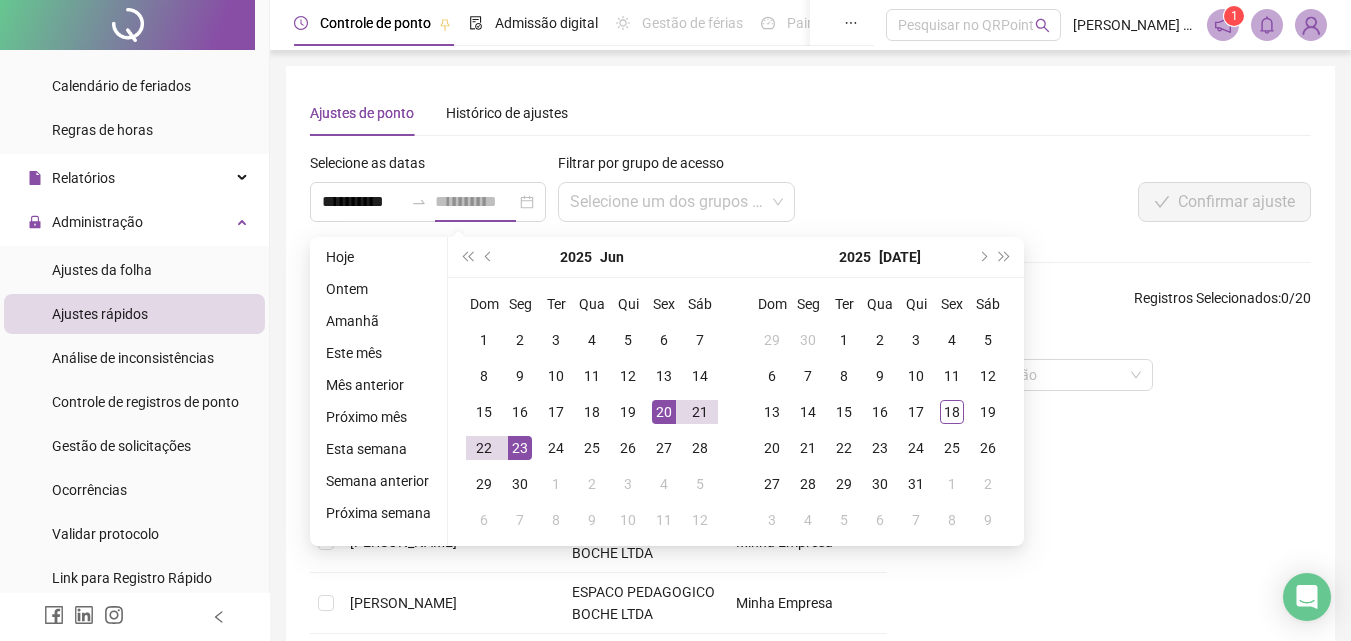 click on "23" at bounding box center (520, 448) 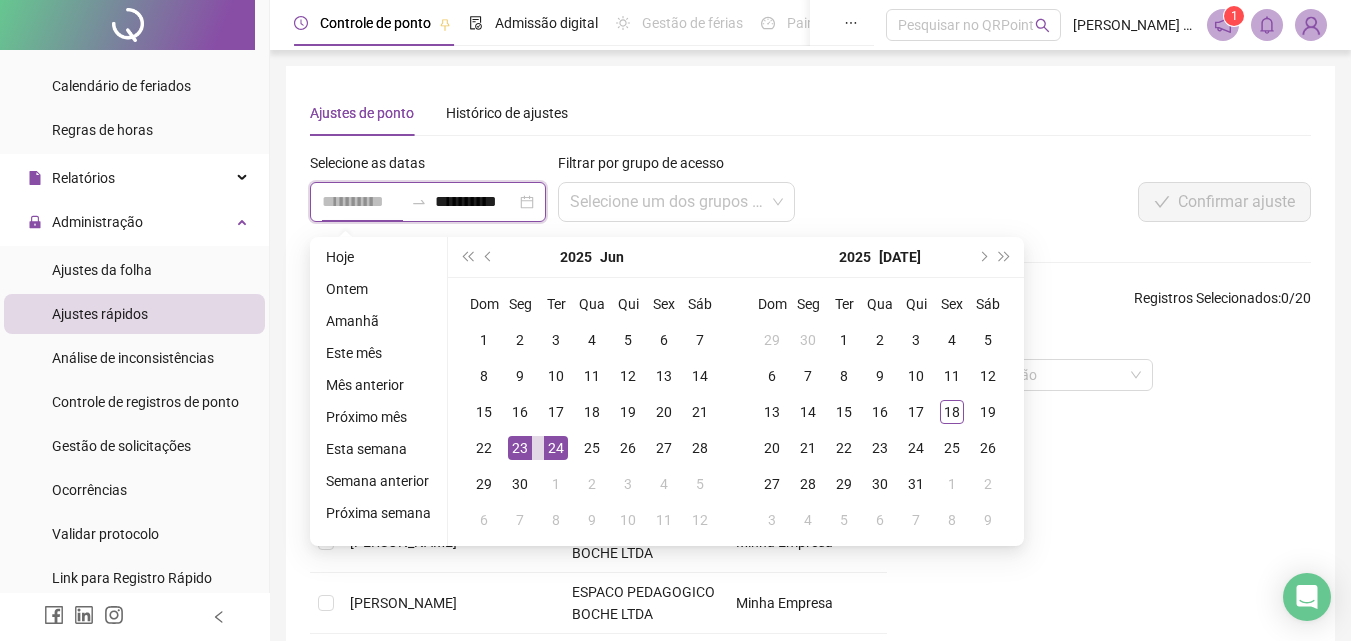 type on "**********" 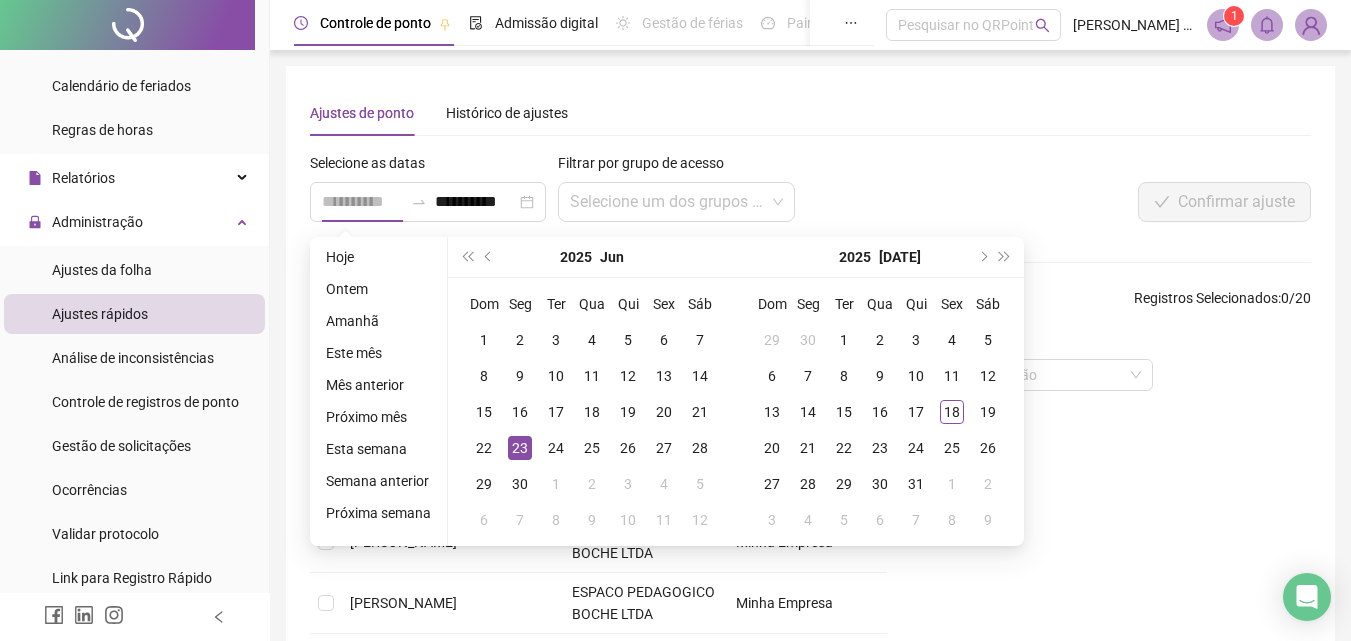 click on "23" at bounding box center [520, 448] 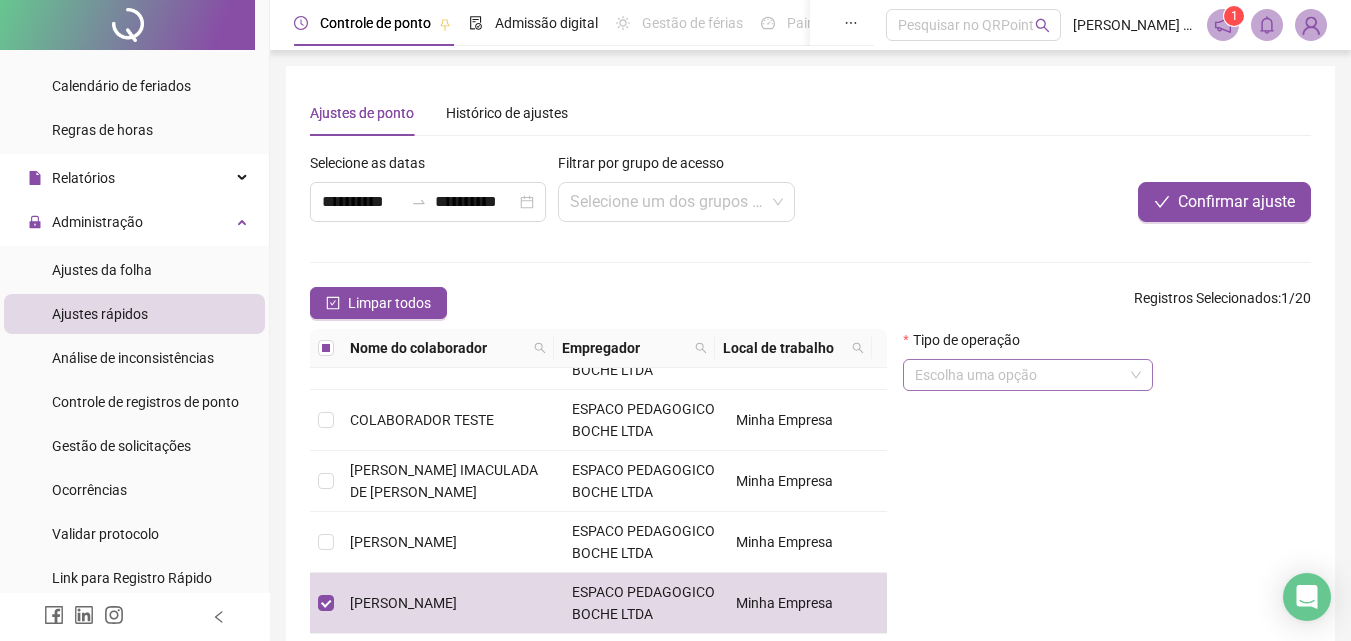 click at bounding box center (1022, 375) 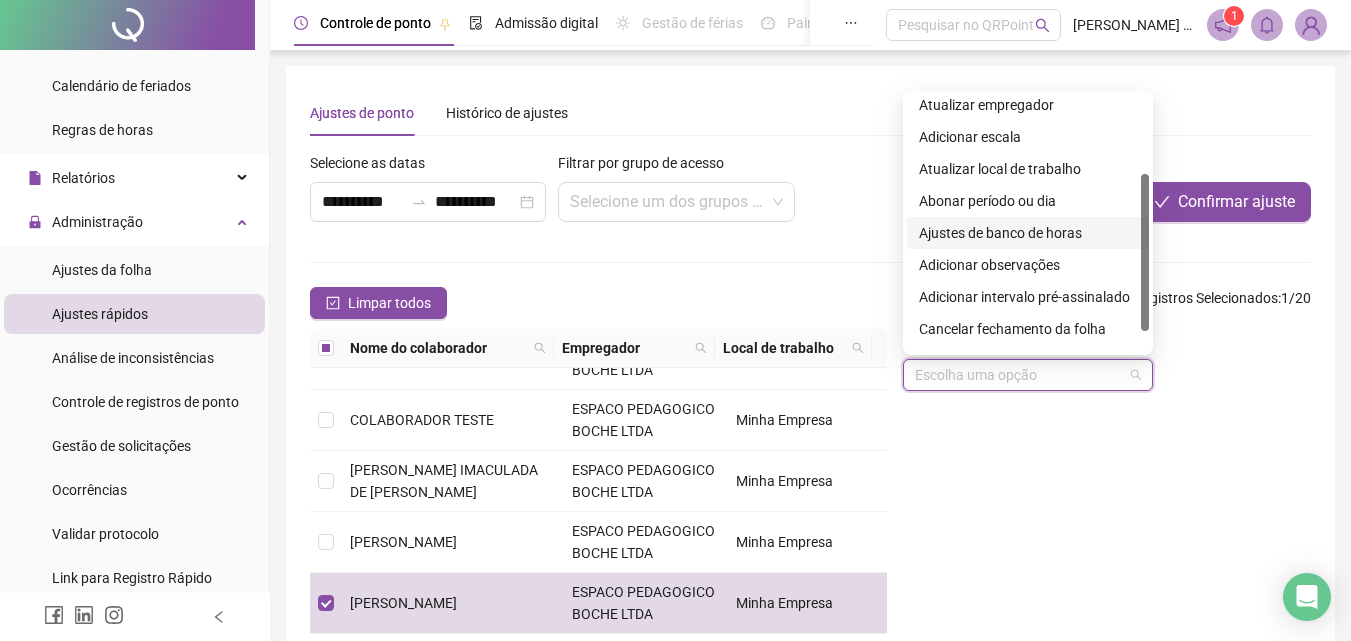 scroll, scrollTop: 160, scrollLeft: 0, axis: vertical 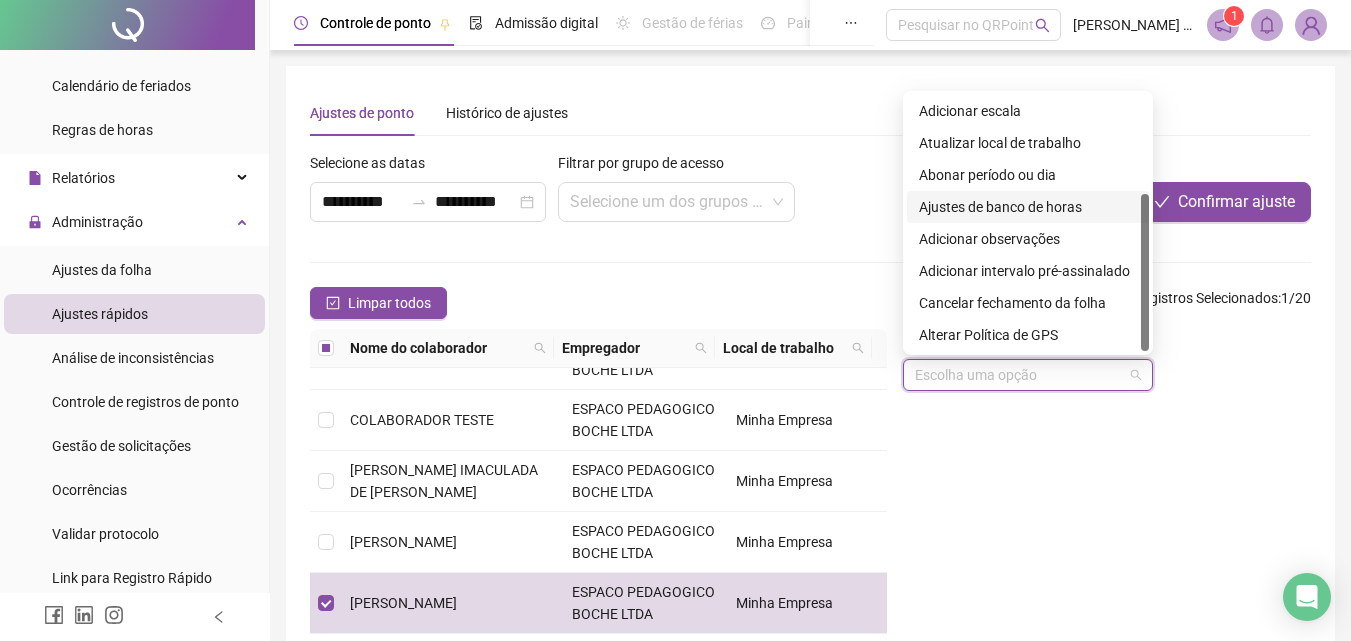 drag, startPoint x: 1147, startPoint y: 248, endPoint x: 1122, endPoint y: 324, distance: 80.00625 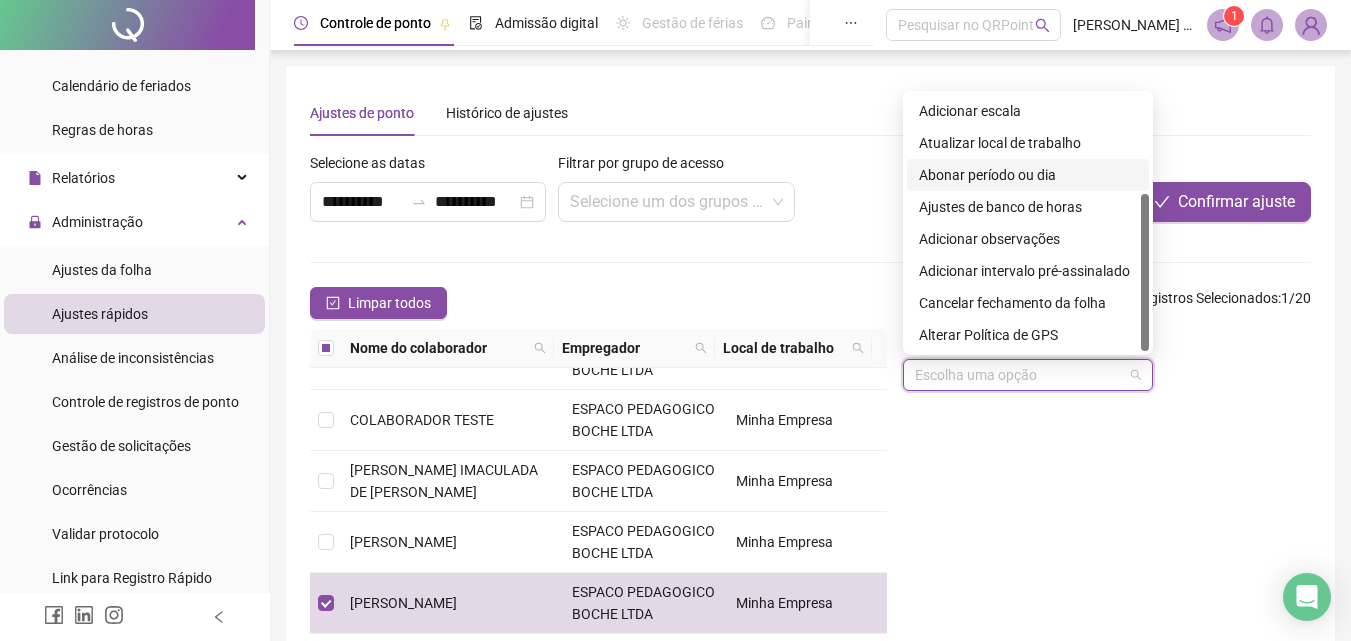 click on "Abonar período ou dia" at bounding box center (1028, 175) 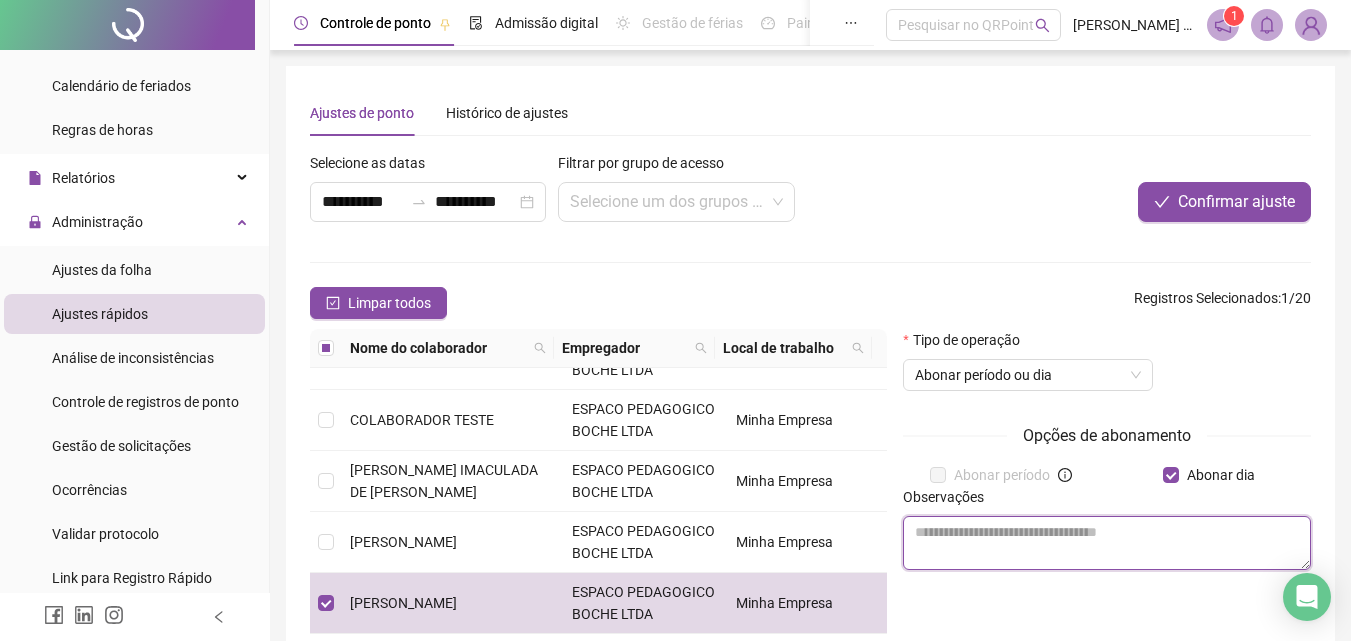 click at bounding box center (1107, 543) 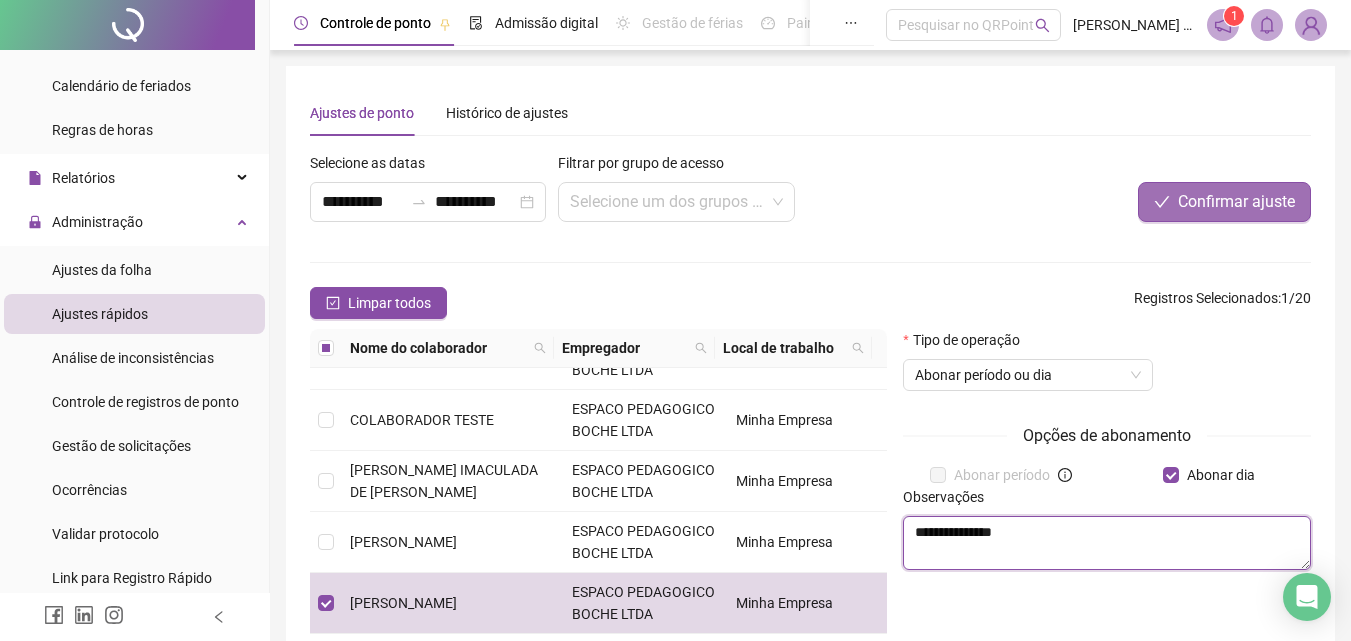 type on "**********" 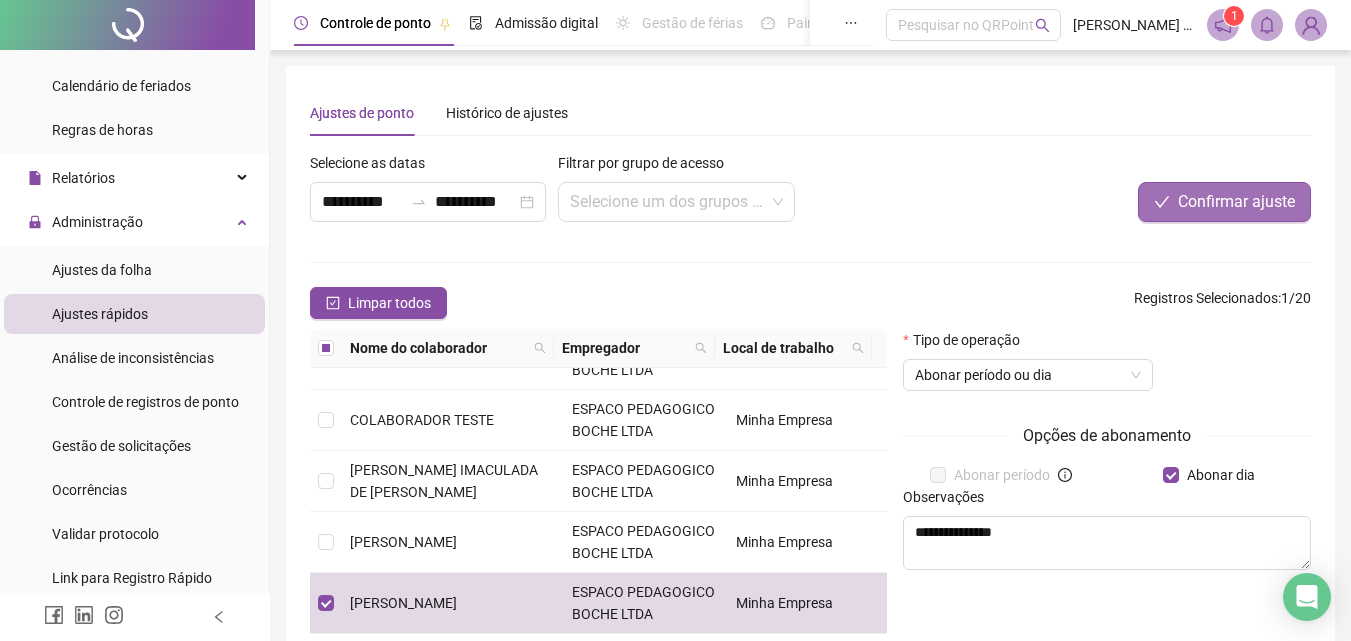 click on "Confirmar ajuste" at bounding box center [1236, 202] 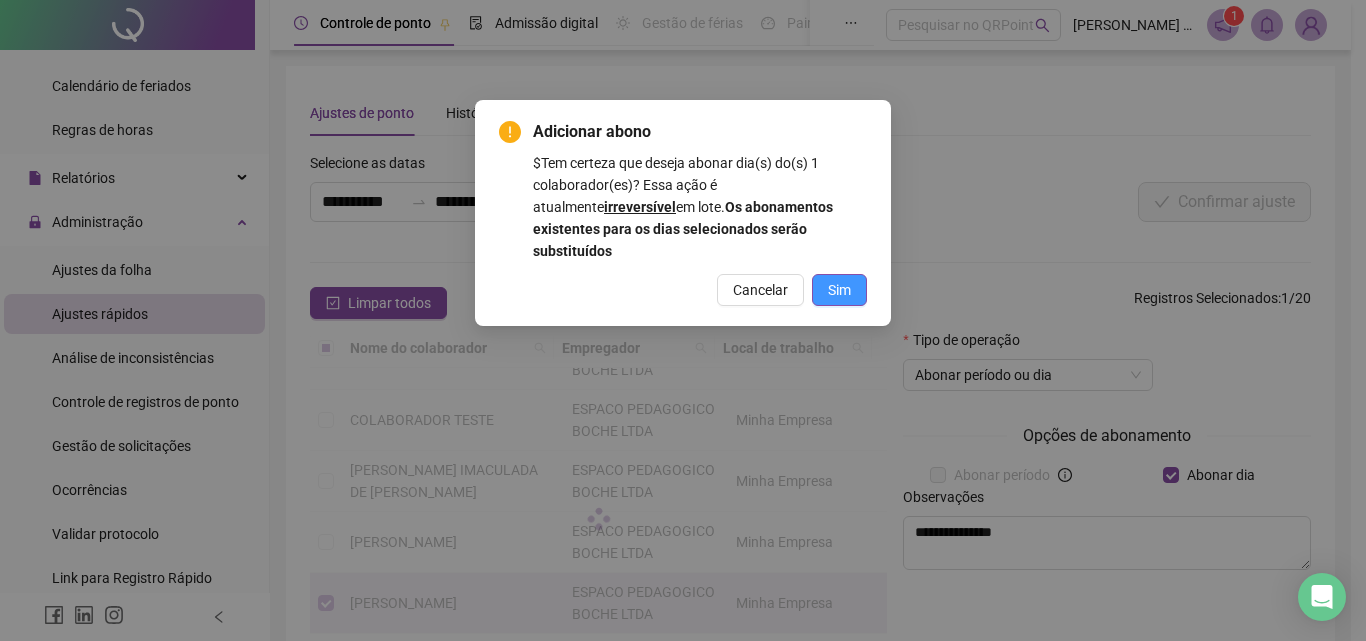click on "Sim" at bounding box center [839, 290] 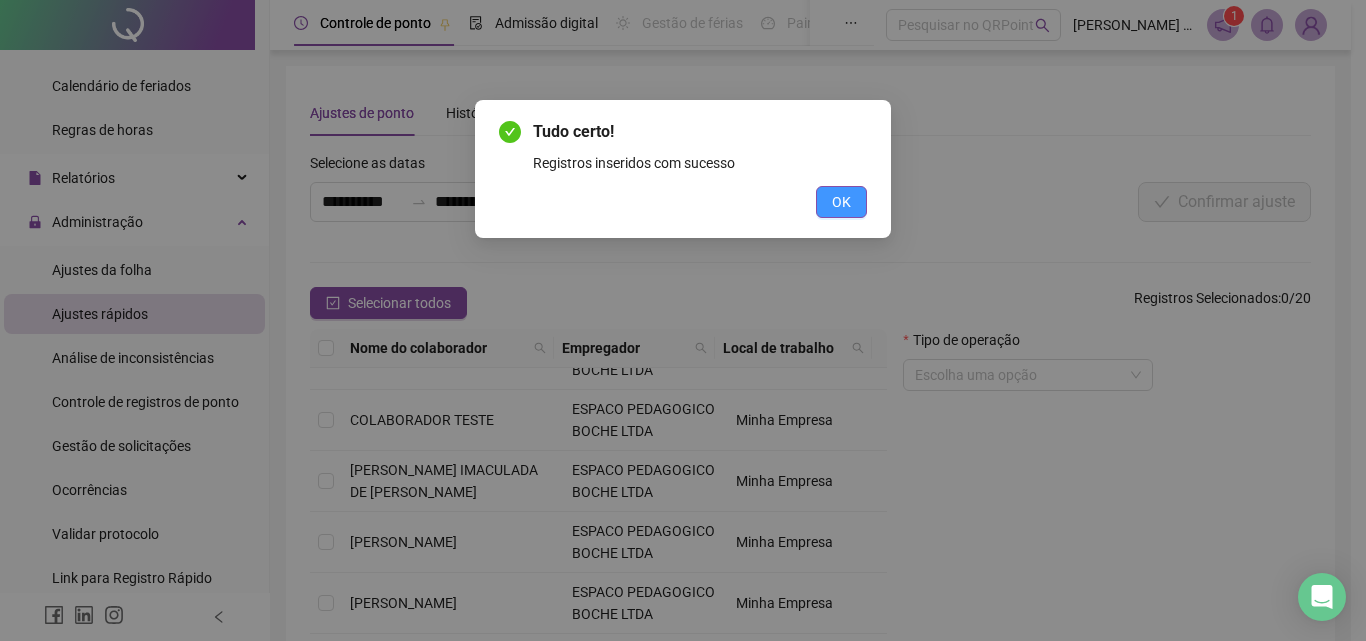 click on "OK" at bounding box center (841, 202) 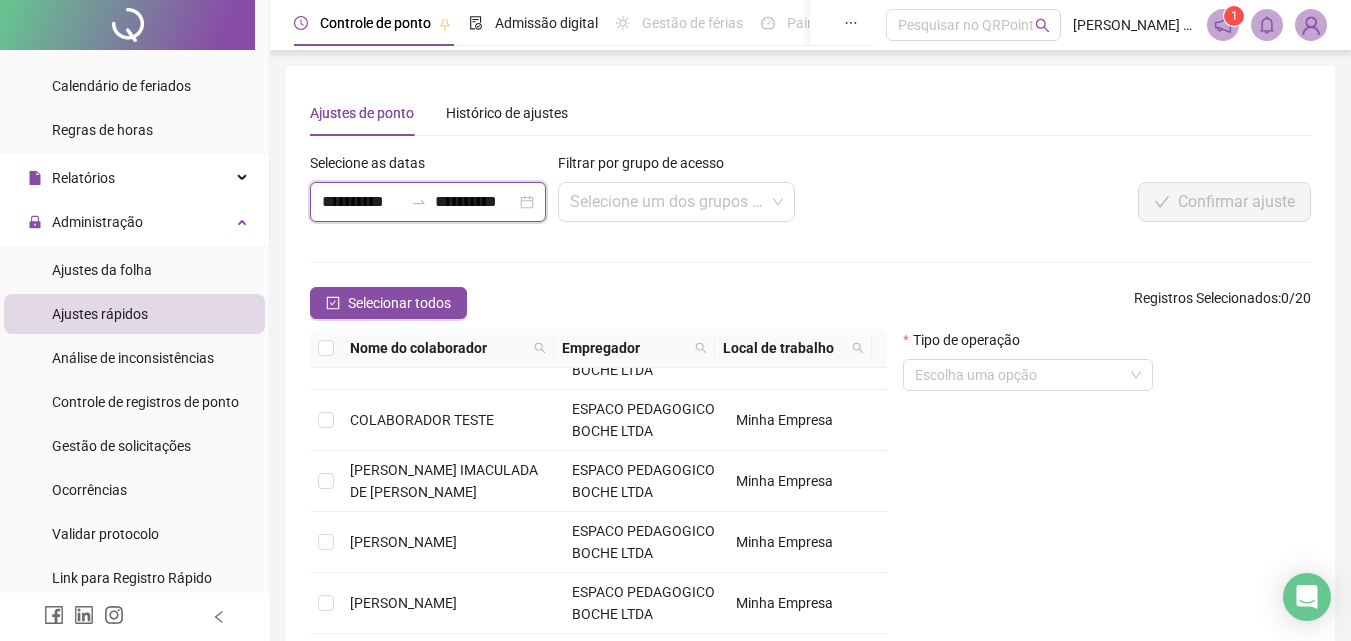 click on "**********" at bounding box center (475, 202) 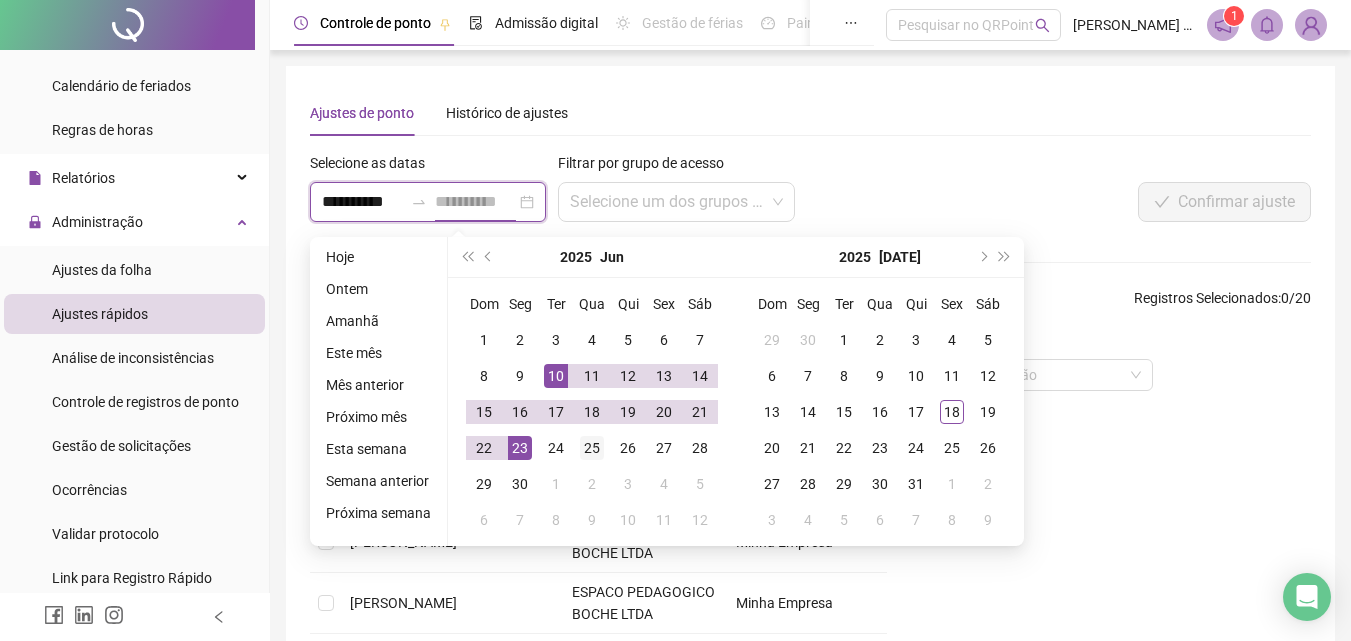 type on "**********" 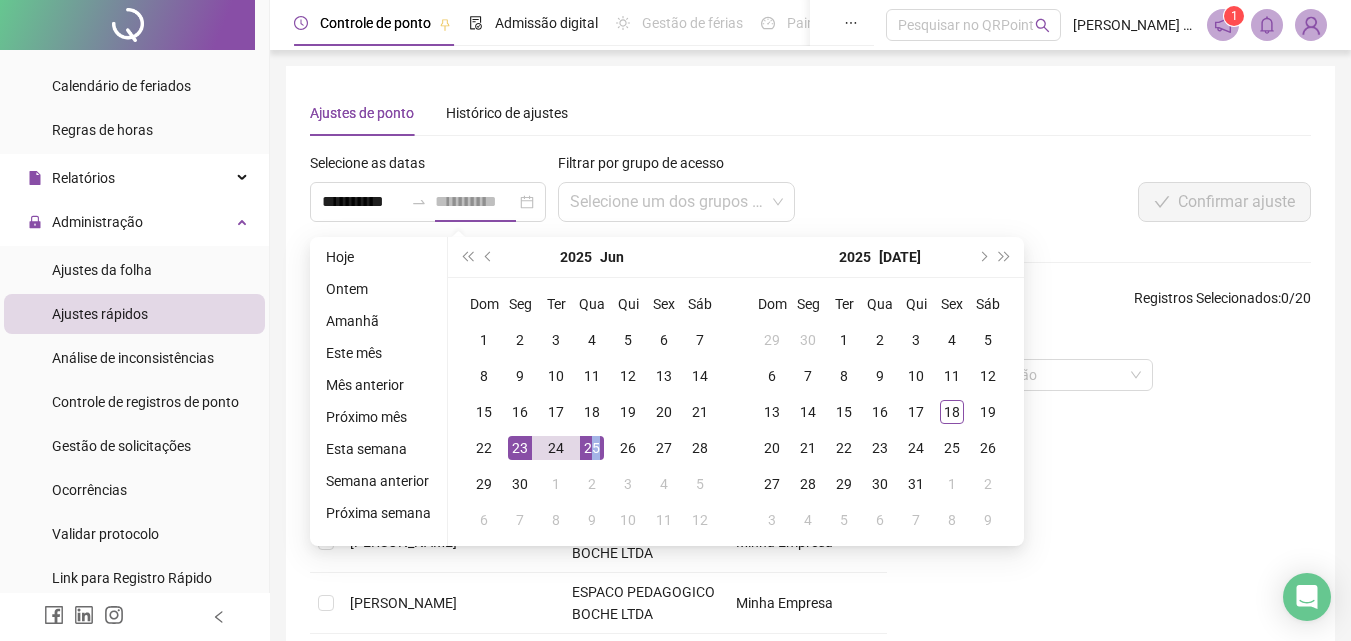 click on "25" at bounding box center [592, 448] 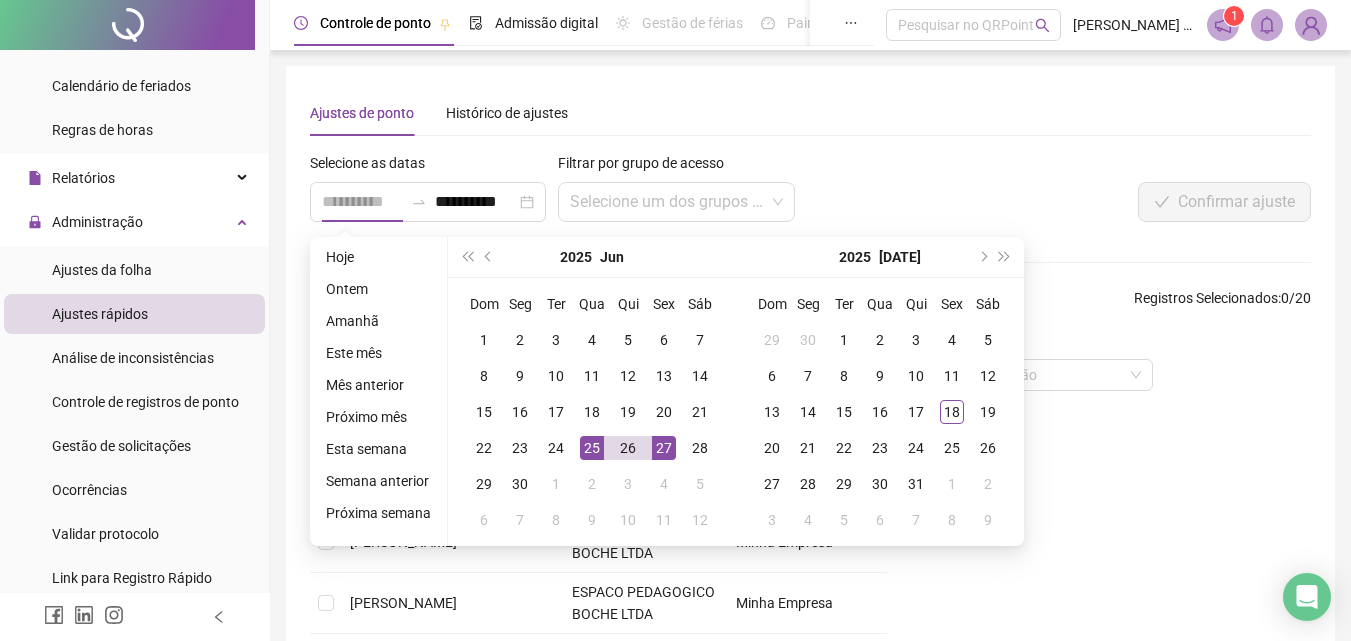 click on "27" at bounding box center [664, 448] 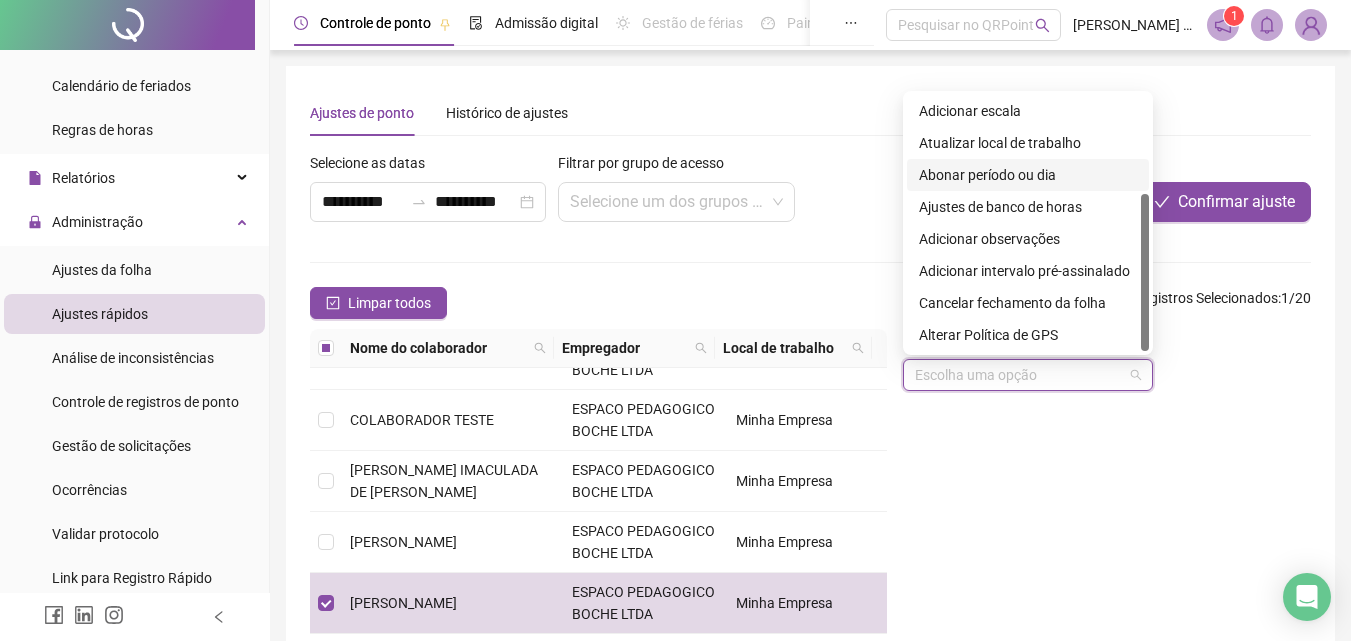 click at bounding box center [1022, 375] 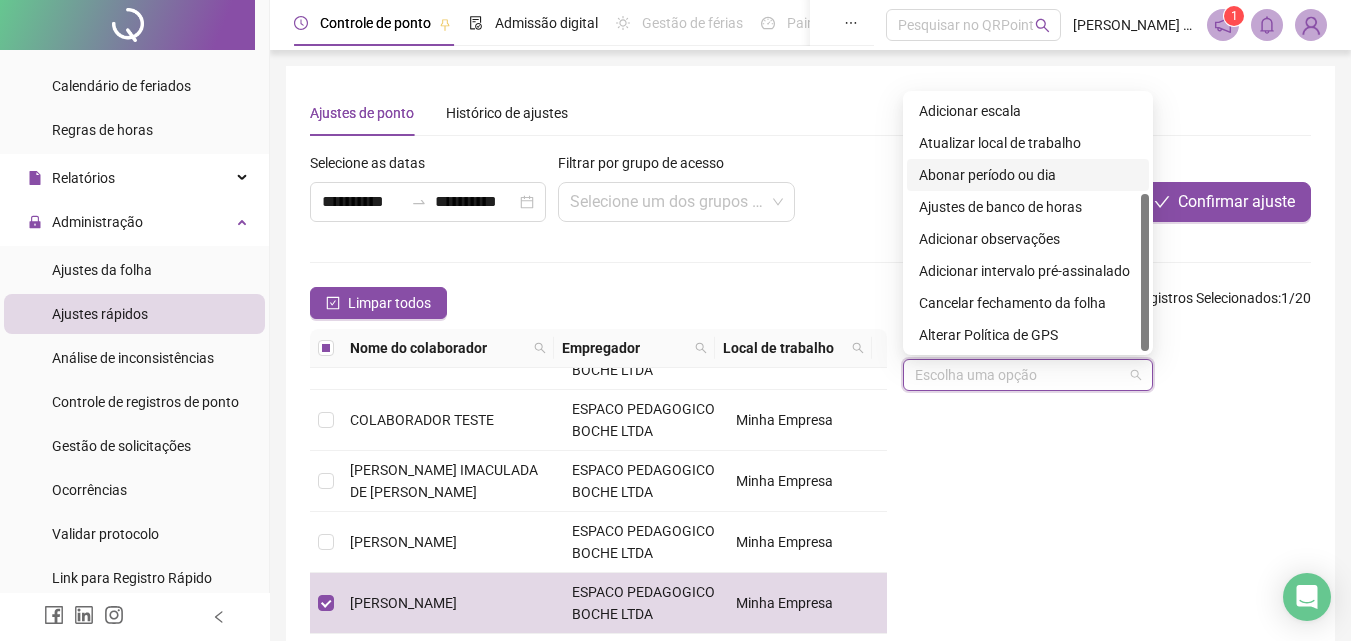 click on "Abonar período ou dia" at bounding box center [1028, 175] 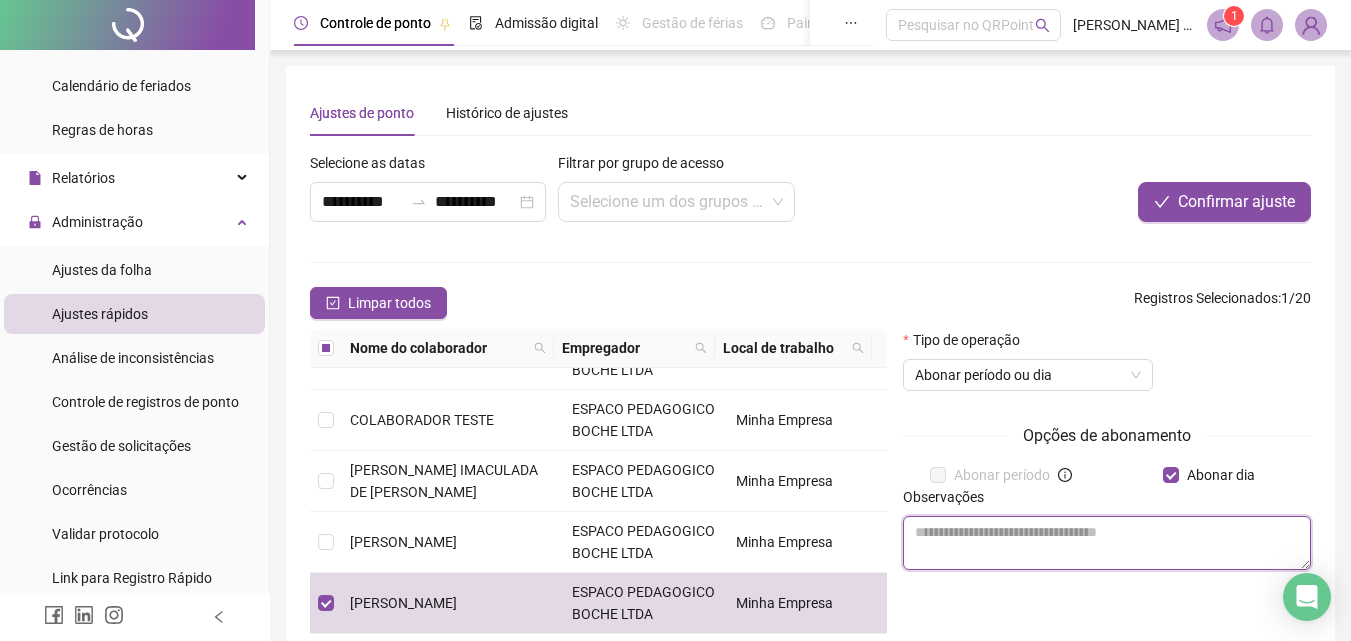 click at bounding box center [1107, 543] 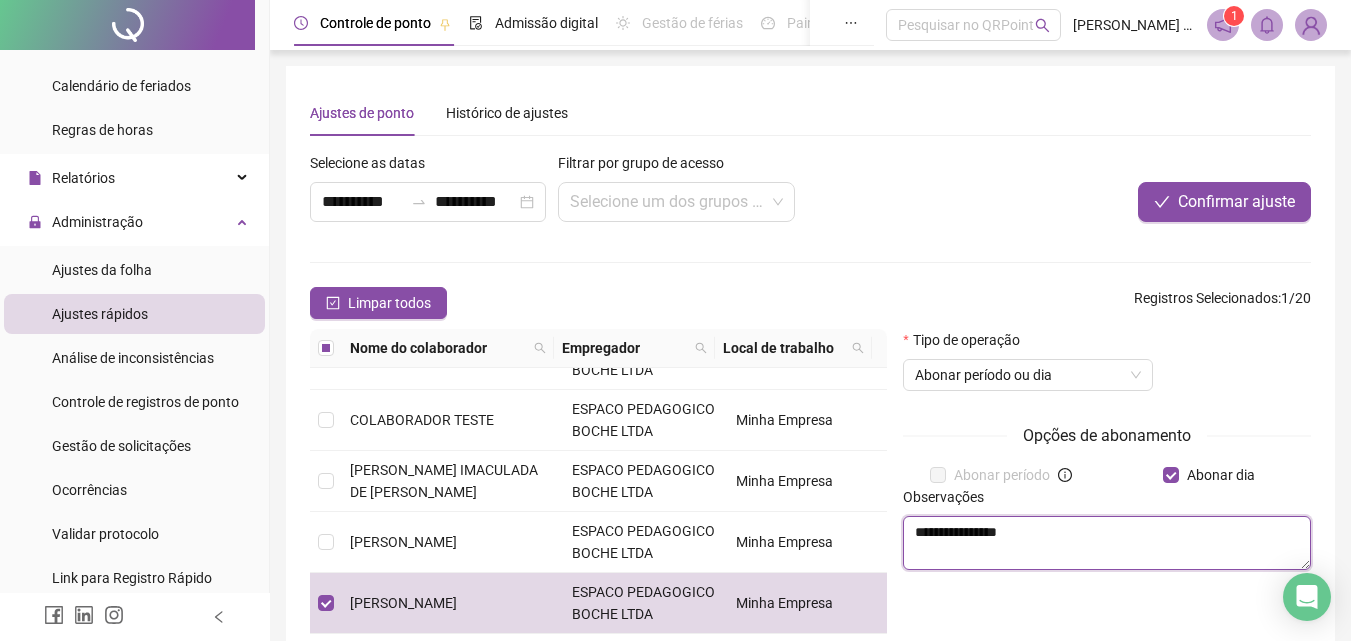 click on "**********" at bounding box center [1107, 543] 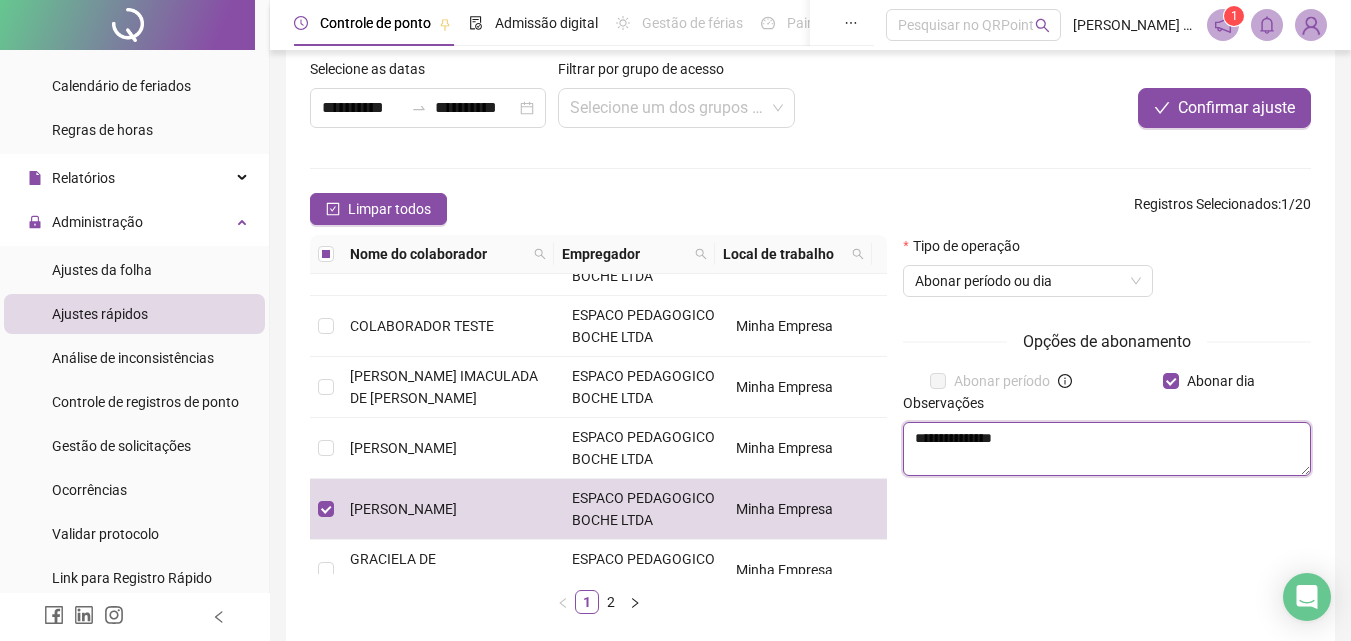 scroll, scrollTop: 0, scrollLeft: 0, axis: both 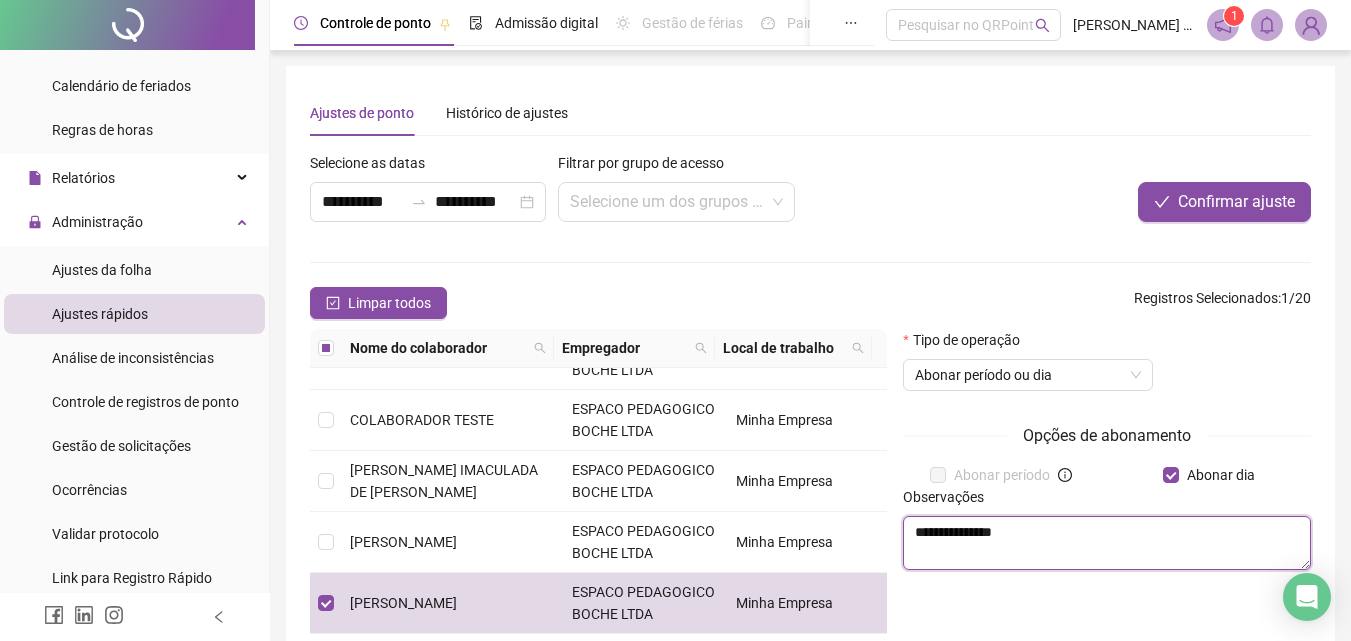 type on "**********" 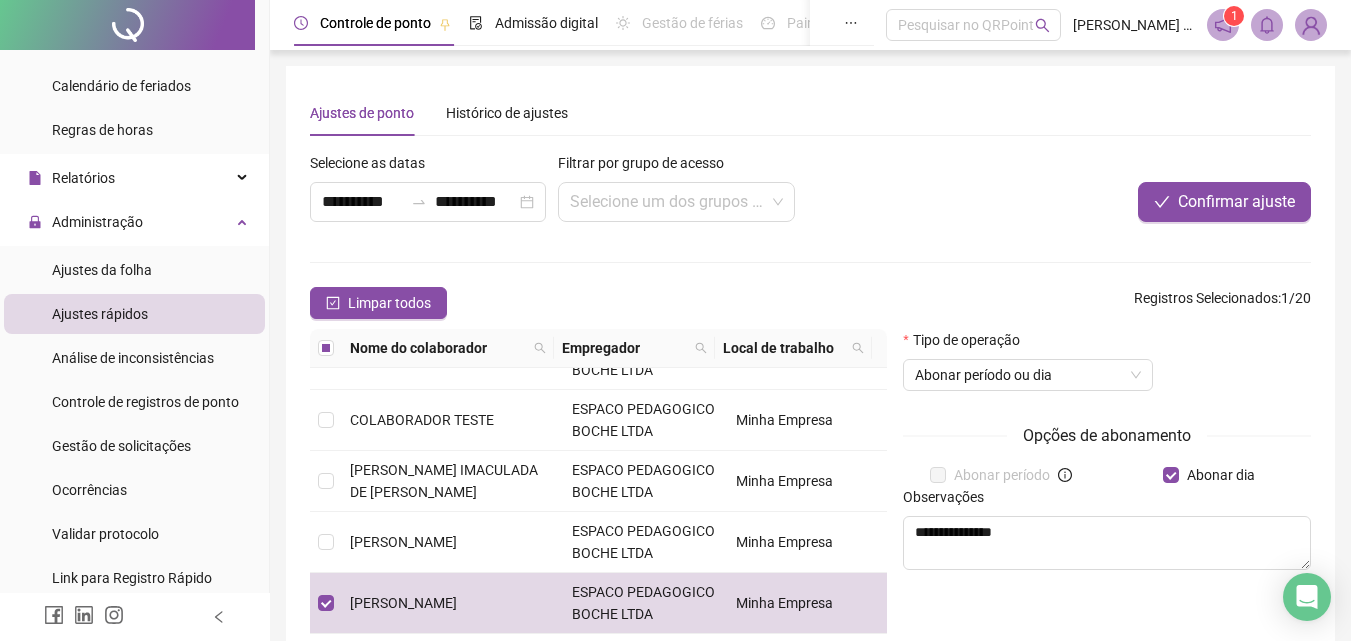 click on "**********" at bounding box center [602, 195] 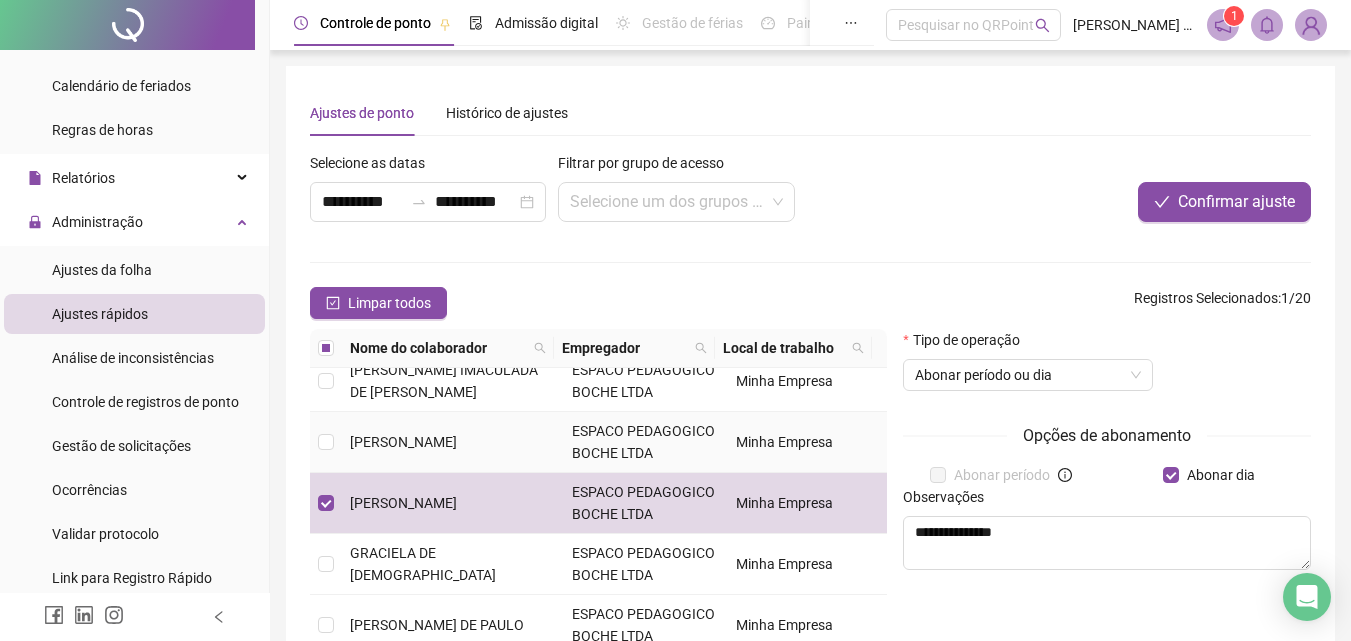 scroll, scrollTop: 300, scrollLeft: 0, axis: vertical 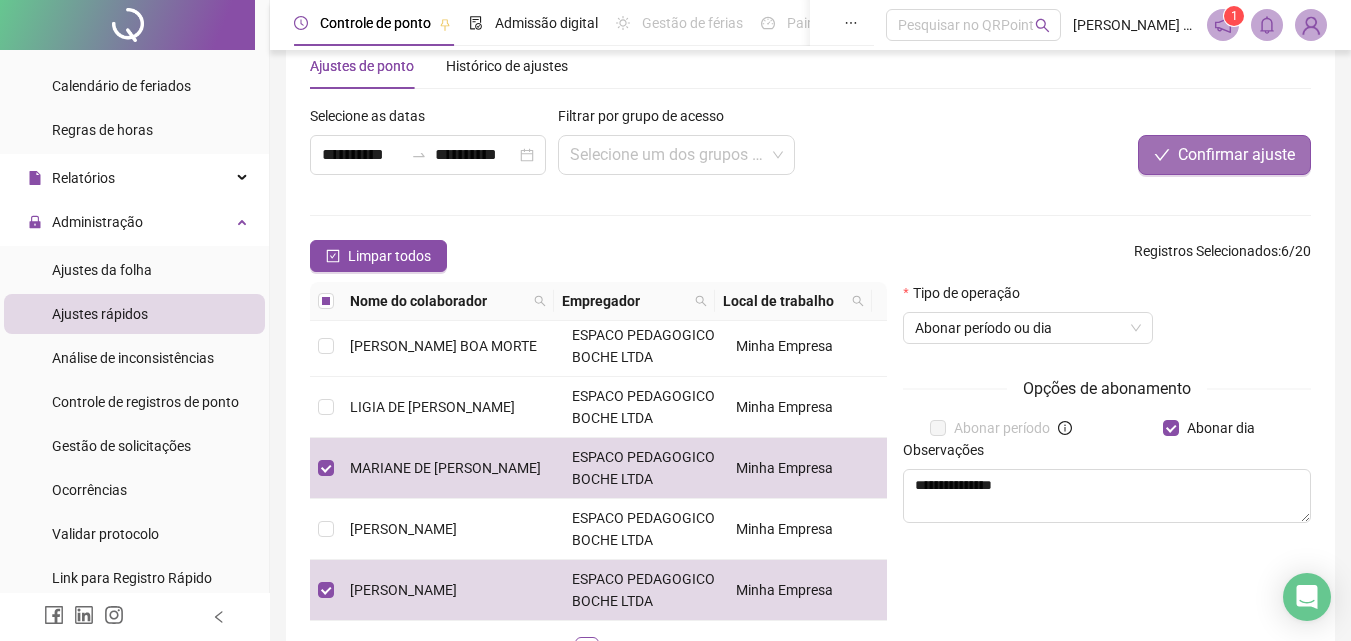 click on "Confirmar ajuste" at bounding box center (1236, 155) 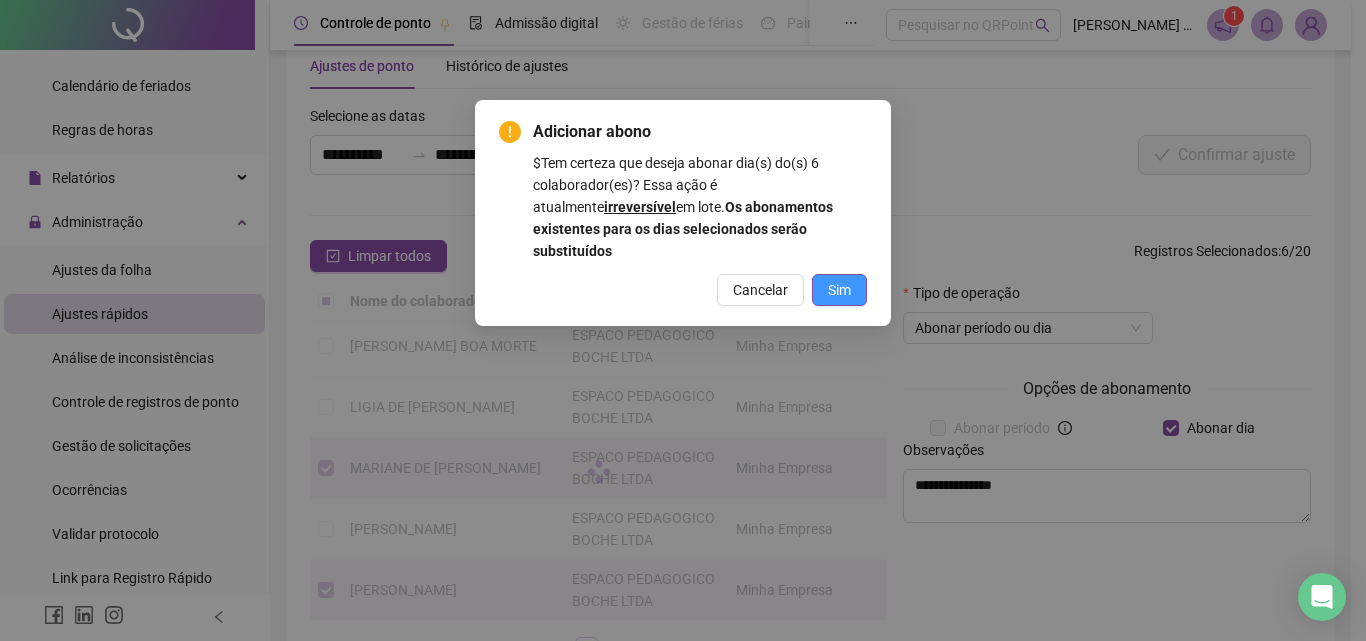click on "Sim" at bounding box center [839, 290] 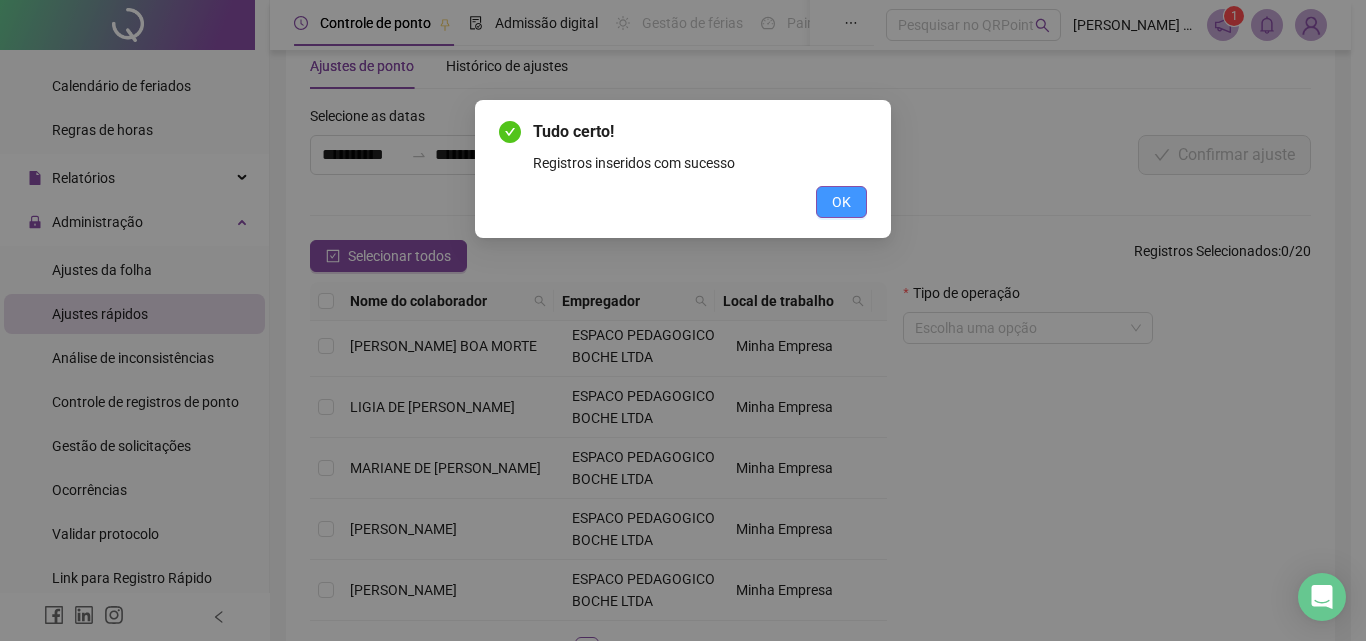 click on "Tudo certo! Registros inseridos com sucesso OK" at bounding box center (683, 169) 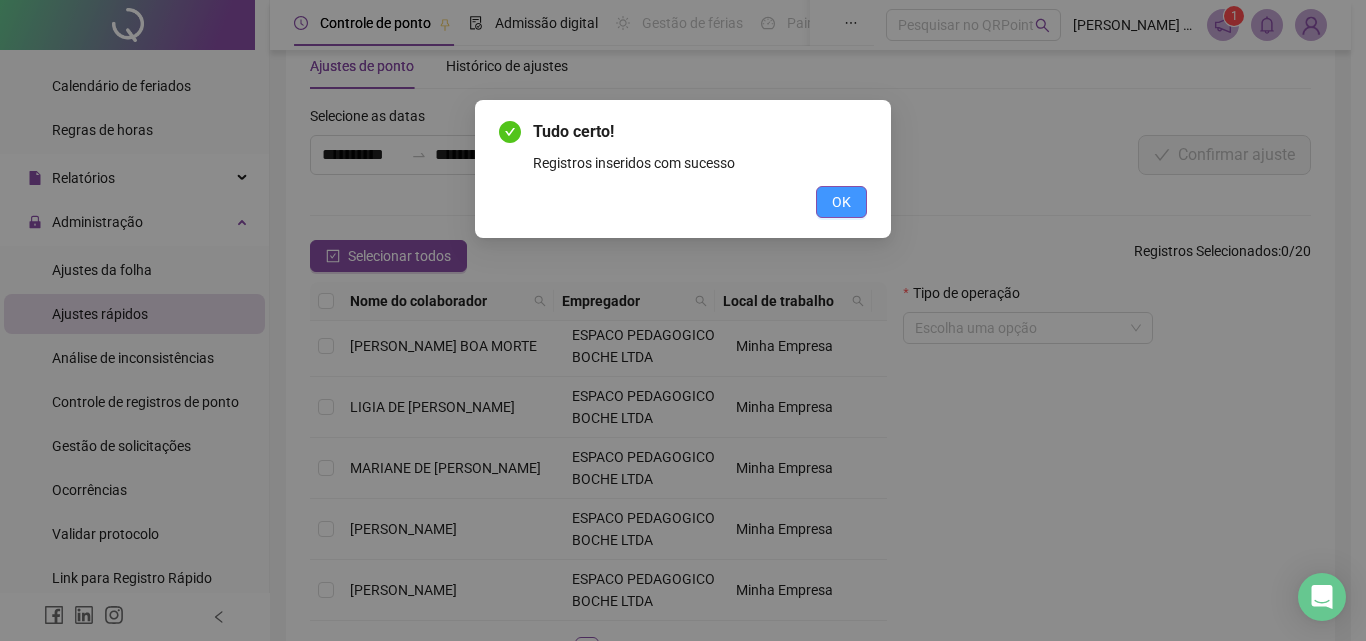 click on "OK" at bounding box center [841, 202] 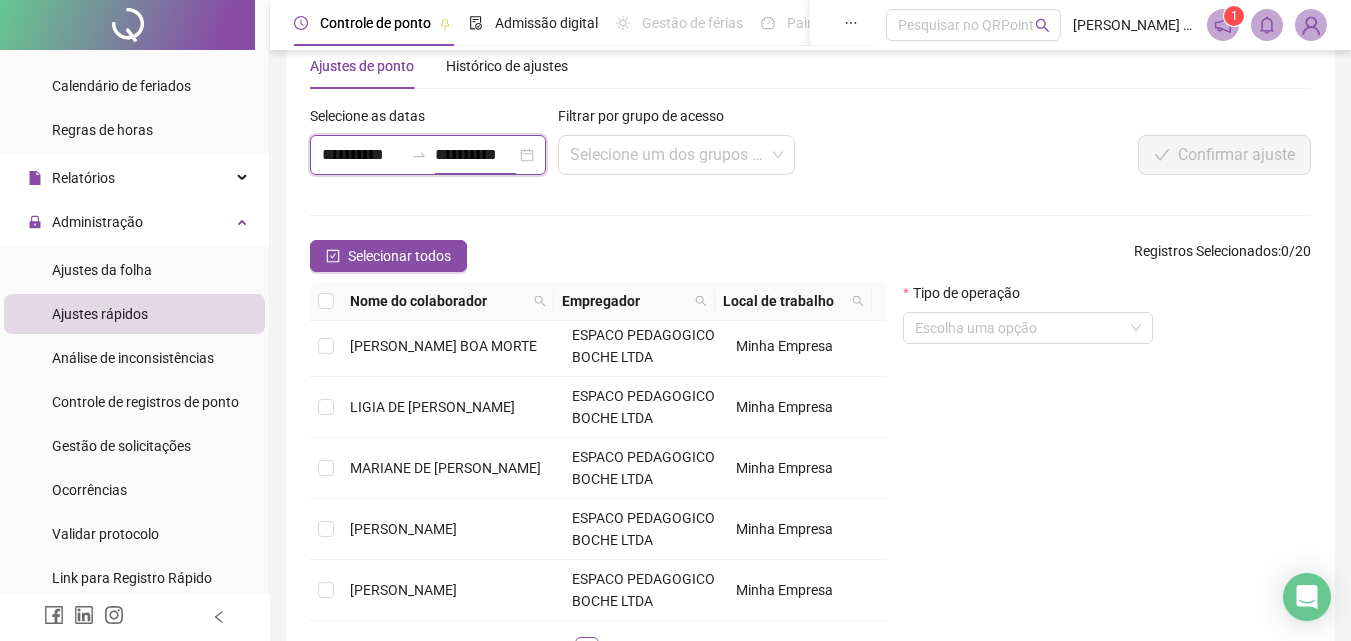 click on "**********" at bounding box center [475, 155] 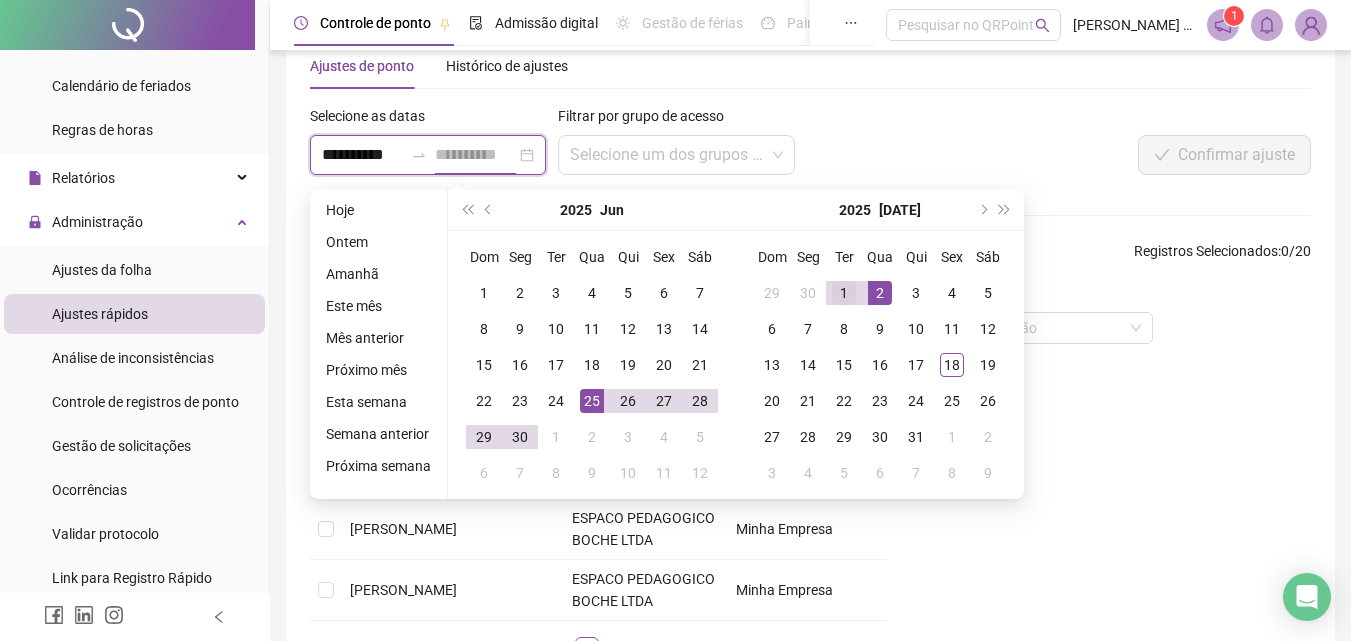 type on "**********" 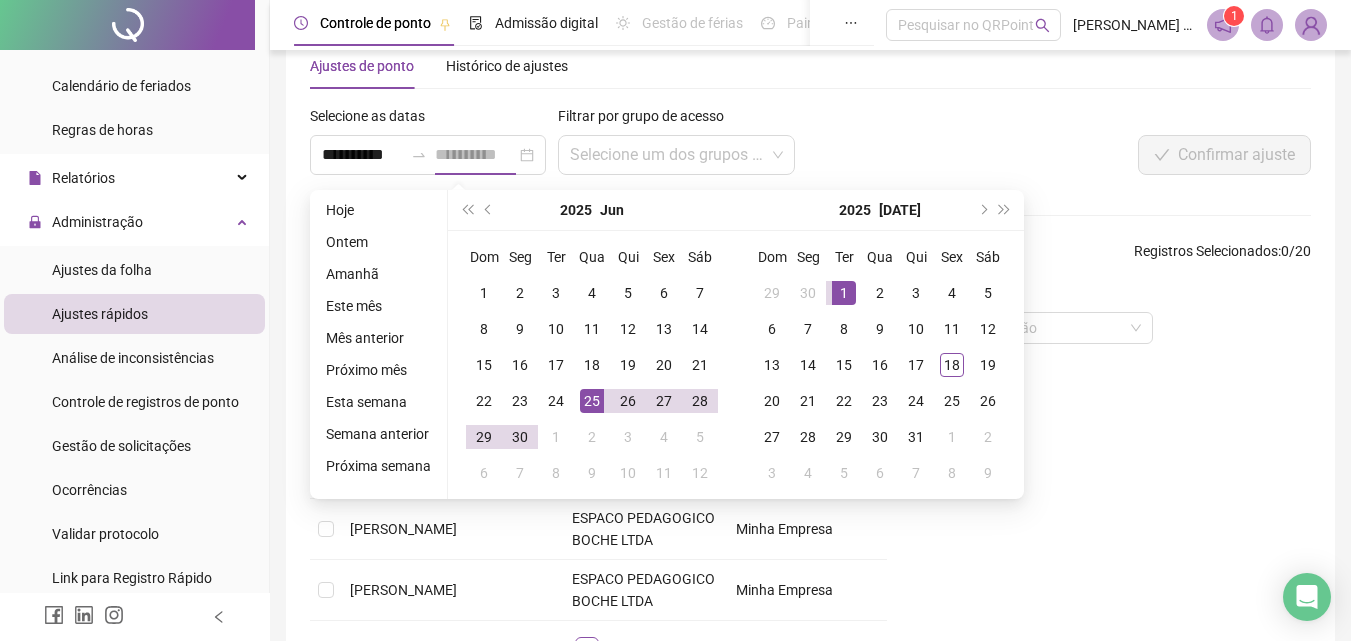 click on "1" at bounding box center (844, 293) 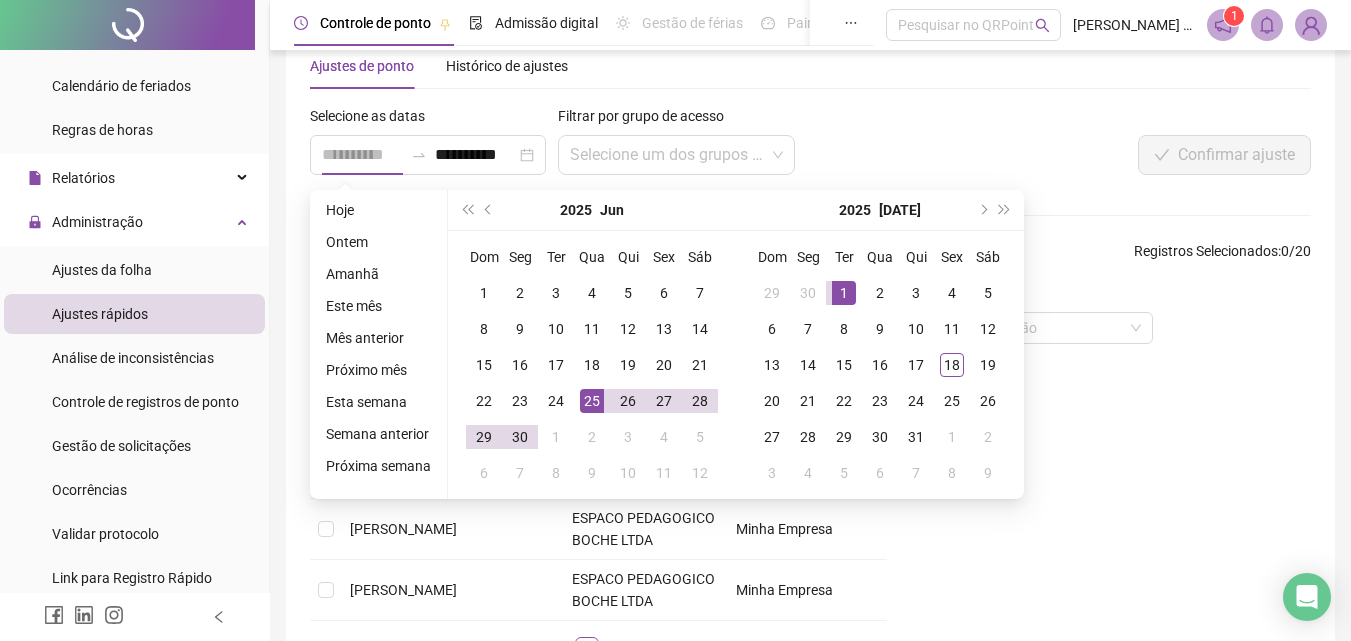 click on "1" at bounding box center (844, 293) 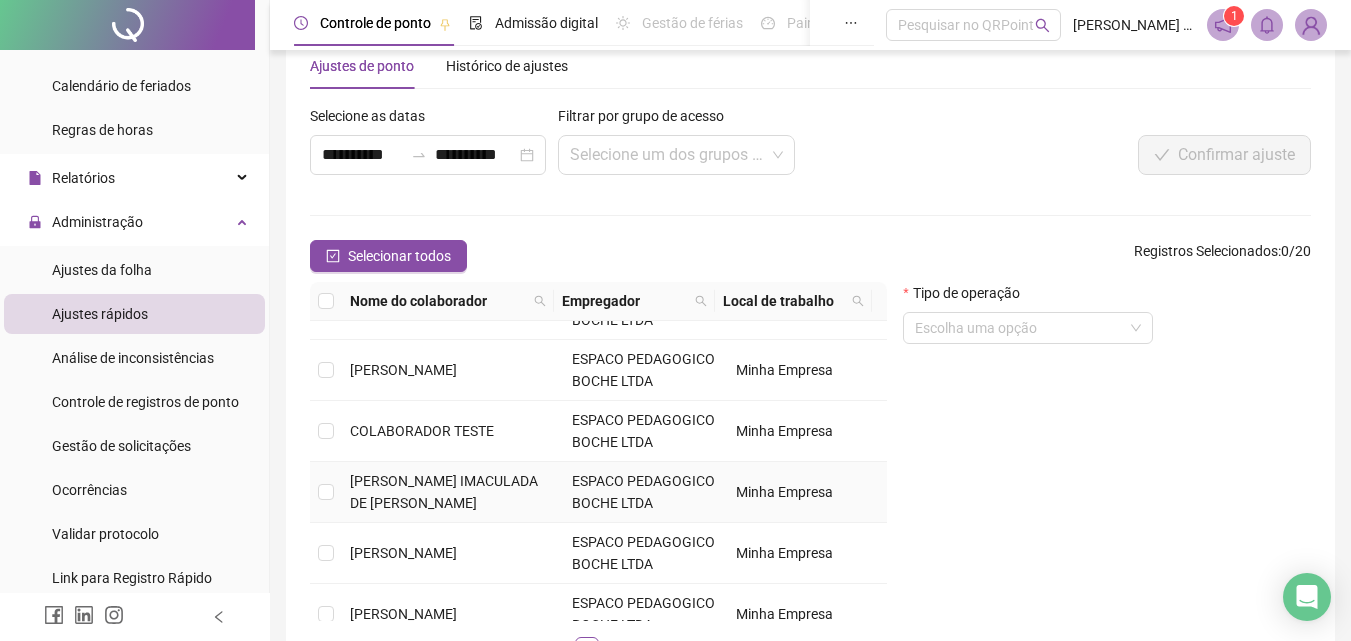 scroll, scrollTop: 0, scrollLeft: 0, axis: both 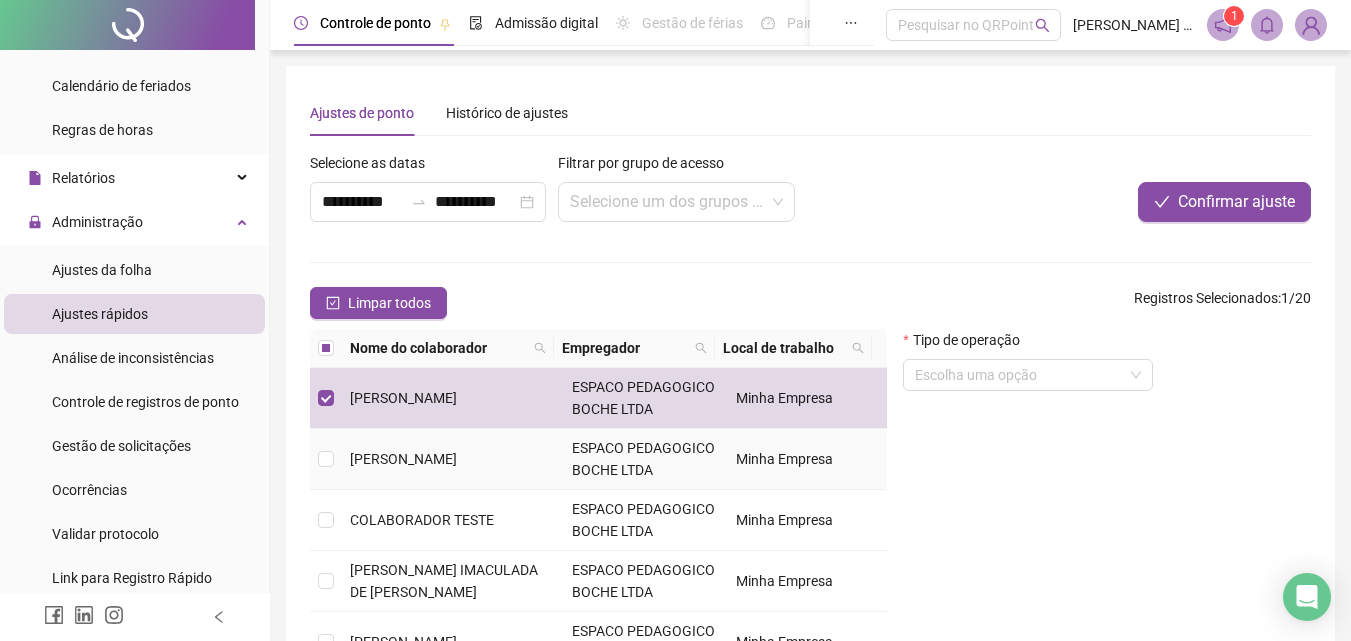 click at bounding box center [326, 459] 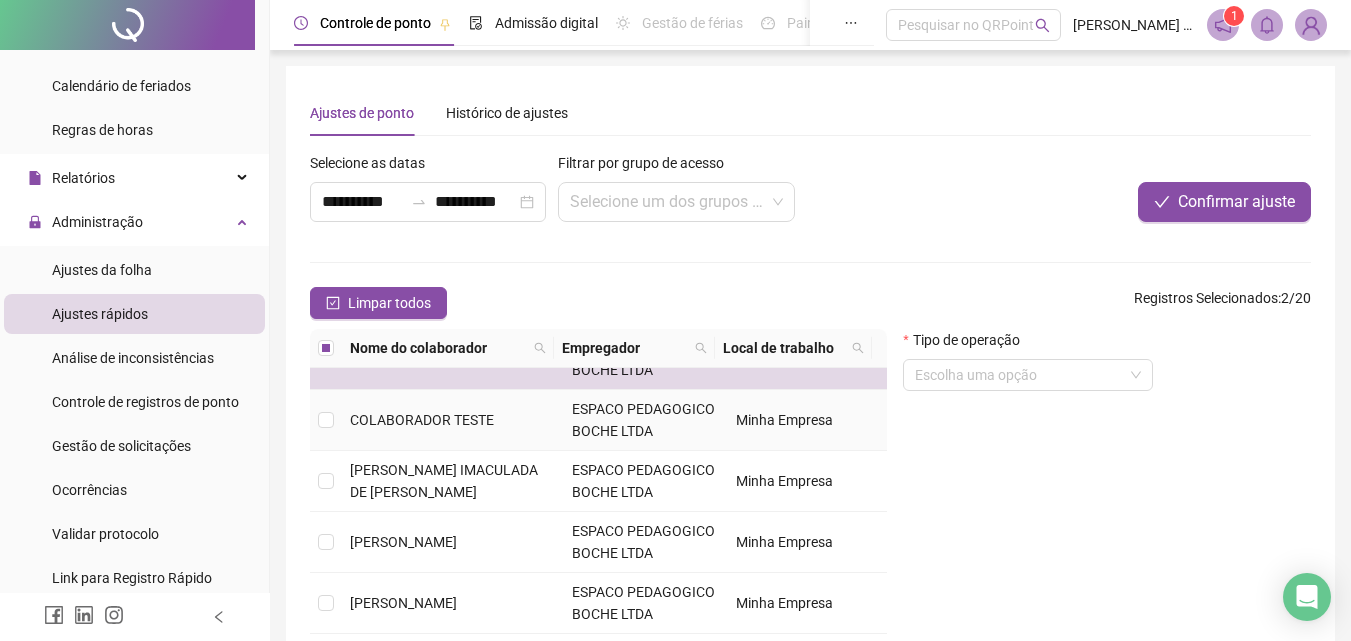 scroll, scrollTop: 200, scrollLeft: 0, axis: vertical 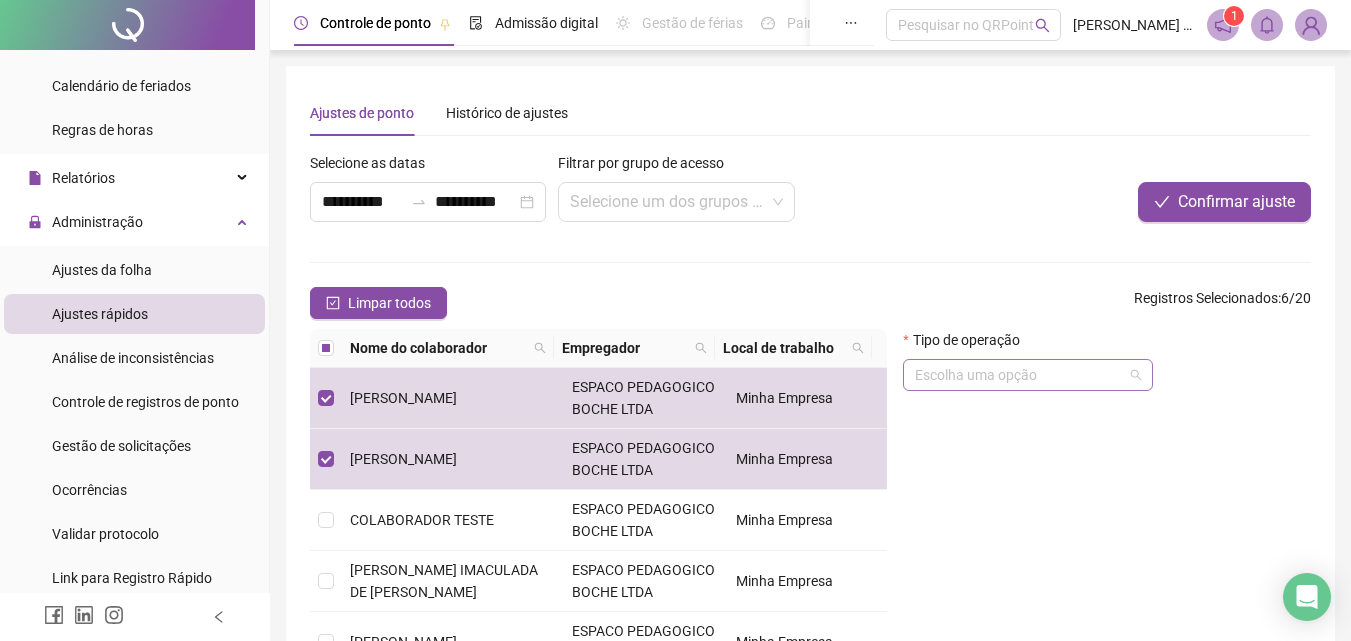 click at bounding box center [1022, 375] 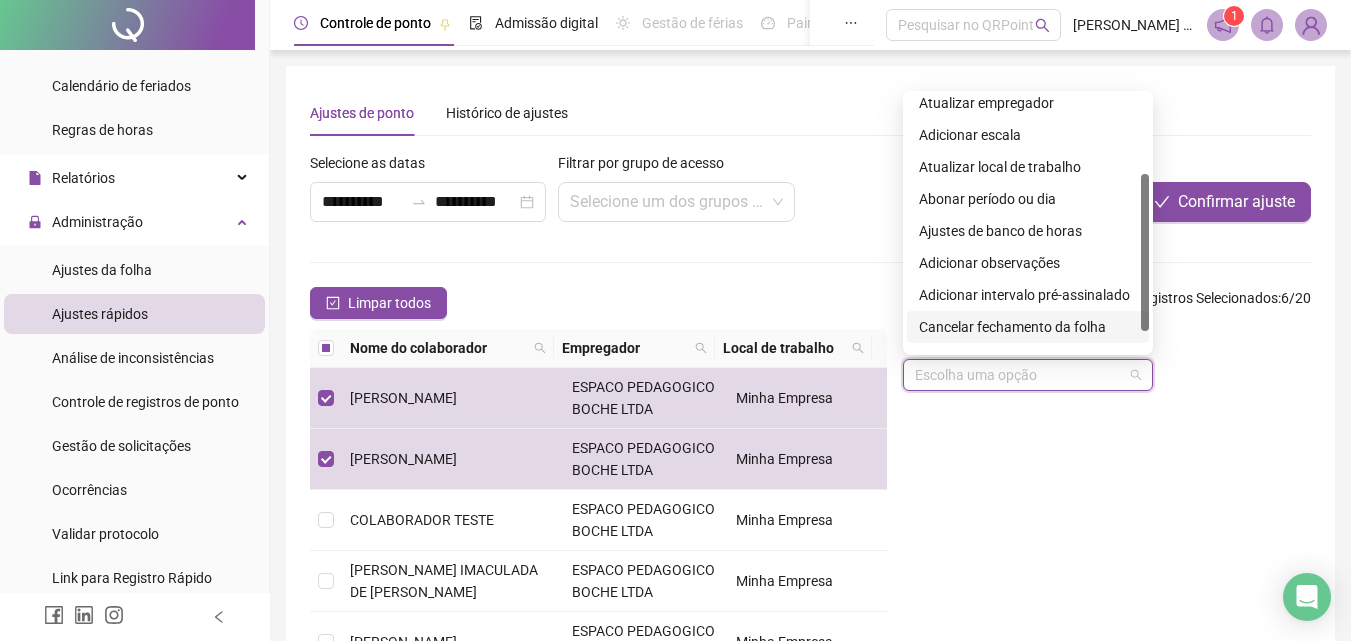 scroll, scrollTop: 128, scrollLeft: 0, axis: vertical 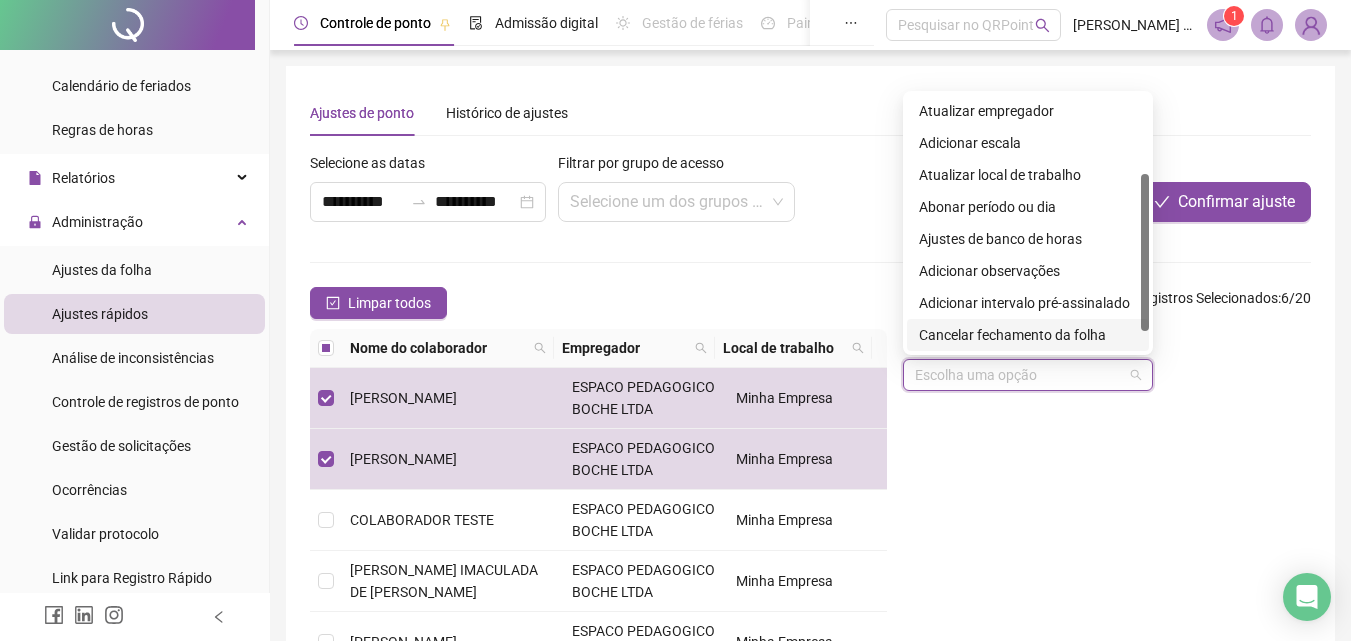 drag, startPoint x: 1147, startPoint y: 276, endPoint x: 1149, endPoint y: 256, distance: 20.09975 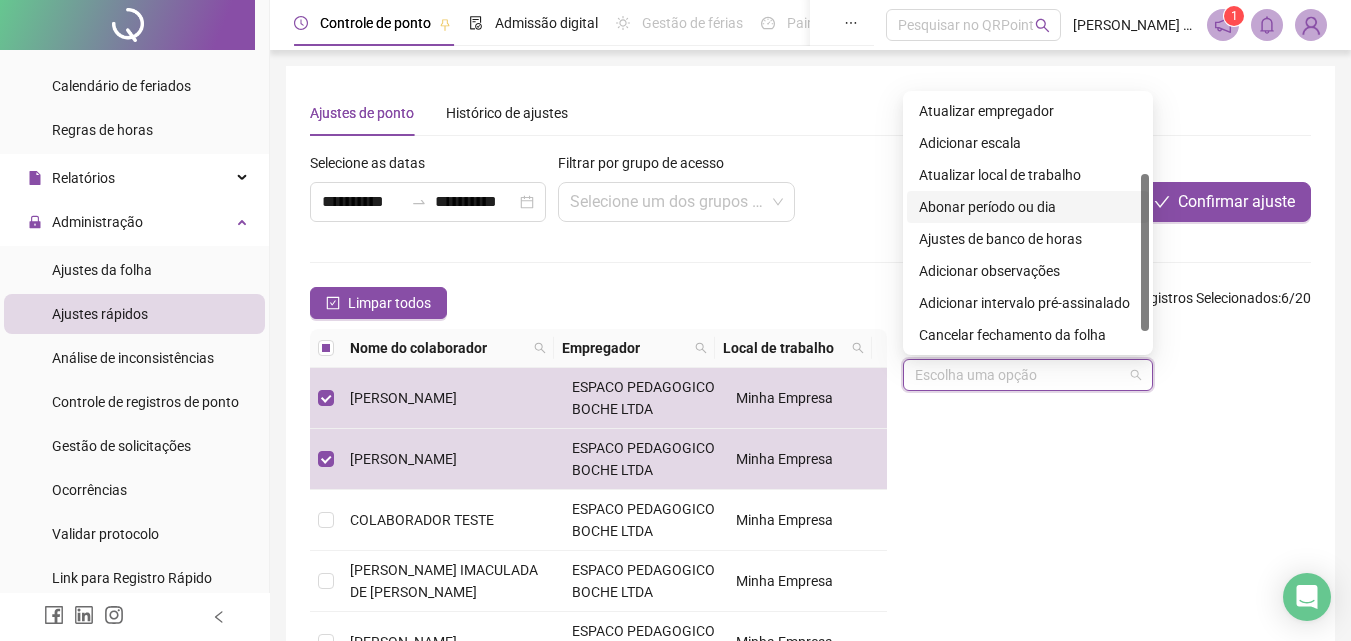click on "Abonar período ou dia" at bounding box center (1028, 207) 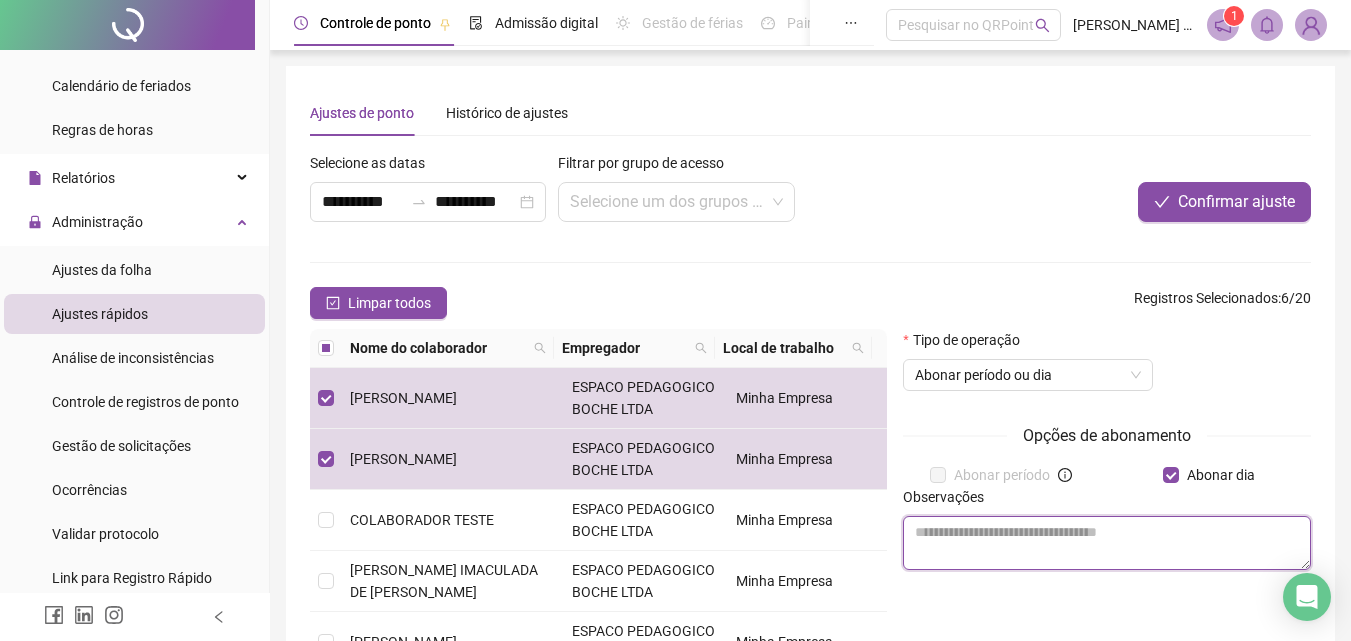 click at bounding box center [1107, 543] 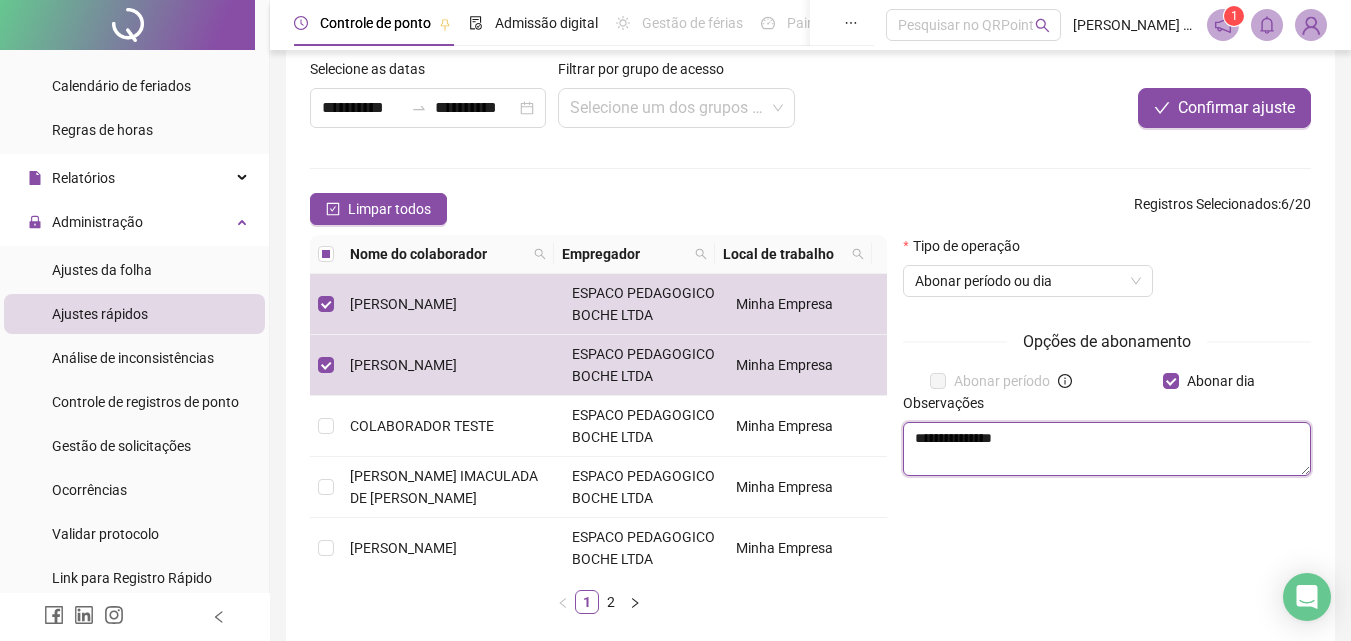 scroll, scrollTop: 0, scrollLeft: 0, axis: both 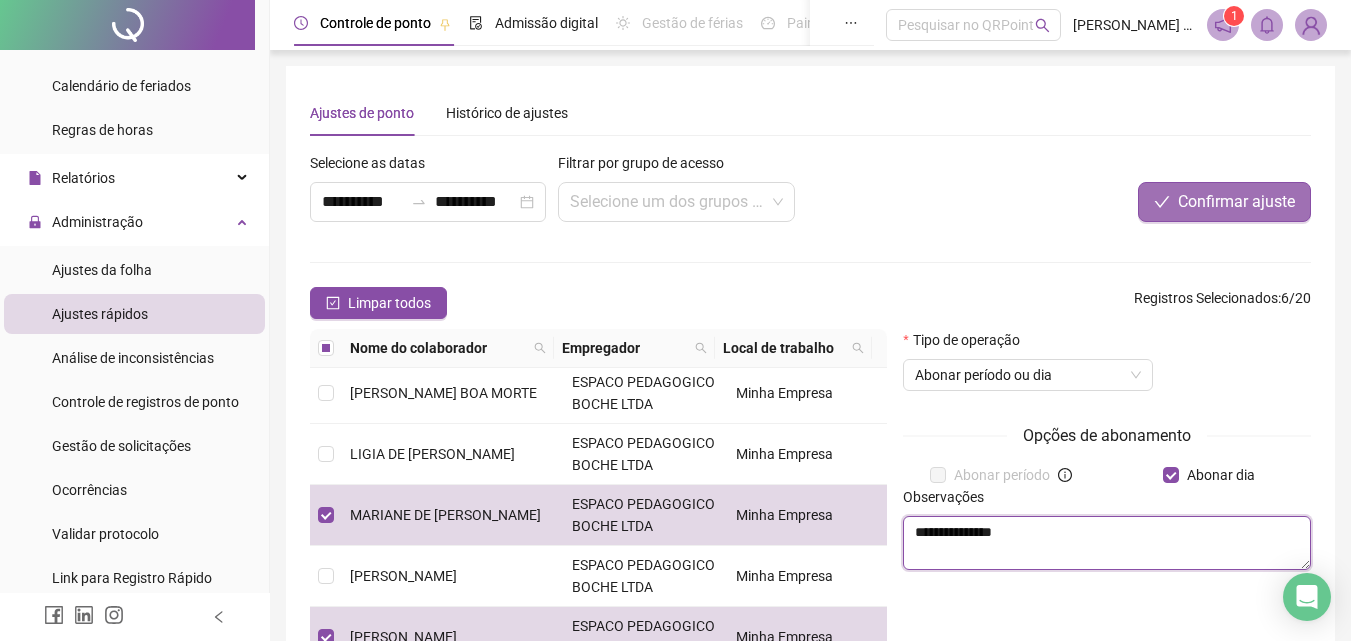 type on "**********" 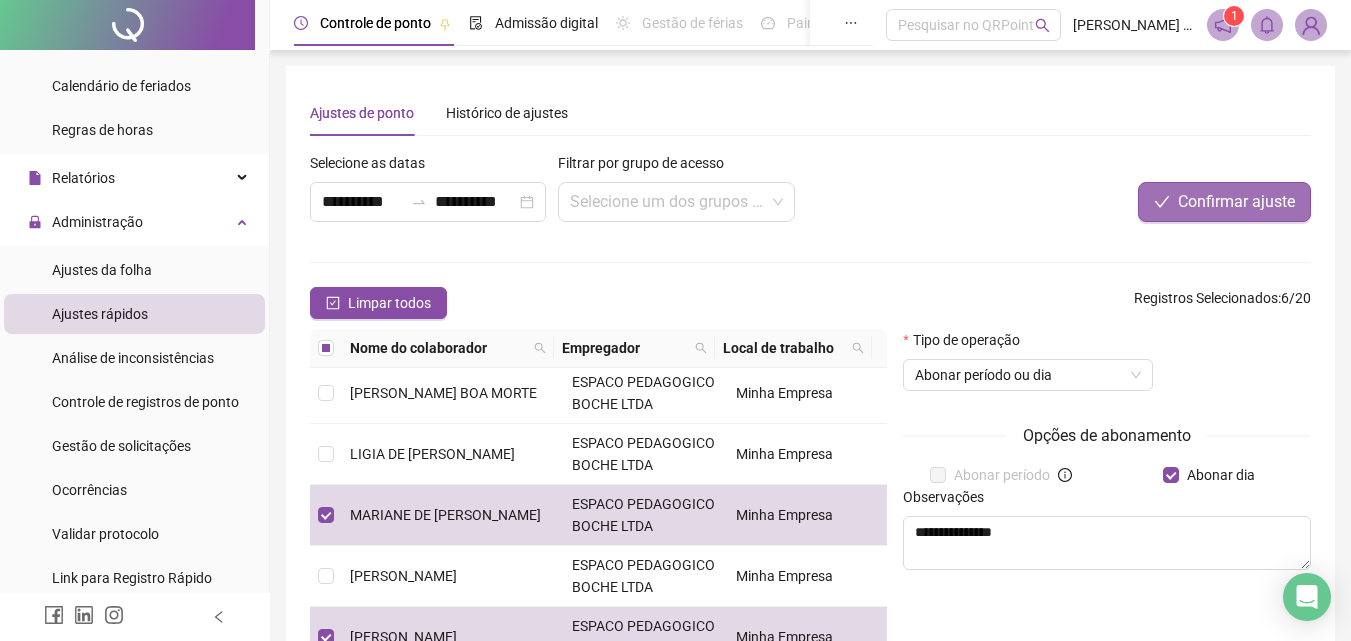 click on "Confirmar ajuste" at bounding box center (1236, 202) 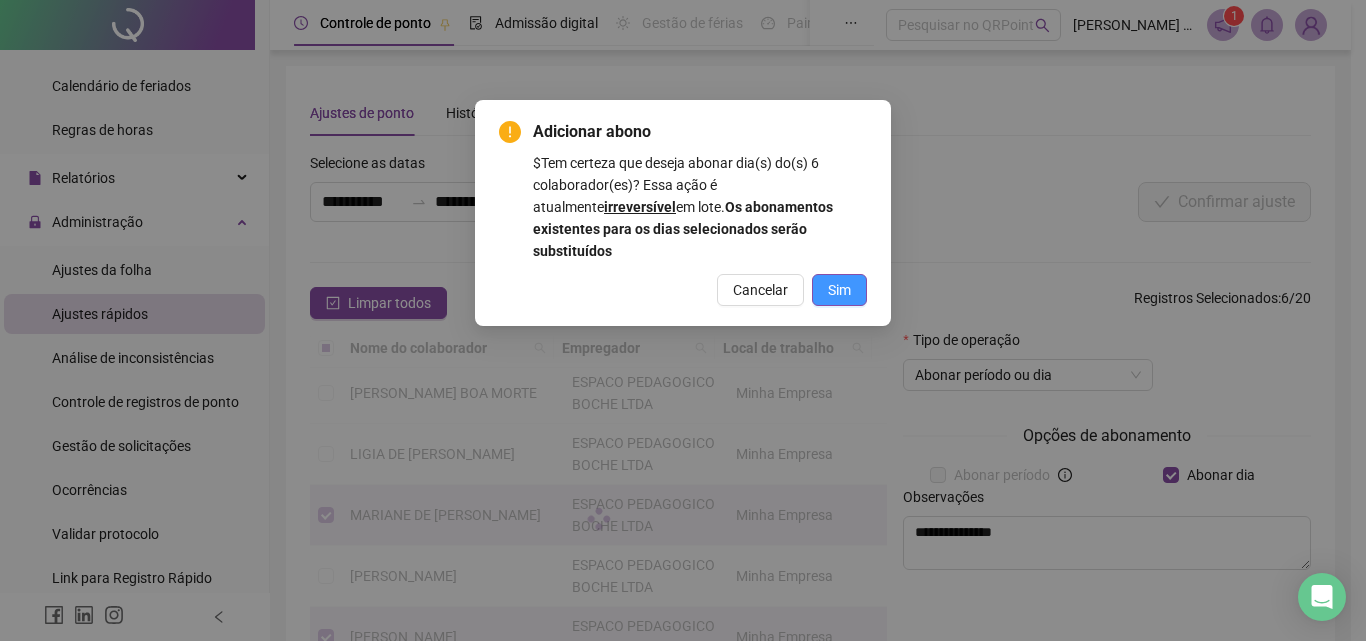 click on "Sim" at bounding box center [839, 290] 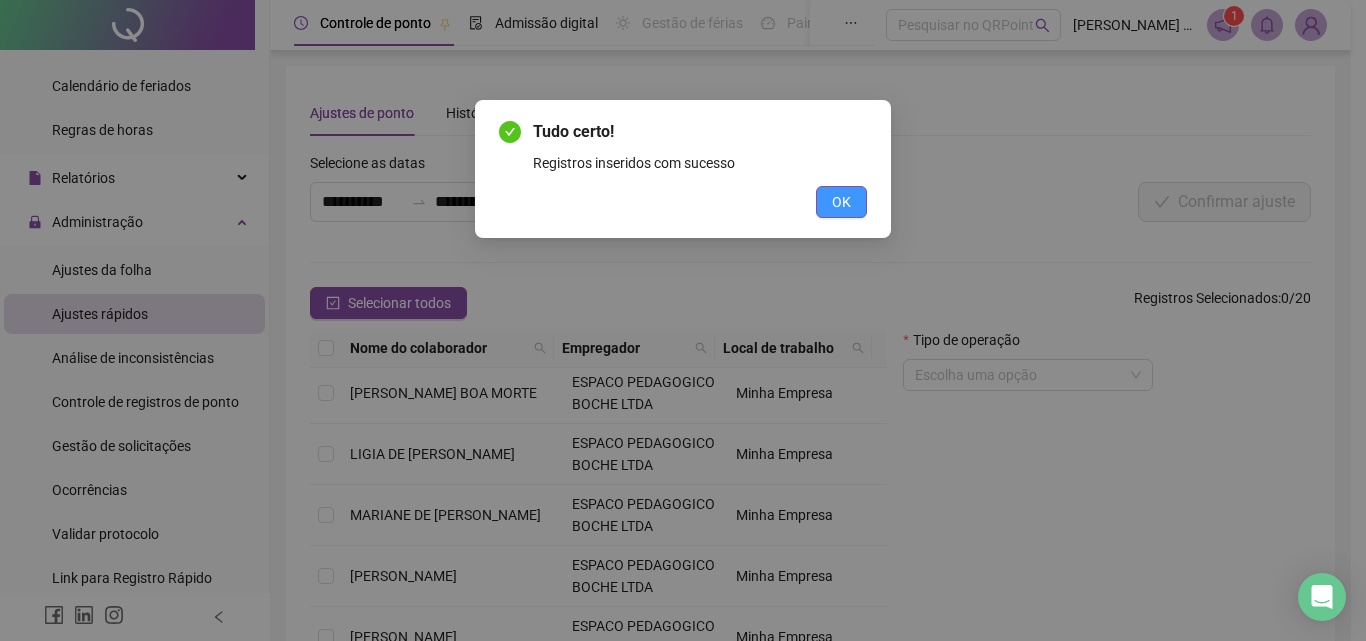click on "OK" at bounding box center [841, 202] 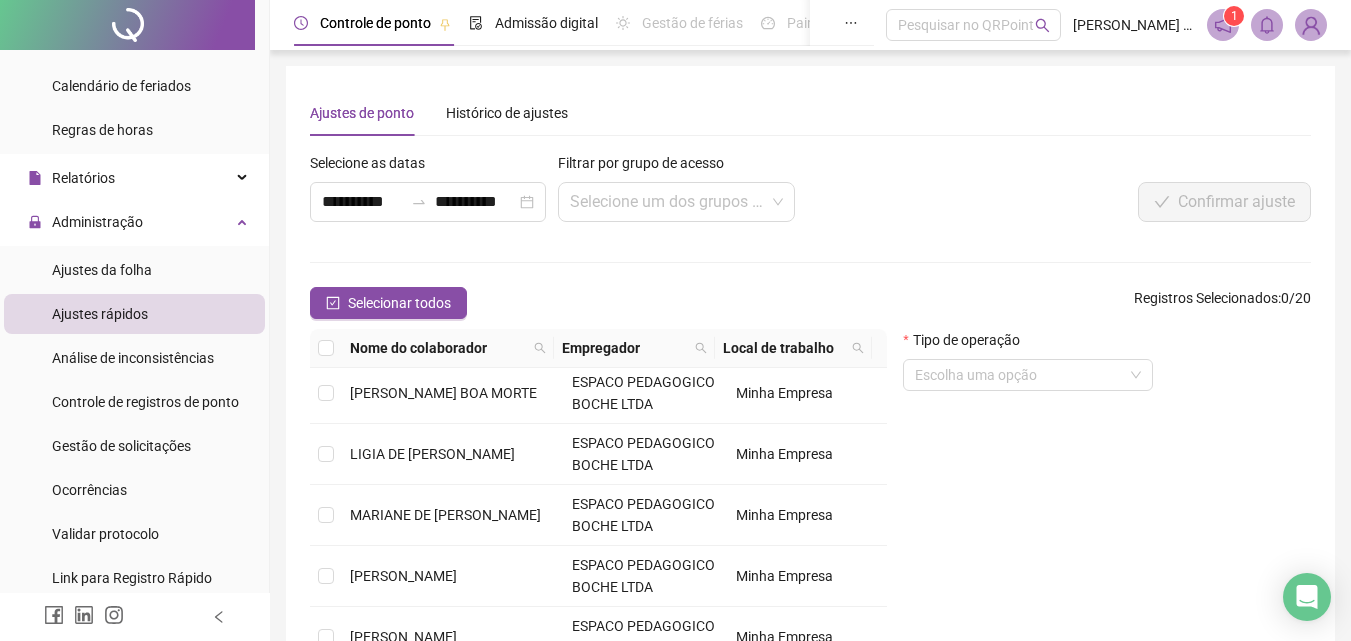 drag, startPoint x: 539, startPoint y: 272, endPoint x: 509, endPoint y: 256, distance: 34 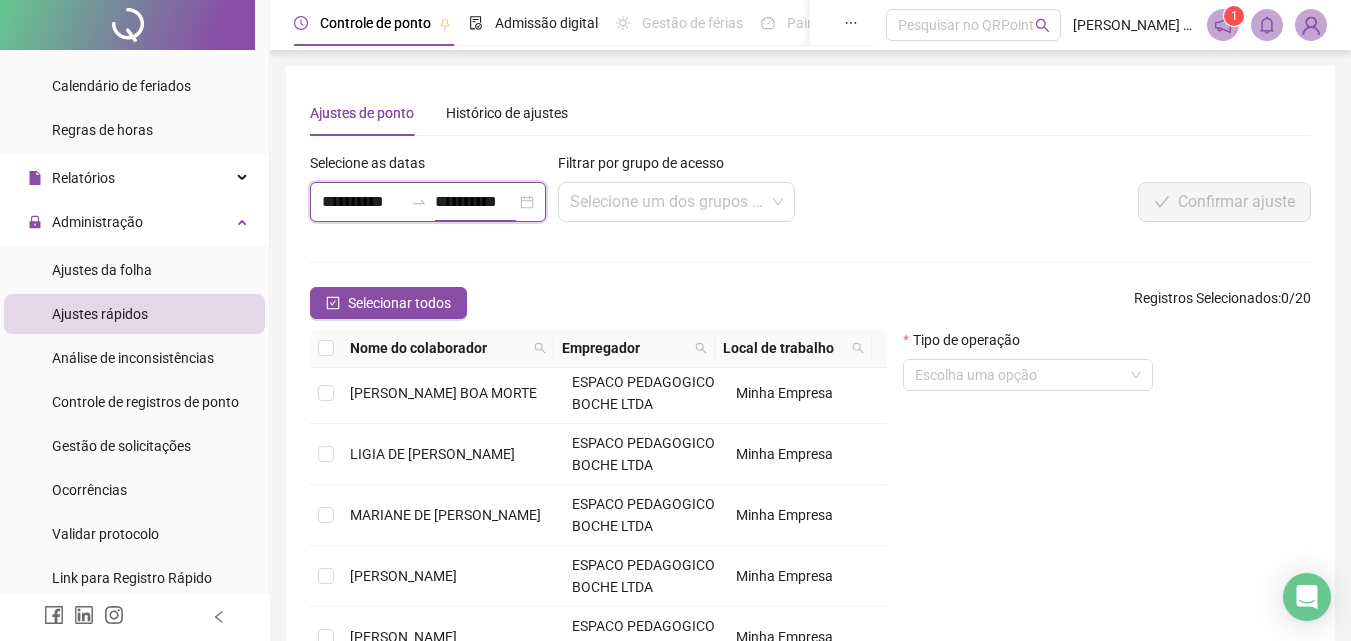 click on "**********" at bounding box center (475, 202) 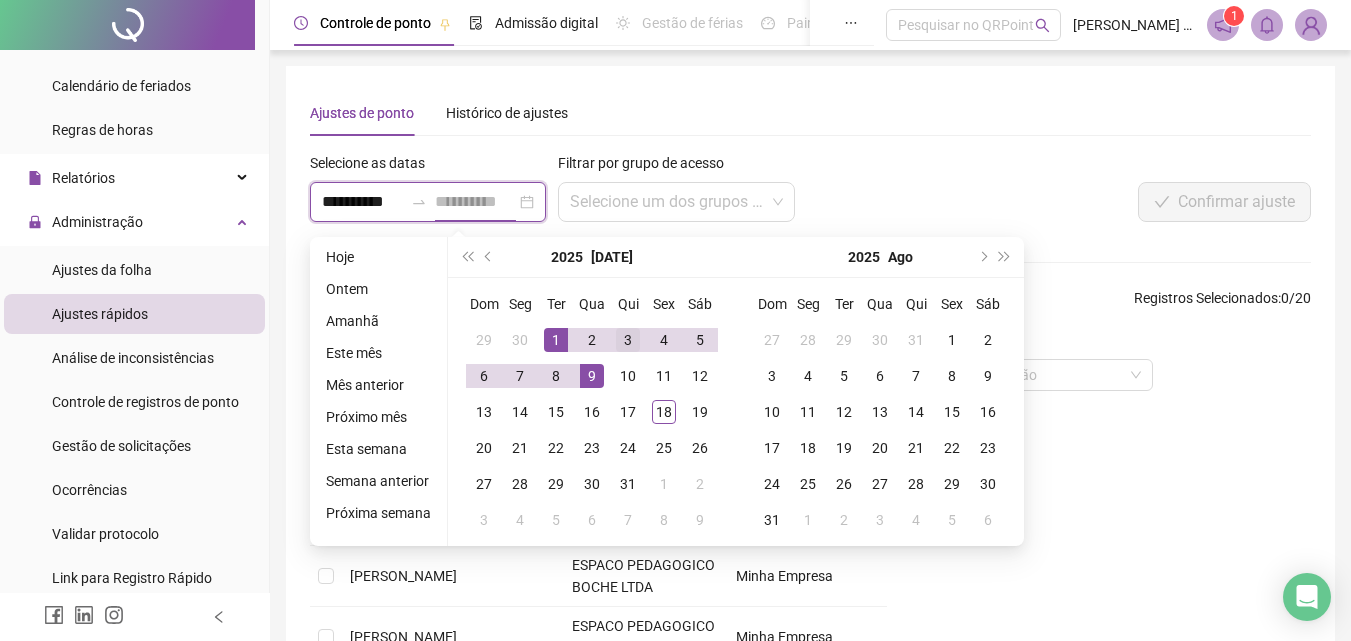 type on "**********" 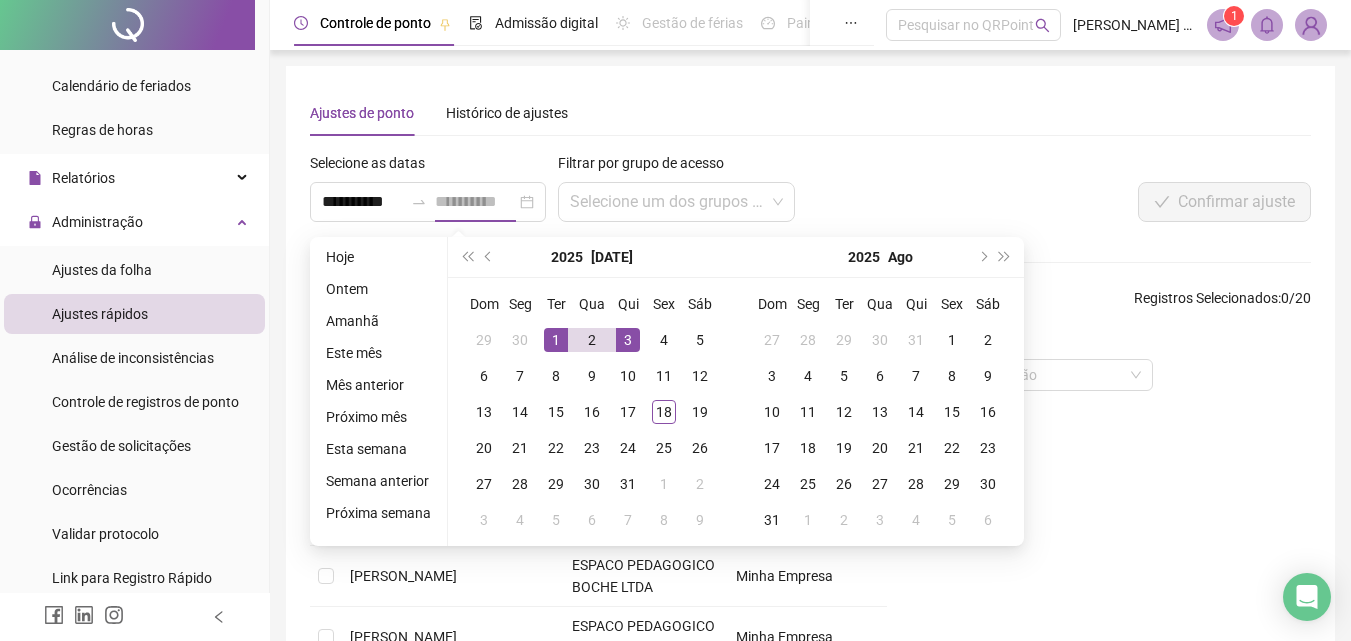 drag, startPoint x: 623, startPoint y: 335, endPoint x: 632, endPoint y: 344, distance: 12.727922 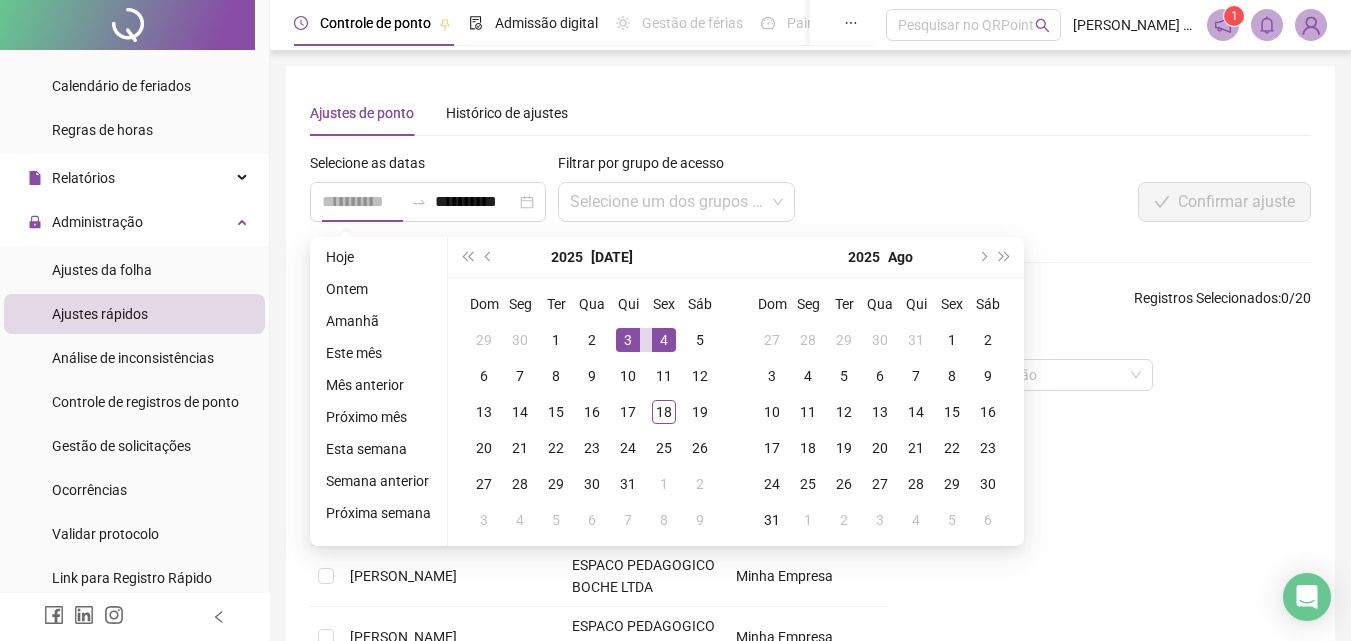 click on "4" at bounding box center (664, 340) 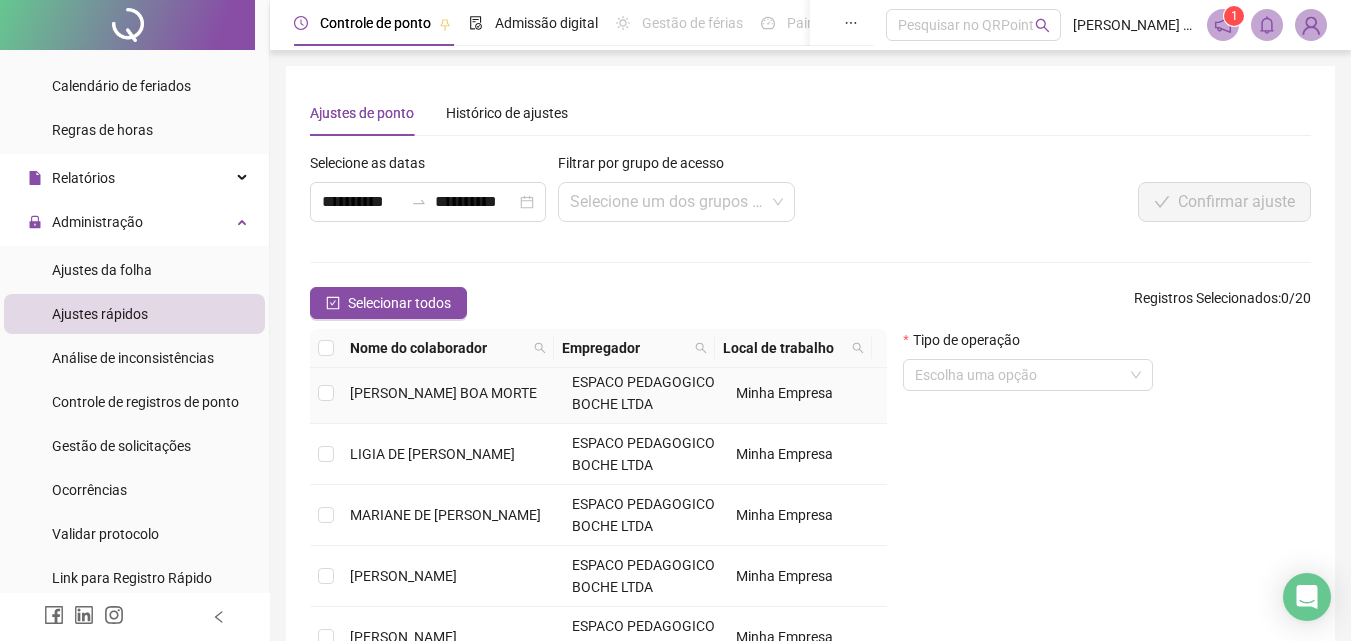 scroll, scrollTop: 100, scrollLeft: 0, axis: vertical 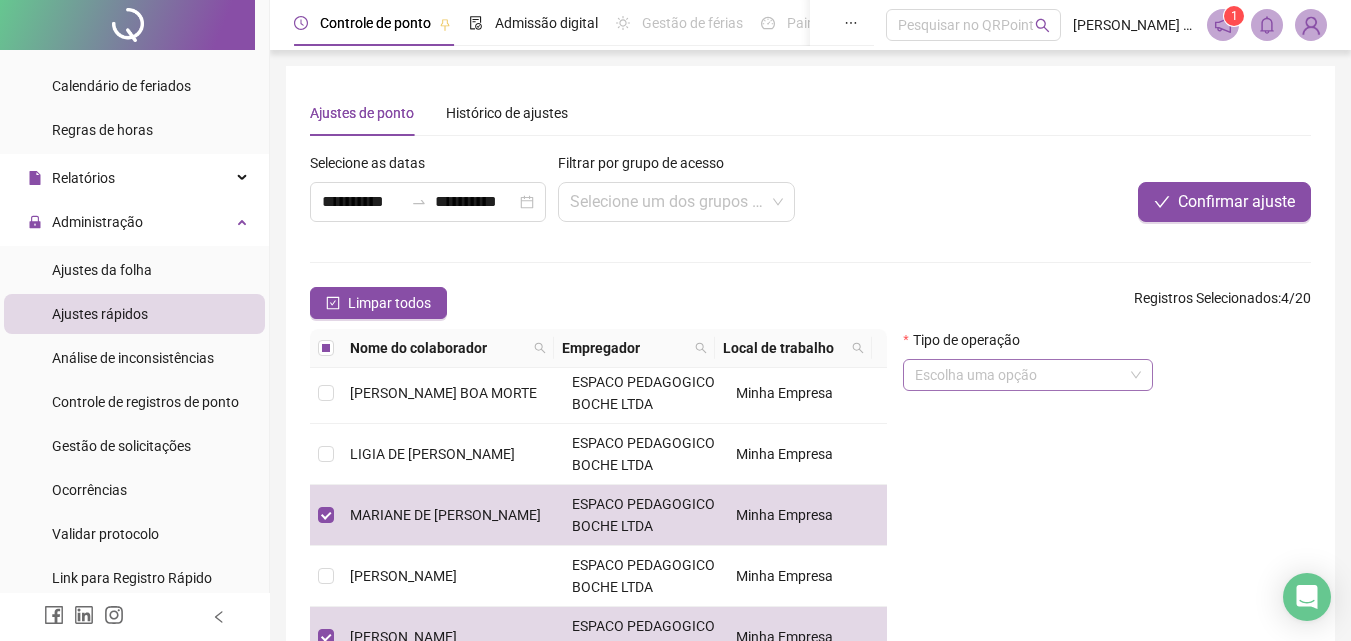 click at bounding box center (1022, 375) 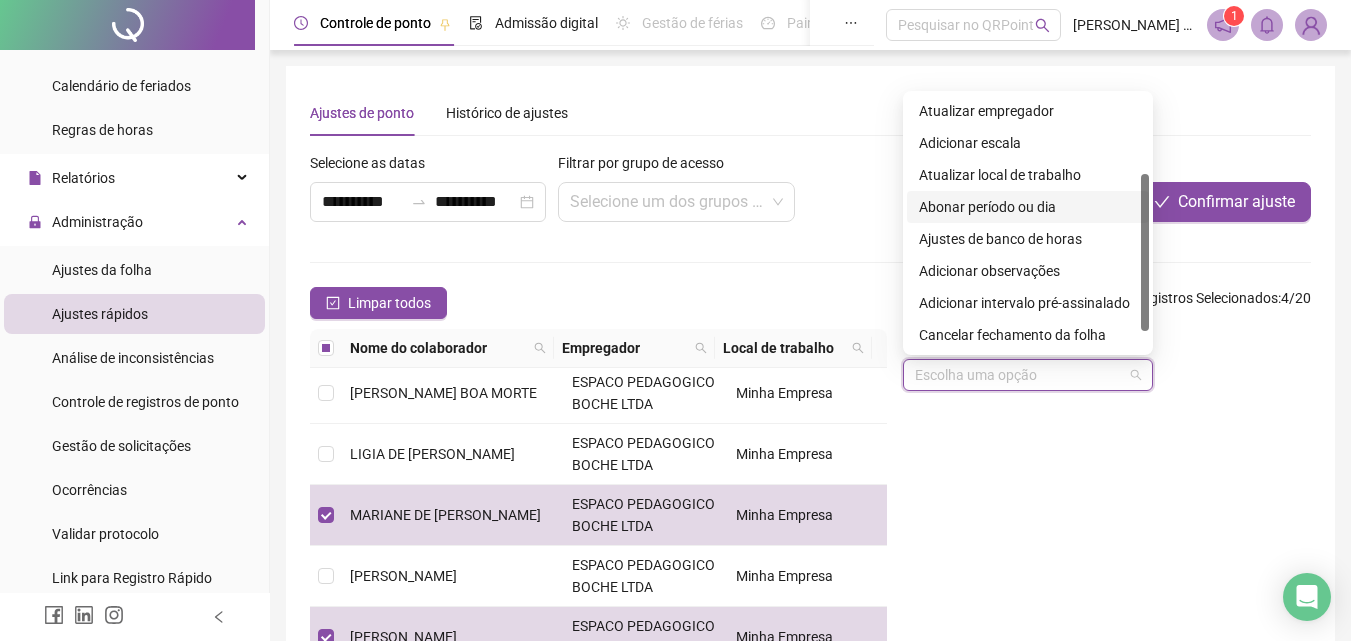 click on "Abonar período ou dia" at bounding box center (1028, 207) 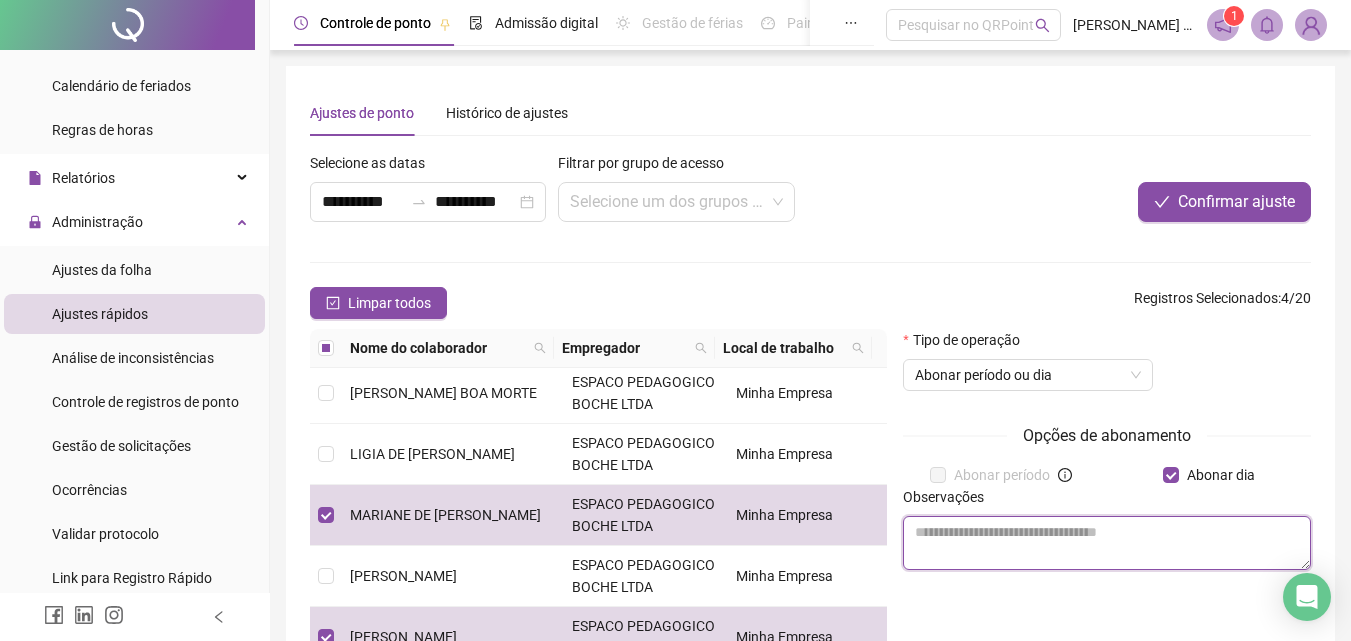 click at bounding box center [1107, 543] 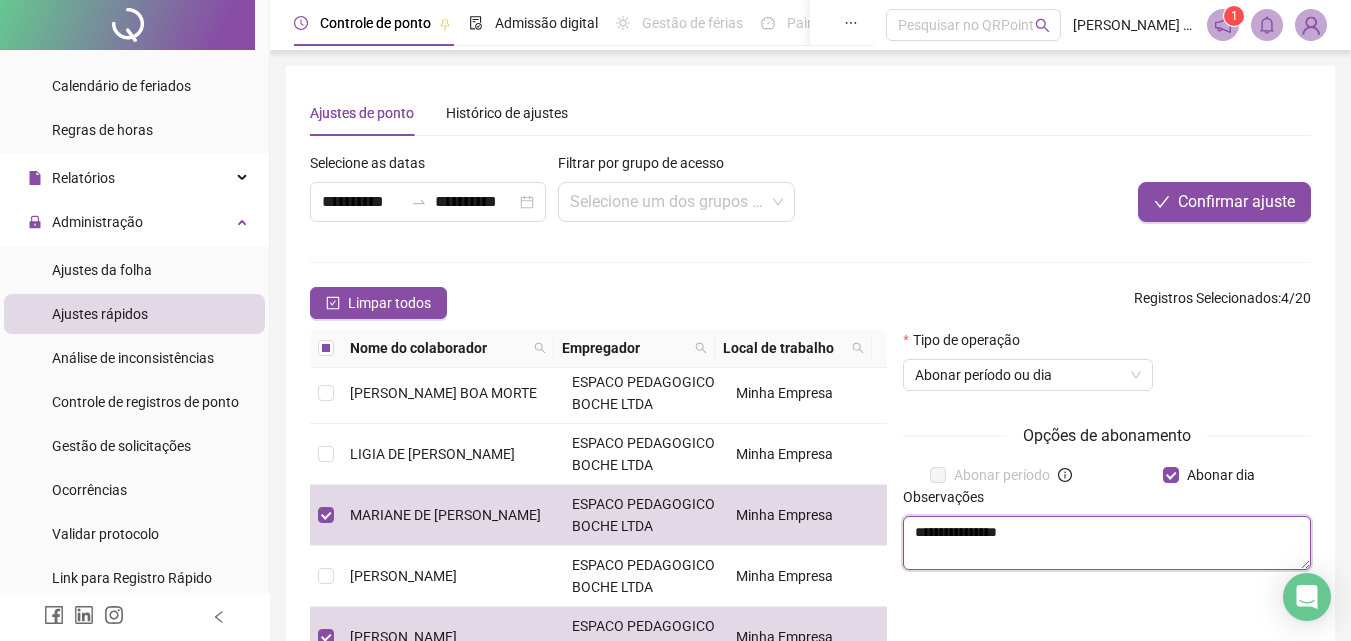 click on "**********" at bounding box center [1107, 543] 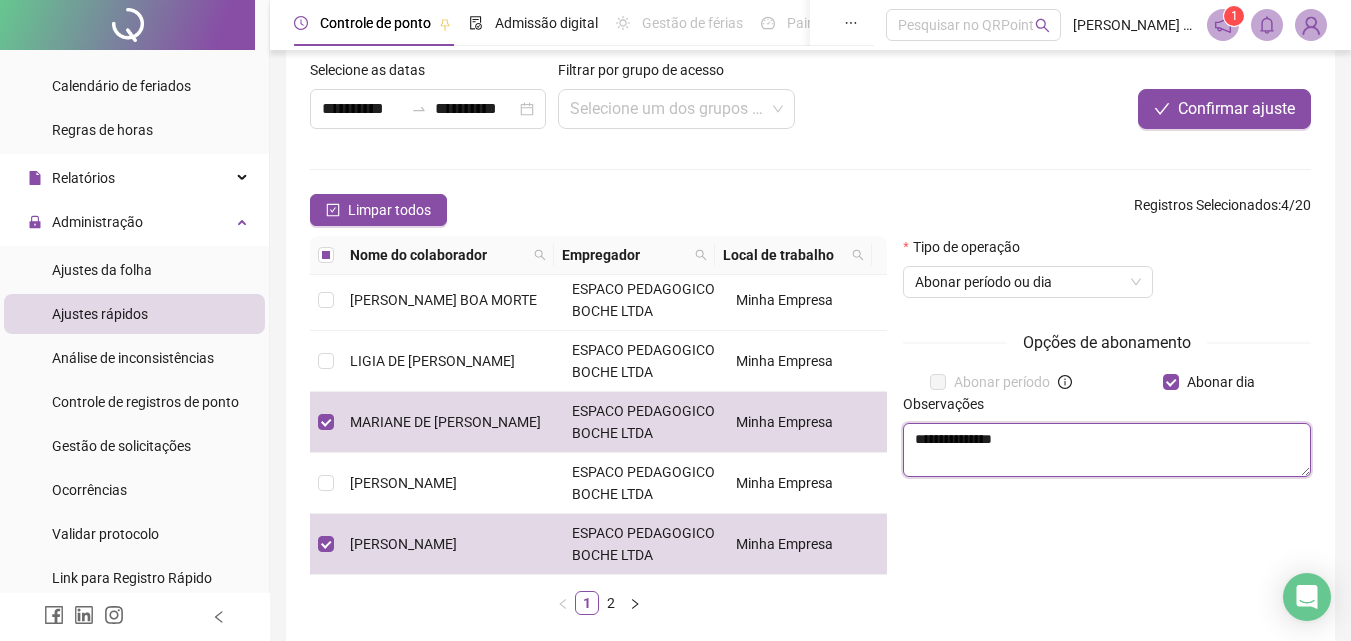 scroll, scrollTop: 0, scrollLeft: 0, axis: both 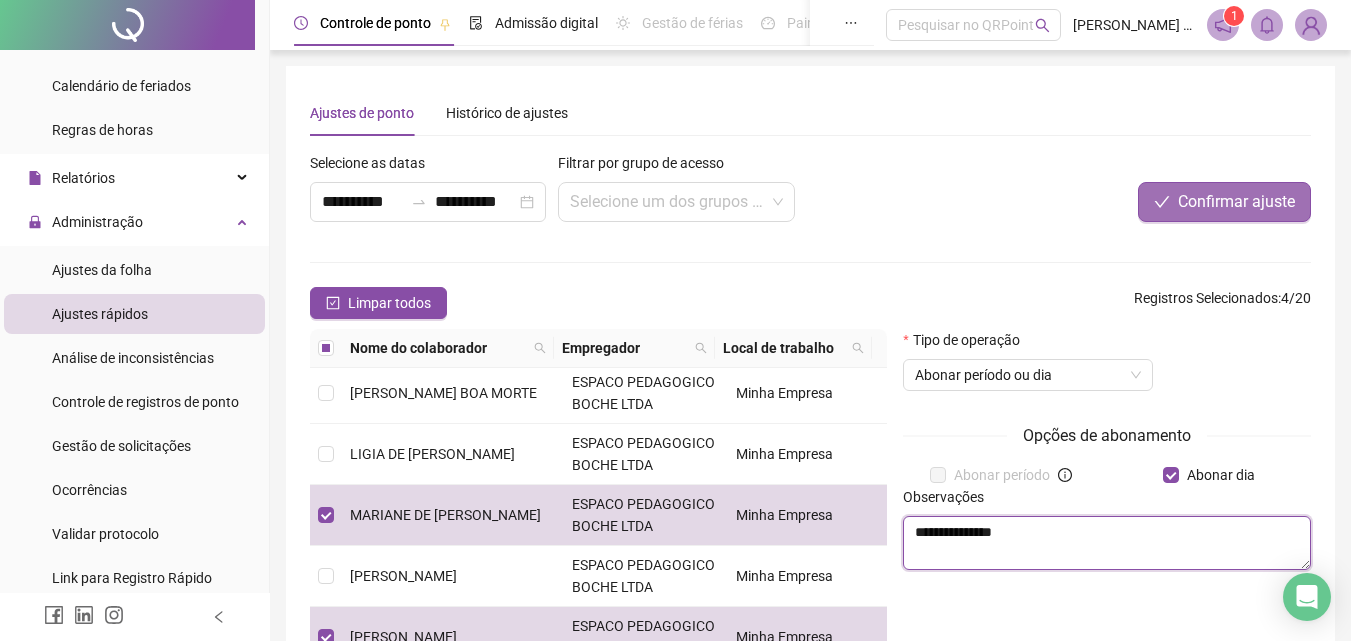 type on "**********" 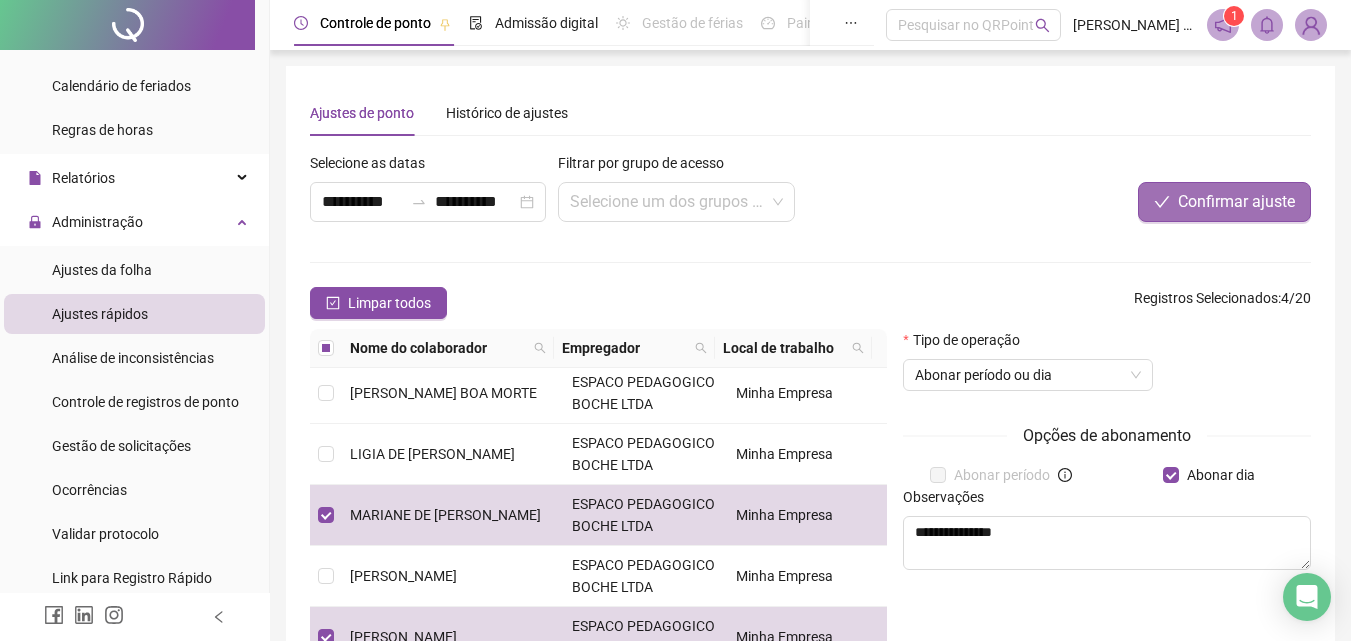 click on "Confirmar ajuste" at bounding box center [1236, 202] 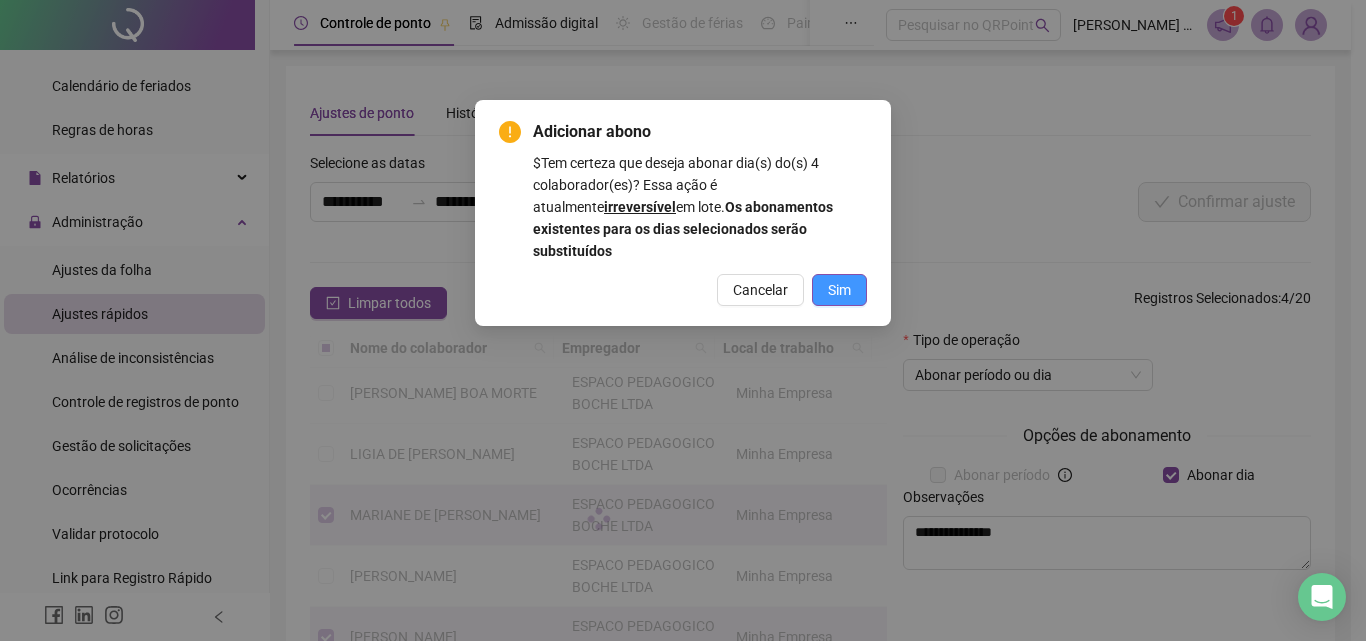 drag, startPoint x: 836, startPoint y: 265, endPoint x: 821, endPoint y: 358, distance: 94.20191 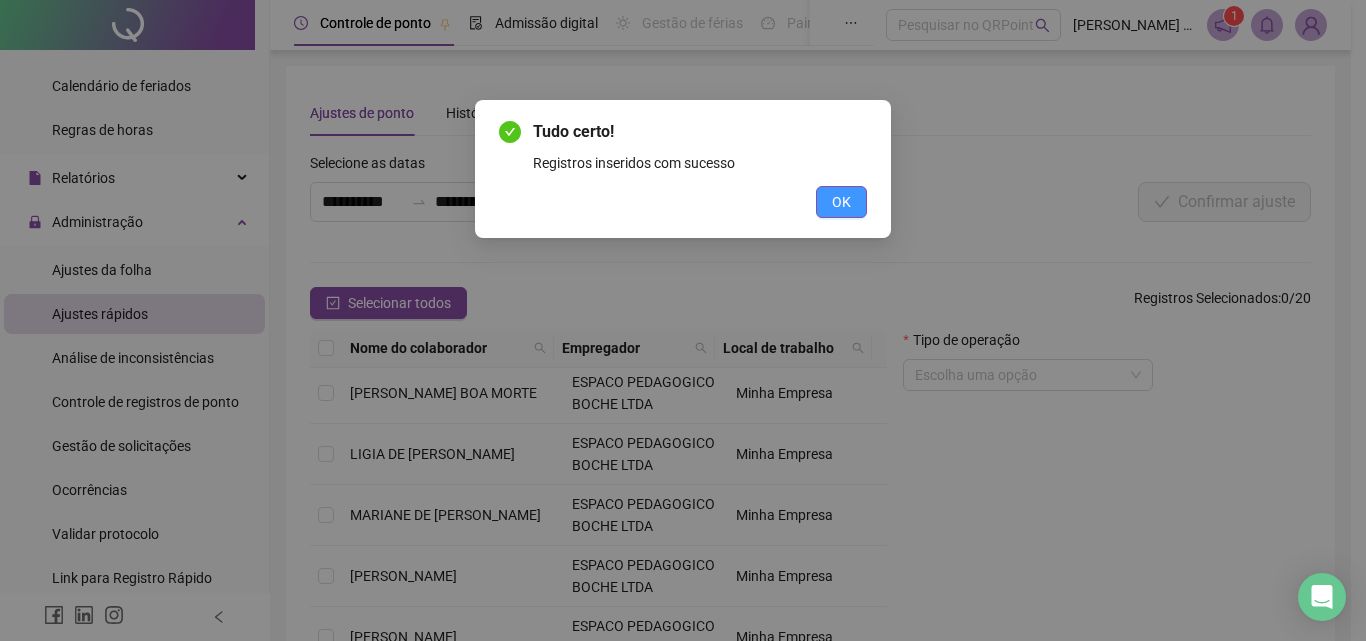 drag, startPoint x: 852, startPoint y: 205, endPoint x: 850, endPoint y: 216, distance: 11.18034 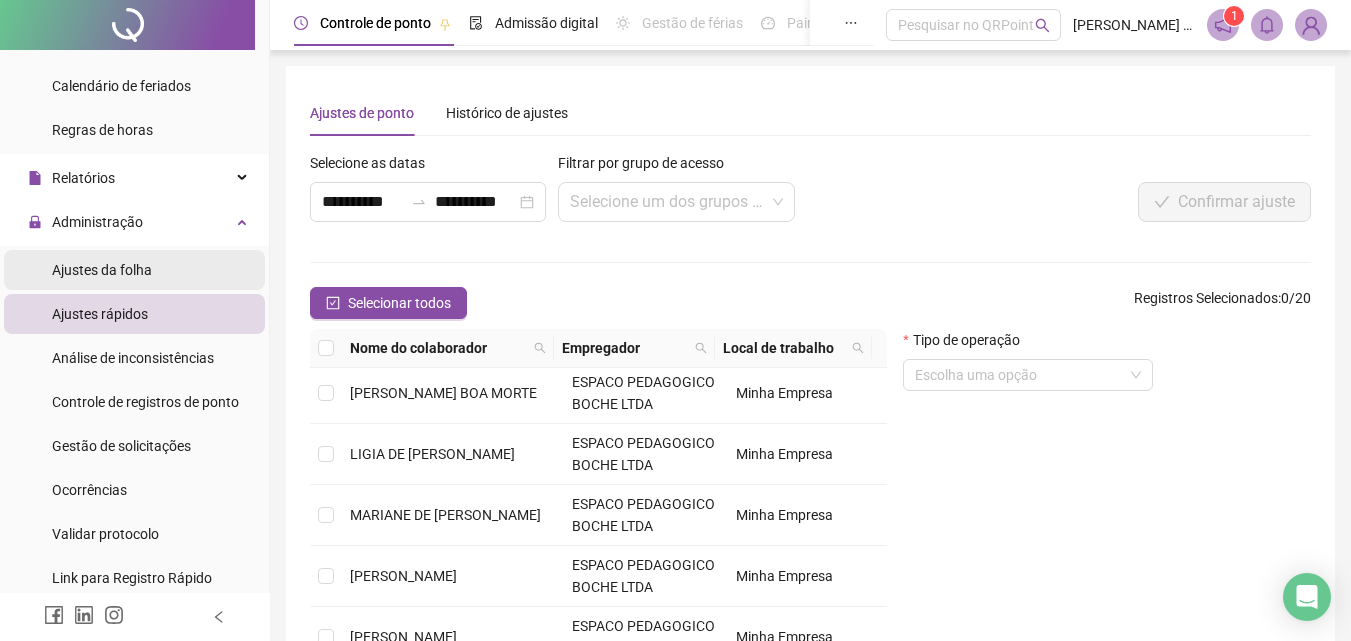 click on "Ajustes da folha" at bounding box center (102, 270) 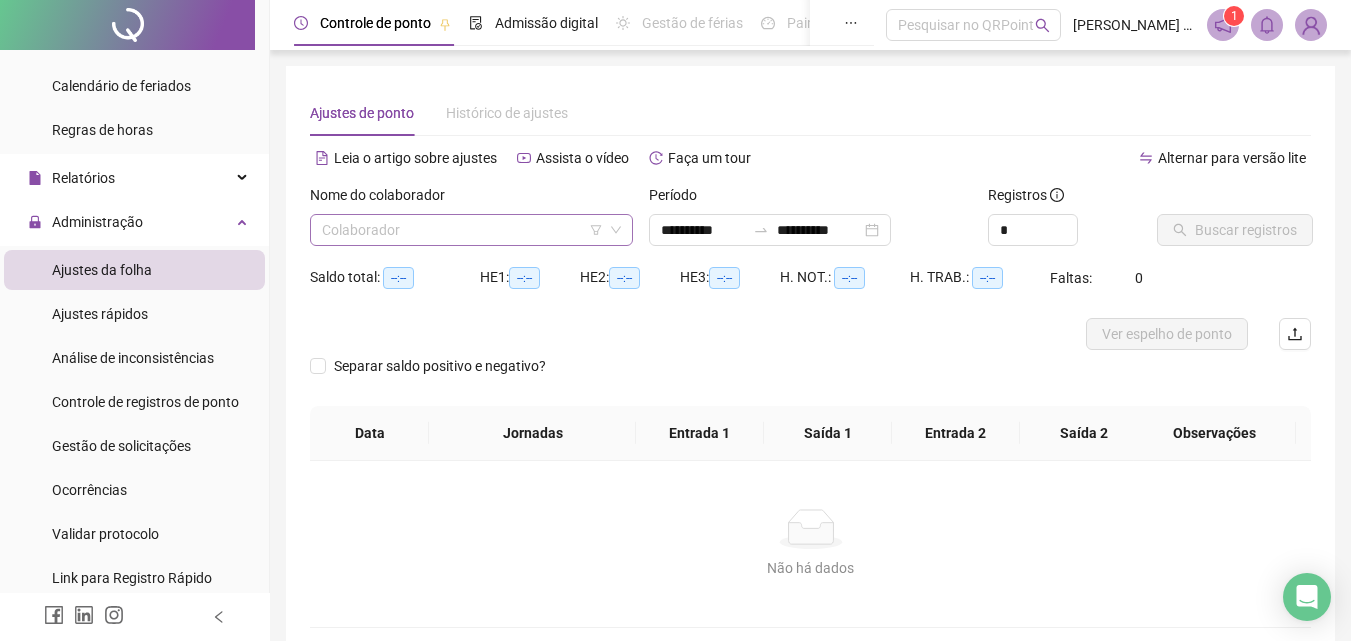 type on "**********" 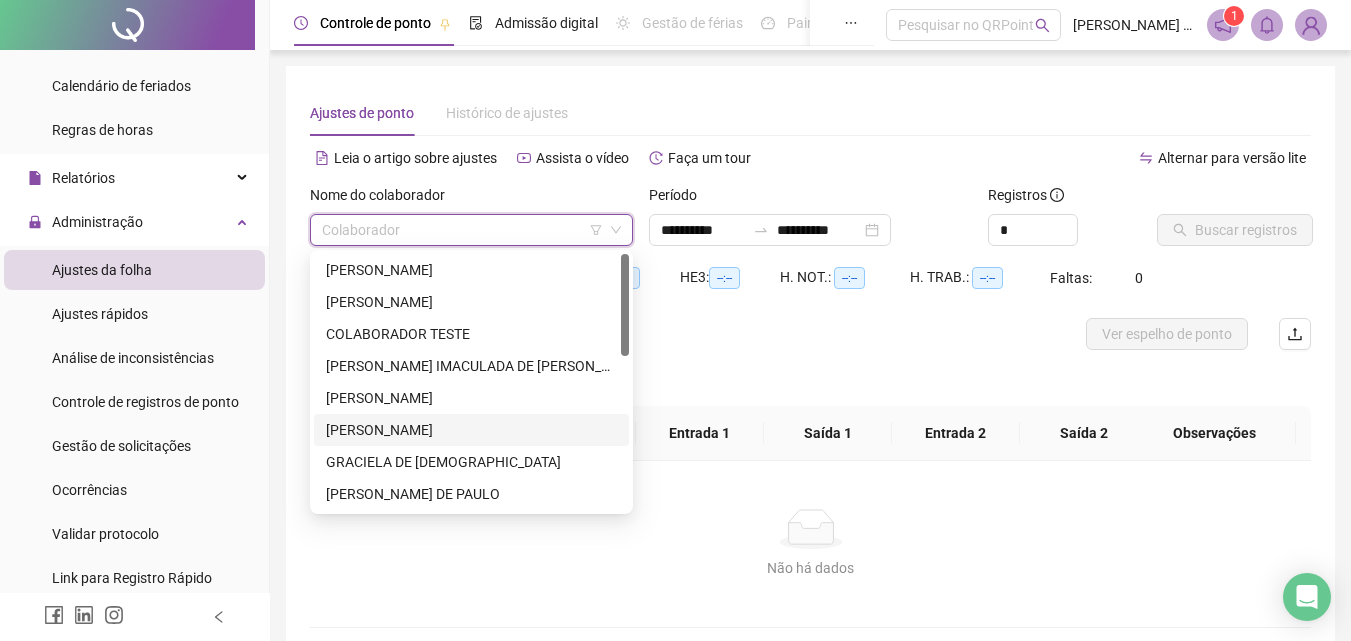 click on "[PERSON_NAME]" at bounding box center [471, 430] 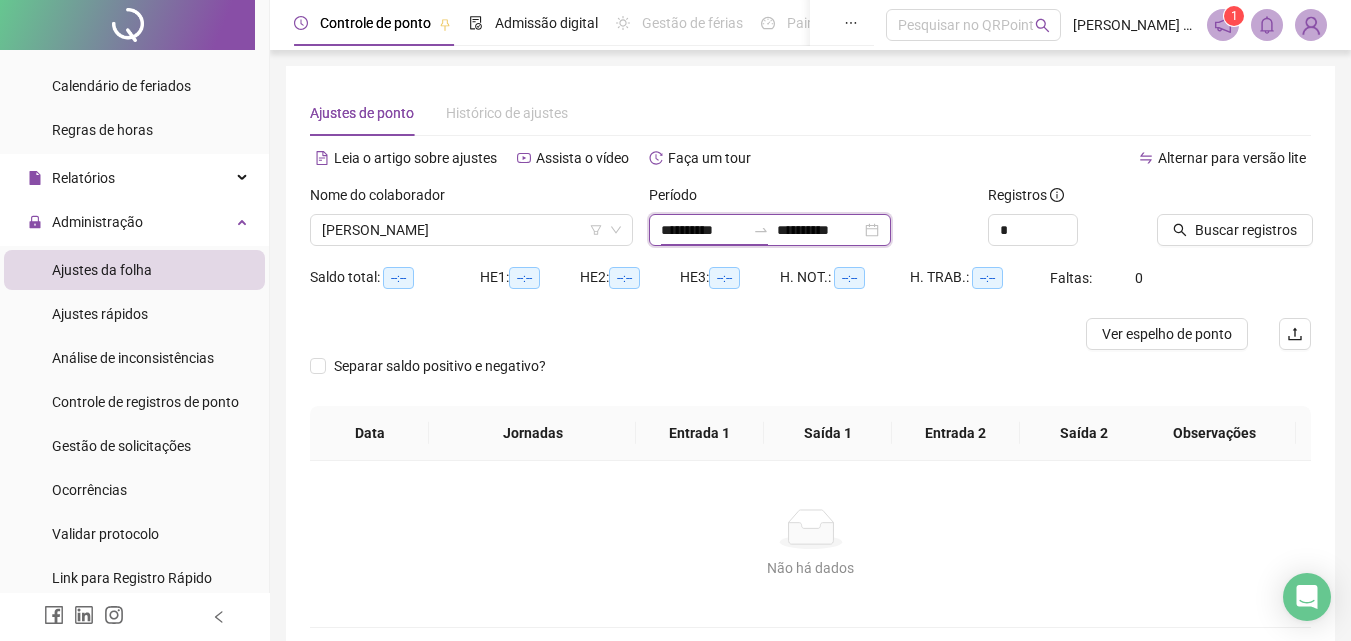 click on "**********" at bounding box center (703, 230) 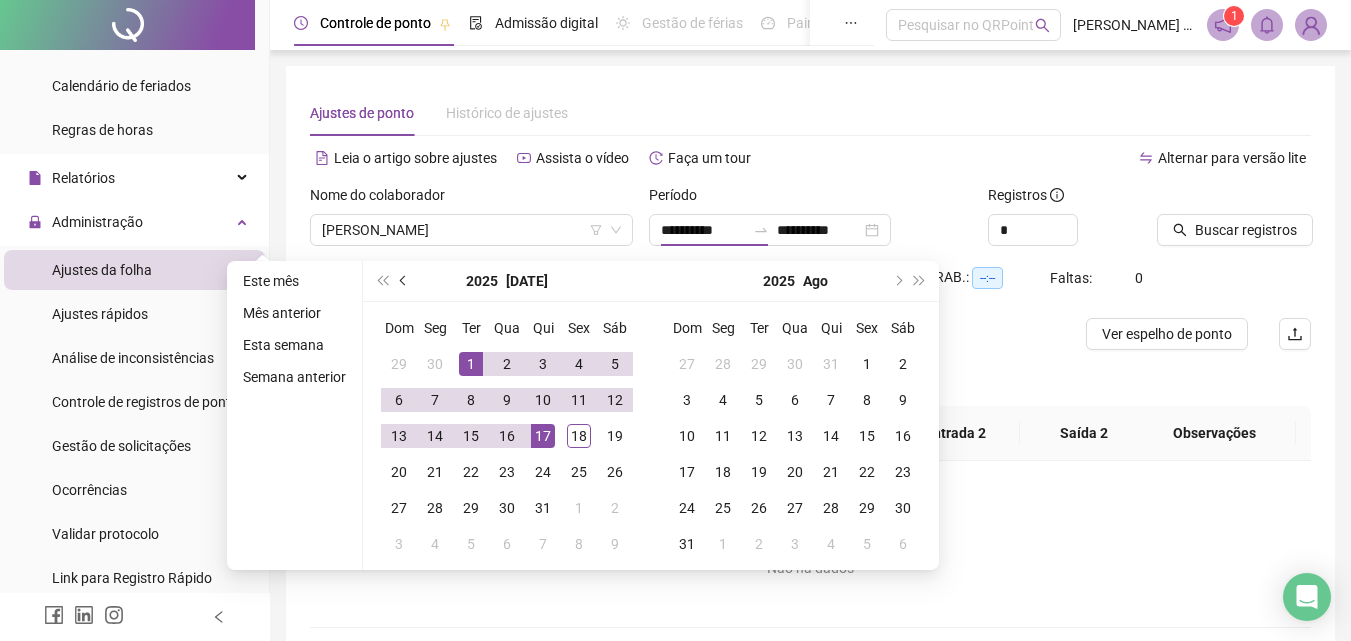 click at bounding box center (404, 281) 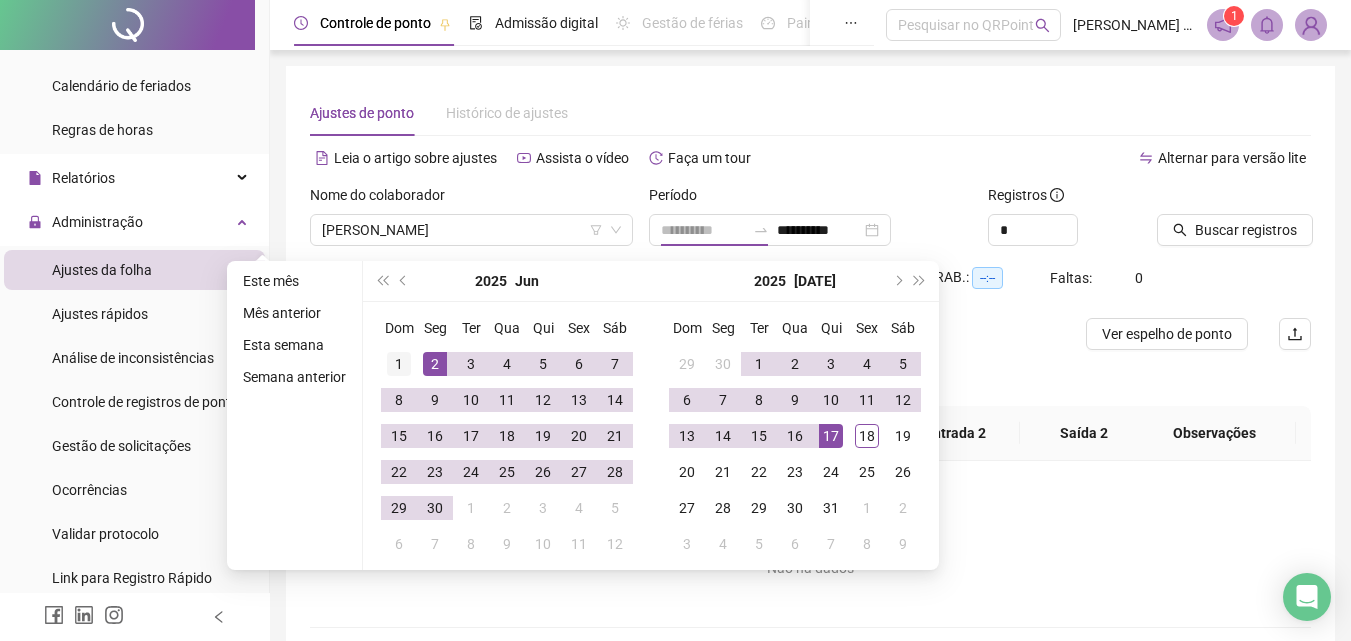 type on "**********" 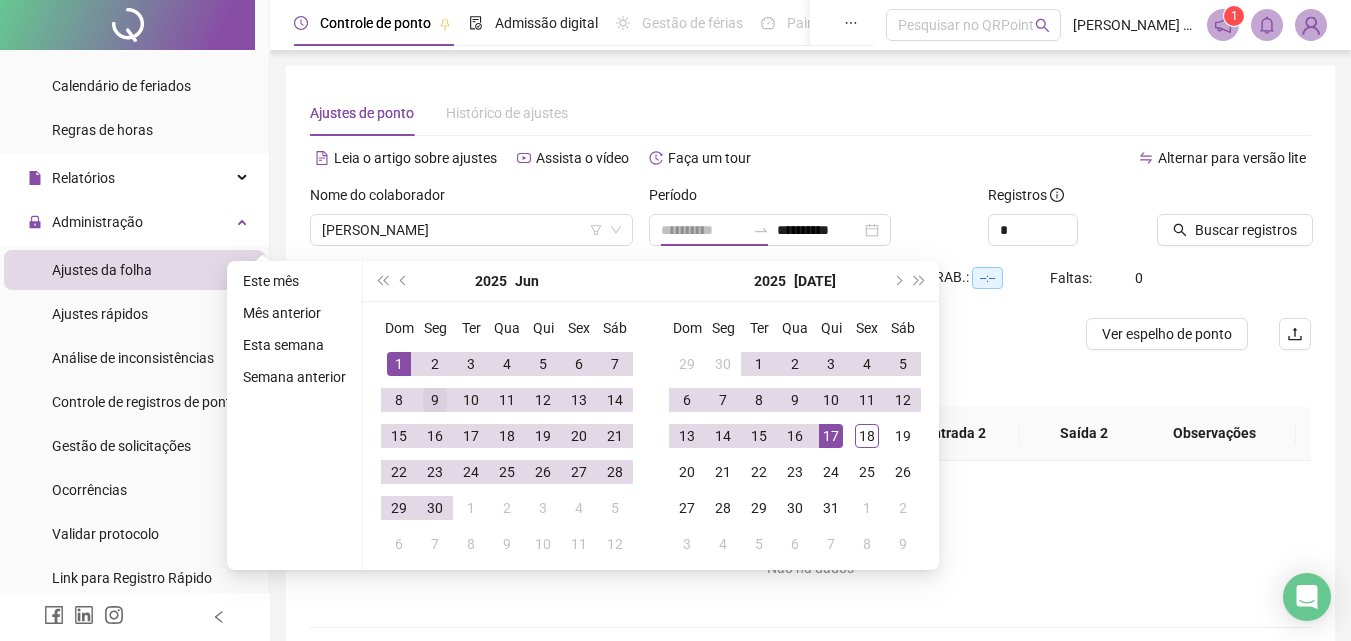 drag, startPoint x: 398, startPoint y: 360, endPoint x: 423, endPoint y: 381, distance: 32.649654 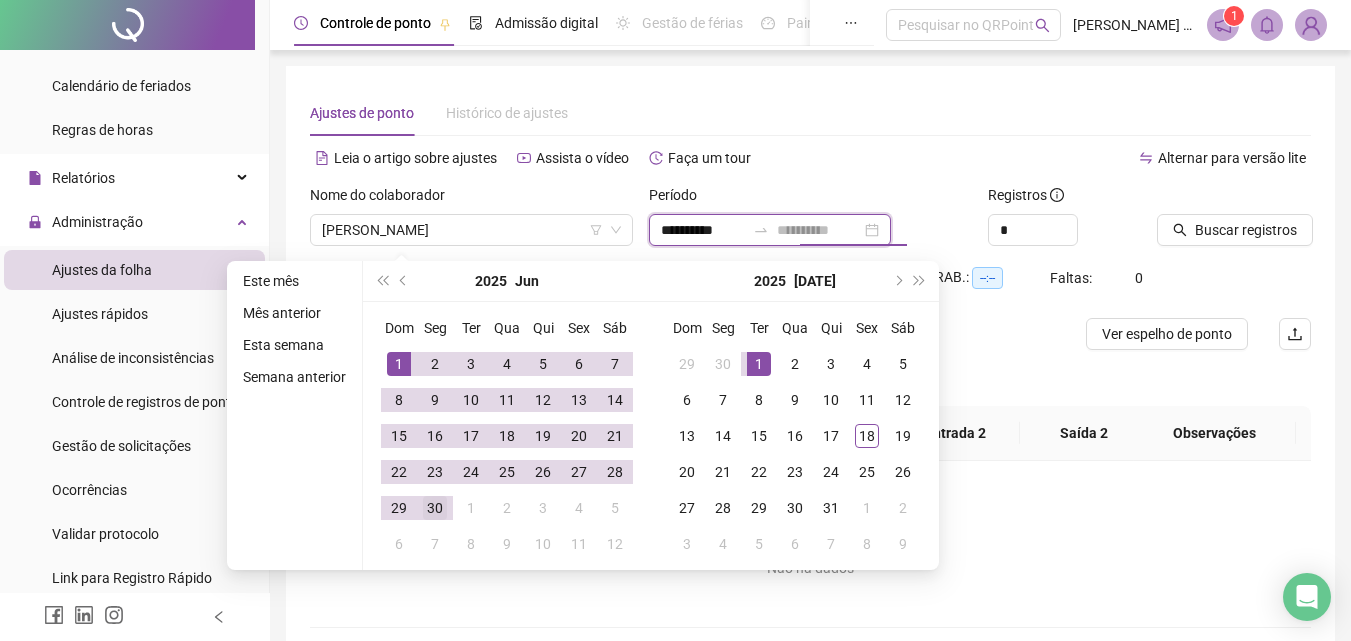 type on "**********" 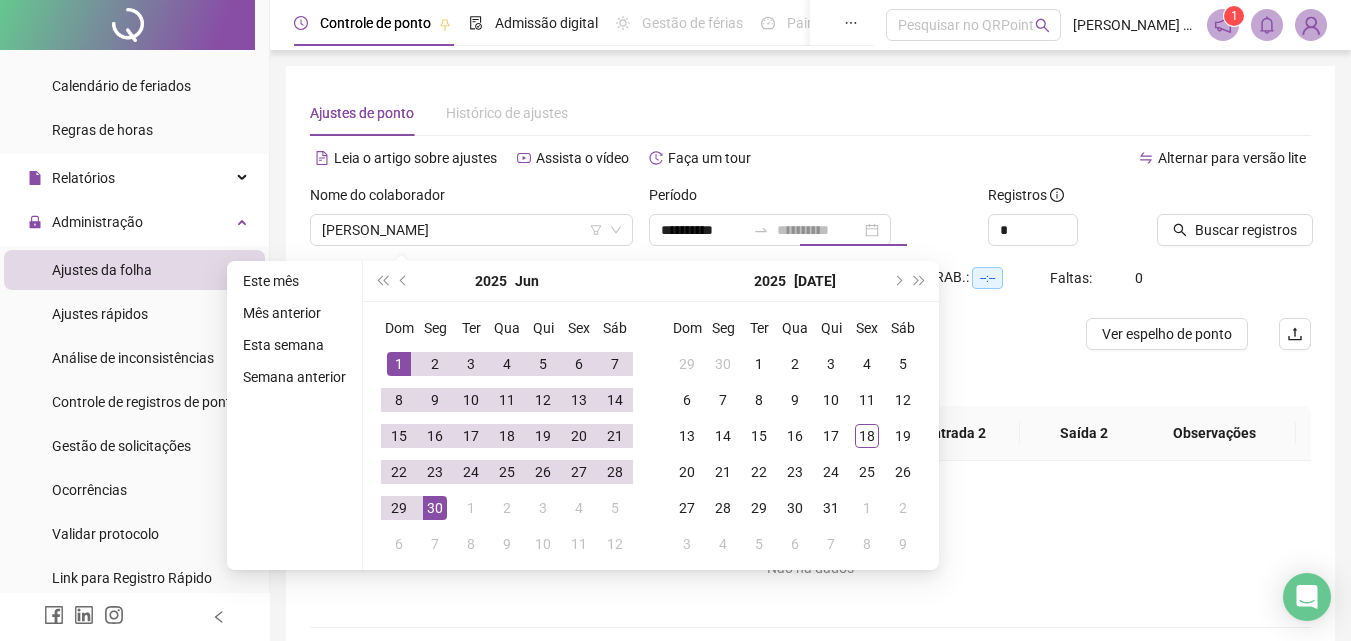 click on "30" at bounding box center (435, 508) 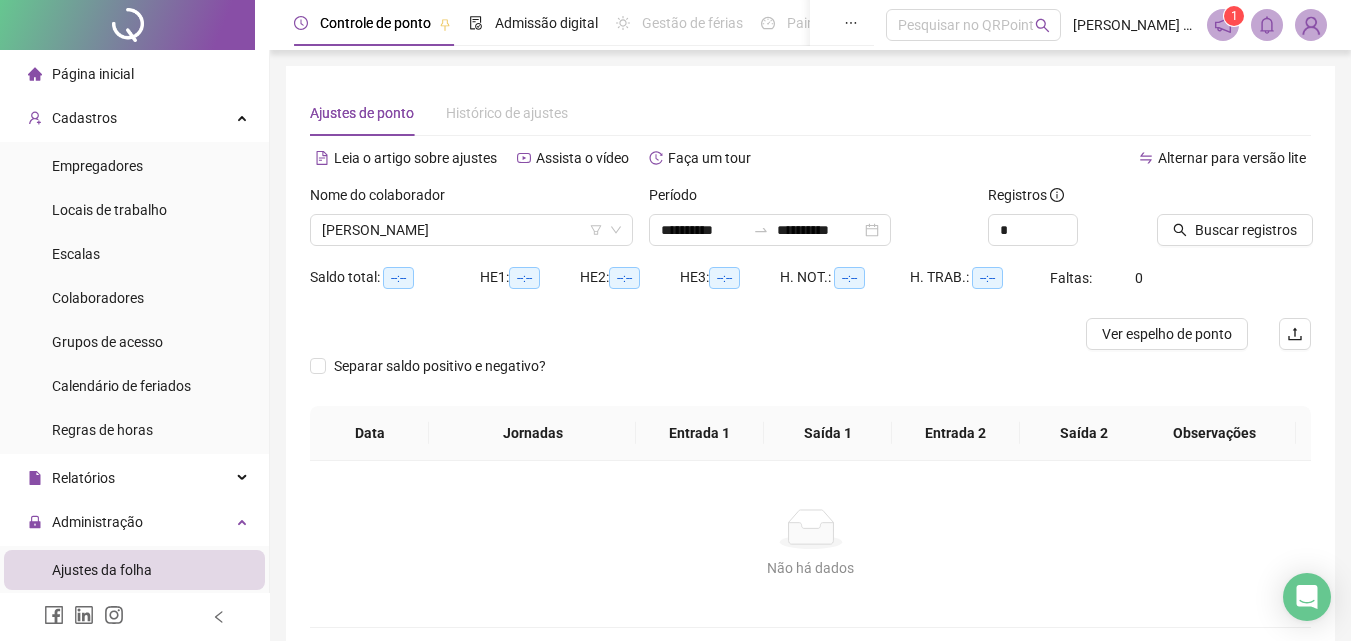 click on "Buscar registros" at bounding box center [1246, 230] 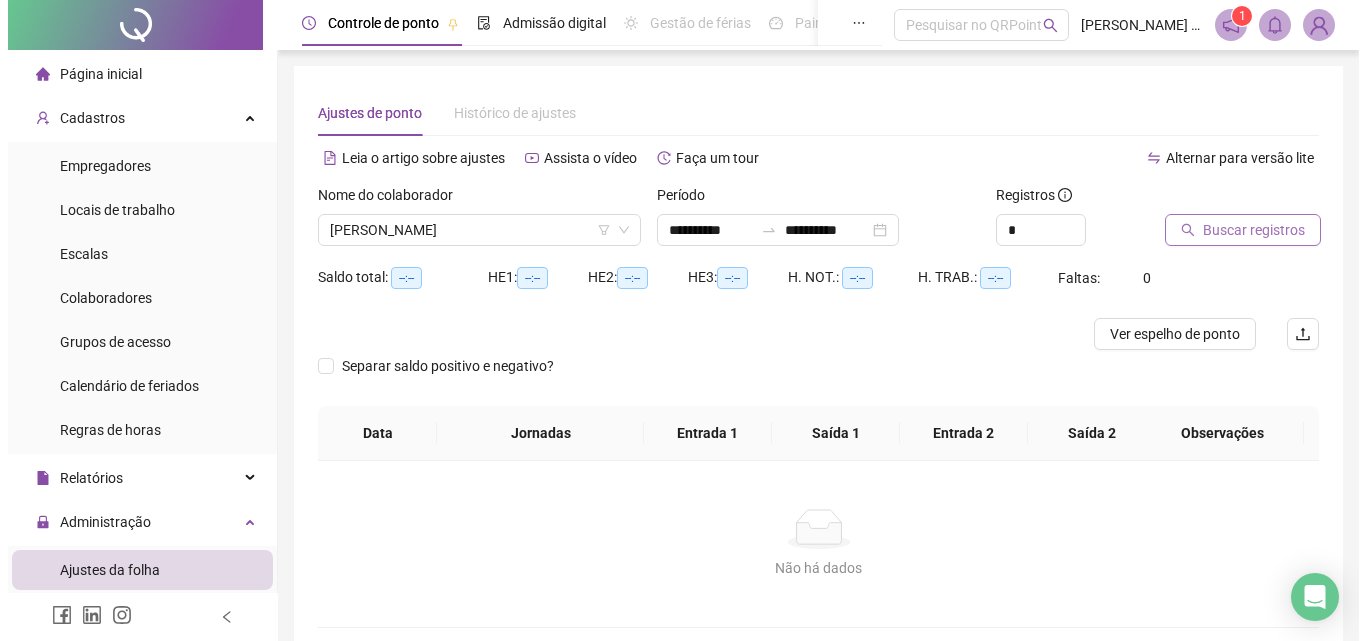 scroll, scrollTop: 0, scrollLeft: 0, axis: both 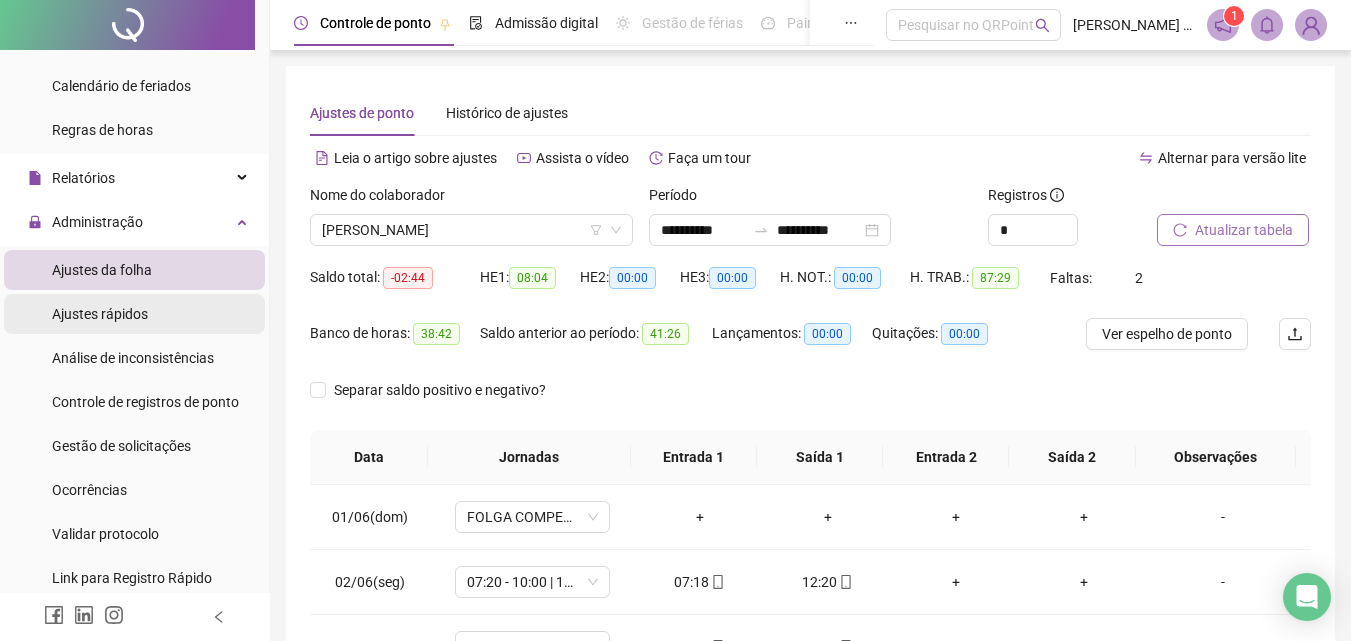 click on "Ajustes rápidos" at bounding box center (100, 314) 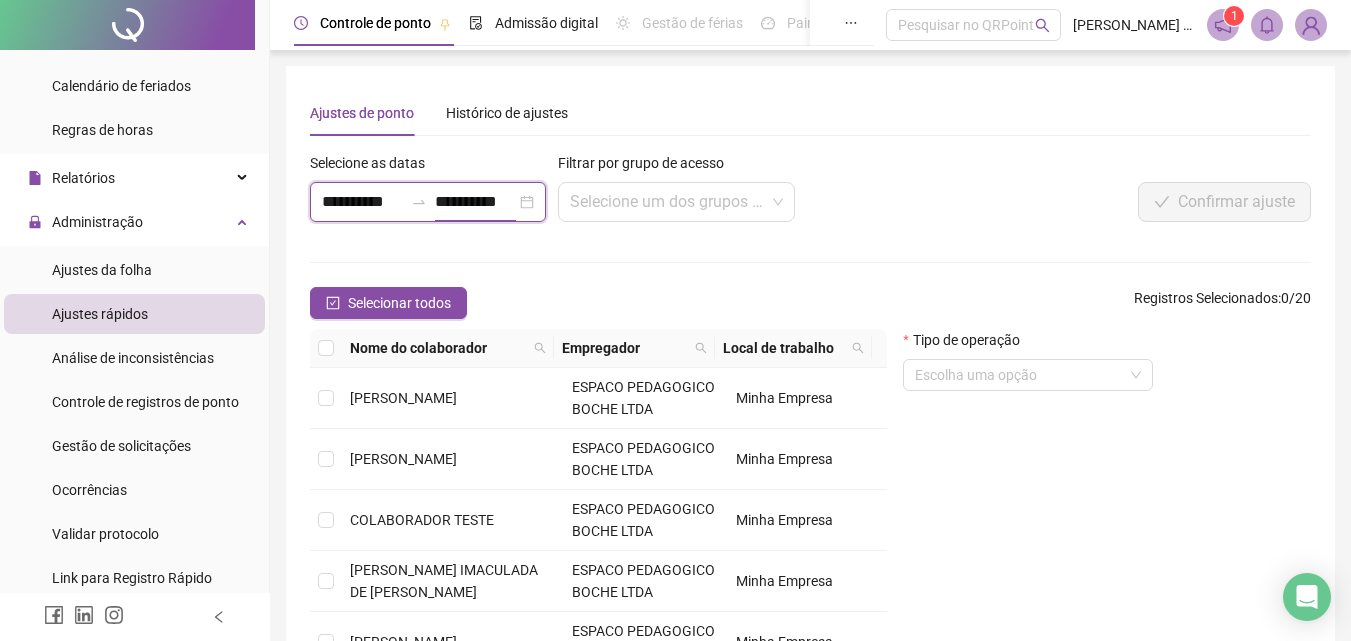 click on "**********" at bounding box center [475, 202] 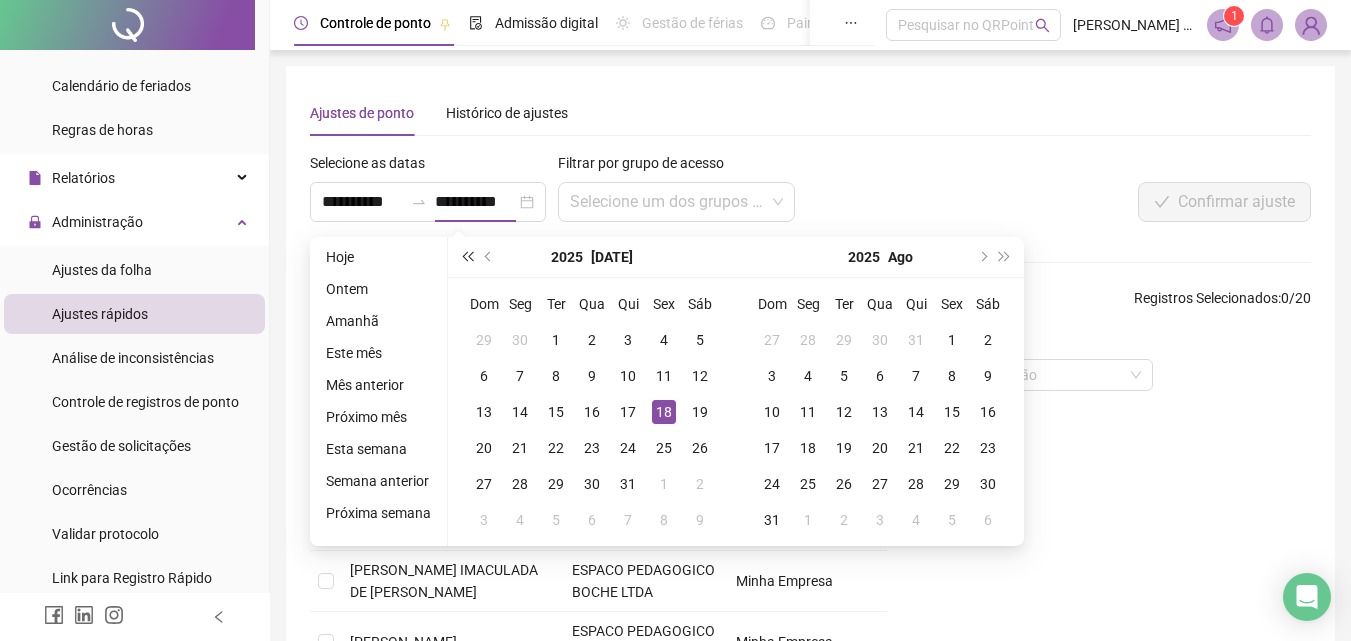 click at bounding box center [467, 257] 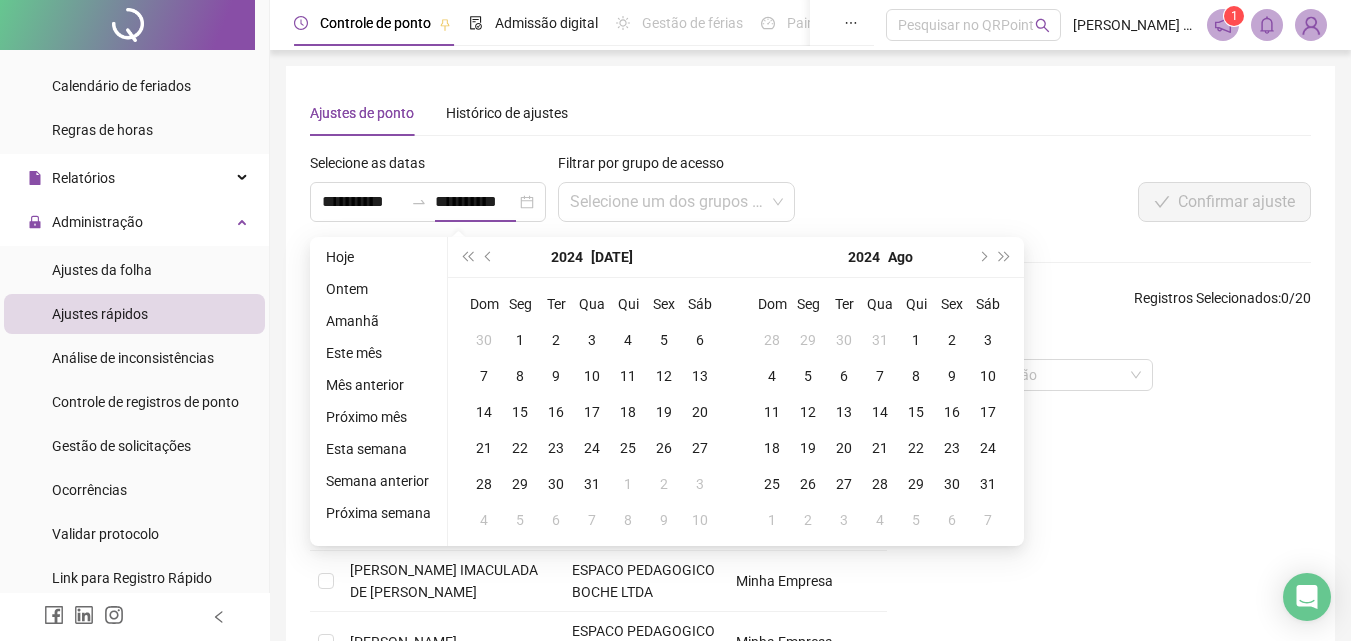 drag, startPoint x: 481, startPoint y: 255, endPoint x: 506, endPoint y: 310, distance: 60.41523 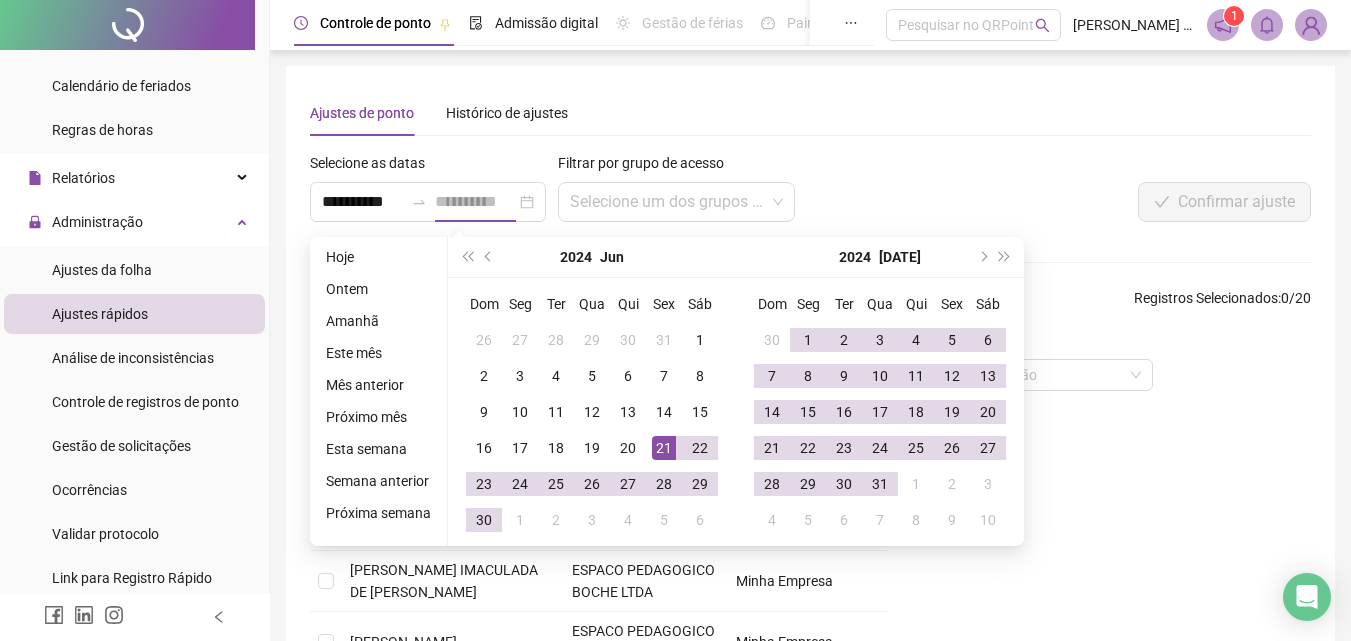 type on "**********" 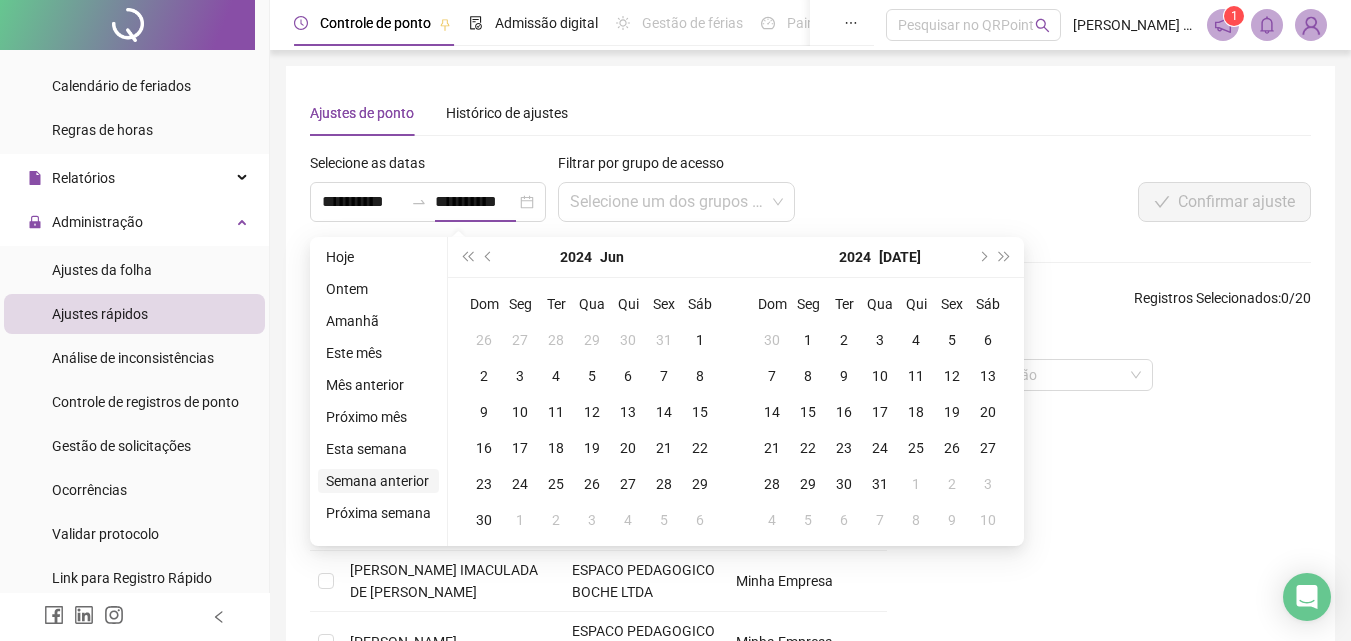 type on "**********" 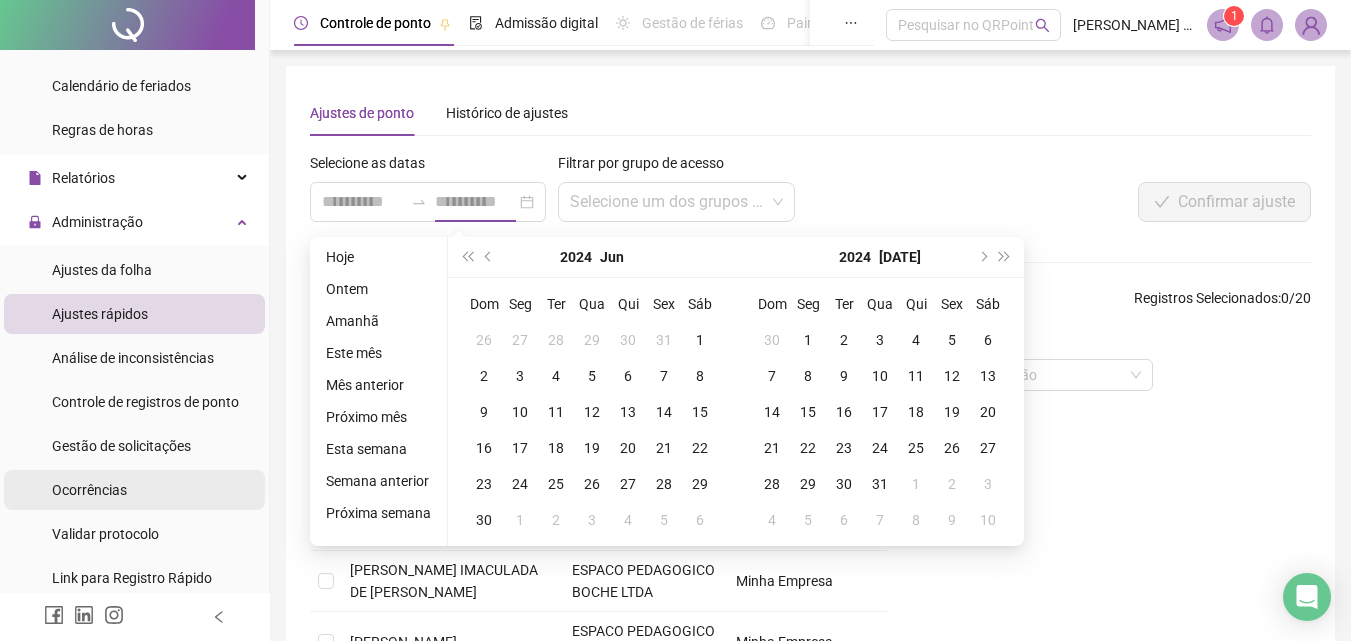 type on "**********" 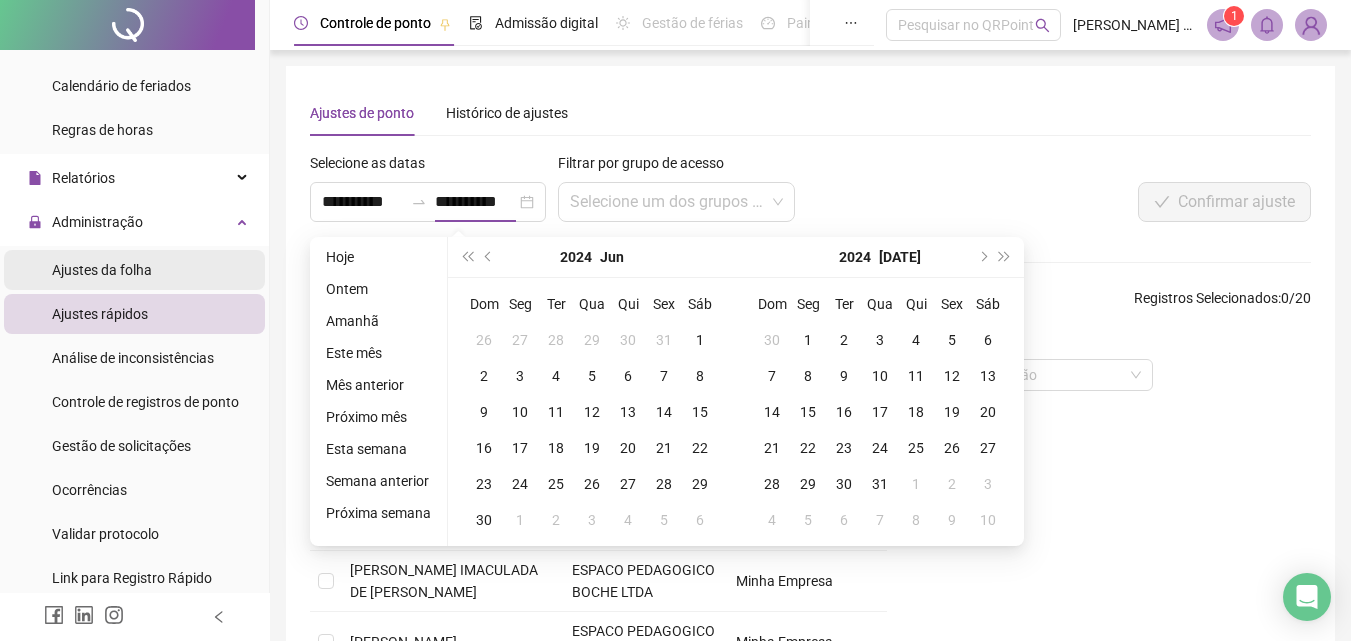 click on "Ajustes da folha" at bounding box center [102, 270] 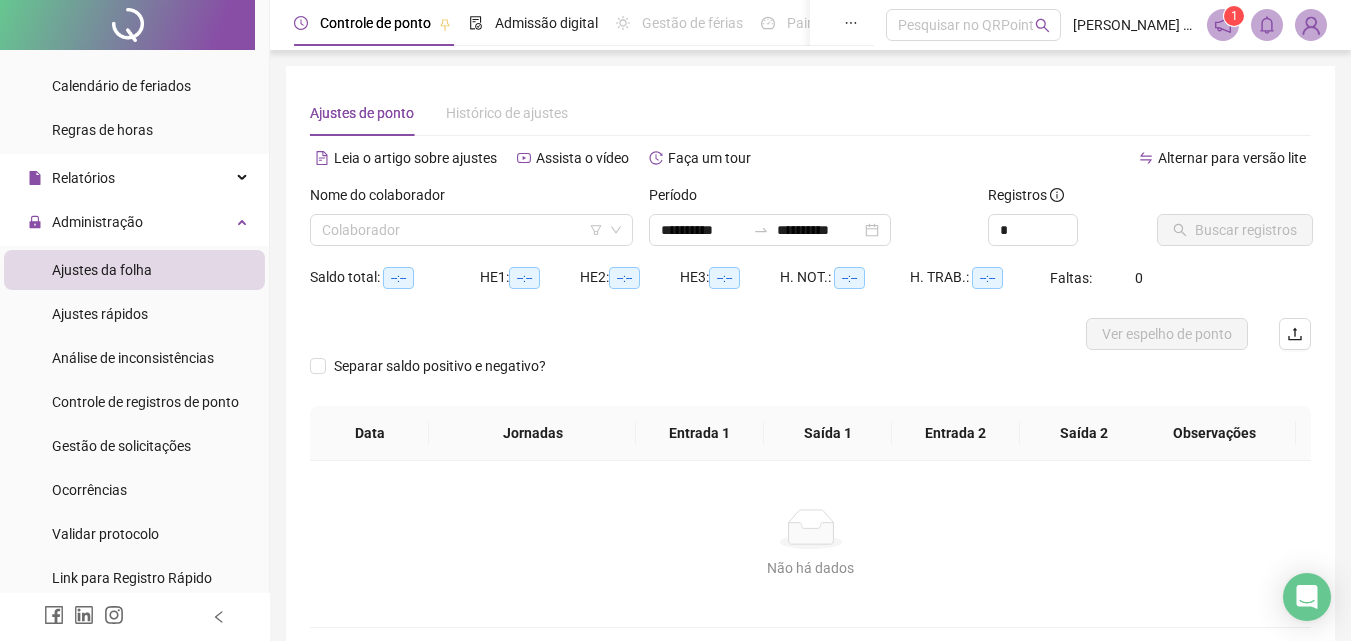 type on "**********" 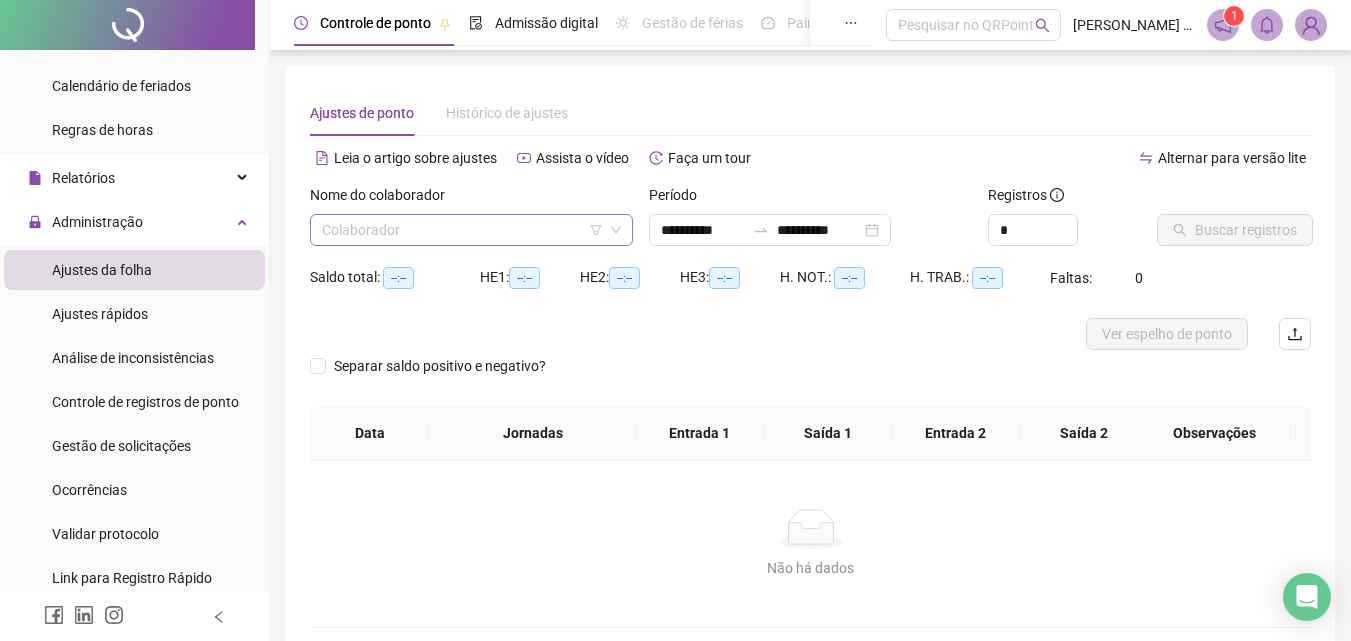 click at bounding box center (465, 230) 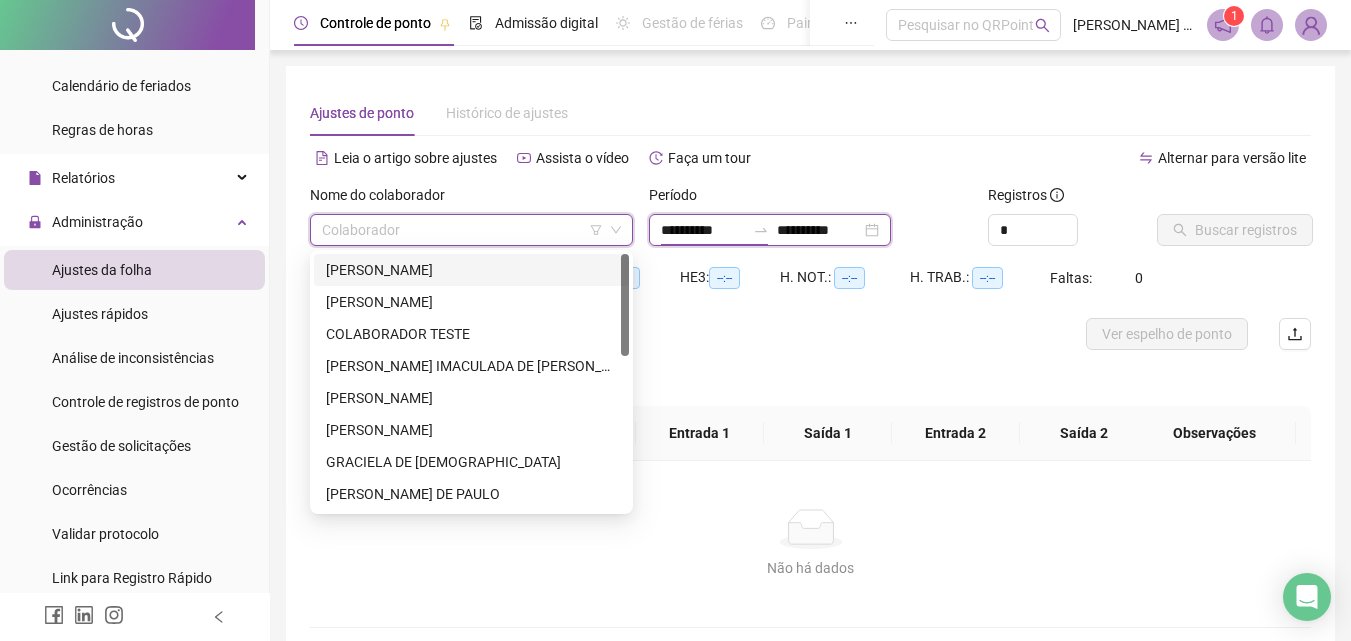 click on "**********" at bounding box center [703, 230] 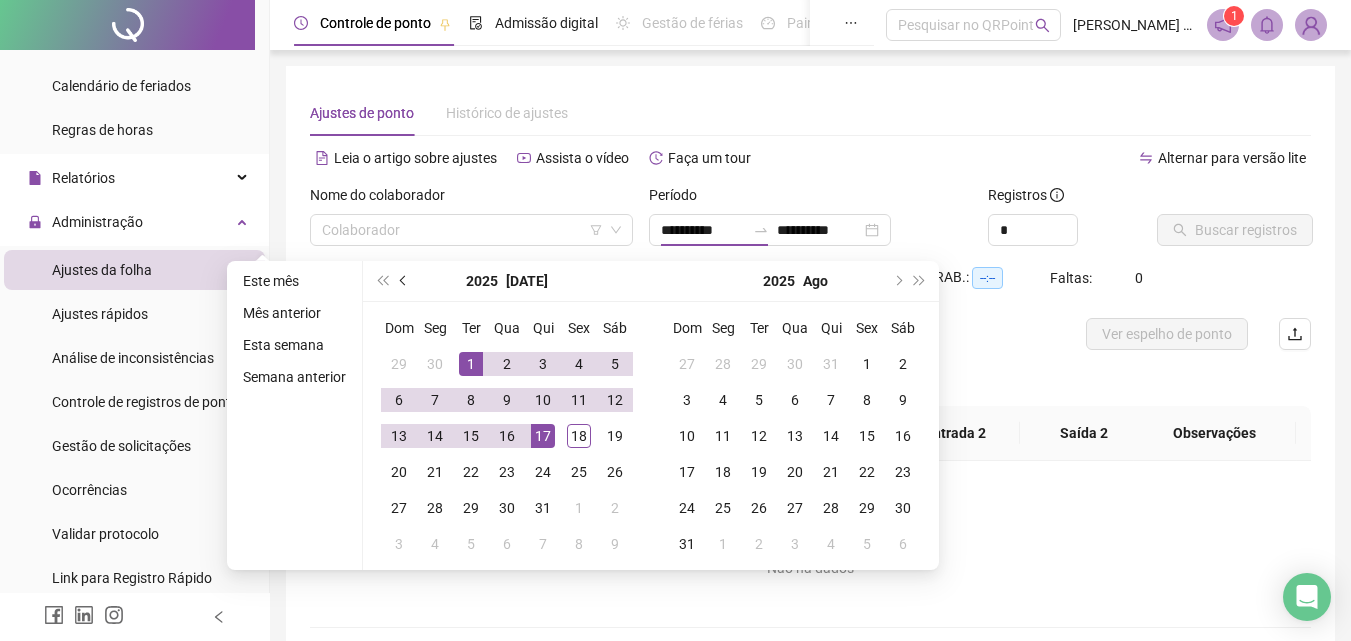 click at bounding box center [405, 281] 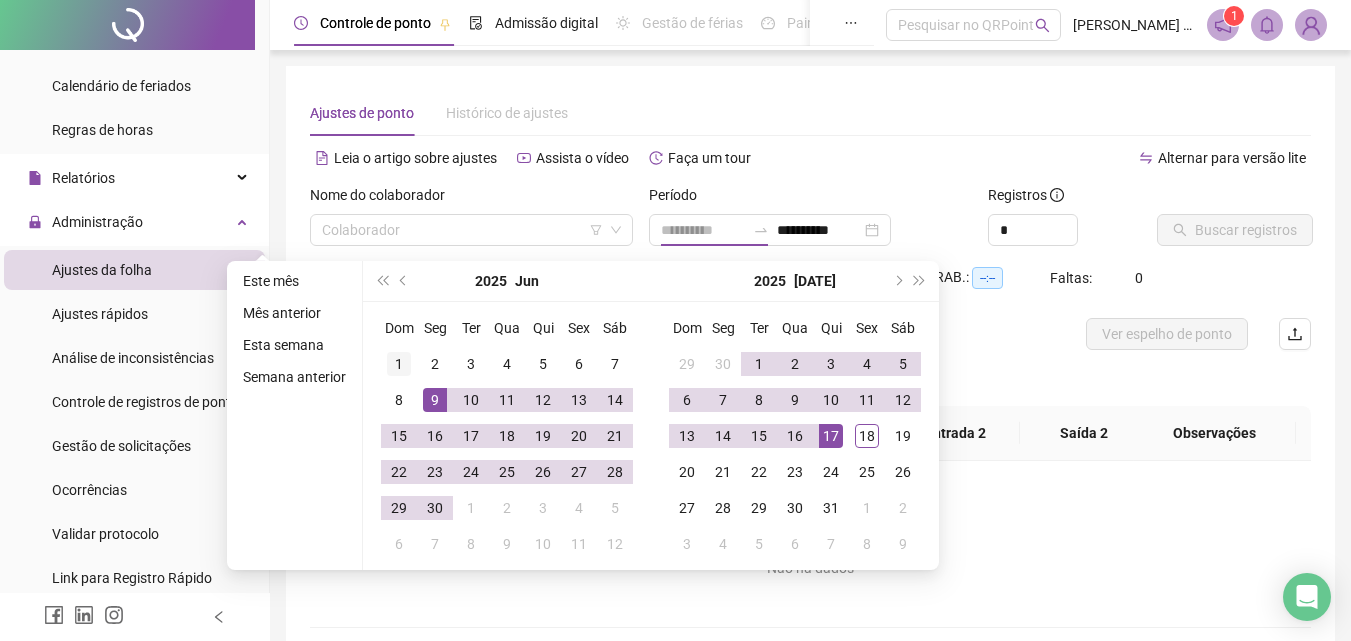 type on "**********" 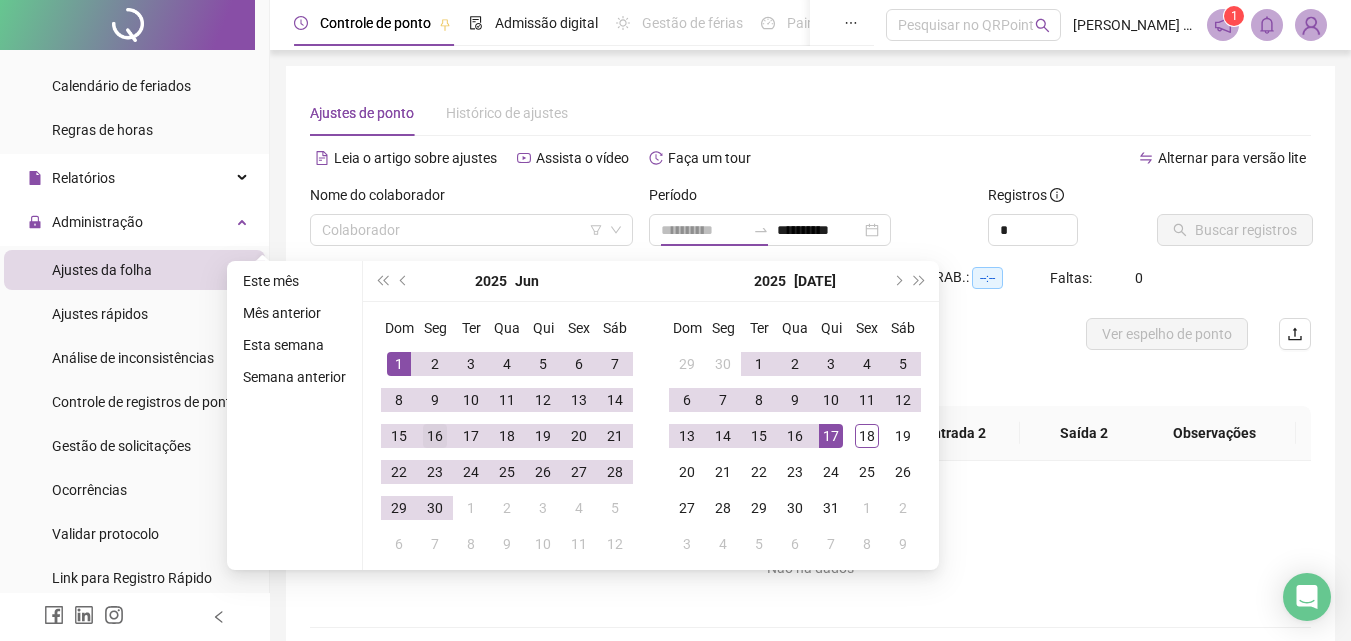 drag, startPoint x: 407, startPoint y: 365, endPoint x: 437, endPoint y: 434, distance: 75.23962 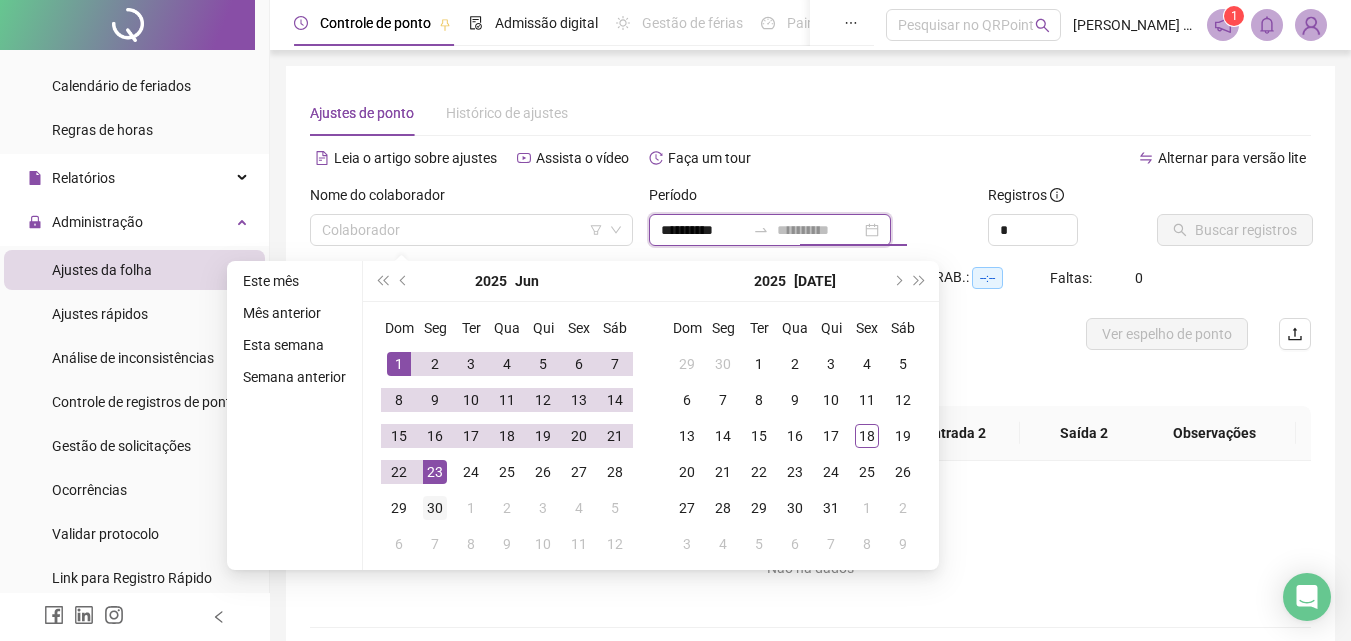 type on "**********" 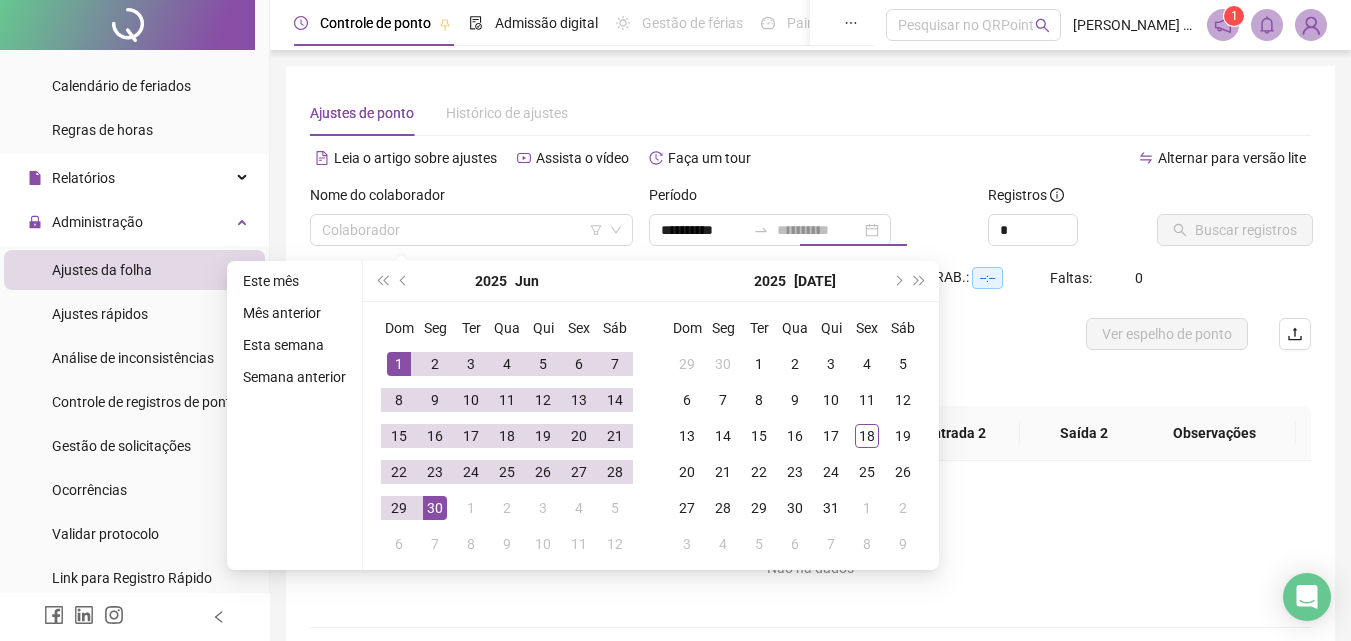 click on "30" at bounding box center [435, 508] 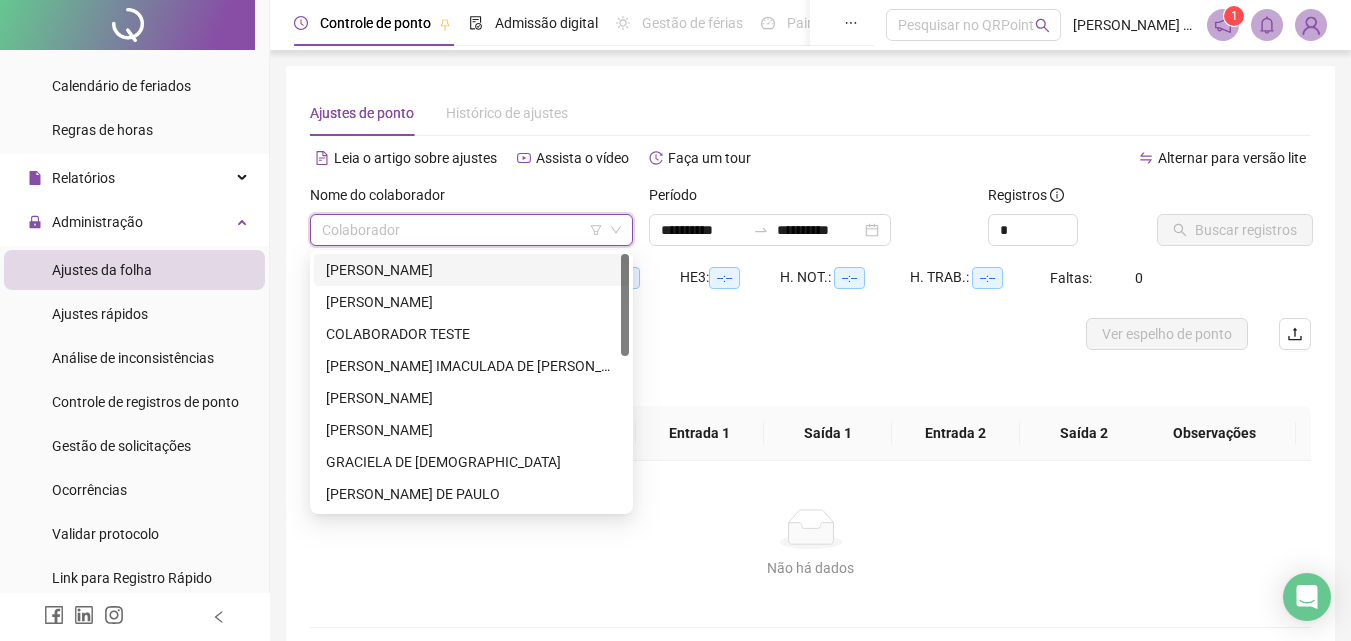 click at bounding box center [465, 230] 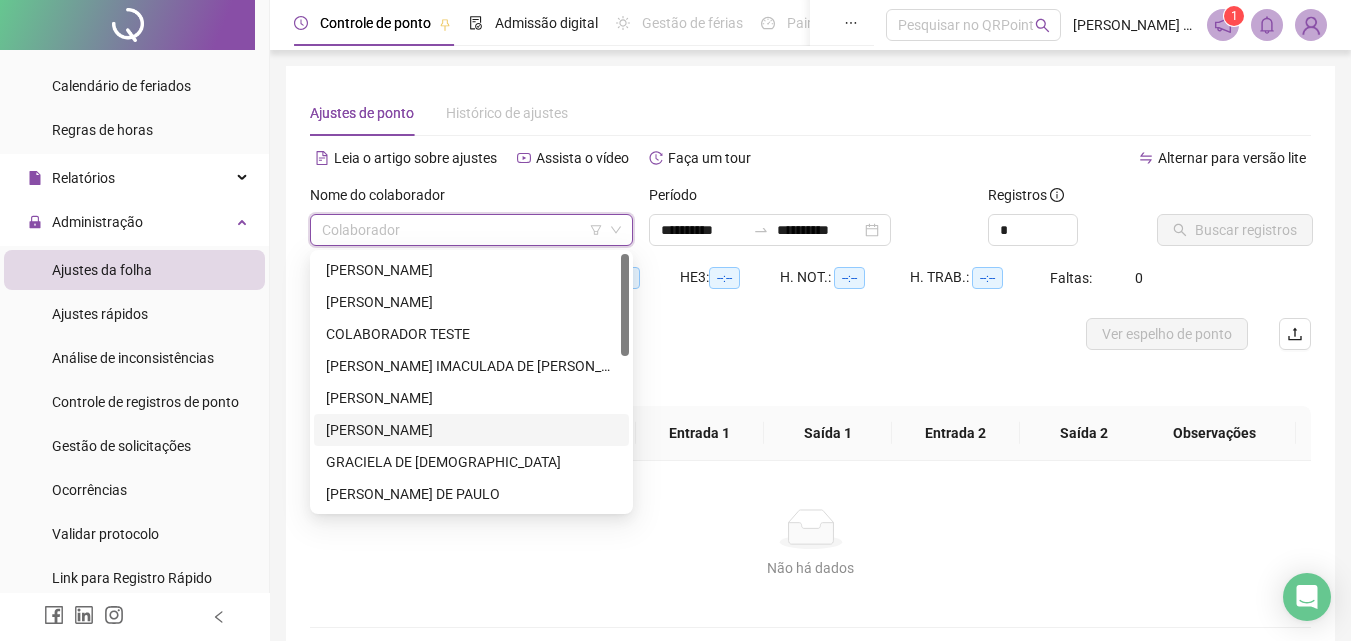 click on "[PERSON_NAME]" at bounding box center (471, 430) 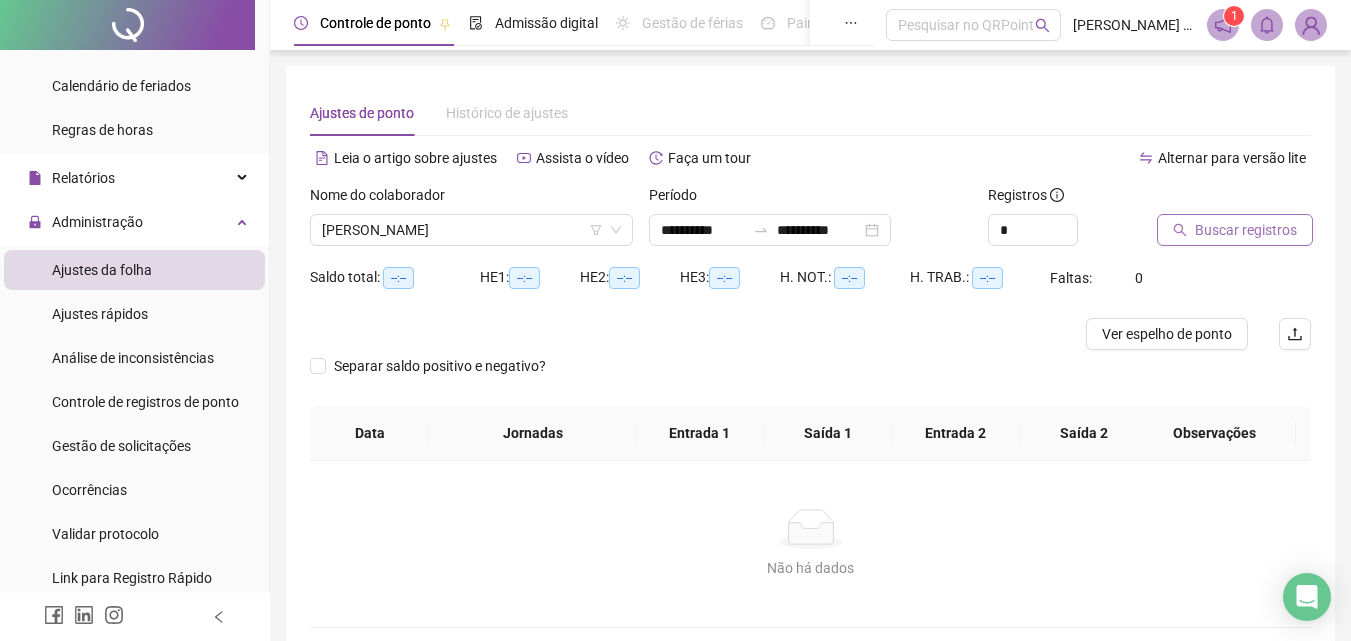 click on "Buscar registros" at bounding box center [1246, 230] 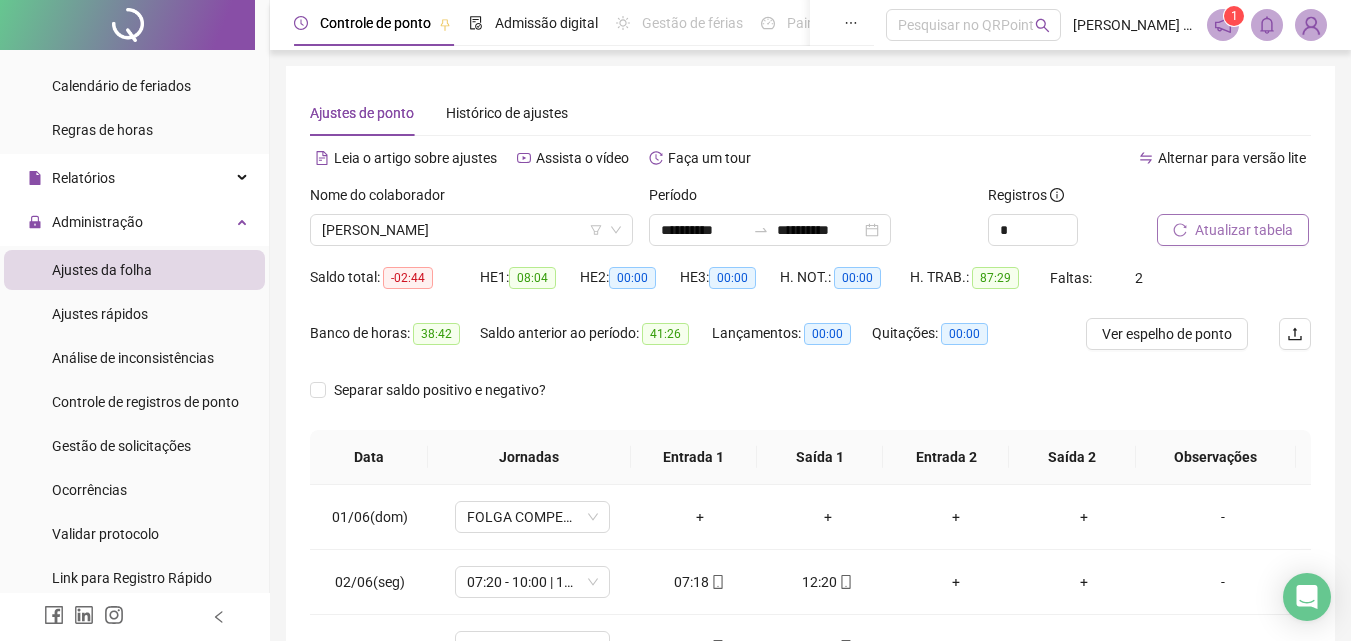 scroll, scrollTop: 381, scrollLeft: 0, axis: vertical 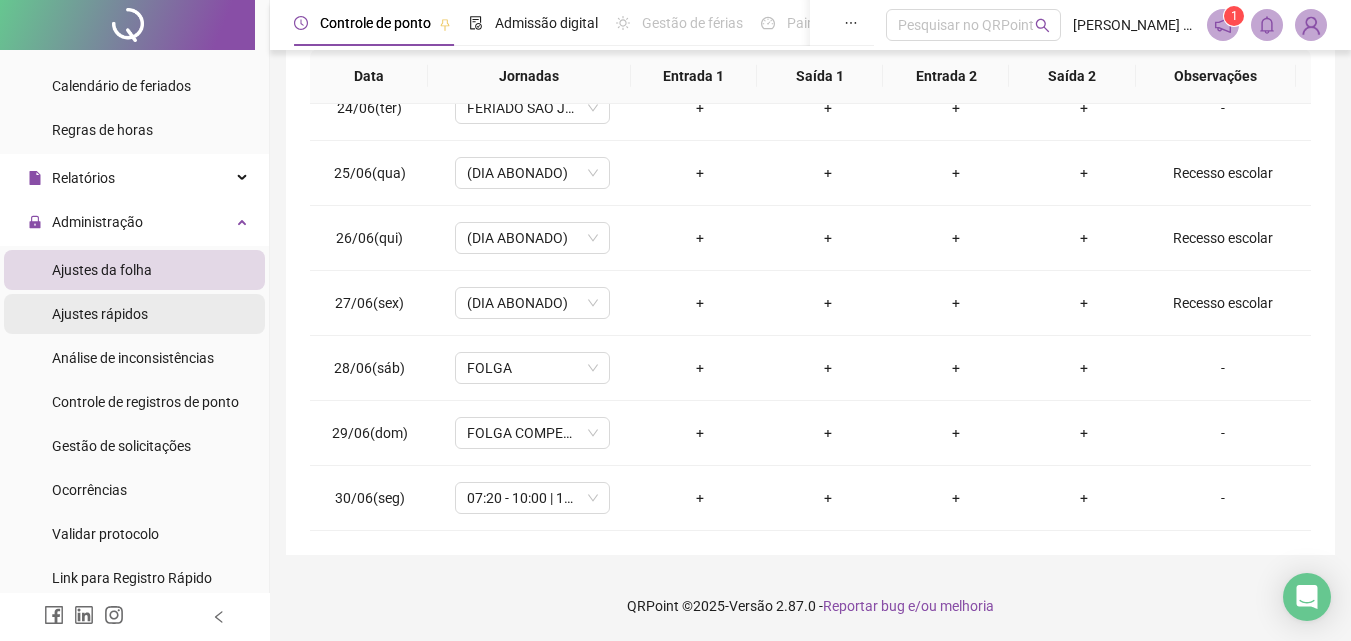 click on "Ajustes rápidos" at bounding box center (100, 314) 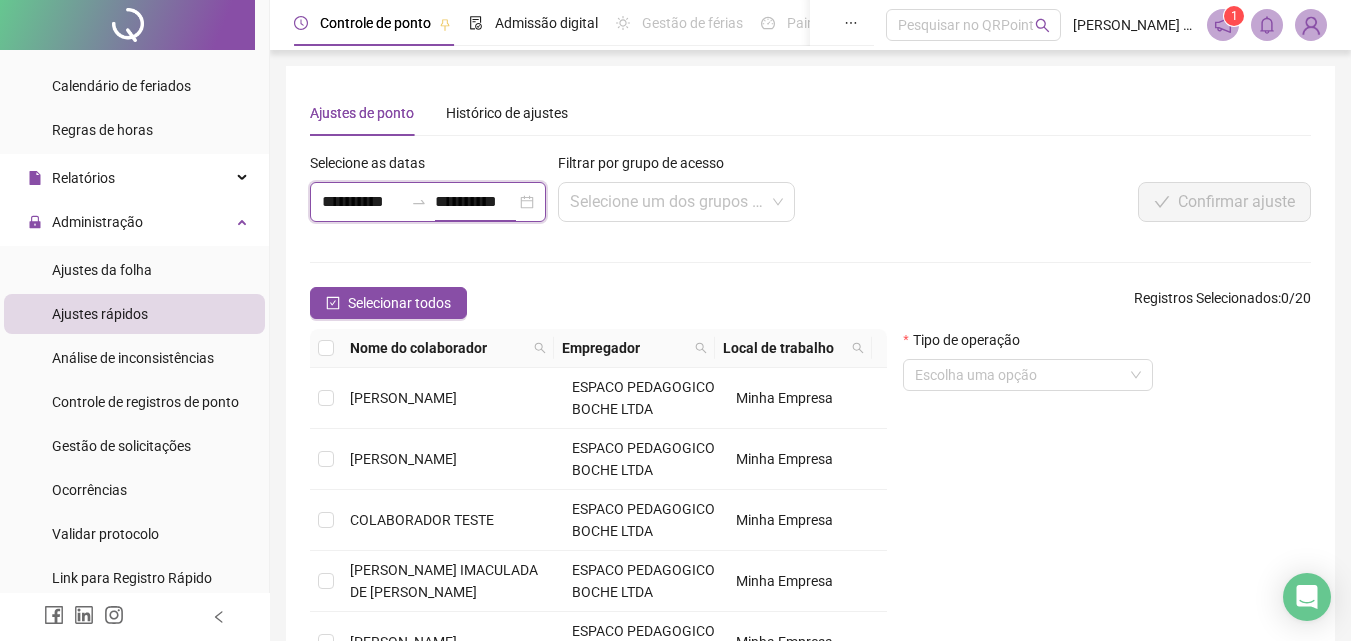 click on "**********" at bounding box center (475, 202) 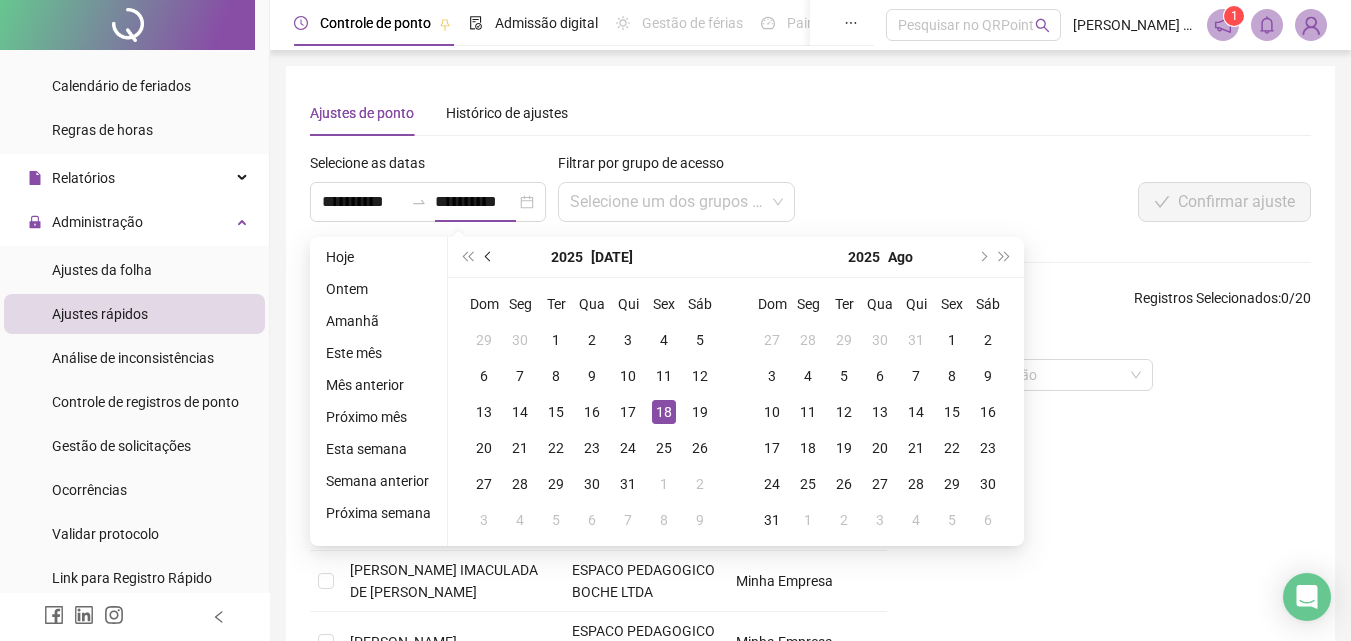 click at bounding box center [490, 257] 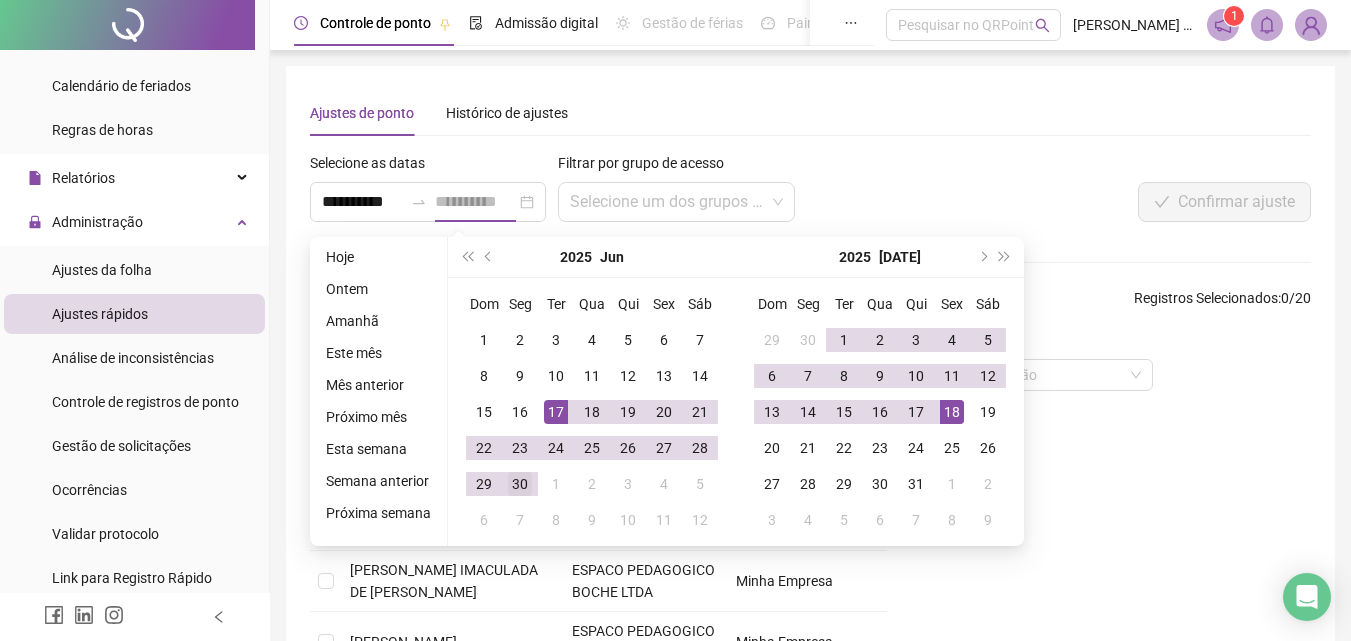 type on "**********" 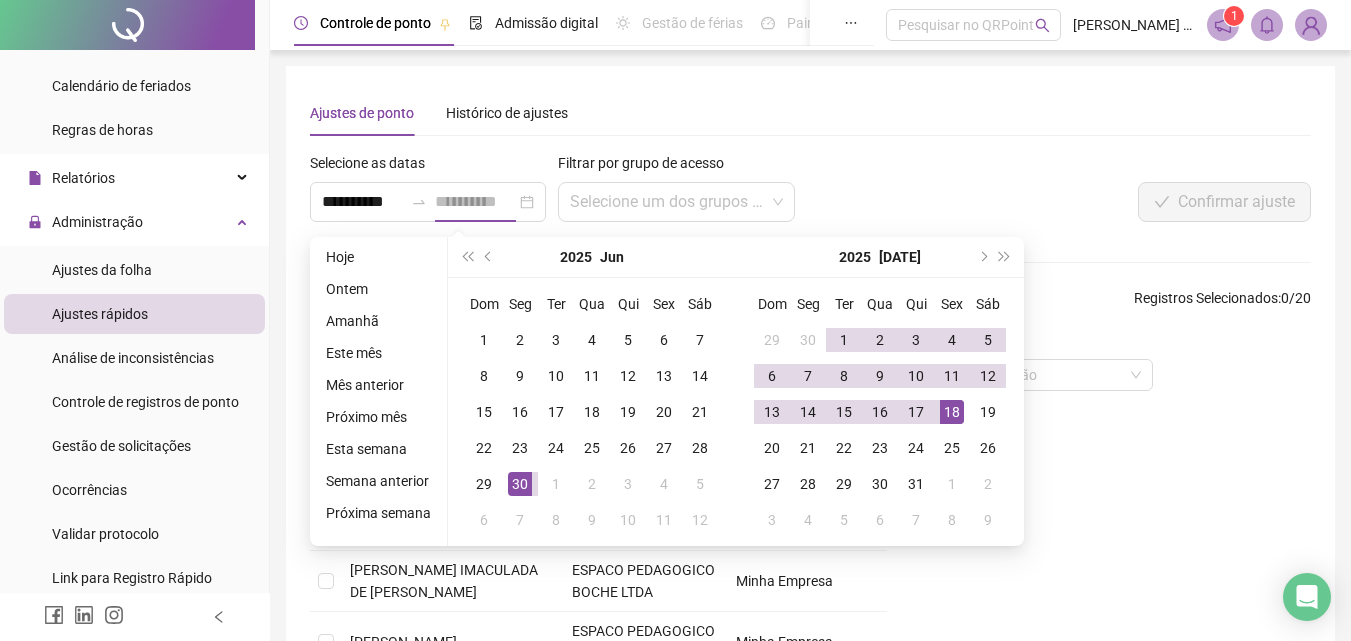 click on "30" at bounding box center (520, 484) 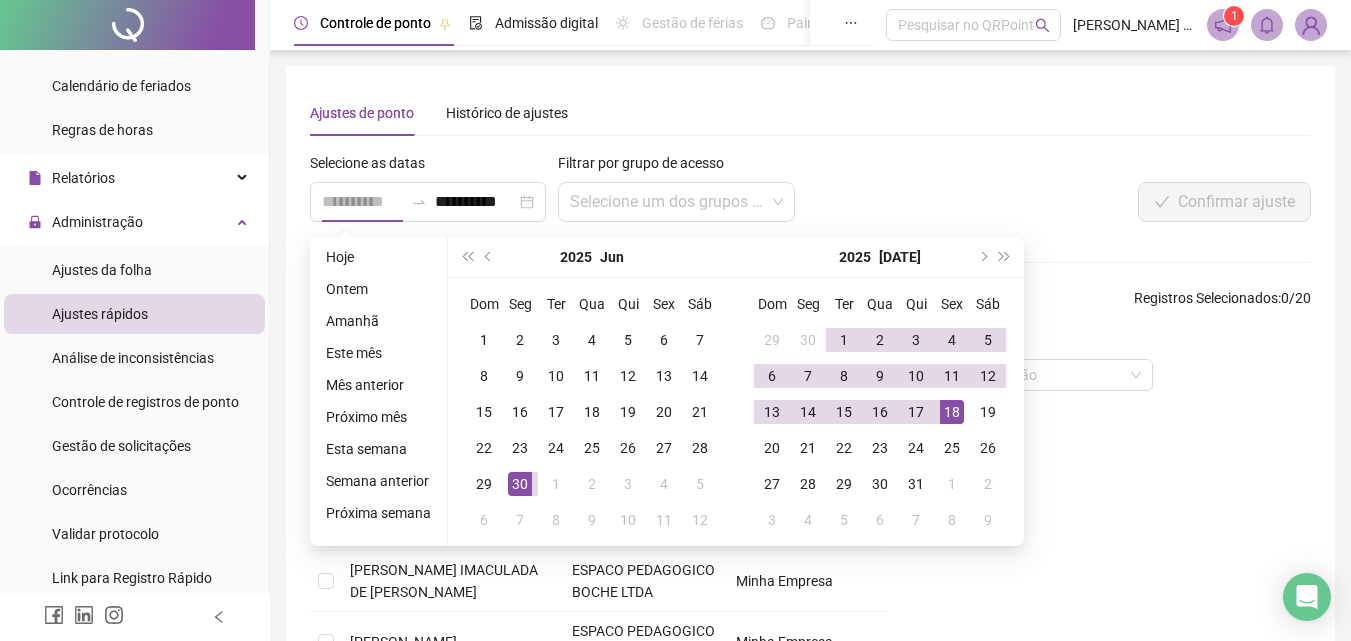 click on "30" at bounding box center [520, 484] 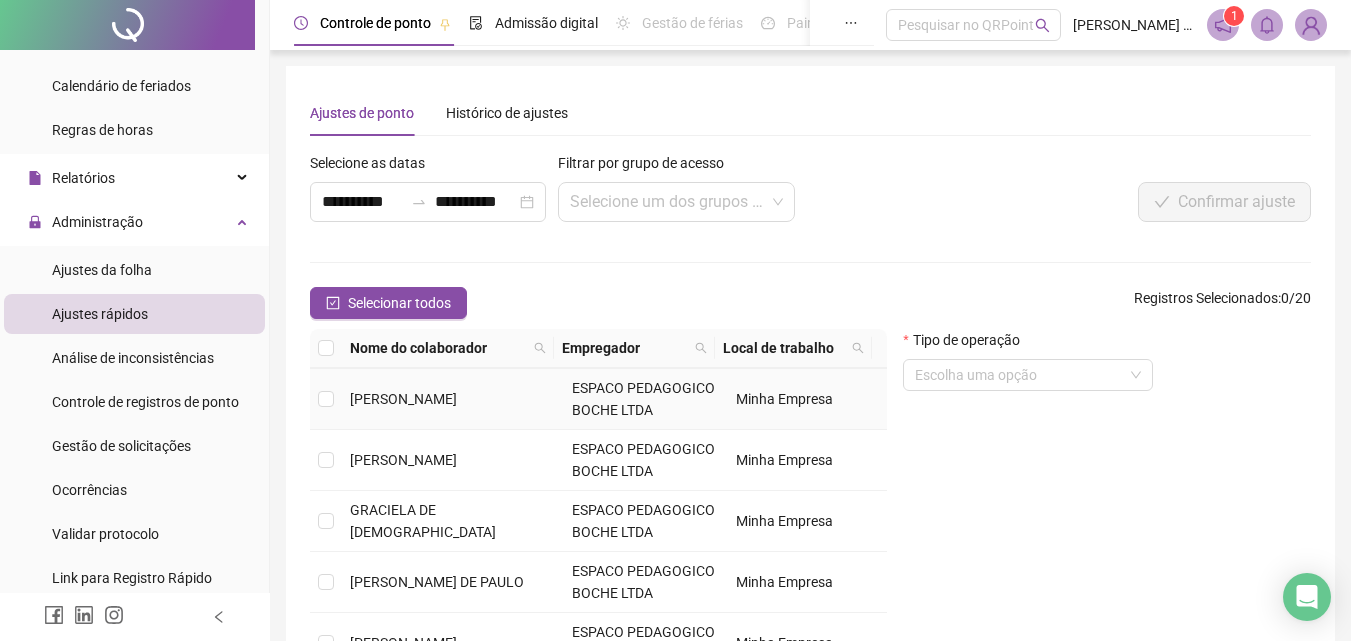 scroll, scrollTop: 300, scrollLeft: 0, axis: vertical 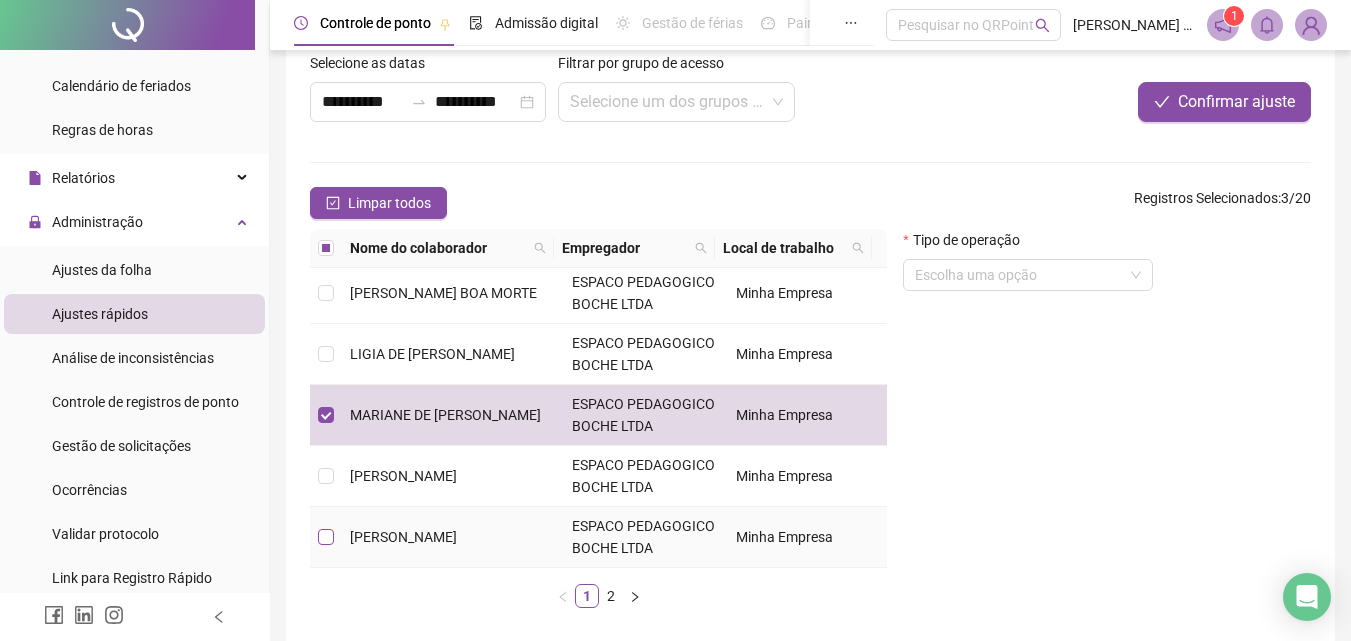 click at bounding box center (326, 537) 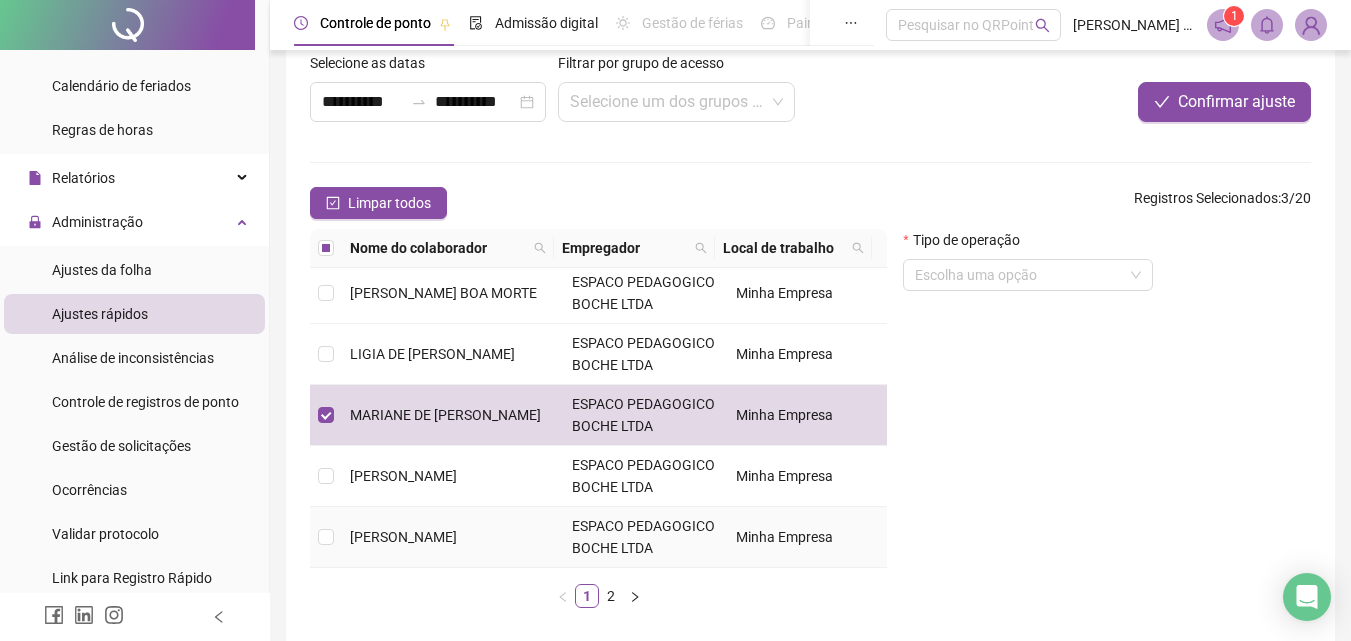 click at bounding box center (326, 537) 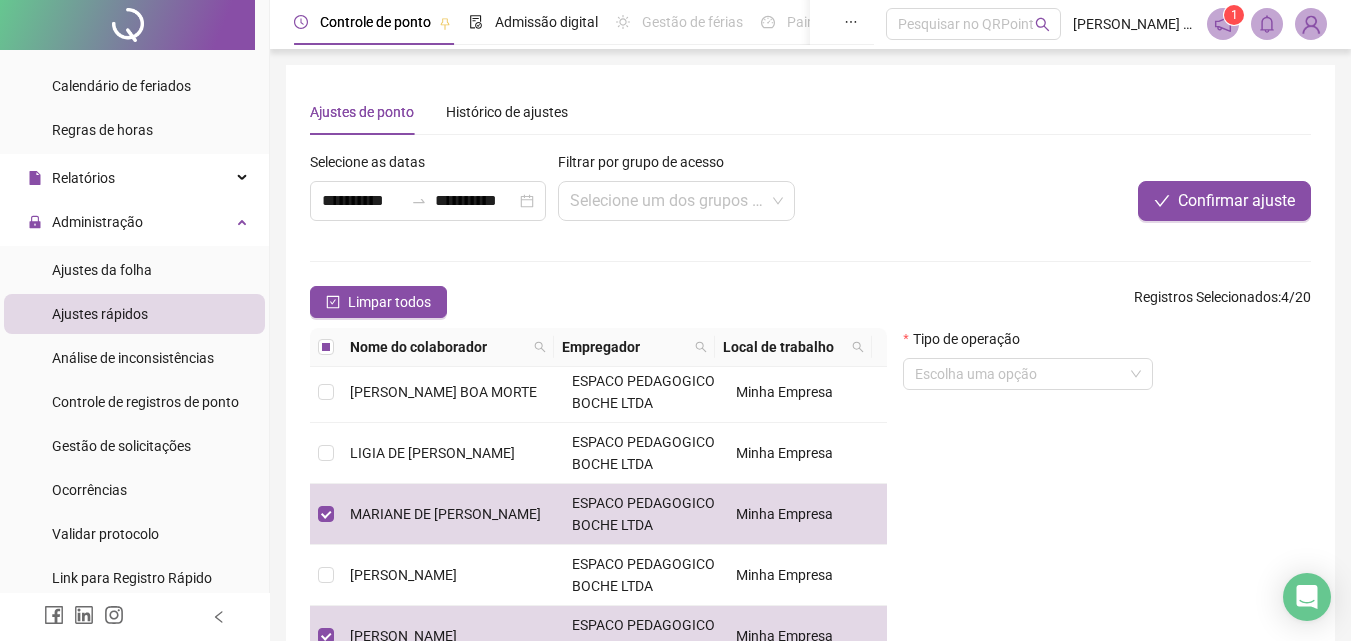 scroll, scrollTop: 0, scrollLeft: 0, axis: both 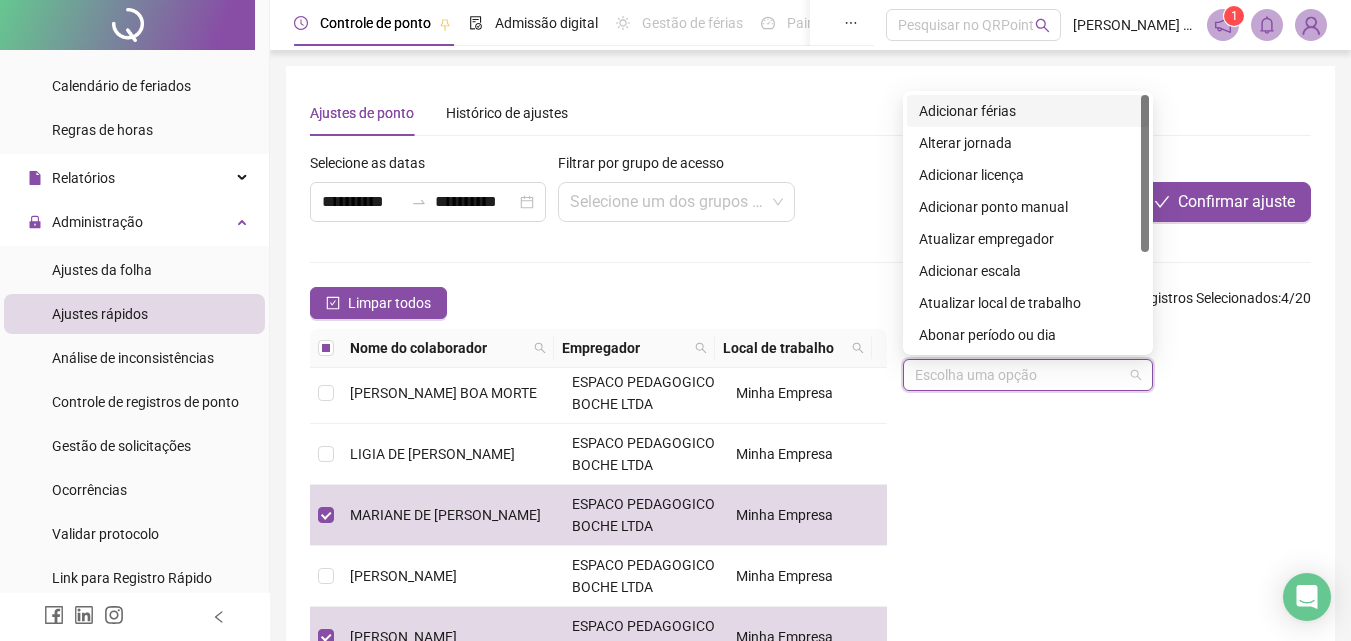 click at bounding box center [1022, 375] 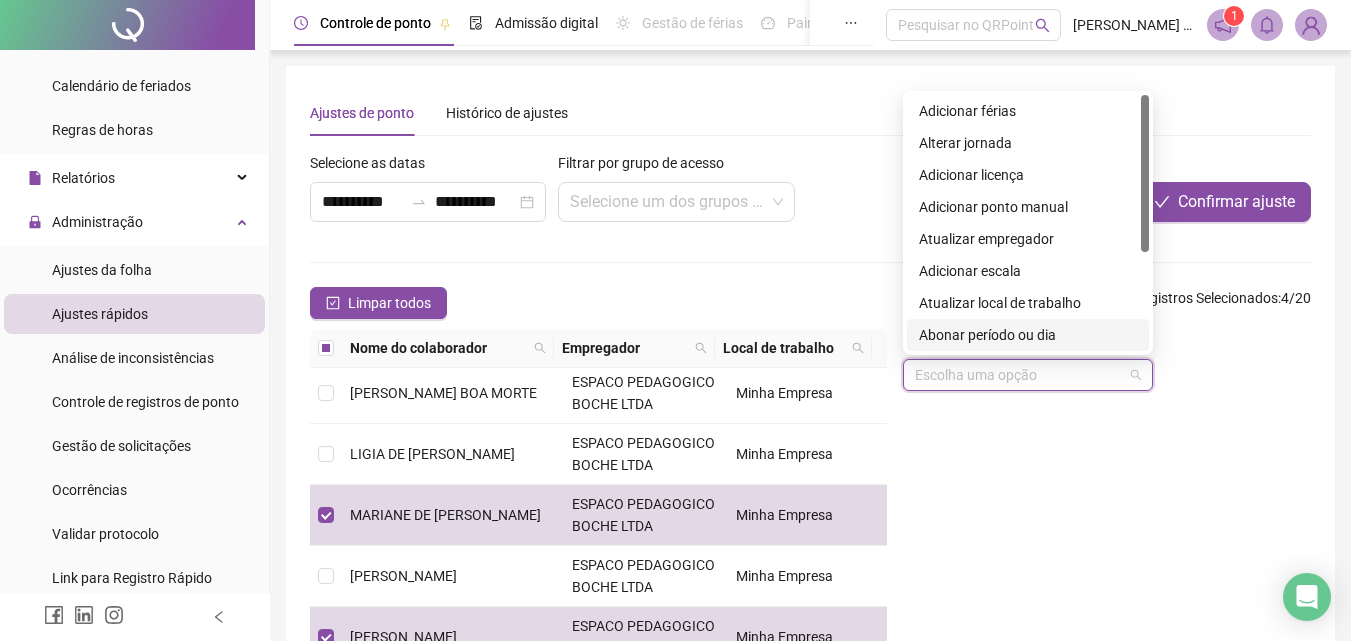 click on "Abonar período ou dia" at bounding box center [1028, 335] 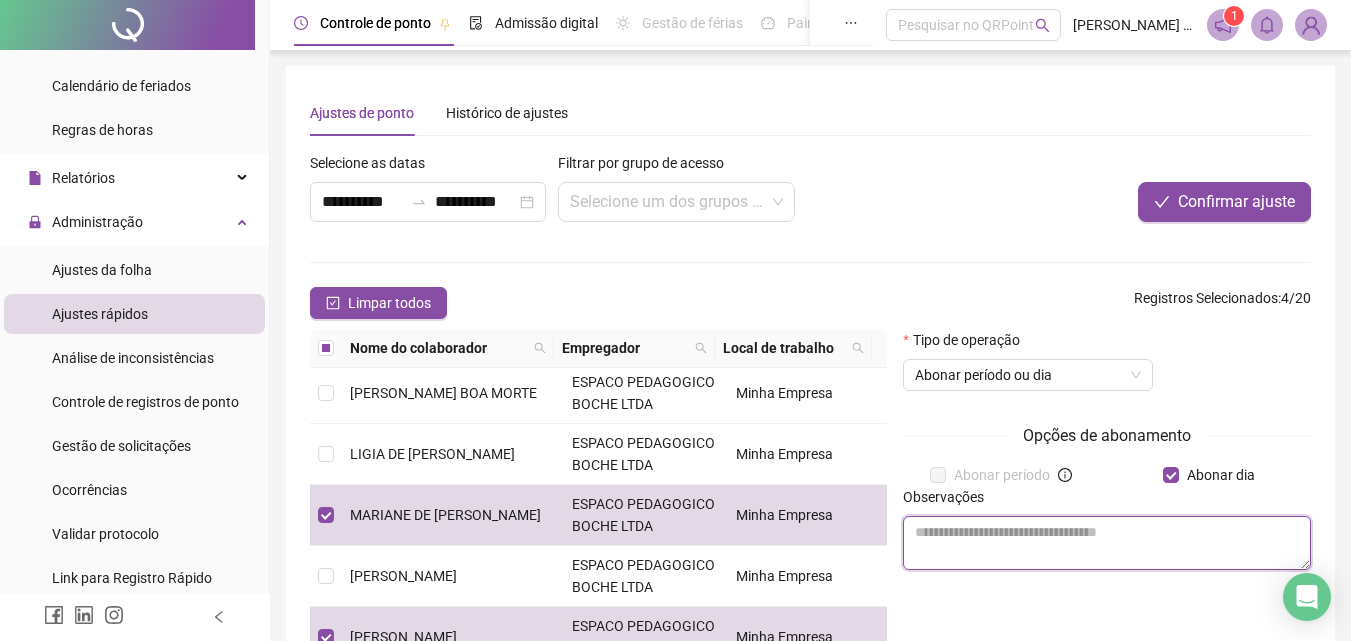 click at bounding box center [1107, 543] 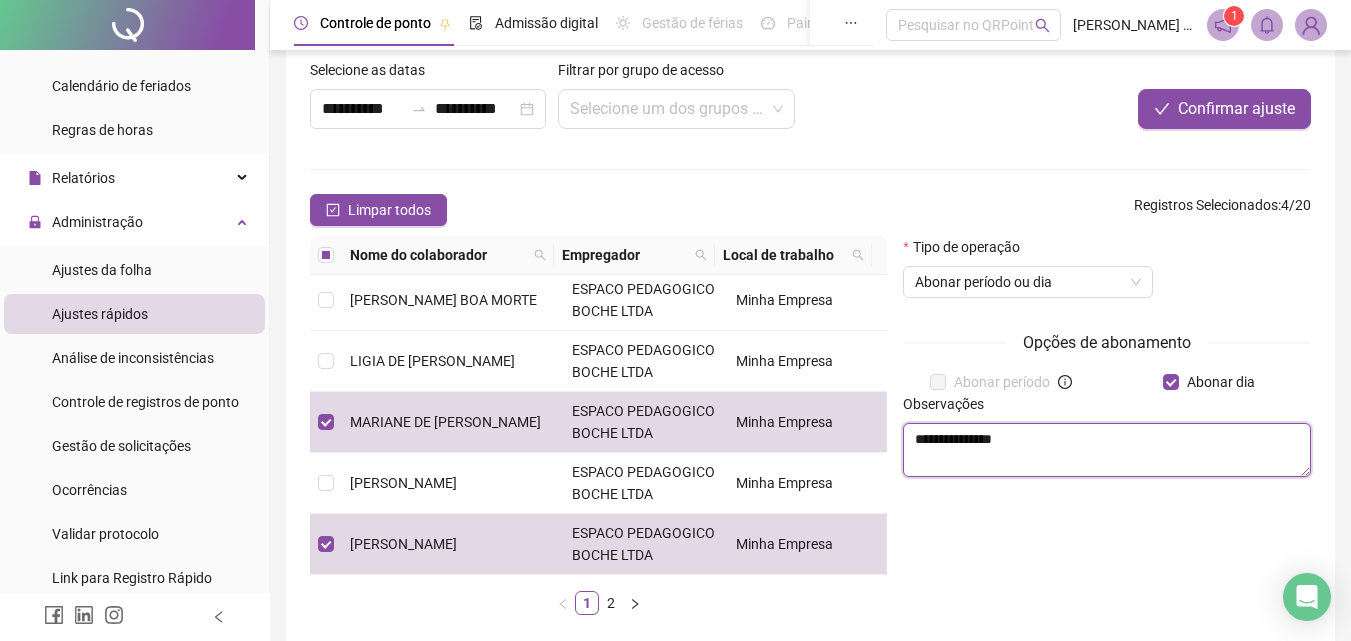 scroll, scrollTop: 0, scrollLeft: 0, axis: both 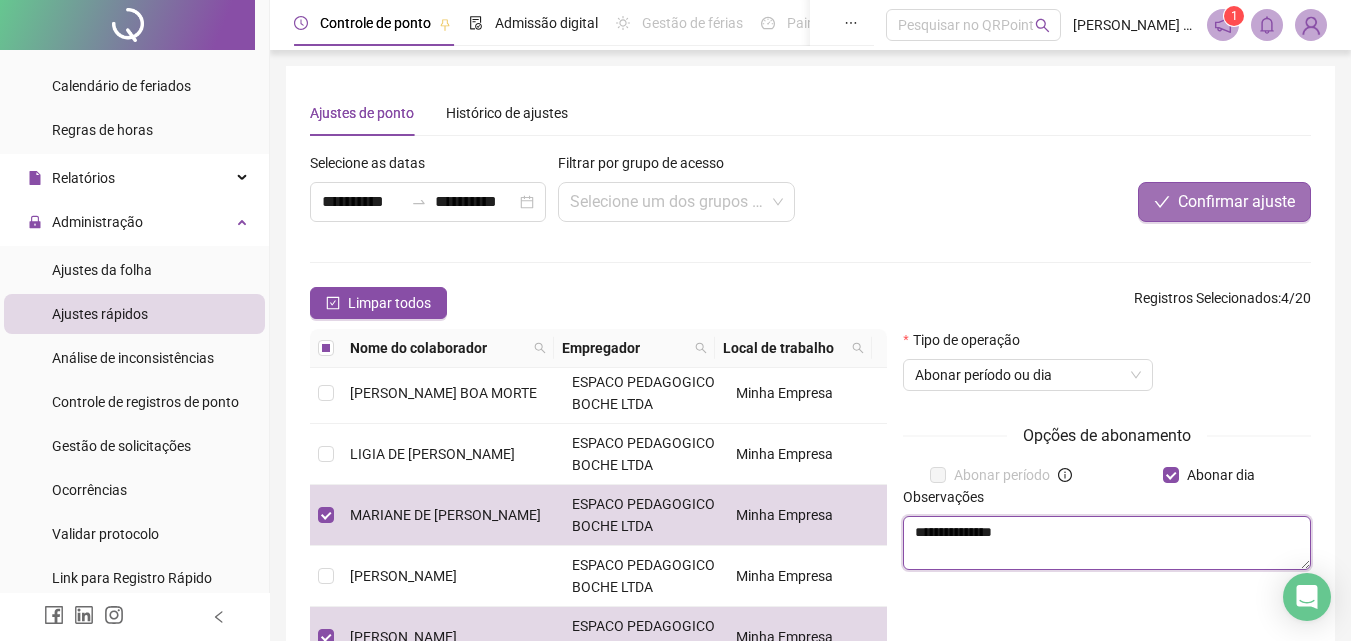 type on "**********" 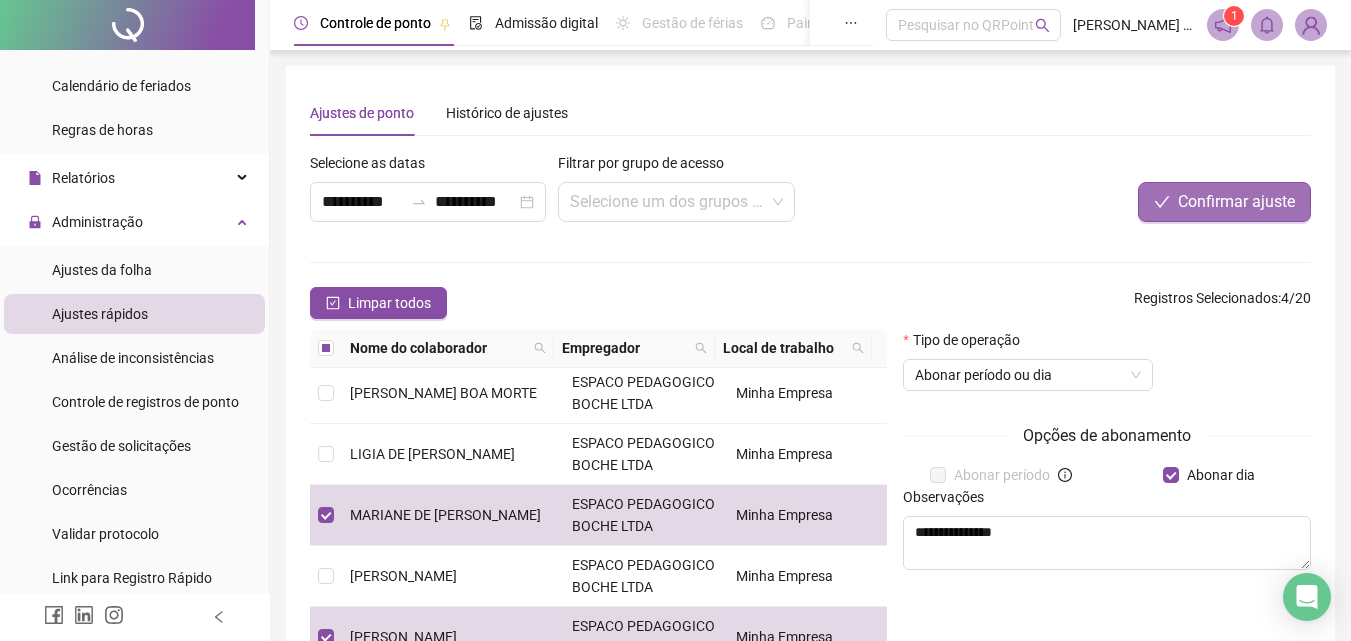 click on "Confirmar ajuste" at bounding box center (1236, 202) 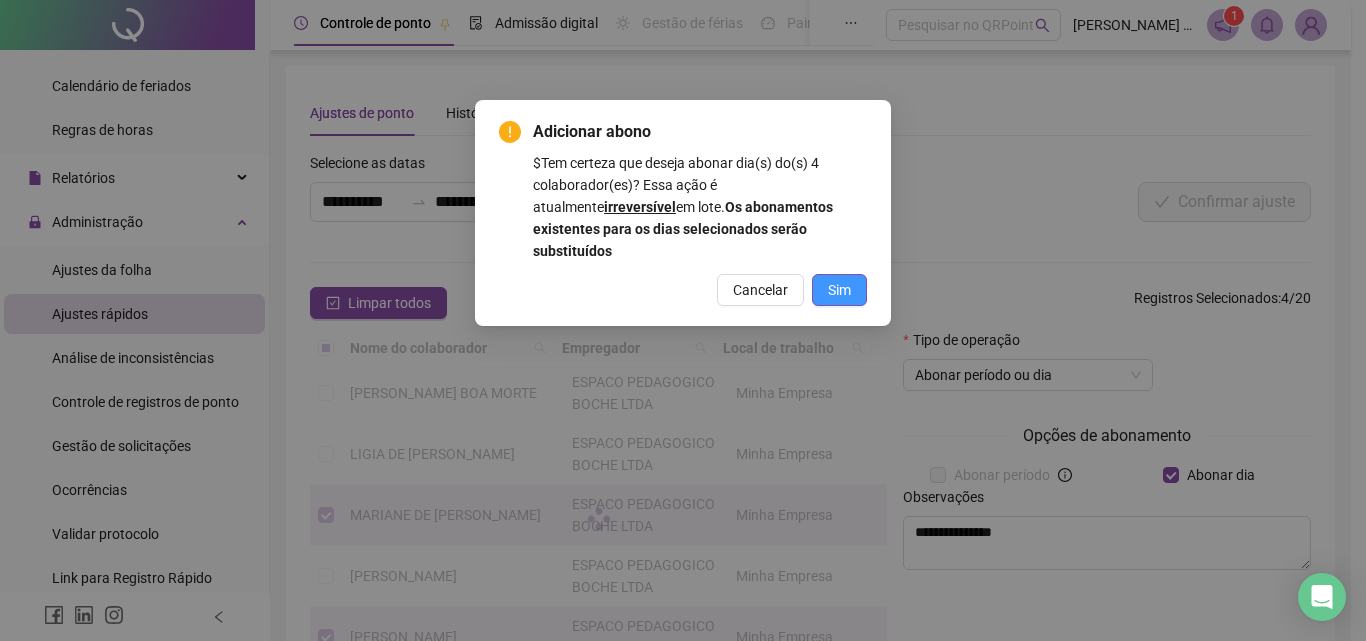 click on "Sim" at bounding box center [839, 290] 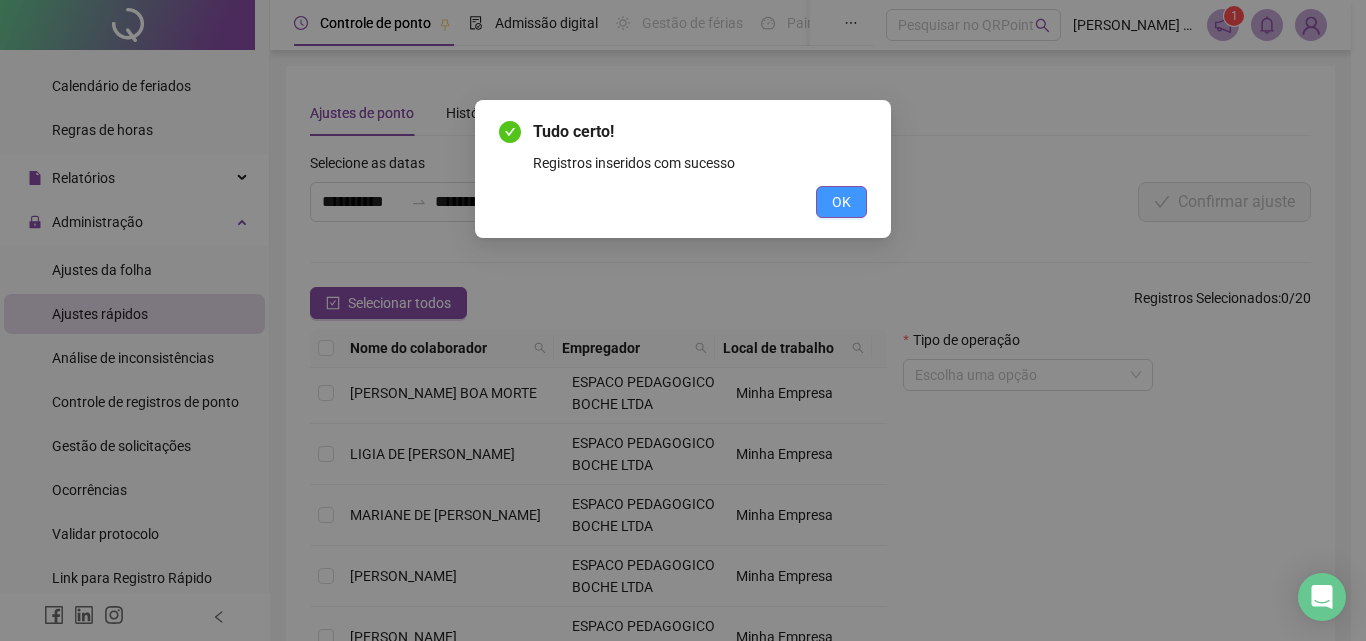 click on "OK" at bounding box center (841, 202) 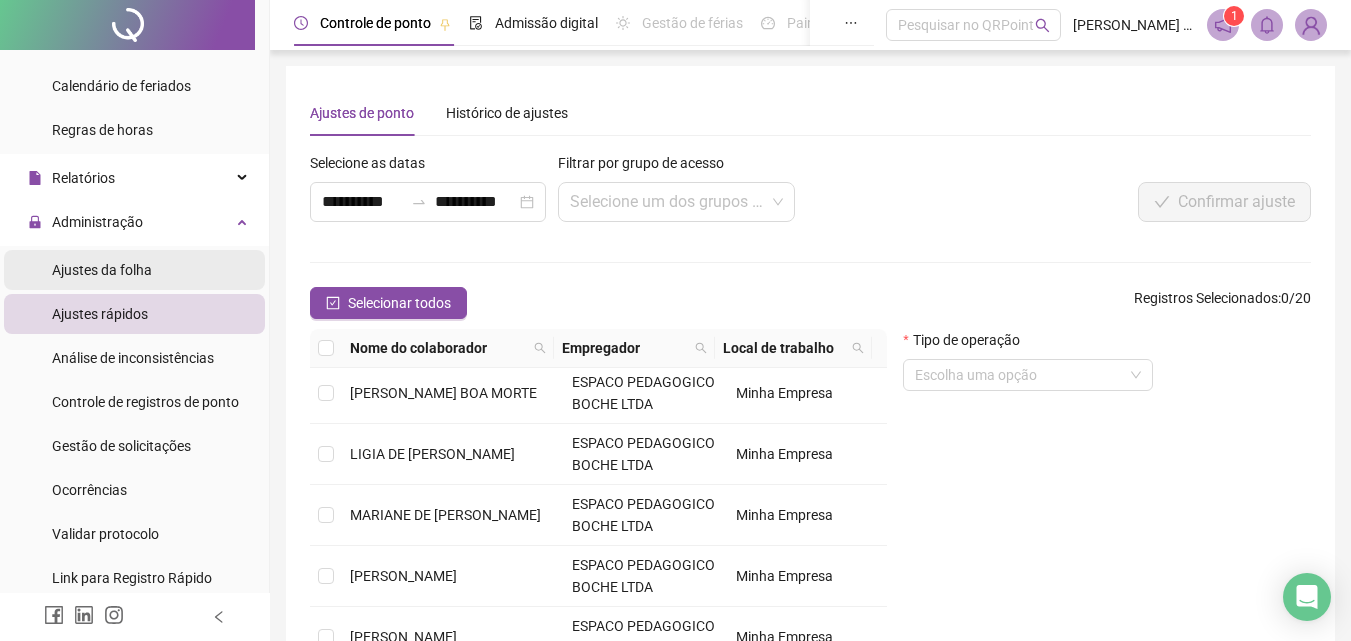 click on "Ajustes da folha" at bounding box center [102, 270] 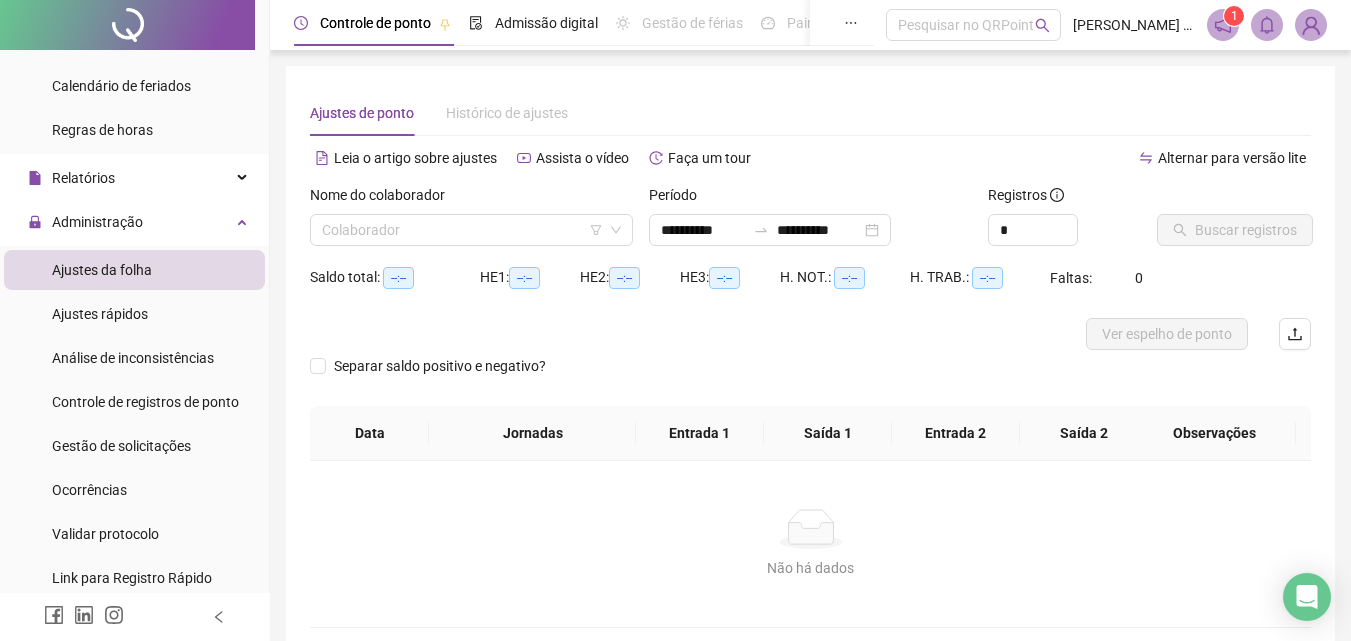 type on "**********" 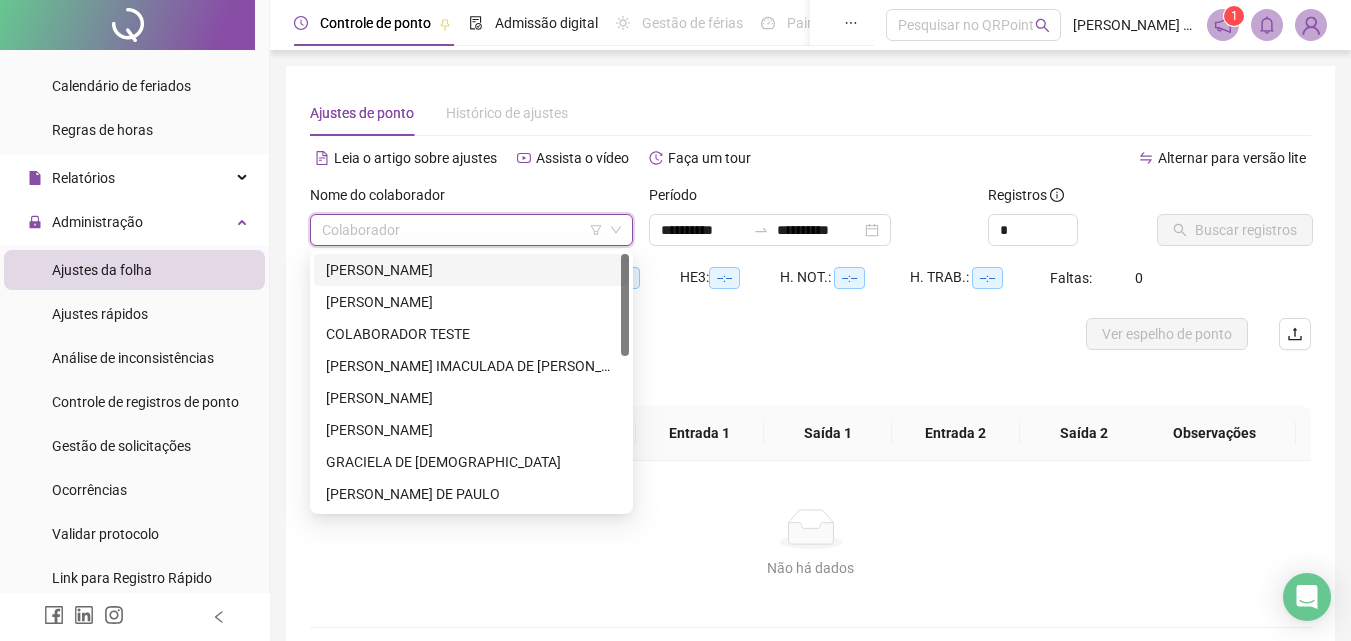 click at bounding box center (465, 230) 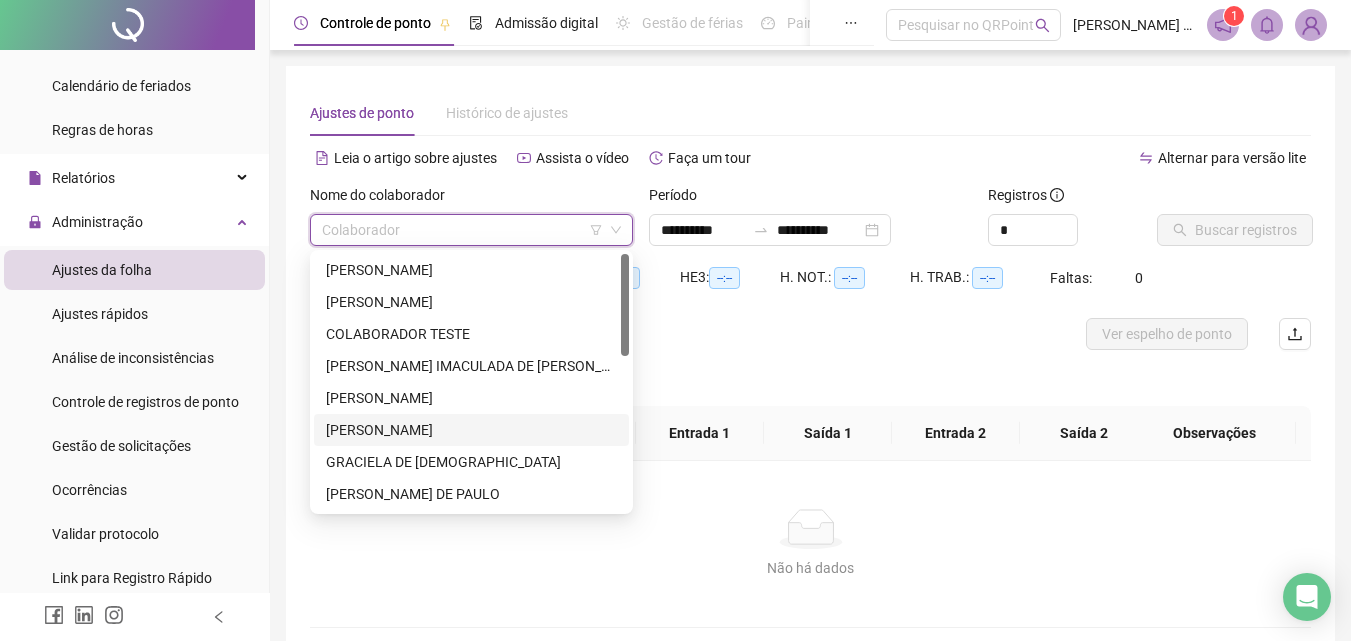 drag, startPoint x: 444, startPoint y: 426, endPoint x: 508, endPoint y: 394, distance: 71.55418 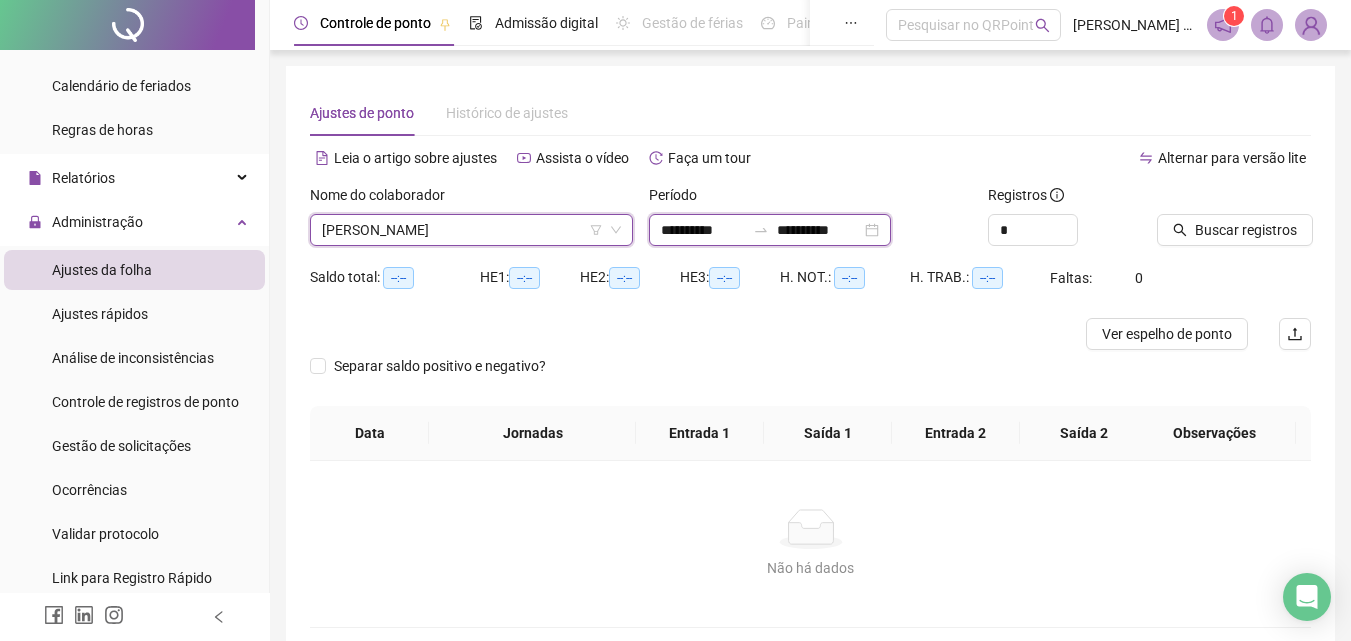 click on "**********" at bounding box center [703, 230] 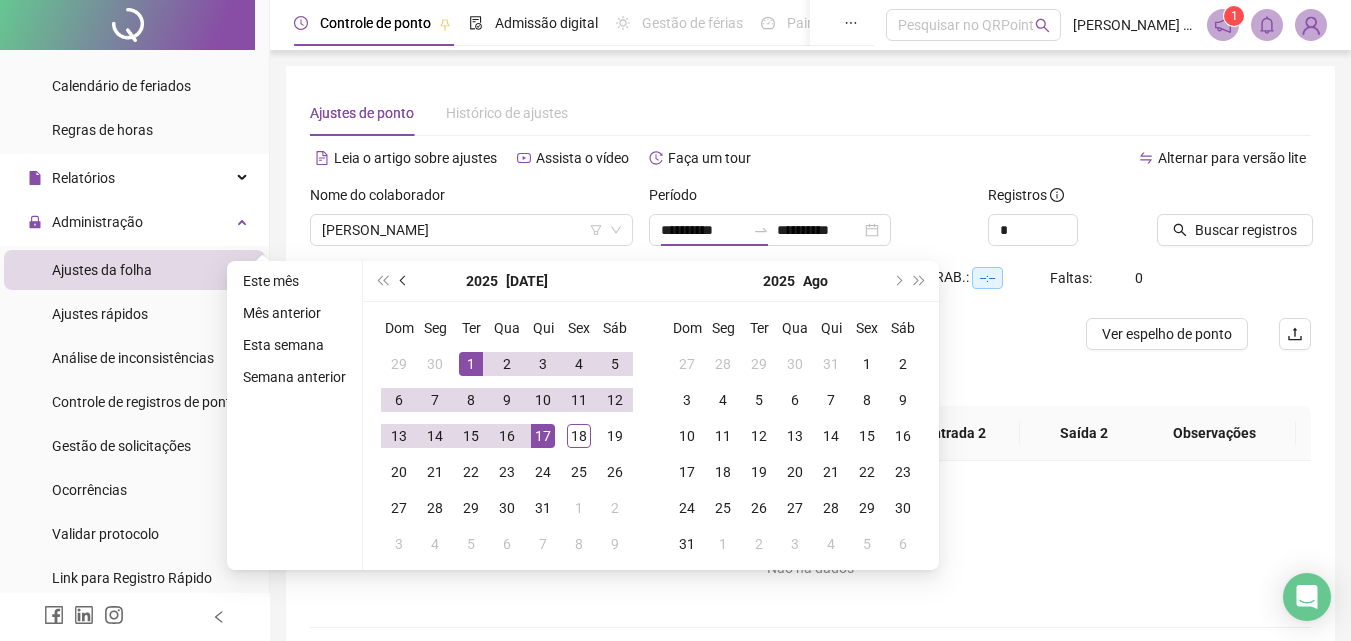 click at bounding box center (405, 281) 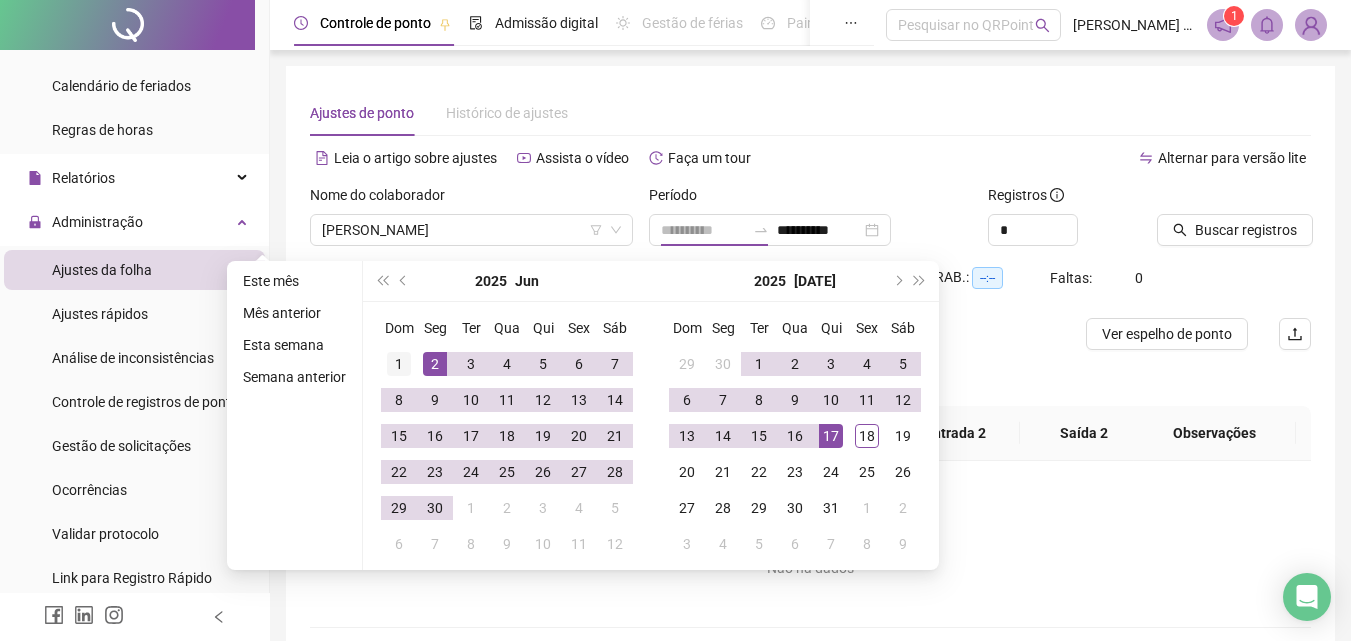 type on "**********" 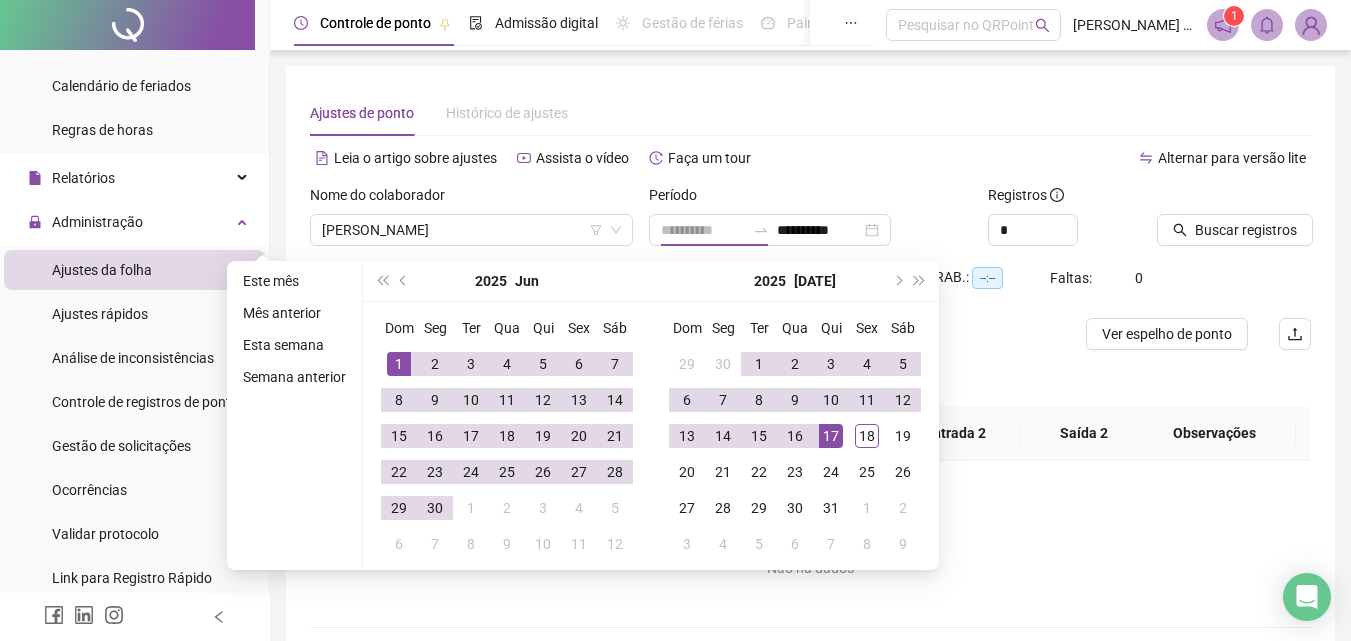 click on "1" at bounding box center (399, 364) 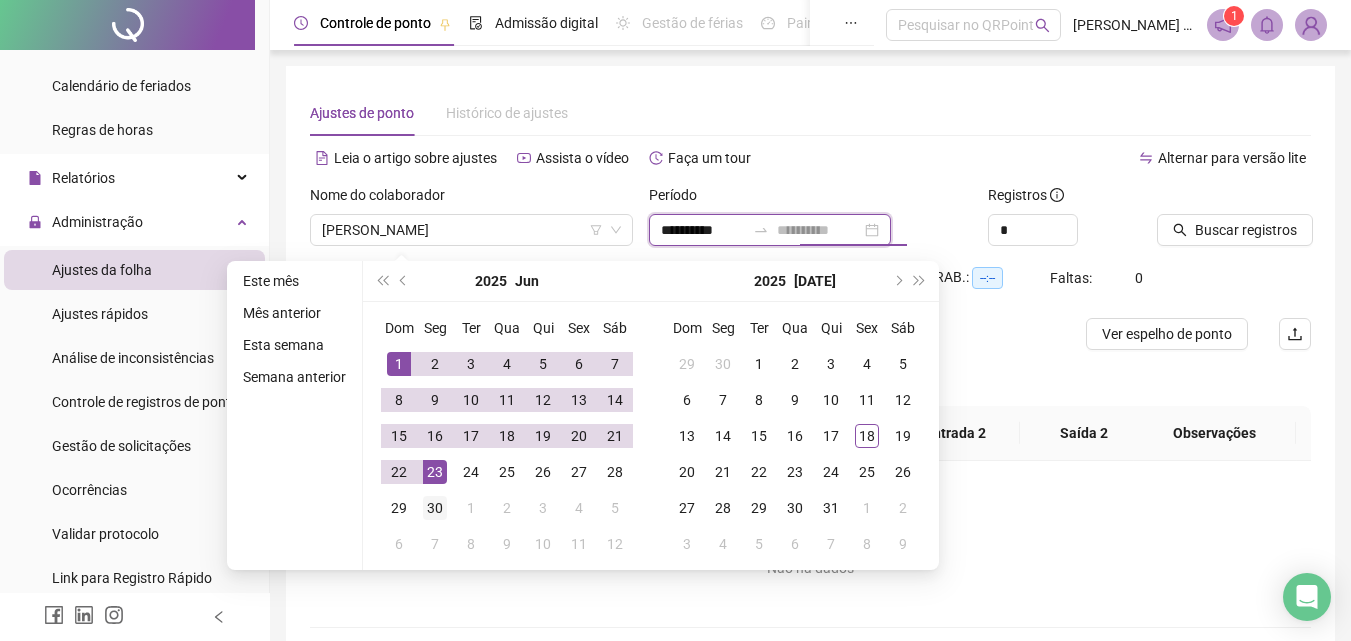 type on "**********" 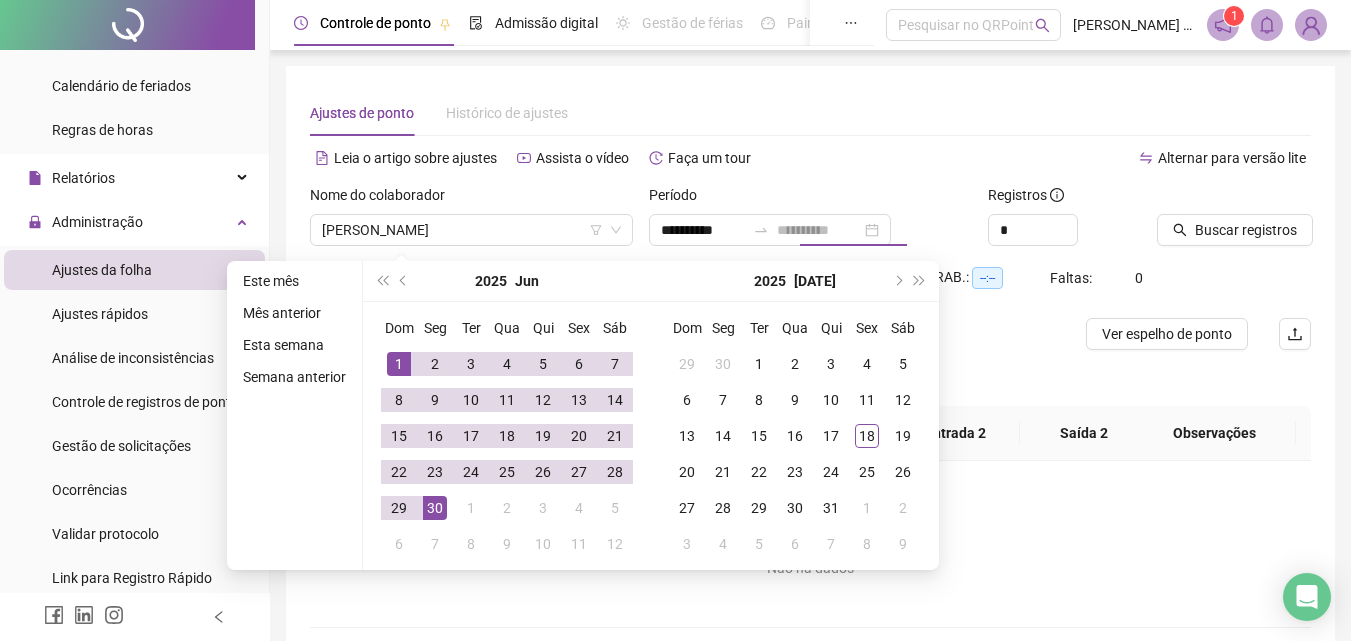 click on "30" at bounding box center [435, 508] 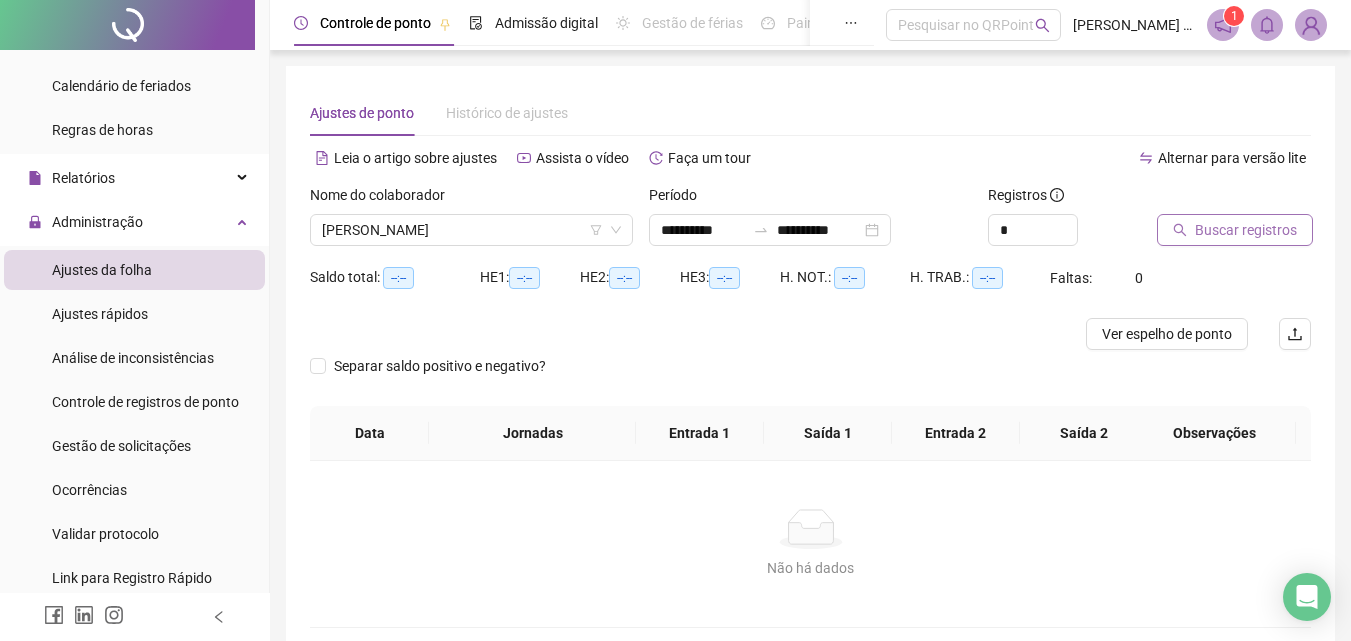 click on "Buscar registros" at bounding box center [1246, 230] 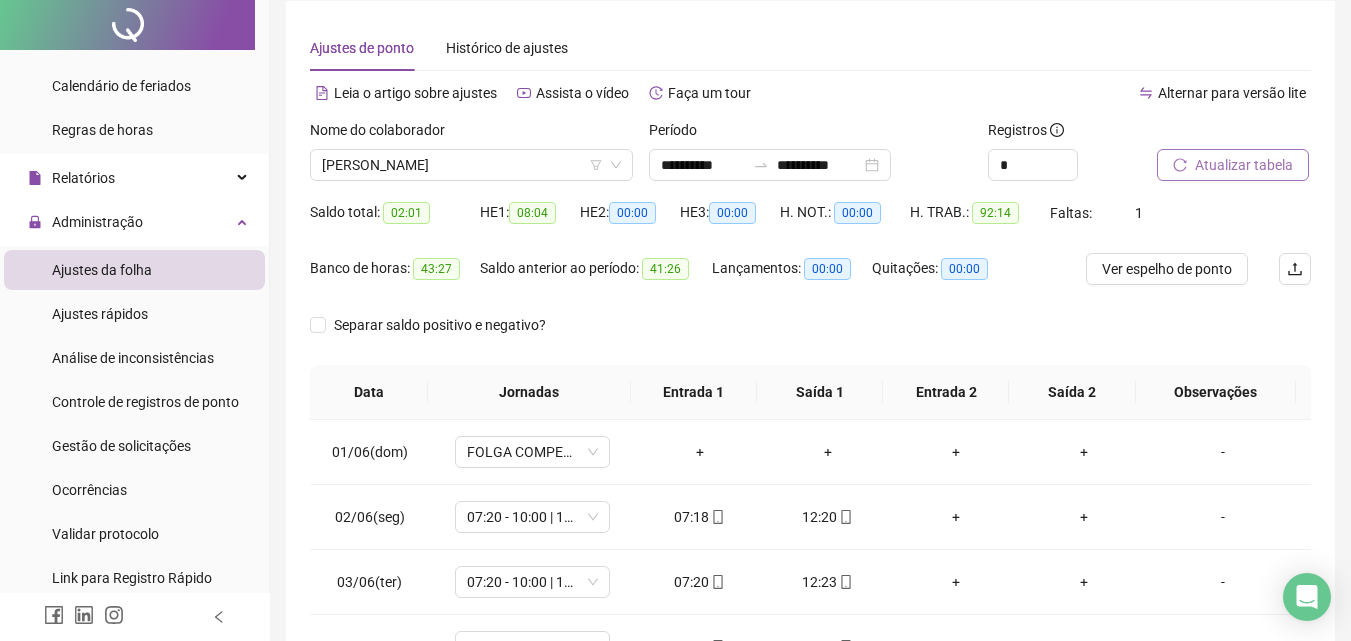 scroll, scrollTop: 100, scrollLeft: 0, axis: vertical 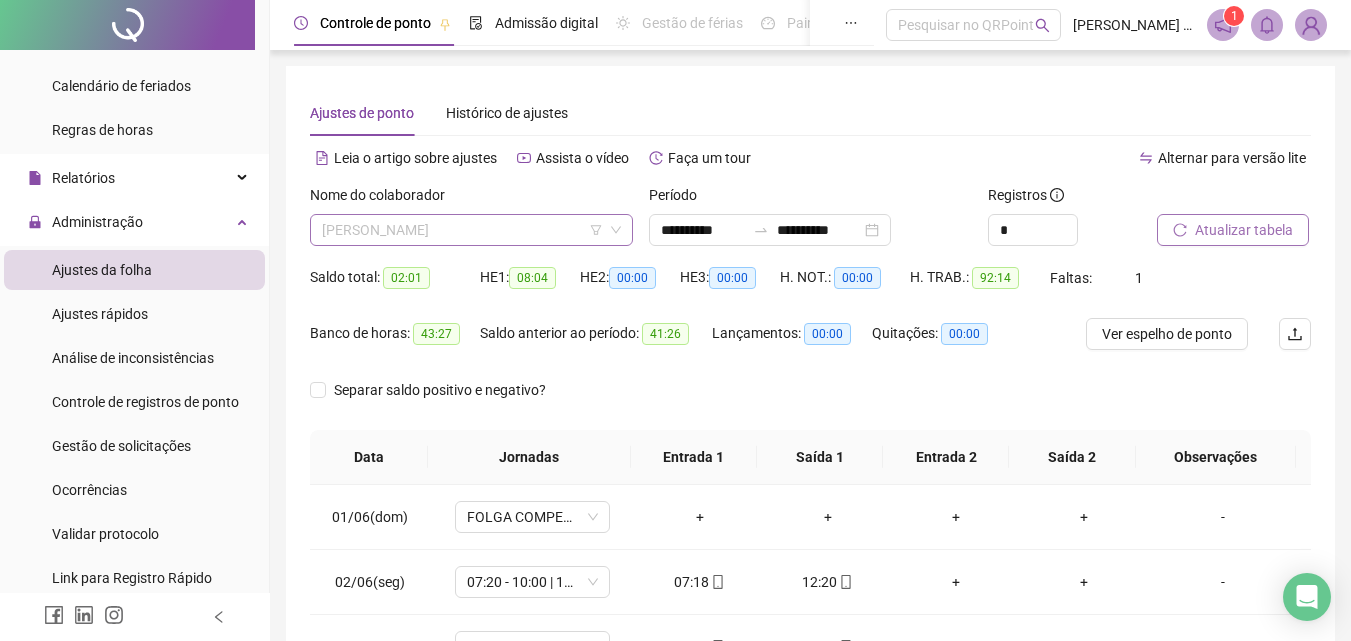 click on "[PERSON_NAME]" at bounding box center (471, 230) 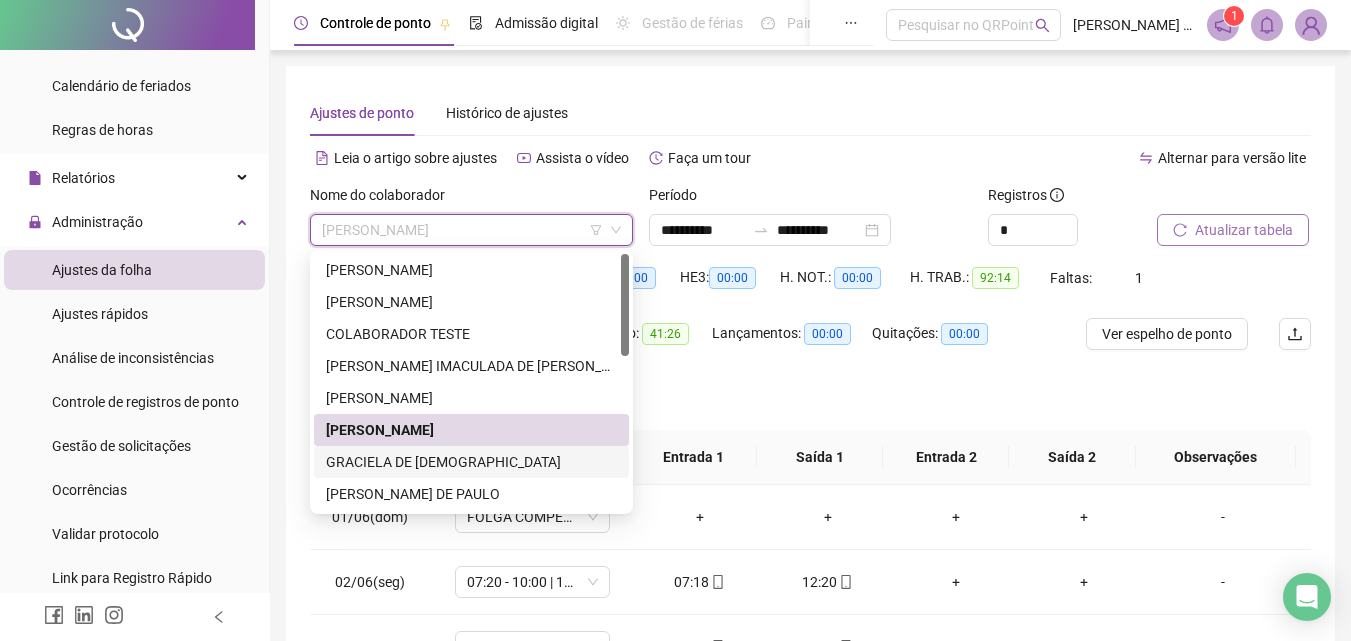 click on "GRACIELA DE [DEMOGRAPHIC_DATA]" at bounding box center [471, 462] 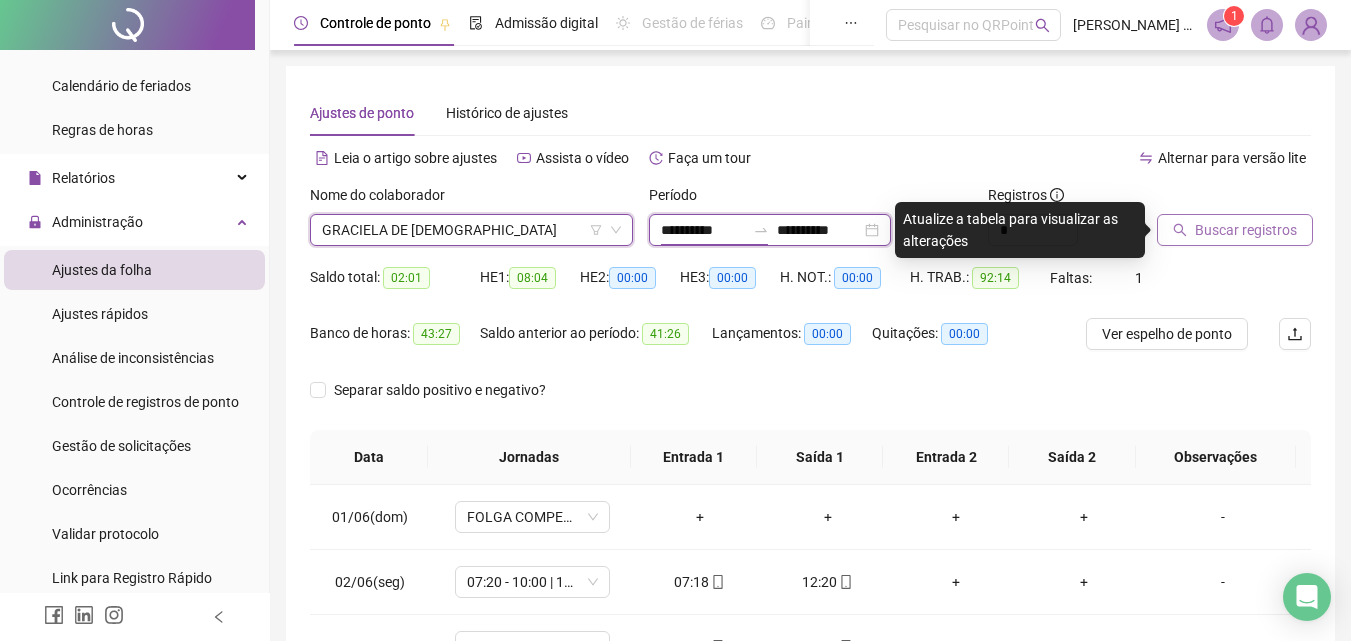 click on "**********" at bounding box center (703, 230) 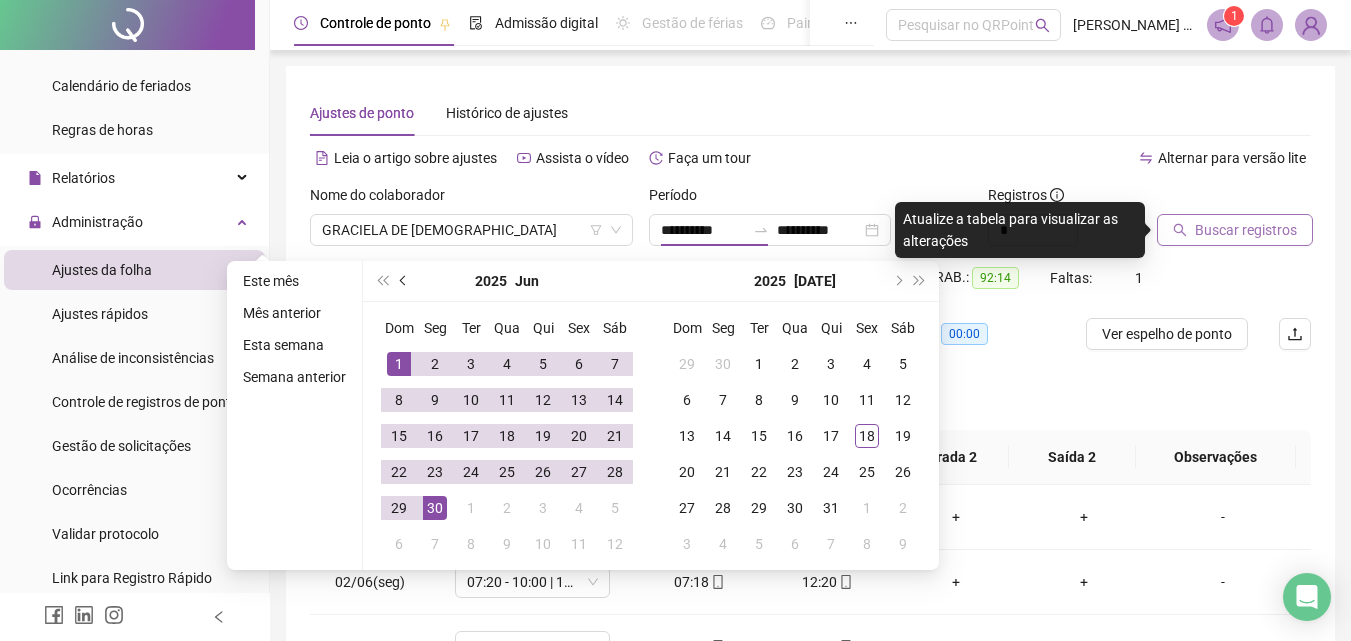 click at bounding box center (405, 281) 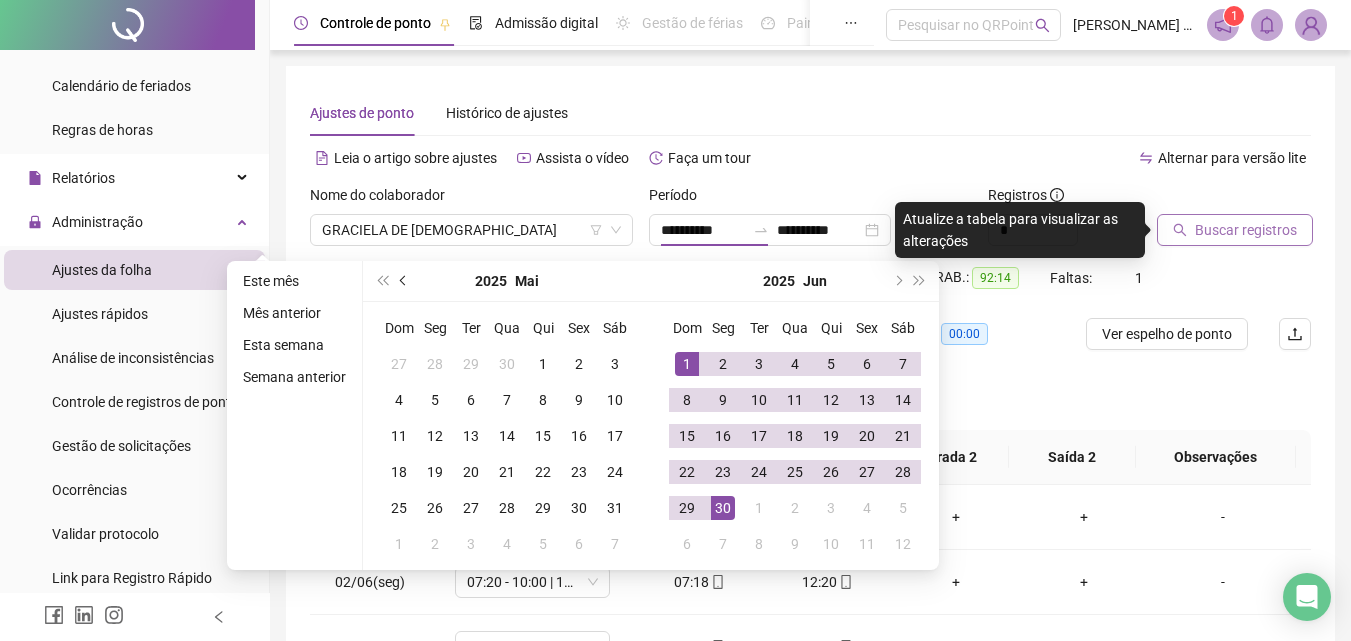 click at bounding box center (405, 281) 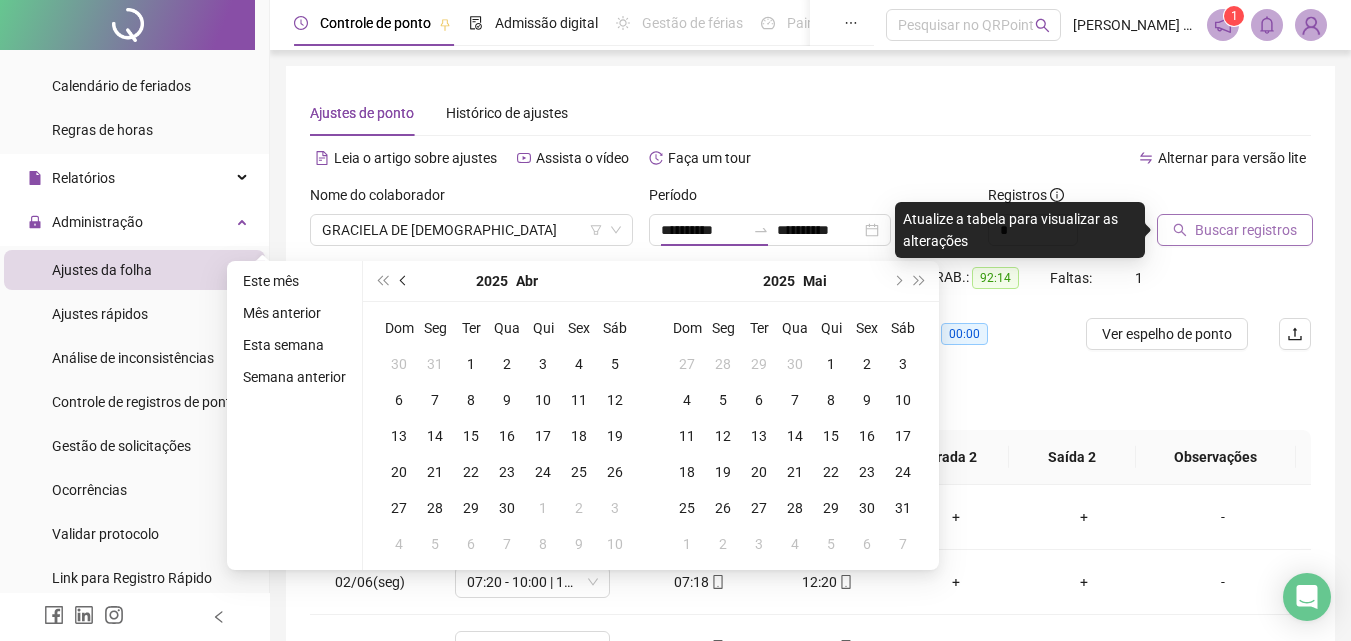 click at bounding box center (405, 281) 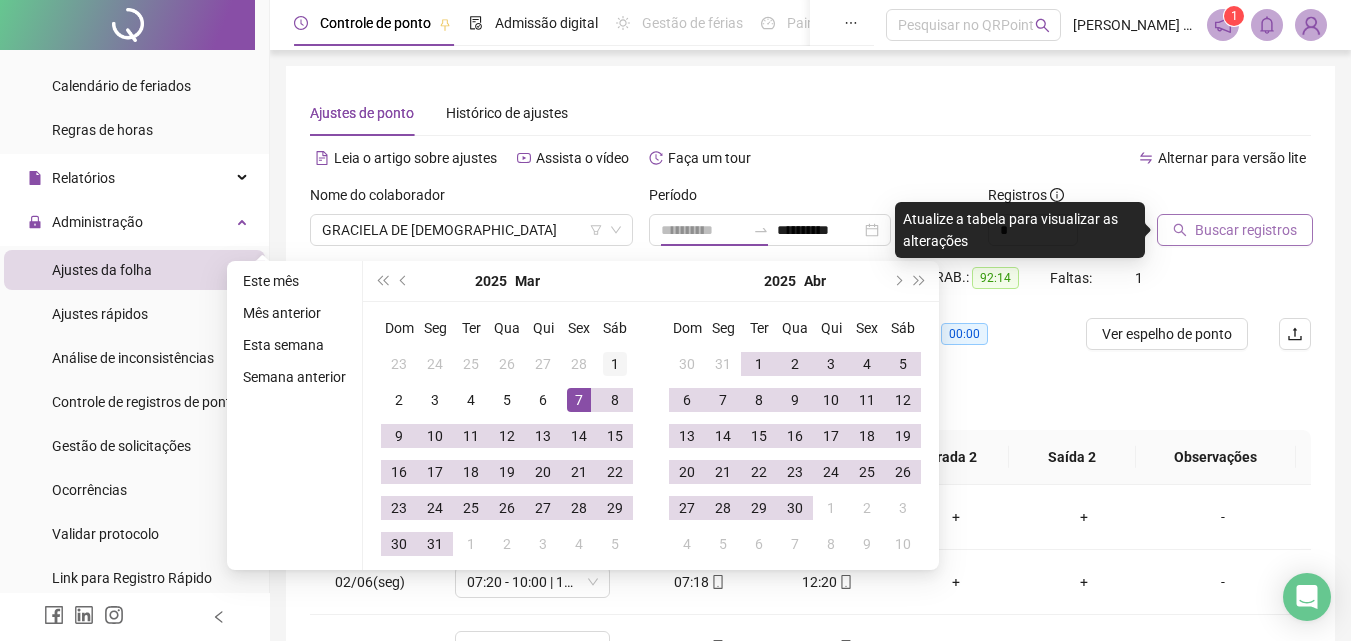 type on "**********" 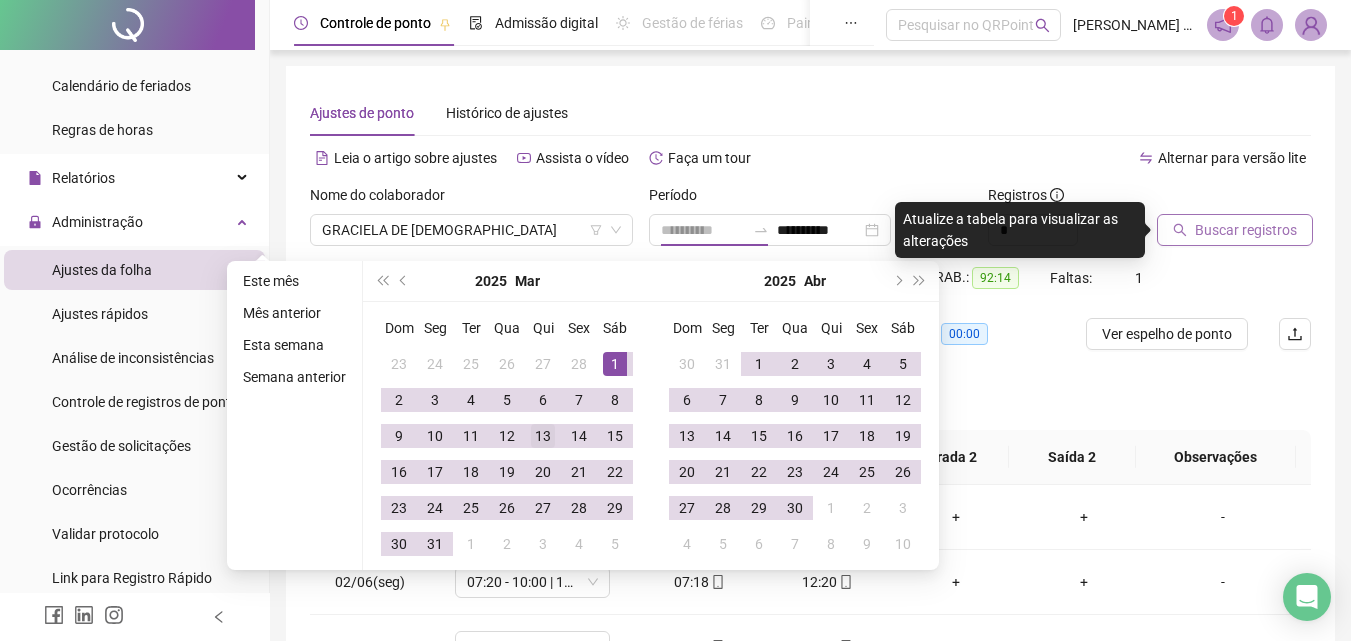 drag, startPoint x: 610, startPoint y: 364, endPoint x: 537, endPoint y: 444, distance: 108.30051 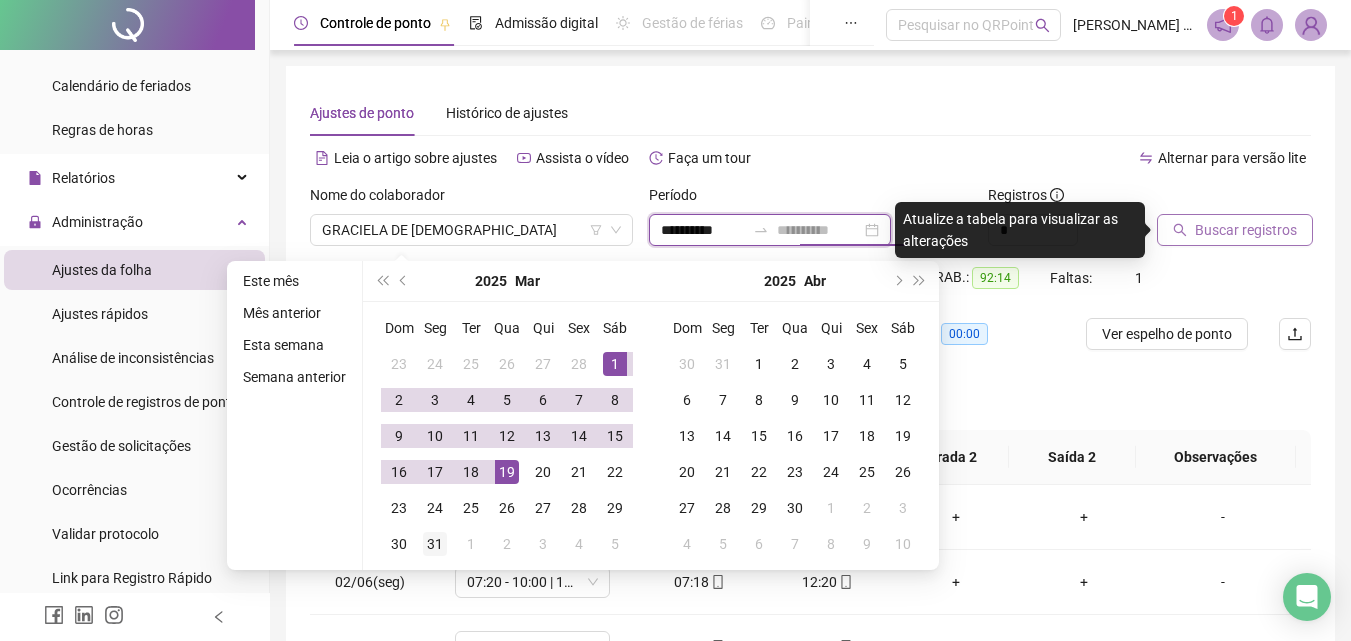 type on "**********" 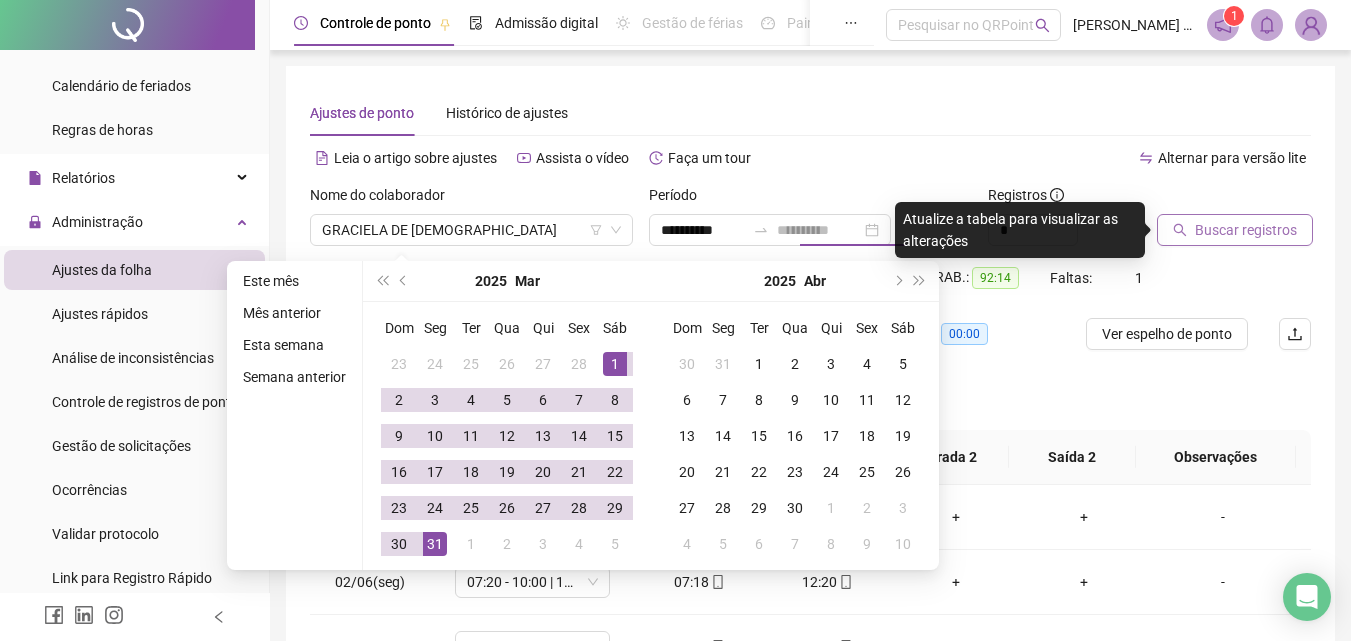 drag, startPoint x: 428, startPoint y: 542, endPoint x: 605, endPoint y: 461, distance: 194.65353 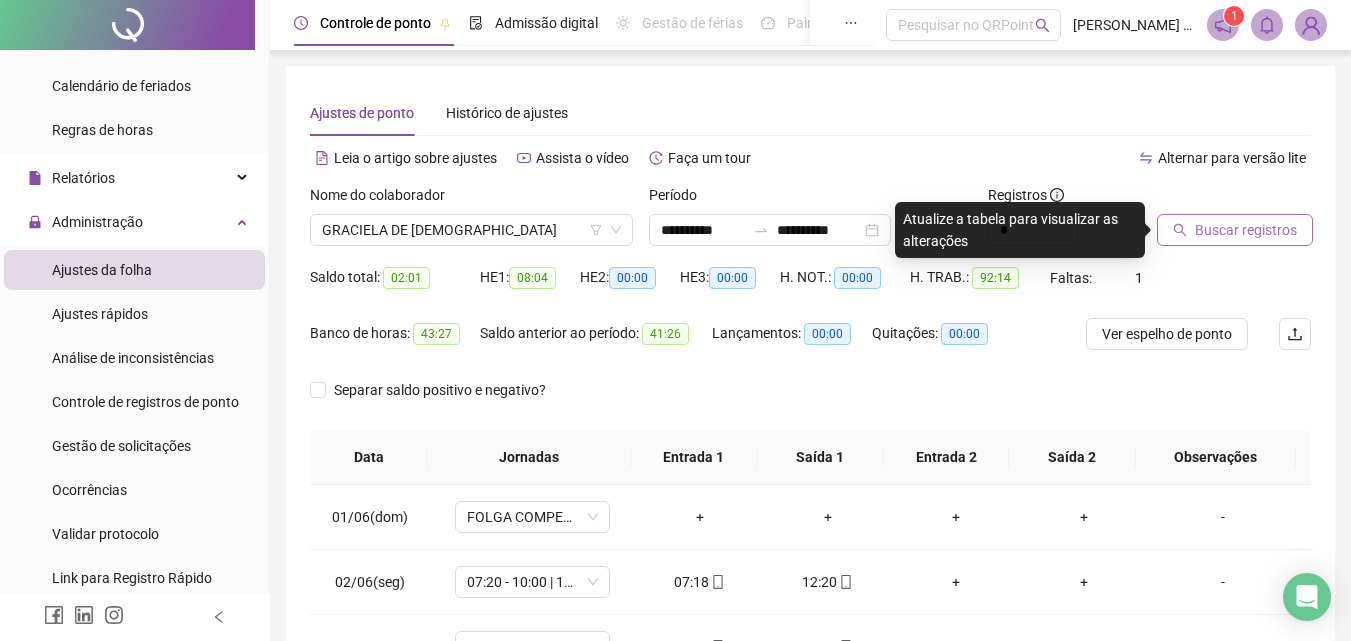 click on "Buscar registros" at bounding box center [1246, 230] 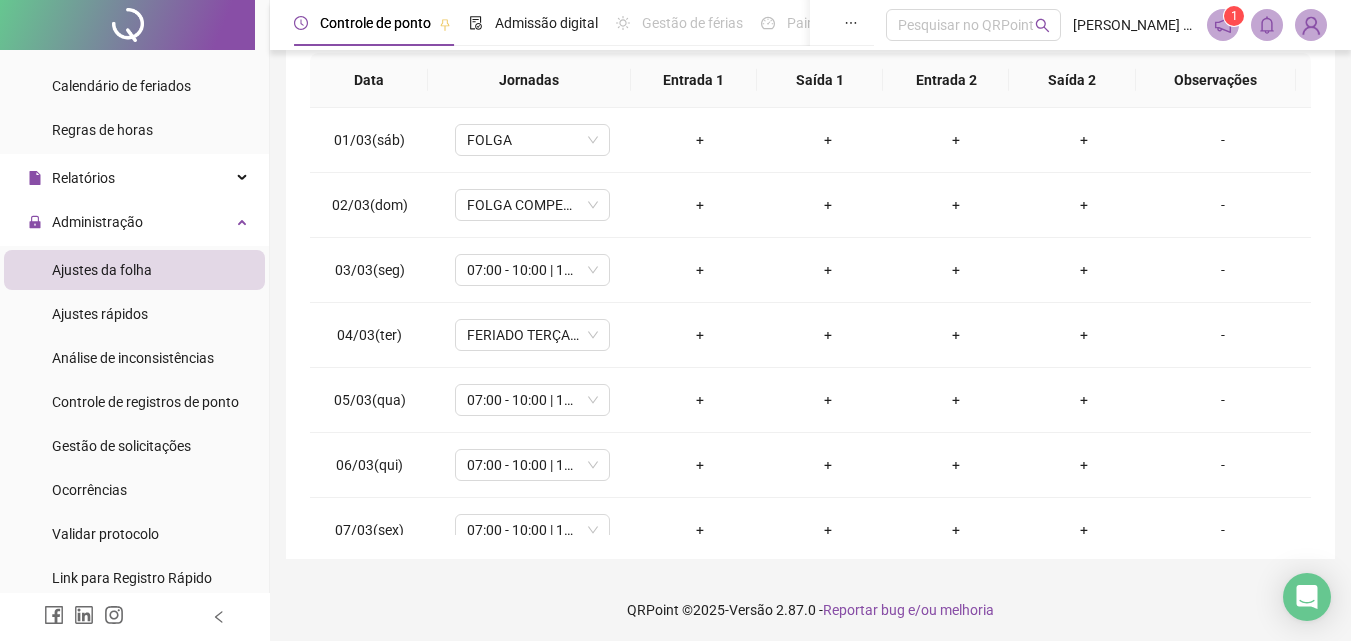 scroll, scrollTop: 381, scrollLeft: 0, axis: vertical 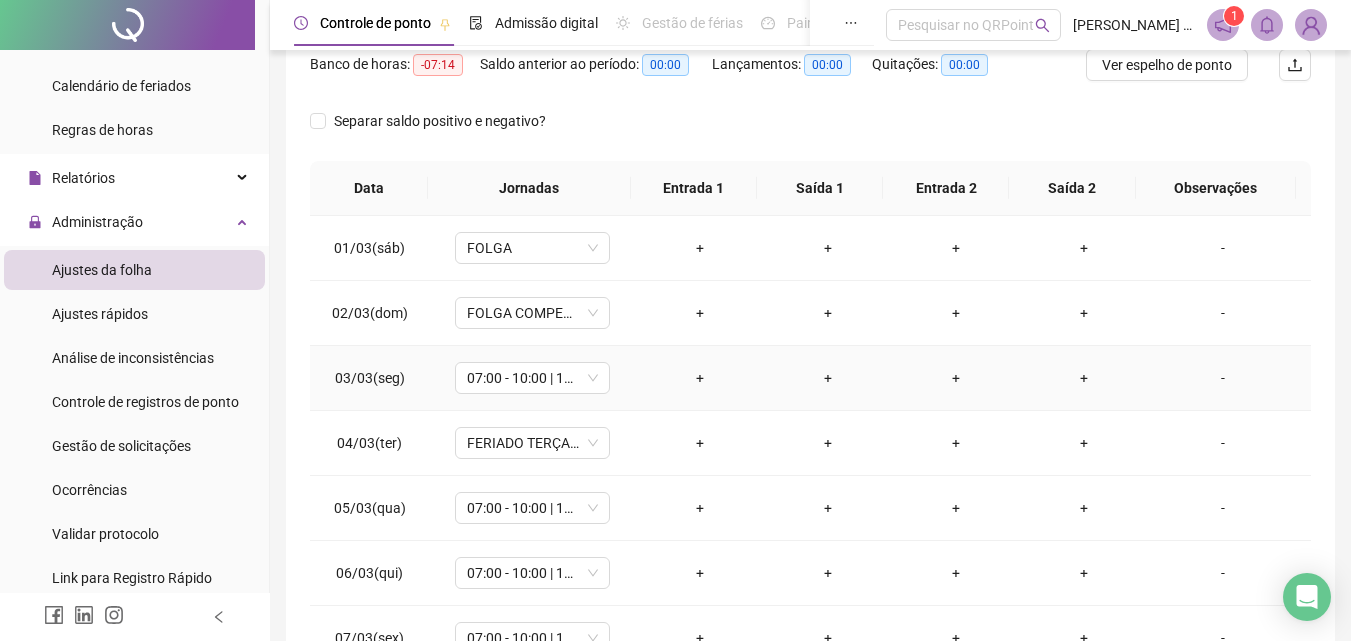 click on "+" at bounding box center (700, 378) 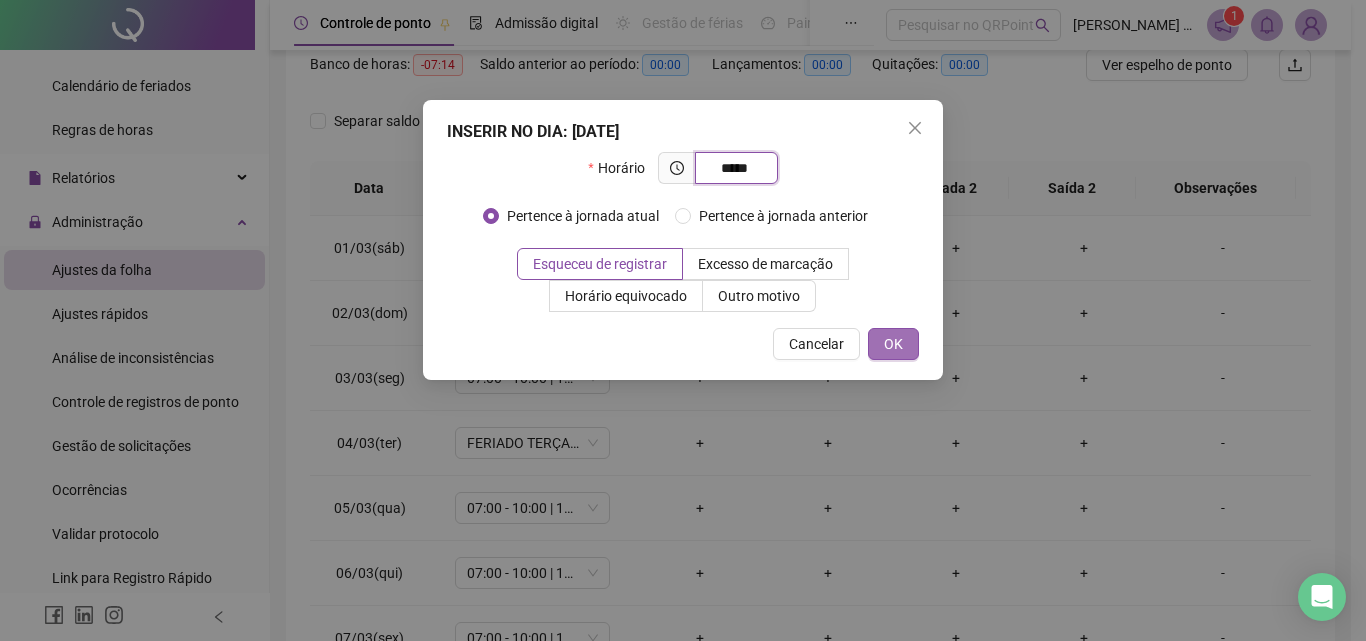 type on "*****" 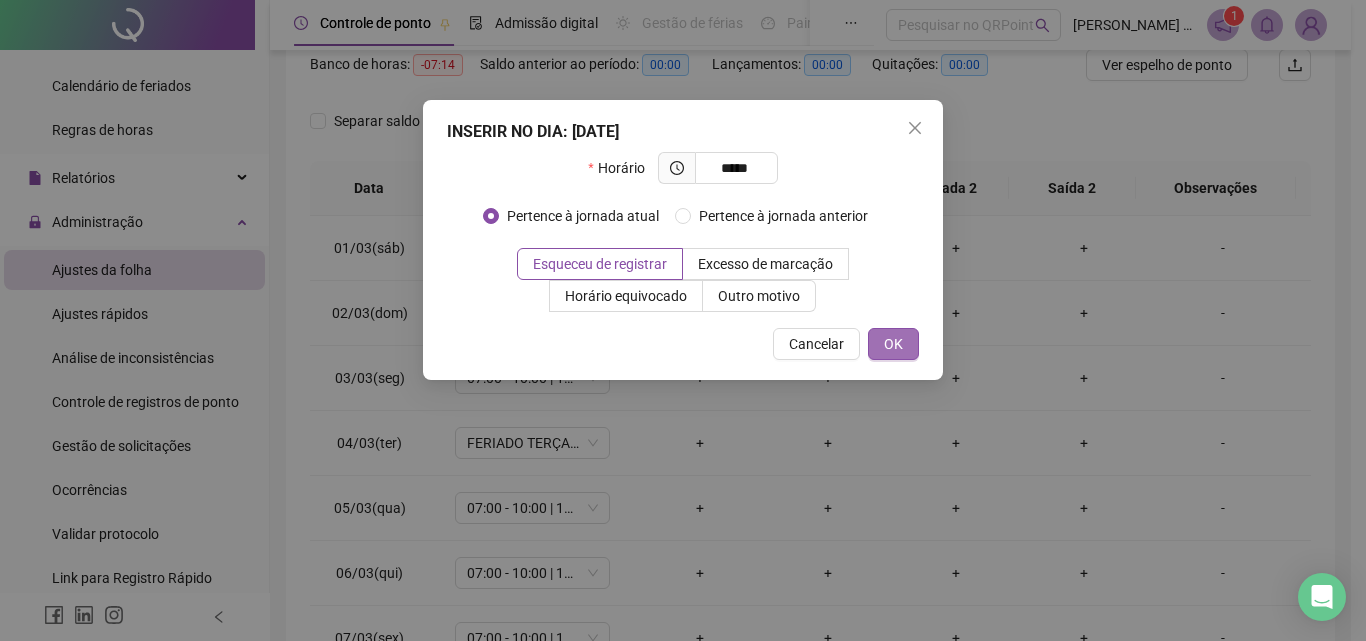 click on "OK" at bounding box center [893, 344] 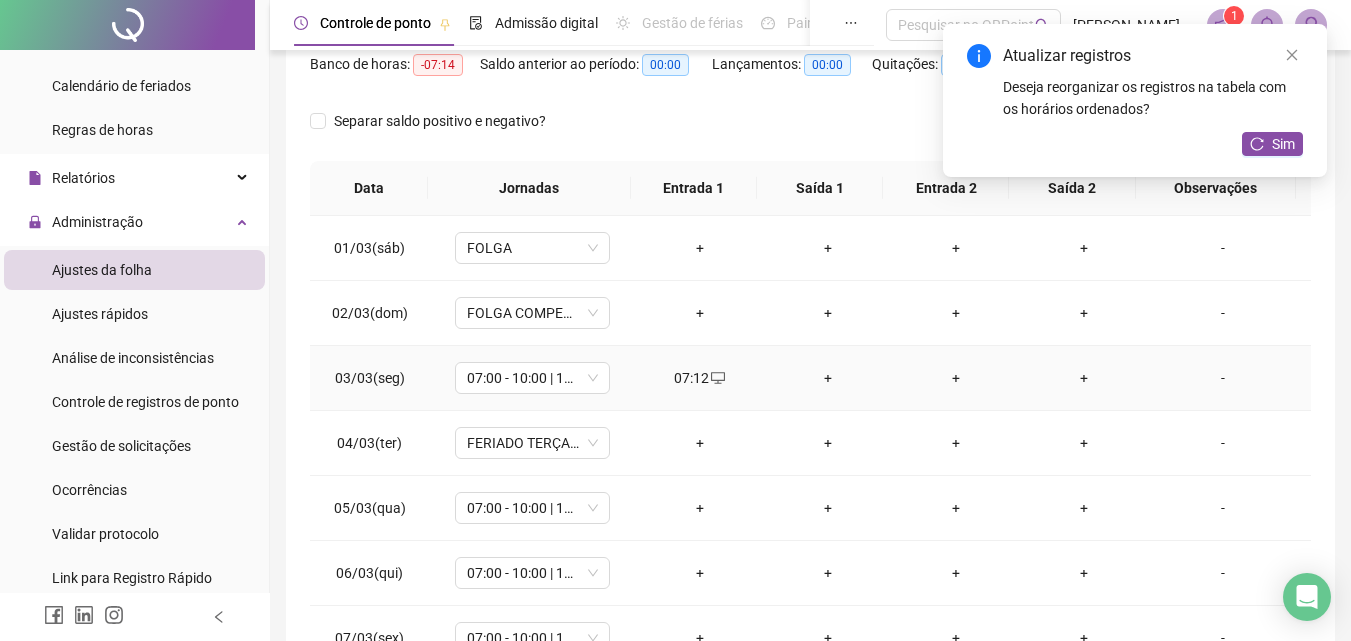 click on "+" at bounding box center [828, 378] 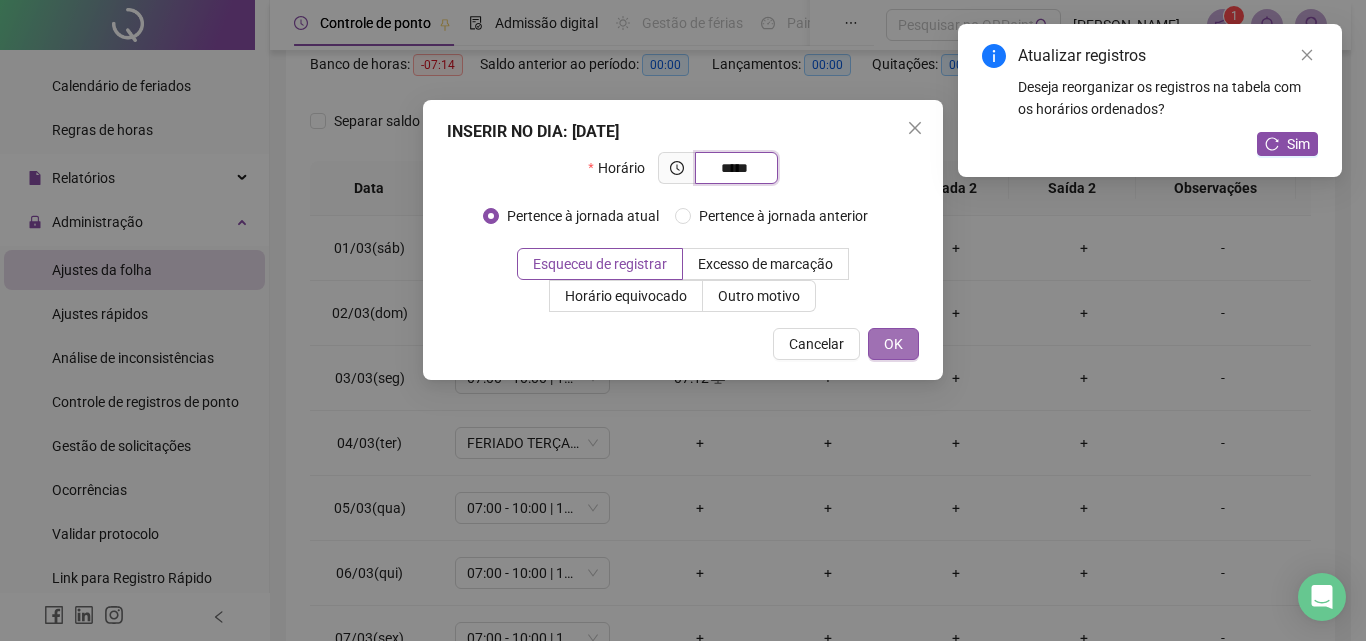 type on "*****" 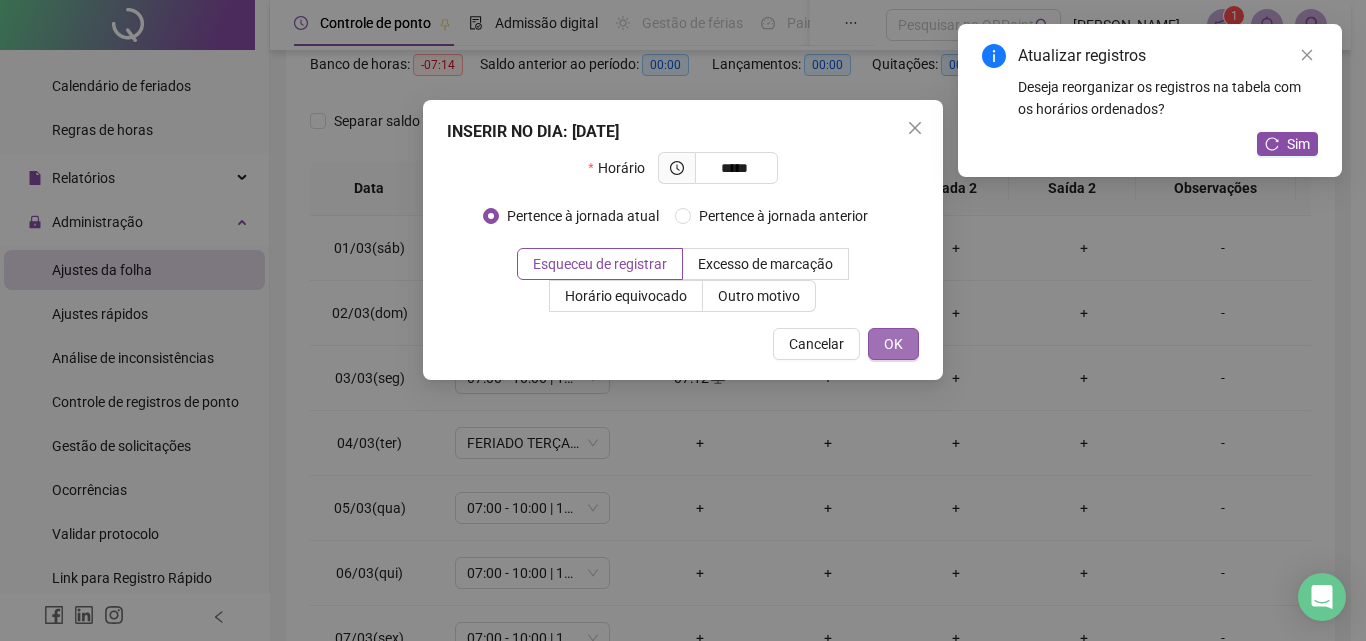 click on "OK" at bounding box center [893, 344] 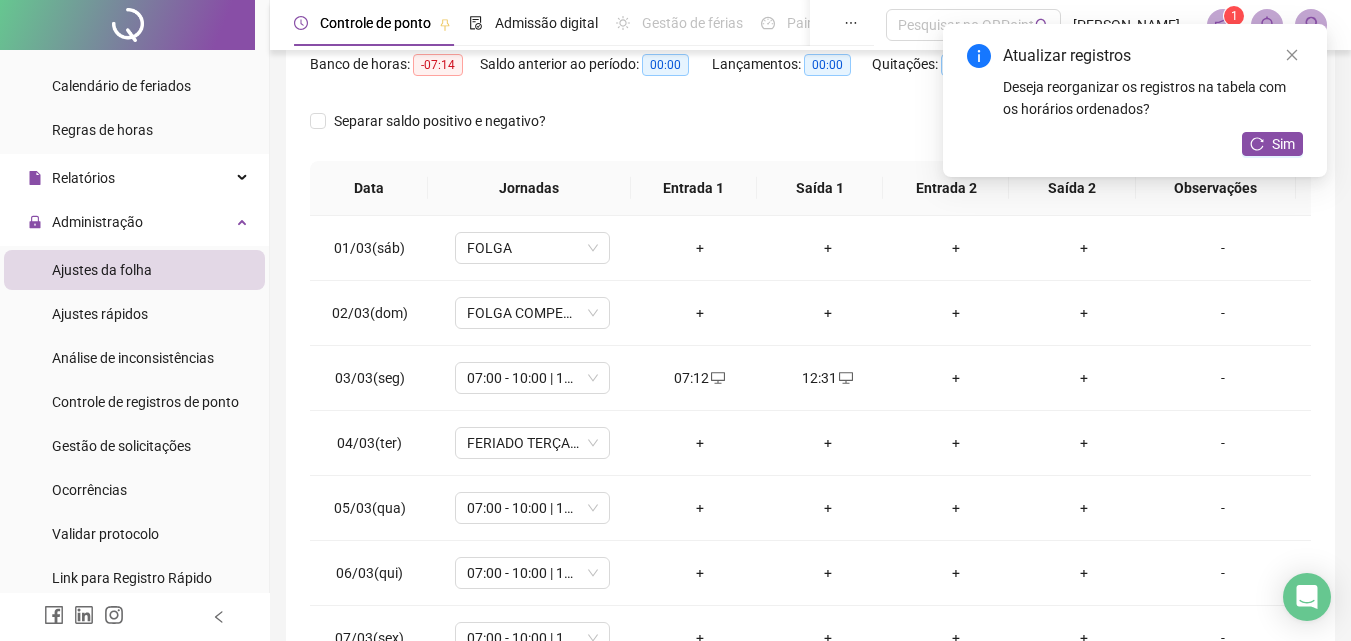 click on "Separar saldo positivo e negativo?" at bounding box center (810, 133) 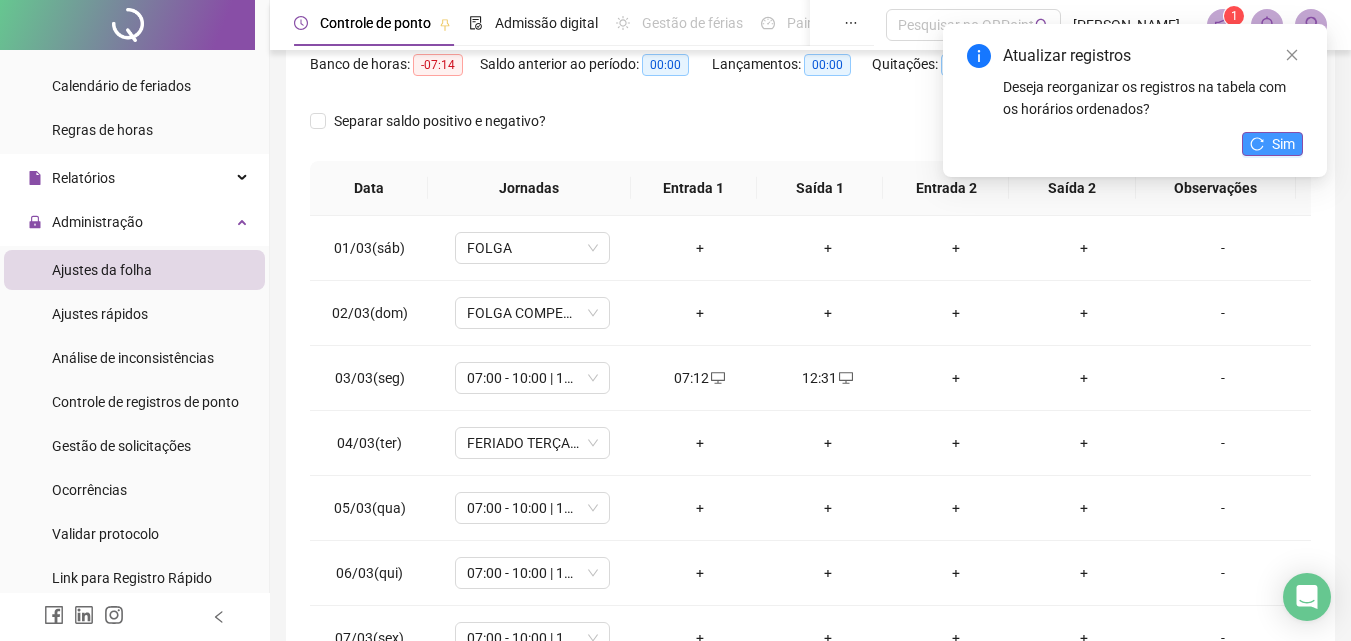 click on "Sim" at bounding box center [1283, 144] 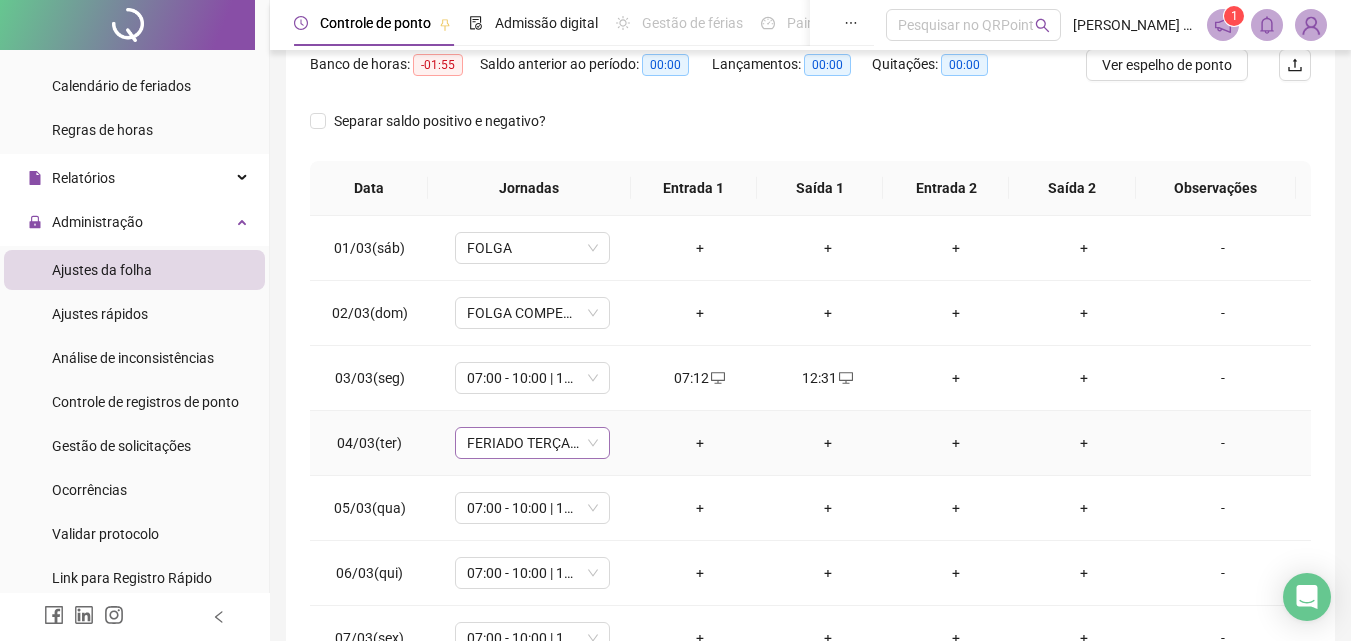 click on "FERIADO TERÇA-FEIRA DE [DATE]" at bounding box center (532, 443) 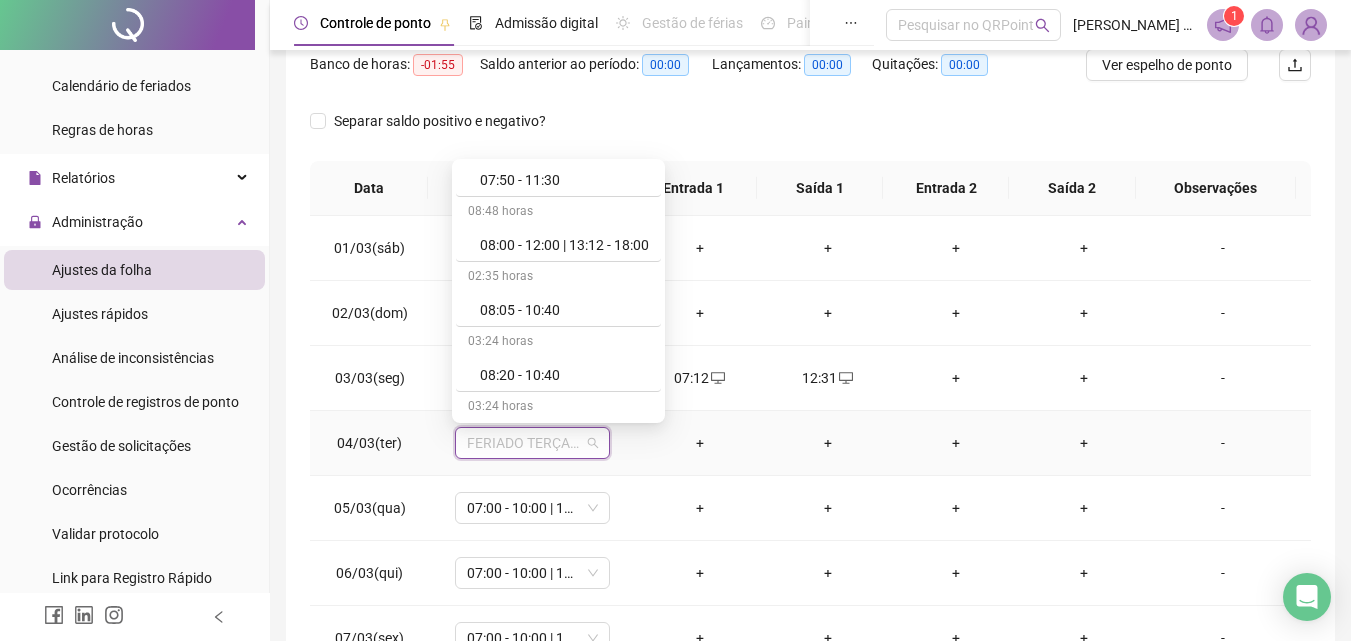 scroll, scrollTop: 285, scrollLeft: 0, axis: vertical 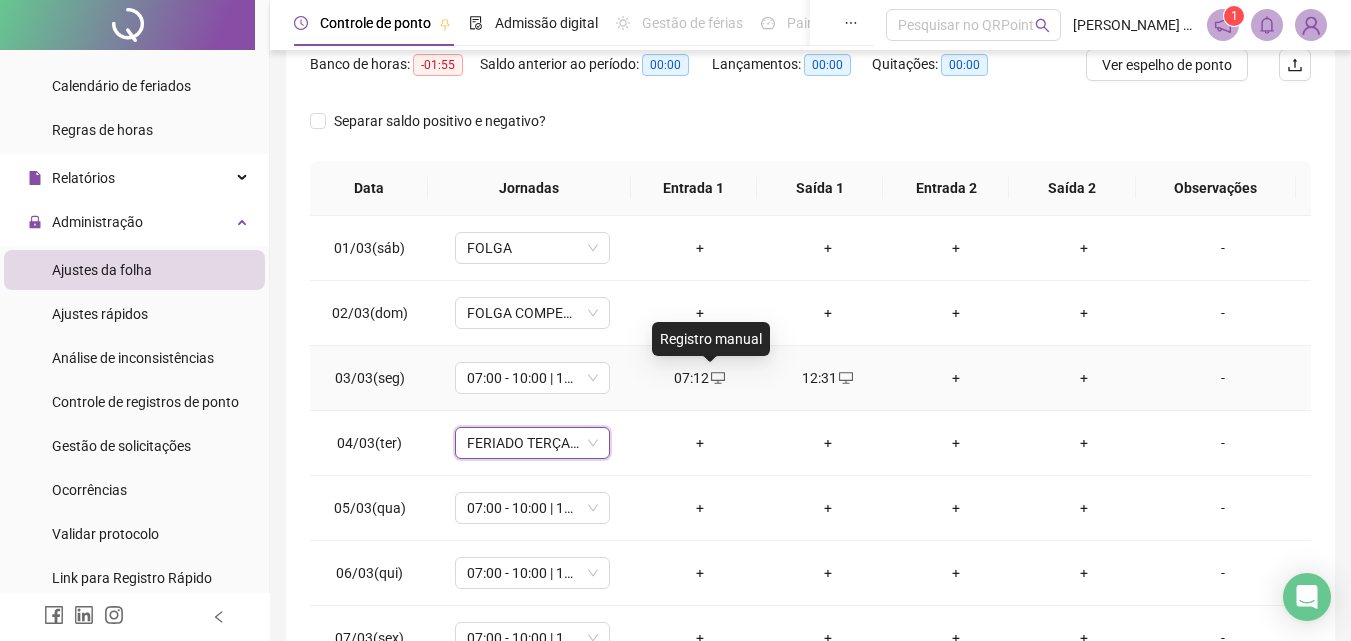click 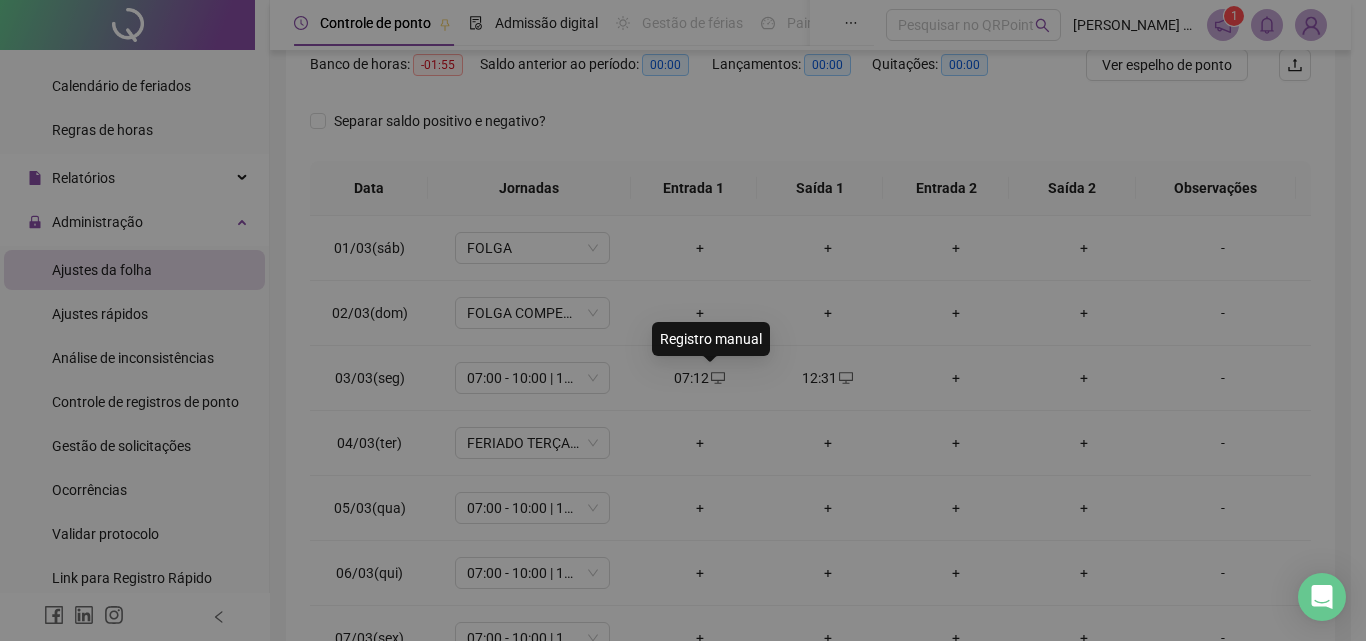 type on "**********" 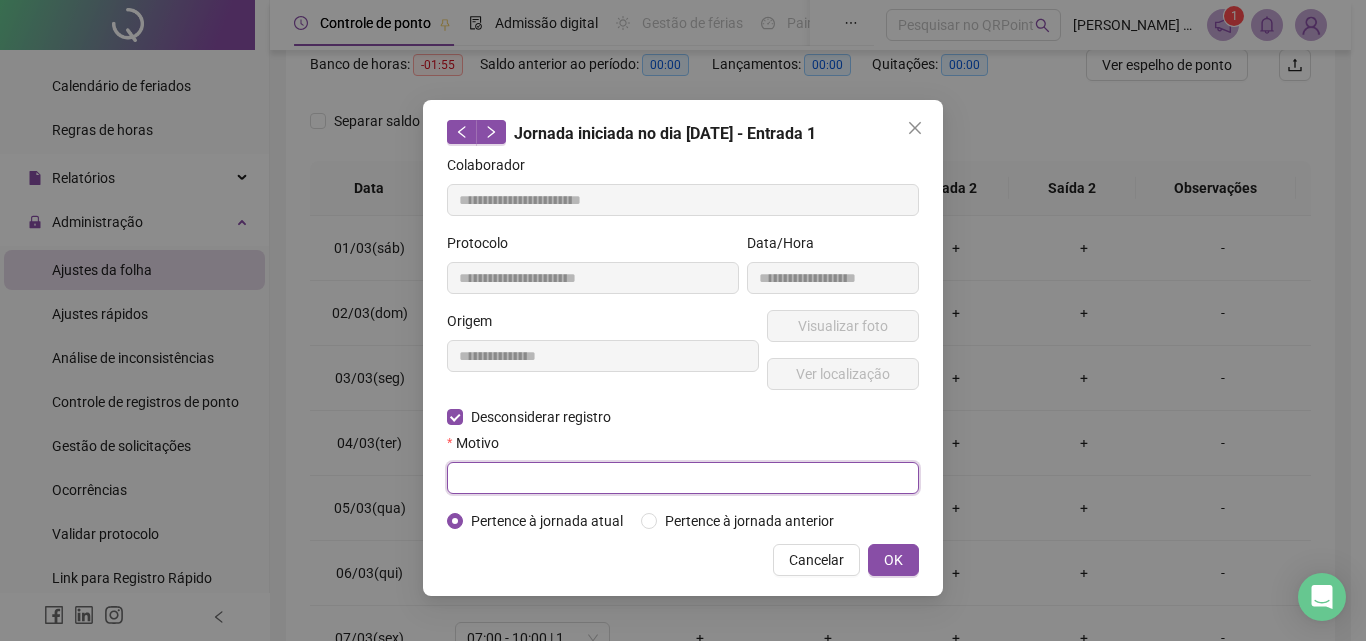 click at bounding box center (683, 478) 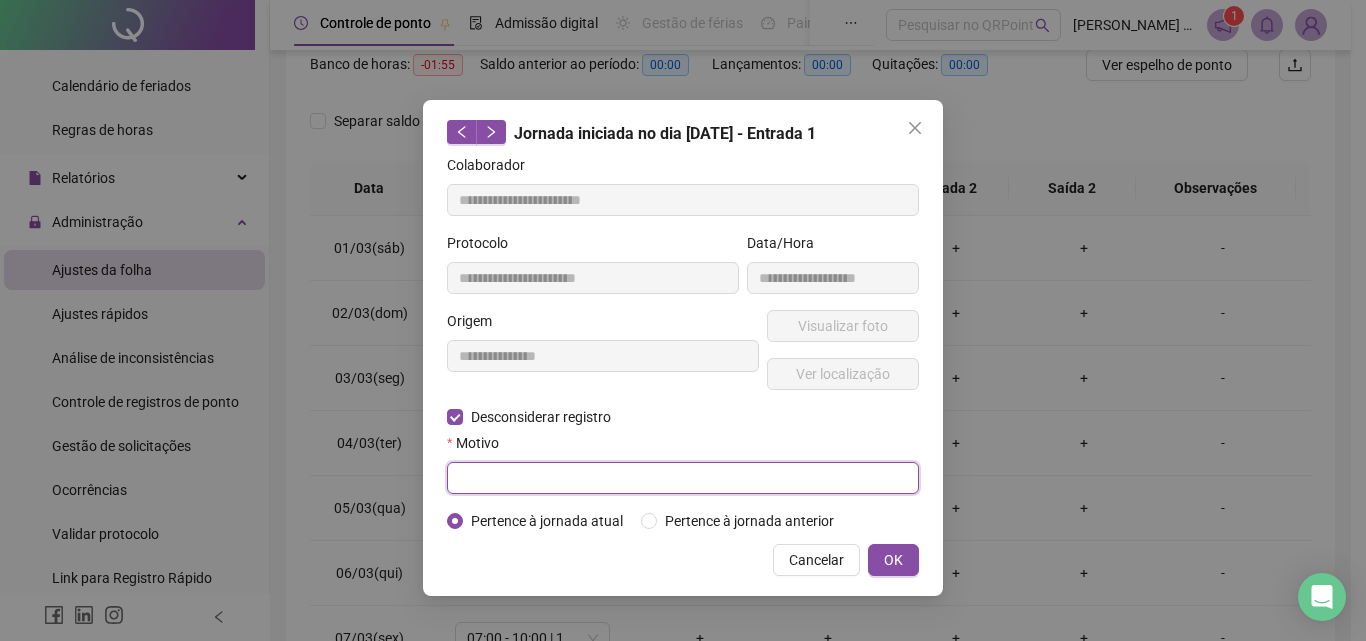 type on "*" 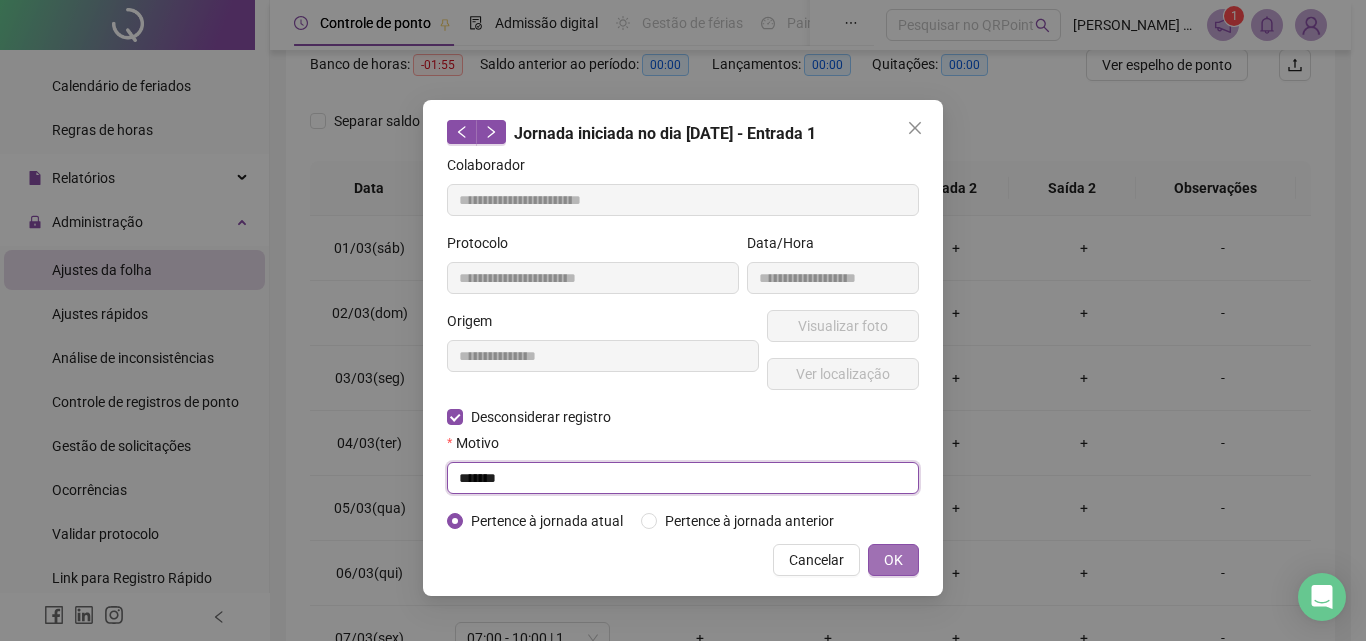type on "*******" 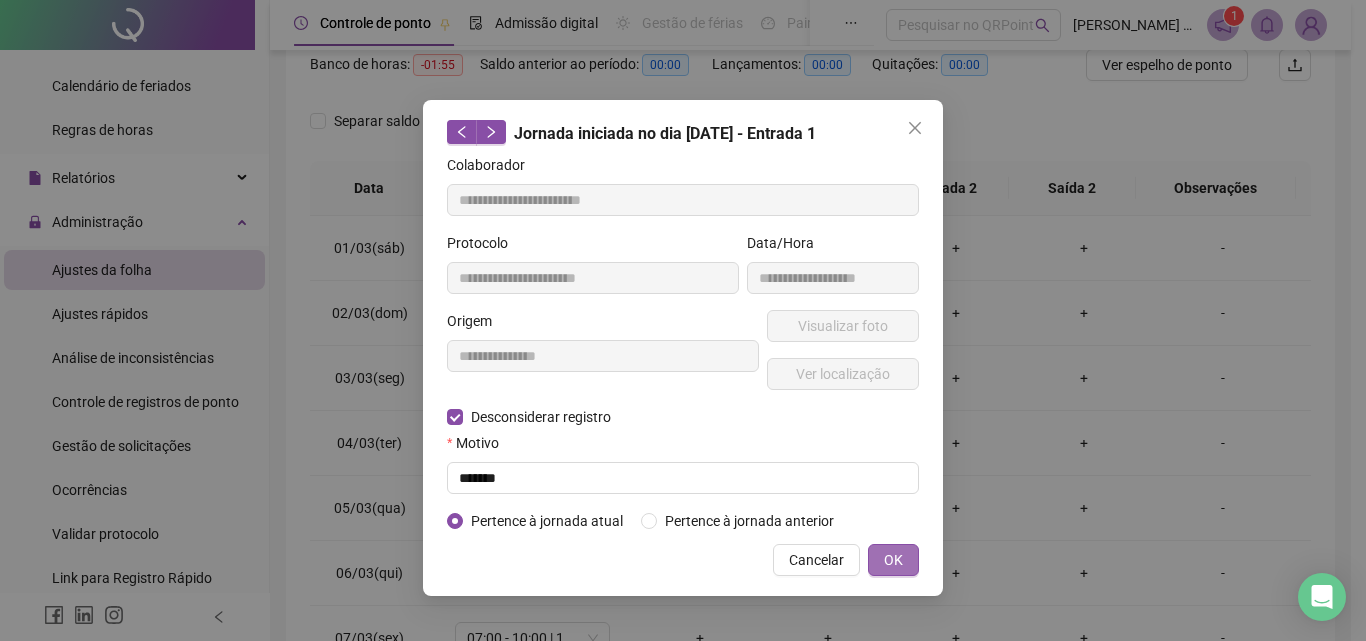 click on "OK" at bounding box center (893, 560) 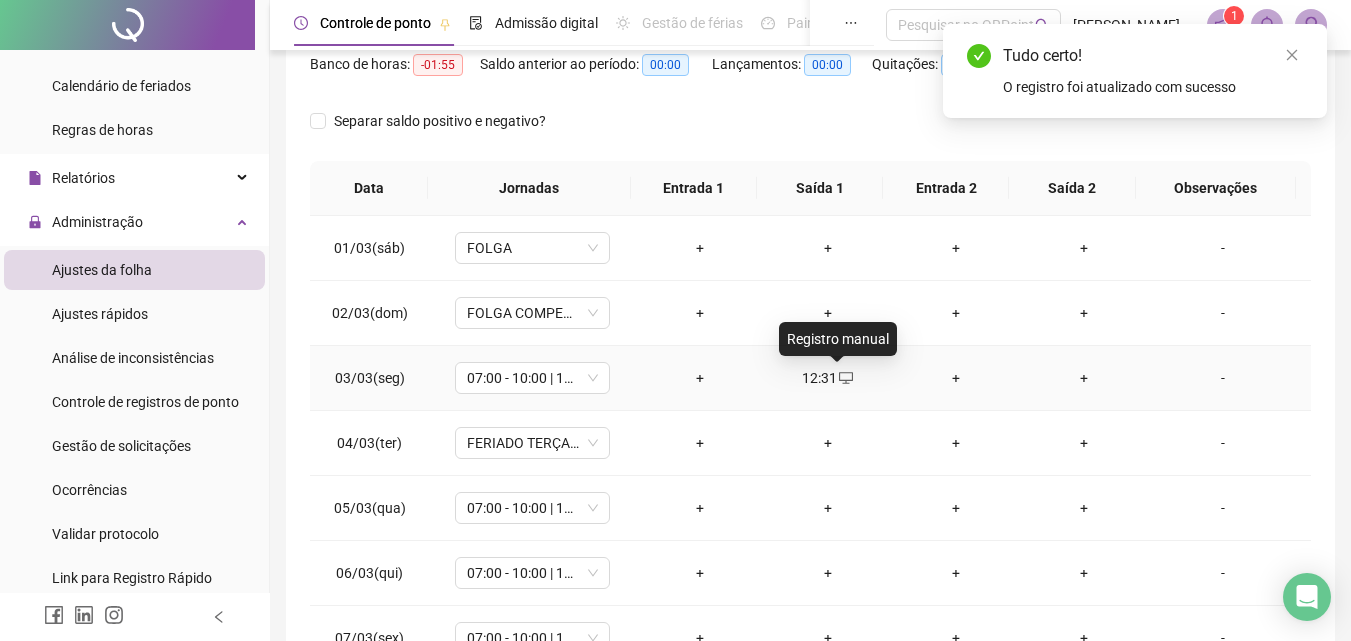 click 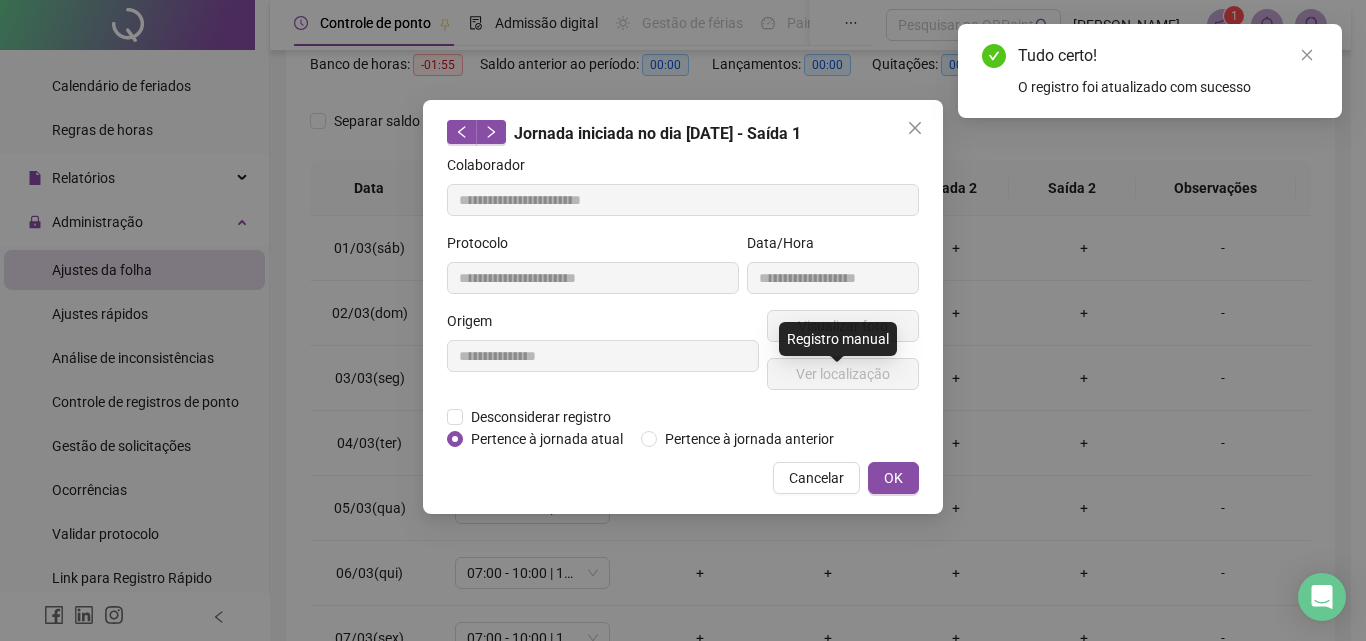 type on "**********" 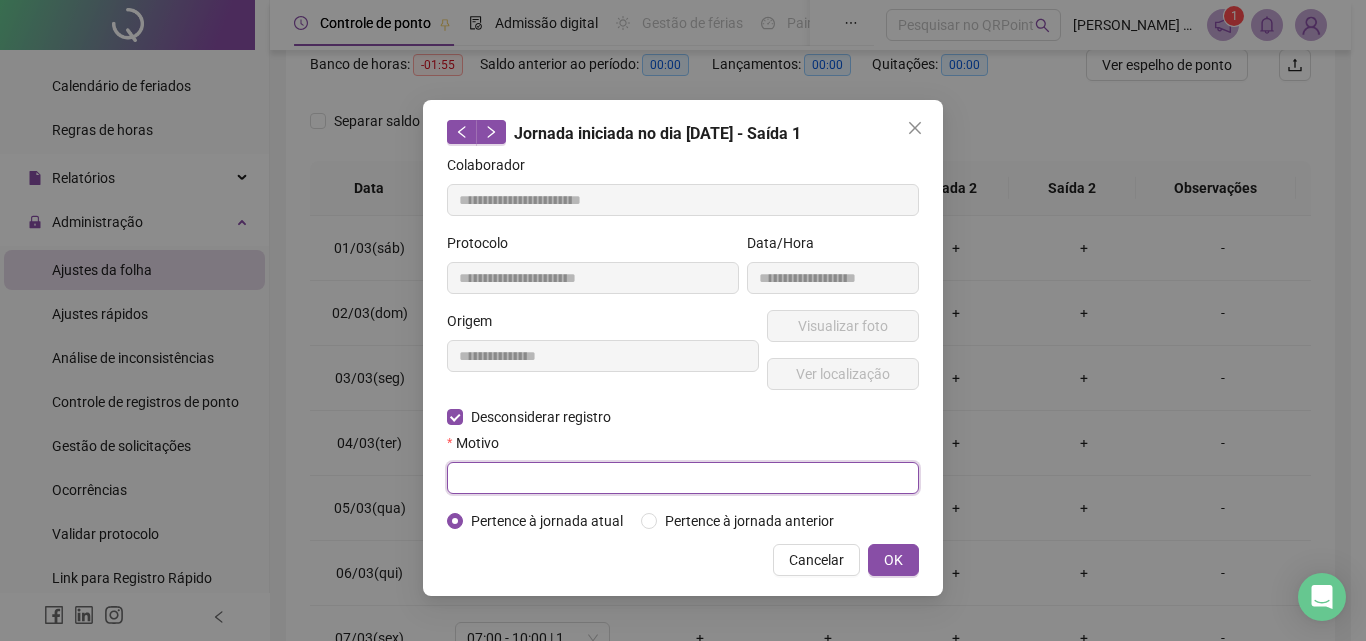 drag, startPoint x: 515, startPoint y: 473, endPoint x: 538, endPoint y: 448, distance: 33.970577 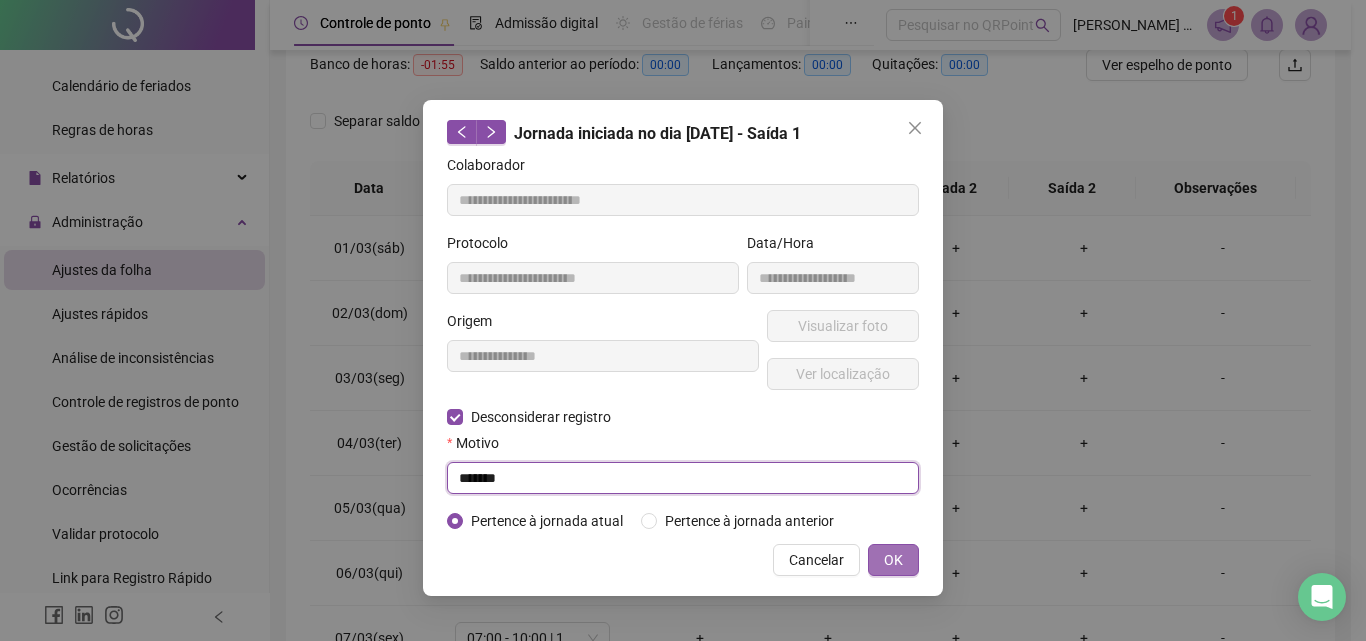 type on "*******" 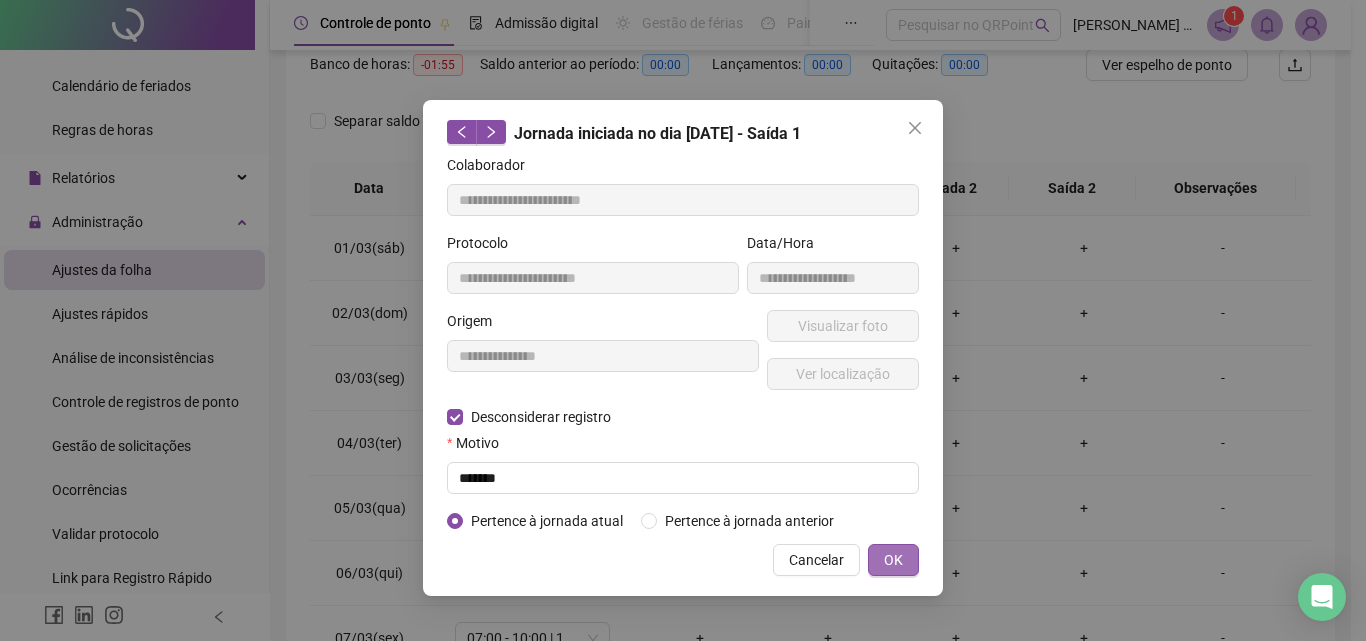 click on "OK" at bounding box center [893, 560] 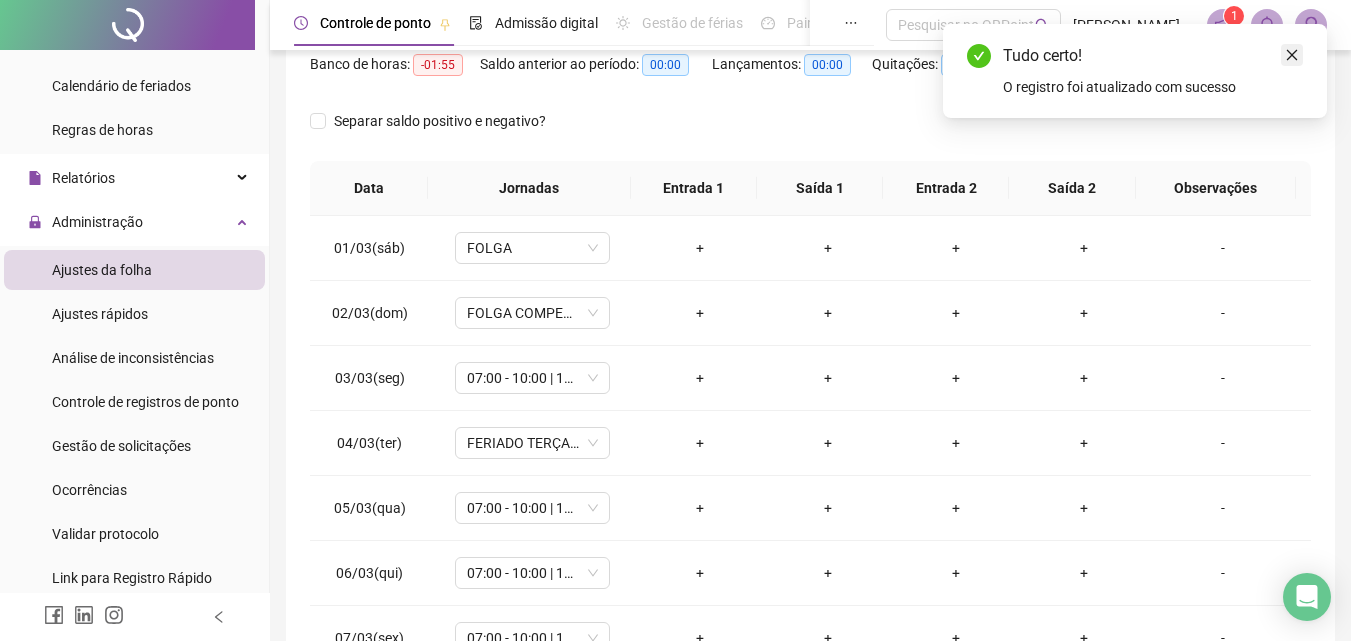 click 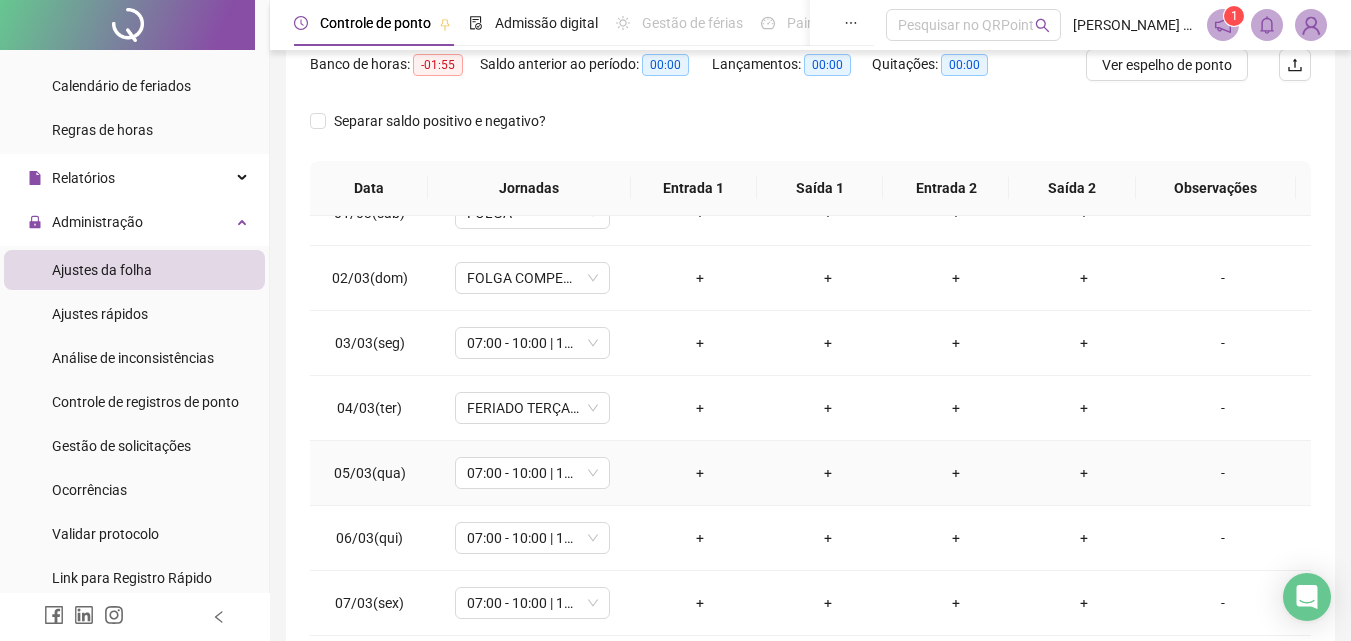 scroll, scrollTop: 0, scrollLeft: 0, axis: both 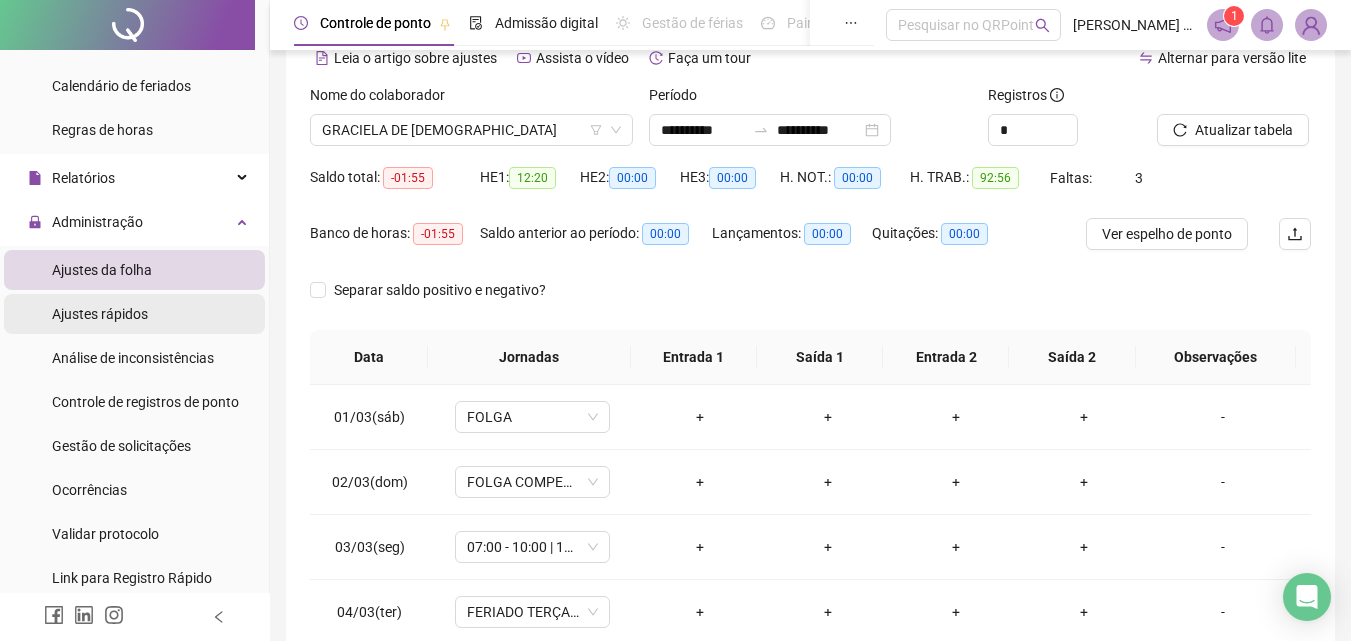 click on "Ajustes rápidos" at bounding box center (100, 314) 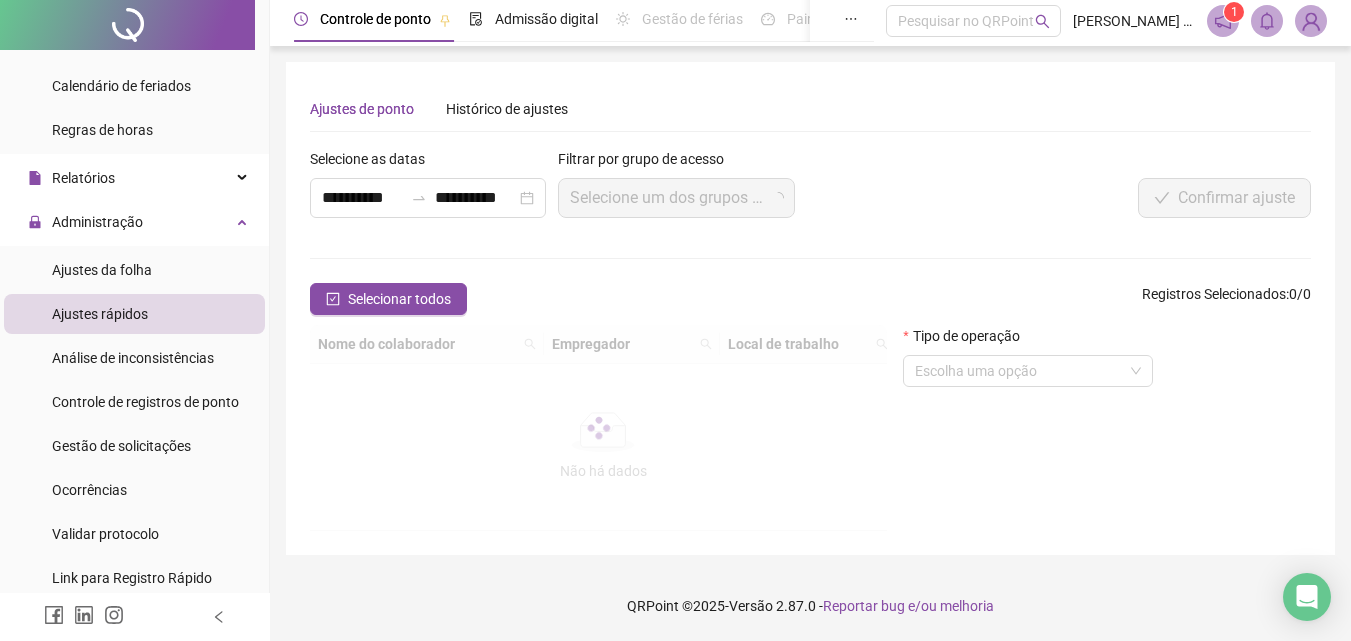 scroll, scrollTop: 0, scrollLeft: 0, axis: both 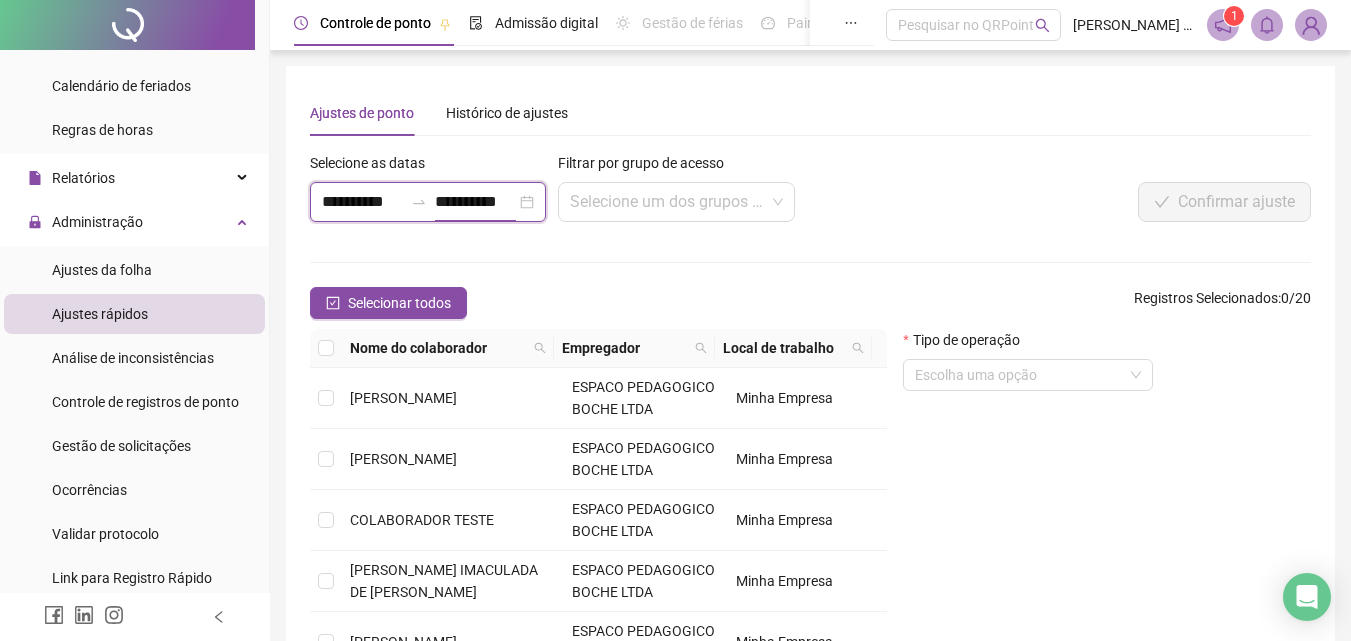click on "**********" at bounding box center [475, 202] 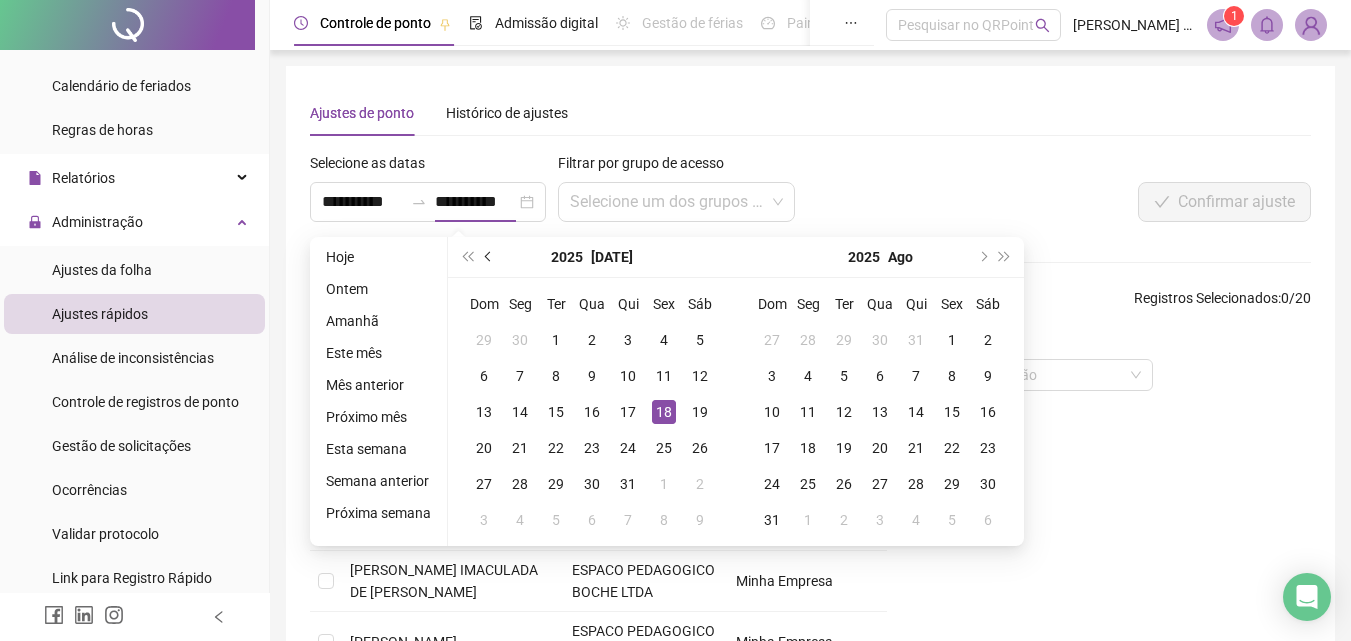 click at bounding box center [489, 257] 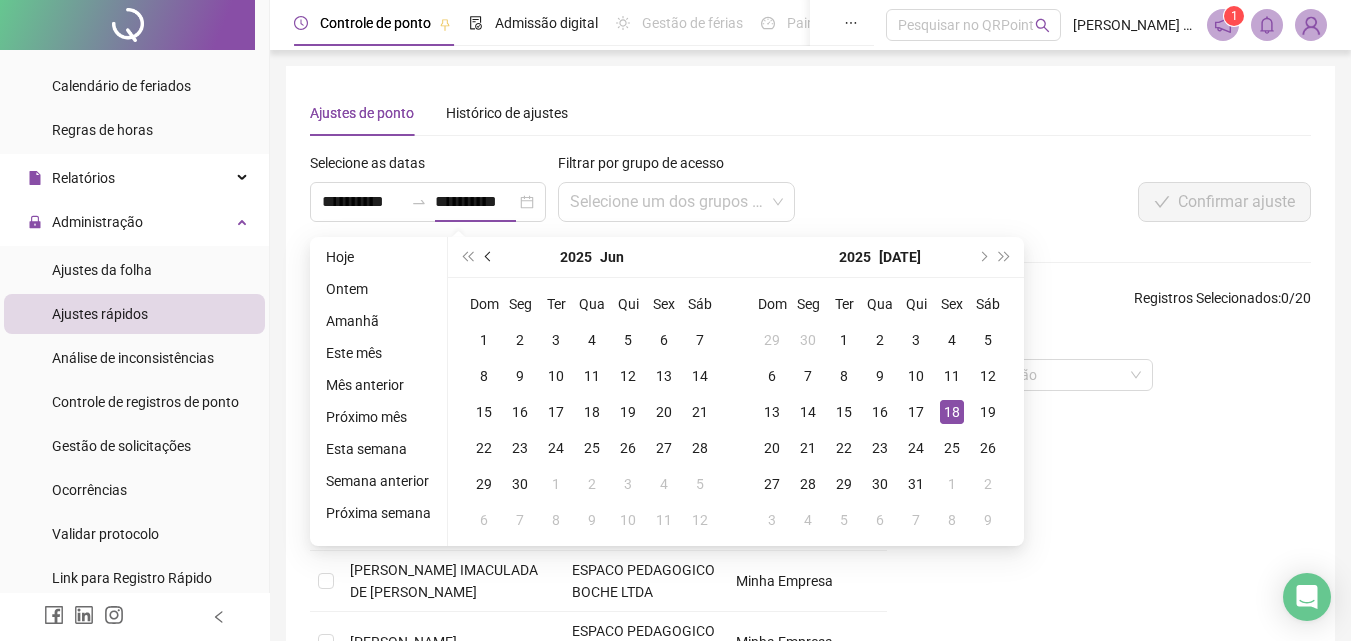 click at bounding box center [489, 257] 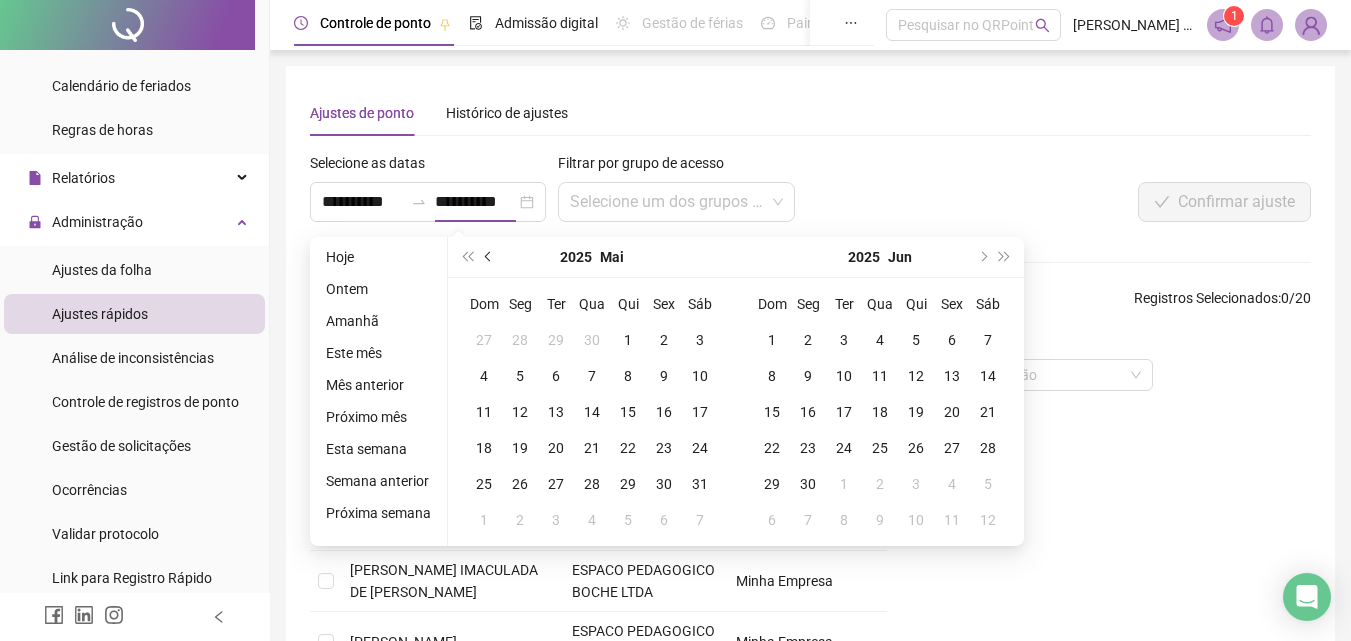 click at bounding box center [489, 257] 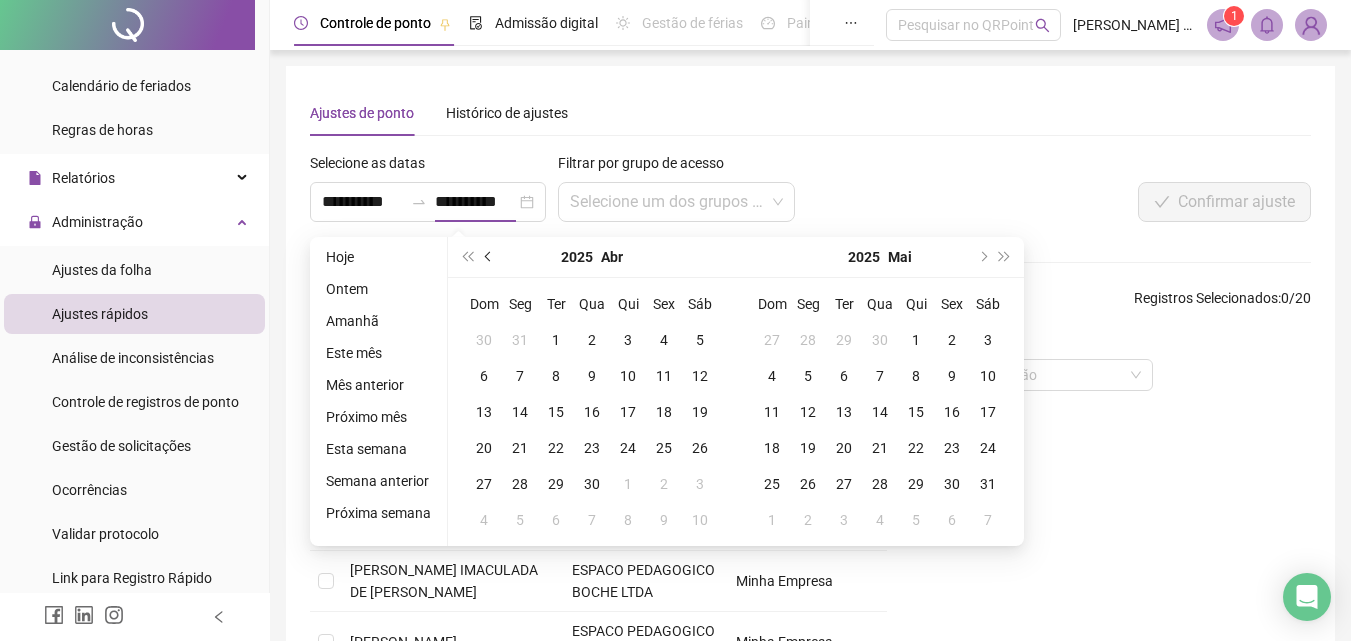click at bounding box center [489, 257] 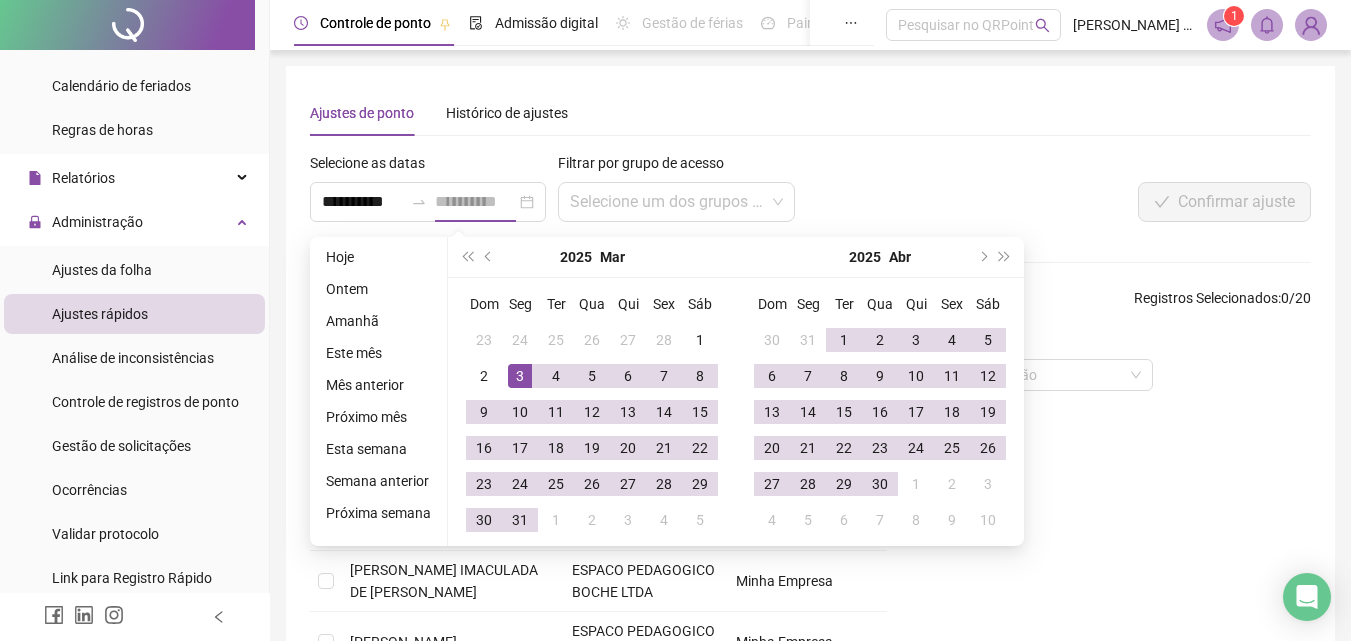 type on "**********" 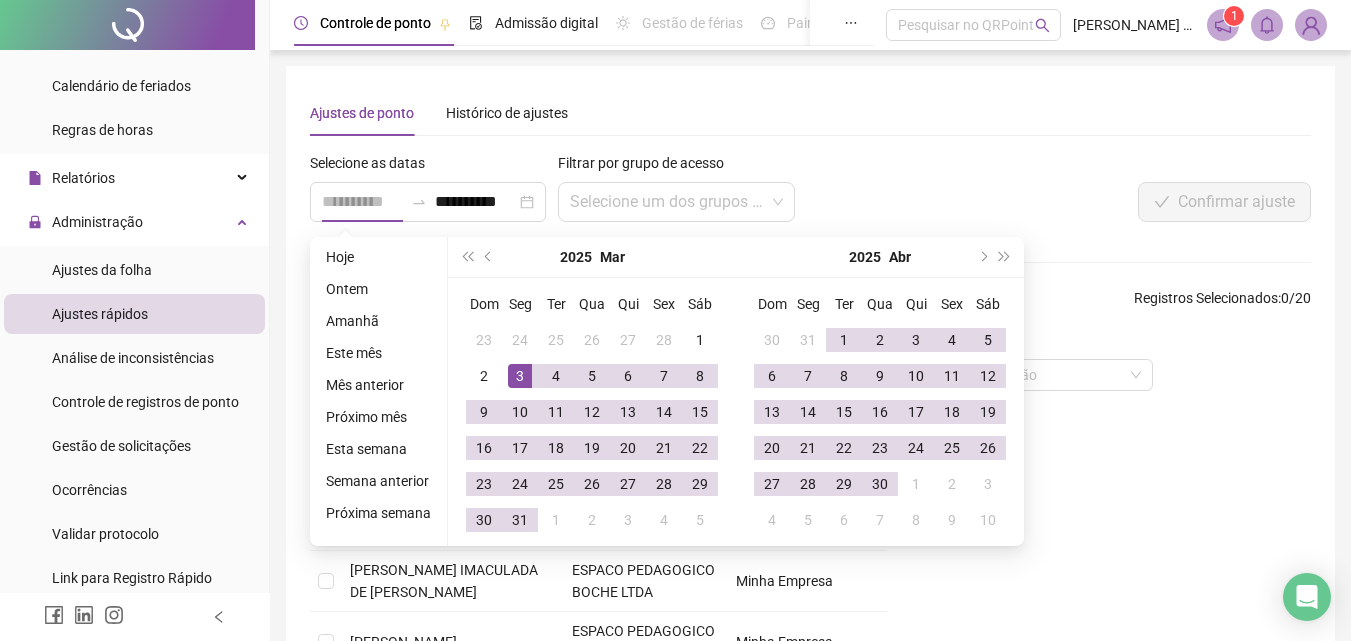 click on "3" at bounding box center (520, 376) 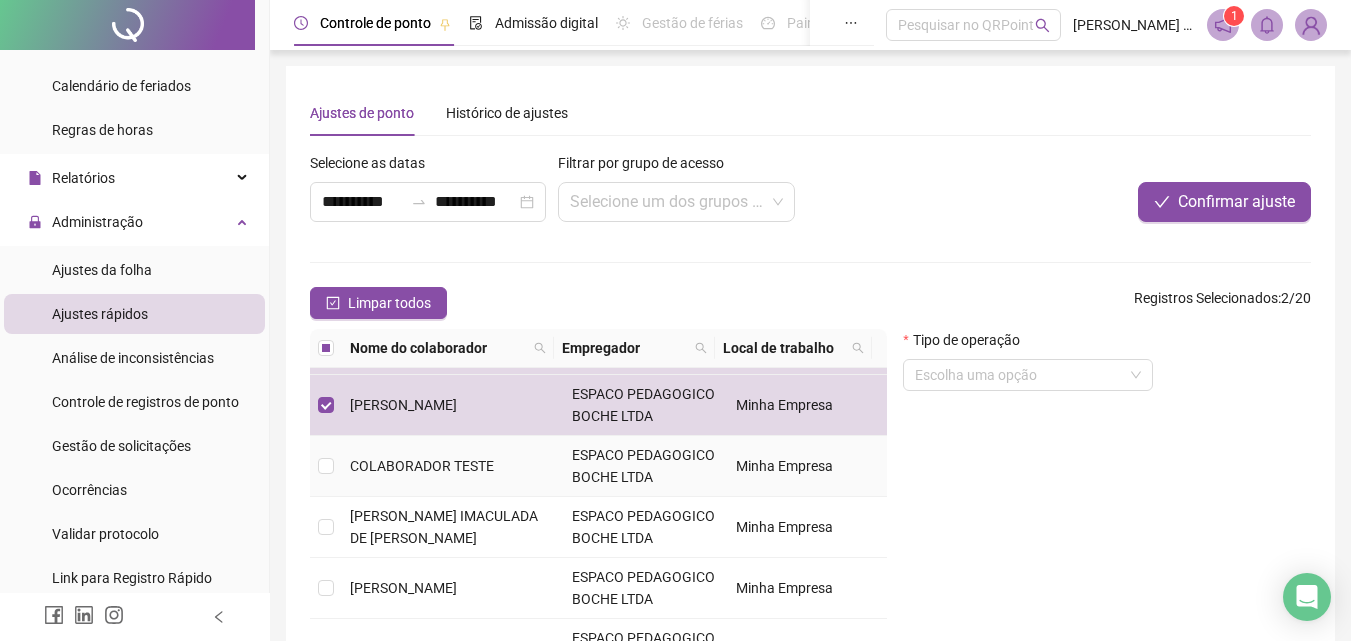 scroll, scrollTop: 100, scrollLeft: 0, axis: vertical 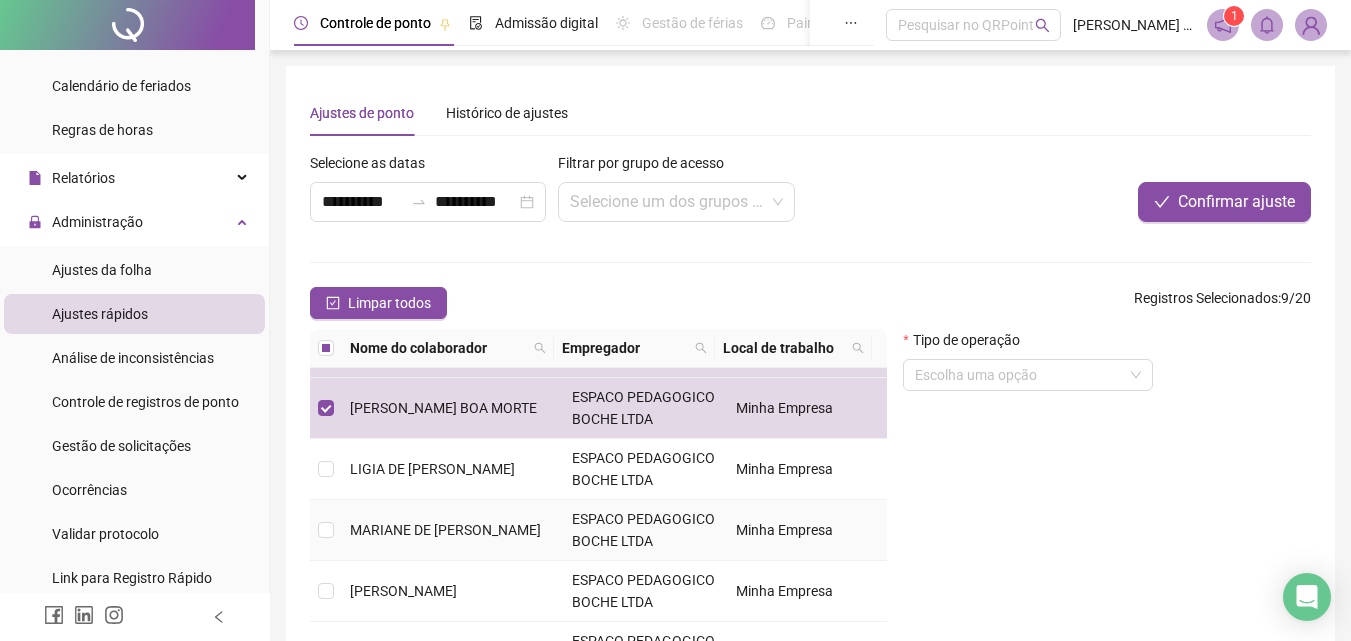 click at bounding box center [326, 530] 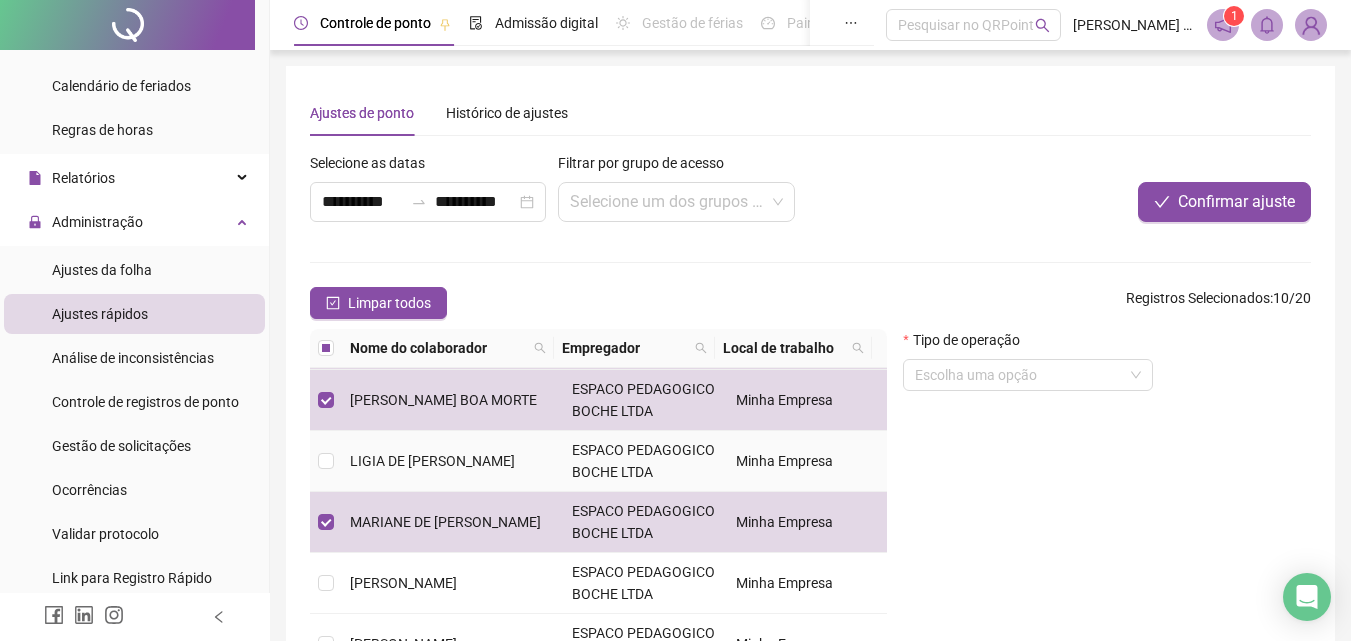 scroll, scrollTop: 615, scrollLeft: 0, axis: vertical 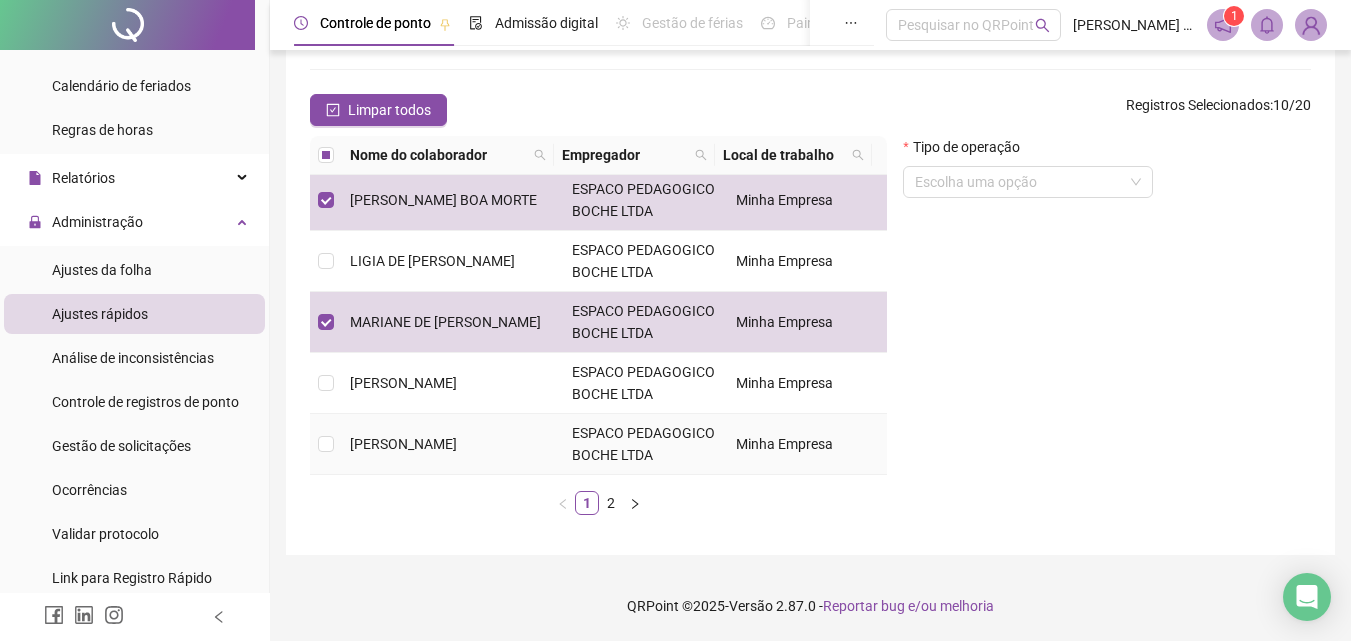 click at bounding box center [326, 444] 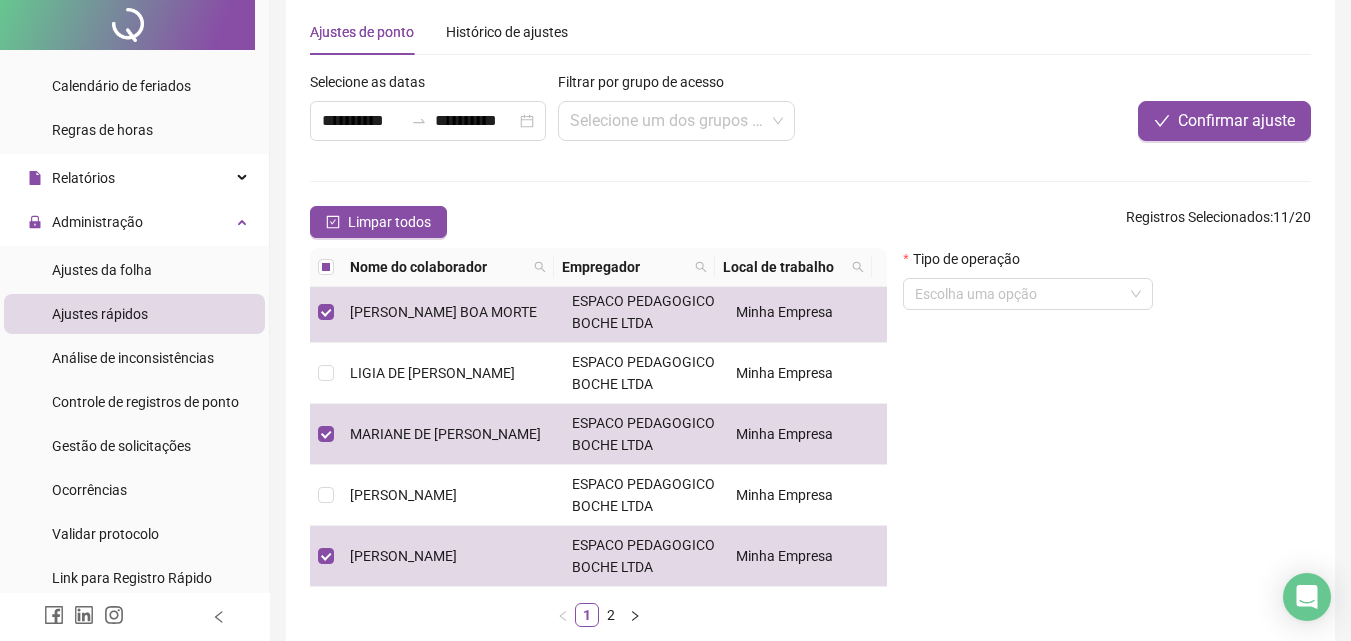 scroll, scrollTop: 0, scrollLeft: 0, axis: both 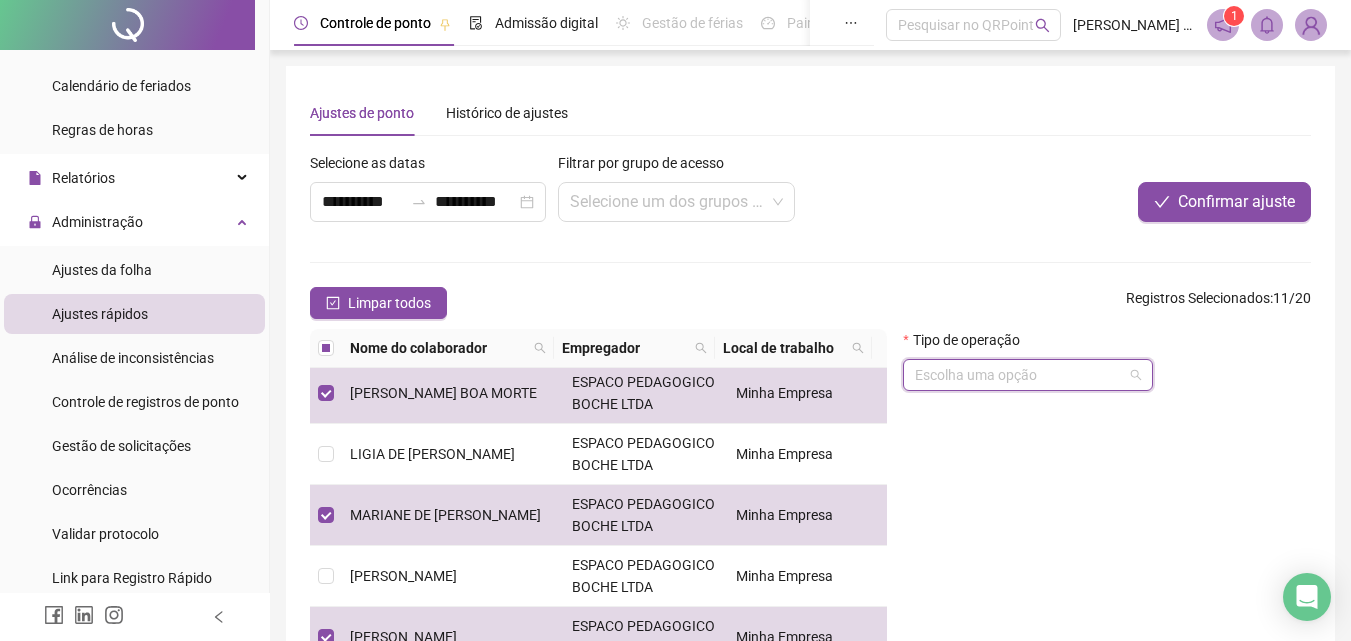 click at bounding box center [1022, 375] 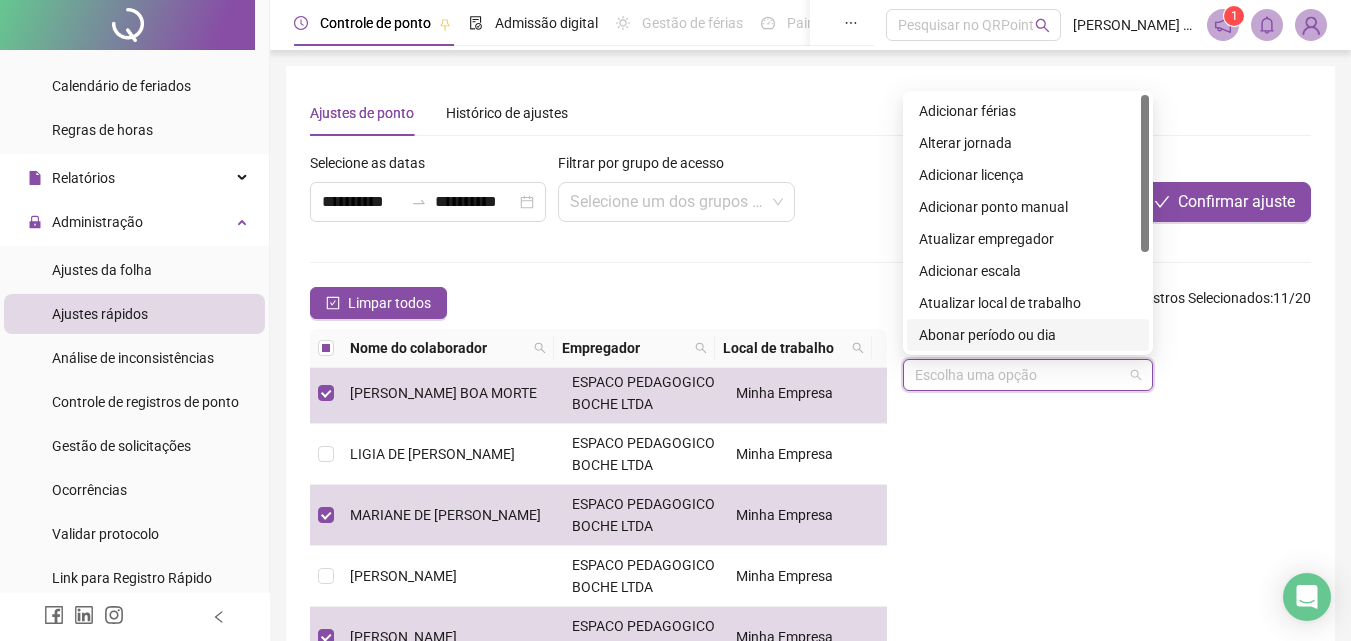 drag, startPoint x: 1053, startPoint y: 336, endPoint x: 1082, endPoint y: 346, distance: 30.675724 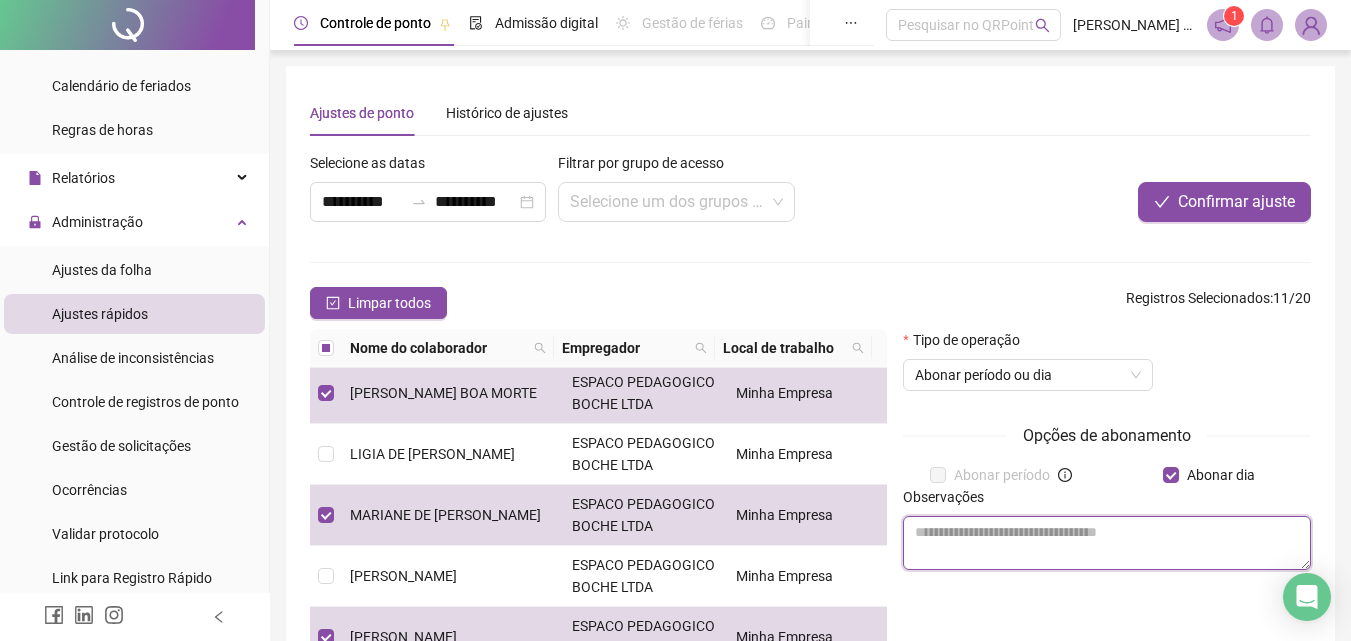 drag, startPoint x: 1095, startPoint y: 550, endPoint x: 1094, endPoint y: 536, distance: 14.035668 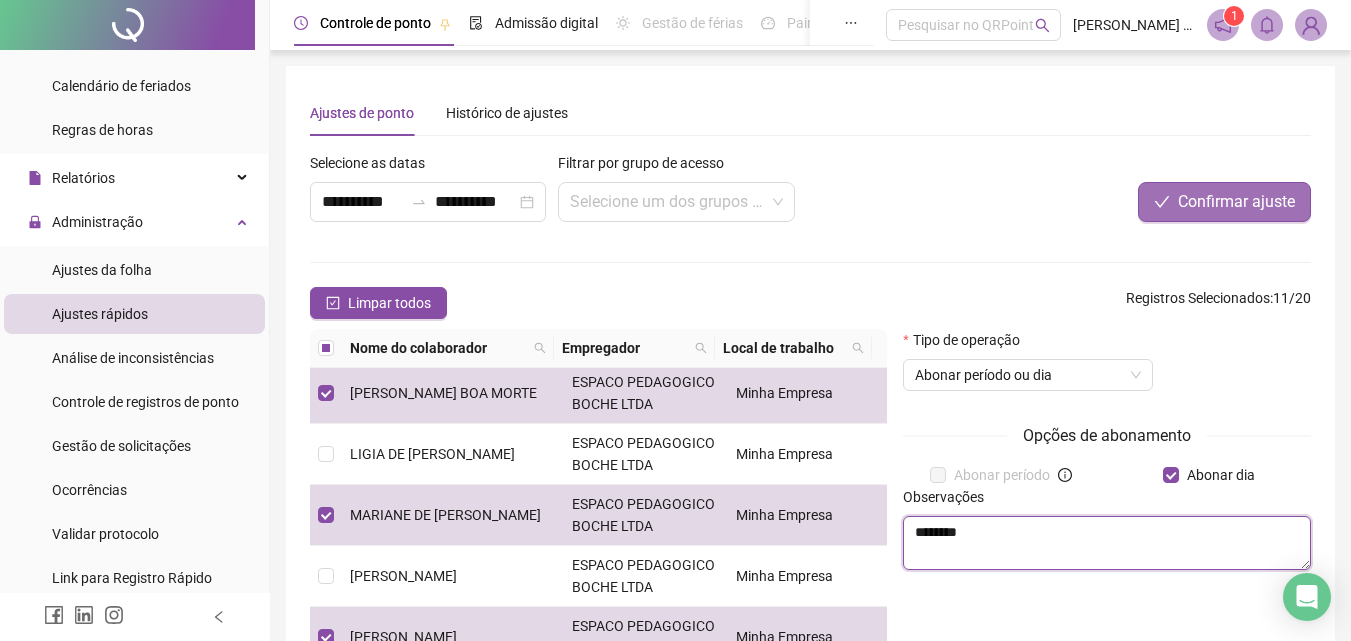 type on "********" 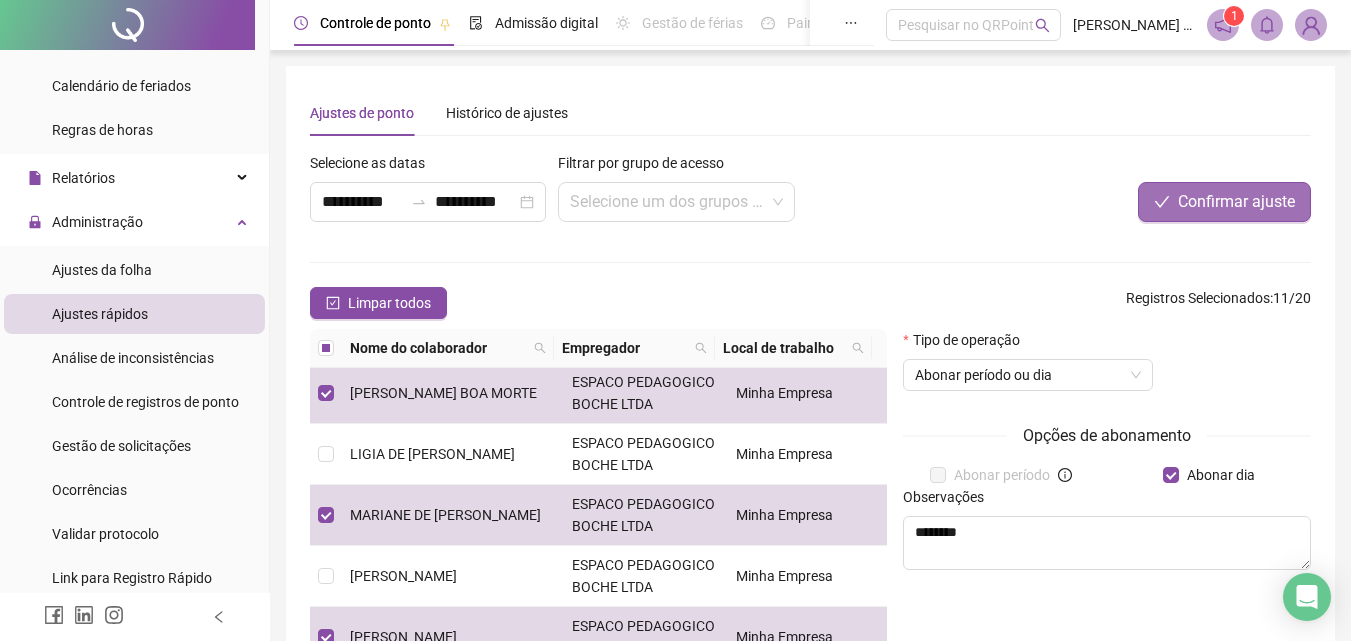 click on "Confirmar ajuste" at bounding box center (1236, 202) 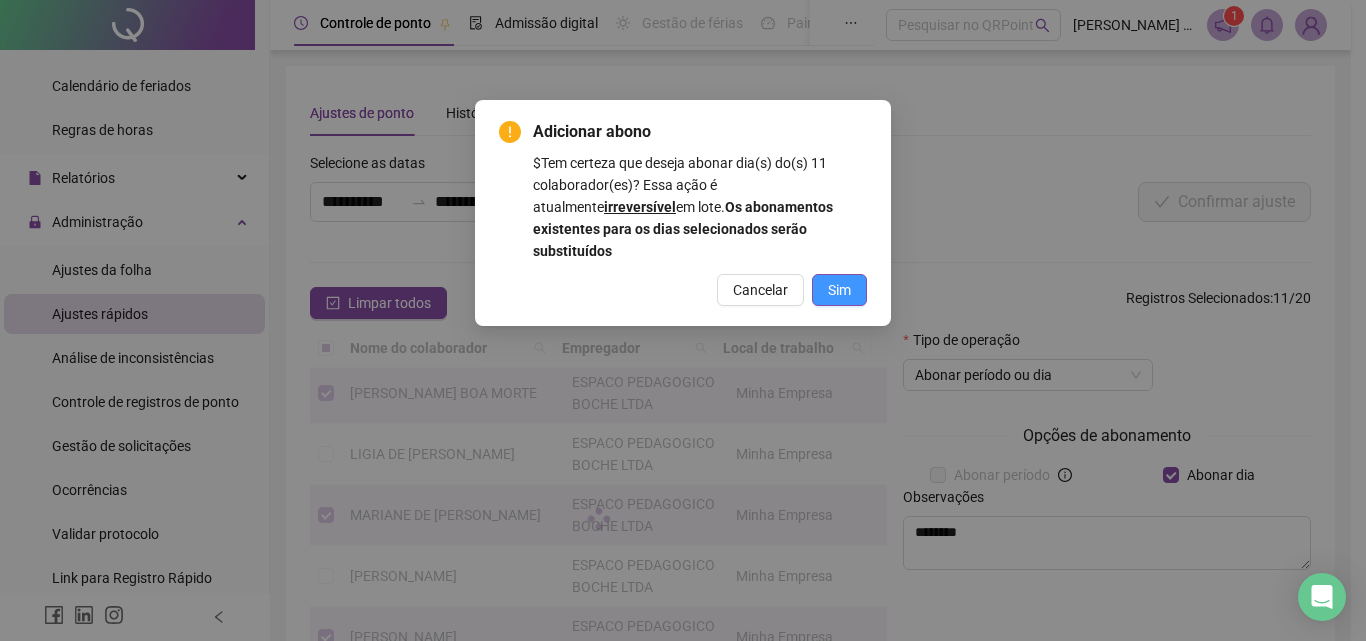 click on "Sim" at bounding box center [839, 290] 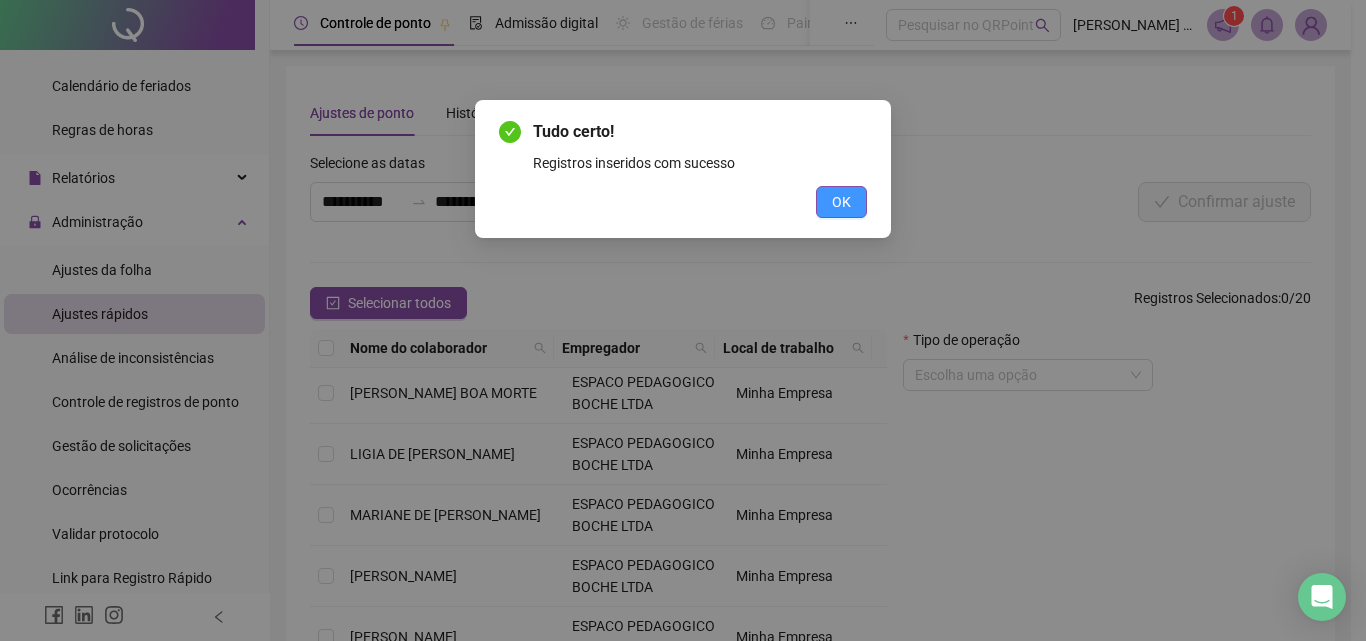 click on "OK" at bounding box center (841, 202) 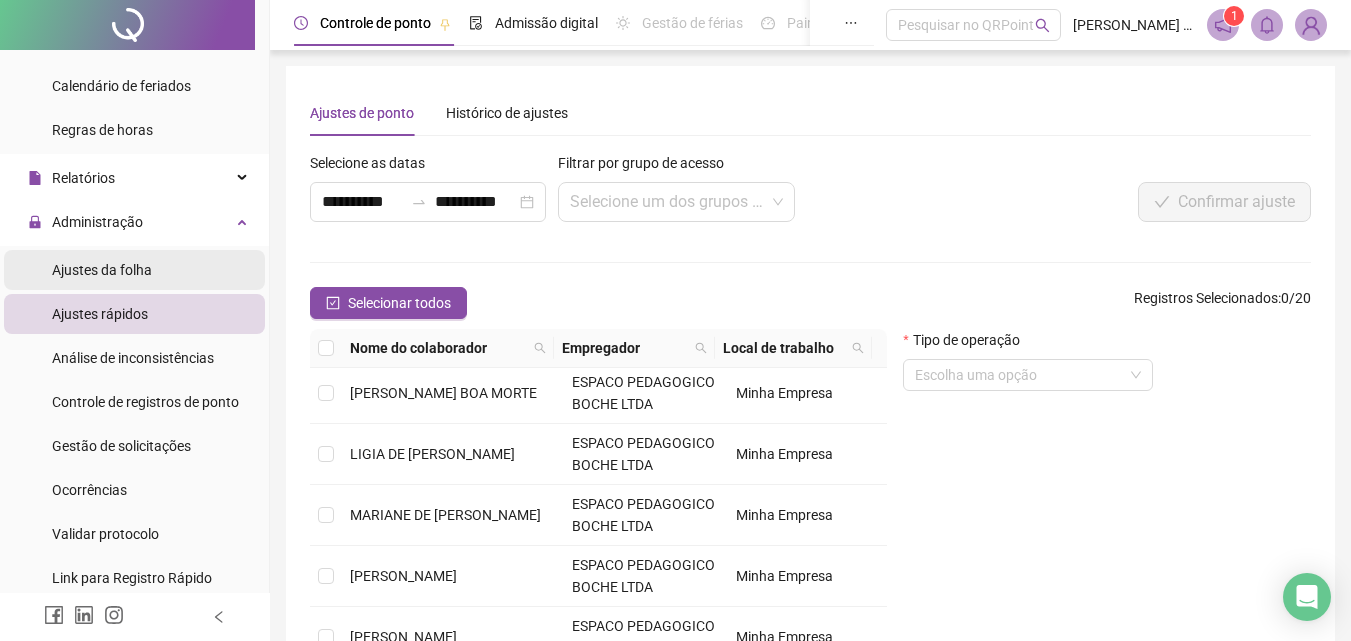 click on "Ajustes da folha" at bounding box center [102, 270] 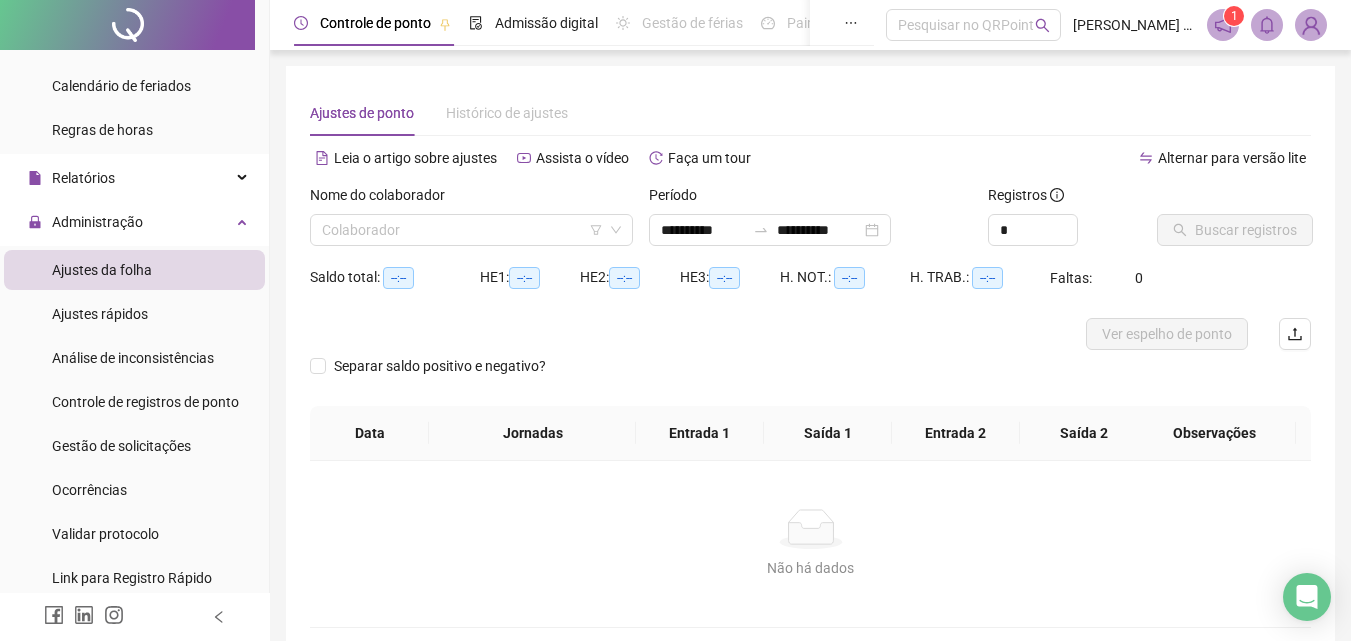 type on "**********" 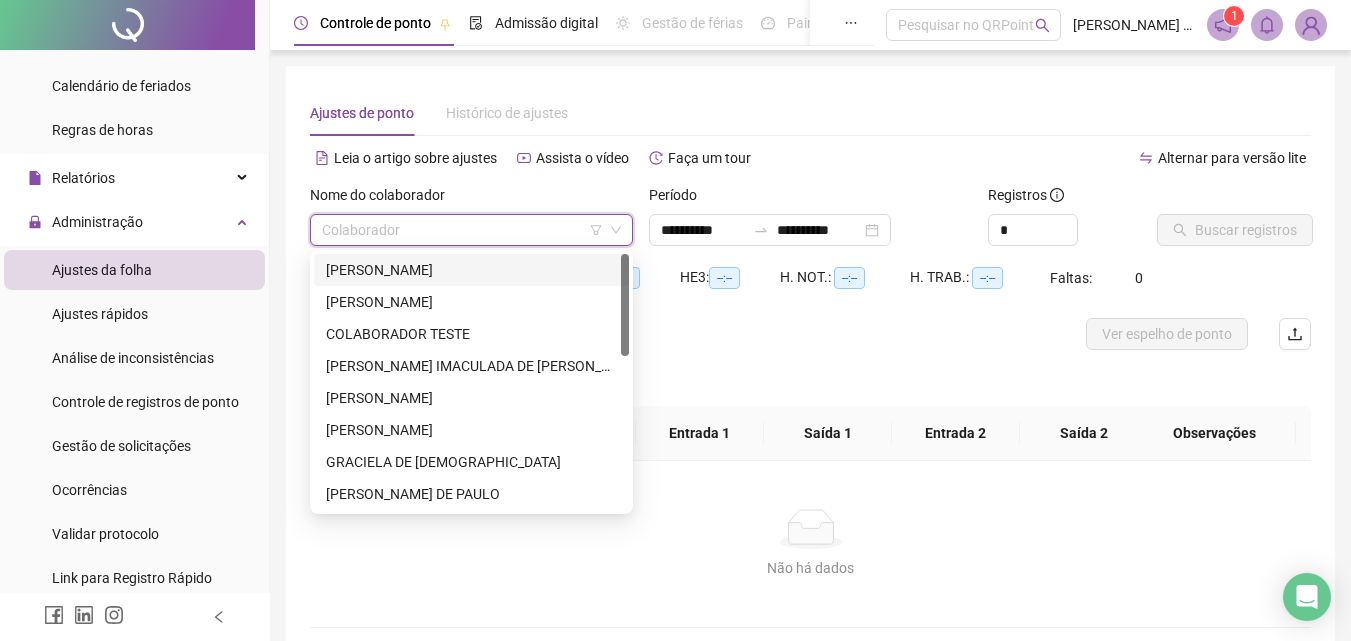 click at bounding box center (465, 230) 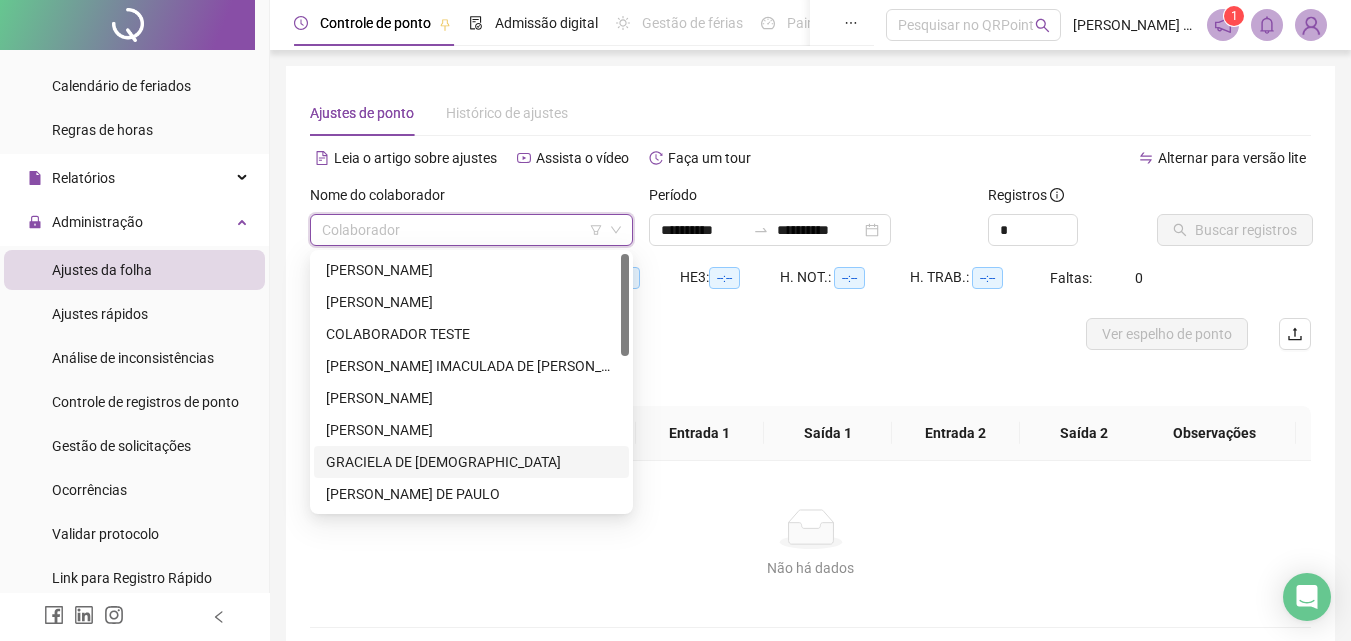 drag, startPoint x: 480, startPoint y: 457, endPoint x: 576, endPoint y: 423, distance: 101.84302 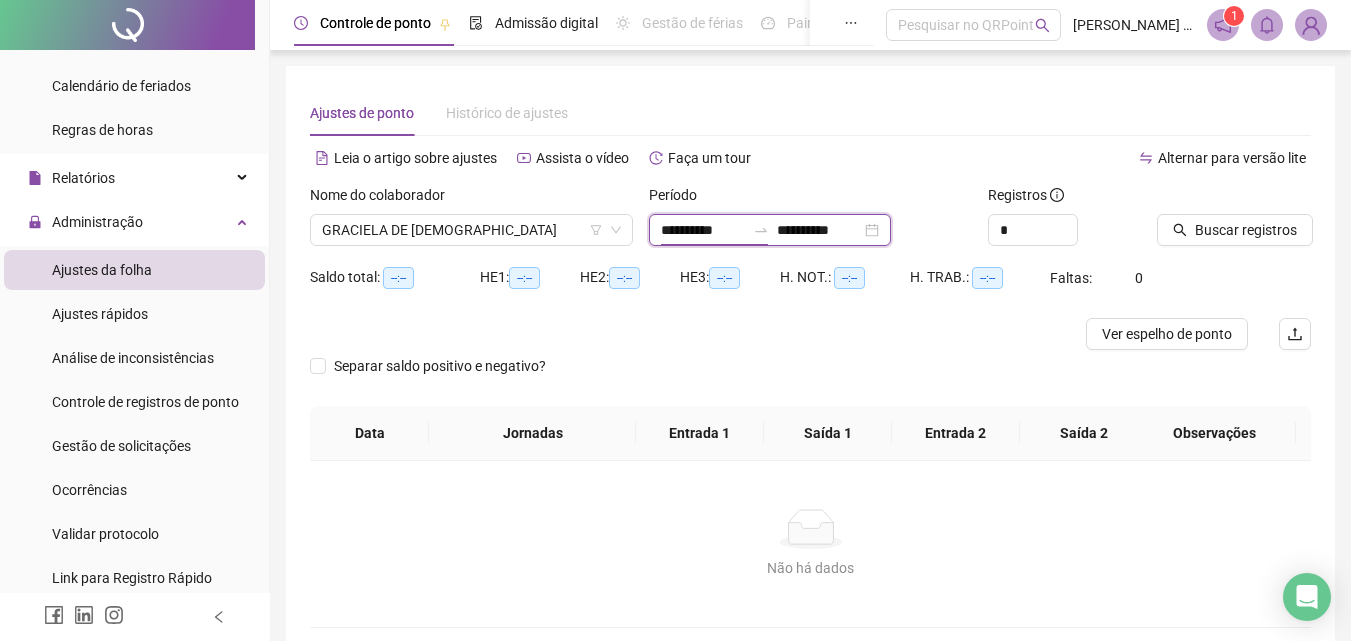 click on "**********" at bounding box center (703, 230) 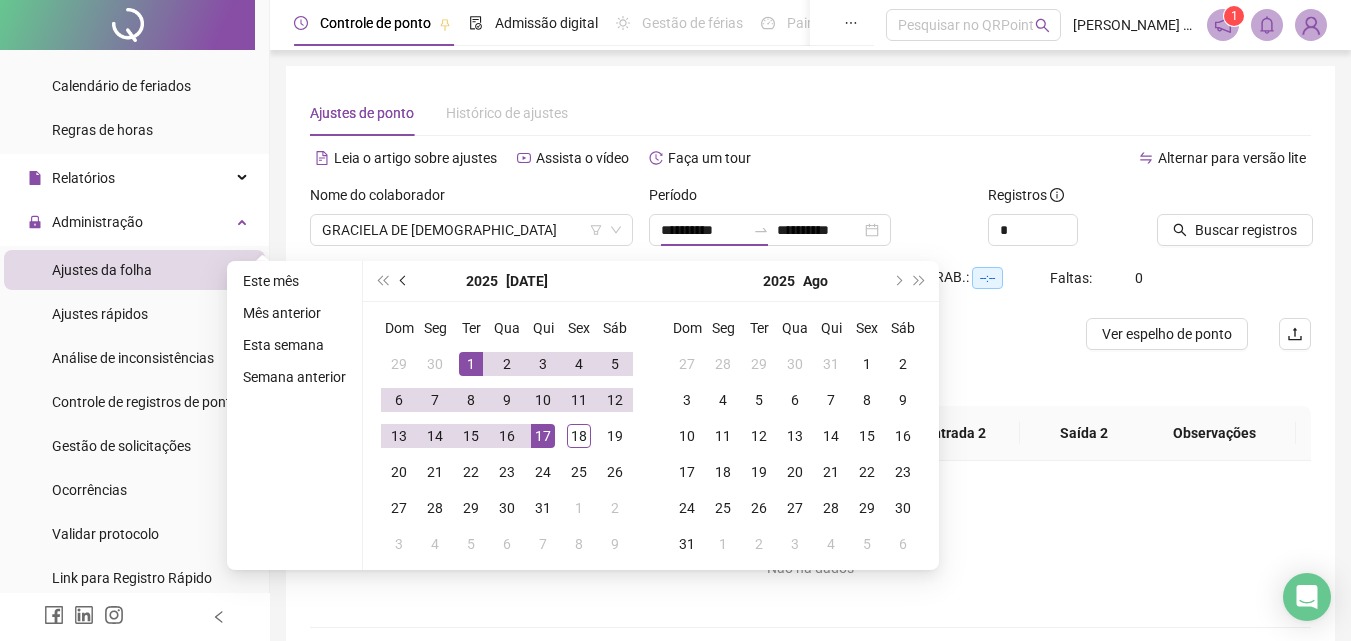 click at bounding box center (404, 281) 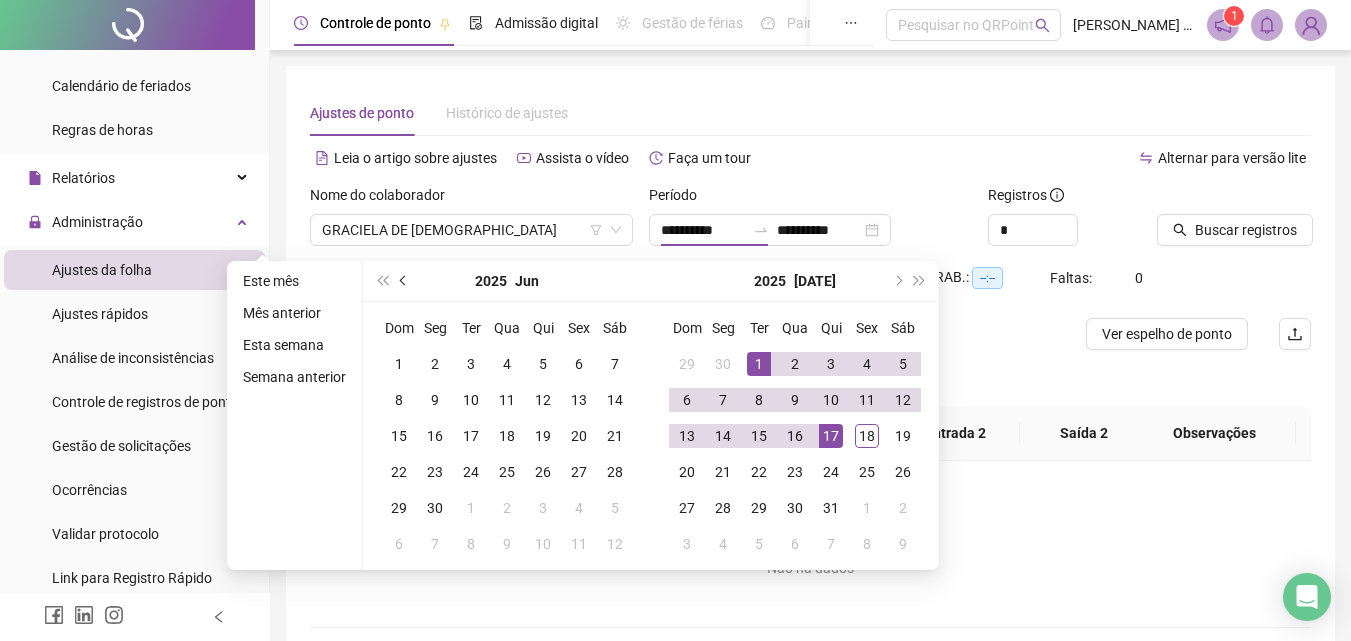 click at bounding box center (404, 281) 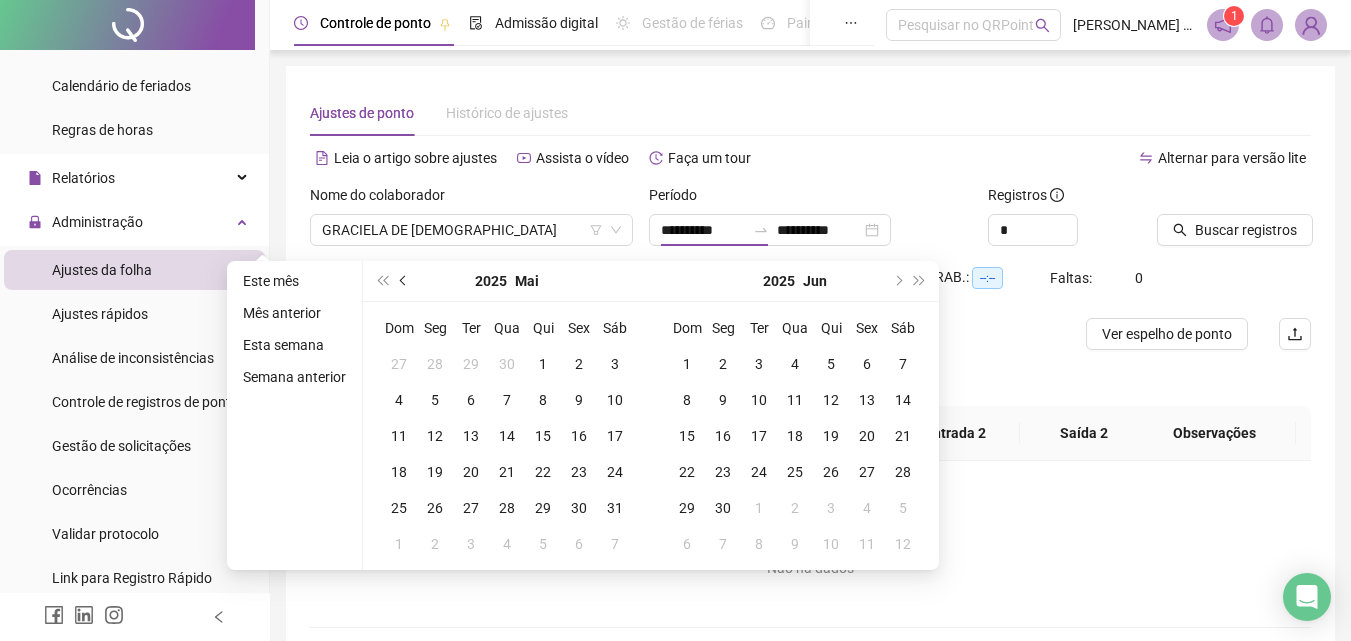 click at bounding box center (405, 281) 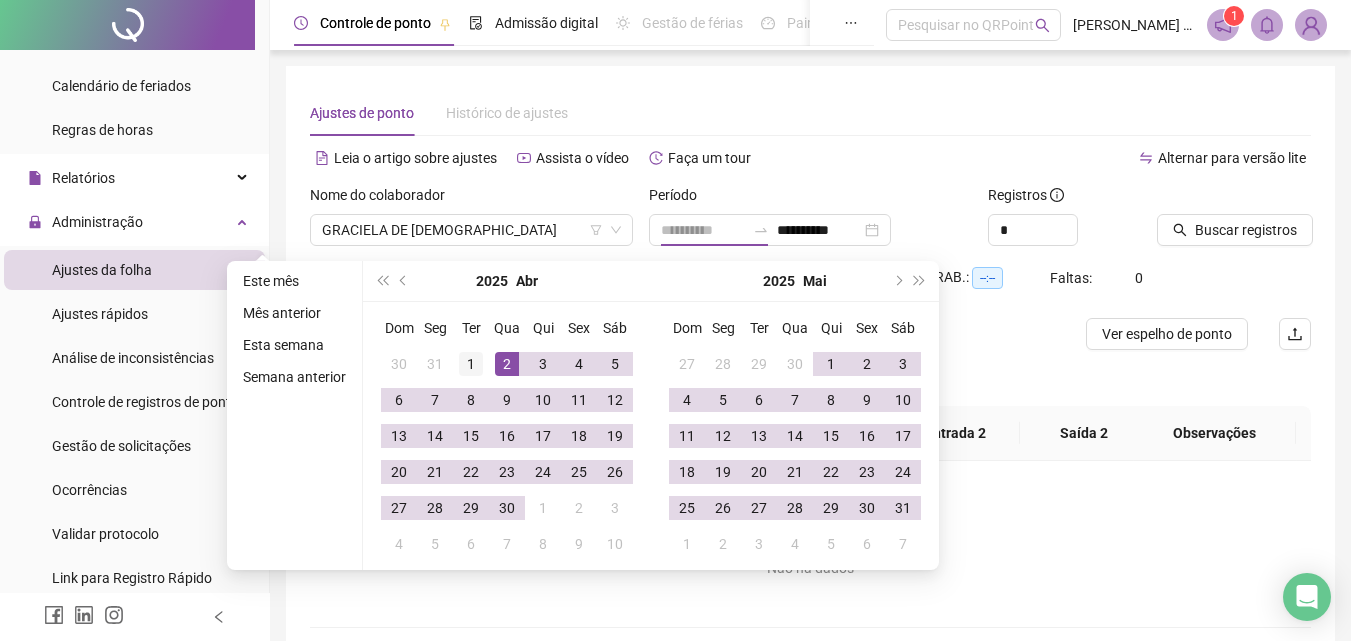 type on "**********" 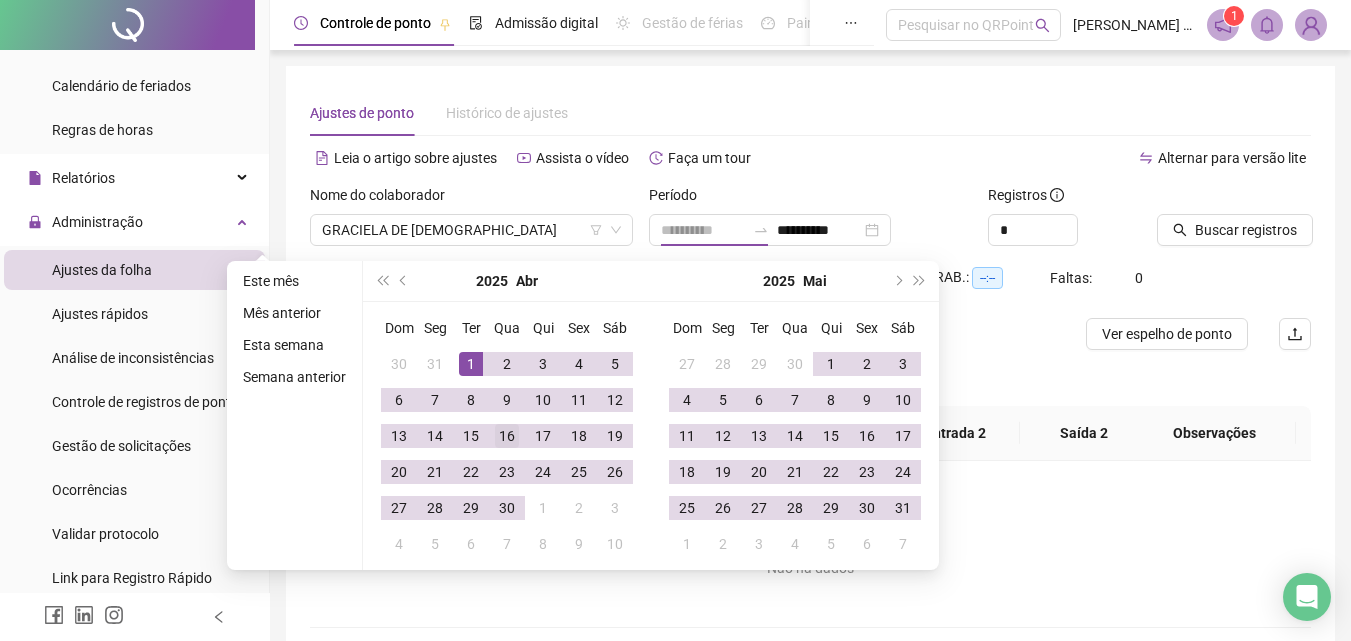 drag, startPoint x: 472, startPoint y: 359, endPoint x: 522, endPoint y: 442, distance: 96.89685 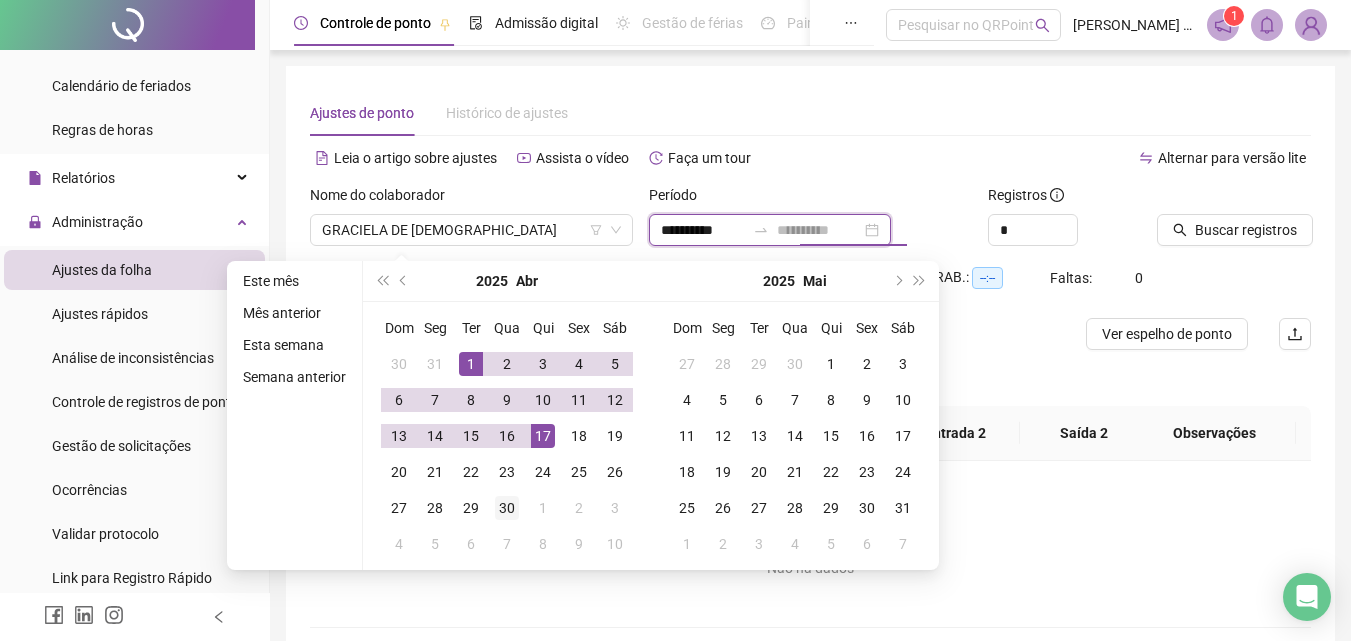 type on "**********" 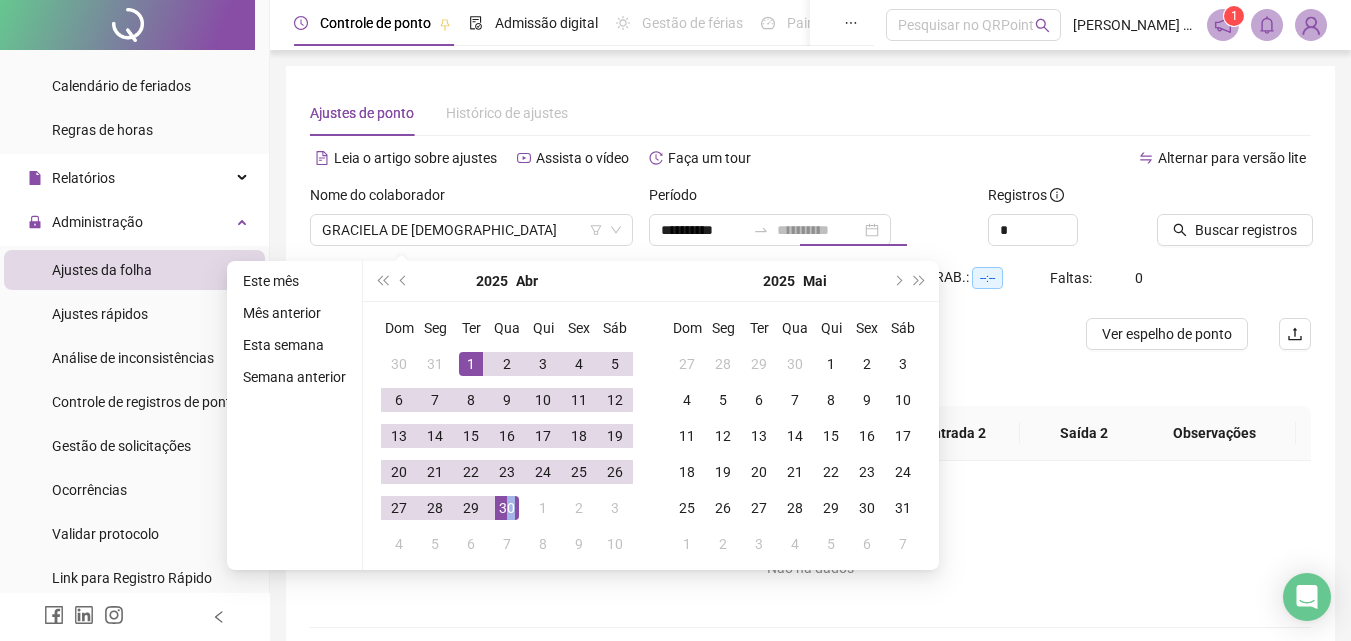 click on "30" at bounding box center (507, 508) 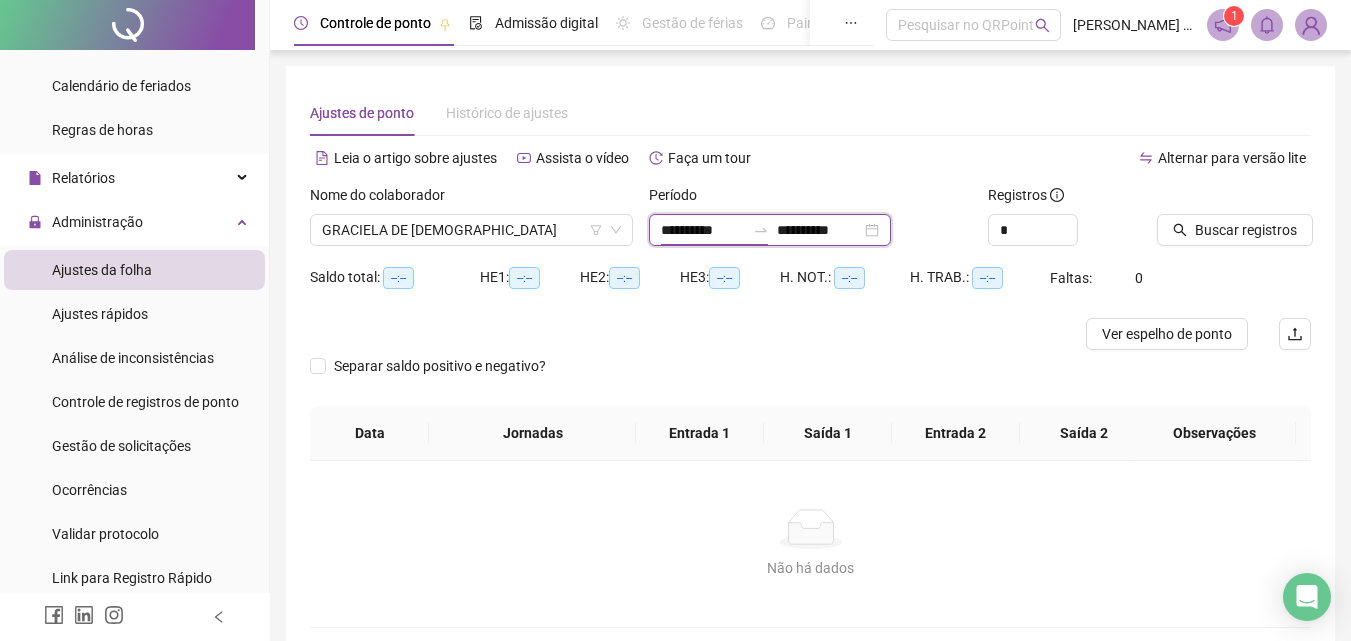click on "**********" at bounding box center (703, 230) 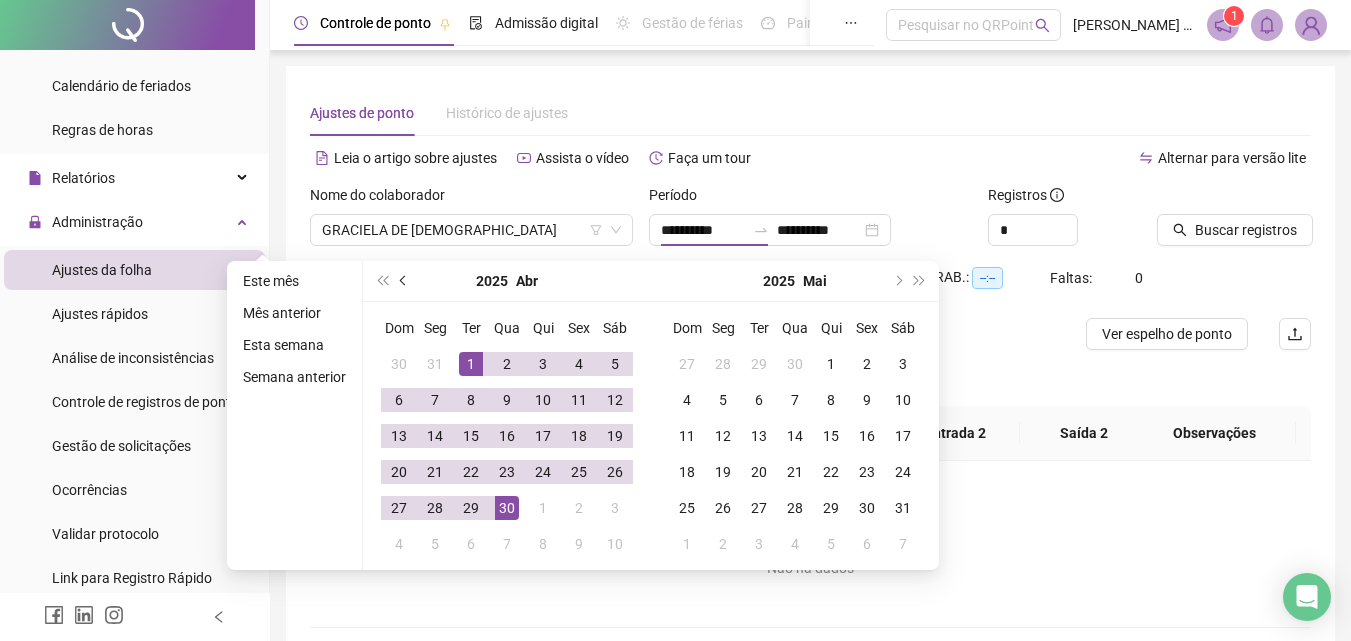 click at bounding box center [404, 281] 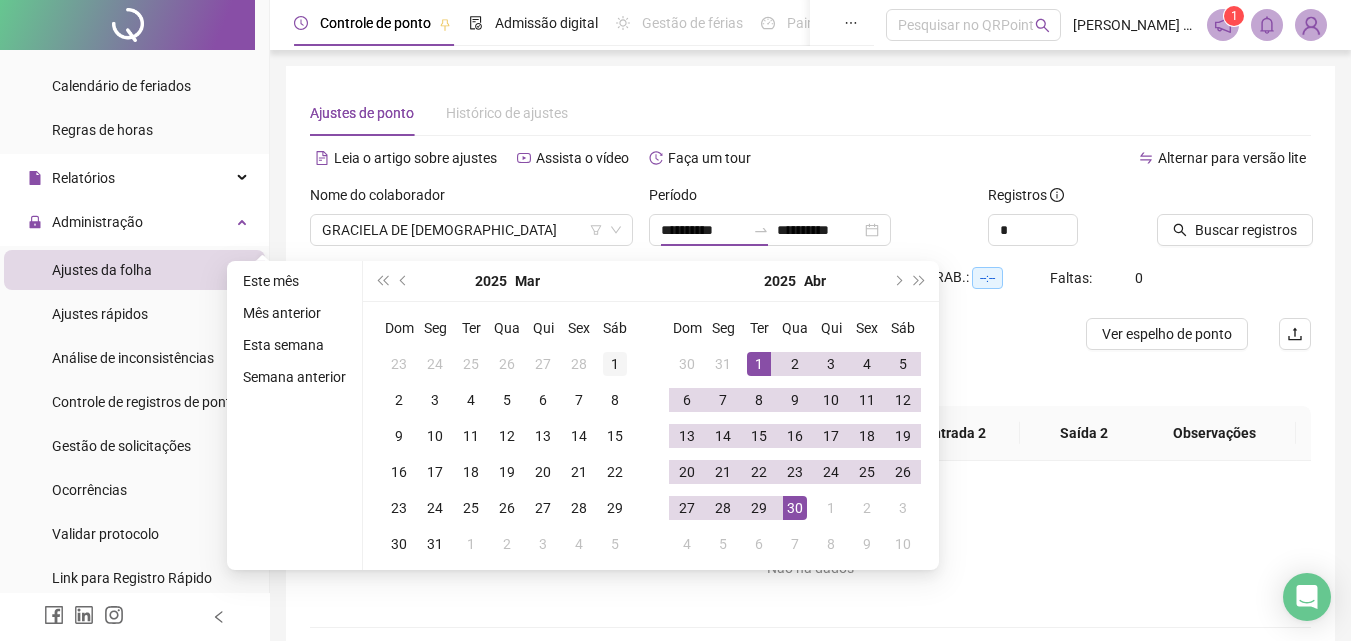 type on "**********" 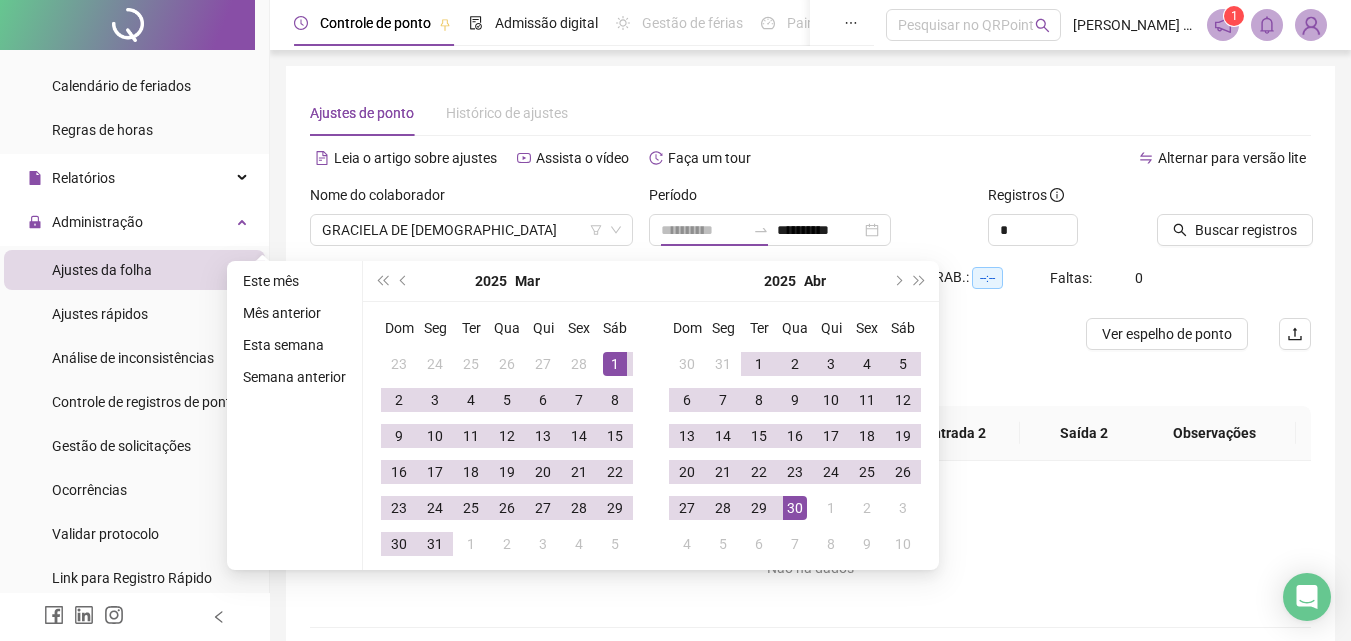 click on "1" at bounding box center [615, 364] 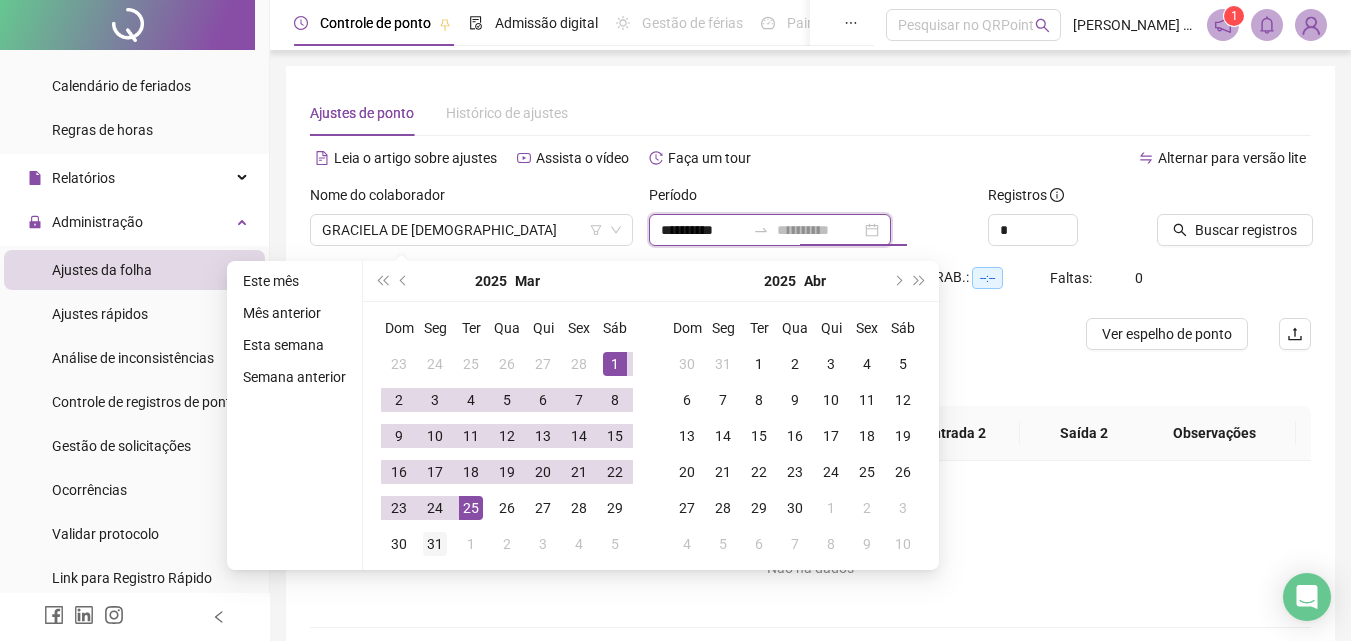 type on "**********" 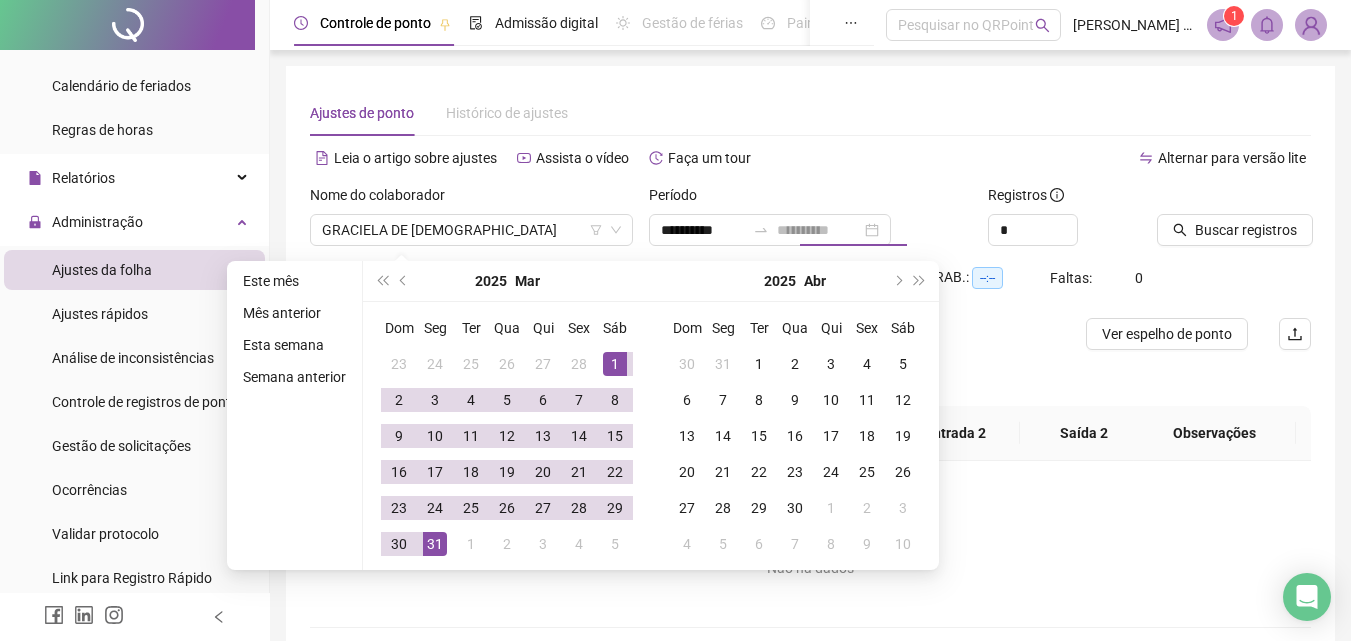 click on "31" at bounding box center (435, 544) 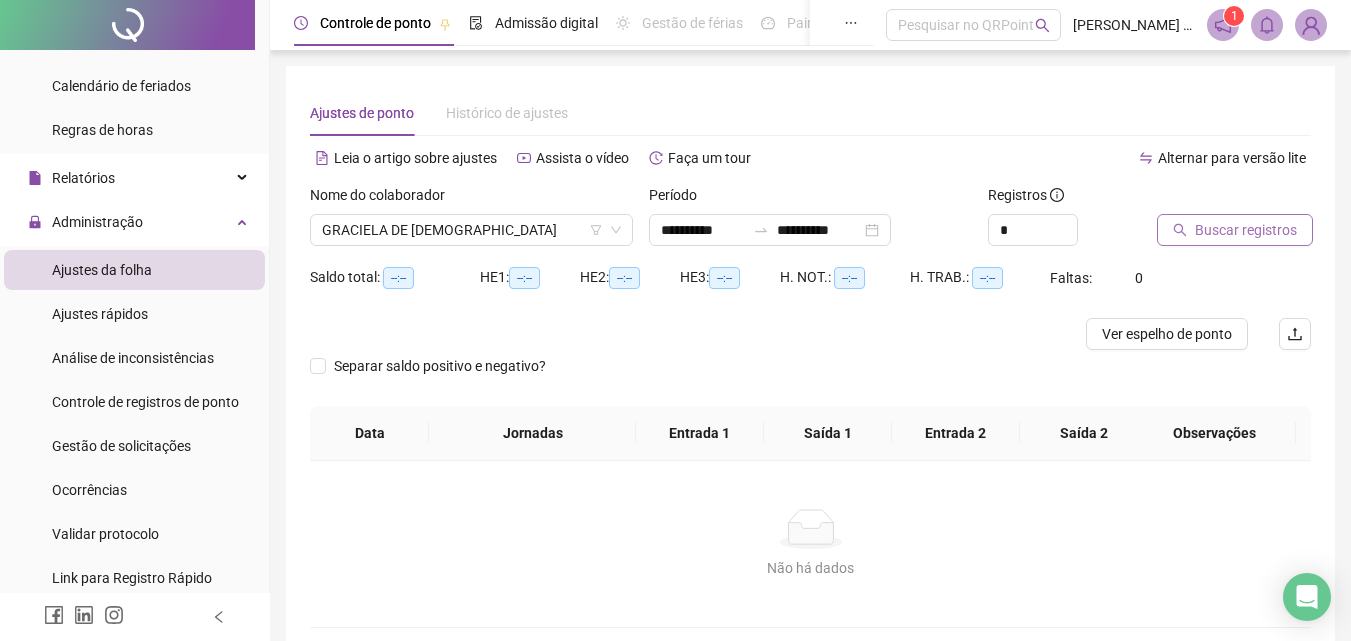 click on "Buscar registros" at bounding box center [1246, 230] 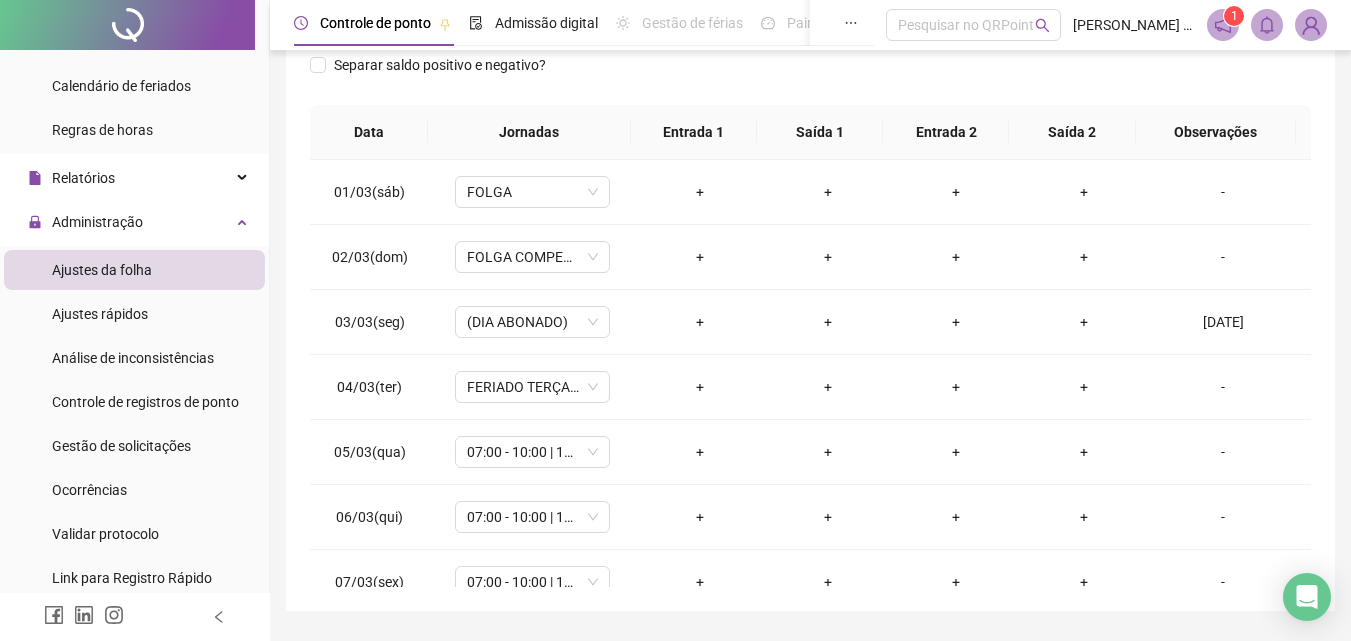 scroll, scrollTop: 281, scrollLeft: 0, axis: vertical 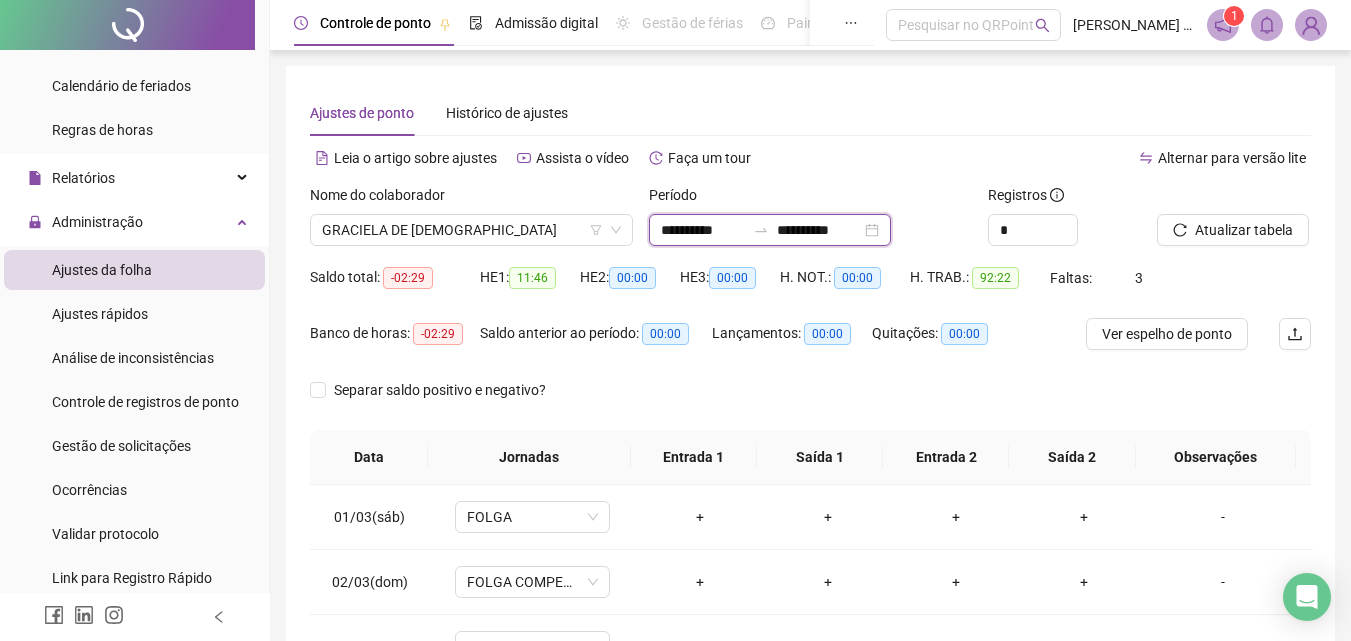 click on "**********" at bounding box center [703, 230] 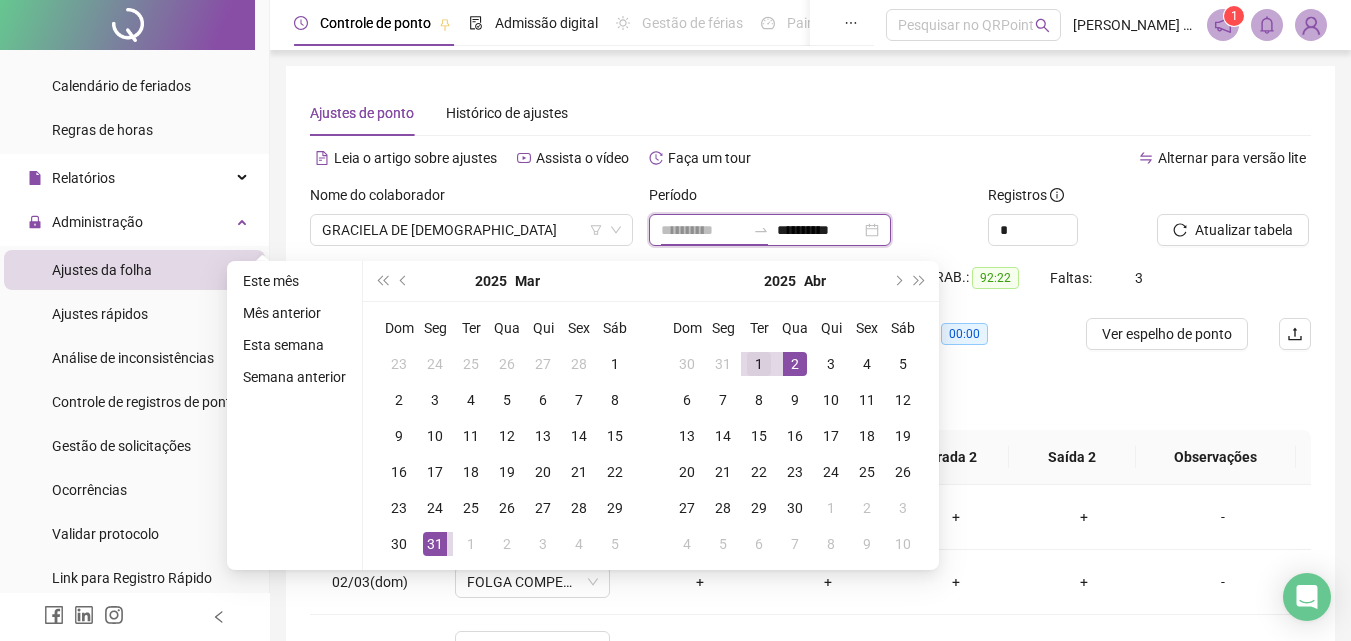 type on "**********" 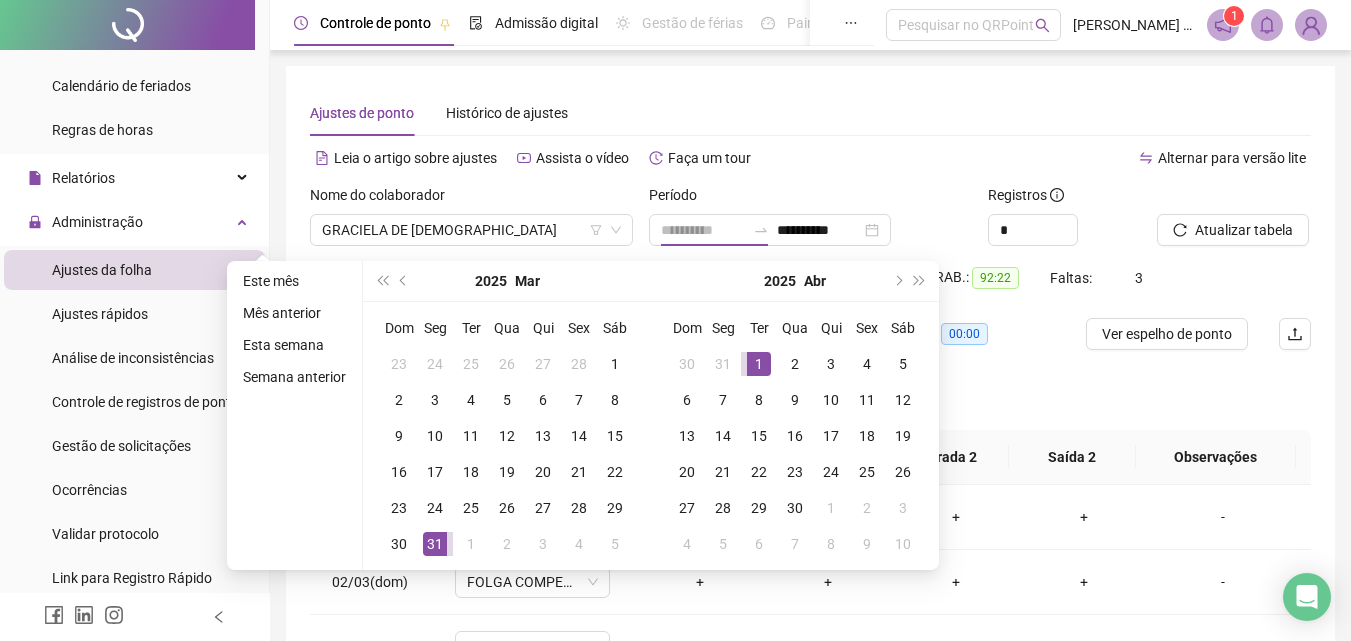 click on "1" at bounding box center (759, 364) 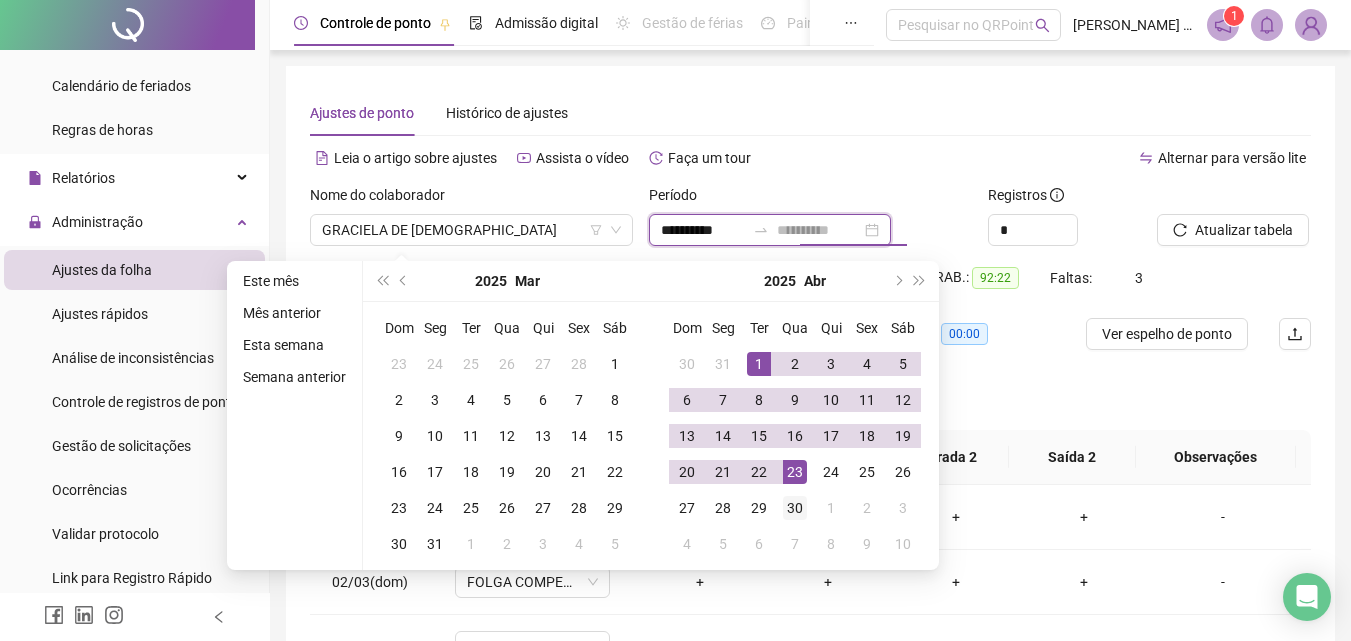 type on "**********" 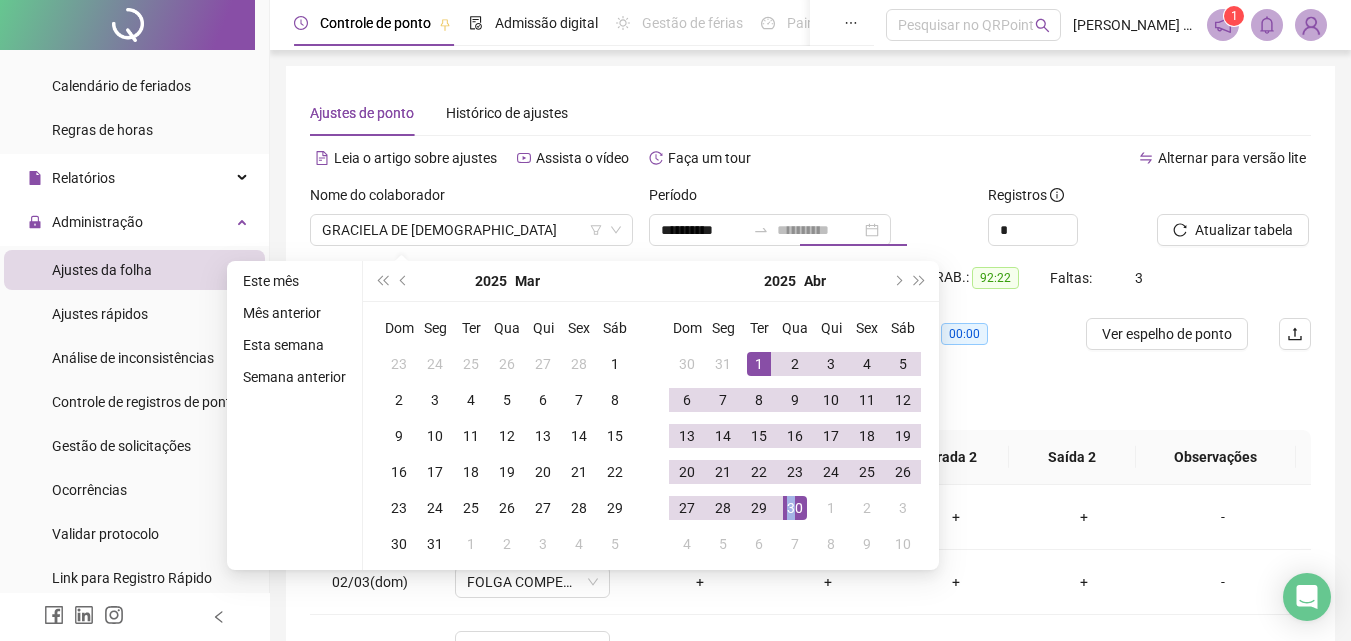 drag, startPoint x: 790, startPoint y: 500, endPoint x: 844, endPoint y: 468, distance: 62.76942 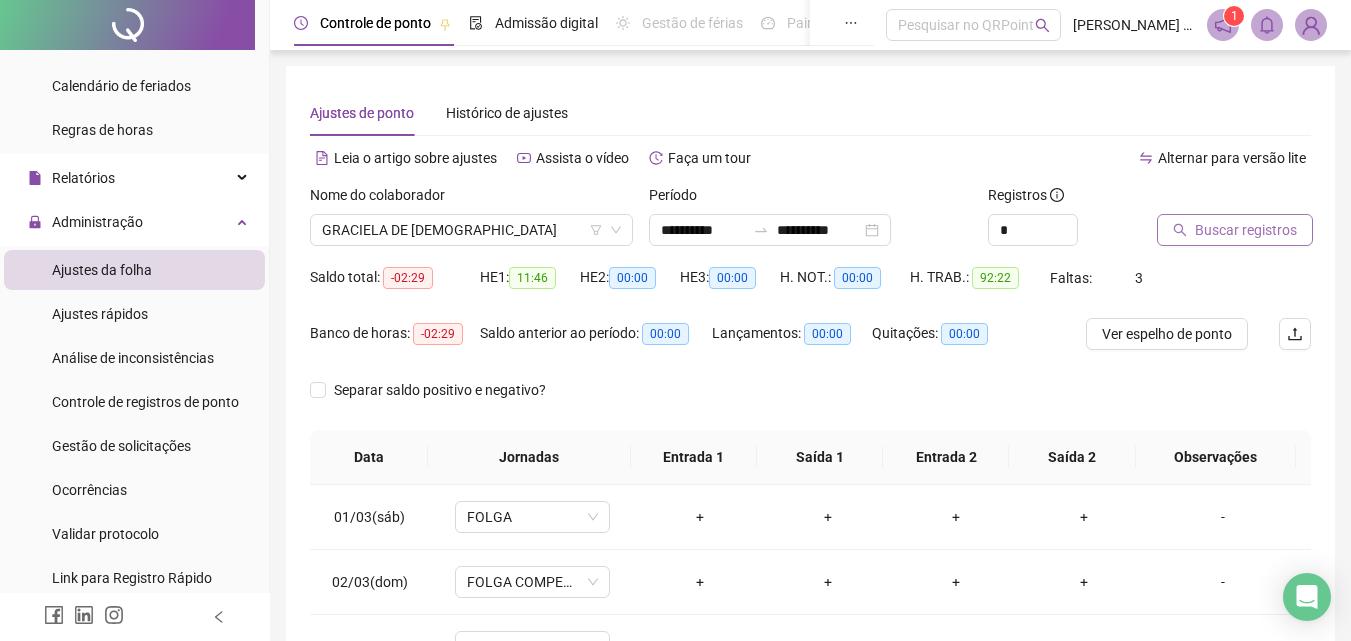click on "Buscar registros" at bounding box center [1246, 230] 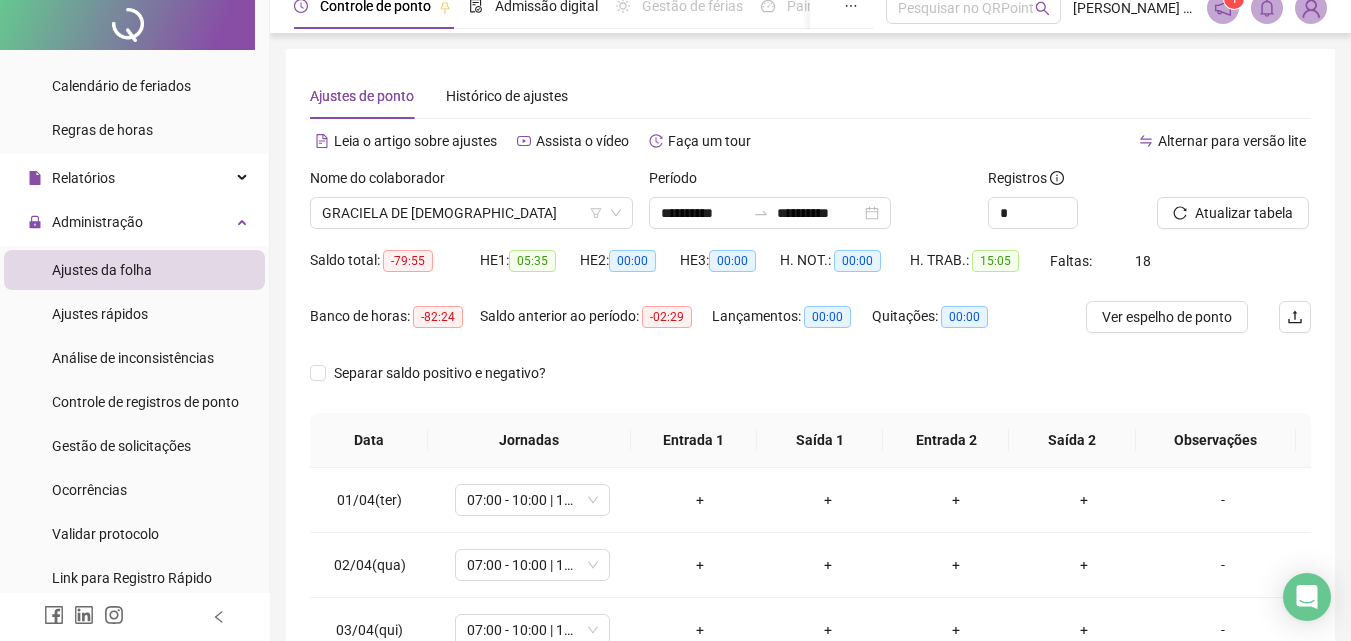 scroll, scrollTop: 300, scrollLeft: 0, axis: vertical 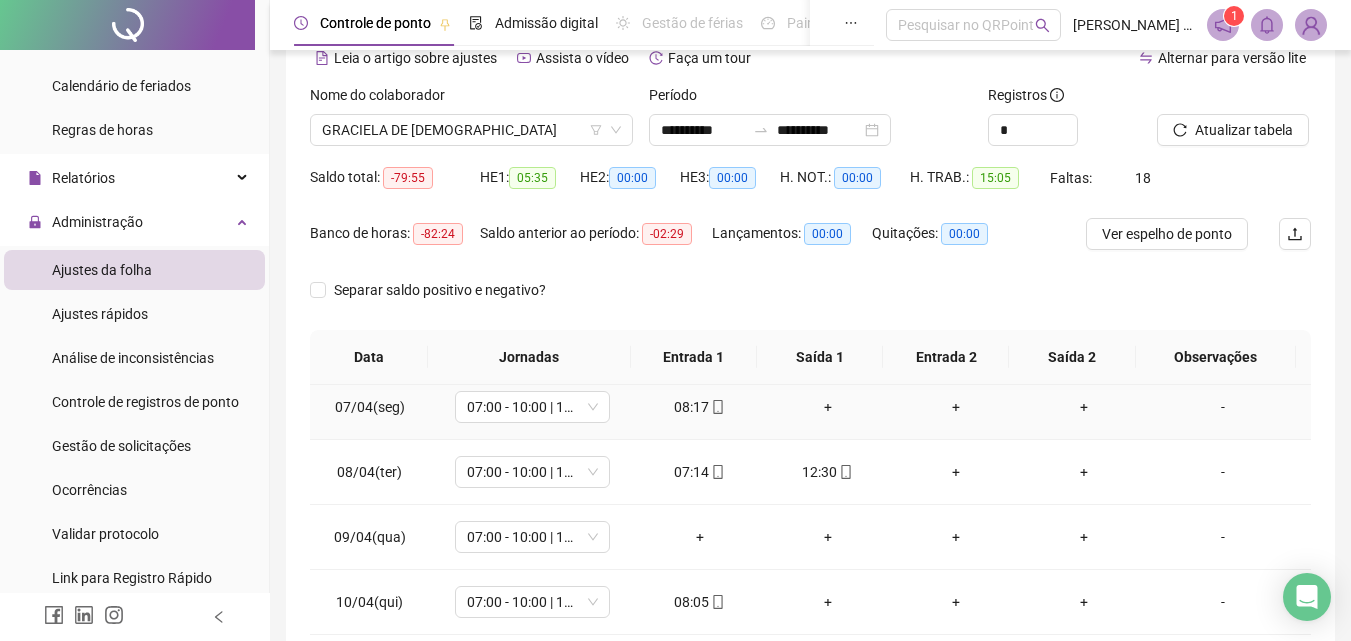 click on "+" at bounding box center (828, 407) 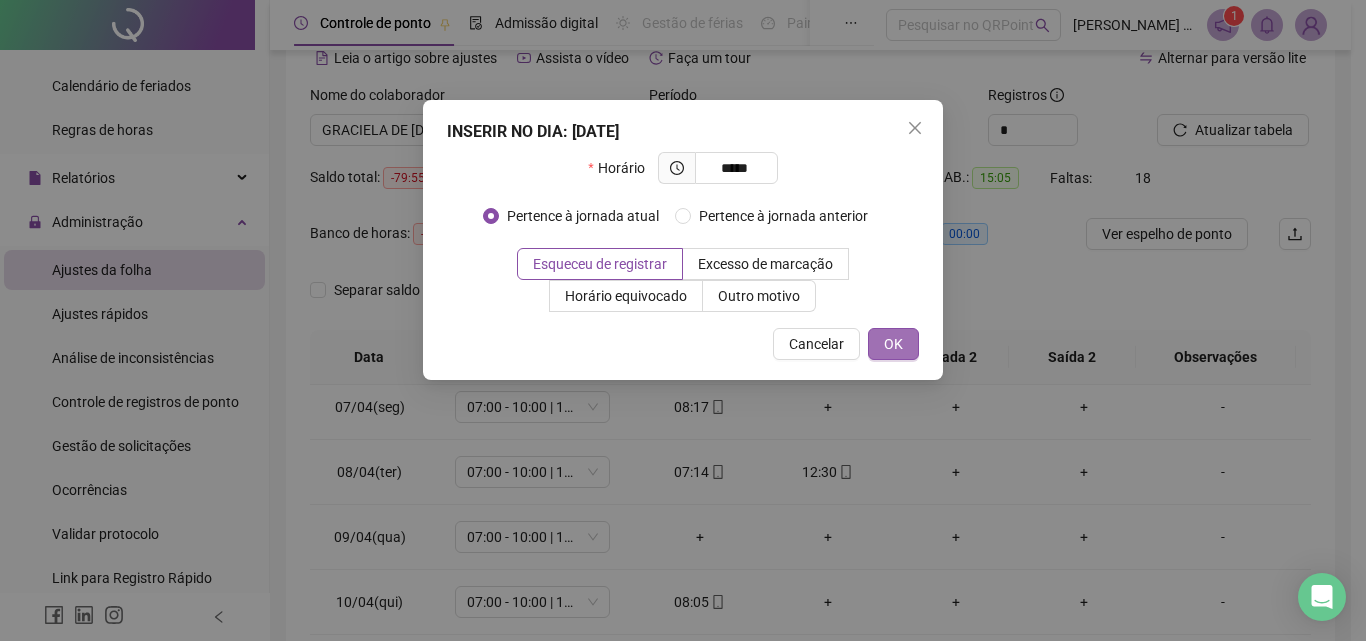 type on "*****" 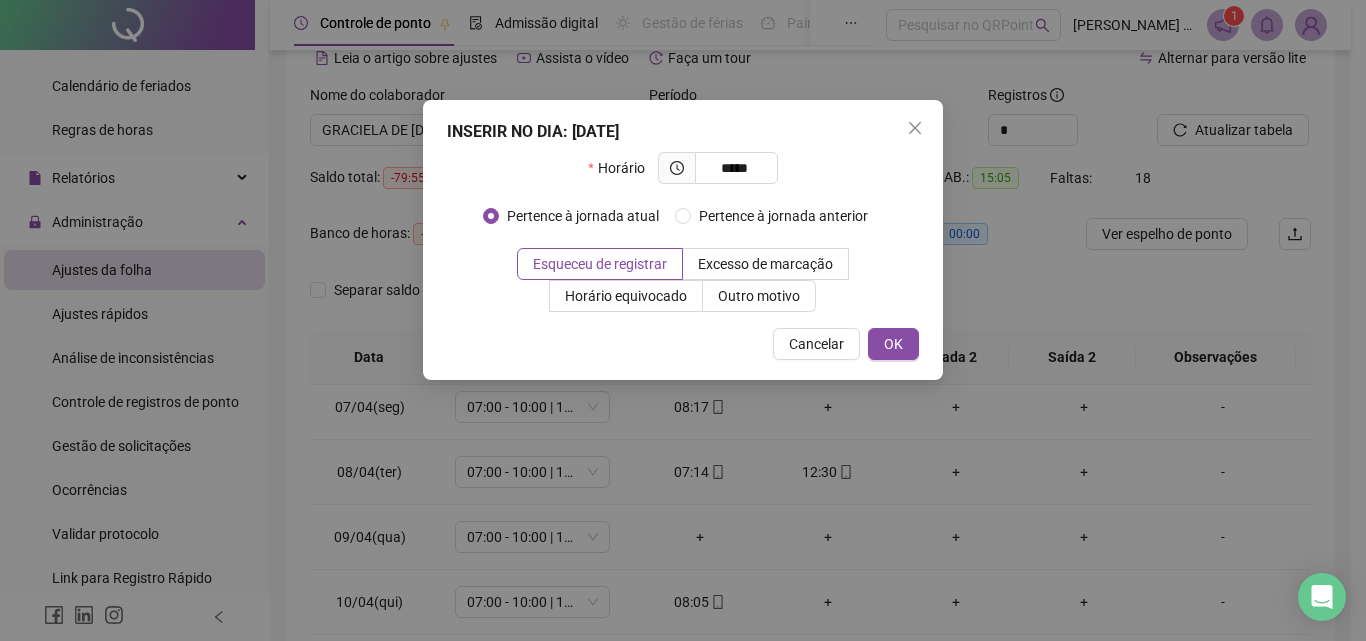 drag, startPoint x: 886, startPoint y: 343, endPoint x: 884, endPoint y: 408, distance: 65.03076 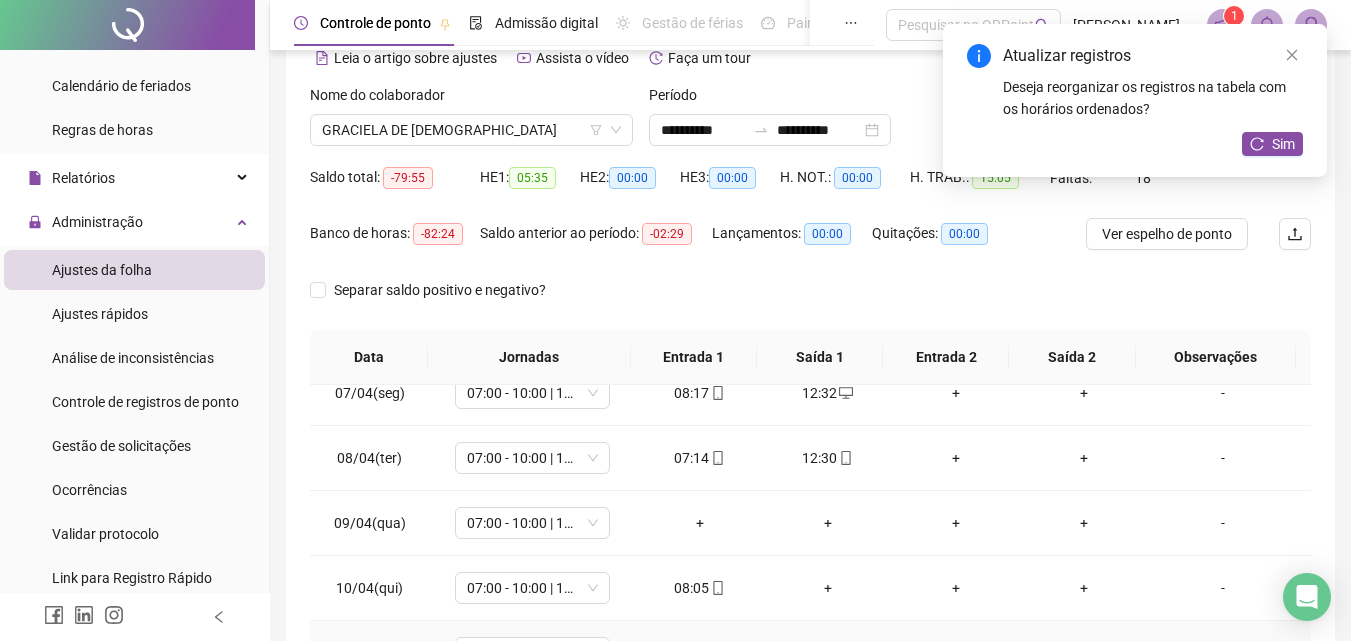 scroll, scrollTop: 400, scrollLeft: 0, axis: vertical 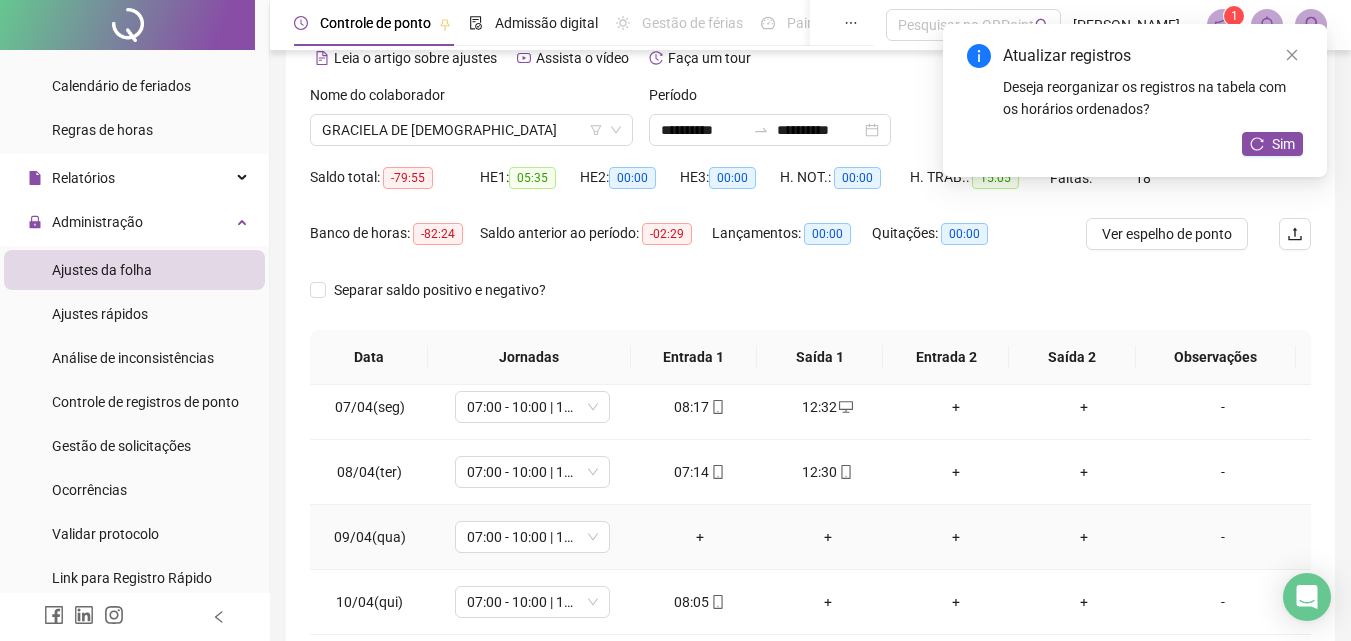 click on "+" at bounding box center [700, 537] 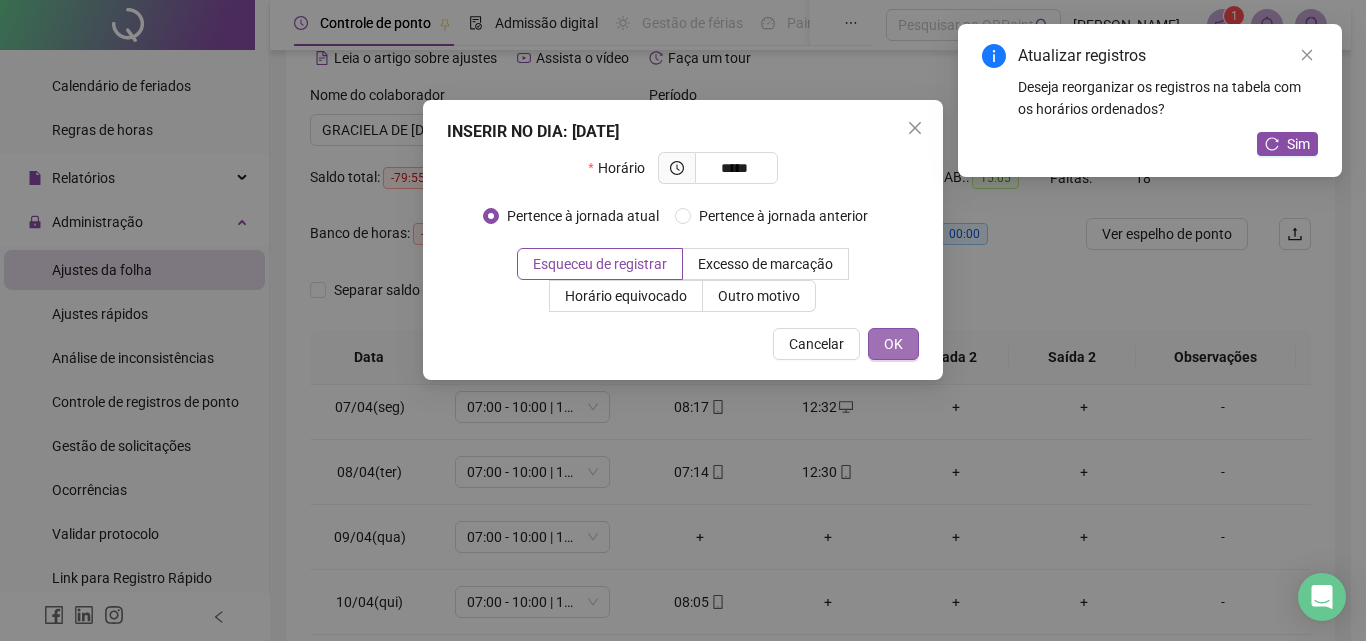 type on "*****" 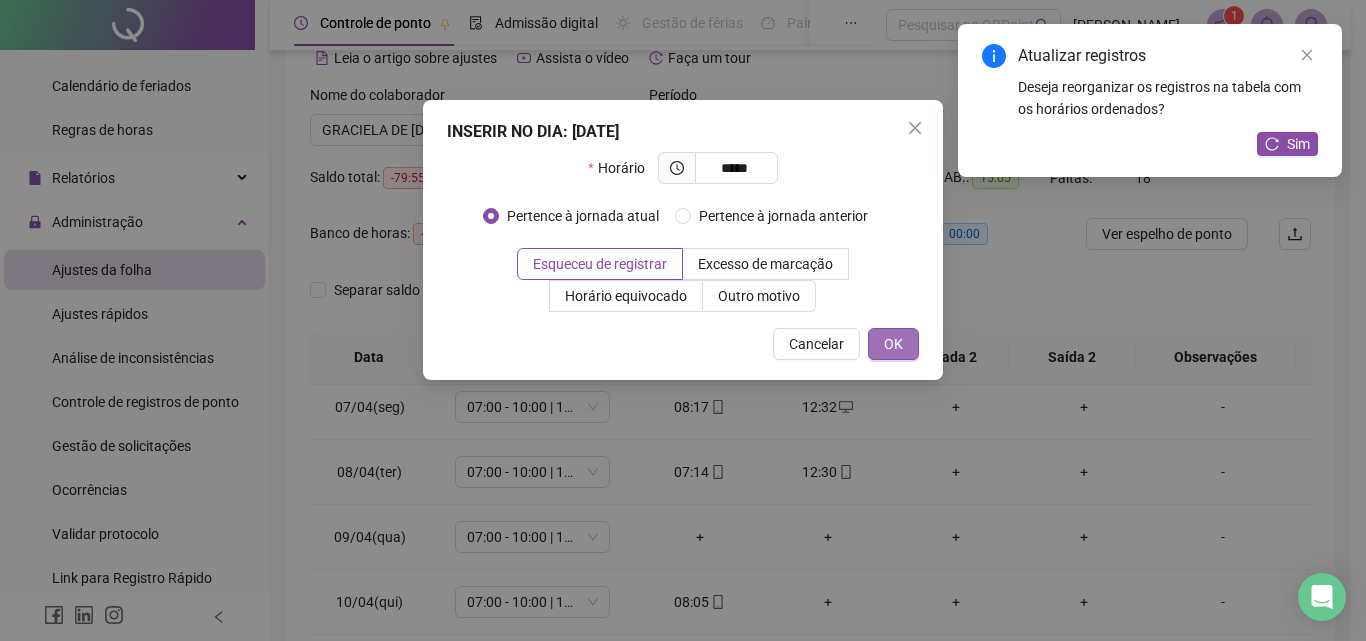 click on "OK" at bounding box center [893, 344] 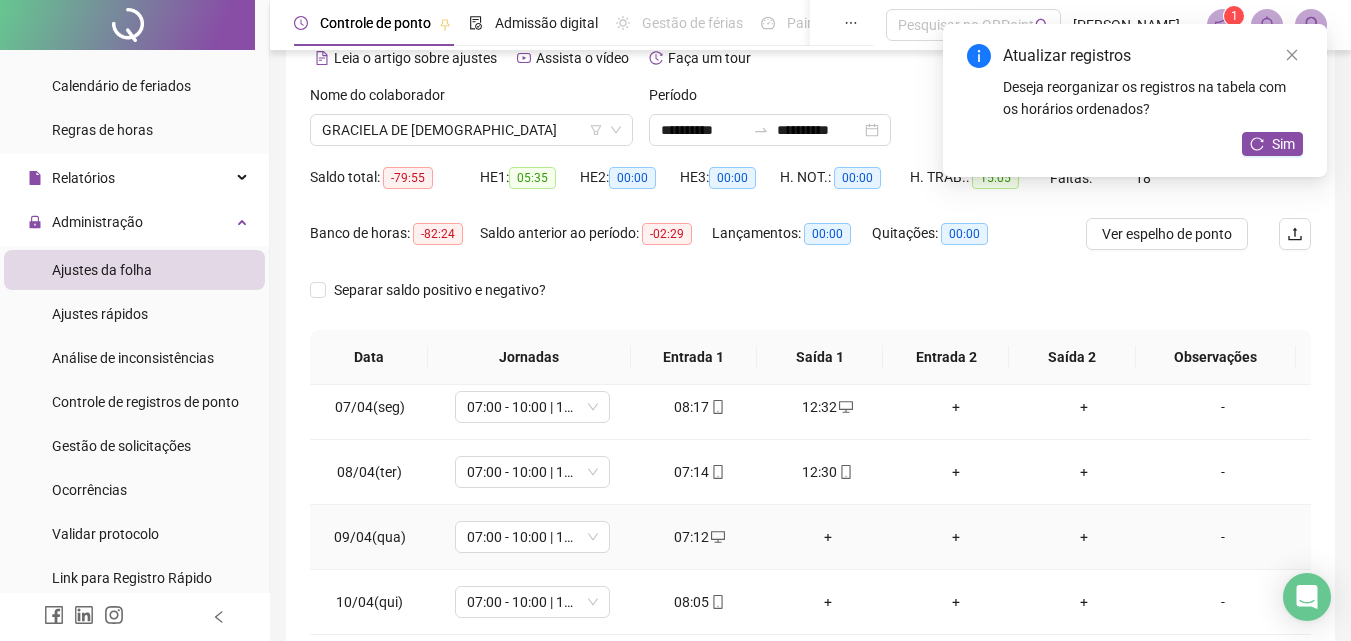 click on "+" at bounding box center (828, 537) 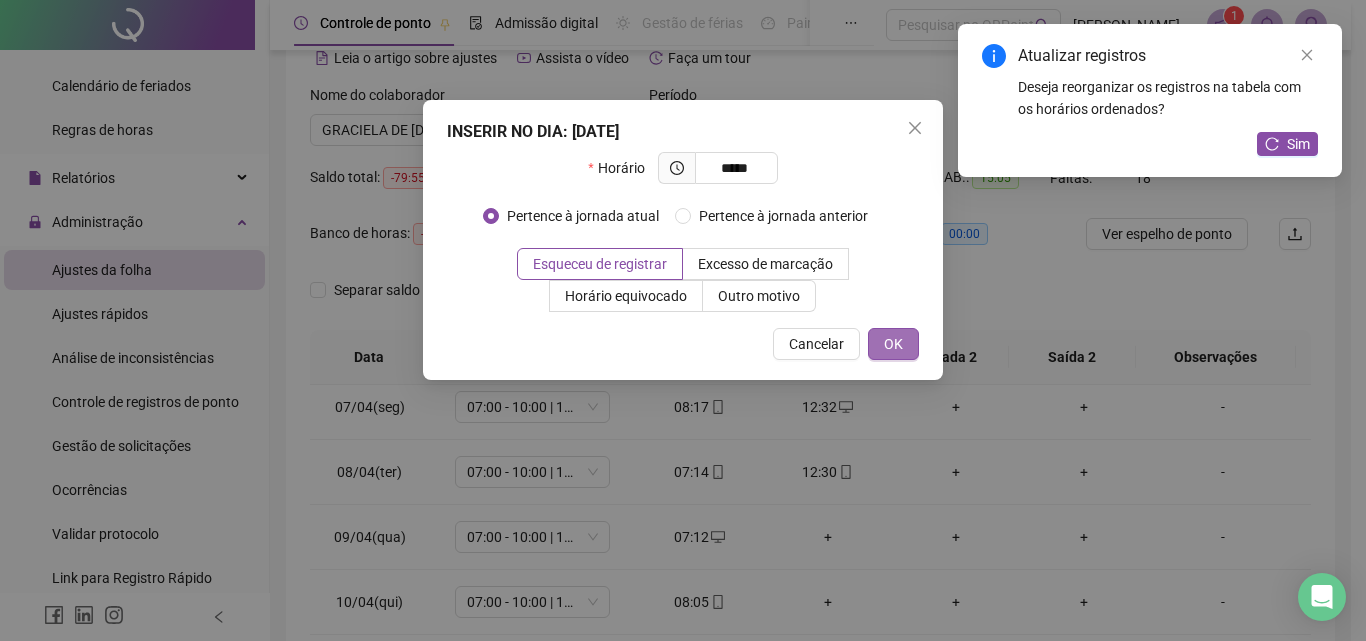 type on "*****" 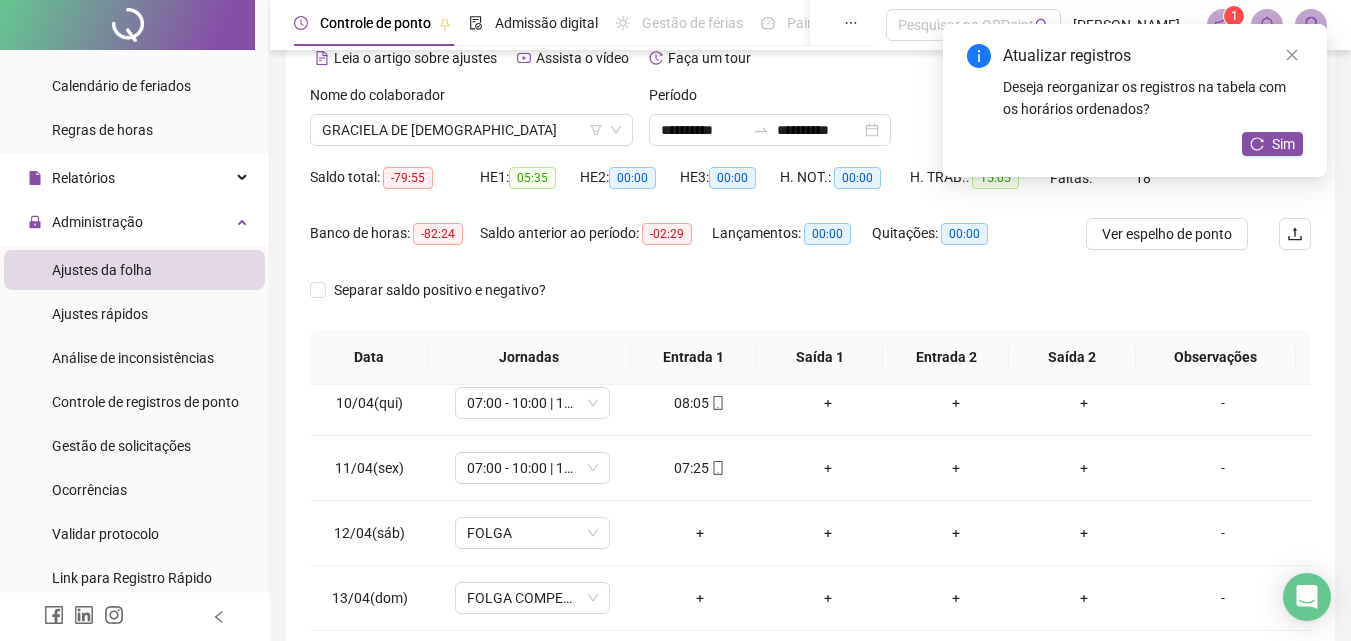 scroll, scrollTop: 600, scrollLeft: 0, axis: vertical 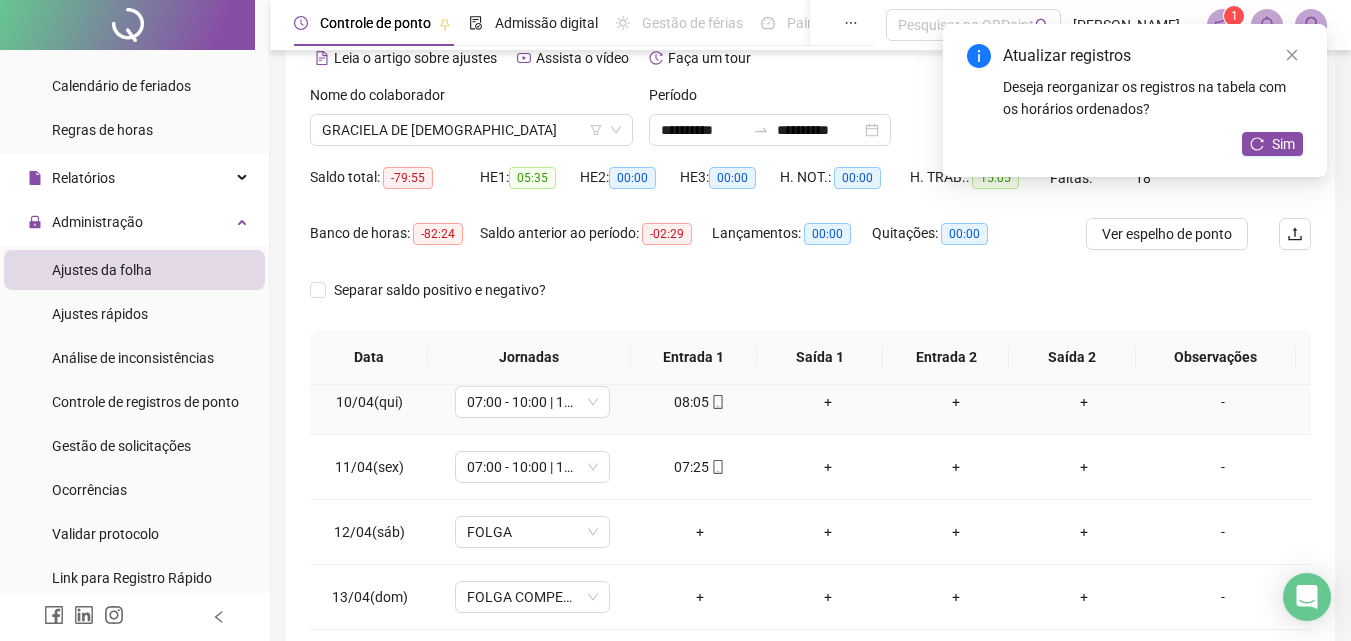 click on "+" at bounding box center (828, 402) 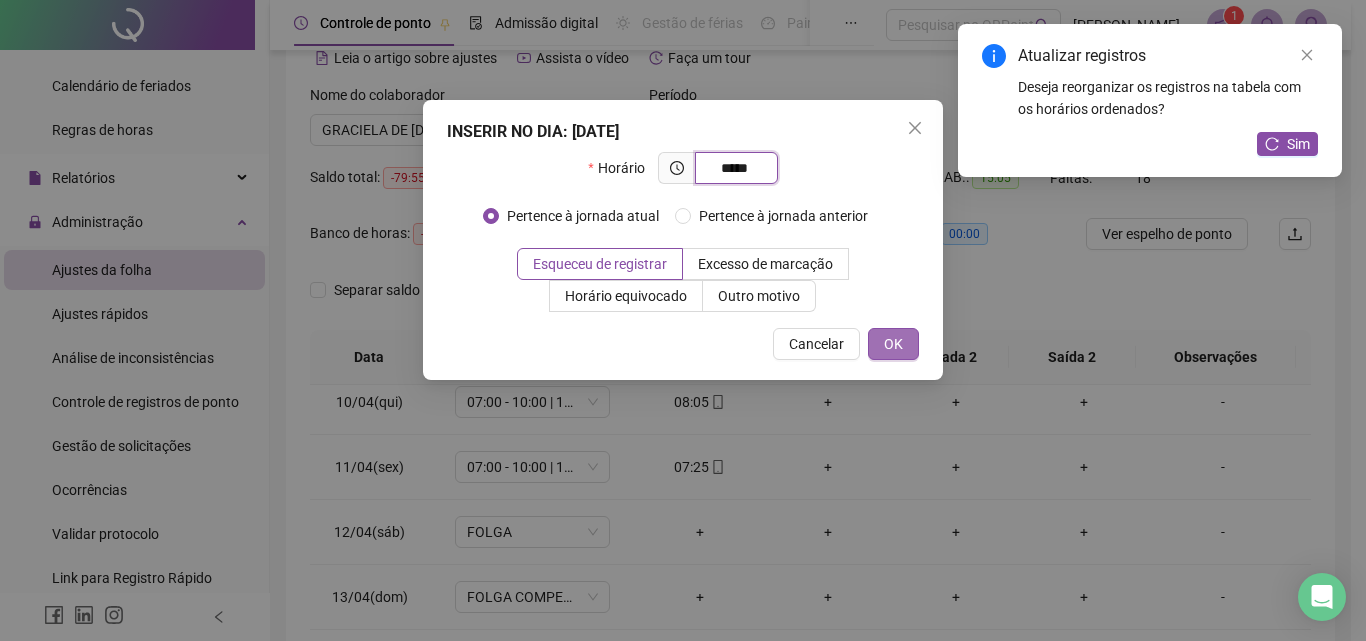 type on "*****" 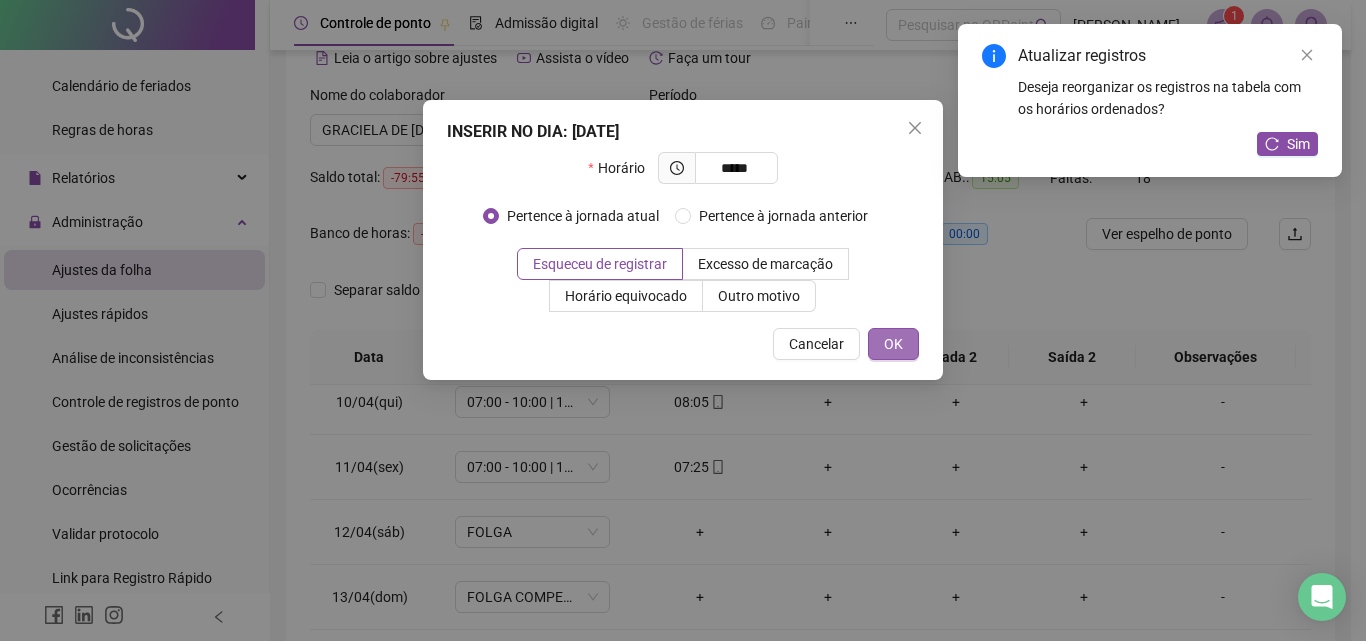 click on "OK" at bounding box center (893, 344) 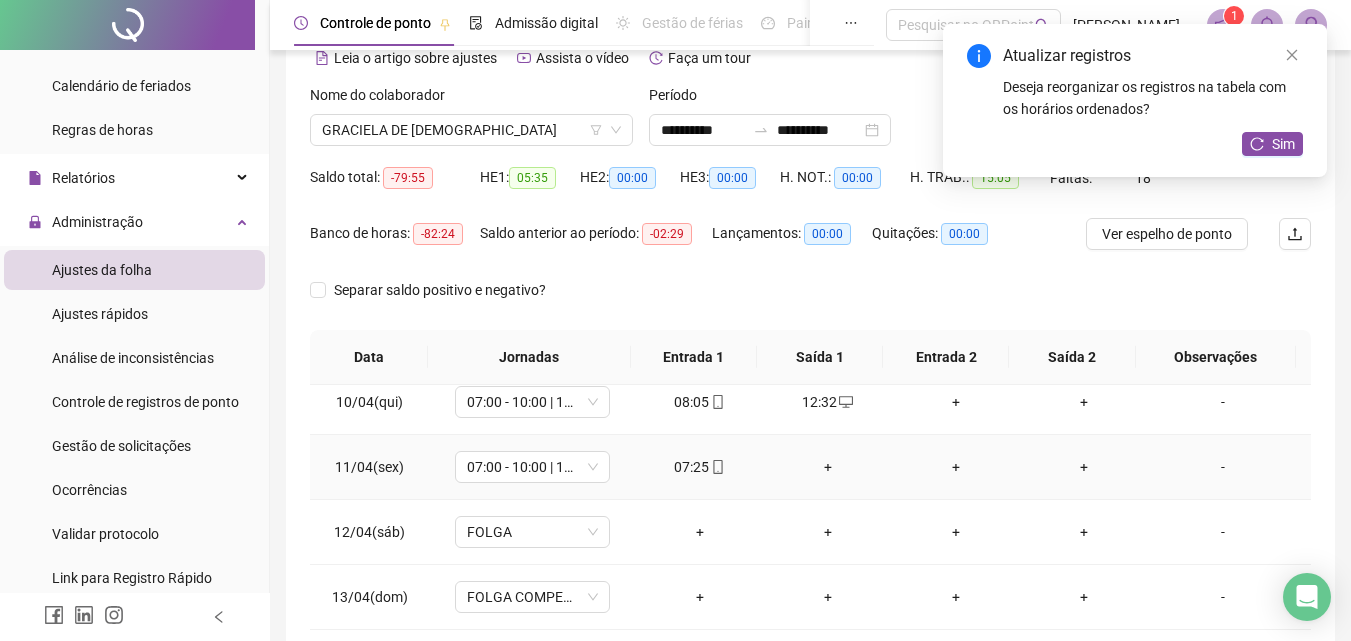 click on "+" at bounding box center (828, 467) 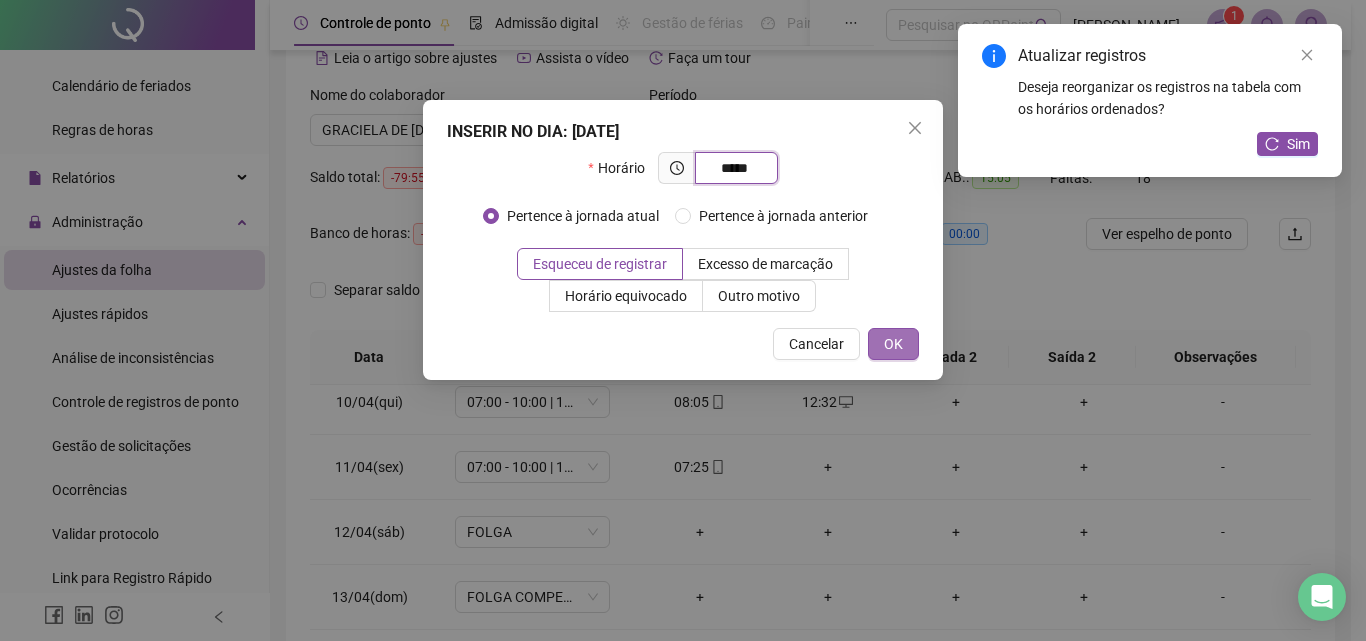 type on "*****" 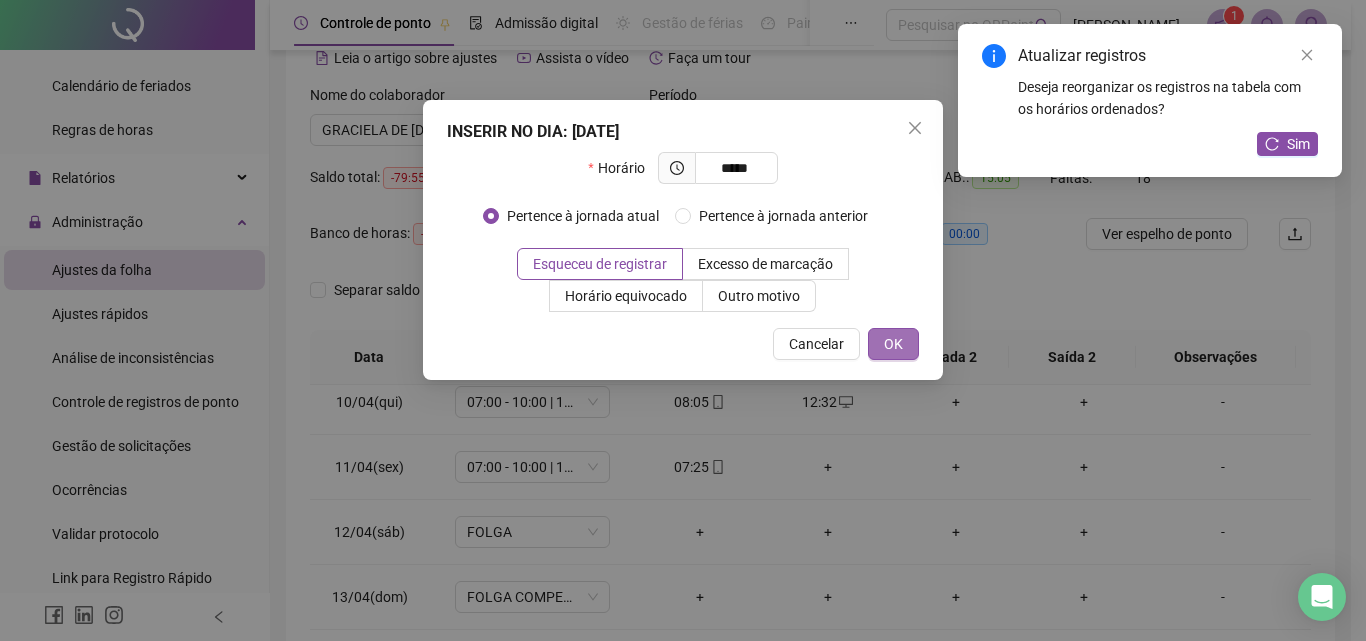 click on "OK" at bounding box center [893, 344] 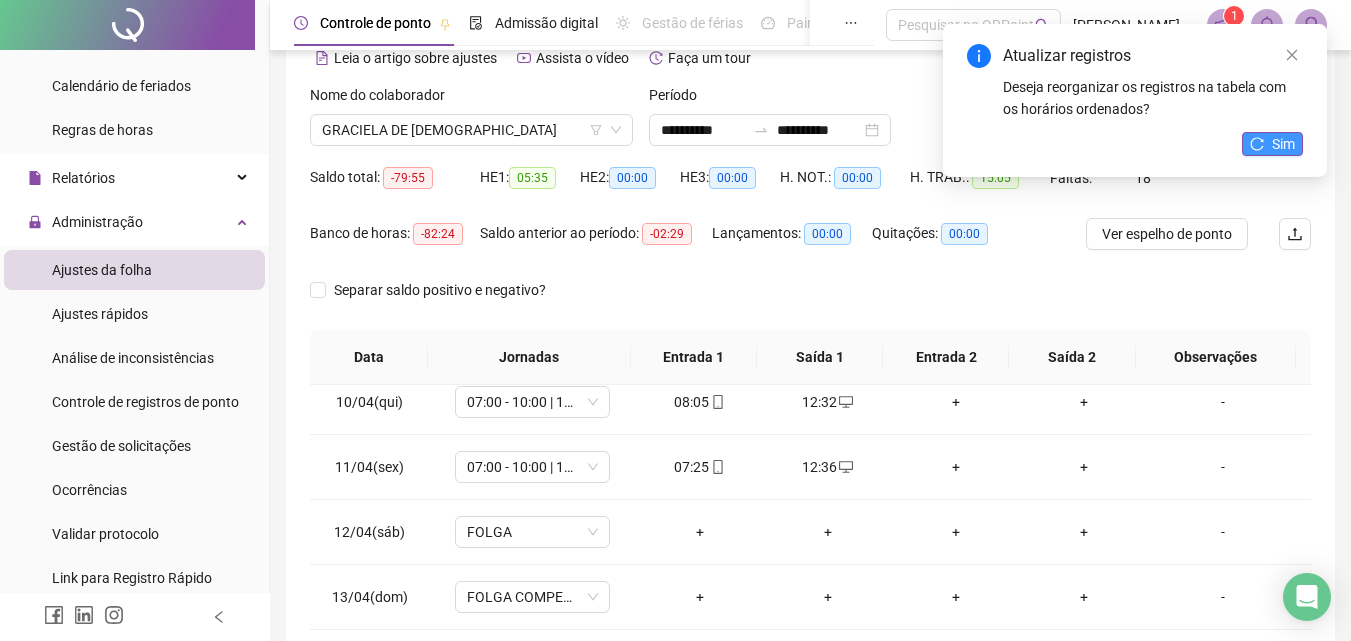 click on "Sim" at bounding box center (1272, 144) 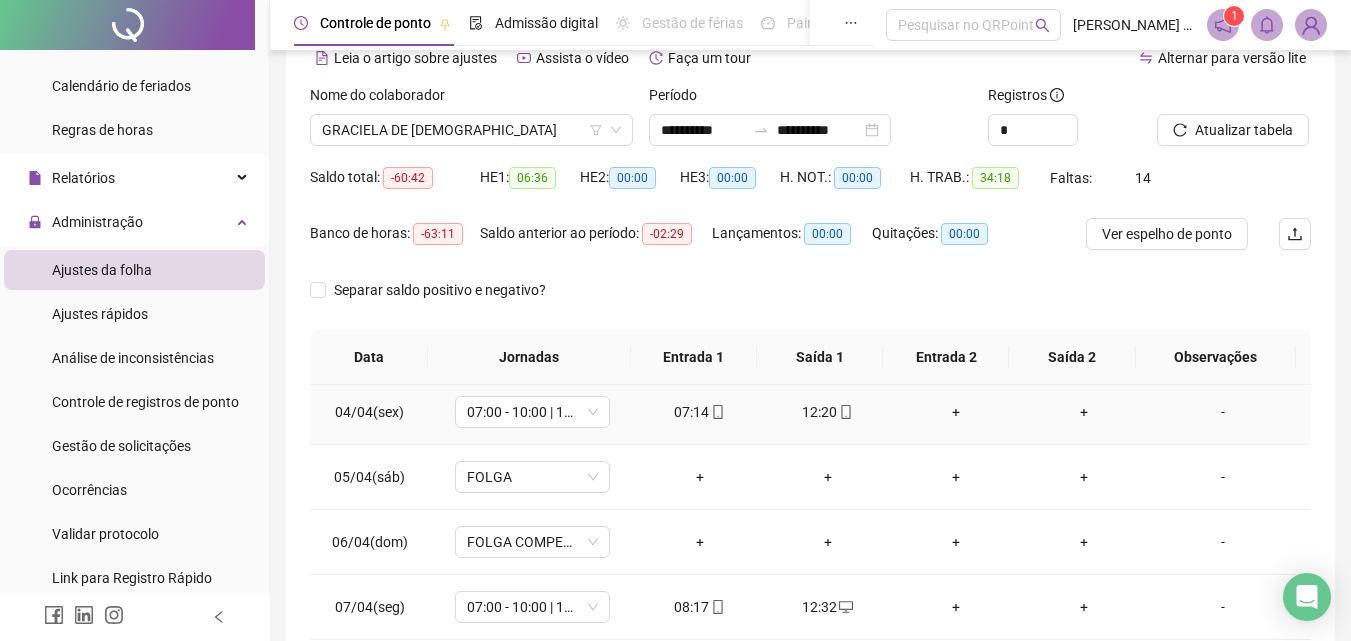 scroll, scrollTop: 0, scrollLeft: 0, axis: both 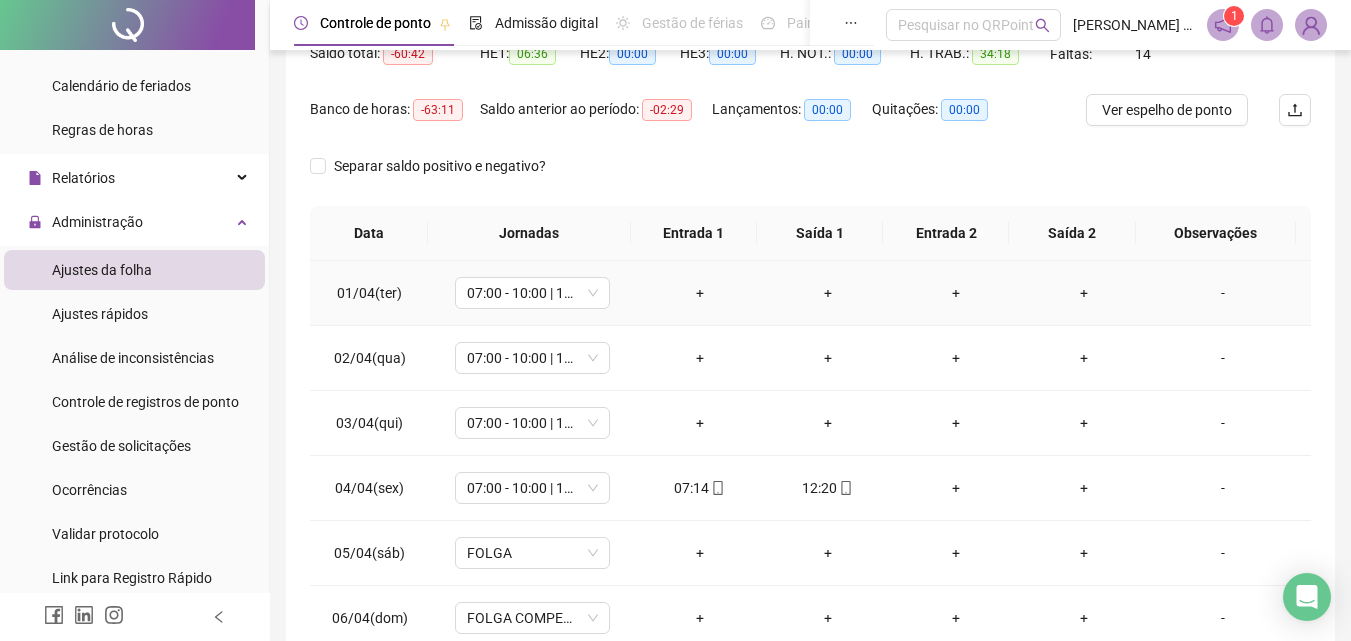 click on "+" at bounding box center (700, 293) 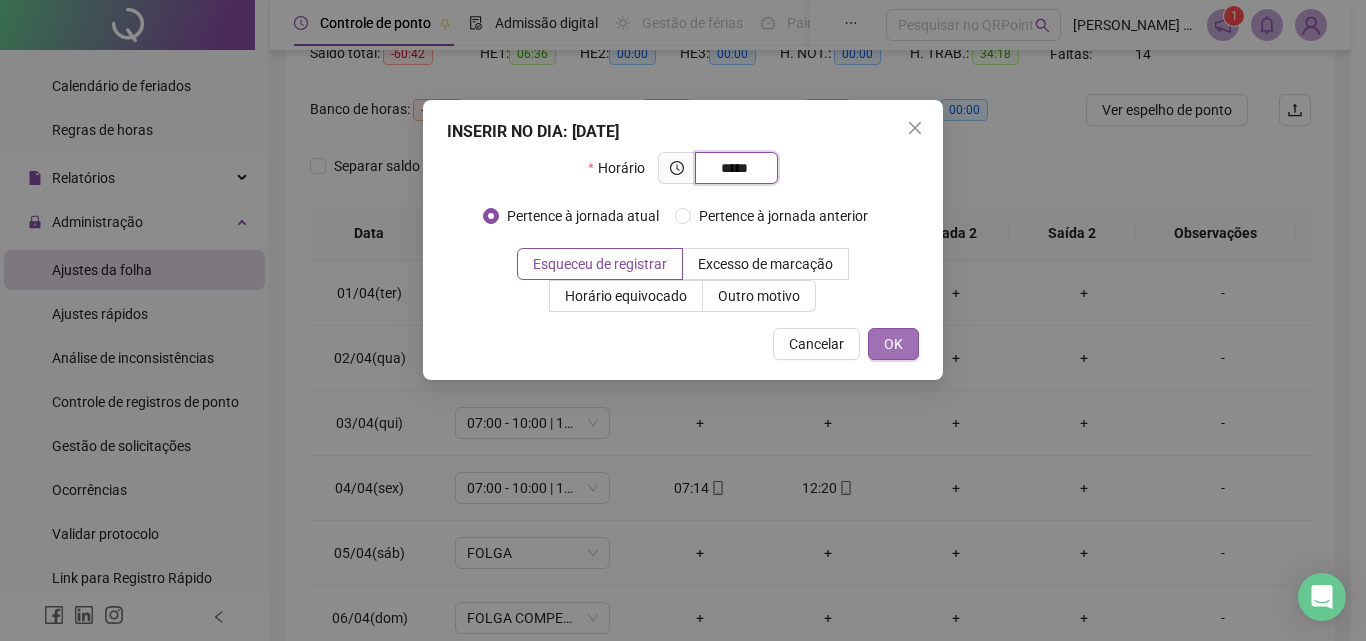 type on "*****" 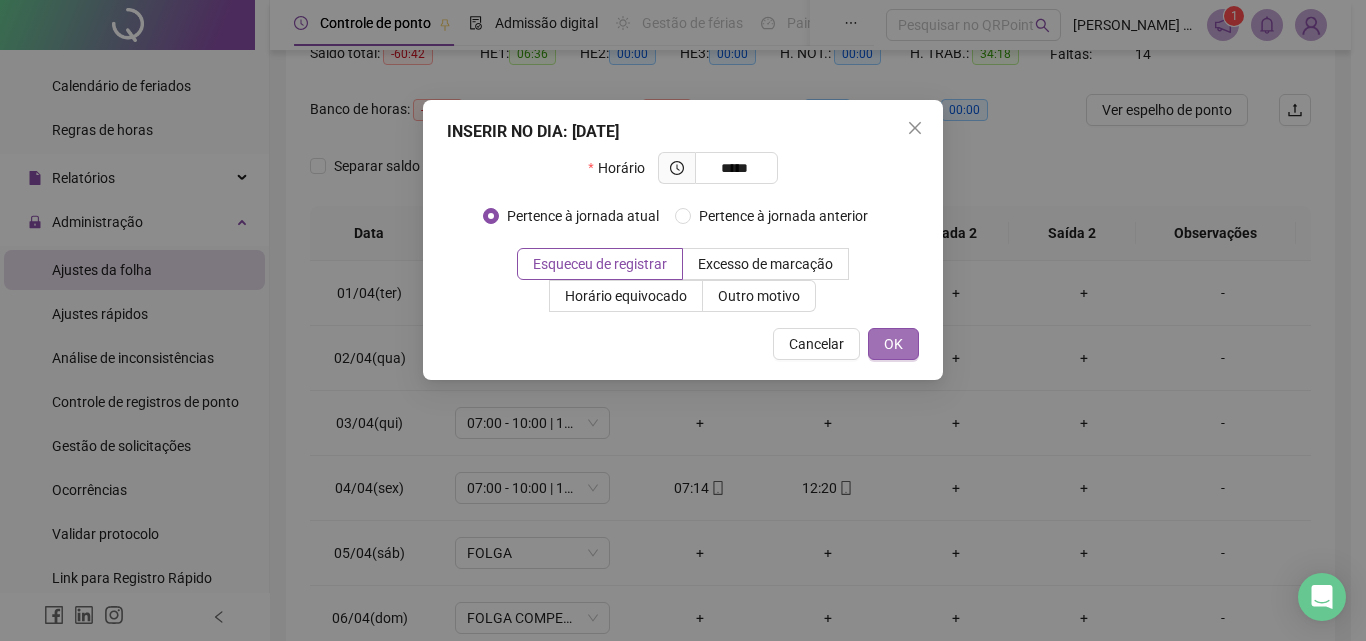 click on "OK" at bounding box center [893, 344] 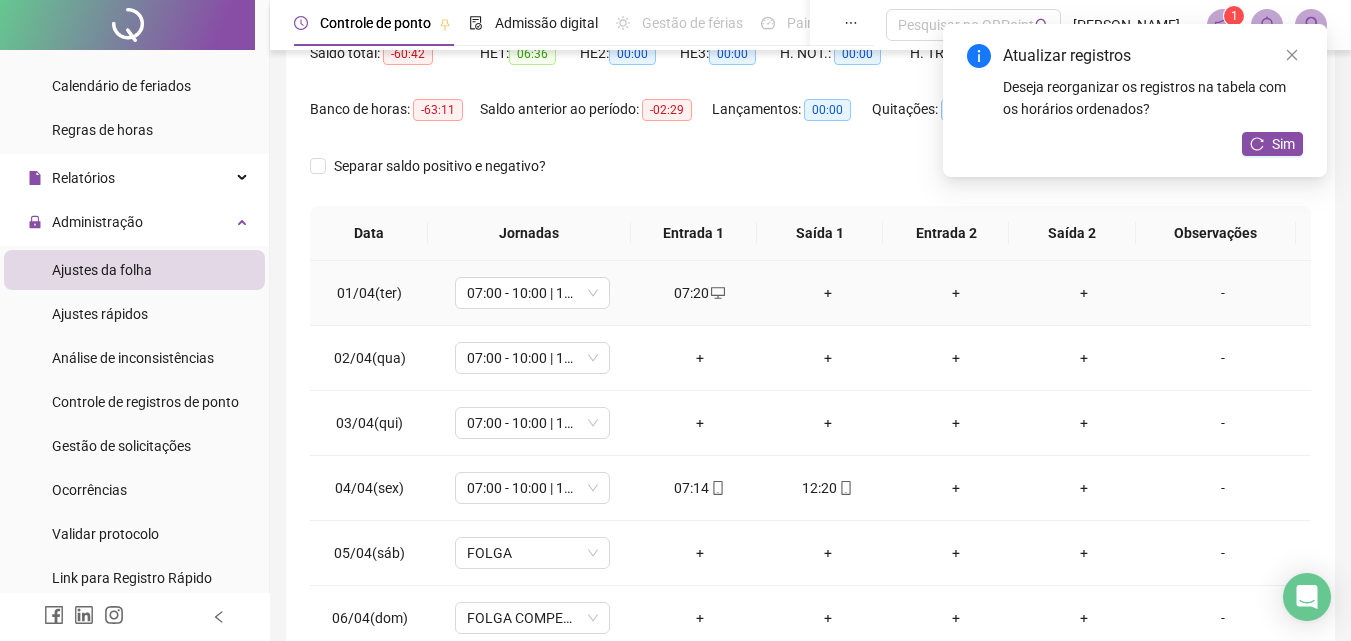 click on "+" at bounding box center (828, 293) 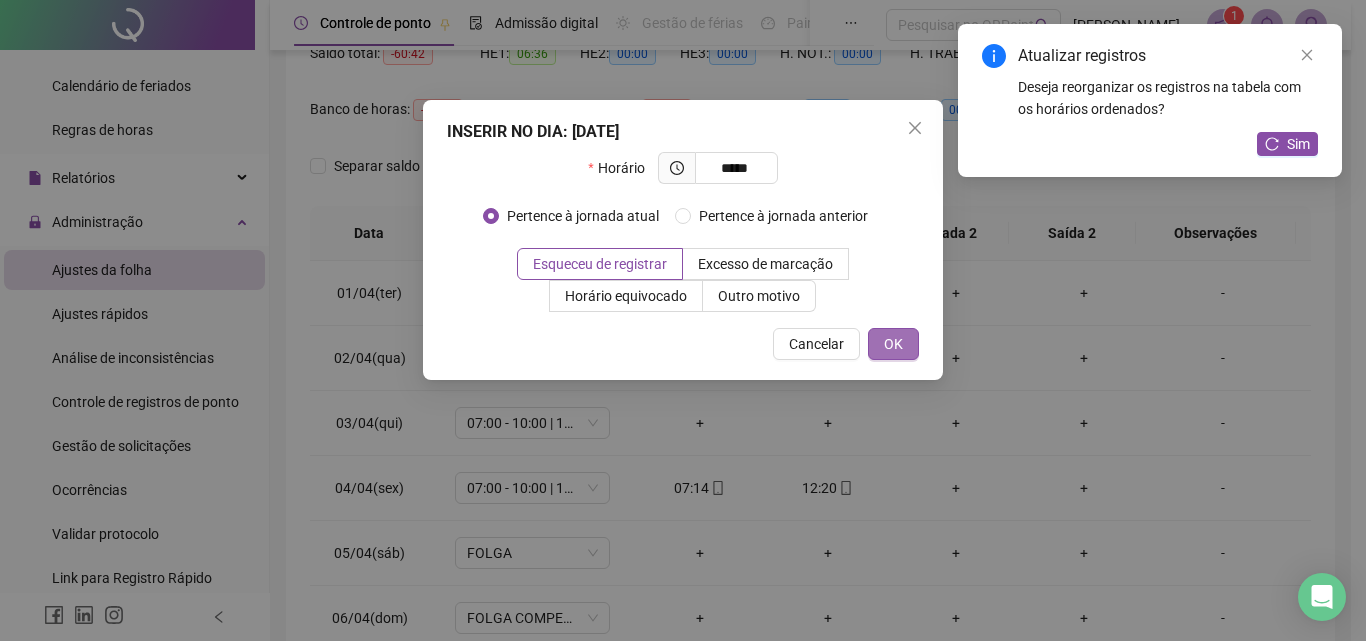 type on "*****" 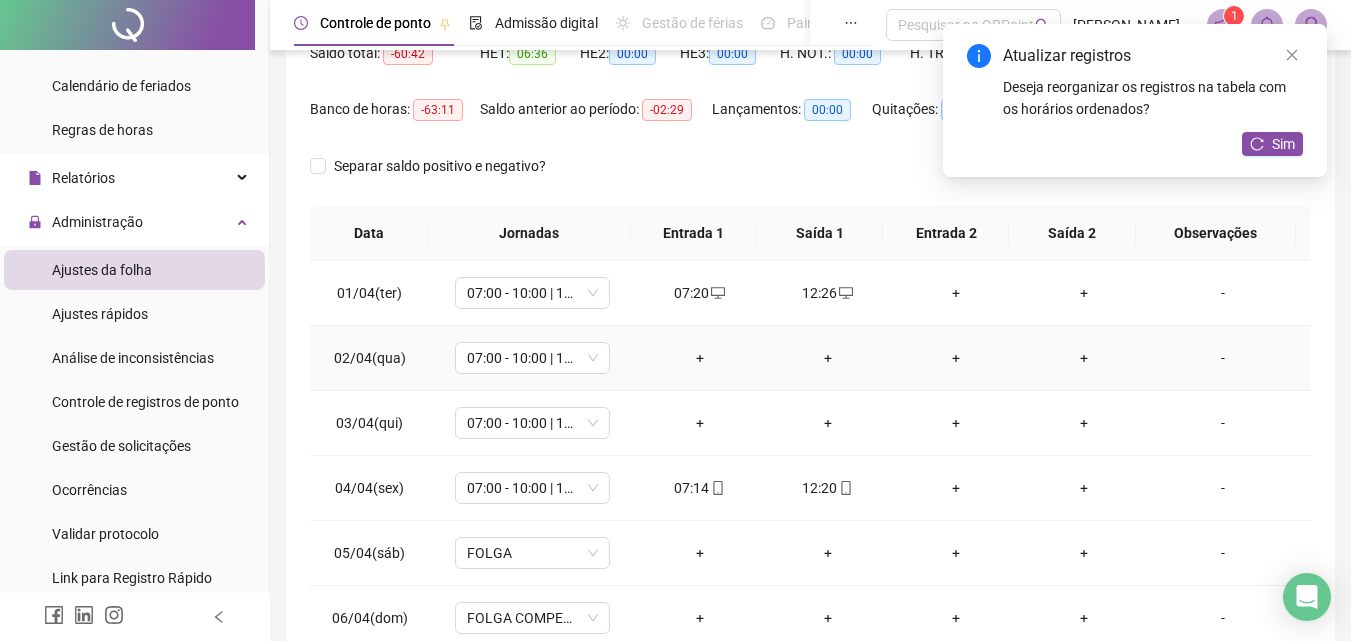 click on "+" at bounding box center [700, 358] 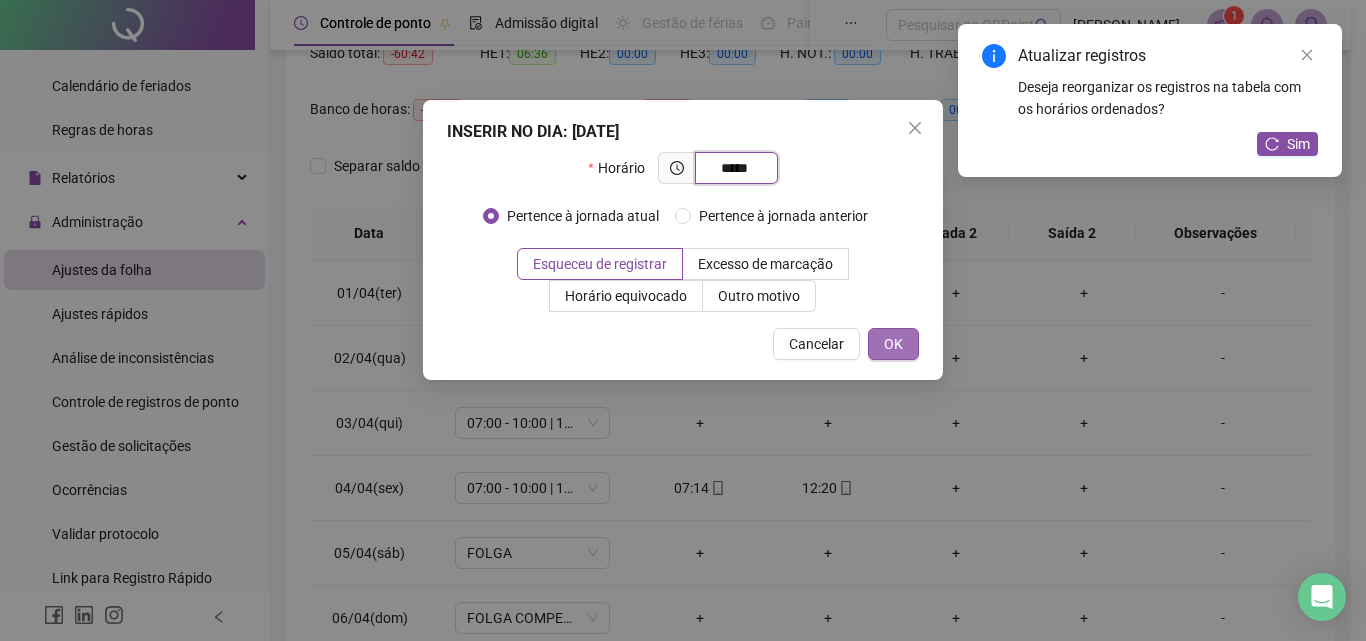 type on "*****" 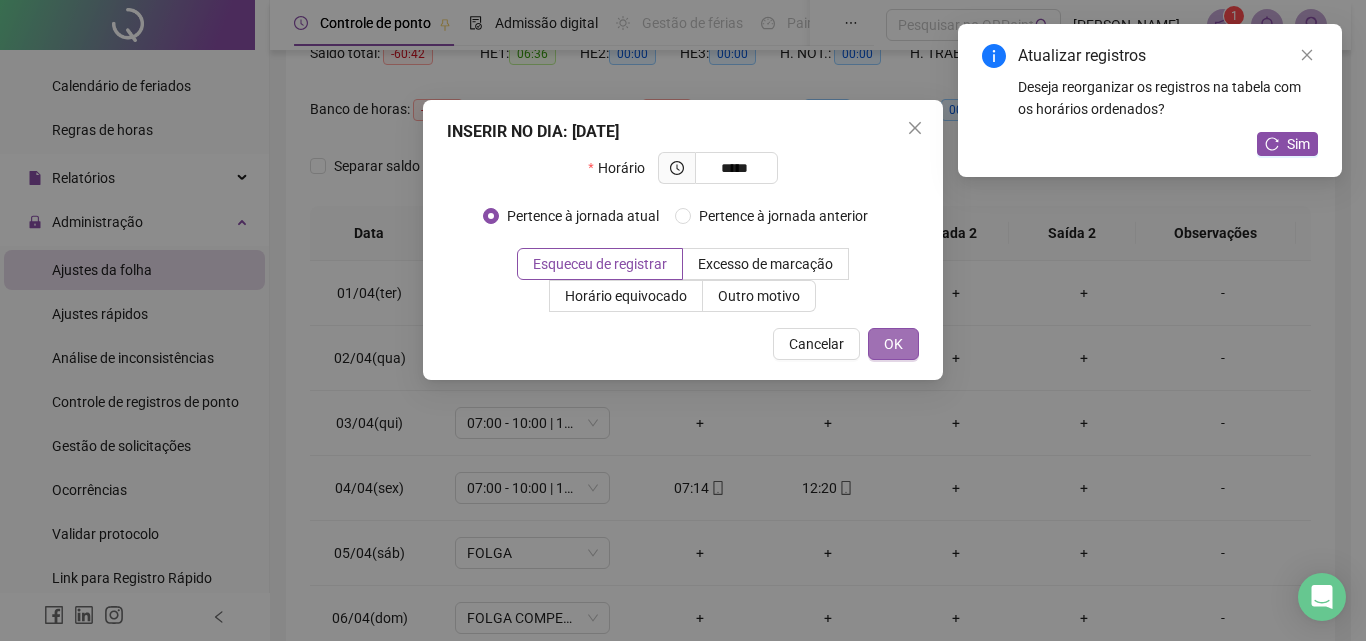 click on "OK" at bounding box center [893, 344] 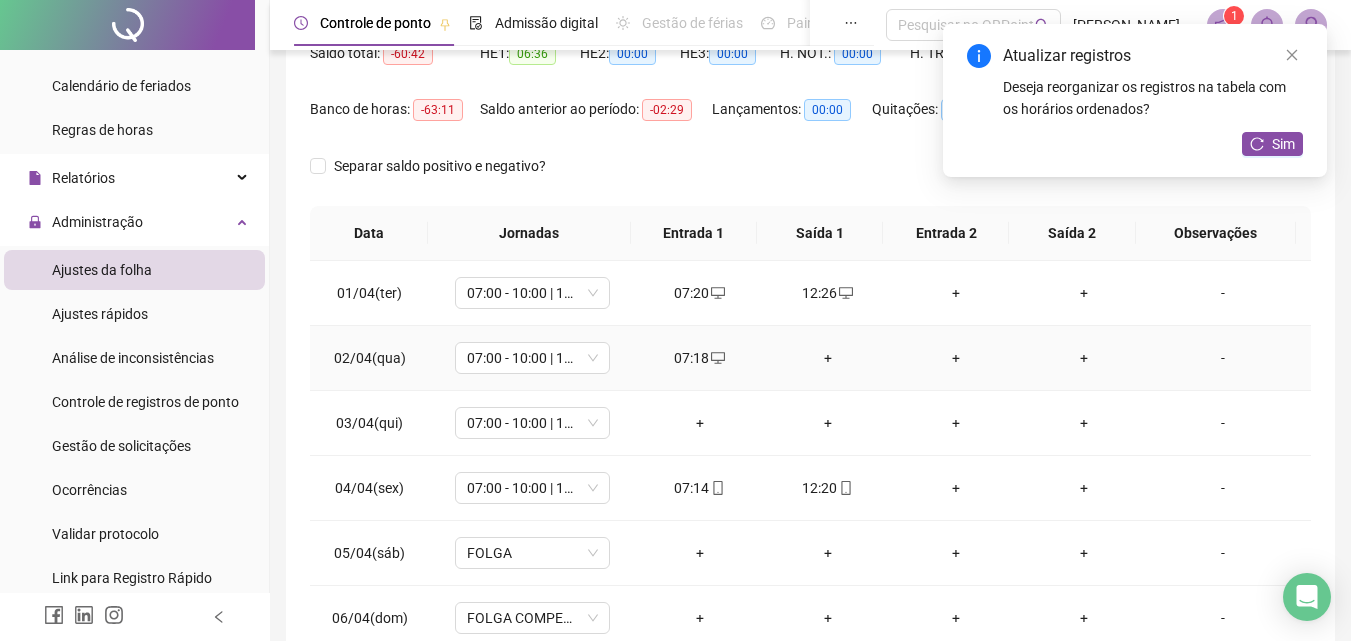click on "+" at bounding box center [828, 358] 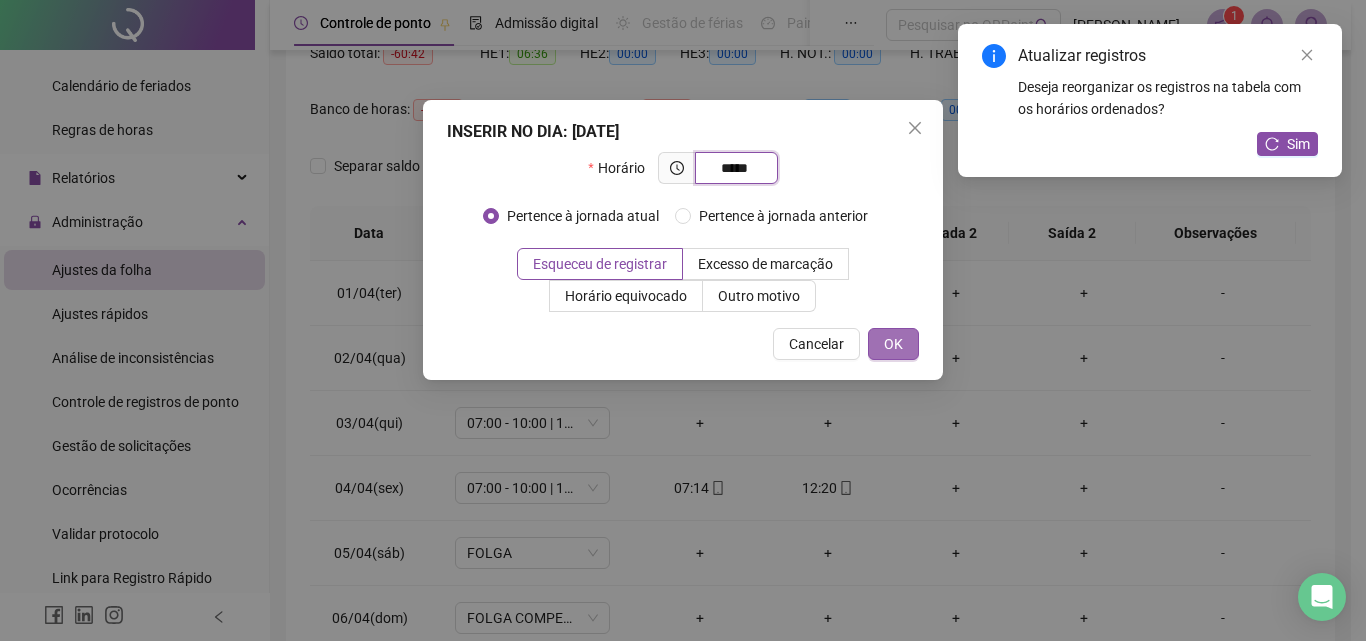 type on "*****" 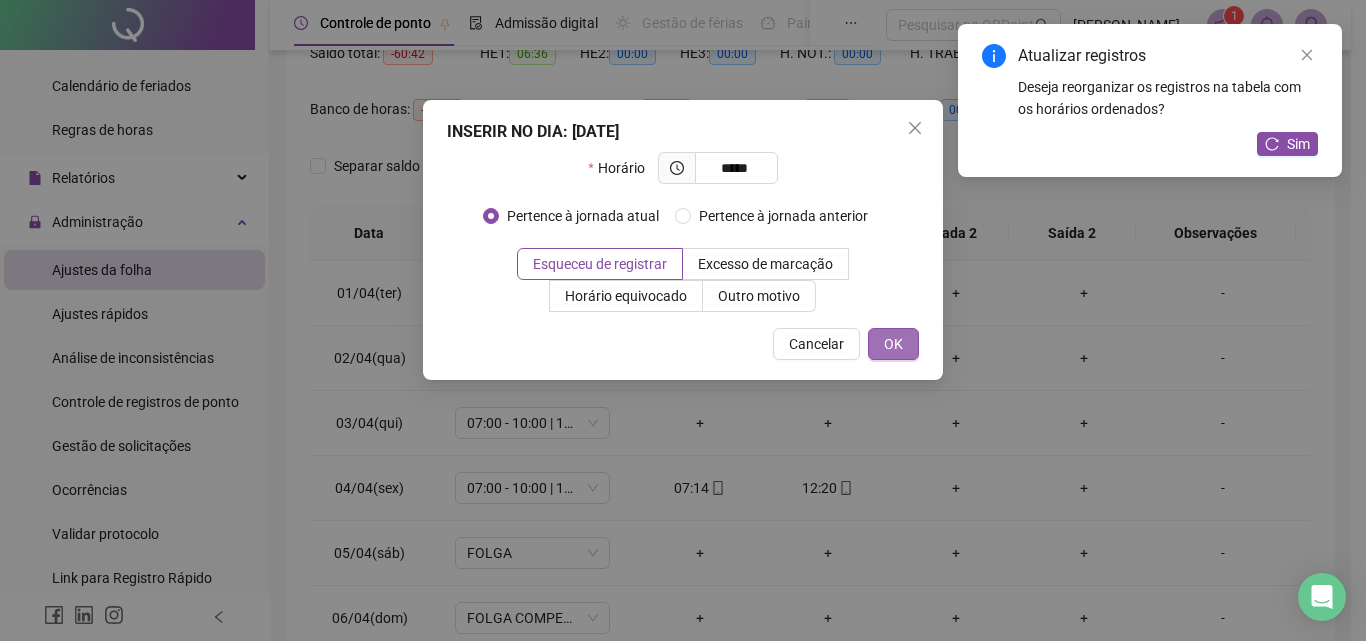click on "OK" at bounding box center (893, 344) 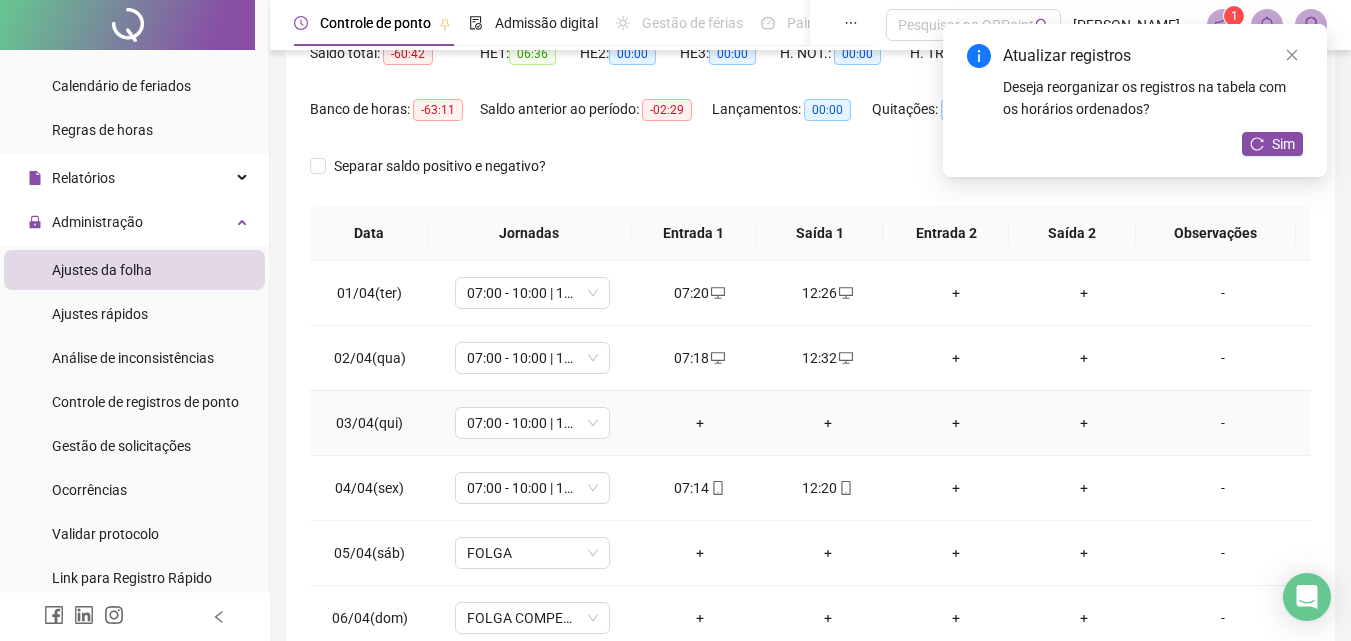 click on "+" at bounding box center (700, 423) 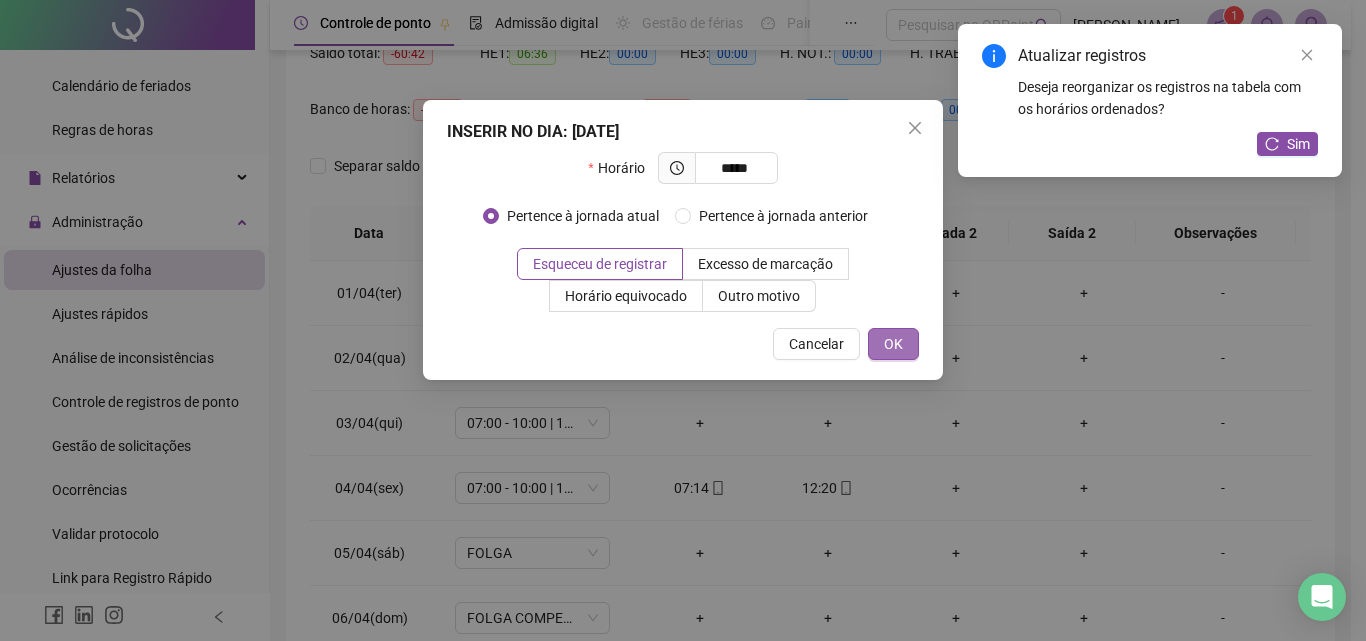 type on "*****" 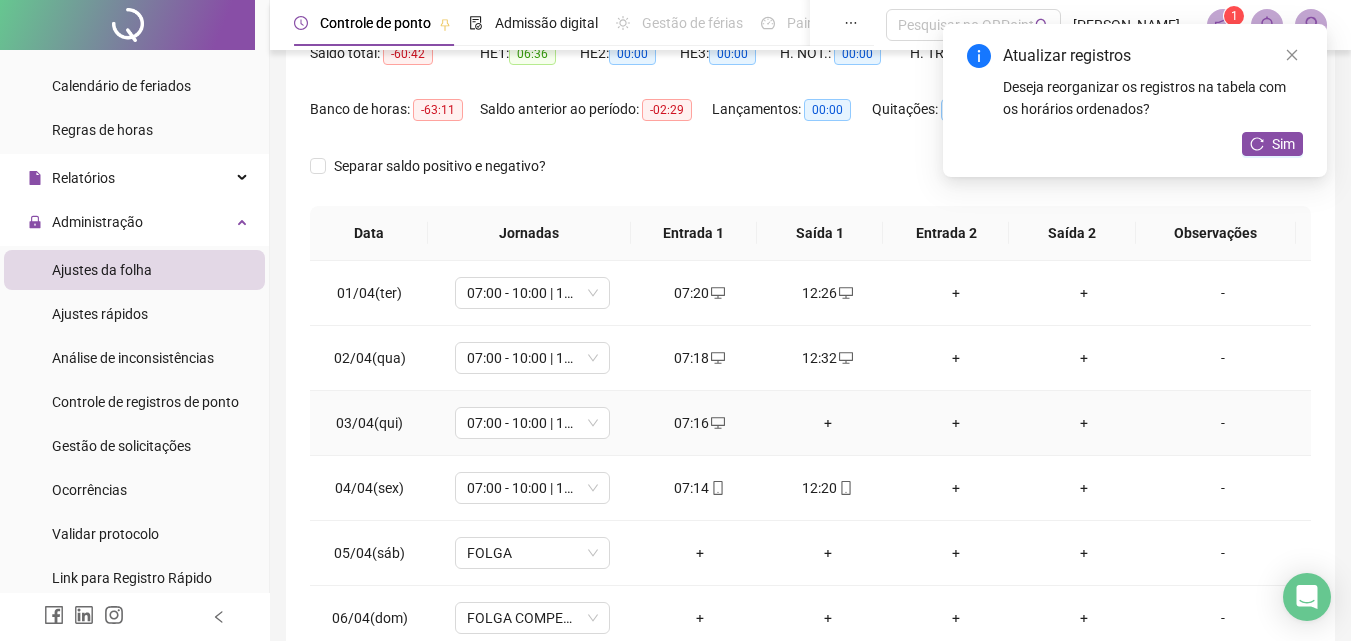 click on "+" at bounding box center (828, 423) 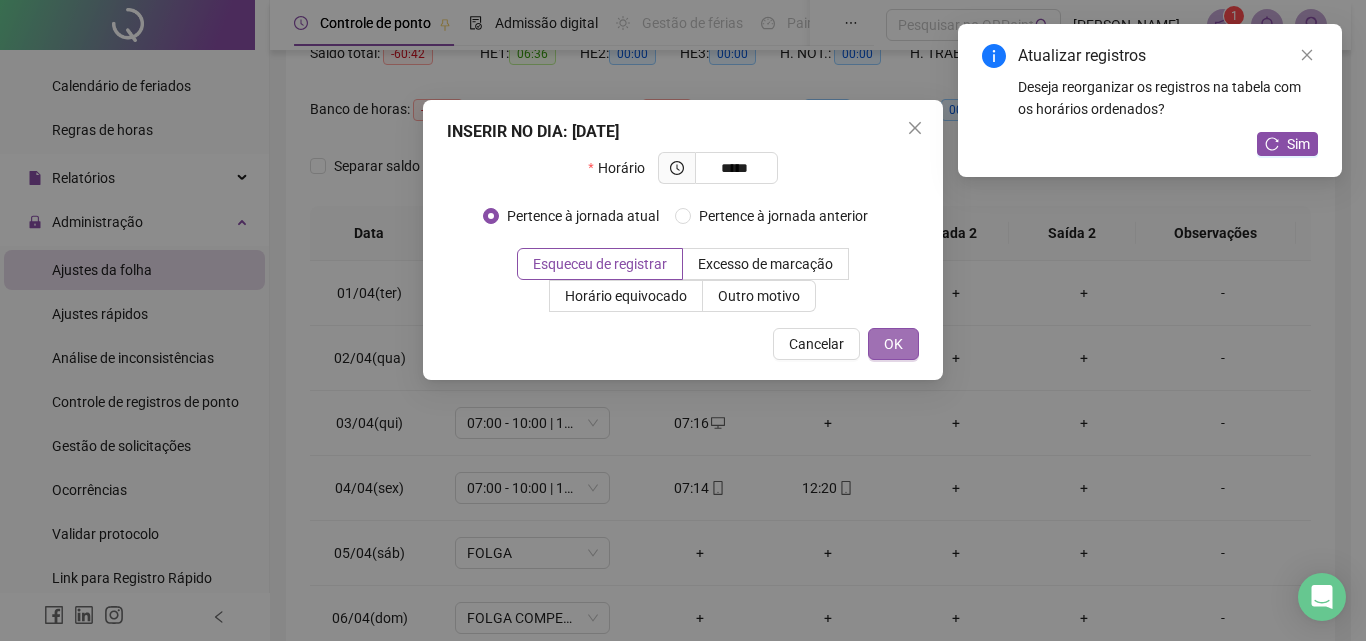 type on "*****" 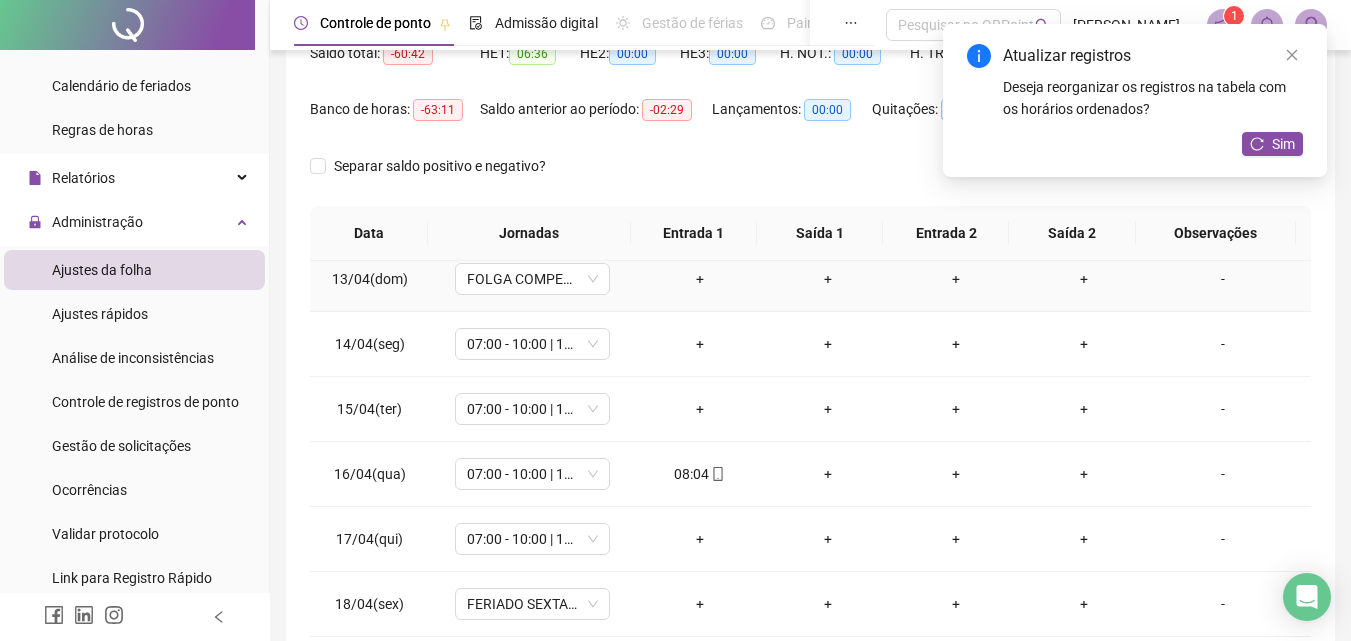 scroll, scrollTop: 800, scrollLeft: 0, axis: vertical 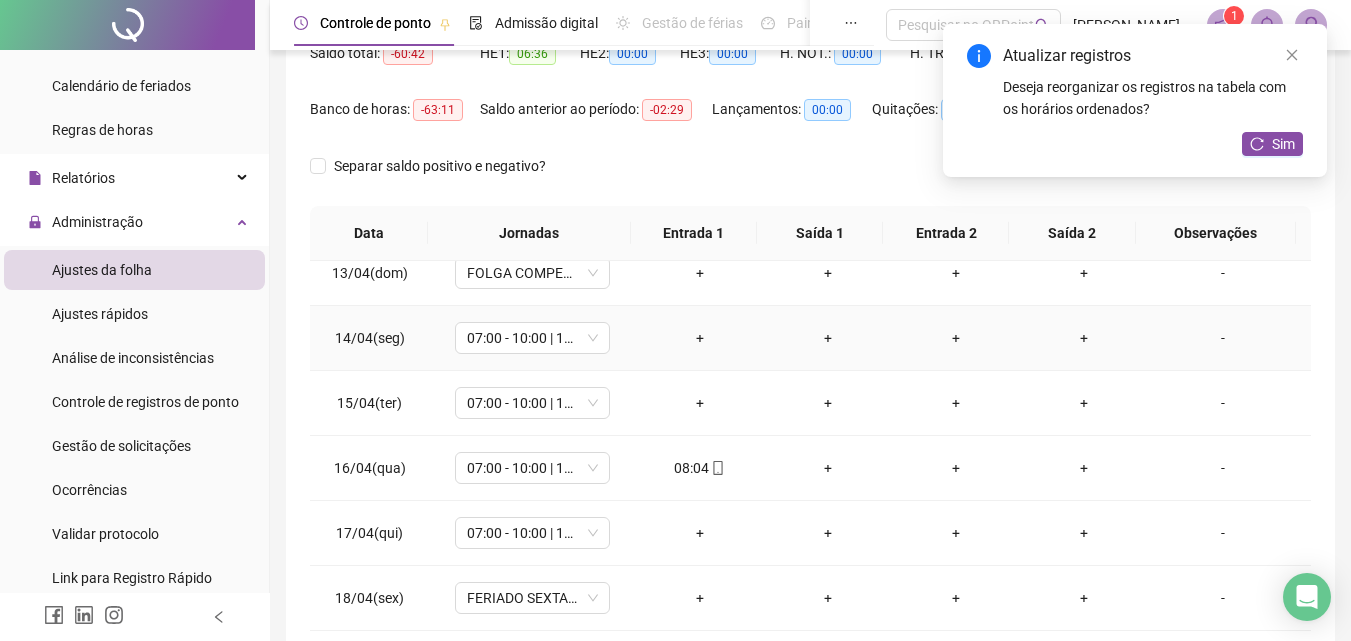 click on "+" at bounding box center [700, 338] 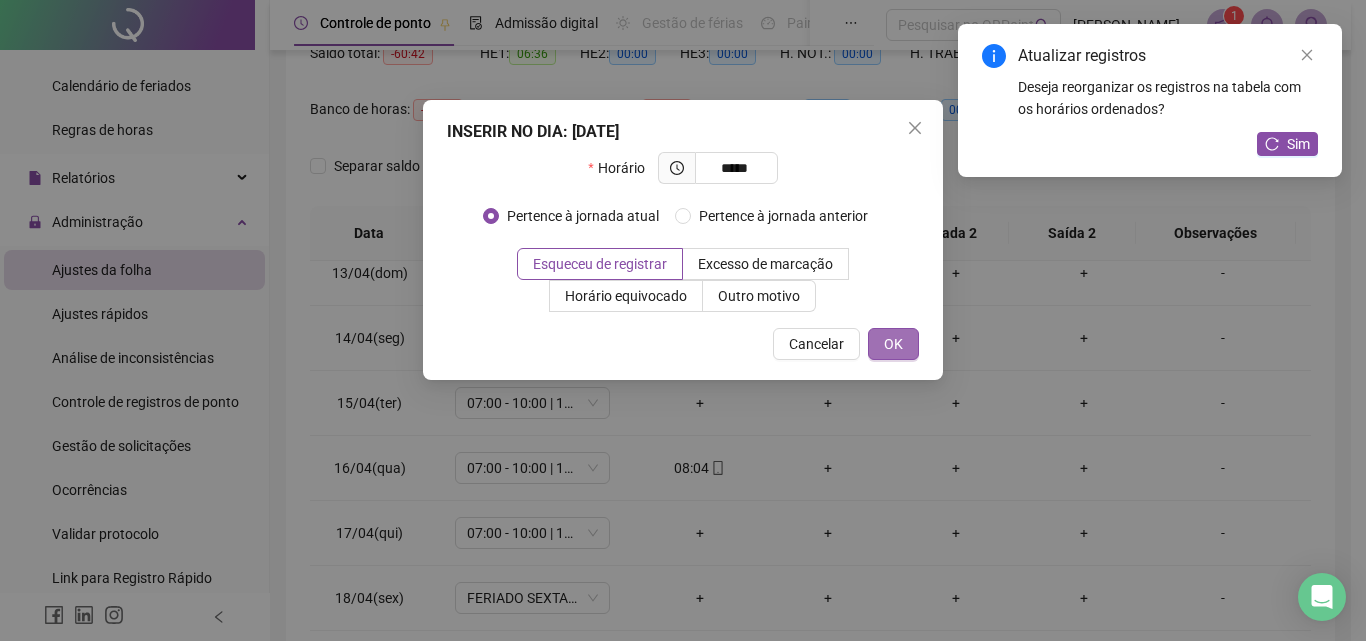 type on "*****" 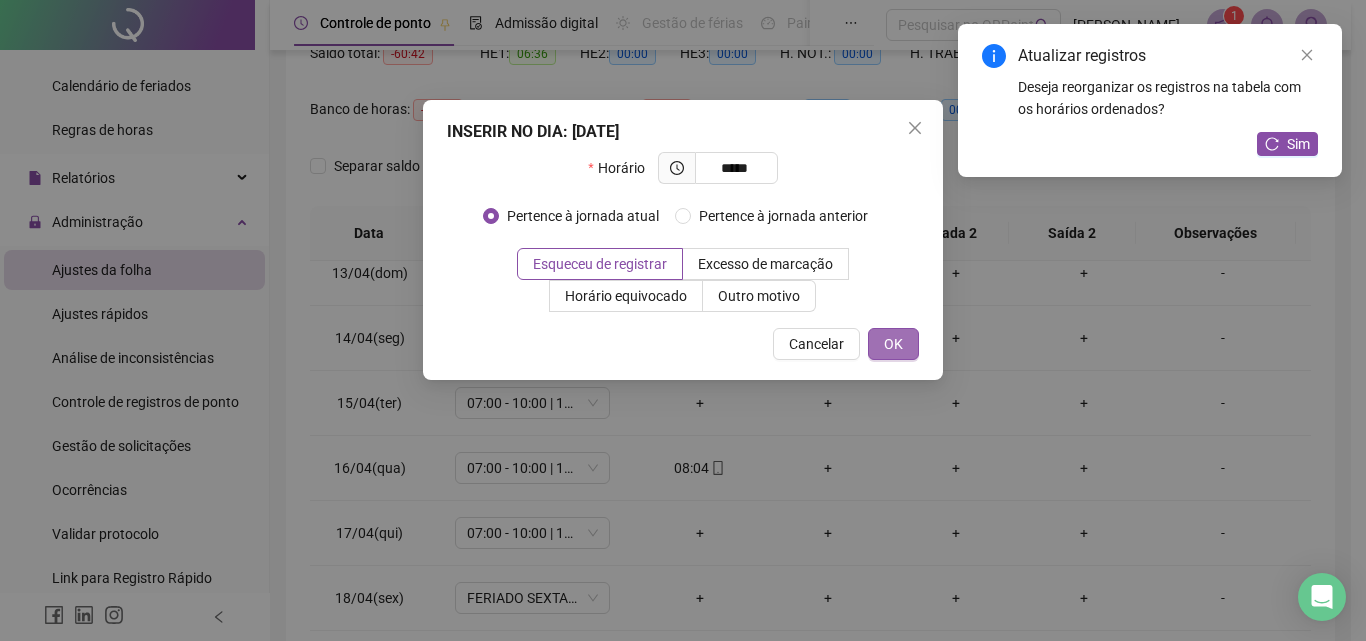 click on "OK" at bounding box center [893, 344] 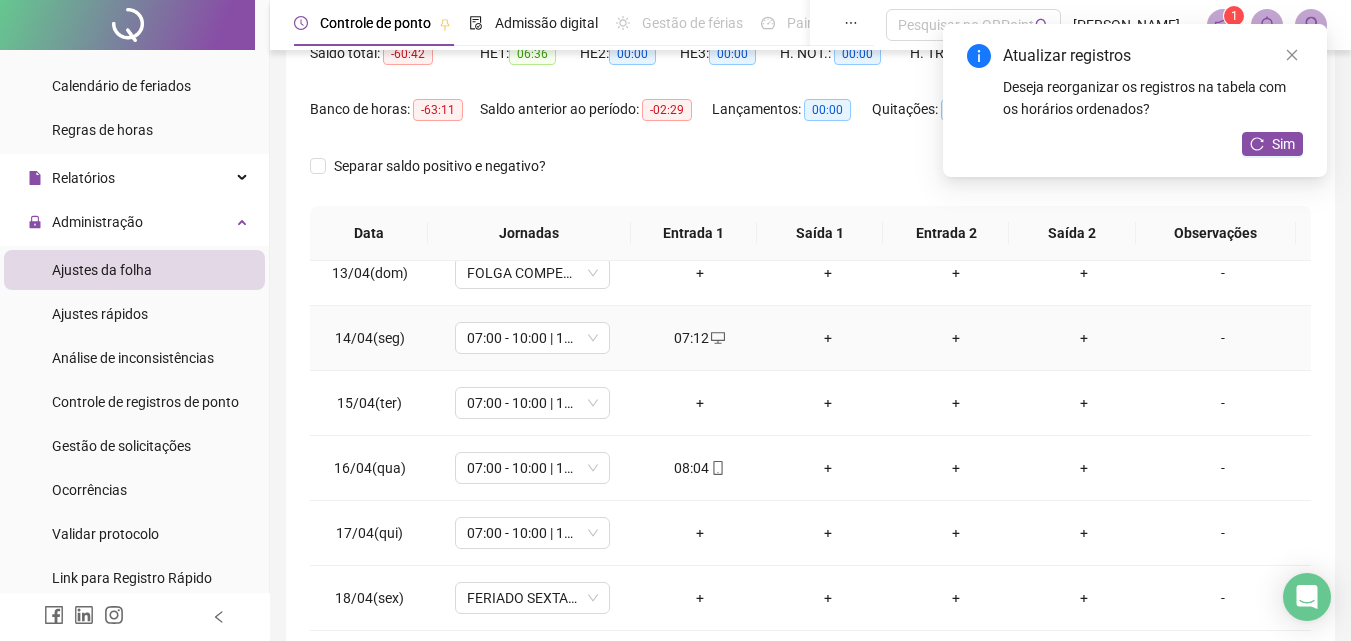click on "+" at bounding box center (828, 338) 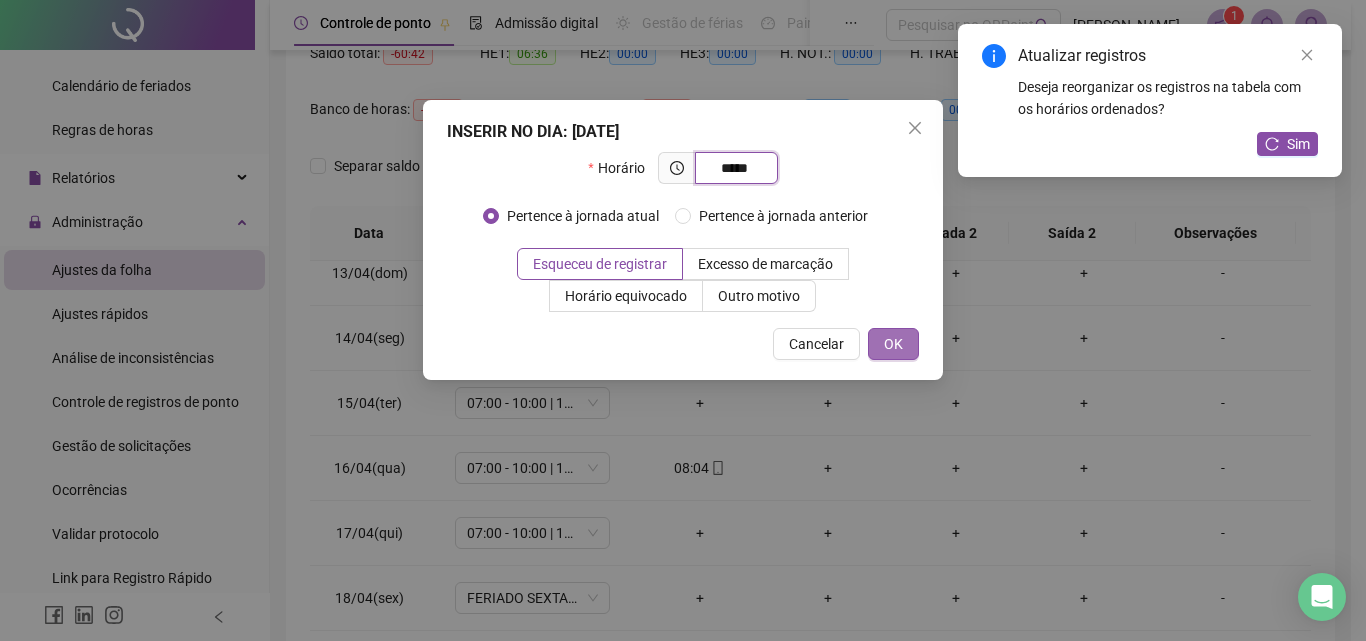 type on "*****" 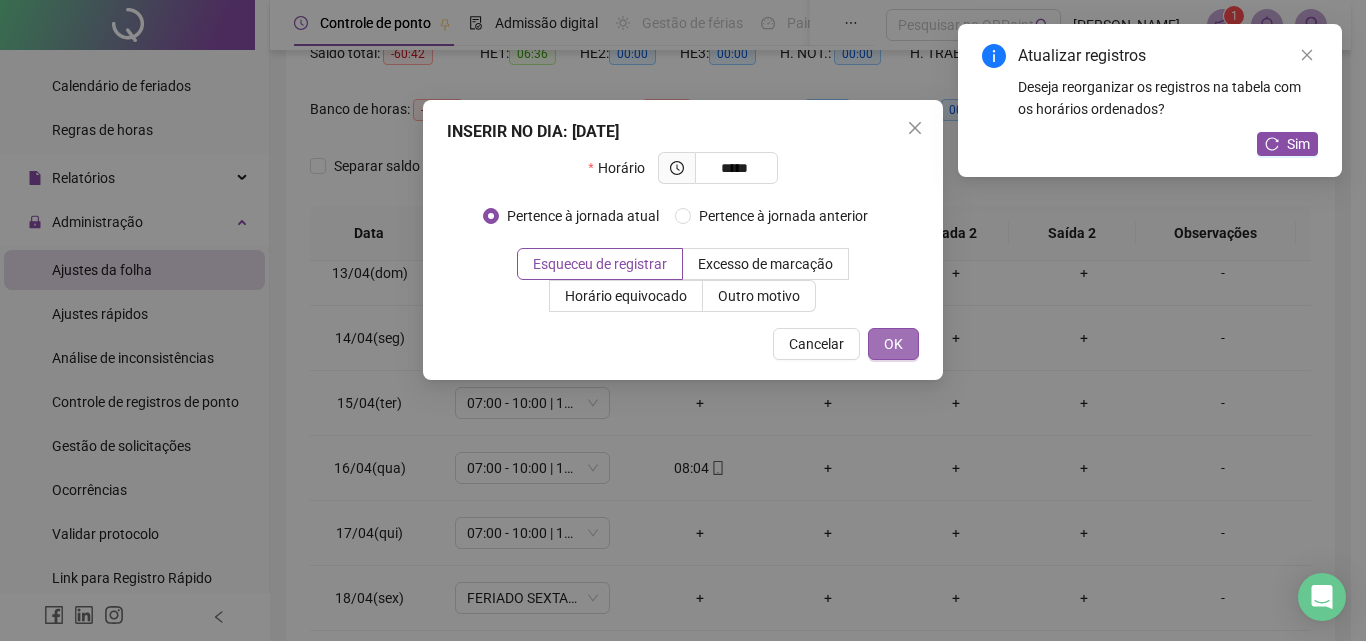 click on "OK" at bounding box center (893, 344) 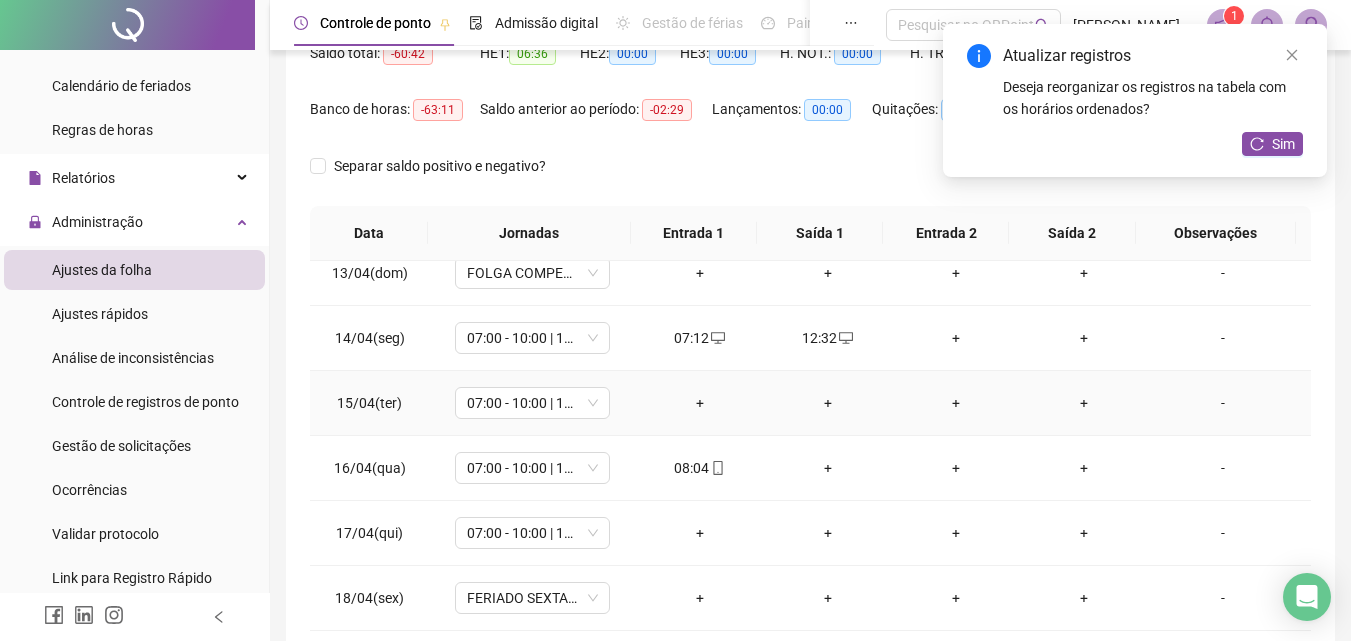 click on "+" at bounding box center [700, 403] 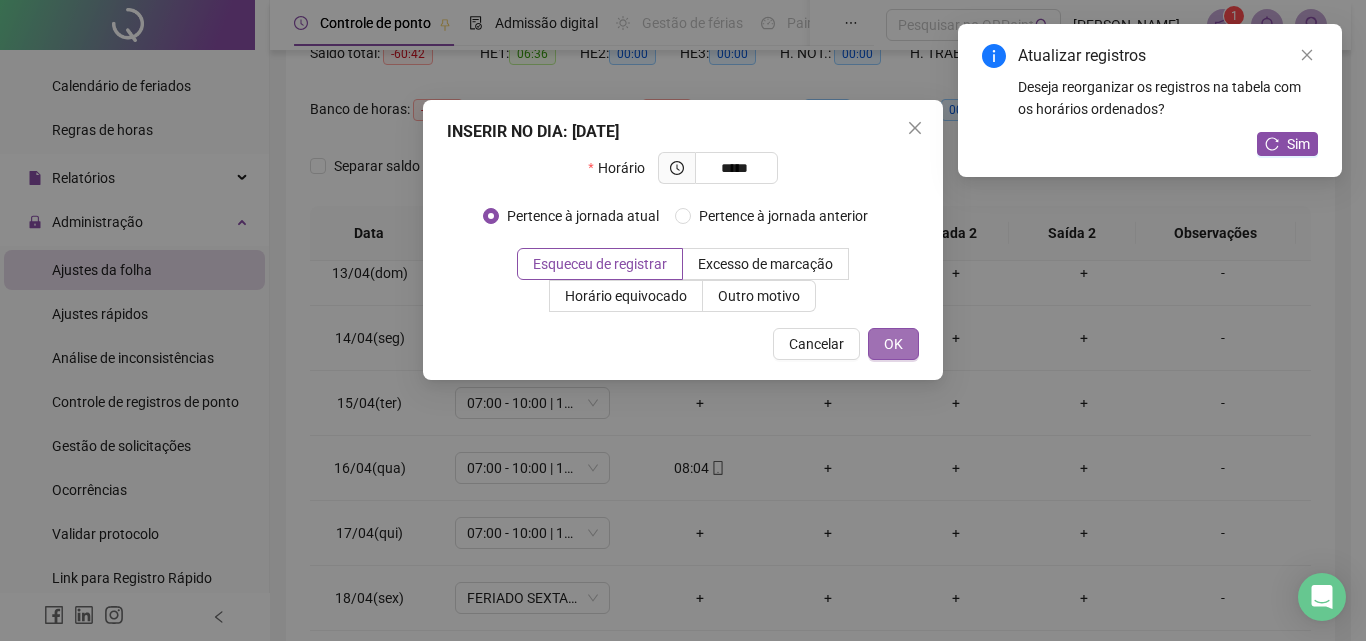 type on "*****" 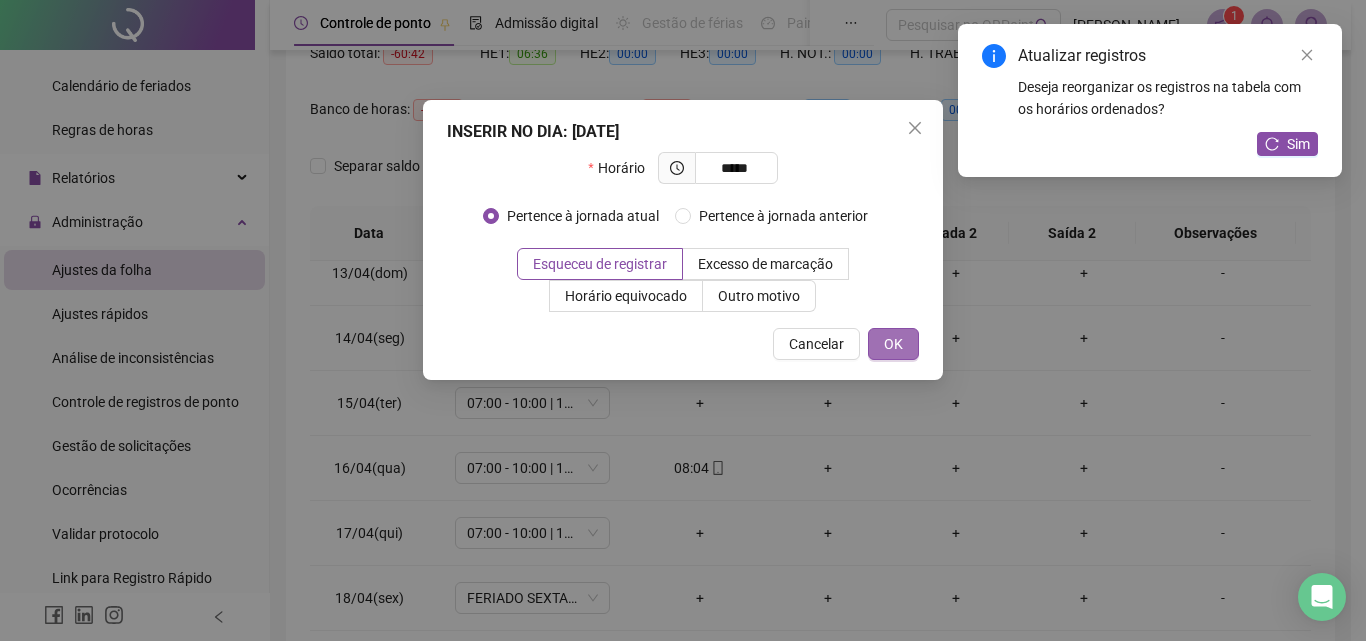 click on "OK" at bounding box center (893, 344) 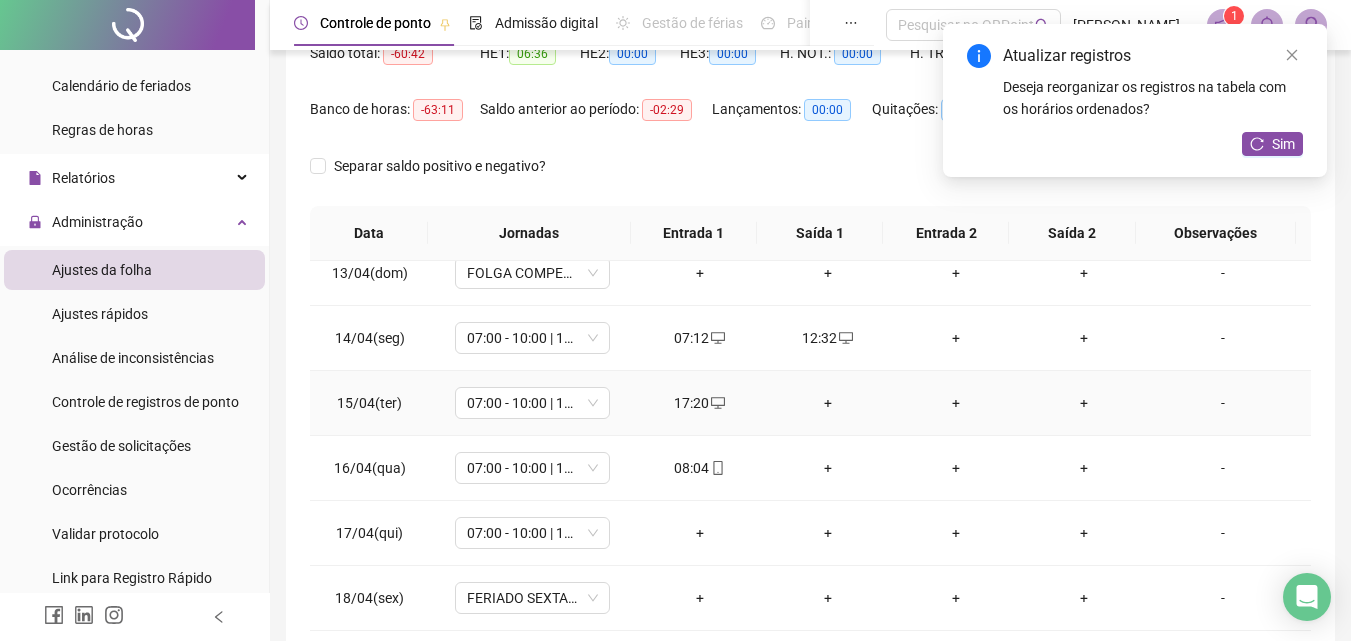 click on "+" at bounding box center [828, 403] 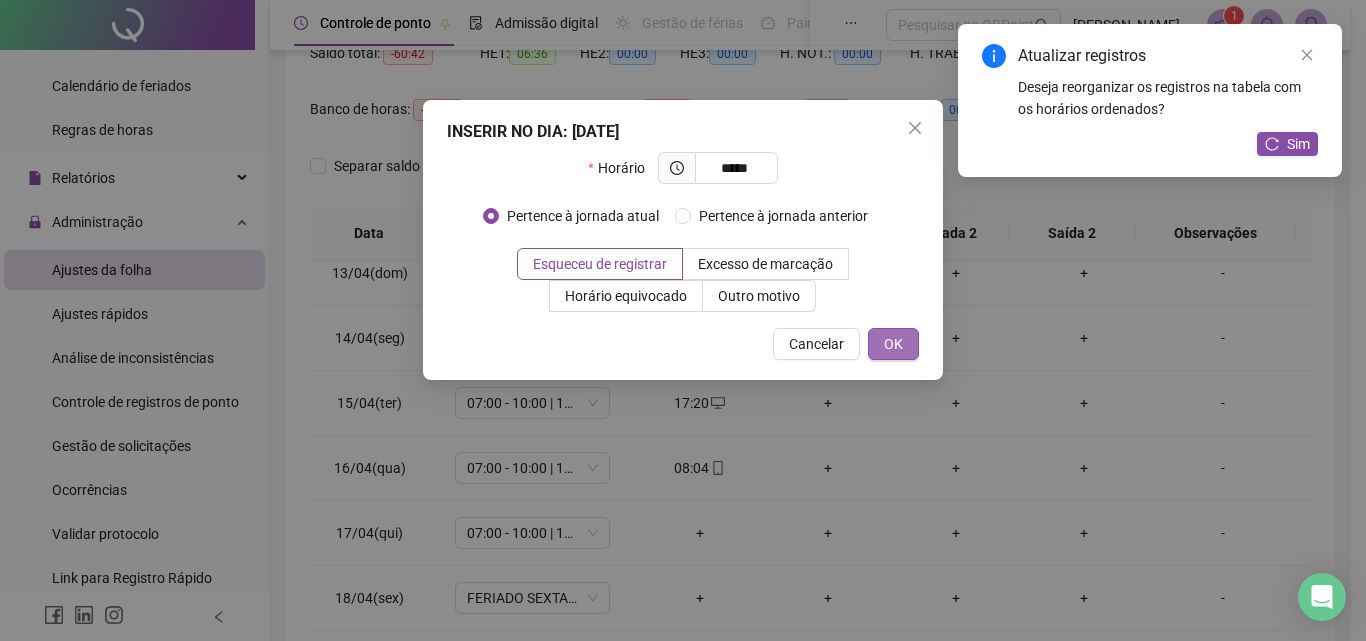 type on "*****" 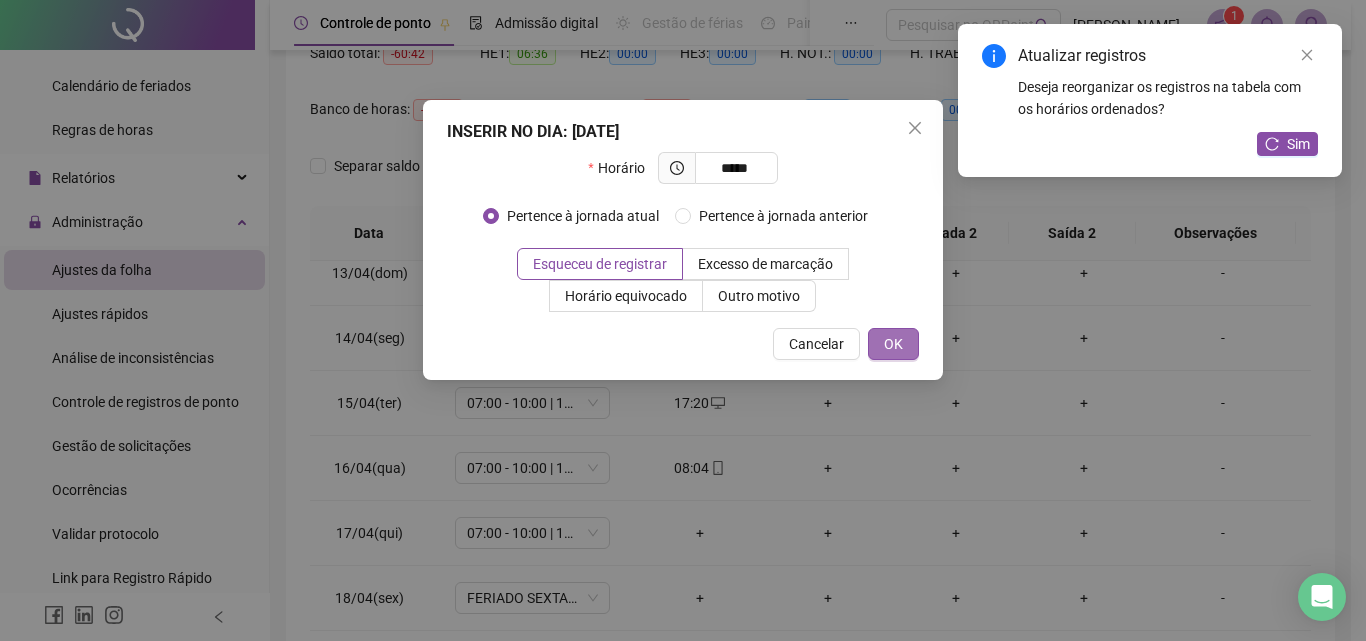 click on "OK" at bounding box center (893, 344) 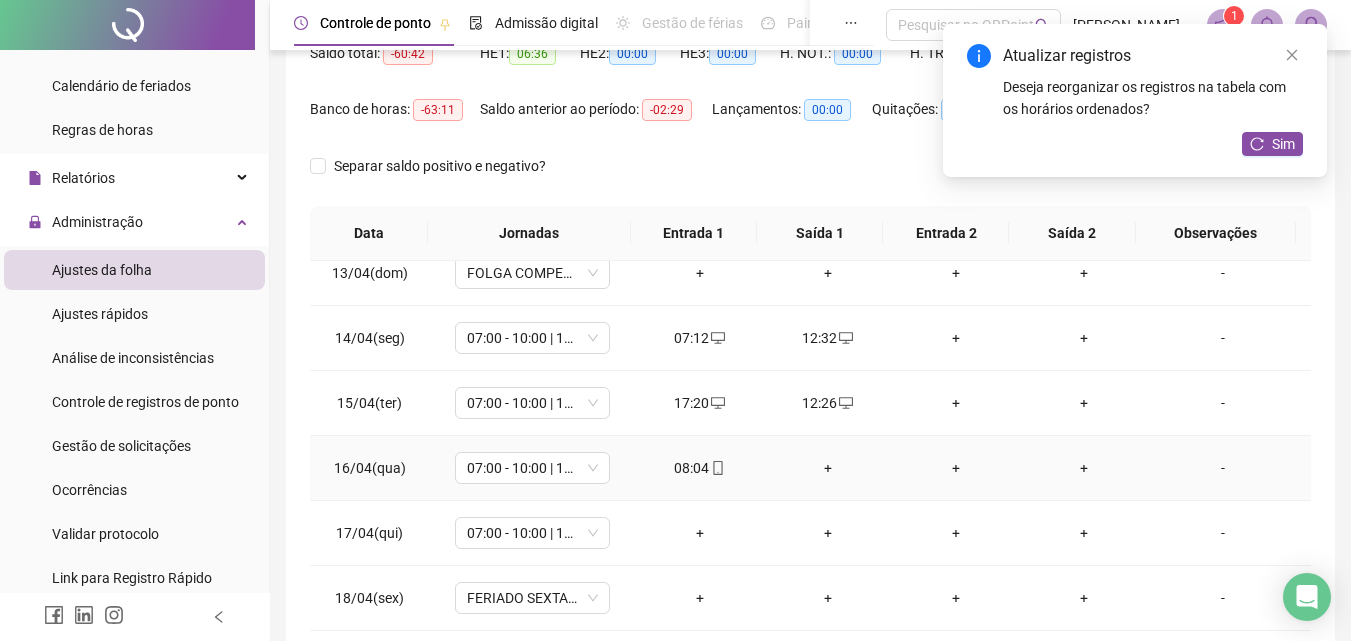 click on "+" at bounding box center [828, 468] 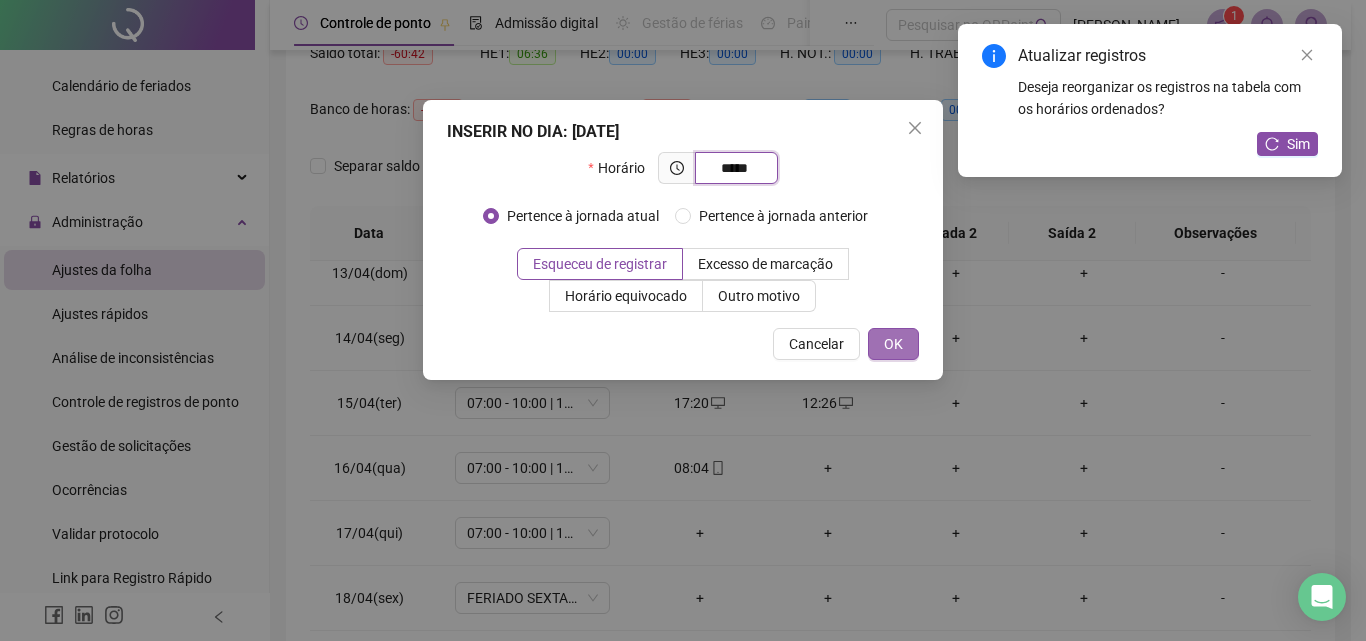 type on "*****" 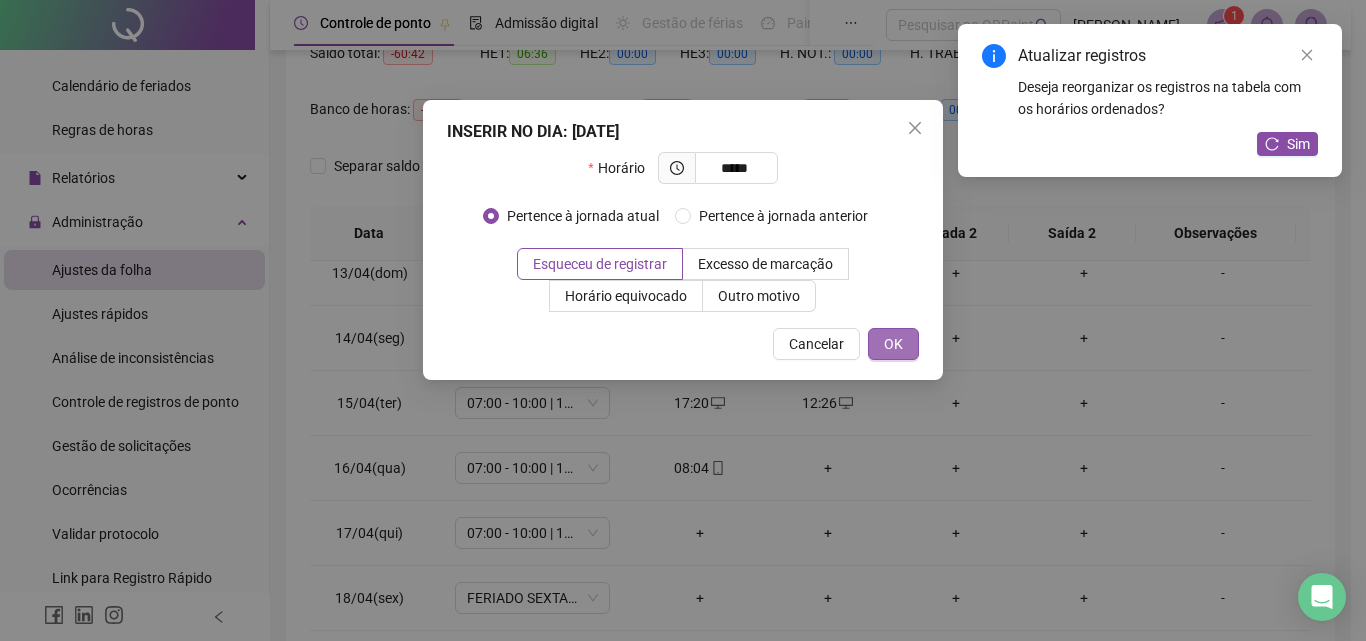 click on "OK" at bounding box center (893, 344) 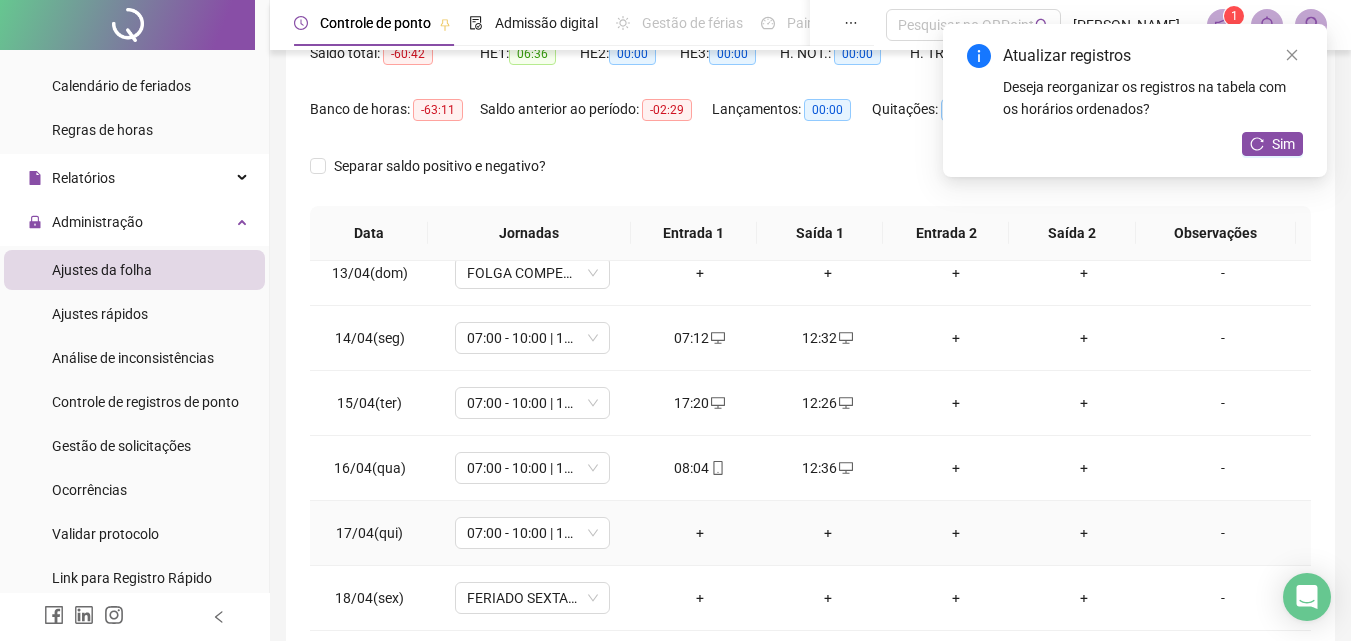 click on "+" at bounding box center (700, 533) 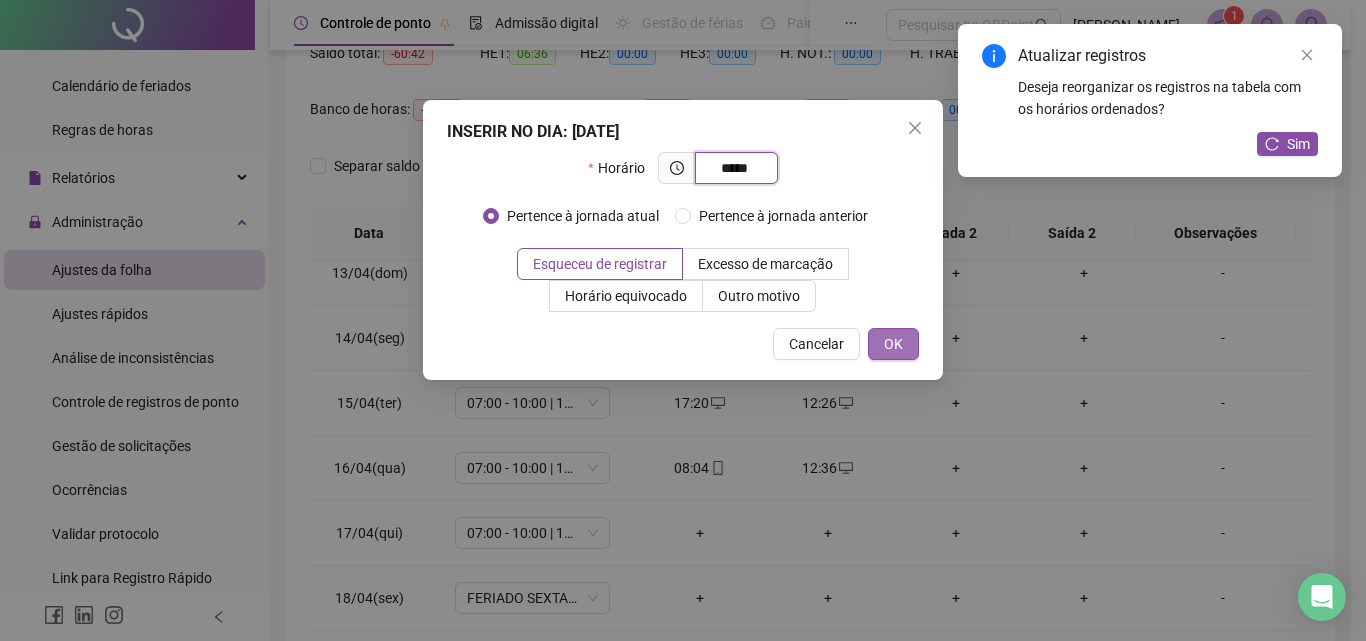 type on "*****" 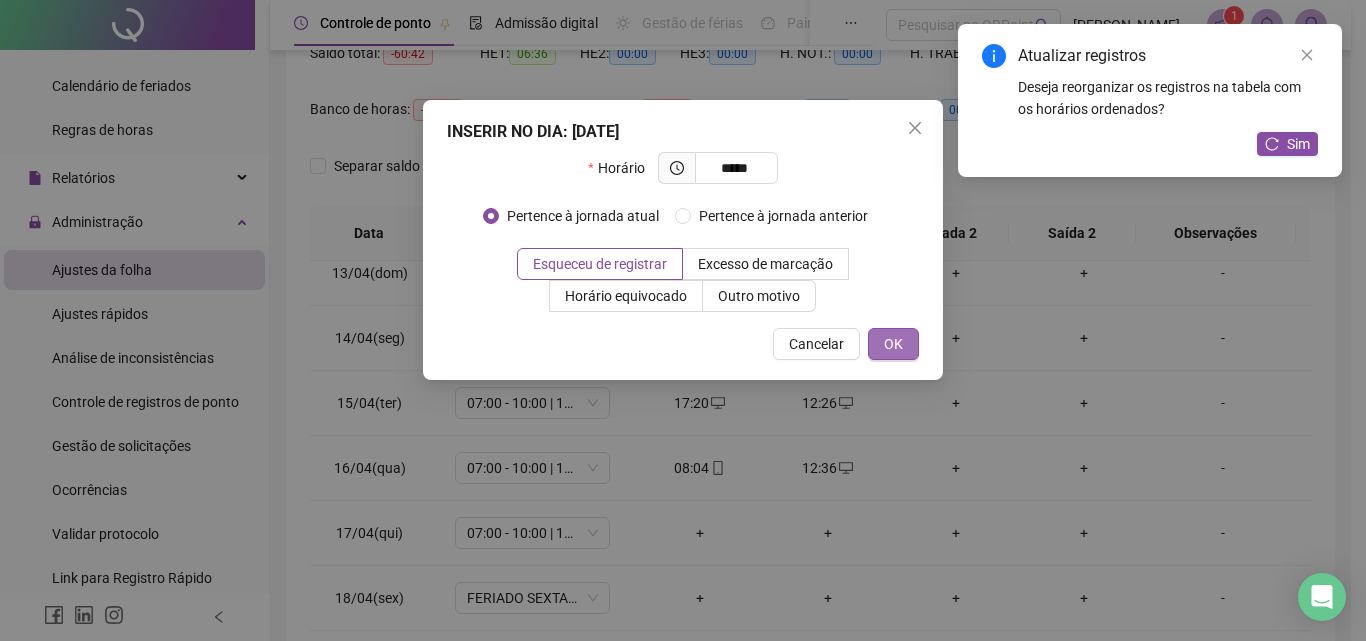 click on "OK" at bounding box center [893, 344] 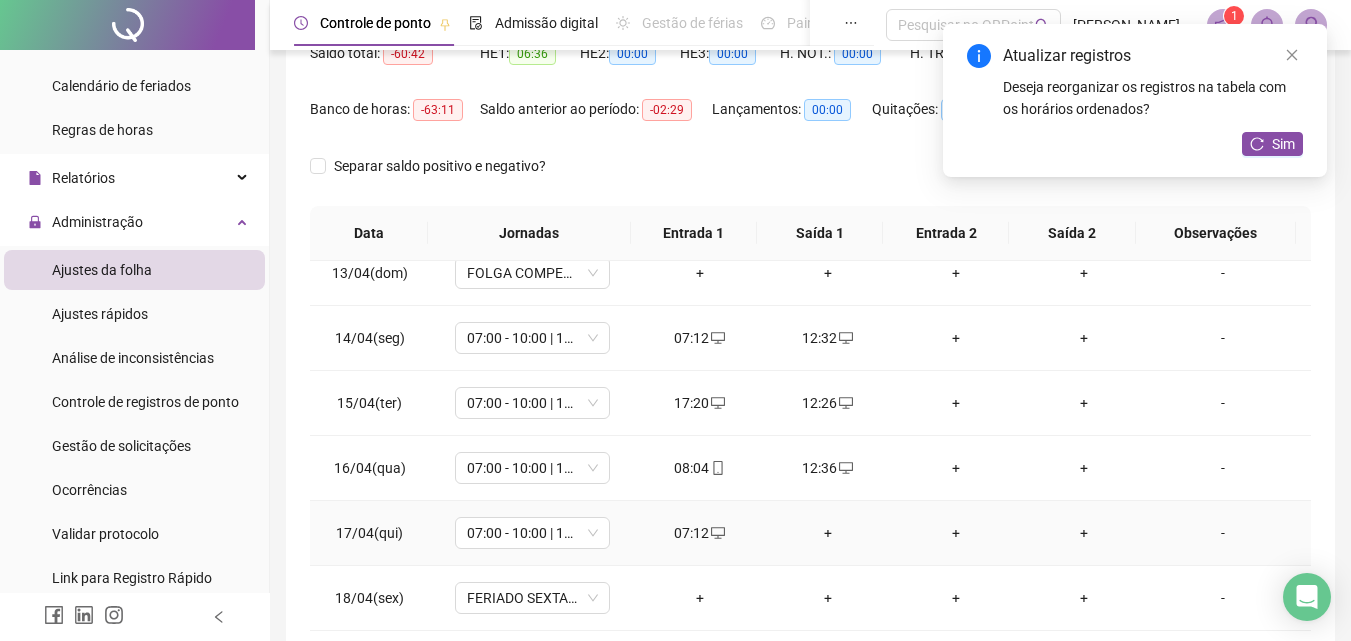 click on "+" at bounding box center (828, 533) 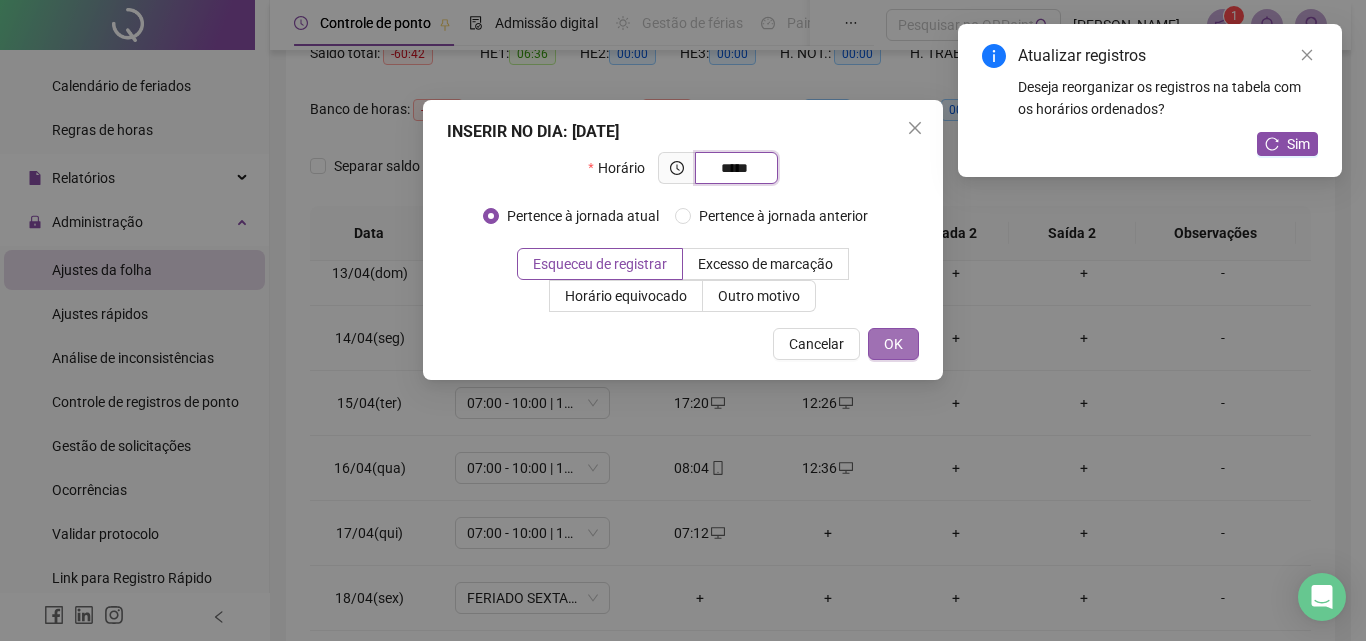 type on "*****" 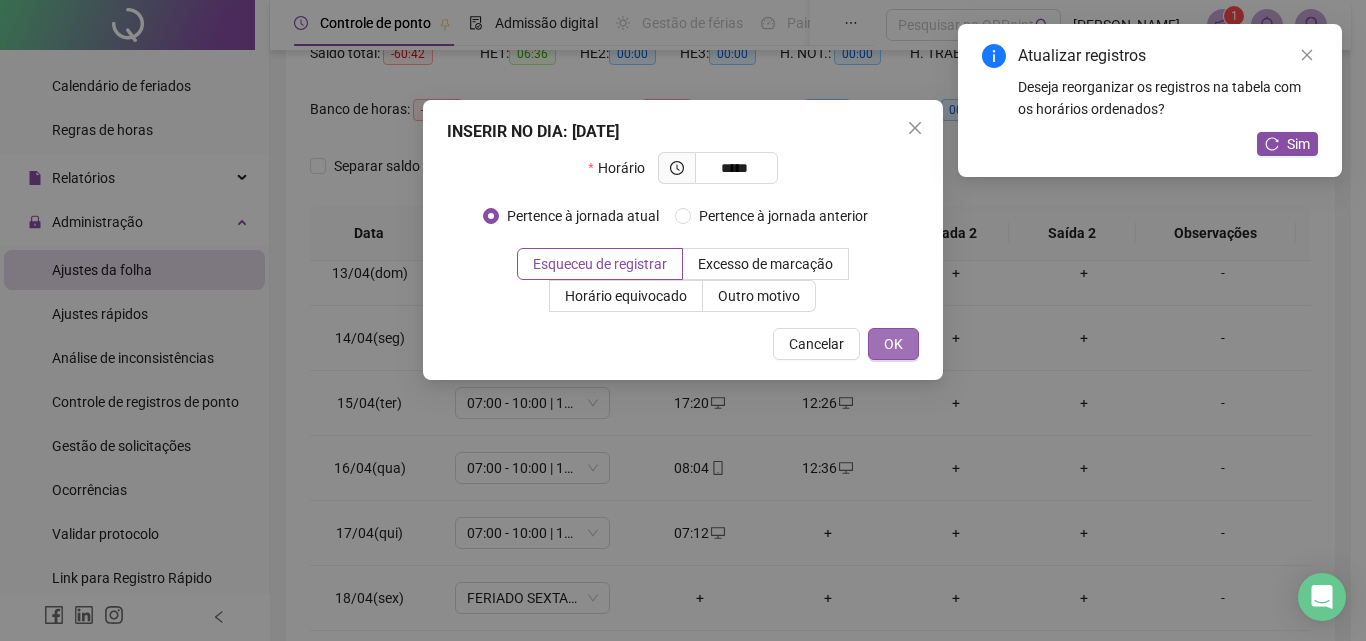 click on "OK" at bounding box center (893, 344) 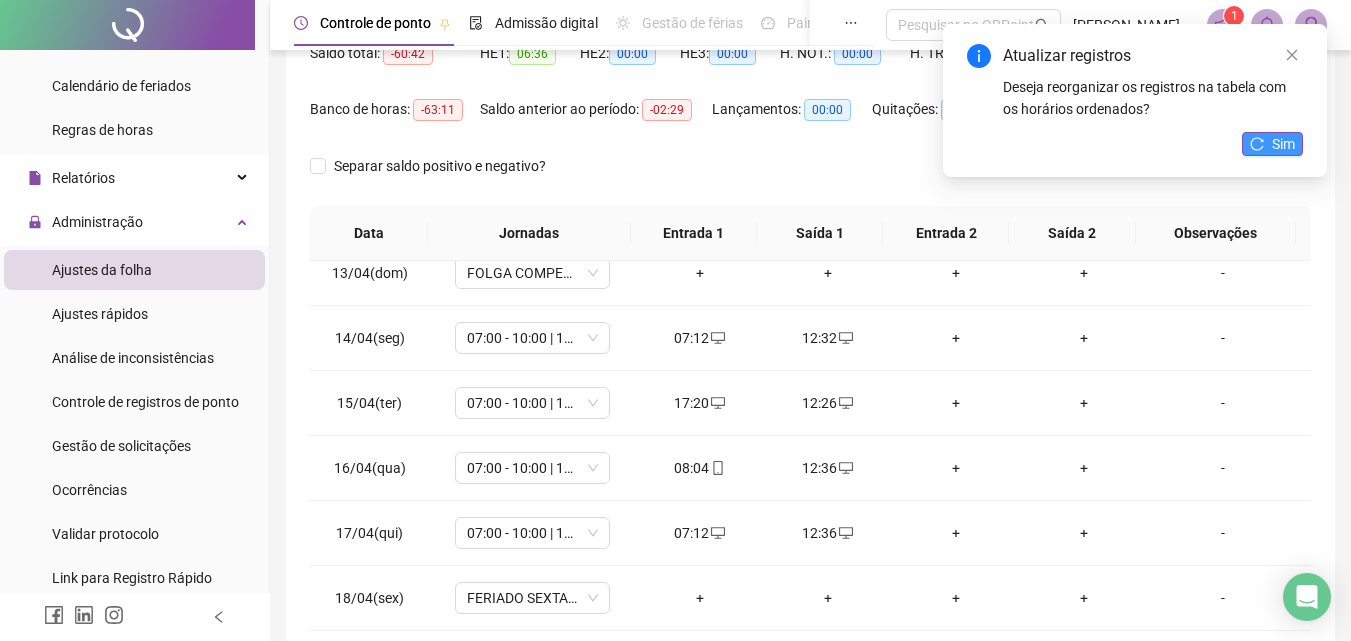 click on "Sim" at bounding box center (1283, 144) 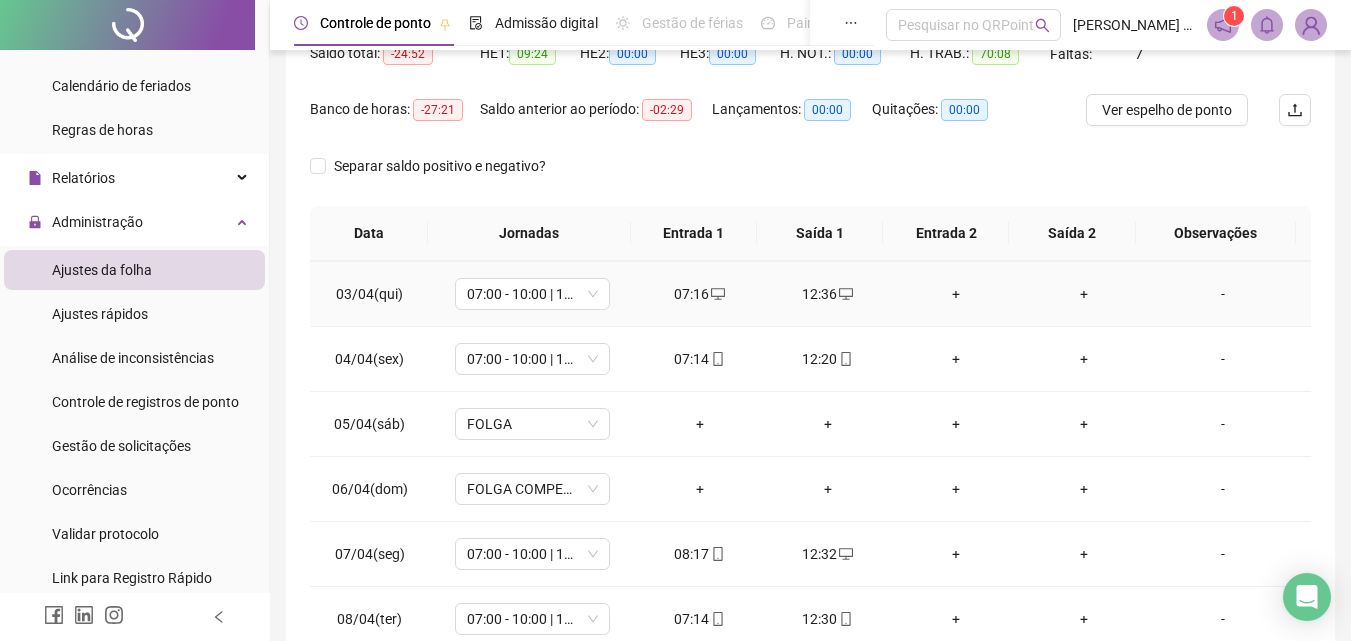 scroll, scrollTop: 0, scrollLeft: 0, axis: both 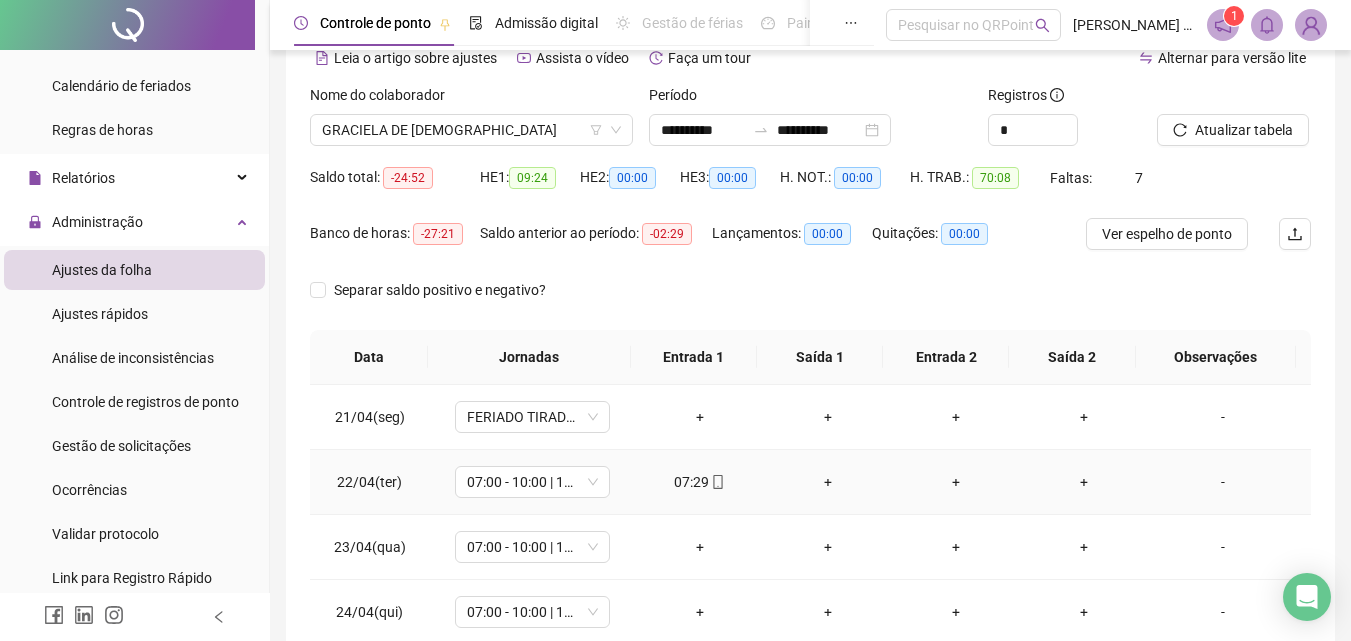 click on "+" at bounding box center (828, 482) 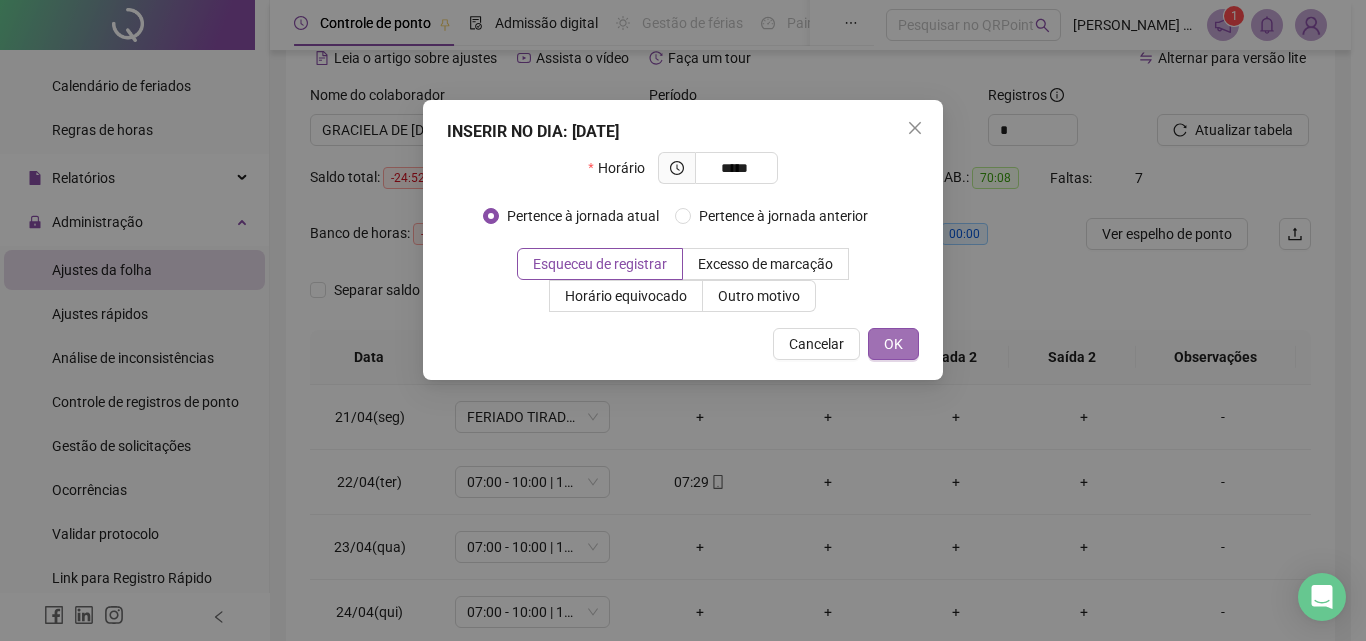 type on "*****" 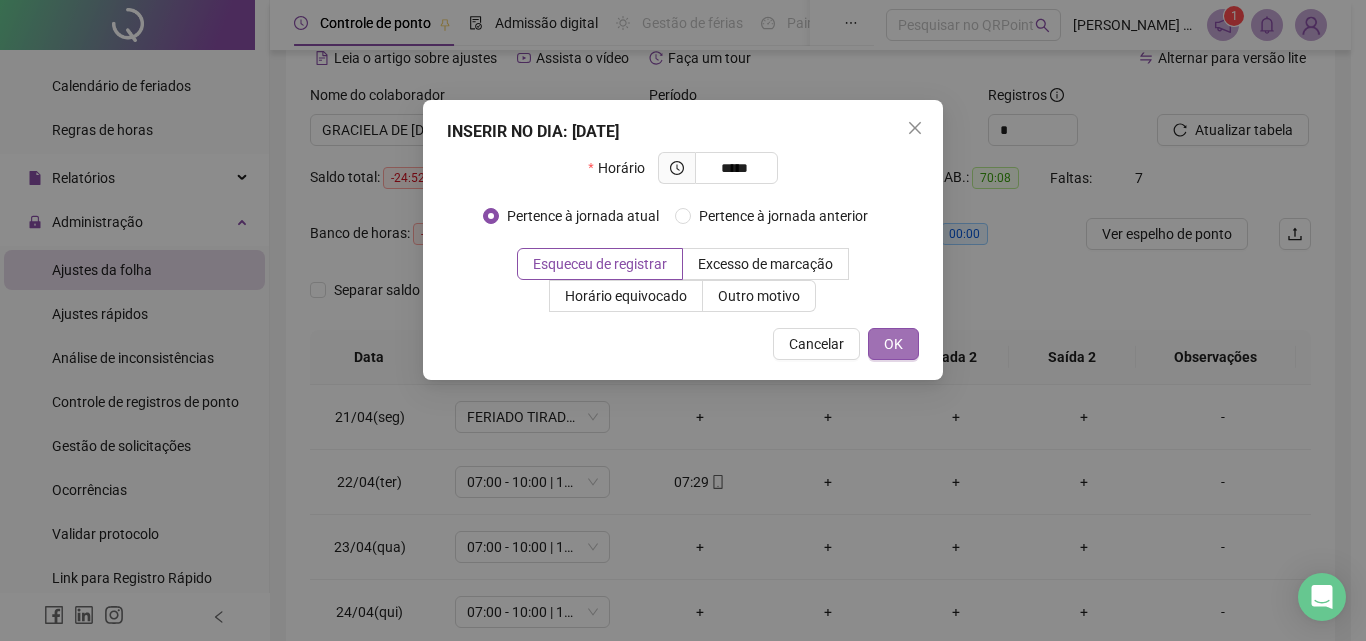 click on "OK" at bounding box center [893, 344] 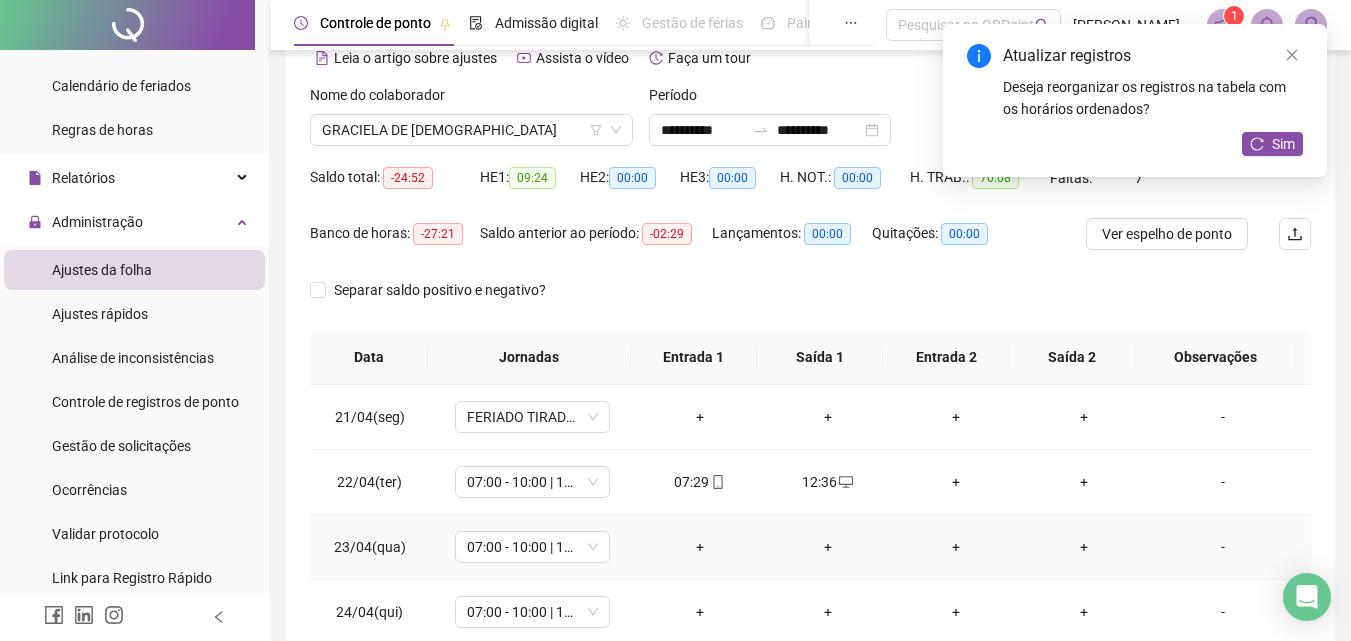 click on "+" at bounding box center (700, 547) 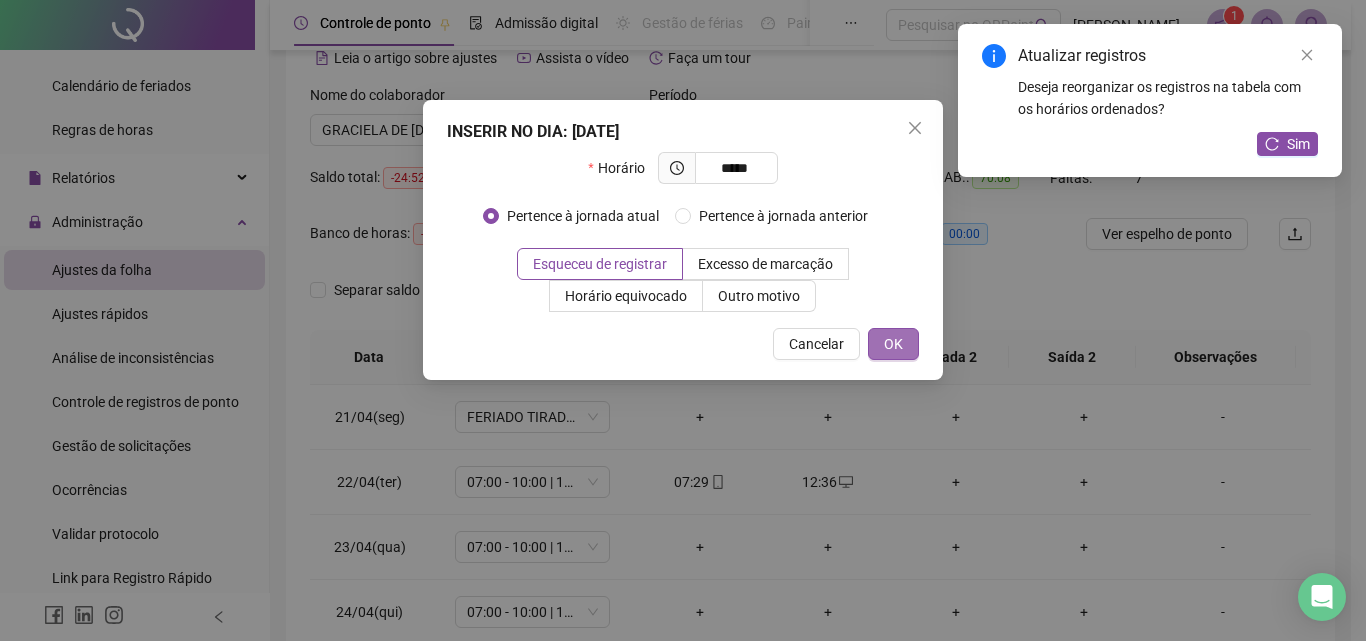 type on "*****" 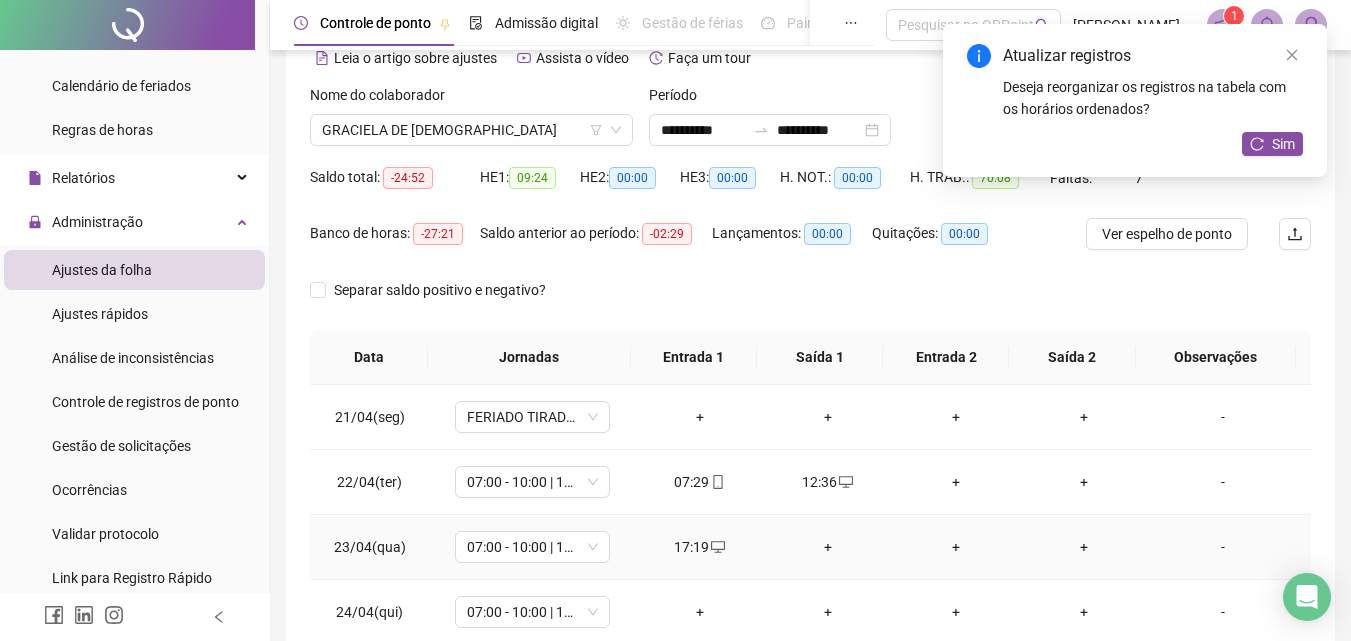 click on "+" at bounding box center [828, 547] 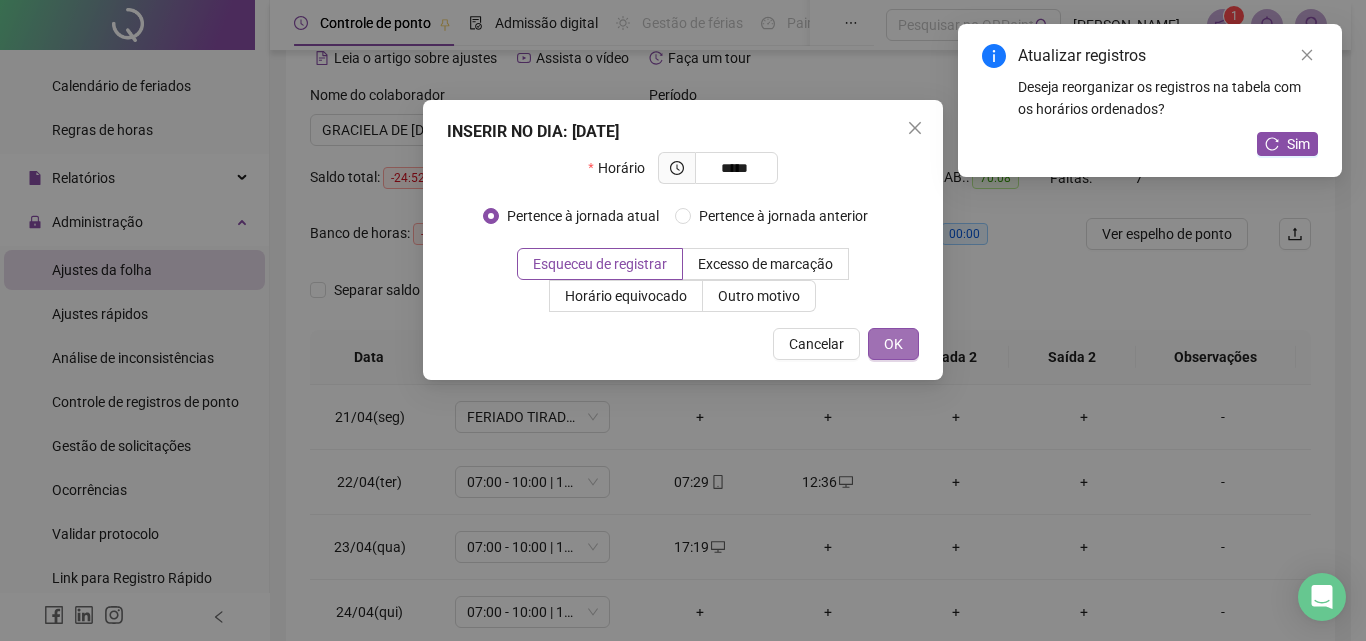 type on "*****" 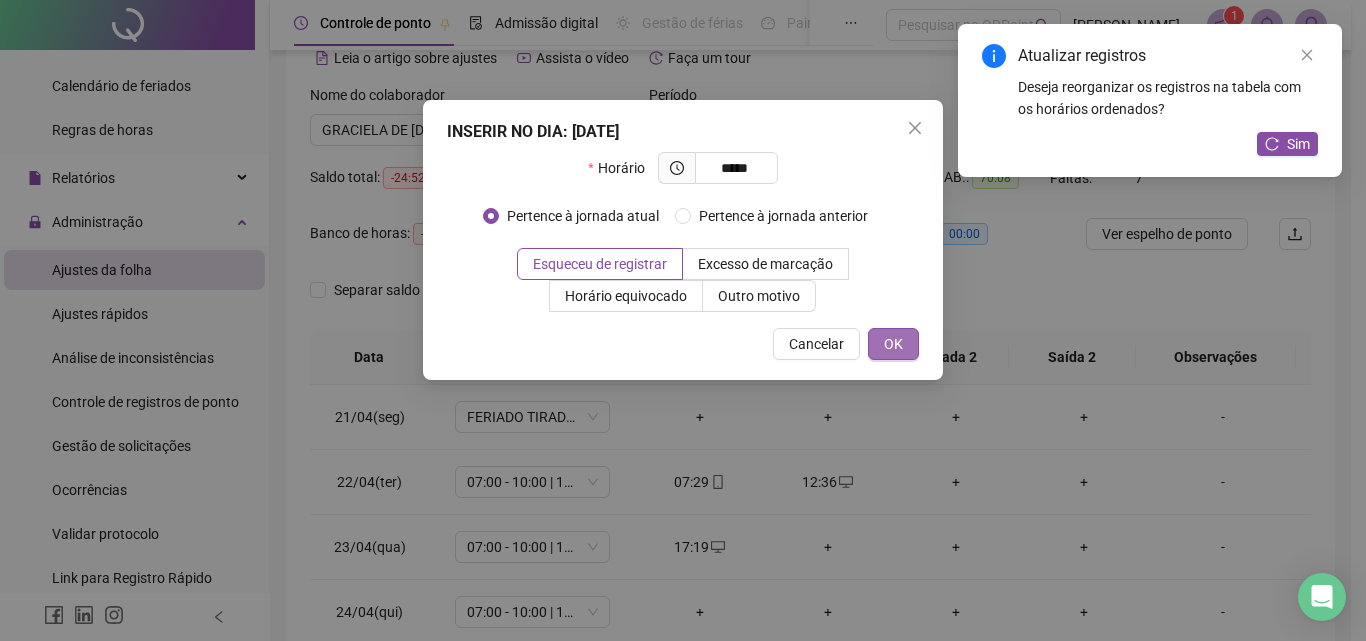 drag, startPoint x: 893, startPoint y: 340, endPoint x: 908, endPoint y: 338, distance: 15.132746 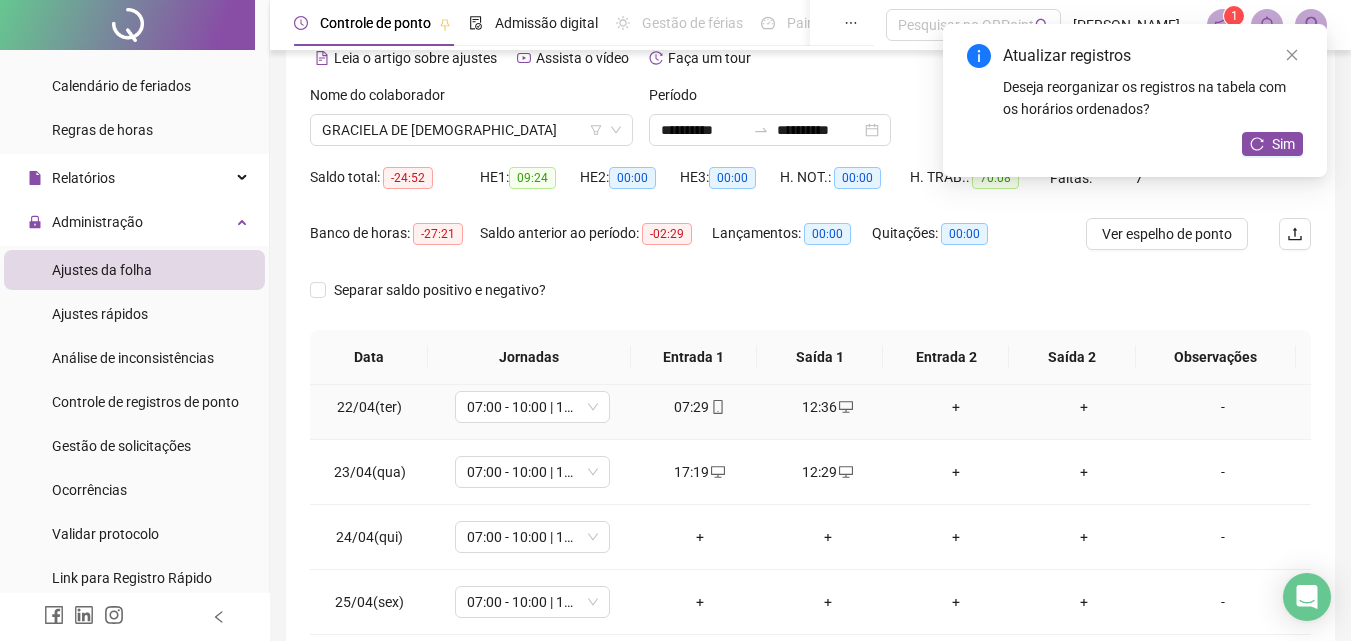 scroll, scrollTop: 1500, scrollLeft: 0, axis: vertical 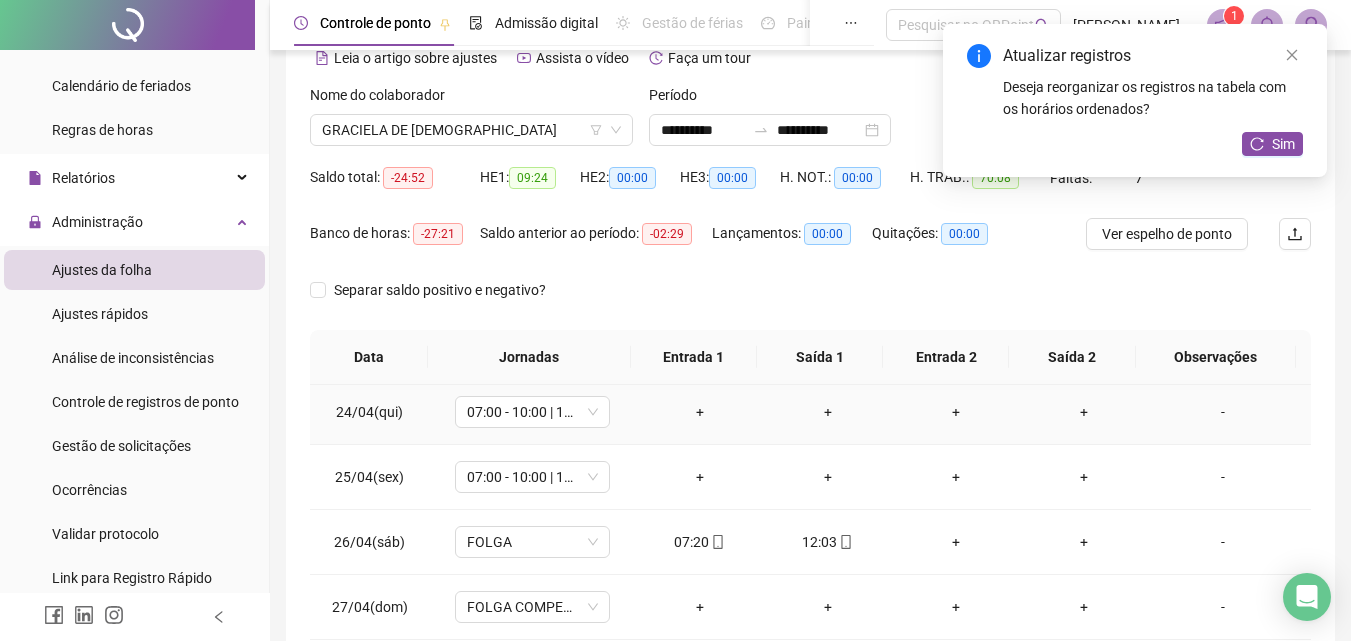click on "+" at bounding box center [700, 412] 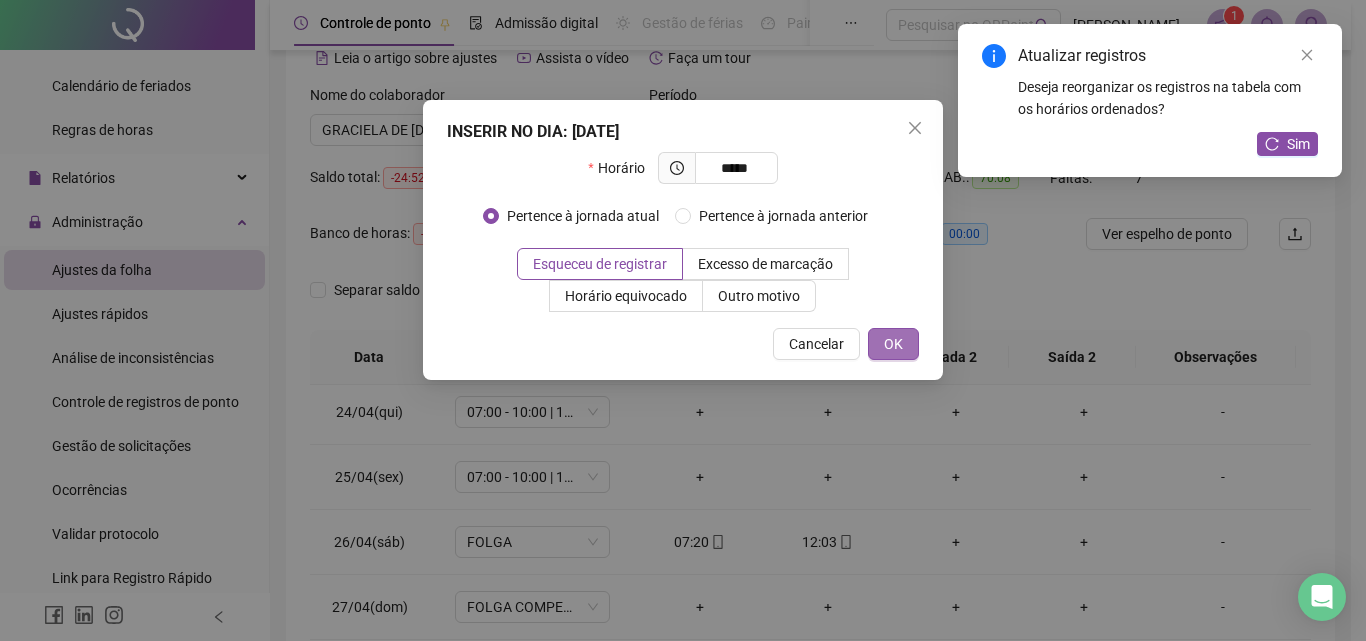 type on "*****" 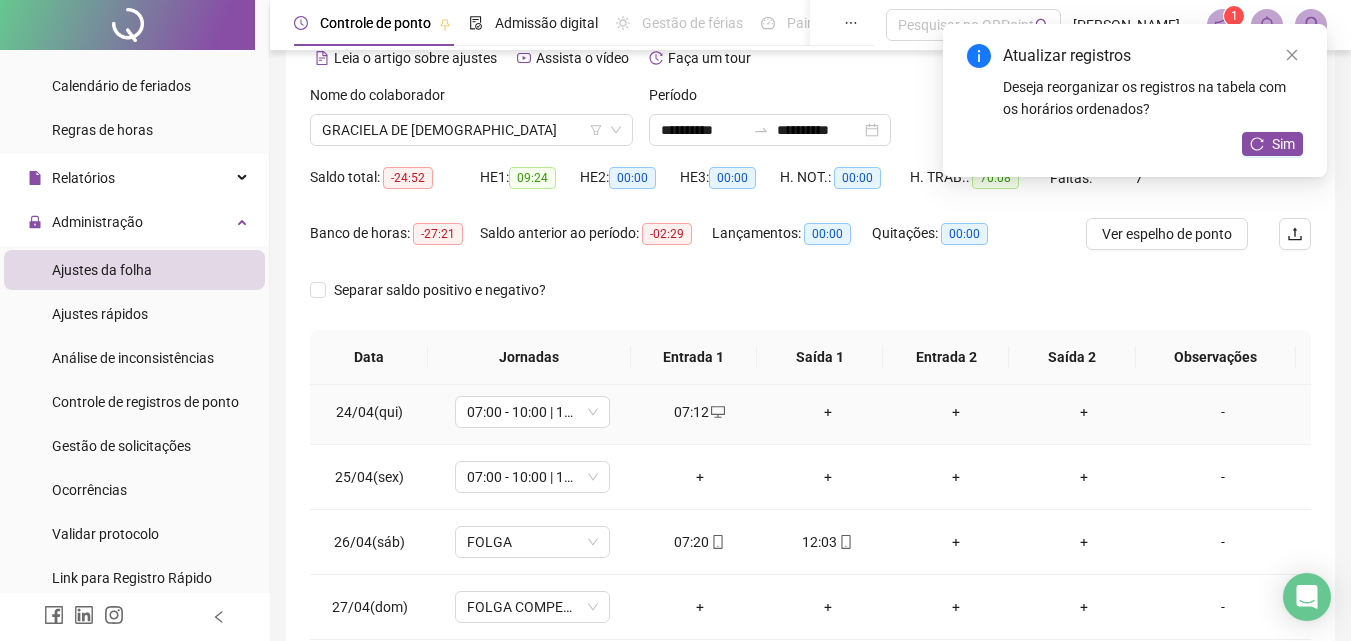 click on "+" at bounding box center [828, 412] 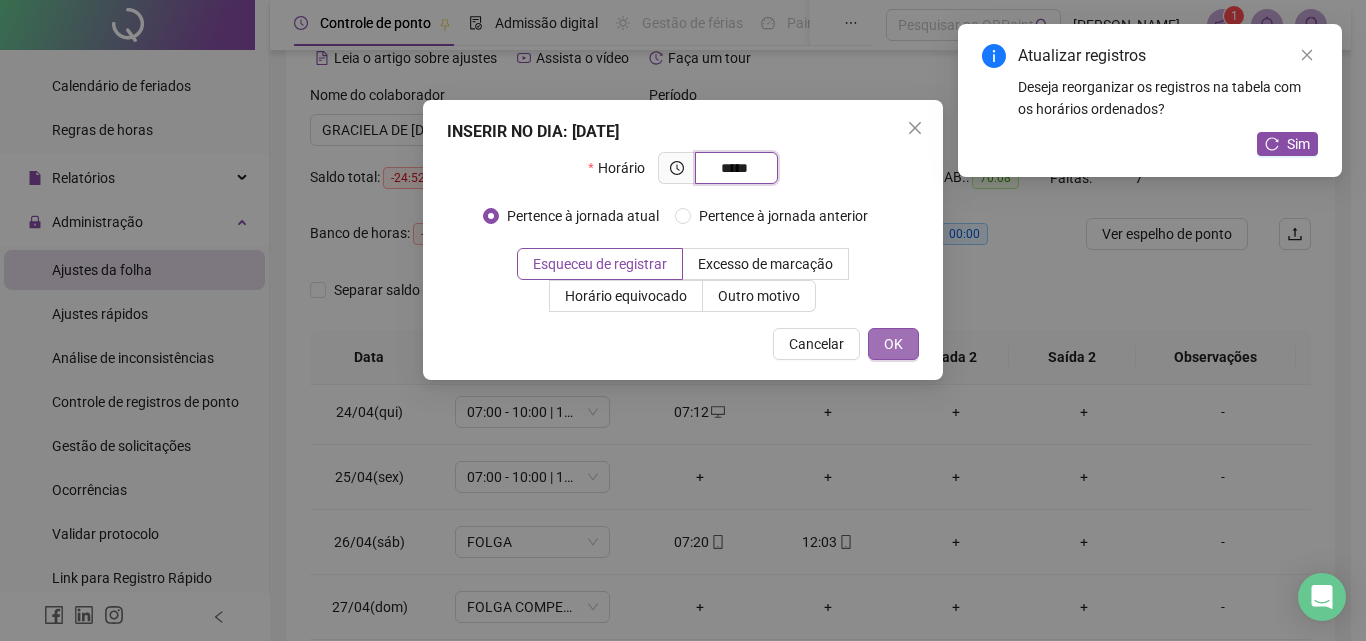 type on "*****" 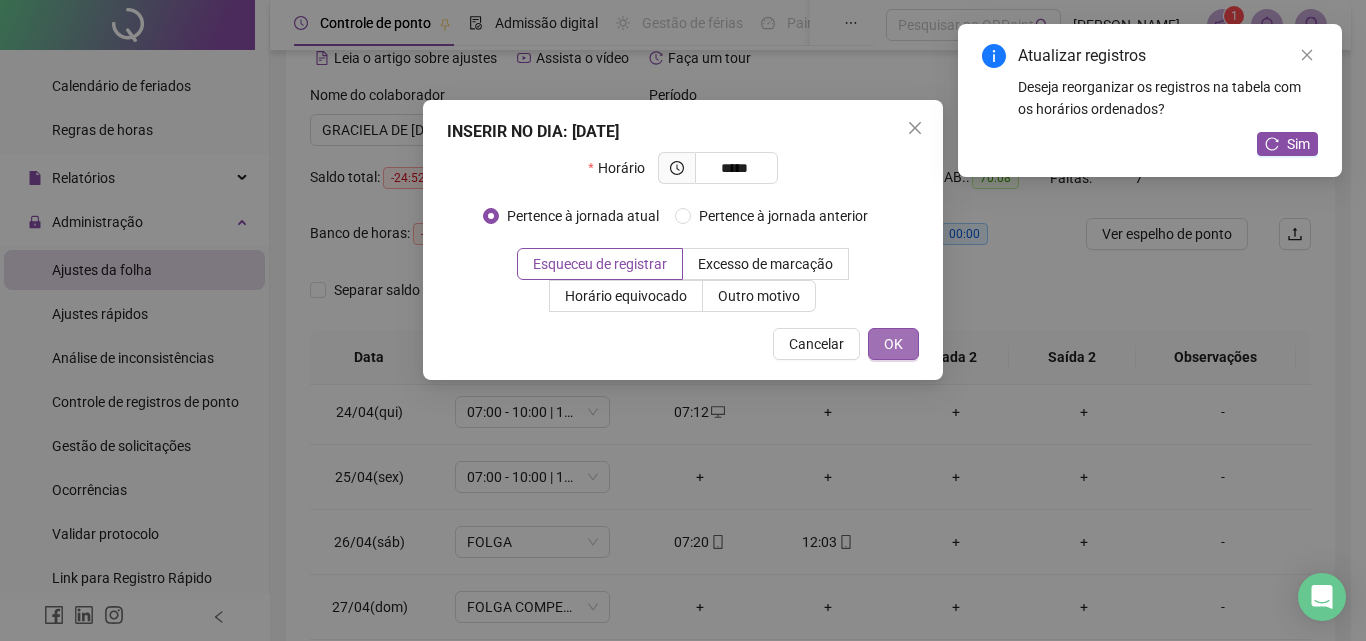 click on "OK" at bounding box center (893, 344) 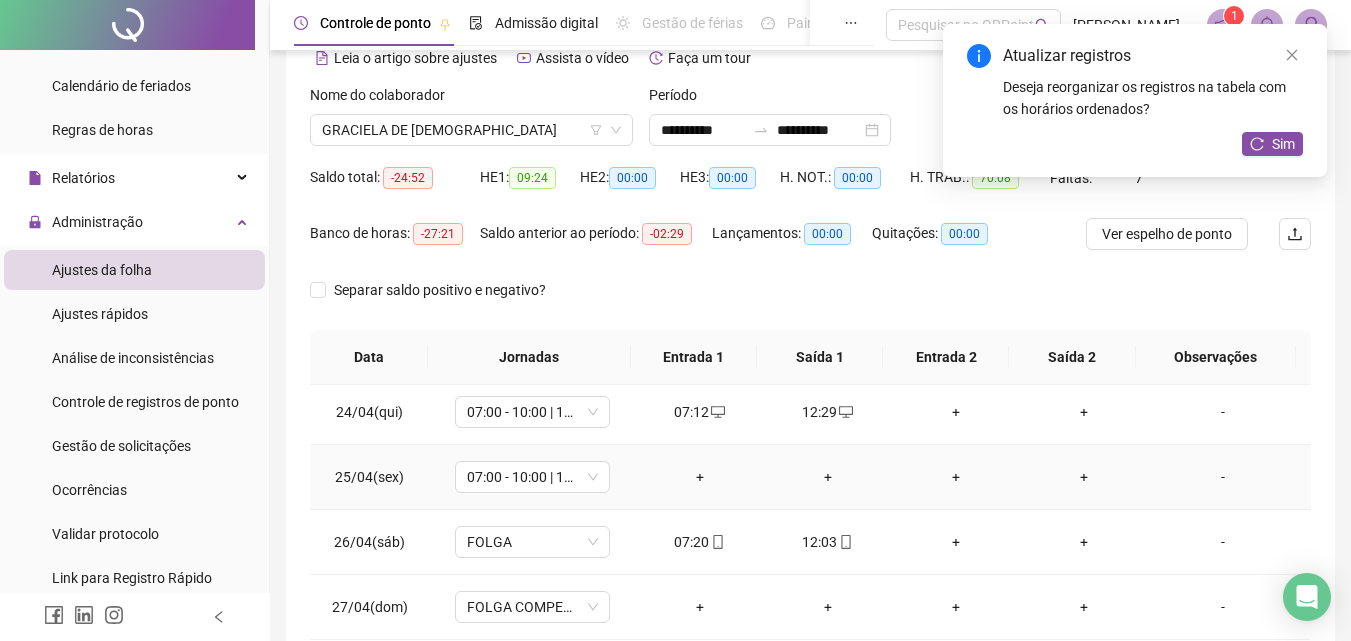 click on "+" at bounding box center [700, 477] 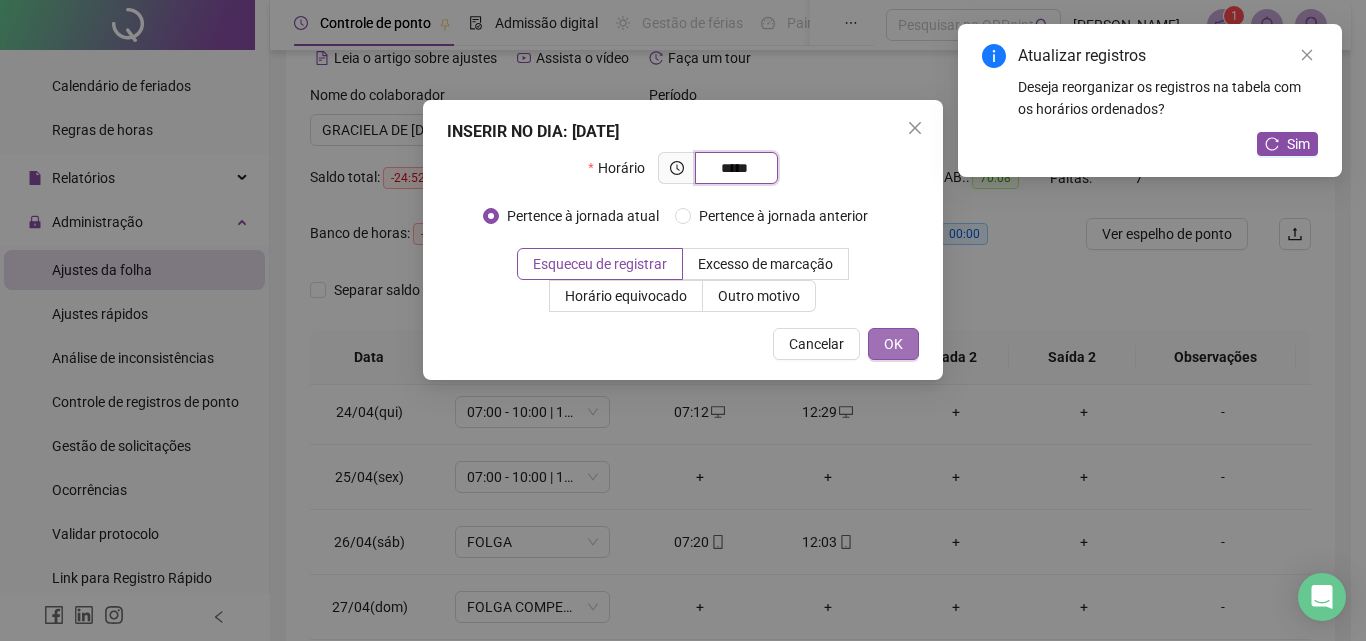 type on "*****" 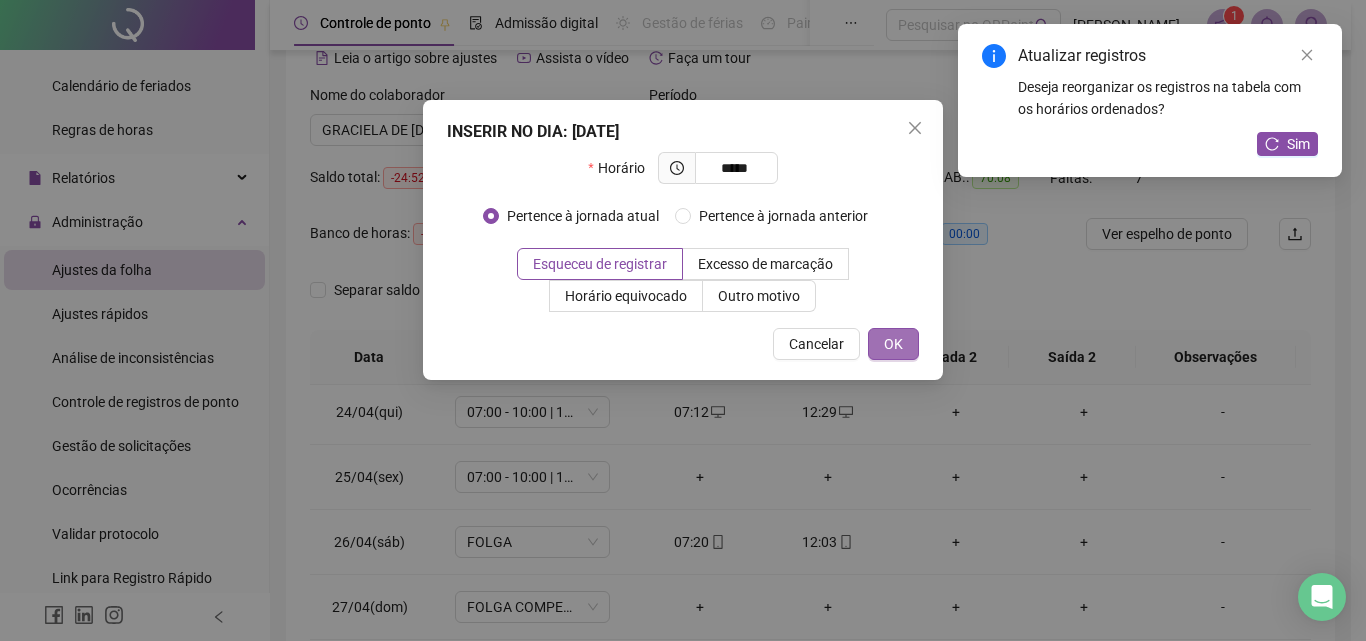 click on "OK" at bounding box center (893, 344) 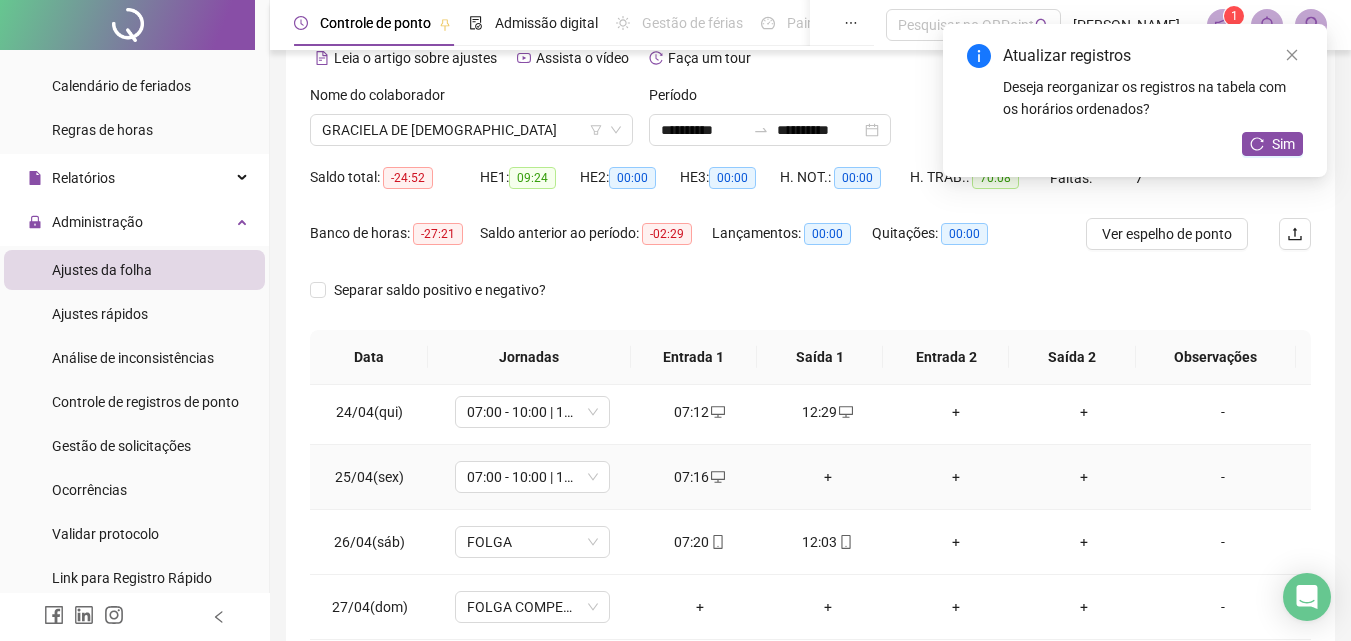 click on "+" at bounding box center (828, 477) 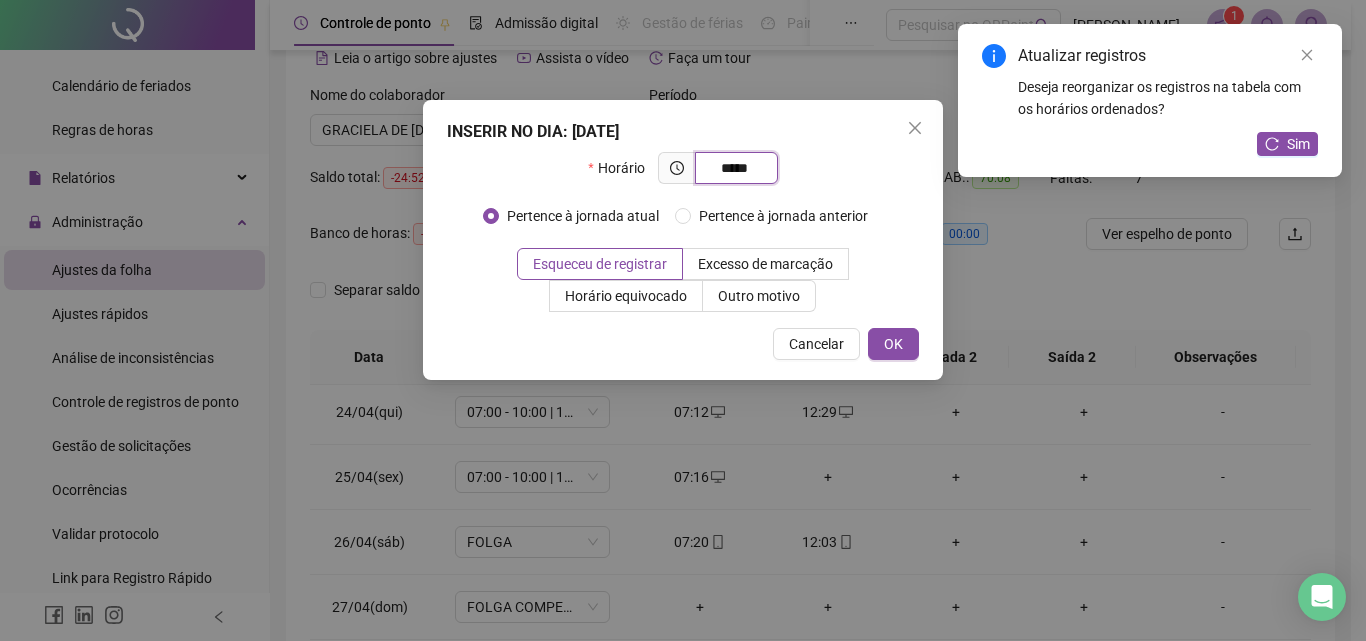 type on "*****" 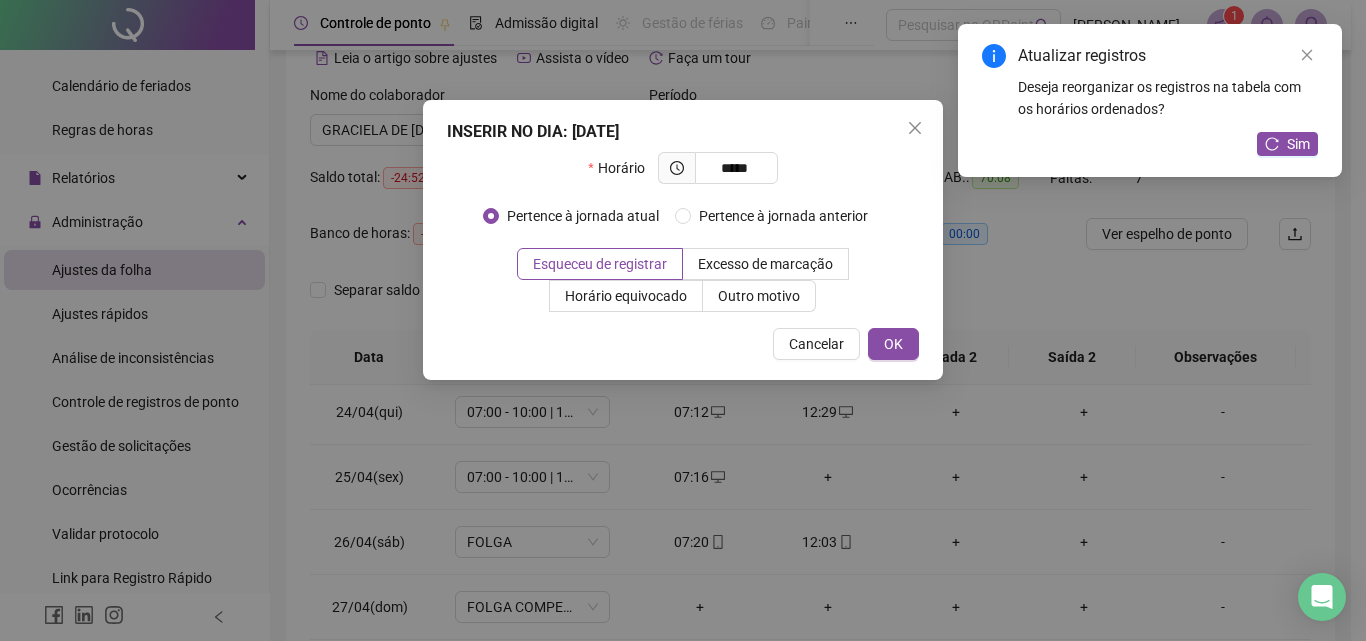 click on "INSERIR NO DIA :   [DATE] Horário ***** Pertence à jornada atual Pertence à jornada anterior Esqueceu de registrar Excesso de marcação Horário equivocado Outro motivo Motivo Cancelar OK" at bounding box center [683, 240] 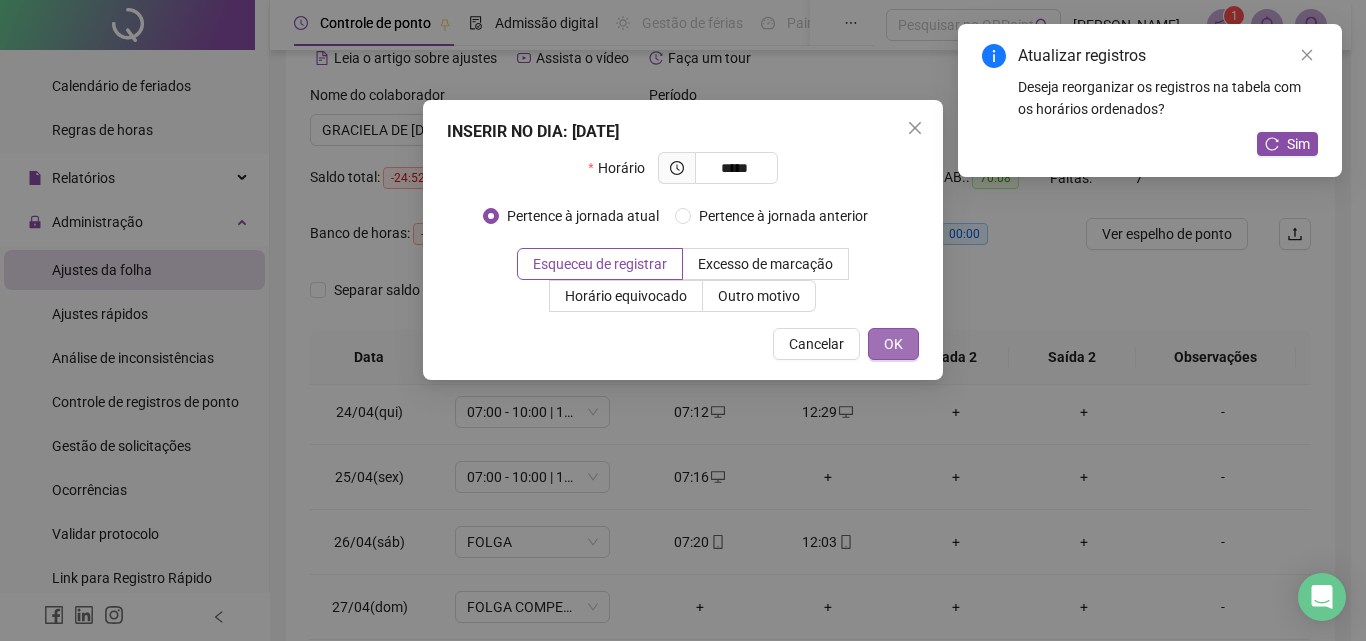 click on "OK" at bounding box center [893, 344] 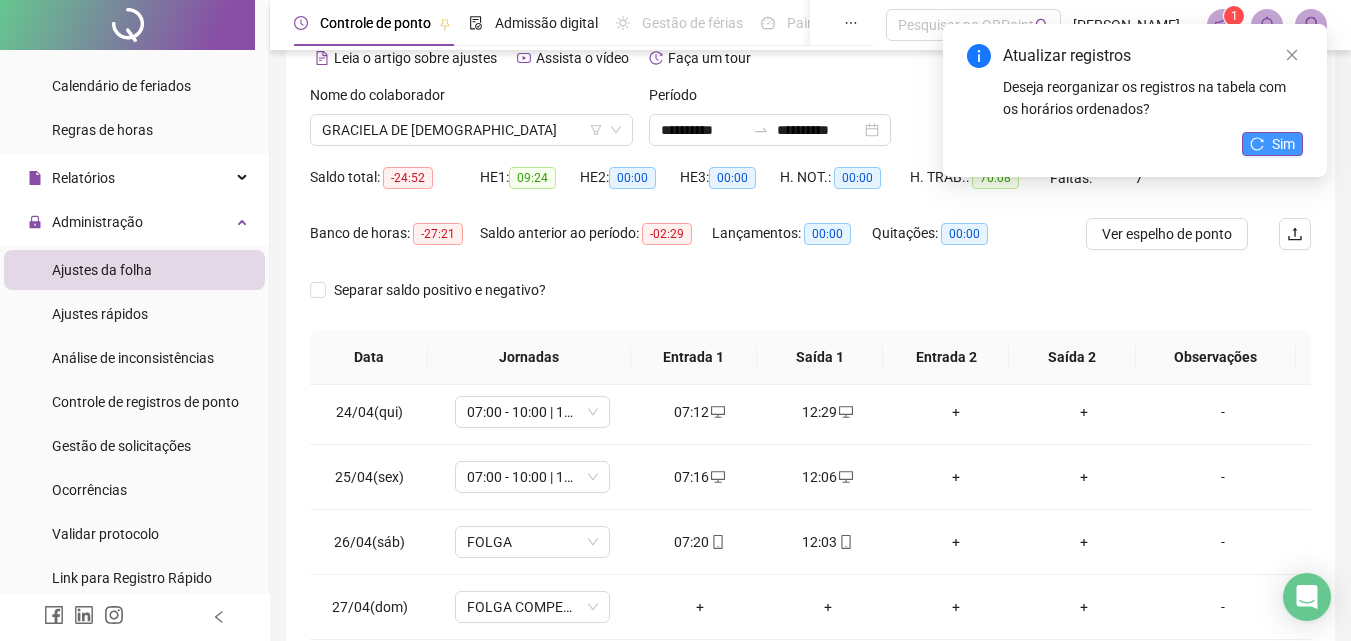 click on "Sim" at bounding box center [1272, 144] 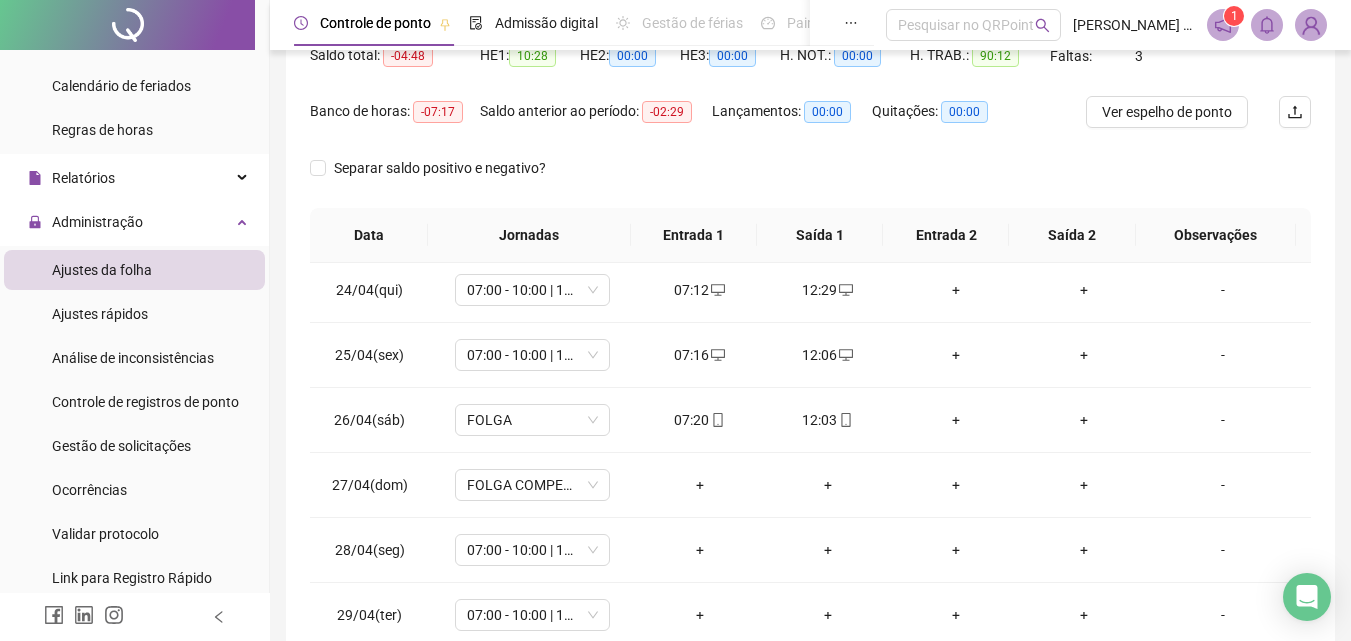 scroll, scrollTop: 381, scrollLeft: 0, axis: vertical 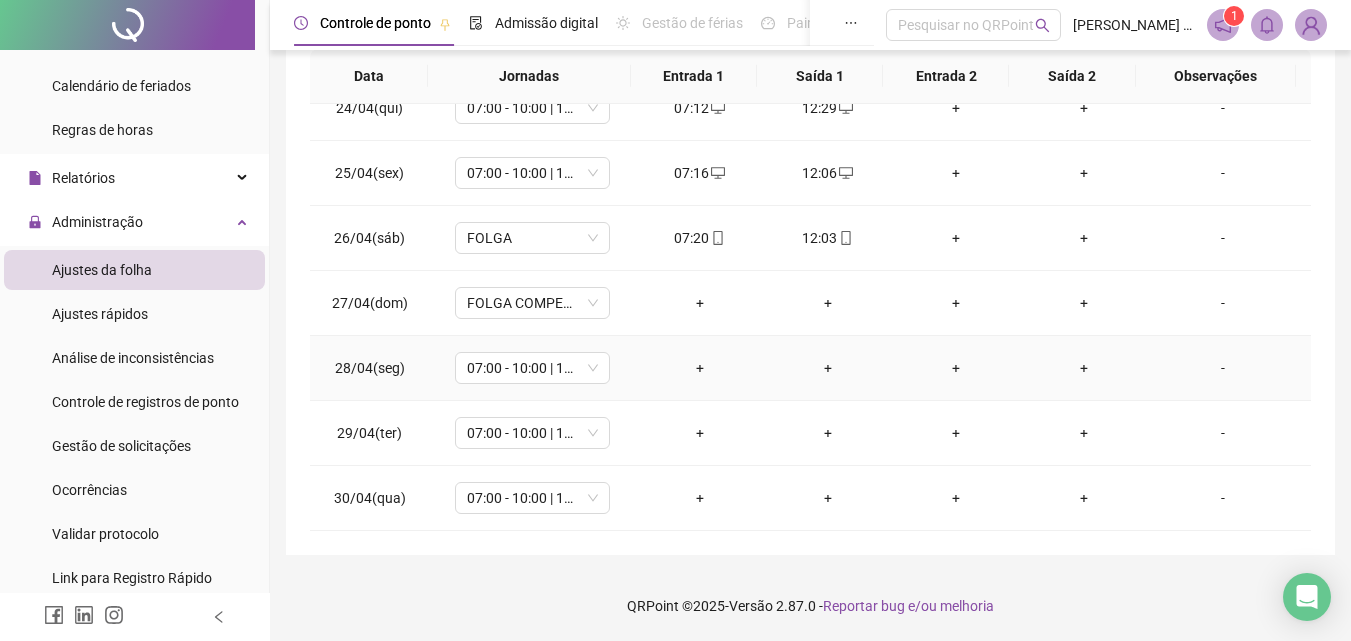 click on "+" at bounding box center (700, 368) 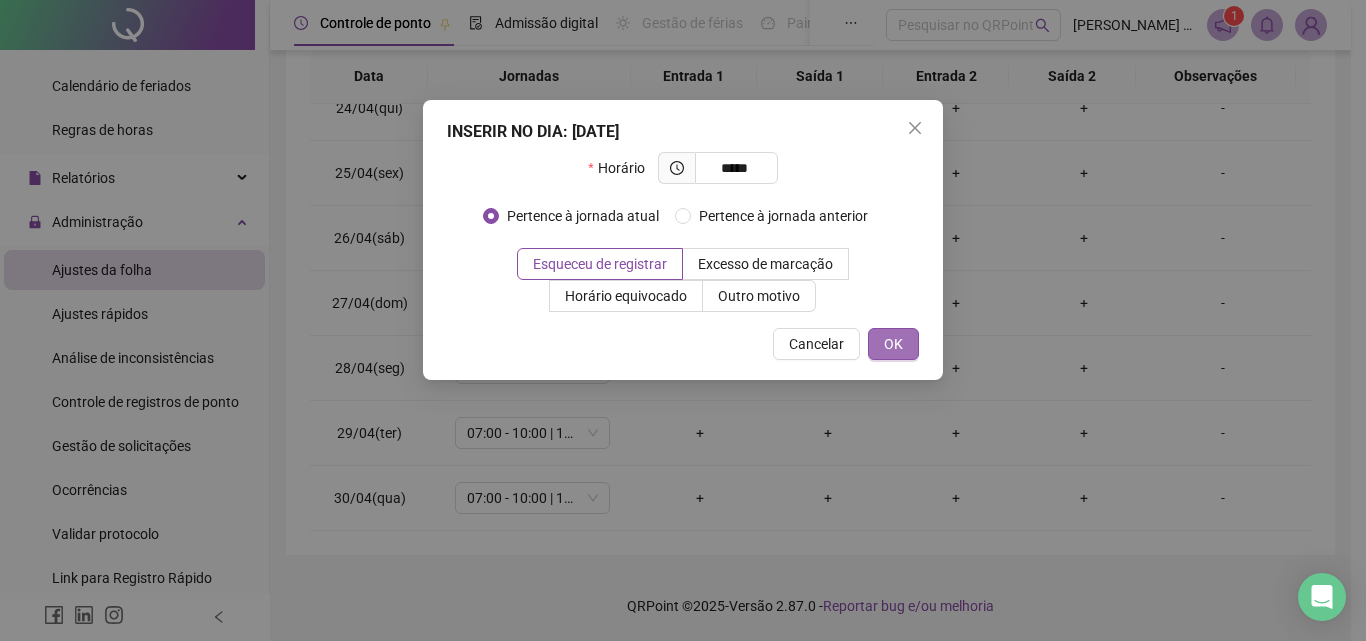 type on "*****" 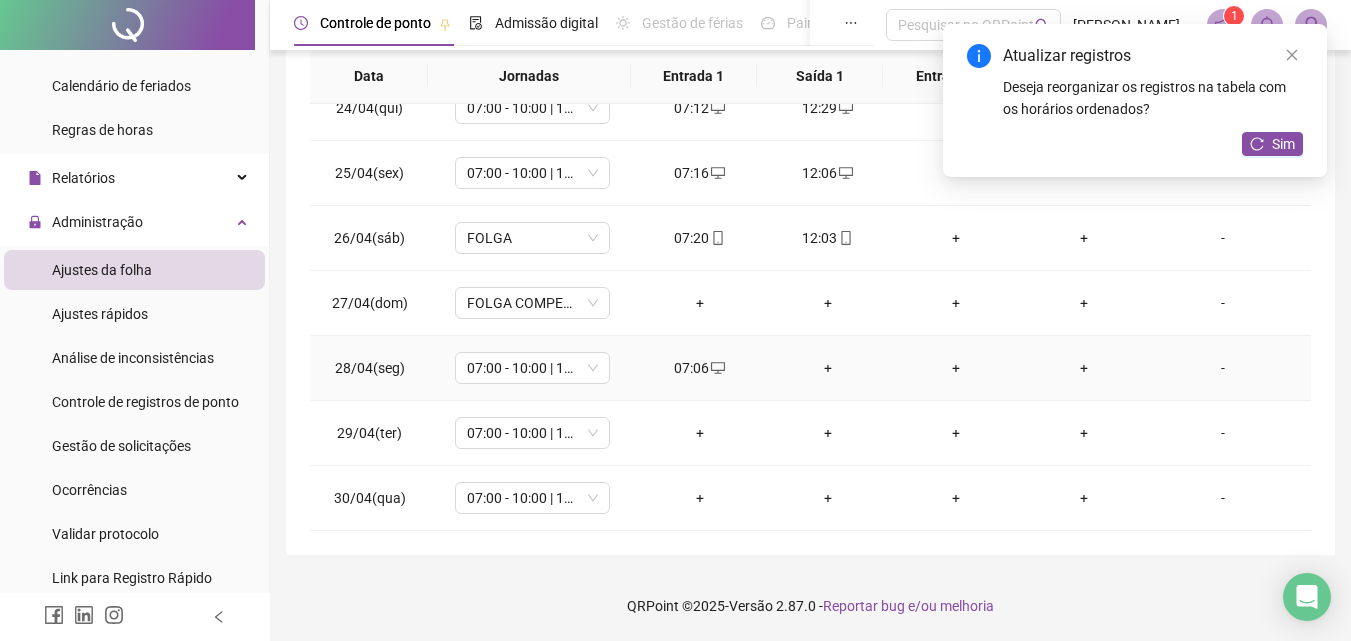 click on "+" at bounding box center [828, 368] 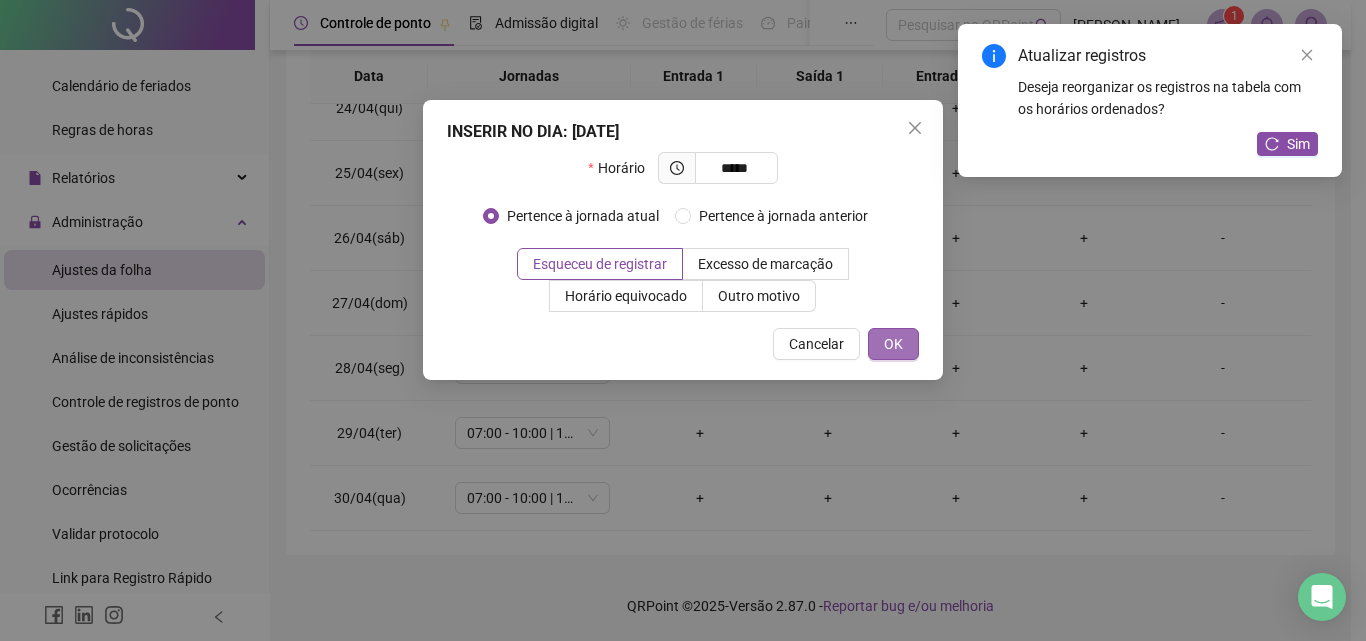 type on "*****" 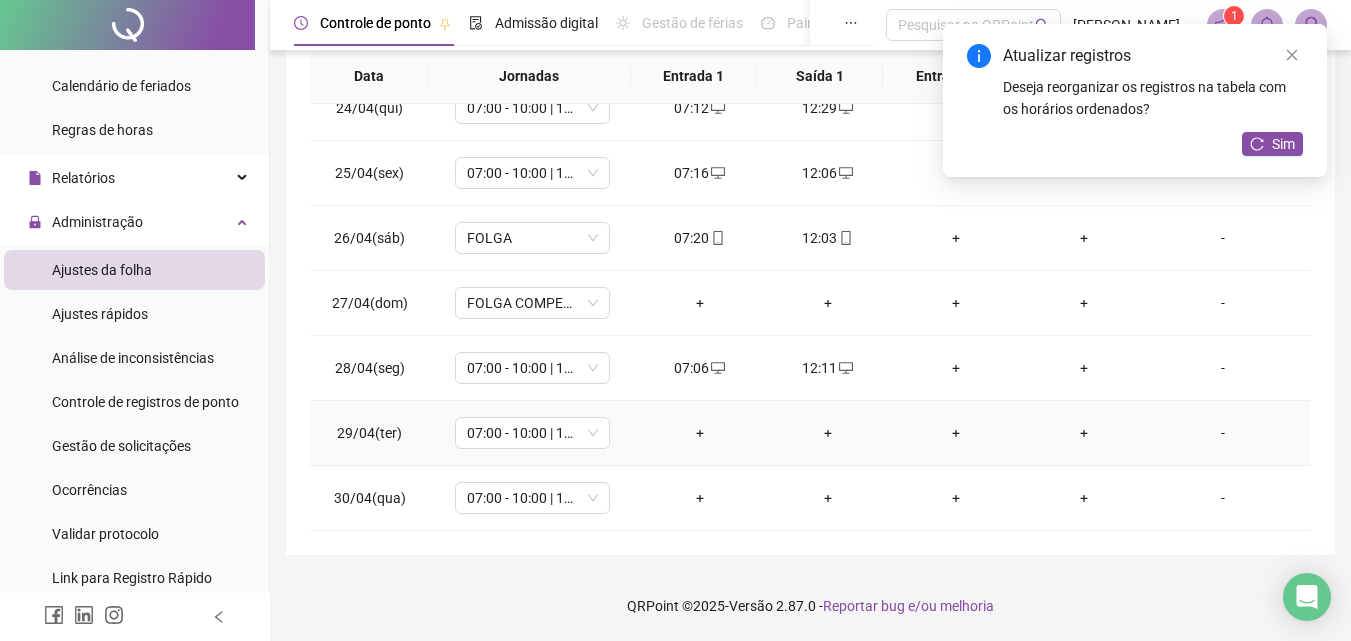 click on "+" at bounding box center [700, 433] 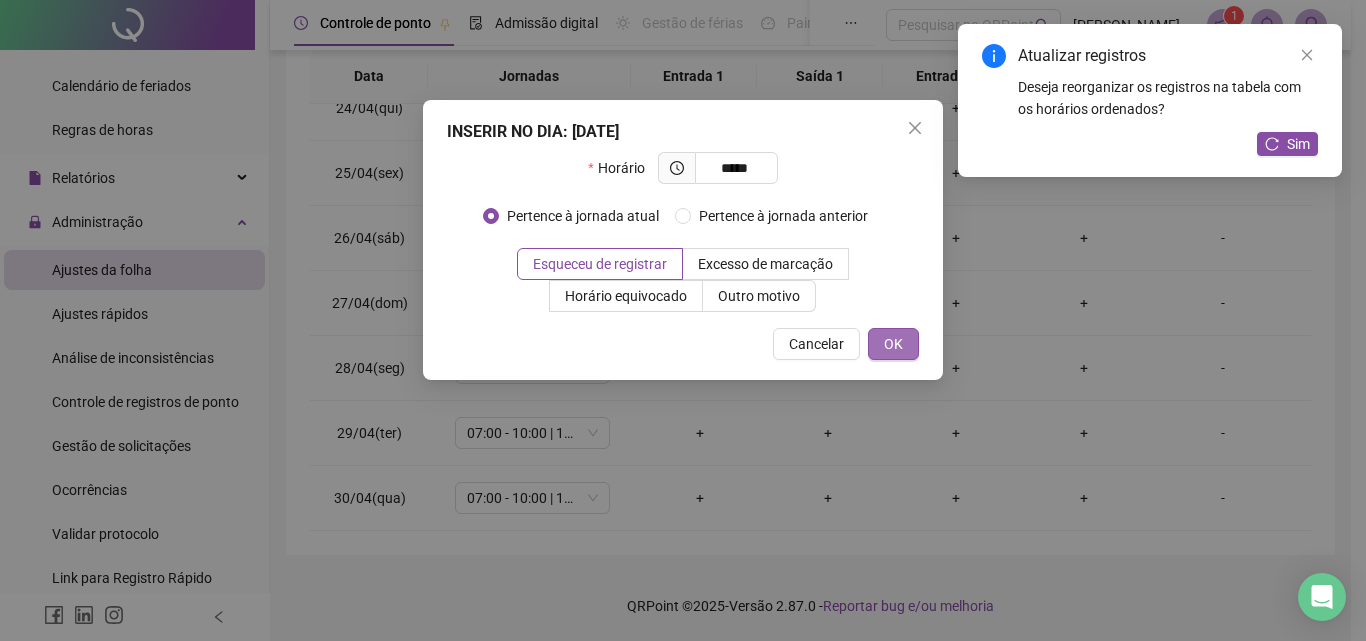 type on "*****" 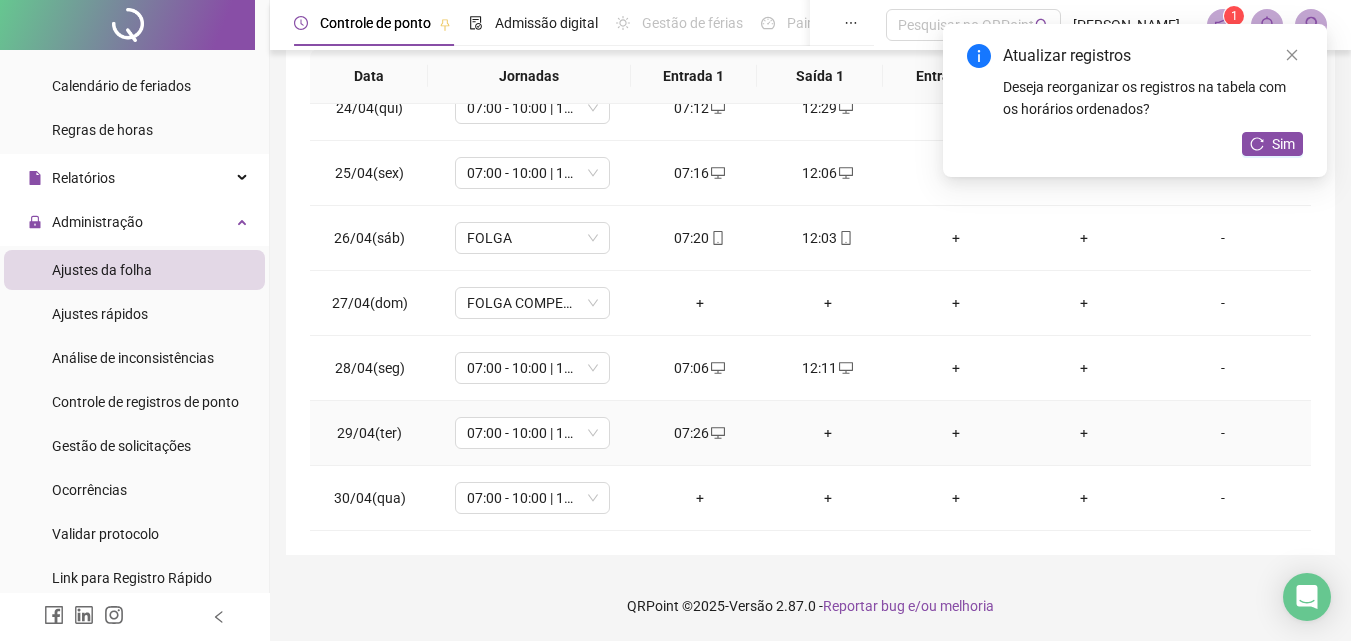 click on "+" at bounding box center (828, 433) 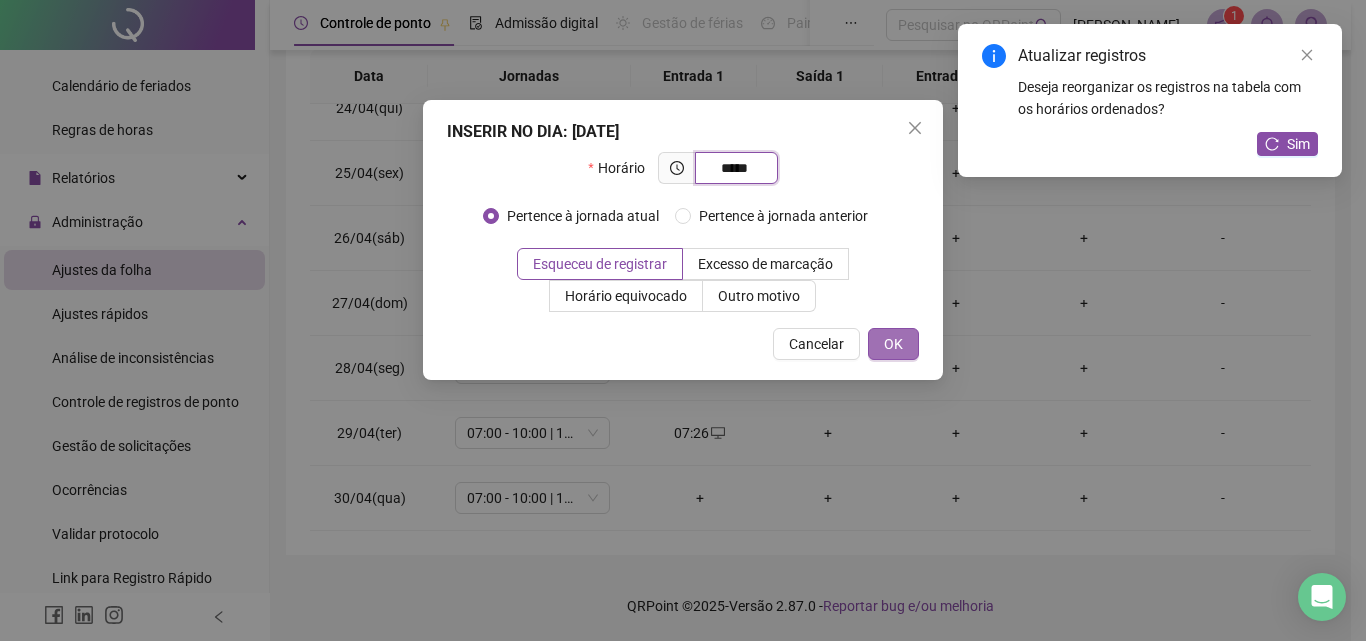 type on "*****" 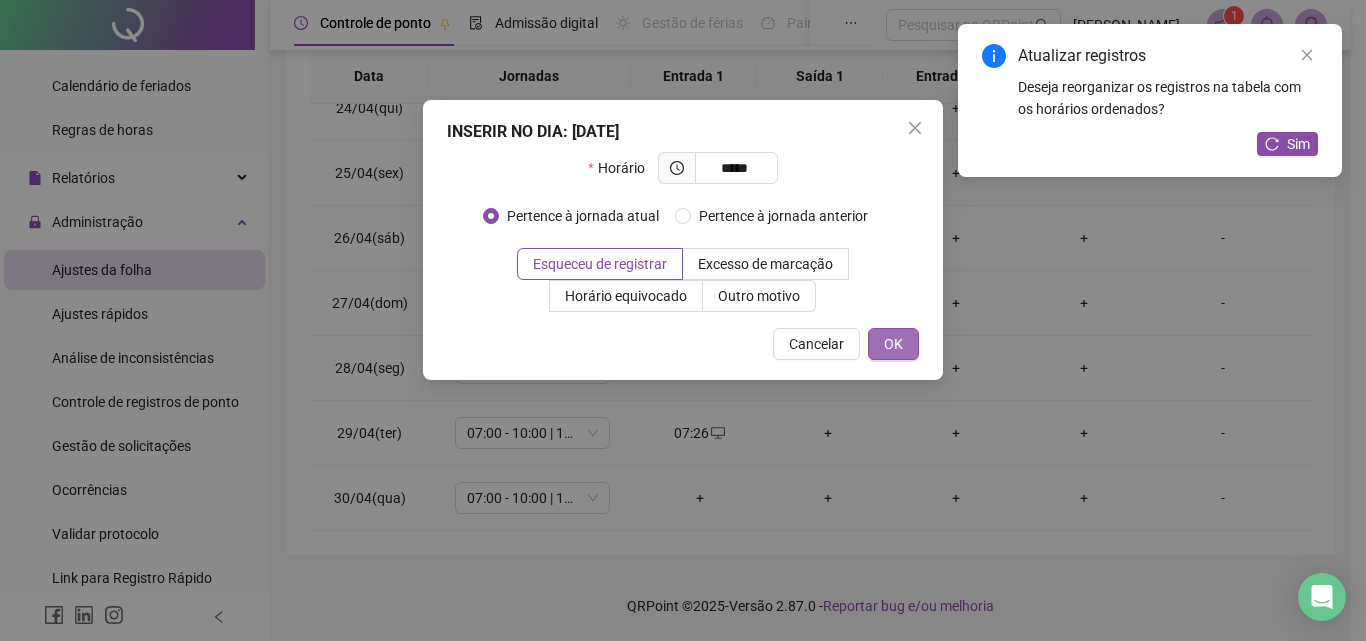 click on "OK" at bounding box center (893, 344) 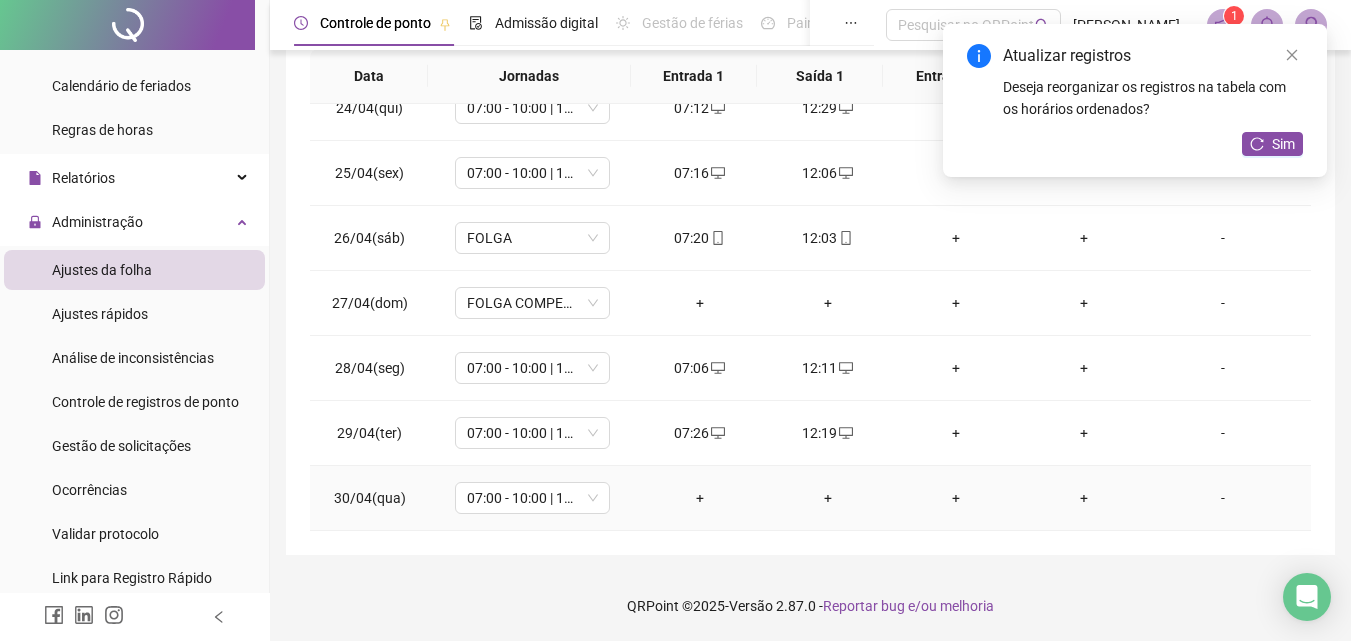 drag, startPoint x: 700, startPoint y: 496, endPoint x: 699, endPoint y: 477, distance: 19.026299 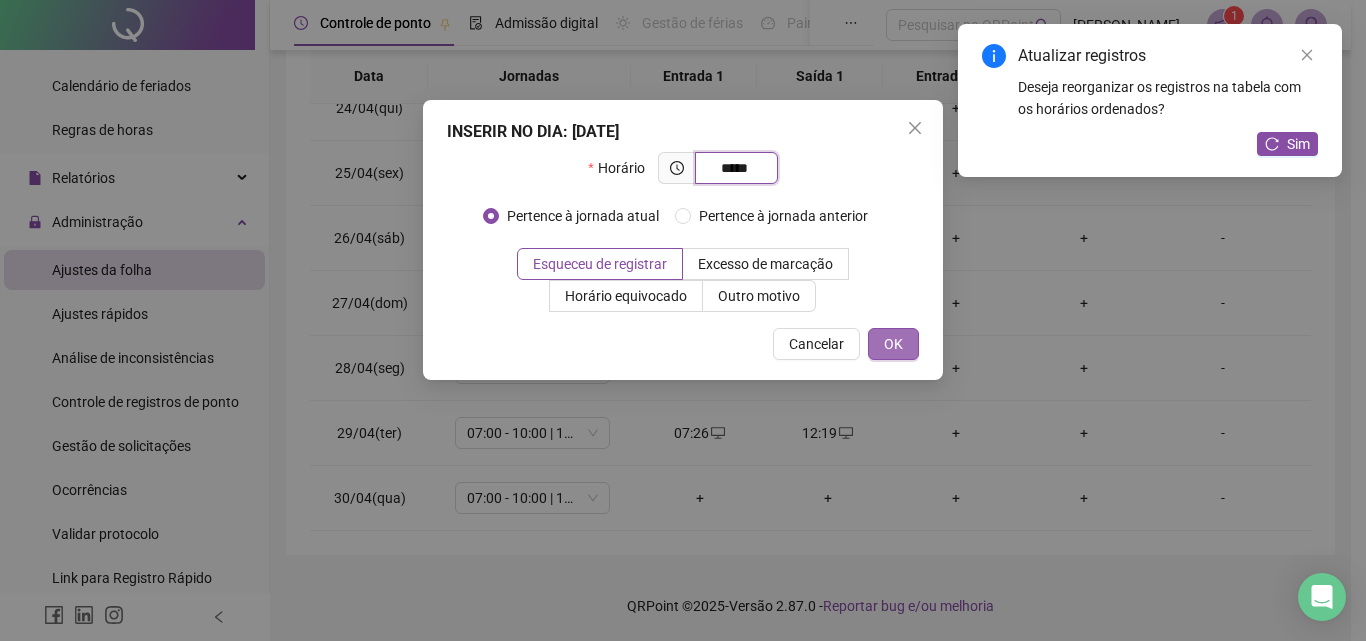 type on "*****" 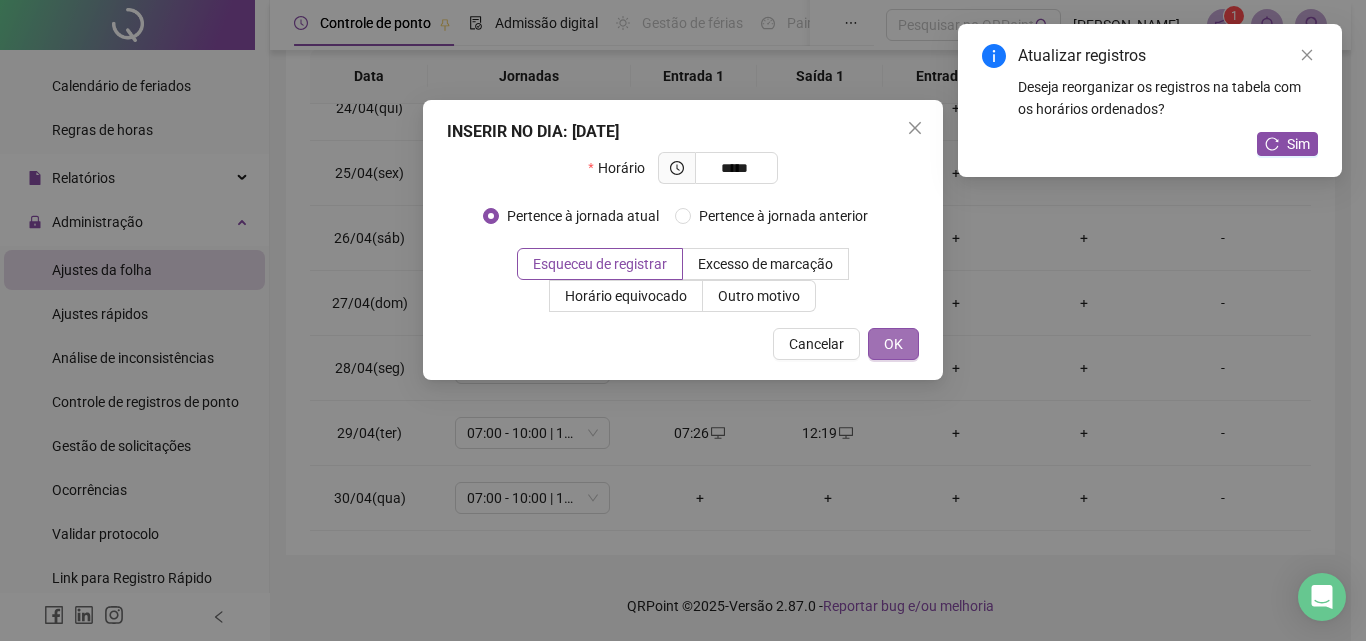 click on "OK" at bounding box center (893, 344) 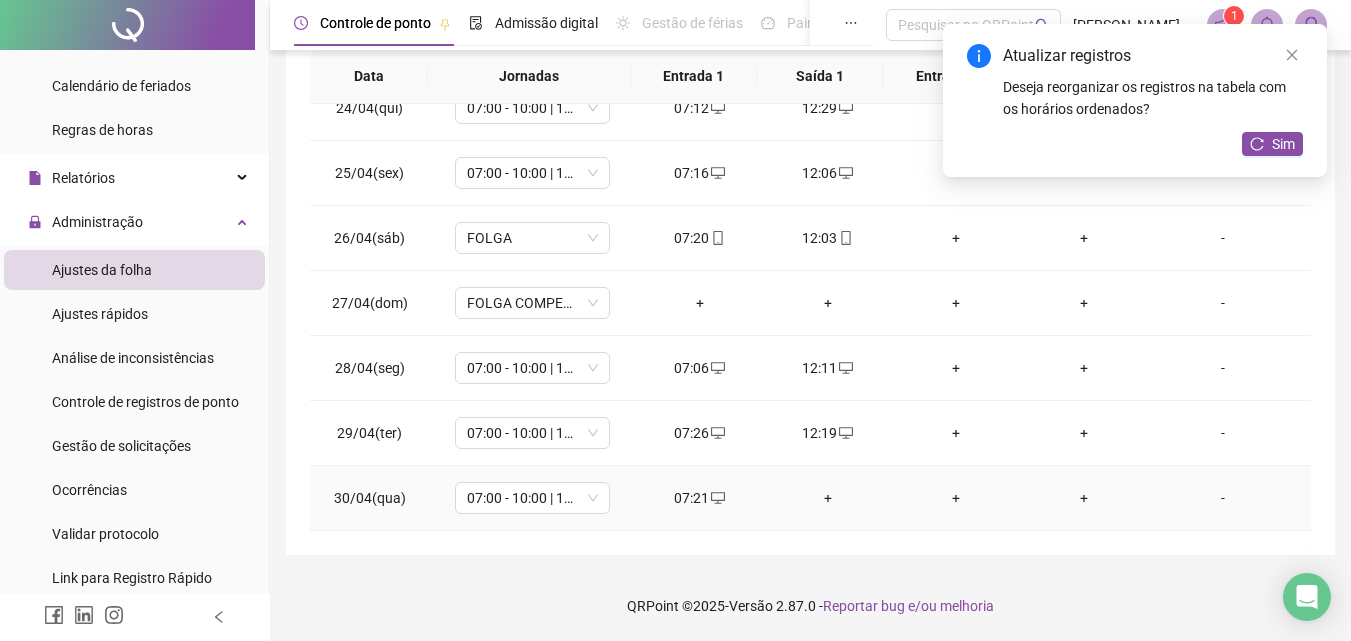 click on "+" at bounding box center (828, 498) 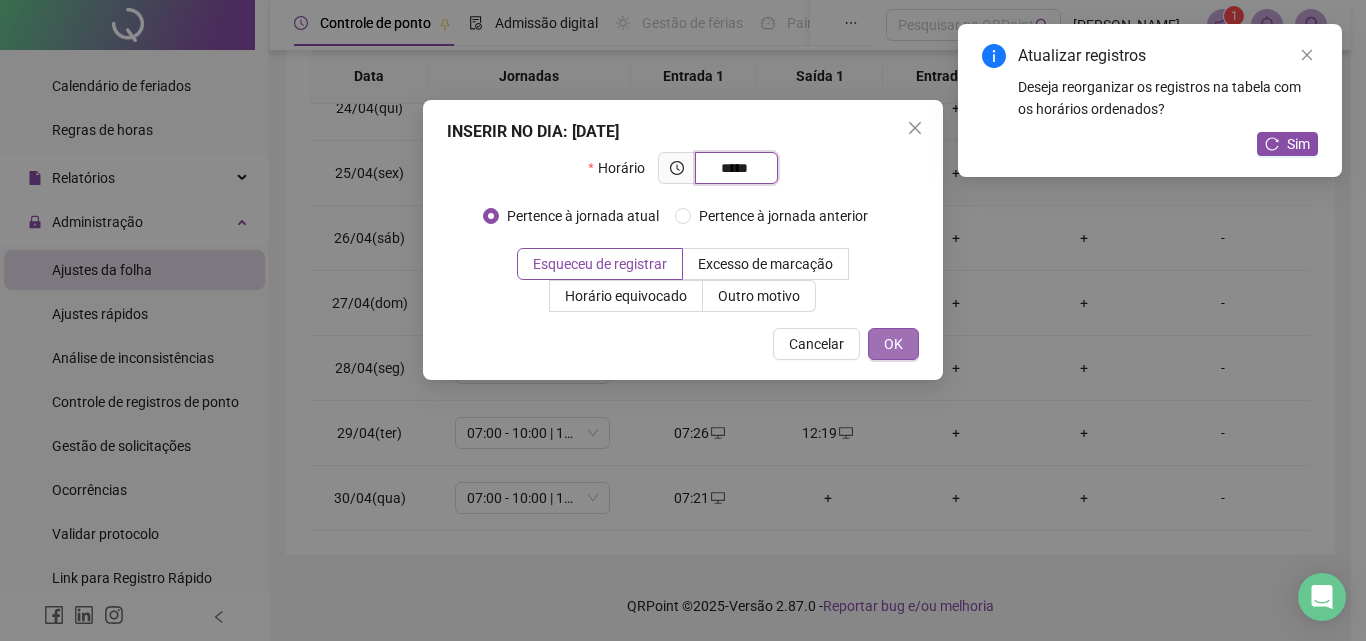 type on "*****" 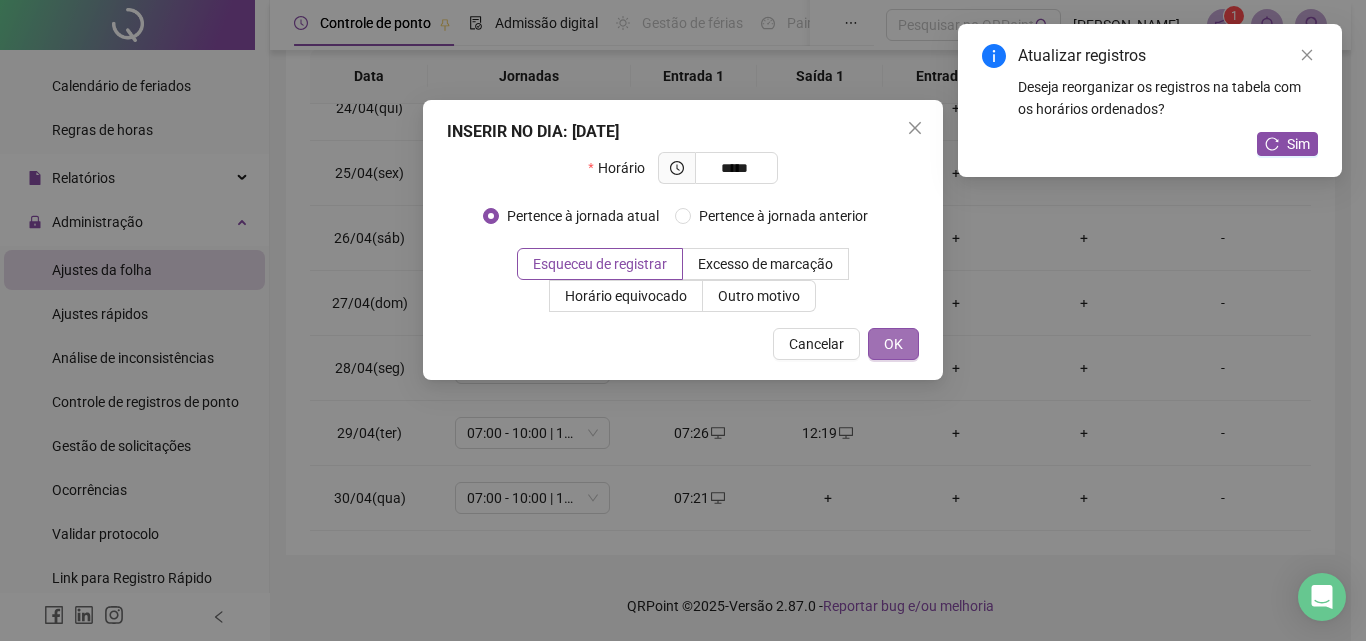 click on "OK" at bounding box center [893, 344] 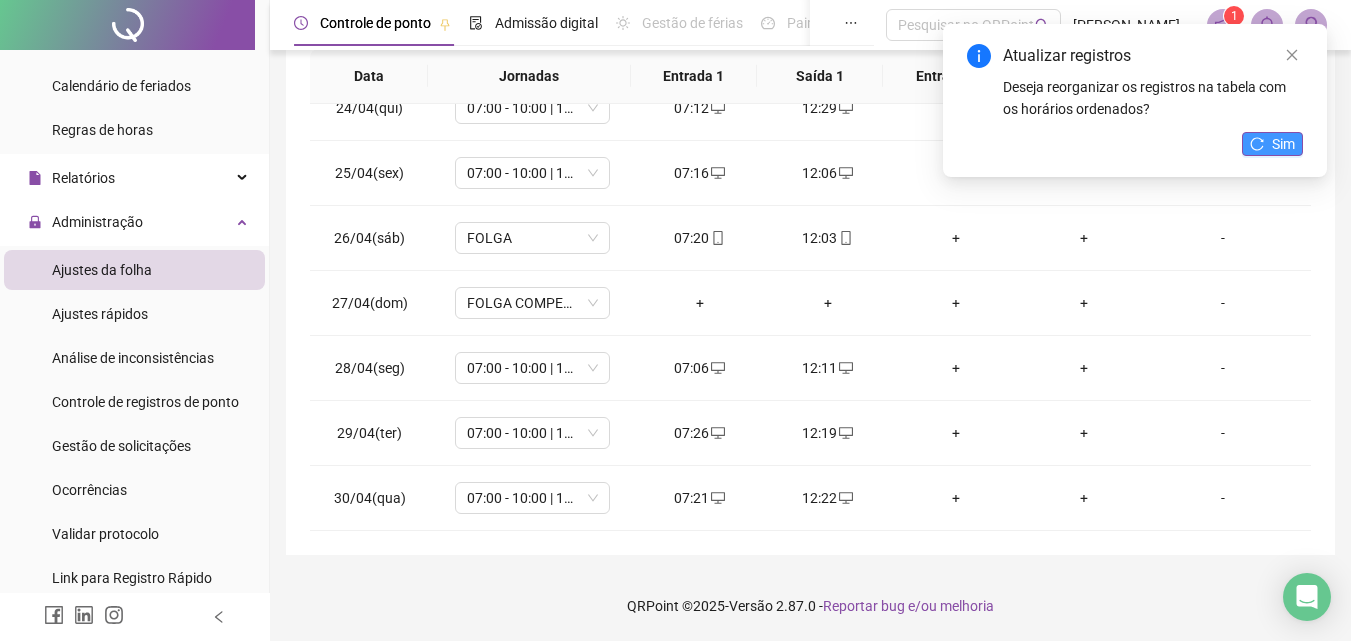 click 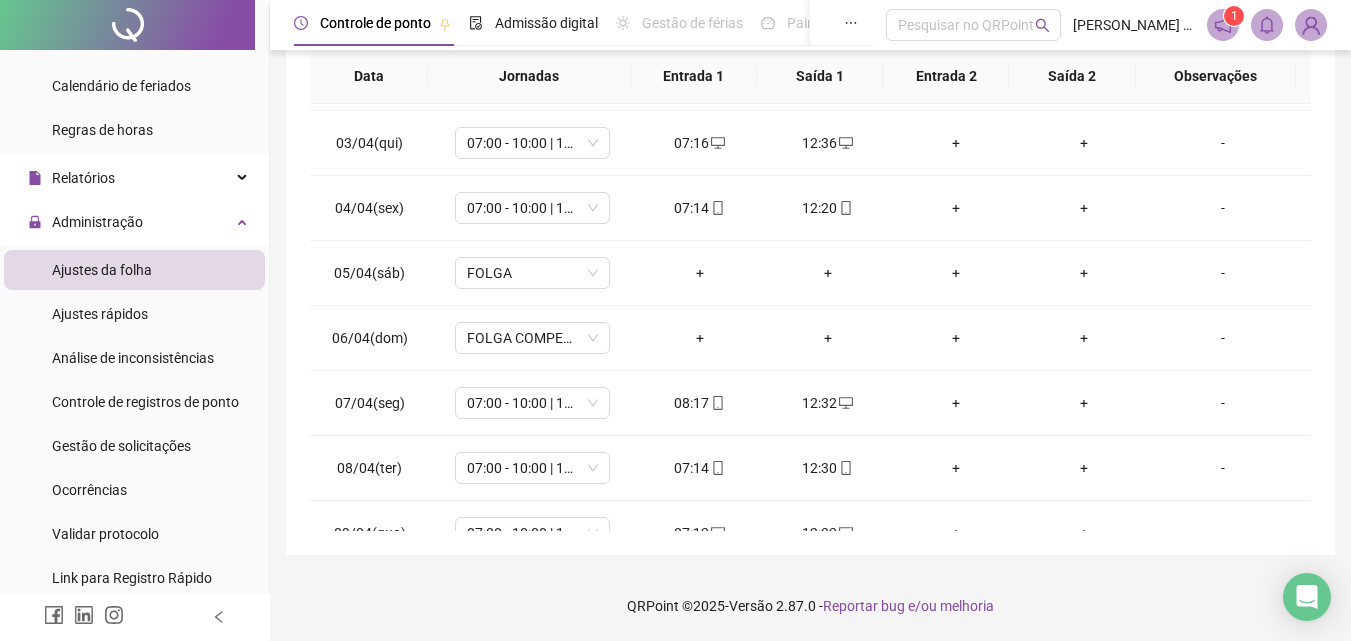 scroll, scrollTop: 0, scrollLeft: 0, axis: both 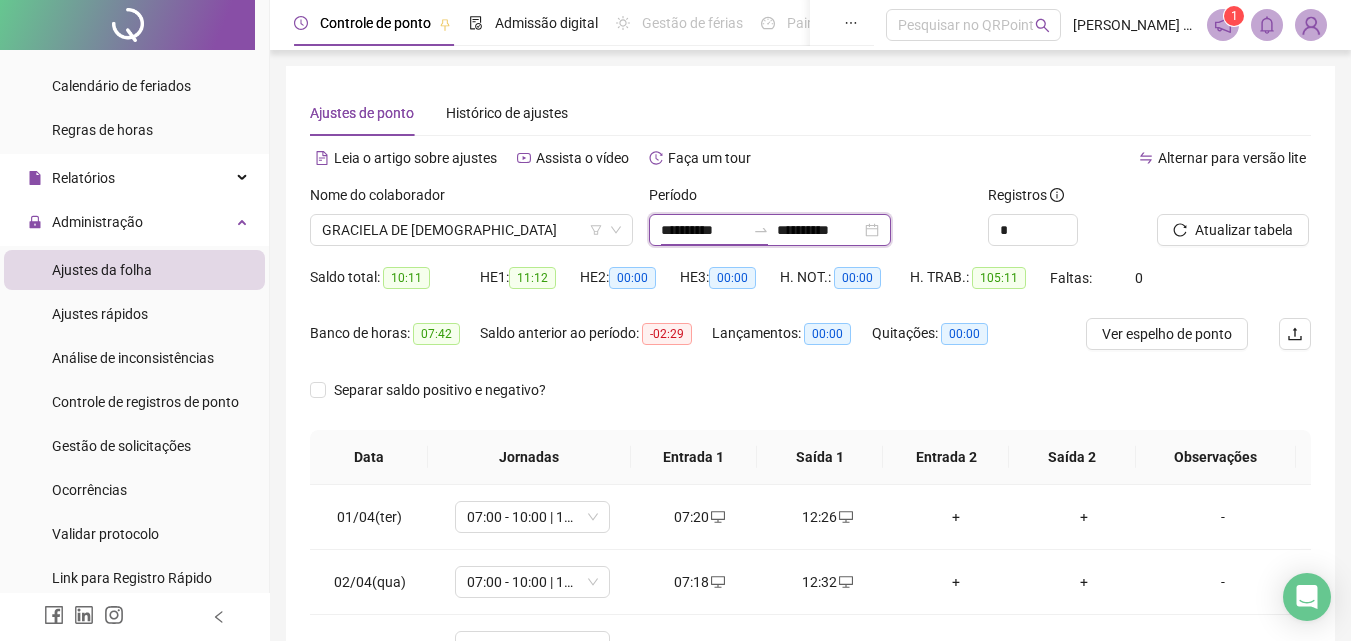 click on "**********" at bounding box center [703, 230] 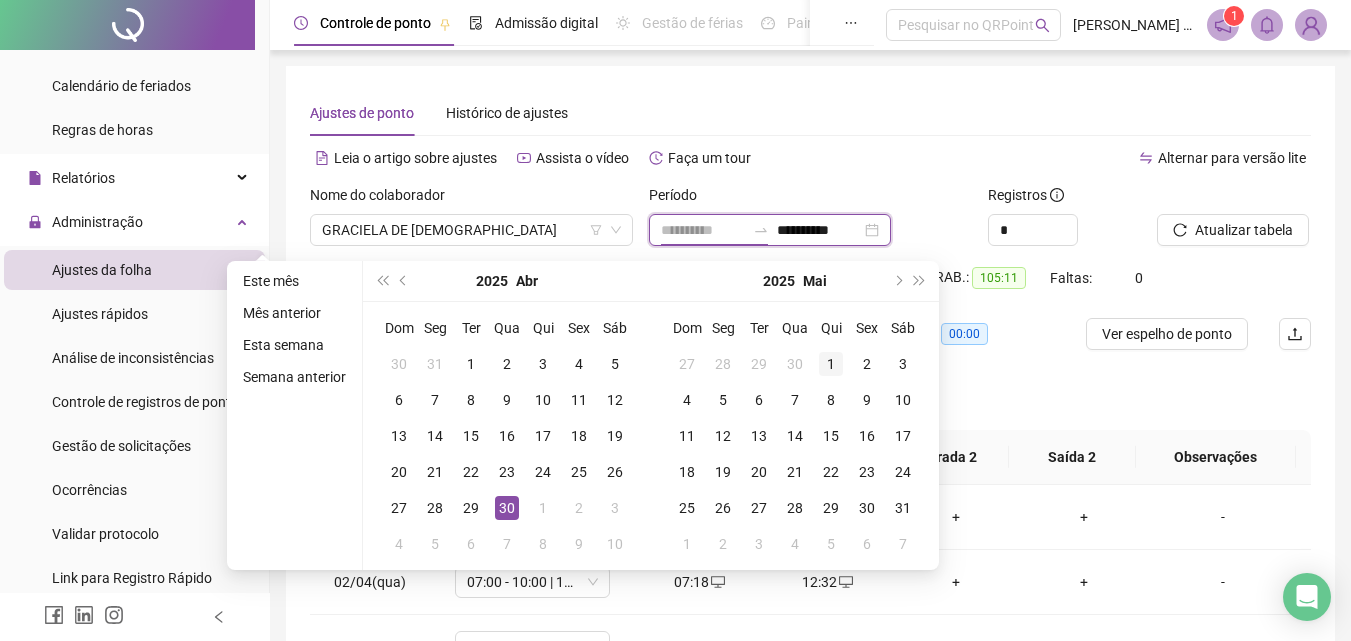 type on "**********" 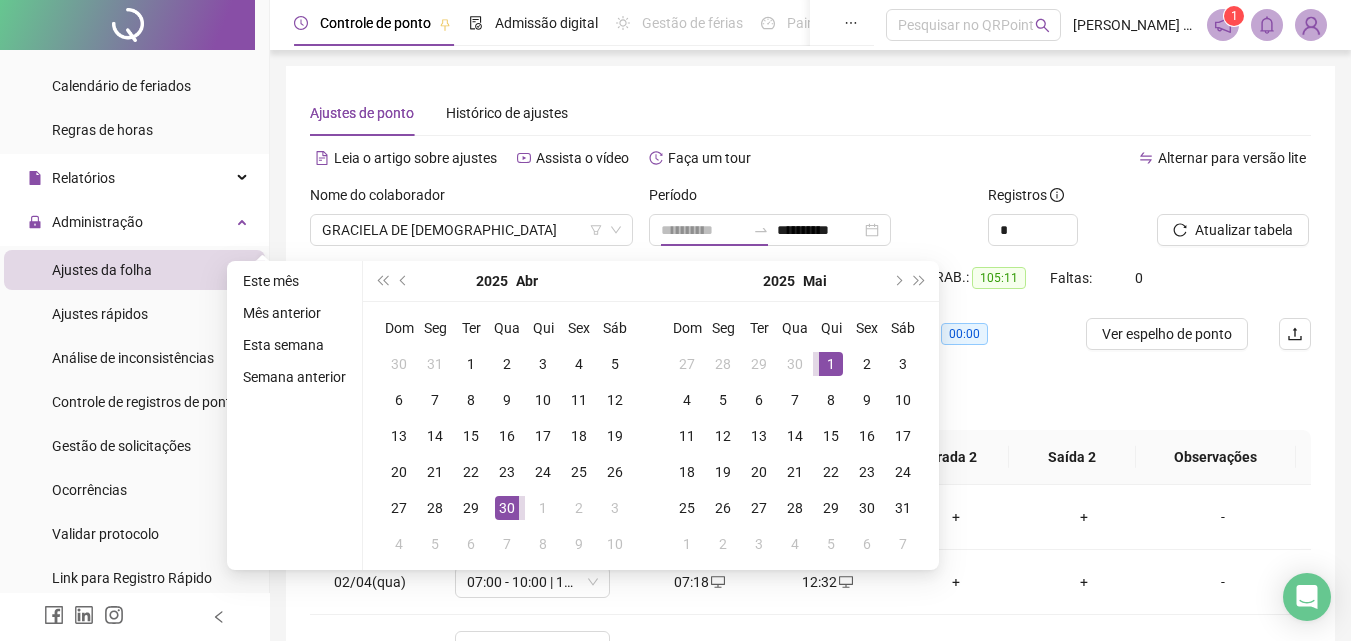 click on "1" at bounding box center [831, 364] 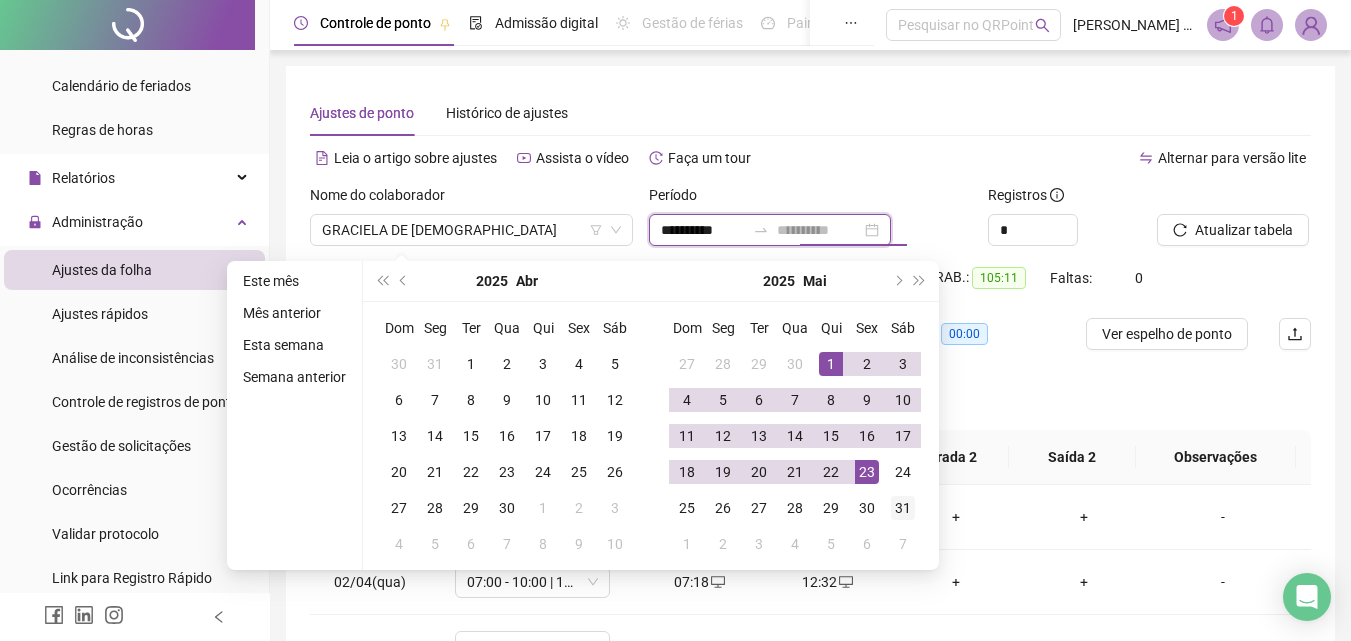 type on "**********" 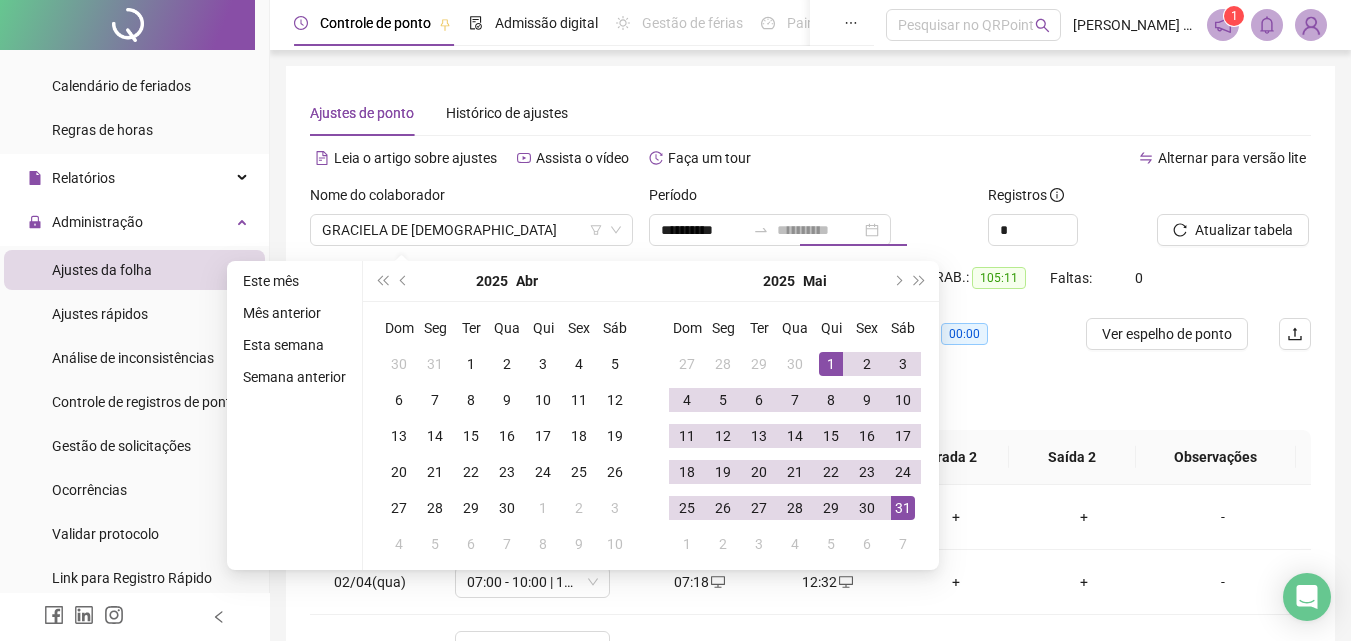 click on "31" at bounding box center [903, 508] 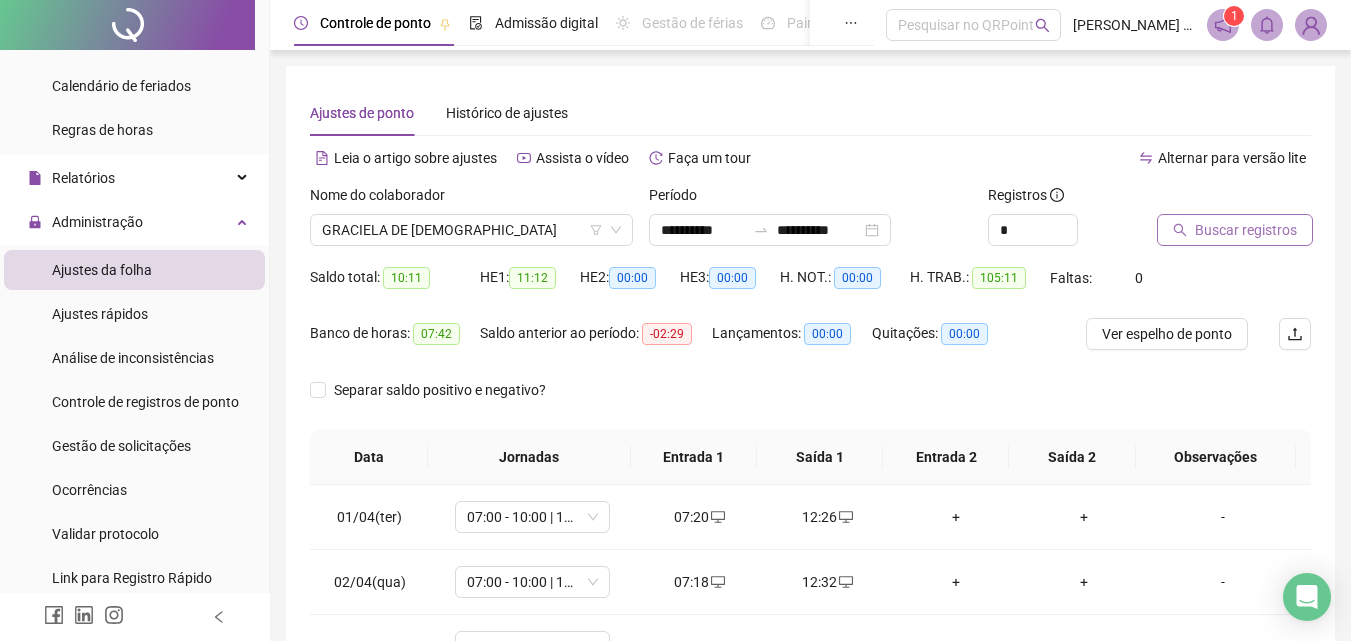 click on "Buscar registros" at bounding box center [1246, 230] 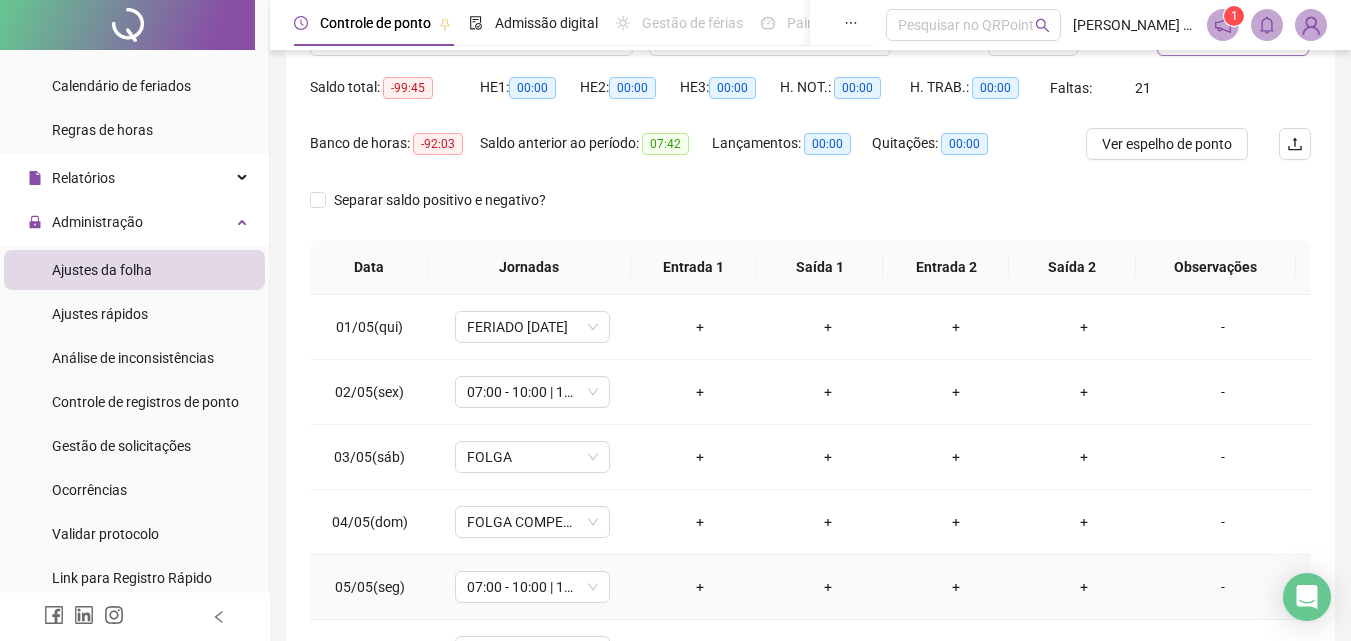 scroll, scrollTop: 381, scrollLeft: 0, axis: vertical 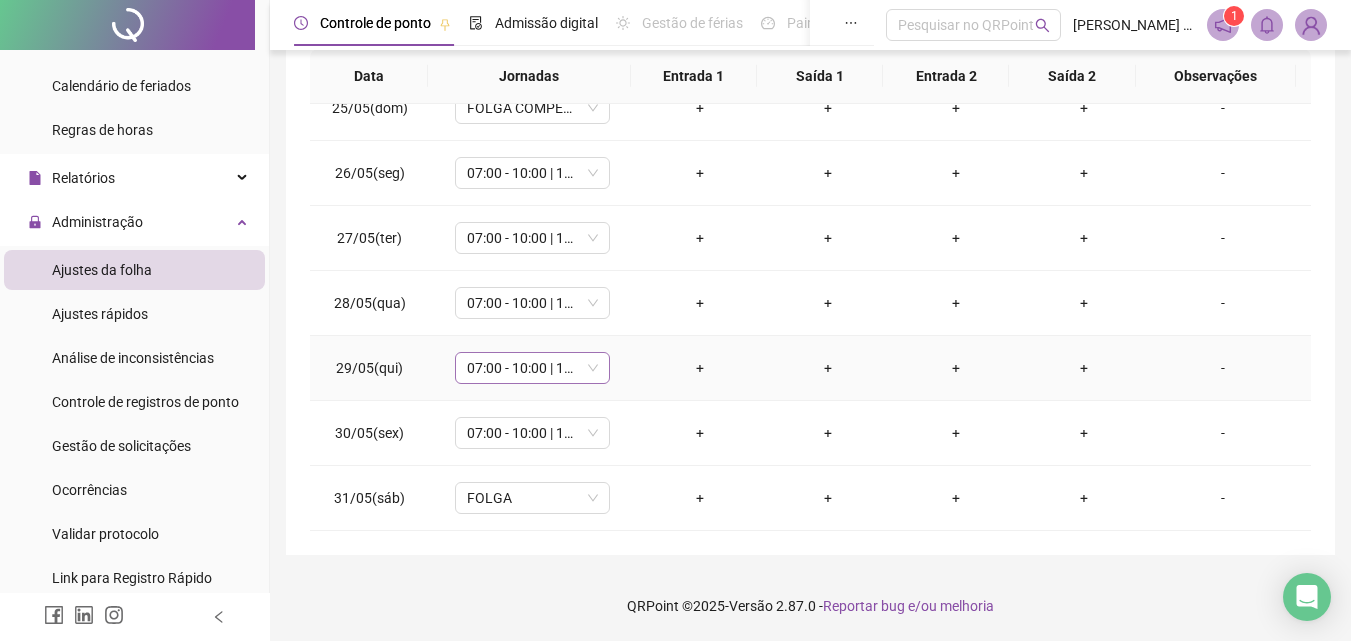 click on "07:00 - 10:00 | 10:15 - 12:00" at bounding box center [532, 368] 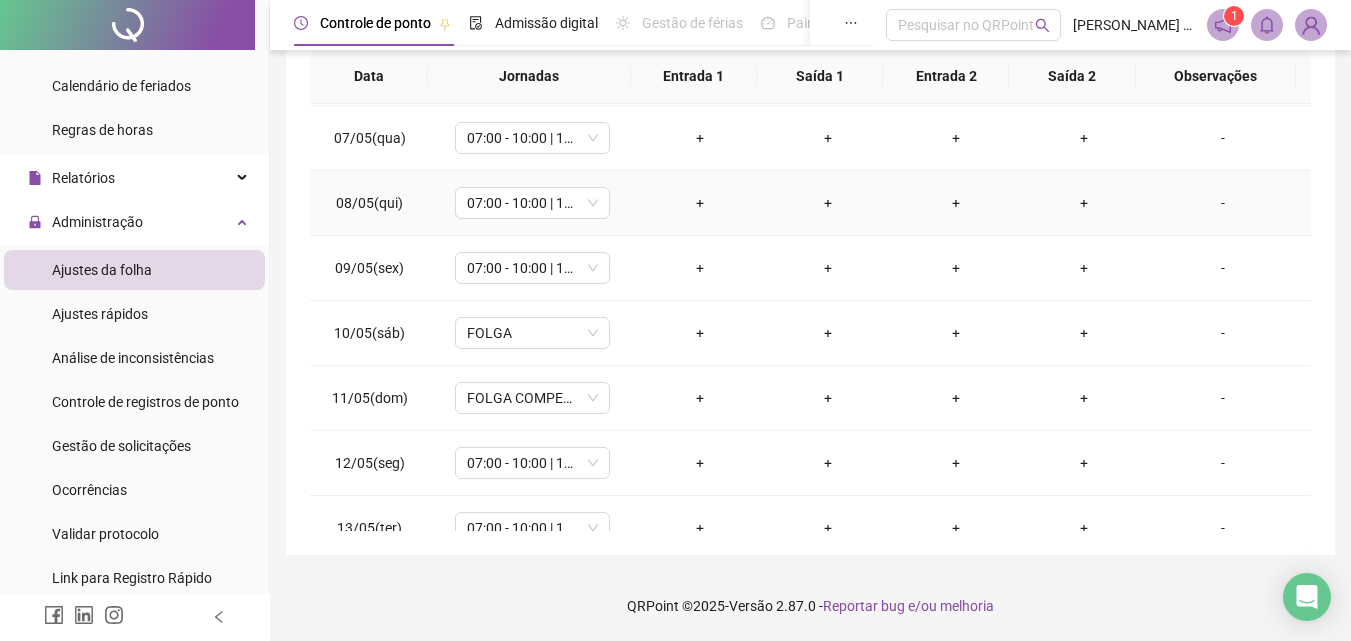 scroll, scrollTop: 0, scrollLeft: 0, axis: both 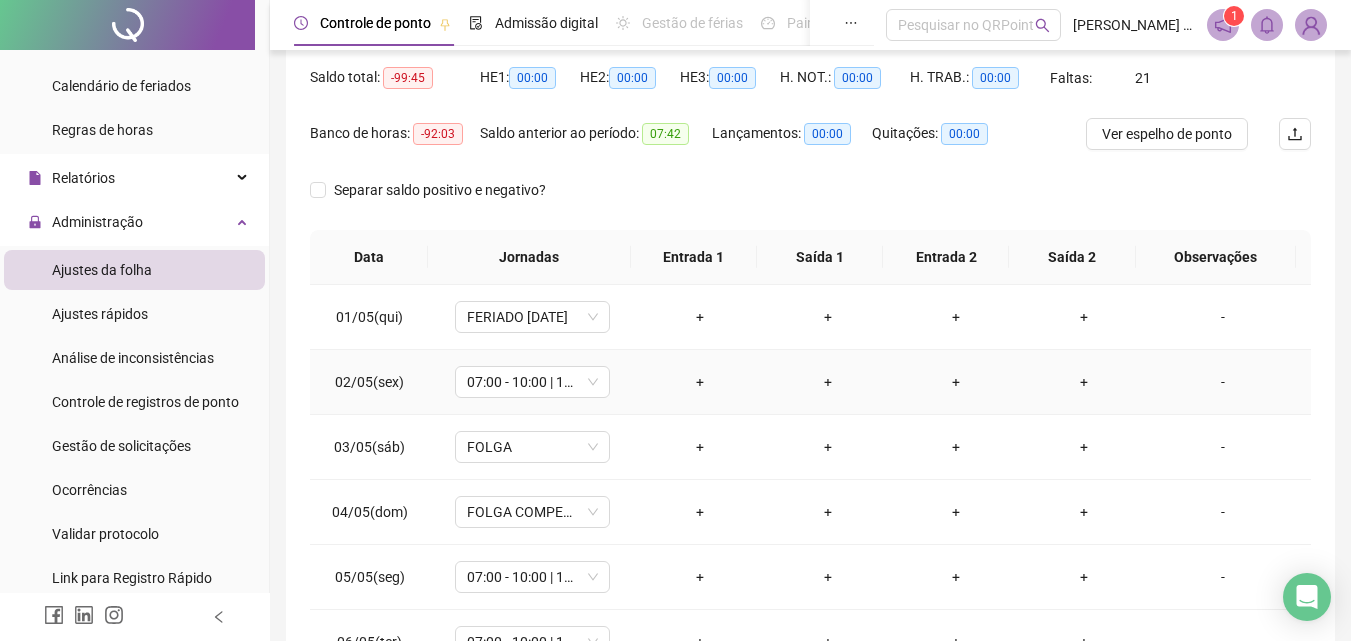 click on "+" at bounding box center [700, 382] 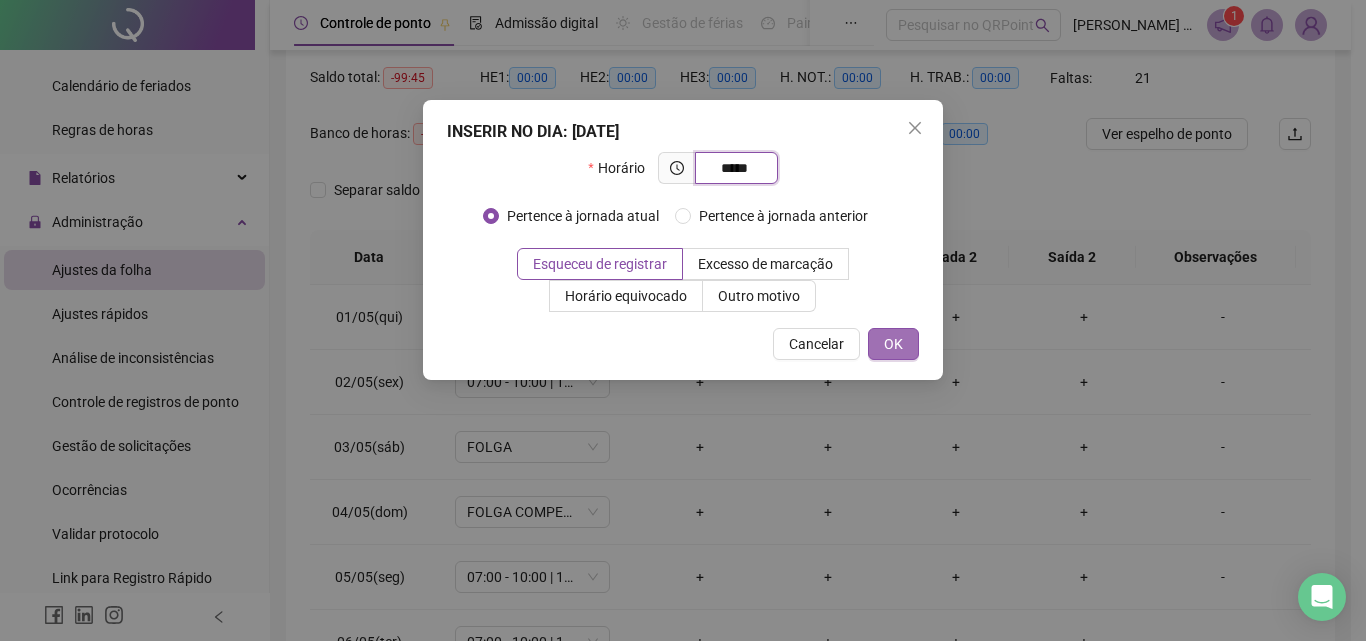 type on "*****" 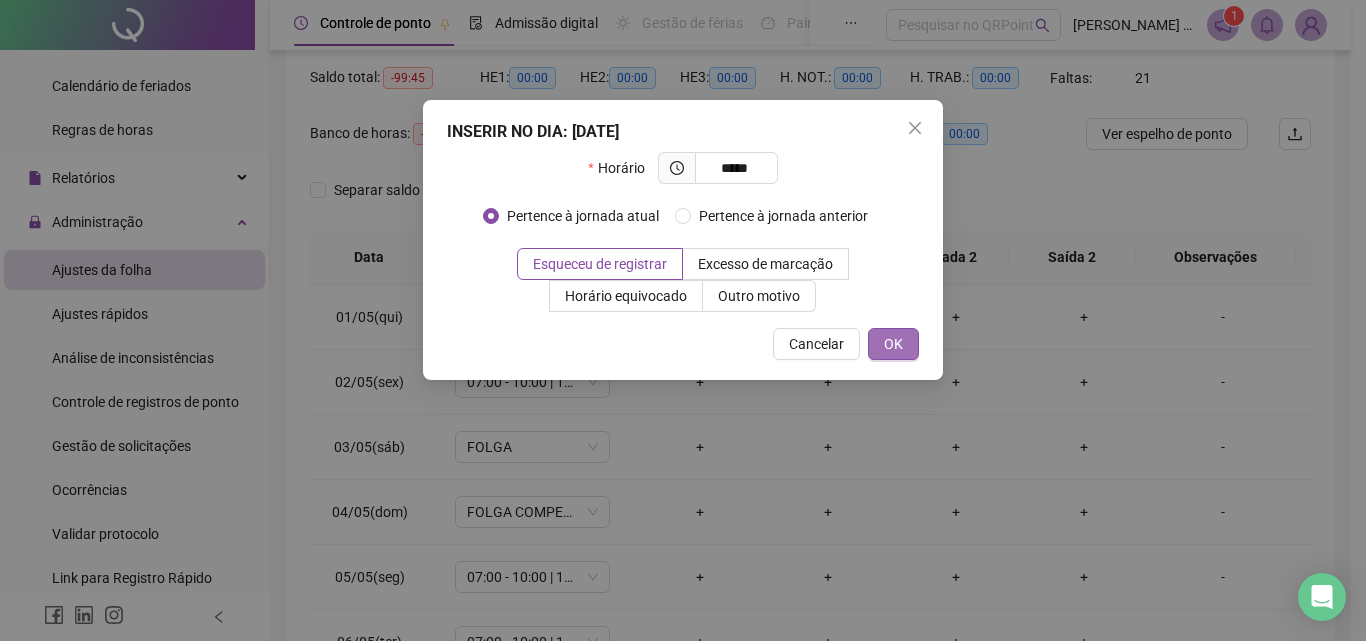 click on "OK" at bounding box center (893, 344) 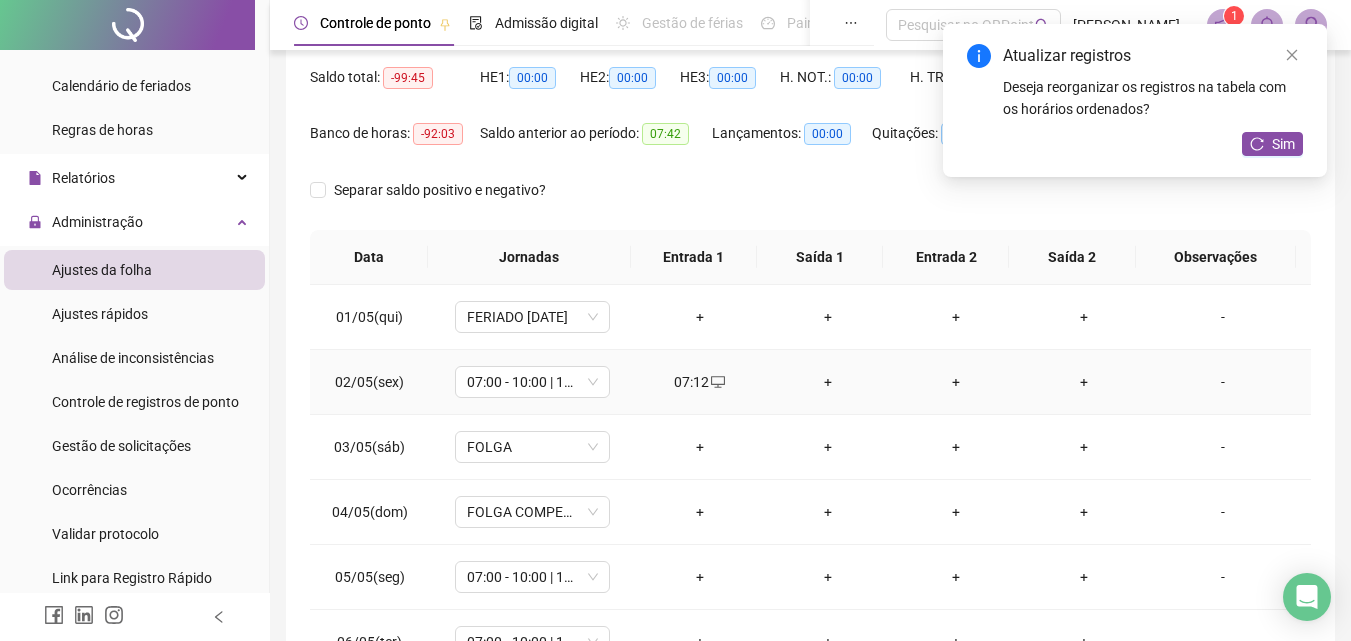 click on "+" at bounding box center [828, 382] 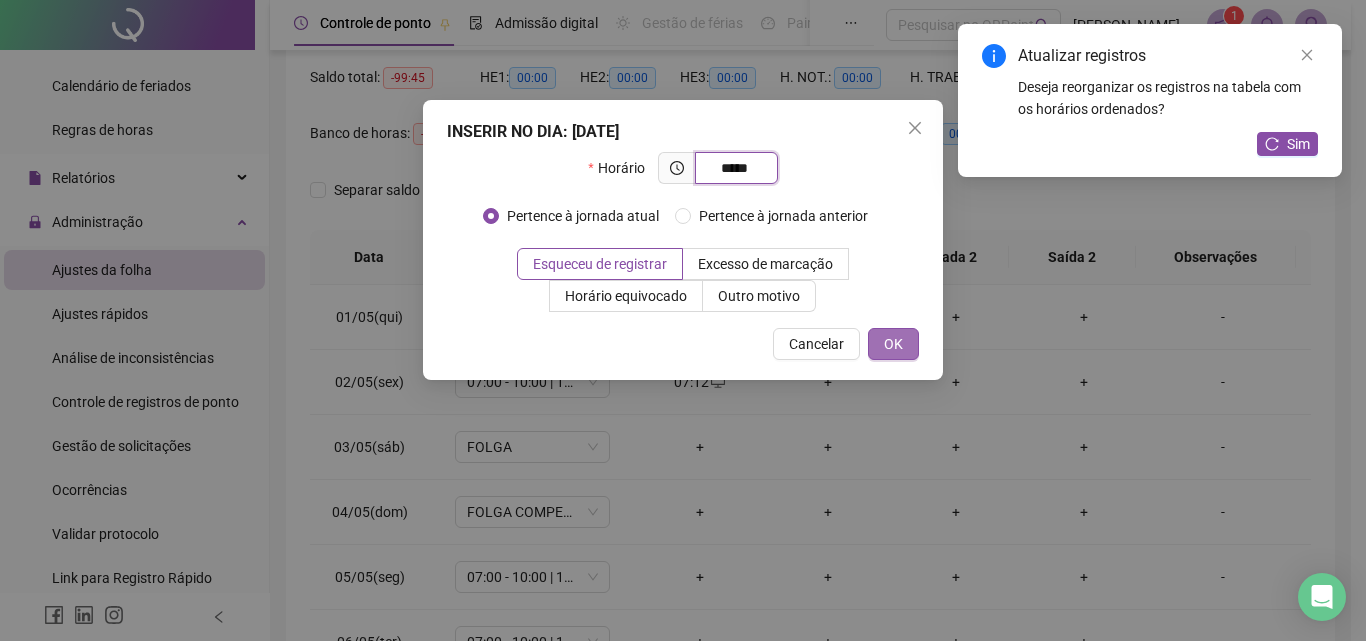 type on "*****" 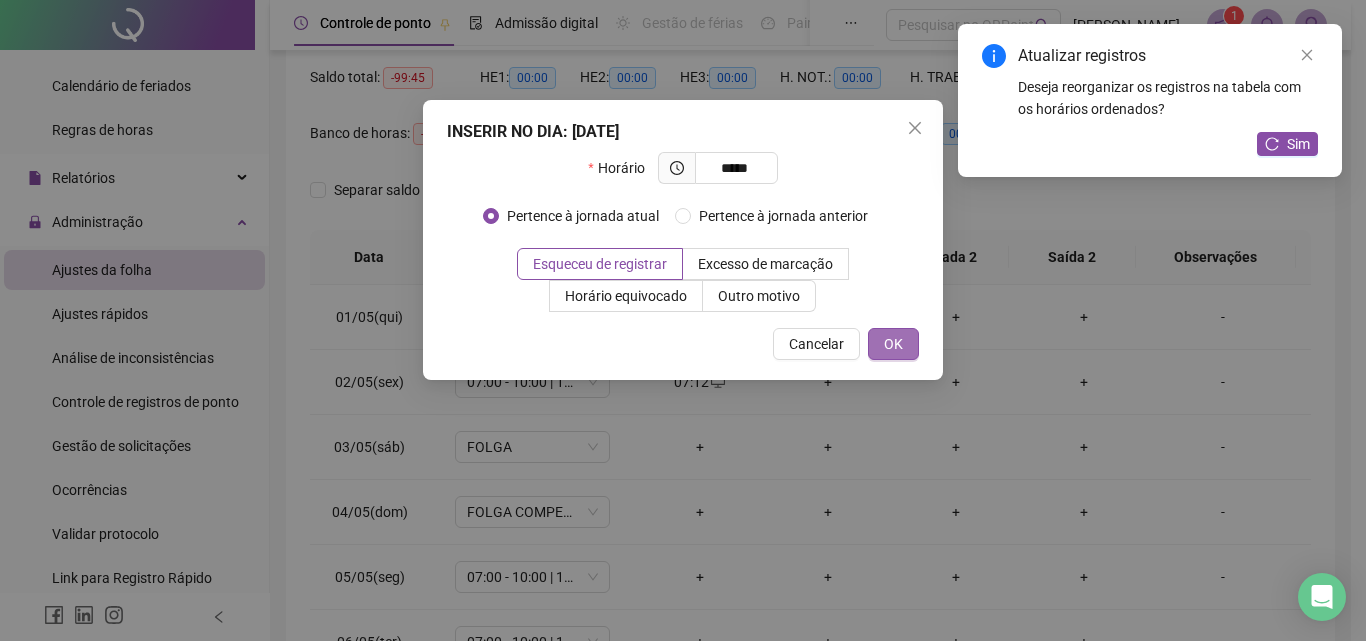 click on "OK" at bounding box center (893, 344) 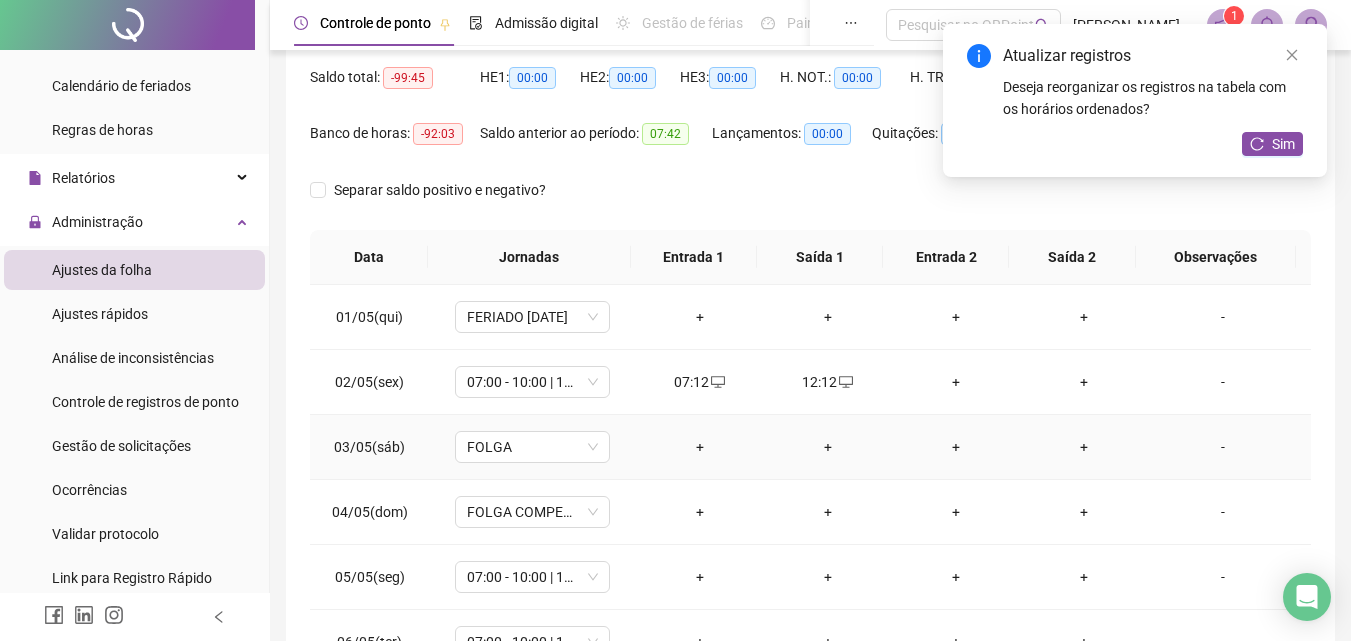scroll, scrollTop: 100, scrollLeft: 0, axis: vertical 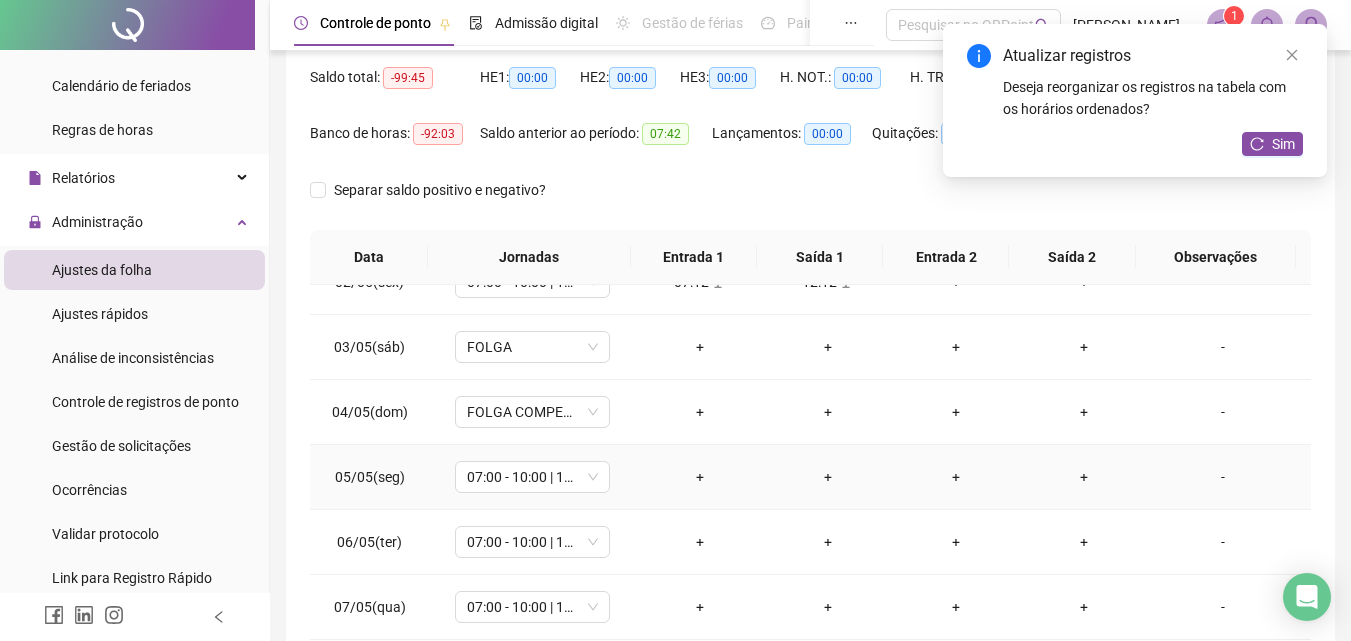 click on "+" at bounding box center (700, 477) 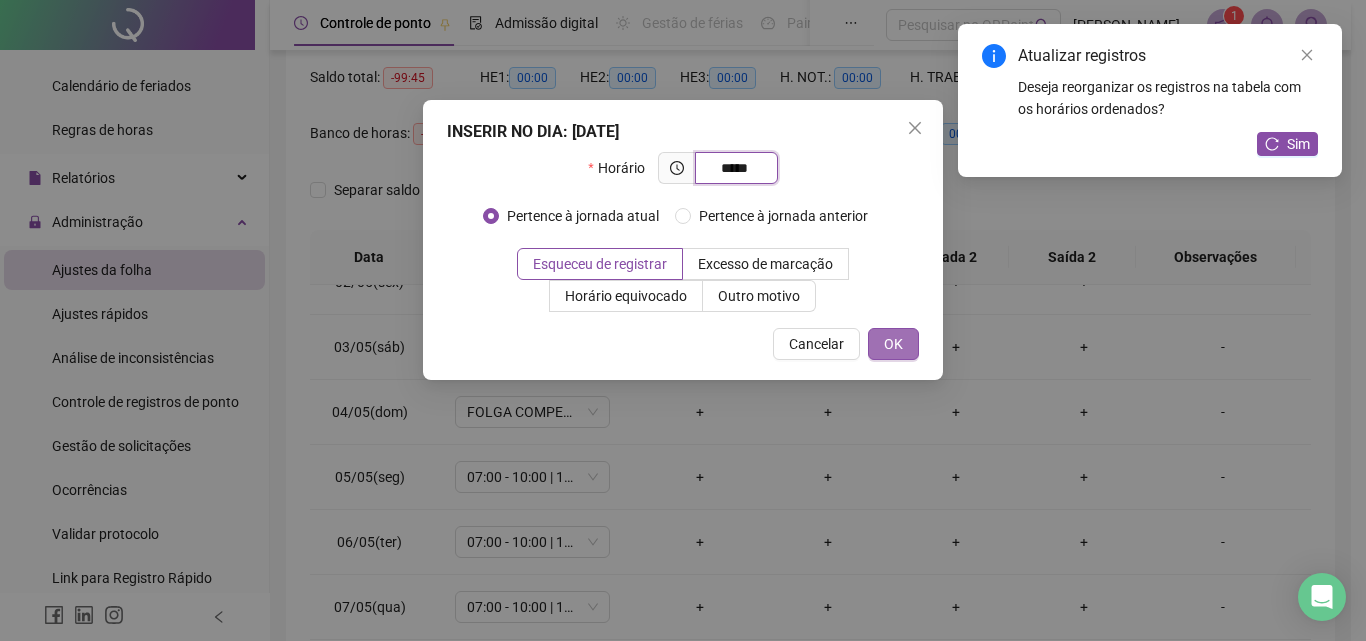 type on "*****" 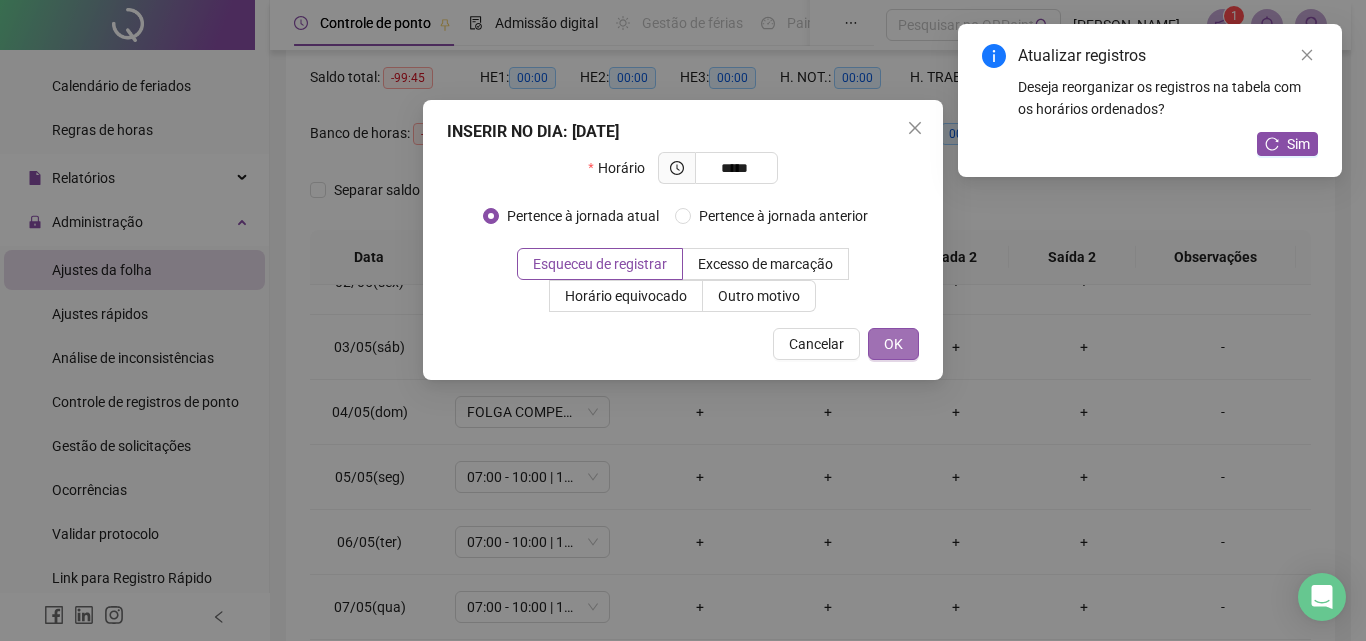 click on "OK" at bounding box center [893, 344] 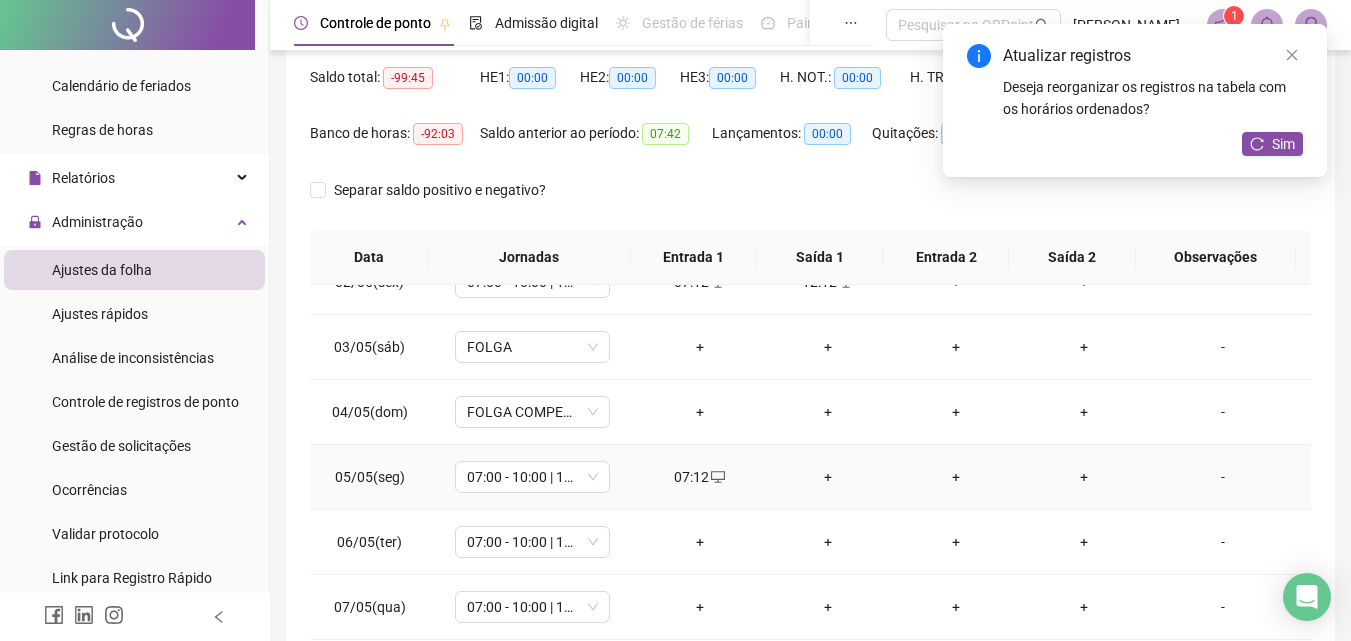 click on "+" at bounding box center (828, 477) 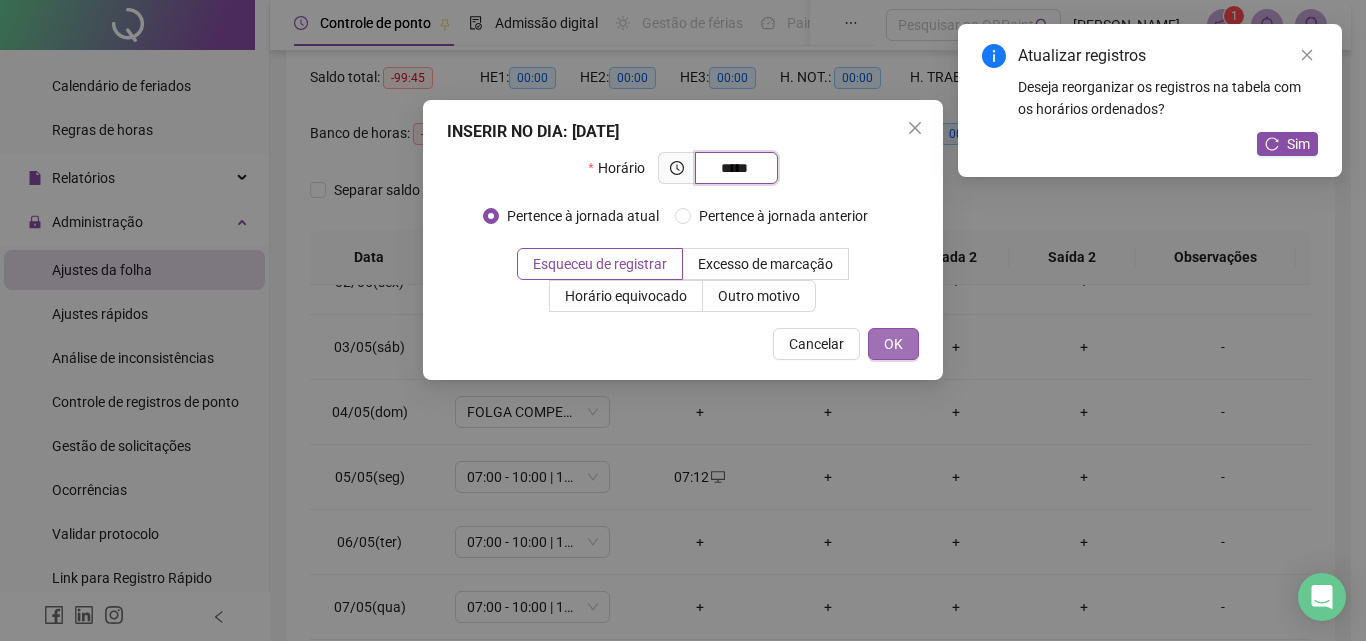 type on "*****" 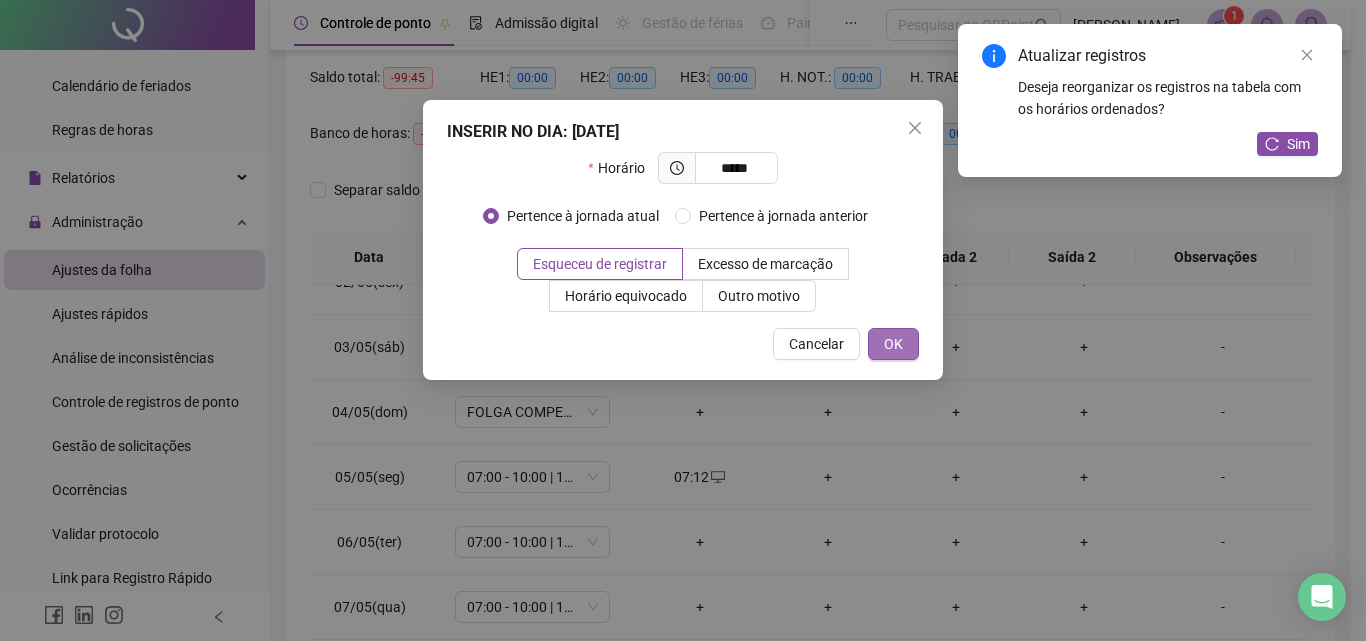 click on "OK" at bounding box center [893, 344] 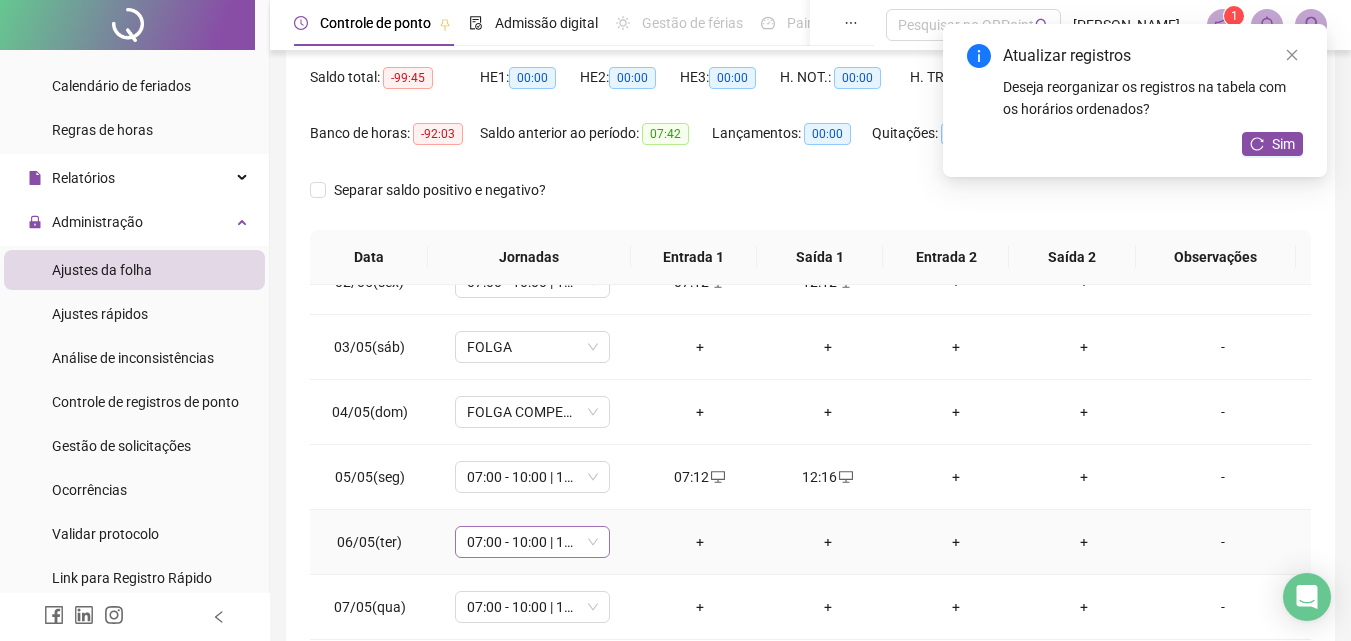 click on "07:00 - 10:00 | 10:15 - 12:00" at bounding box center [532, 542] 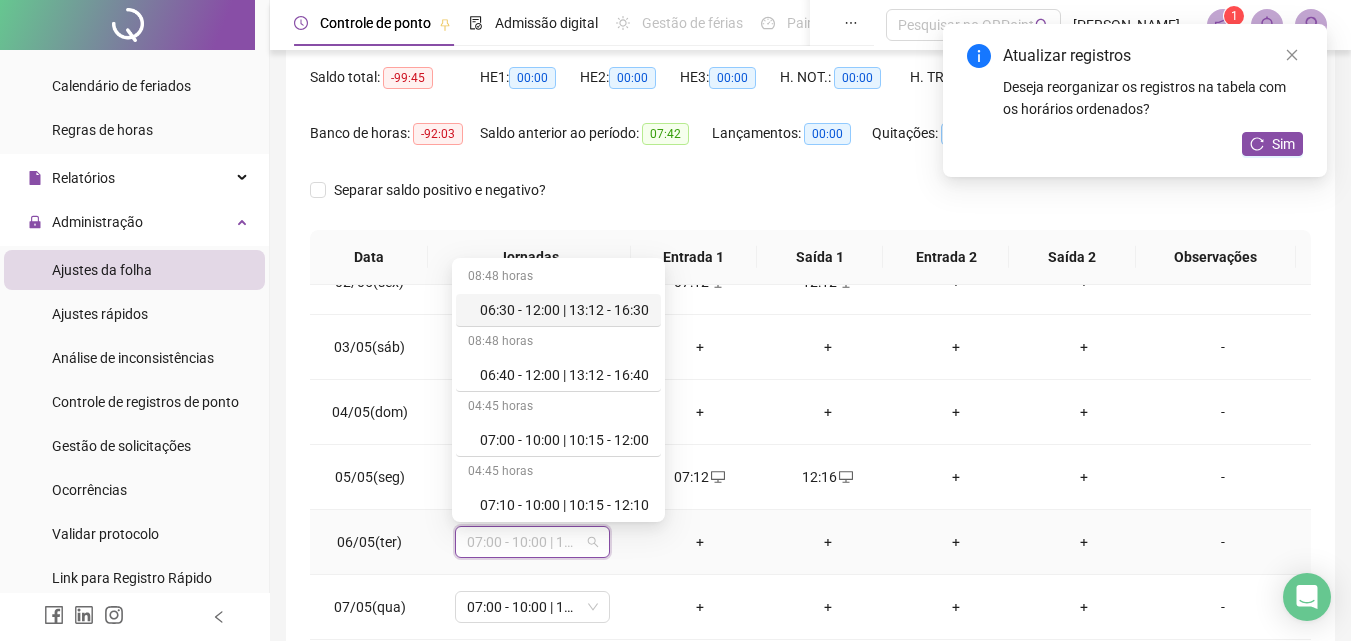 click on "+" at bounding box center [828, 542] 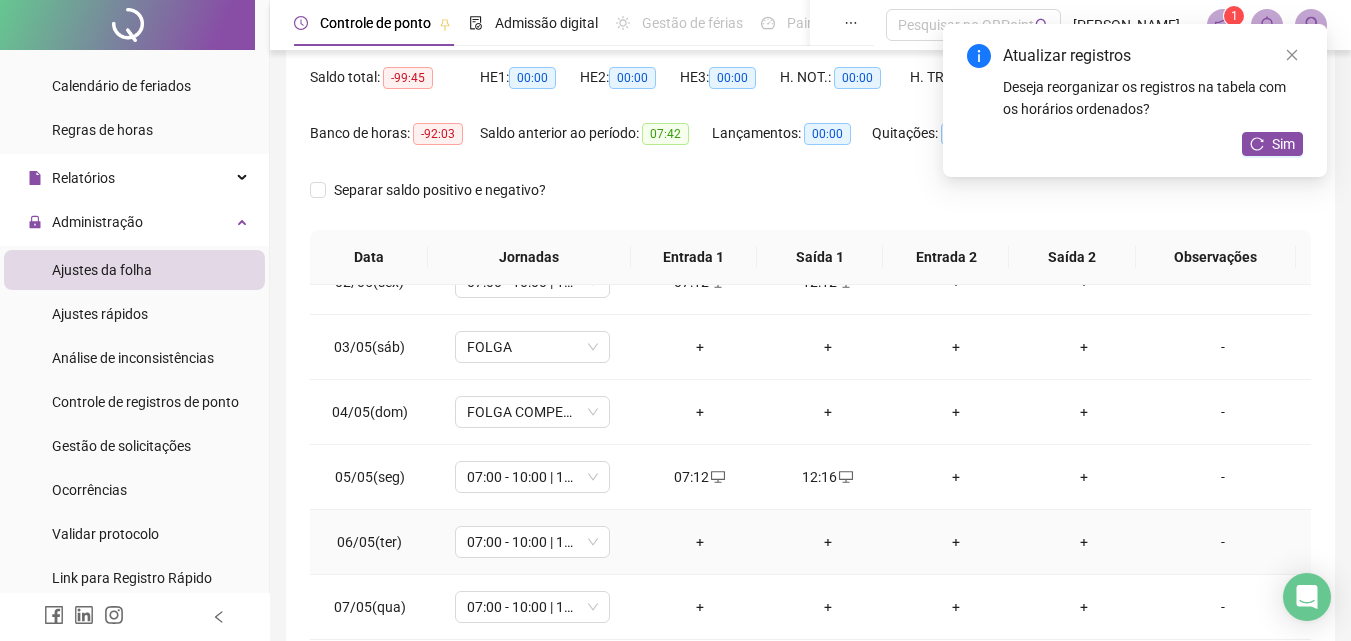 click on "+" at bounding box center [700, 542] 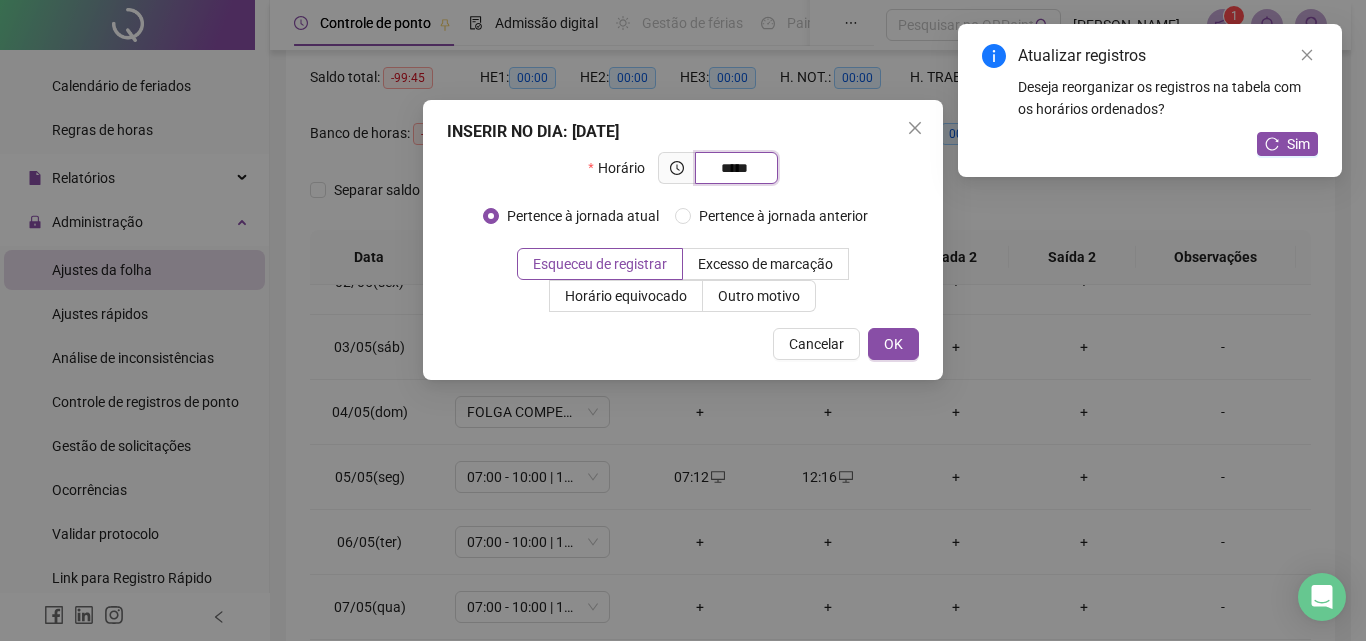 type on "*****" 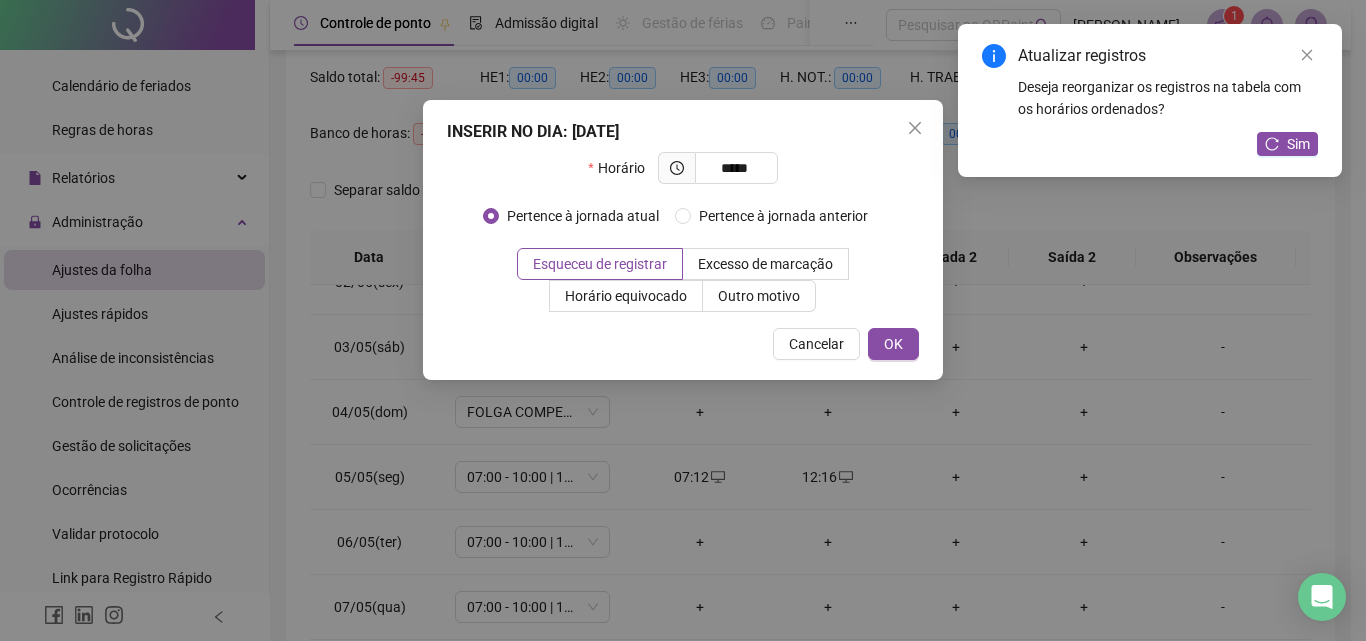 click on "INSERIR NO DIA :   [DATE] Horário ***** Pertence à jornada atual Pertence à jornada anterior Esqueceu de registrar Excesso de marcação Horário equivocado Outro motivo Motivo Cancelar OK" at bounding box center [683, 240] 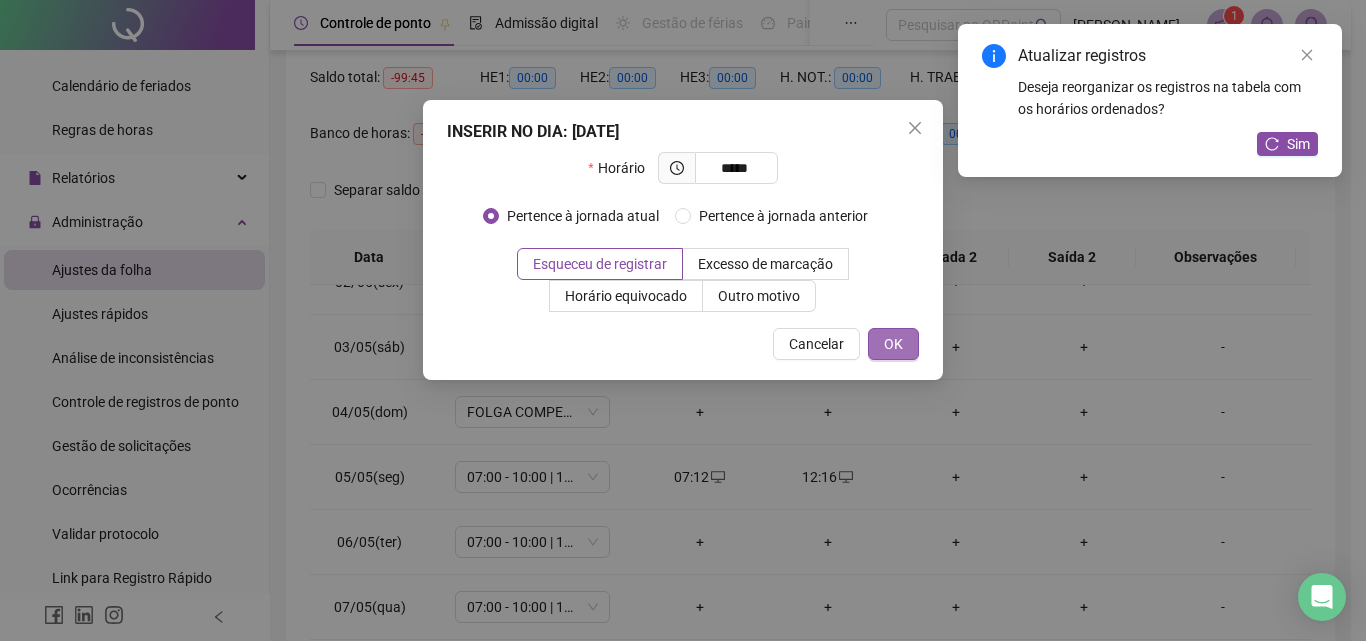 click on "OK" at bounding box center (893, 344) 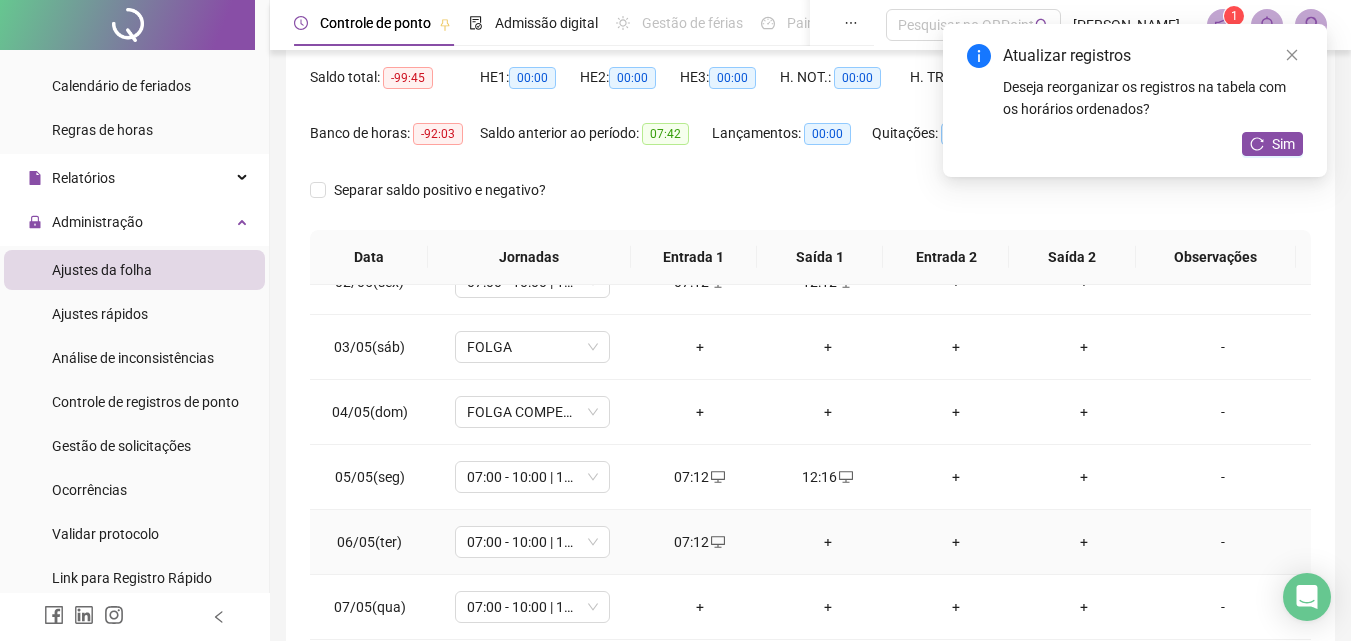 click on "+" at bounding box center (828, 542) 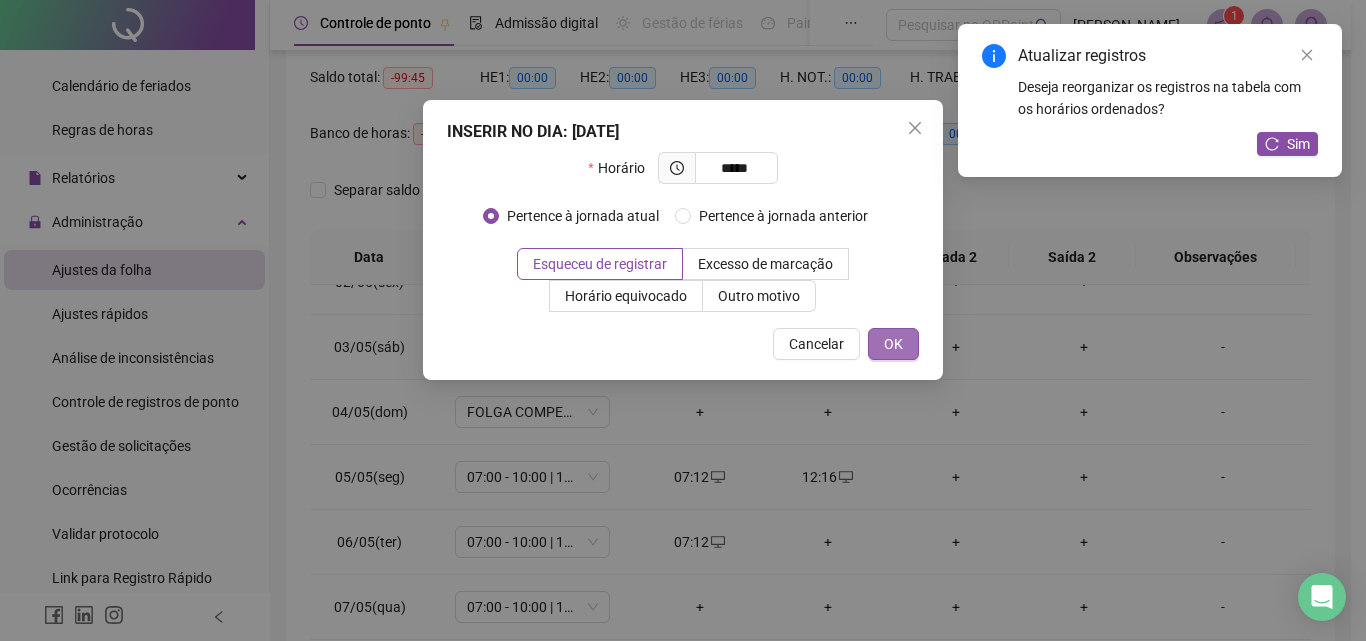 type on "*****" 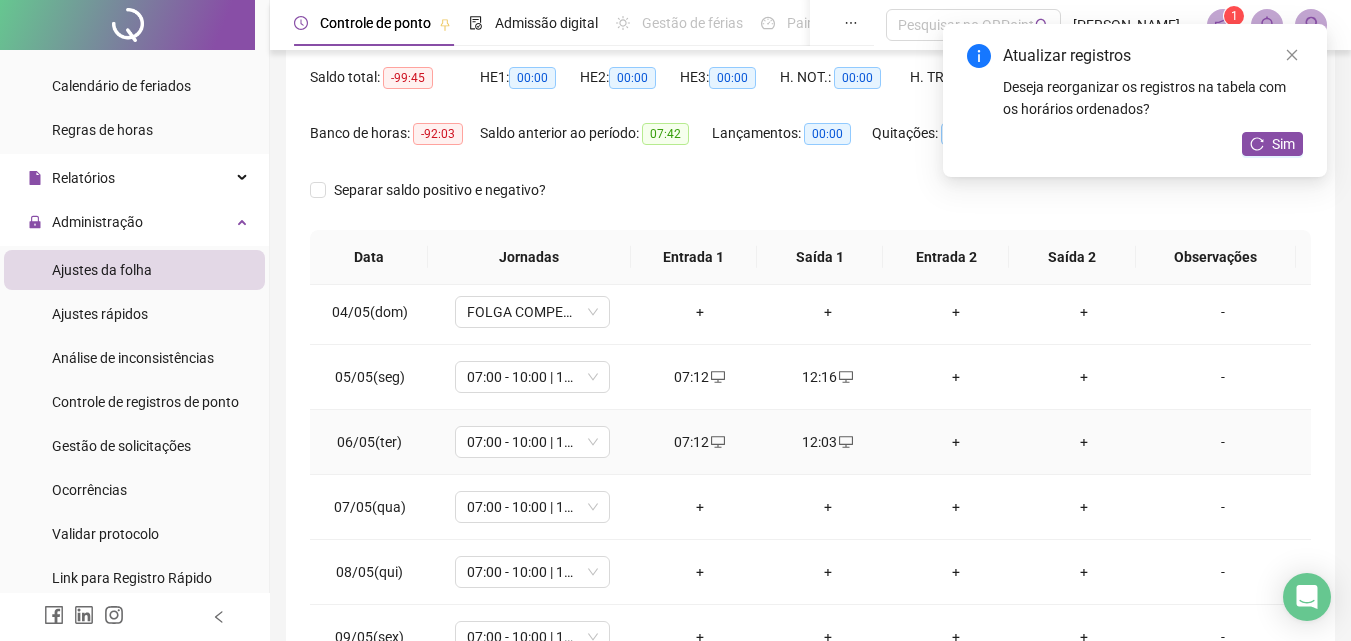 scroll, scrollTop: 300, scrollLeft: 0, axis: vertical 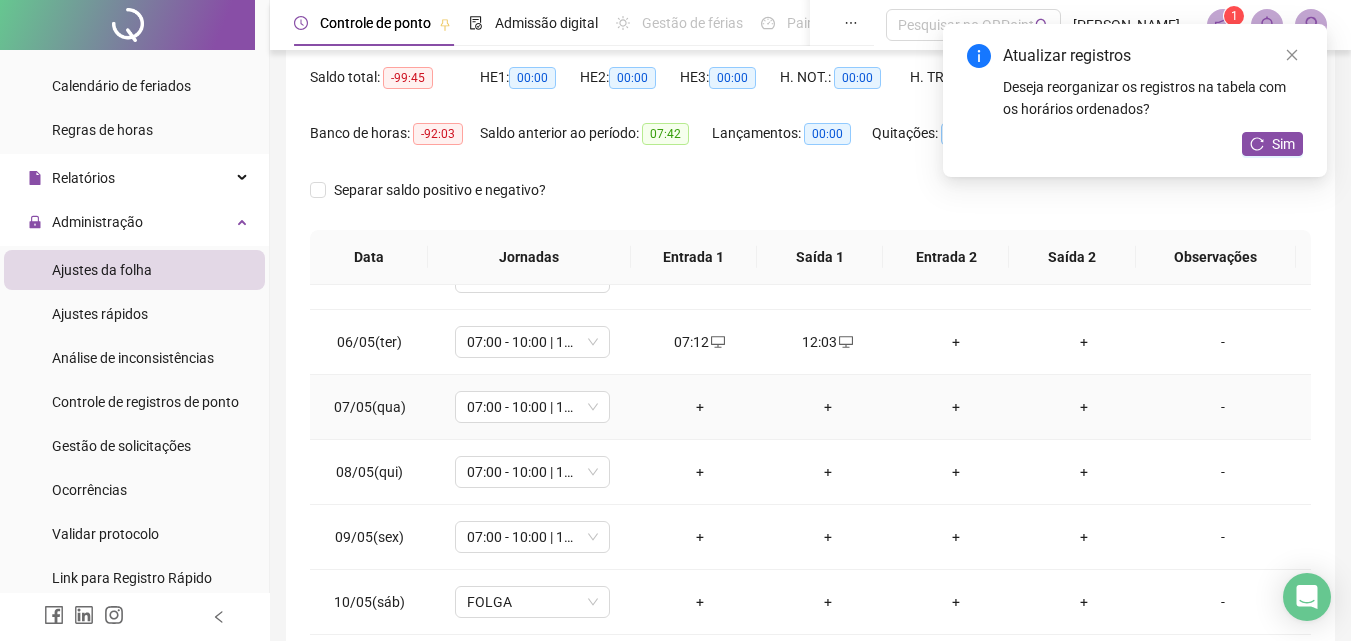 click on "+" at bounding box center [700, 407] 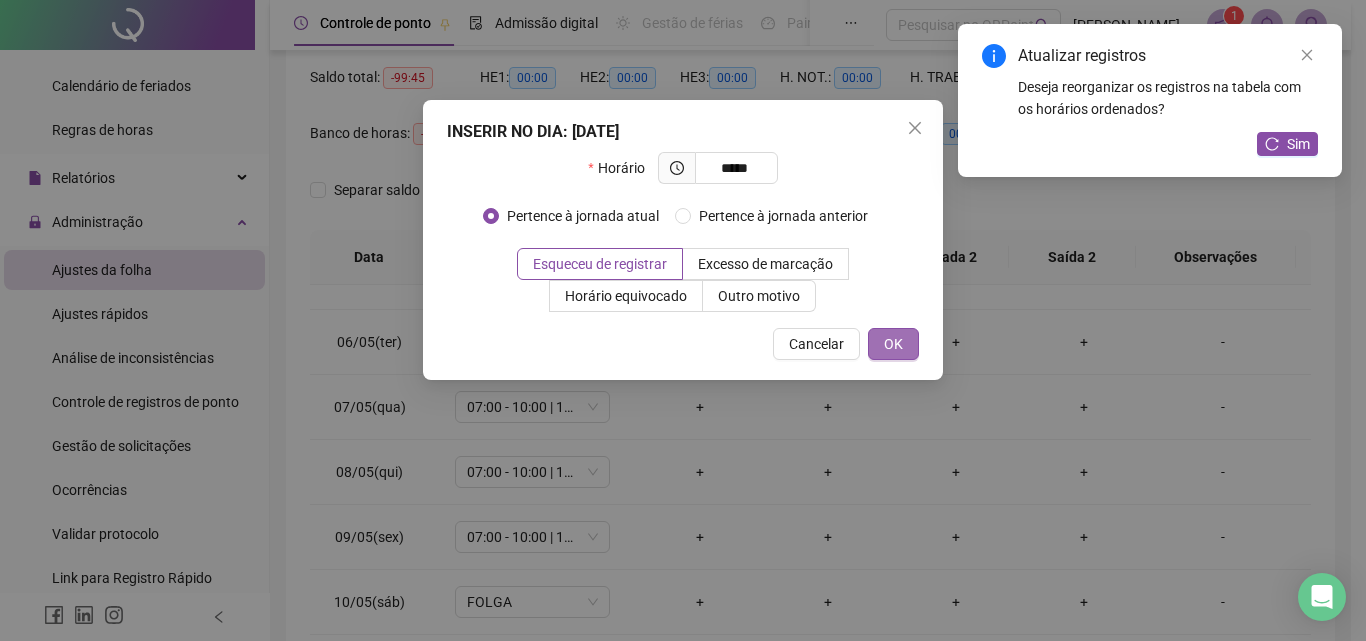 type on "*****" 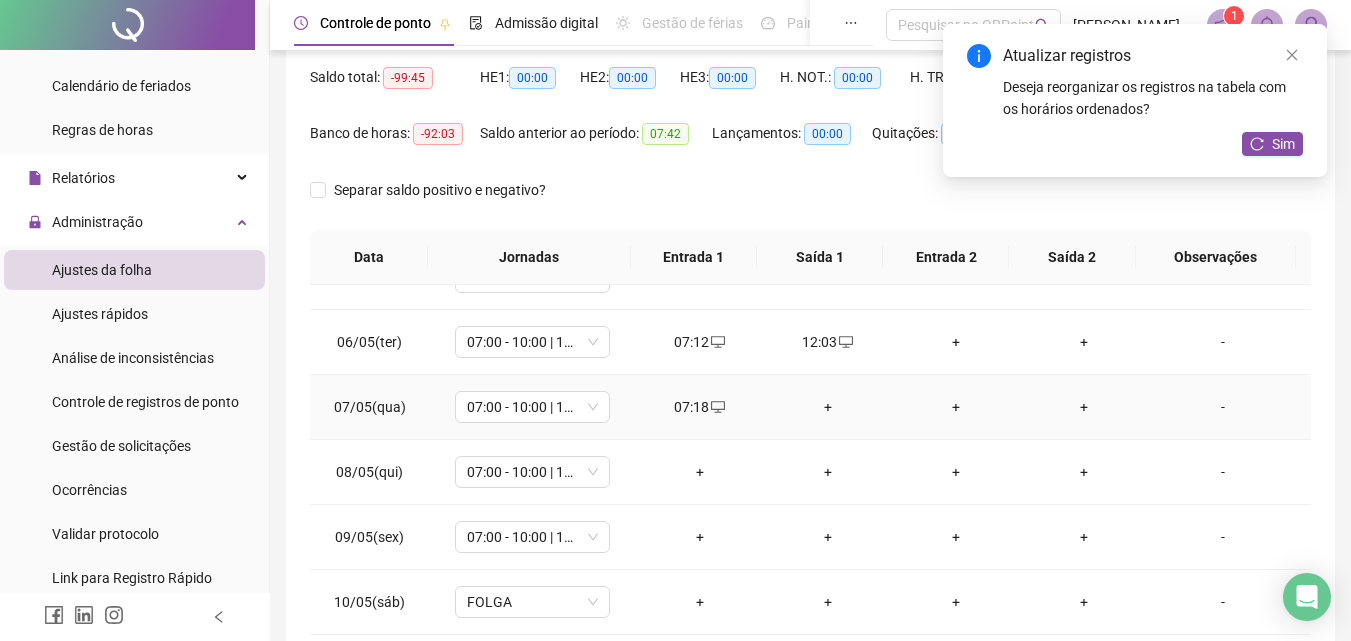 click on "+" at bounding box center (828, 407) 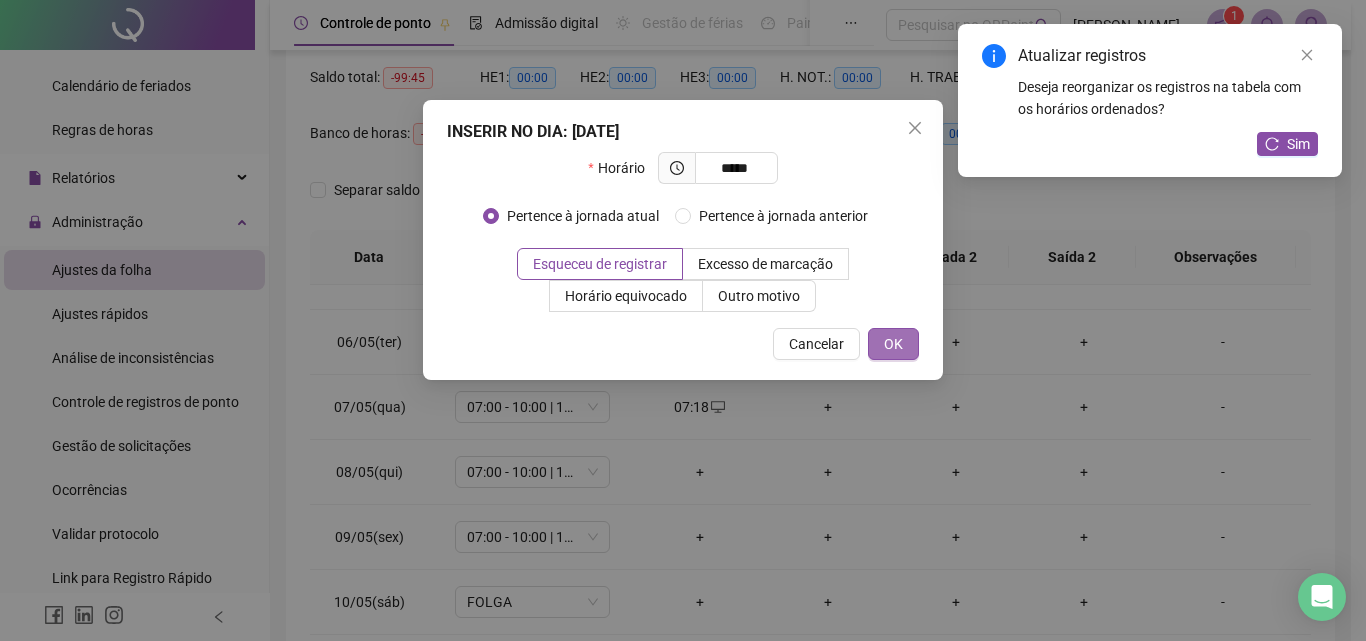 type on "*****" 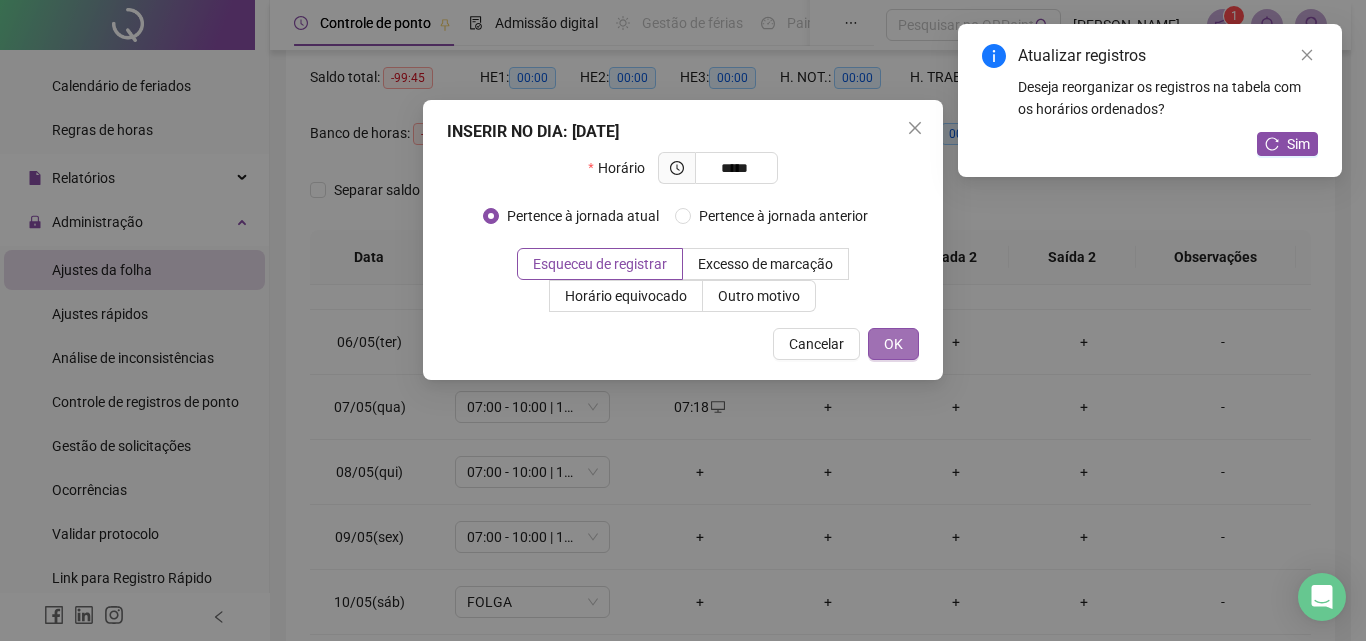 click on "OK" at bounding box center [893, 344] 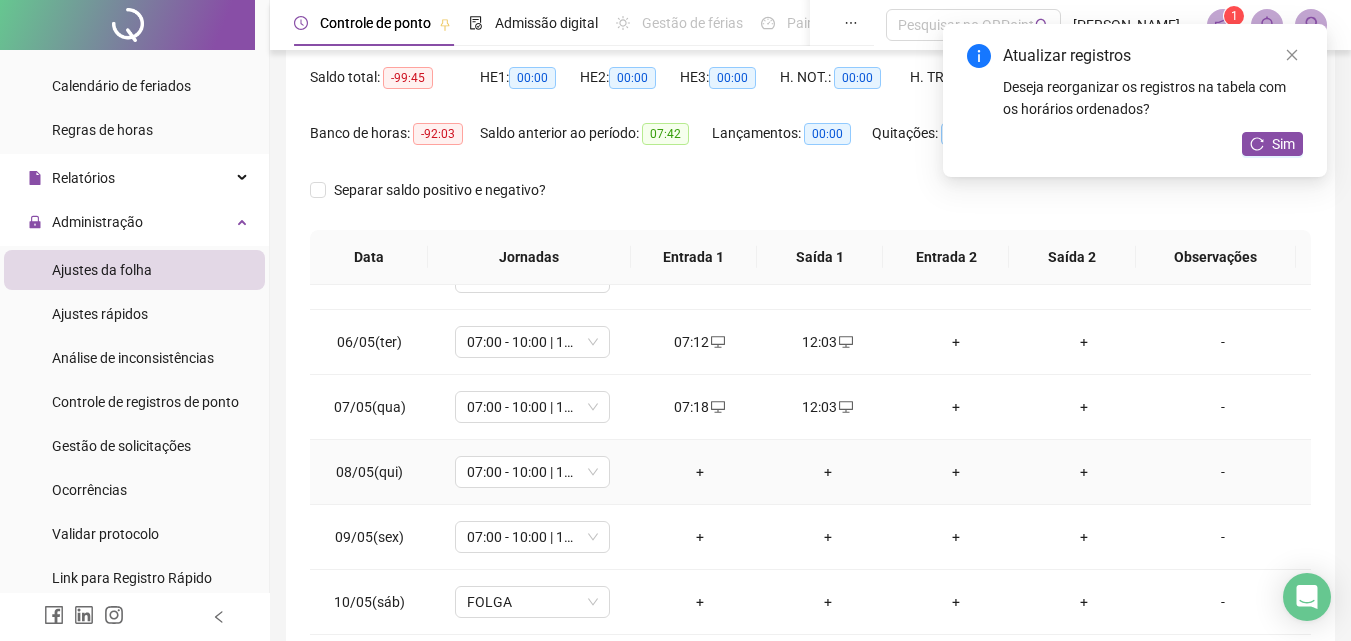 click on "+" at bounding box center [700, 472] 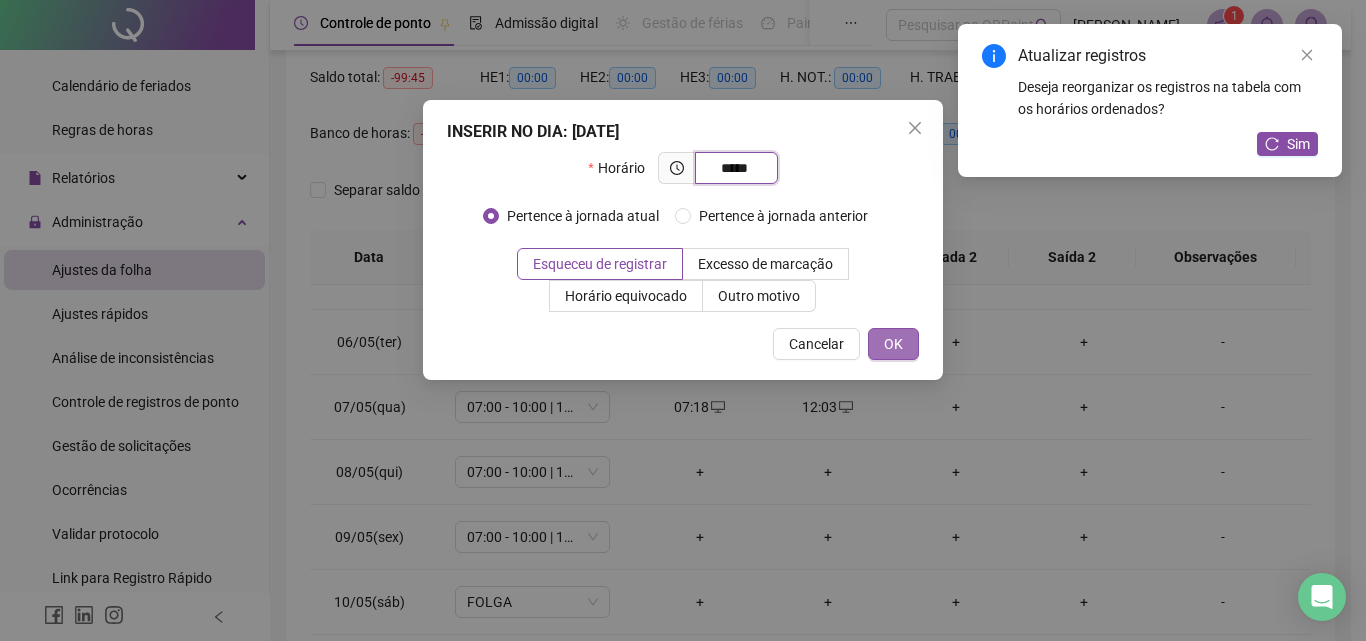 type on "*****" 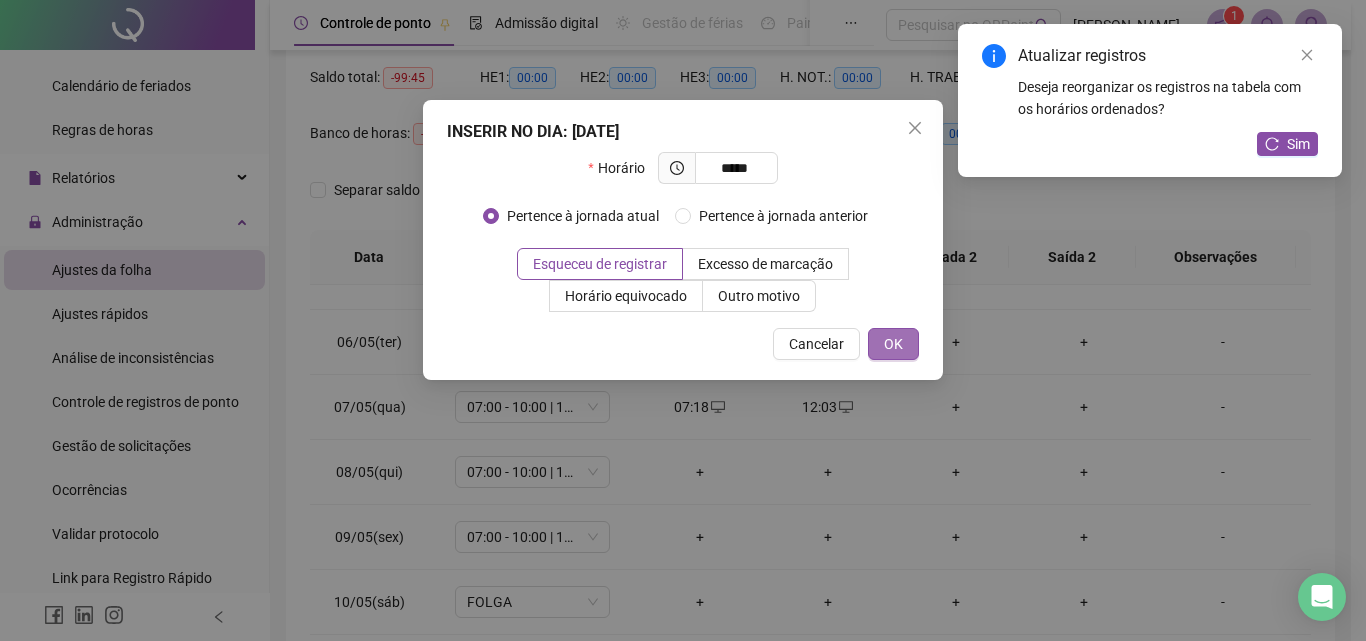 click on "OK" at bounding box center (893, 344) 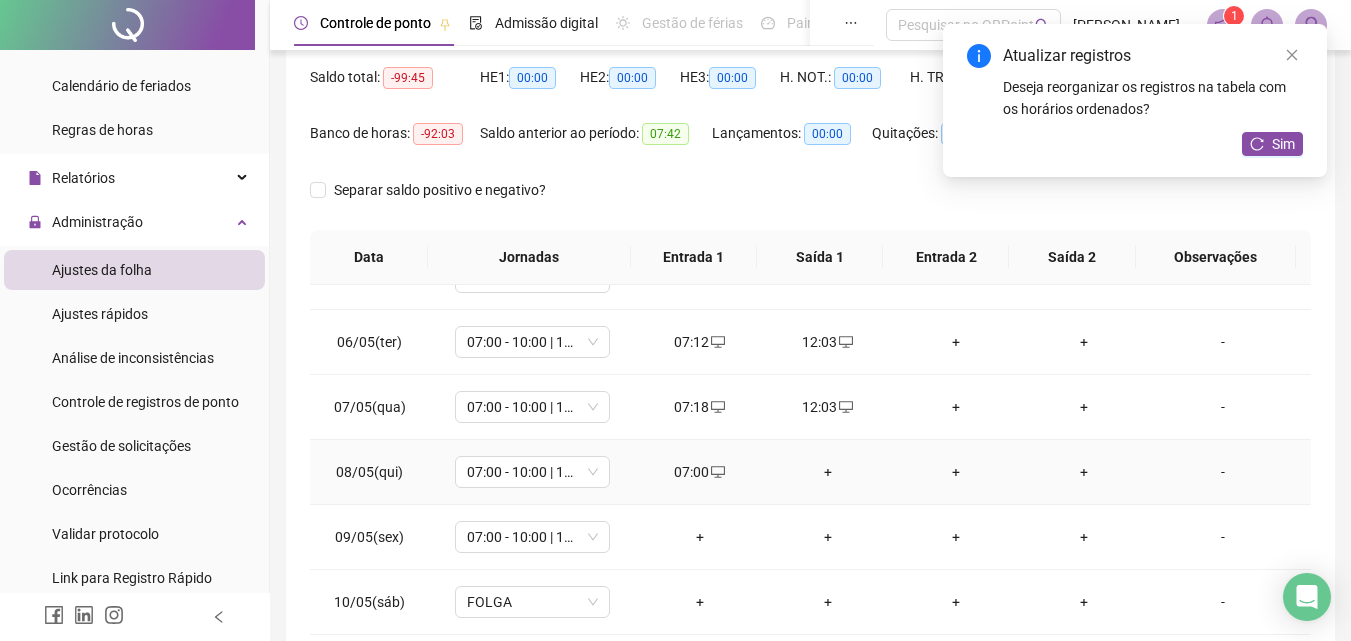 click on "+" at bounding box center [828, 472] 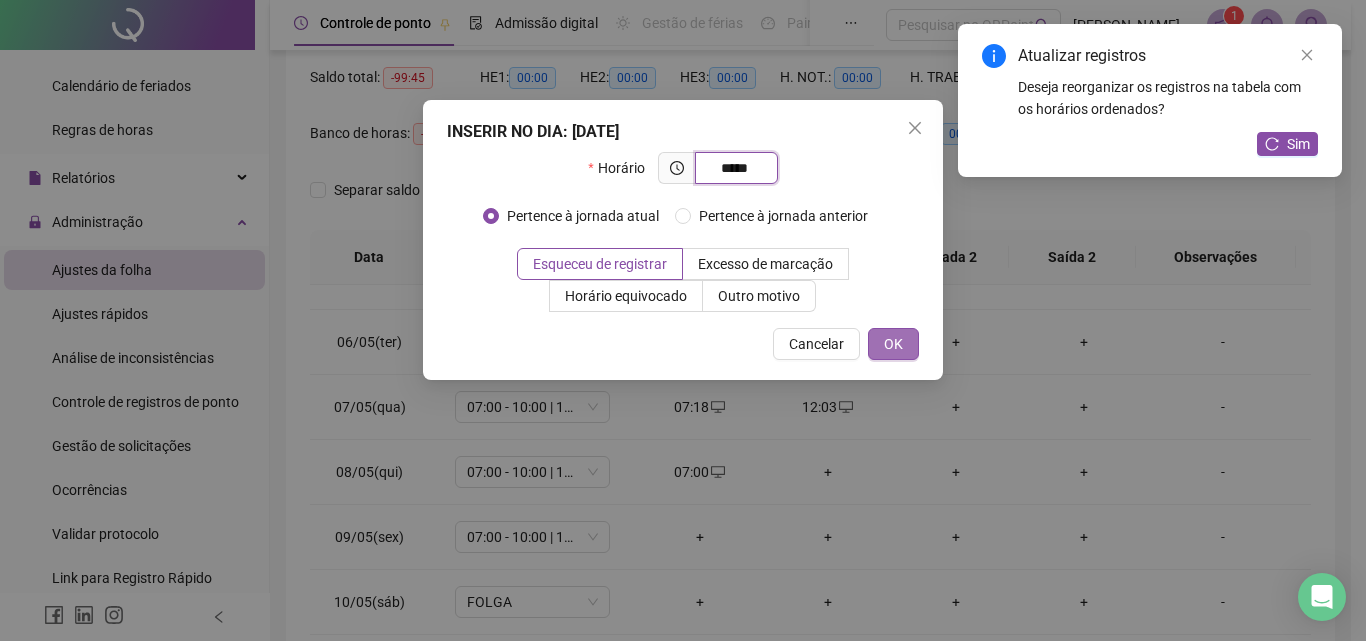 type on "*****" 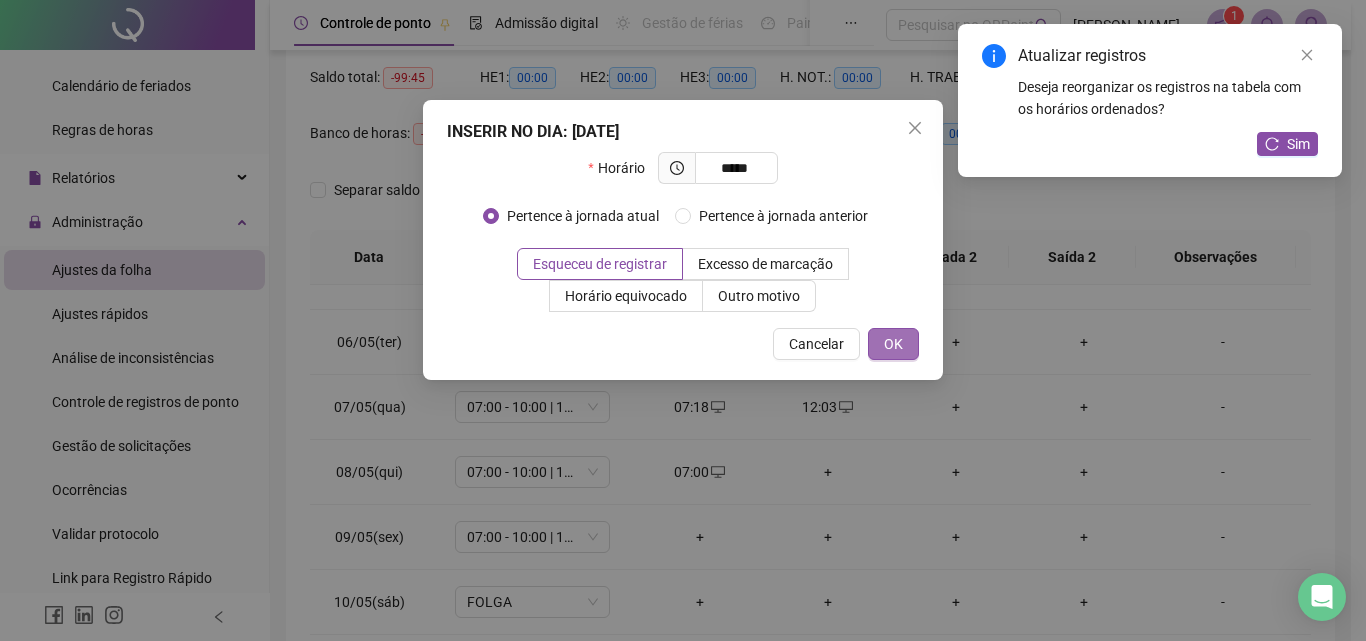 click on "OK" at bounding box center [893, 344] 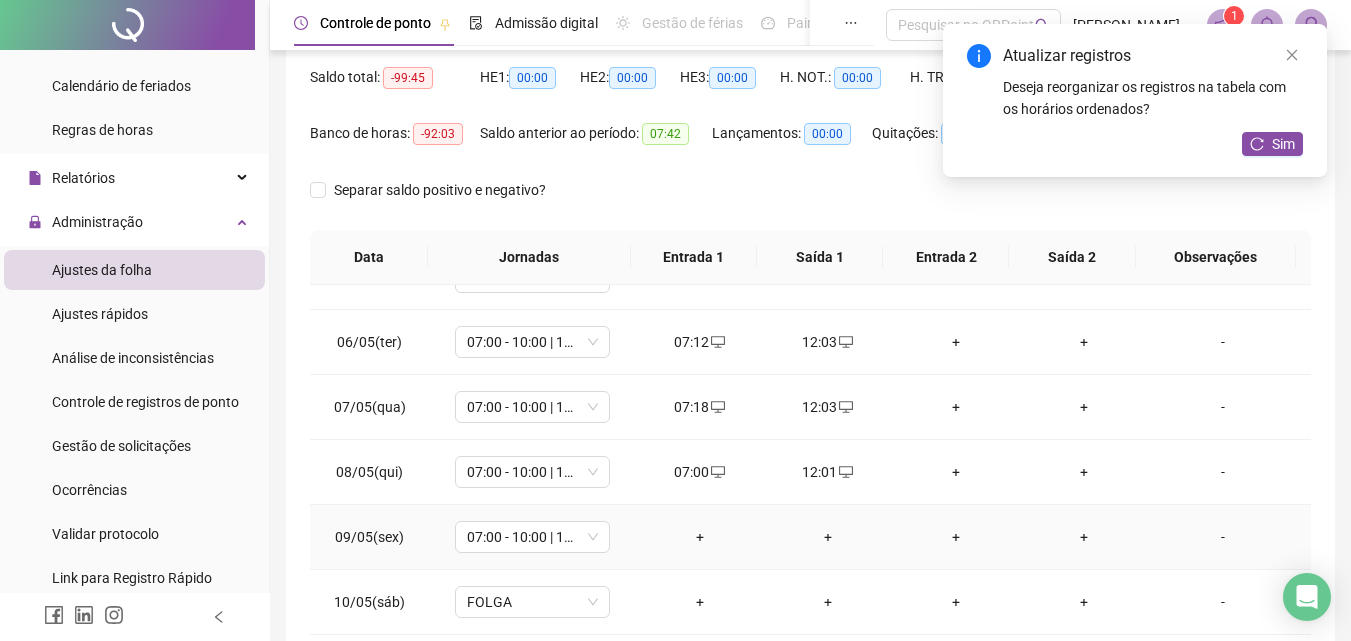 click on "+" at bounding box center (700, 537) 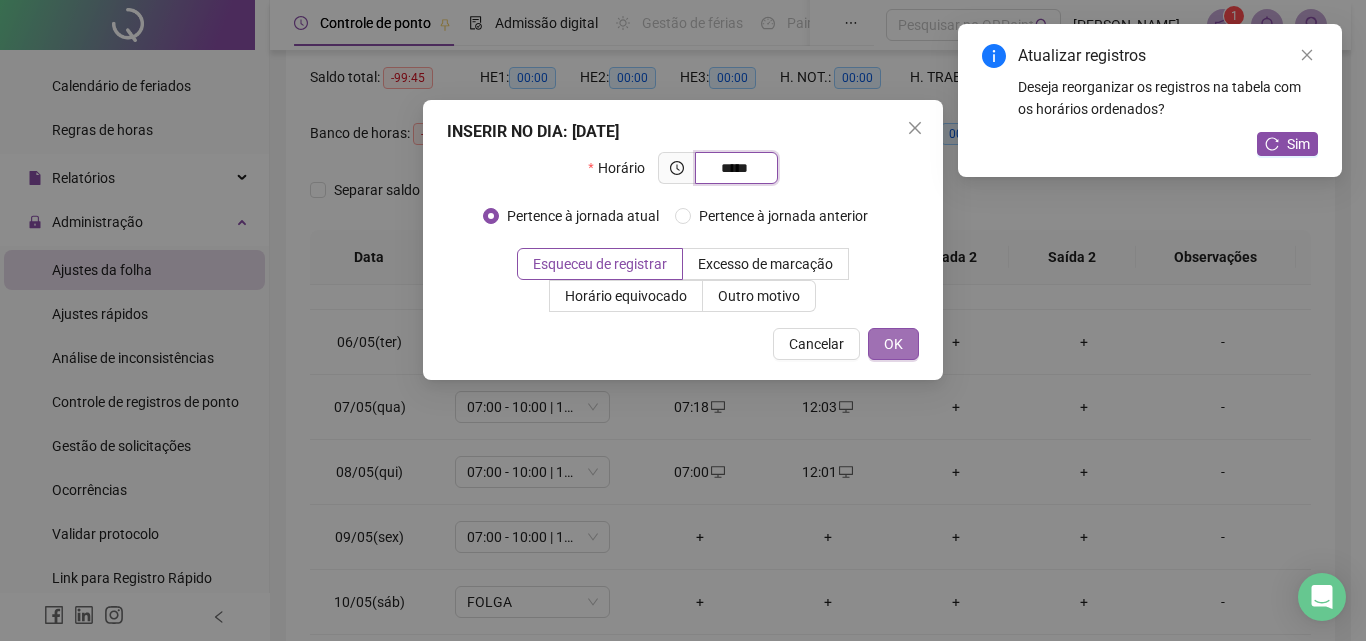 type on "*****" 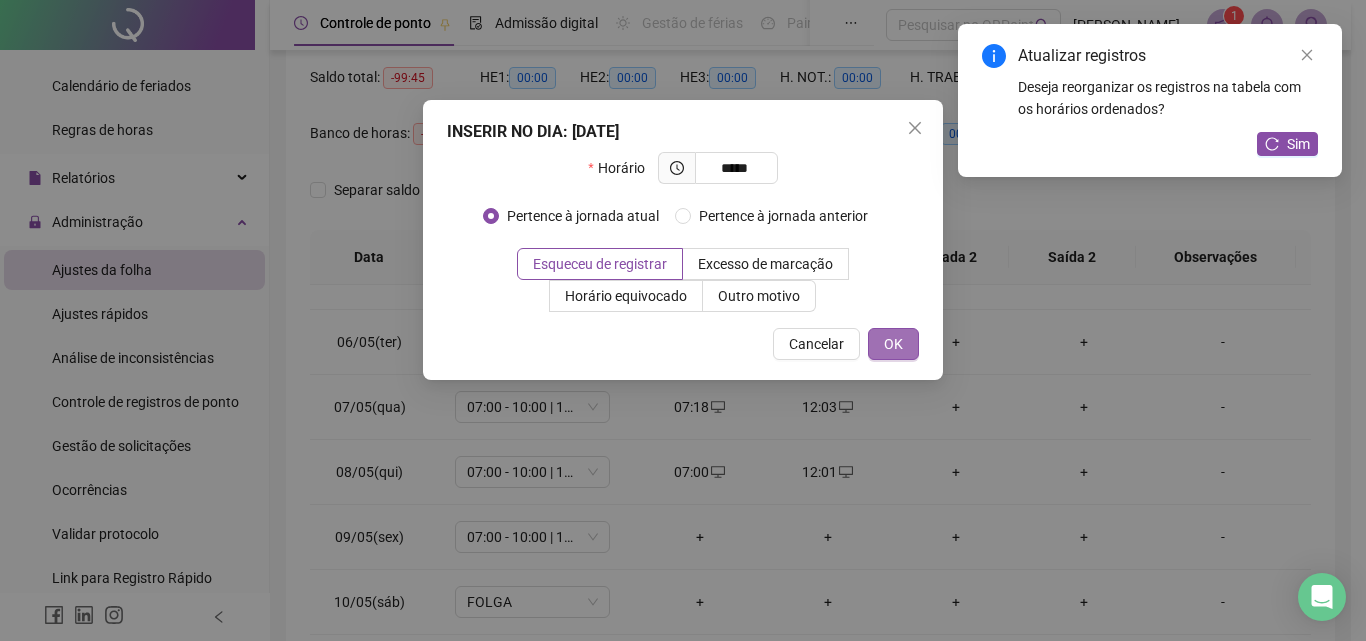 click on "OK" at bounding box center [893, 344] 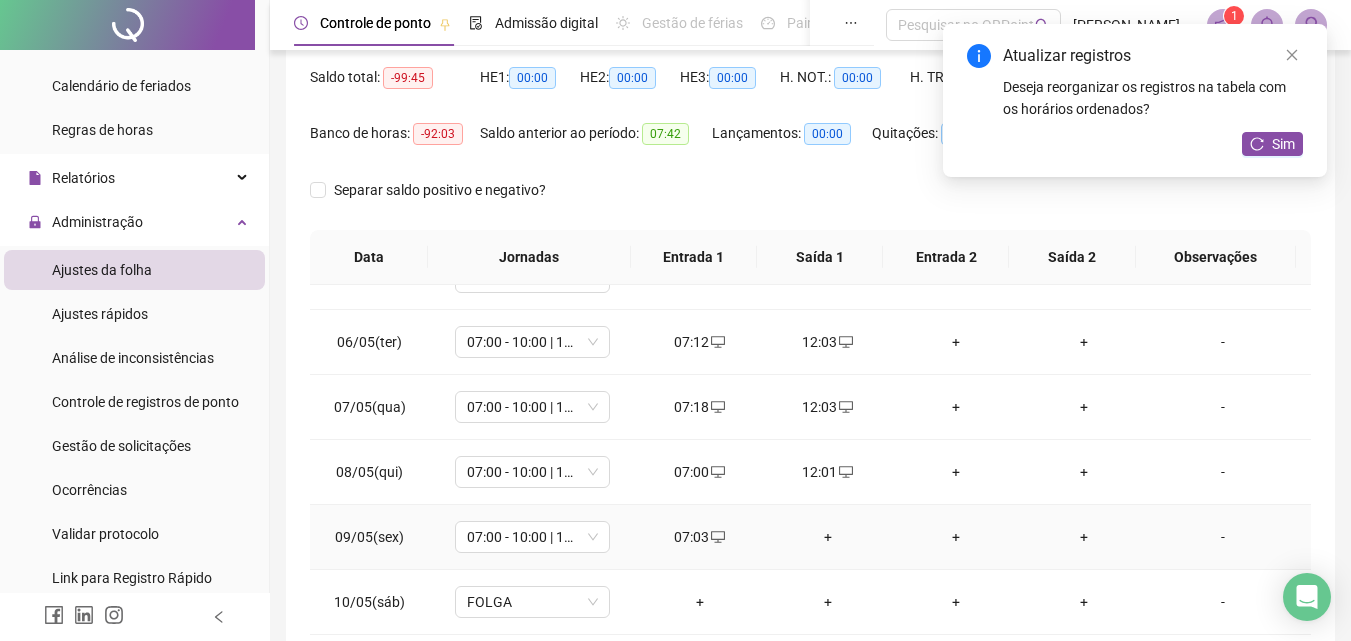 click on "+" at bounding box center [828, 537] 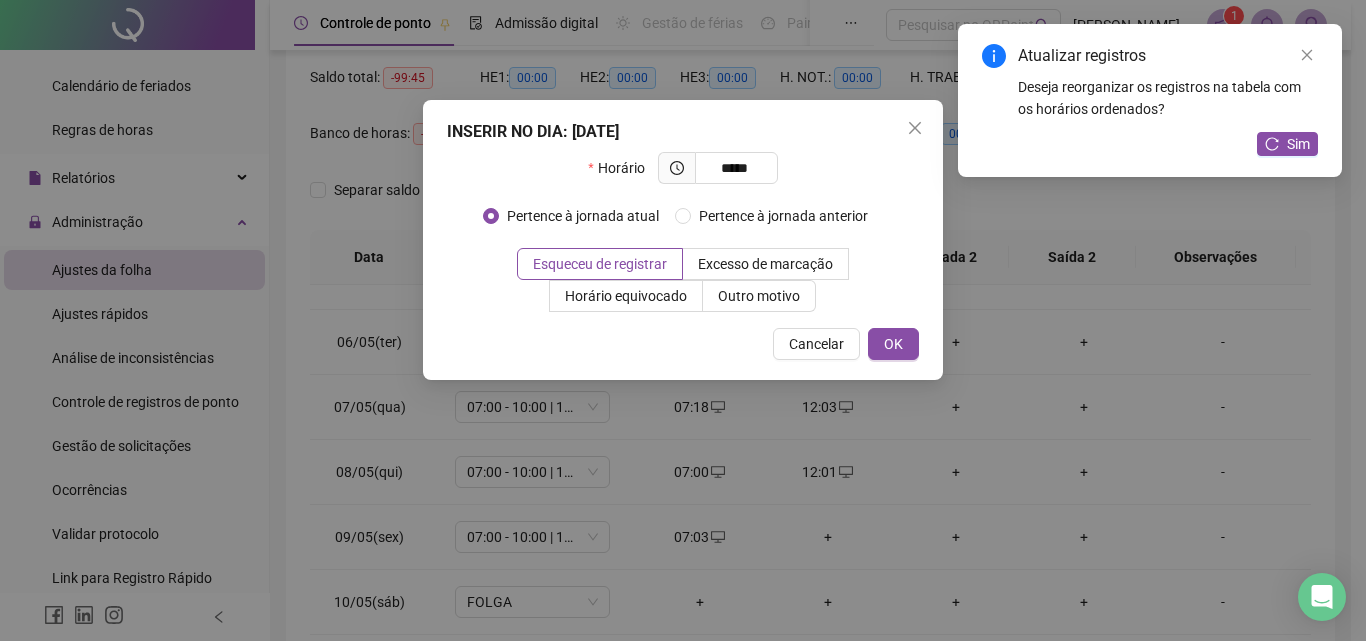 type on "*****" 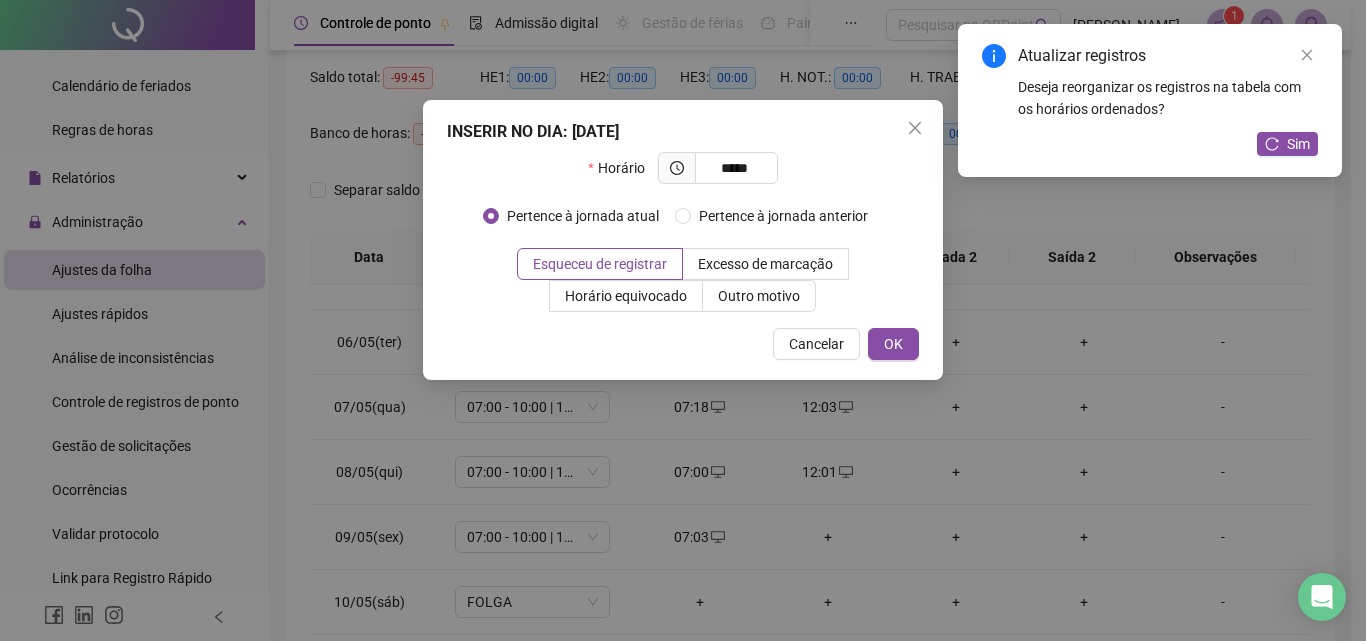 click on "INSERIR NO DIA :   [DATE] Horário ***** Pertence à jornada atual Pertence à jornada anterior Esqueceu de registrar Excesso de marcação Horário equivocado Outro motivo Motivo Cancelar OK" at bounding box center [683, 240] 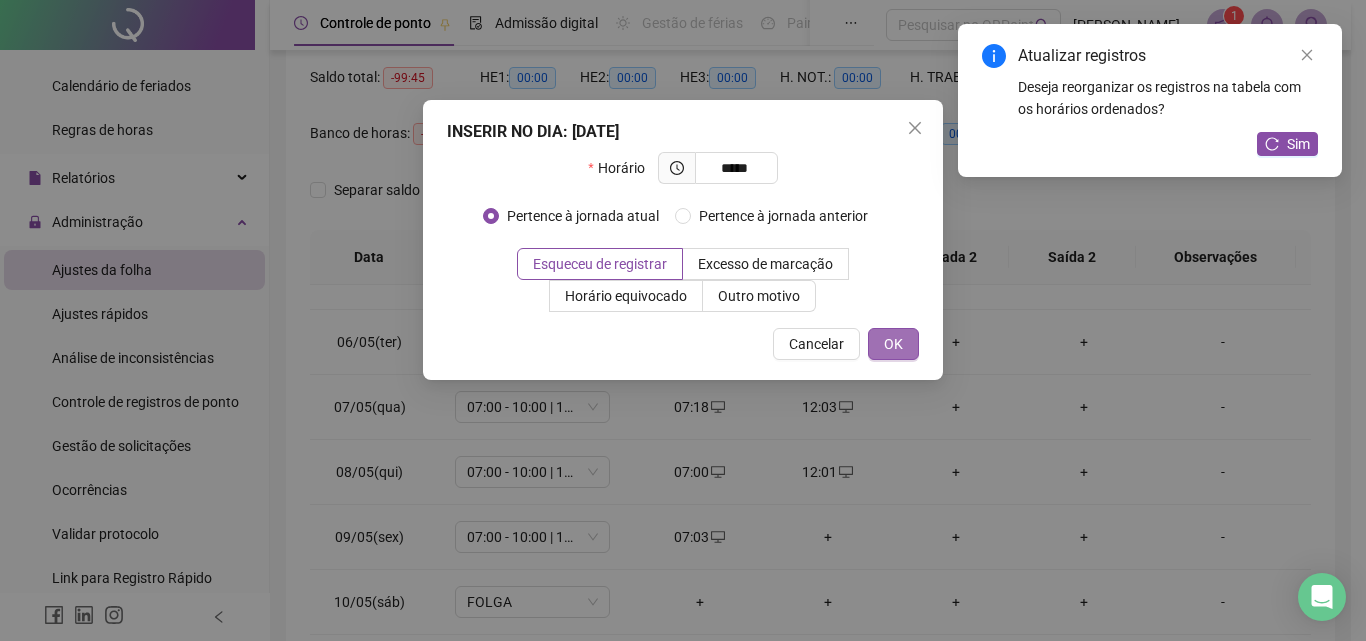 click on "OK" at bounding box center (893, 344) 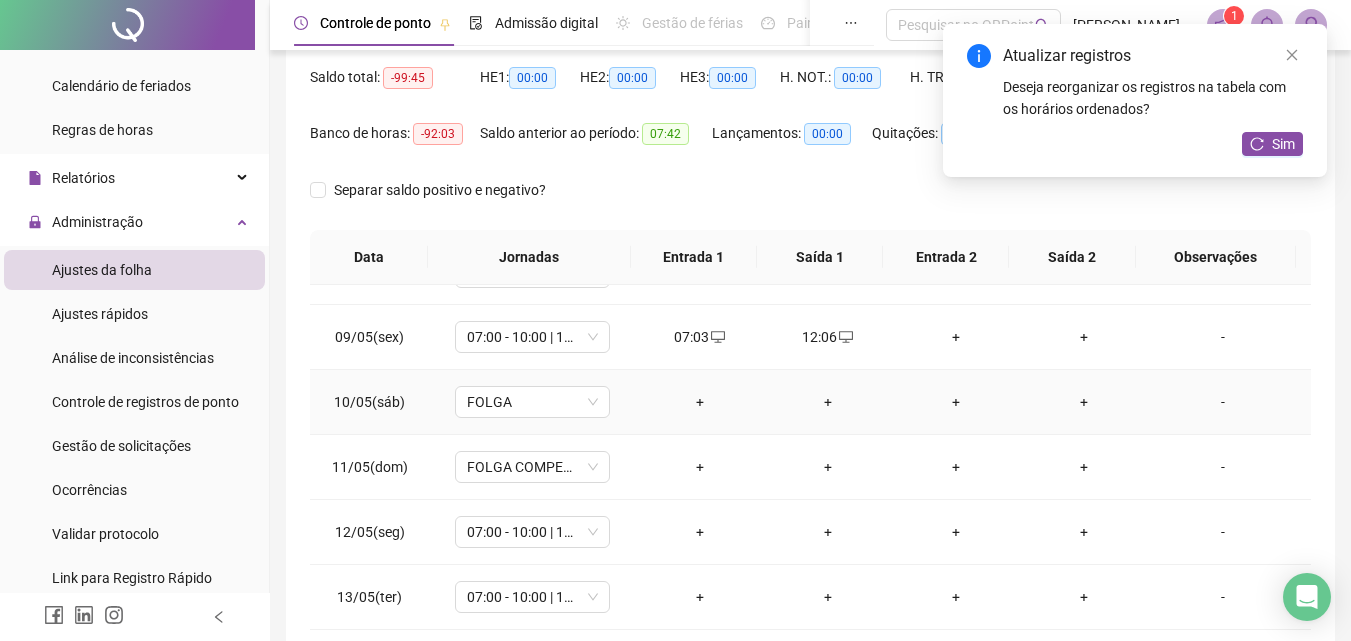 scroll, scrollTop: 600, scrollLeft: 0, axis: vertical 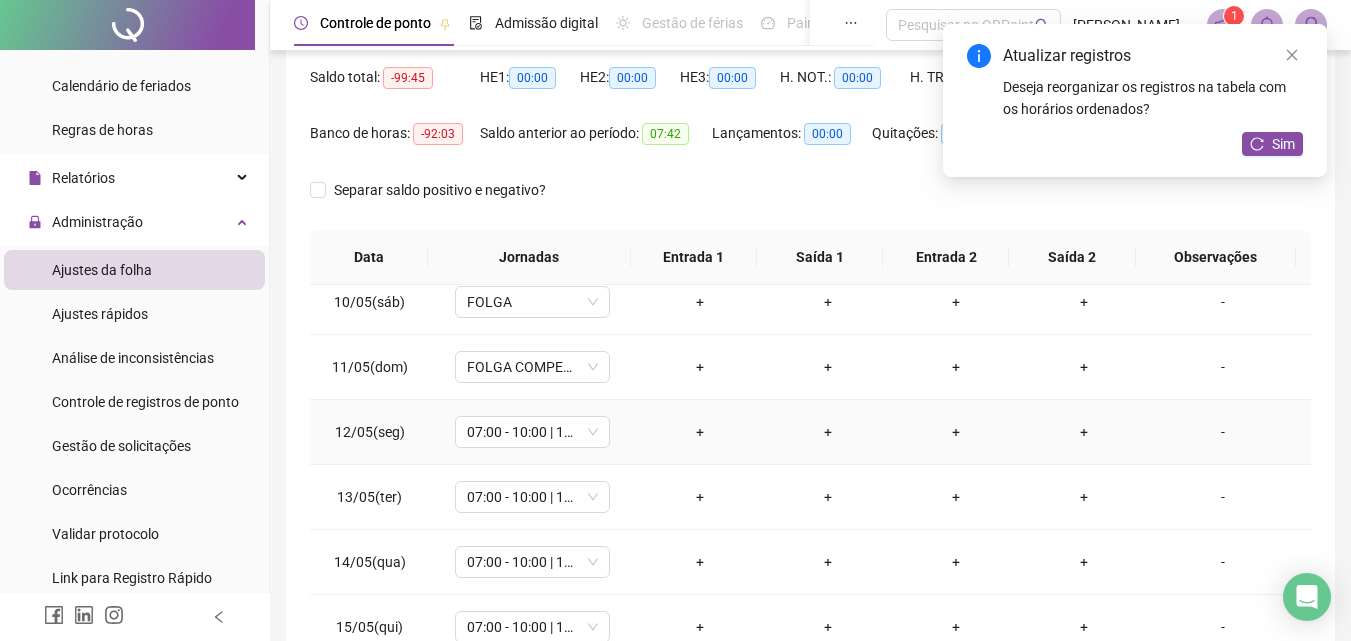 click on "+" at bounding box center (700, 432) 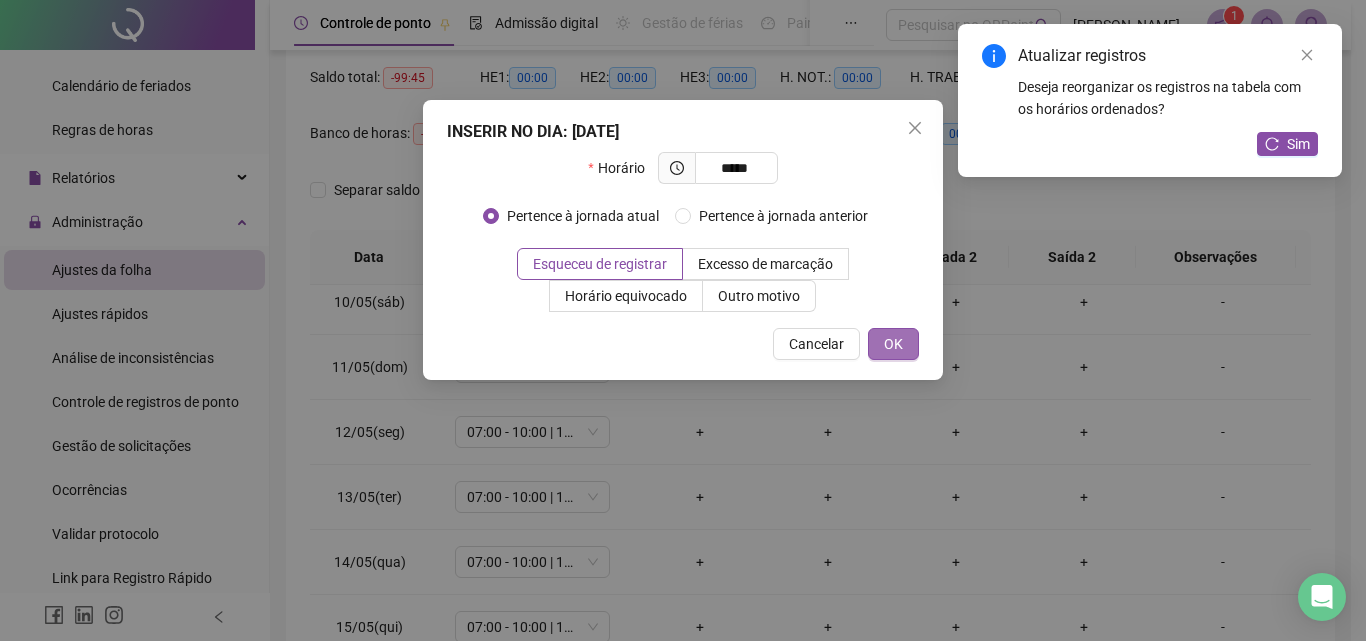 type on "*****" 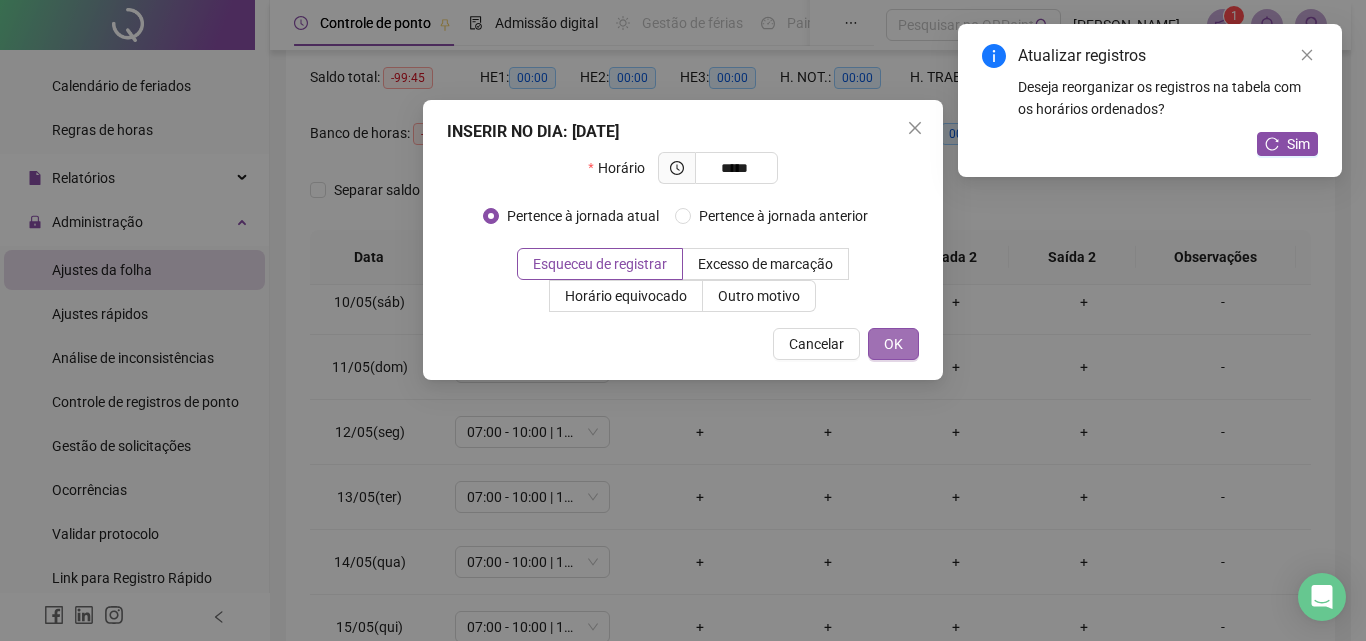 click on "OK" at bounding box center (893, 344) 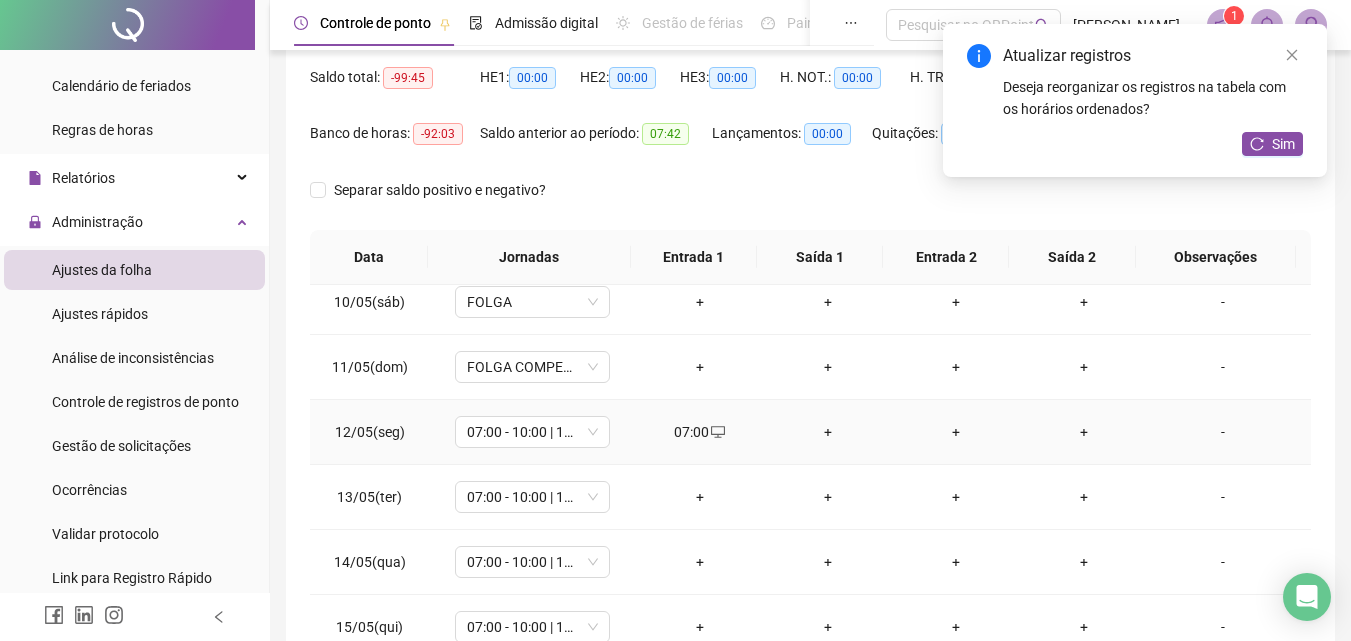 click on "+" at bounding box center [828, 432] 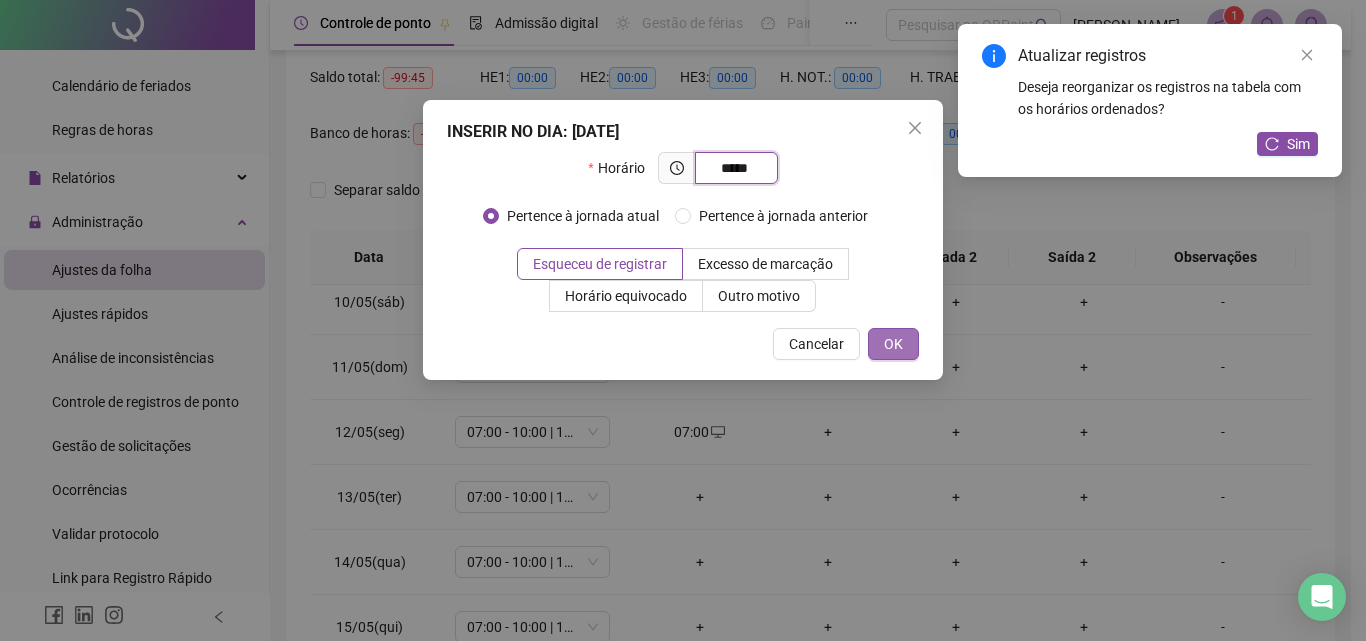 type on "*****" 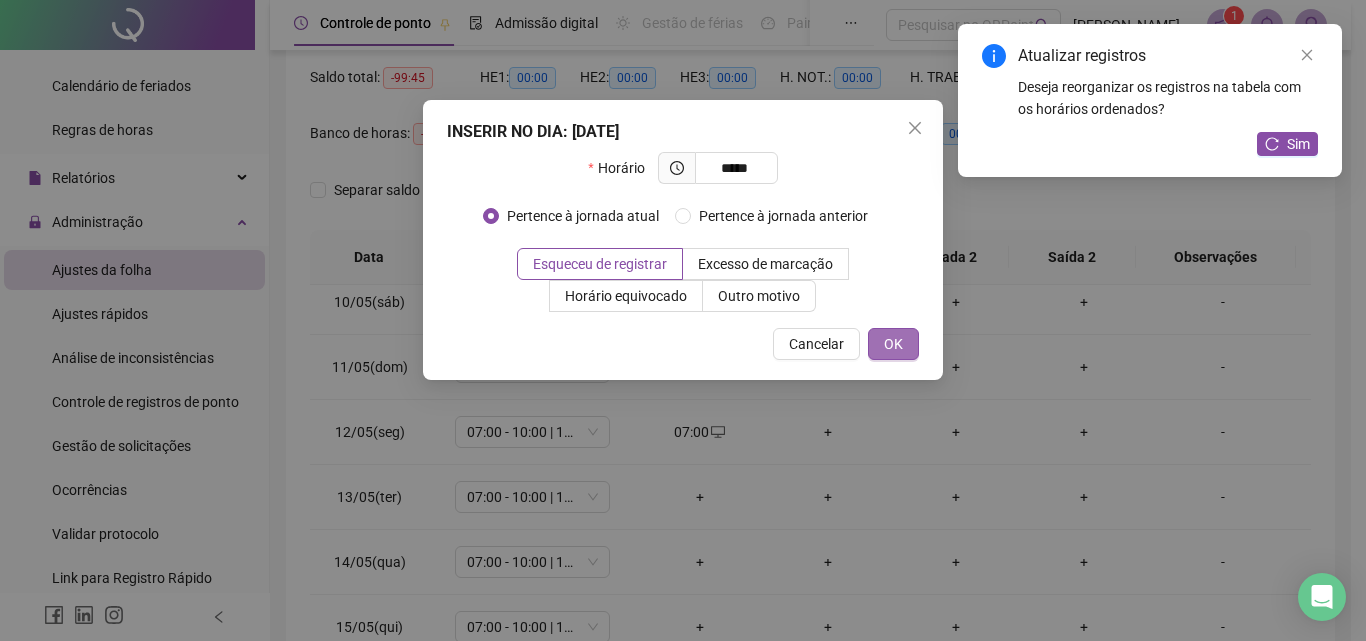 click on "OK" at bounding box center (893, 344) 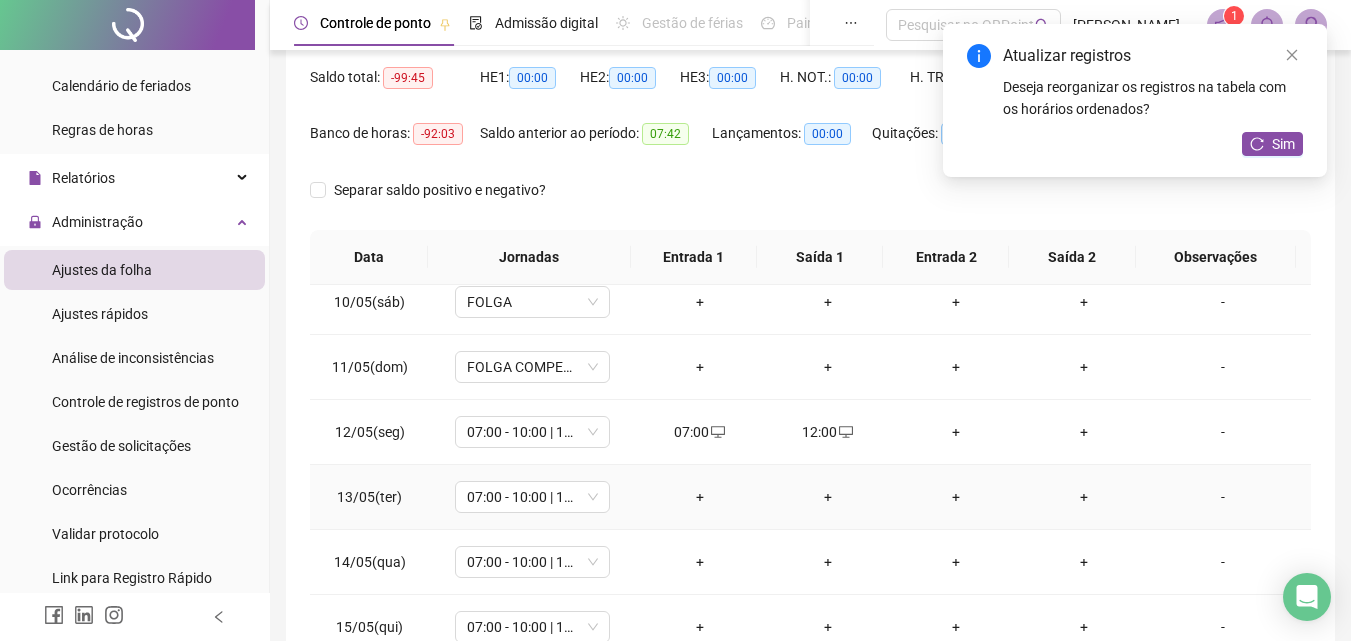 click on "+" at bounding box center [700, 497] 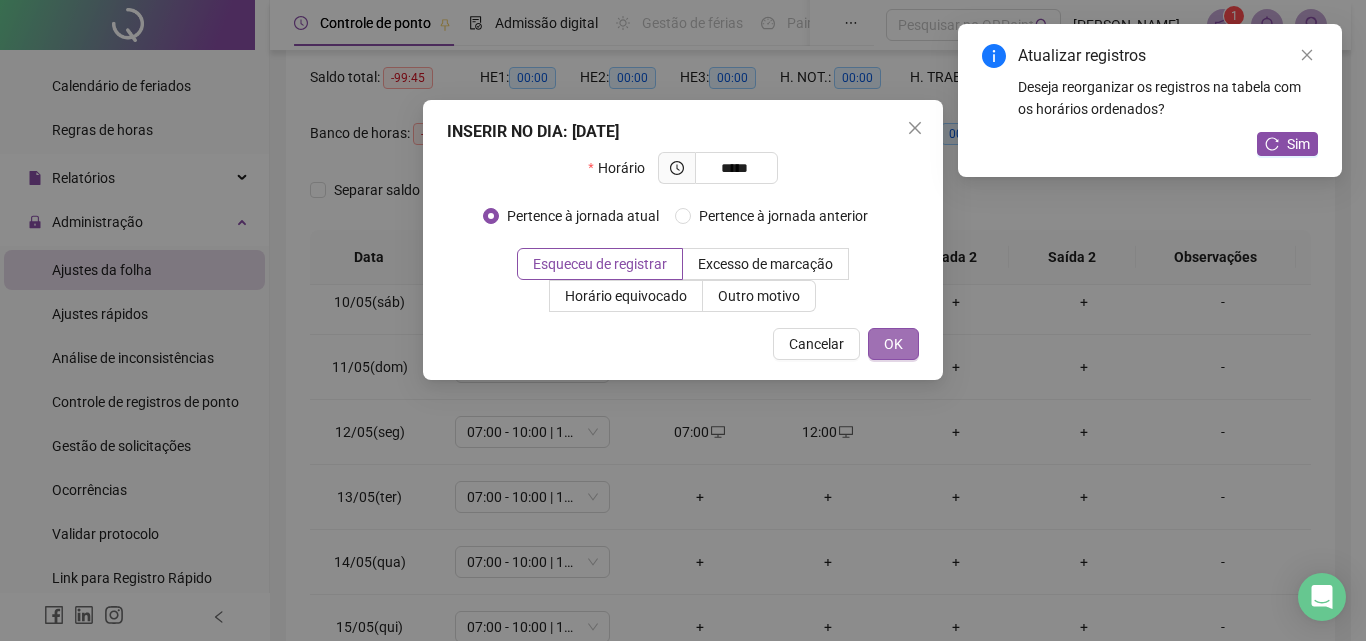 type on "*****" 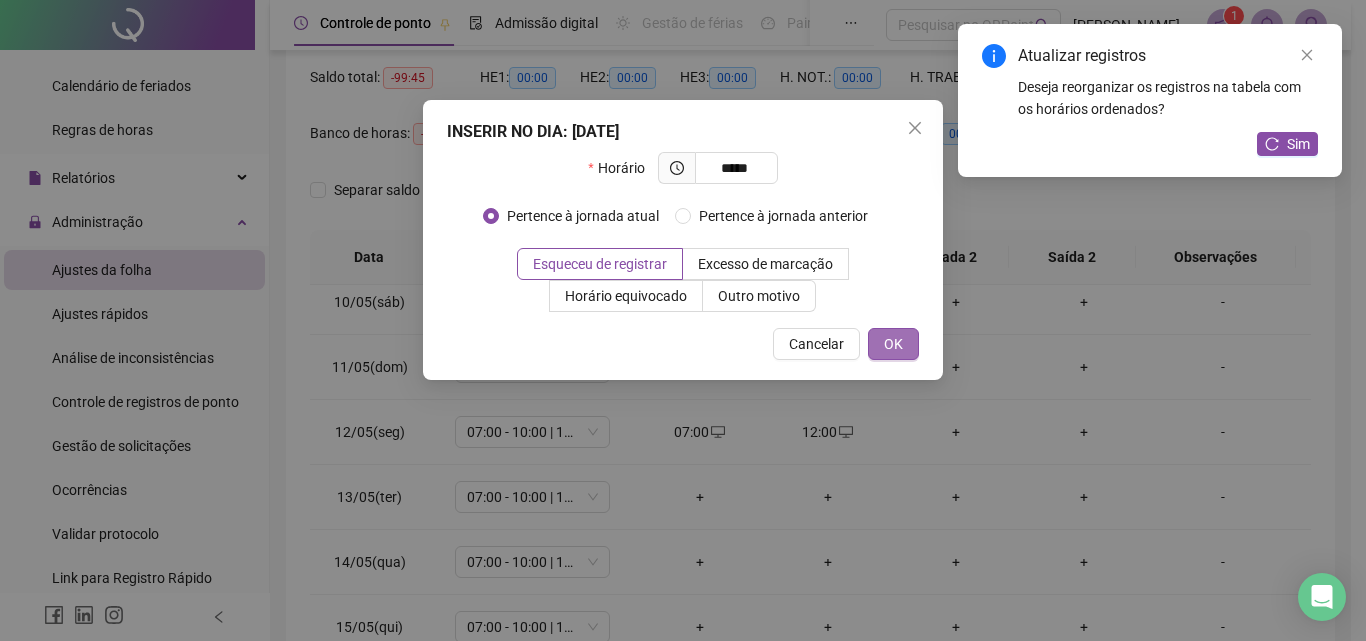 click on "OK" at bounding box center [893, 344] 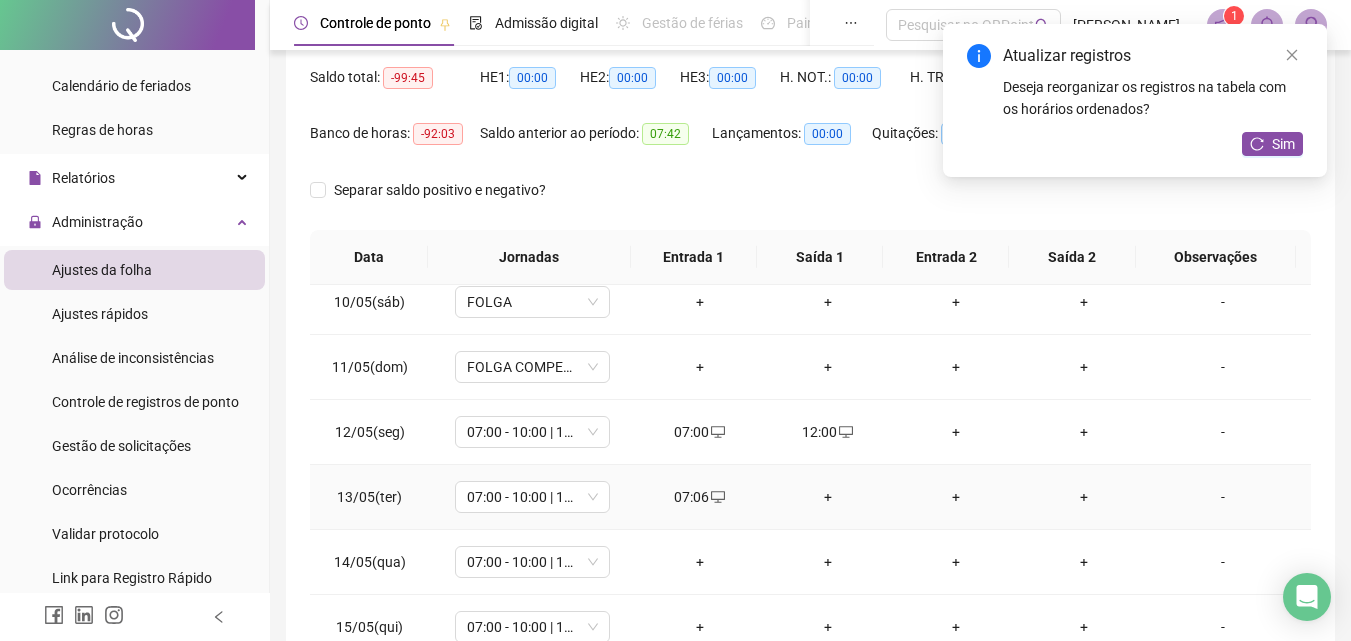 click on "+" at bounding box center (828, 497) 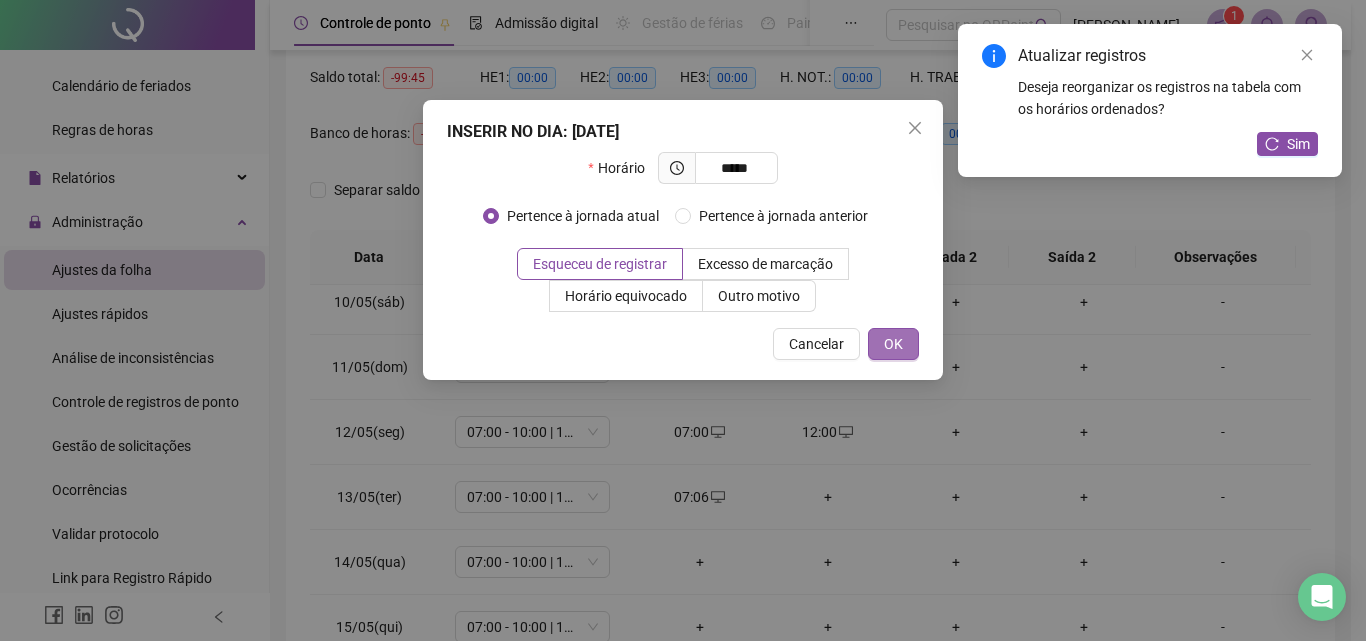 type on "*****" 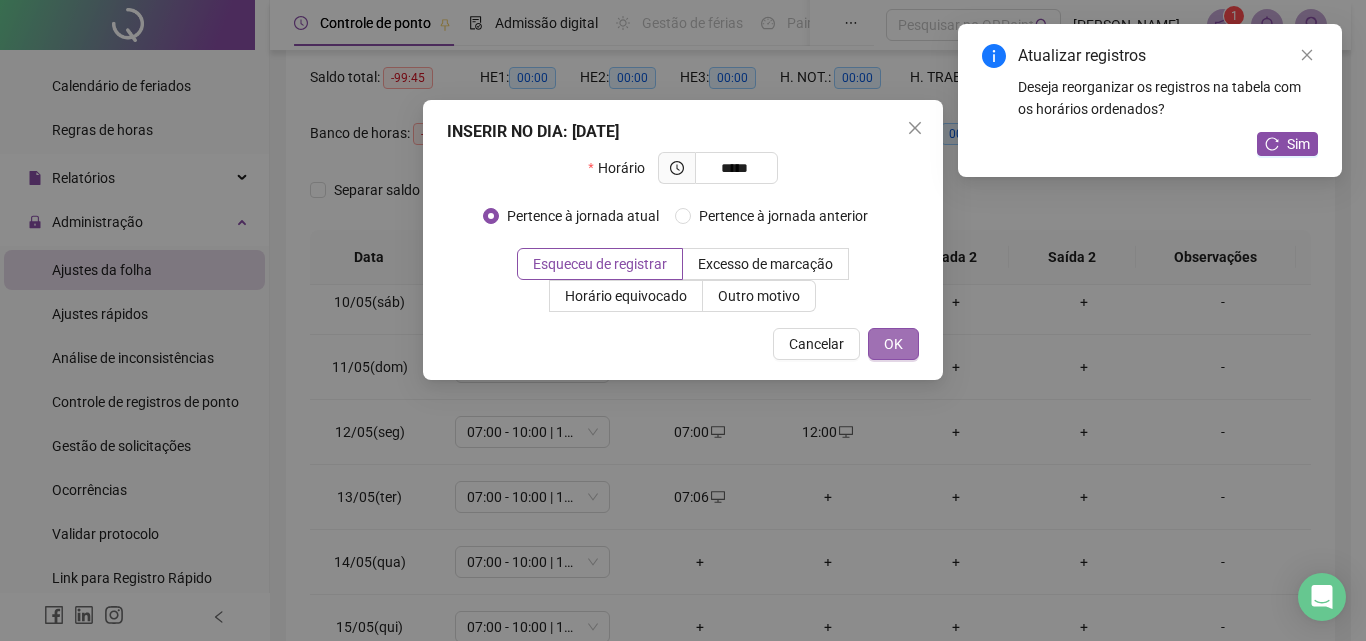 click on "OK" at bounding box center (893, 344) 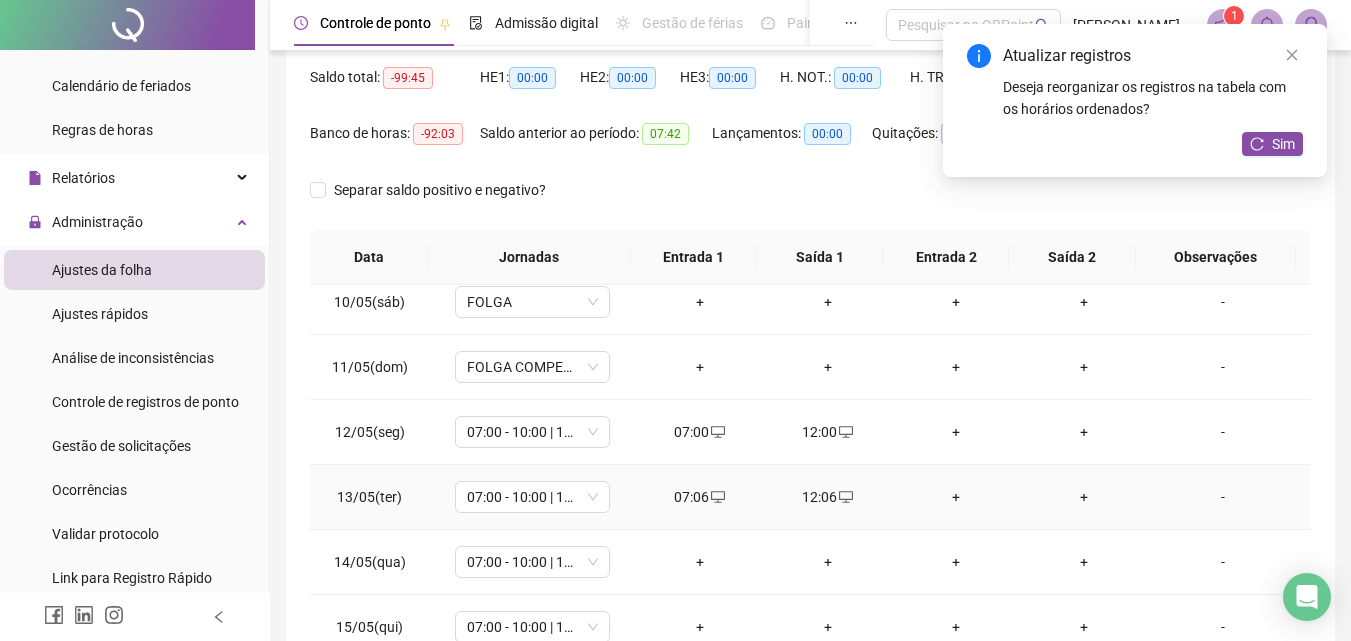 scroll, scrollTop: 700, scrollLeft: 0, axis: vertical 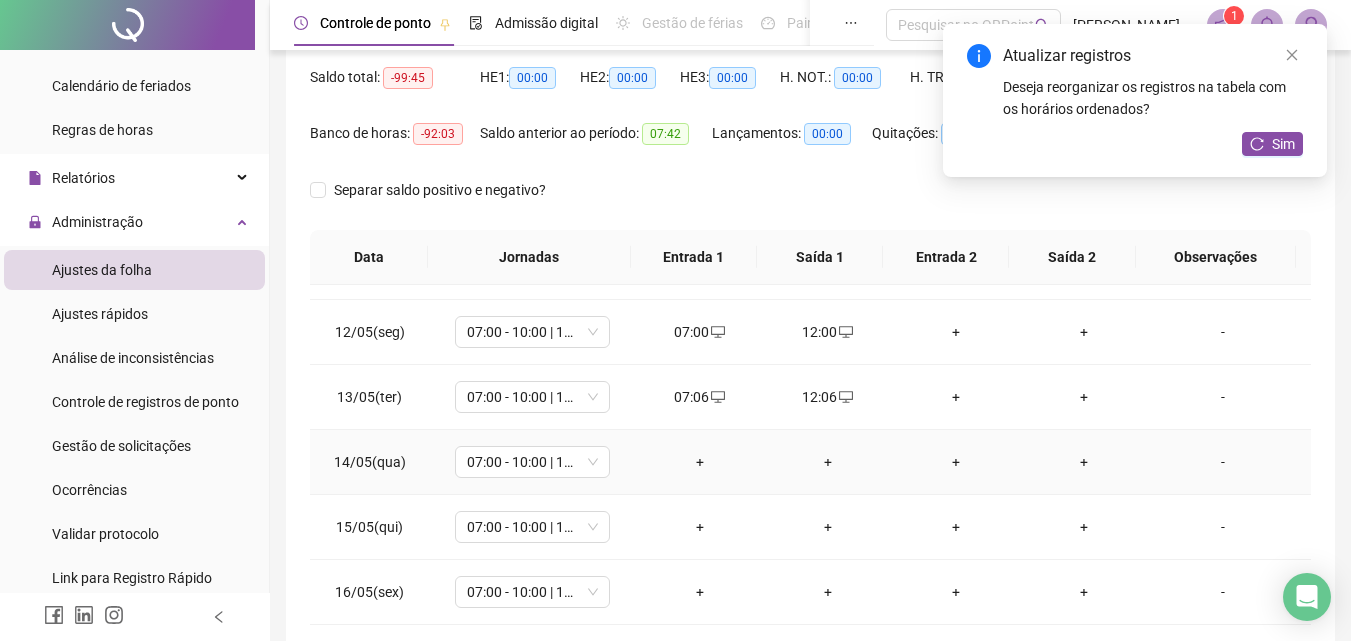 click on "+" at bounding box center [700, 462] 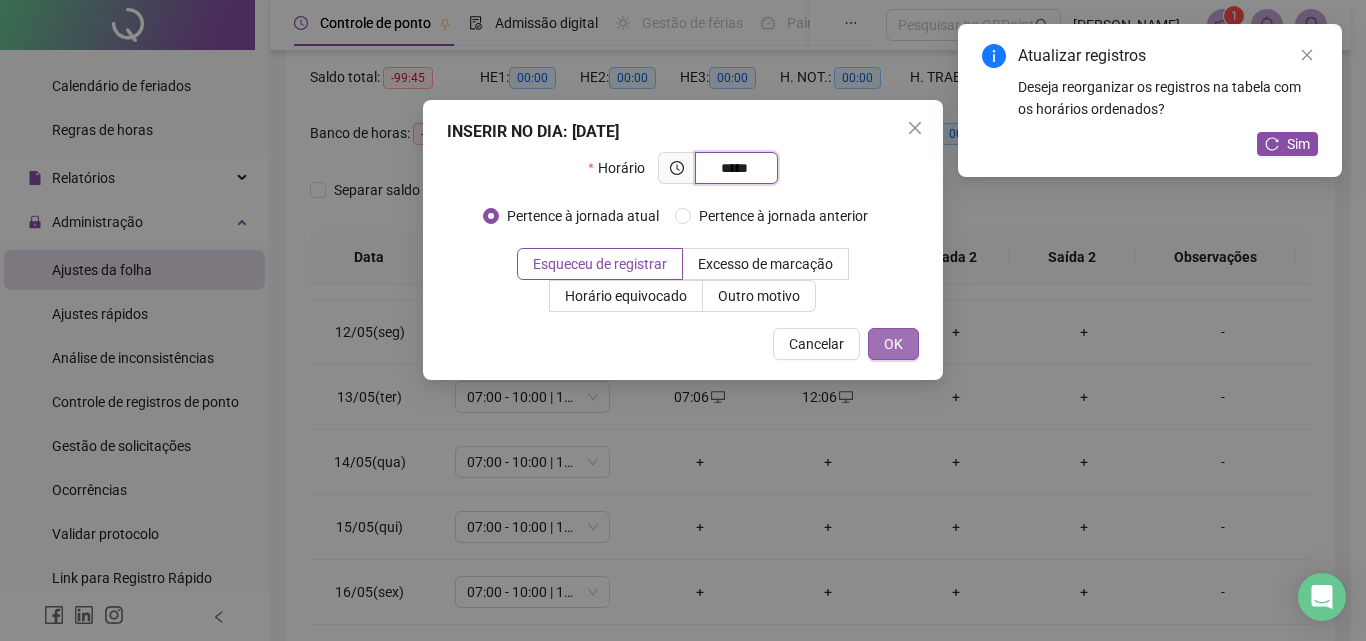 type on "*****" 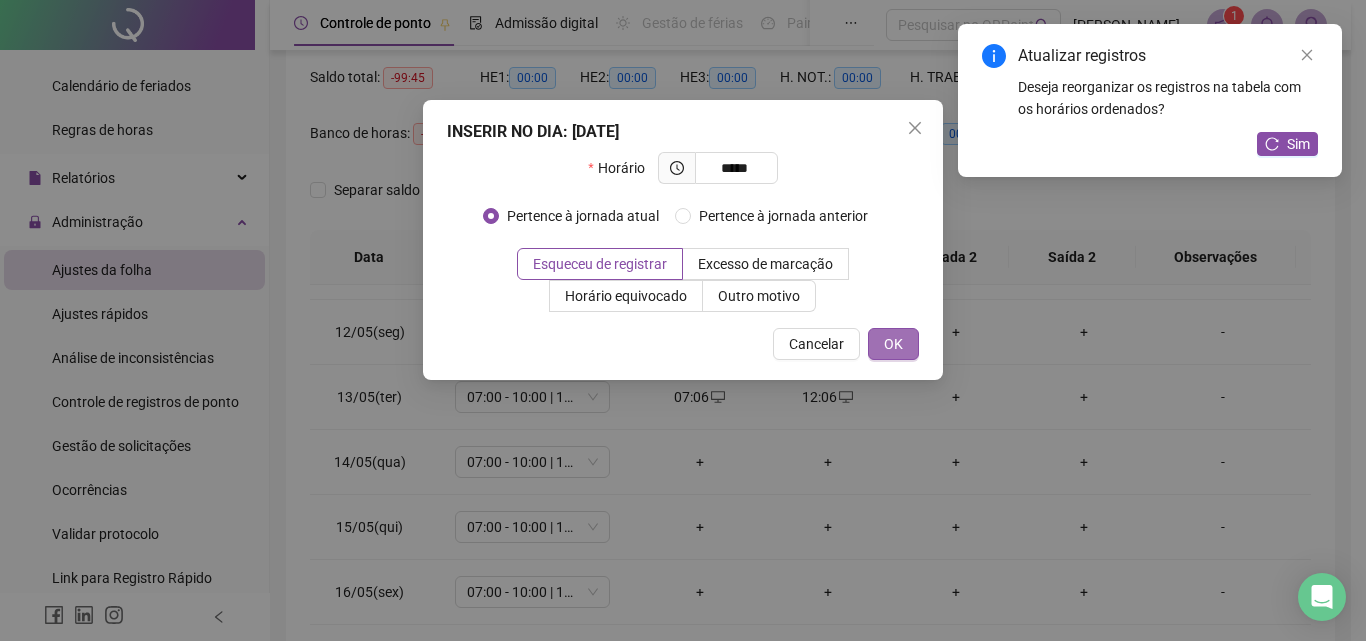 click on "OK" at bounding box center [893, 344] 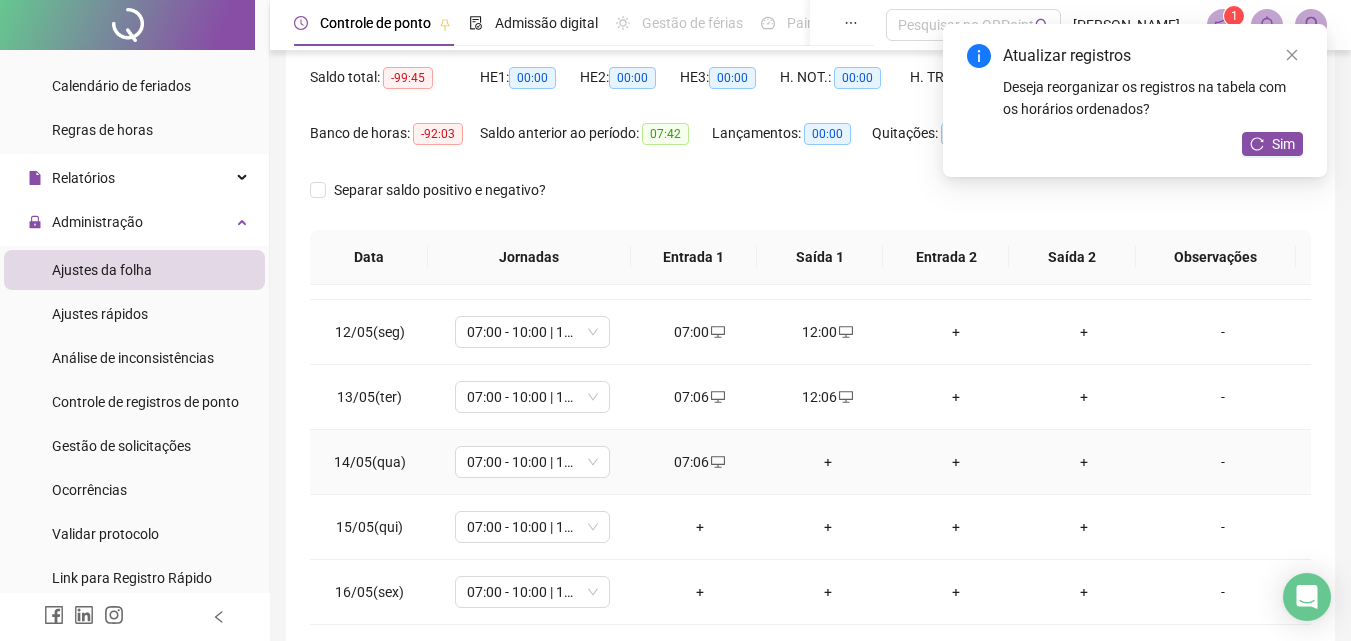 click on "+" at bounding box center (828, 462) 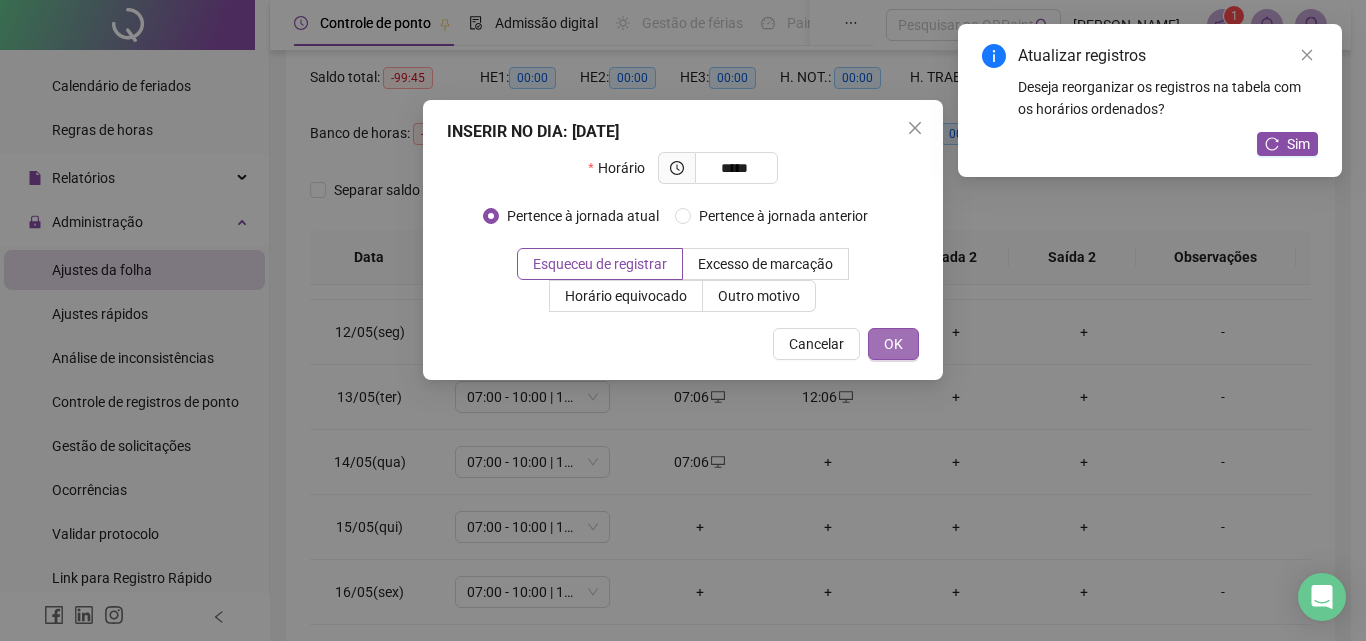 type on "*****" 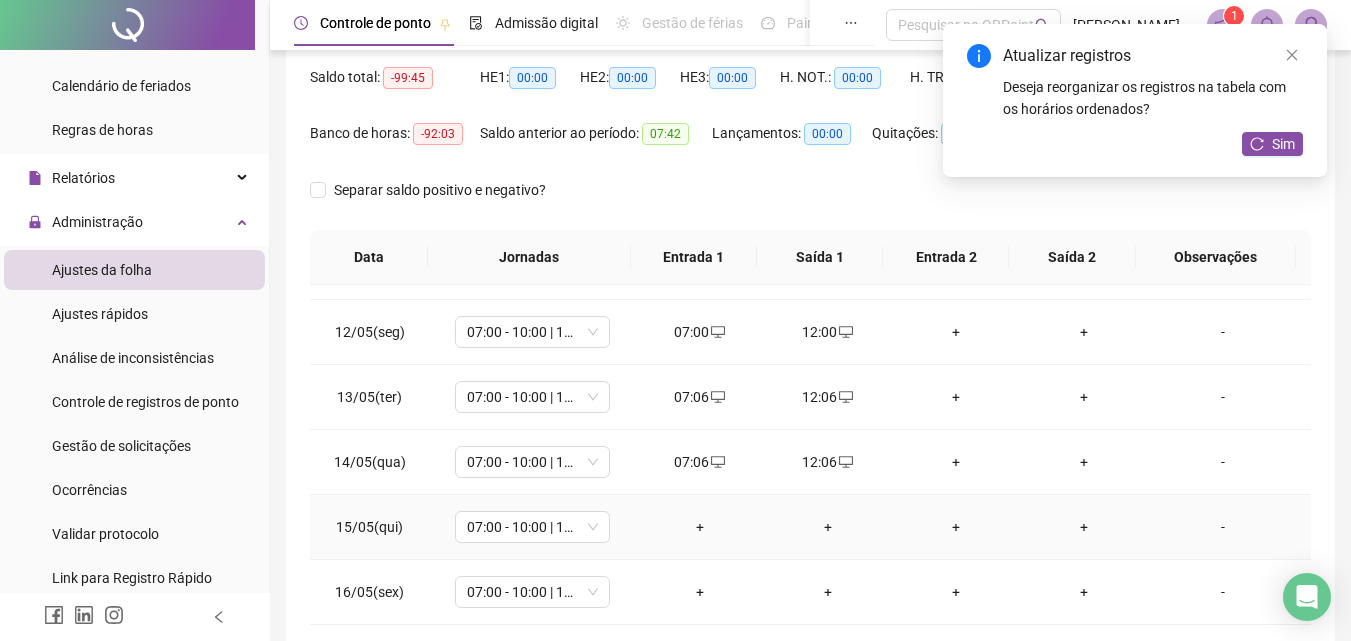 drag, startPoint x: 692, startPoint y: 522, endPoint x: 687, endPoint y: 508, distance: 14.866069 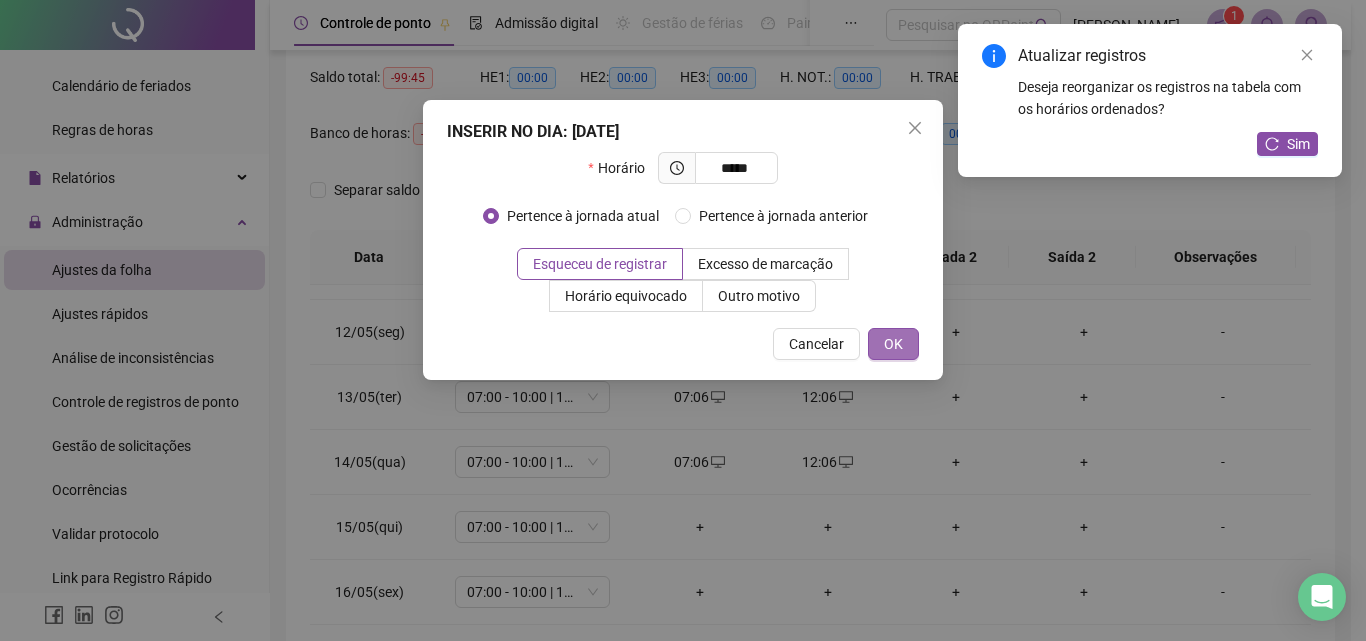 type on "*****" 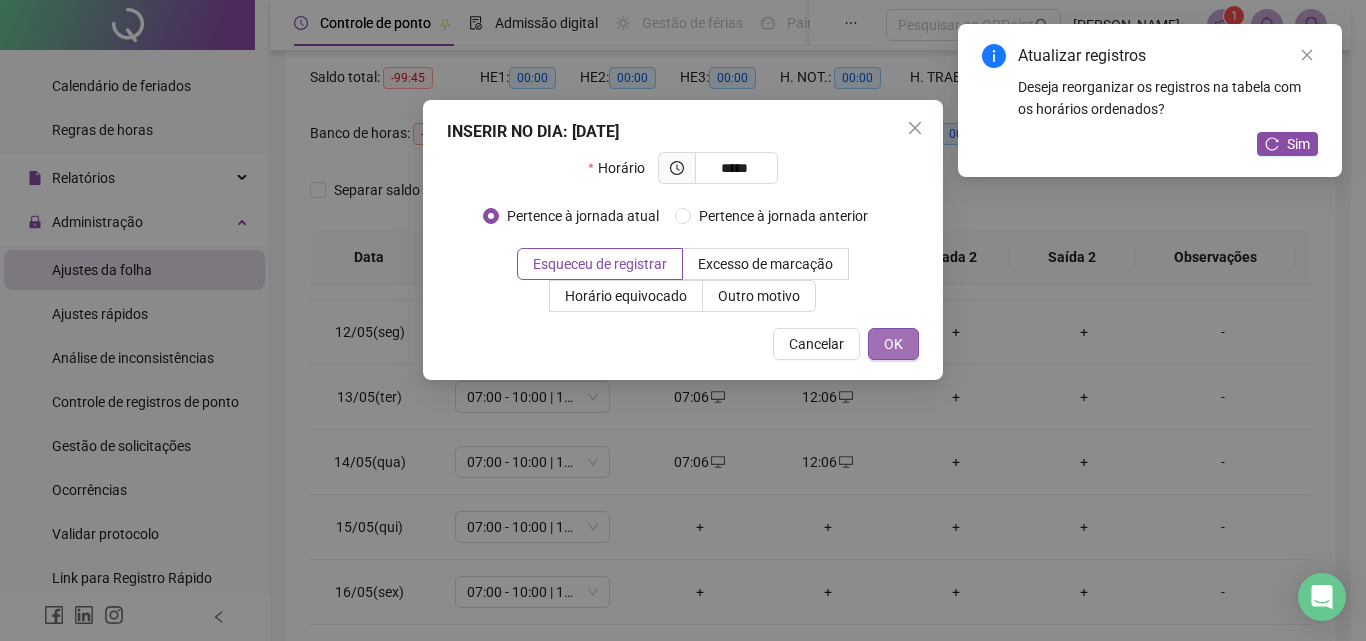 click on "OK" at bounding box center [893, 344] 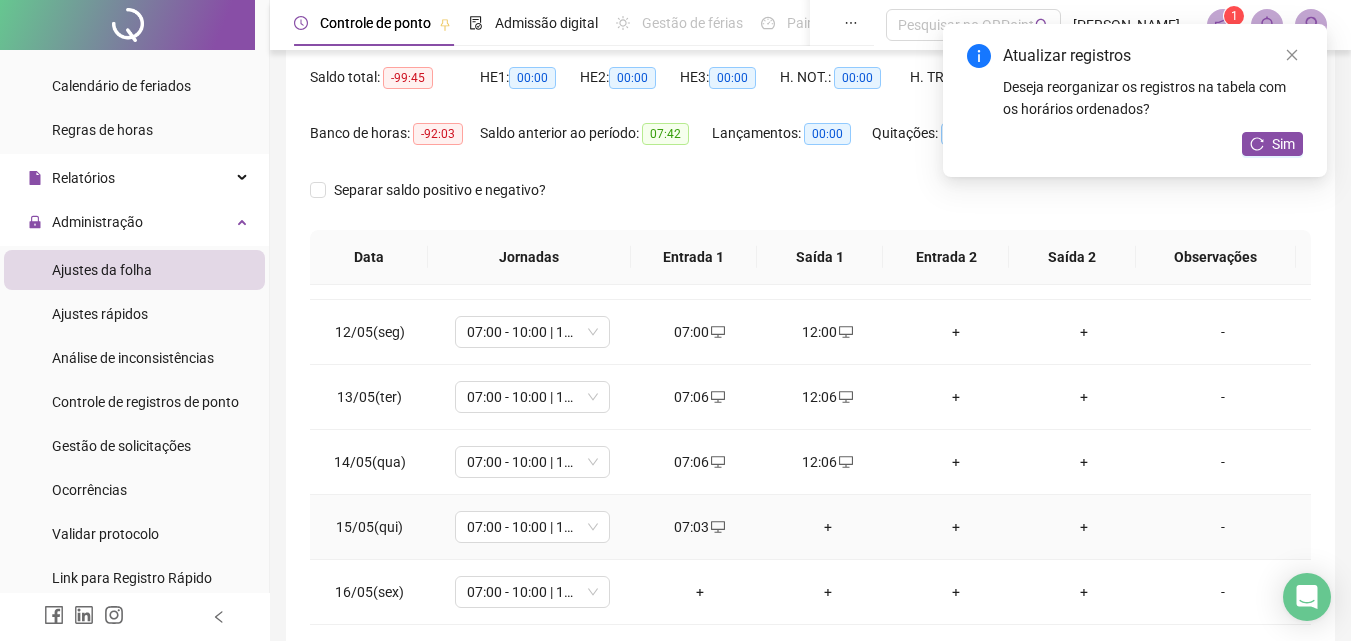 click on "+" at bounding box center [828, 527] 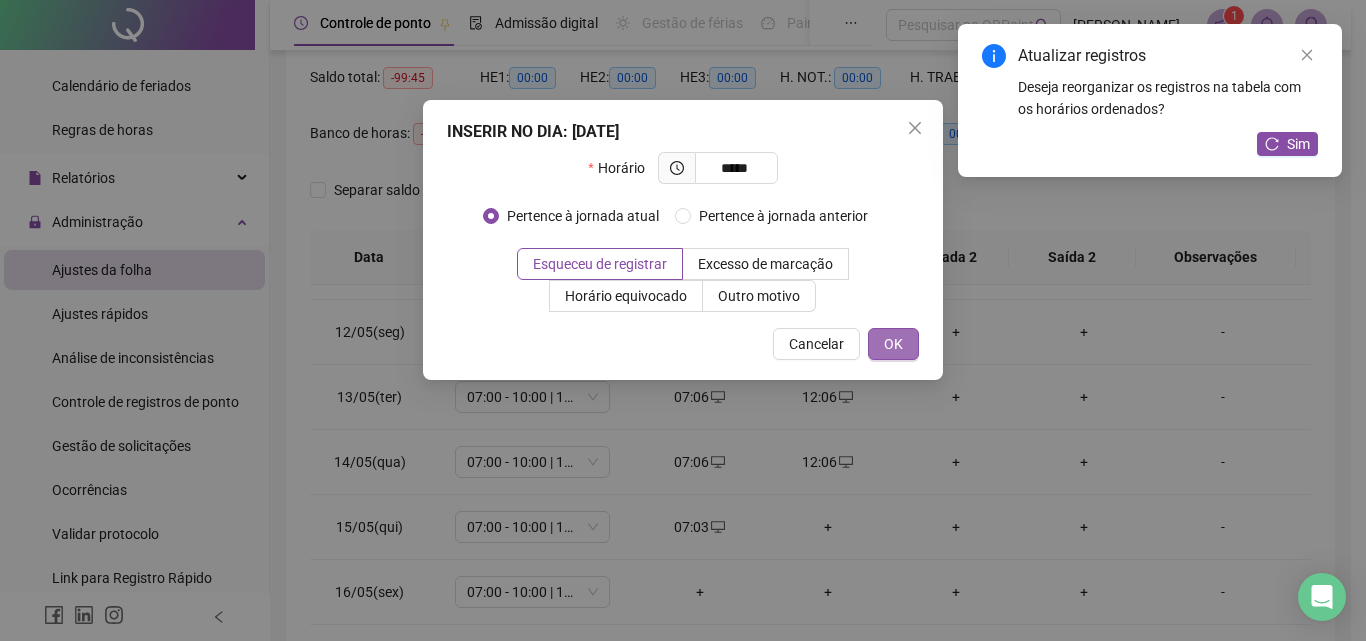 type on "*****" 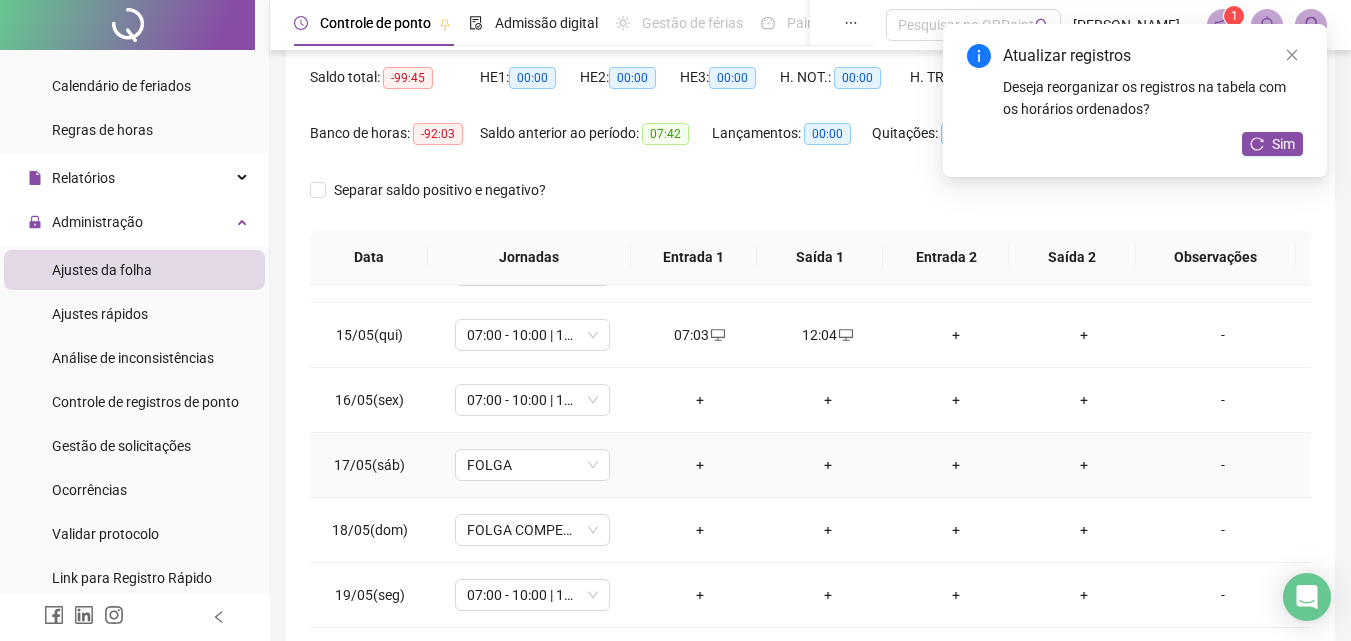 scroll, scrollTop: 900, scrollLeft: 0, axis: vertical 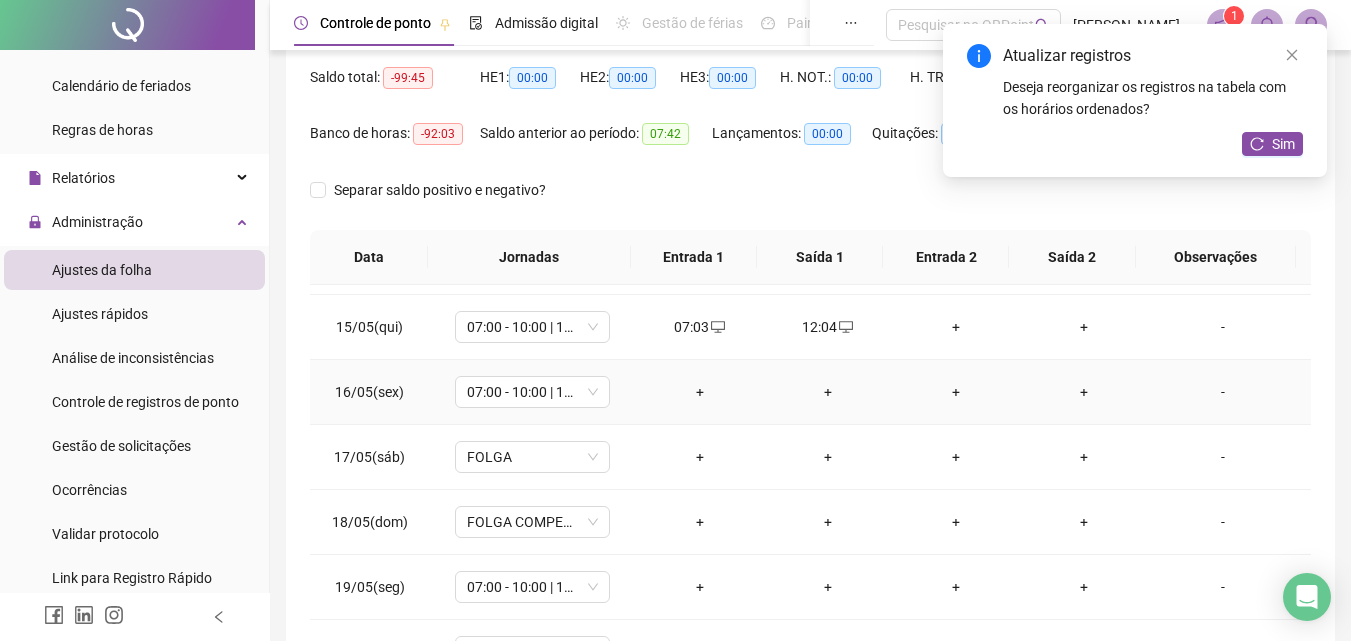 click on "+" at bounding box center [700, 392] 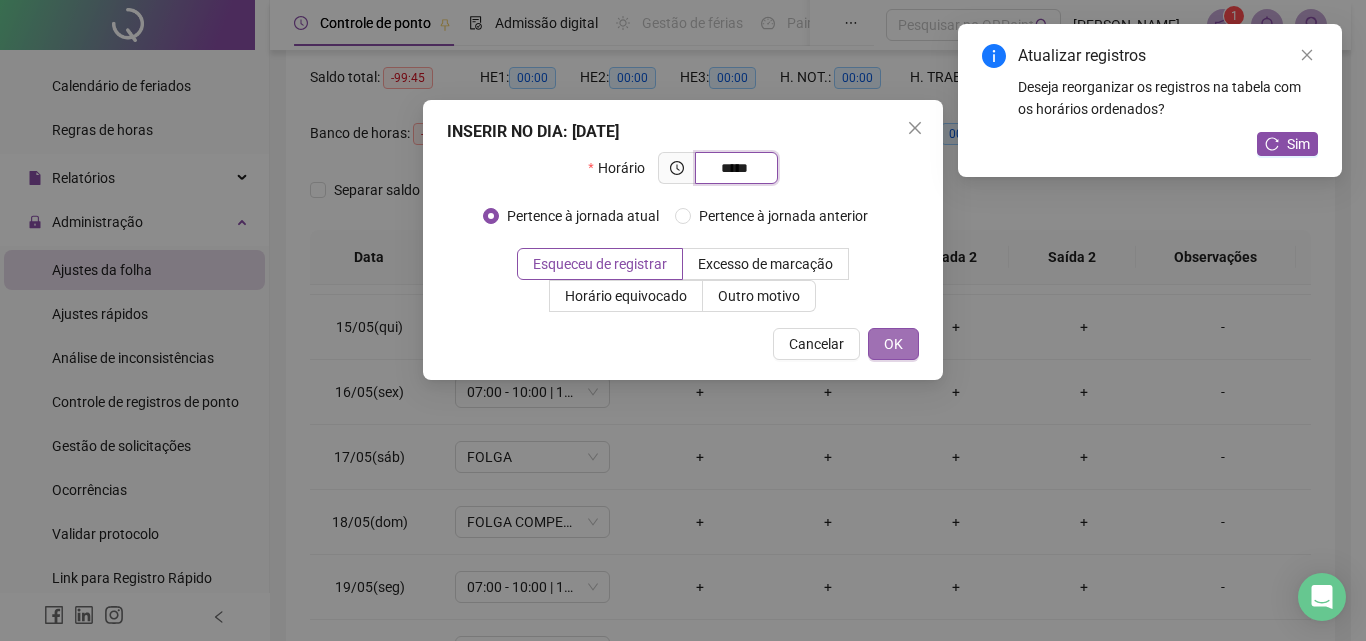 type on "*****" 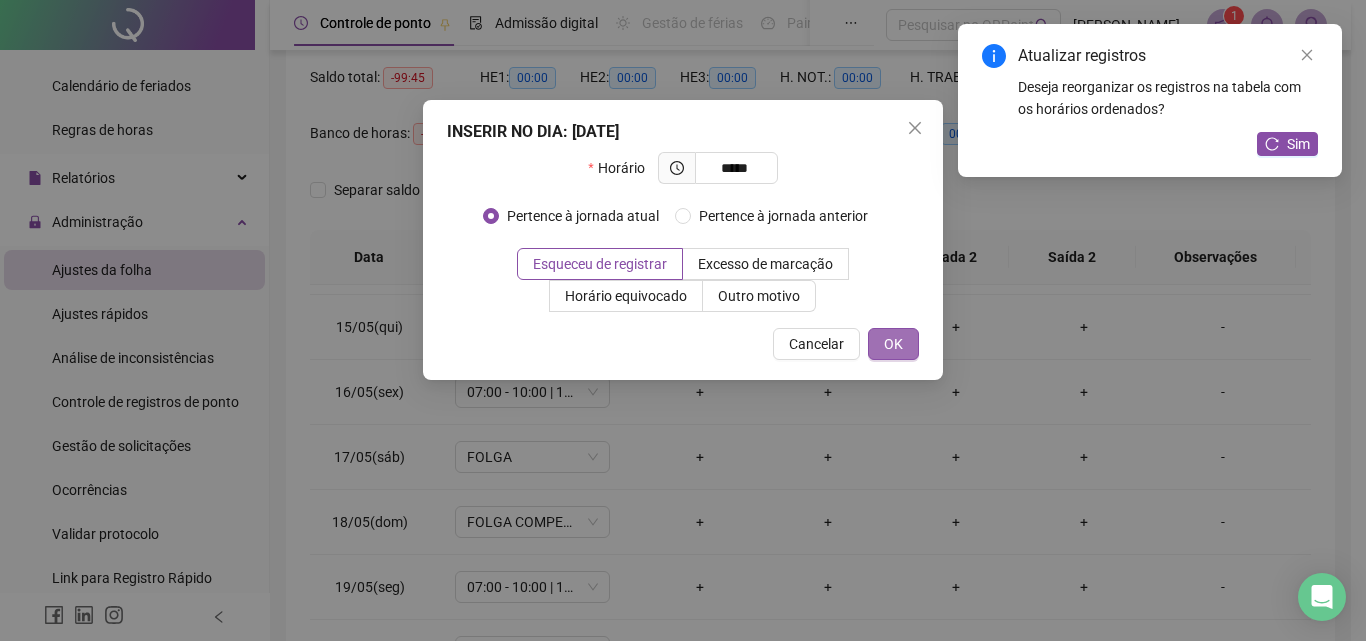 click on "OK" at bounding box center (893, 344) 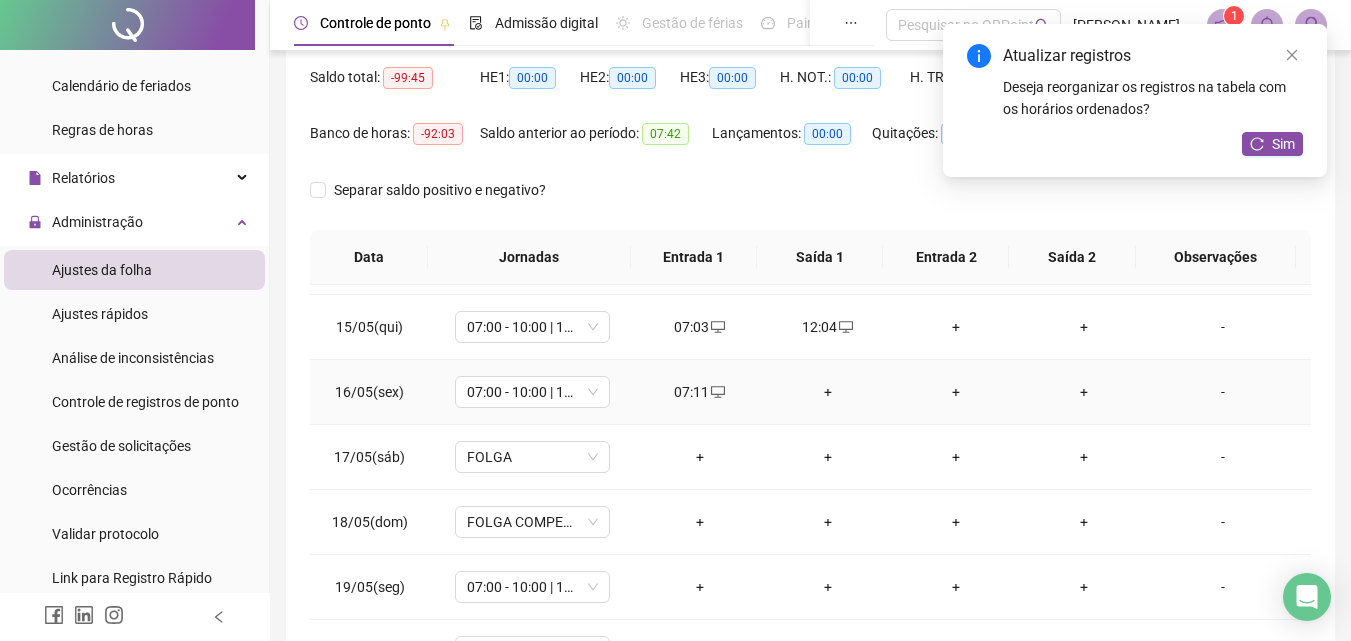 drag, startPoint x: 815, startPoint y: 388, endPoint x: 814, endPoint y: 371, distance: 17.029387 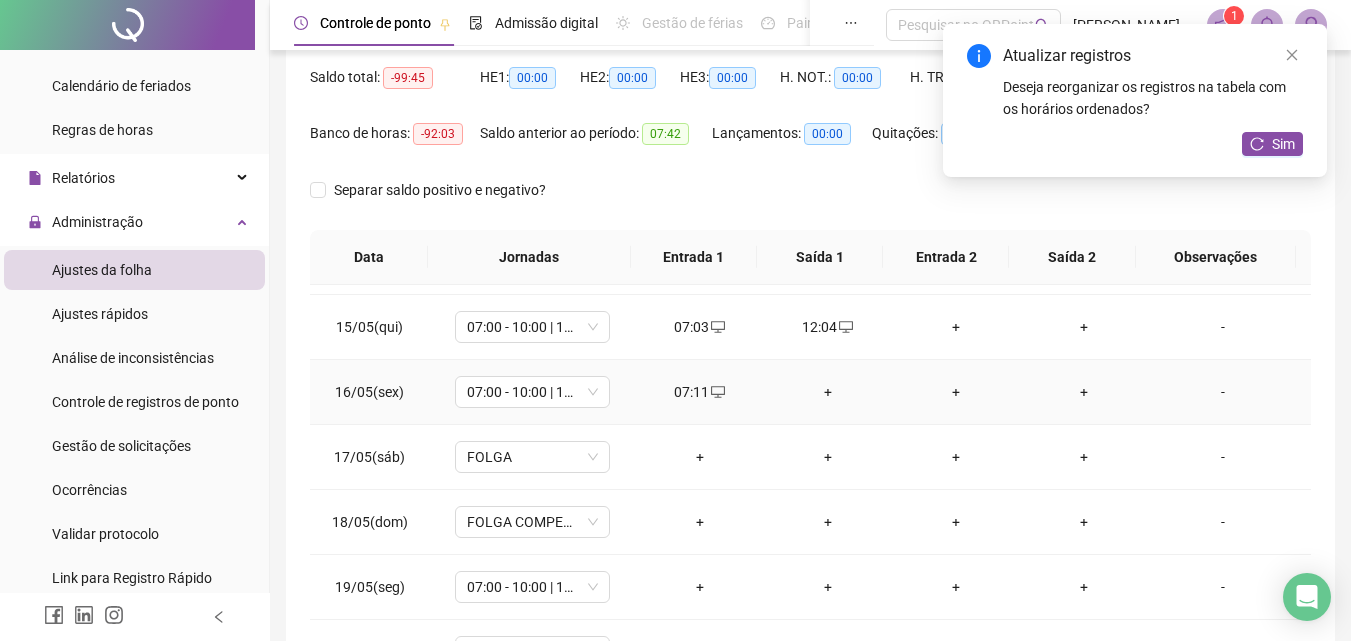 click on "+" at bounding box center (828, 392) 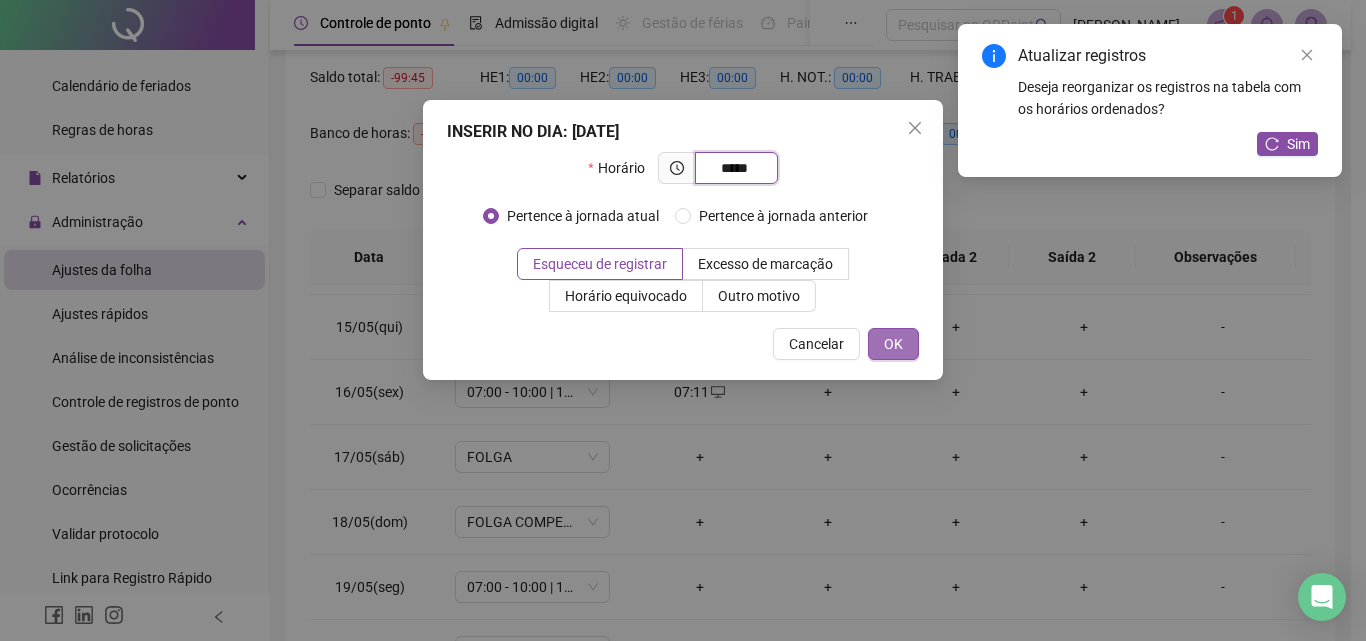 type on "*****" 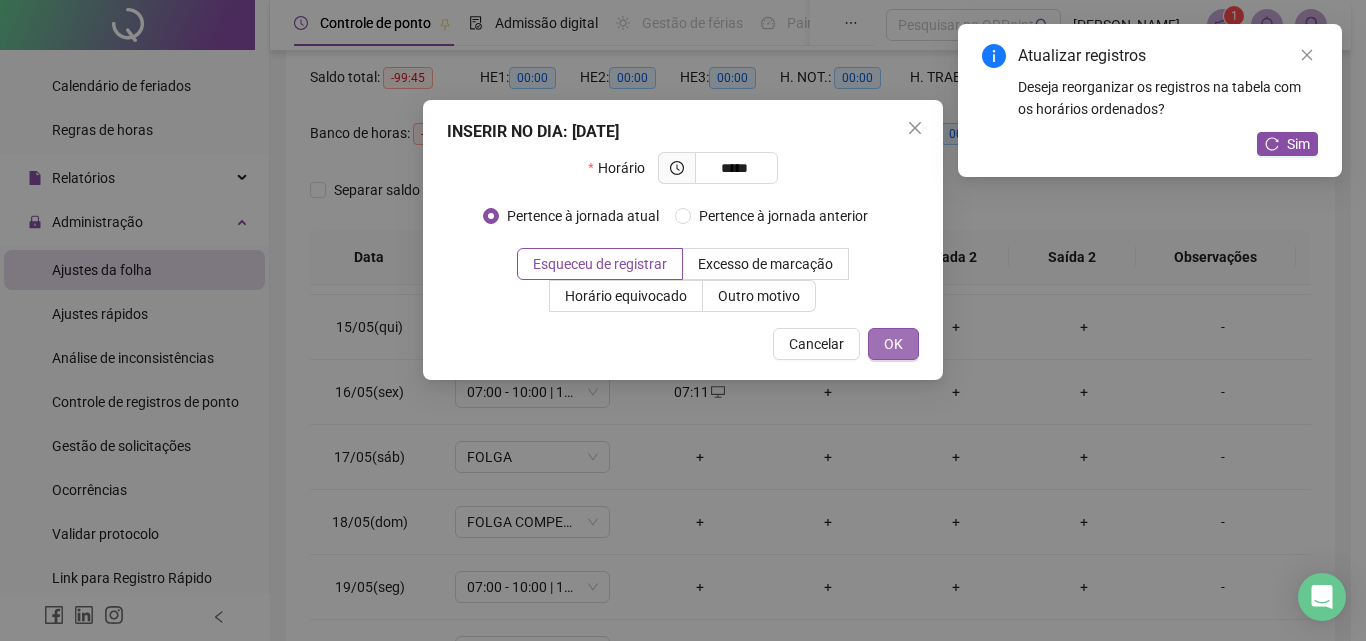 click on "OK" at bounding box center (893, 344) 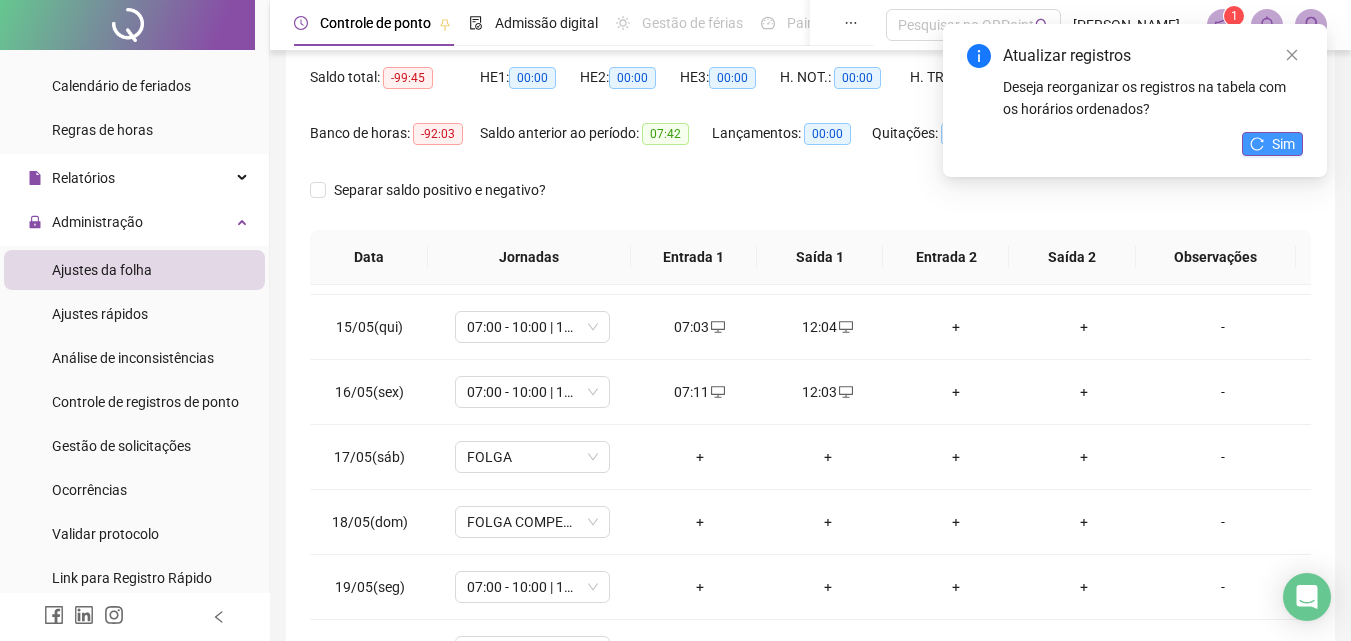 click on "Sim" at bounding box center [1283, 144] 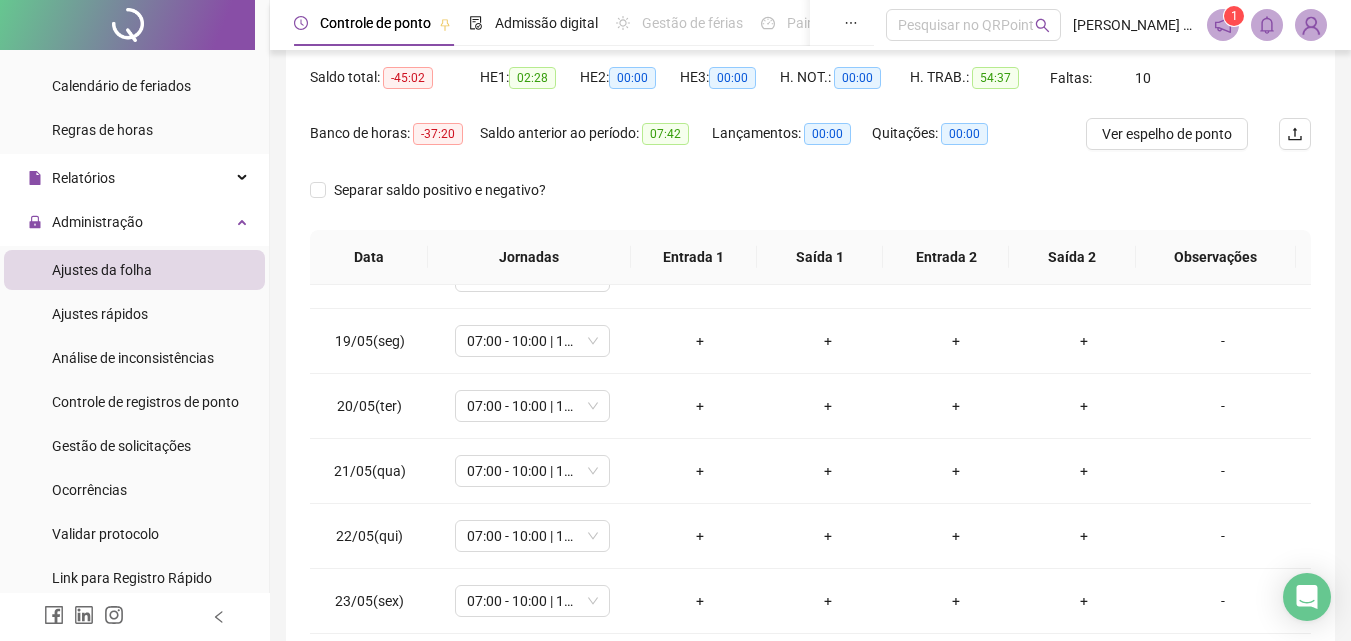 scroll, scrollTop: 1200, scrollLeft: 0, axis: vertical 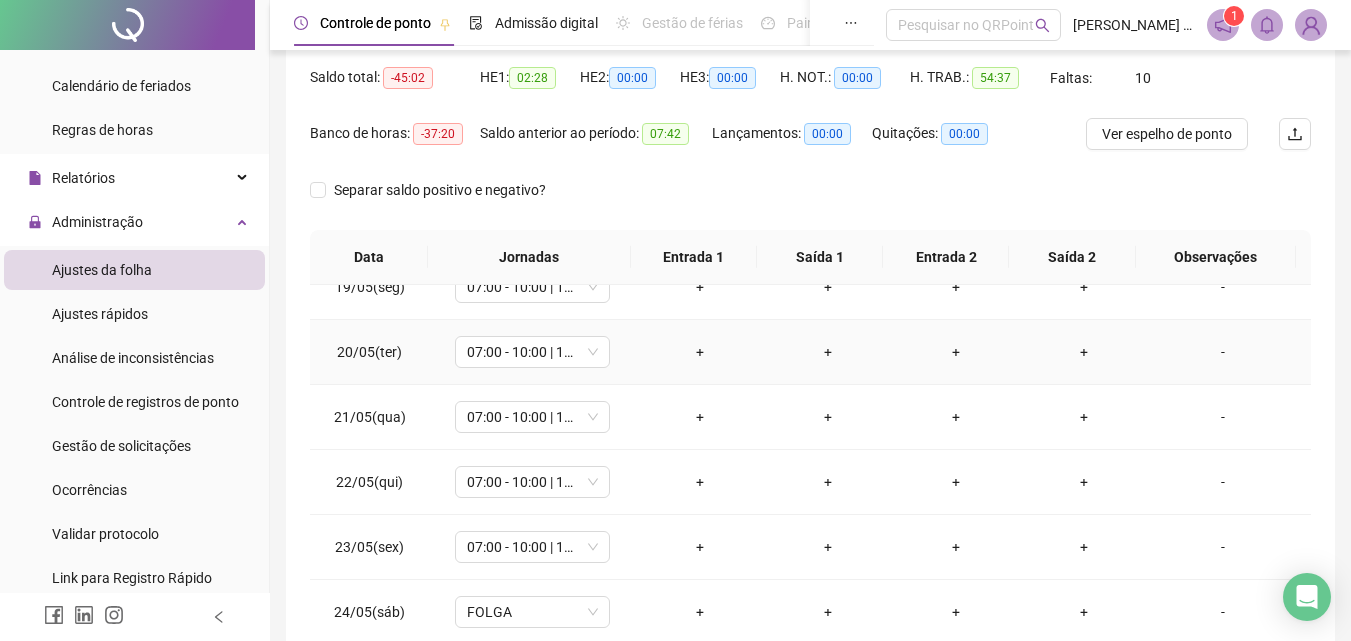 click on "+" at bounding box center [700, 352] 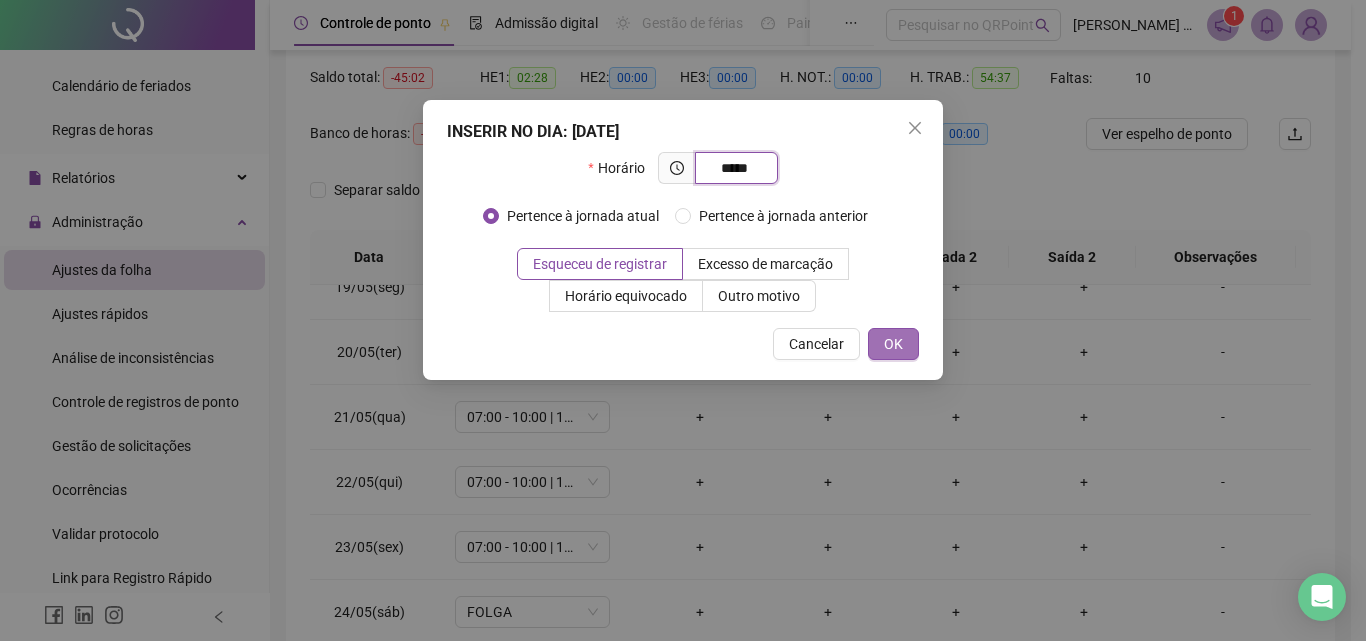 type on "*****" 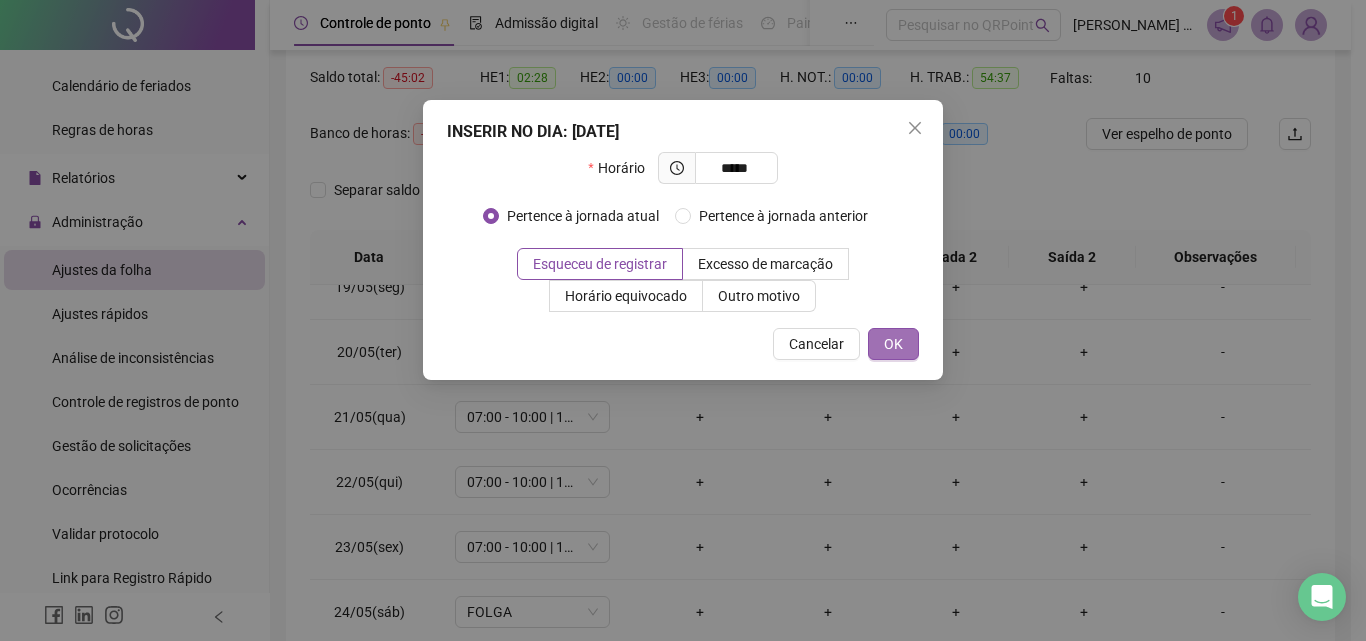 click on "OK" at bounding box center (893, 344) 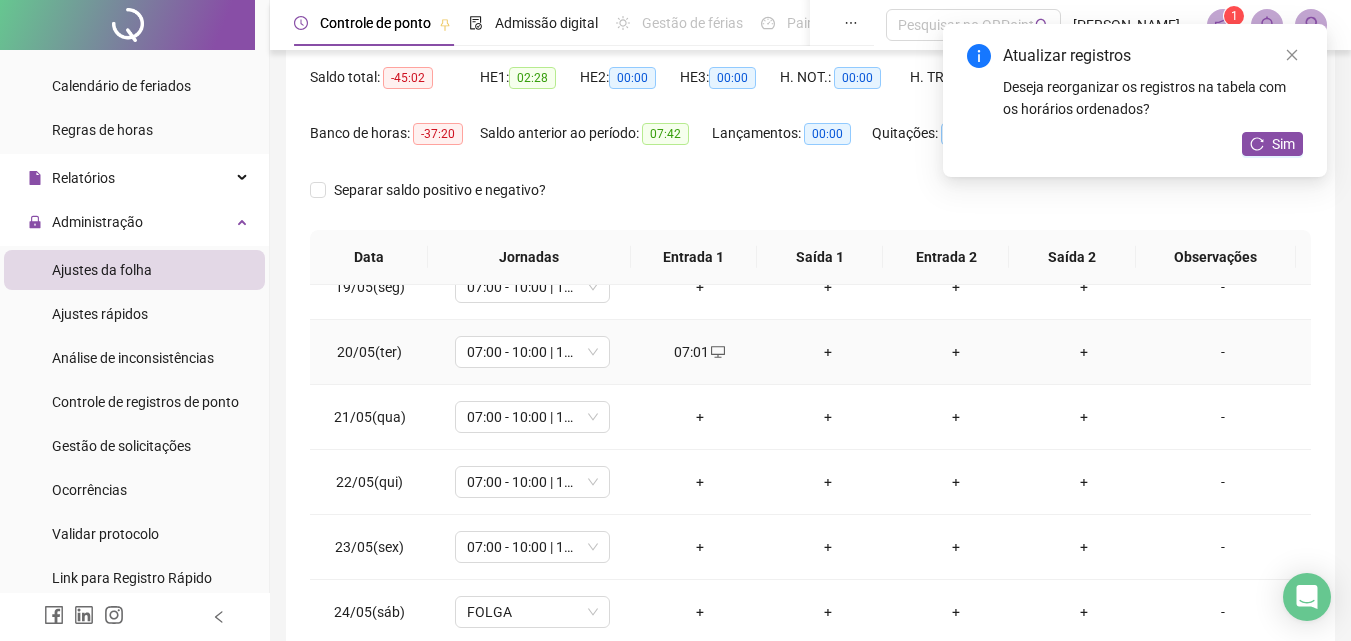 click on "+" at bounding box center [828, 352] 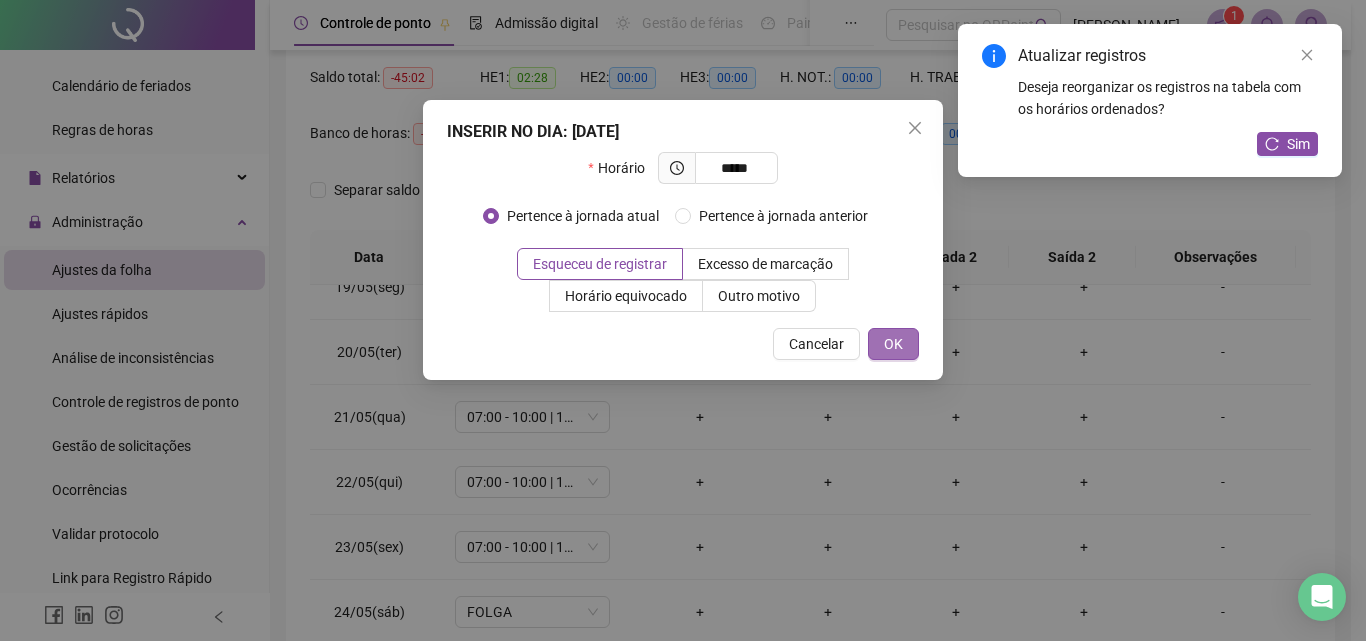 type on "*****" 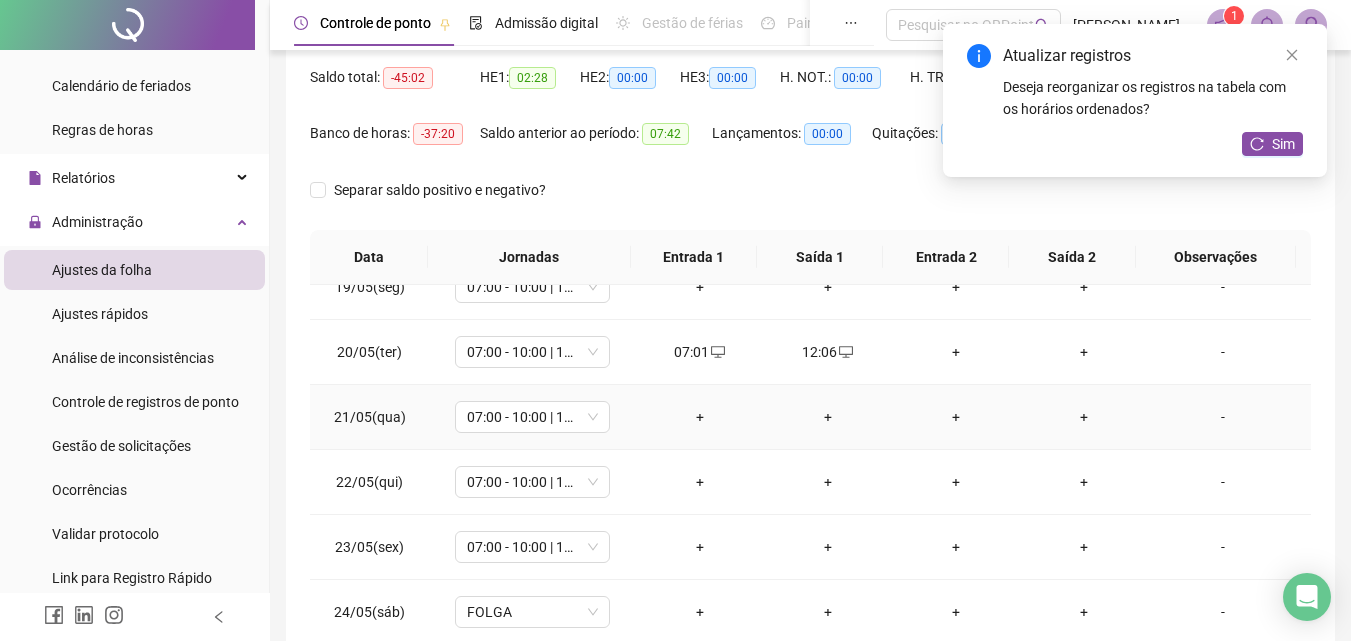 click on "+" at bounding box center [700, 417] 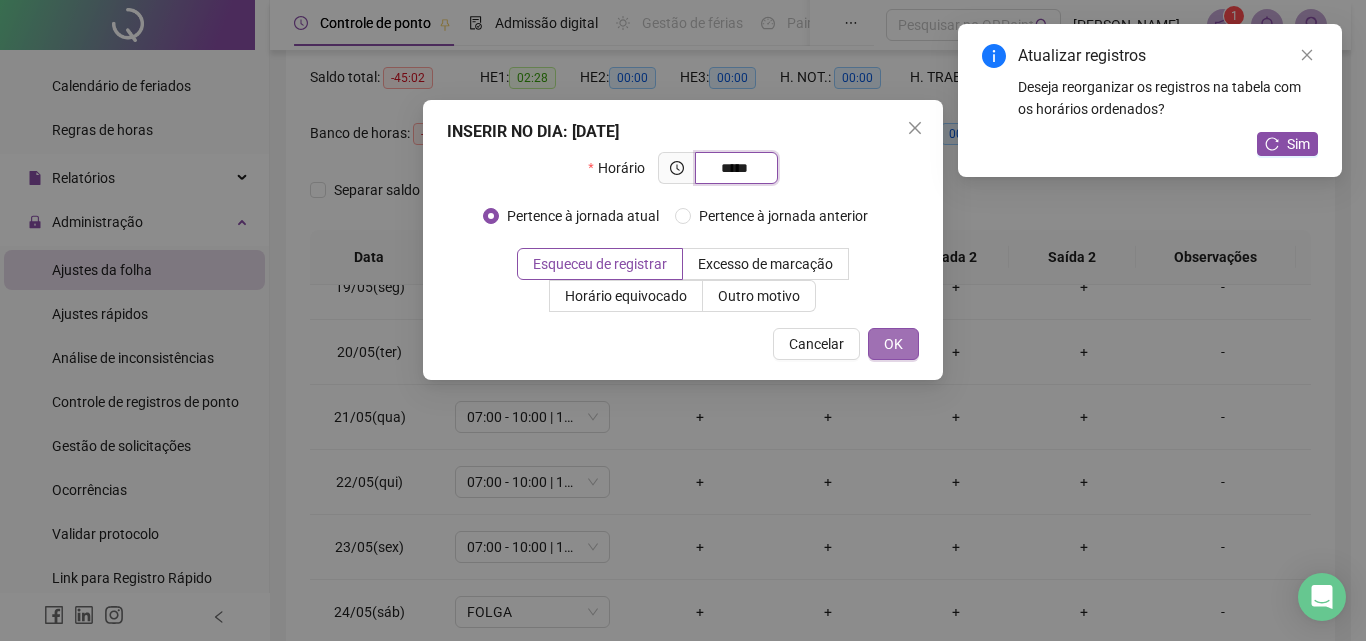 type on "*****" 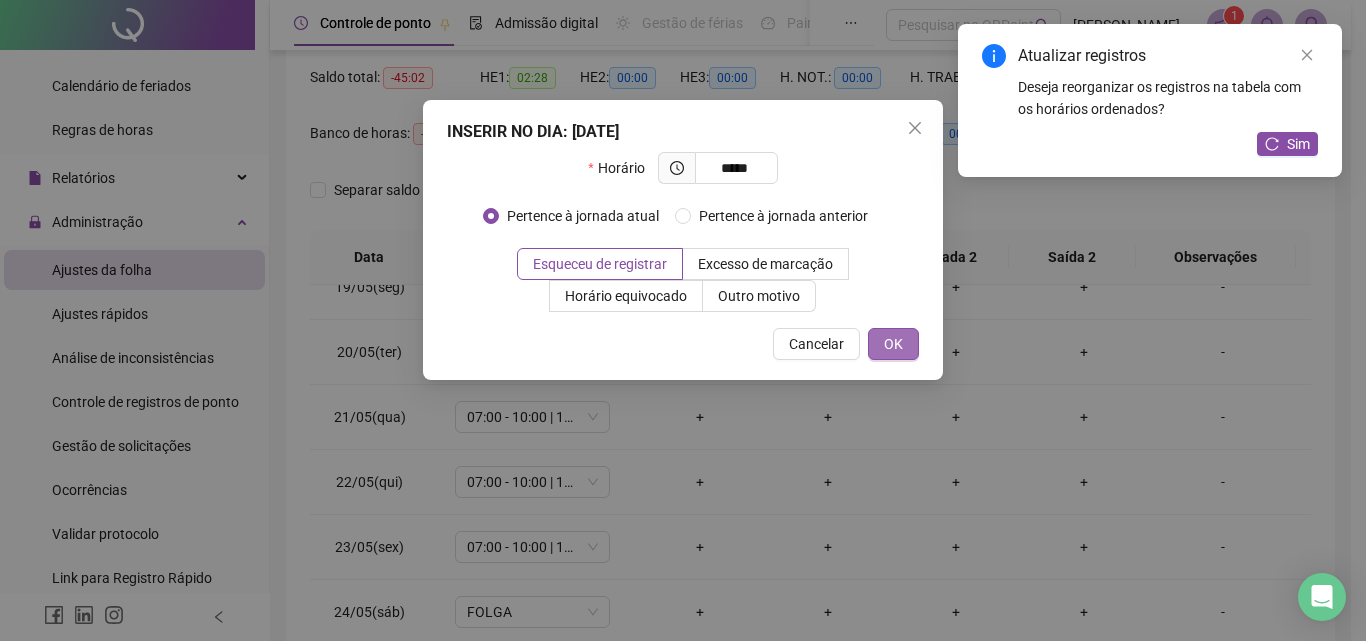 click on "OK" at bounding box center [893, 344] 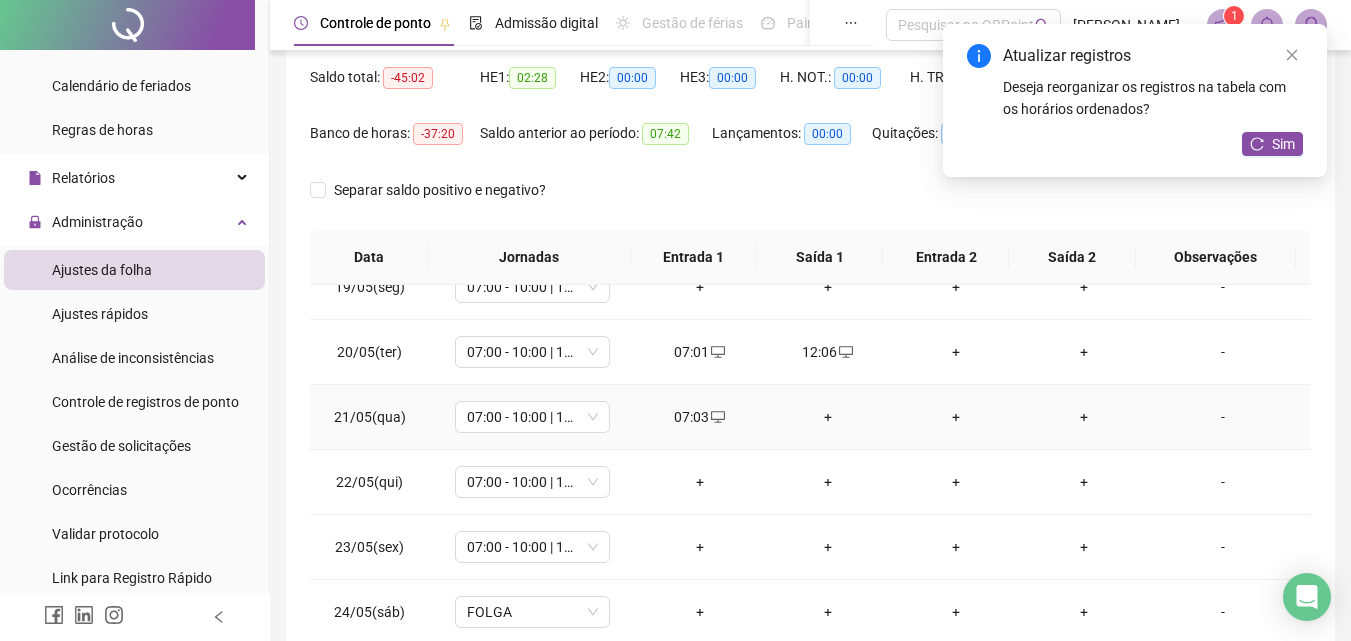 click on "+" at bounding box center [828, 417] 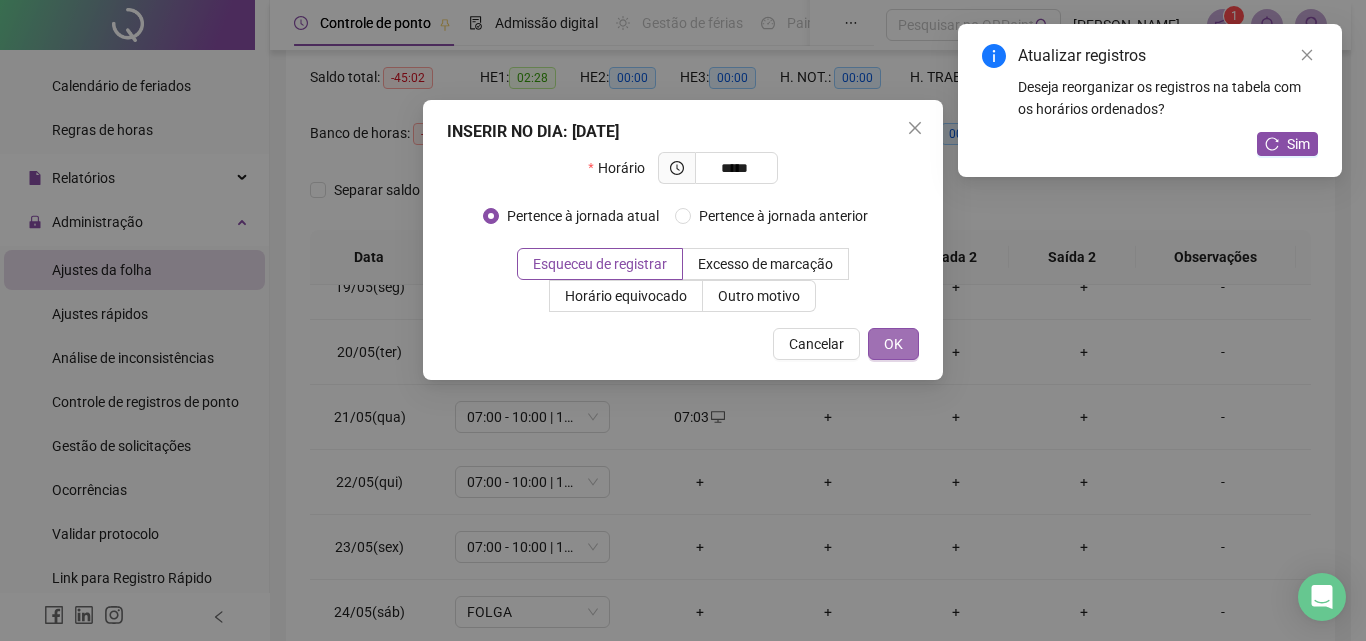 type on "*****" 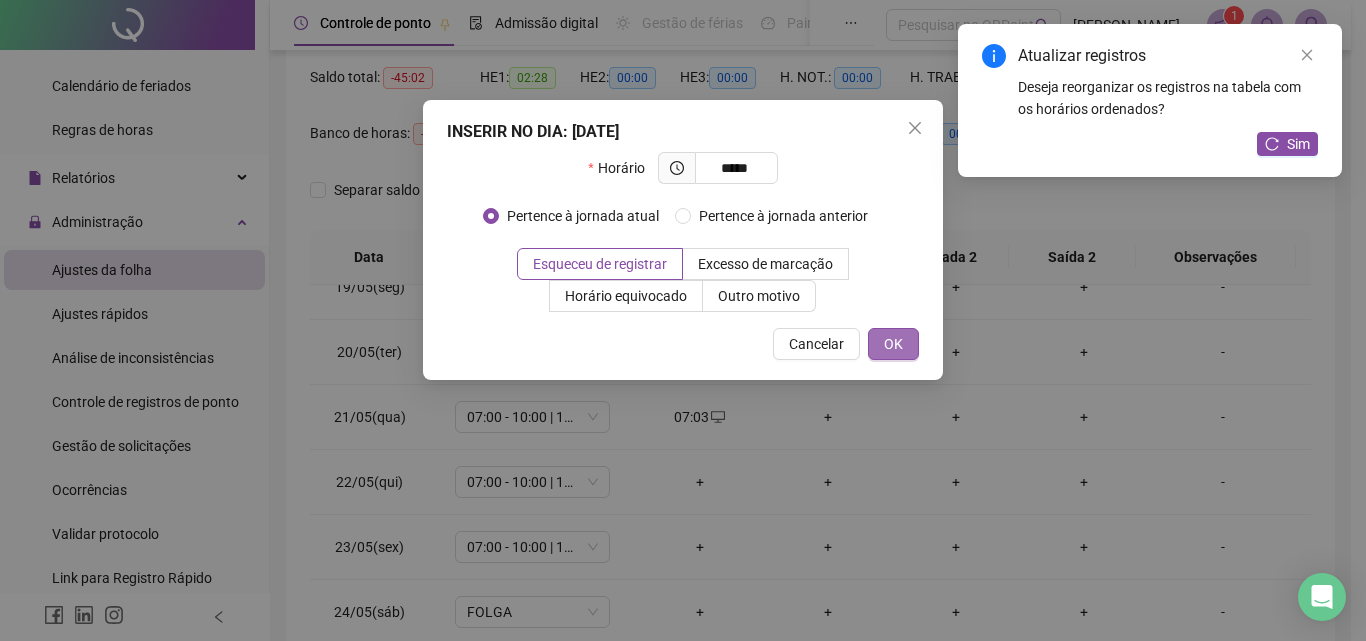 click on "OK" at bounding box center [893, 344] 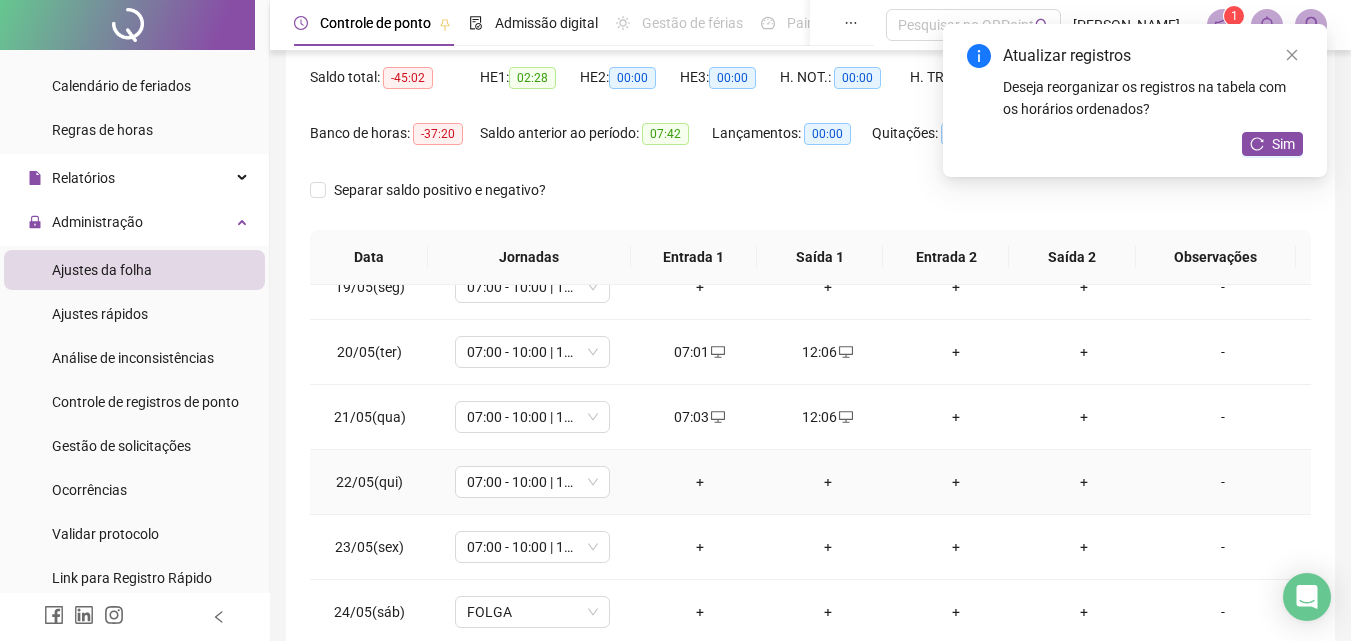click on "+" at bounding box center (700, 482) 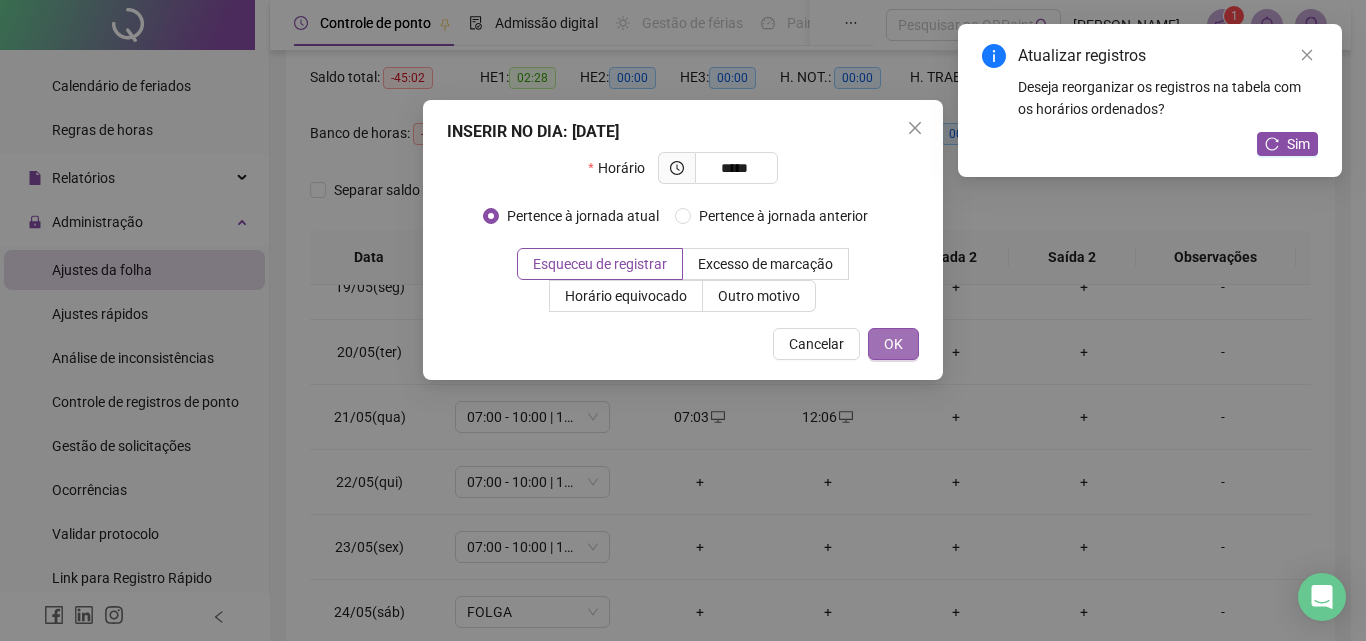 type on "*****" 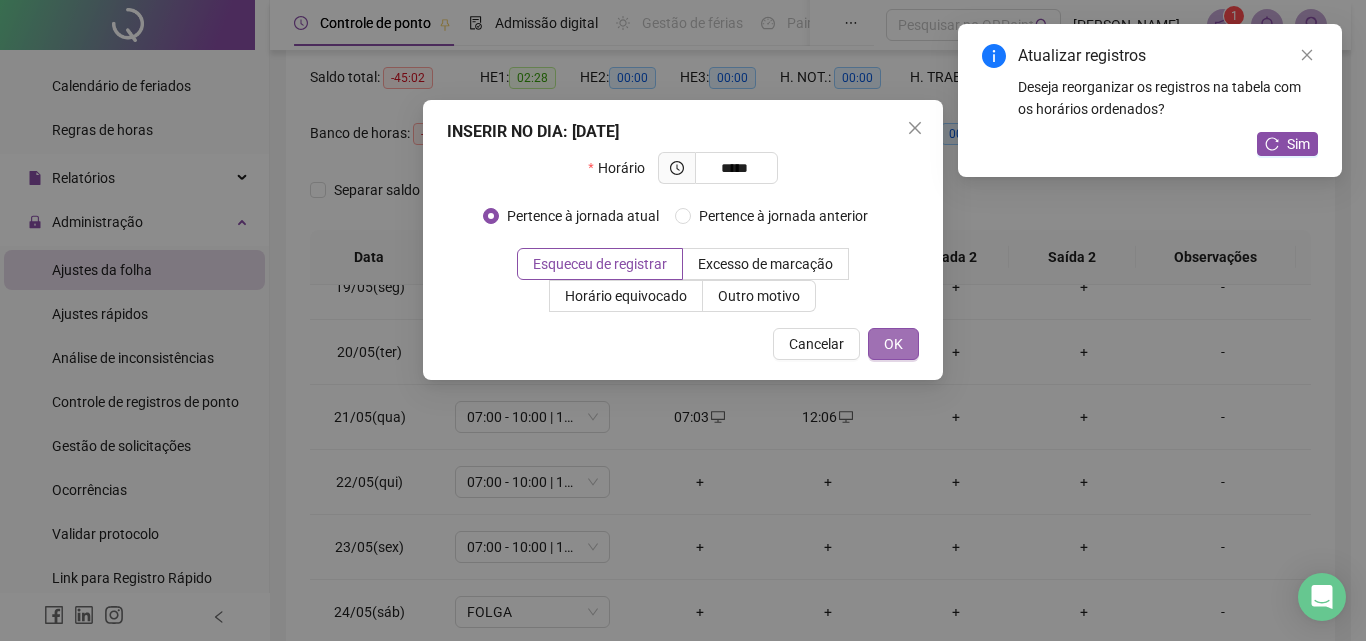 click on "OK" at bounding box center (893, 344) 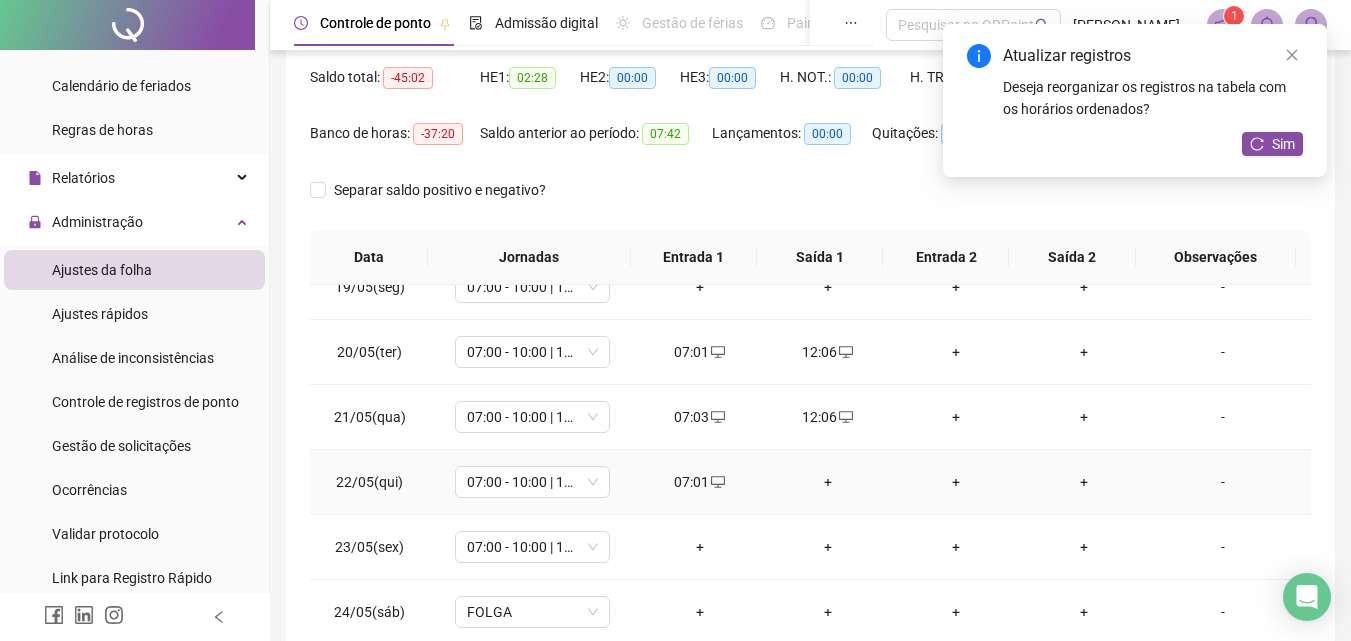 drag, startPoint x: 824, startPoint y: 479, endPoint x: 824, endPoint y: 457, distance: 22 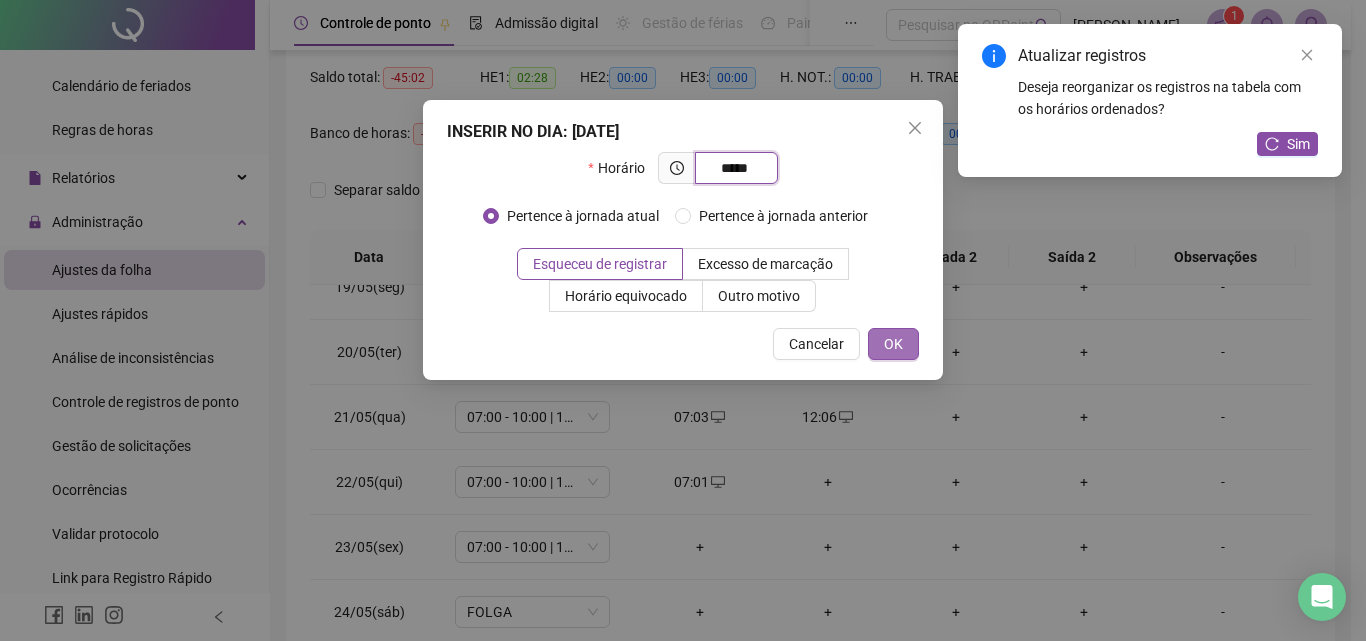 type on "*****" 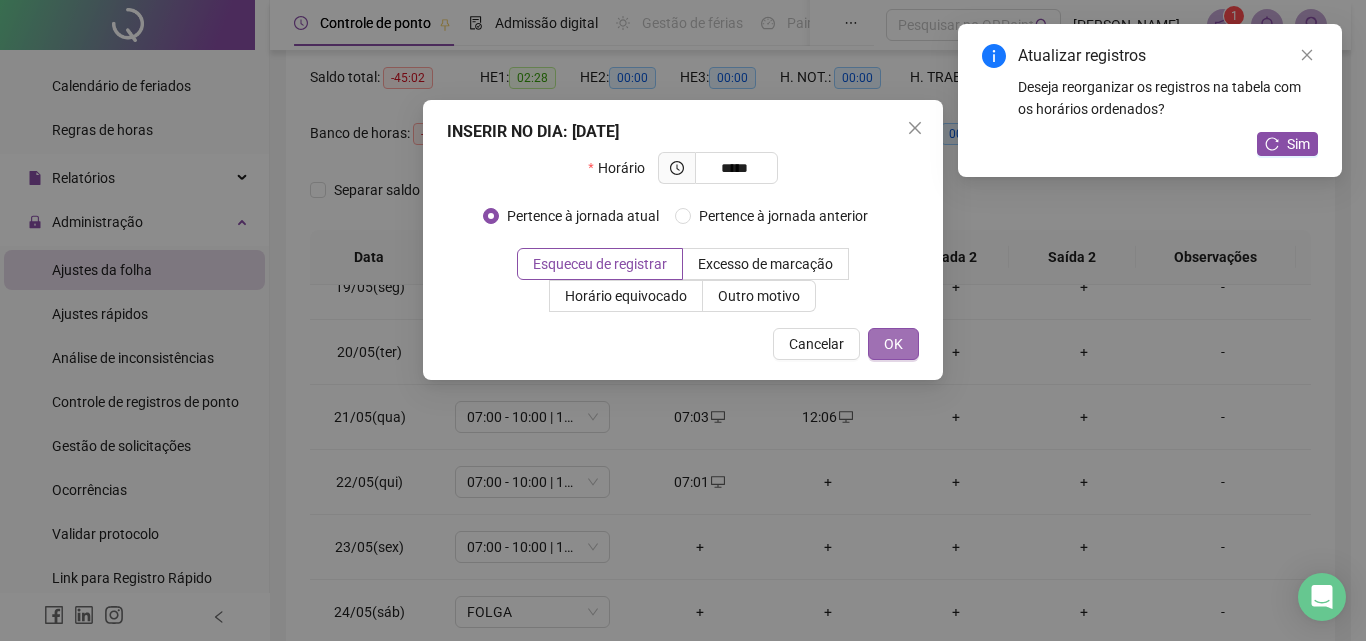 click on "OK" at bounding box center (893, 344) 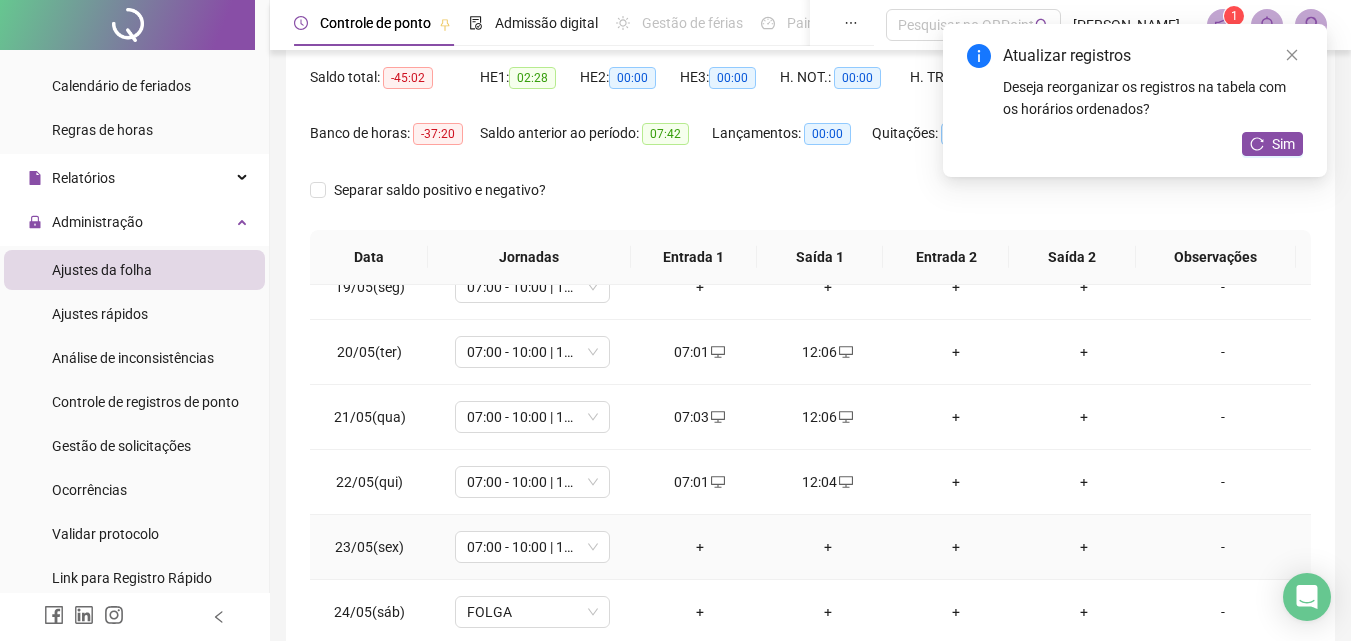 click on "+" at bounding box center (700, 547) 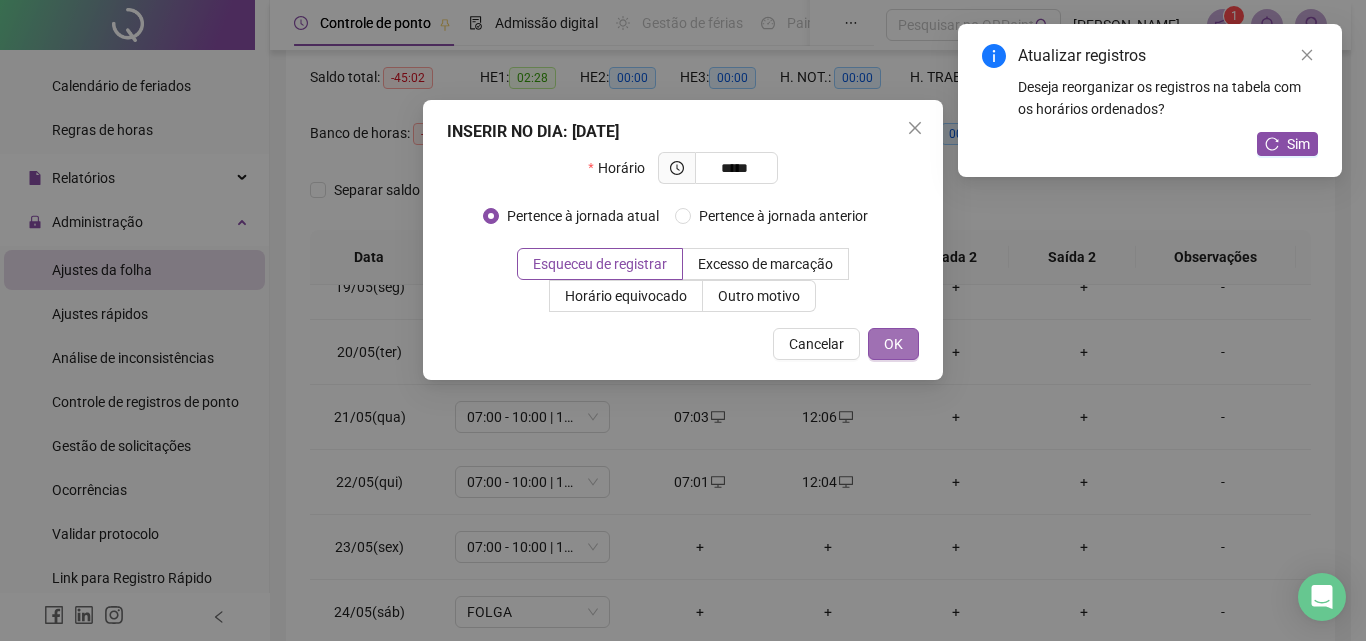 type on "*****" 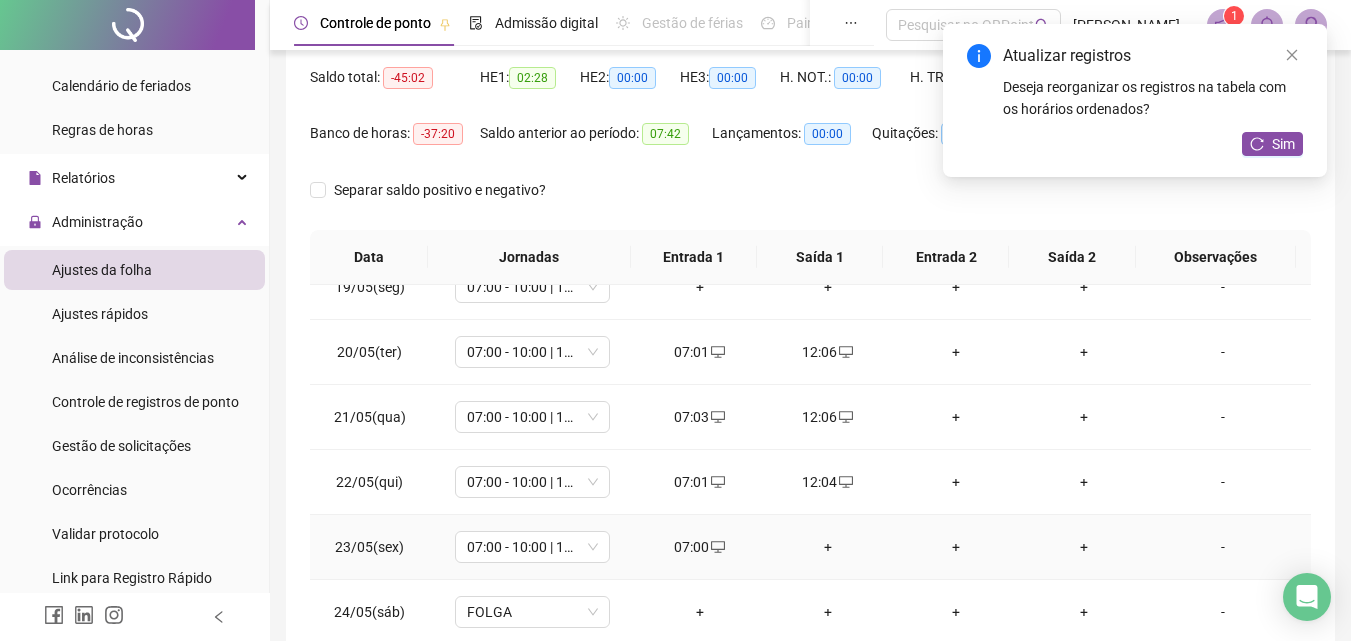 click on "+" at bounding box center (828, 547) 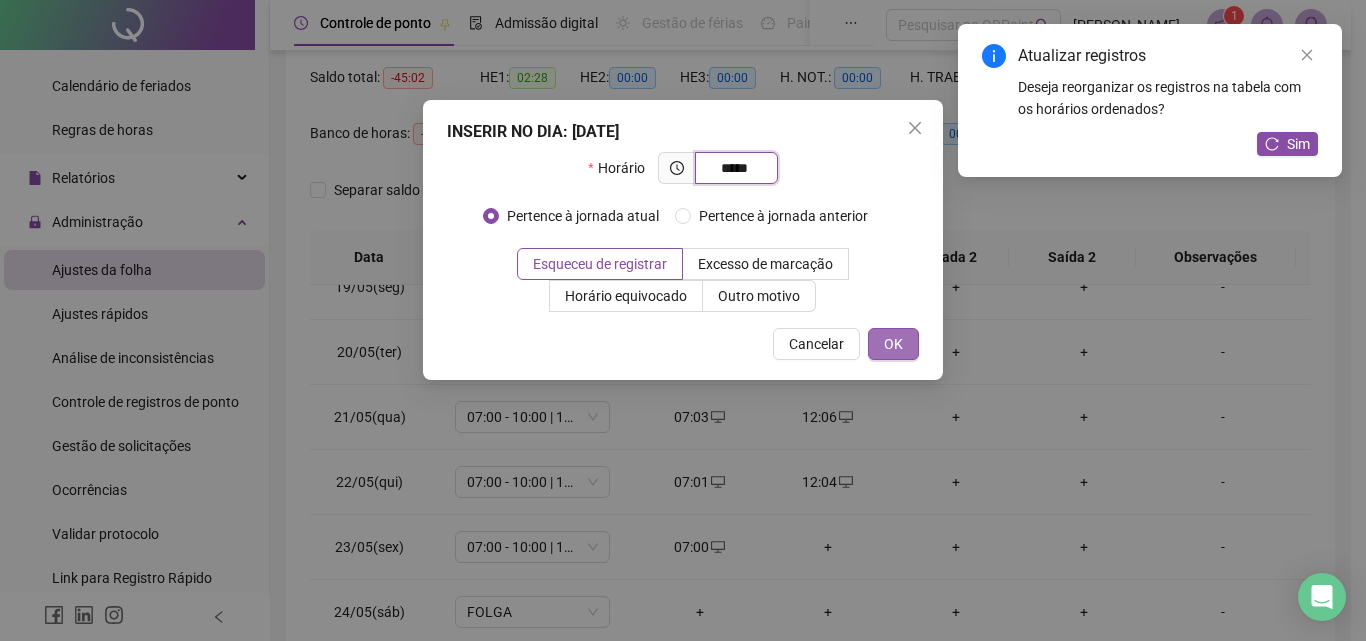 type on "*****" 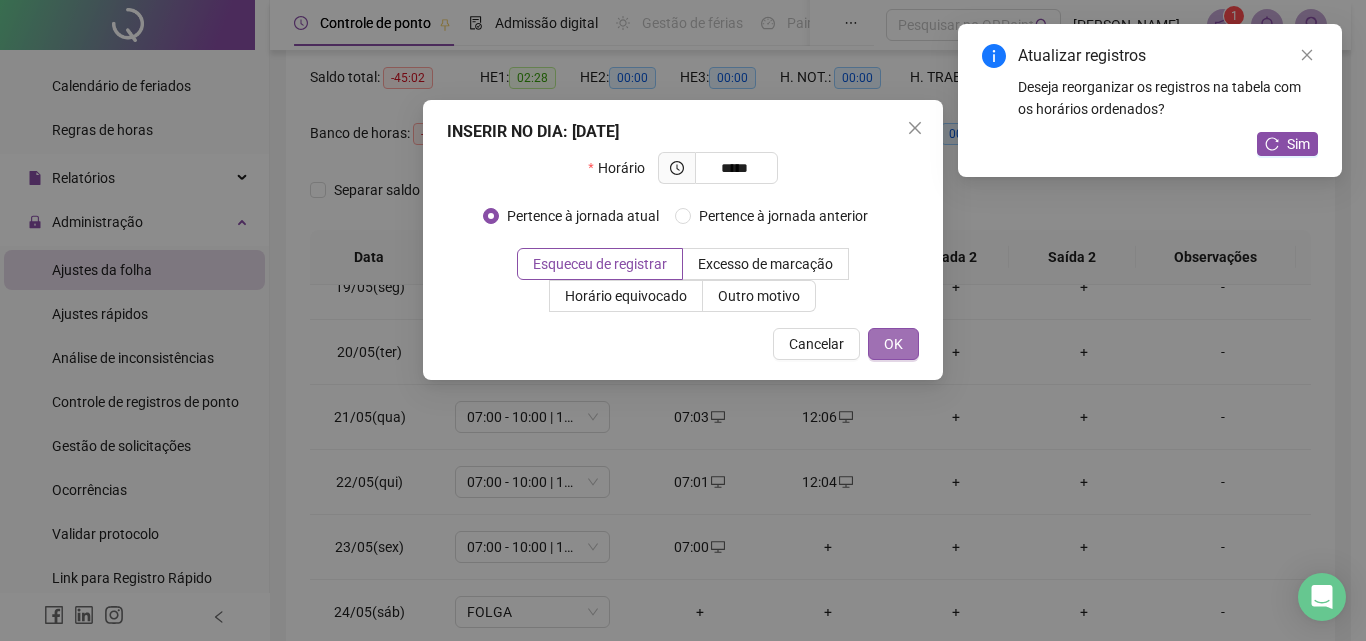 click on "OK" at bounding box center (893, 344) 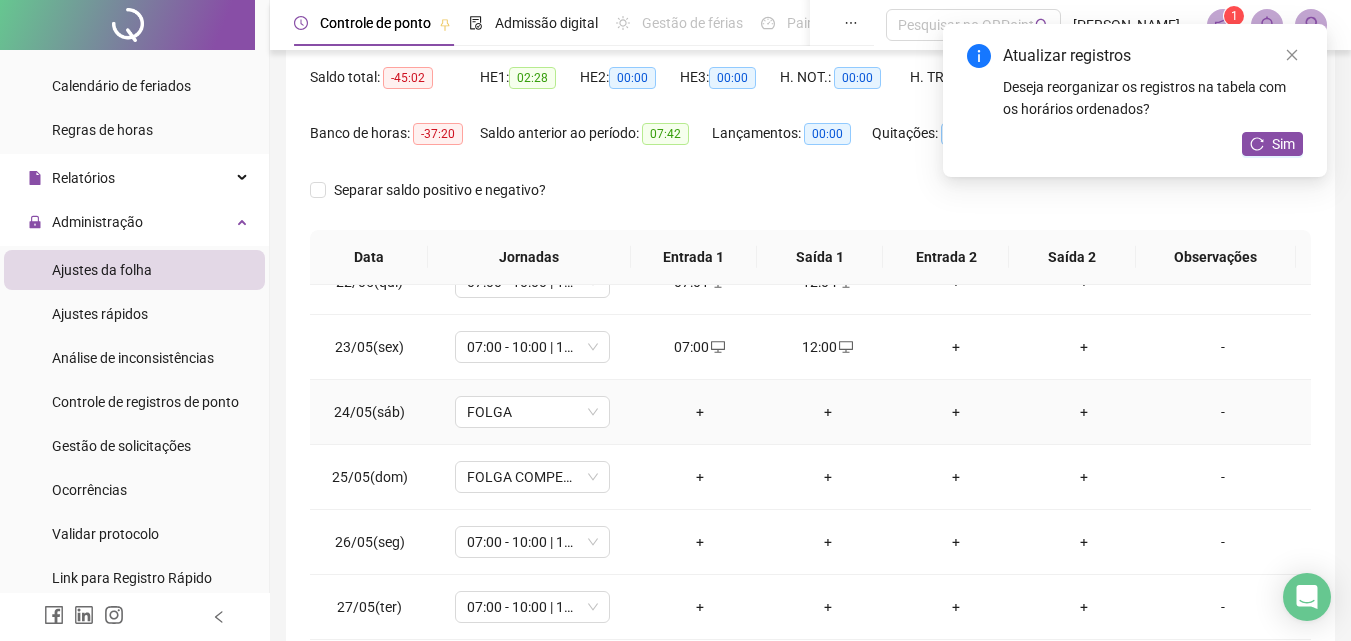 scroll, scrollTop: 1500, scrollLeft: 0, axis: vertical 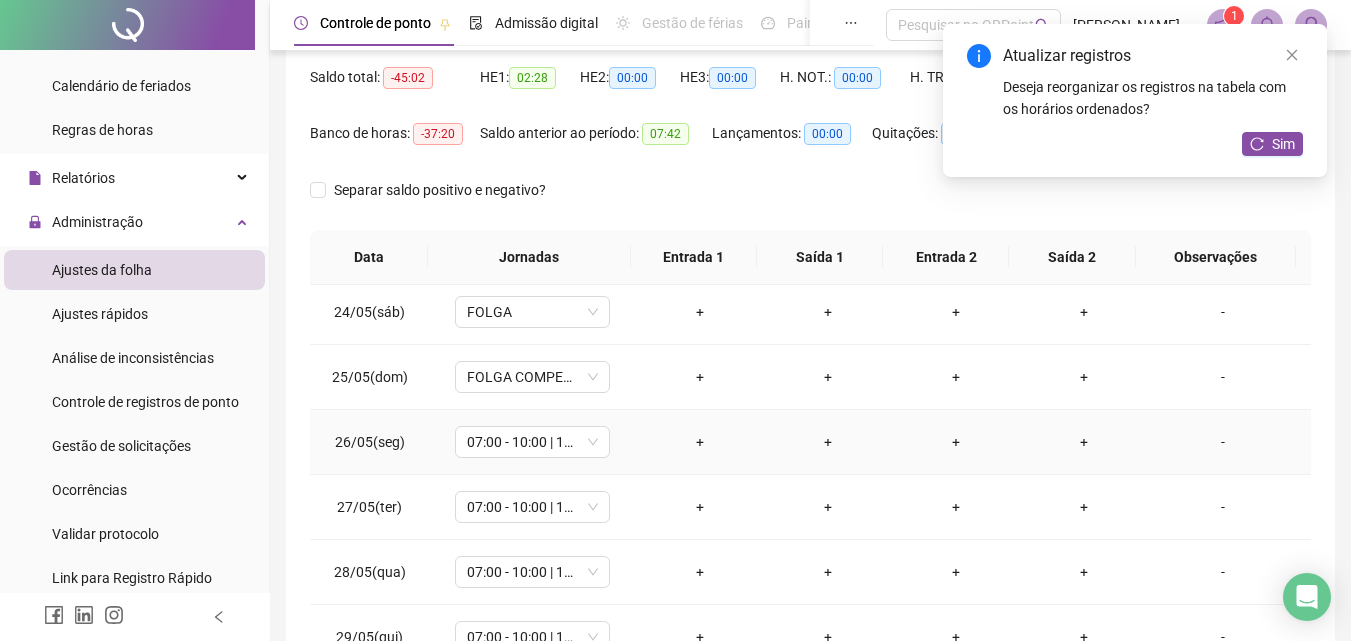 click on "+" at bounding box center [700, 442] 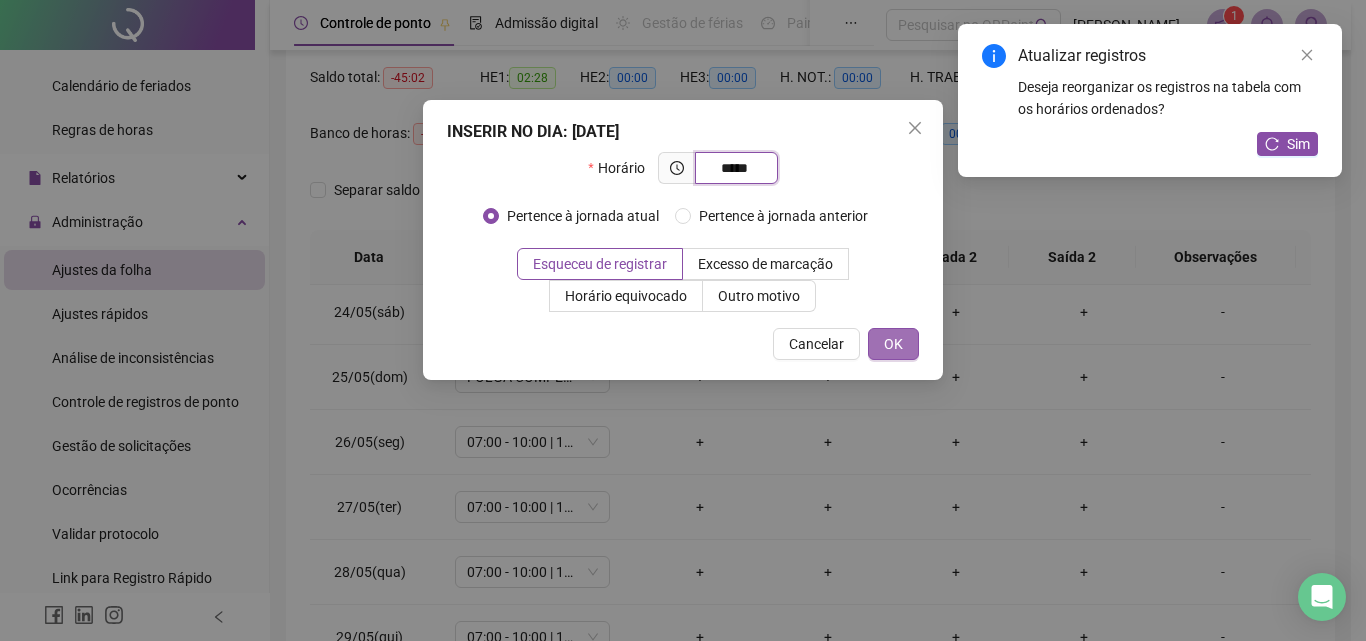 type on "*****" 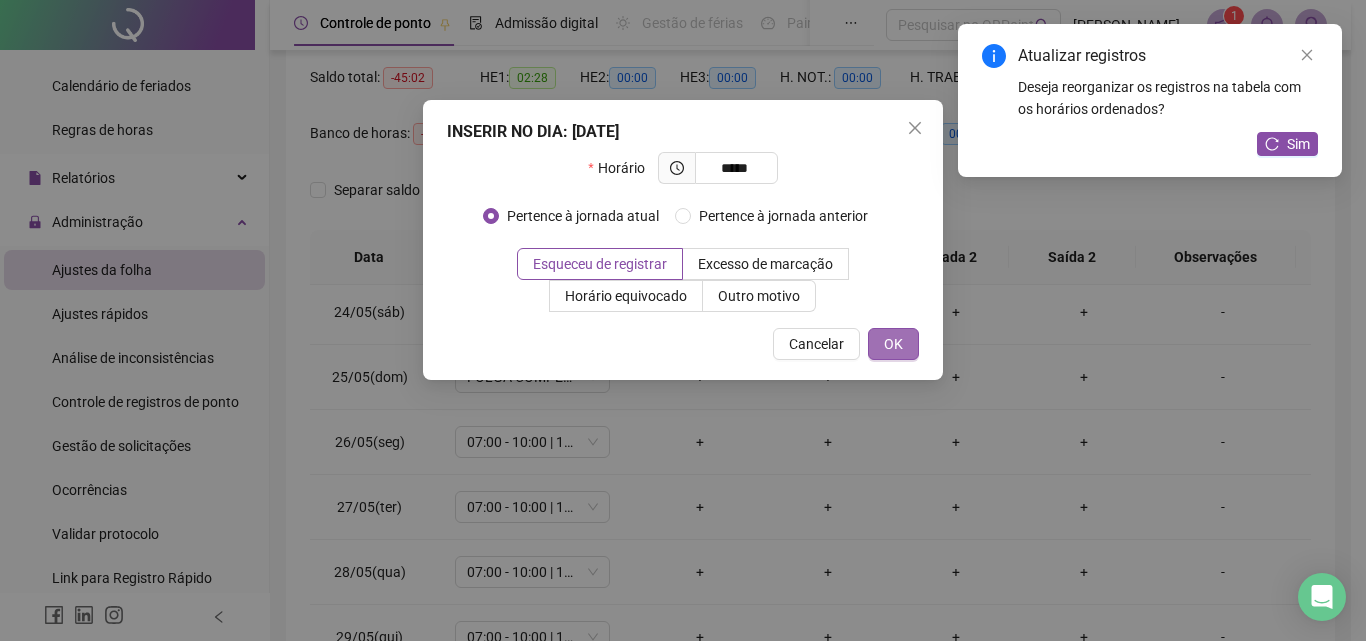 click on "OK" at bounding box center (893, 344) 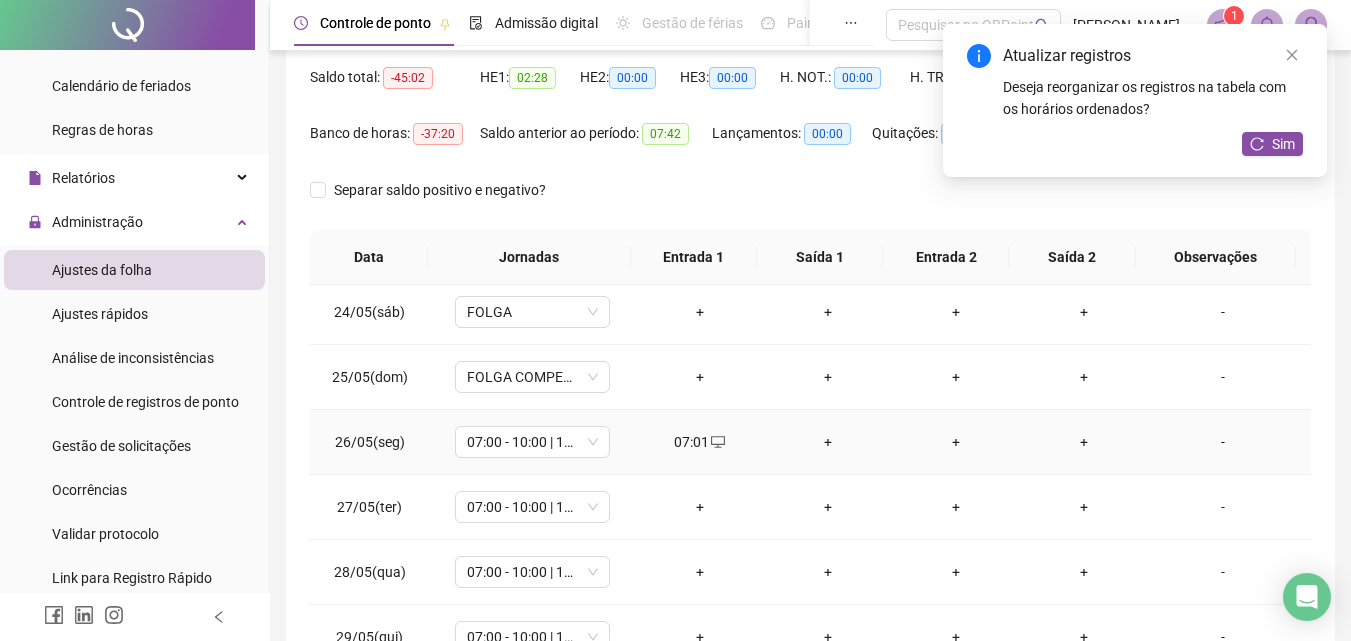 click on "+" at bounding box center (828, 442) 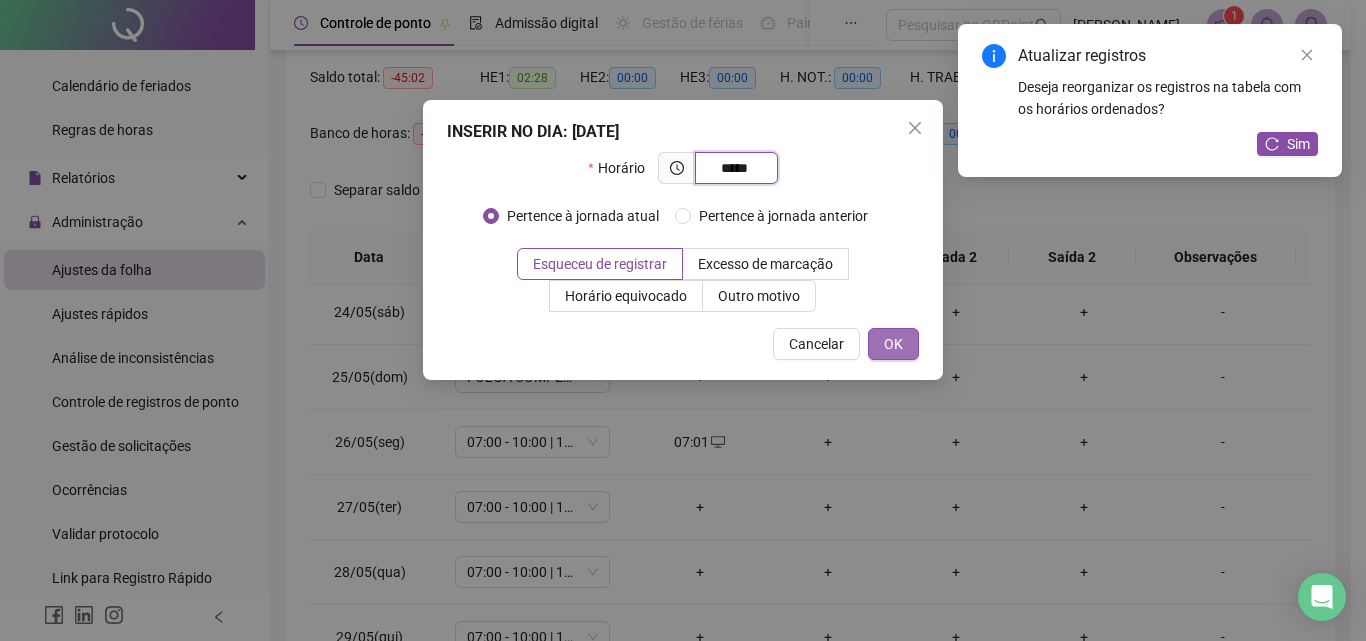type on "*****" 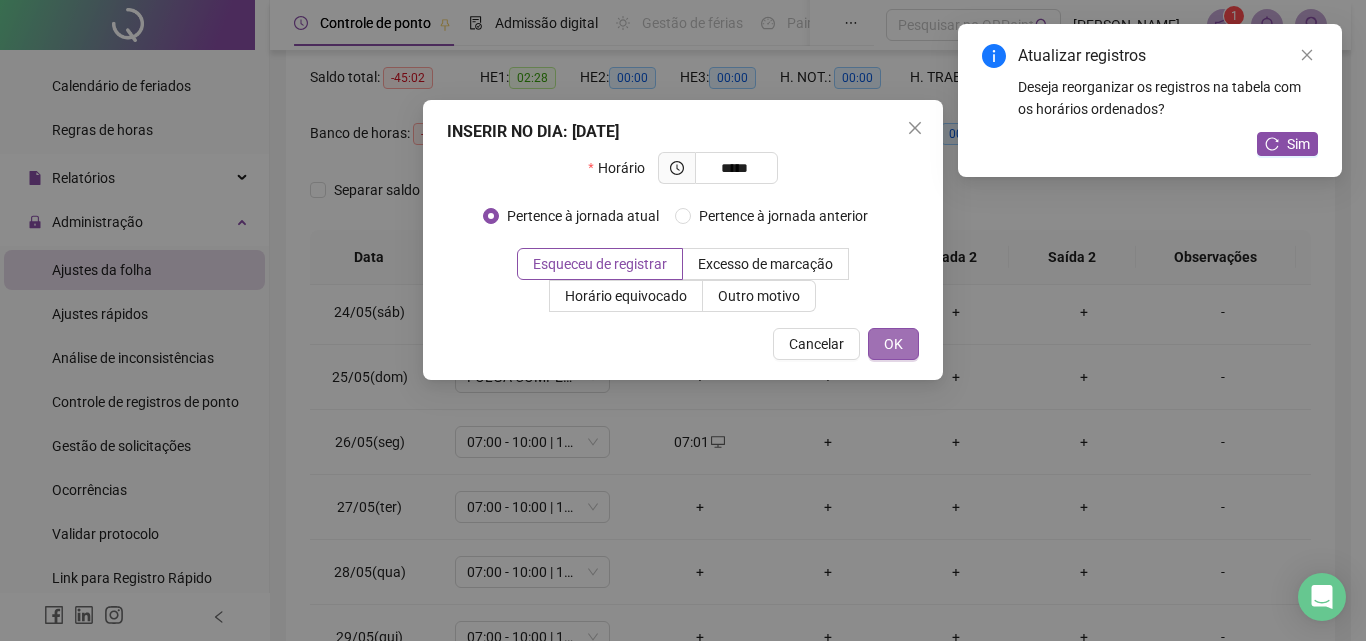 click on "OK" at bounding box center [893, 344] 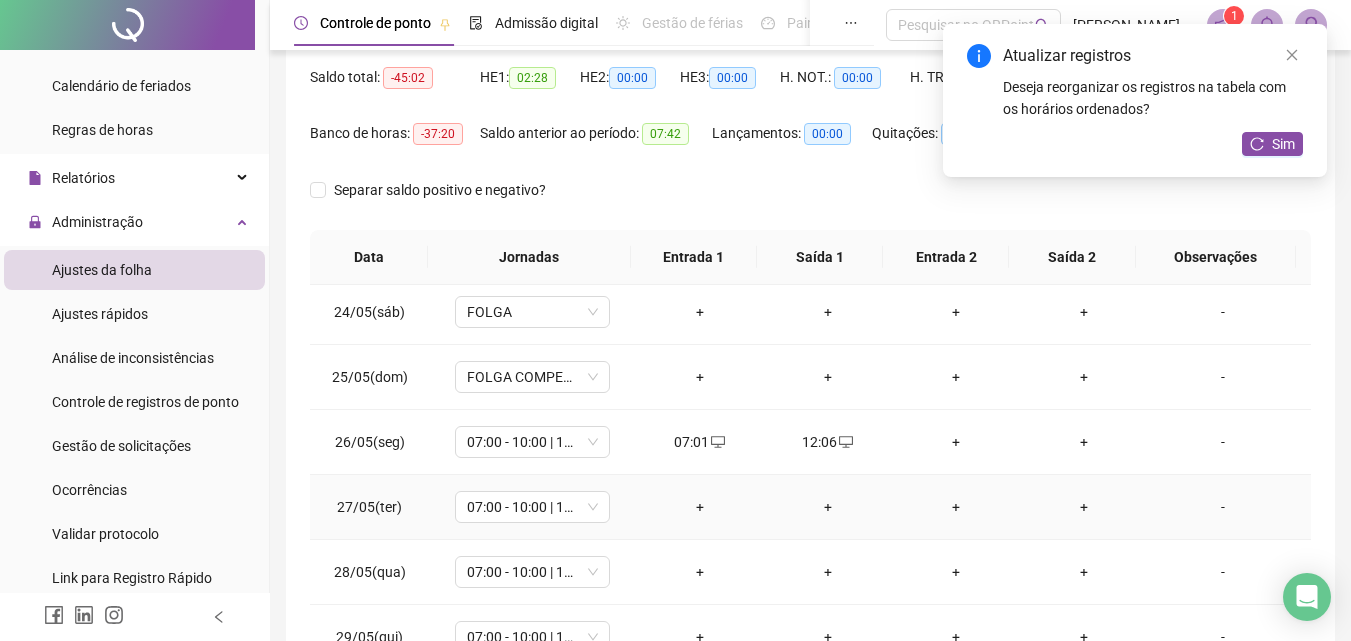 click on "+" at bounding box center (700, 507) 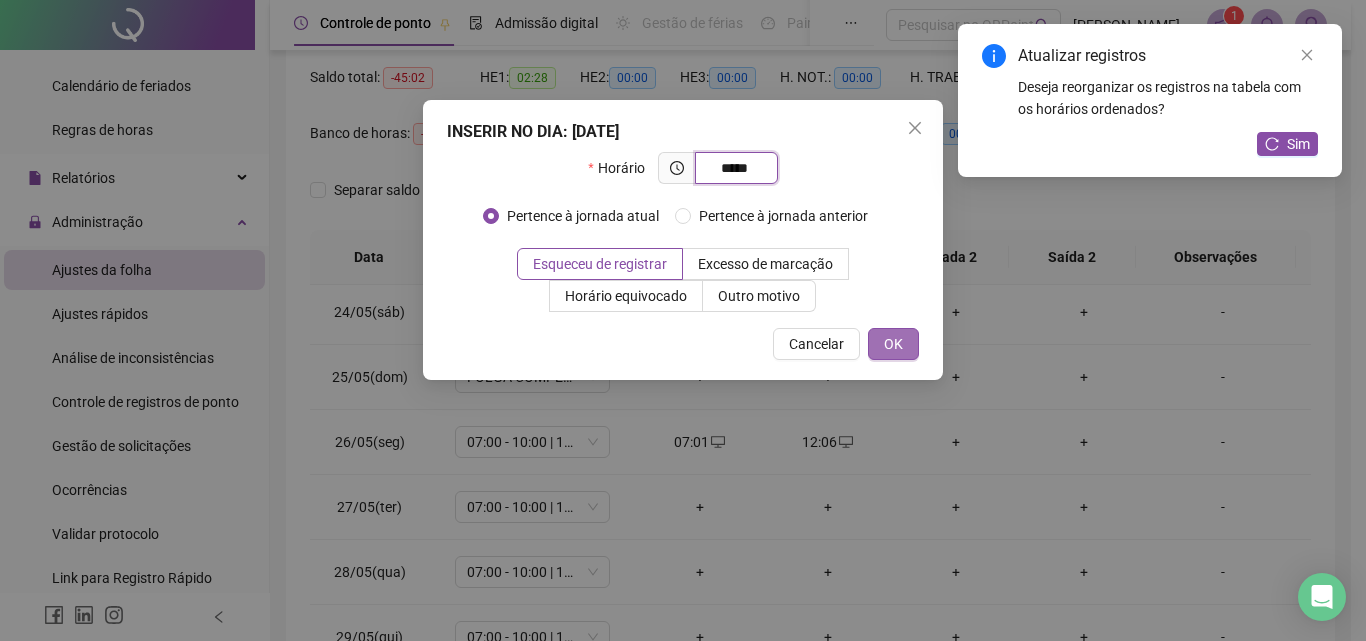 type on "*****" 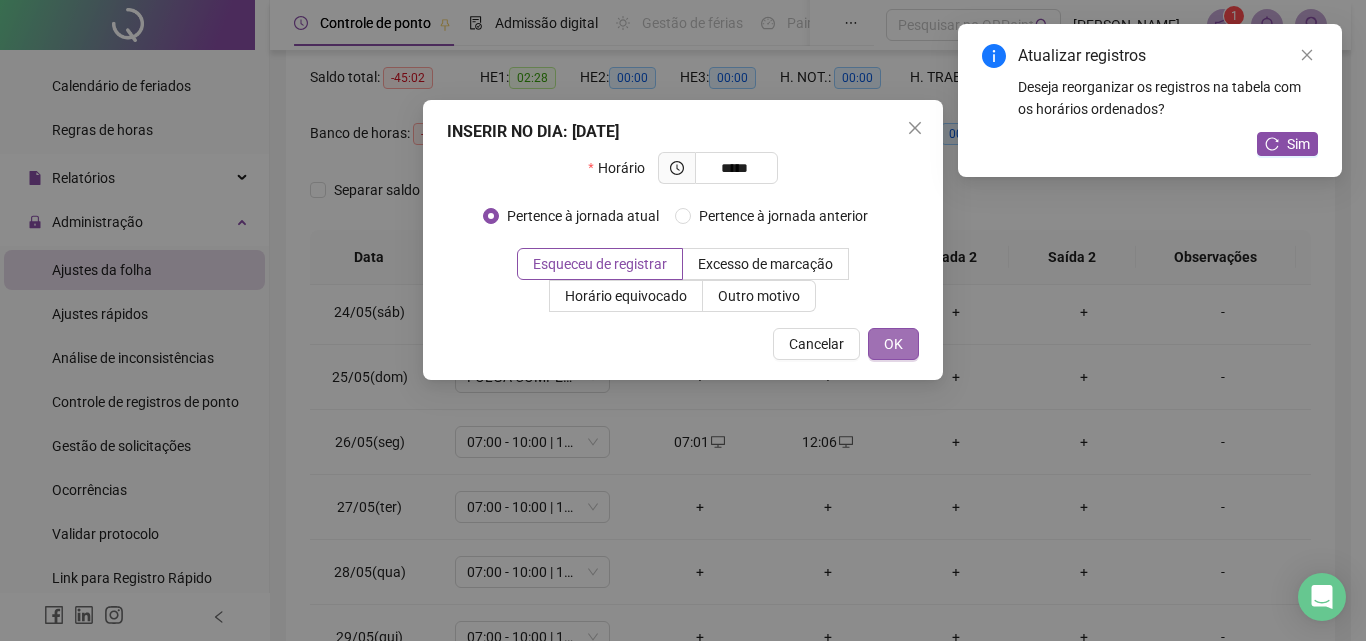 click on "OK" at bounding box center [893, 344] 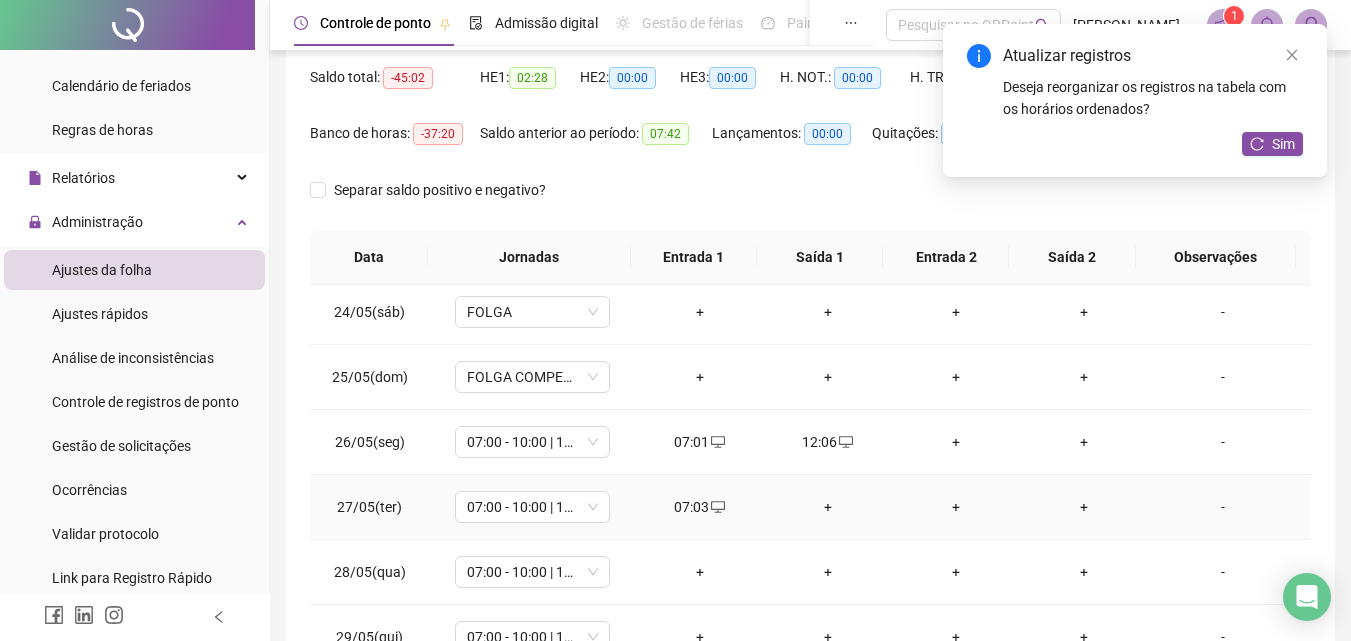 click on "+" at bounding box center (828, 507) 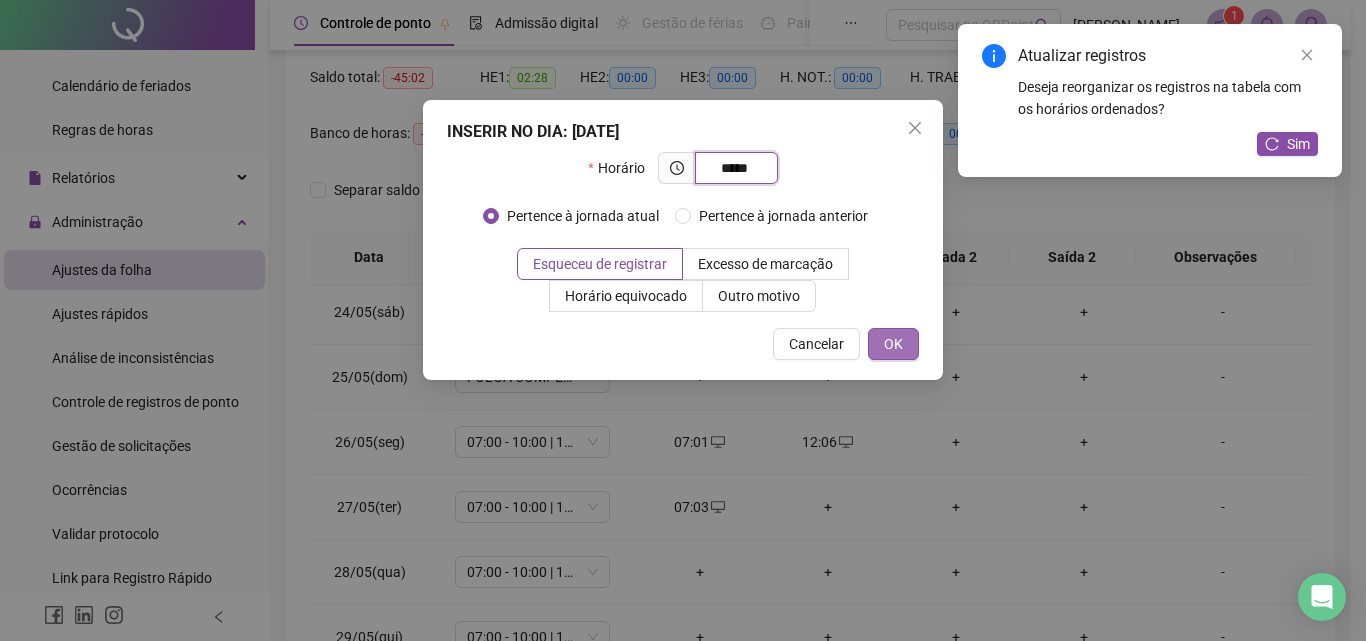 type on "*****" 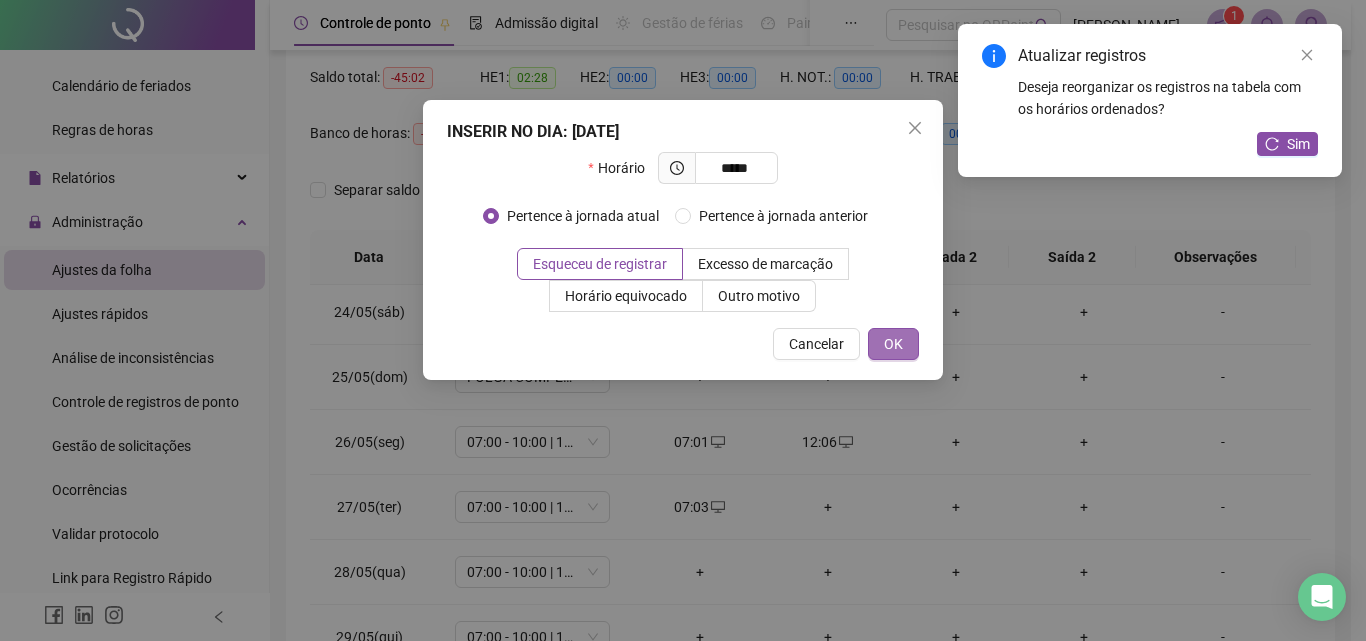 click on "OK" at bounding box center (893, 344) 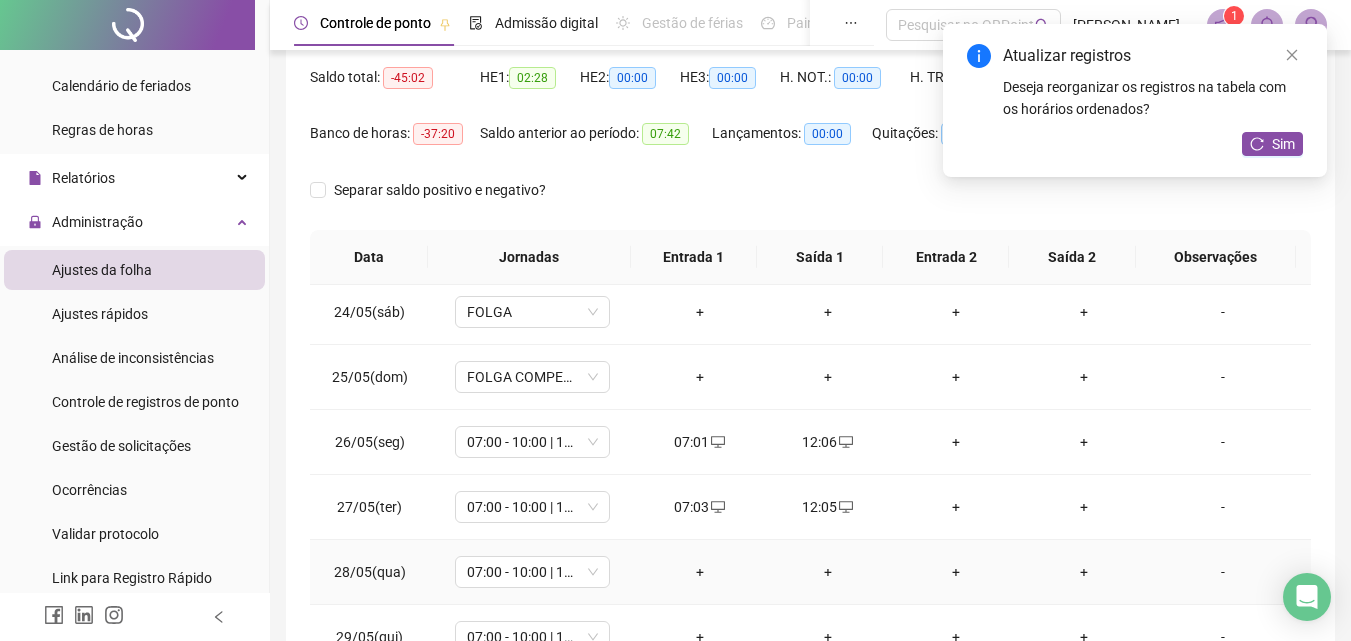 drag, startPoint x: 708, startPoint y: 572, endPoint x: 704, endPoint y: 562, distance: 10.770329 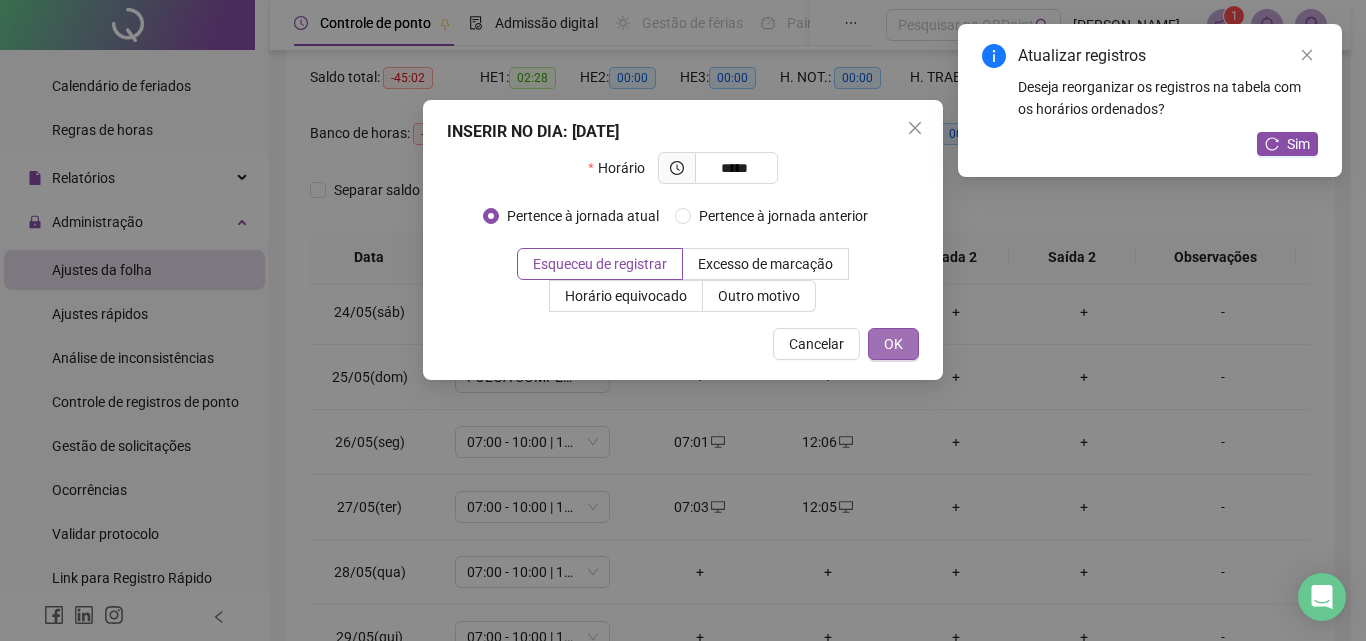 type on "*****" 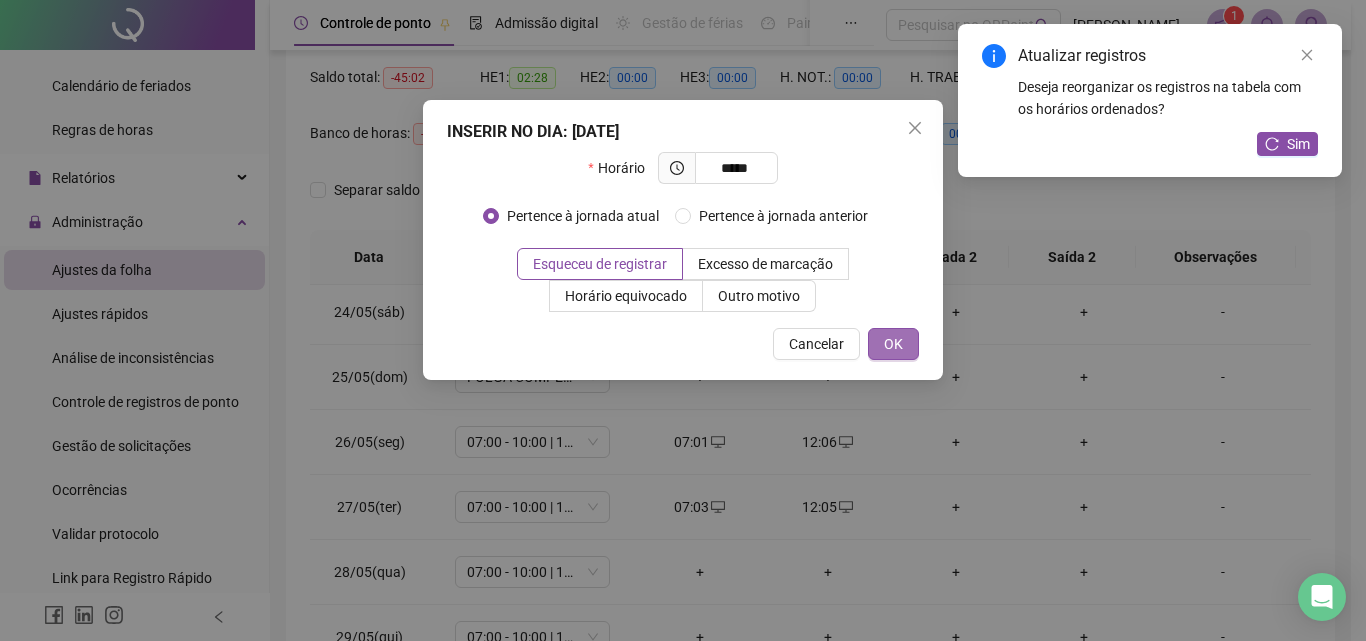 click on "OK" at bounding box center (893, 344) 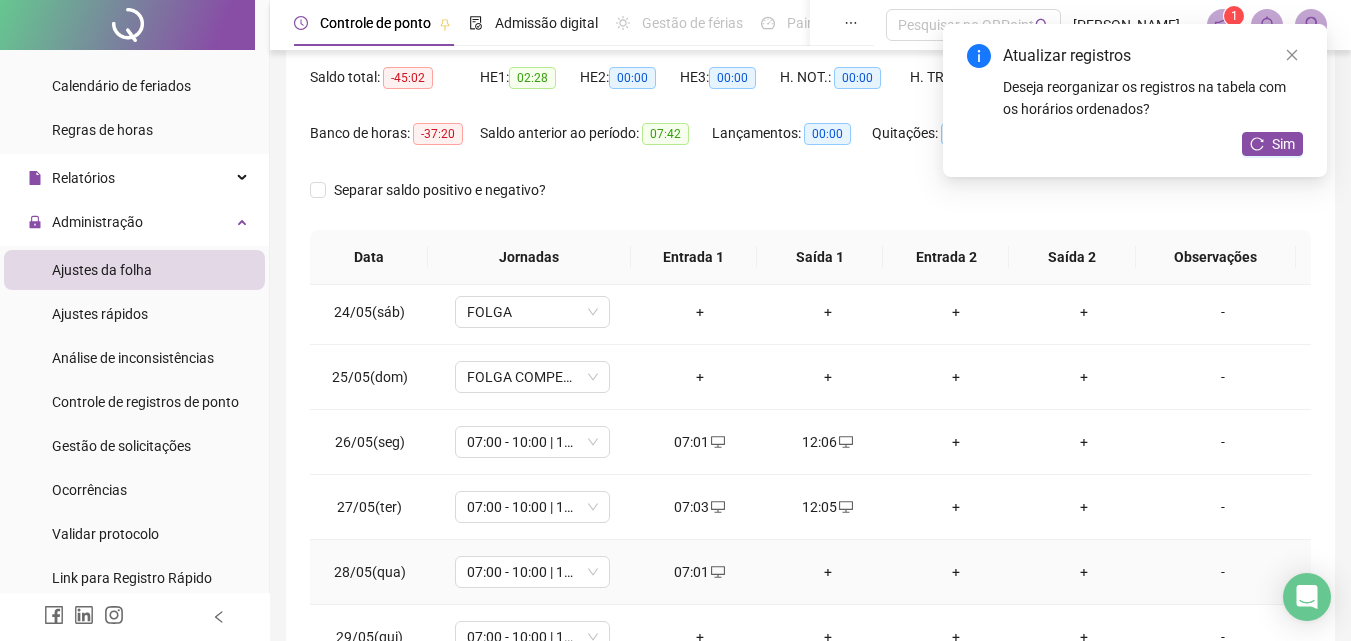 drag, startPoint x: 823, startPoint y: 554, endPoint x: 820, endPoint y: 542, distance: 12.369317 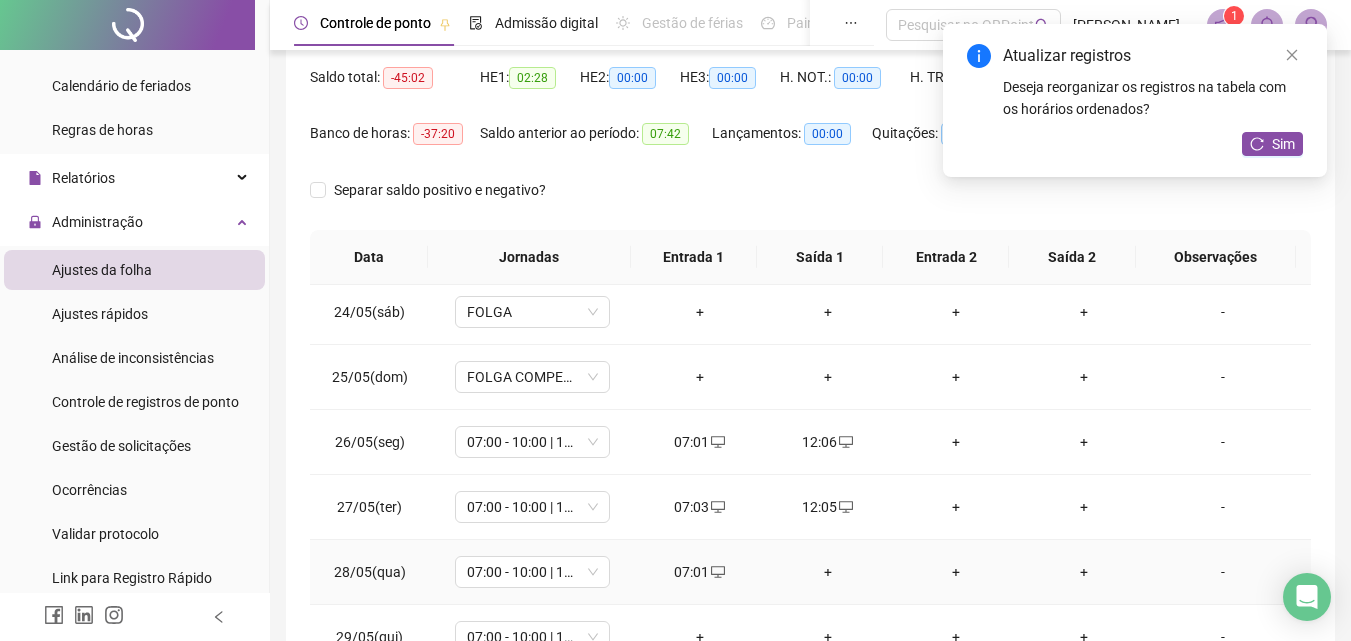 click on "+" at bounding box center (828, 572) 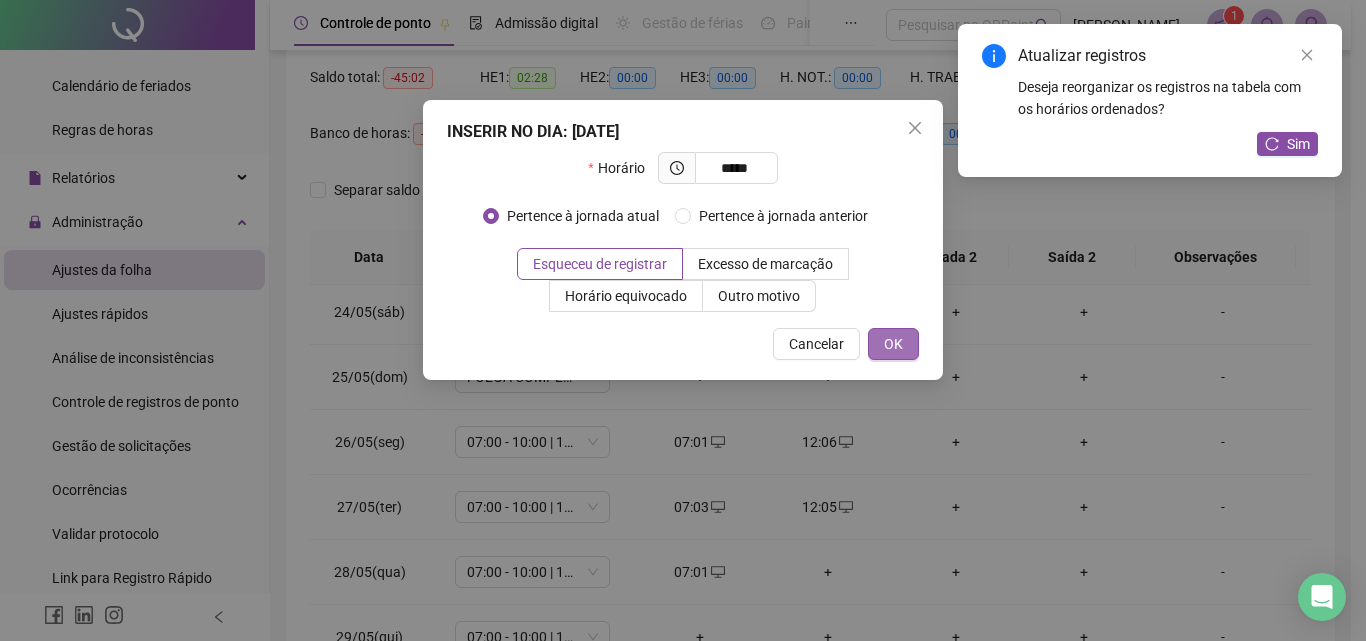 type on "*****" 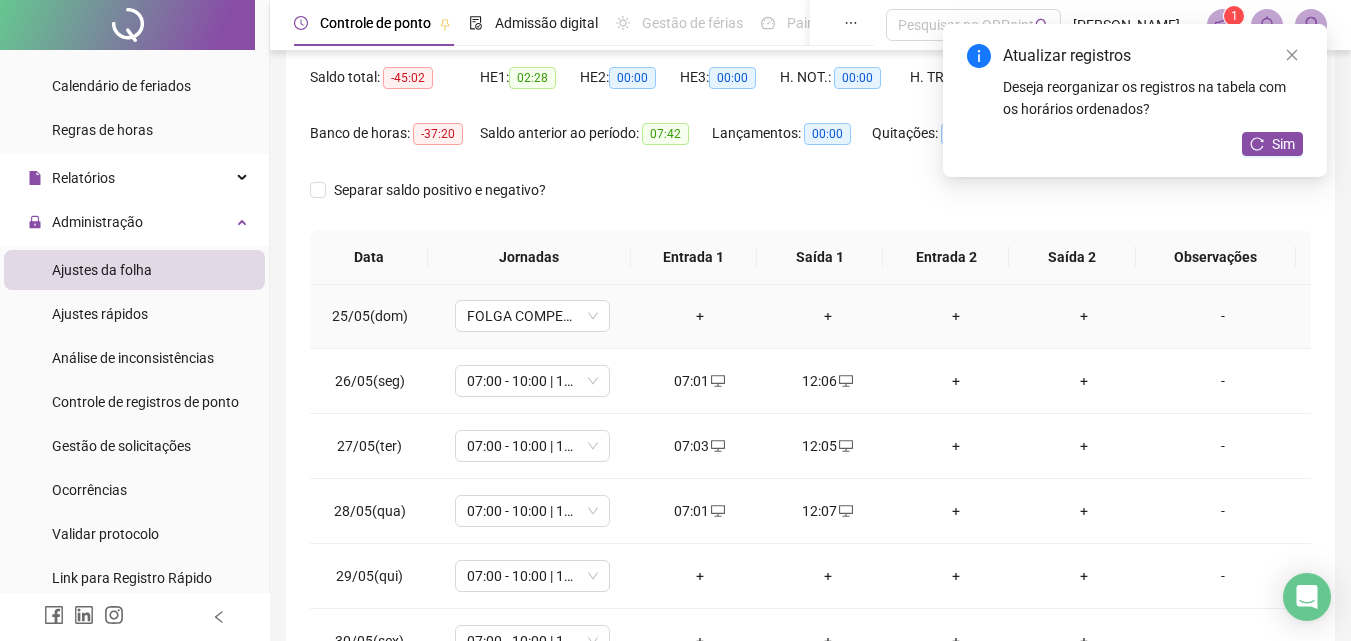 scroll, scrollTop: 1588, scrollLeft: 0, axis: vertical 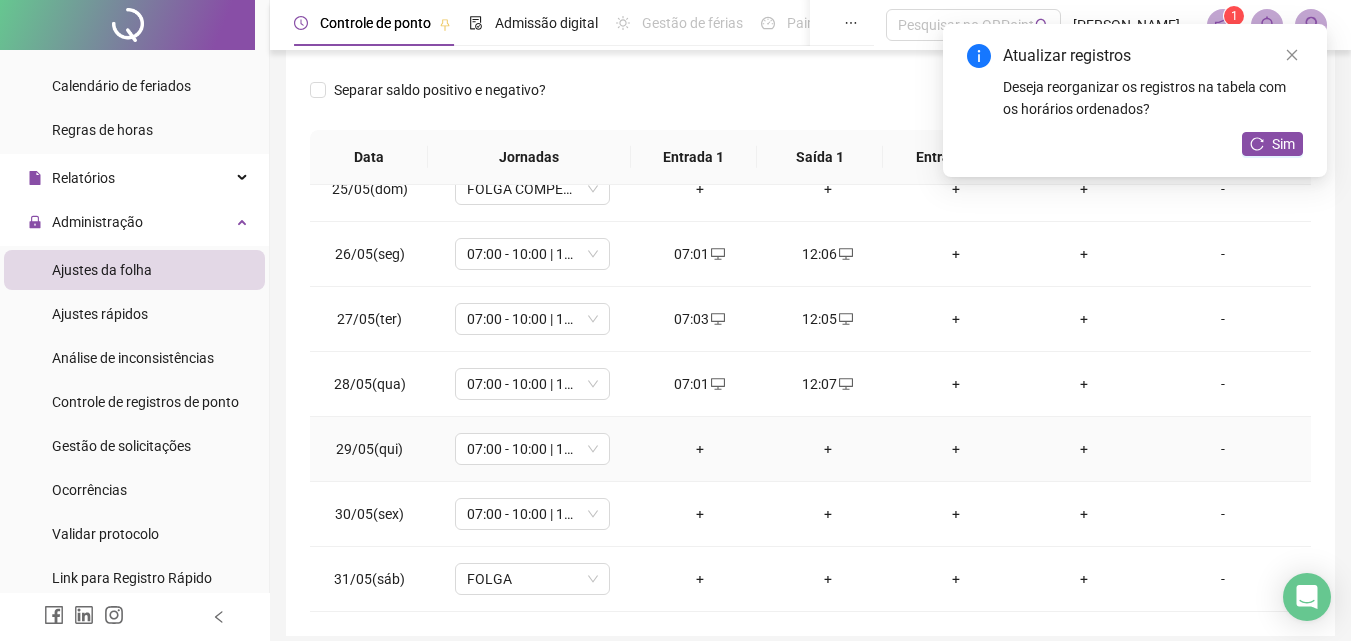 click on "+" at bounding box center (700, 449) 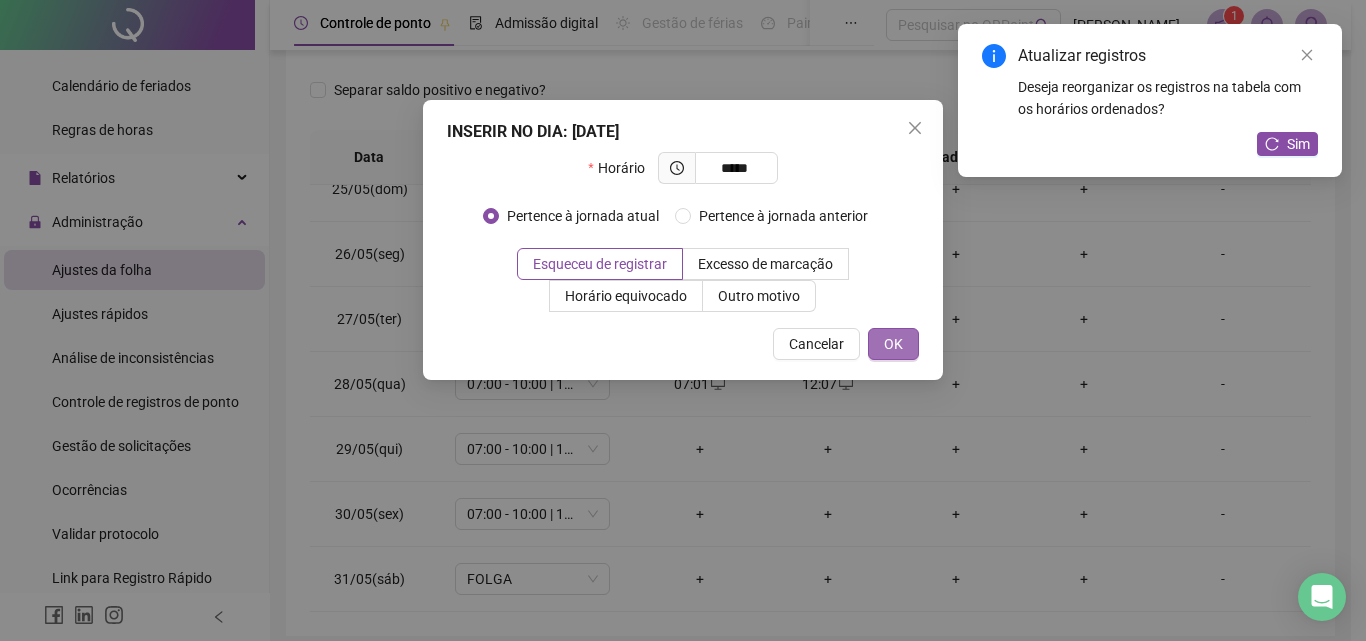 type on "*****" 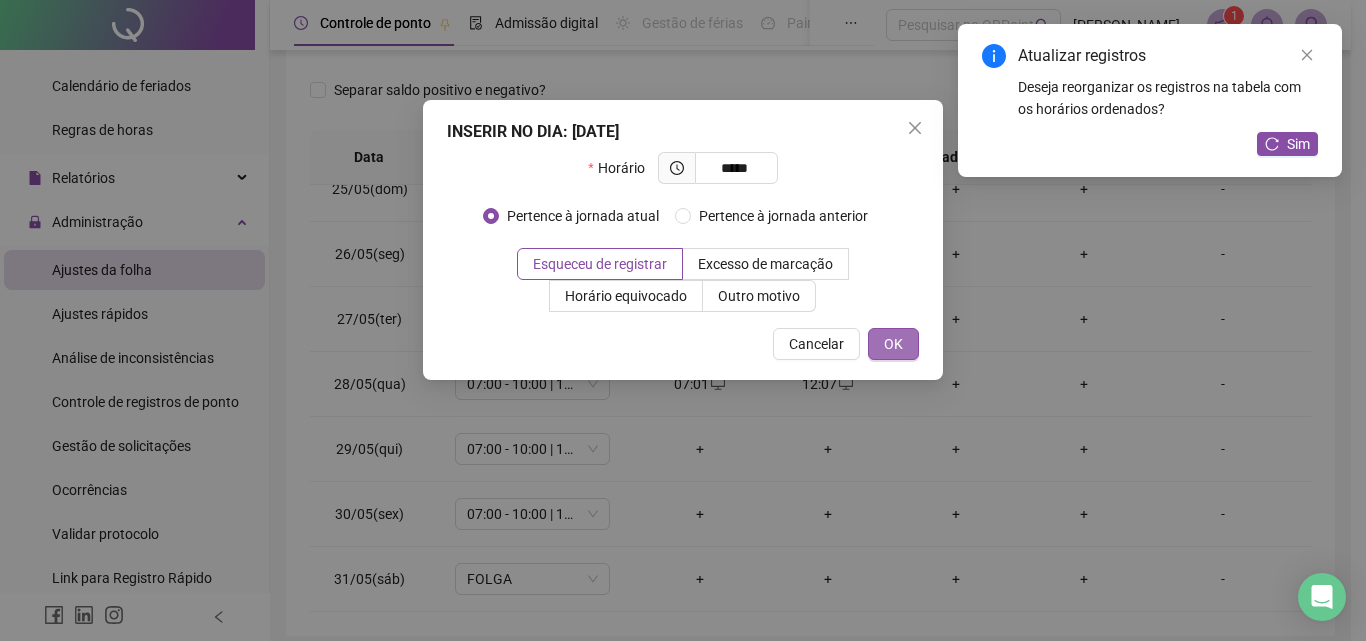 click on "OK" at bounding box center (893, 344) 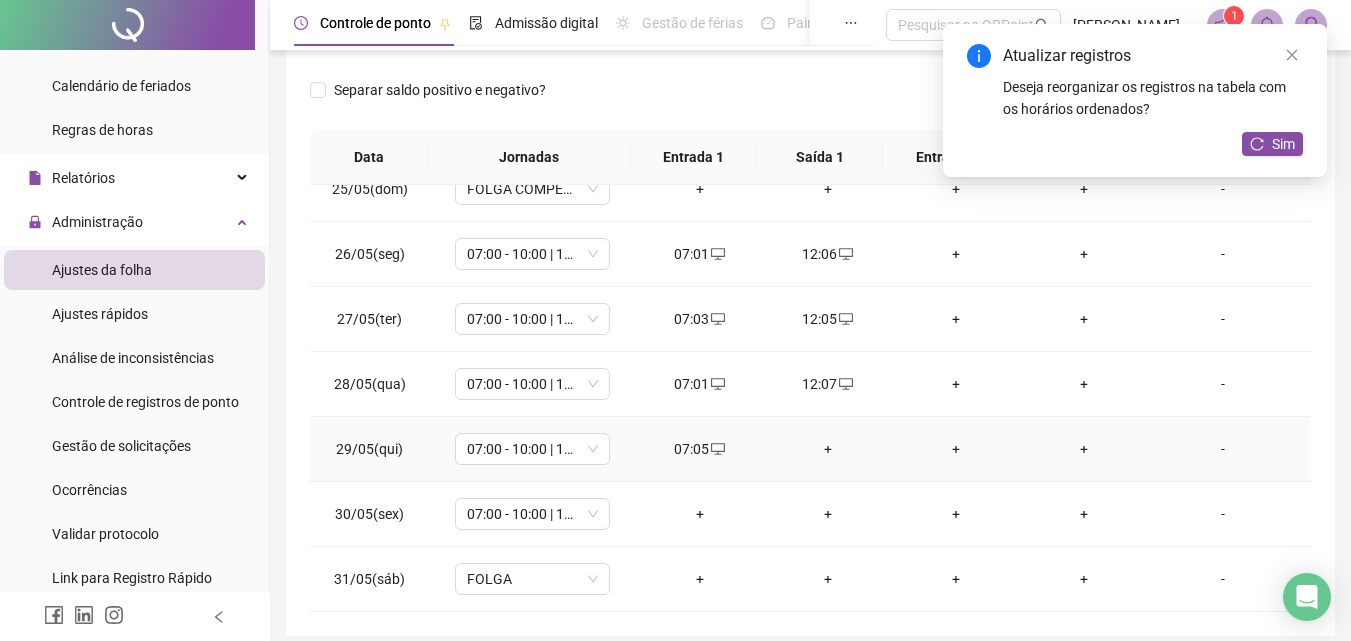 drag, startPoint x: 817, startPoint y: 451, endPoint x: 806, endPoint y: 417, distance: 35.735138 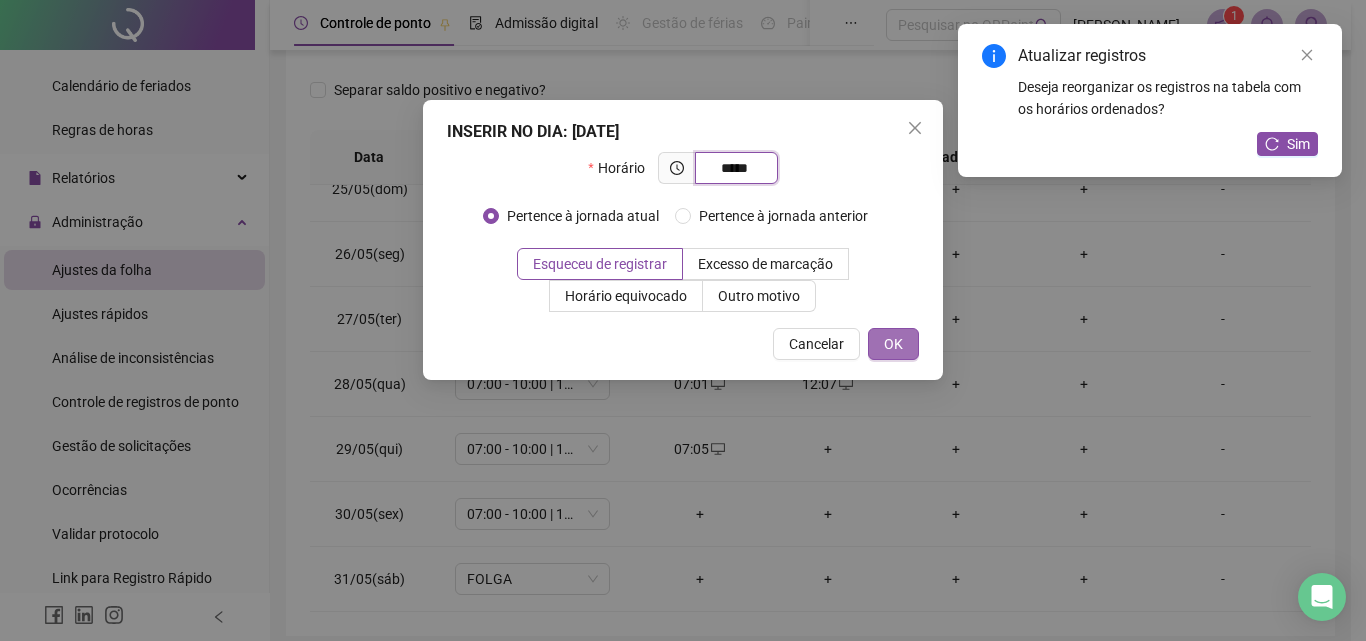 type on "*****" 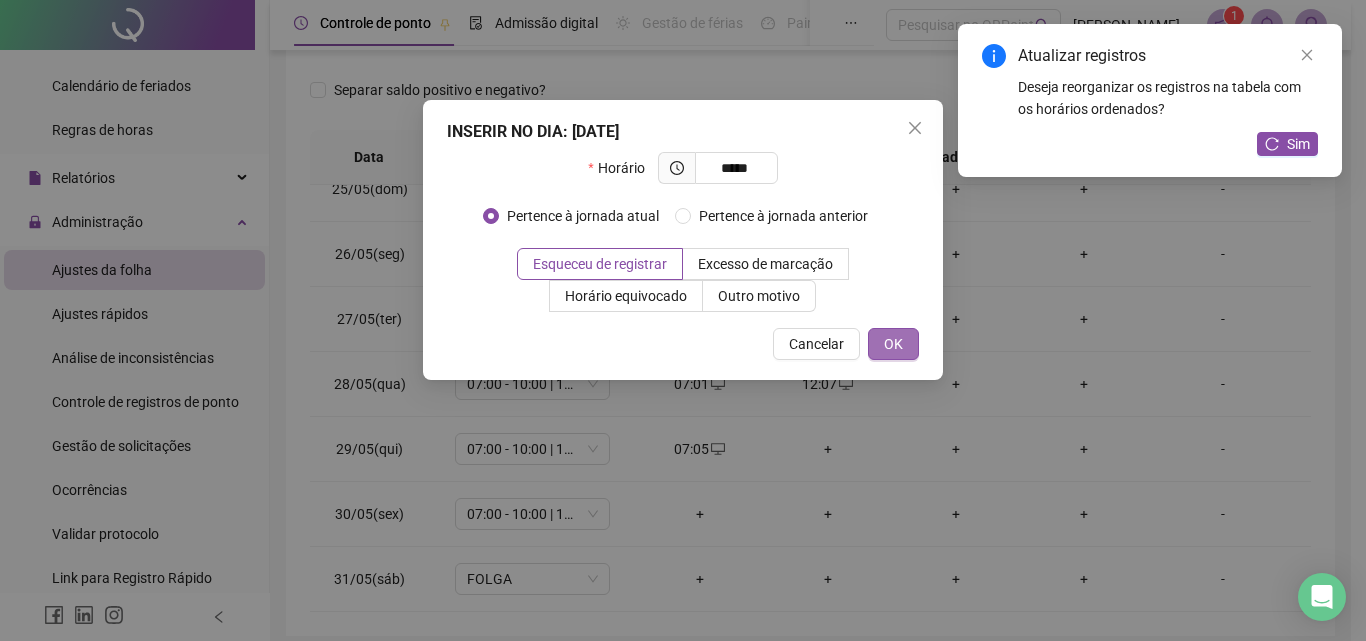 click on "OK" at bounding box center [893, 344] 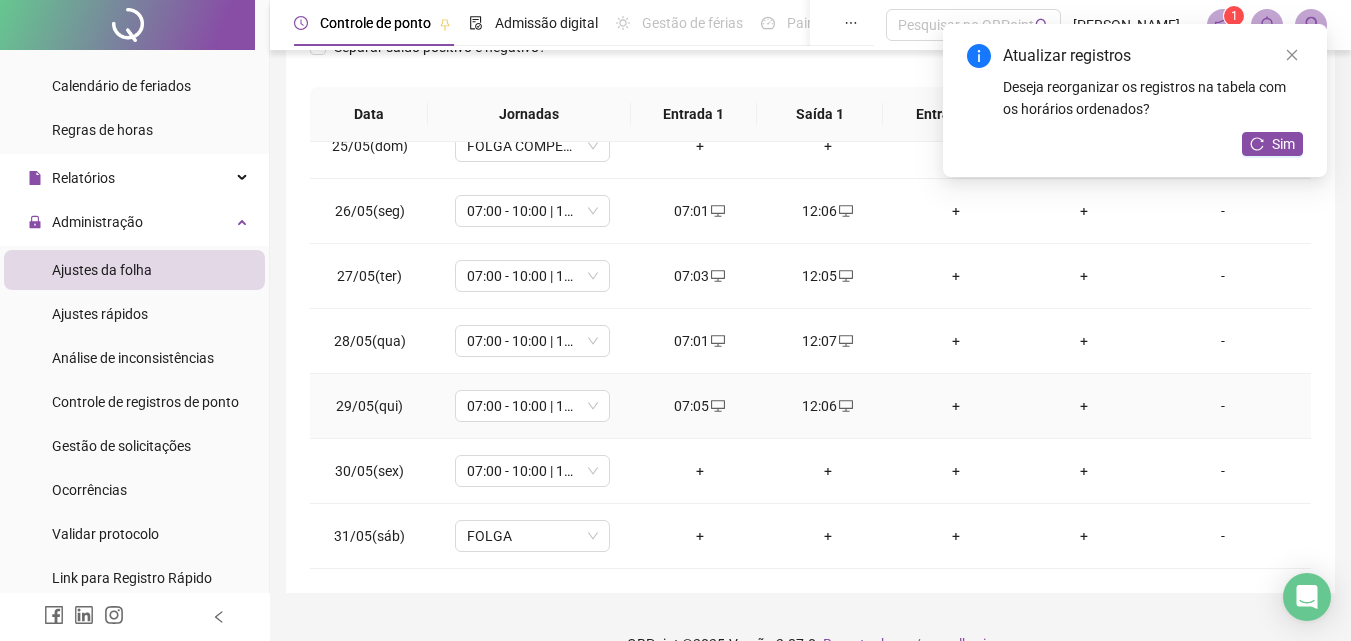 scroll, scrollTop: 381, scrollLeft: 0, axis: vertical 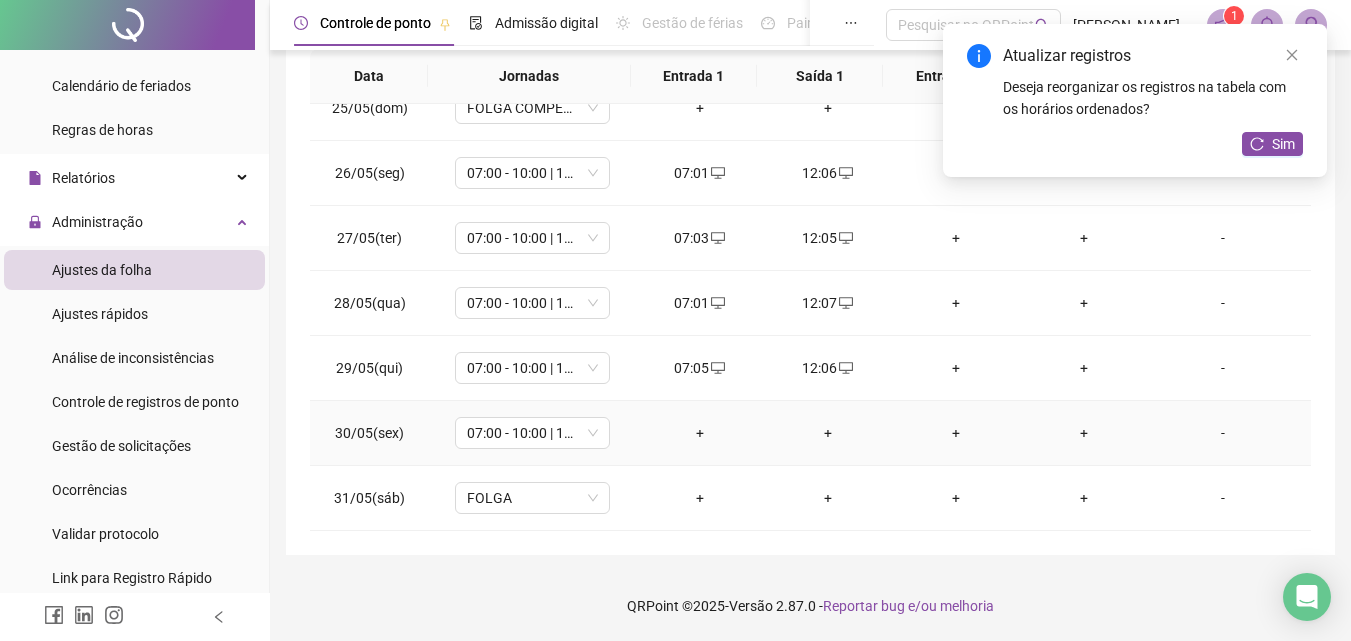 drag, startPoint x: 691, startPoint y: 430, endPoint x: 686, endPoint y: 414, distance: 16.763054 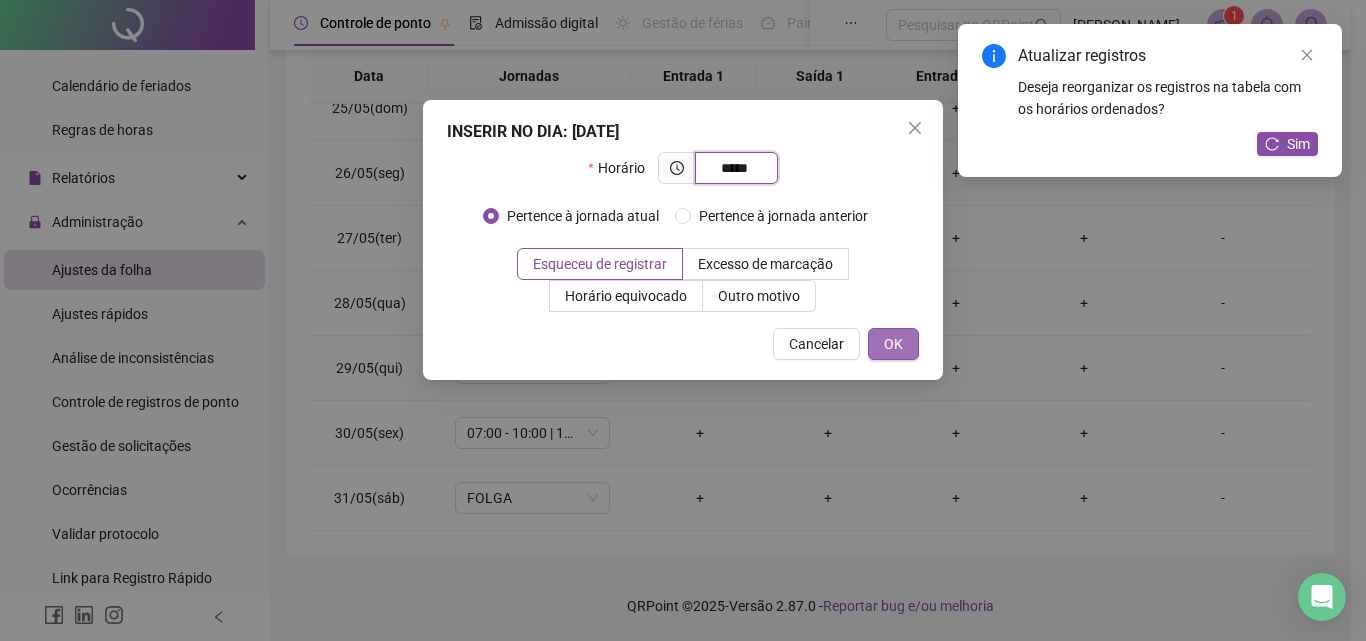 type on "*****" 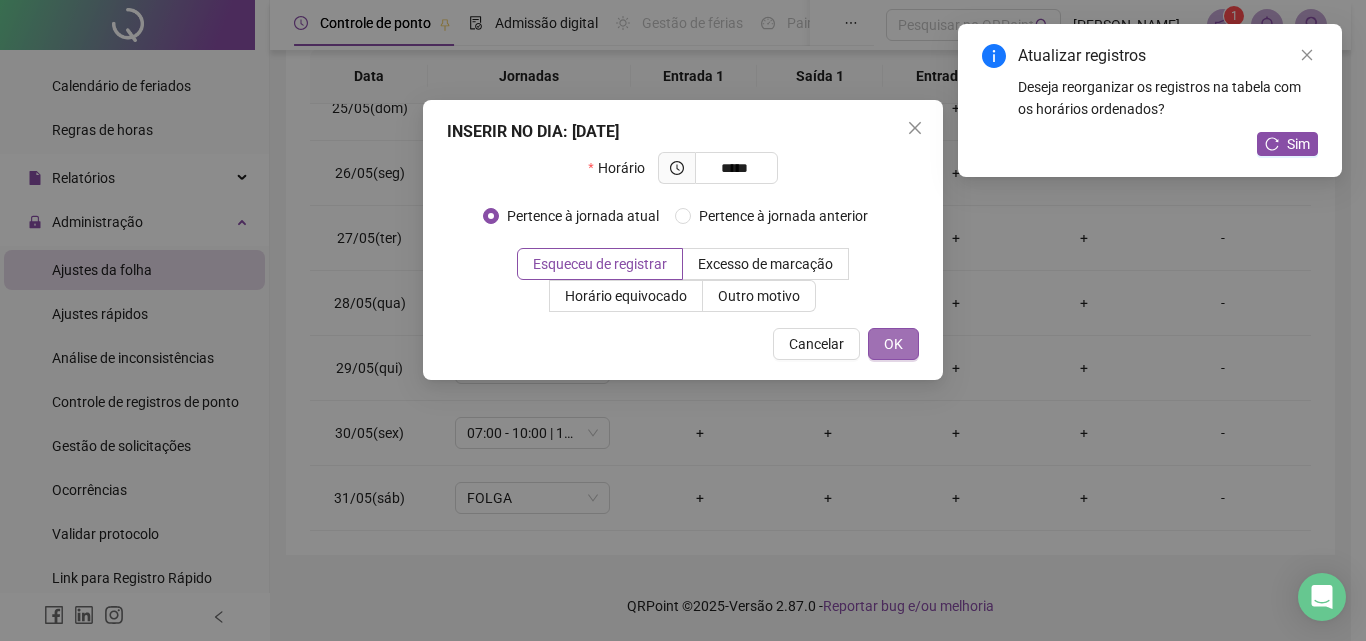 click on "OK" at bounding box center (893, 344) 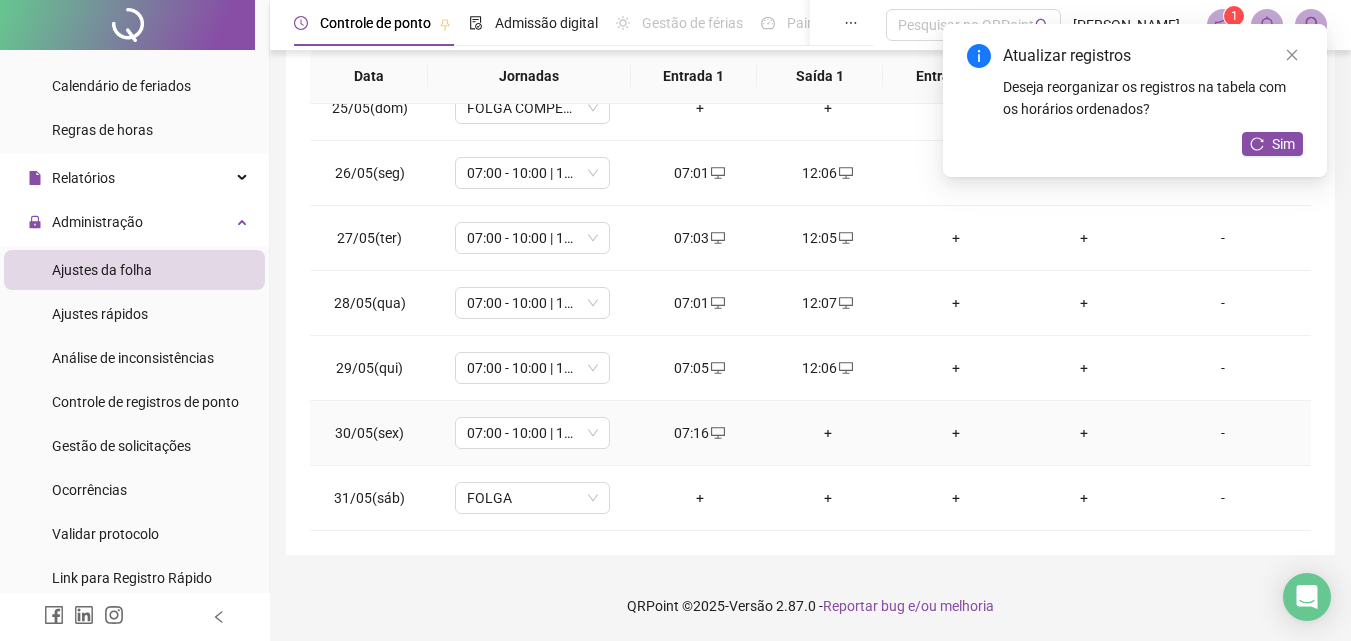 drag, startPoint x: 823, startPoint y: 430, endPoint x: 812, endPoint y: 402, distance: 30.083218 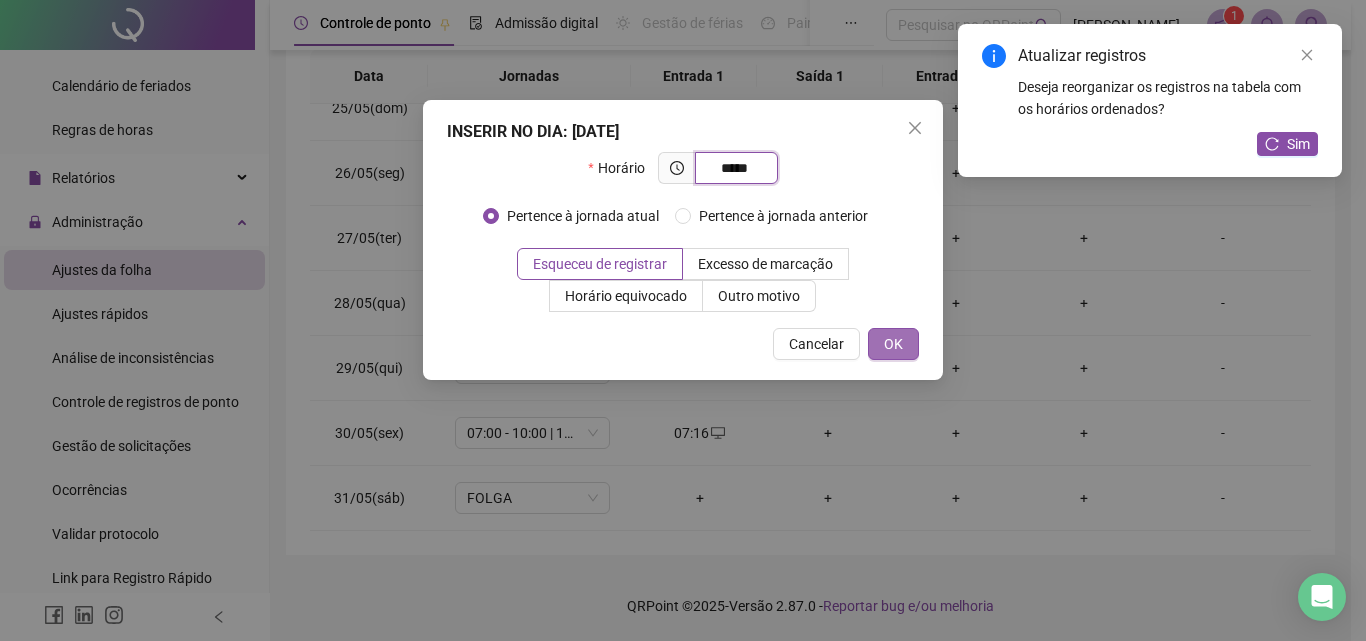 type on "*****" 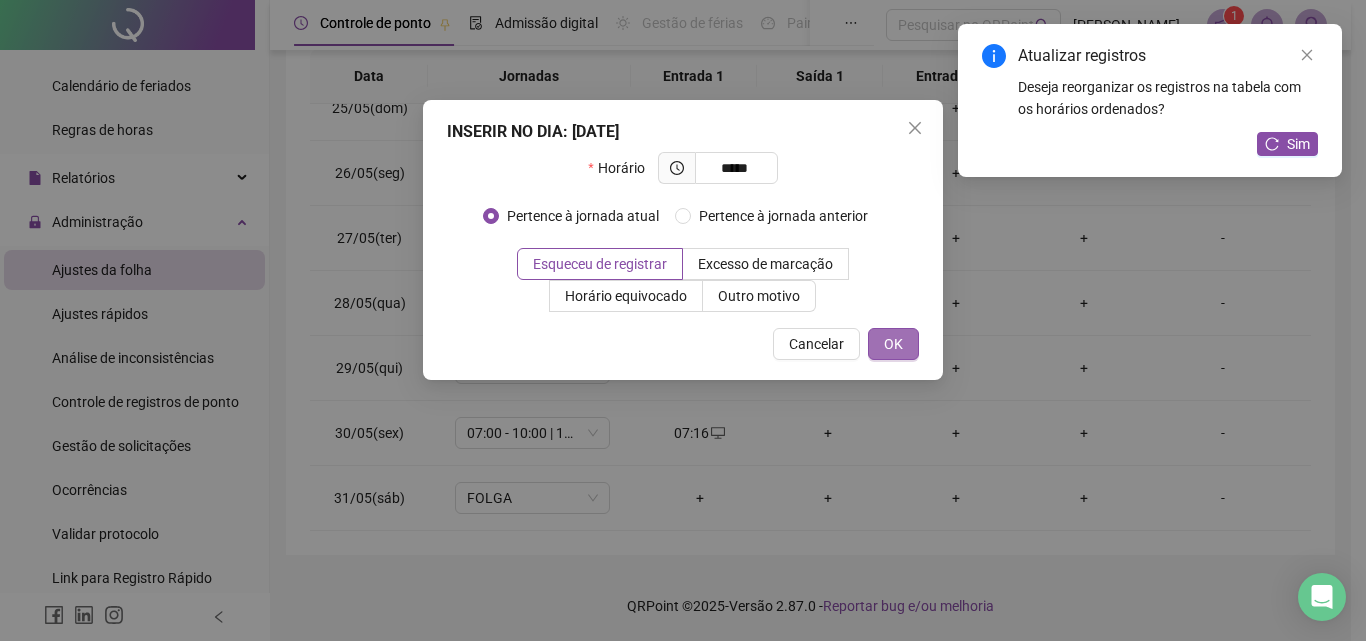 click on "OK" at bounding box center (893, 344) 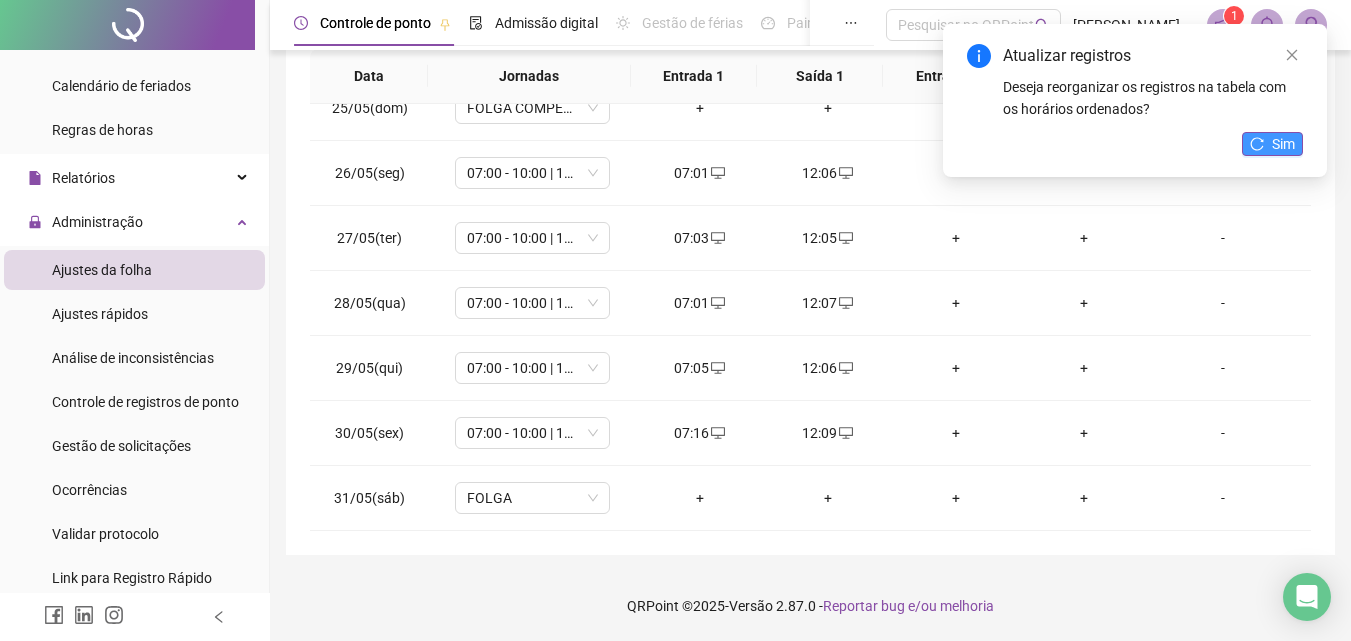 click on "Sim" at bounding box center [1283, 144] 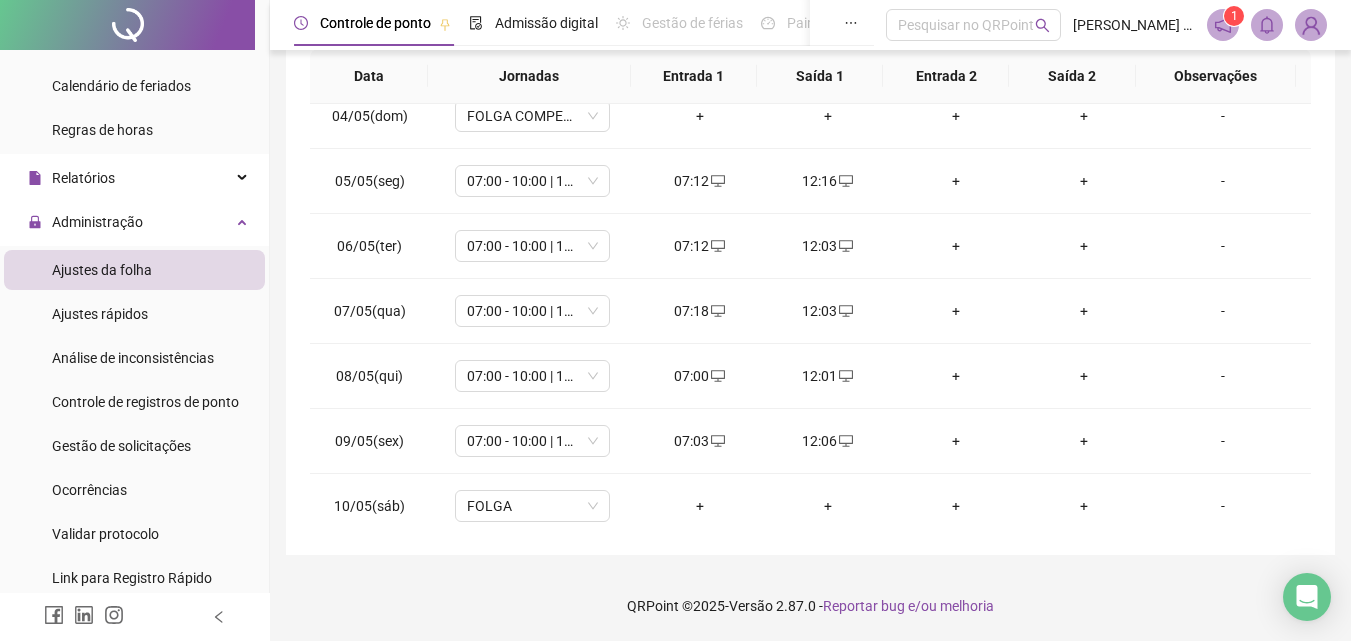 scroll, scrollTop: 0, scrollLeft: 0, axis: both 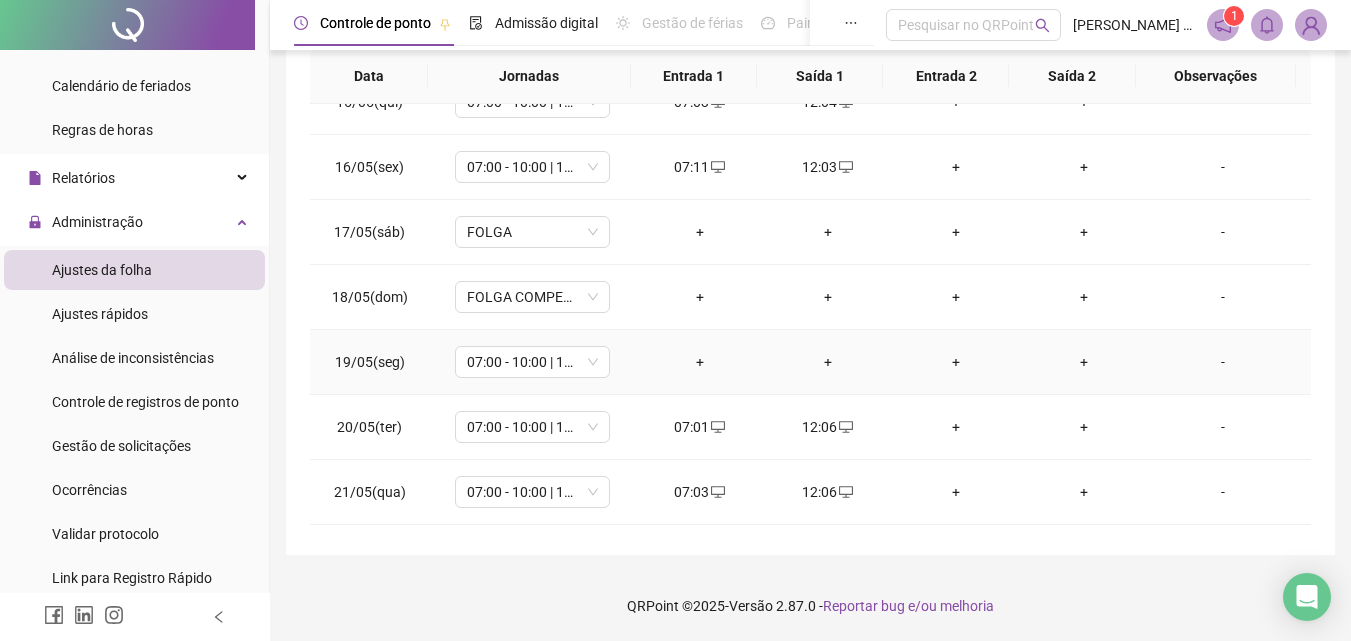 click on "+" at bounding box center [700, 362] 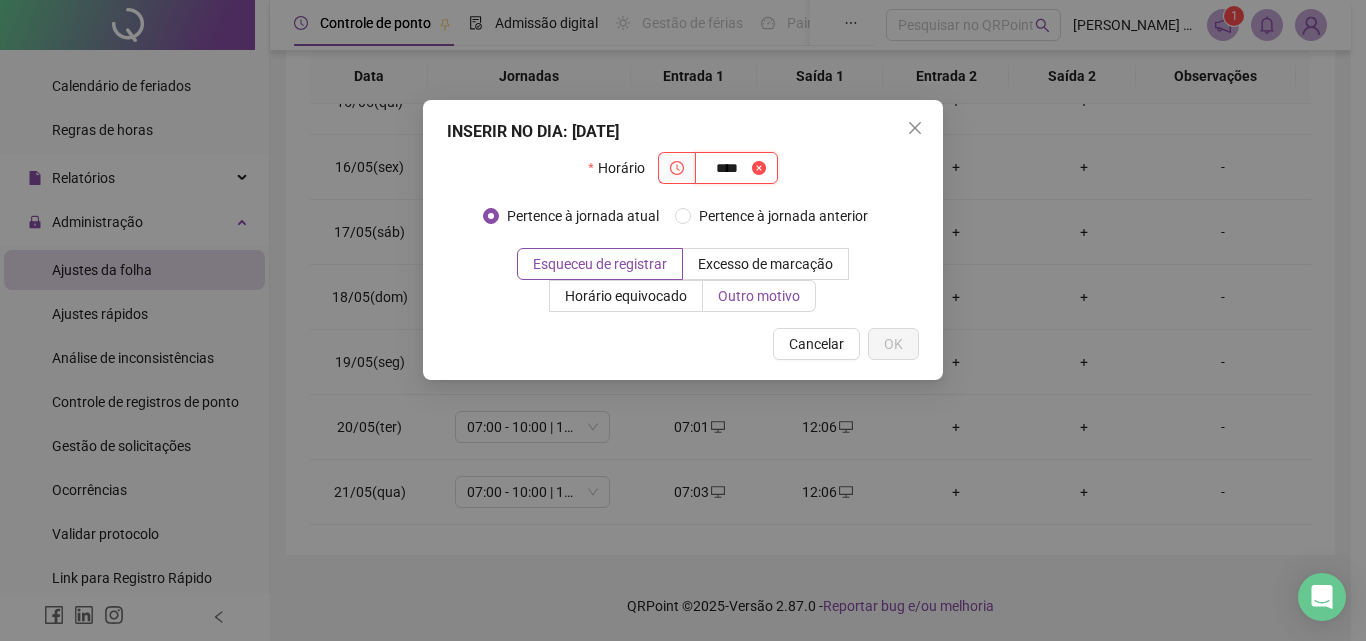 type on "****" 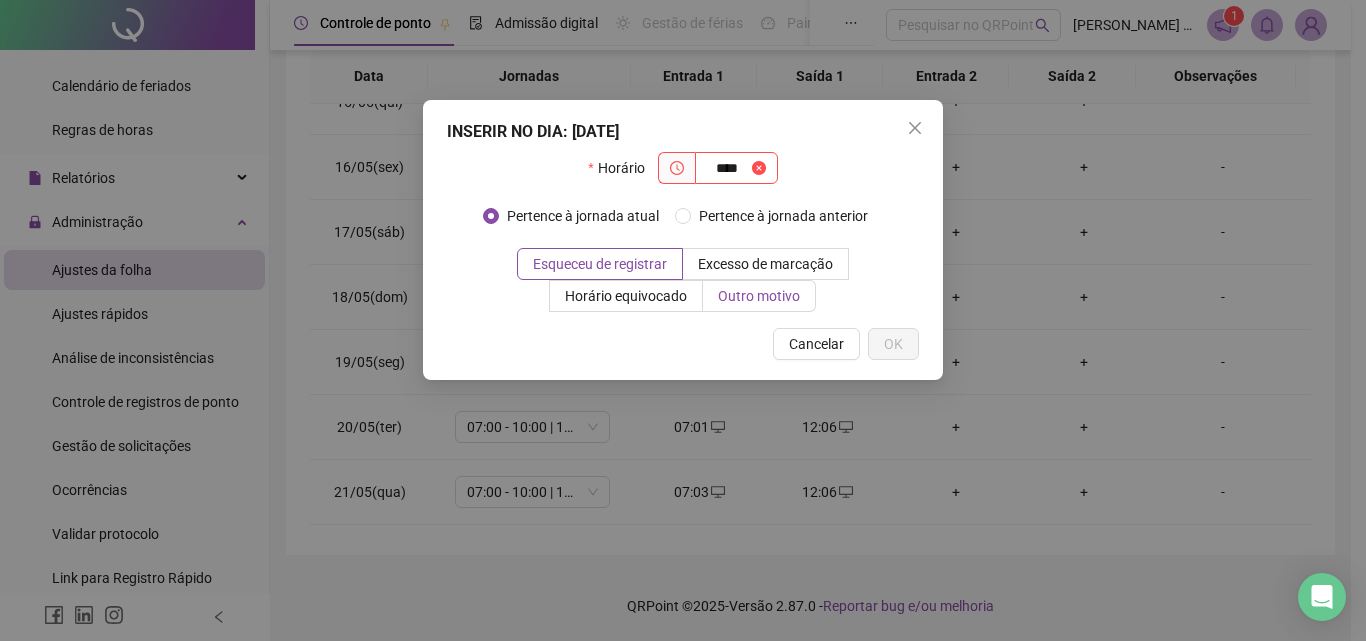 click on "Outro motivo" at bounding box center [759, 296] 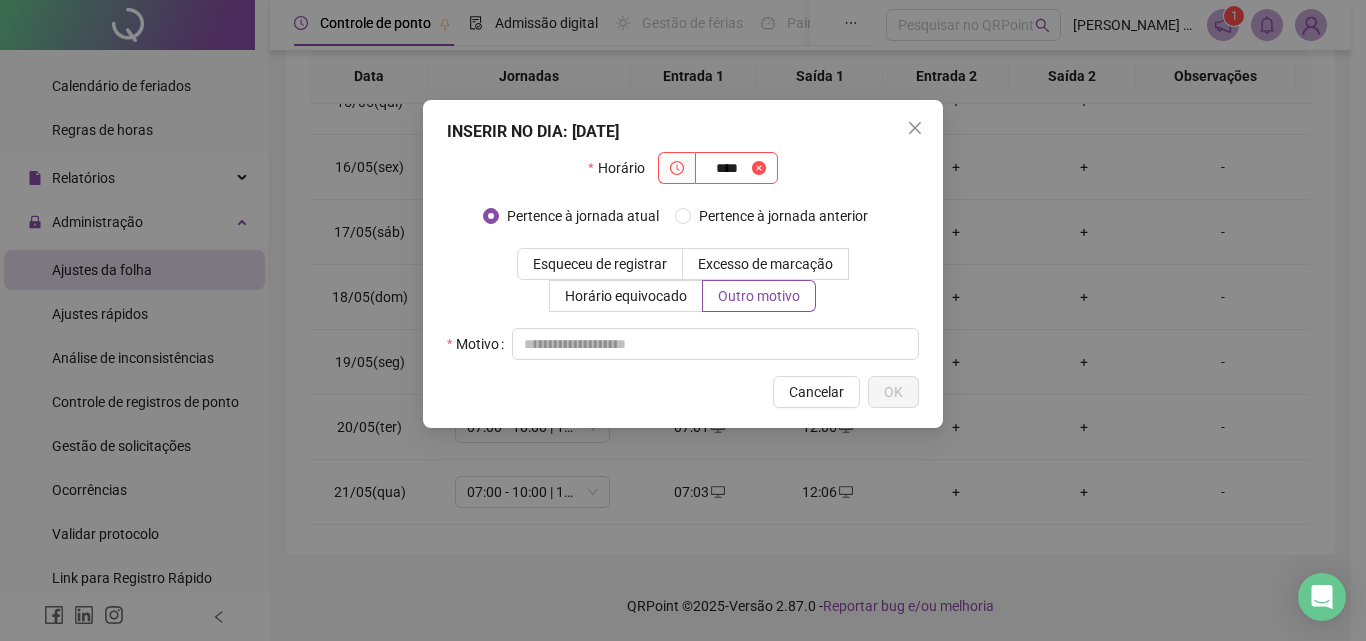 click on "Esqueceu de registrar Excesso de marcação Horário equivocado Outro motivo" at bounding box center (683, 280) 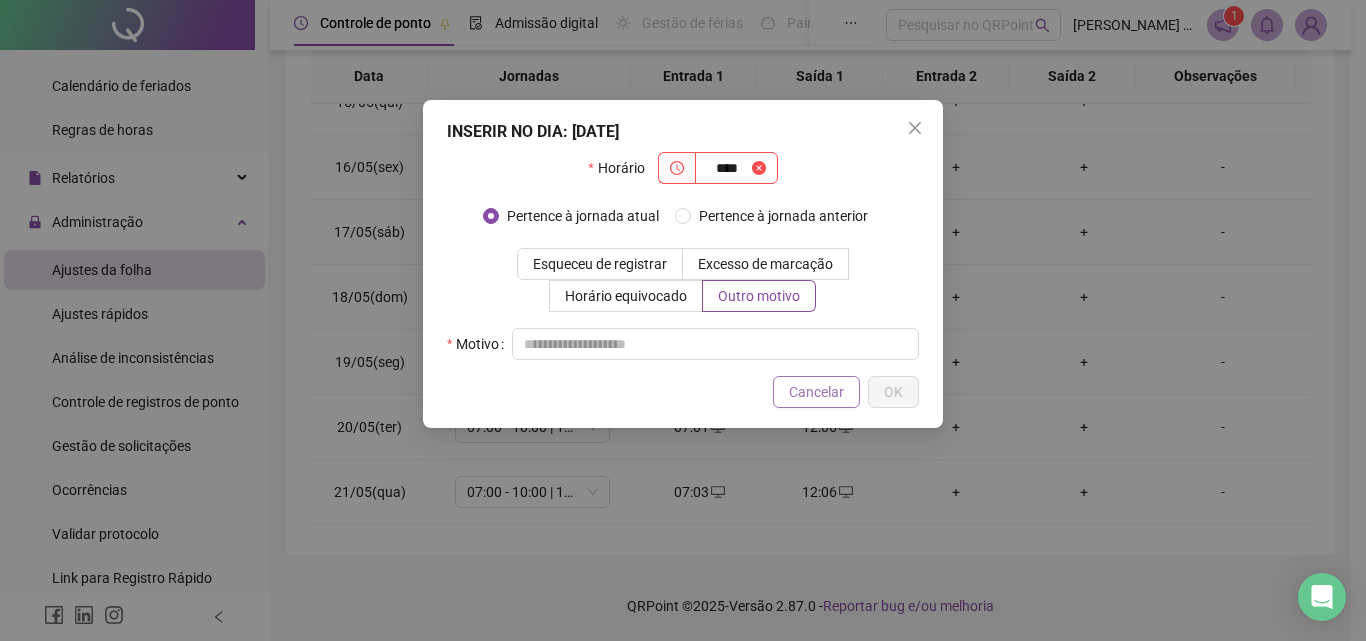 click on "Cancelar" at bounding box center [816, 392] 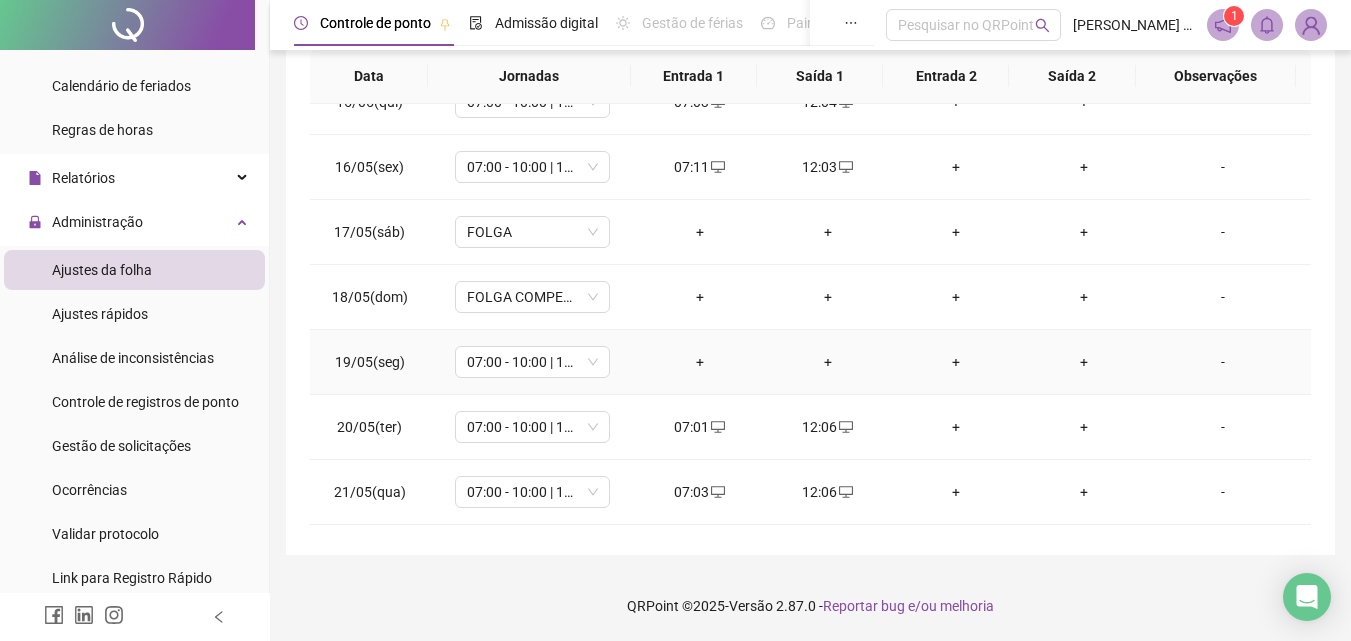 click on "+" at bounding box center [700, 362] 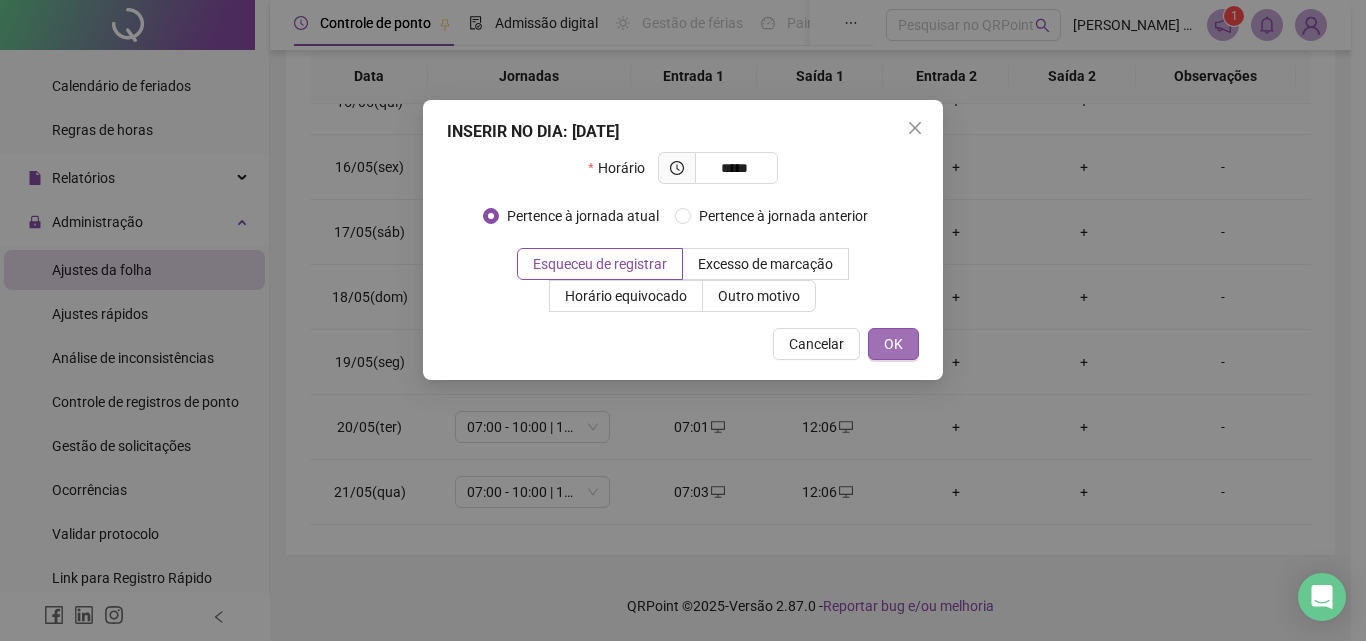 type on "*****" 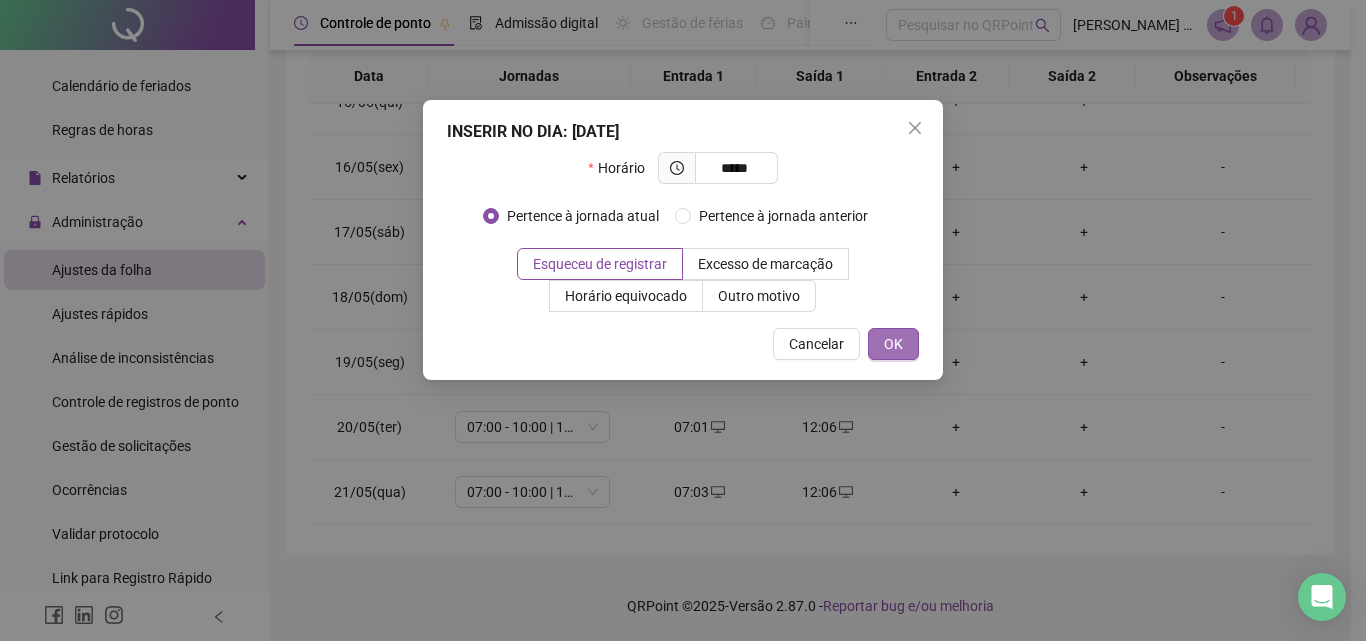 click on "OK" at bounding box center [893, 344] 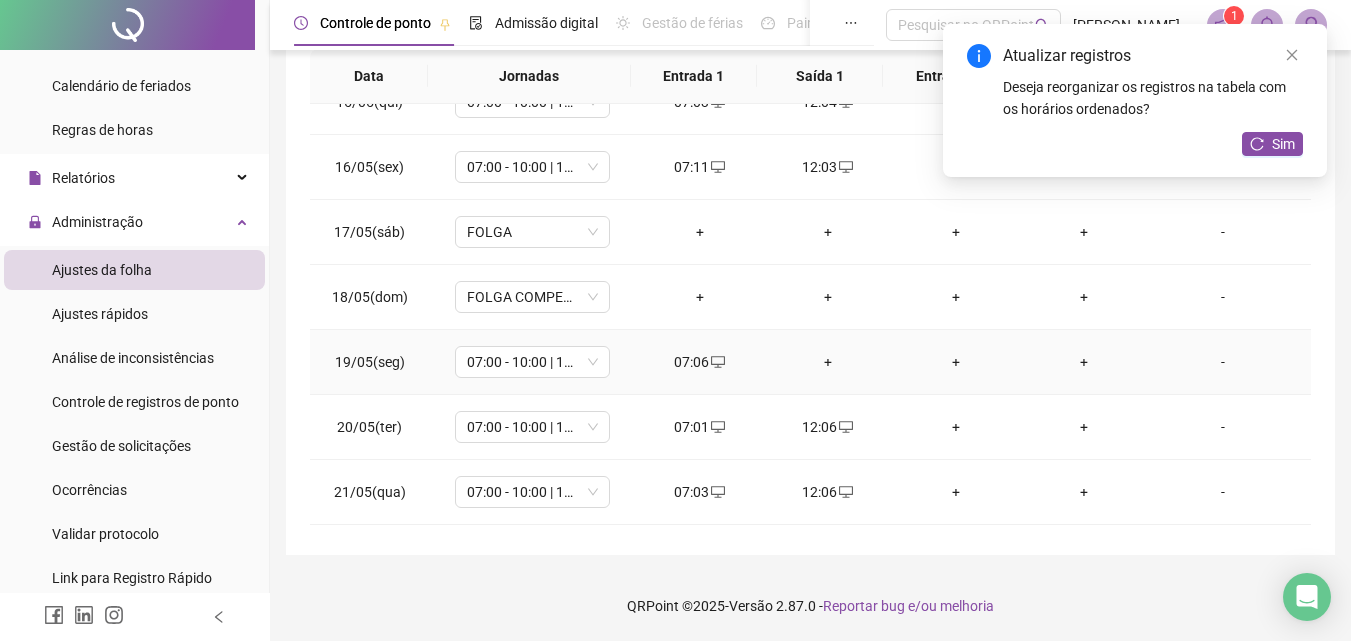 click on "+" at bounding box center (828, 362) 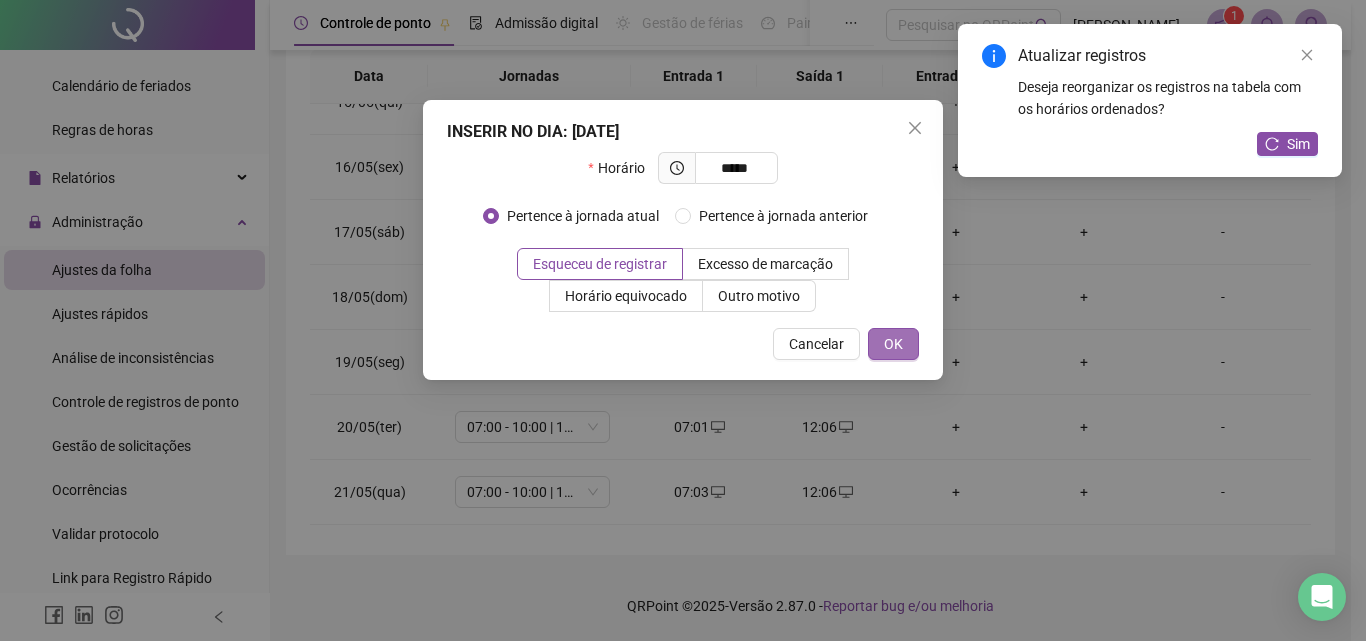 type on "*****" 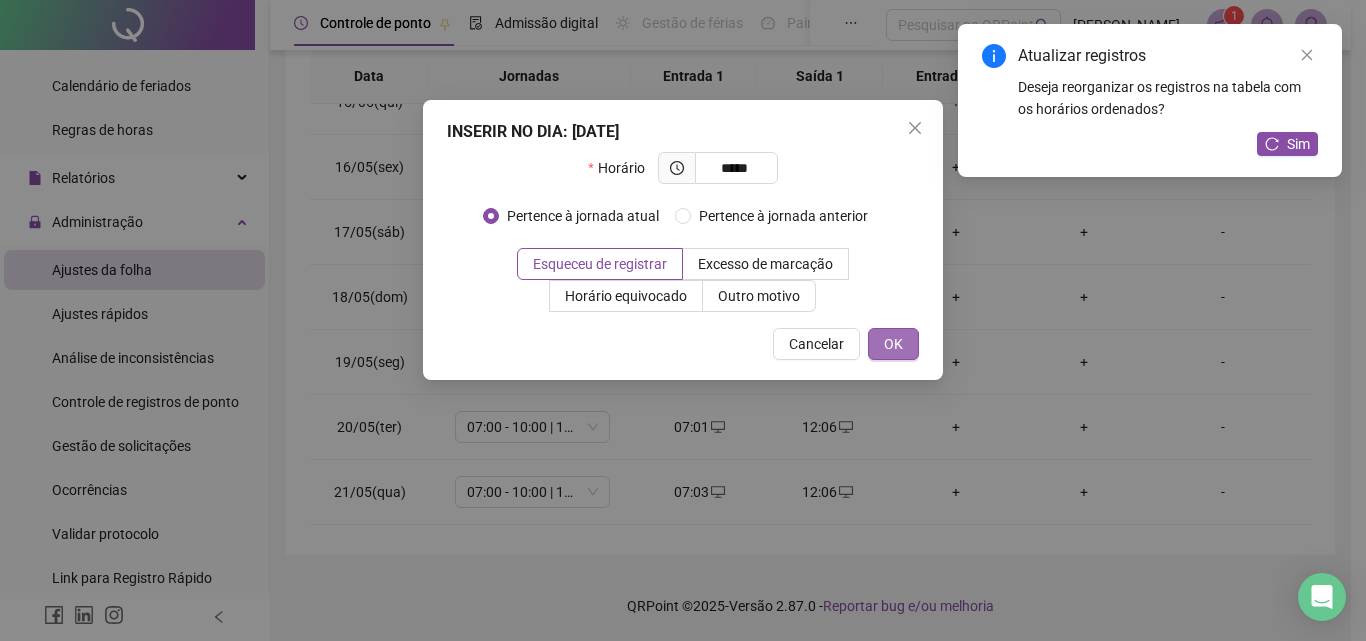 click on "OK" at bounding box center [893, 344] 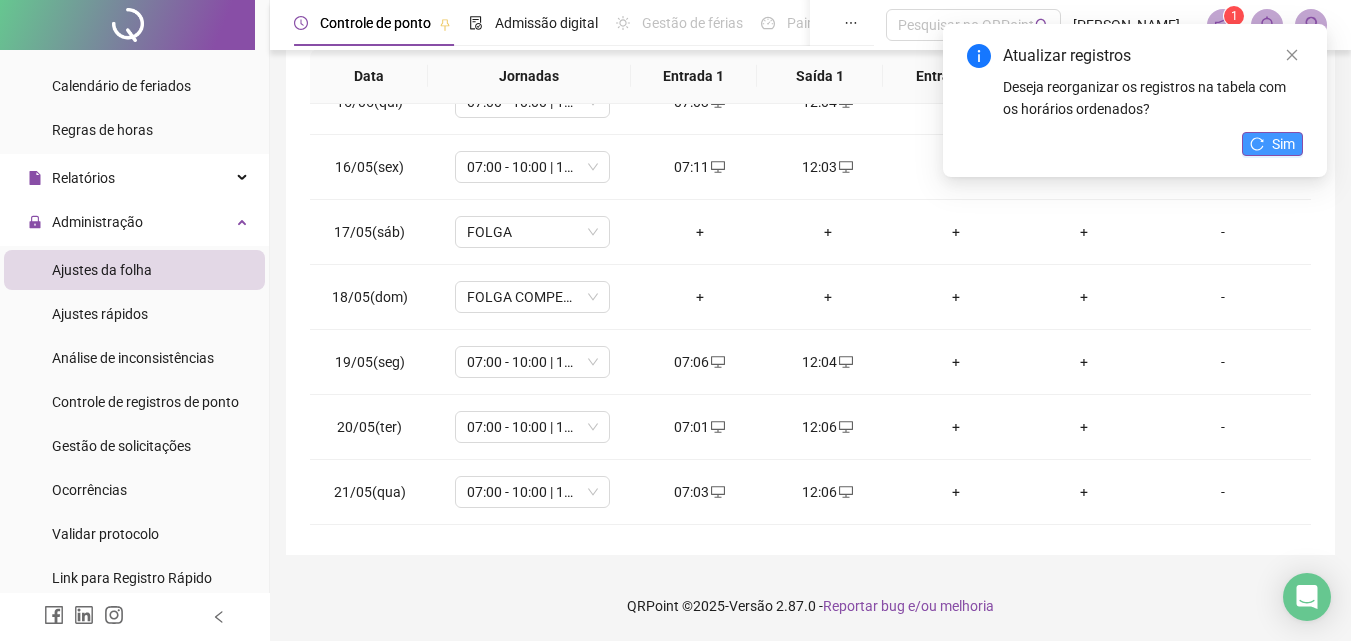 click on "Sim" at bounding box center (1283, 144) 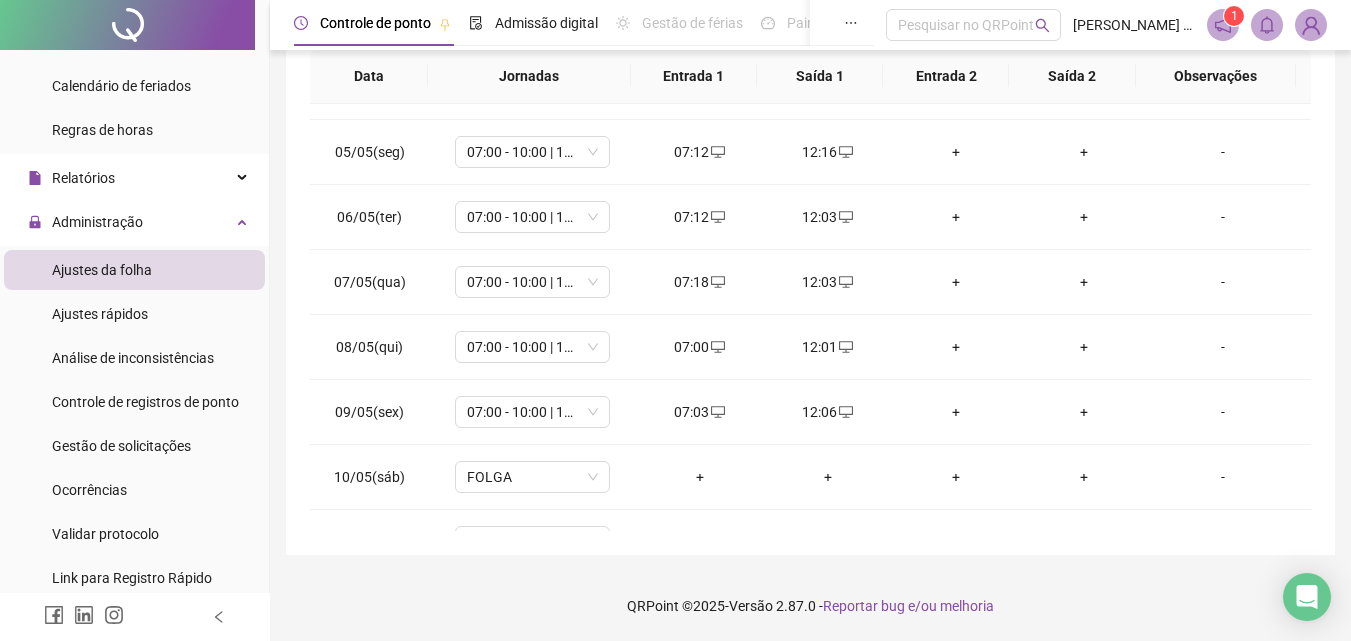 scroll, scrollTop: 0, scrollLeft: 0, axis: both 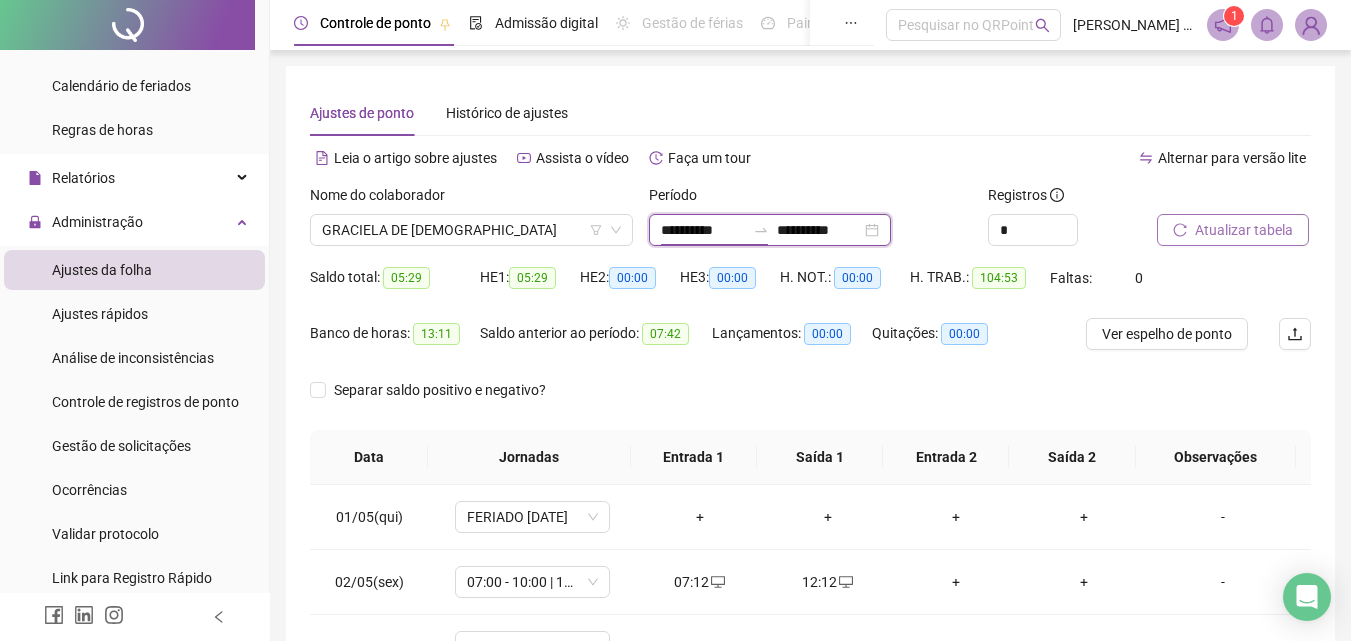 click on "**********" at bounding box center (703, 230) 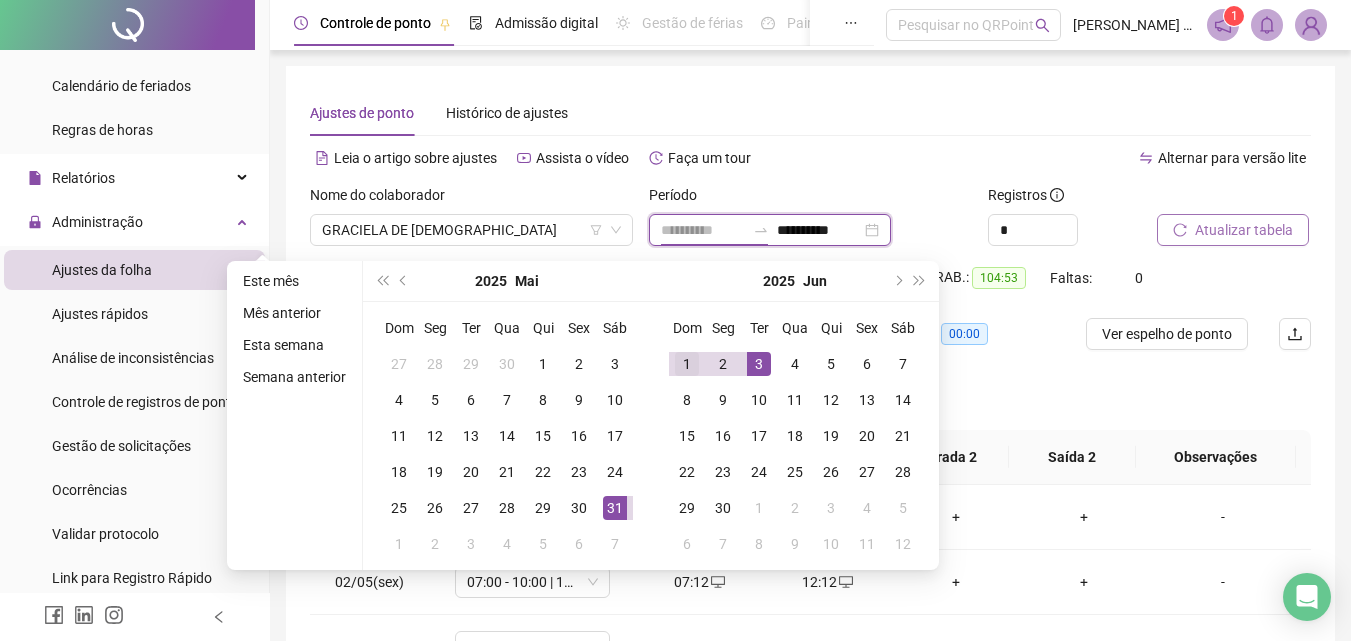 type on "**********" 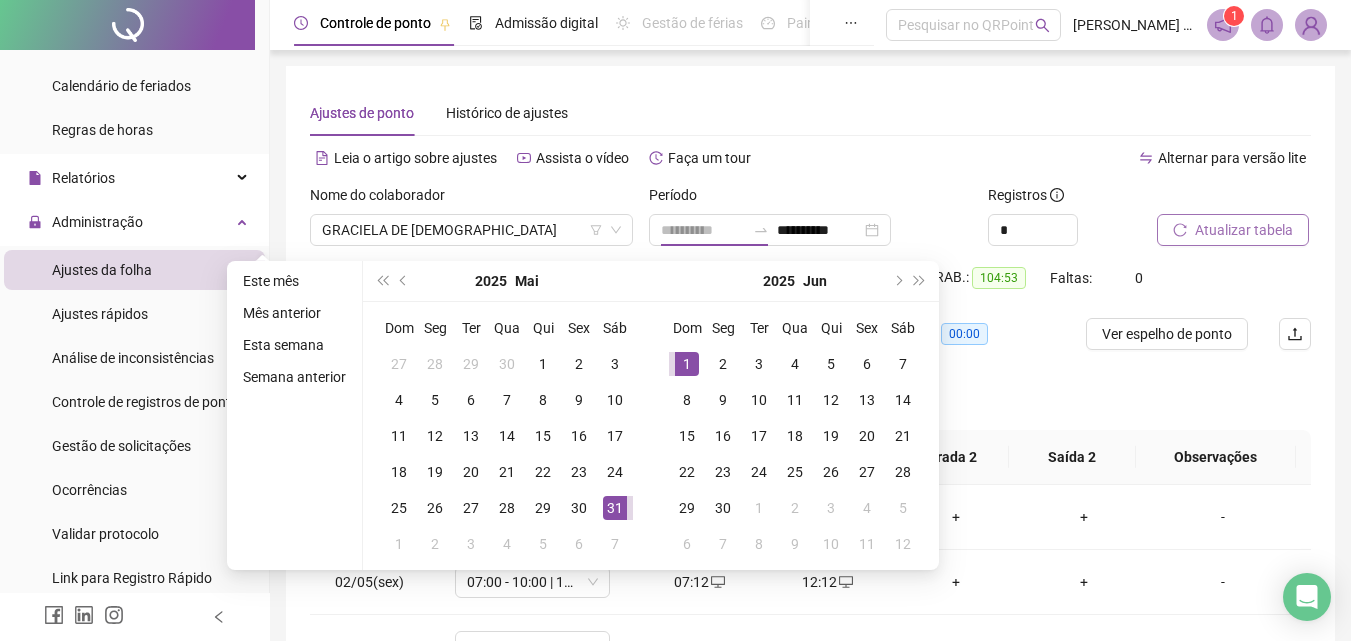 click on "1" at bounding box center [687, 364] 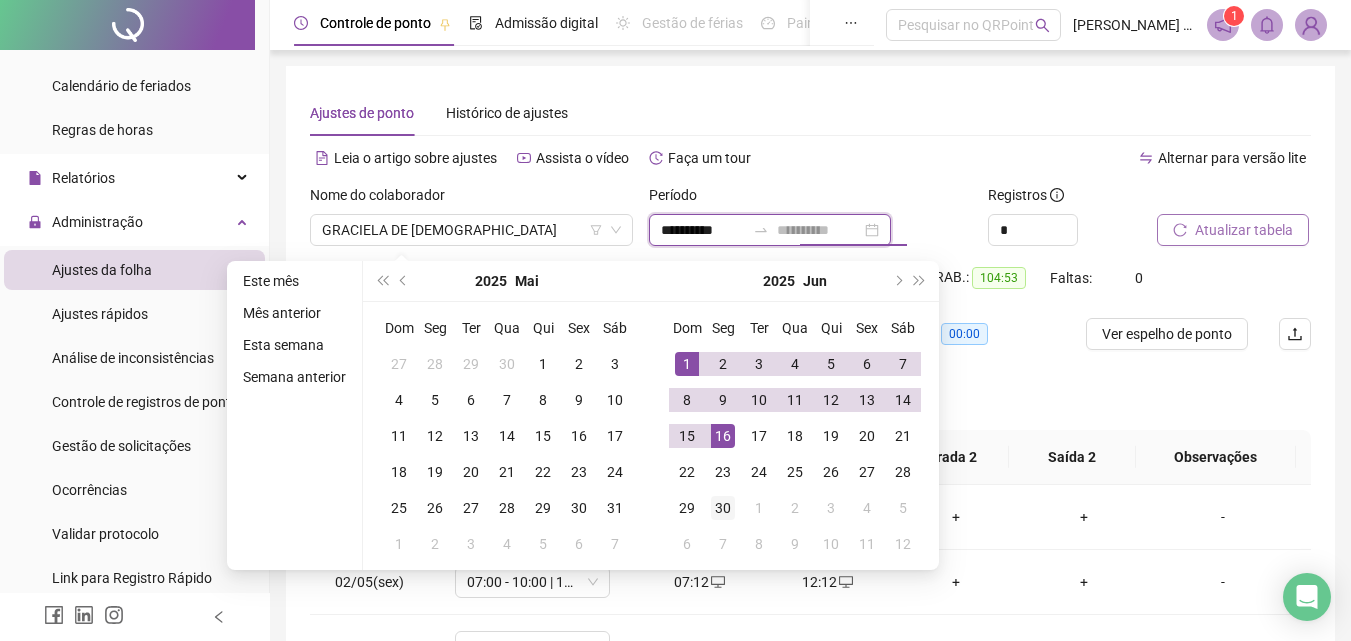 type on "**********" 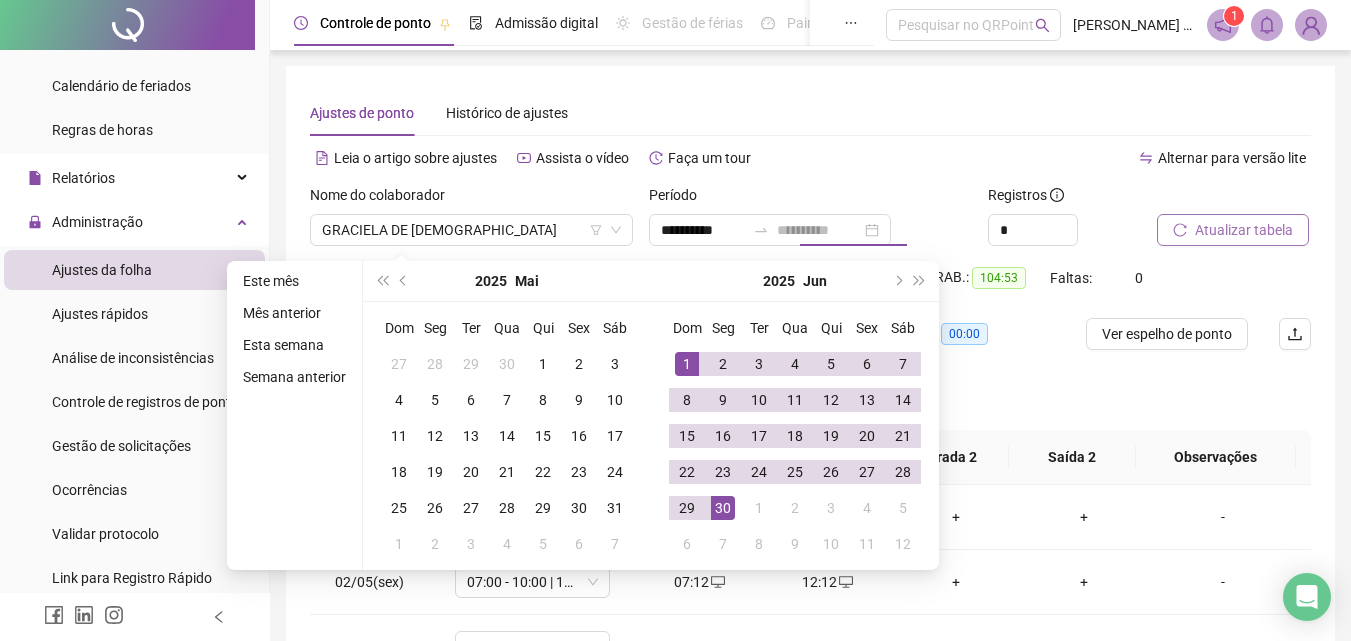 click on "30" at bounding box center (723, 508) 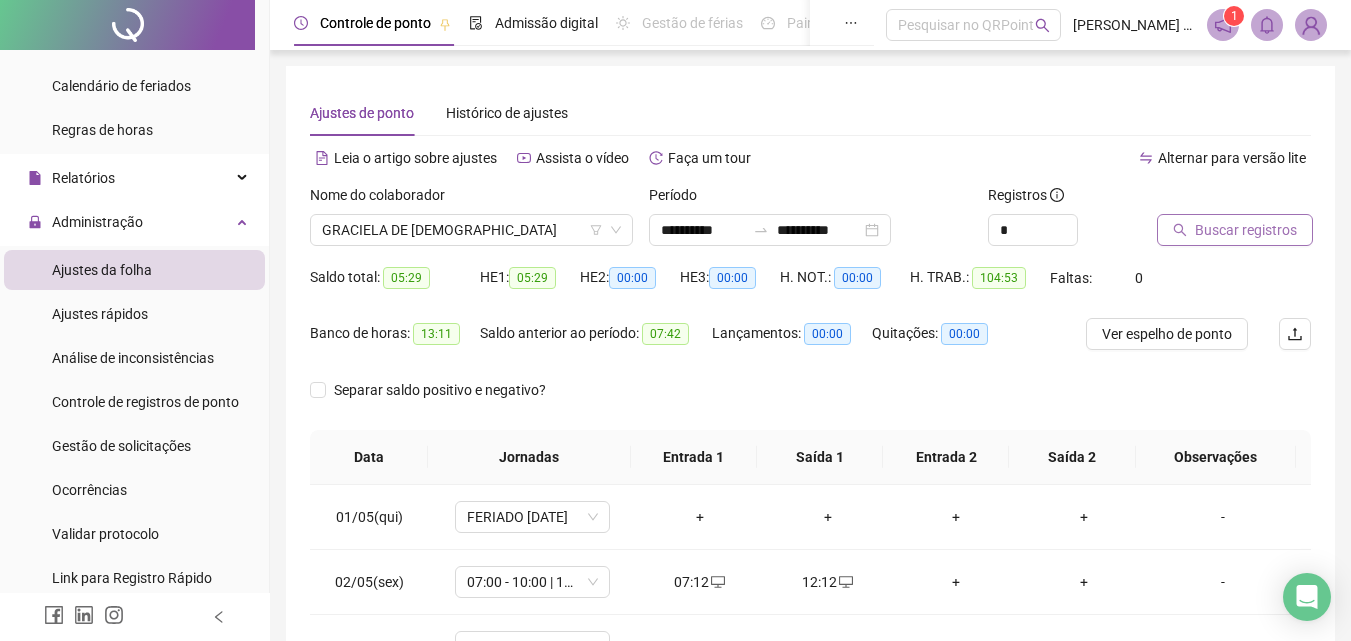 click on "Buscar registros" at bounding box center [1246, 230] 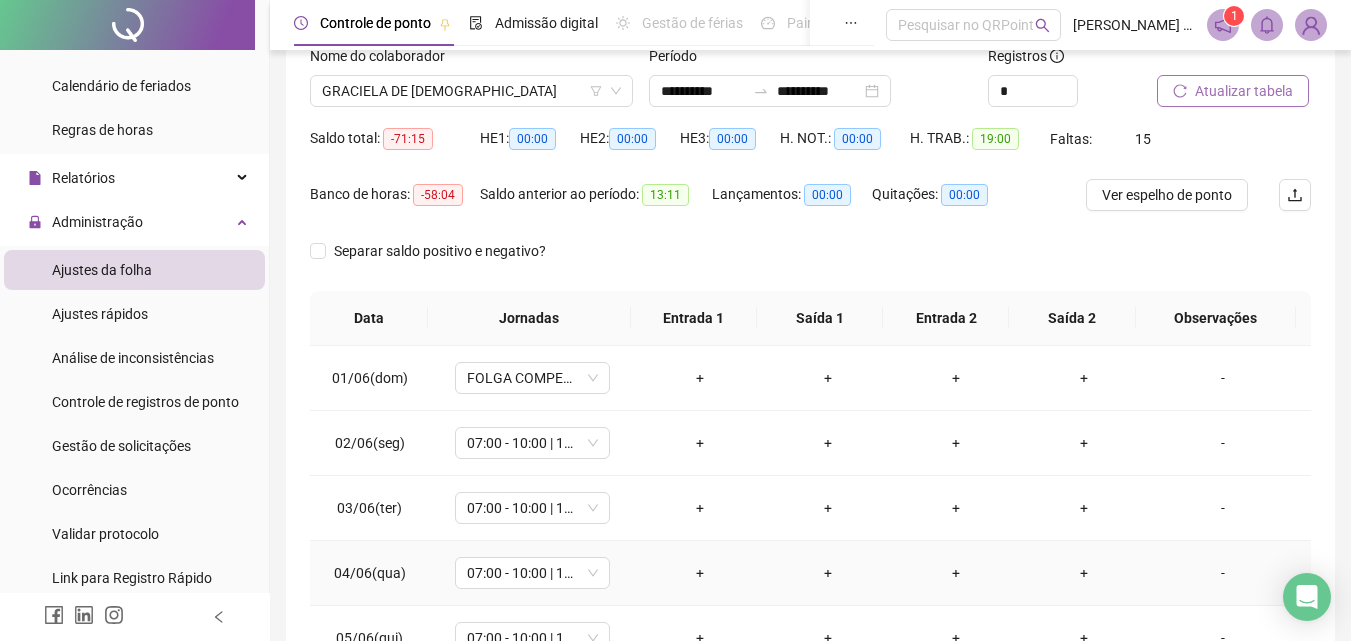 scroll, scrollTop: 381, scrollLeft: 0, axis: vertical 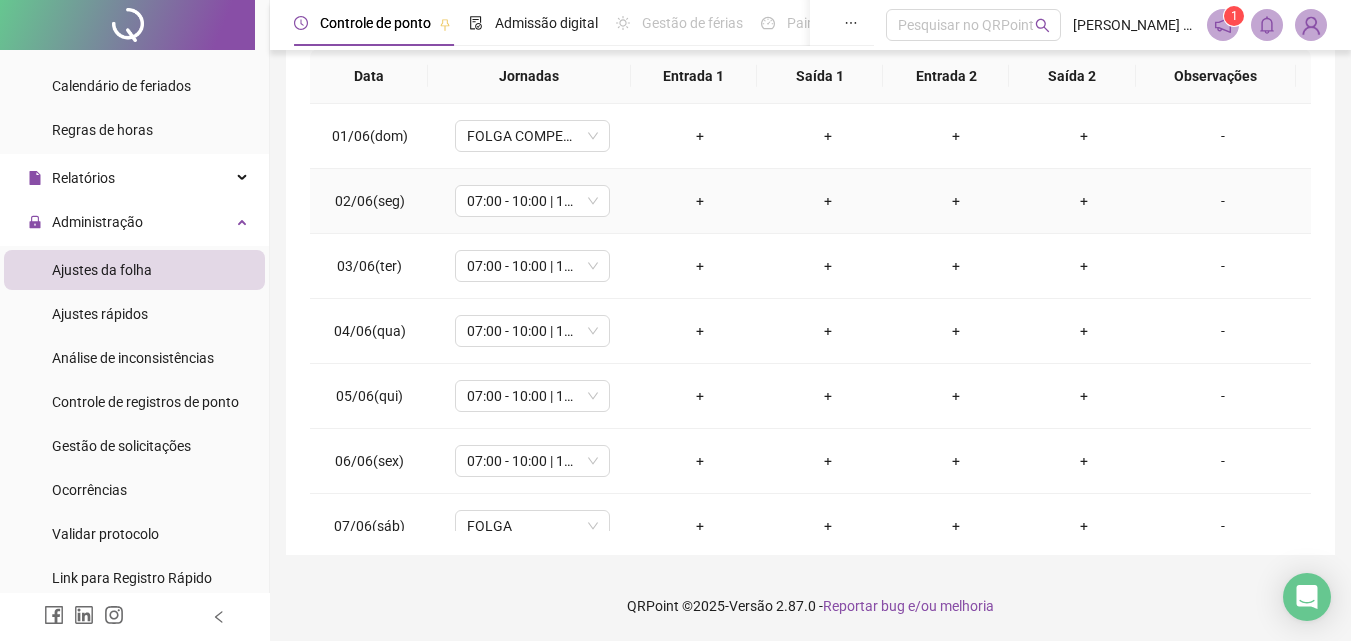 click on "+" at bounding box center (700, 201) 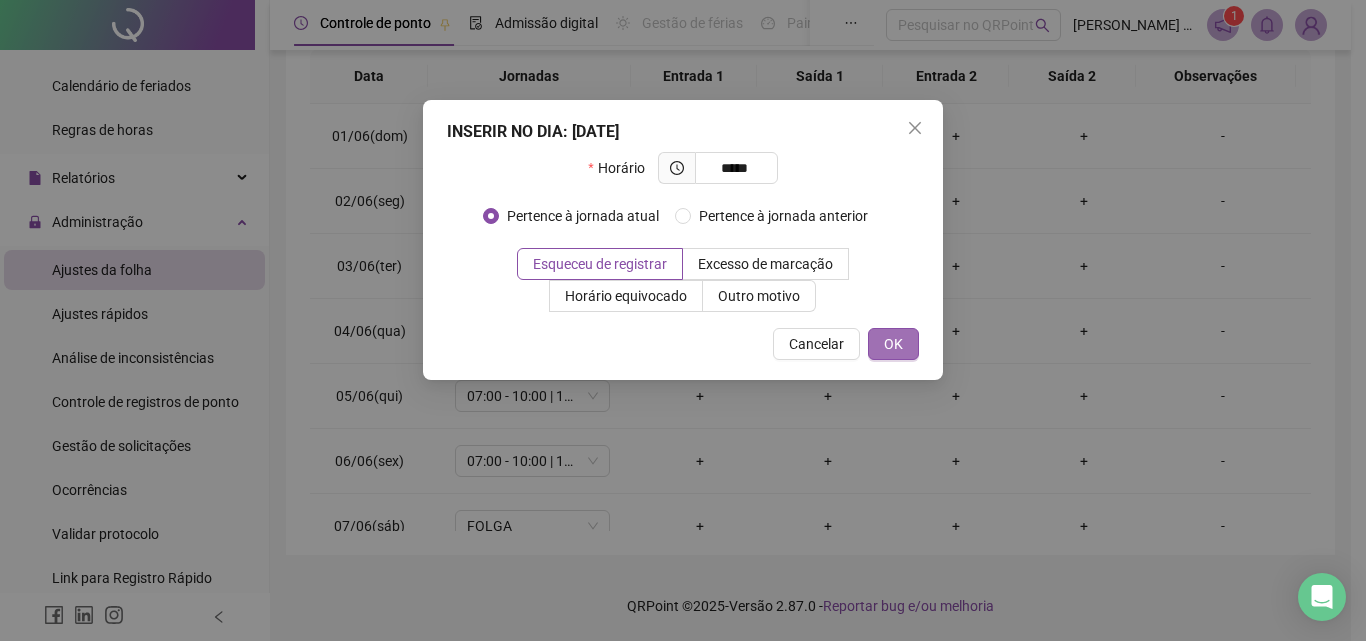 type on "*****" 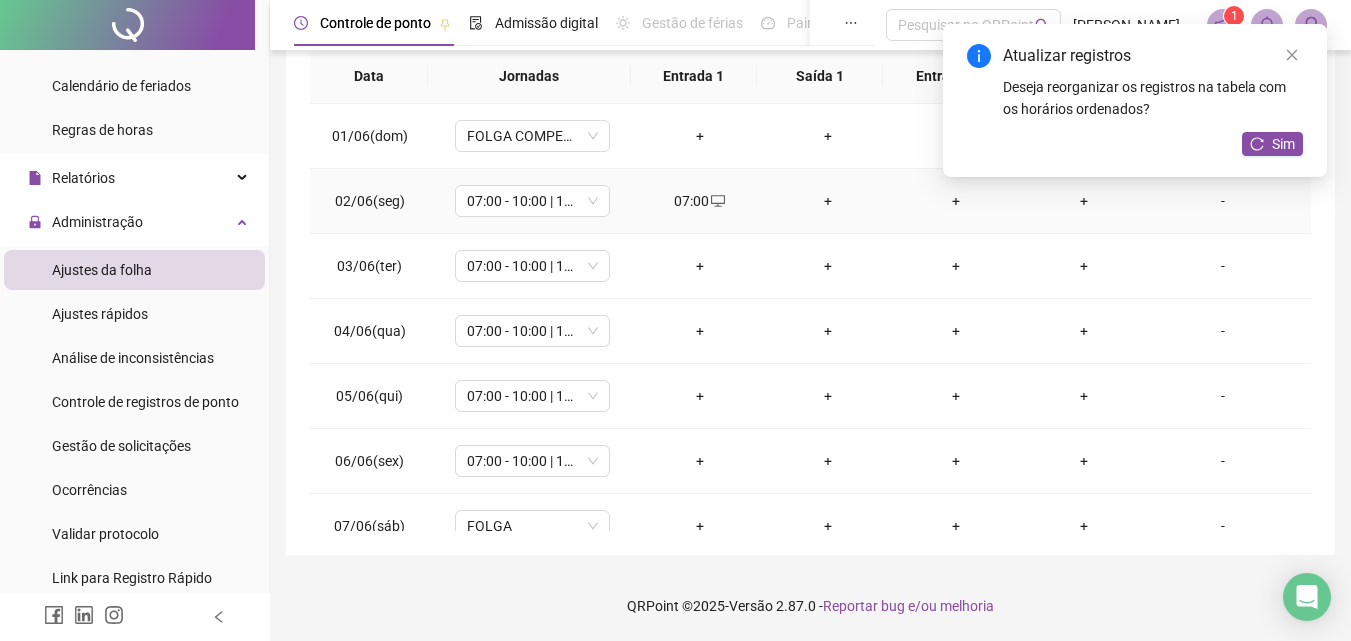 click on "+" at bounding box center [828, 201] 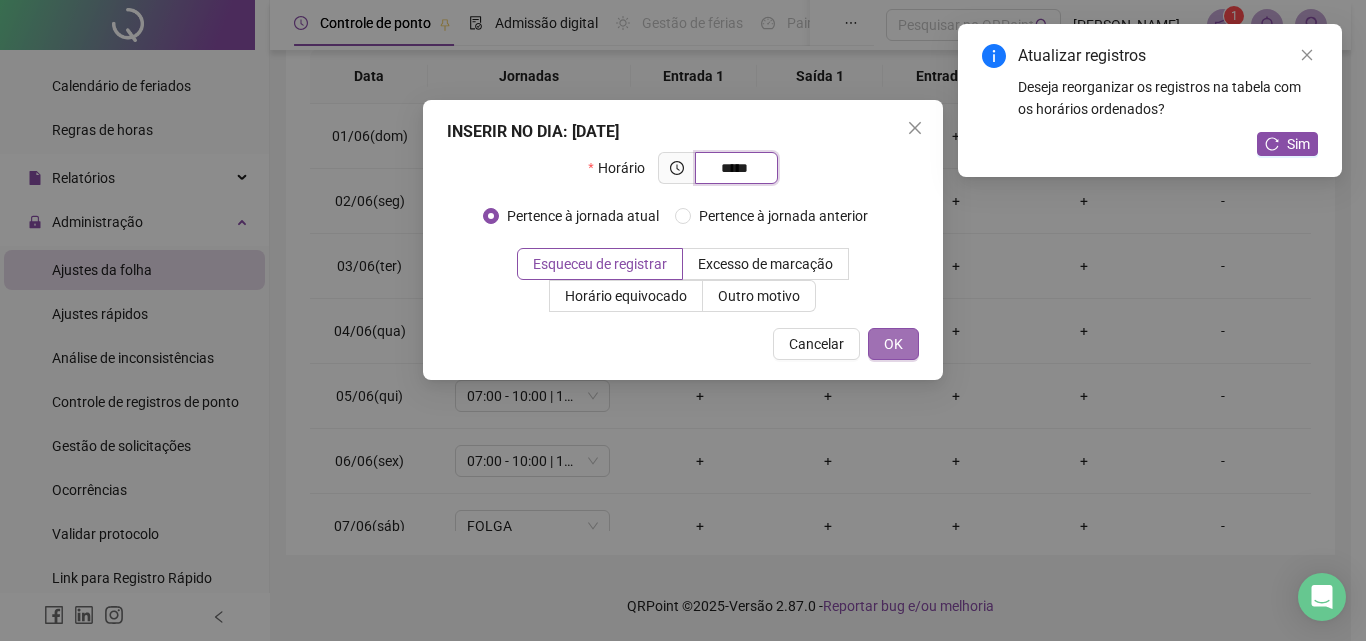 type on "*****" 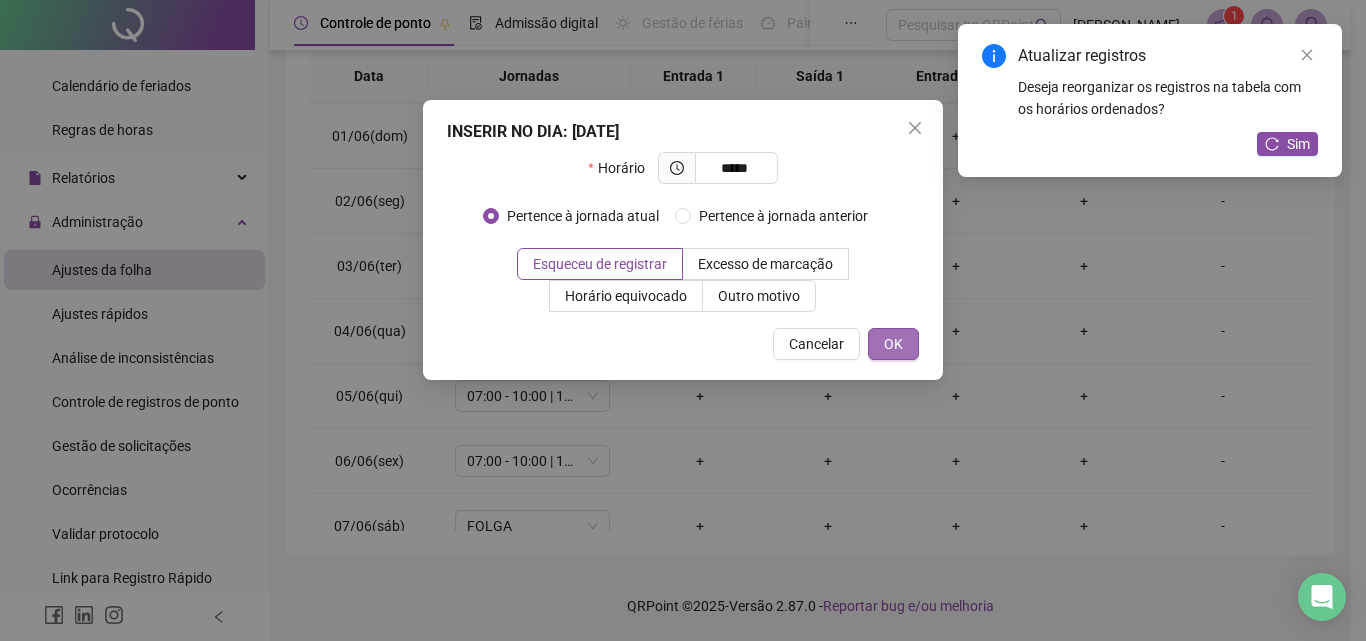 click on "OK" at bounding box center [893, 344] 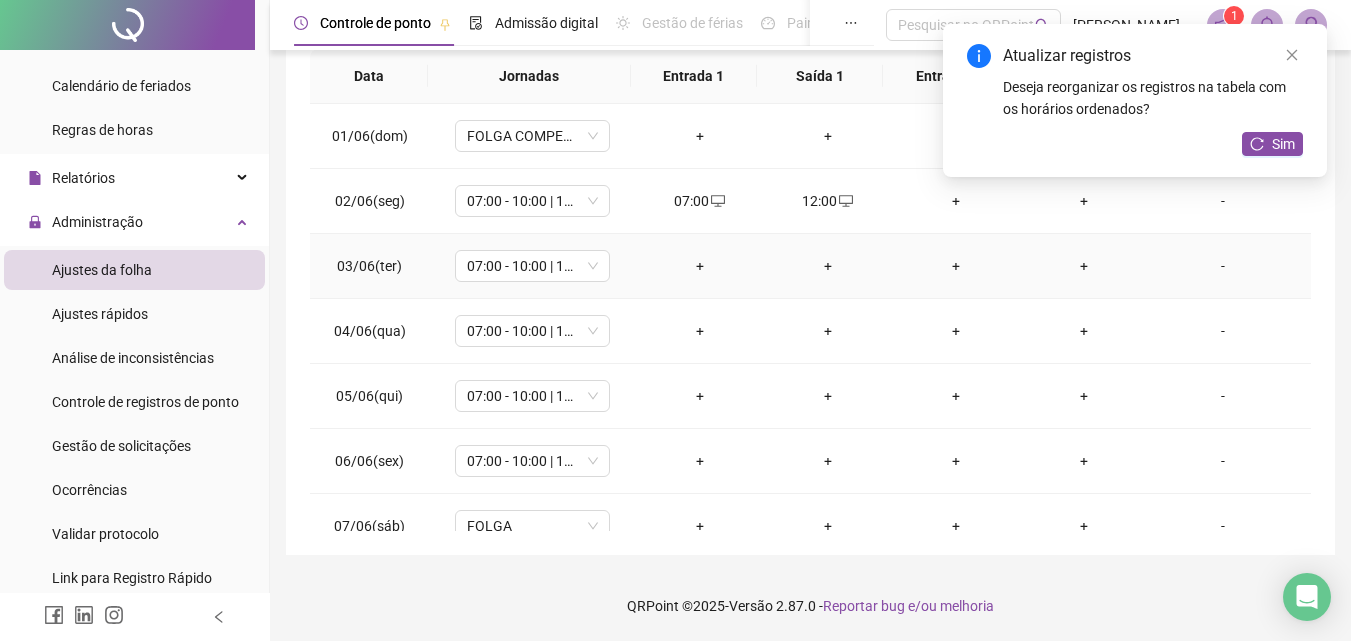click on "+" at bounding box center [700, 266] 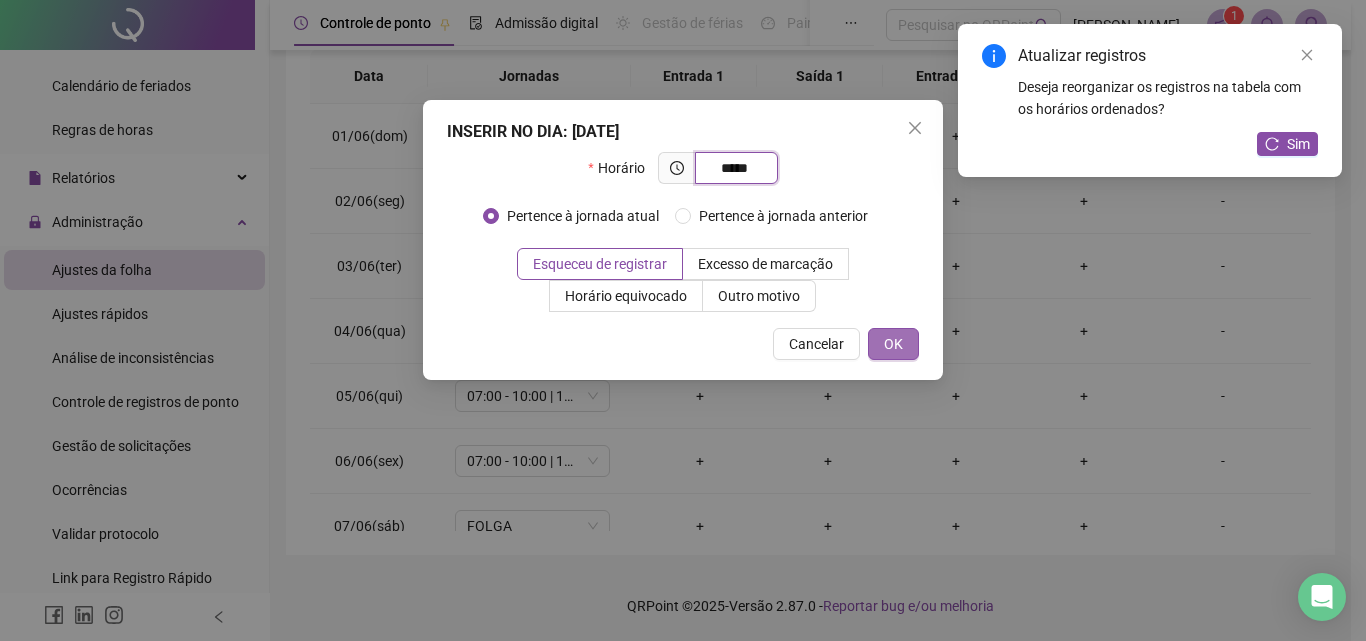 type on "*****" 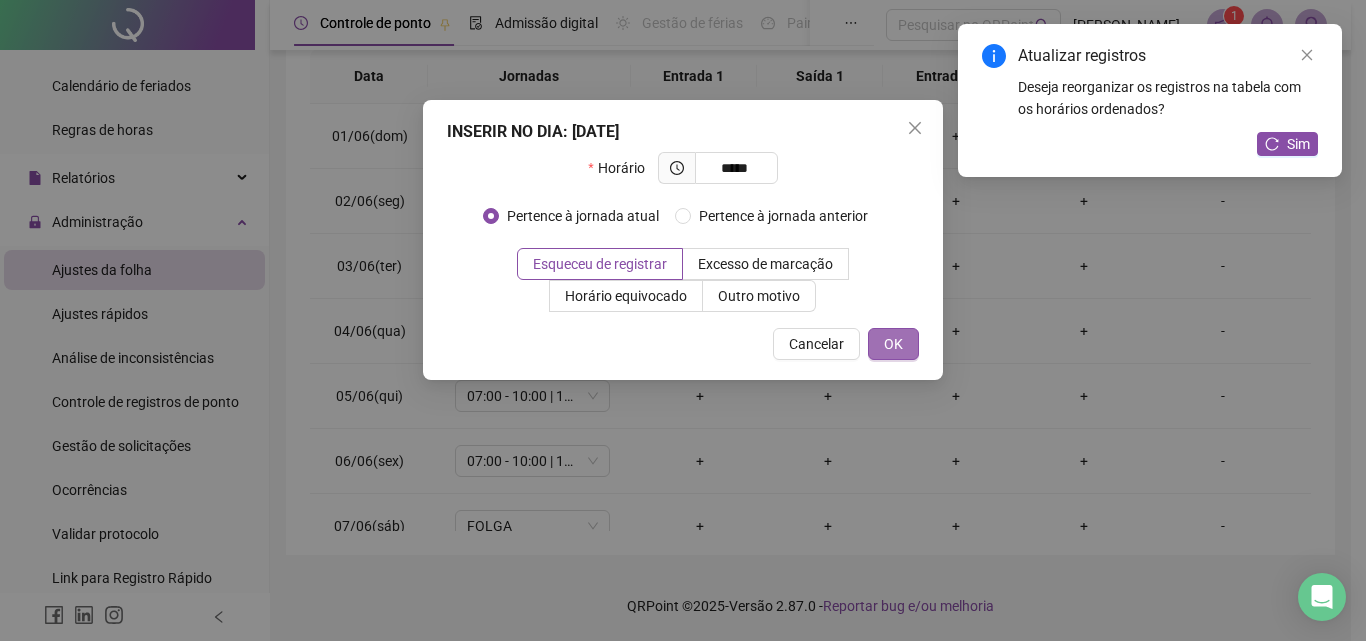 click on "OK" at bounding box center [893, 344] 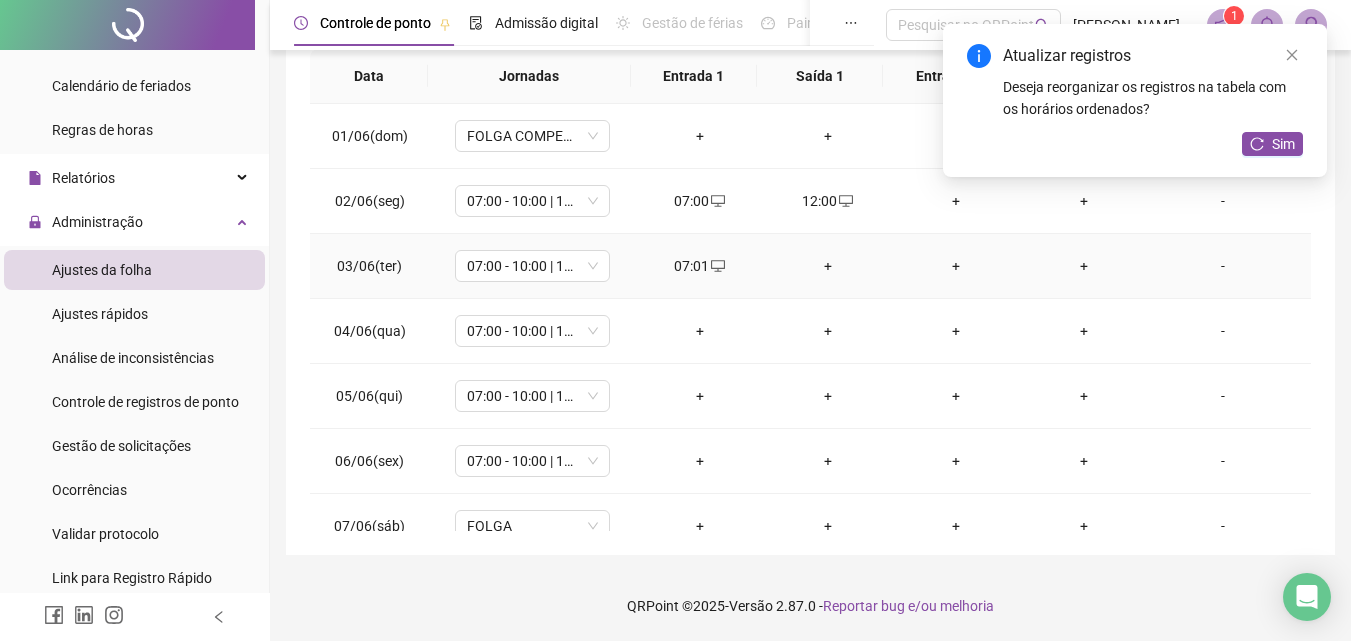 click on "+" at bounding box center (828, 266) 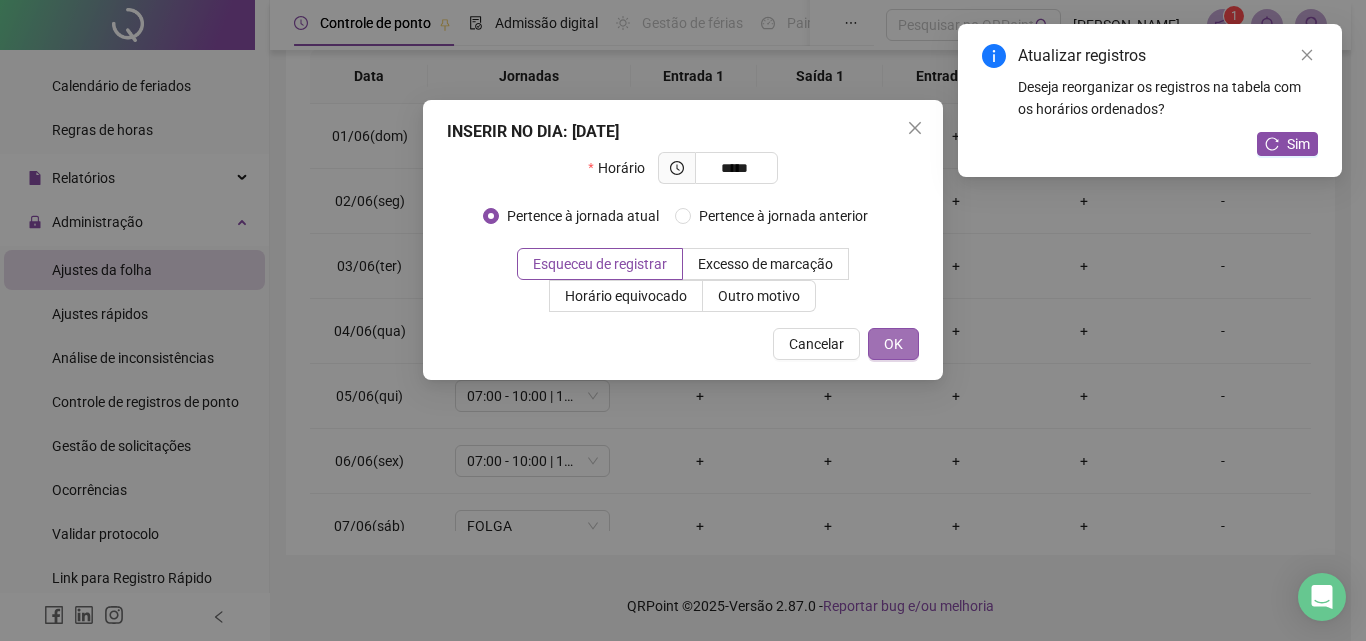 type on "*****" 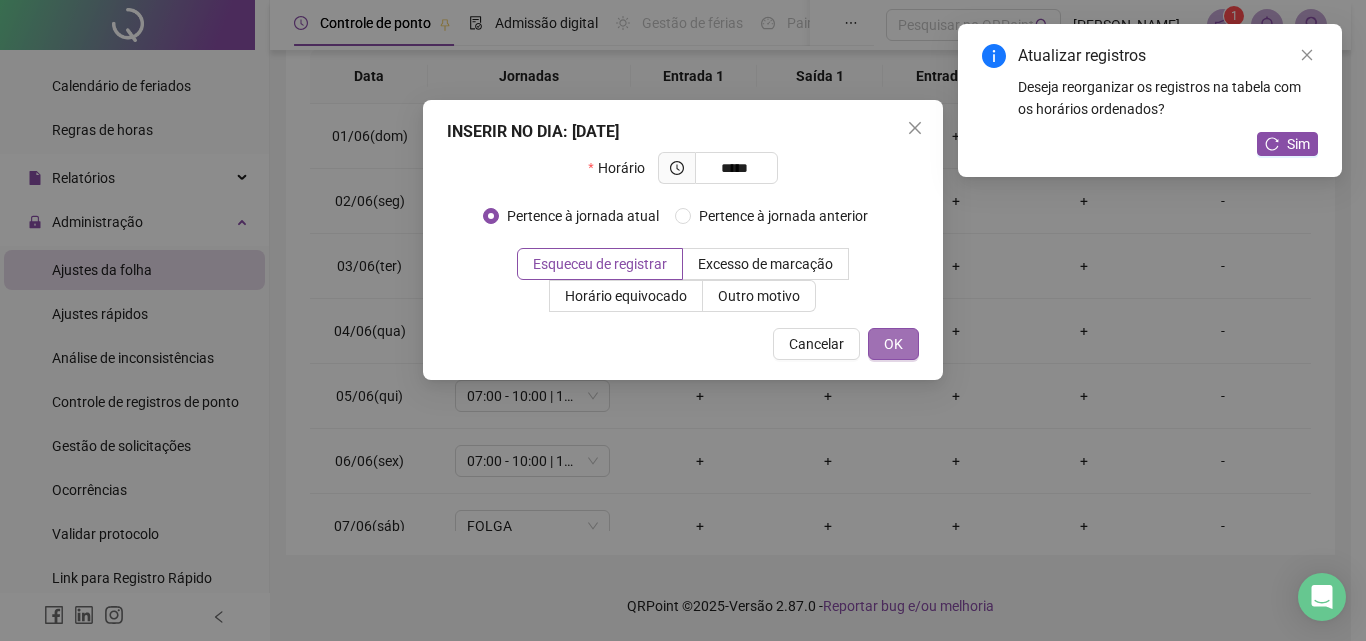 click on "OK" at bounding box center (893, 344) 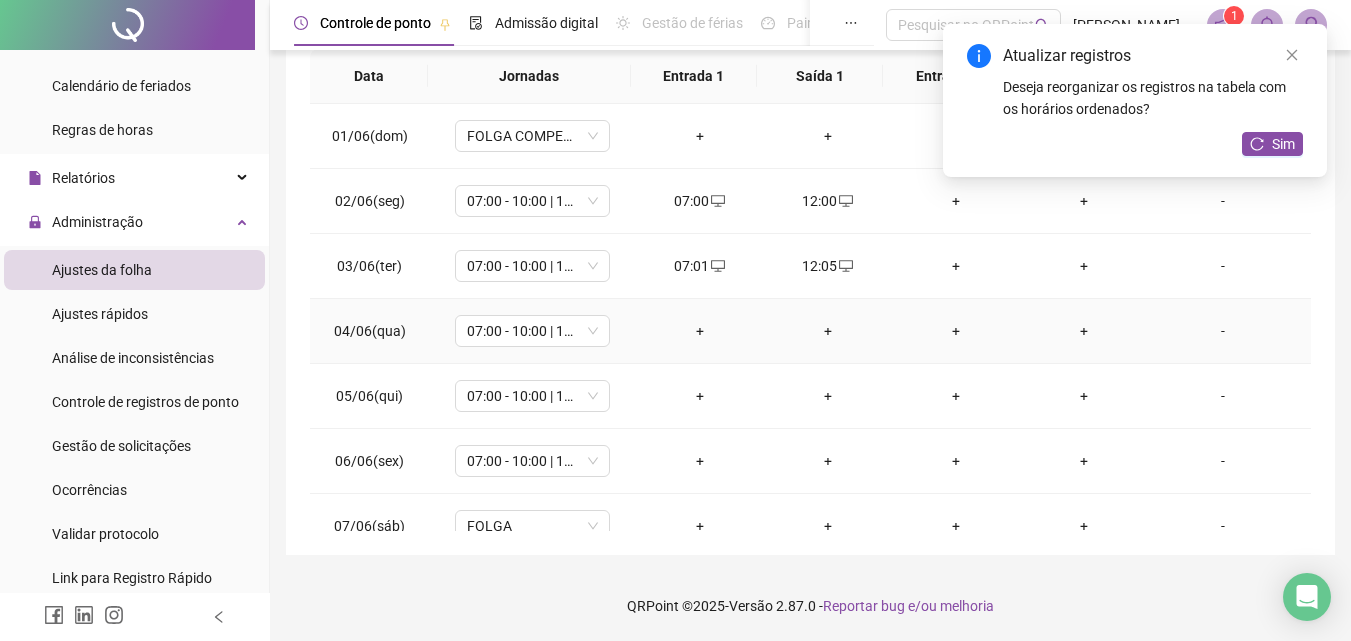 click on "+" at bounding box center (700, 331) 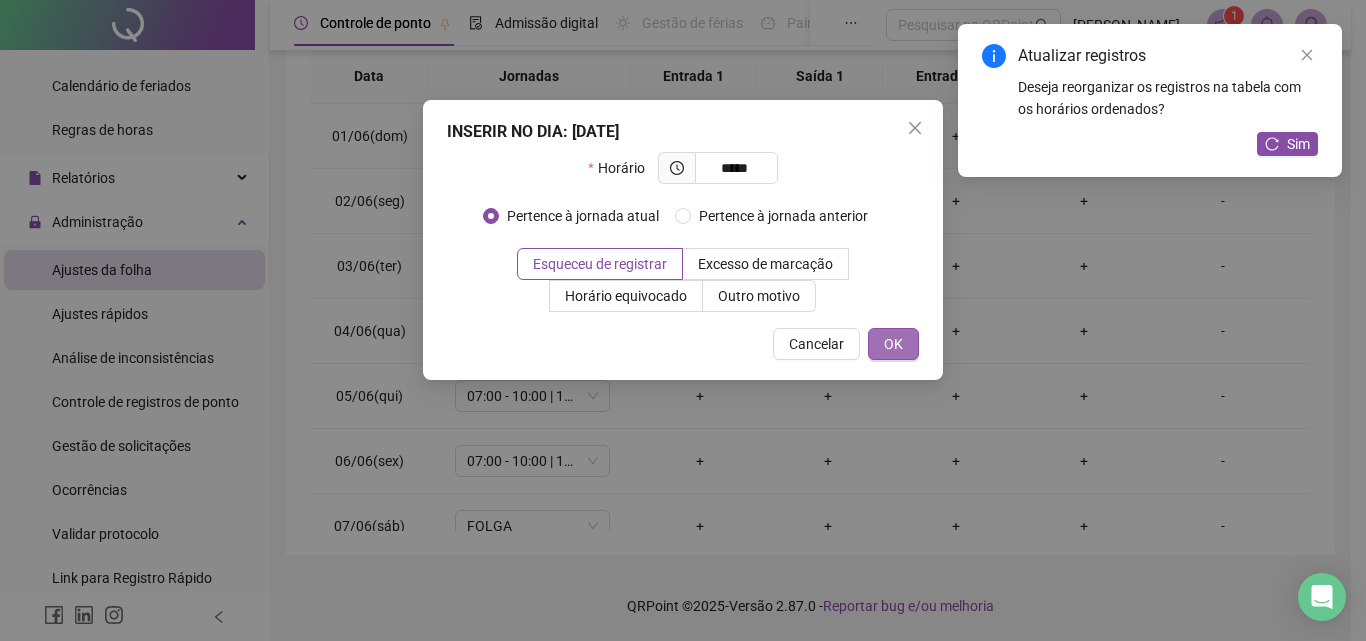 type on "*****" 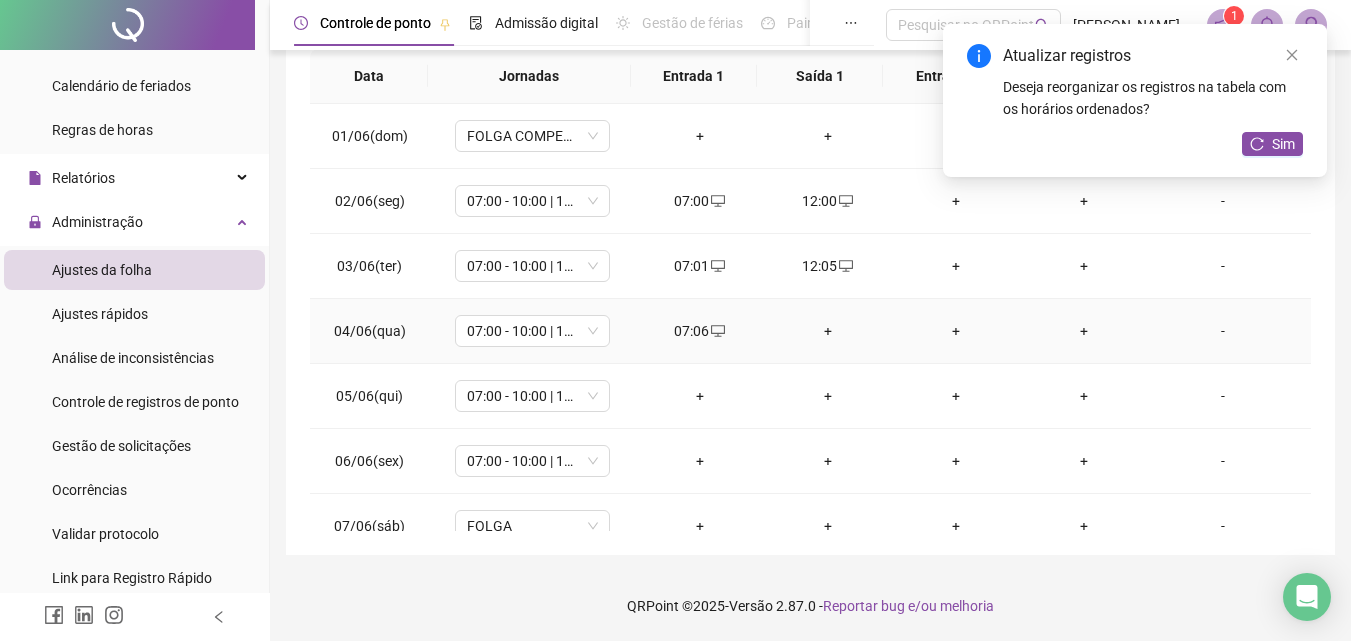 click on "+" at bounding box center [828, 331] 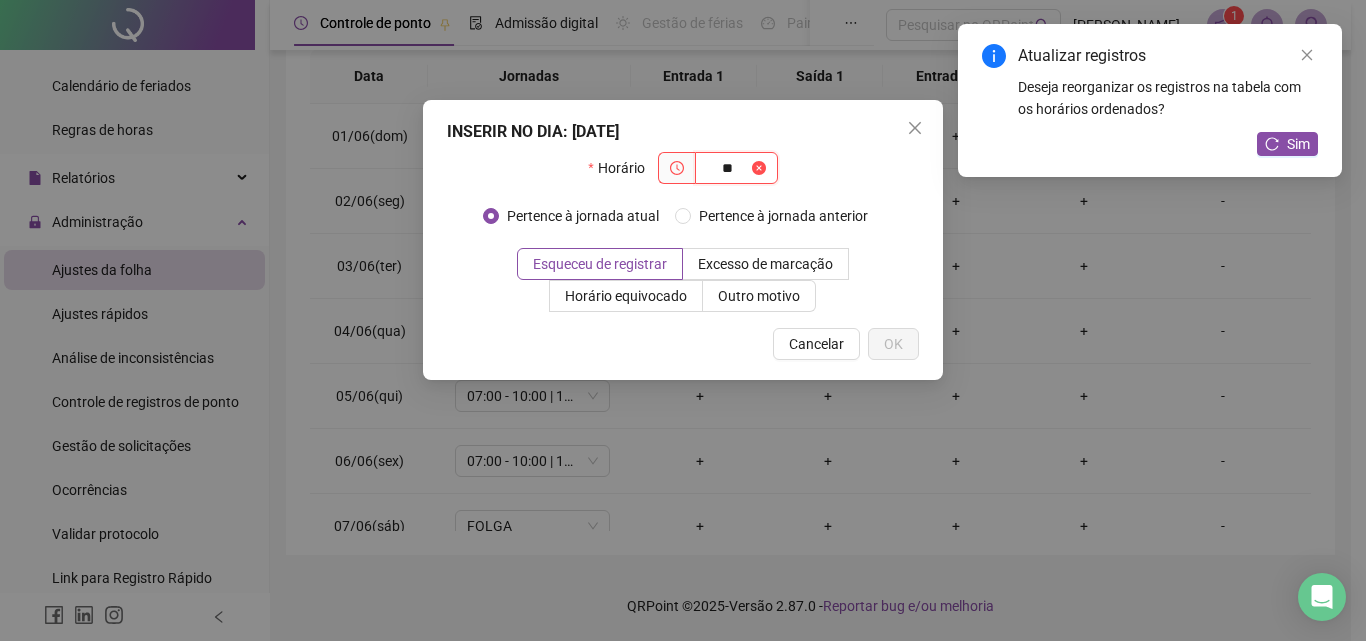 type on "**" 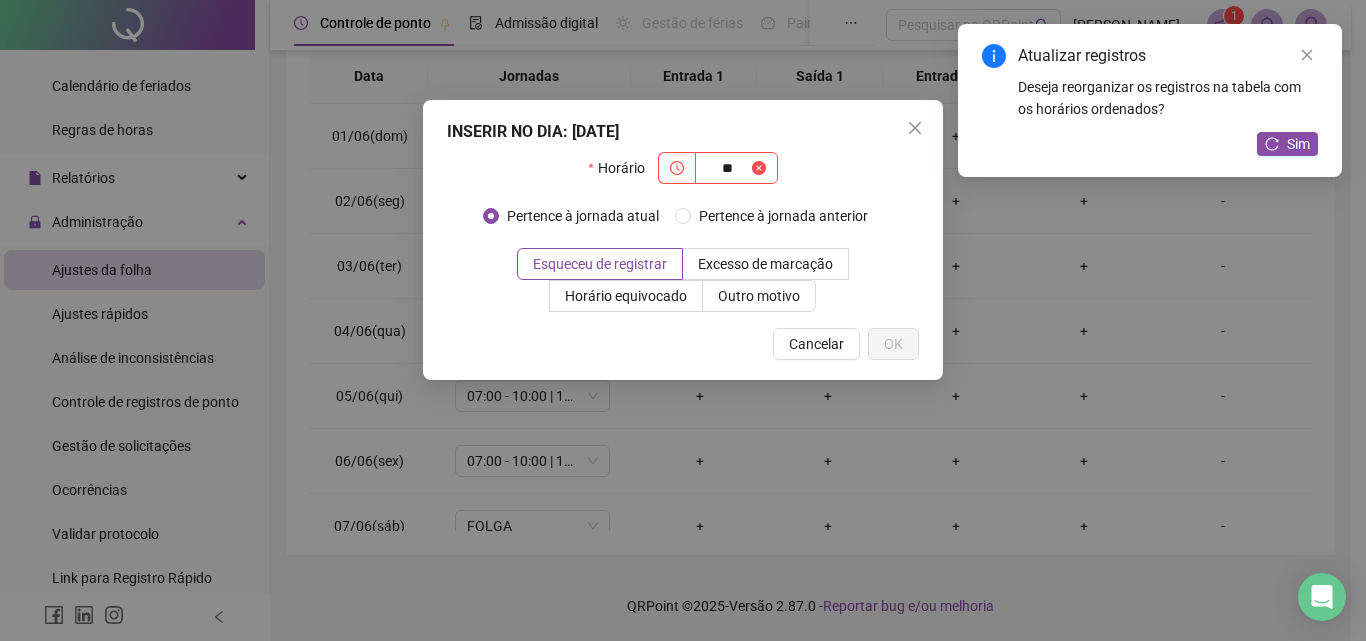 drag, startPoint x: 706, startPoint y: 160, endPoint x: 798, endPoint y: 176, distance: 93.38094 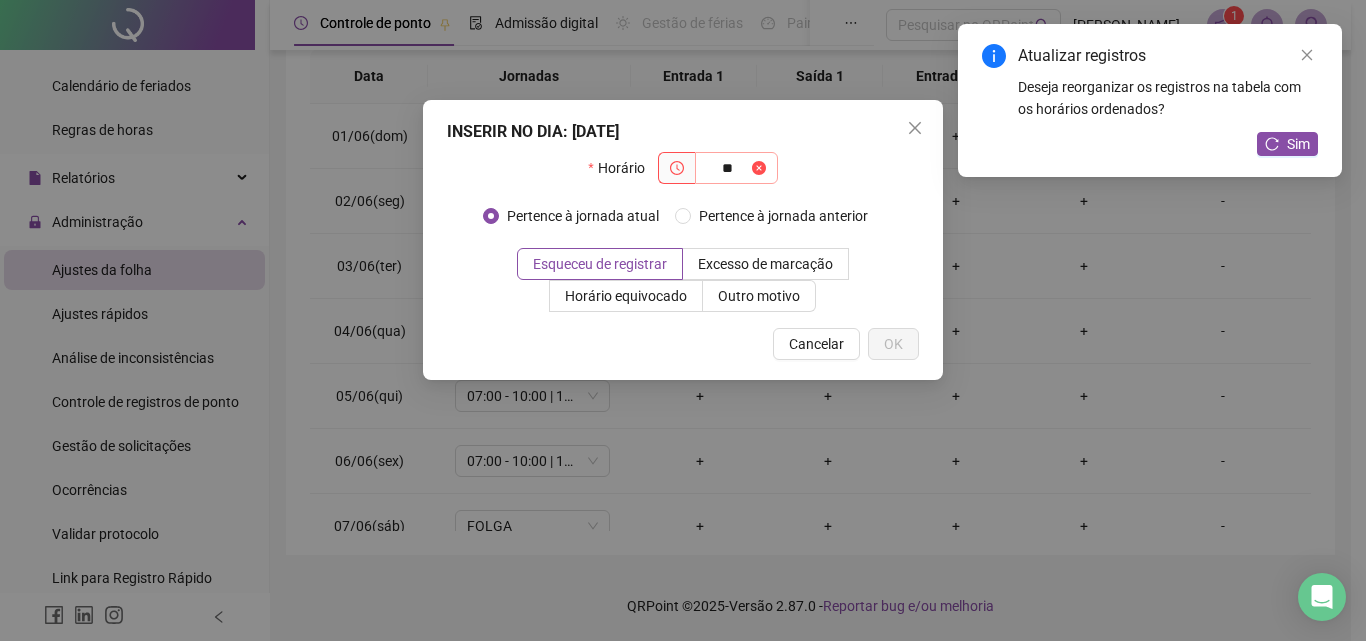 click on "**" at bounding box center (736, 168) 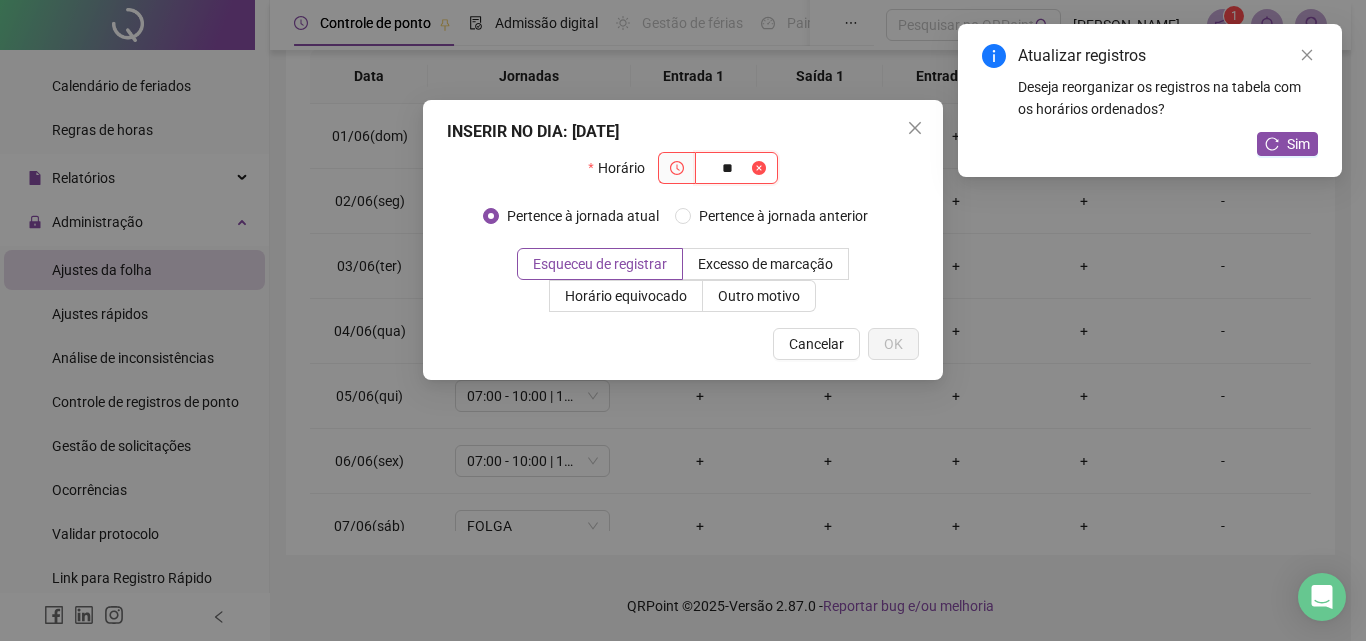 drag, startPoint x: 739, startPoint y: 172, endPoint x: 680, endPoint y: 179, distance: 59.413803 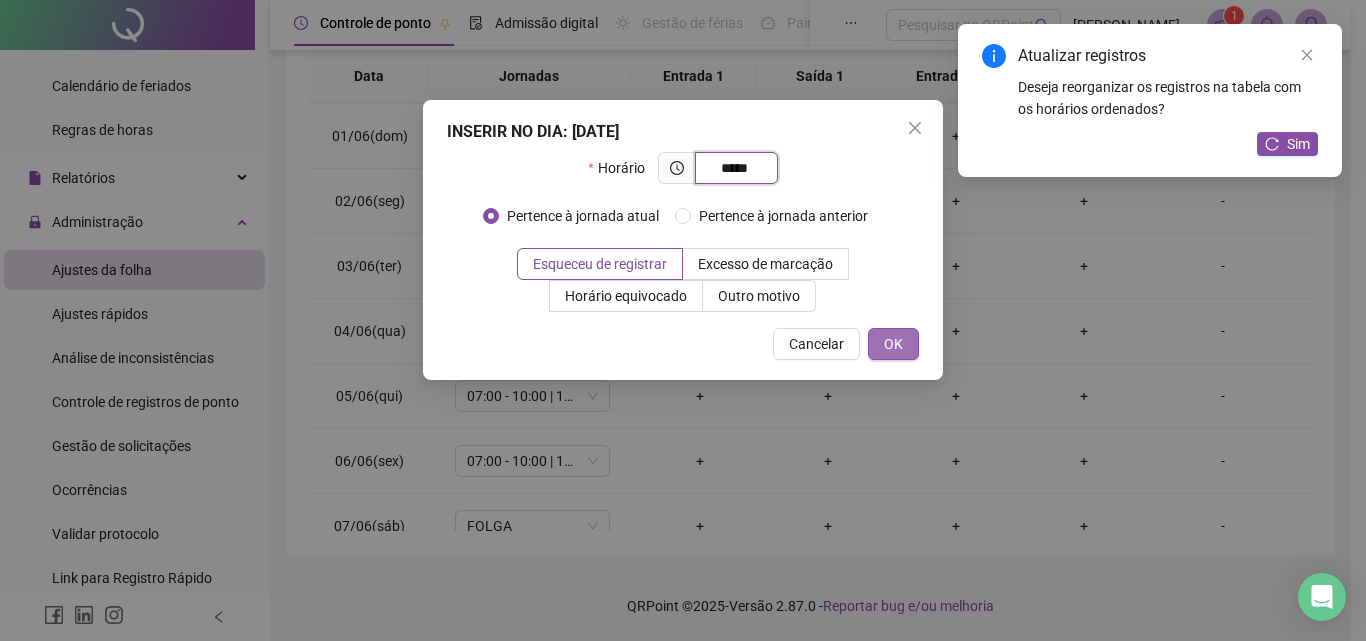 type on "*****" 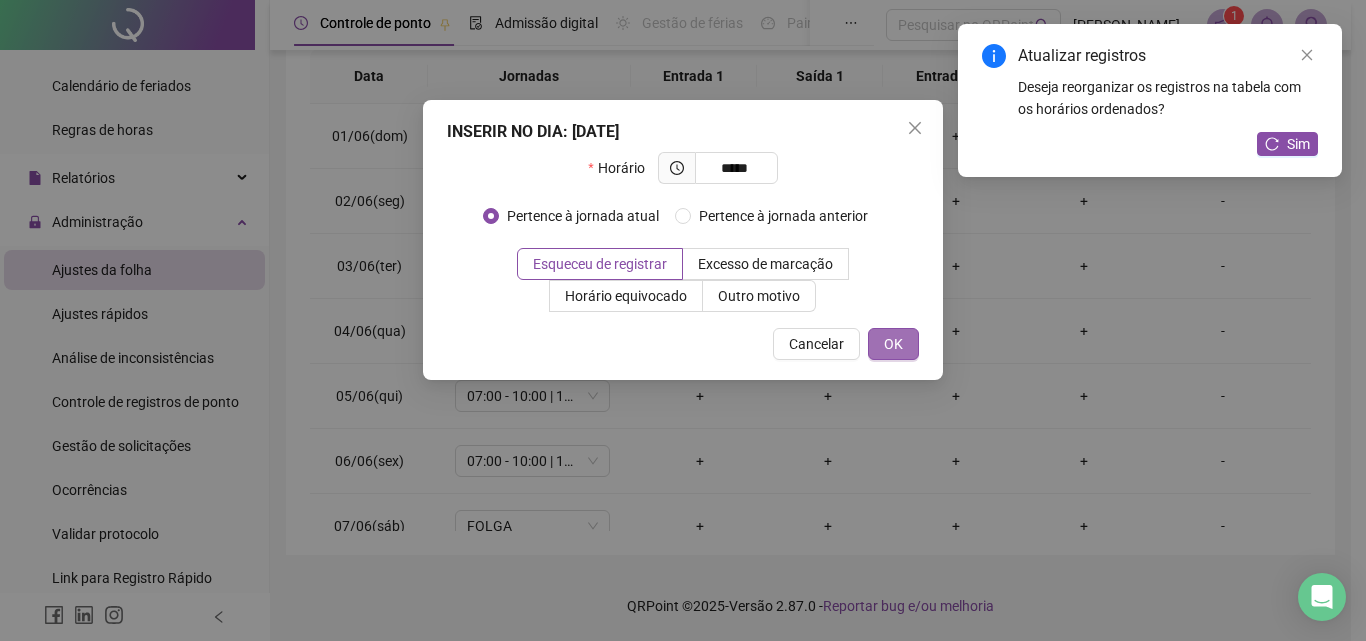 click on "OK" at bounding box center [893, 344] 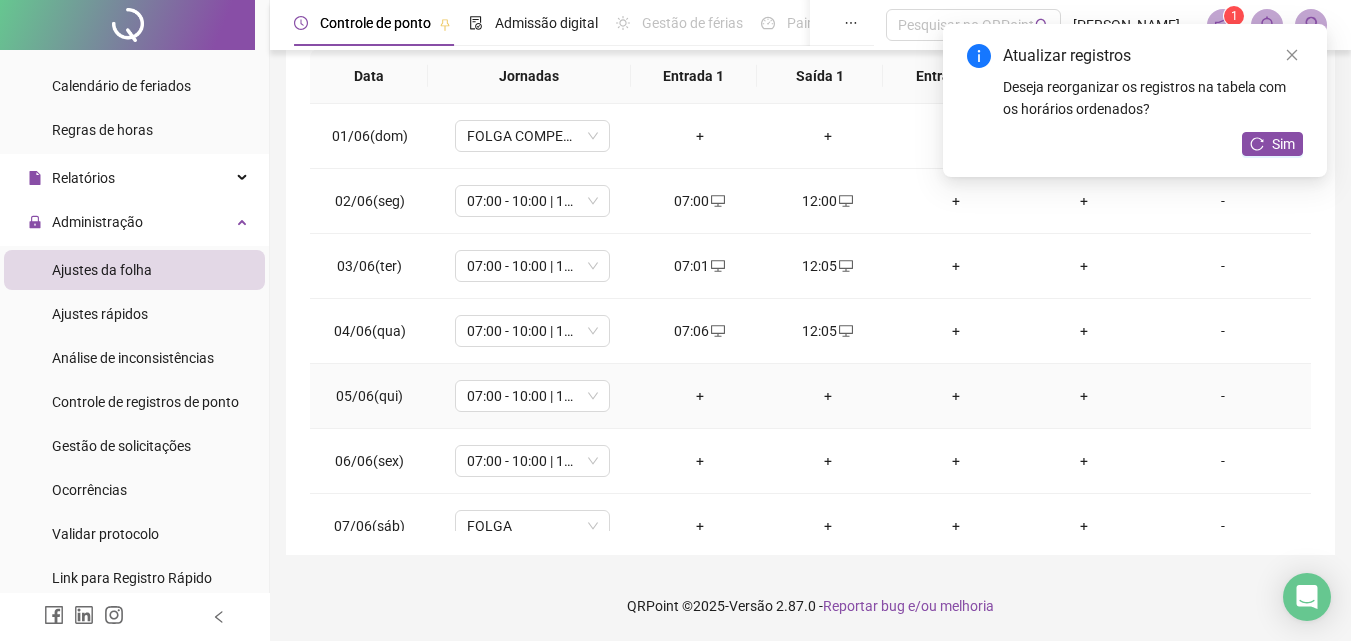 click on "+" at bounding box center [700, 396] 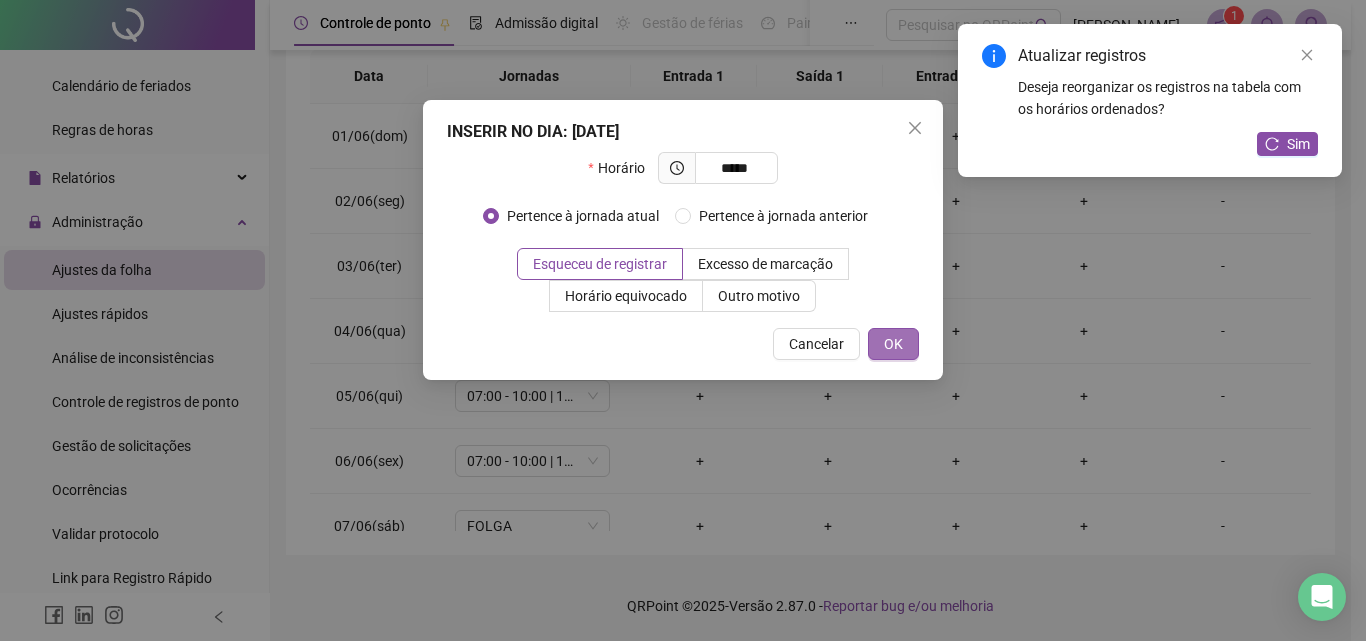 type on "*****" 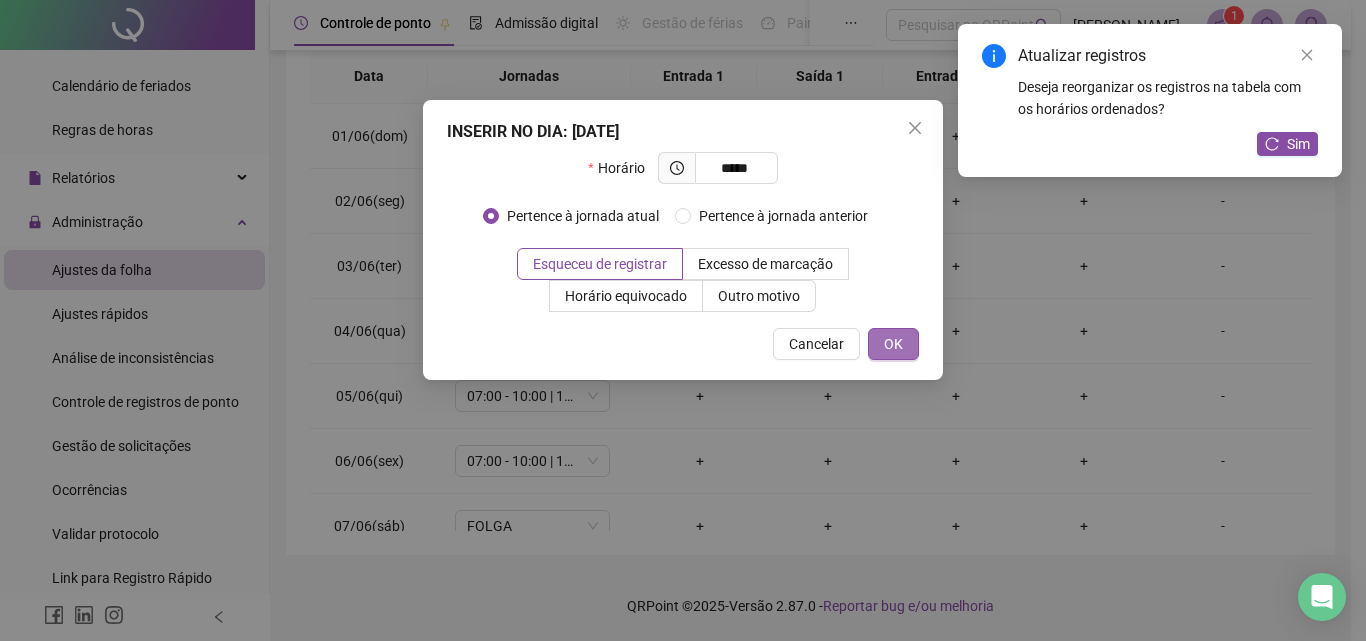 click on "OK" at bounding box center (893, 344) 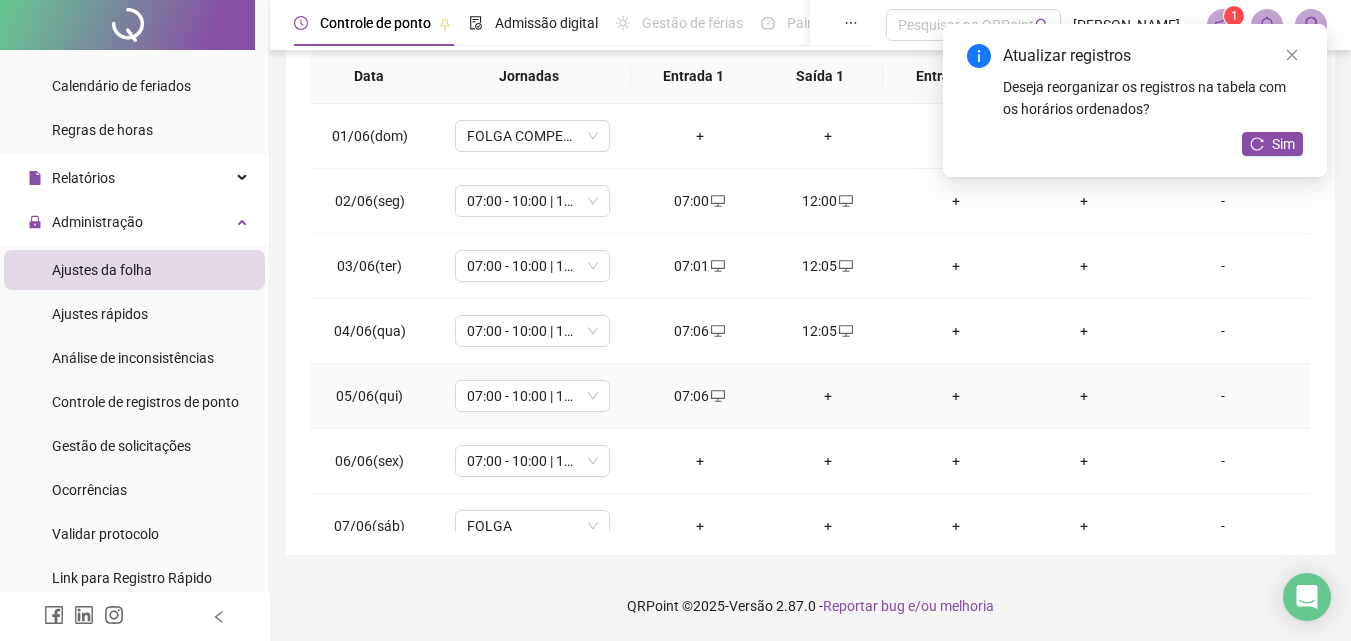 click on "+" at bounding box center (828, 396) 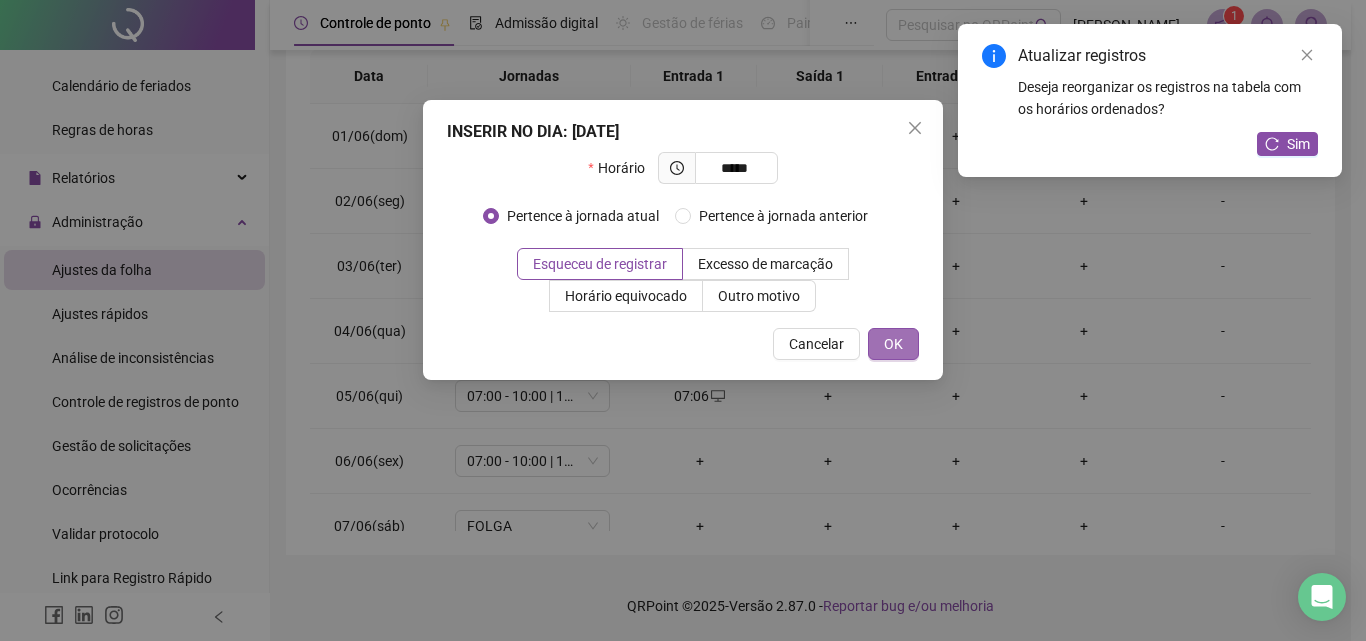 type on "*****" 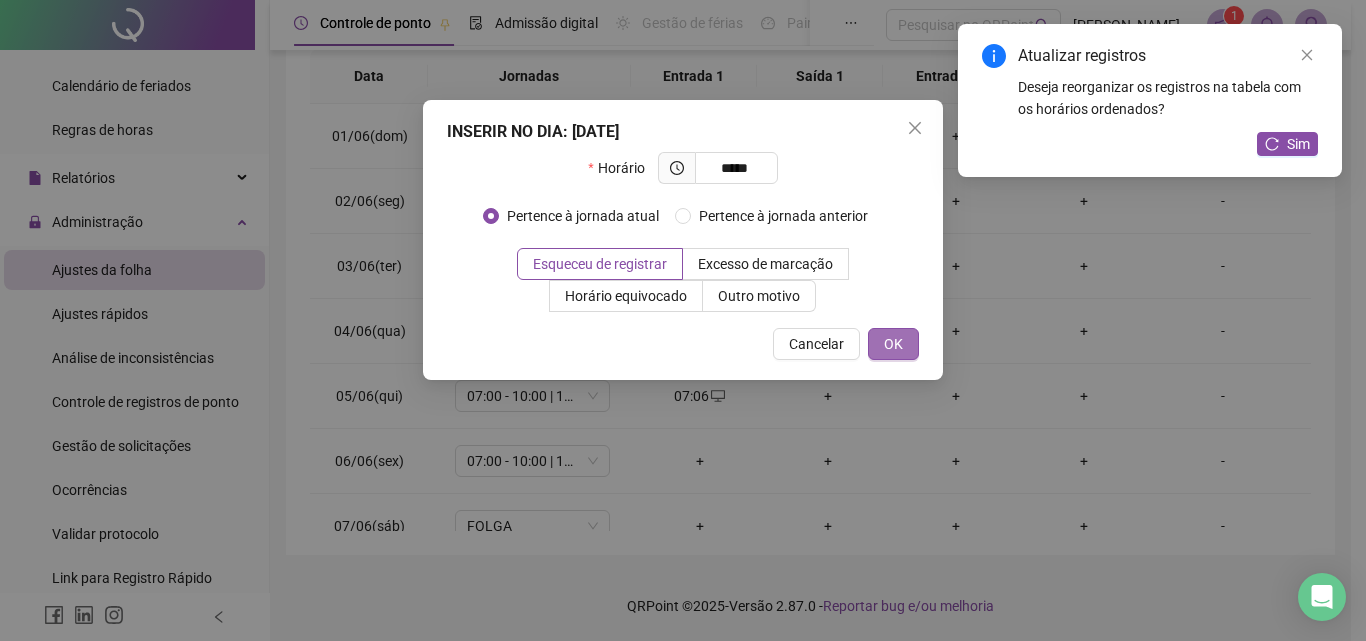 click on "OK" at bounding box center (893, 344) 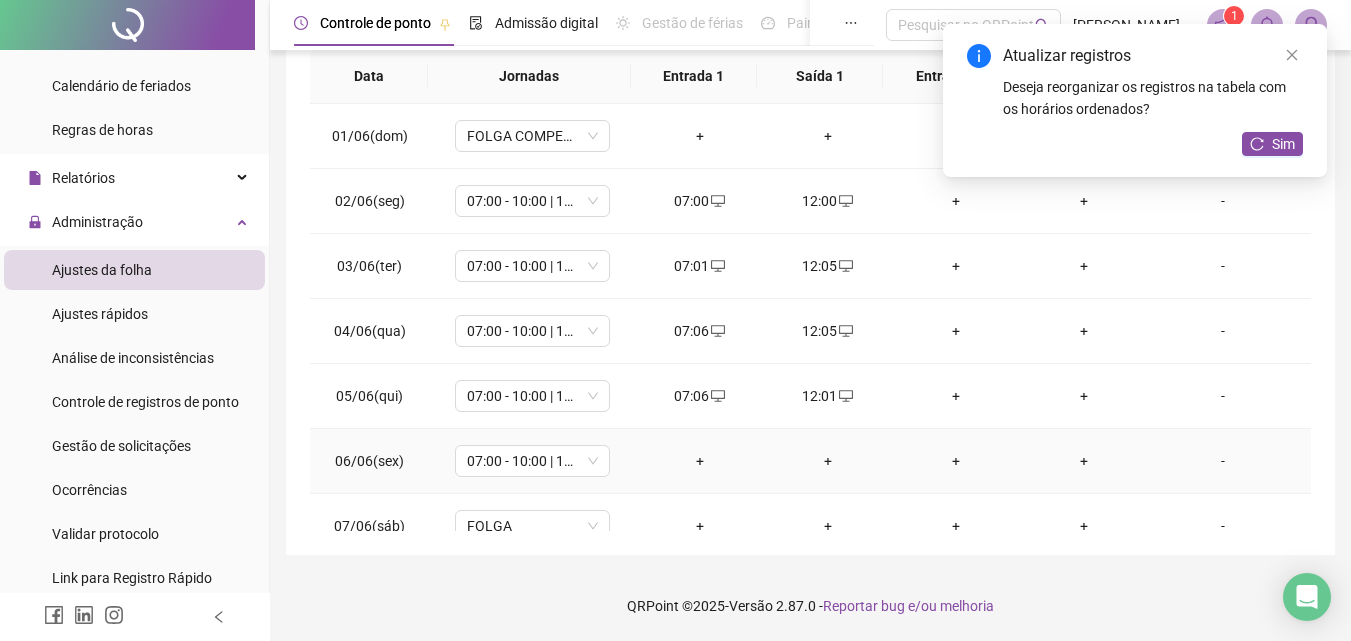click on "+" at bounding box center [700, 461] 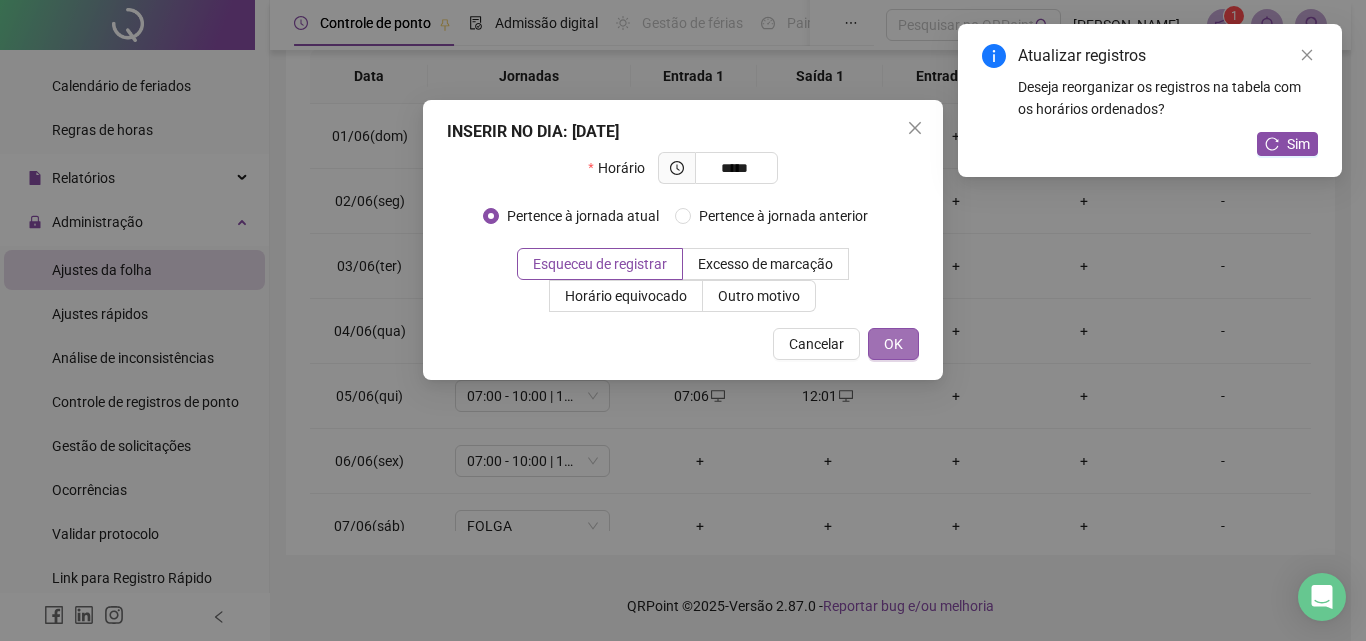 type on "*****" 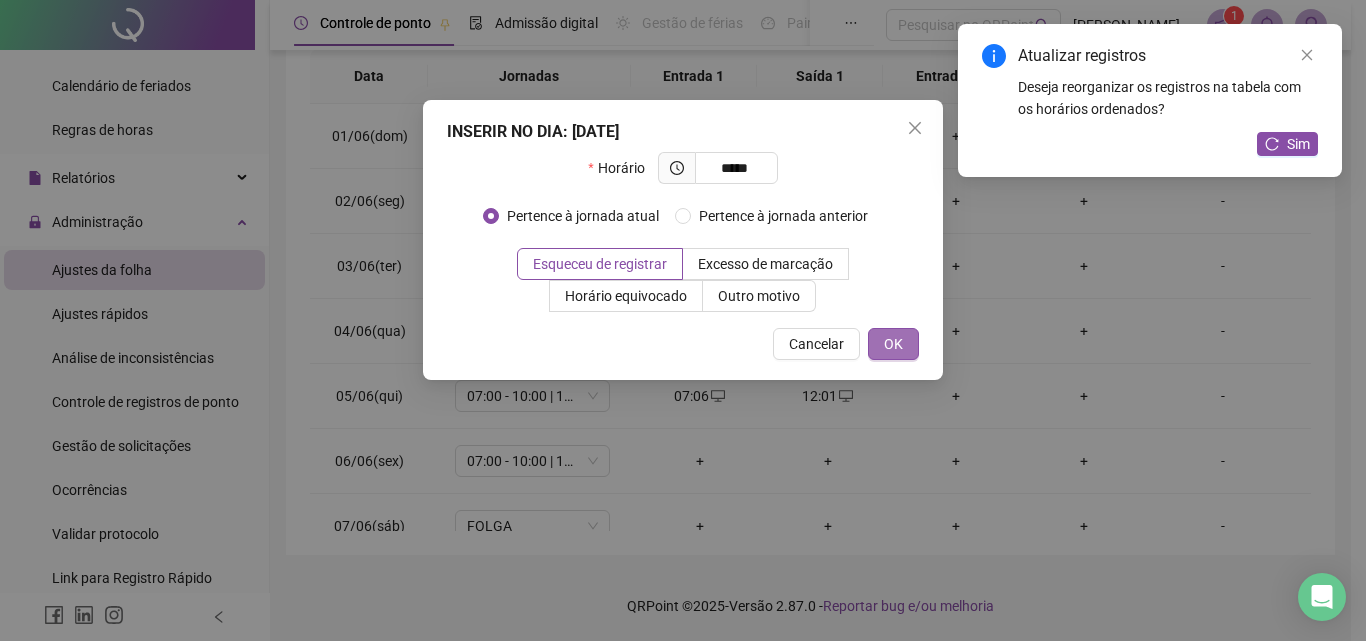 click on "OK" at bounding box center [893, 344] 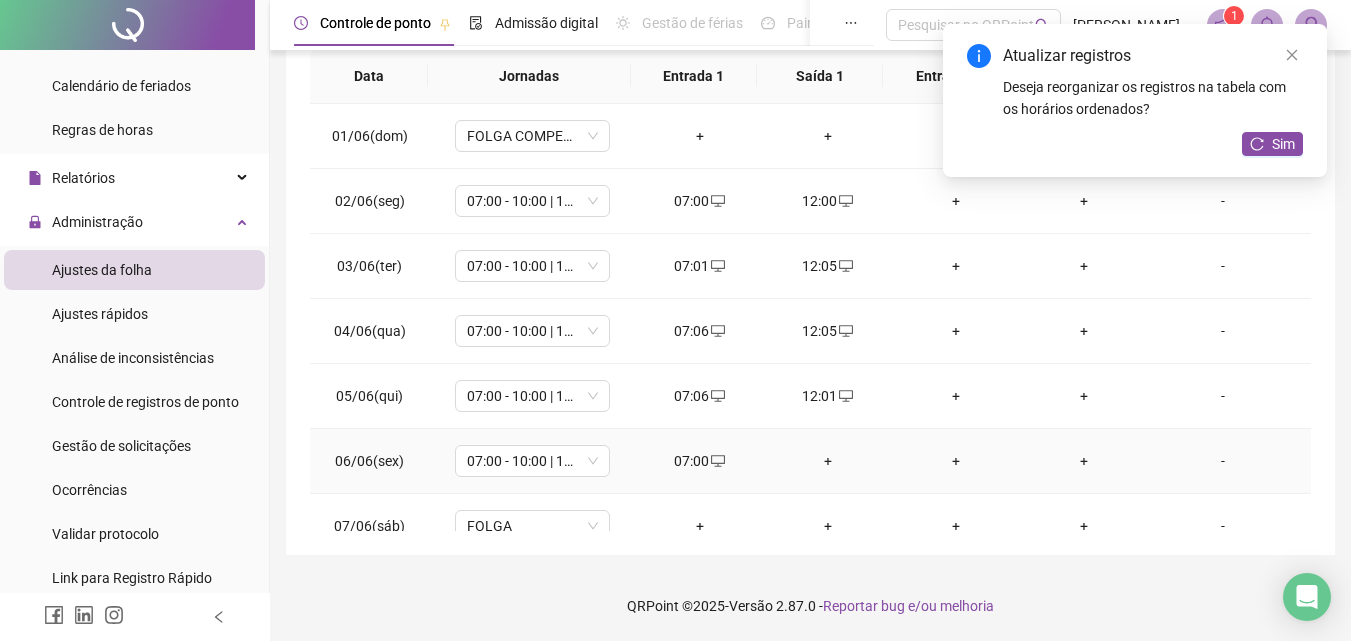 drag, startPoint x: 825, startPoint y: 458, endPoint x: 825, endPoint y: 419, distance: 39 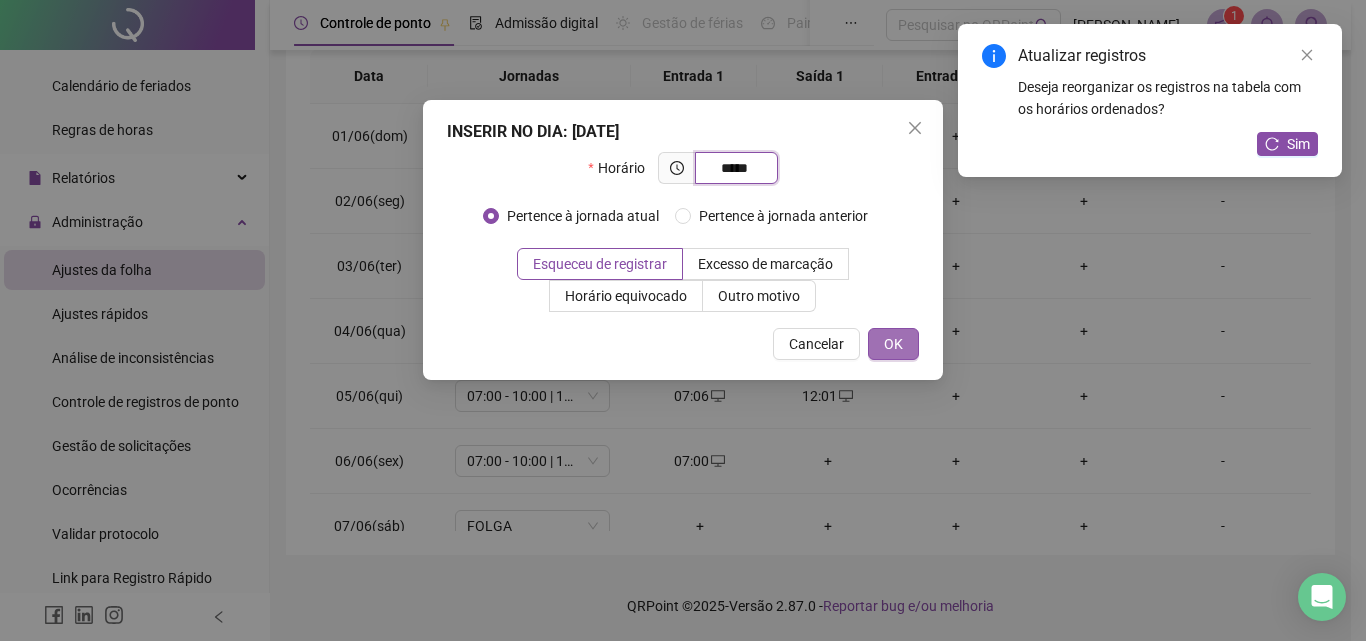 type on "*****" 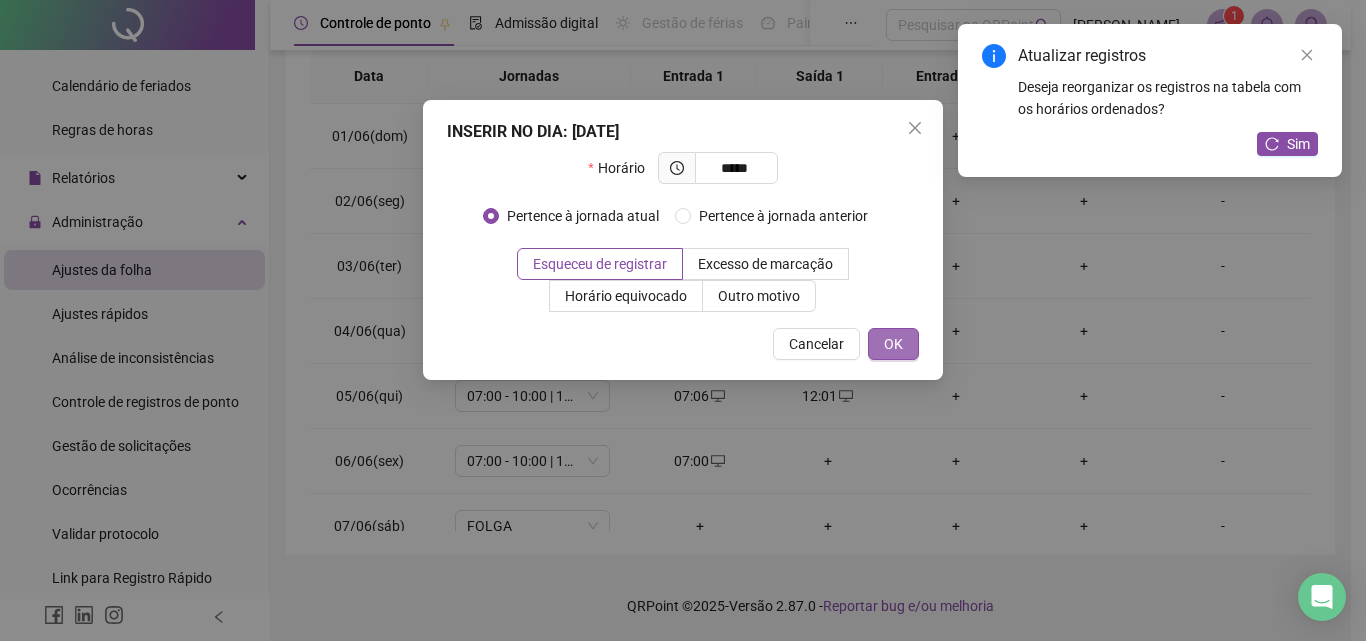 click on "OK" at bounding box center (893, 344) 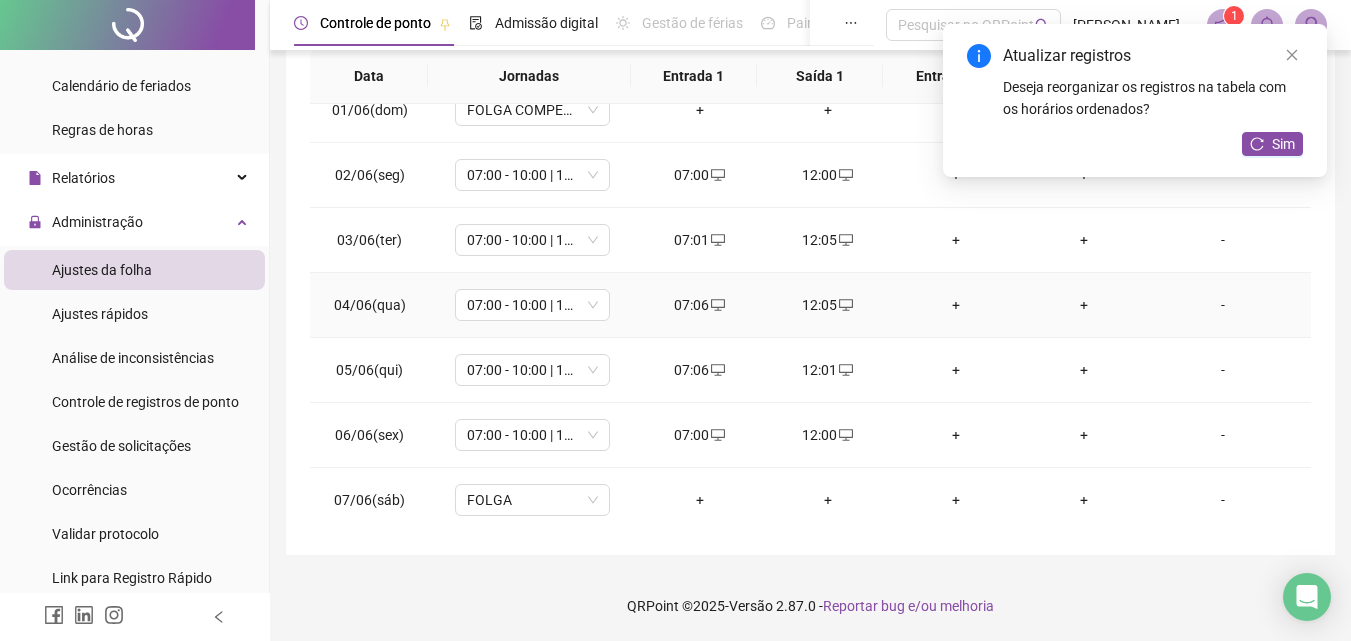 scroll, scrollTop: 300, scrollLeft: 0, axis: vertical 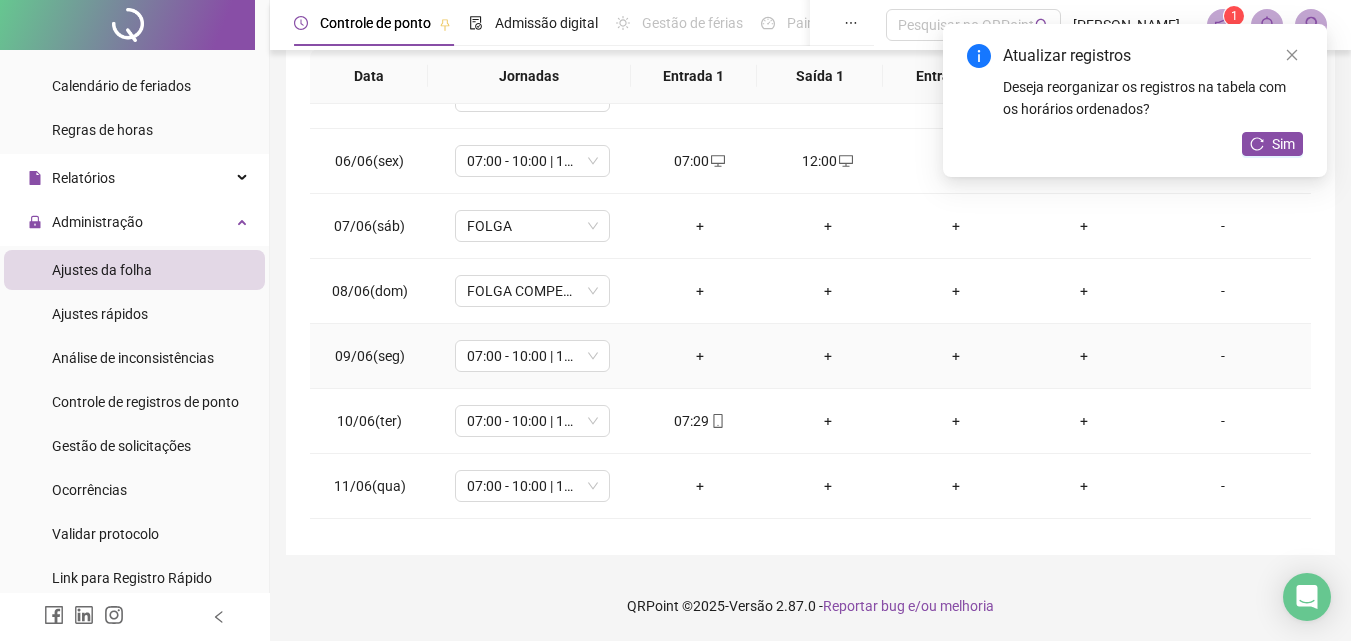 click on "+" at bounding box center (700, 356) 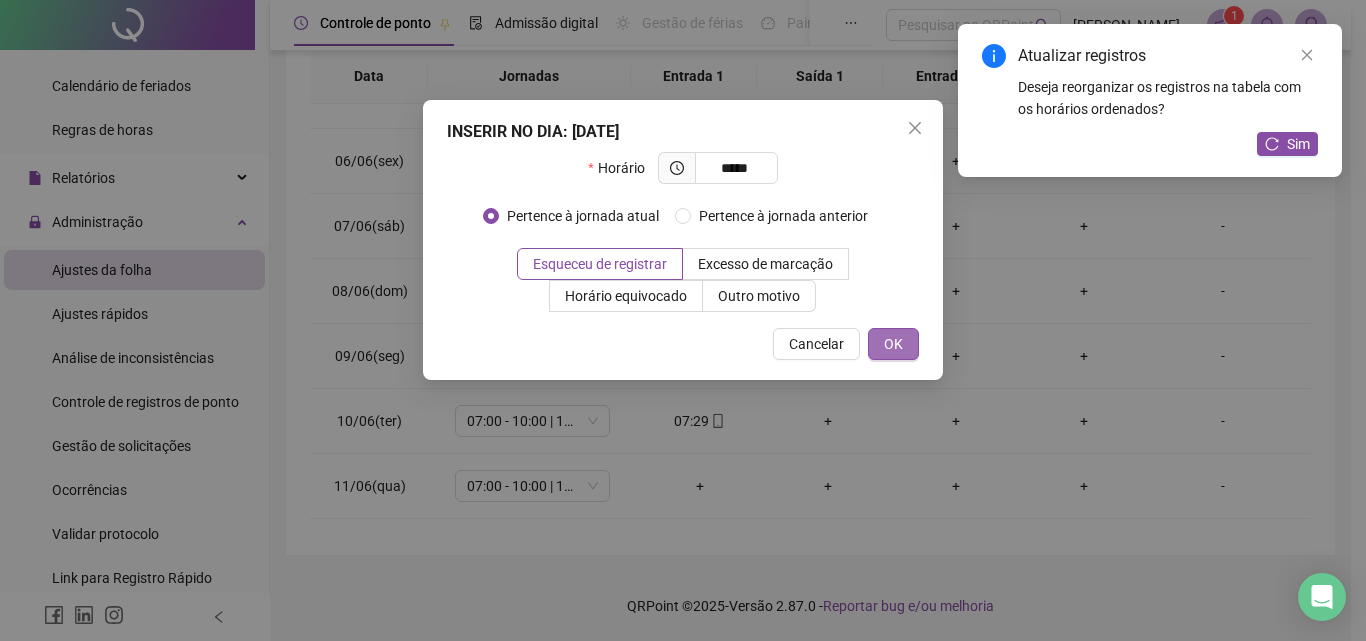 type on "*****" 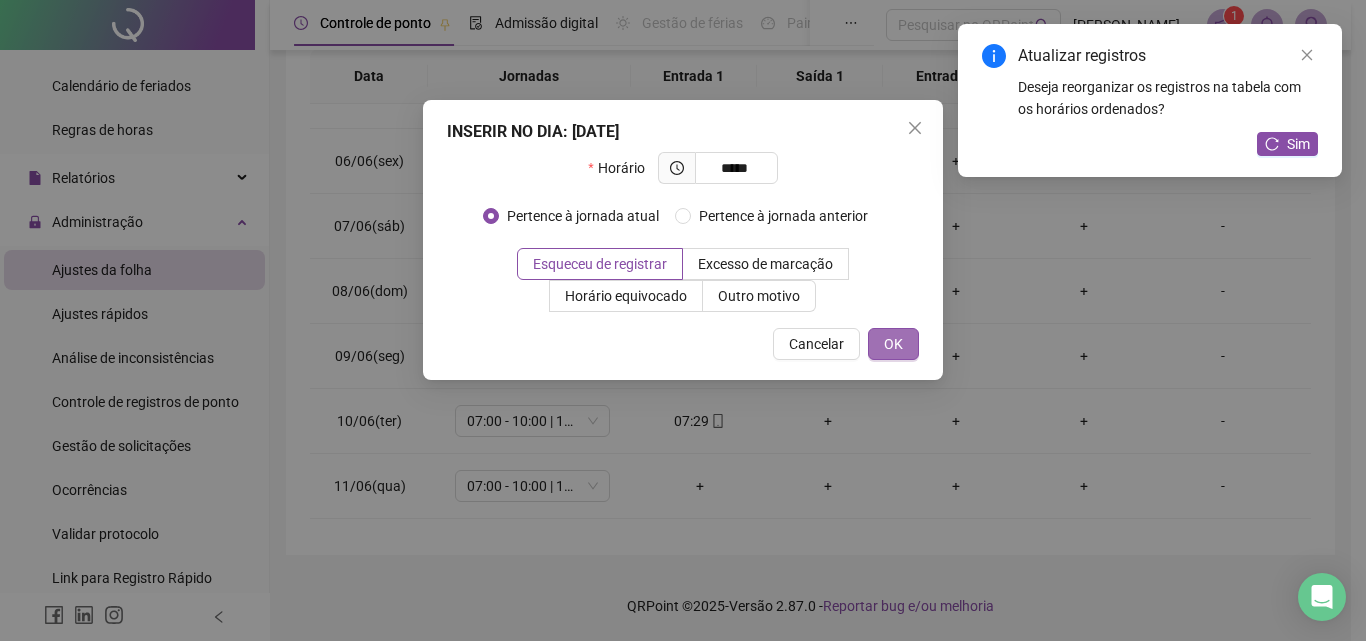 click on "OK" at bounding box center [893, 344] 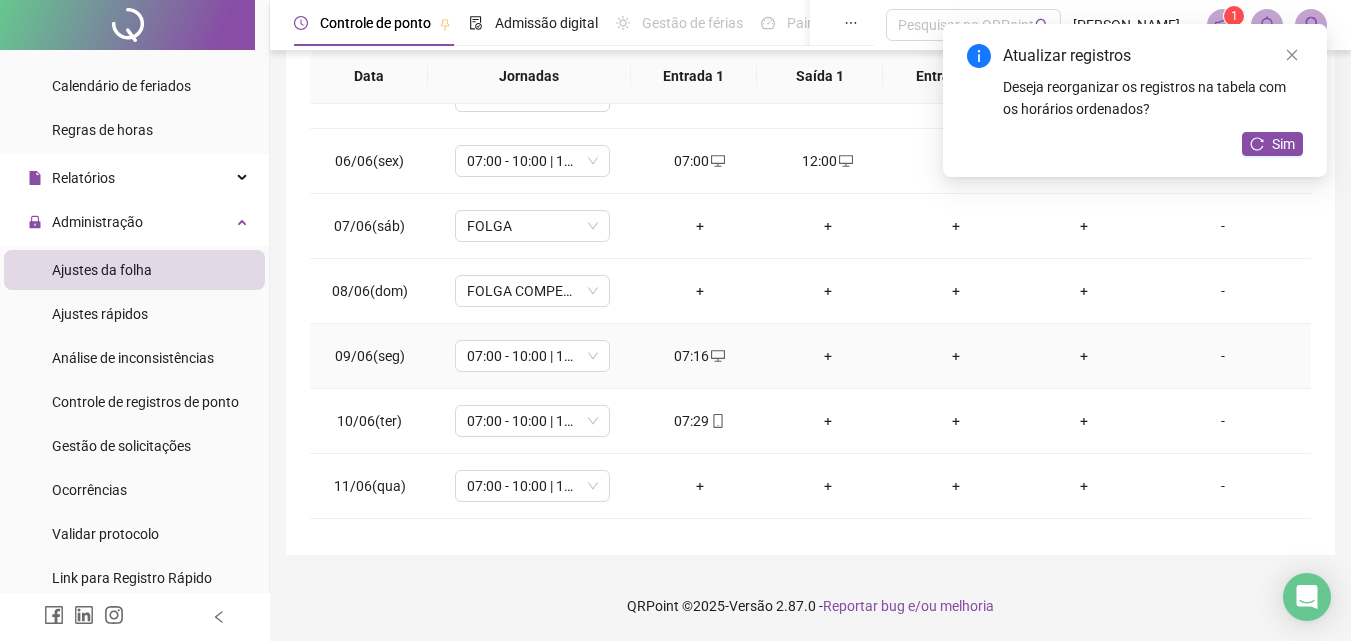 click on "+" at bounding box center [828, 356] 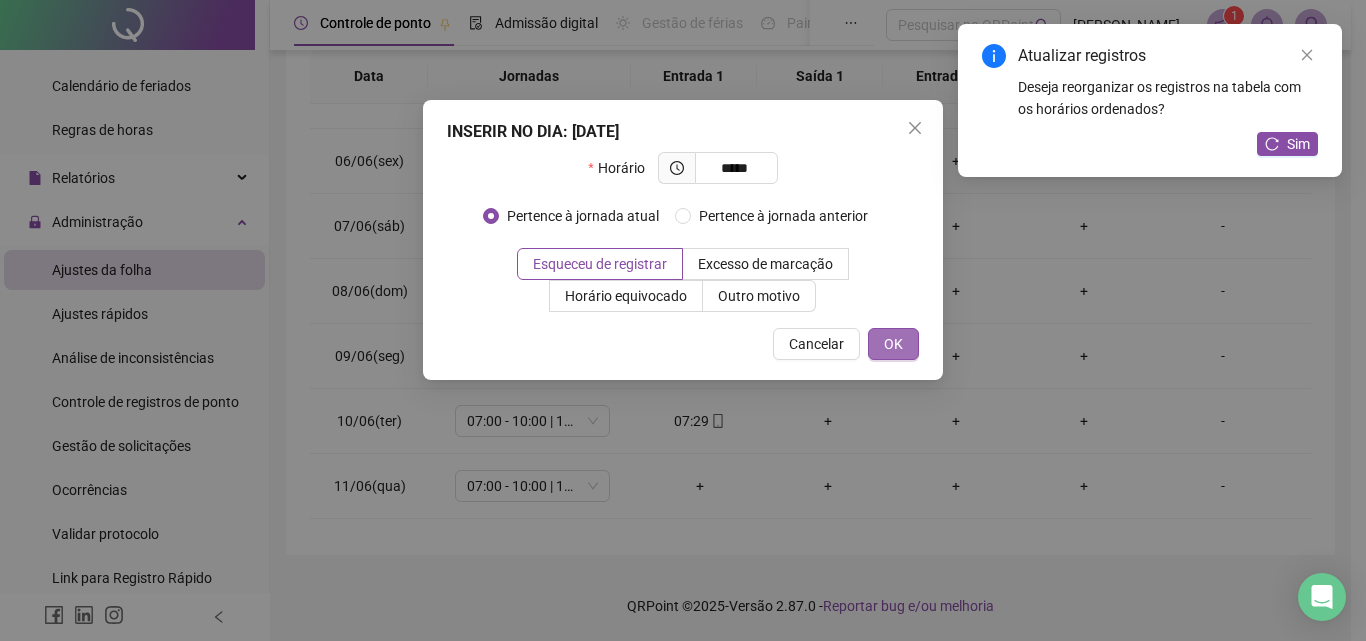 type on "*****" 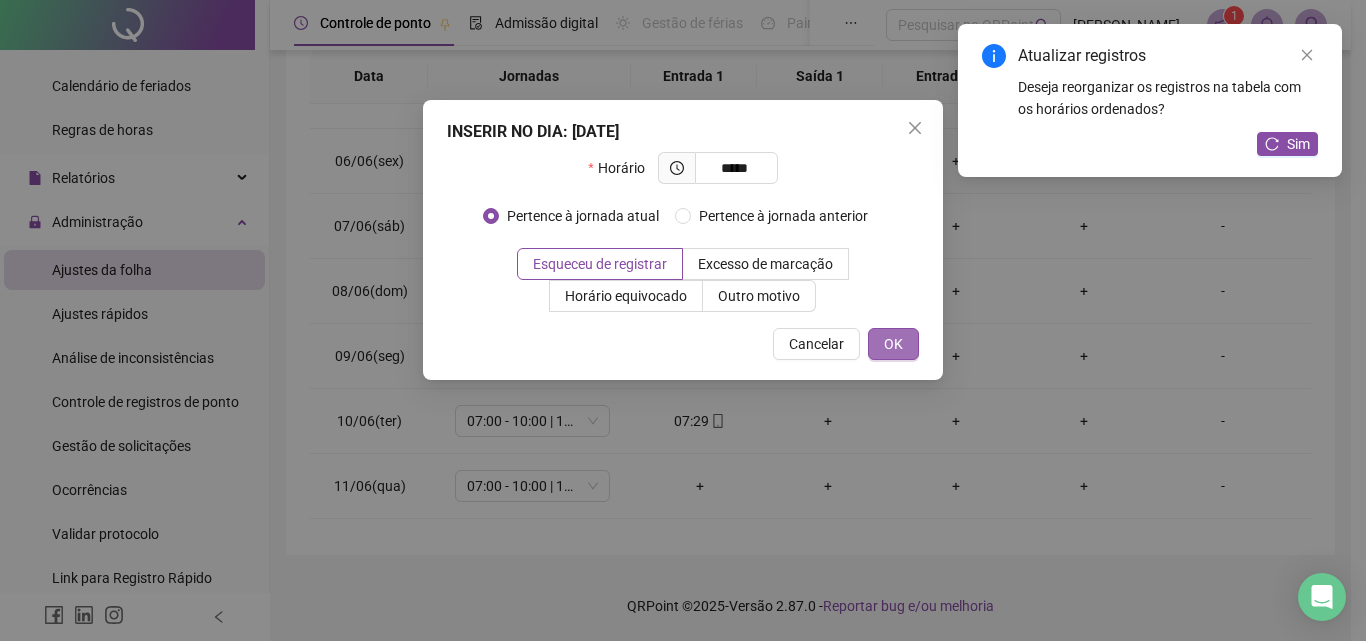 click on "OK" at bounding box center (893, 344) 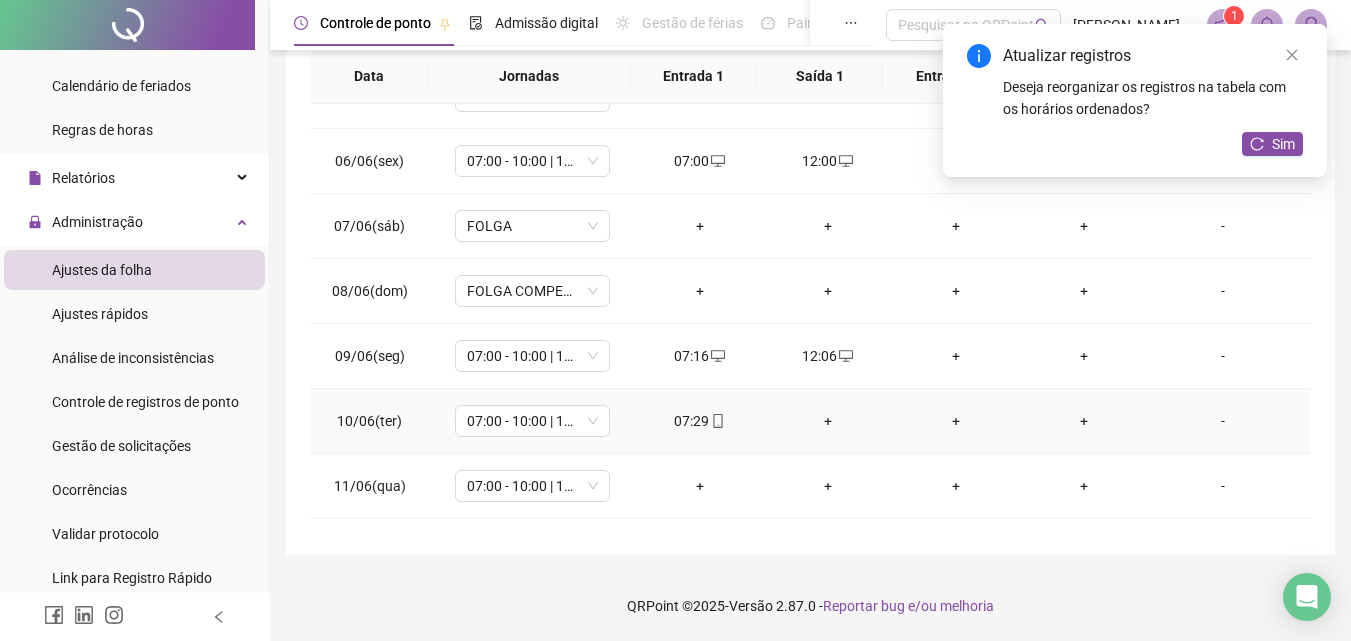 click on "+" at bounding box center [828, 421] 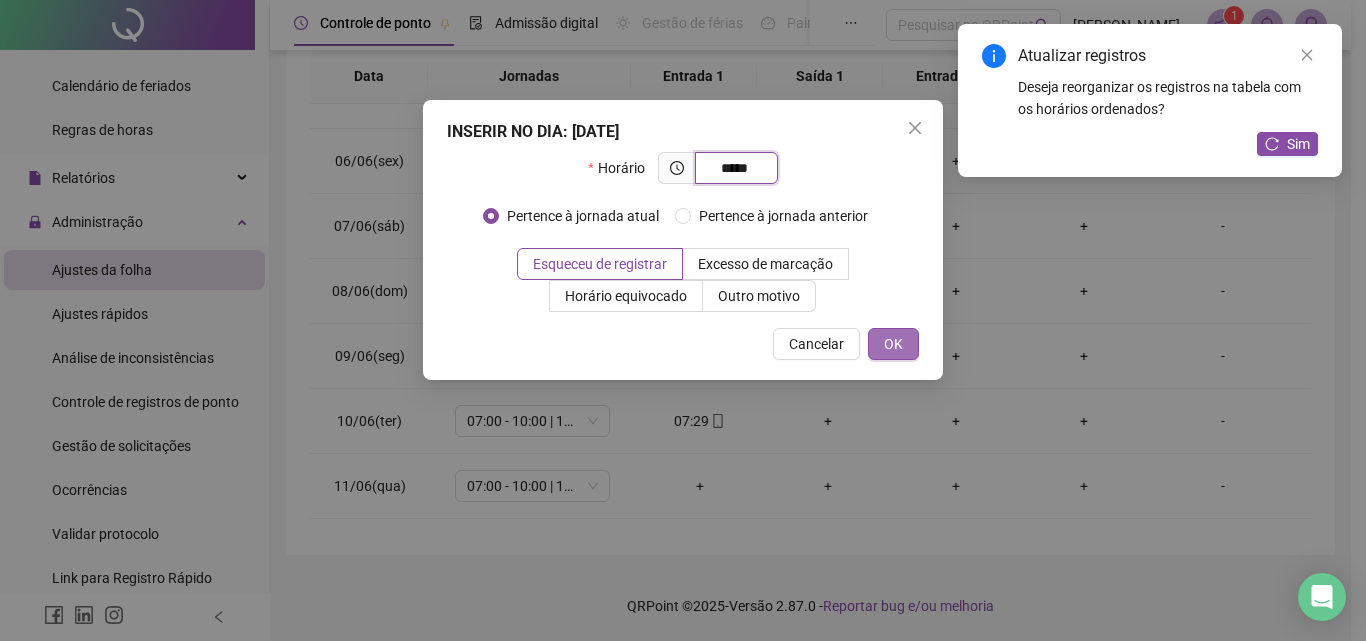 type on "*****" 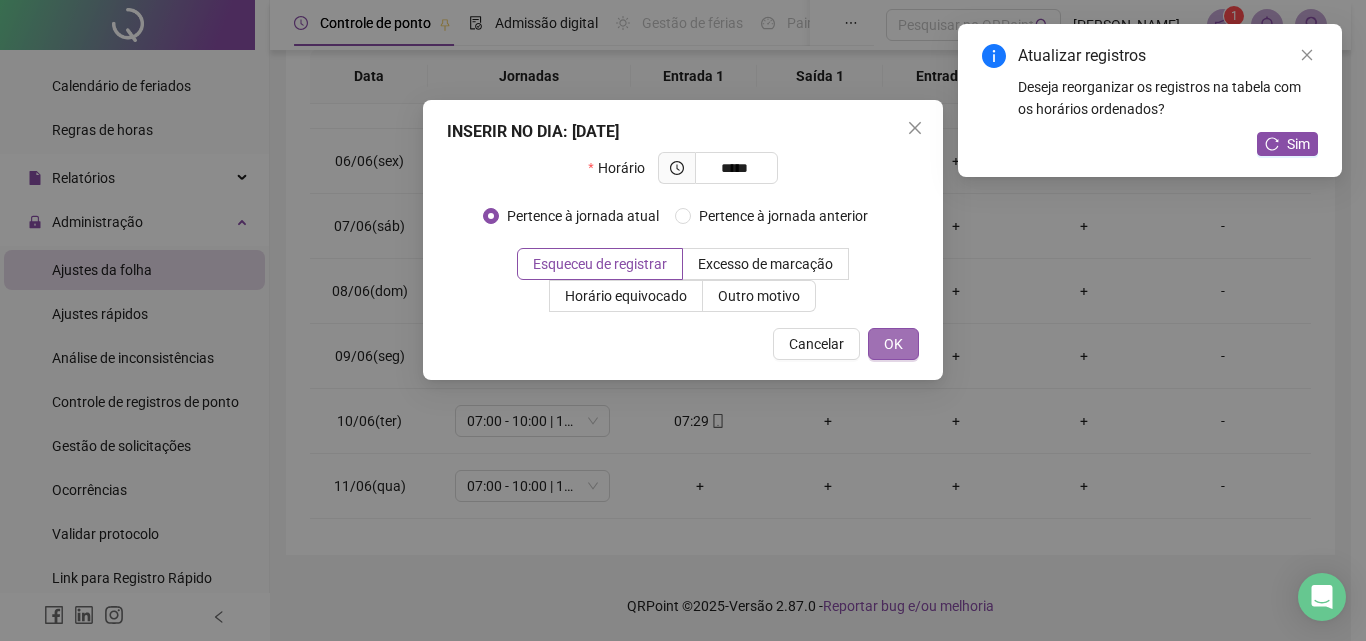 click on "OK" at bounding box center [893, 344] 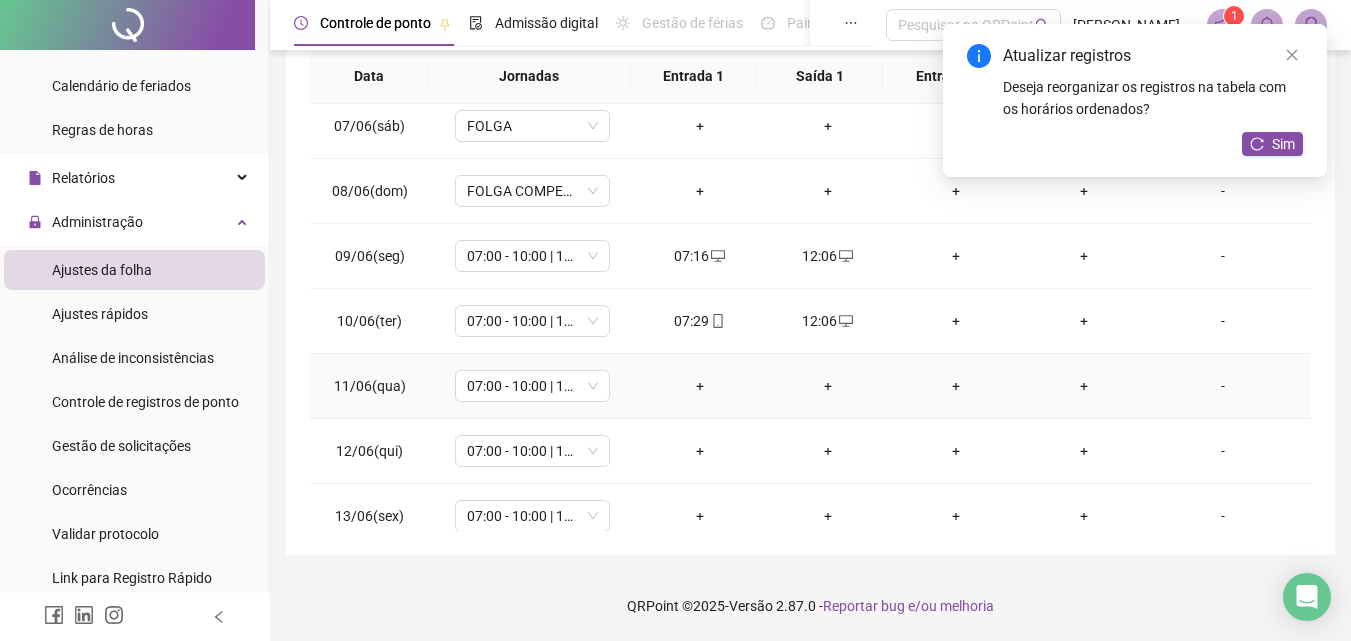 scroll, scrollTop: 500, scrollLeft: 0, axis: vertical 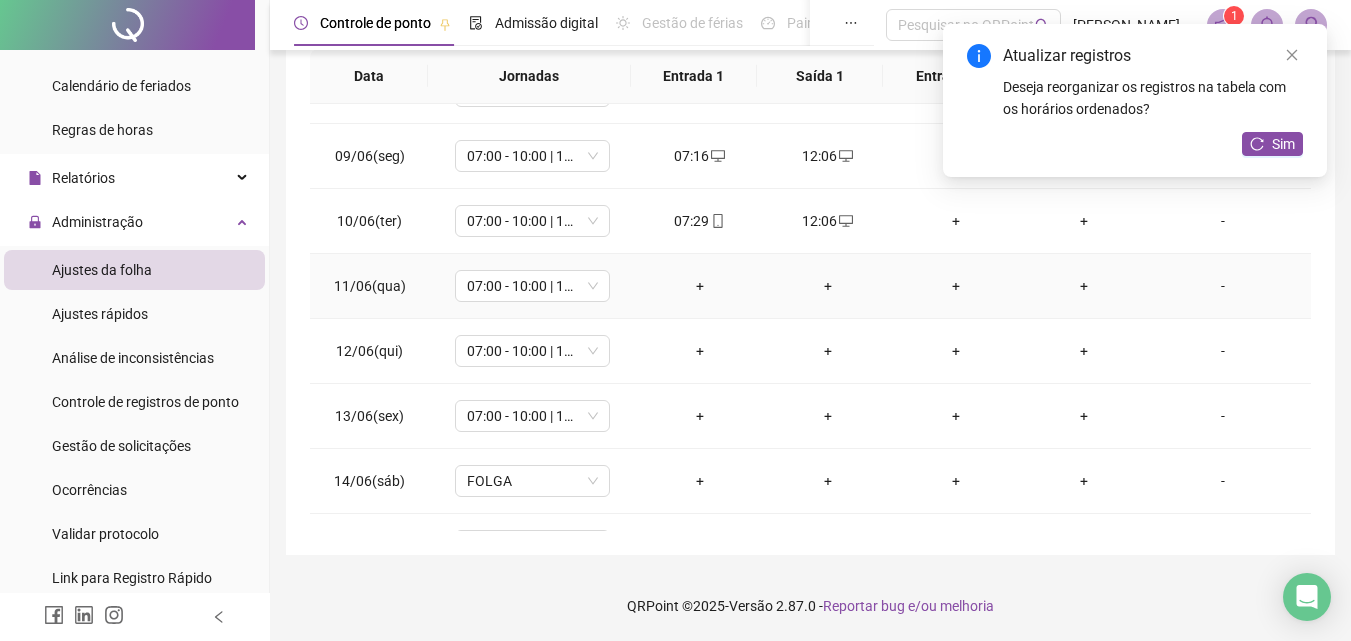 click on "+" at bounding box center [700, 286] 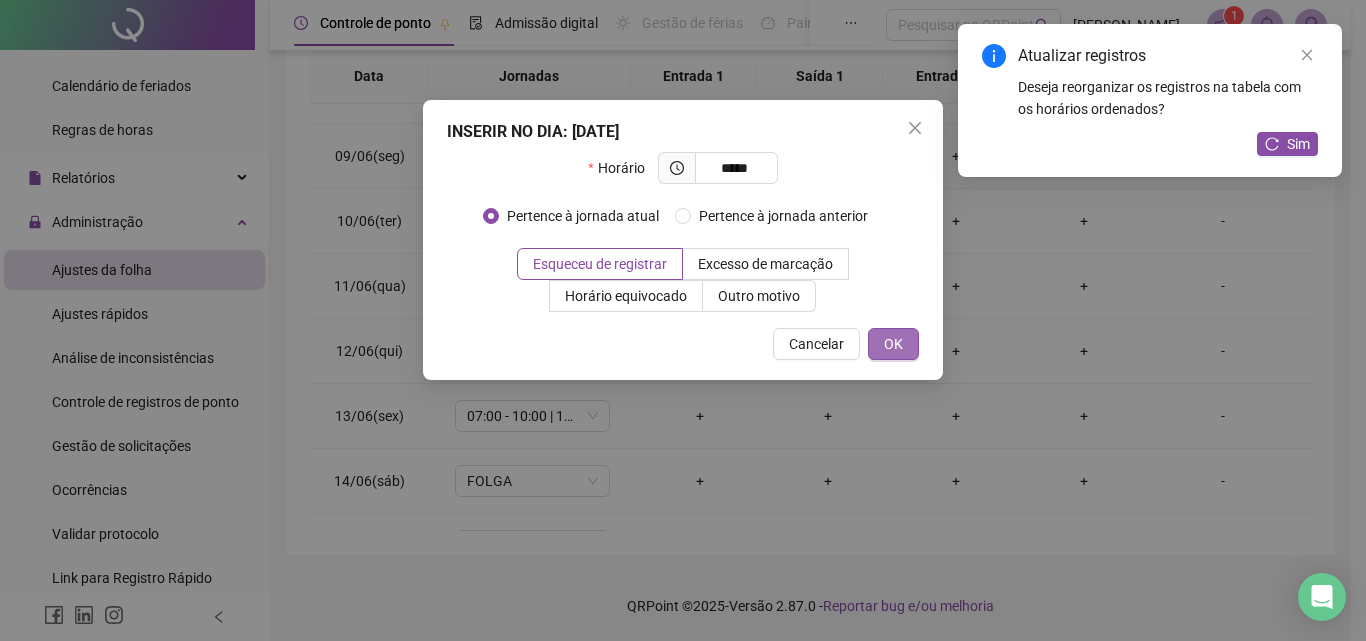 type on "*****" 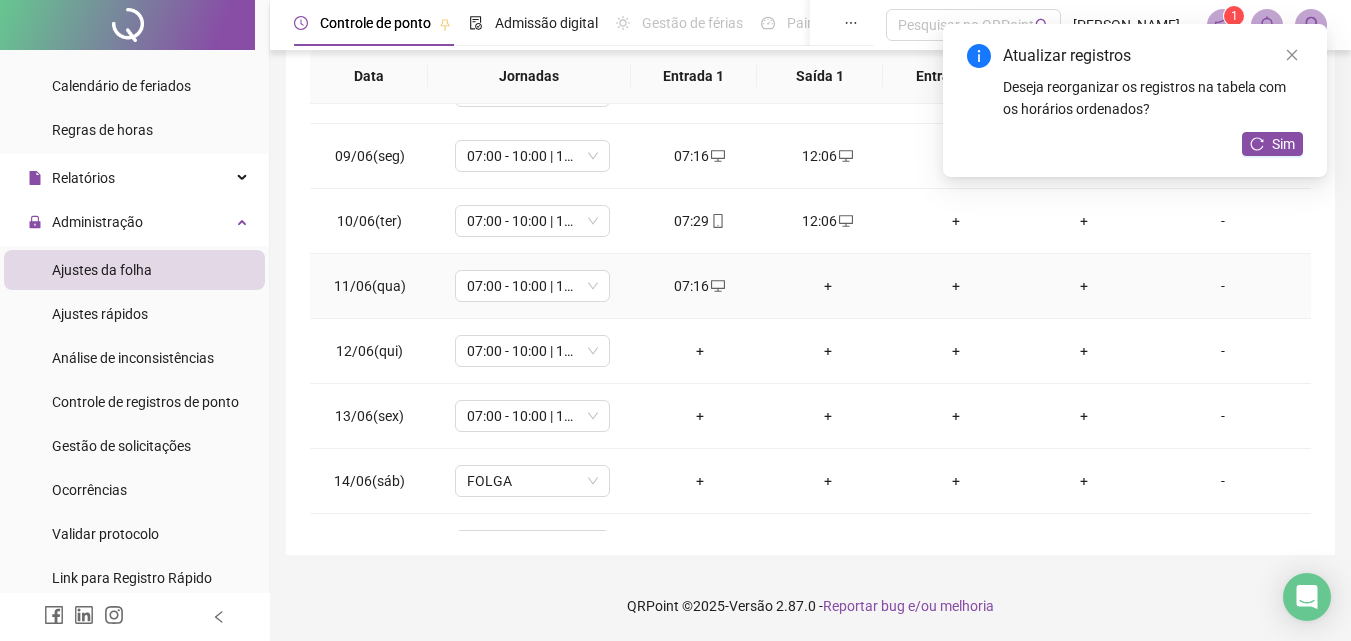 click on "+" at bounding box center [828, 286] 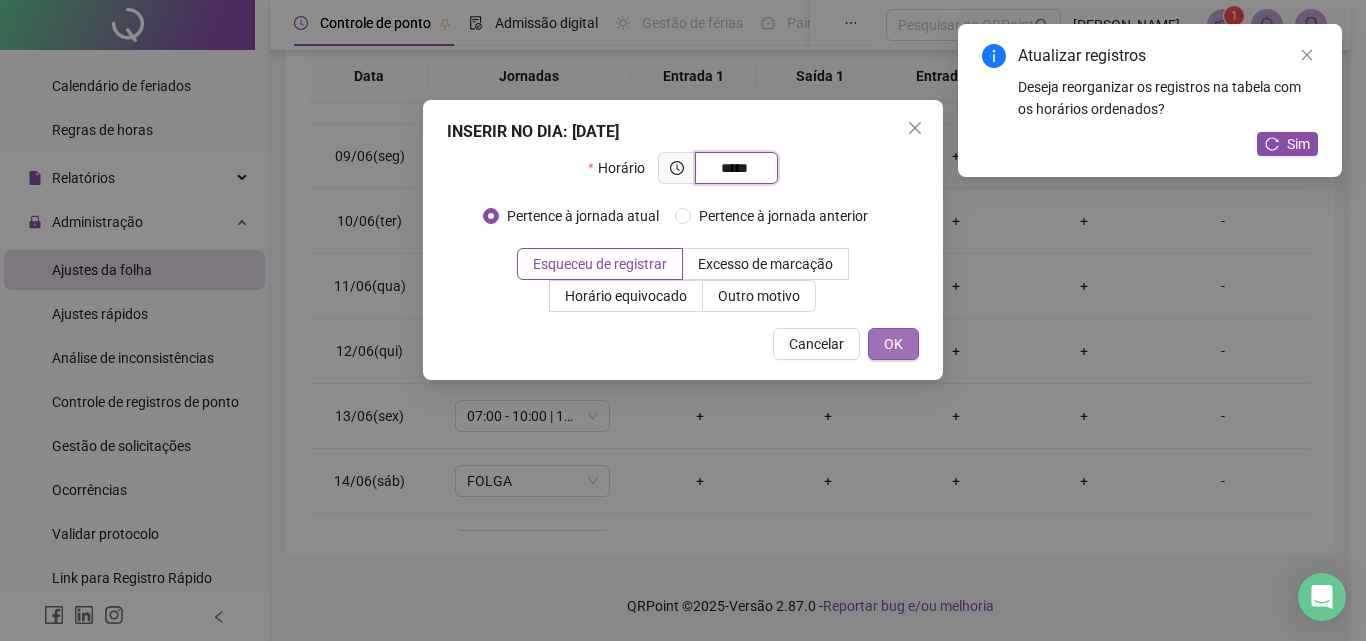 type on "*****" 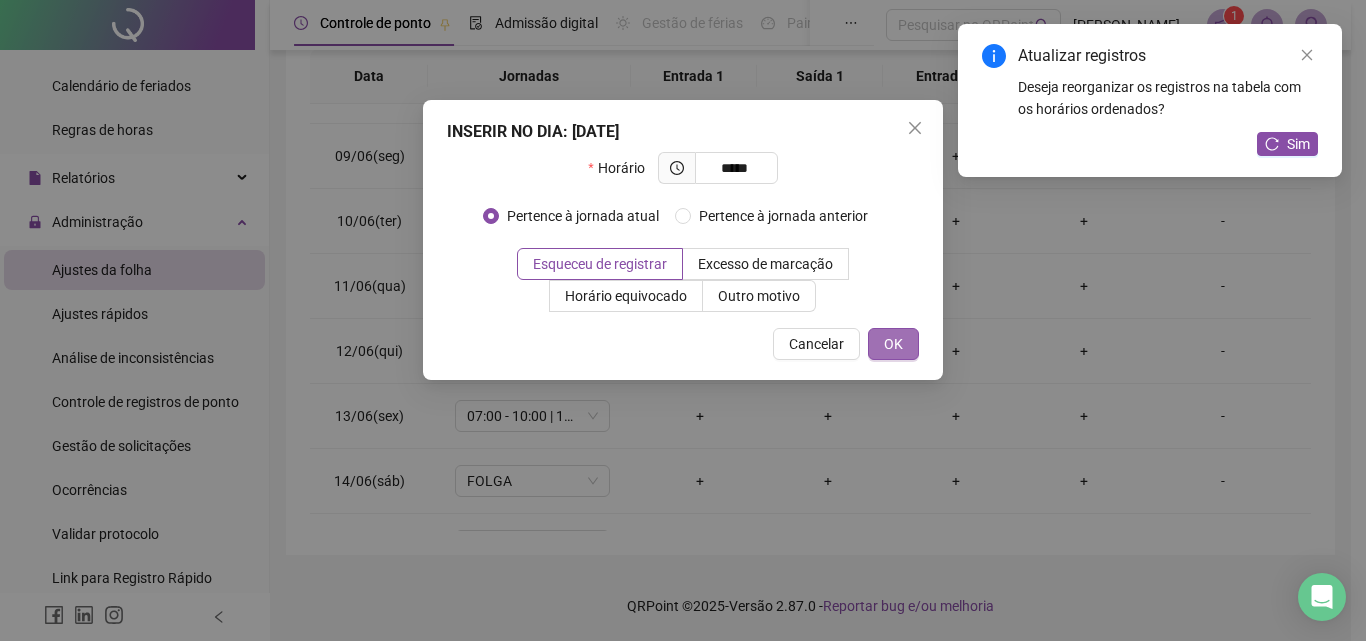 click on "OK" at bounding box center (893, 344) 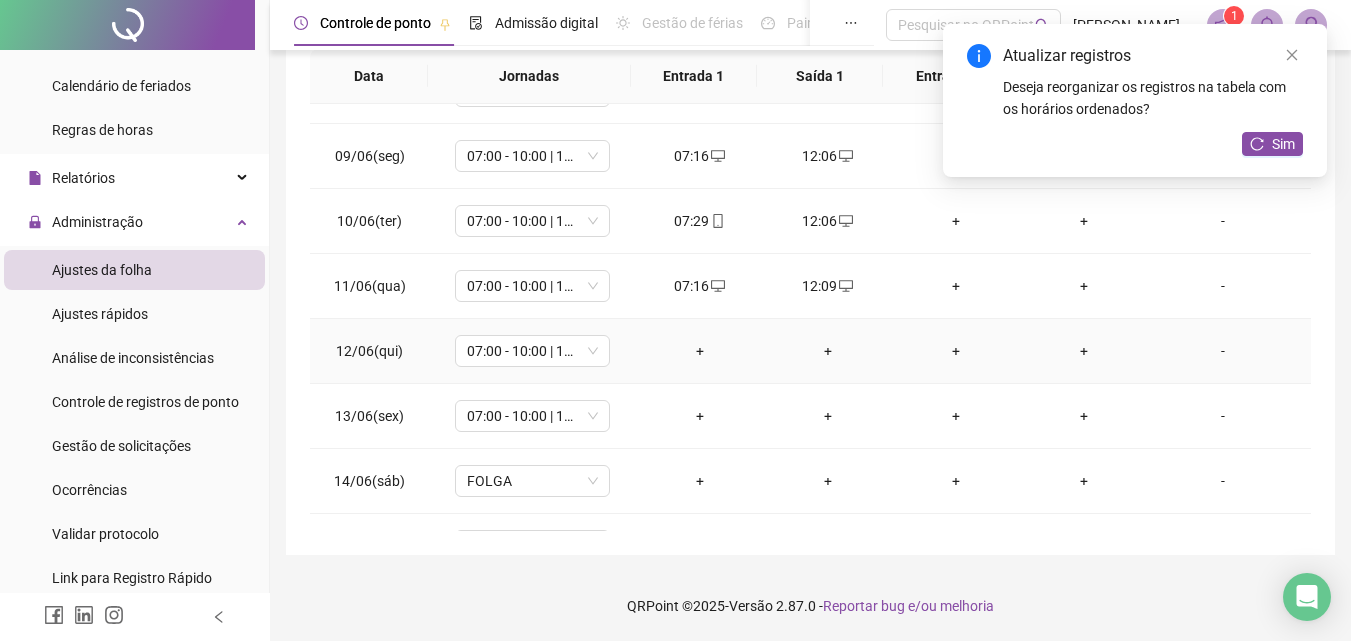 click on "+" at bounding box center (700, 351) 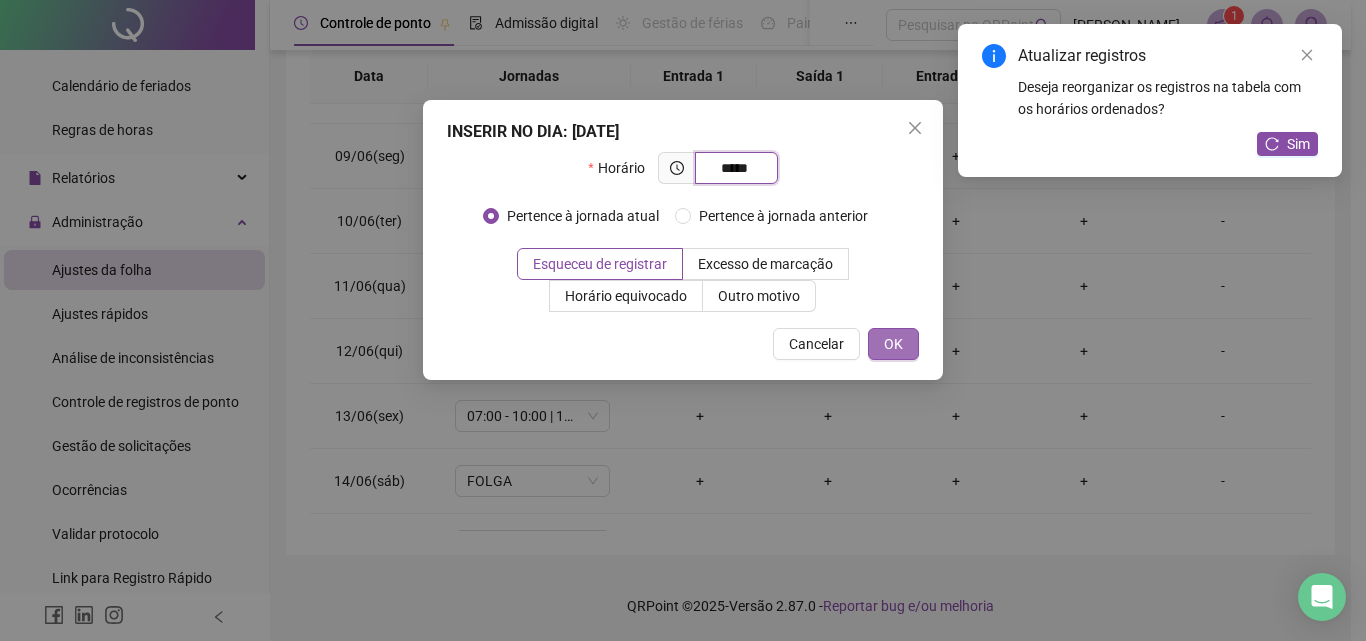 type on "*****" 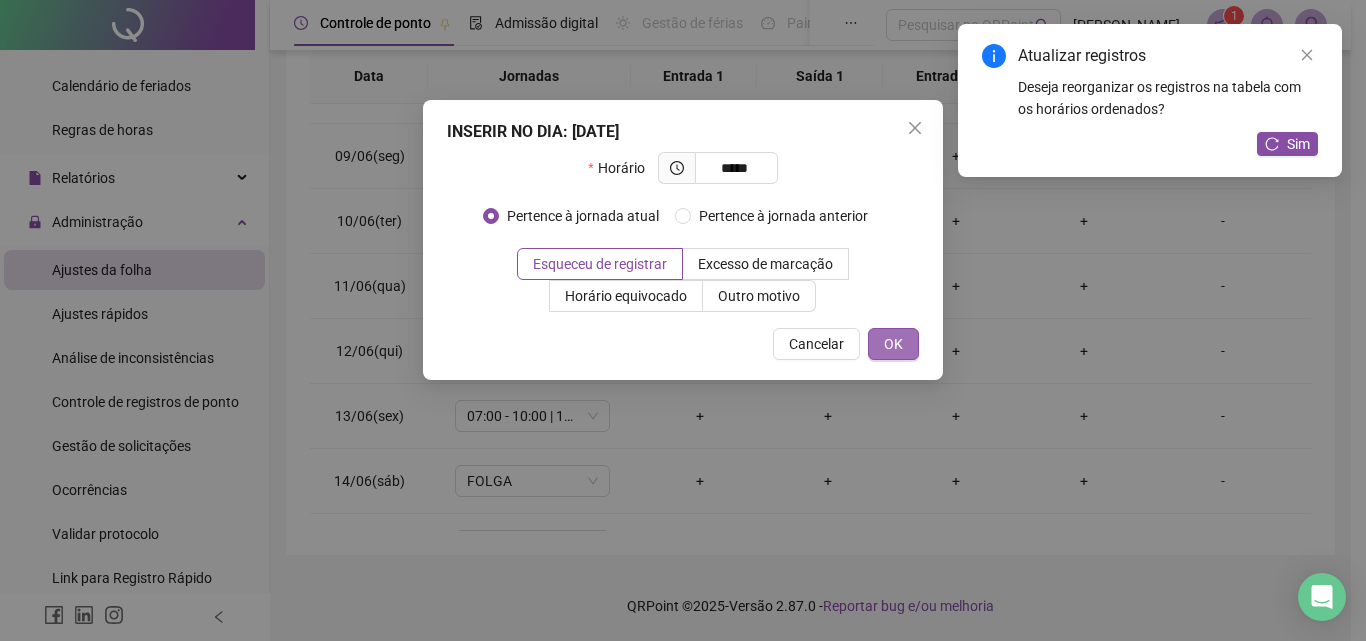 click on "OK" at bounding box center [893, 344] 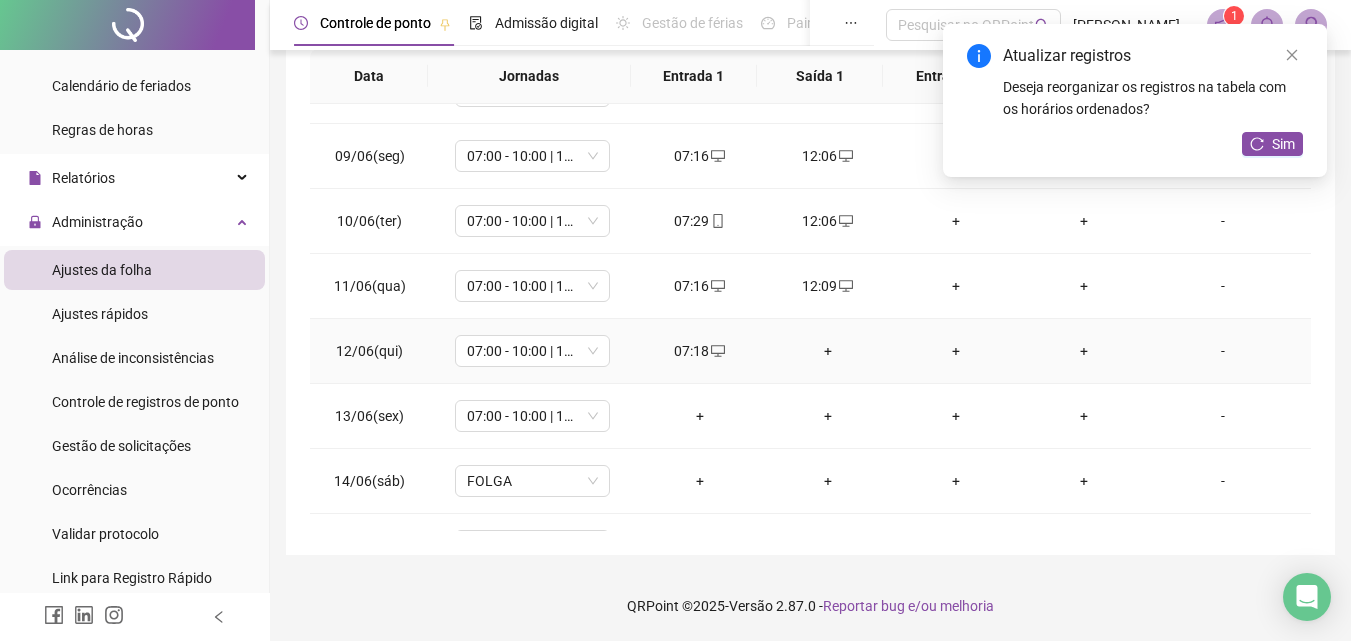 click on "+" at bounding box center (828, 351) 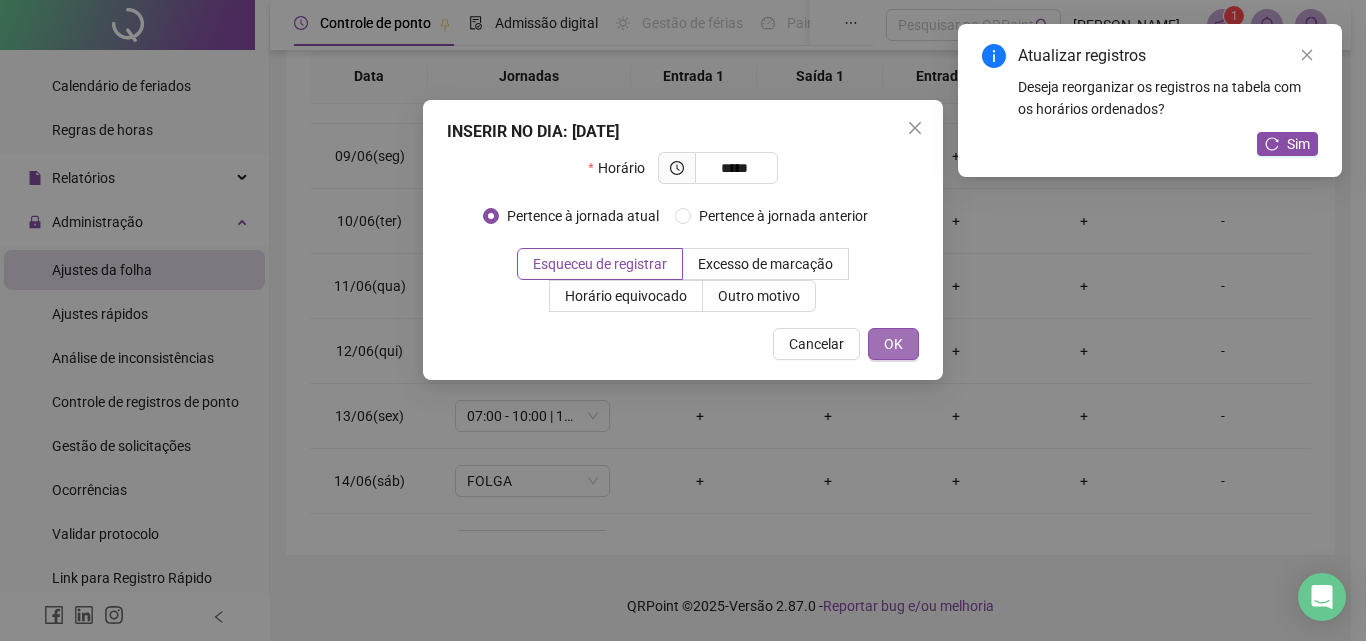 type on "*****" 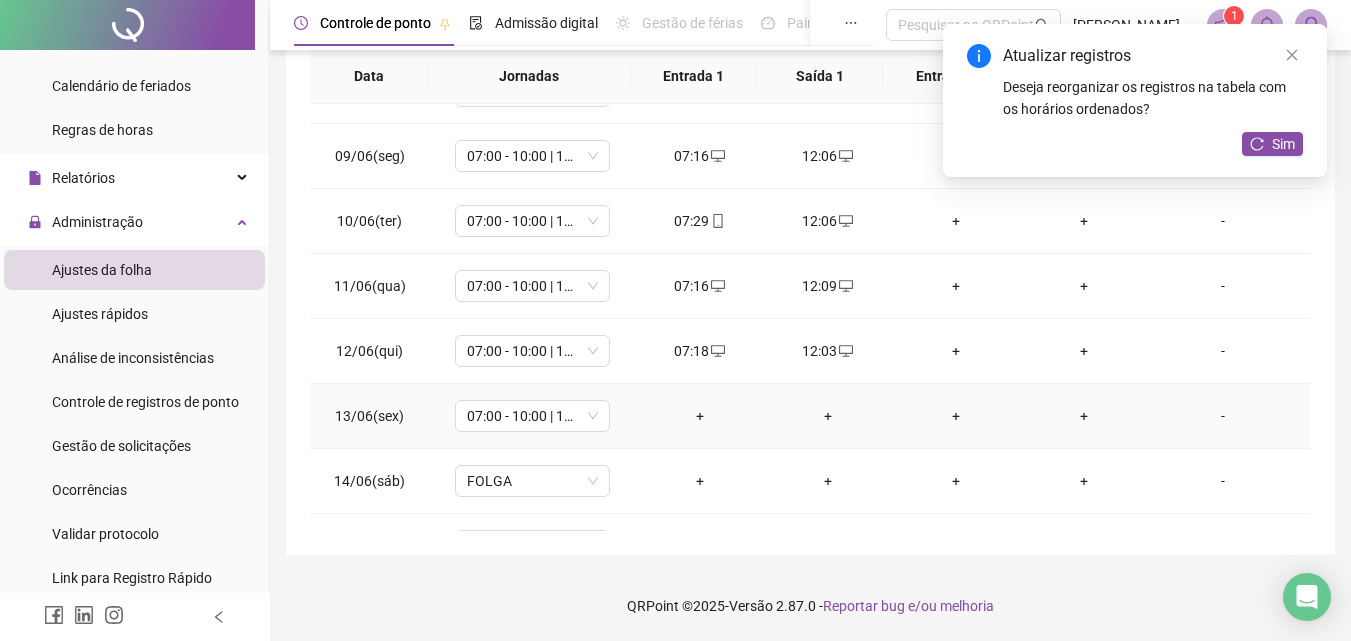 click on "+" at bounding box center (700, 416) 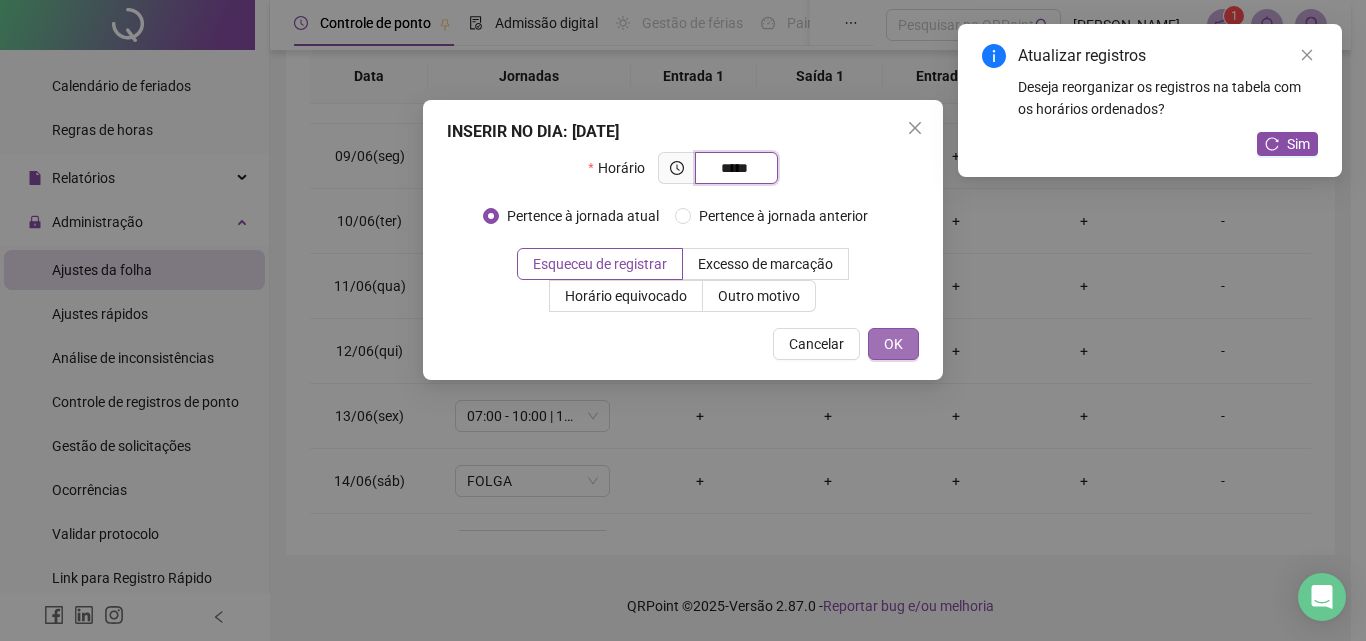 type on "*****" 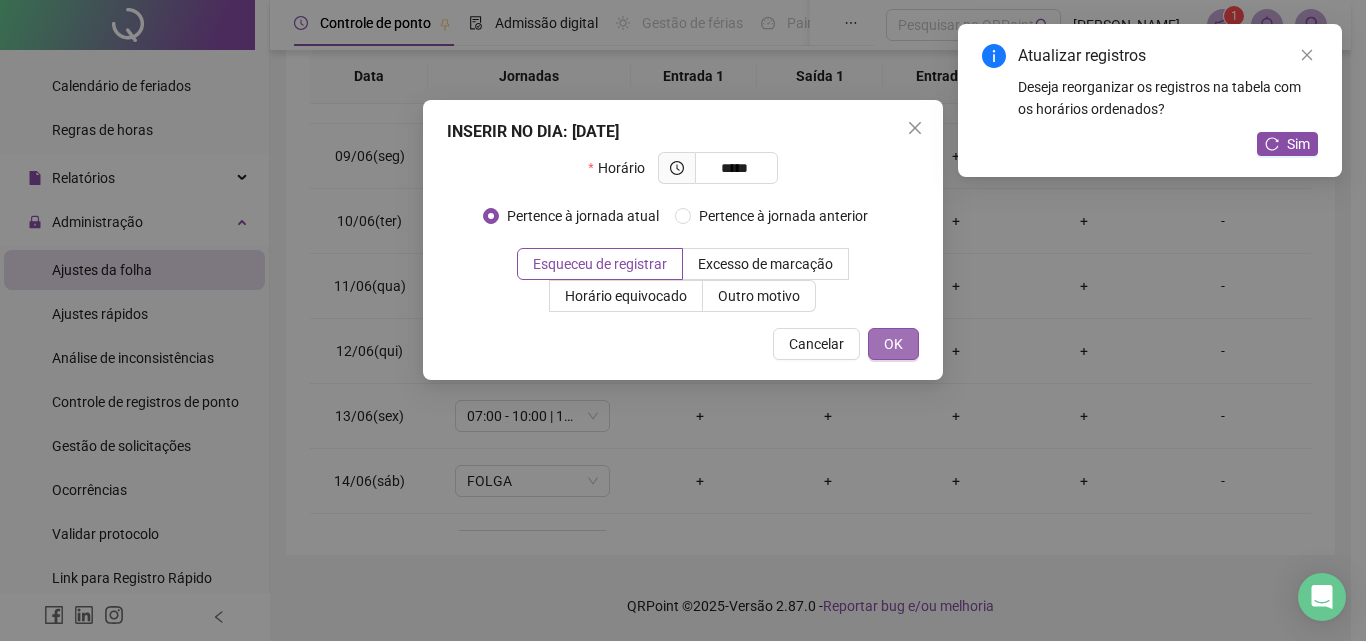 click on "OK" at bounding box center [893, 344] 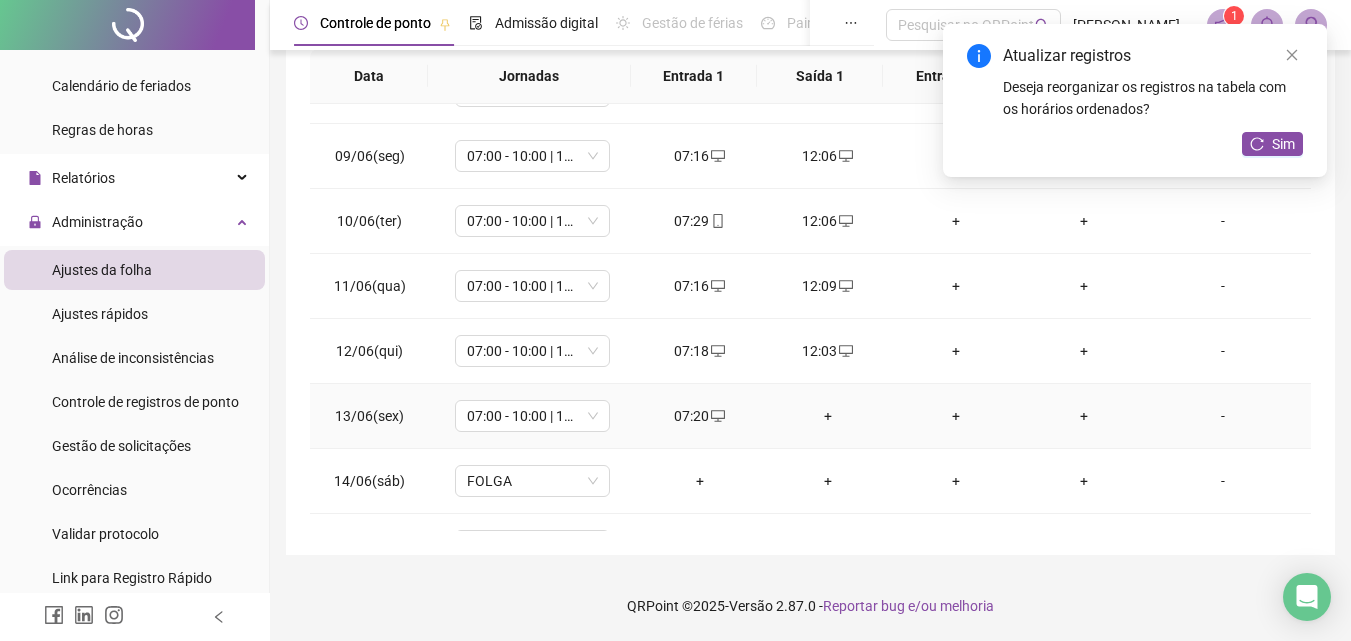 click on "+" at bounding box center (828, 416) 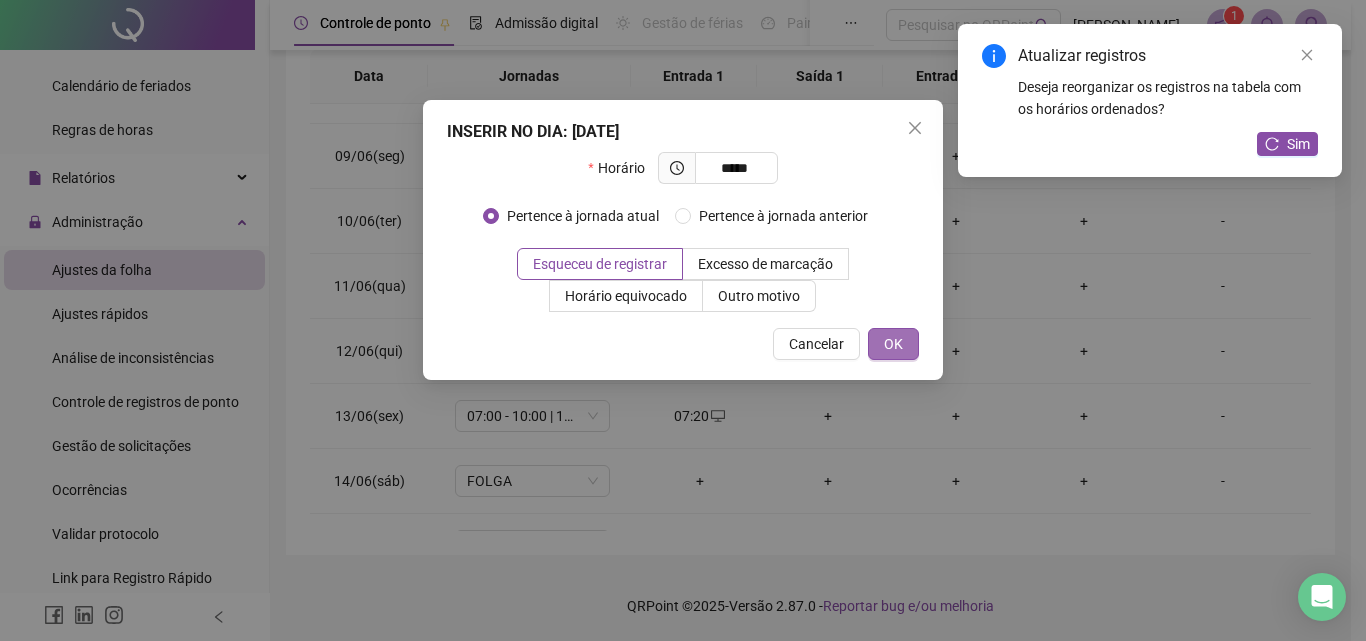 type on "*****" 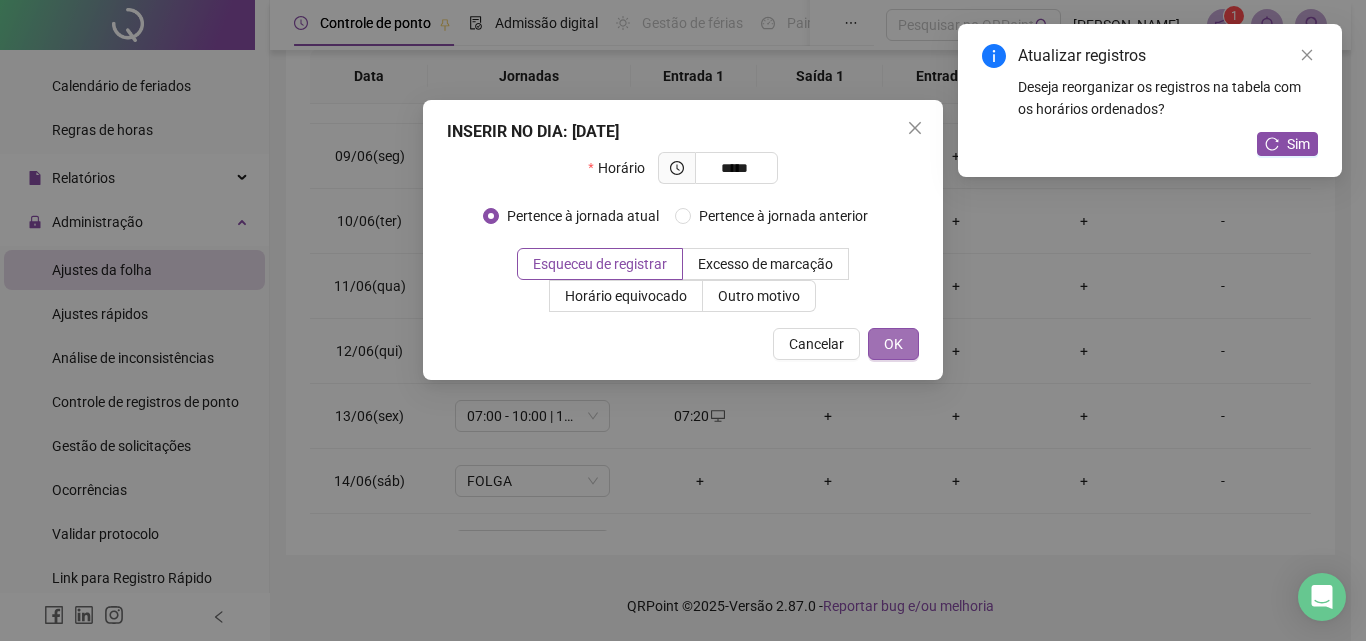 click on "OK" at bounding box center (893, 344) 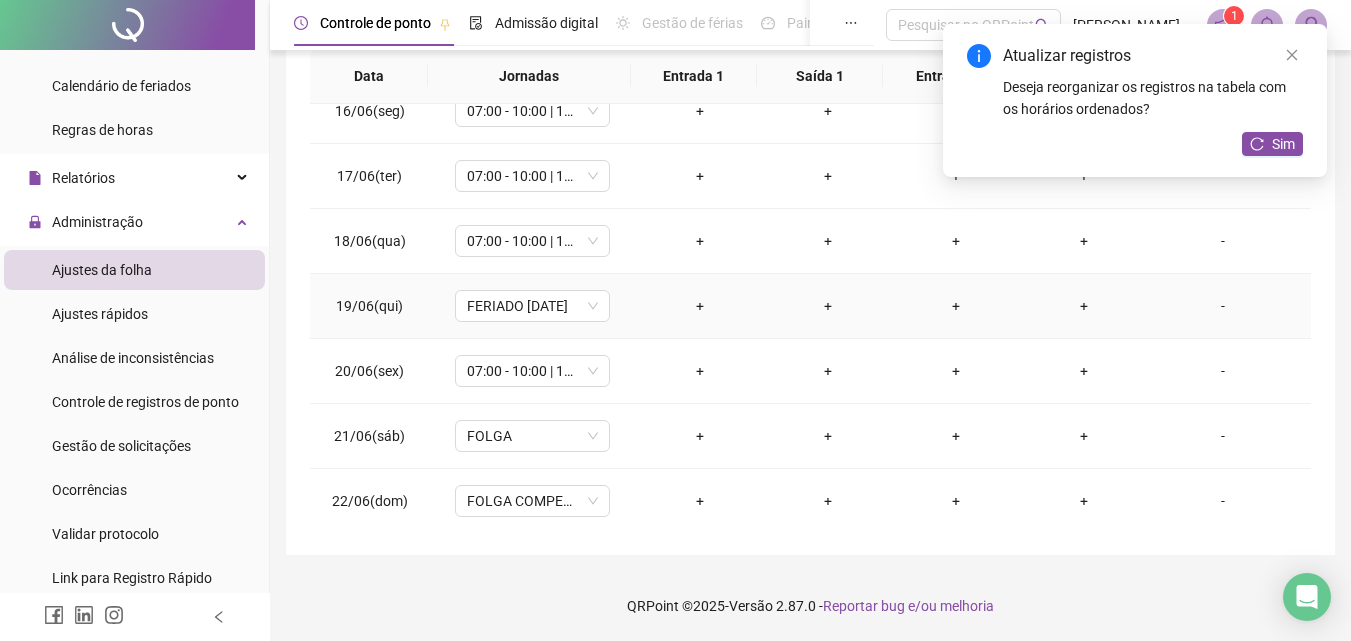 scroll, scrollTop: 1100, scrollLeft: 0, axis: vertical 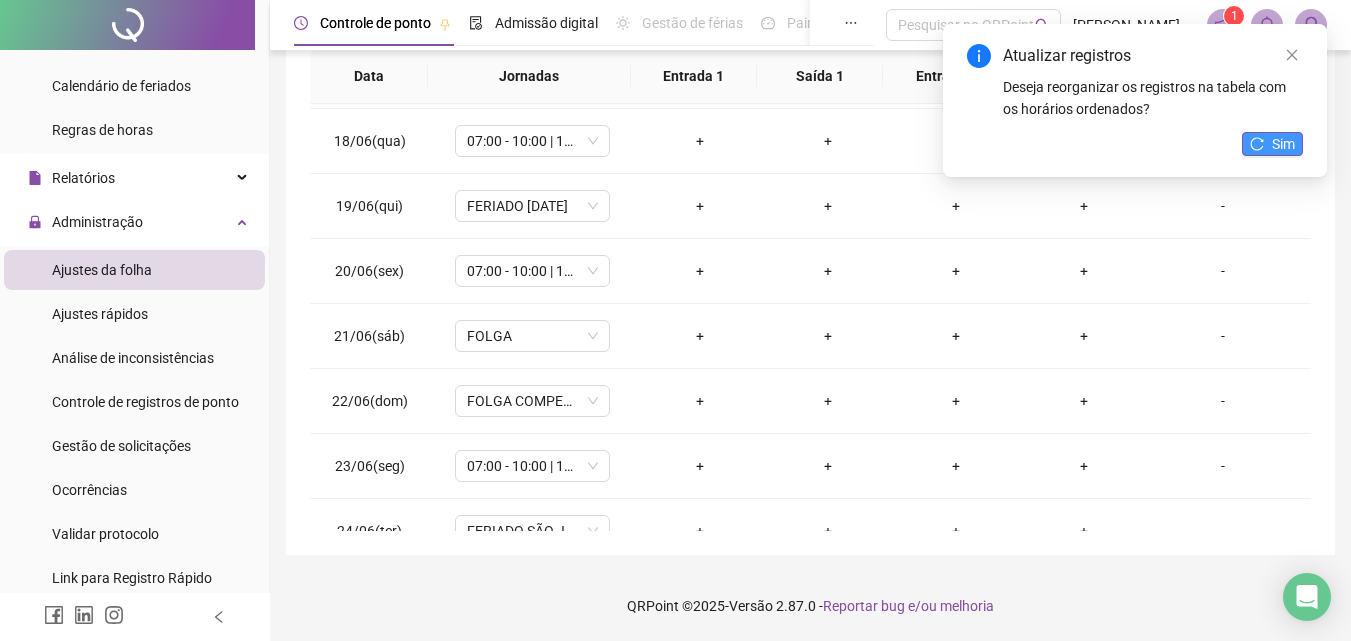 click on "Sim" at bounding box center (1283, 144) 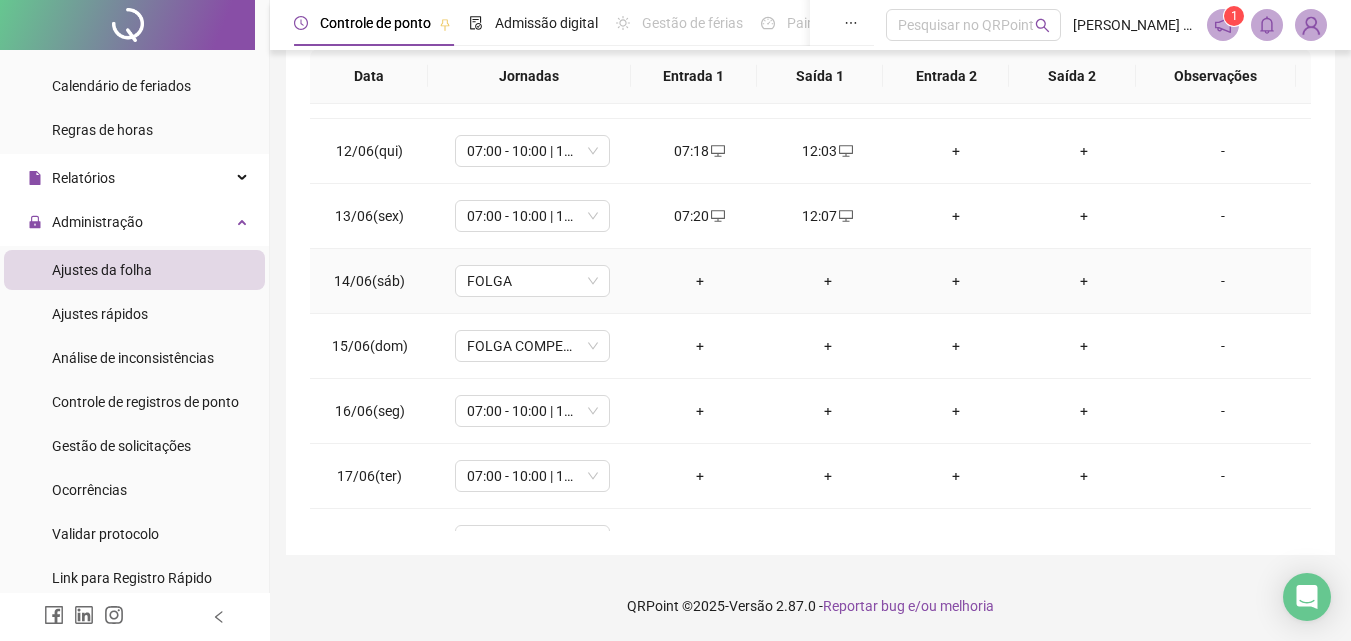 scroll, scrollTop: 800, scrollLeft: 0, axis: vertical 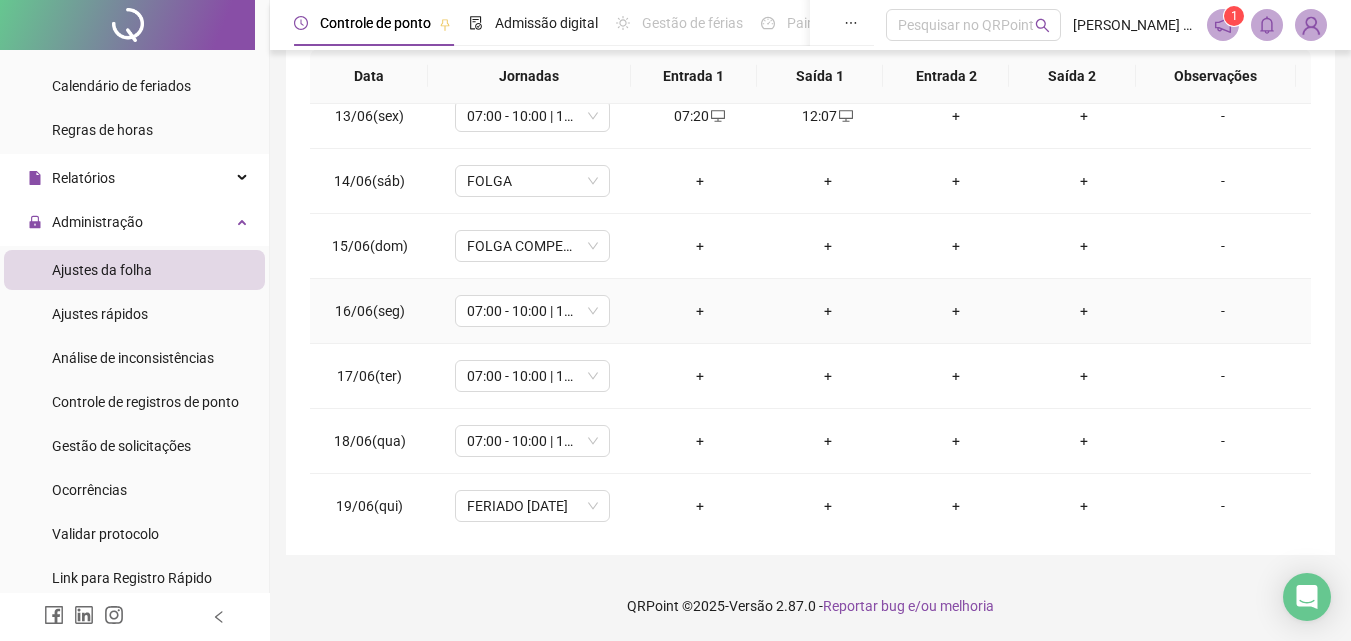click on "+" at bounding box center (700, 311) 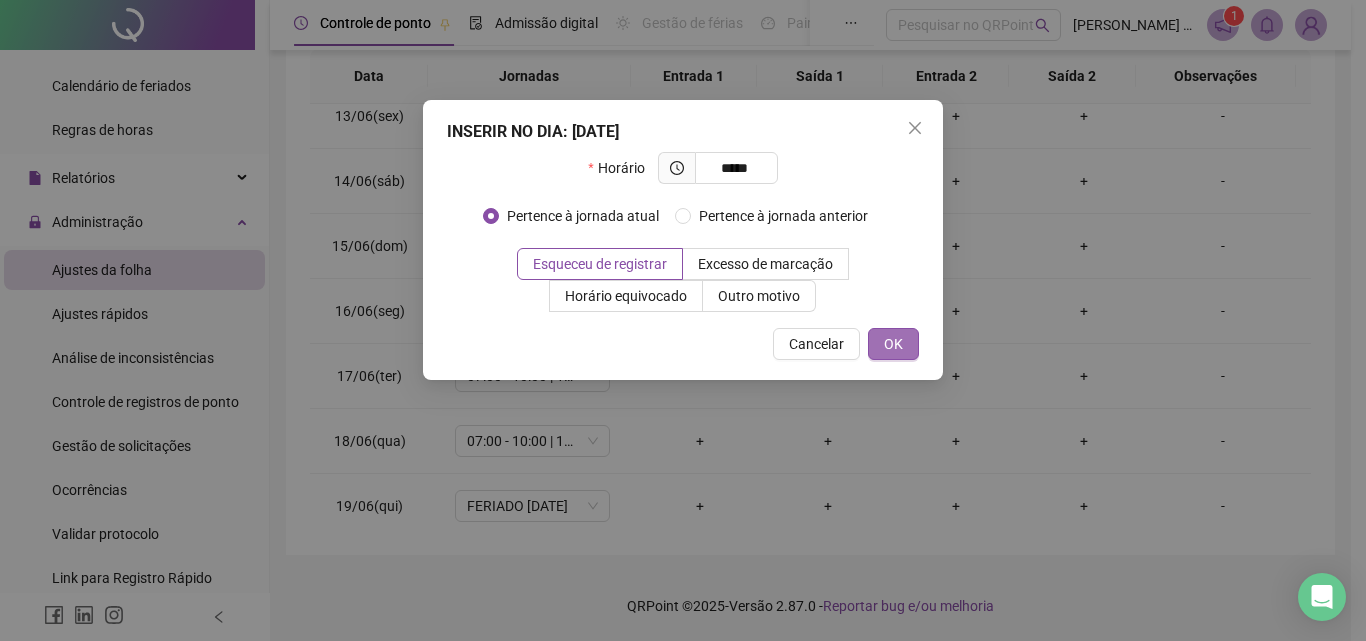 type on "*****" 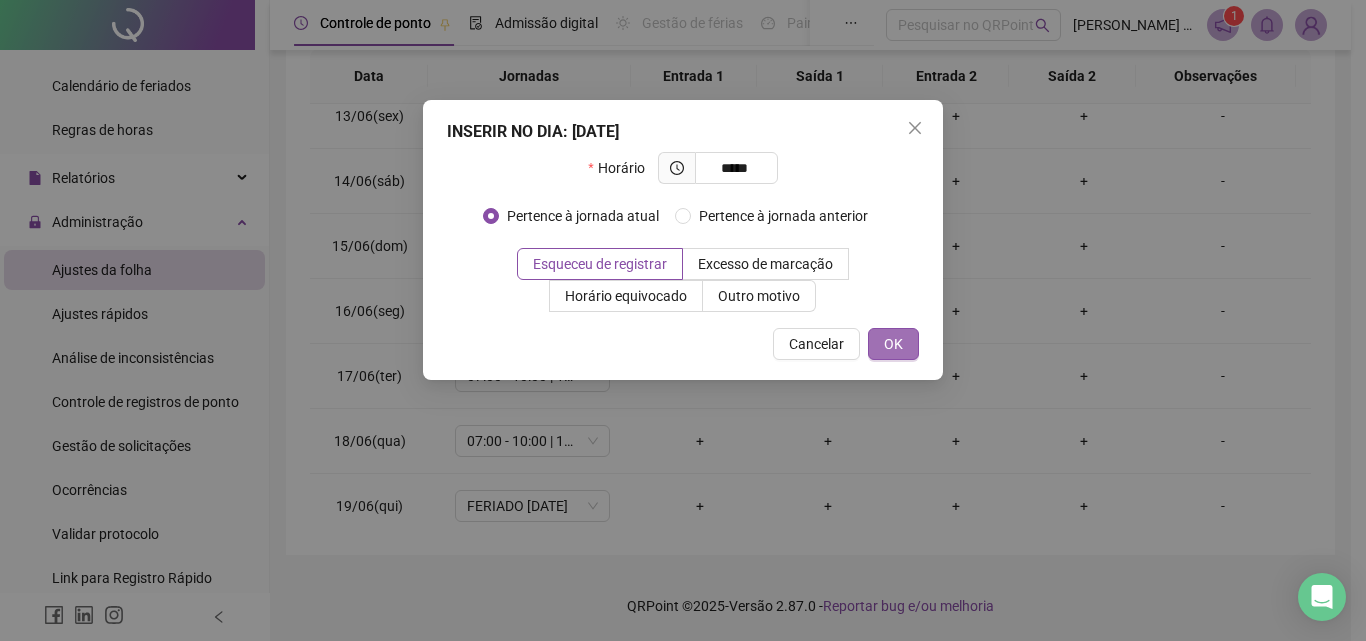 click on "OK" at bounding box center (893, 344) 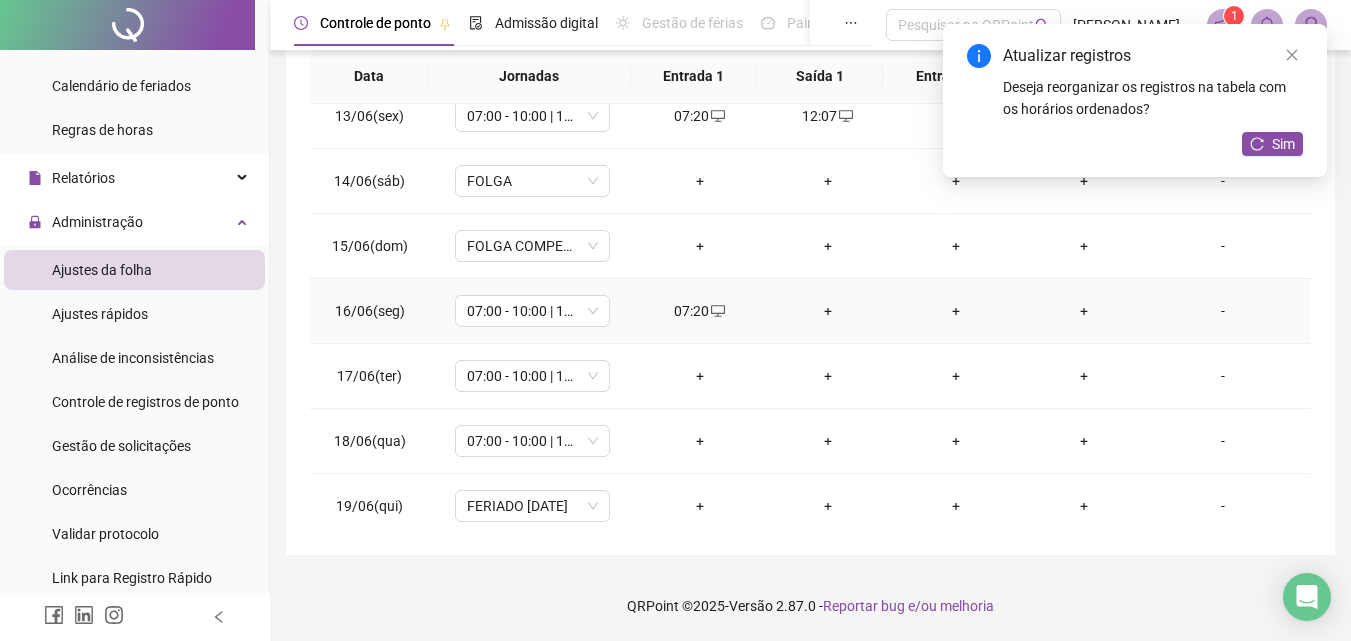 drag, startPoint x: 820, startPoint y: 314, endPoint x: 817, endPoint y: 295, distance: 19.235384 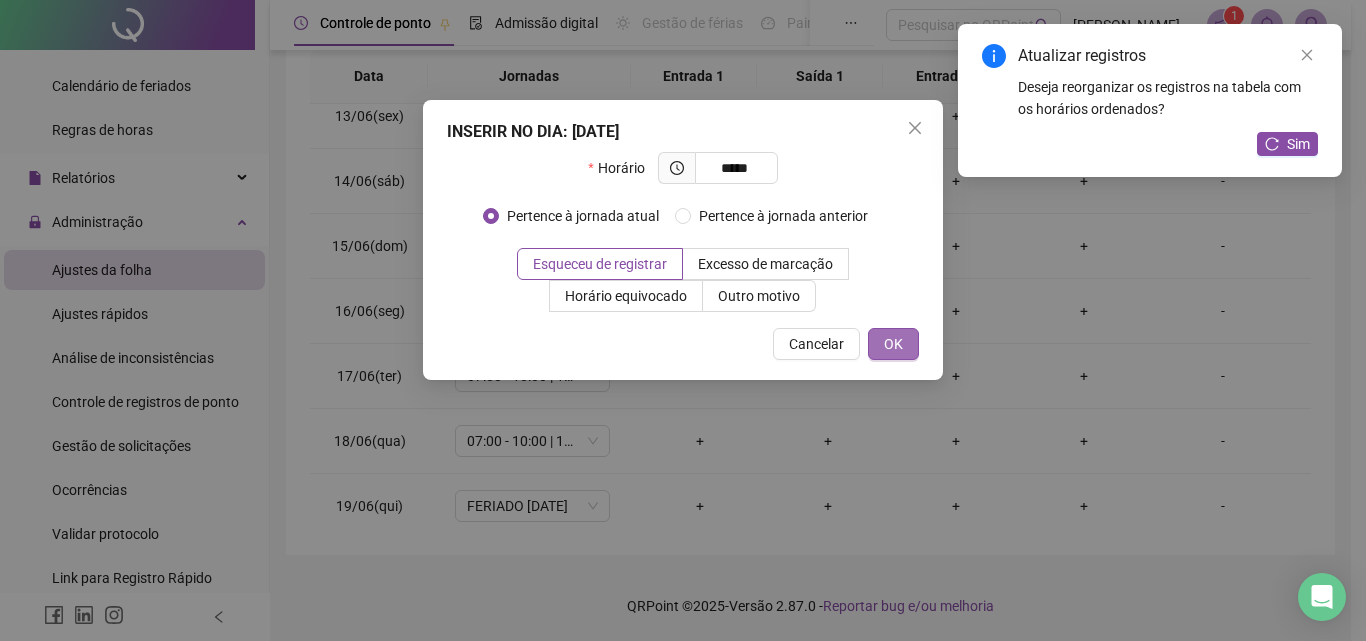 type on "*****" 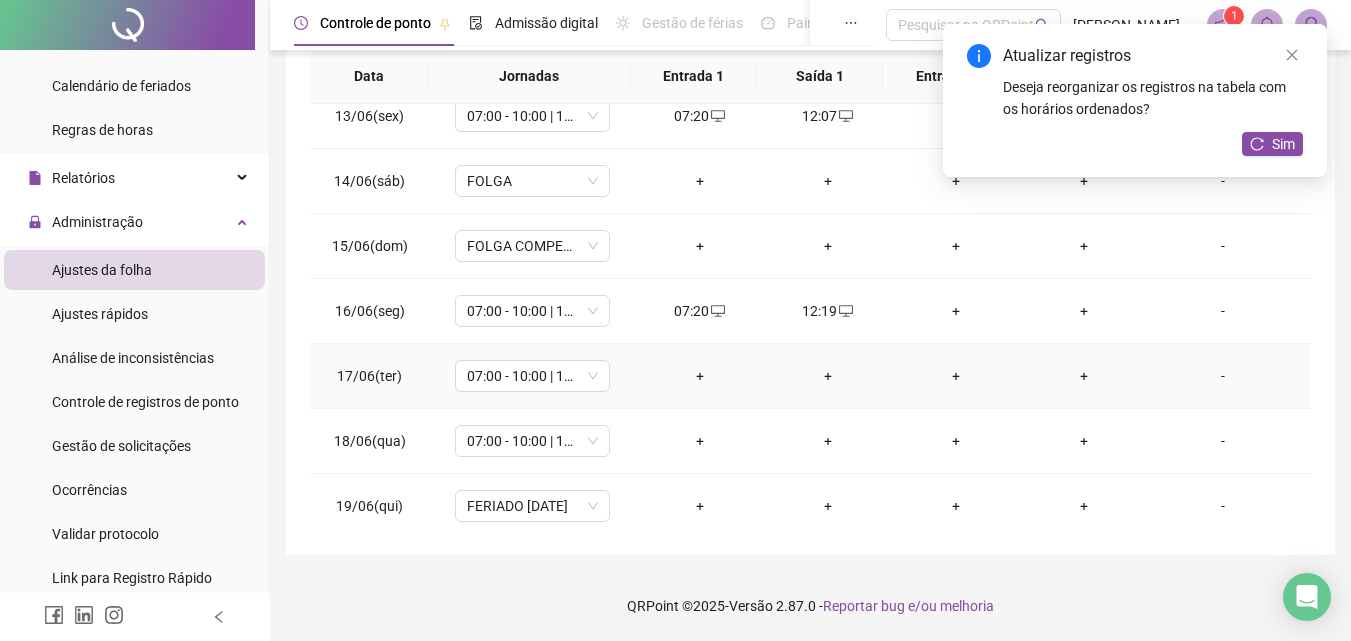 drag, startPoint x: 694, startPoint y: 368, endPoint x: 676, endPoint y: 327, distance: 44.777225 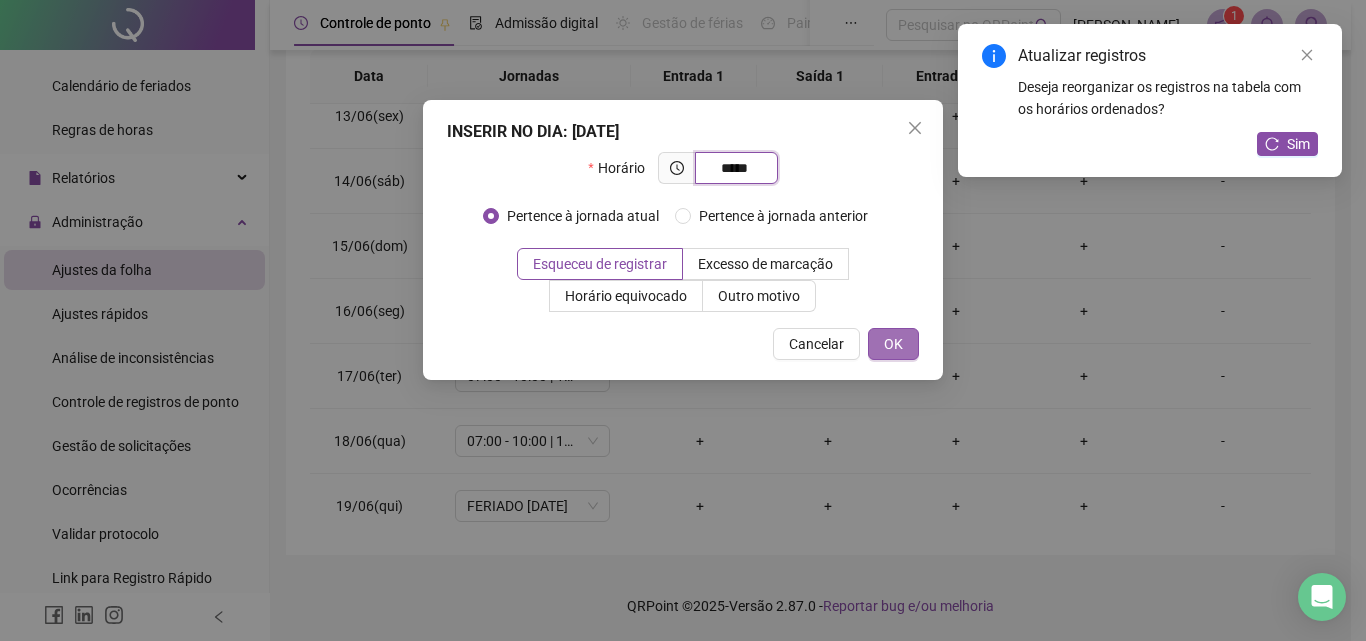 type on "*****" 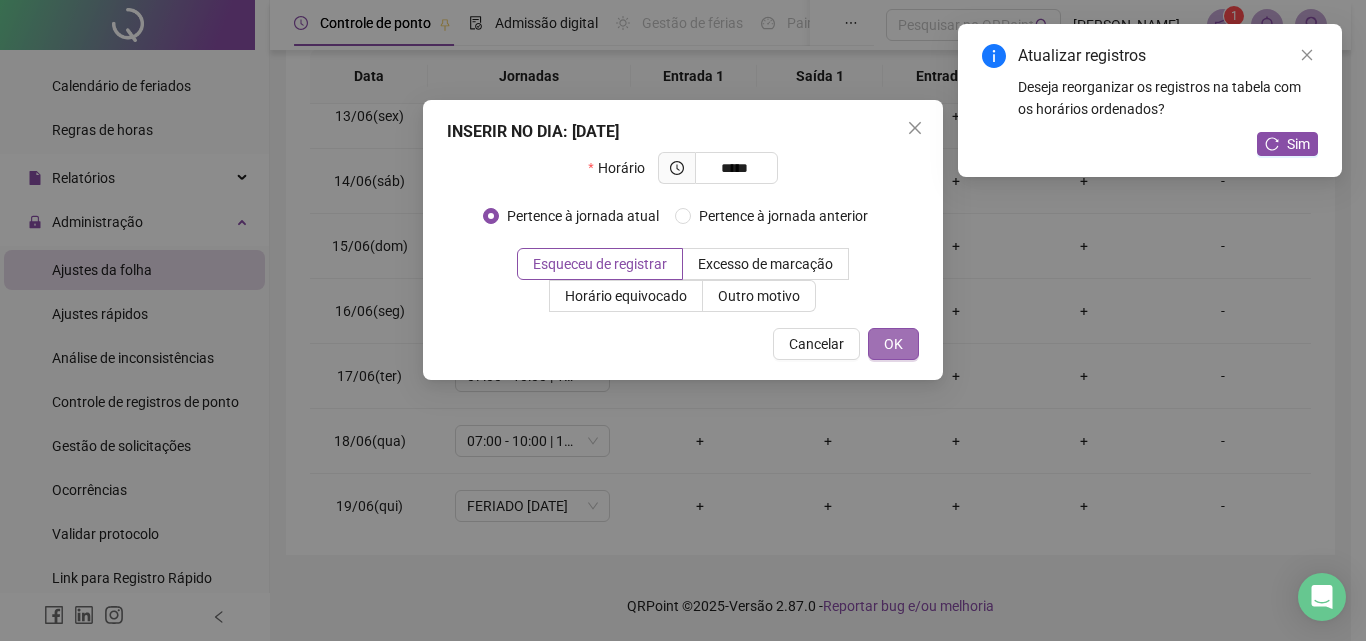 click on "OK" at bounding box center (893, 344) 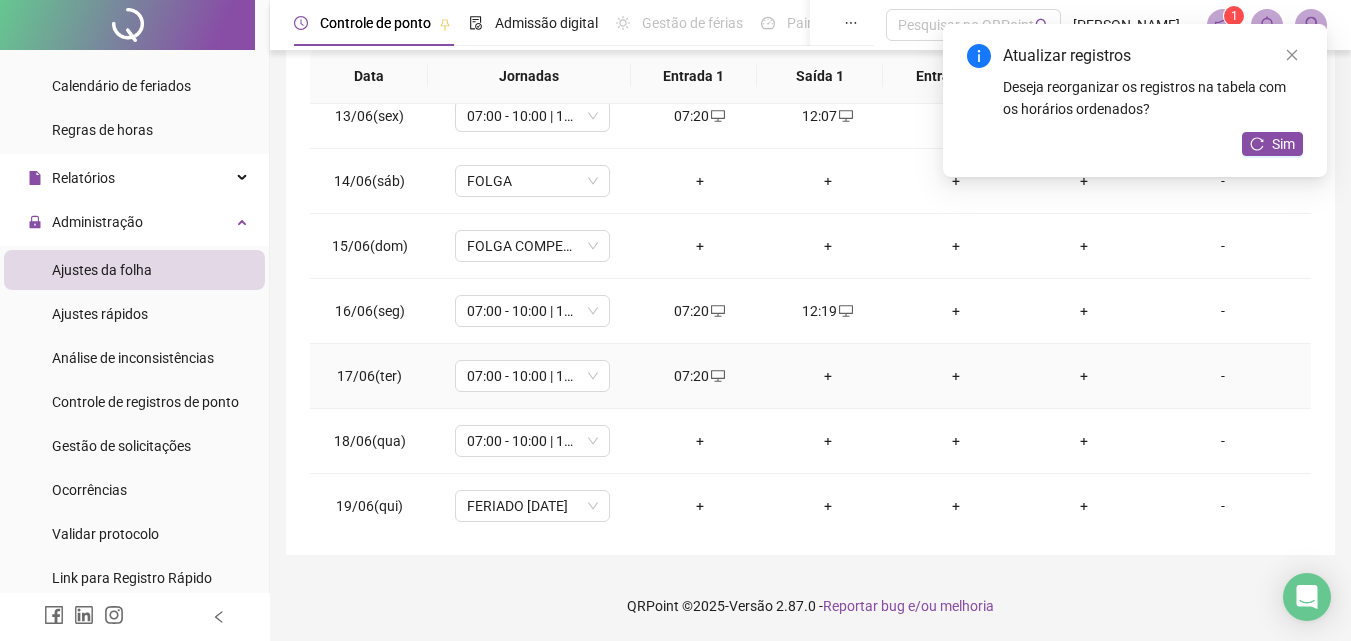 click on "+" at bounding box center [828, 376] 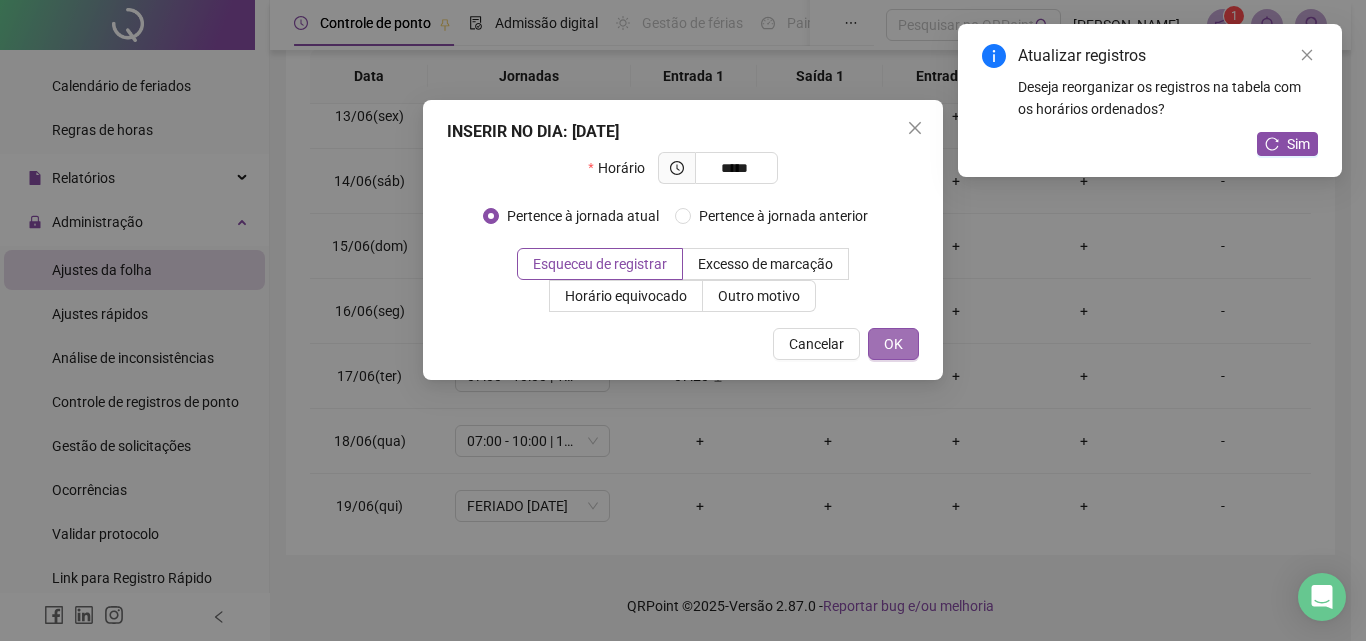 type on "*****" 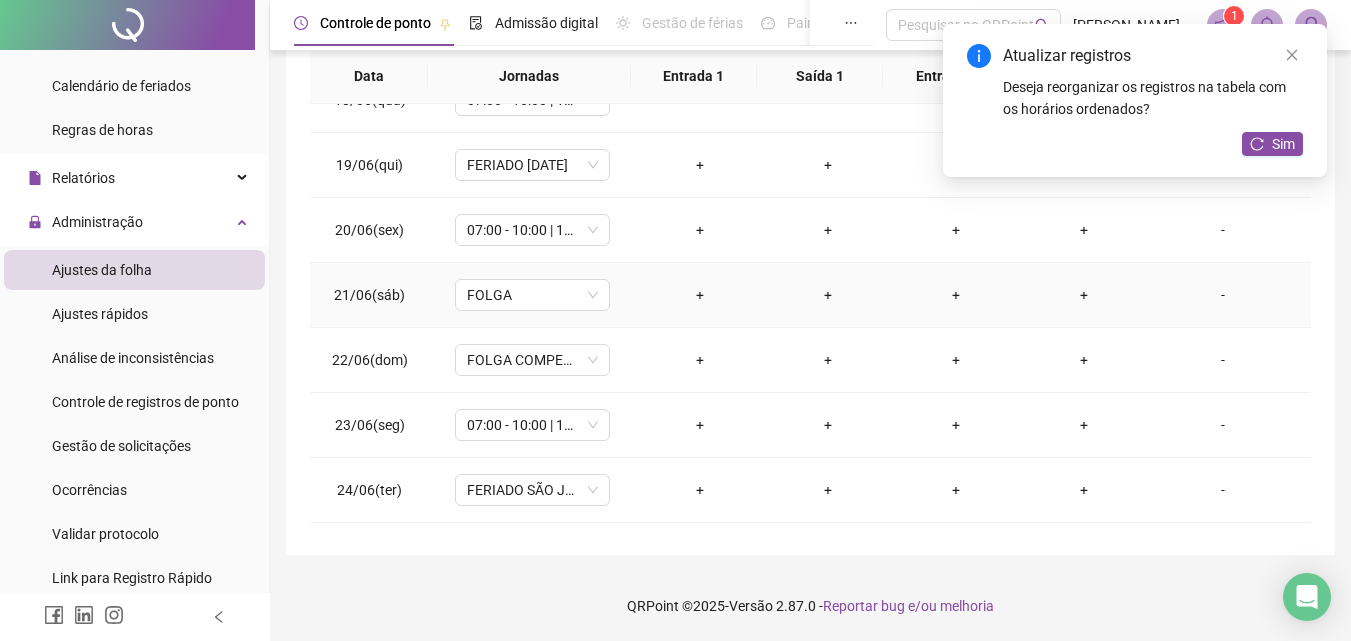 scroll, scrollTop: 1200, scrollLeft: 0, axis: vertical 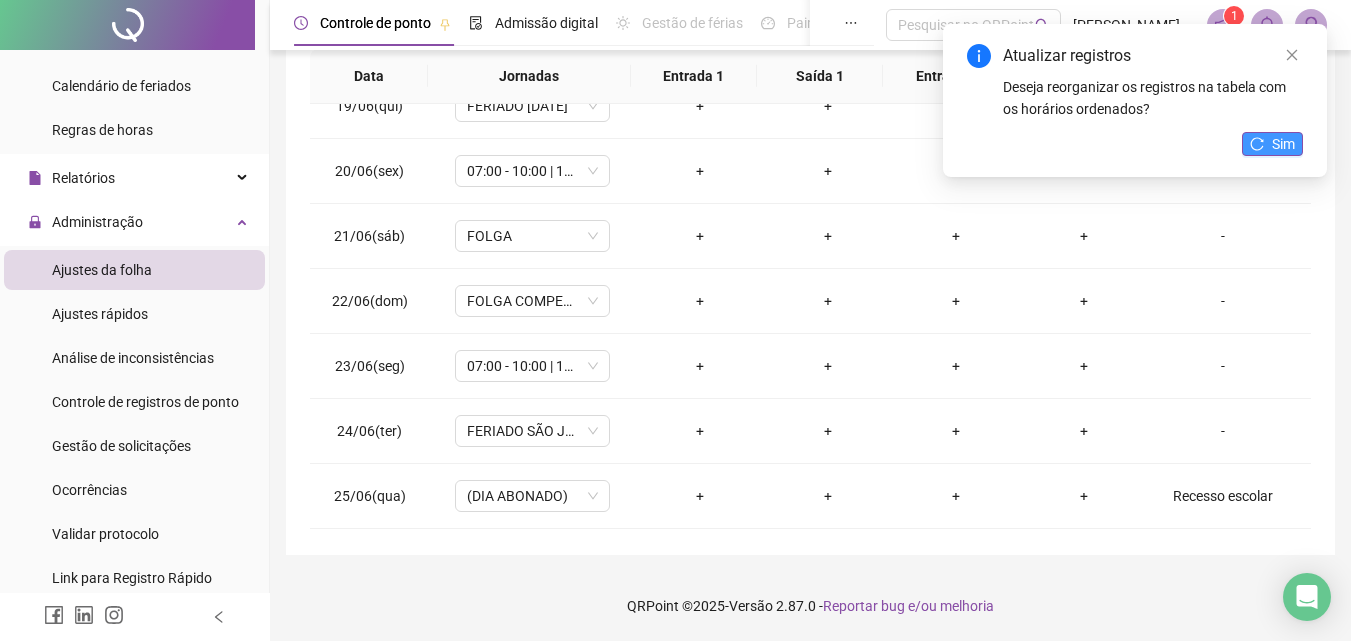 click on "Sim" at bounding box center [1272, 144] 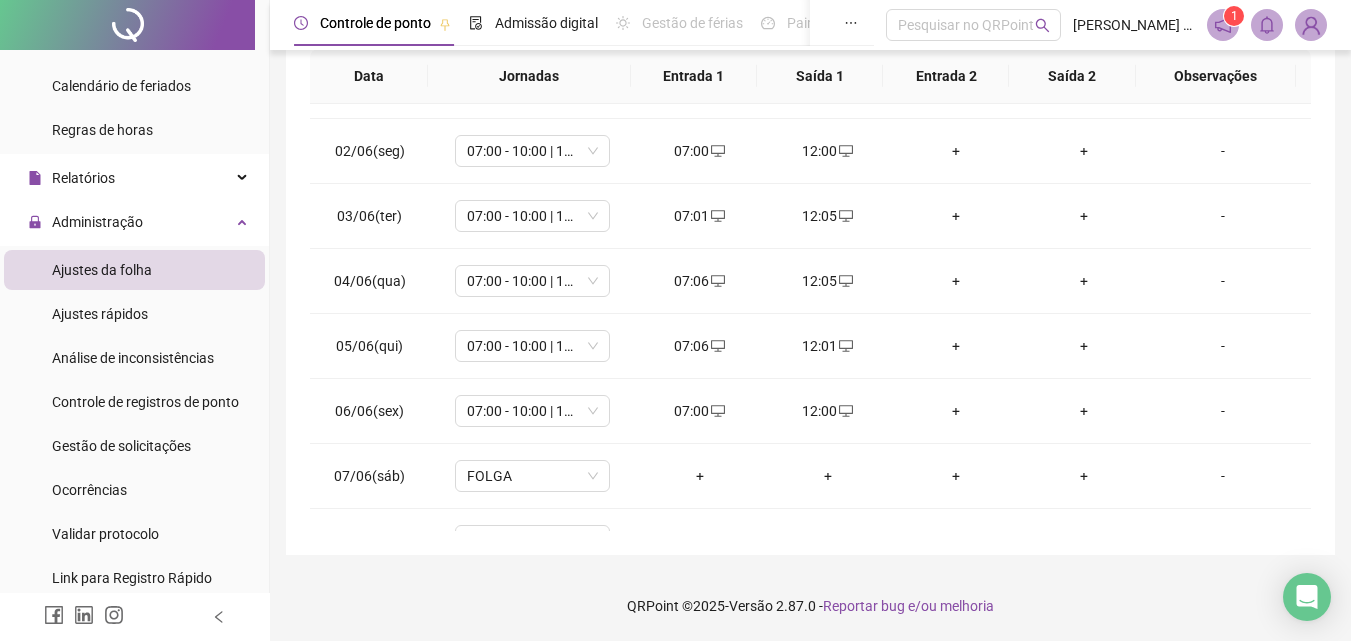 scroll, scrollTop: 0, scrollLeft: 0, axis: both 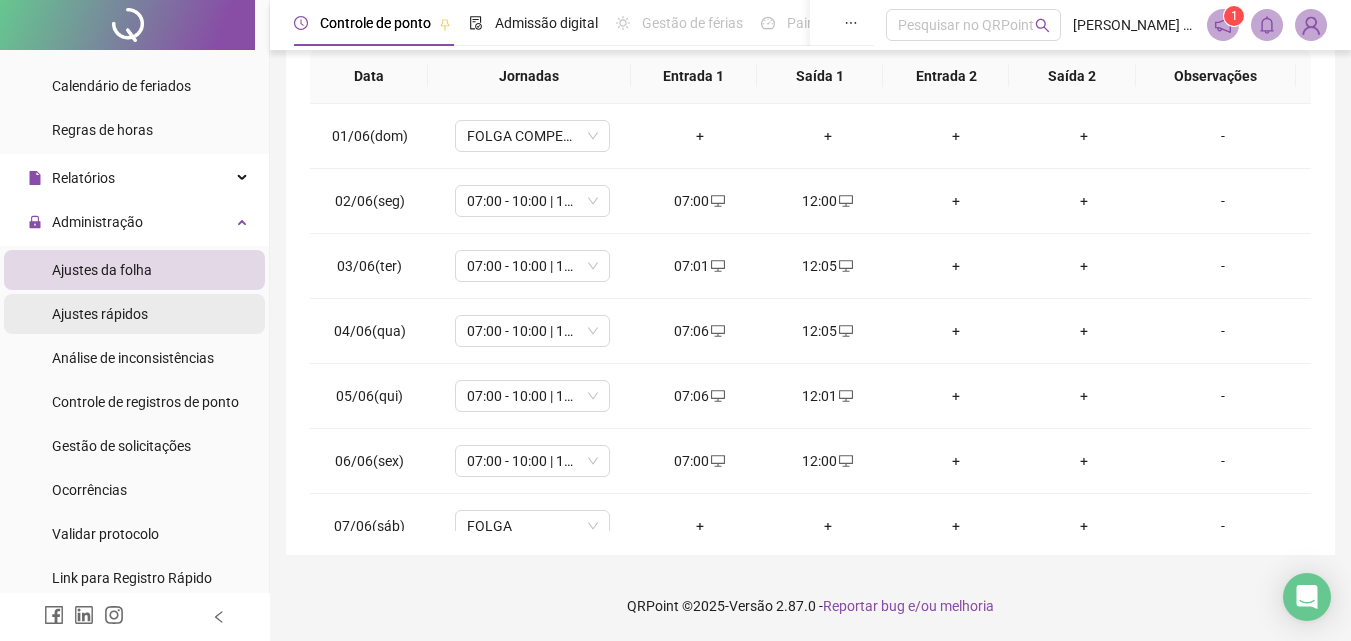 click on "Ajustes rápidos" at bounding box center (100, 314) 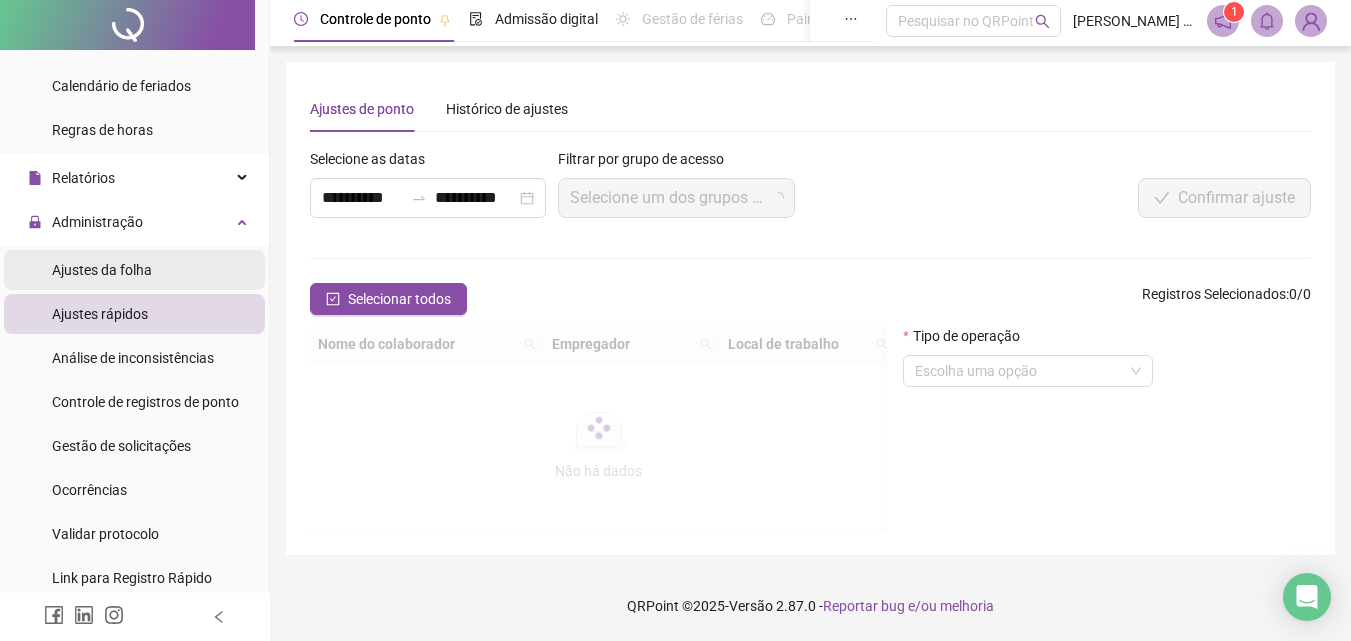 scroll, scrollTop: 0, scrollLeft: 0, axis: both 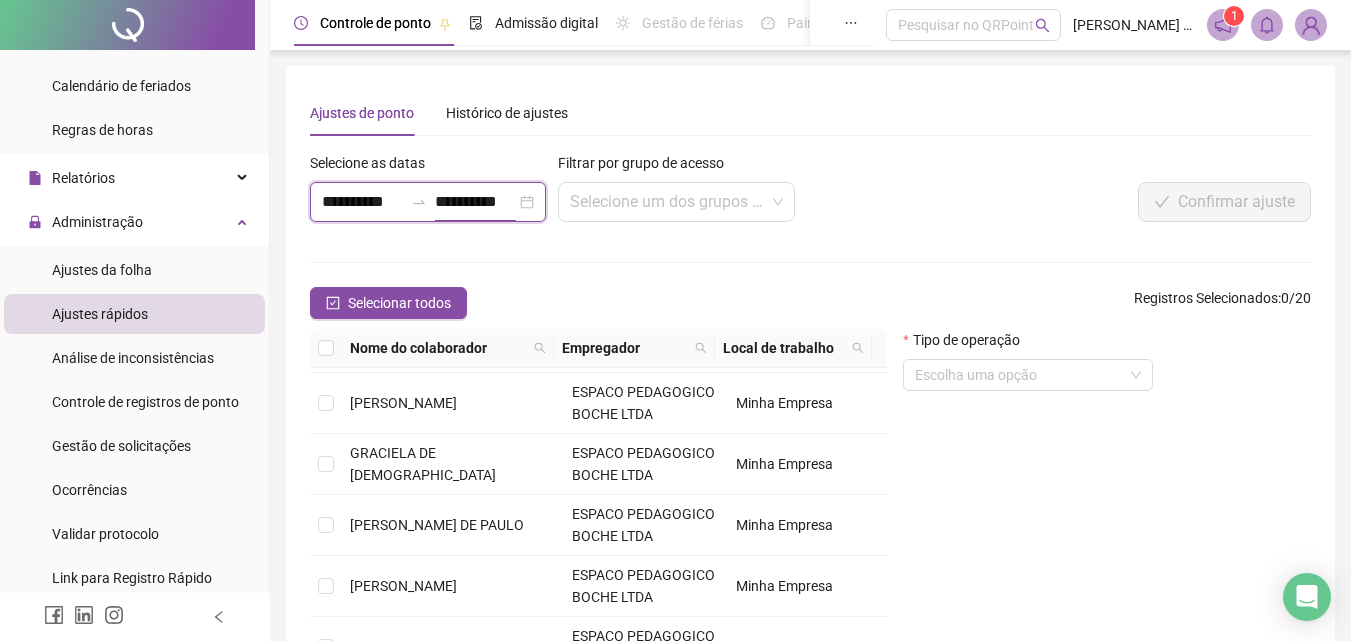 click on "**********" at bounding box center [475, 202] 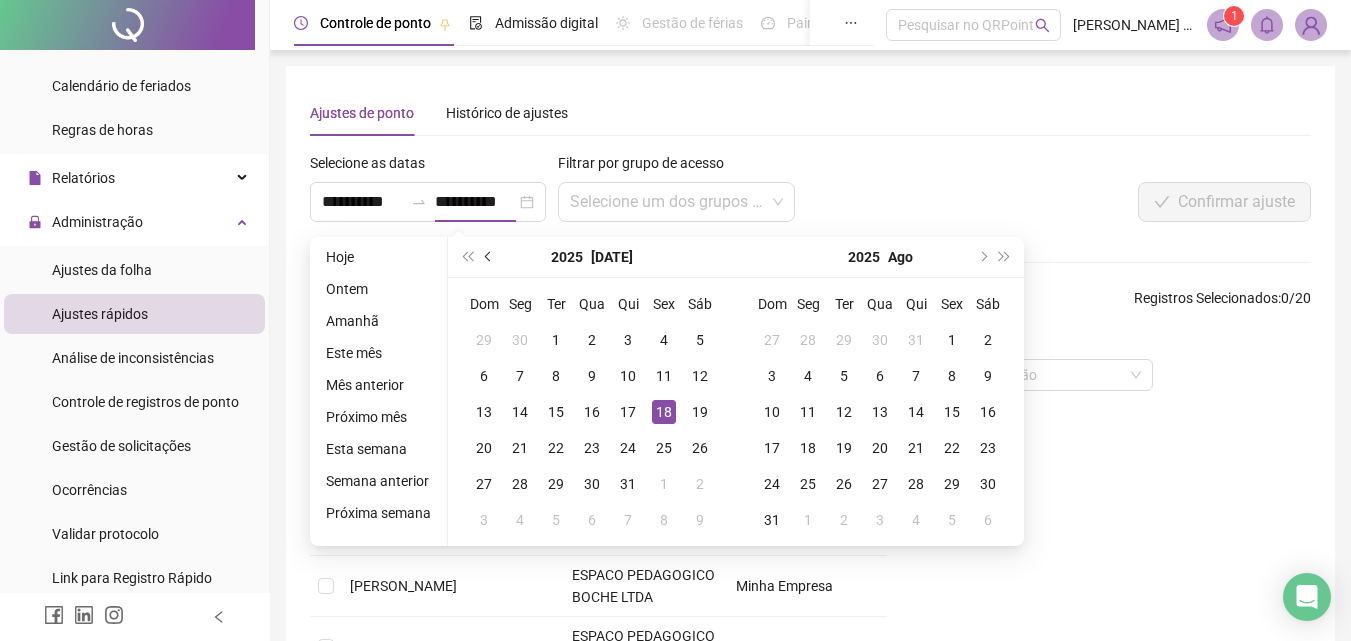 click at bounding box center [490, 257] 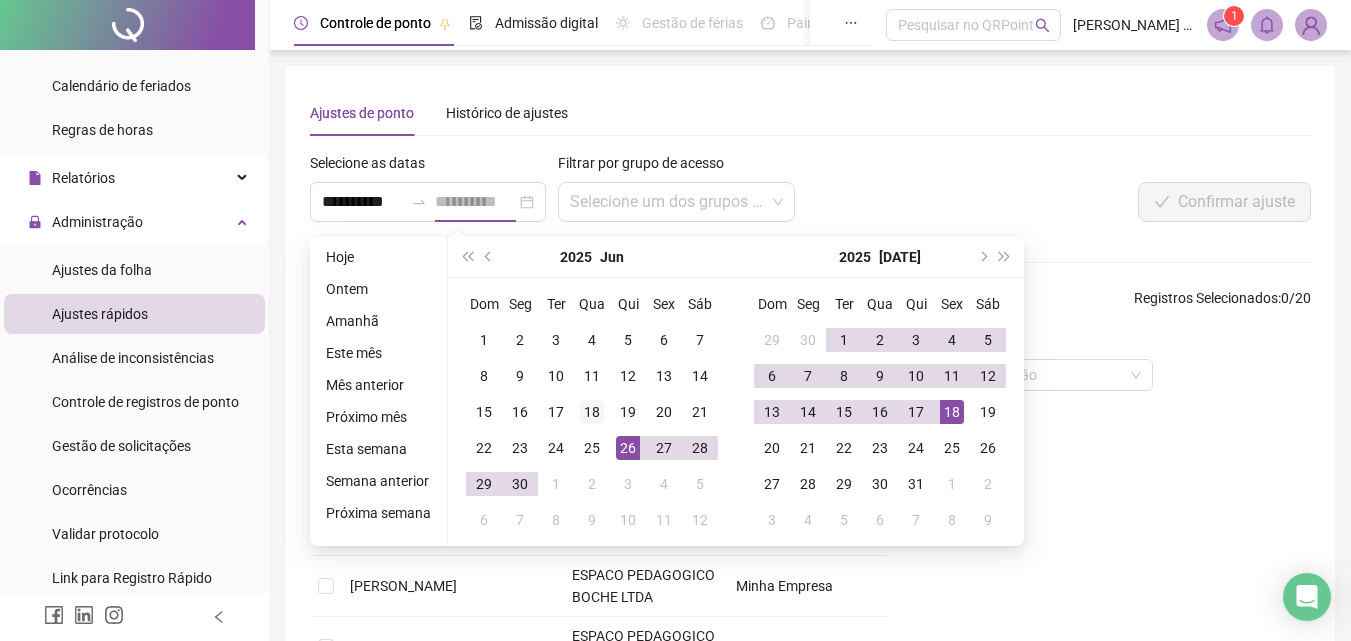 type on "**********" 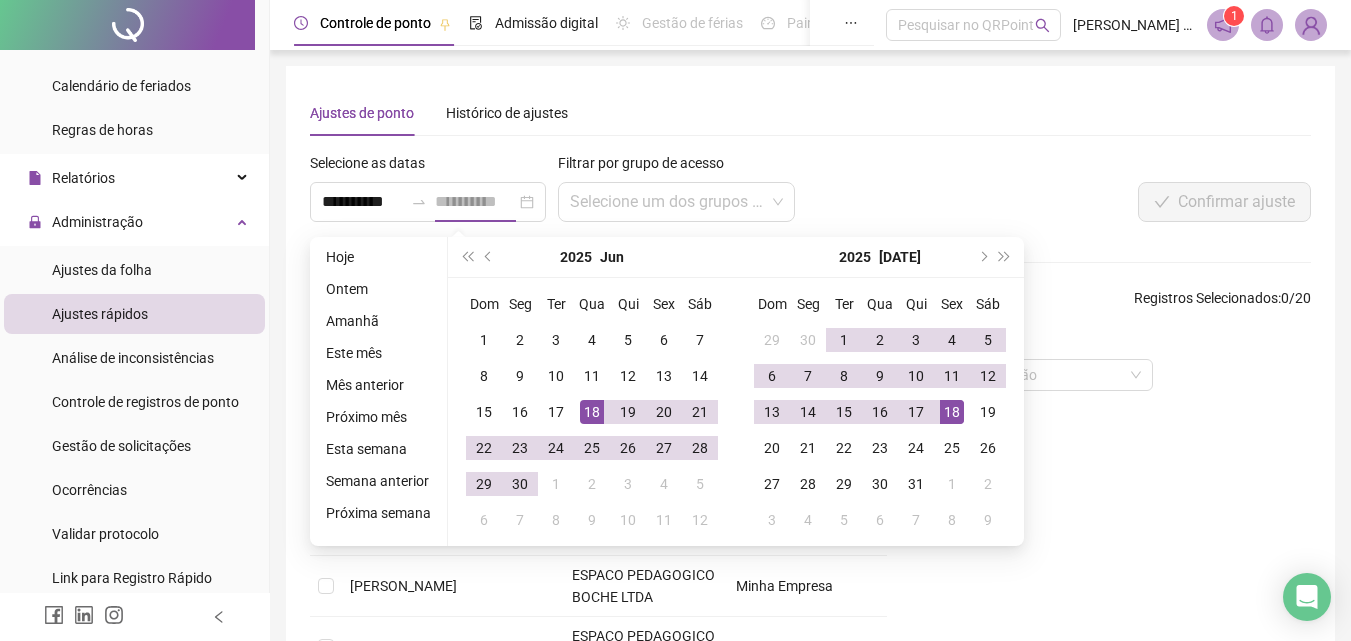 click on "18" at bounding box center [592, 412] 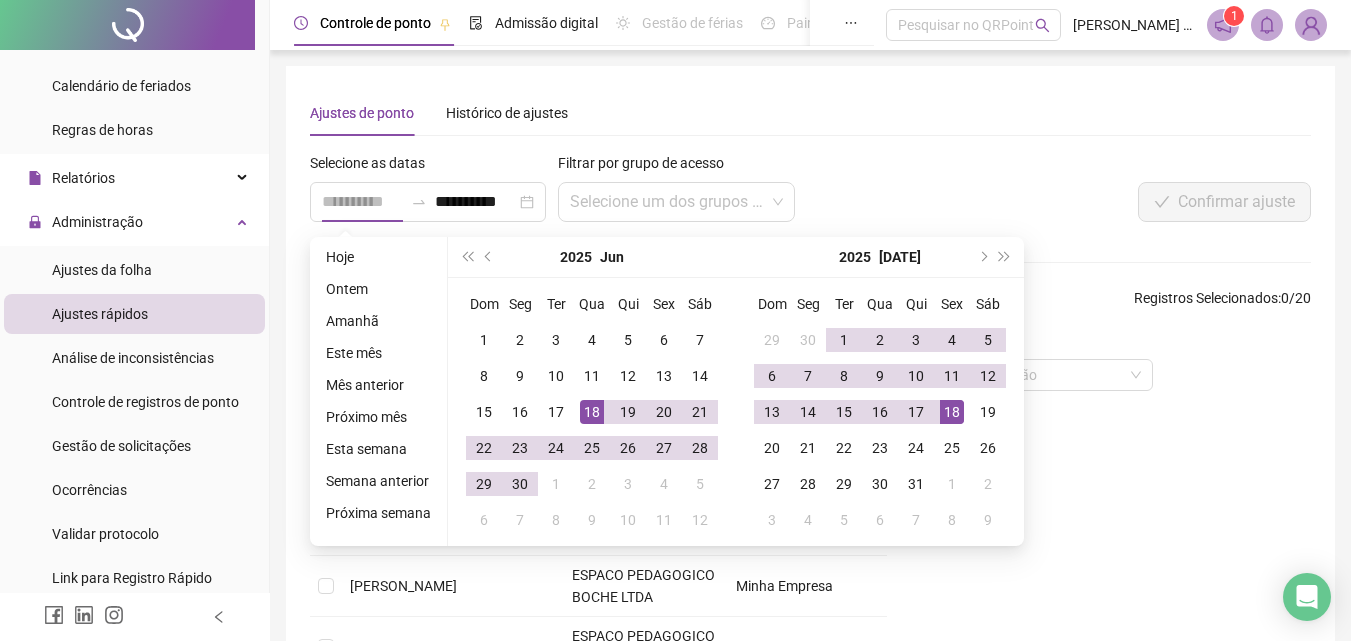 click on "18" at bounding box center (592, 412) 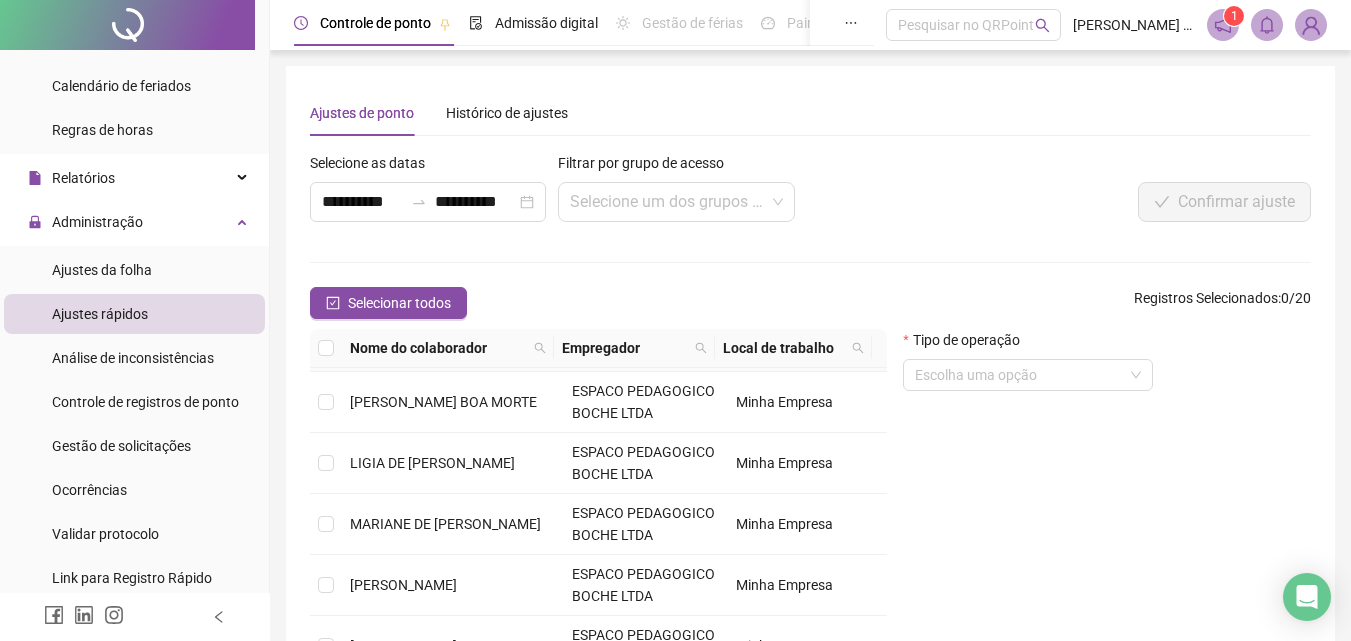 scroll, scrollTop: 615, scrollLeft: 0, axis: vertical 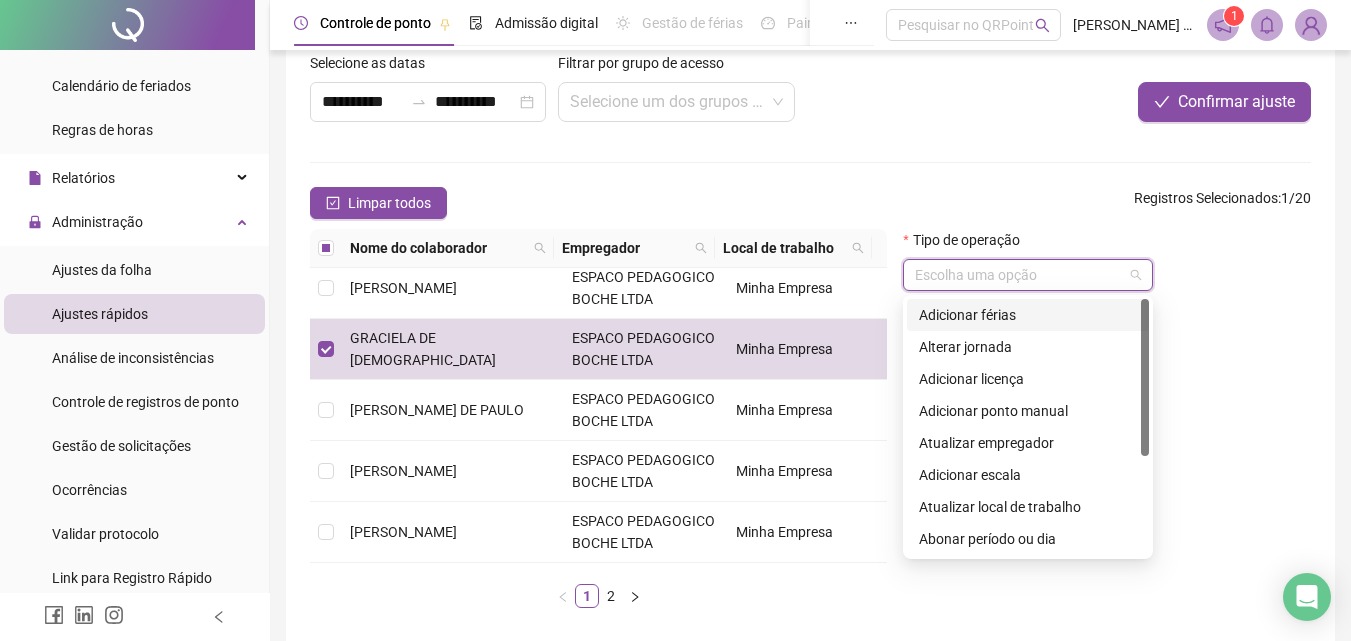 click at bounding box center (1022, 275) 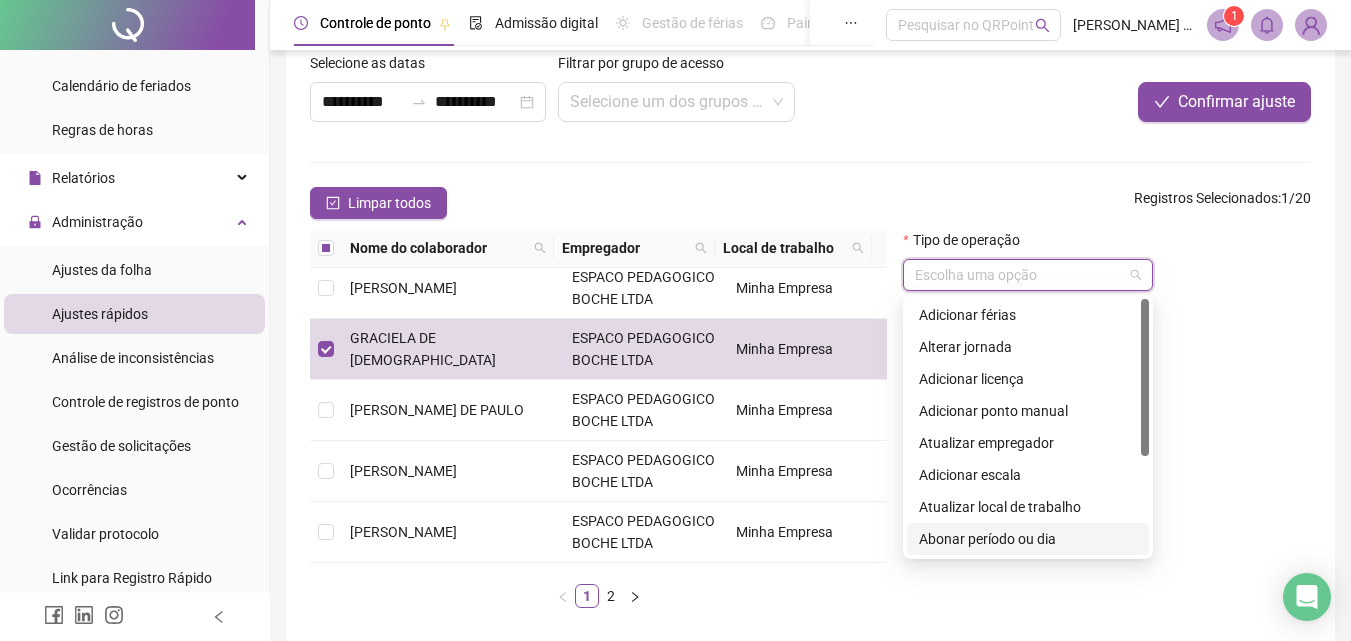 click on "Abonar período ou dia" at bounding box center [1028, 539] 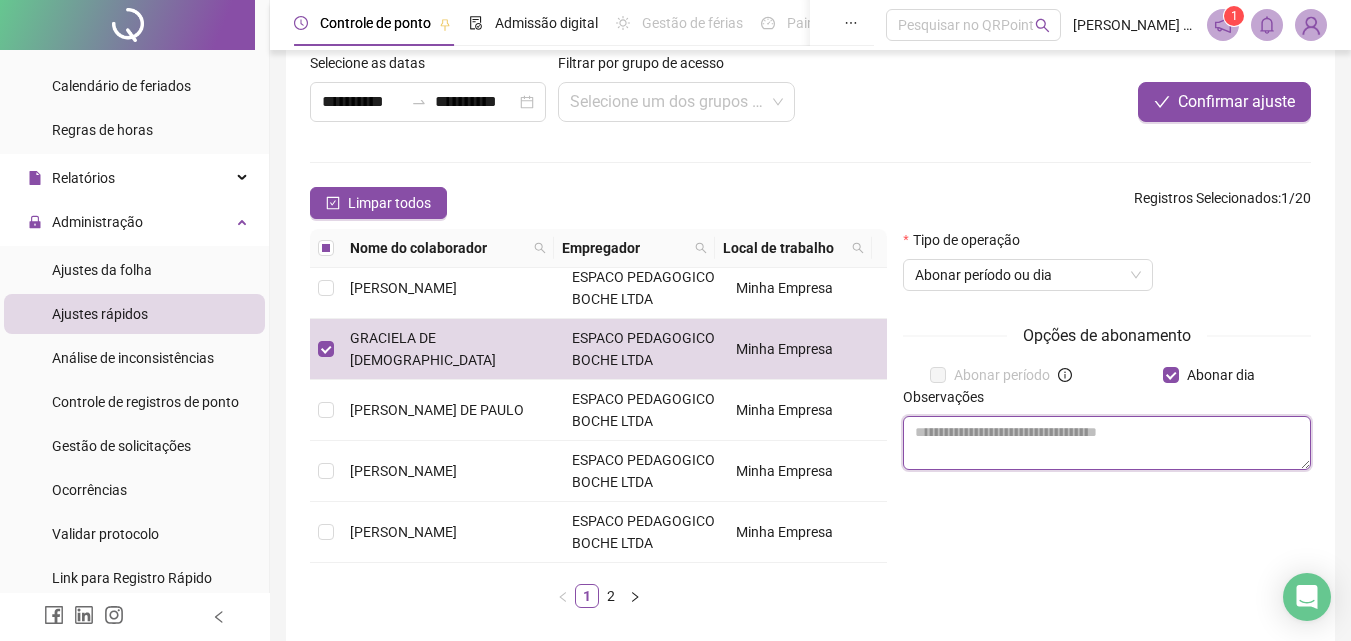 click at bounding box center (1107, 443) 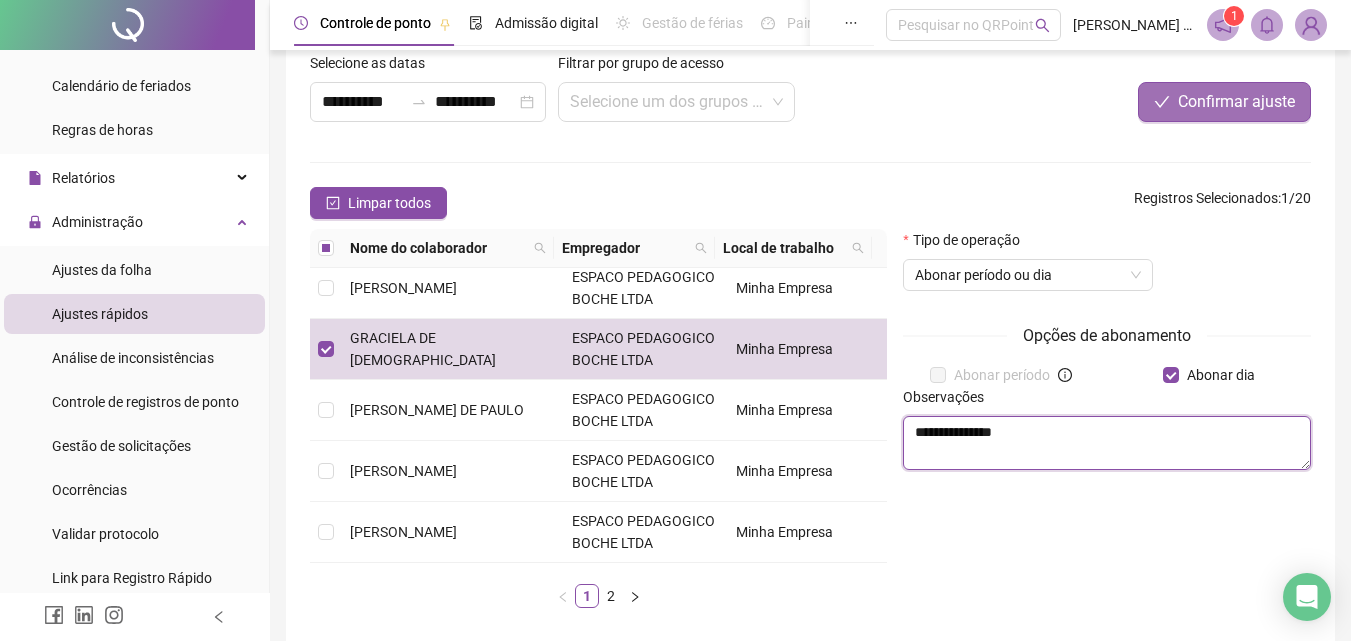 type on "**********" 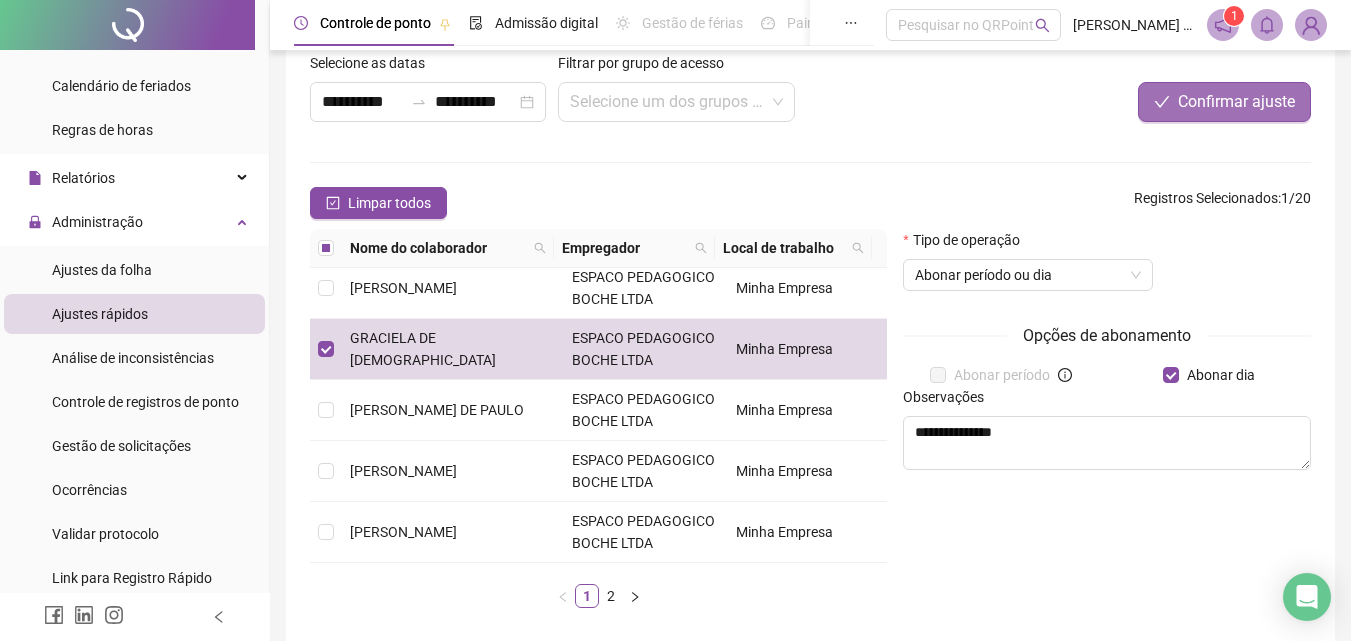 click on "Confirmar ajuste" at bounding box center (1236, 102) 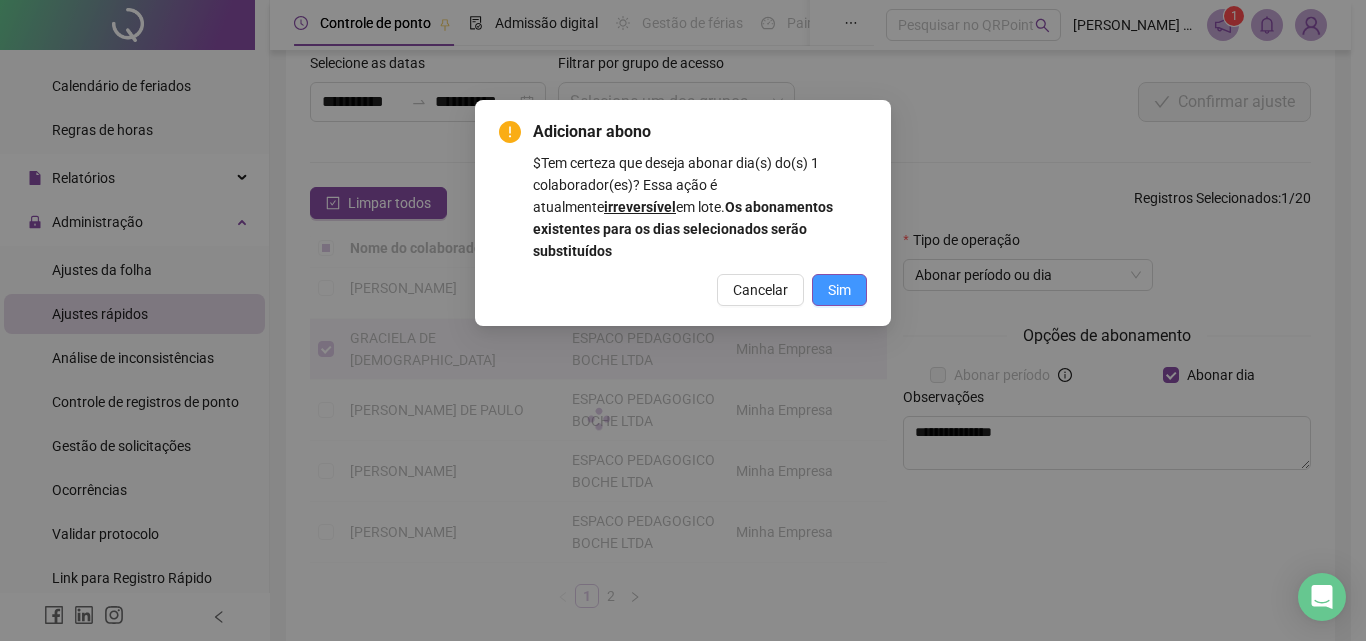 click on "Sim" at bounding box center (839, 290) 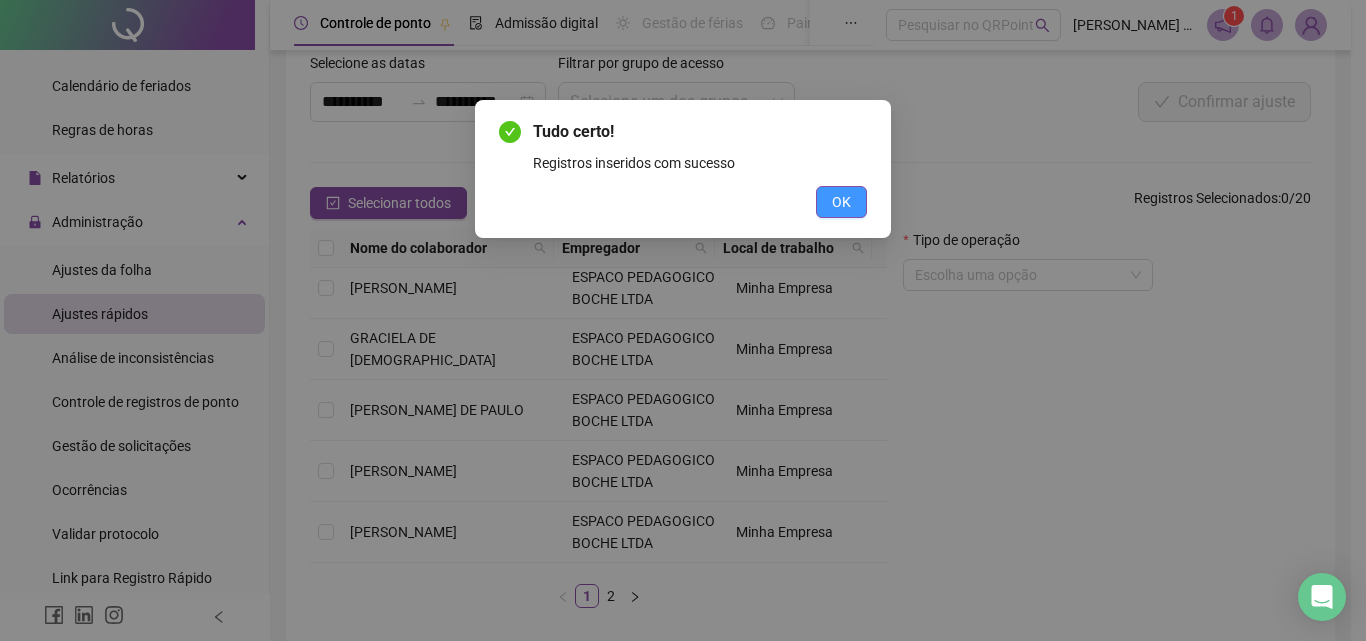 click on "OK" at bounding box center (841, 202) 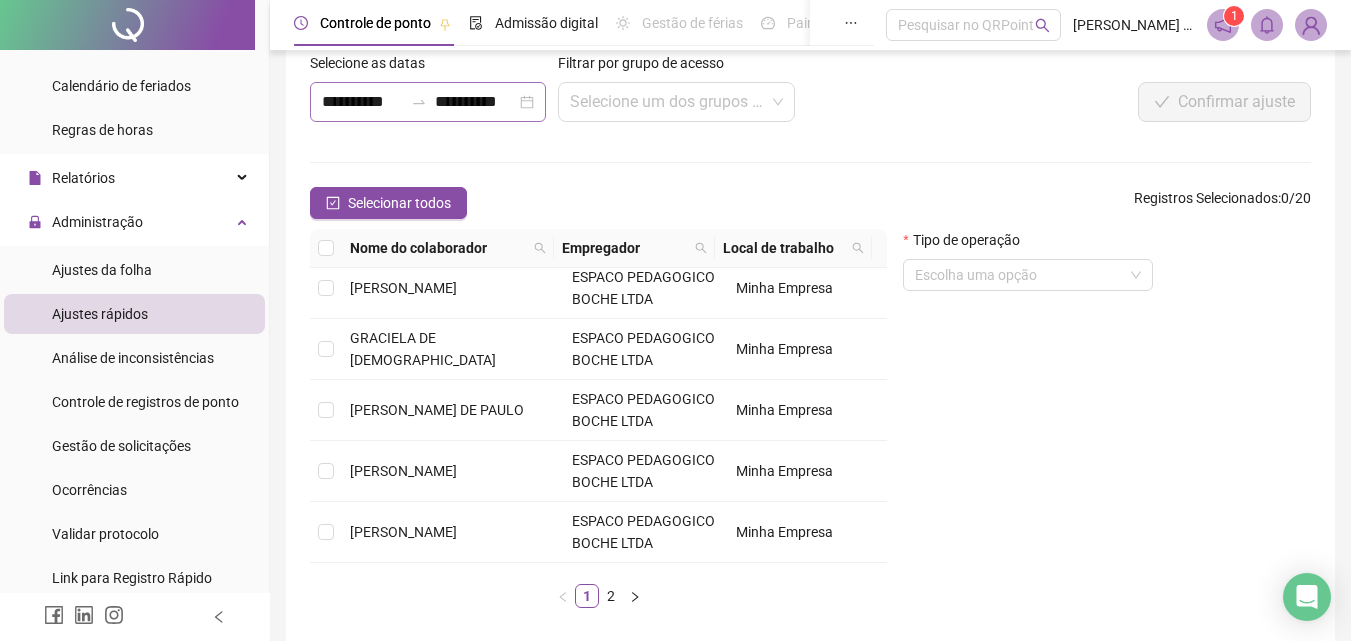 click at bounding box center (419, 102) 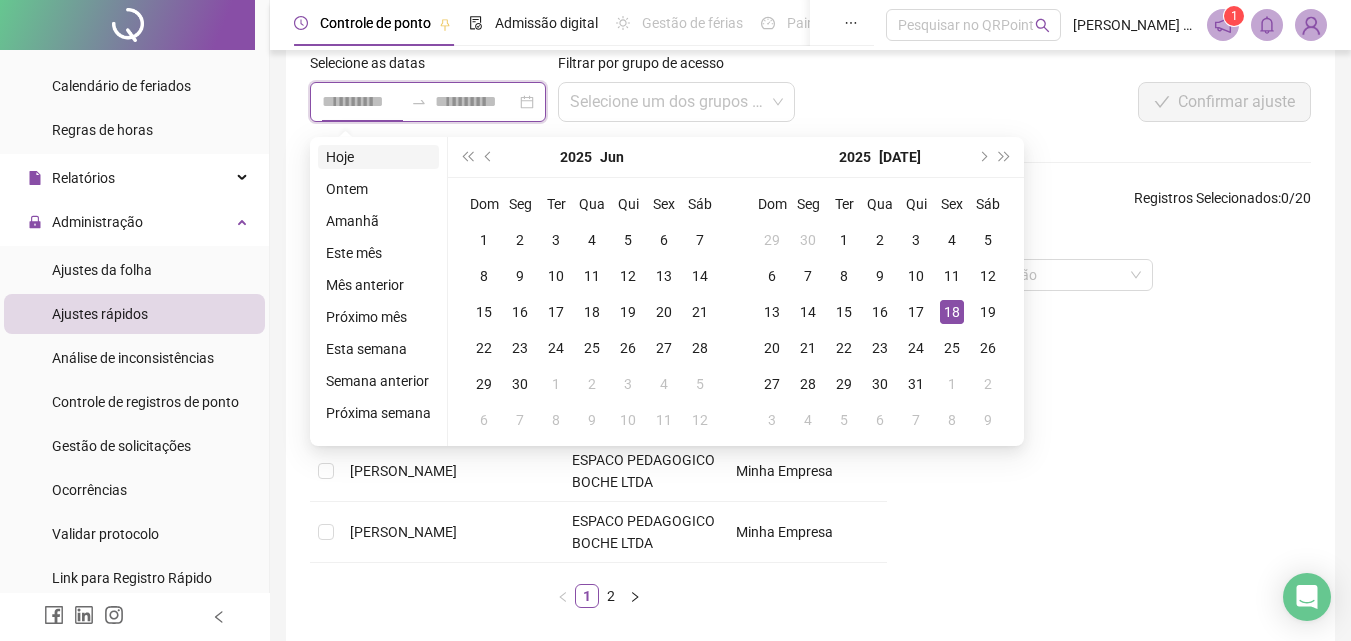 type on "**********" 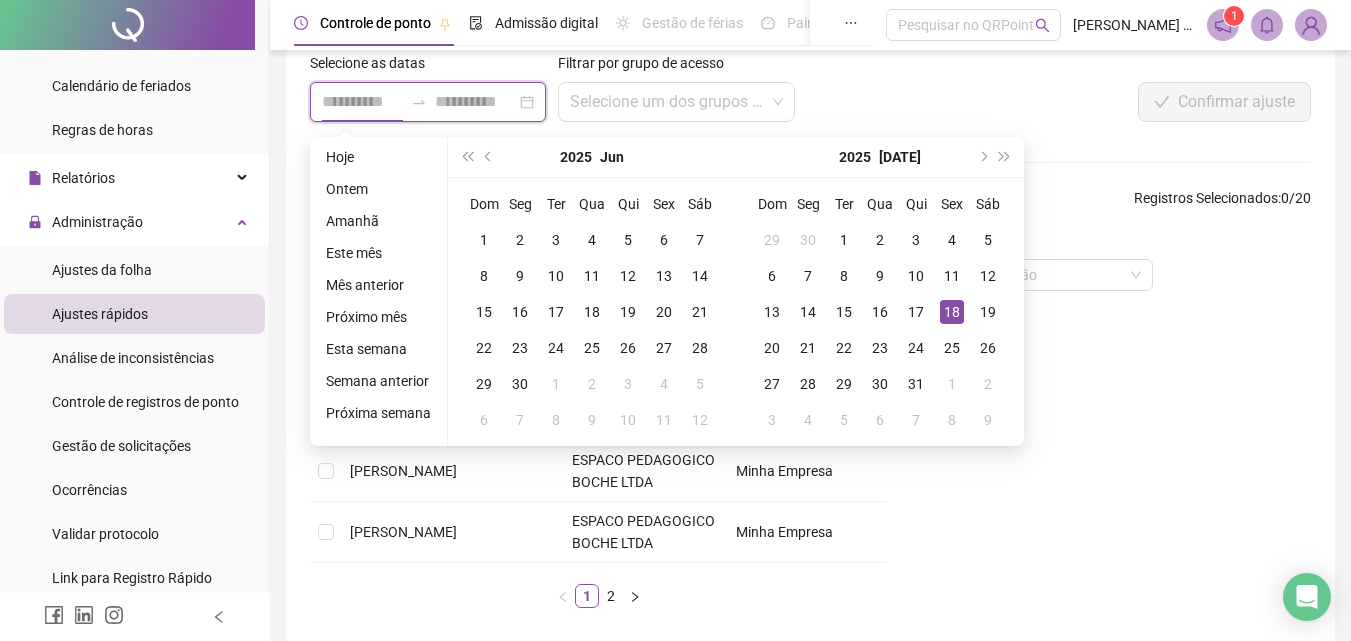 type on "**********" 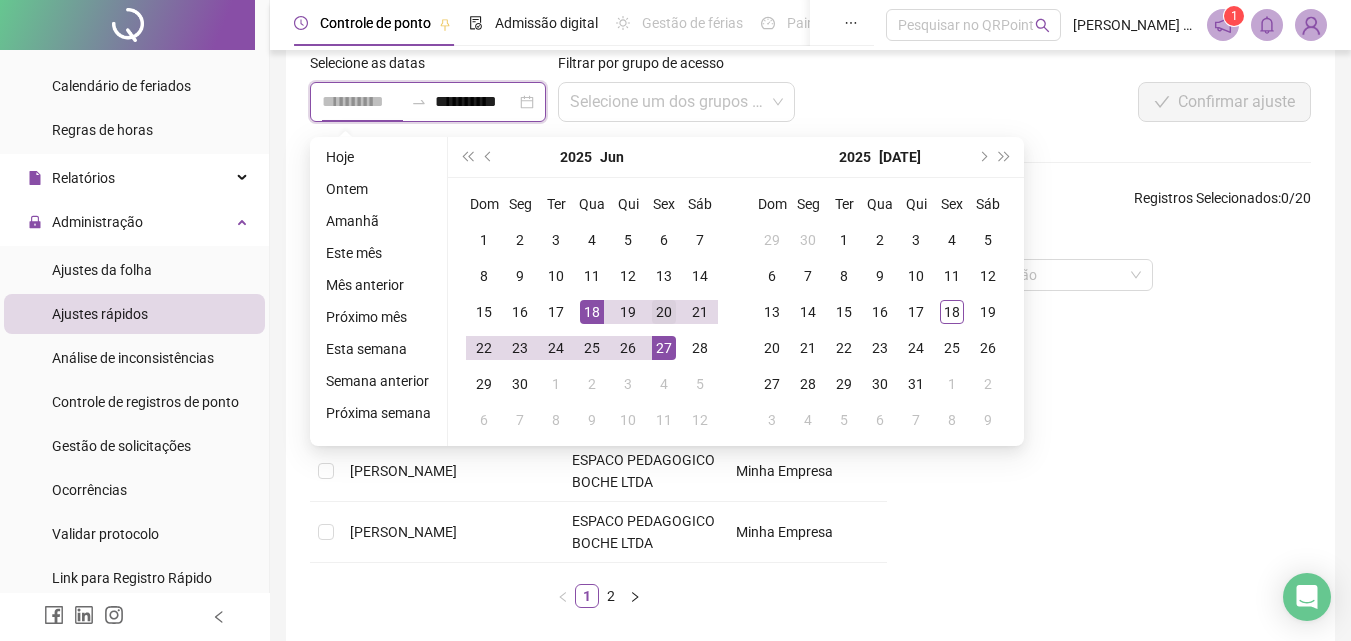 type on "**********" 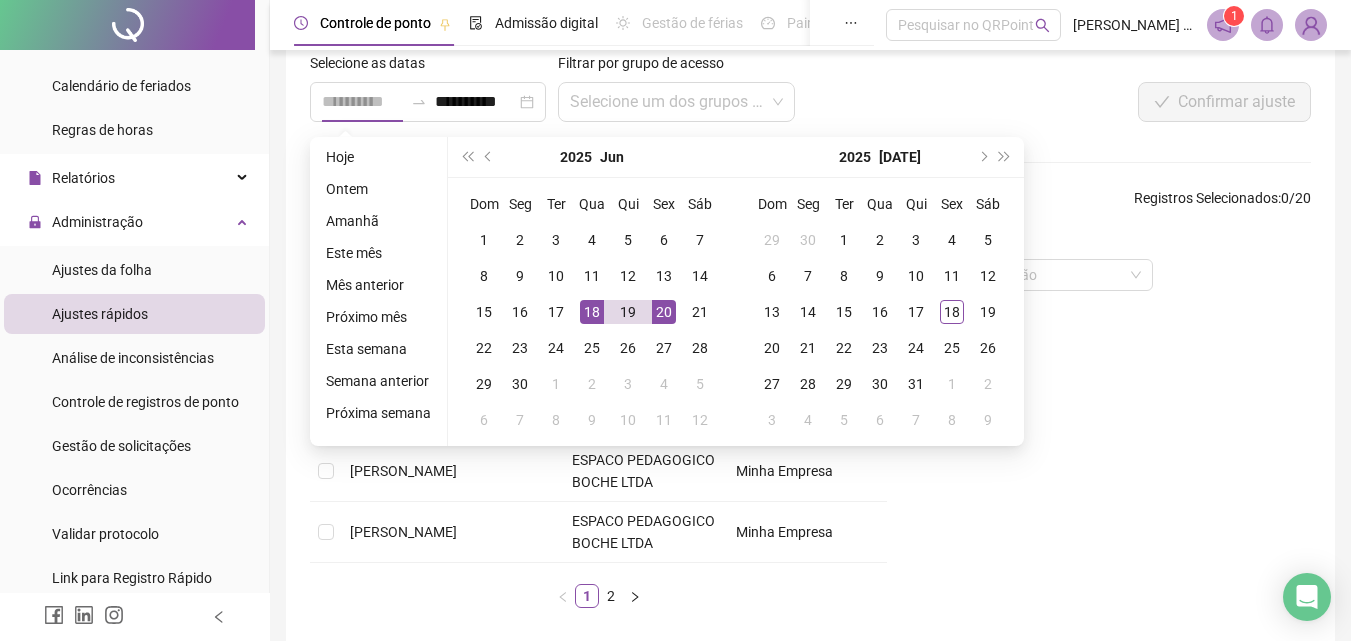 click on "20" at bounding box center (664, 312) 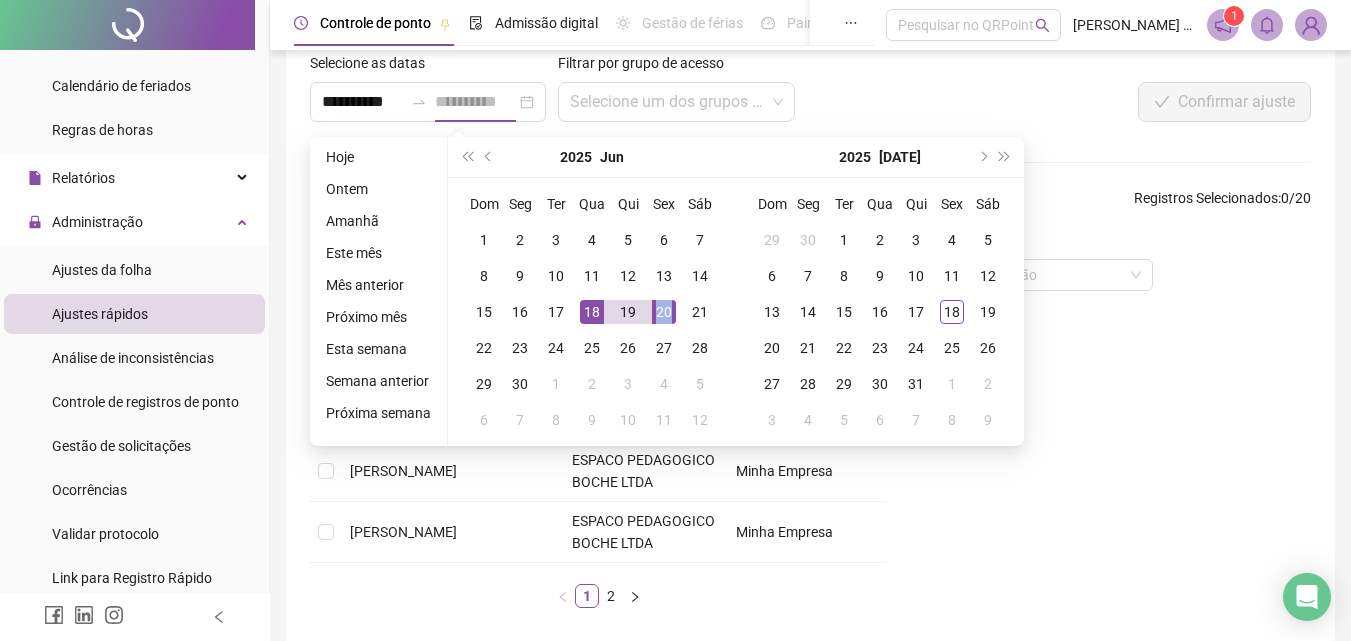 click on "20" at bounding box center (664, 312) 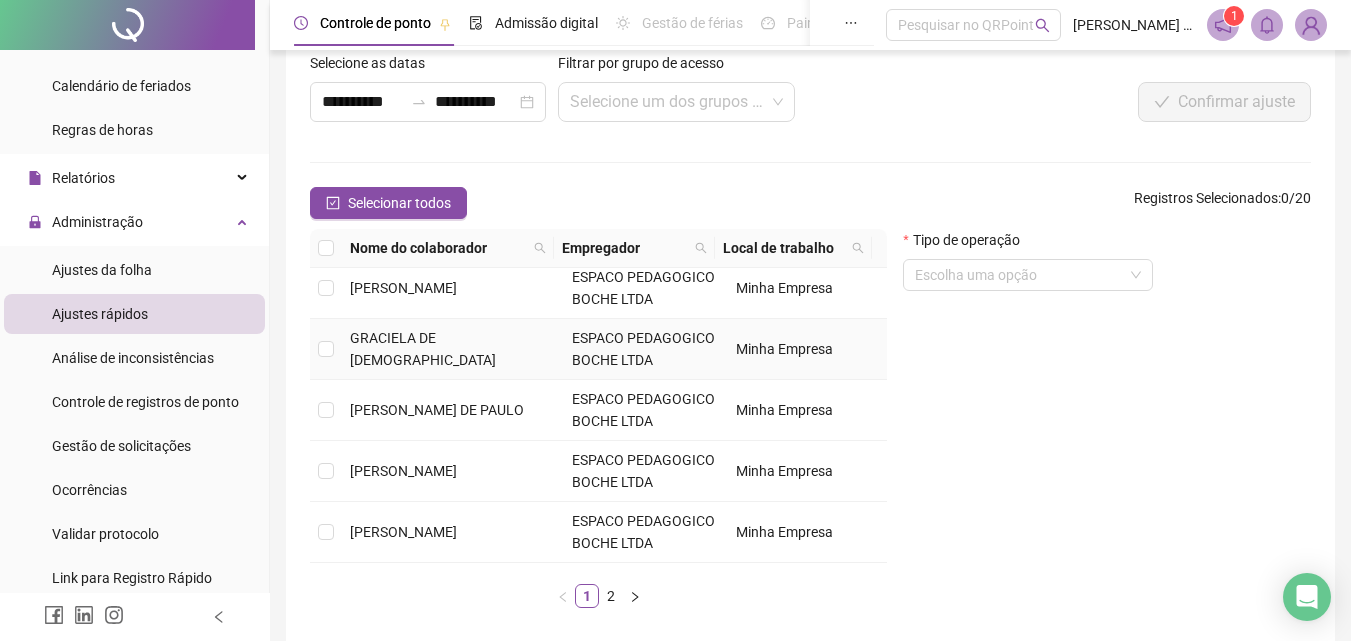 click at bounding box center (326, 349) 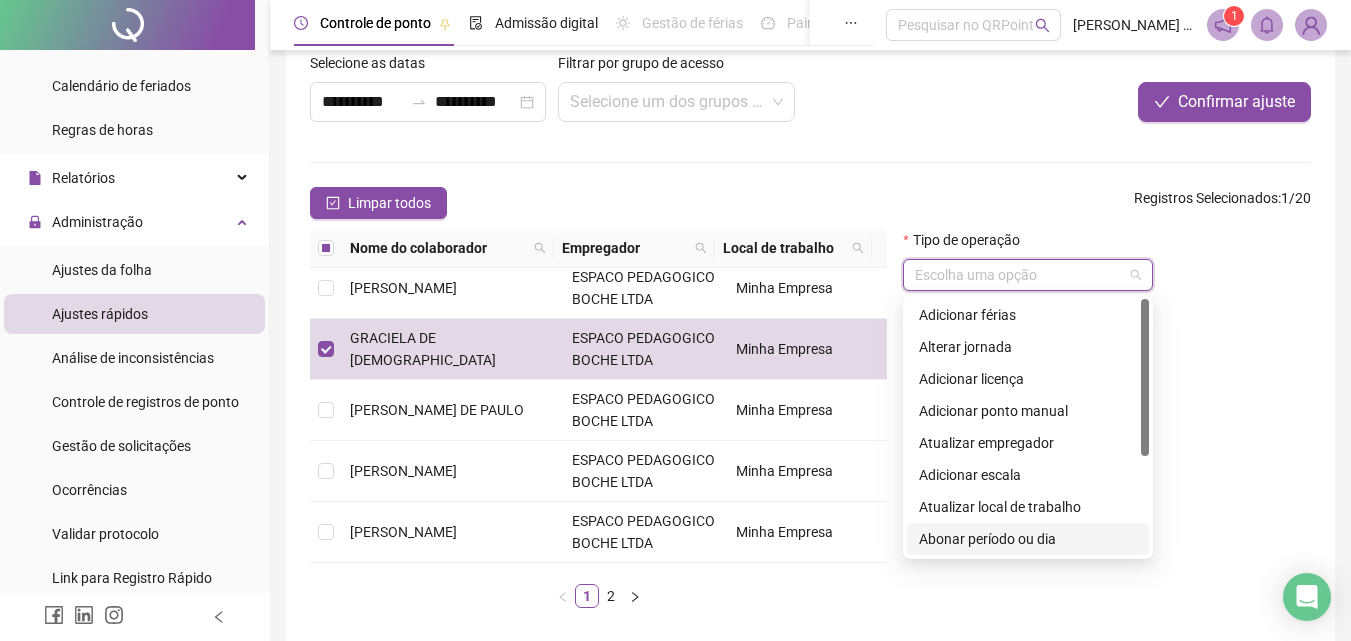 click at bounding box center [1022, 275] 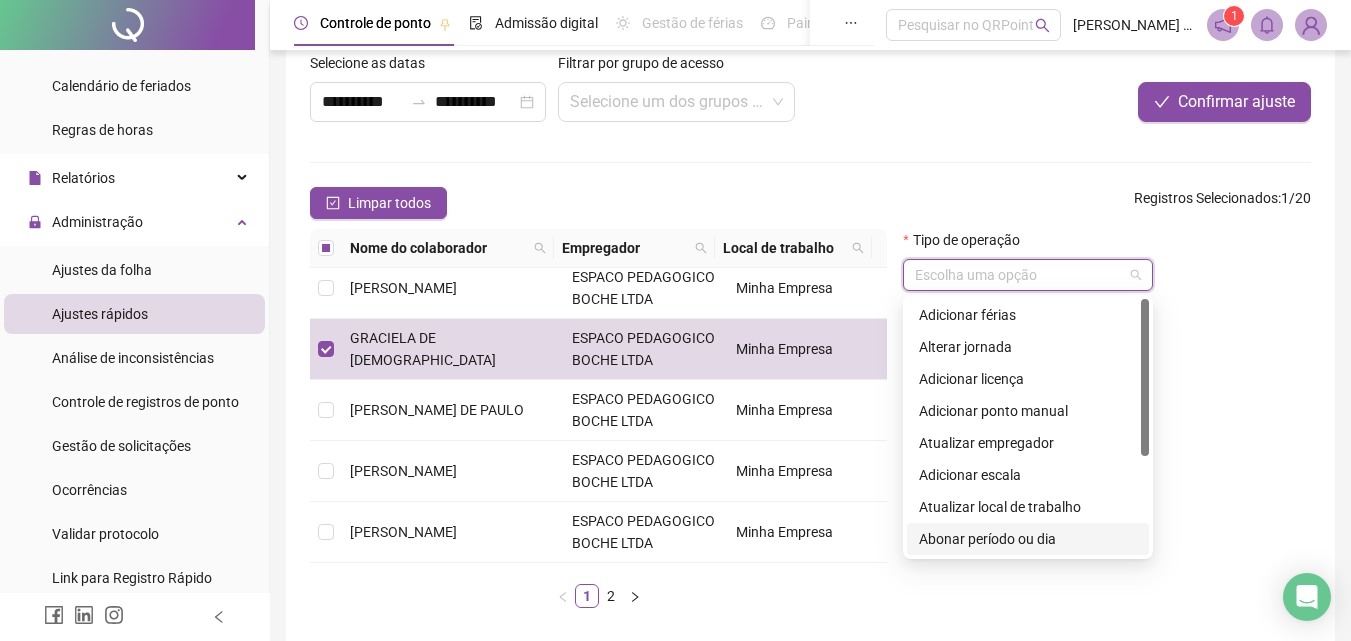 click on "Abonar período ou dia" at bounding box center [1028, 539] 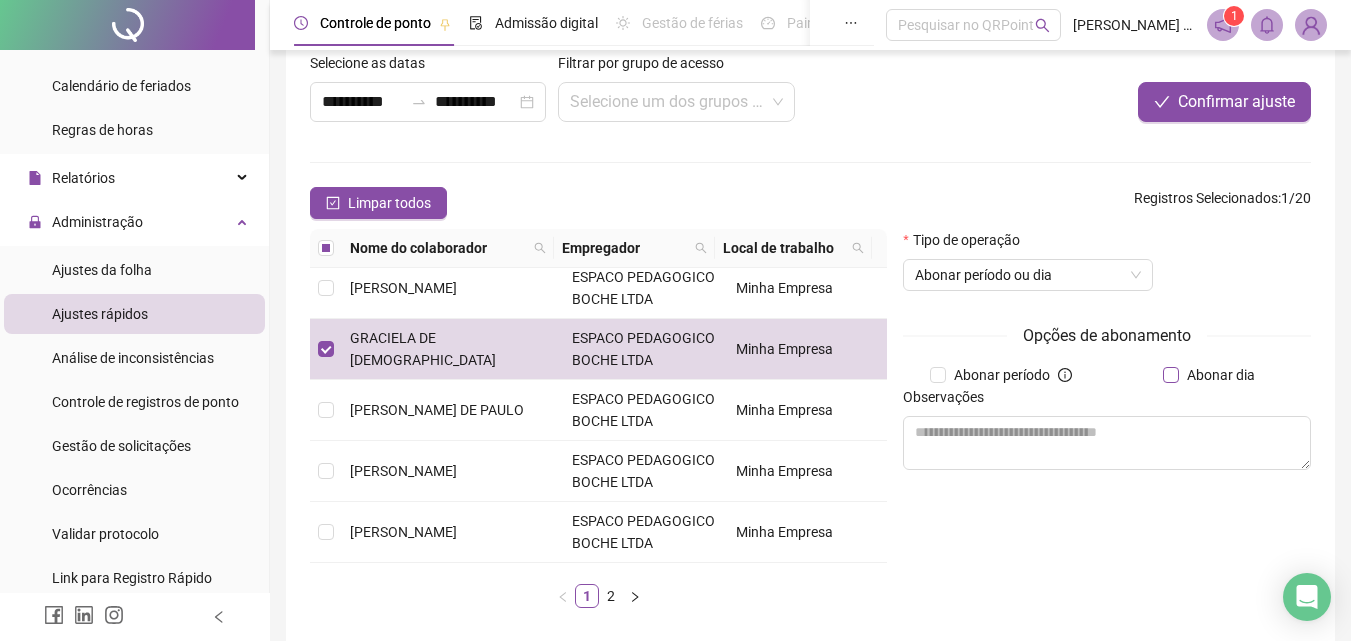 click on "Abonar dia" at bounding box center (1221, 375) 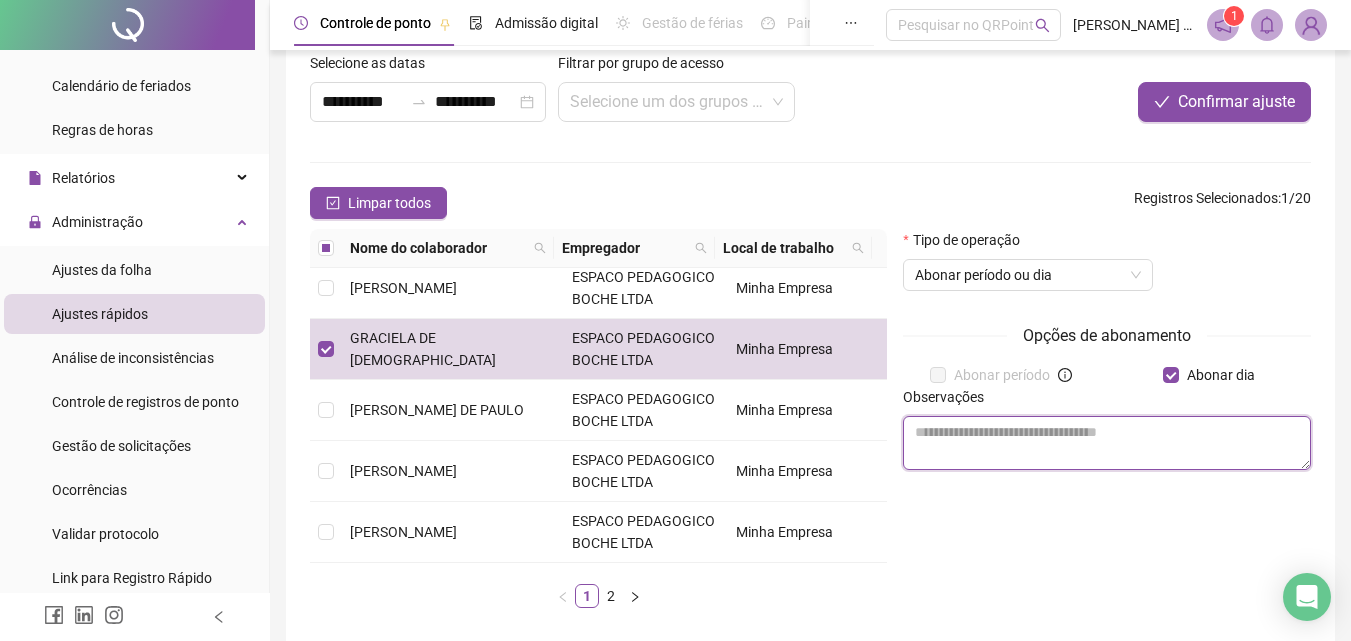 click at bounding box center [1107, 443] 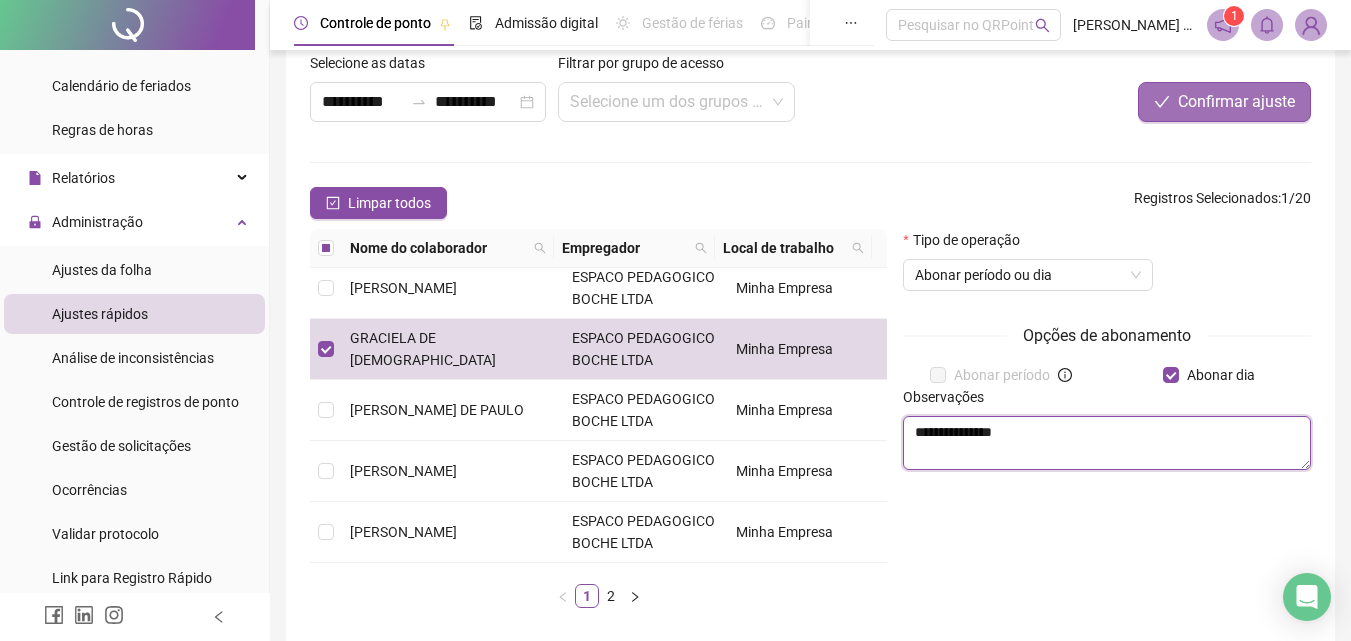 type on "**********" 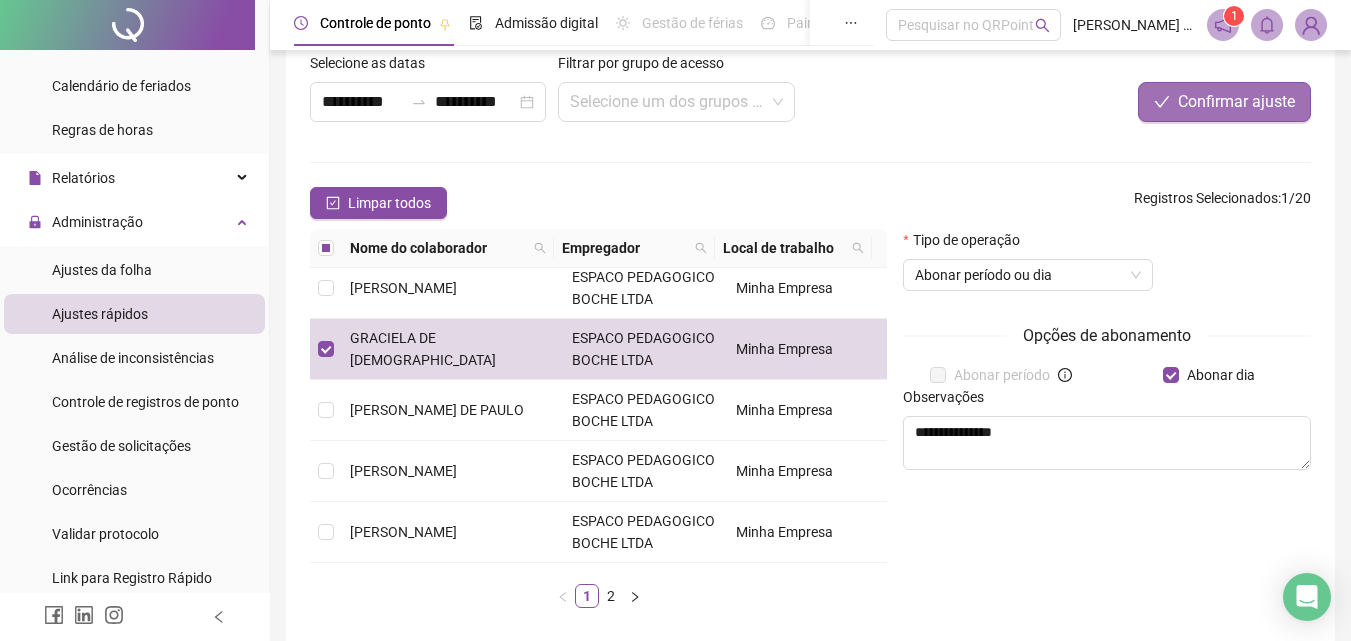 click on "Confirmar ajuste" at bounding box center (1236, 102) 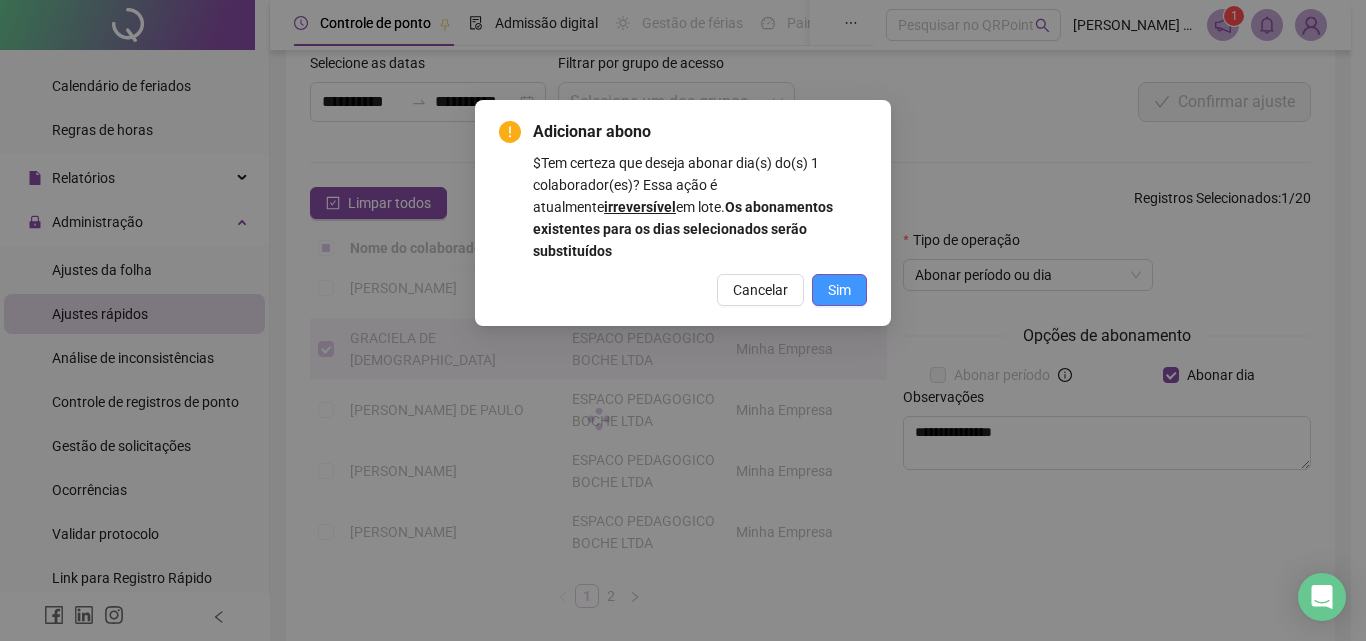 click on "Sim" at bounding box center (839, 290) 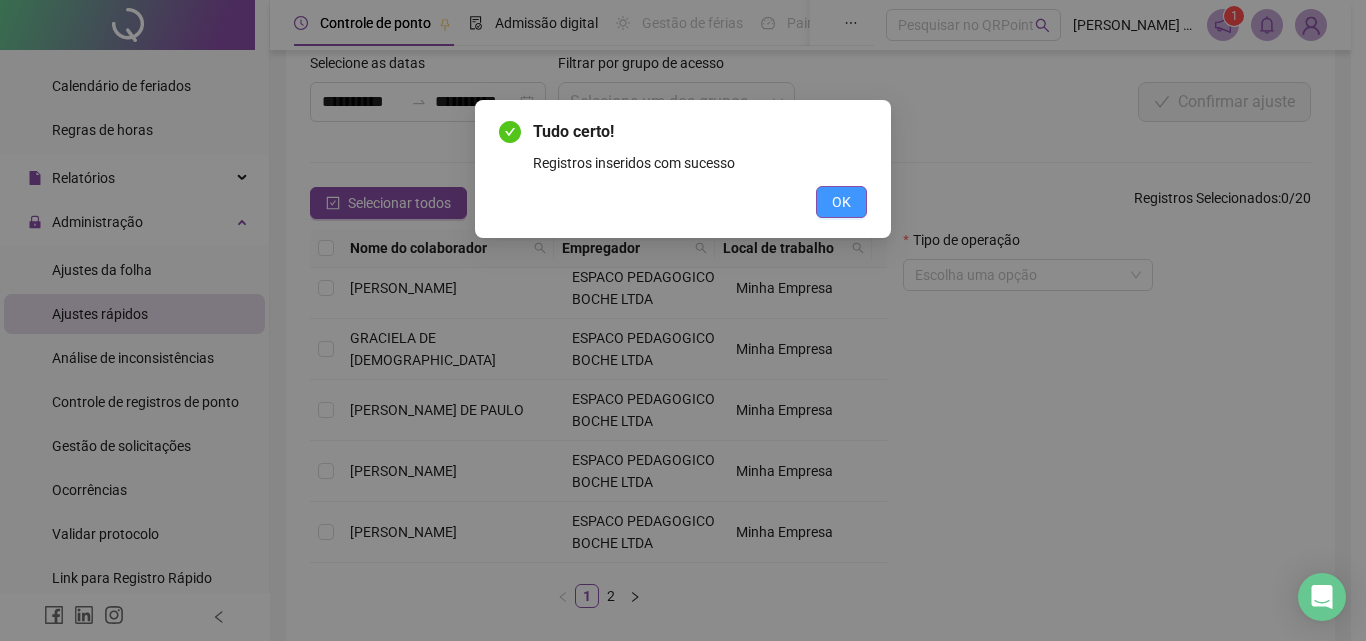 click on "OK" at bounding box center [841, 202] 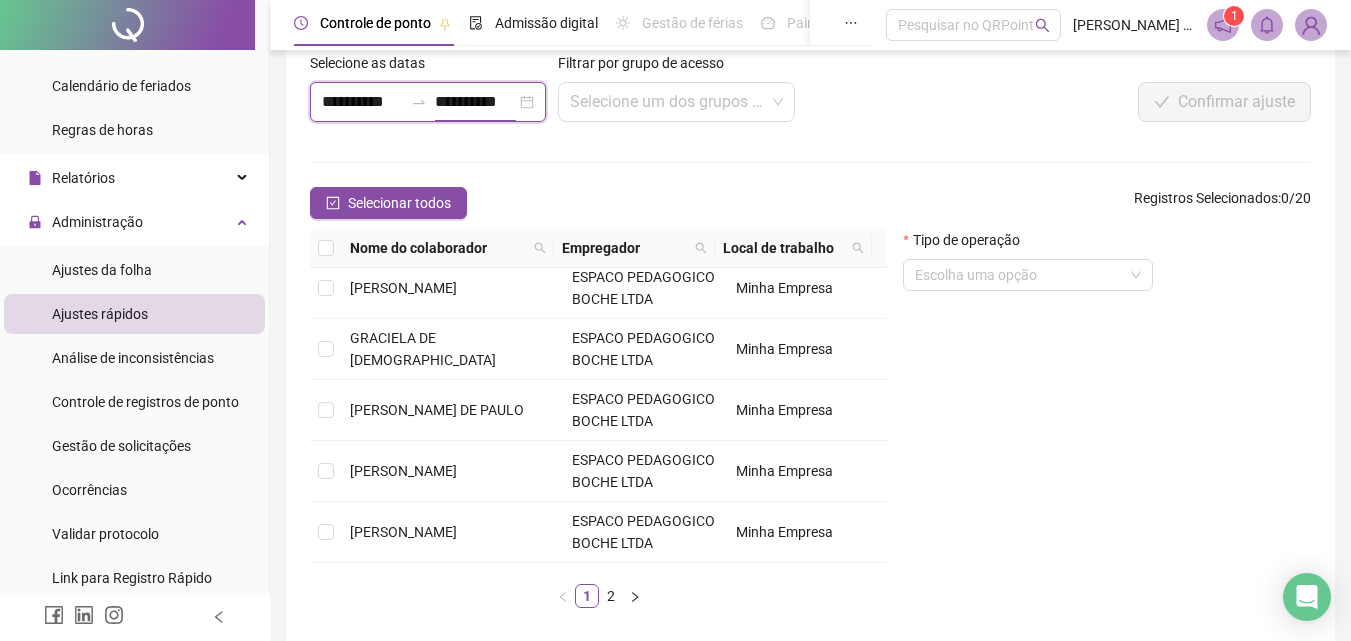 click on "**********" at bounding box center [475, 102] 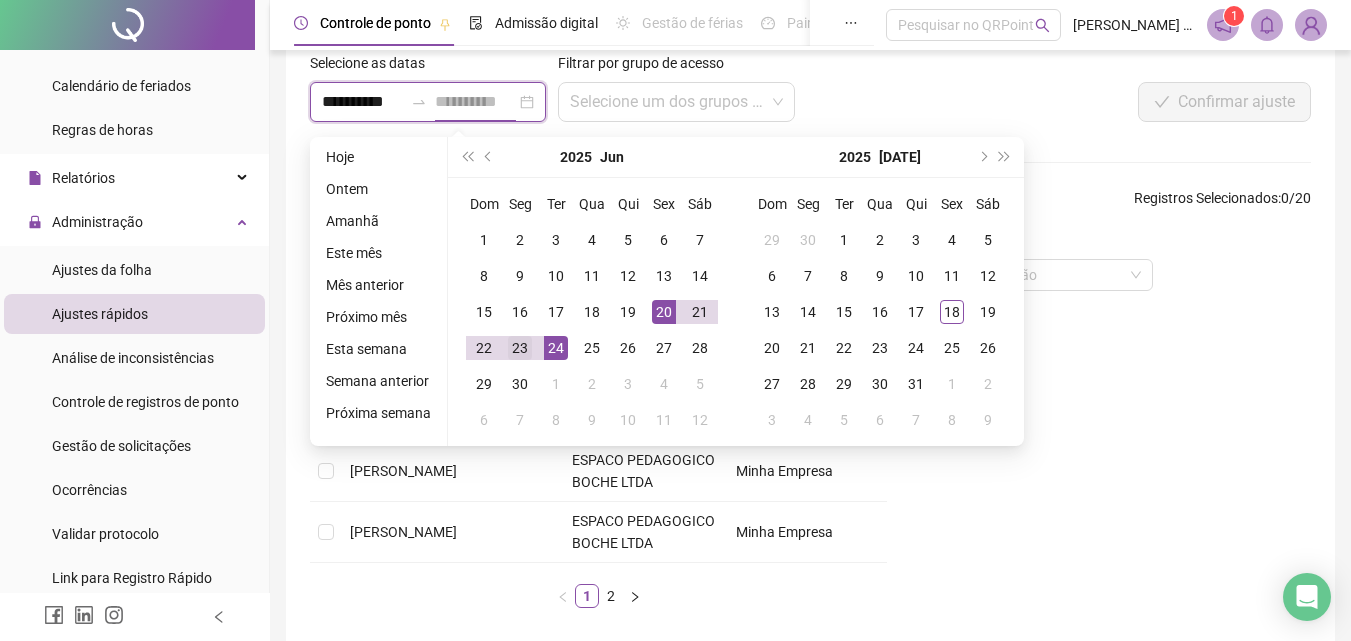 type on "**********" 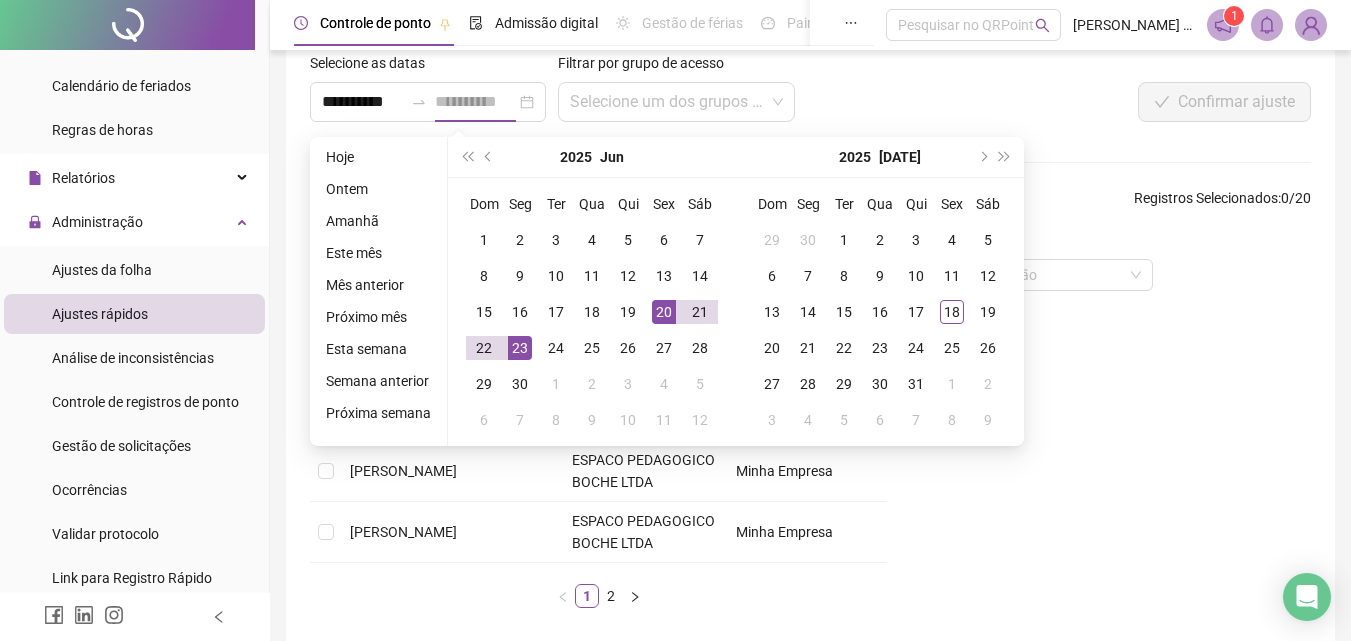 click on "23" at bounding box center (520, 348) 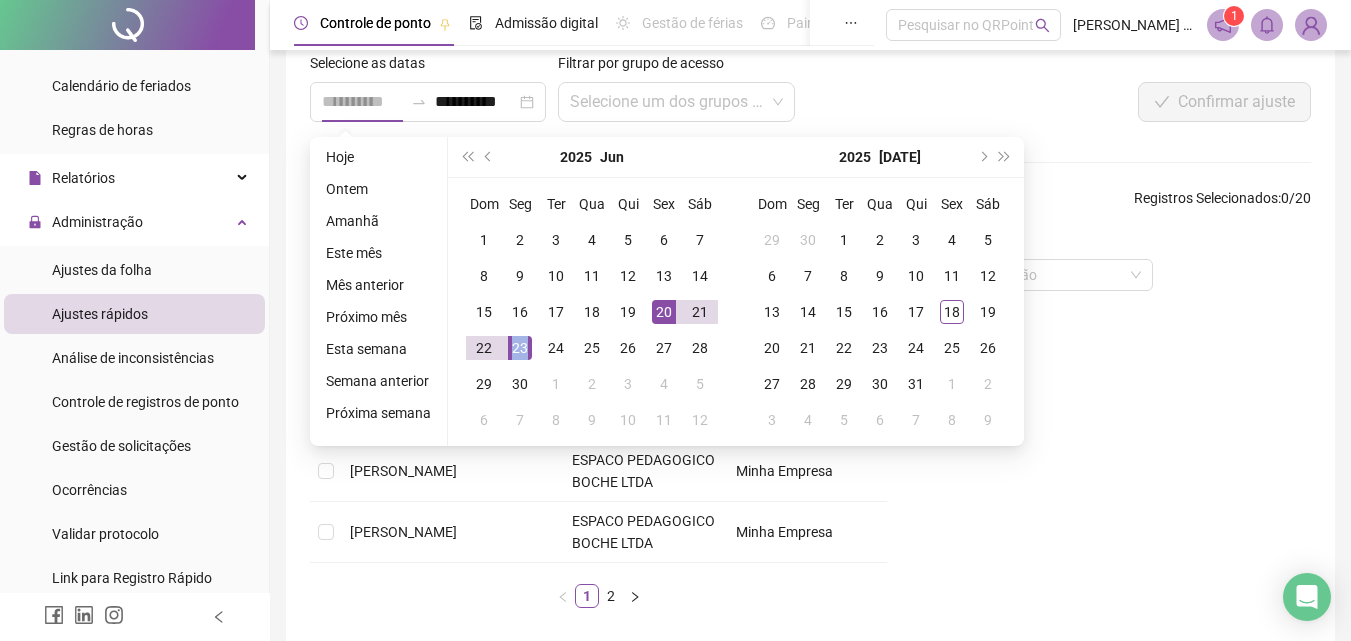 click on "23" at bounding box center (520, 348) 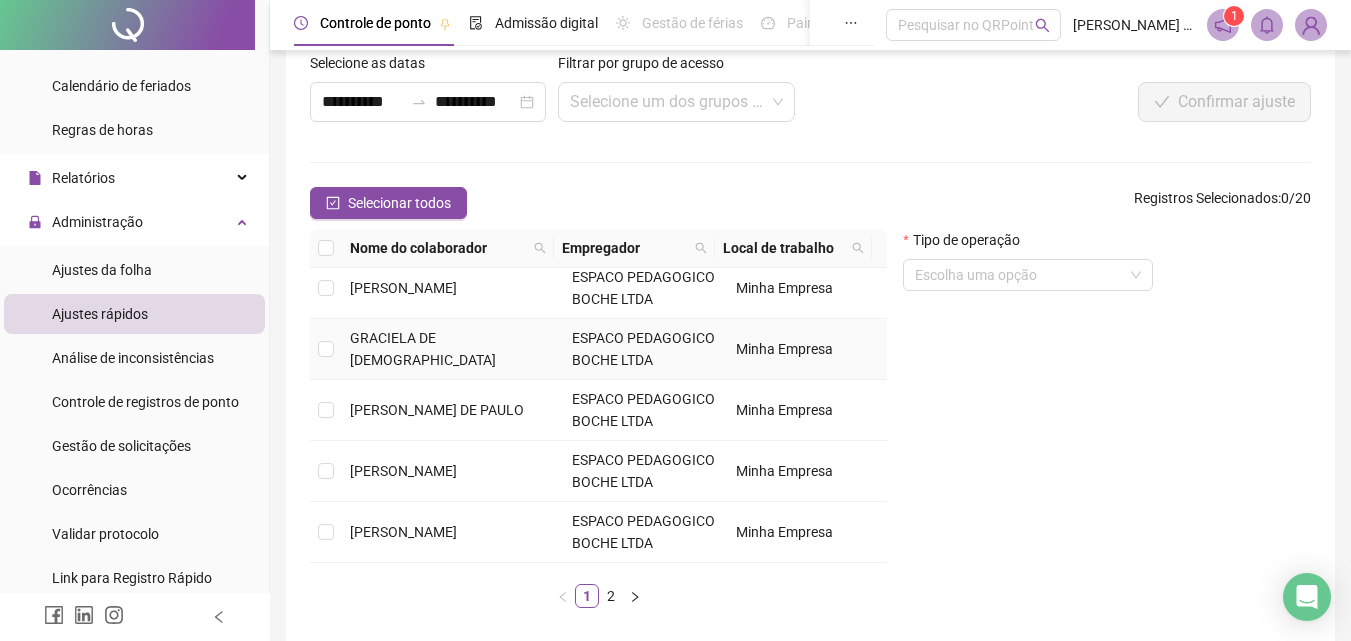 click at bounding box center [326, 349] 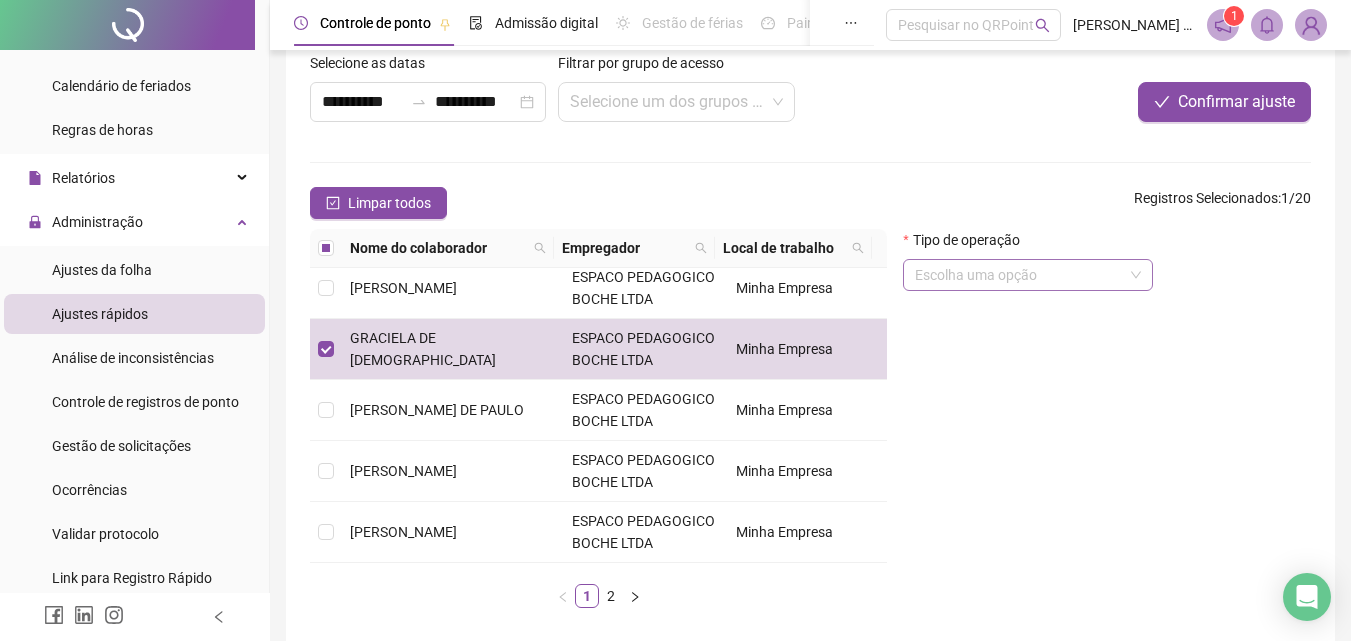 click at bounding box center [1022, 275] 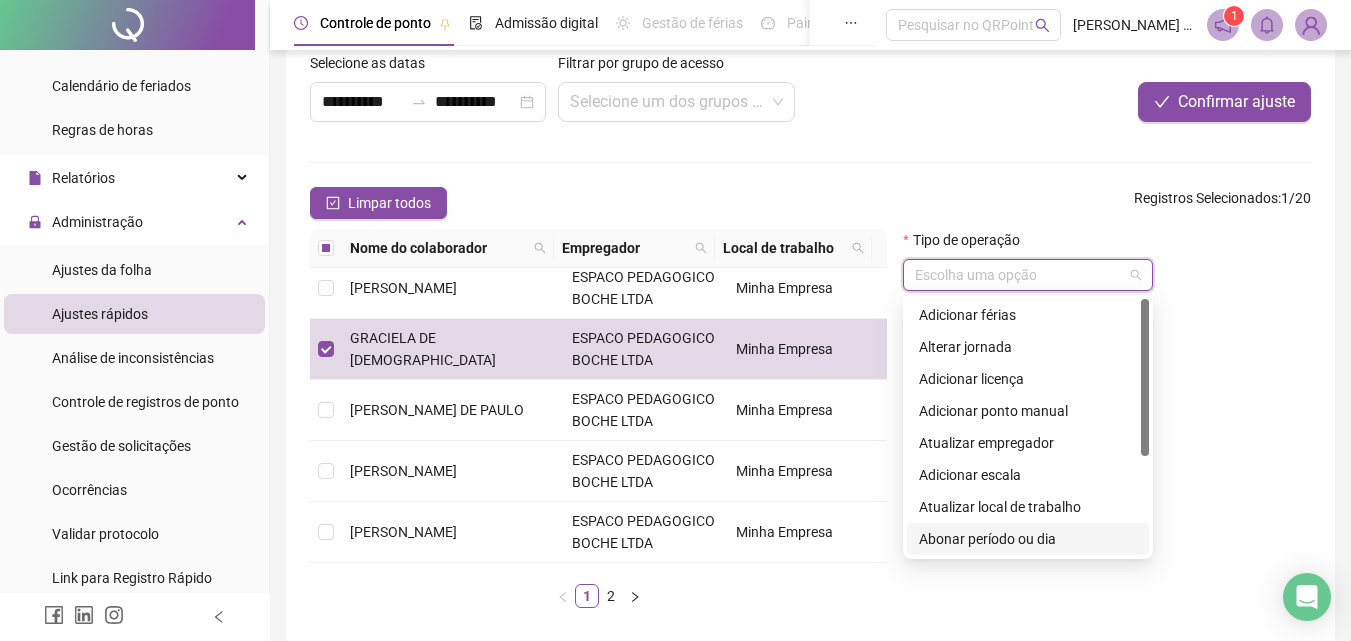 drag, startPoint x: 1030, startPoint y: 539, endPoint x: 1035, endPoint y: 518, distance: 21.587032 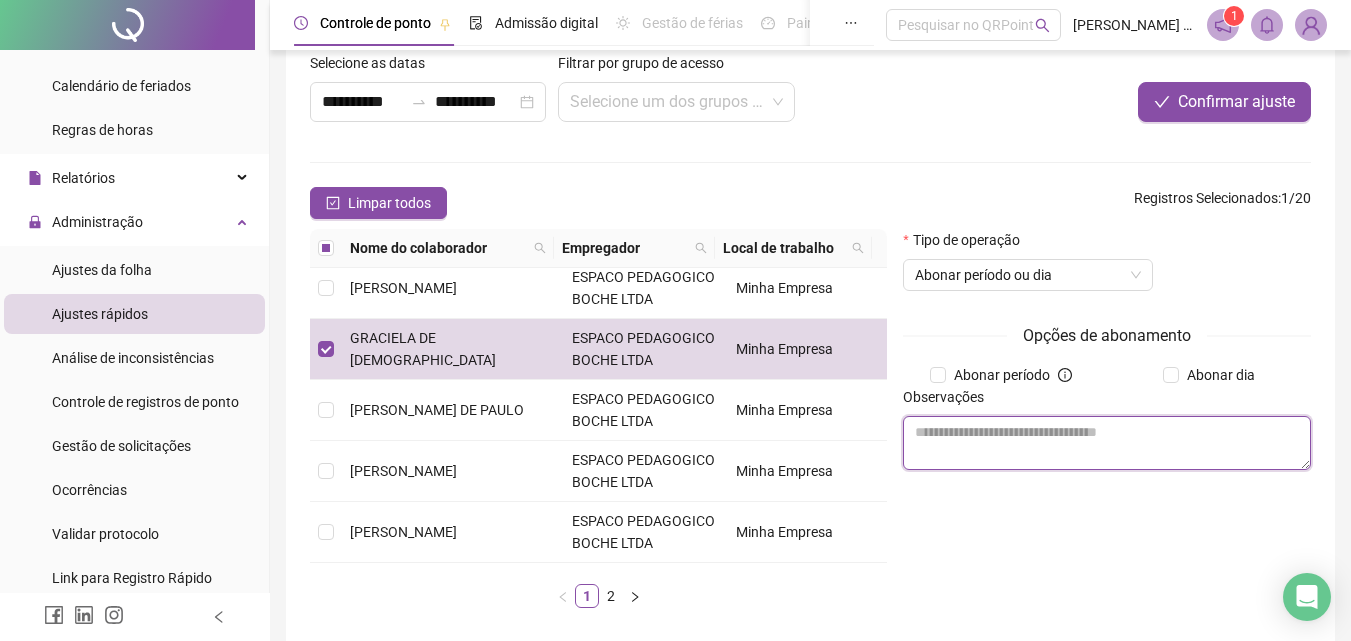 click at bounding box center [1107, 443] 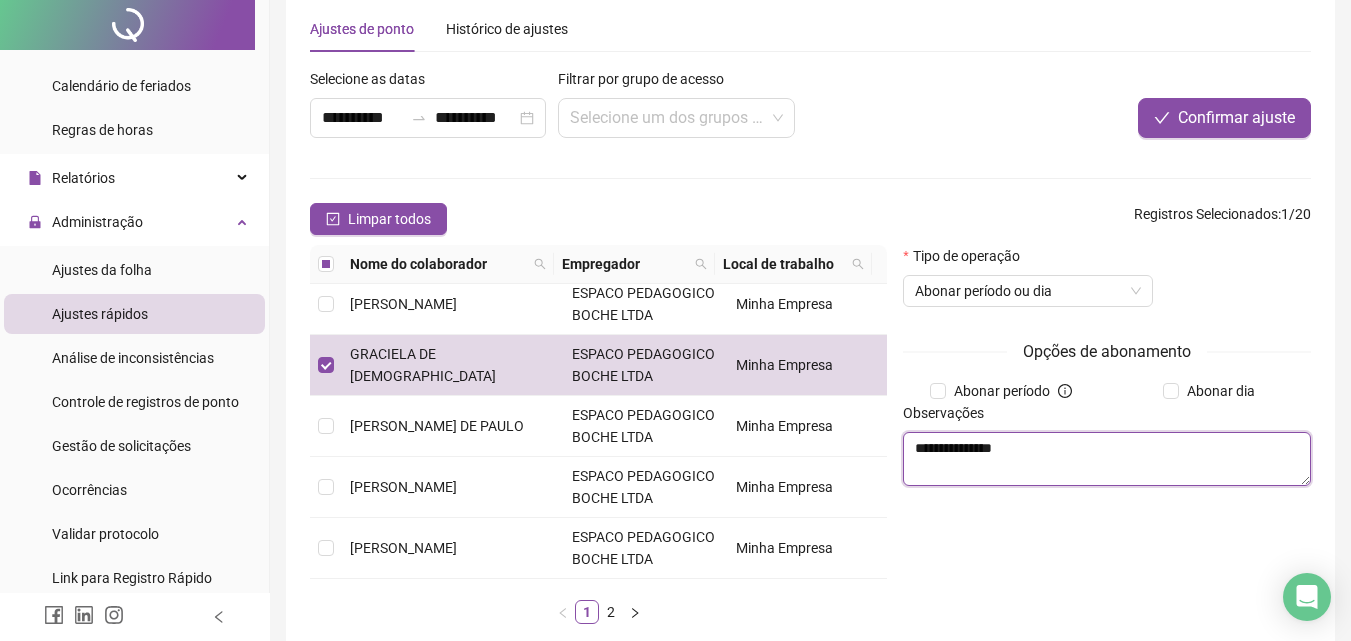 scroll, scrollTop: 0, scrollLeft: 0, axis: both 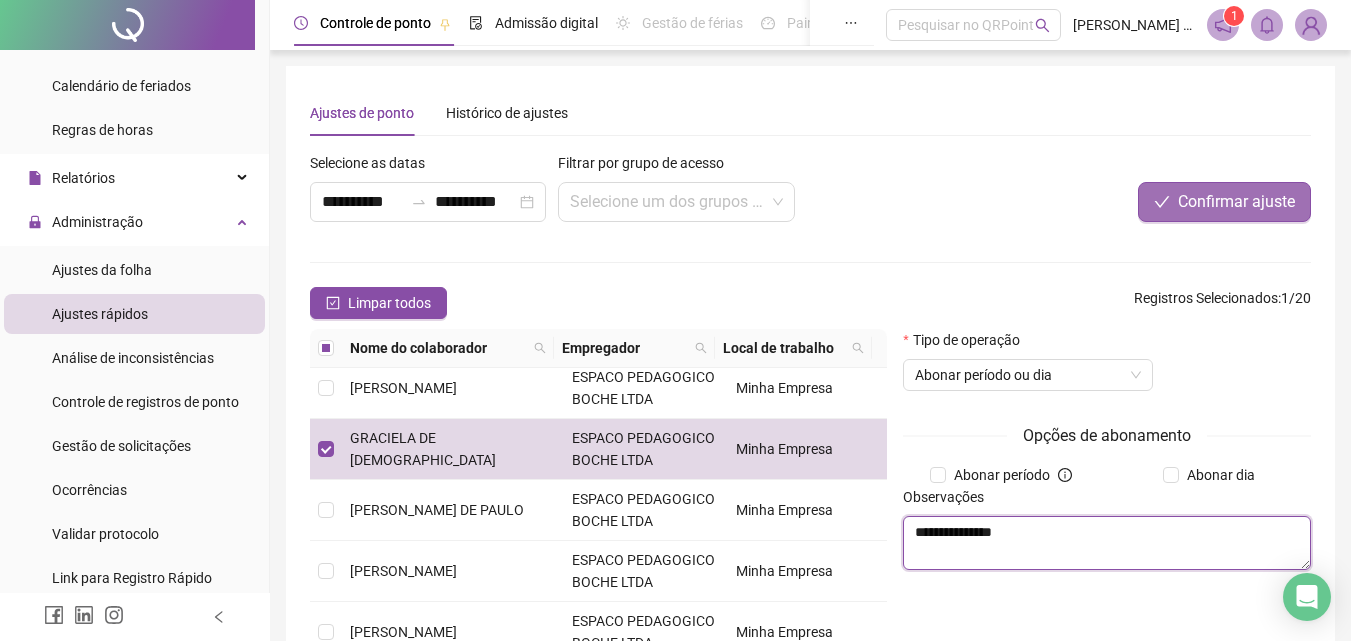 type on "**********" 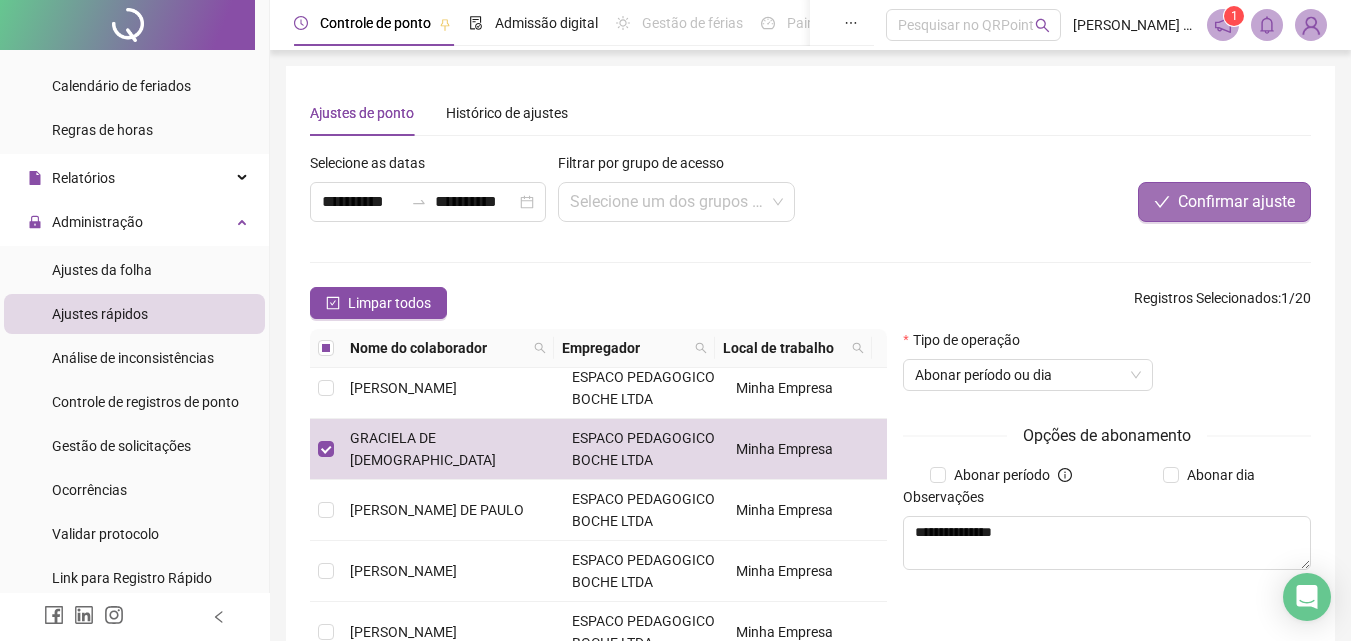 click on "Confirmar ajuste" at bounding box center (1236, 202) 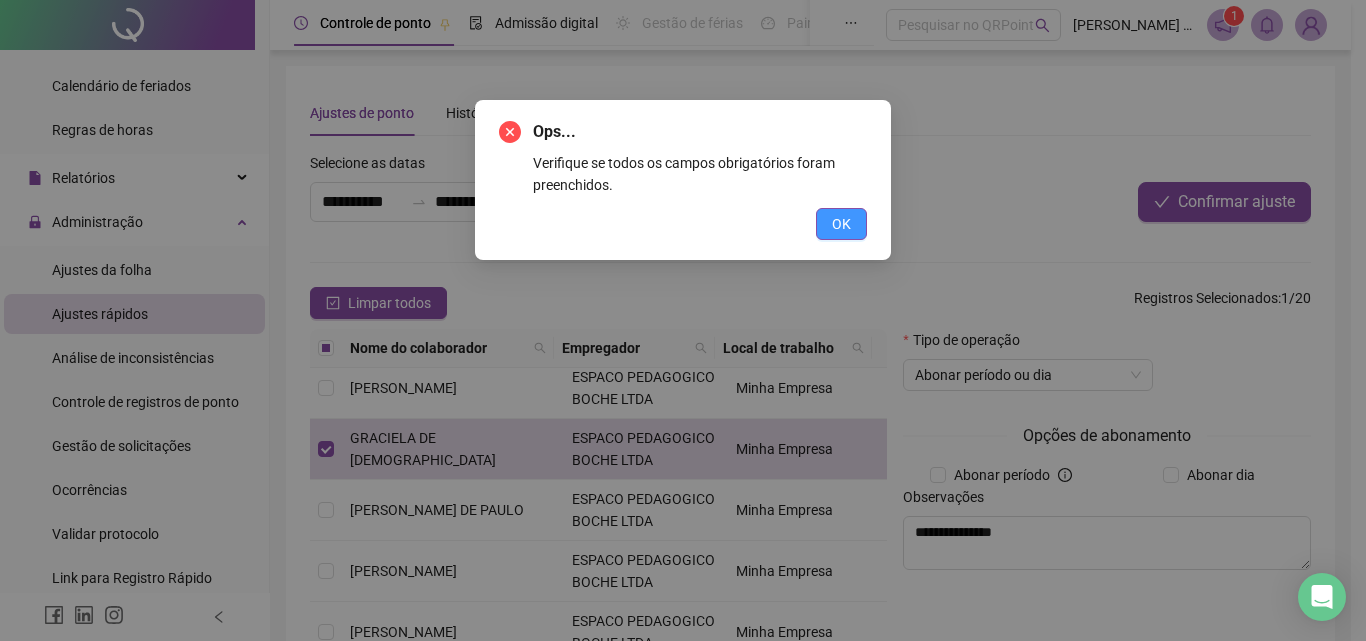 click on "OK" at bounding box center (841, 224) 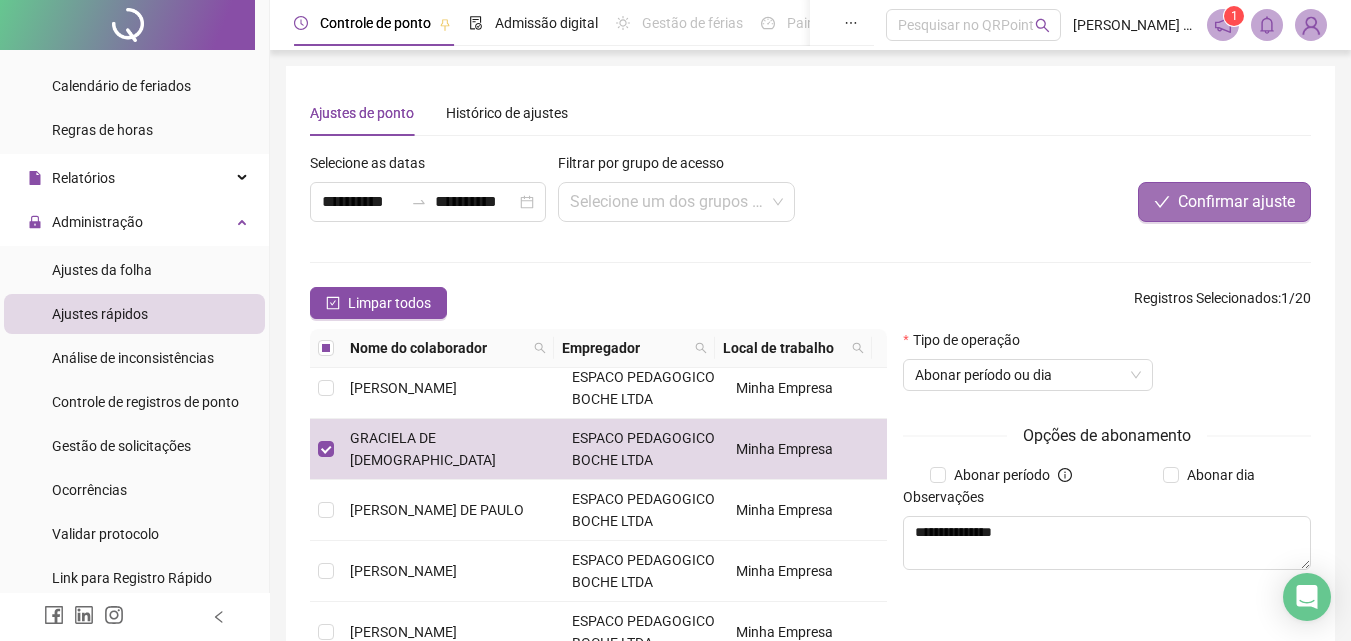 click on "Confirmar ajuste" at bounding box center (1236, 202) 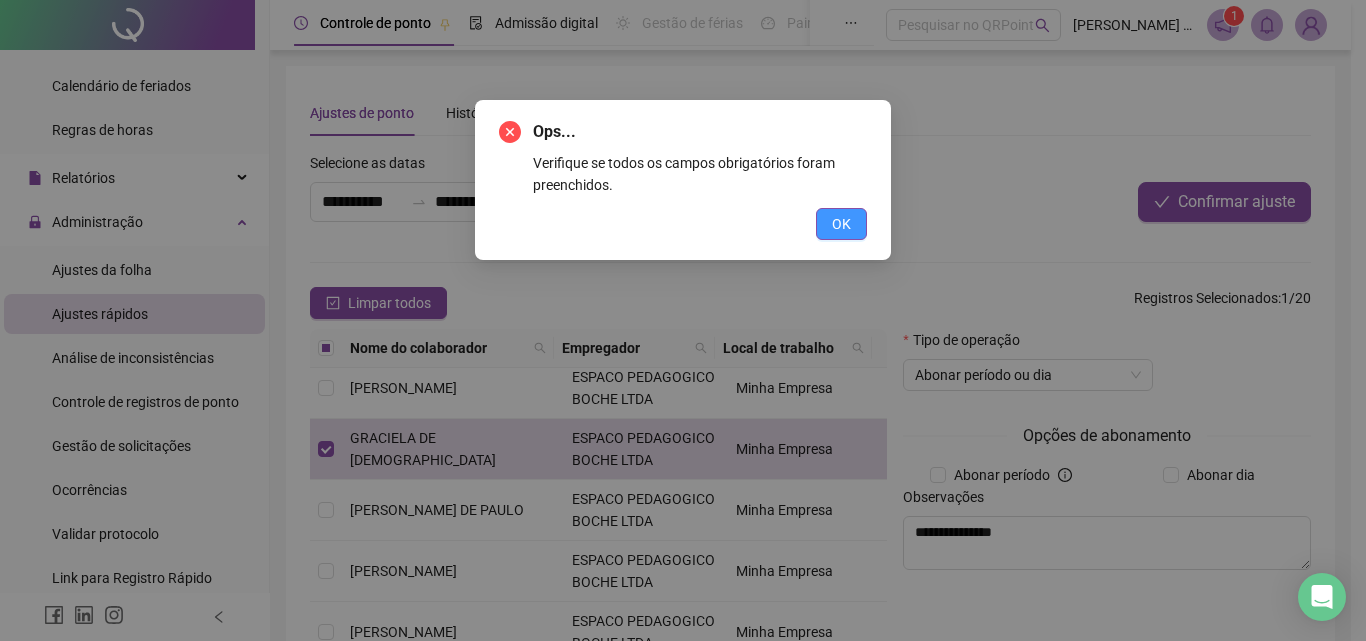 click on "OK" at bounding box center [841, 224] 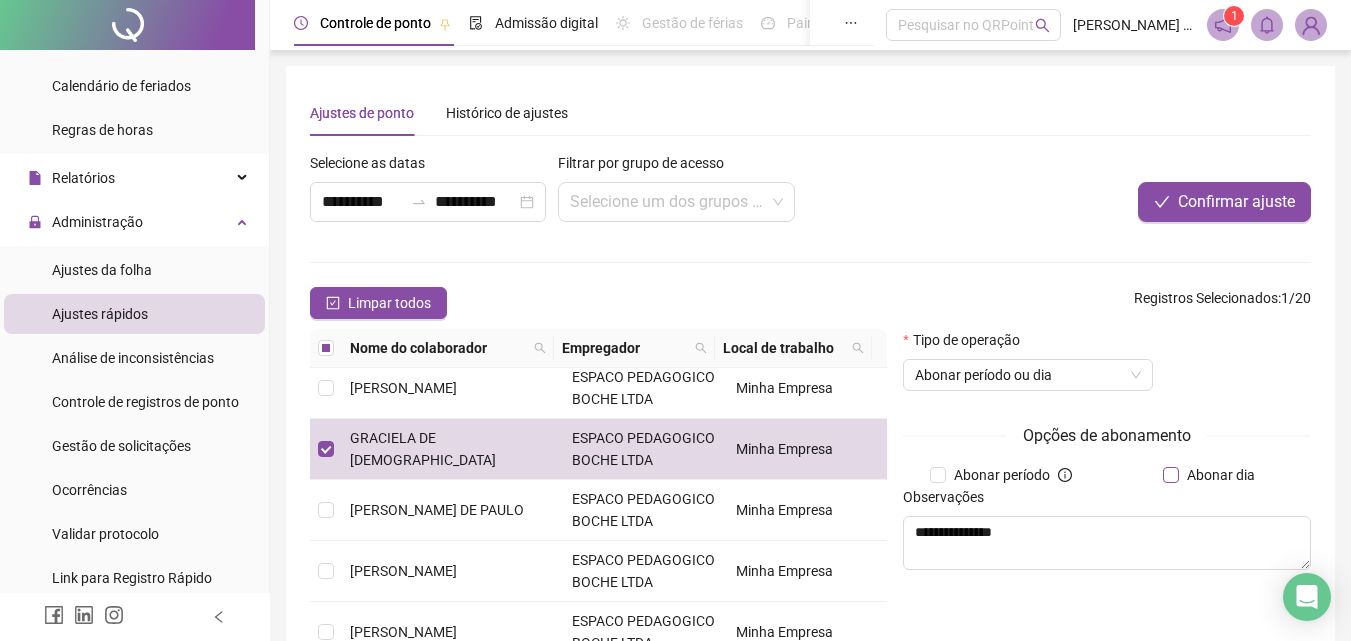 click on "Abonar dia" at bounding box center [1213, 475] 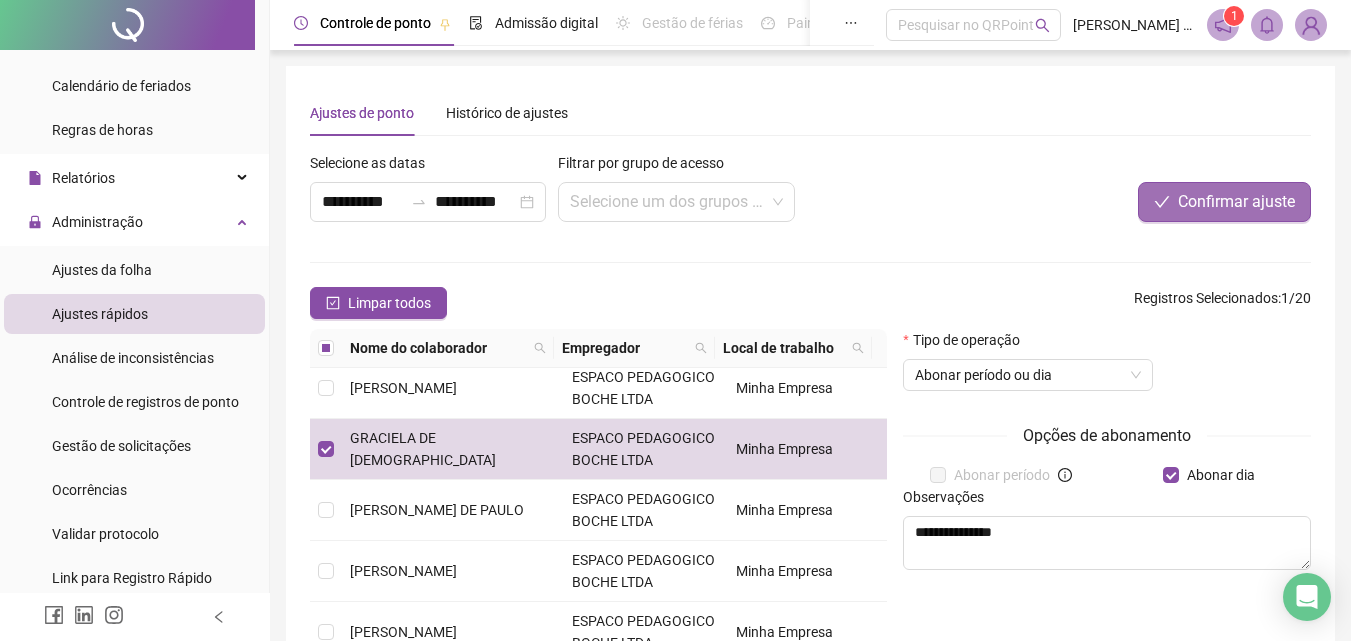 click on "Confirmar ajuste" at bounding box center (1236, 202) 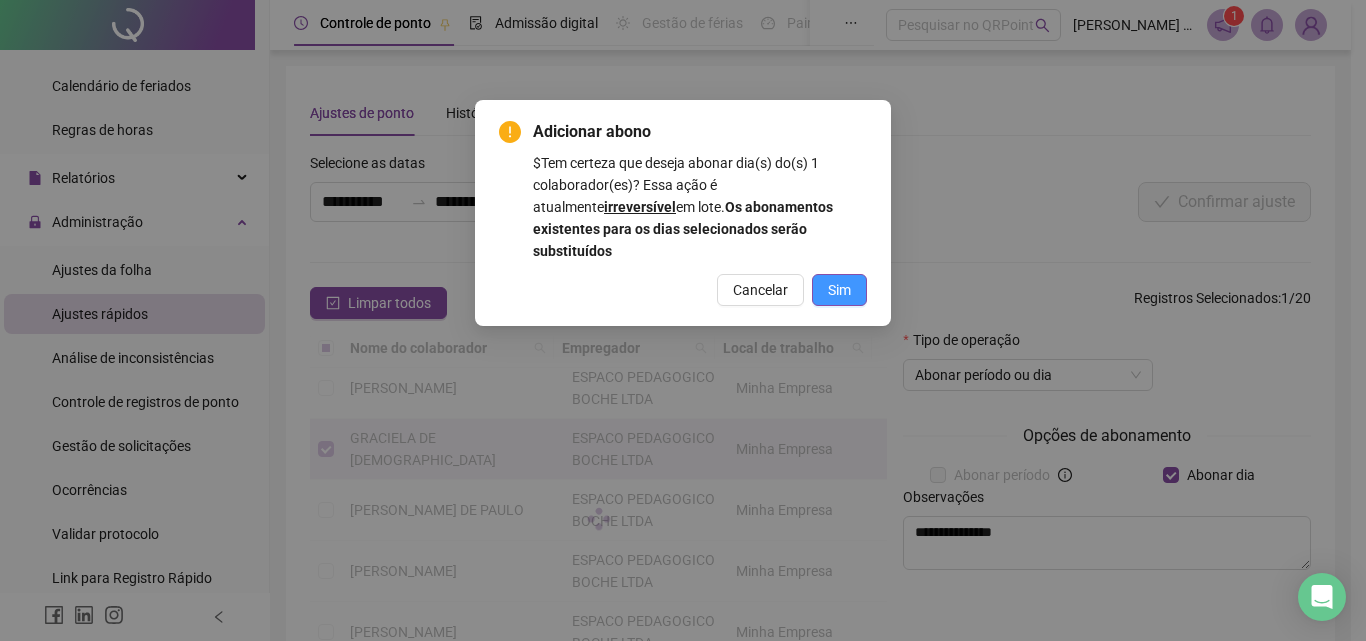 click on "Sim" at bounding box center [839, 290] 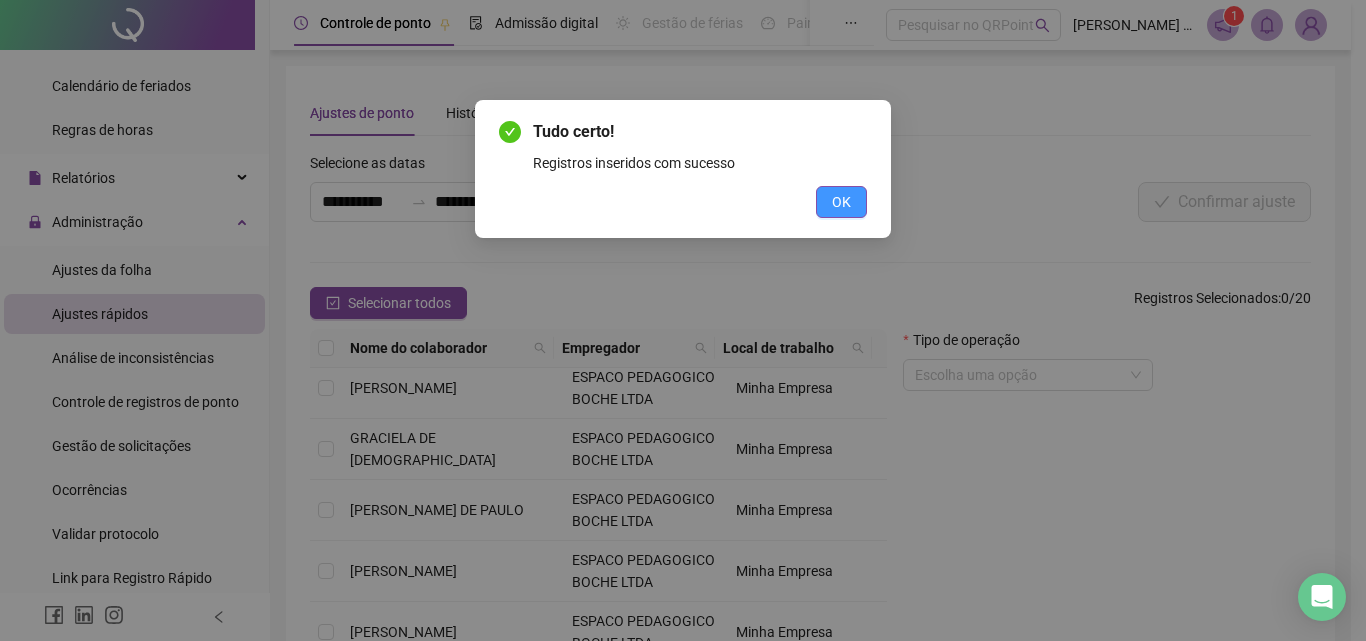 click on "OK" at bounding box center (841, 202) 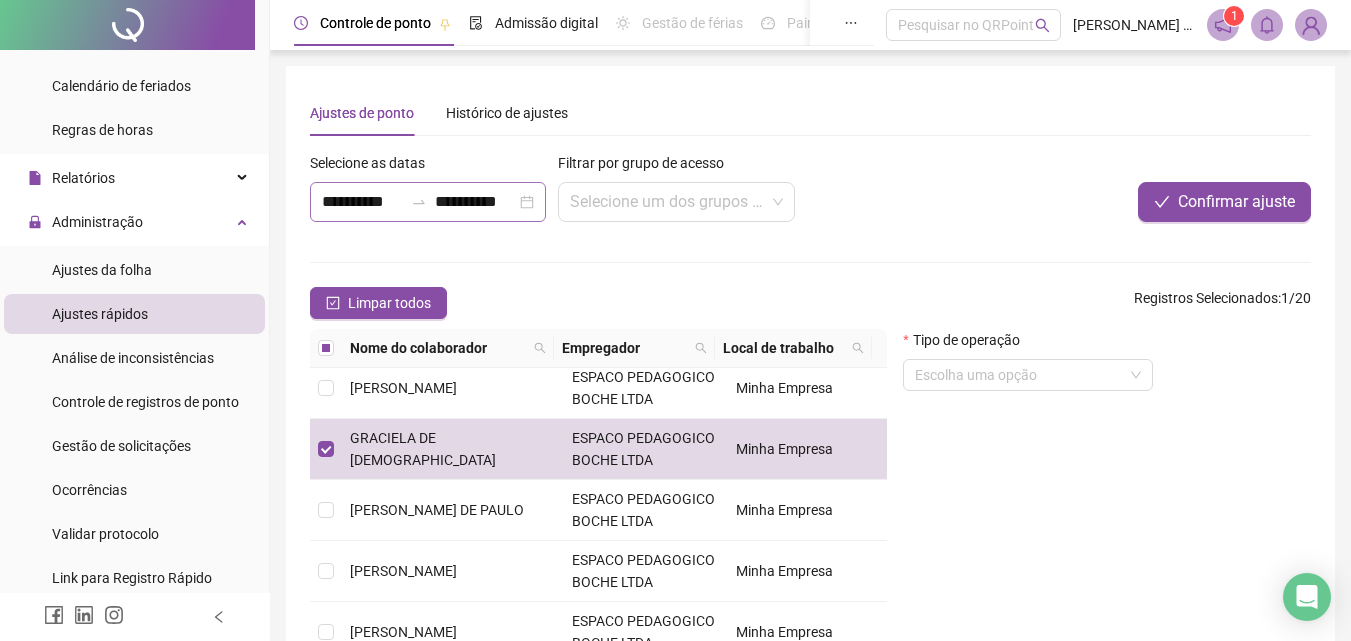 click 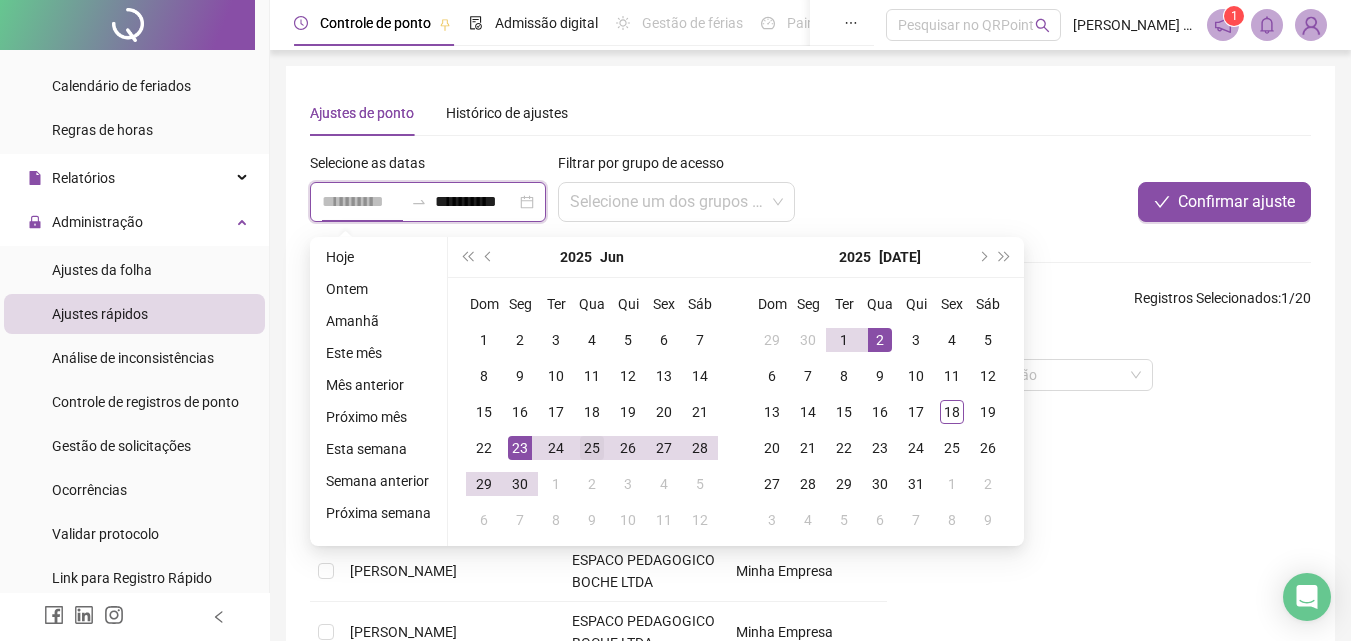 type on "**********" 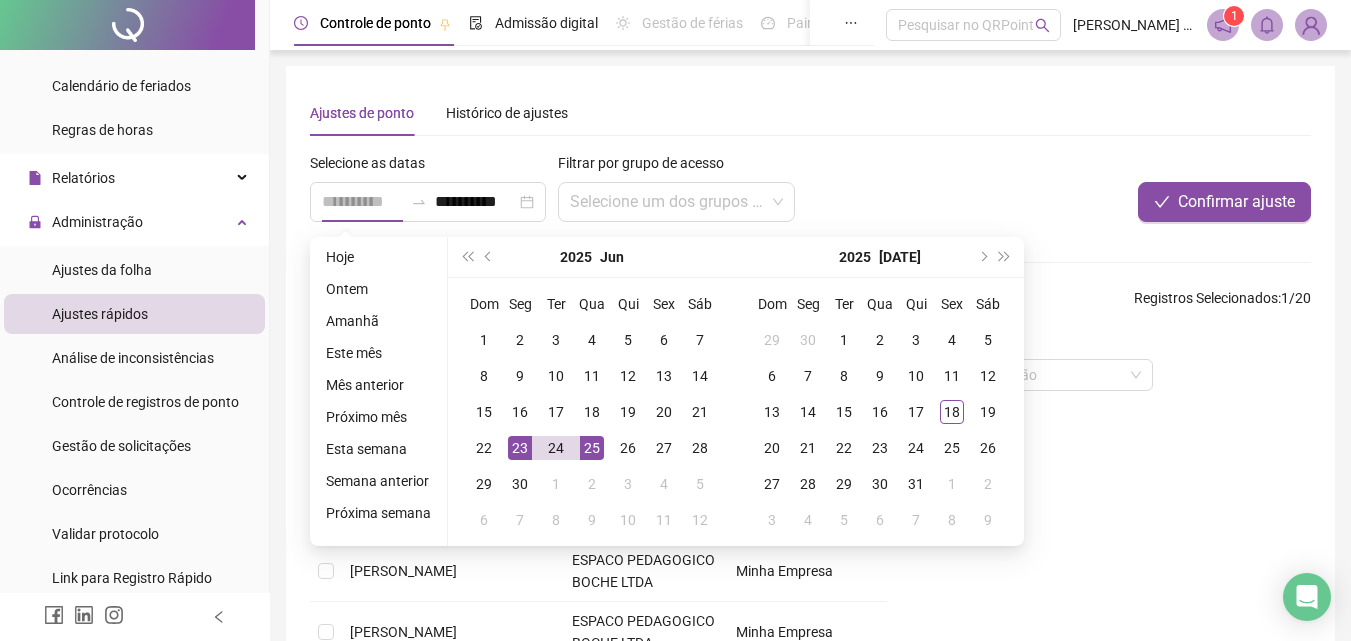 click on "25" at bounding box center [592, 448] 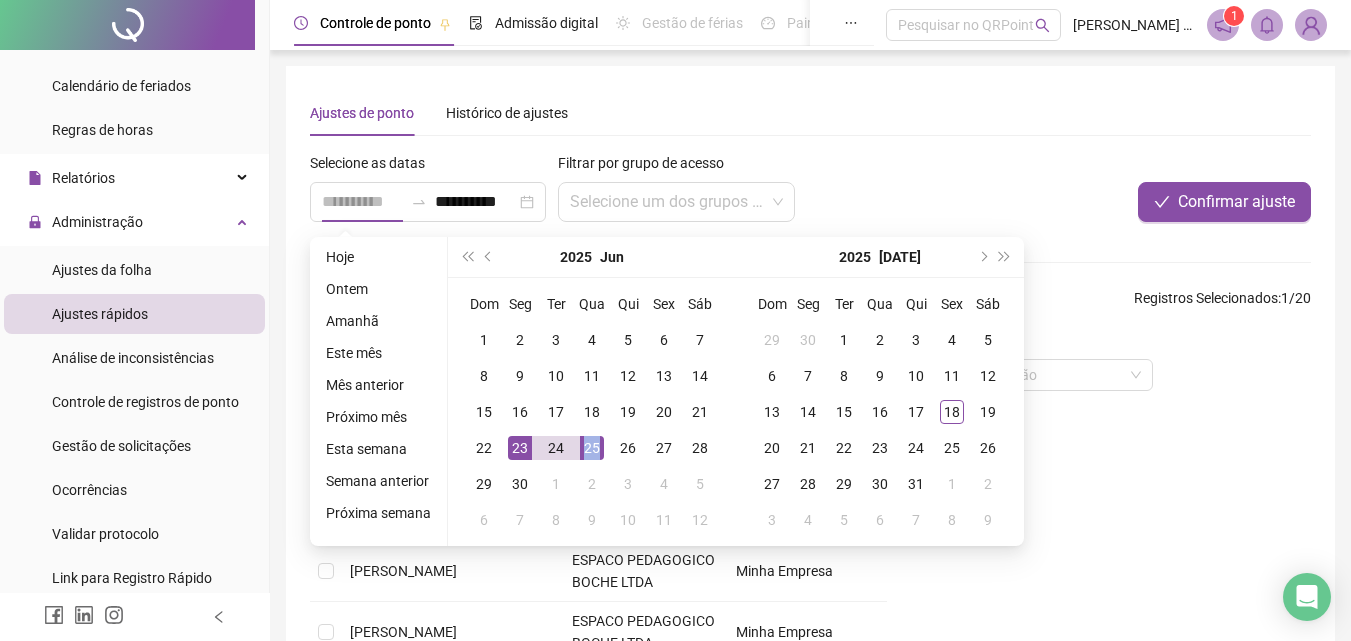 click on "25" at bounding box center [592, 448] 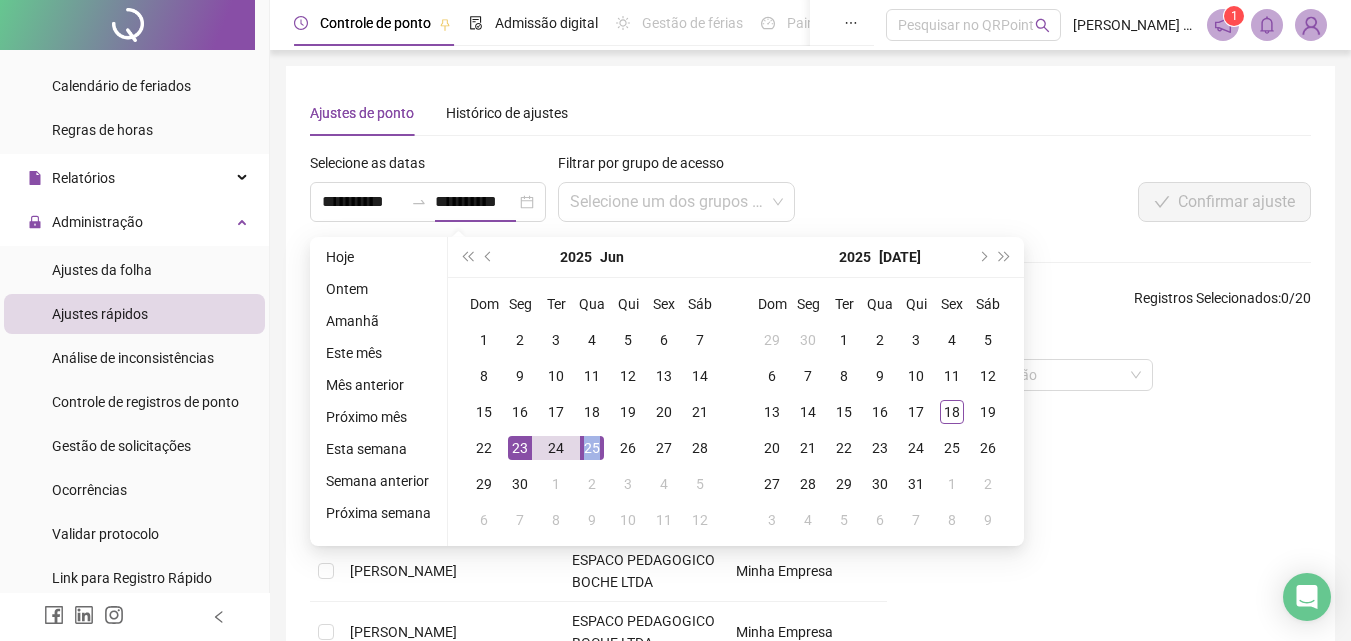 type on "**********" 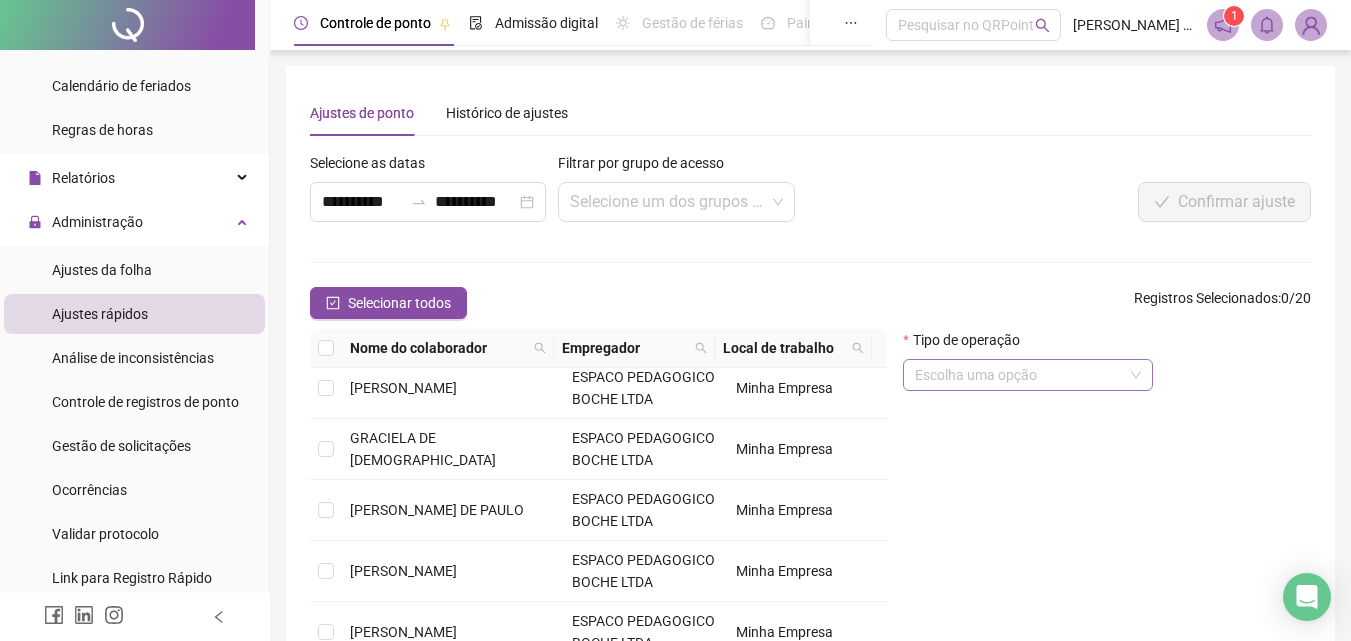 click at bounding box center (1022, 375) 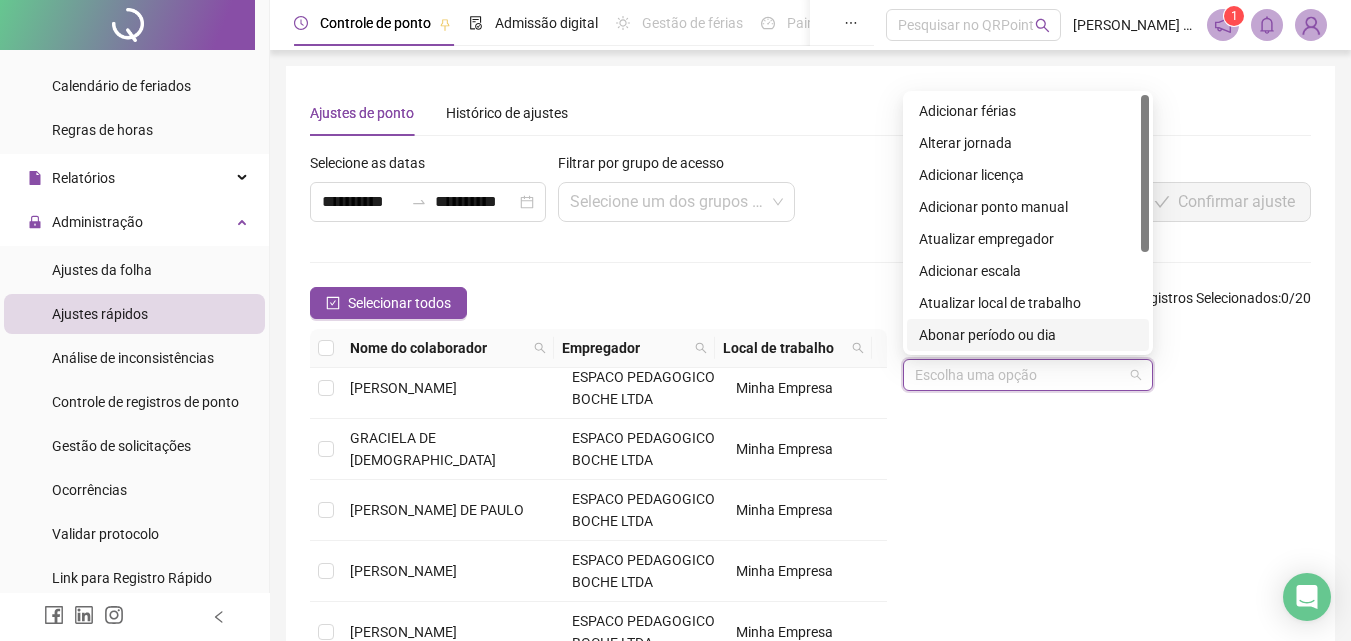 drag, startPoint x: 1035, startPoint y: 334, endPoint x: 1053, endPoint y: 331, distance: 18.248287 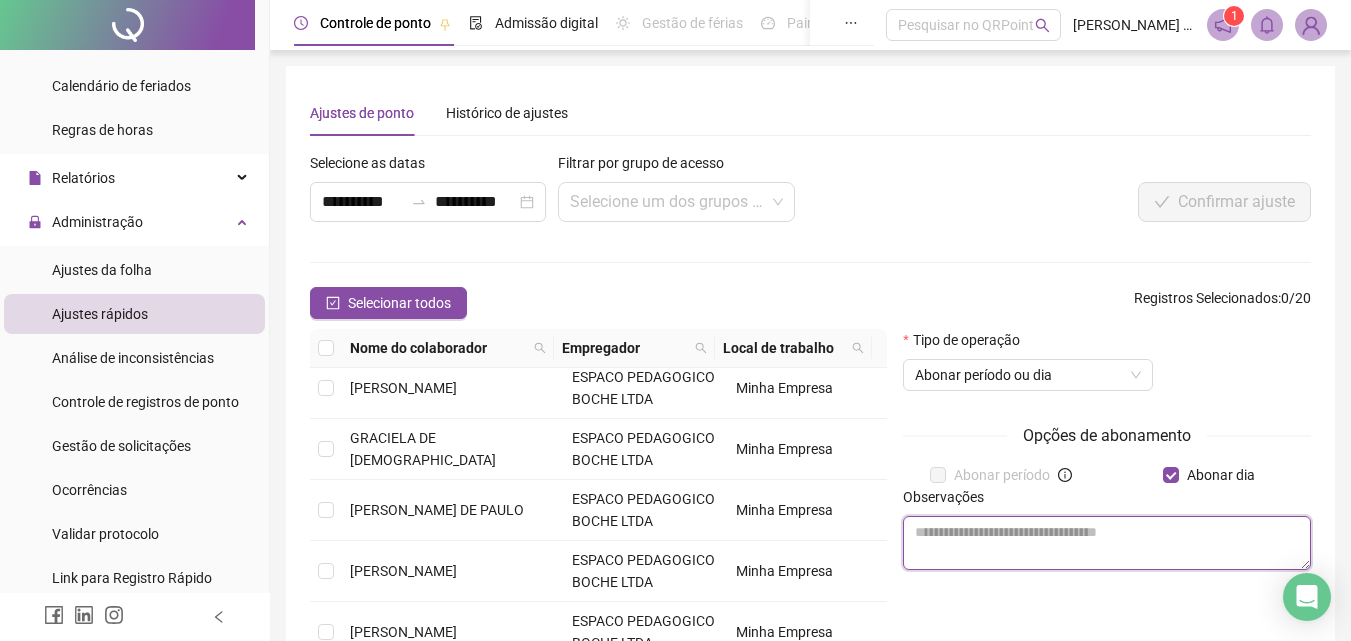 click at bounding box center [1107, 543] 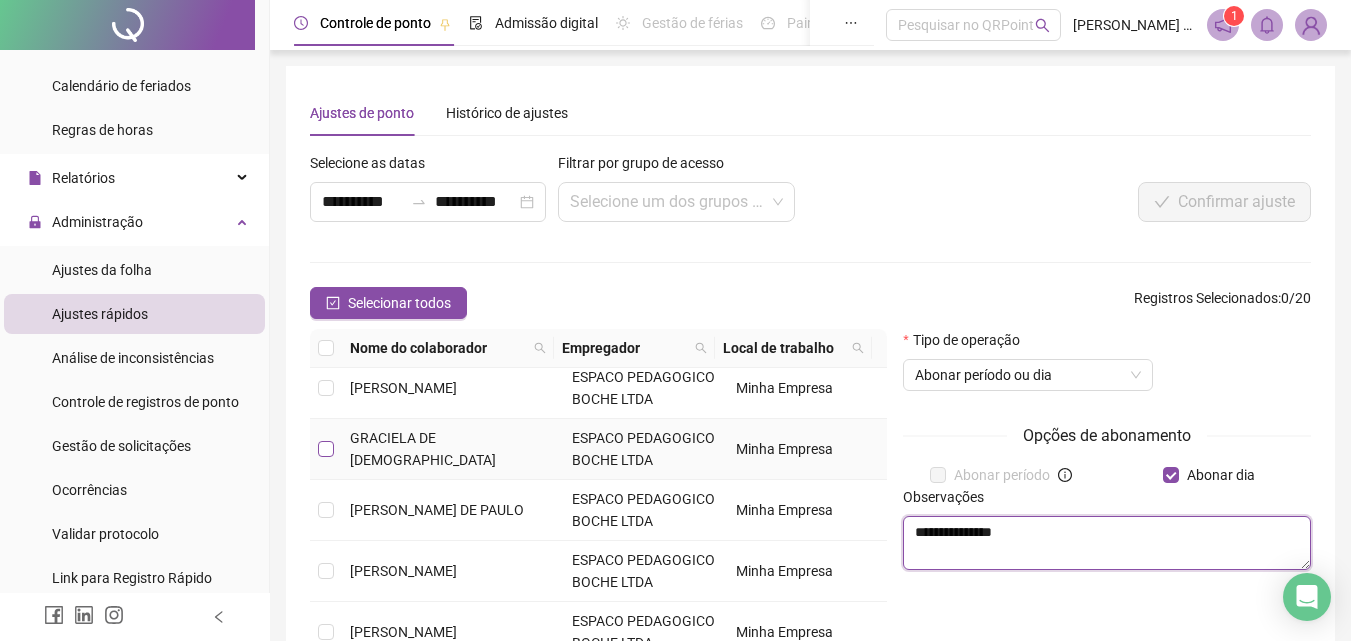 type on "**********" 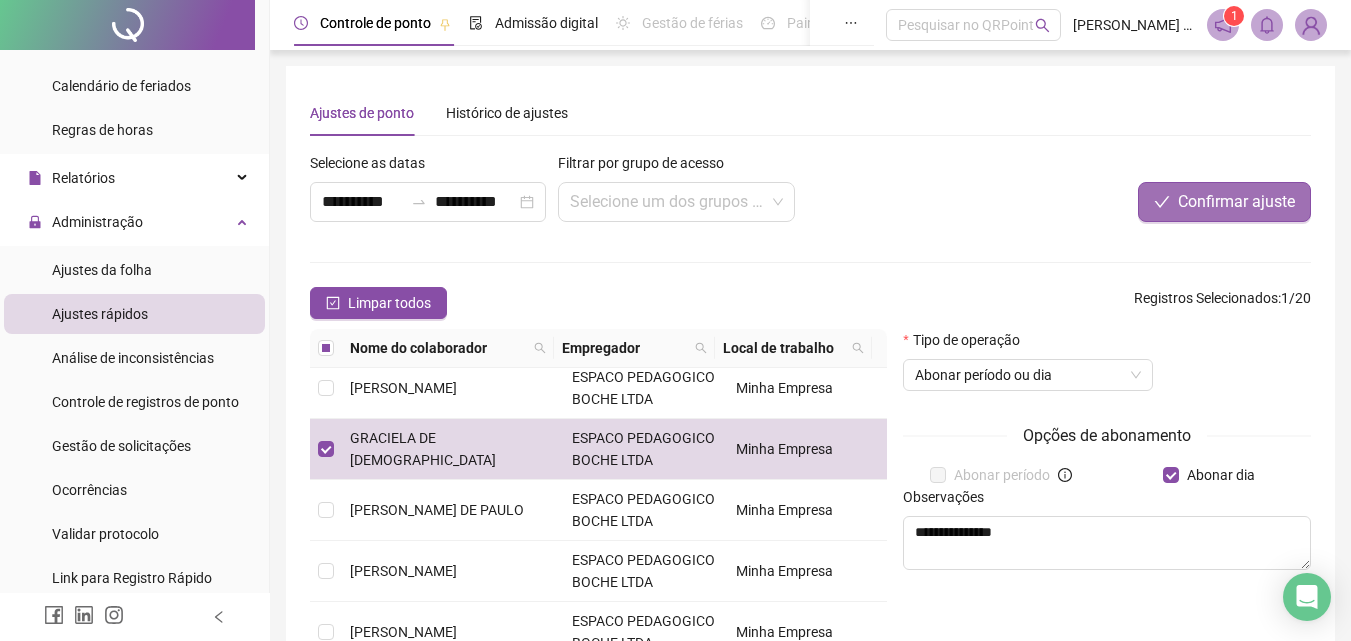 click on "Confirmar ajuste" at bounding box center [1236, 202] 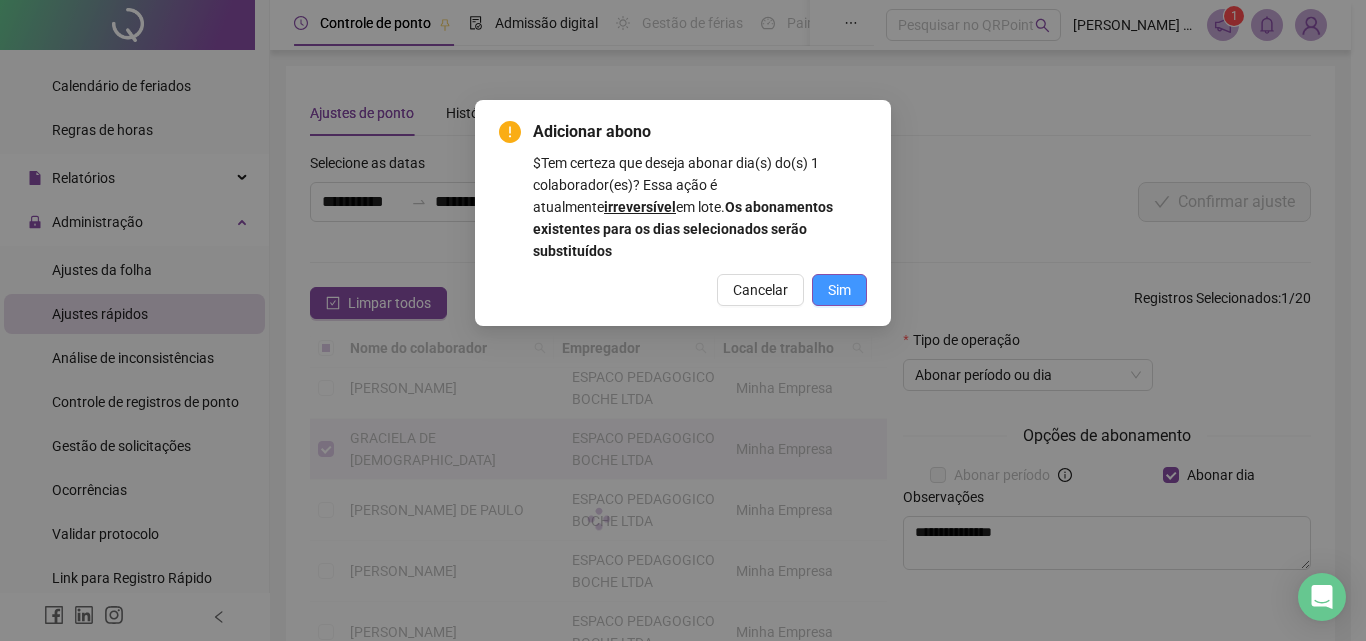 click on "Sim" at bounding box center [839, 290] 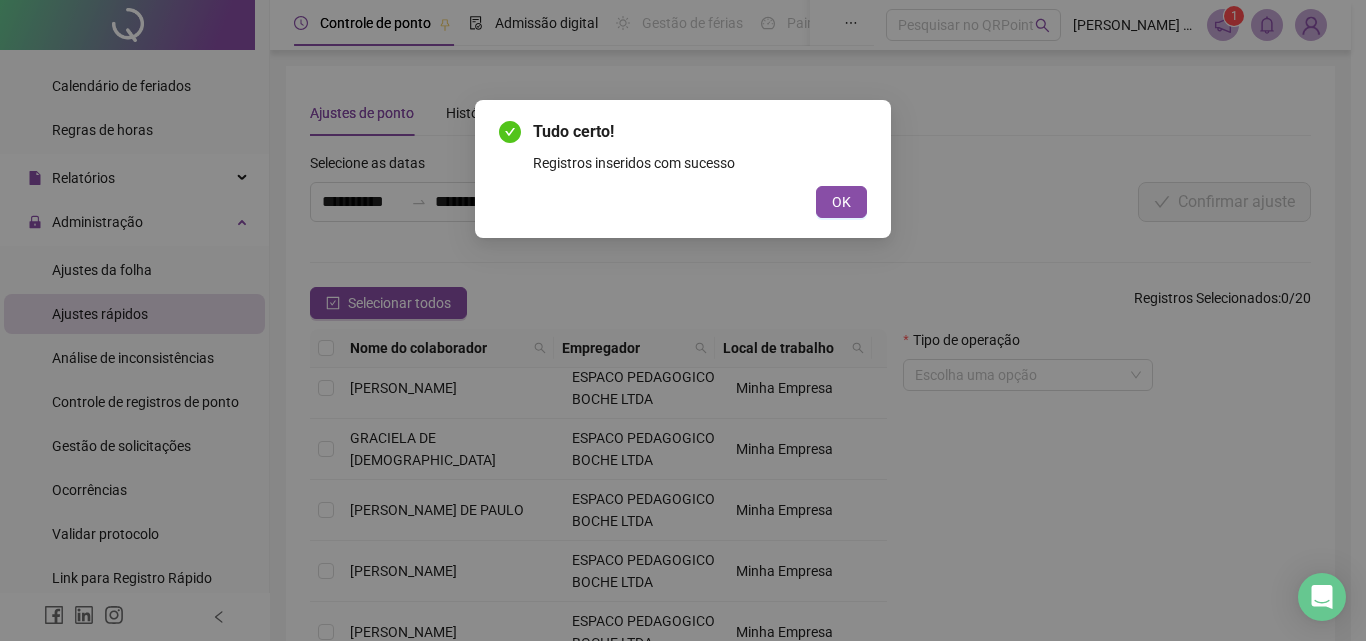 click on "OK" at bounding box center [841, 202] 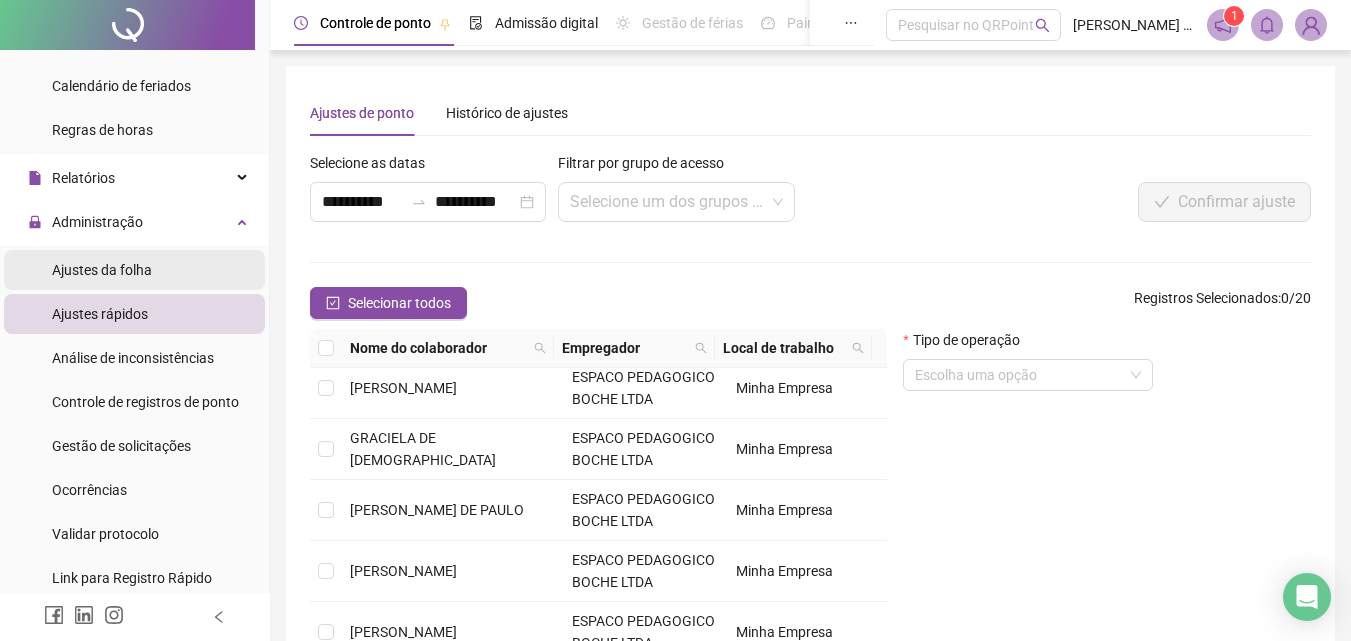 click on "Ajustes da folha" at bounding box center (102, 270) 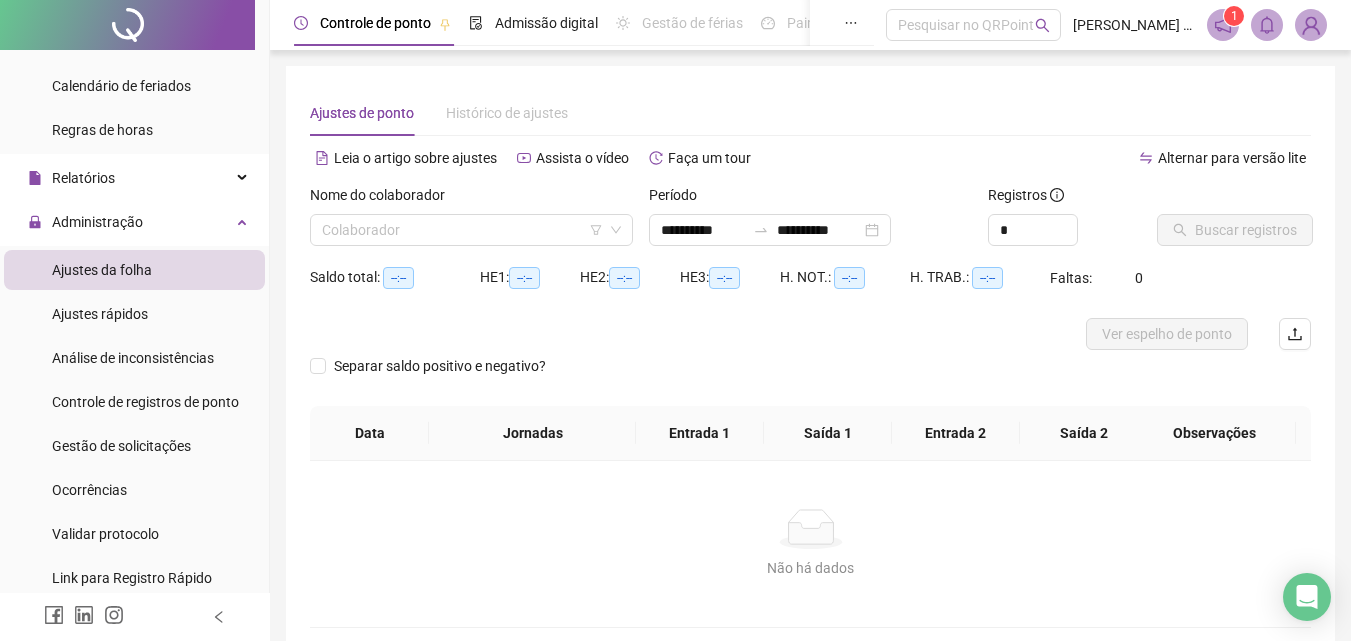 type on "**********" 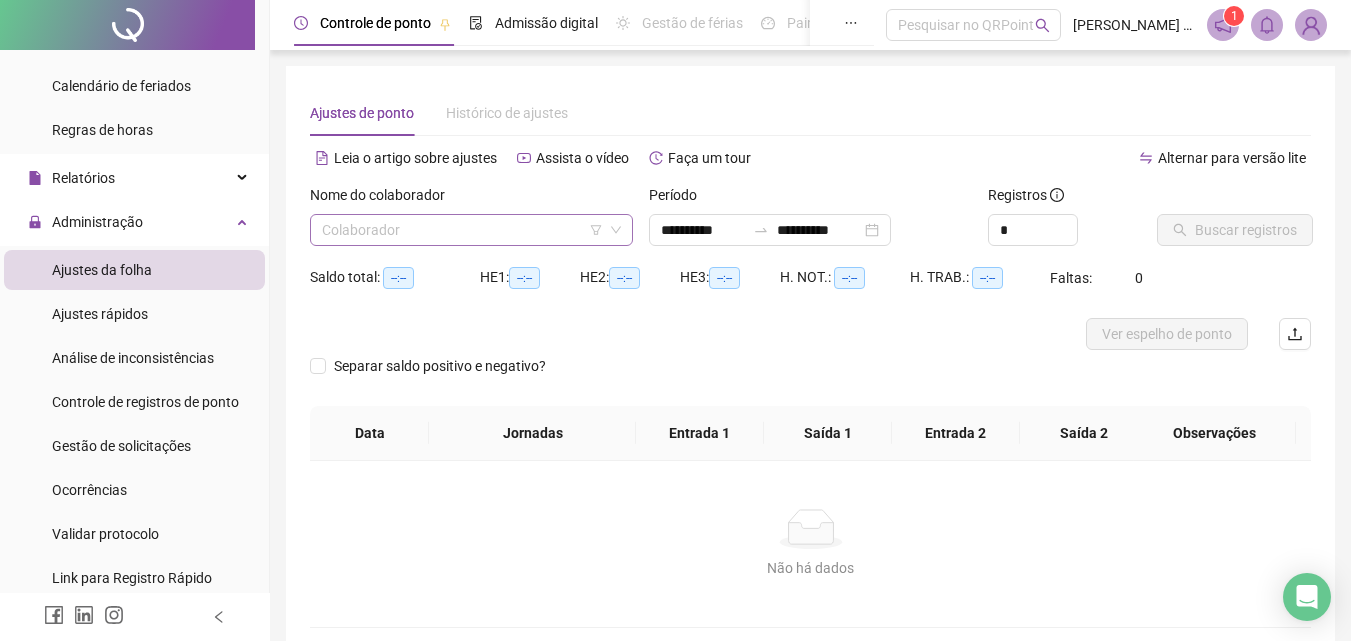 click at bounding box center (465, 230) 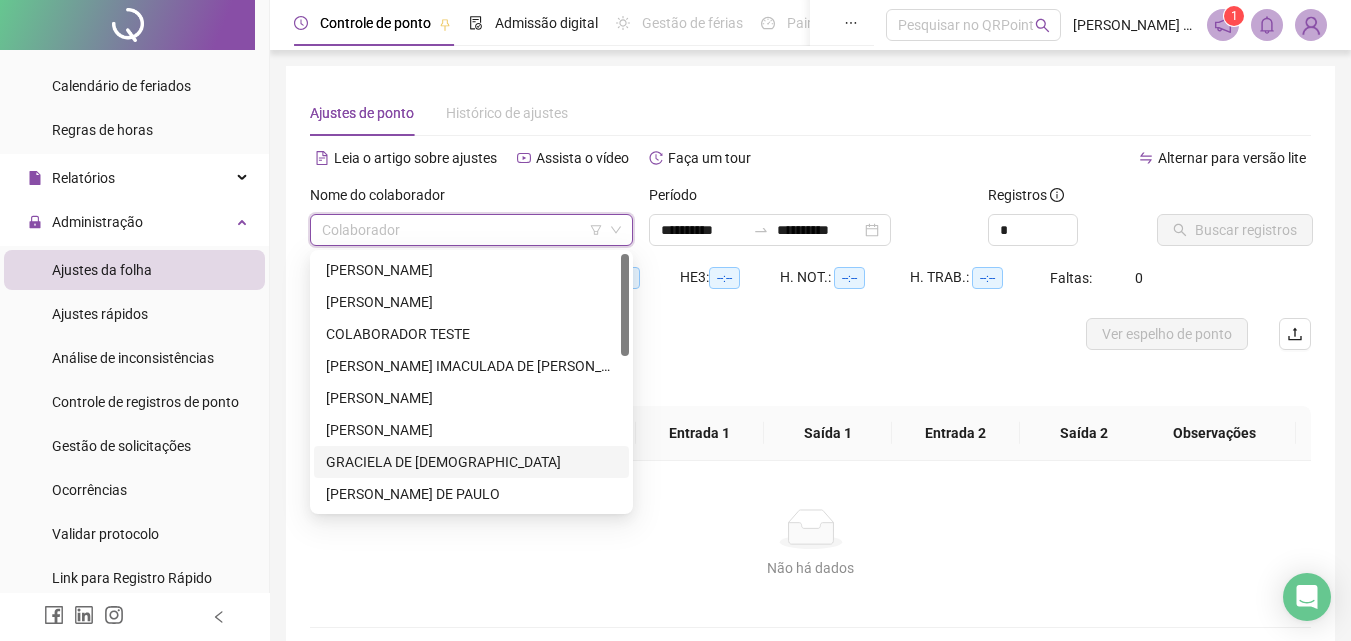 drag, startPoint x: 438, startPoint y: 454, endPoint x: 486, endPoint y: 447, distance: 48.507732 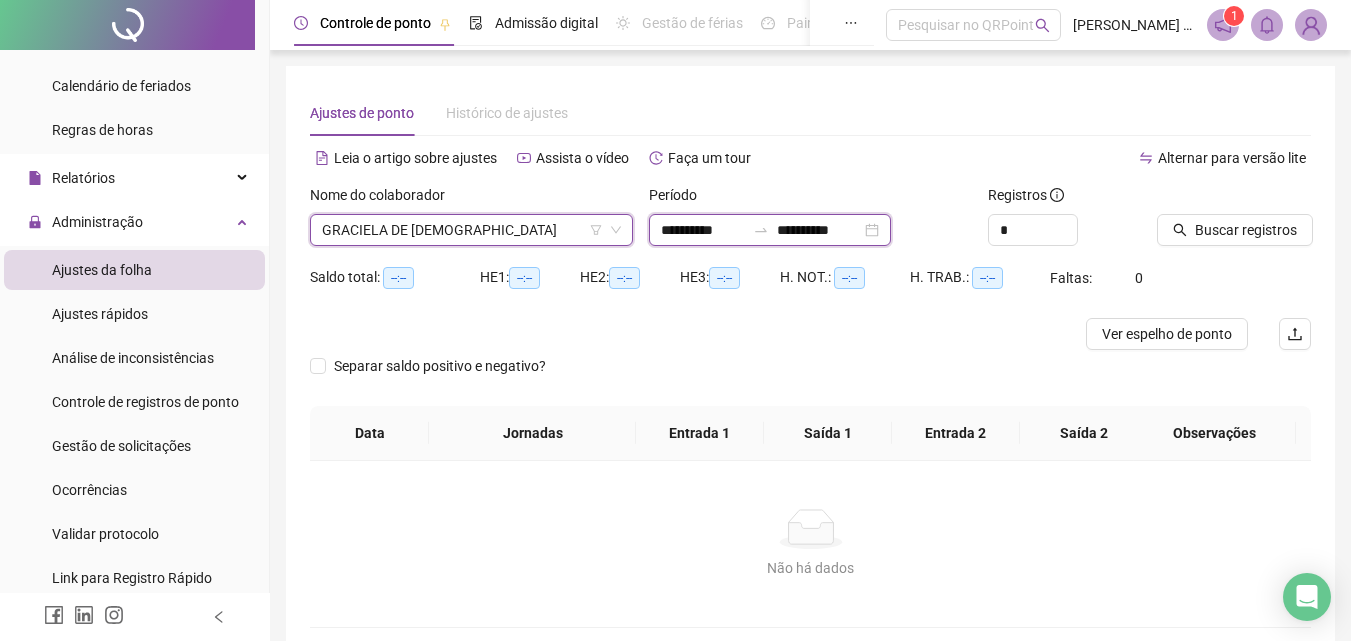 drag, startPoint x: 741, startPoint y: 227, endPoint x: 752, endPoint y: 244, distance: 20.248457 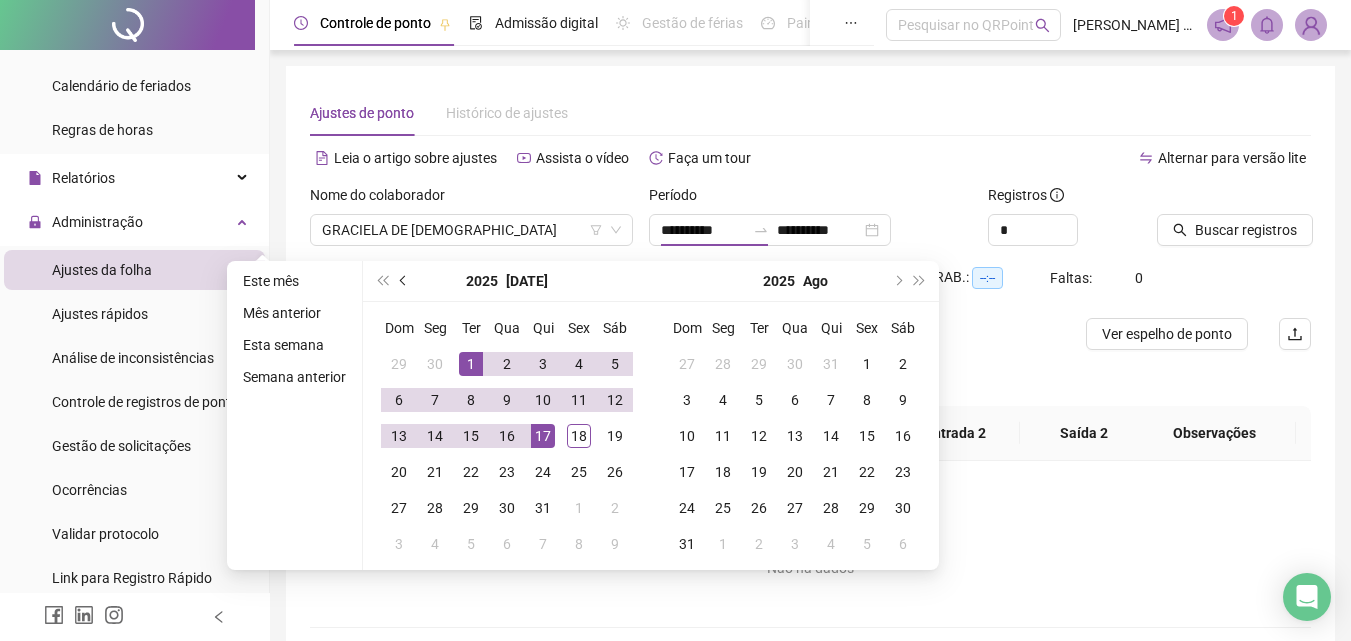 click at bounding box center (405, 281) 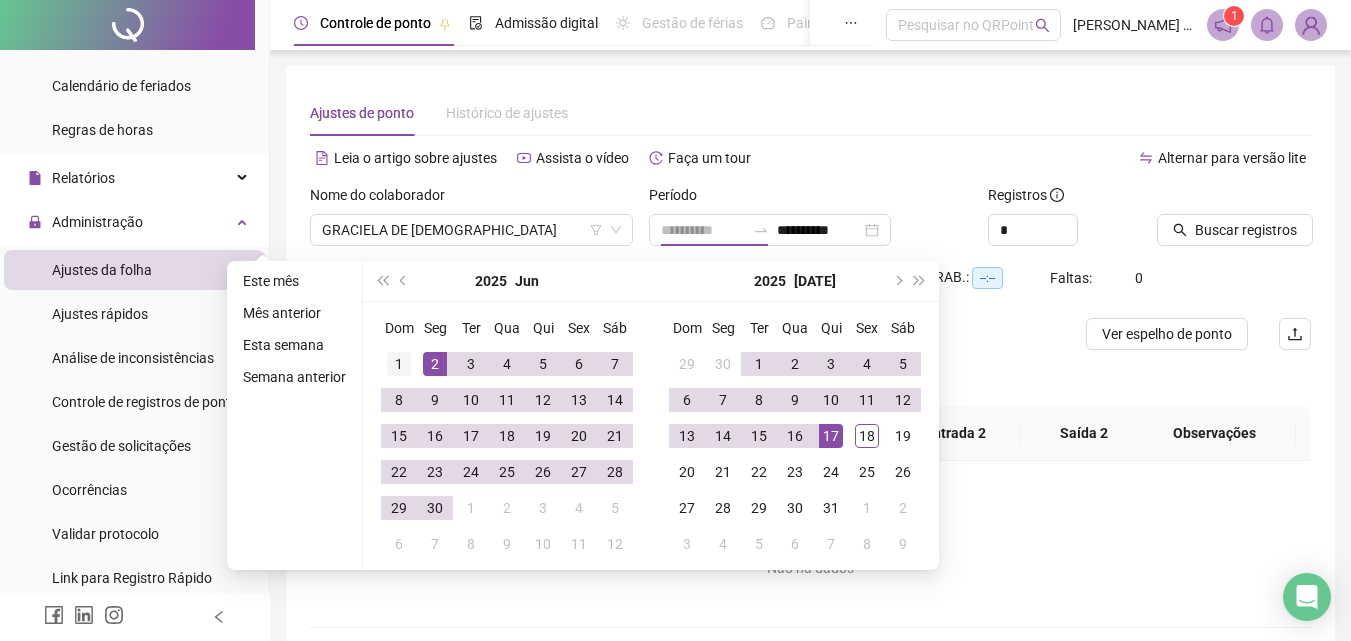 type on "**********" 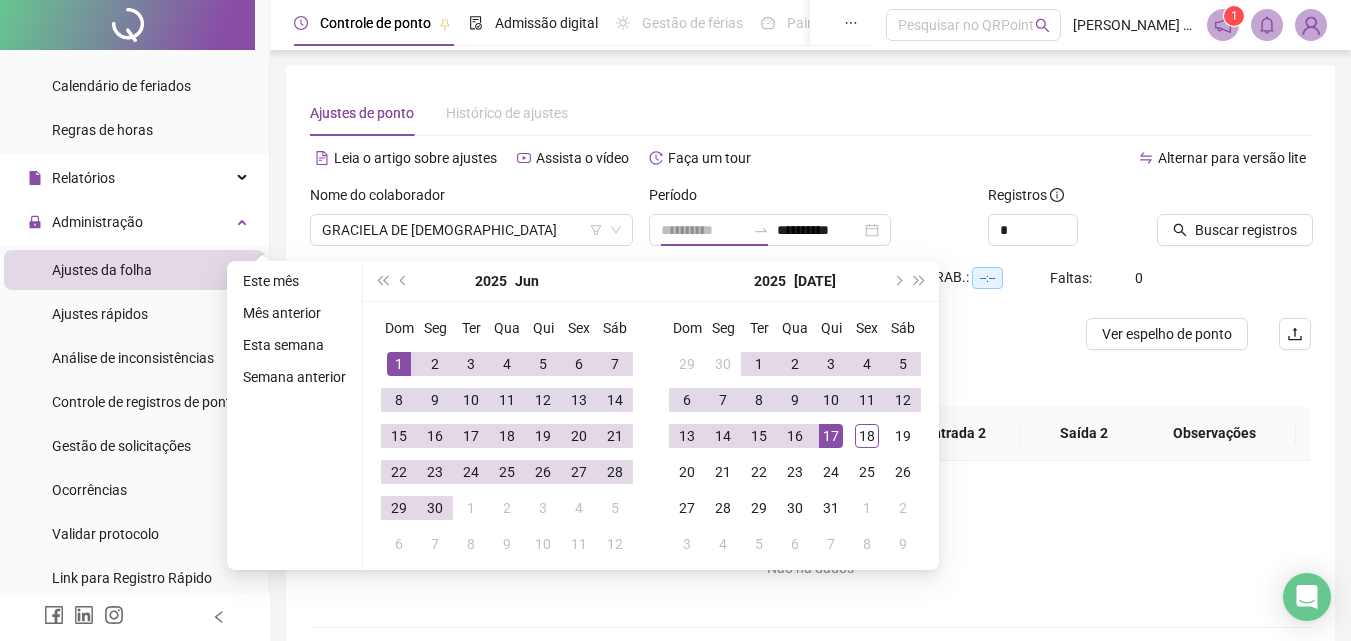 click on "1" at bounding box center (399, 364) 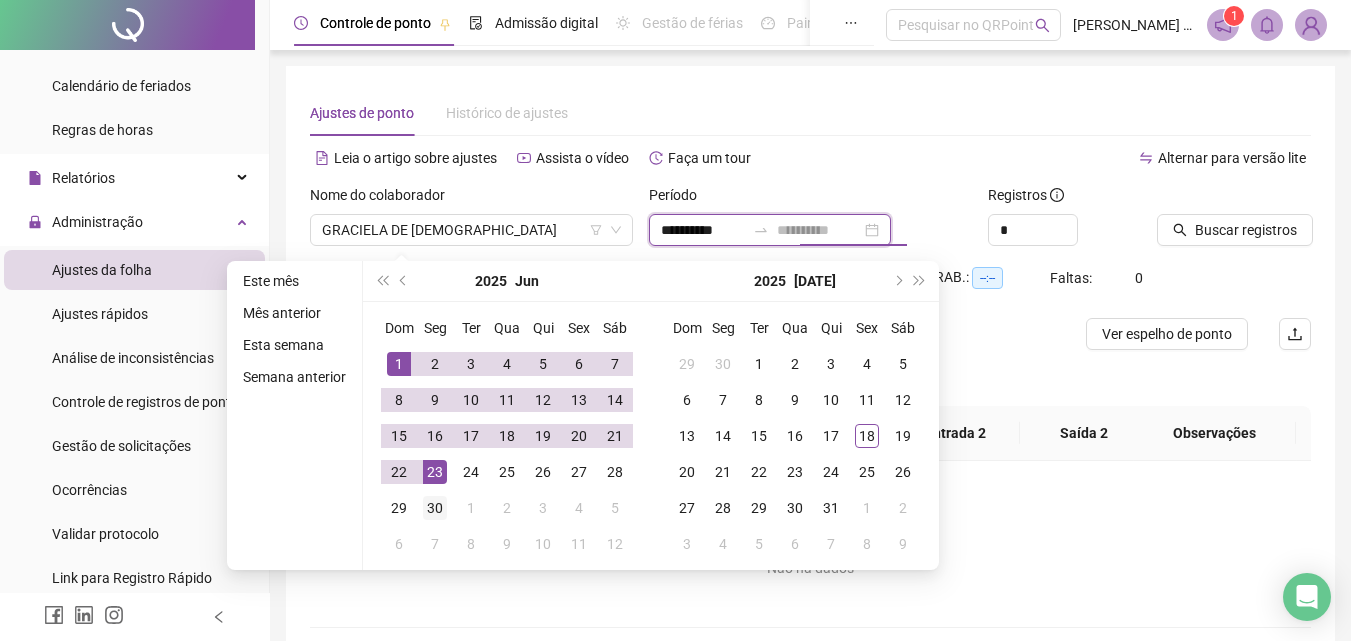 type on "**********" 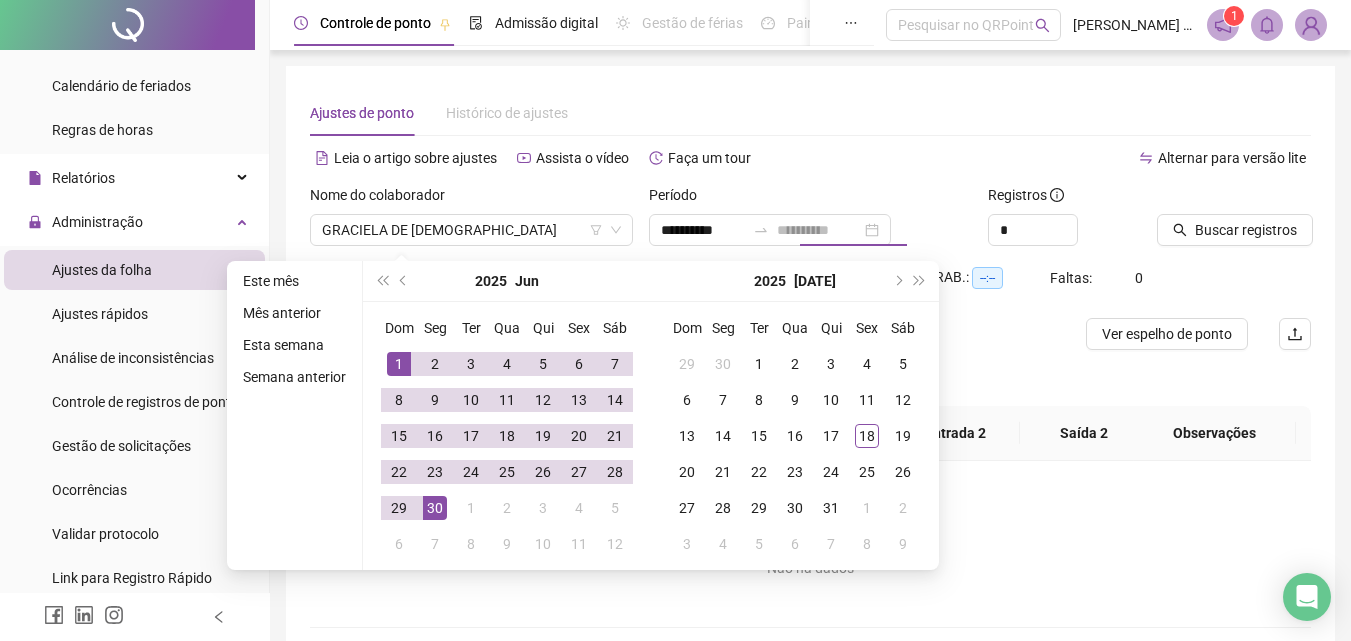 click on "30" at bounding box center (435, 508) 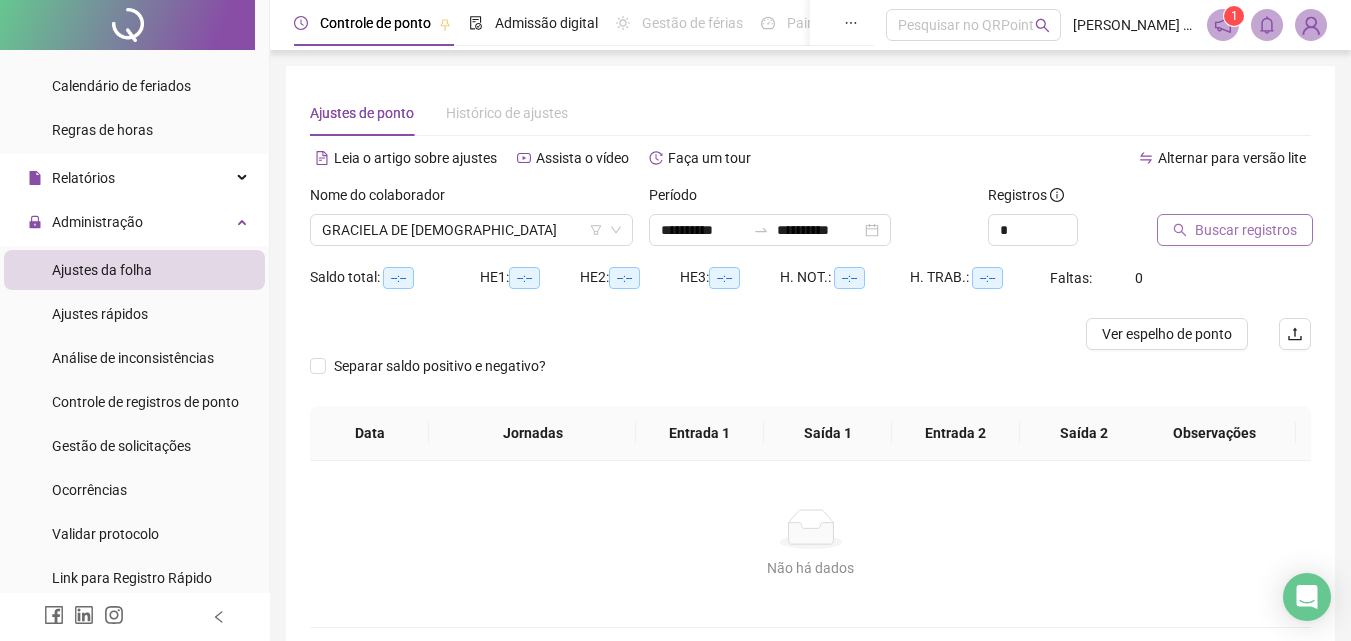 click on "Buscar registros" at bounding box center (1246, 230) 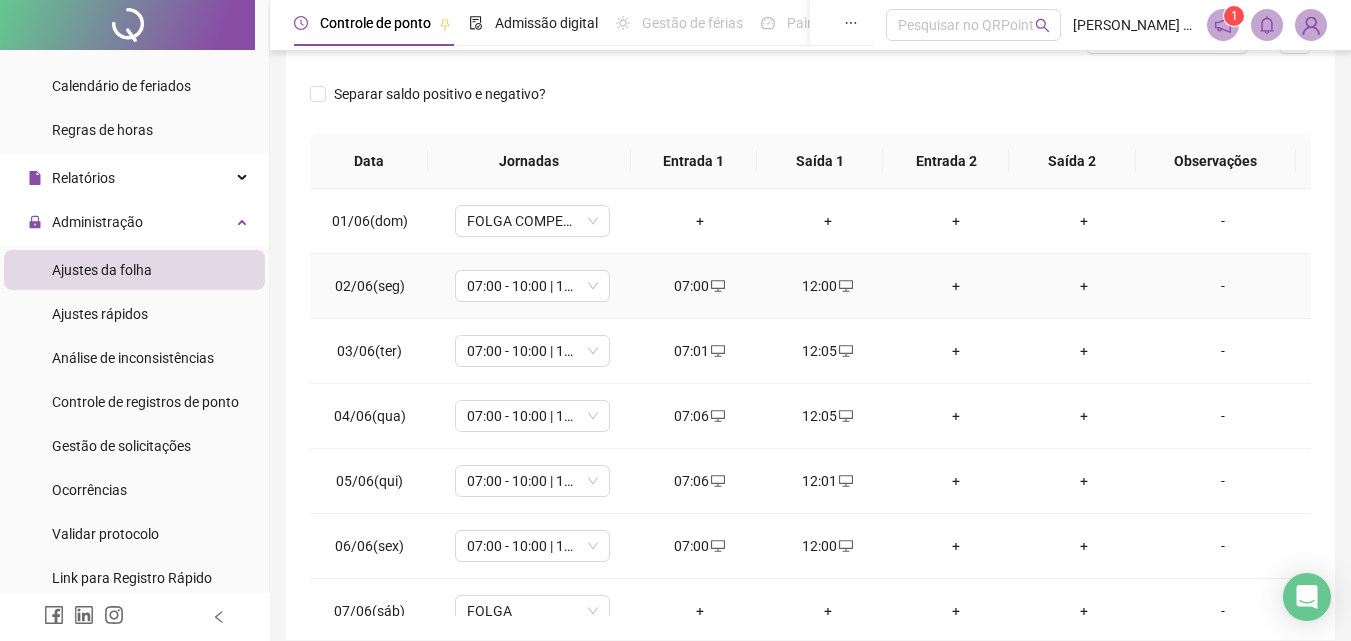 scroll, scrollTop: 300, scrollLeft: 0, axis: vertical 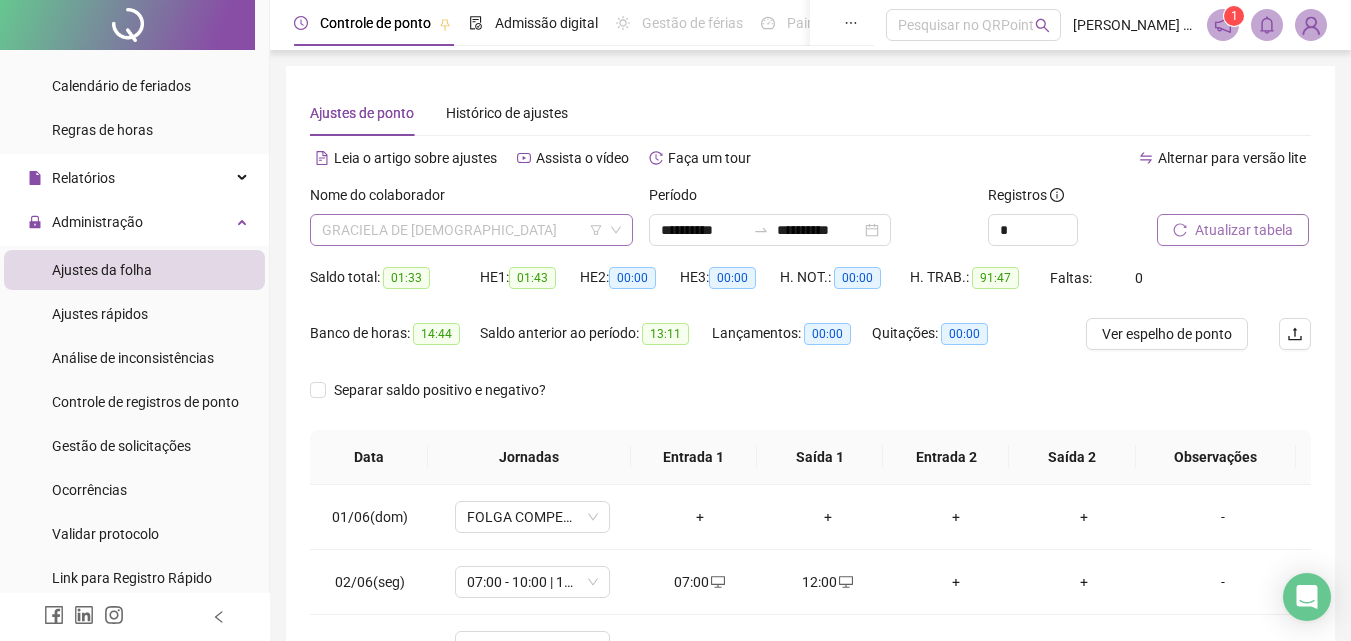 click on "GRACIELA DE [DEMOGRAPHIC_DATA]" at bounding box center [471, 230] 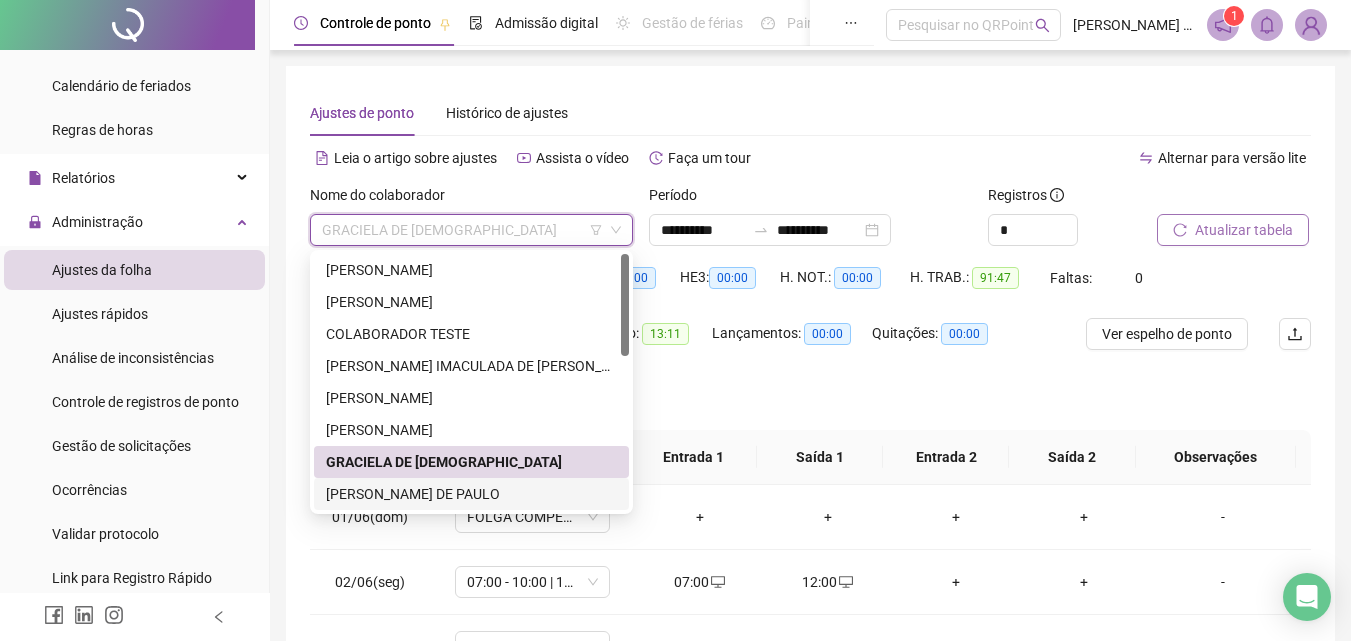 click on "[PERSON_NAME] DE PAULO" at bounding box center [471, 494] 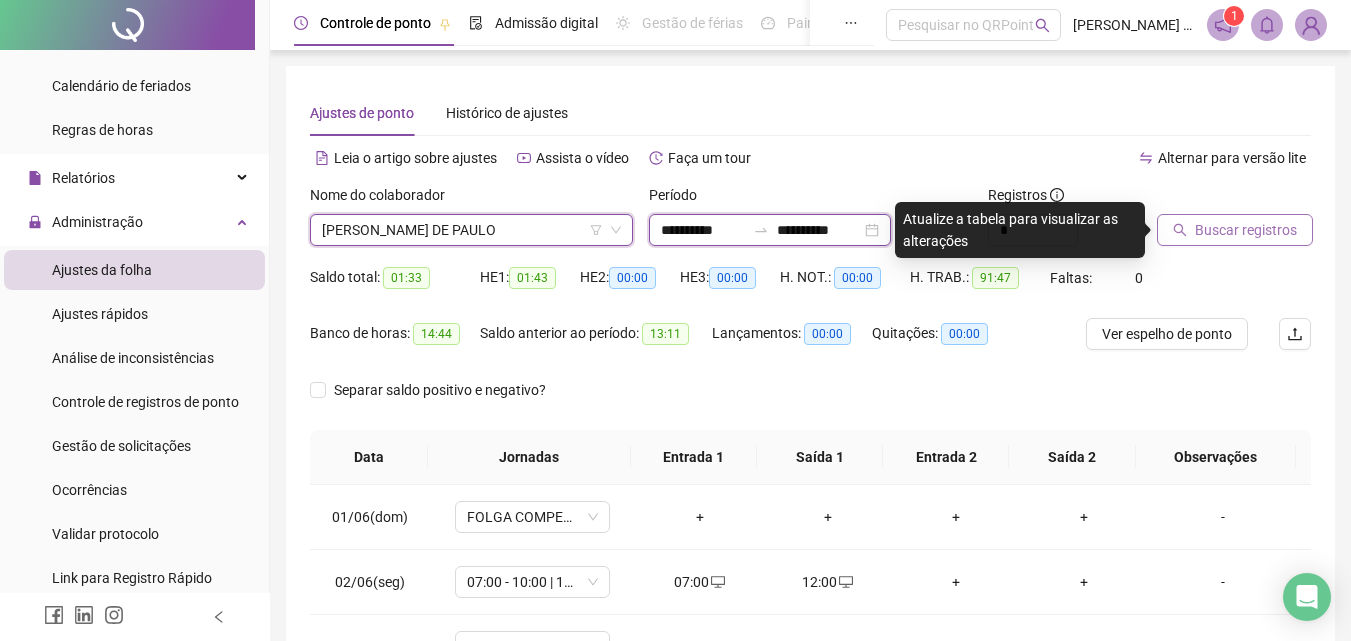 click on "**********" at bounding box center [703, 230] 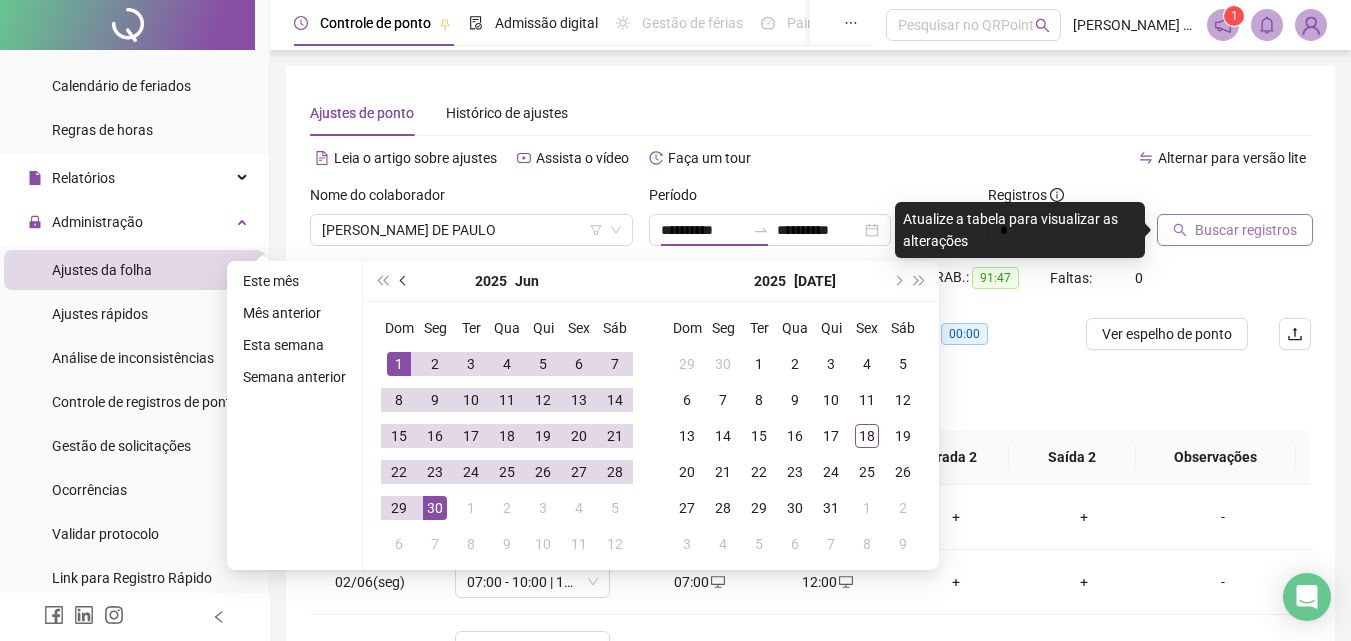 click at bounding box center (405, 281) 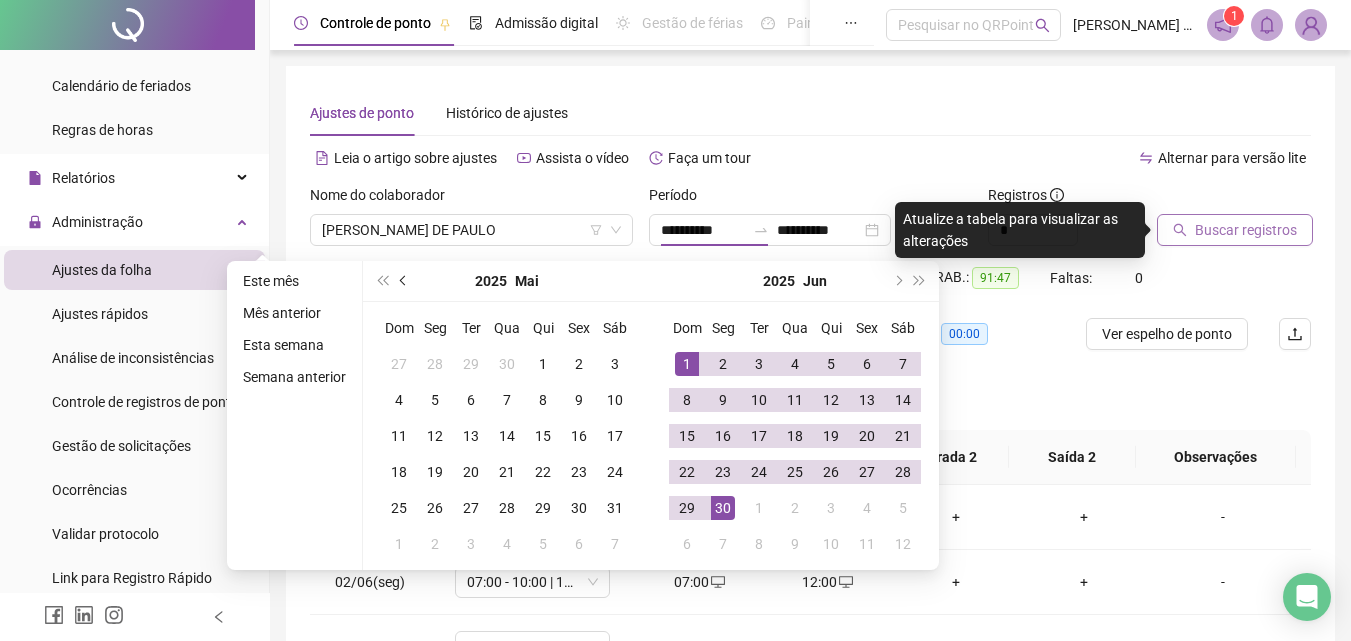click at bounding box center (405, 281) 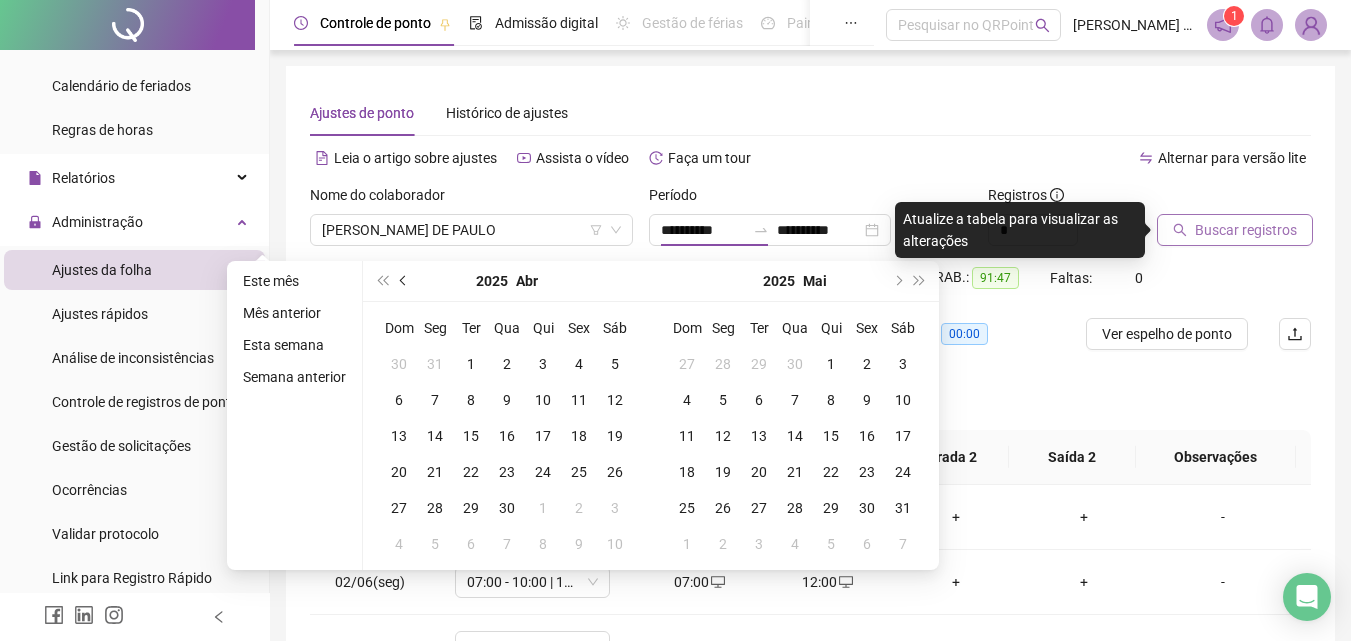 click at bounding box center [405, 281] 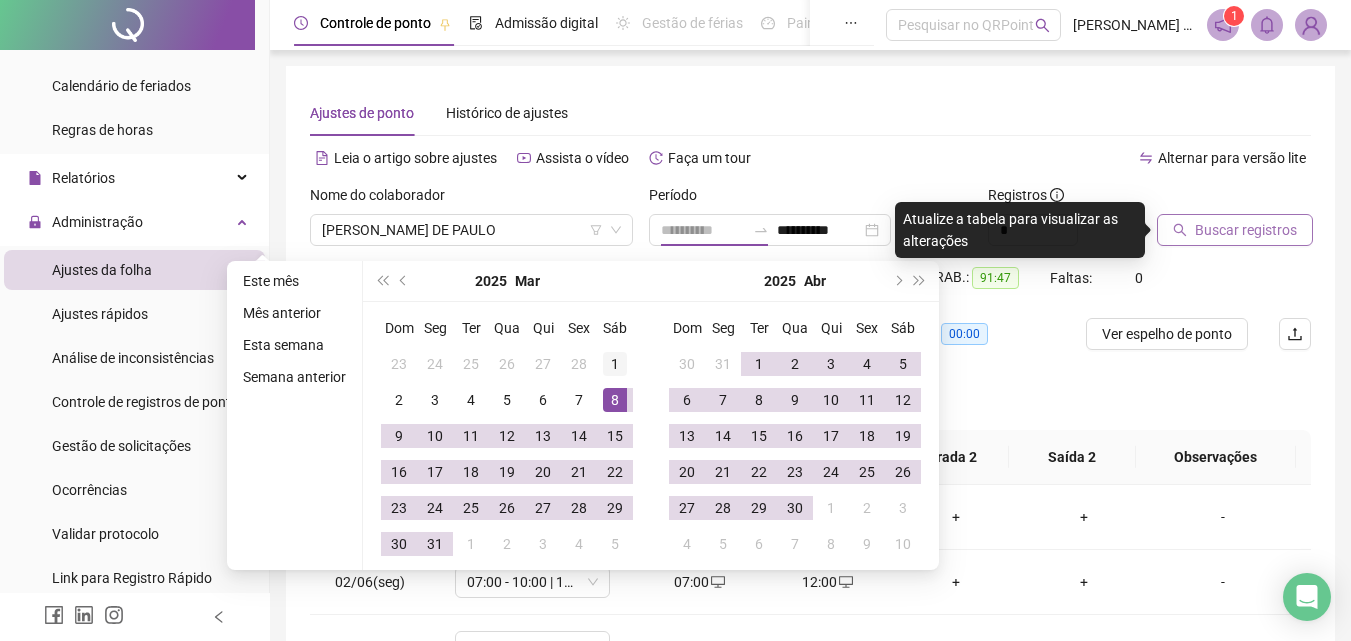 type on "**********" 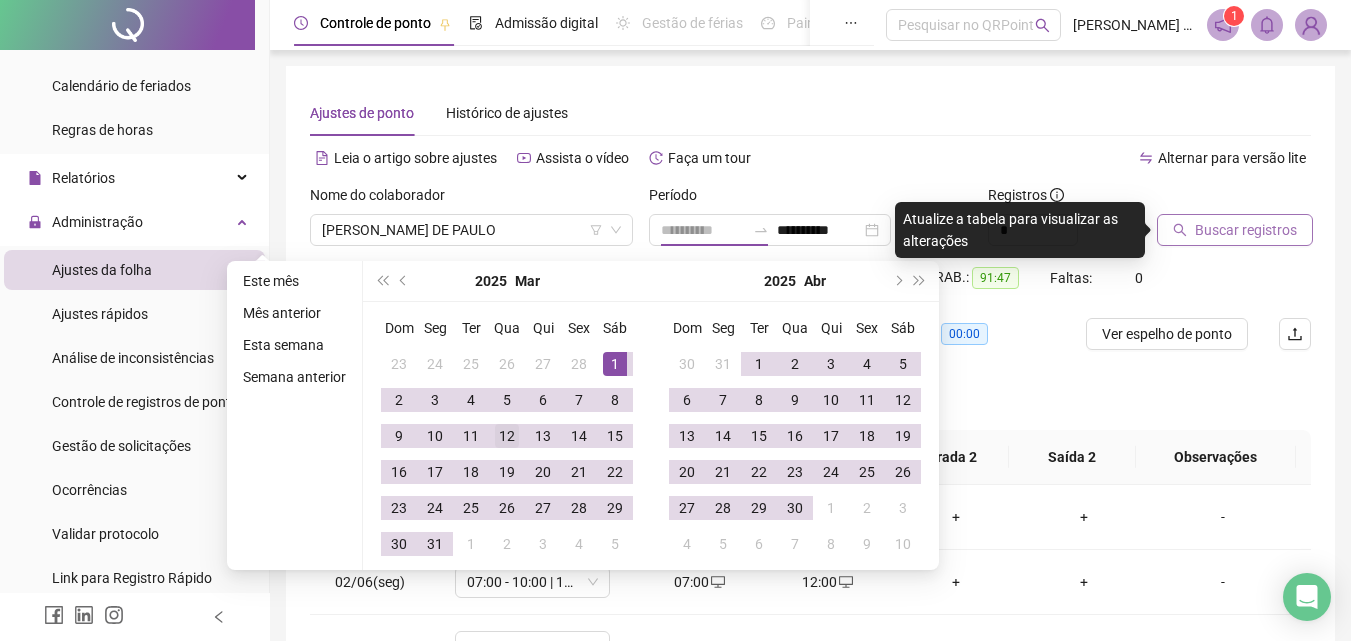 drag, startPoint x: 607, startPoint y: 359, endPoint x: 506, endPoint y: 439, distance: 128.84486 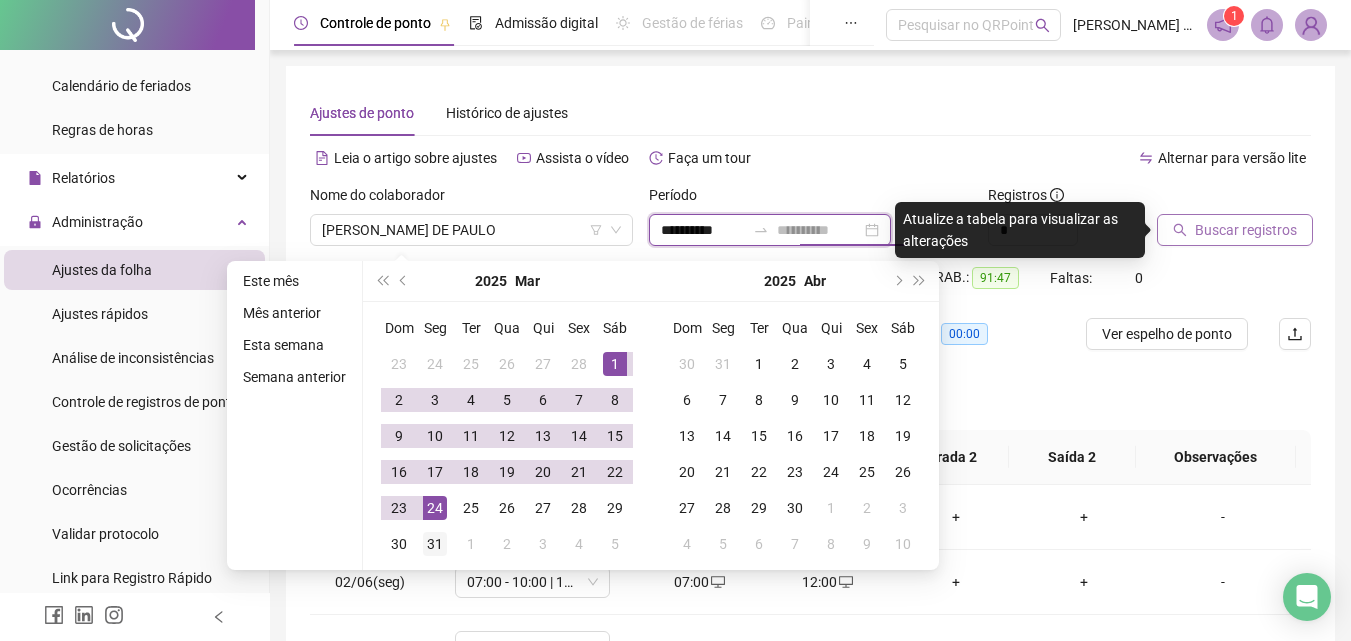 type on "**********" 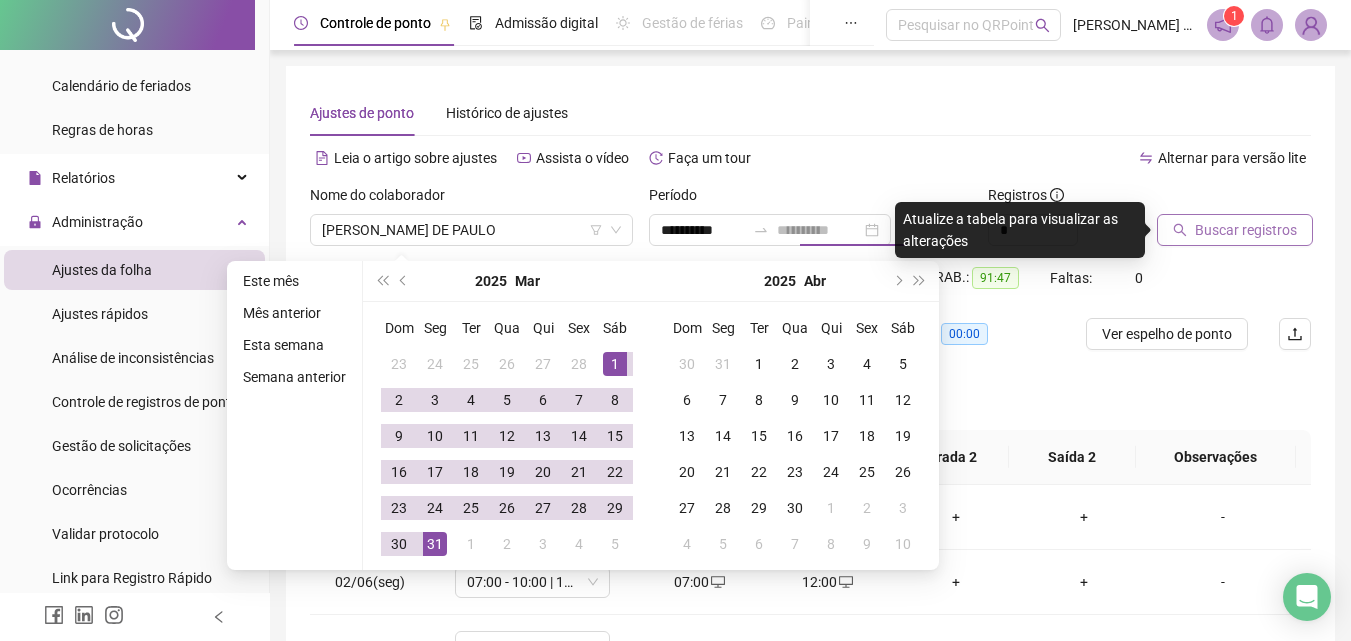drag, startPoint x: 432, startPoint y: 546, endPoint x: 684, endPoint y: 450, distance: 269.66647 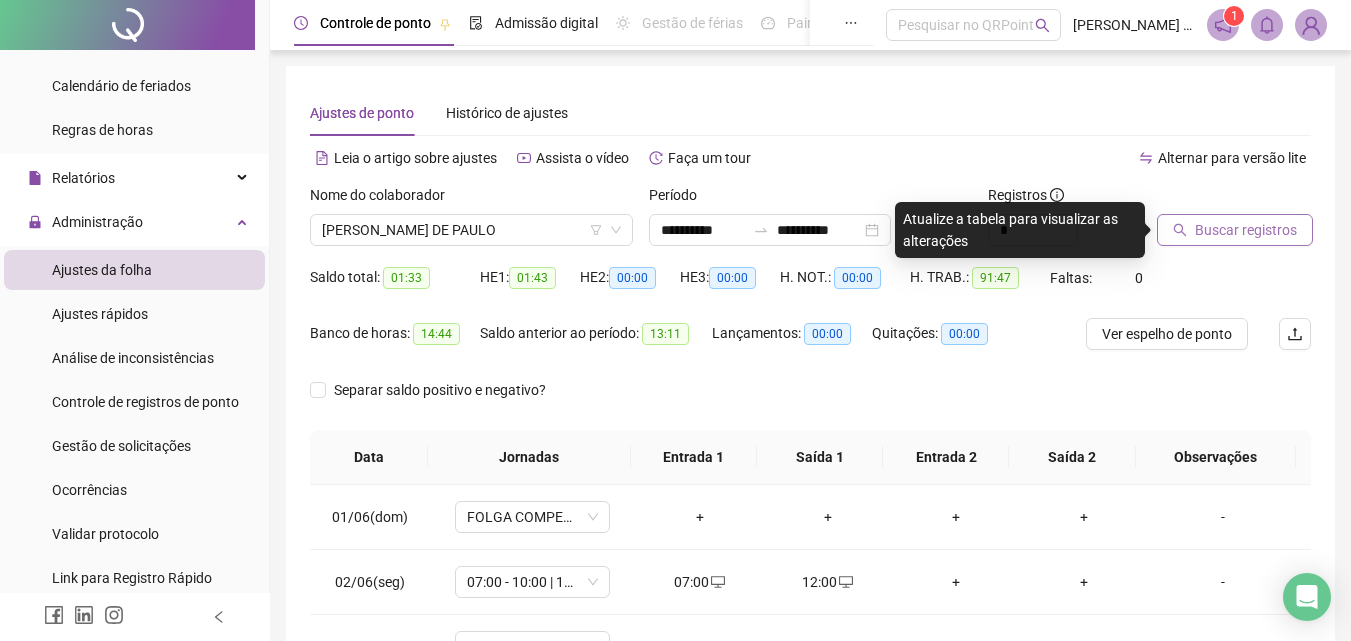 click on "Buscar registros" at bounding box center [1246, 230] 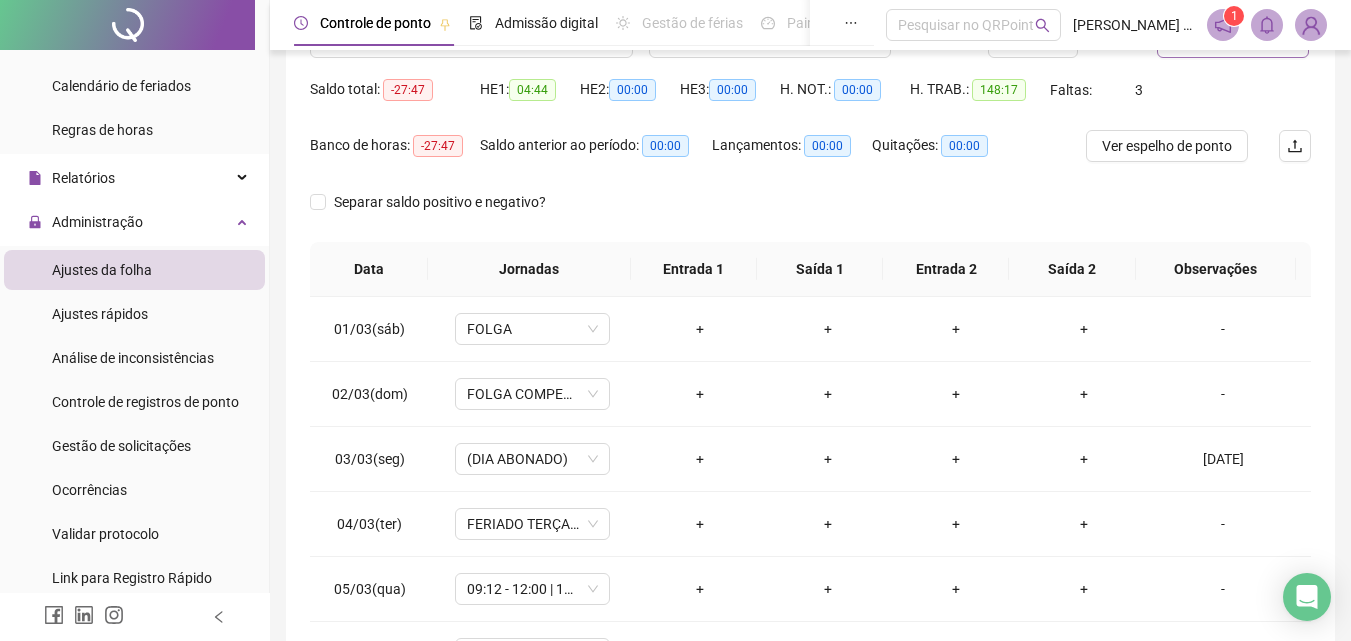 scroll, scrollTop: 200, scrollLeft: 0, axis: vertical 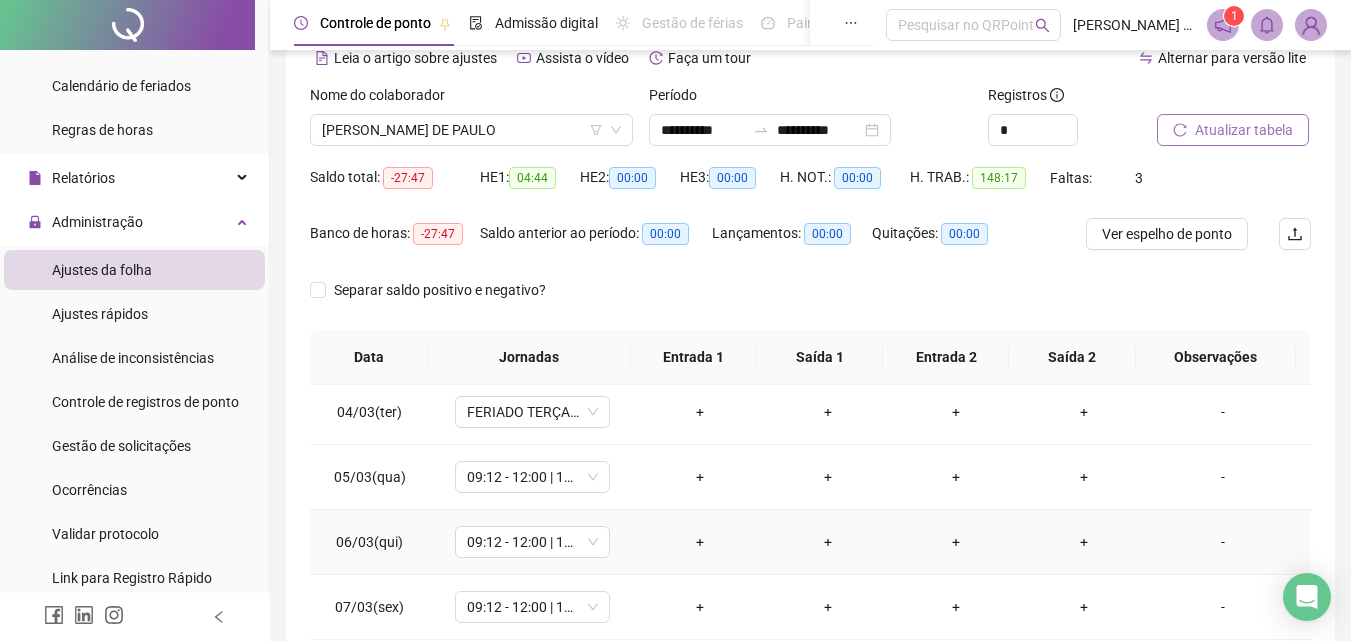 click on "+" at bounding box center (700, 542) 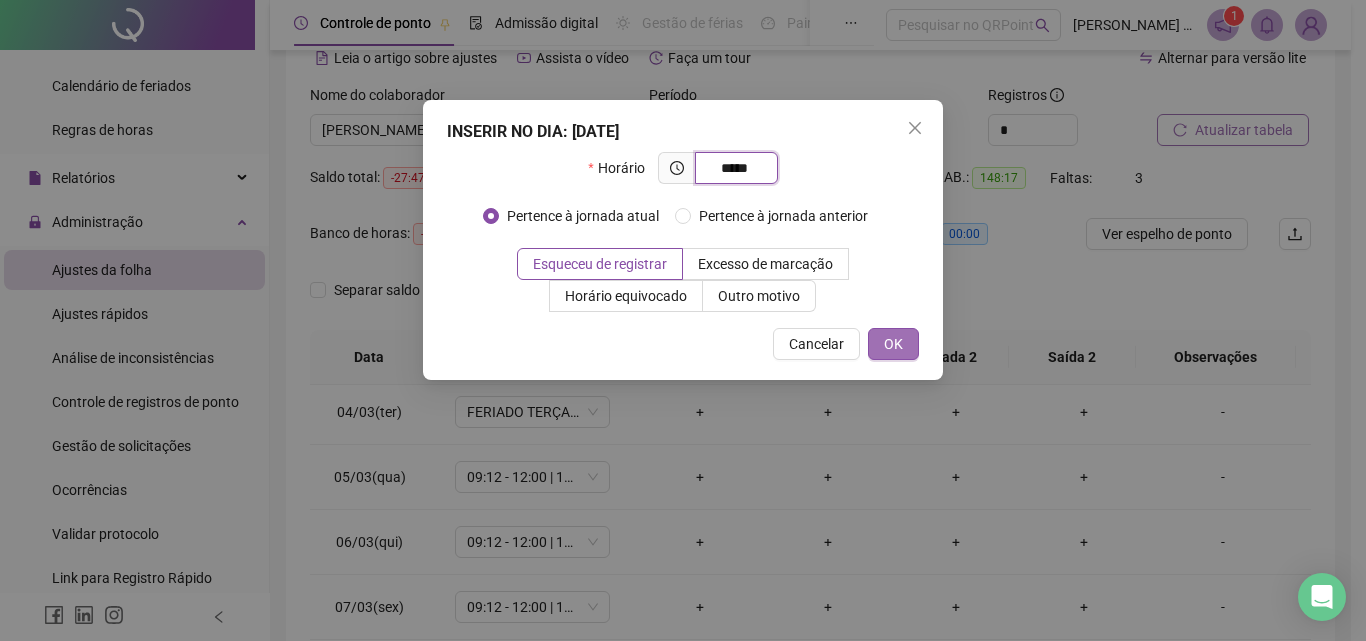 type on "*****" 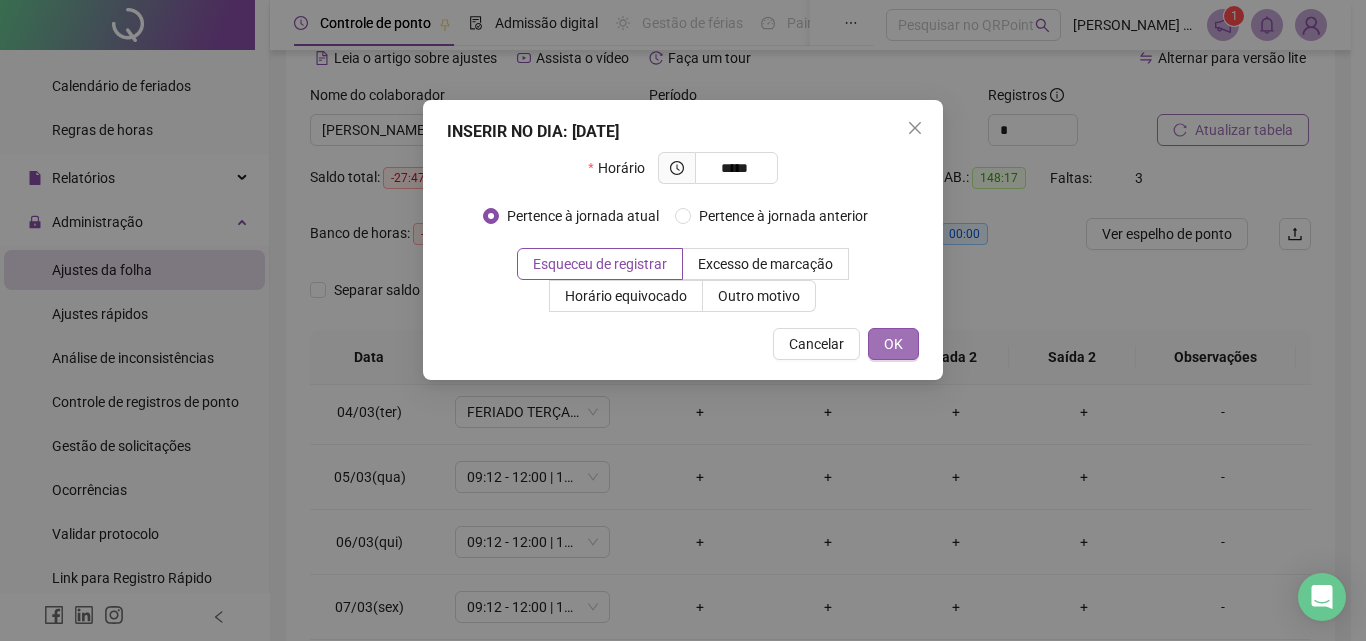 click on "OK" at bounding box center [893, 344] 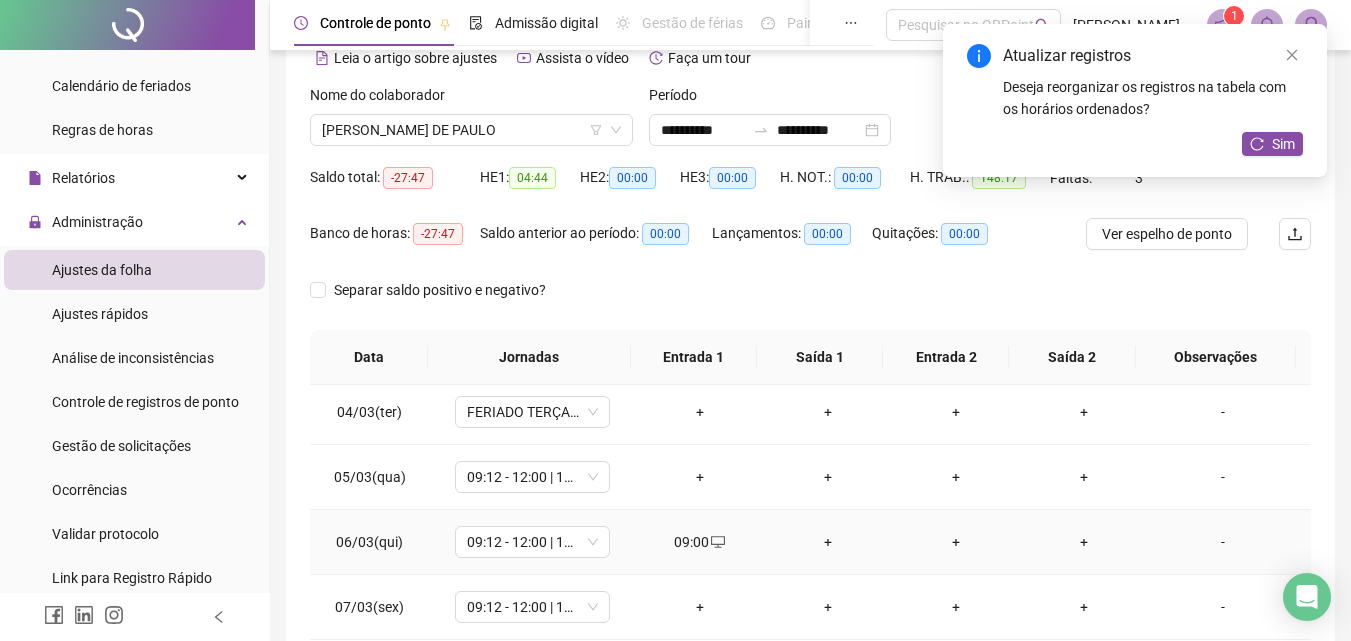 click on "+" at bounding box center [828, 542] 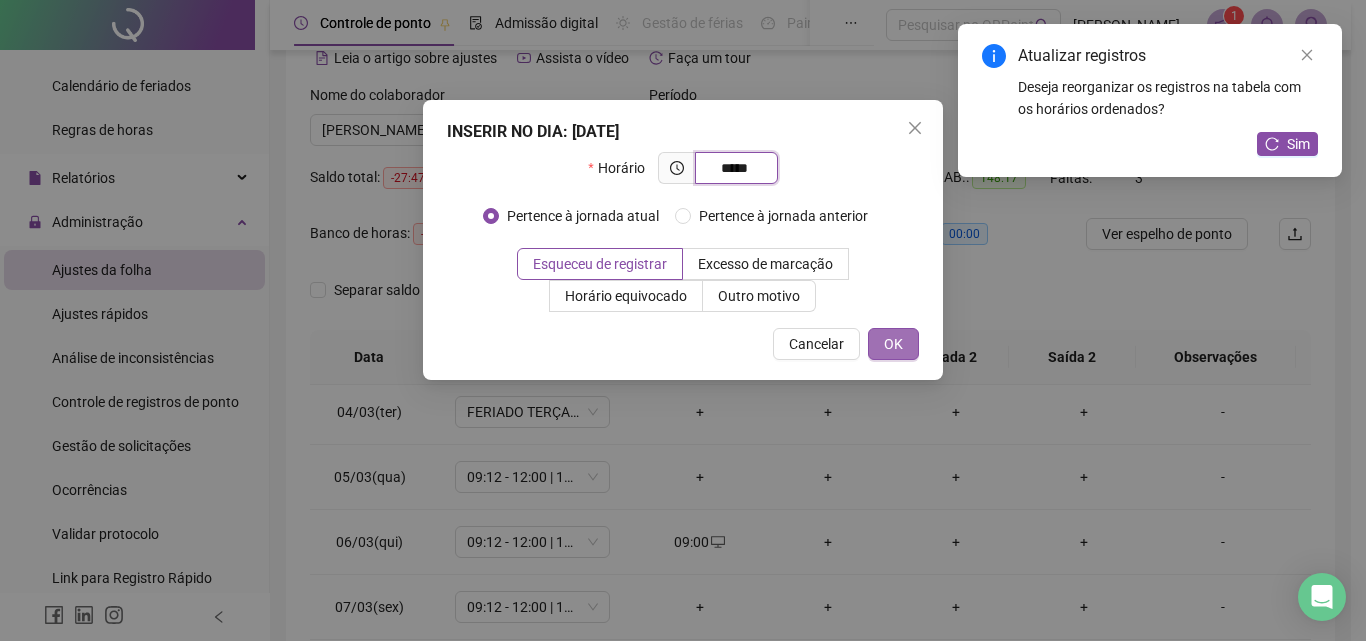 type on "*****" 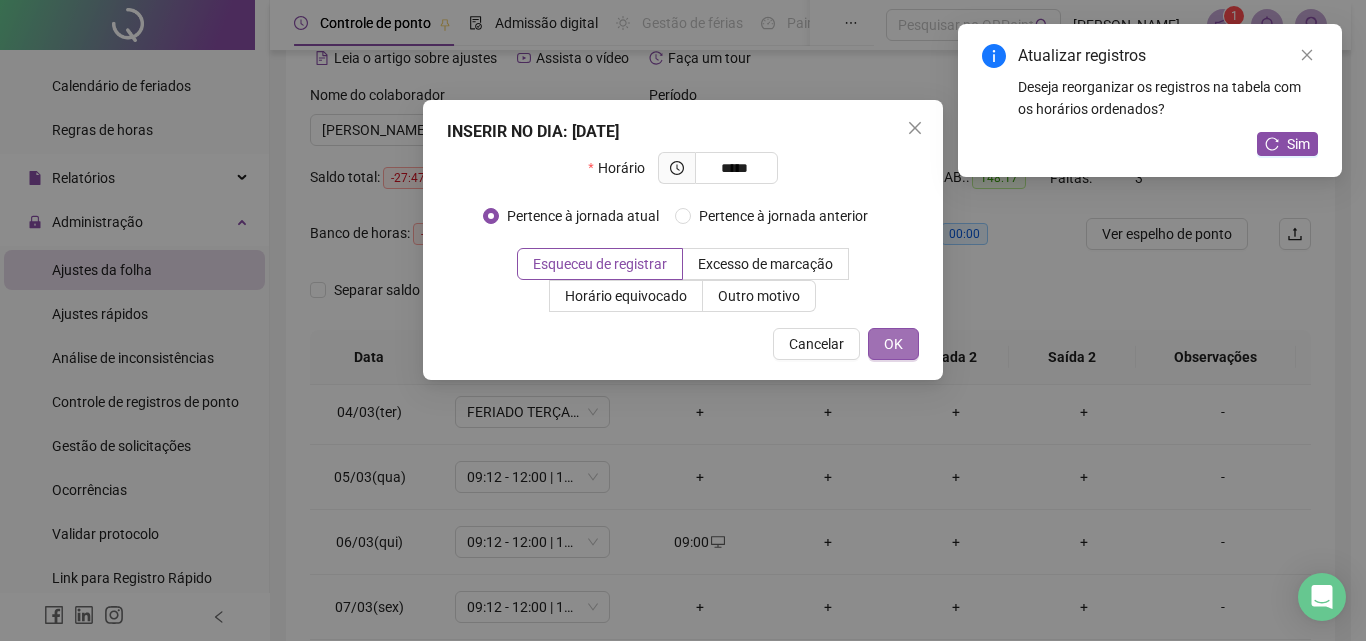 click on "OK" at bounding box center (893, 344) 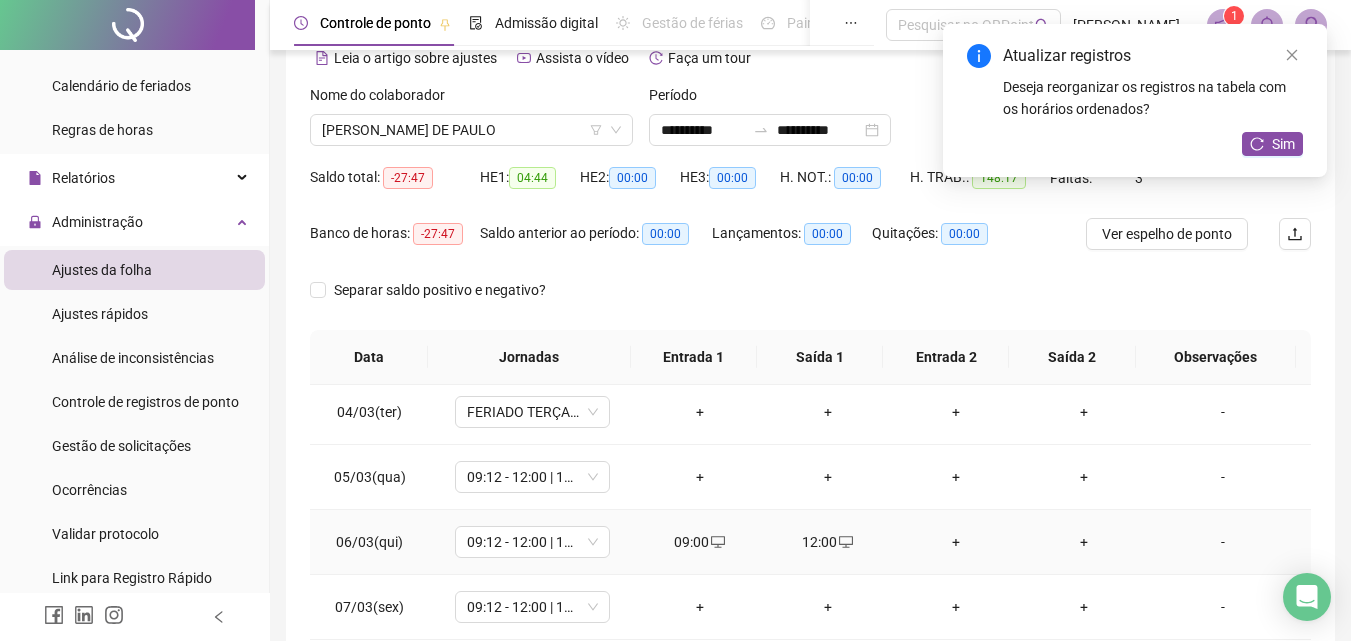click on "+" at bounding box center (956, 542) 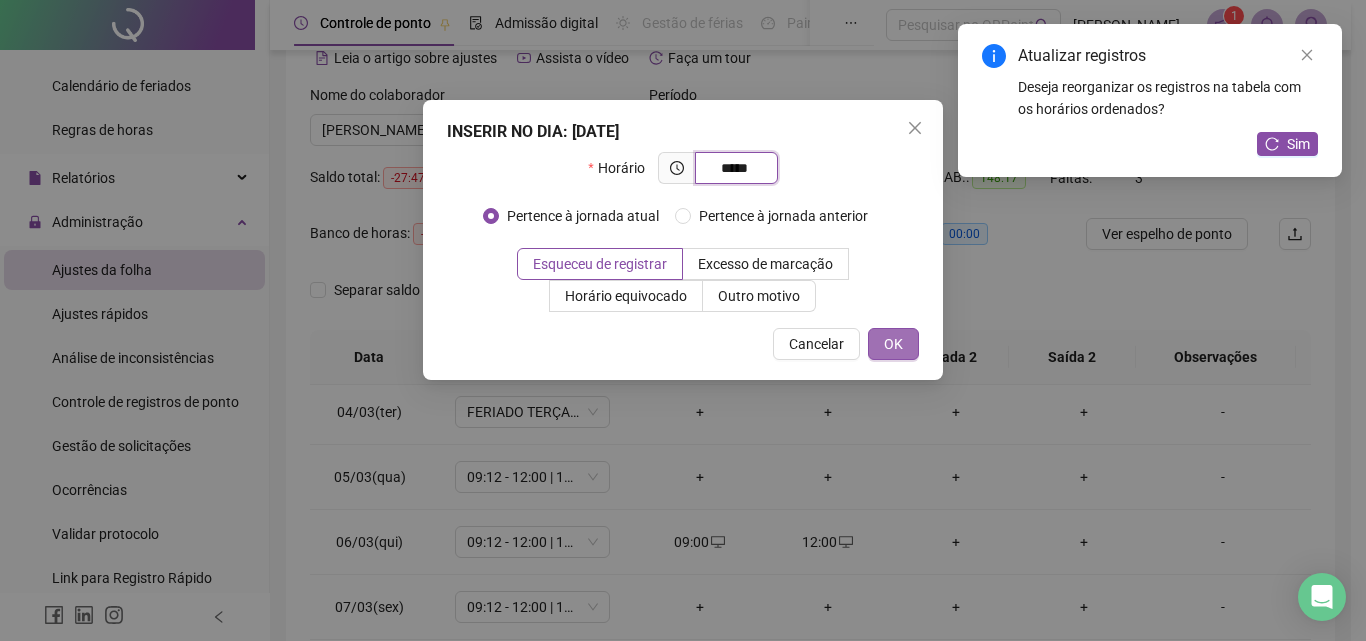 type on "*****" 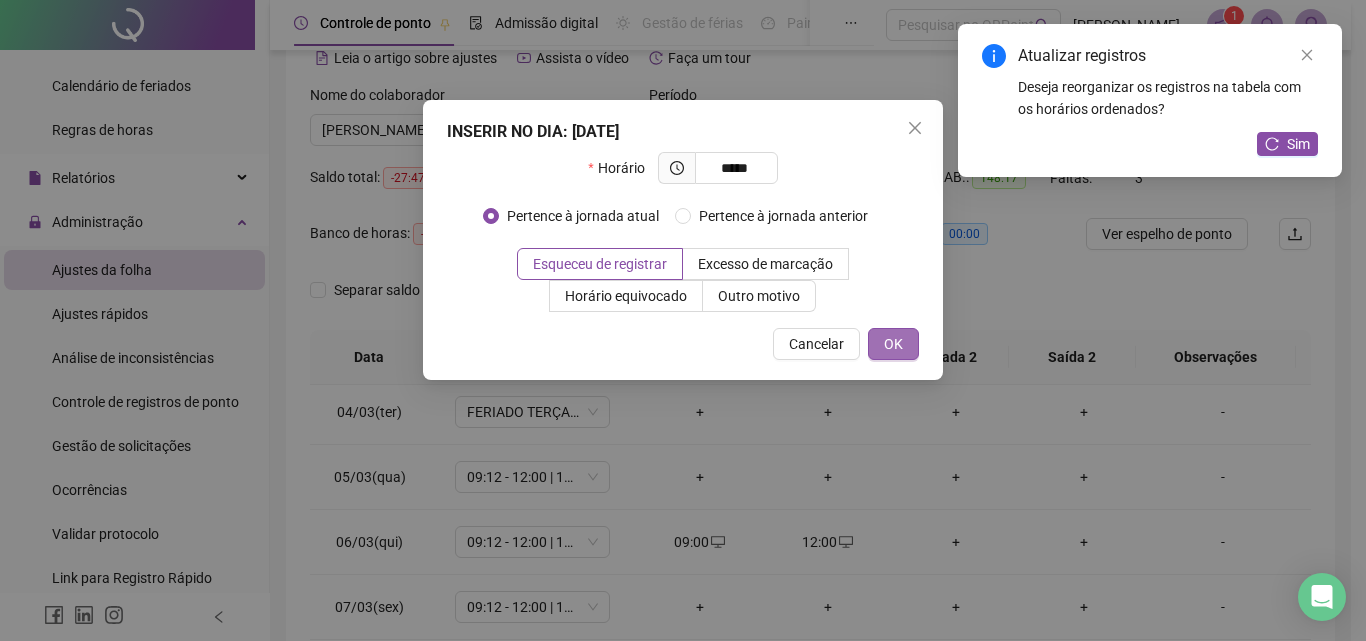 click on "OK" at bounding box center [893, 344] 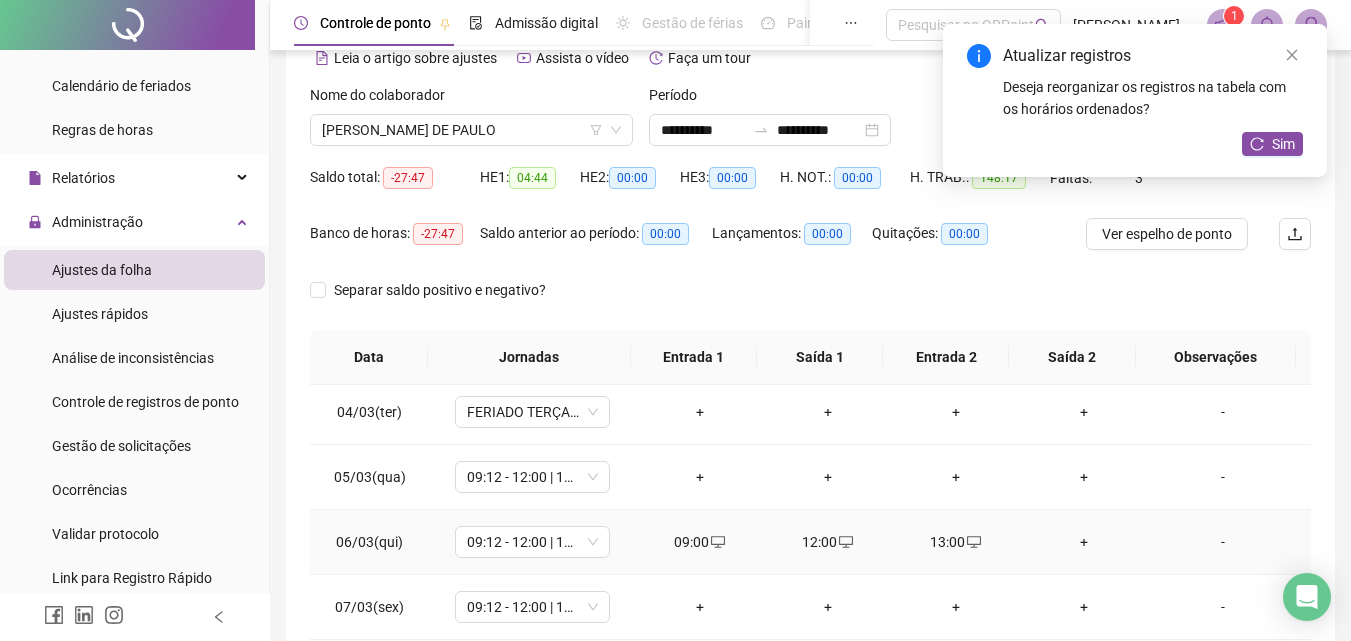 click on "+" at bounding box center [1084, 542] 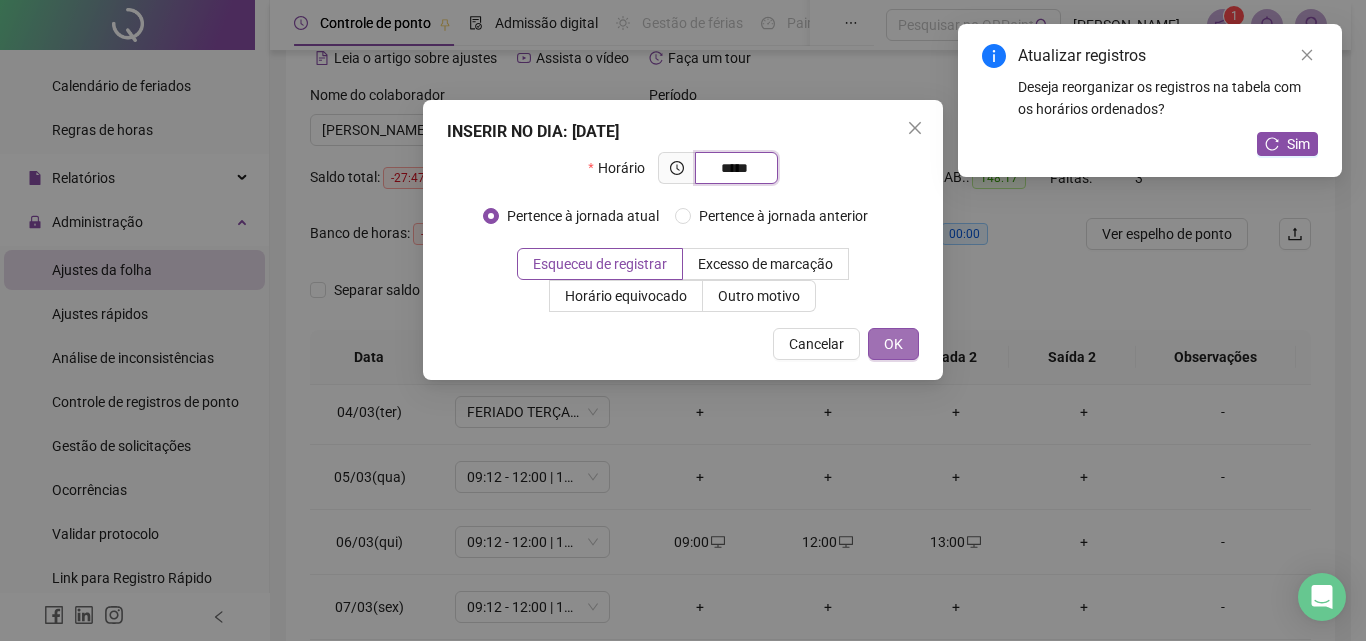 type on "*****" 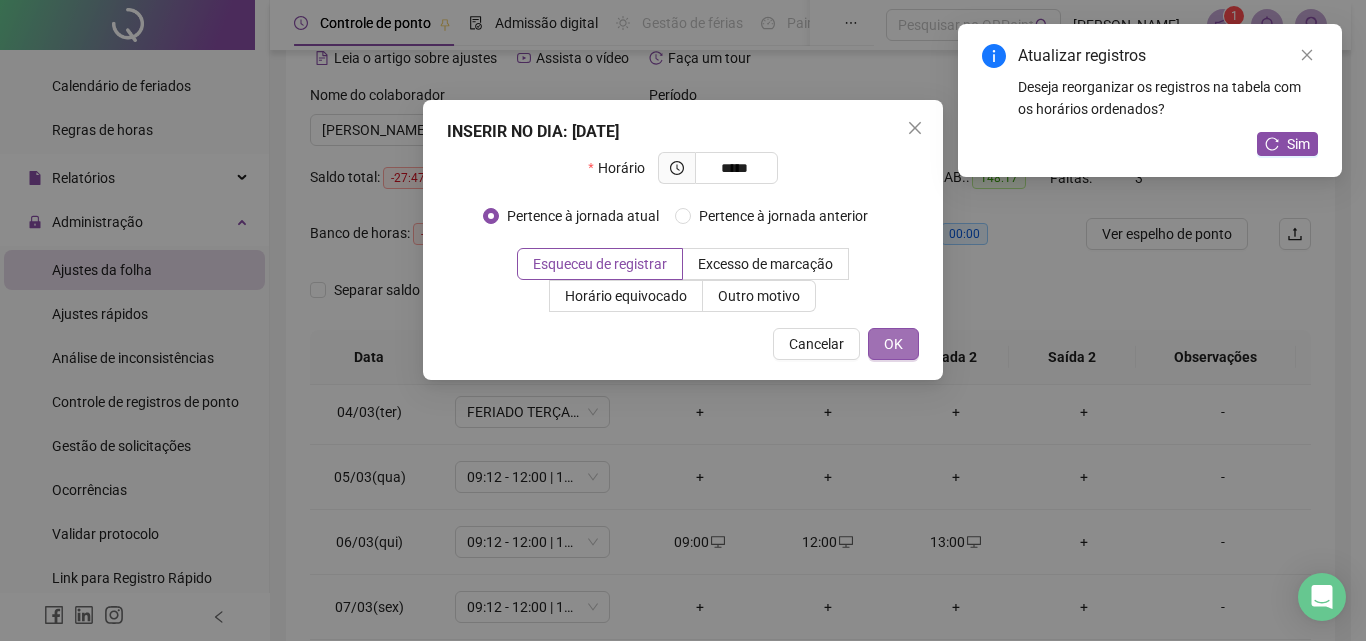click on "OK" at bounding box center (893, 344) 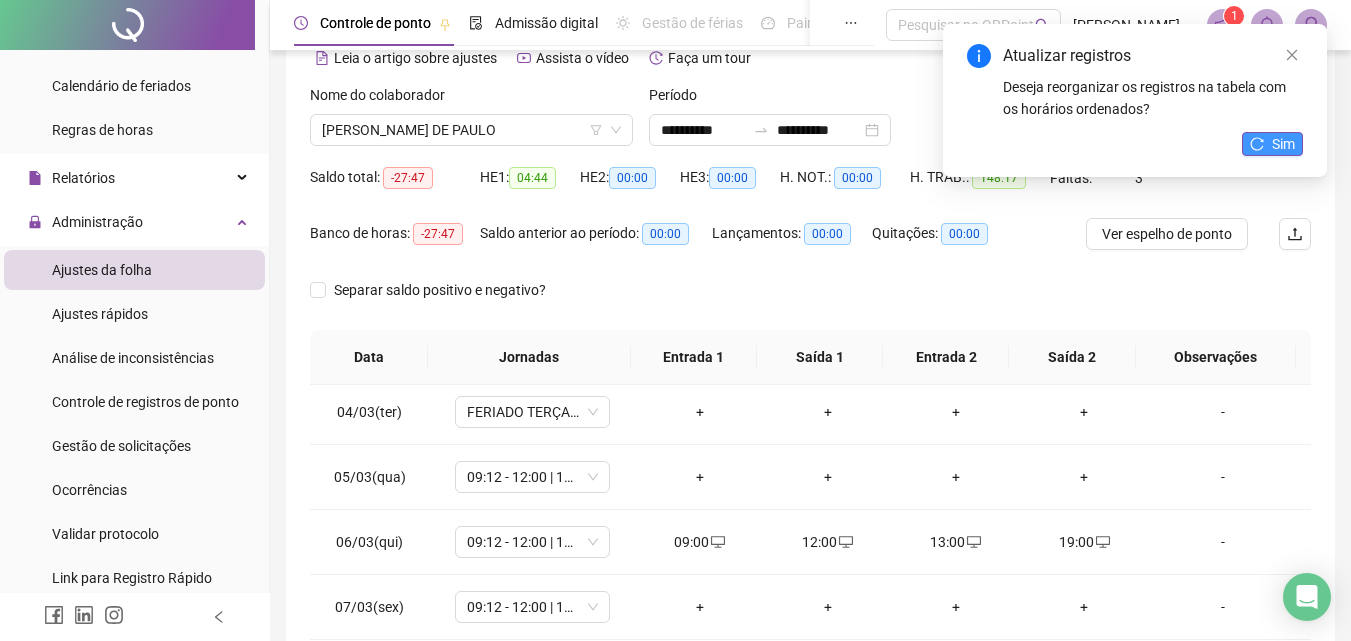 click on "Sim" at bounding box center [1283, 144] 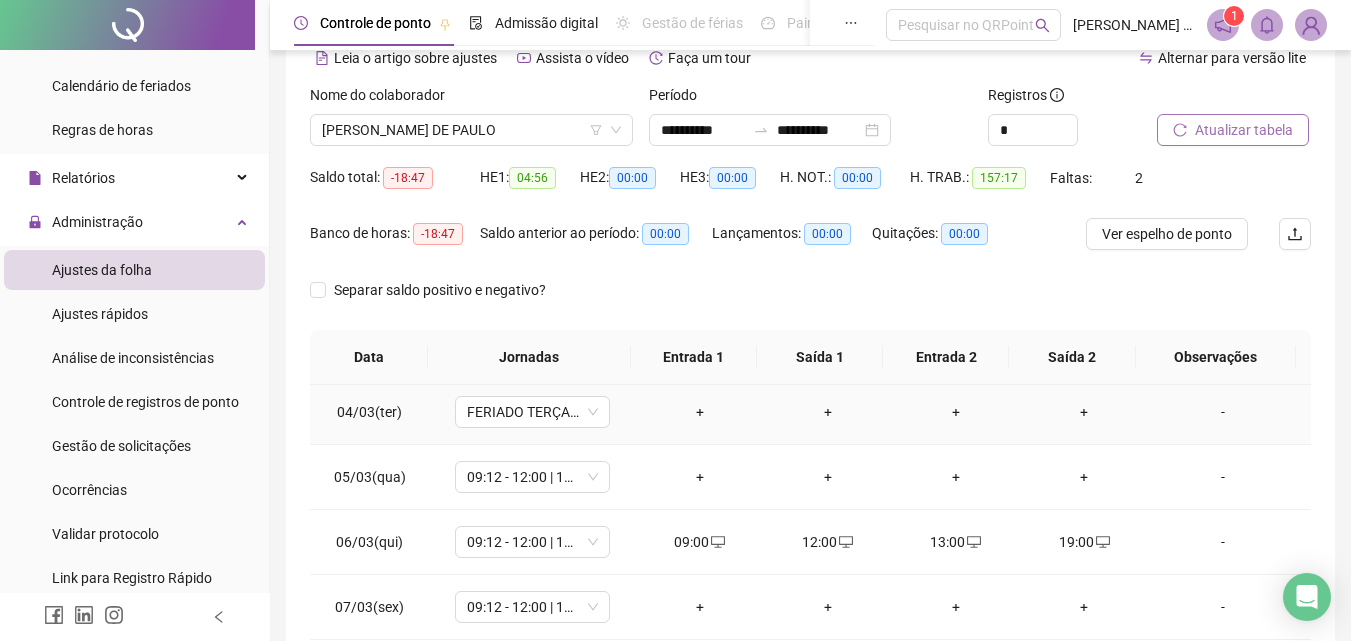 scroll, scrollTop: 300, scrollLeft: 0, axis: vertical 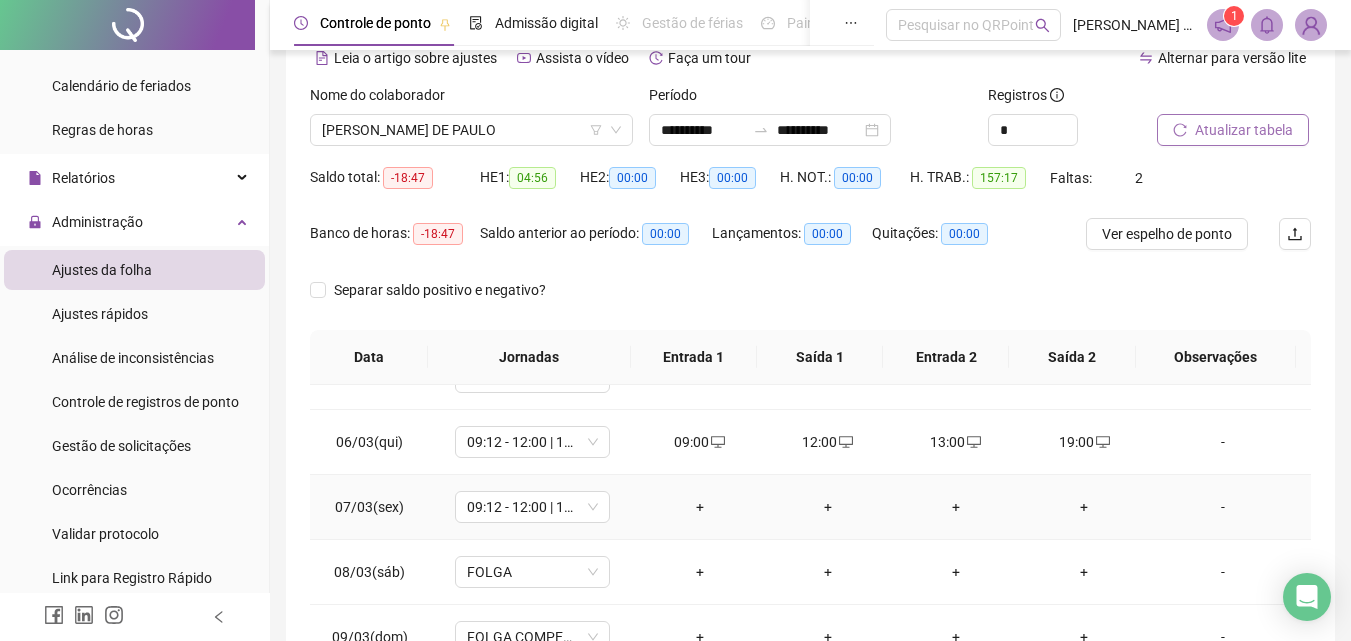 drag, startPoint x: 687, startPoint y: 507, endPoint x: 687, endPoint y: 518, distance: 11 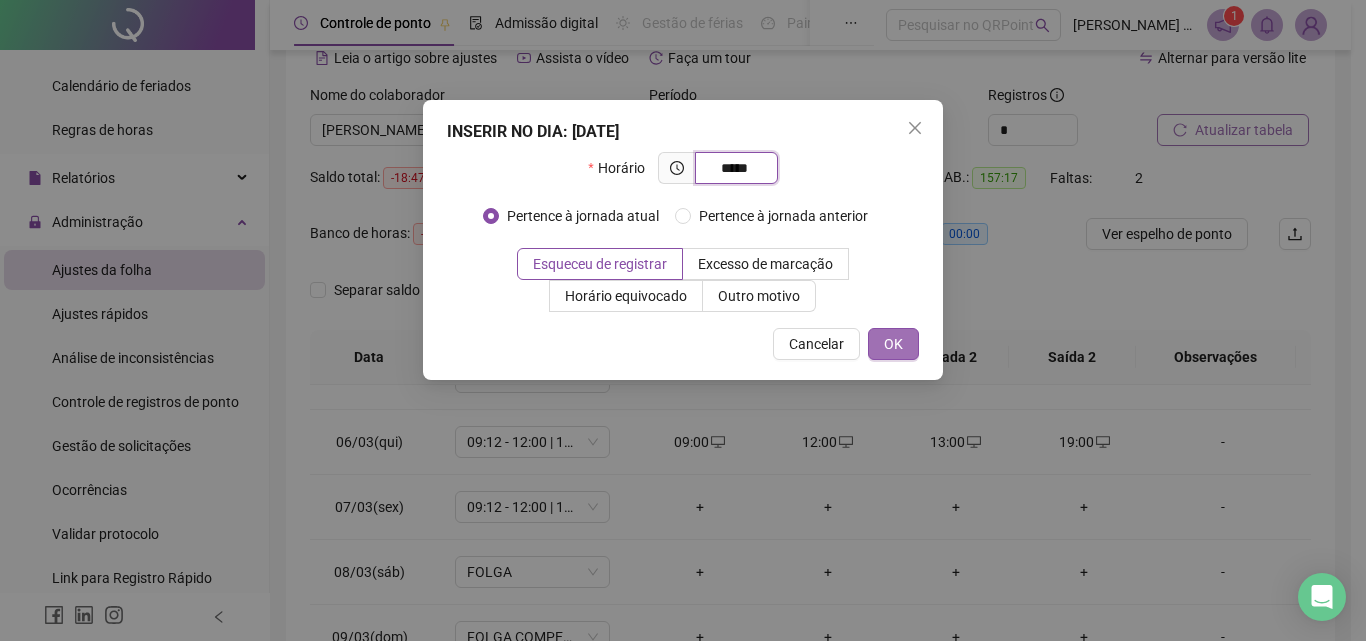 type on "*****" 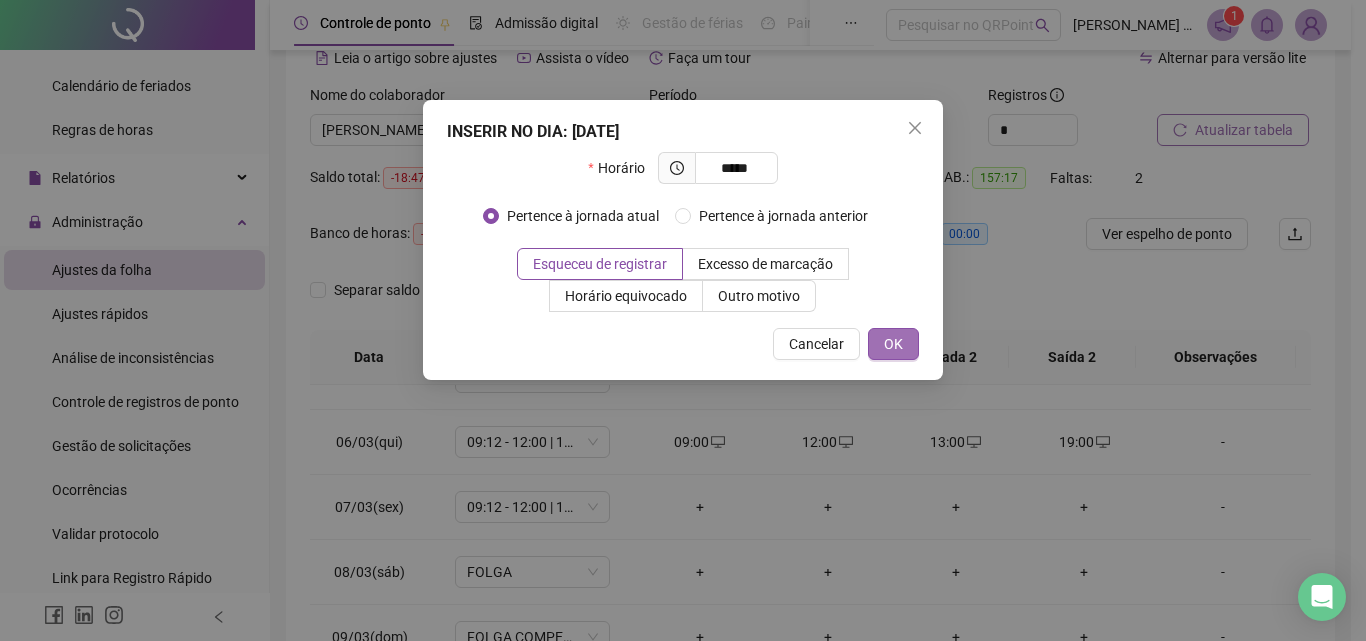 click on "OK" at bounding box center [893, 344] 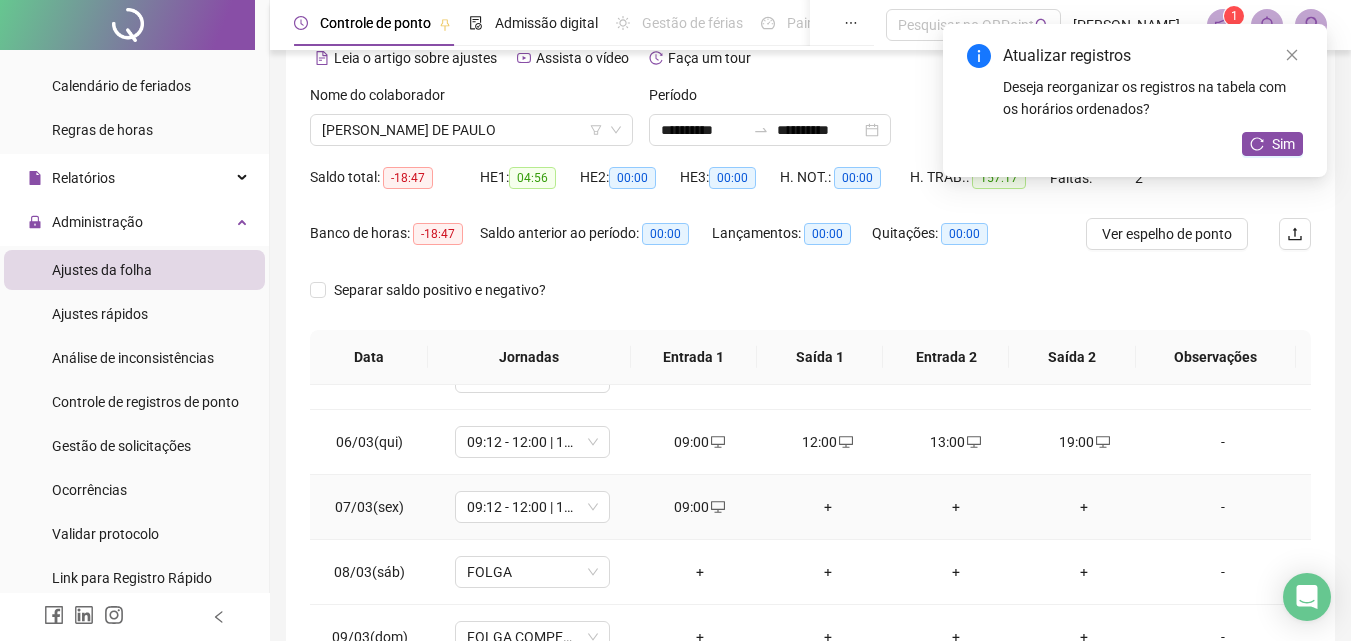 click on "+" at bounding box center [828, 507] 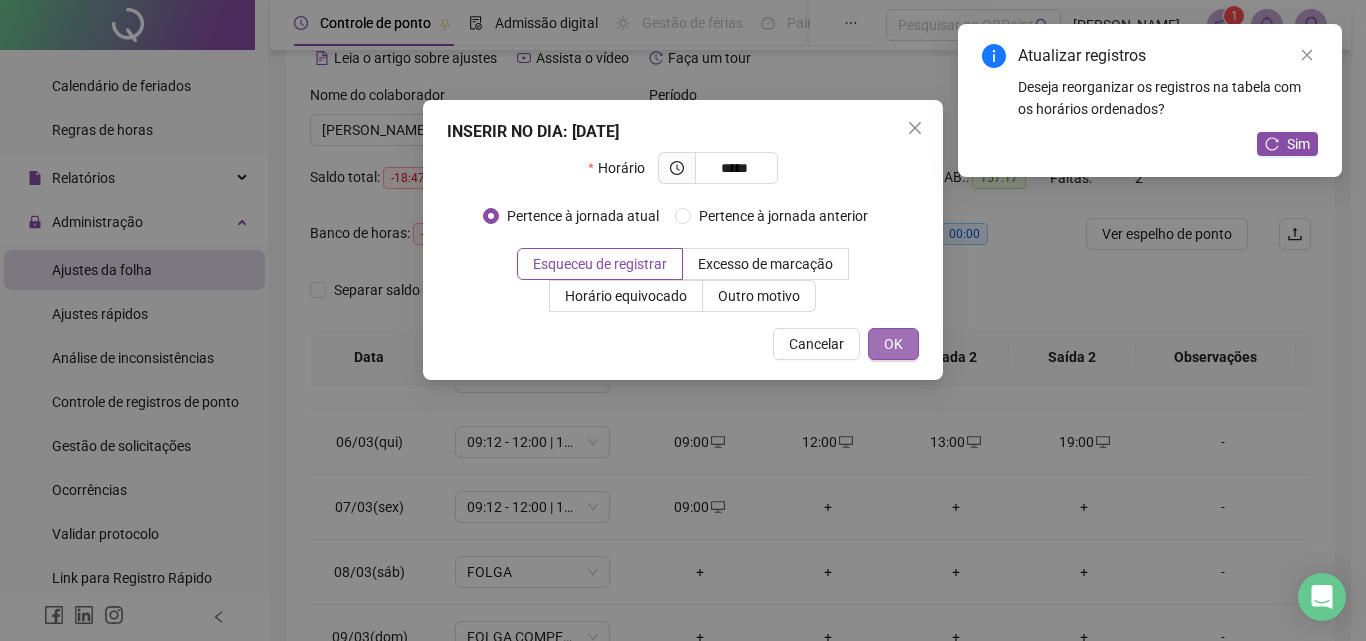 type on "*****" 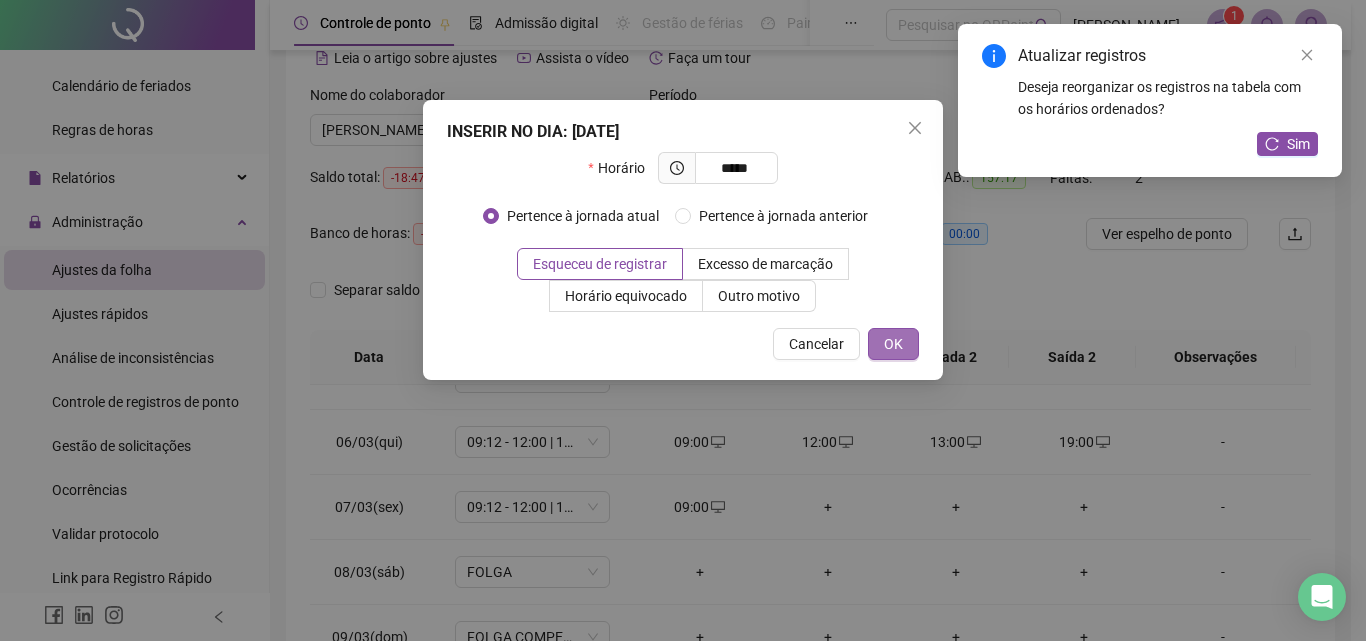 click on "OK" at bounding box center (893, 344) 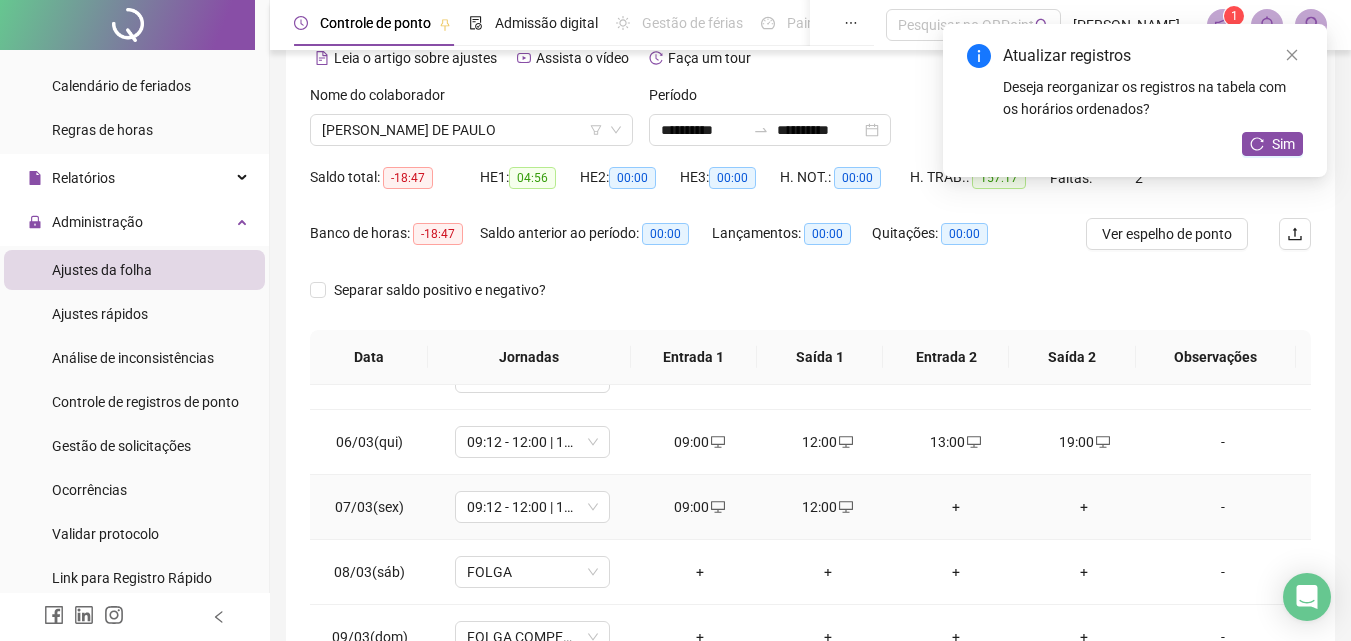 click on "+" at bounding box center [956, 507] 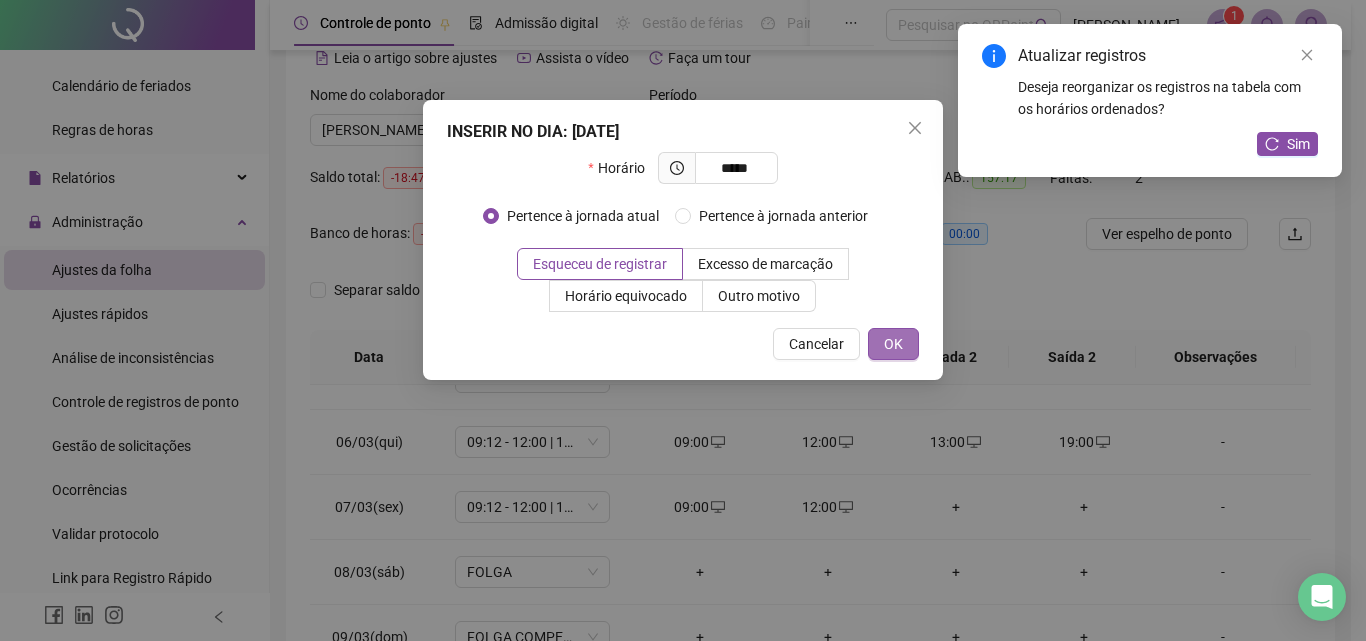 type on "*****" 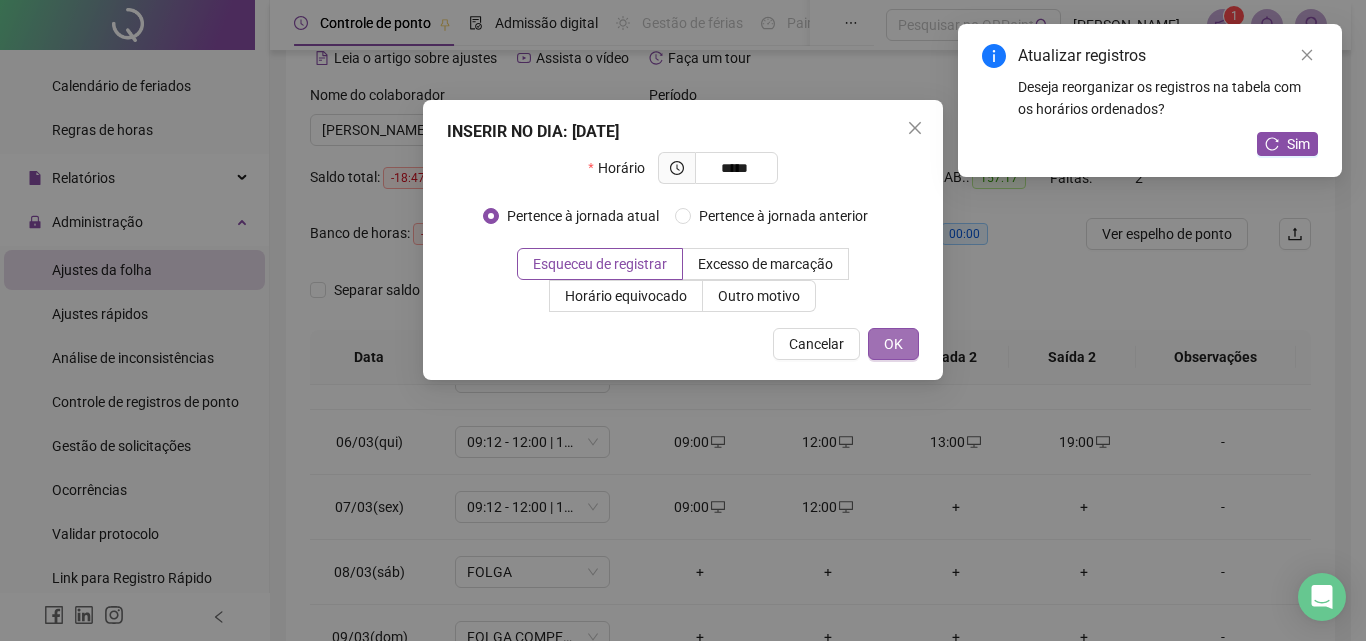 click on "OK" at bounding box center [893, 344] 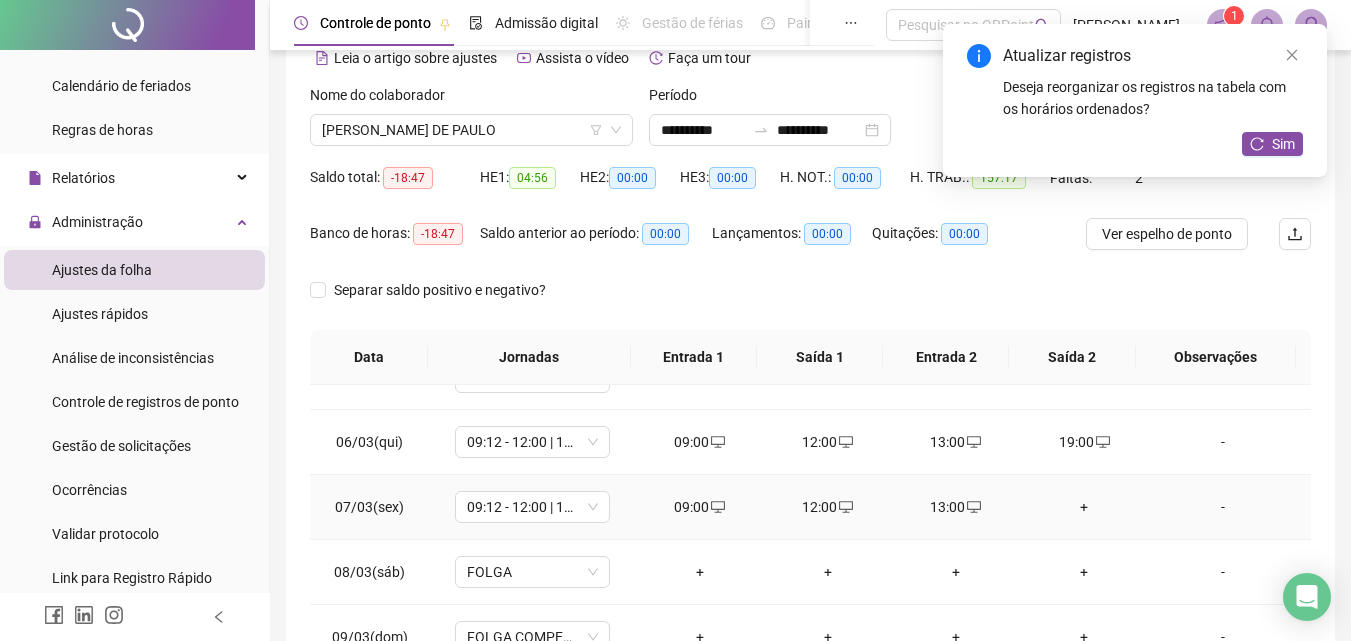 click on "+" at bounding box center [1084, 507] 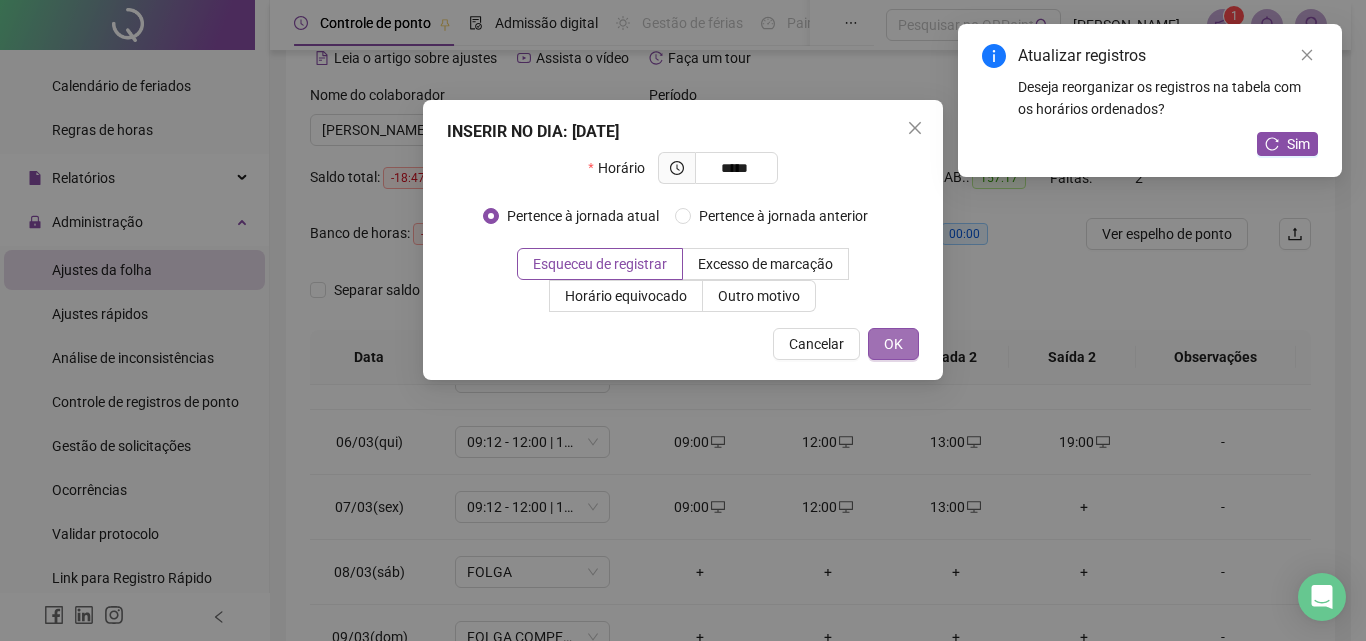 type on "*****" 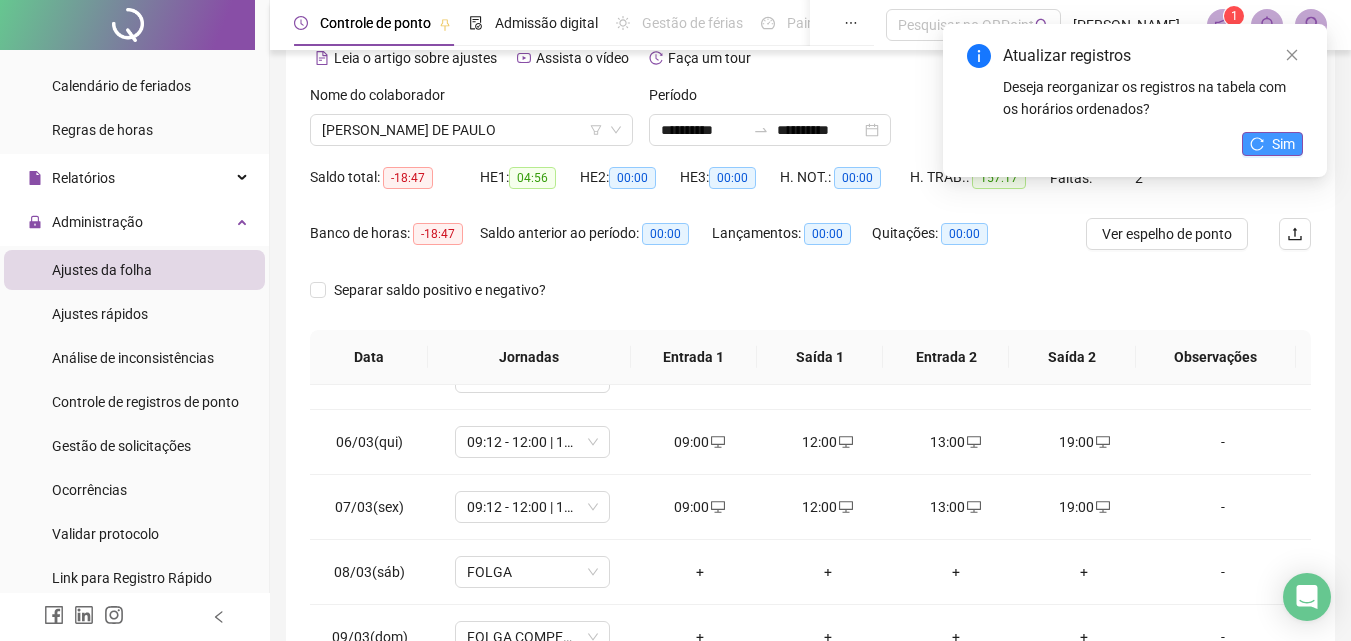 click on "Sim" at bounding box center (1283, 144) 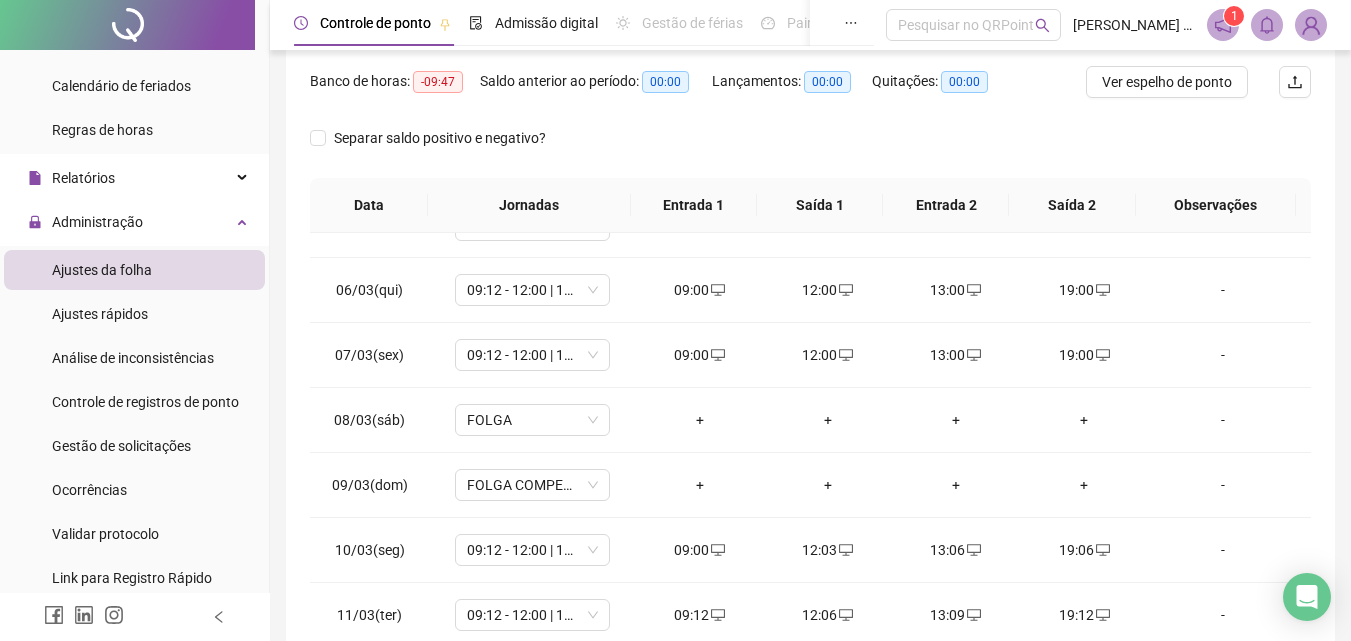 scroll, scrollTop: 300, scrollLeft: 0, axis: vertical 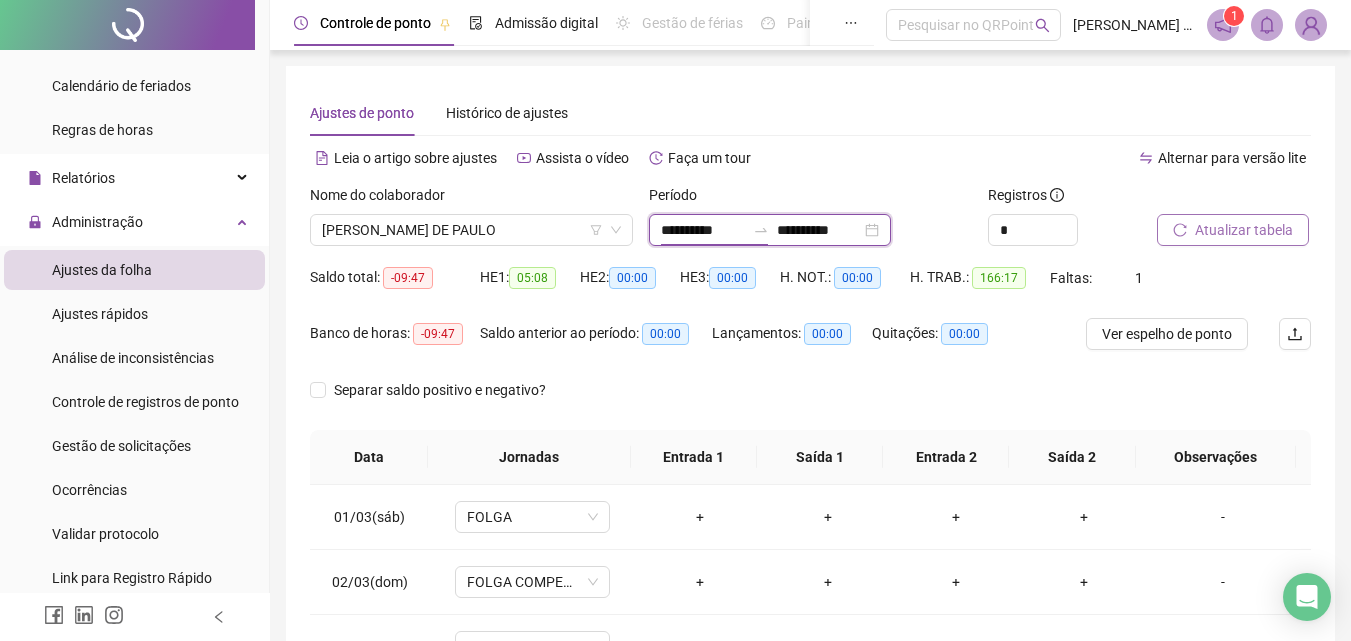 click on "**********" at bounding box center [703, 230] 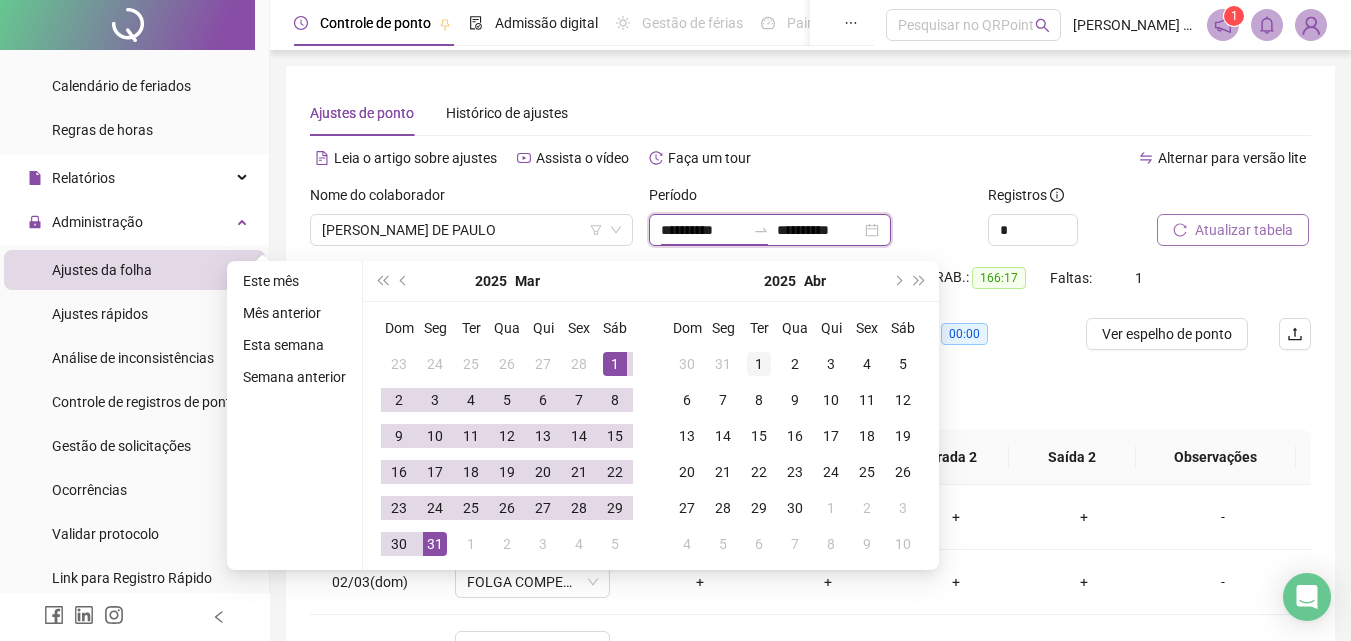 type on "**********" 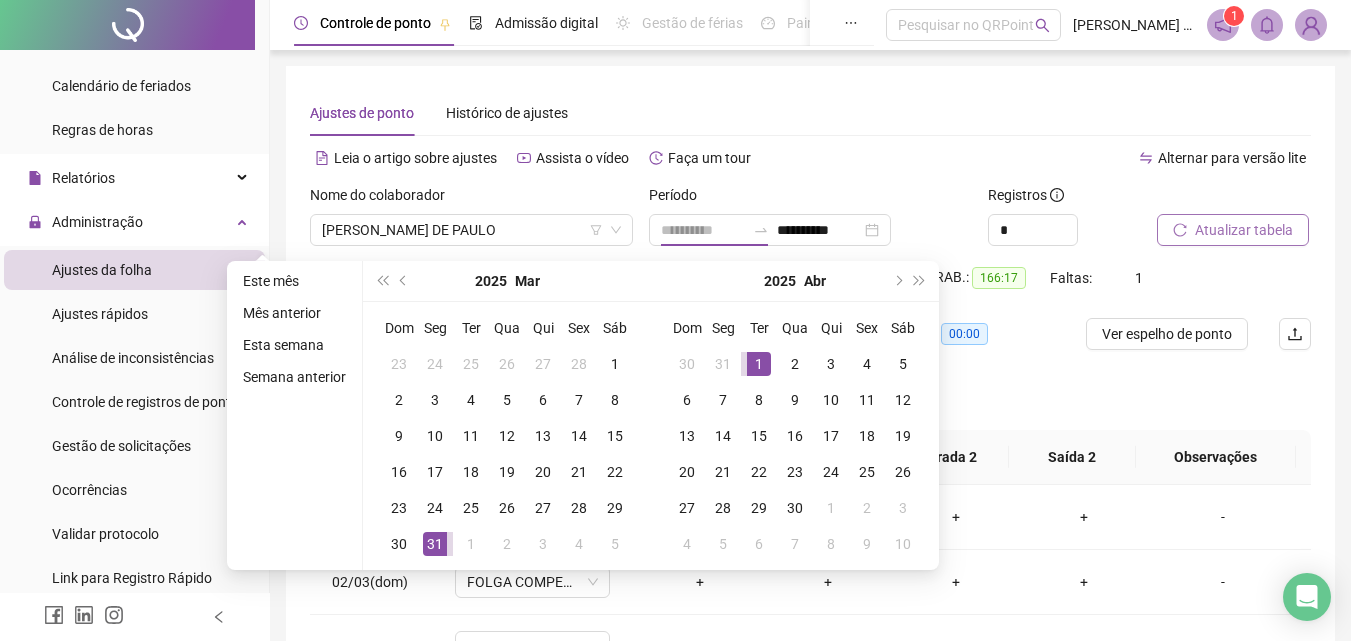 click on "1" at bounding box center (759, 364) 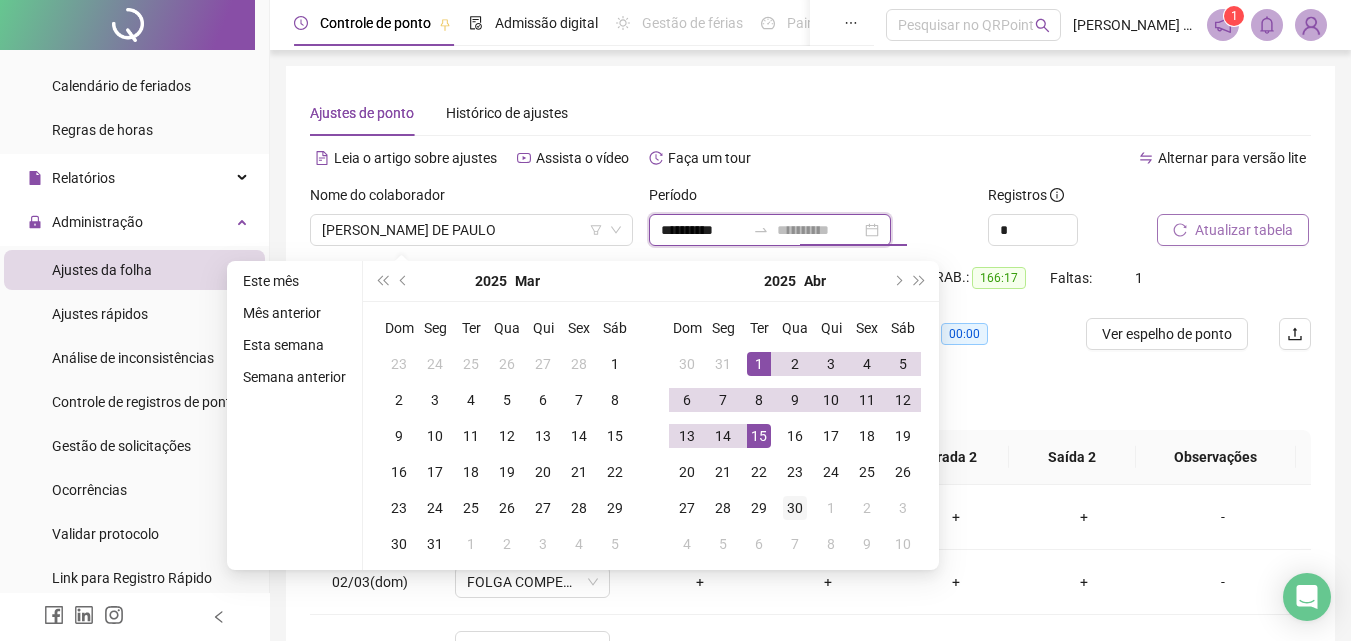 type on "**********" 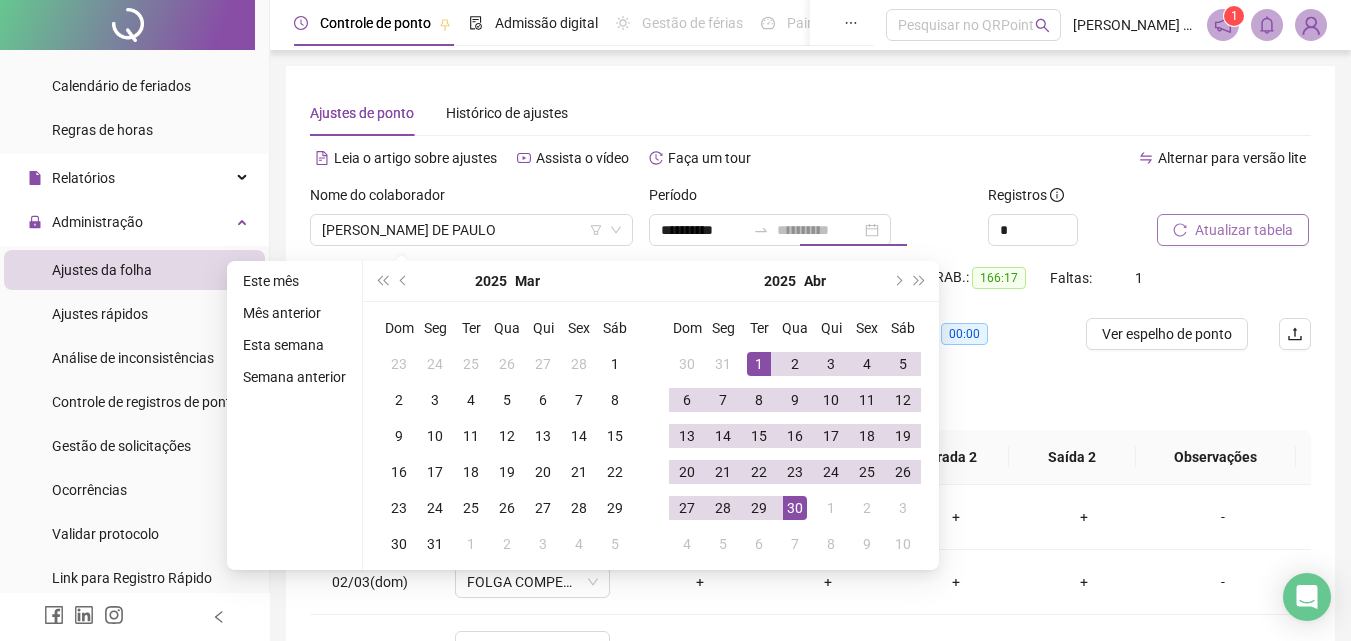 click on "30" at bounding box center [795, 508] 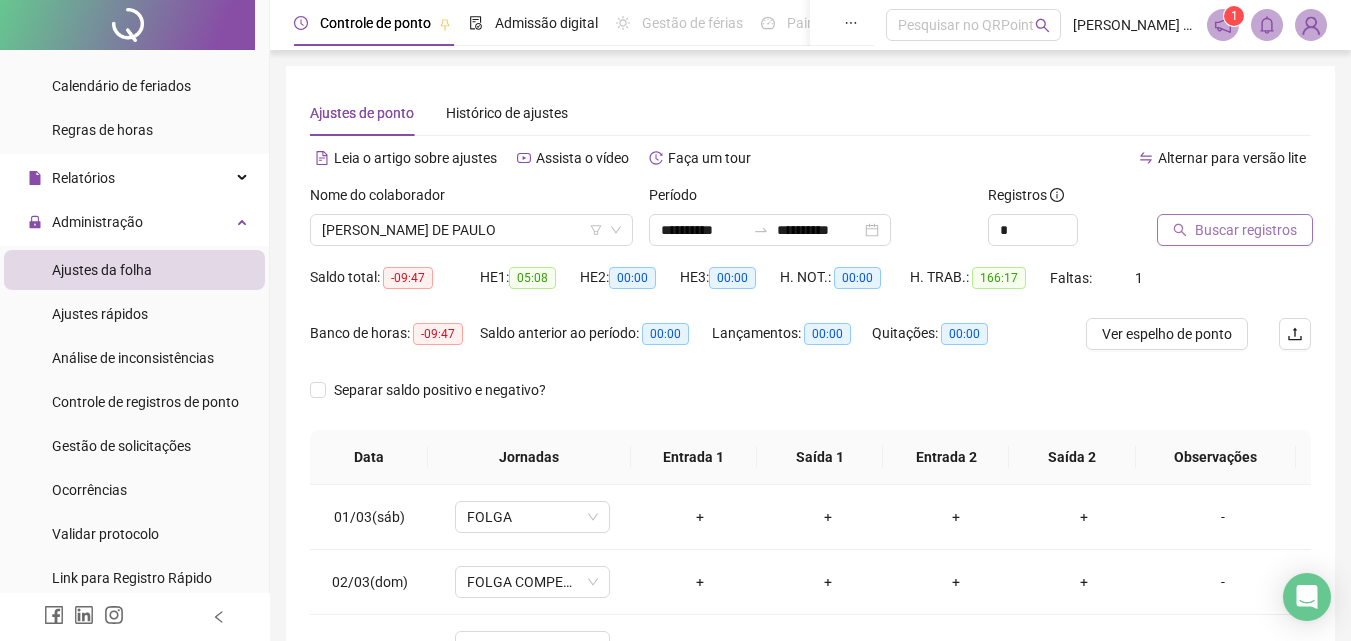 click on "Buscar registros" at bounding box center (1246, 230) 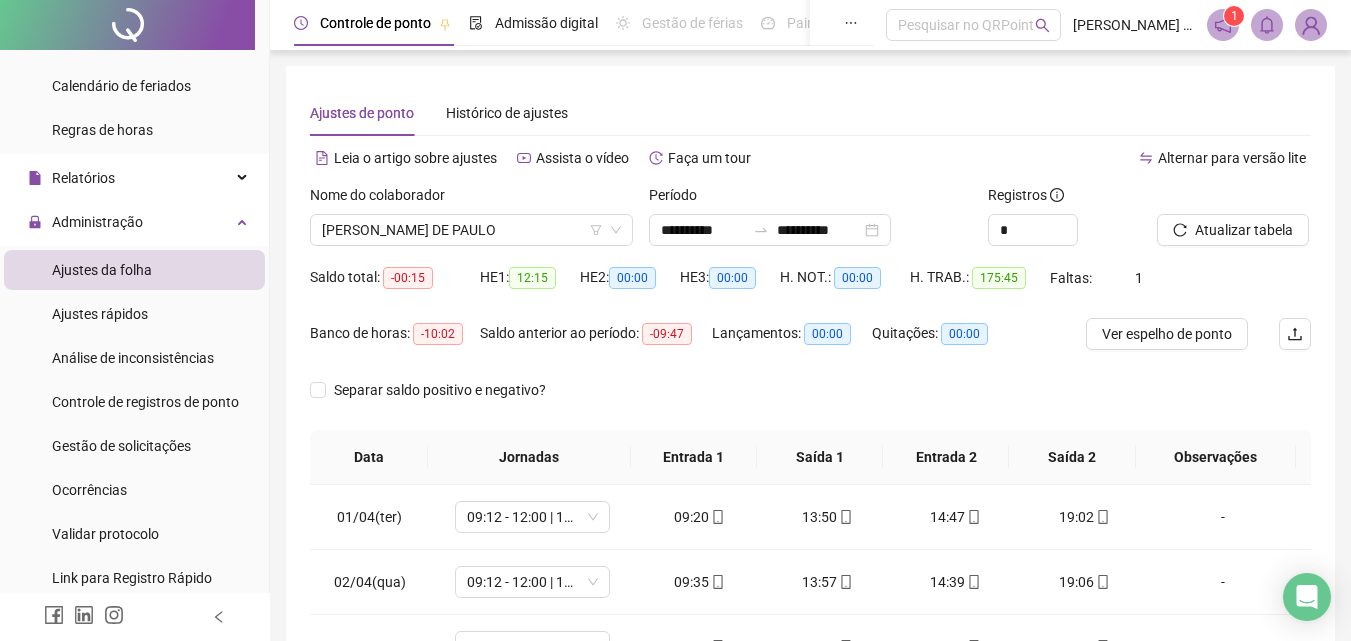 click at bounding box center [1311, 25] 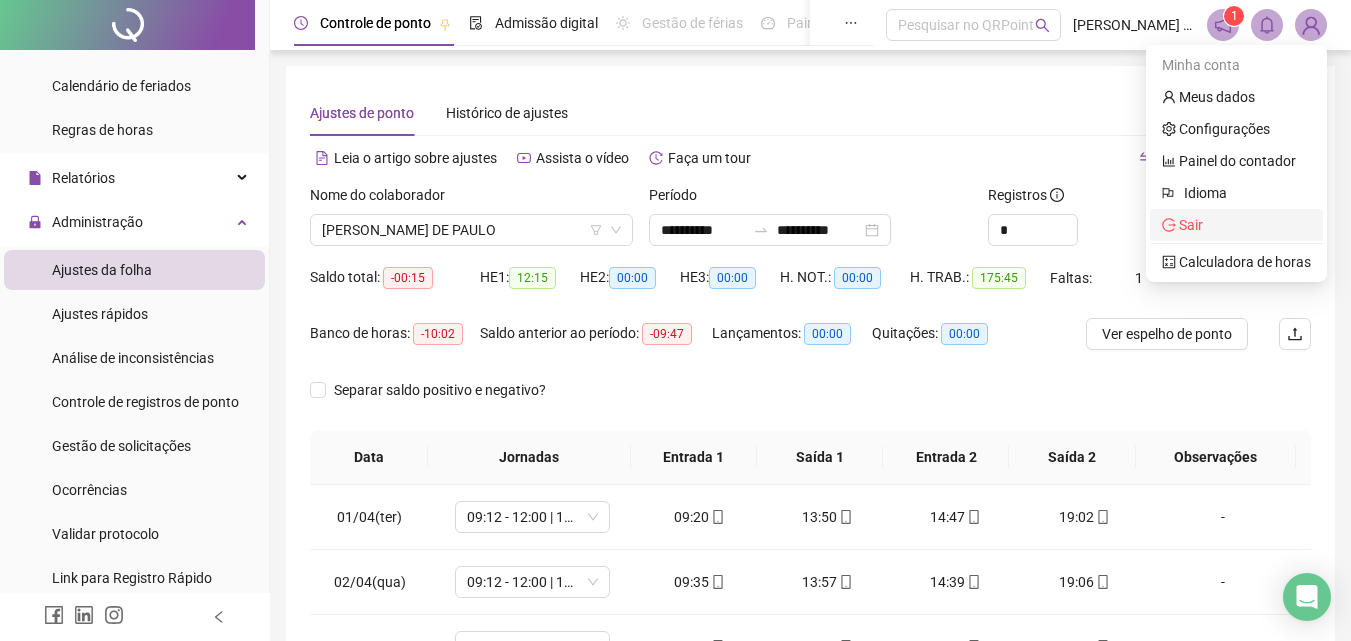 click on "Sair" at bounding box center [1191, 225] 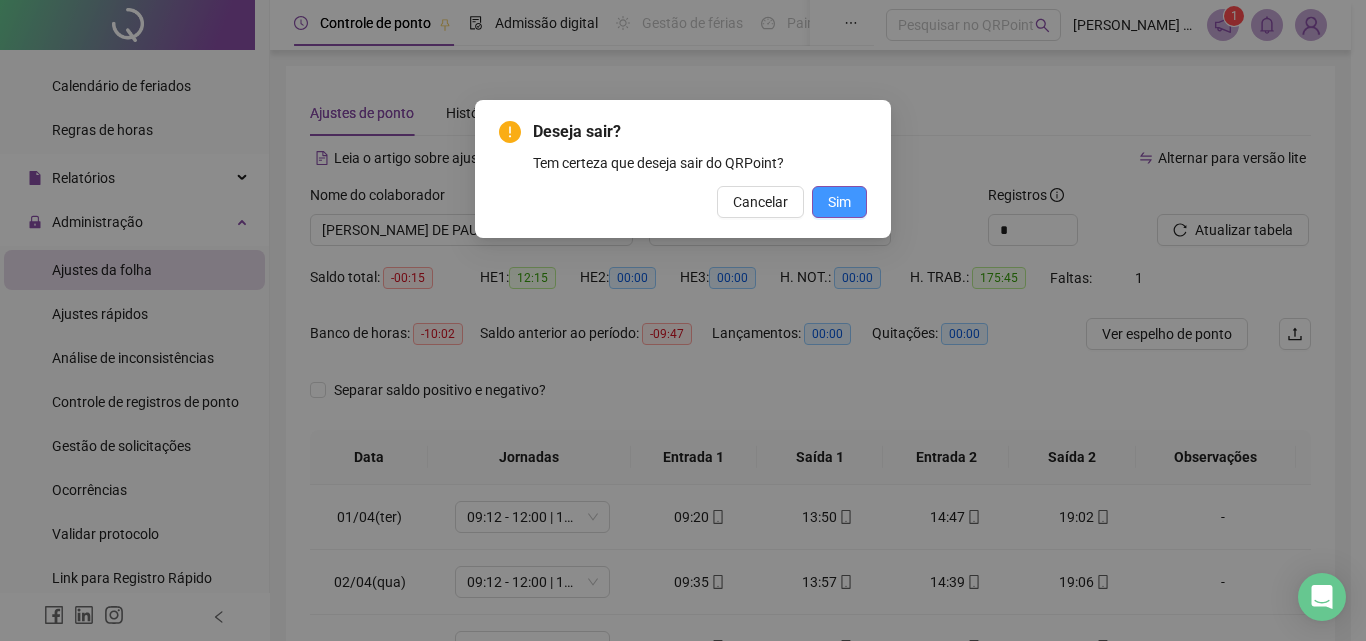 click on "Sim" at bounding box center [839, 202] 